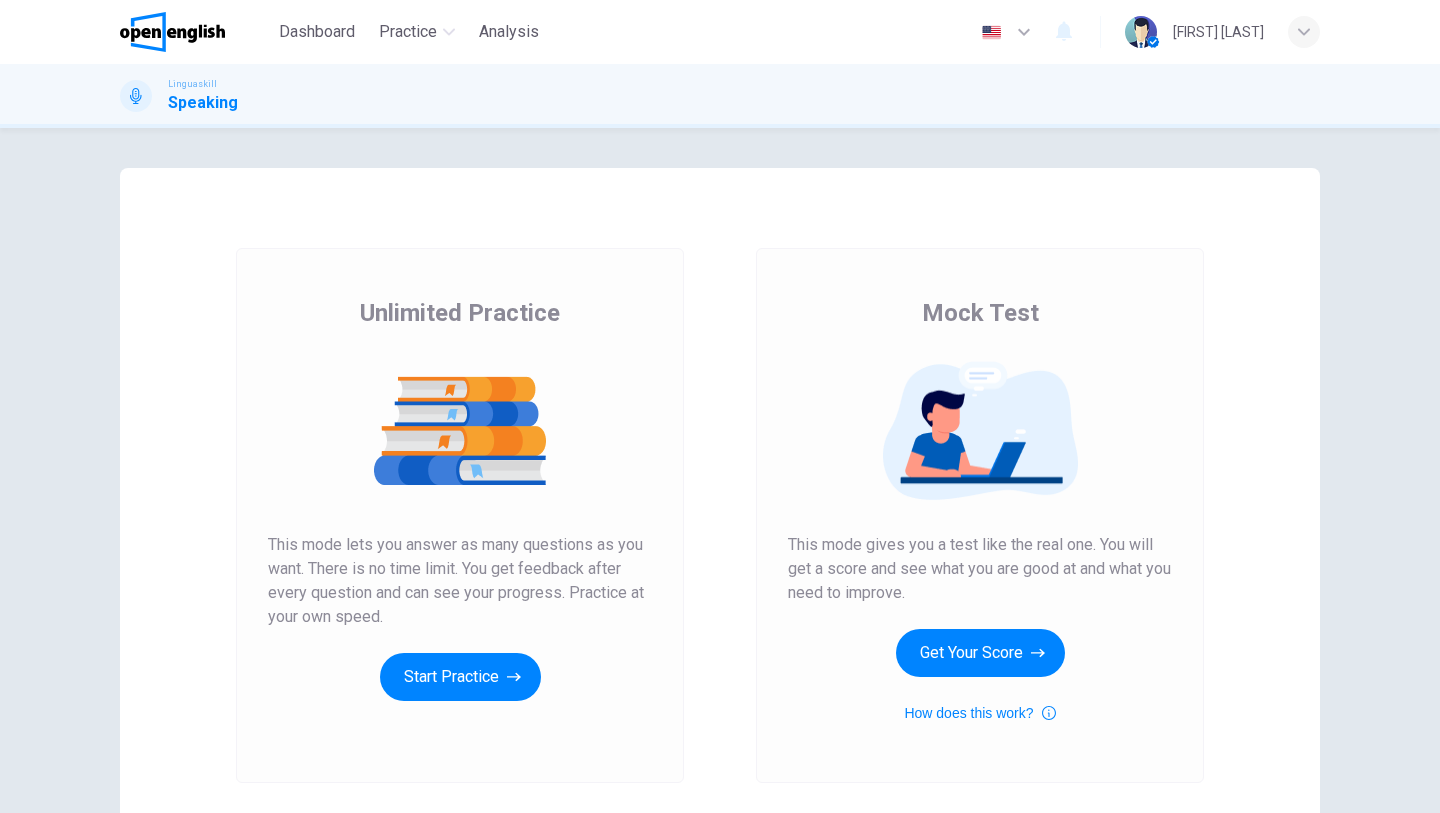 scroll, scrollTop: 0, scrollLeft: 0, axis: both 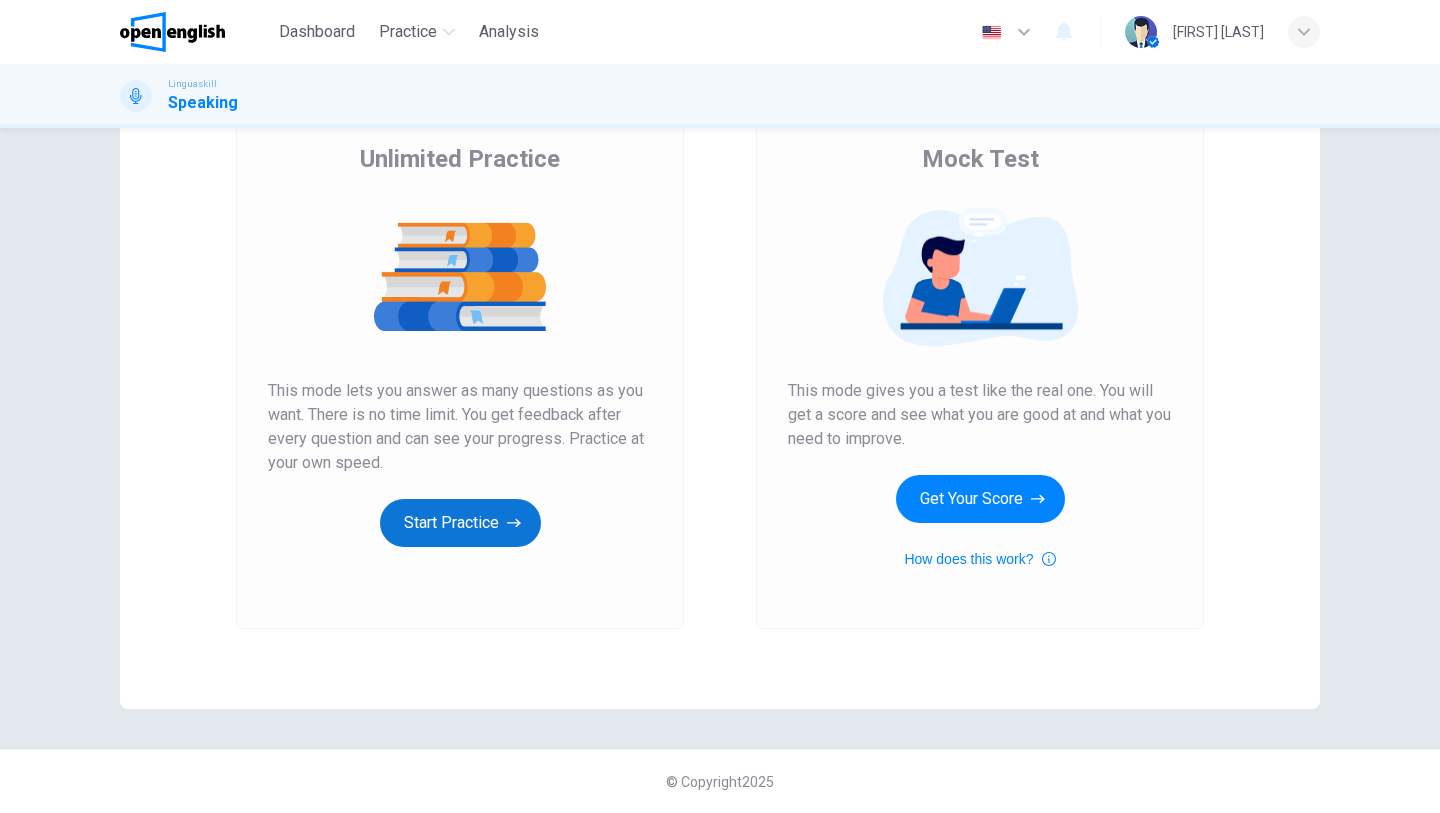 click on "Start Practice" at bounding box center (460, 523) 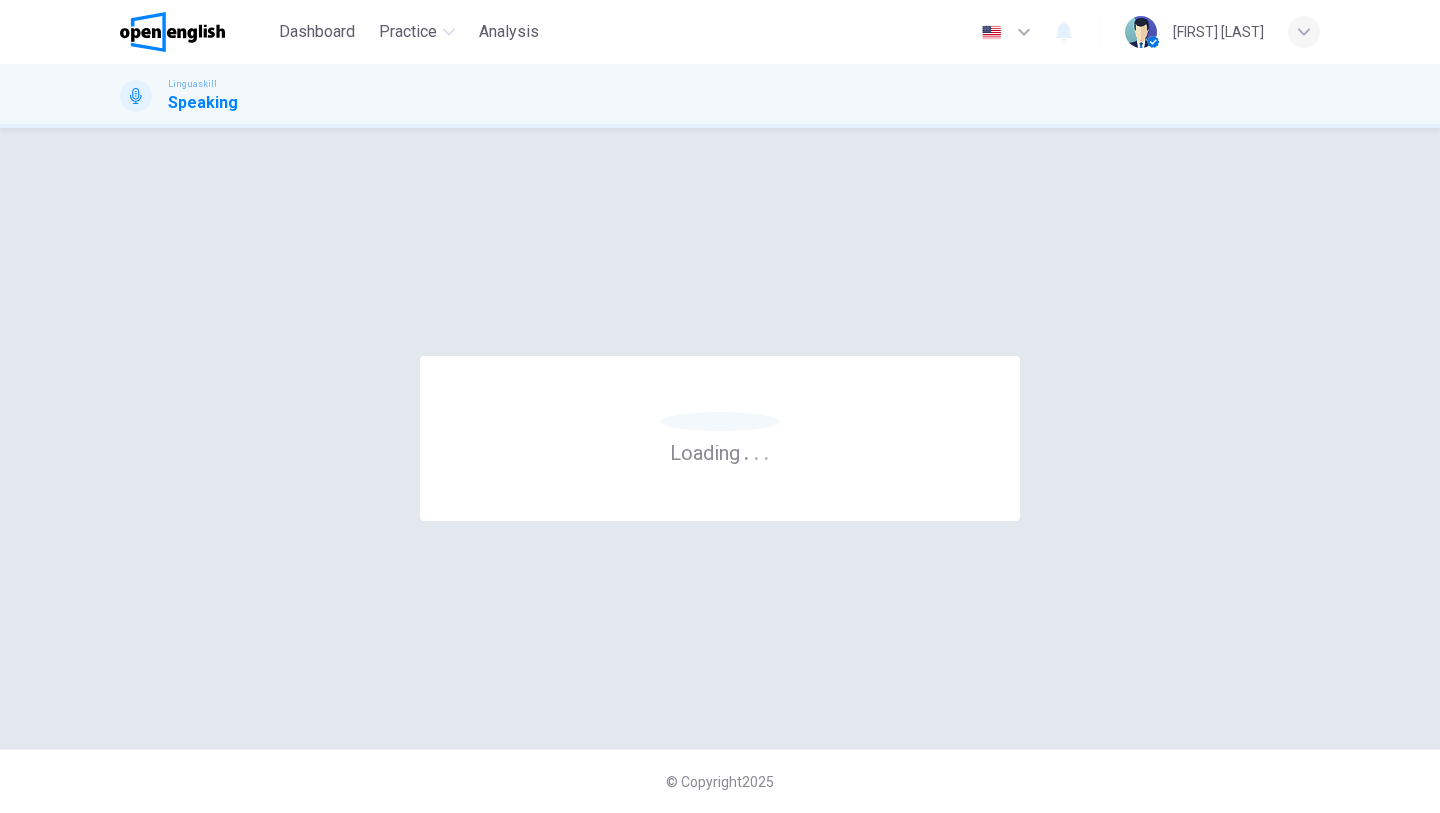 scroll, scrollTop: 0, scrollLeft: 0, axis: both 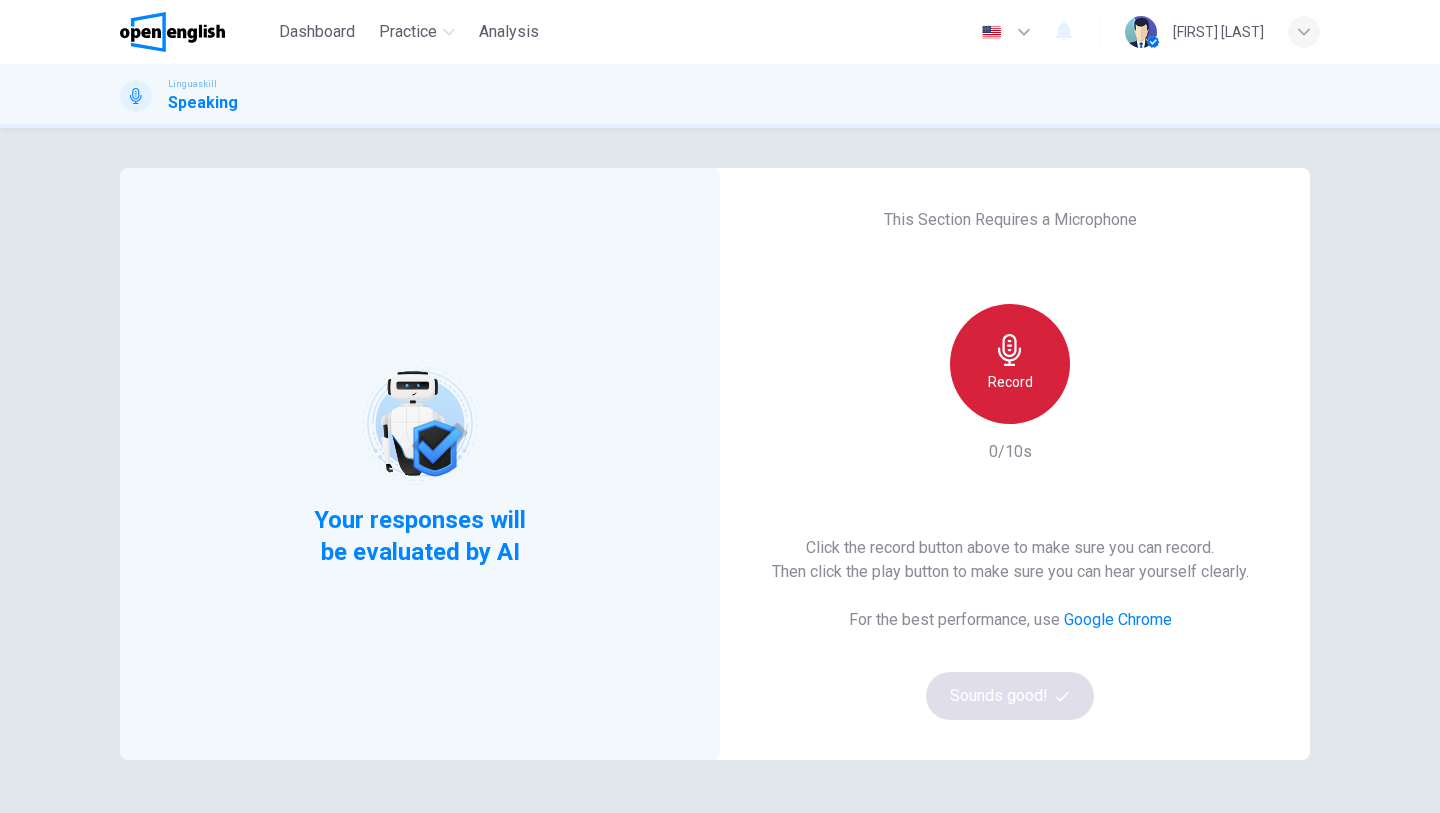click 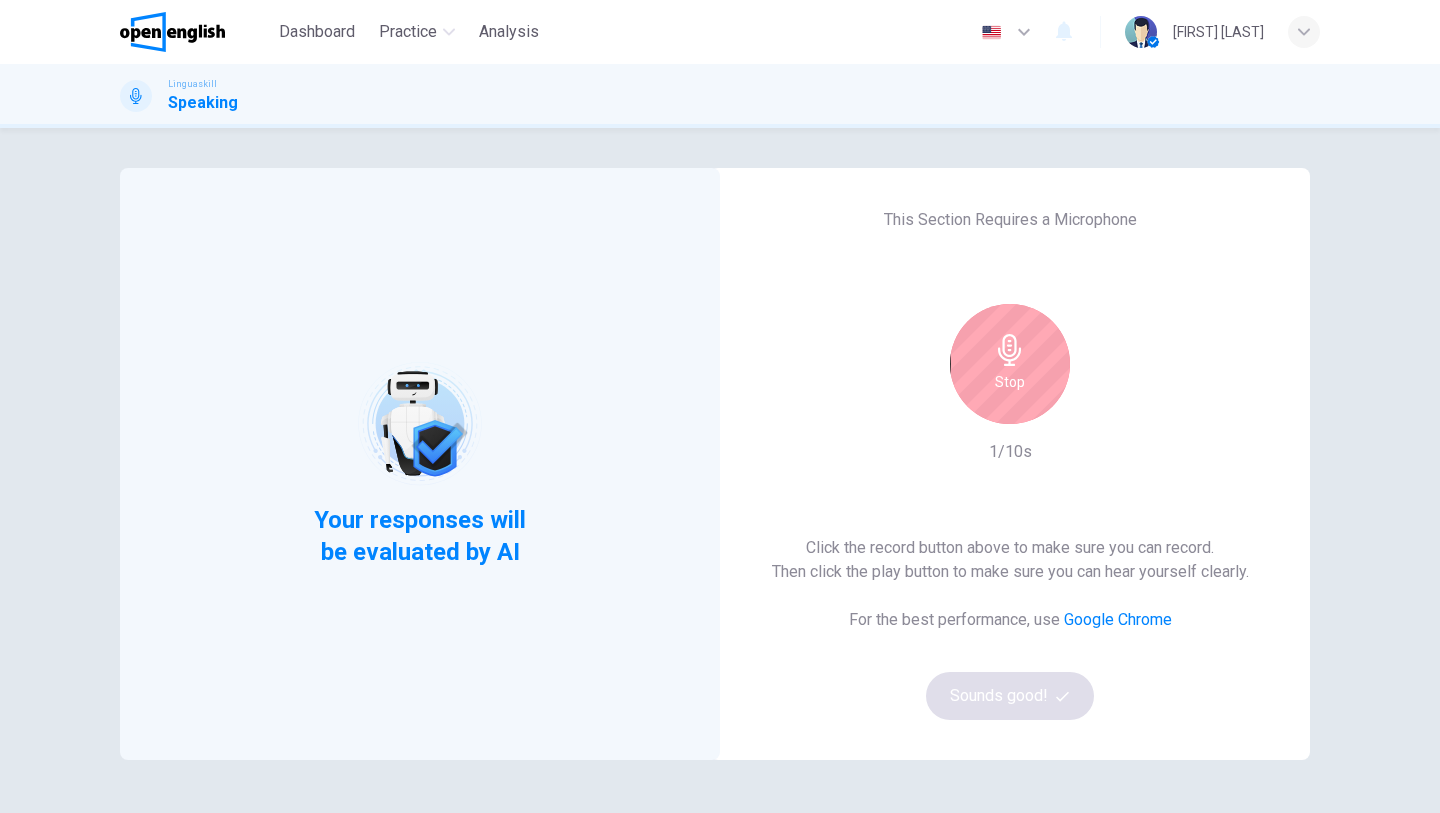 click 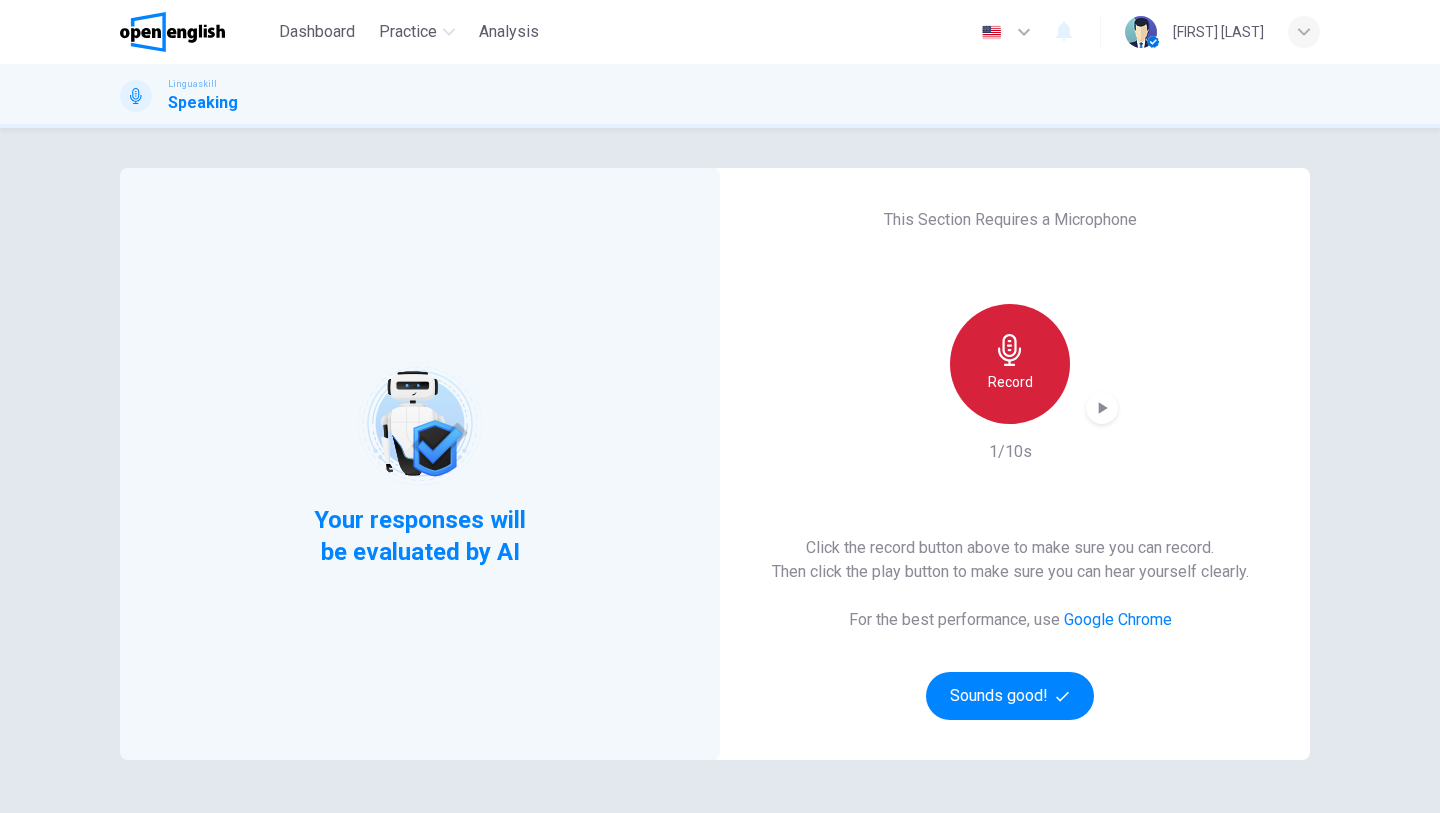 click on "Record" at bounding box center (1010, 382) 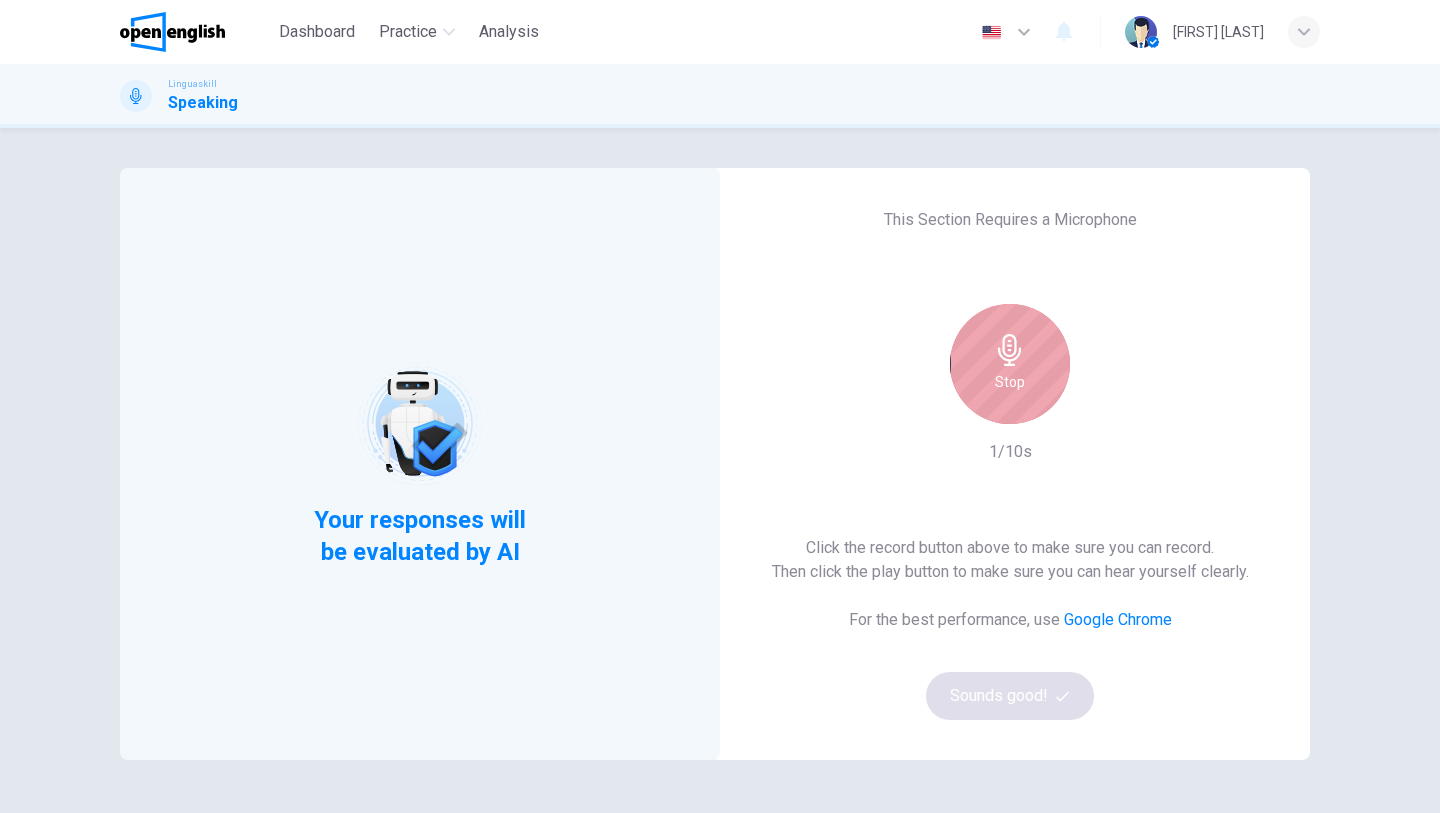 click on "Stop" at bounding box center (1010, 382) 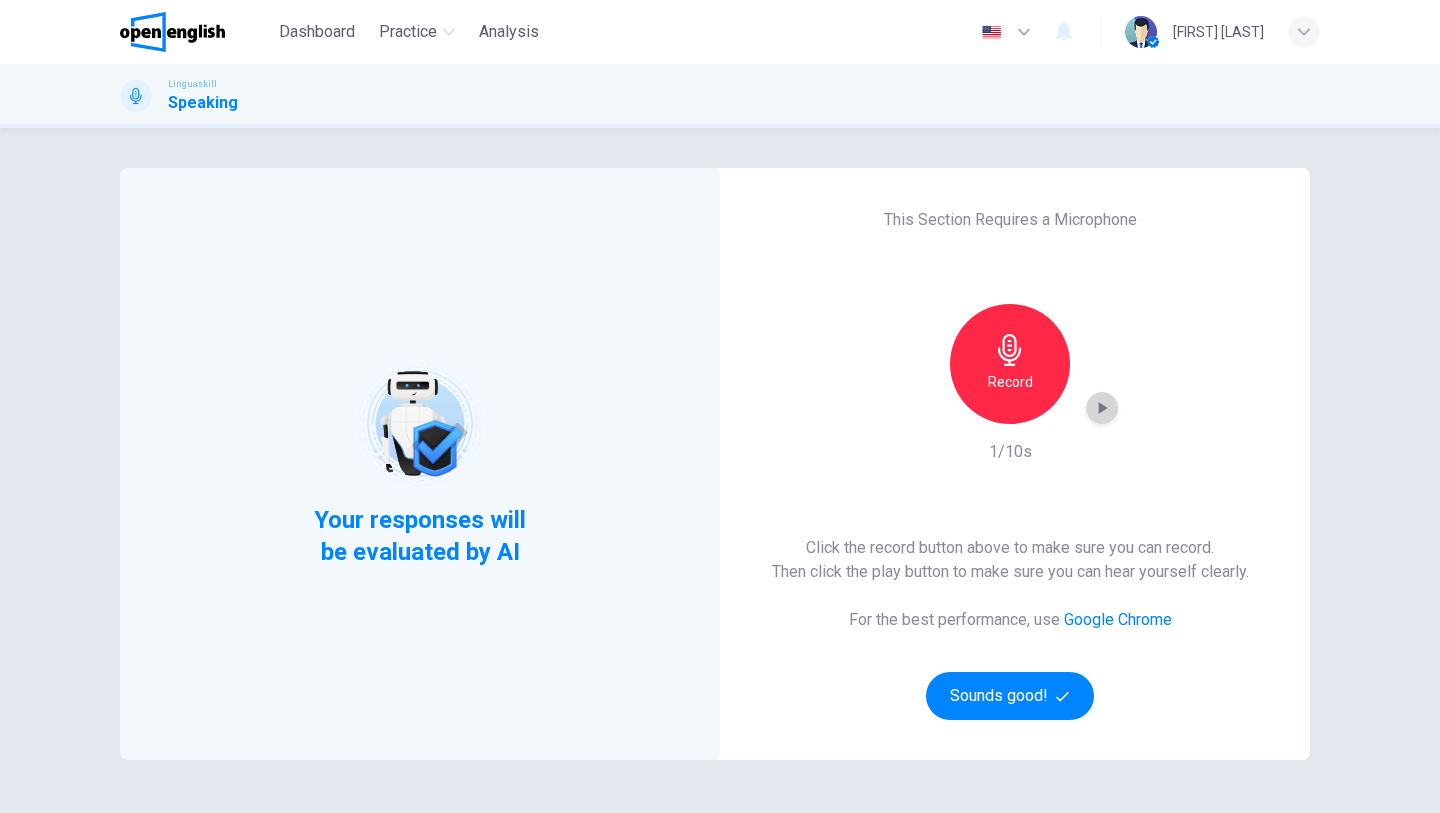 click 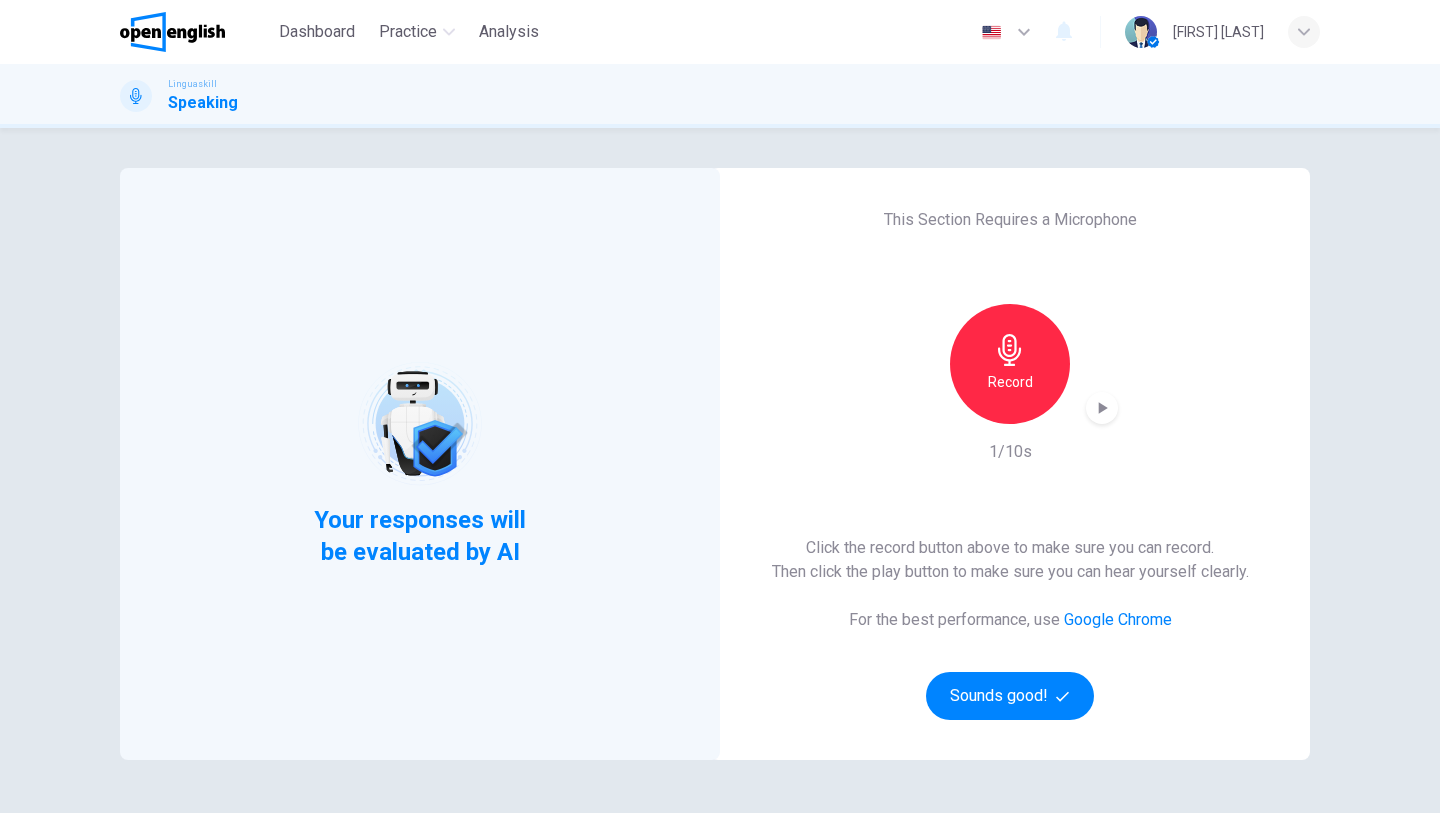 click 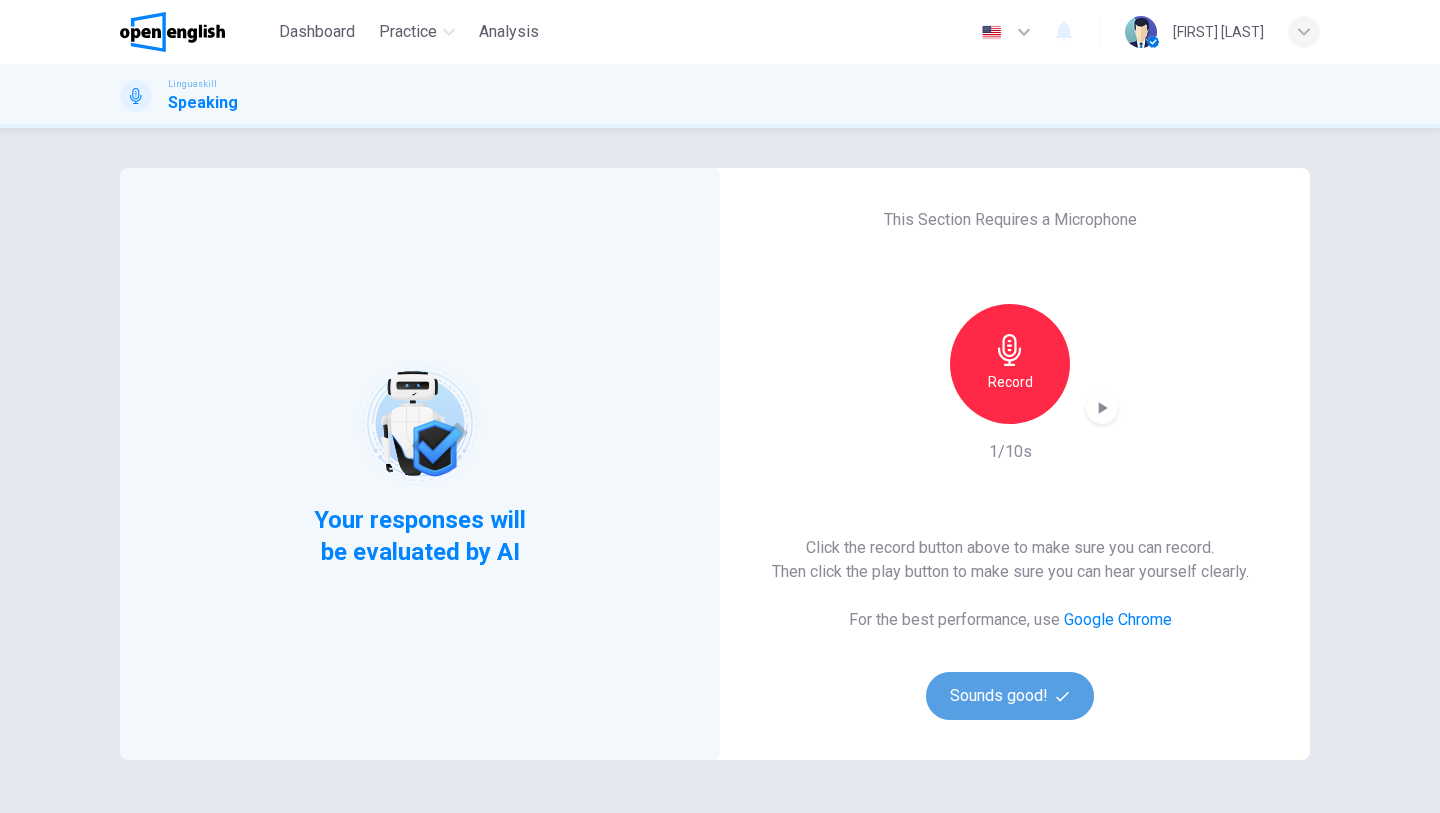 click on "Sounds good!" at bounding box center (1010, 696) 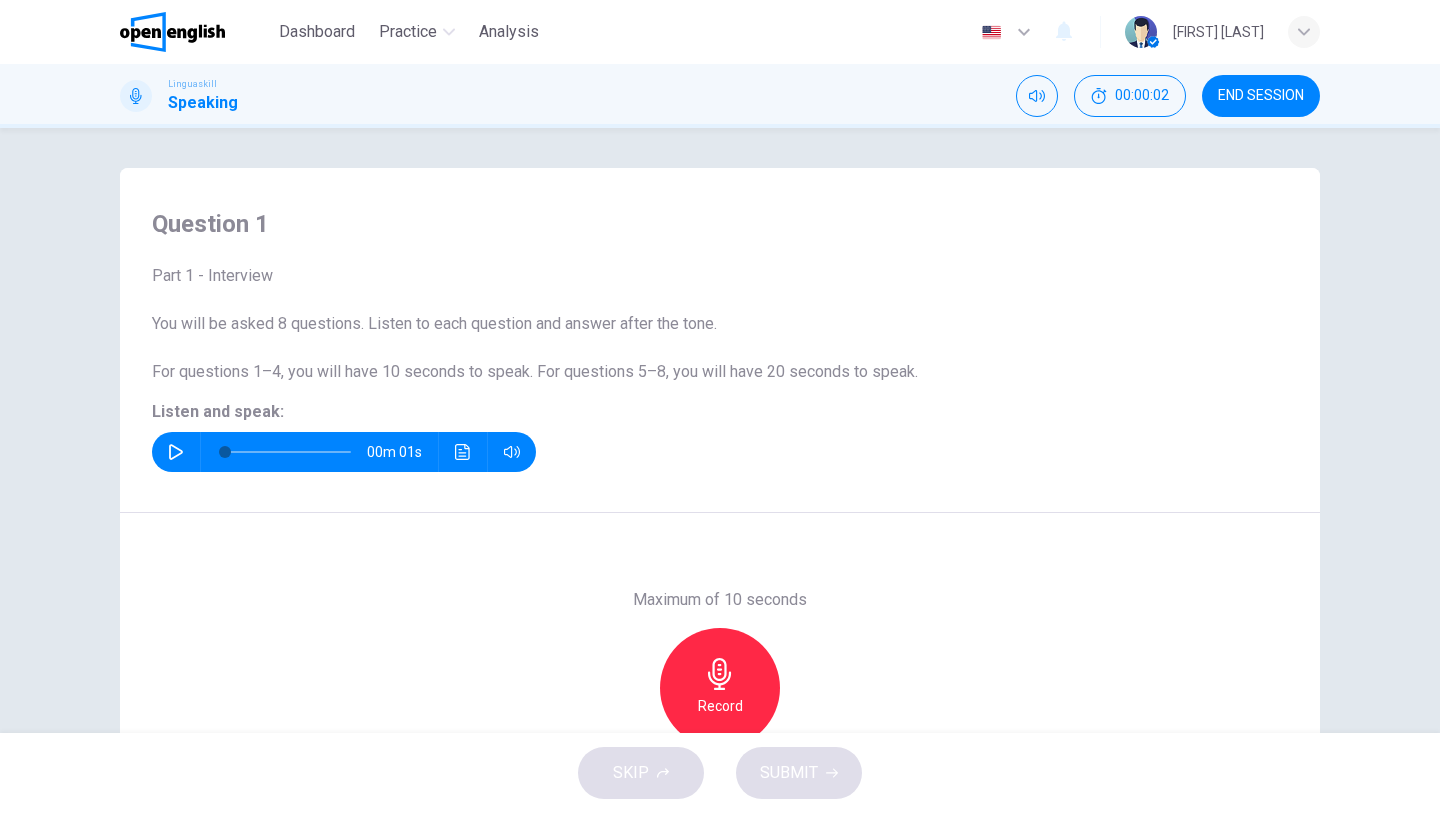 click 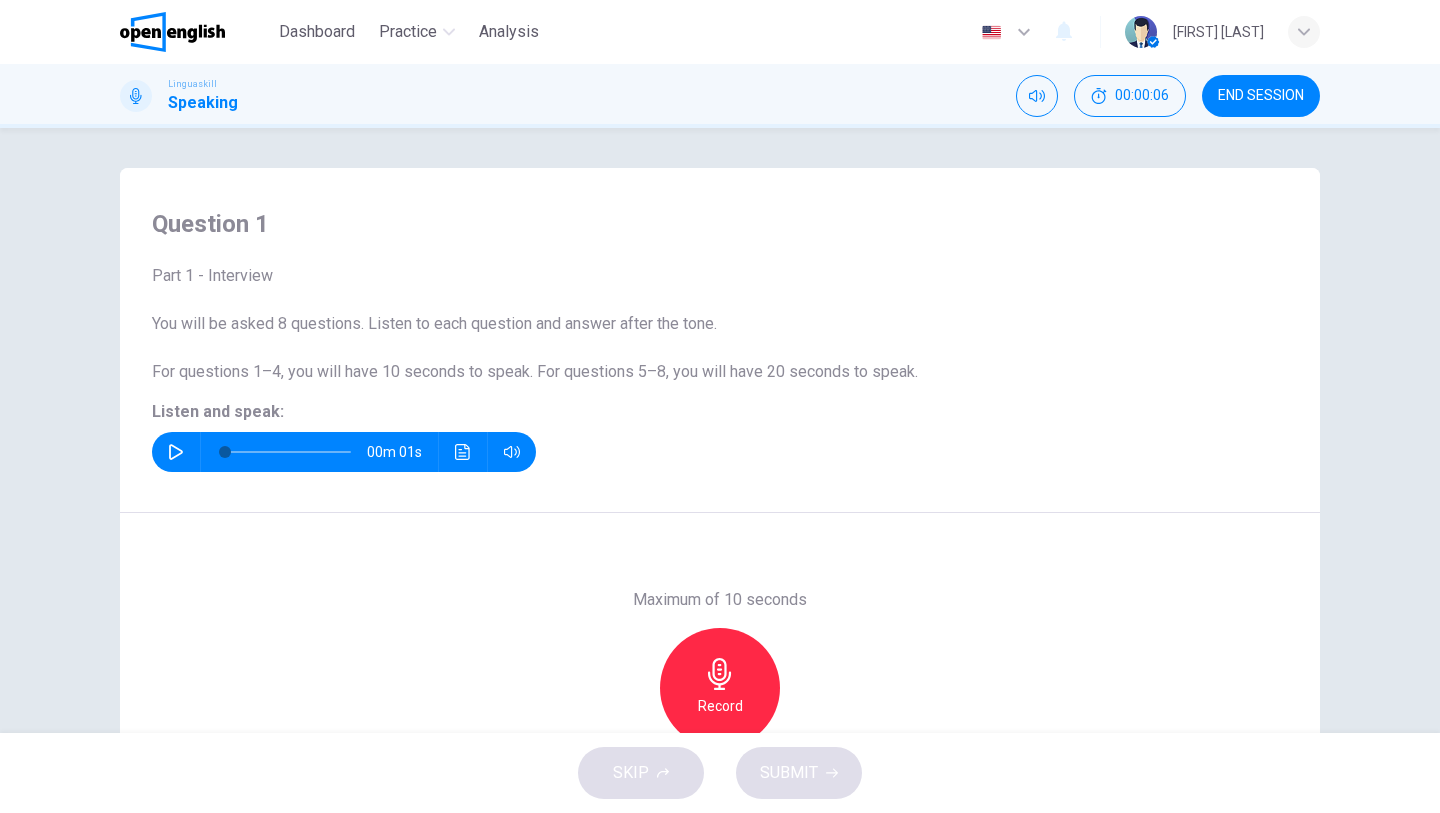 click on "Maximum of 10 seconds Record 0/10s" at bounding box center (720, 688) 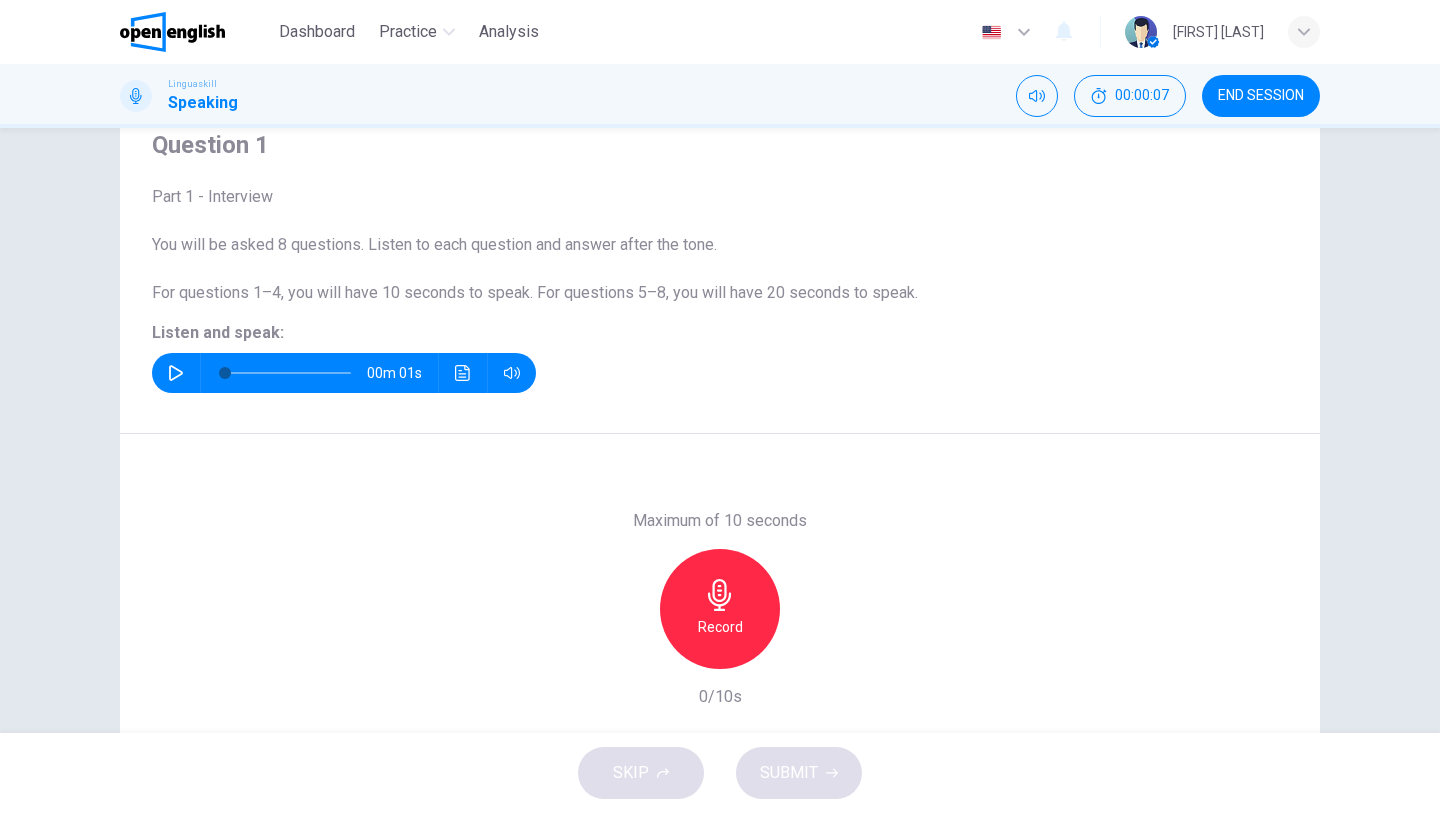 scroll, scrollTop: 80, scrollLeft: 0, axis: vertical 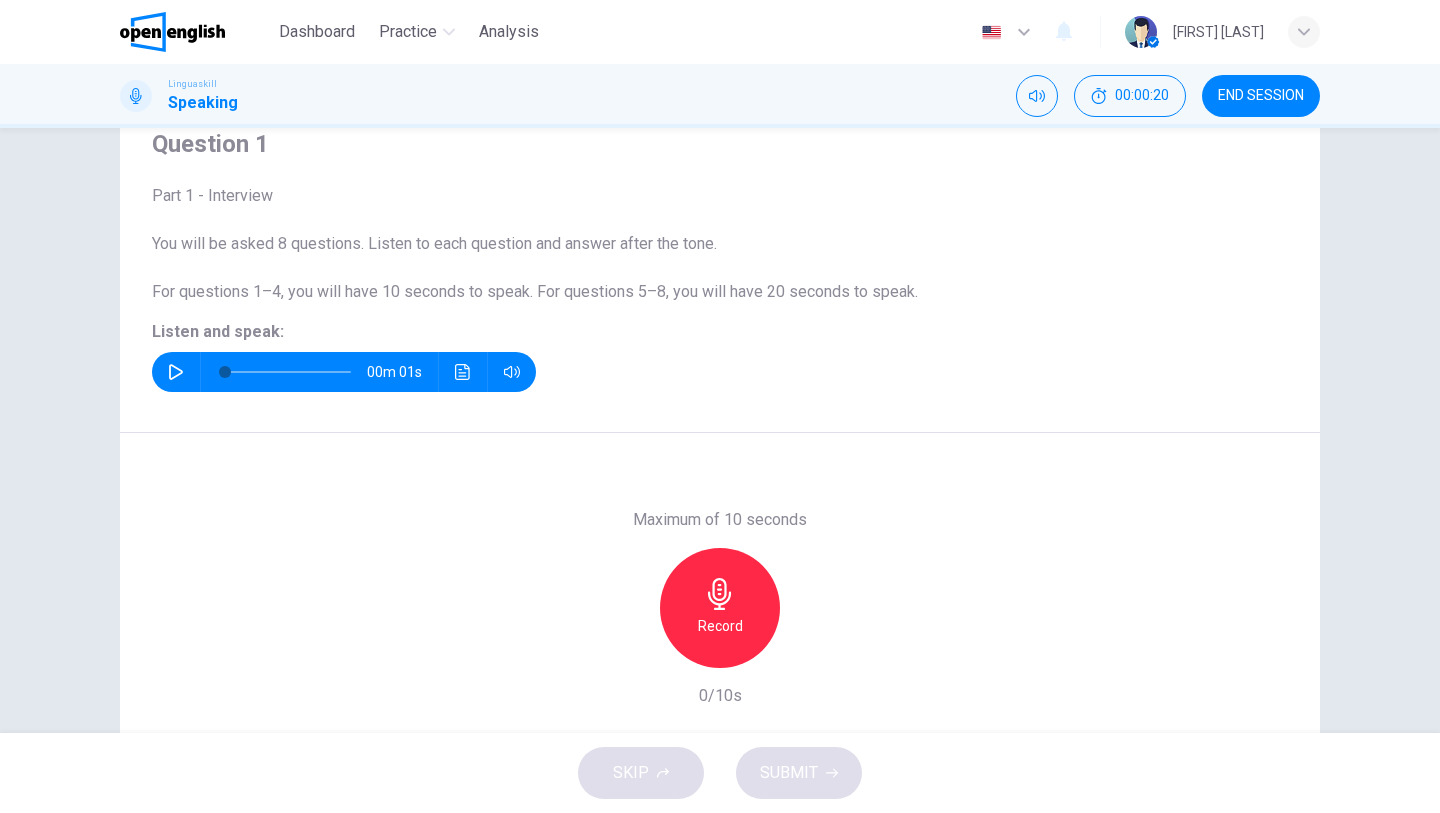 click on "Question   1 Part 1 - Interview You will be asked 8 questions. Listen to each question and answer after the tone. For questions 1–4, you will have 10 seconds to speak. For questions 5–8, you will have 20 seconds to speak. Listen and speak:  00m 01s" at bounding box center (720, 260) 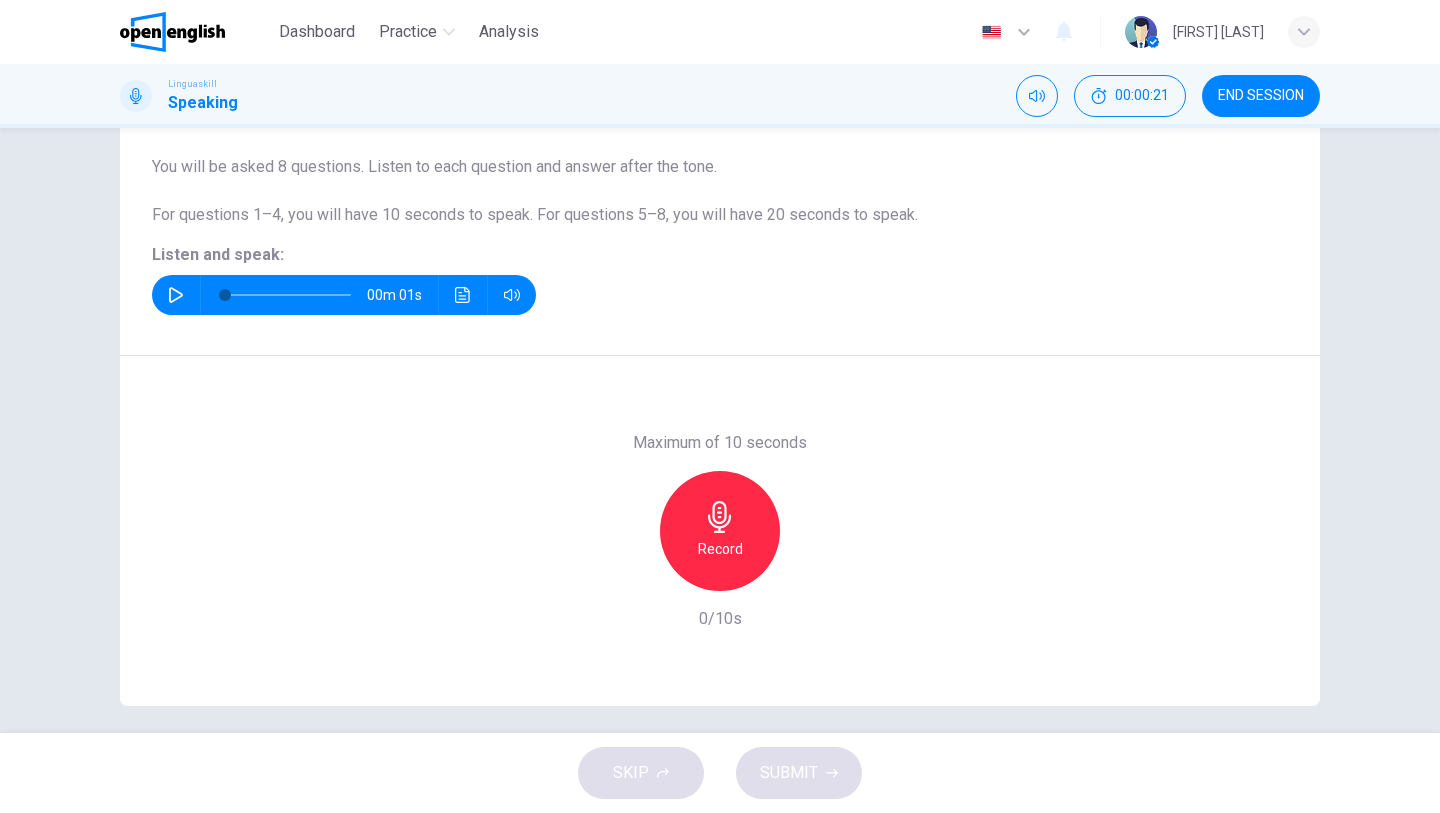 scroll, scrollTop: 160, scrollLeft: 0, axis: vertical 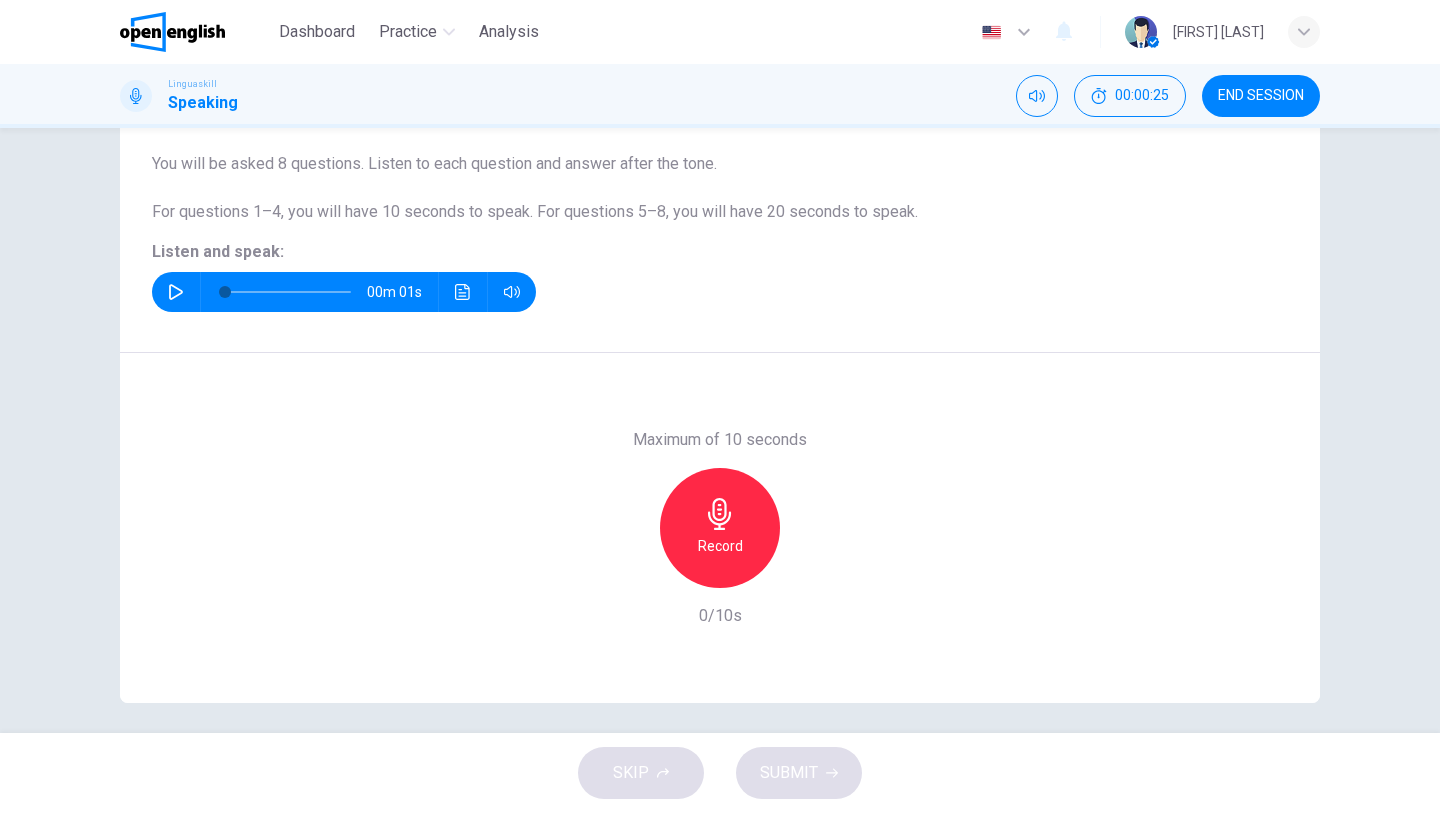 click 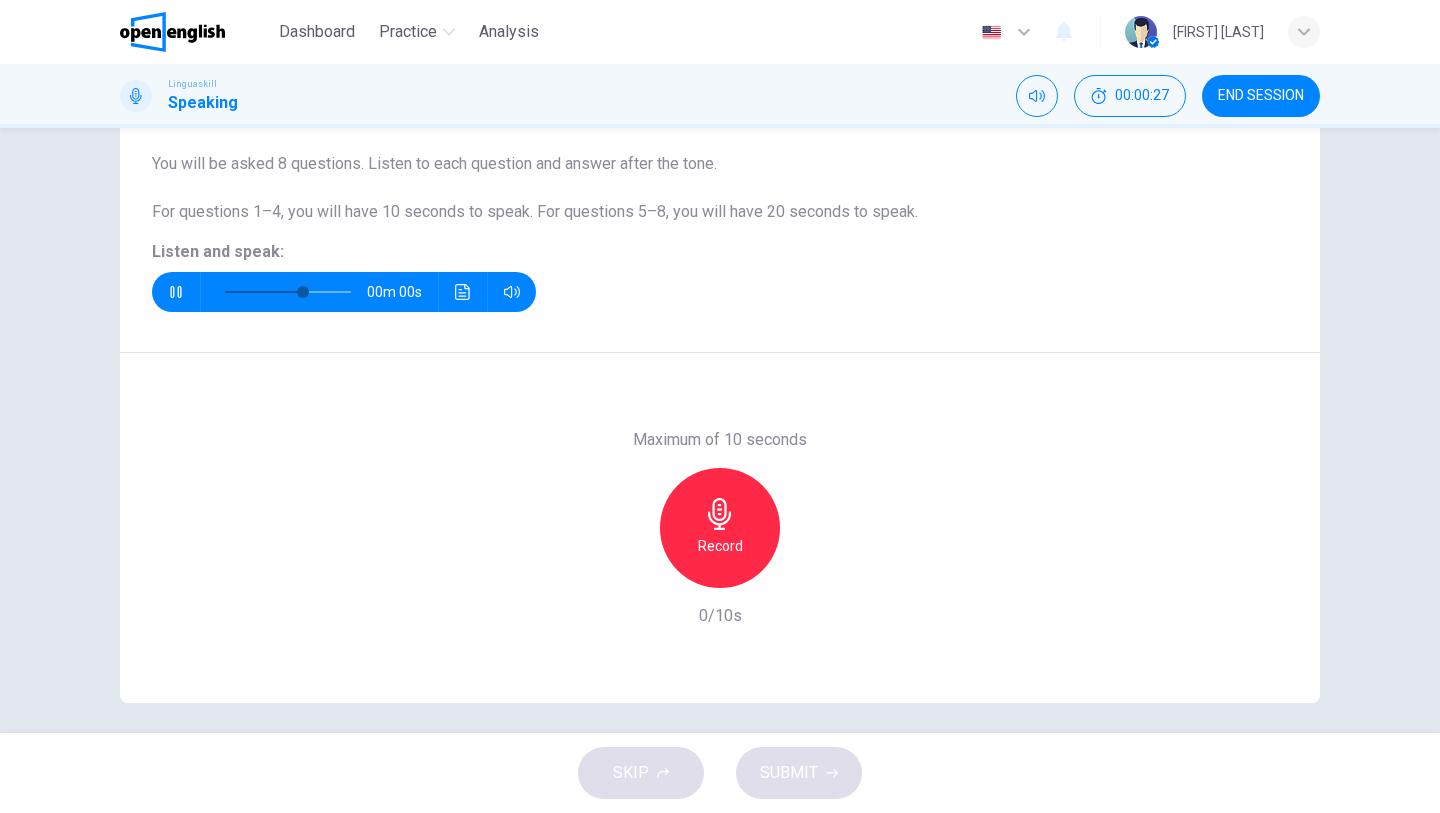 type on "*" 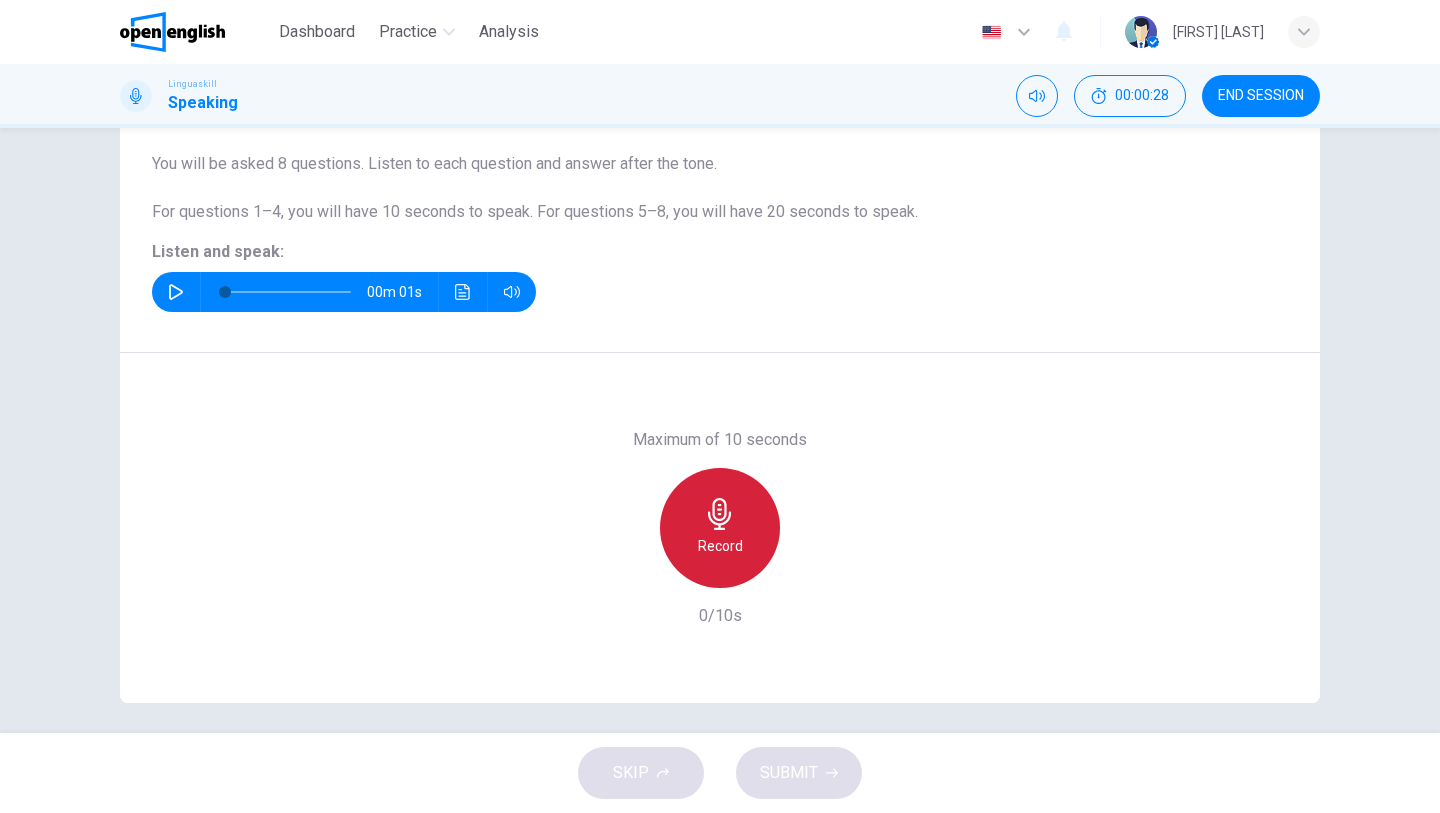 click 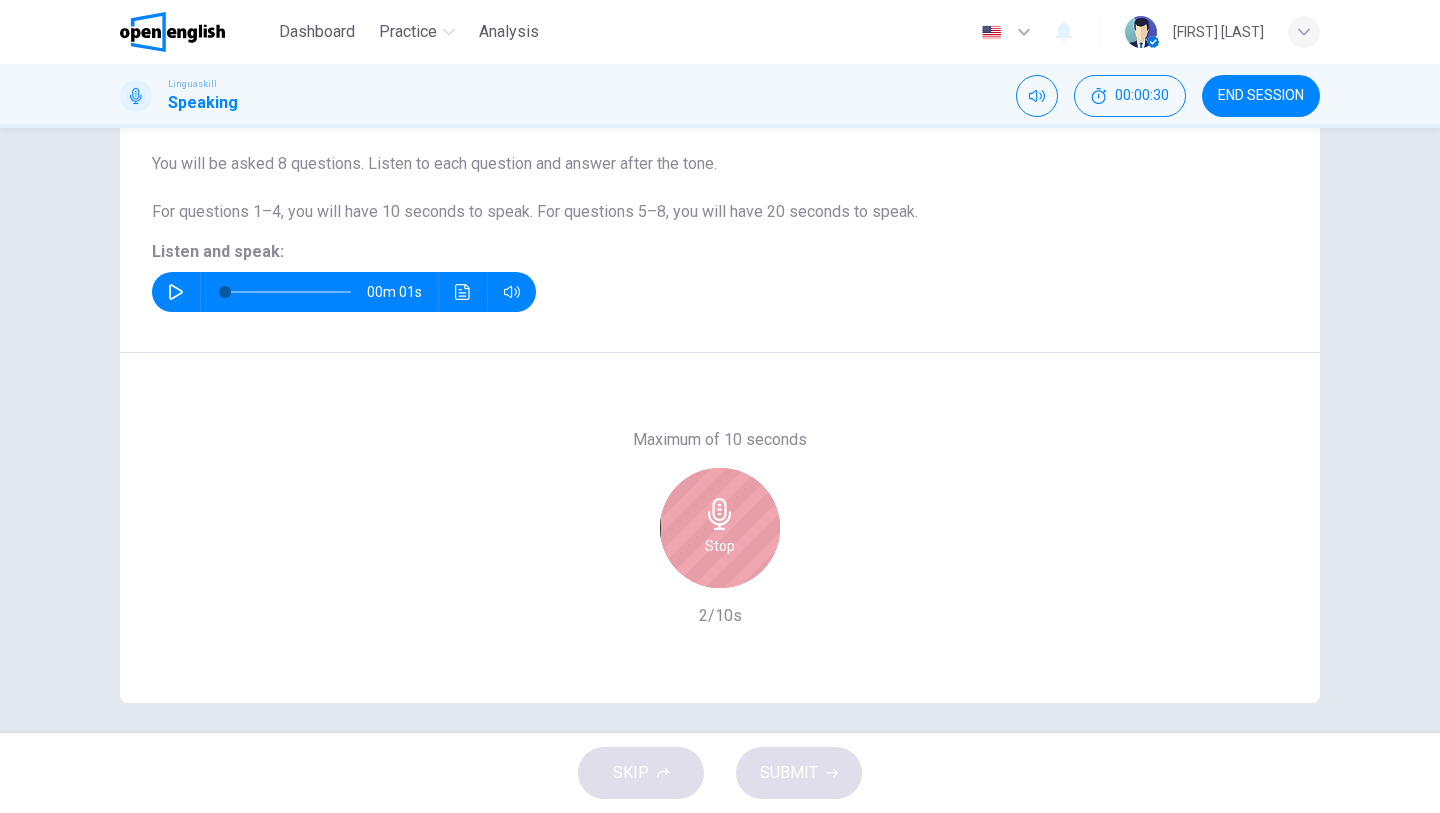 click 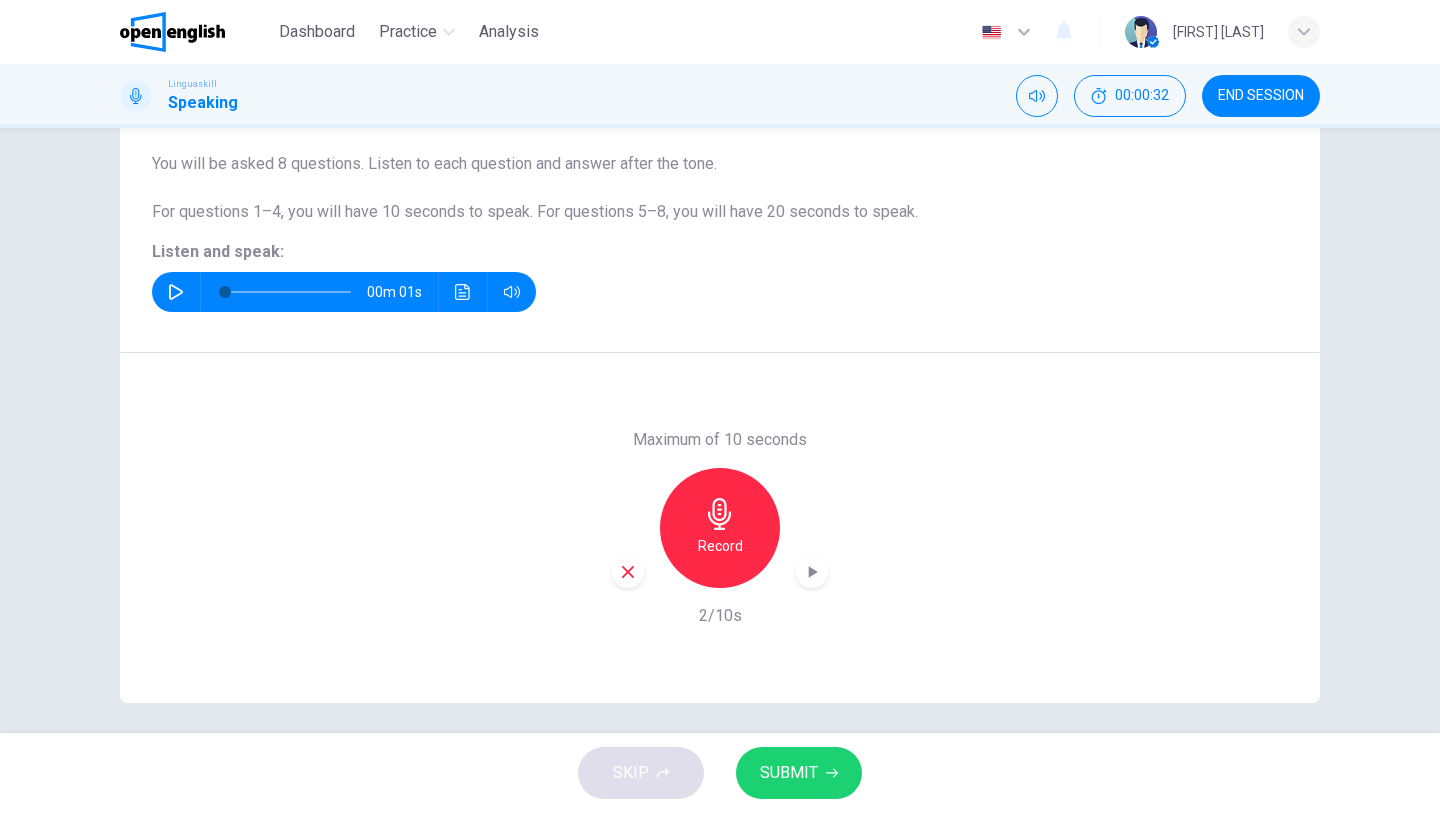 click 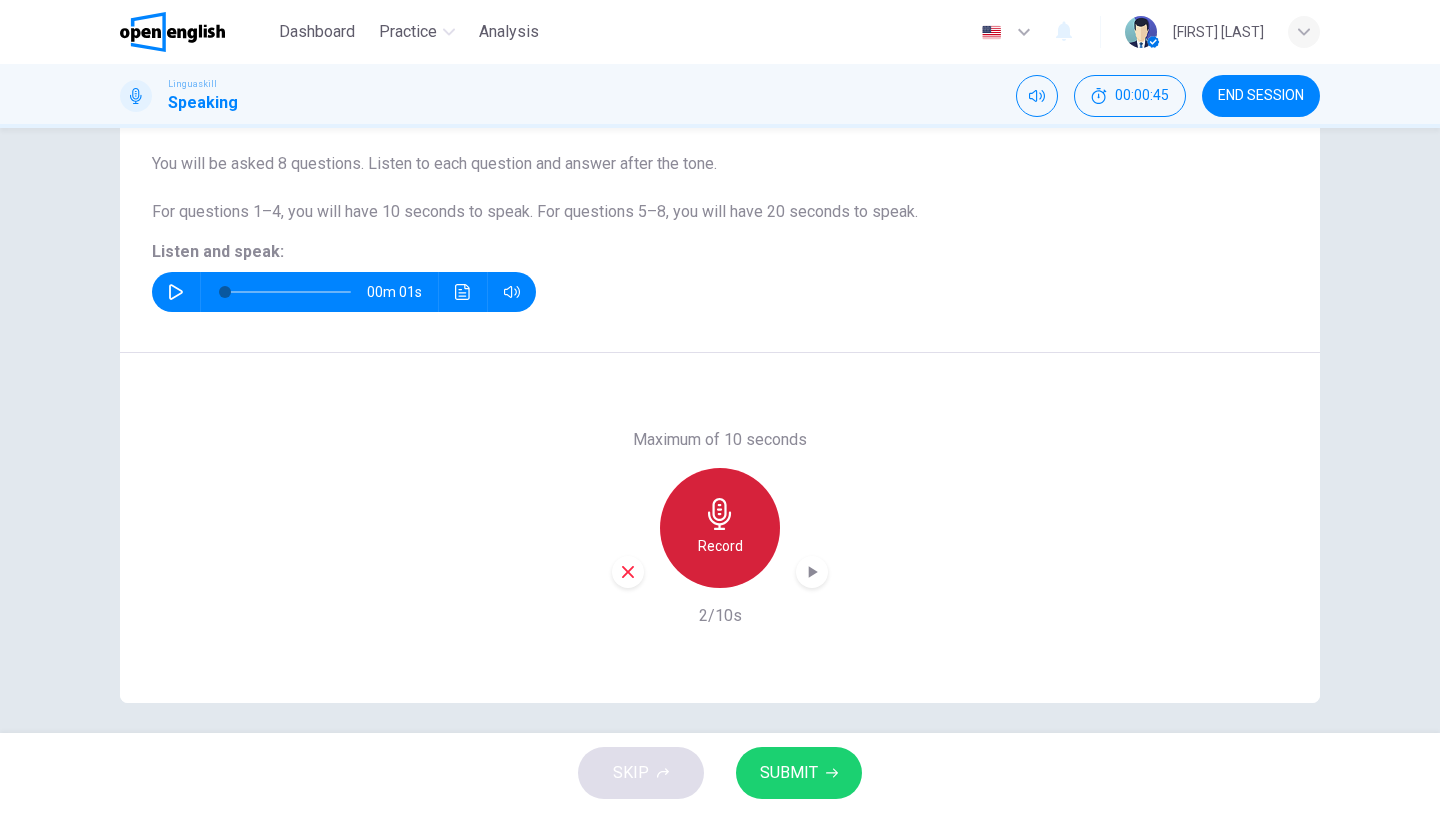 click 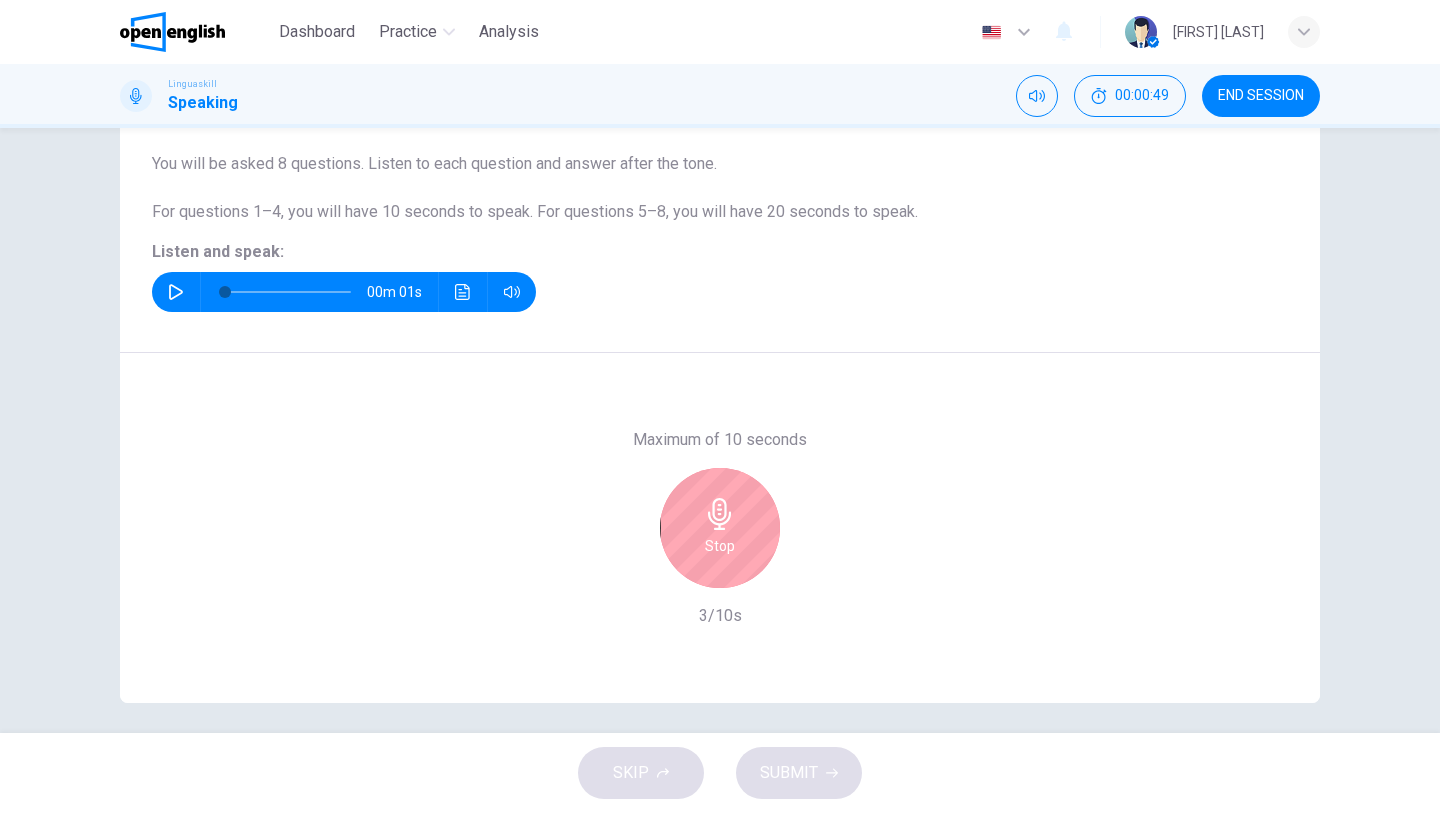 click 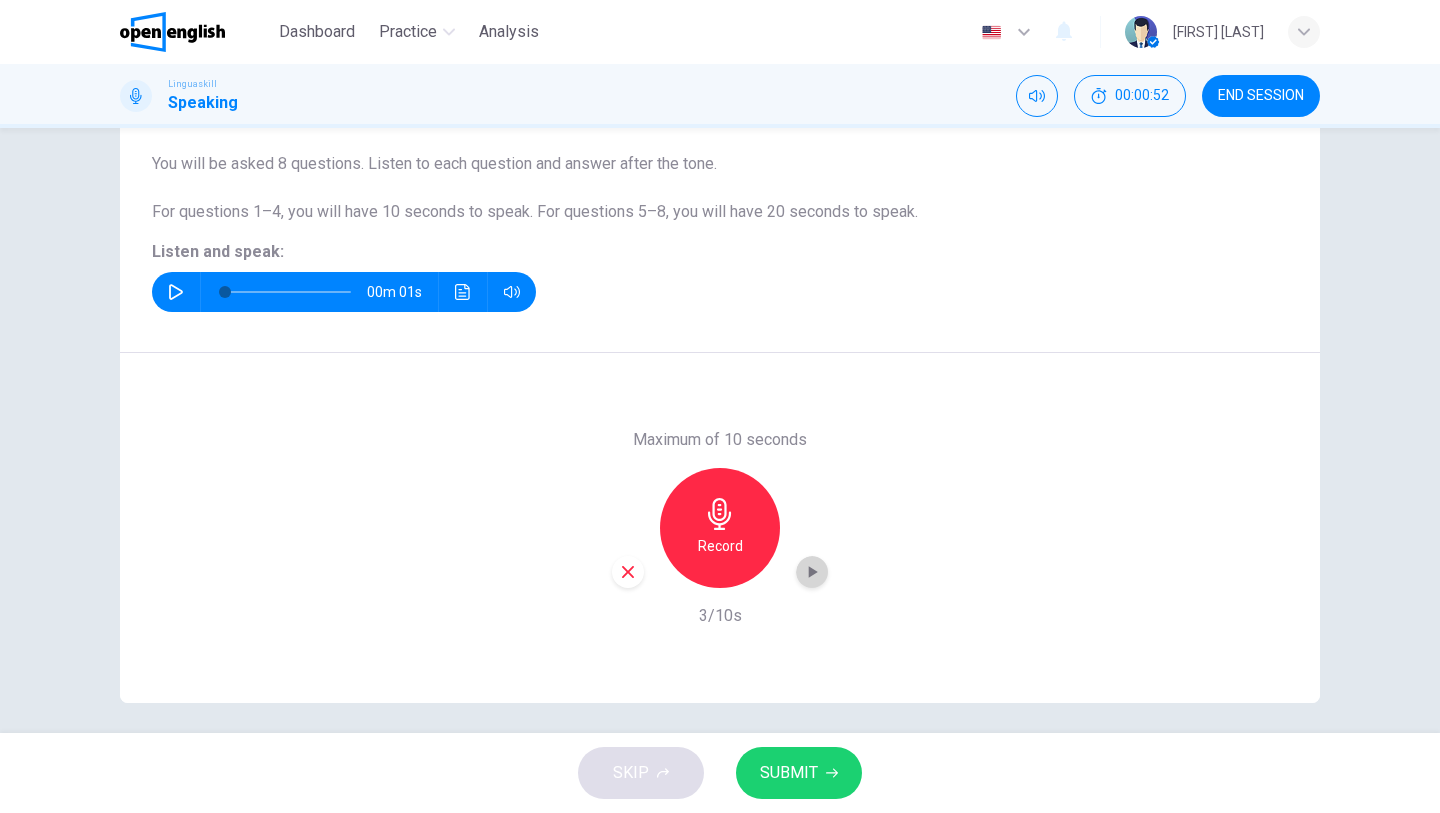 click 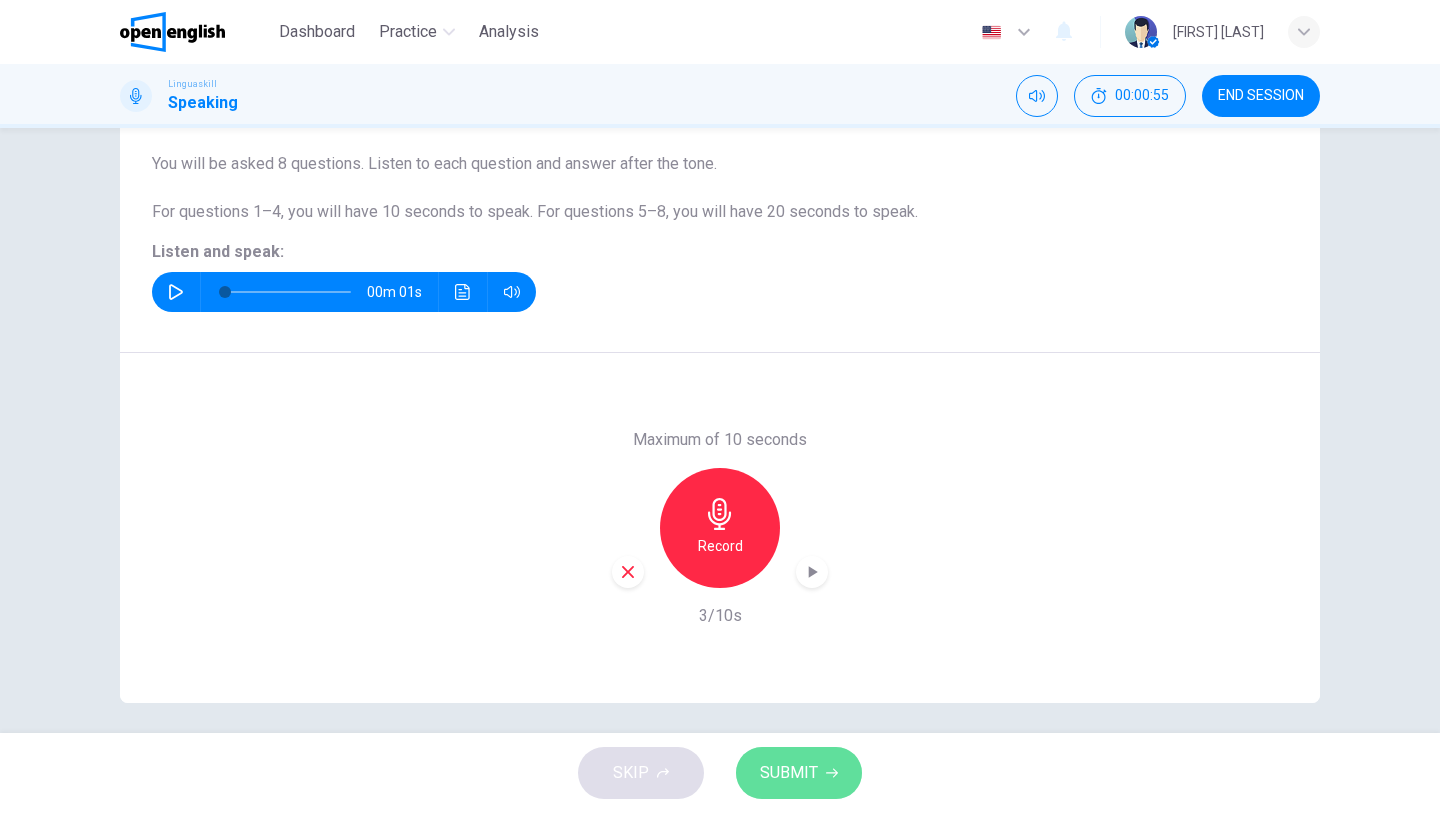 click on "SUBMIT" at bounding box center (789, 773) 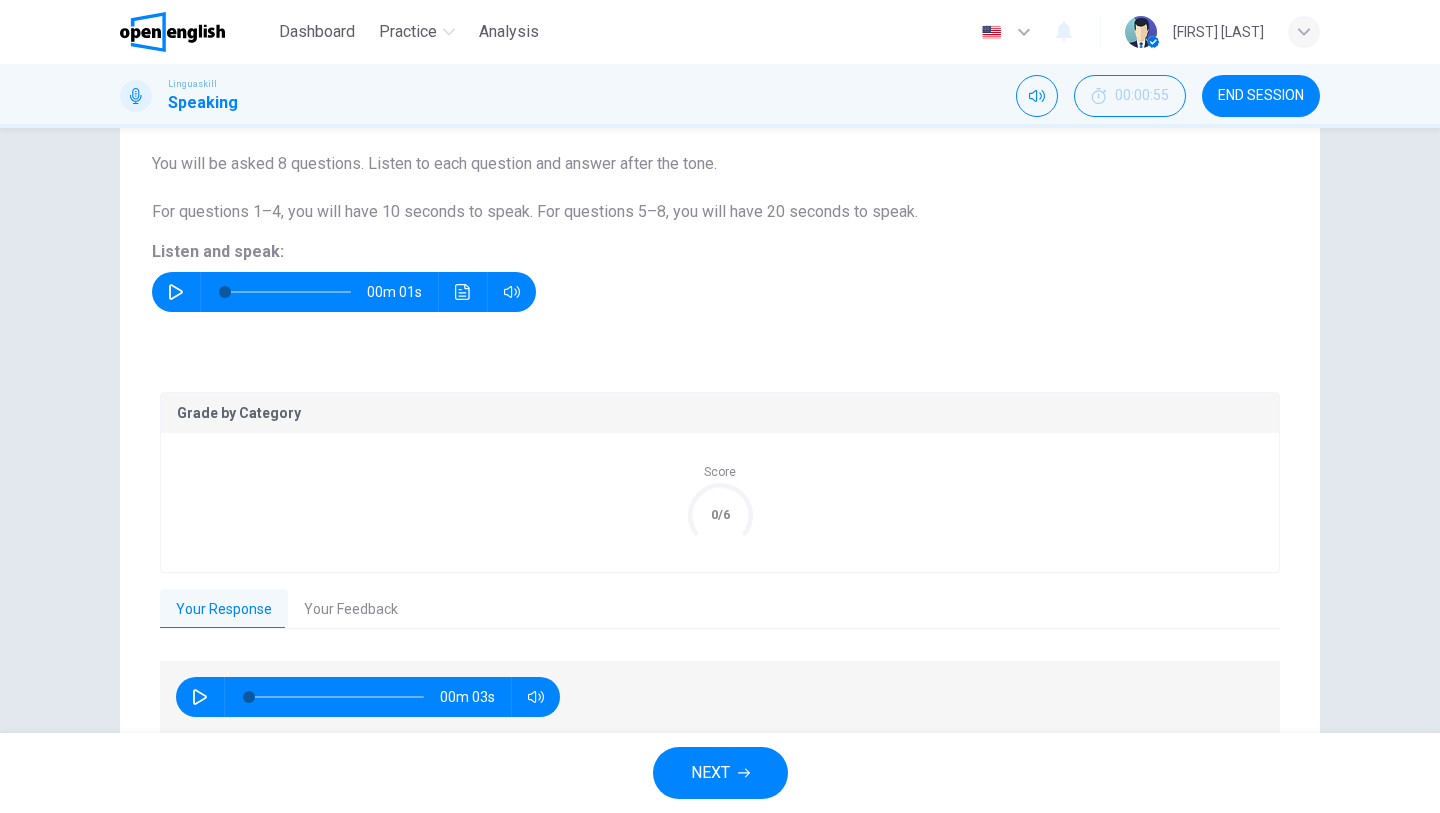 click on "Question   1 Part 1 - Interview You will be asked 8 questions. Listen to each question and answer after the tone. For questions 1–4, you will have 10 seconds to speak. For questions 5–8, you will have 20 seconds to speak. Listen and speak:  00m 01s Grade by Category Score 0/6 Your Response Your Feedback 00m 03s  Translate ​ ​ Powered by  Overall   4.0 / 6 The candidate's response is relevant and coherent, but it lacks complexity and depth. The pronunciation is mostly good, but with a few phonetic issues, particularly in the name. Overall, the response is satisfactory but could be enhanced with more complex language and ideas.   Copy Feedback Pronunciation and Fluency   5.0 / 6 The pronunciation is generally intelligible, with mostly accurate pronunciation of individual words. However, the name 'Christina' has some lower phoneme scores, particularly 'k' and 'ə,' which may affect overall clarity. The fluency is excellent, with a normal speech rate and no filler words or long pauses.   Copy Feedback   /" at bounding box center (720, 430) 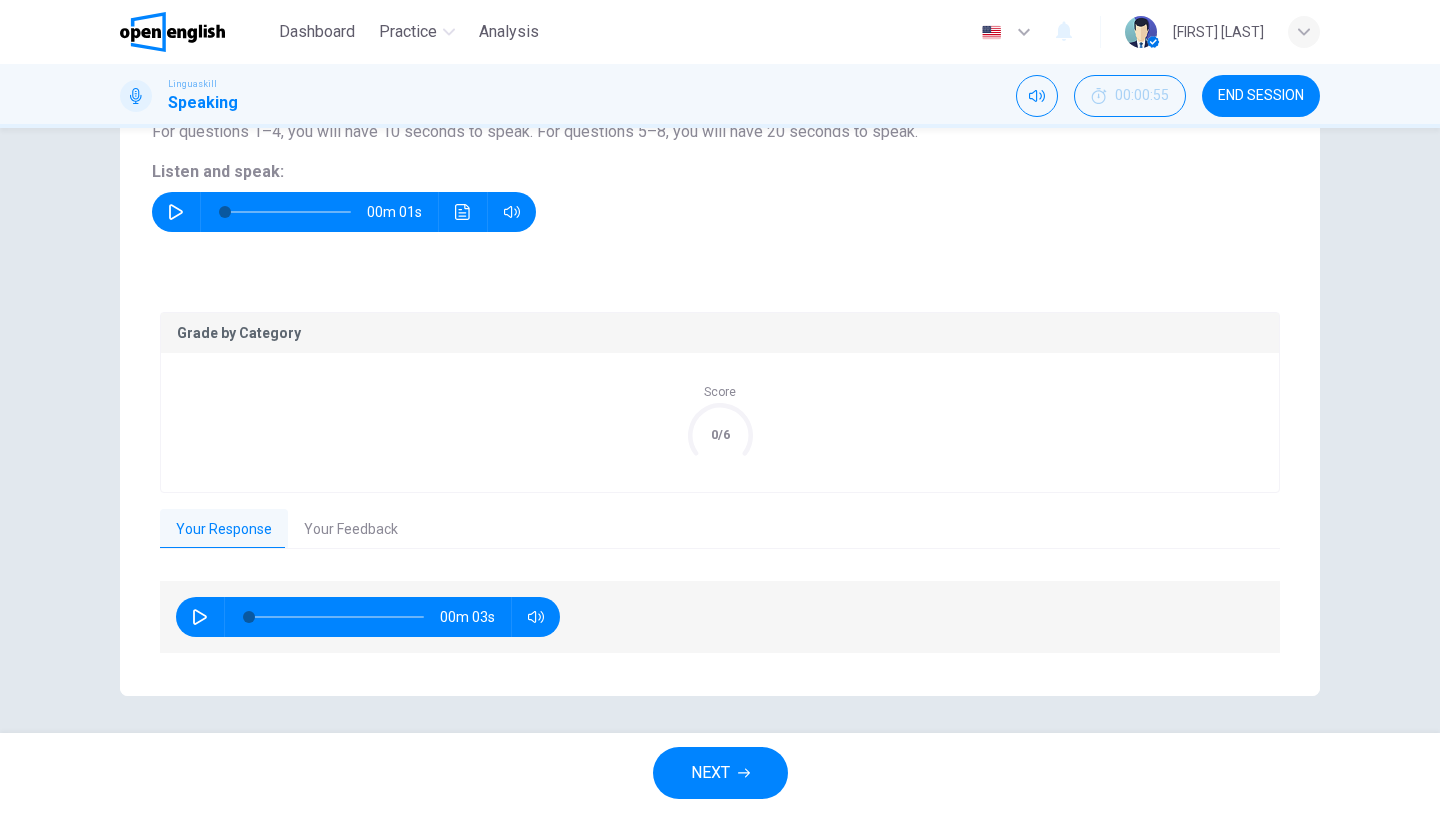 scroll, scrollTop: 243, scrollLeft: 0, axis: vertical 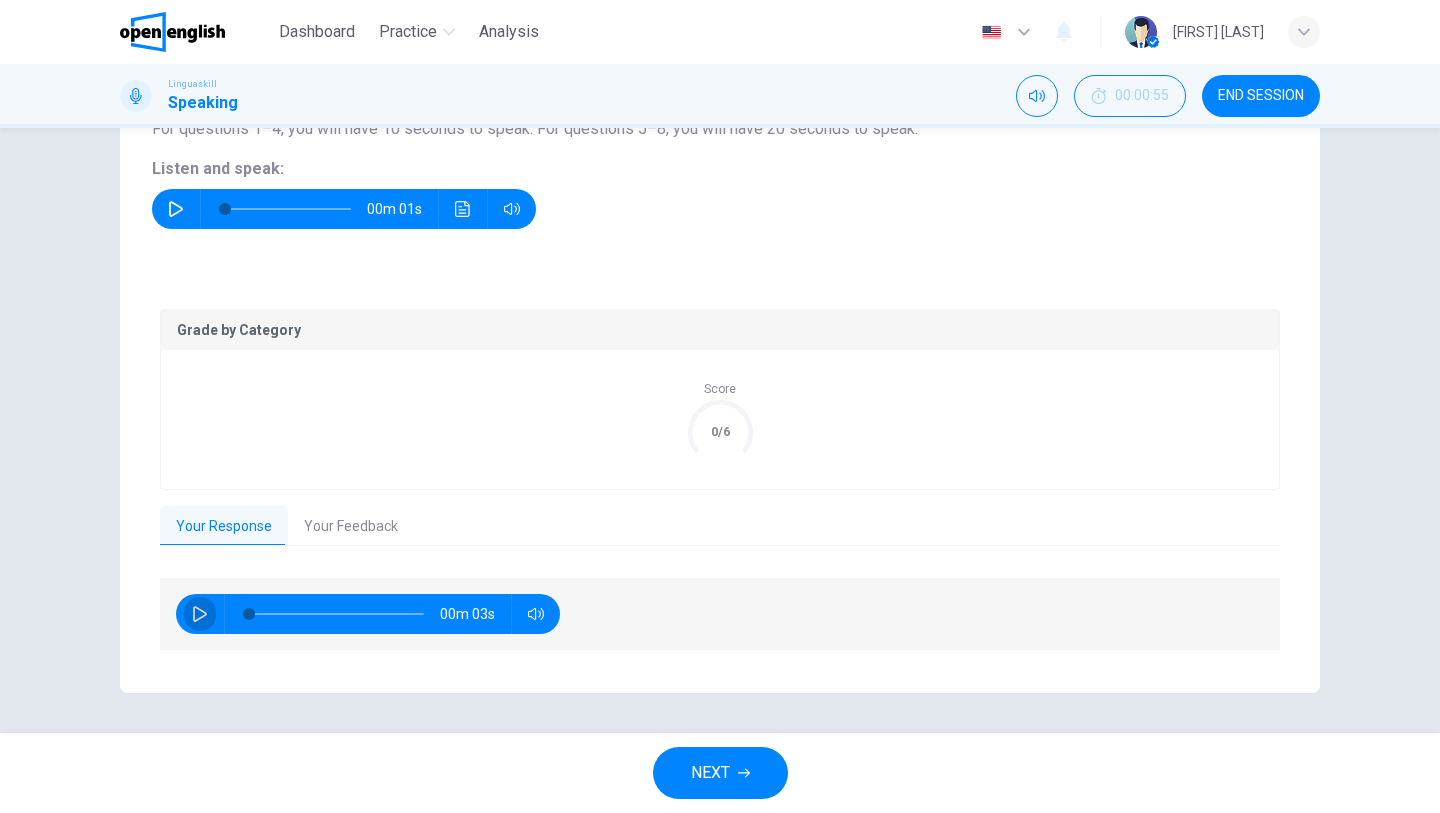 click 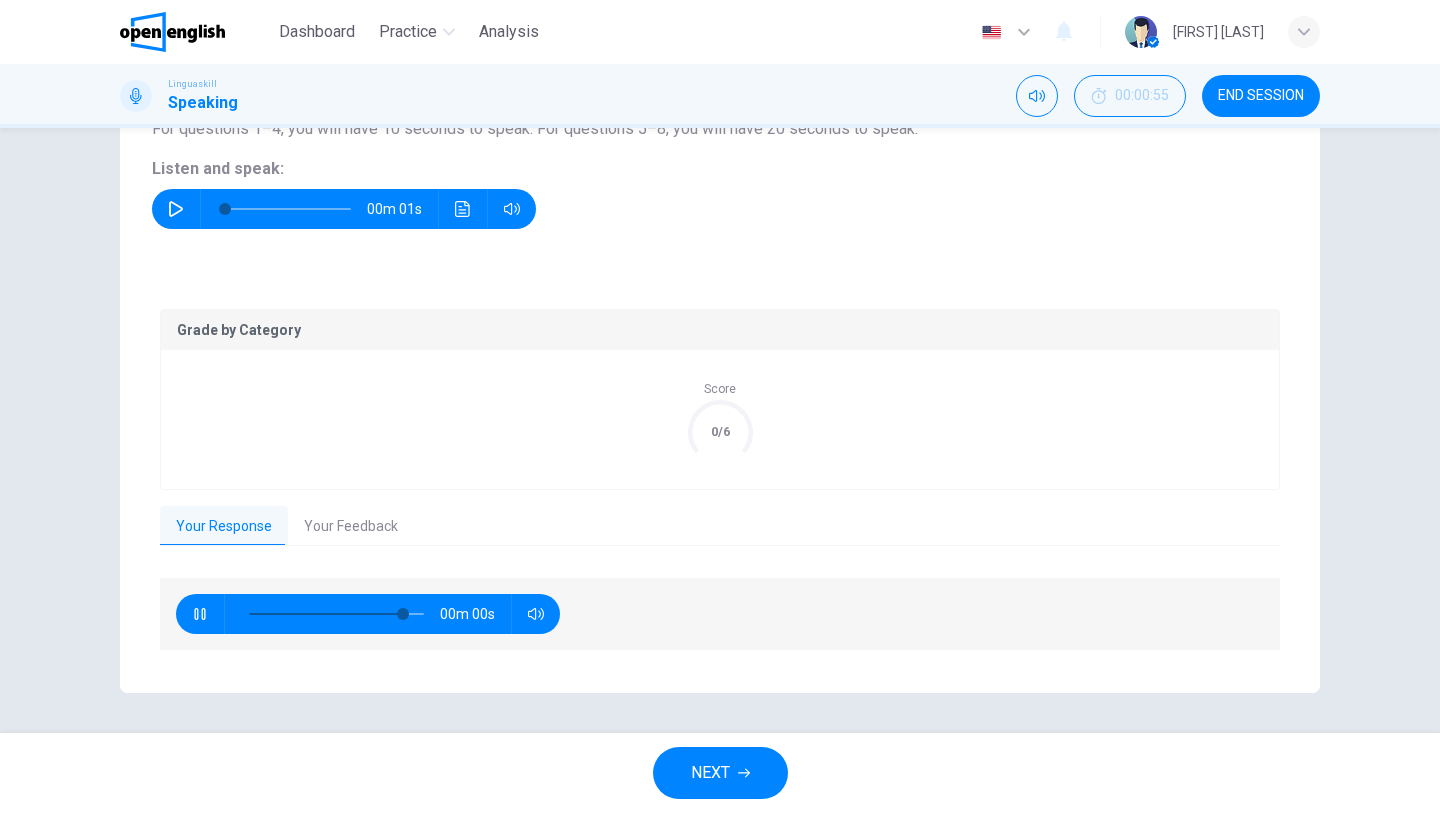 type on "*" 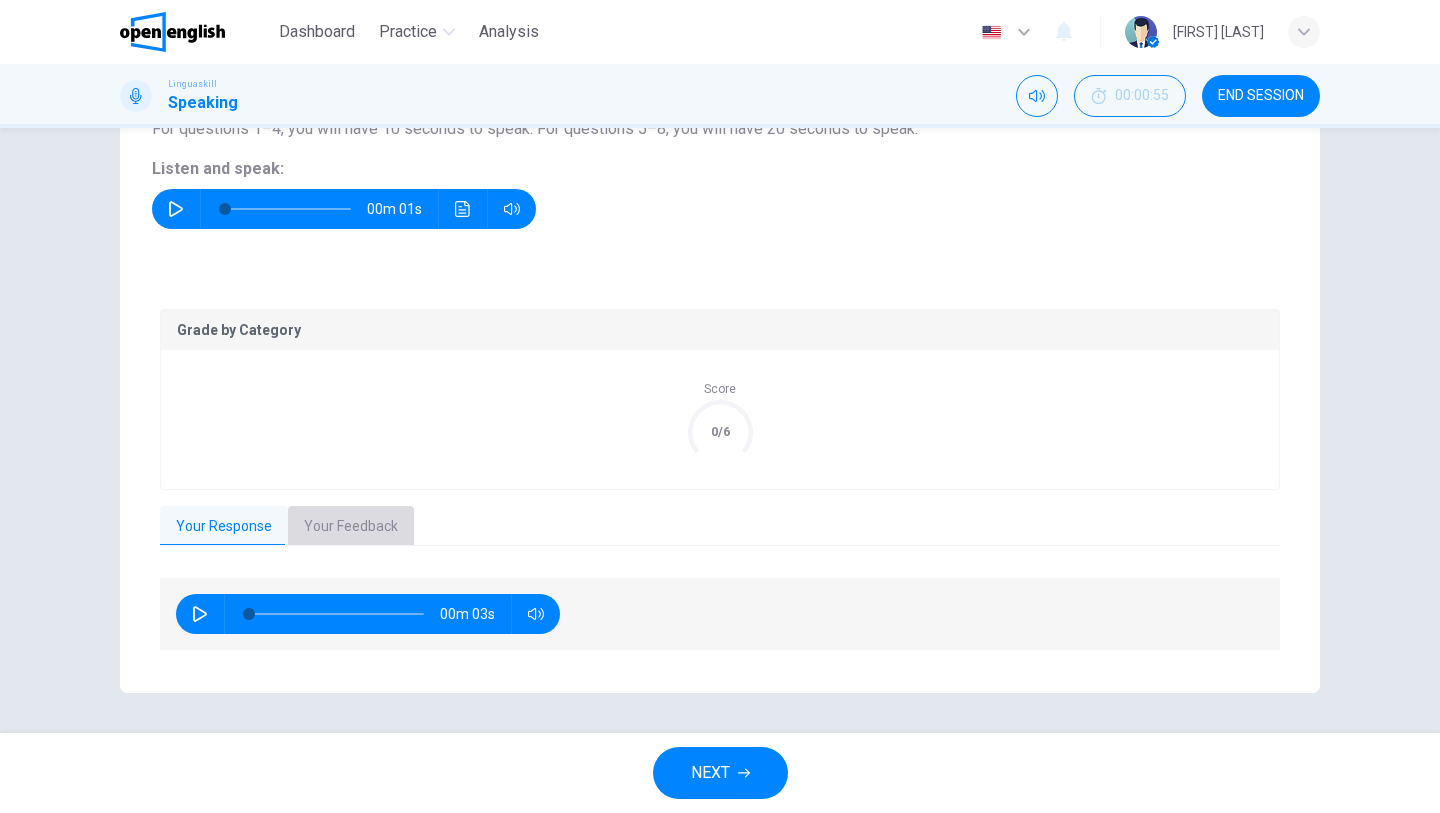 click on "Your Feedback" at bounding box center (351, 527) 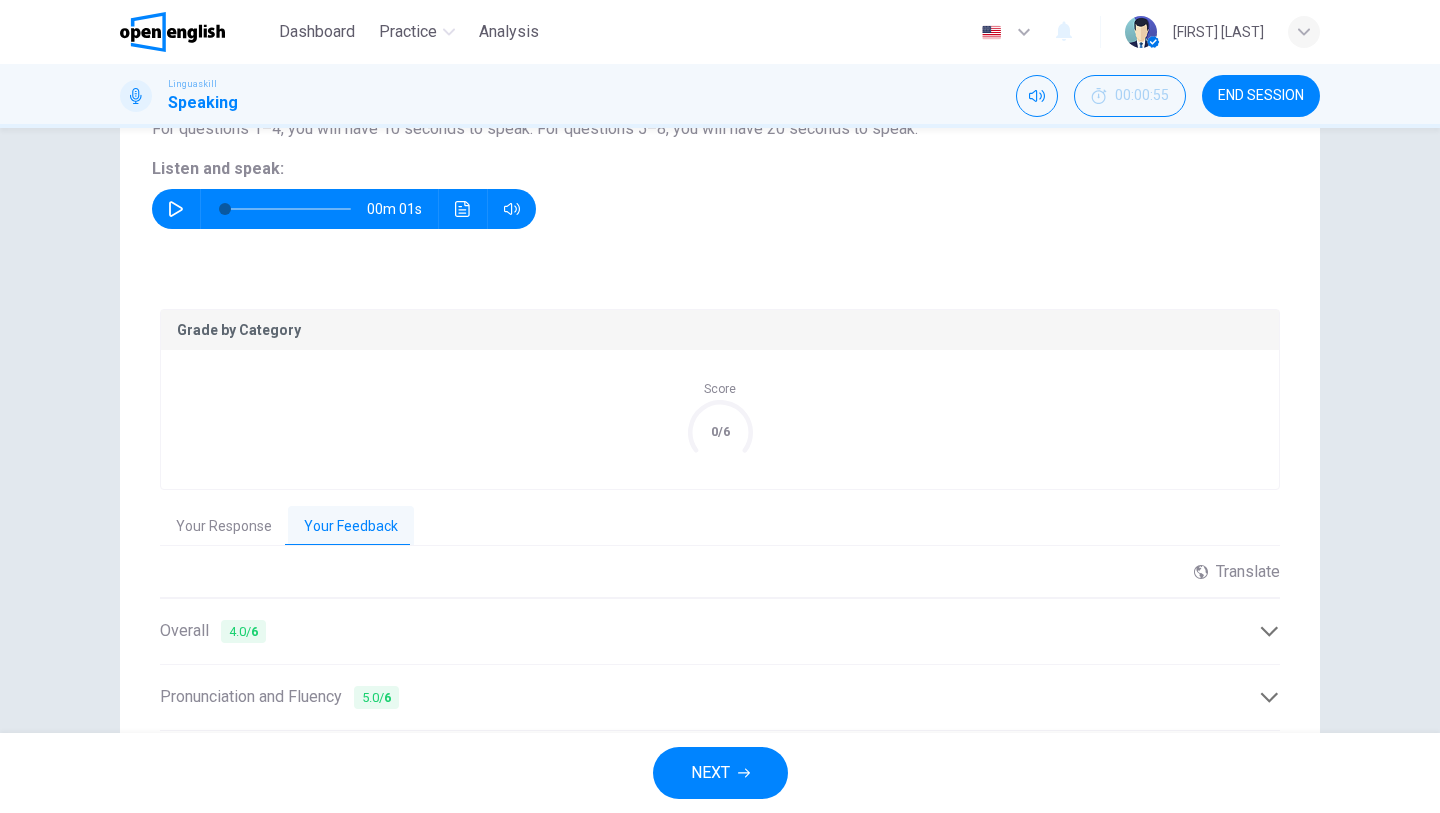 type 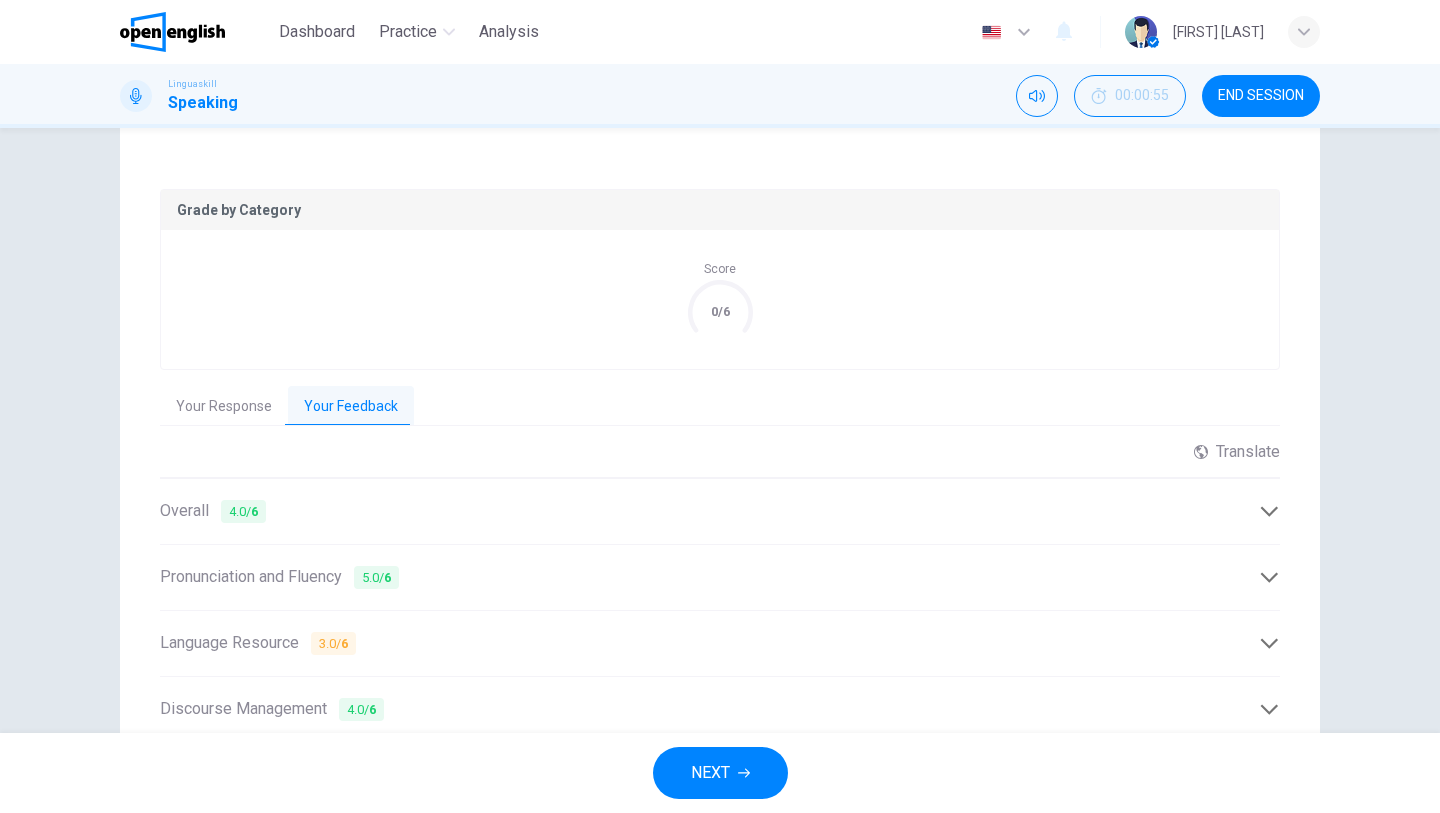 scroll, scrollTop: 403, scrollLeft: 0, axis: vertical 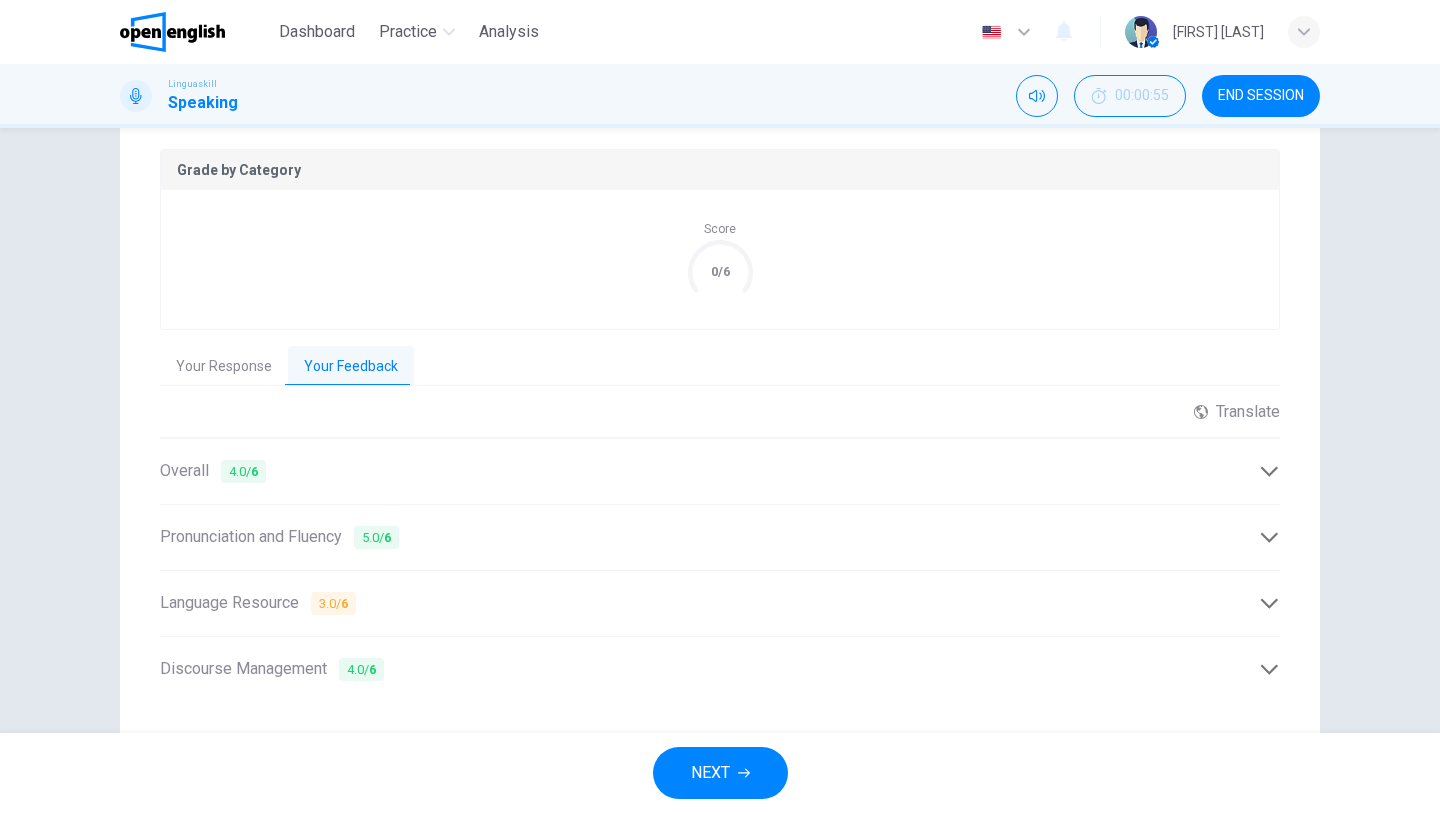 click 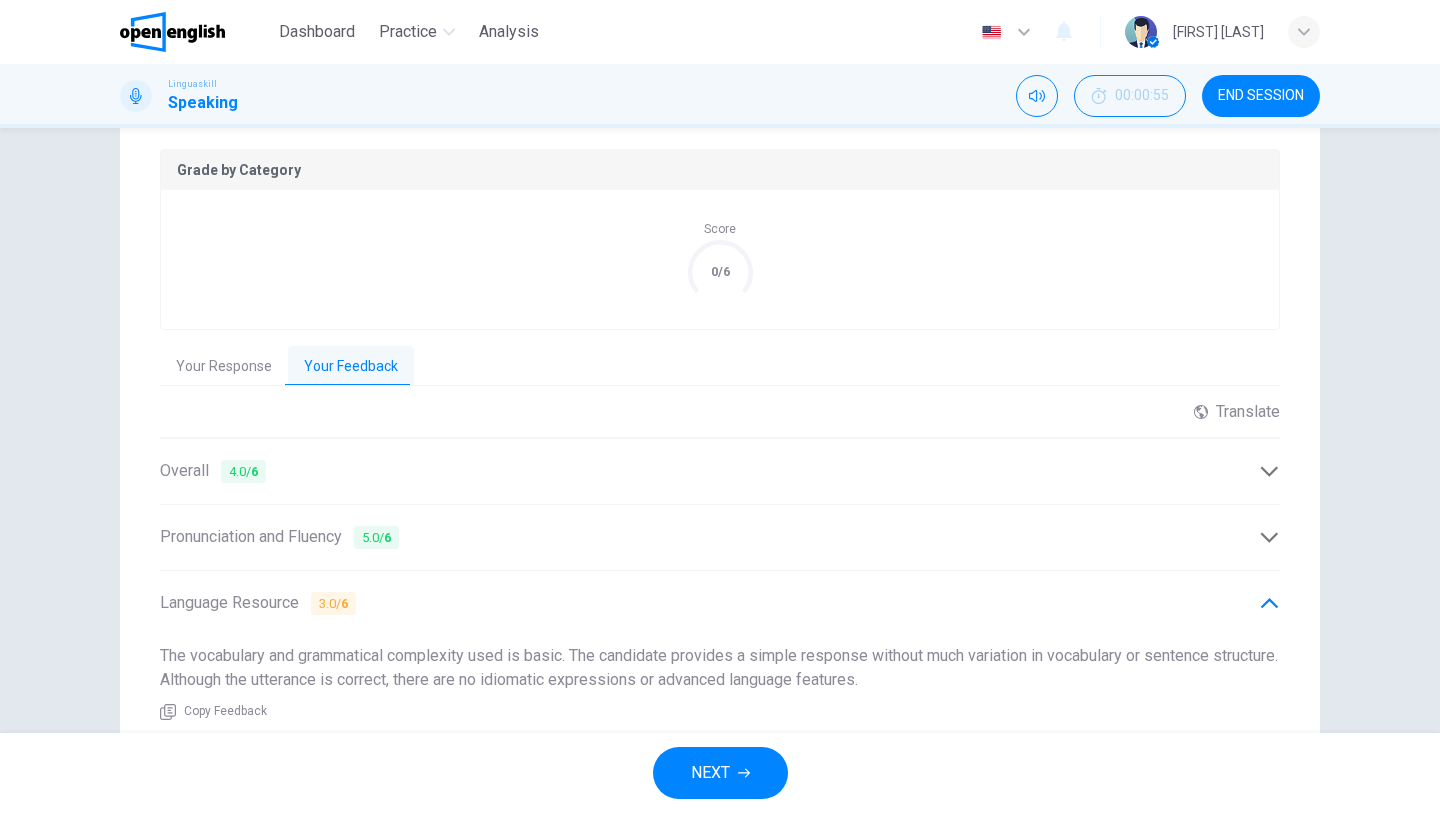 click on "Question   1 Part 1 - Interview You will be asked 8 questions. Listen to each question and answer after the tone. For questions 1–4, you will have 10 seconds to speak. For questions 5–8, you will have 20 seconds to speak. Listen and speak:  00m 01s Grade by Category Score 0/6 Your Response Your Feedback 00m 03s  Translate ​ ​ Powered by  Overall   4.0 / 6 The candidate's response is relevant and coherent, but it lacks complexity and depth. The pronunciation is mostly good, but with a few phonetic issues, particularly in the name. Overall, the response is satisfactory but could be enhanced with more complex language and ideas.   Copy Feedback Pronunciation and Fluency   5.0 / 6 The pronunciation is generally intelligible, with mostly accurate pronunciation of individual words. However, the name 'Christina' has some lower phoneme scores, particularly 'k' and 'ə,' which may affect overall clarity. The fluency is excellent, with a normal speech rate and no filler words or long pauses.   Copy Feedback   /" at bounding box center [720, 430] 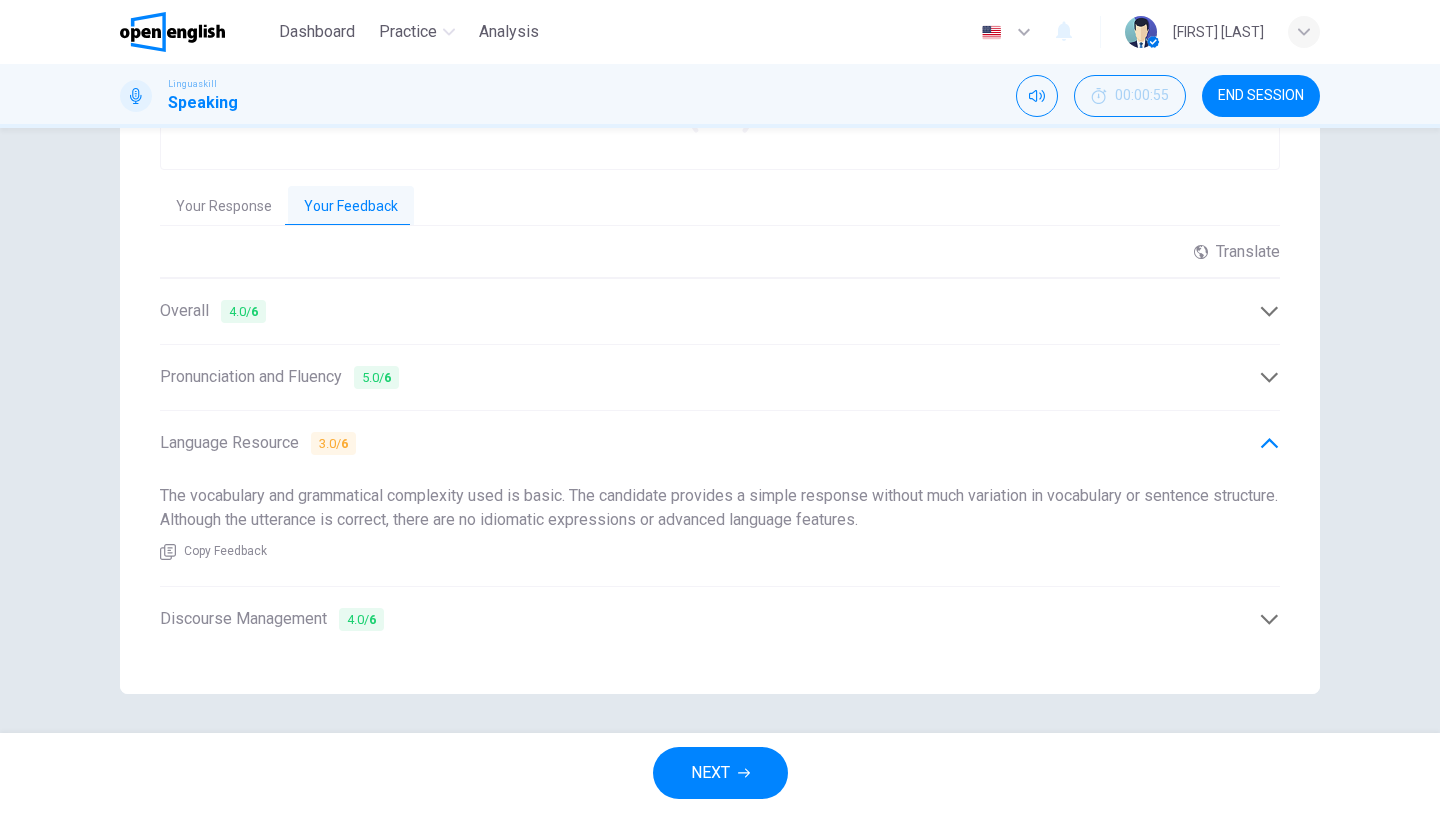 scroll, scrollTop: 564, scrollLeft: 0, axis: vertical 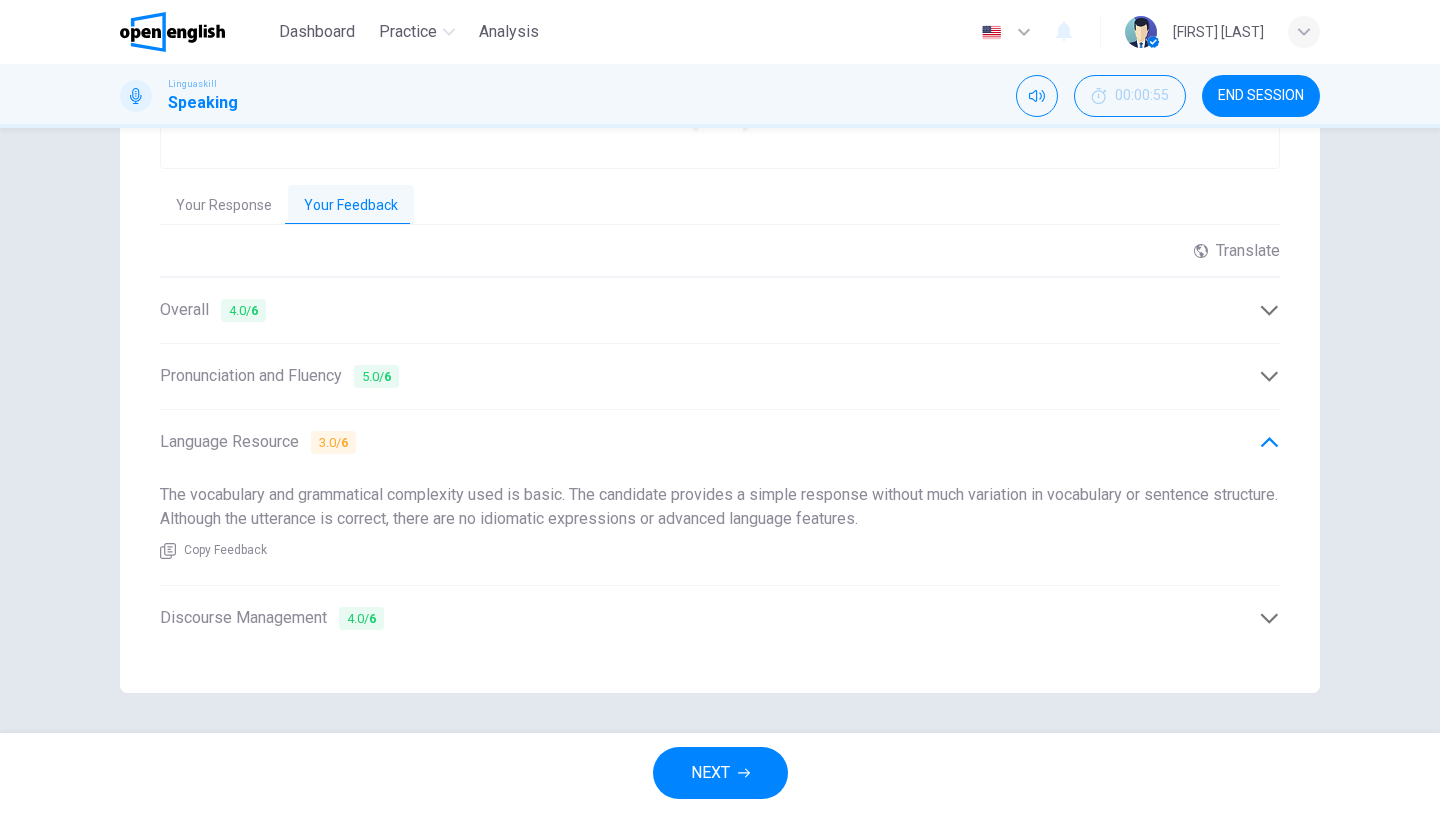 click on "NEXT" at bounding box center [710, 773] 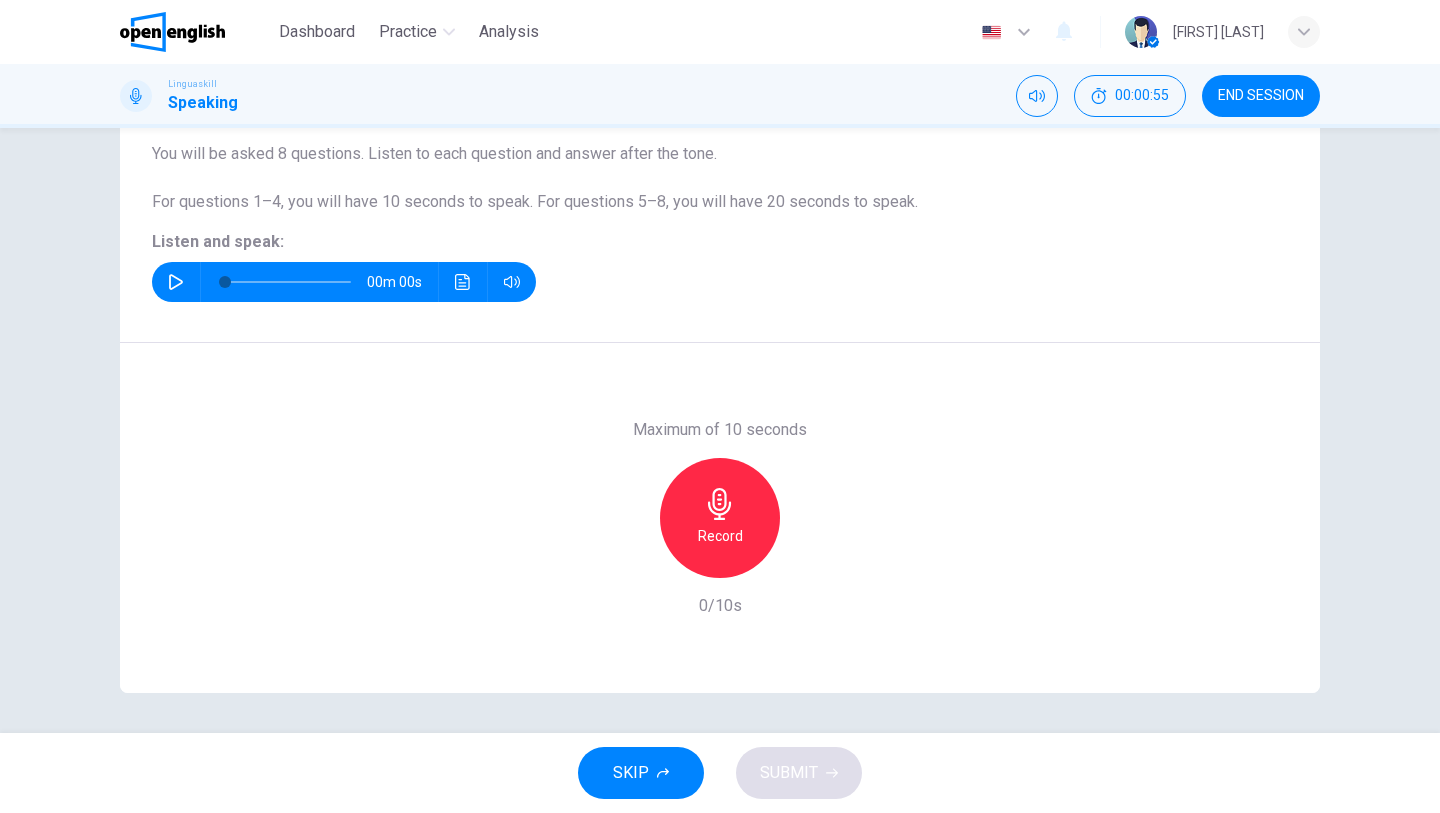 scroll, scrollTop: 170, scrollLeft: 0, axis: vertical 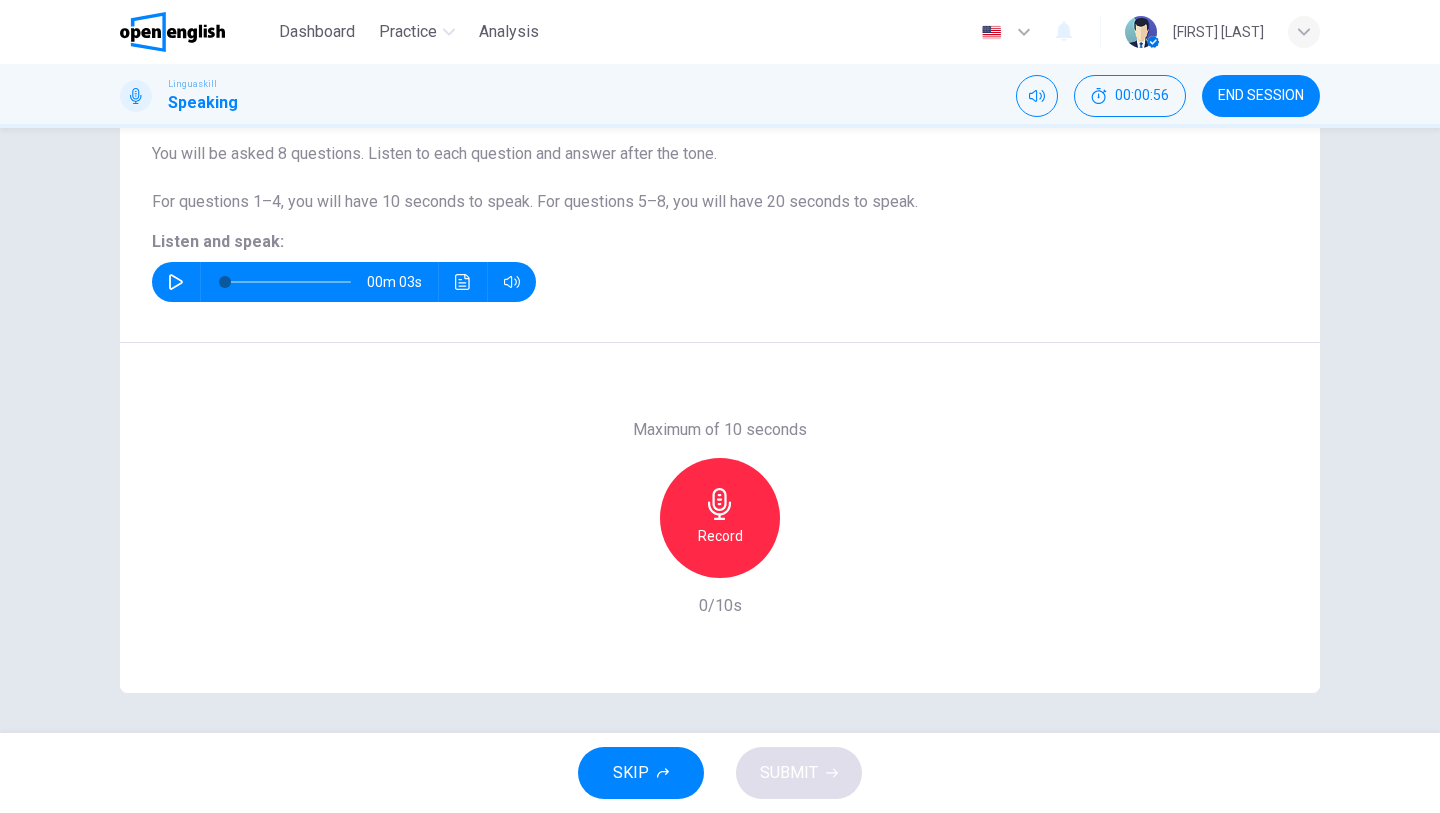 click 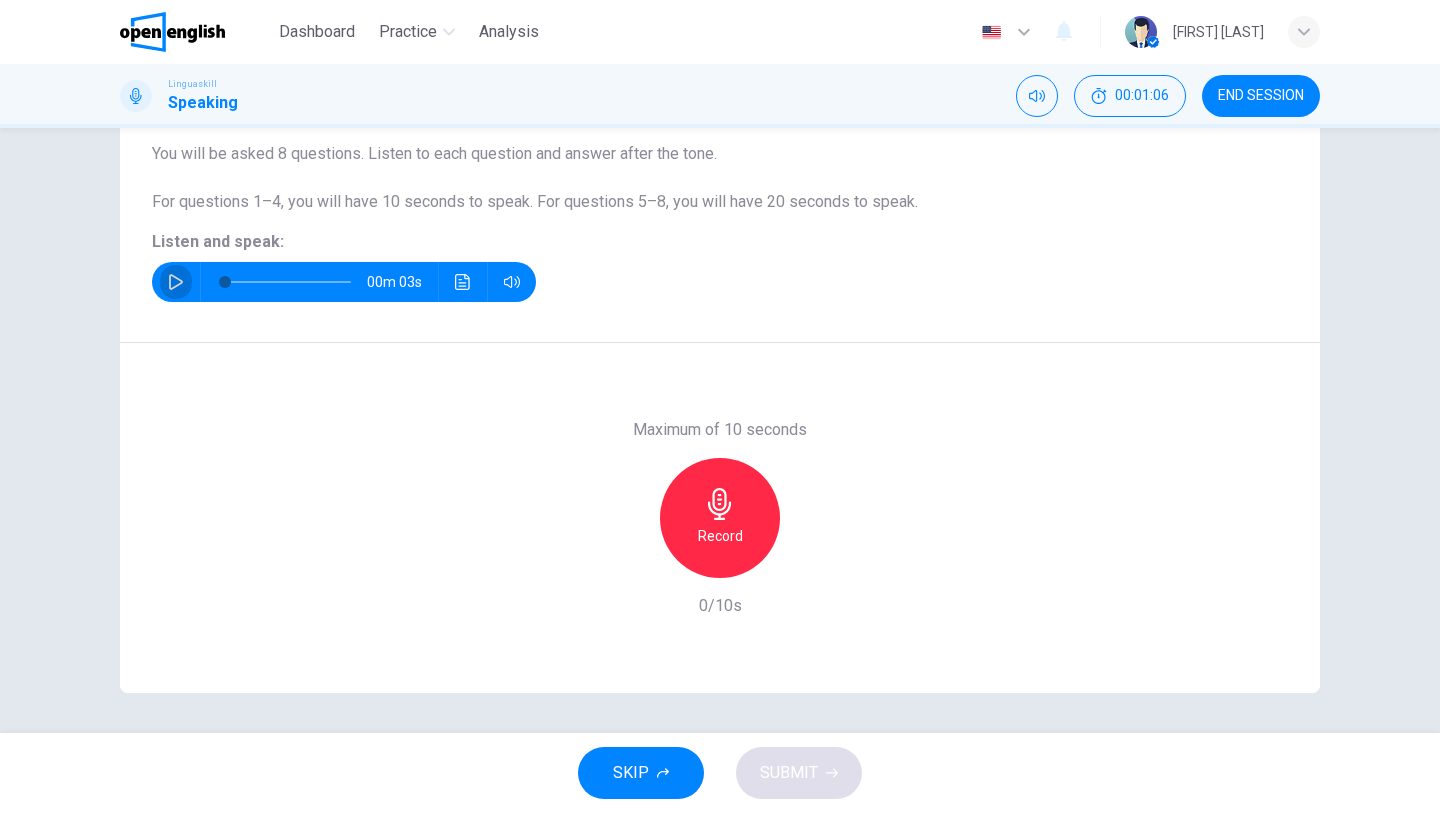 click 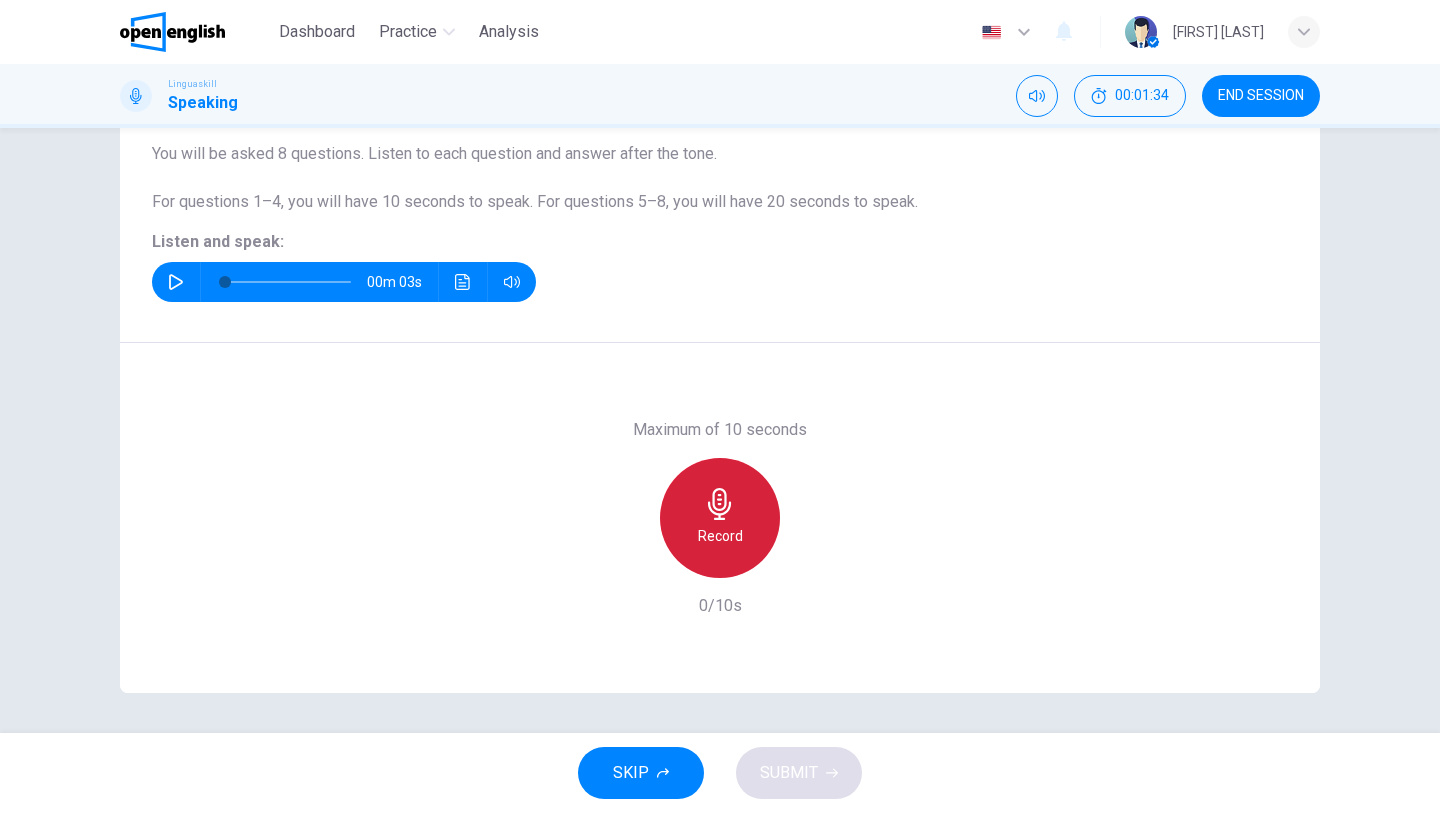 click 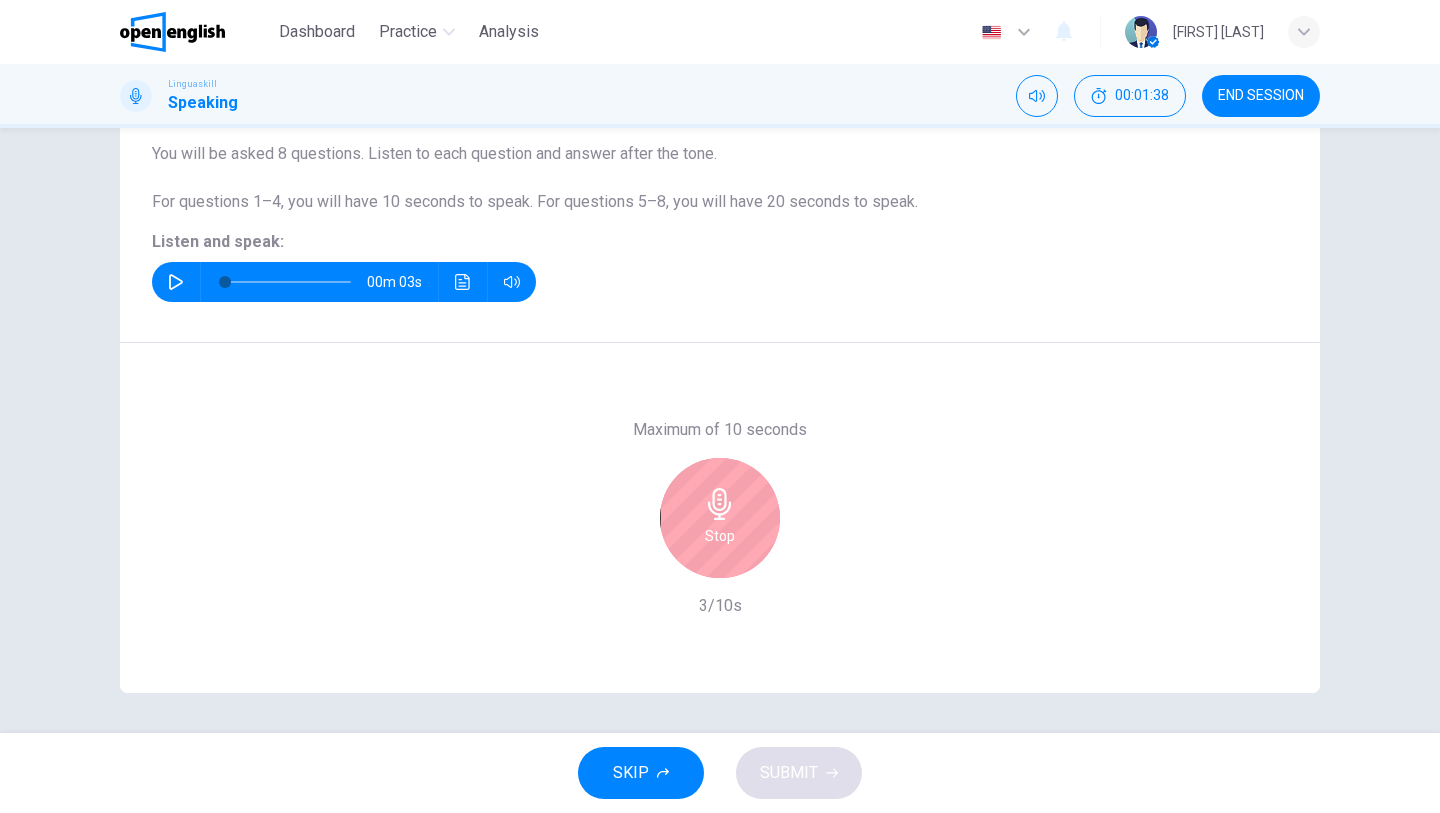 click 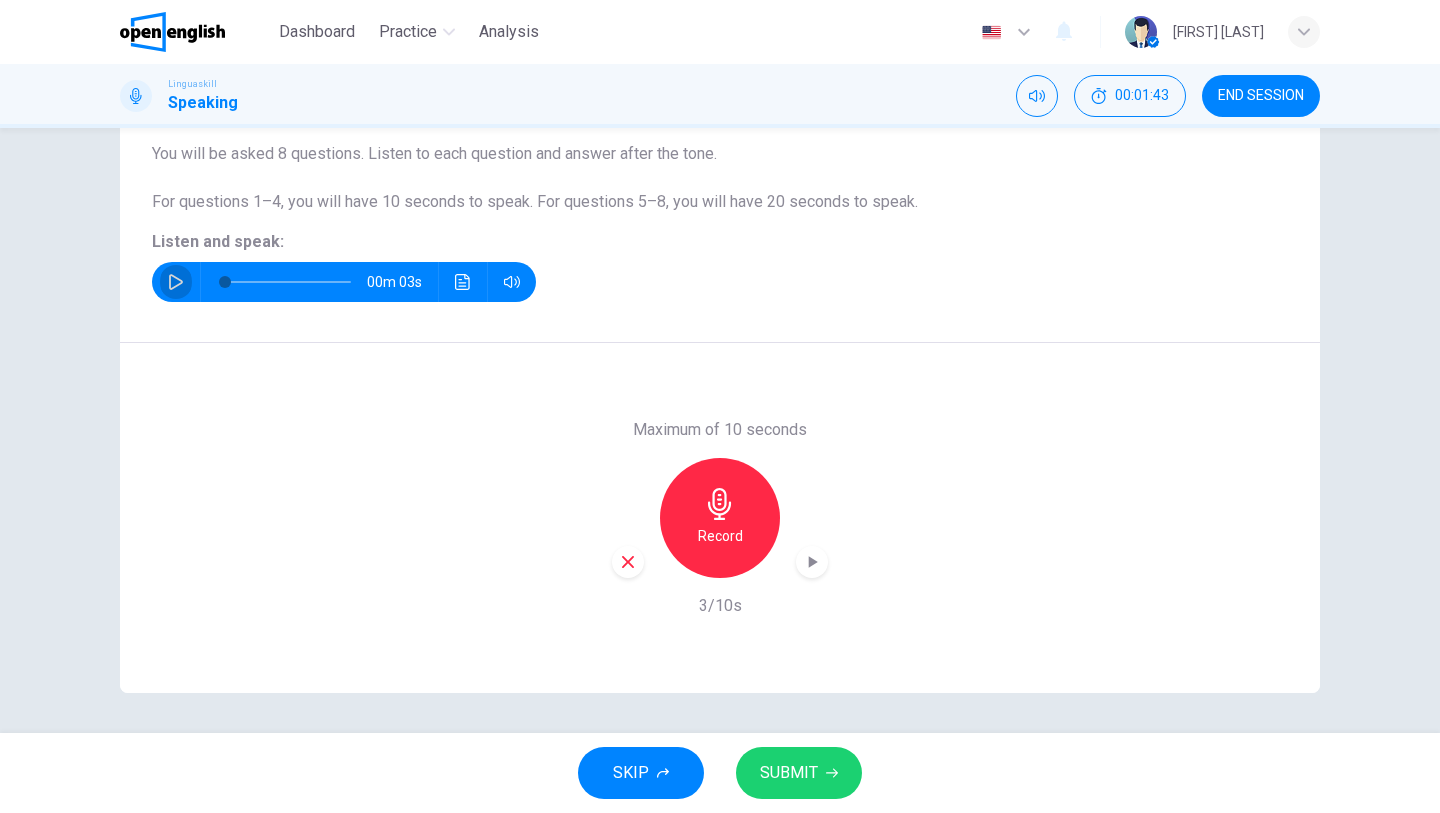 click 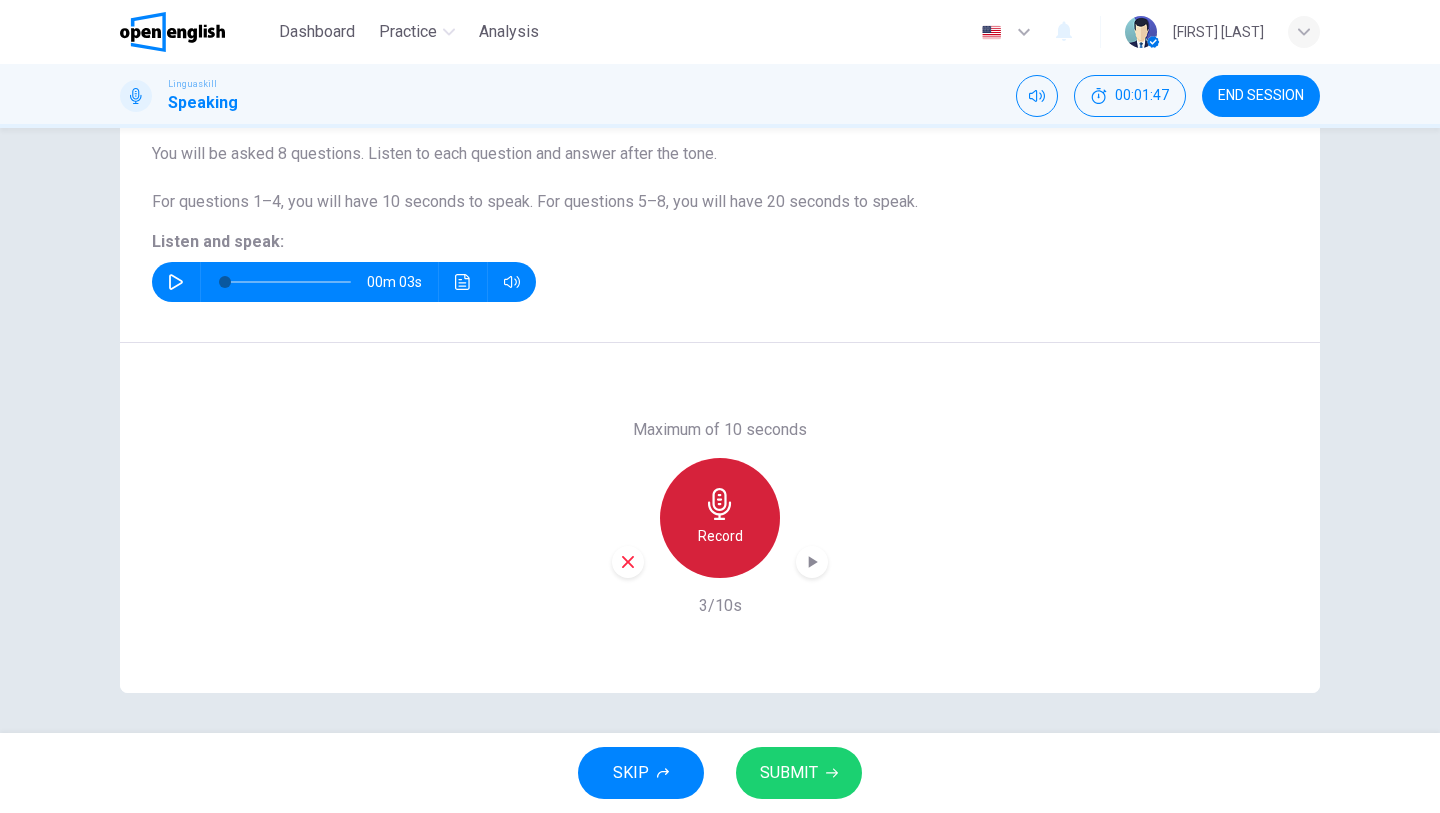click on "Record" at bounding box center (720, 518) 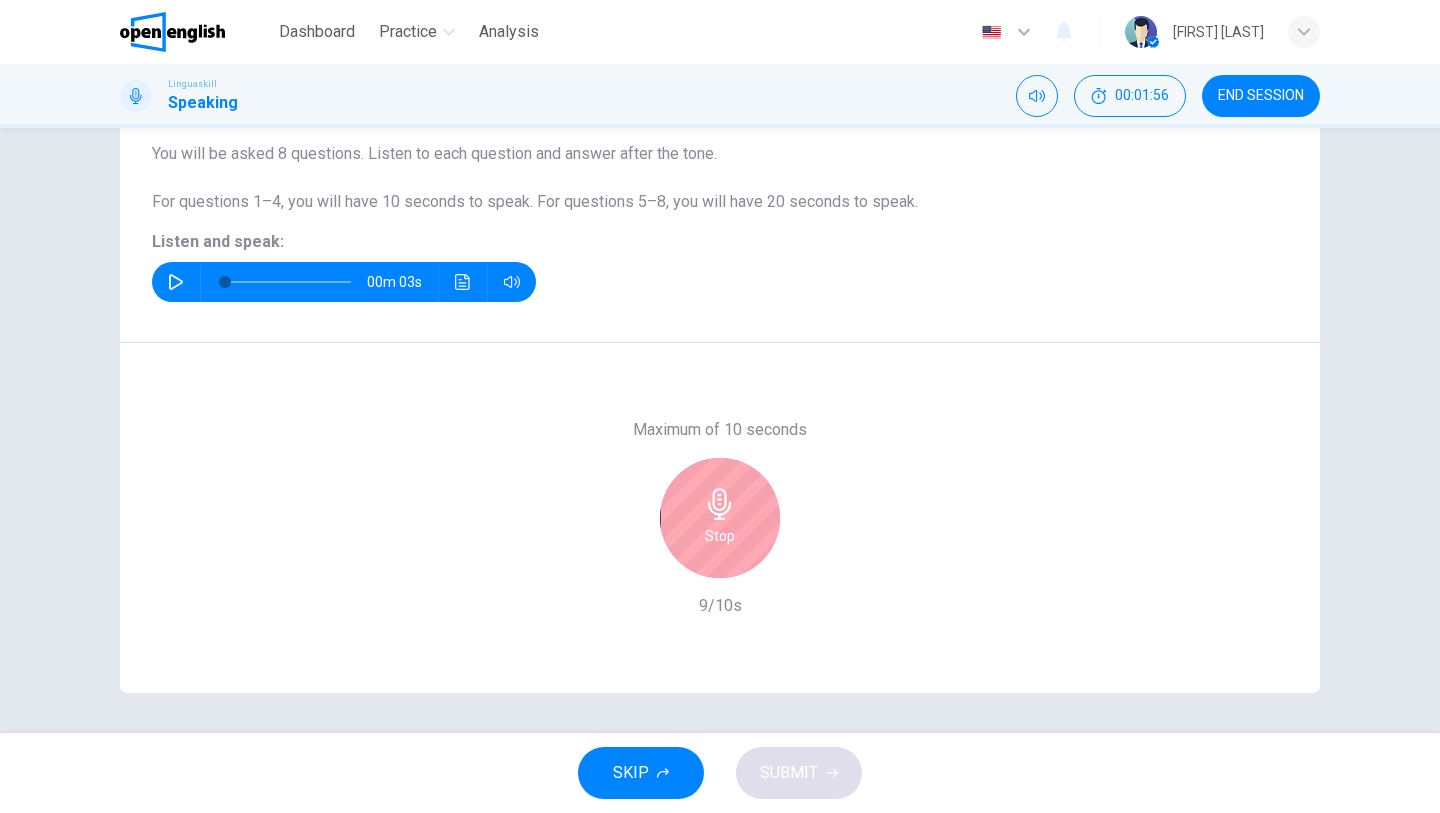 click on "Stop" at bounding box center (720, 518) 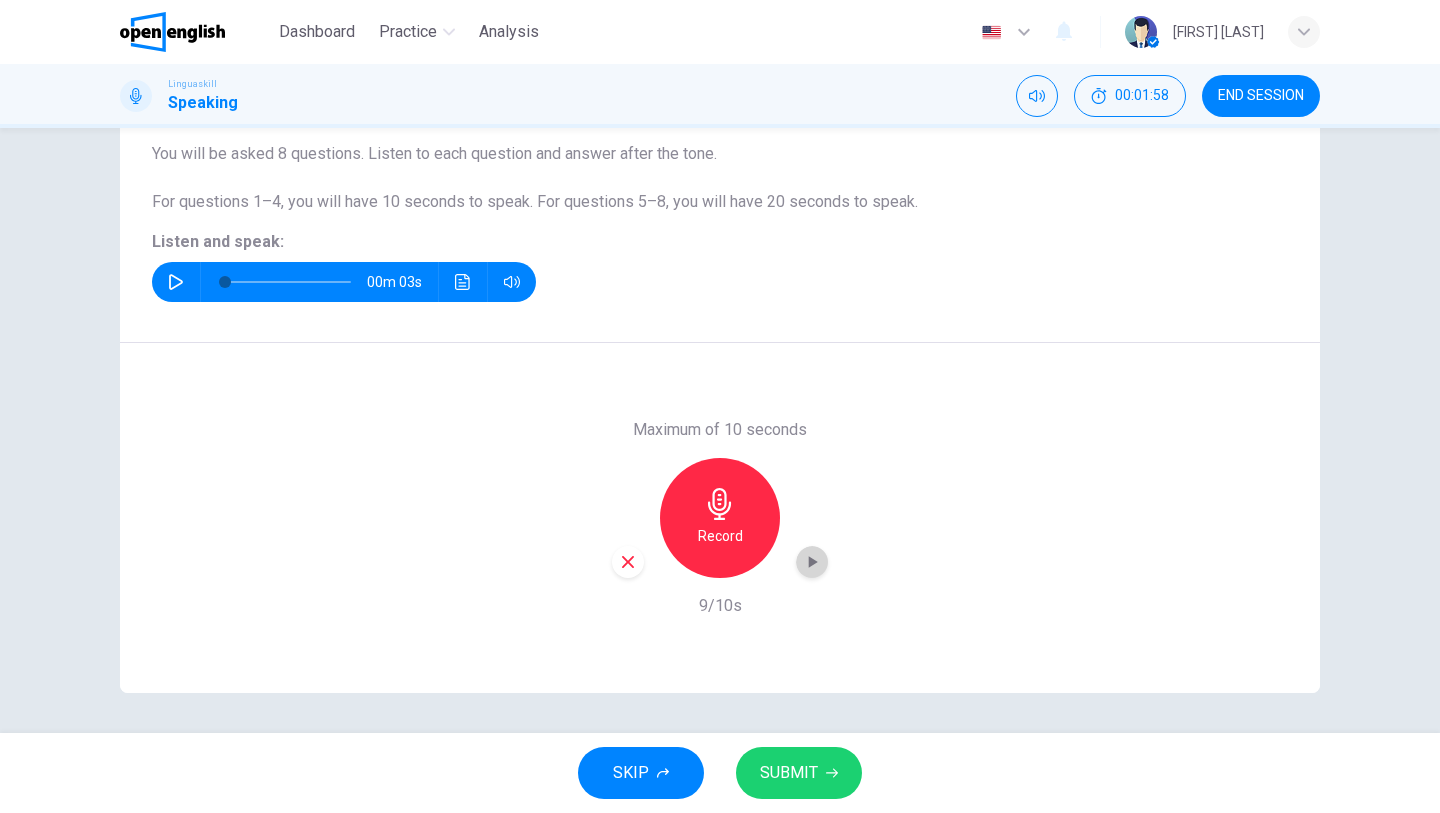click 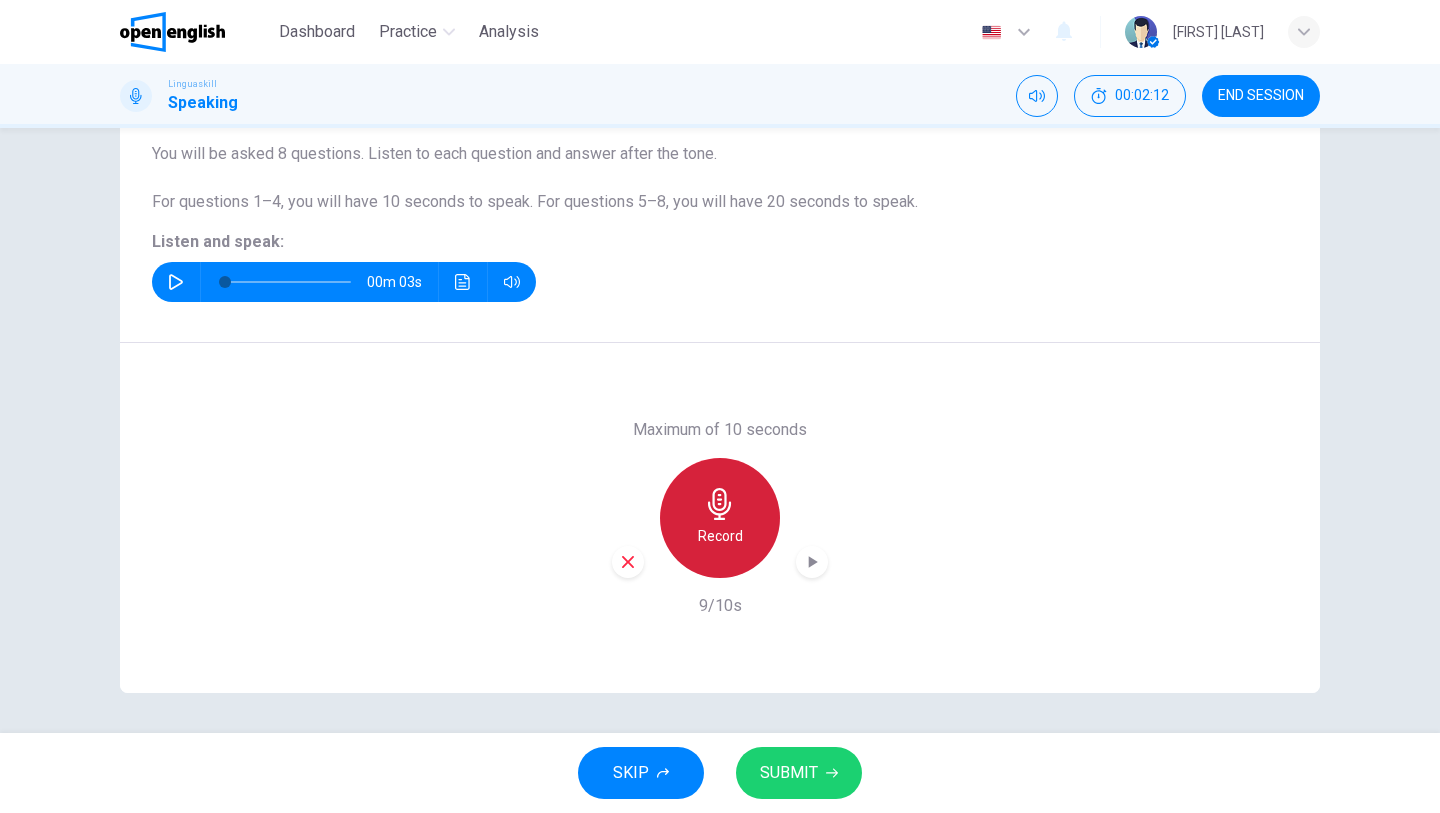 click on "Record" at bounding box center (720, 536) 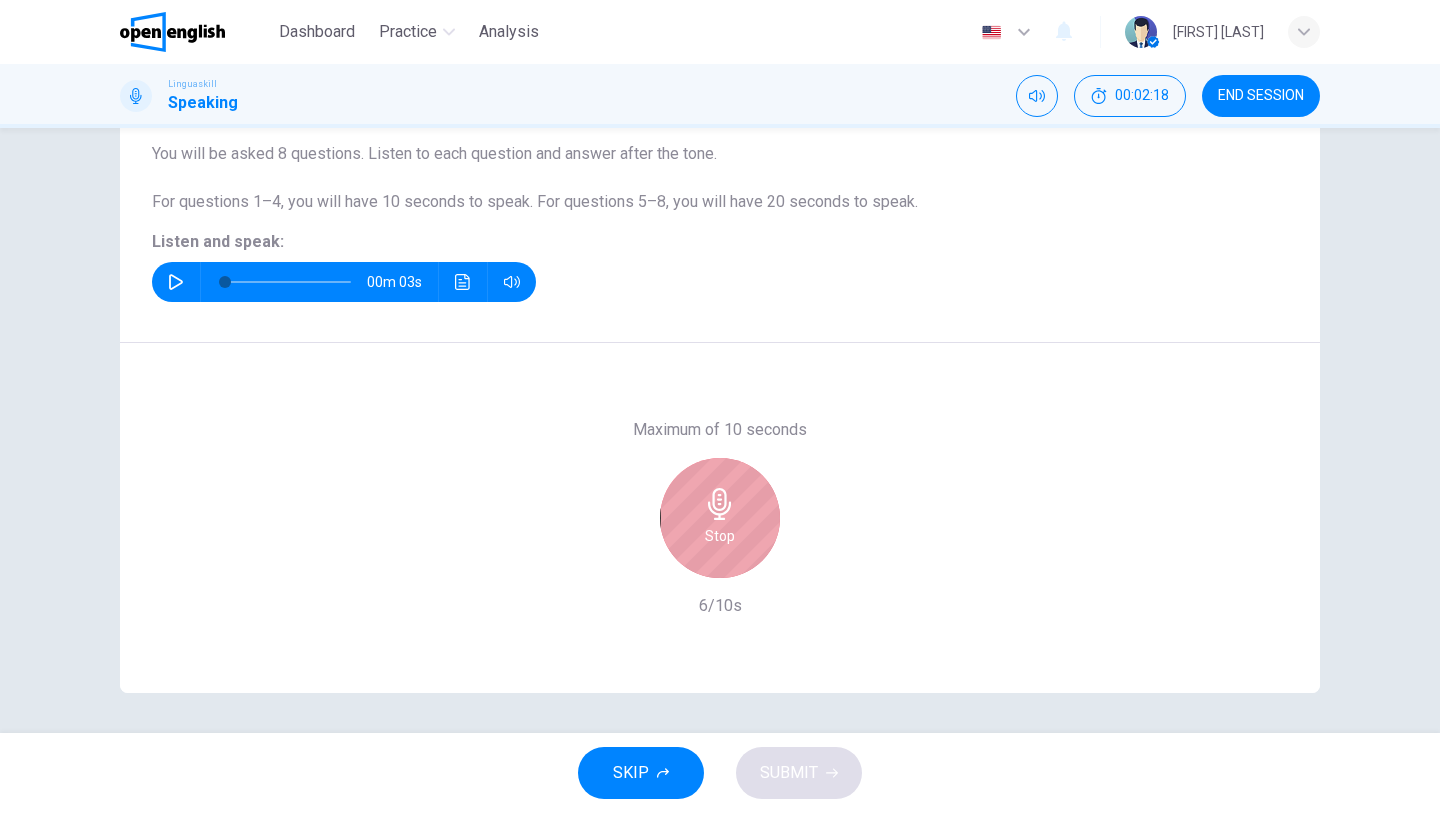 click on "Stop" at bounding box center (720, 536) 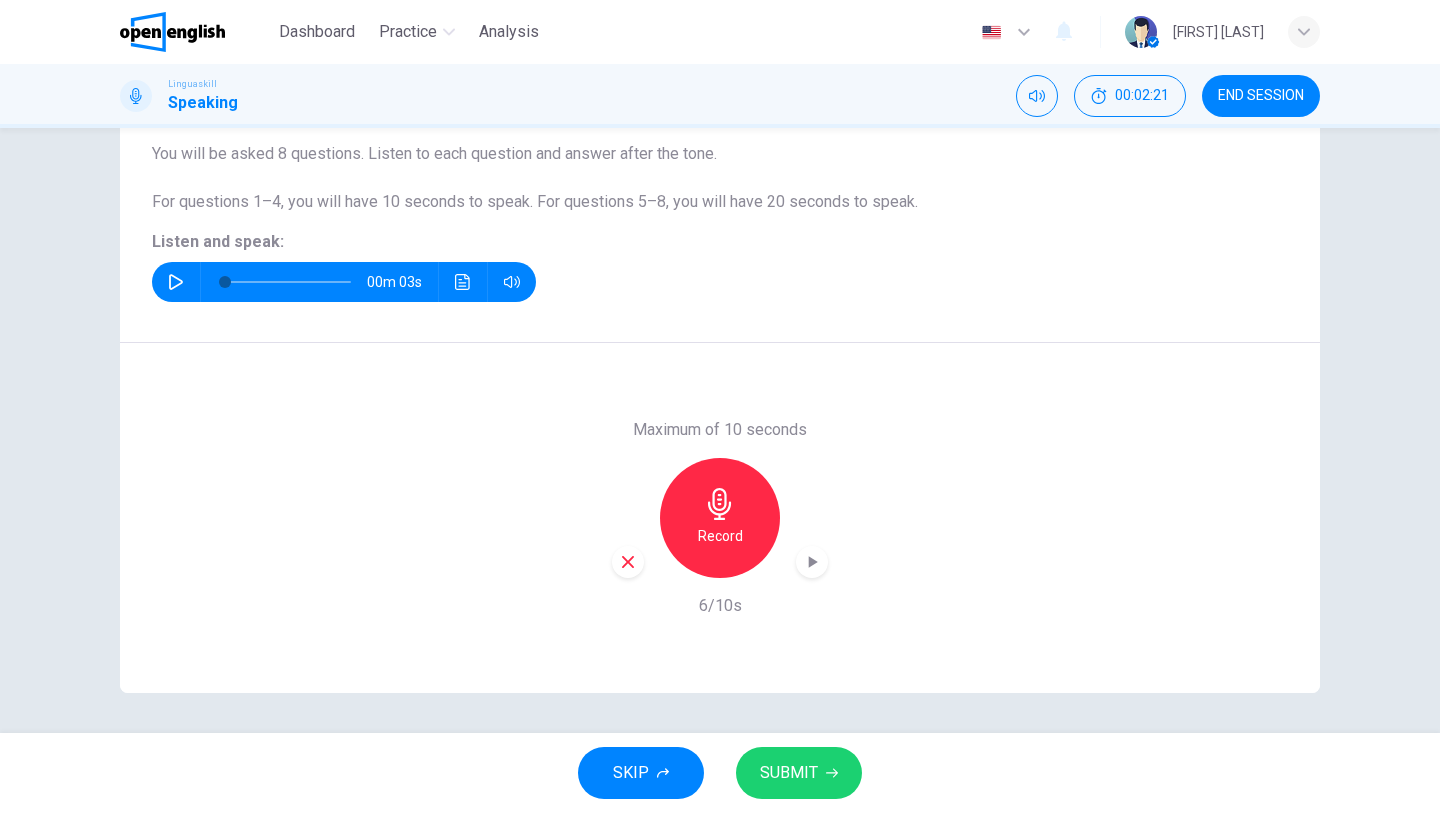 click 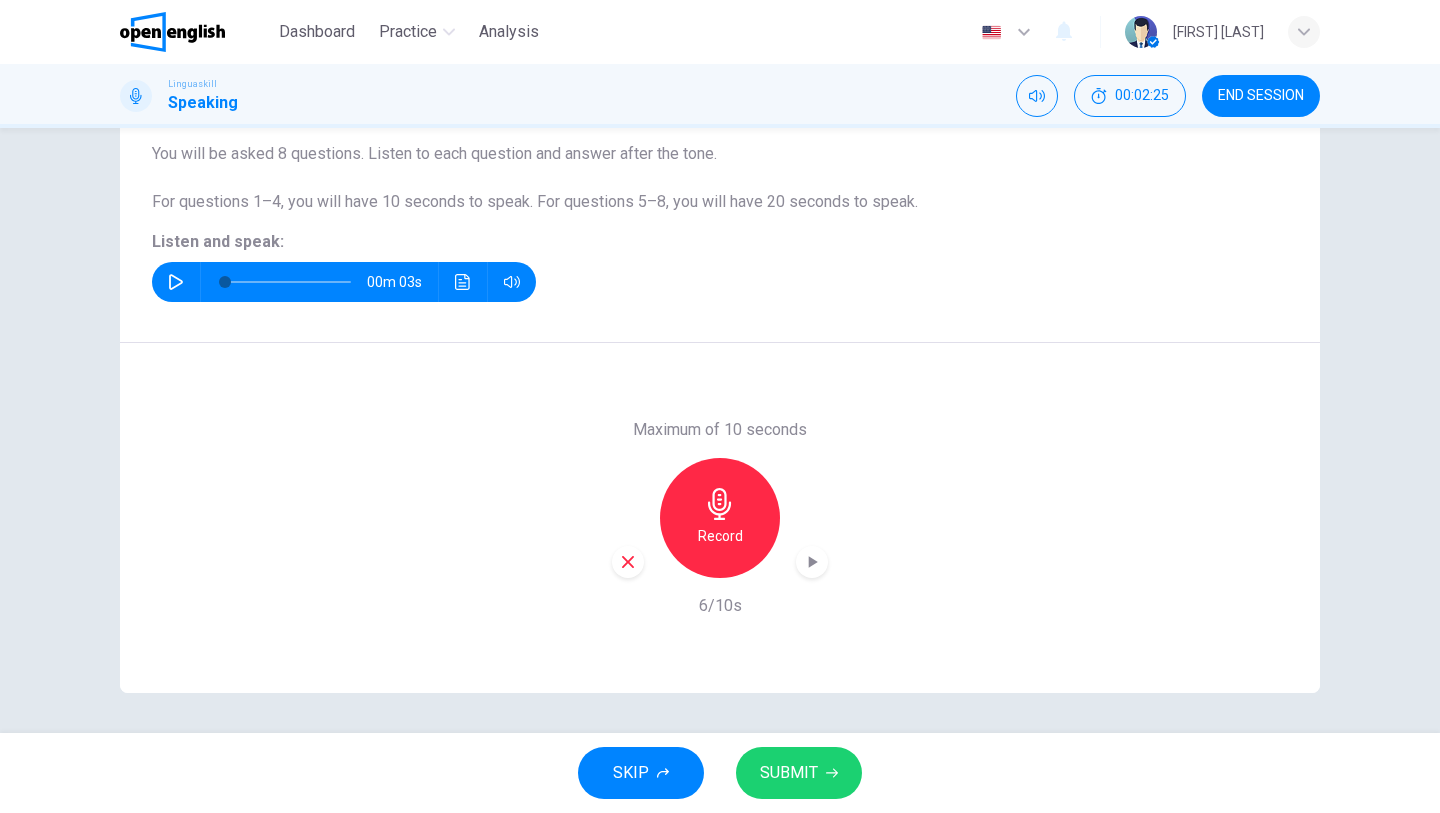 click on "Record" at bounding box center (720, 536) 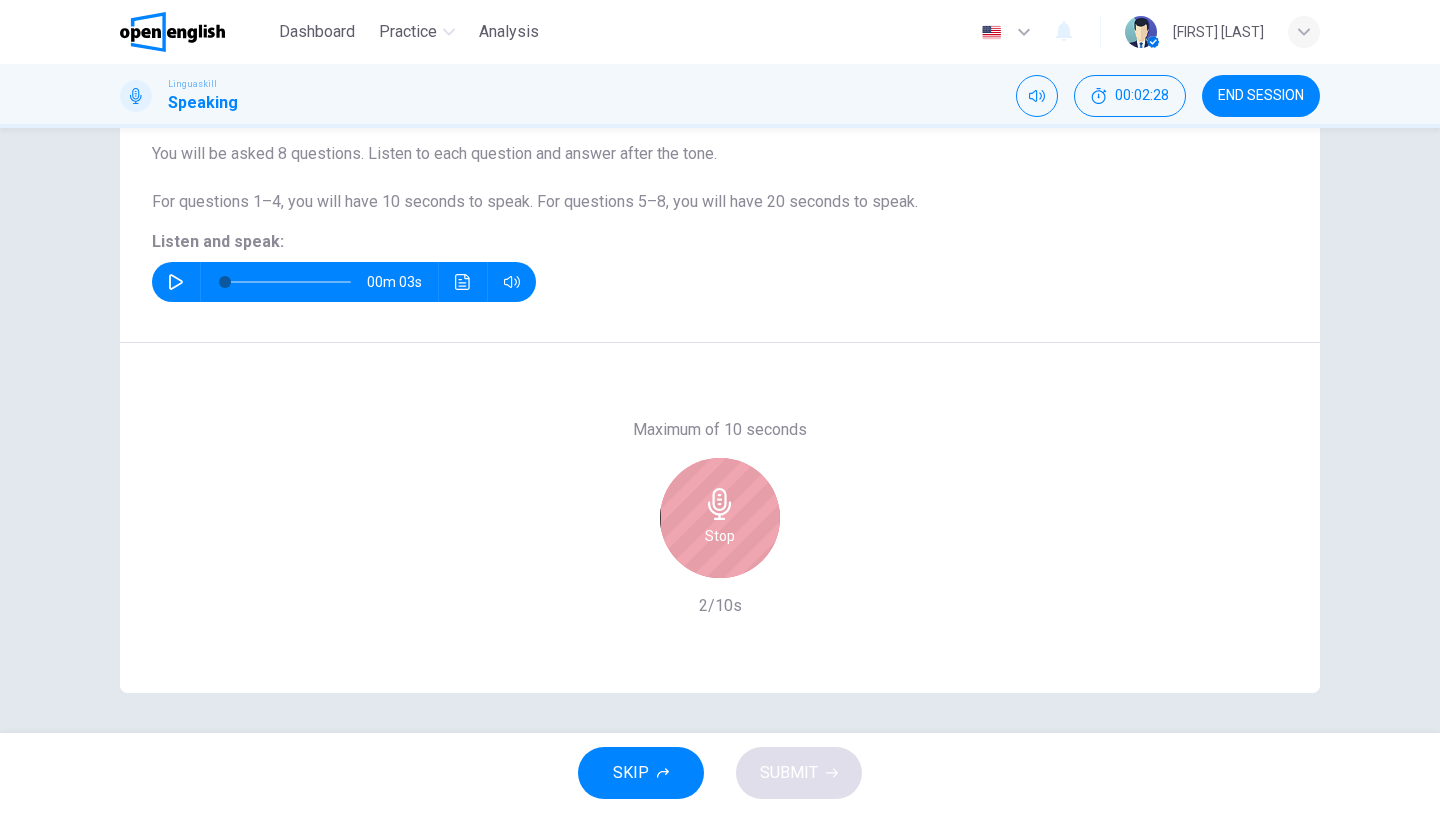click on "Stop" at bounding box center [720, 536] 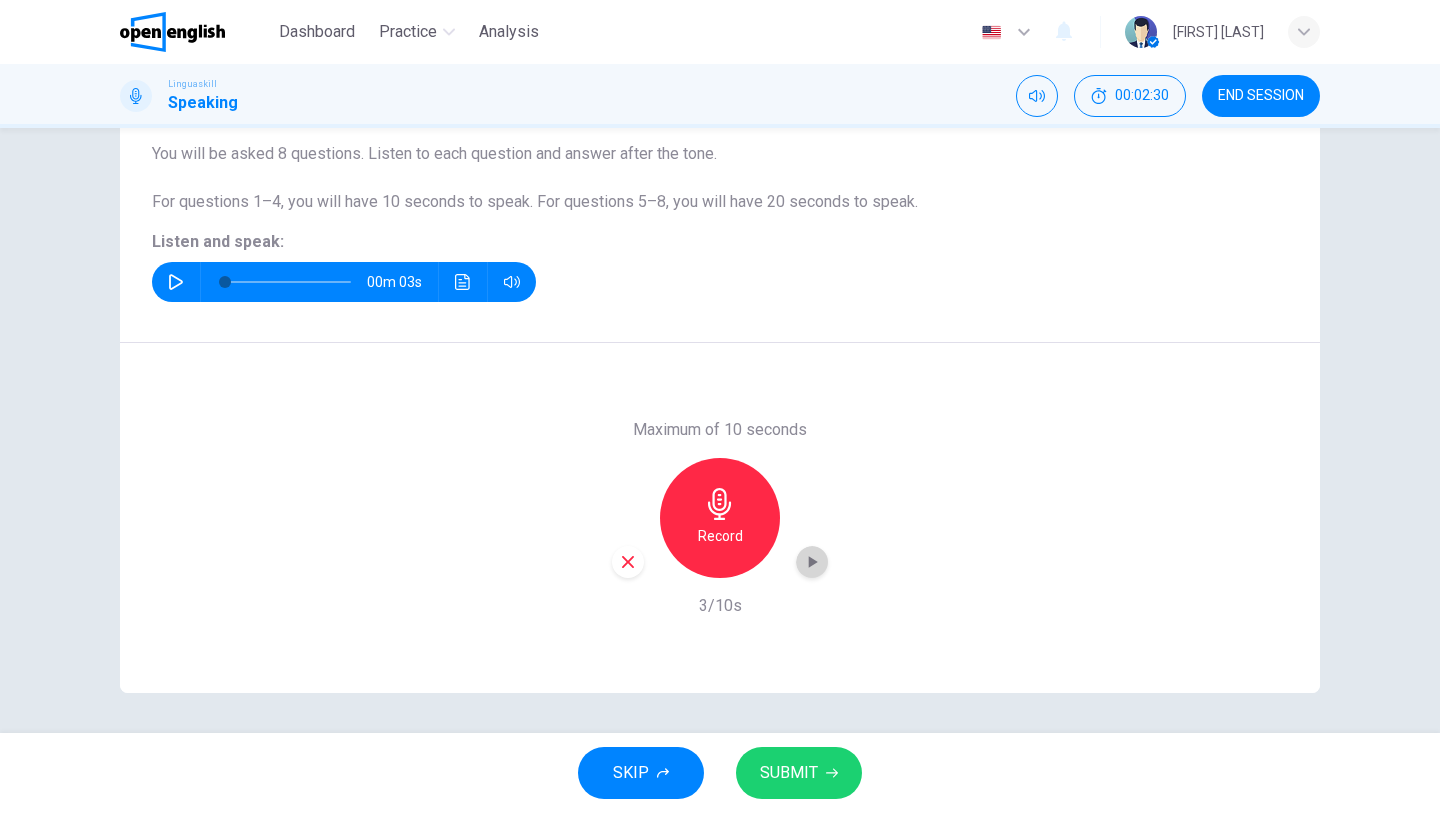 click 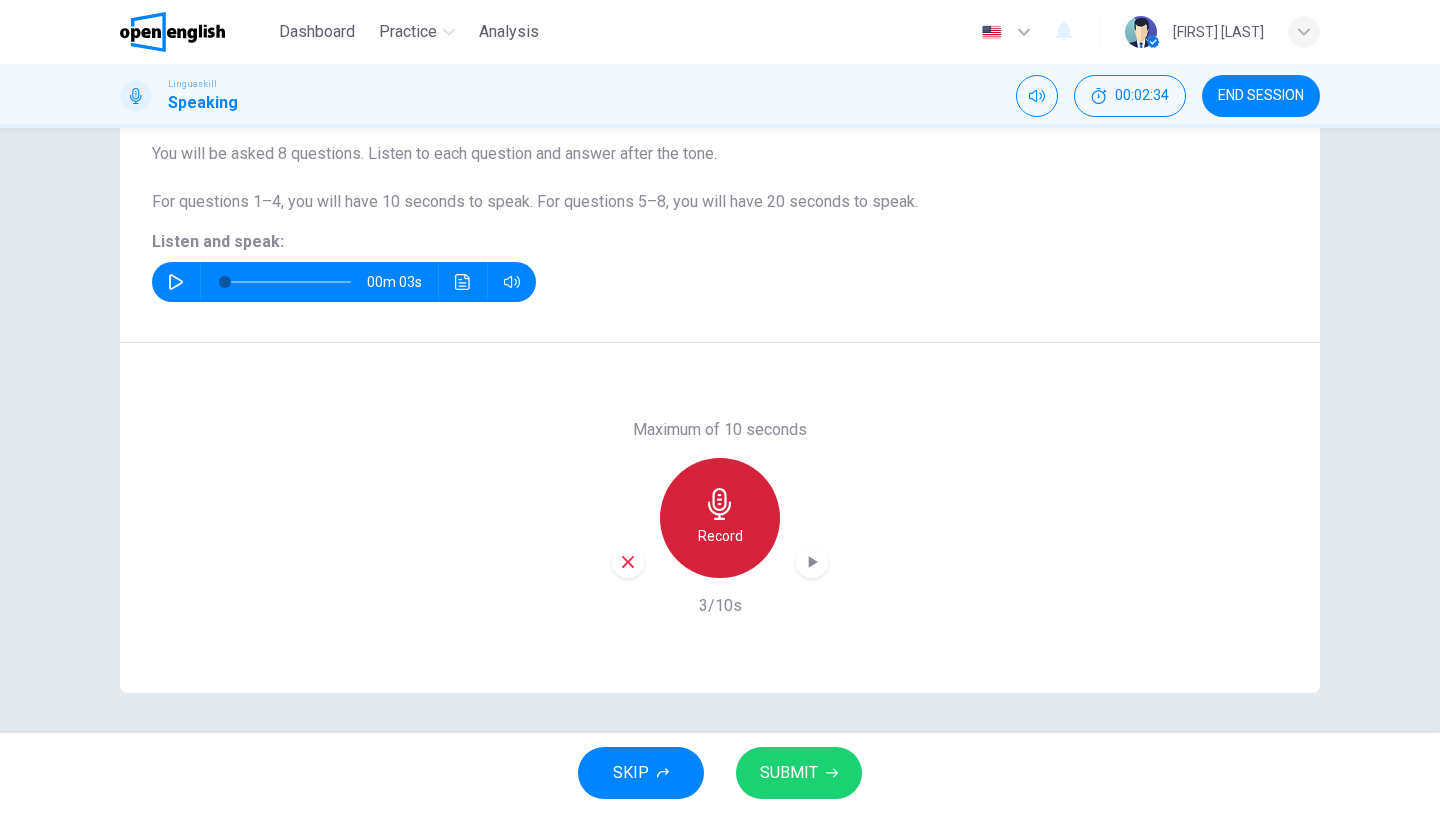 click 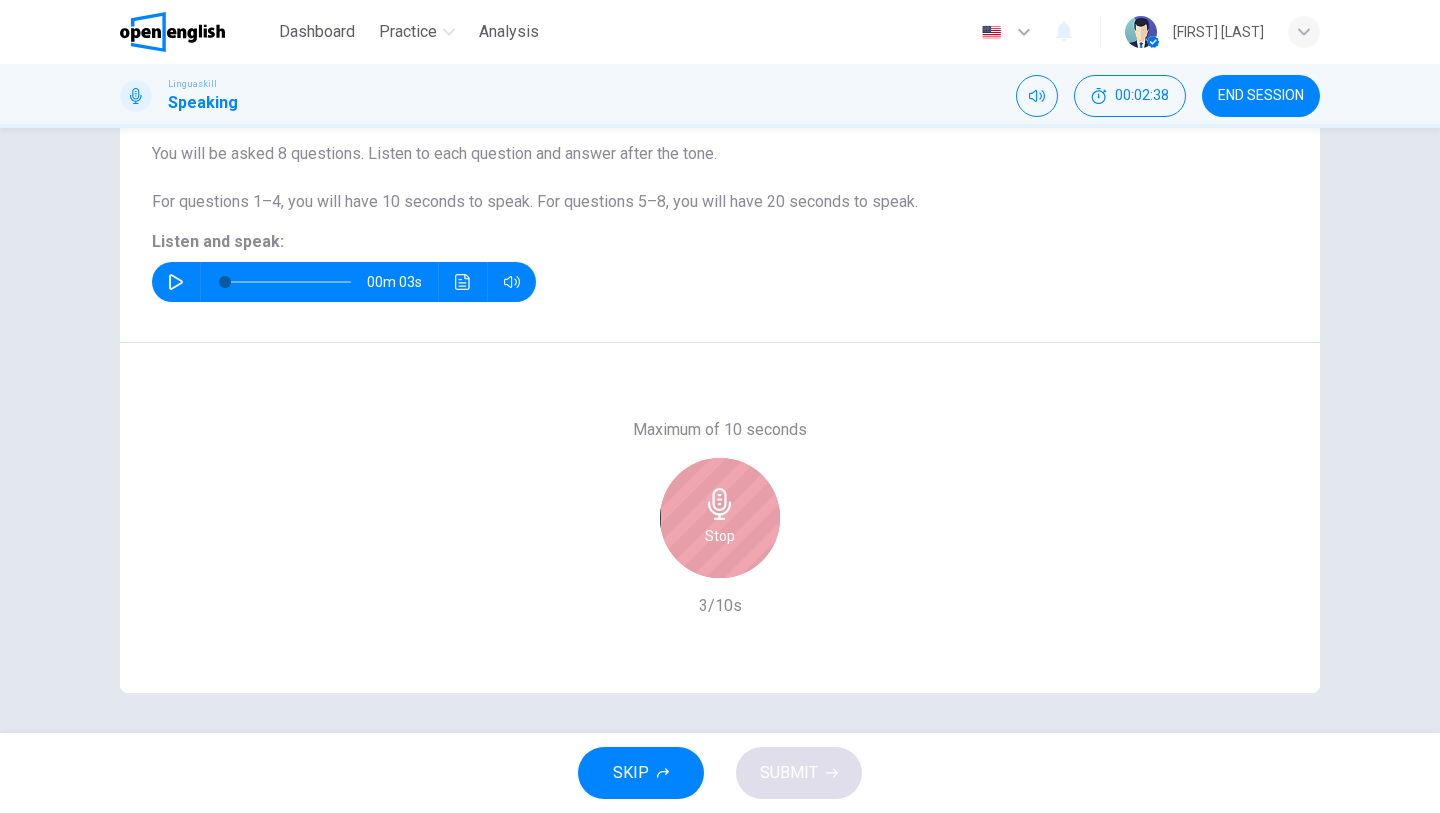 click 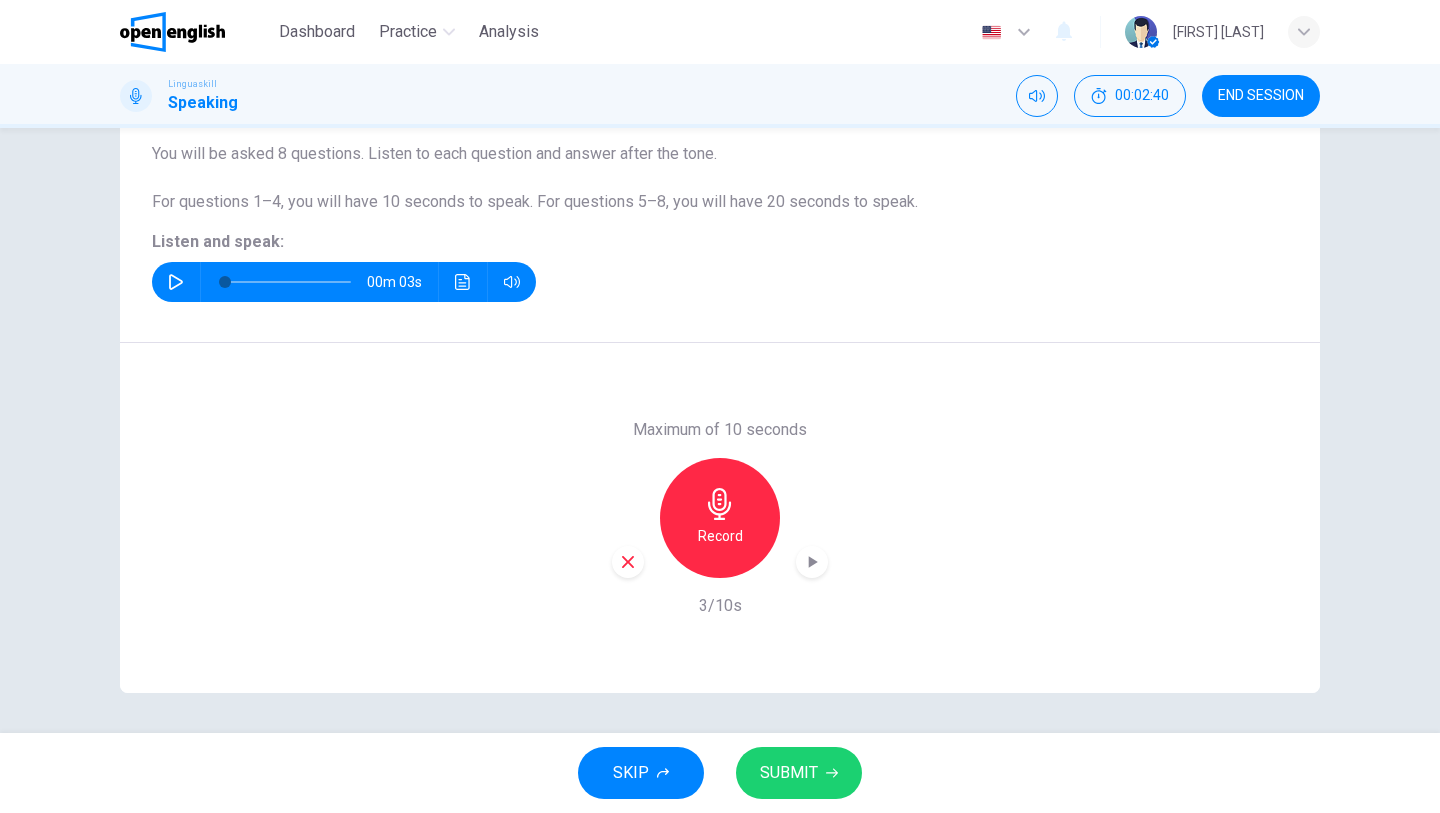 click 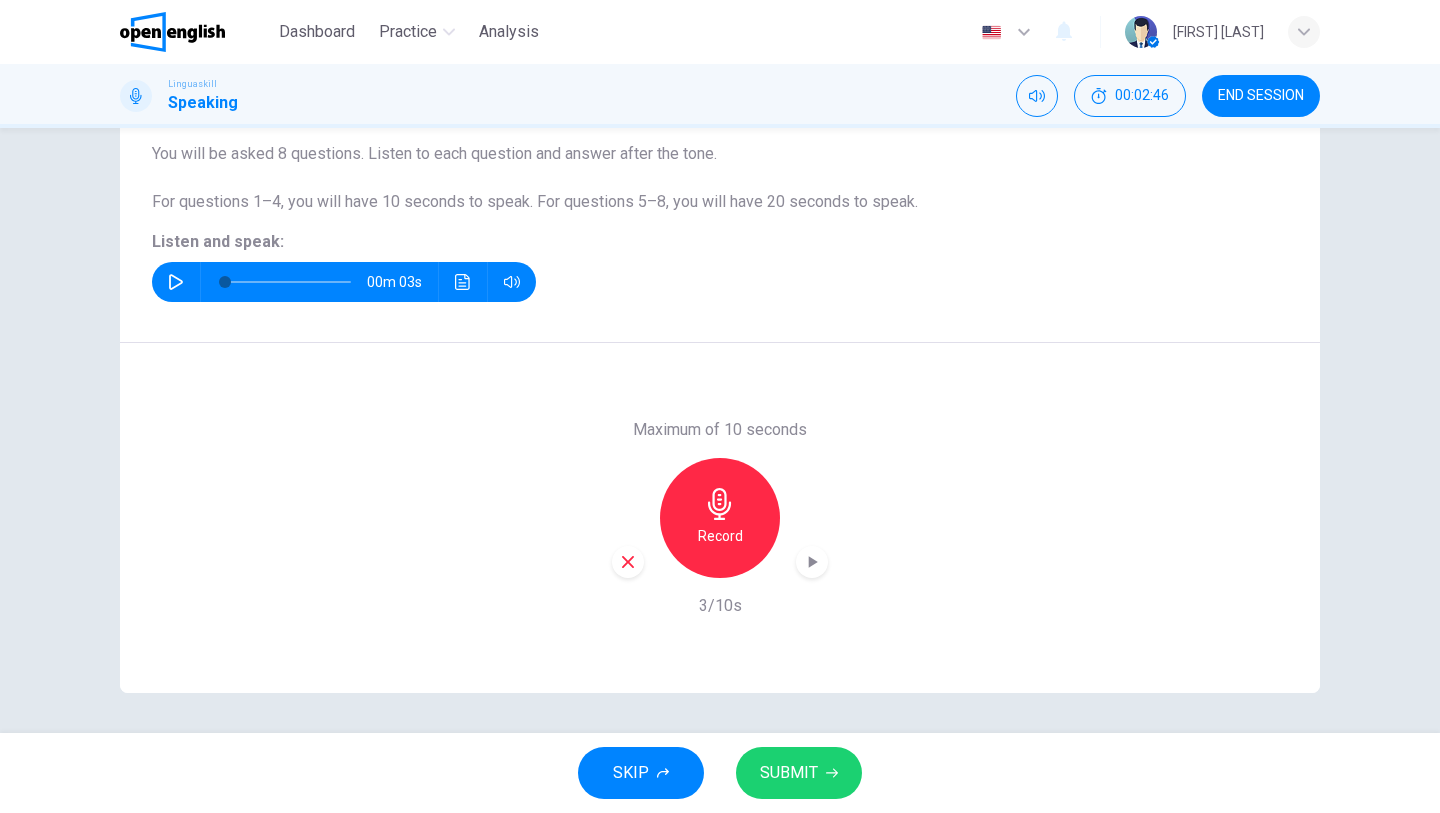 click 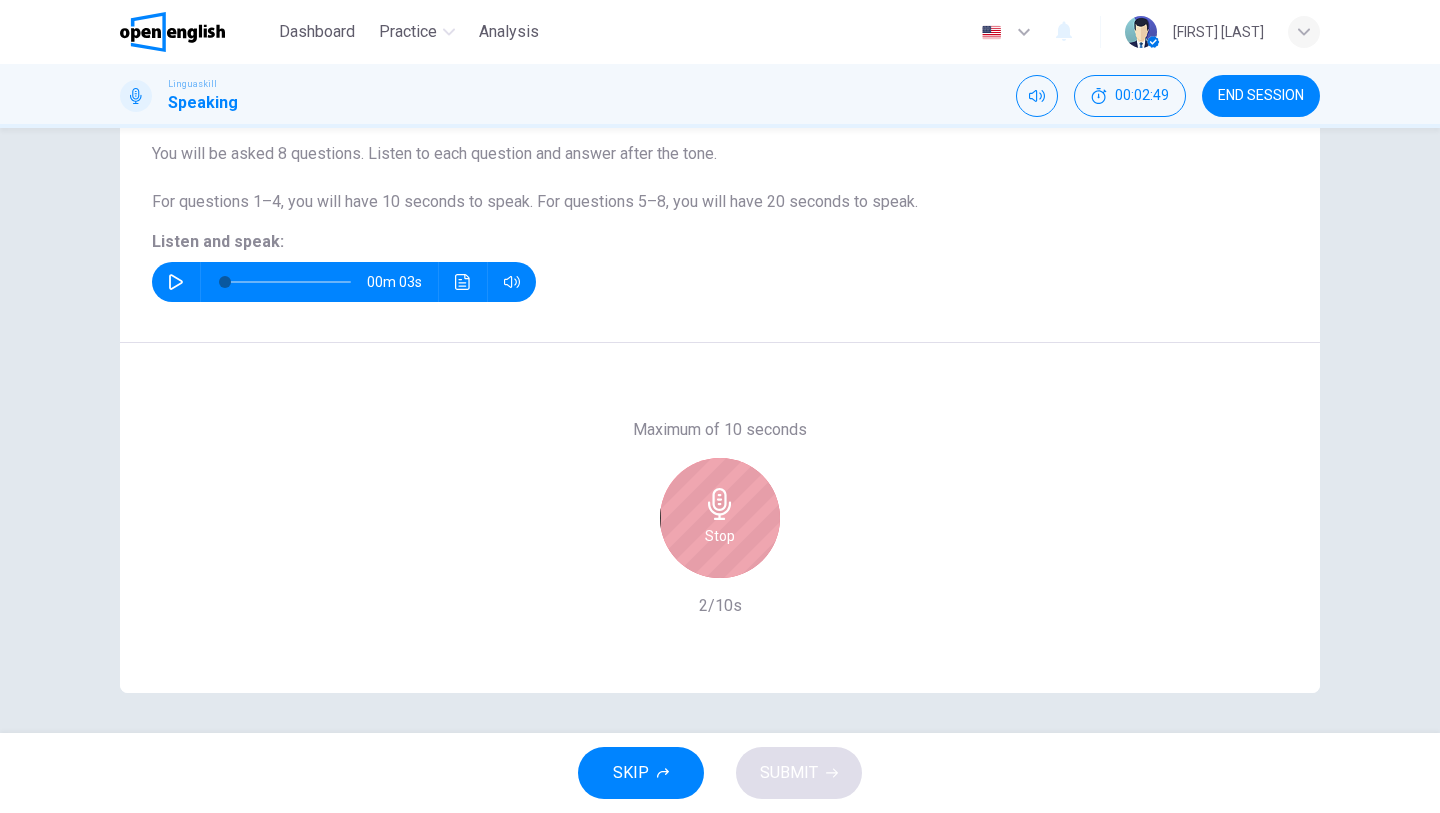 click 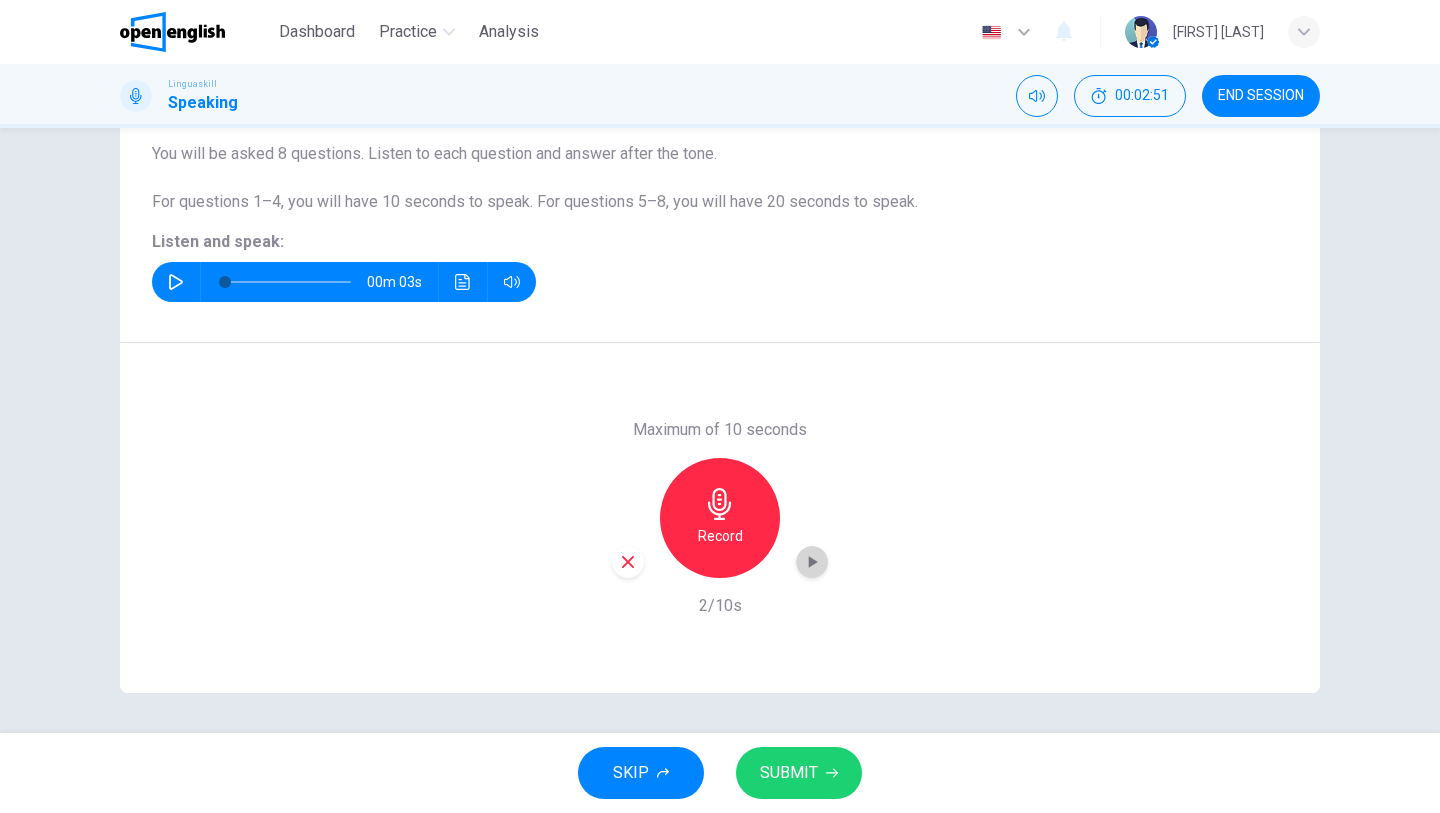 click 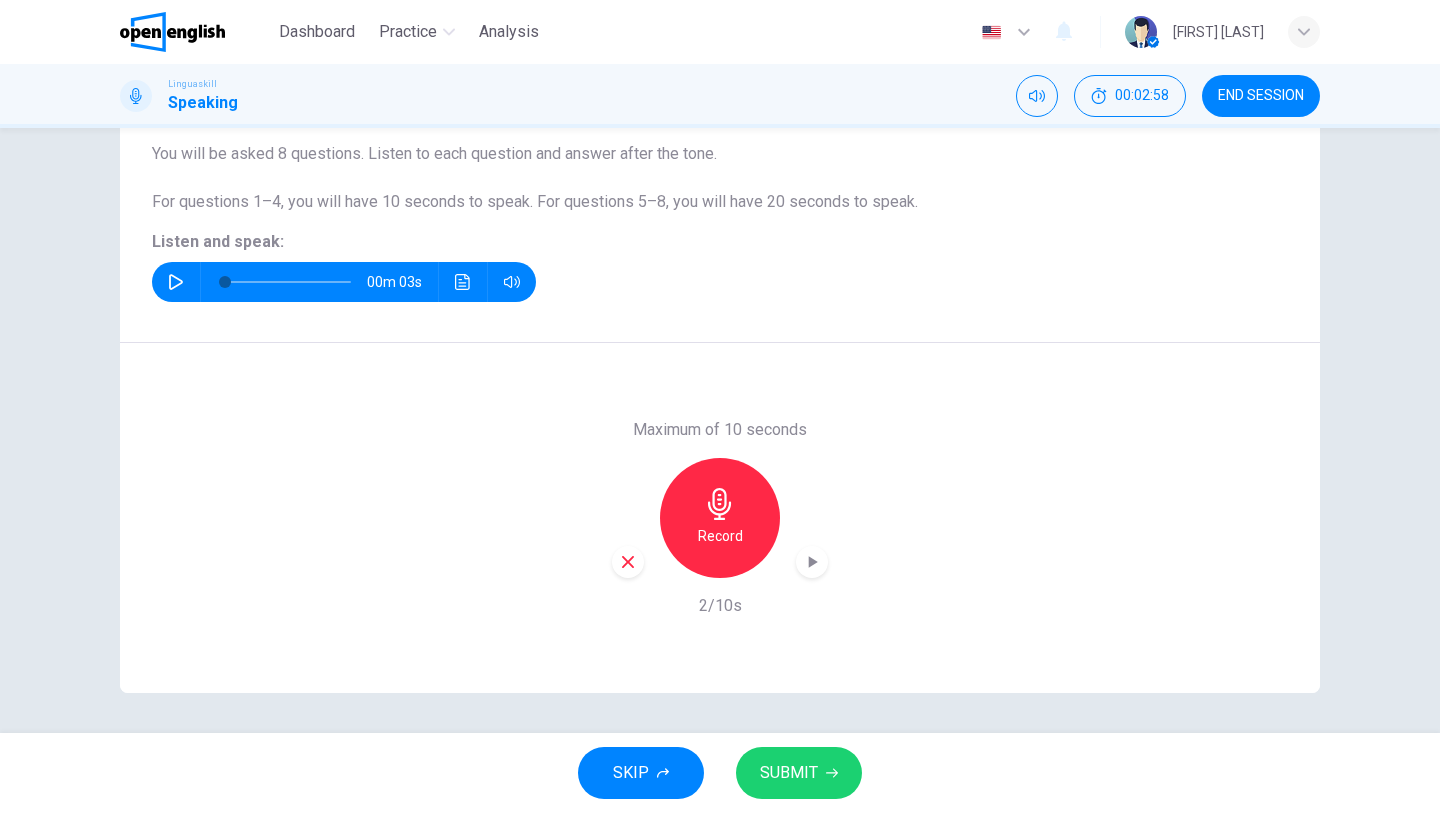 click 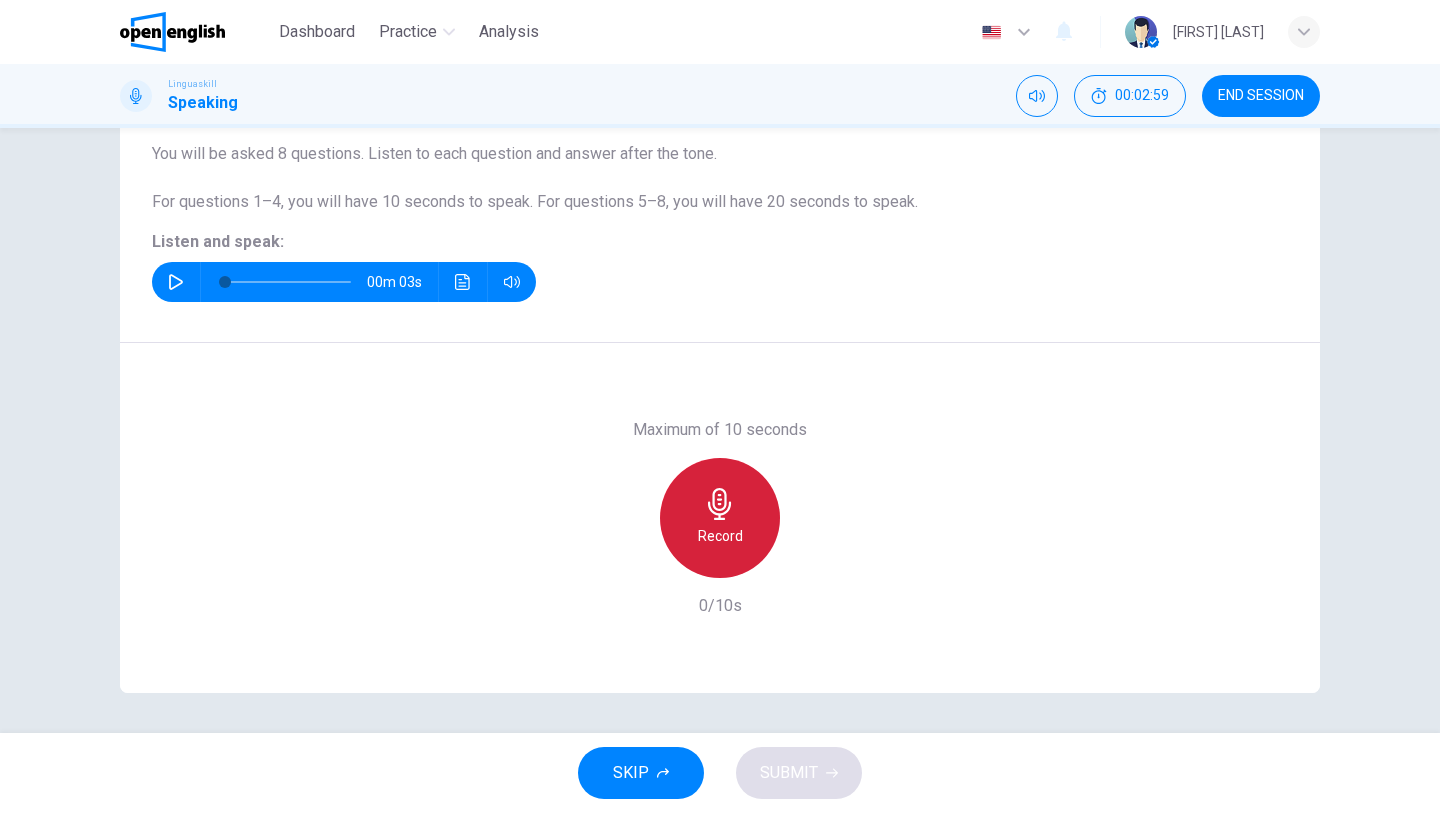 click 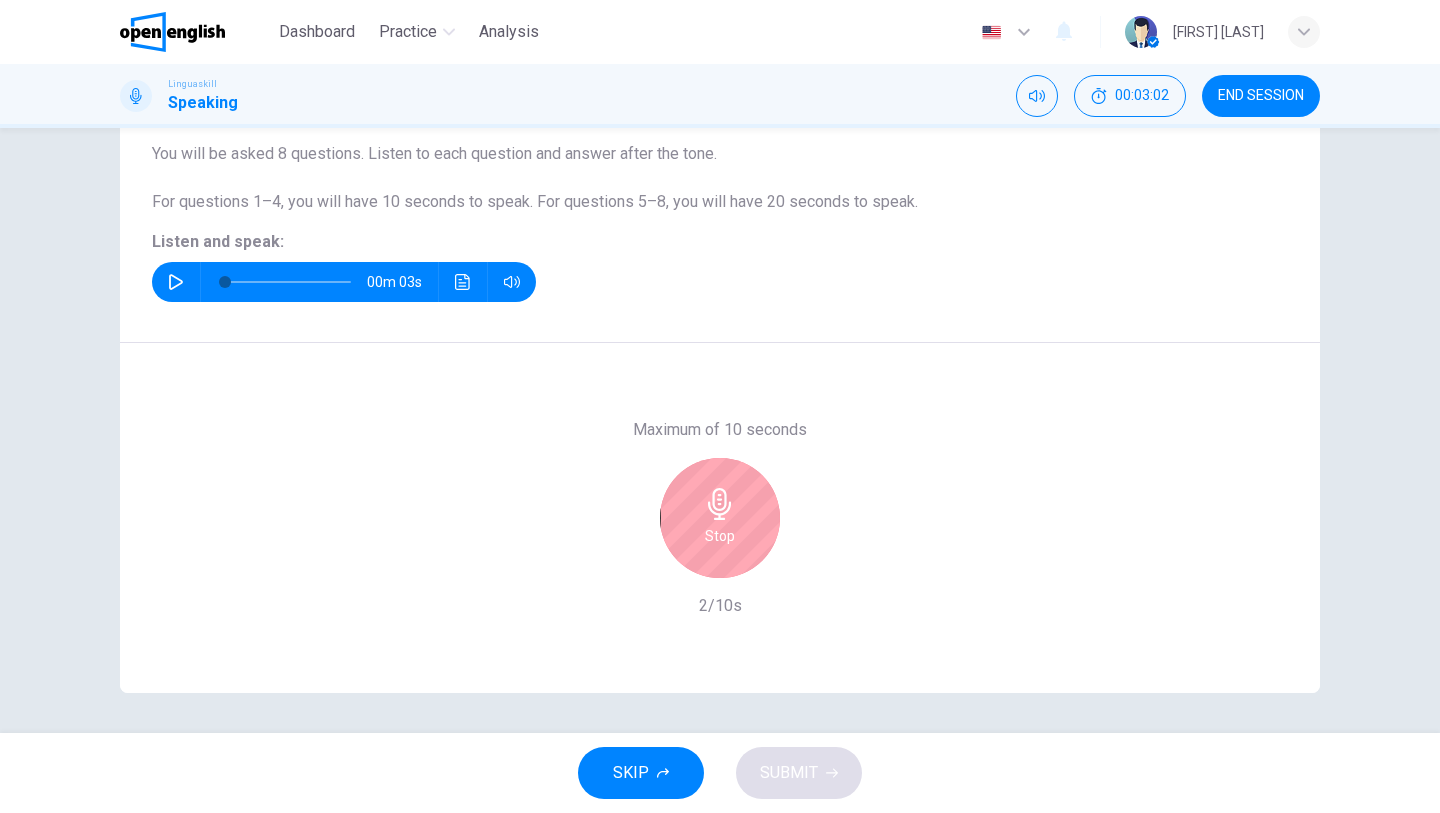 click 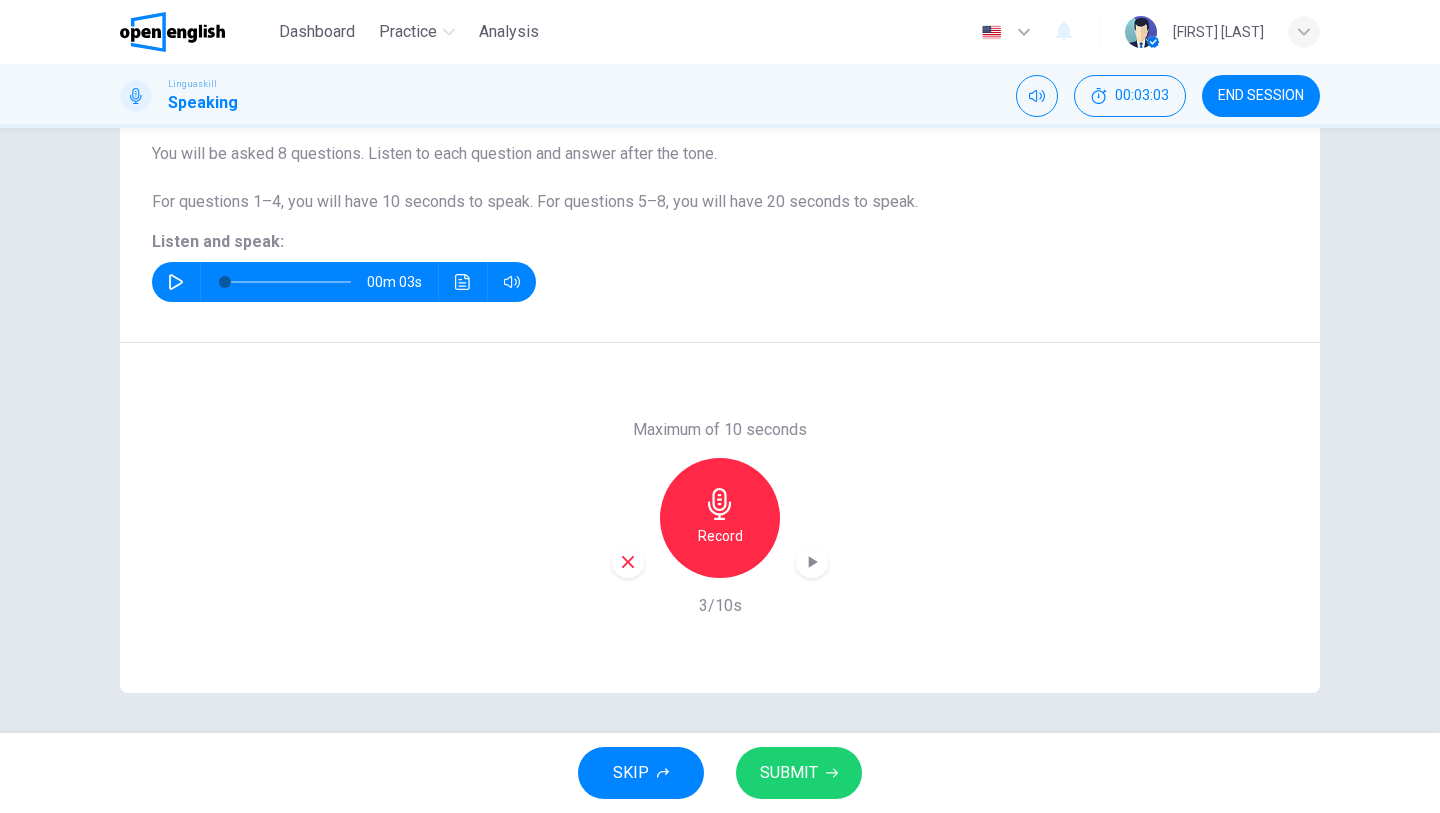 click 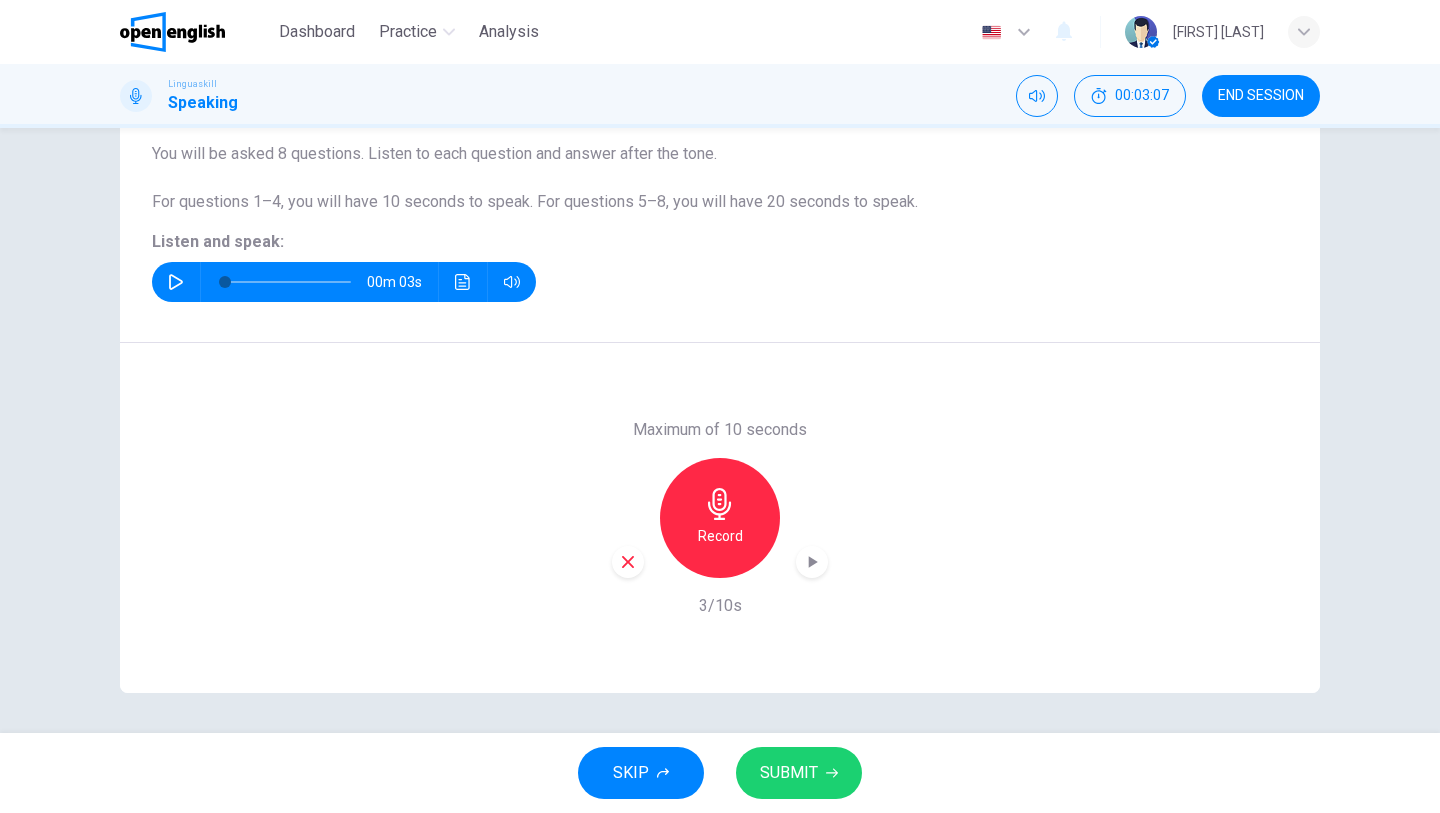 click on "SUBMIT" at bounding box center (789, 773) 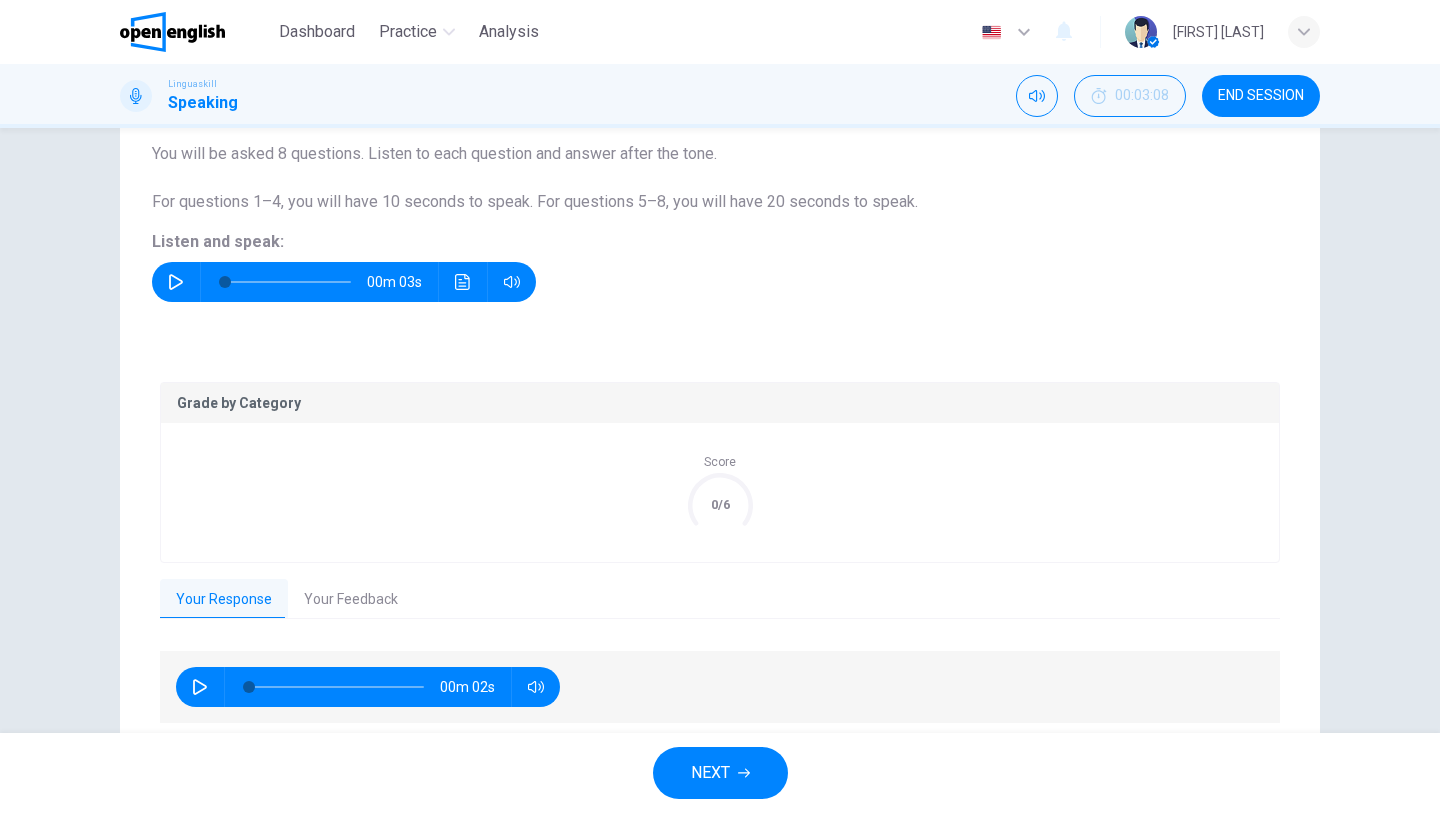 click on "Question   2 Part 1 - Interview You will be asked 8 questions. Listen to each question and answer after the tone. For questions 1–4, you will have 10 seconds to speak. For questions 5–8, you will have 20 seconds to speak. Listen and speak:  00m 03s Grade by Category Score 0/6 Your Response Your Feedback 00m 02s  Translate ​ ​ Powered by  Overall   1.0 / 6 The response fails to address the prompt meaningfully. It lacks coherence, fluency, and complexity, leading to a very low overall score. An improvement in each area is necessary for a better score.   Copy Feedback Pronunciation and Fluency   1.0 / 6 The pronunciation of the individual words is difficult to understand due to L1 features. There are many inaccuracies in phoneme production, making it hard for listeners to follow. The speech doesn't generally flow with excessive pauses.   Copy Feedback Language Resource   1.0 / 6   Copy Feedback Discourse Management   1.0 / 6   Copy Feedback" at bounding box center (720, 430) 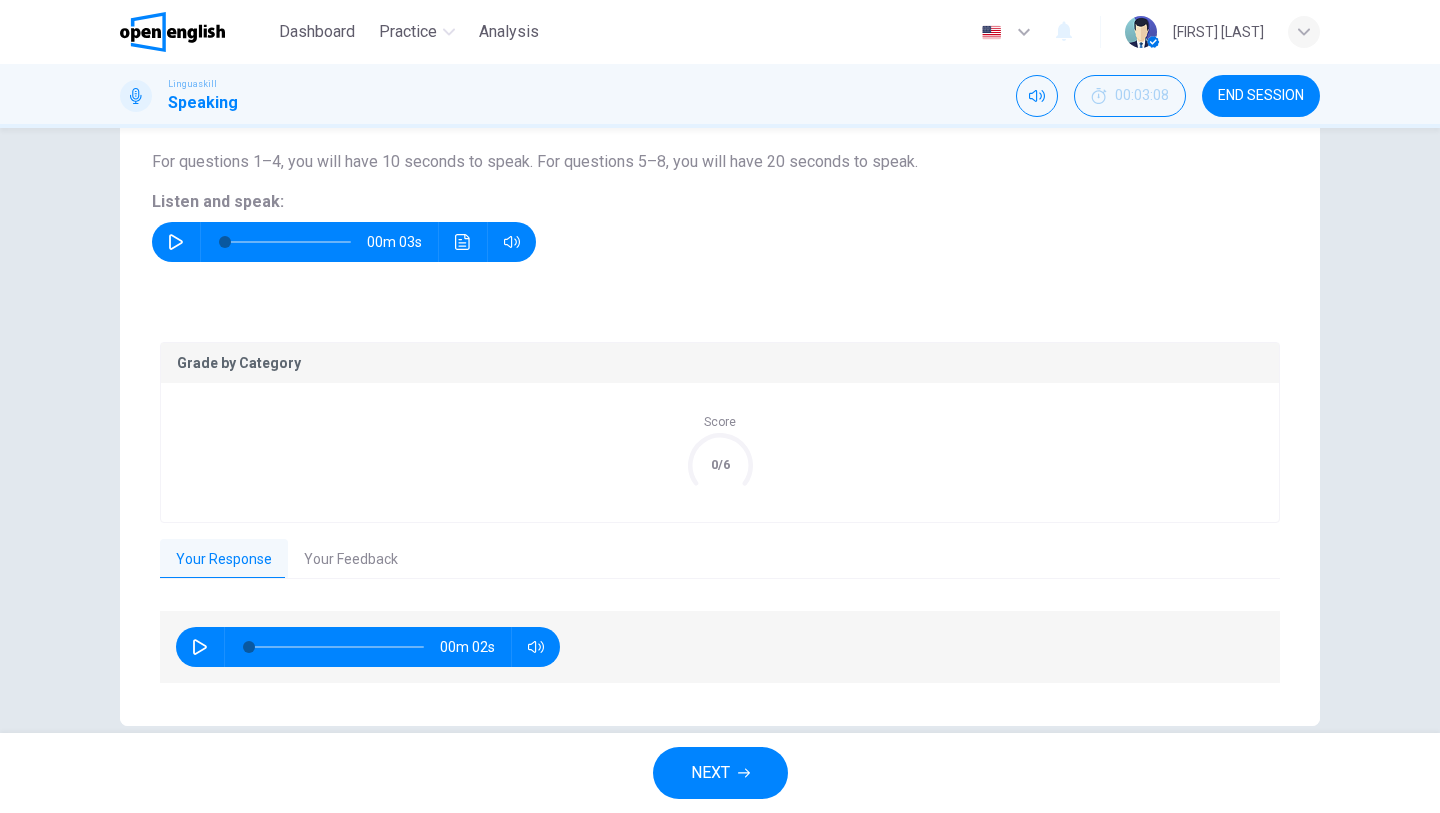 scroll, scrollTop: 243, scrollLeft: 0, axis: vertical 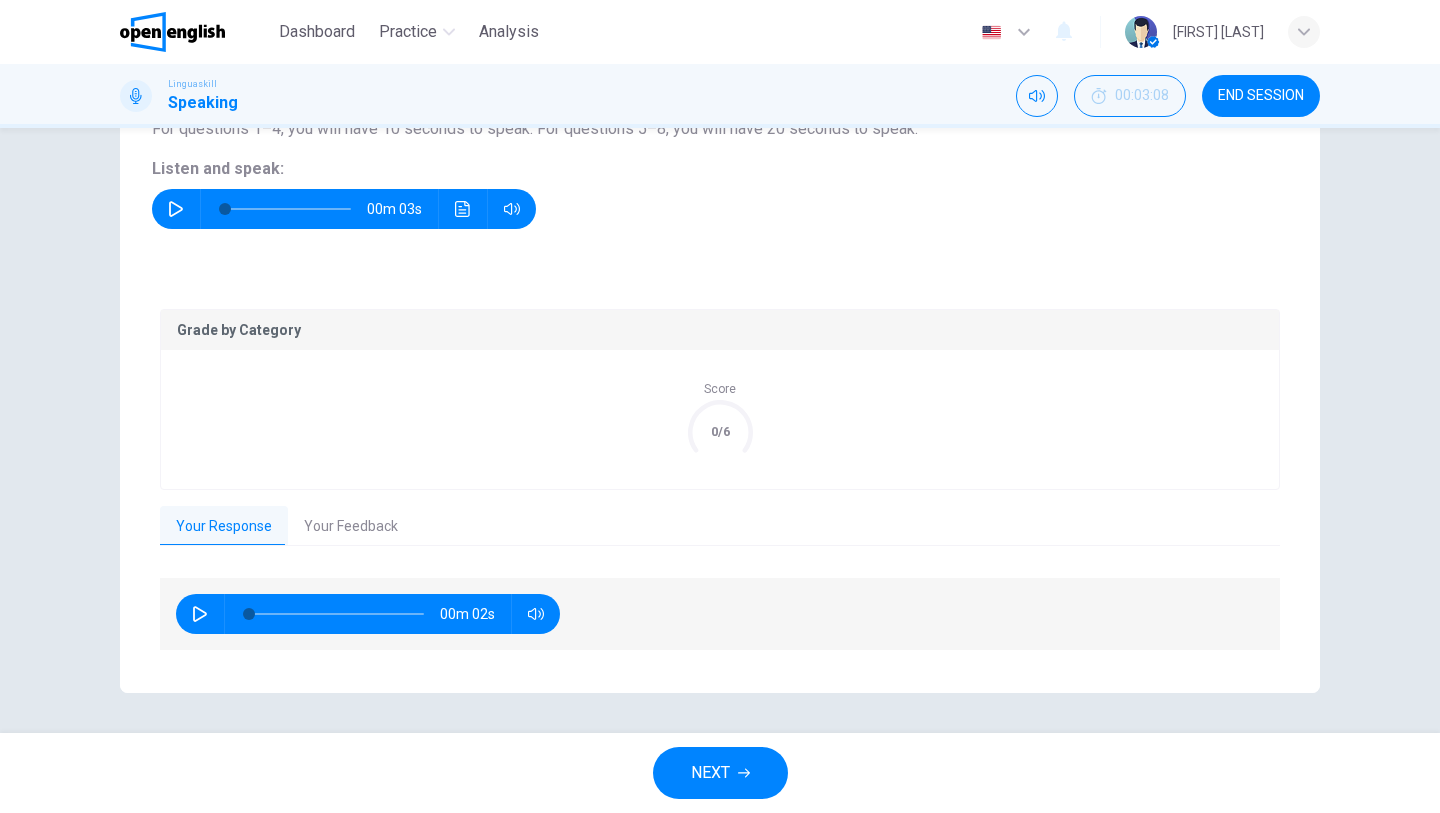 click on "Your Feedback" at bounding box center [351, 527] 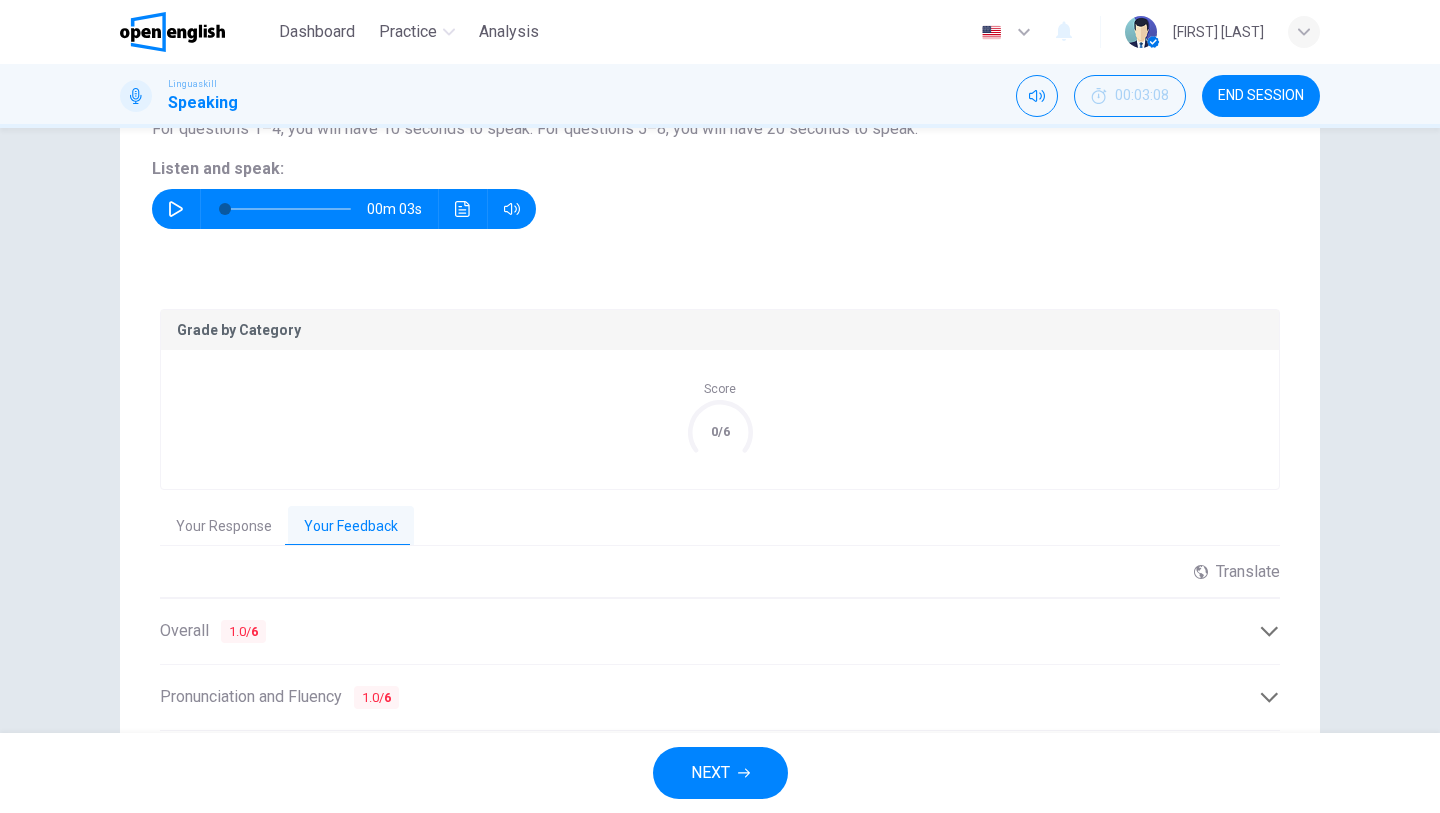 click 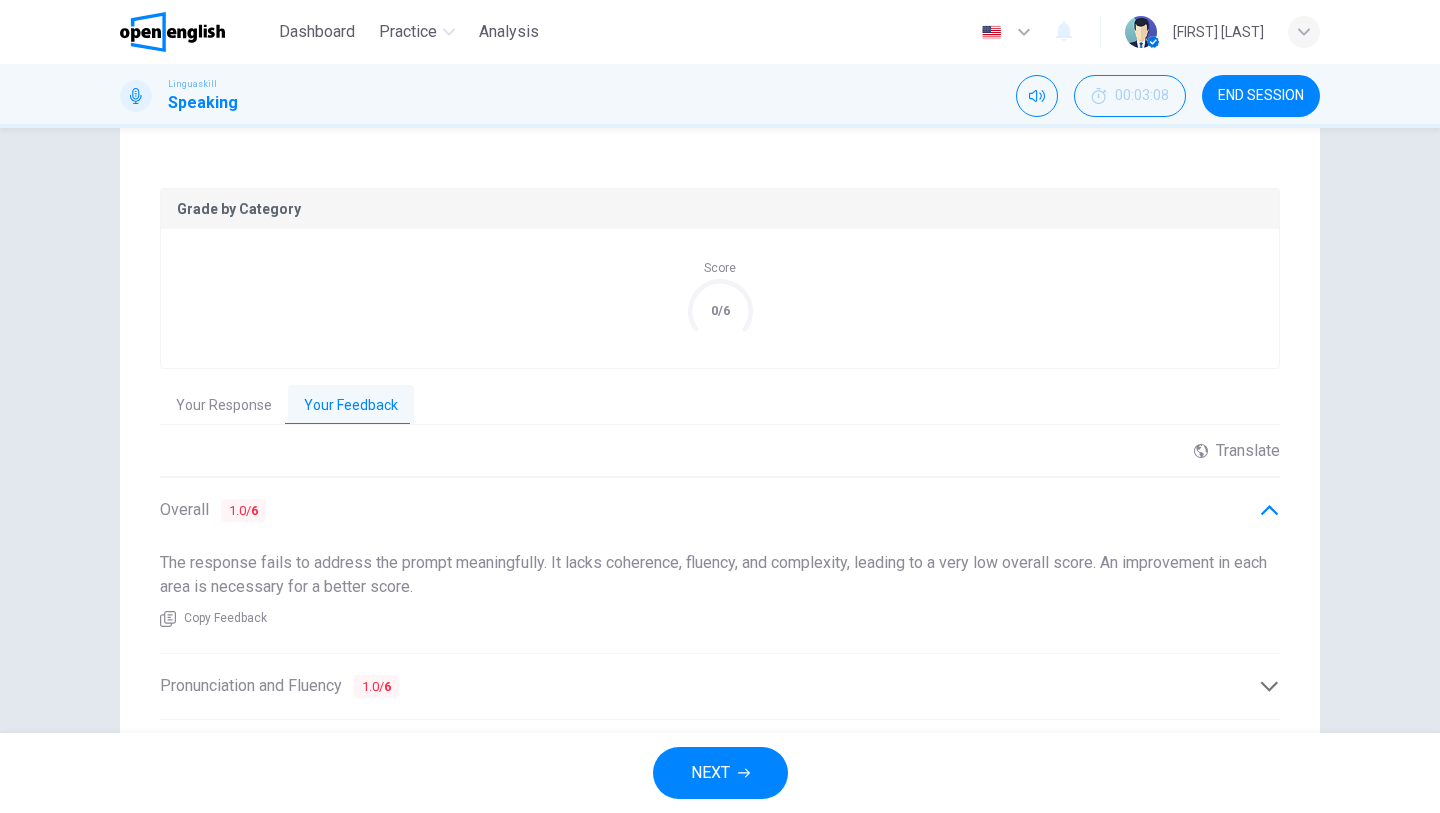 scroll, scrollTop: 324, scrollLeft: 0, axis: vertical 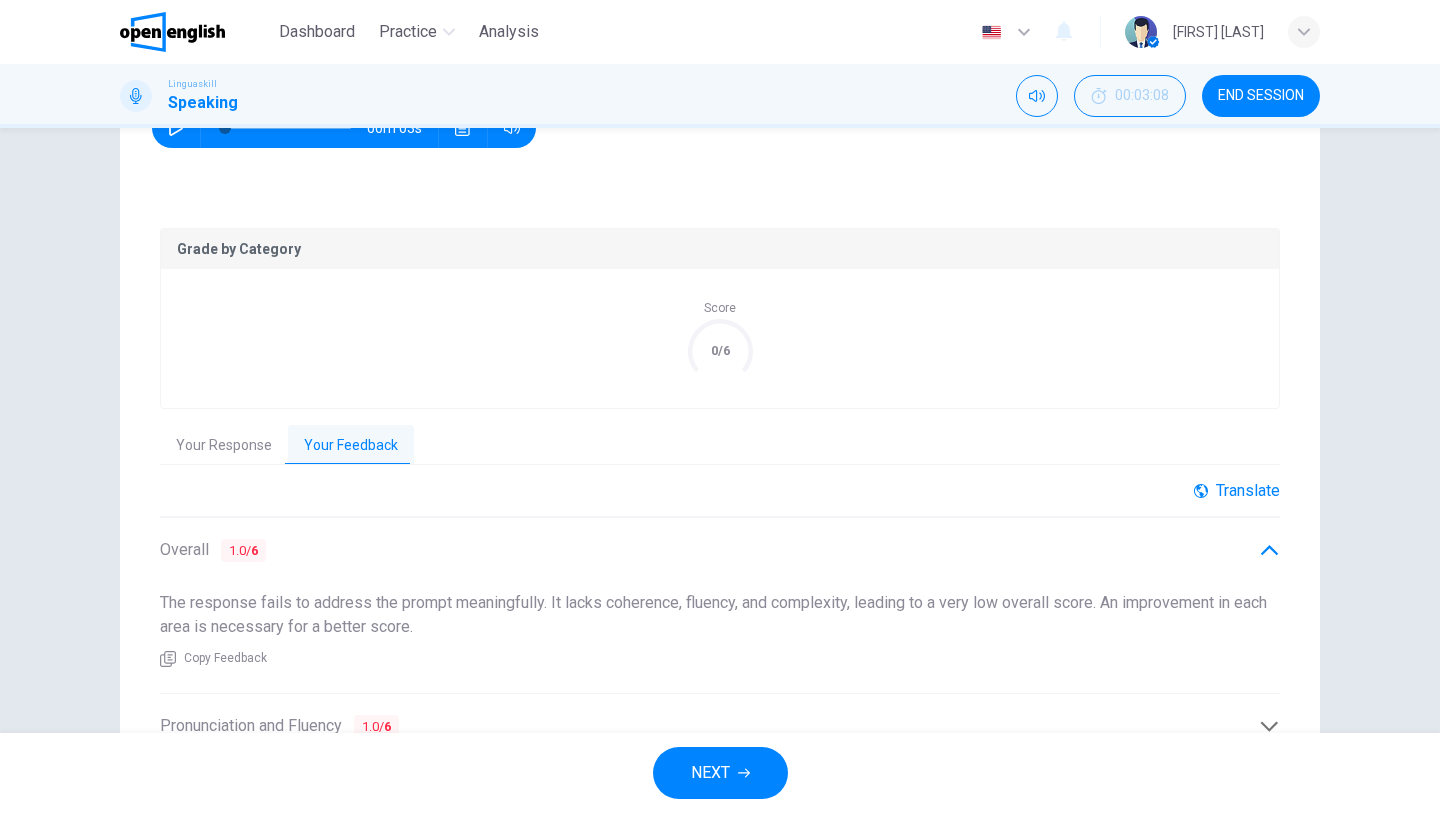 click on "Translate" at bounding box center [1237, 490] 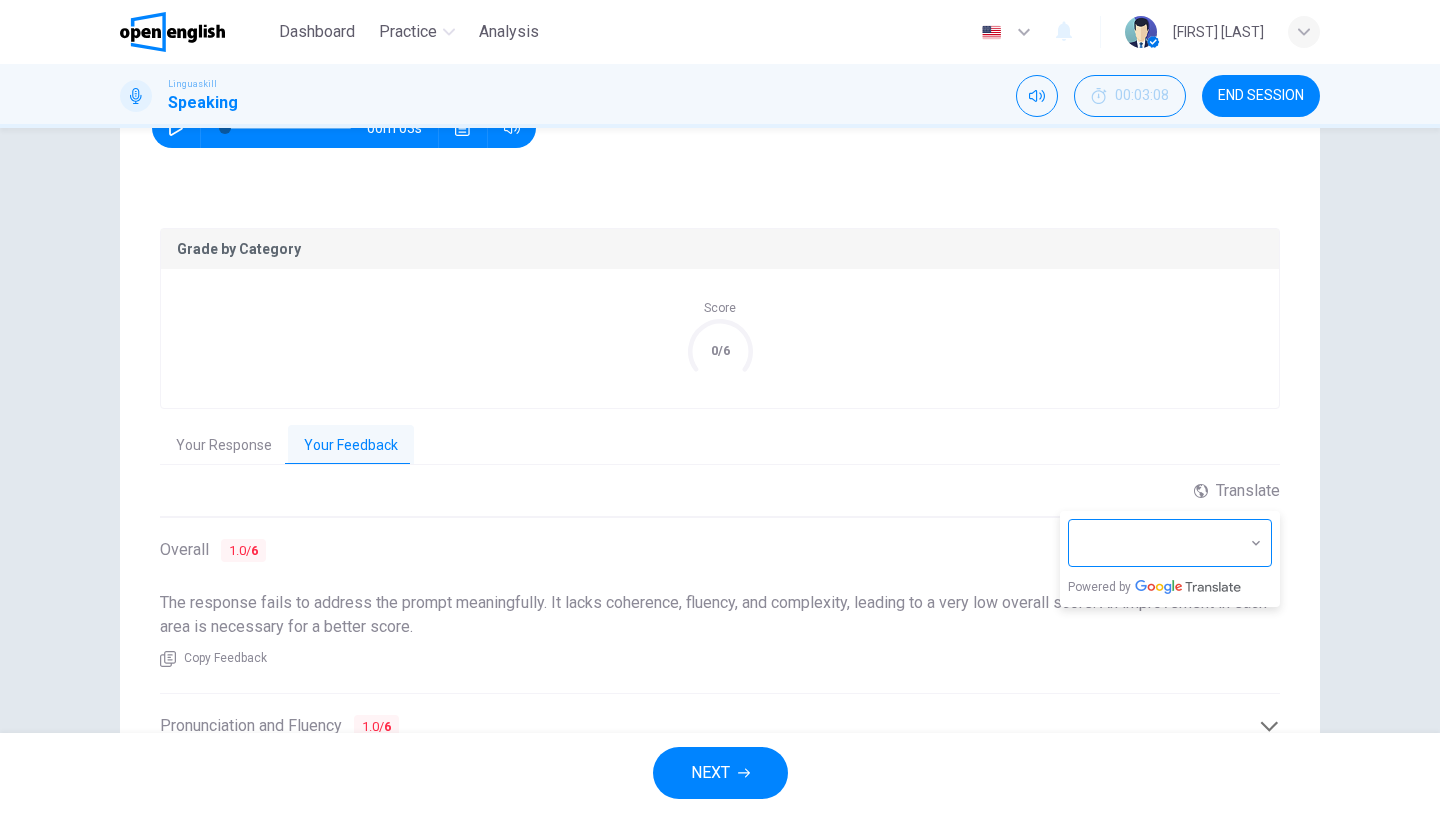 click on "This site uses cookies, as explained in our  Privacy Policy . If you agree to the use of cookies, please click the Accept button and continue to browse our site.   Privacy Policy Accept This site uses cookies, as explained in our  Privacy Policy . If you agree to the use of cookies, please click the Accept button and continue to browse our site.   Privacy Policy Accept Dashboard Practice Analysis English ** ​ Ada Cristina B. Linguaskill Speaking 00:03:08 END SESSION Question   2 Part 1 - Interview You will be asked 8 questions. Listen to each question and answer after the tone. For questions 1–4, you will have 10 seconds to speak. For questions 5–8, you will have 20 seconds to speak. Listen and speak:  00m 03s Grade by Category Score 0/6 Your Response Your Feedback 00m 02s  Translate ​ ​ Powered by  Overall   1.0 / 6   Copy Feedback Pronunciation and Fluency   1.0 / 6   Copy Feedback Language Resource   1.0 / 6   Copy Feedback Discourse Management   1.0 / 6   Copy Feedback NEXT Dashboard Practice 1" at bounding box center (720, 406) 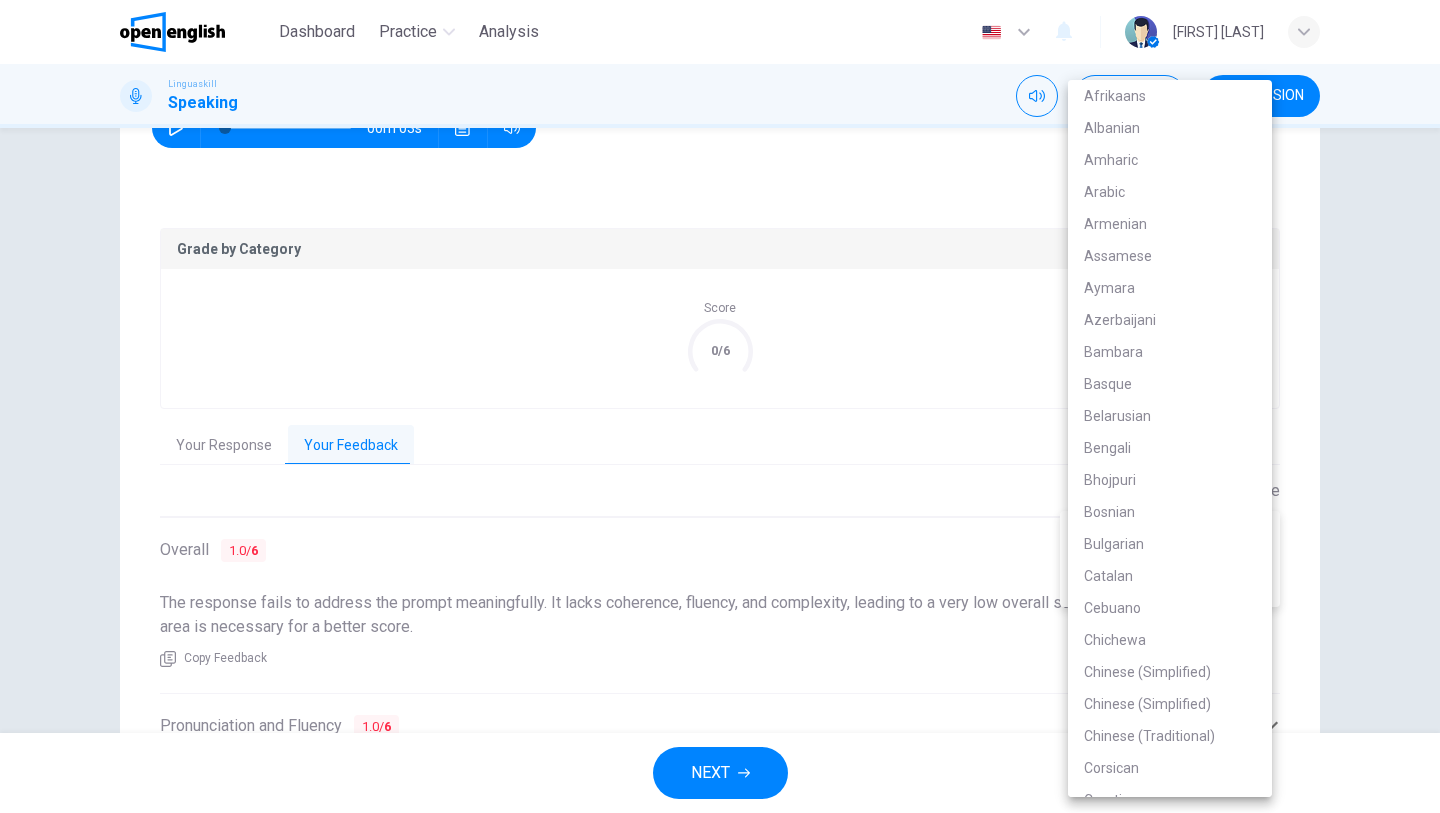 click at bounding box center [720, 406] 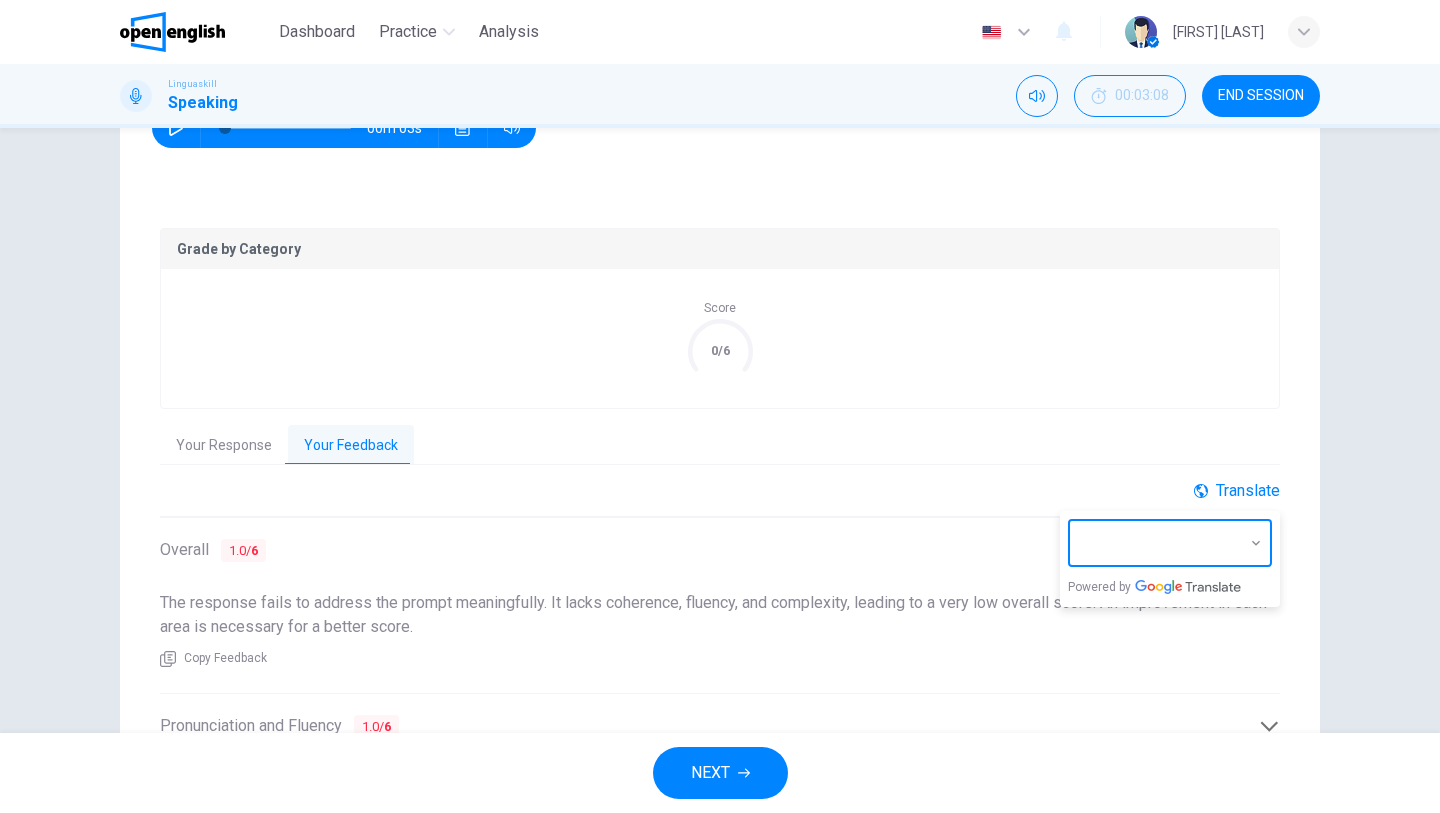 click on "Translate" at bounding box center [1237, 490] 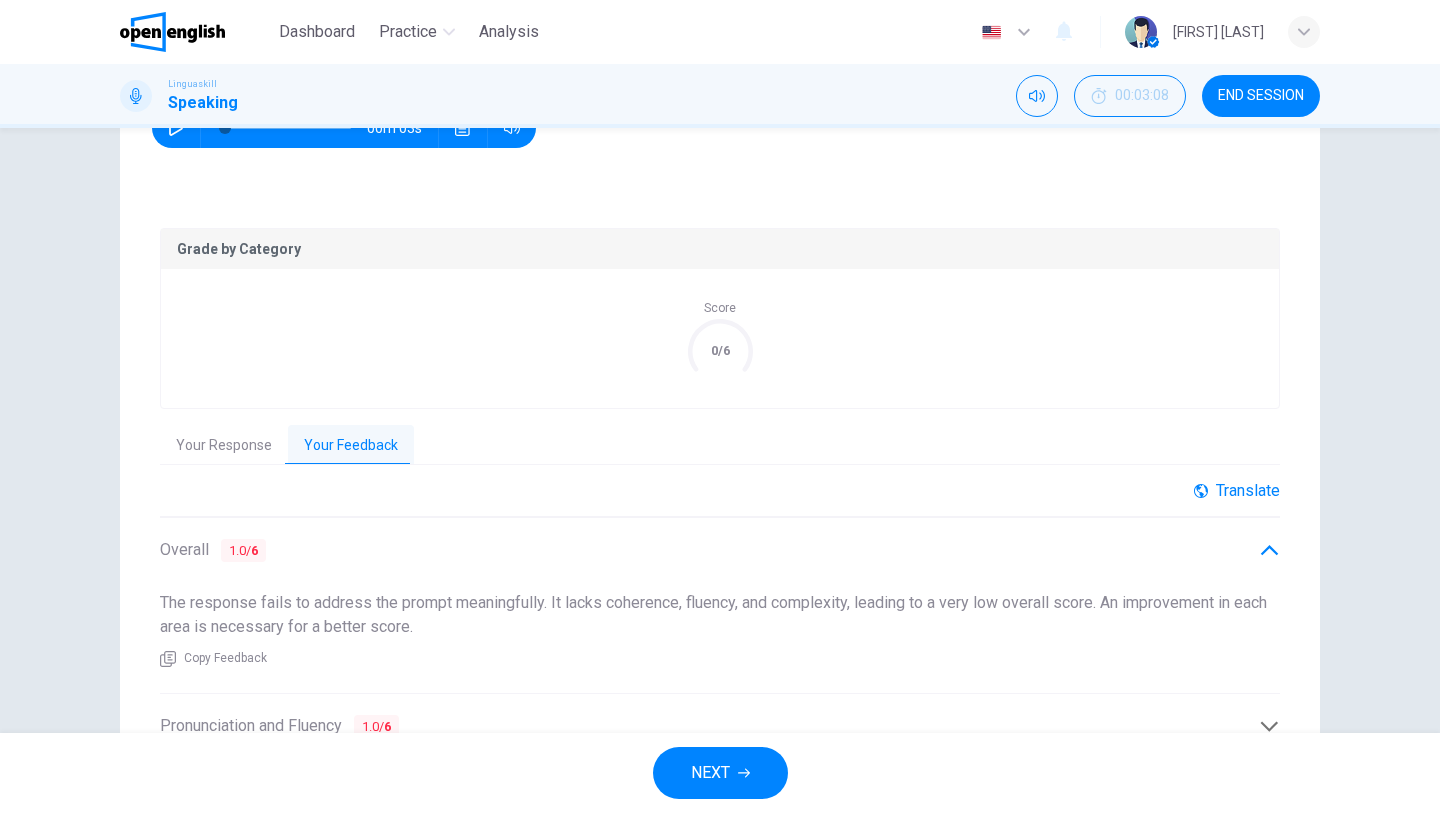 click 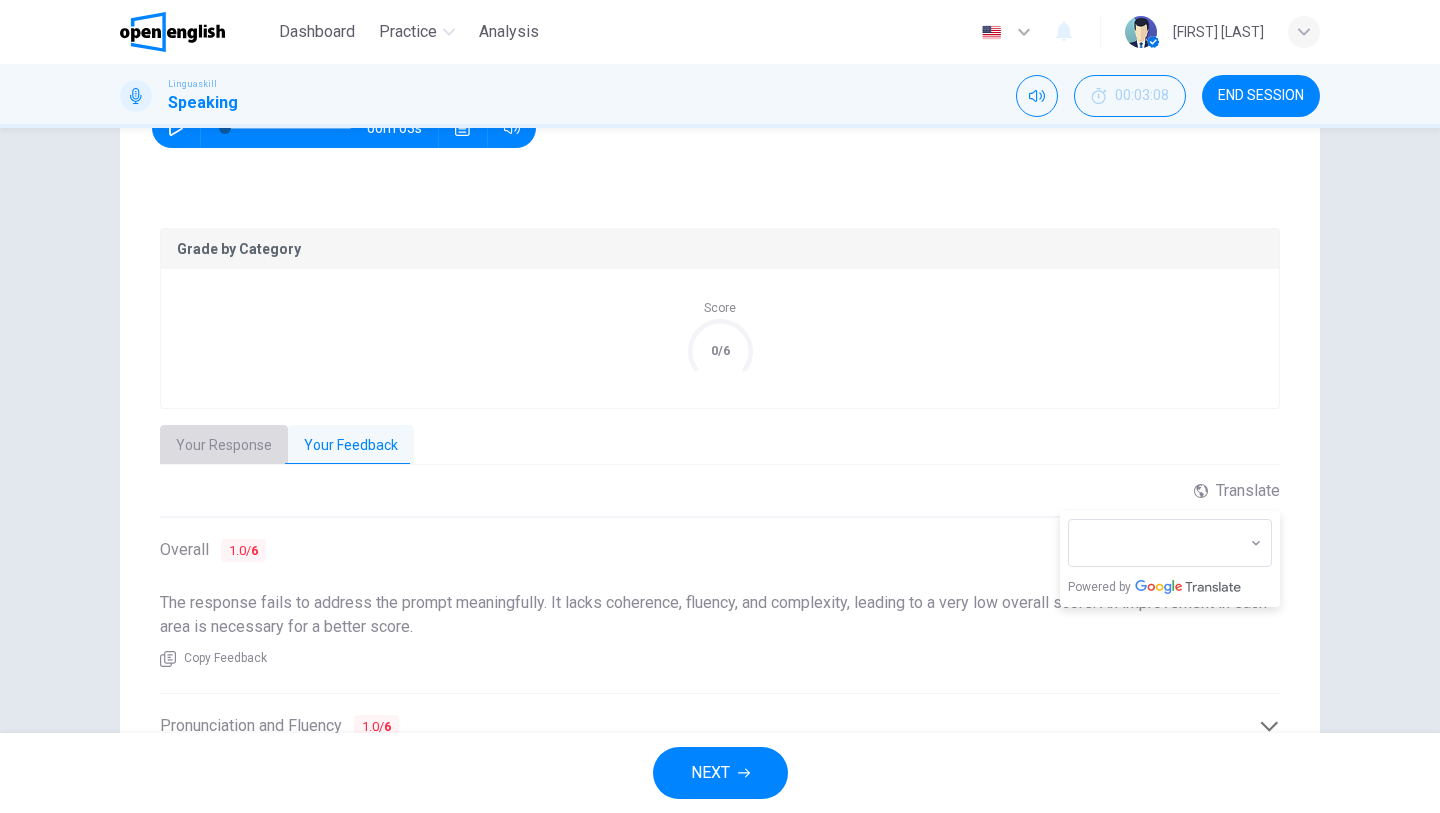click on "Your Response" at bounding box center (224, 446) 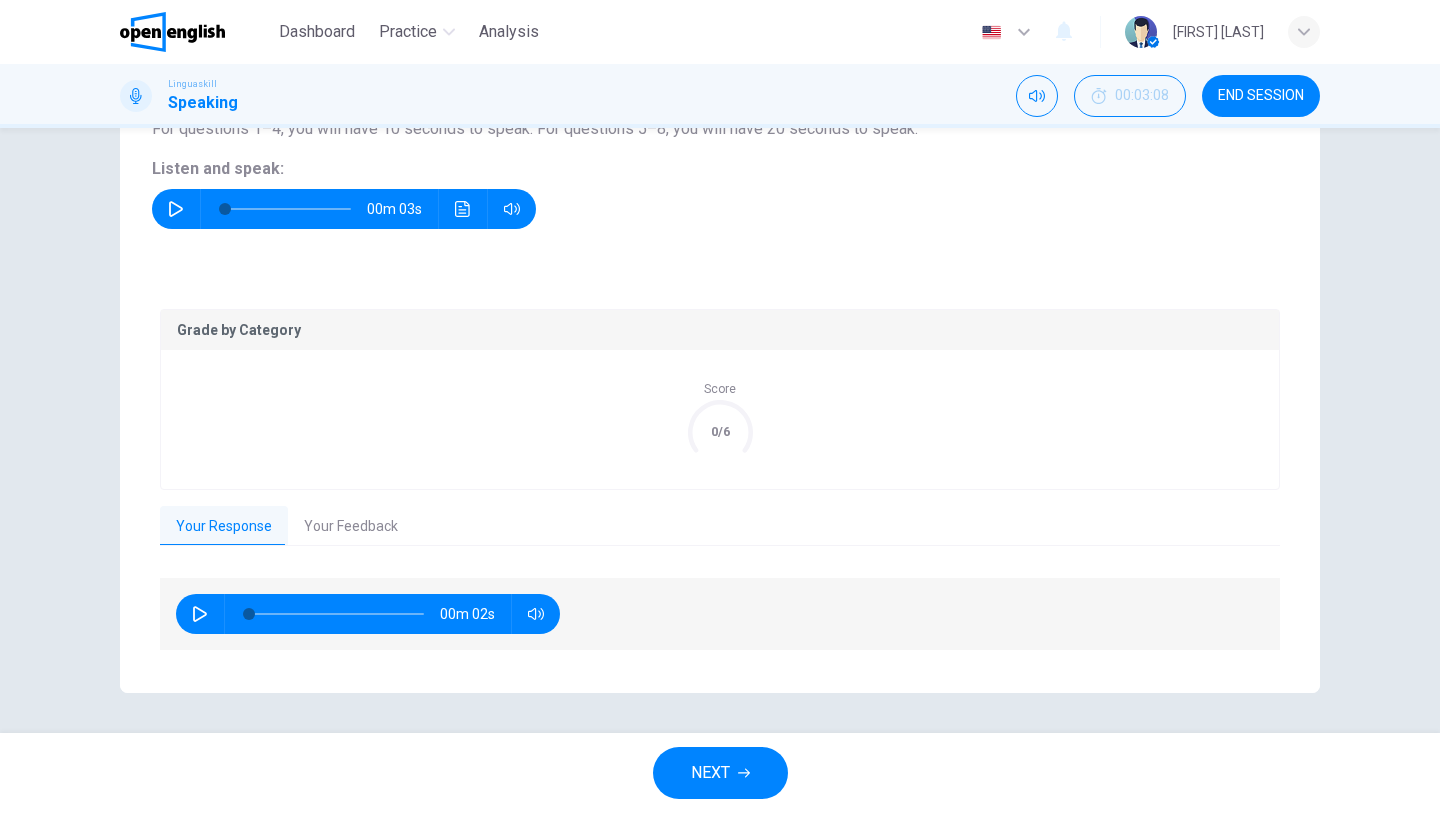click on "Question   2 Part 1 - Interview You will be asked 8 questions. Listen to each question and answer after the tone. For questions 1–4, you will have 10 seconds to speak. For questions 5–8, you will have 20 seconds to speak. Listen and speak:  00m 03s Grade by Category Score 0/6 Your Response Your Feedback 00m 02s  Translate ​ ​ Powered by  Overall   1.0 / 6 The response fails to address the prompt meaningfully. It lacks coherence, fluency, and complexity, leading to a very low overall score. An improvement in each area is necessary for a better score.   Copy Feedback Pronunciation and Fluency   1.0 / 6 The pronunciation of the individual words is difficult to understand due to L1 features. There are many inaccuracies in phoneme production, making it hard for listeners to follow. The speech doesn't generally flow with excessive pauses.   Copy Feedback Language Resource   1.0 / 6   Copy Feedback Discourse Management   1.0 / 6   Copy Feedback" at bounding box center [720, 430] 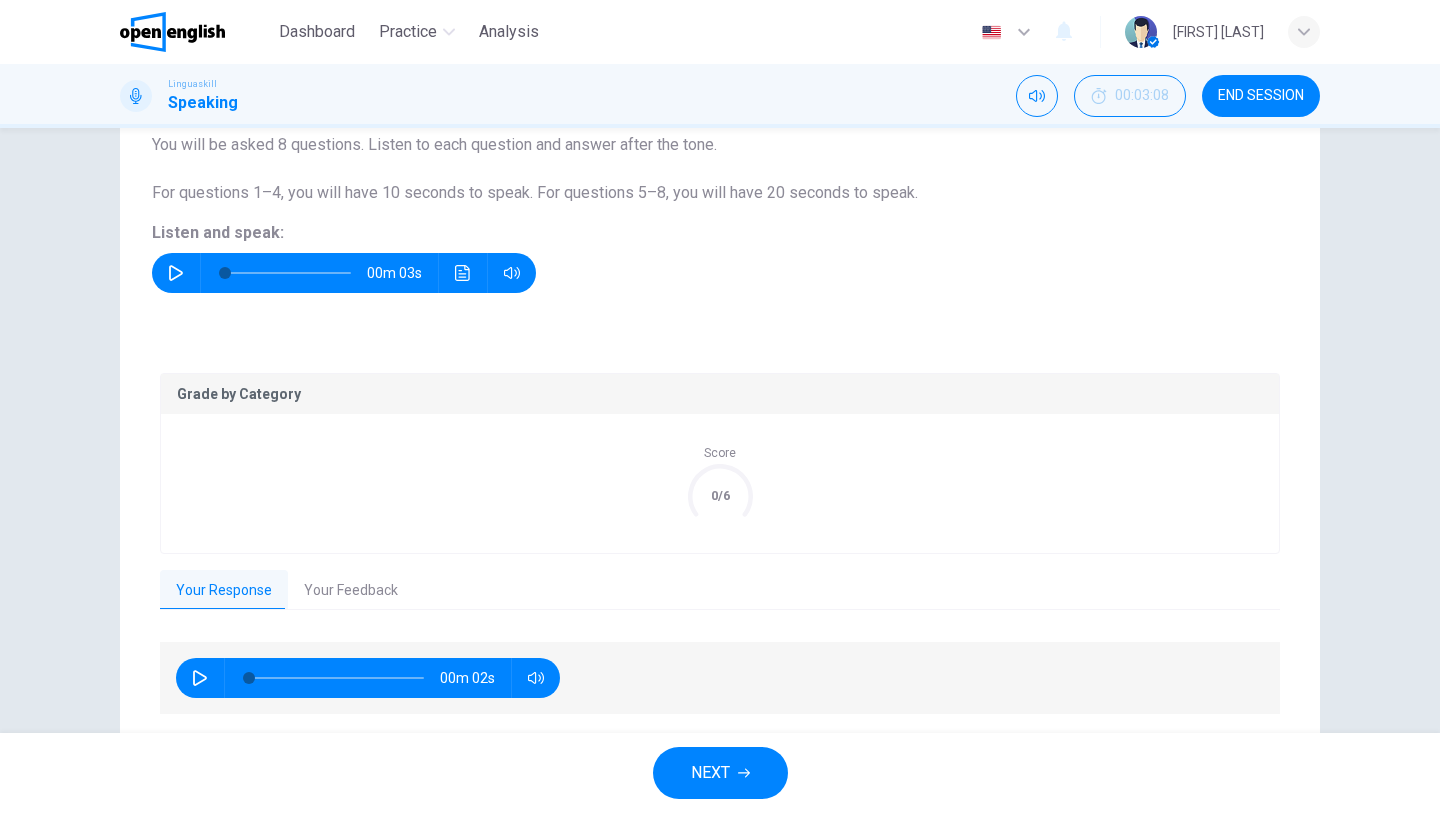 scroll, scrollTop: 243, scrollLeft: 0, axis: vertical 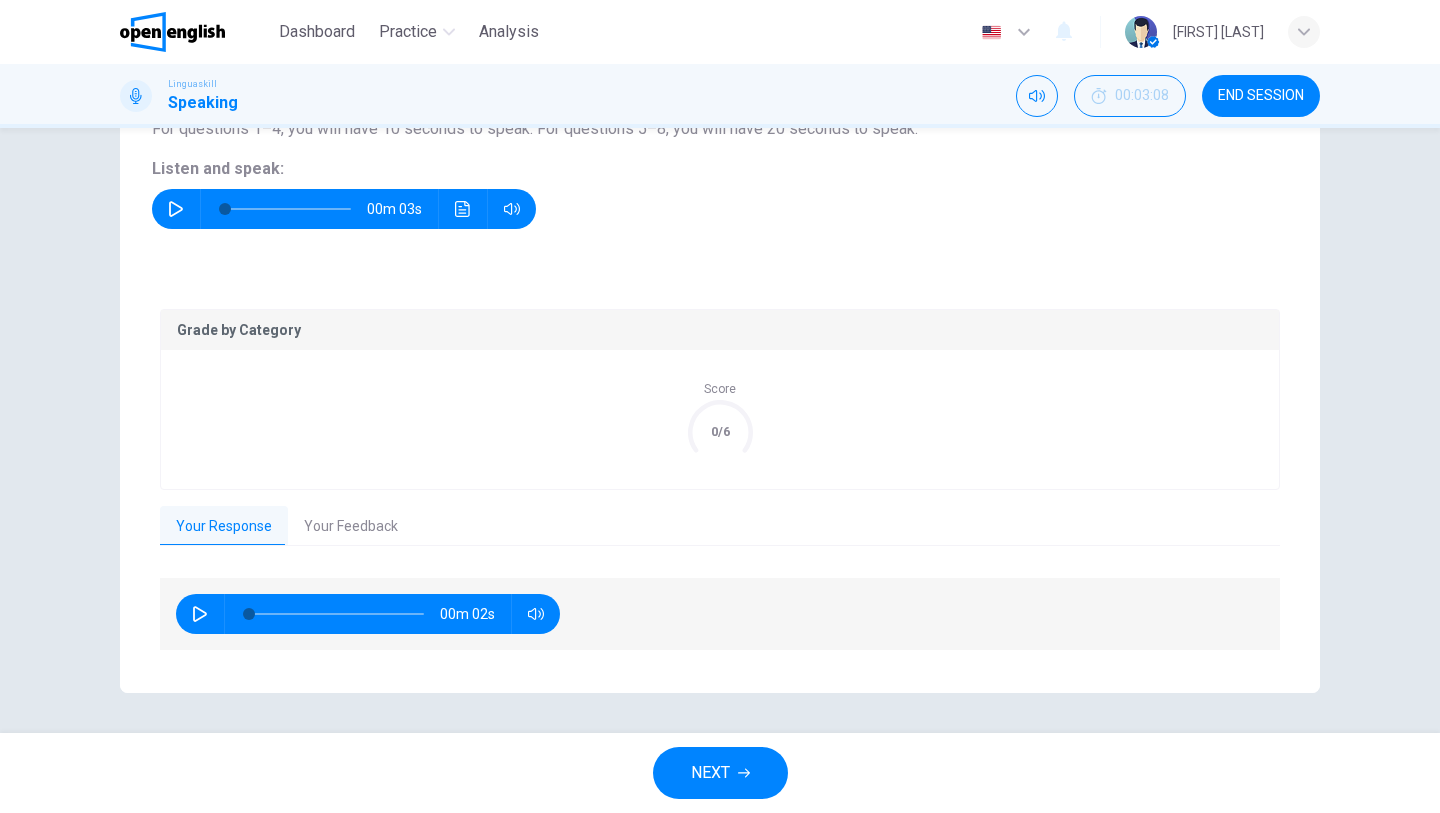 click on "NEXT" at bounding box center (710, 773) 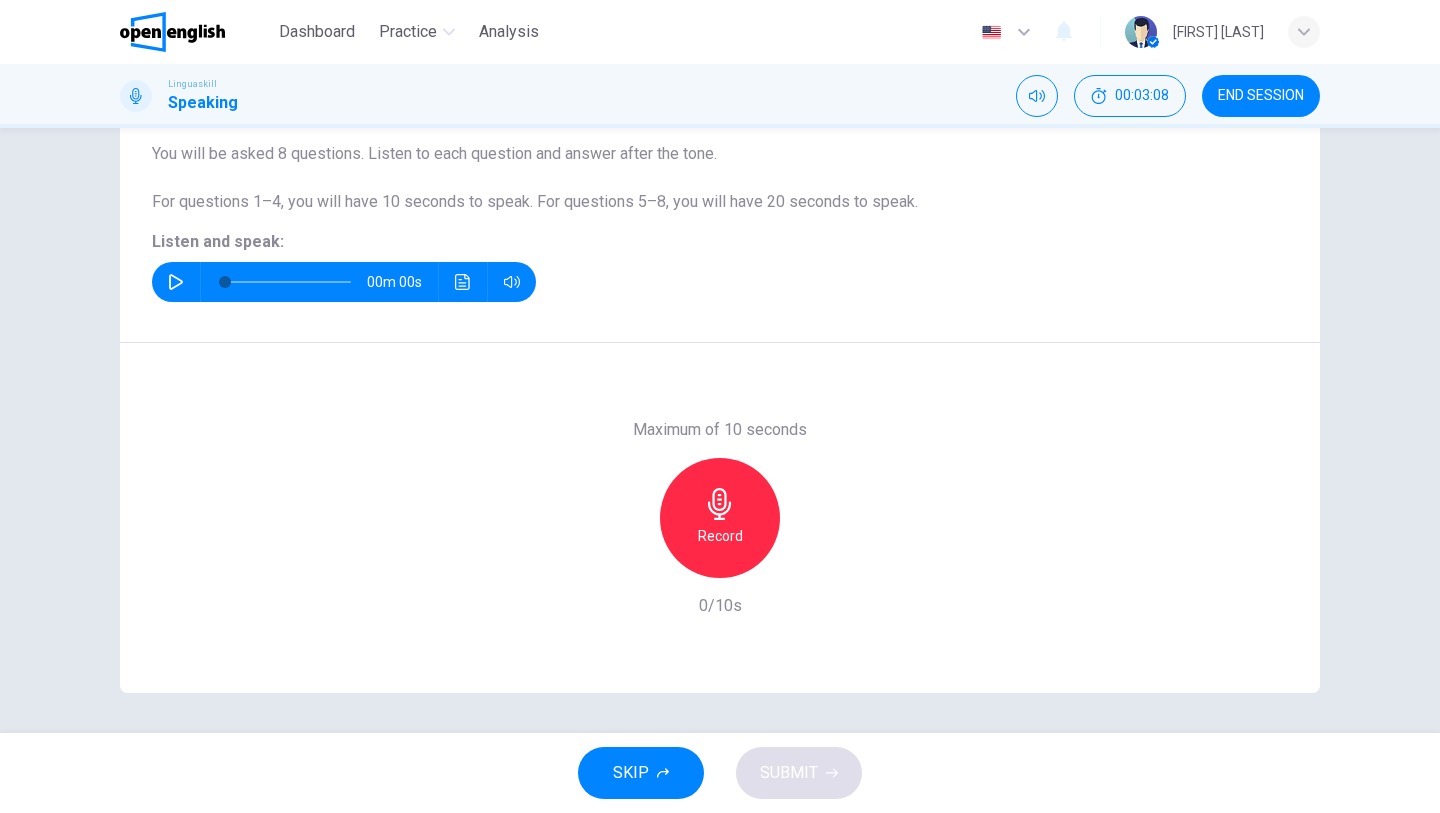 scroll, scrollTop: 170, scrollLeft: 0, axis: vertical 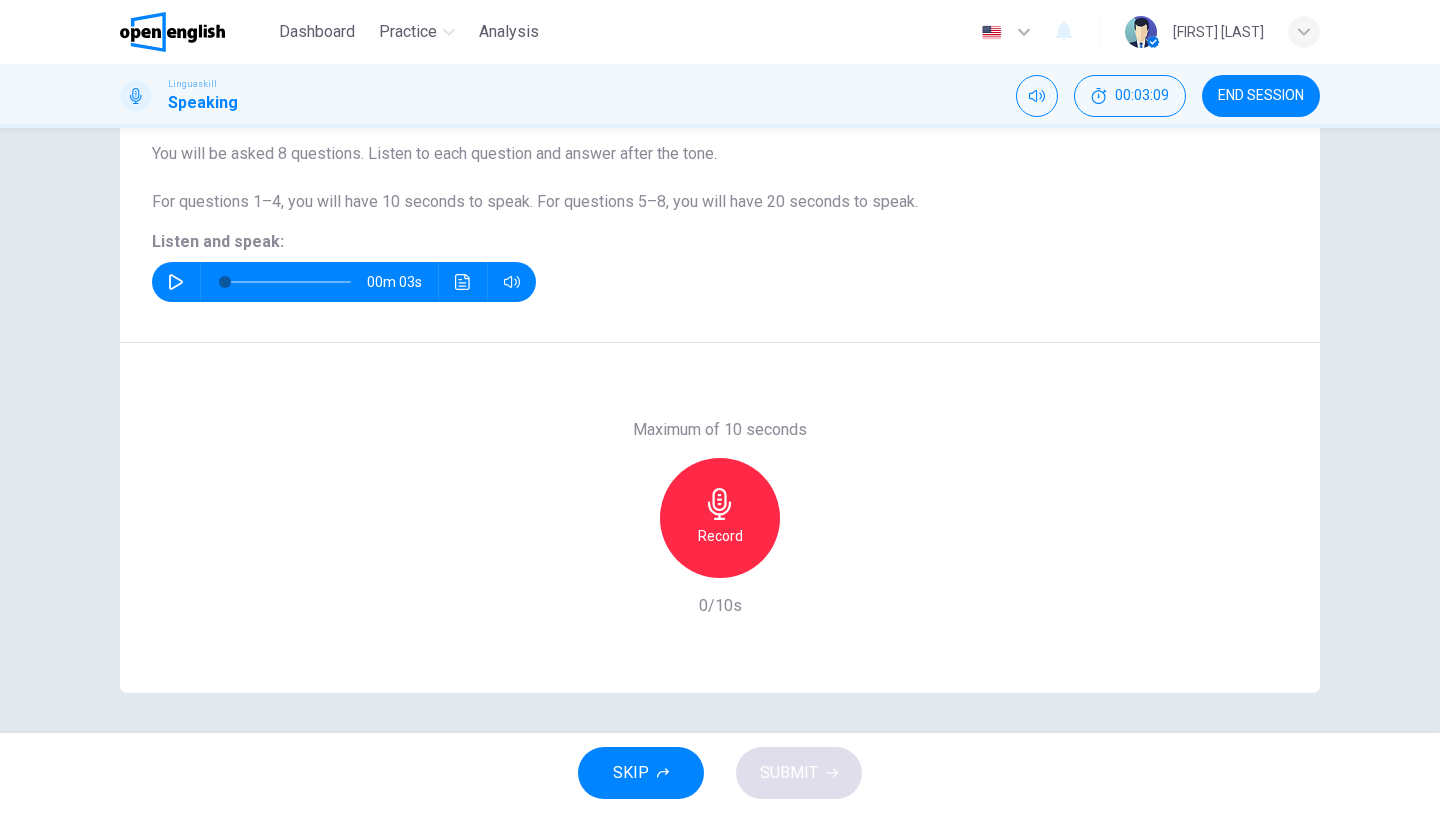 click 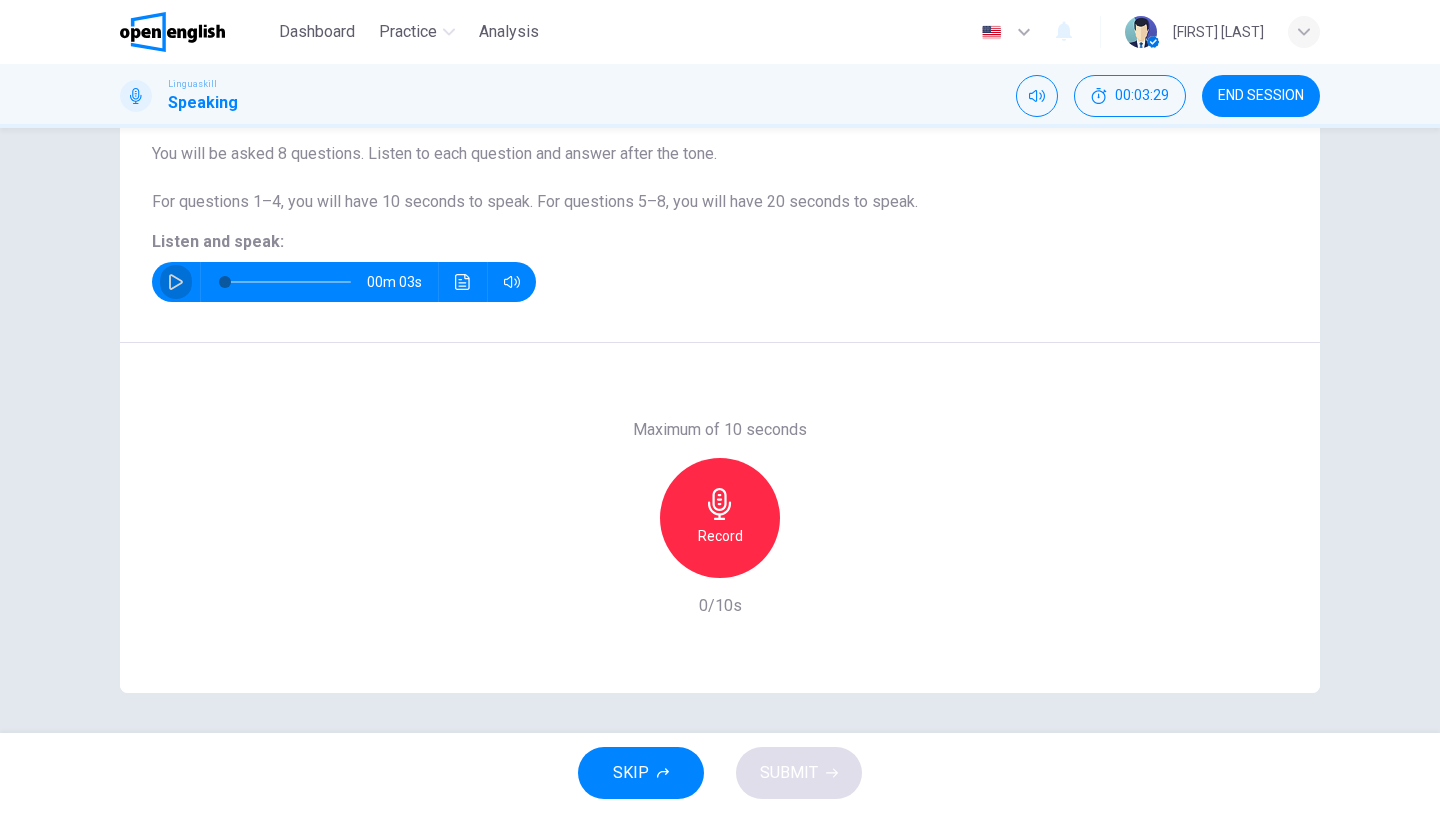 click 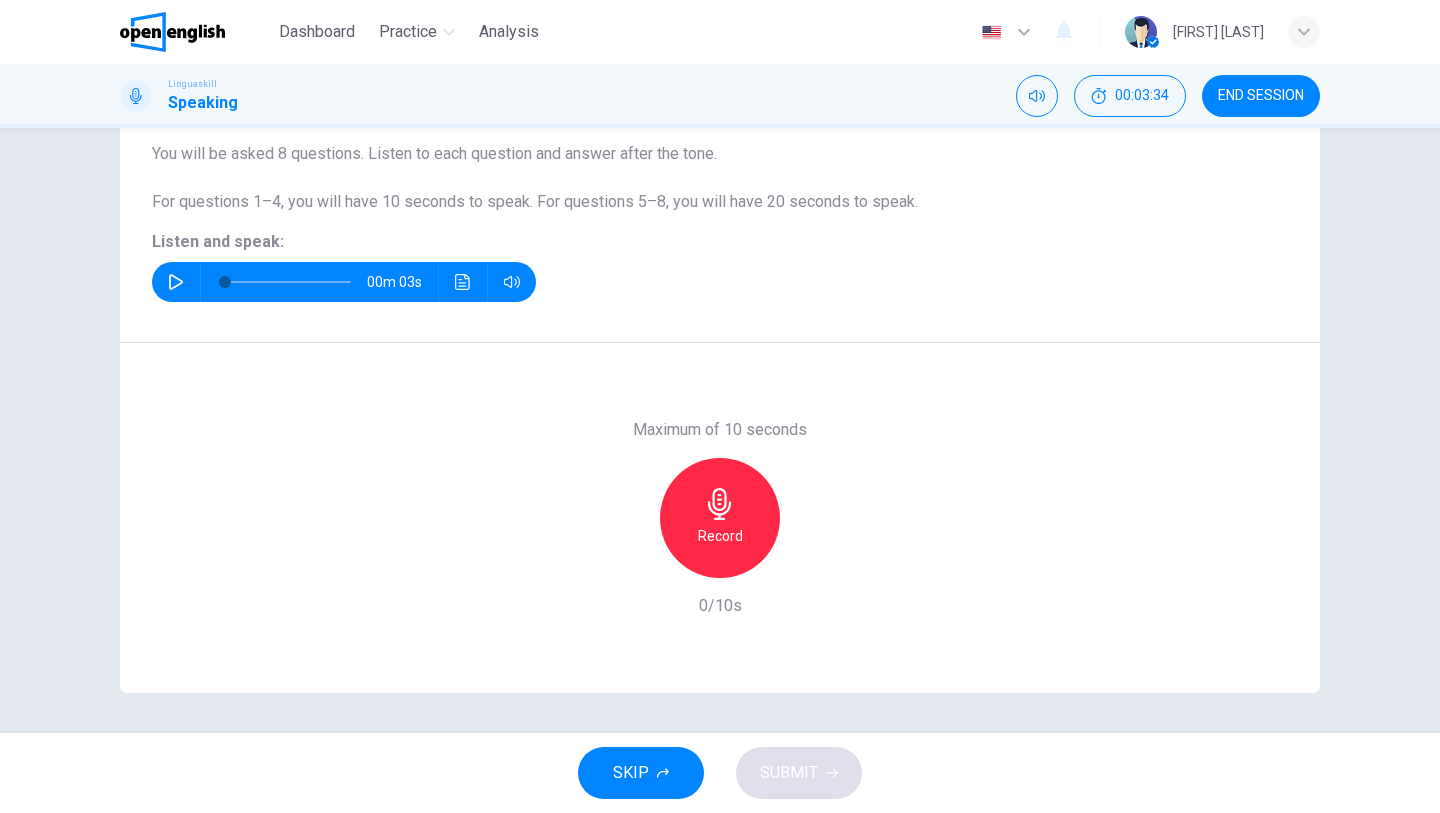 click 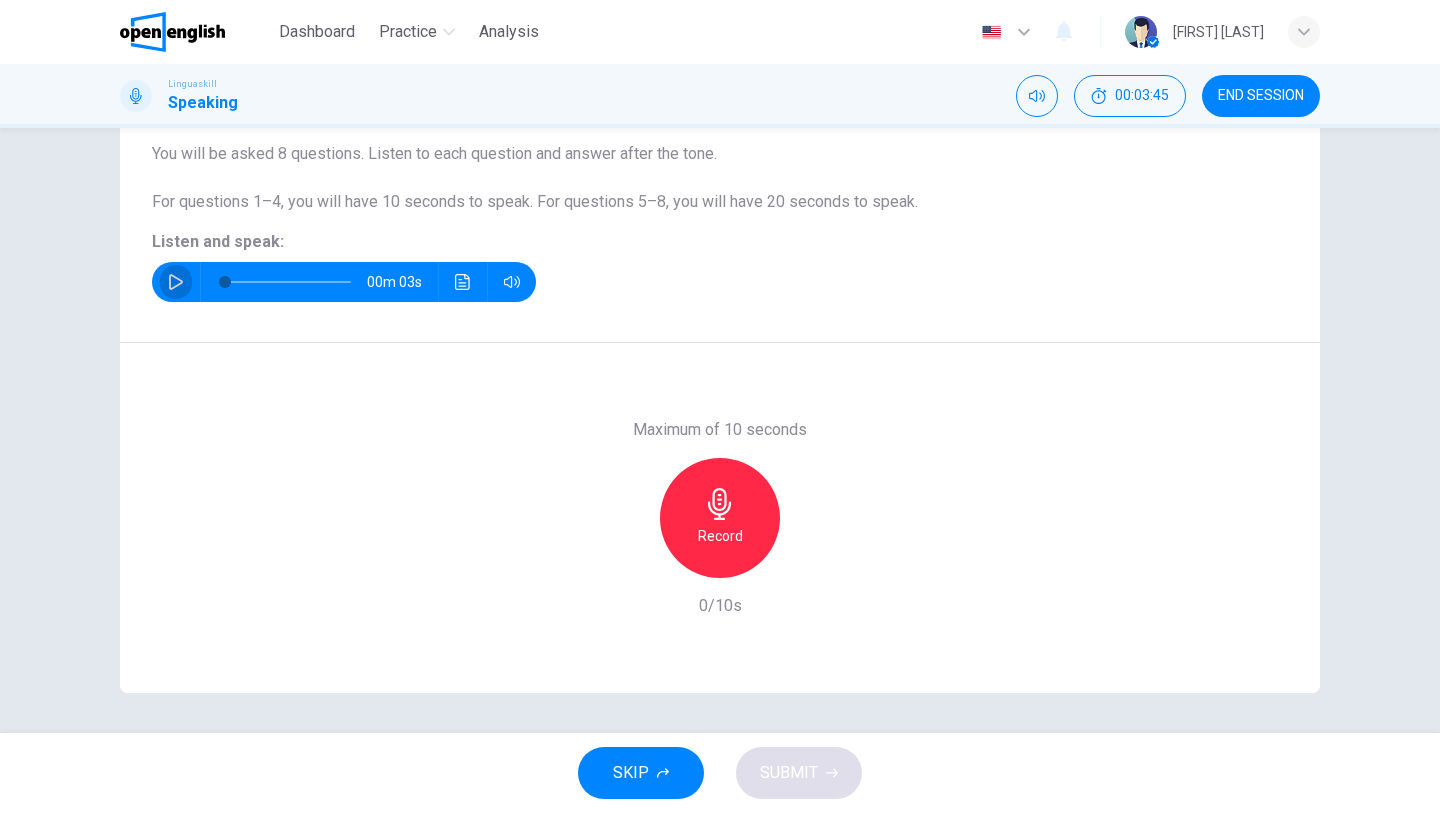 click 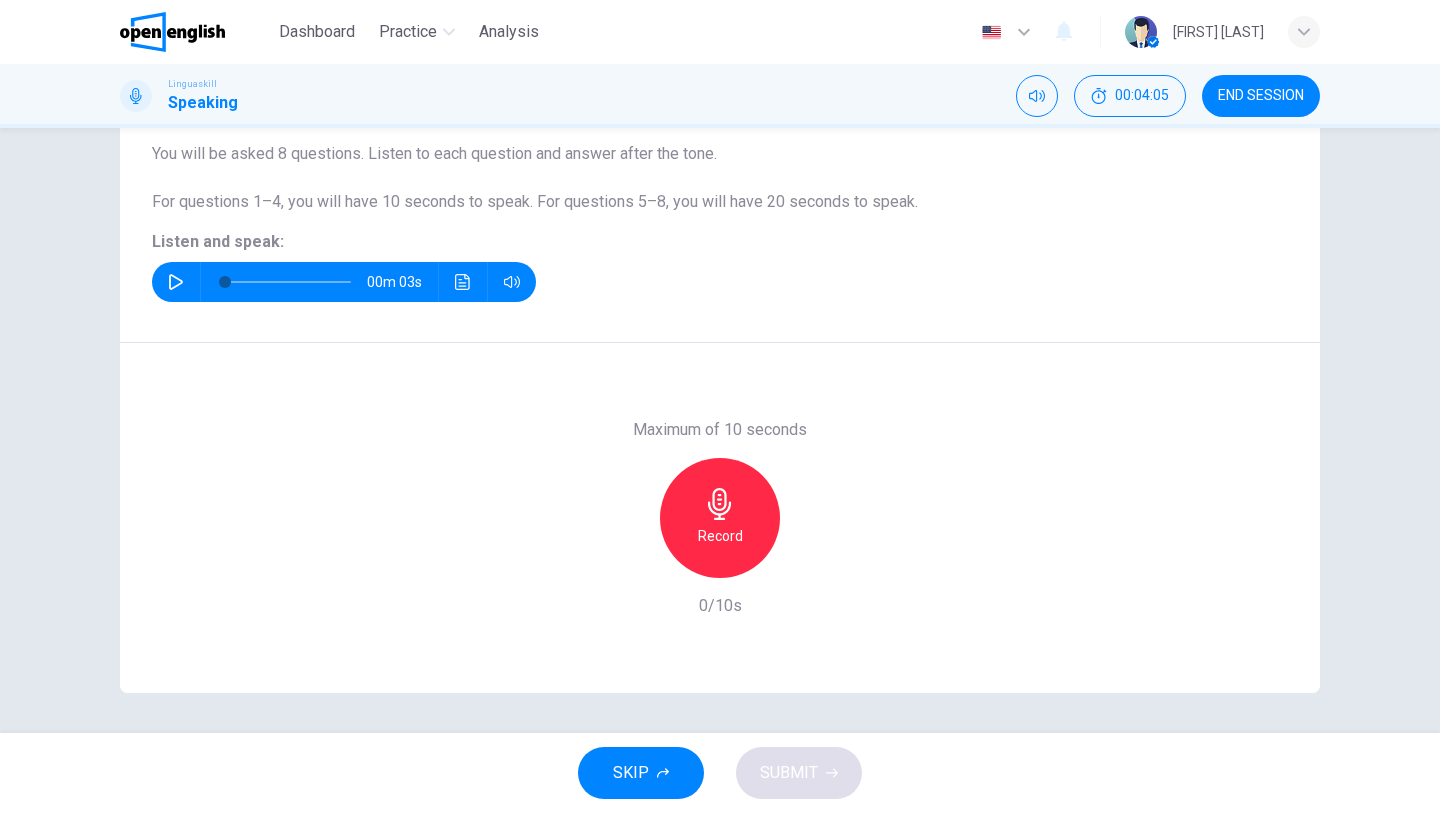 click 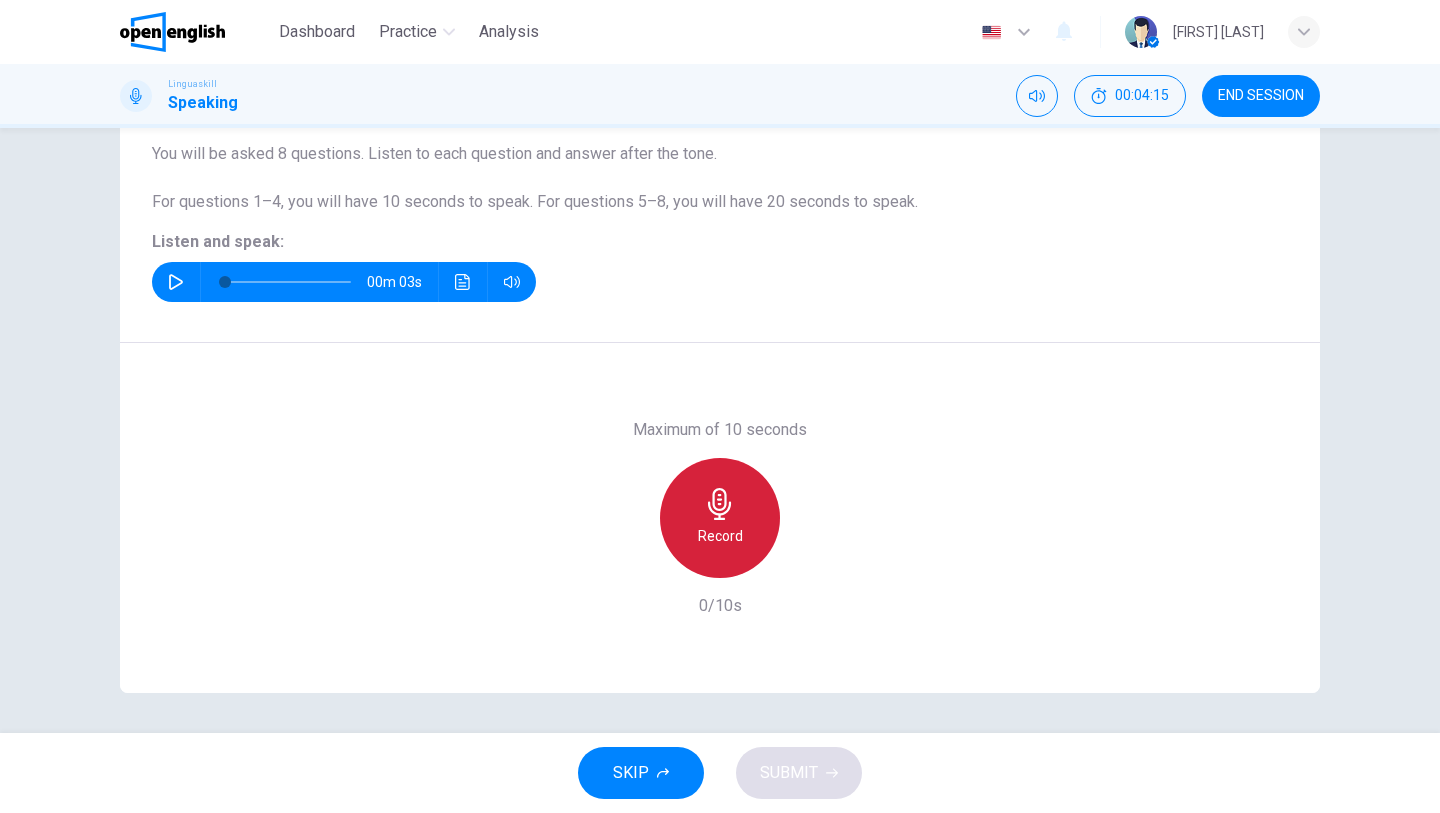 click 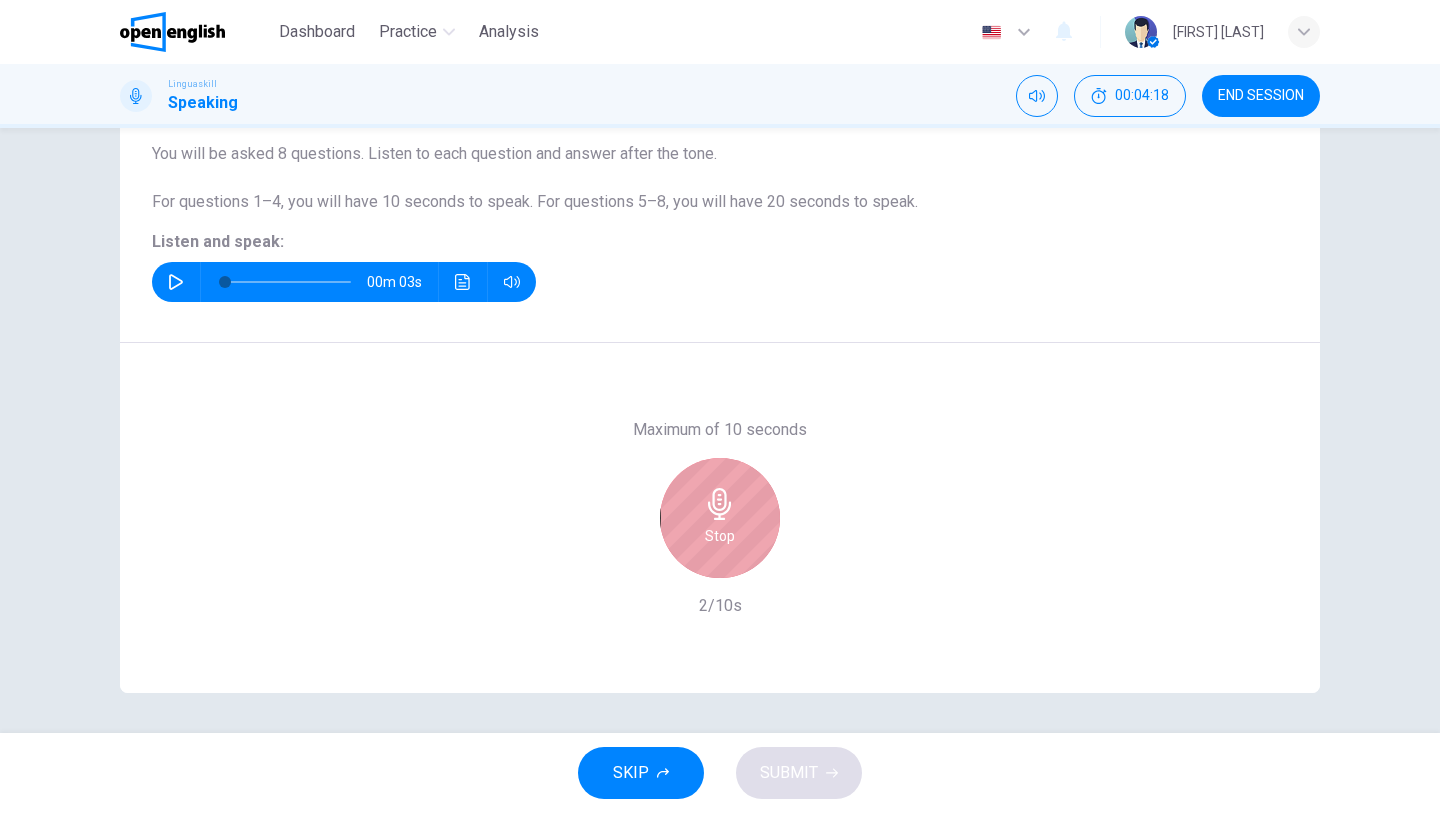 click 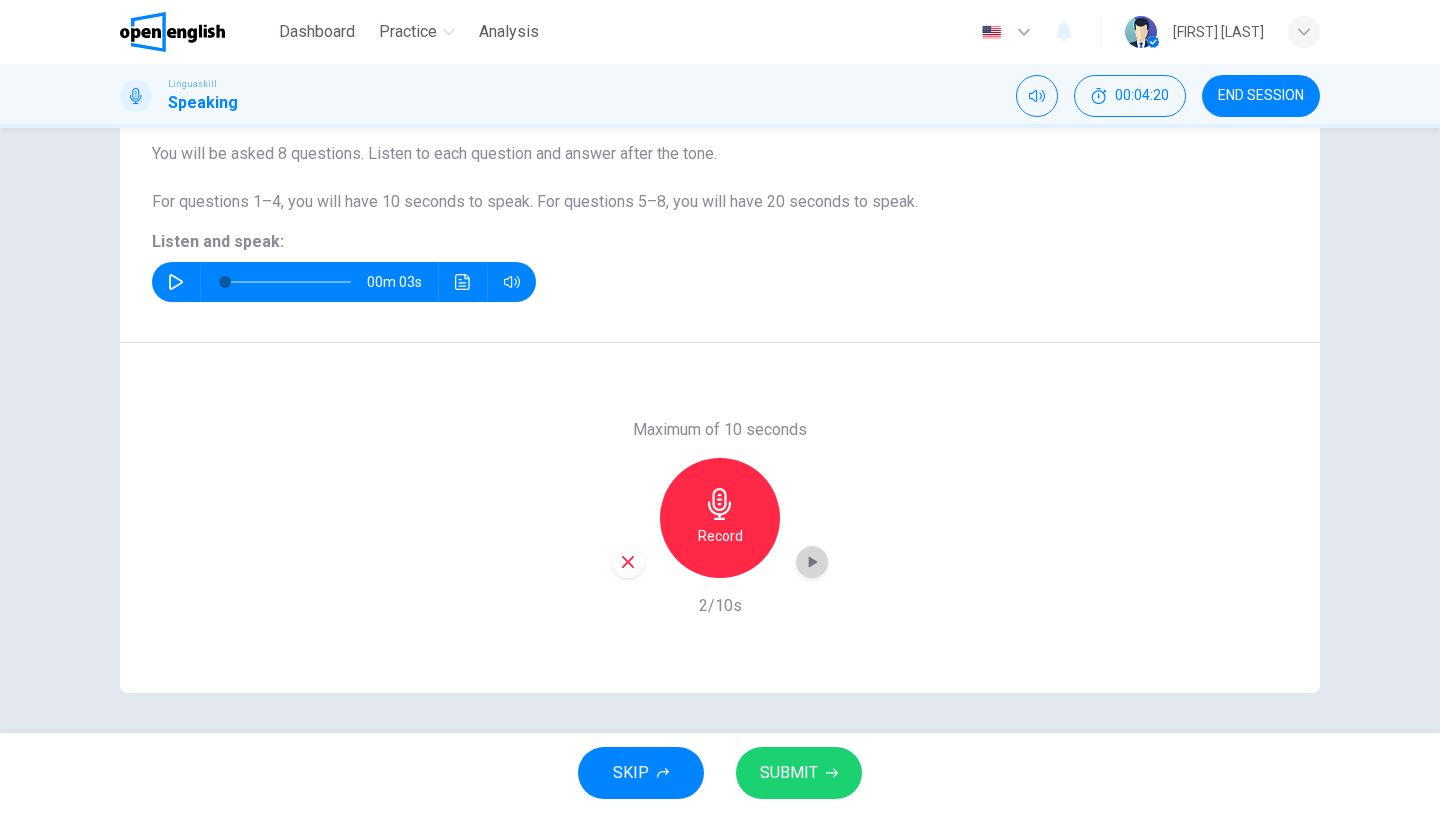 click 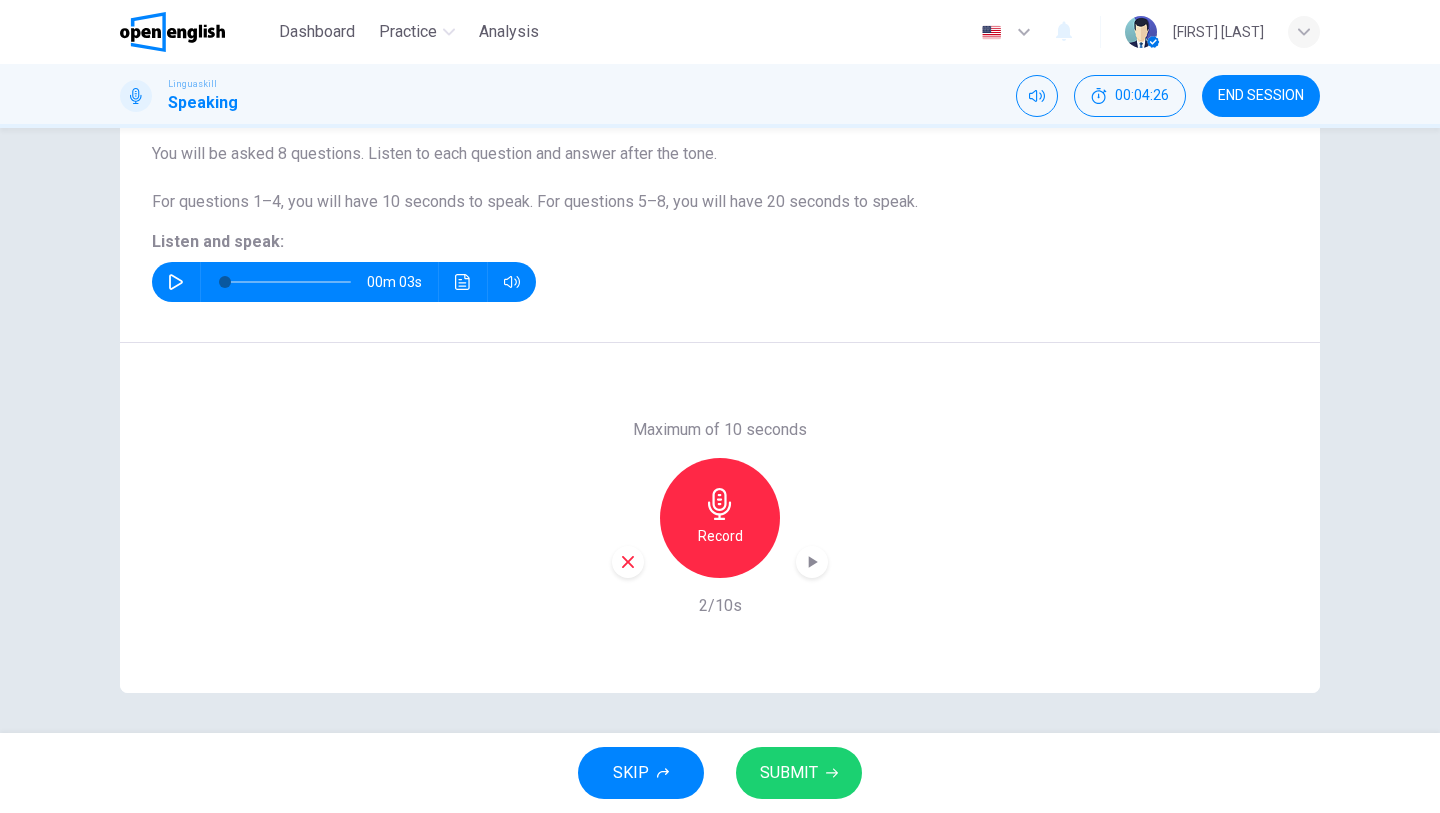 click on "SUBMIT" at bounding box center (789, 773) 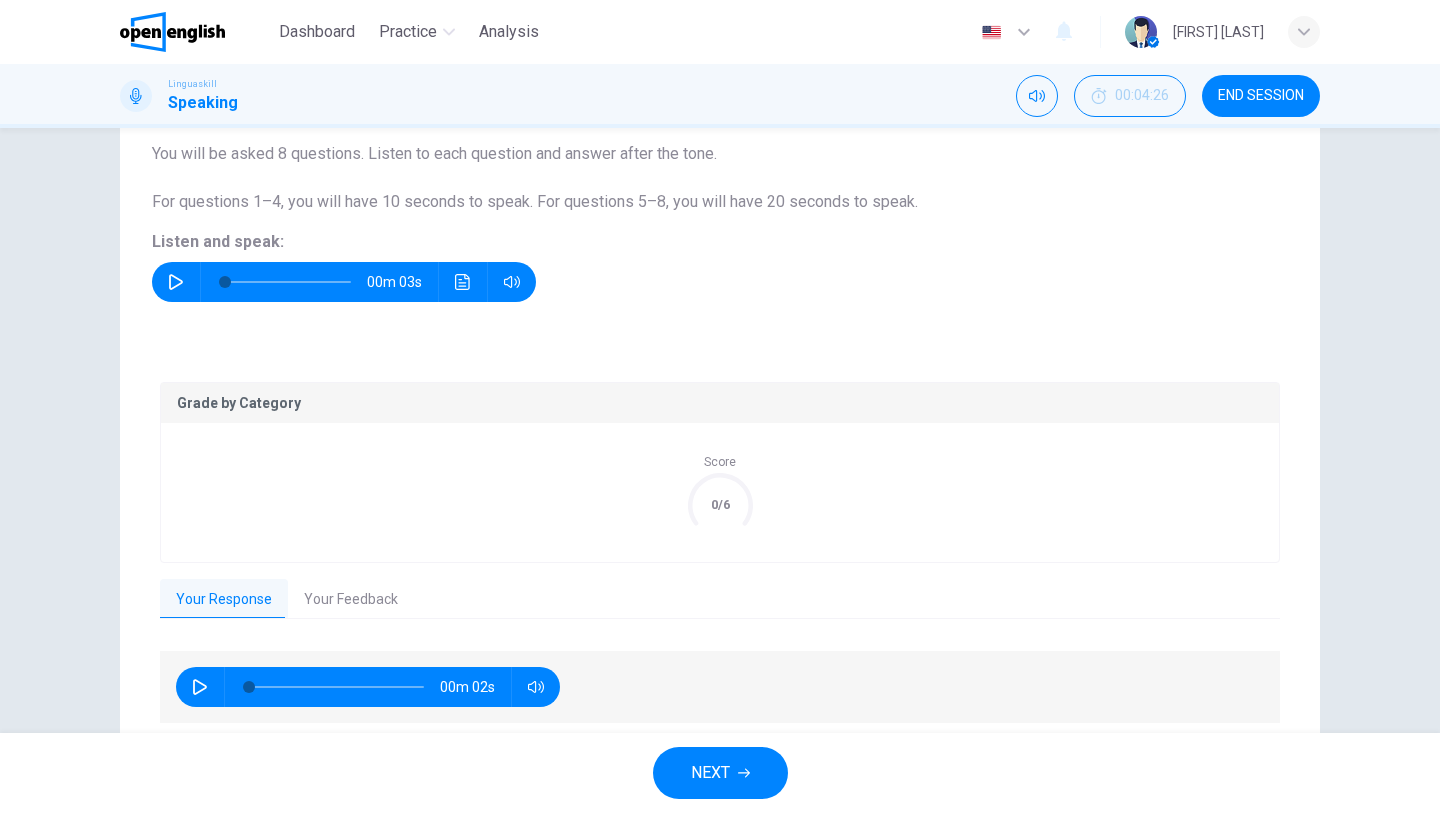 click on "Question   3 Part 1 - Interview You will be asked 8 questions. Listen to each question and answer after the tone. For questions 1–4, you will have 10 seconds to speak. For questions 5–8, you will have 20 seconds to speak. Listen and speak:  00m 03s Grade by Category Score 0/6 Your Response Your Feedback 00m 02s  Translate ​ ​ Powered by  Overall   1.3 / 6 The overall response lacks meaningful content, as it only includes a very basic statement. Pronunciation issues make it hard to understand, and there is no progression or complexity in the response.   Copy Feedback Pronunciation and Fluency   1.0 / 6 The pronunciation is very unclear, and individual words are not intelligible. The phoneme scores are all zero, indicating serious difficulties in articulating words. There are limited pauses, but the overall speech flow is difficult to follow.   Copy Feedback Language Resource   1.0 / 6   Copy Feedback Discourse Management   2.0 / 6   Copy Feedback" at bounding box center [720, 382] 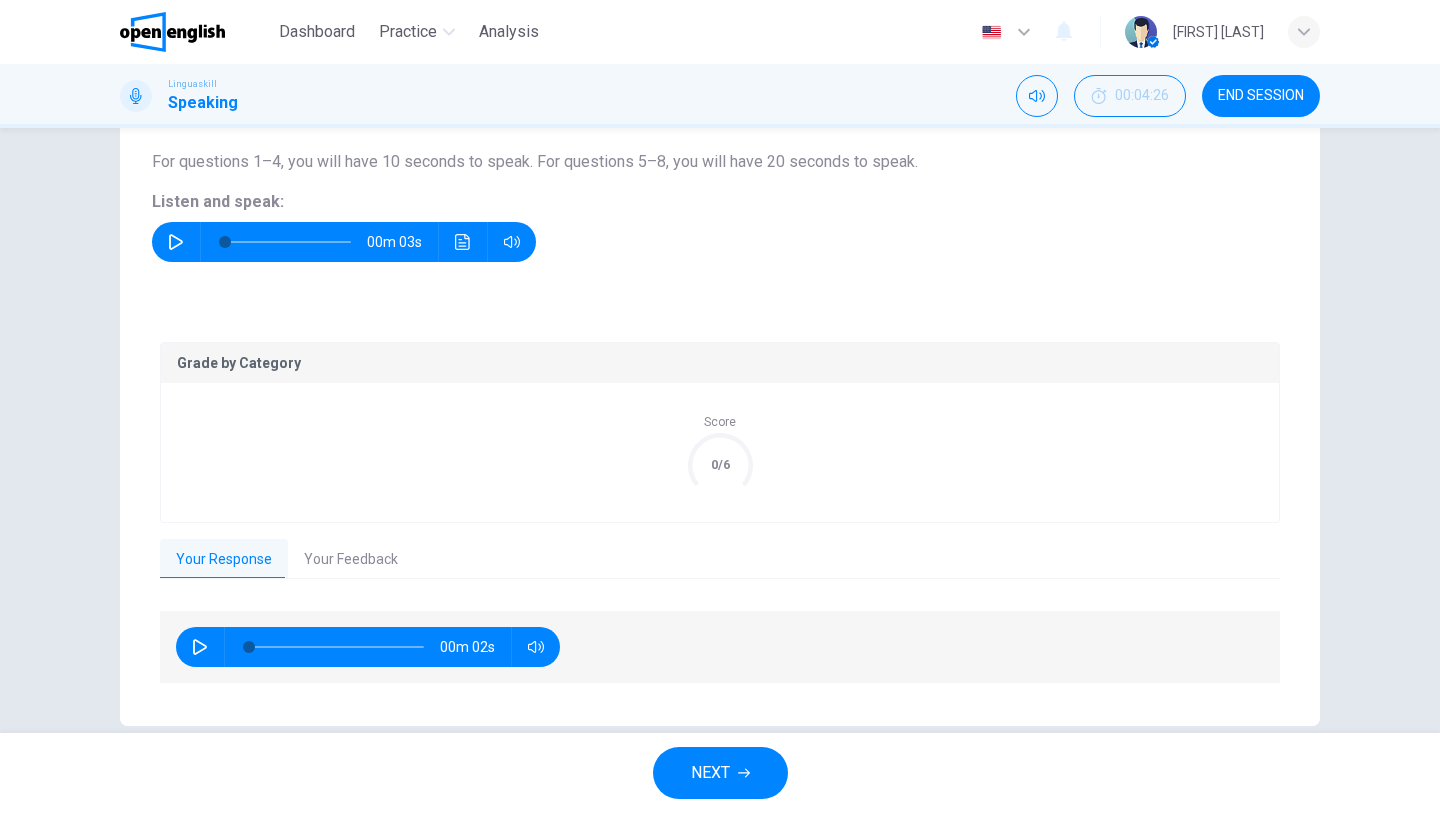 scroll, scrollTop: 243, scrollLeft: 0, axis: vertical 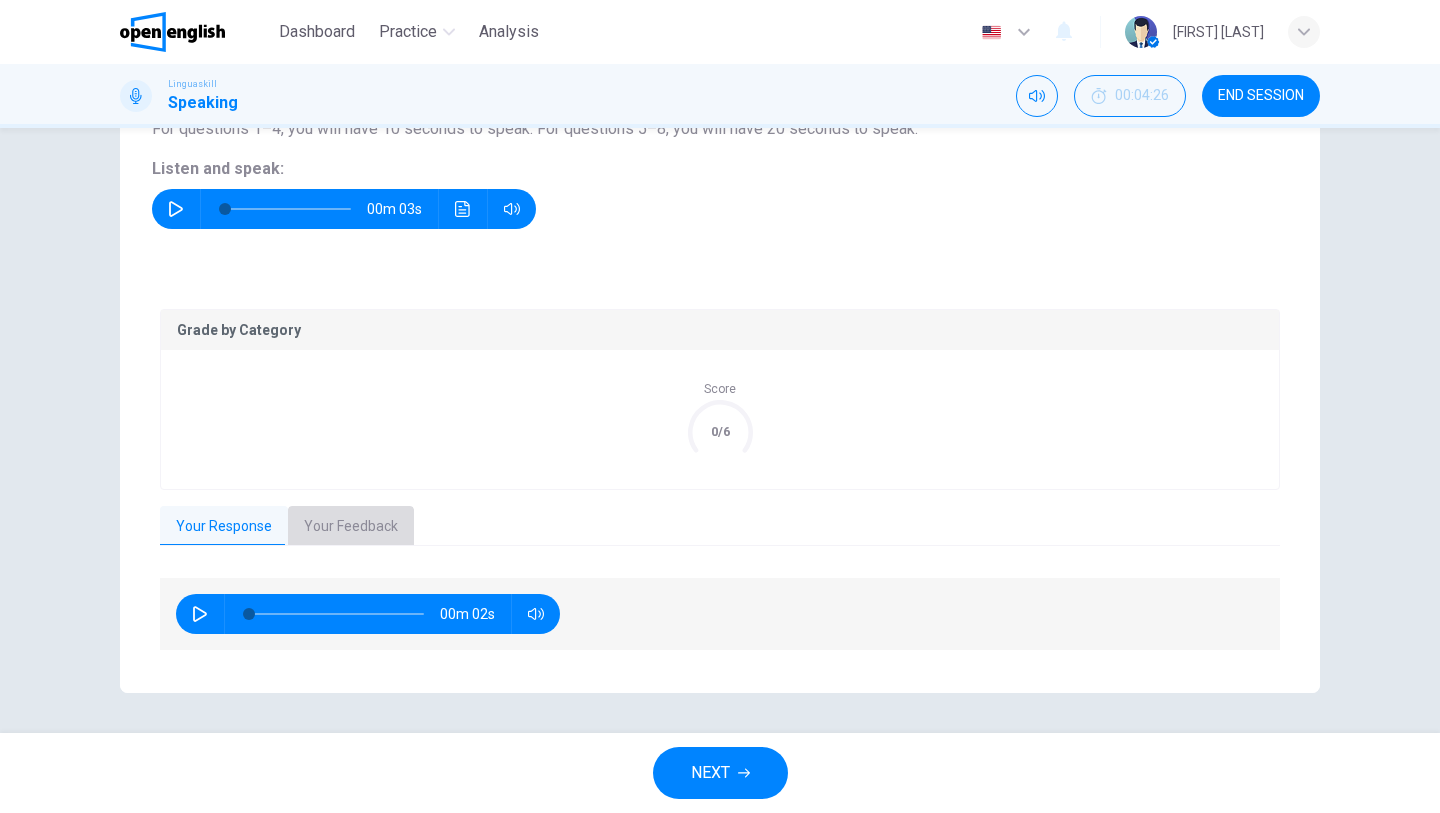 click on "Your Feedback" at bounding box center [351, 527] 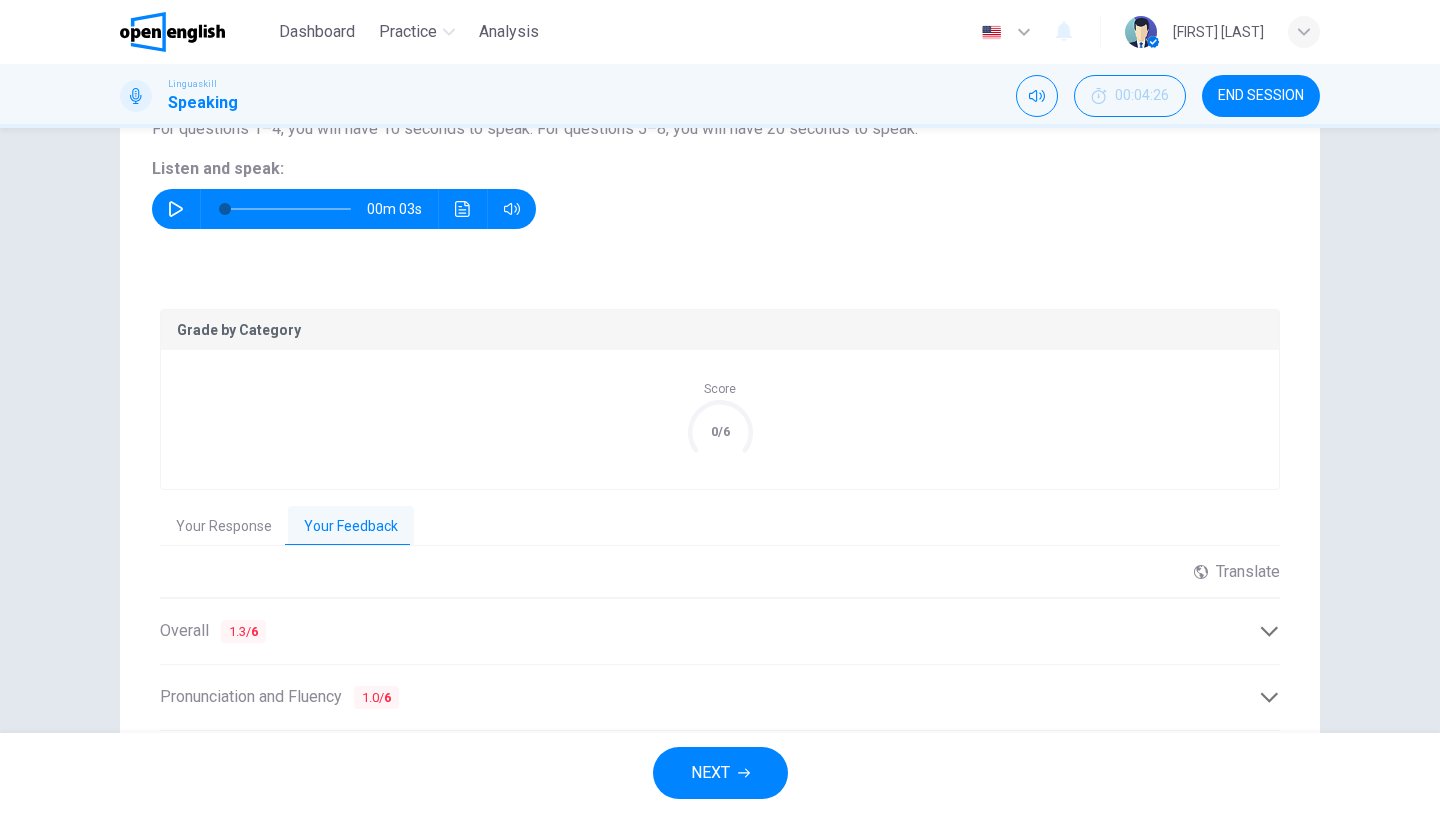 click 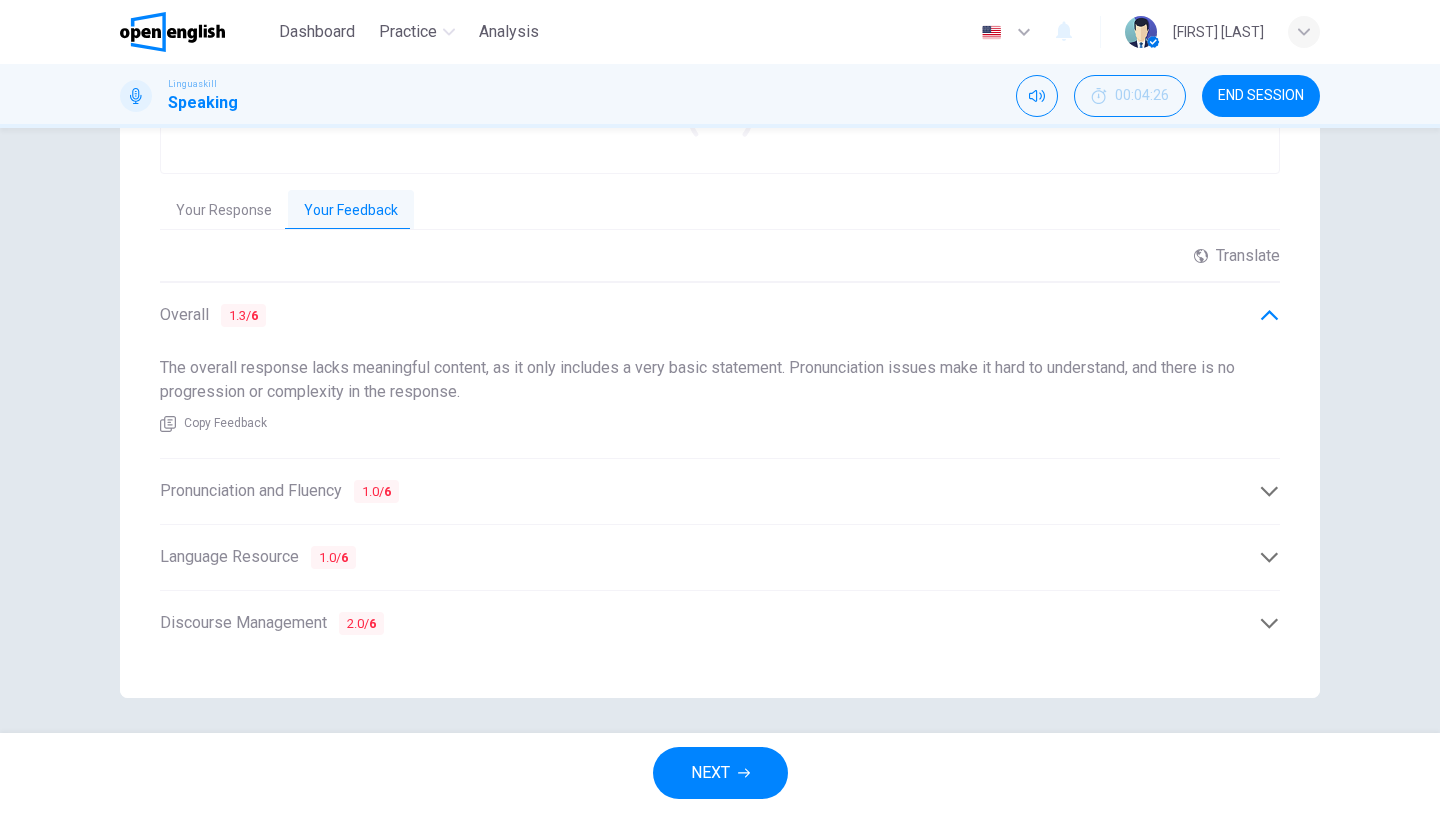 scroll, scrollTop: 564, scrollLeft: 0, axis: vertical 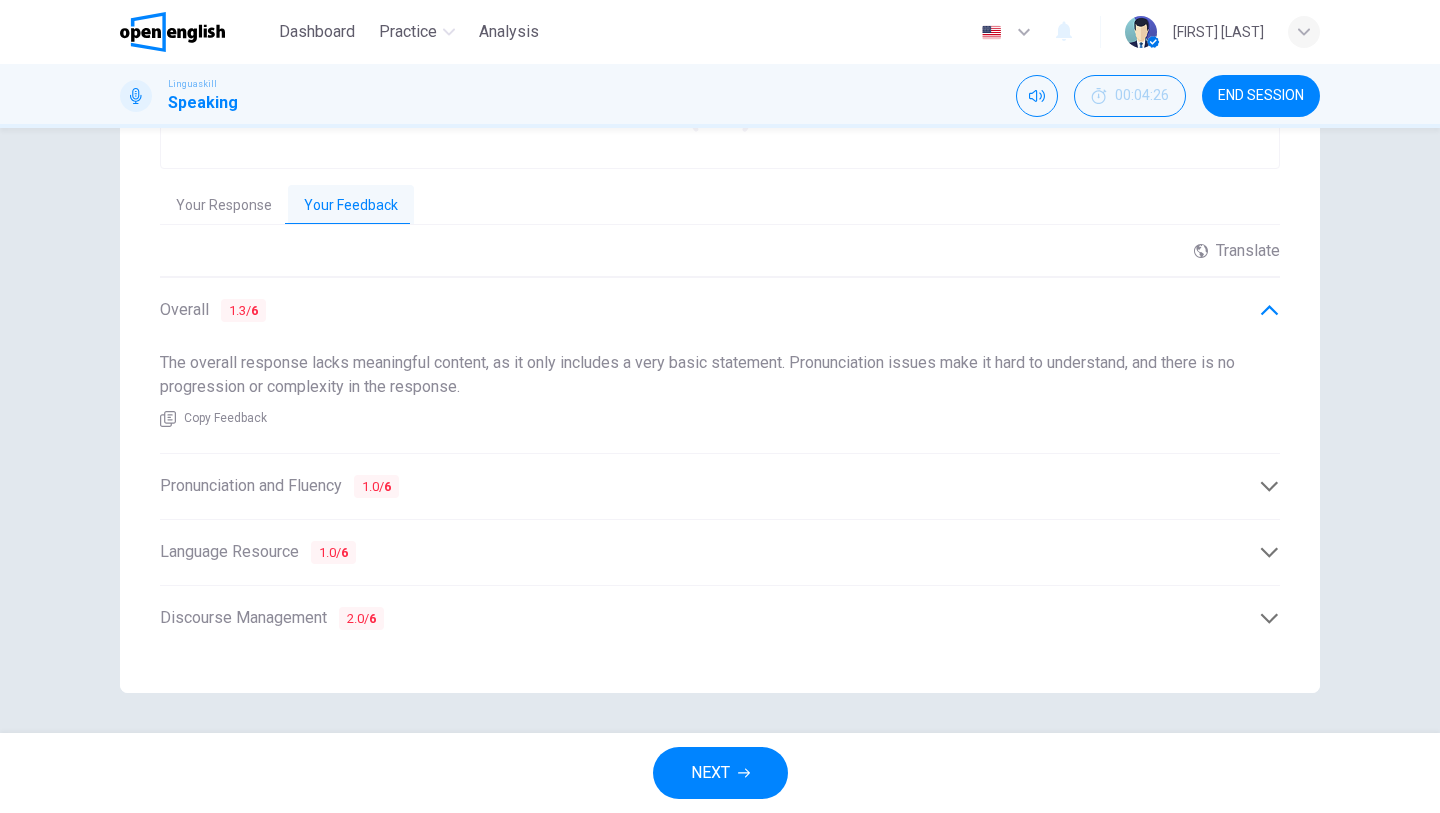 click 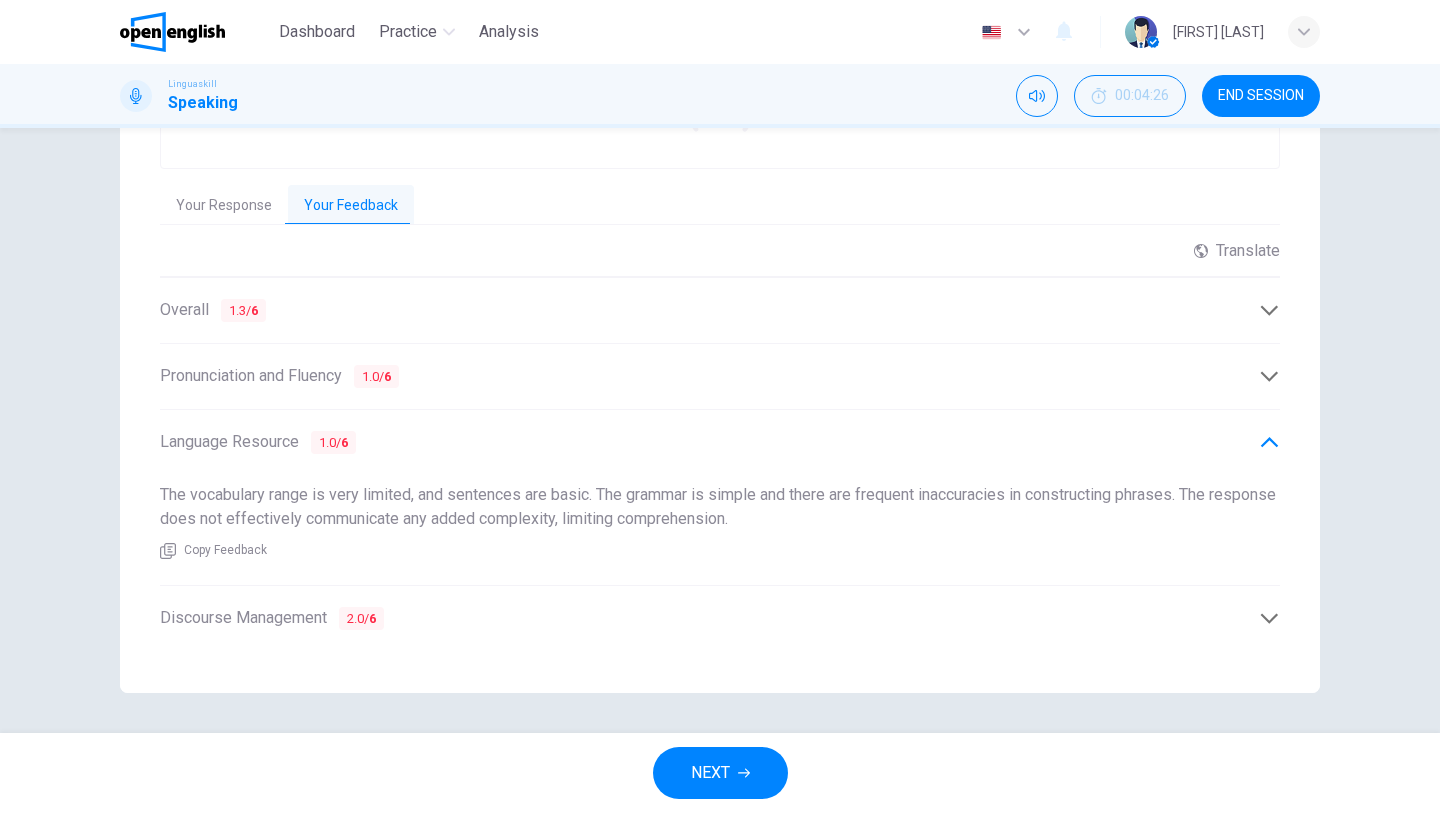 click 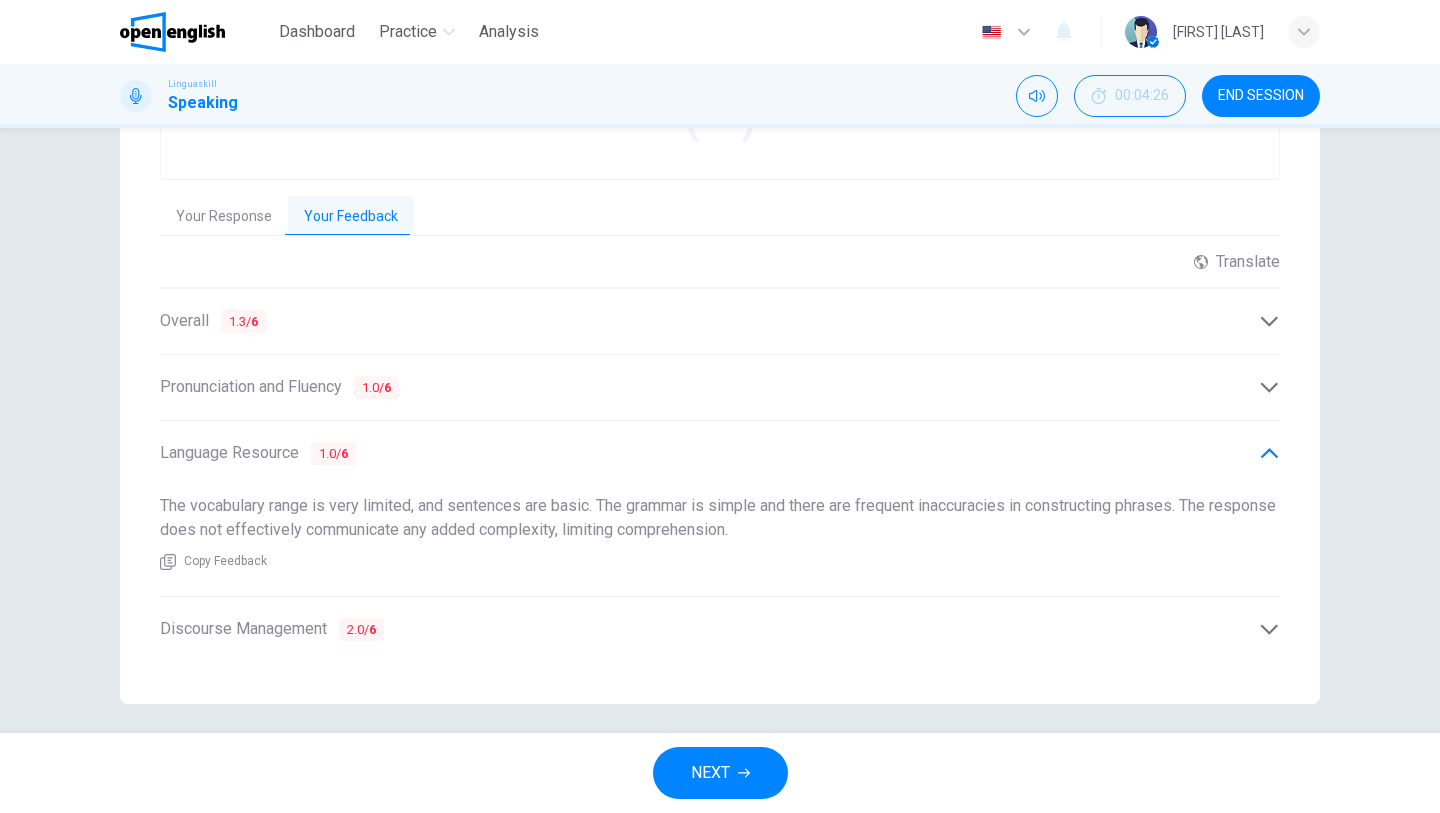 scroll, scrollTop: 564, scrollLeft: 0, axis: vertical 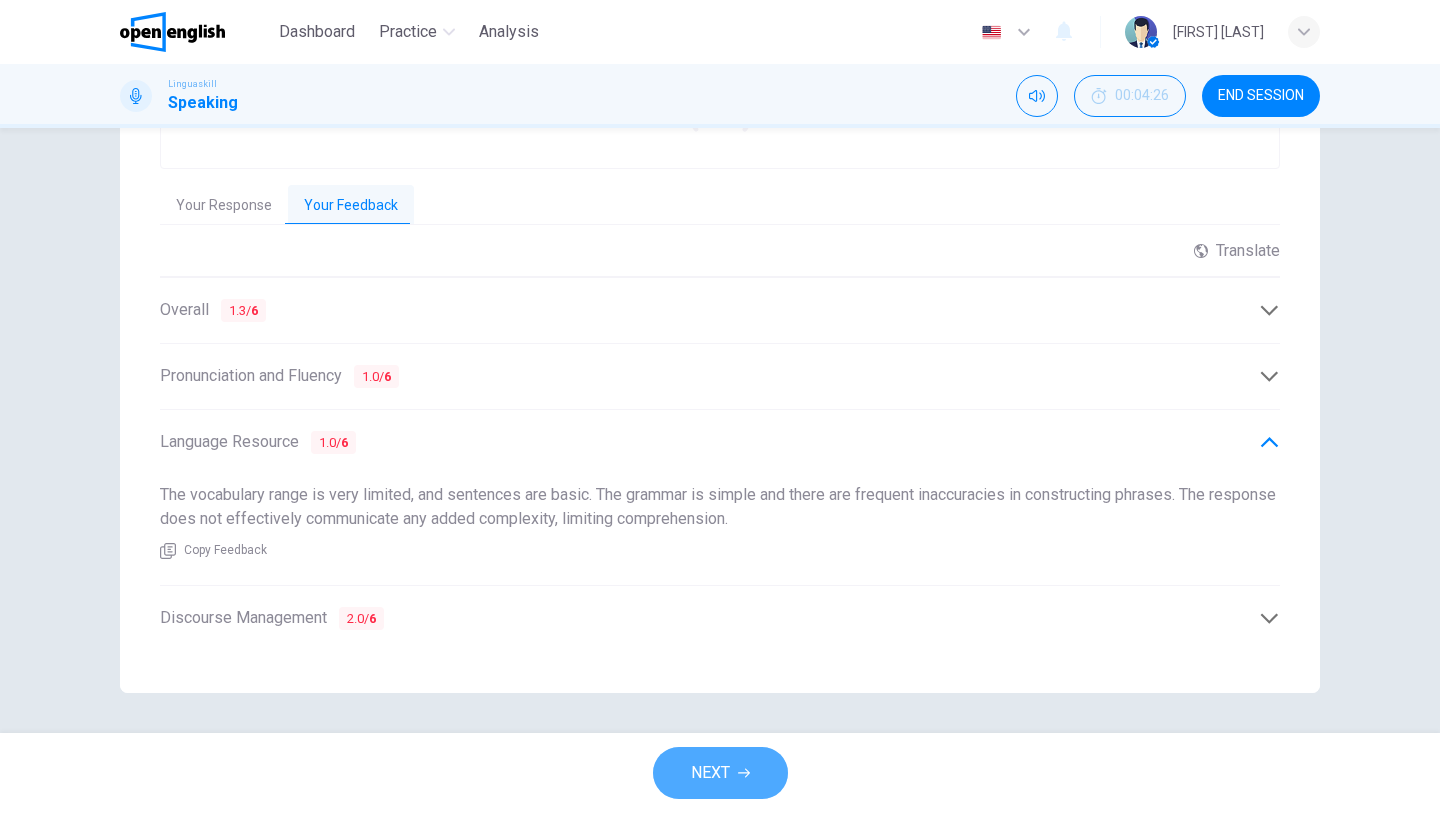 click on "NEXT" at bounding box center [710, 773] 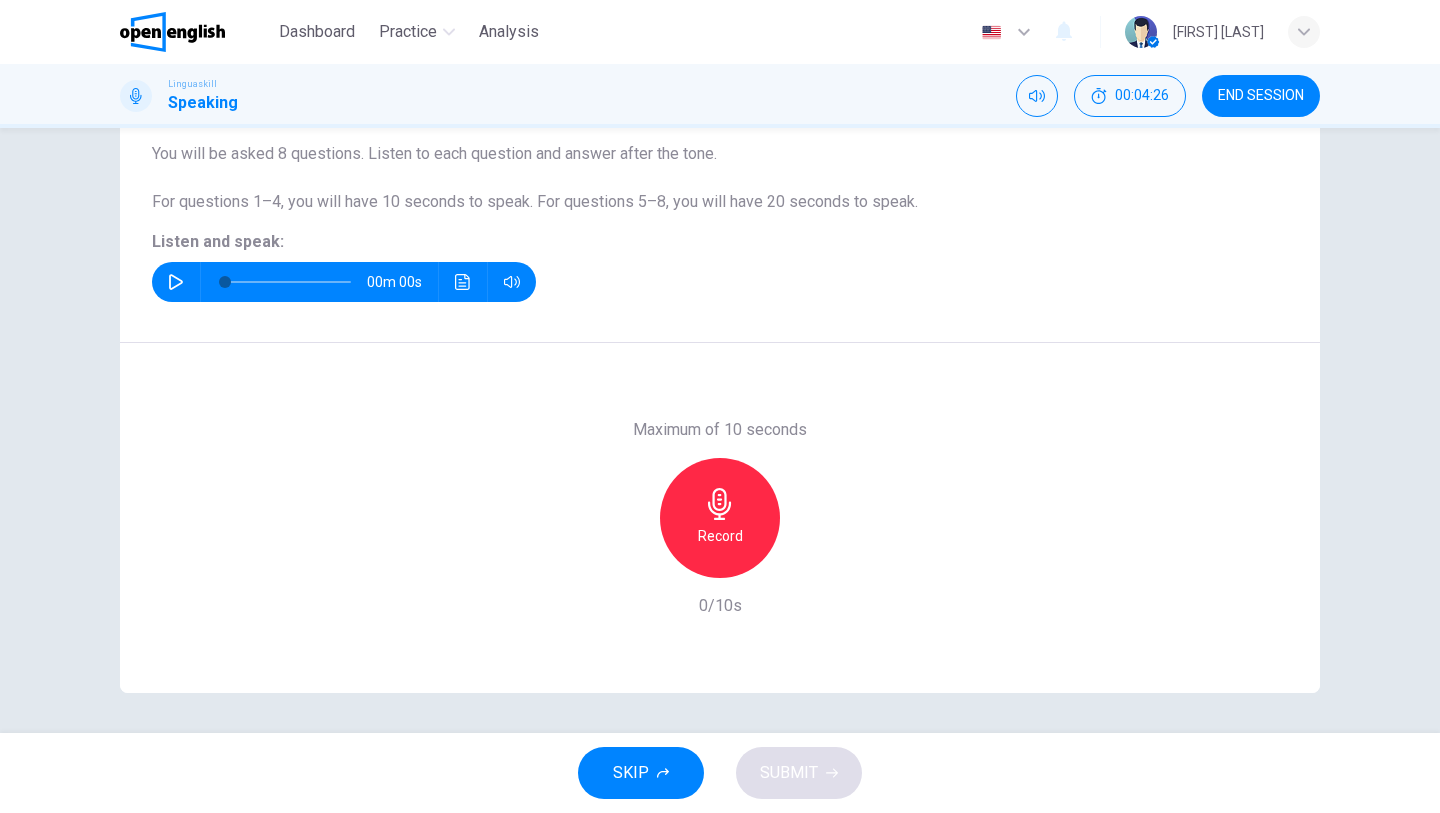 scroll, scrollTop: 170, scrollLeft: 0, axis: vertical 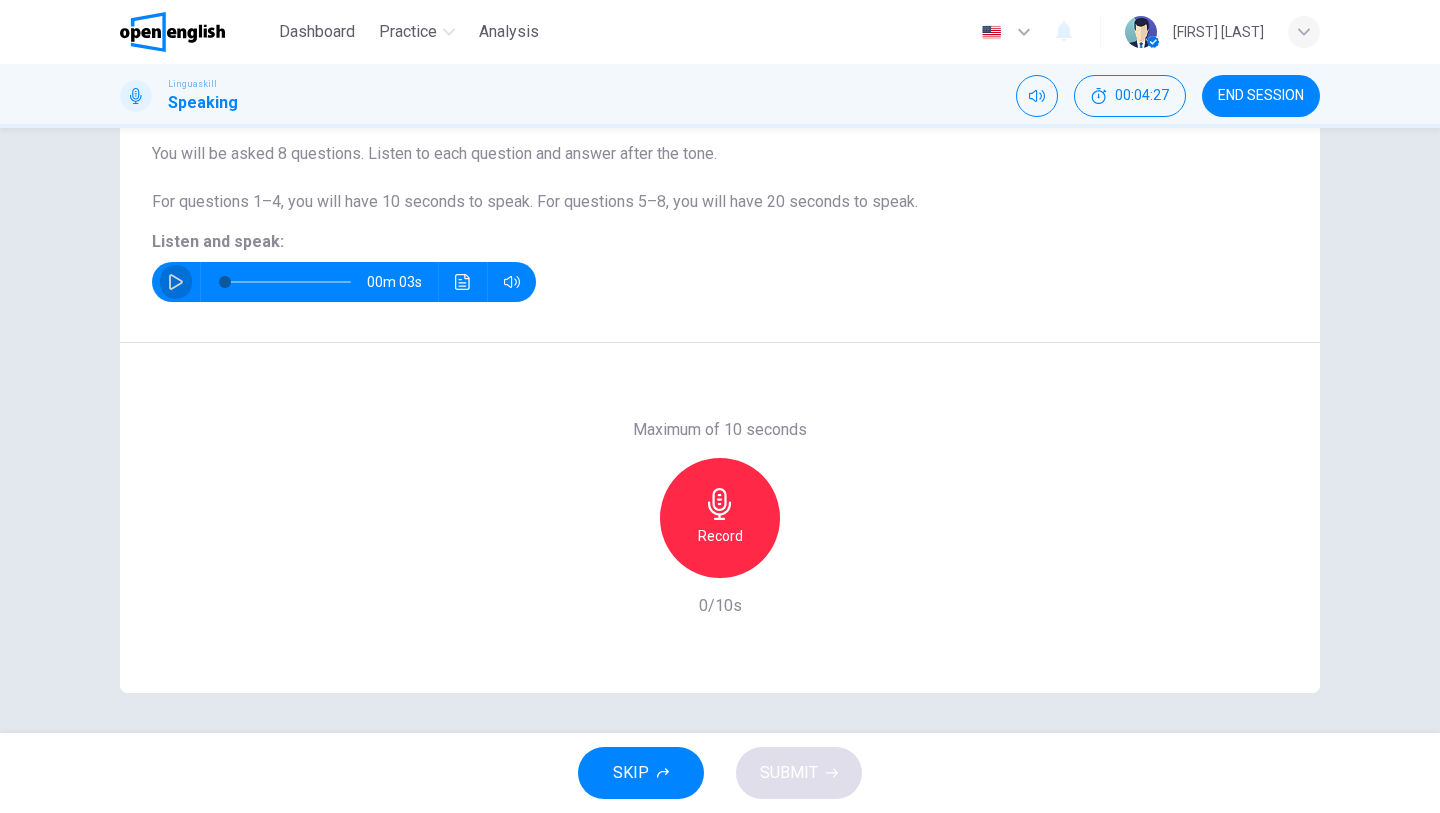 click 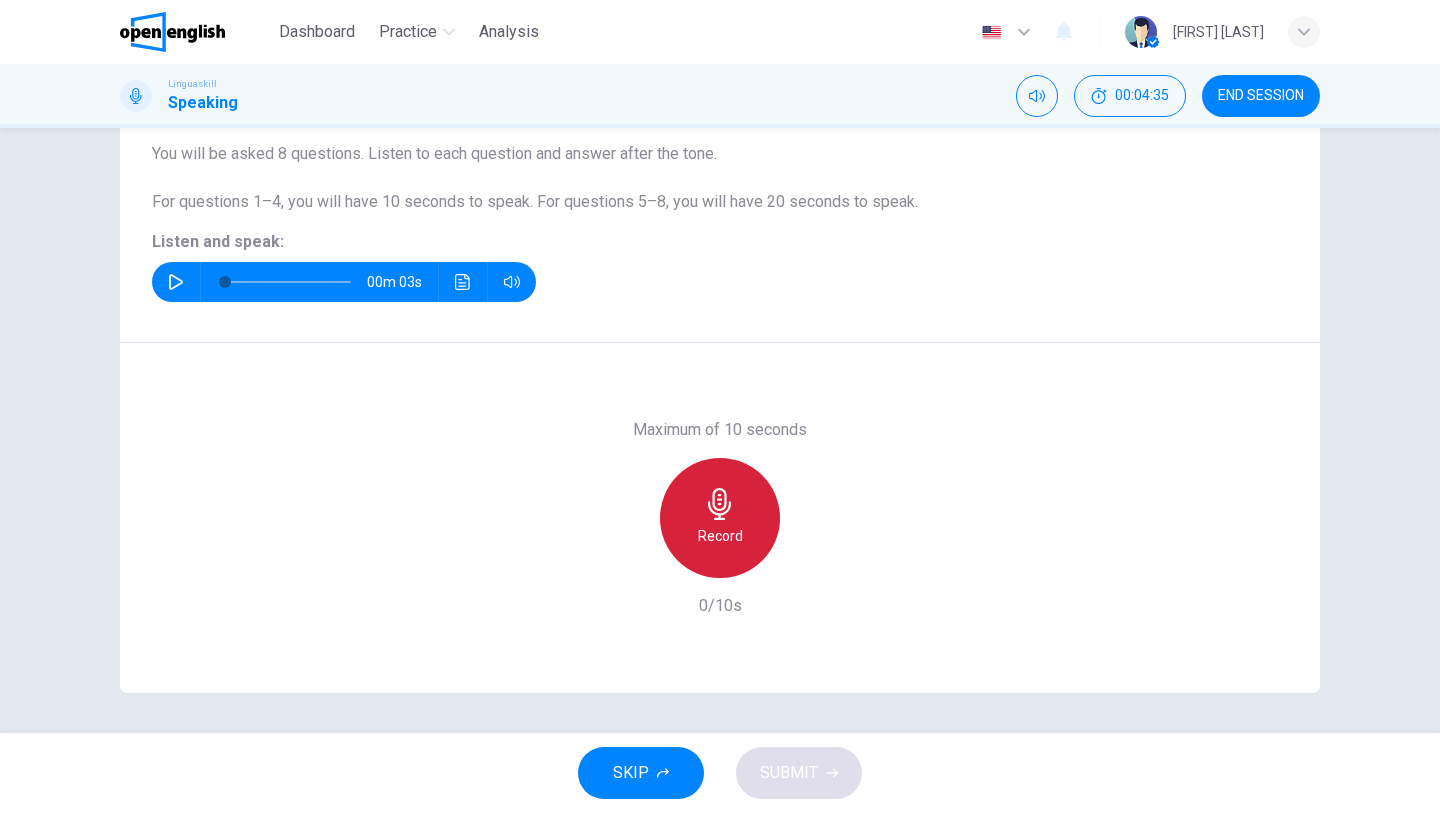 click on "Record" at bounding box center [720, 536] 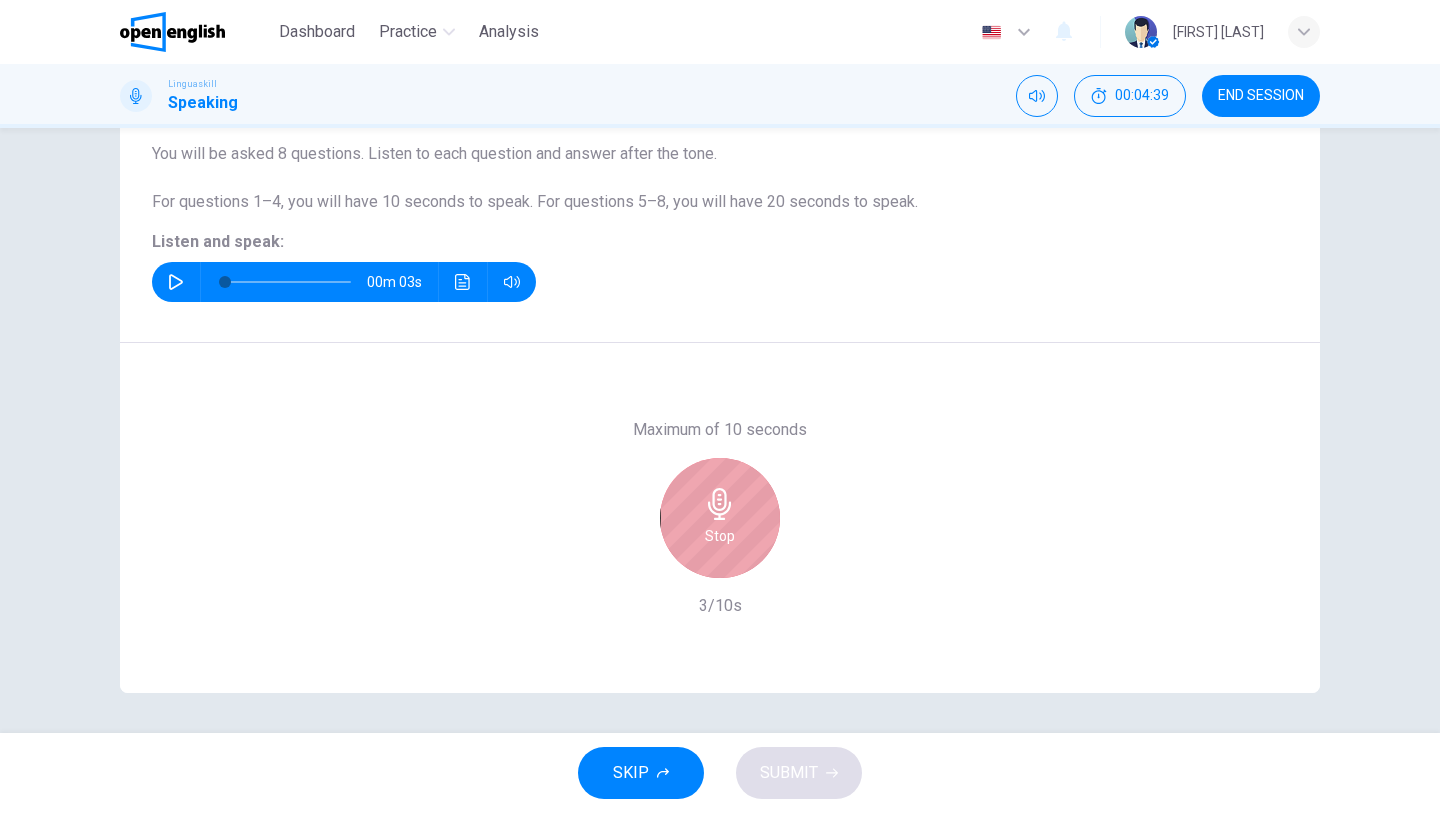click on "Stop" at bounding box center [720, 536] 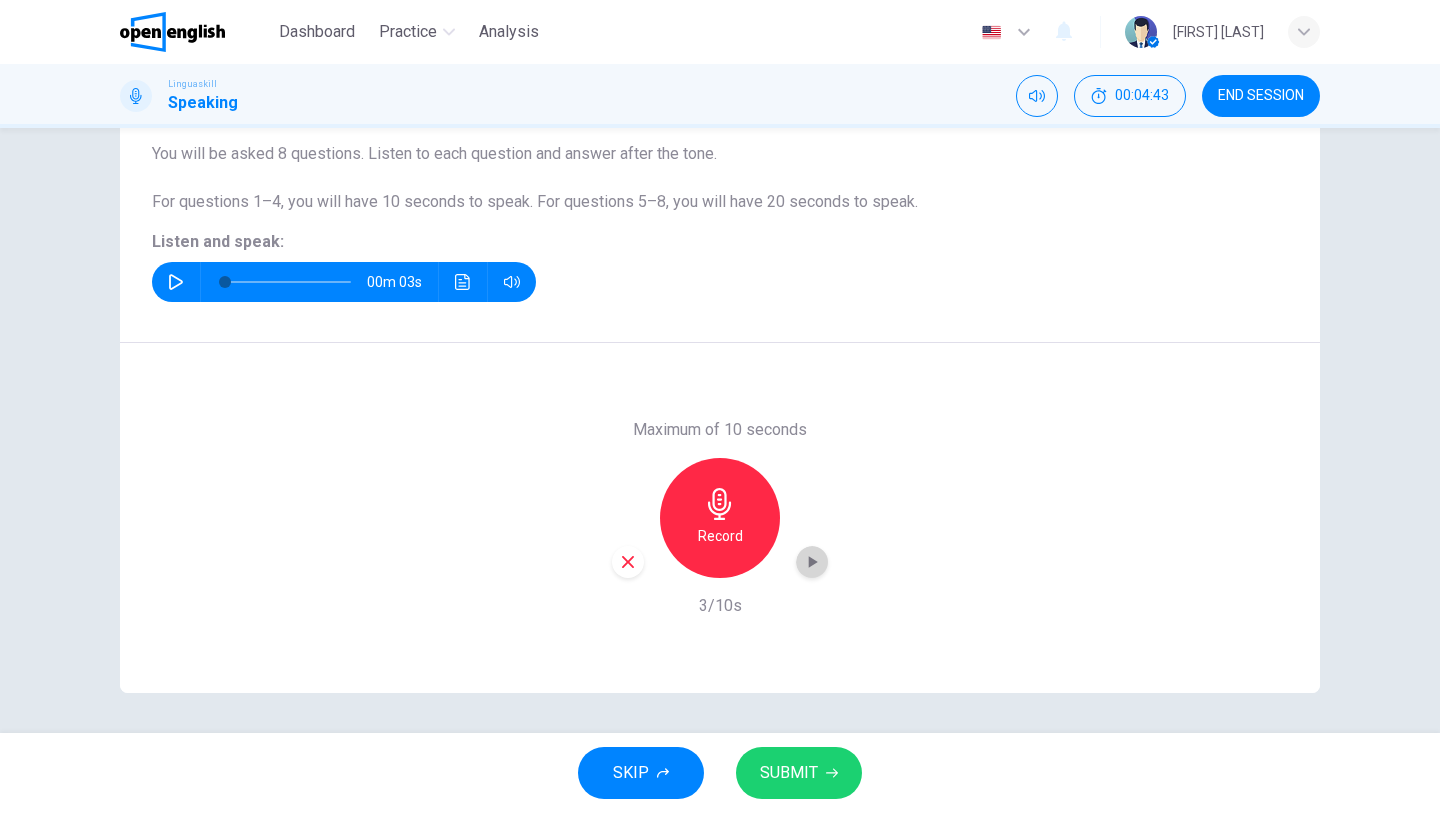 click 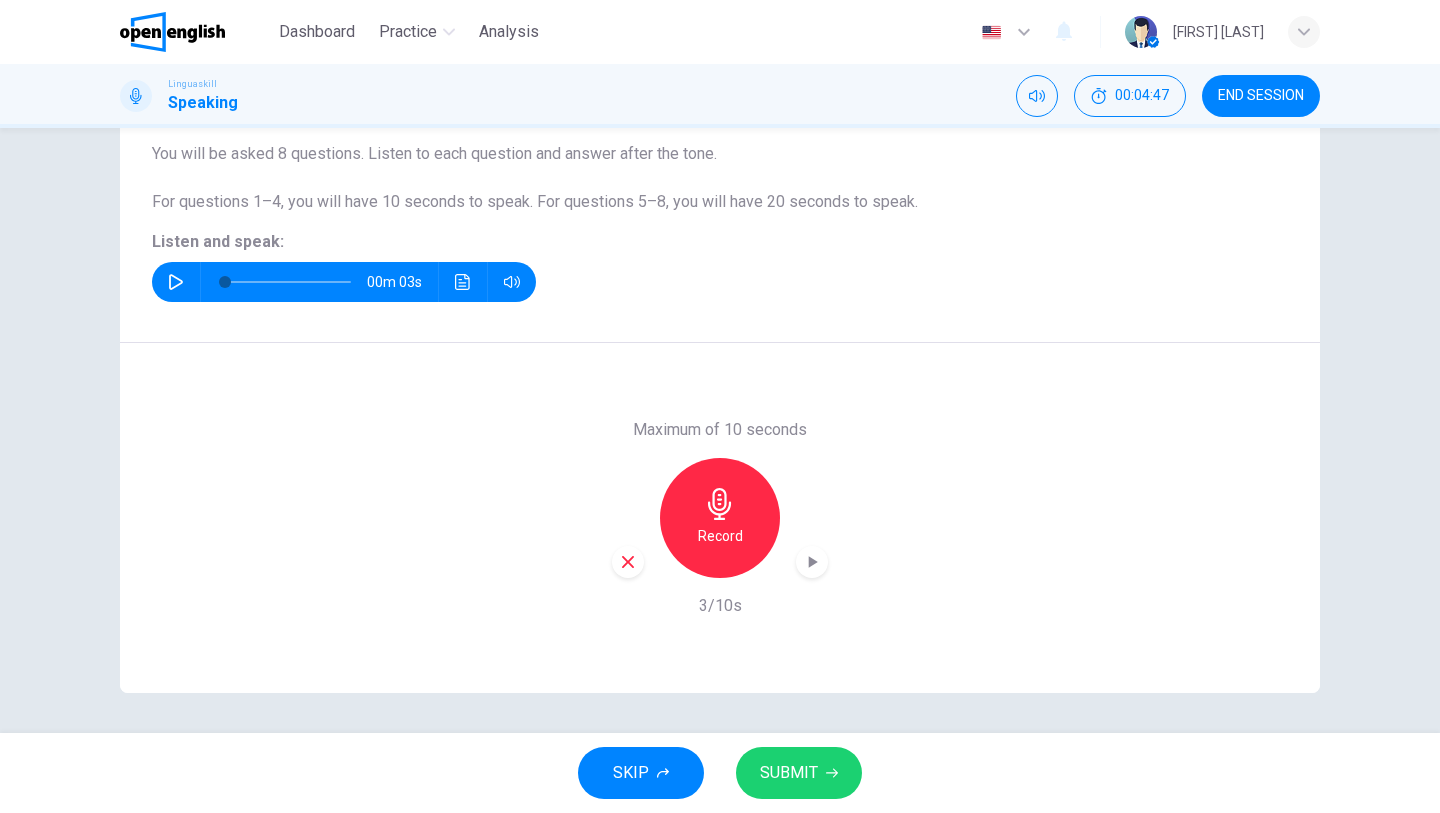 click 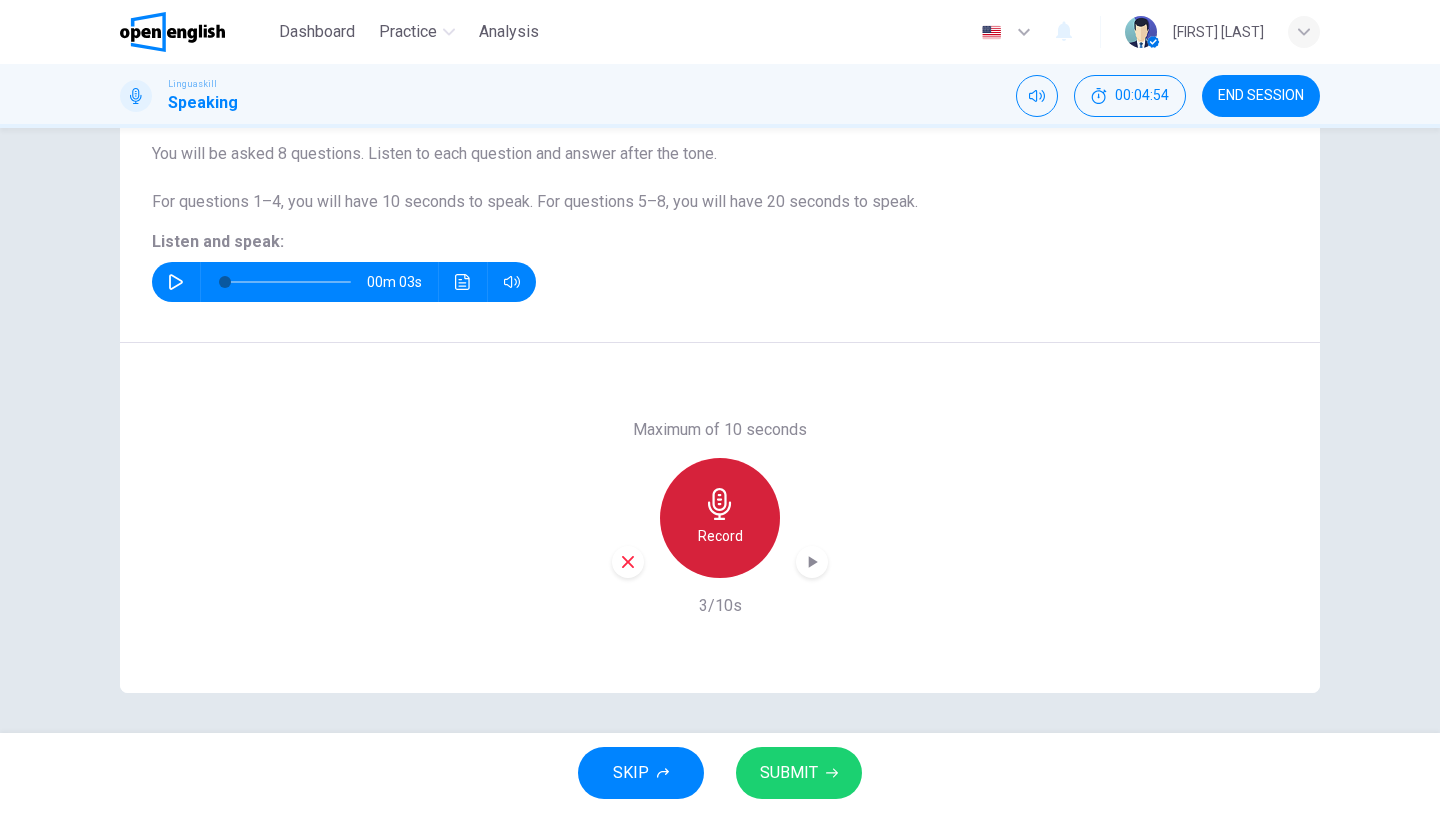 click 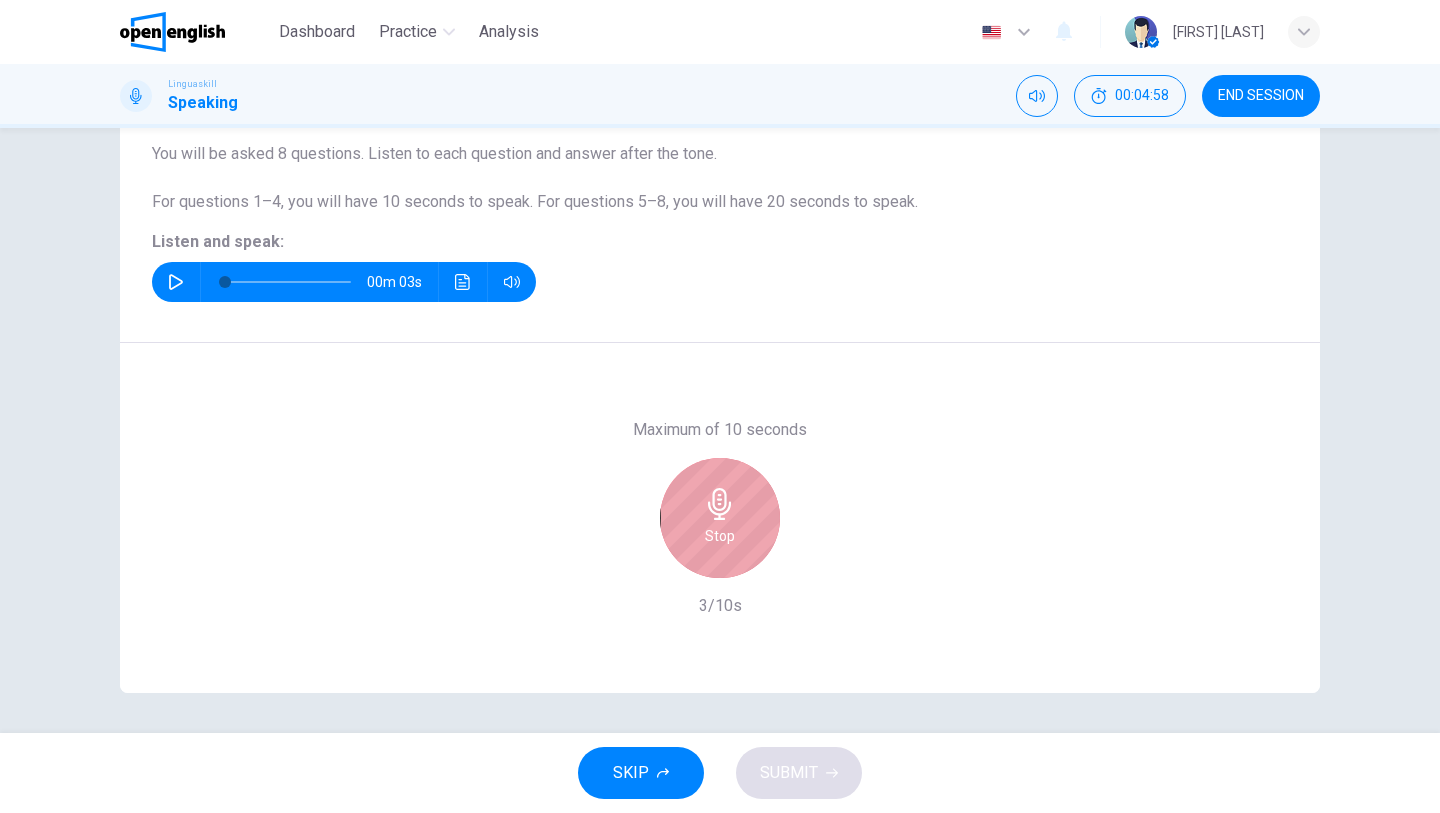 click on "Stop" at bounding box center (720, 536) 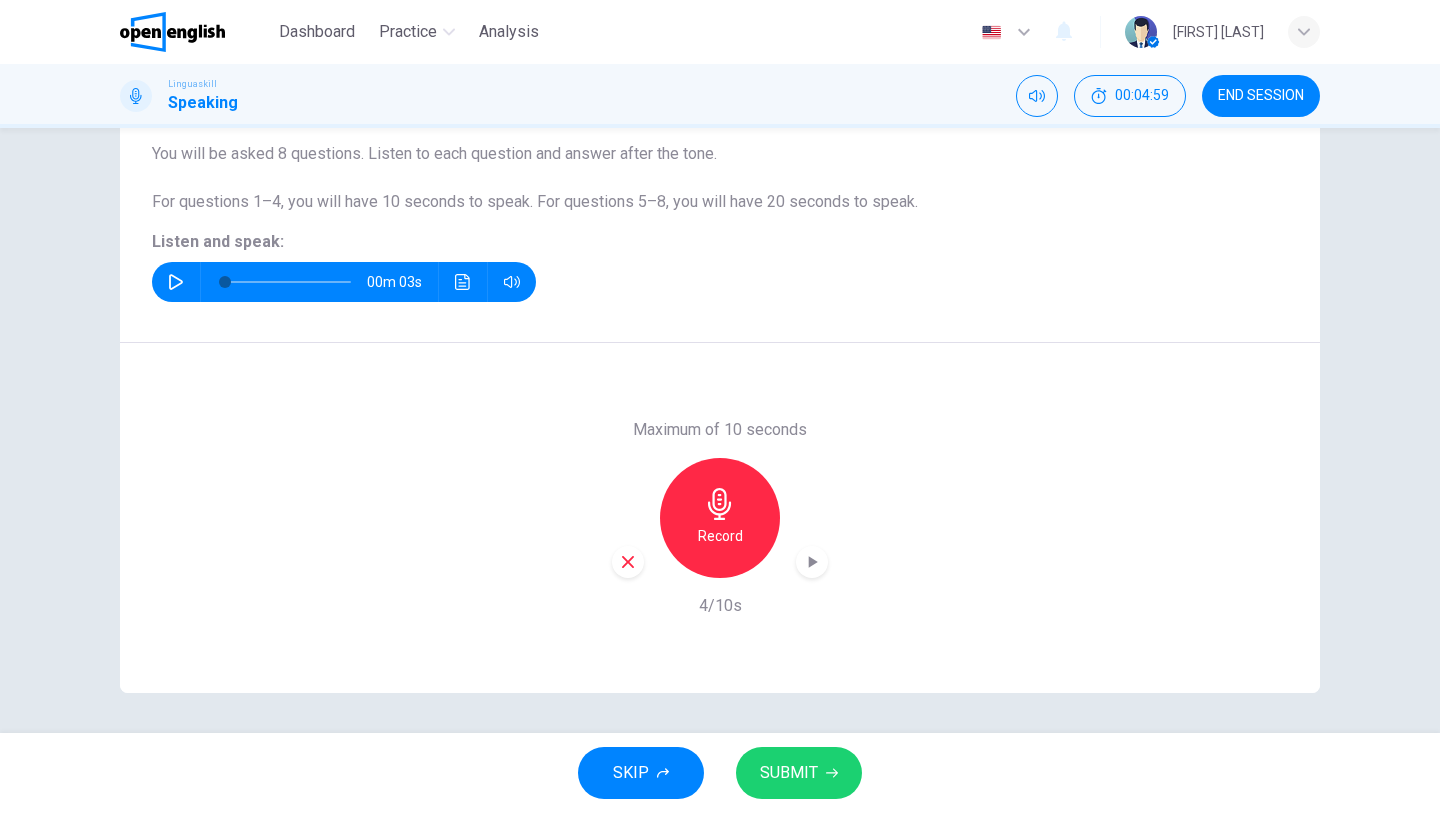 click 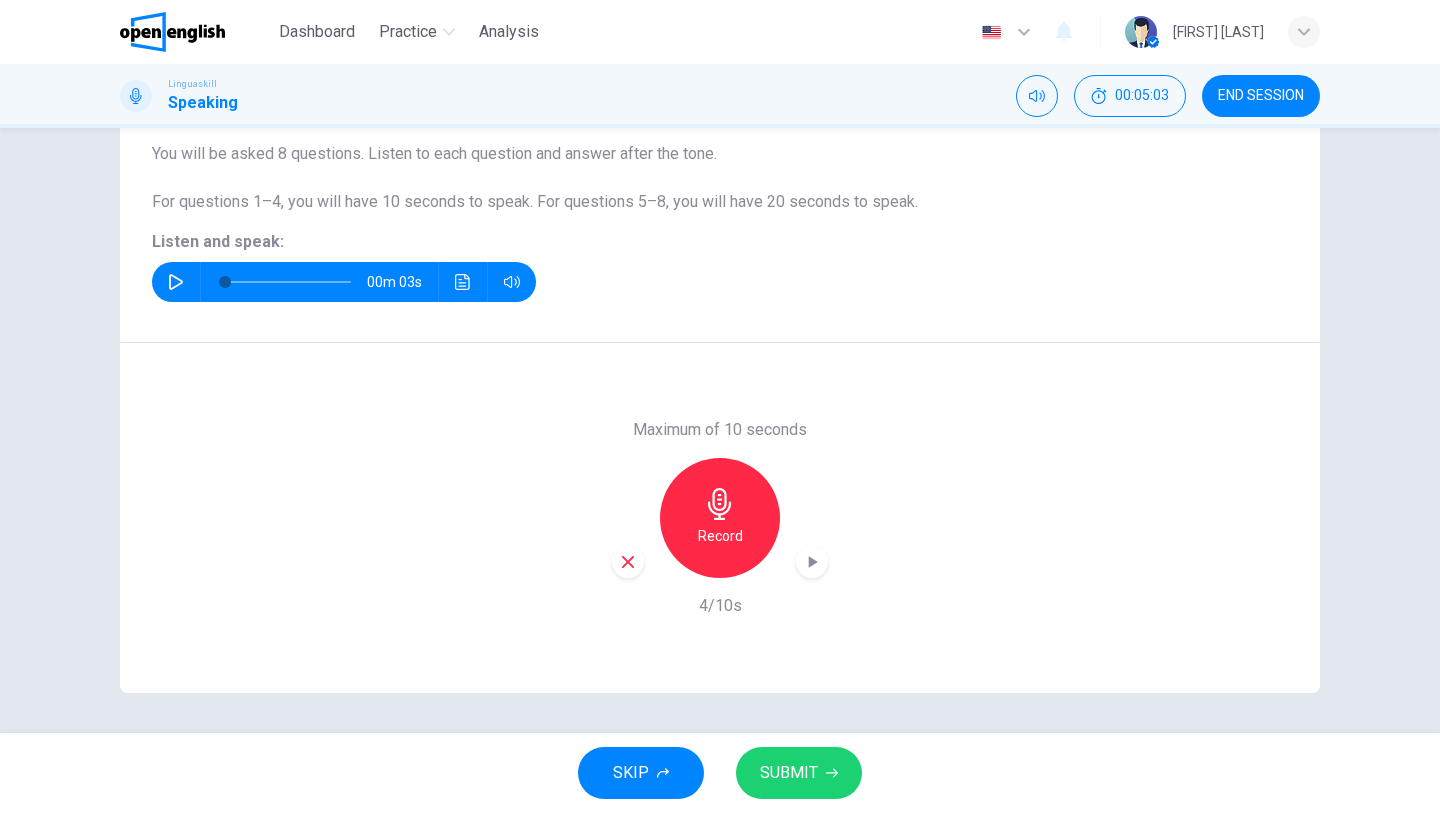 click on "SUBMIT" at bounding box center [789, 773] 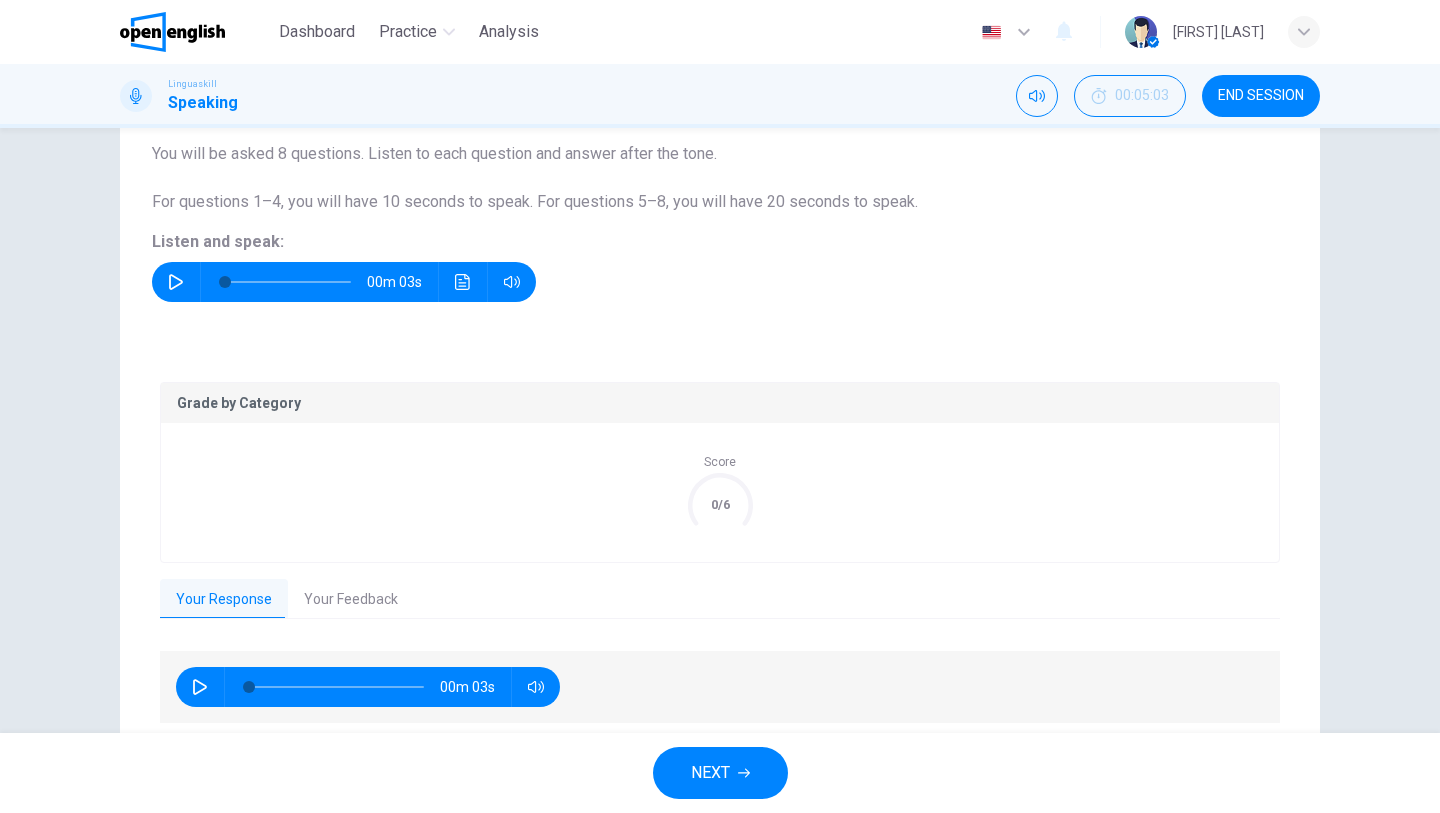 click on "Question   4 Part 1 - Interview You will be asked 8 questions. Listen to each question and answer after the tone. For questions 1–4, you will have 10 seconds to speak. For questions 5–8, you will have 20 seconds to speak. Listen and speak:  00m 03s Grade by Category Score 0/6 Your Response Your Feedback 00m 03s  Translate ​ ​ Powered by  Overall   3.3 / 6 Overall, the candidate provided a partially relevant response but lacked substance and depth typically expected in an interview context. There were clear strengths in pronunciation, but limitations in vocabulary and coherence impacted overall communication.   Copy Feedback Pronunciation and Fluency   5.0 / 6 The candidate shows good pronunciation with generally intelligible speech. Most words were pronounced clearly, but there were some phoneme scores that indicate slight issues with particular phonemes, which could cause occasional confusion. The flow of speech was mostly effortless with no long pauses.   Copy Feedback Language Resource   3.0 / 6" at bounding box center (720, 430) 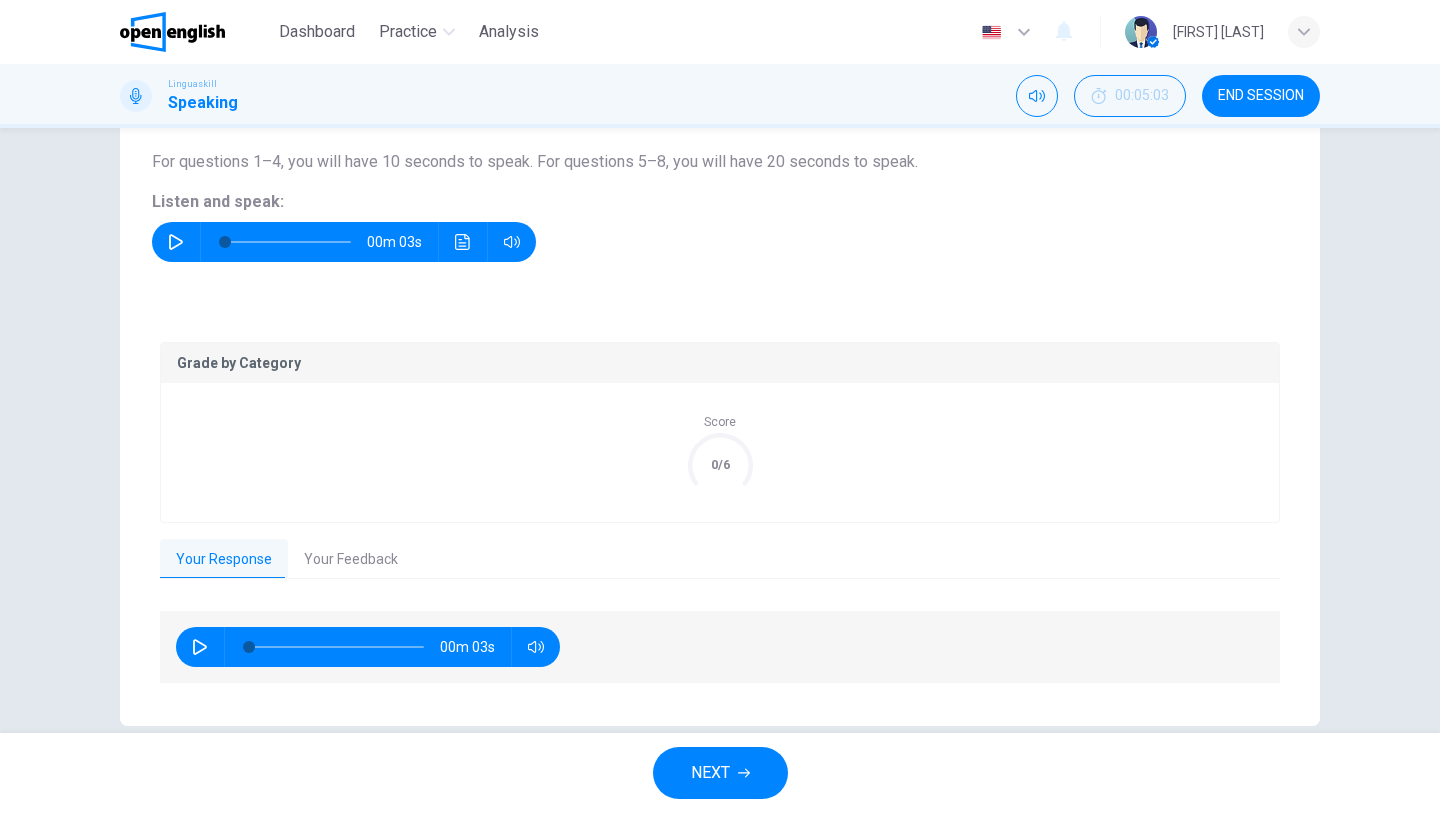 scroll, scrollTop: 243, scrollLeft: 0, axis: vertical 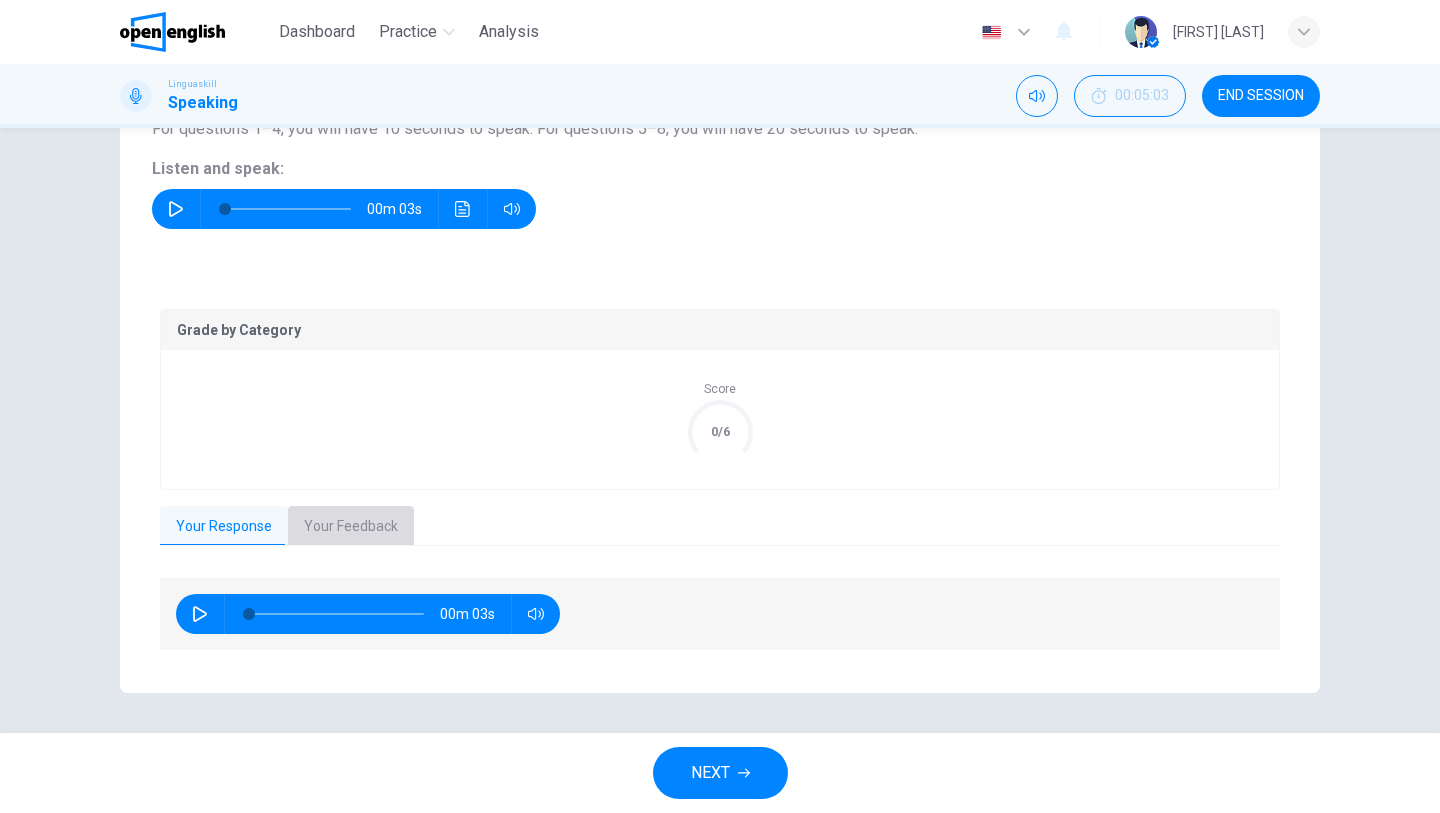 click on "Your Feedback" at bounding box center (351, 527) 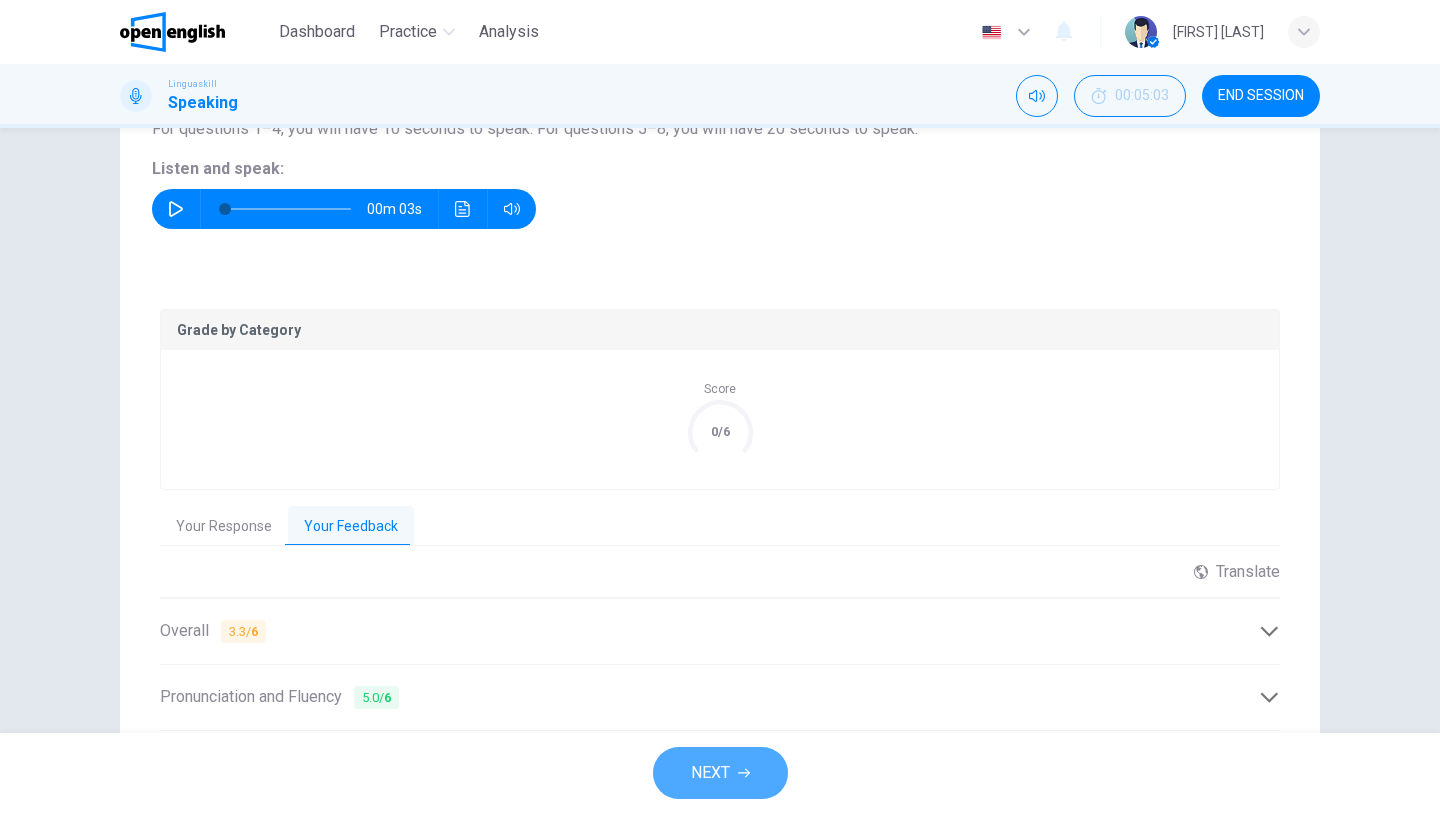 click on "NEXT" at bounding box center [710, 773] 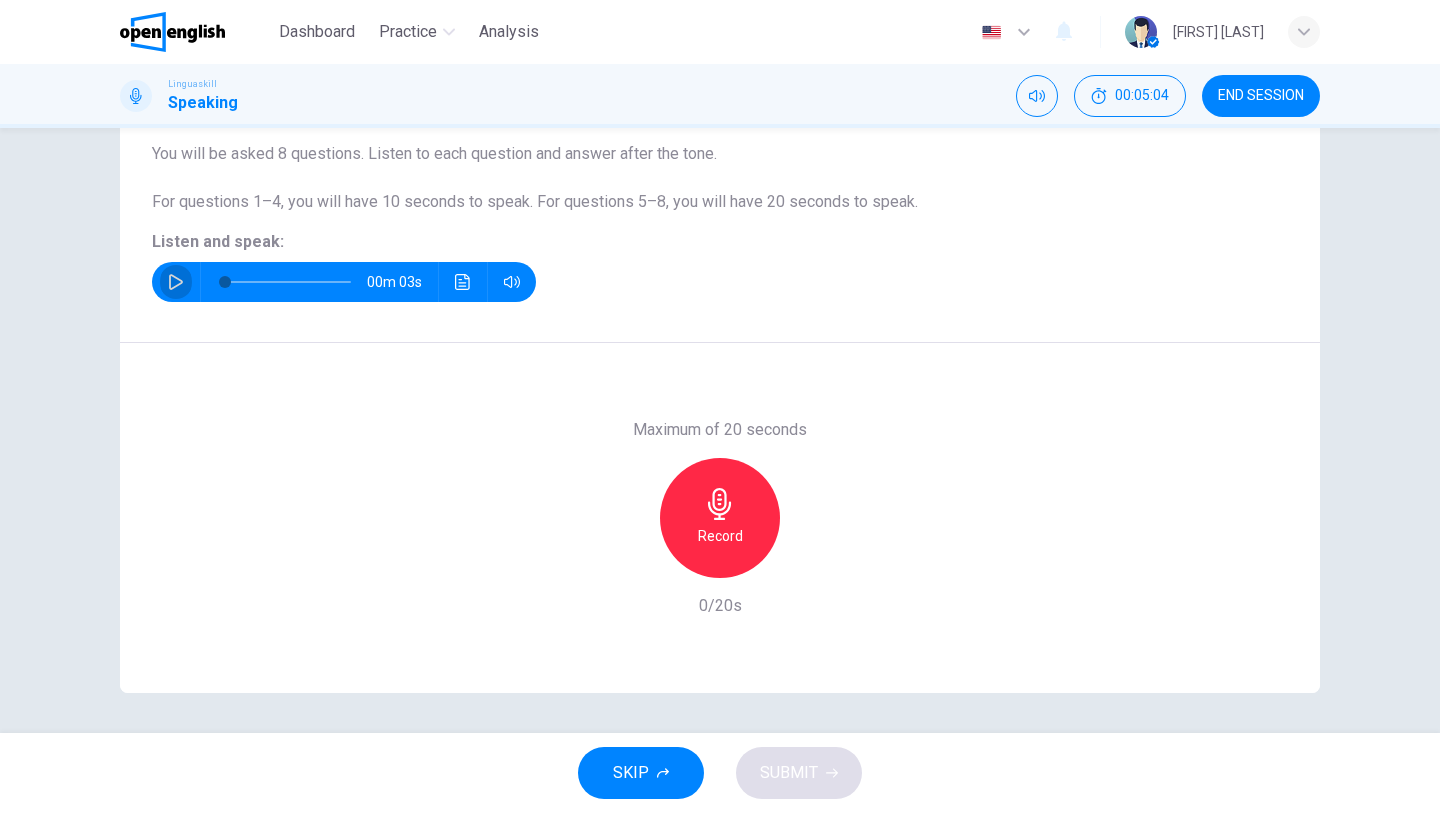 click 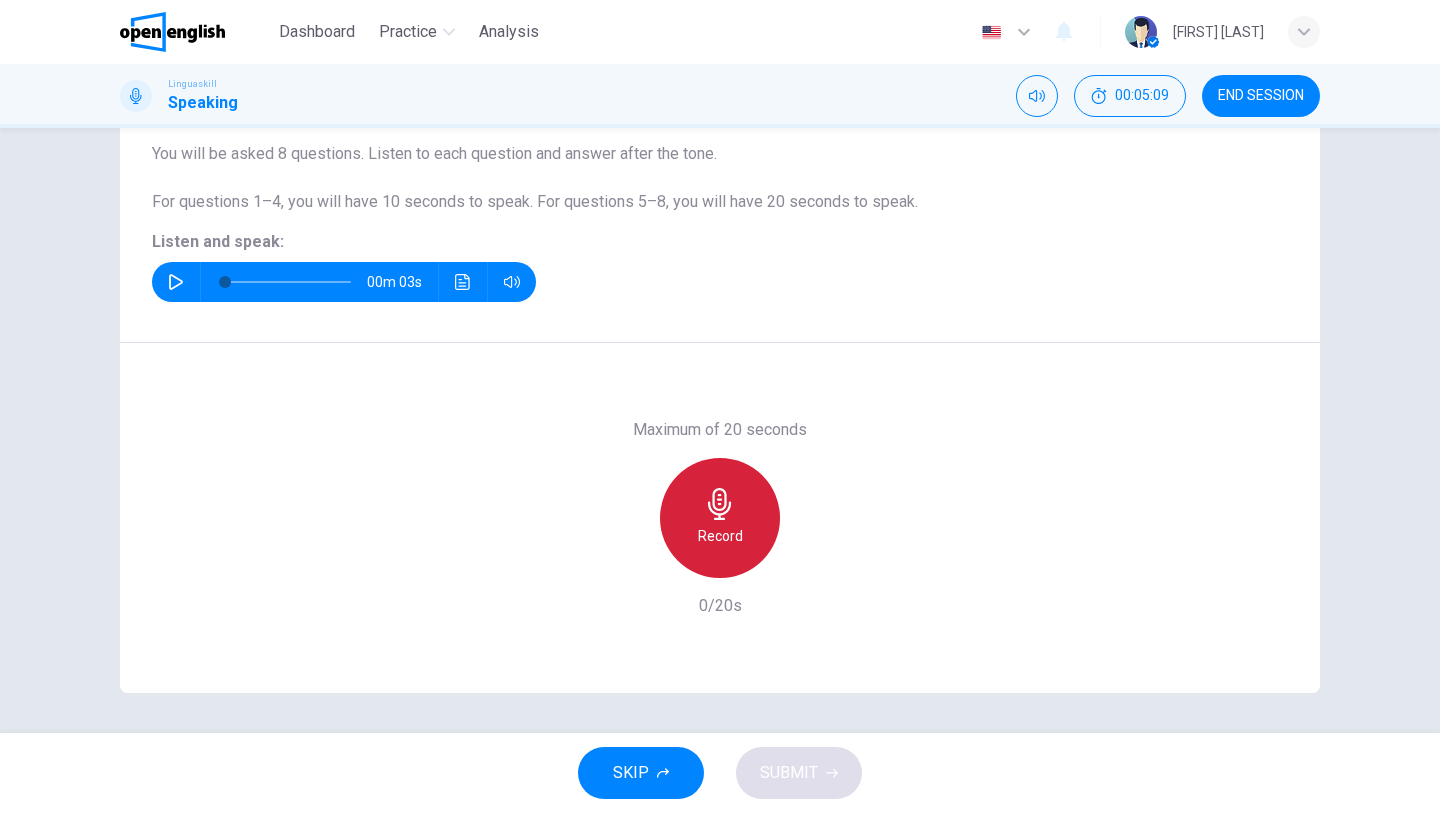 click on "Record" at bounding box center [720, 518] 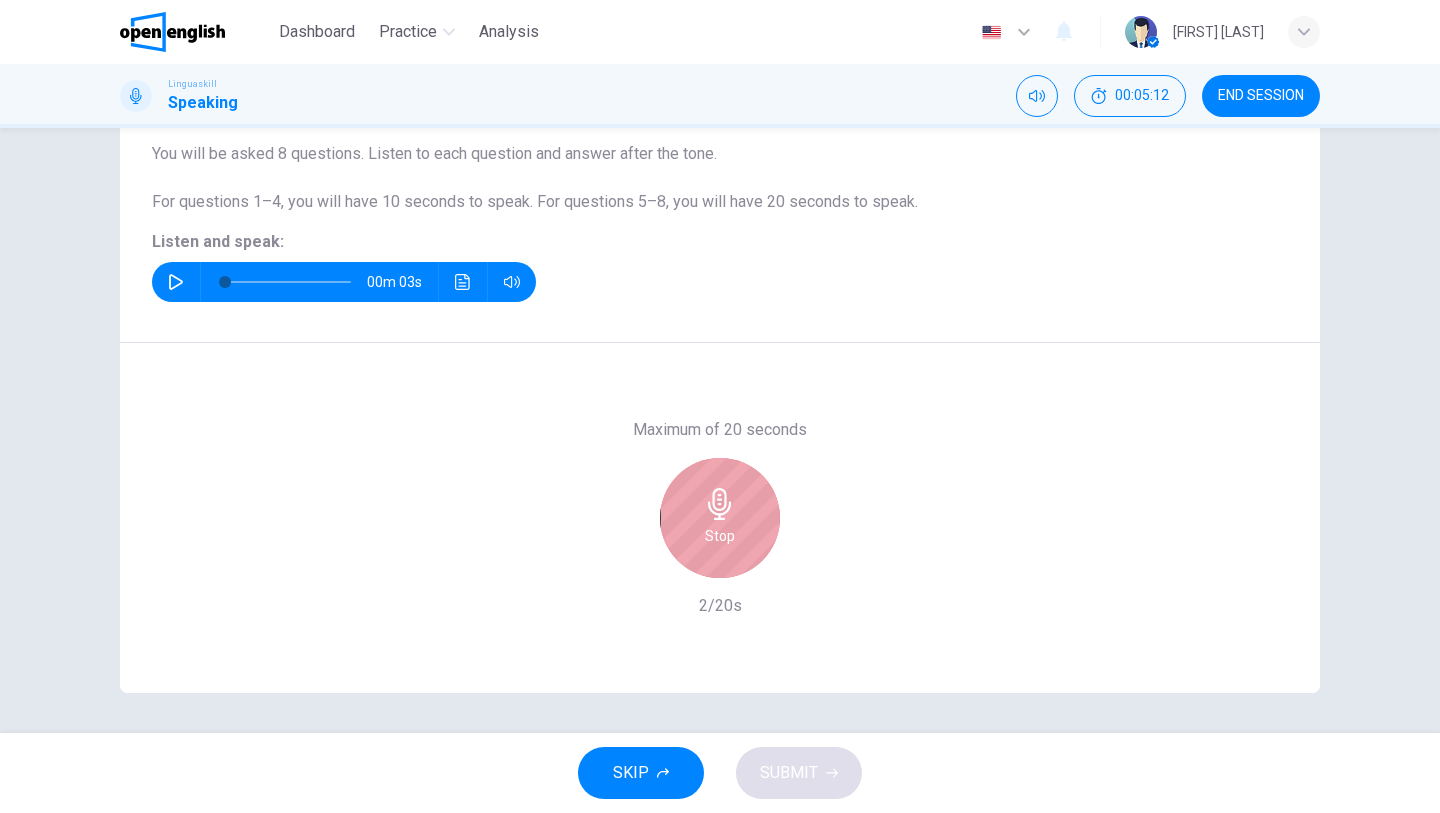 click on "Stop" at bounding box center [720, 518] 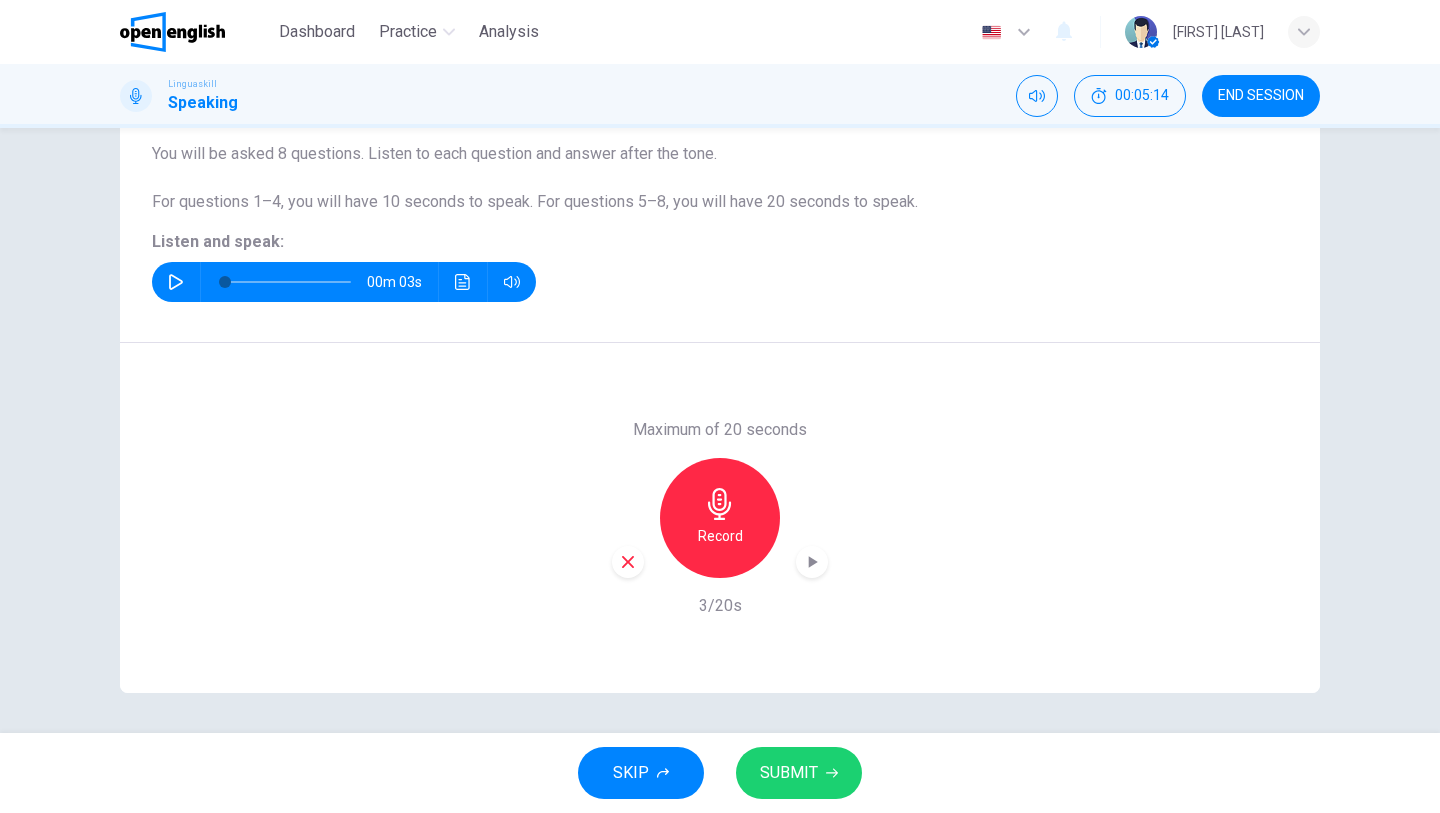 click 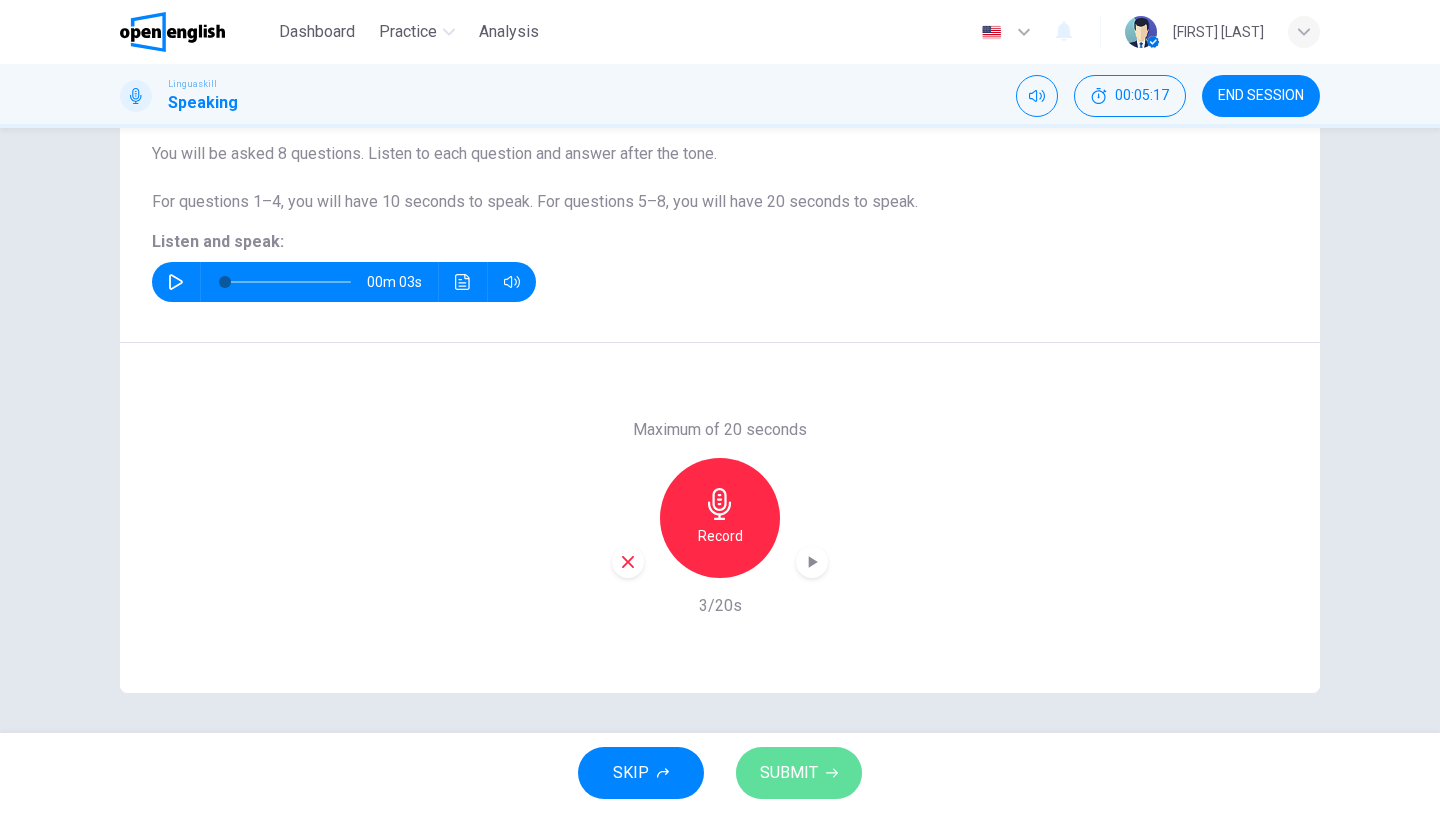 click on "SUBMIT" at bounding box center [789, 773] 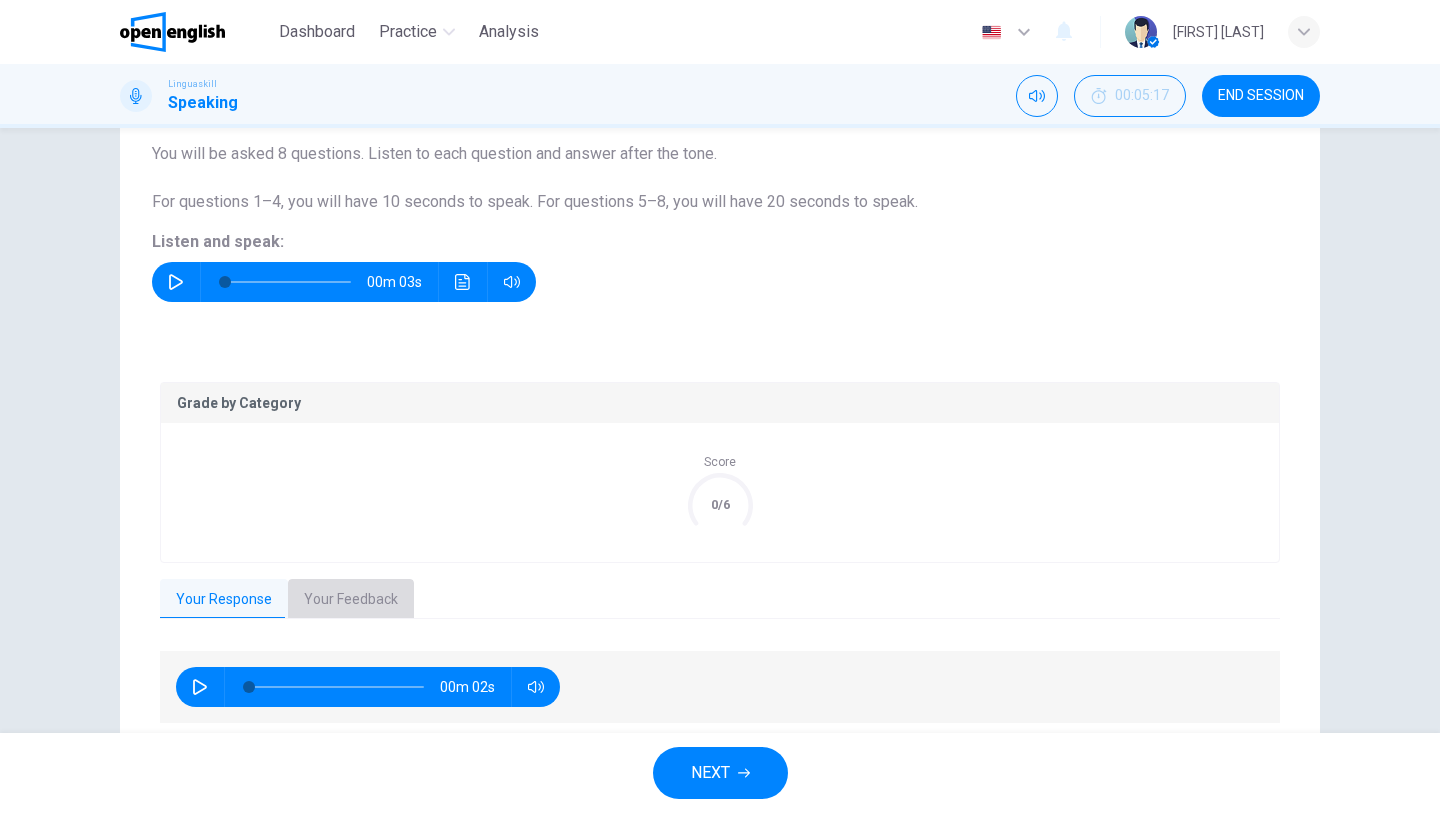 click on "Your Feedback" at bounding box center [351, 600] 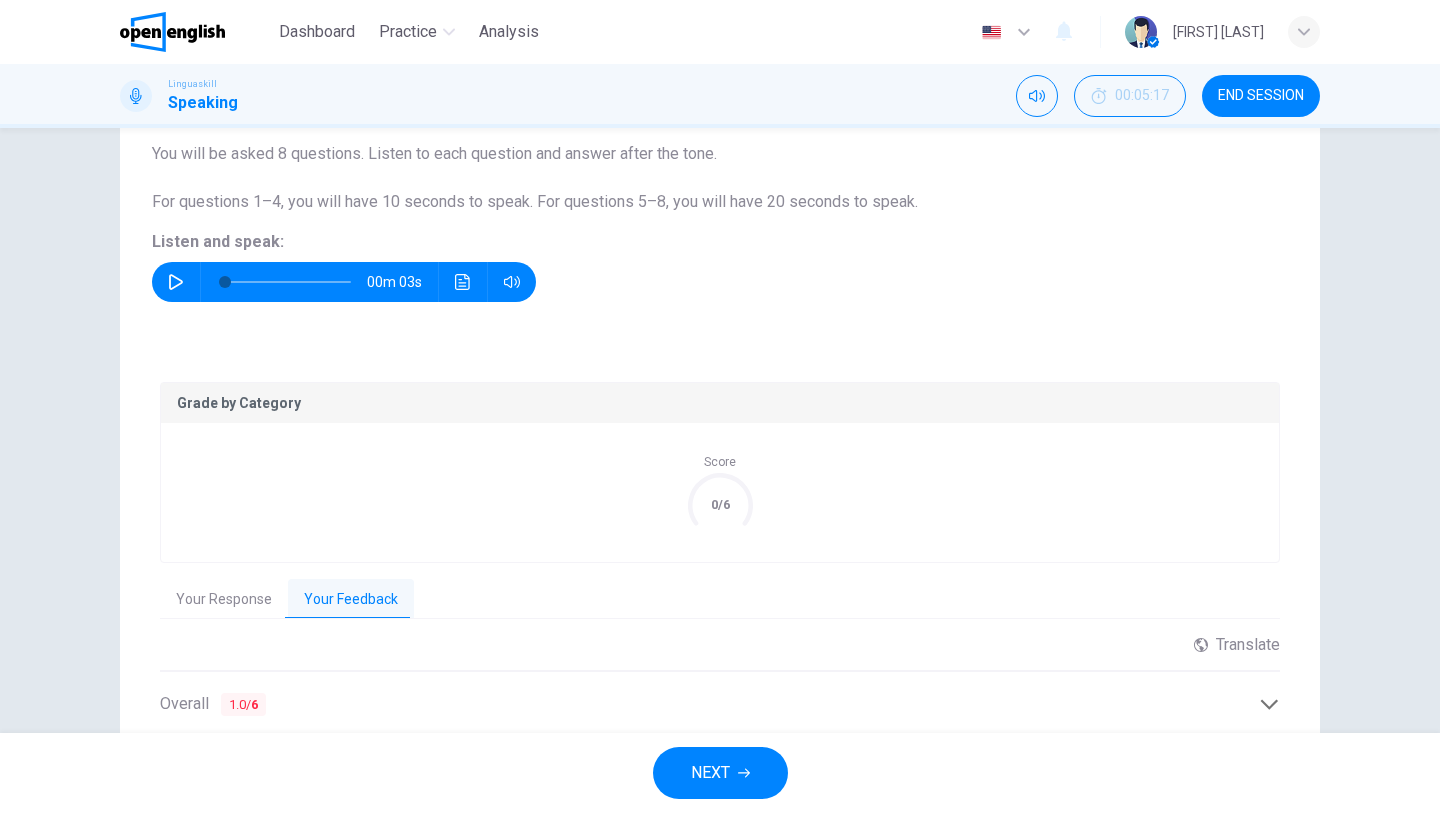 click on "Question   5 Part 1 - Interview You will be asked 8 questions. Listen to each question and answer after the tone. For questions 1–4, you will have 10 seconds to speak. For questions 5–8, you will have 20 seconds to speak. Listen and speak:  00m 03s Grade by Category Score 0/6 Your Response Your Feedback 00m 02s  Translate ​ ​ Powered by  Overall   1.0 / 6 The response does not meet the requirements of the prompt, as it lacks relevance to the topic of an interview. The combination of poor pronunciation, limited language range, and fragmented discourse contributes to an overall inability to communicate effectively.   Copy Feedback Pronunciation and Fluency   1.0 / 6 The pronunciation is generally unintelligible. Each word's phoneme scores are all zero, indicating severe difficulties in producing clear sounds. As a result, the listener would struggle to understand the response. The flow of speech is limited and there are excessive hesitations.   Copy Feedback Language Resource   1.0 / 6   Copy Feedback" at bounding box center [720, 430] 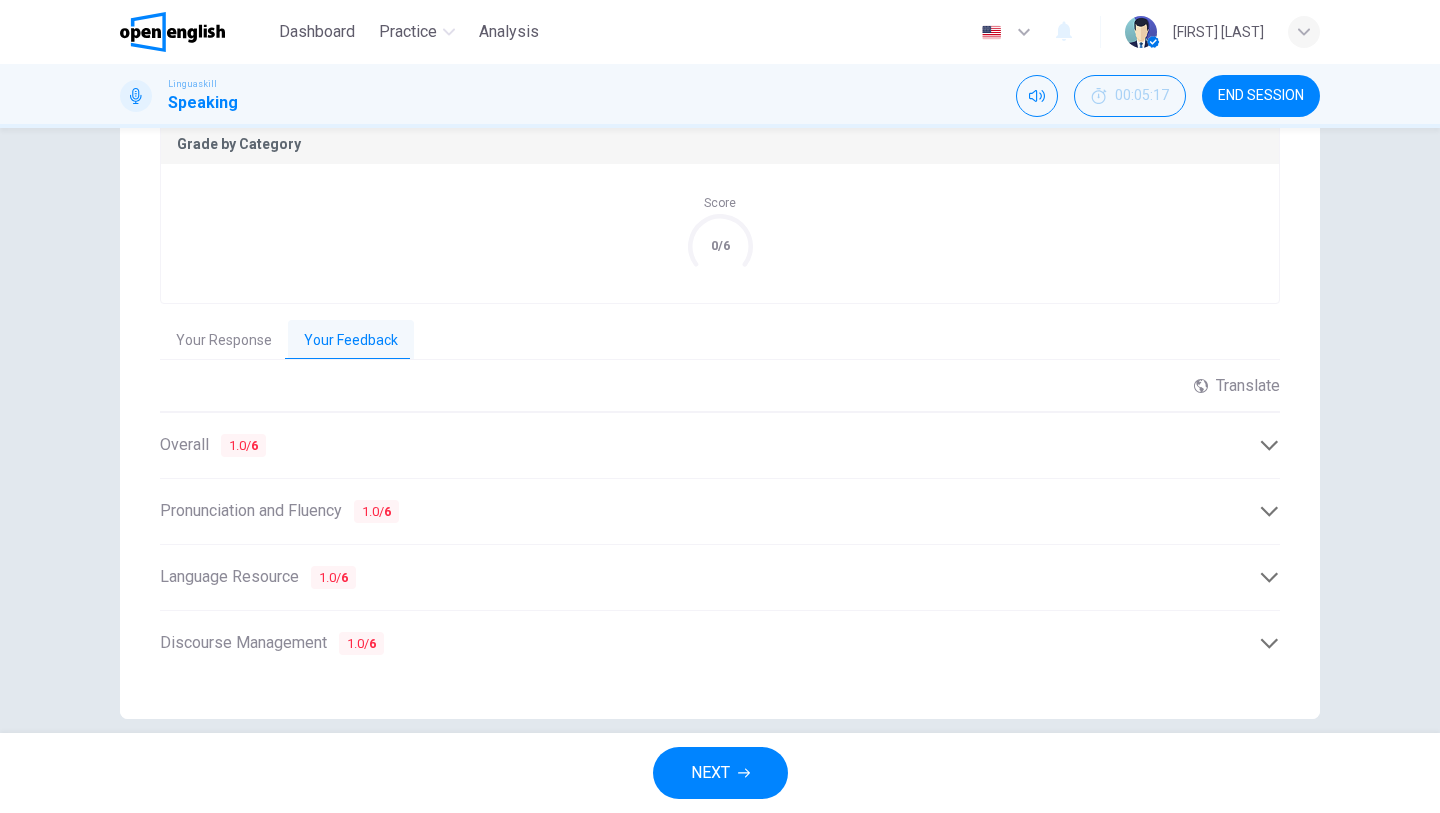 scroll, scrollTop: 455, scrollLeft: 0, axis: vertical 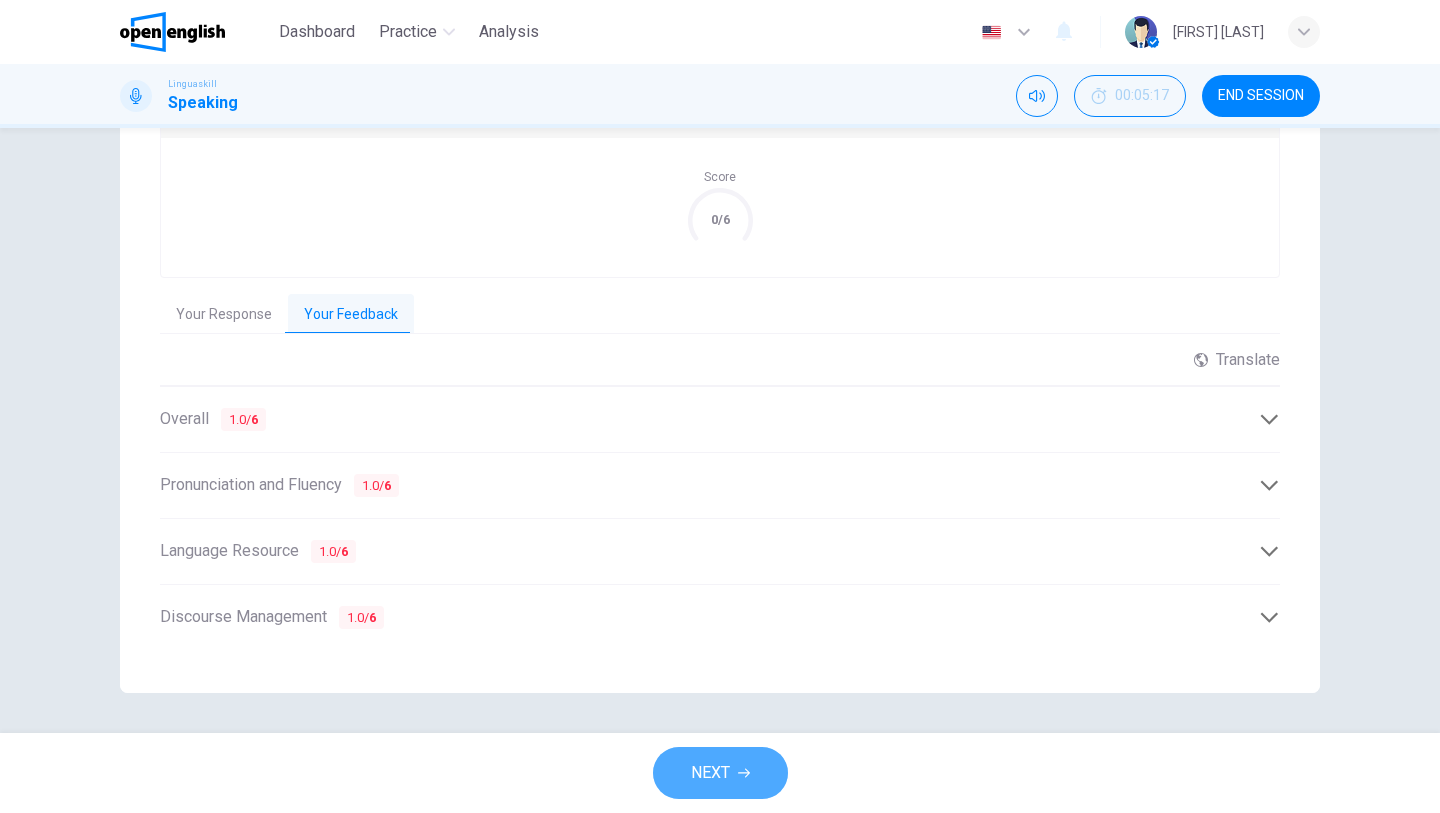 click 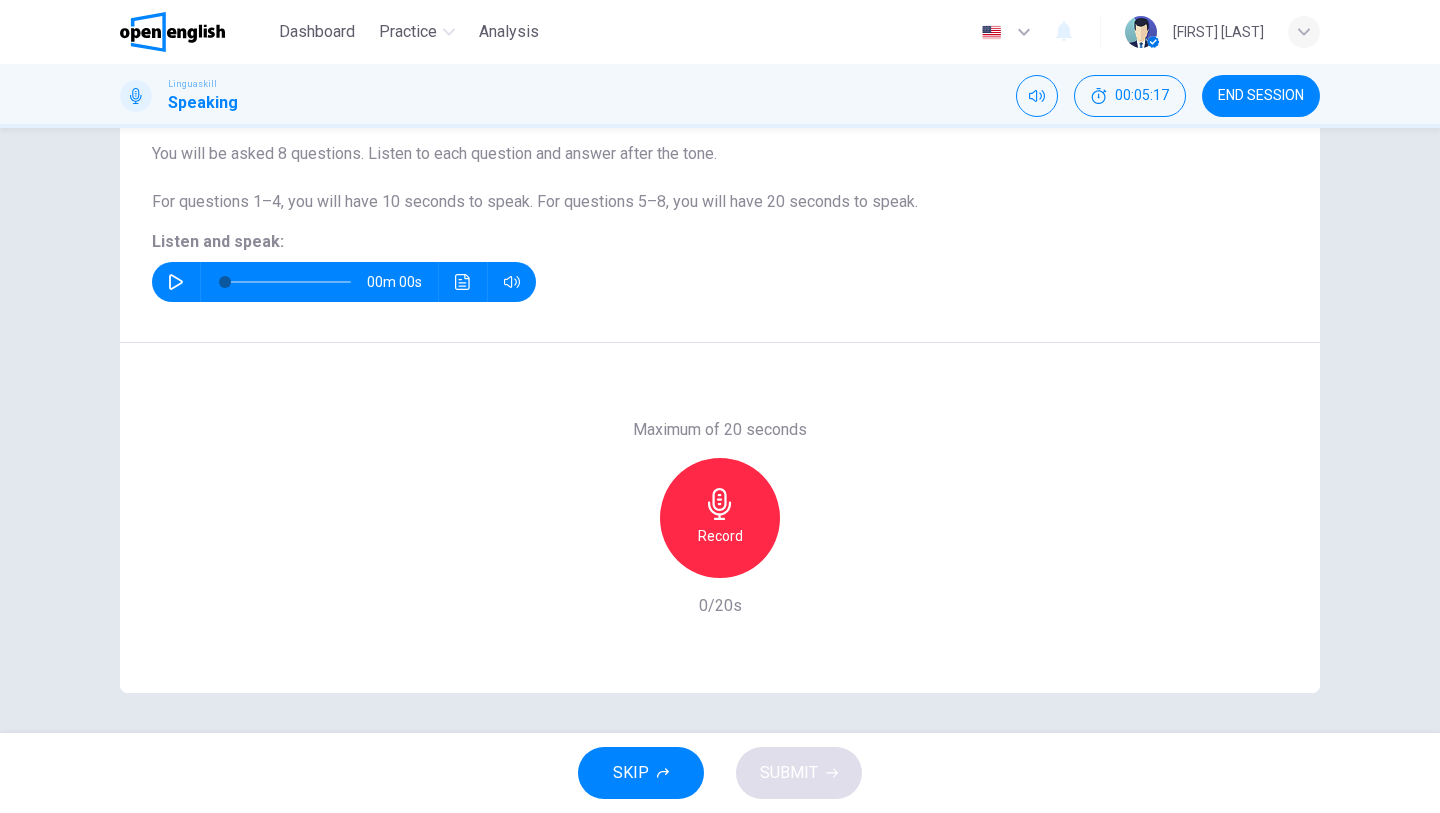 scroll, scrollTop: 170, scrollLeft: 0, axis: vertical 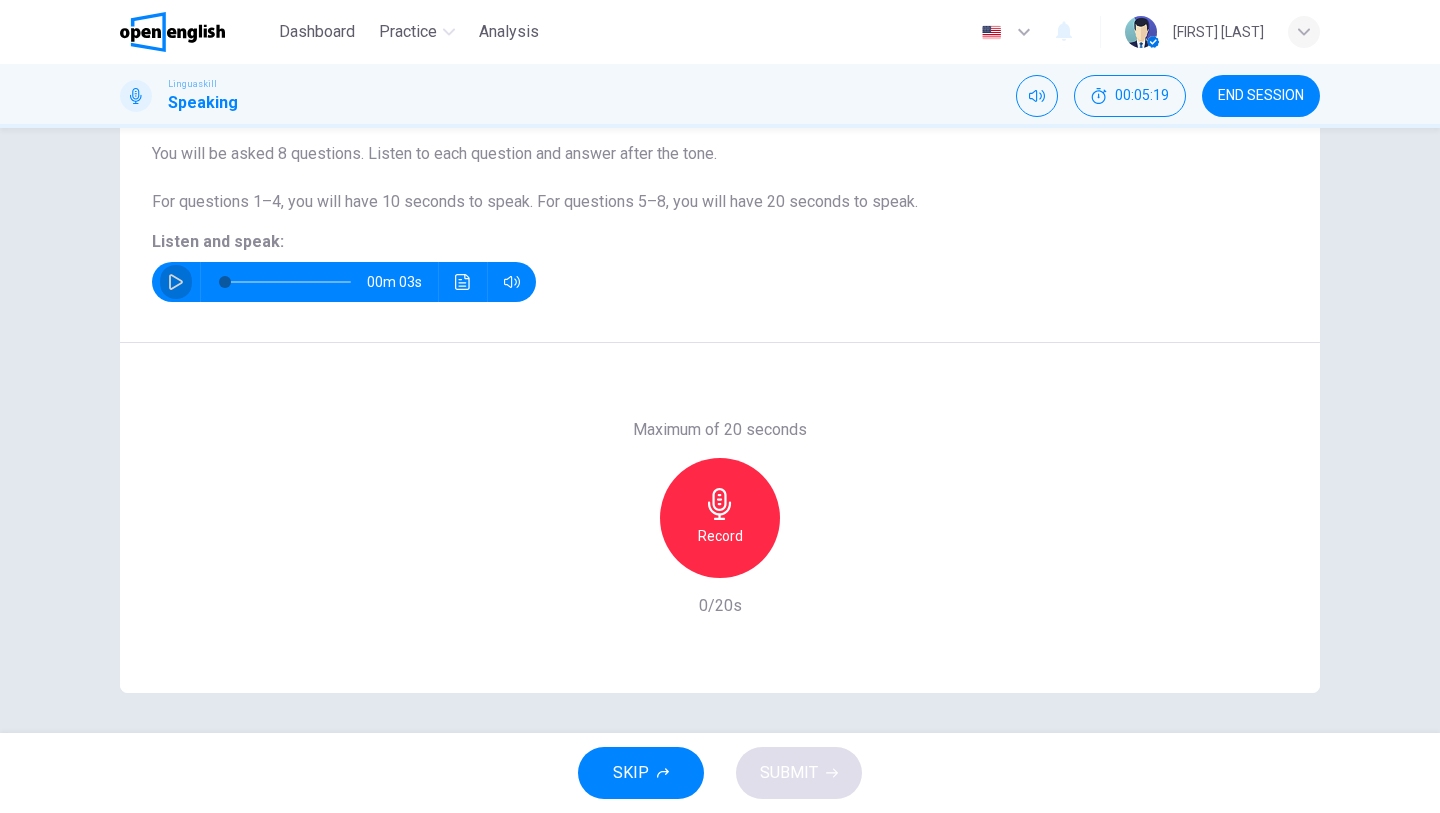 click 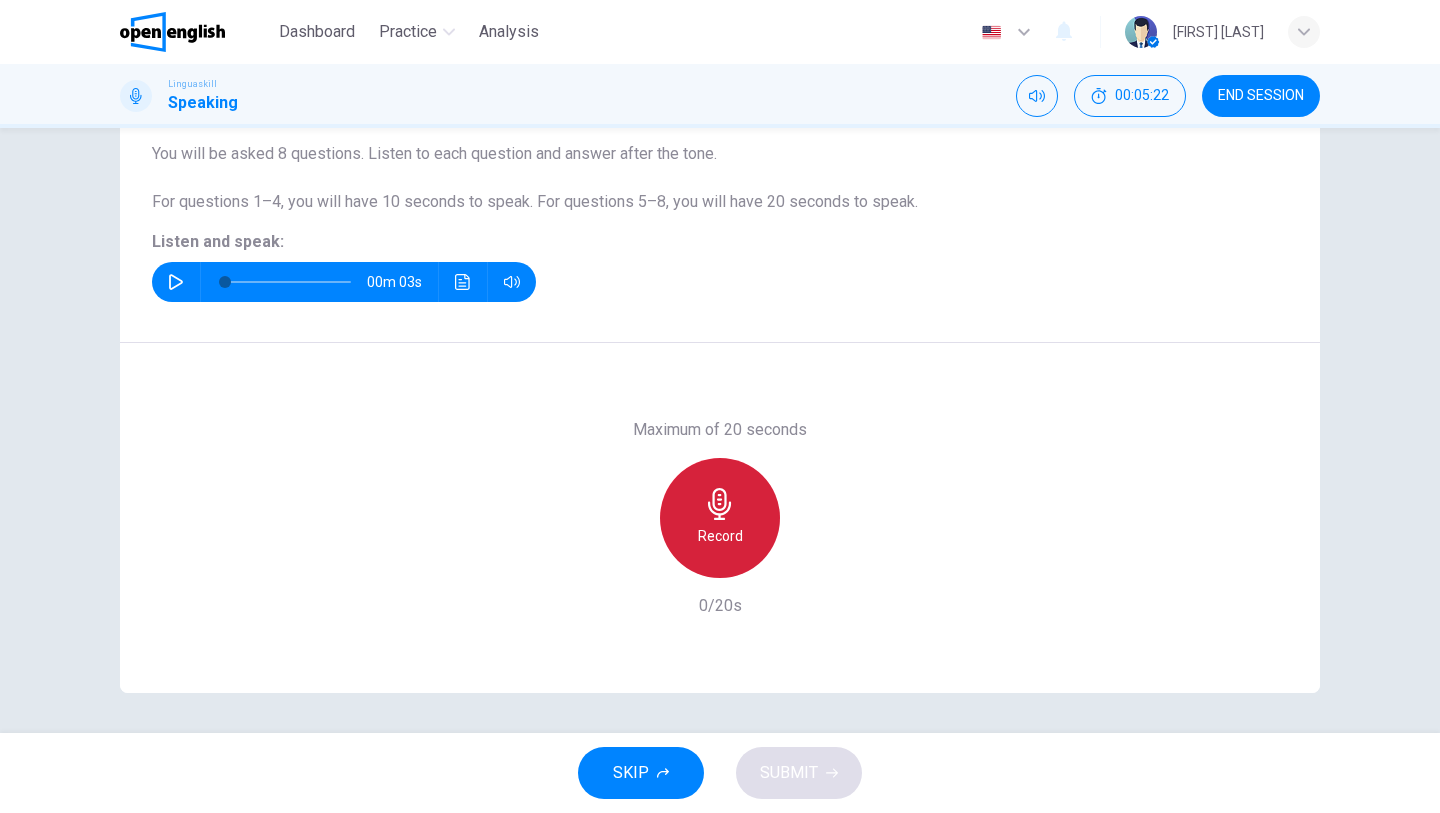 click 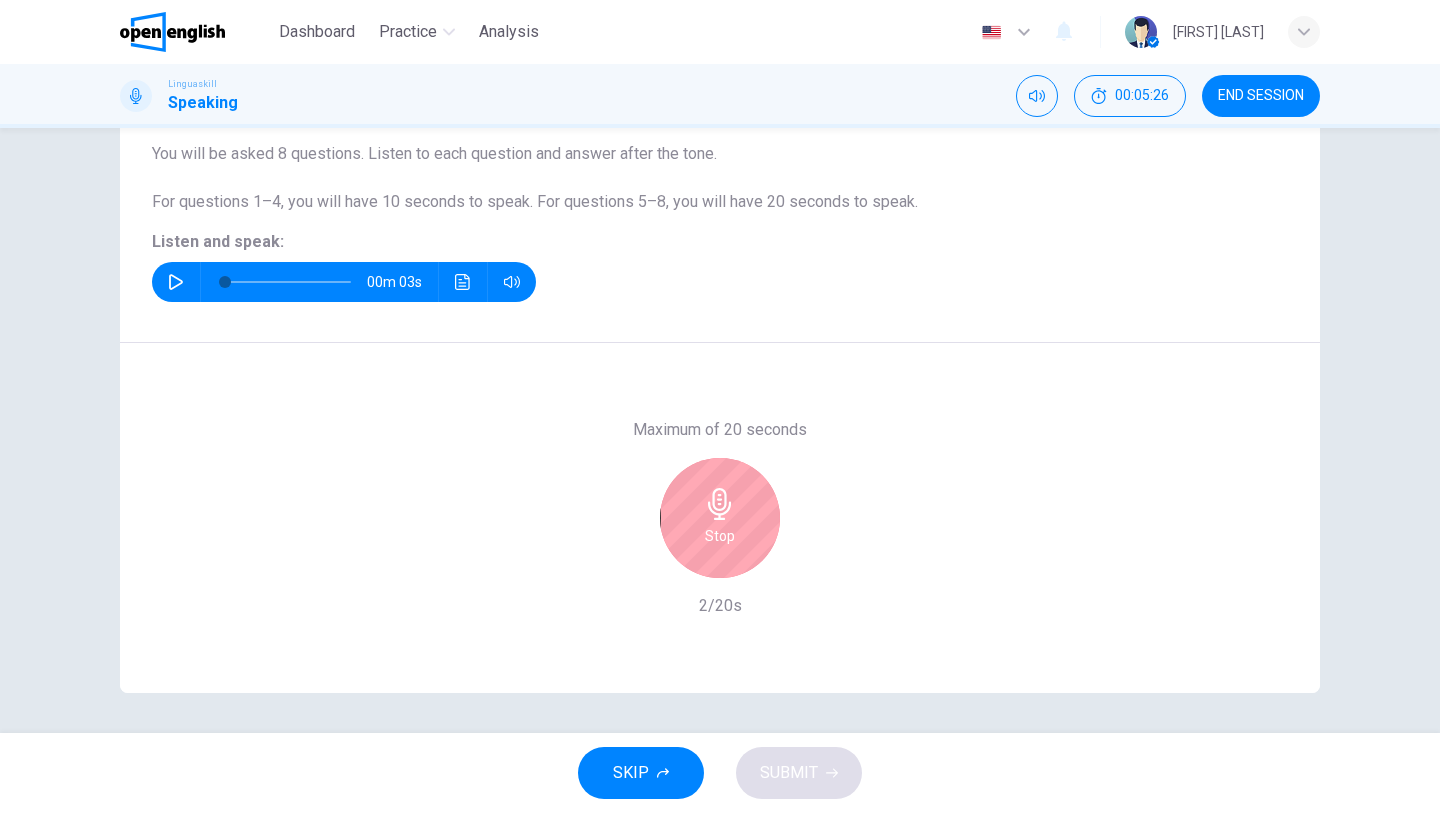 click 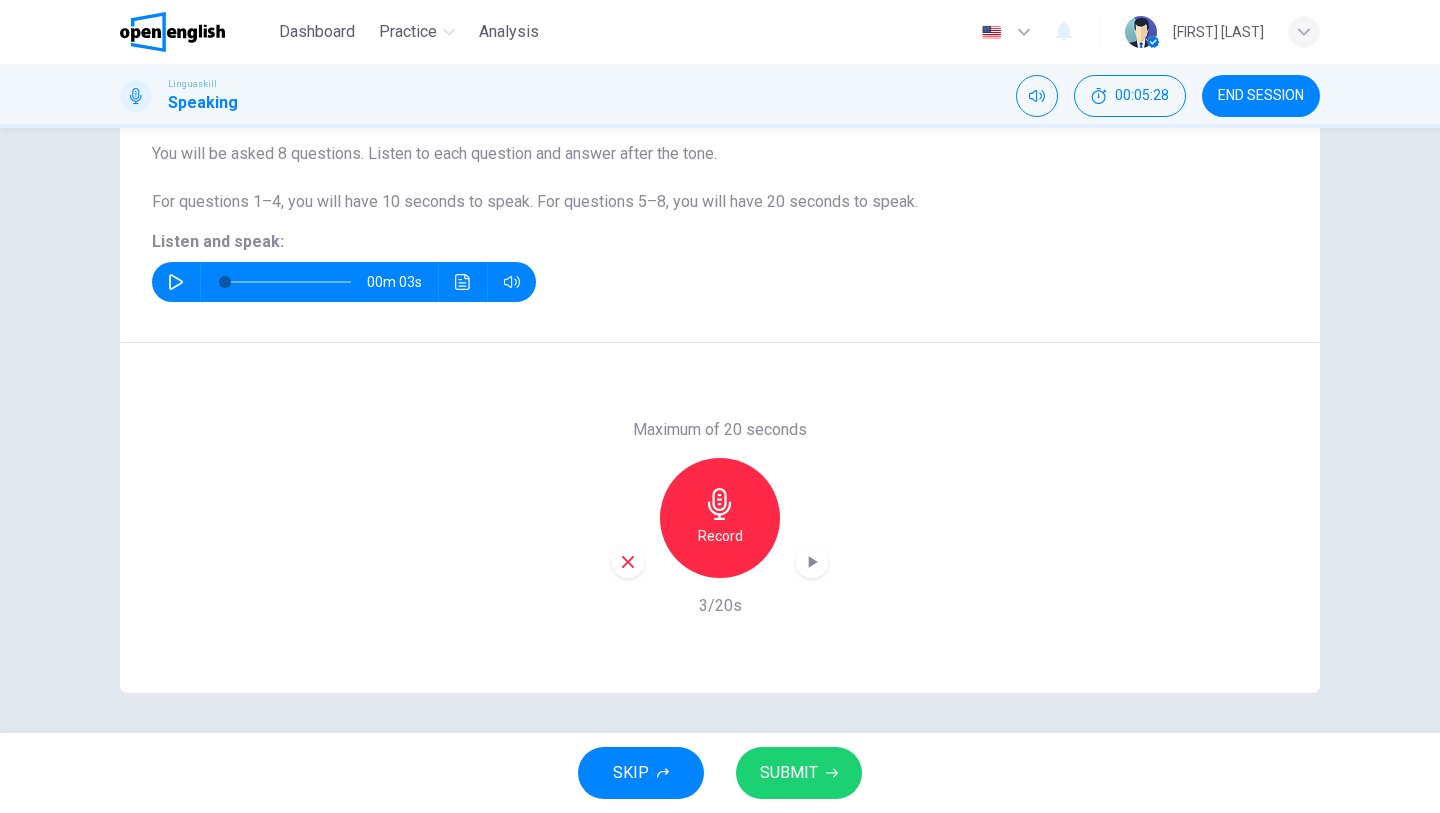 click 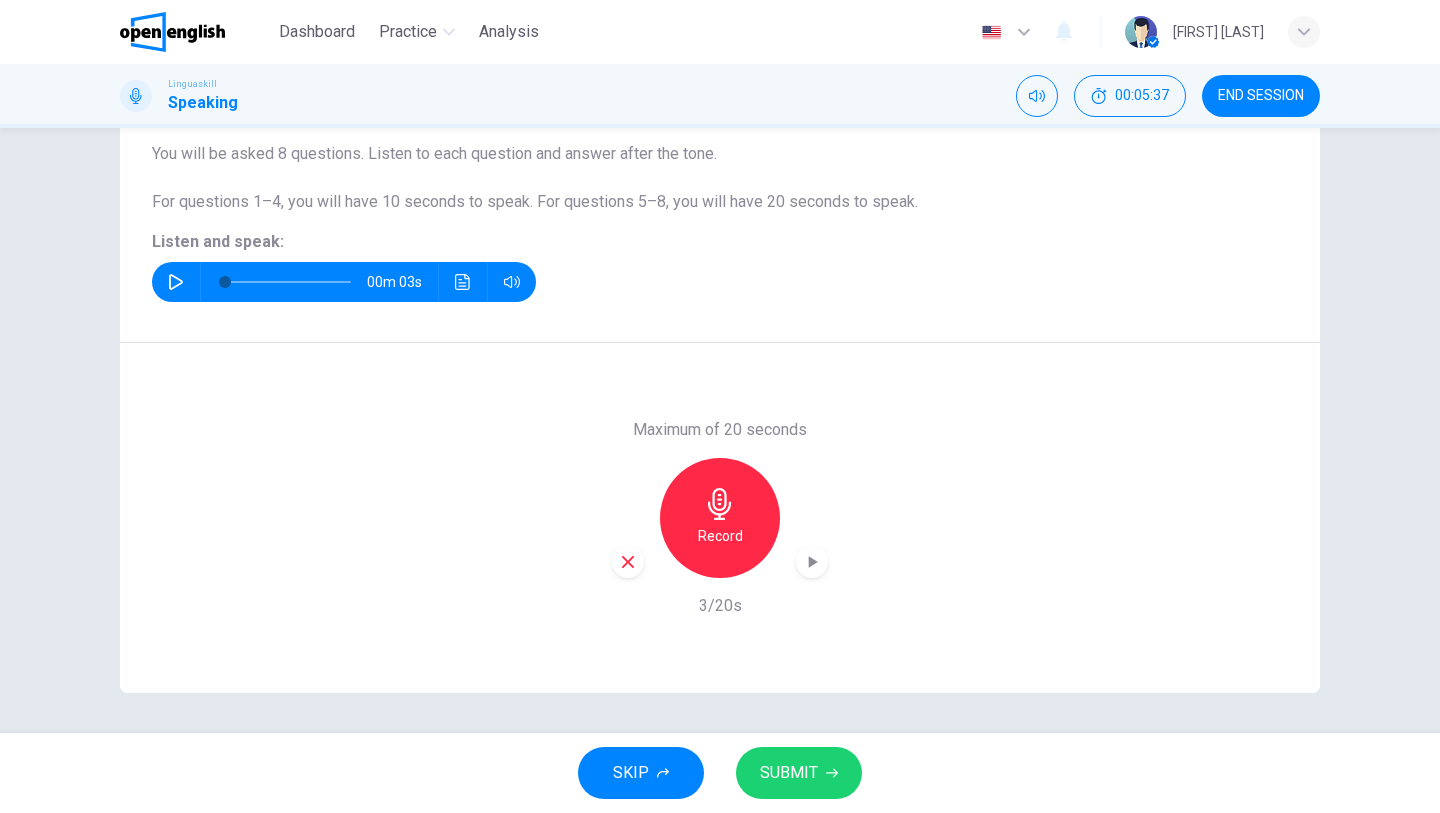 click 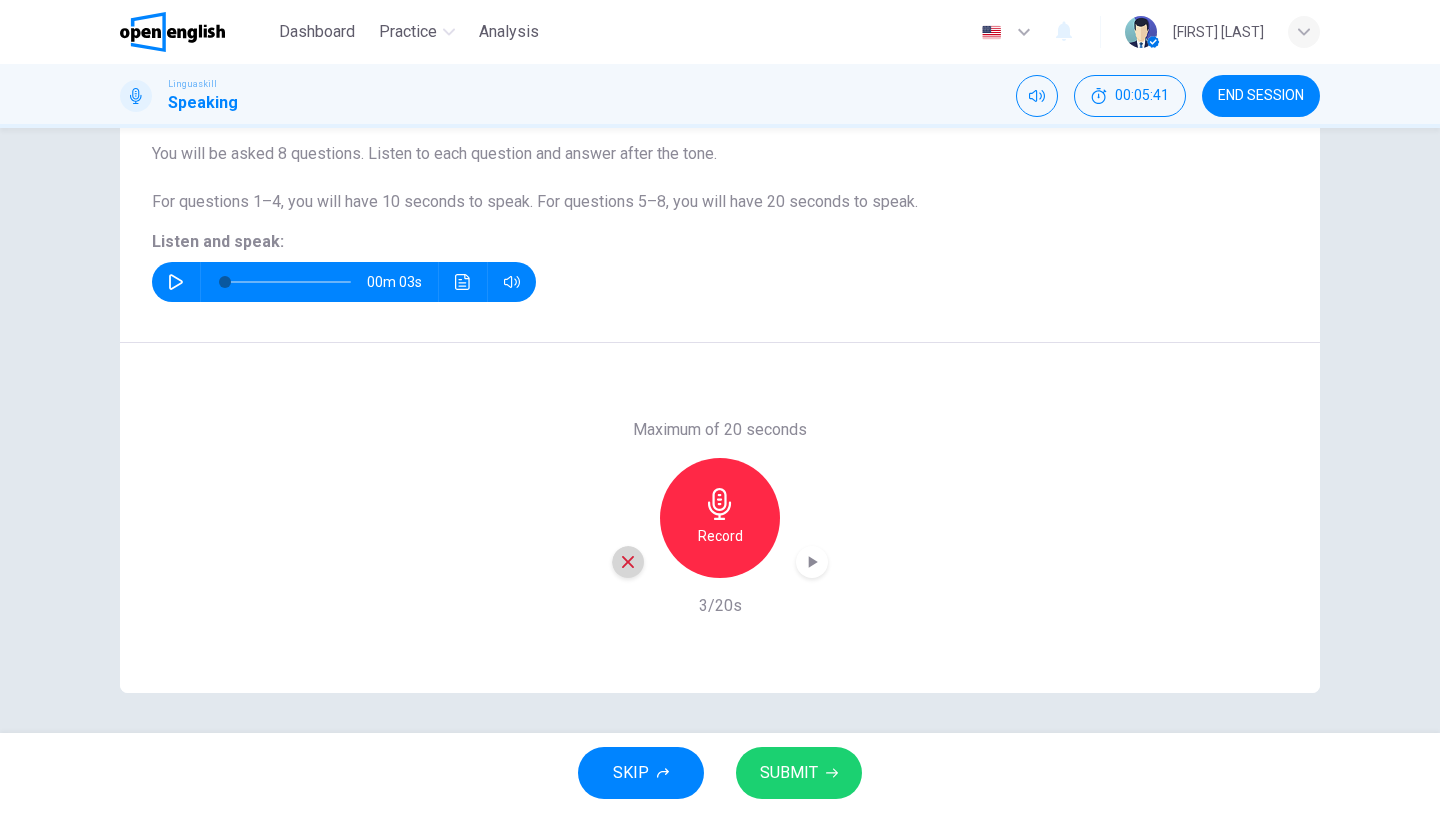 click 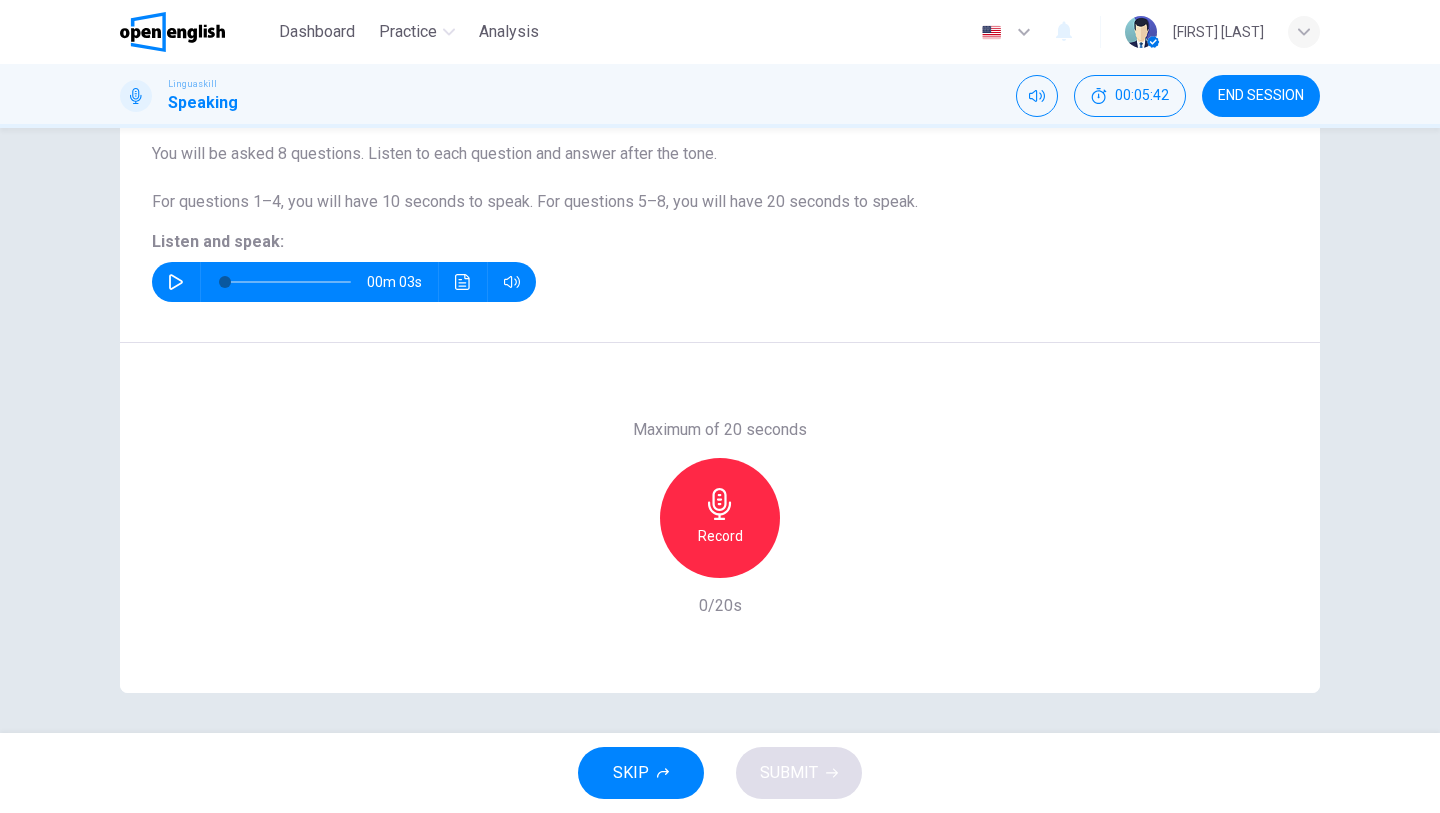 click on "Record" at bounding box center [720, 536] 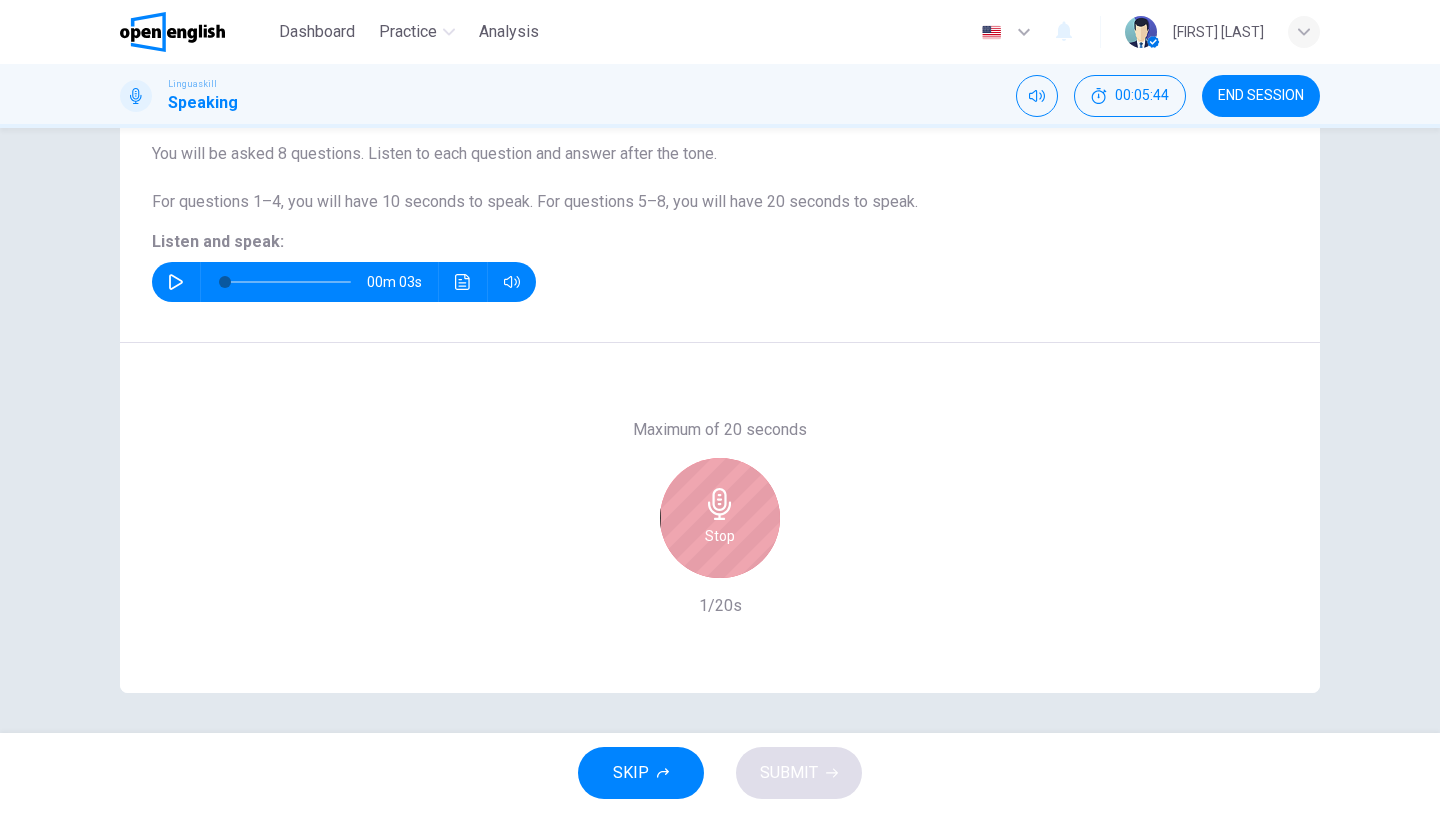 click on "Stop" at bounding box center [720, 518] 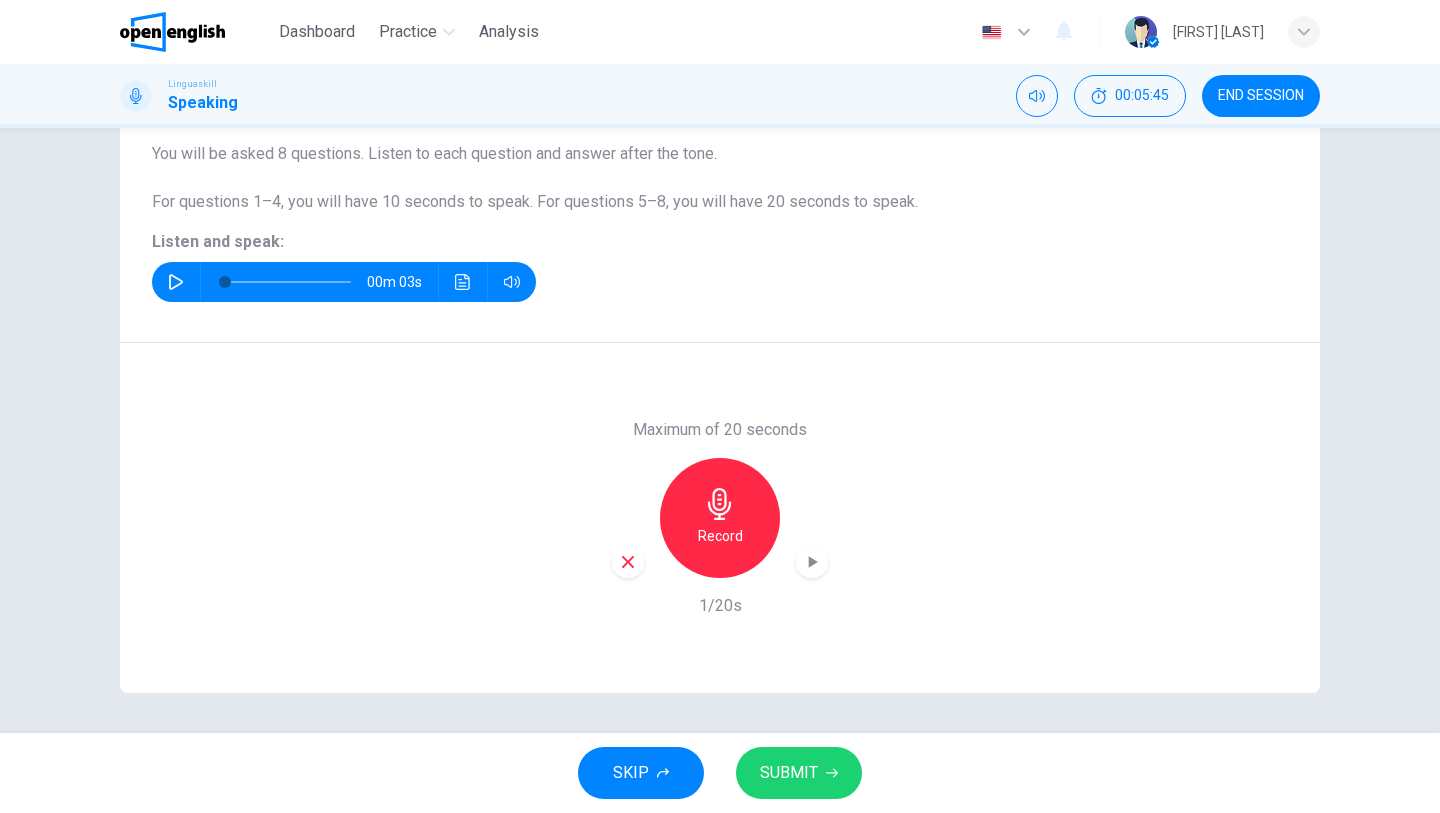 click on "SUBMIT" at bounding box center (789, 773) 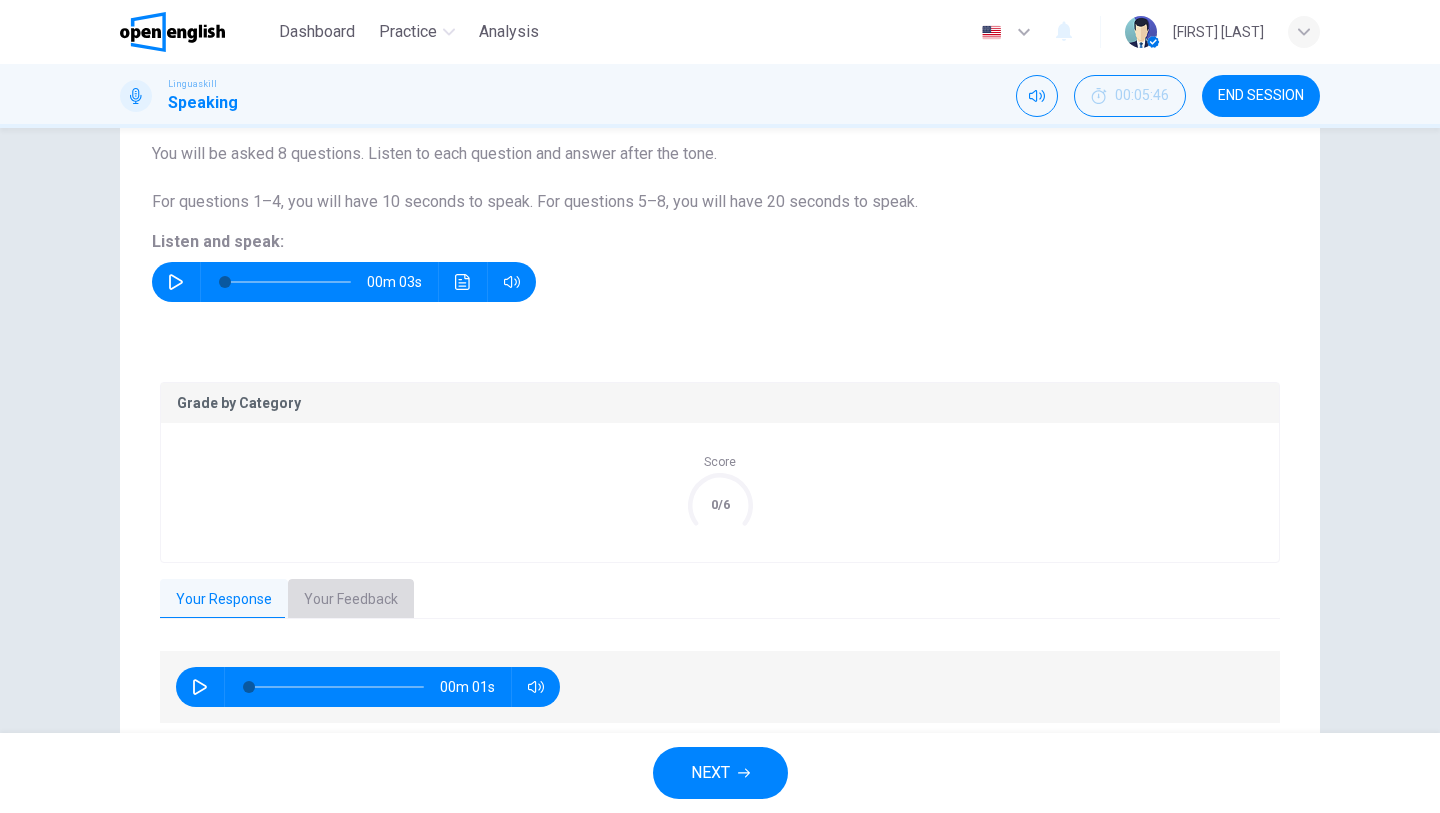 click on "Your Feedback" at bounding box center [351, 600] 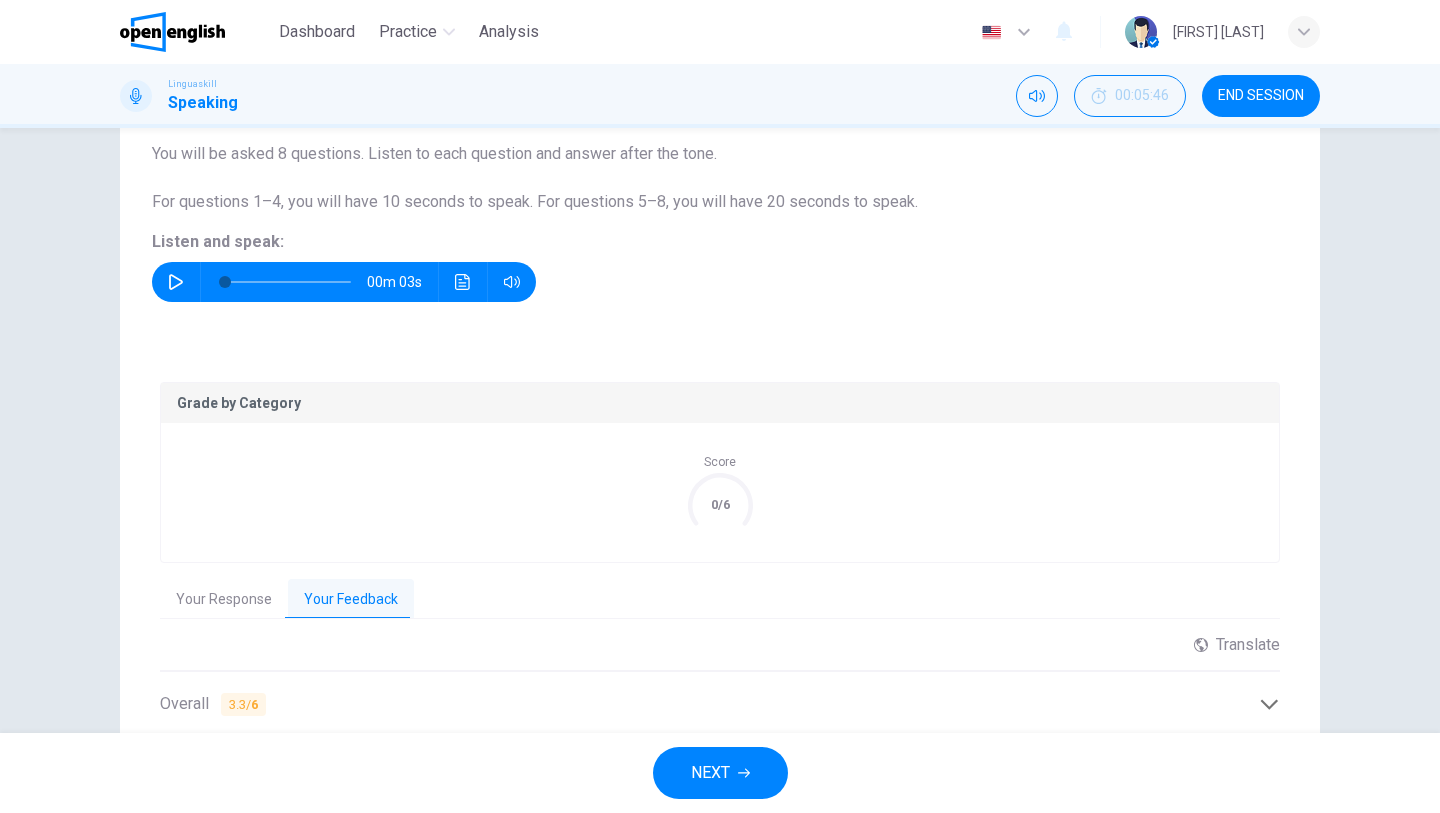 click on "Question   6 Part 1 - Interview You will be asked 8 questions. Listen to each question and answer after the tone. For questions 1–4, you will have 10 seconds to speak. For questions 5–8, you will have 20 seconds to speak. Listen and speak:  00m 03s Grade by Category Score 0/6 Your Response Your Feedback 00m 01s  Translate ​ ​ Powered by  Overall   3.3 / 6 Overall, the candidate demonstrates excellent pronunciation and fluency in their limited response. However, the lack of complexity in language and very short discourse reduces the overall effectiveness. The answer is relevant but requires more development to fully engage in an interview setting.   Copy Feedback Pronunciation and Fluency   6.0 / 6 The pronunciation is highly intelligible with no noticeable errors. The candidate uses appropriate stress, rhythm, and intonation effectively. The speech flows effortlessly without any long pauses or filler words.   Copy Feedback Language Resource   2.0 / 6   Copy Feedback Discourse Management   2.0 / 6" at bounding box center [720, 430] 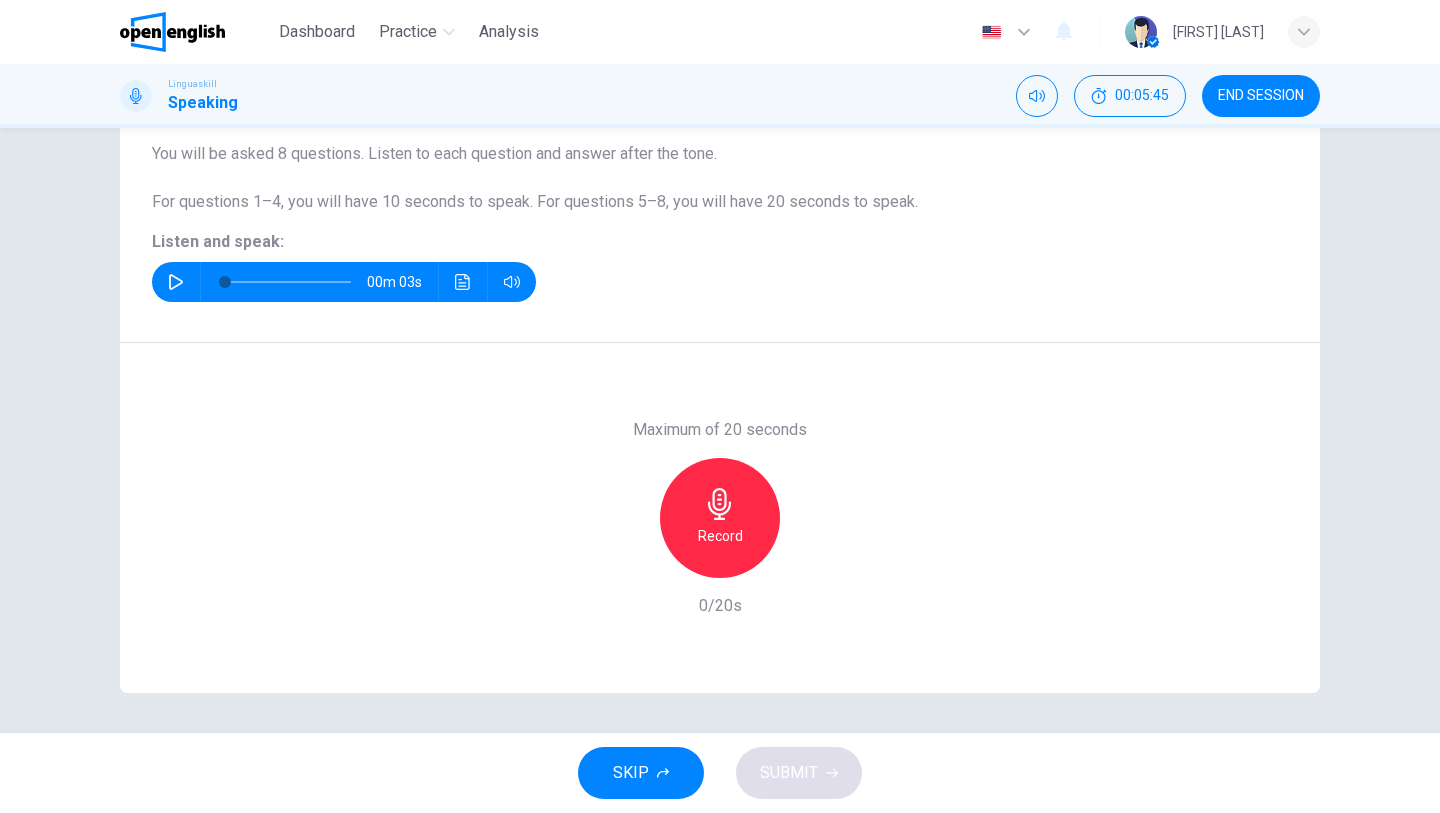 click 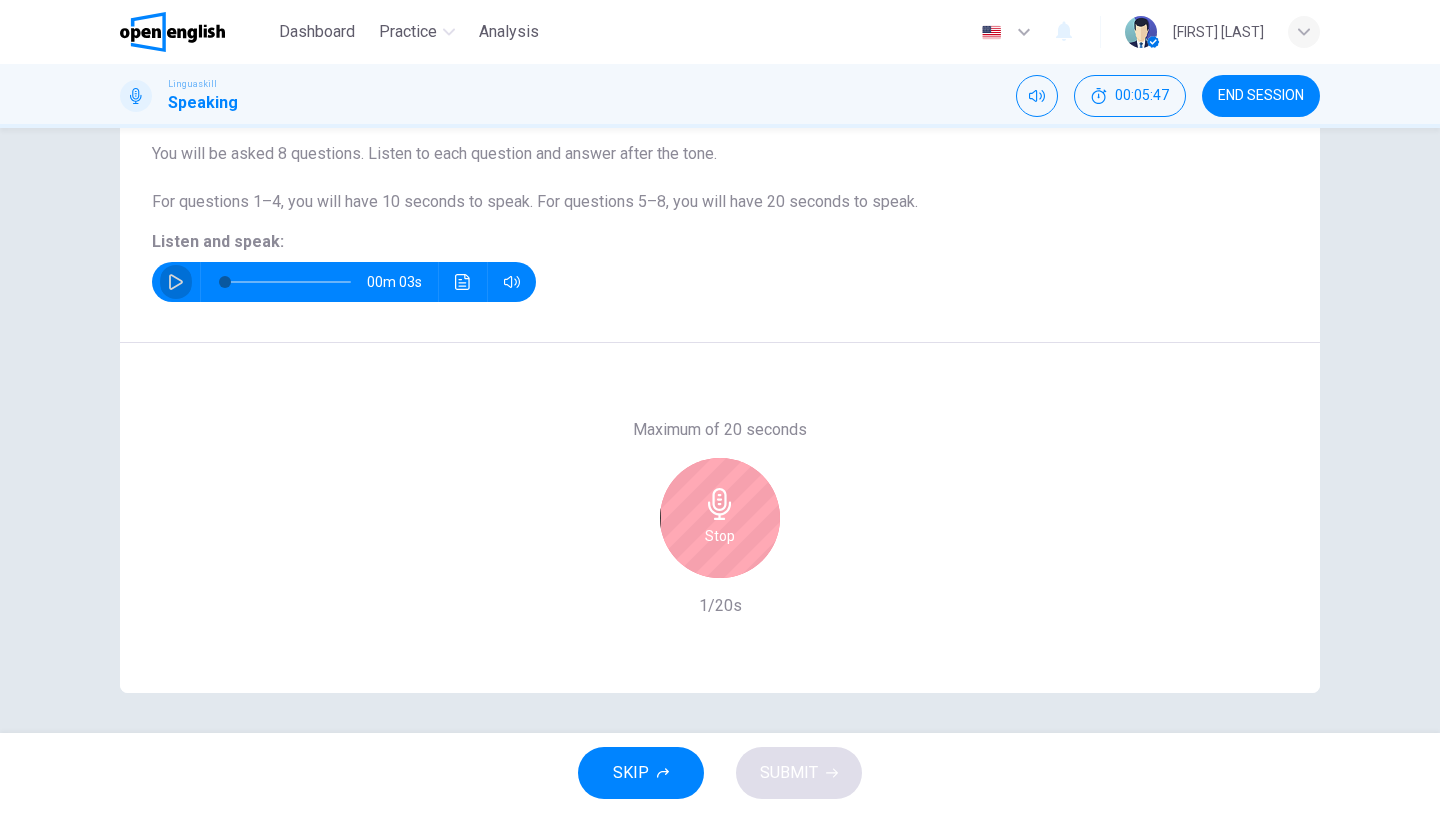 click 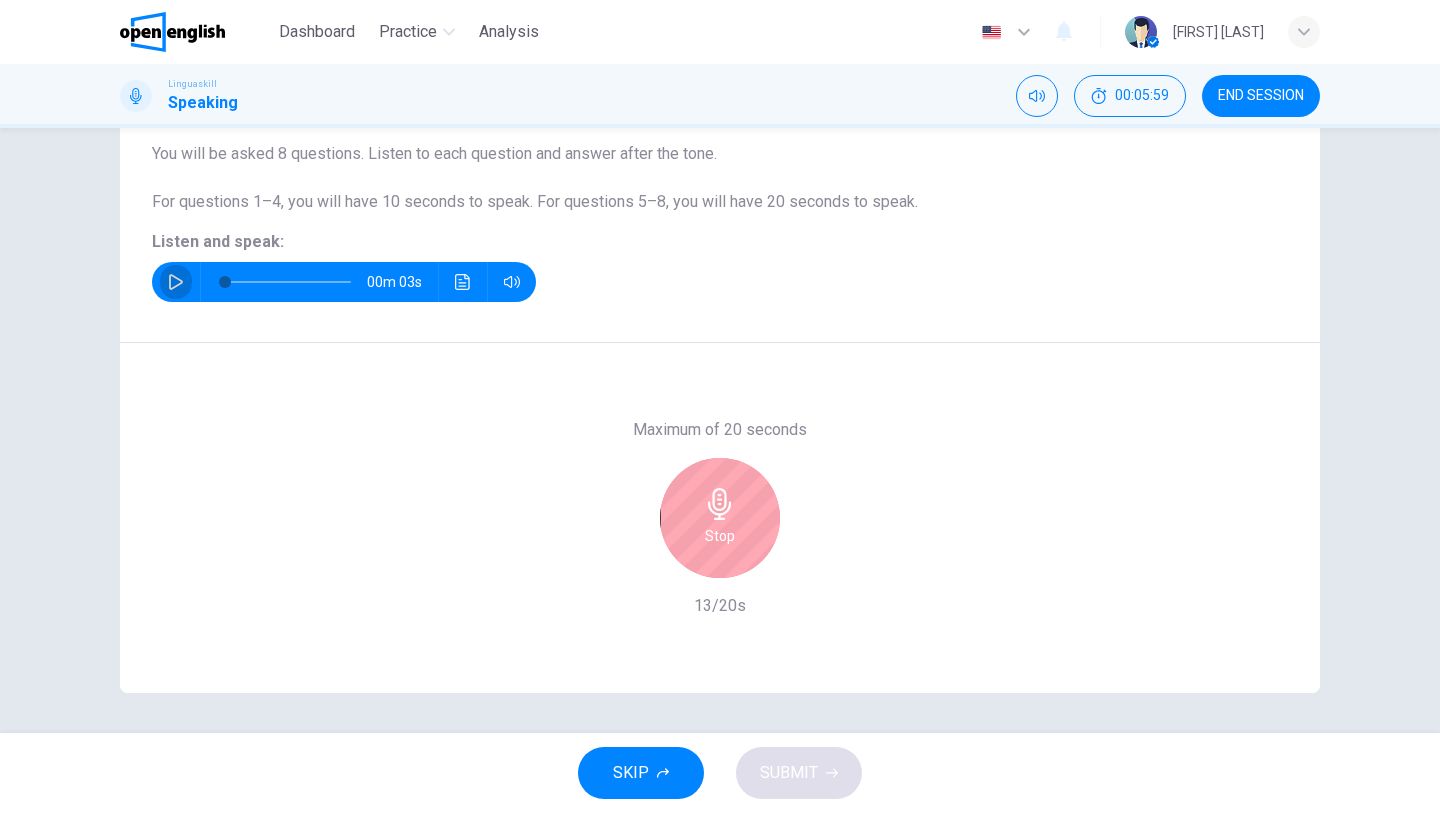 click 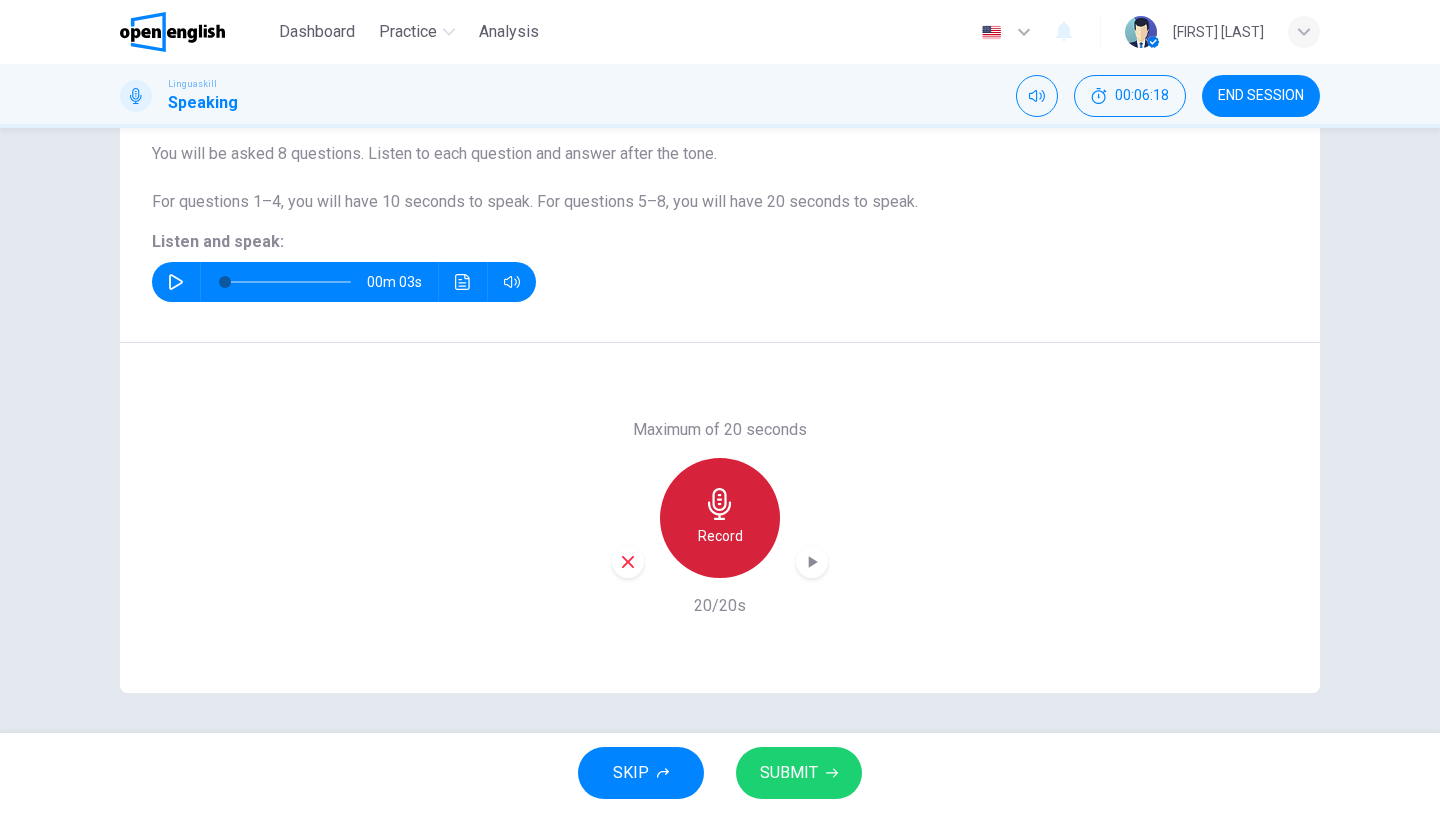 click 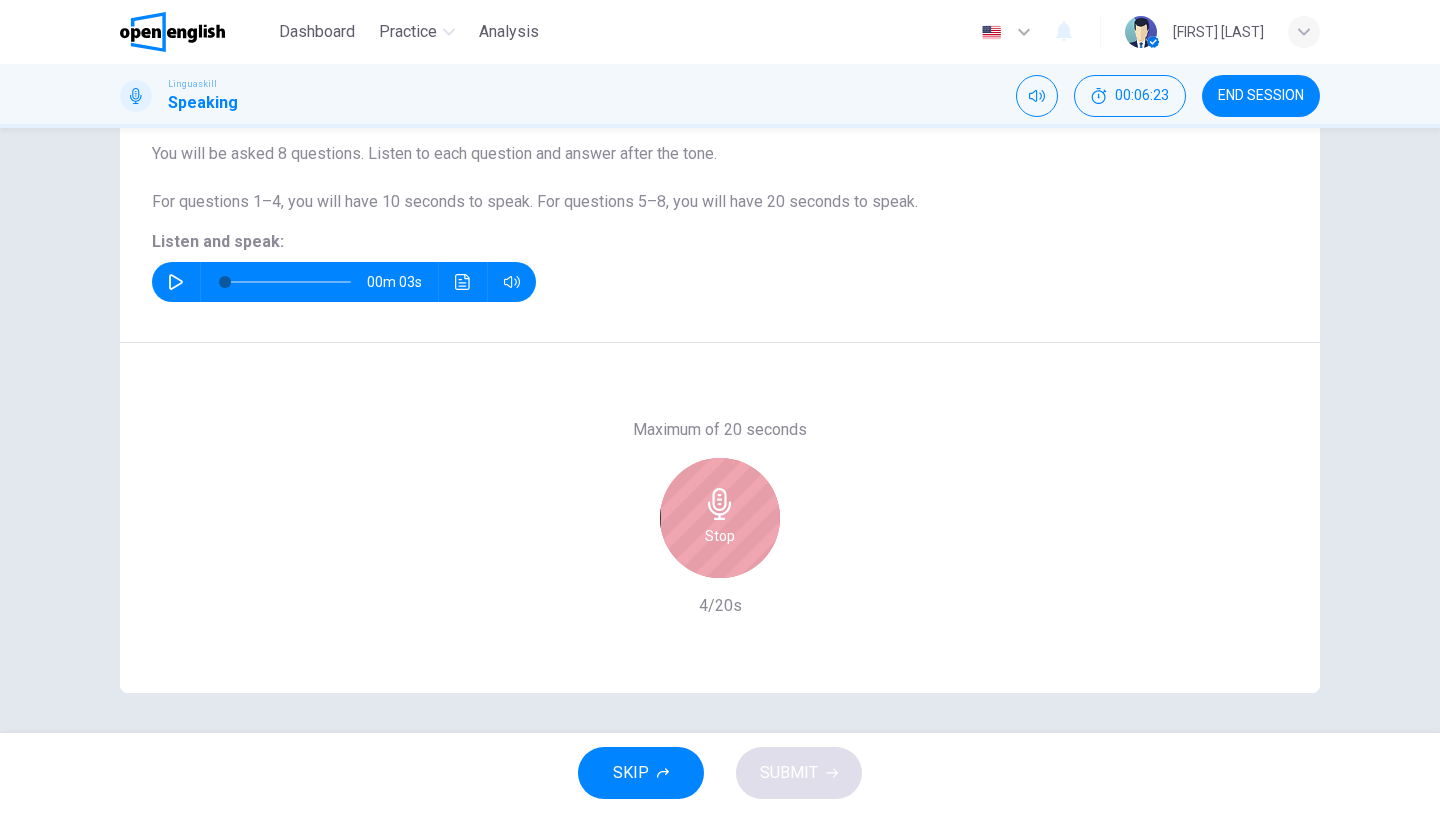 click 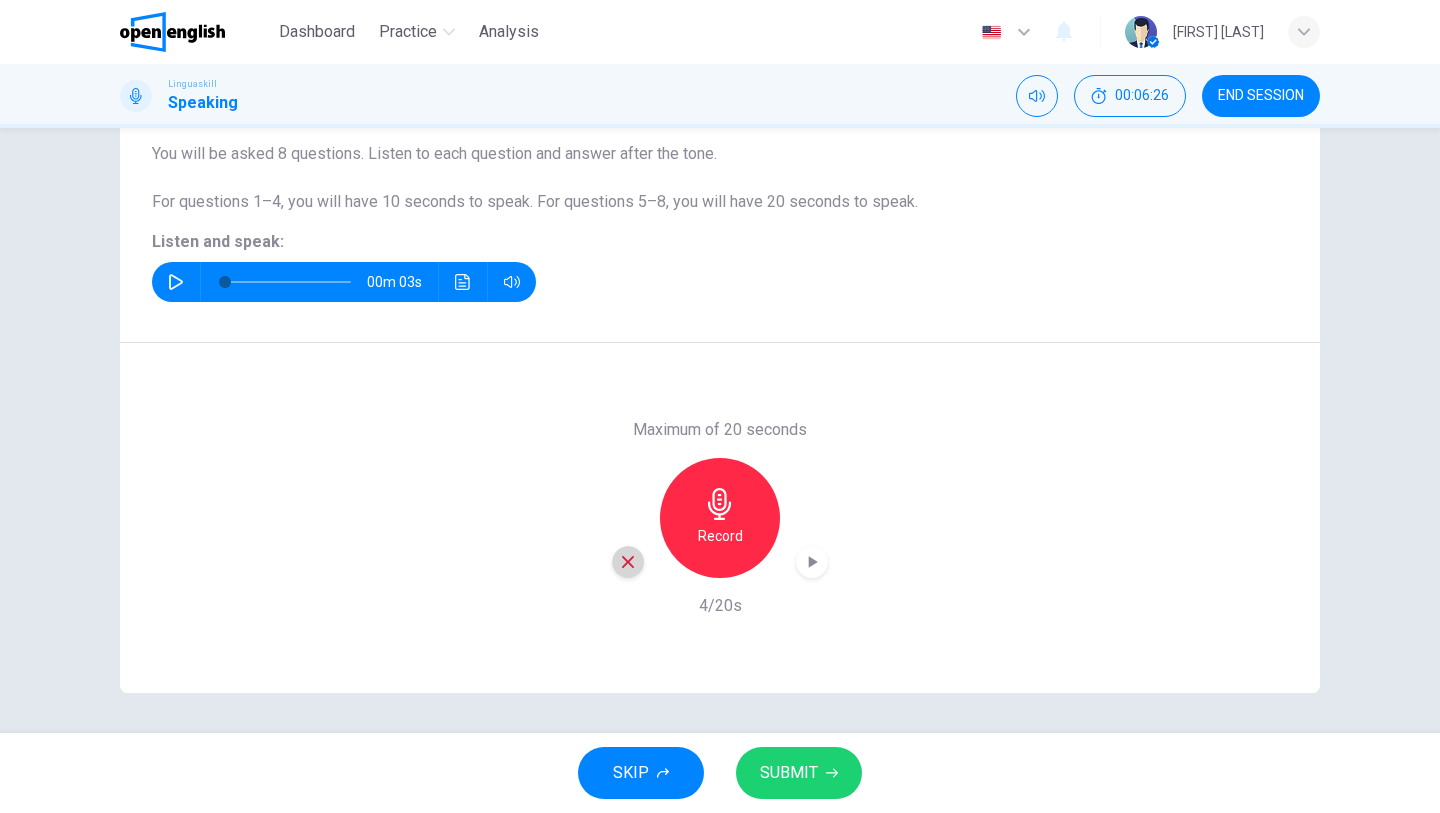 click 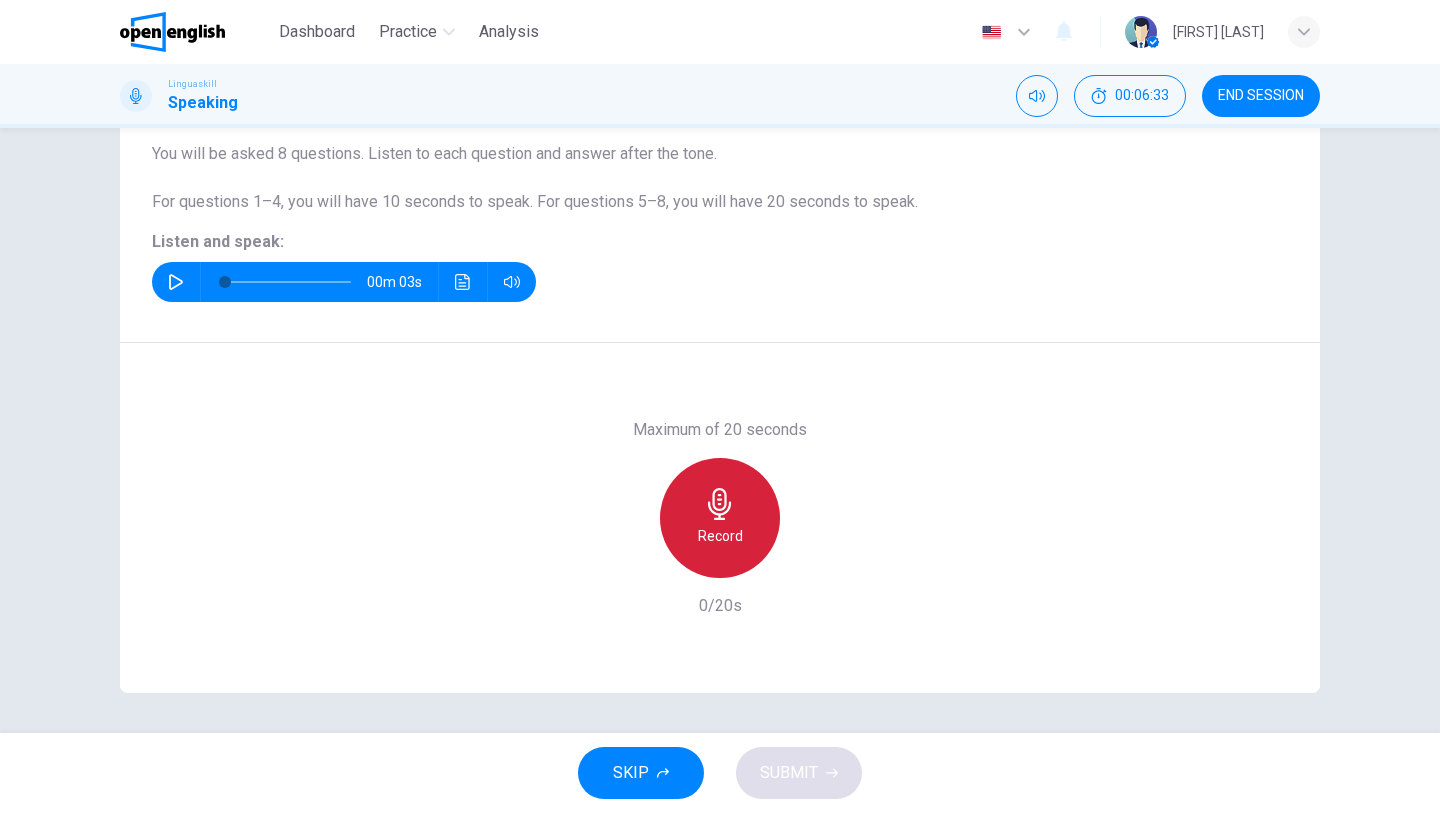 click on "Record" at bounding box center (720, 536) 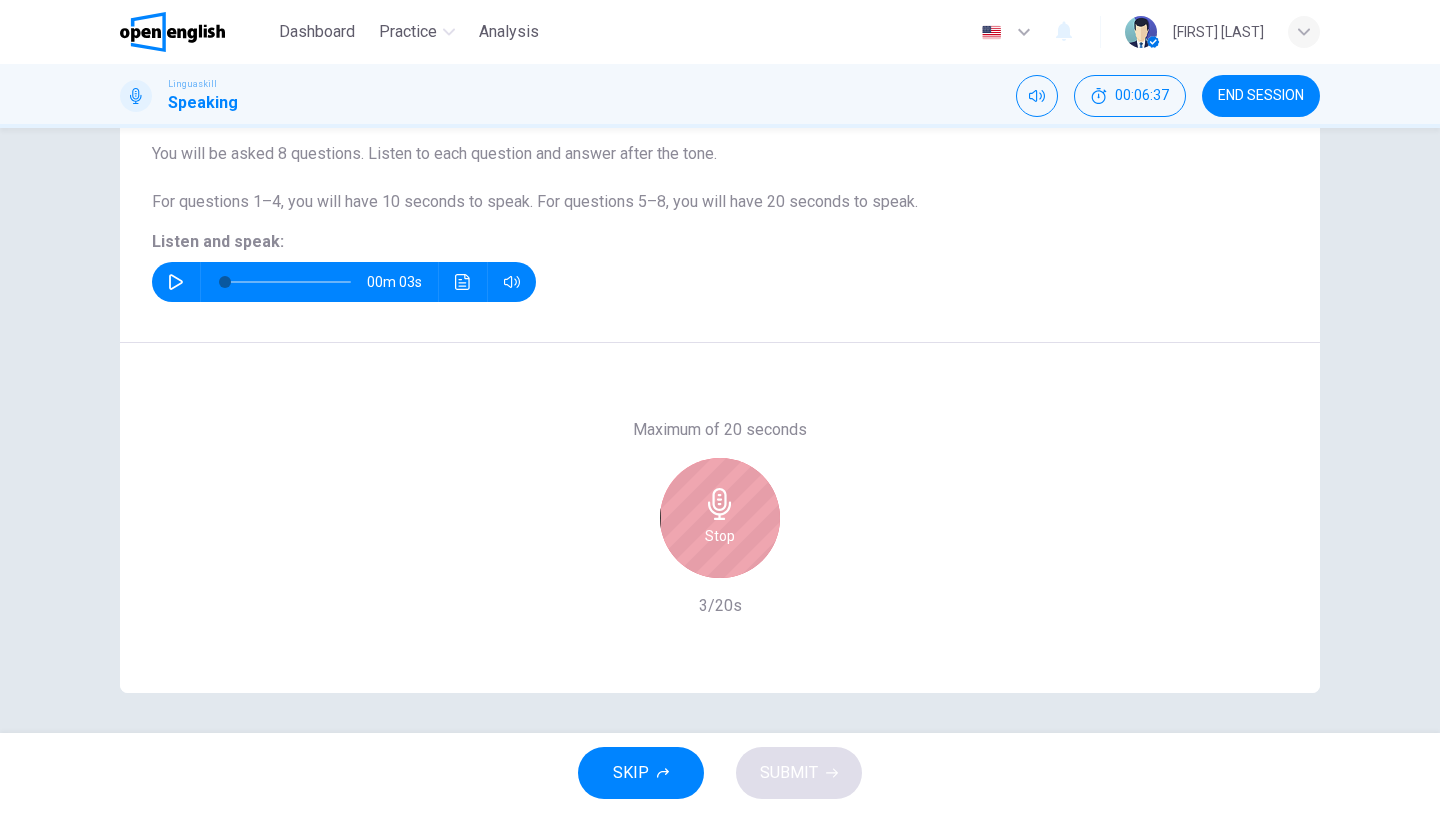 click on "Stop" at bounding box center (720, 536) 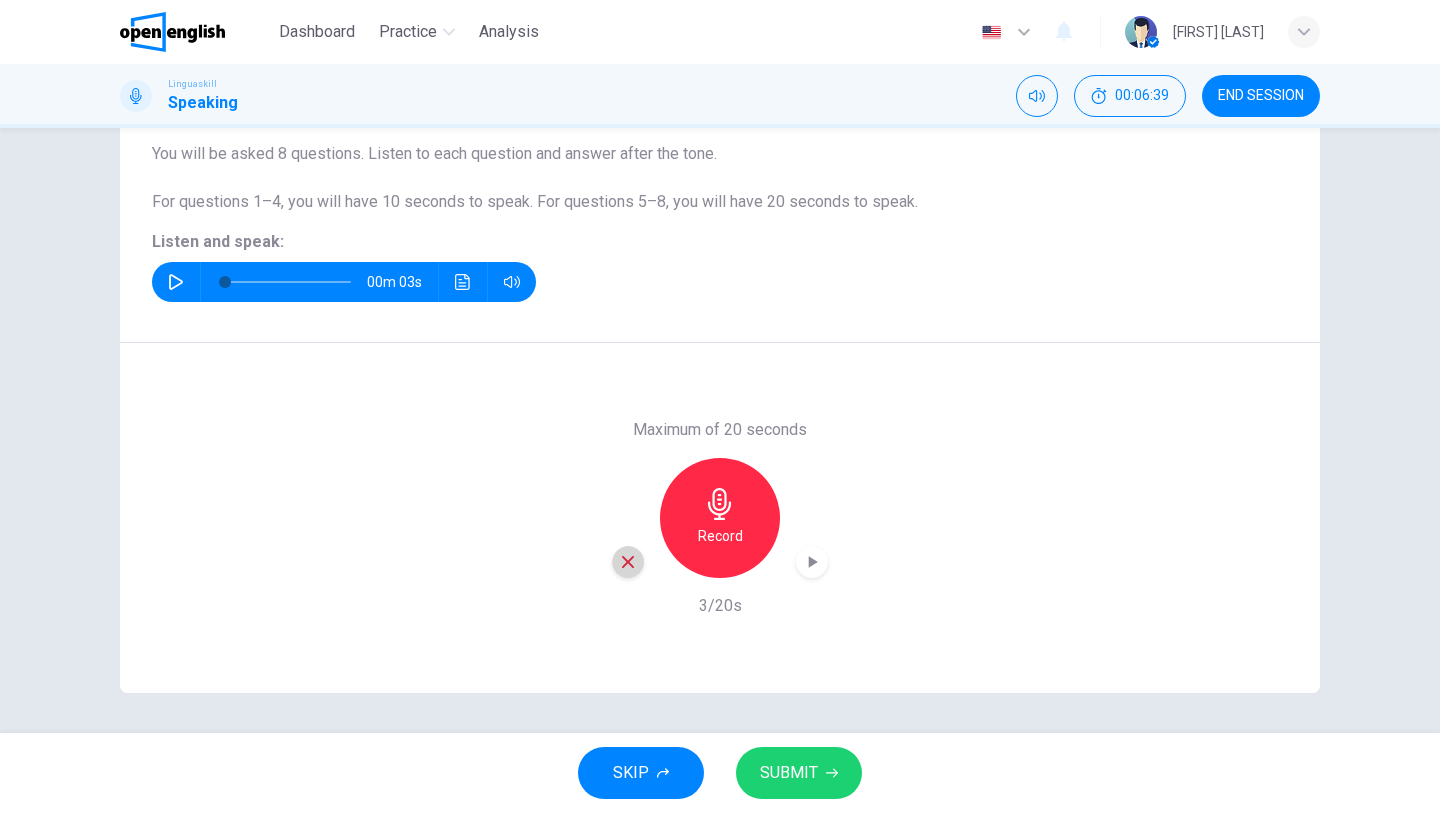 click 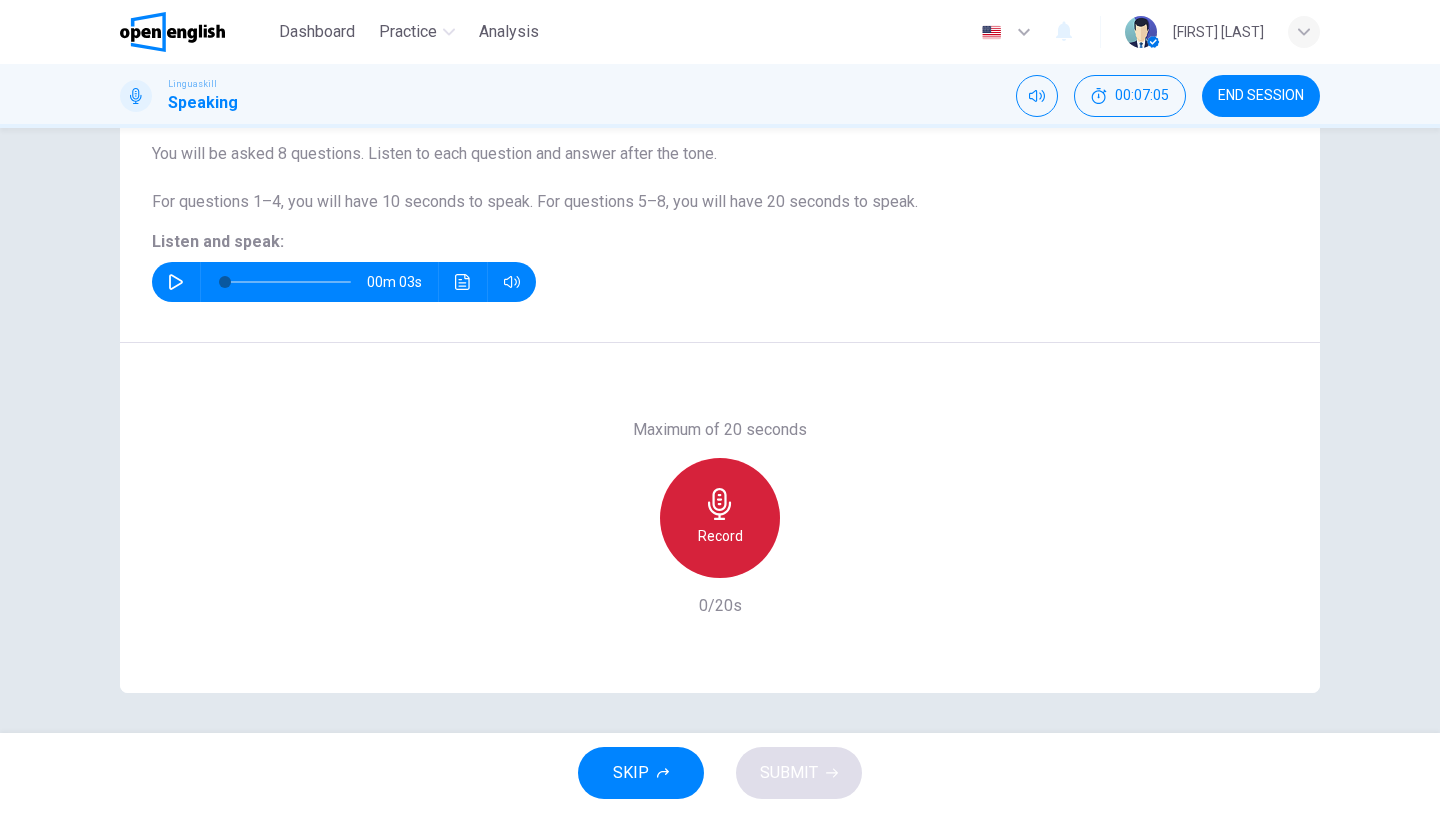 click 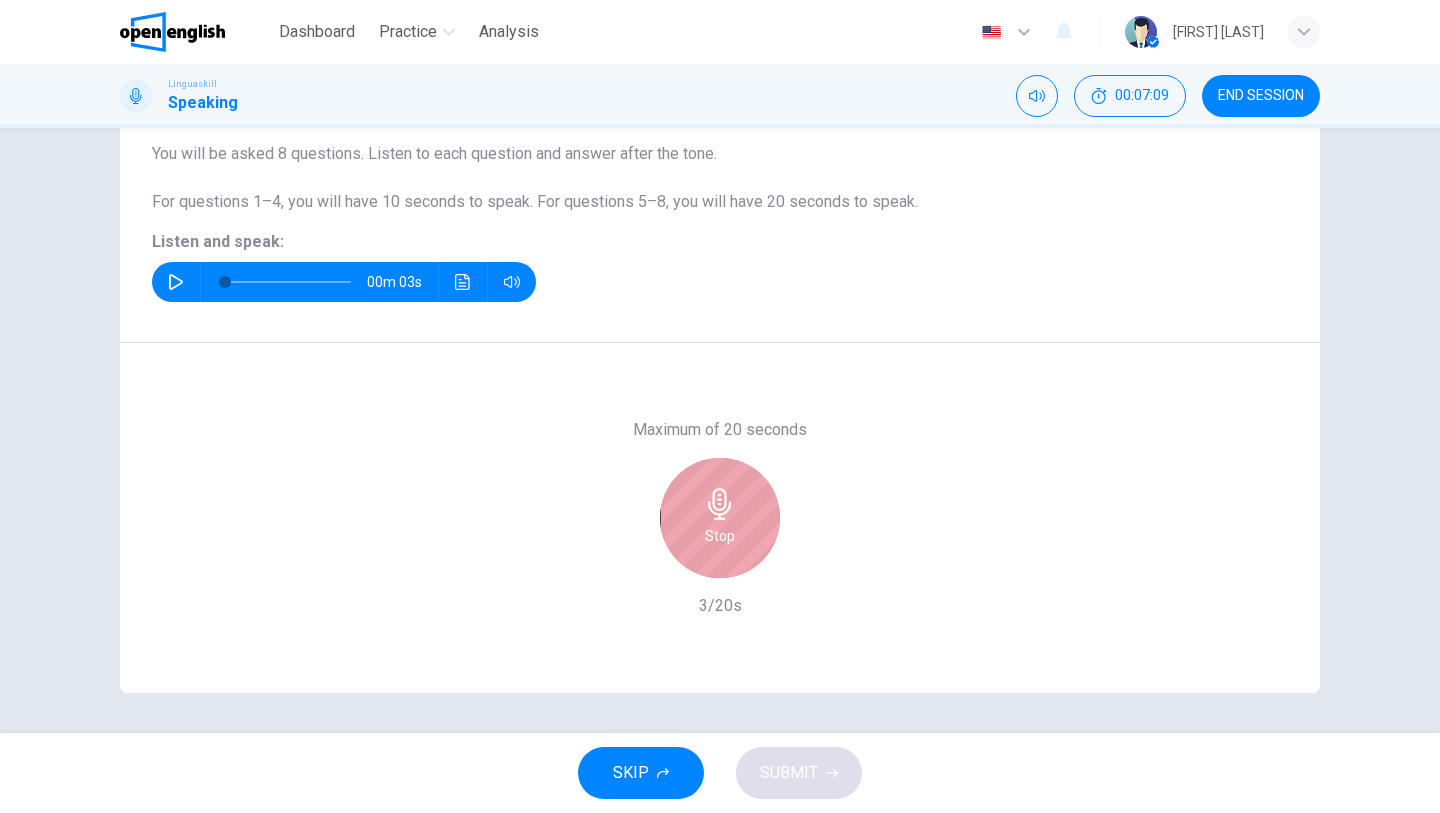 click 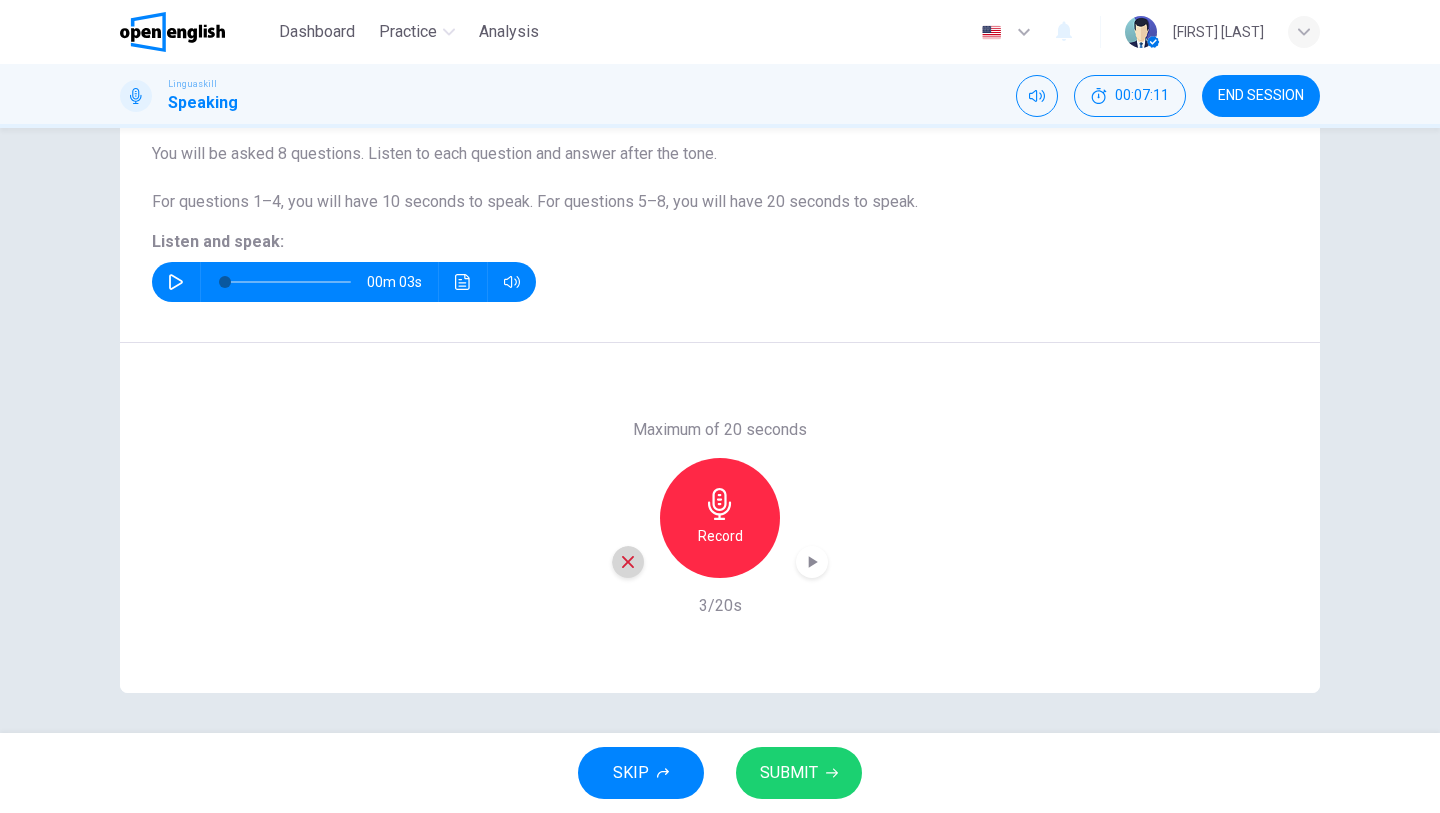 click 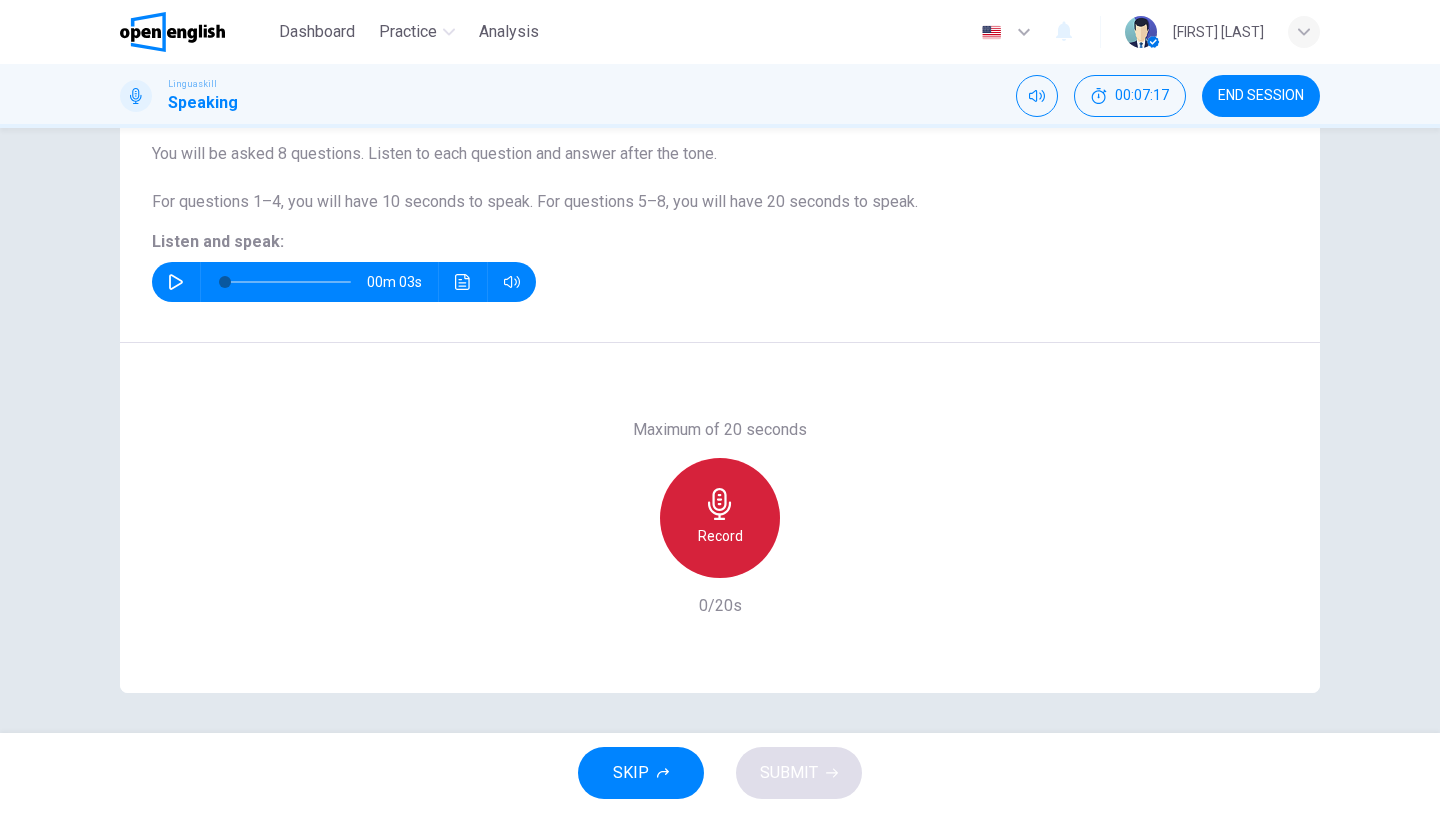 click 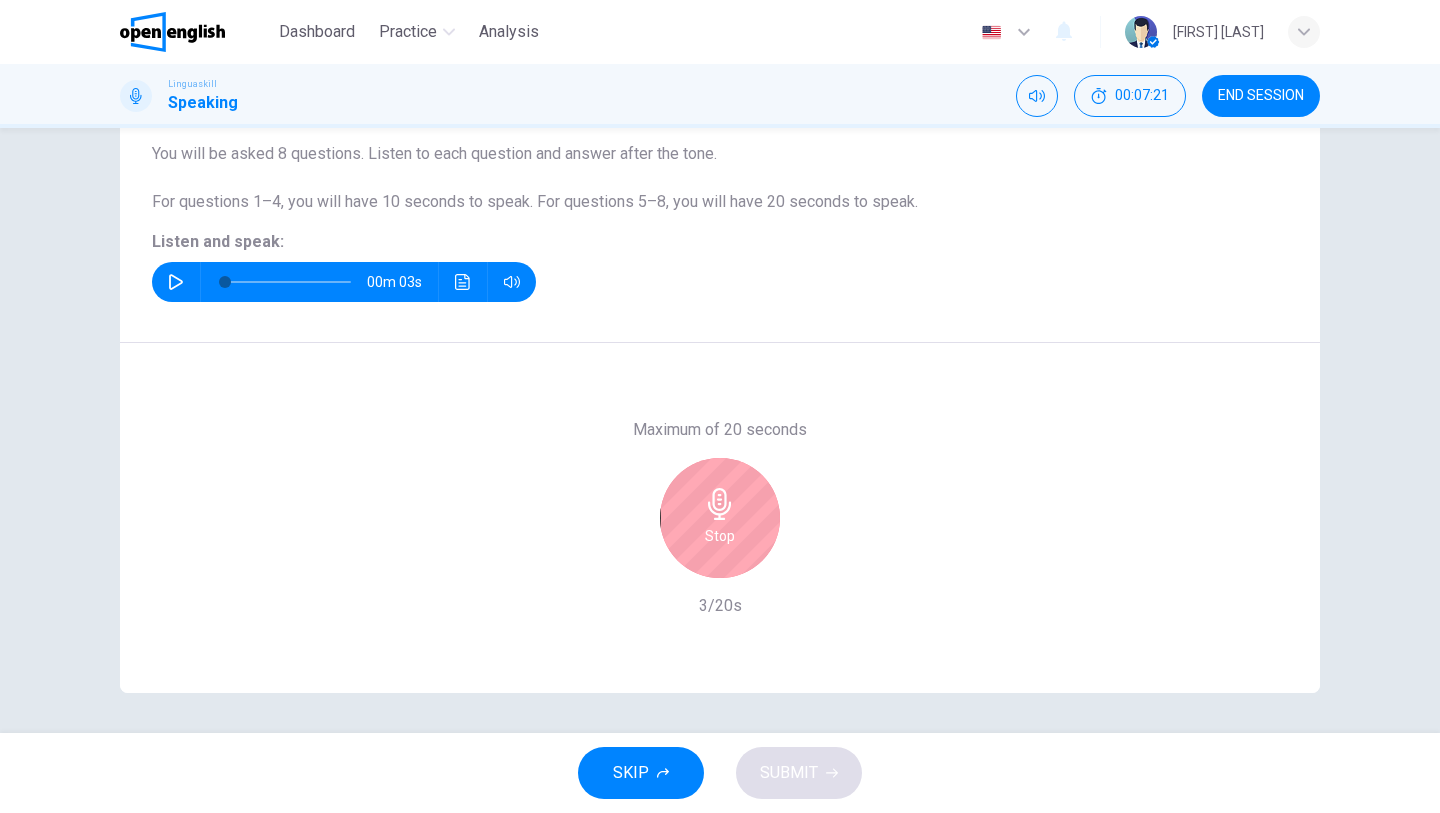 click 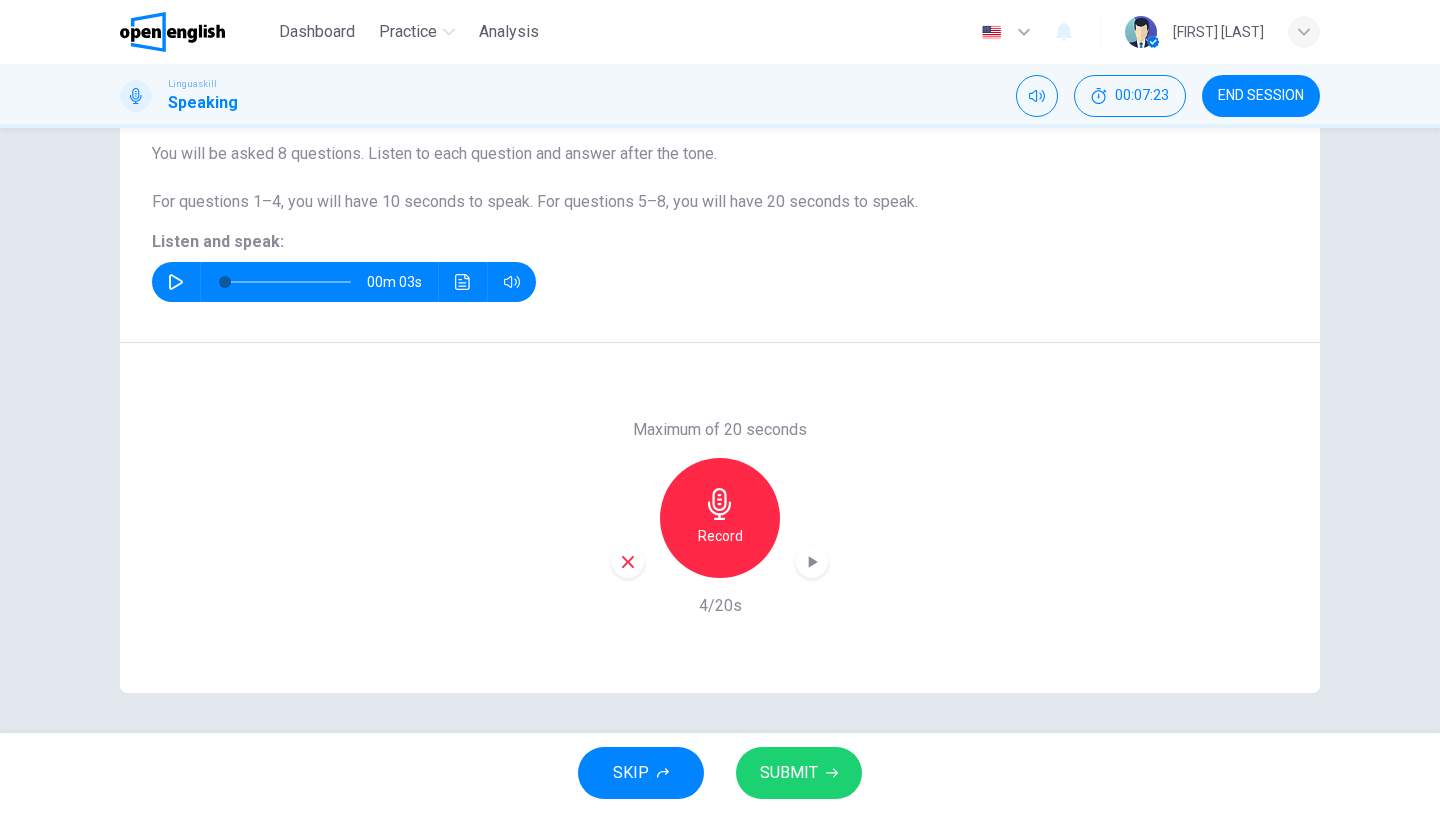 click 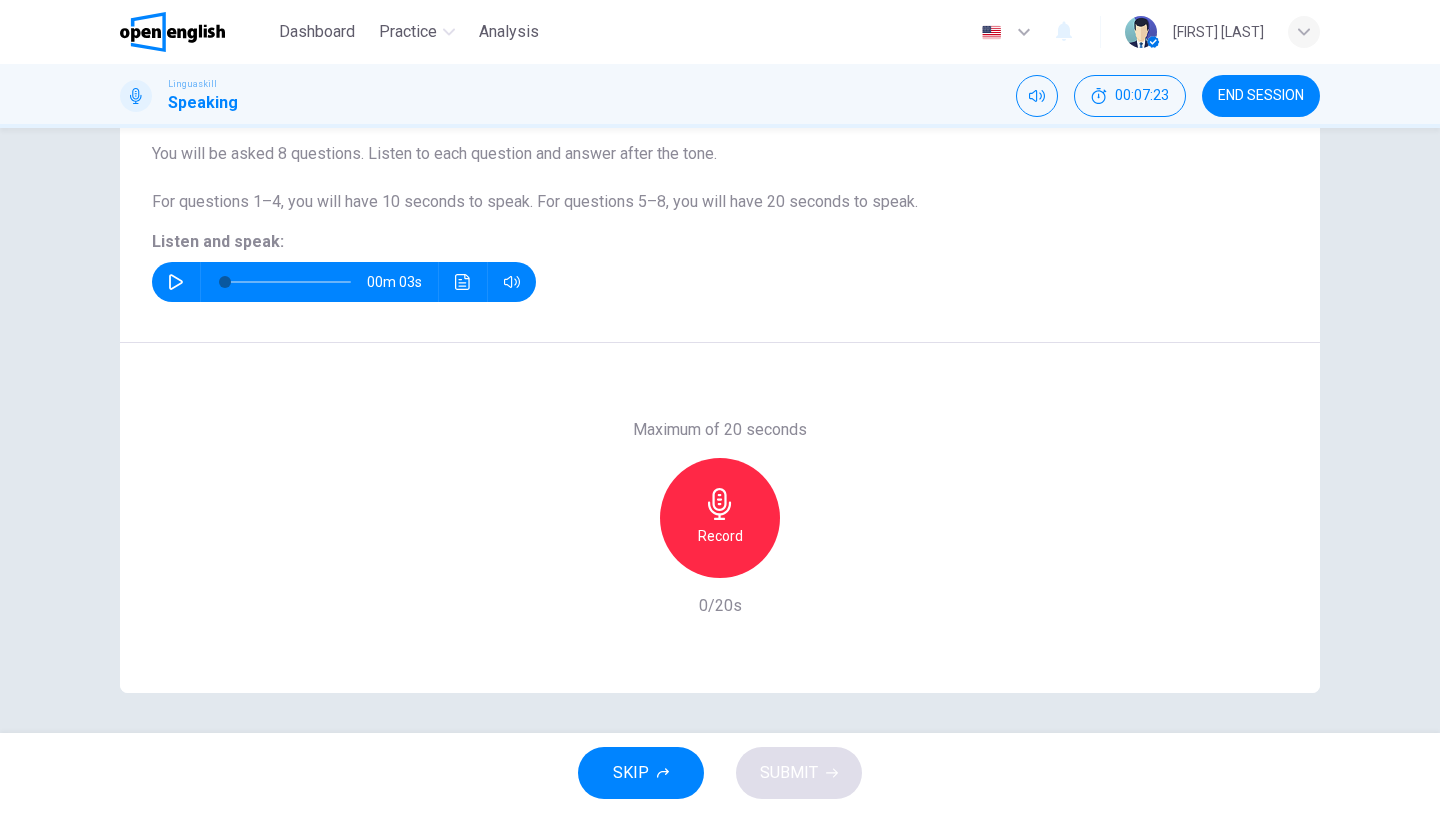 click 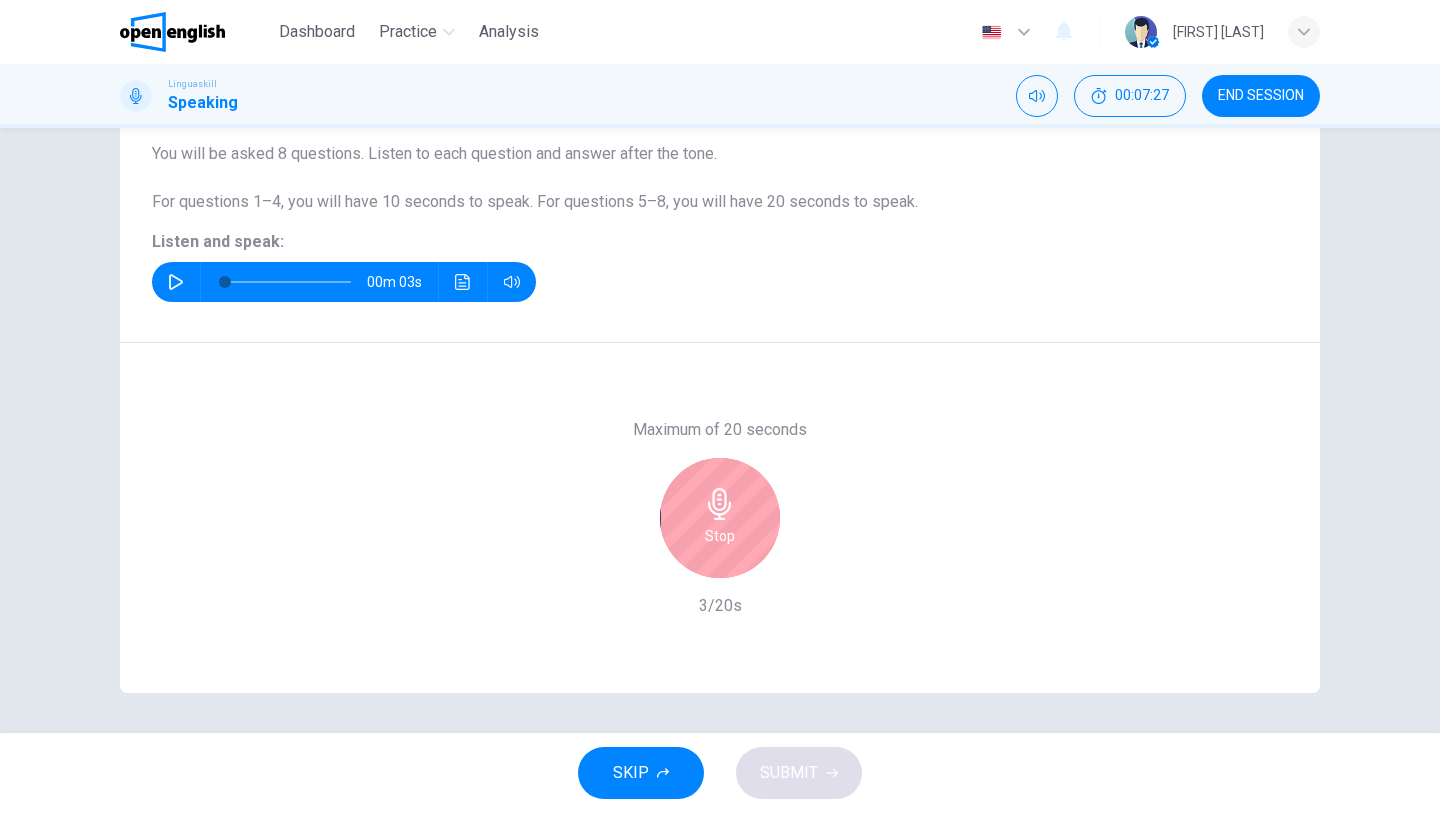 click 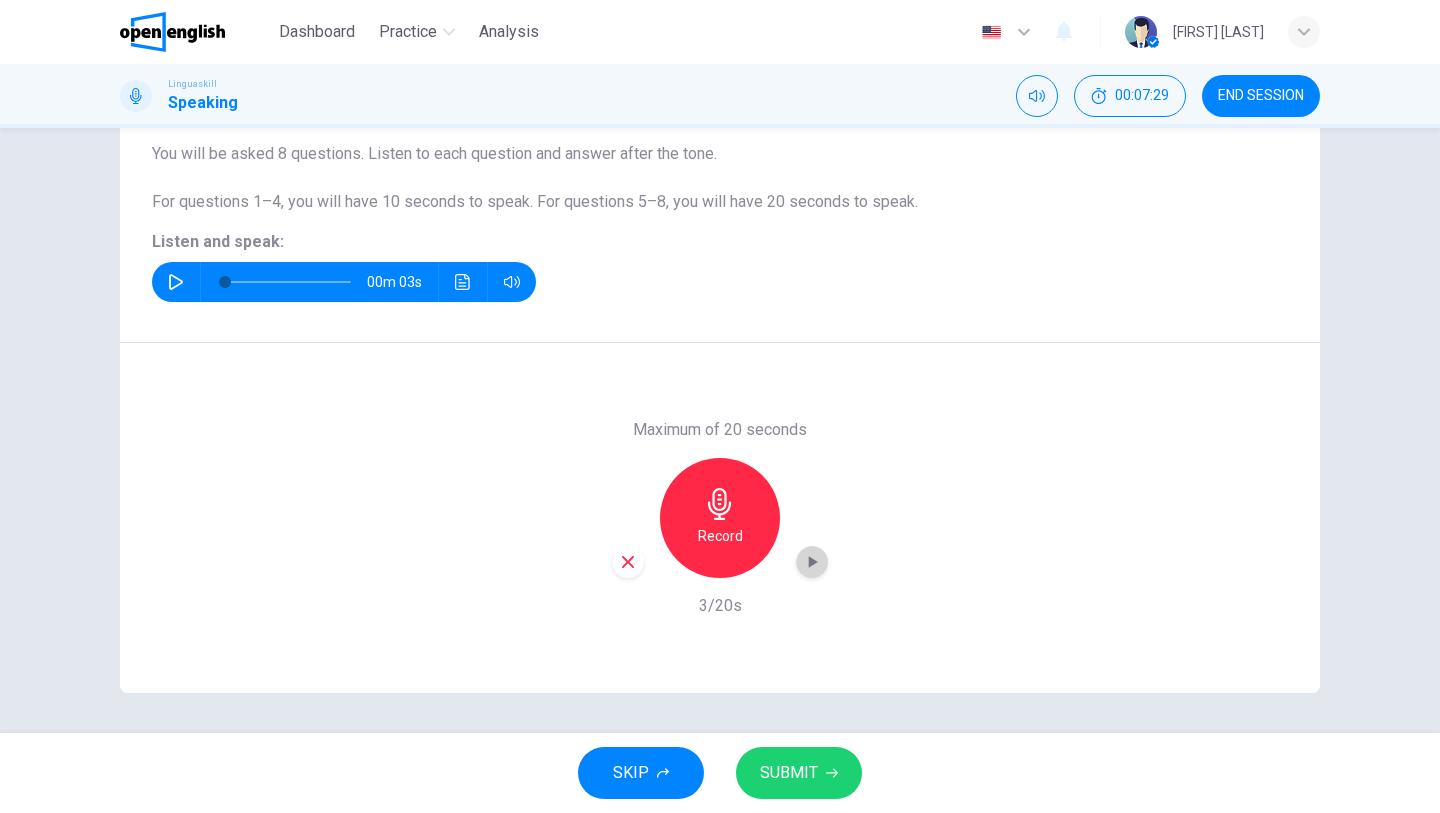 click 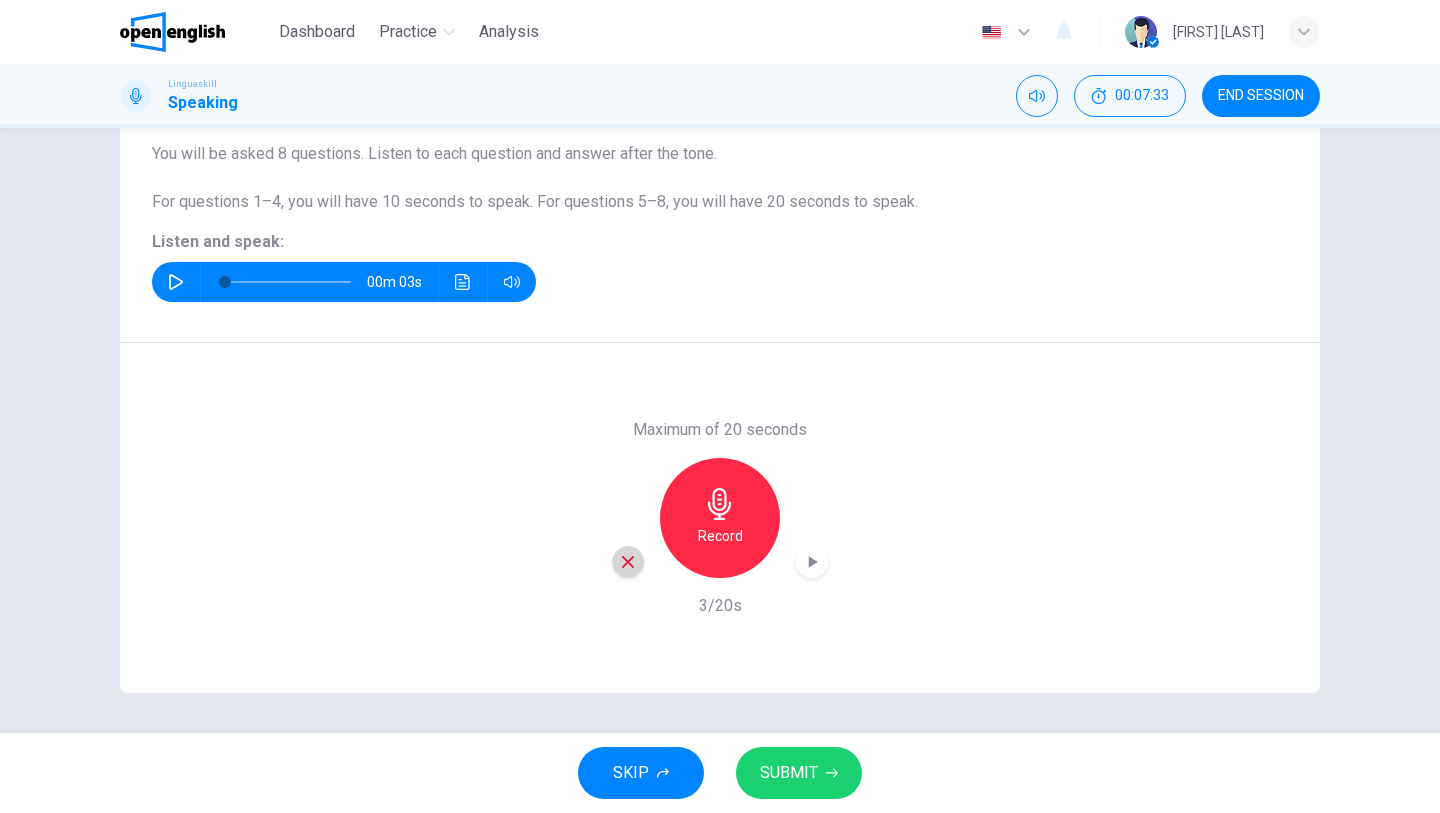 click 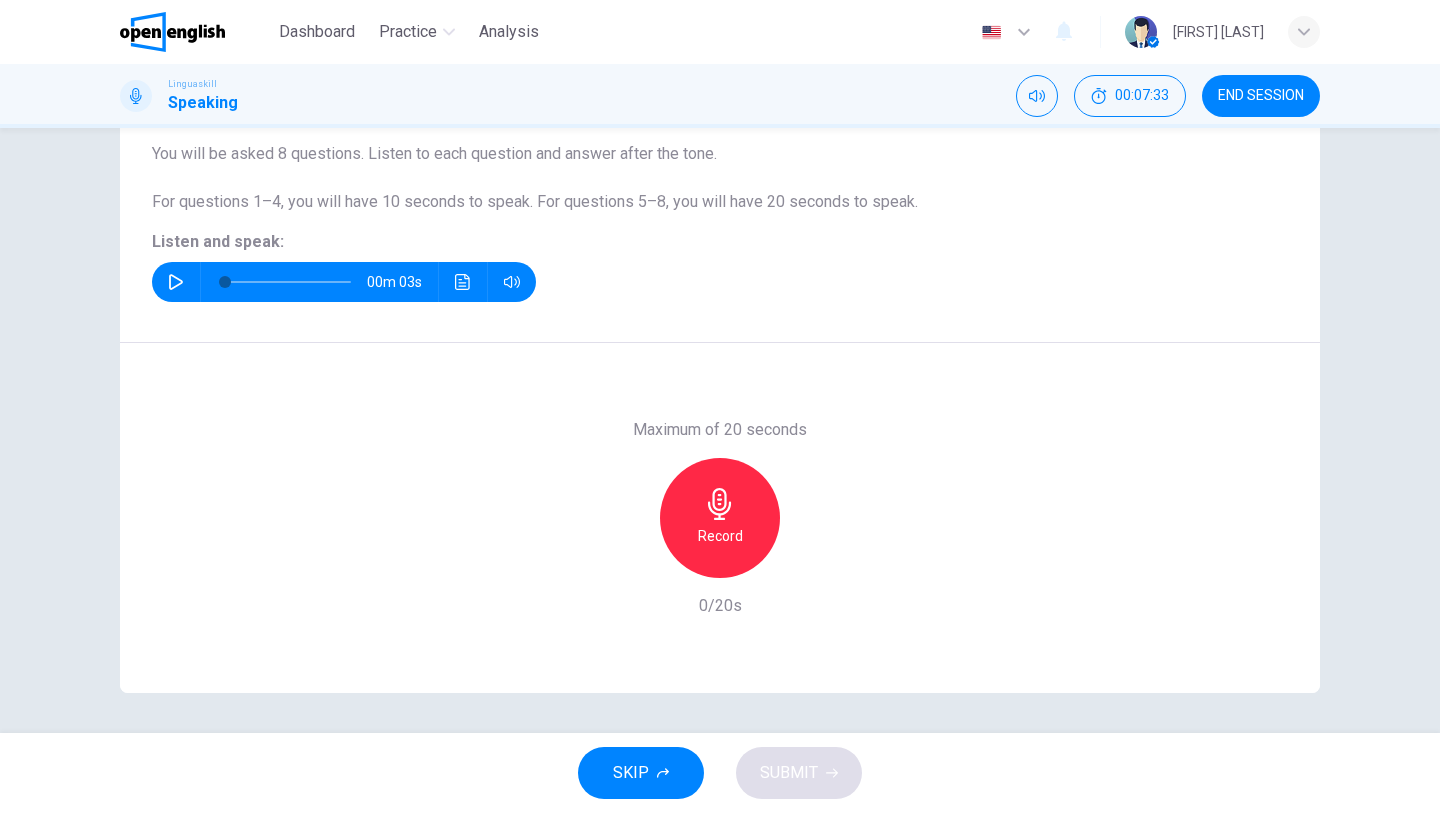 click 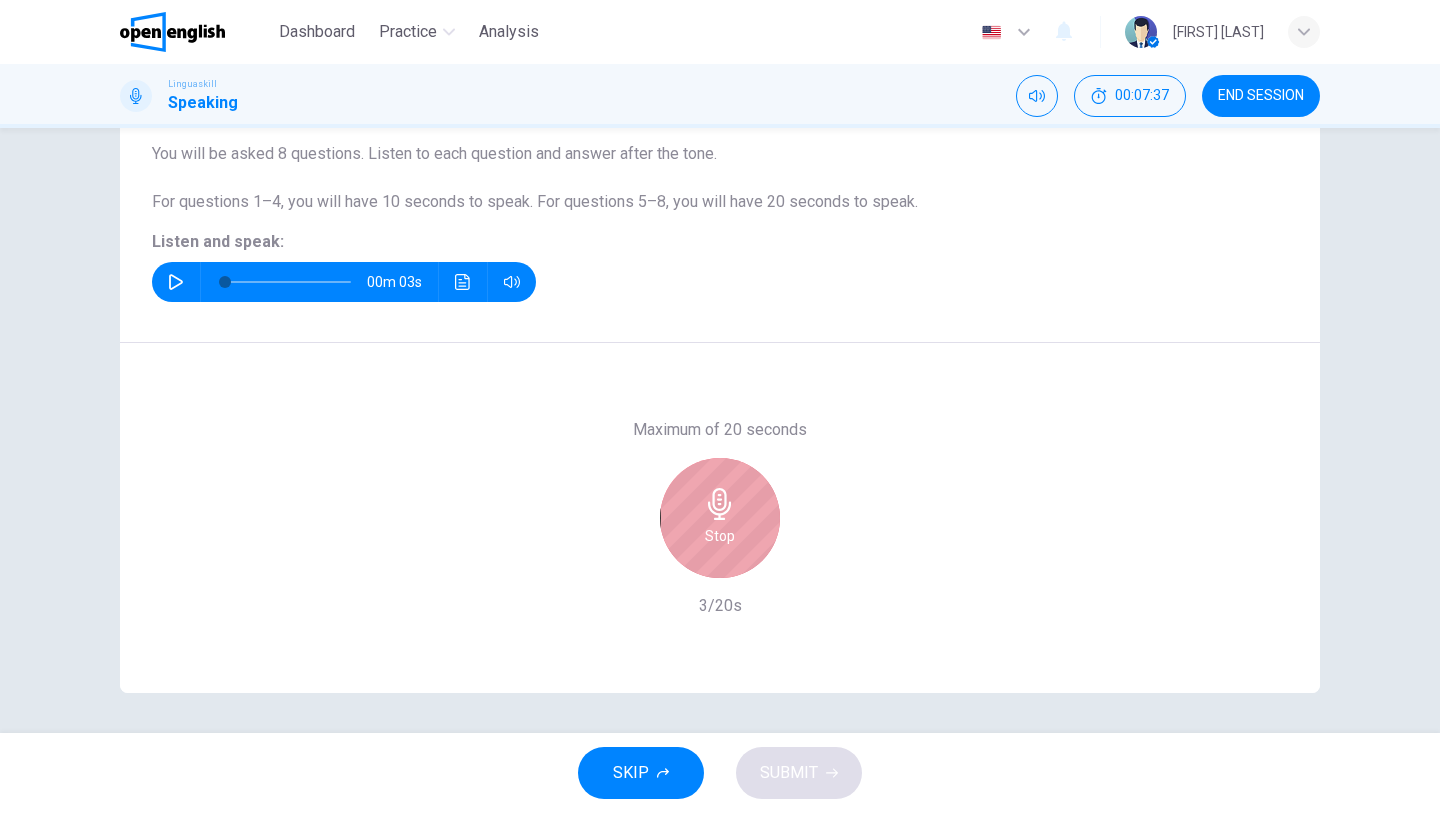 click 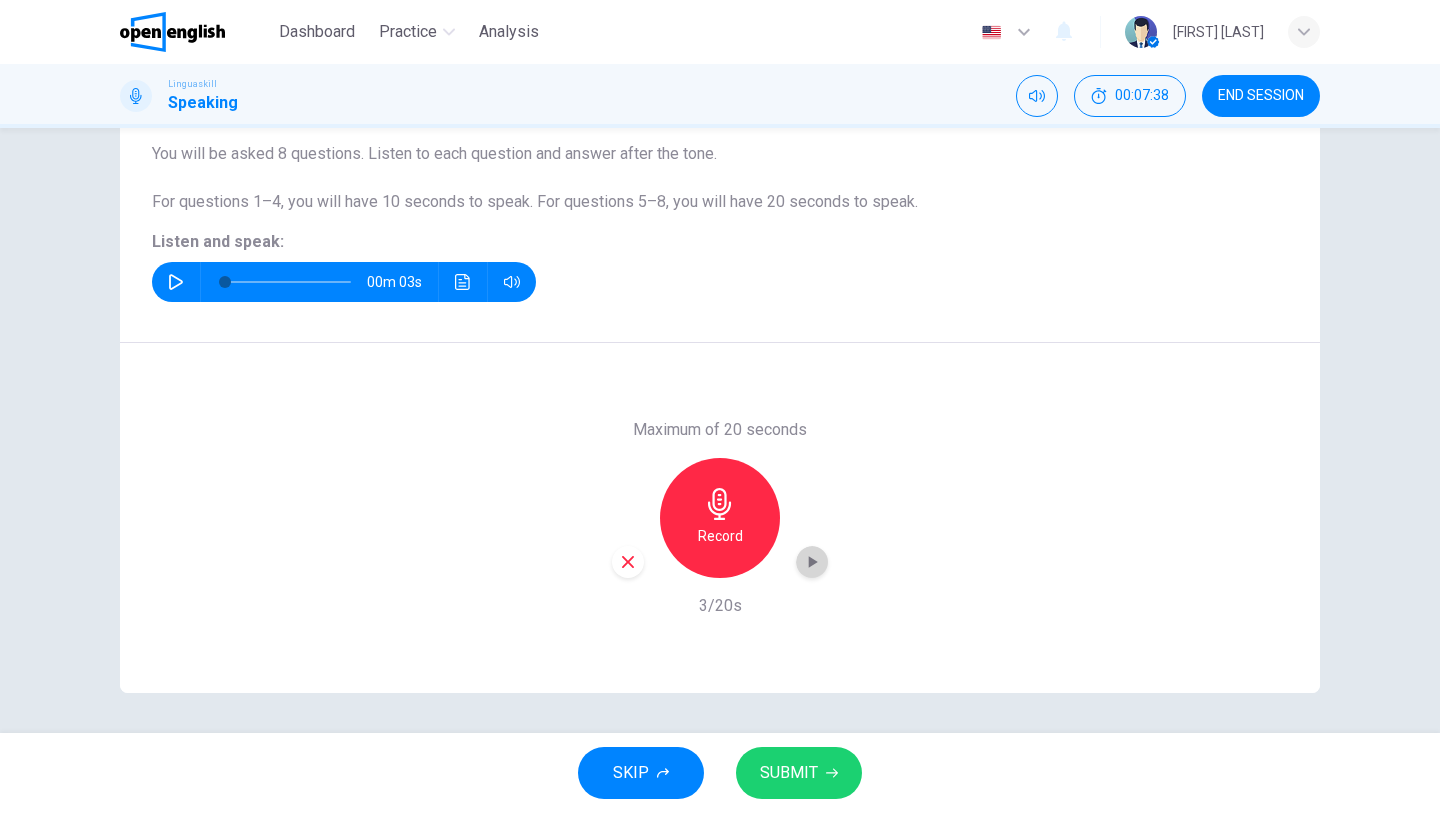 click 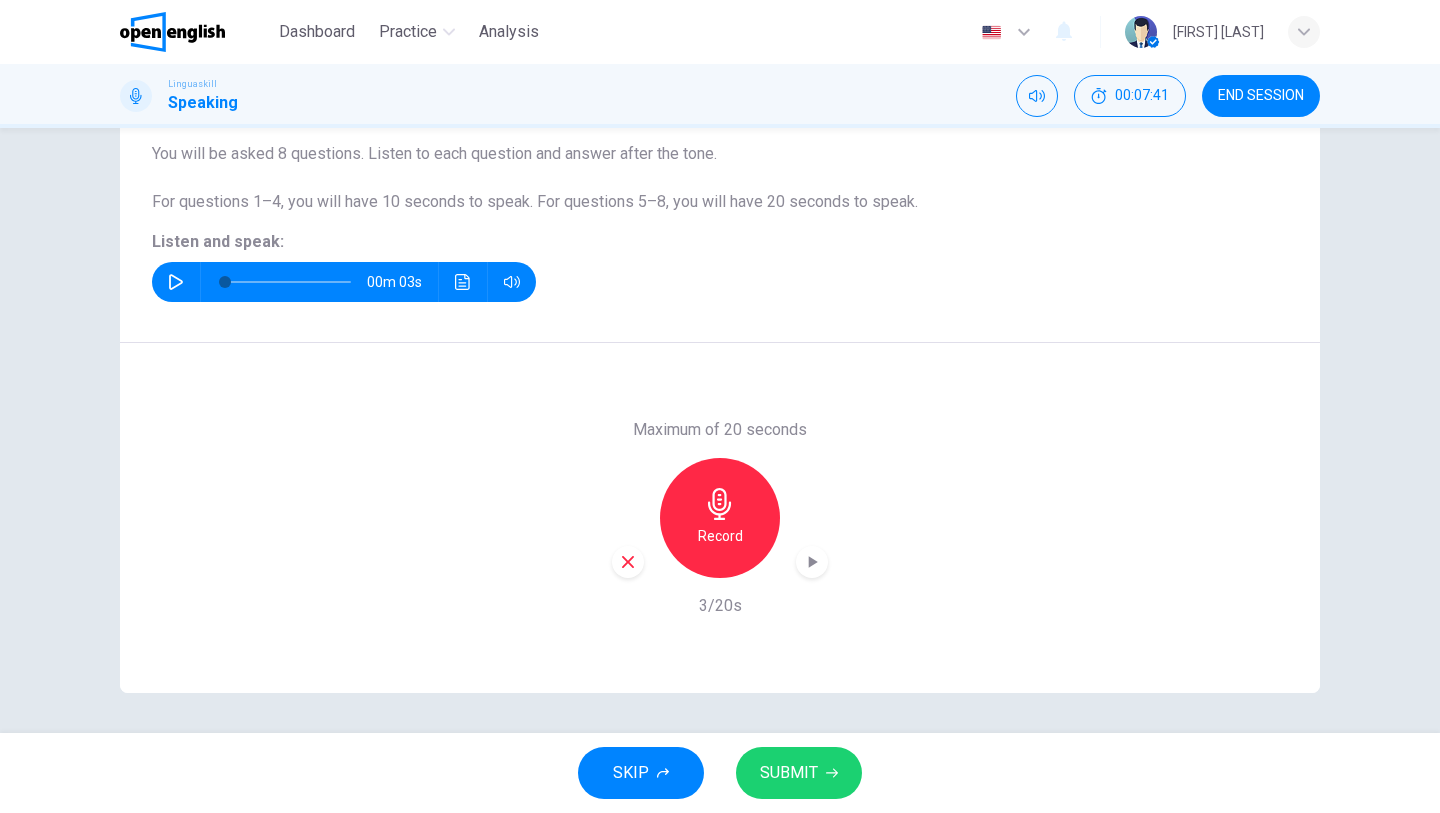 click on "SUBMIT" at bounding box center (789, 773) 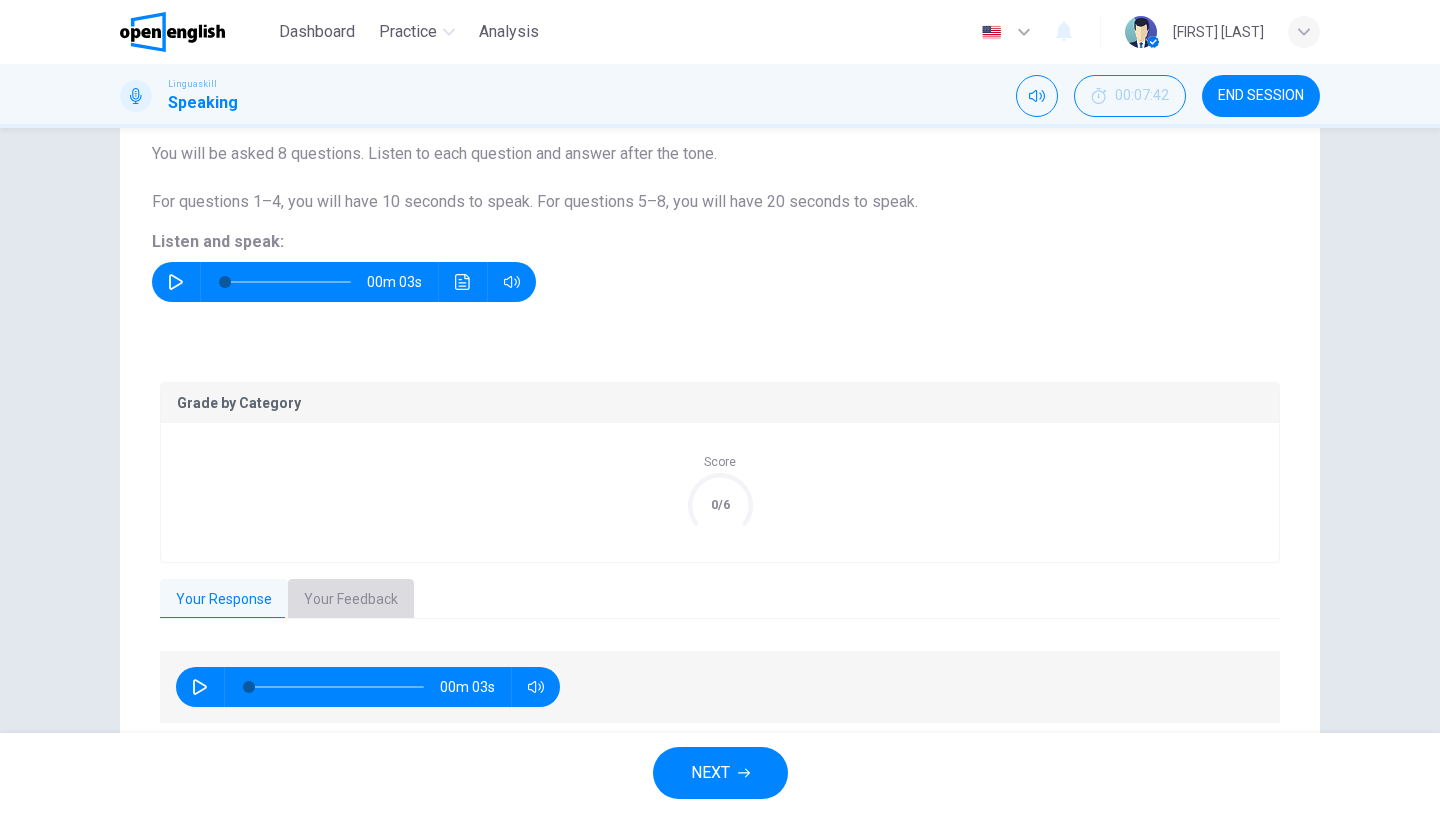 click on "Your Feedback" at bounding box center [351, 600] 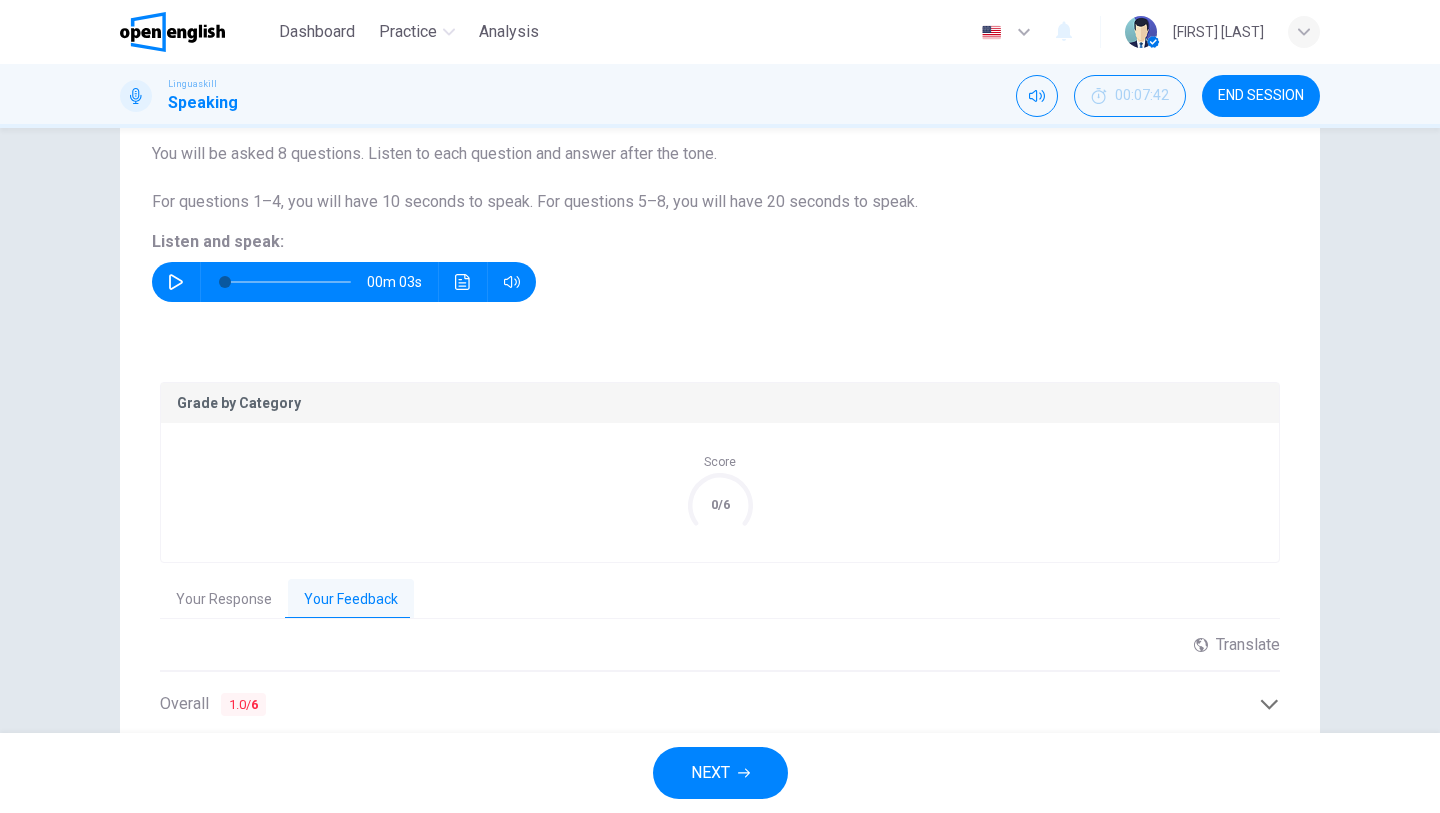 click on "NEXT" at bounding box center (710, 773) 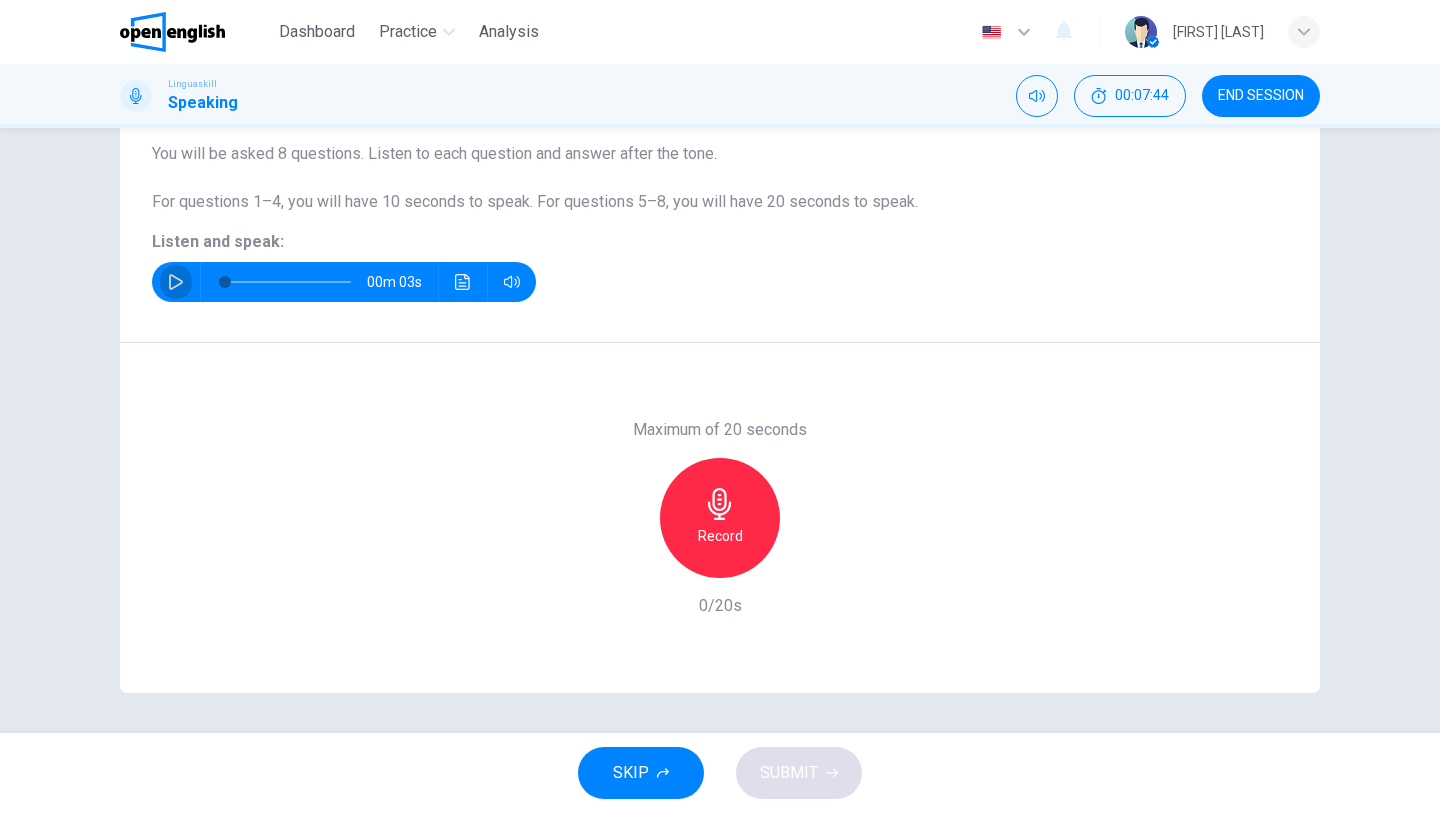 click 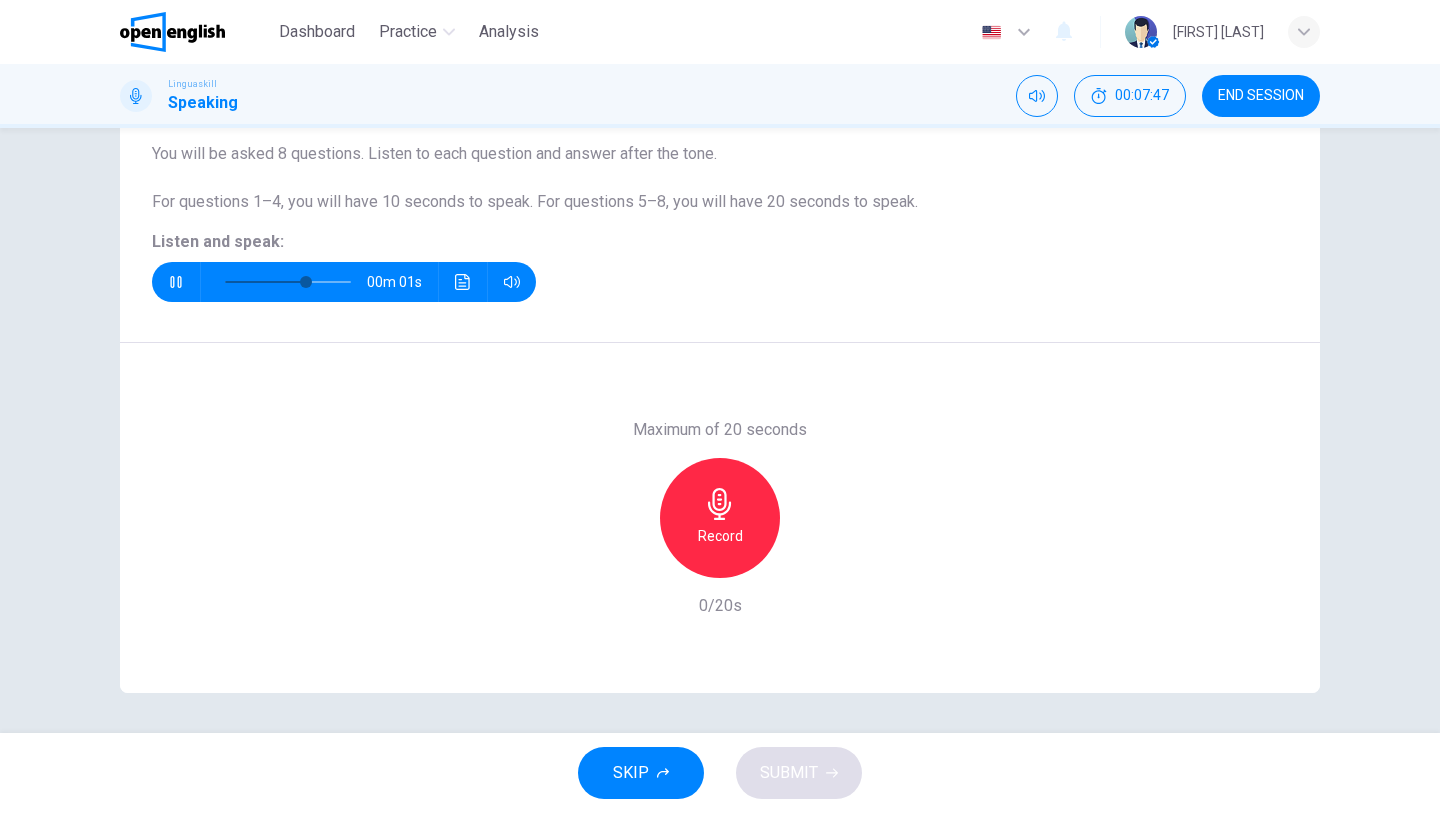 type on "*" 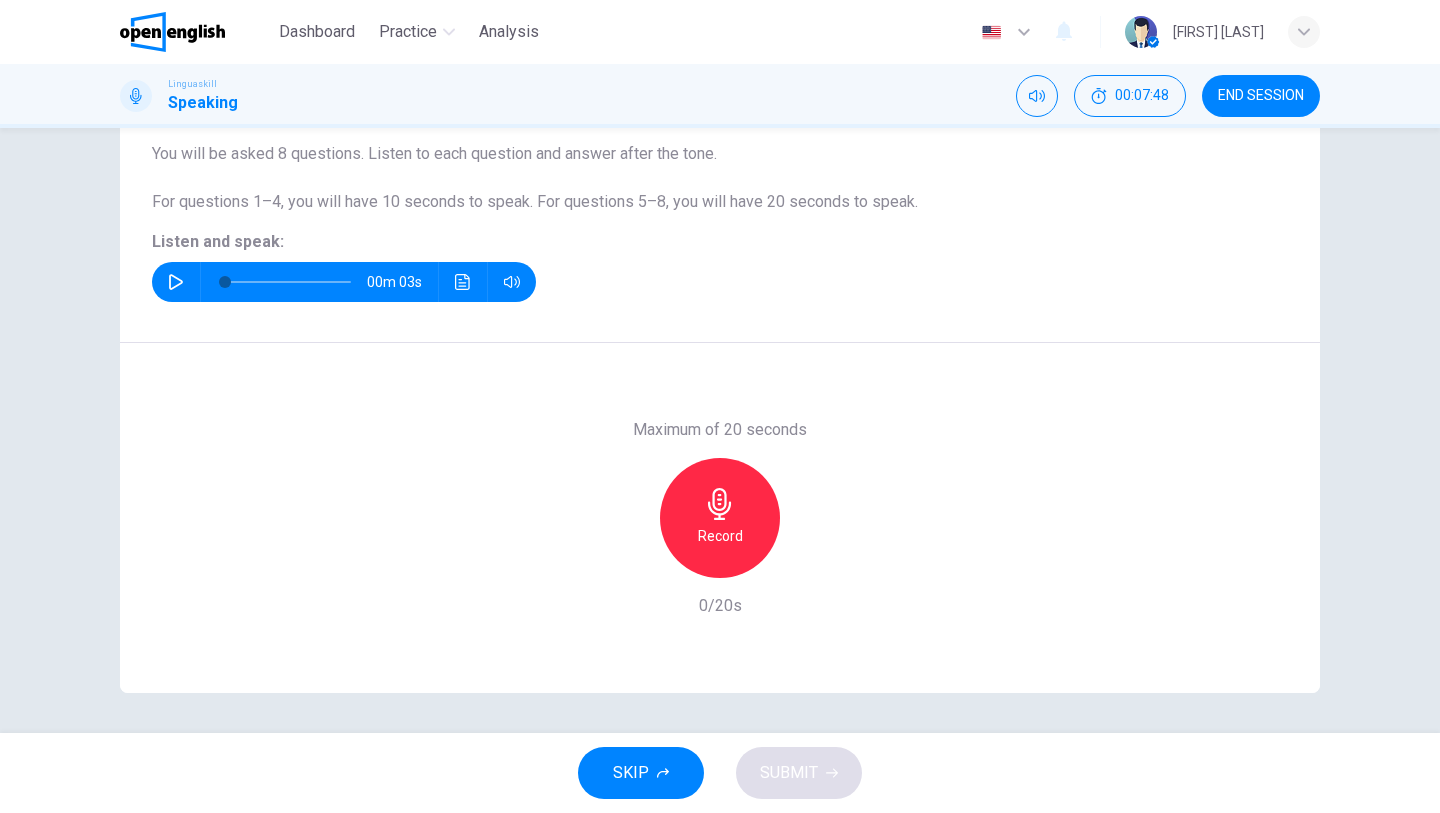 click 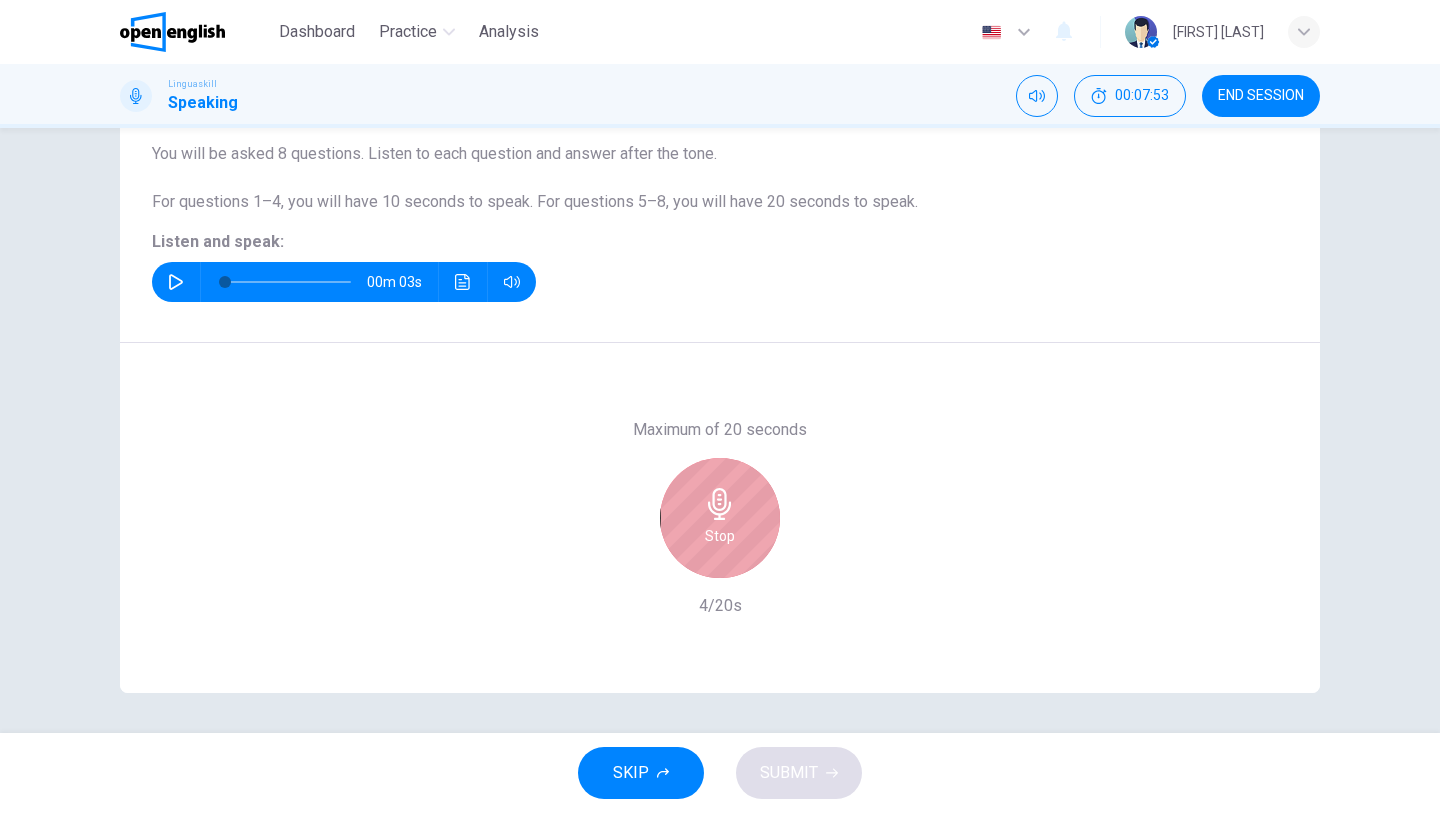 click 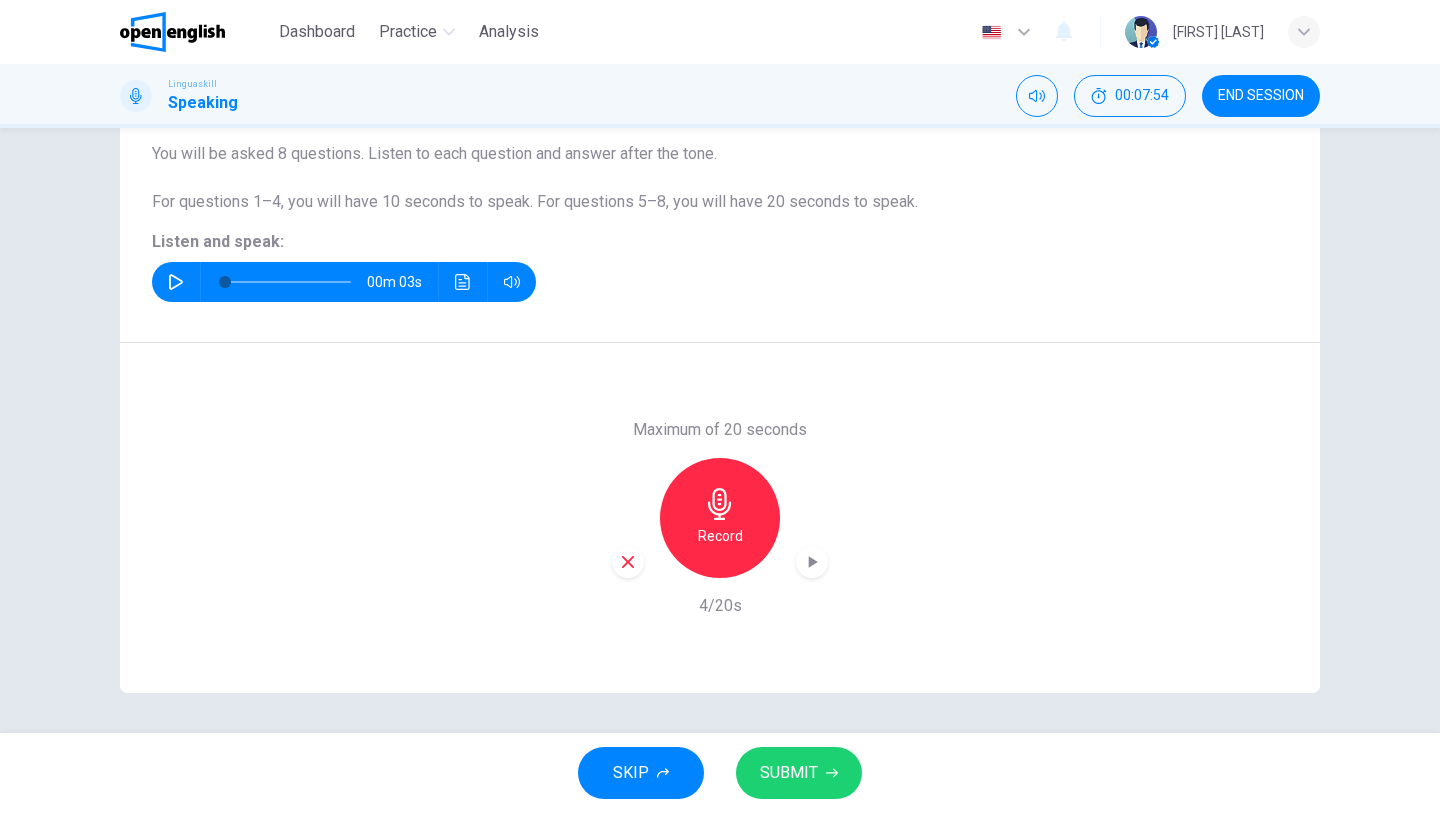 click 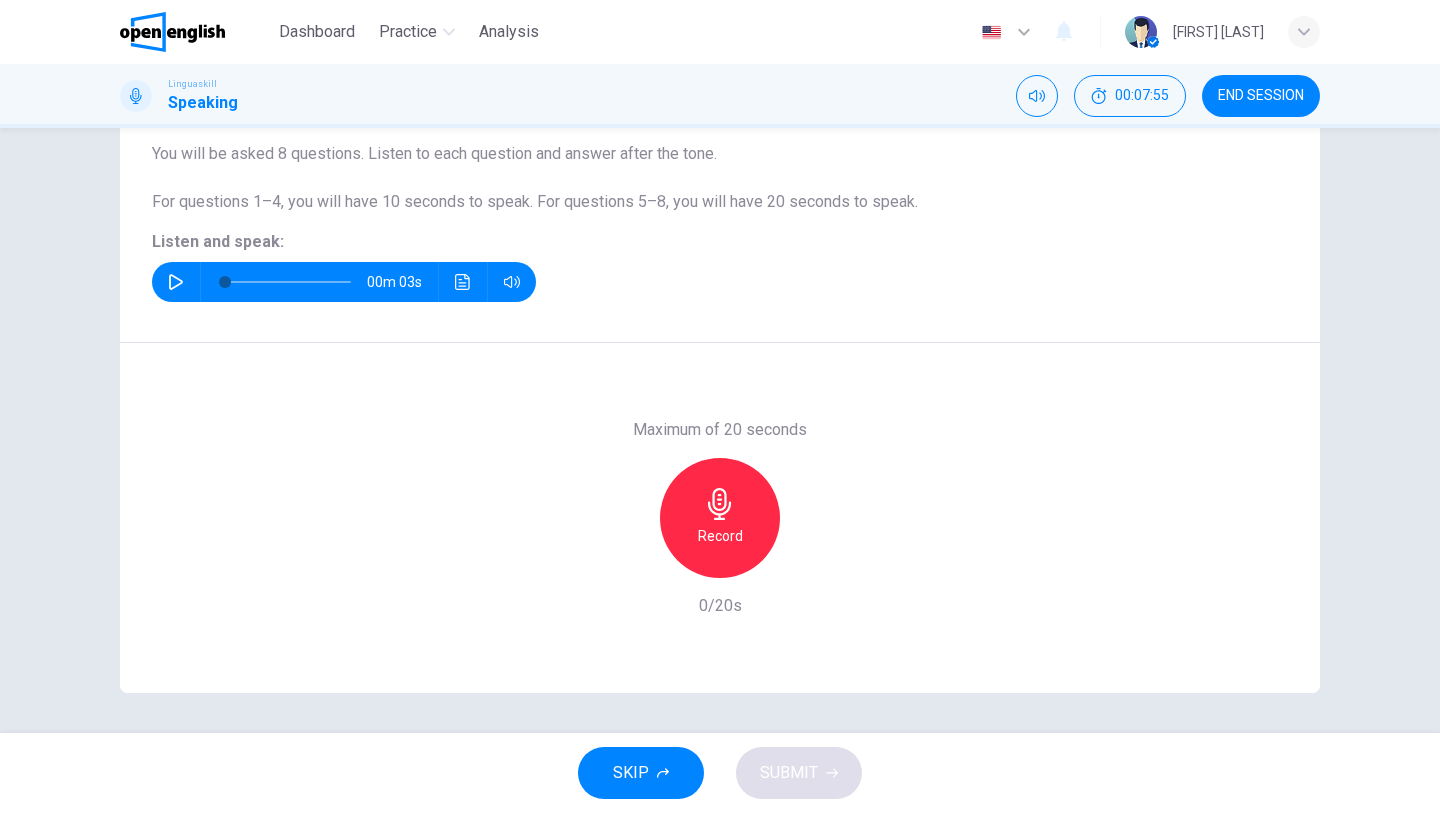 click 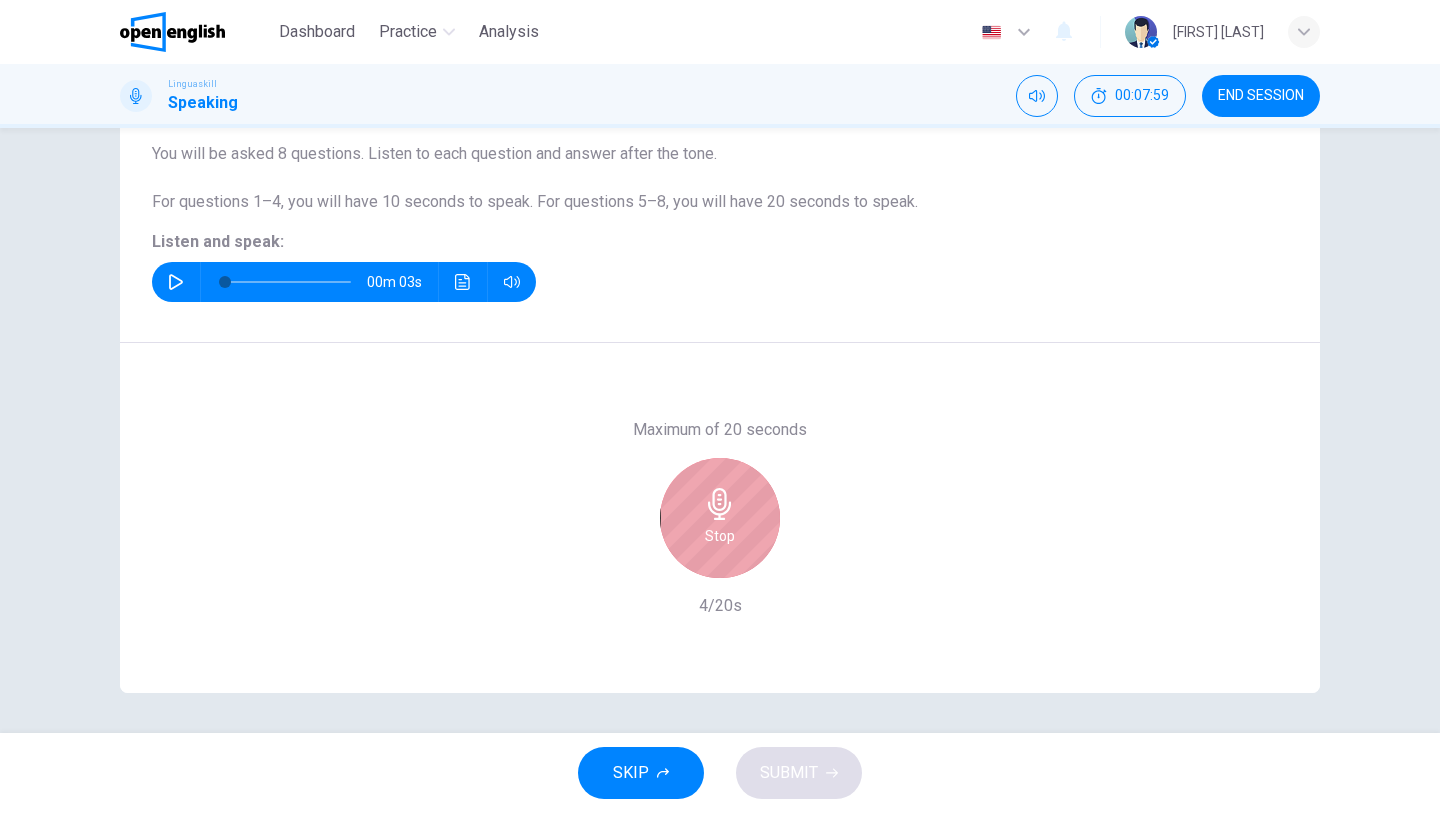 click 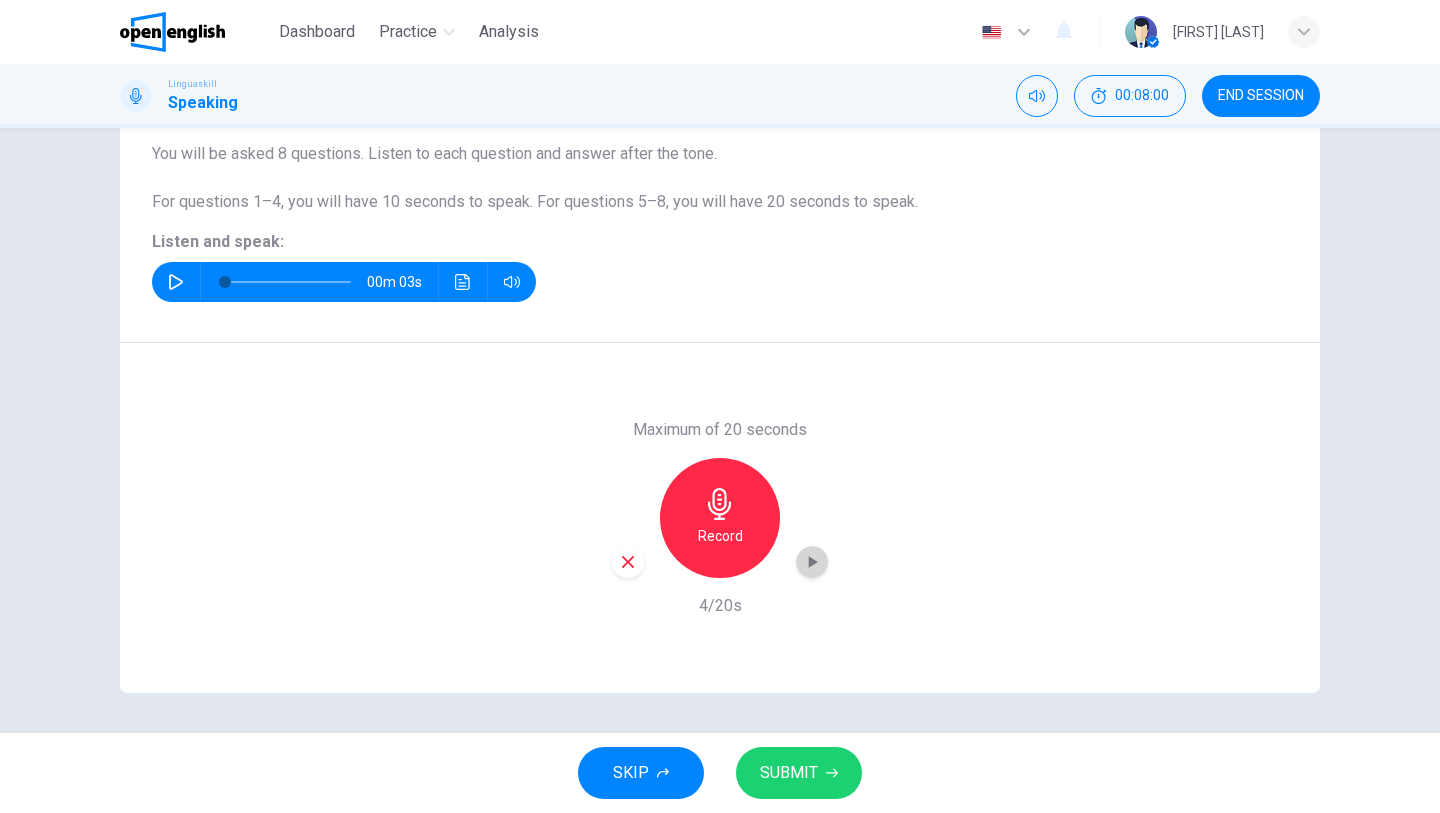 click 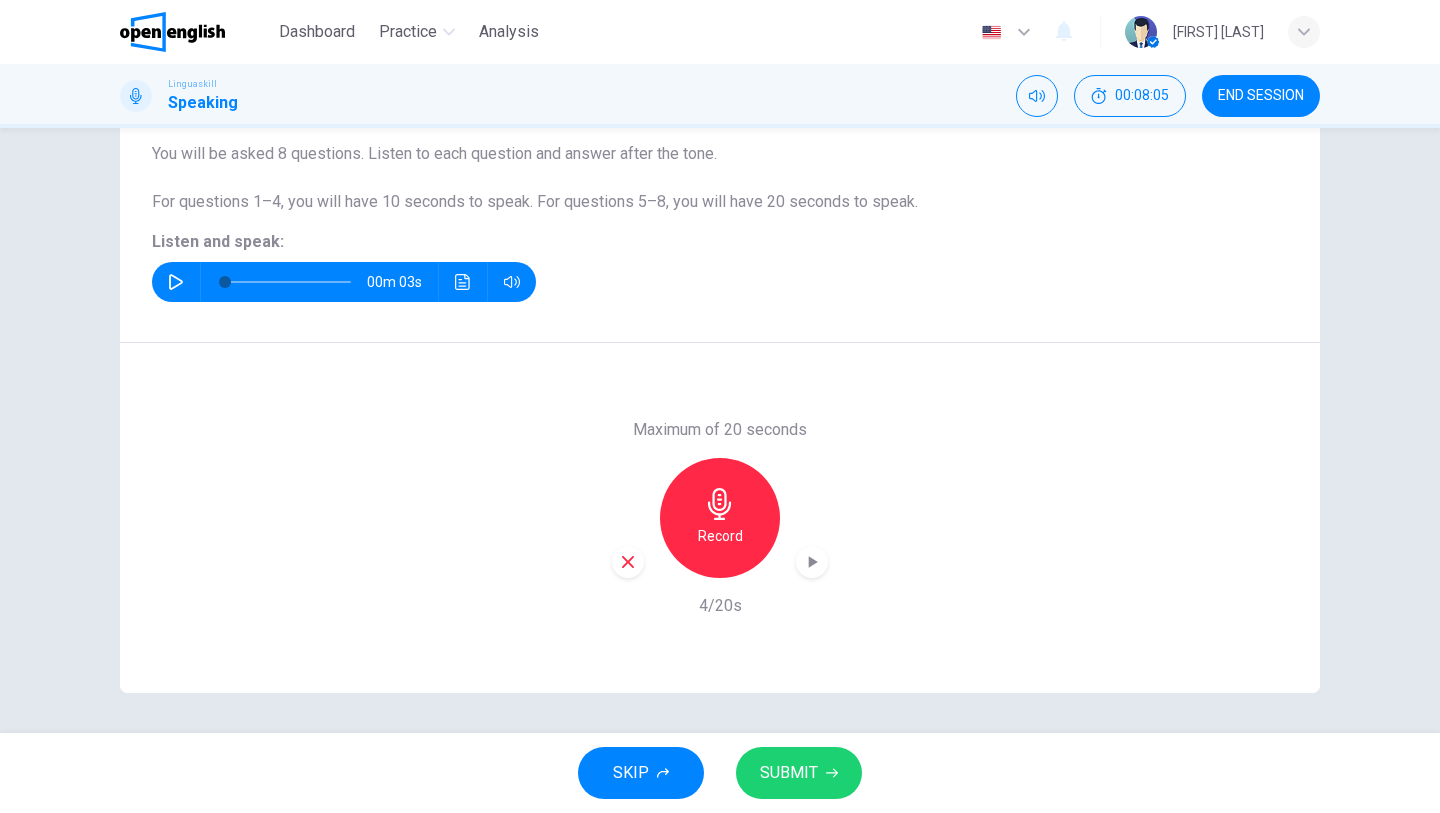 click on "SUBMIT" at bounding box center [789, 773] 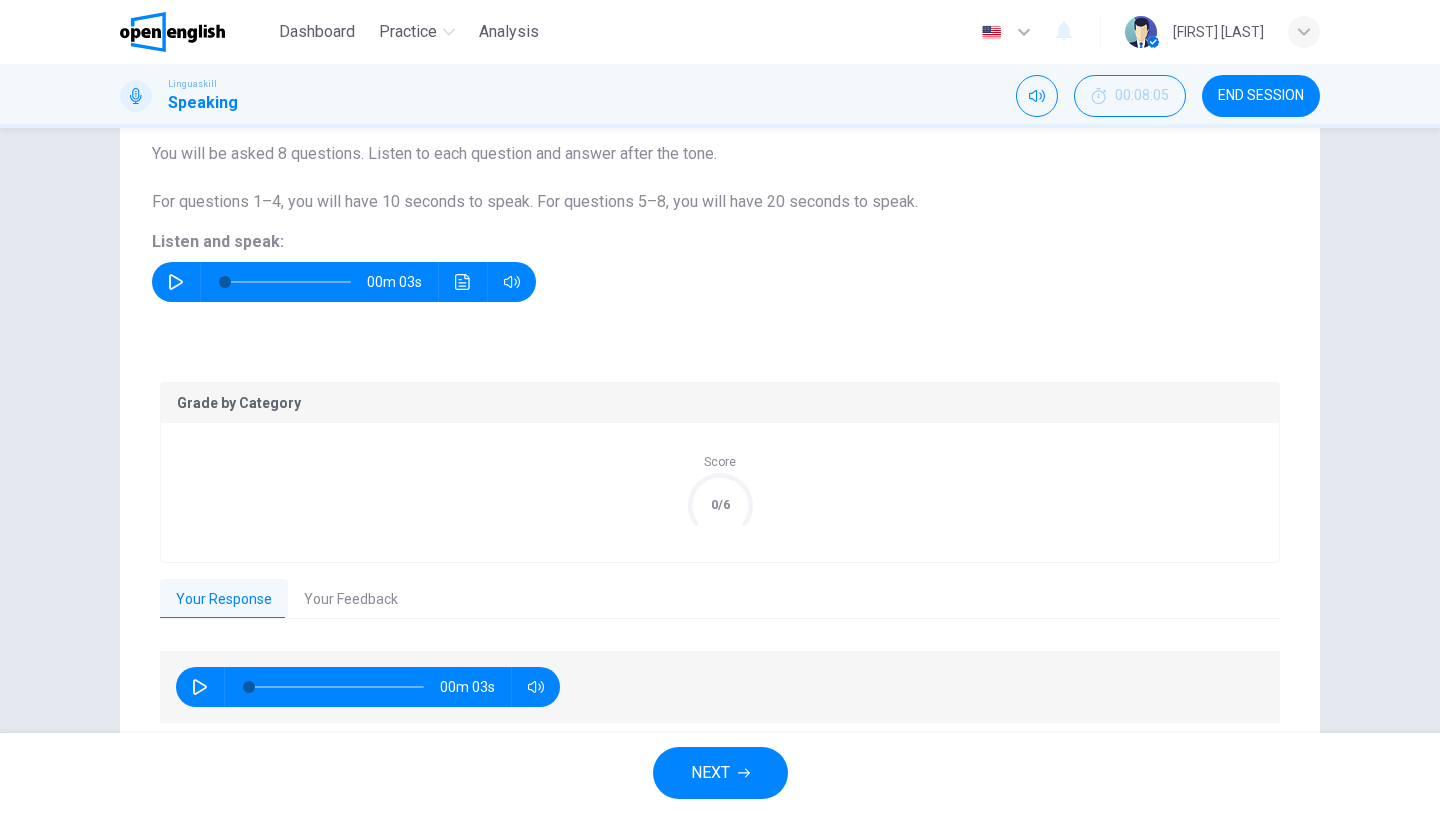 click on "Your Feedback" at bounding box center (351, 600) 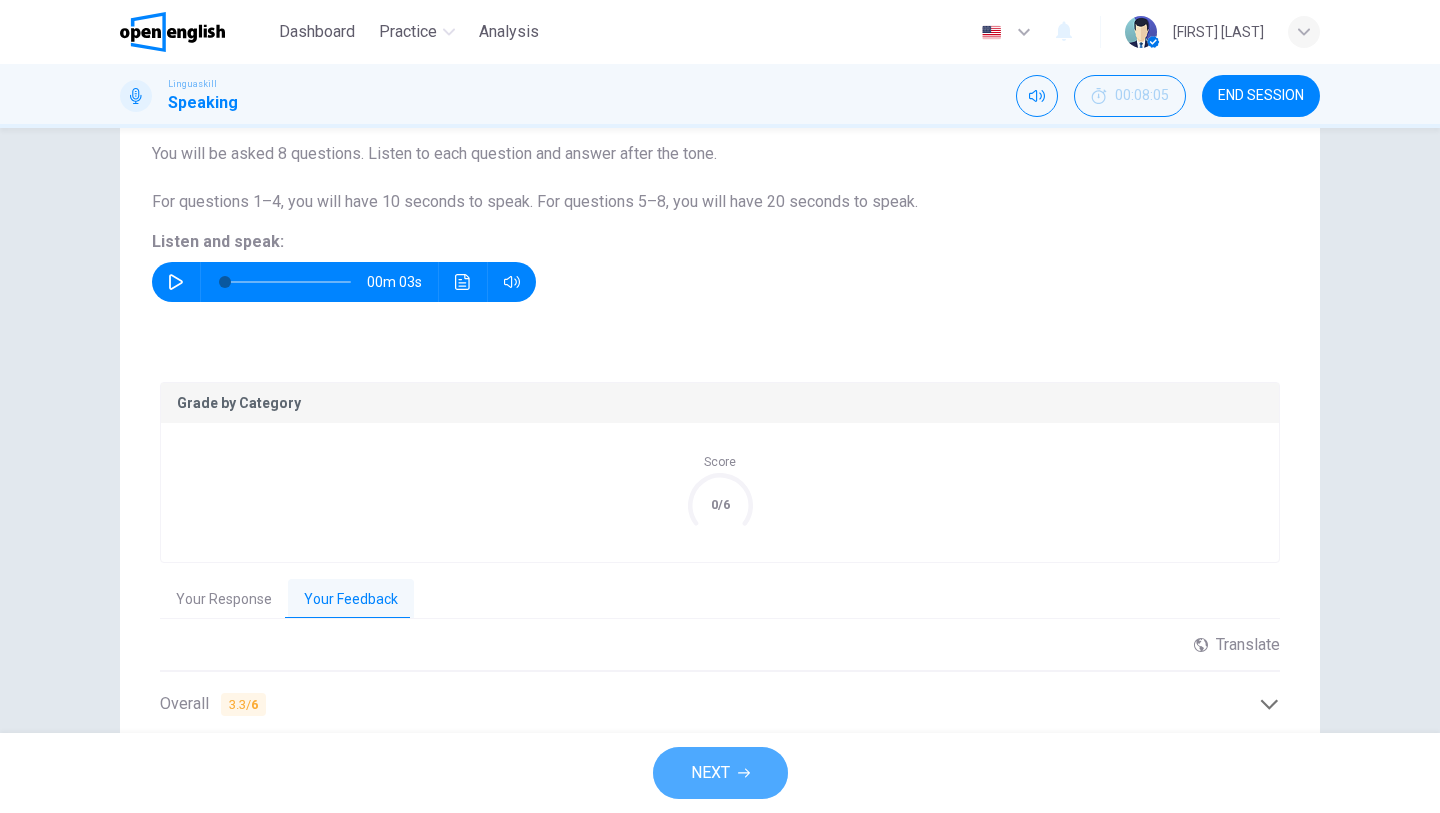 click on "NEXT" at bounding box center (710, 773) 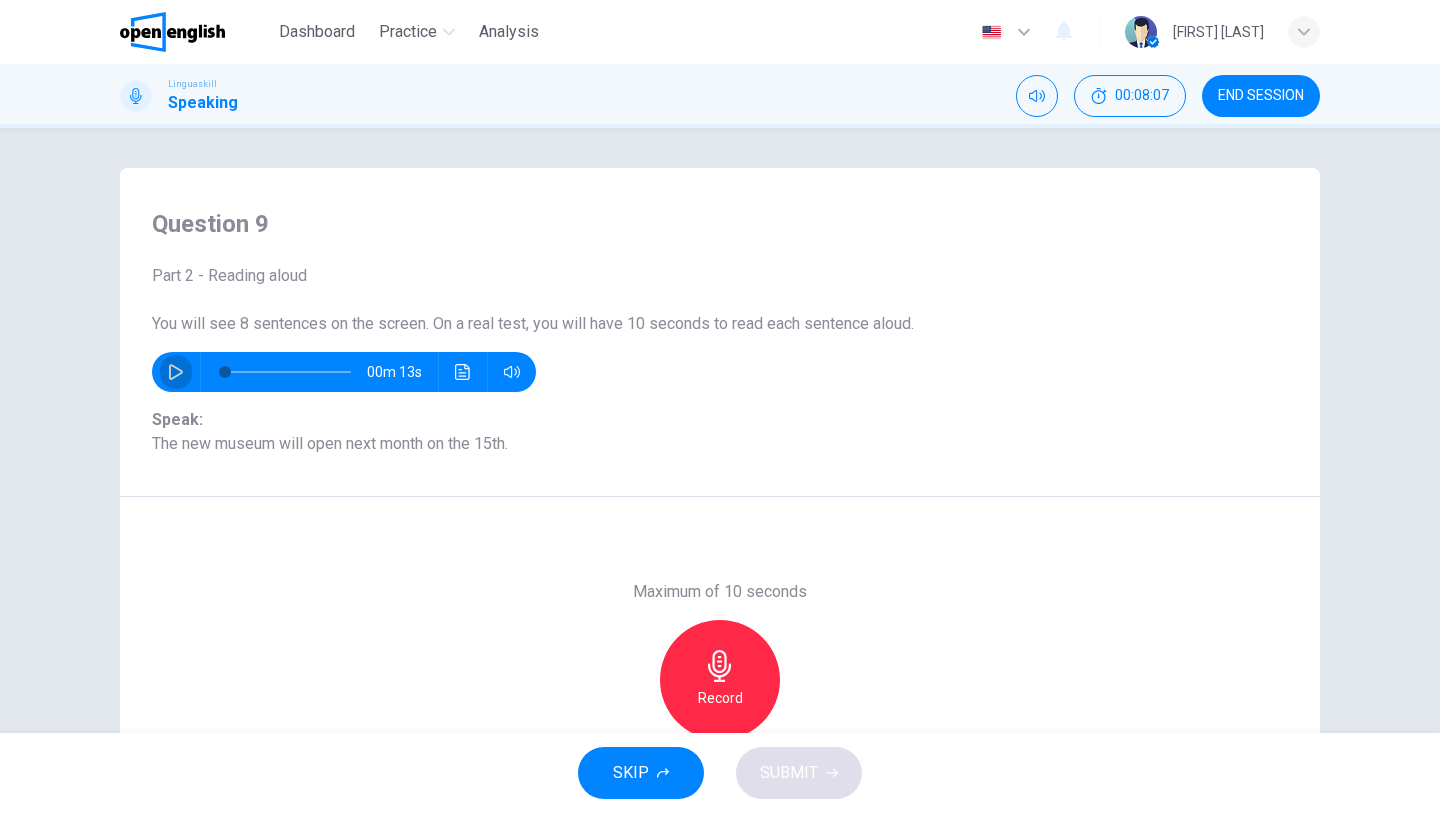 click 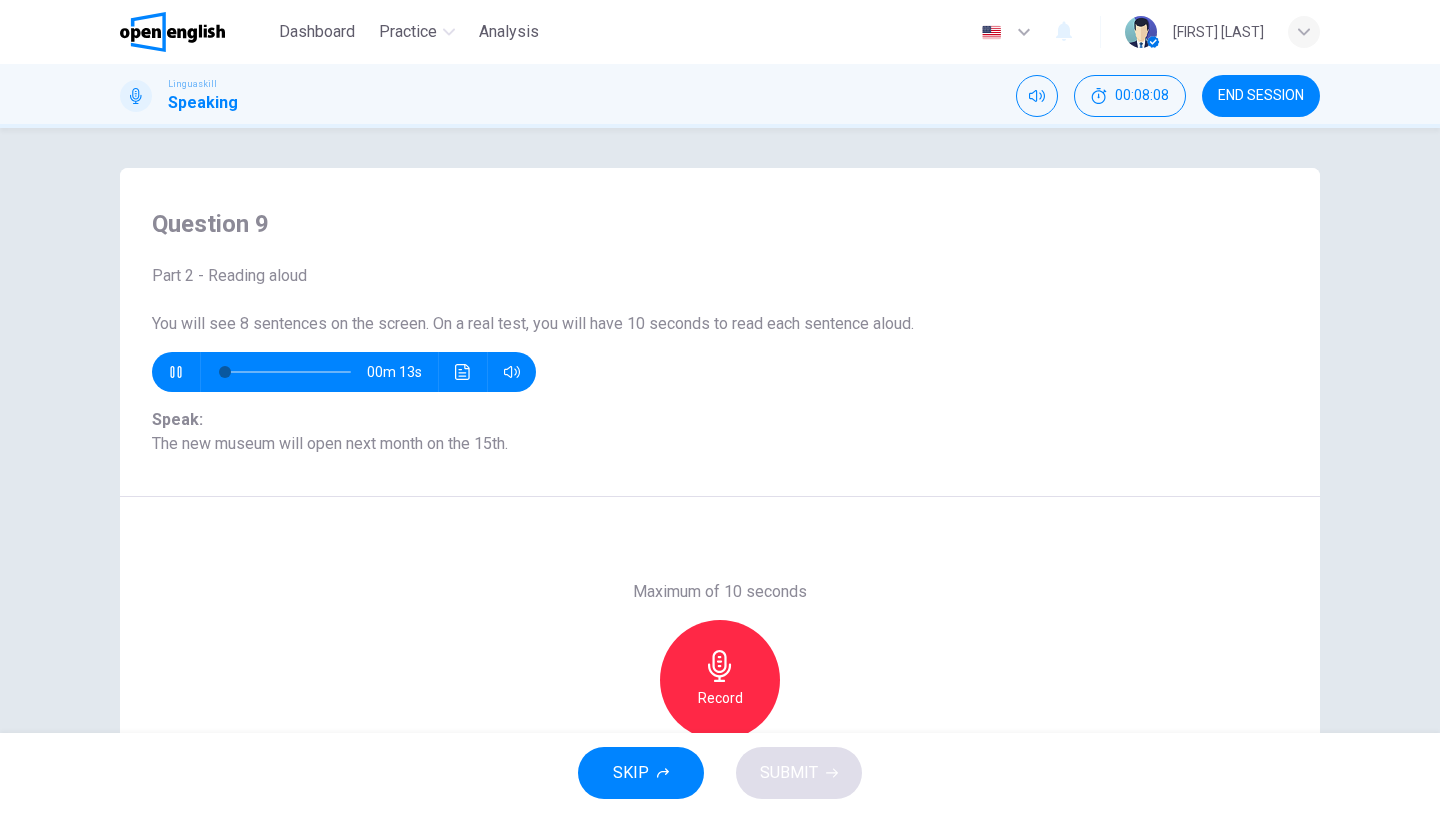 type on "*" 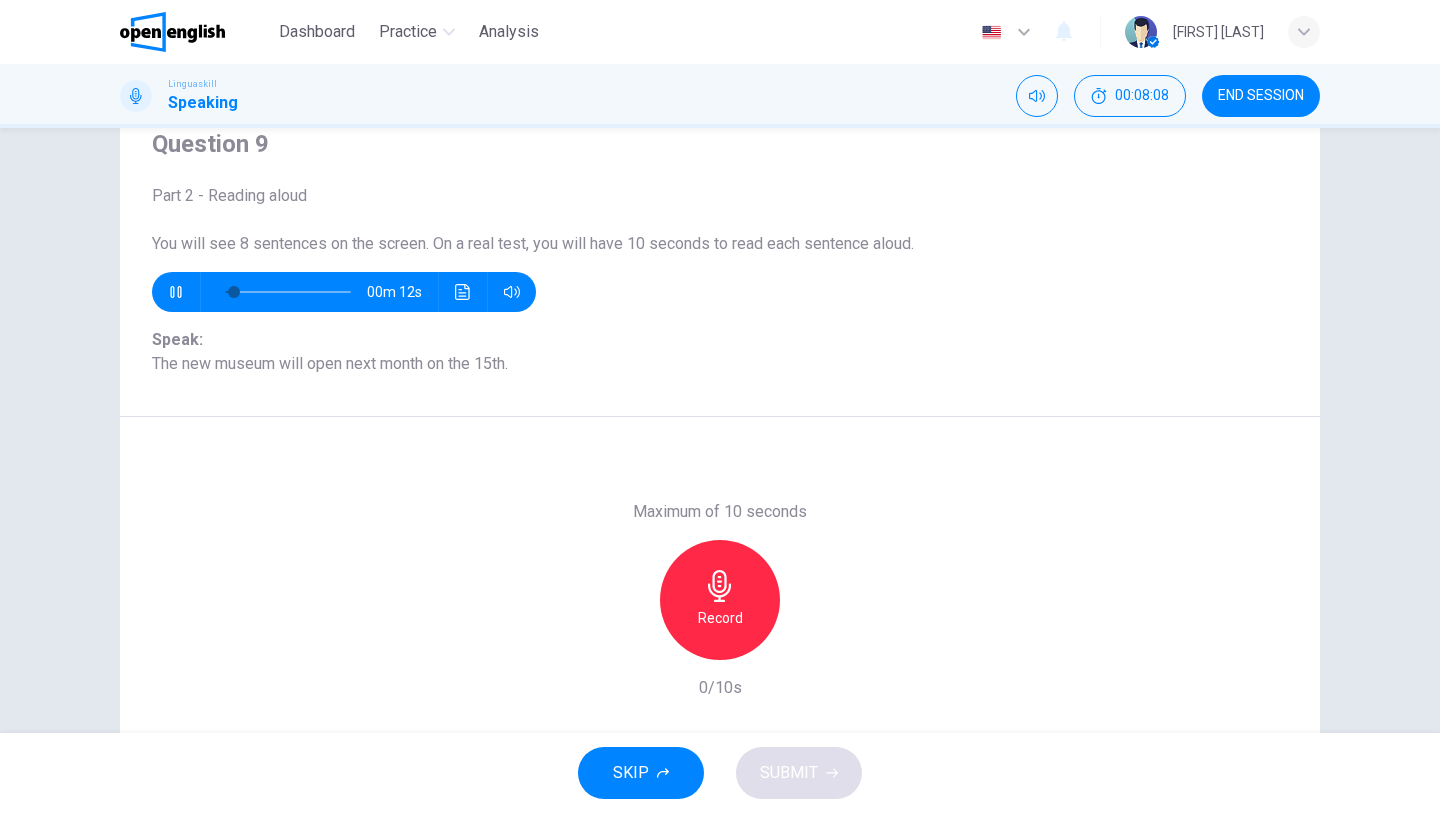 scroll, scrollTop: 120, scrollLeft: 0, axis: vertical 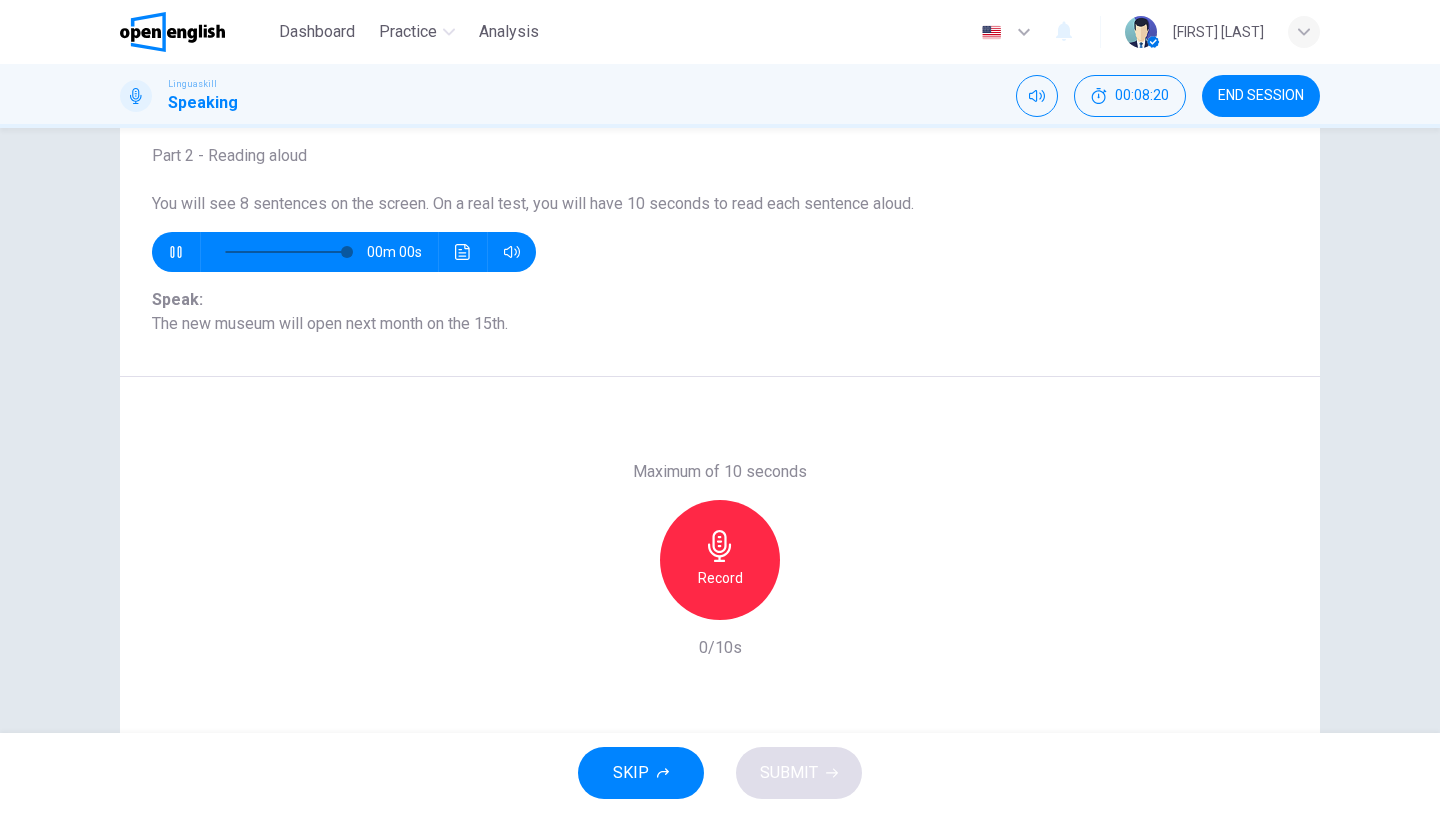 type on "*" 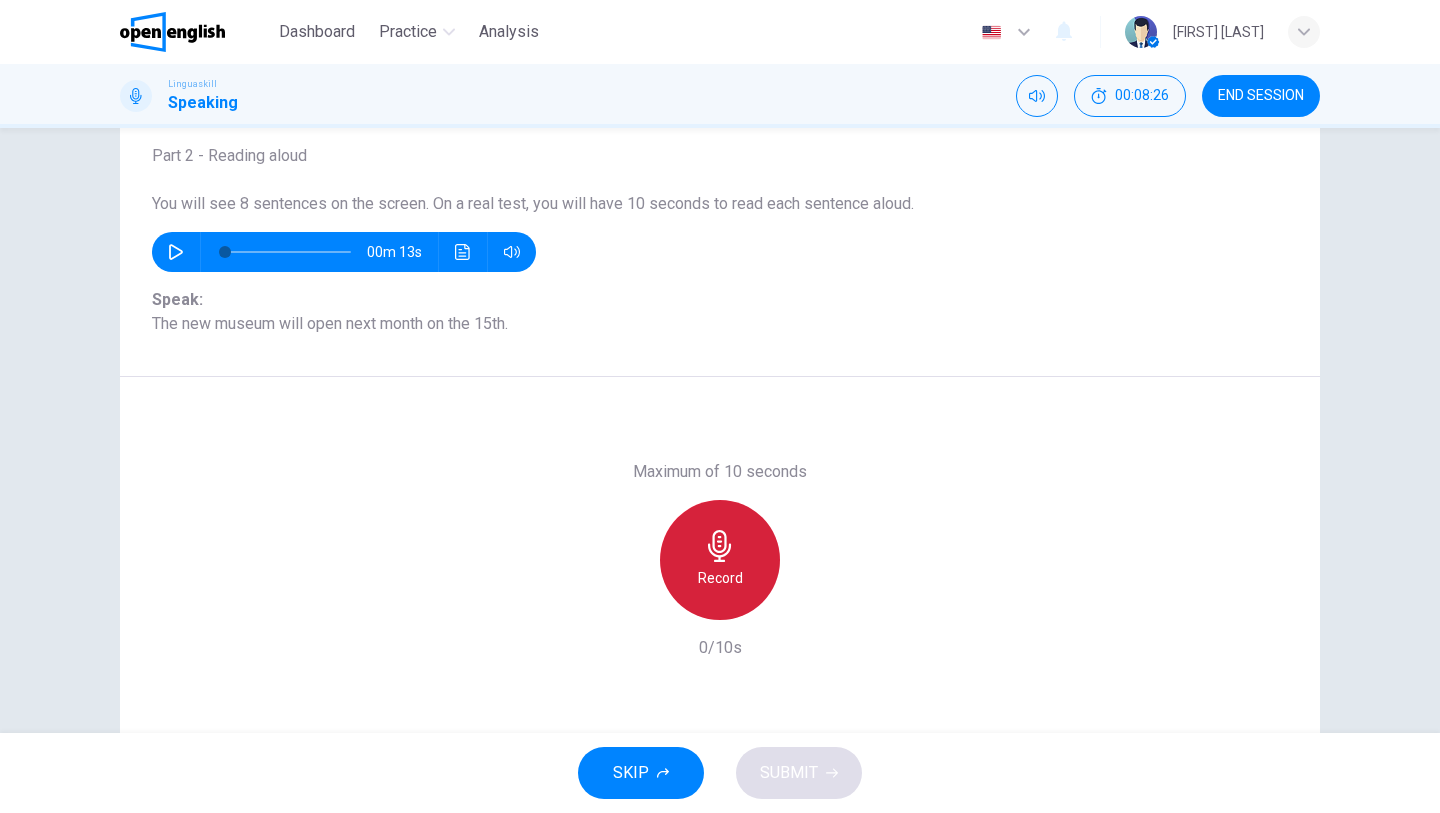 click 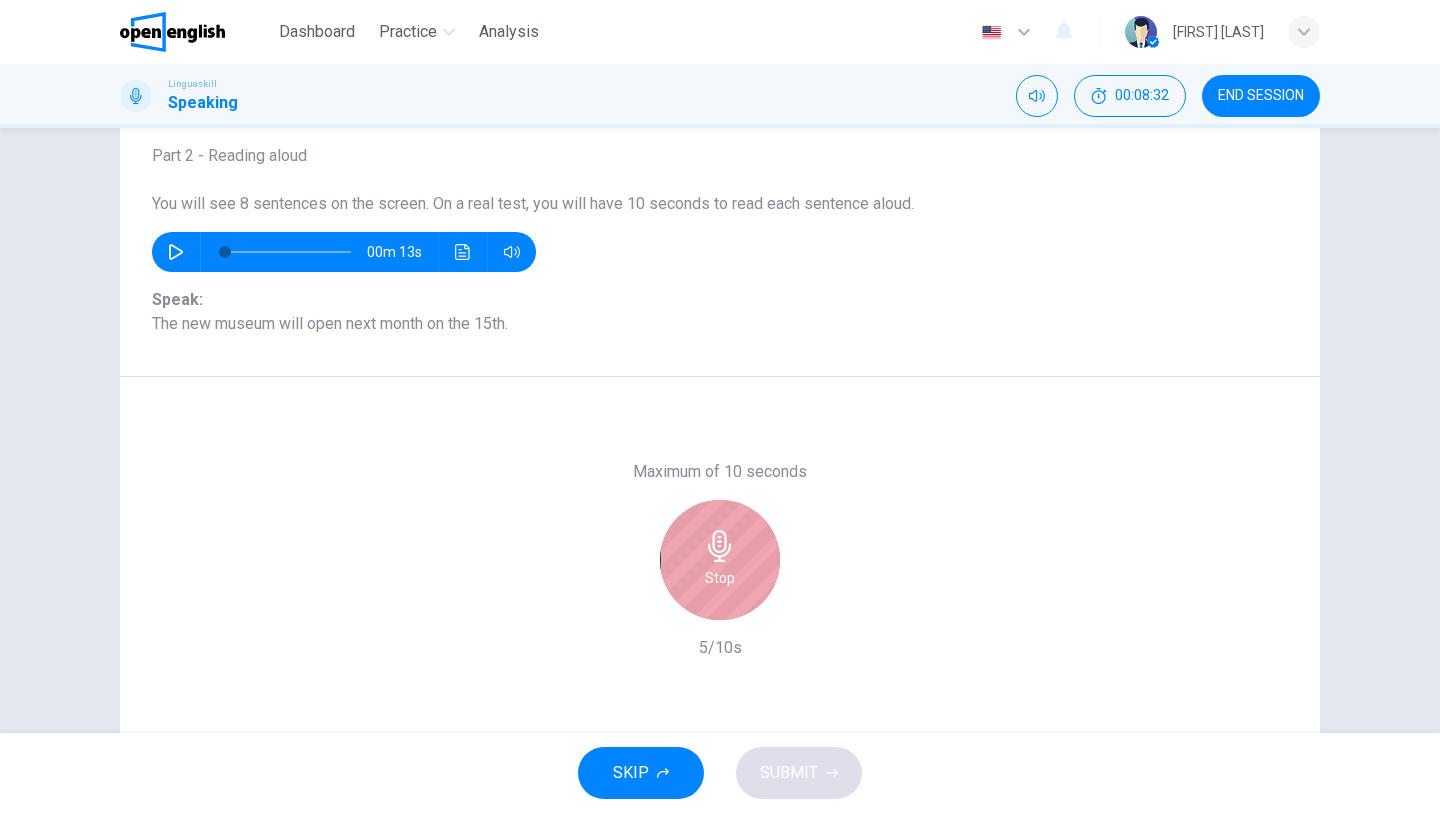 click 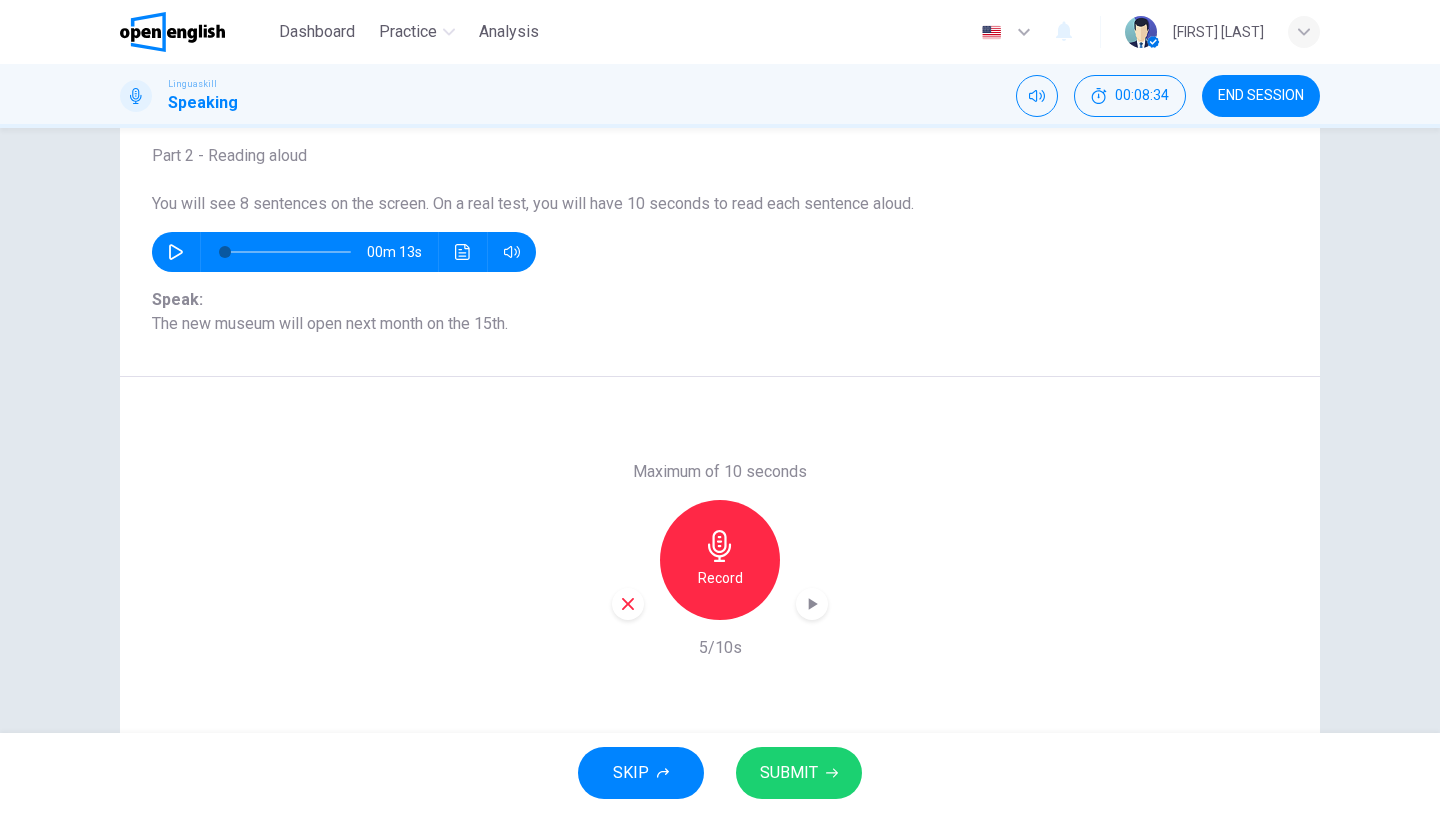 click 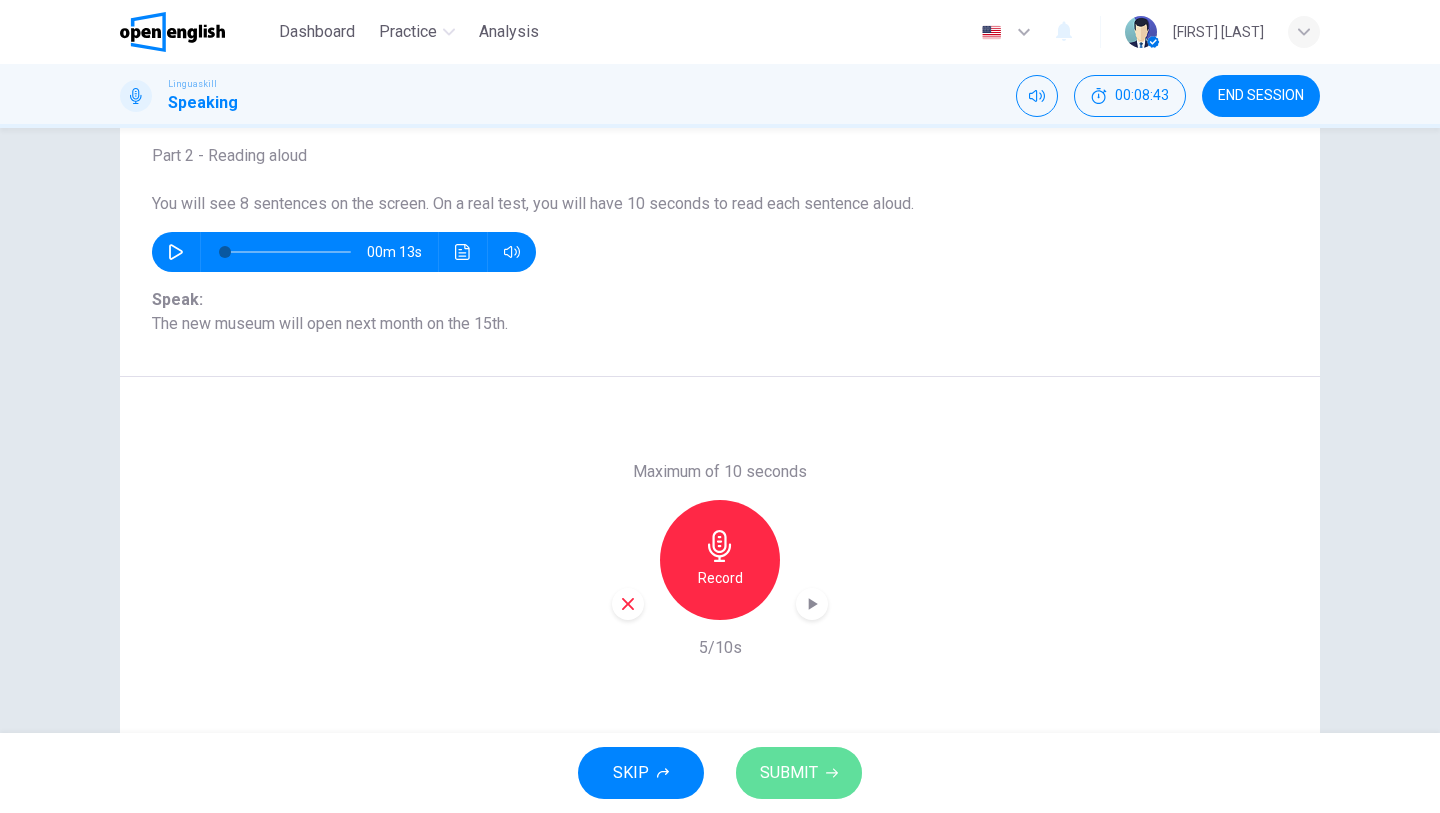 click on "SUBMIT" at bounding box center [789, 773] 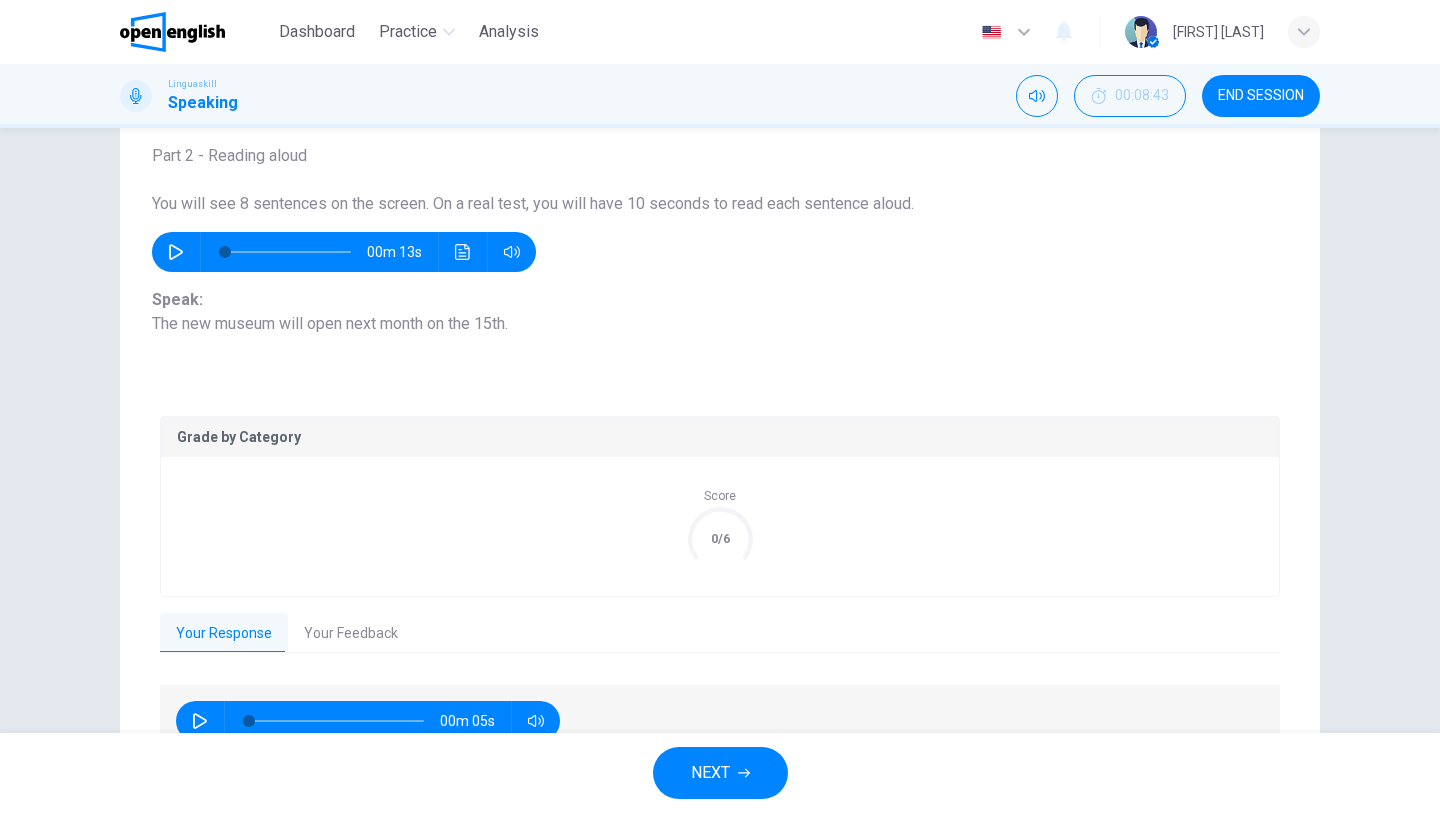 click on "Your Feedback" at bounding box center [351, 634] 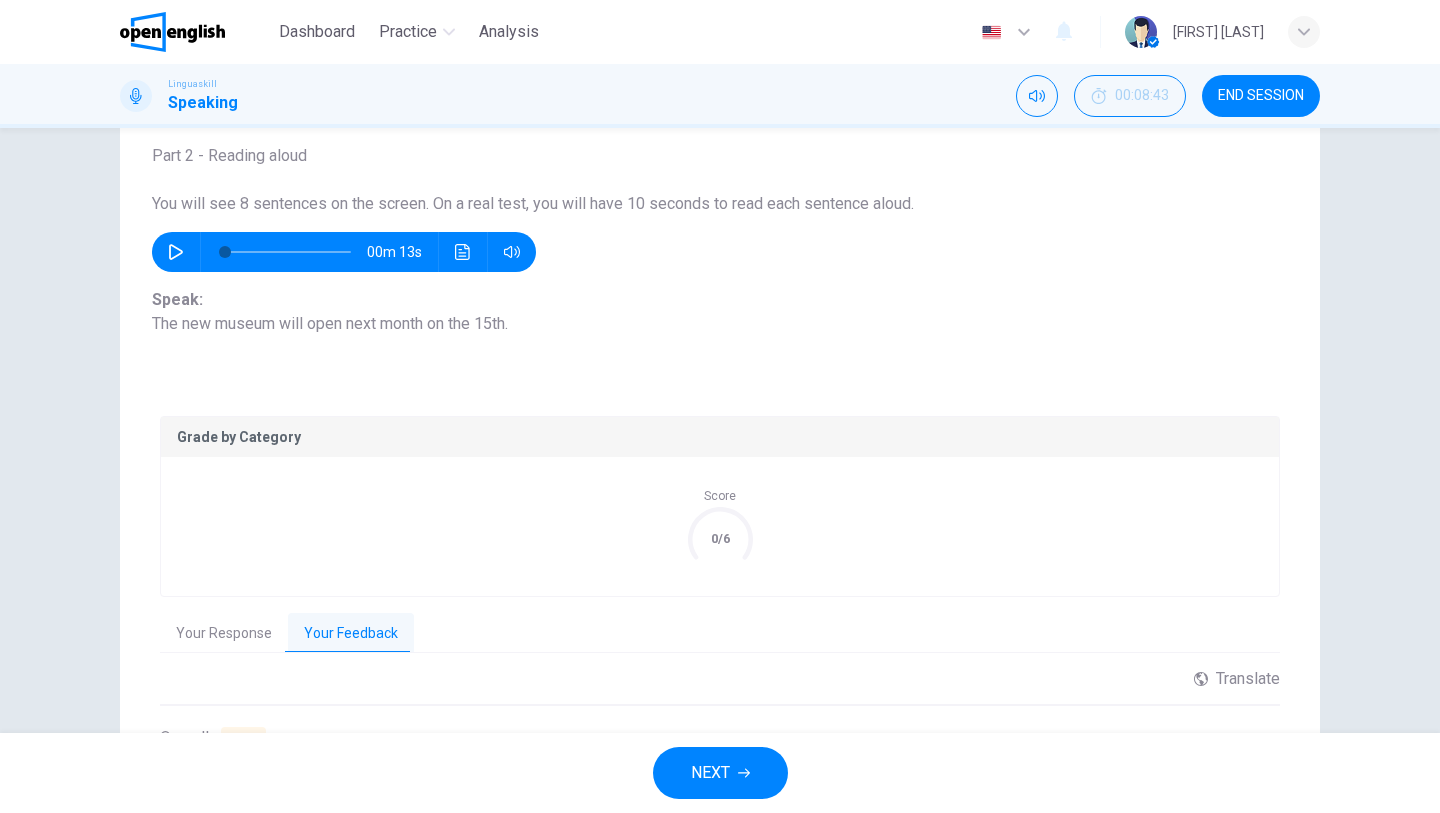 type 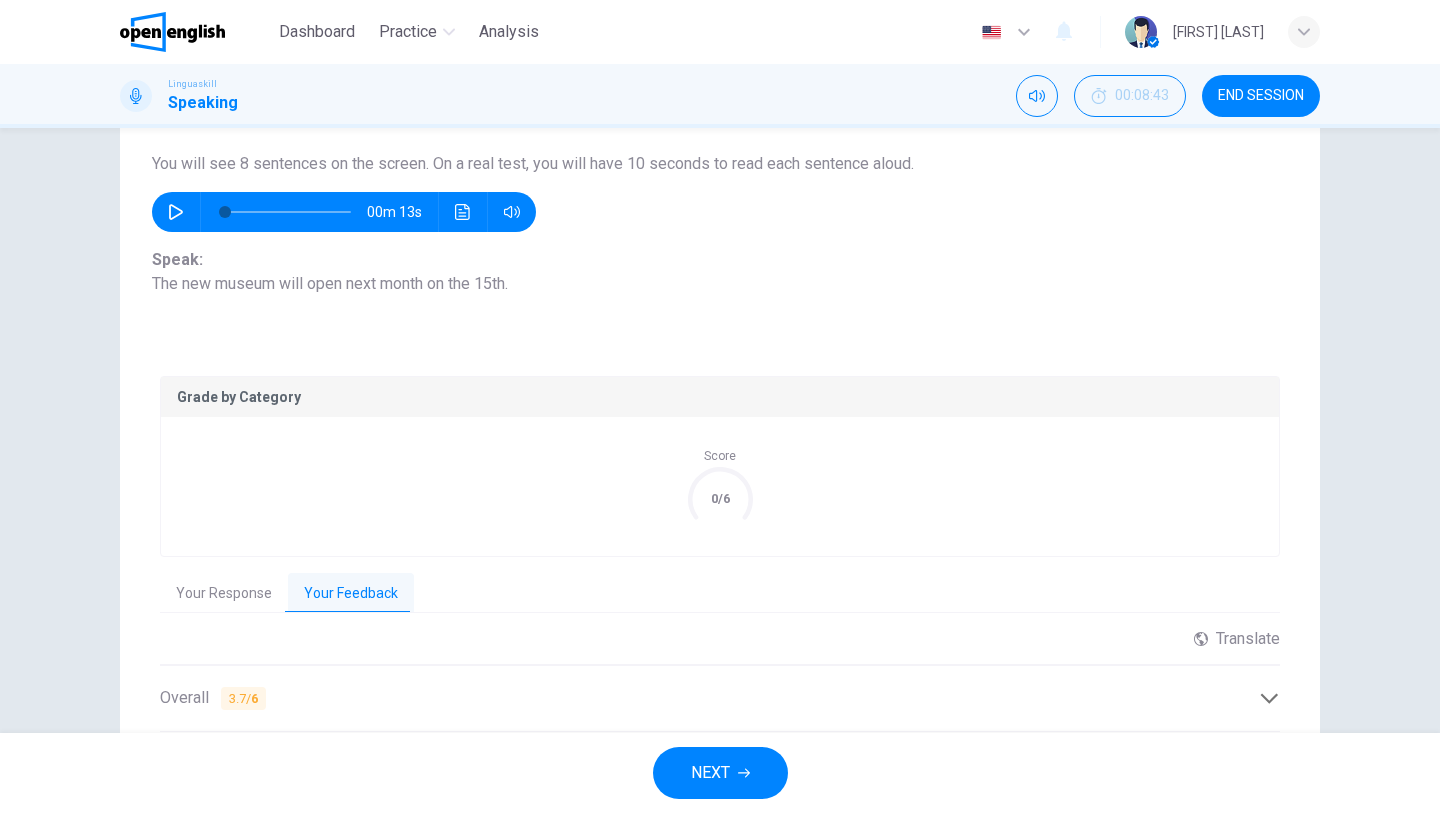 scroll, scrollTop: 120, scrollLeft: 0, axis: vertical 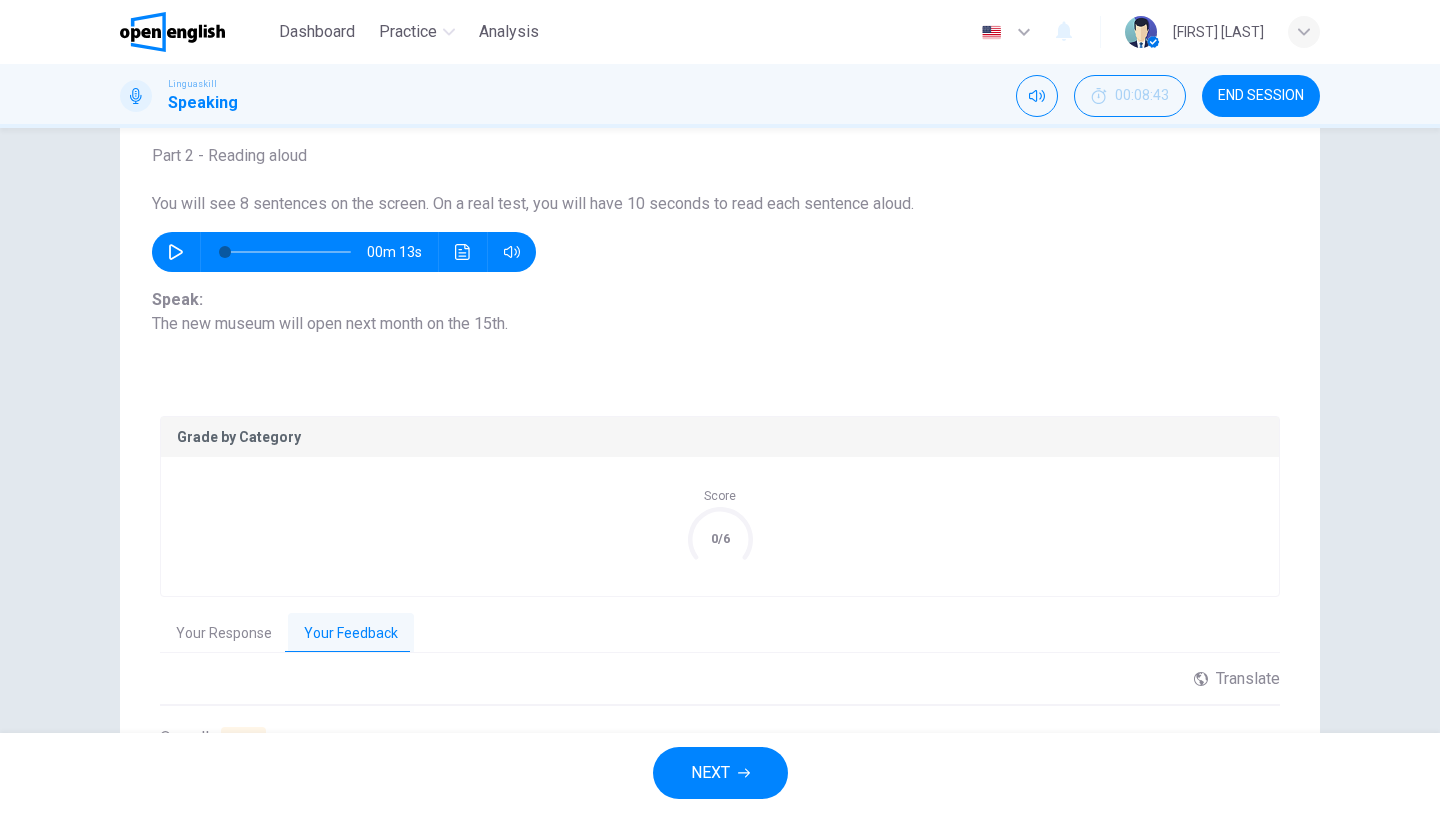 click 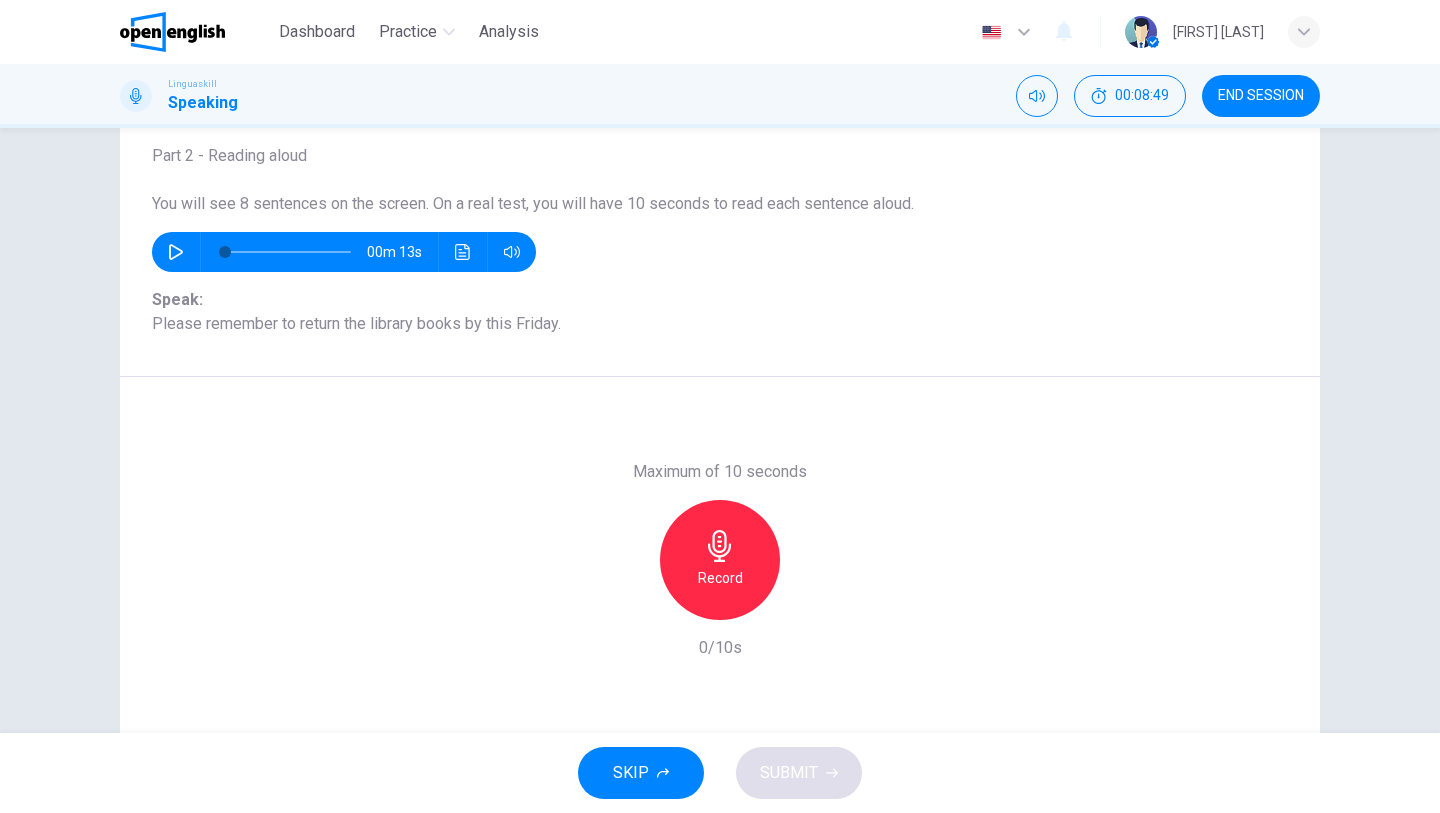 click on "Record" at bounding box center (720, 560) 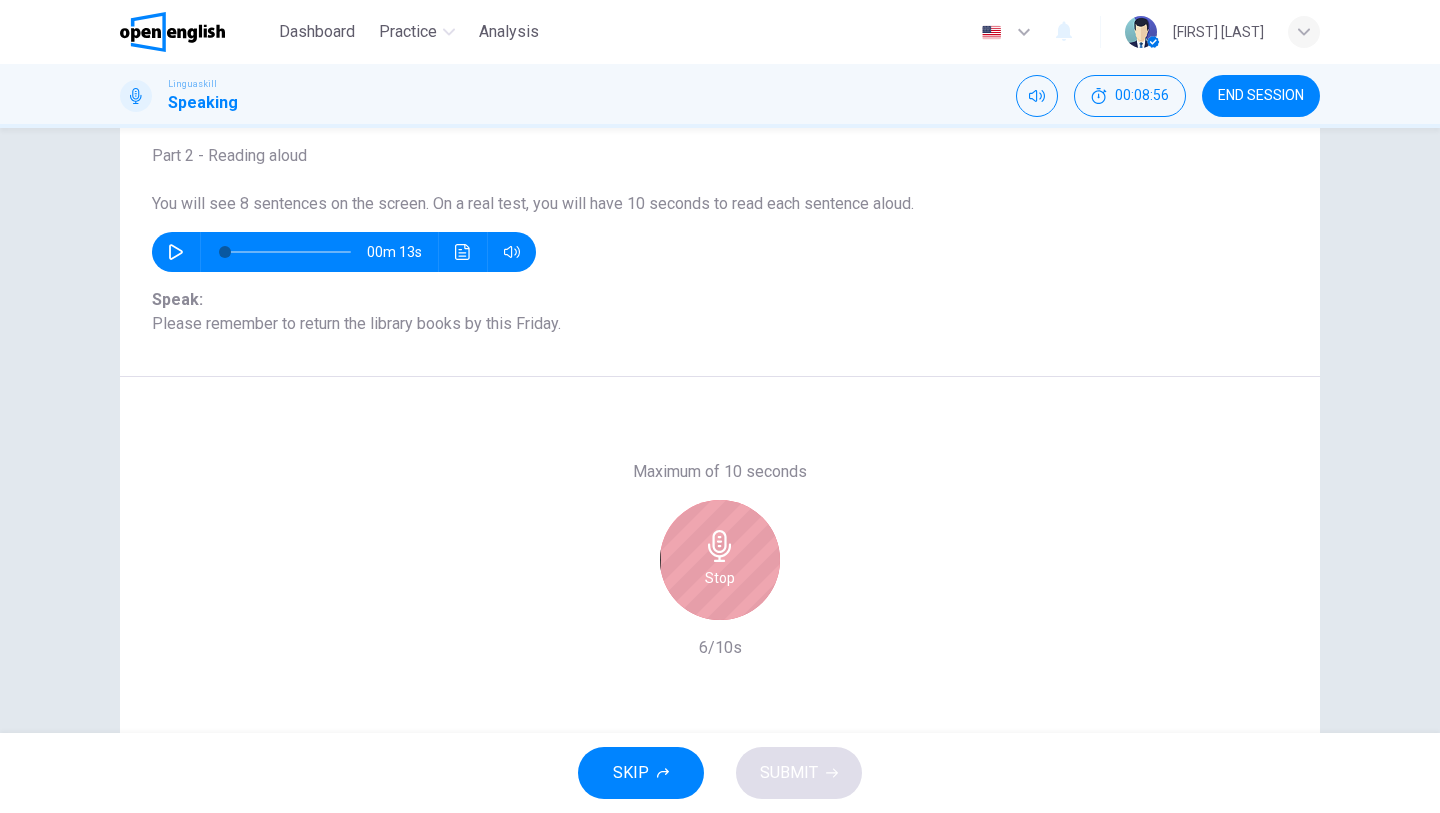 click on "Stop" at bounding box center [720, 560] 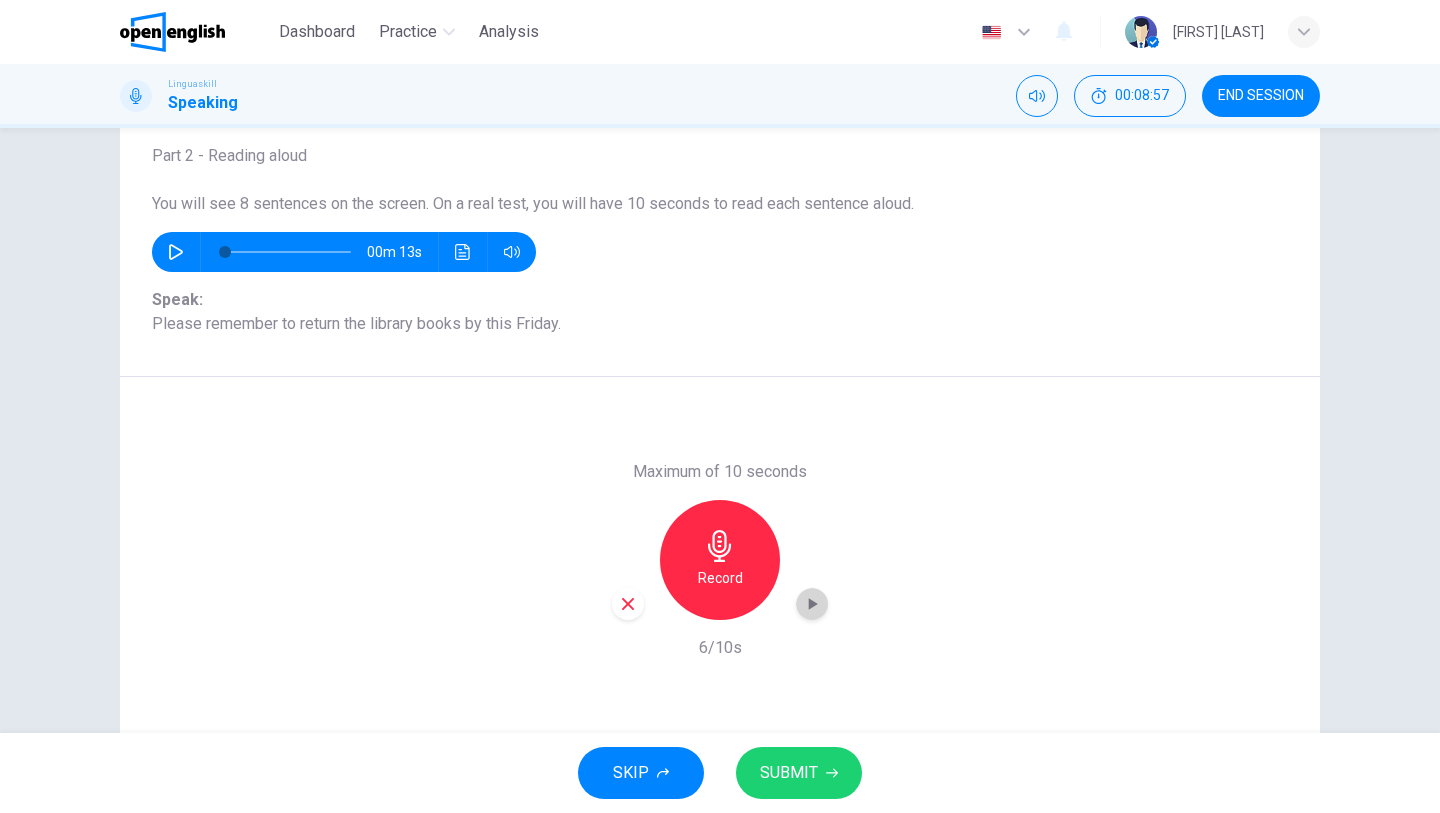 click 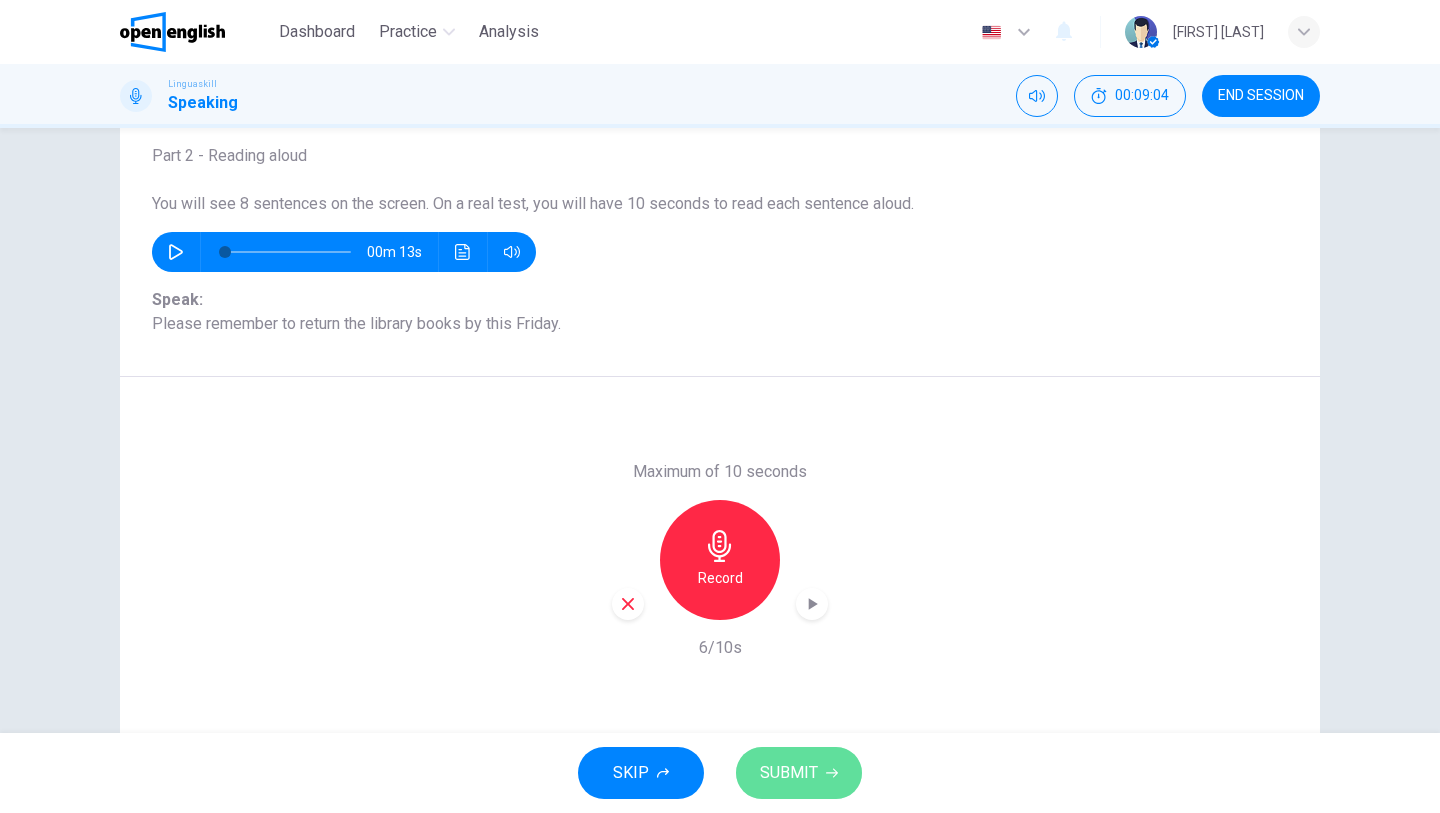 click on "SUBMIT" at bounding box center (789, 773) 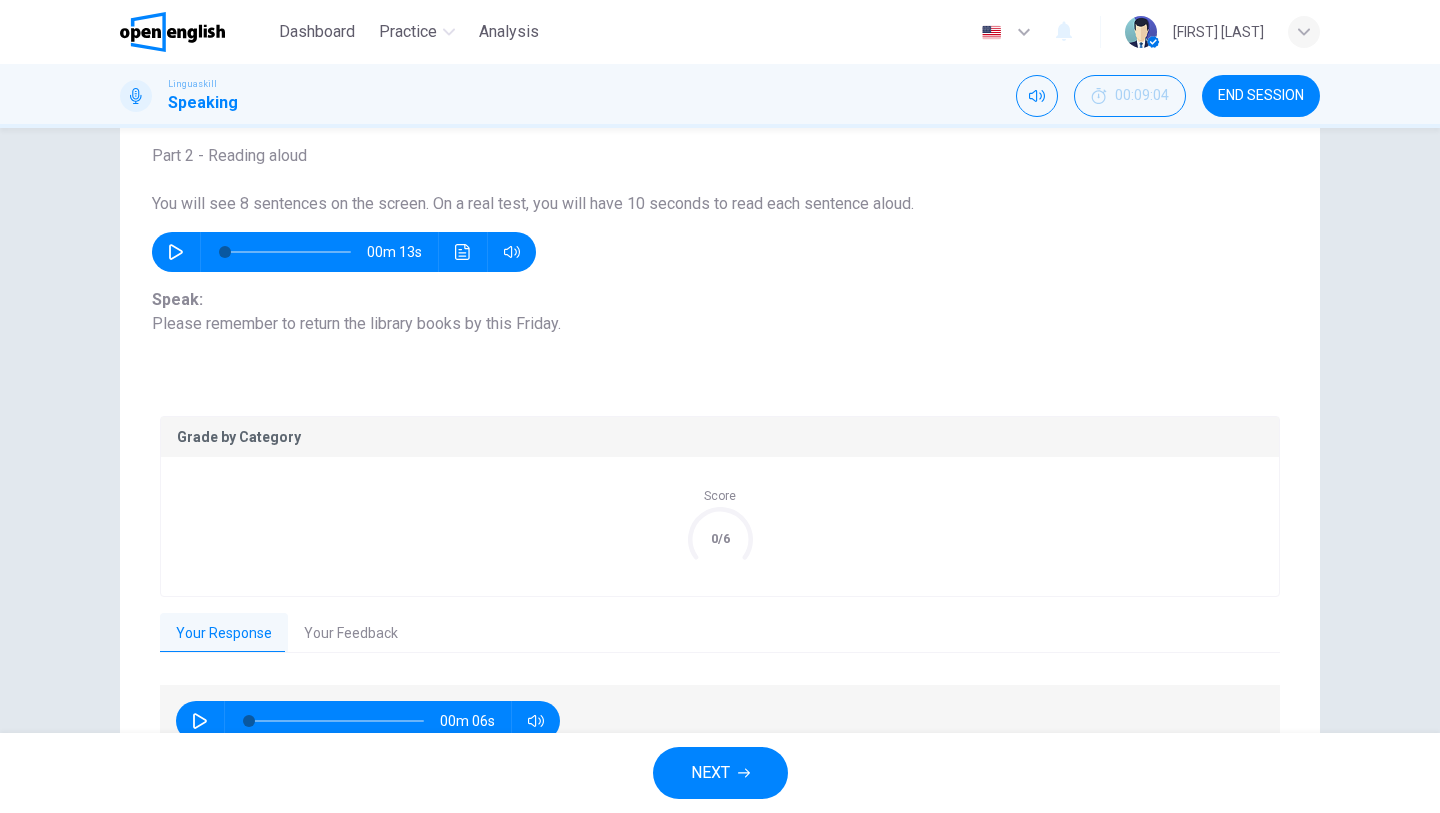 click on "Question   10 Part 2 - Reading aloud You will see 8 sentences on the screen. On a real test, you will have 10 seconds to read each sentence aloud. 00m 13s <b>Speak:</b><br>Please remember to return the library books by this Friday. Speak: Please remember to return the library books by this Friday. Grade by Category Score 0/6 Your Response Your Feedback 00m 06s  Translate ​ ​ Powered by  Overall   0.7 / 6 The response does not fulfill the prompt requirements as there is no meaningful output. It presented individual phonemes with no intelligible delivery of the required text, making the overall response irrelevant.   Copy Feedback Pronunciation and Fluency   1.0 / 6 The pronunciation is very unclear with a score of 0 for each phoneme. This means that individual words are not intelligible. Although the speaker has a normal speech rate without pauses or filler words, the overall pronunciation completely fails to convey the message.   Copy Feedback Language Resource   0.0 / 6   Copy Feedback   1.0 / 6" at bounding box center (720, 424) 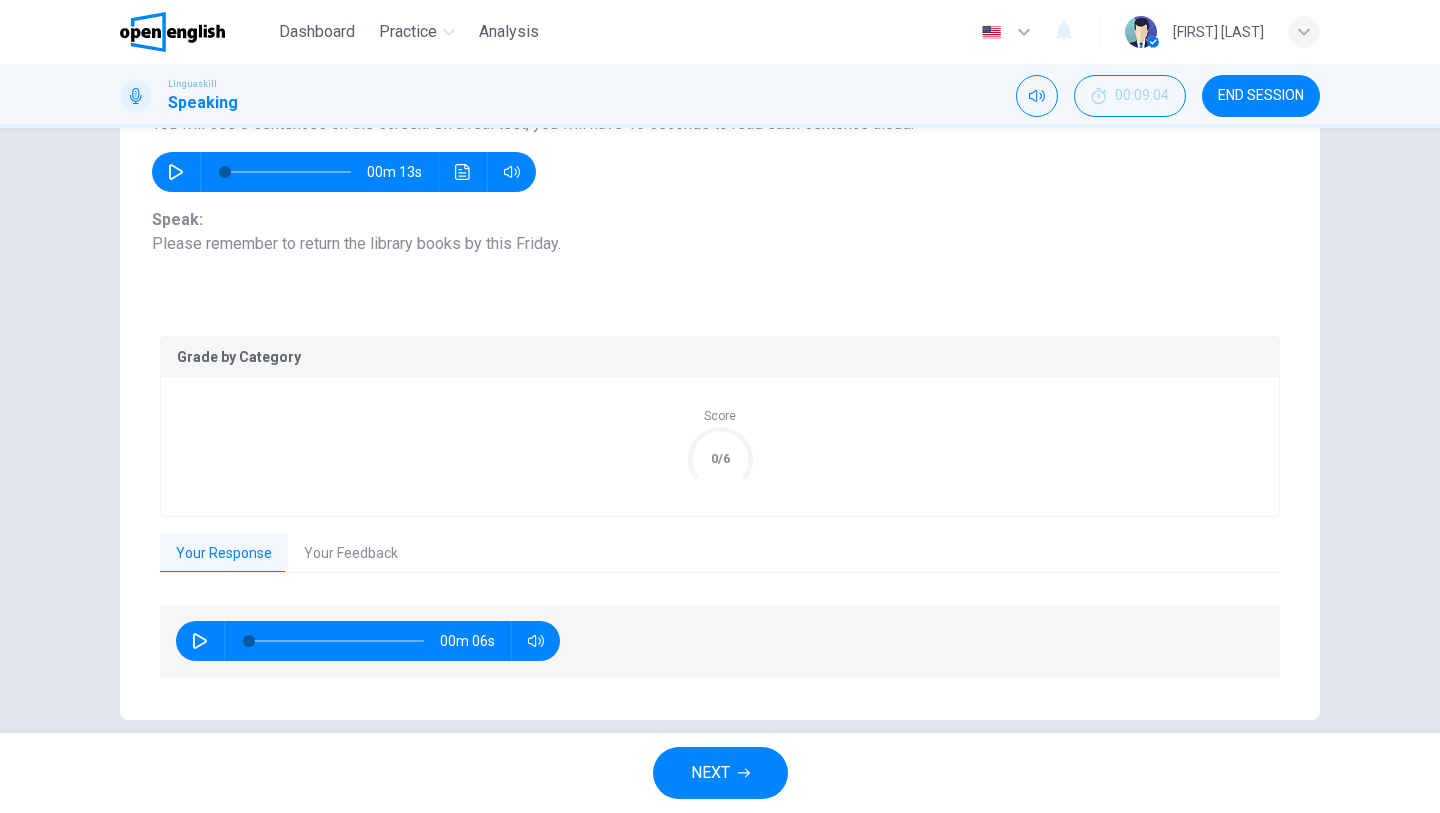 scroll, scrollTop: 227, scrollLeft: 0, axis: vertical 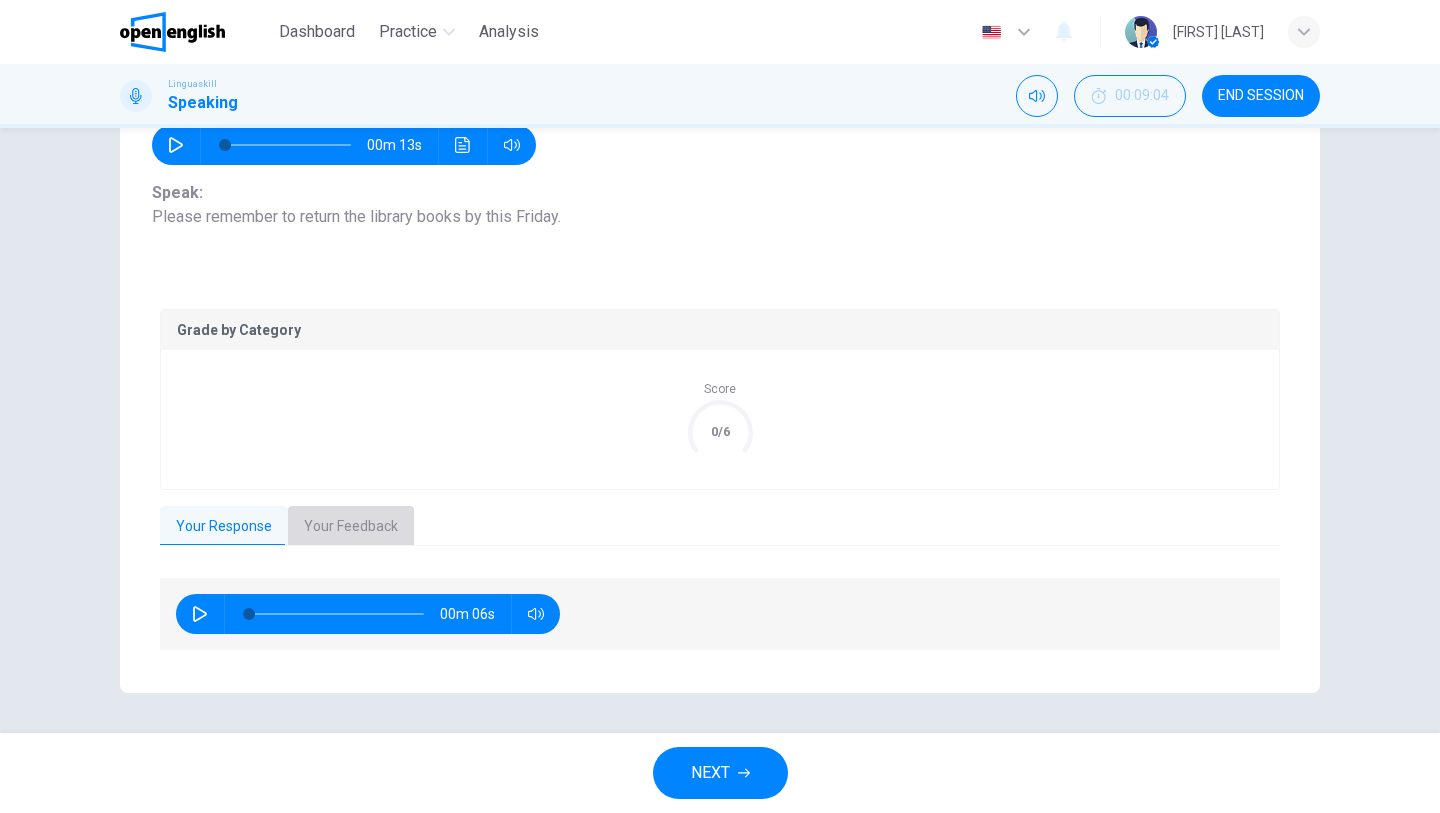 click on "Your Feedback" at bounding box center (351, 527) 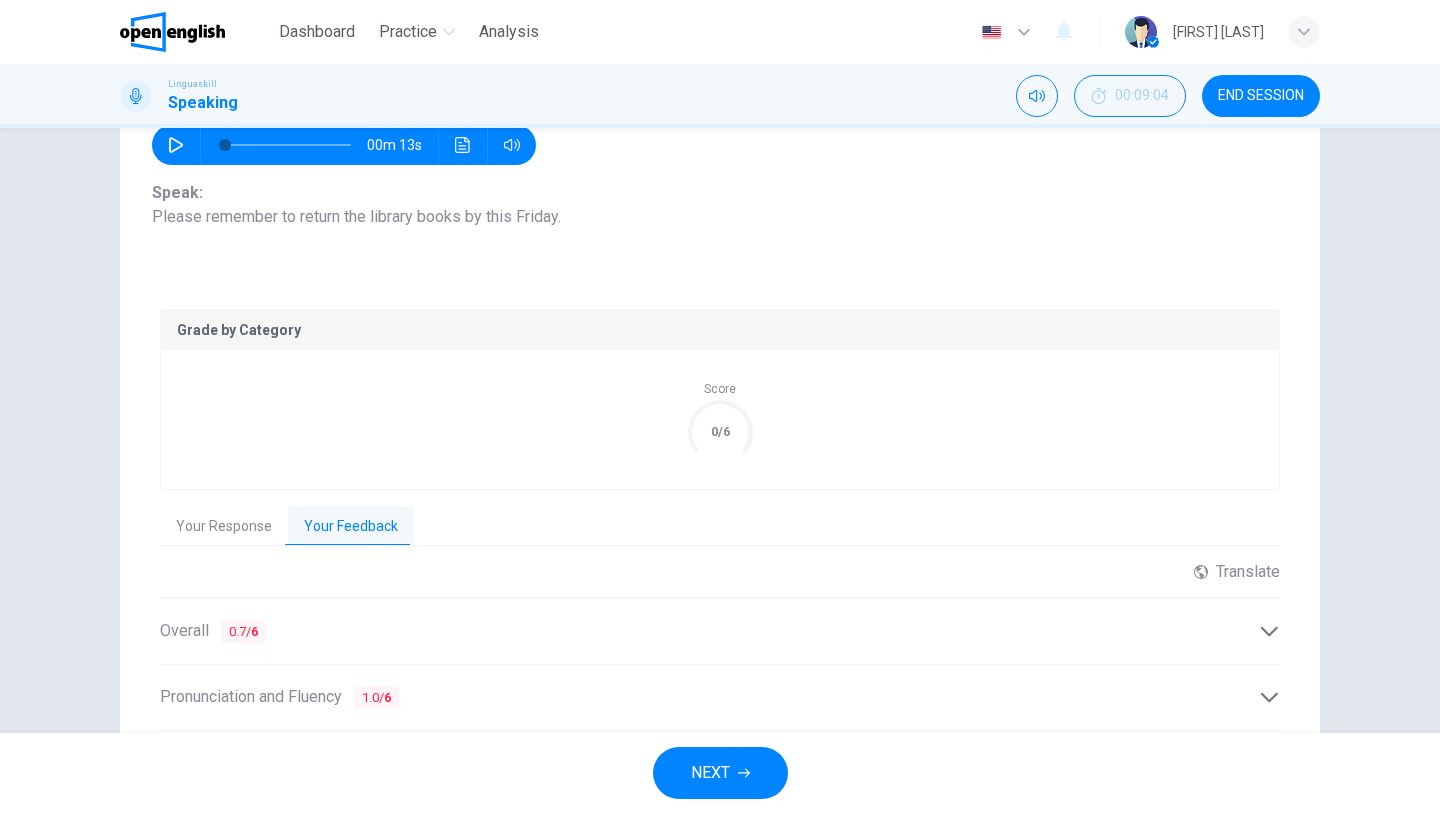 click on "Your Response" at bounding box center [224, 527] 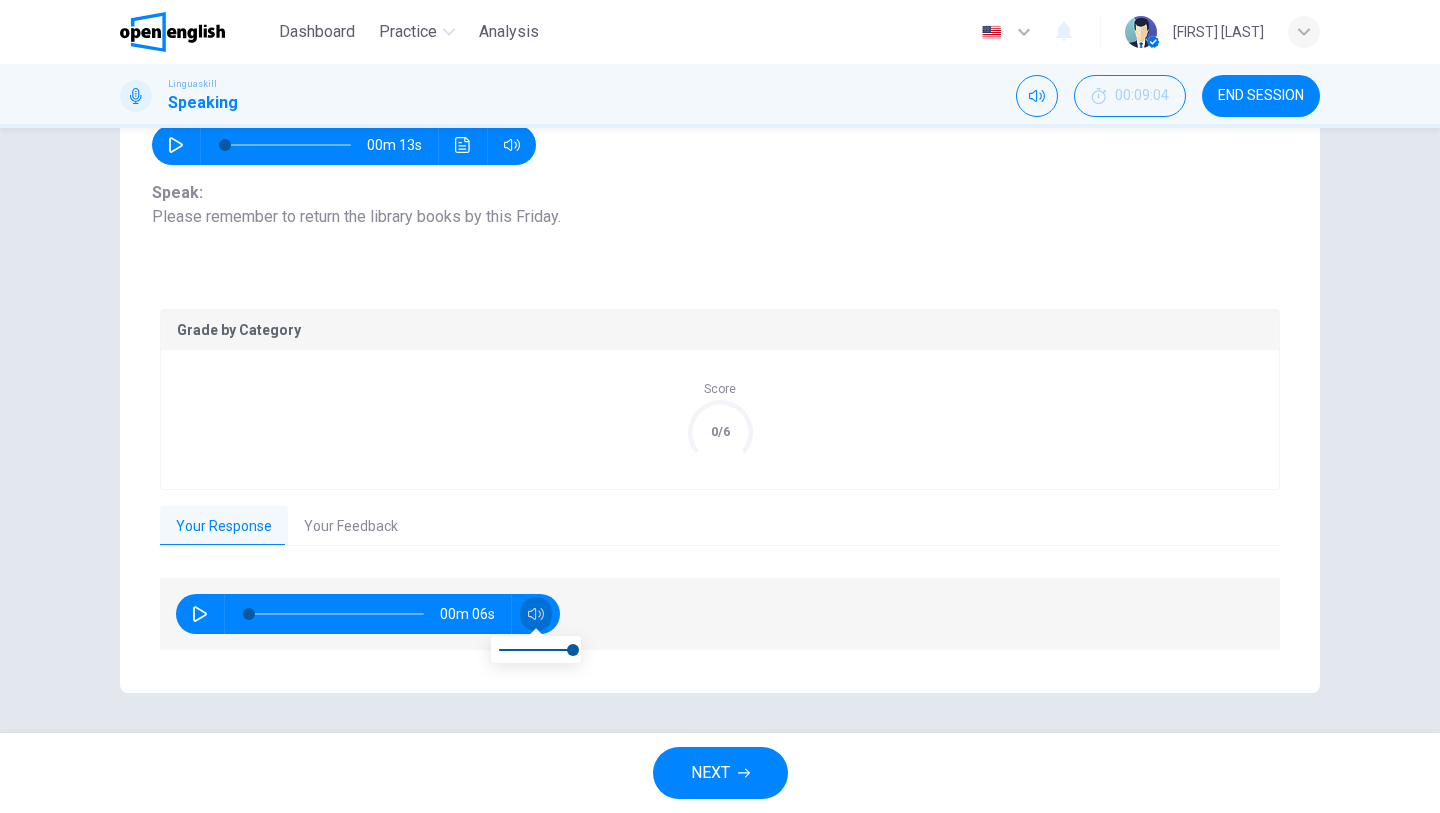click 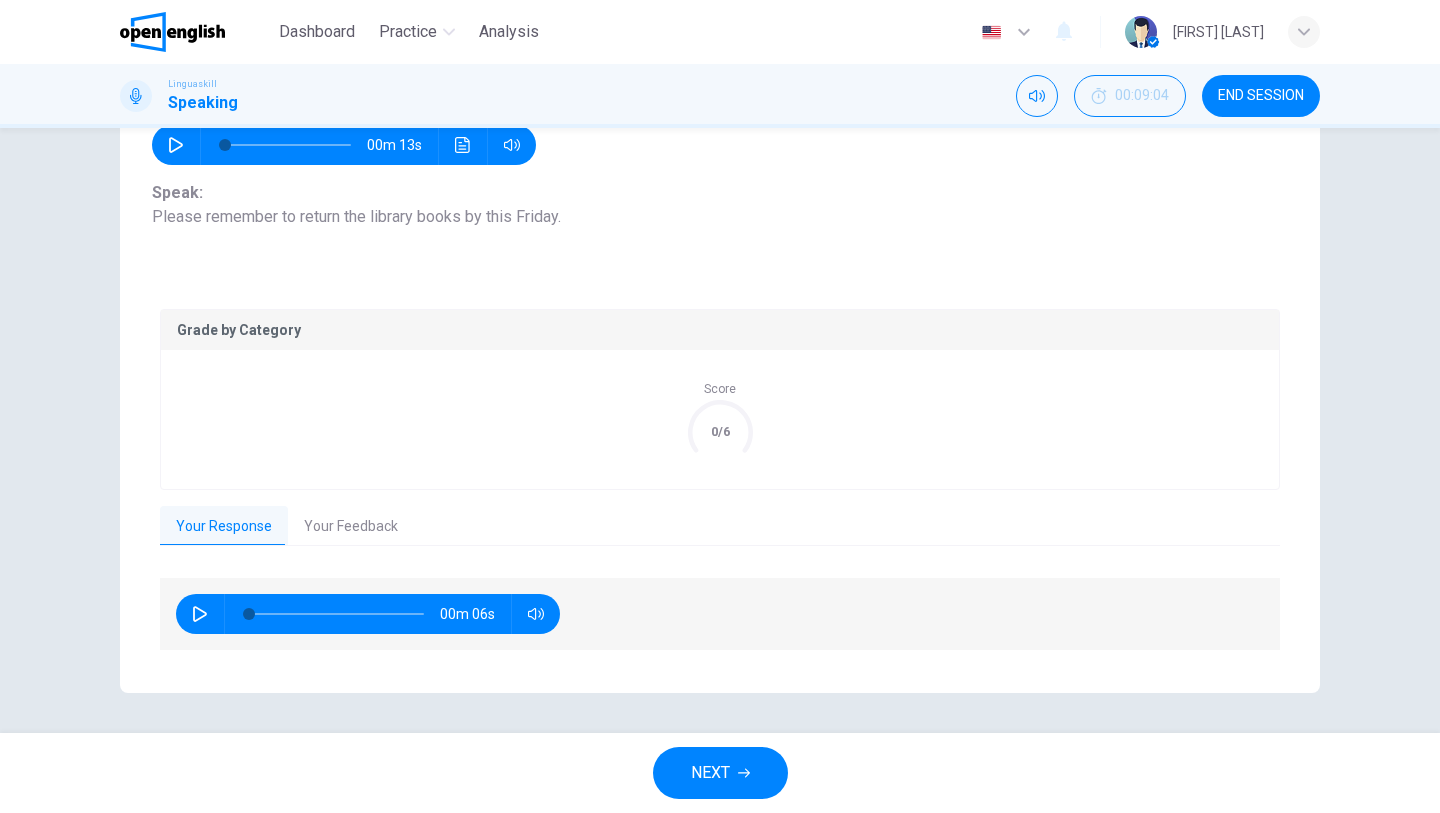 click on "NEXT" at bounding box center (710, 773) 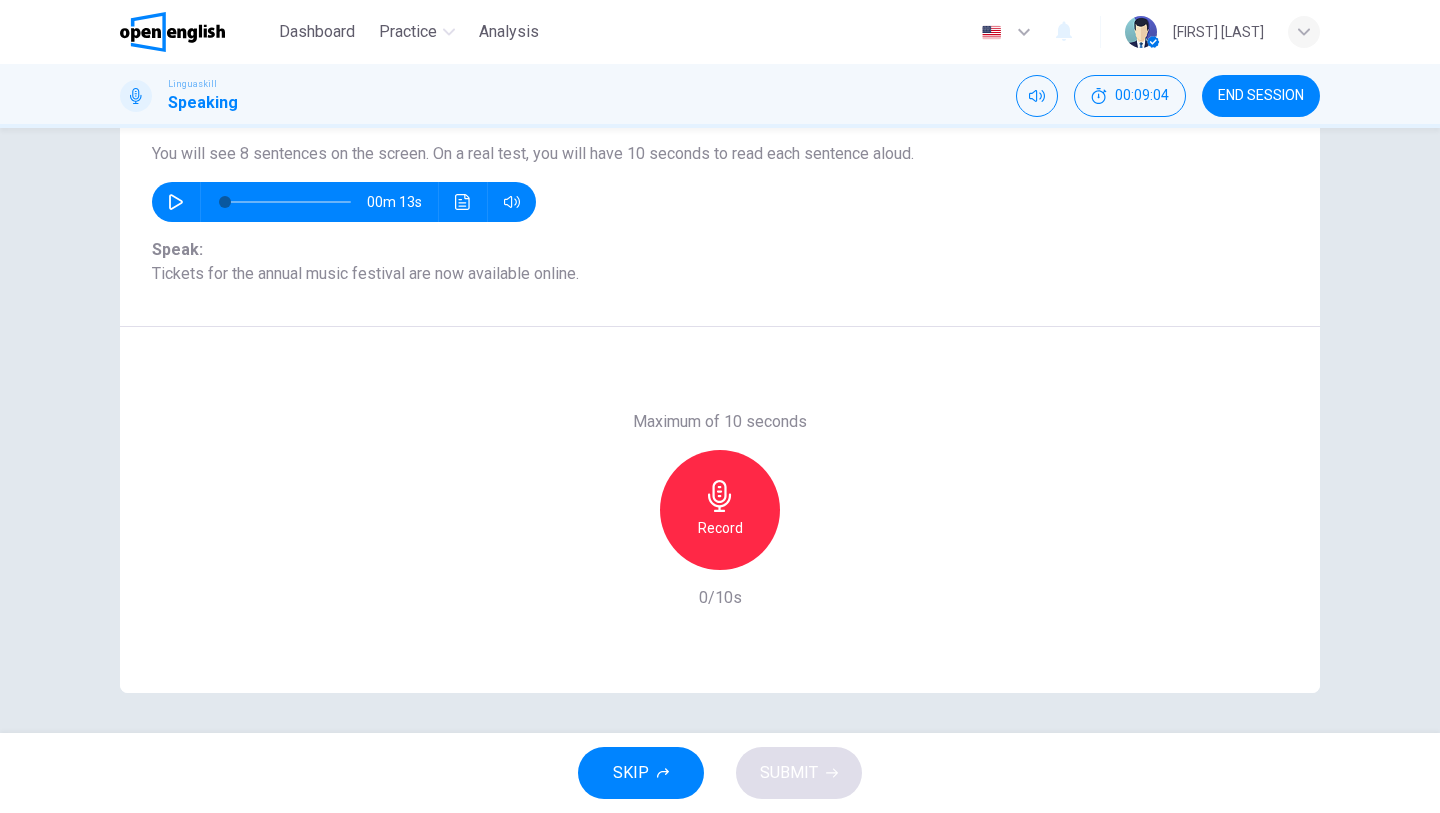 scroll, scrollTop: 170, scrollLeft: 0, axis: vertical 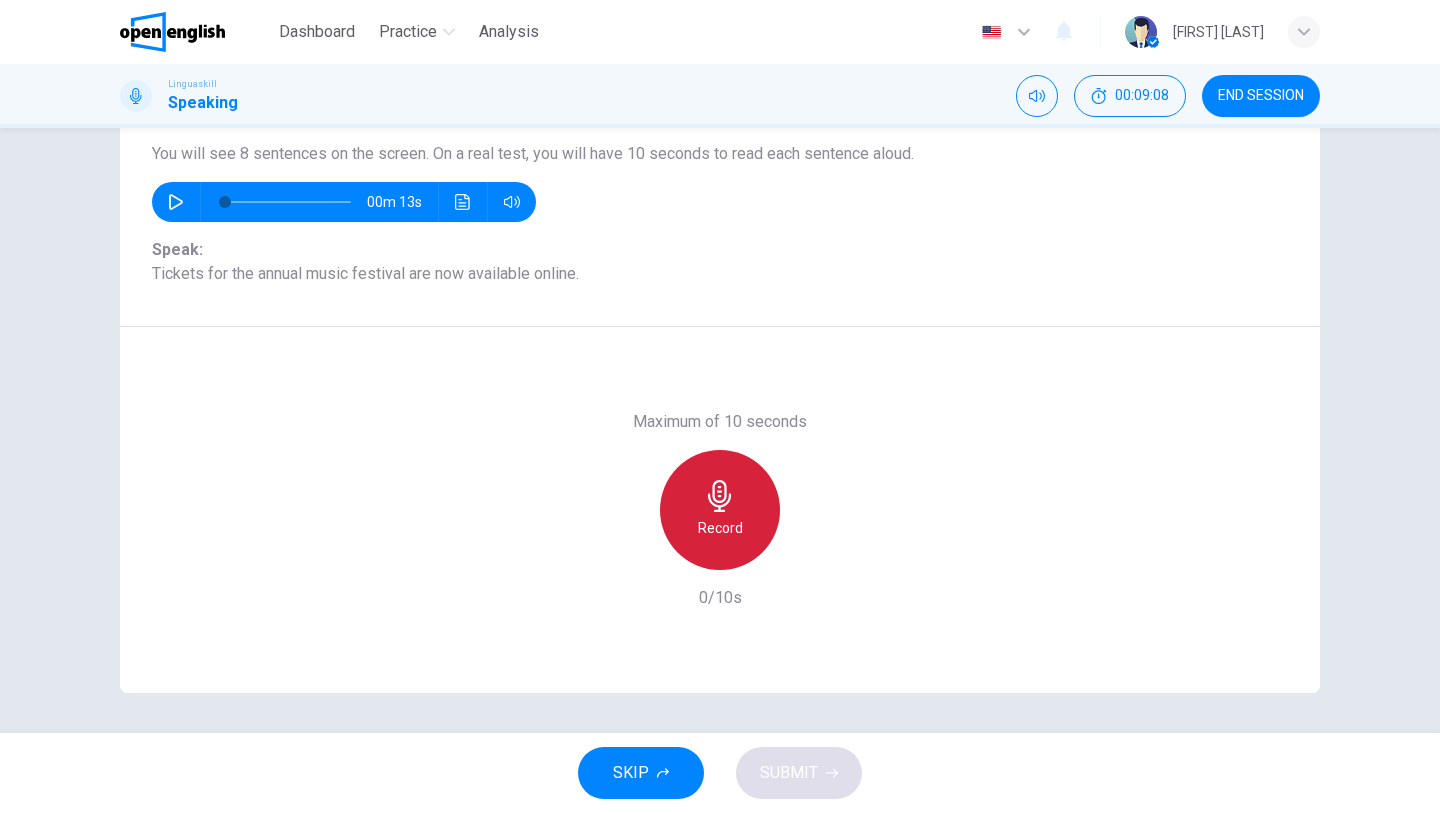 click 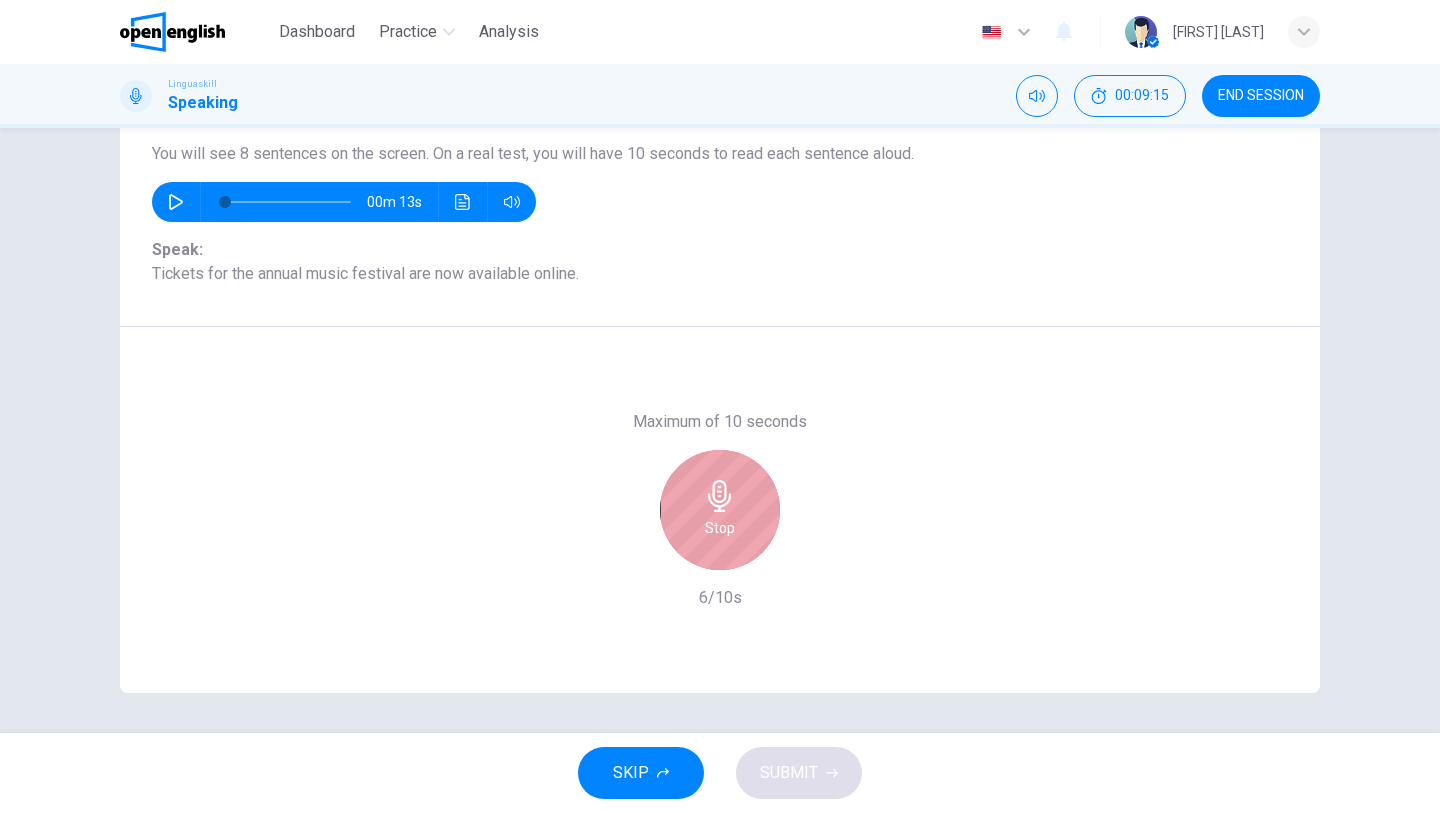 click 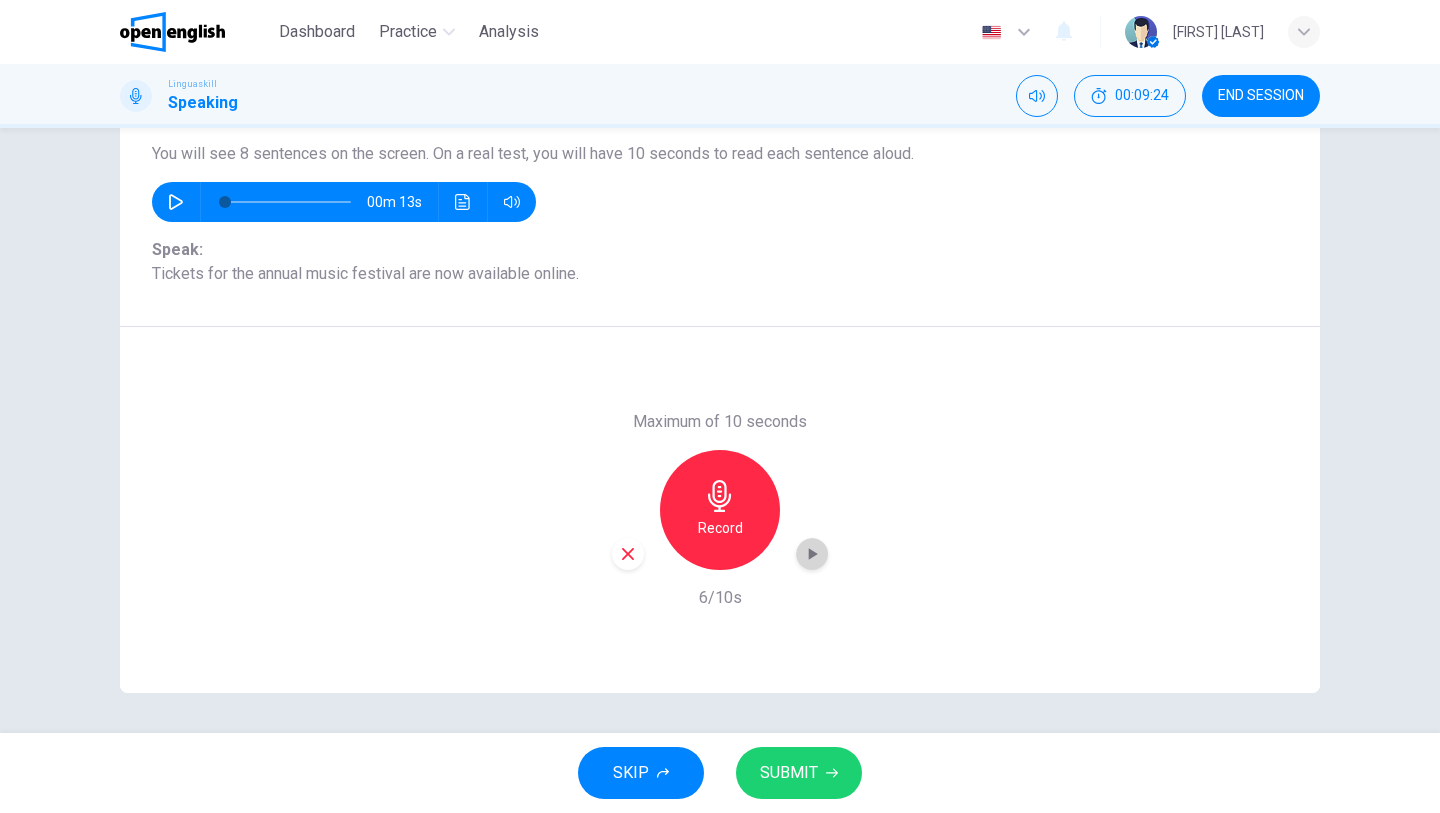 click 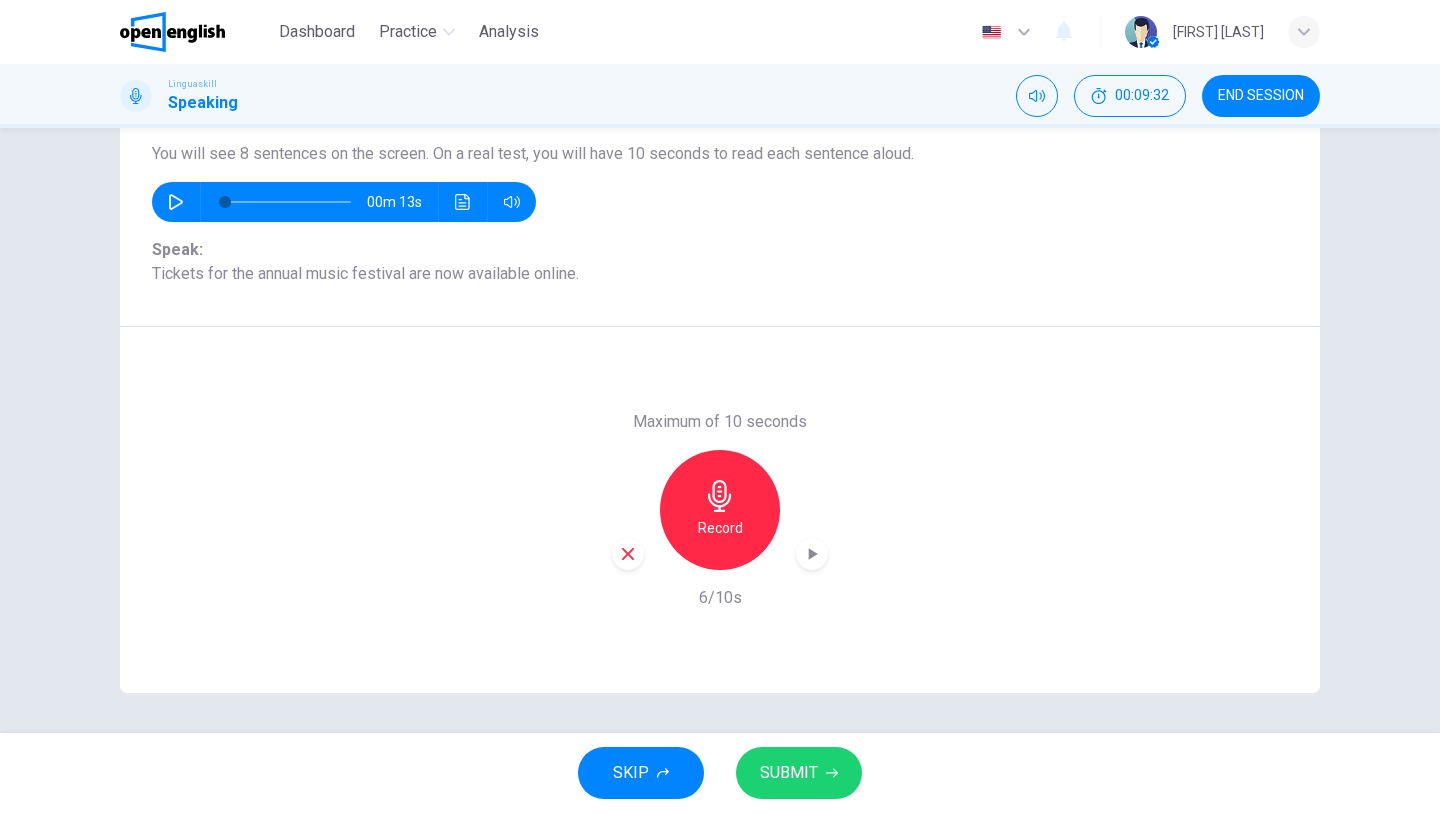 click 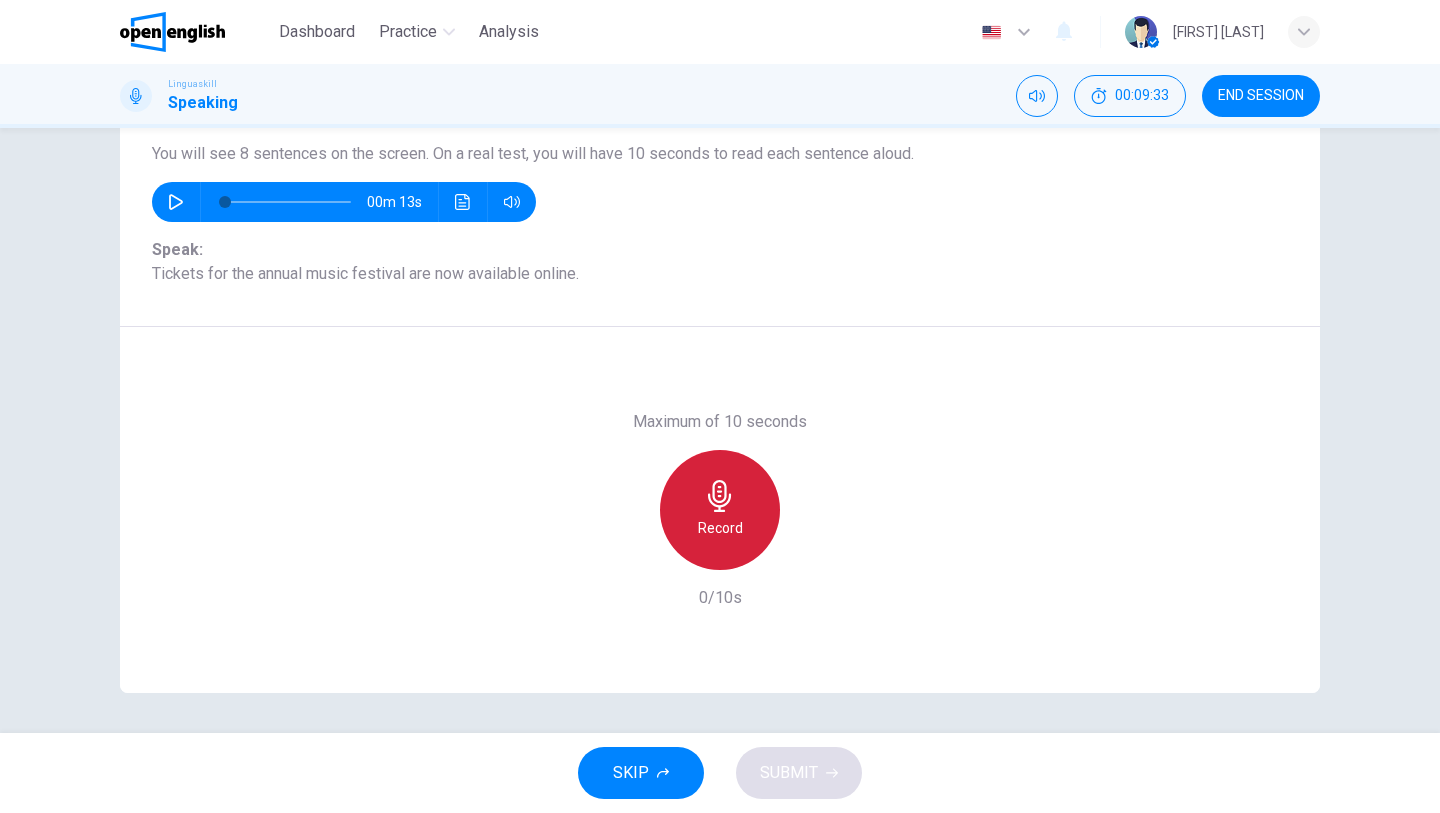 click 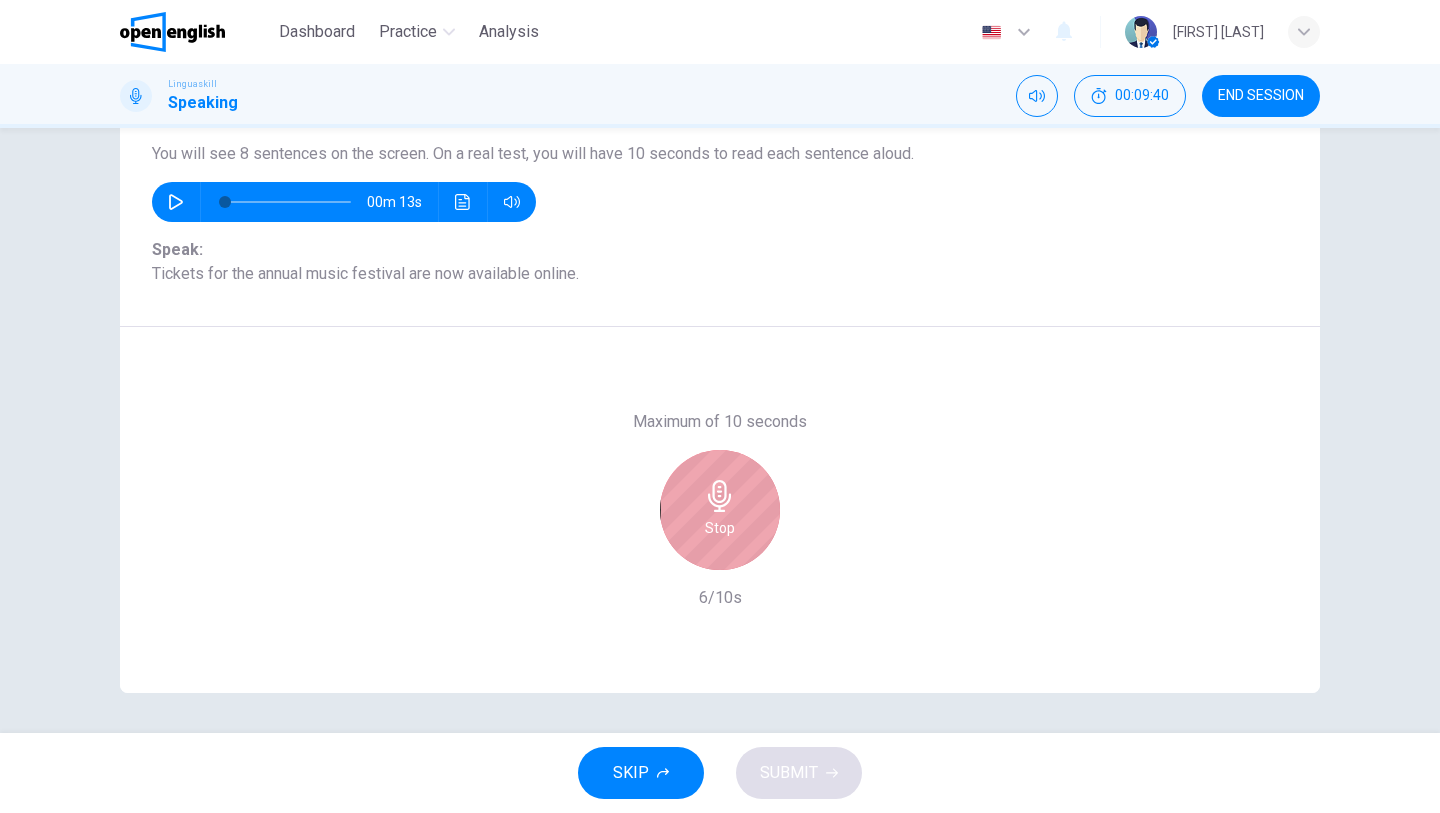 click 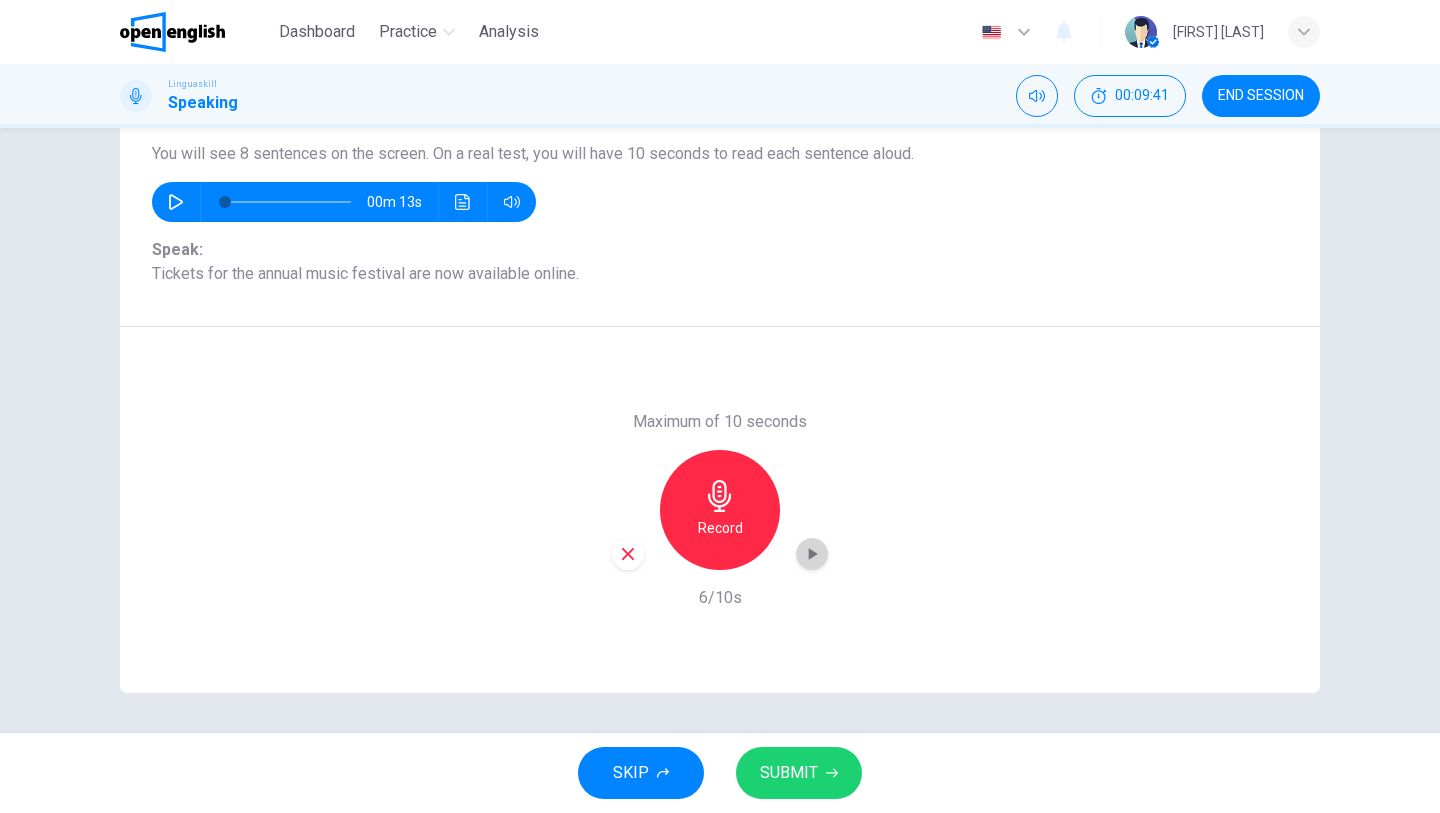 click 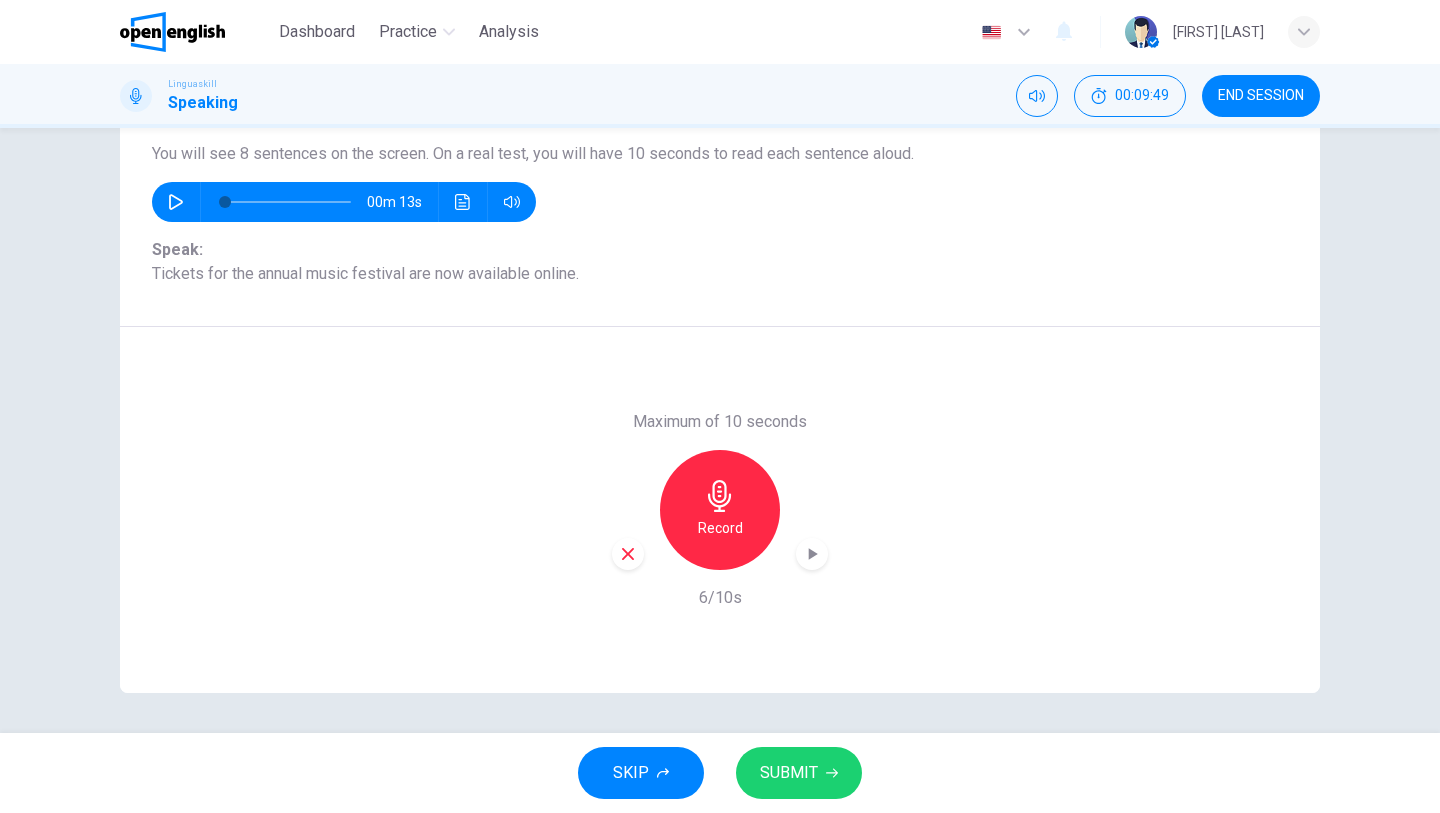 click on "SUBMIT" at bounding box center [789, 773] 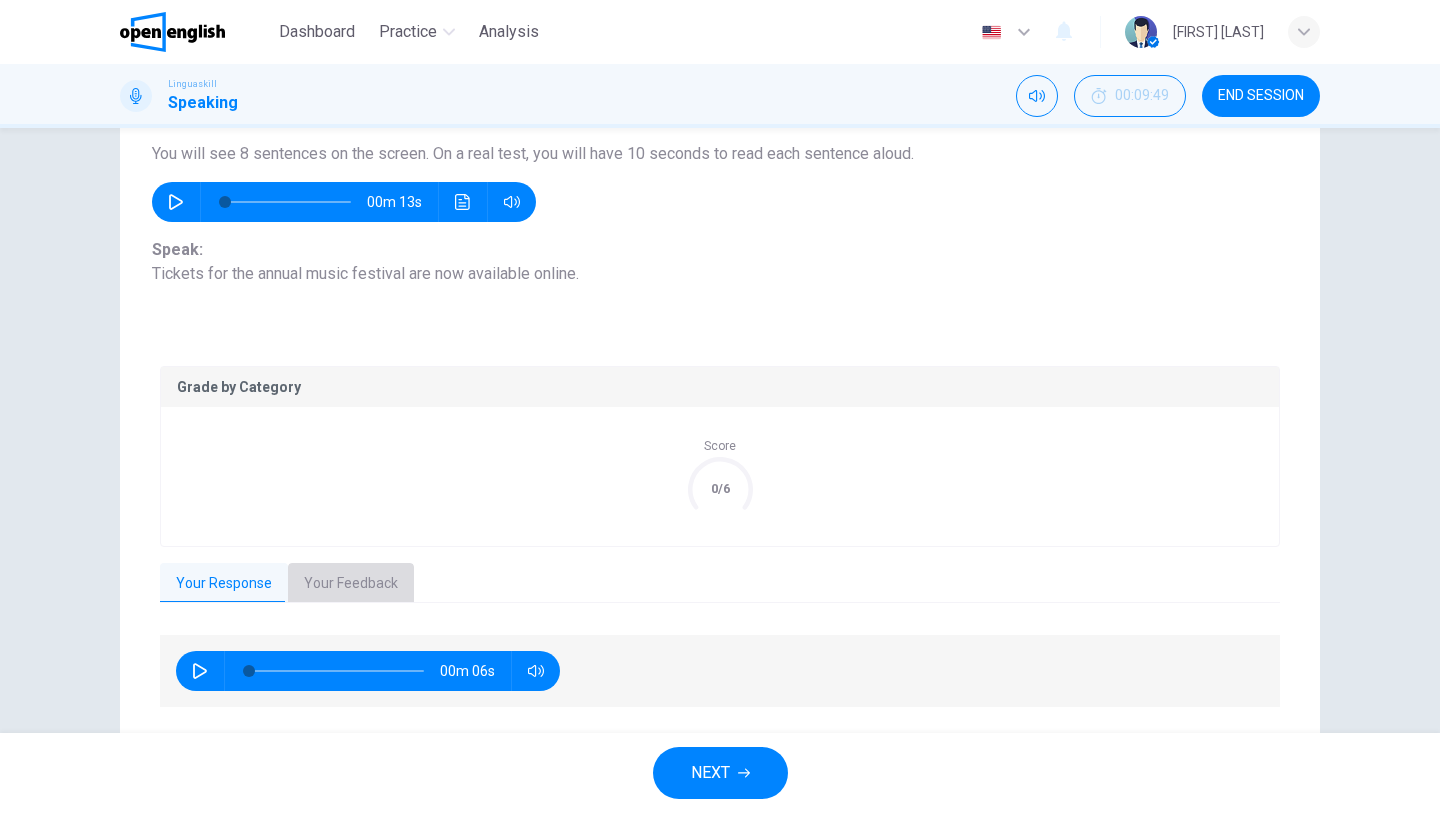 click on "Your Feedback" at bounding box center [351, 584] 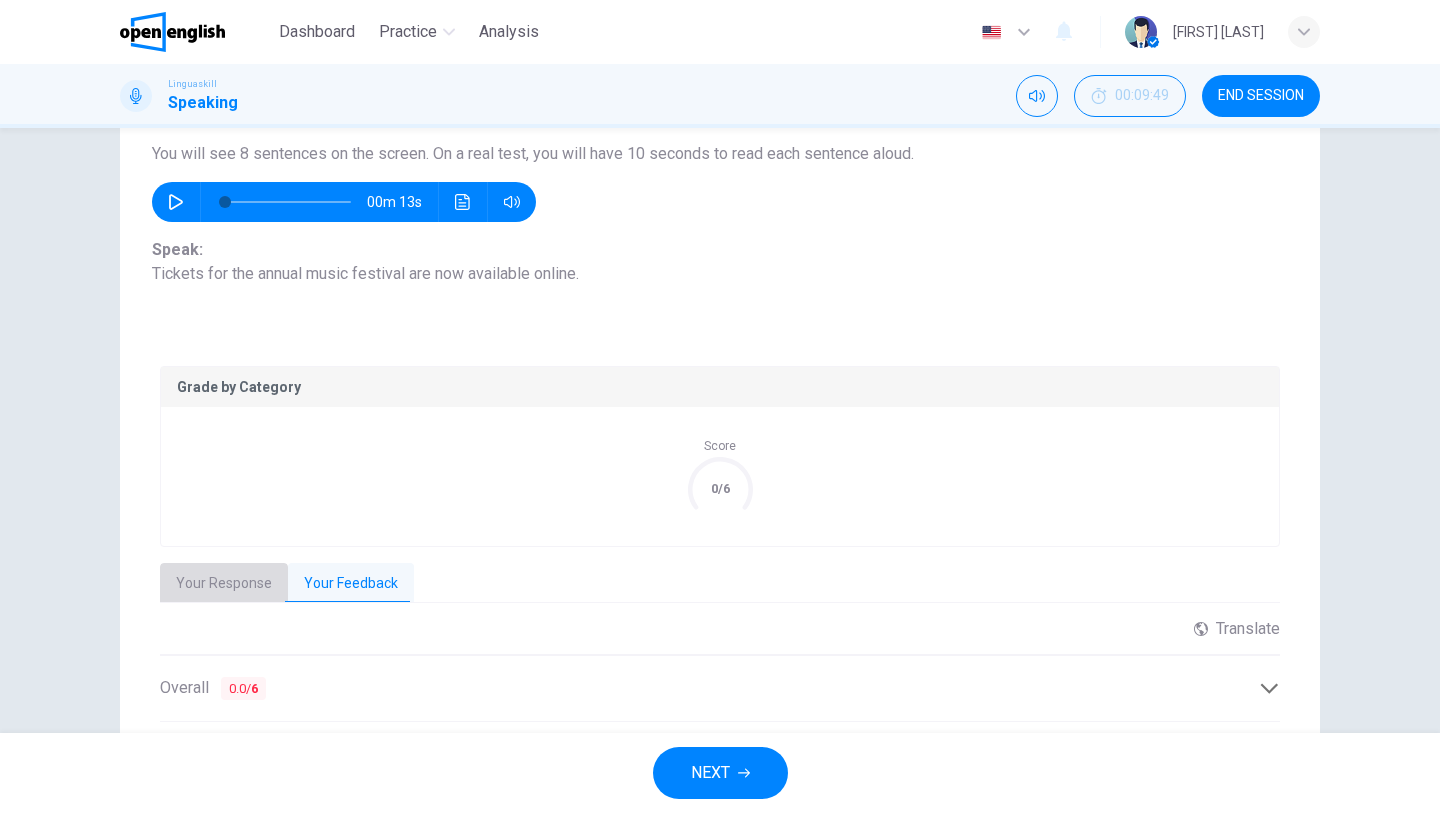 click on "Your Response" at bounding box center [224, 584] 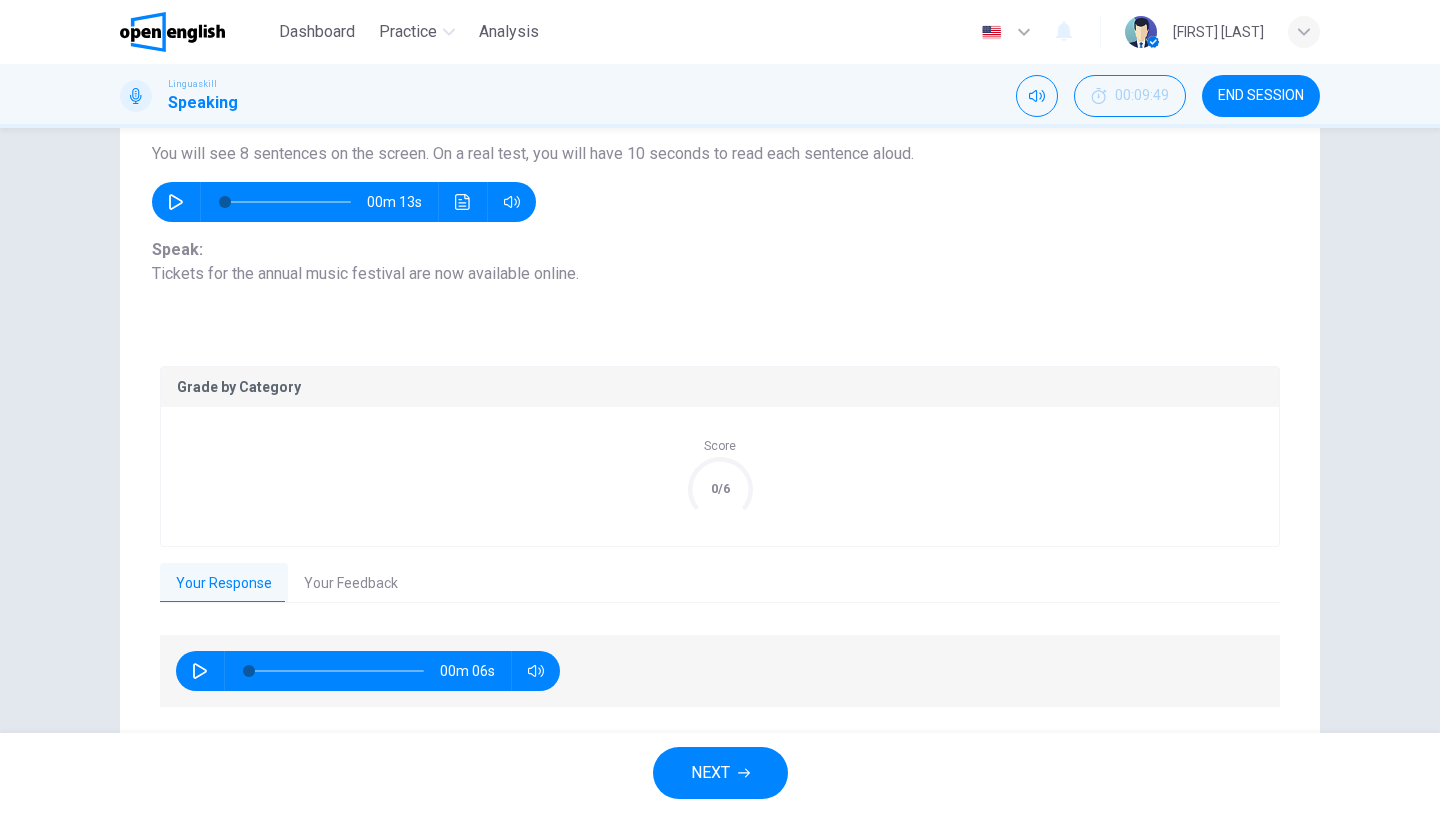 click 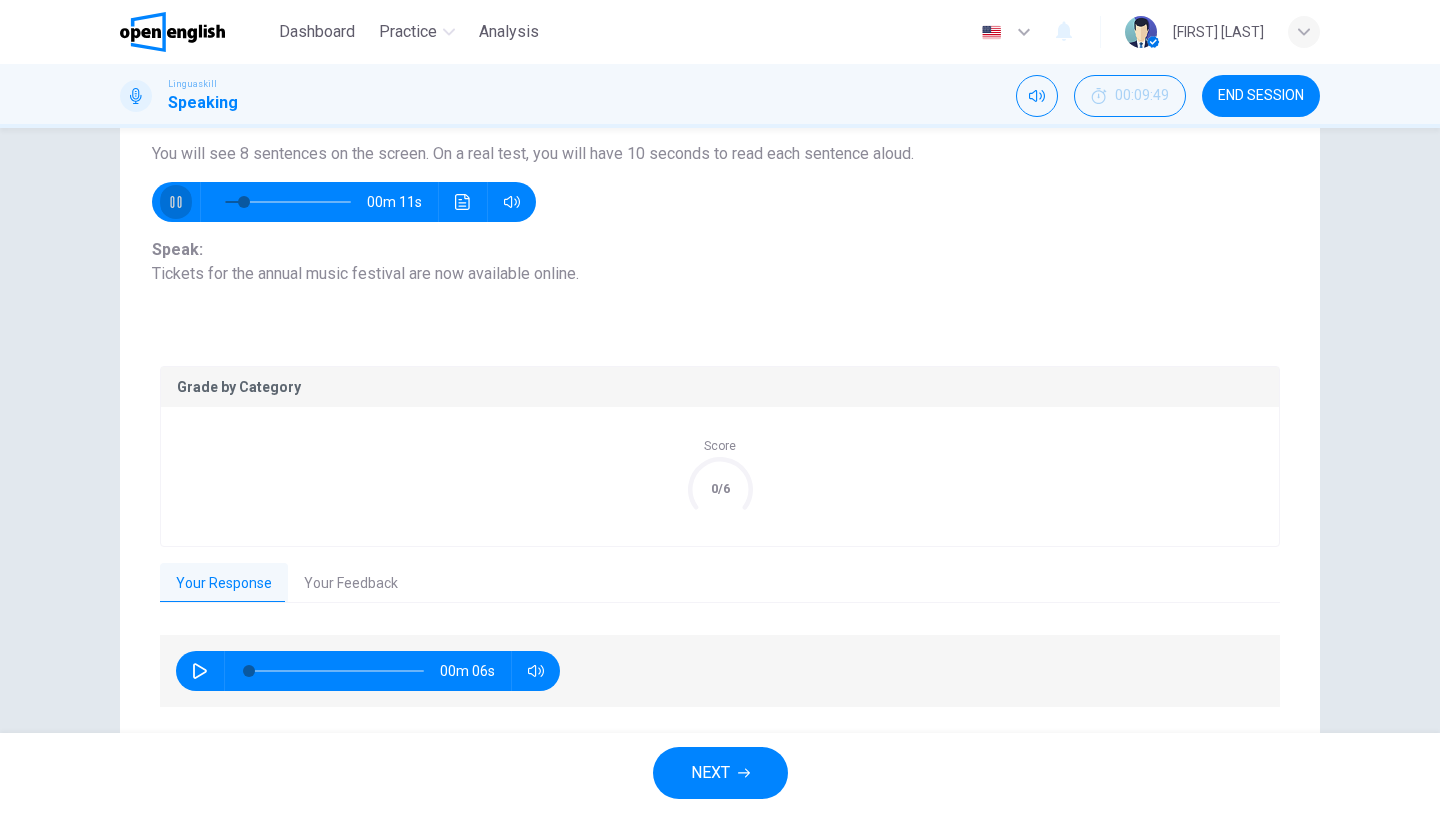 click 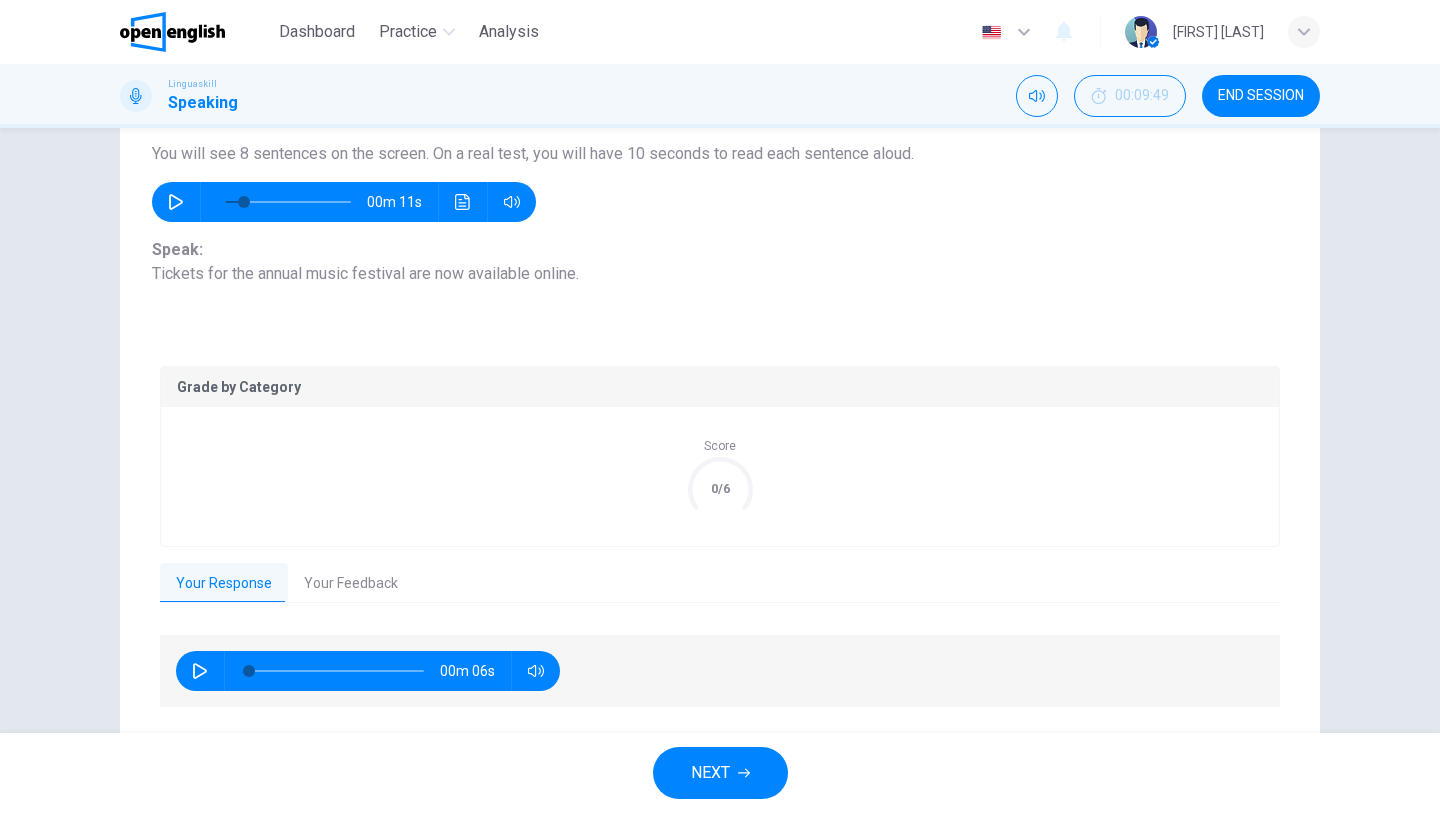 click on "NEXT" at bounding box center [710, 773] 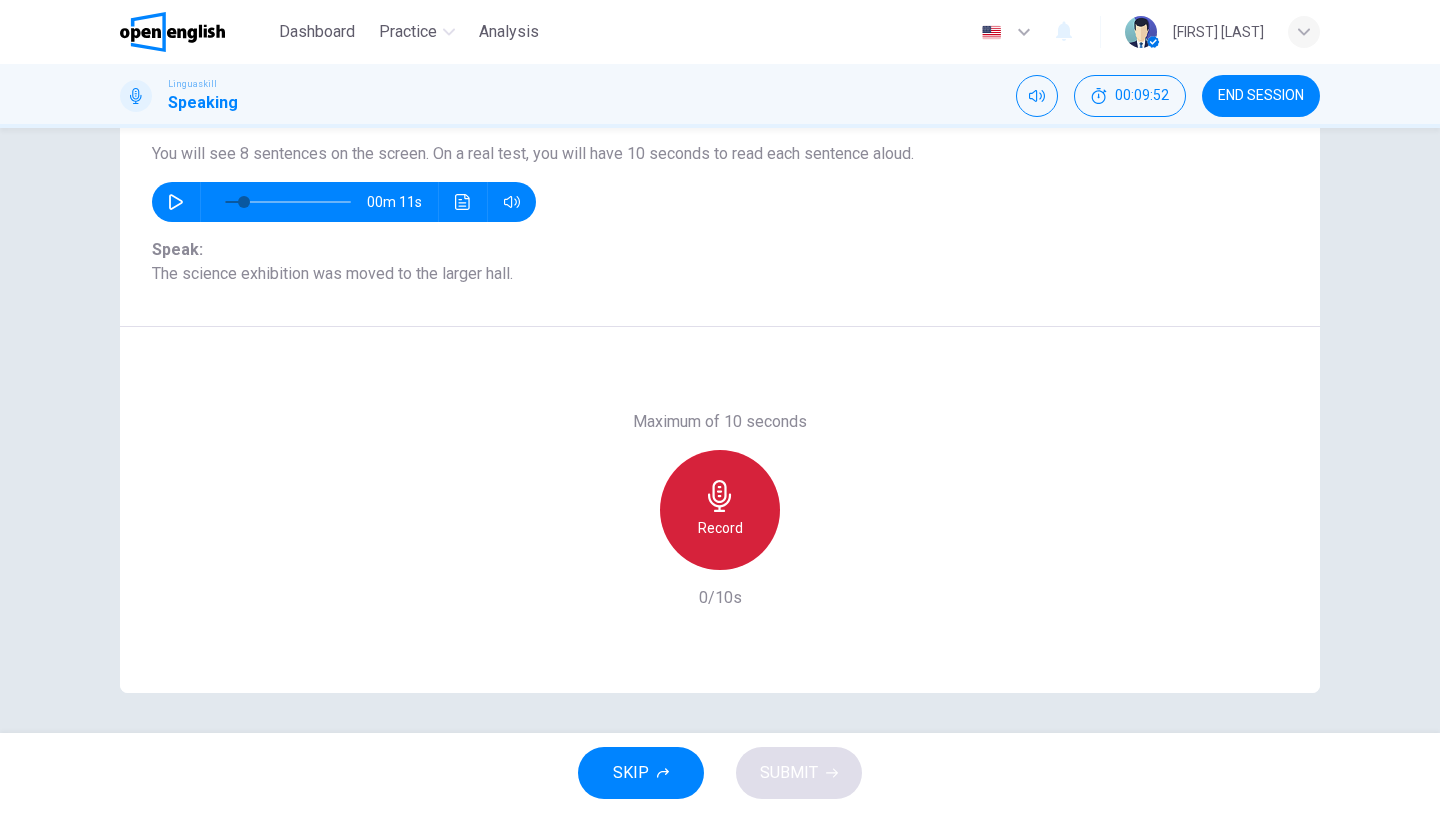 click 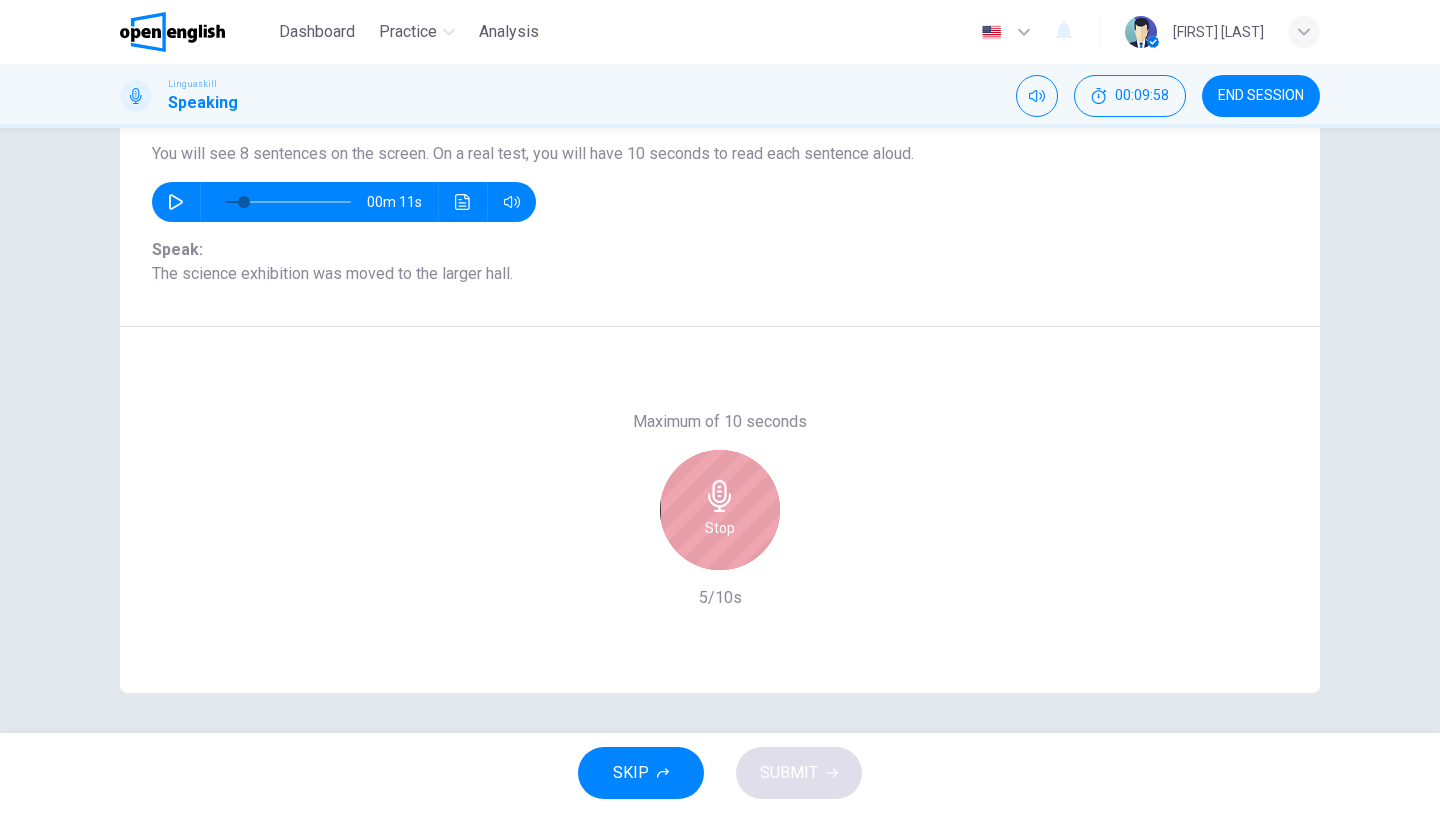 click 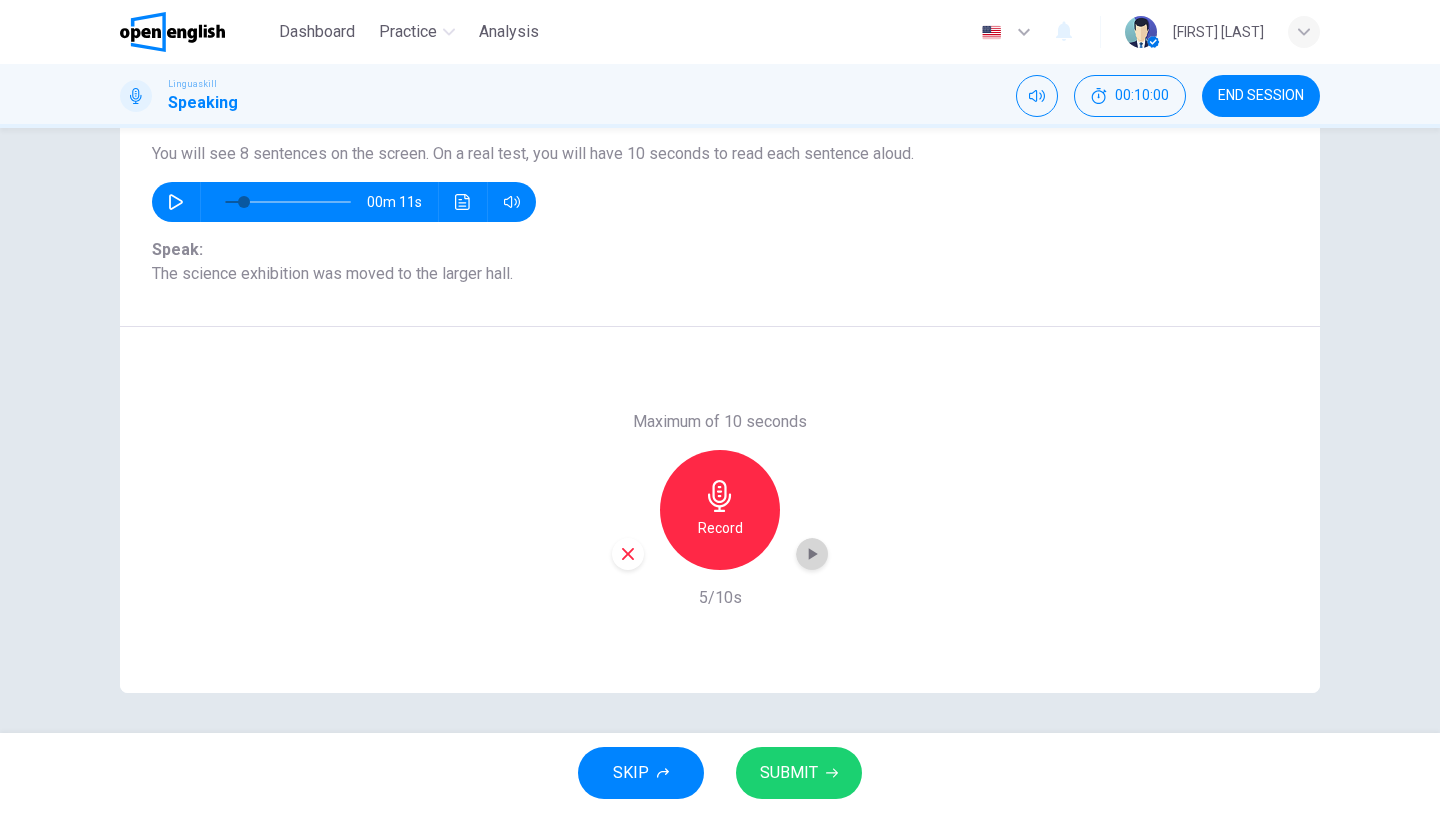 click 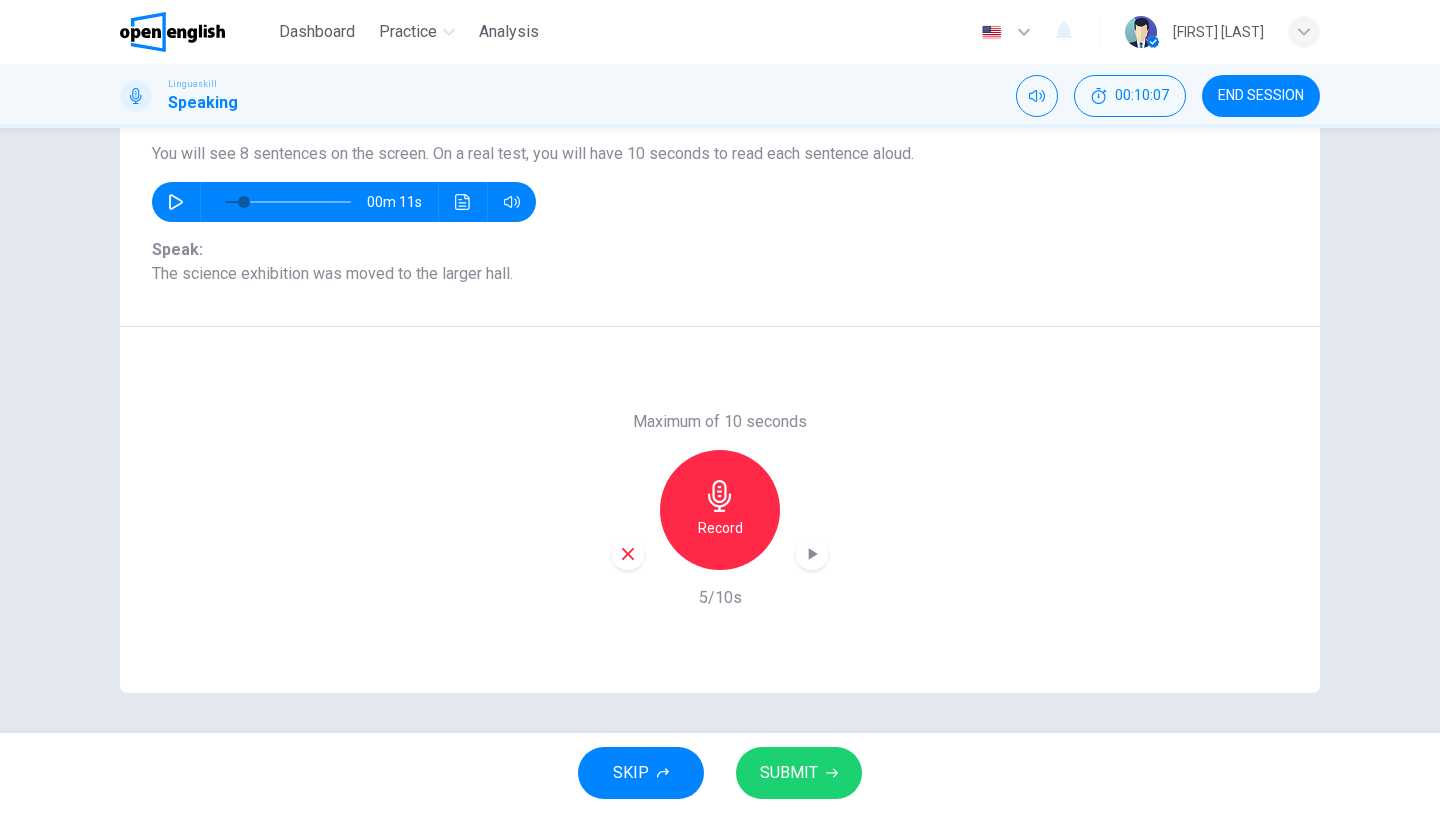 click 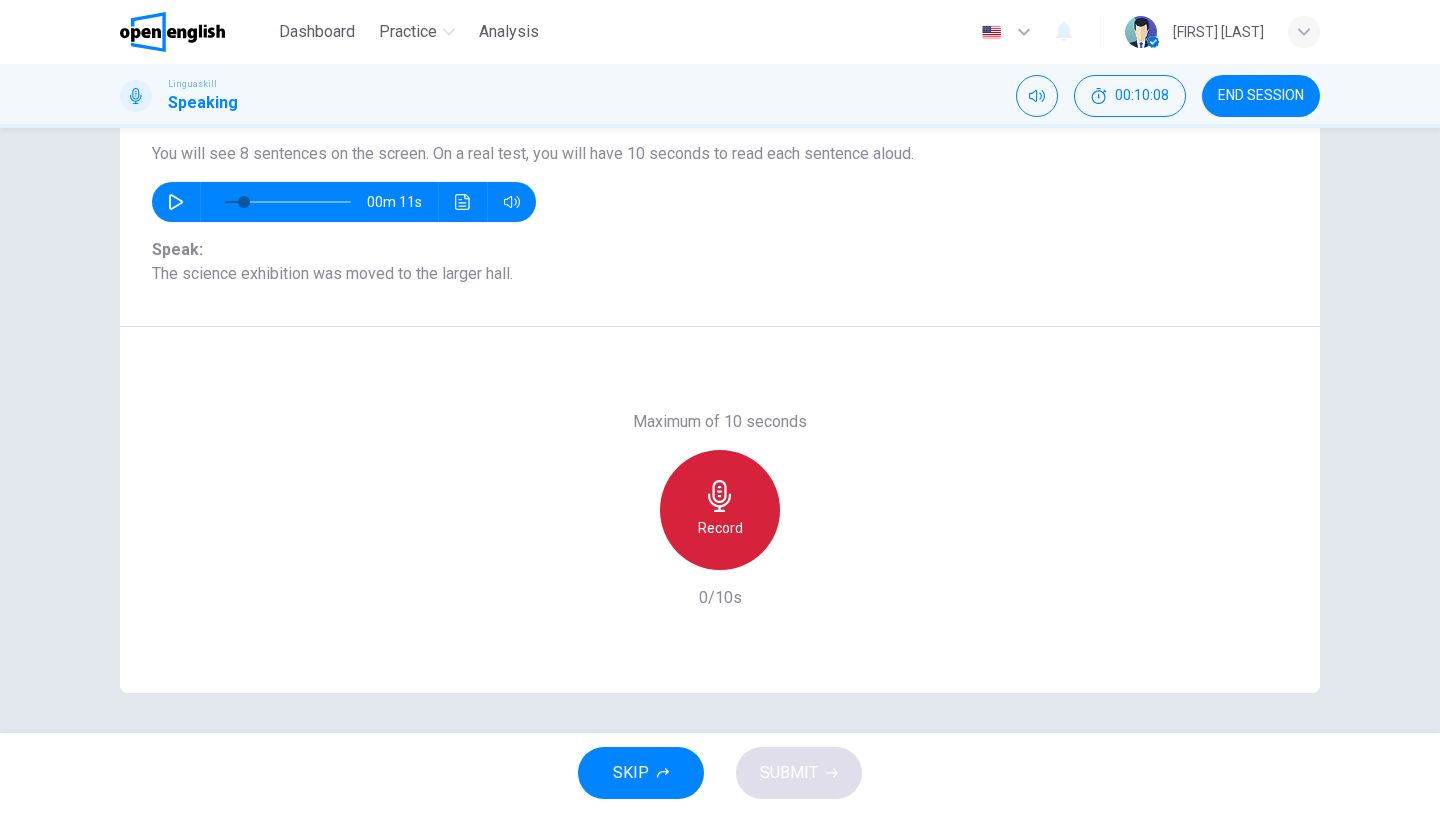 click 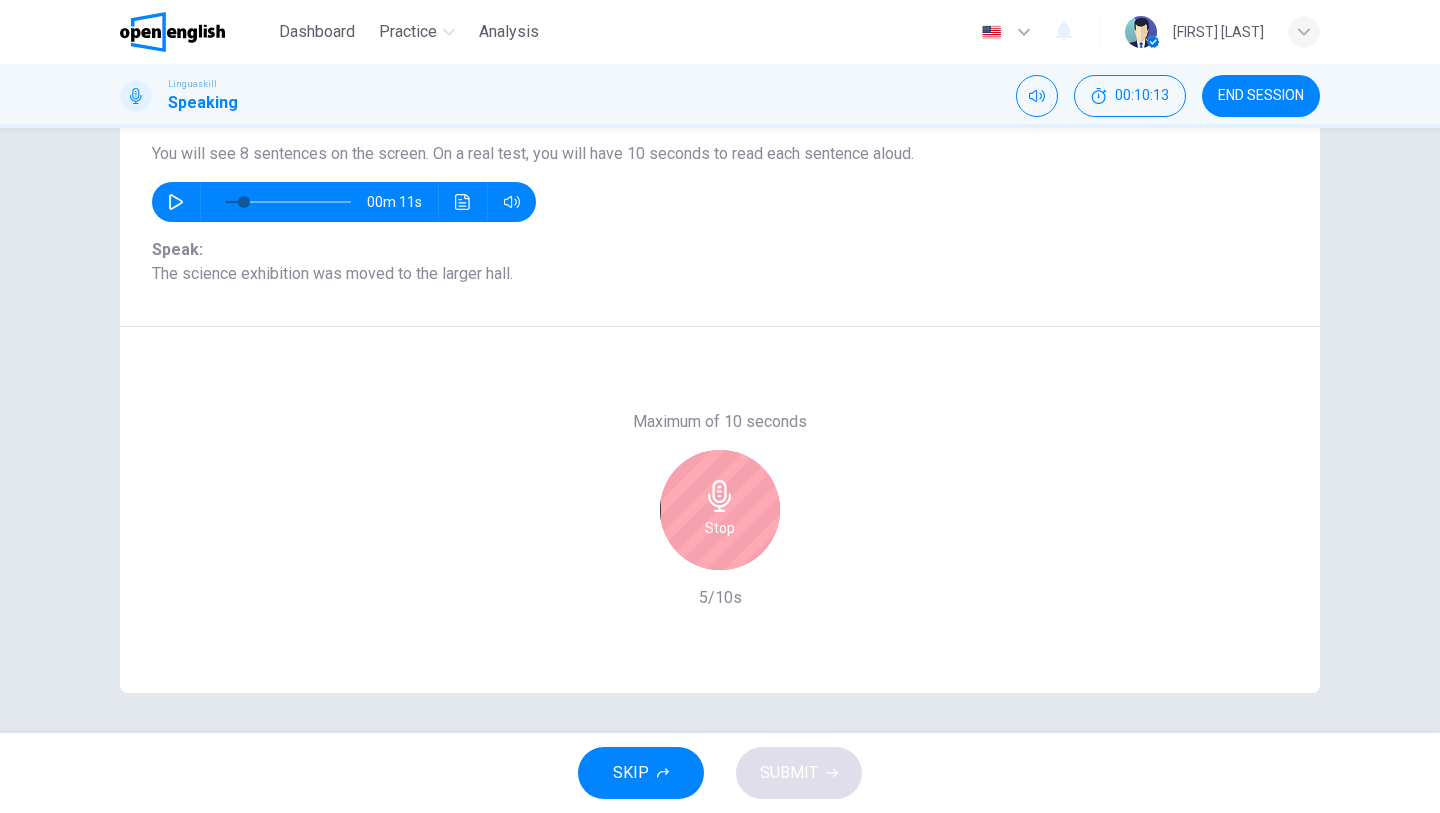 click 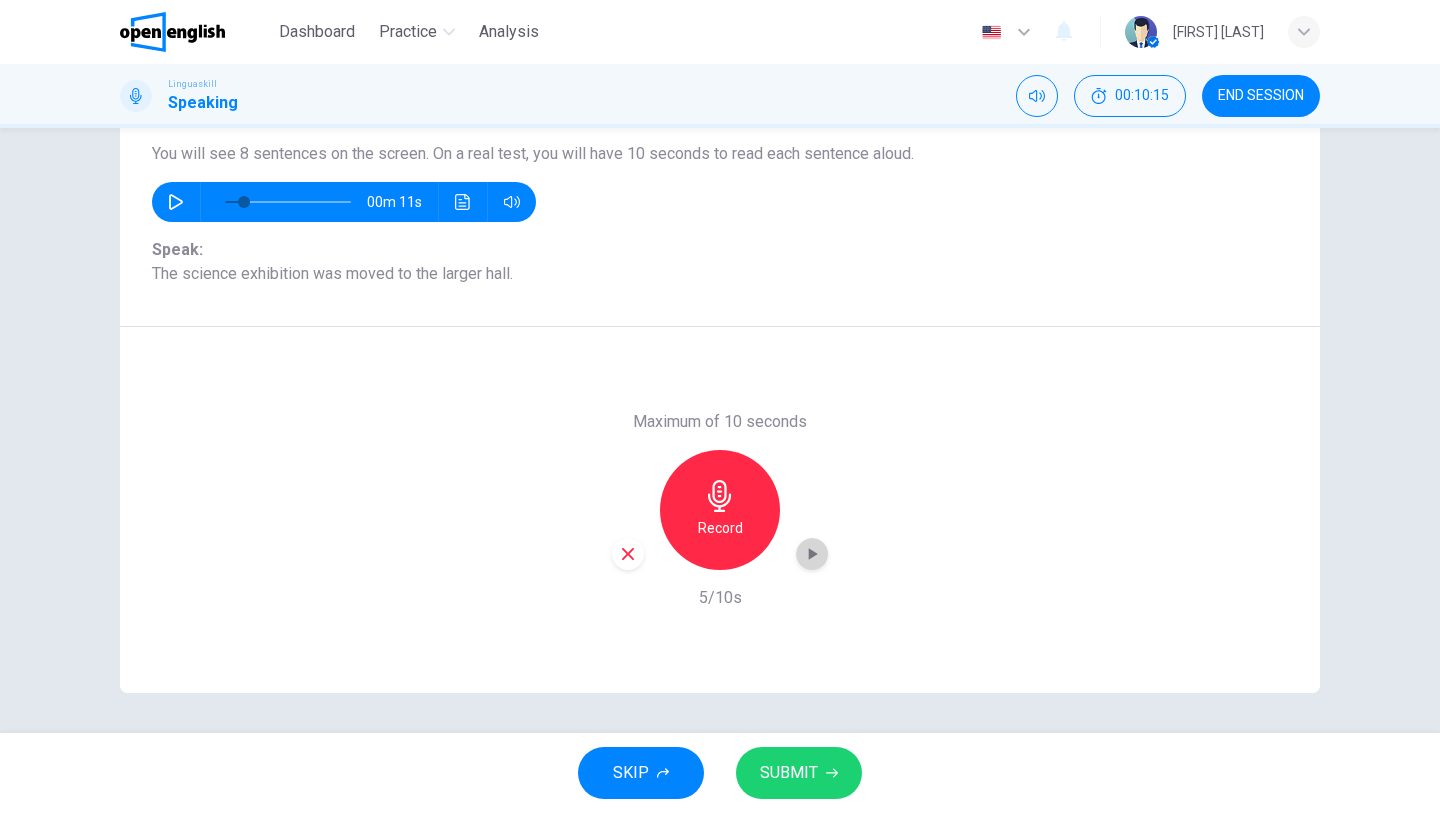 click 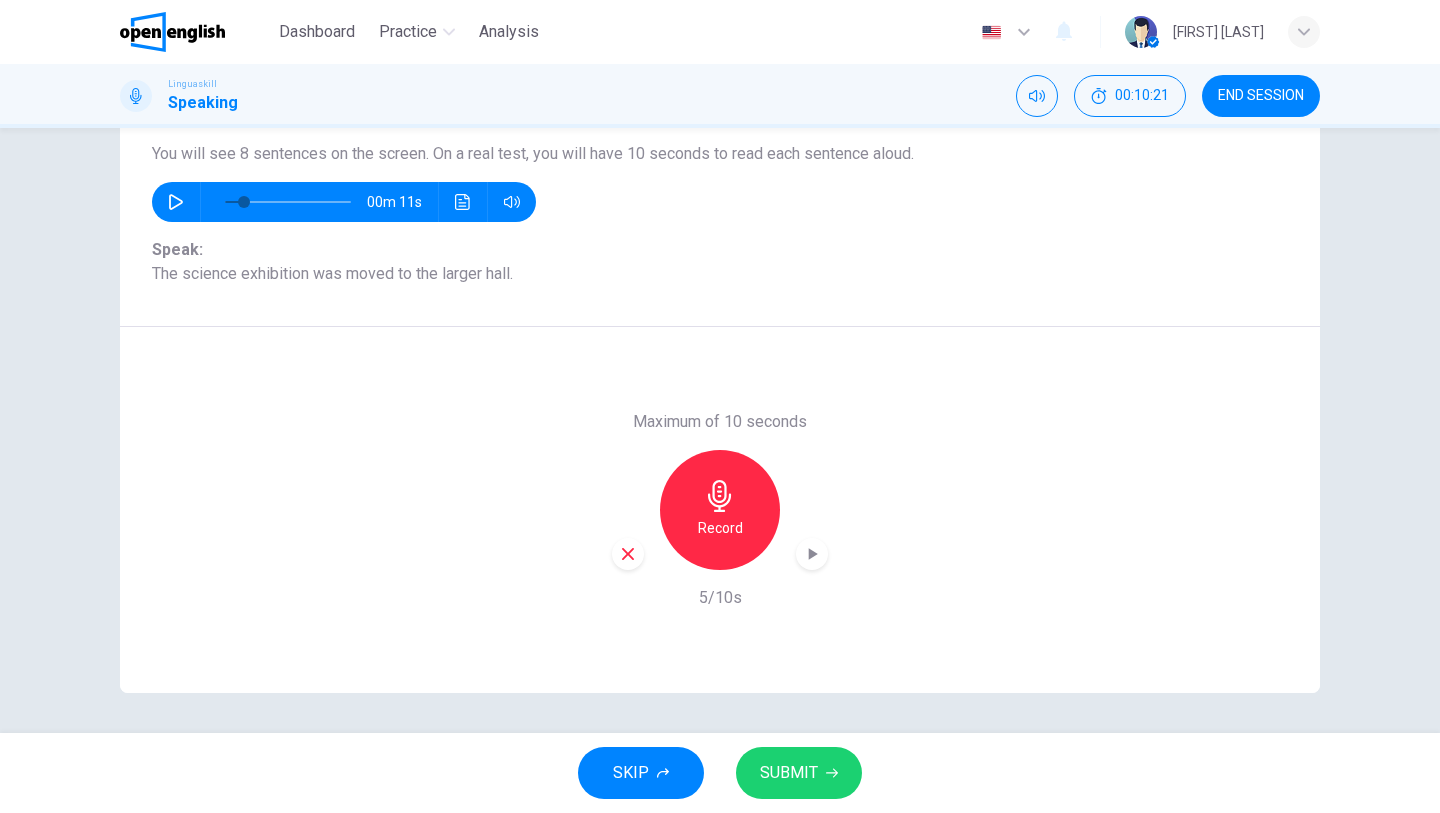 click on "SUBMIT" at bounding box center [789, 773] 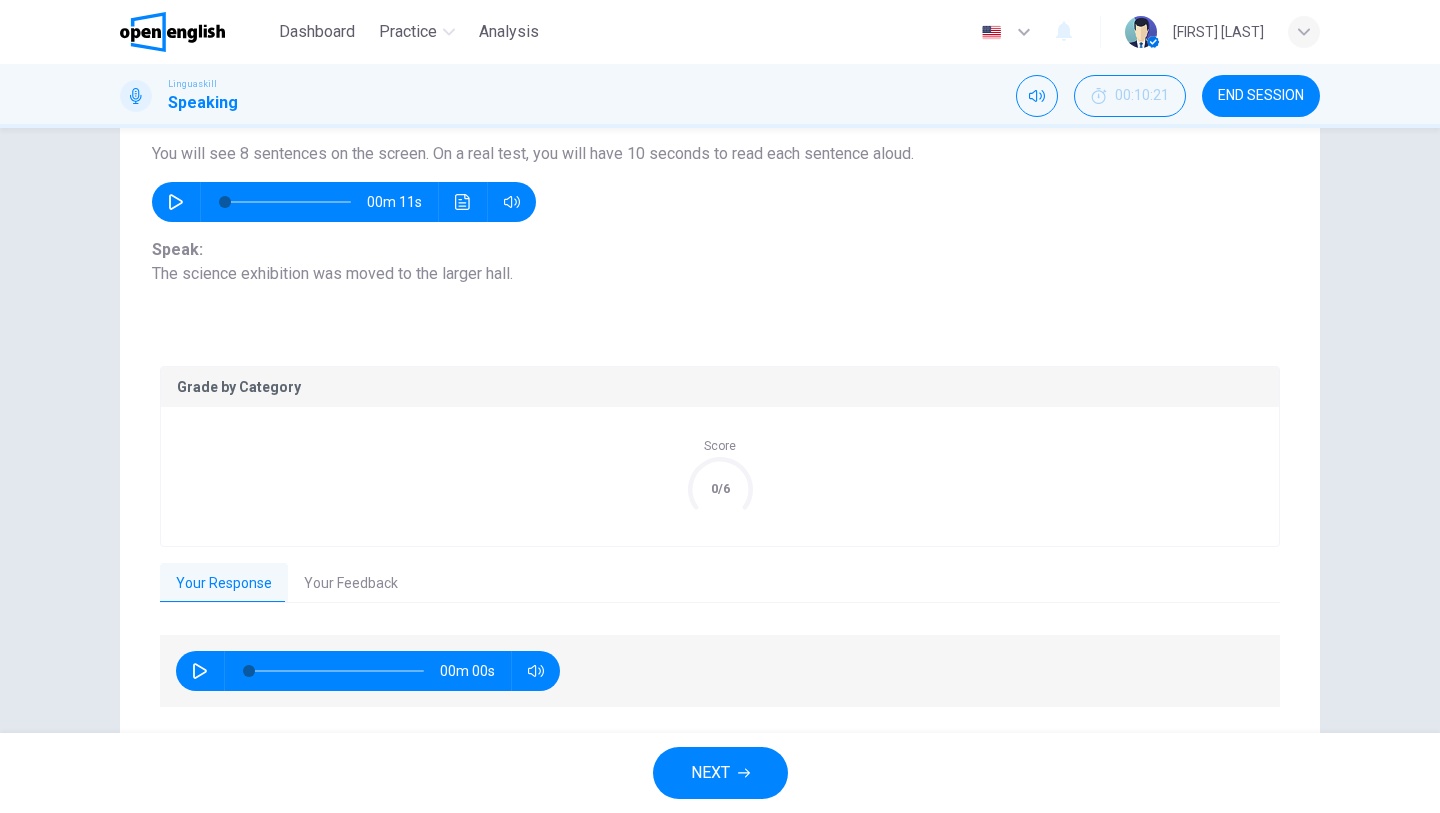 type on "*" 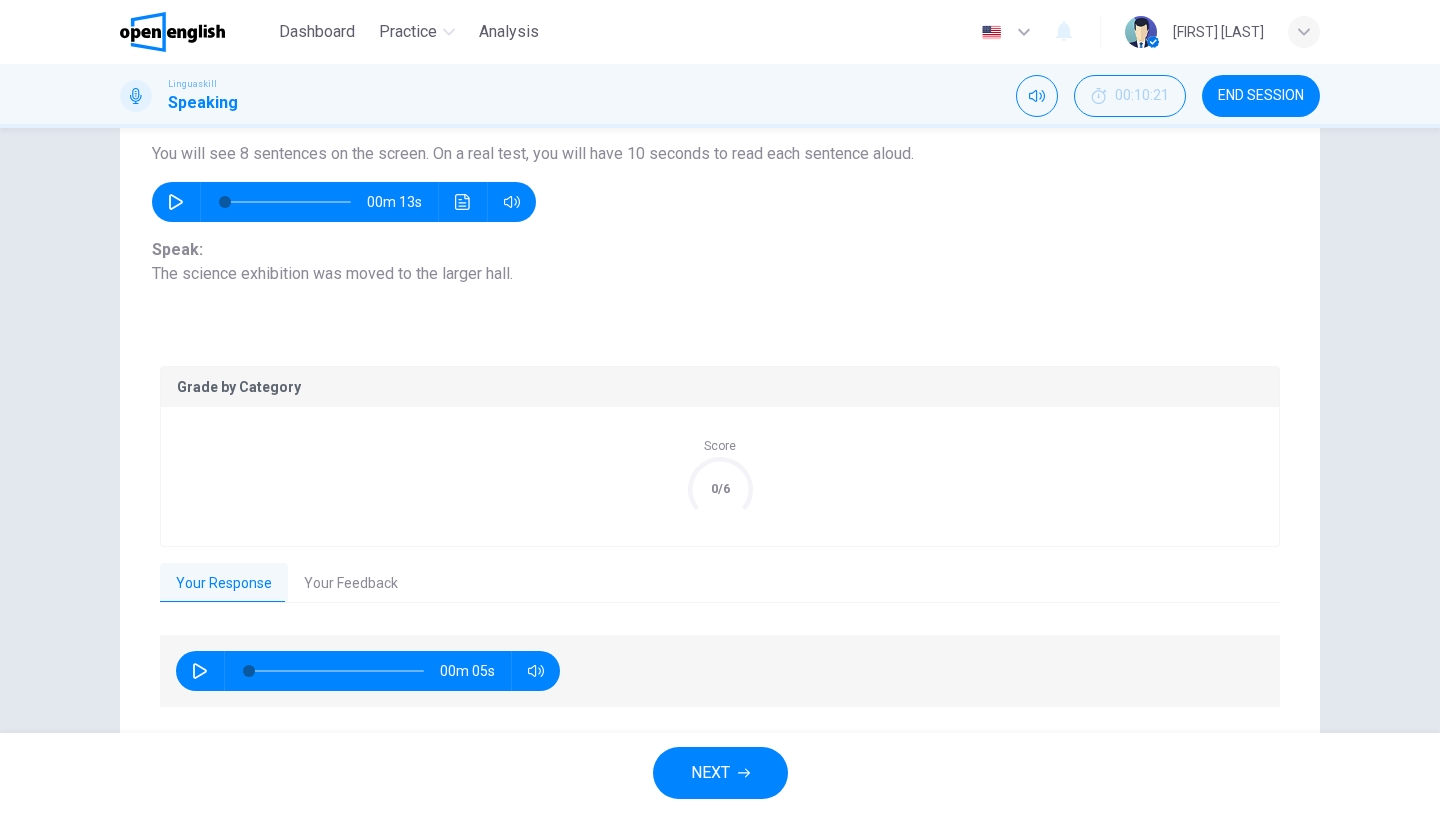 click on "Your Feedback" at bounding box center [351, 584] 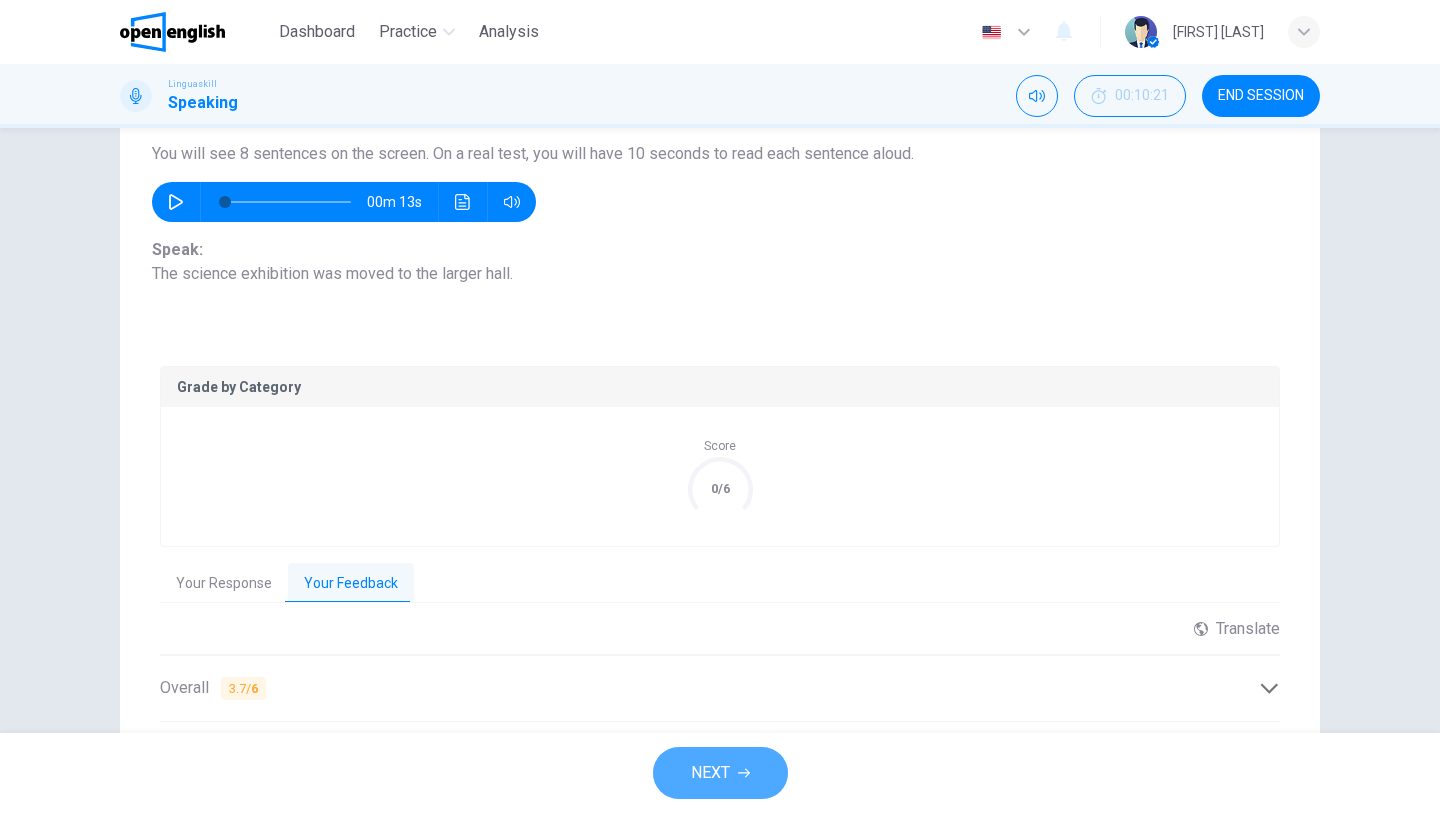 click on "NEXT" at bounding box center [710, 773] 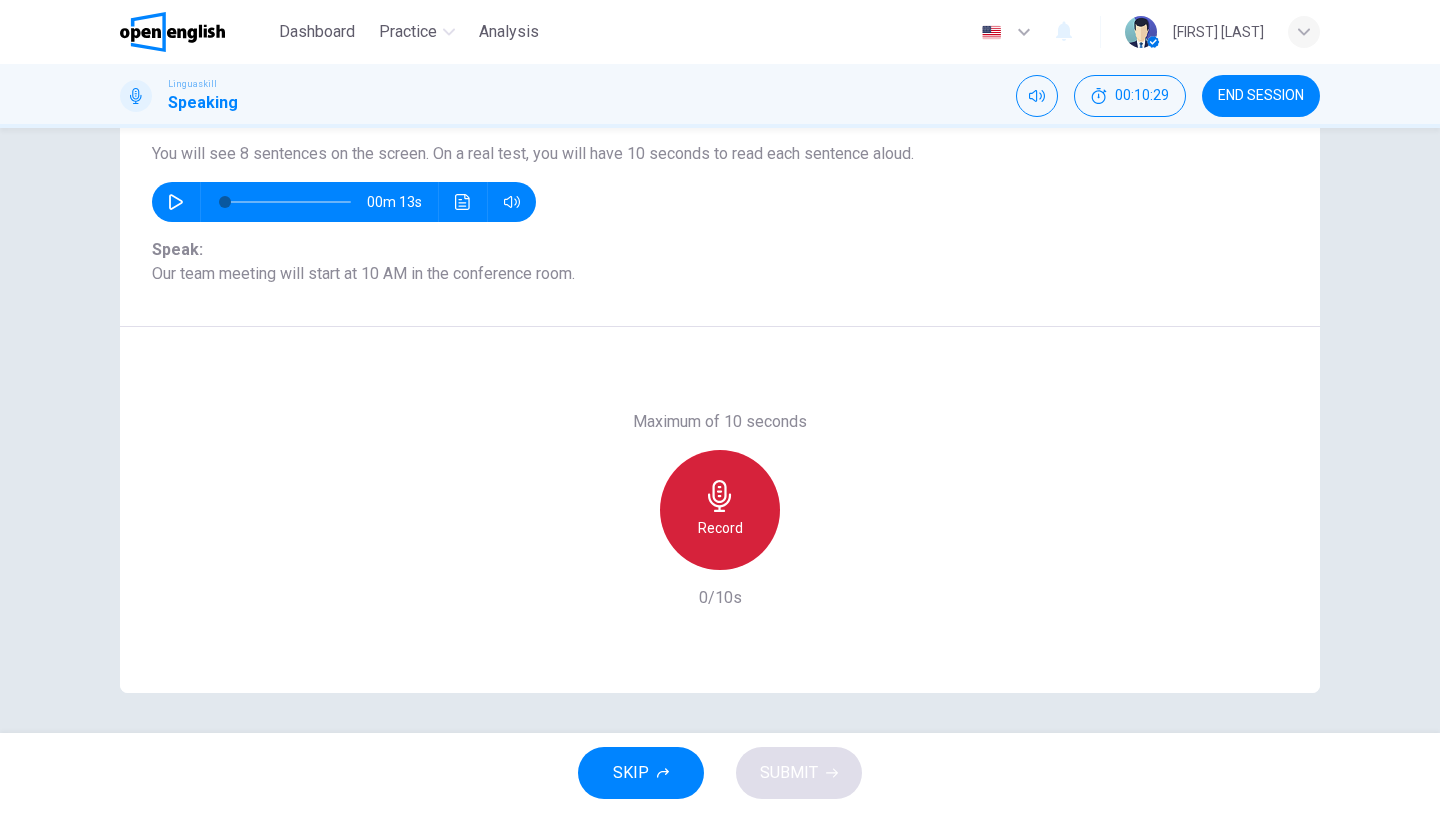 click 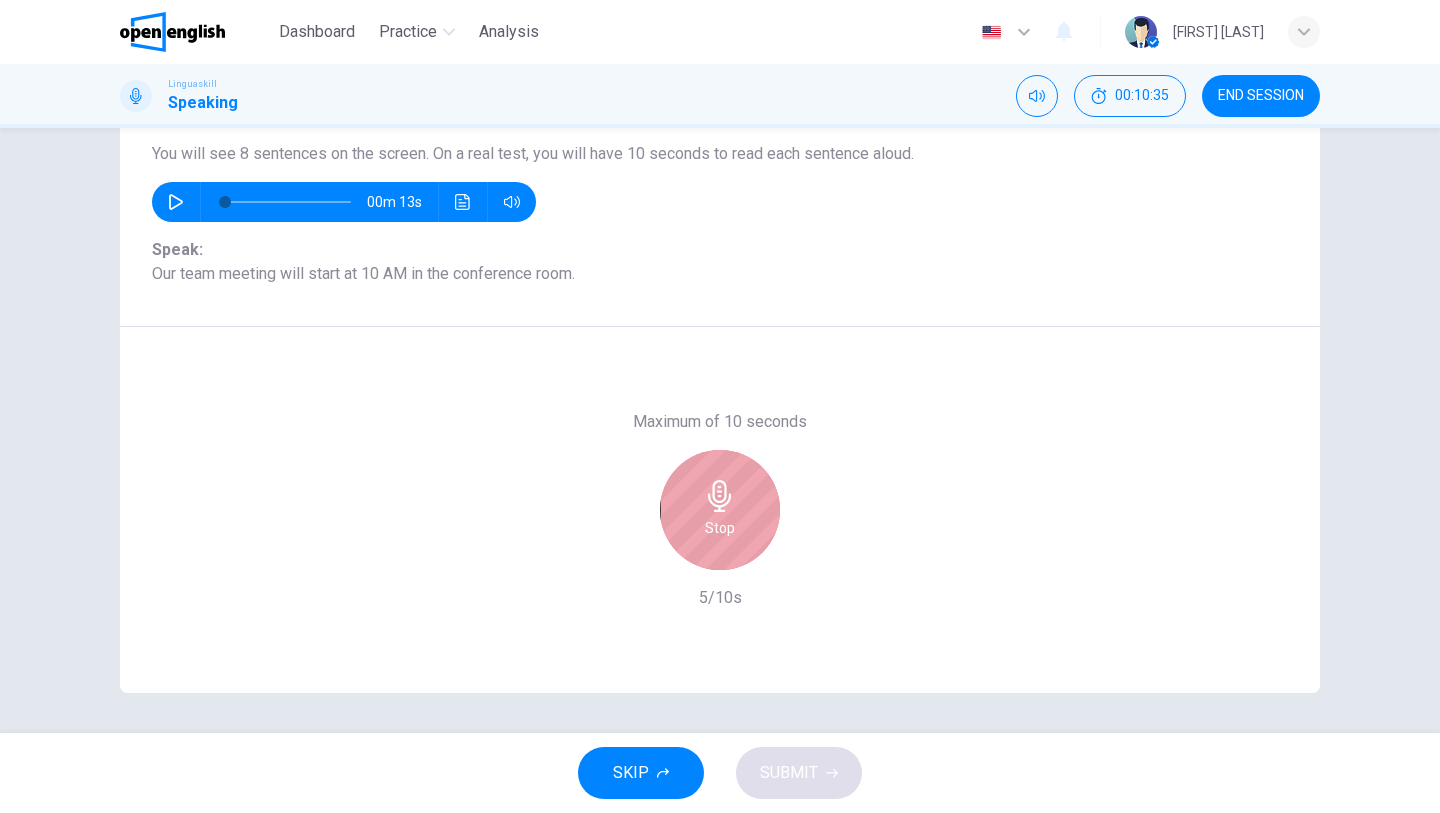 click 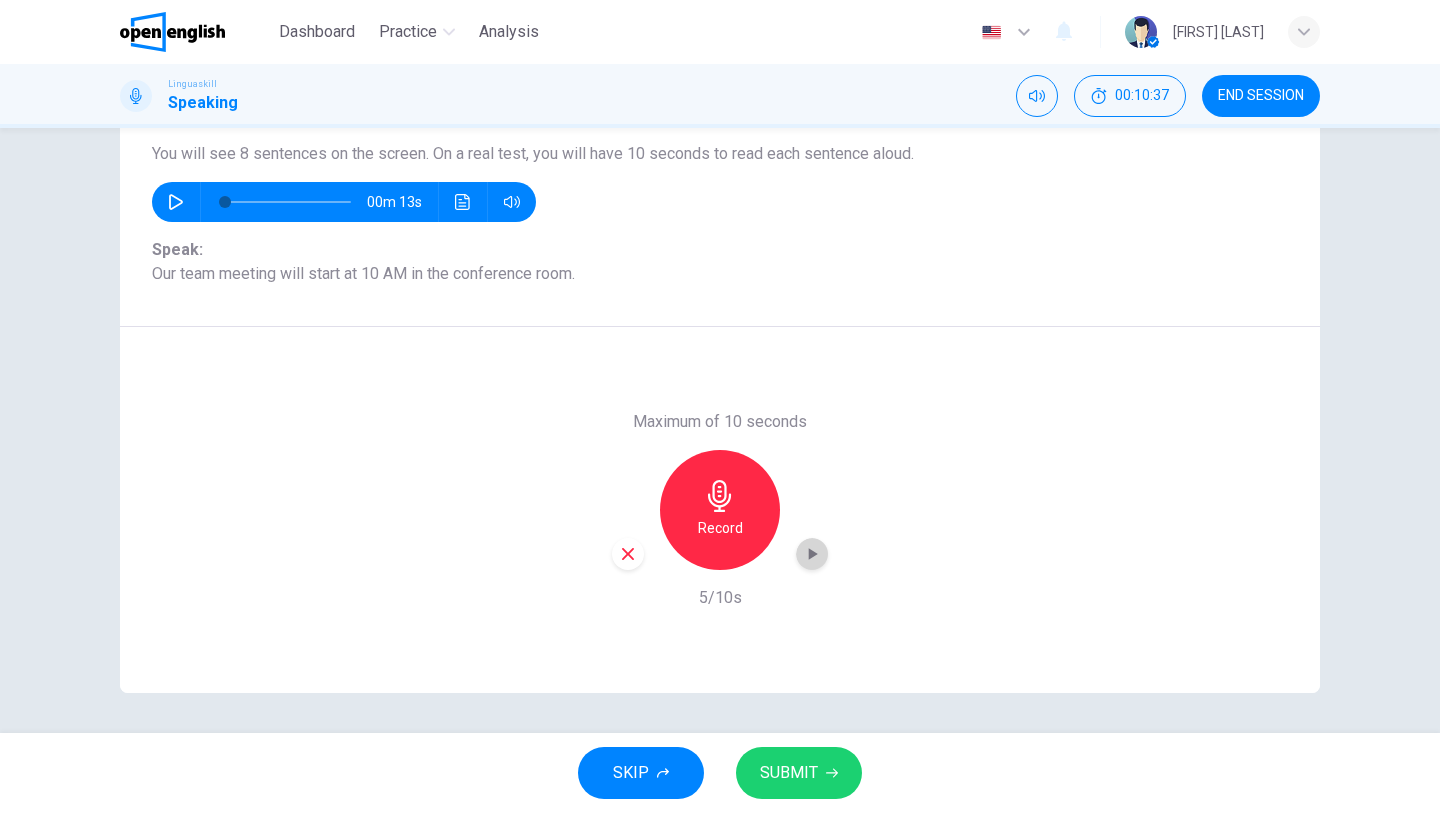 click 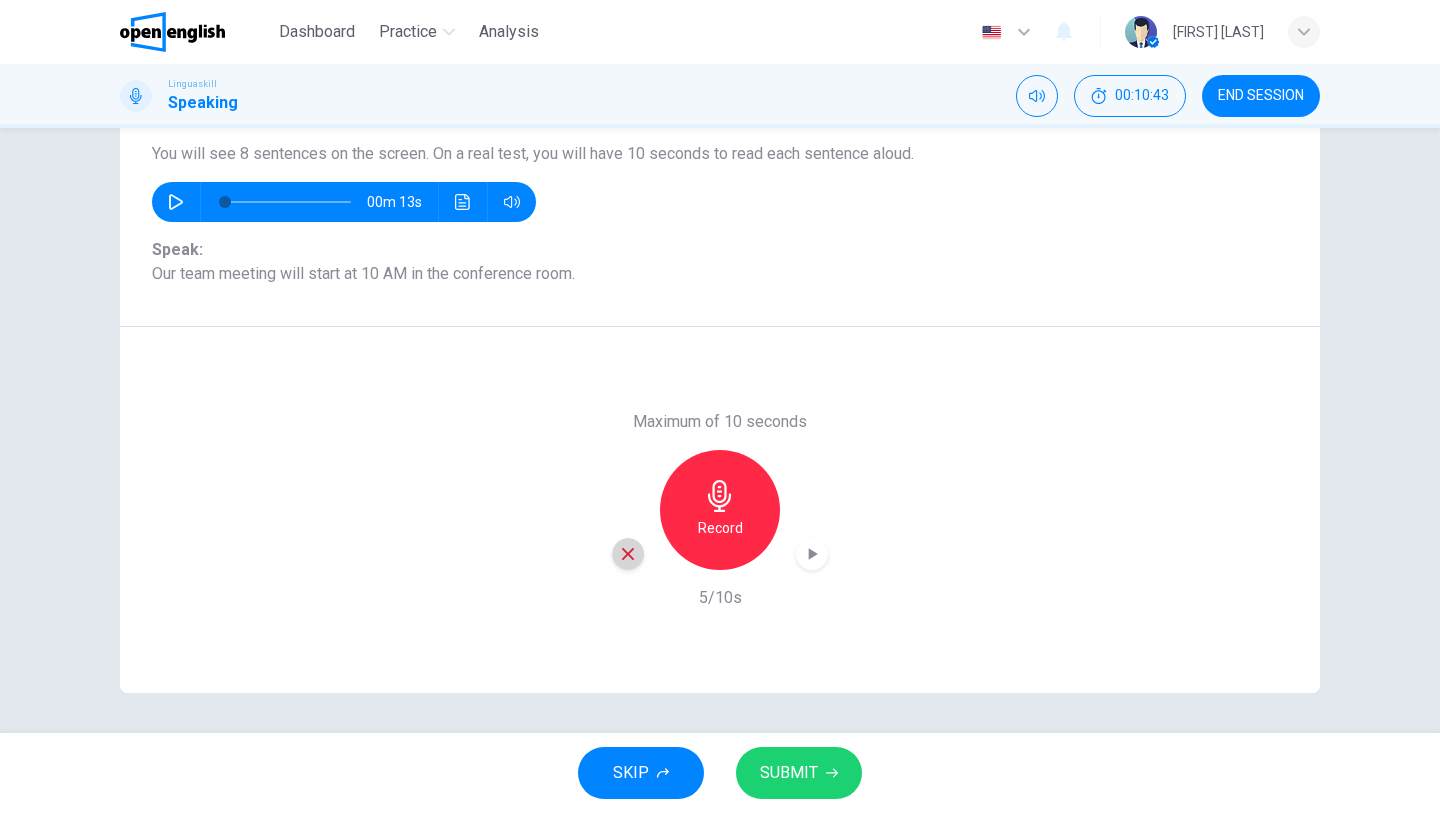 click 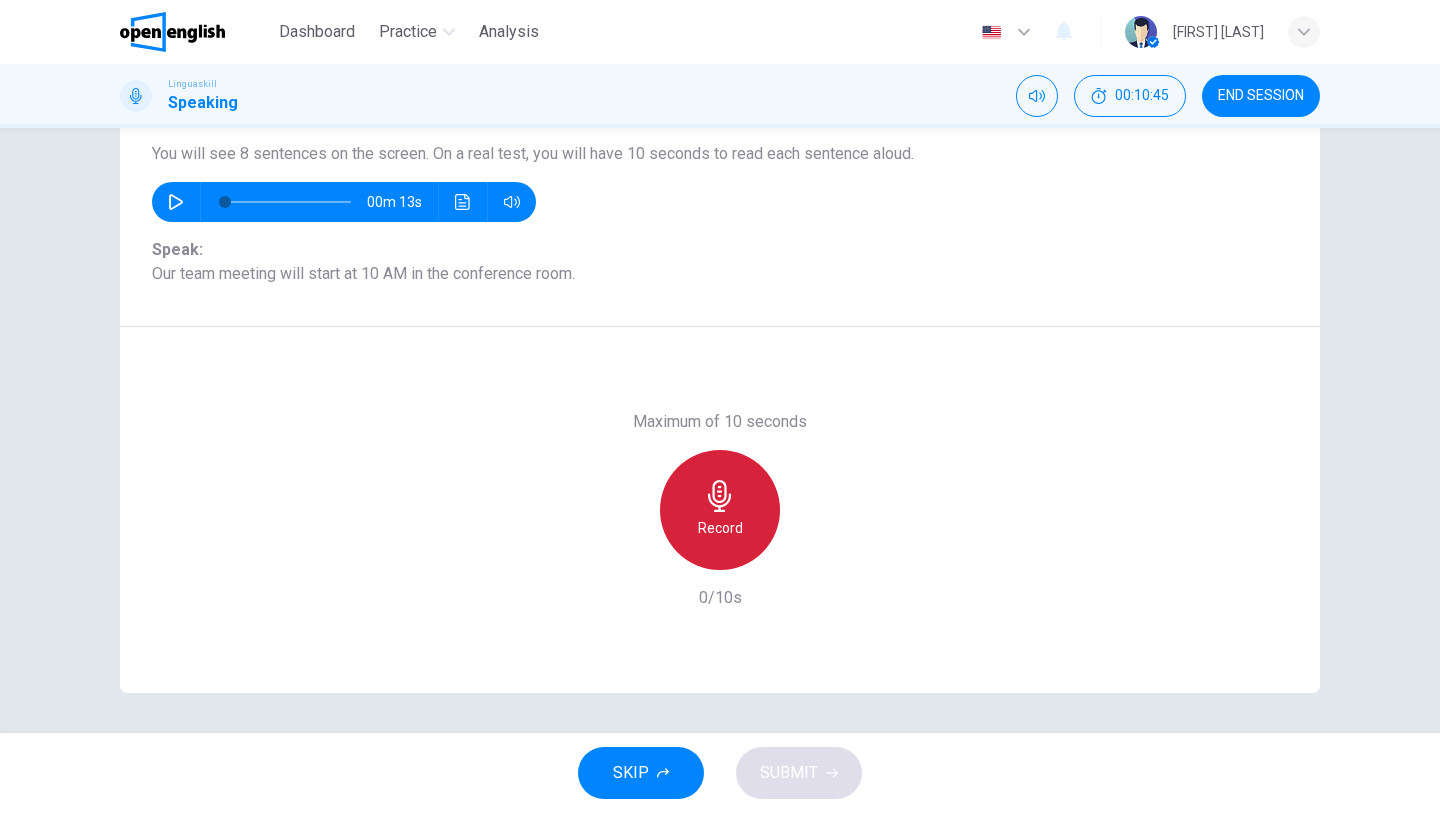click 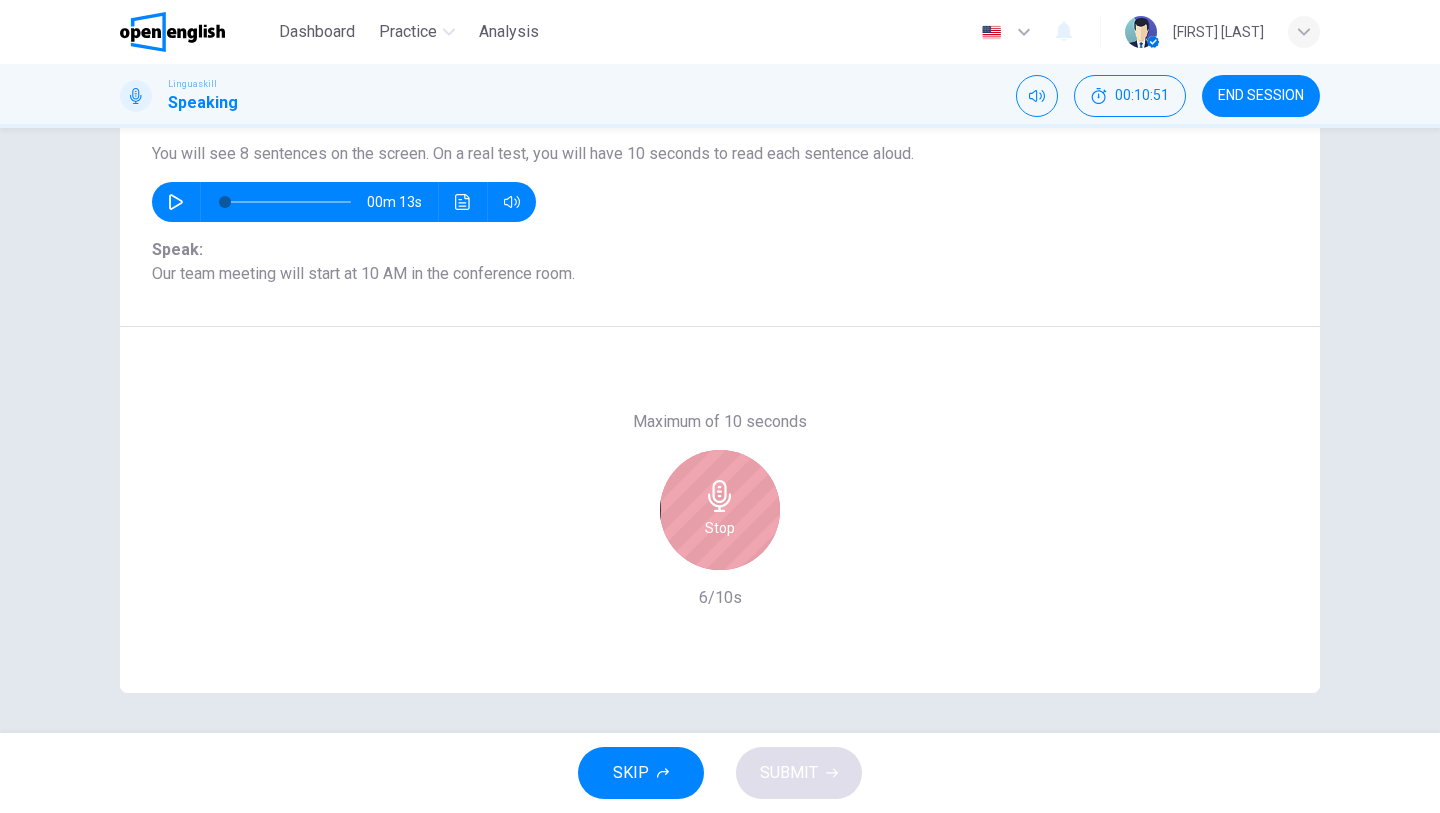 click 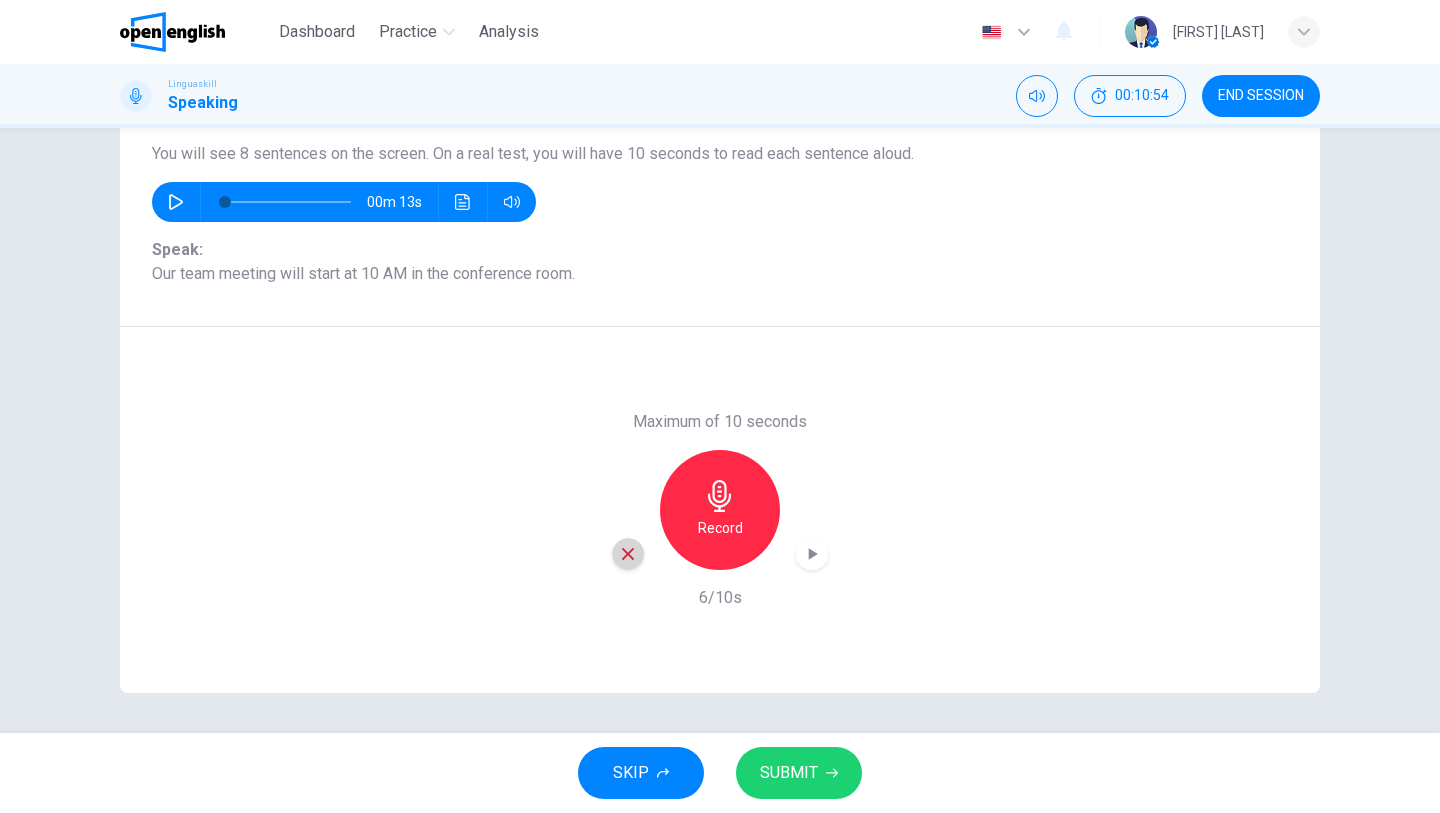 click 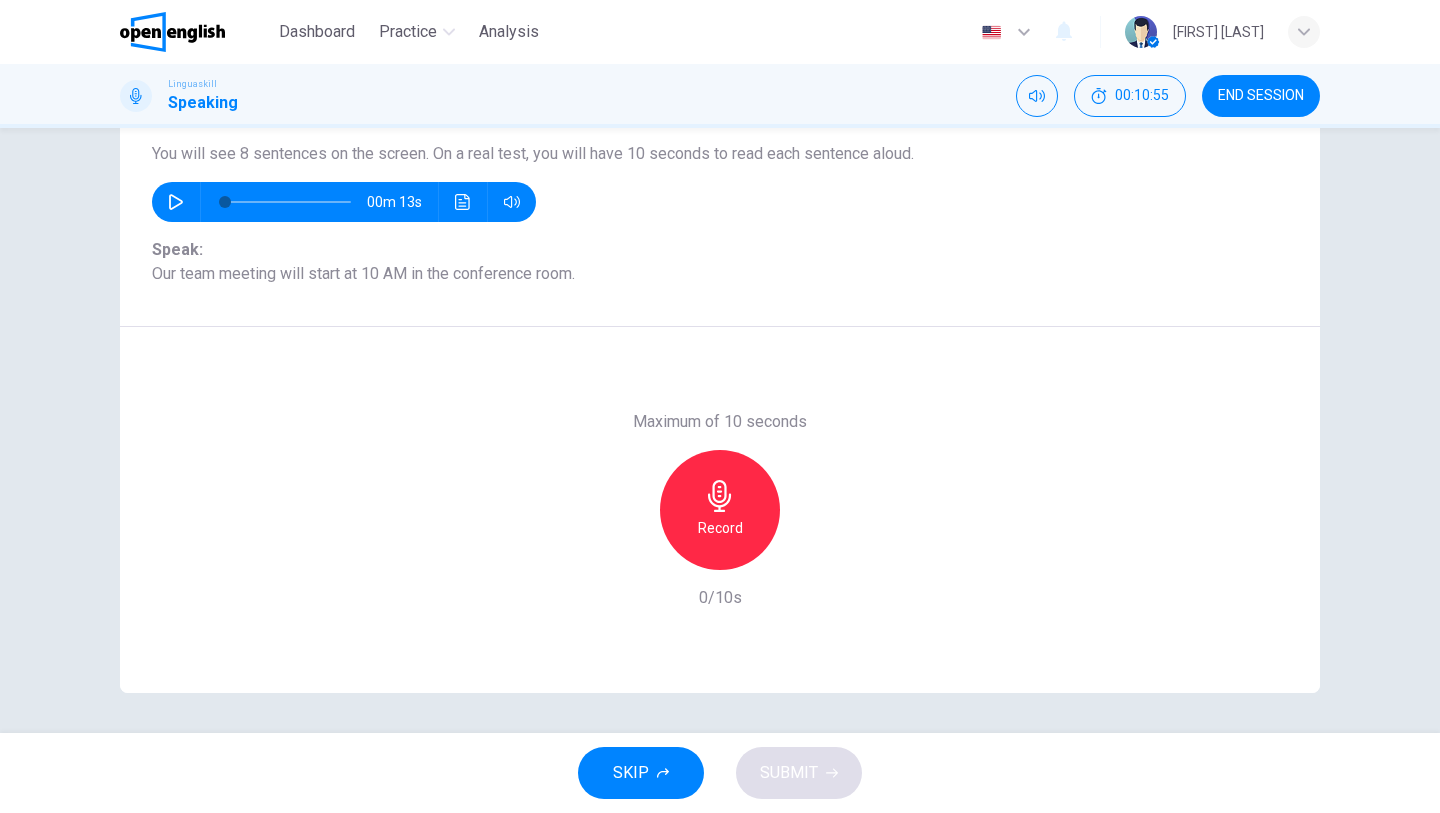 click 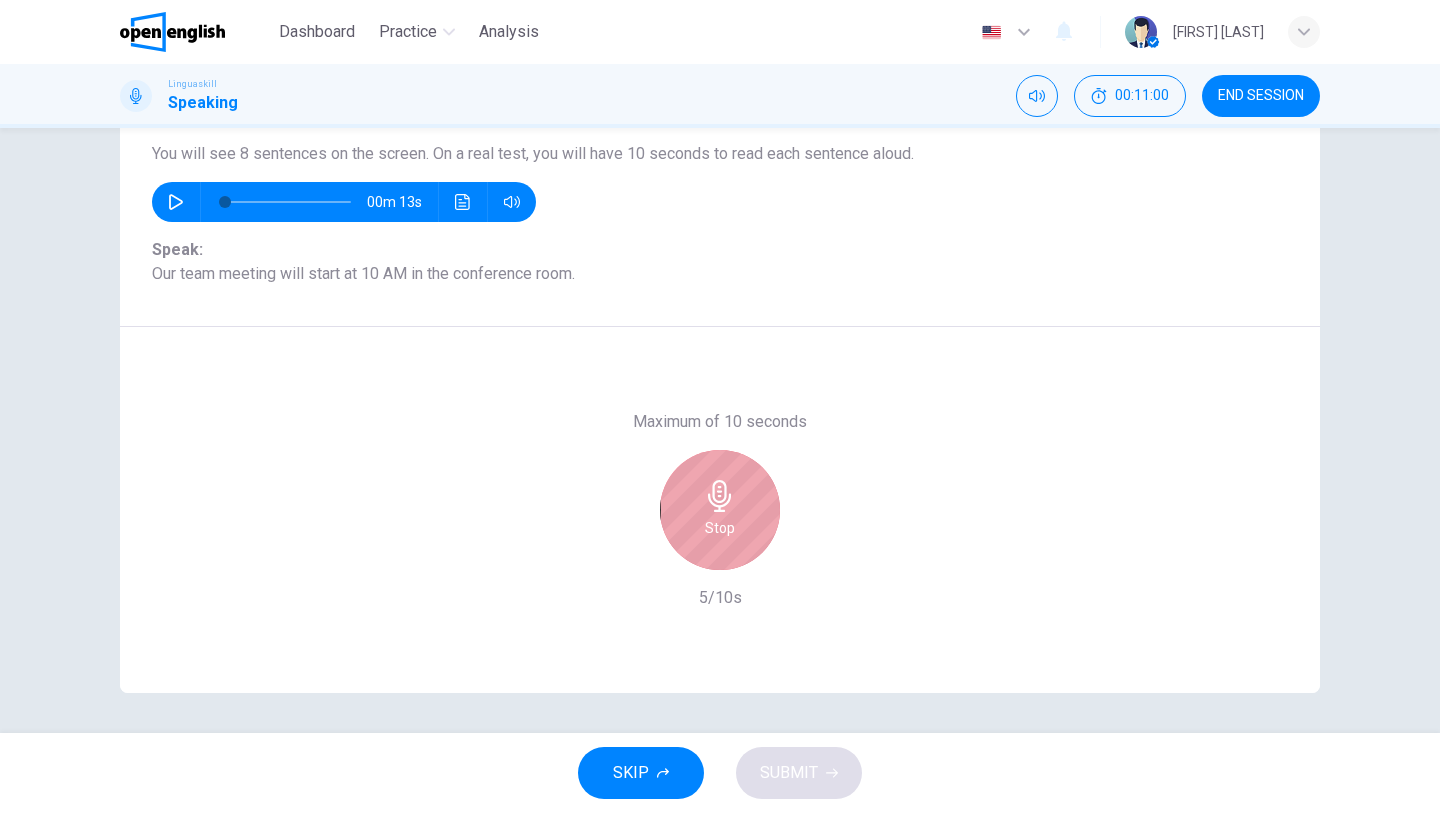 click 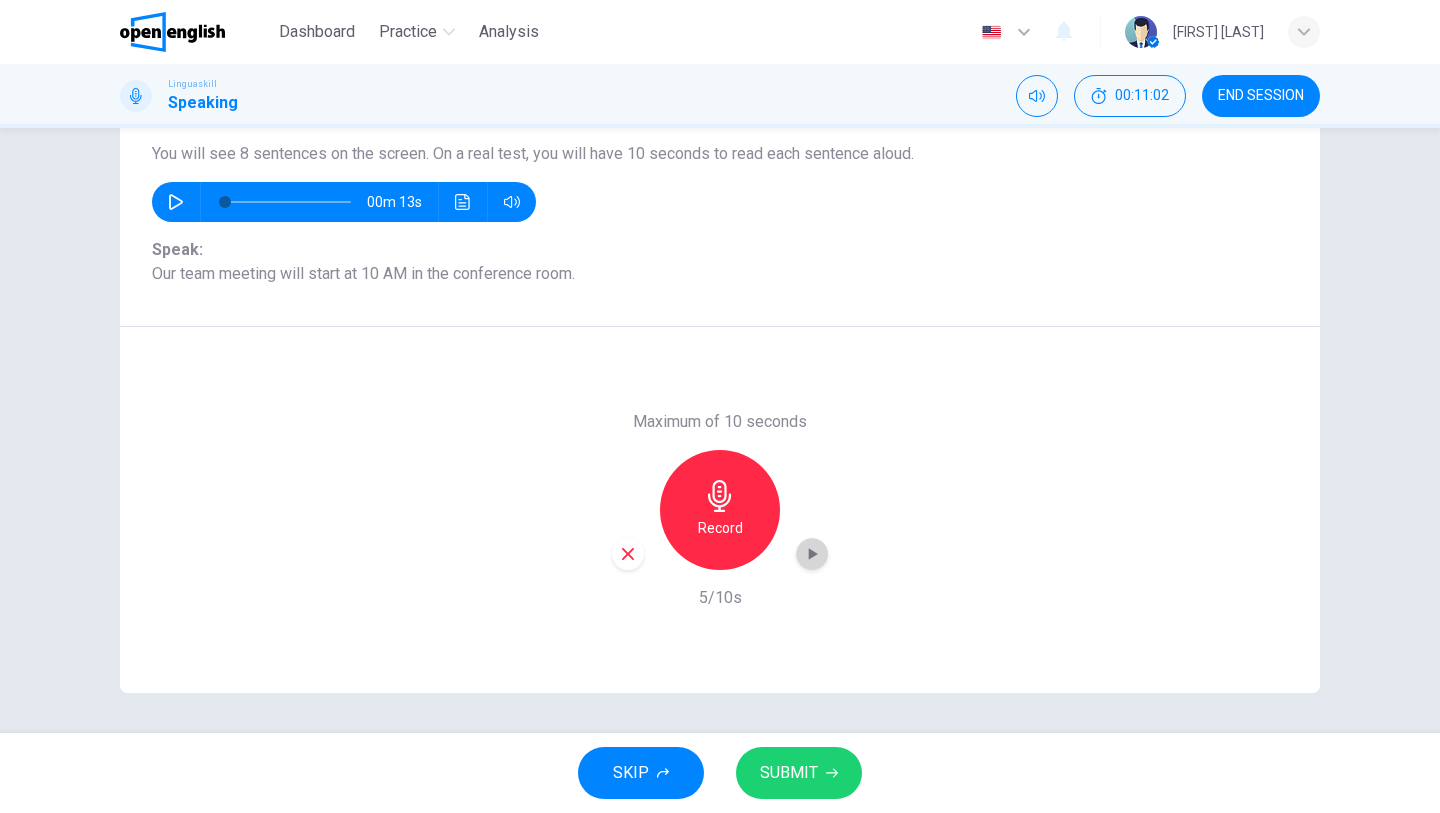 click 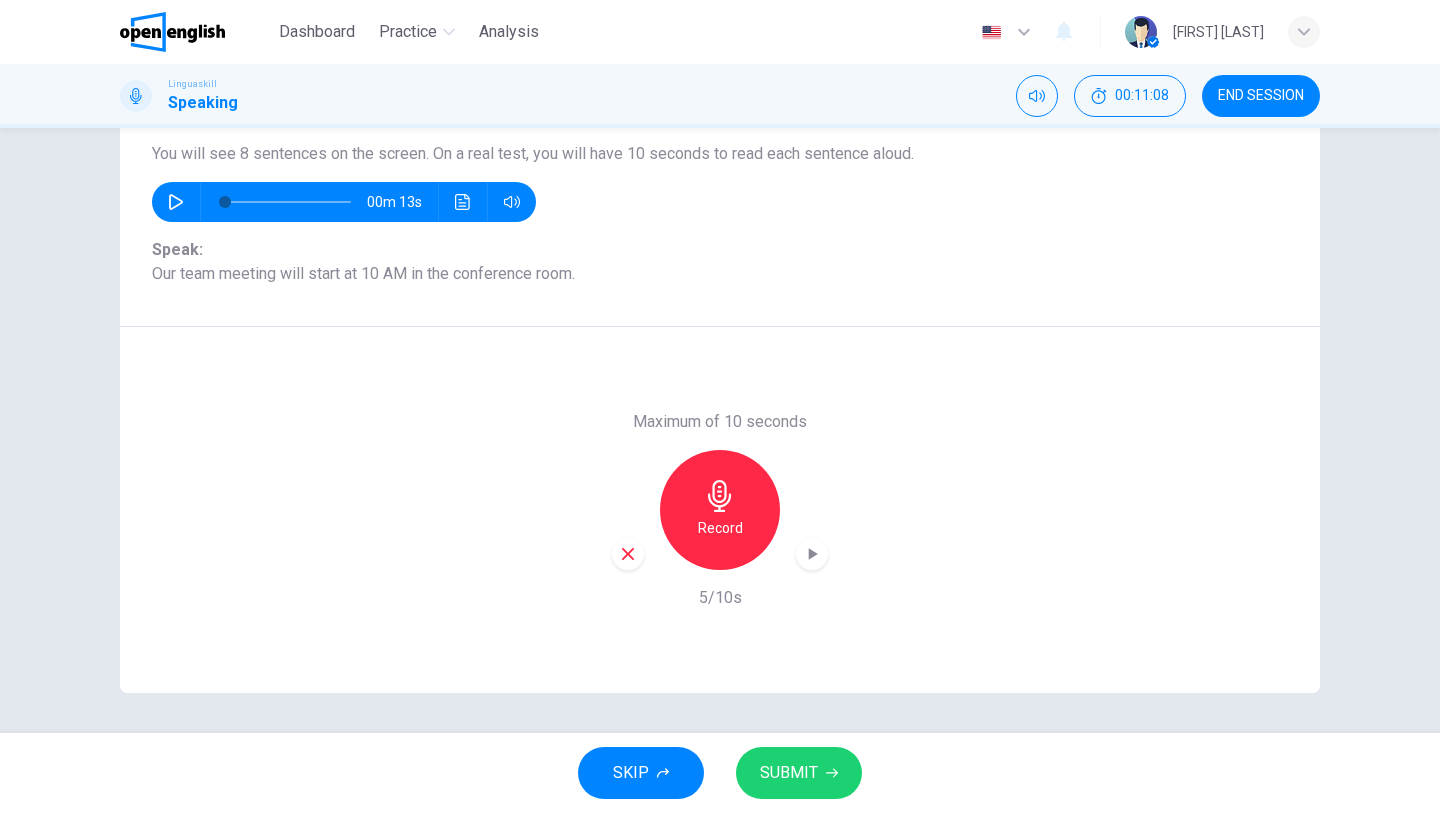 click on "SUBMIT" at bounding box center [789, 773] 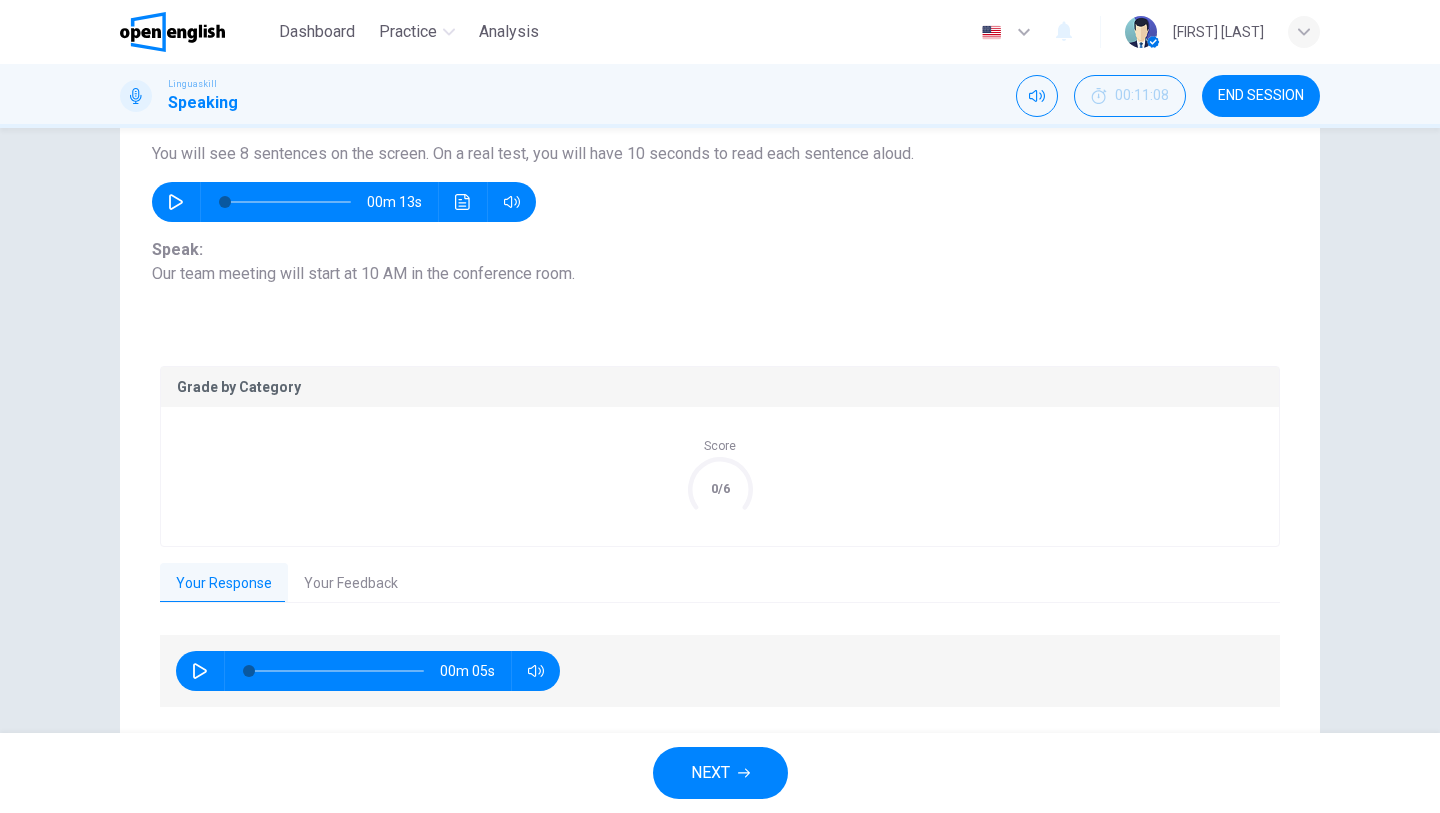 click on "Your Feedback" at bounding box center (351, 584) 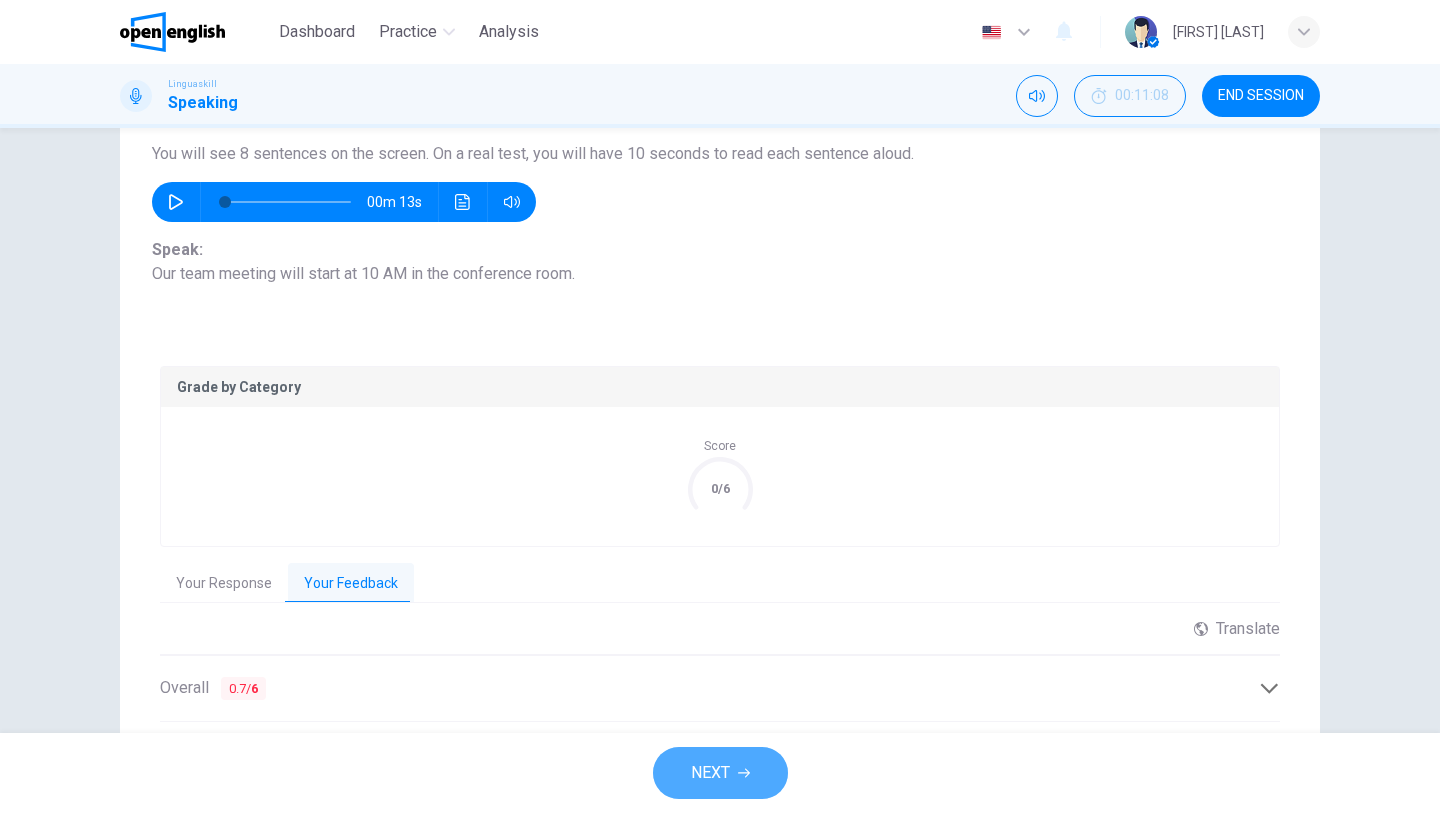 click on "NEXT" at bounding box center (720, 773) 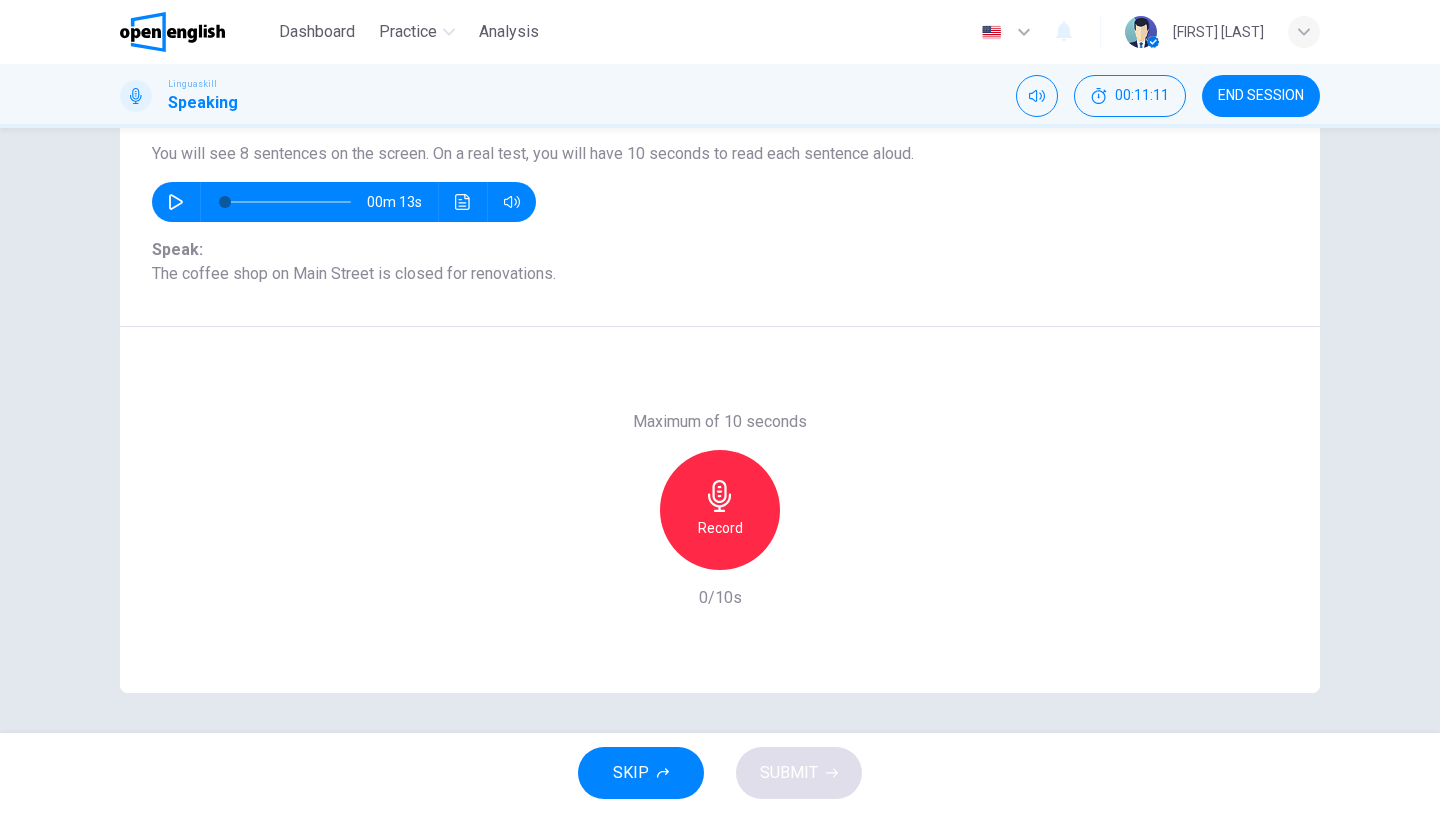 click 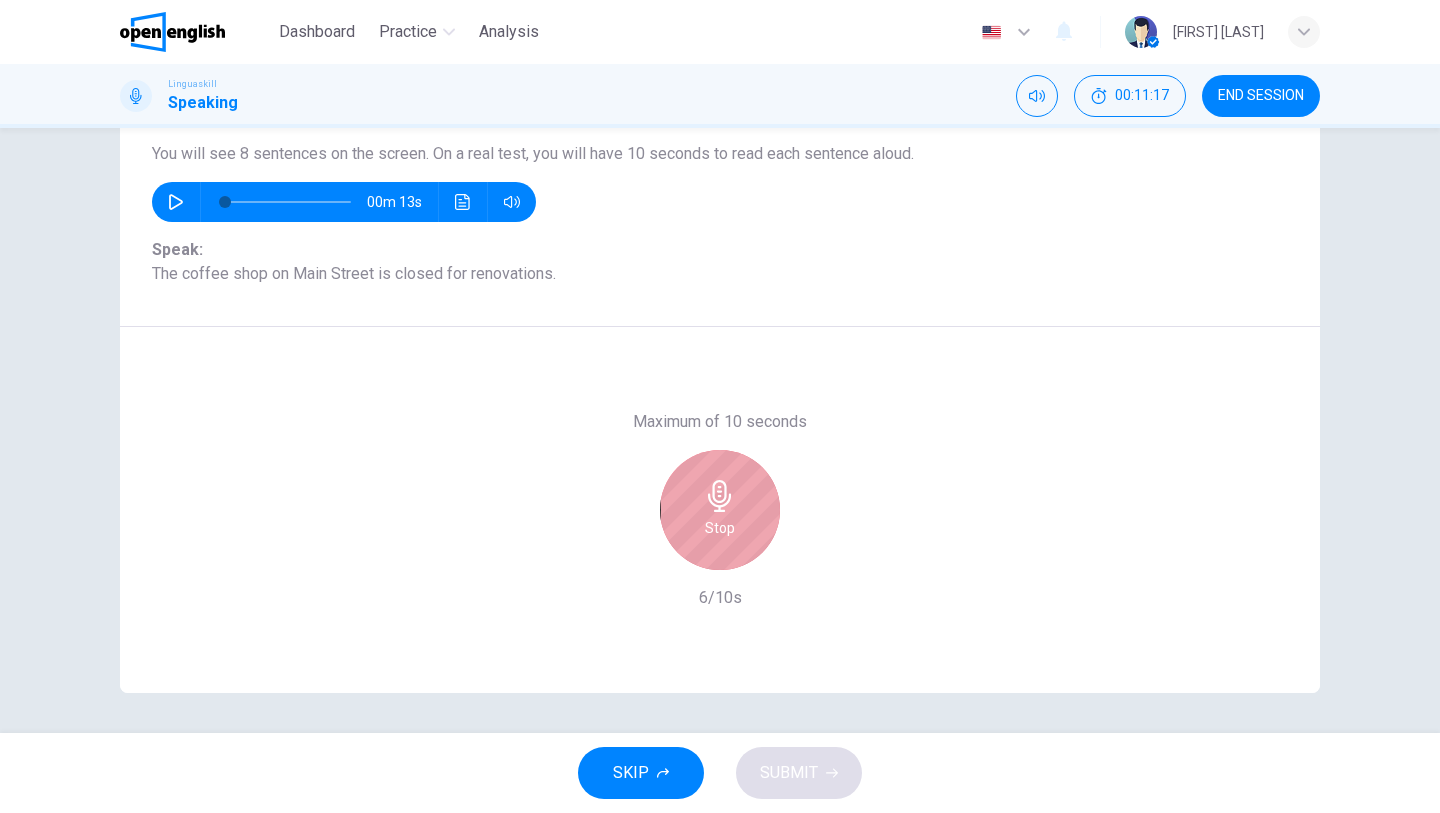 click 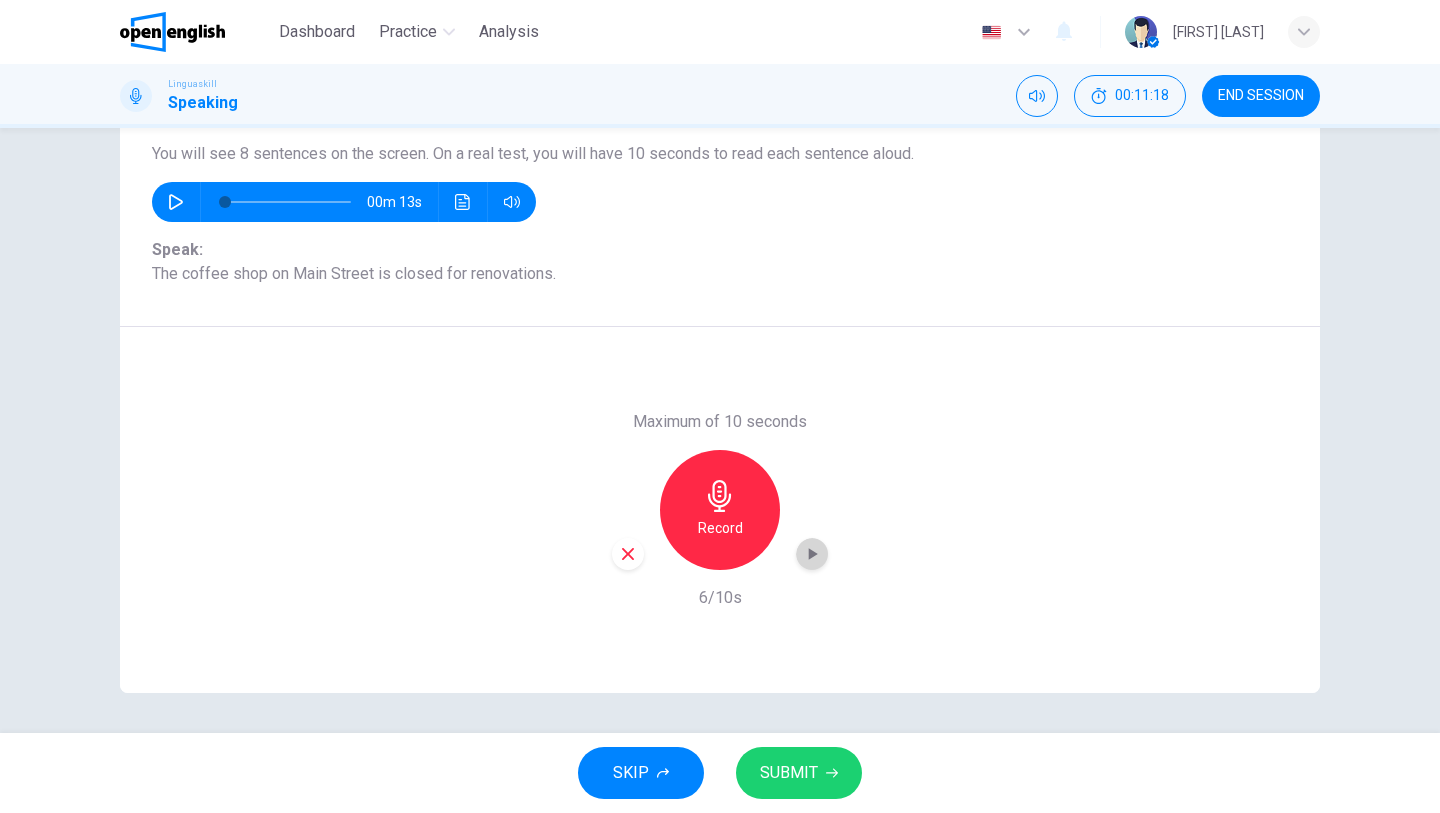 click 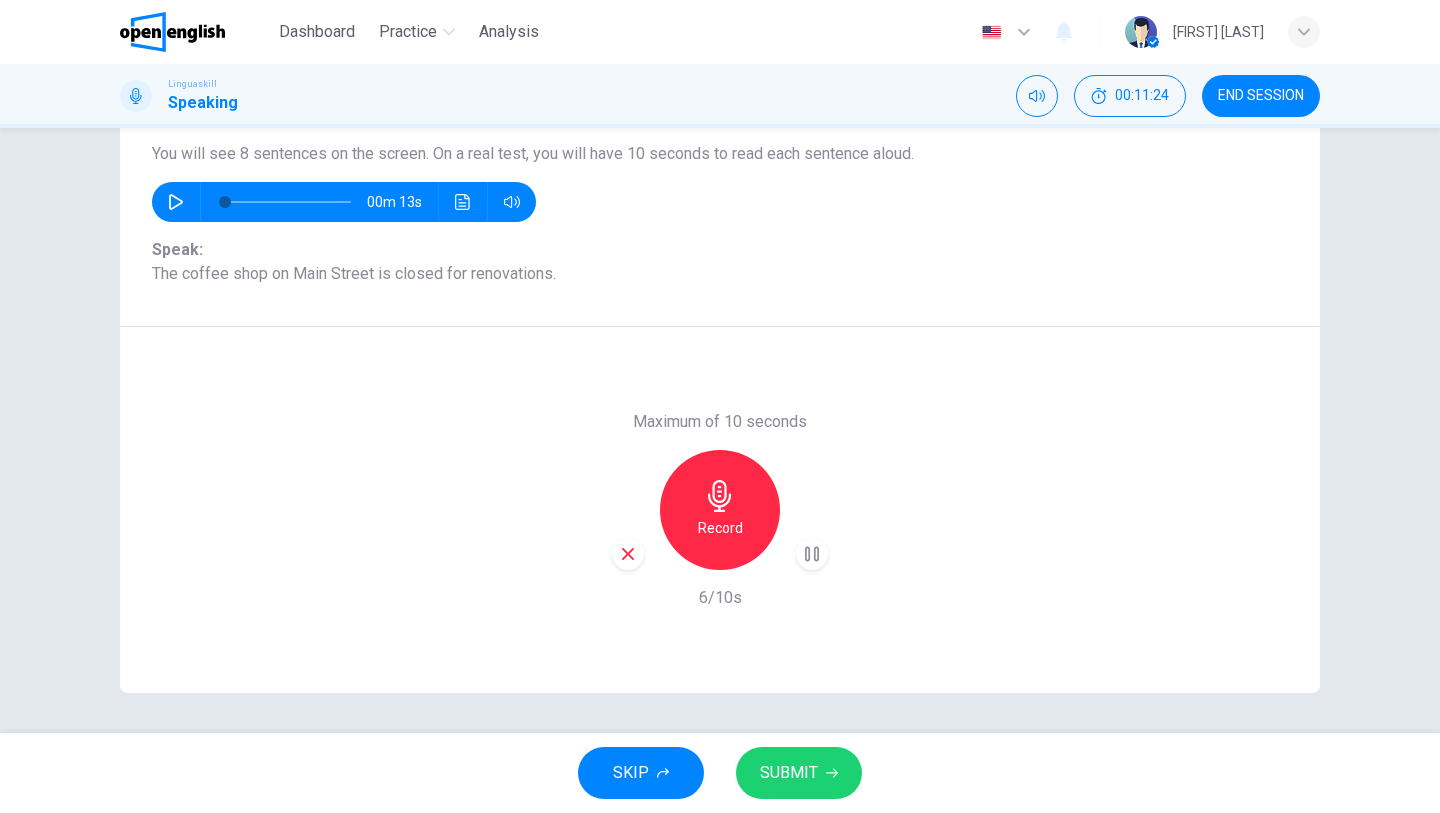 click on "SUBMIT" at bounding box center (789, 773) 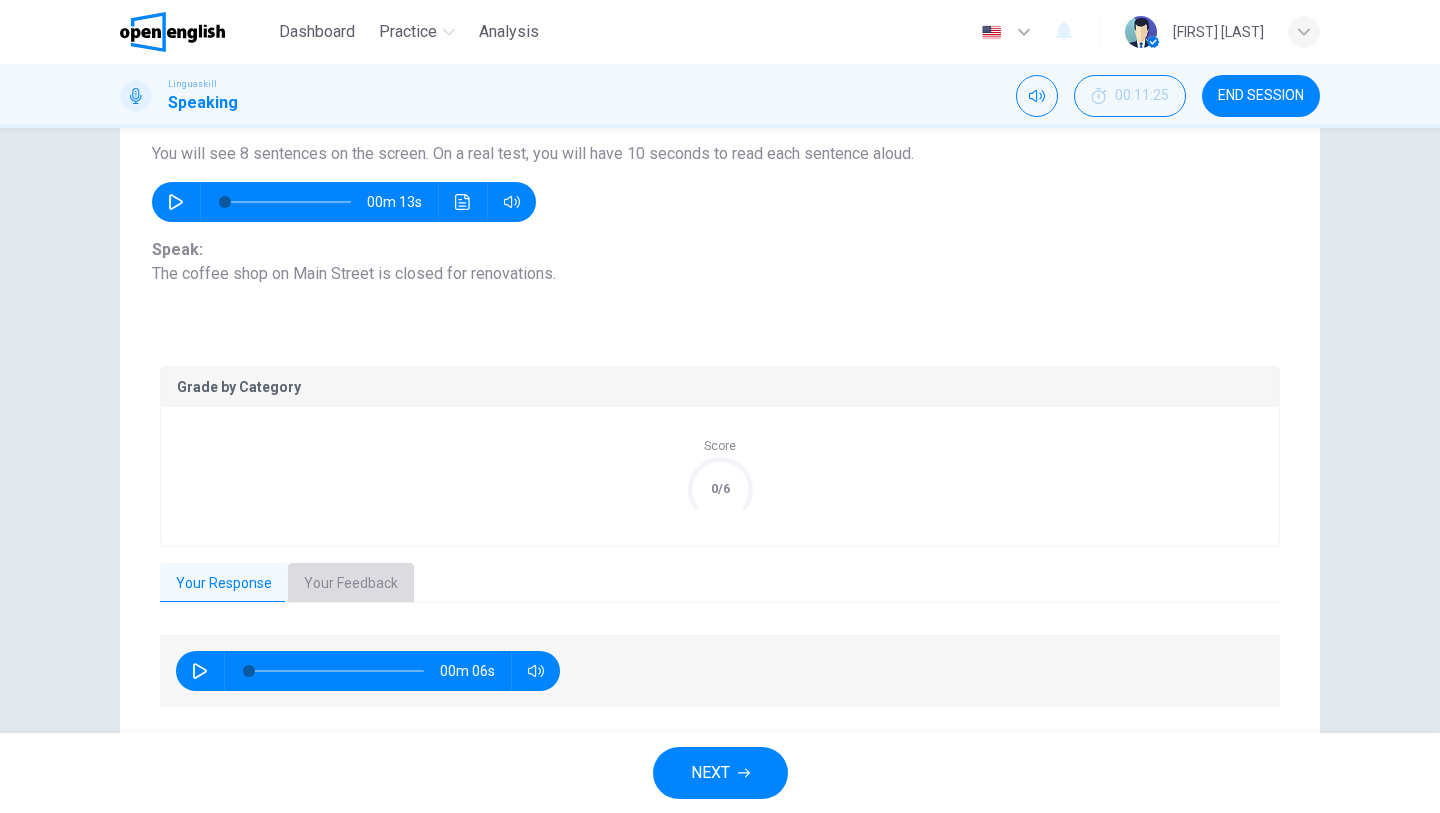 click on "Your Feedback" at bounding box center [351, 584] 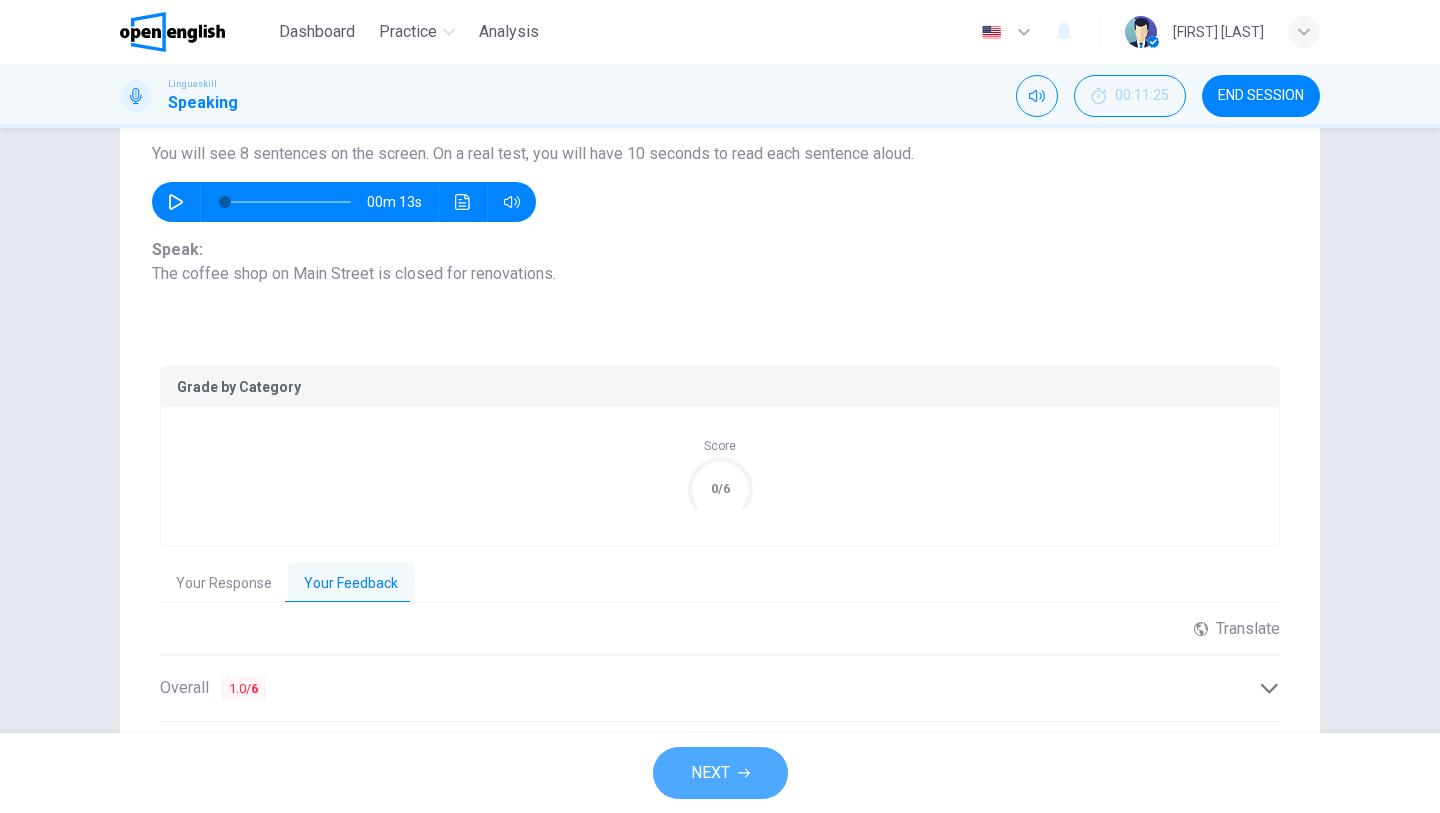 click on "NEXT" at bounding box center [720, 773] 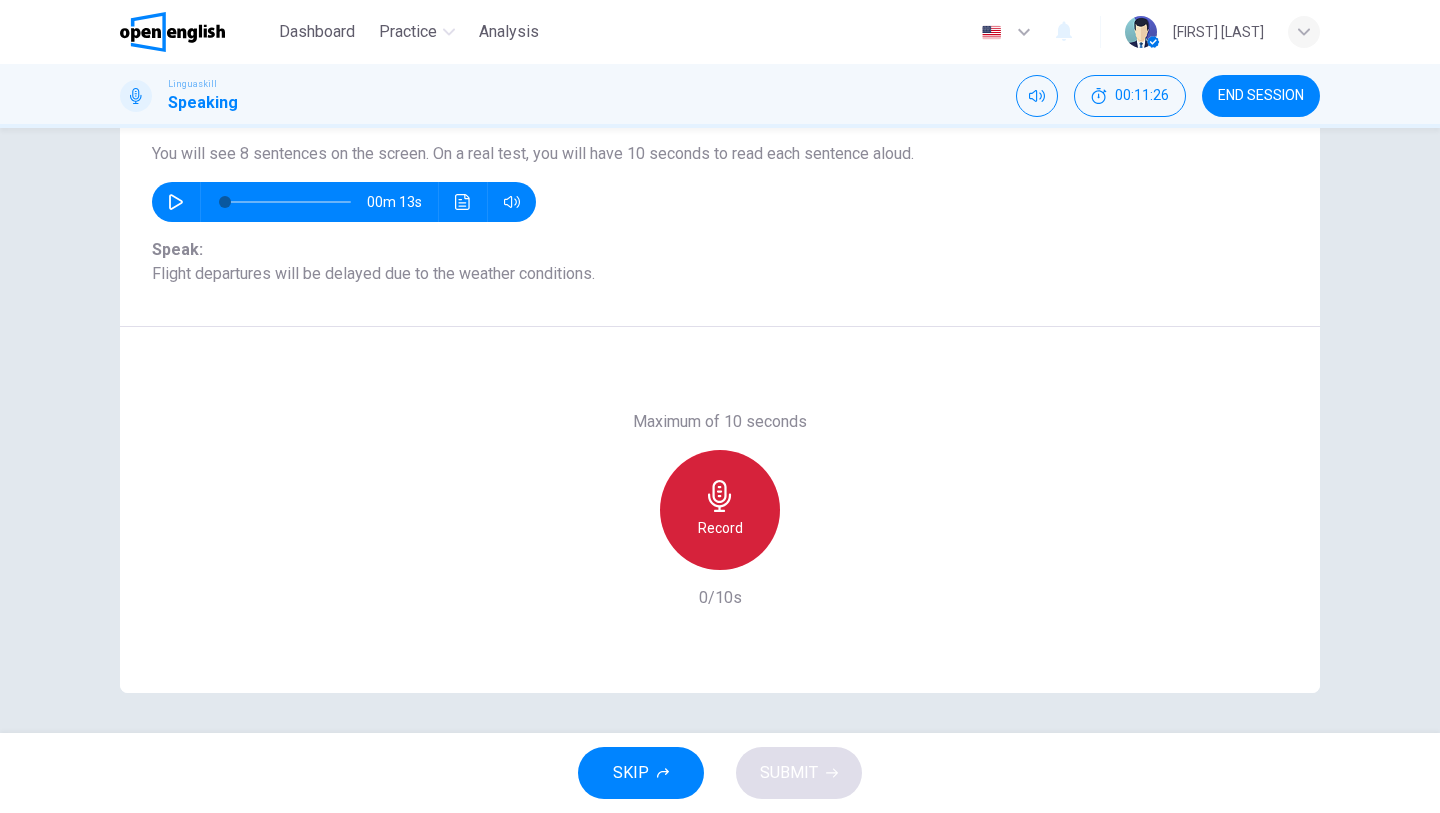 click 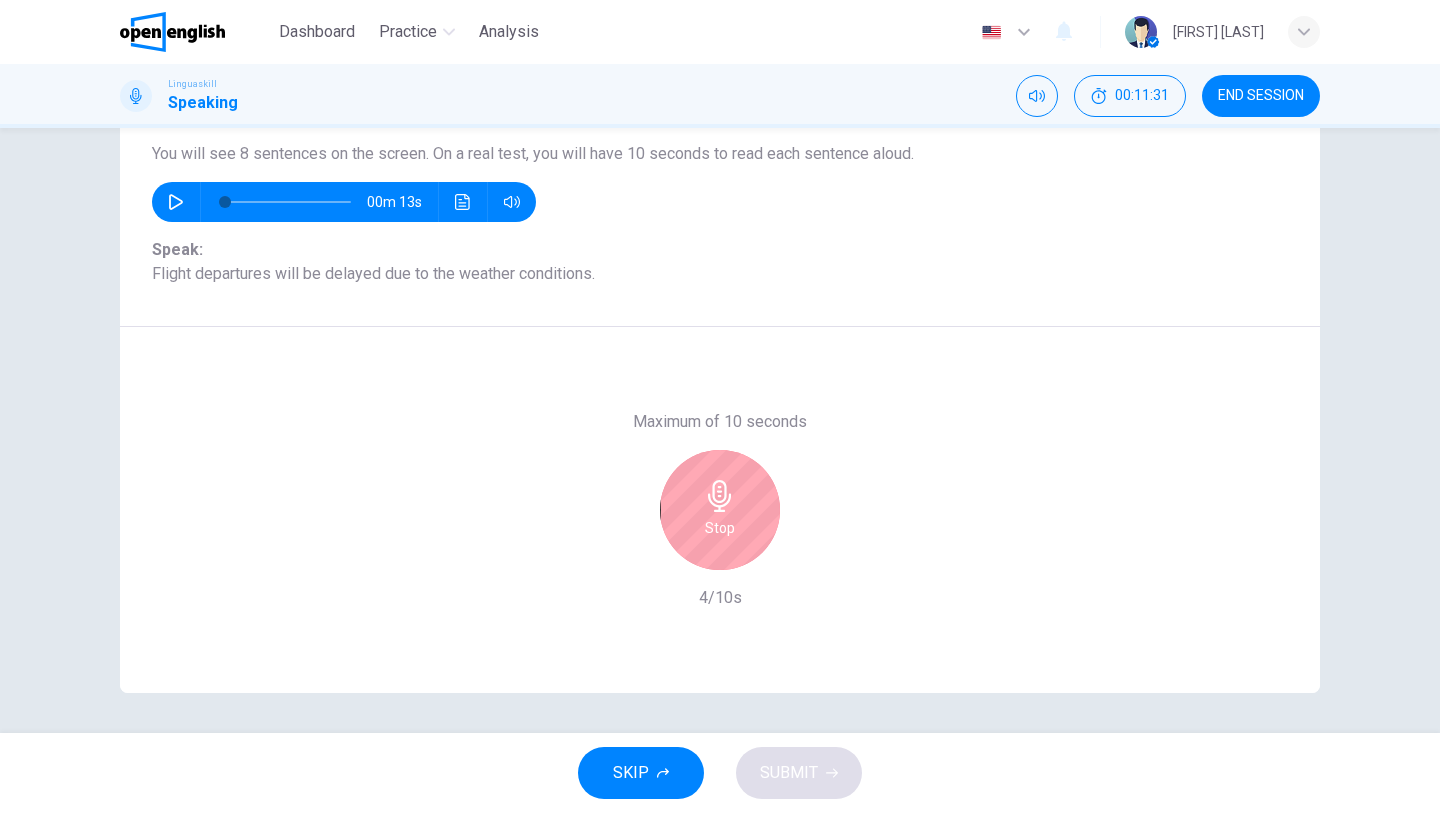 click 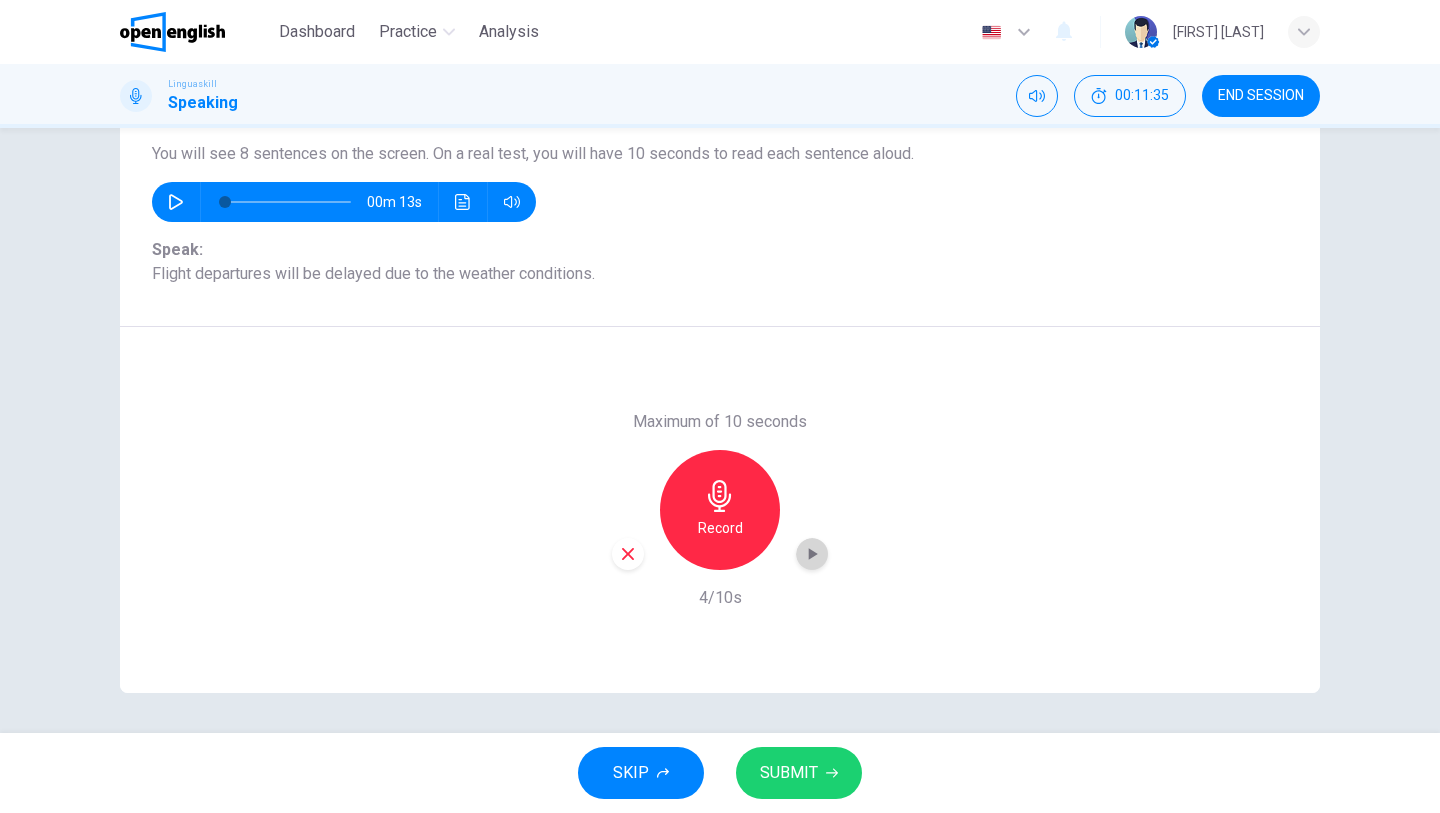 click 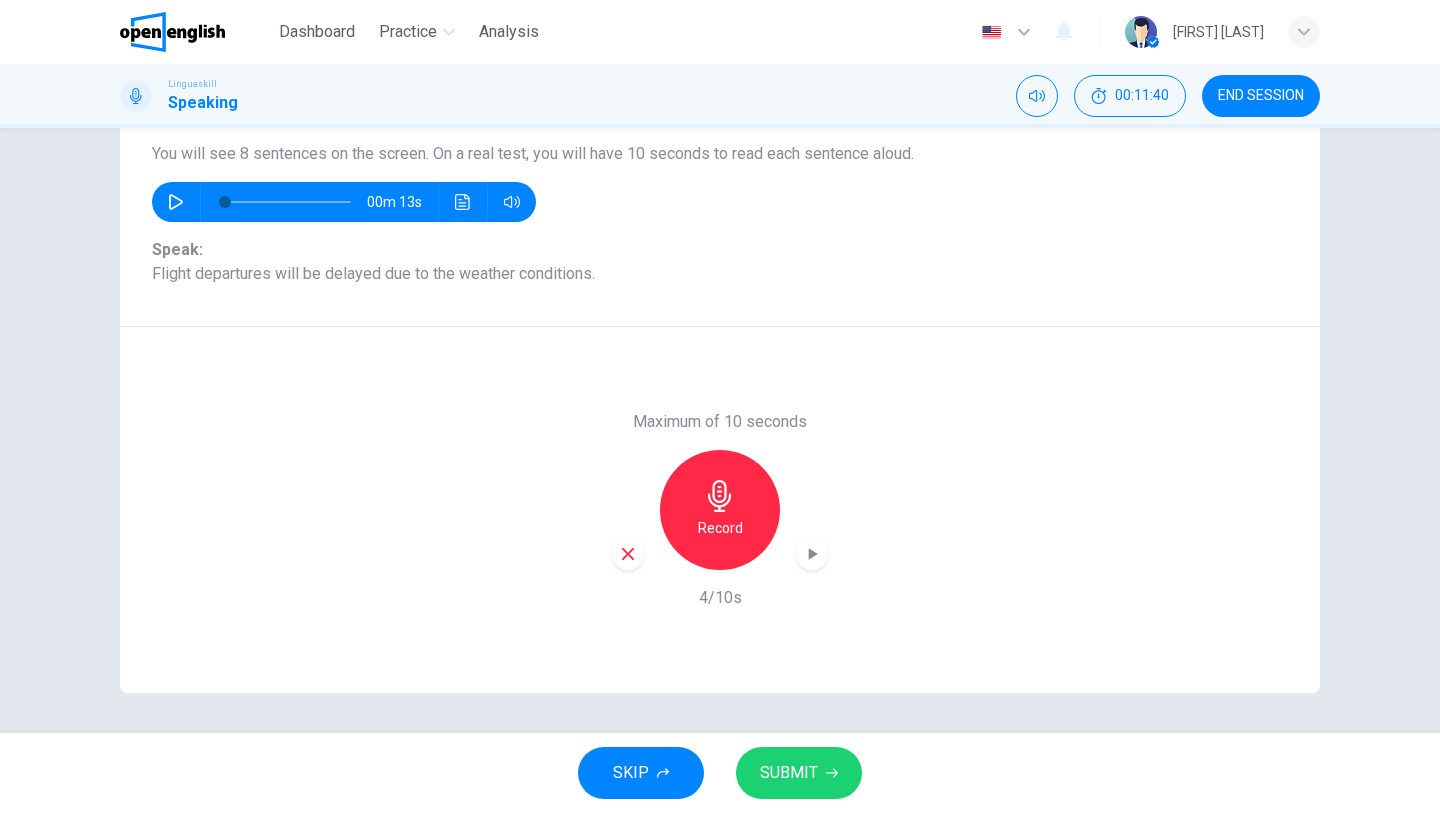 click on "SUBMIT" at bounding box center (789, 773) 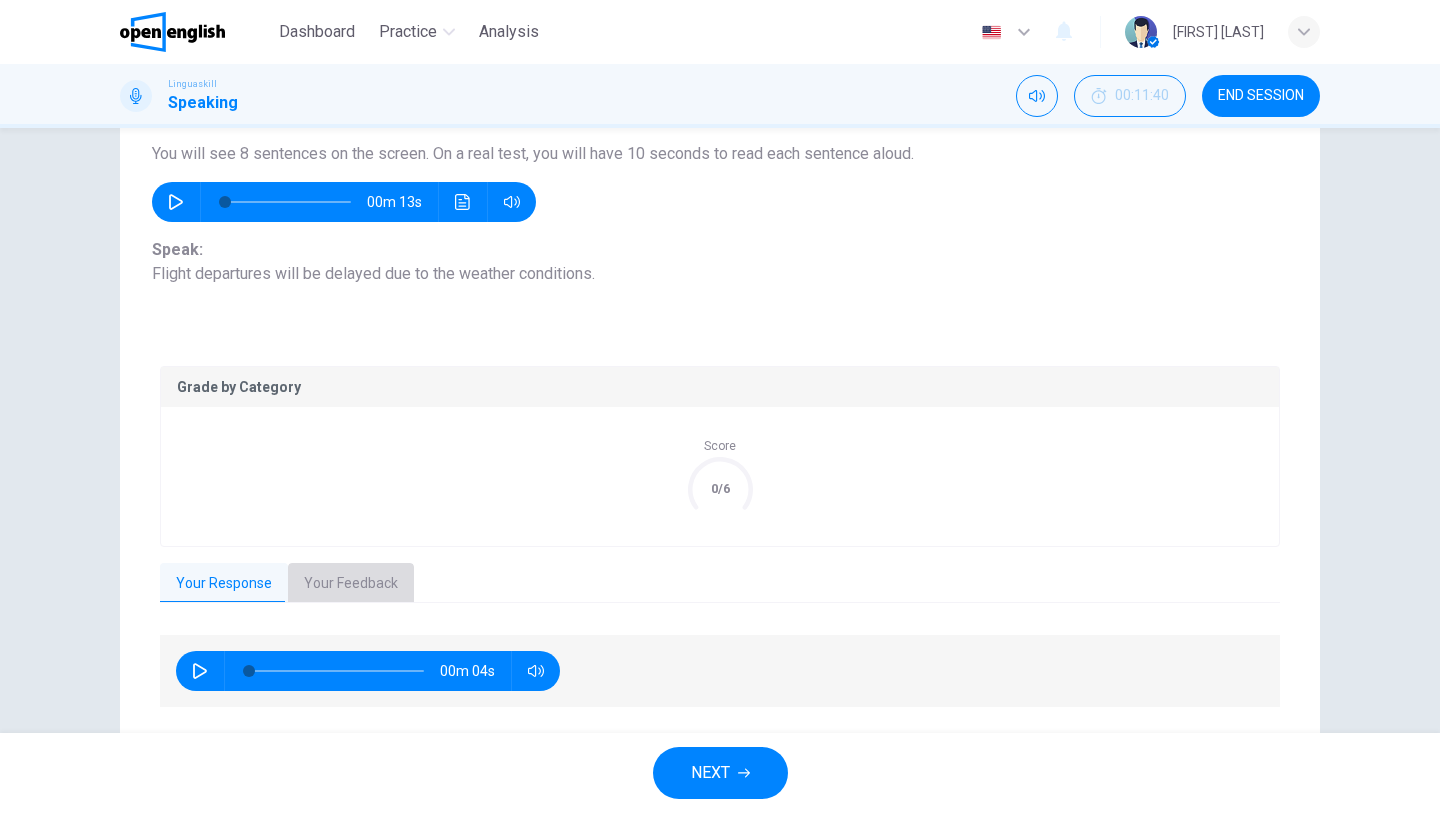 click on "Your Feedback" at bounding box center [351, 584] 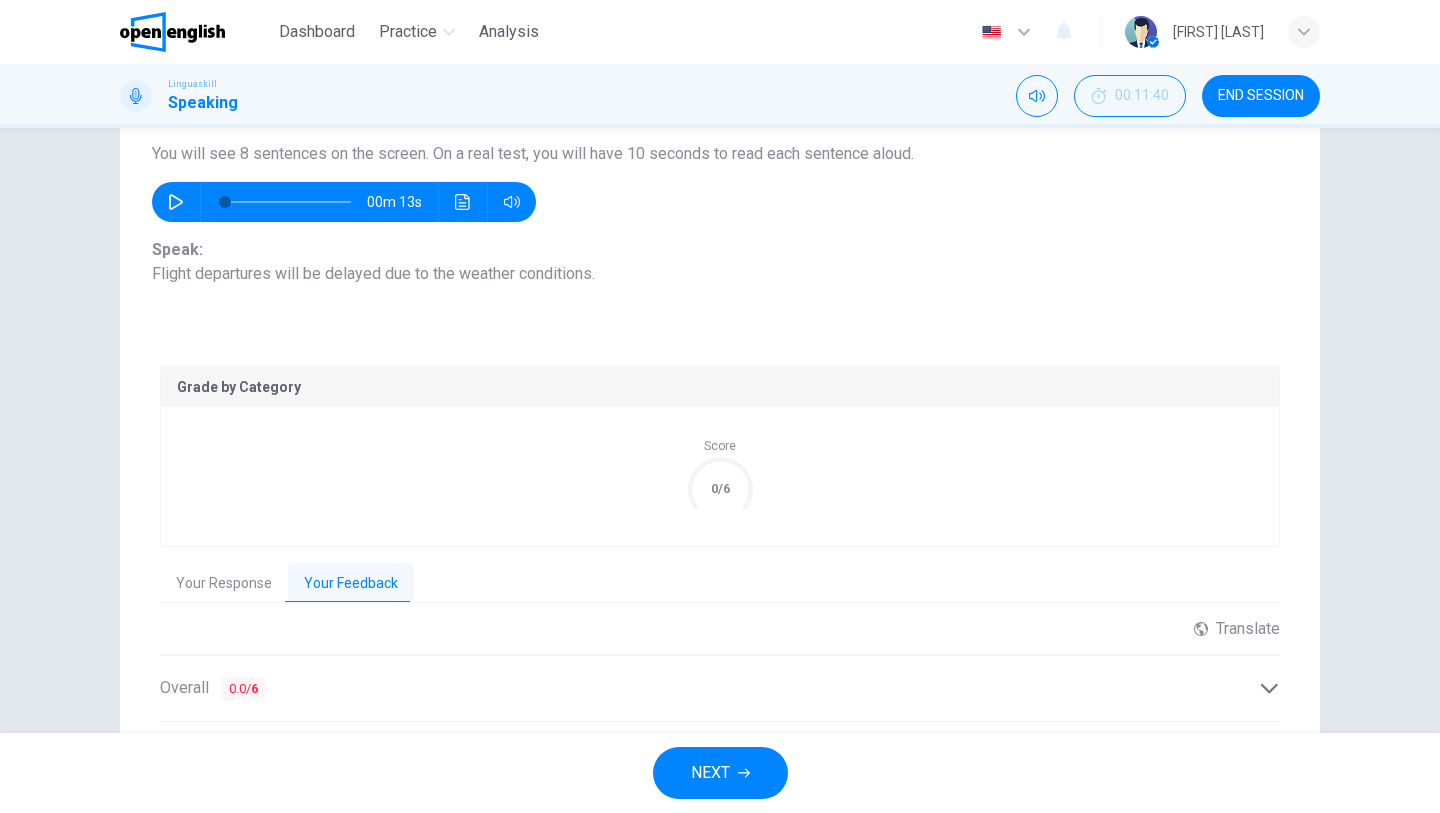 click 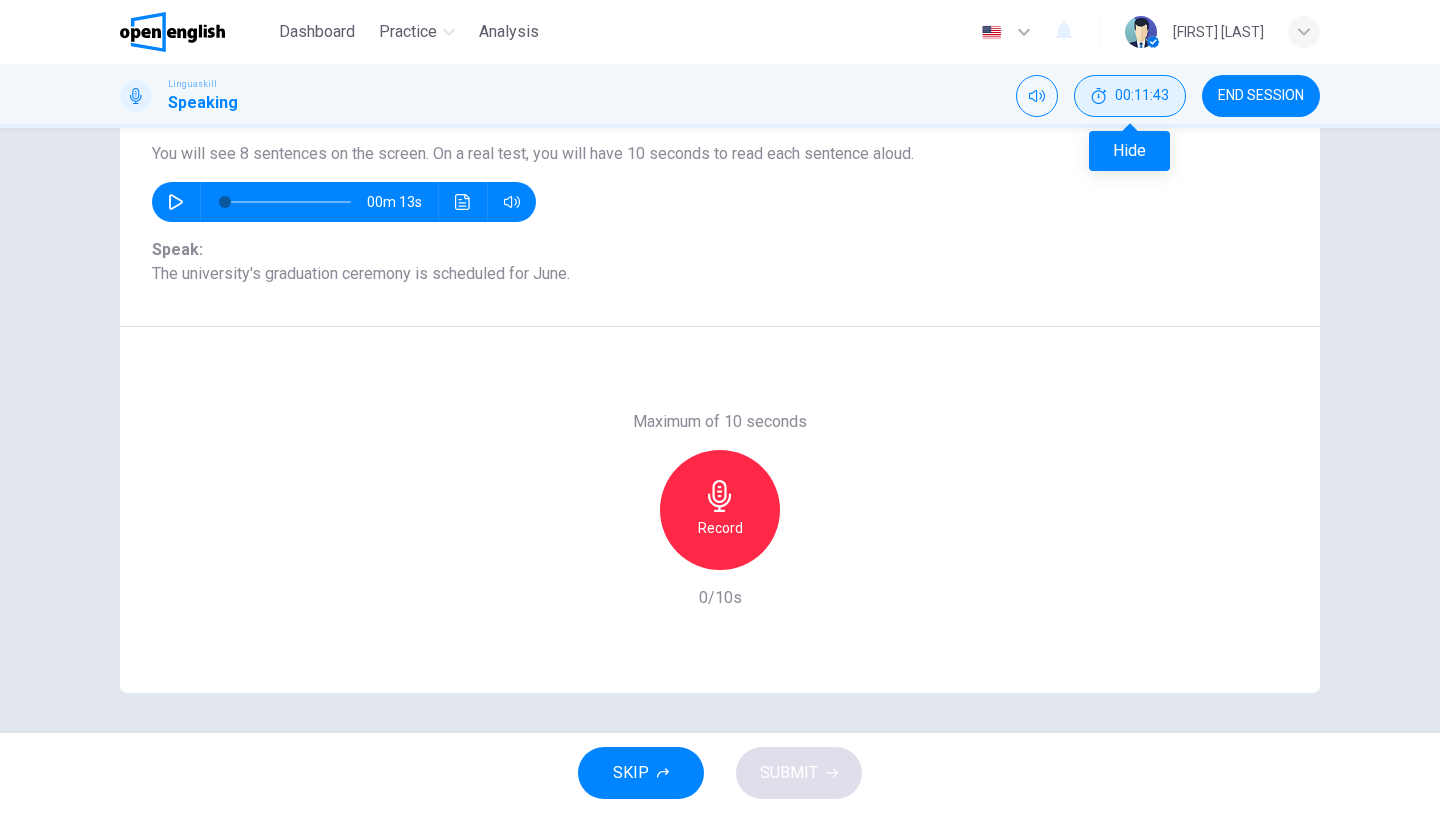 click 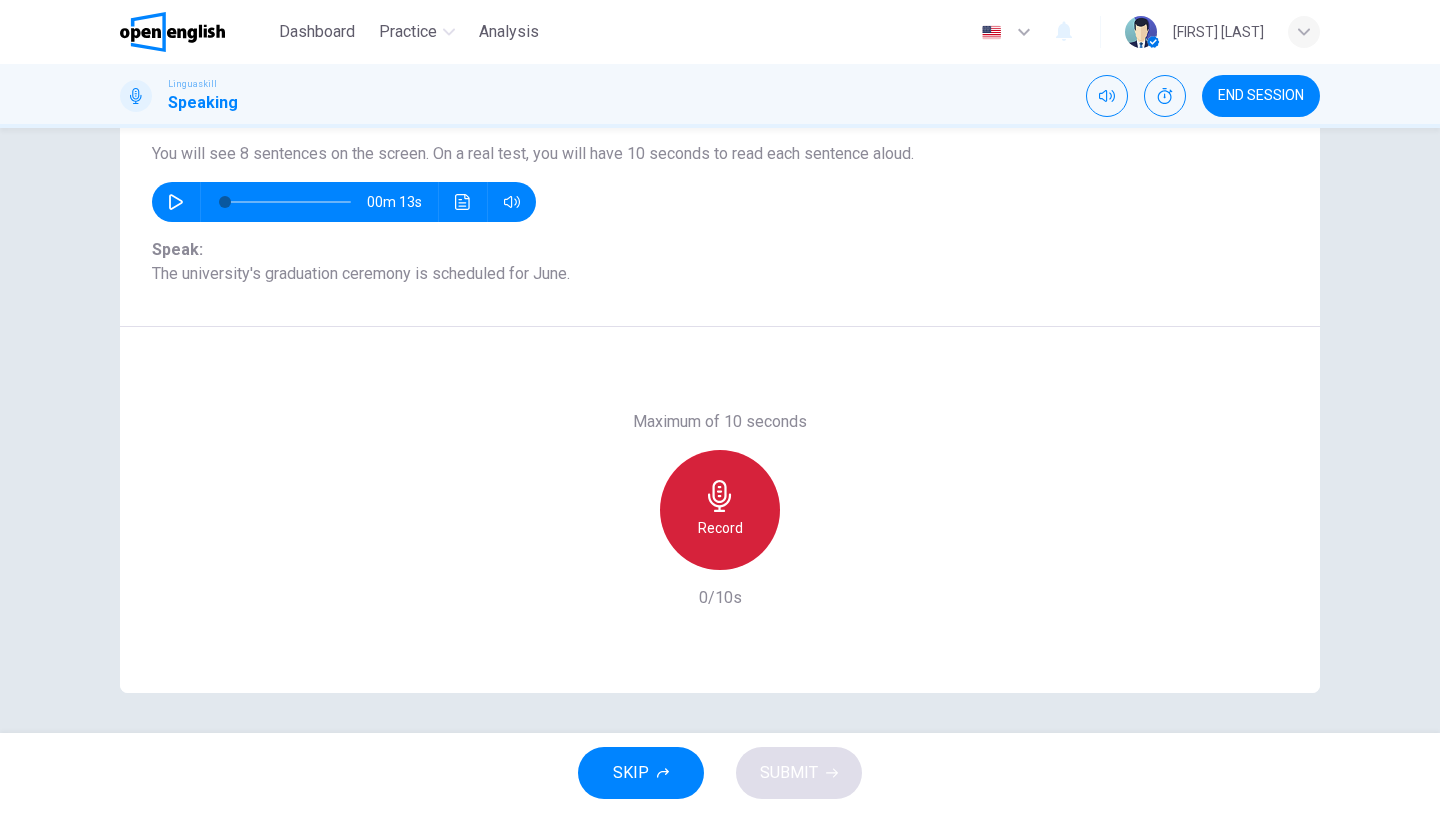 click 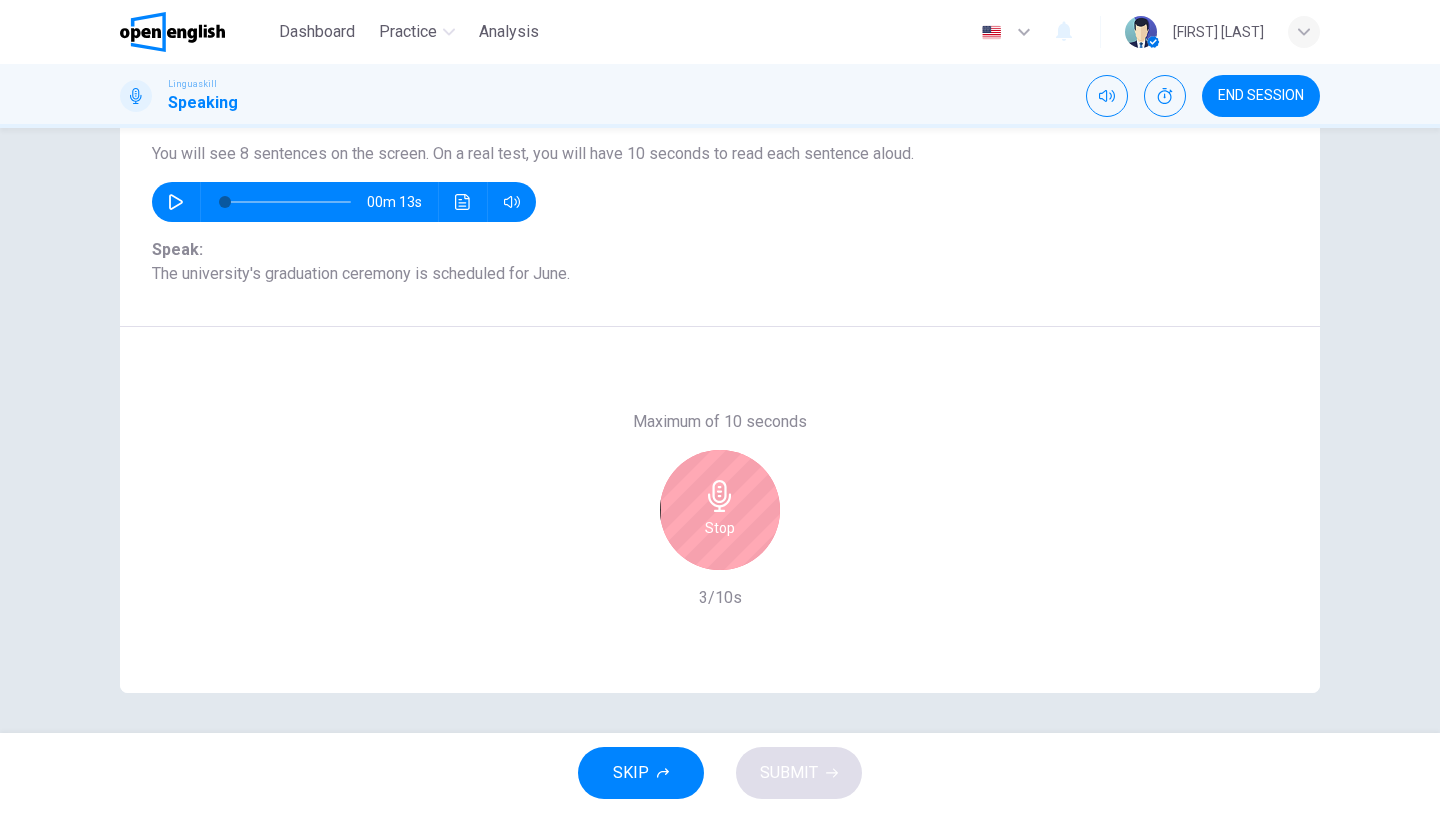 click 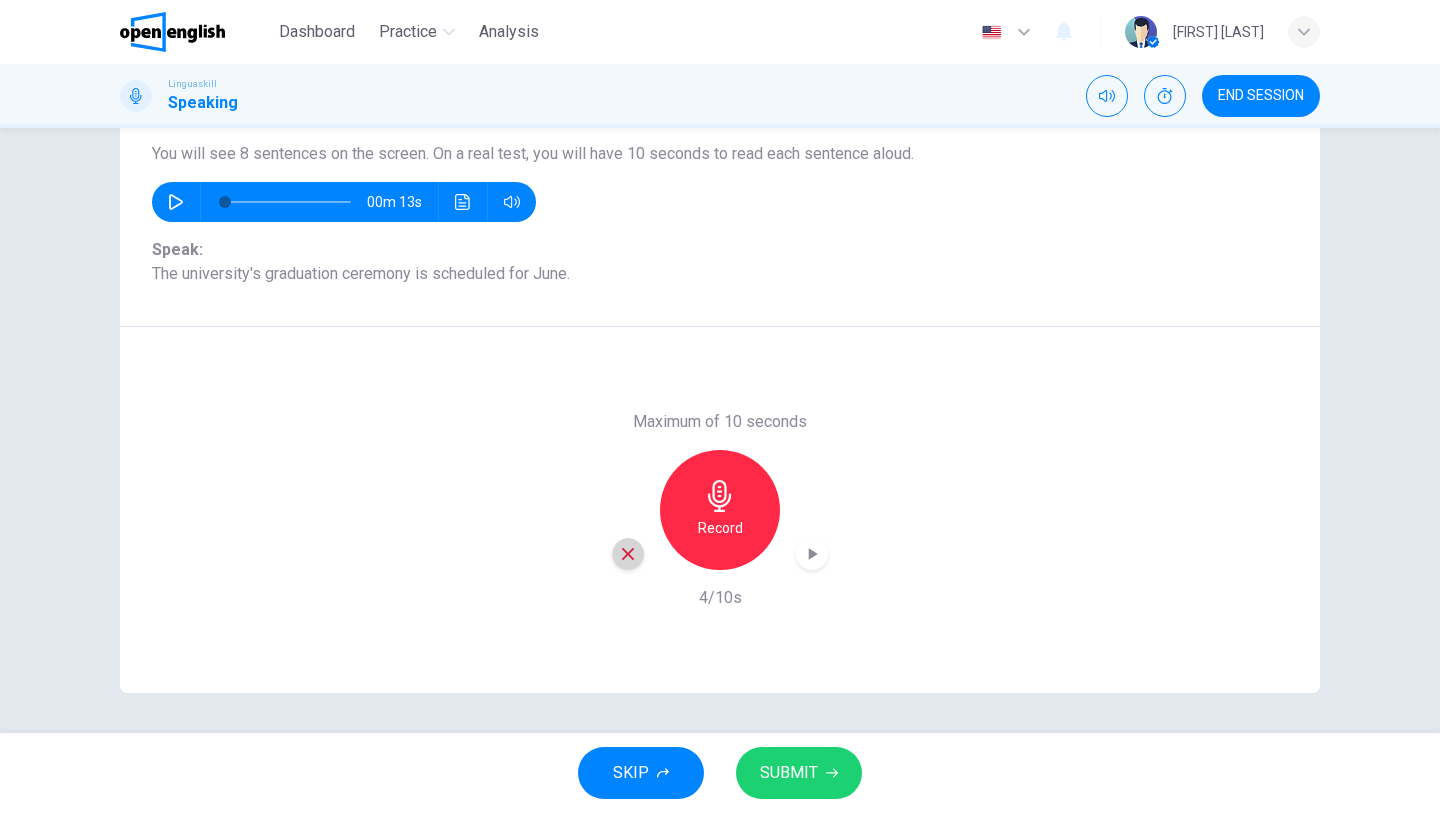 click 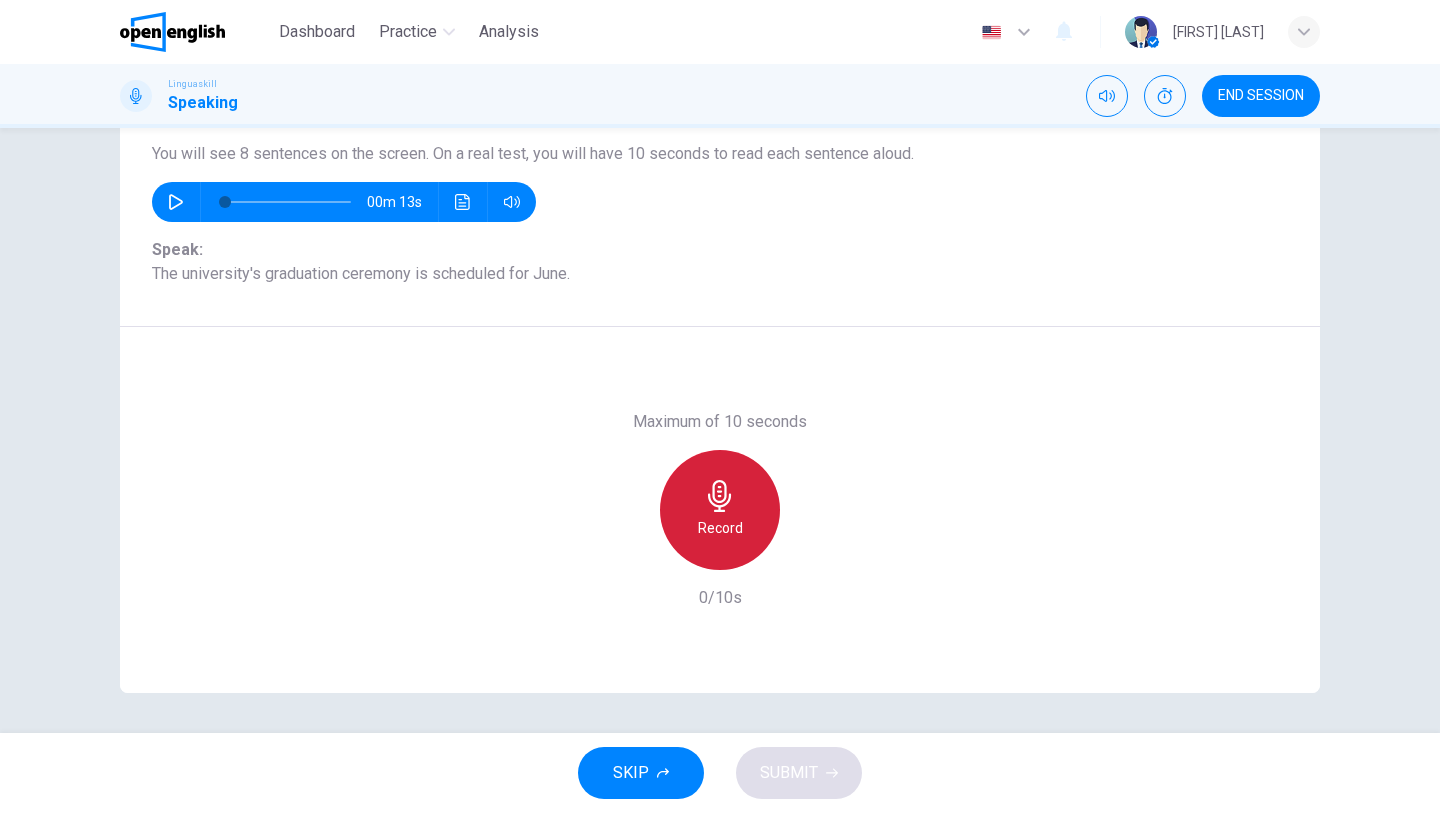 click on "Record" at bounding box center (720, 528) 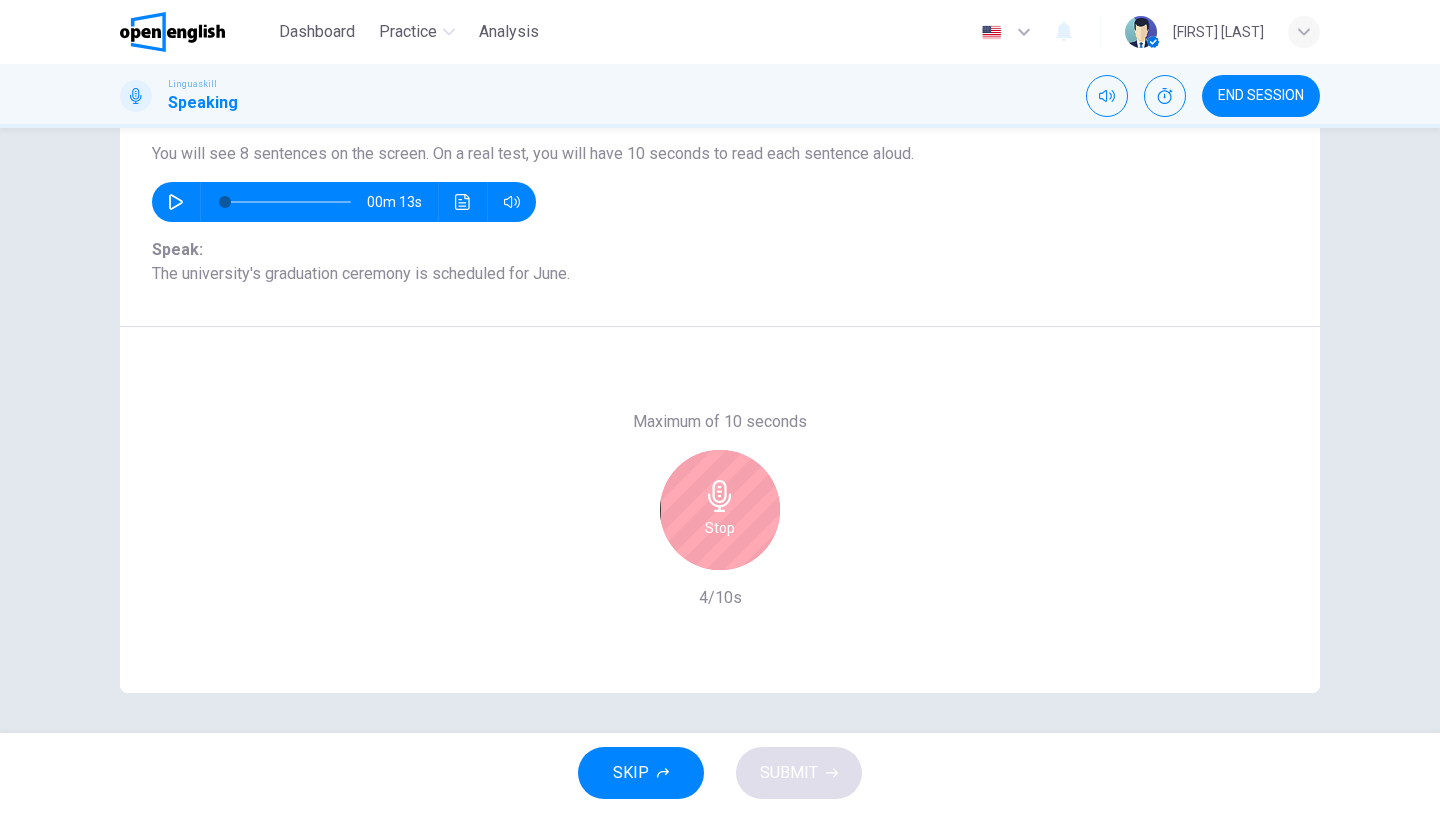 click on "Stop" at bounding box center [720, 528] 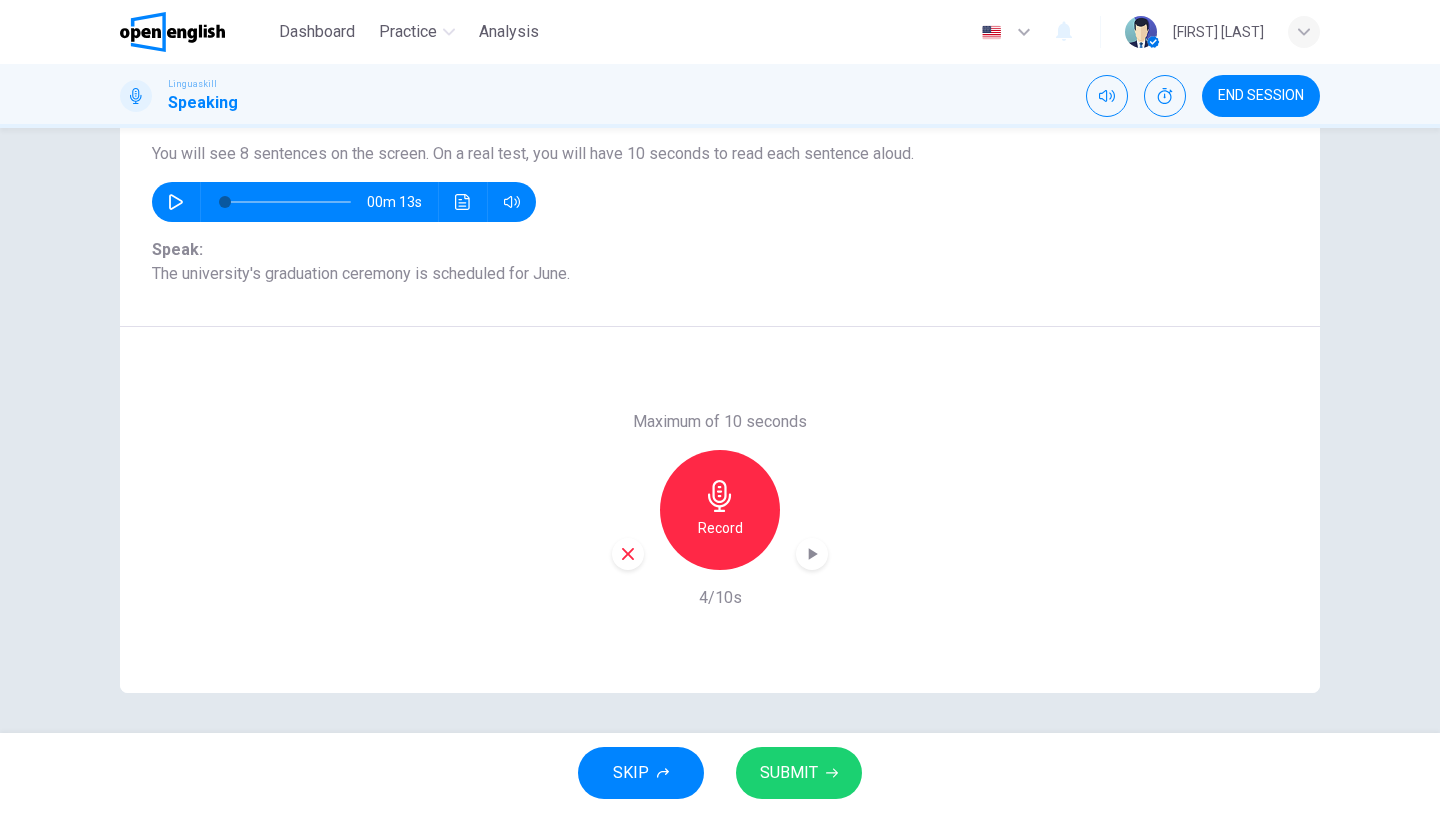 click on "SUBMIT" at bounding box center [789, 773] 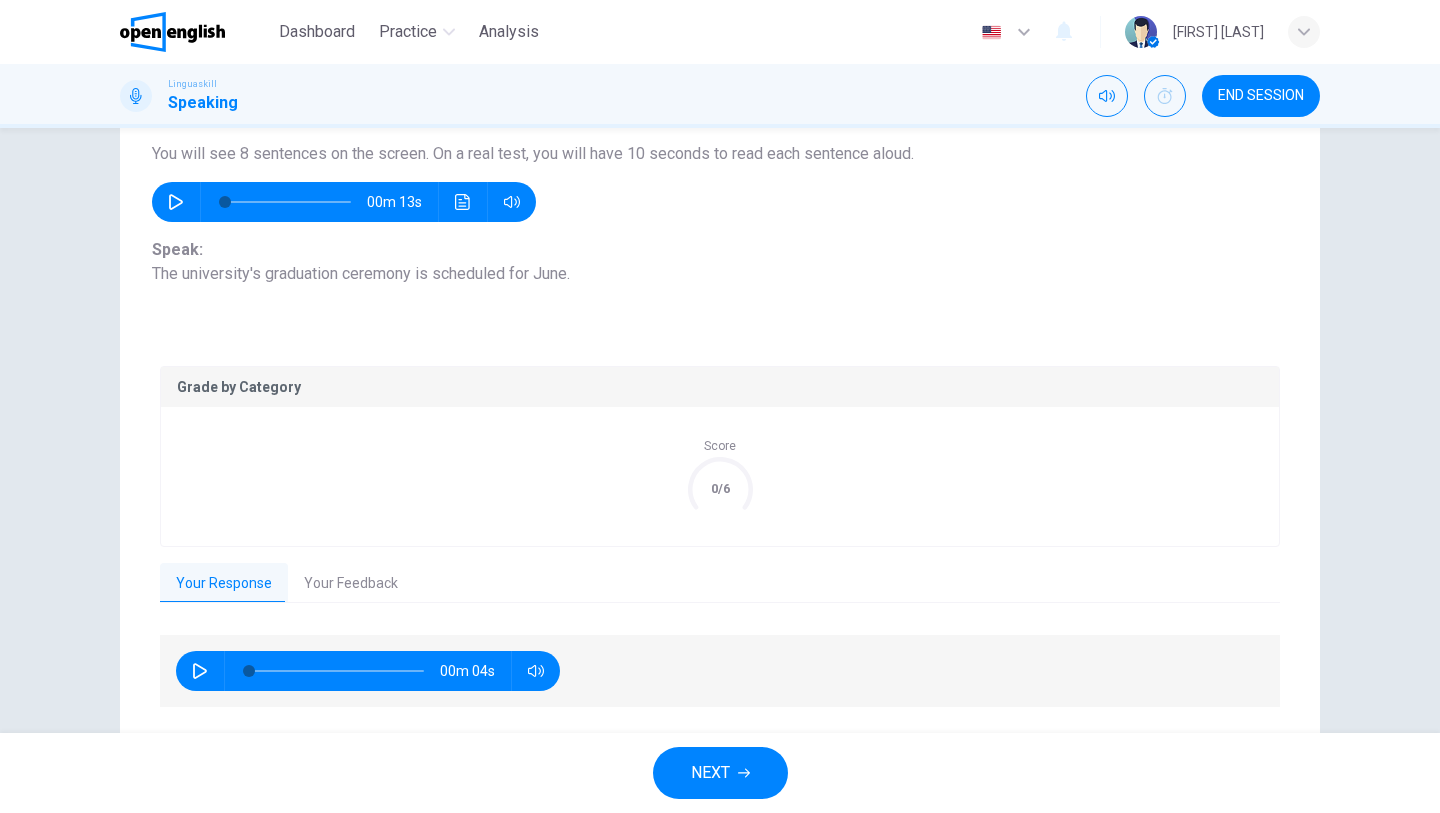 click on "Your Feedback" at bounding box center [351, 584] 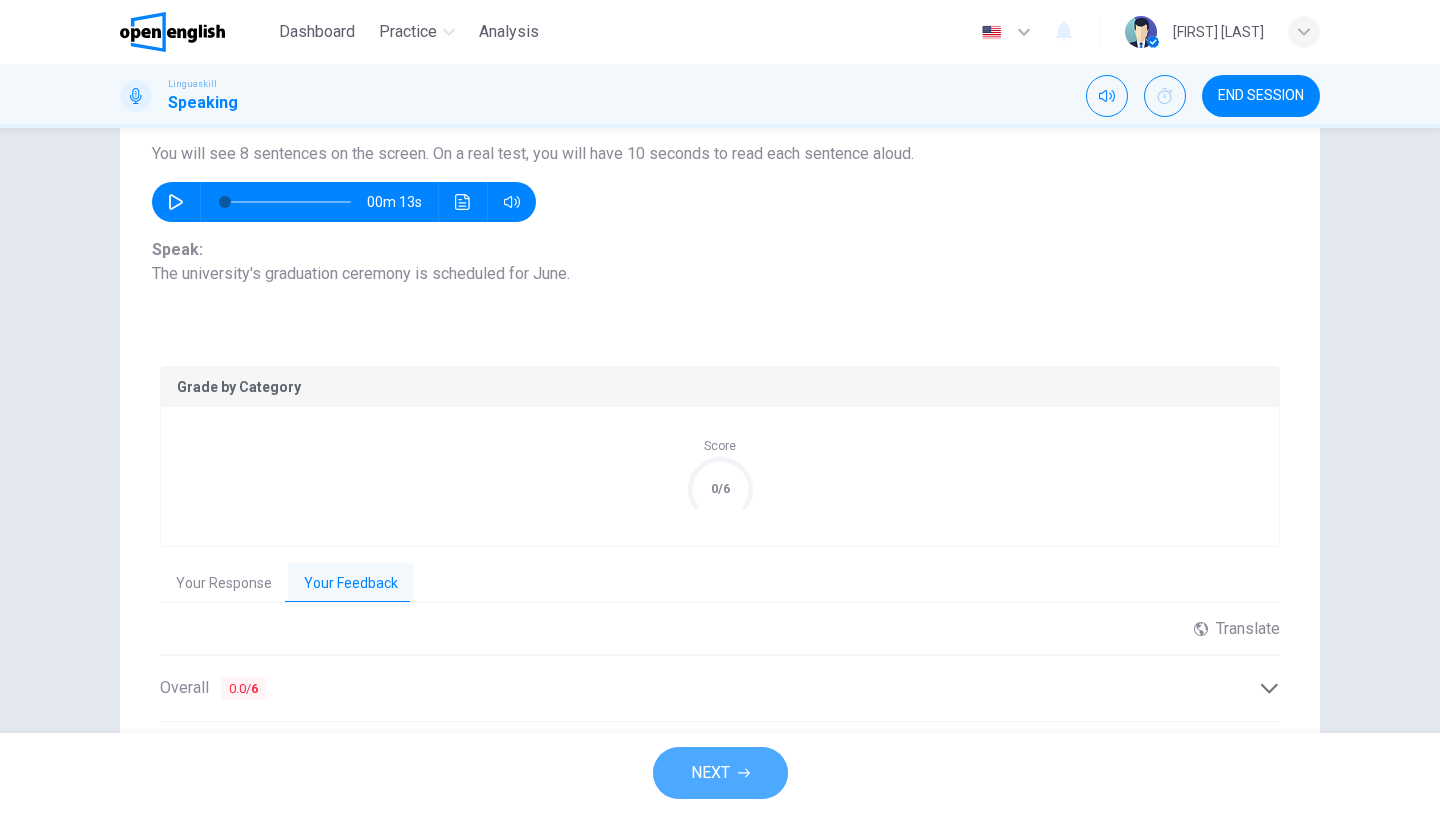 click on "NEXT" at bounding box center (710, 773) 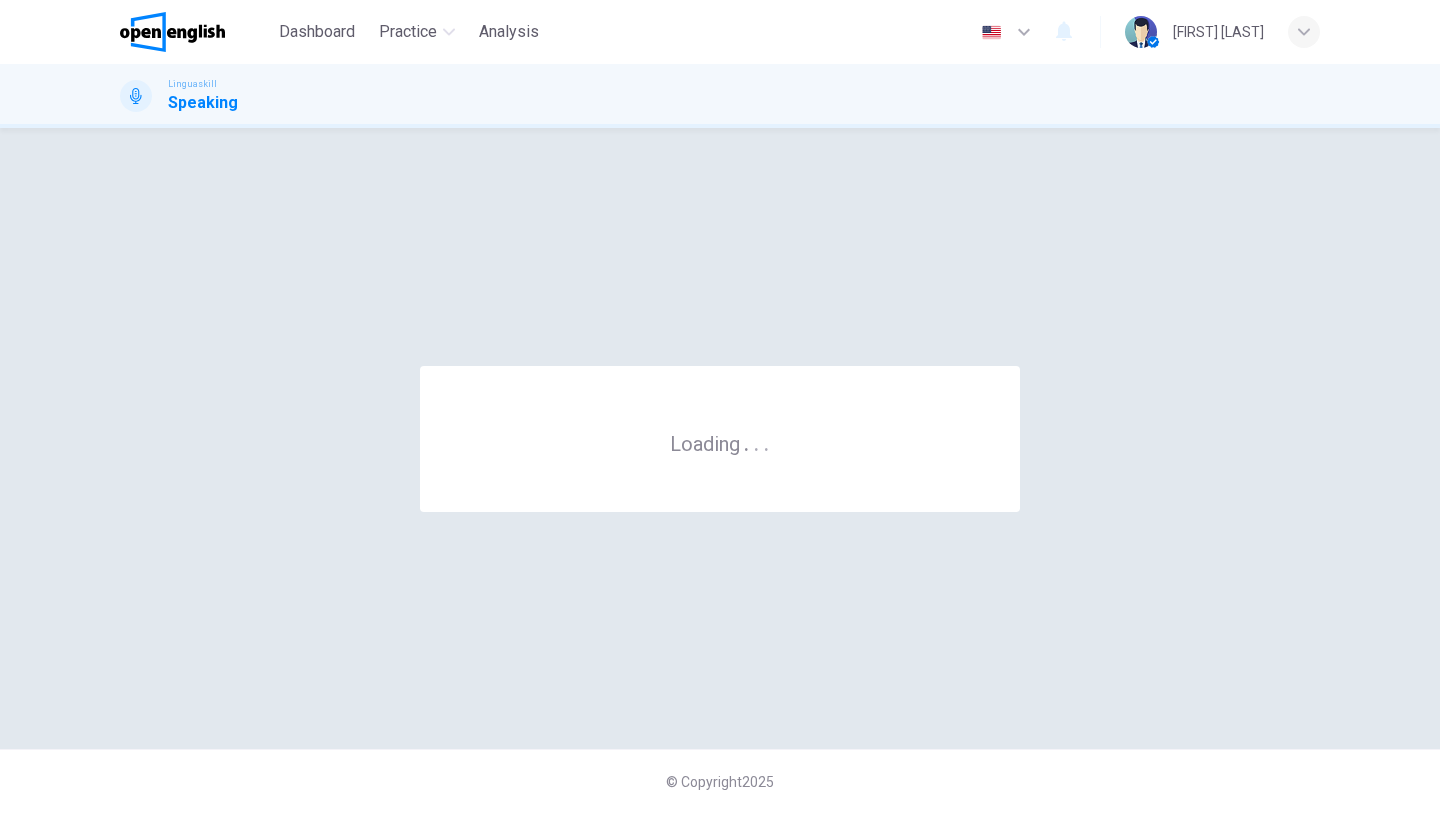 scroll, scrollTop: 0, scrollLeft: 0, axis: both 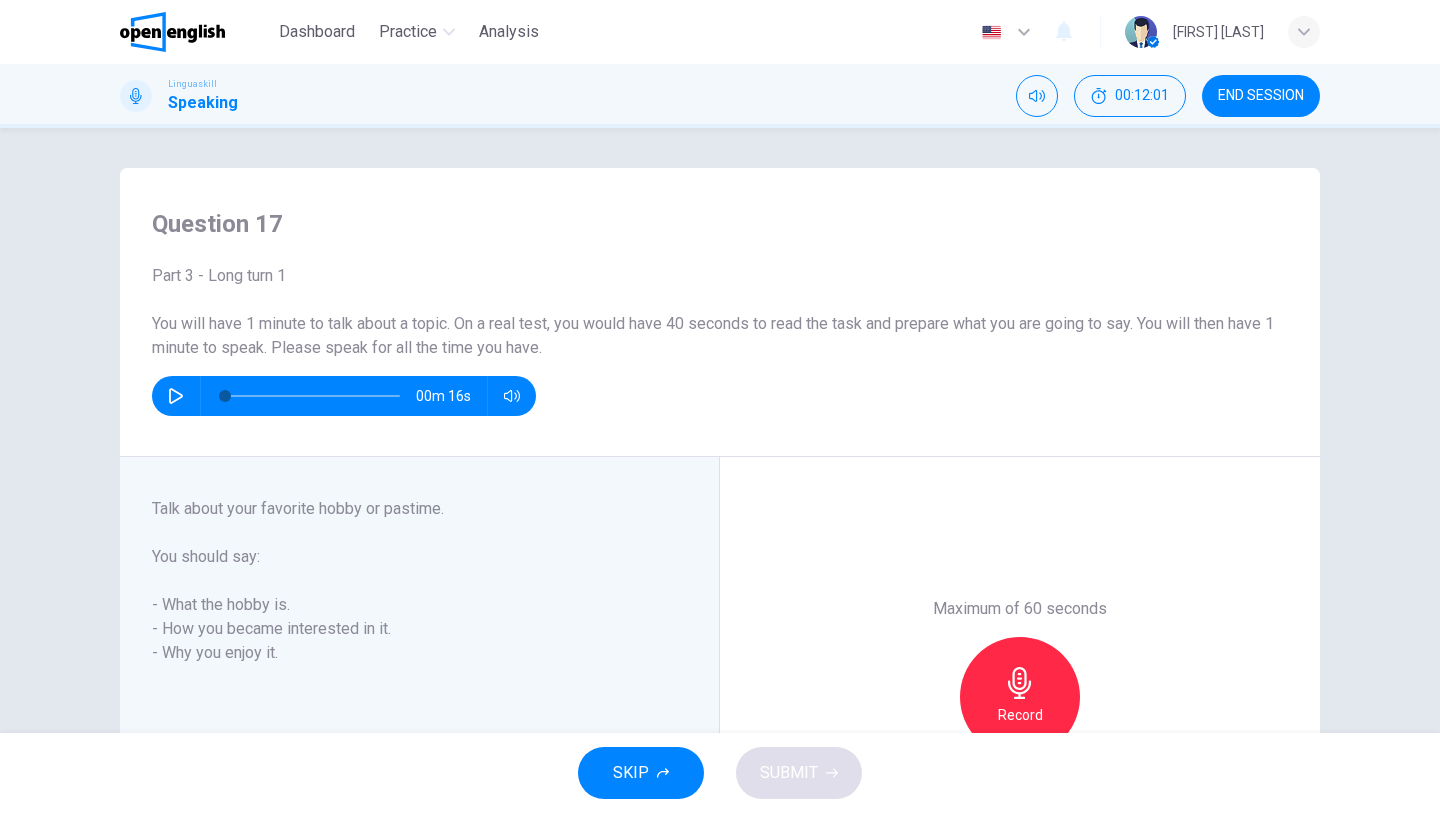 click on "Question   17 Part 3 - Long turn 1 You will have 1 minute to talk about a topic. On a real test, you would have 40 seconds to read the task and prepare what you are going to say. You will then have 1 minute to speak. Please speak for all the time you have. Talk about your favorite hobby or pastime.  You should say:  - What the hobby is.  - How you became interested in it.  - Why you enjoy it. 00m 16s Maximum of 60 seconds Record 0/60s Part 3 - Long turn 1 Talk about your favorite hobby or pastime.  You should say:  - What the hobby is.  - How you became interested in it.  - Why you enjoy it. You will have 1 minute to talk about a topic. On a real test, you would have 40 seconds to read the task and prepare what you are going to say. You will then have 1 minute to speak. Please speak for all the time you have. 00m 16s Maximum of 60 seconds Record 0/60s" at bounding box center (720, 430) 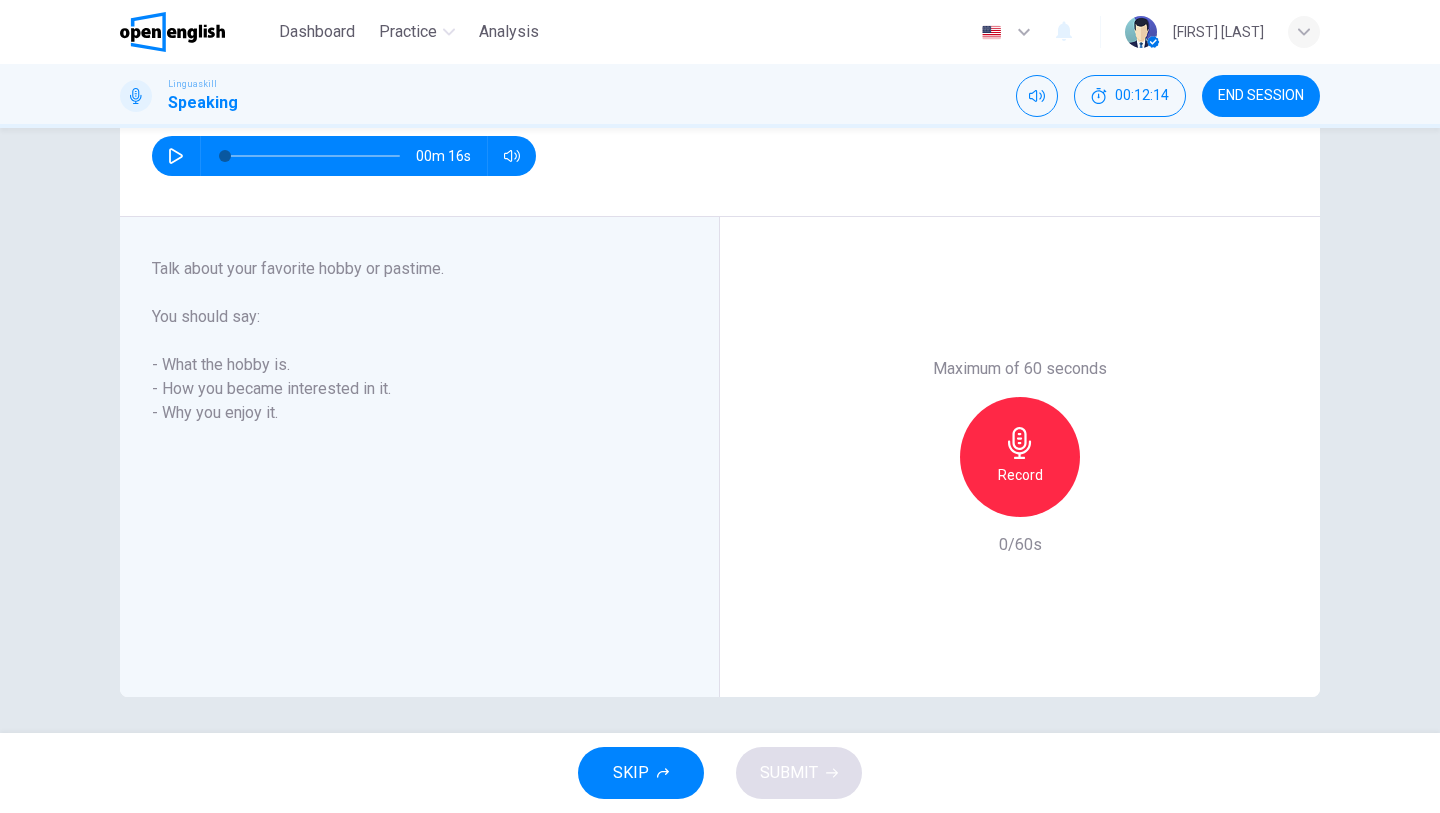 scroll, scrollTop: 244, scrollLeft: 0, axis: vertical 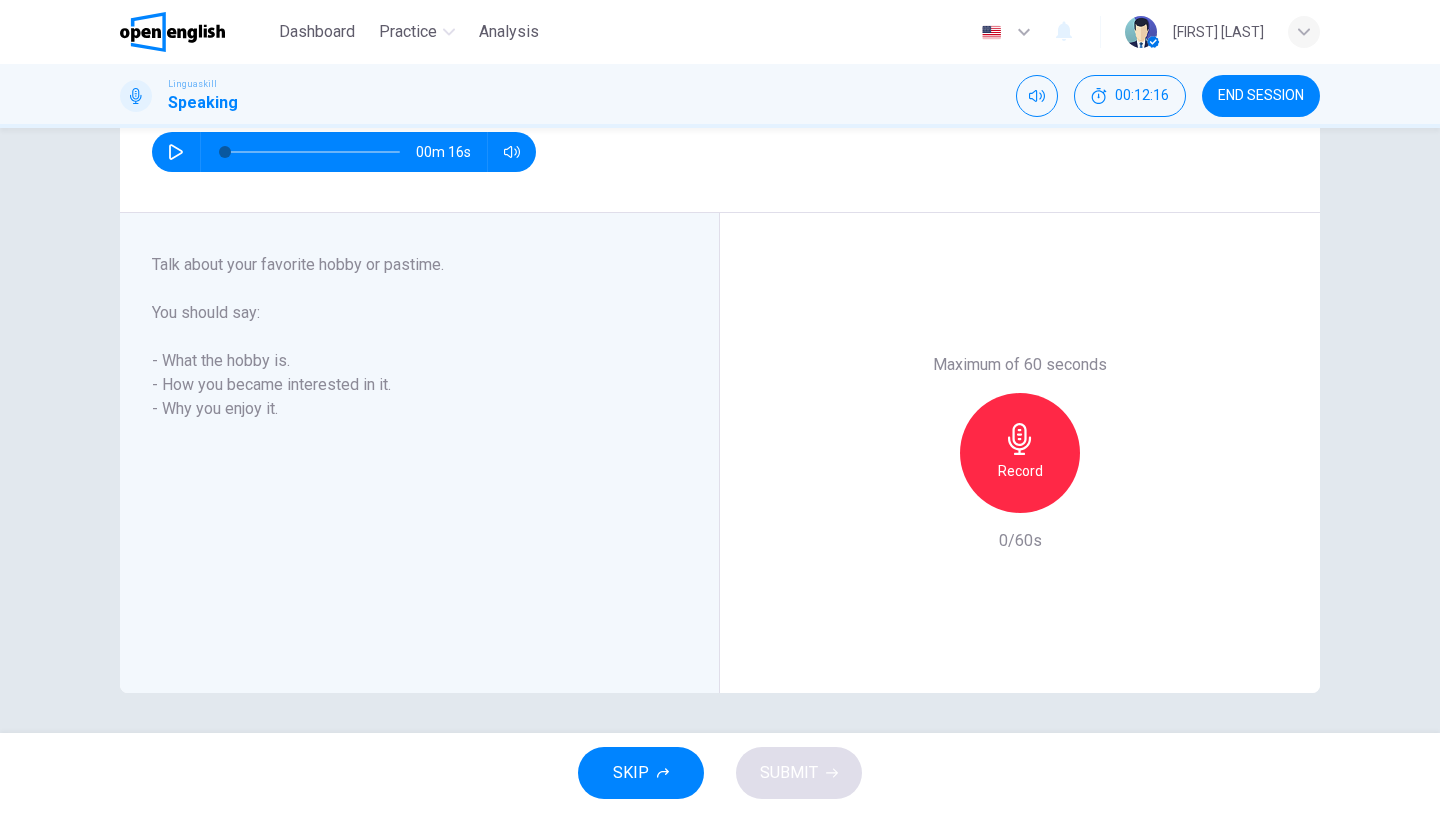 click on "SKIP" at bounding box center (631, 773) 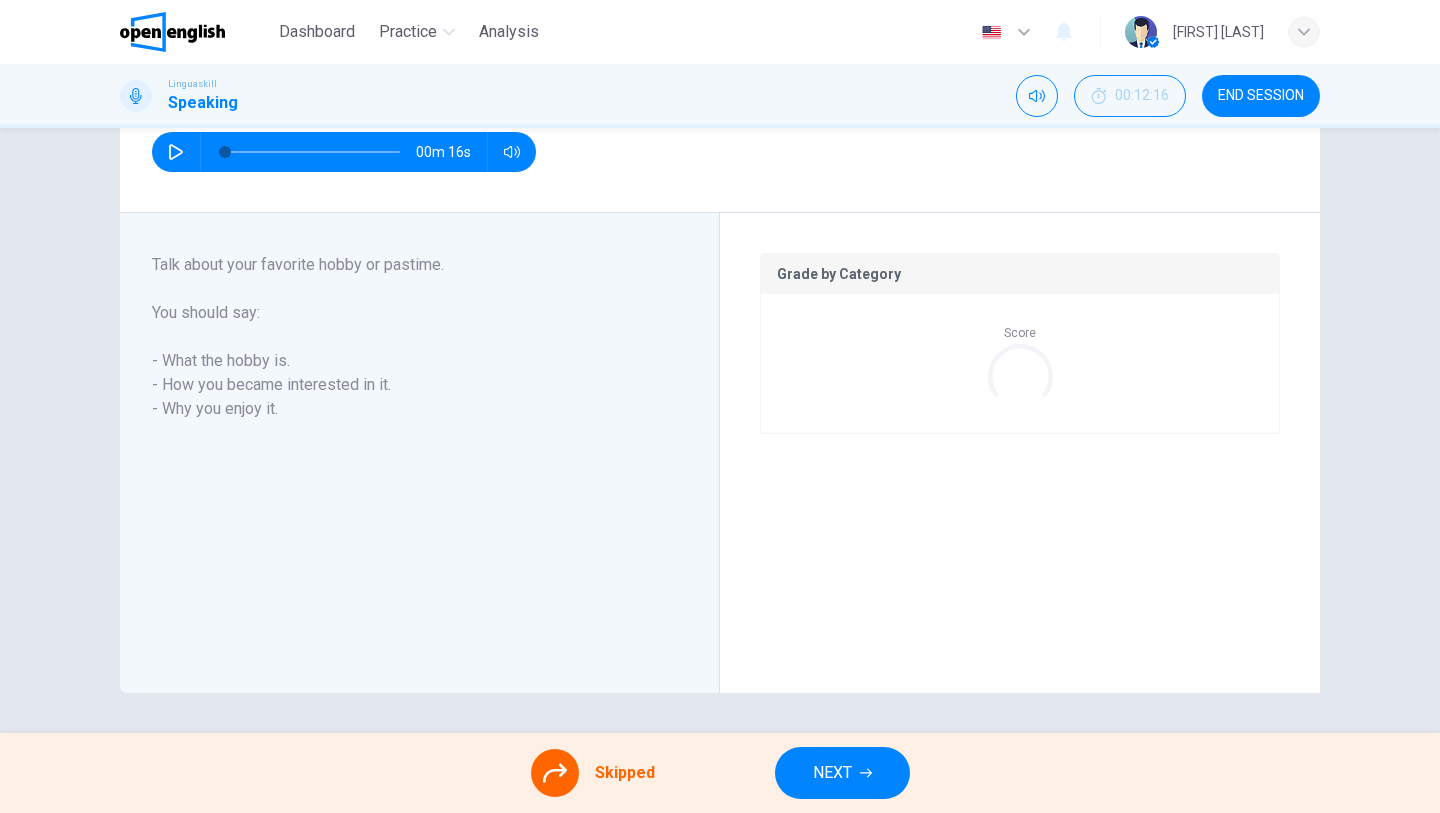 click on "NEXT" at bounding box center [832, 773] 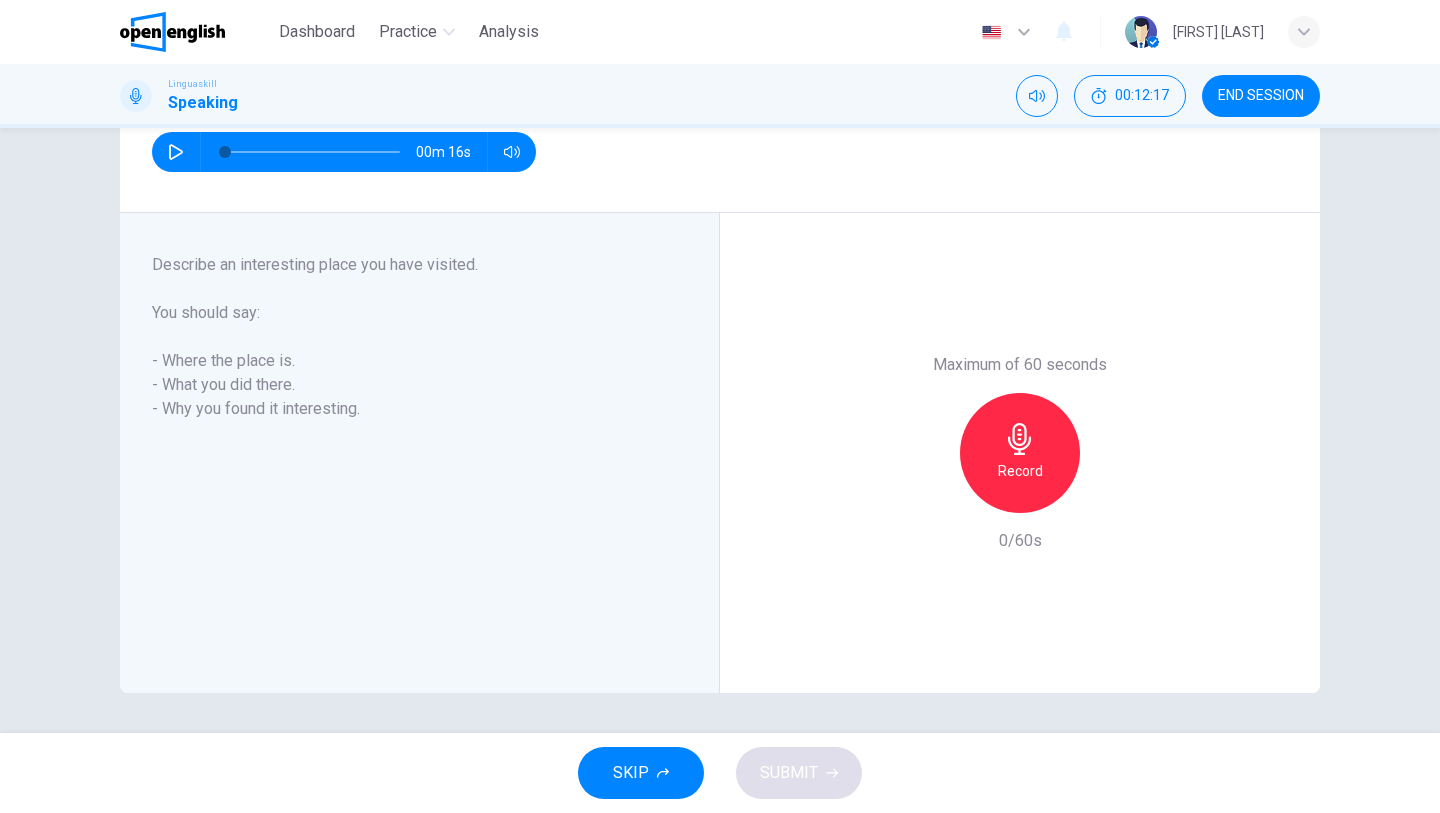 click on "Question   18 Part 3 - Long turn 1 You will have 1 minute to talk about a topic. On a real test, you would have 40 seconds to read the task and prepare what you are going to say. You will then have 1 minute to speak. Please speak for all the time you have. Describe an interesting place you have visited.  You should say:  - Where the place is.  - What you did there.  - Why you found it interesting. 00m 16s Maximum of 60 seconds Record 0/60s Part 3 - Long turn 1 Describe an interesting place you have visited.  You should say:  - Where the place is.  - What you did there.  - Why you found it interesting. You will have 1 minute to talk about a topic. On a real test, you would have 40 seconds to read the task and prepare what you are going to say. You will then have 1 minute to speak. Please speak for all the time you have. 00m 16s Maximum of 60 seconds Record 0/60s" at bounding box center (720, 430) 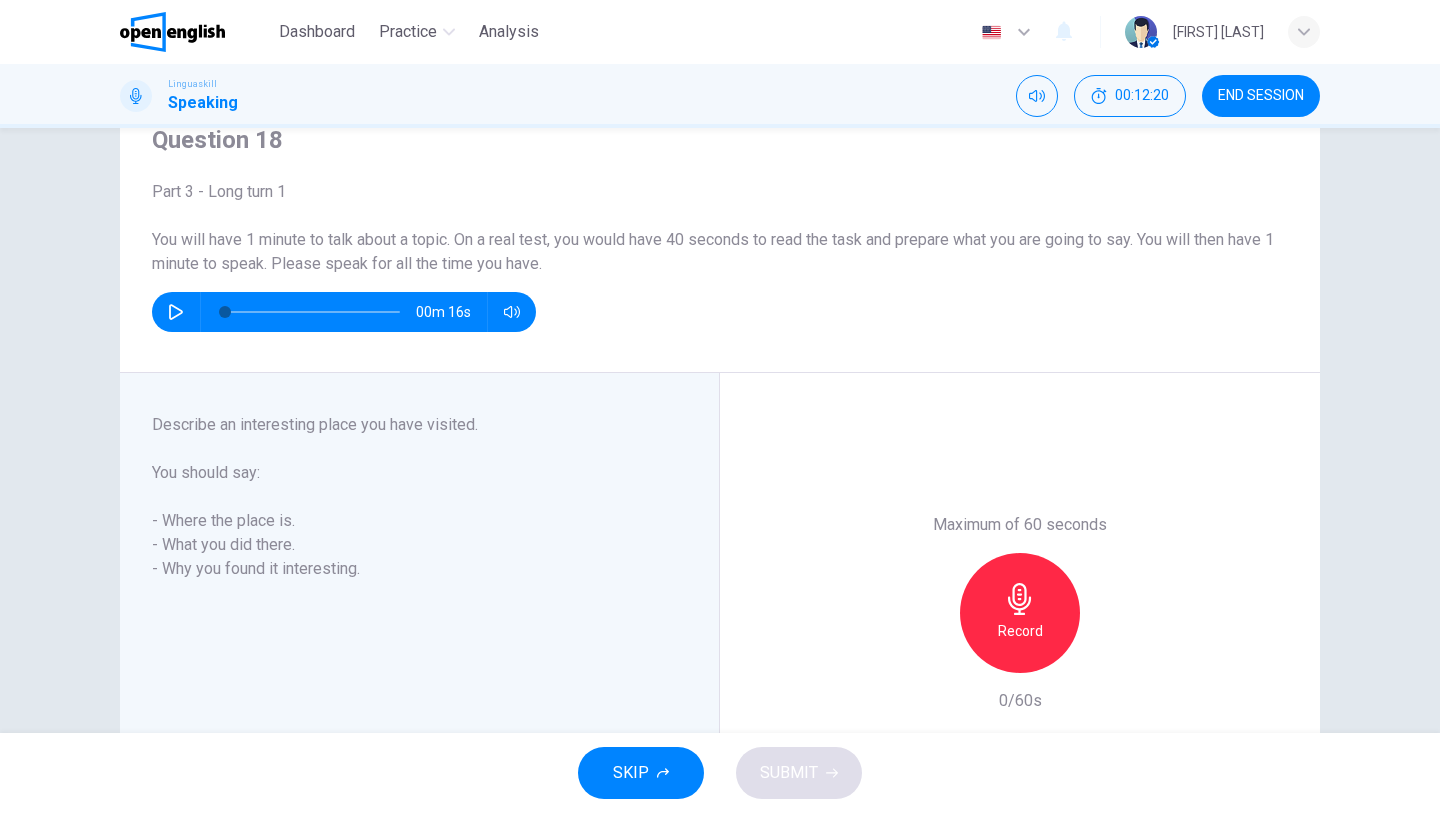 scroll, scrollTop: 0, scrollLeft: 0, axis: both 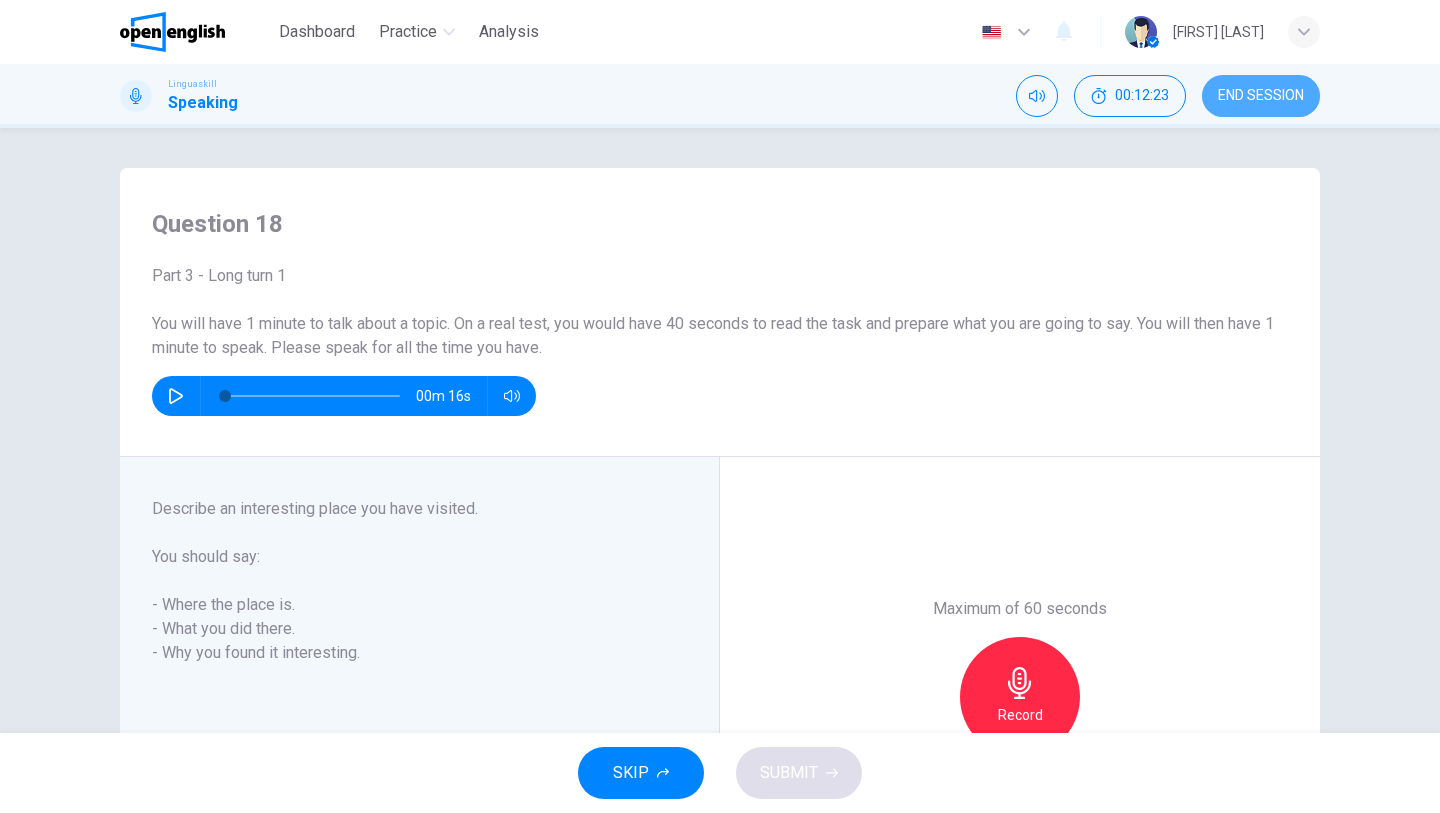 click on "END SESSION" at bounding box center [1261, 96] 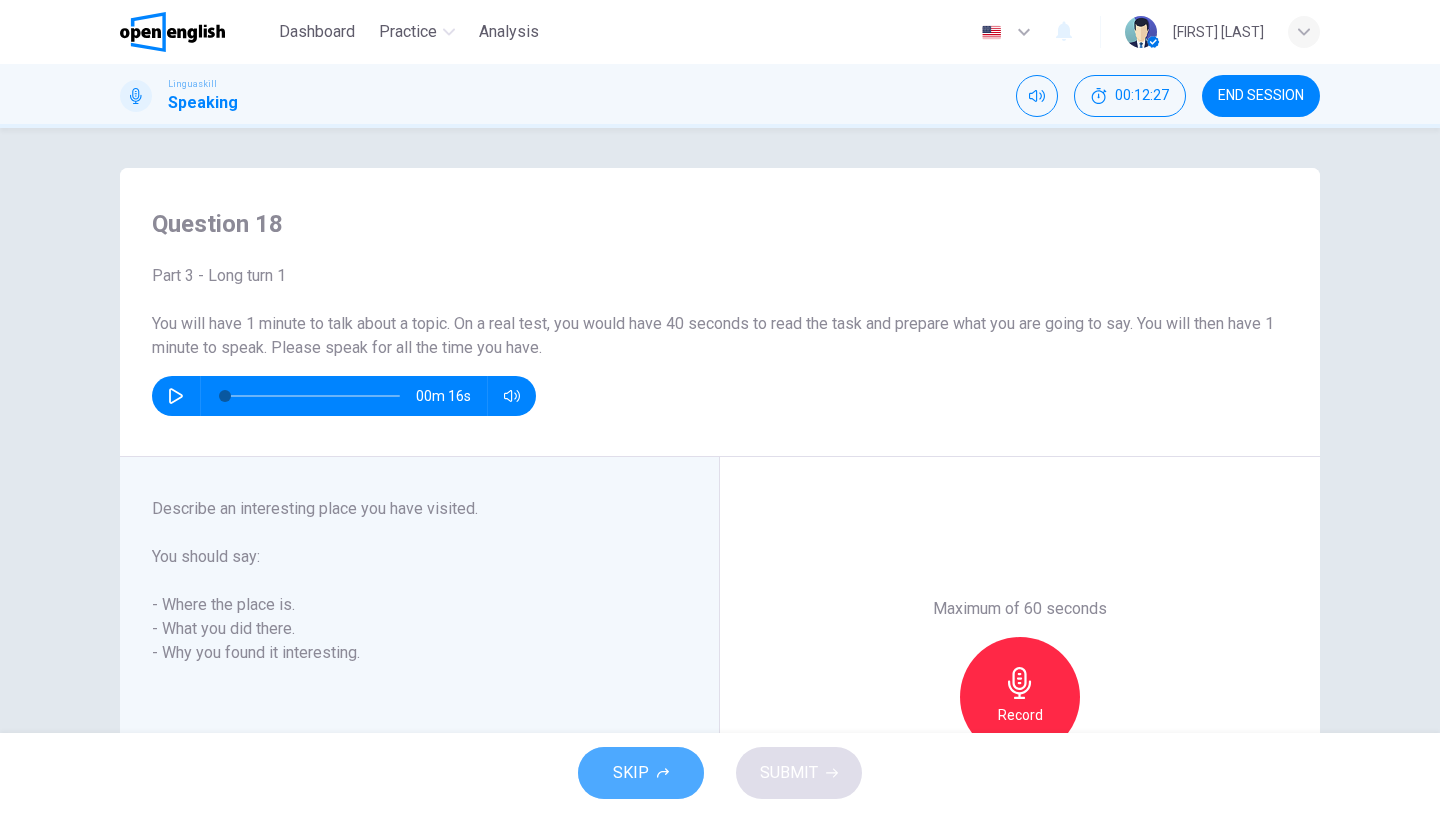 click on "SKIP" at bounding box center [641, 773] 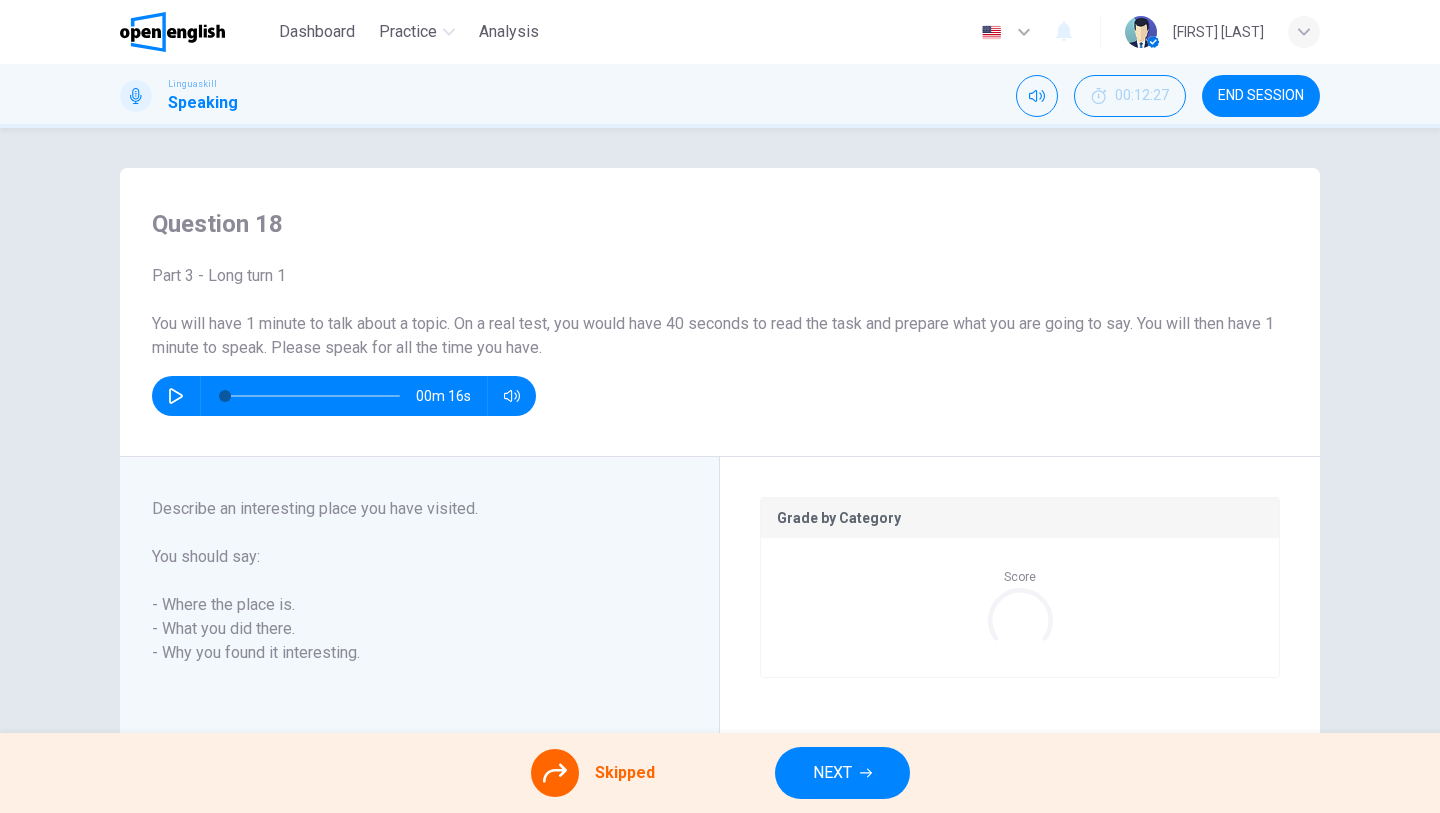 click at bounding box center [555, 773] 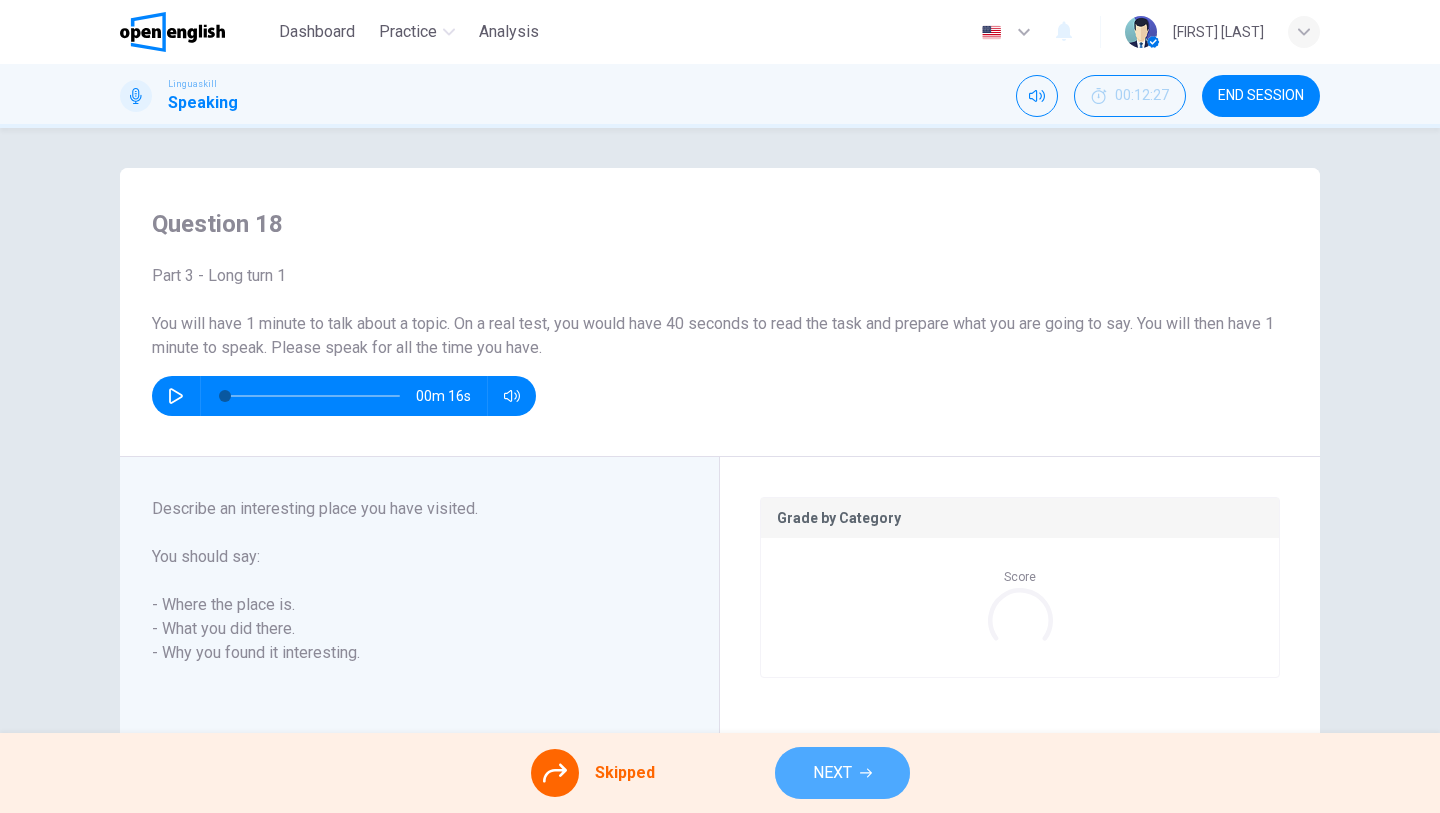 click on "NEXT" at bounding box center (842, 773) 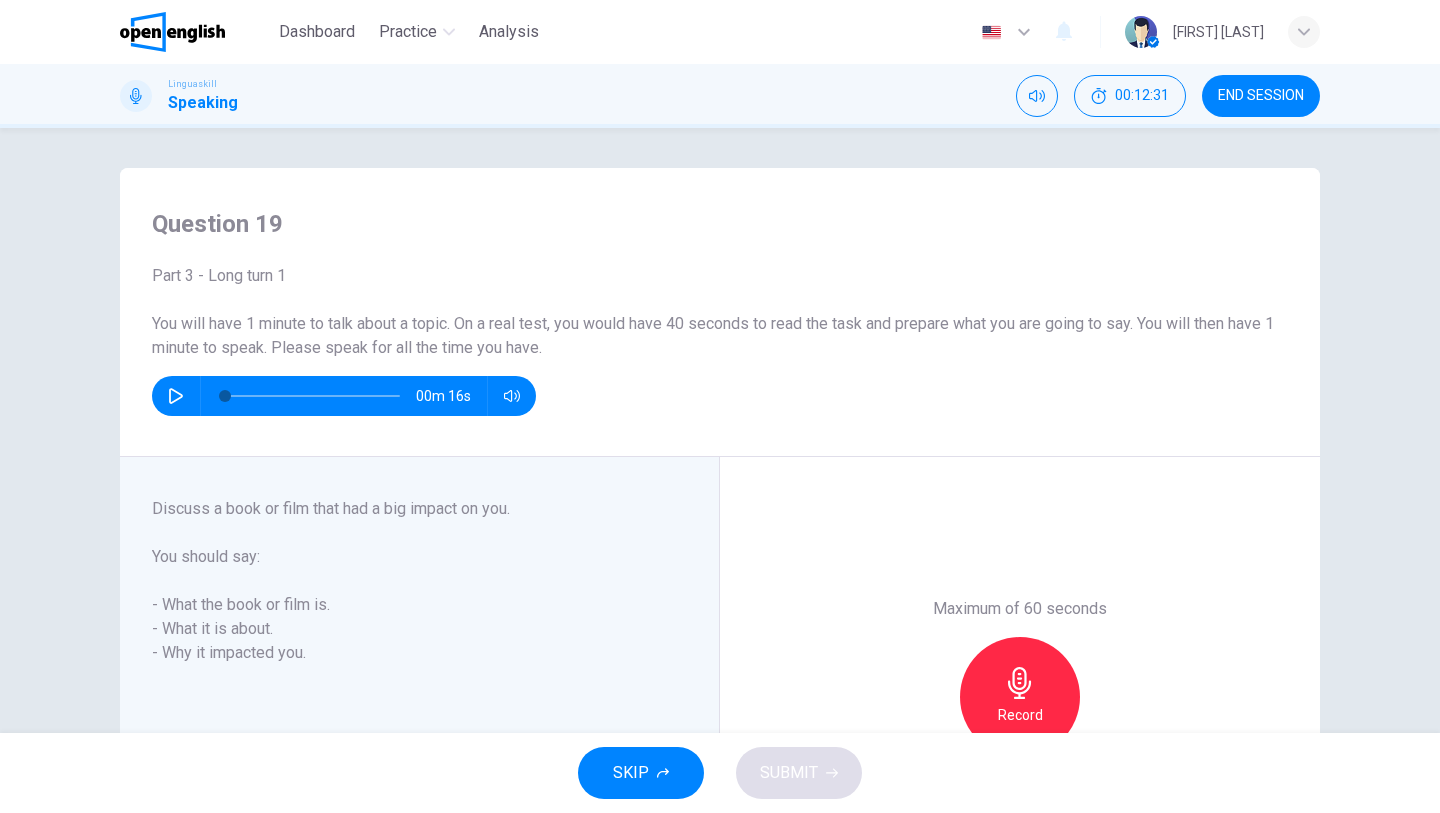 click on "SKIP" at bounding box center (641, 773) 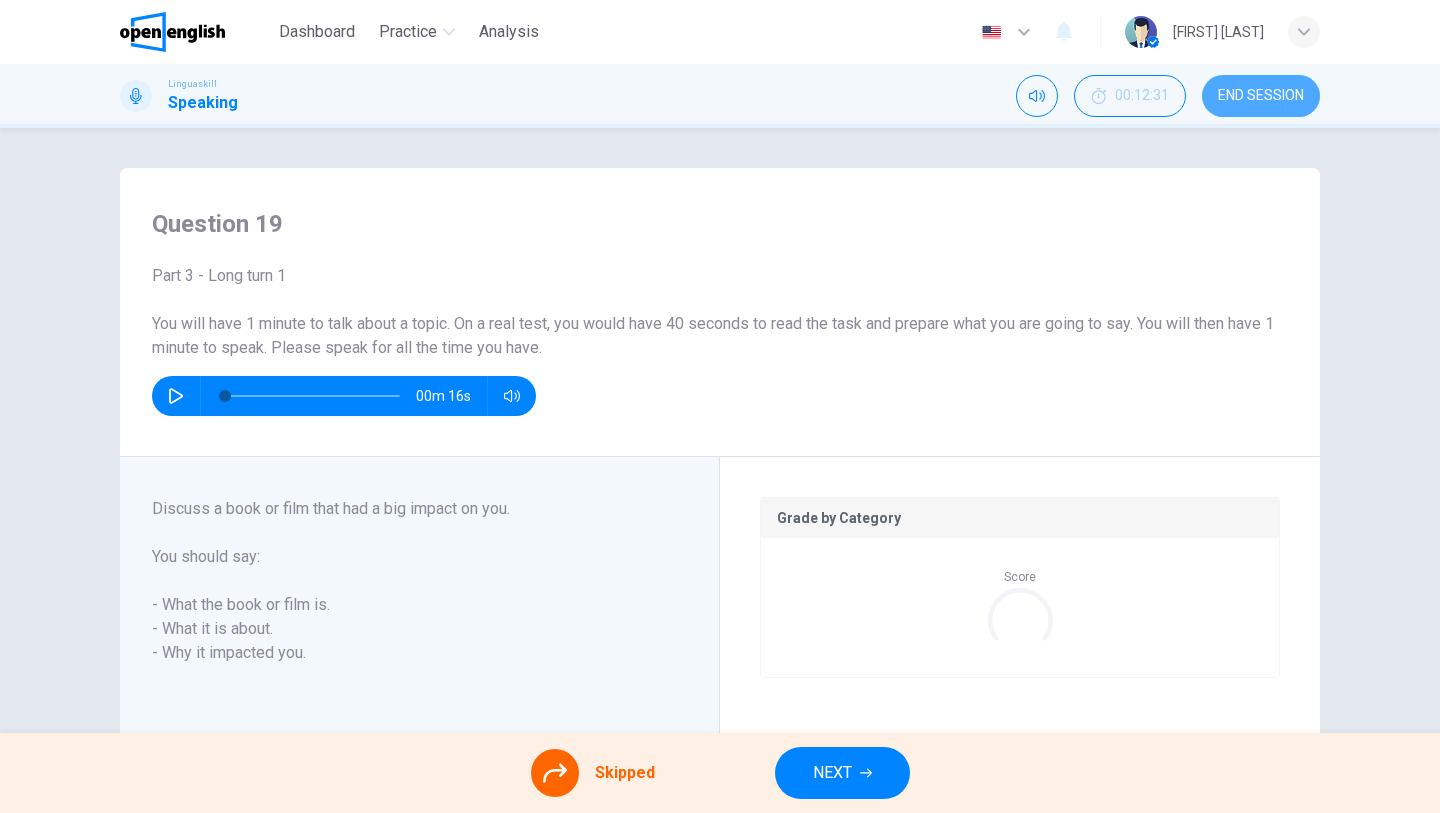 click on "END SESSION" at bounding box center [1261, 96] 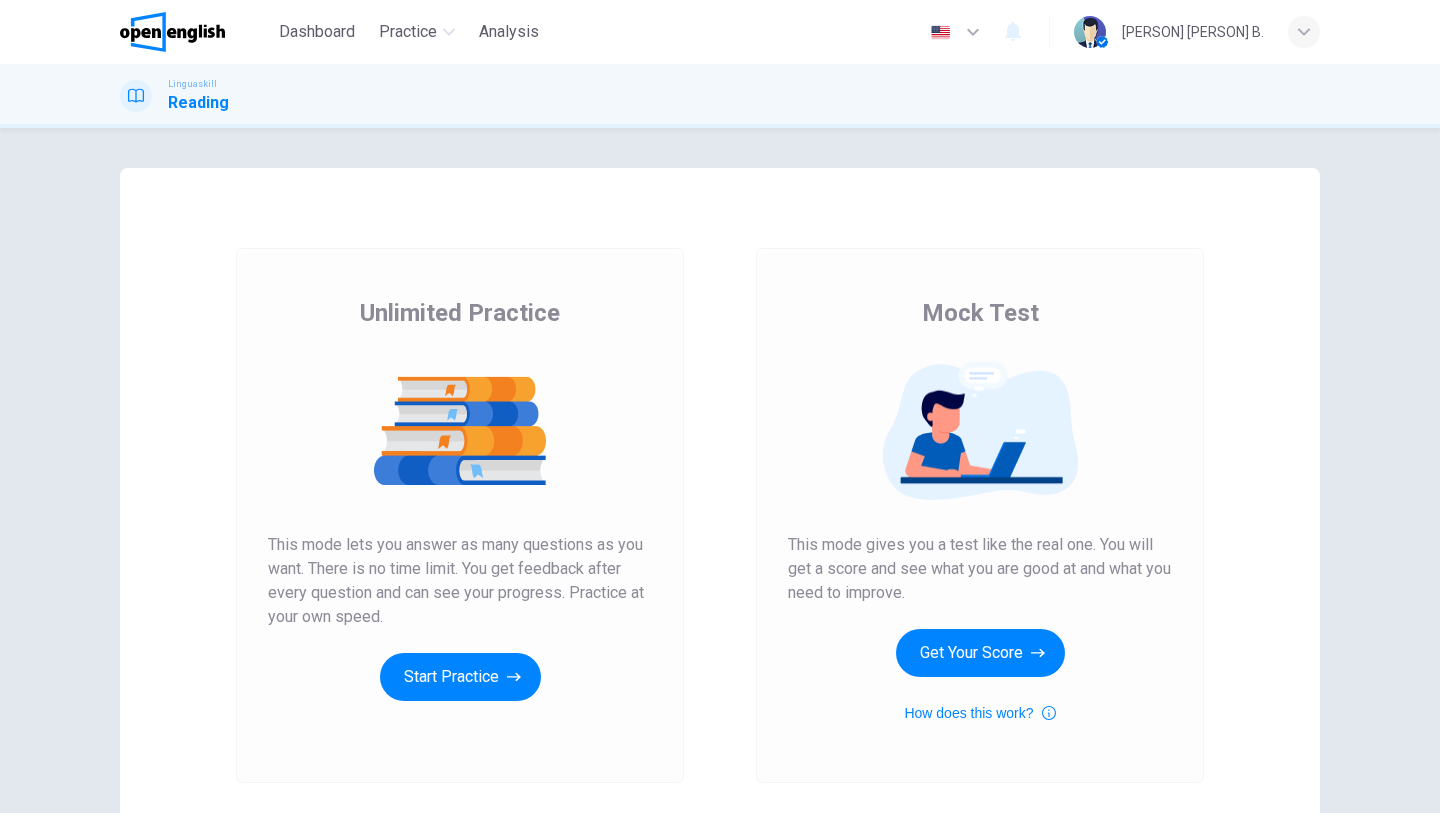 scroll, scrollTop: 0, scrollLeft: 0, axis: both 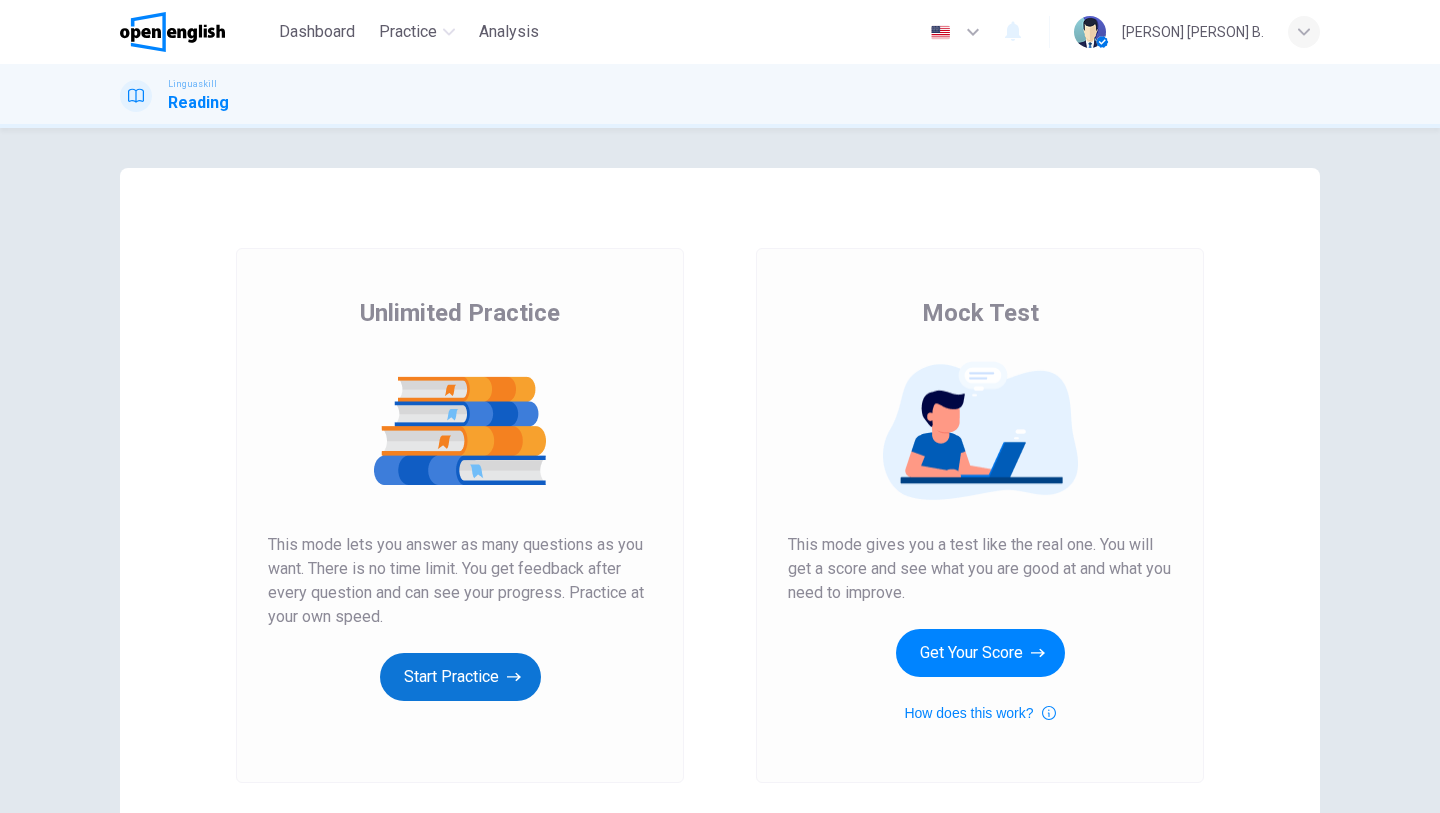 click on "Start Practice" at bounding box center [460, 677] 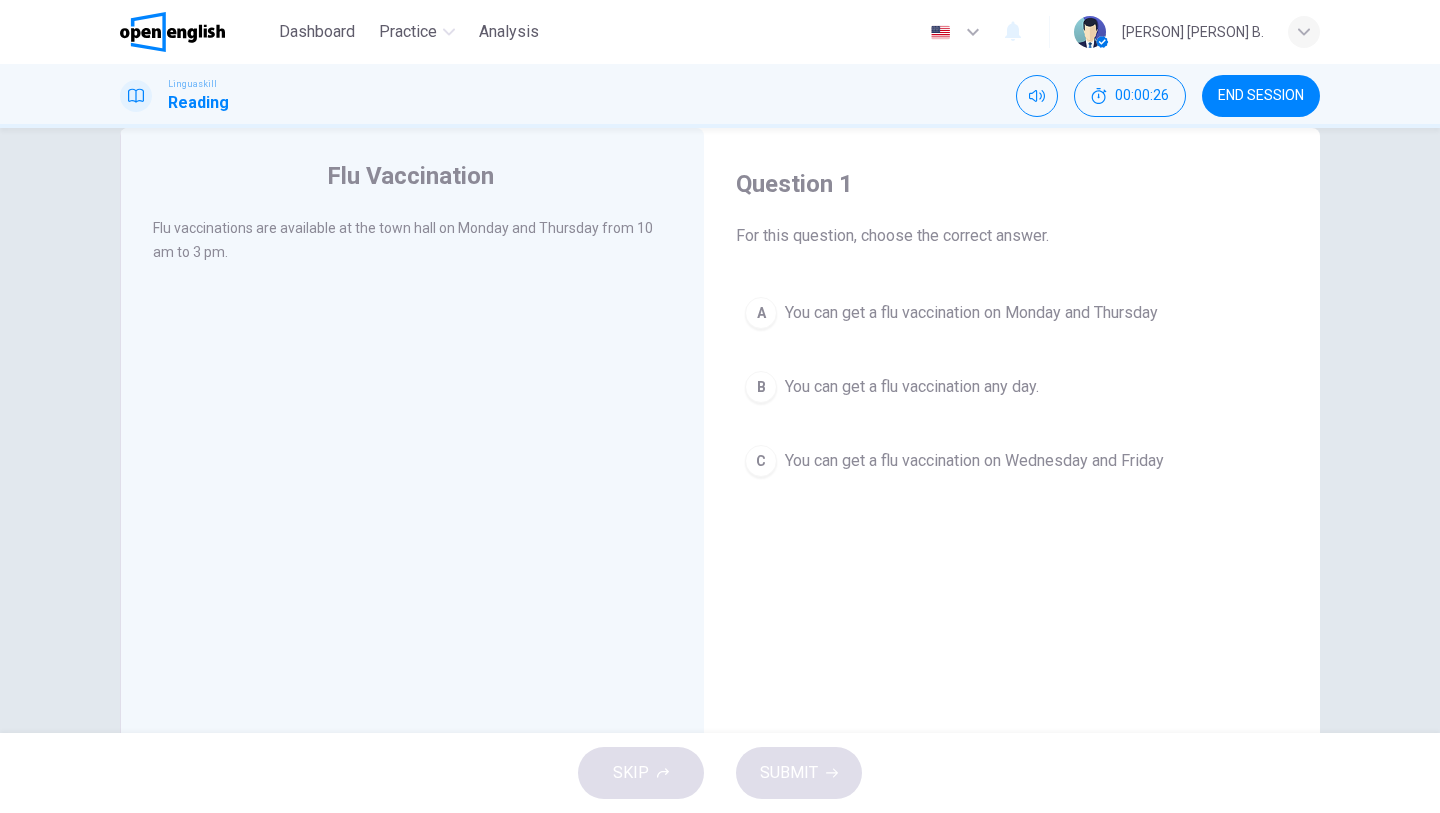 scroll, scrollTop: 0, scrollLeft: 0, axis: both 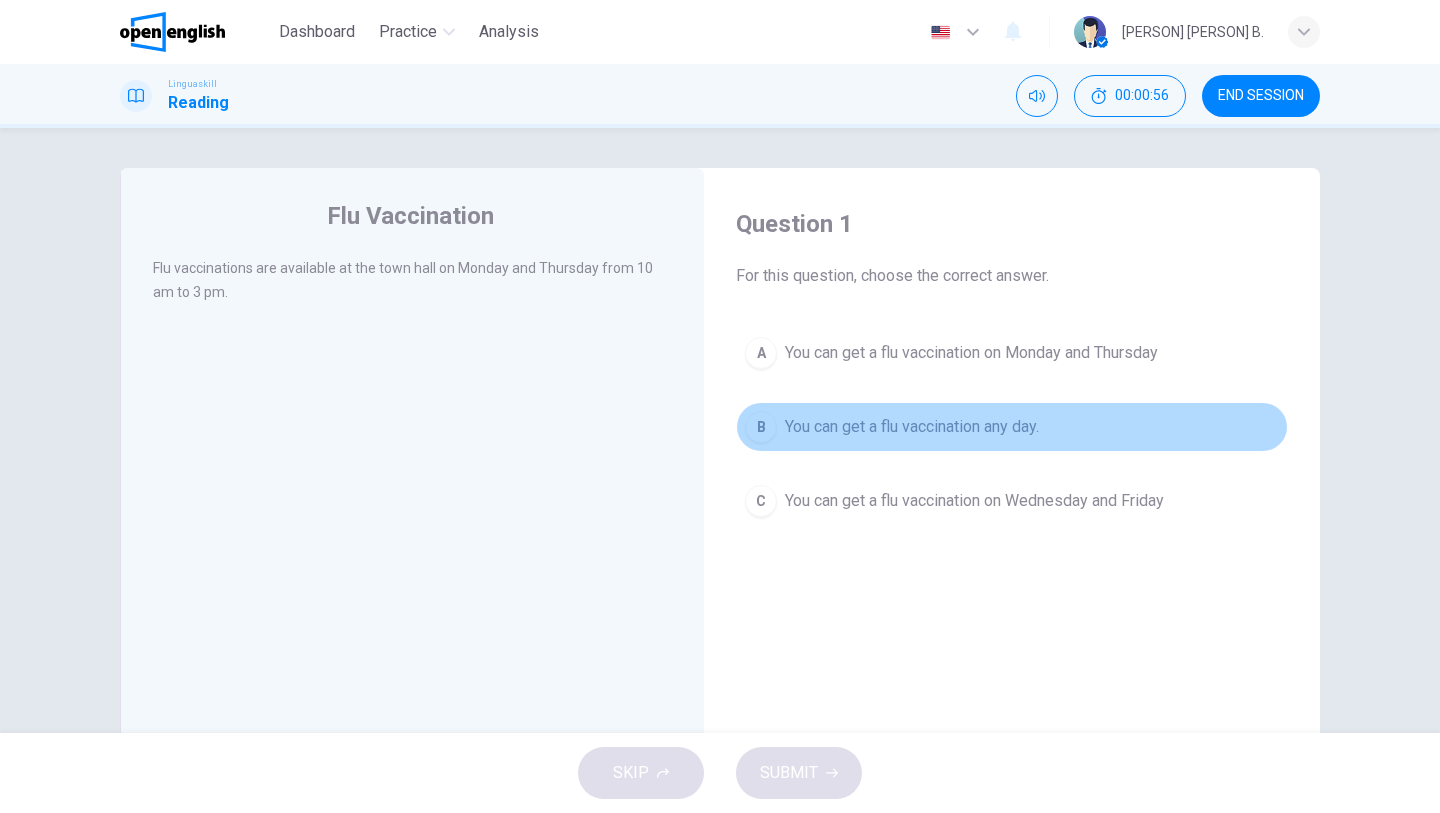 click on "You can get a flu vaccination any day." at bounding box center (912, 427) 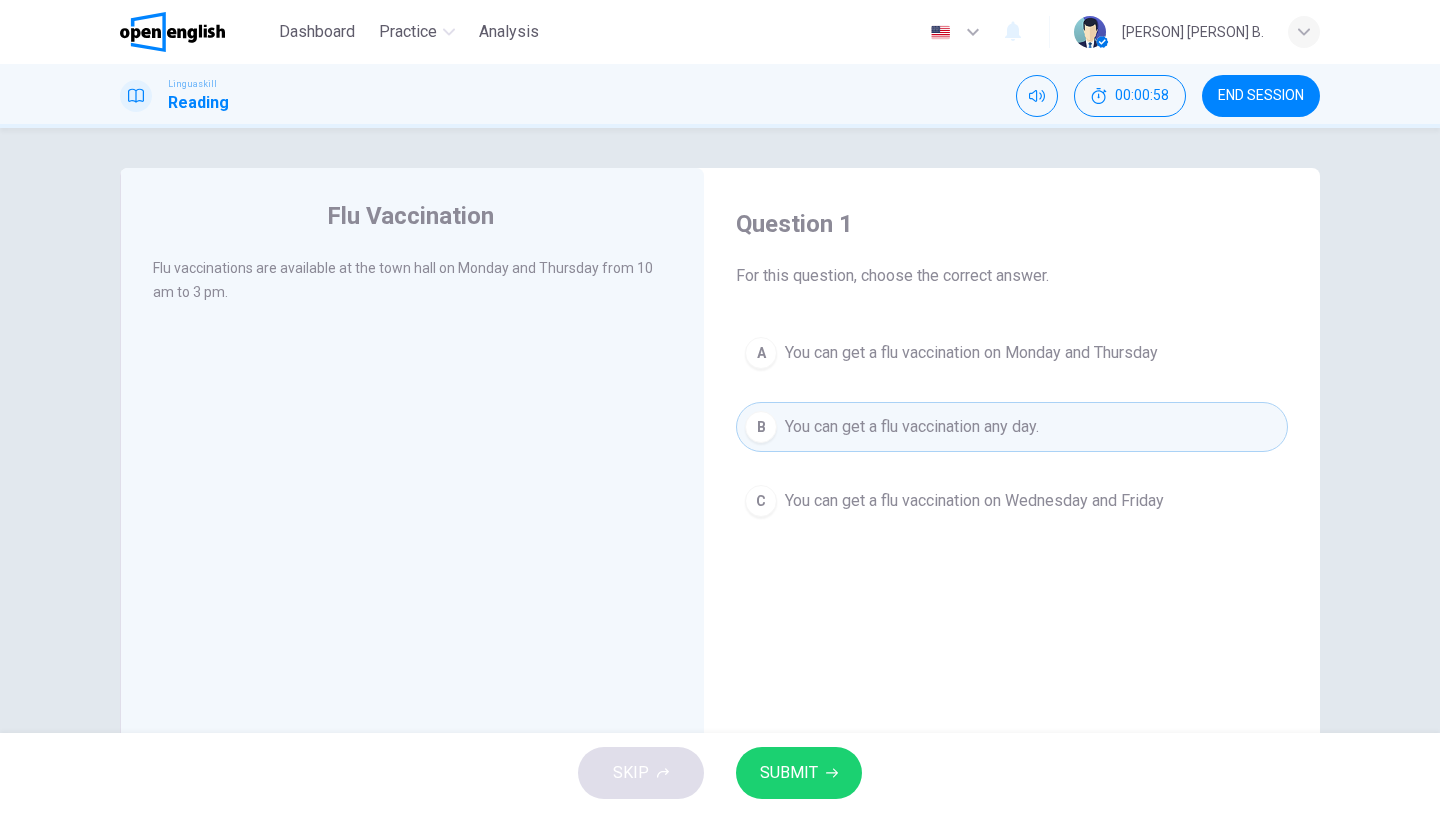 click on "SUBMIT" at bounding box center [799, 773] 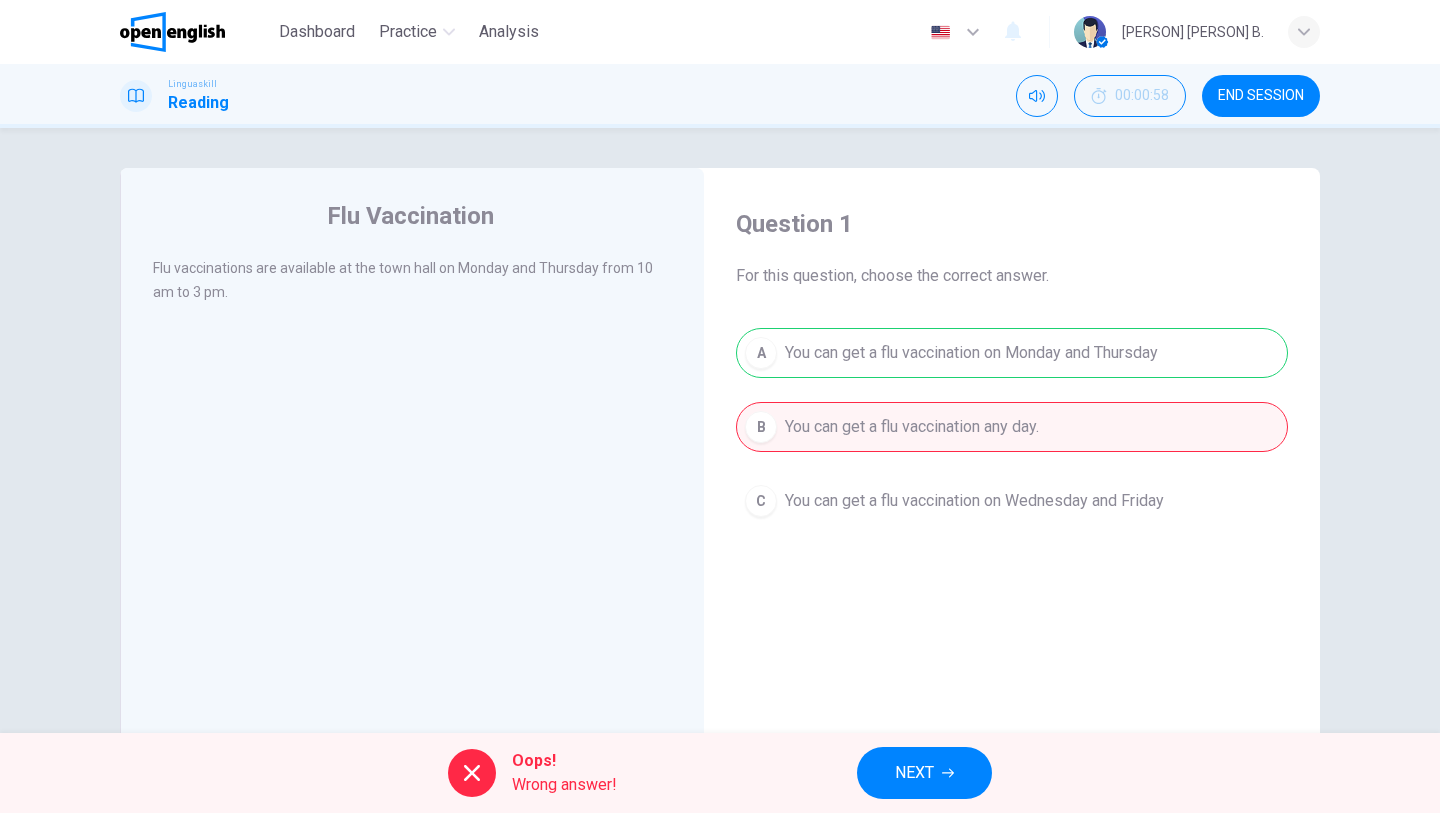 click 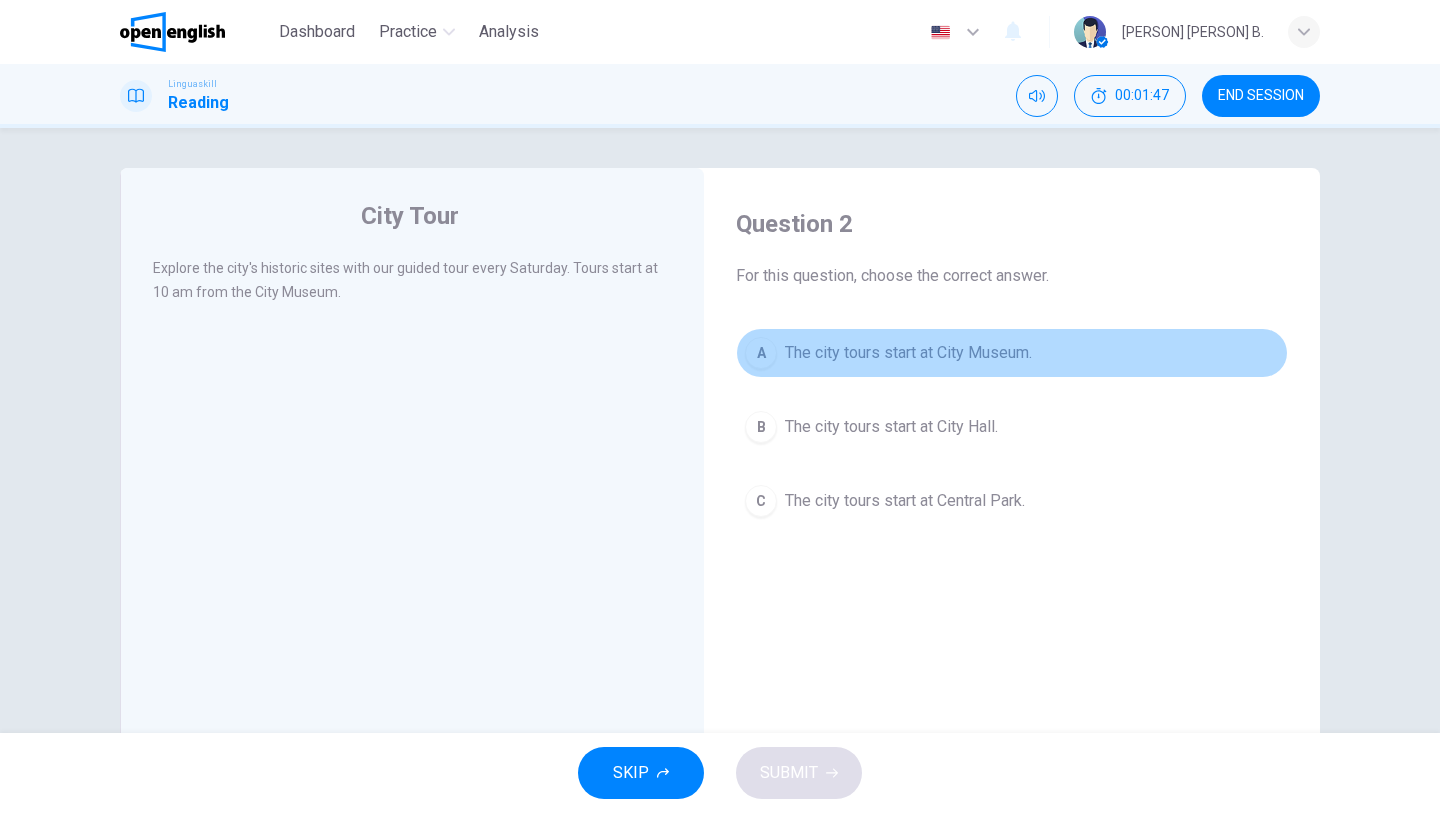 click on "The city tours start at City Museum." at bounding box center (908, 353) 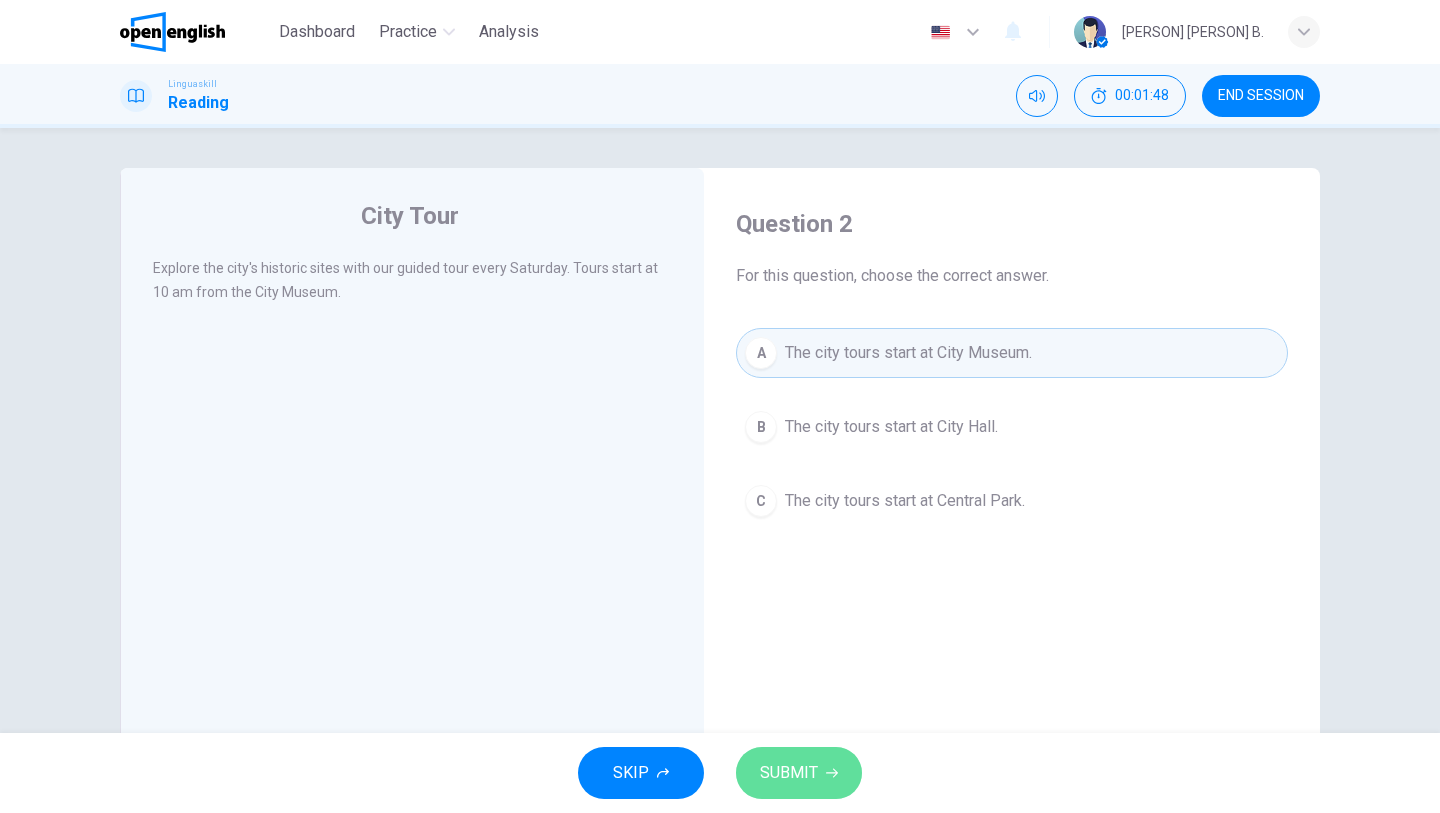 click on "SUBMIT" at bounding box center [789, 773] 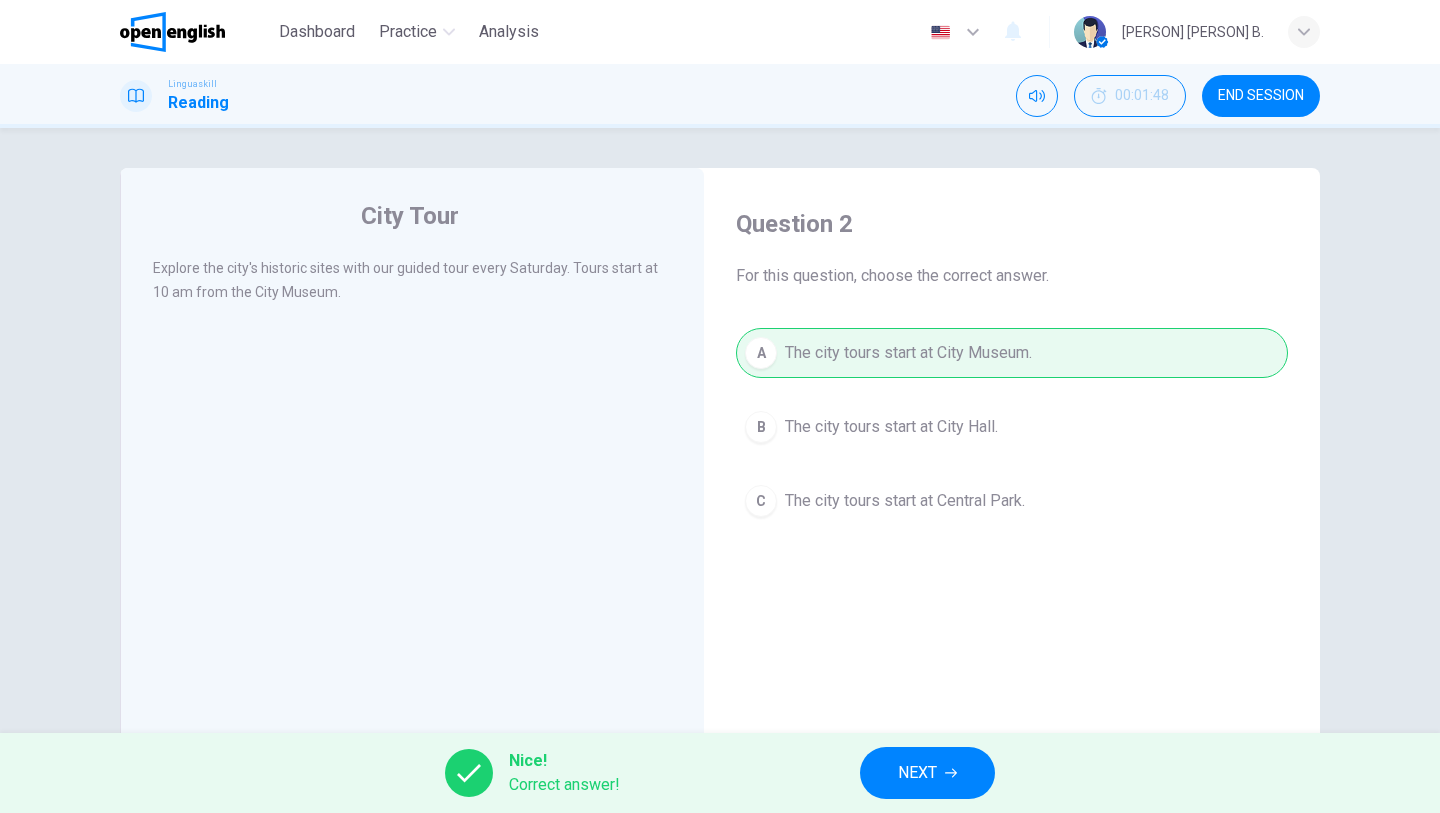 click on "NEXT" at bounding box center (927, 773) 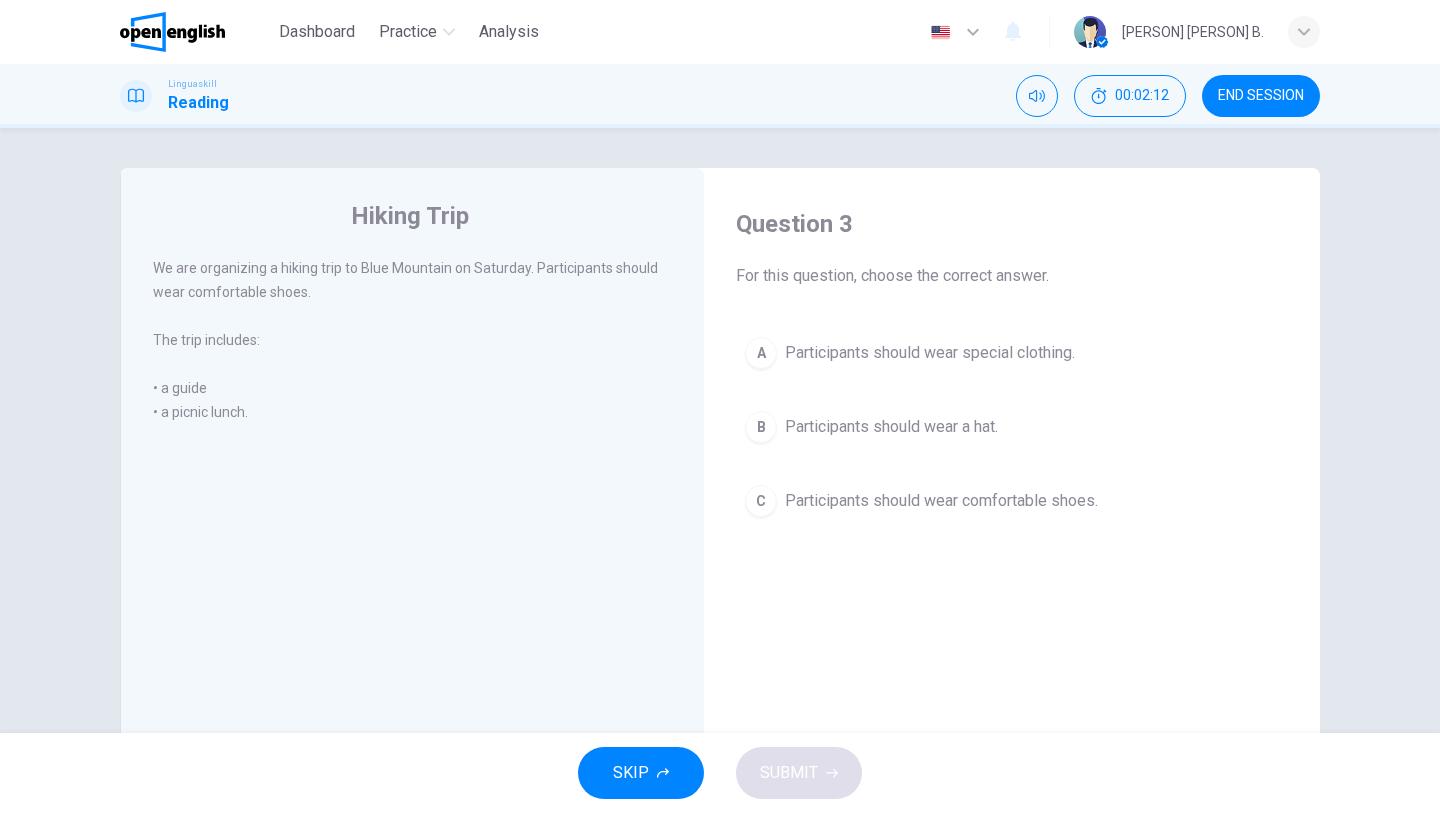 click on "Participants should wear comfortable shoes." at bounding box center [941, 501] 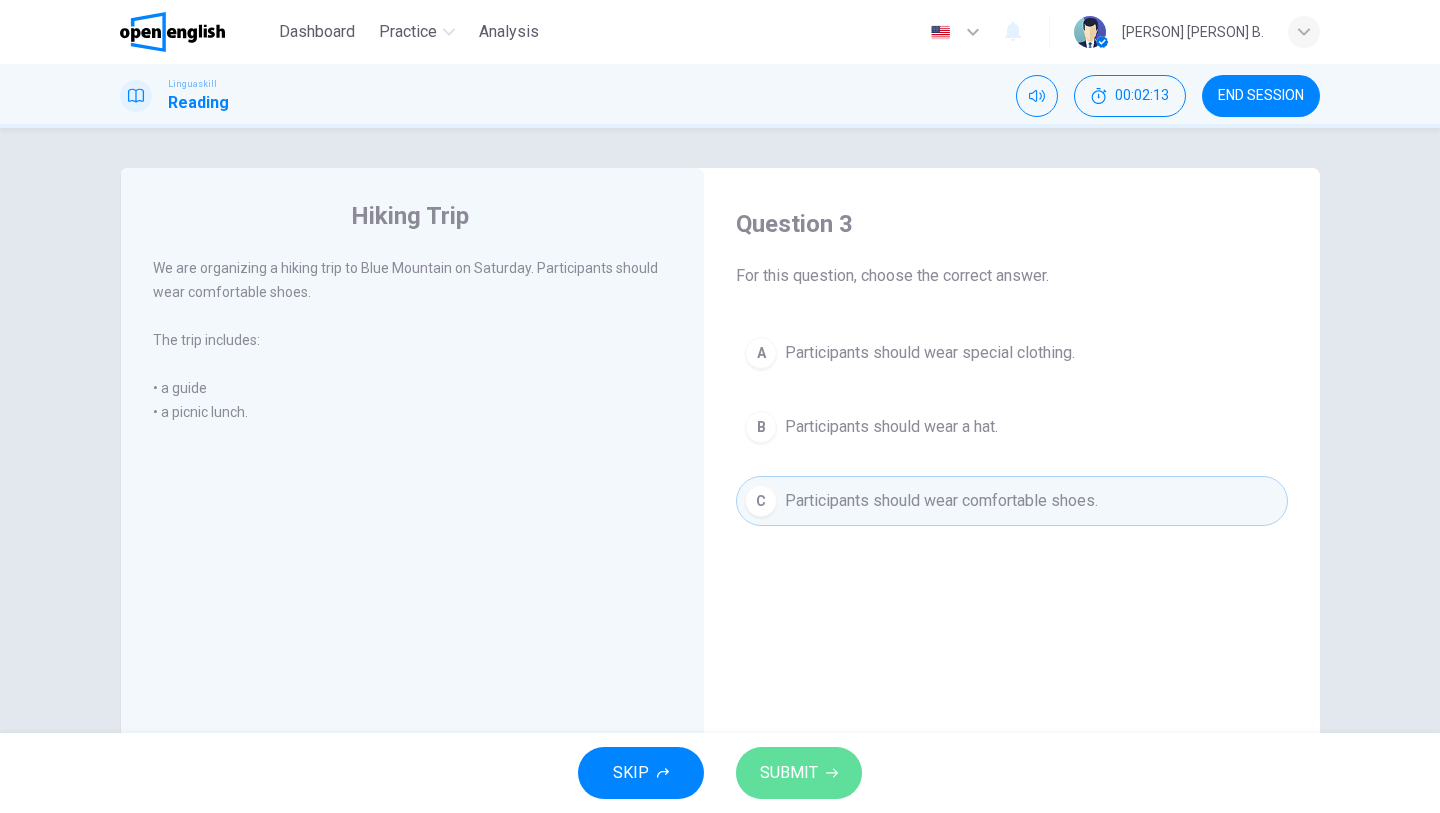 click on "SUBMIT" at bounding box center (799, 773) 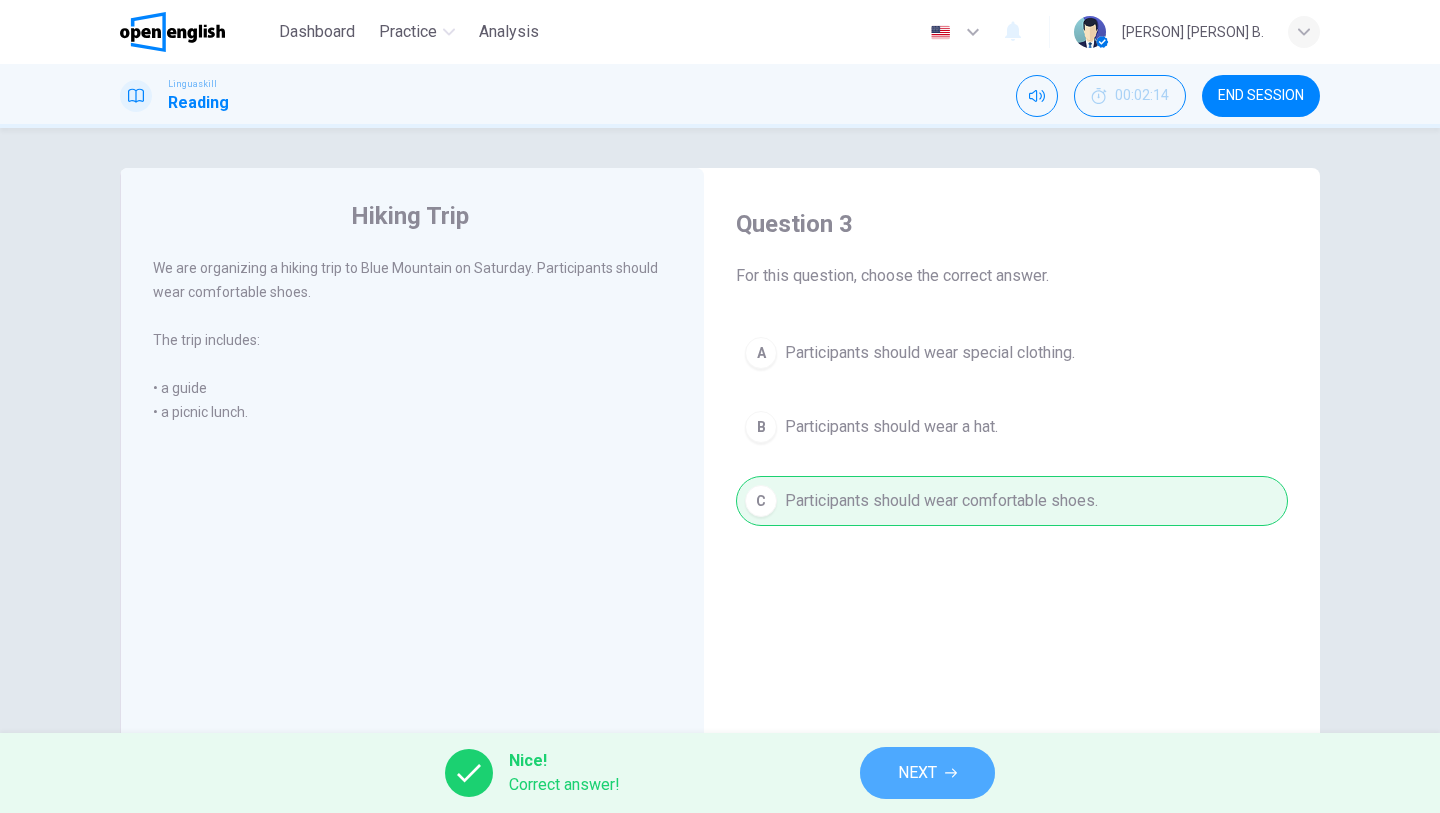 click on "NEXT" at bounding box center [927, 773] 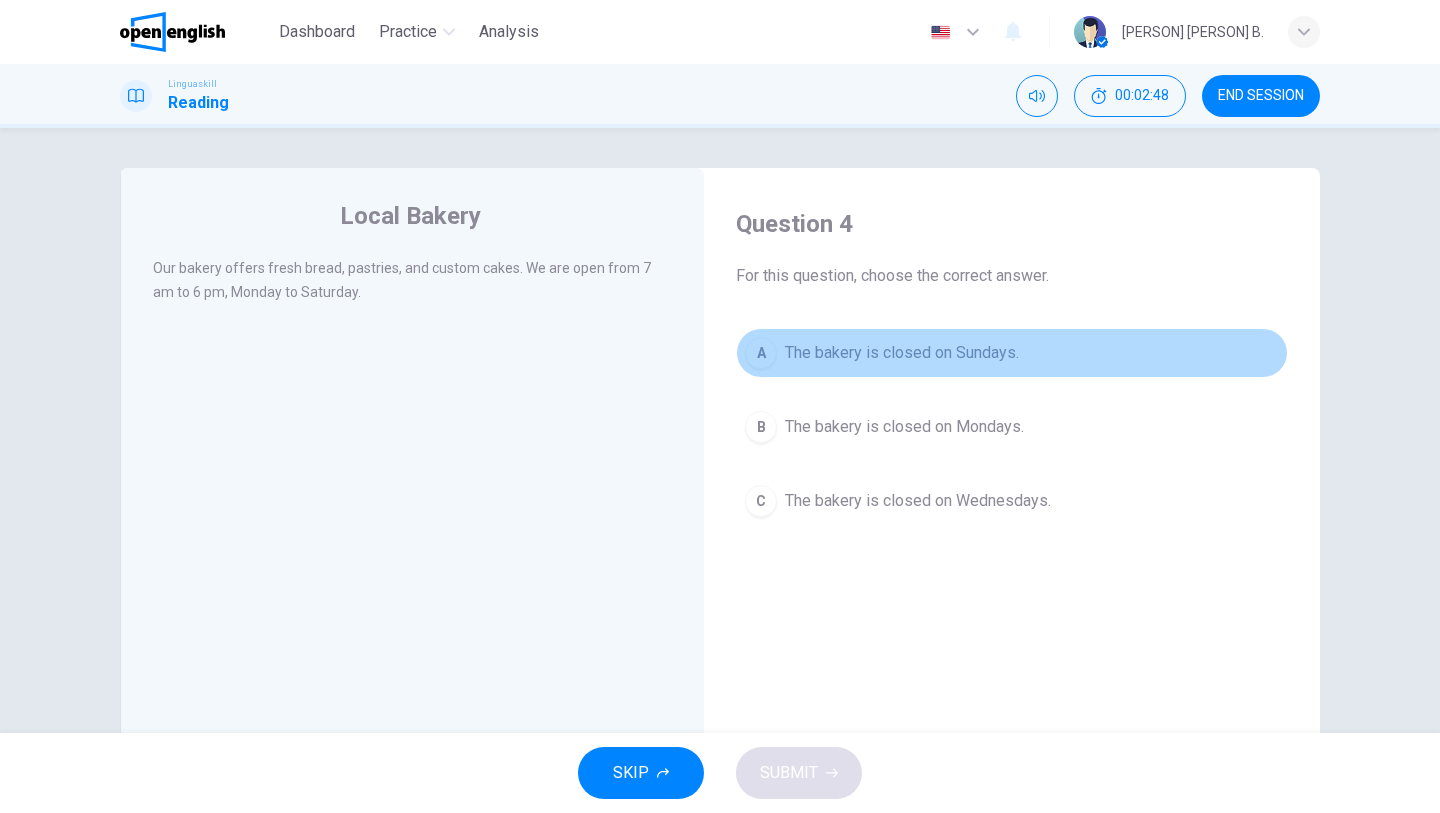 click on "The bakery is closed on Sundays." at bounding box center (902, 353) 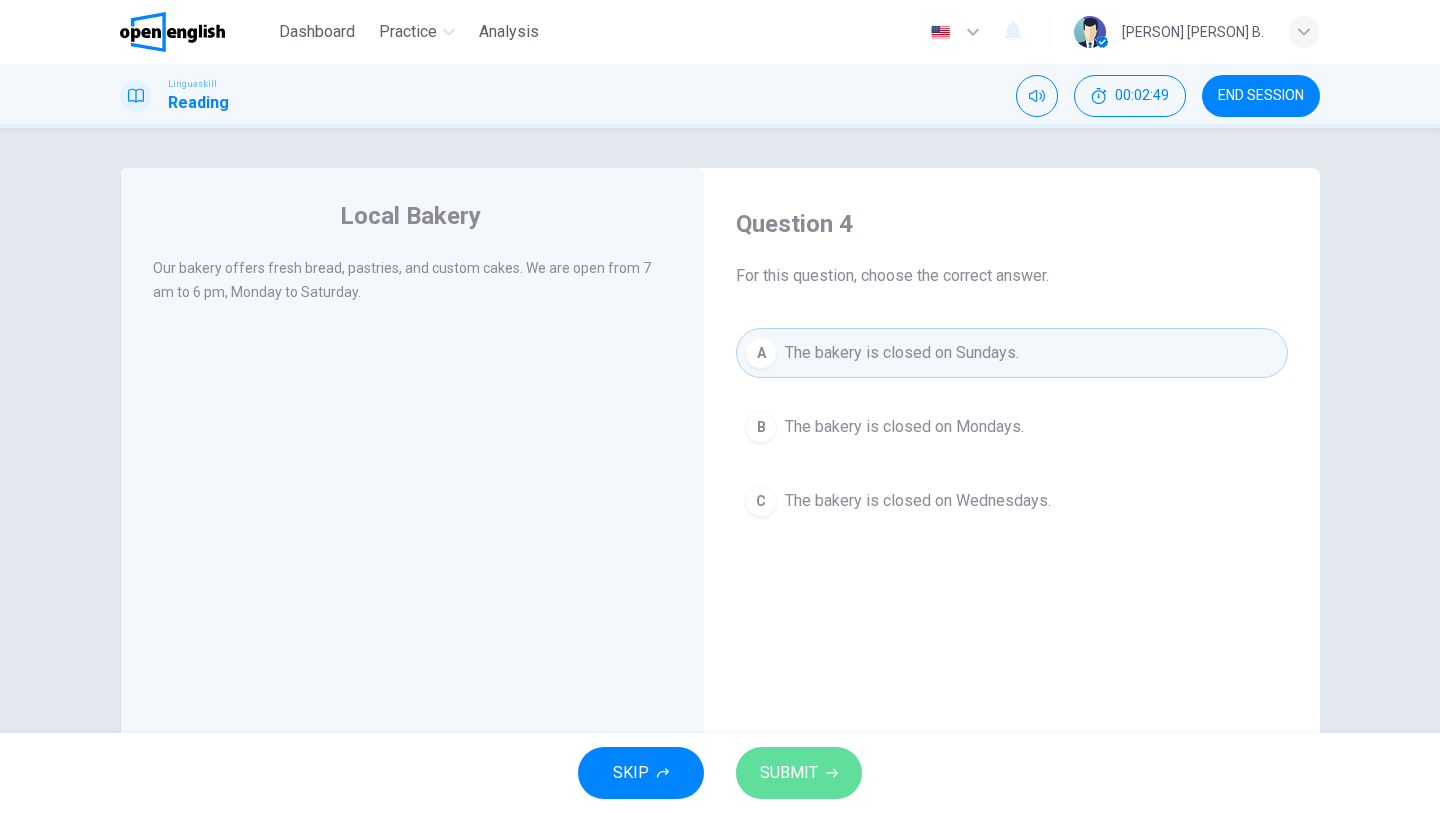 click on "SUBMIT" at bounding box center (789, 773) 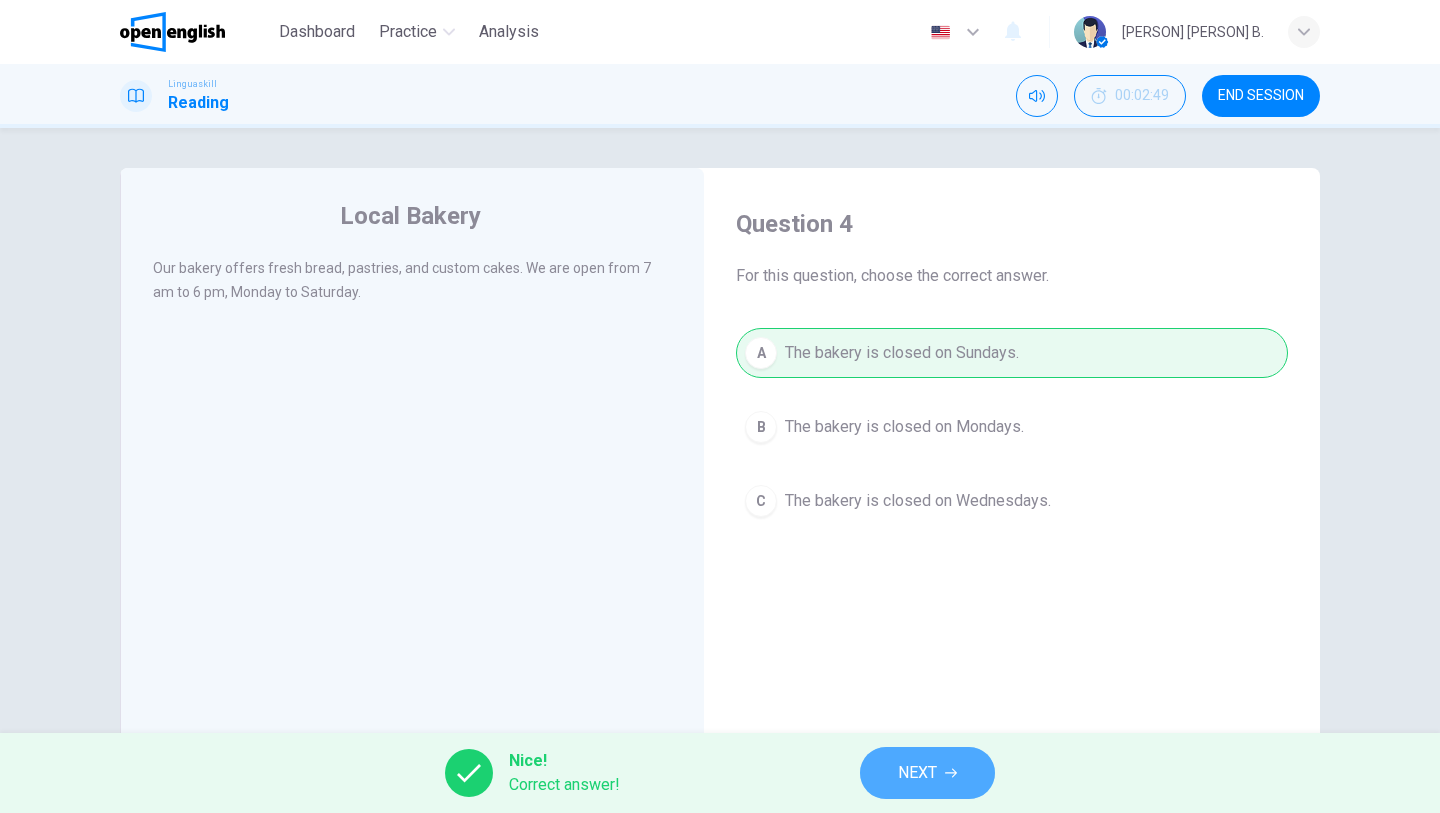 click on "NEXT" at bounding box center [917, 773] 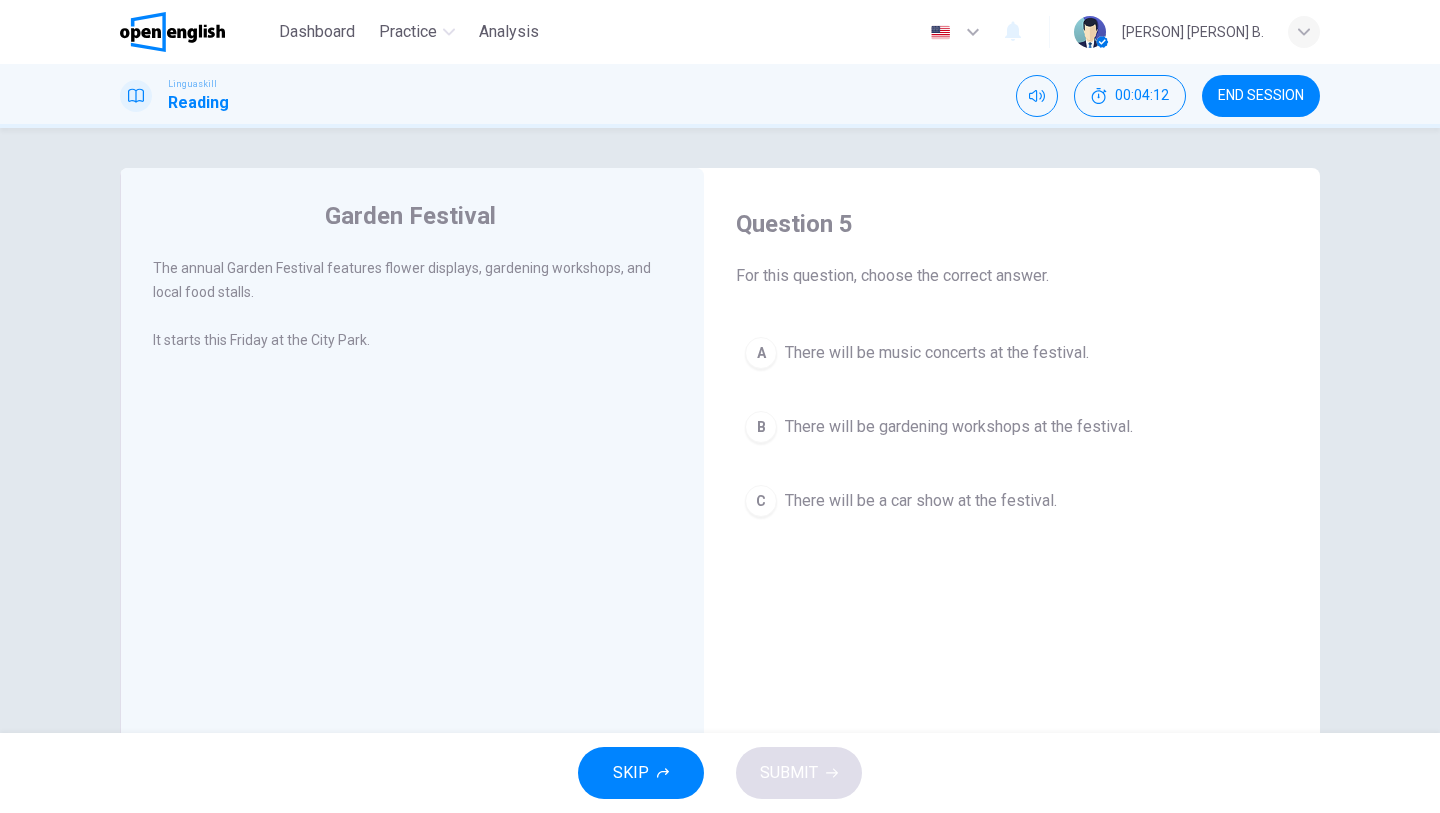click on "There will be gardening workshops at the festival." at bounding box center [959, 427] 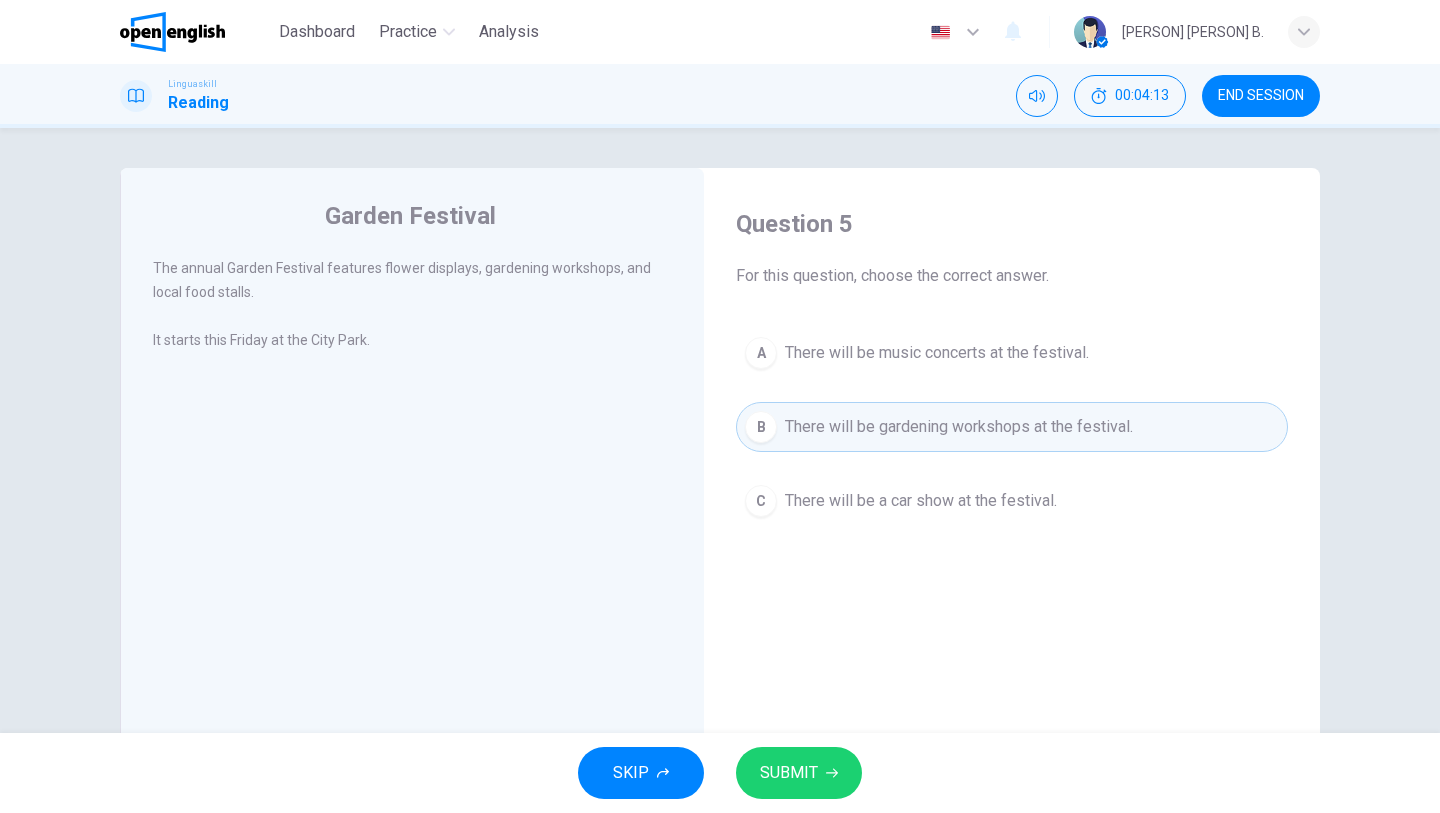 click on "SUBMIT" at bounding box center (789, 773) 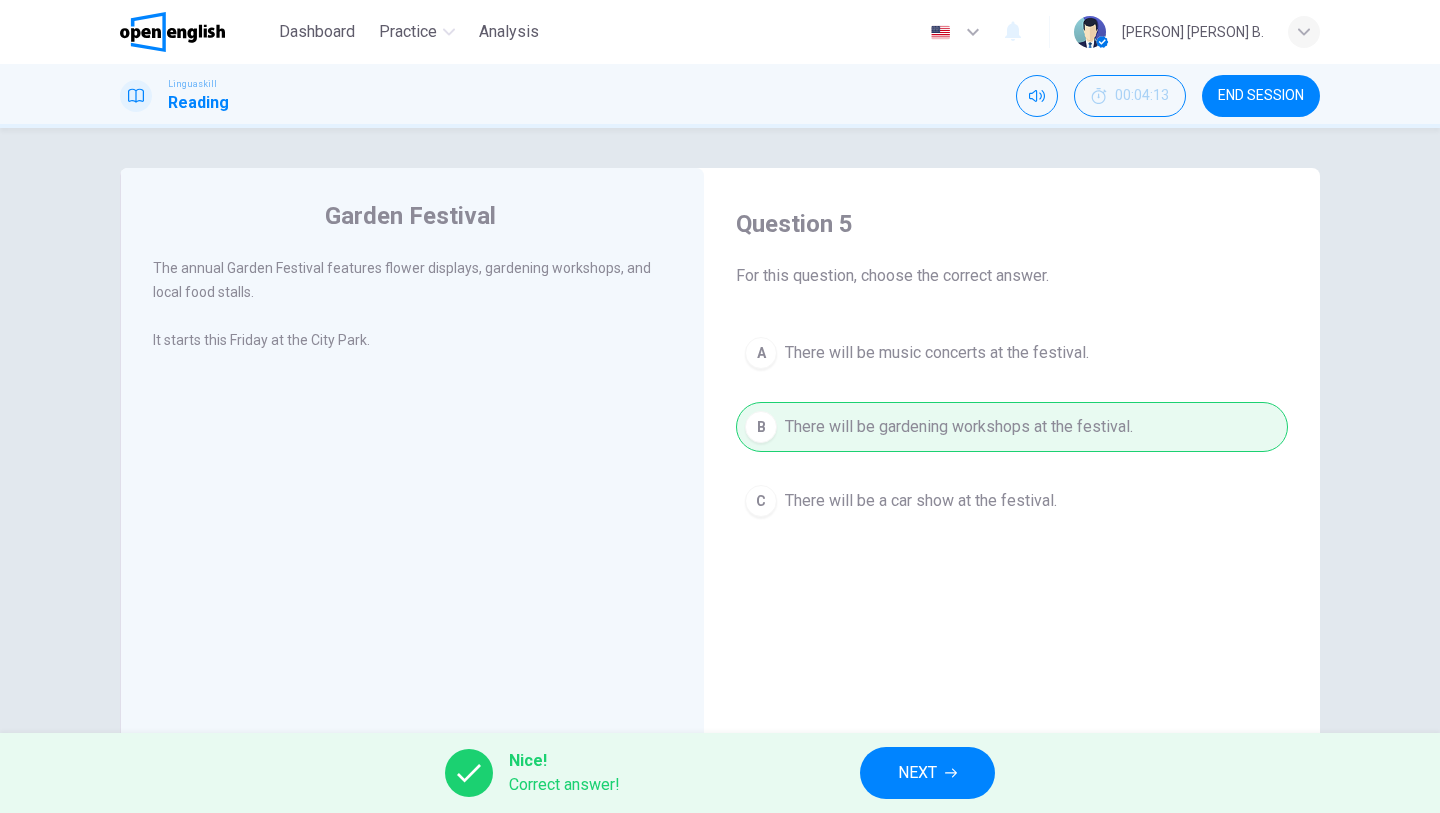 click on "NEXT" at bounding box center (927, 773) 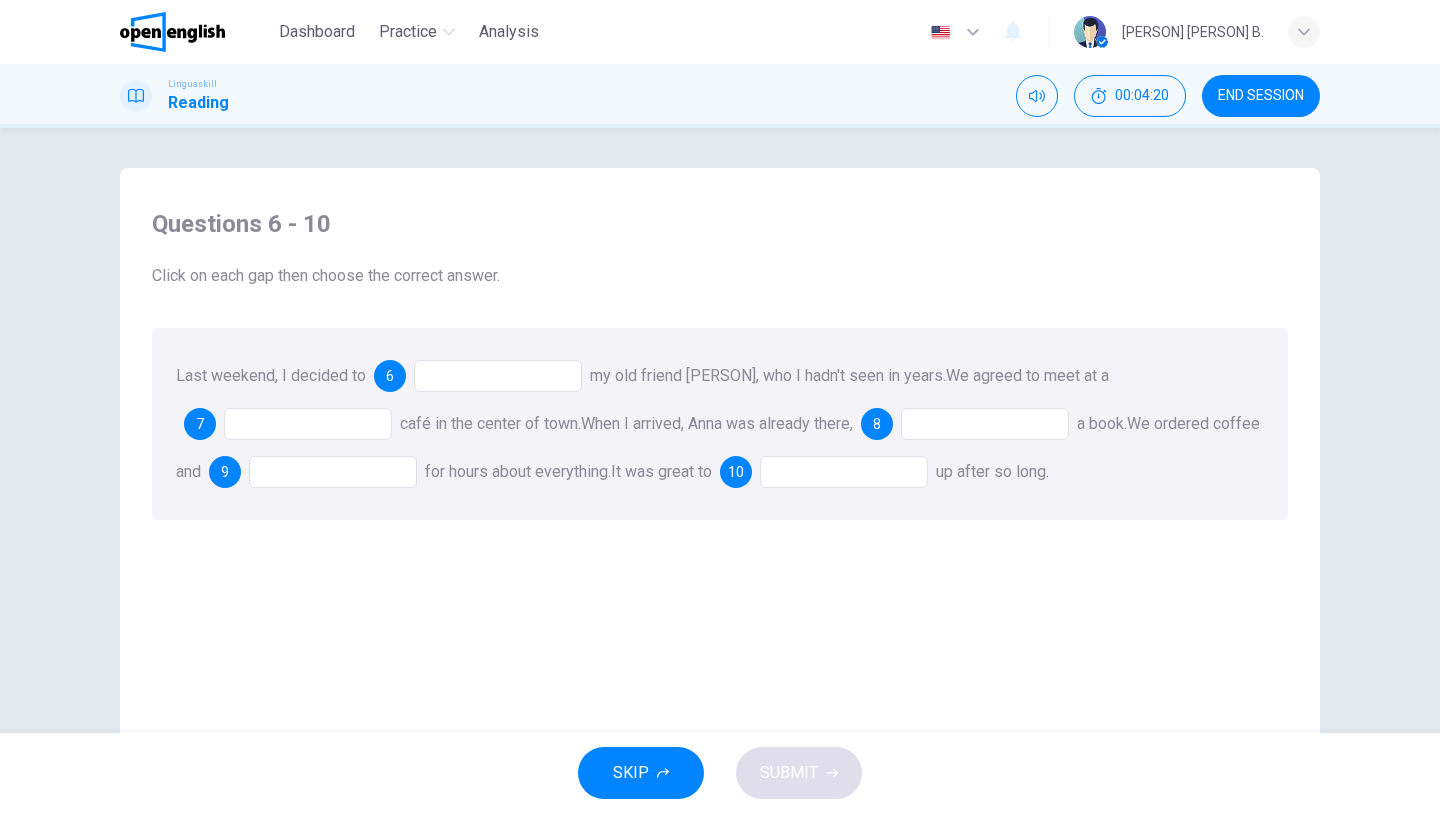 click at bounding box center [498, 376] 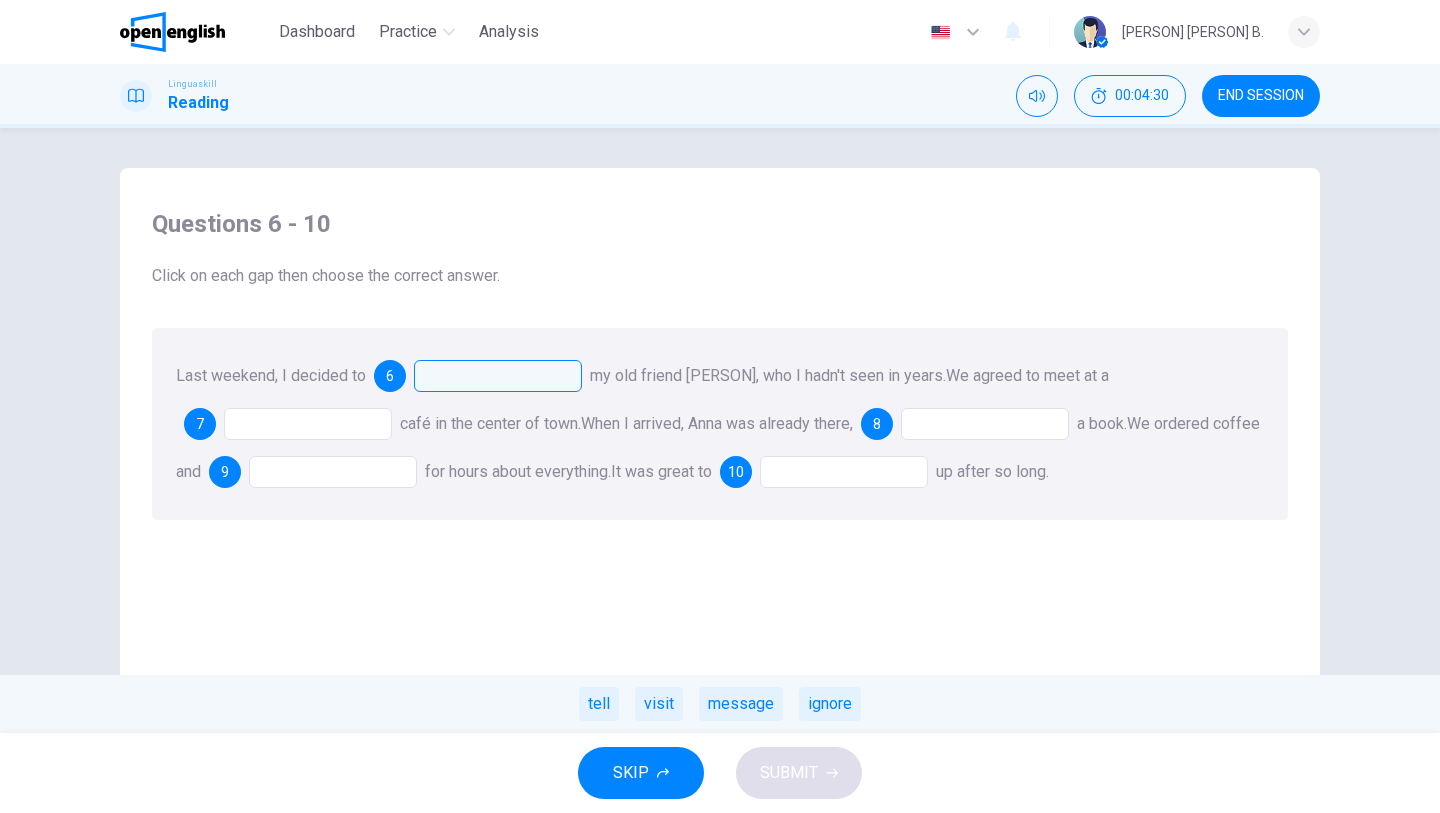 drag, startPoint x: 660, startPoint y: 702, endPoint x: 516, endPoint y: 371, distance: 360.96677 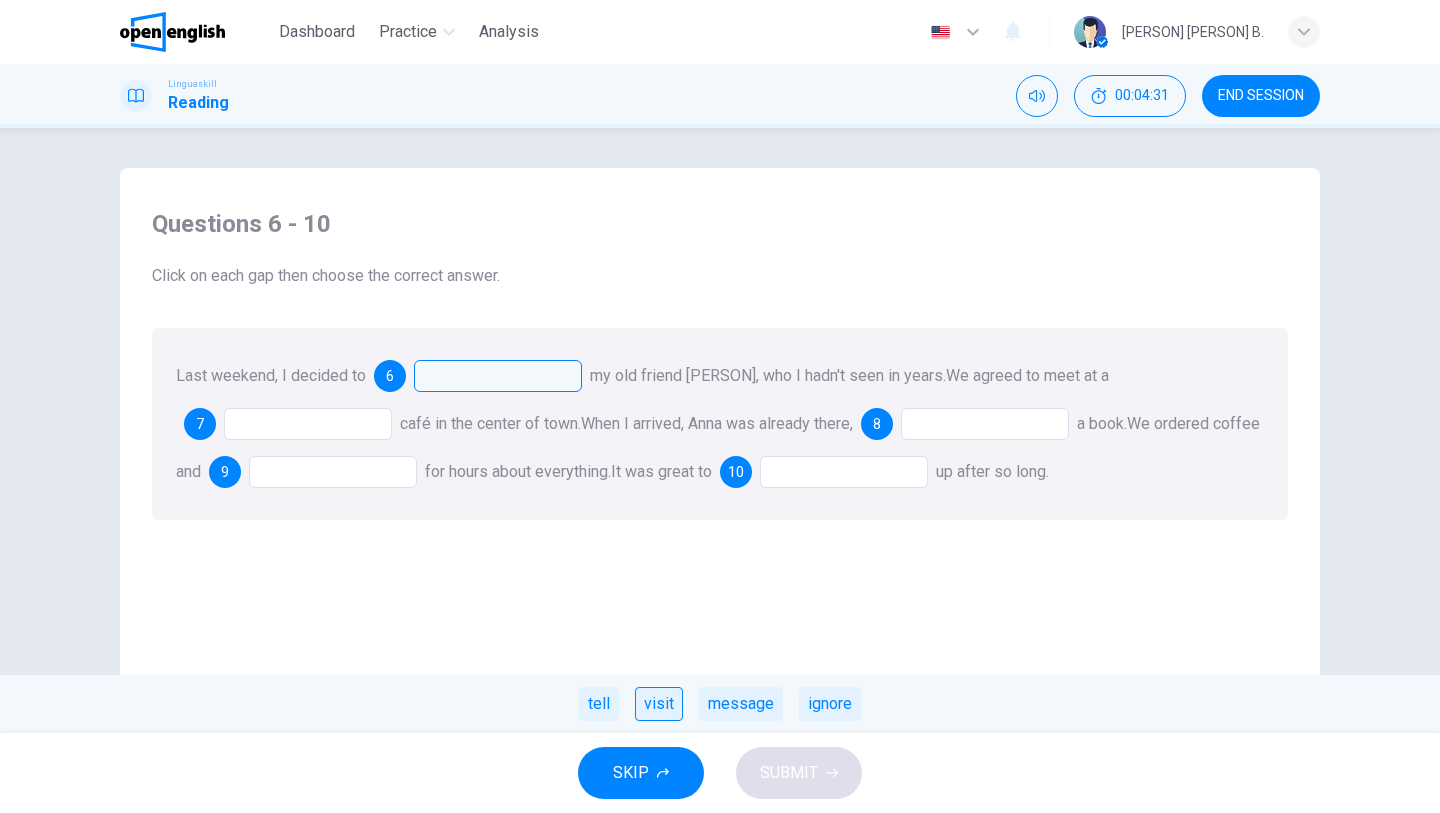 click on "visit" at bounding box center [659, 704] 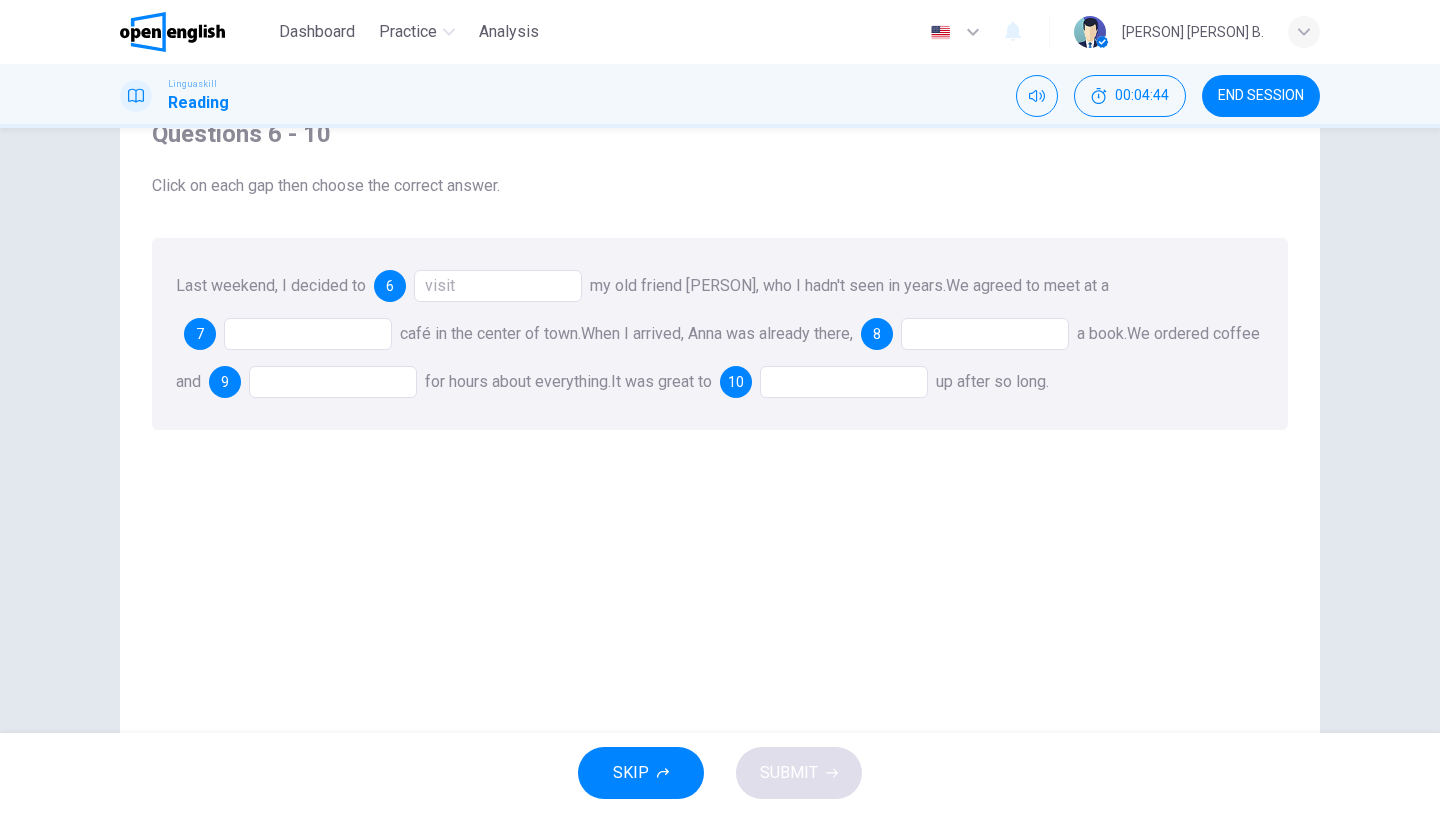 scroll, scrollTop: 50, scrollLeft: 0, axis: vertical 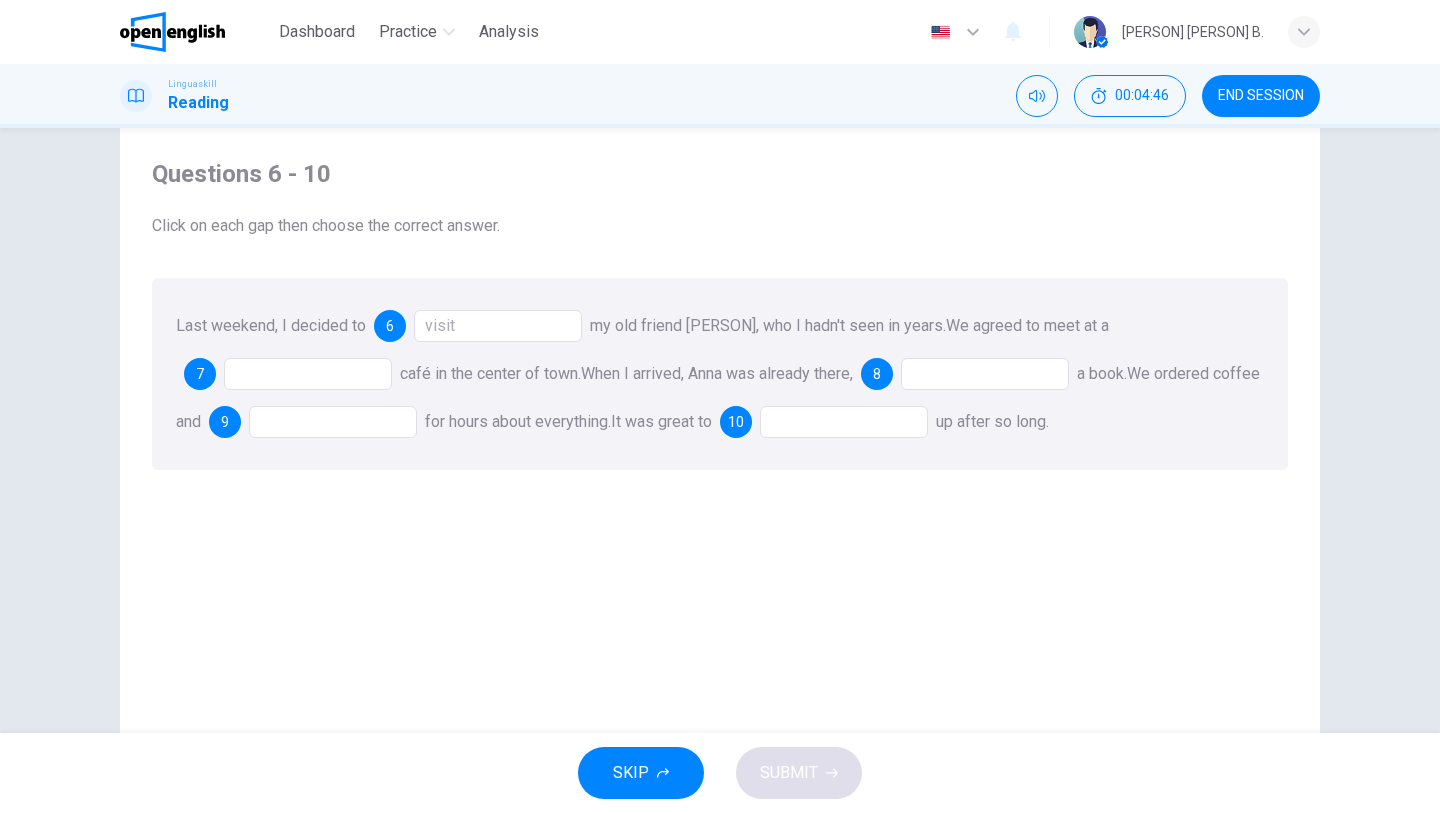 click at bounding box center [985, 374] 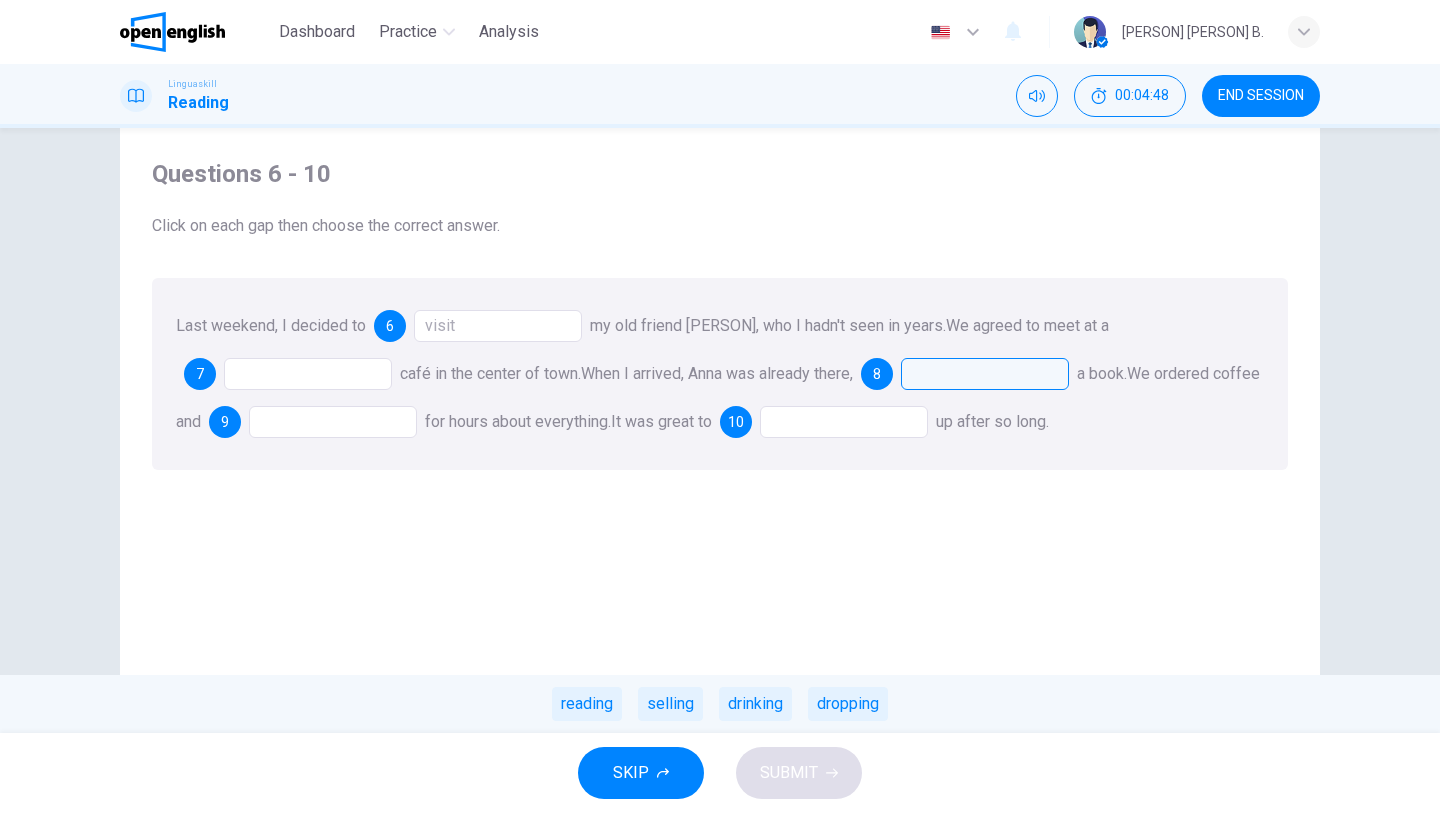 click at bounding box center [308, 374] 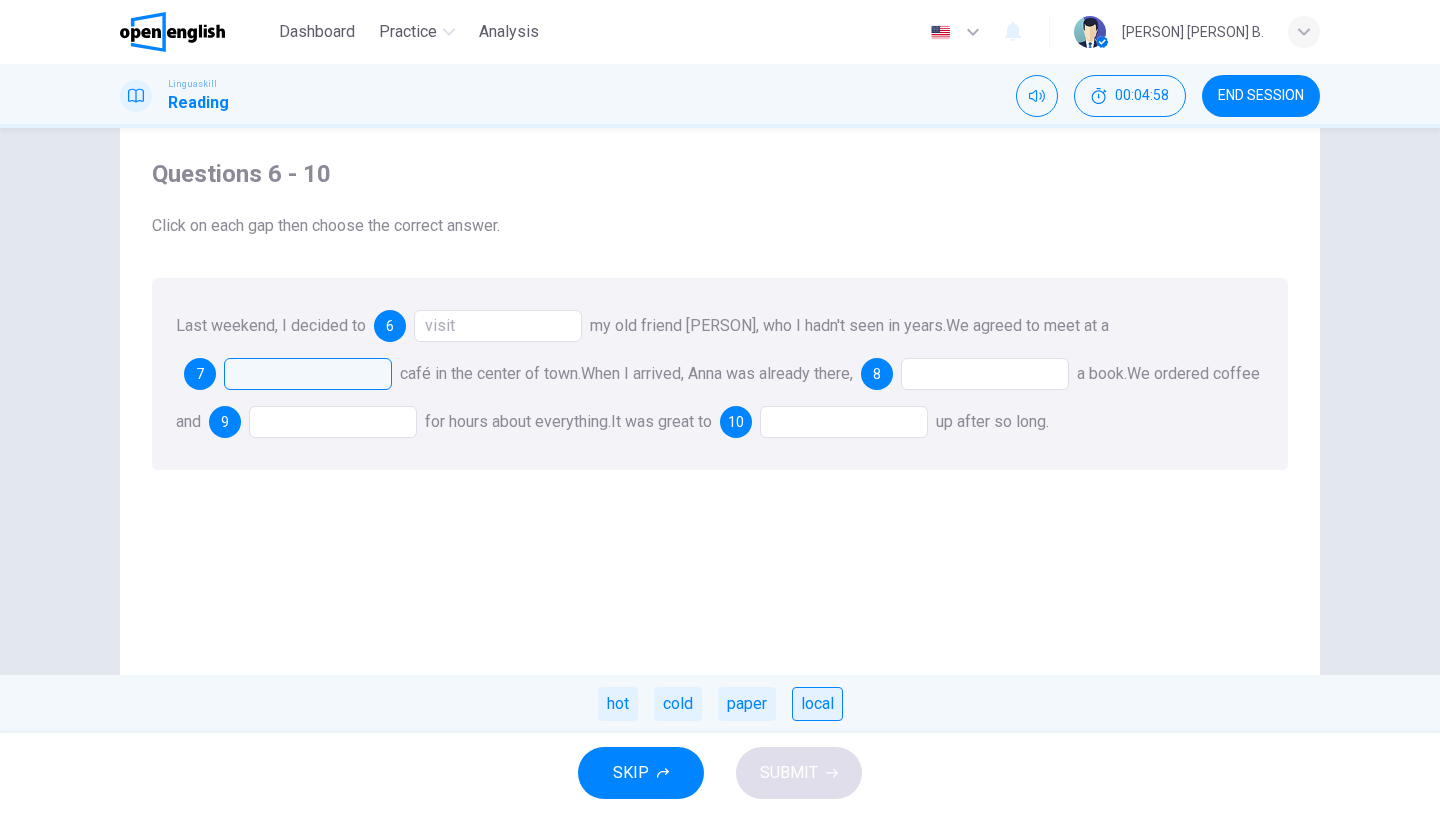 click on "local" at bounding box center [817, 704] 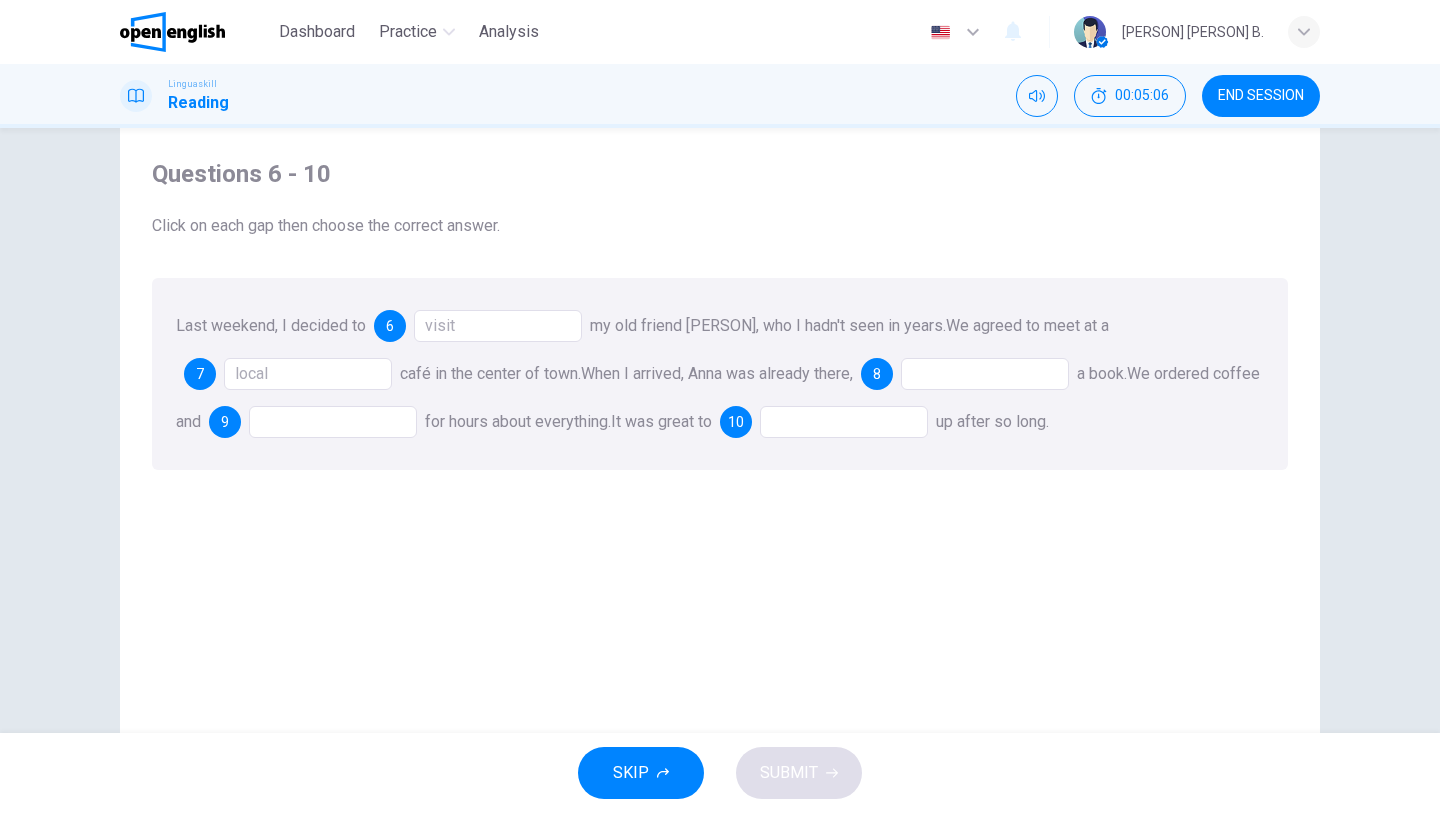 click at bounding box center (985, 374) 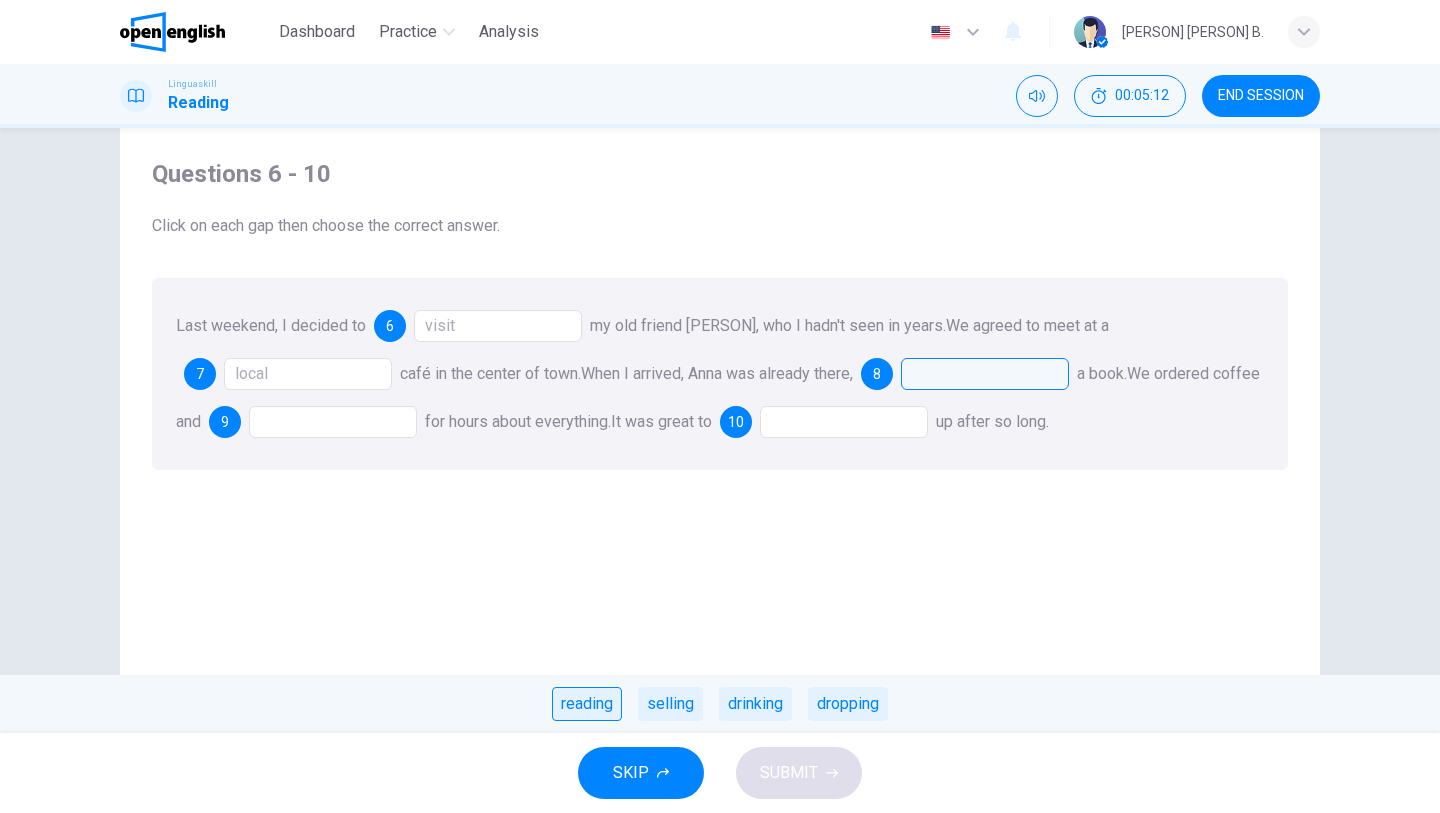 click on "reading" at bounding box center [587, 704] 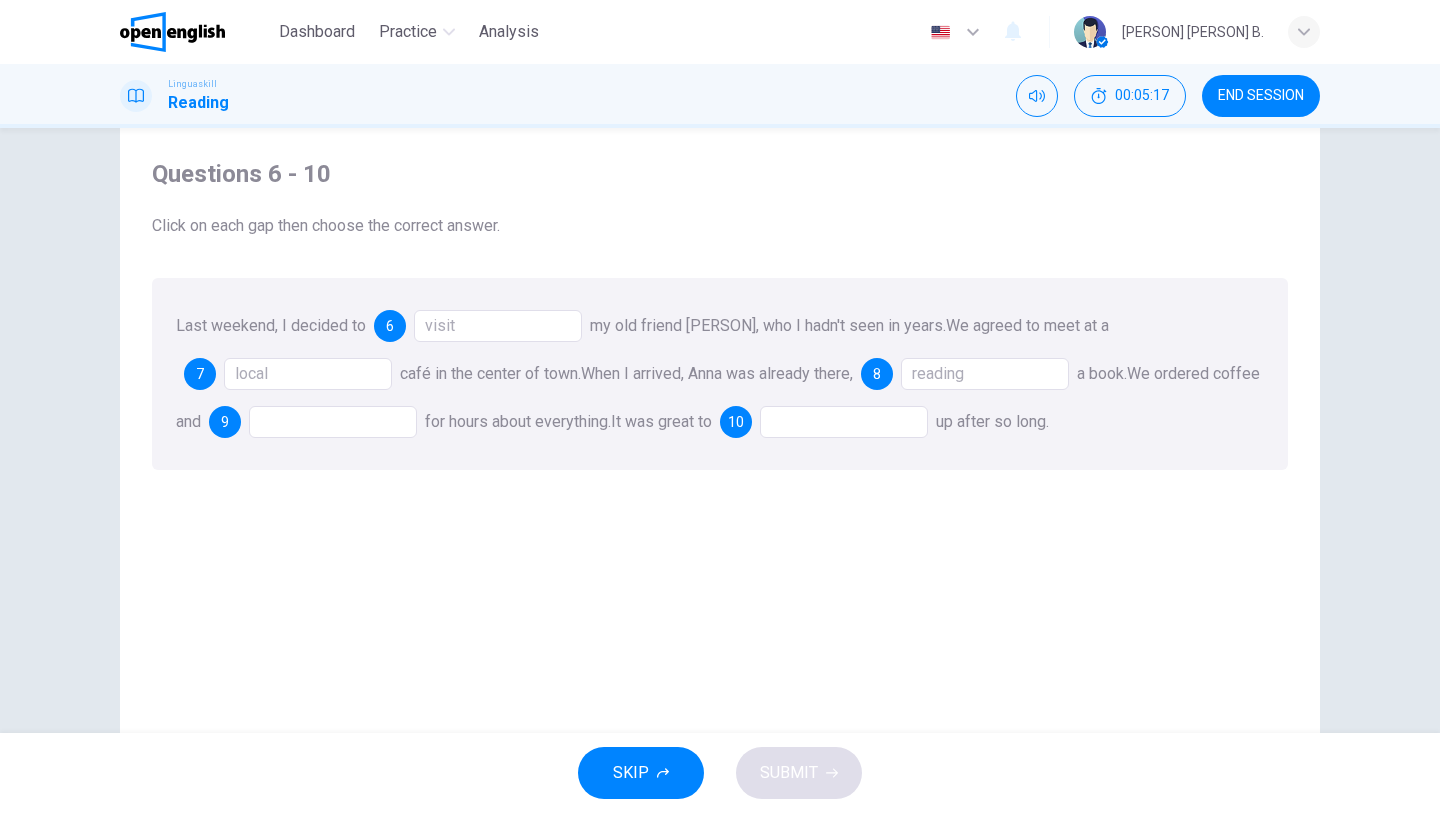 click on "Questions 6 - 10 Click on each gap then choose the correct answer. Last weekend, I decided to 6 visit my old friend [PERSON], who I hadn't seen in years. We agreed to meet at a 7 local café in the center of town. When I arrived, [PERSON] was already there, 8 reading a book. We ordered coffee and 9 for hours about everything. It was great to 10 up after so long." at bounding box center (720, 475) 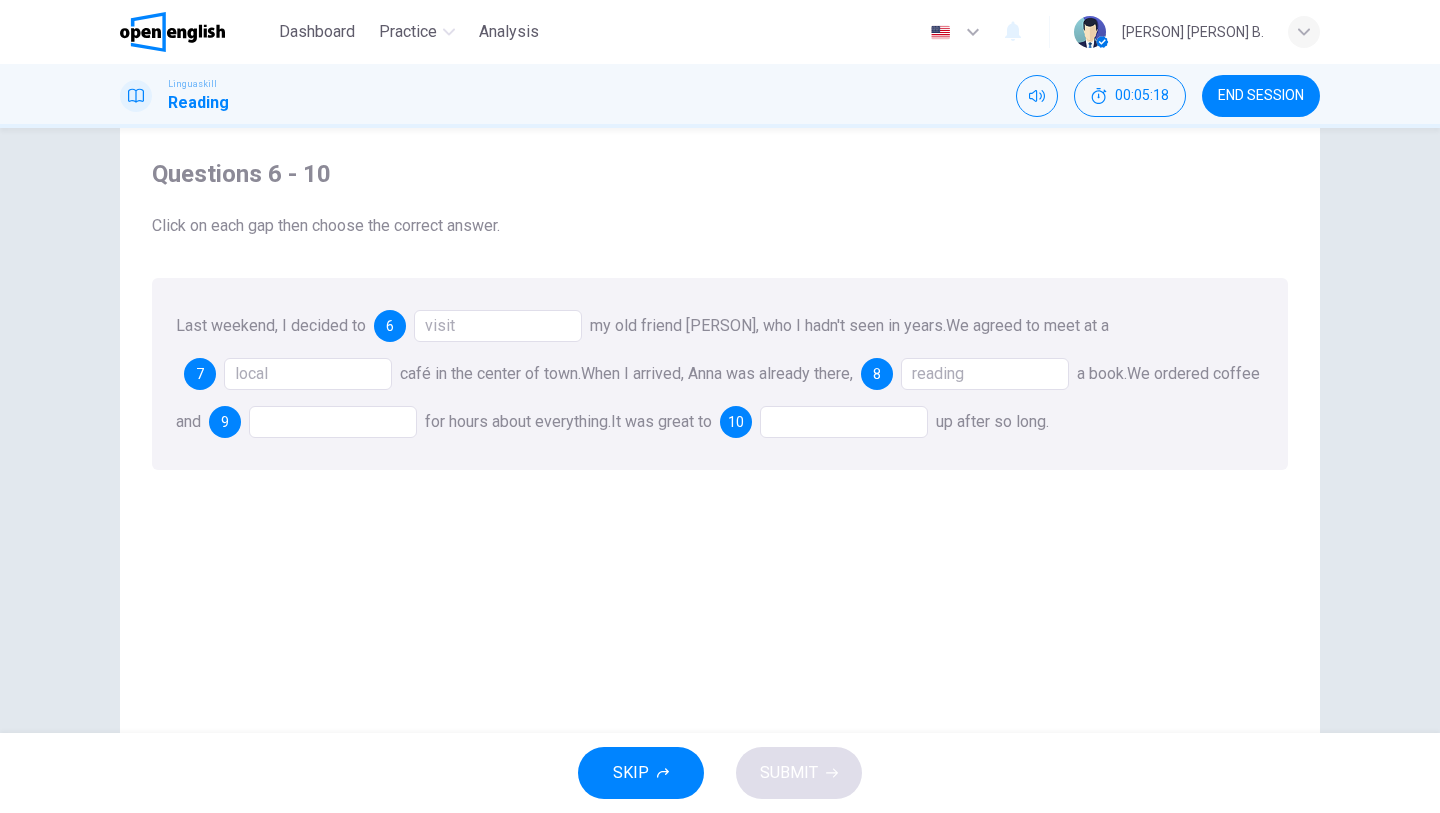 click at bounding box center [333, 422] 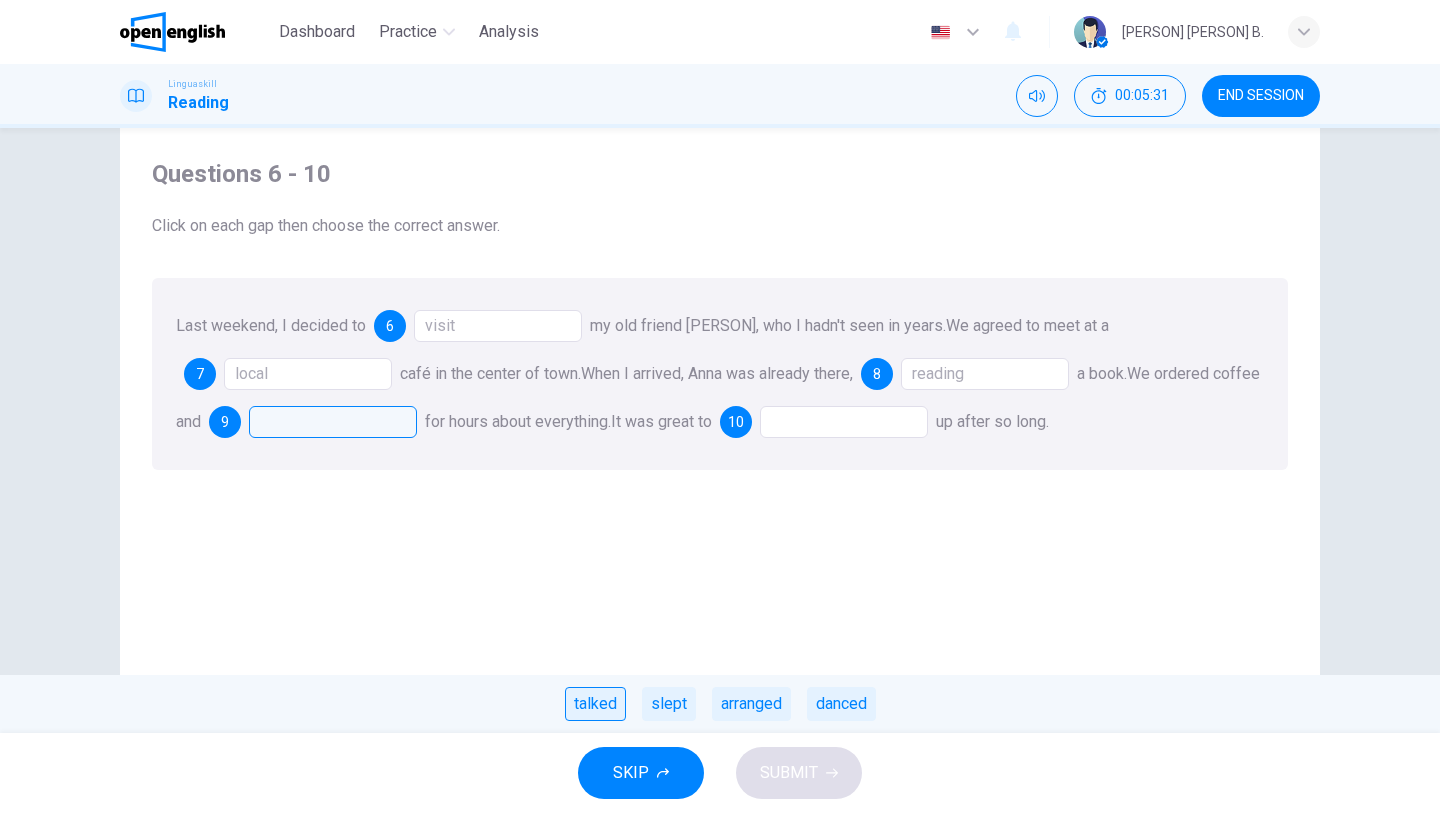 click on "talked" at bounding box center (595, 704) 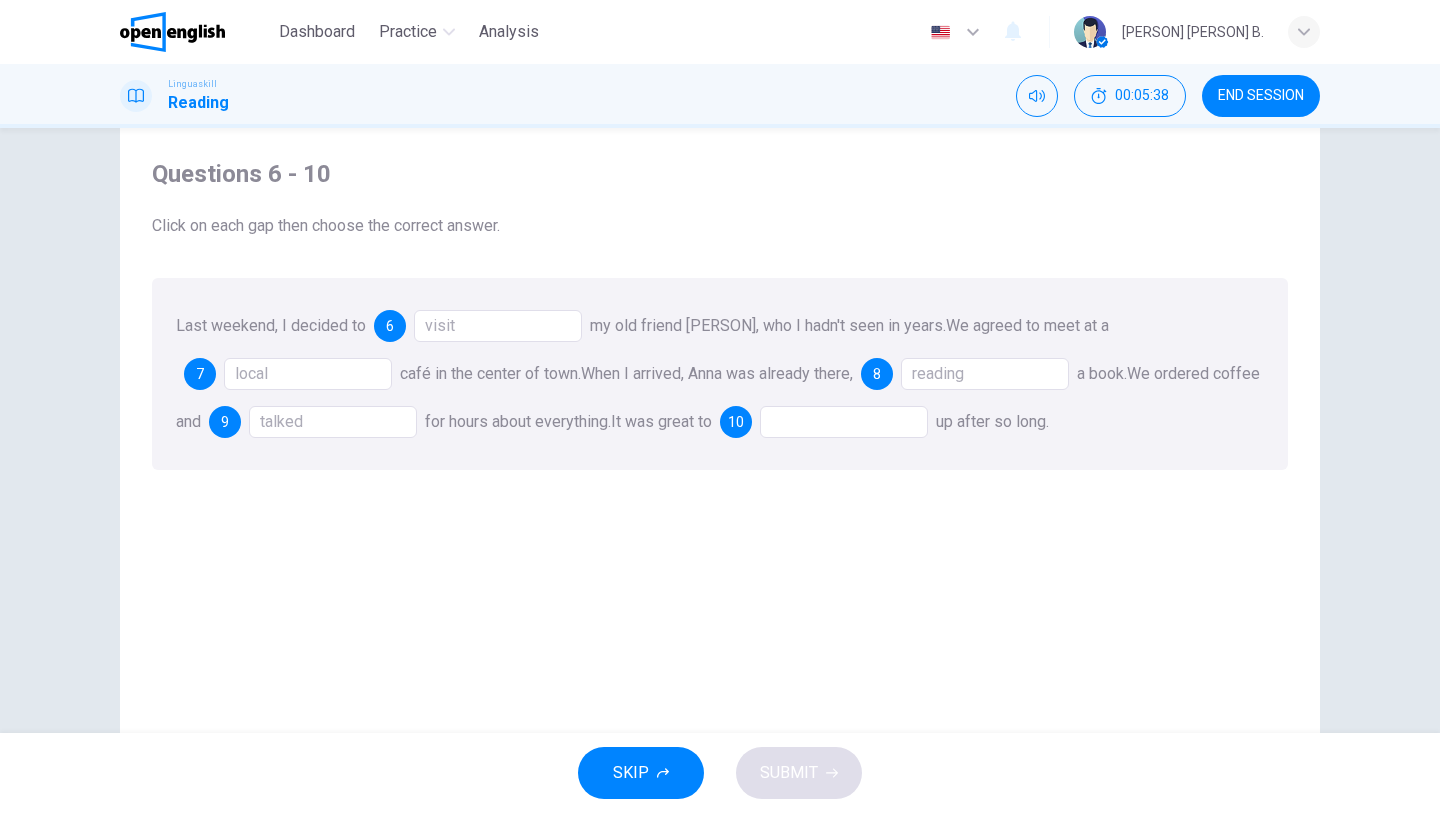 click at bounding box center [844, 422] 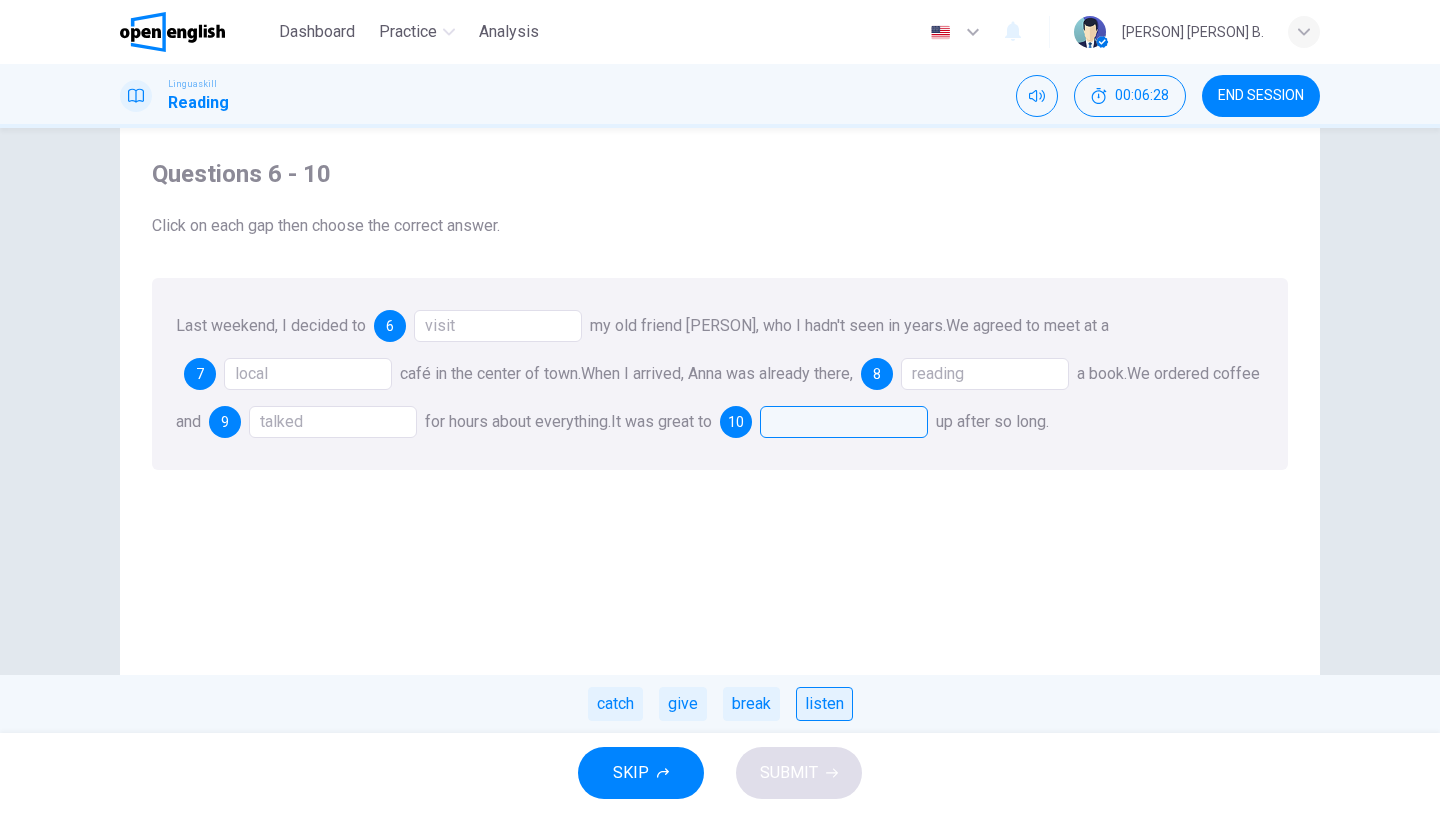 click on "listen" at bounding box center (824, 704) 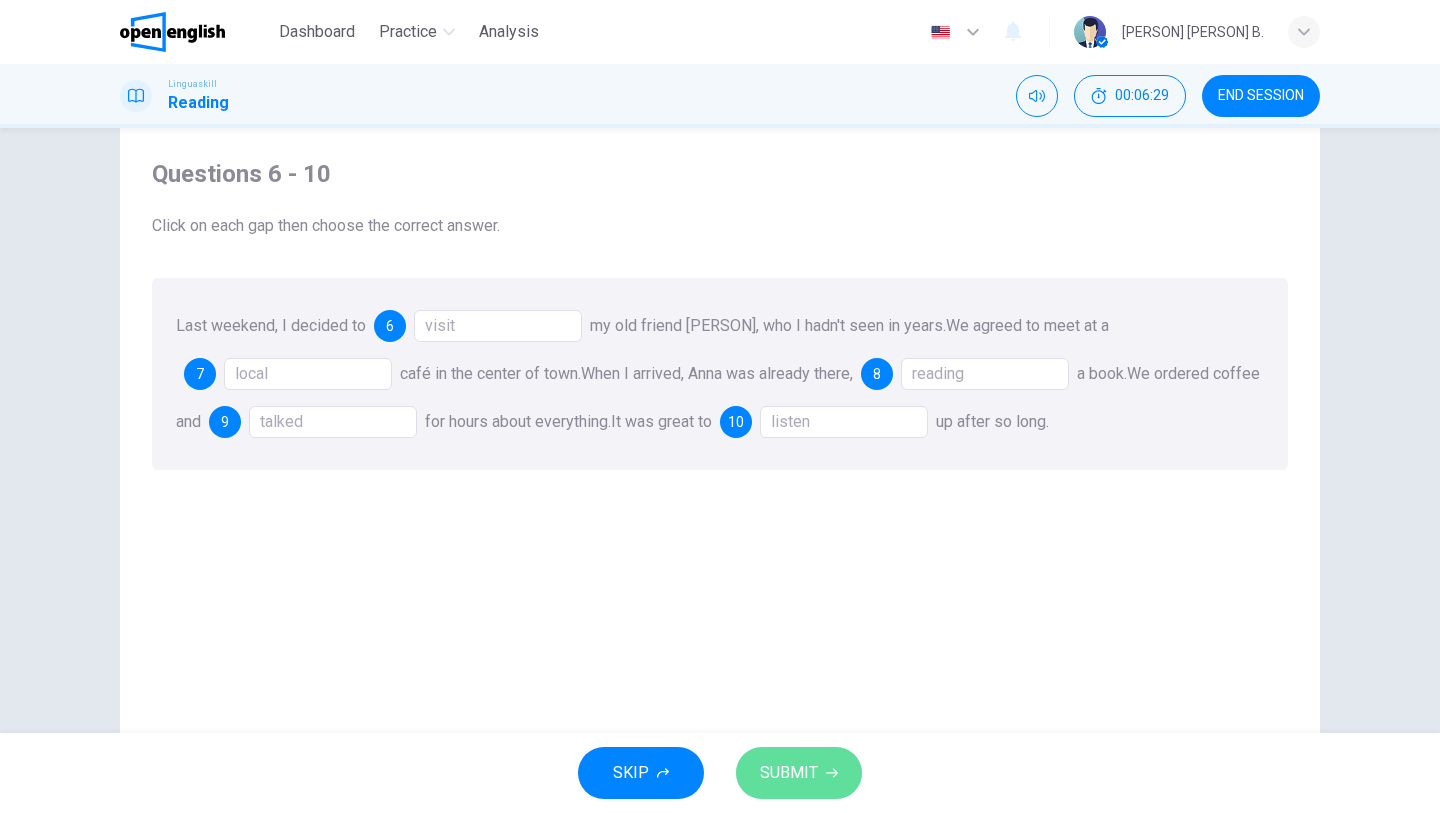 click on "SUBMIT" at bounding box center [799, 773] 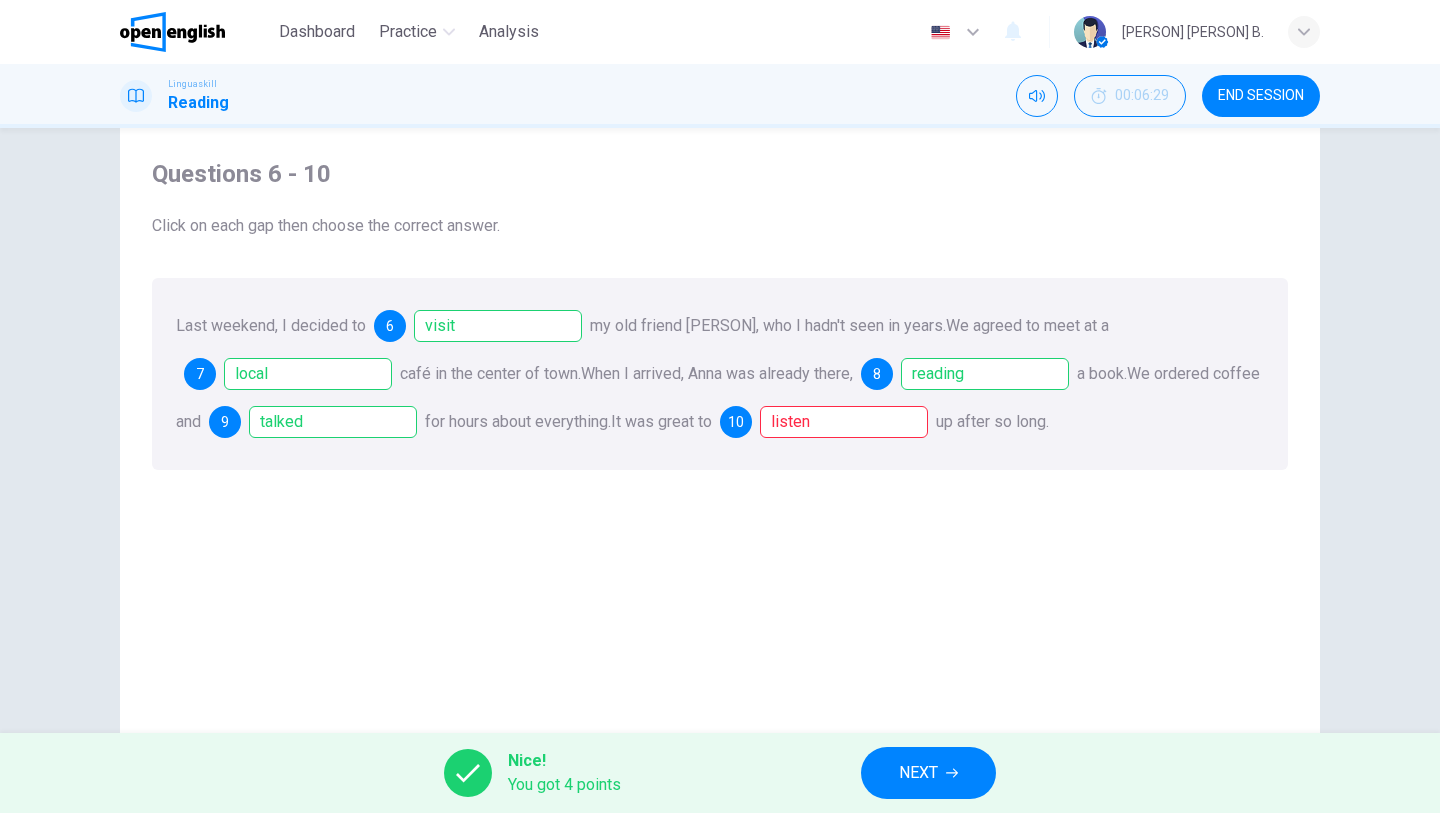 click on "NEXT" at bounding box center (918, 773) 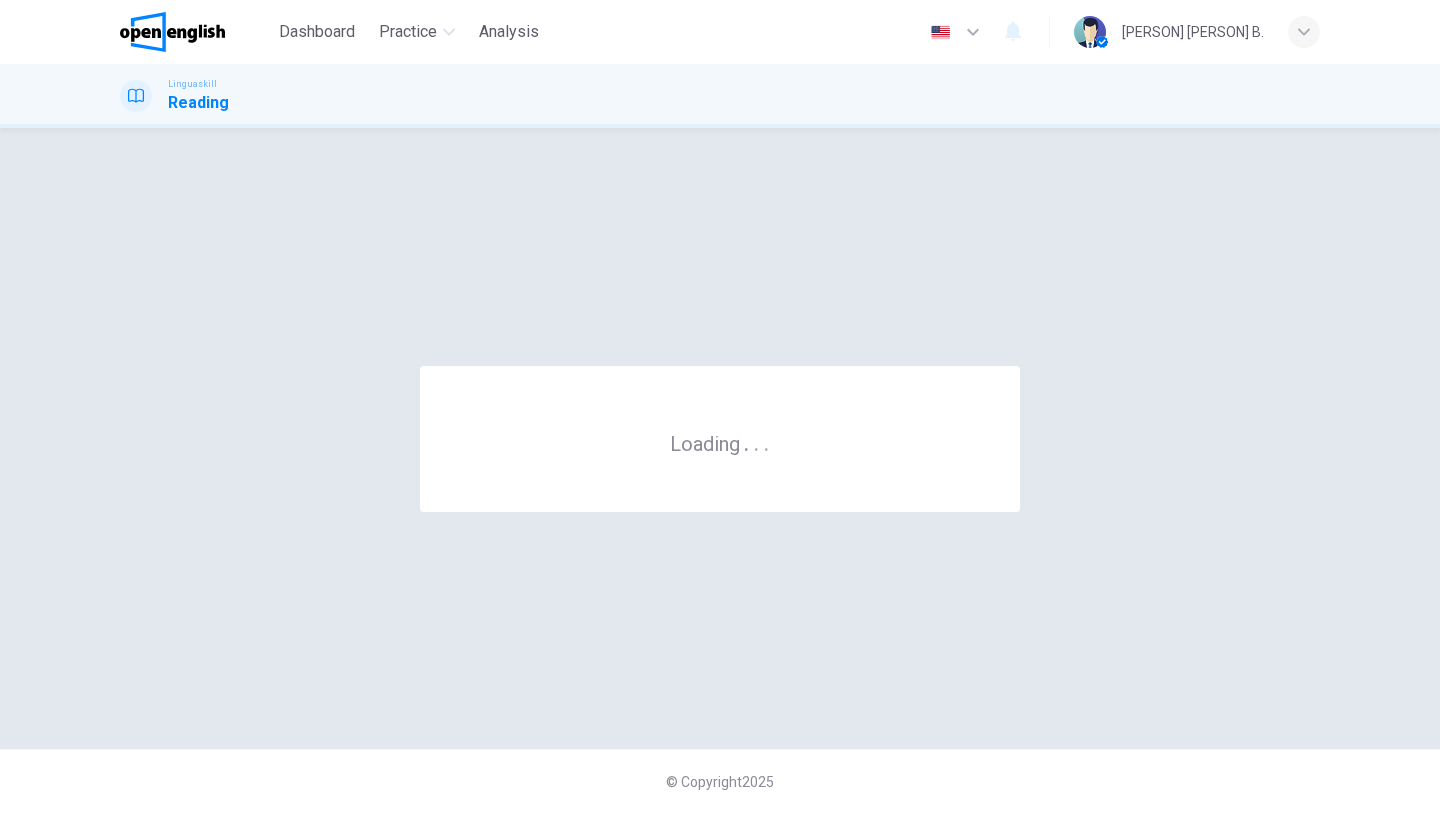 scroll, scrollTop: 0, scrollLeft: 0, axis: both 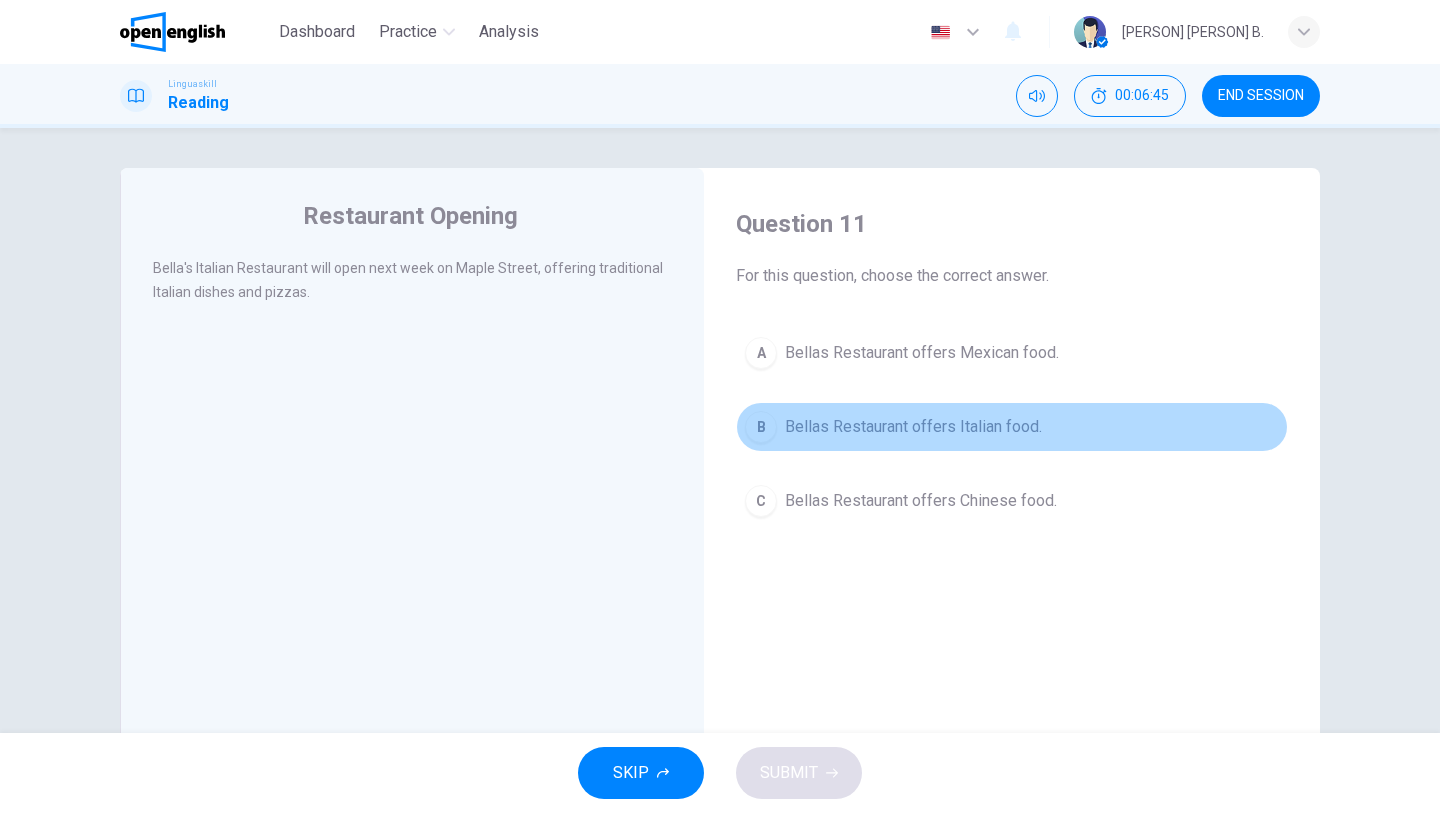 click on "Bellas Restaurant offers Italian food." at bounding box center [913, 427] 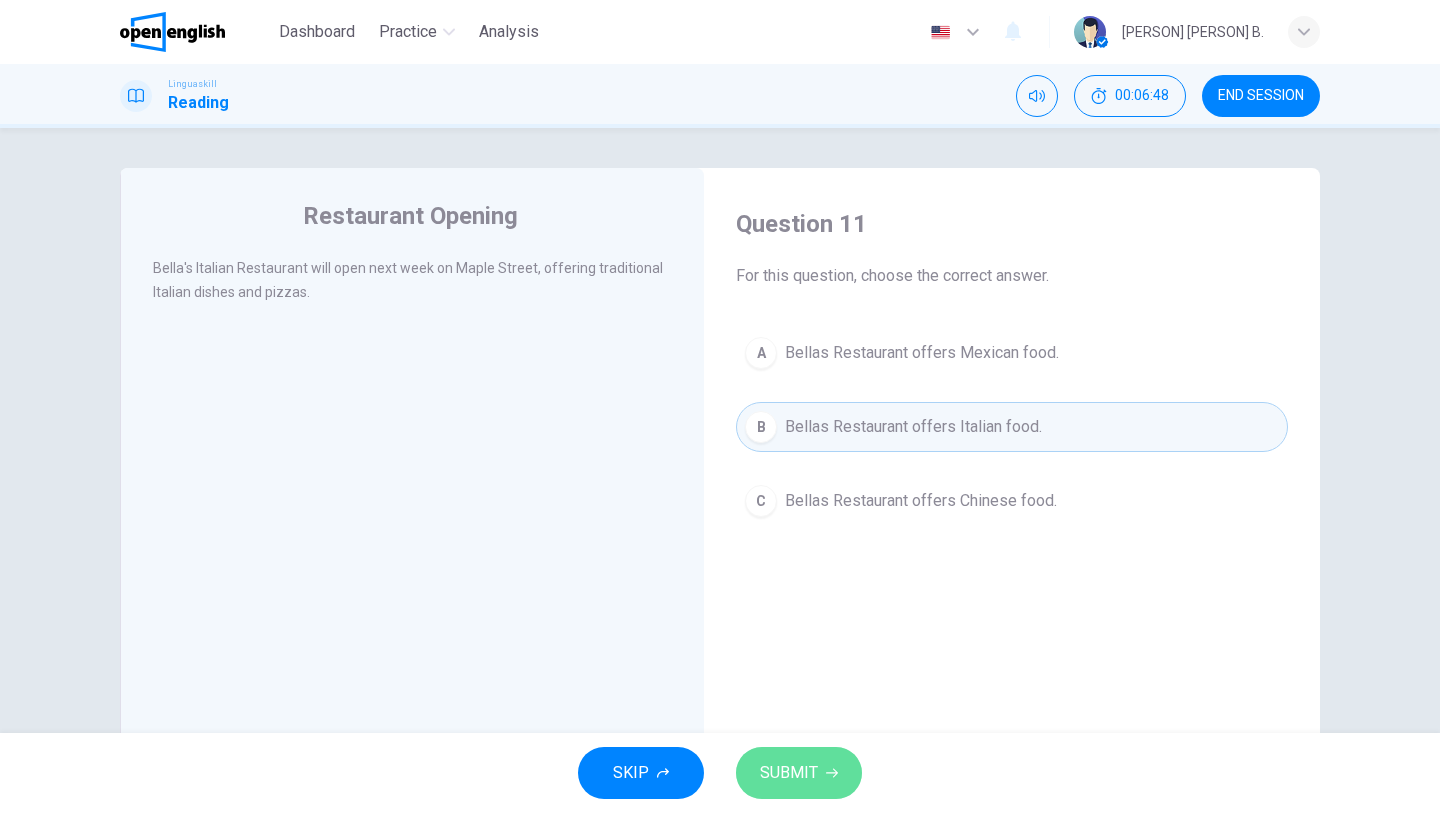 click on "SUBMIT" at bounding box center (789, 773) 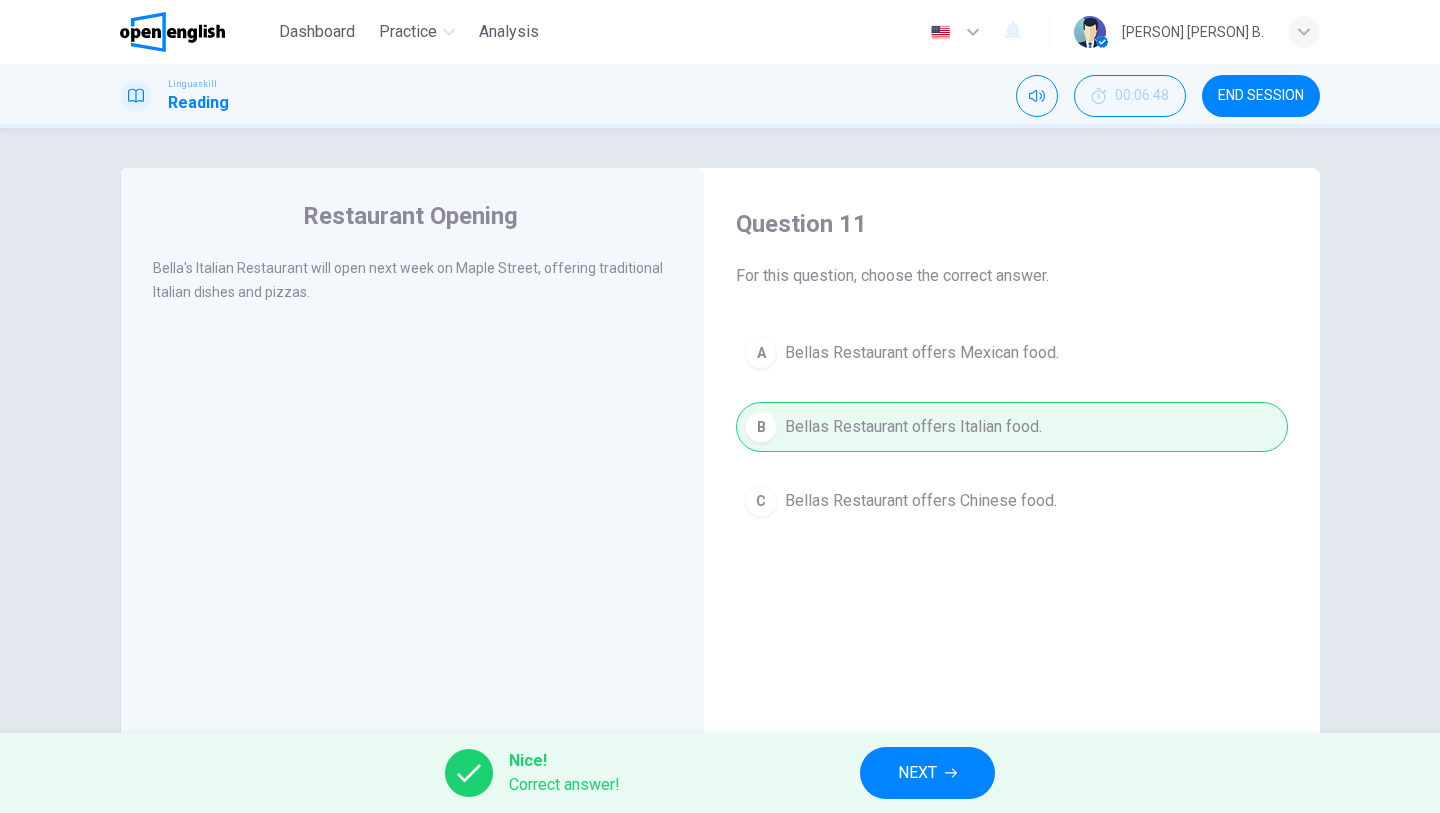 click on "NEXT" at bounding box center [927, 773] 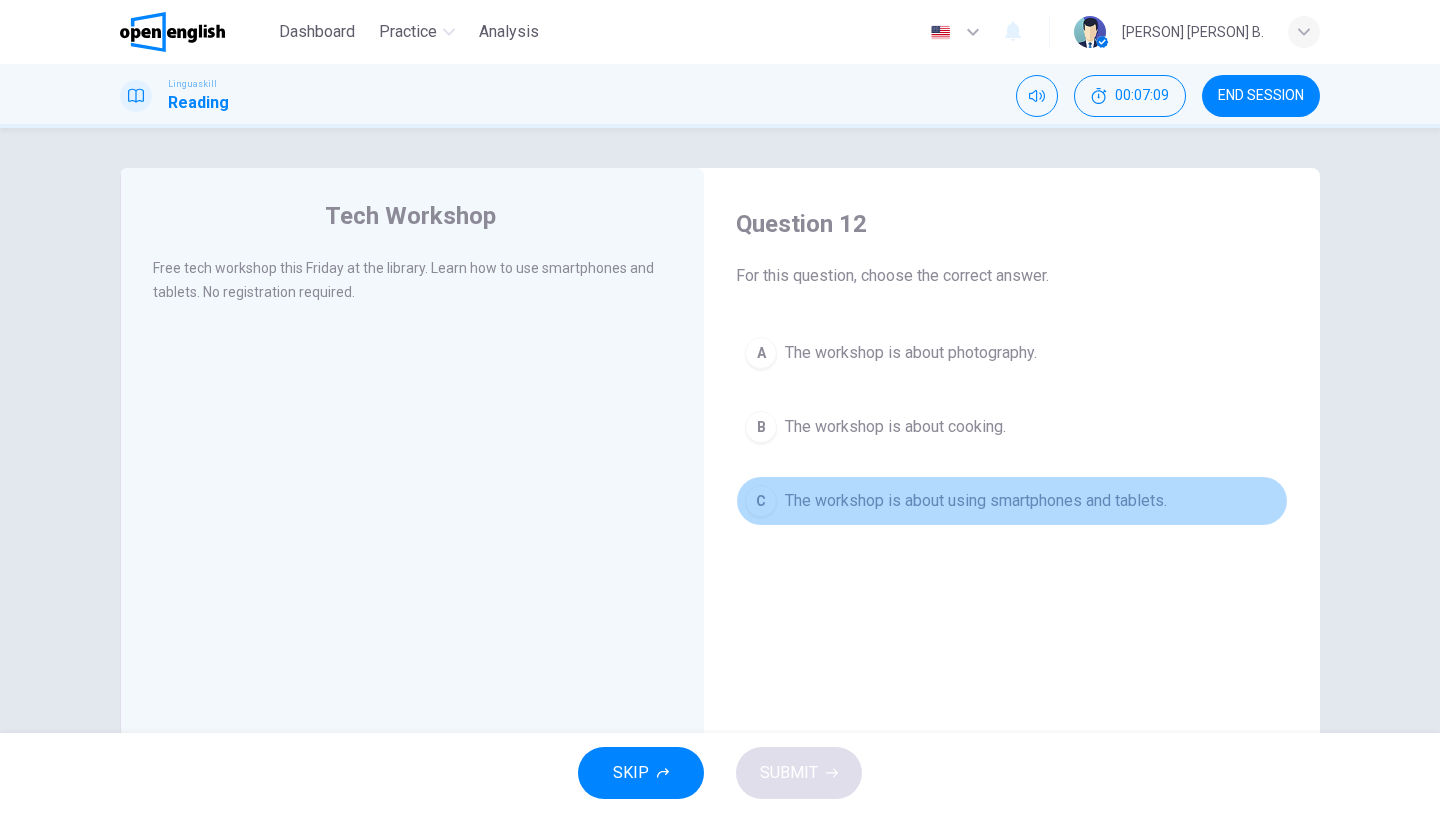 click on "The workshop is about using smartphones and tablets." at bounding box center (976, 501) 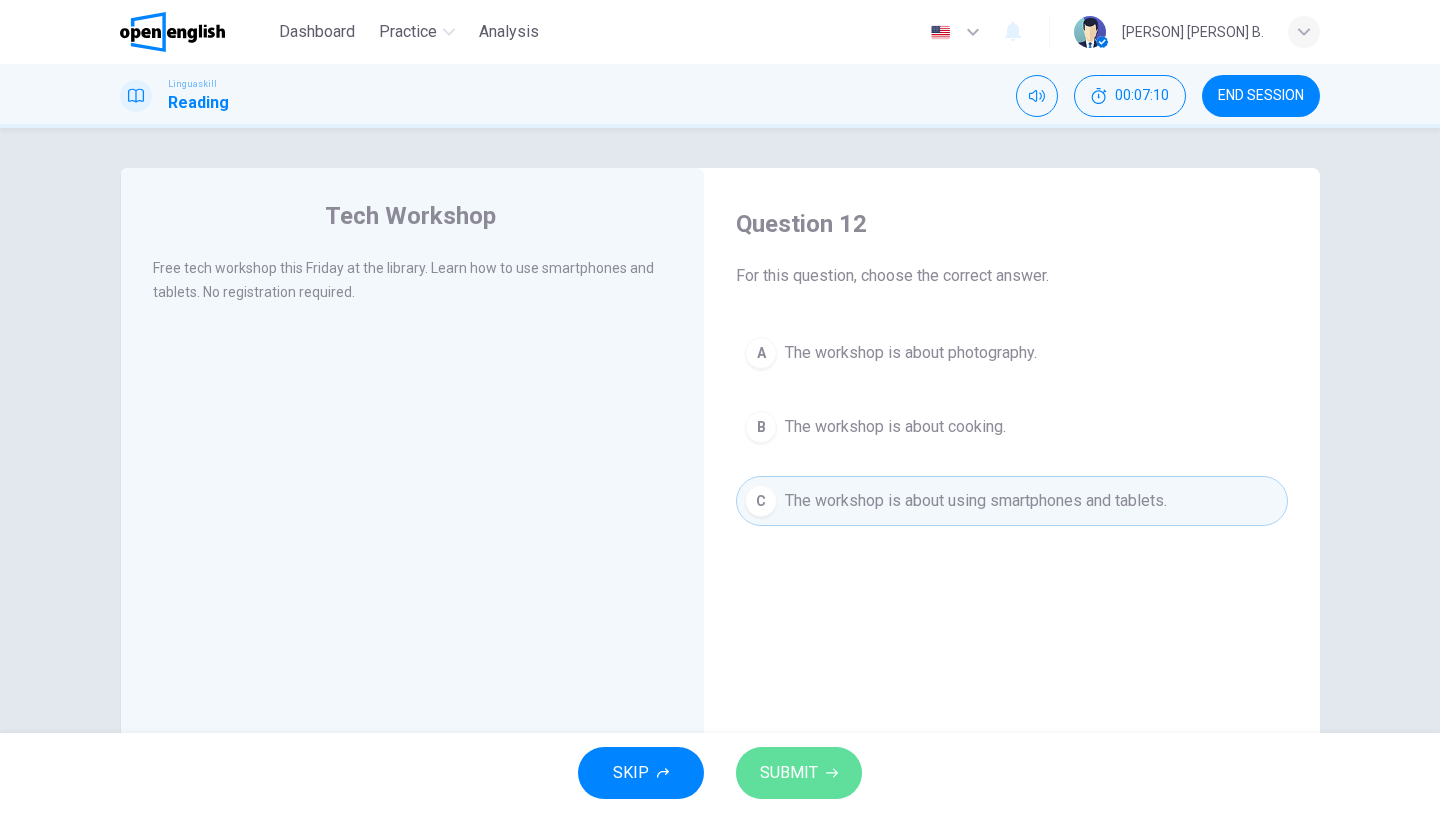 click on "SUBMIT" at bounding box center [789, 773] 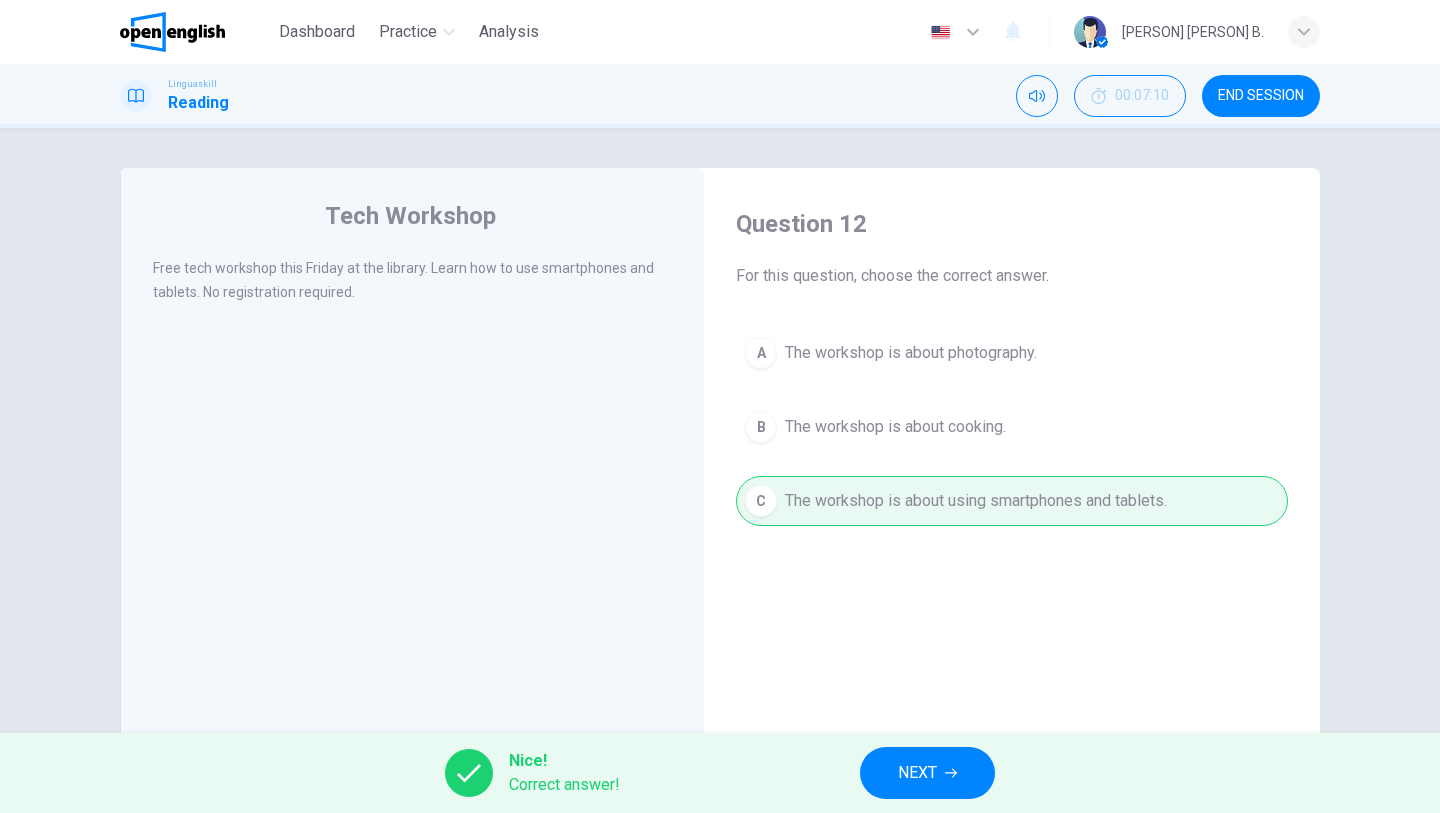 click on "NEXT" at bounding box center [927, 773] 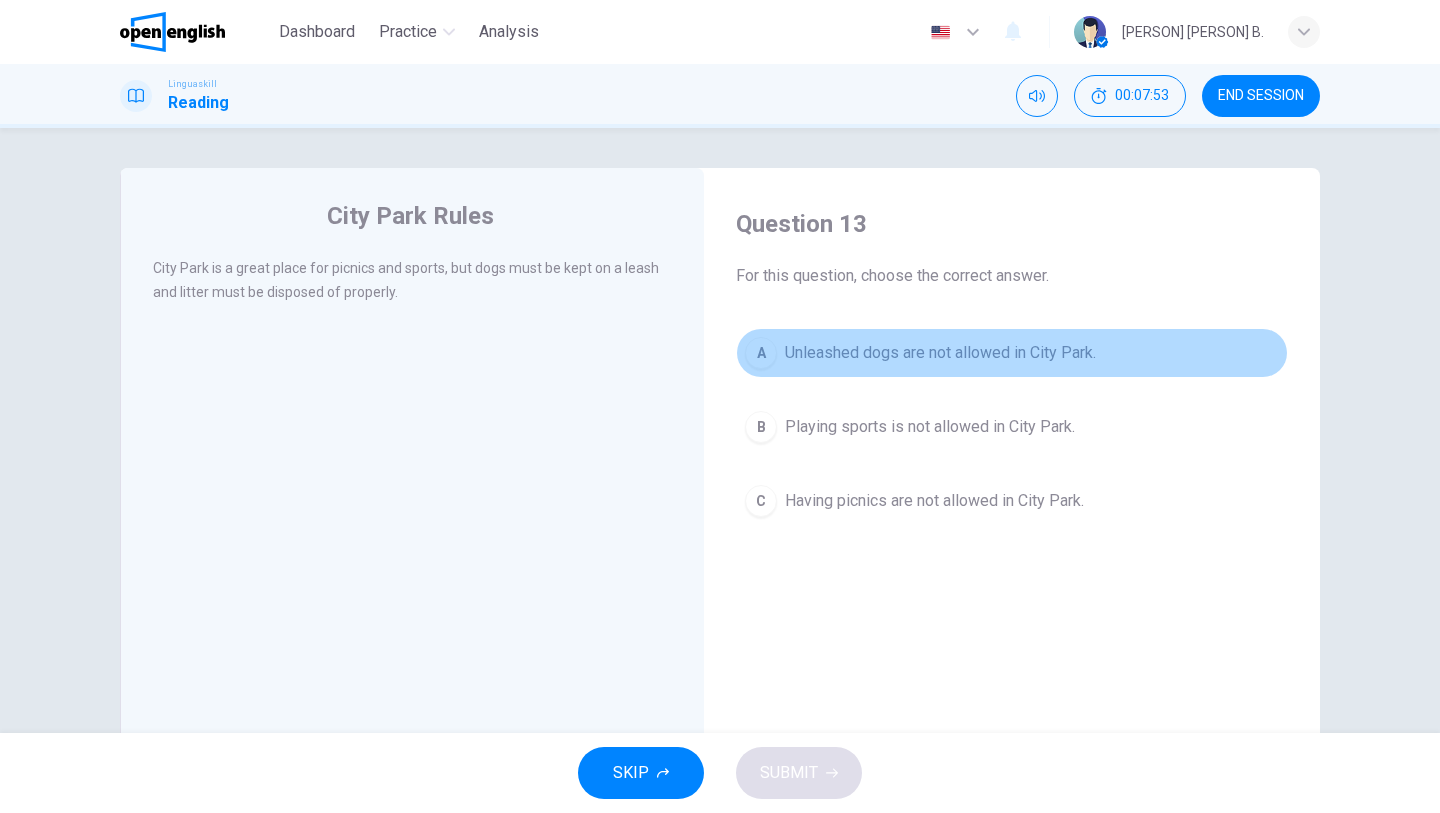 click on "Unleashed dogs are not allowed in City Park." at bounding box center (940, 353) 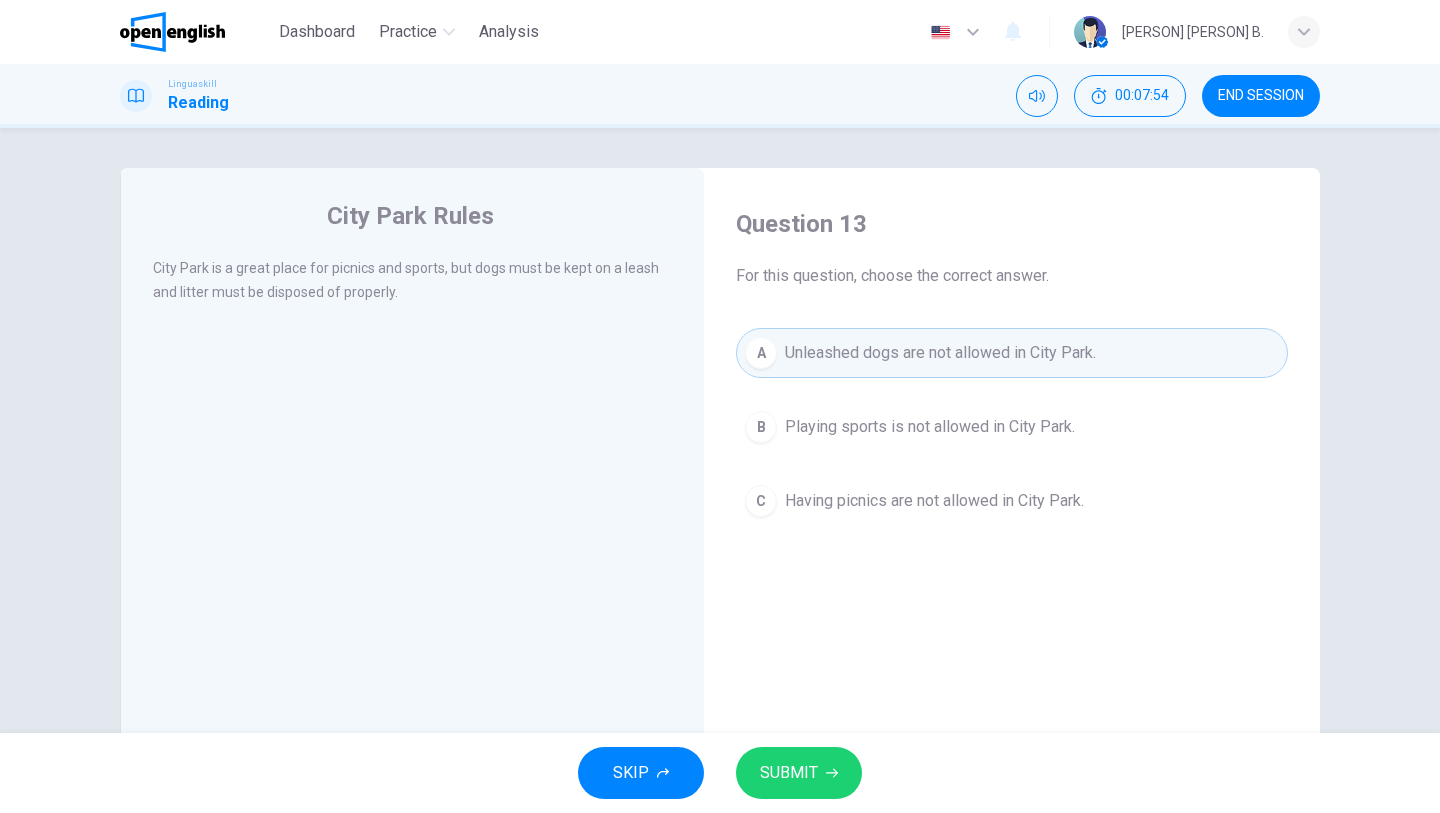 click on "SUBMIT" at bounding box center [799, 773] 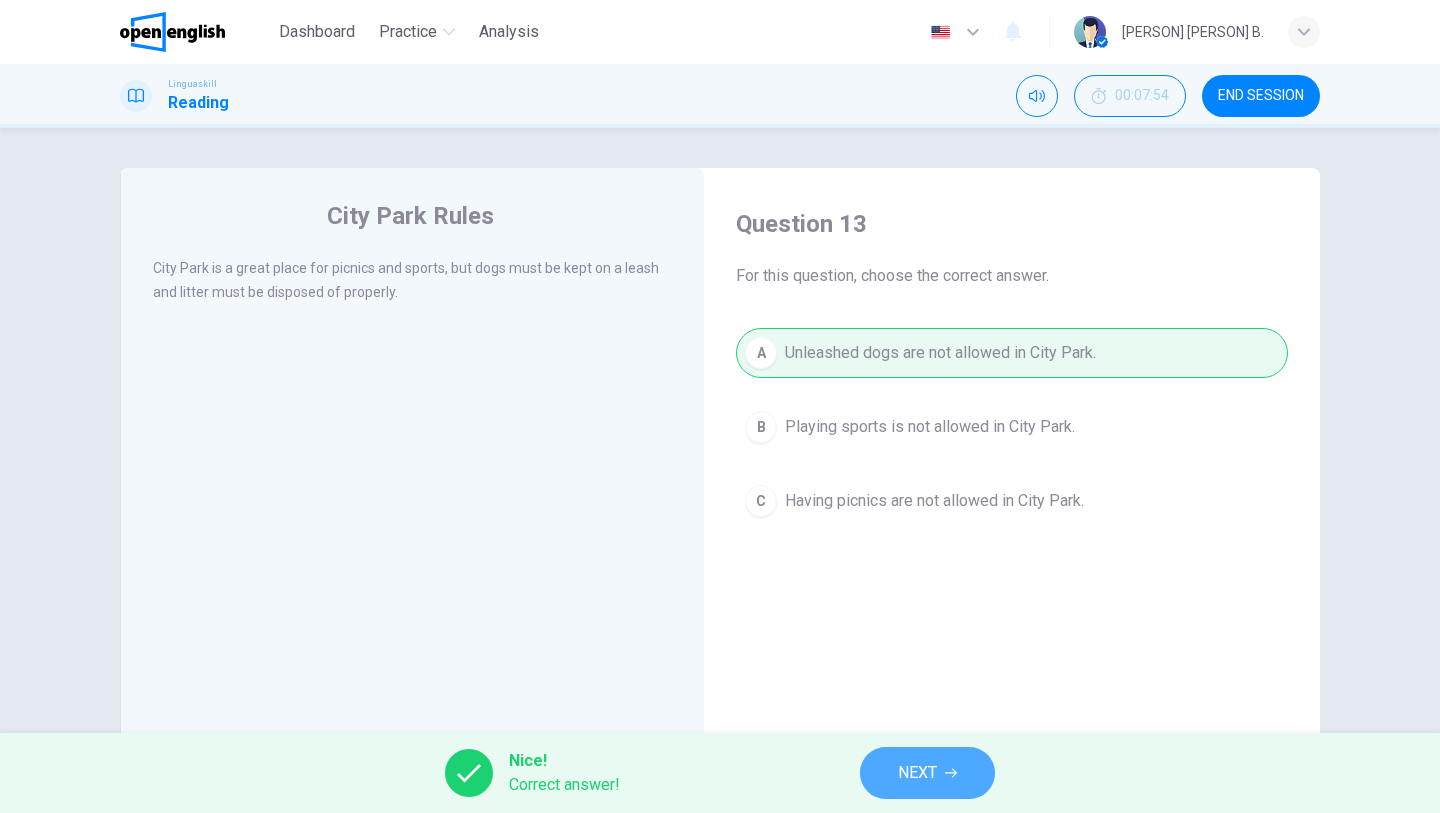 click on "NEXT" at bounding box center [927, 773] 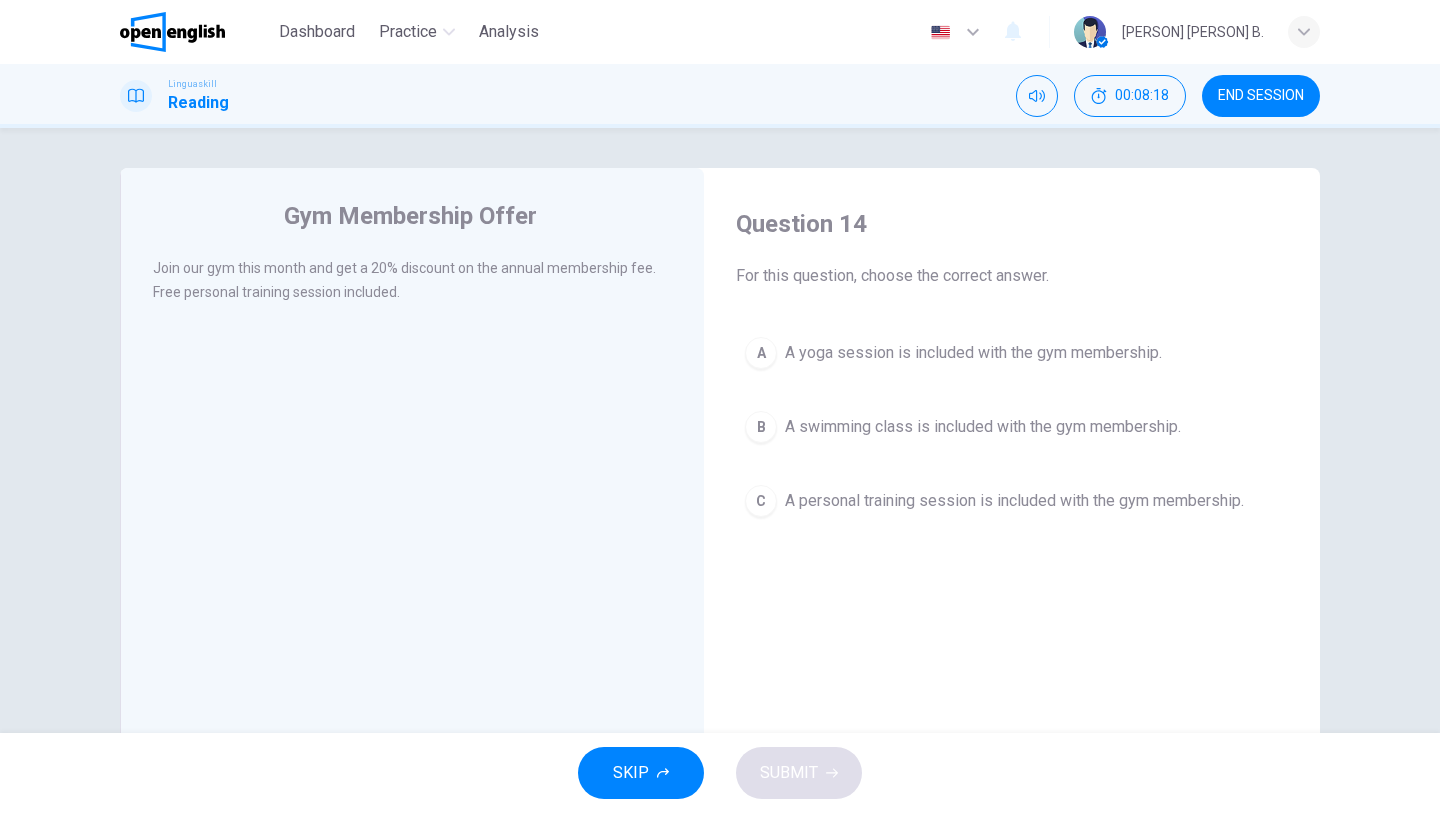click on "A personal training session is included with the gym membership." at bounding box center [1014, 501] 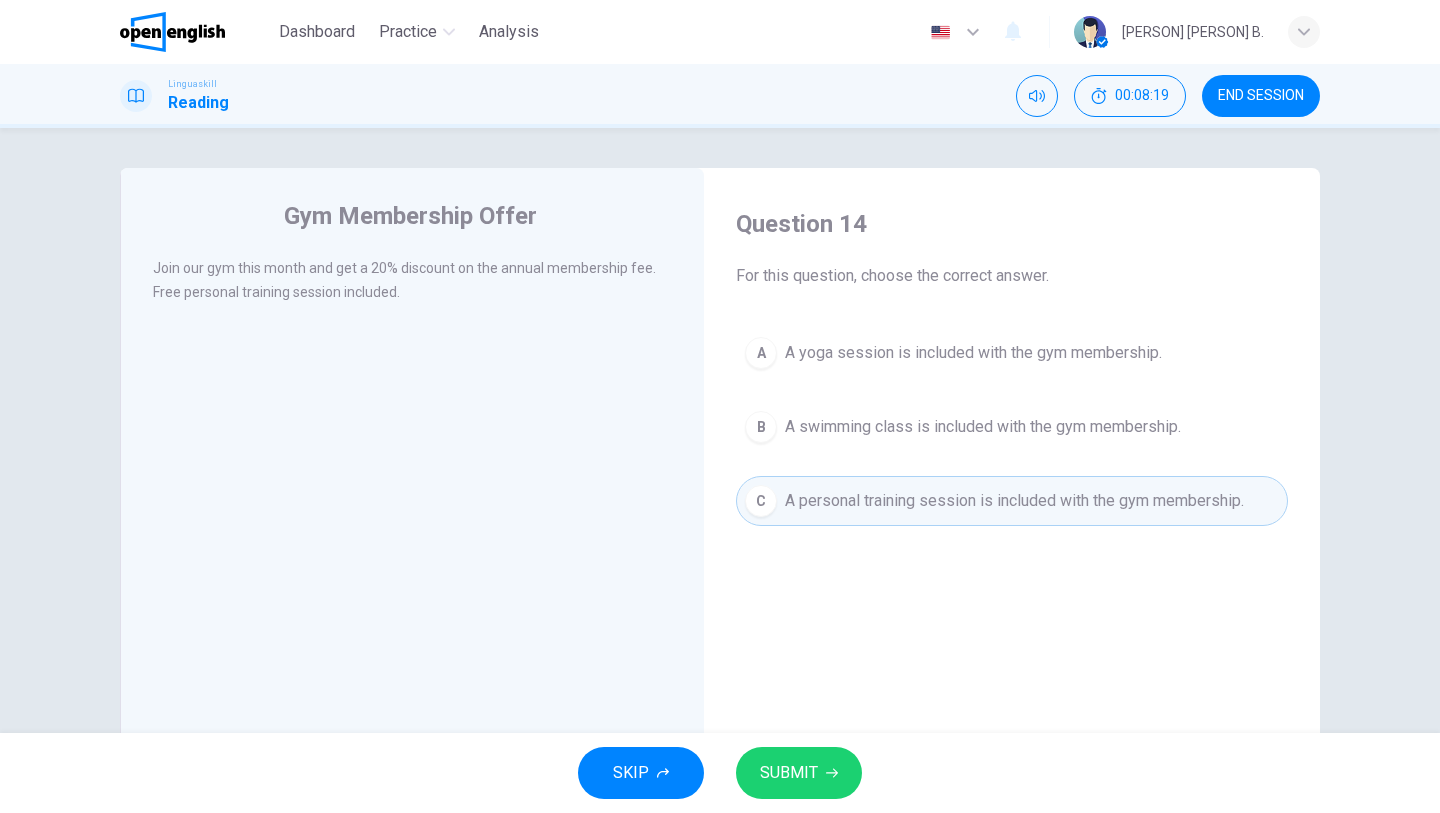 click on "SUBMIT" at bounding box center (799, 773) 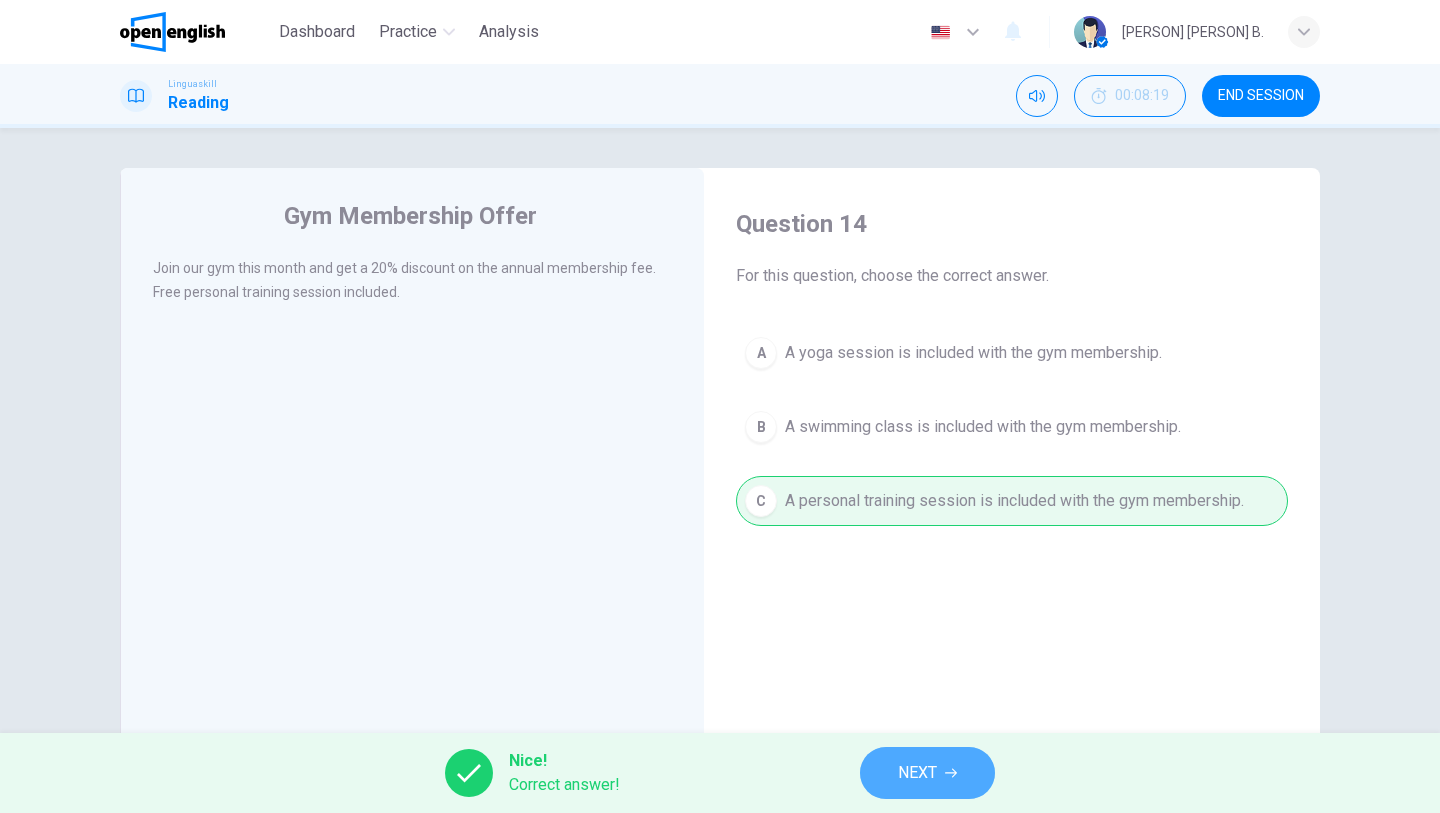 click on "NEXT" at bounding box center [927, 773] 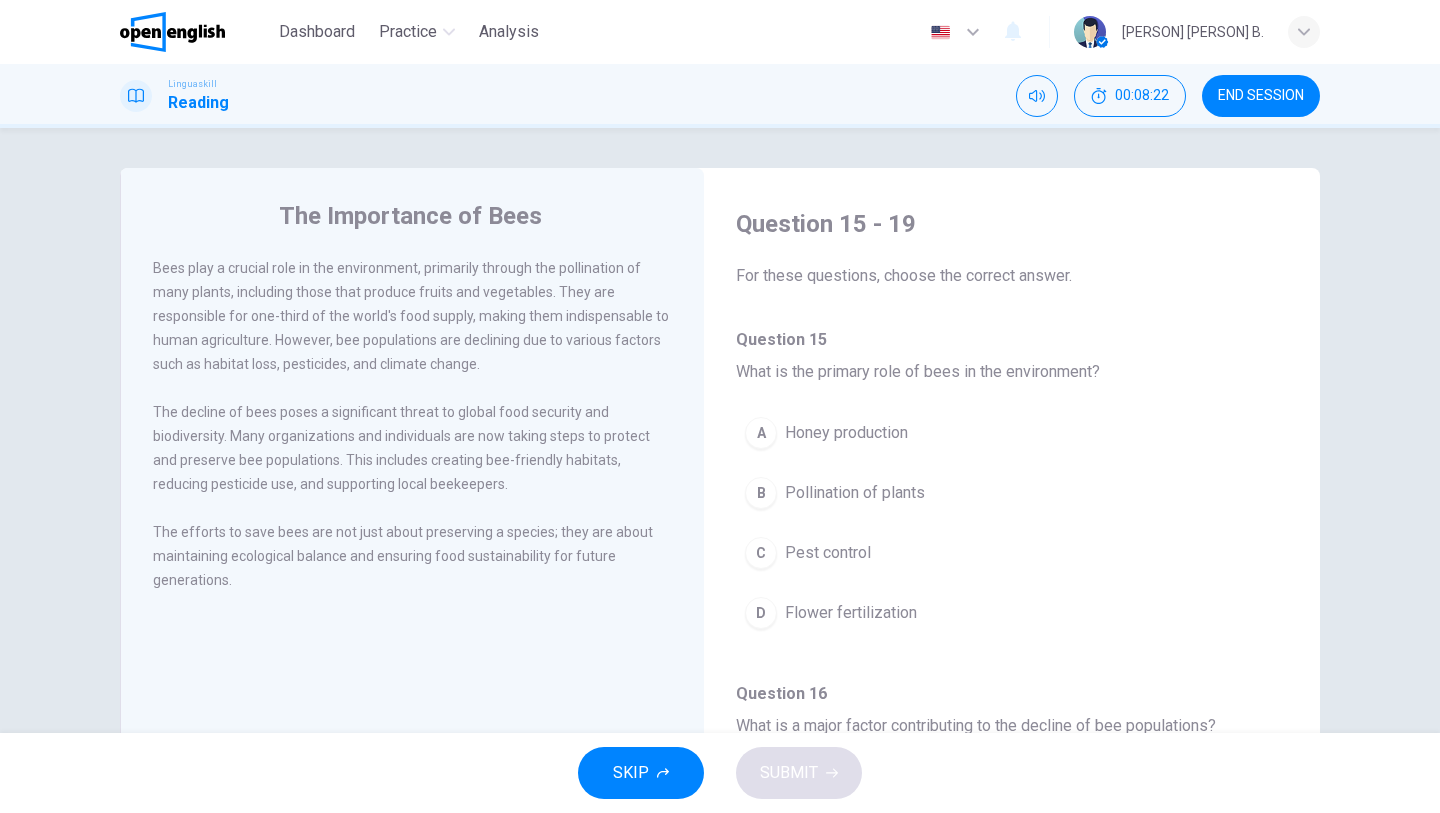 click on "The Importance of Bees Bees play a crucial role in the environment, primarily through the pollination of many plants, including those that produce fruits and vegetables. They are responsible for one-third of the world's food supply, making them indispensable to human agriculture. However, bee populations are declining due to various factors such as habitat loss, pesticides, and climate change. The decline of bees poses a significant threat to global food security and biodiversity. Many organizations and individuals are now taking steps to protect and preserve bee populations. This includes creating bee-friendly habitats, reducing pesticide use, and supporting local beekeepers. The efforts to save bees are not just about preserving a species; they are about maintaining ecological balance and ensuring food sustainability for future generations." at bounding box center [412, 515] 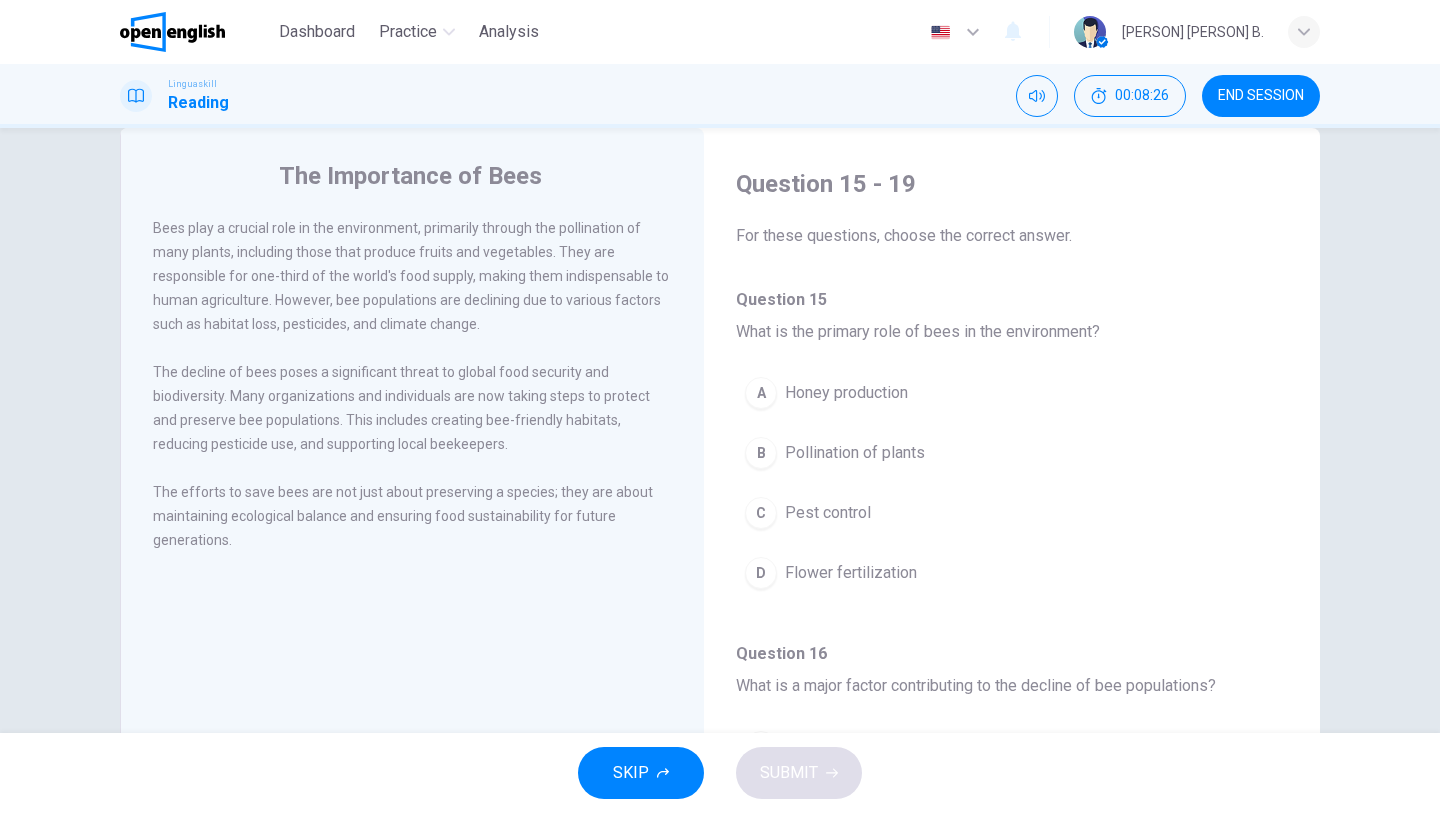 scroll, scrollTop: 80, scrollLeft: 0, axis: vertical 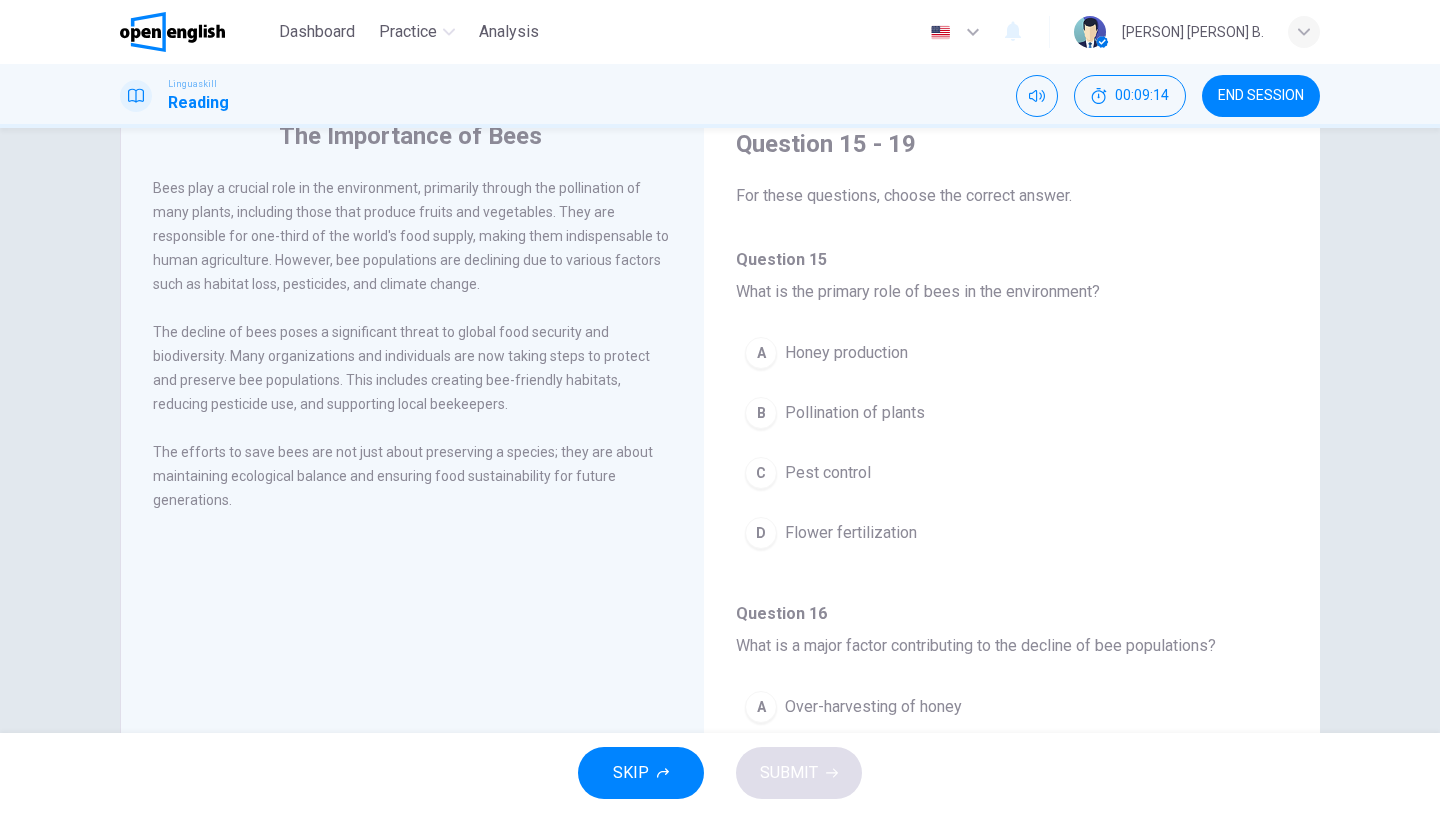 click on "The Importance of Bees Bees play a crucial role in the environment, primarily through the pollination of many plants, including those that produce fruits and vegetables. They are responsible for one-third of the world's food supply, making them indispensable to human agriculture. However, bee populations are declining due to various factors such as habitat loss, pesticides, and climate change. The decline of bees poses a significant threat to global food security and biodiversity. Many organizations and individuals are now taking steps to protect and preserve bee populations. This includes creating bee-friendly habitats, reducing pesticide use, and supporting local beekeepers. The efforts to save bees are not just about preserving a species; they are about maintaining ecological balance and ensuring food sustainability for future generations." at bounding box center (412, 435) 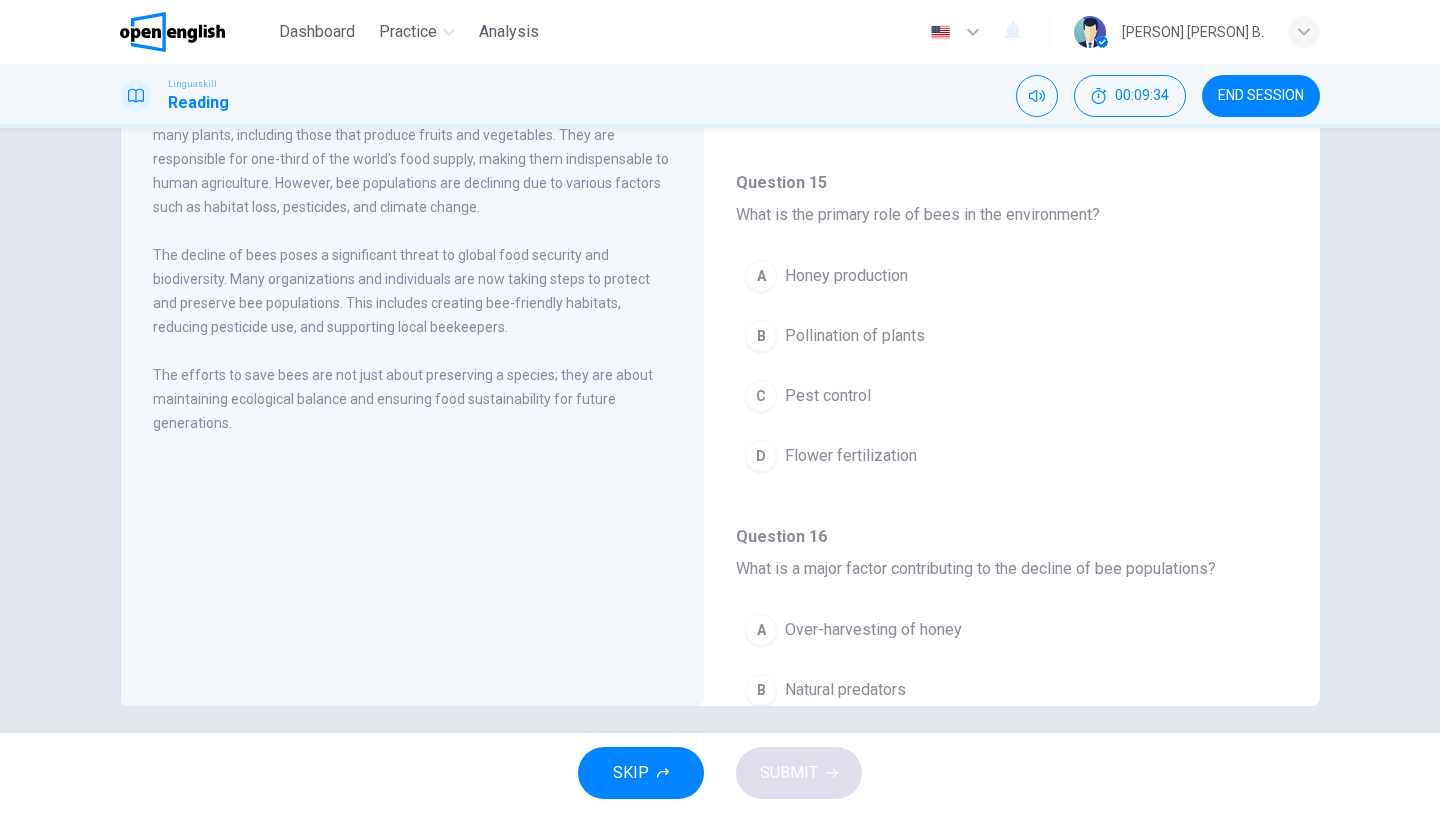 scroll, scrollTop: 160, scrollLeft: 0, axis: vertical 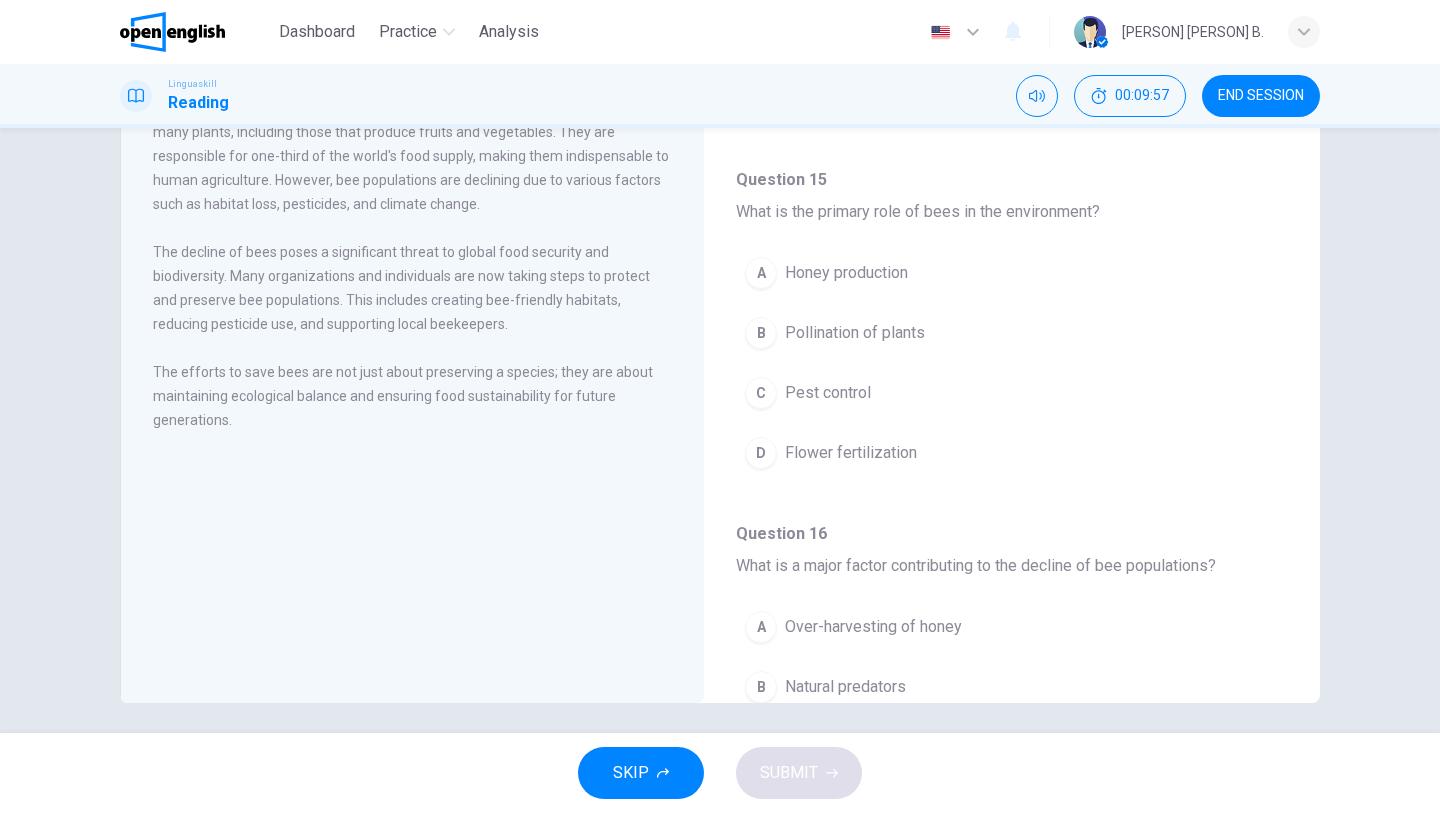 click on "The Importance of Bees Bees play a crucial role in the environment, primarily through the pollination of many plants, including those that produce fruits and vegetables. They are responsible for one-third of the world's food supply, making them indispensable to human agriculture. However, bee populations are declining due to various factors such as habitat loss, pesticides, and climate change. The decline of bees poses a significant threat to global food security and biodiversity. Many organizations and individuals are now taking steps to protect and preserve bee populations. This includes creating bee-friendly habitats, reducing pesticide use, and supporting local beekeepers. The efforts to save bees are not just about preserving a species; they are about maintaining ecological balance and ensuring food sustainability for future generations." at bounding box center (412, 355) 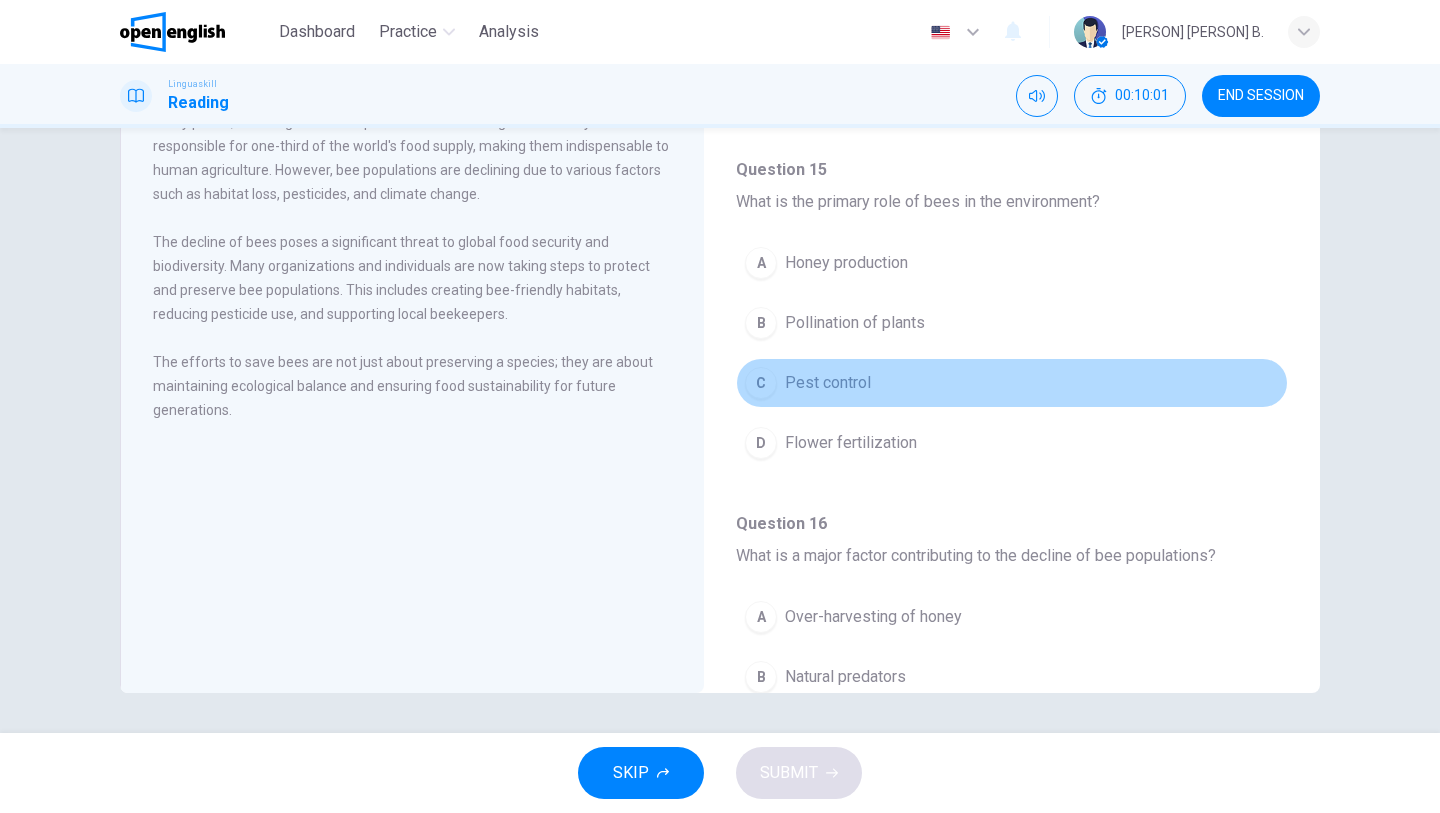 click on "Pest control" at bounding box center (828, 383) 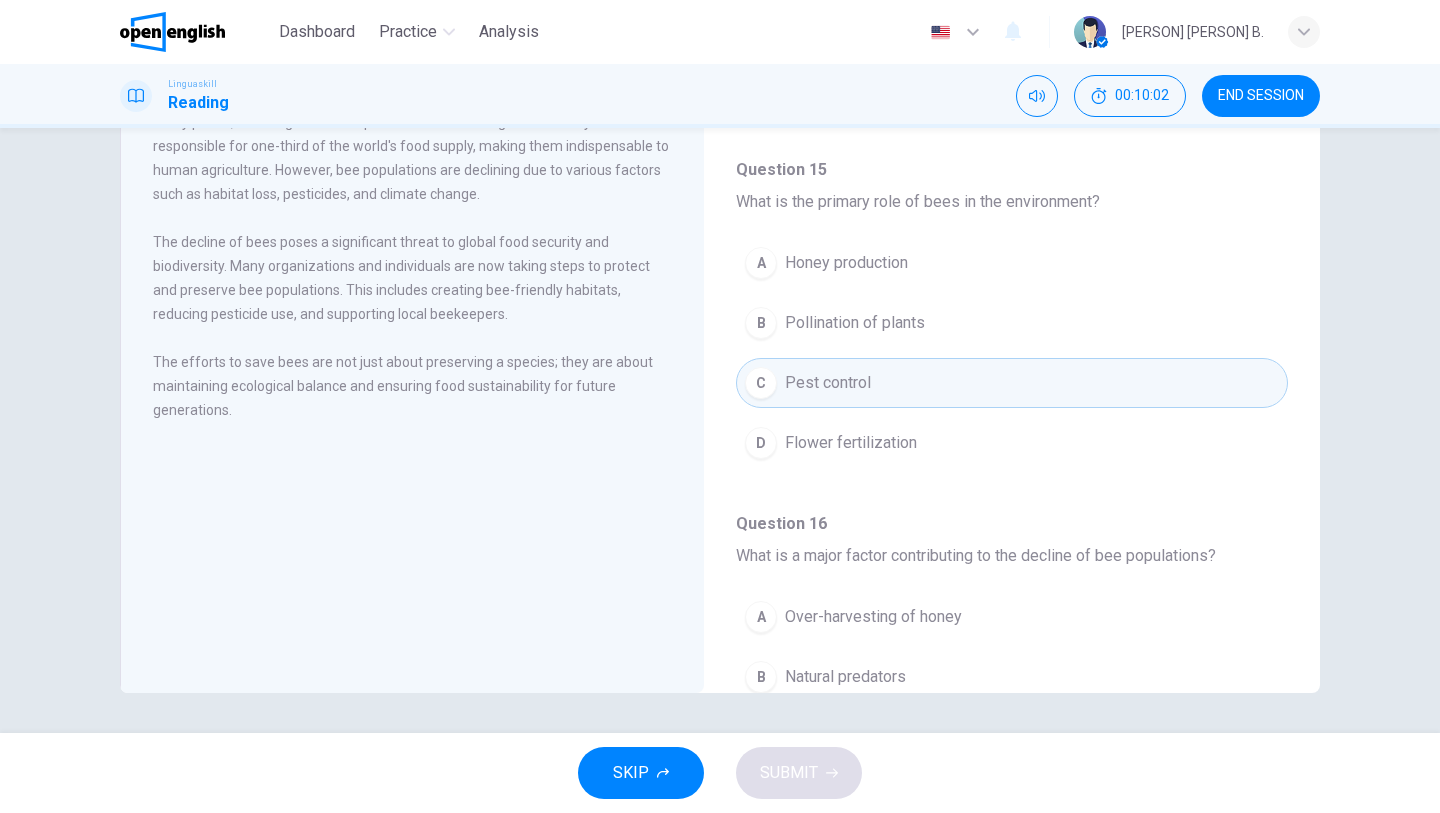 click on "The Importance of Bees Bees play a crucial role in the environment, primarily through the pollination of many plants, including those that produce fruits and vegetables. They are responsible for one-third of the world's food supply, making them indispensable to human agriculture. However, bee populations are declining due to various factors such as habitat loss, pesticides, and climate change. The decline of bees poses a significant threat to global food security and biodiversity. Many organizations and individuals are now taking steps to protect and preserve bee populations. This includes creating bee-friendly habitats, reducing pesticide use, and supporting local beekeepers. The efforts to save bees are not just about preserving a species; they are about maintaining ecological balance and ensuring food sustainability for future generations." at bounding box center (412, 345) 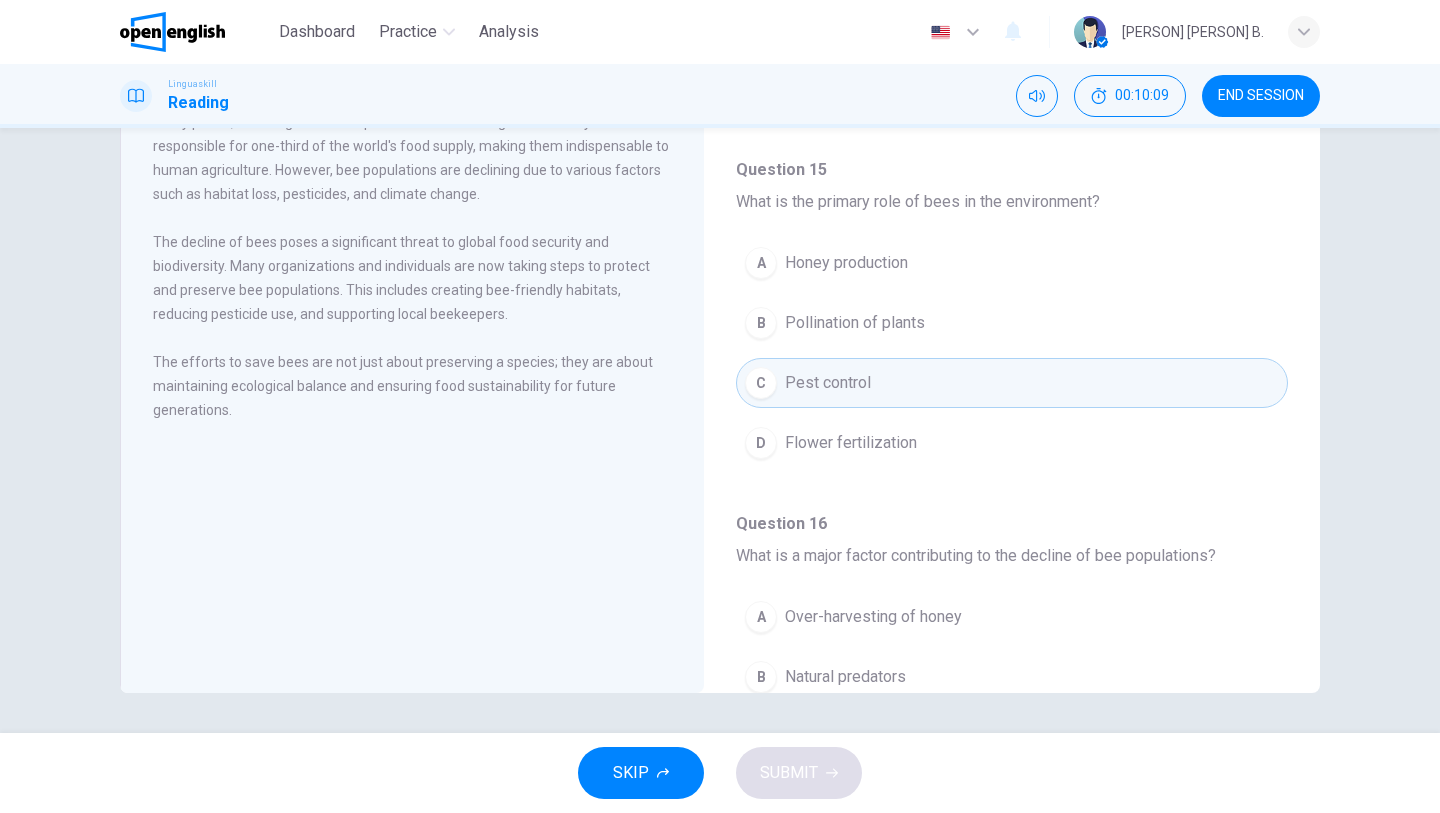 click on "A Over-harvesting of honey B Natural predators C Habitat loss D Overpopulation" at bounding box center [1012, 717] 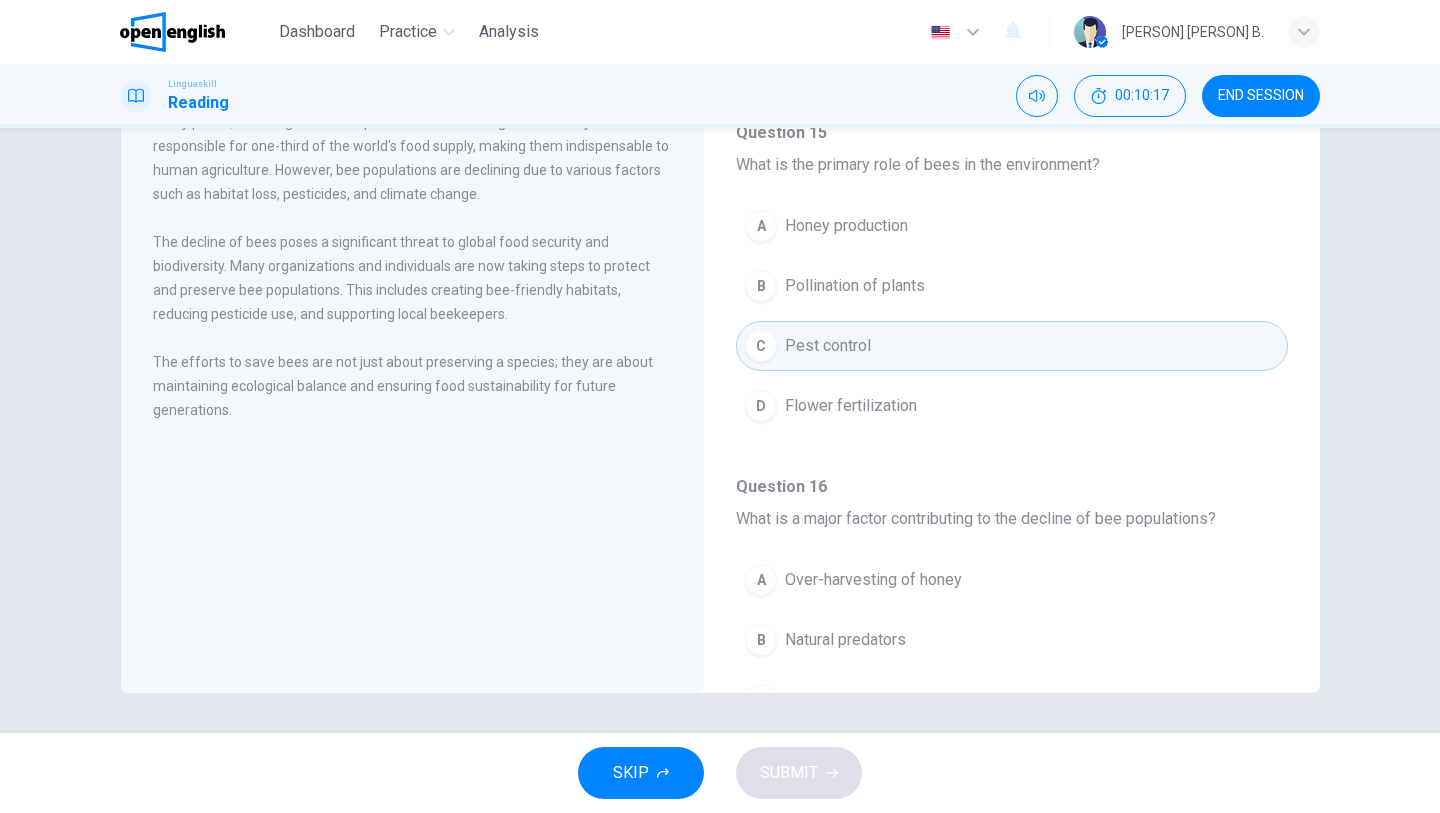 scroll, scrollTop: 0, scrollLeft: 0, axis: both 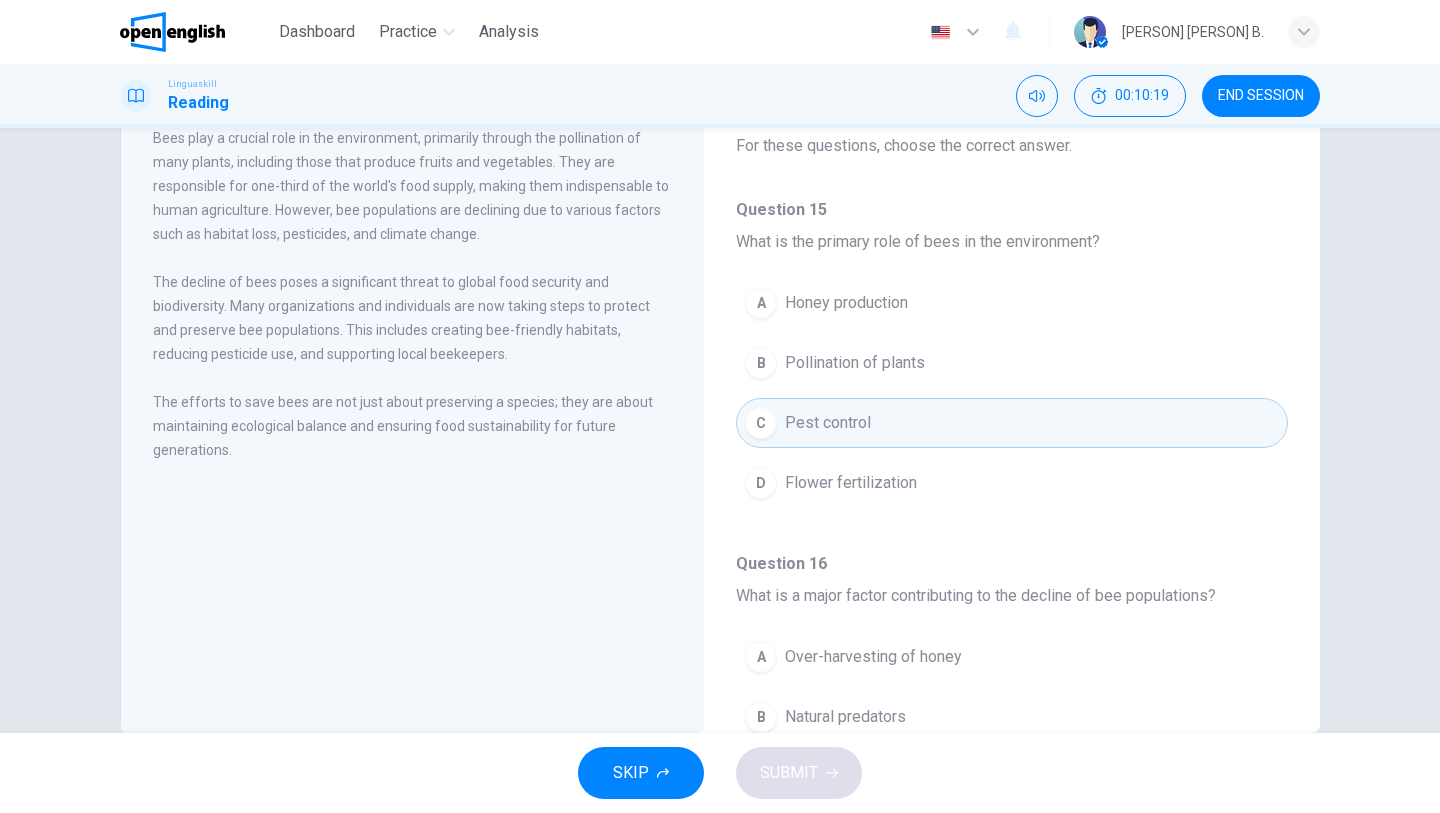 click on "The Importance of Bees Bees play a crucial role in the environment, primarily through the pollination of many plants, including those that produce fruits and vegetables. They are responsible for one-third of the world's food supply, making them indispensable to human agriculture. However, bee populations are declining due to various factors such as habitat loss, pesticides, and climate change. The decline of bees poses a significant threat to global food security and biodiversity. Many organizations and individuals are now taking steps to protect and preserve bee populations. This includes creating bee-friendly habitats, reducing pesticide use, and supporting local beekeepers. The efforts to save bees are not just about preserving a species; they are about maintaining ecological balance and ensuring food sustainability for future generations." at bounding box center (412, 385) 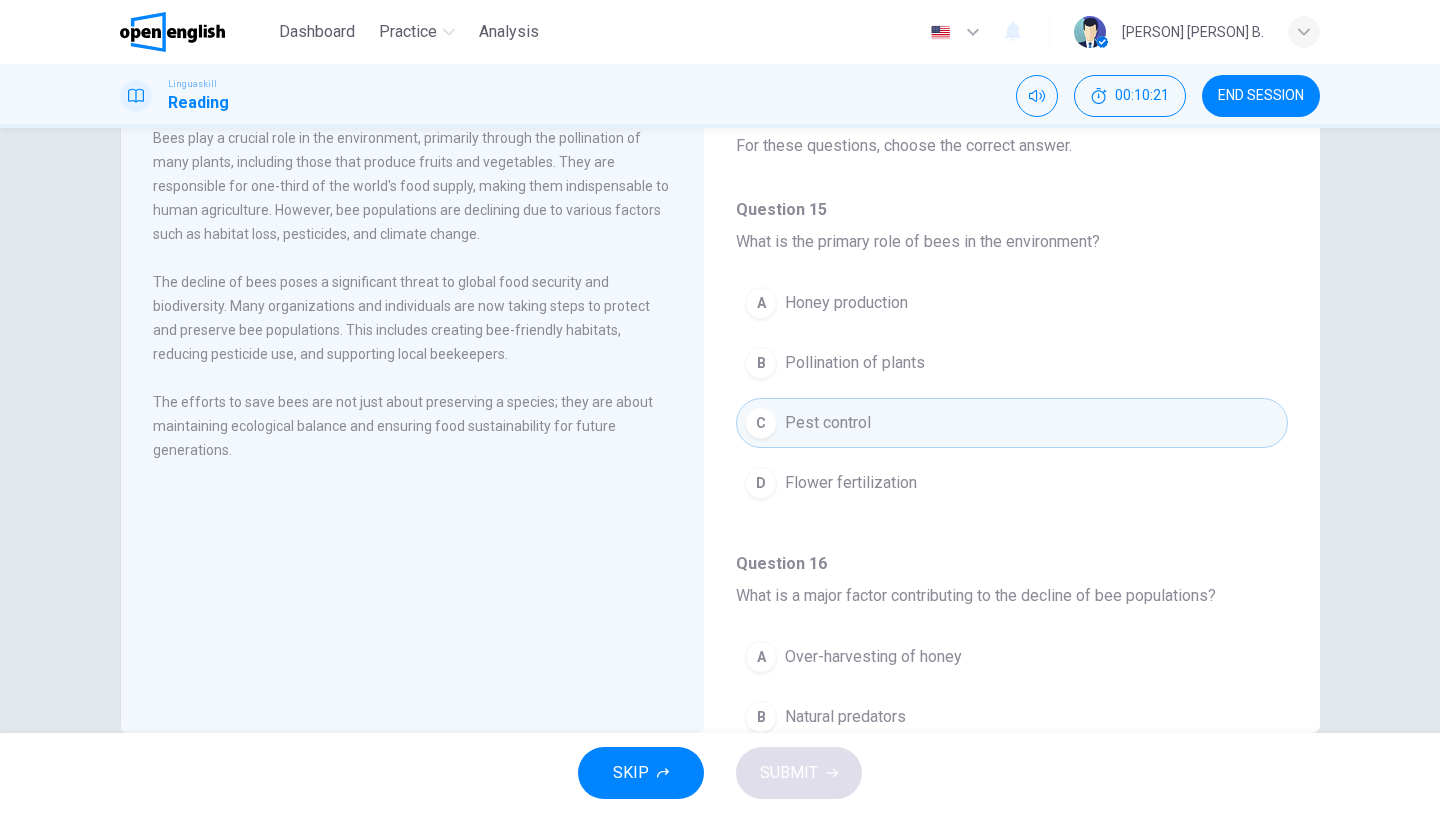 click on "The Importance of Bees Bees play a crucial role in the environment, primarily through the pollination of many plants, including those that produce fruits and vegetables. They are responsible for one-third of the world's food supply, making them indispensable to human agriculture. However, bee populations are declining due to various factors such as habitat loss, pesticides, and climate change. The decline of bees poses a significant threat to global food security and biodiversity. Many organizations and individuals are now taking steps to protect and preserve bee populations. This includes creating bee-friendly habitats, reducing pesticide use, and supporting local beekeepers. The efforts to save bees are not just about preserving a species; they are about maintaining ecological balance and ensuring food sustainability for future generations." at bounding box center (412, 385) 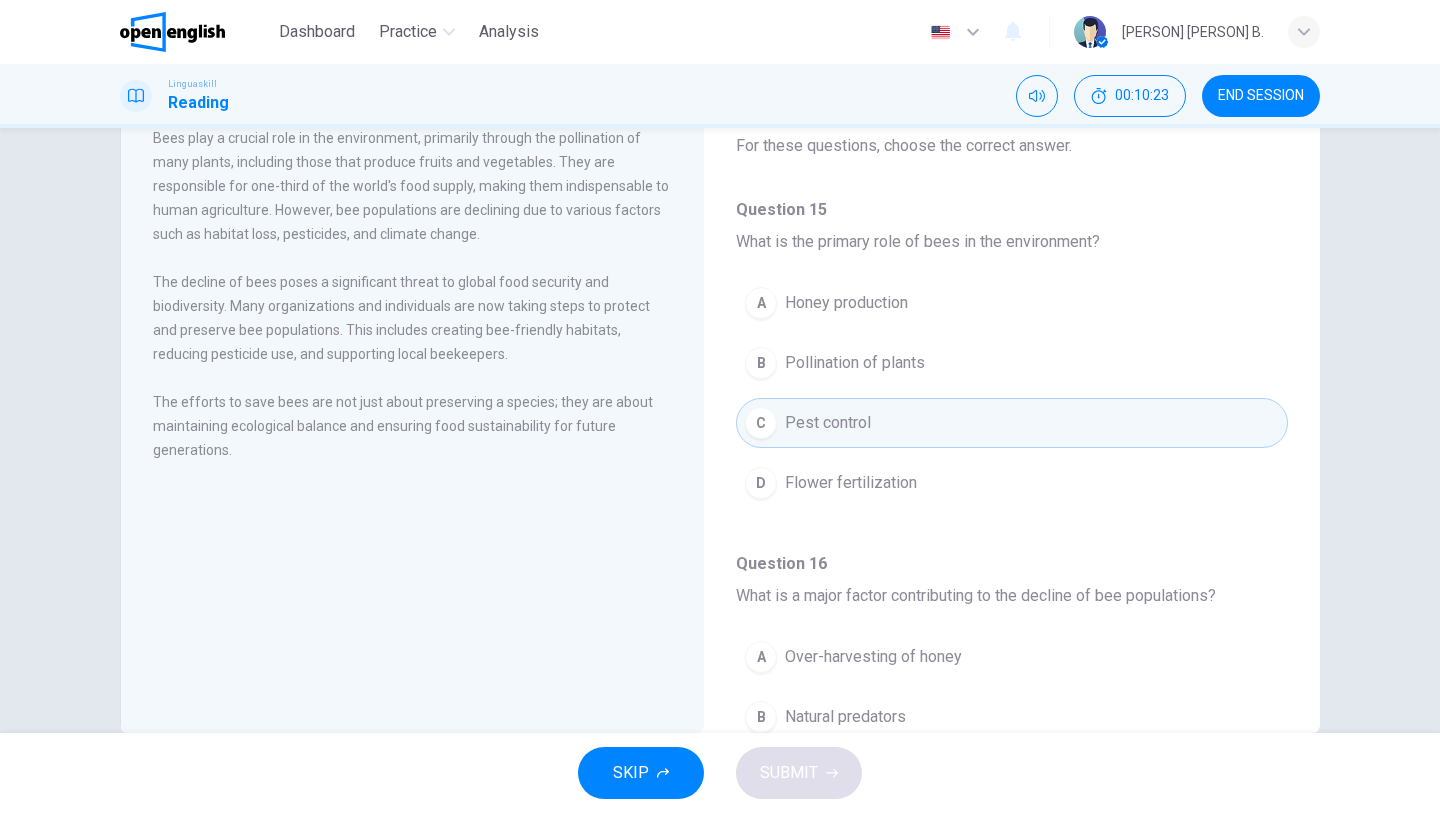 click on "The Importance of Bees Bees play a crucial role in the environment, primarily through the pollination of many plants, including those that produce fruits and vegetables. They are responsible for one-third of the world's food supply, making them indispensable to human agriculture. However, bee populations are declining due to various factors such as habitat loss, pesticides, and climate change. The decline of bees poses a significant threat to global food security and biodiversity. Many organizations and individuals are now taking steps to protect and preserve bee populations. This includes creating bee-friendly habitats, reducing pesticide use, and supporting local beekeepers. The efforts to save bees are not just about preserving a species; they are about maintaining ecological balance and ensuring food sustainability for future generations." at bounding box center [412, 385] 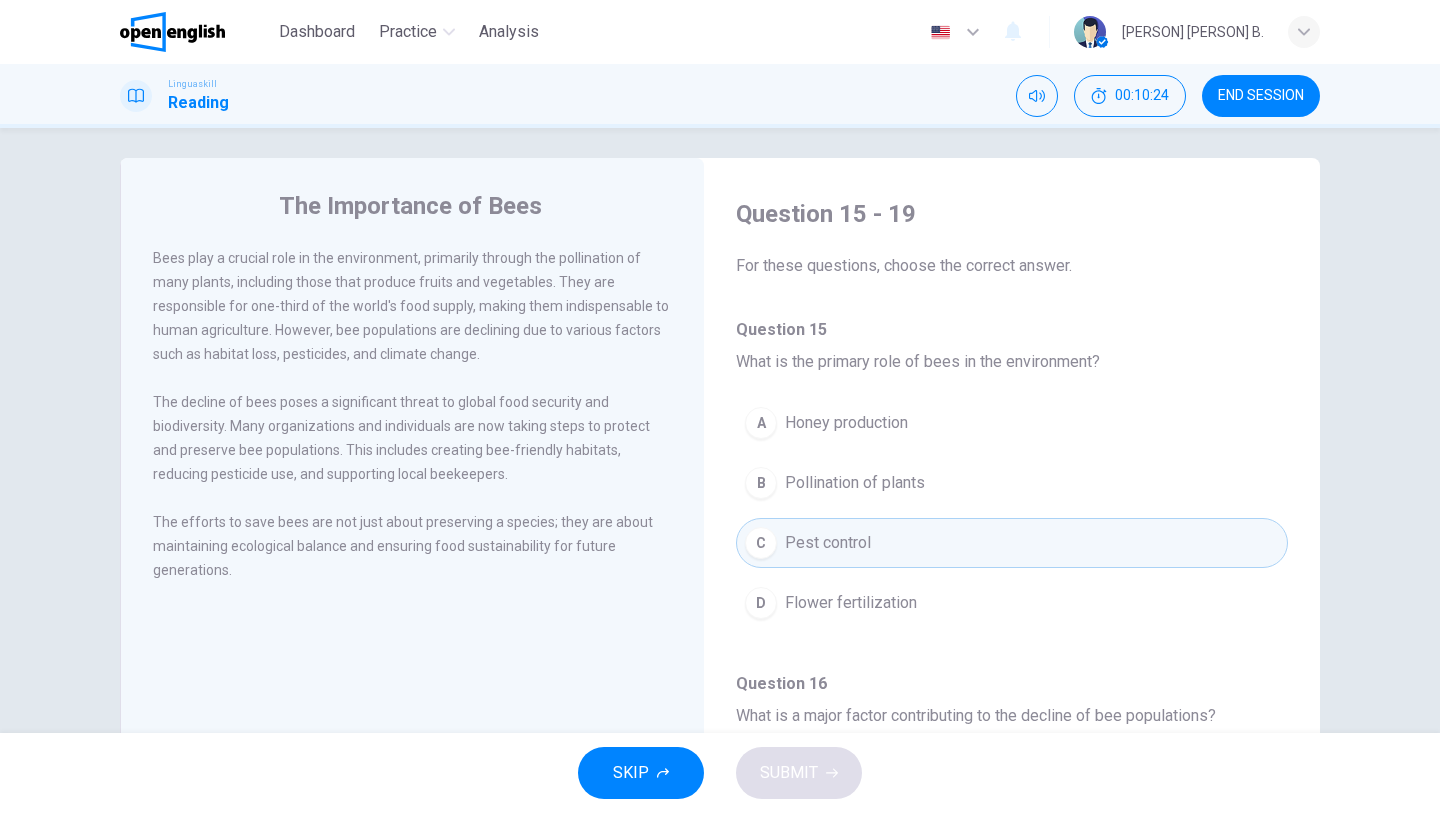scroll, scrollTop: 0, scrollLeft: 0, axis: both 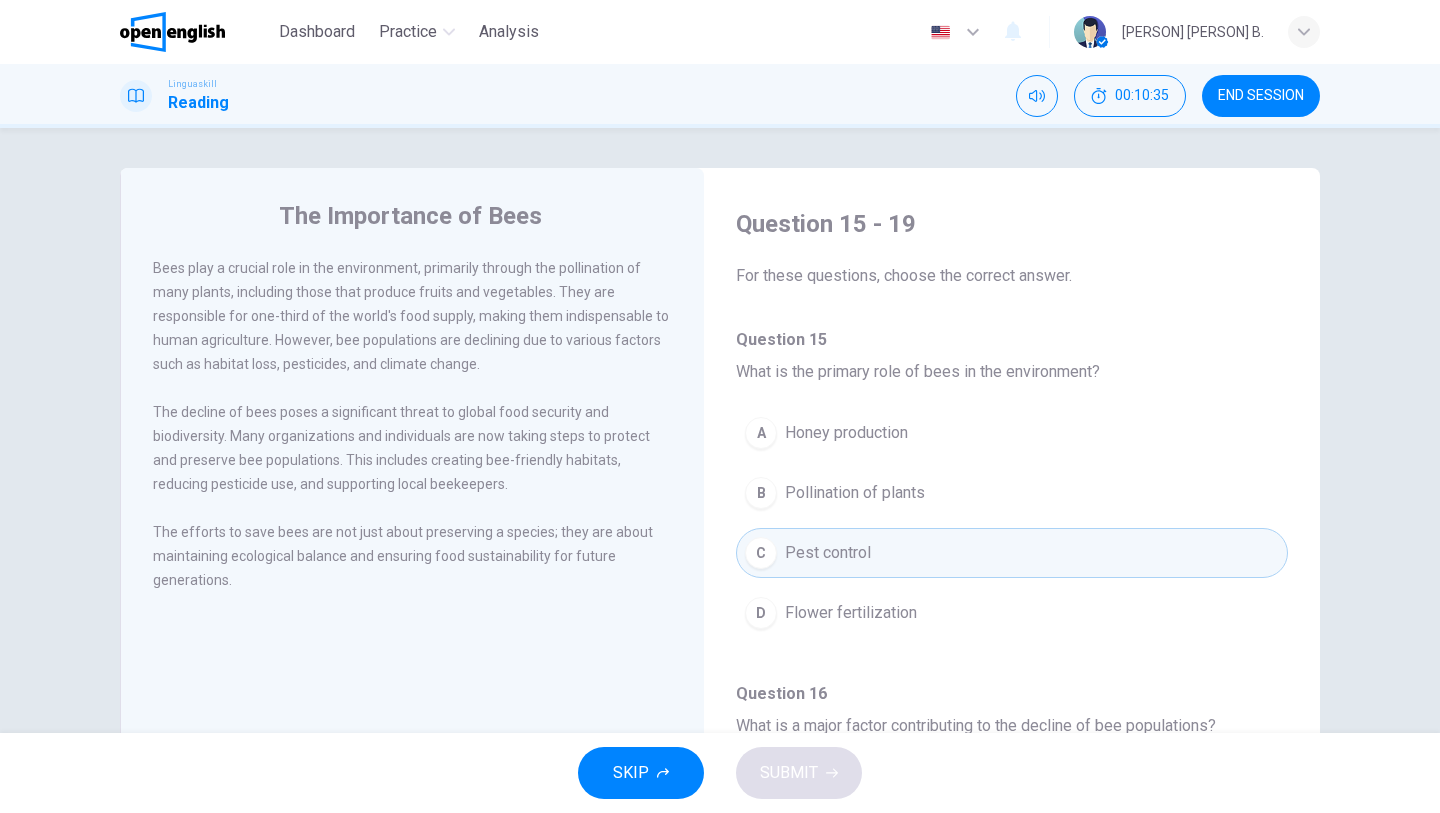 click on "Pollination of plants" at bounding box center [855, 493] 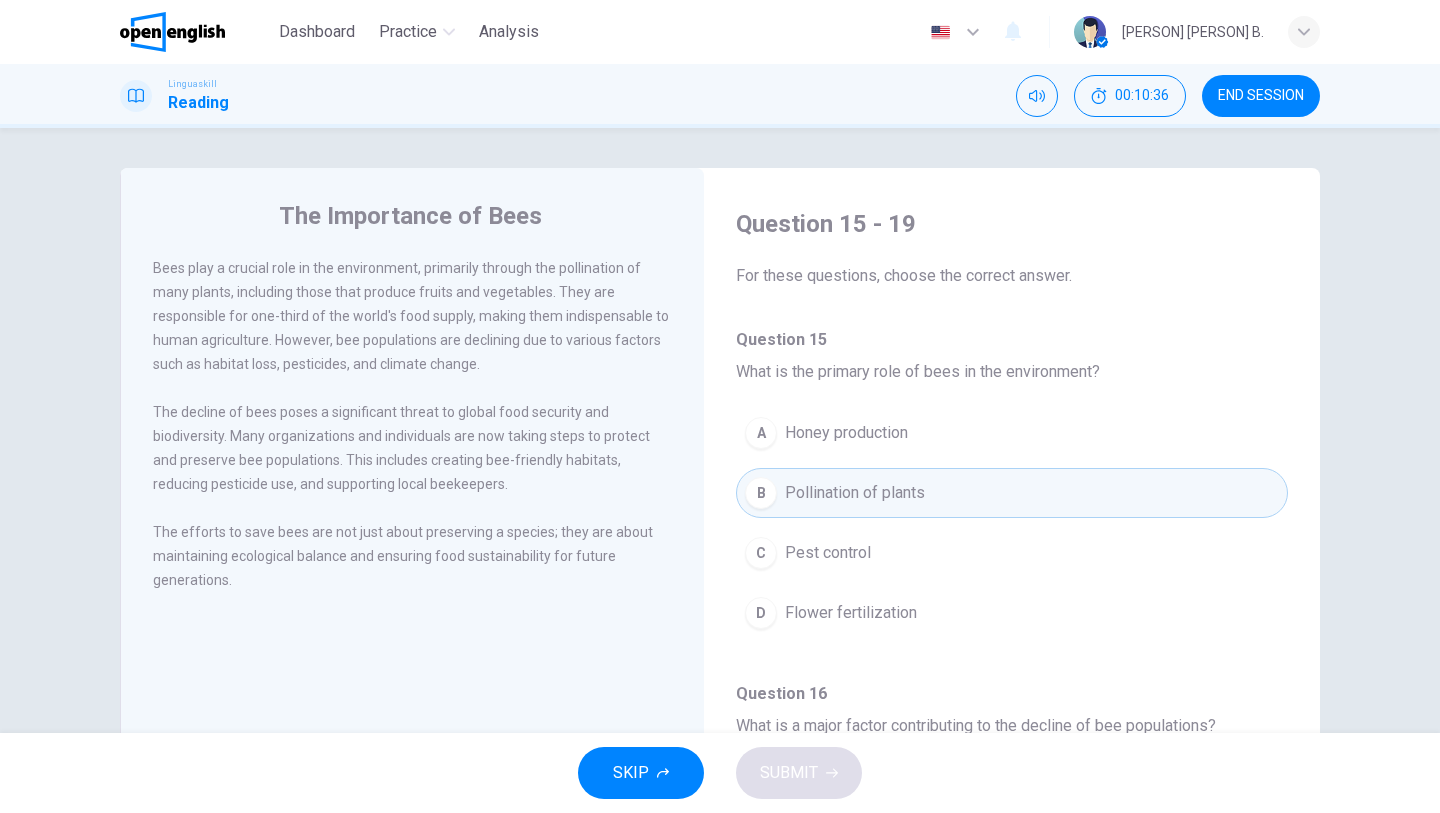 click on "The Importance of Bees Bees play a crucial role in the environment, primarily through the pollination of many plants, including those that produce fruits and vegetables. They are responsible for one-third of the world's food supply, making them indispensable to human agriculture. However, bee populations are declining due to various factors such as habitat loss, pesticides, and climate change. The decline of bees poses a significant threat to global food security and biodiversity. Many organizations and individuals are now taking steps to protect and preserve bee populations. This includes creating bee-friendly habitats, reducing pesticide use, and supporting local beekeepers. The efforts to save bees are not just about preserving a species; they are about maintaining ecological balance and ensuring food sustainability for future generations." at bounding box center [412, 515] 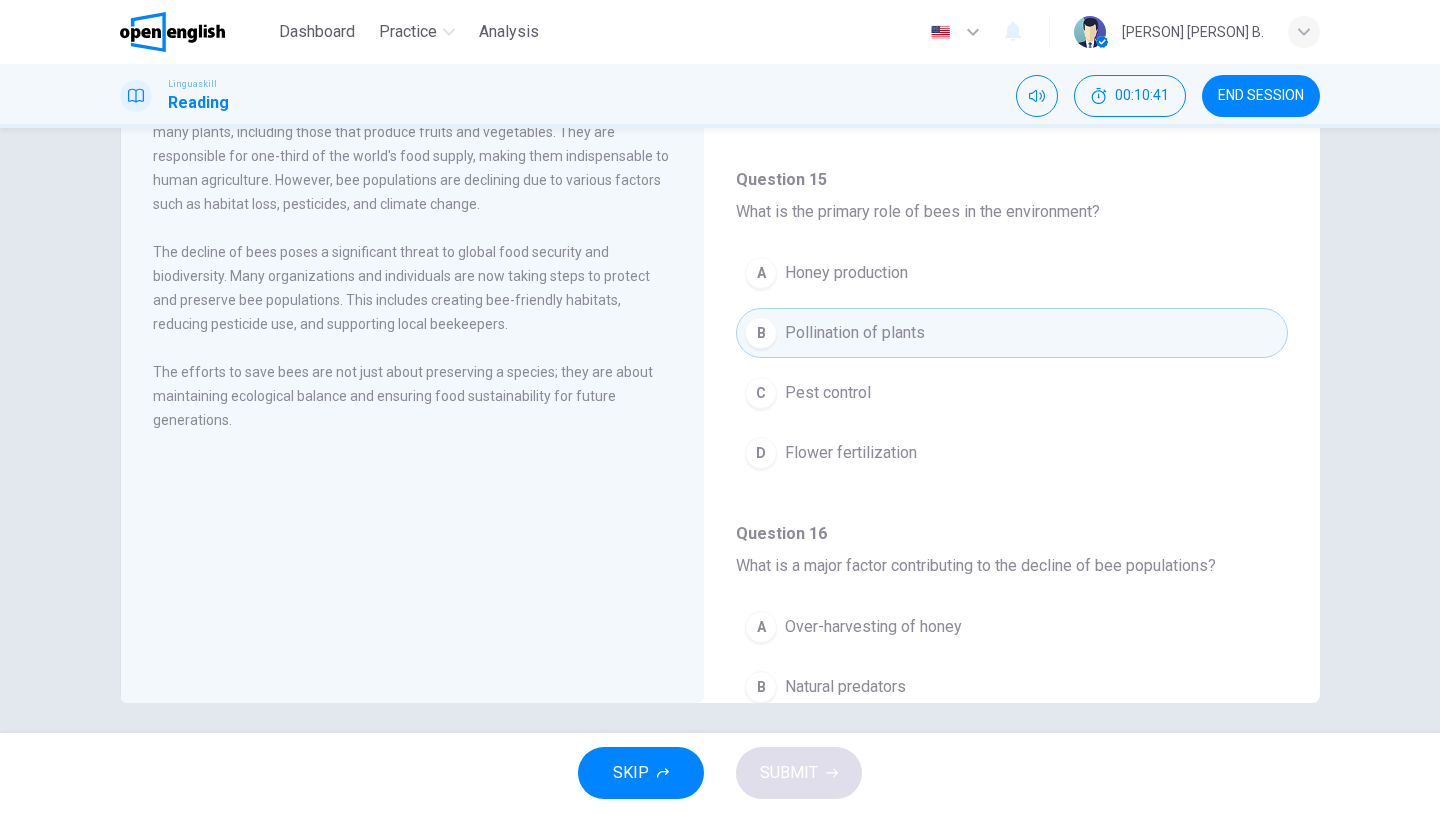 scroll, scrollTop: 170, scrollLeft: 0, axis: vertical 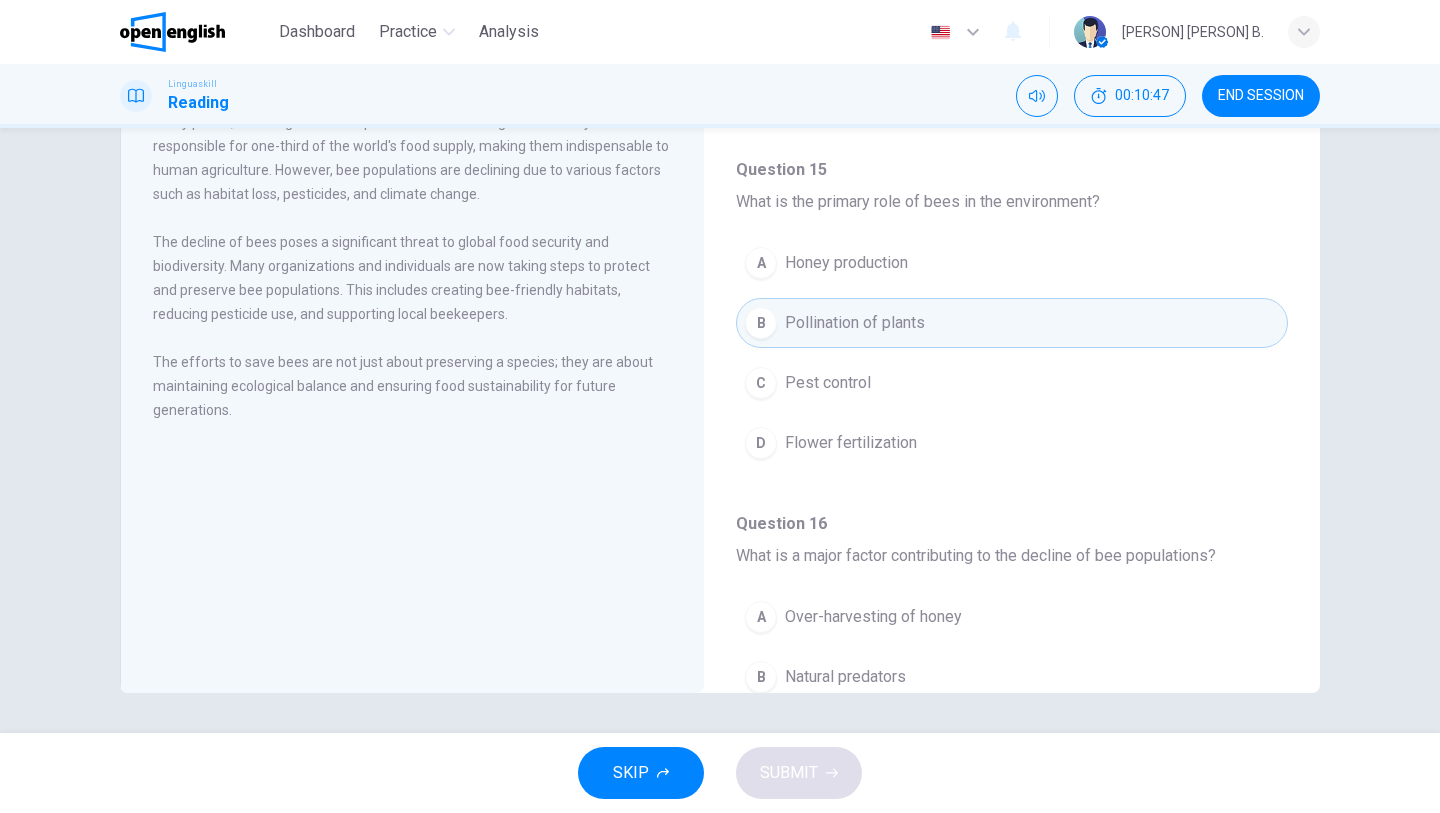 click on "A Over-harvesting of honey" at bounding box center (1012, 617) 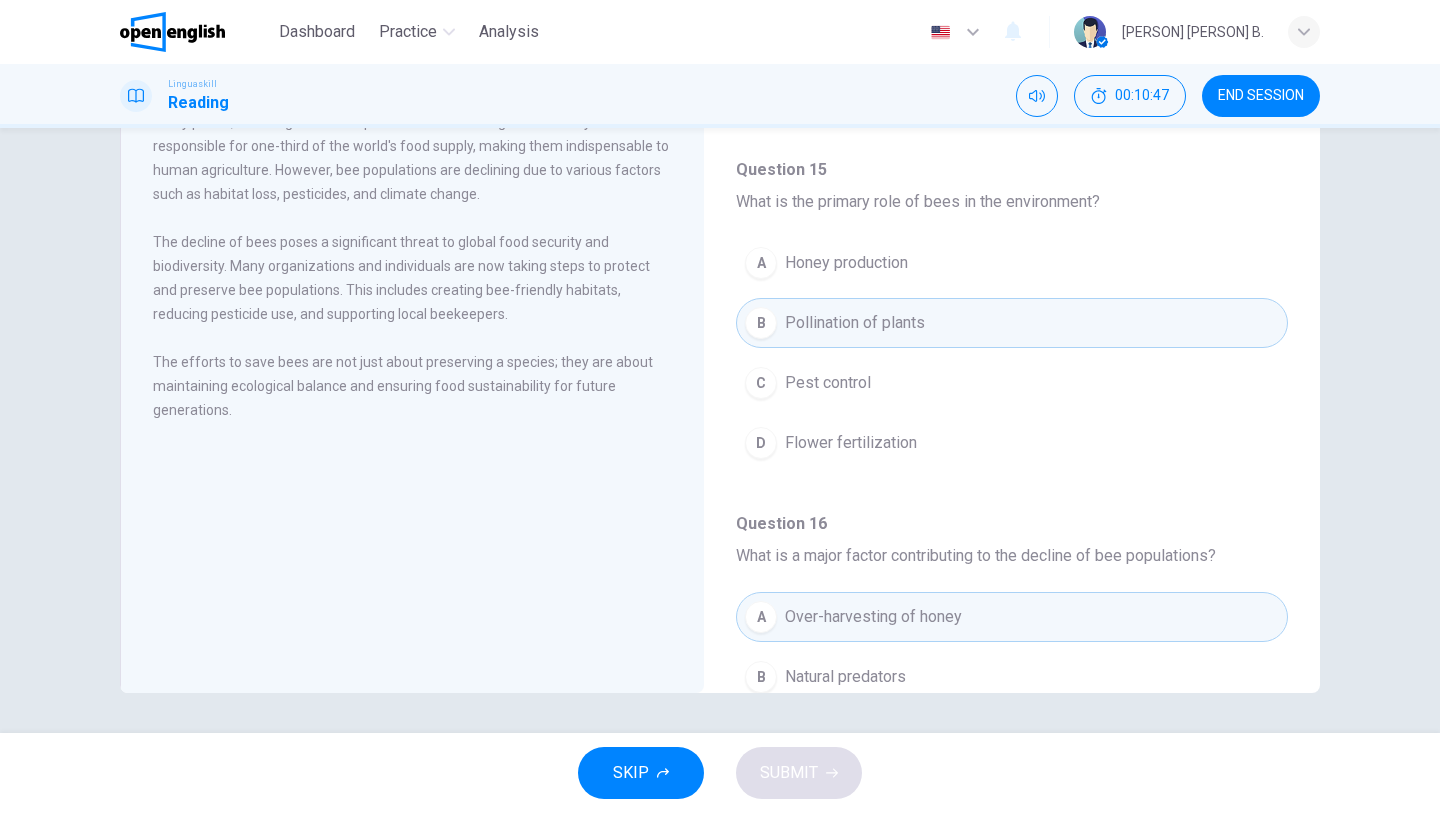 type 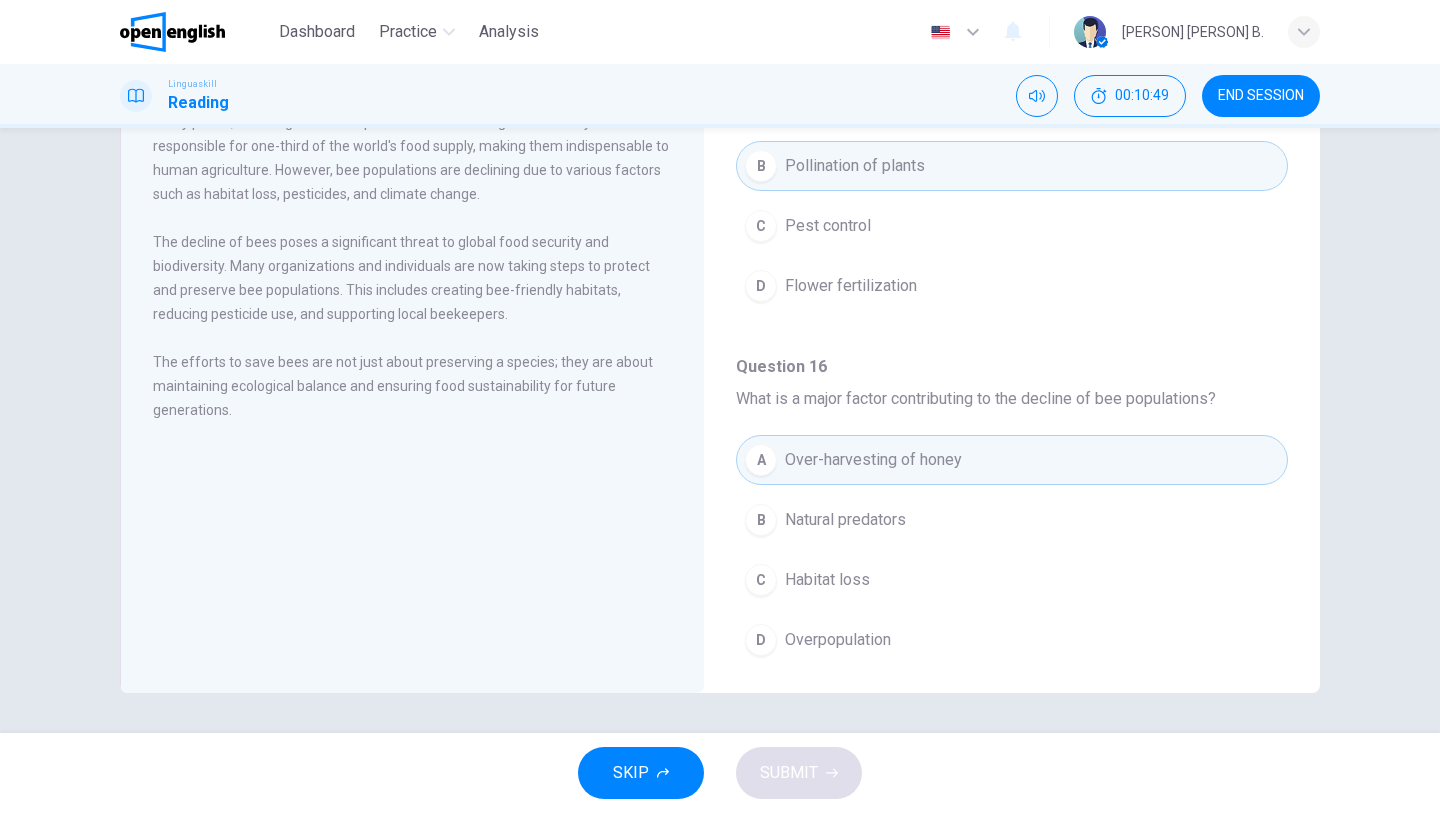 scroll, scrollTop: 160, scrollLeft: 0, axis: vertical 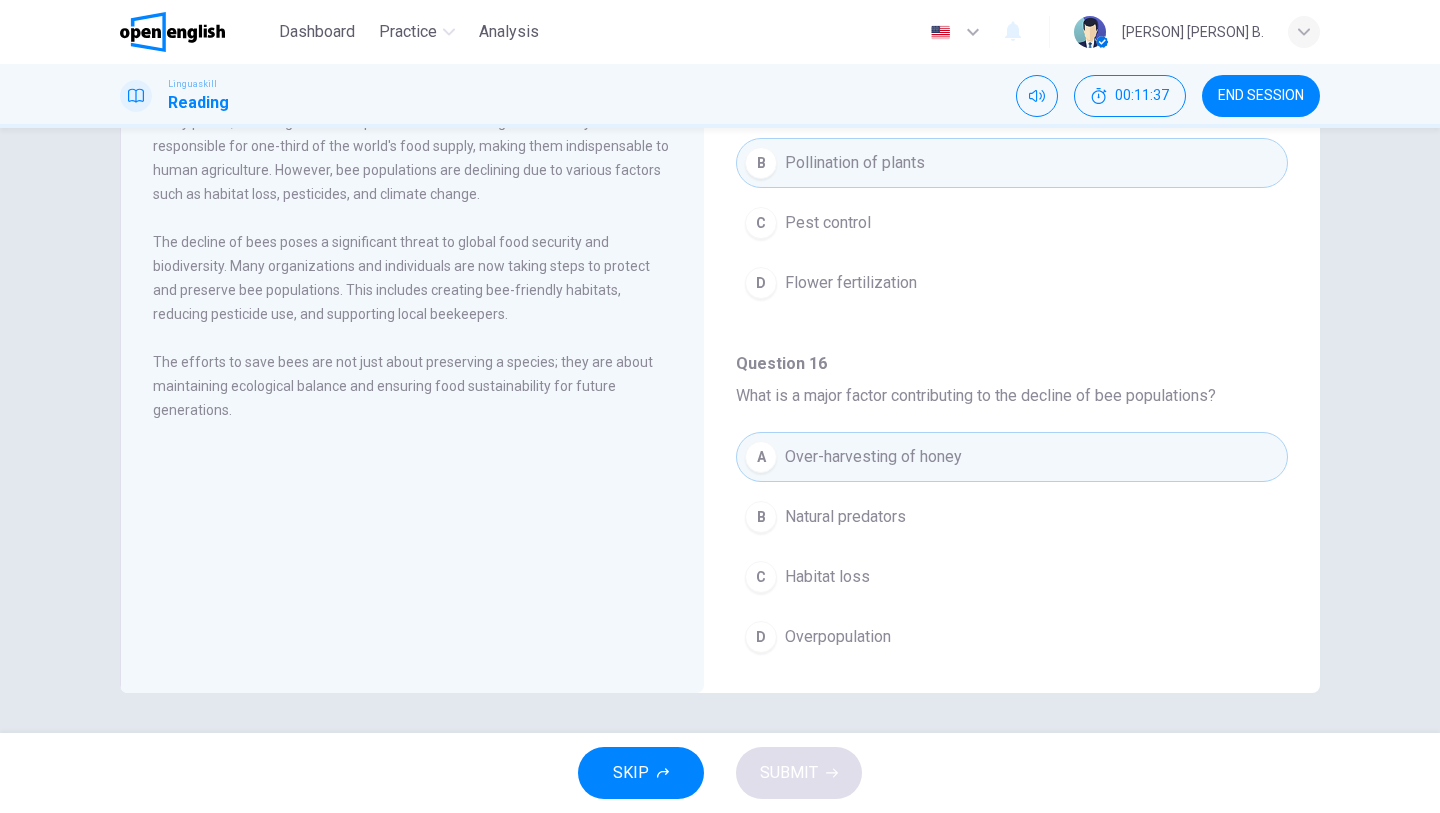 click on "Natural predators" at bounding box center [845, 517] 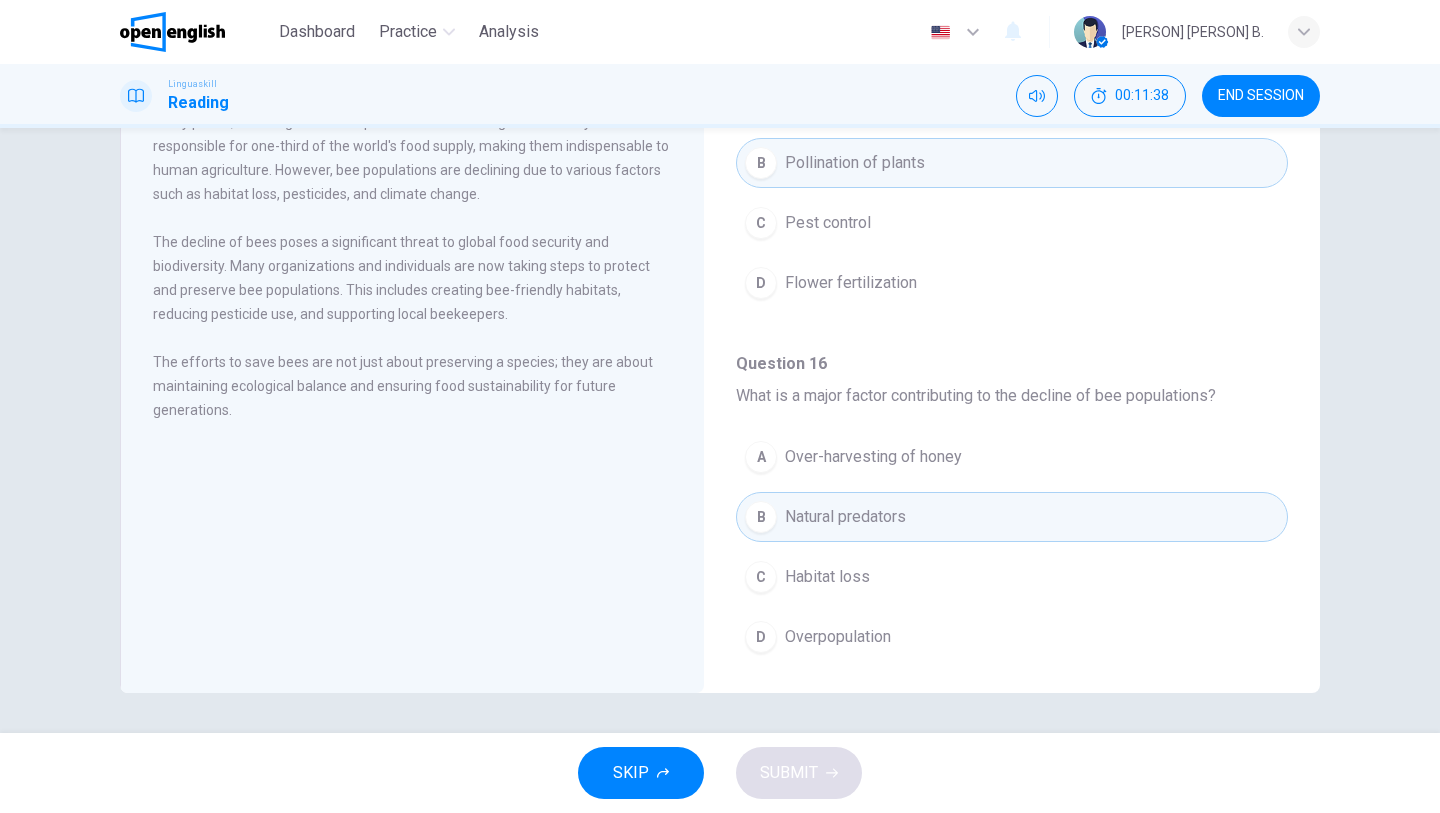 click on "The Importance of Bees Bees play a crucial role in the environment, primarily through the pollination of many plants, including those that produce fruits and vegetables. They are responsible for one-third of the world's food supply, making them indispensable to human agriculture. However, bee populations are declining due to various factors such as habitat loss, pesticides, and climate change. The decline of bees poses a significant threat to global food security and biodiversity. Many organizations and individuals are now taking steps to protect and preserve bee populations. This includes creating bee-friendly habitats, reducing pesticide use, and supporting local beekeepers. The efforts to save bees are not just about preserving a species; they are about maintaining ecological balance and ensuring food sustainability for future generations." at bounding box center (412, 345) 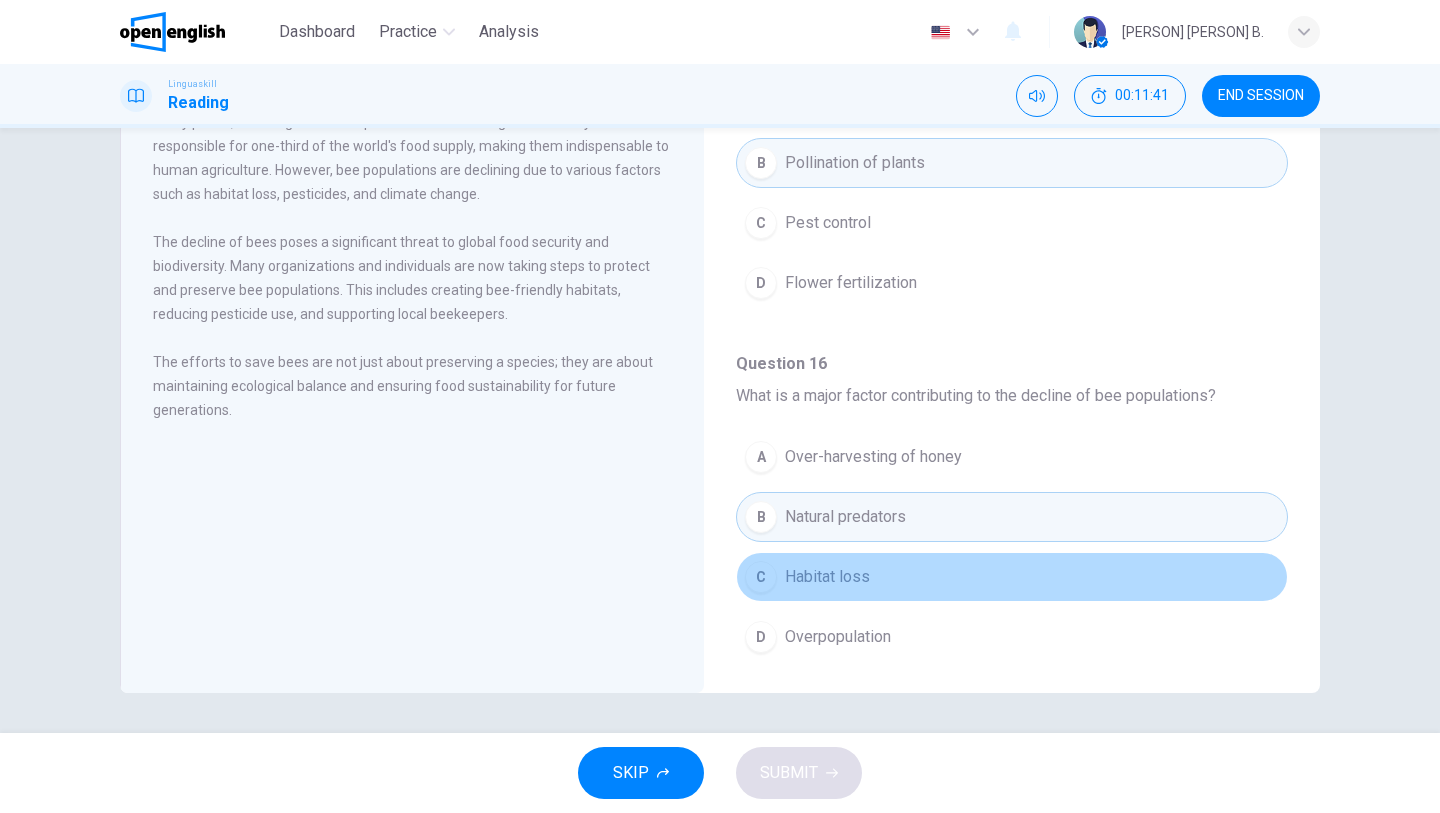 click on "C Habitat loss" at bounding box center [1012, 577] 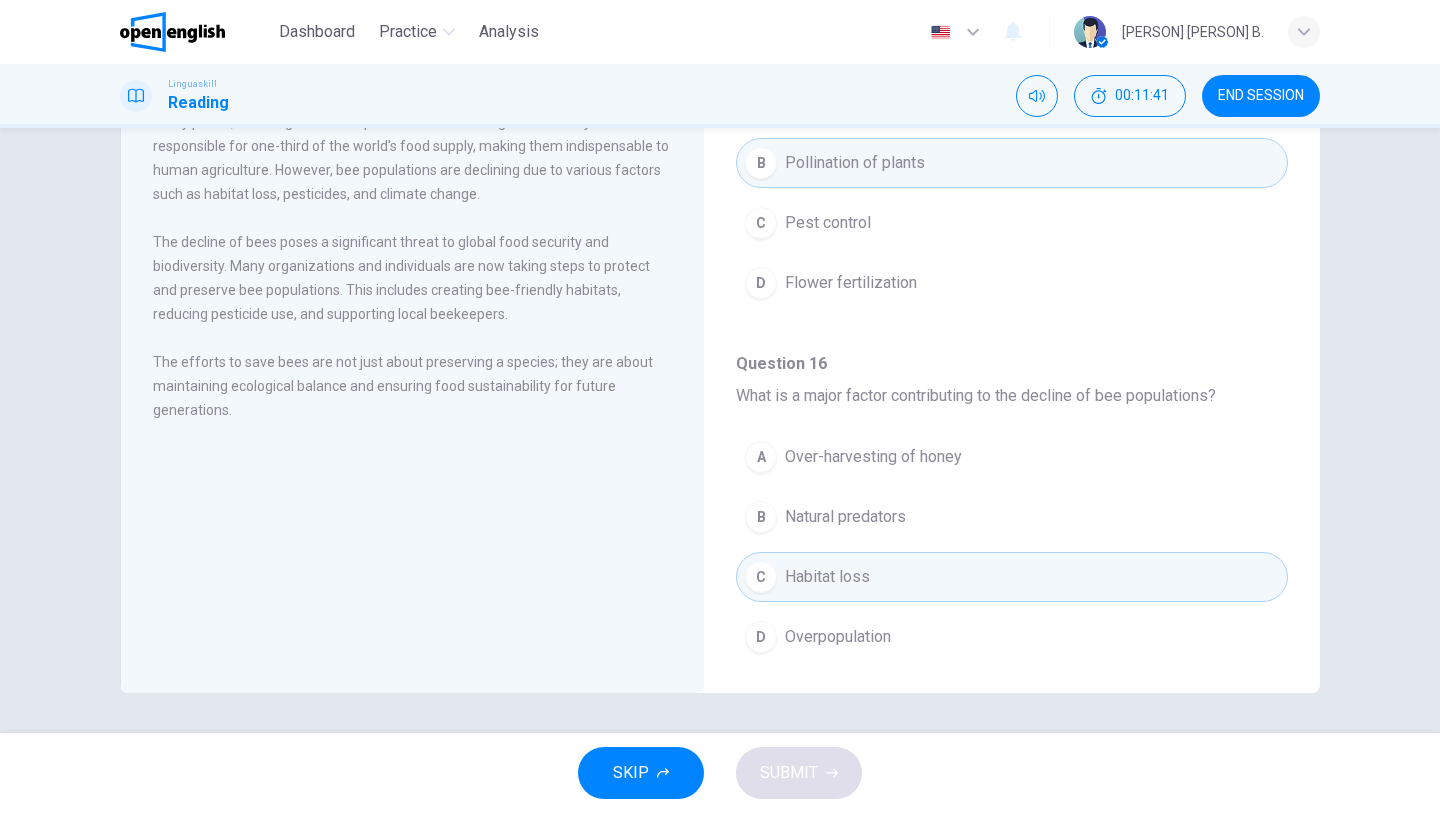 type 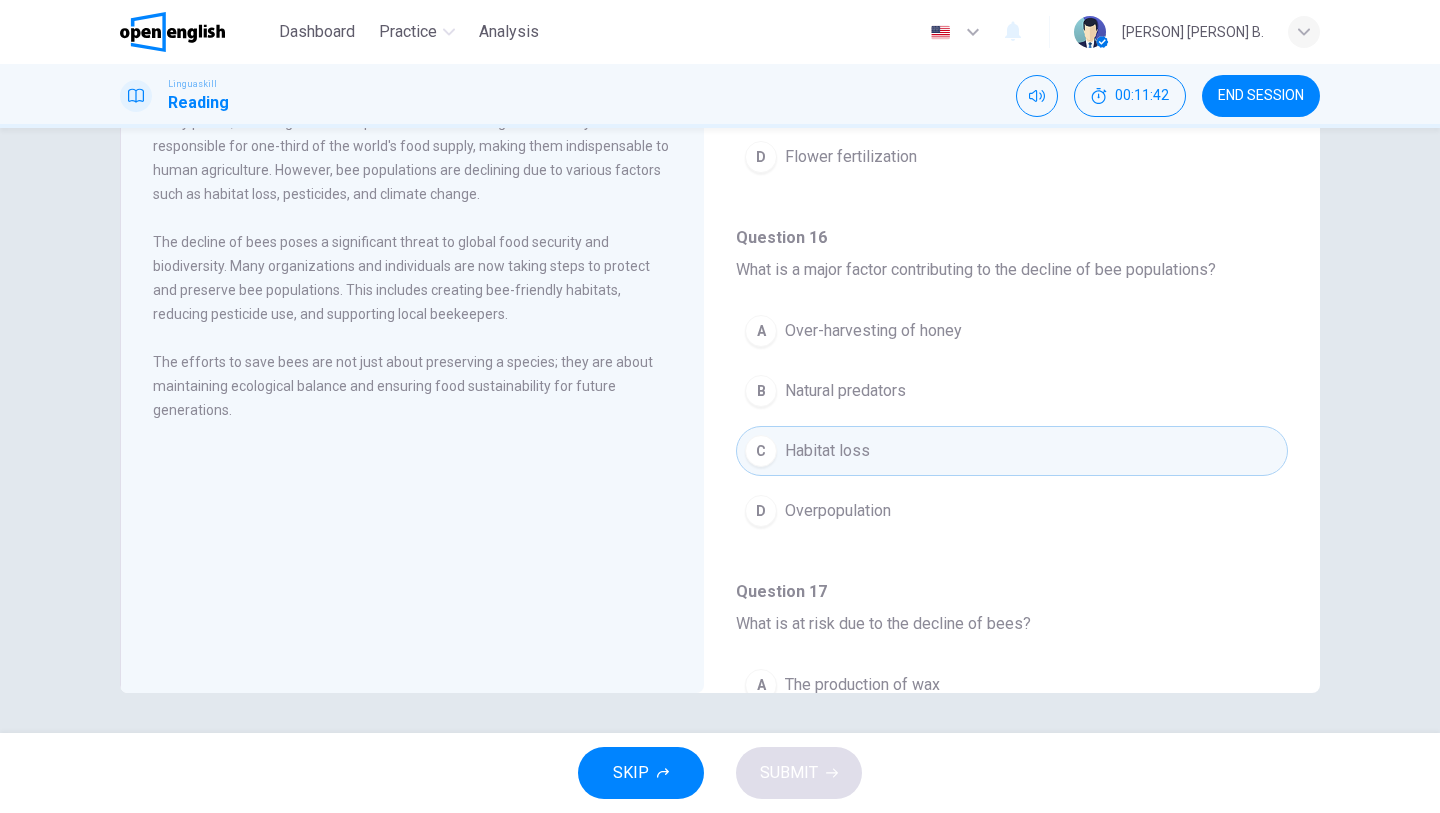 scroll, scrollTop: 320, scrollLeft: 0, axis: vertical 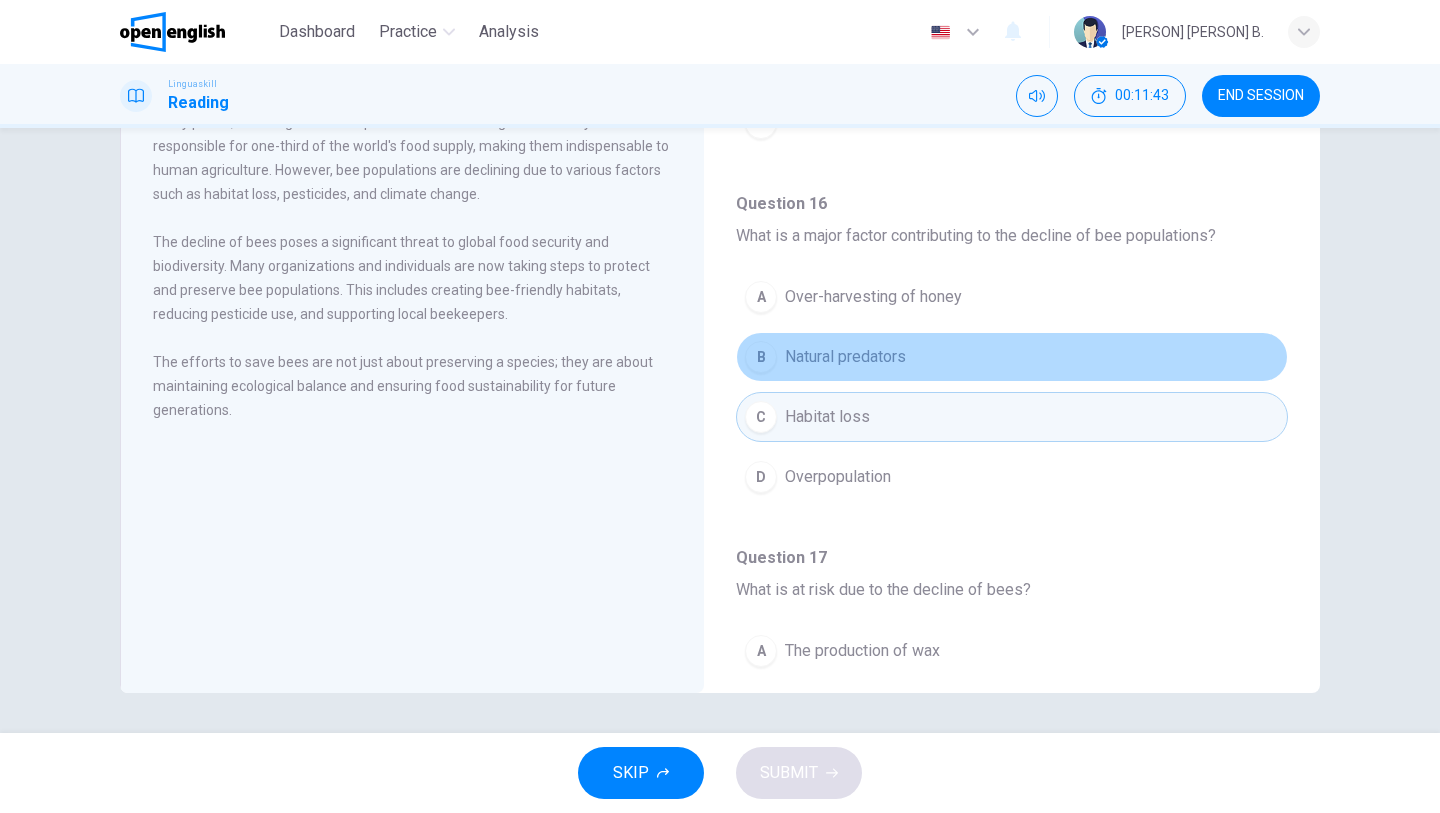 click on "Natural predators" at bounding box center [845, 357] 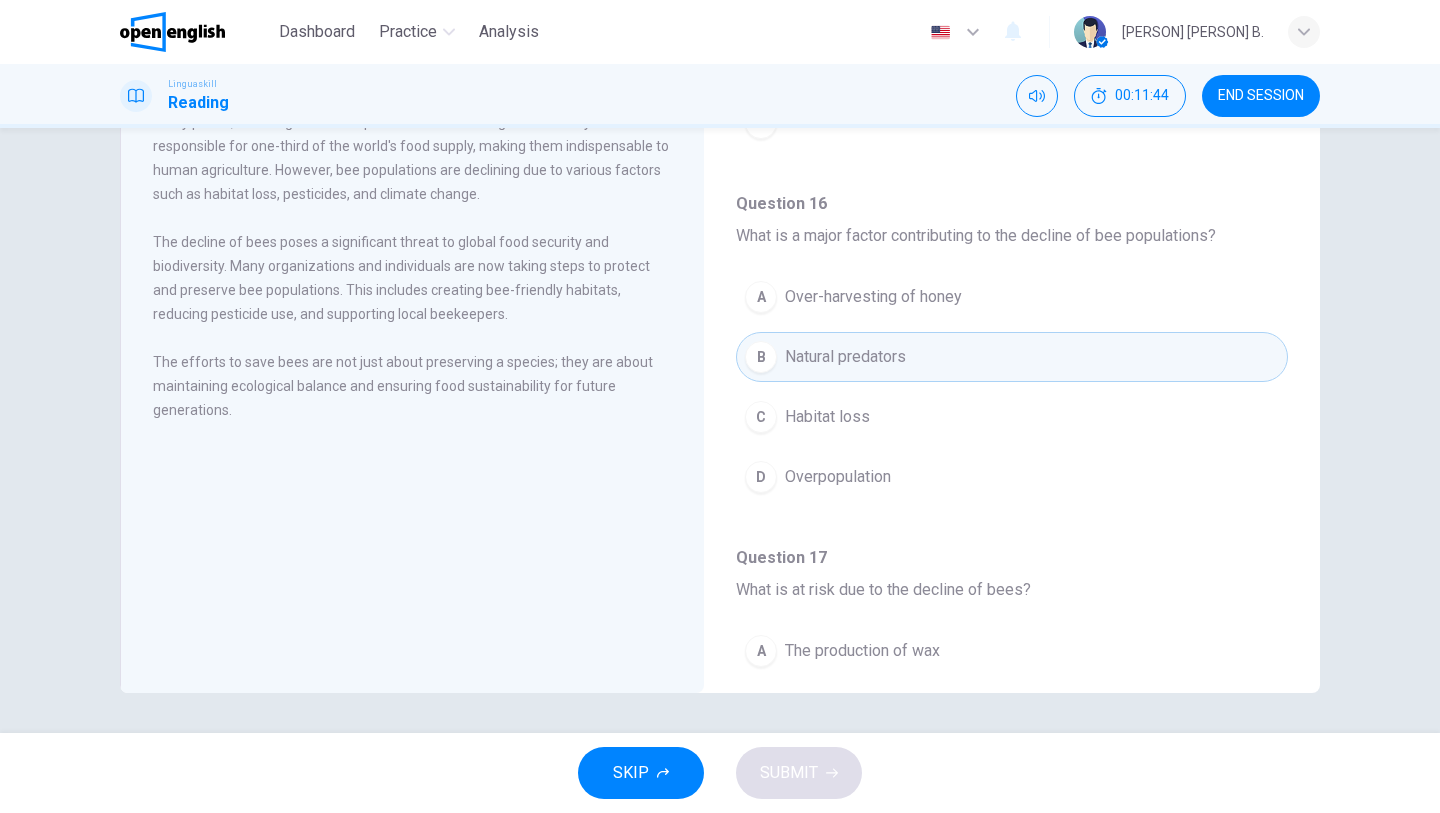 click on "Question   17" at bounding box center [1012, 558] 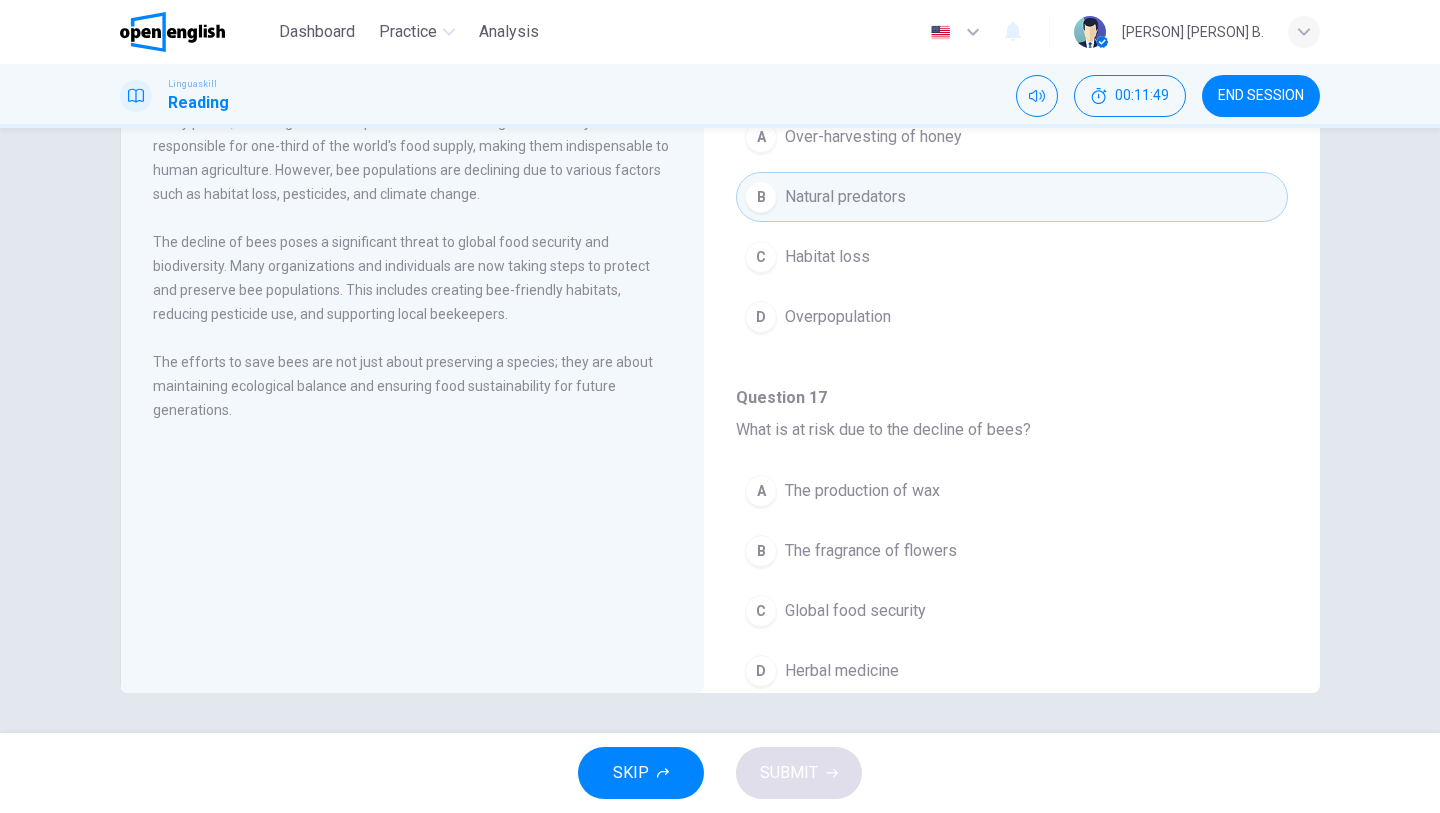 scroll, scrollTop: 520, scrollLeft: 0, axis: vertical 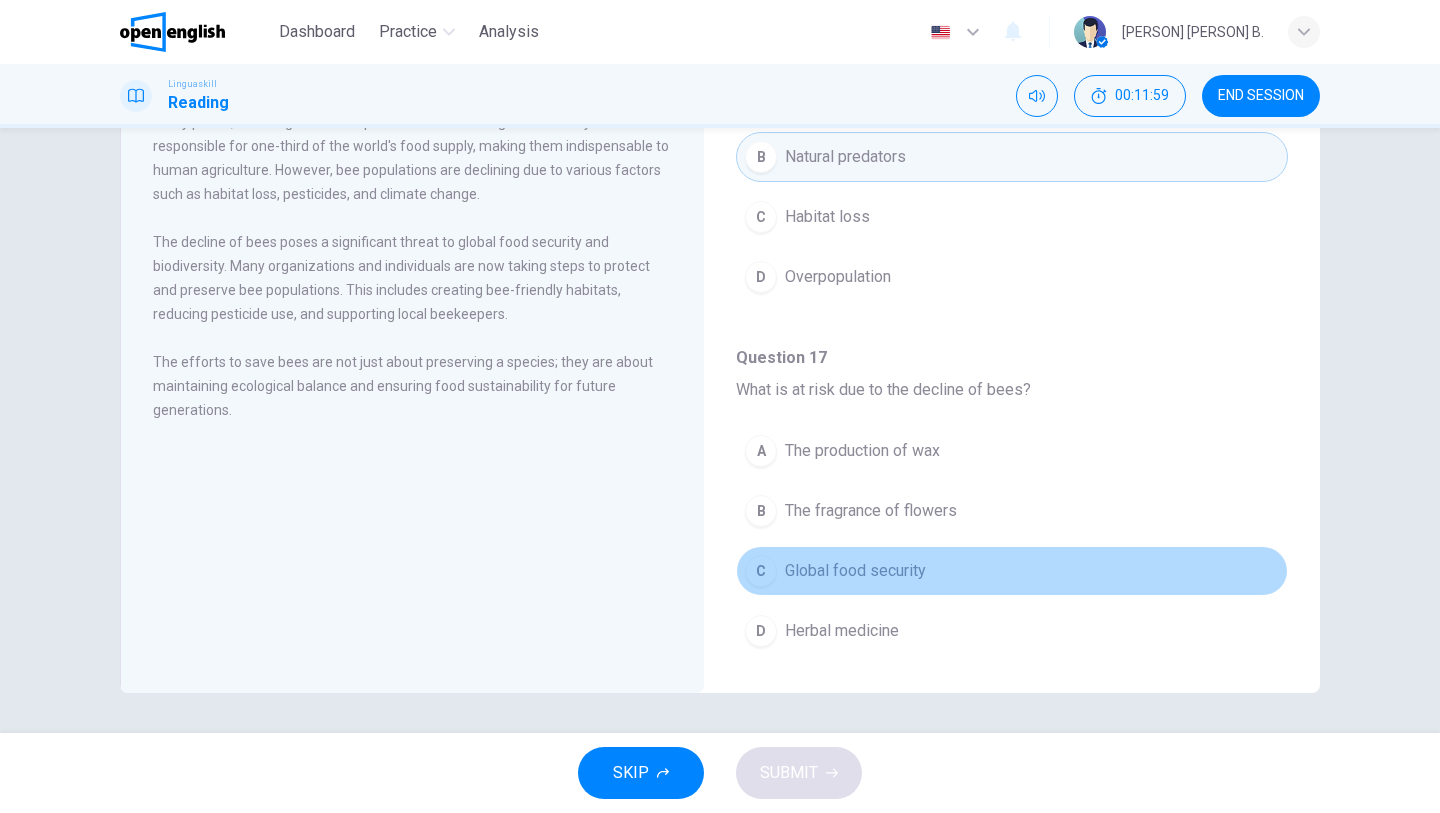 click on "Global food security" at bounding box center (855, 571) 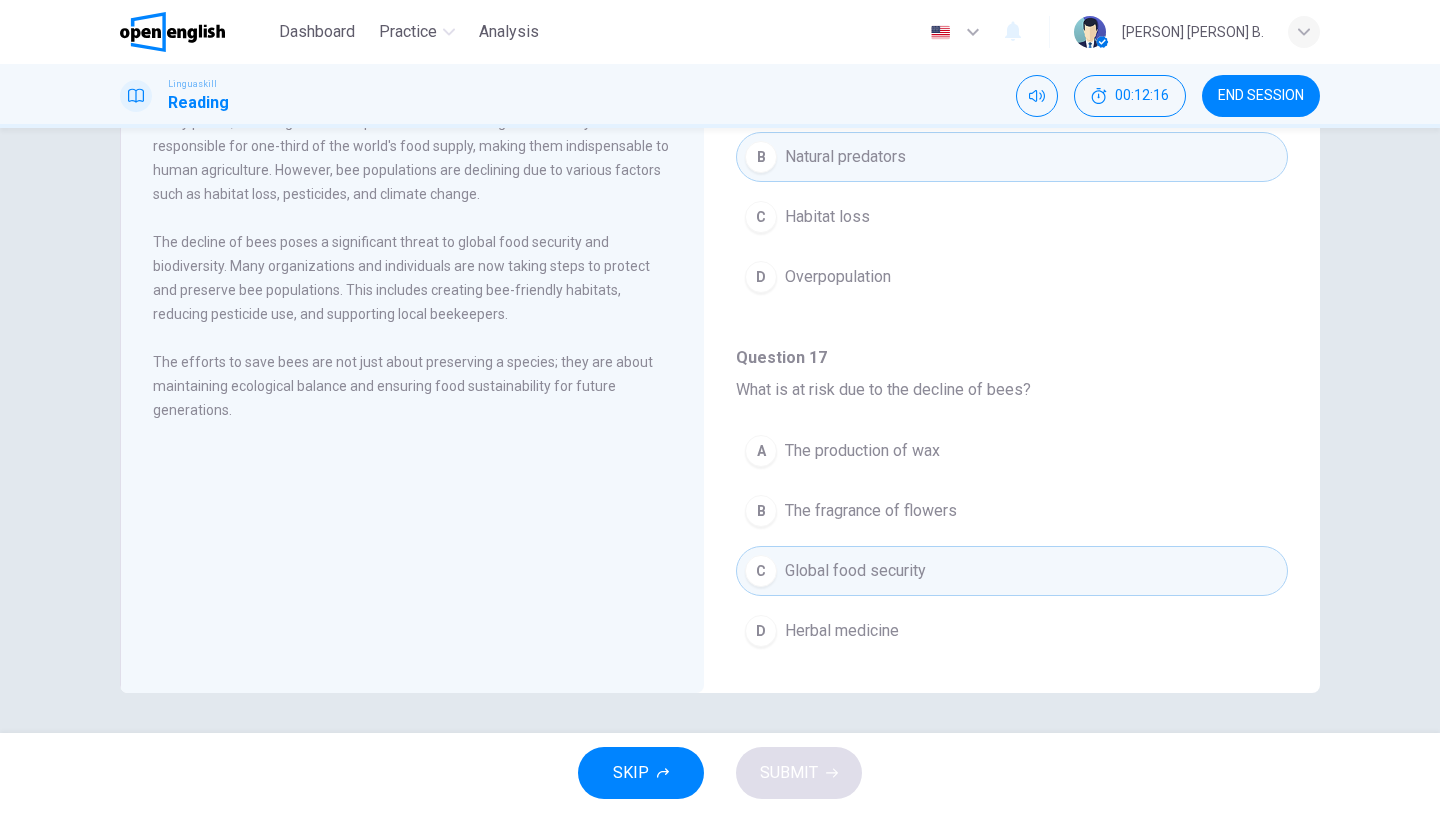 click on "The Importance of Bees Bees play a crucial role in the environment, primarily through the pollination of many plants, including those that produce fruits and vegetables. They are responsible for one-third of the world's food supply, making them indispensable to human agriculture. However, bee populations are declining due to various factors such as habitat loss, pesticides, and climate change. The decline of bees poses a significant threat to global food security and biodiversity. Many organizations and individuals are now taking steps to protect and preserve bee populations. This includes creating bee-friendly habitats, reducing pesticide use, and supporting local beekeepers. The efforts to save bees are not just about preserving a species; they are about maintaining ecological balance and ensuring food sustainability for future generations." at bounding box center [412, 345] 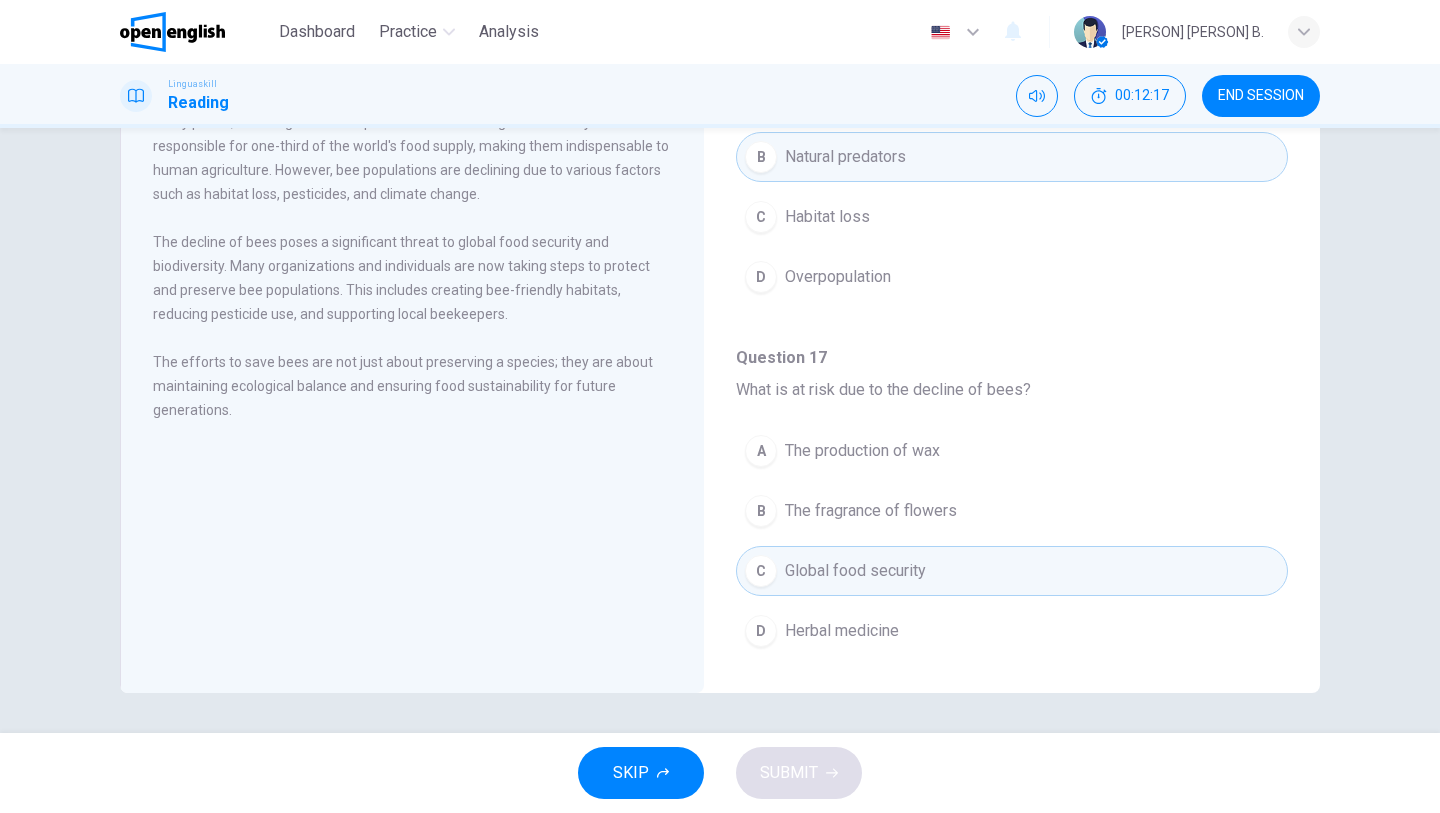 click on "Question   17 What is at risk due to the decline of bees?" at bounding box center (1012, 374) 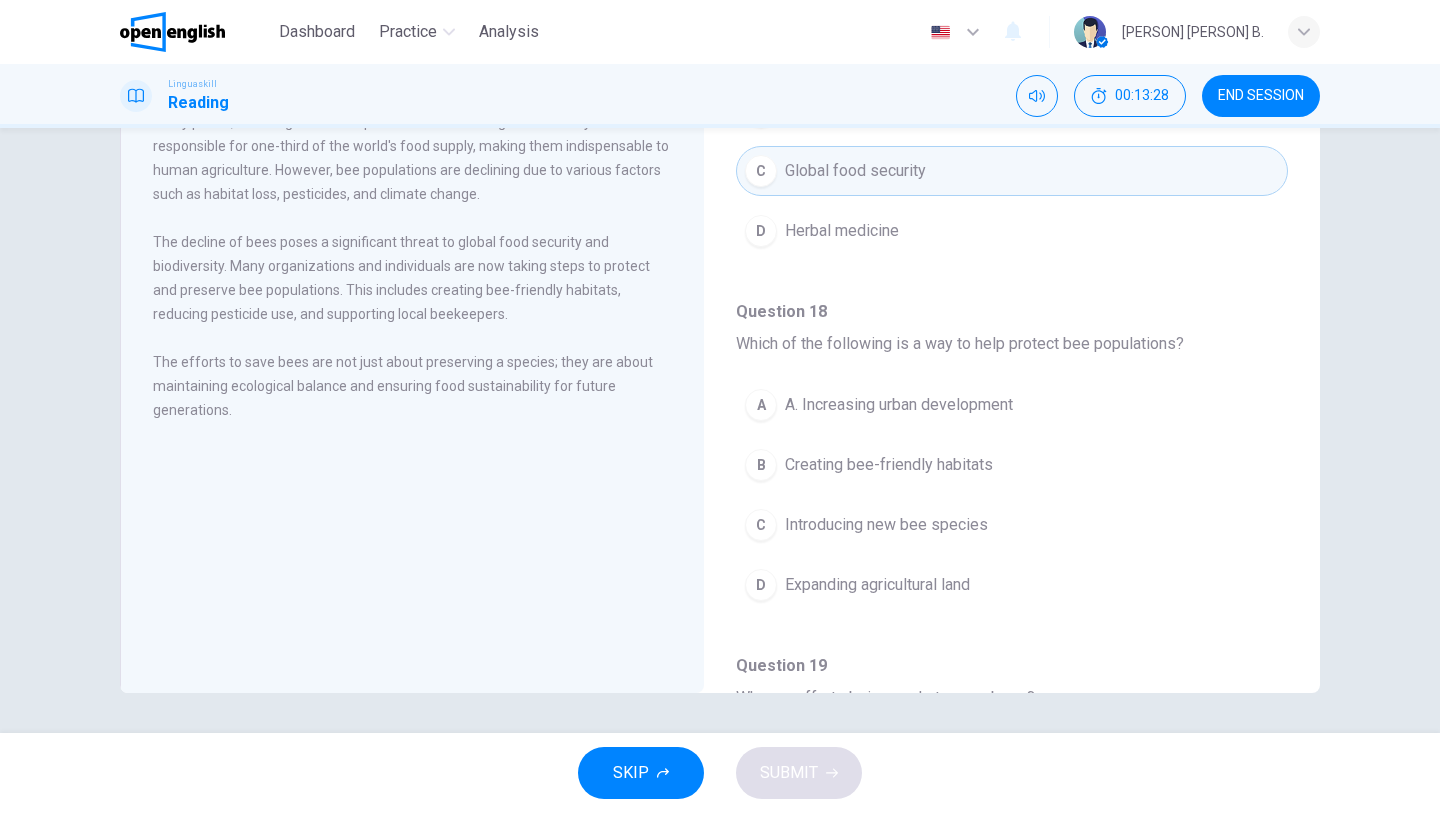 scroll, scrollTop: 880, scrollLeft: 0, axis: vertical 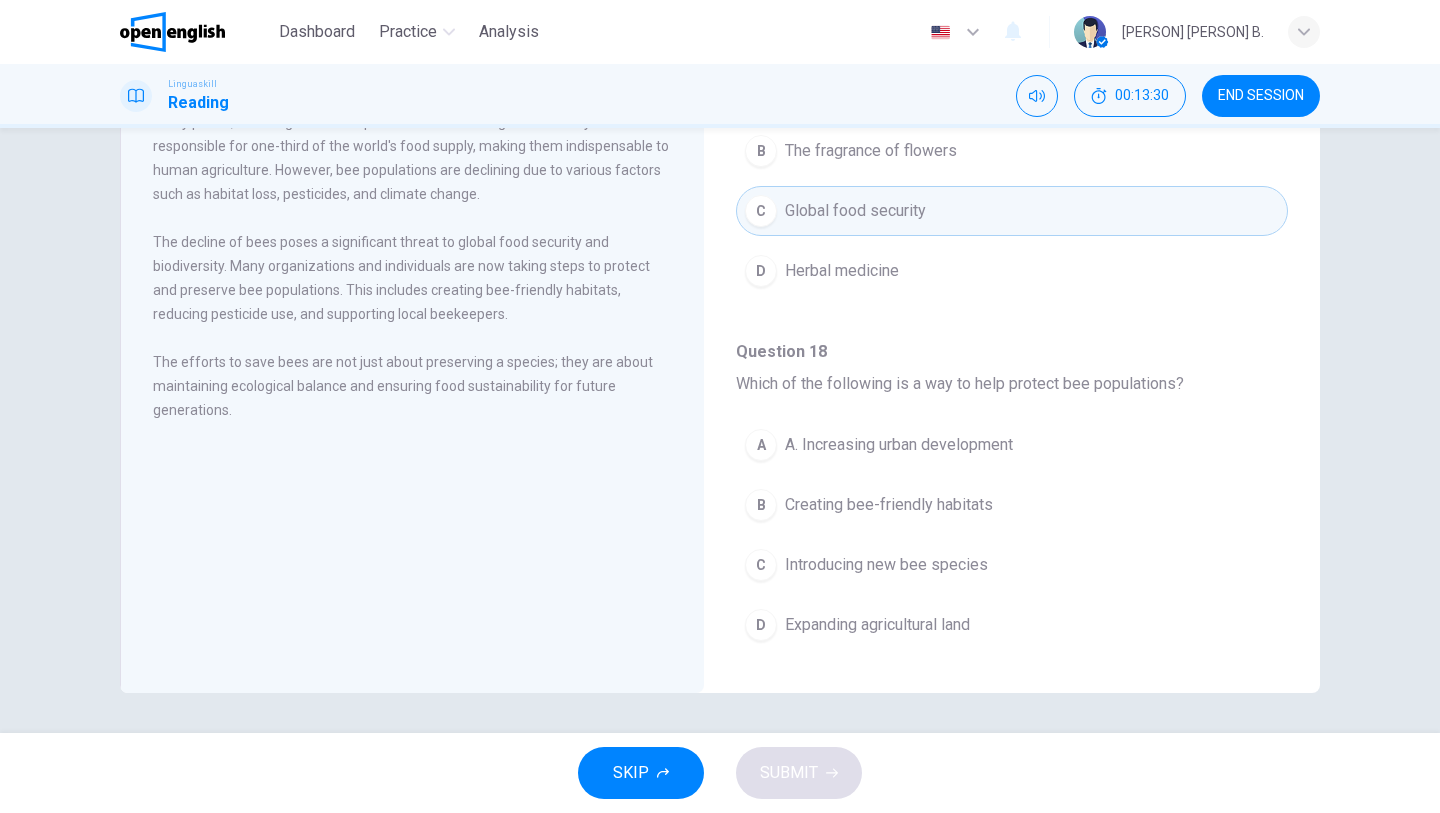 click on "The Importance of Bees Bees play a crucial role in the environment, primarily through the pollination of many plants, including those that produce fruits and vegetables. They are responsible for one-third of the world's food supply, making them indispensable to human agriculture. However, bee populations are declining due to various factors such as habitat loss, pesticides, and climate change. The decline of bees poses a significant threat to global food security and biodiversity. Many organizations and individuals are now taking steps to protect and preserve bee populations. This includes creating bee-friendly habitats, reducing pesticide use, and supporting local beekeepers. The efforts to save bees are not just about preserving a species; they are about maintaining ecological balance and ensuring food sustainability for future generations." at bounding box center (412, 345) 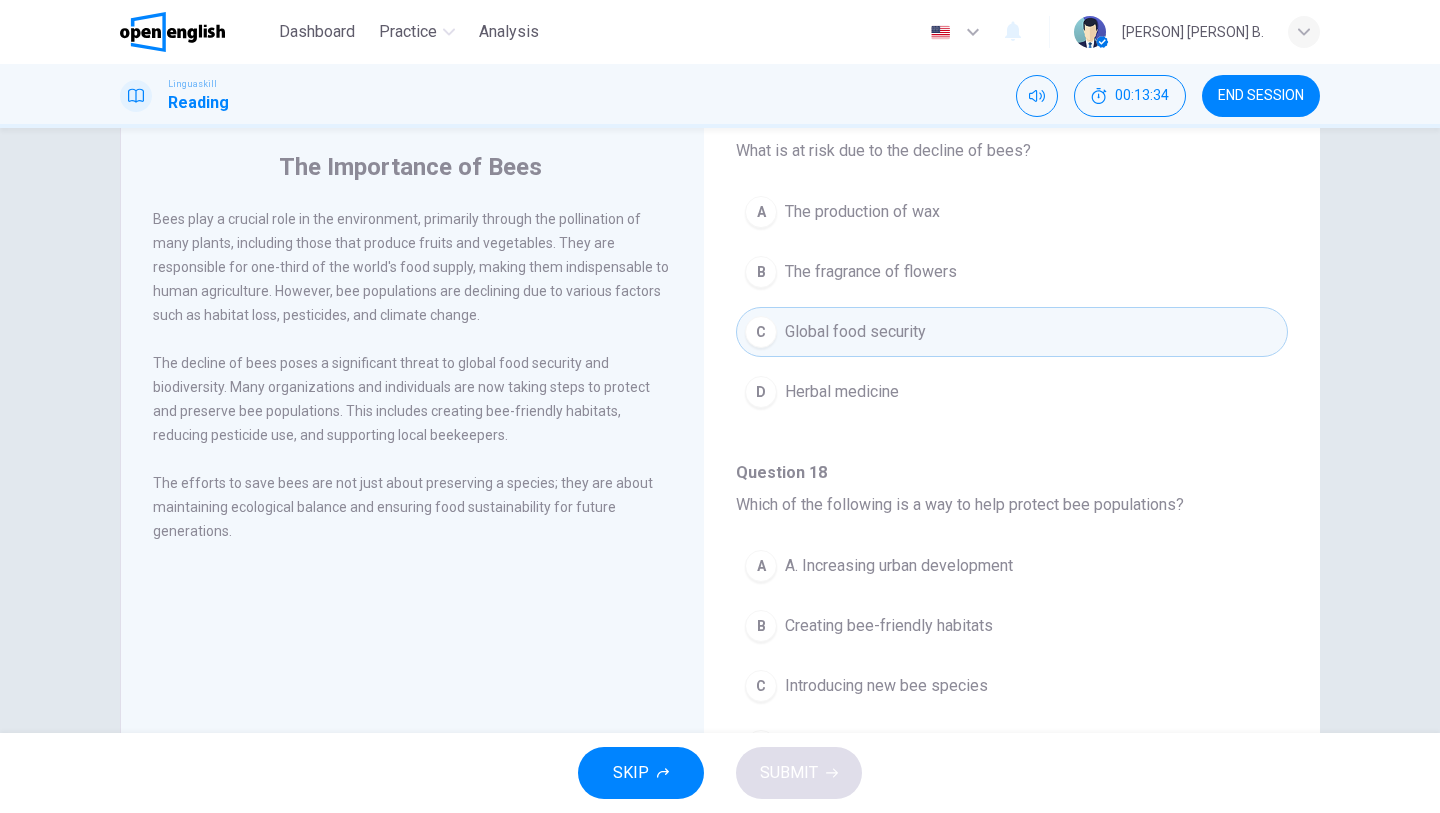 scroll, scrollTop: 0, scrollLeft: 0, axis: both 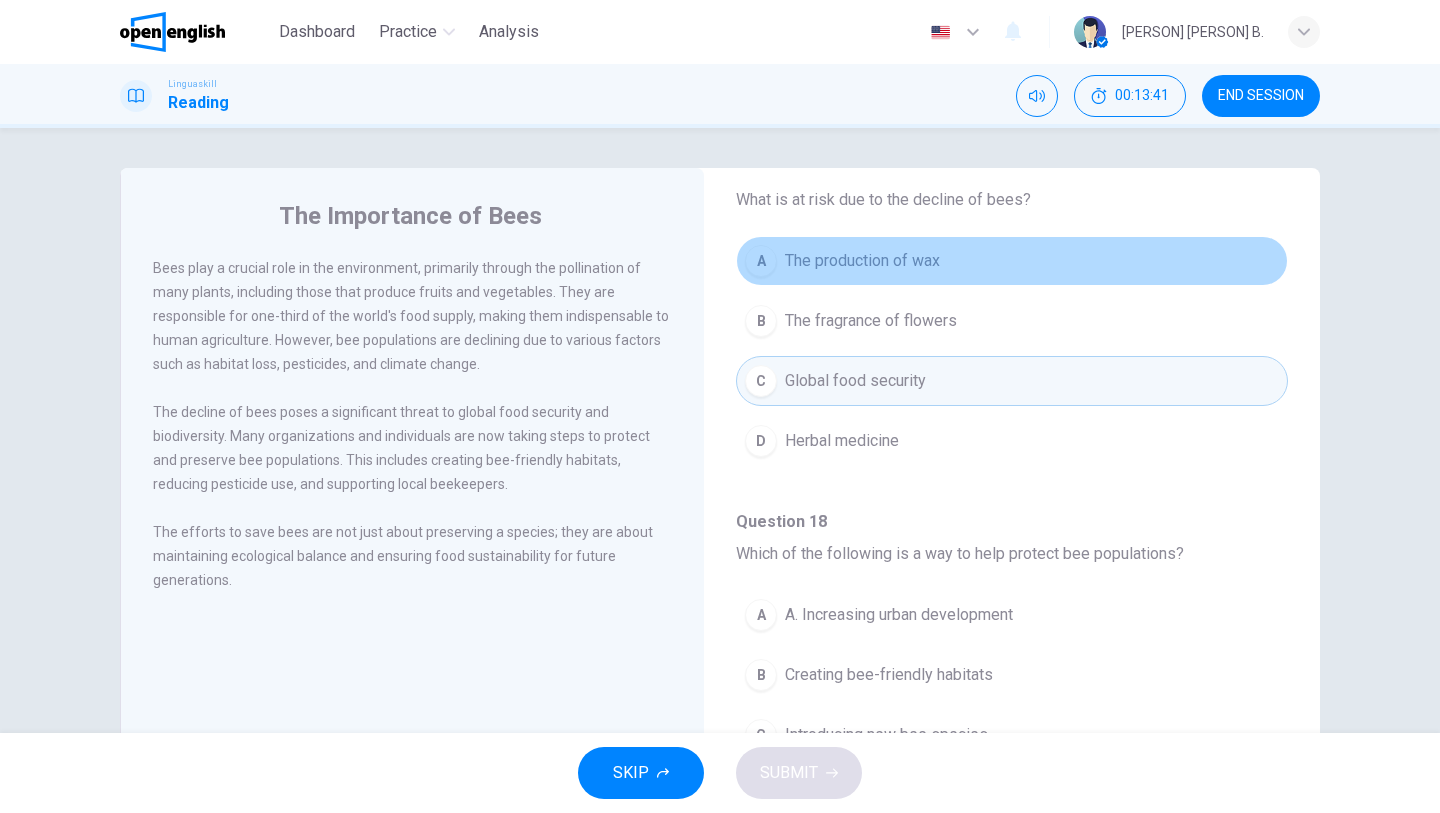 click on "A The production of wax" at bounding box center (1012, 261) 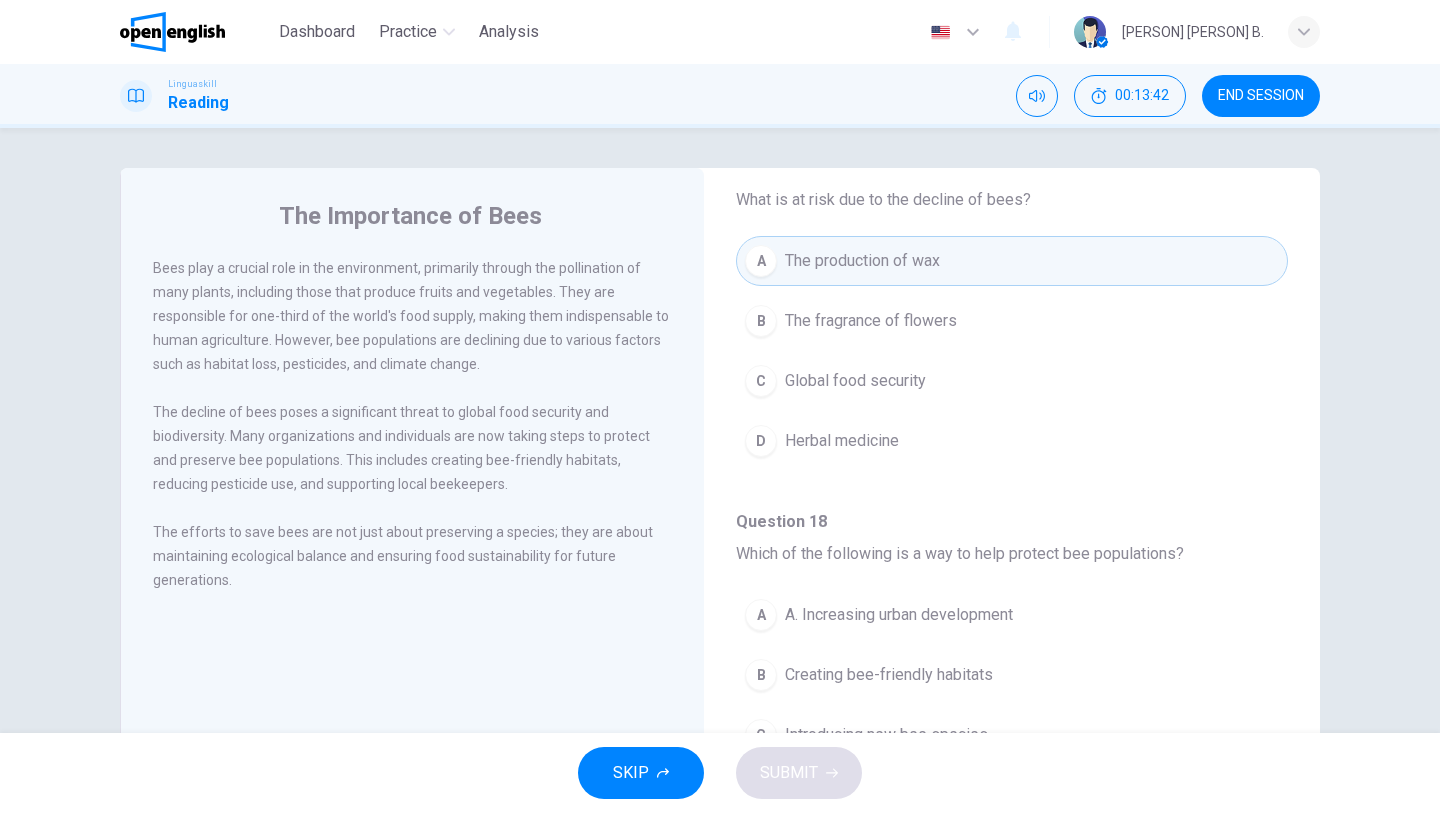 click on "Global food security" at bounding box center (855, 381) 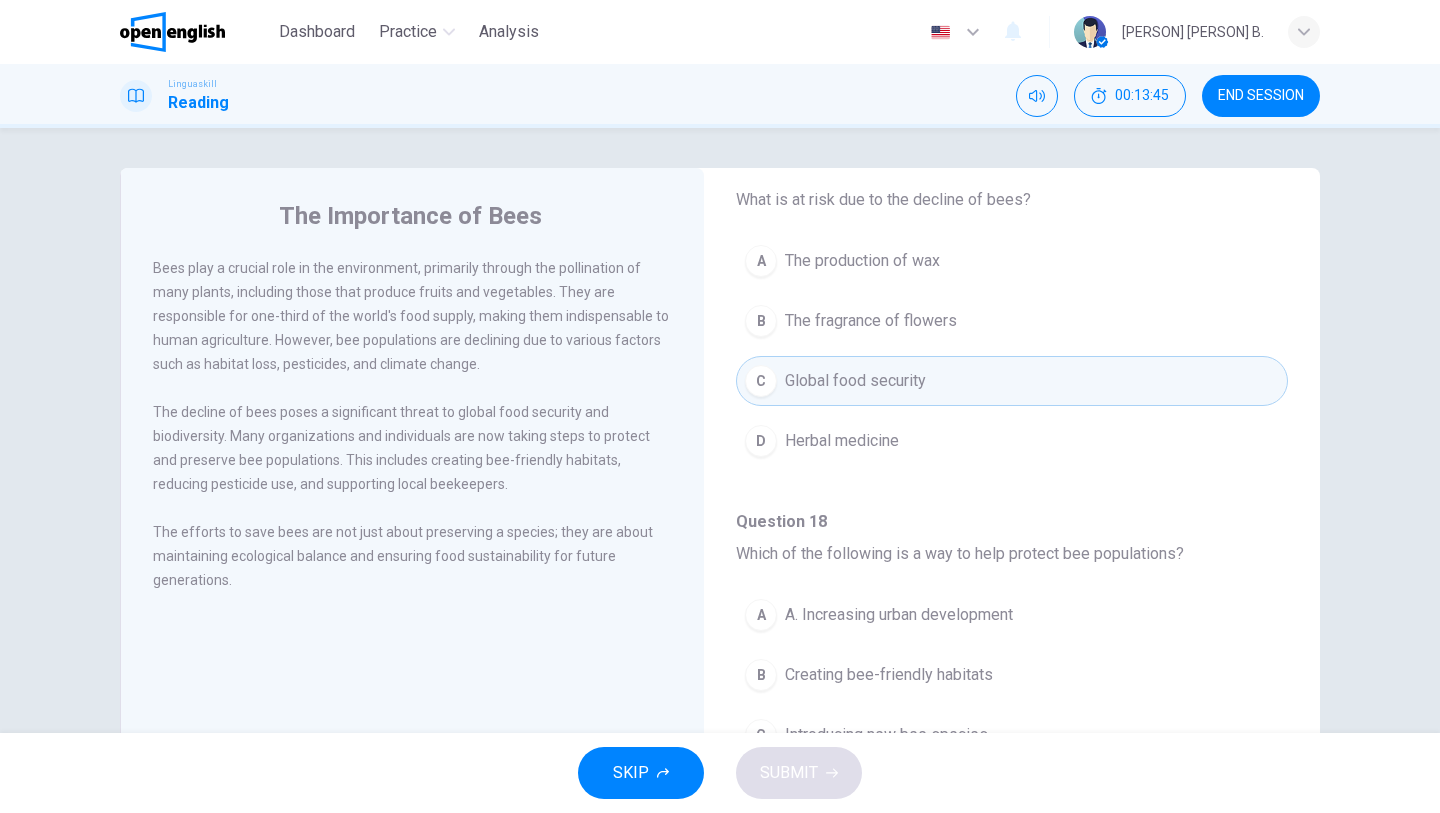 click on "Bees play a crucial role in the environment, primarily through the pollination of many plants, including those that produce fruits and vegetables. They are responsible for one-third of the world's food supply, making them indispensable to human agriculture. However, bee populations are declining due to various factors such as habitat loss, pesticides, and climate change. The decline of bees poses a significant threat to global food security and biodiversity. Many organizations and individuals are now taking steps to protect and preserve bee populations. This includes creating bee-friendly habitats, reducing pesticide use, and supporting local beekeepers. The efforts to save bees are not just about preserving a species; they are about maintaining ecological balance and ensuring food sustainability for future generations." at bounding box center [426, 436] 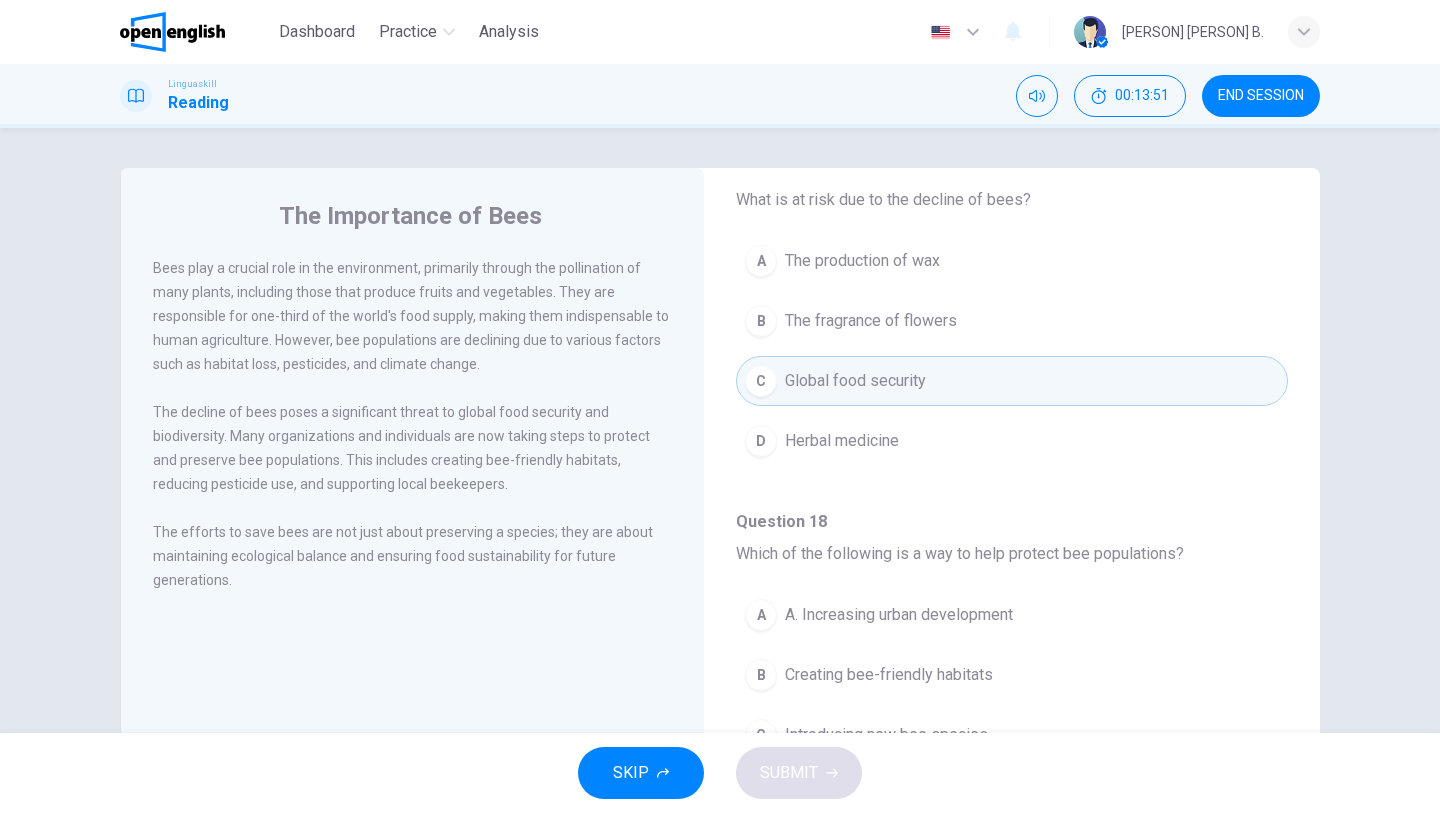 click on "A A. Increasing urban development B Creating bee-friendly habitats C Introducing new bee species D Expanding agricultural land" at bounding box center [1012, 715] 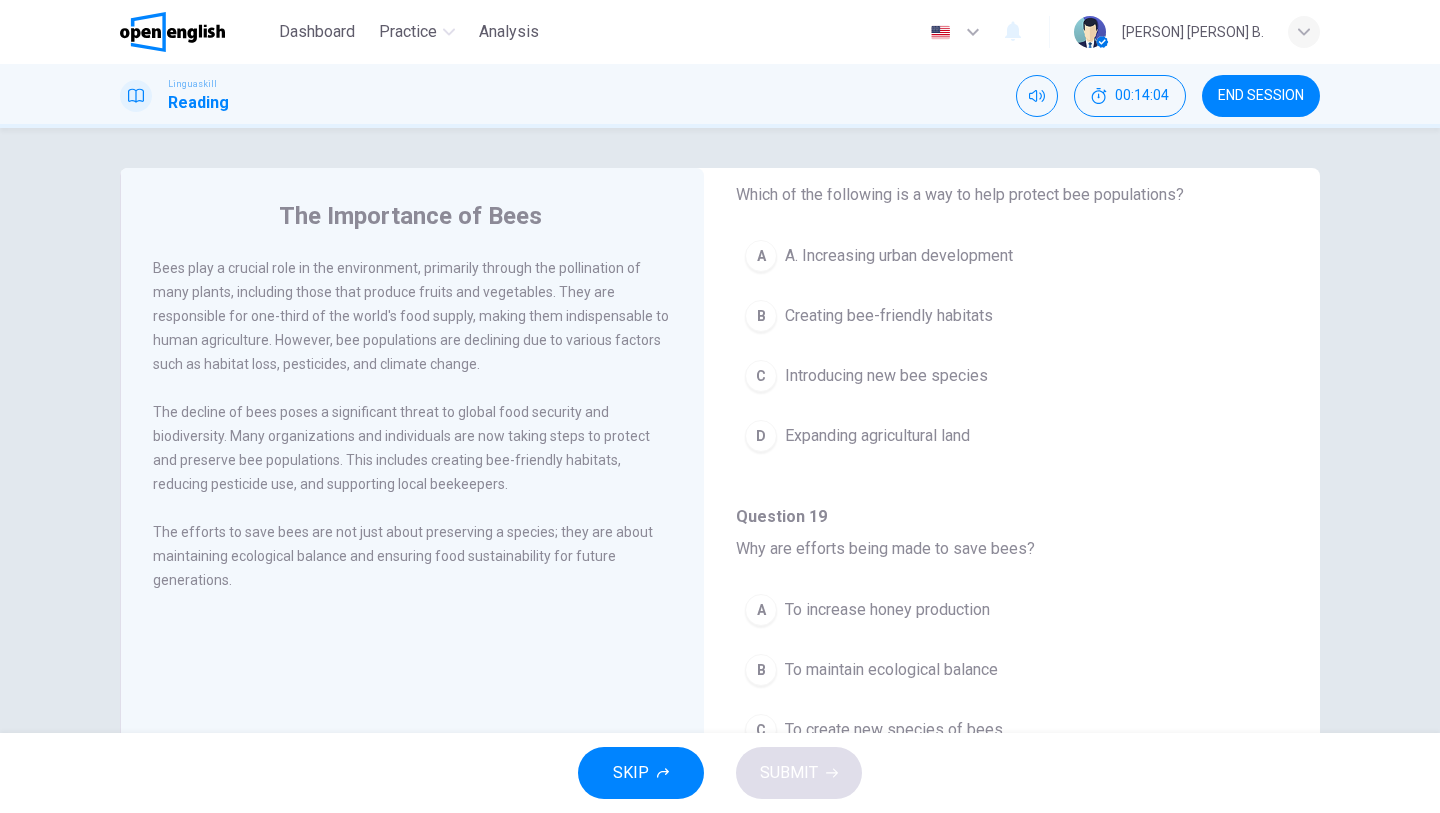 scroll, scrollTop: 1251, scrollLeft: 0, axis: vertical 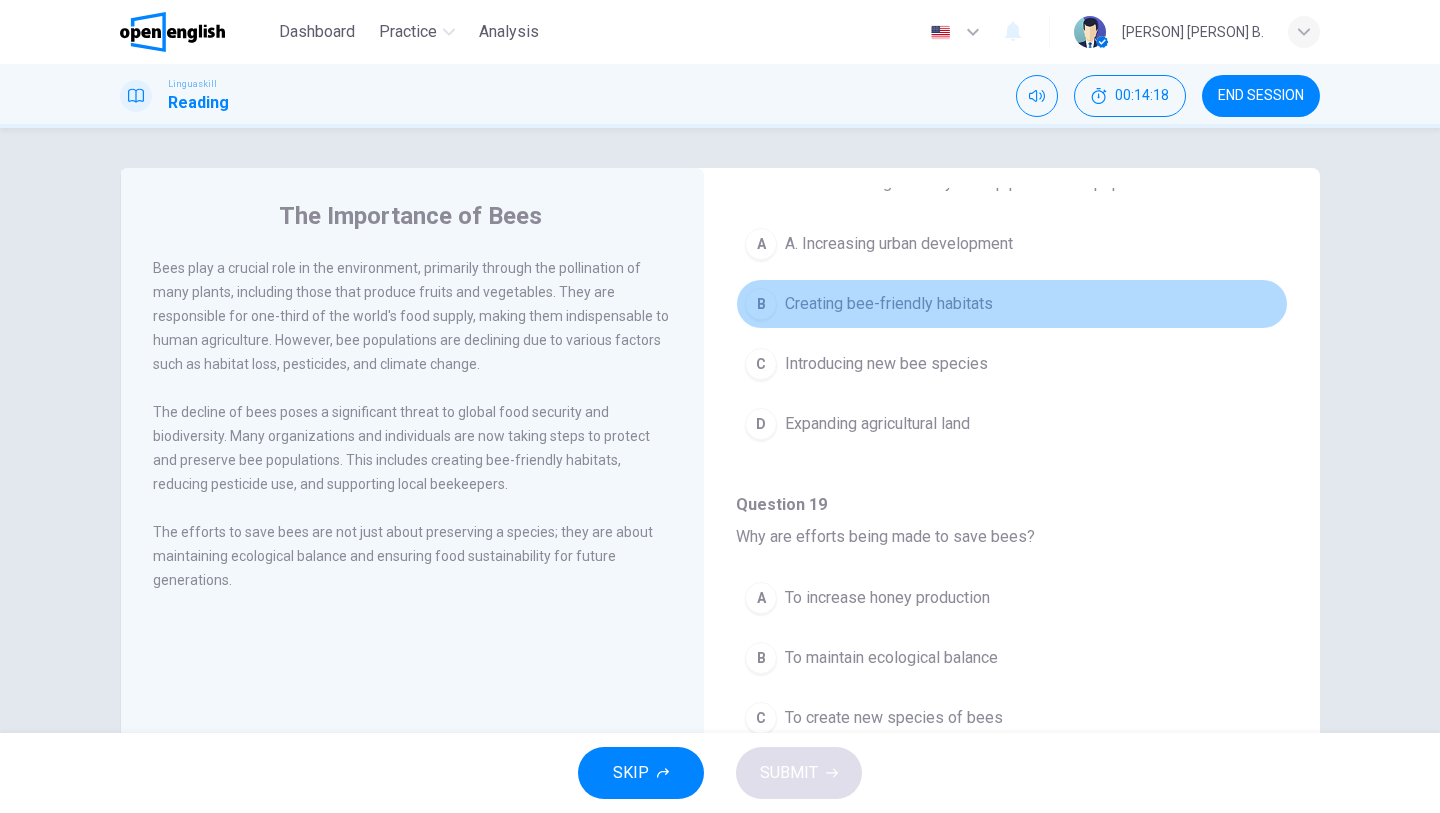 click on "Creating bee-friendly habitats" at bounding box center (889, 304) 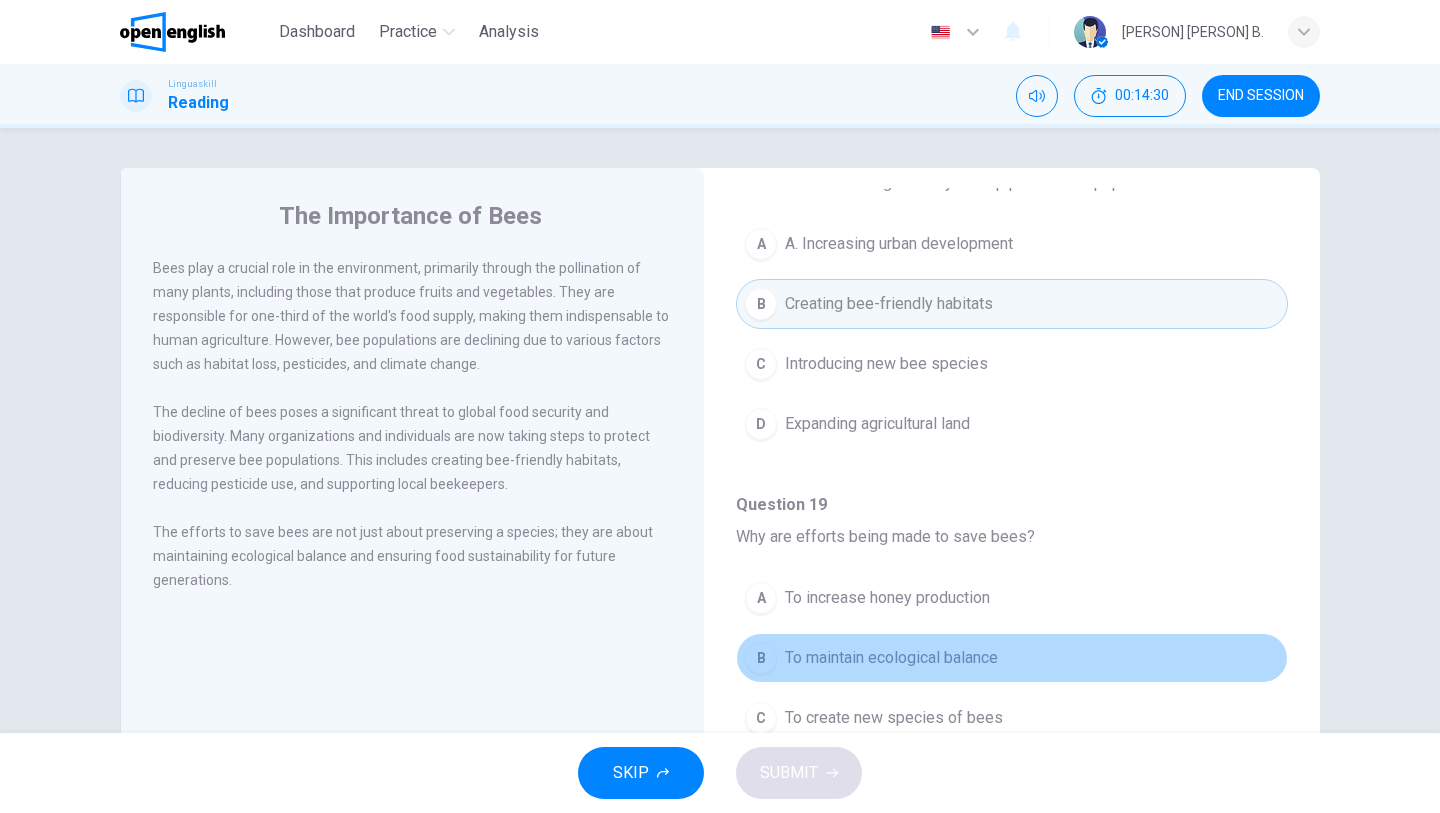 click on "To maintain ecological balance" at bounding box center (891, 658) 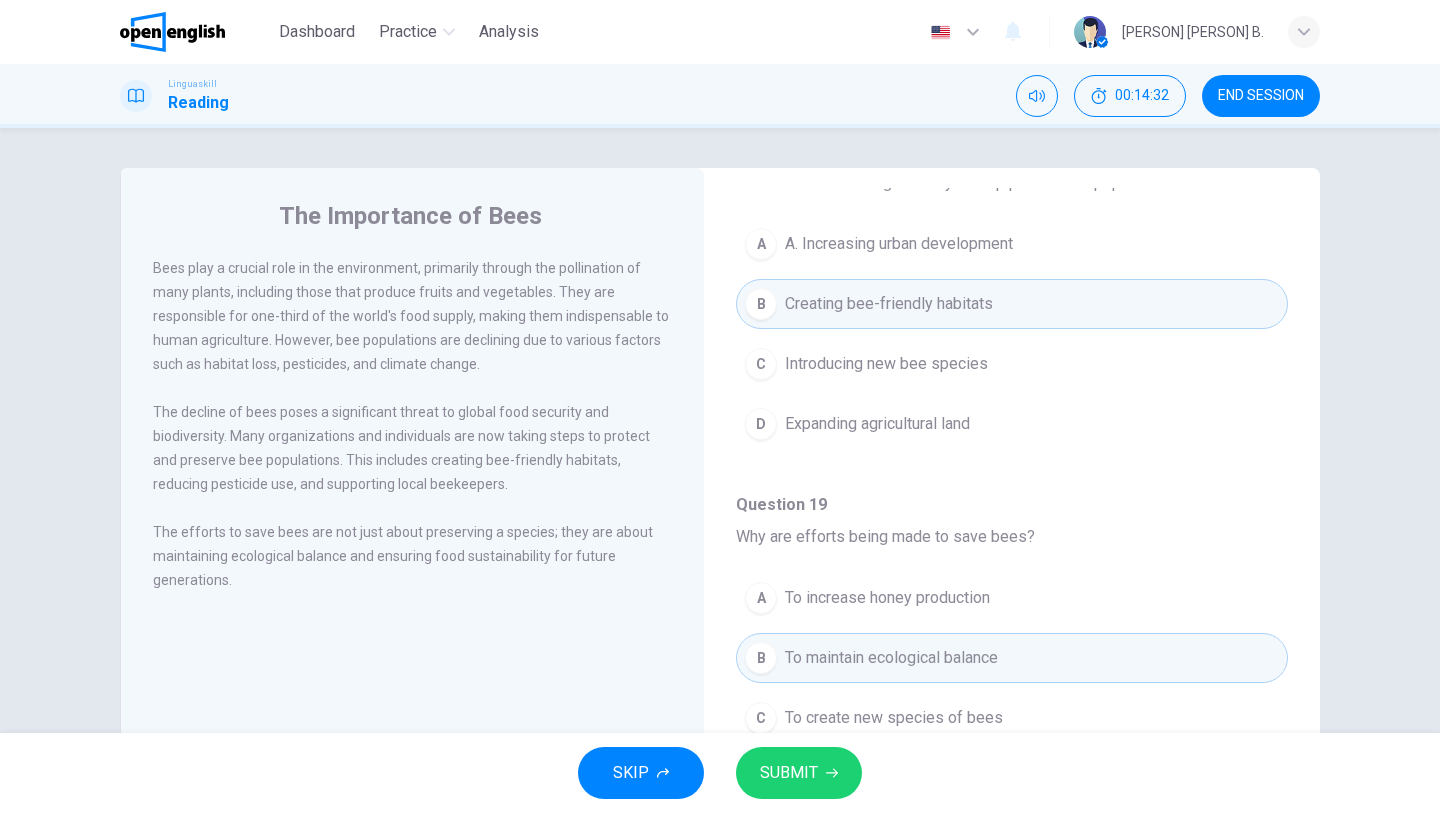 click on "SUBMIT" at bounding box center (799, 773) 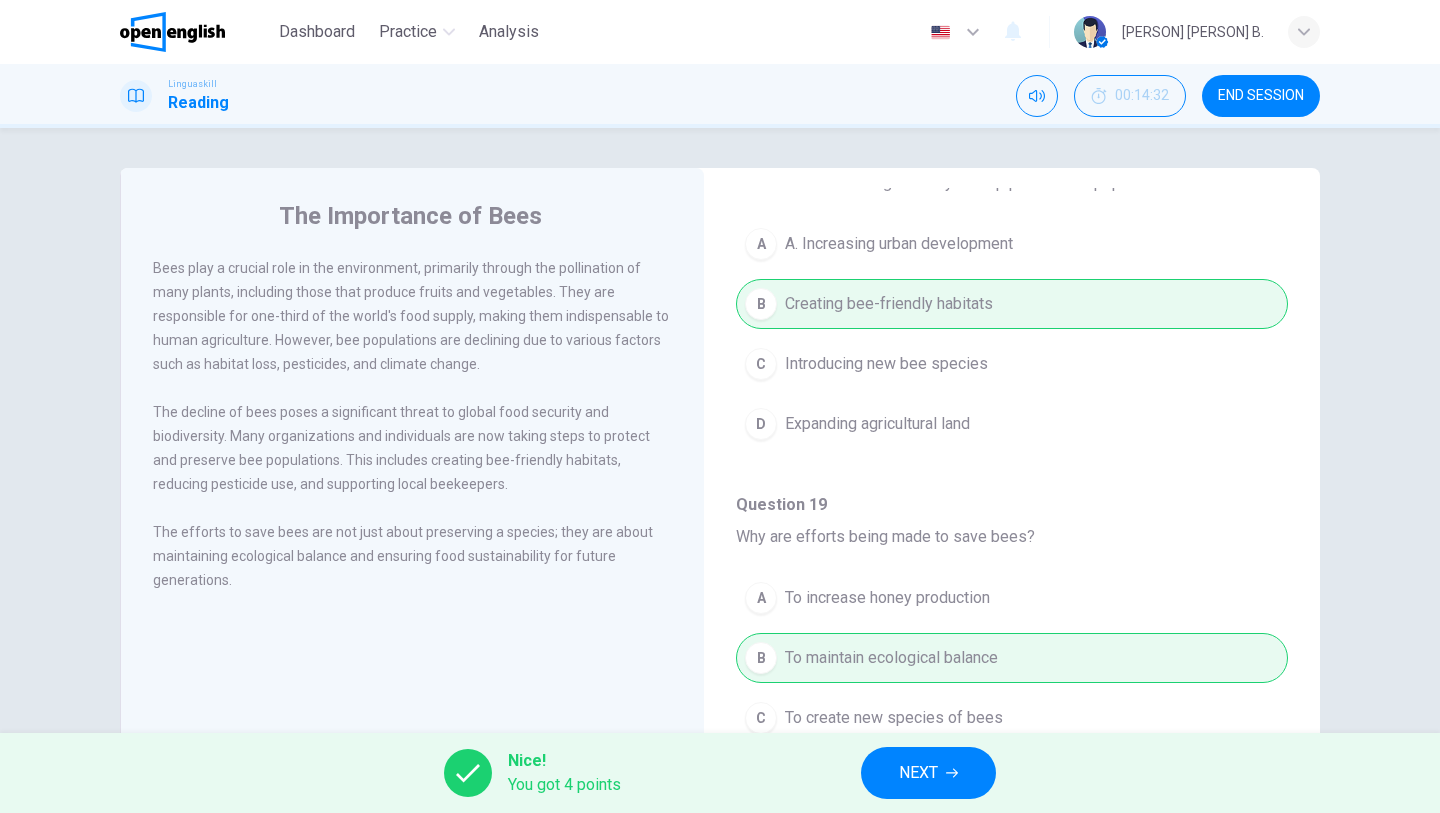 click on "A To increase honey production B To maintain ecological balance C To create new species of bees D For scientific research" at bounding box center (1012, 698) 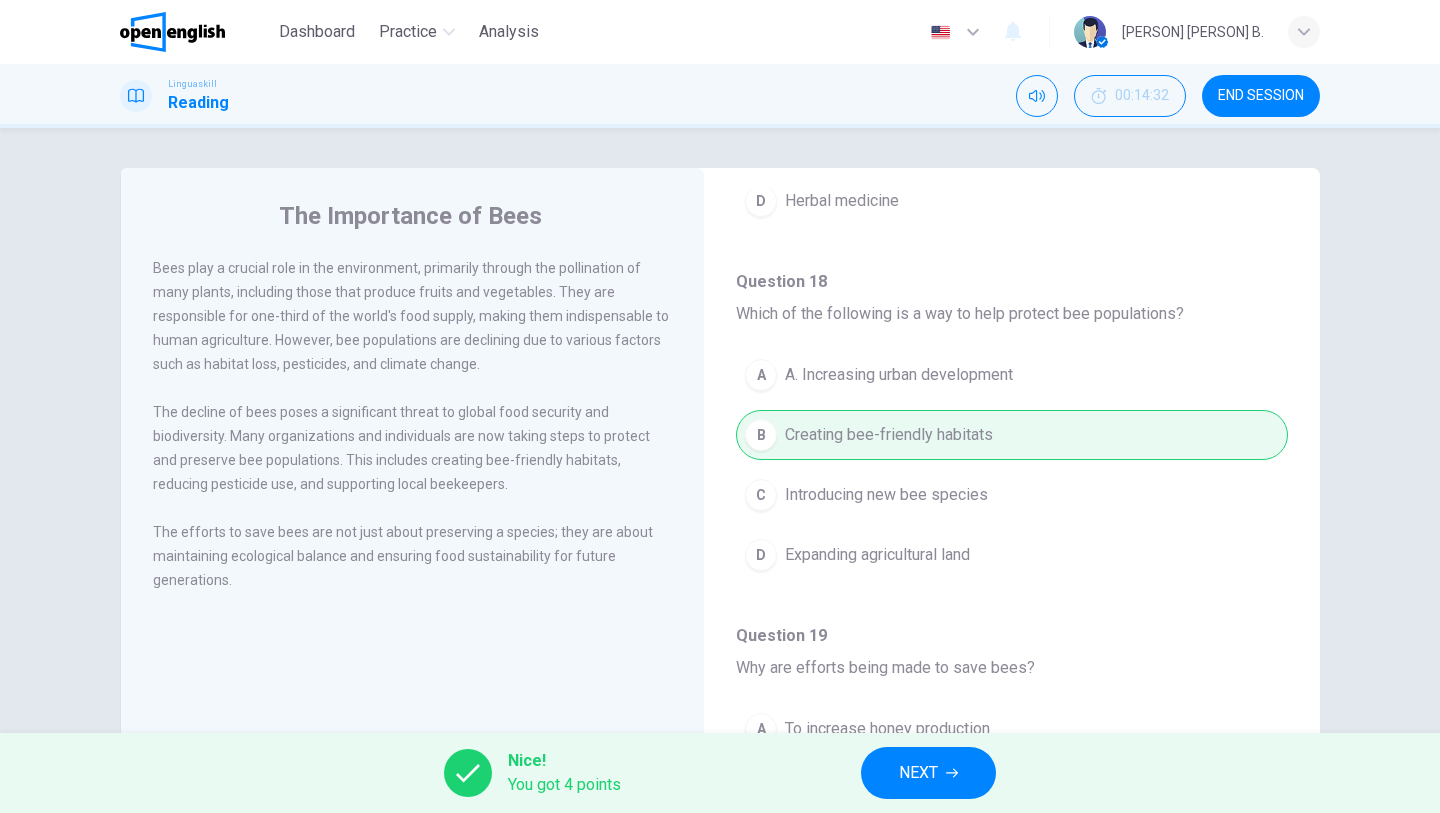scroll, scrollTop: 1131, scrollLeft: 0, axis: vertical 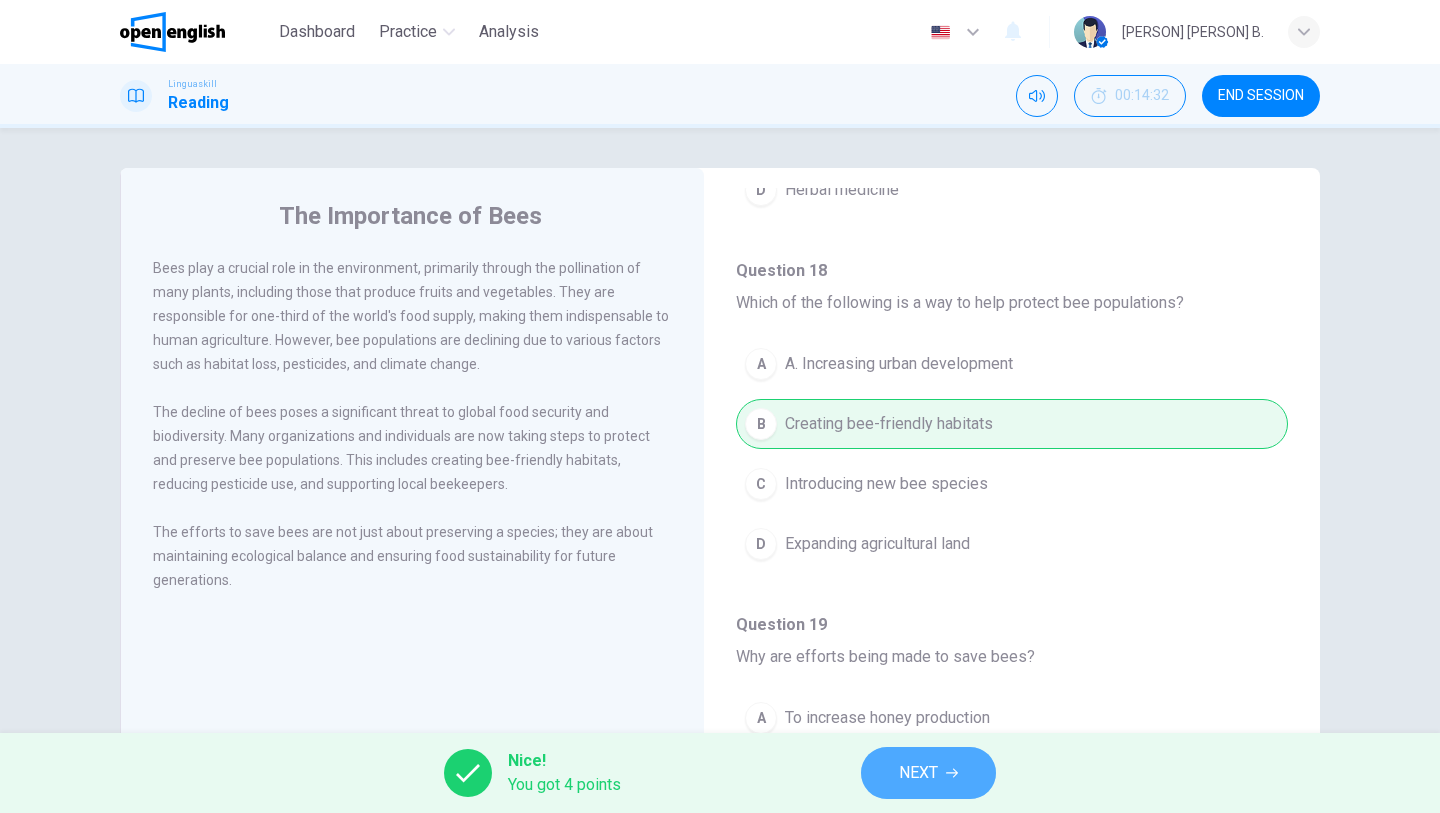 click on "NEXT" at bounding box center [928, 773] 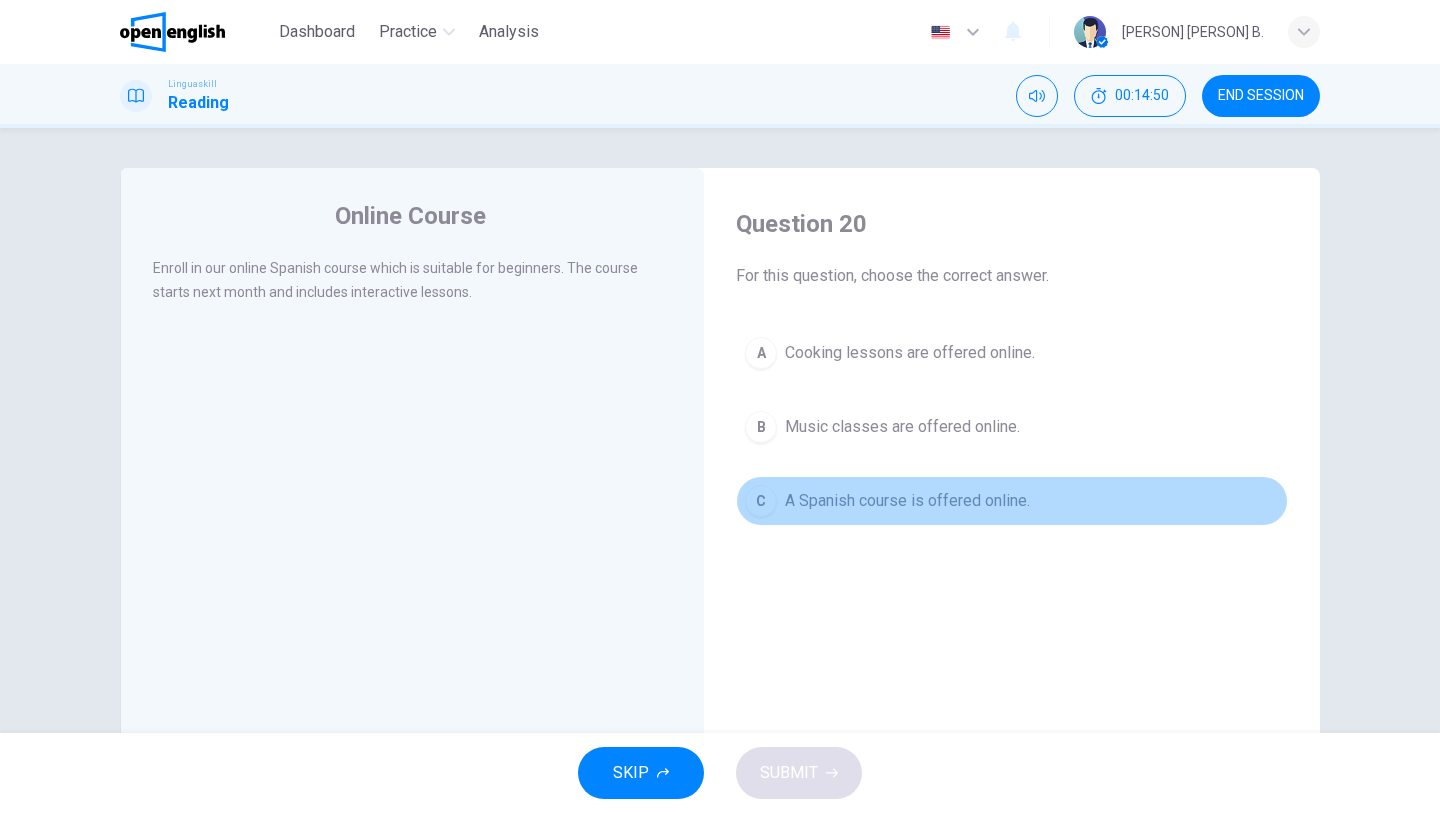 click on "A Spanish course is offered online." at bounding box center (907, 501) 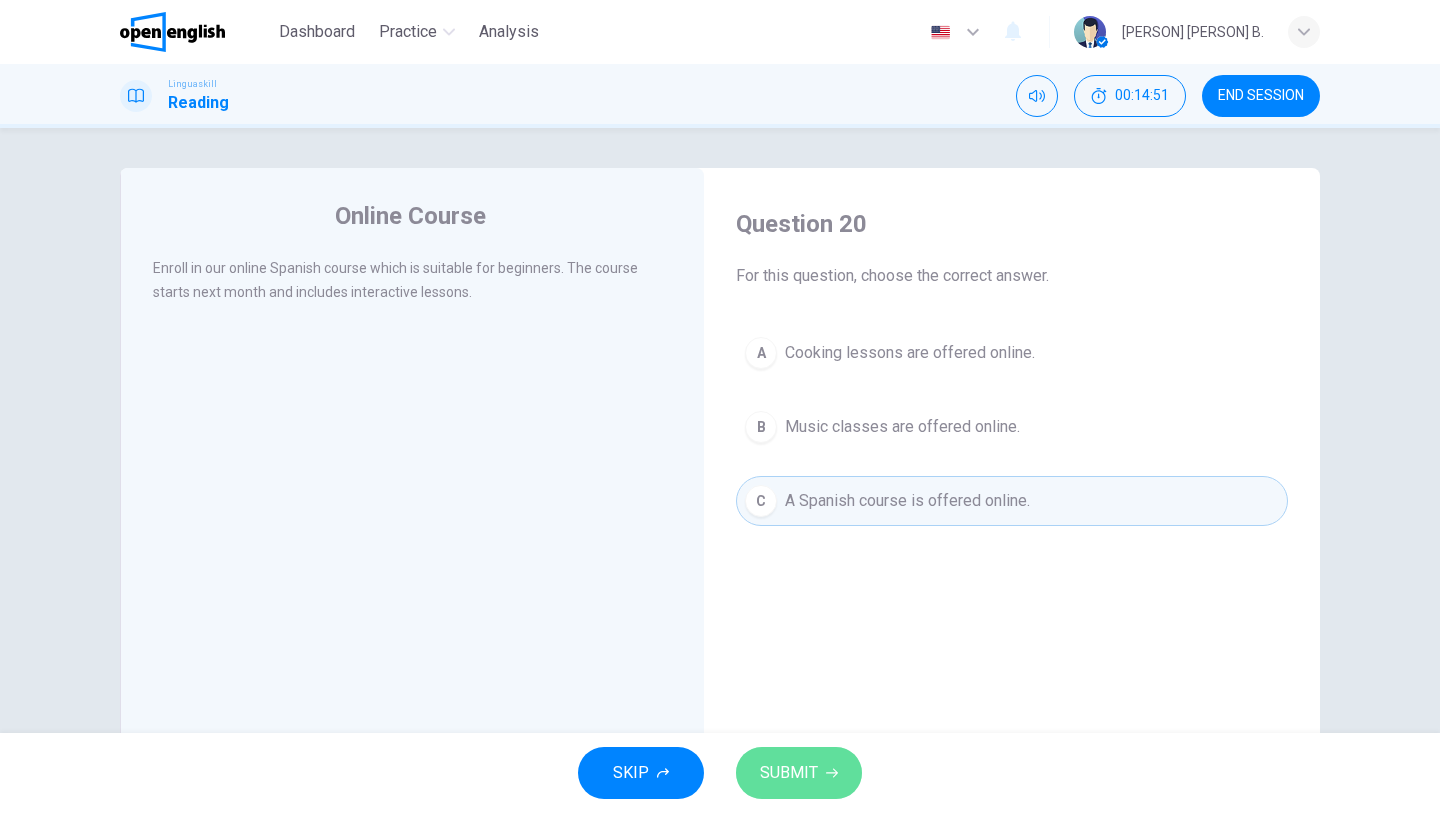 click on "SUBMIT" at bounding box center [789, 773] 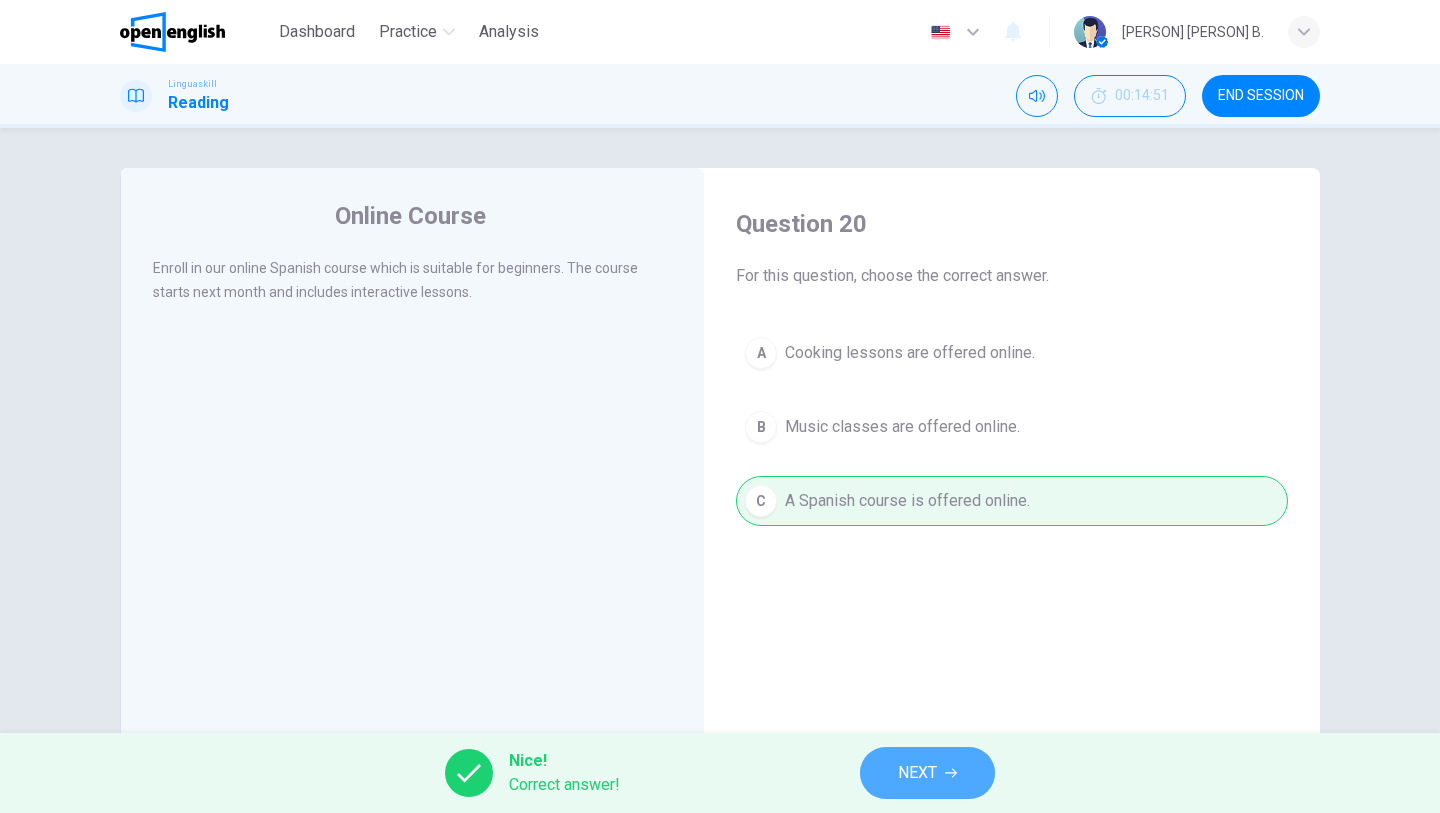 click on "NEXT" at bounding box center (917, 773) 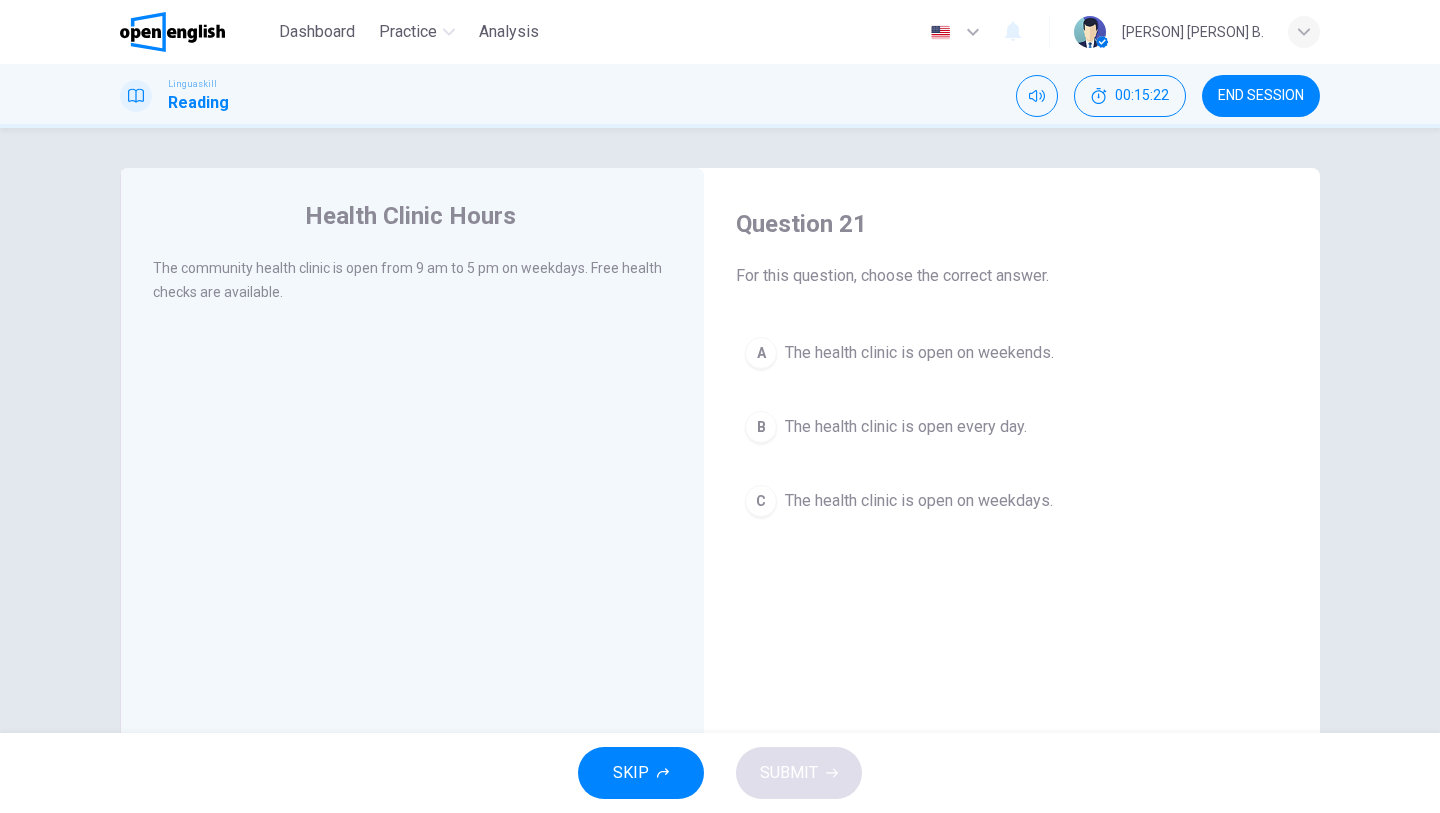 click on "The health clinic is open on weekdays." at bounding box center (919, 501) 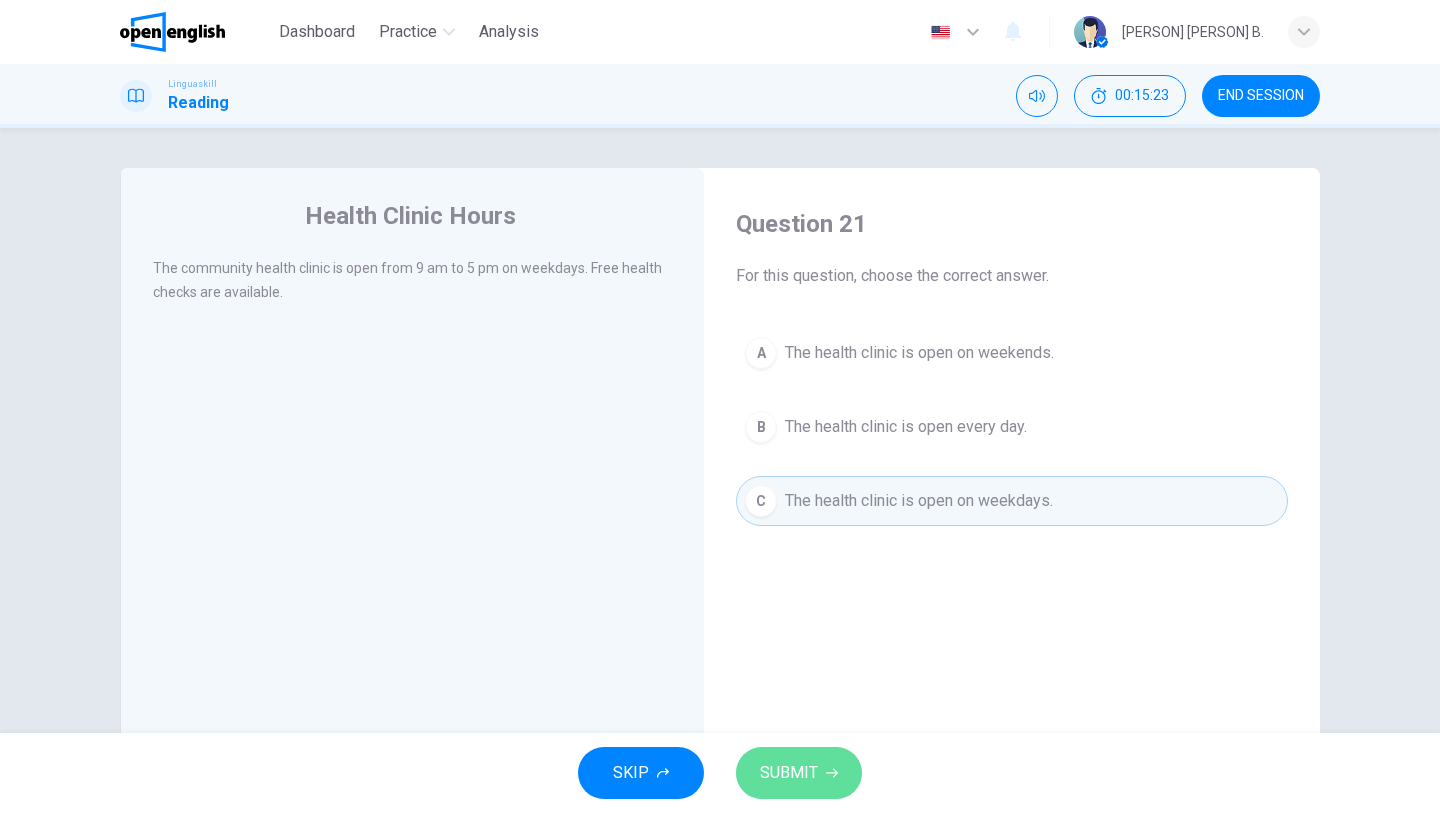 click 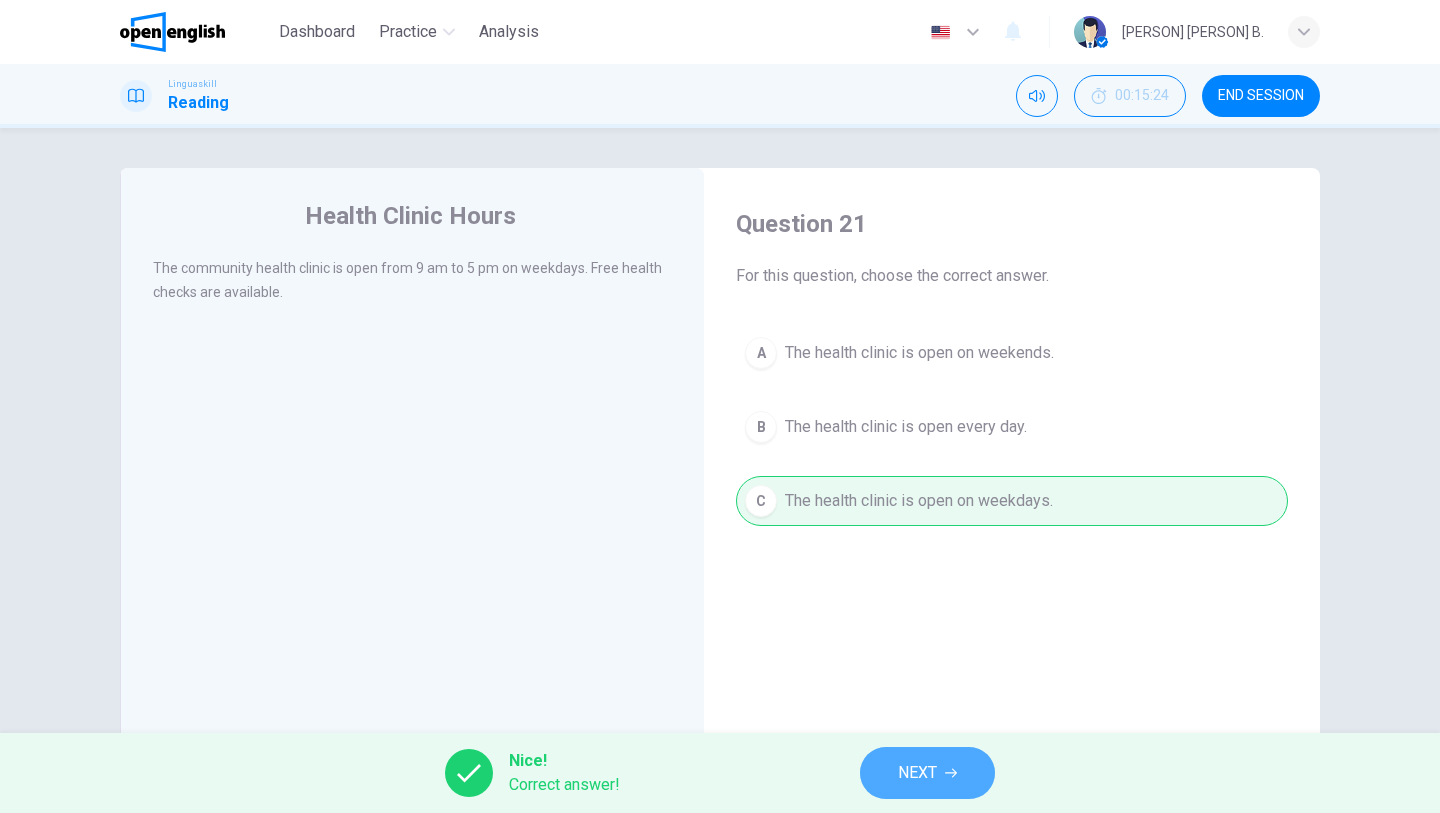 click on "NEXT" at bounding box center (927, 773) 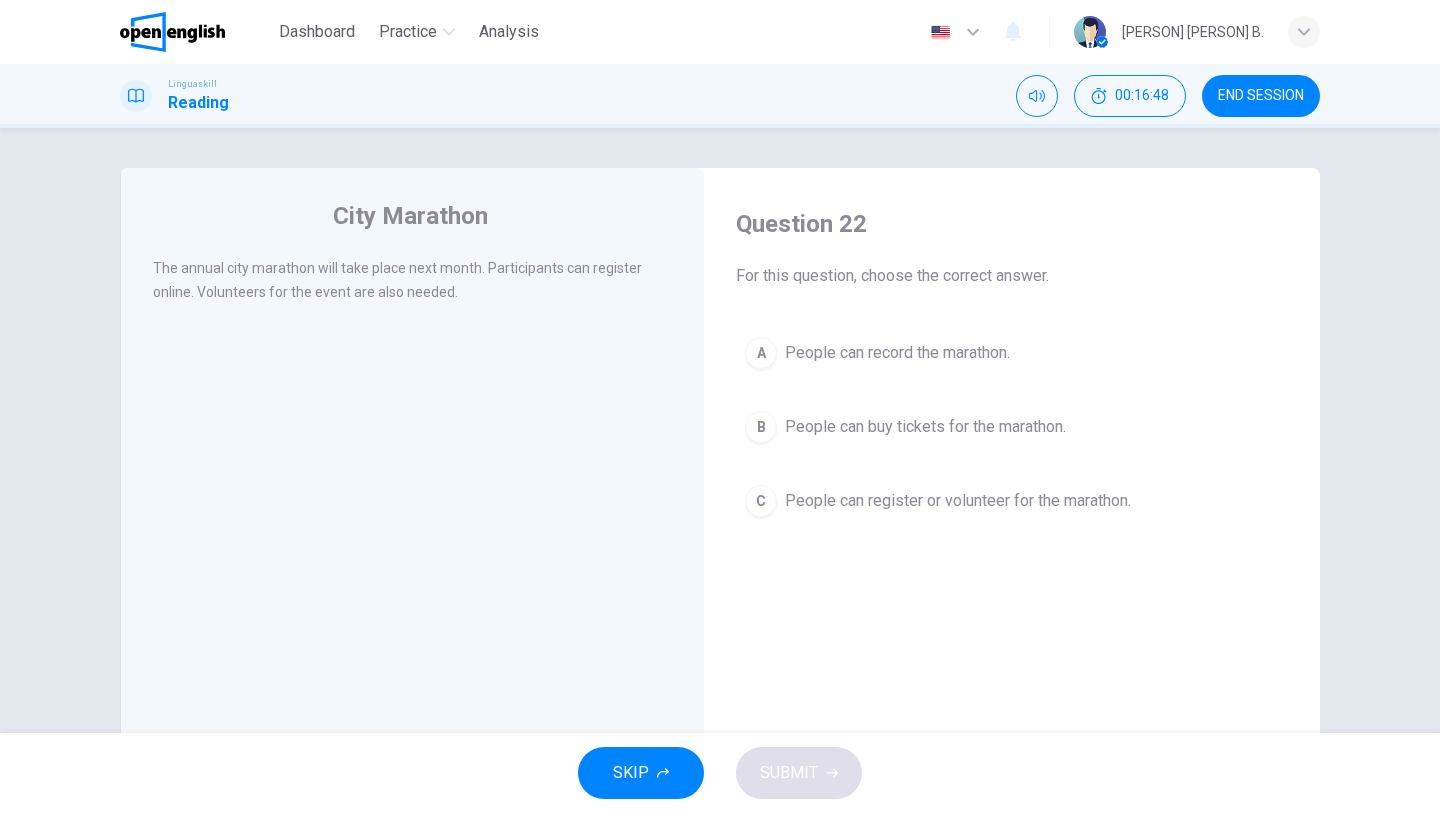 click on "People can register or volunteer for the marathon." at bounding box center [958, 501] 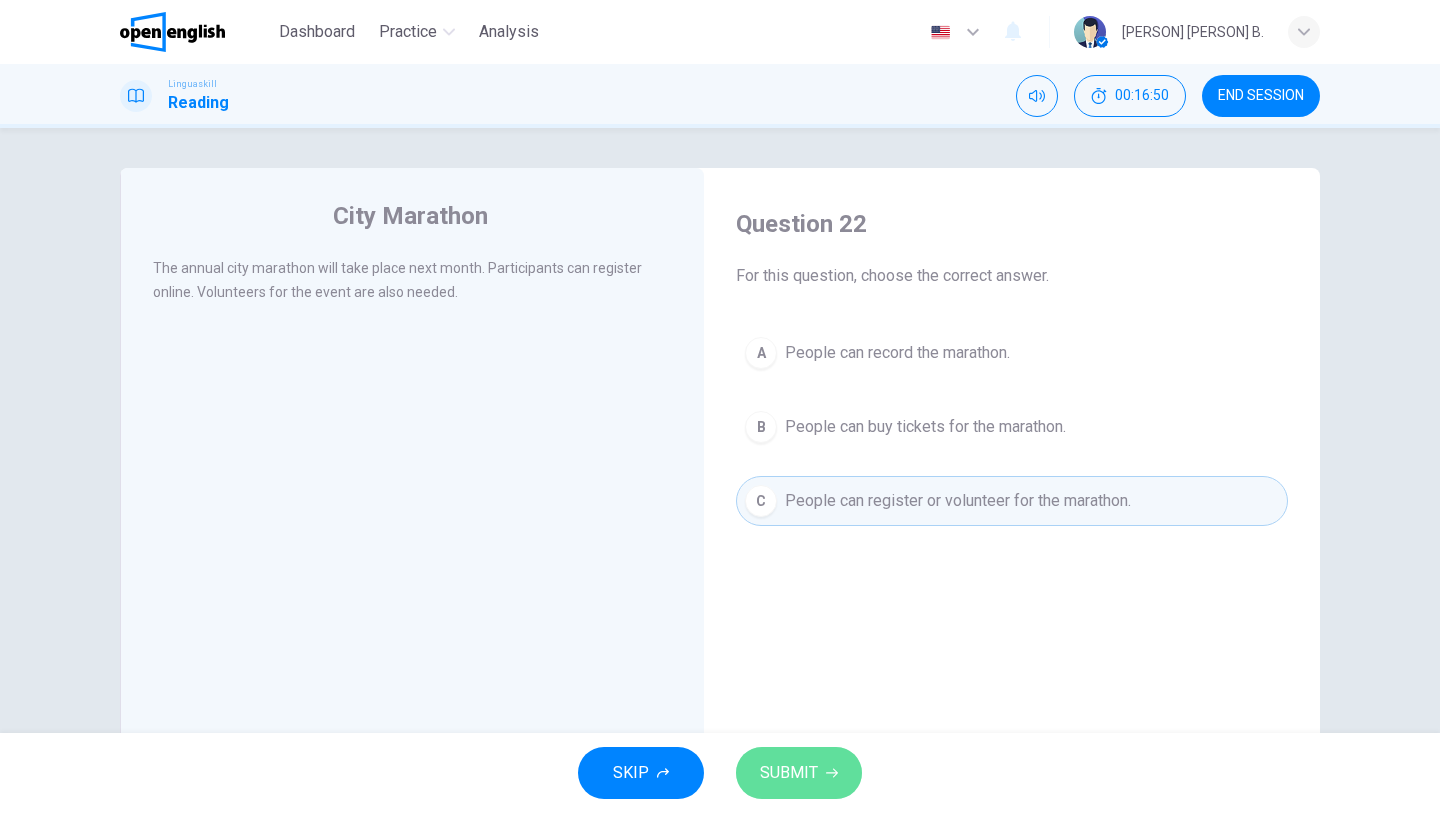 click 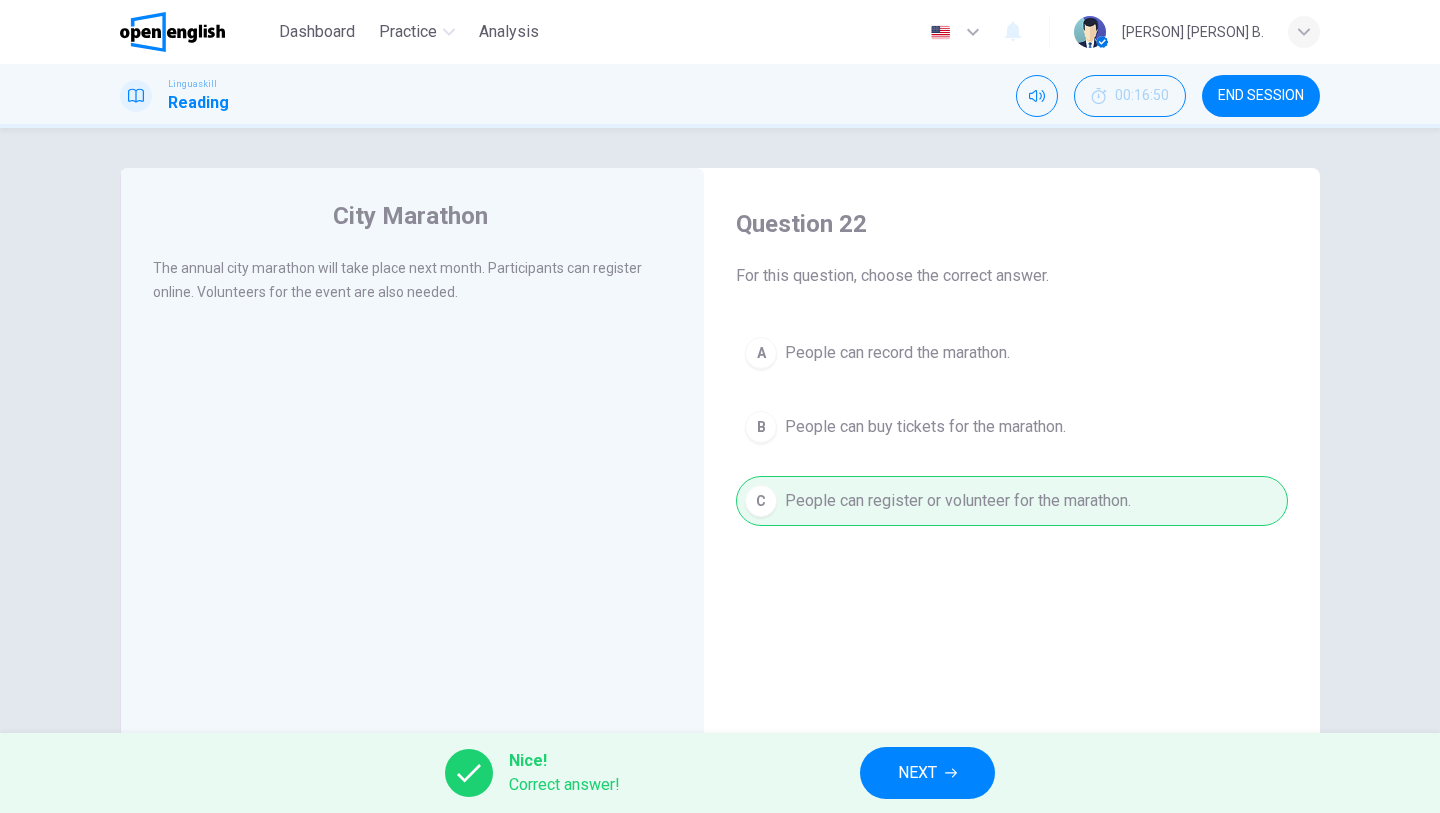 click on "NEXT" at bounding box center [917, 773] 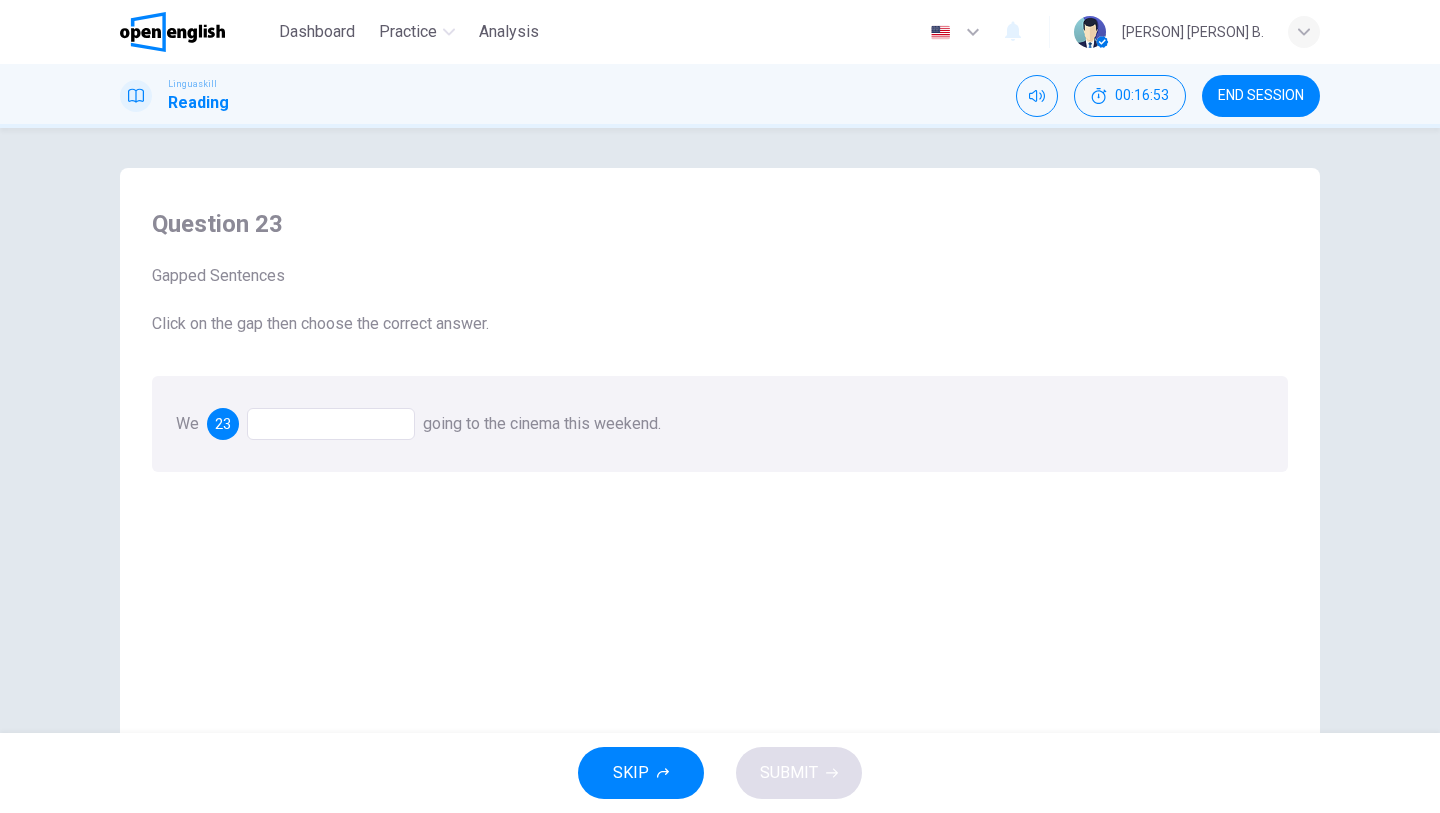 click at bounding box center [331, 424] 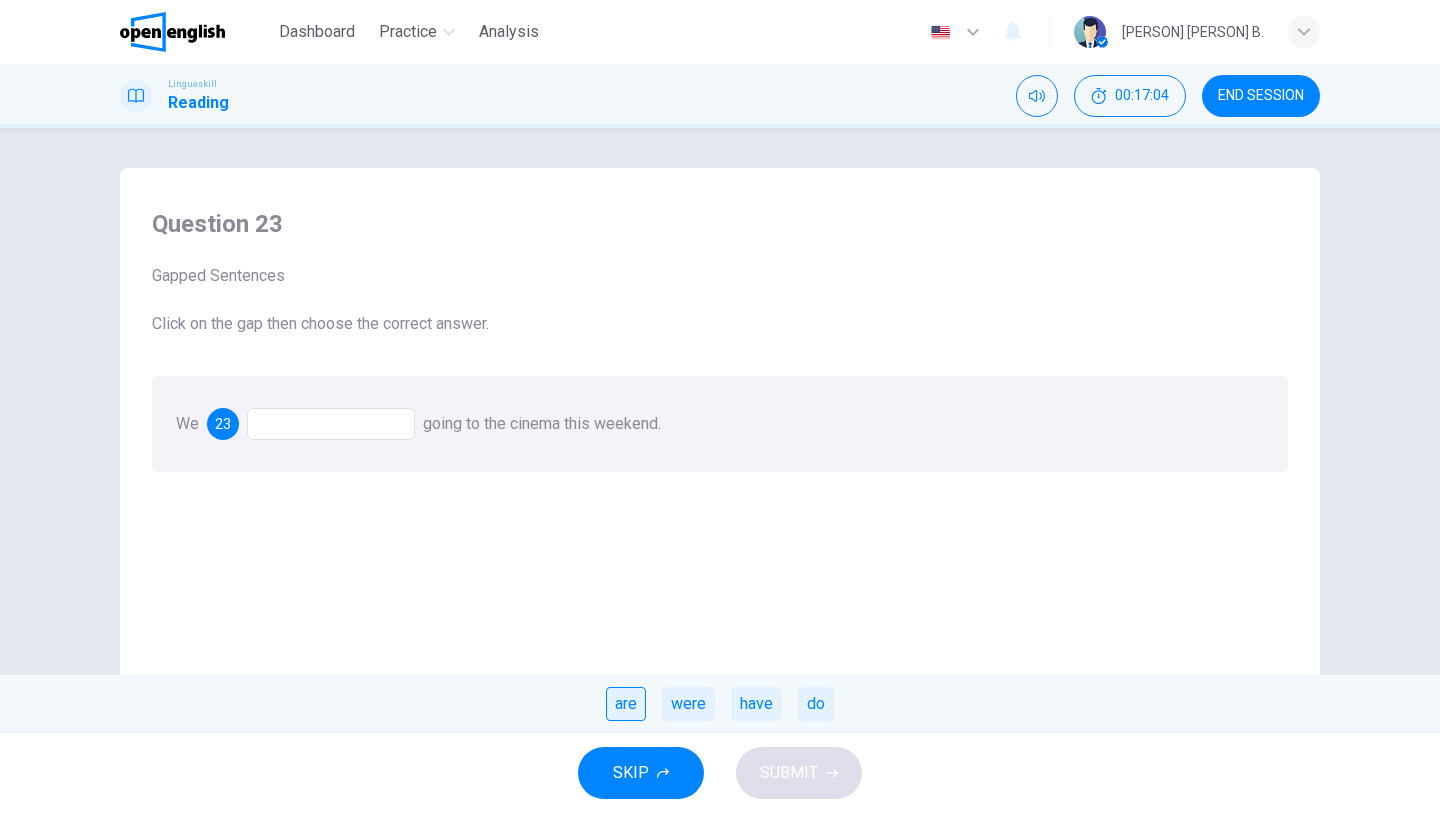 click on "are" at bounding box center (626, 704) 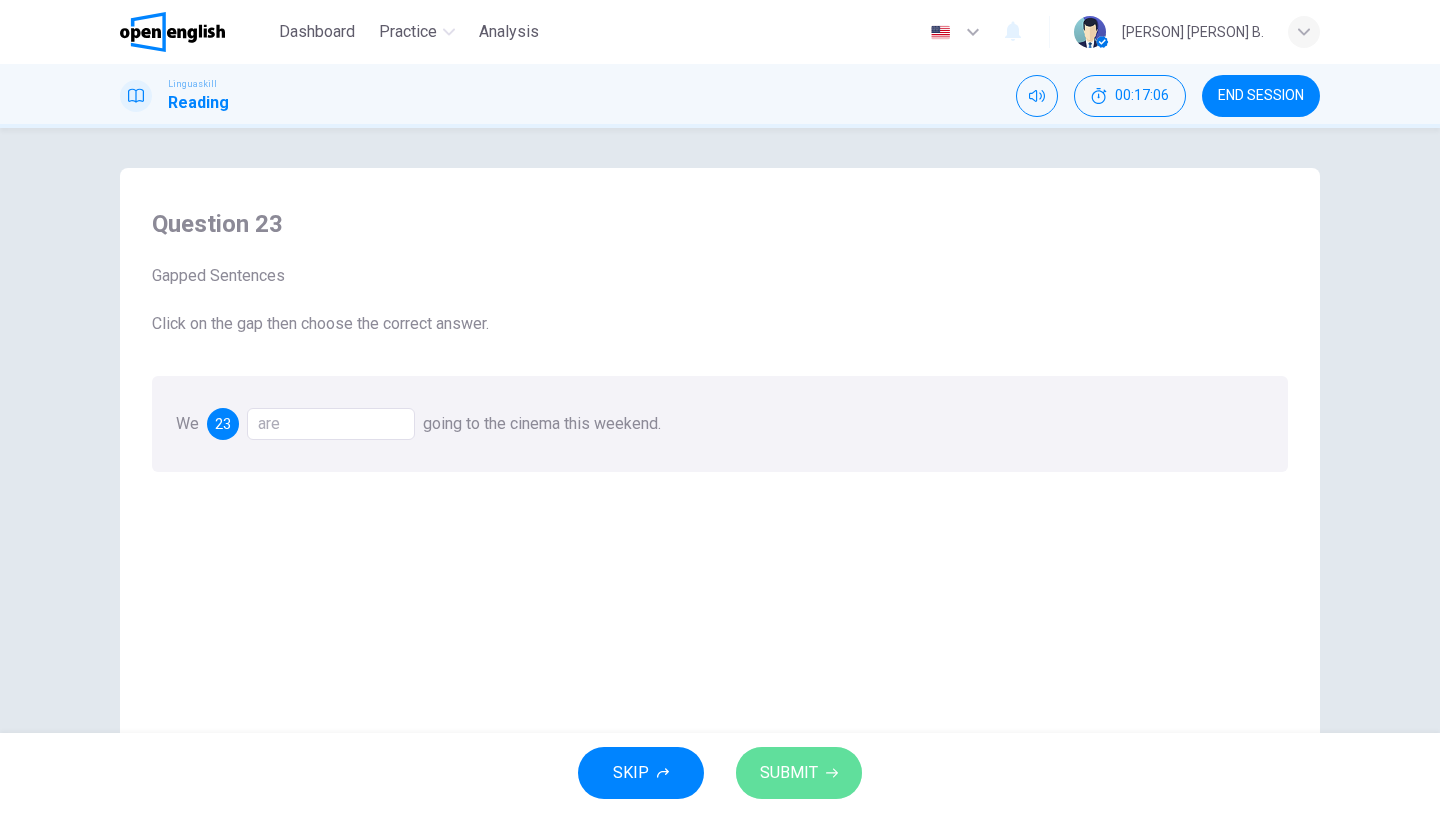 click on "SUBMIT" at bounding box center (799, 773) 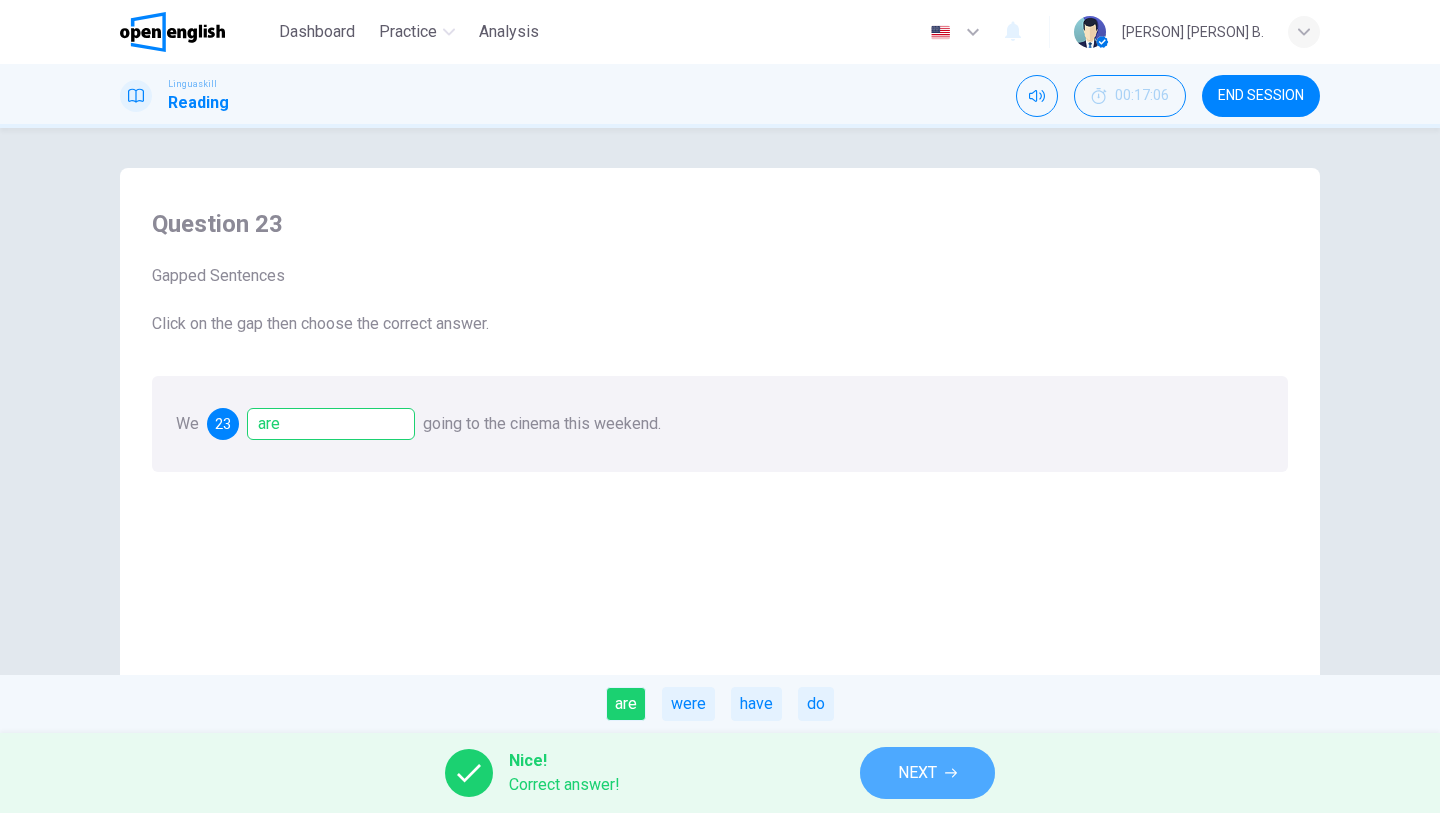 click on "NEXT" at bounding box center (927, 773) 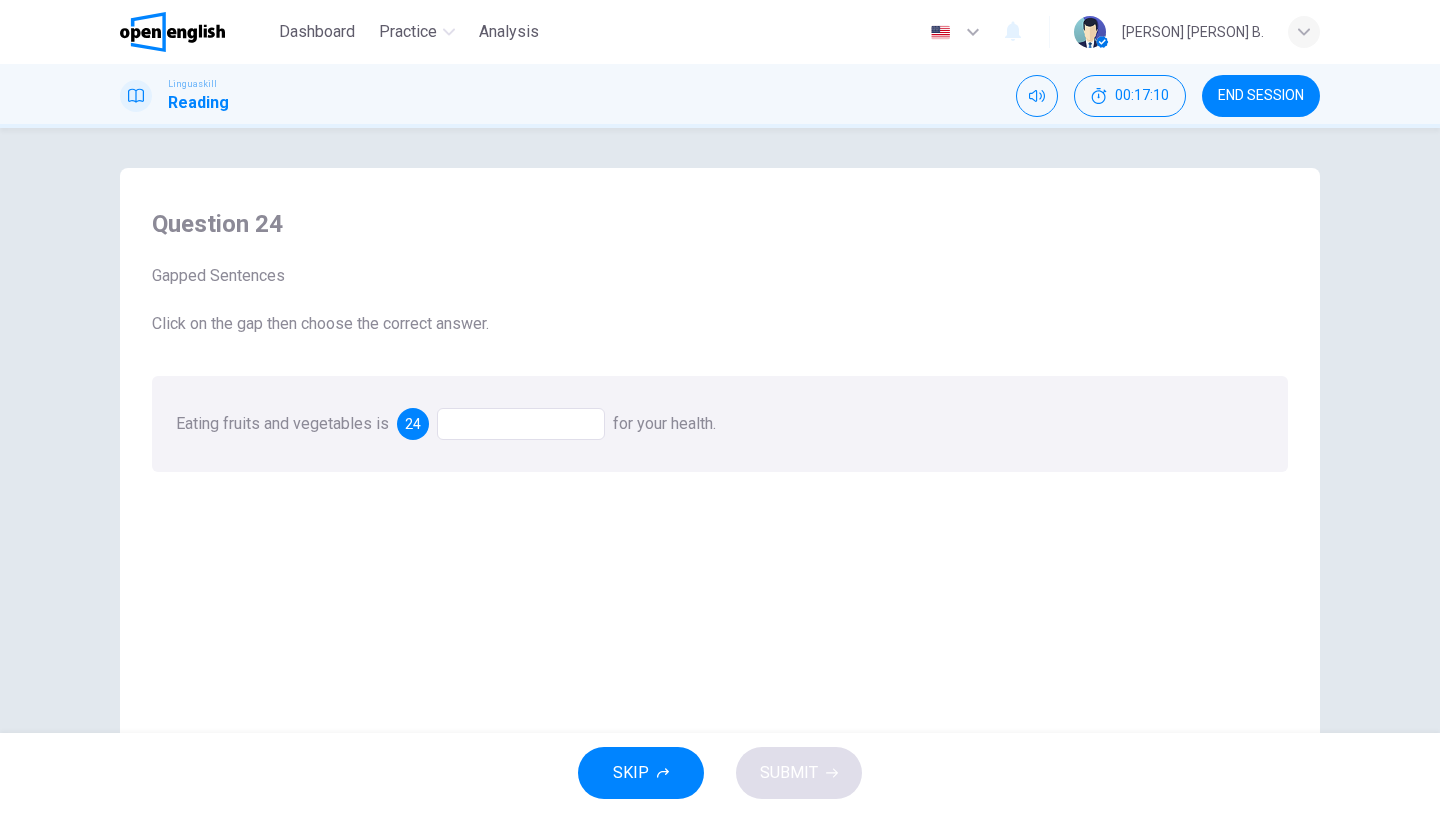 click at bounding box center [521, 424] 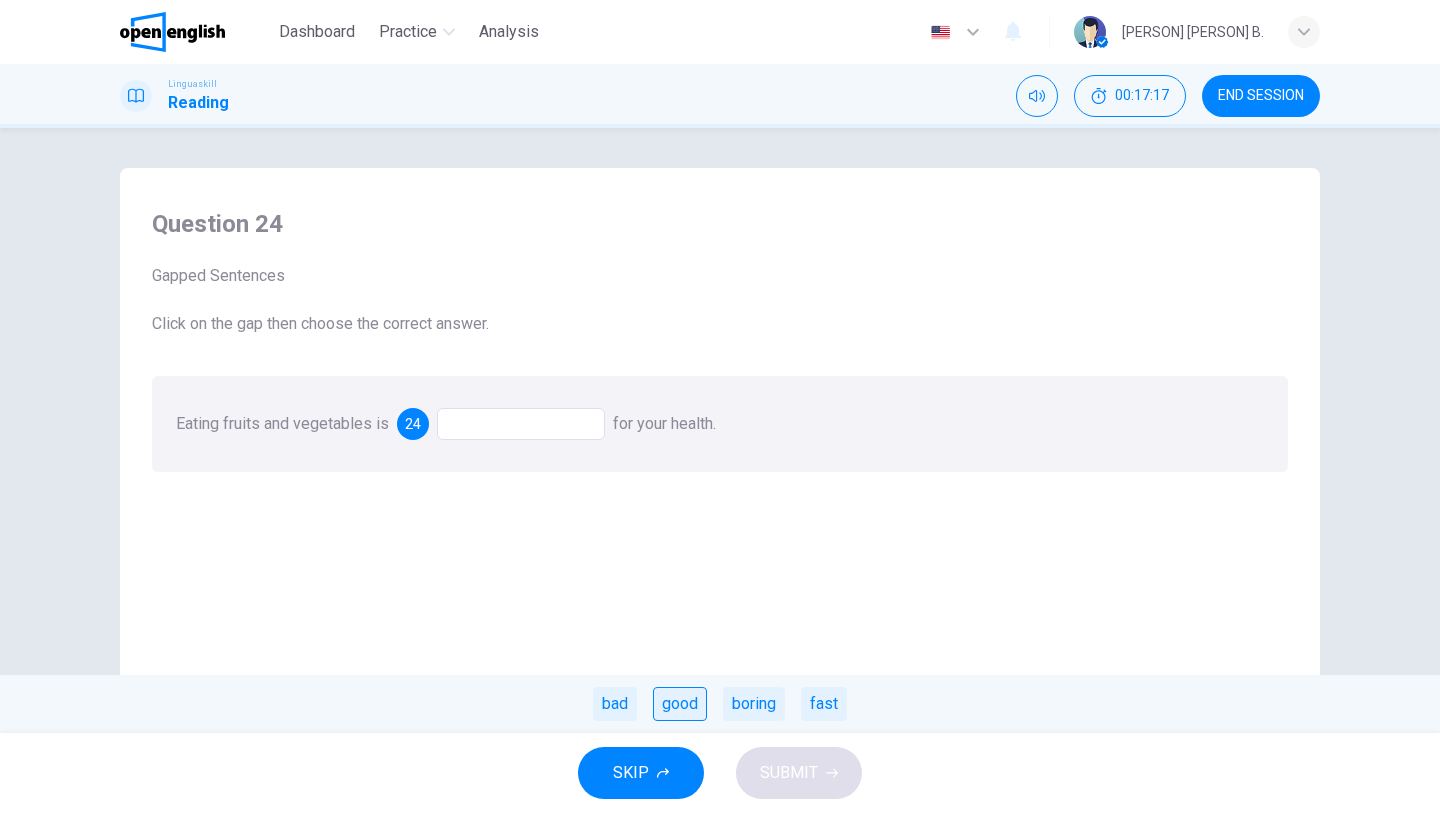 click on "good" at bounding box center [680, 704] 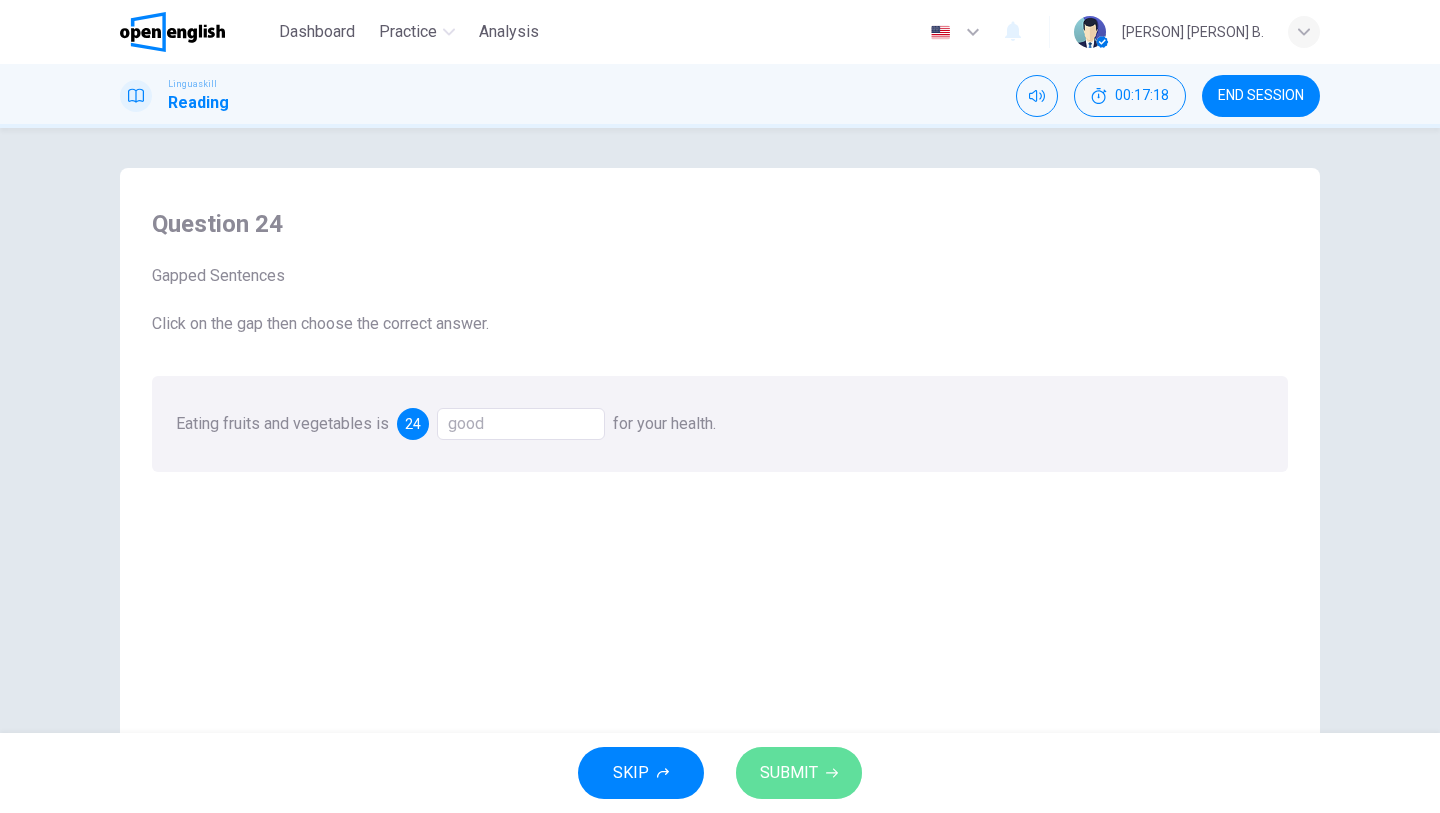 click on "SUBMIT" at bounding box center (789, 773) 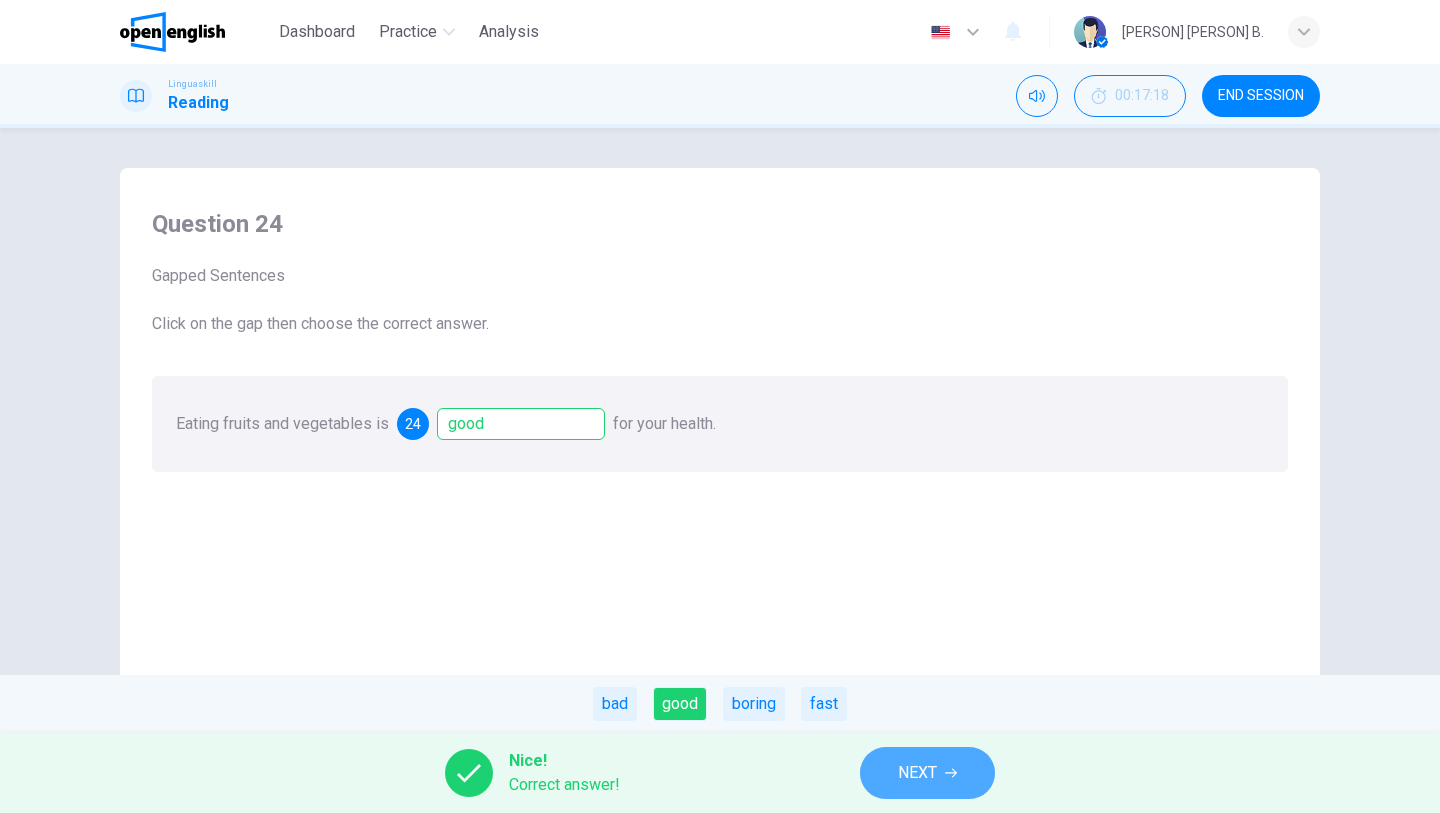 click on "NEXT" at bounding box center [917, 773] 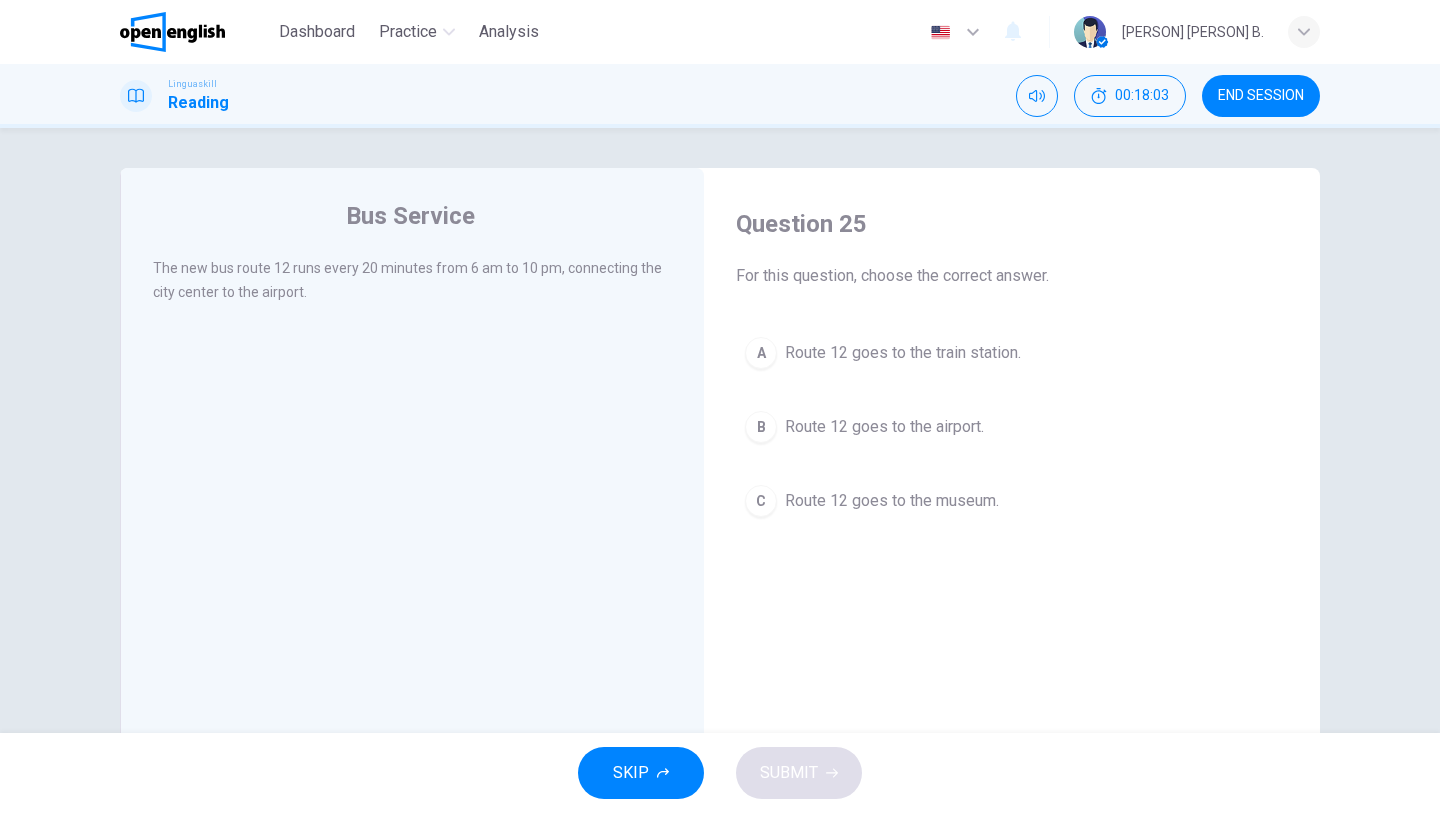 click on "Route 12 goes to the airport." at bounding box center [884, 427] 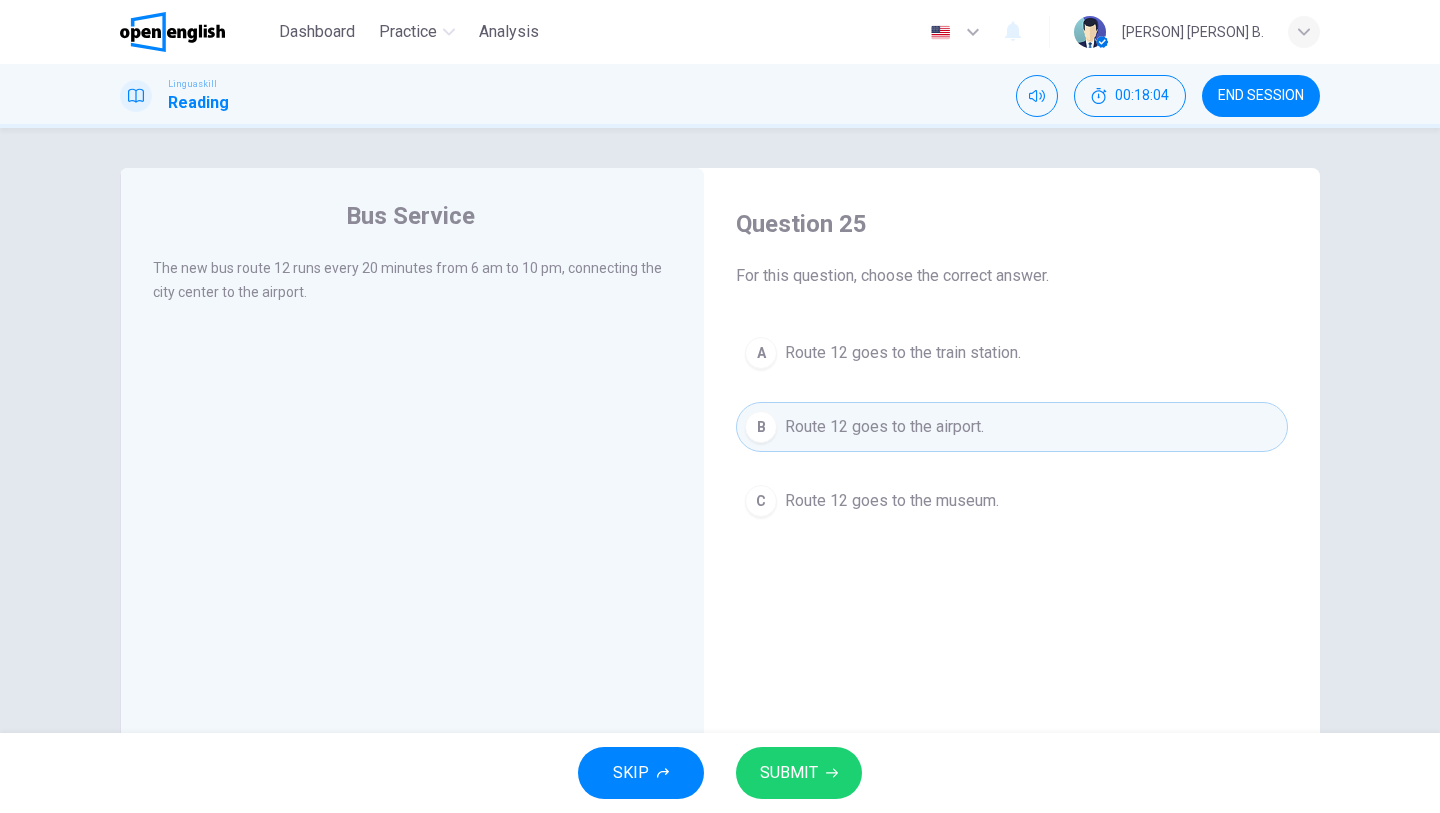 click 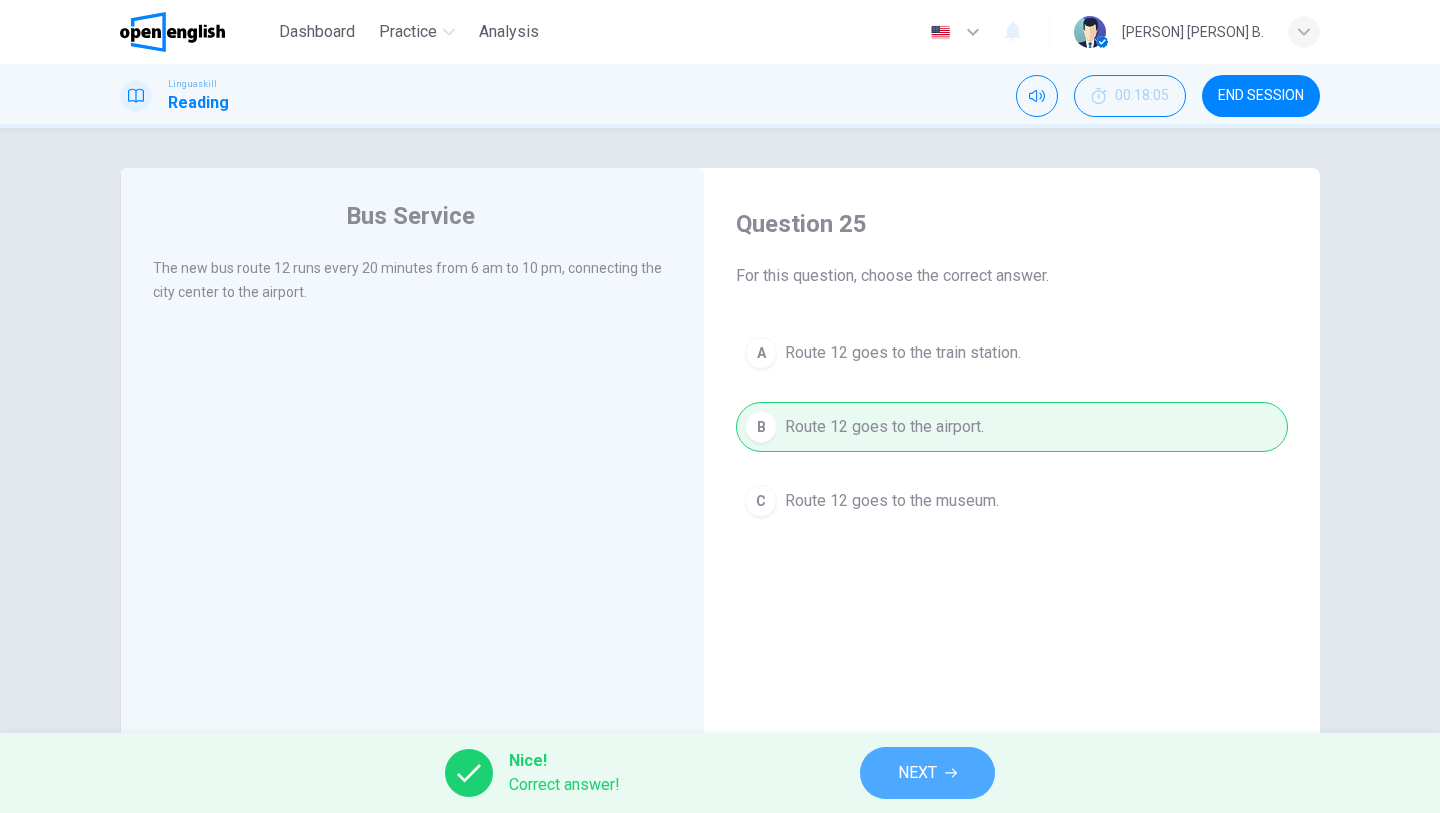 click on "NEXT" at bounding box center (917, 773) 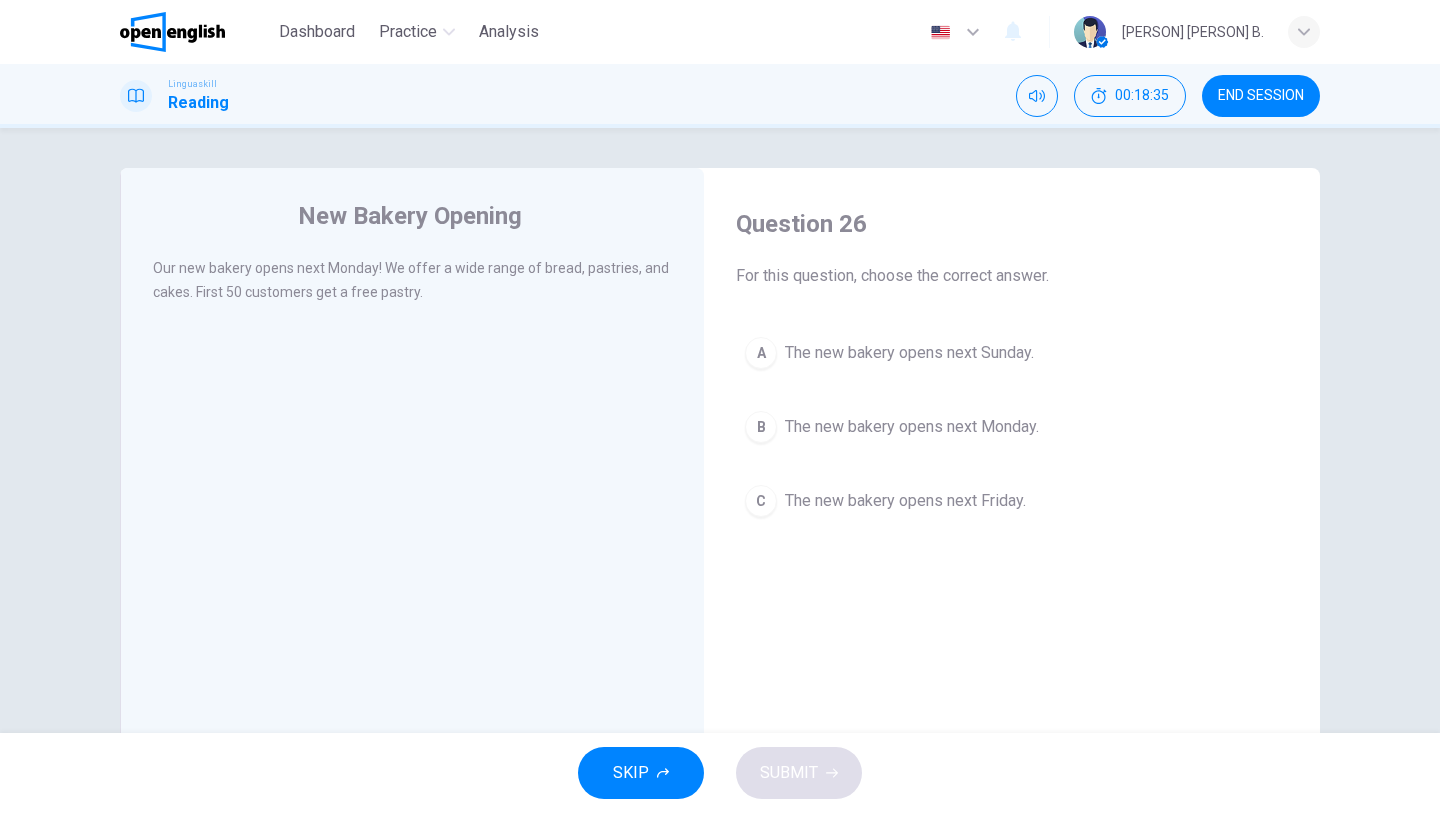 click on "The new bakery opens next Monday." at bounding box center (912, 427) 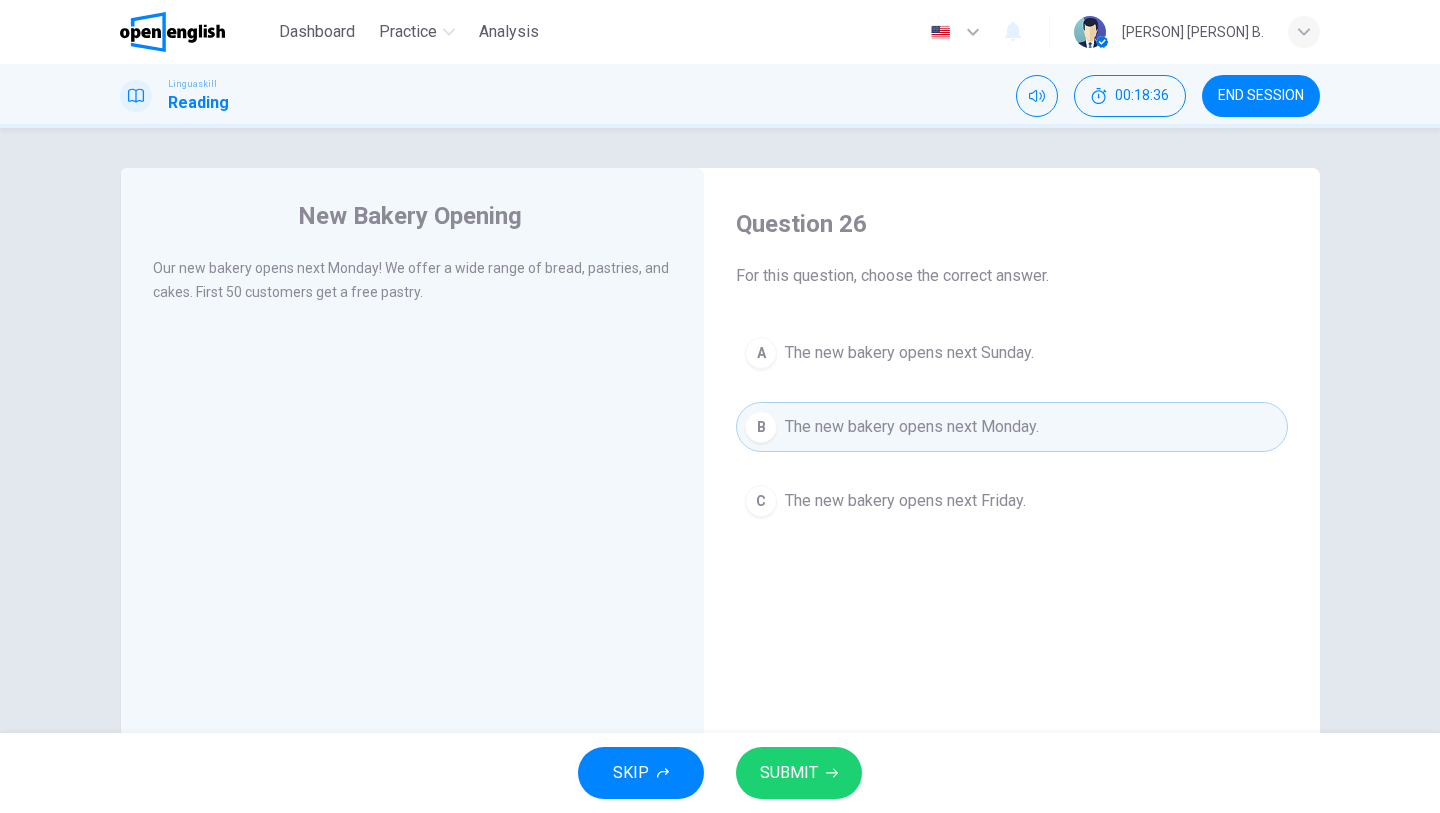 click 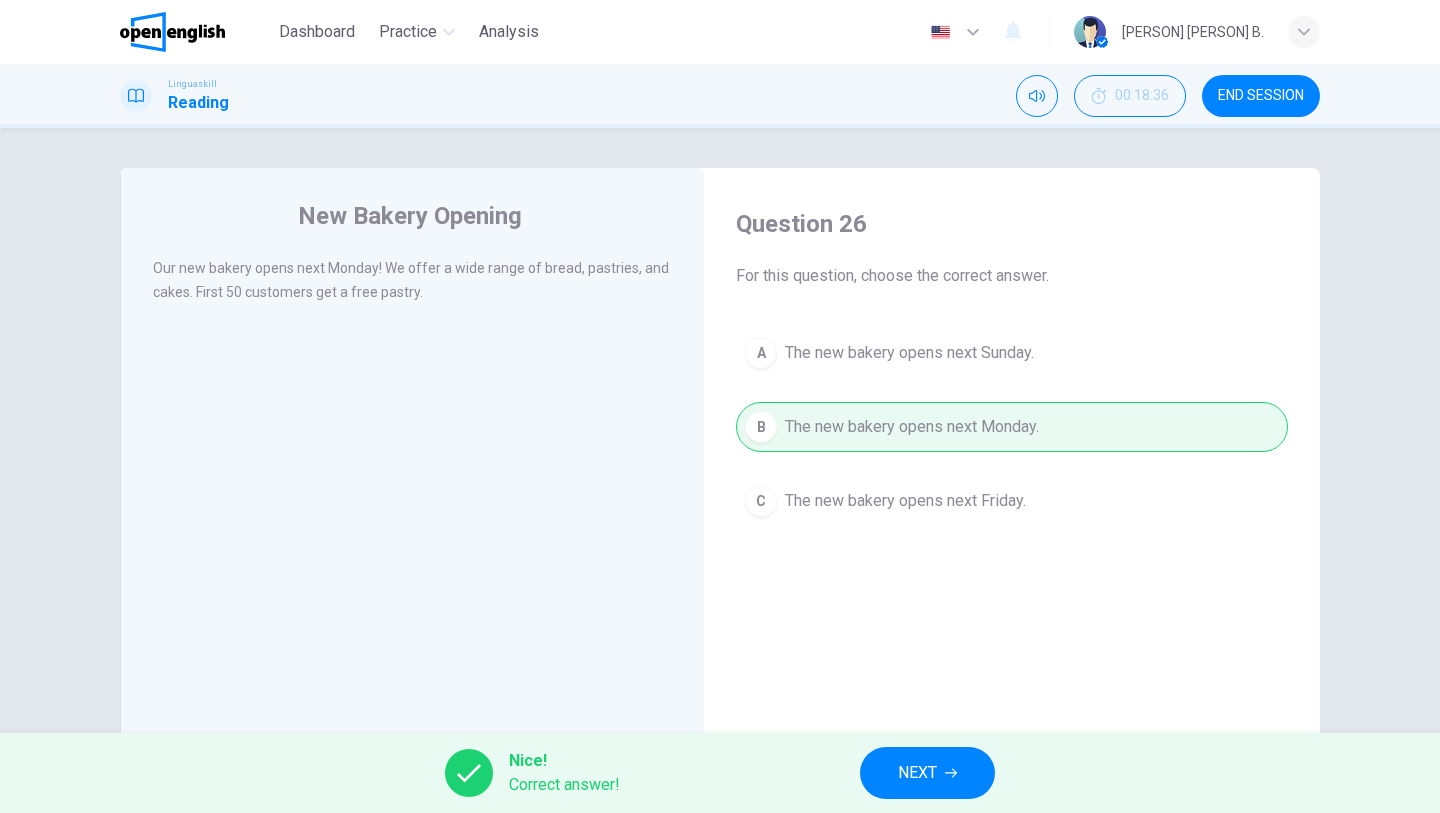 click on "NEXT" at bounding box center (917, 773) 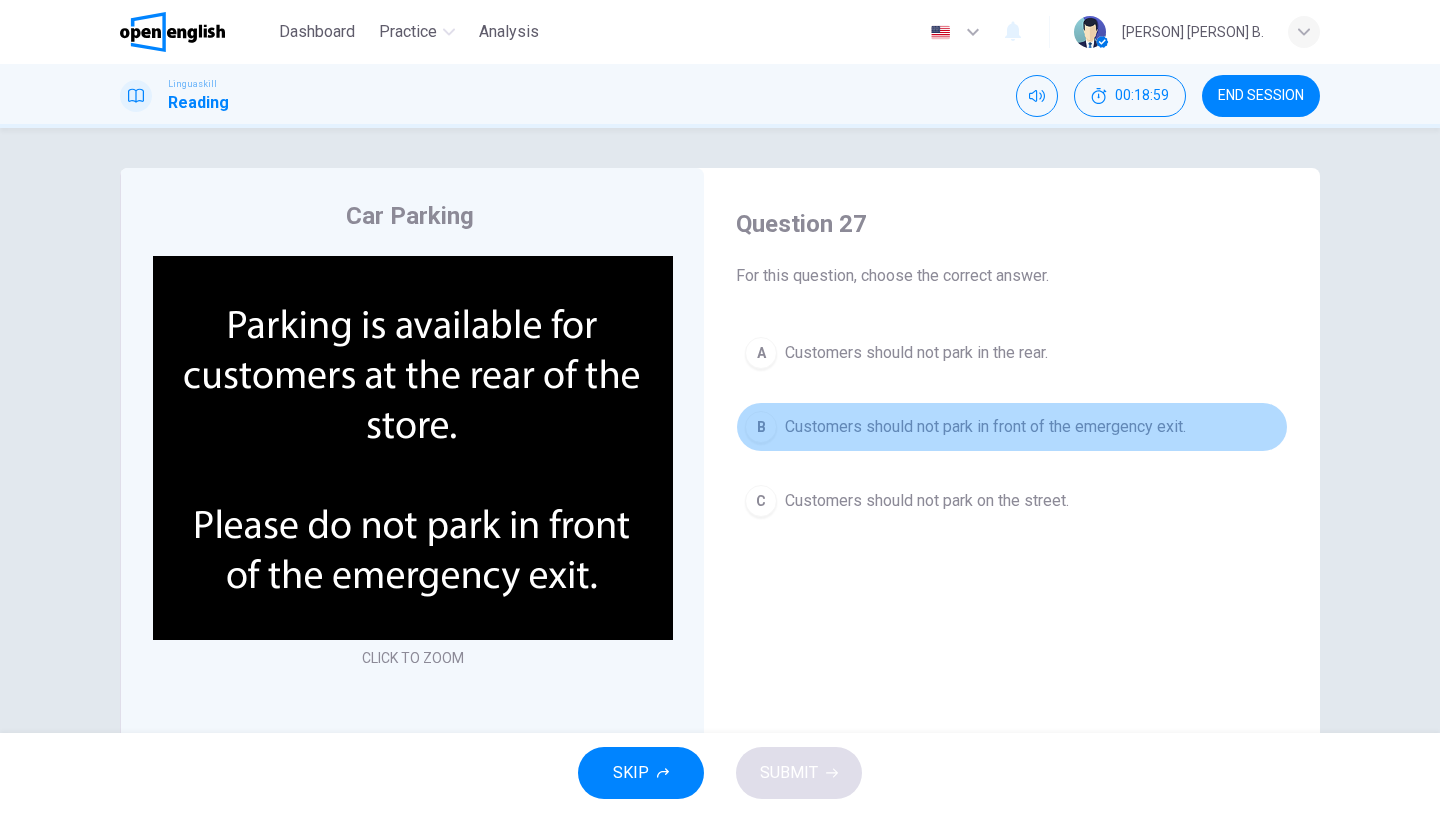 click on "Customers should not park in front of the emergency exit." at bounding box center (985, 427) 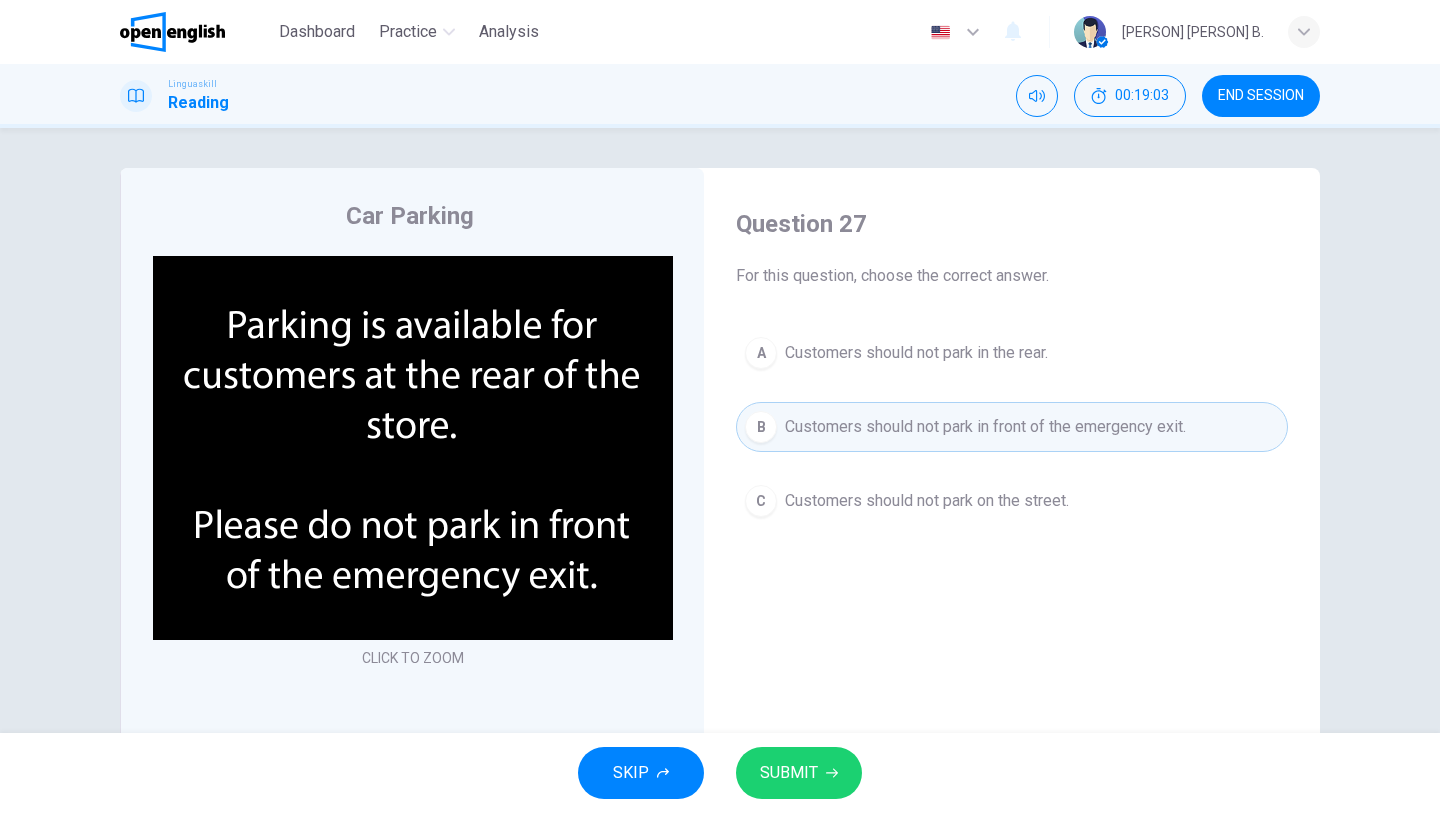 click on "SUBMIT" at bounding box center [799, 773] 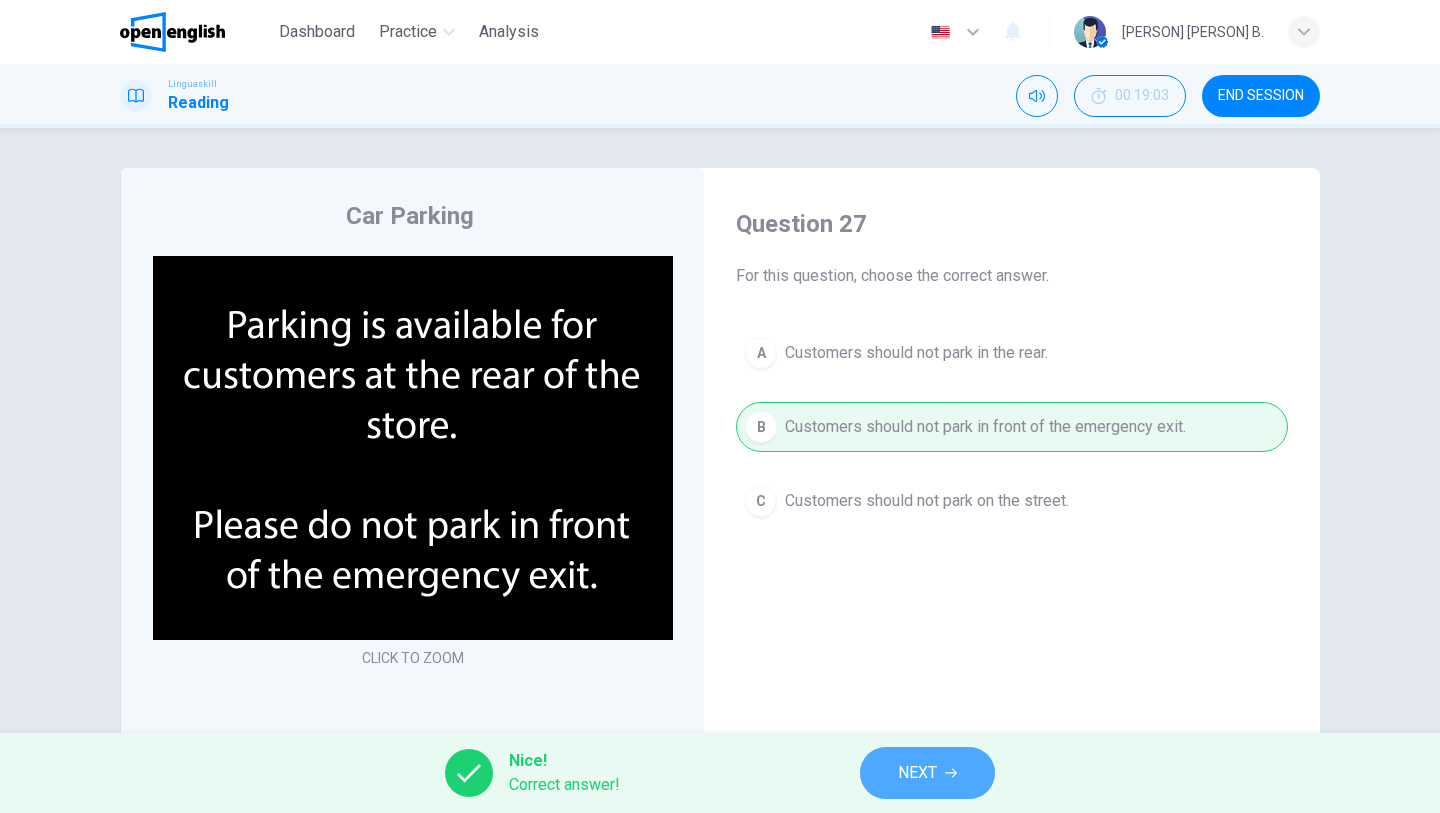 click on "NEXT" at bounding box center [917, 773] 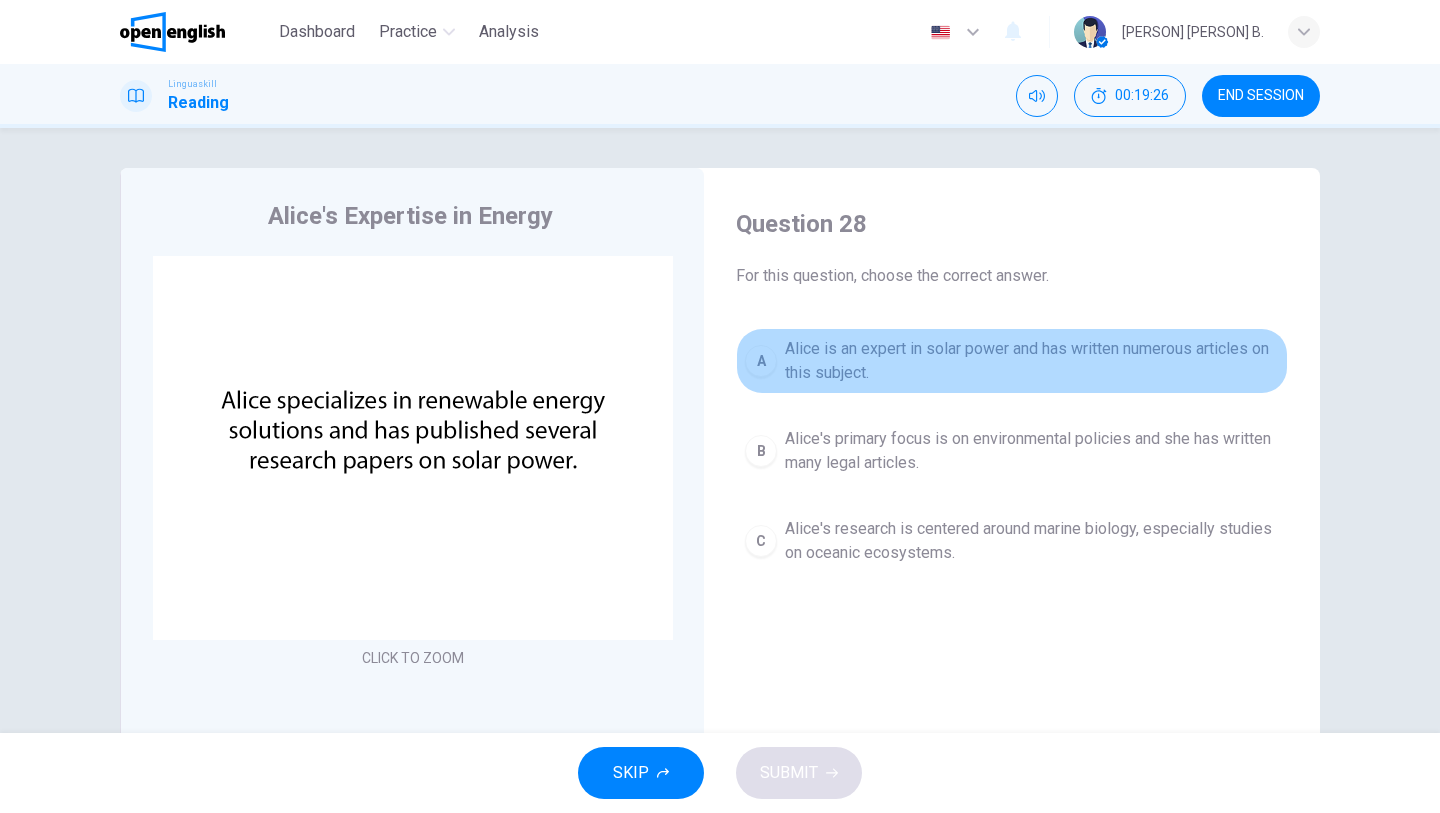 click on "A Alice is an expert in solar power and has written numerous articles on this subject." at bounding box center (1012, 361) 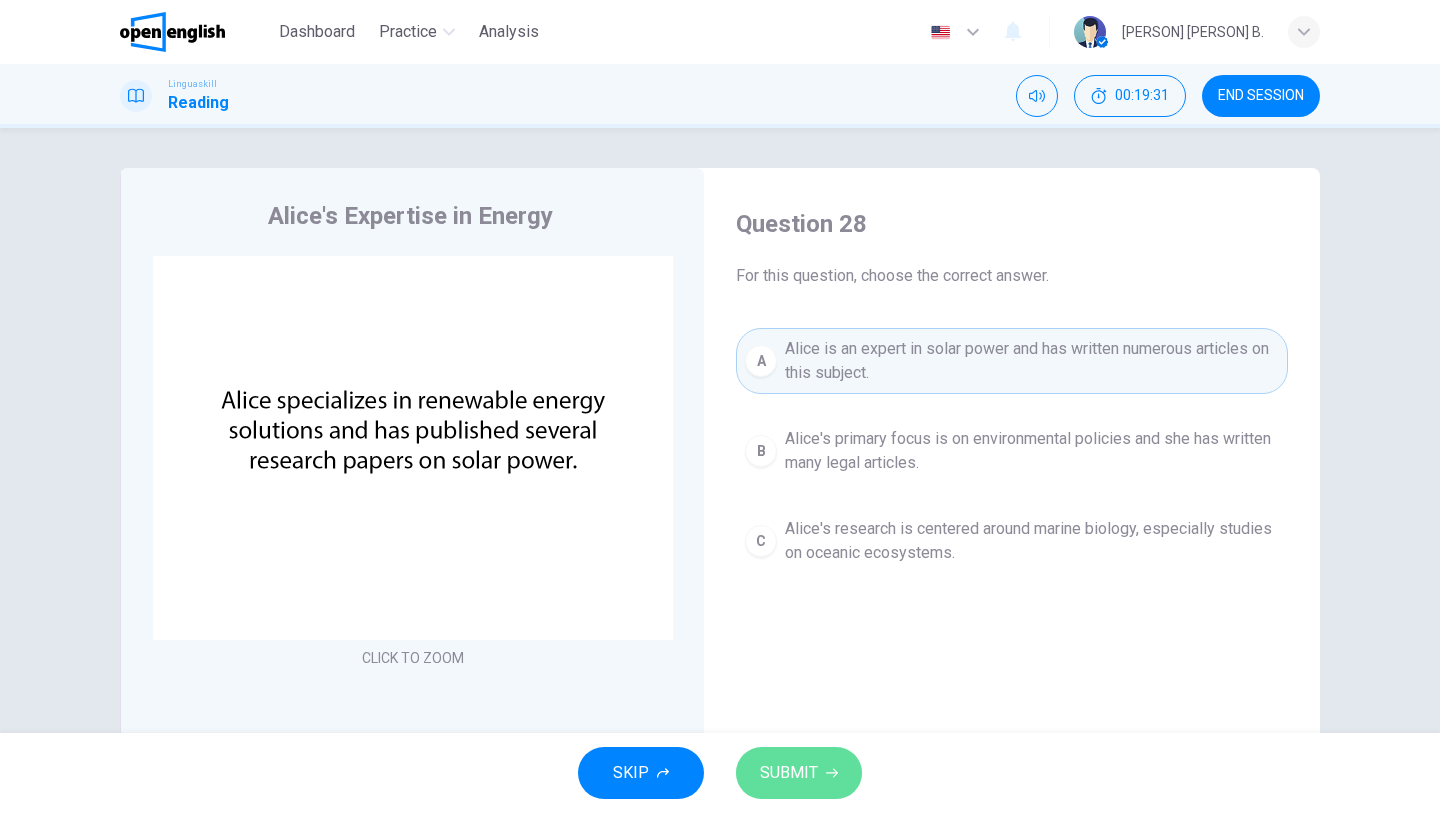 click 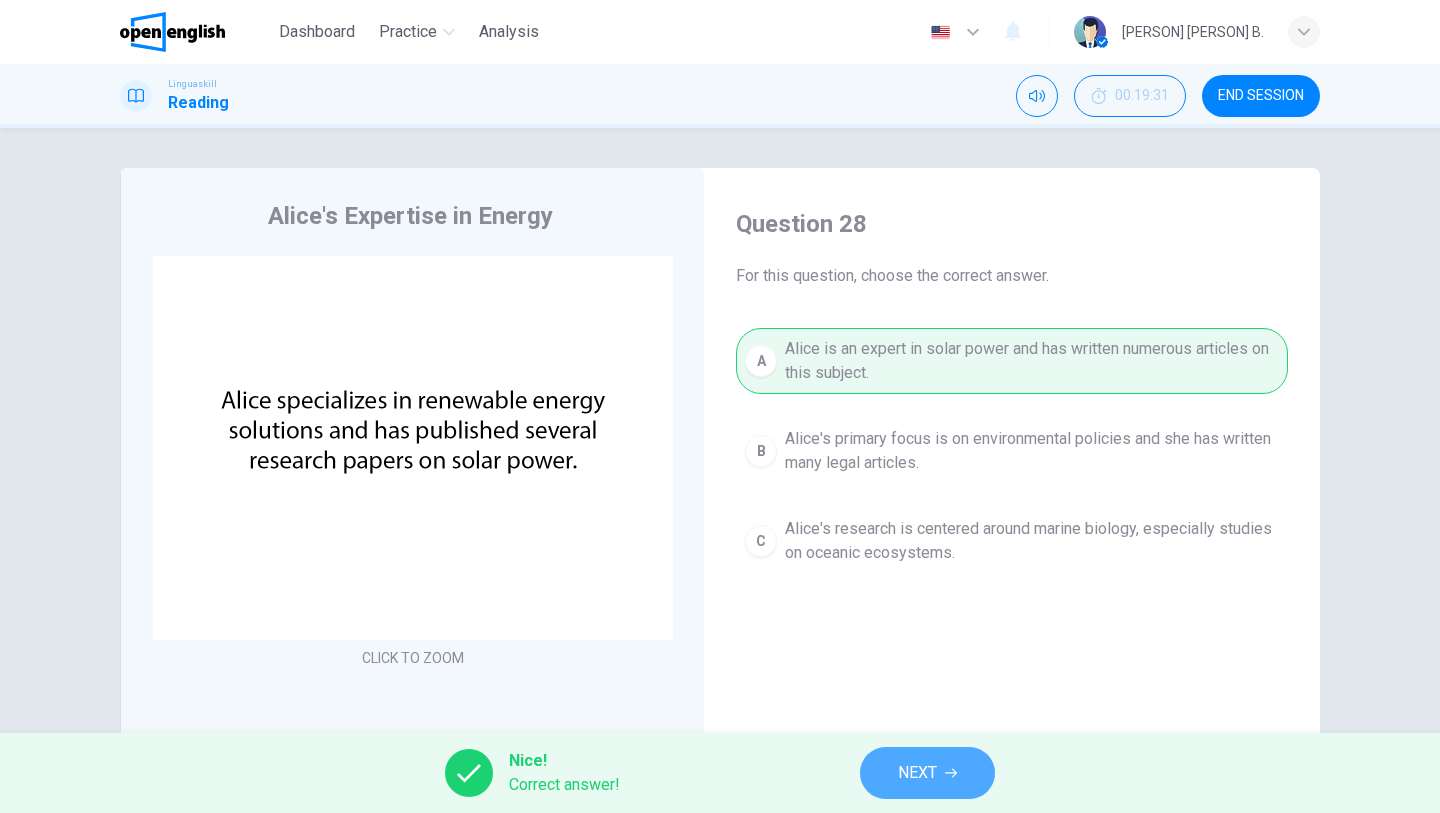 click on "NEXT" at bounding box center [917, 773] 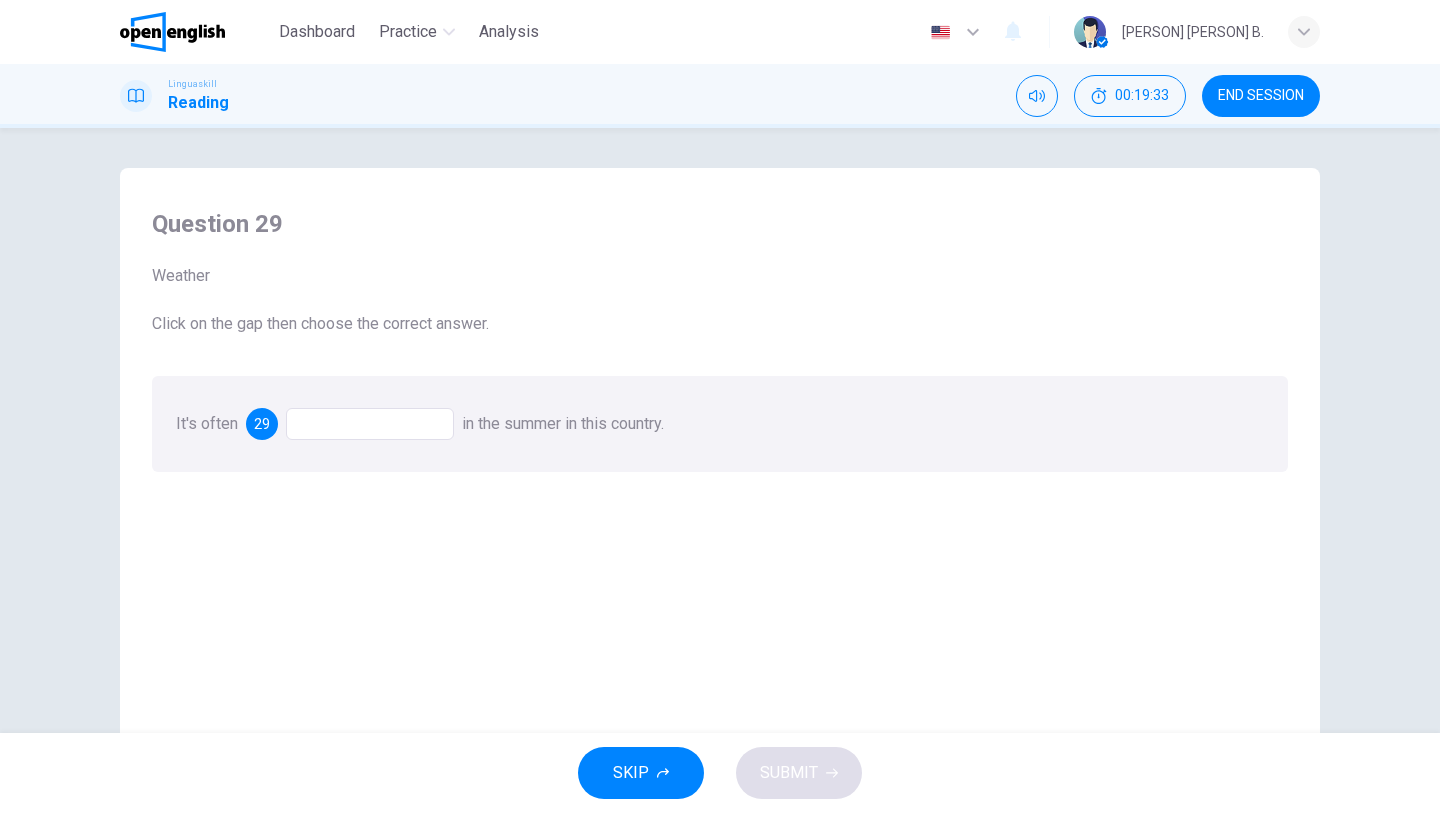 click at bounding box center [370, 424] 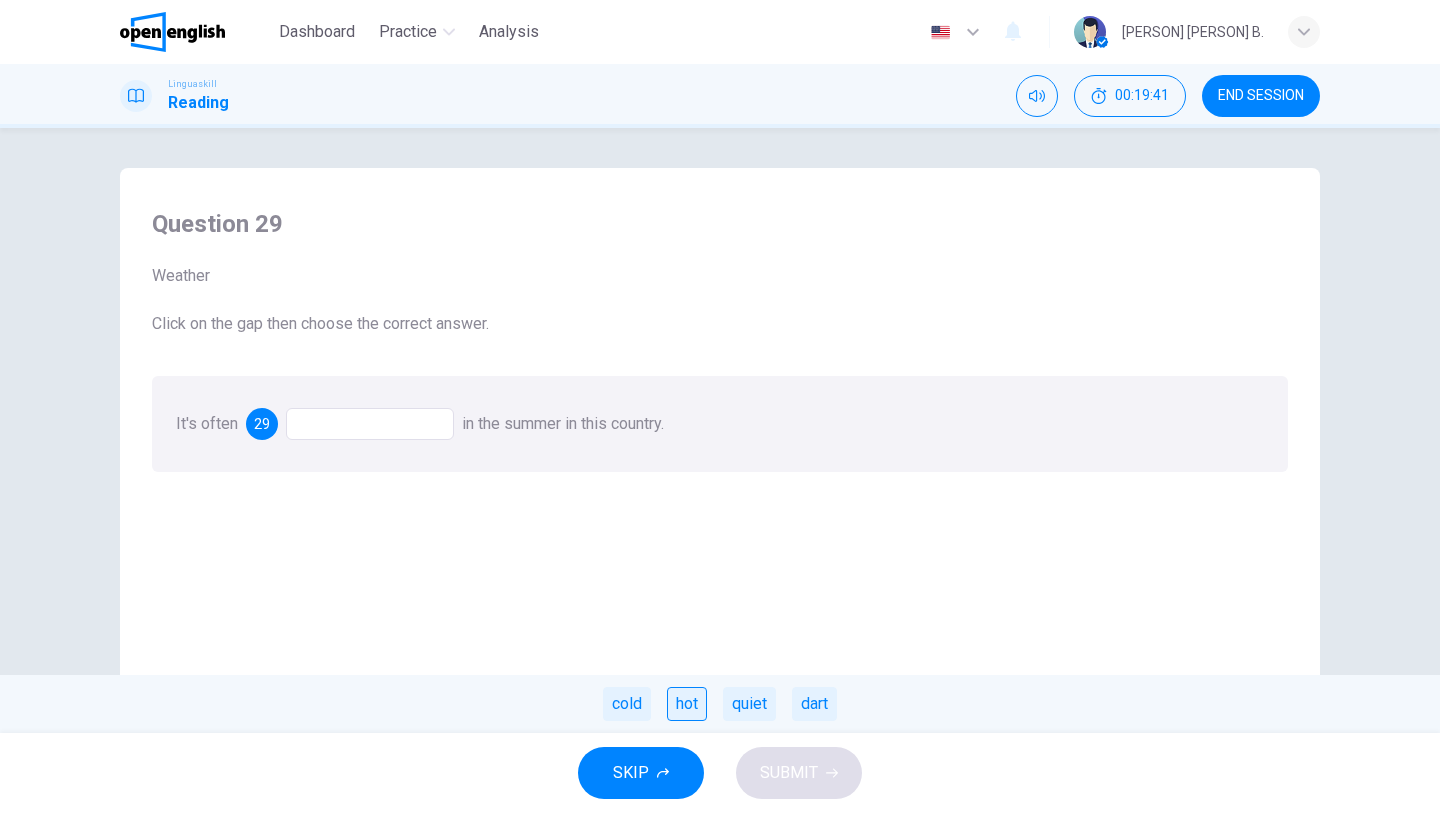 click on "hot" at bounding box center [687, 704] 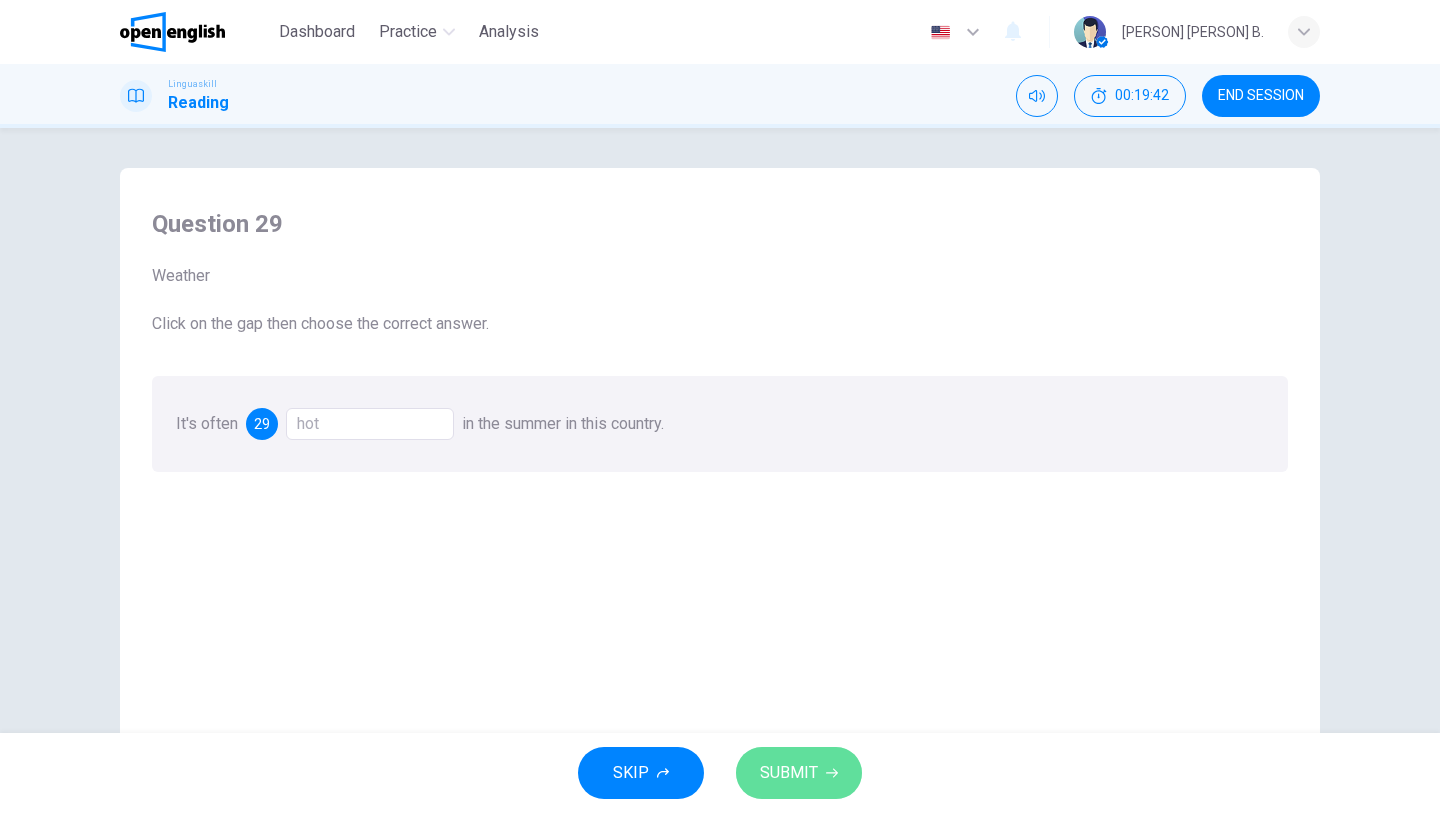 click on "SUBMIT" at bounding box center [799, 773] 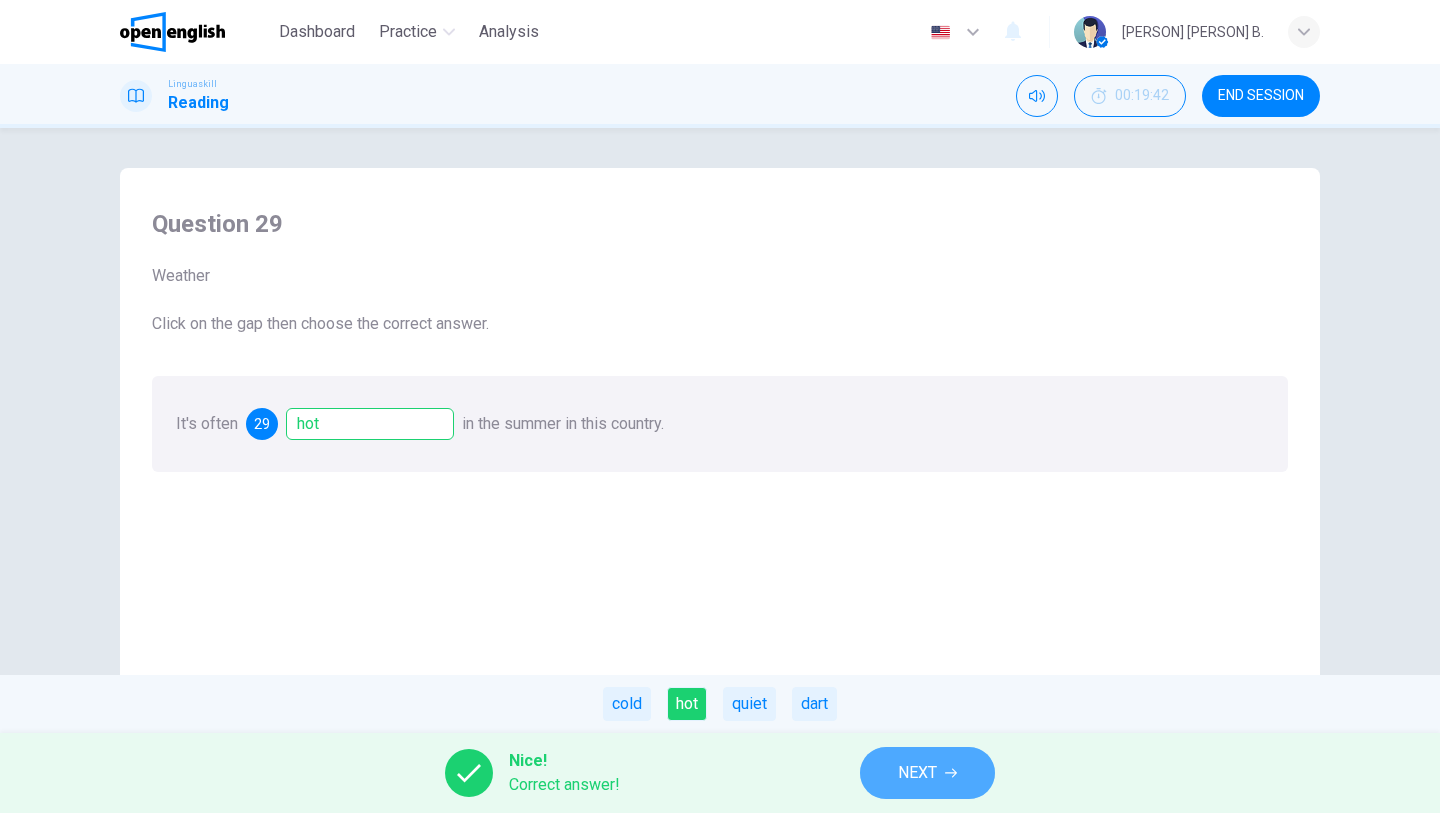 click on "NEXT" at bounding box center [927, 773] 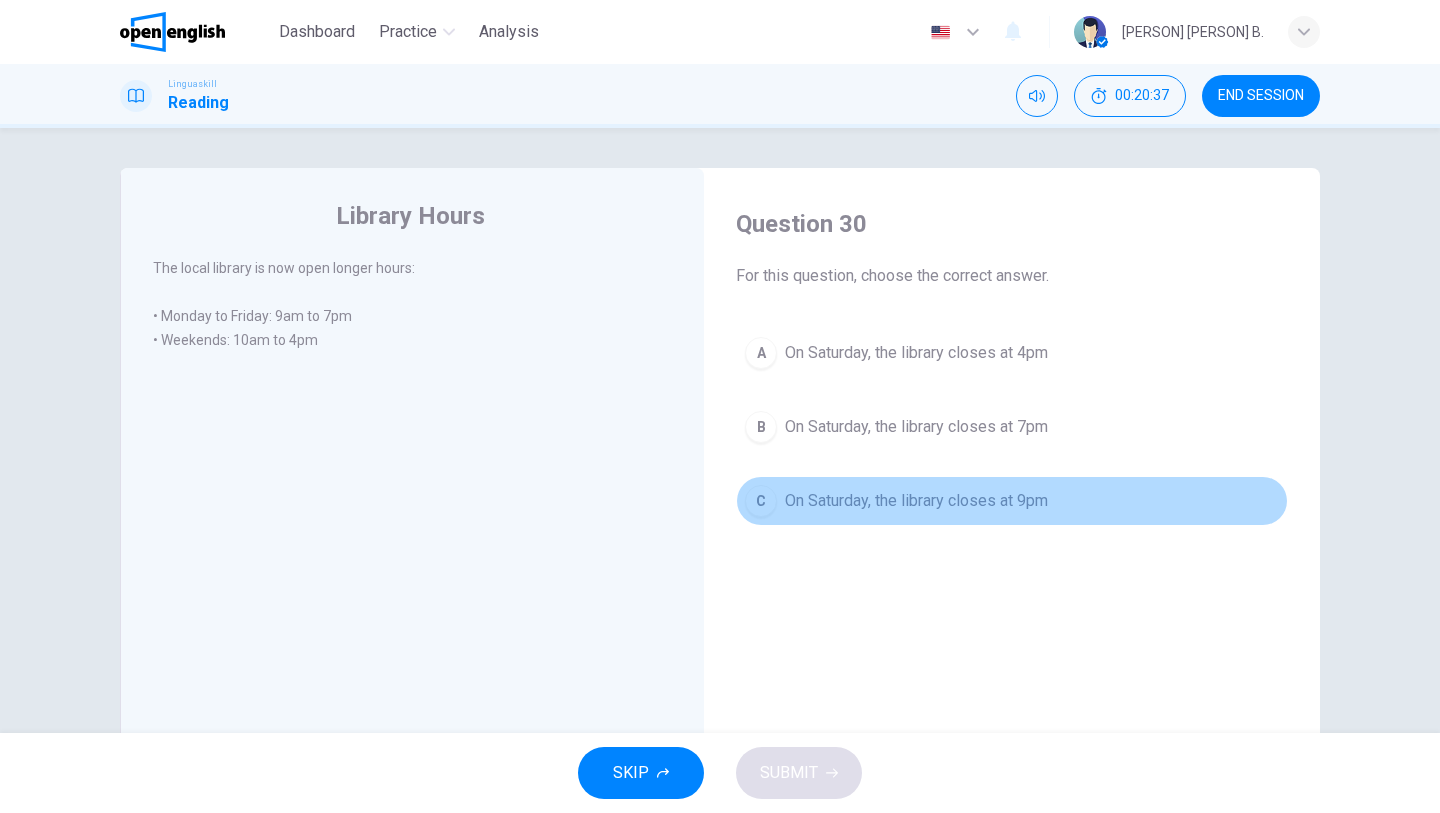 click on "On Saturday, the library closes at 9pm" at bounding box center (916, 501) 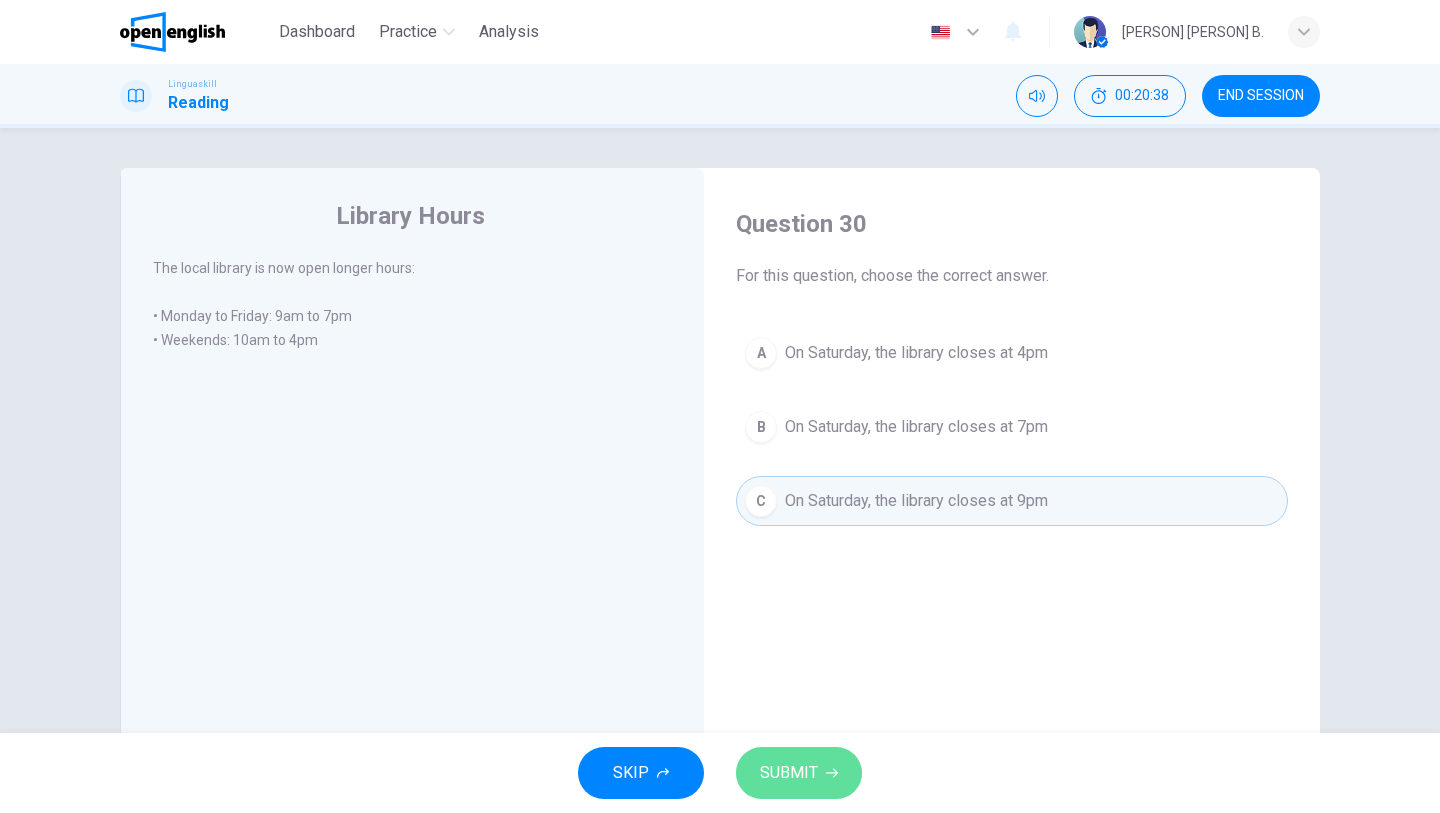 click on "SUBMIT" at bounding box center [789, 773] 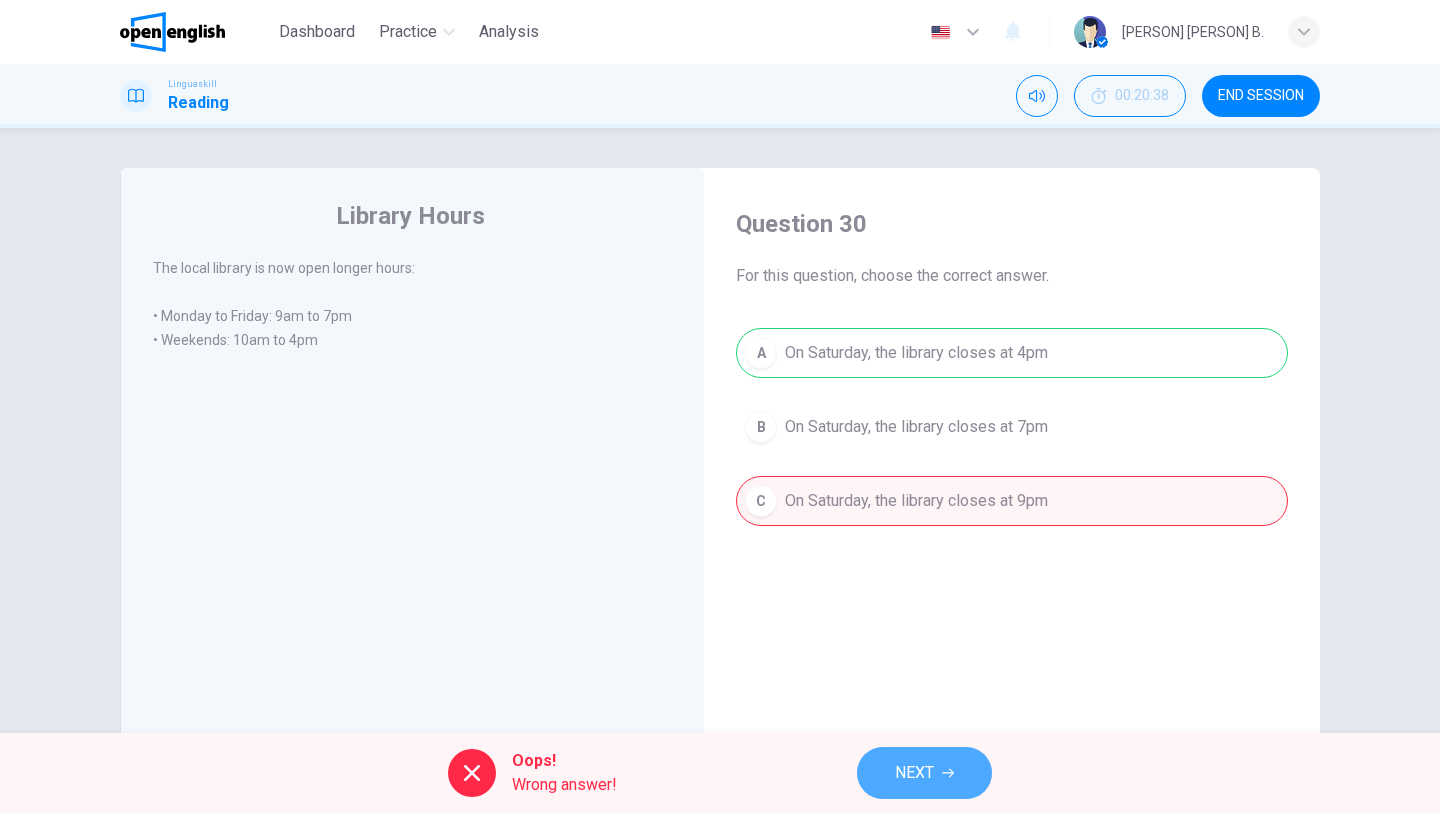 click on "NEXT" at bounding box center [914, 773] 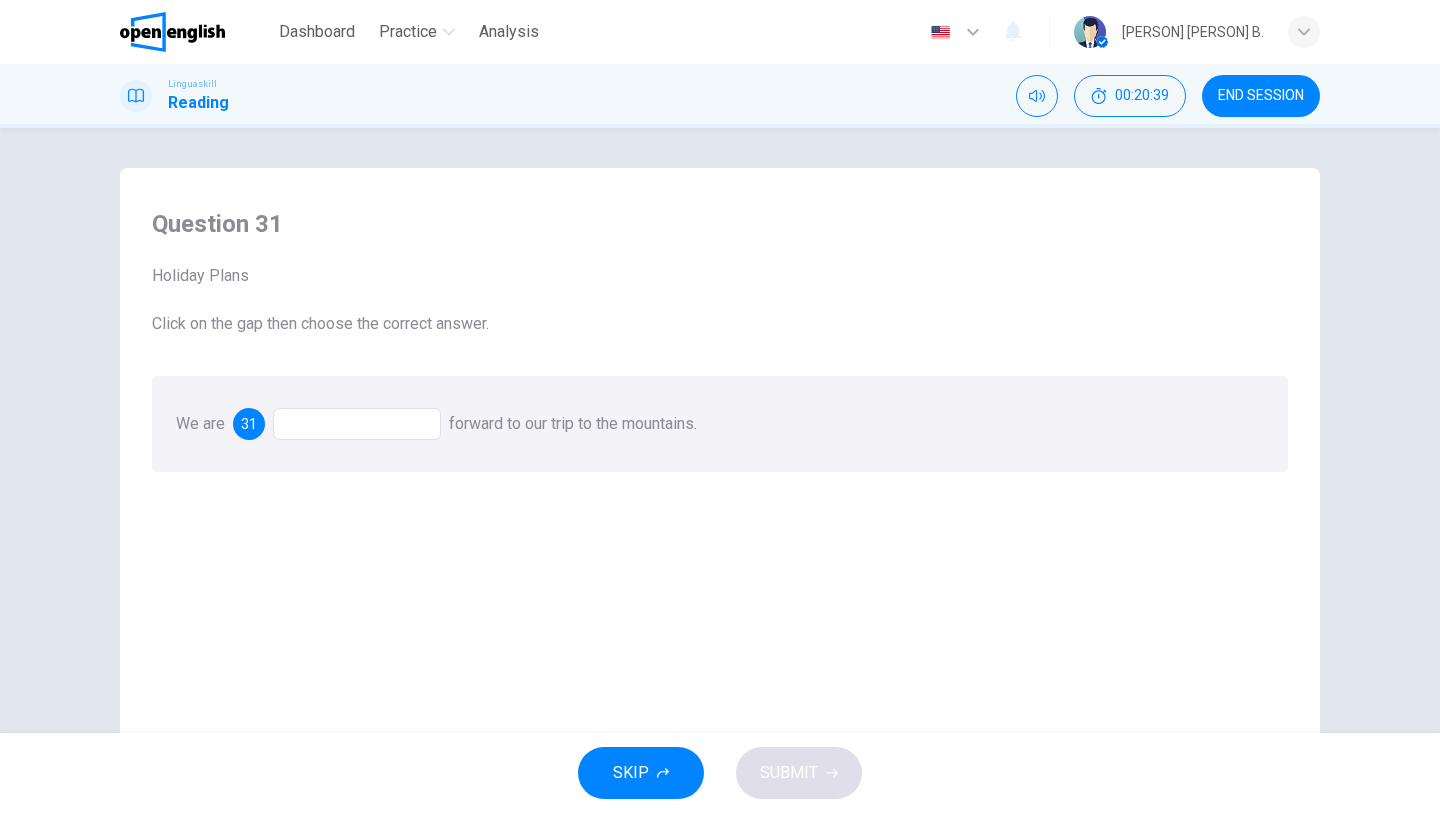 click at bounding box center (357, 424) 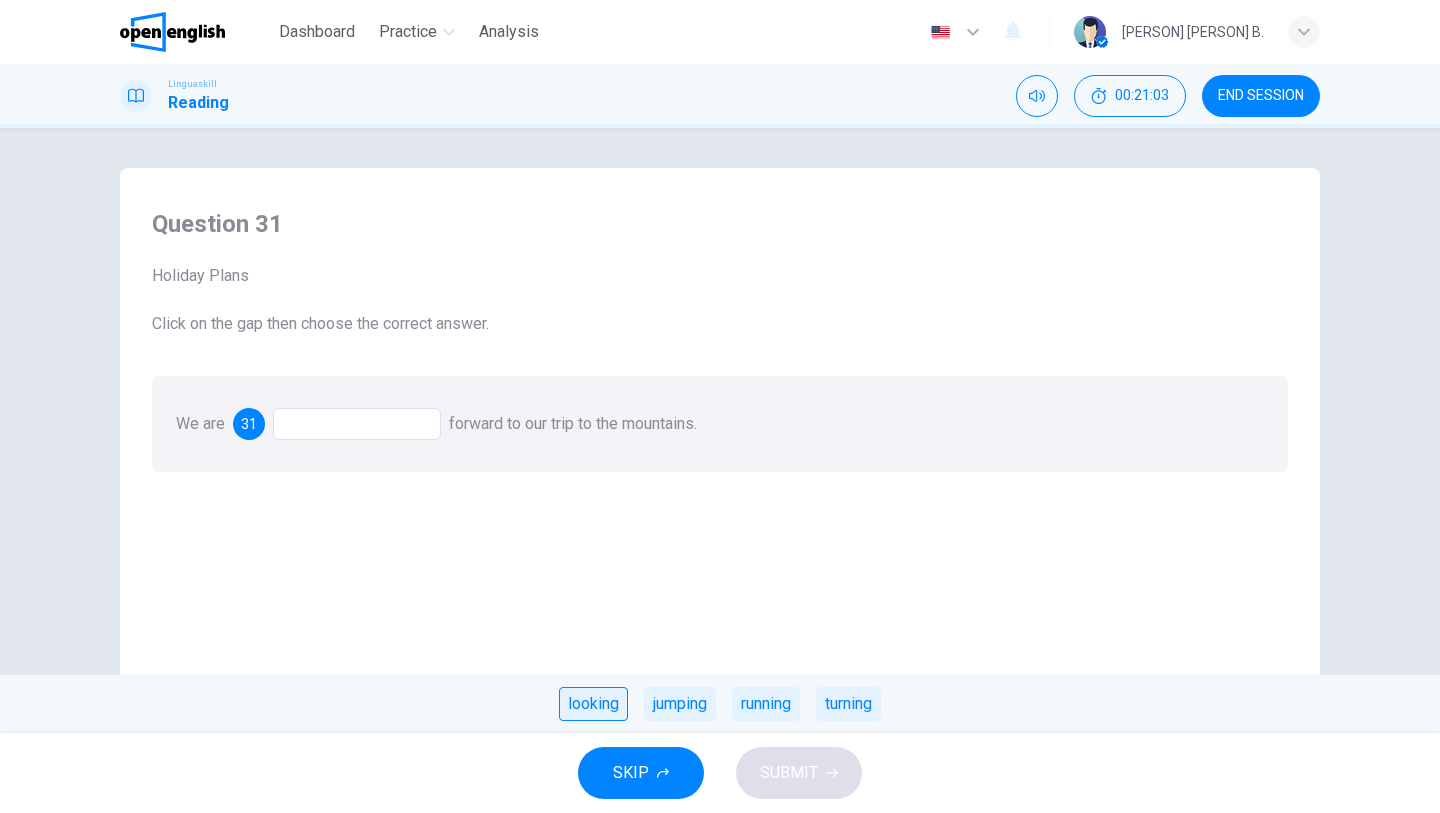 click on "looking" at bounding box center (593, 704) 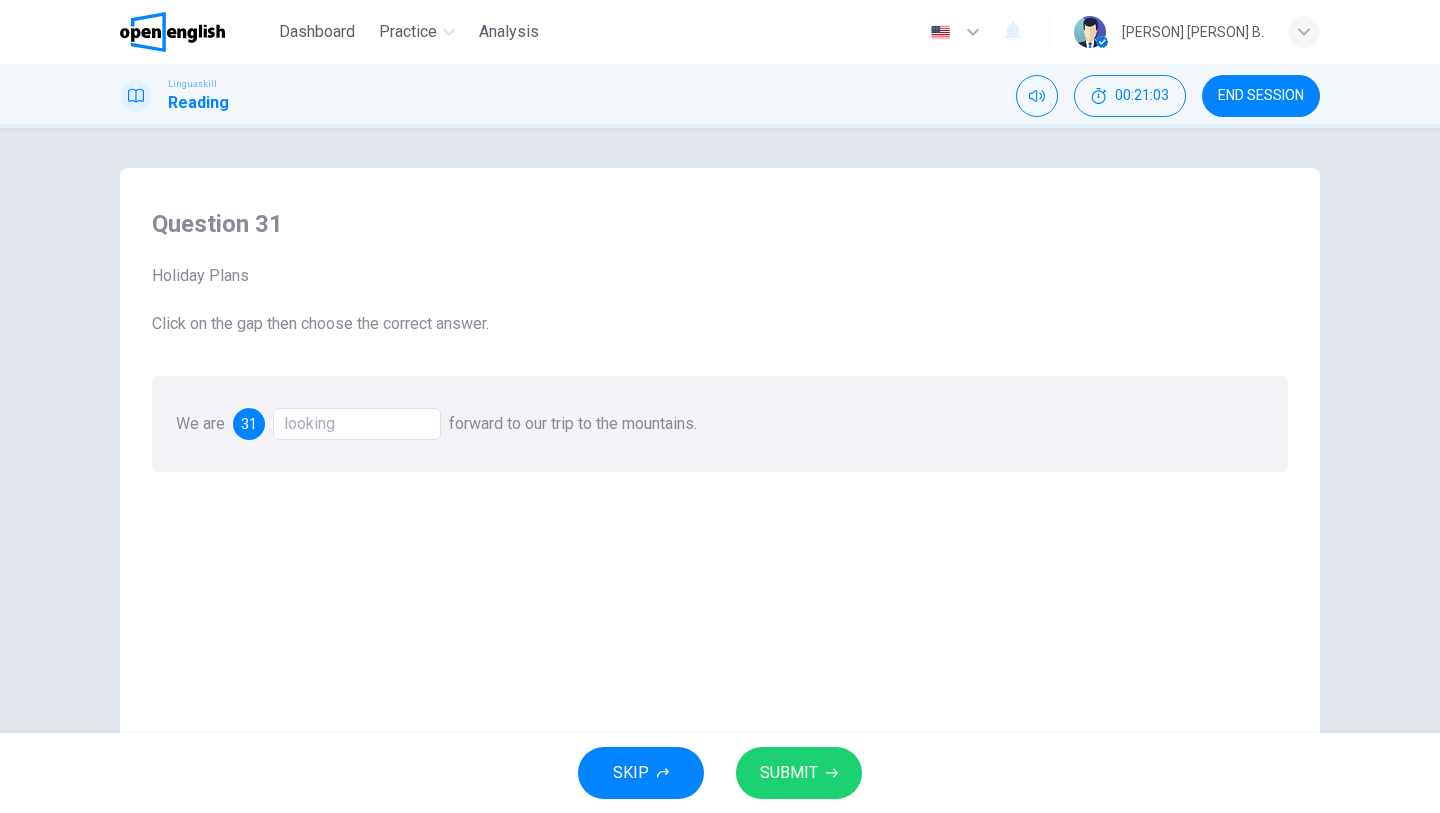 click on "SUBMIT" at bounding box center [789, 773] 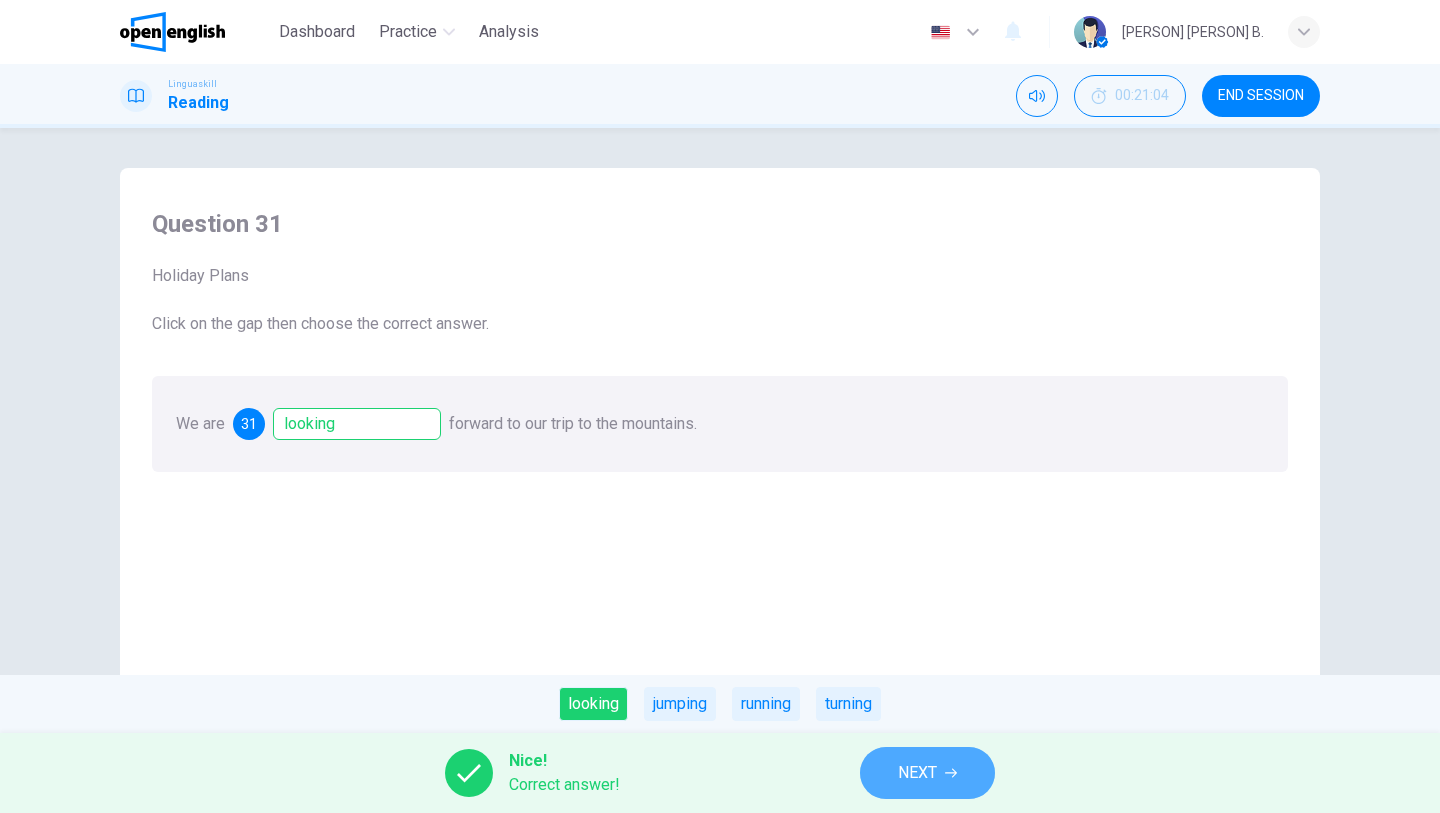 click on "NEXT" at bounding box center [927, 773] 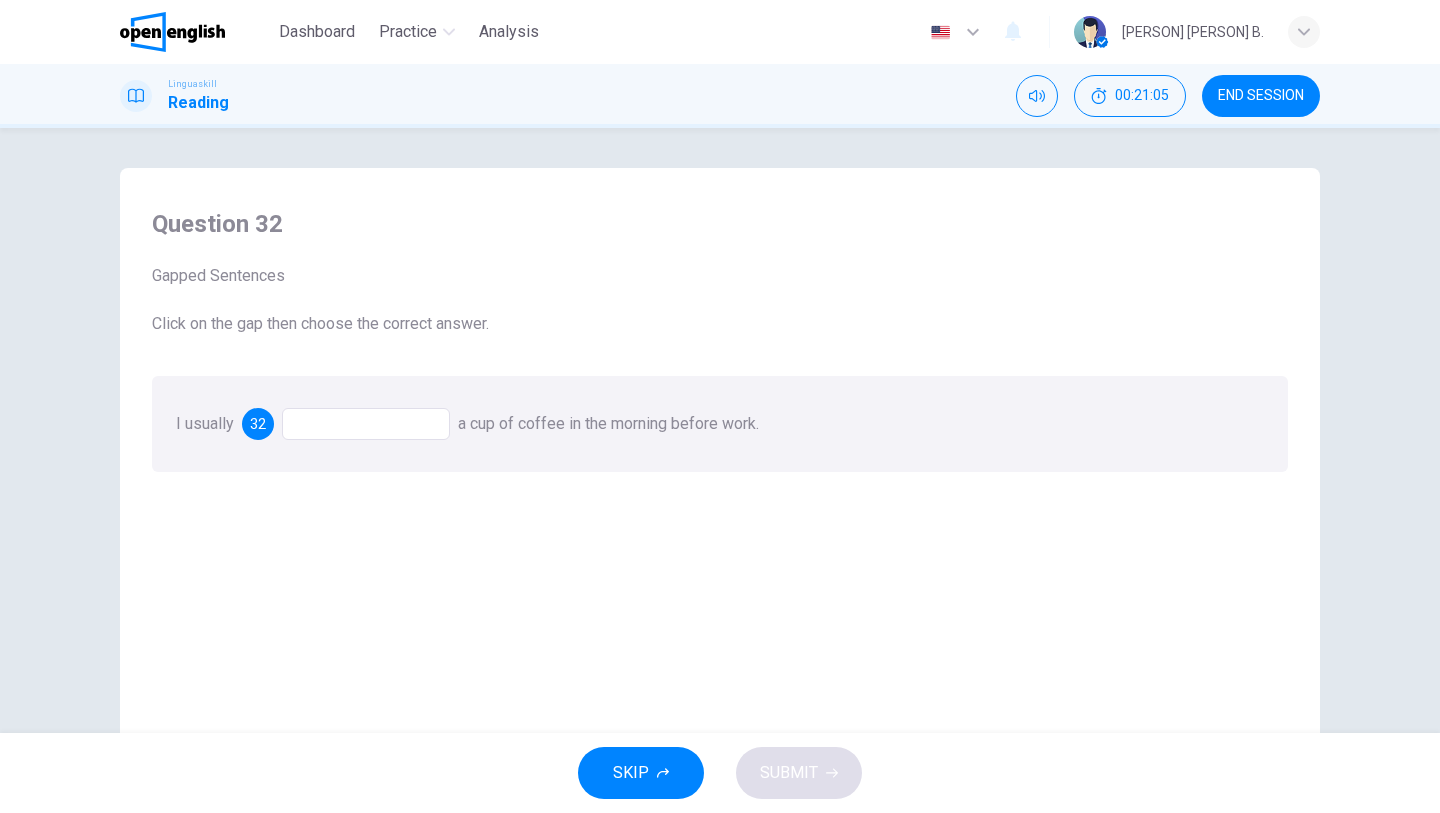 click at bounding box center [366, 424] 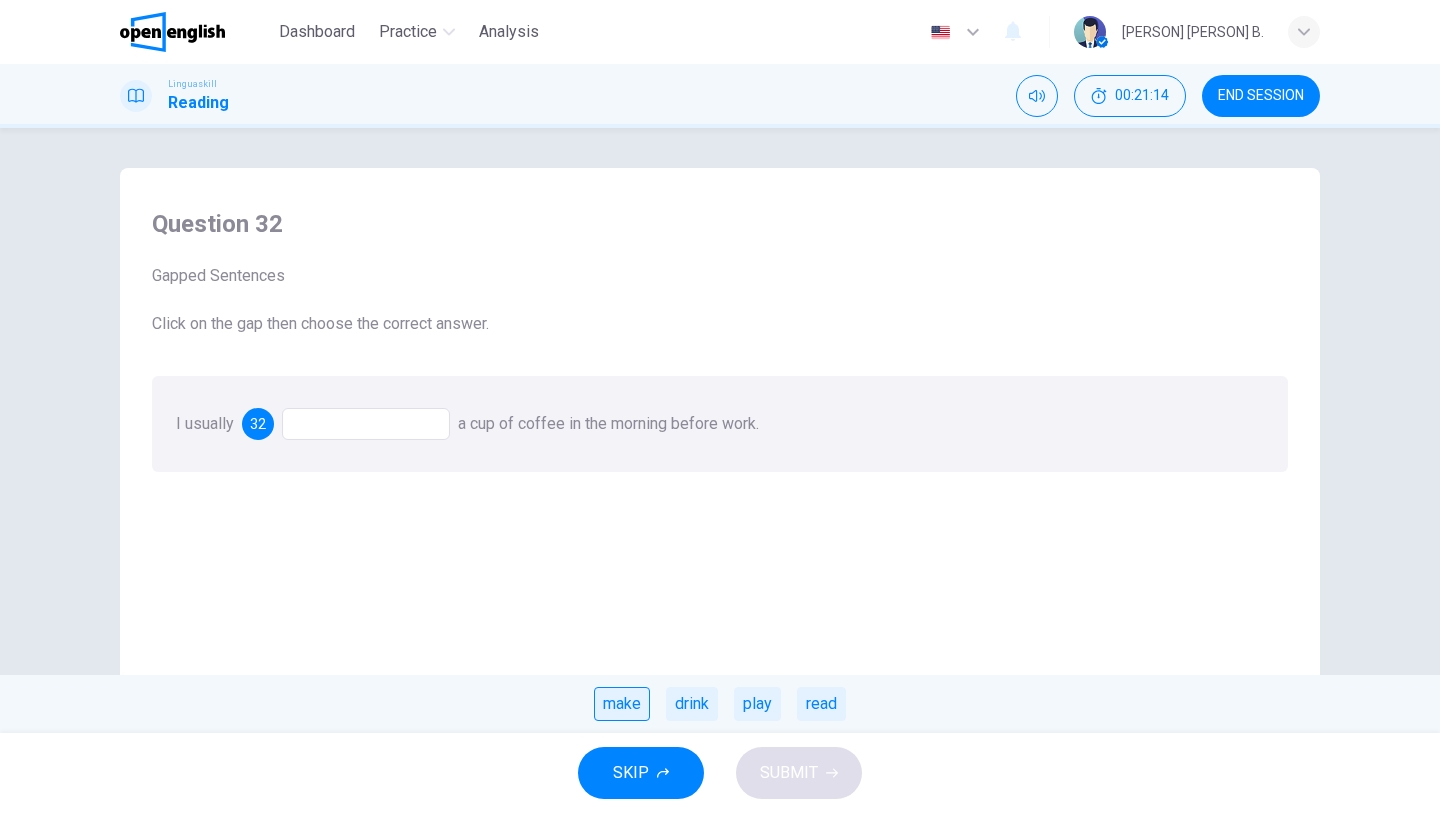 click on "make" at bounding box center (622, 704) 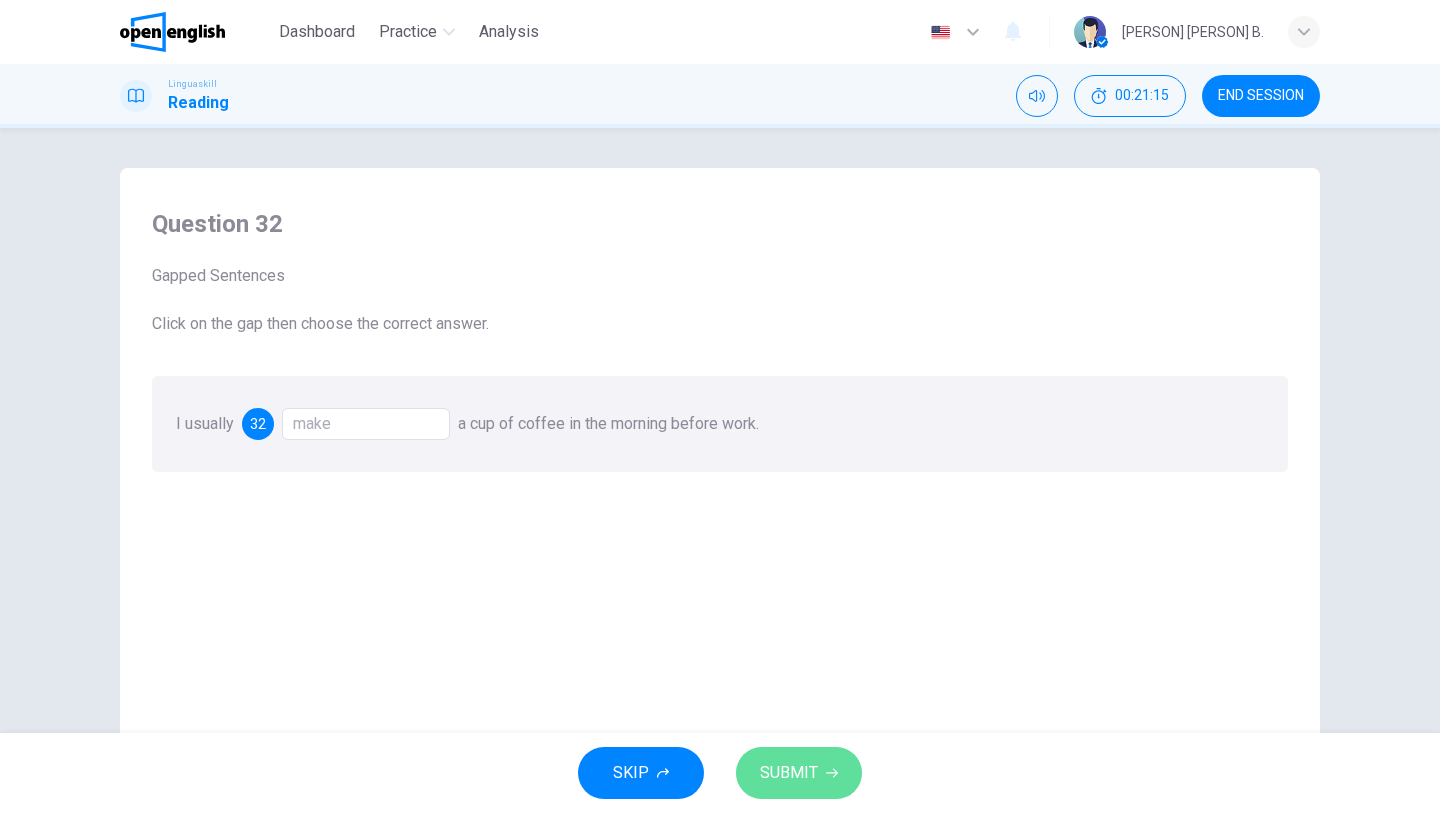 click on "SUBMIT" at bounding box center [789, 773] 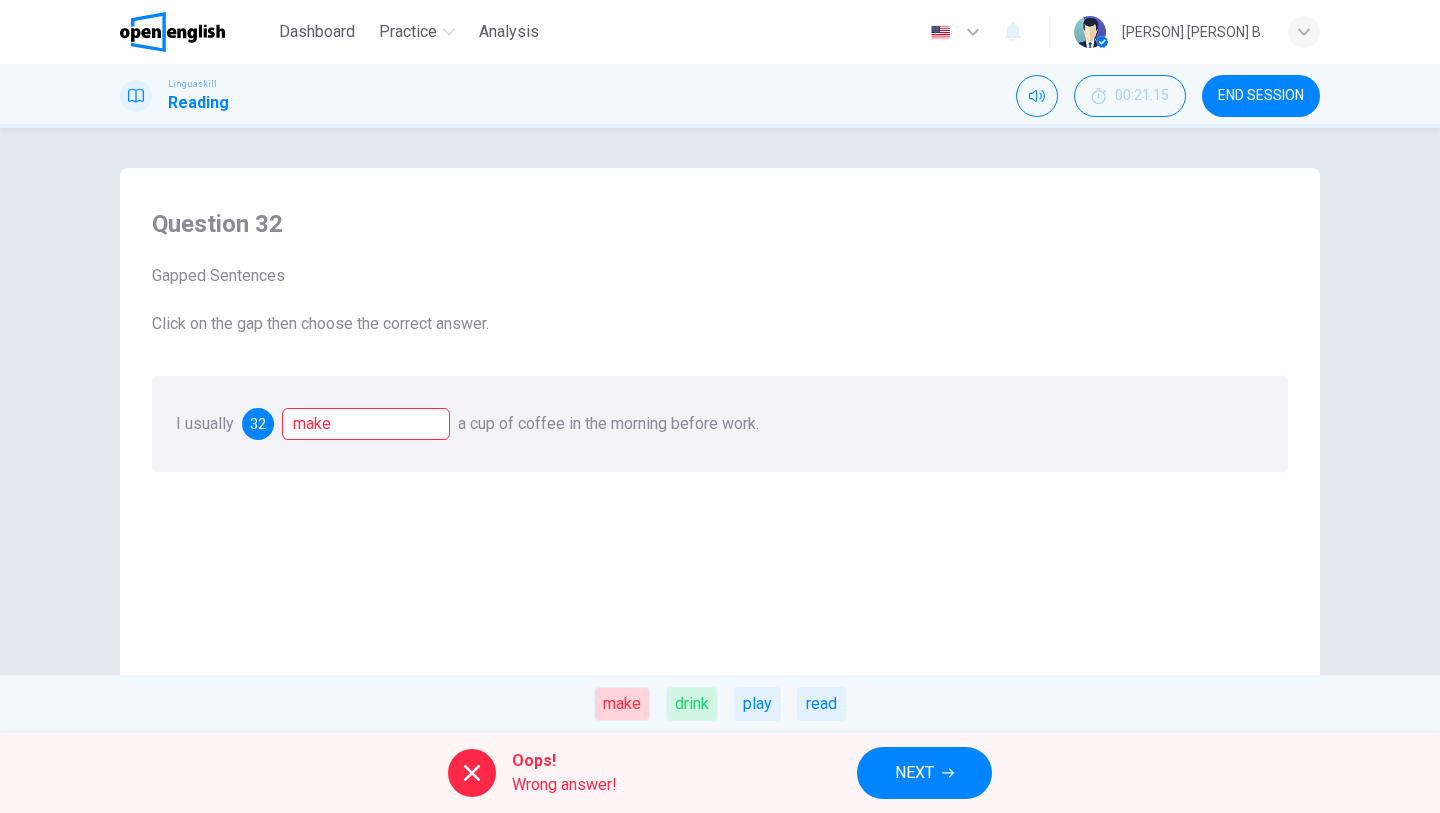 click on "NEXT" at bounding box center (914, 773) 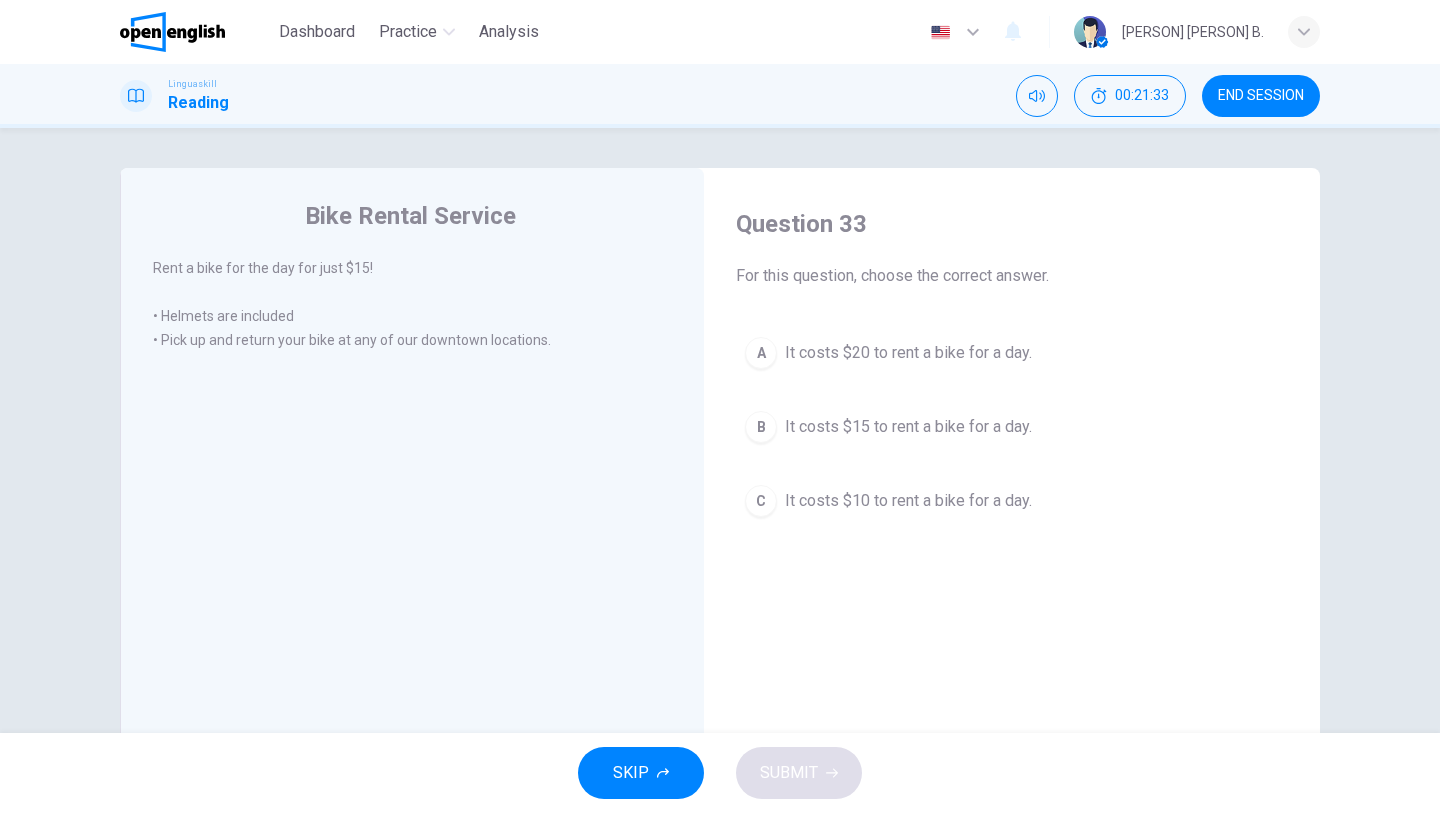 click on "It costs $15 to rent a bike for a day." at bounding box center [908, 427] 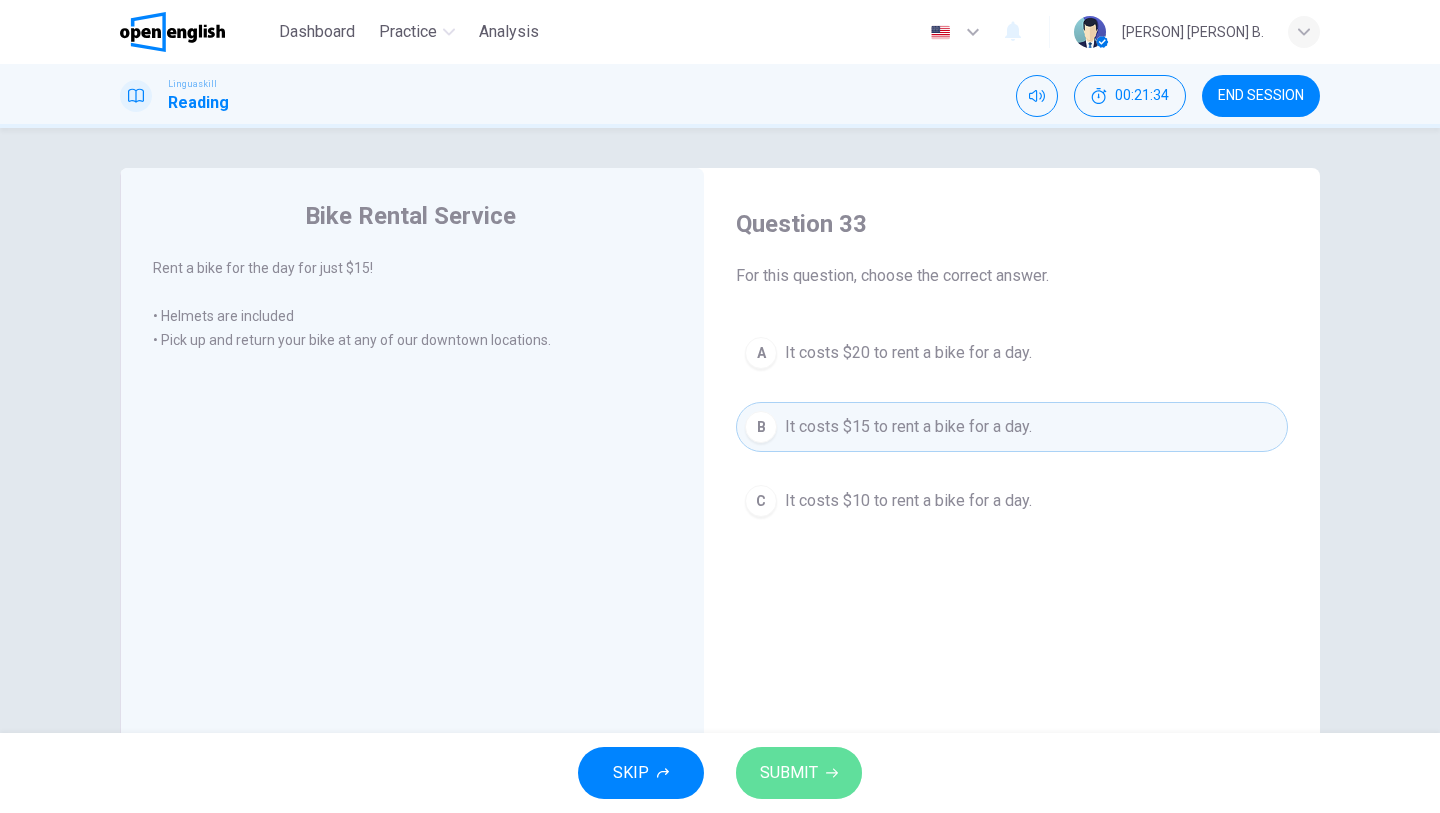 click on "SUBMIT" at bounding box center (789, 773) 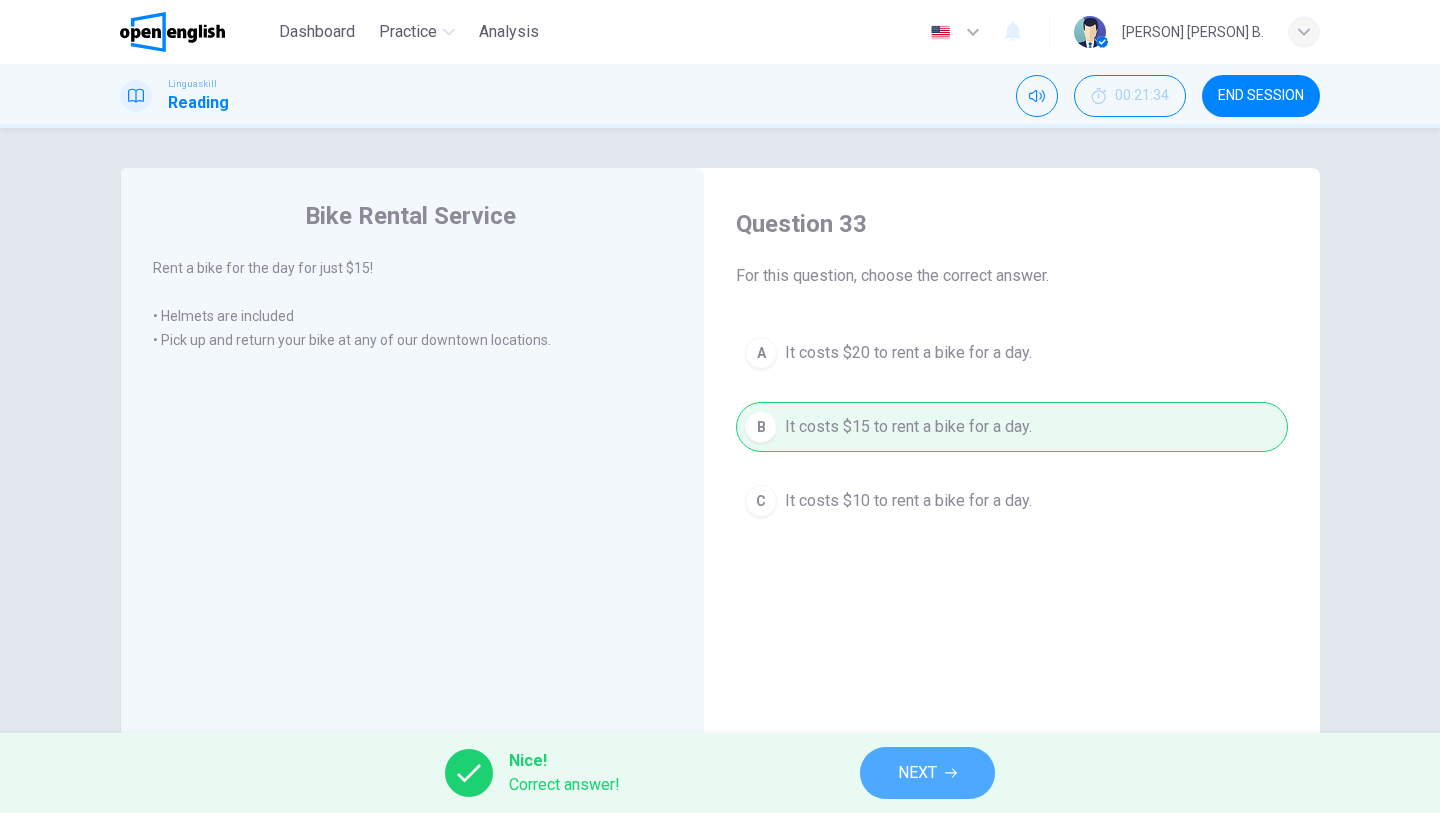 click on "NEXT" at bounding box center (917, 773) 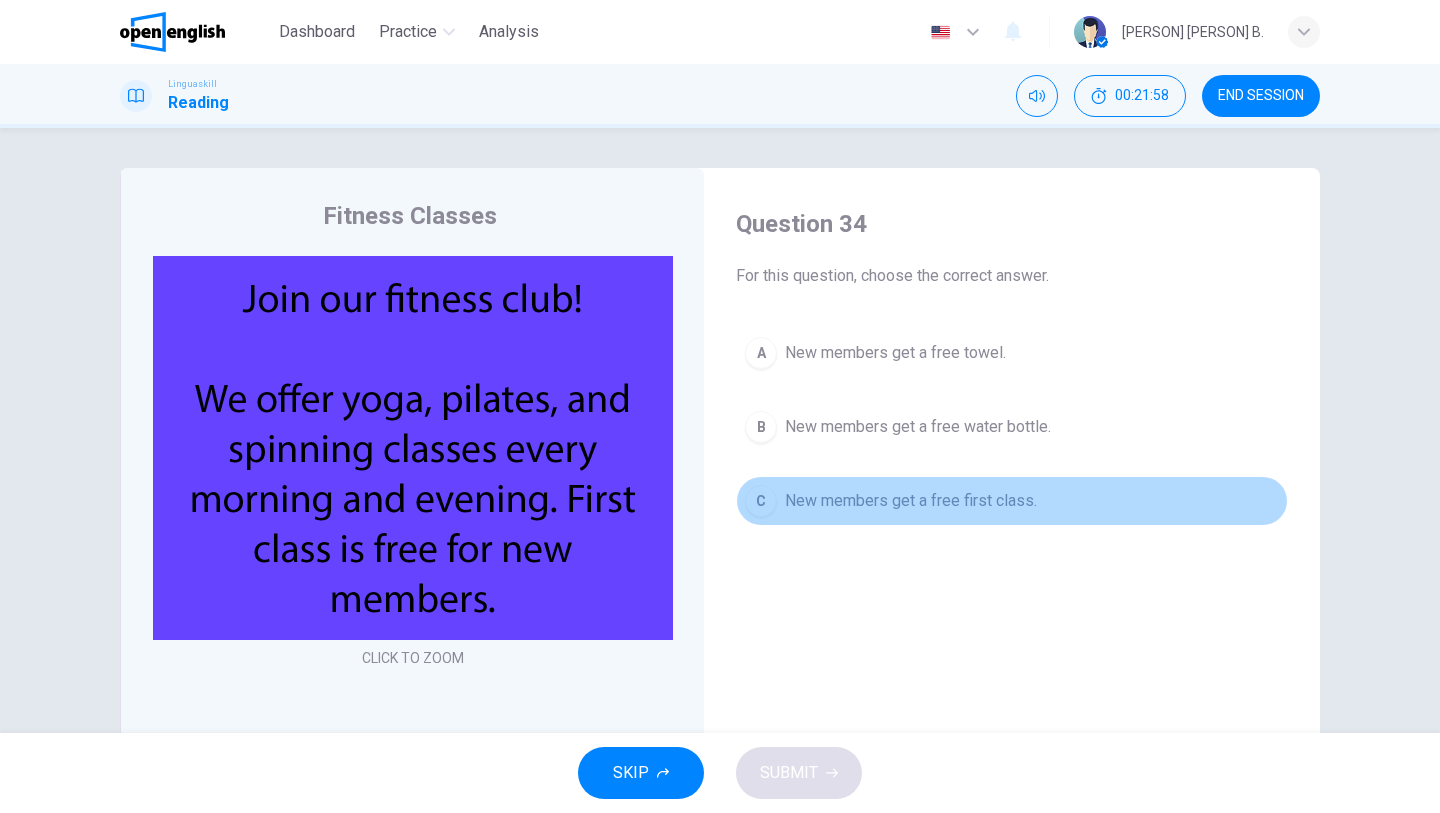 click on "New members get a free first class." at bounding box center [911, 501] 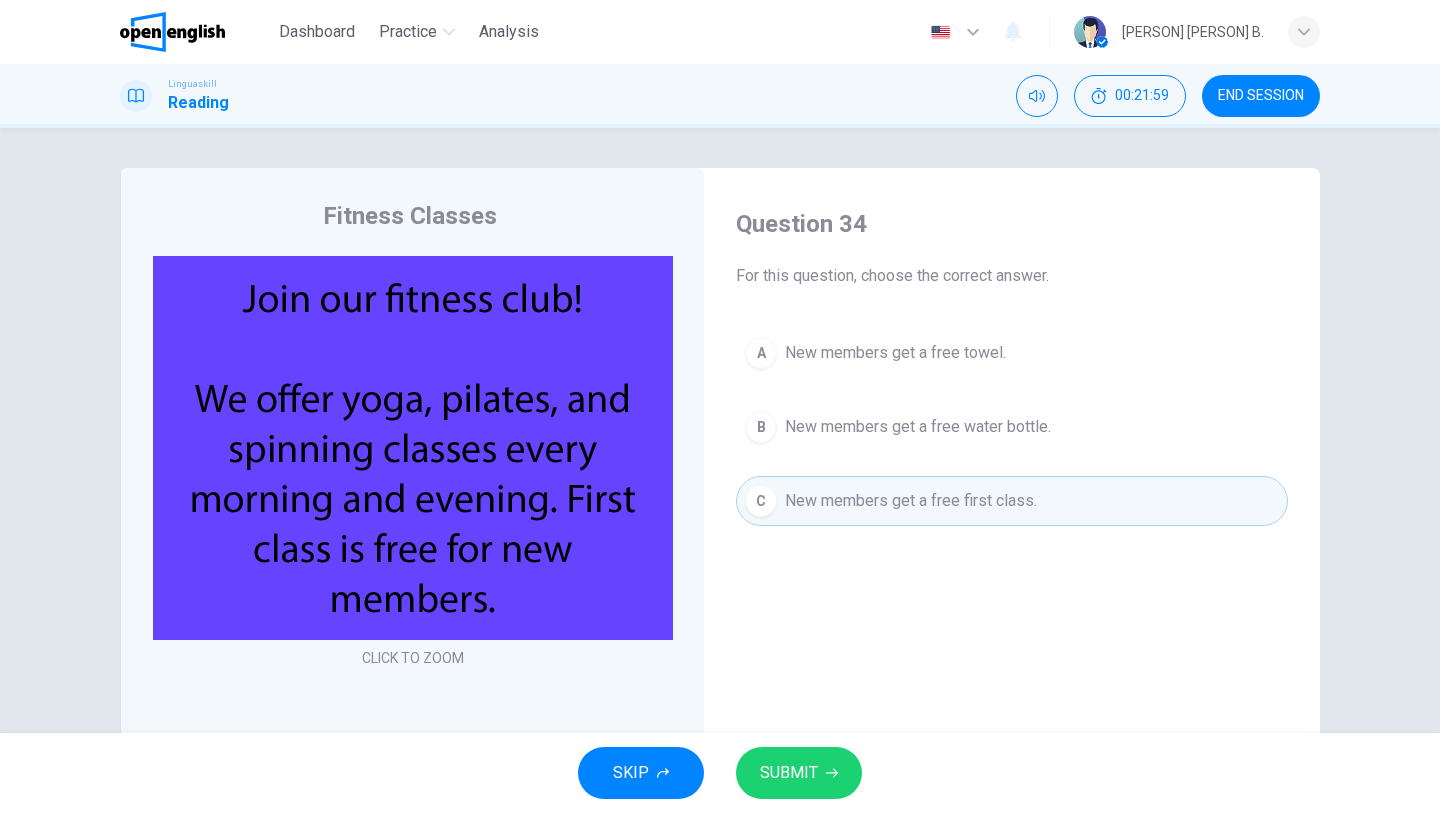 click 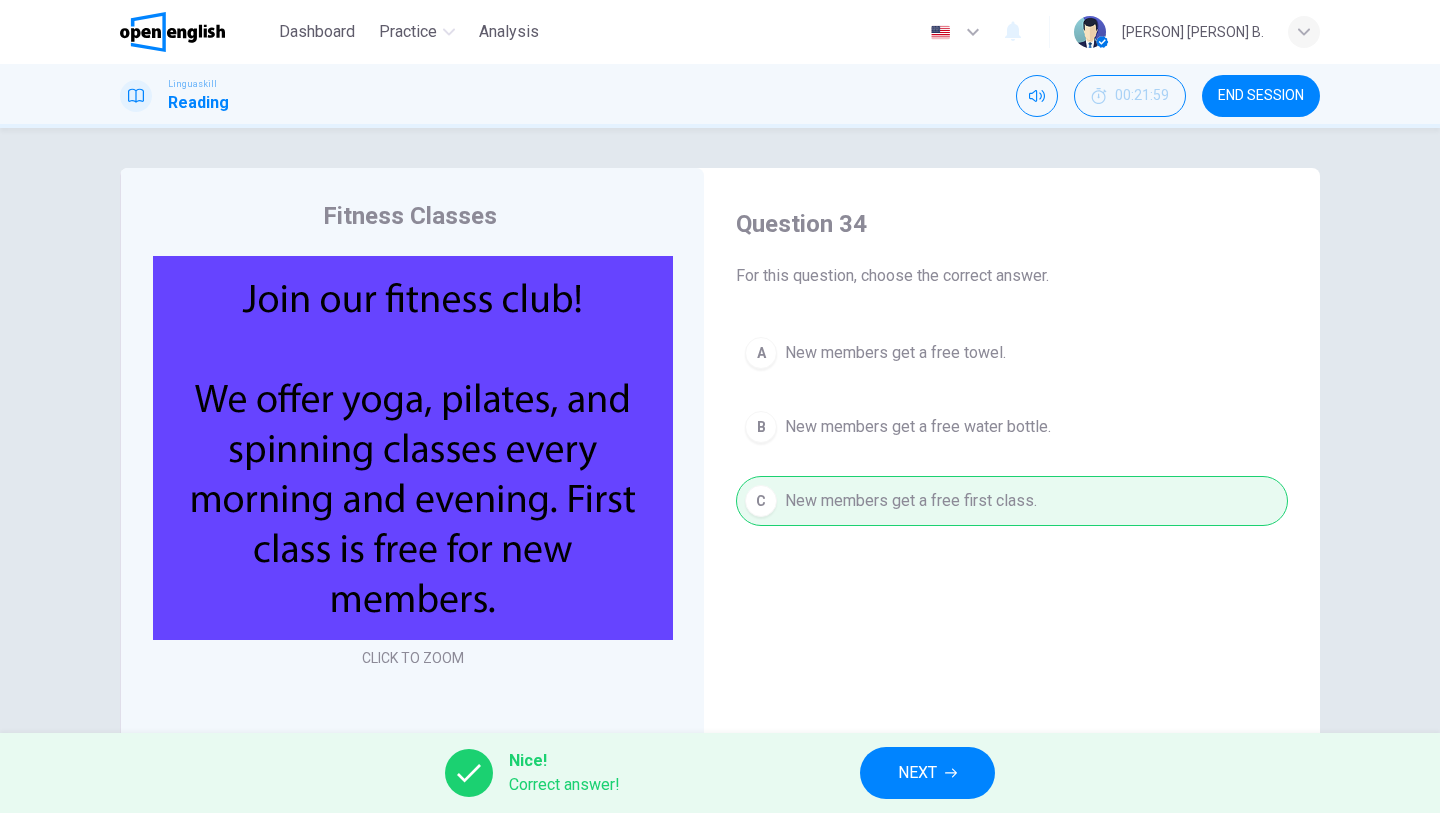 click on "NEXT" at bounding box center [917, 773] 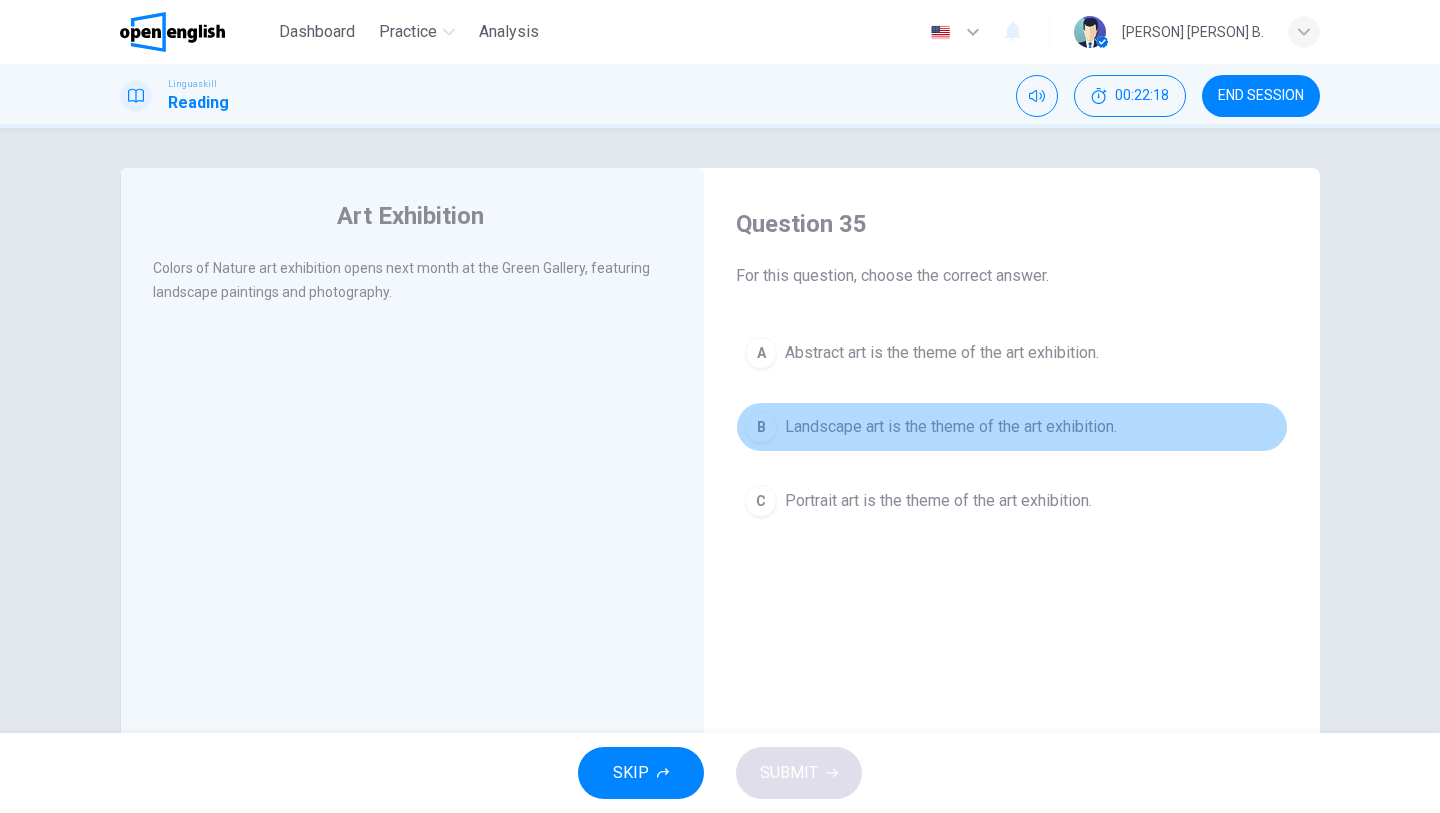 click on "Landscape art is the theme of the art exhibition." at bounding box center [951, 427] 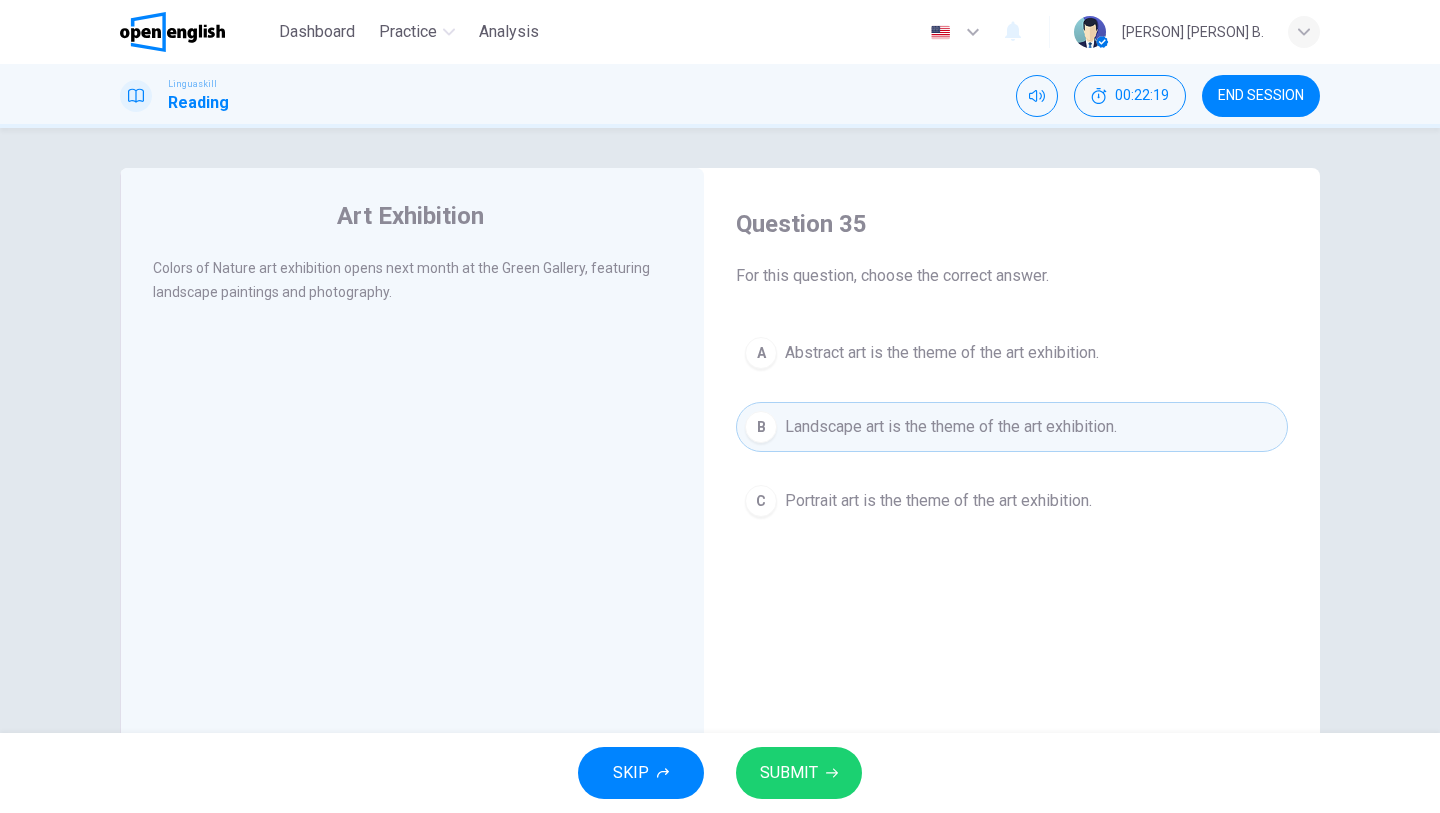 click on "SUBMIT" at bounding box center (789, 773) 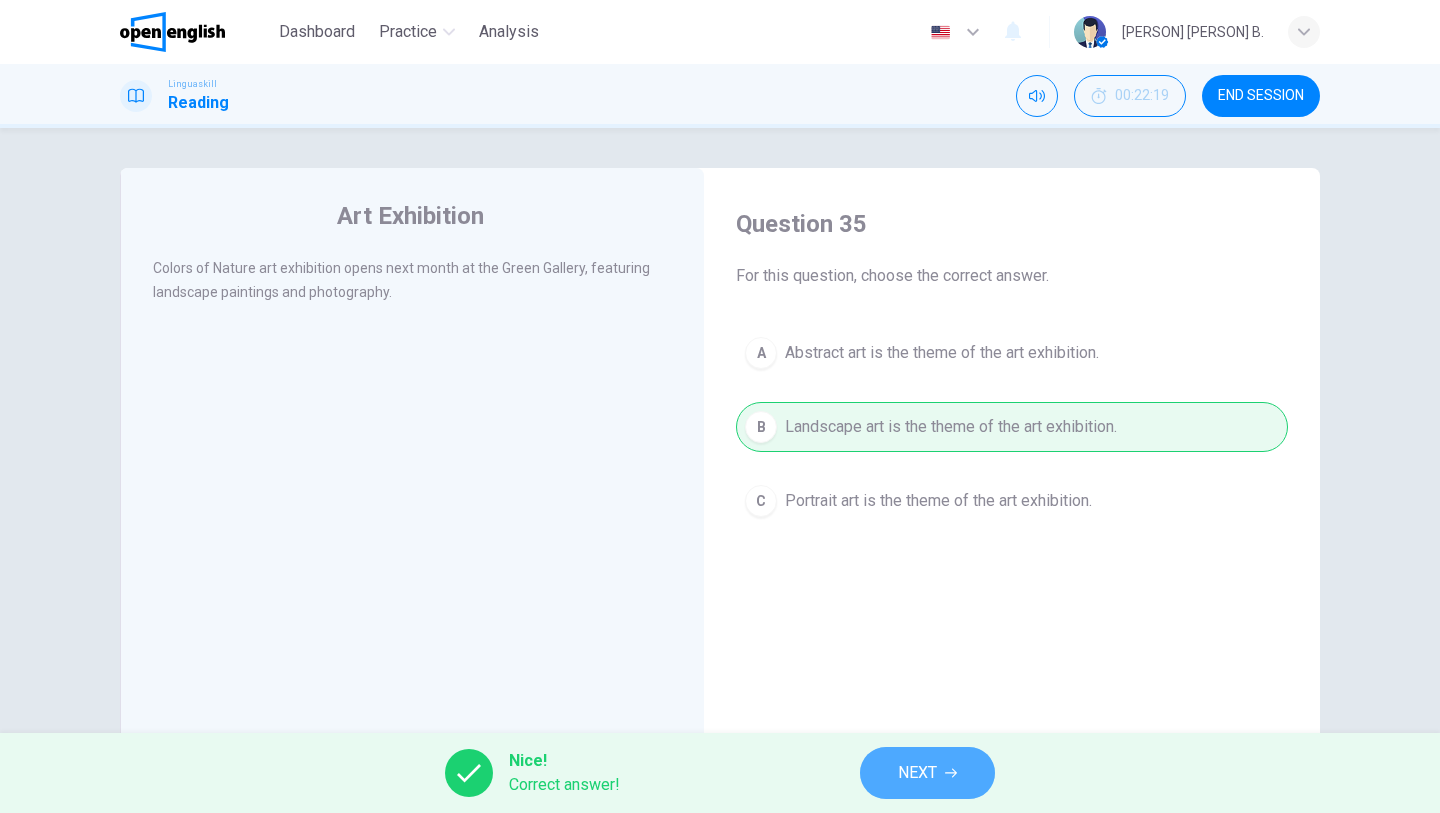 click on "NEXT" at bounding box center [917, 773] 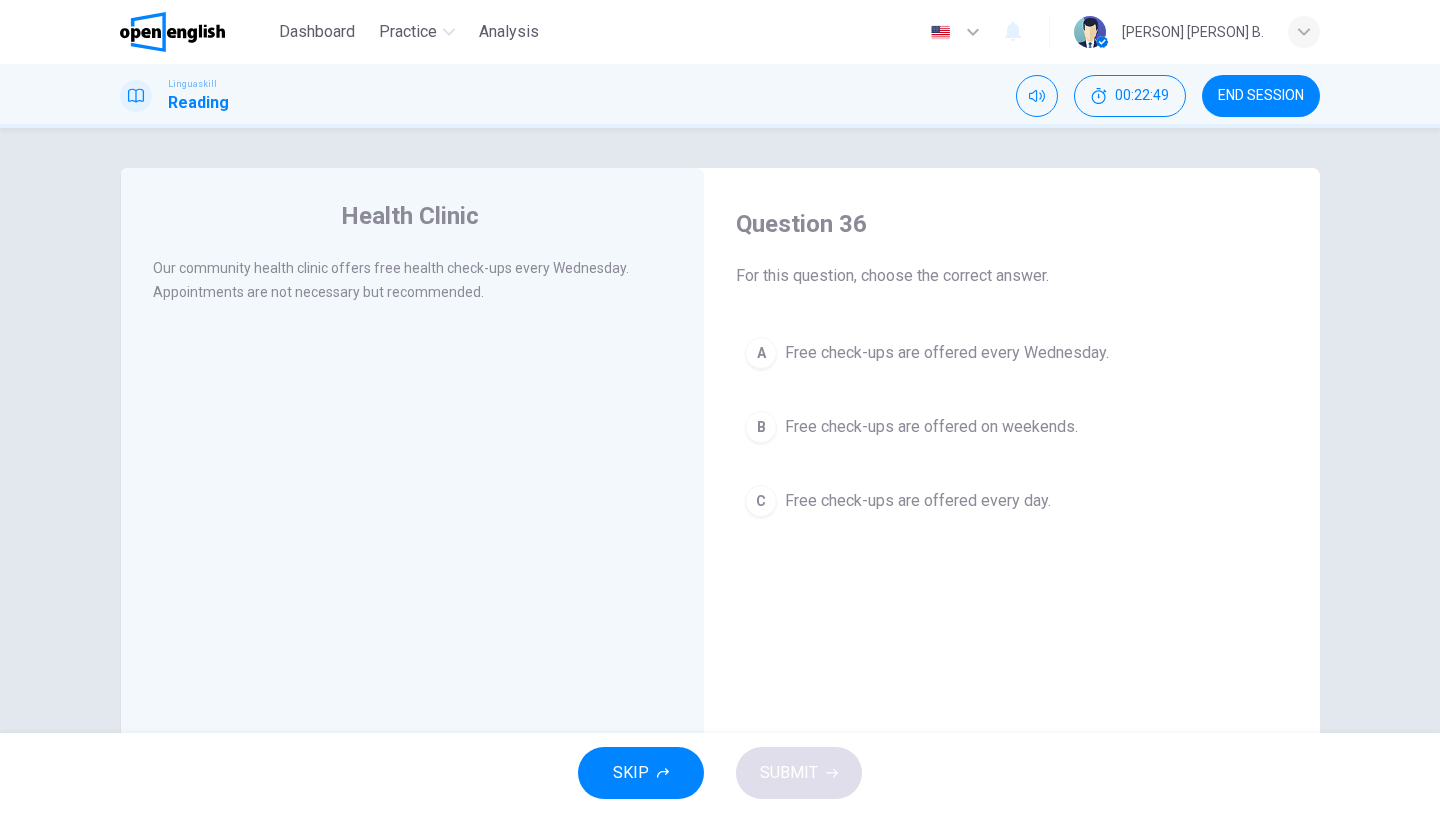 click on "Free check-ups are offered on weekends." at bounding box center [931, 427] 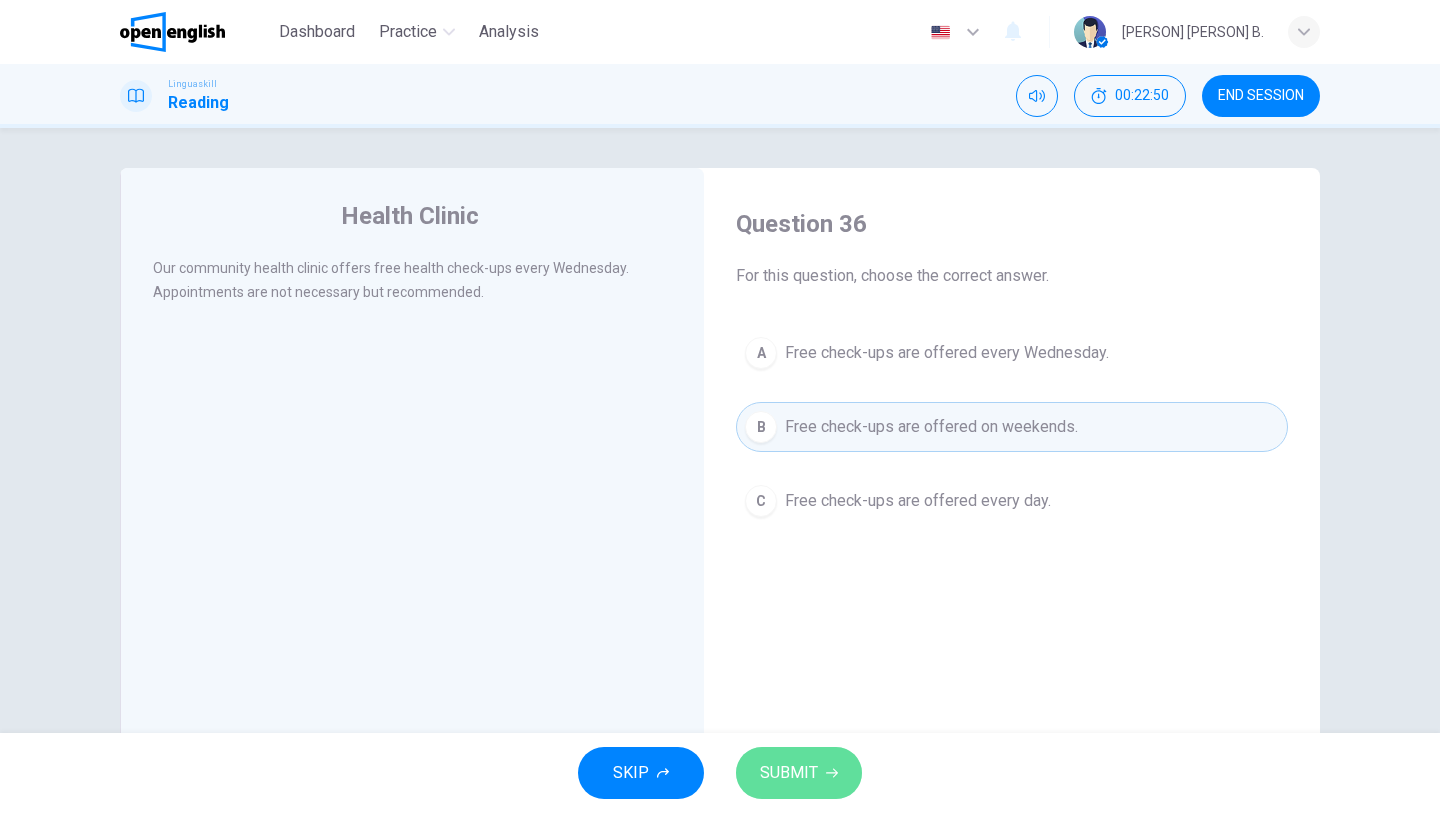click on "SUBMIT" at bounding box center (789, 773) 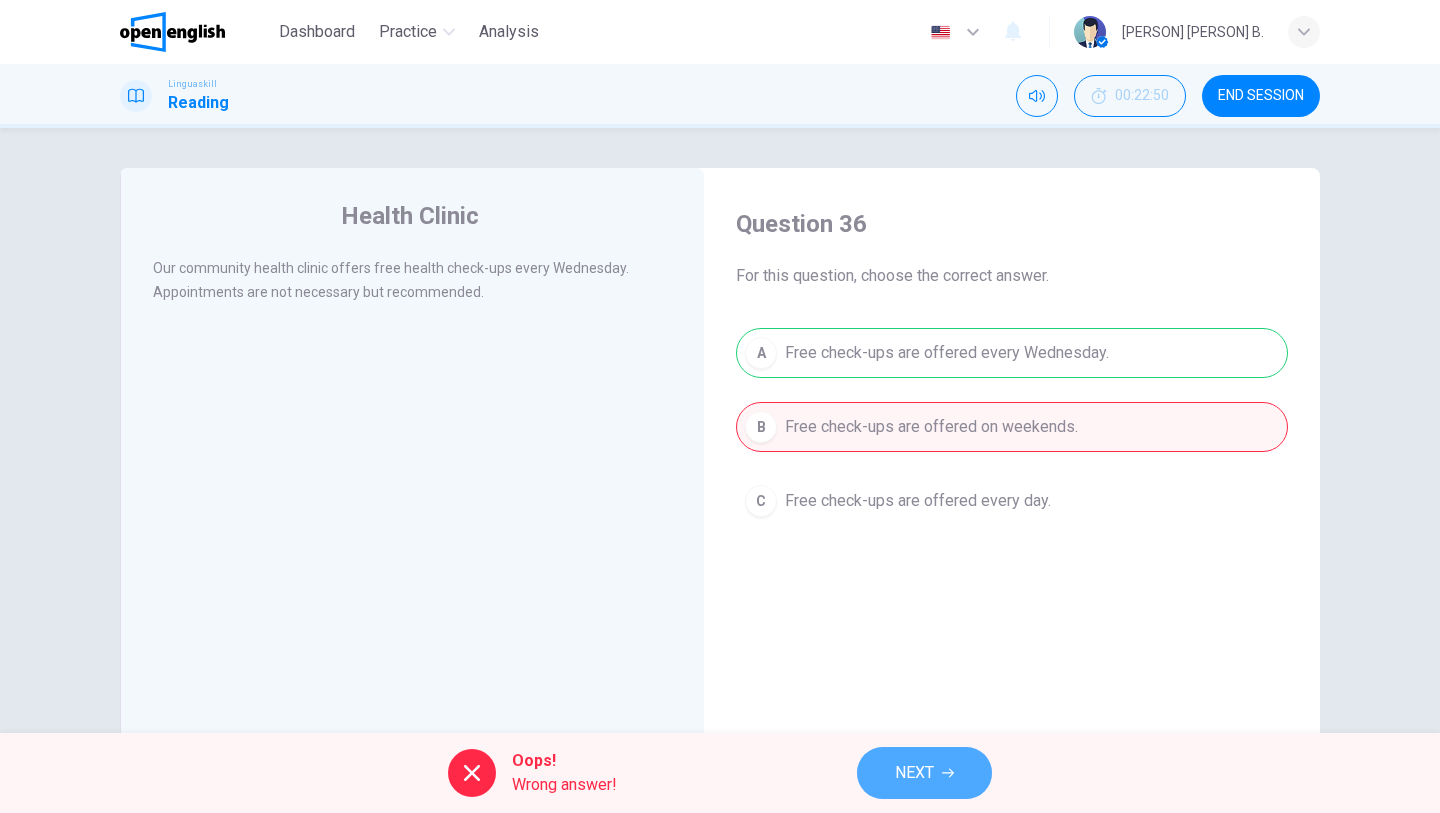 click on "NEXT" at bounding box center (914, 773) 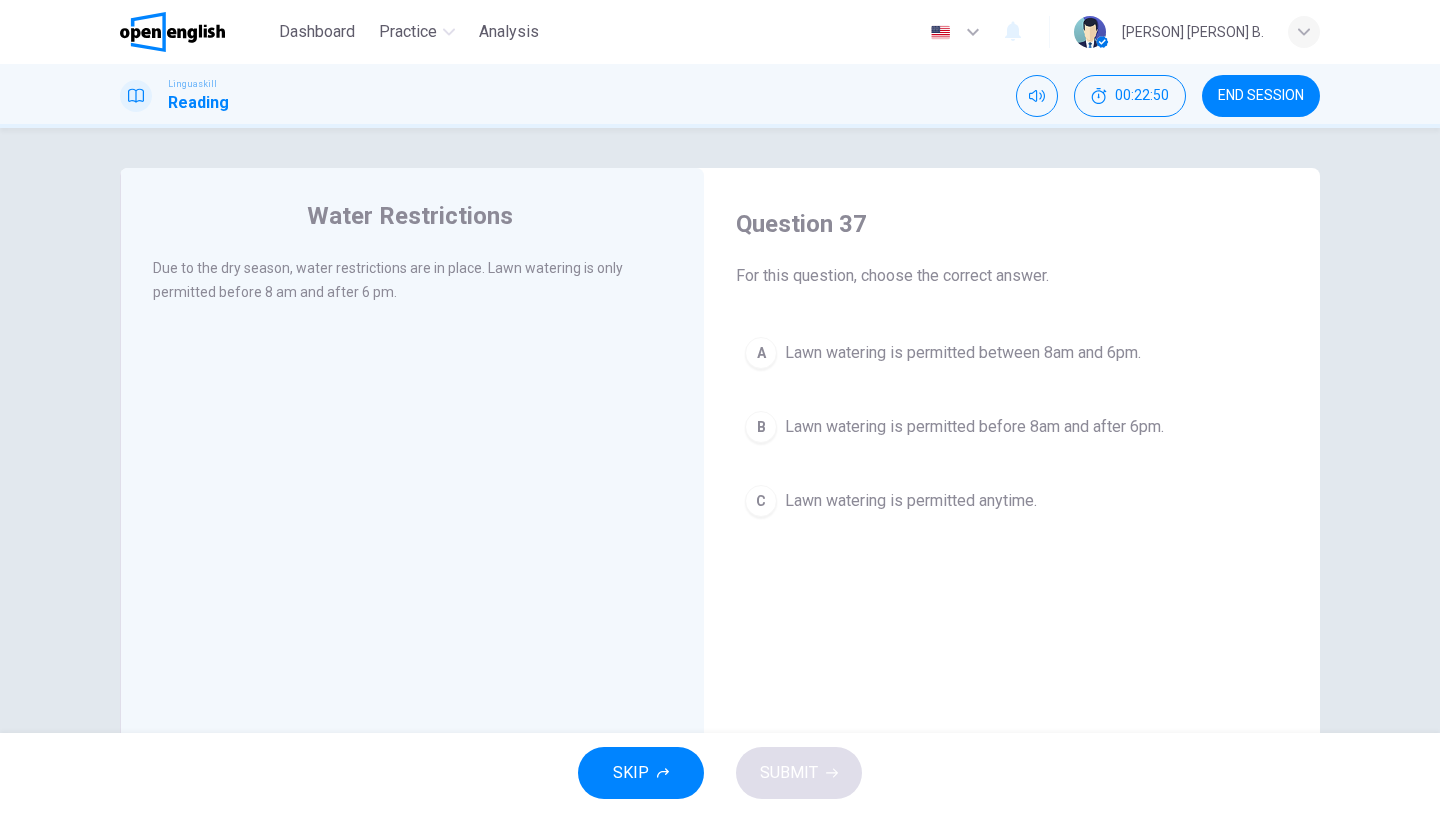 click on "Water Restrictions Due to the dry season, water restrictions are in place. Lawn watering is only permitted before 8 am and after 6 pm." at bounding box center (412, 515) 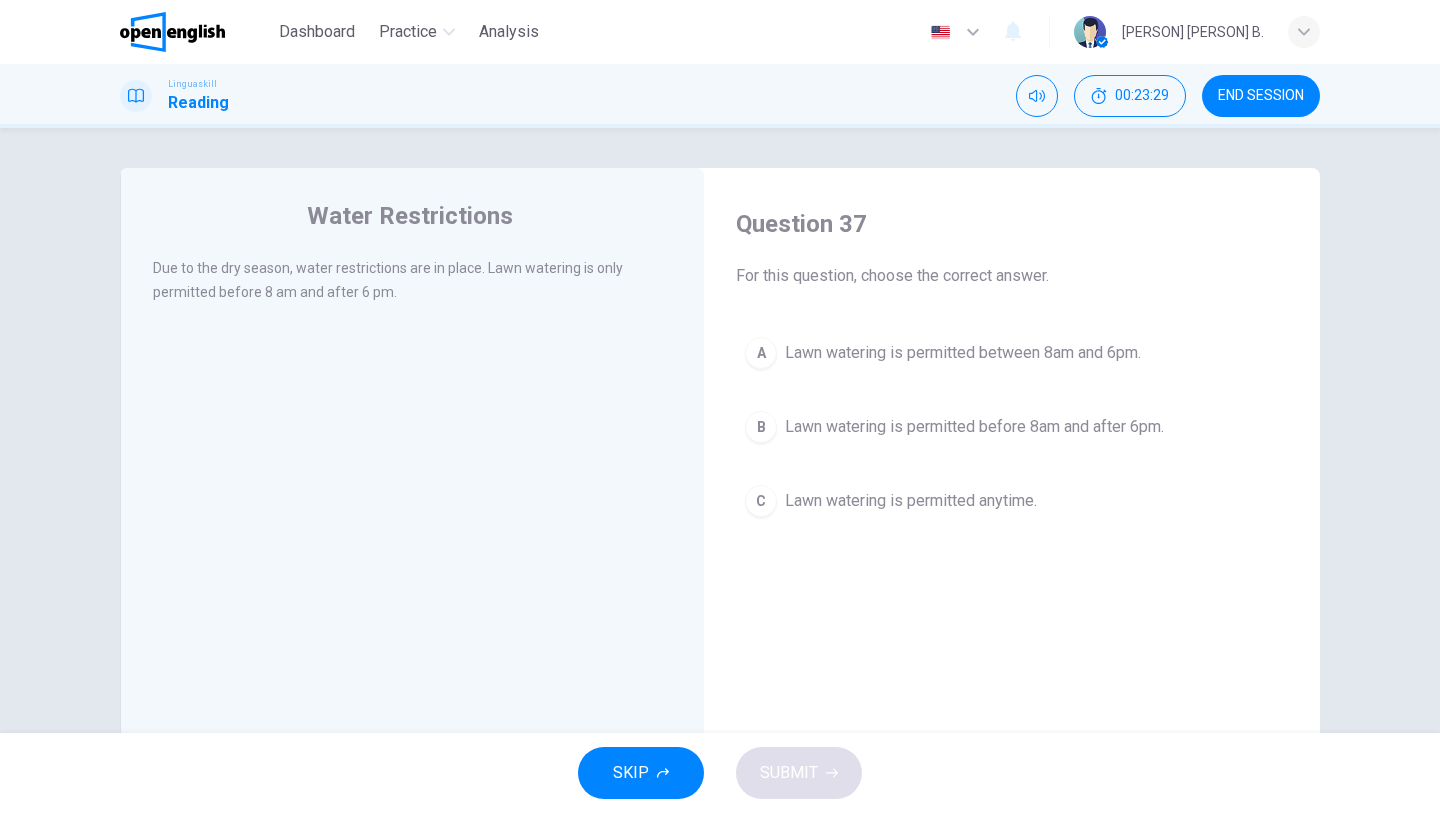 click on "Lawn watering is permitted before 8am and after 6pm." at bounding box center (974, 427) 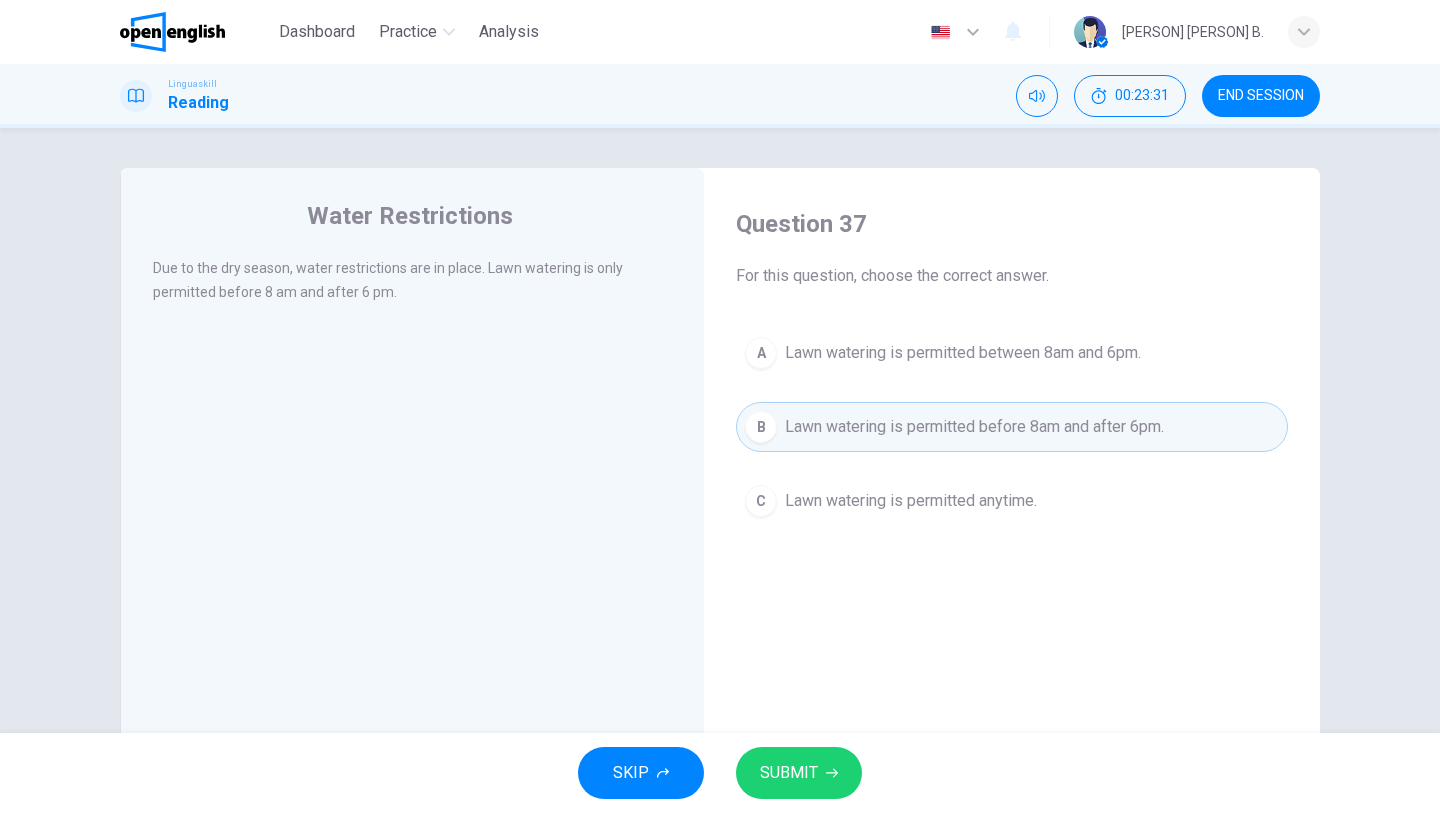 click on "SUBMIT" at bounding box center [789, 773] 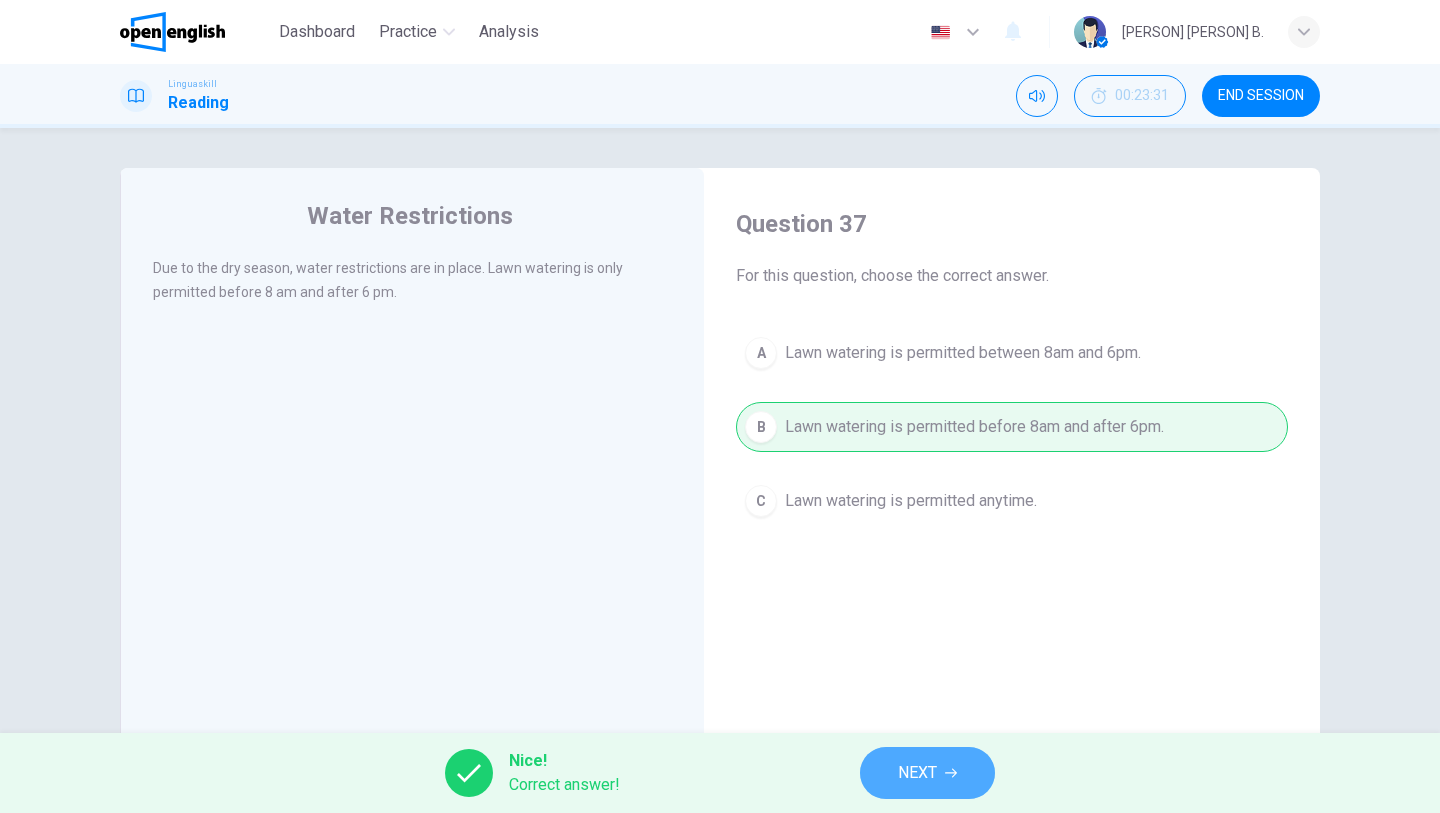 click on "NEXT" at bounding box center [927, 773] 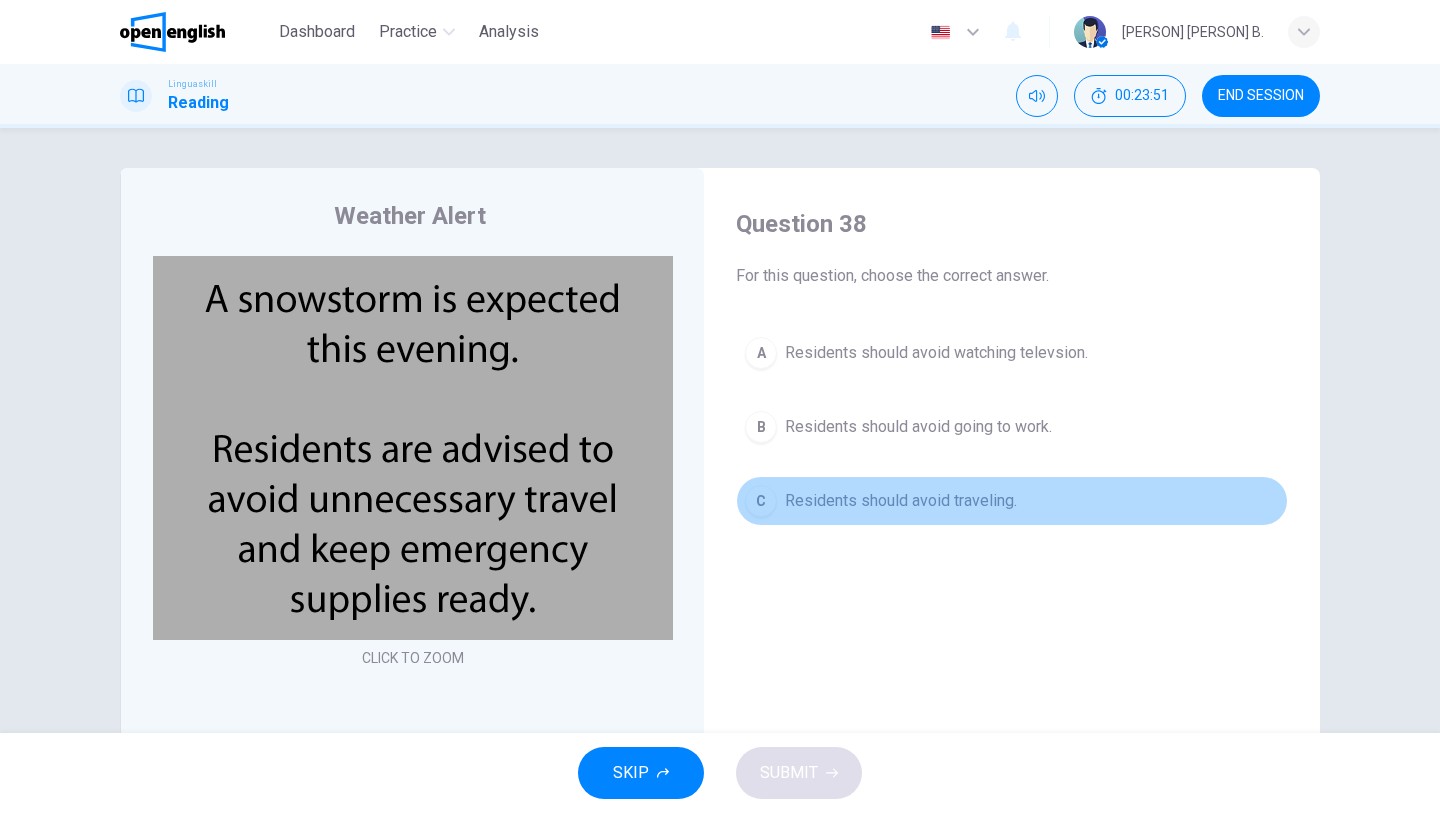 click on "Residents should avoid traveling." at bounding box center (901, 501) 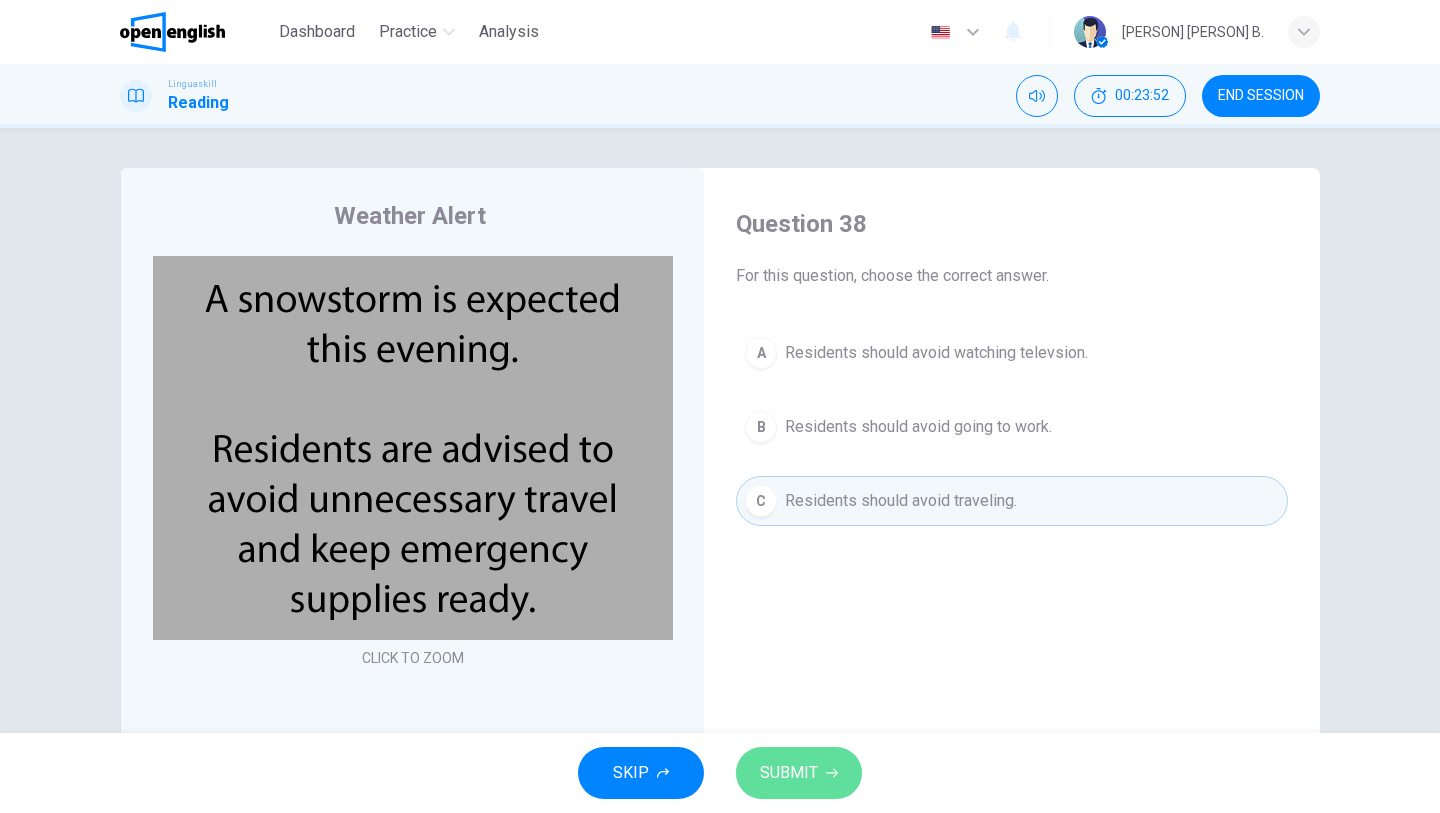 click on "SUBMIT" at bounding box center [789, 773] 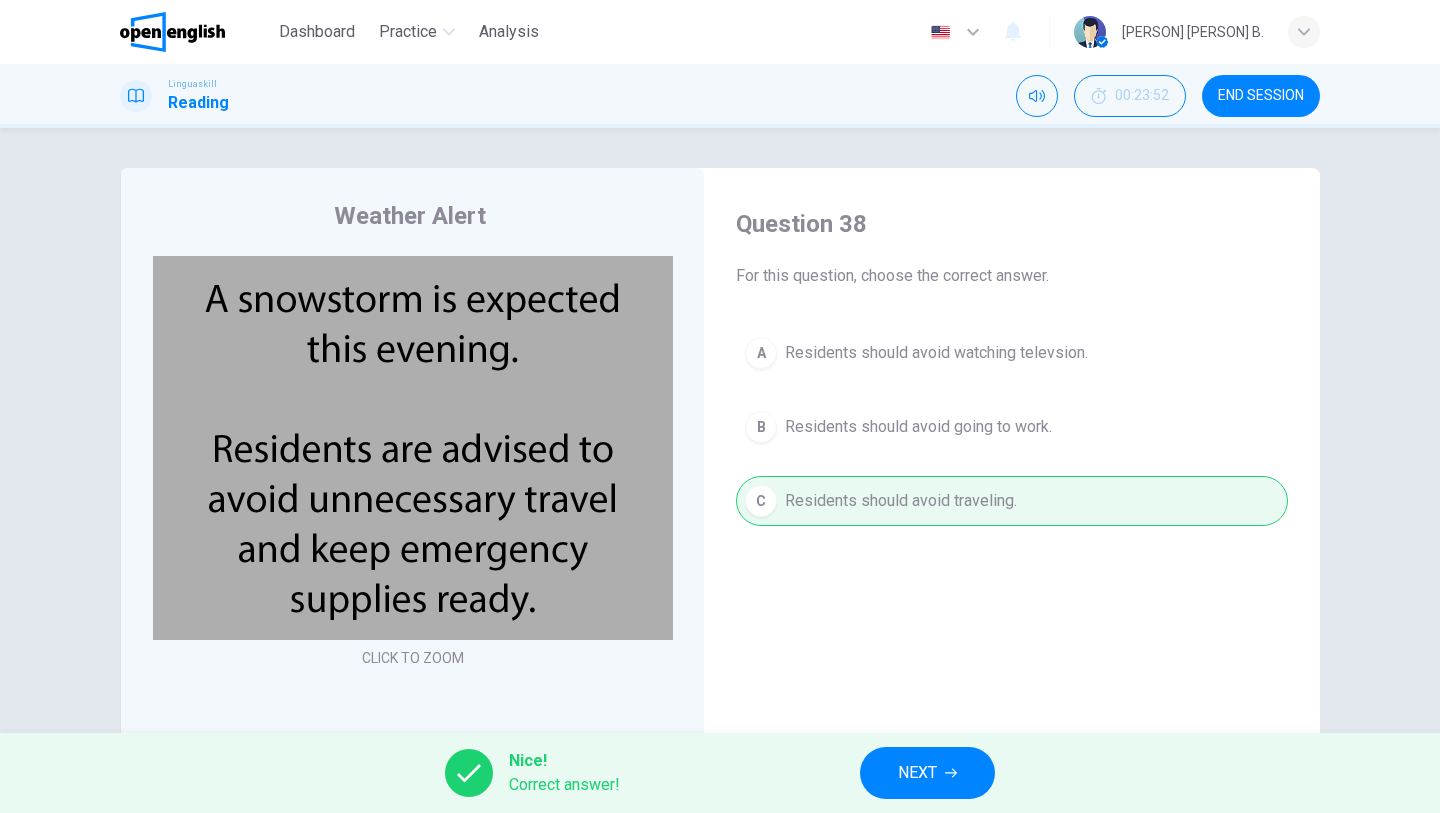 click on "NEXT" at bounding box center (927, 773) 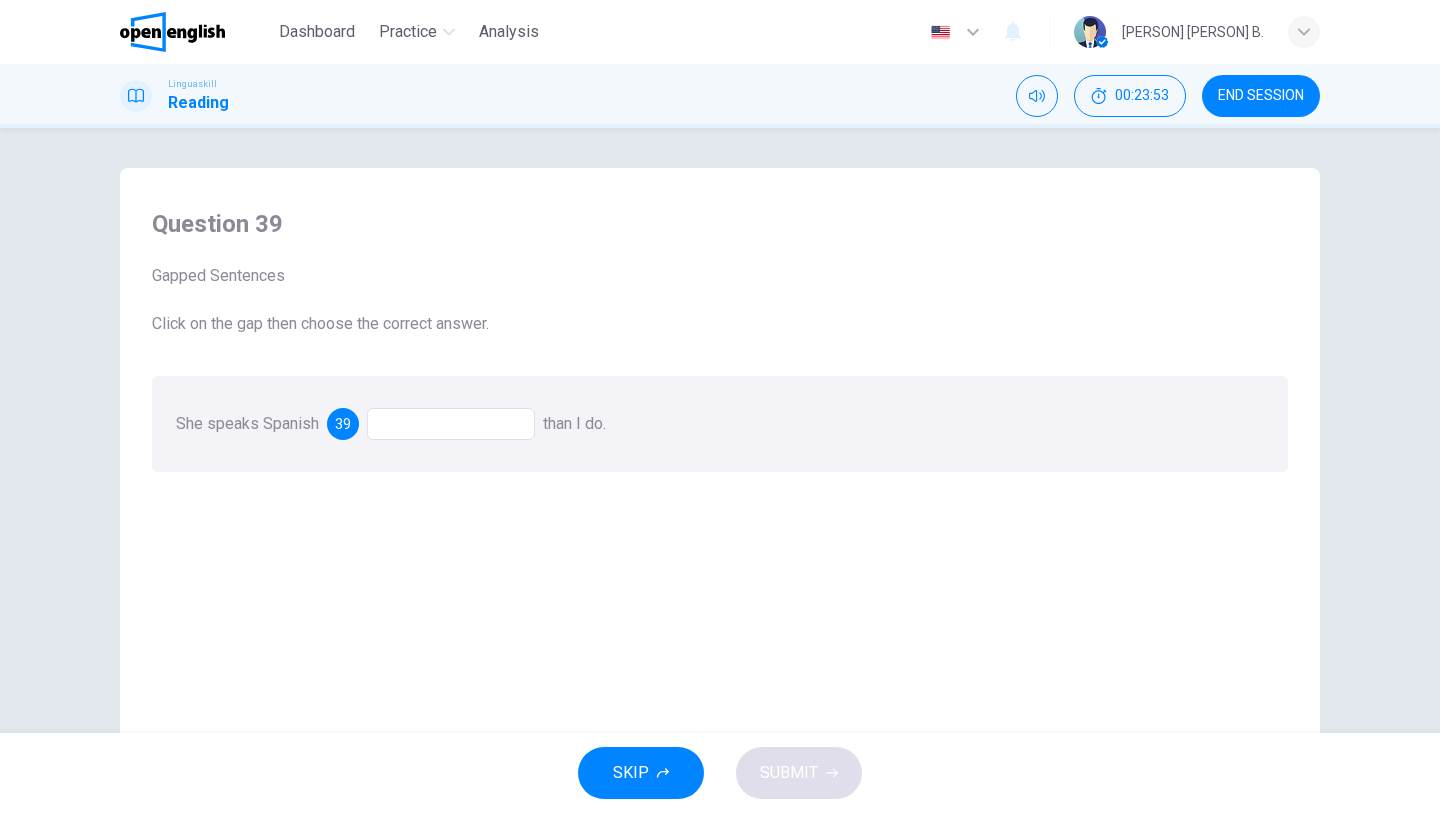 click at bounding box center (451, 424) 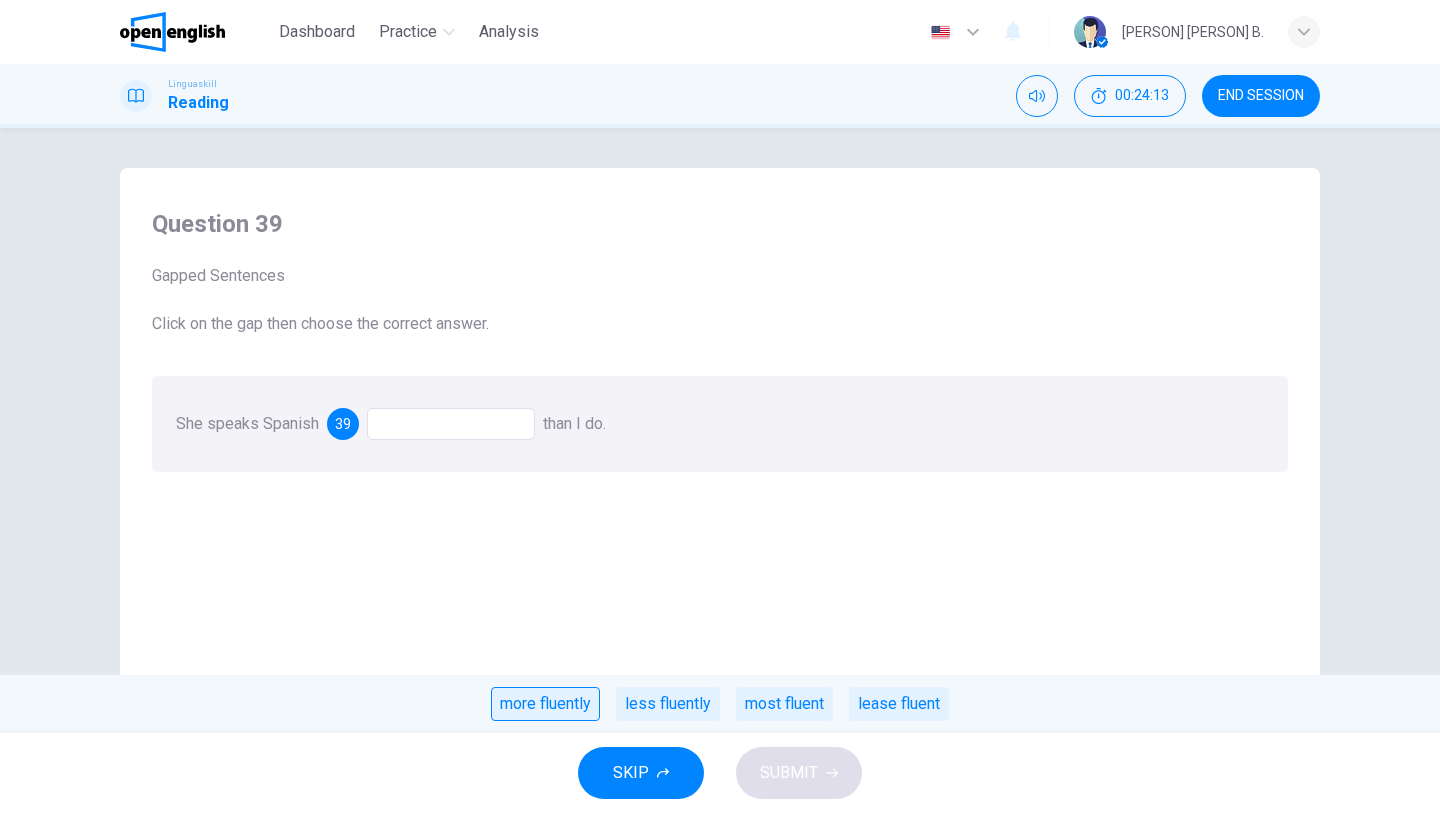 click on "more fluently" at bounding box center (545, 704) 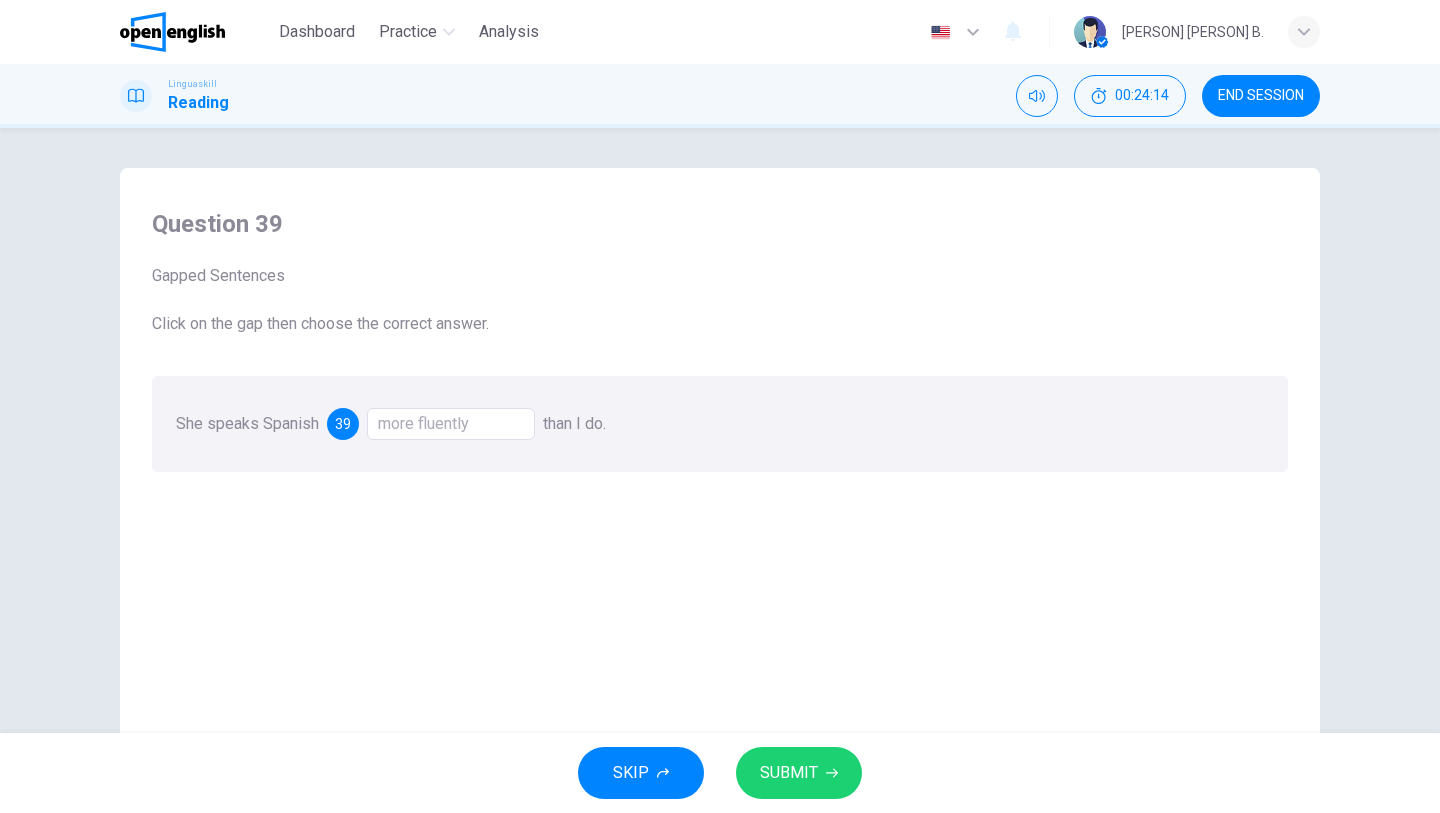 click on "SUBMIT" at bounding box center [789, 773] 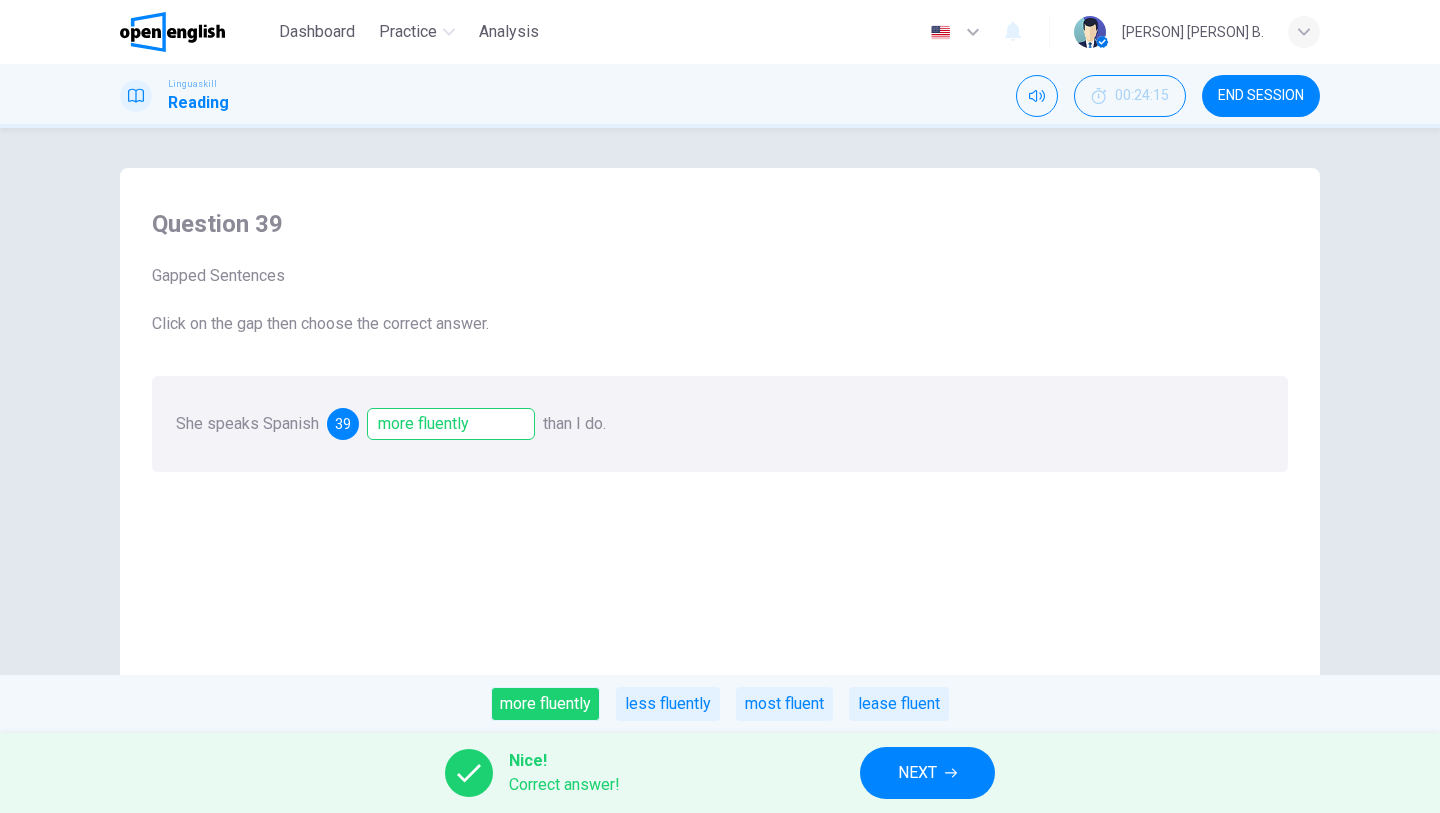 click on "NEXT" at bounding box center (917, 773) 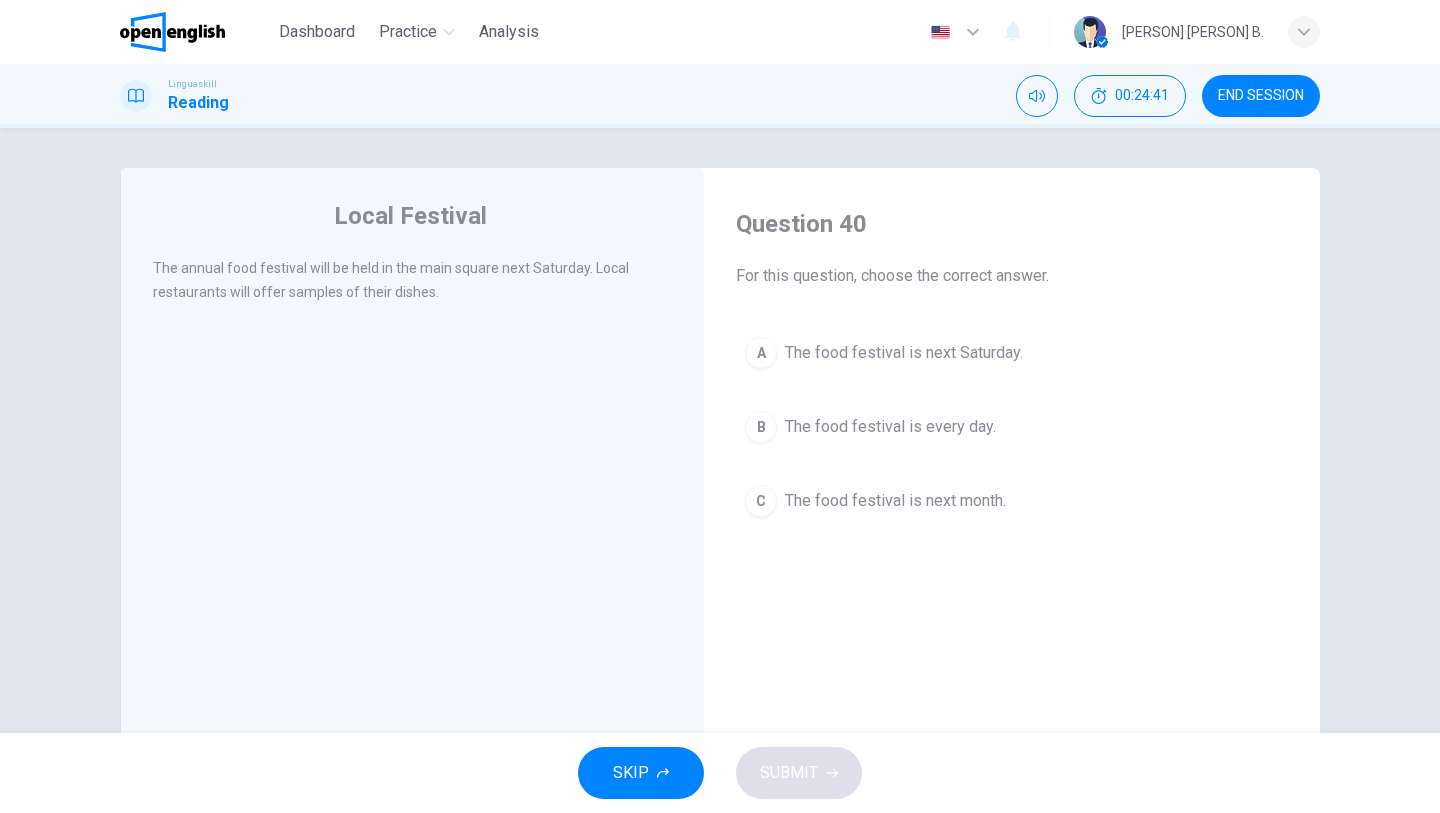 click on "The food festival is next Saturday." at bounding box center [904, 353] 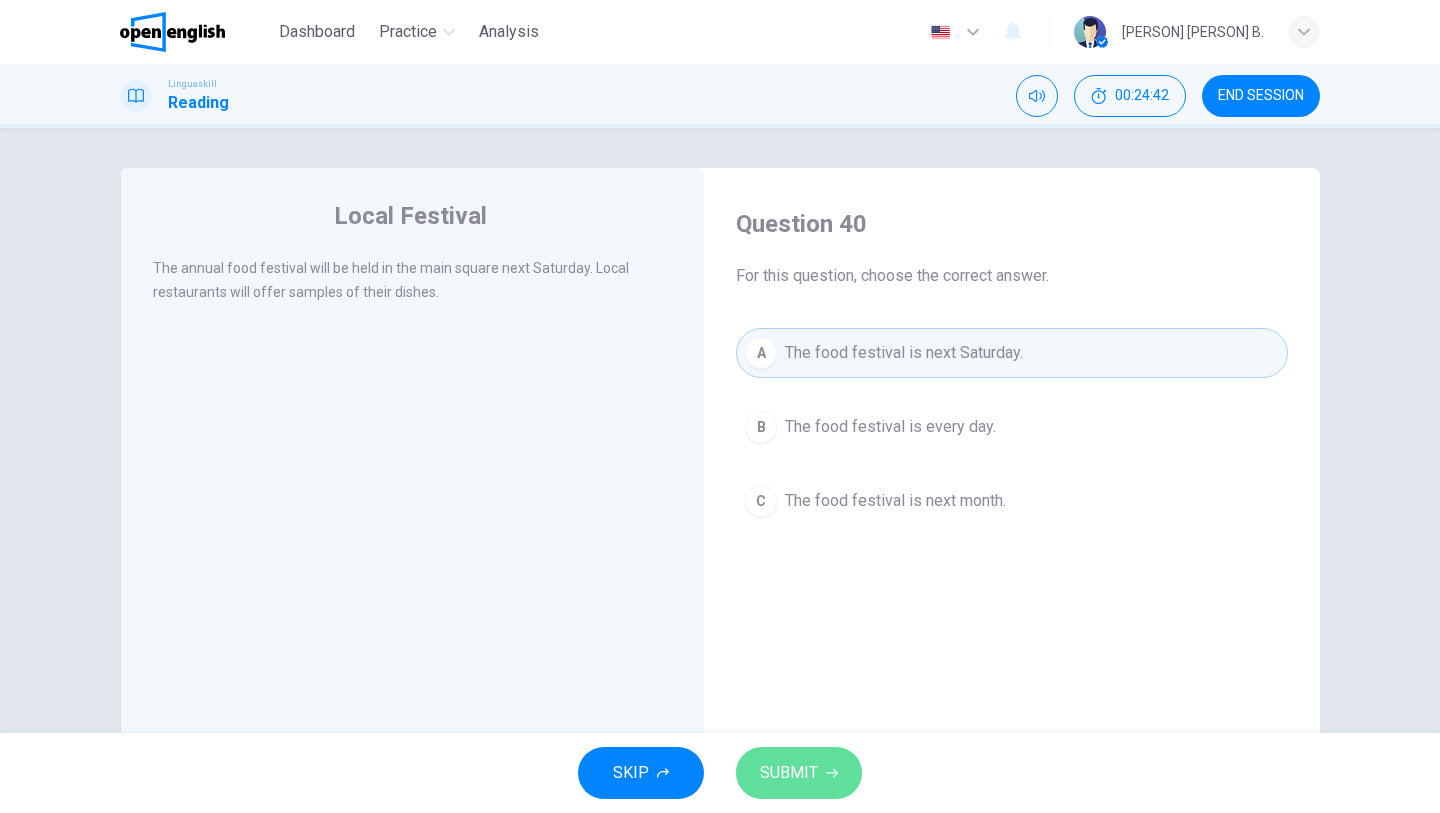 click on "SUBMIT" at bounding box center [789, 773] 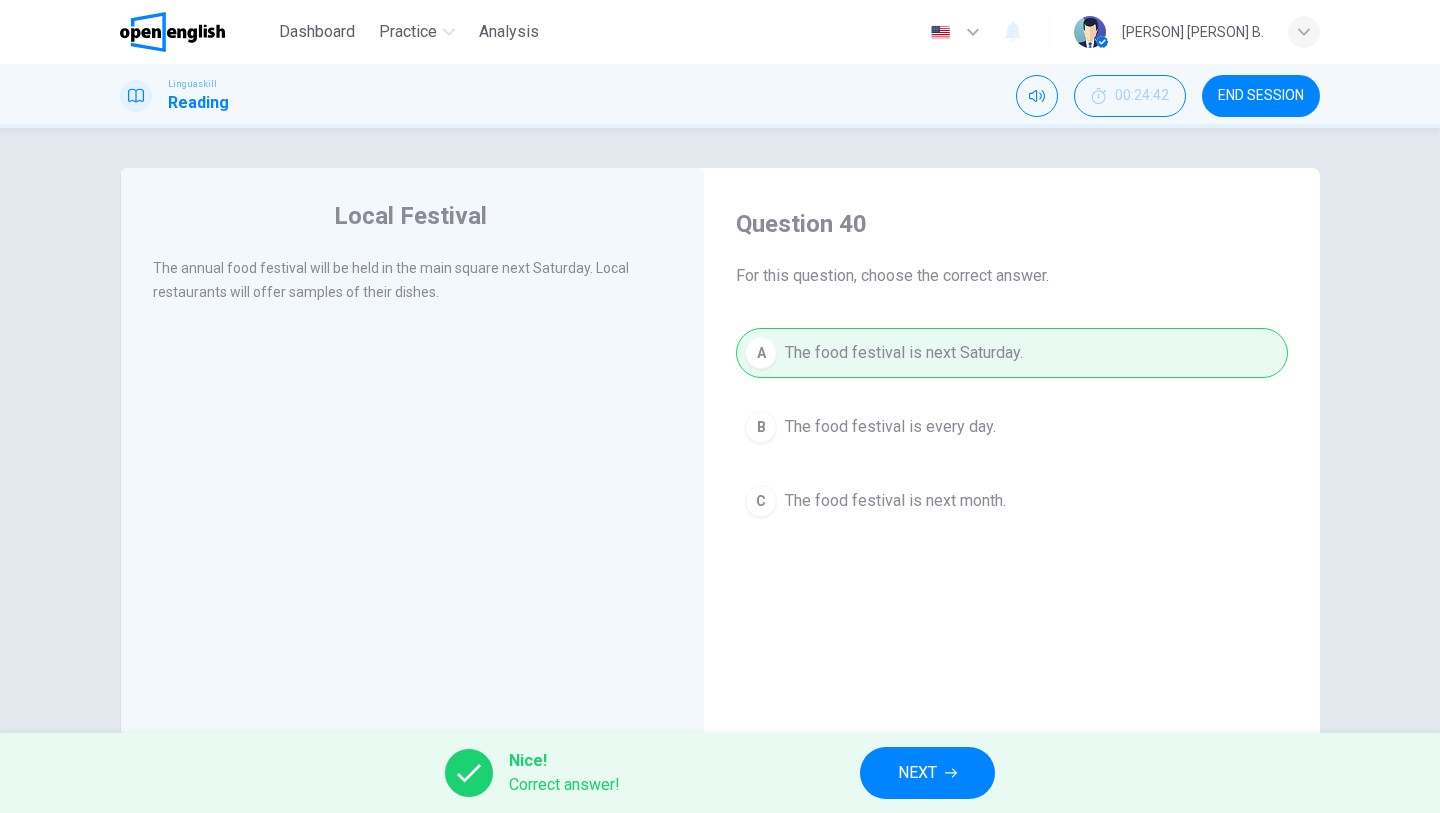 click on "NEXT" at bounding box center [927, 773] 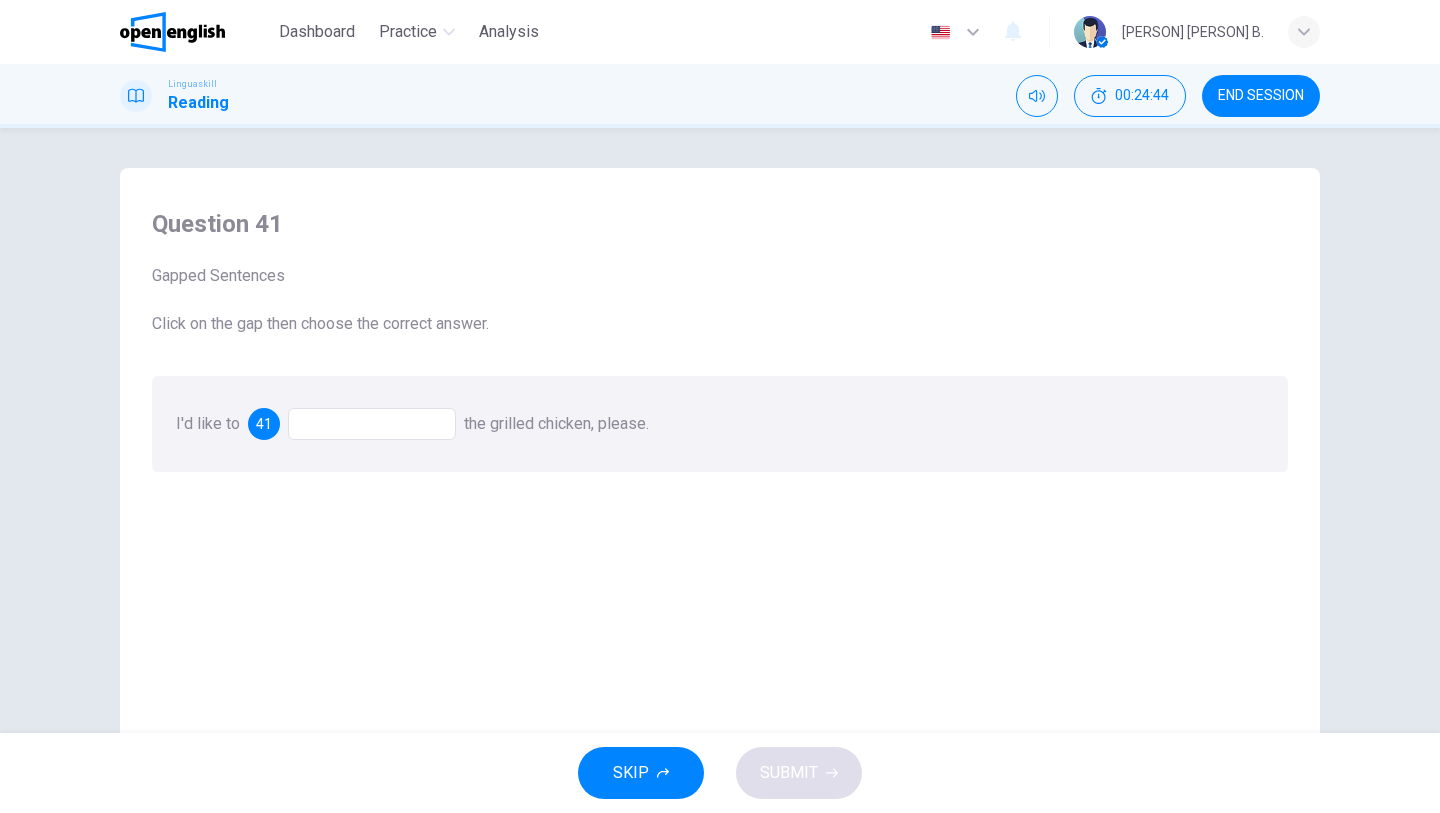 click at bounding box center [372, 424] 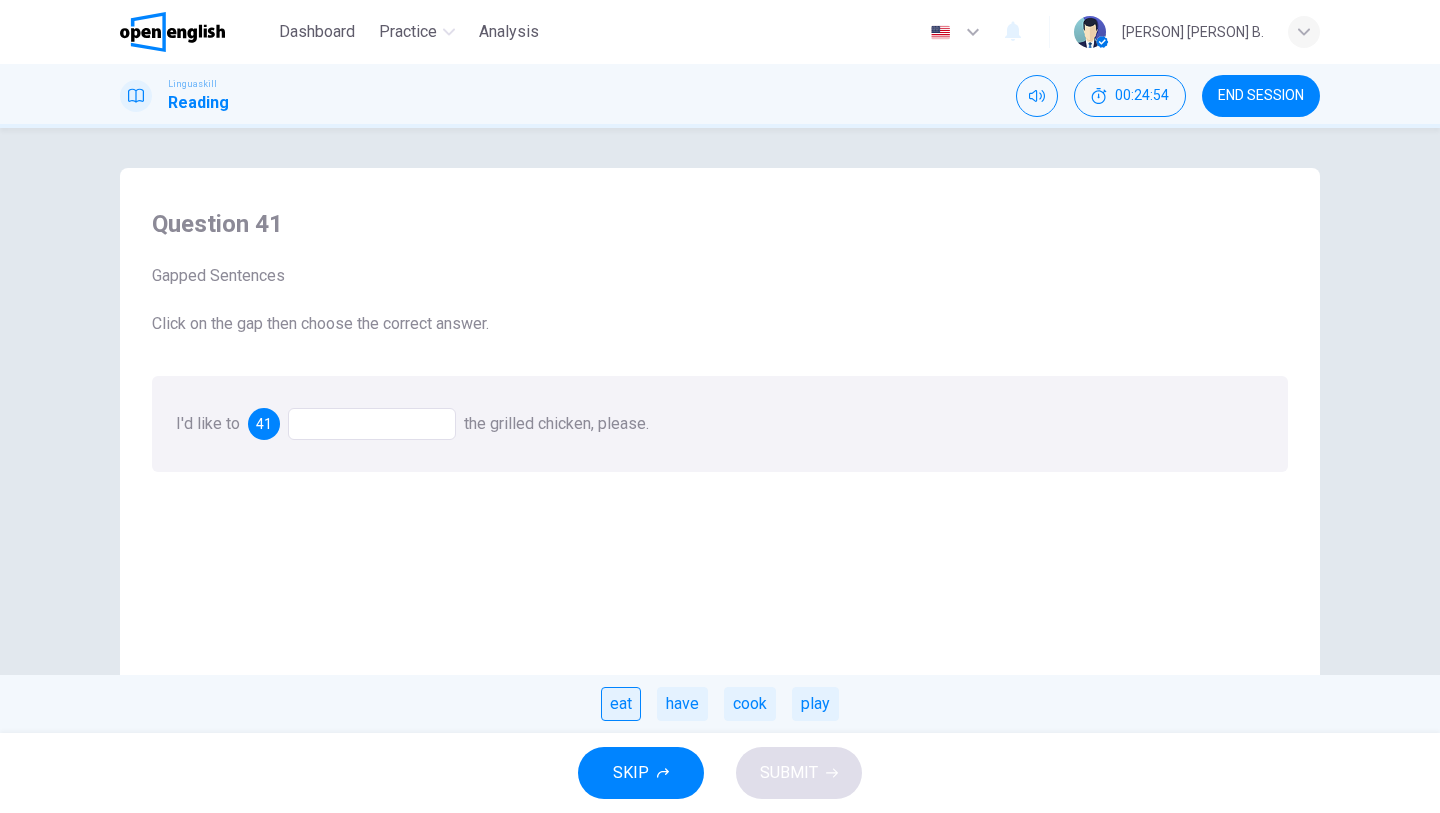 click on "eat" at bounding box center [621, 704] 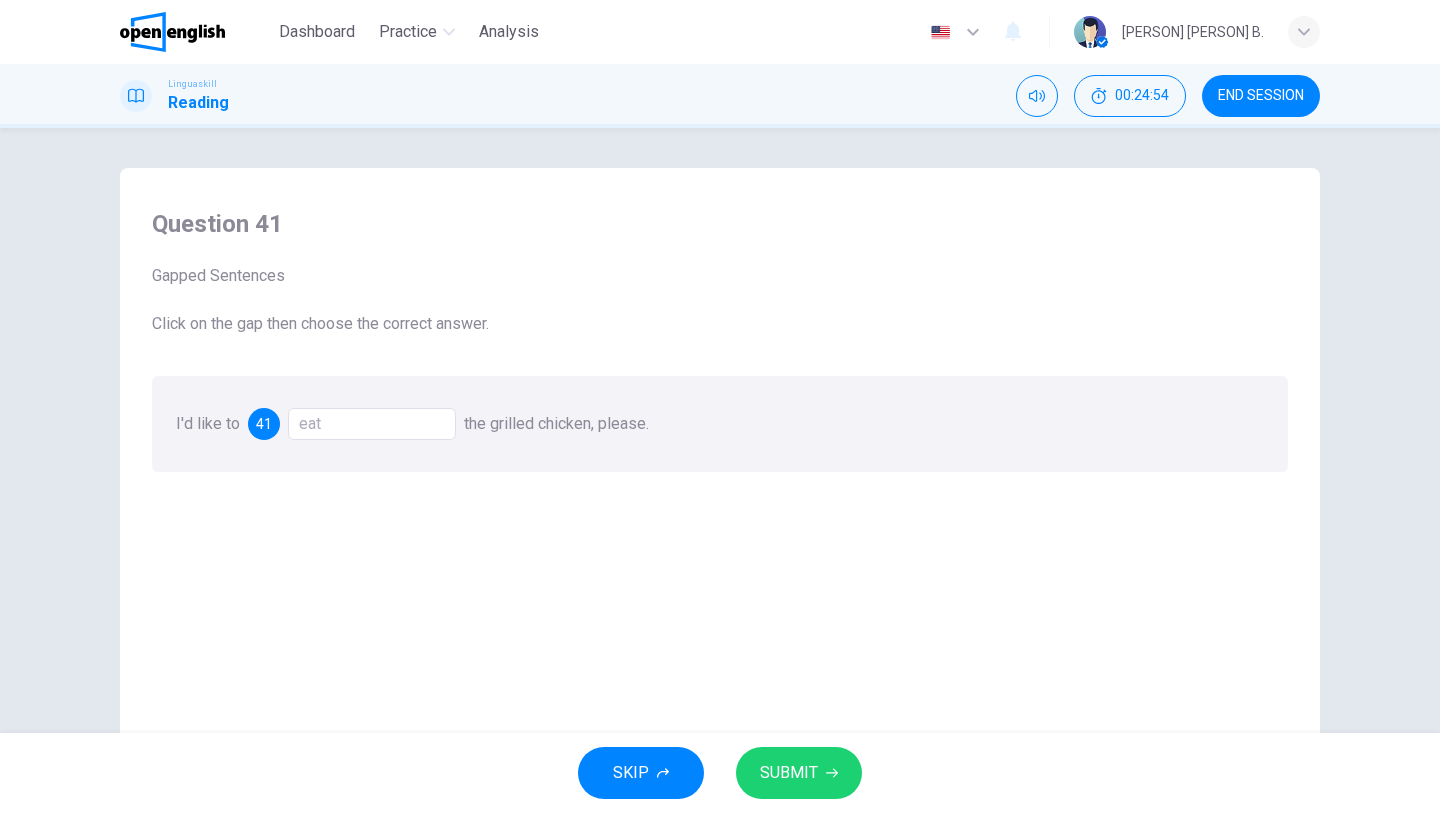 click on "SUBMIT" at bounding box center (789, 773) 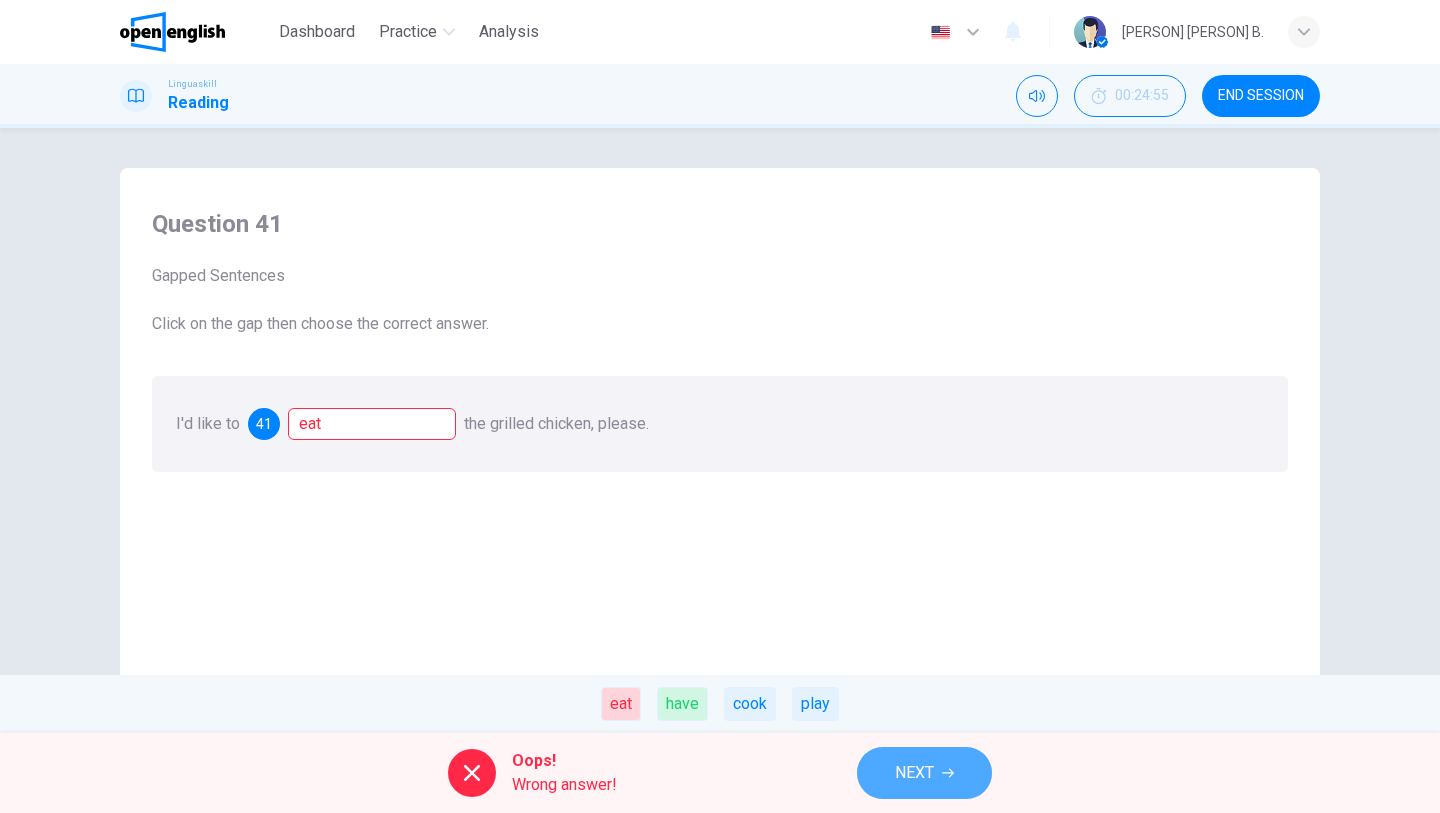 click on "NEXT" at bounding box center [924, 773] 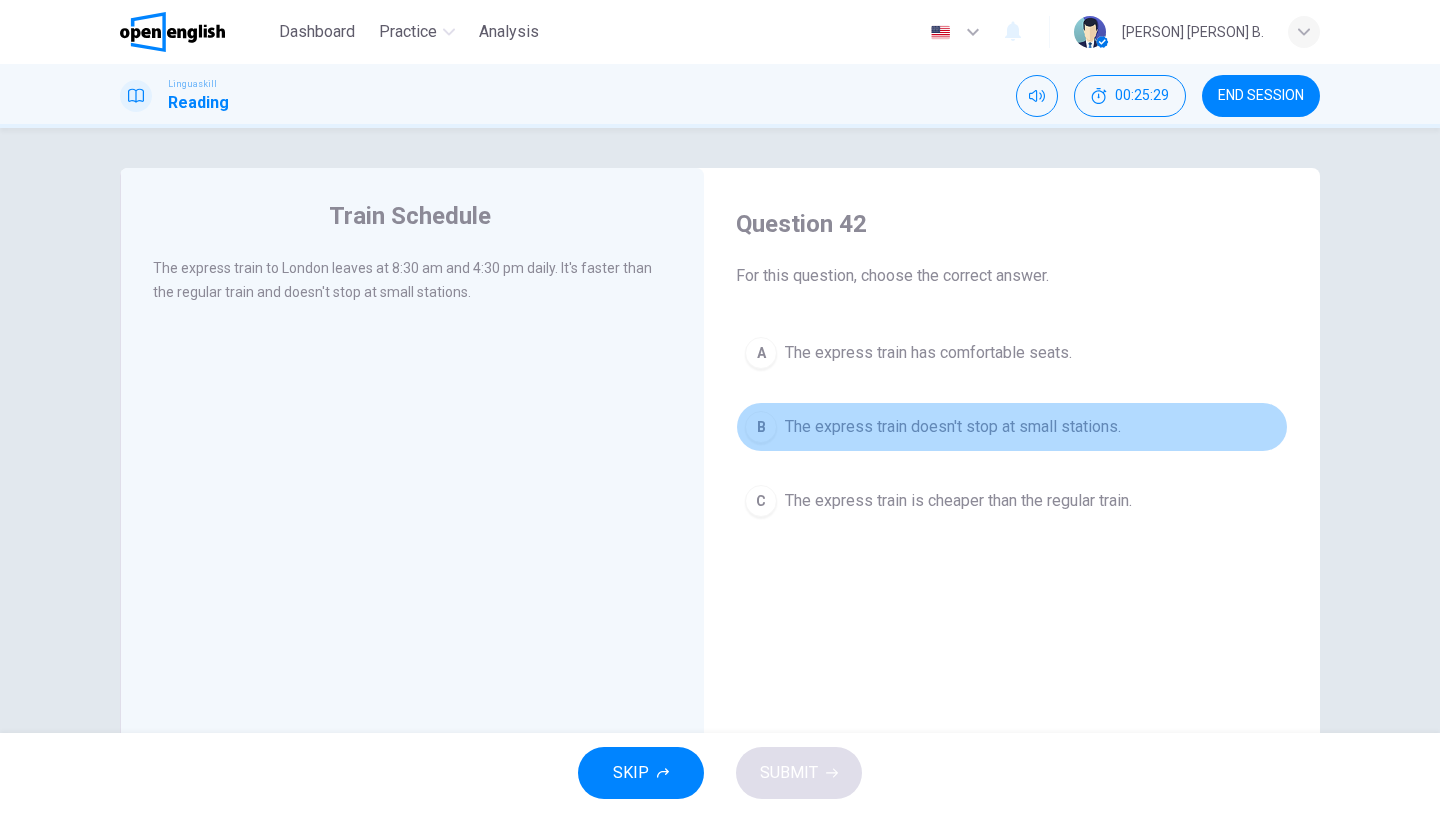 click on "B The express train doesn't stop at small stations." at bounding box center (1012, 427) 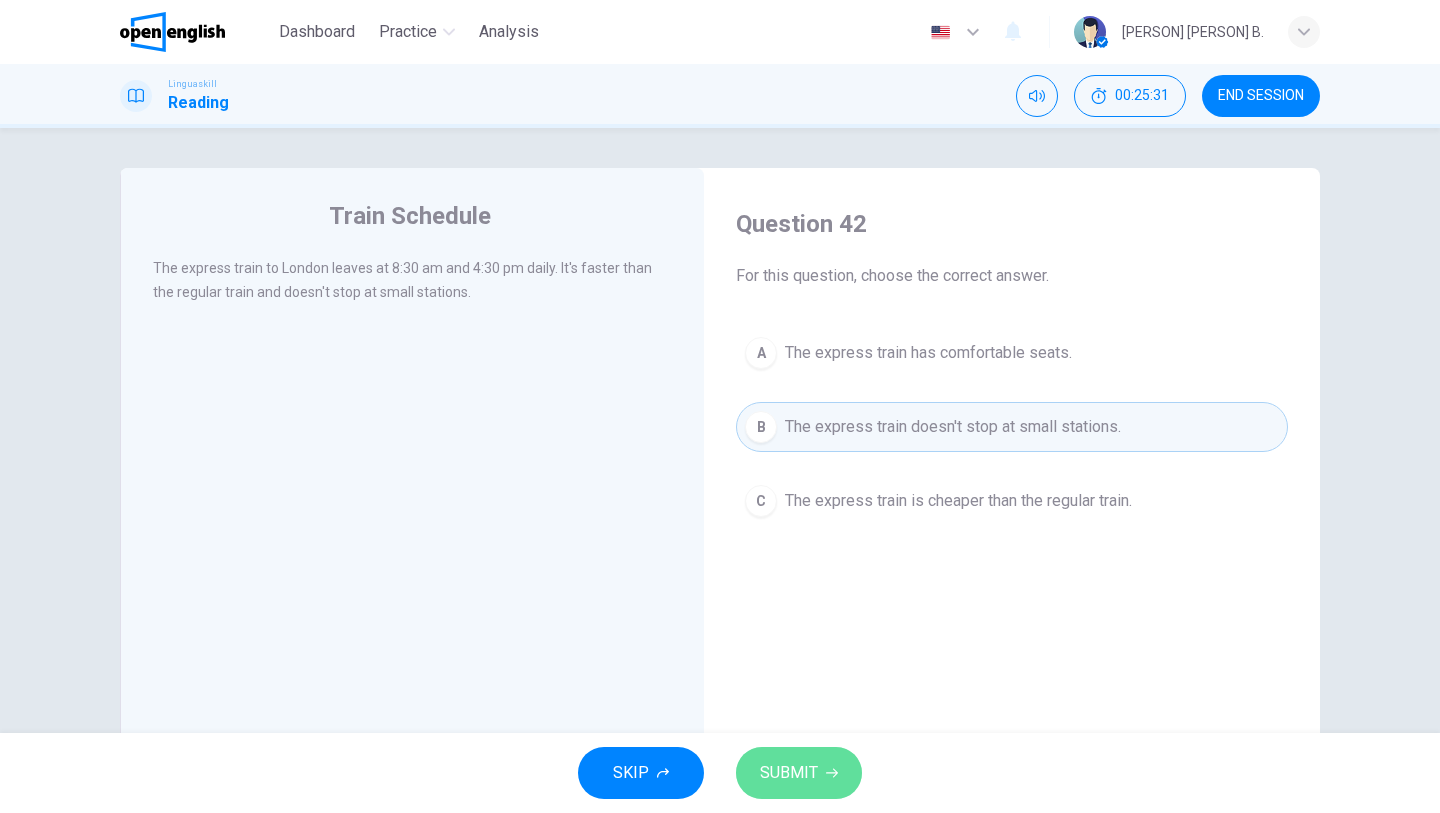 click on "SUBMIT" at bounding box center [799, 773] 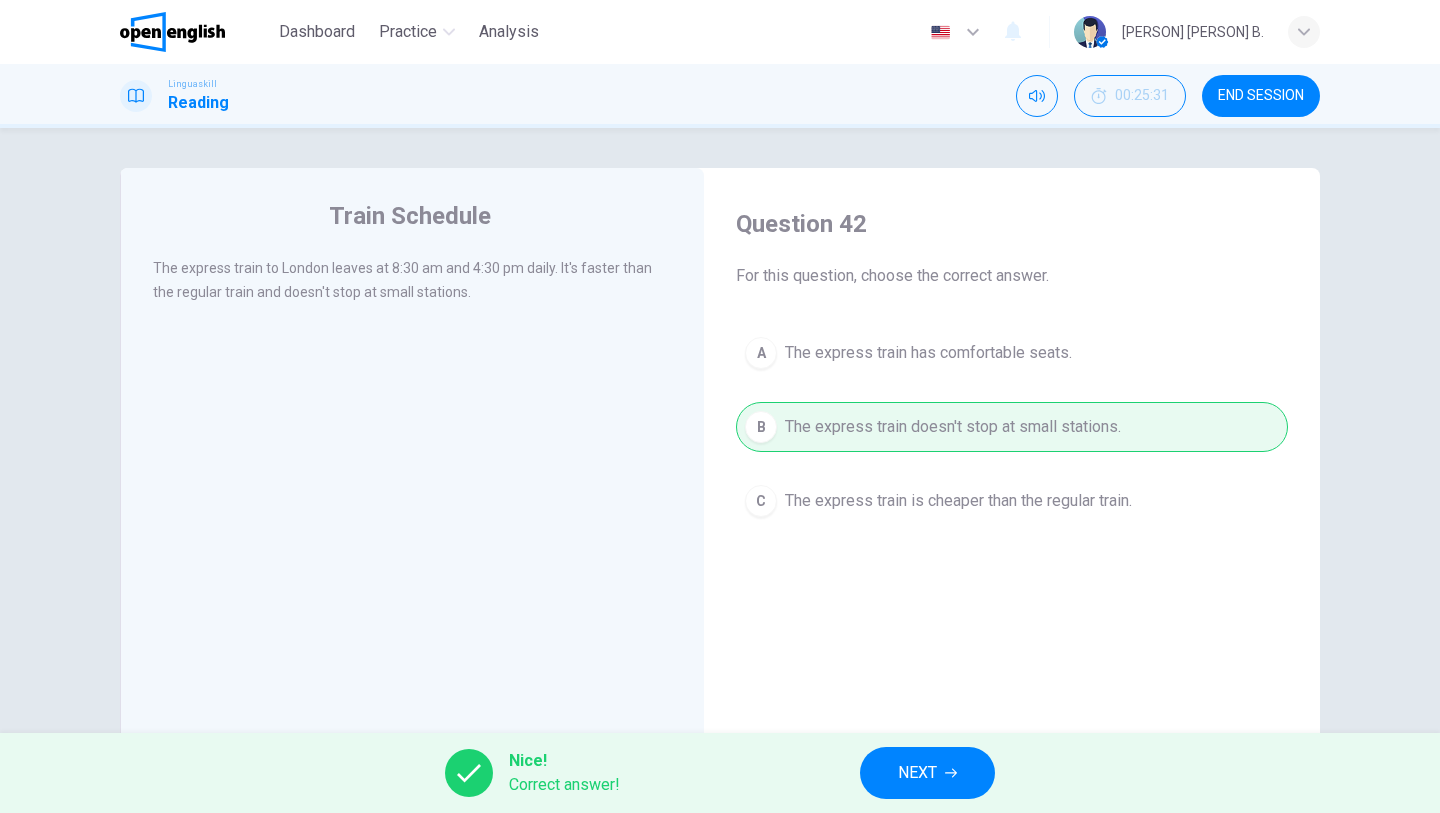 click on "NEXT" at bounding box center [917, 773] 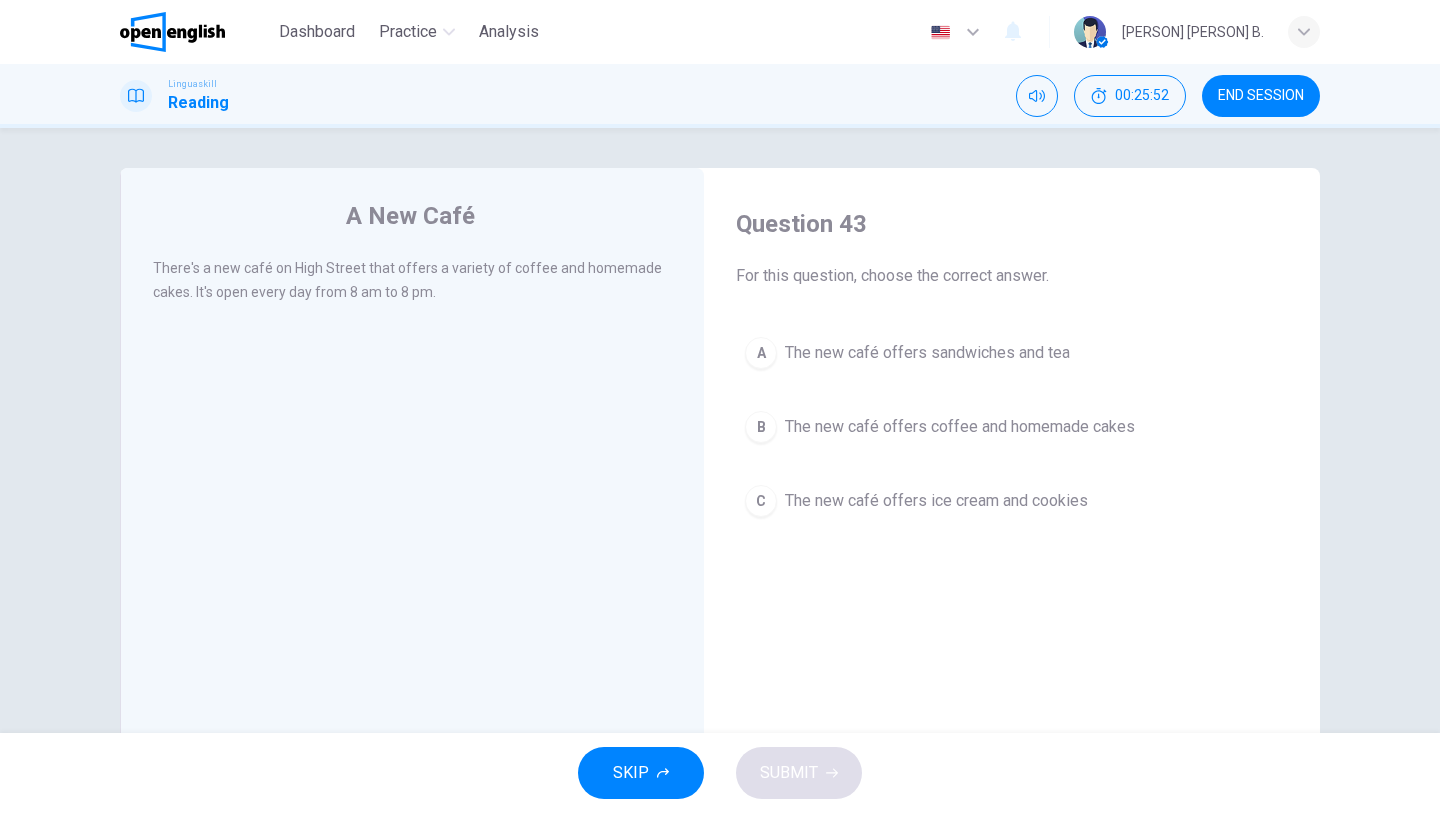 click on "The new café offers coffee and homemade cakes" at bounding box center (960, 427) 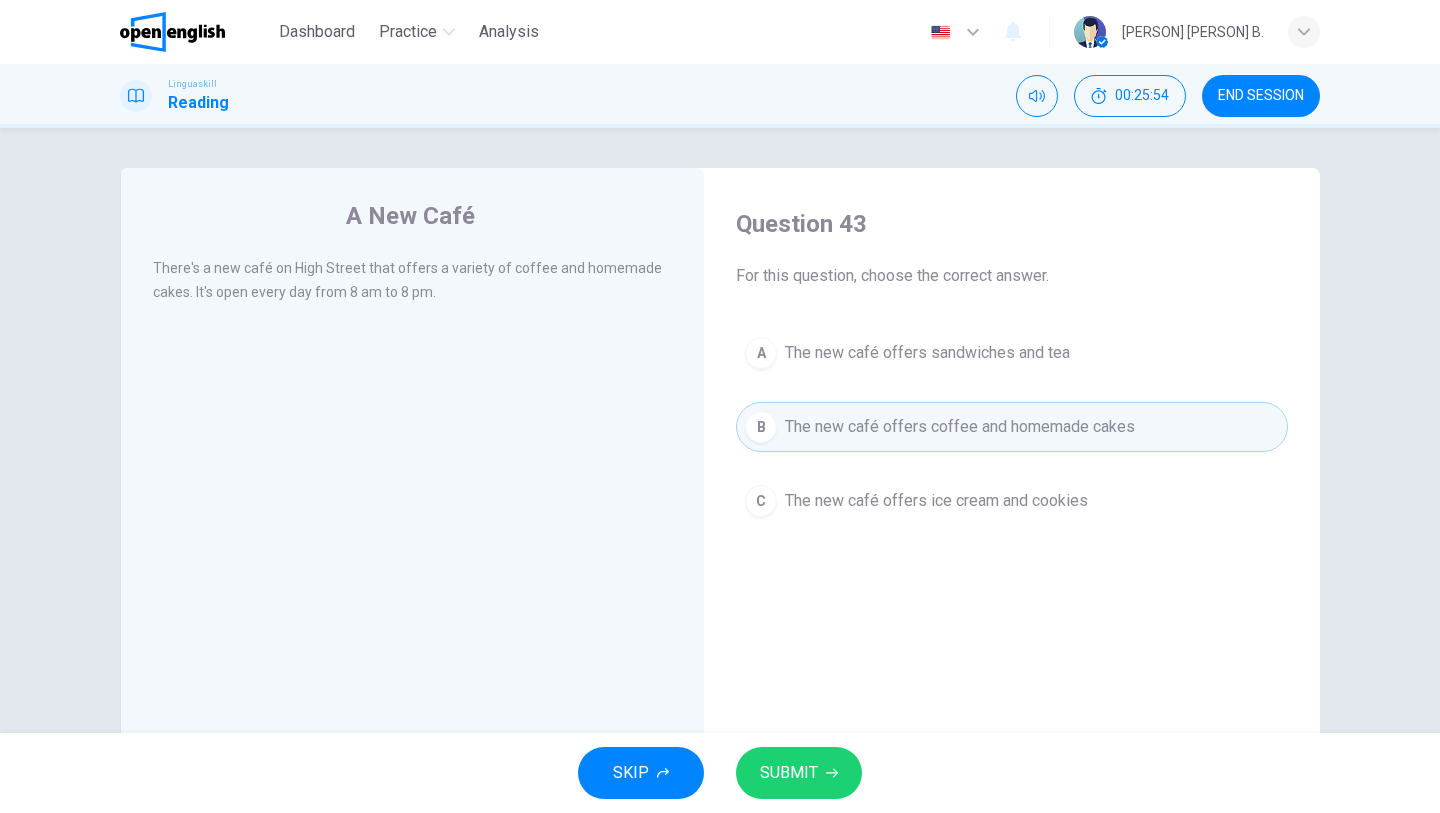 click 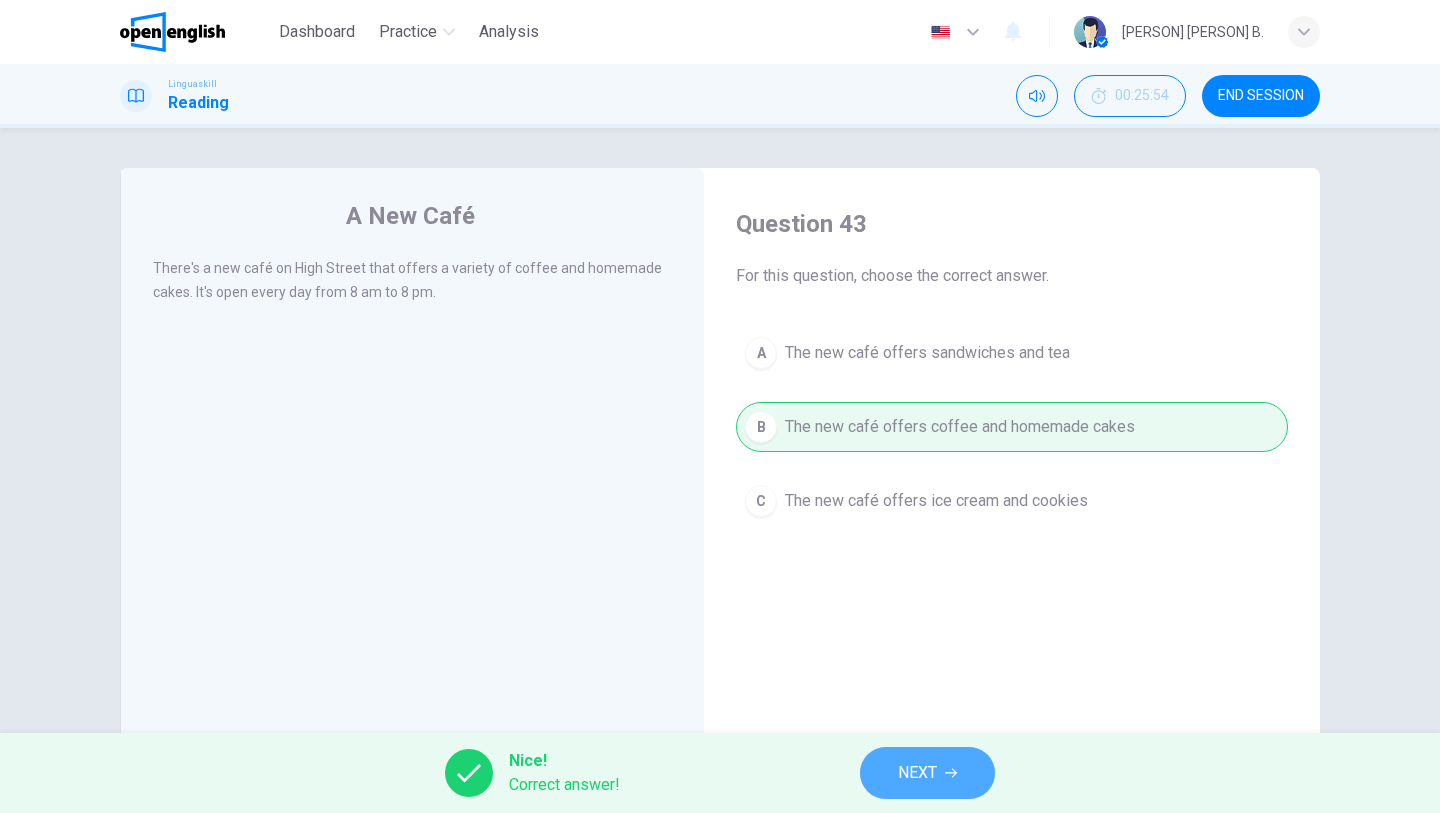 click on "NEXT" at bounding box center (927, 773) 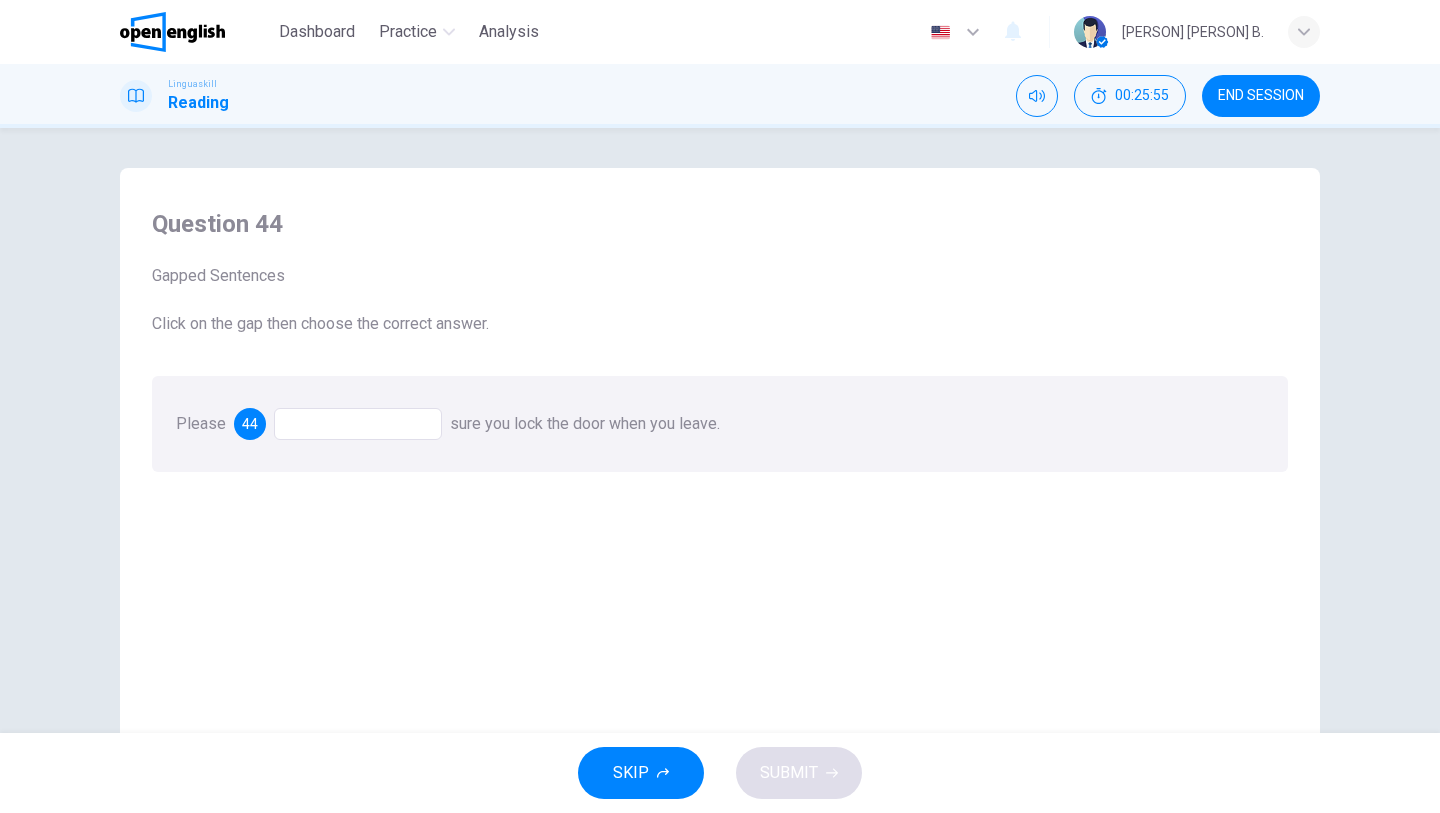 click at bounding box center (358, 424) 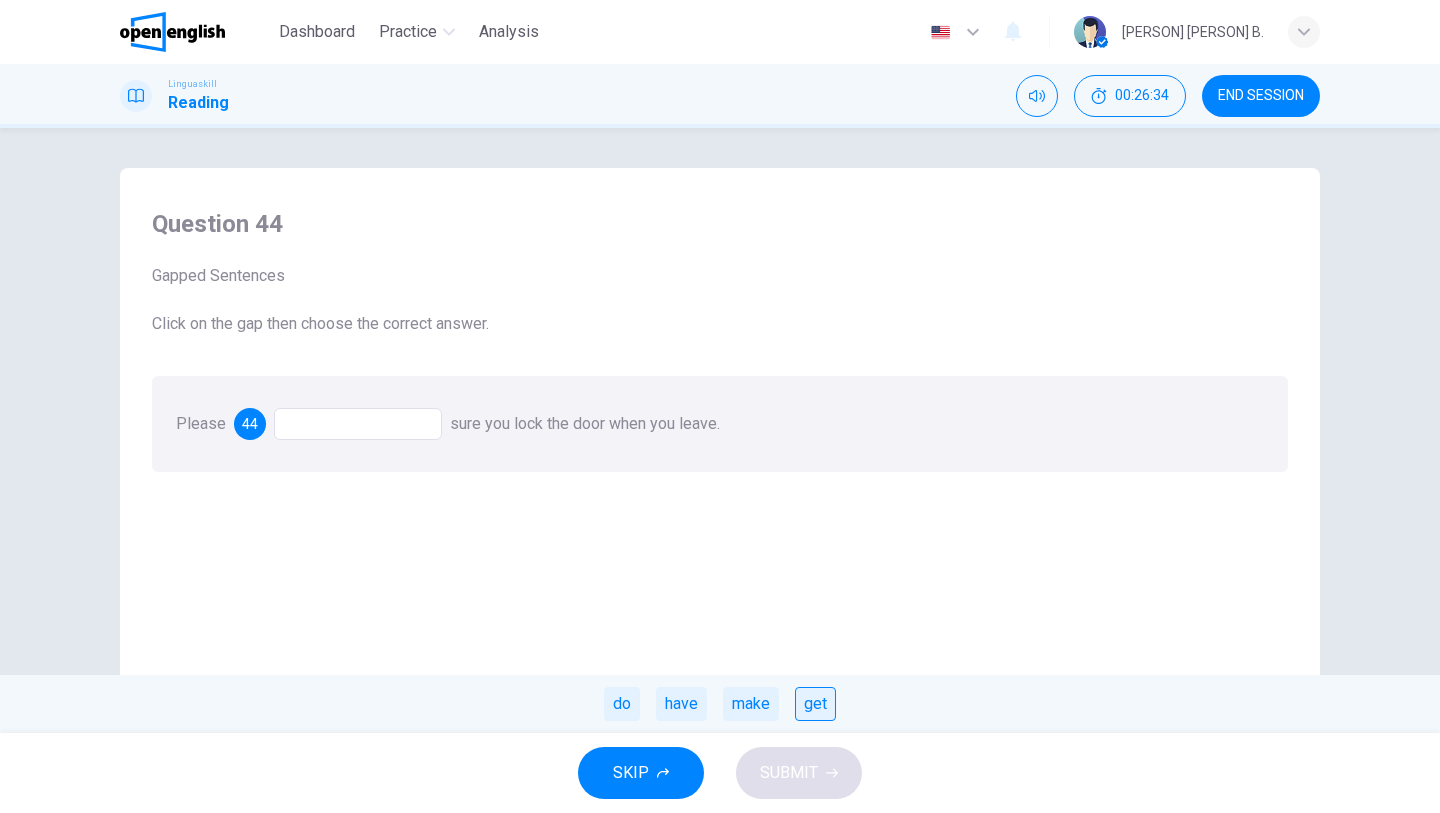 click on "get" at bounding box center [815, 704] 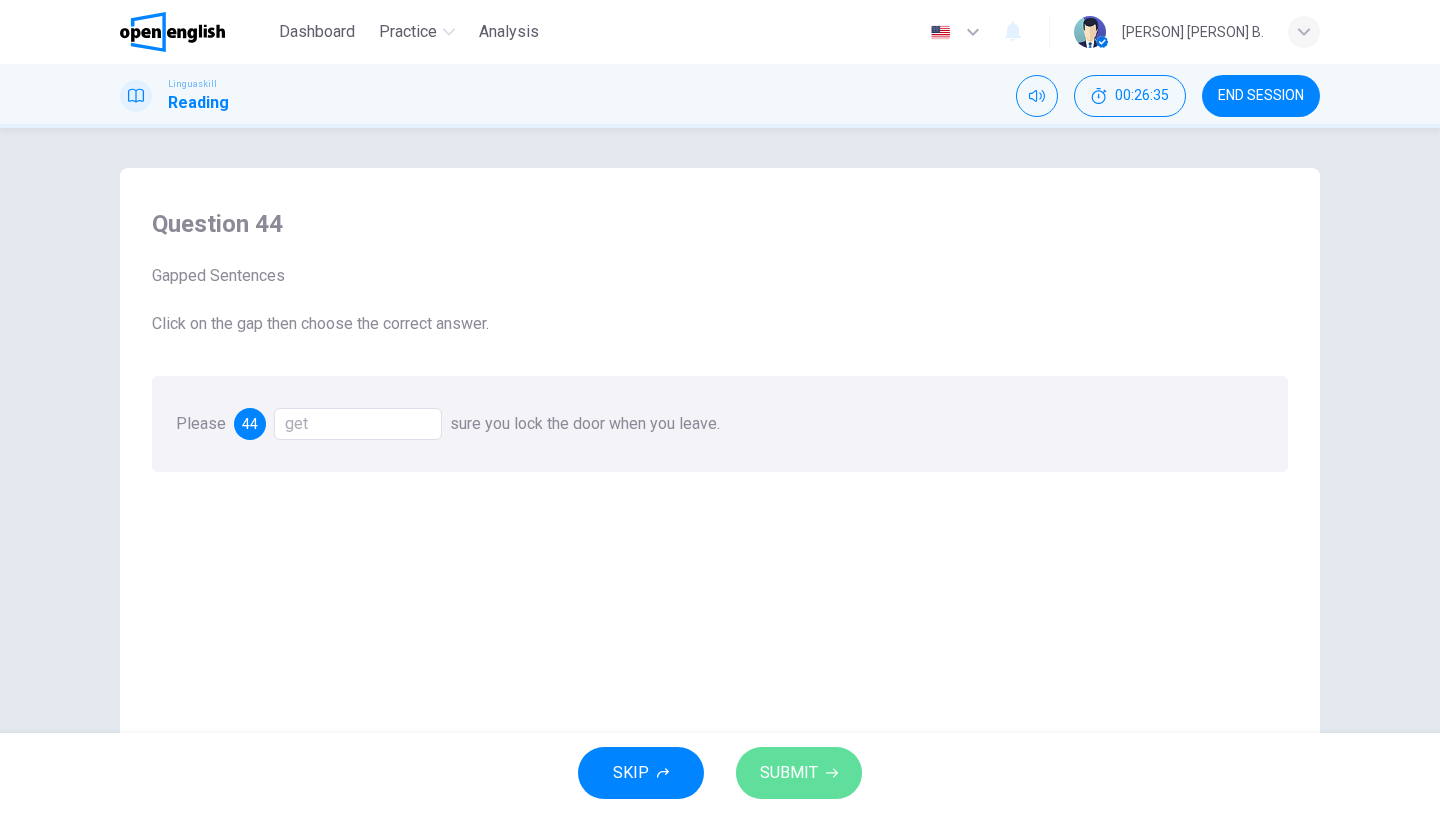 click on "SUBMIT" at bounding box center (789, 773) 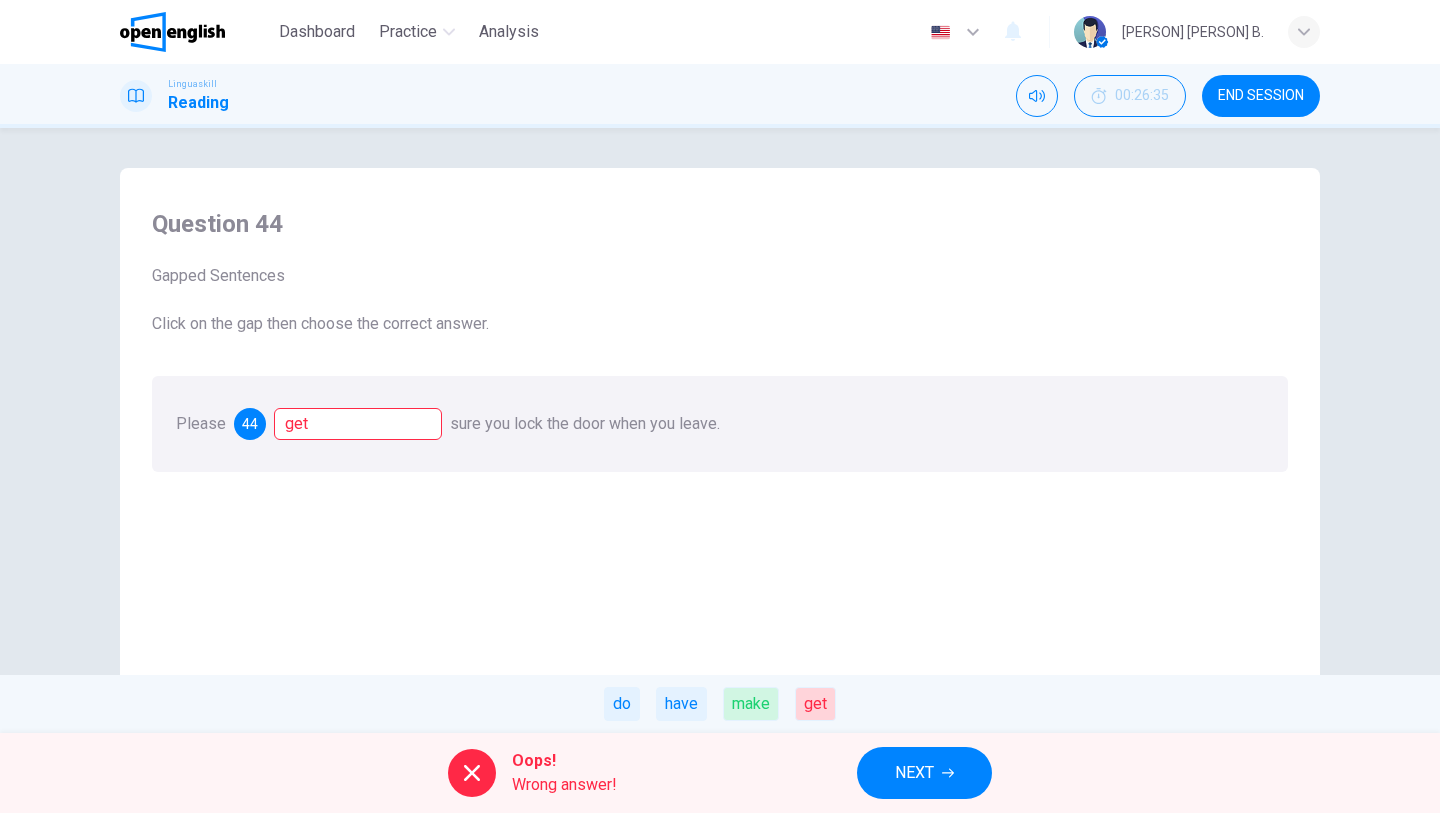 click on "NEXT" at bounding box center (924, 773) 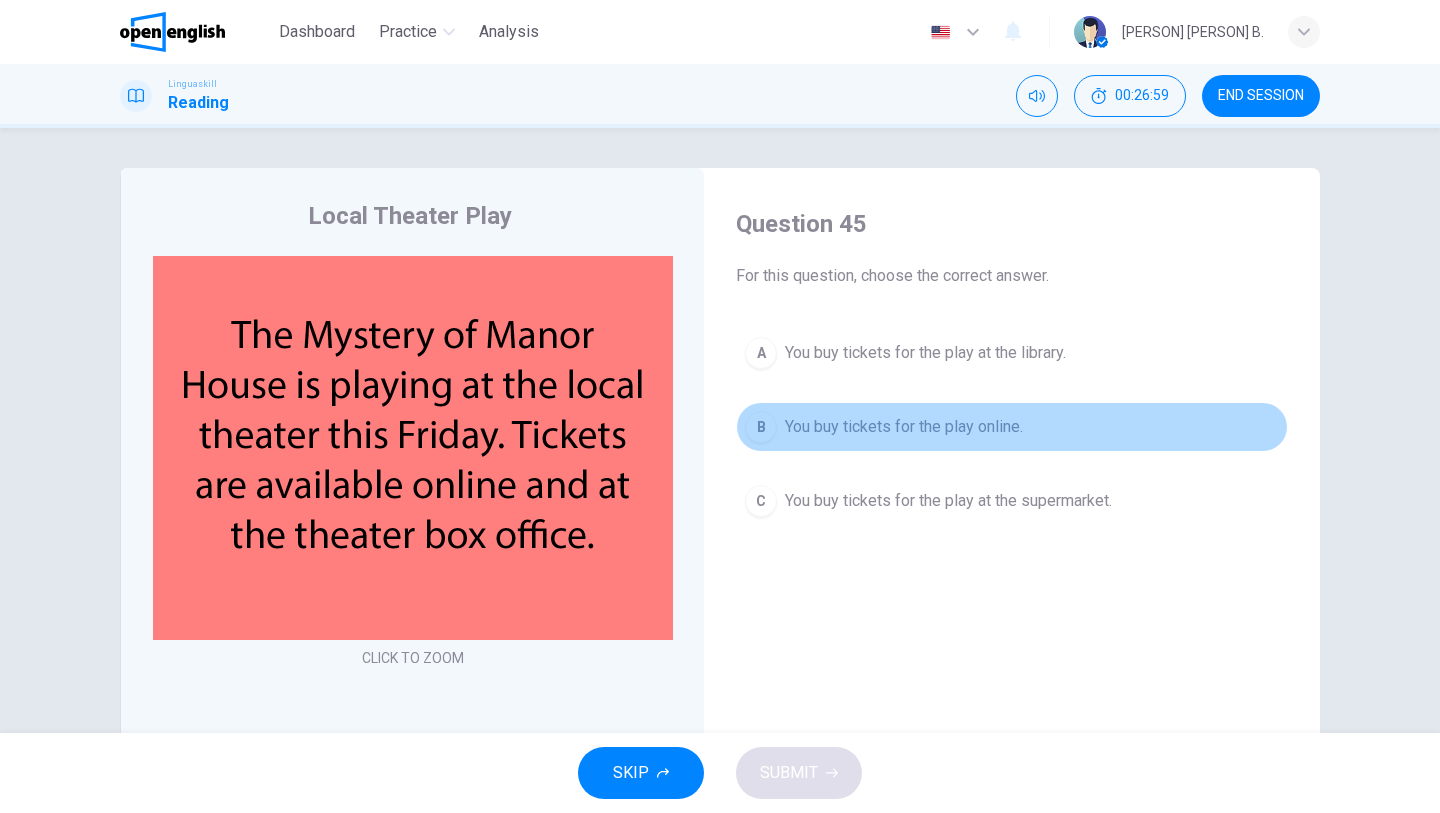 click on "You buy tickets for the play online." at bounding box center (904, 427) 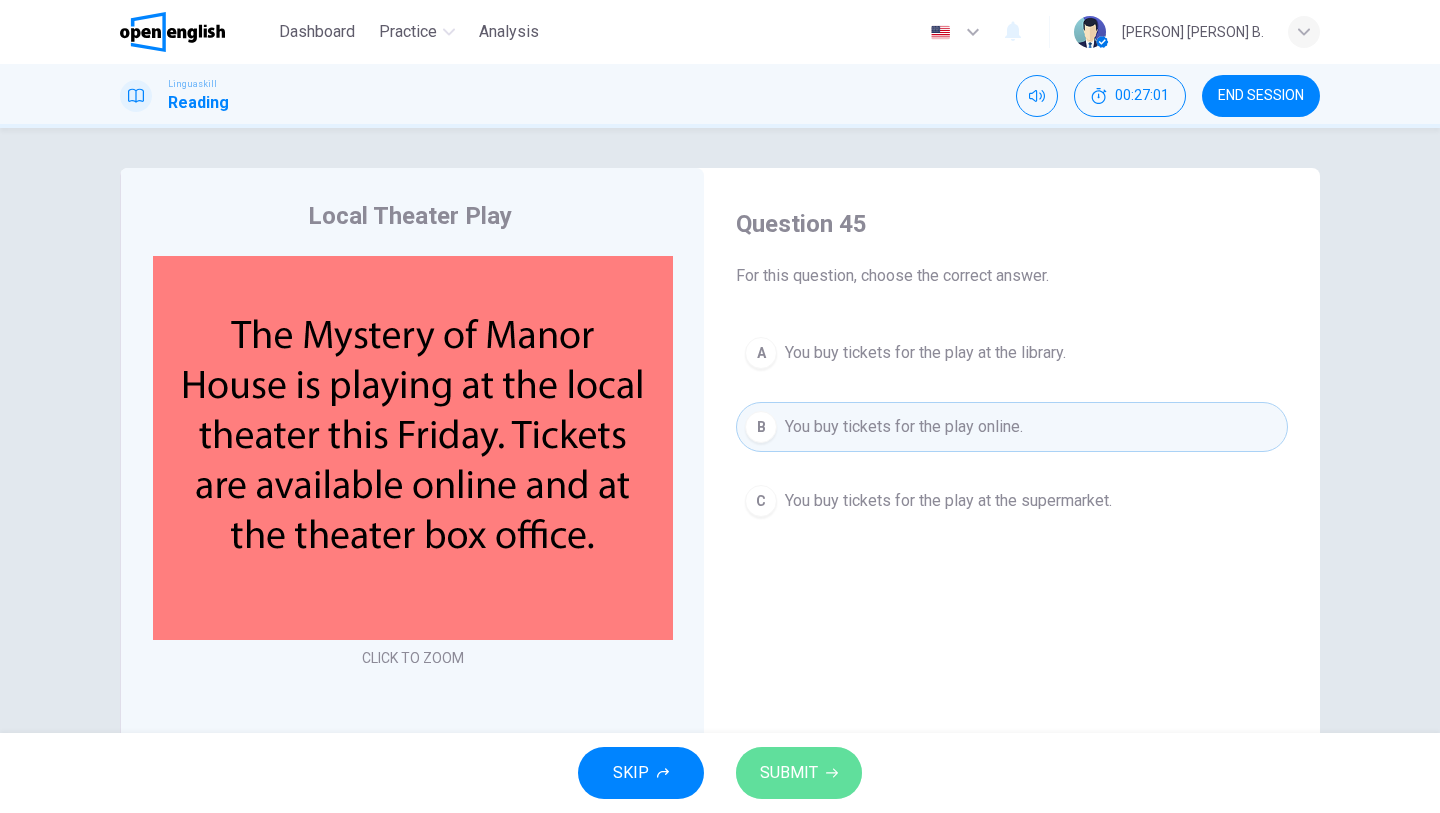 click on "SUBMIT" at bounding box center (789, 773) 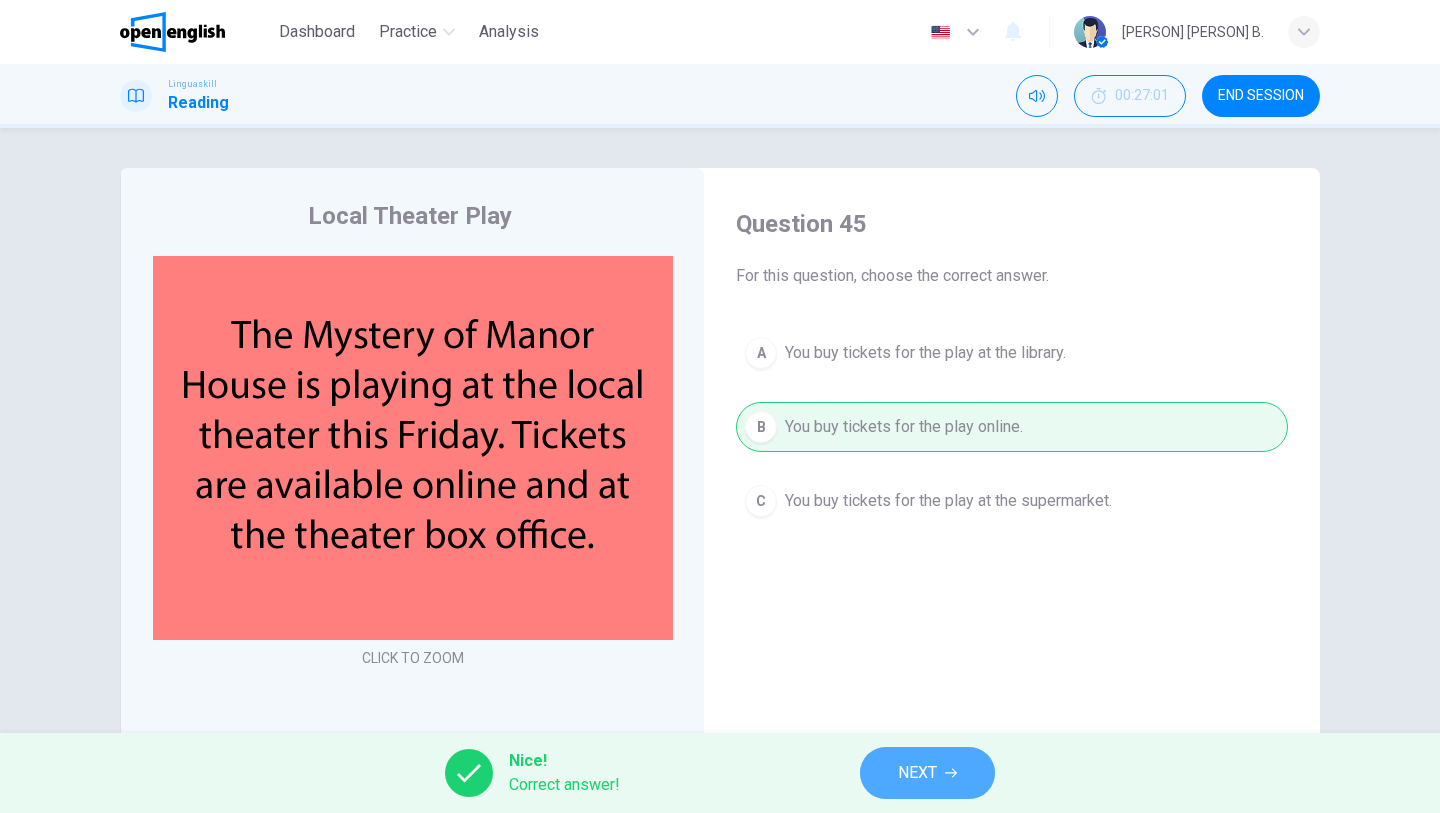 click on "NEXT" at bounding box center (927, 773) 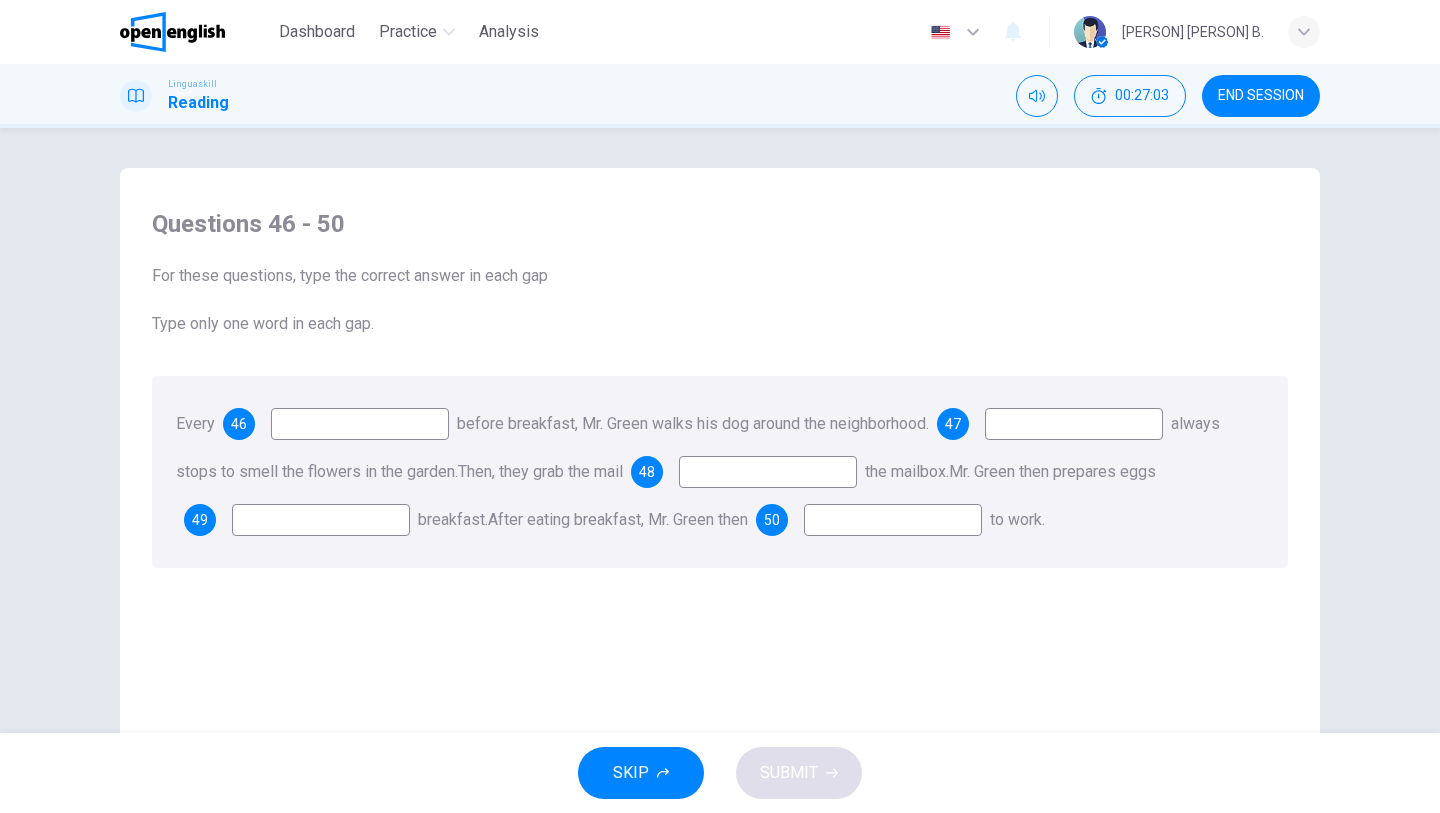 click at bounding box center [360, 424] 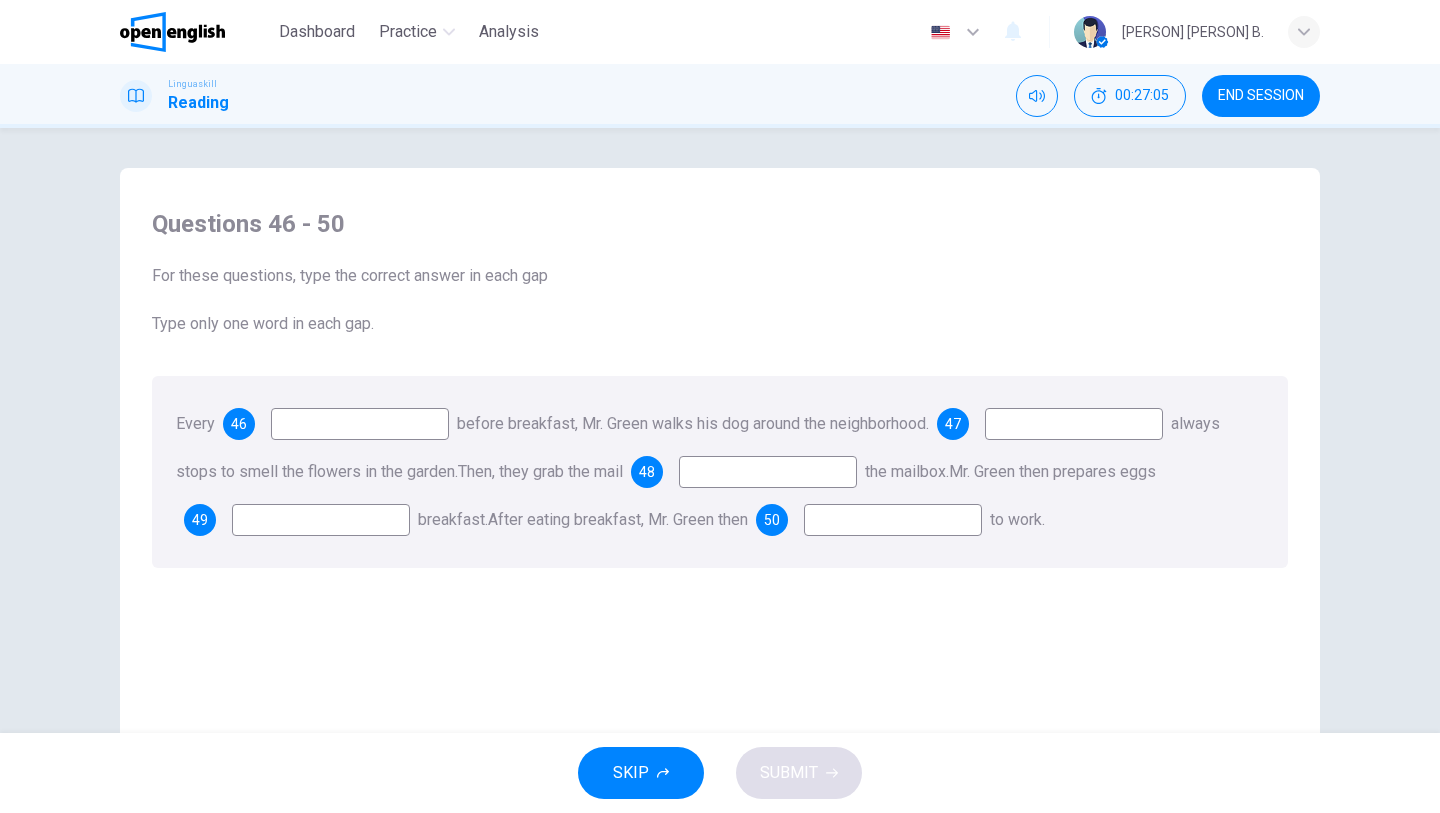 click at bounding box center [360, 424] 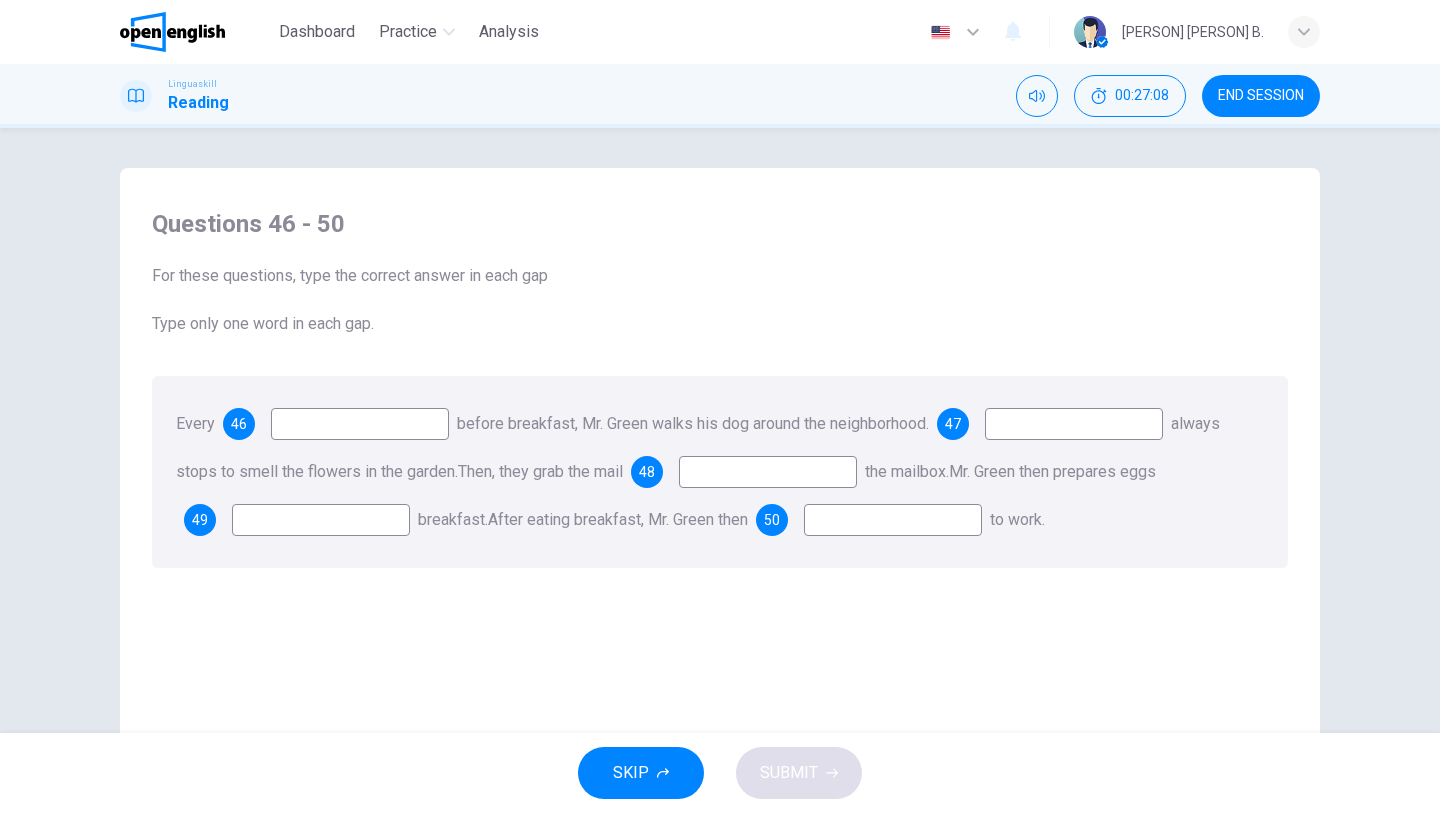 click on "Questions 46 - 50 For these questions, type the correct answer in each gap Type only one word in each gap. Every  46  before breakfast, Mr. Green walks his dog around the neighborhood. 47  always stops to smell the flowers in the garden.  Then, they grab the mail  48  the mailbox. Mr. Green then prepares eggs  49  breakfast. After eating breakfast, Mr. Green then  50  to work." at bounding box center (720, 525) 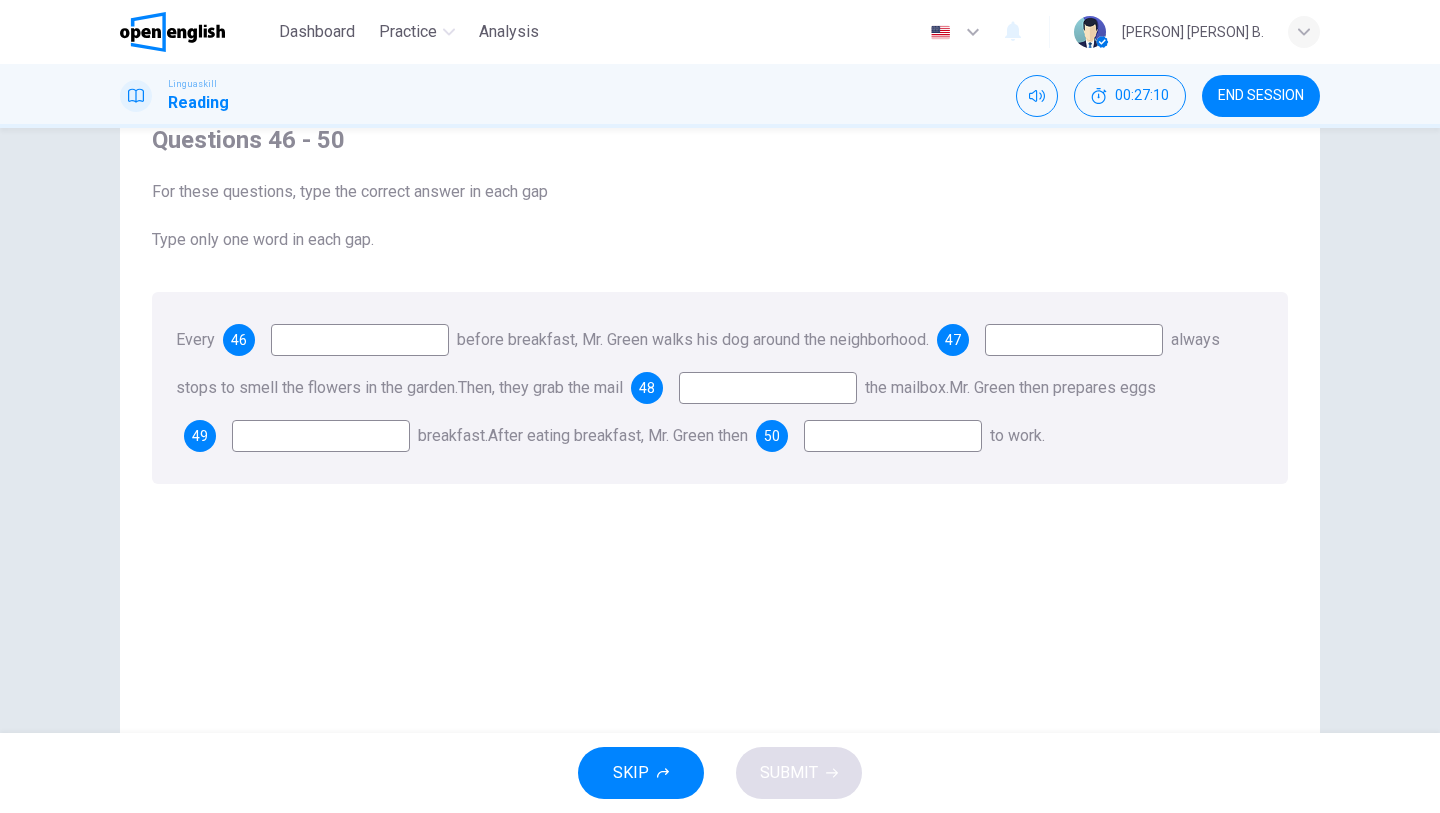 scroll, scrollTop: 50, scrollLeft: 0, axis: vertical 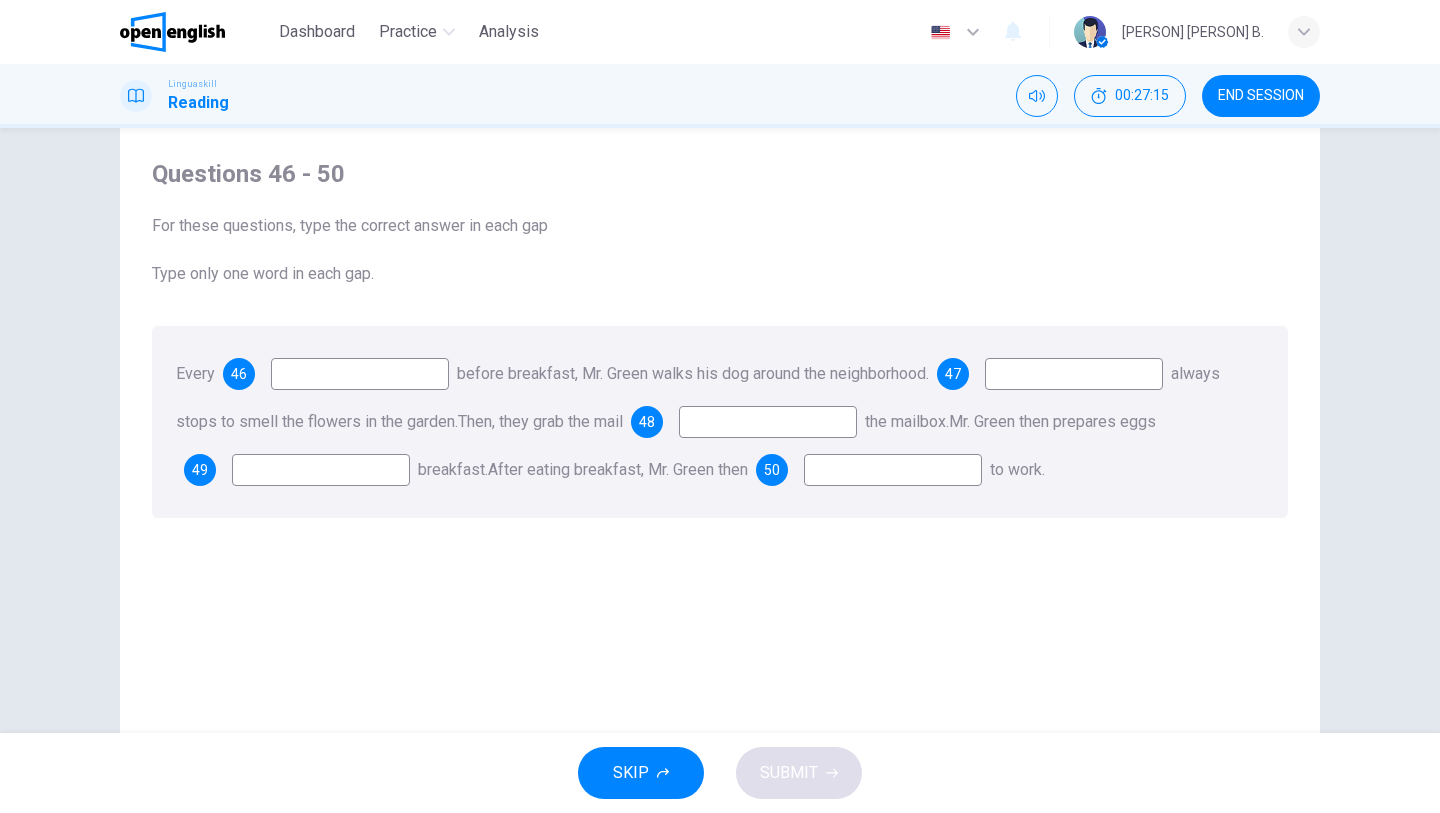 click at bounding box center [360, 374] 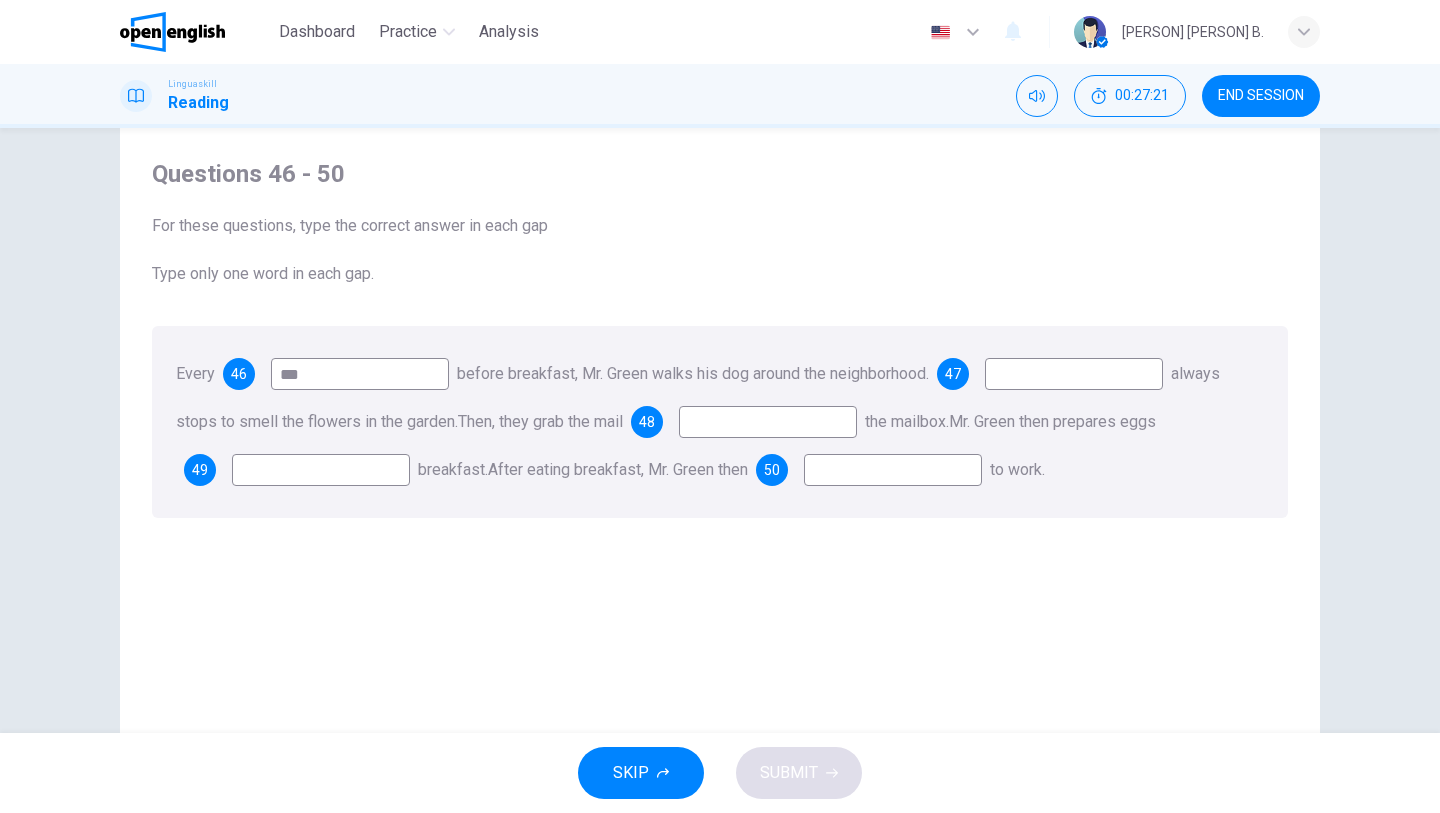 type on "***" 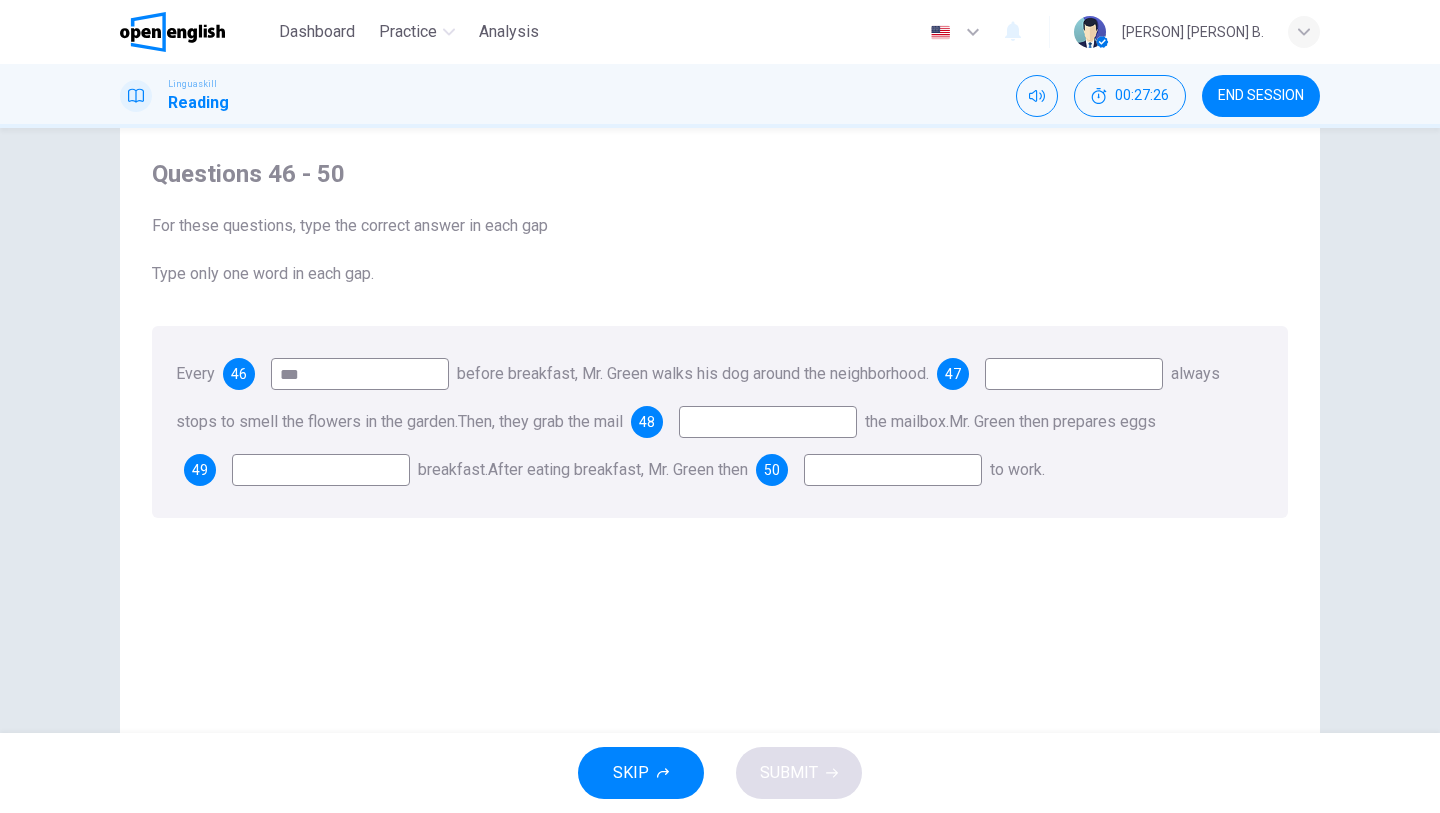click at bounding box center (1074, 374) 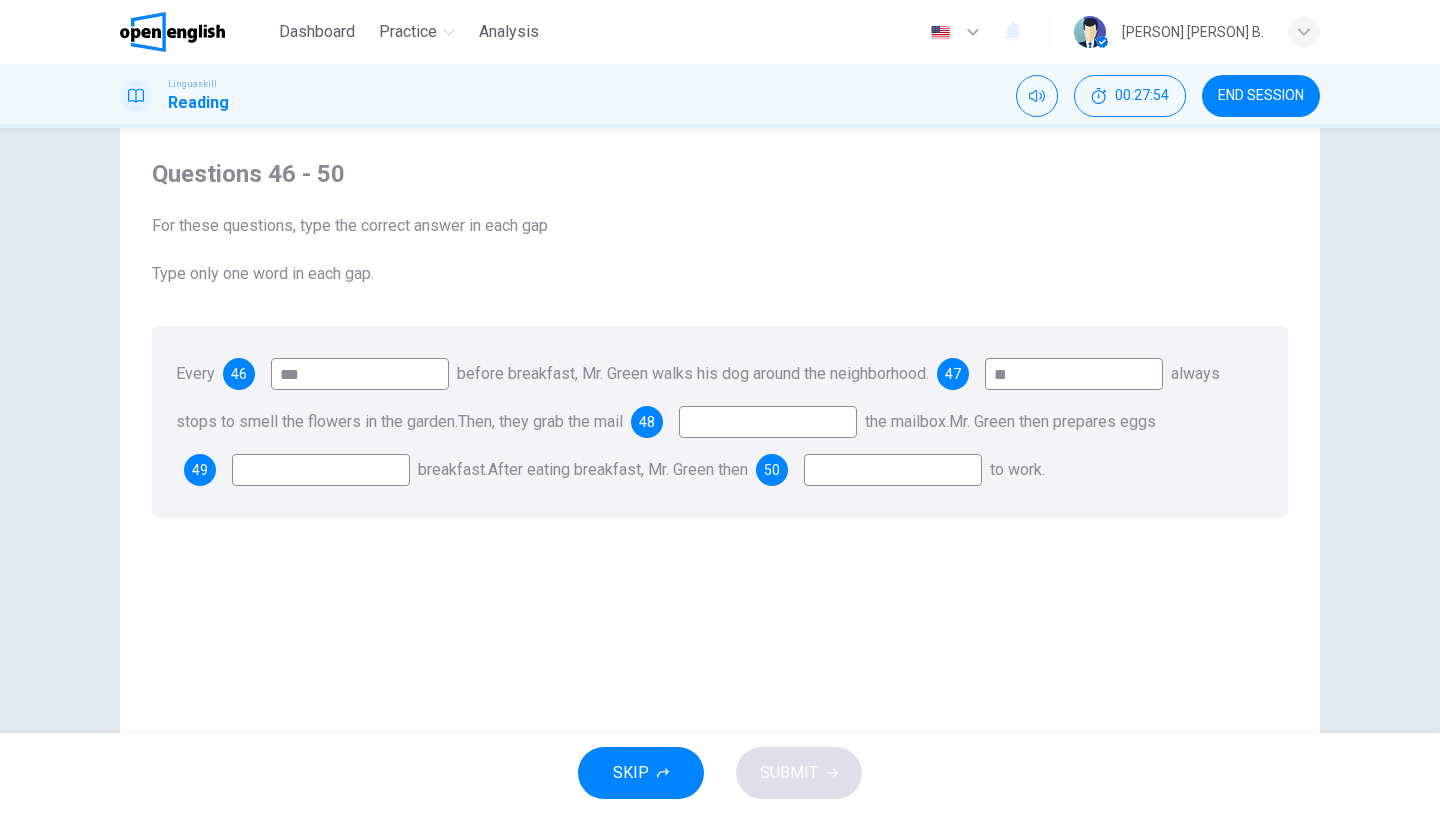 type on "**" 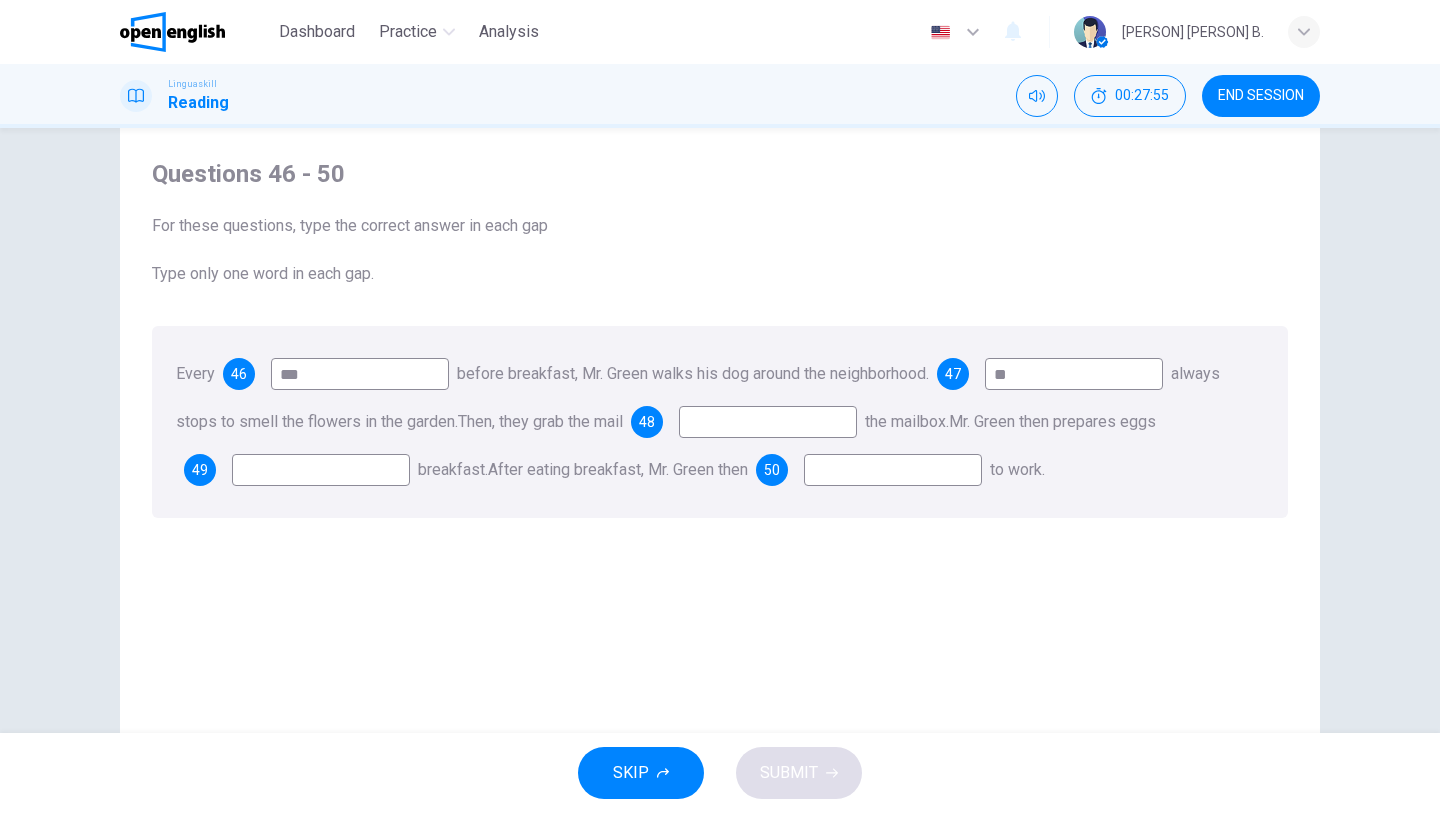 click at bounding box center [768, 422] 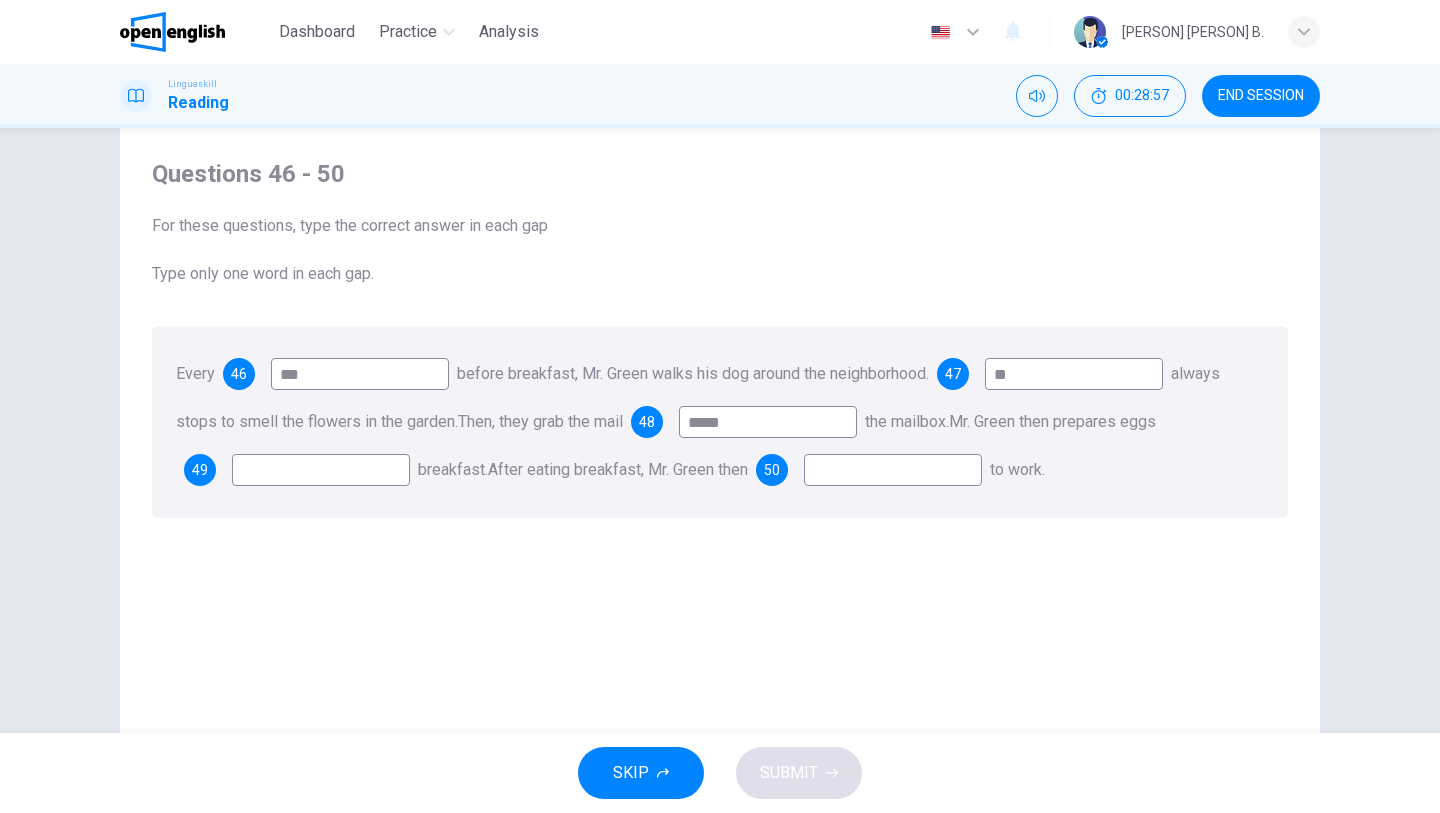 type on "*****" 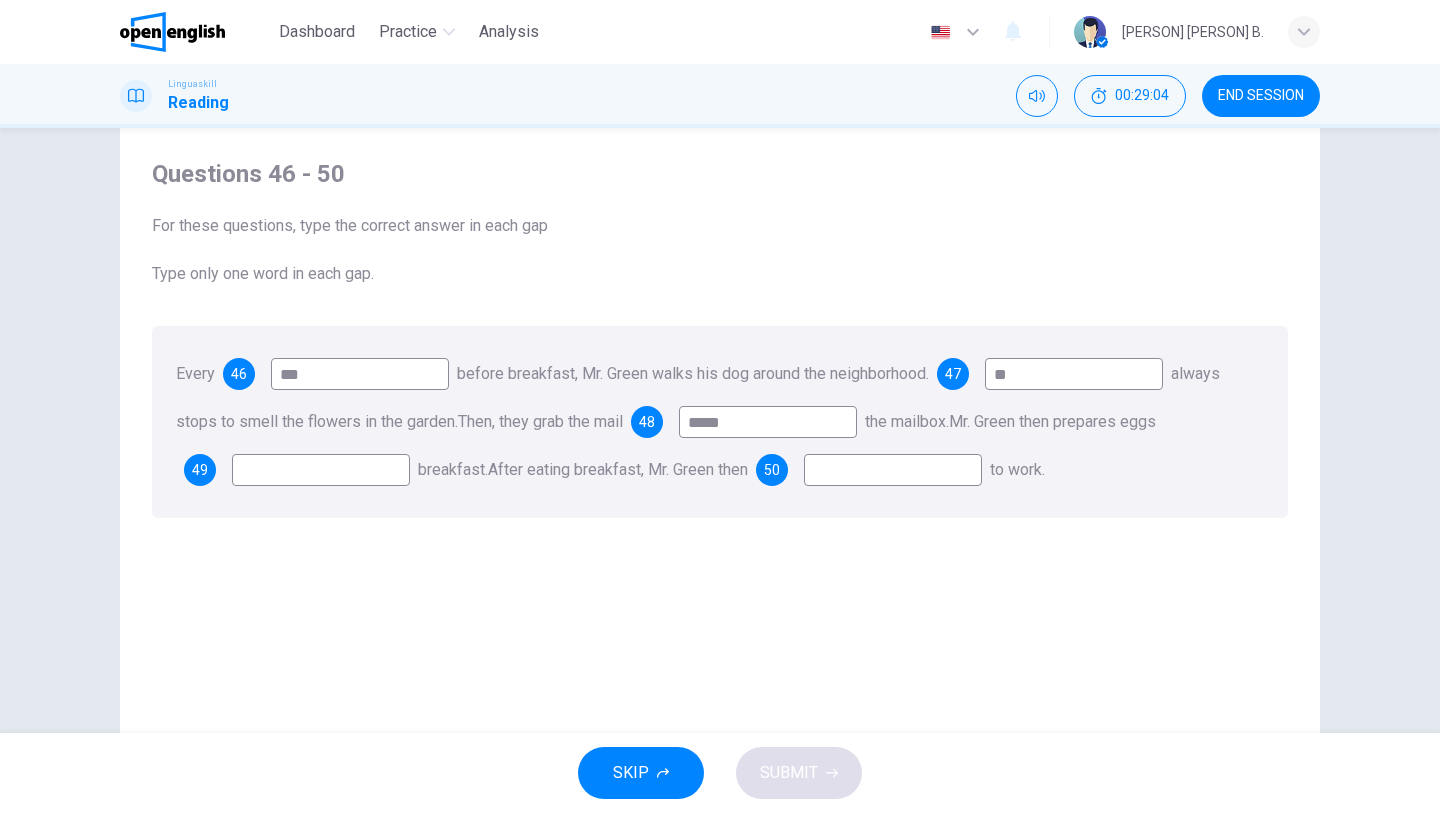 click at bounding box center [321, 470] 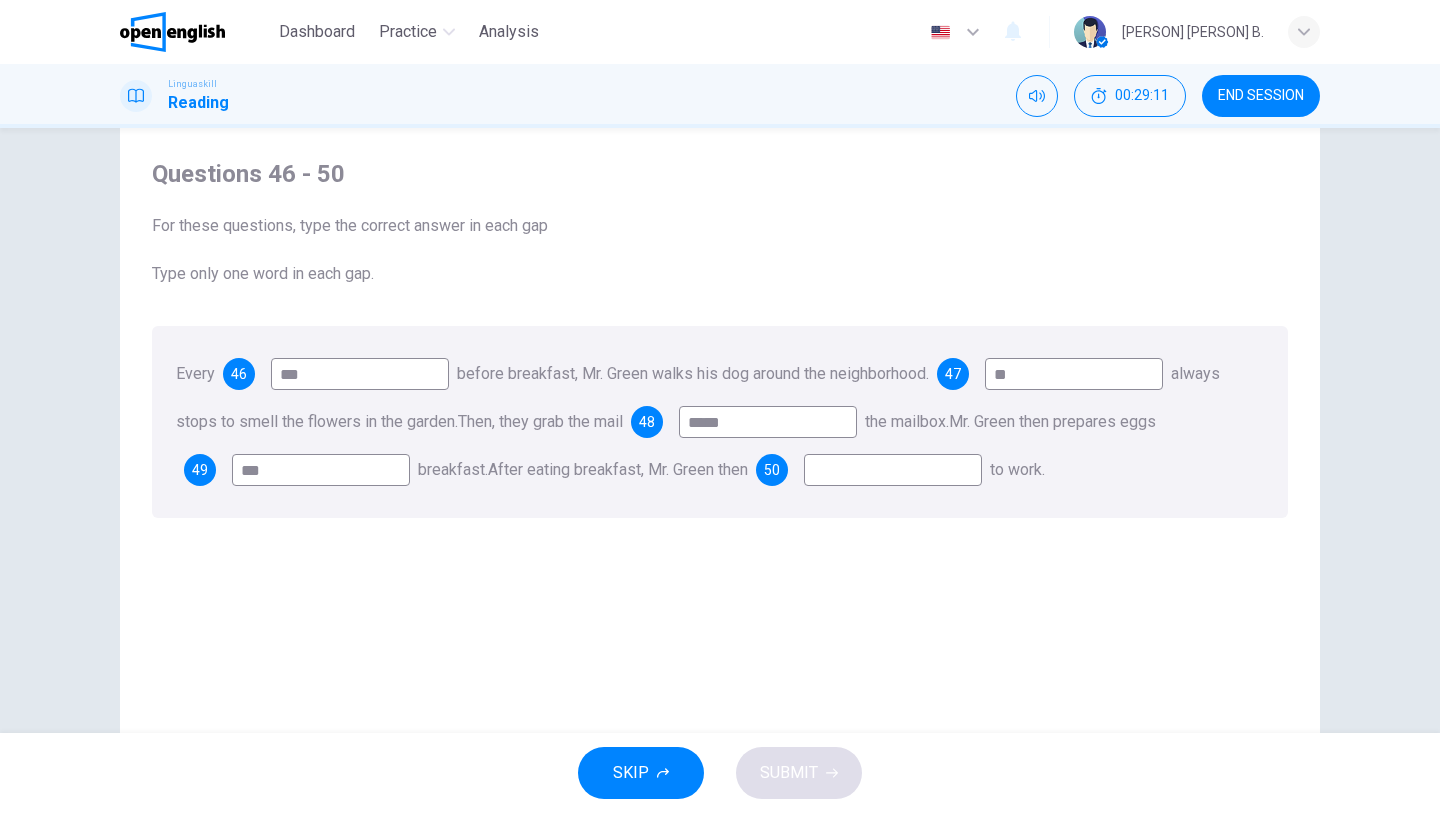 type on "***" 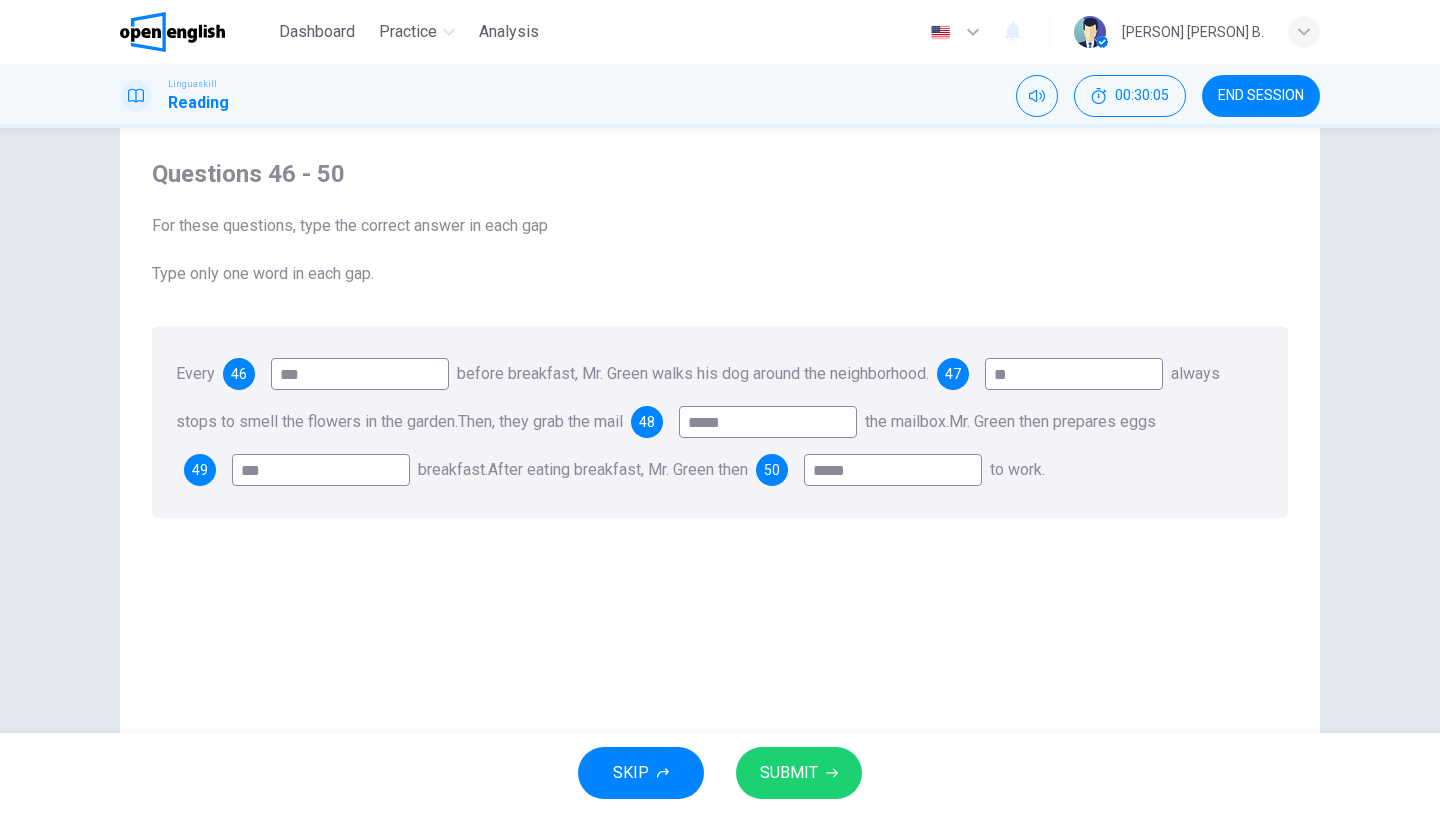 click on "Questions 46 - 50 For these questions, type the correct answer in each gap Type only one word in each gap. Every 46 *** before breakfast, Mr. Green walks his dog around the neighborhood. 47 ** always stops to smell the flowers in the garden. Then, they grab the mail 48 ***** the mailbox. Mr. Green then prepares eggs 49 *** breakfast. After eating breakfast, Mr. Green then 50 ***** to work." at bounding box center [720, 475] 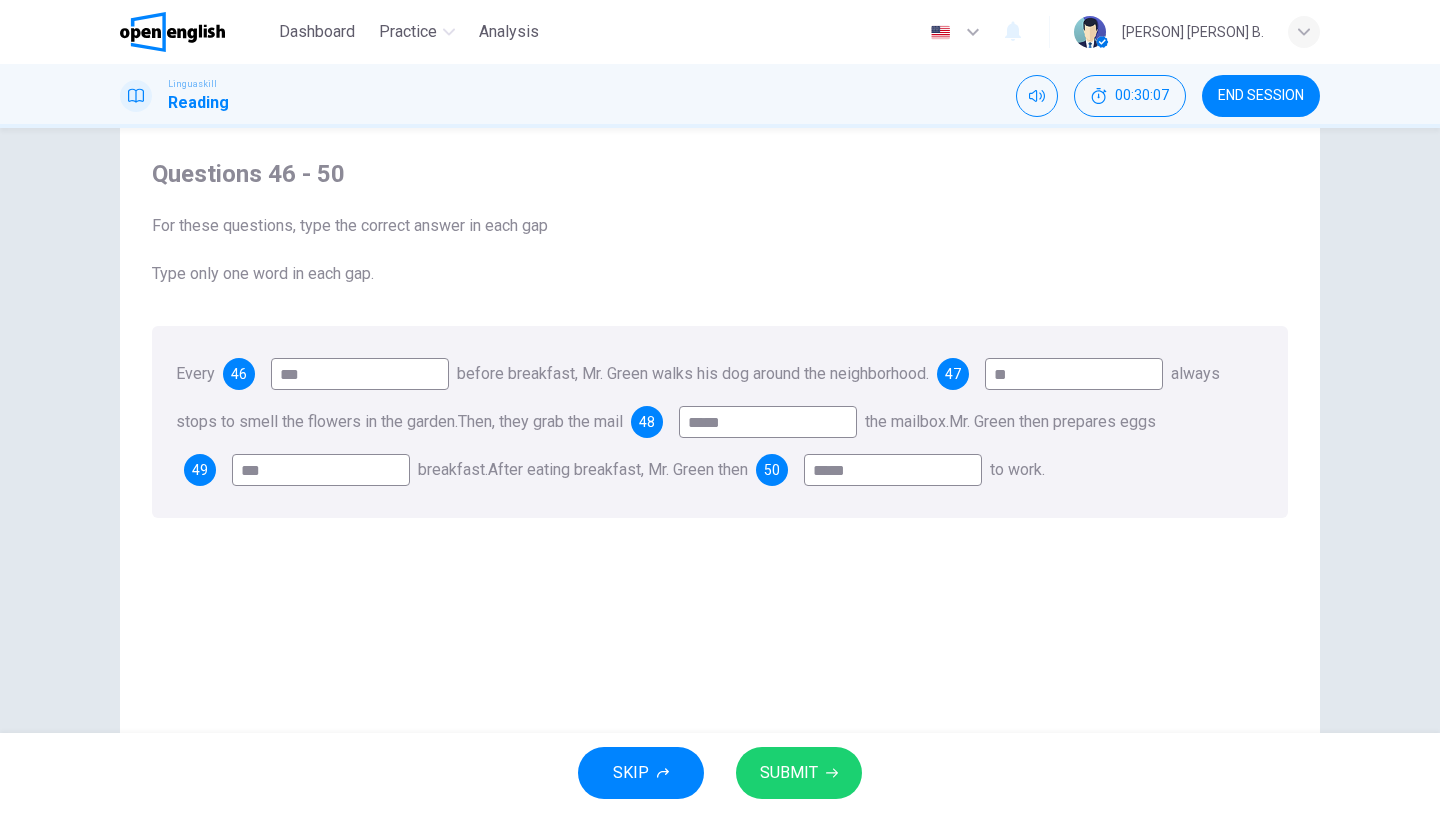 click on "*****" at bounding box center [893, 470] 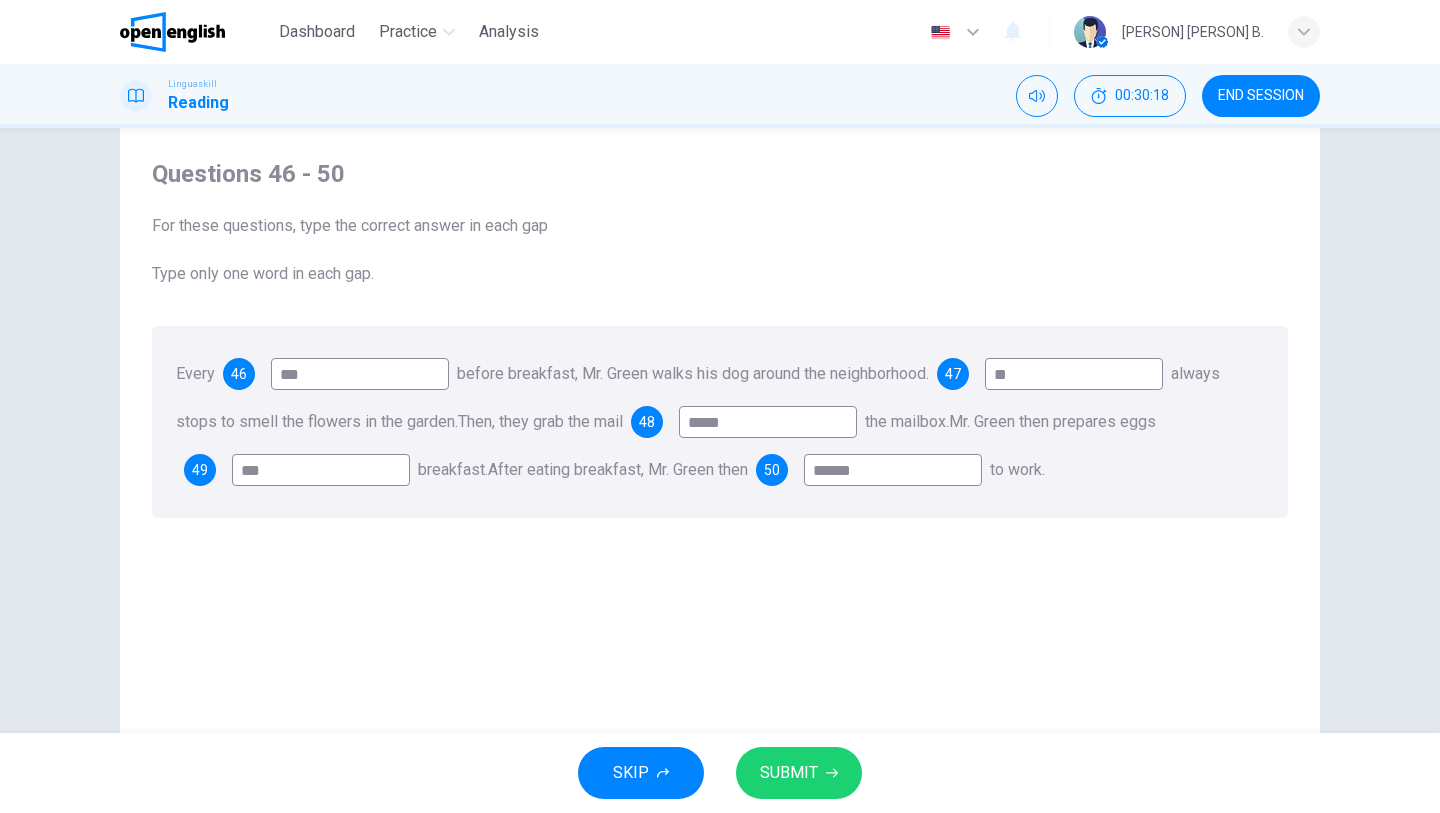 type on "*****" 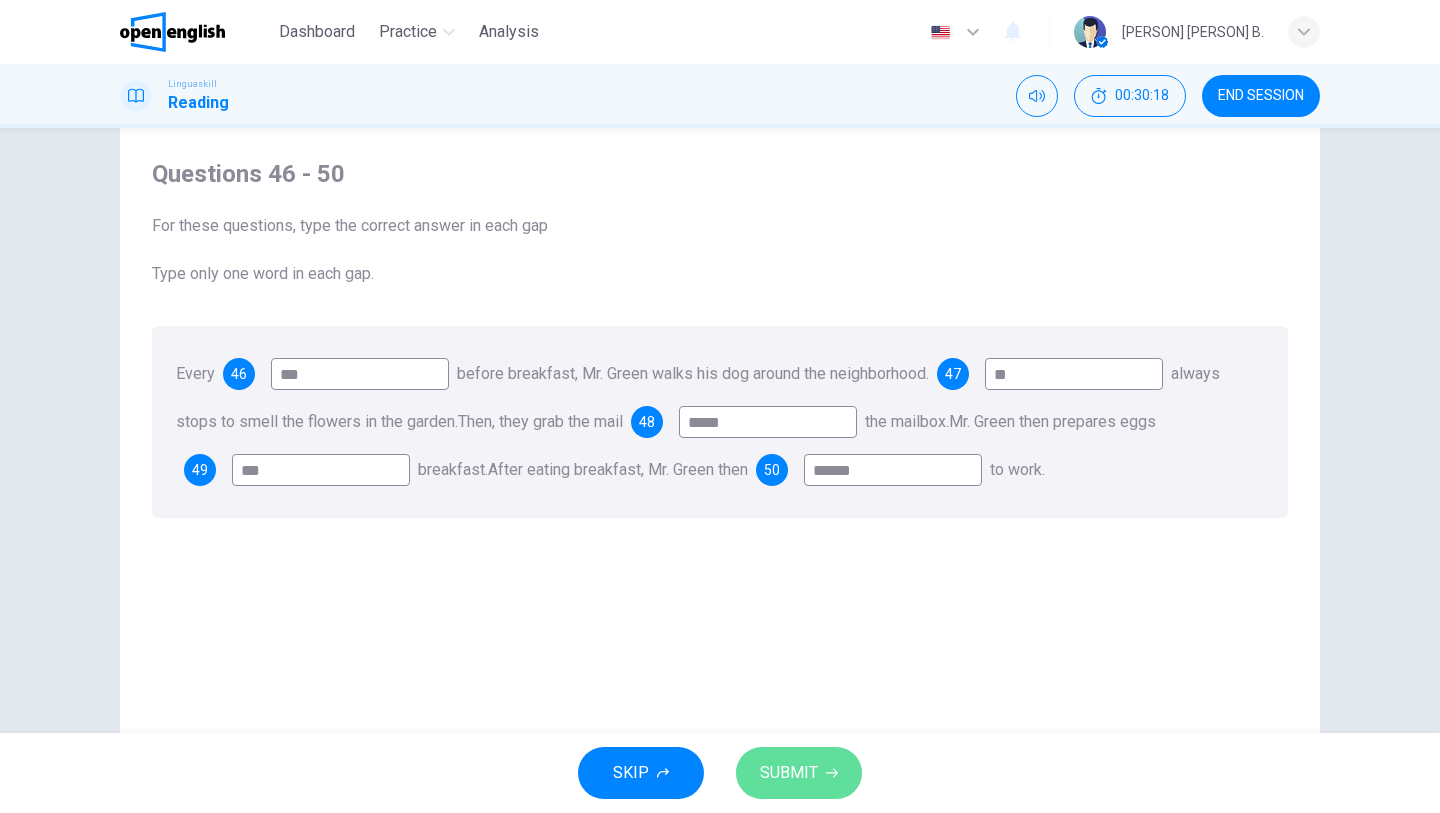 click on "SUBMIT" at bounding box center (789, 773) 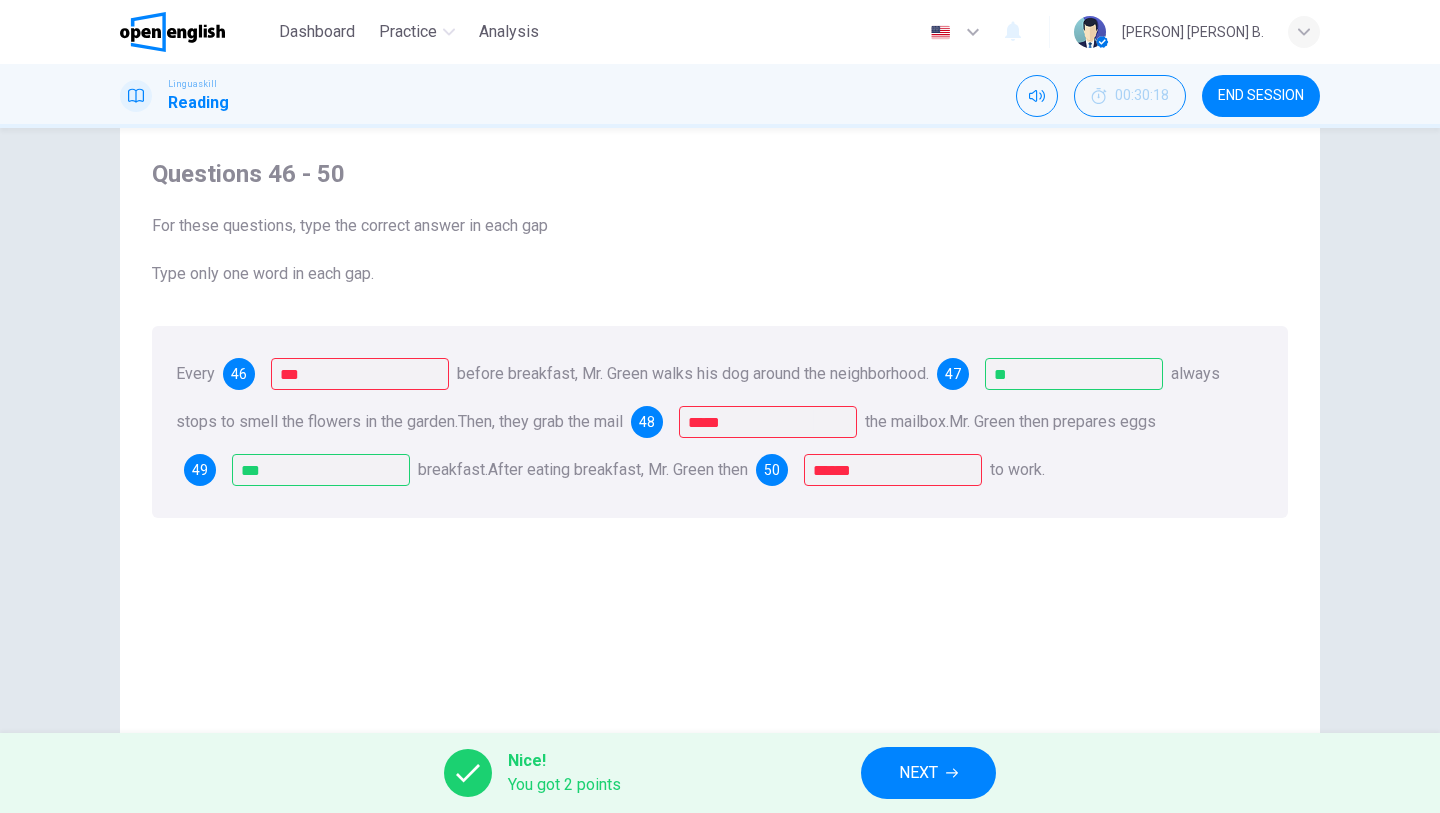 click on "Questions 46 - 50 For these questions, type the correct answer in each gap Type only one word in each gap. Every 46 *** before breakfast, Mr. Green walks his dog around the neighborhood. 47 ** always stops to smell the flowers in the garden. Then, they grab the mail 48 ***** the mailbox. Mr. Green then prepares eggs 49 *** breakfast. After eating breakfast, Mr. Green then 50 ***** to work." at bounding box center [720, 475] 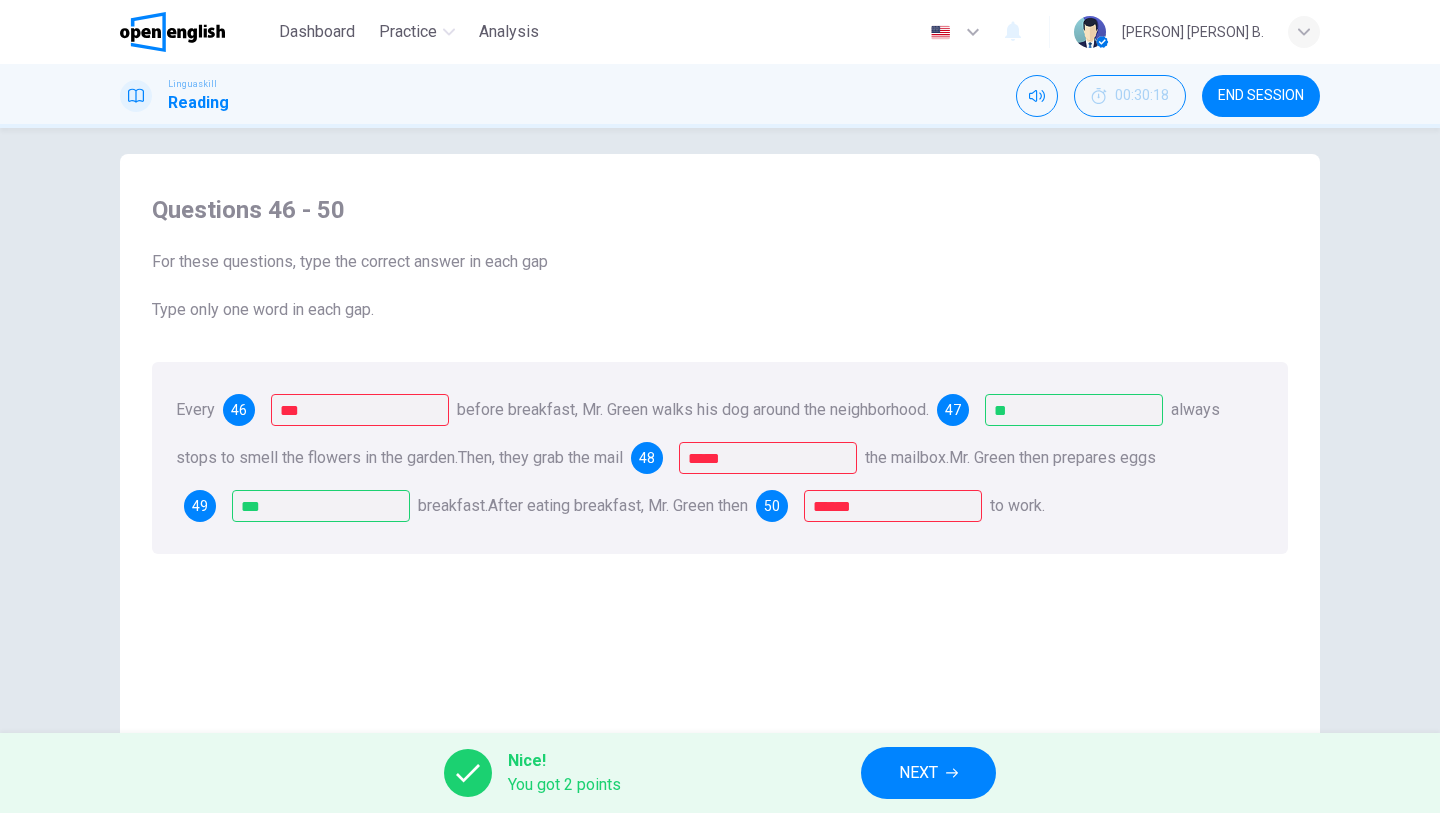 scroll, scrollTop: 10, scrollLeft: 0, axis: vertical 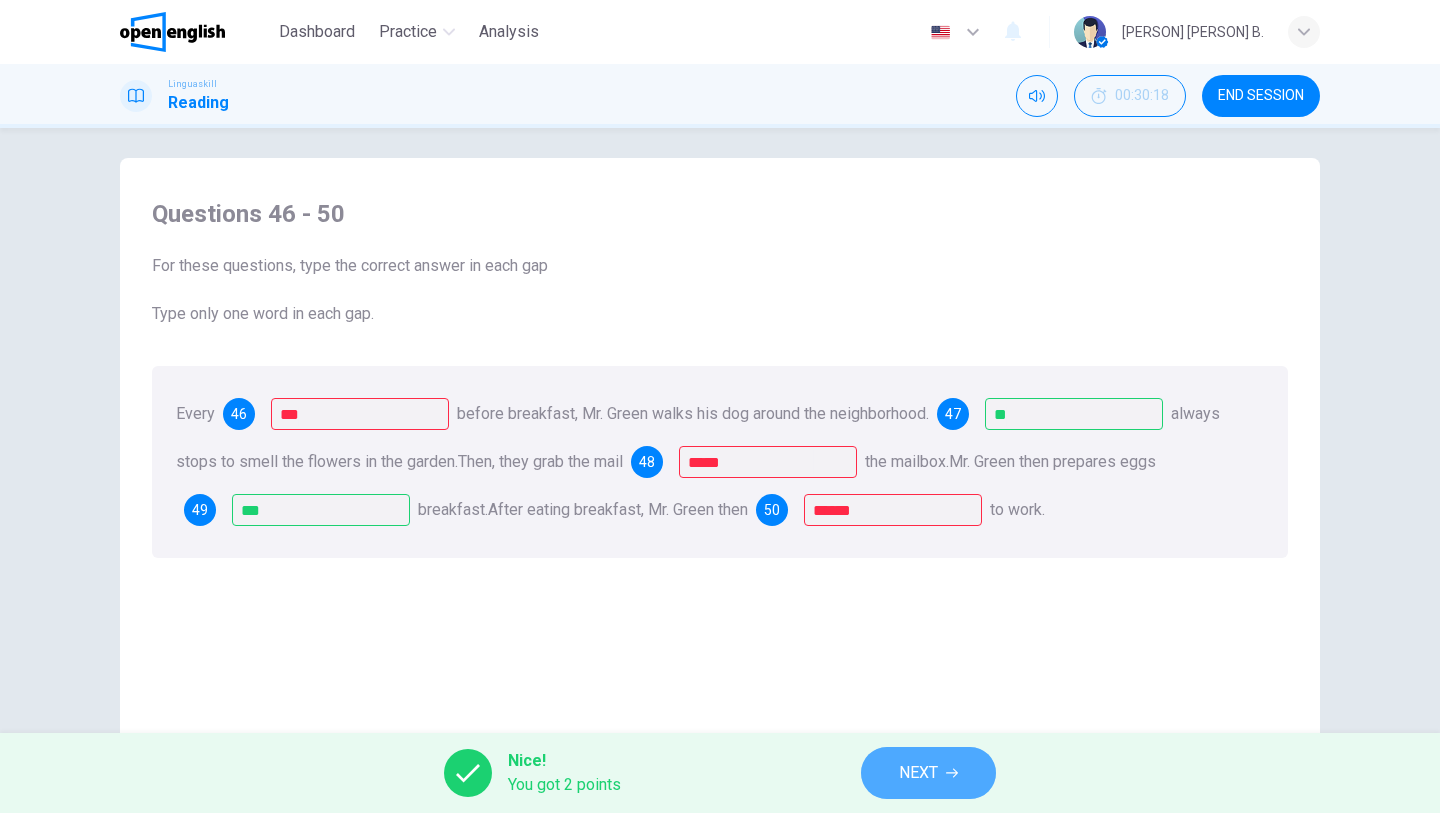 click on "NEXT" at bounding box center [918, 773] 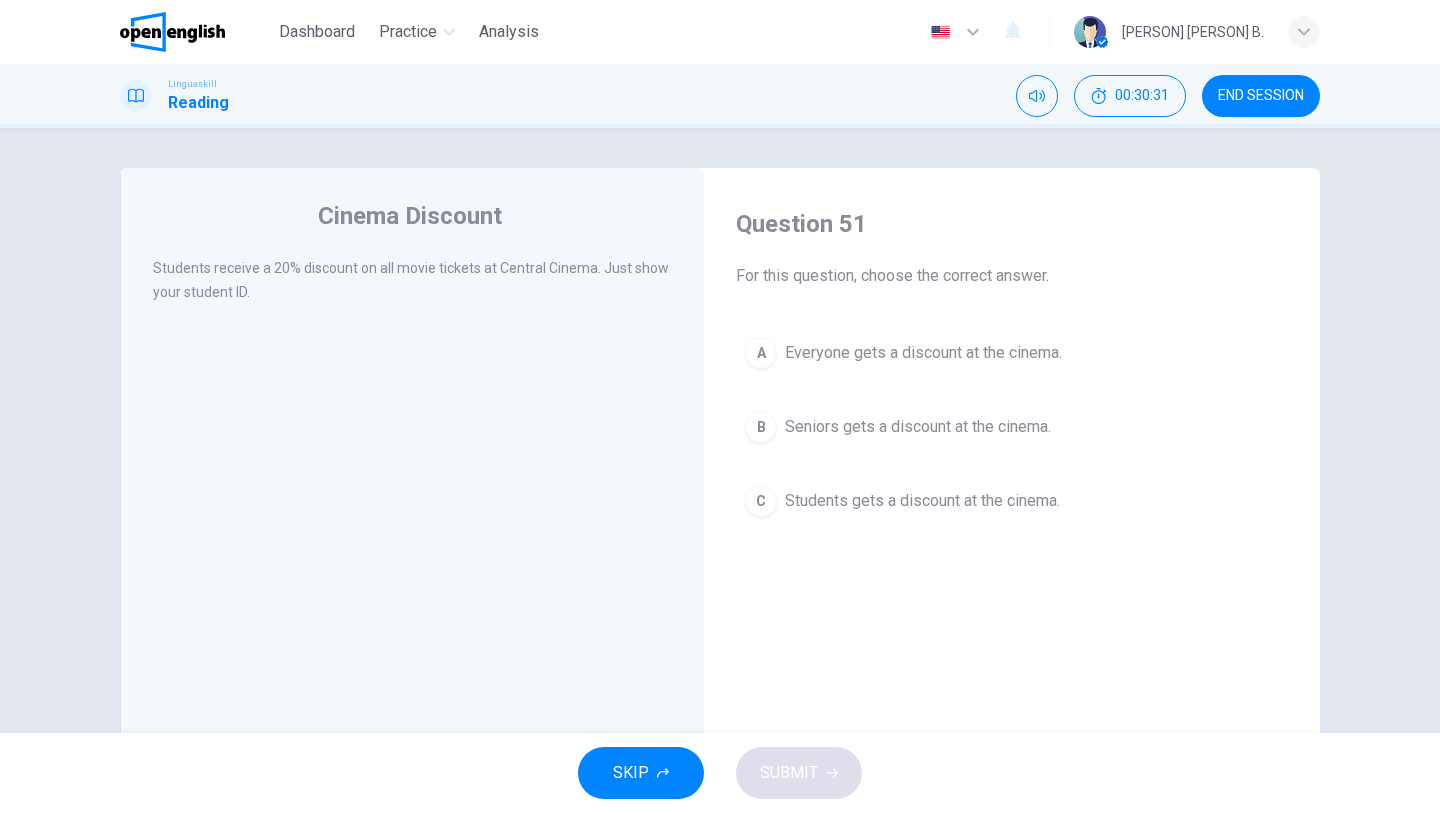 click on "Students gets a discount at the cinema." at bounding box center (922, 501) 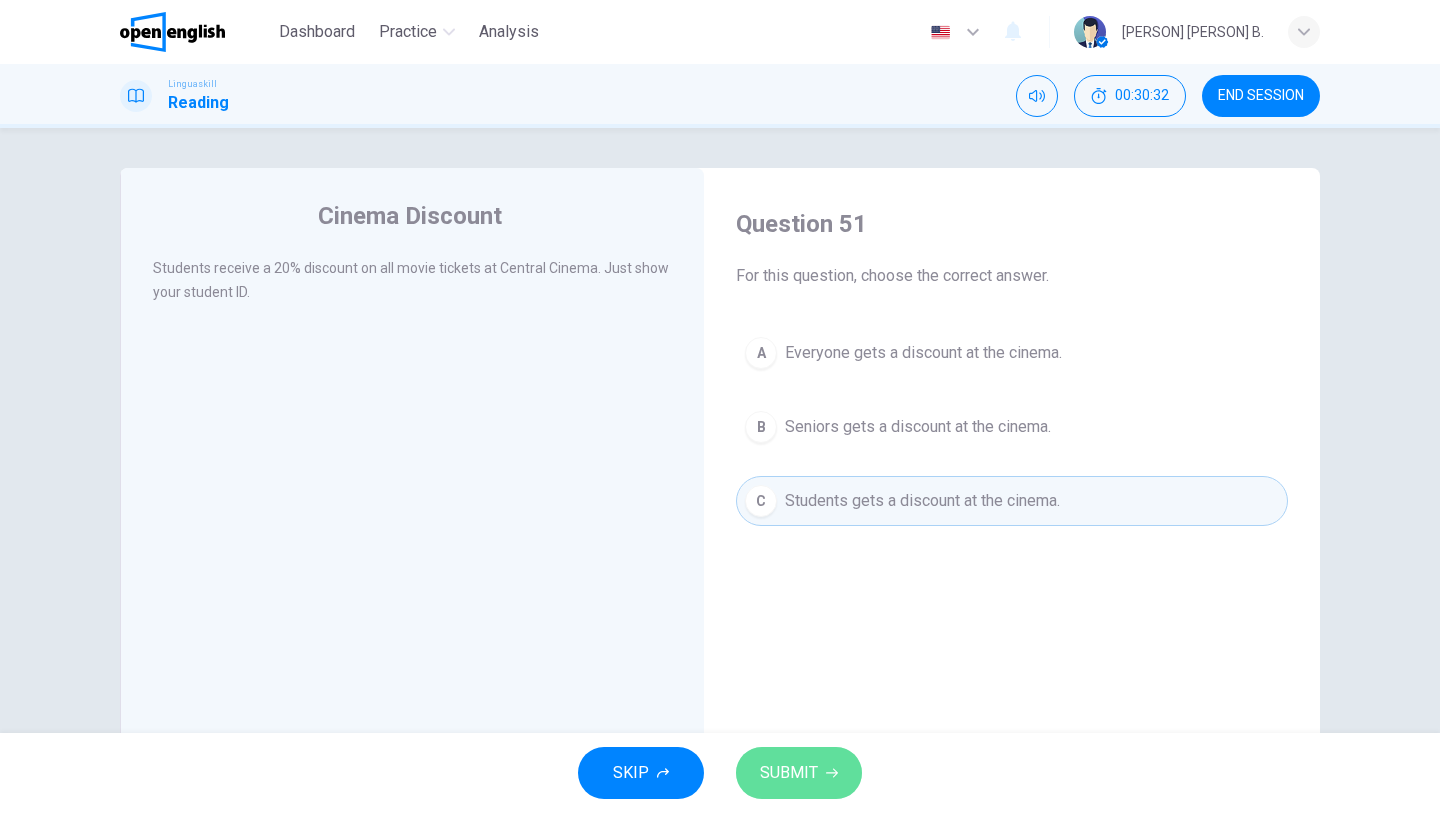 click on "SUBMIT" at bounding box center (789, 773) 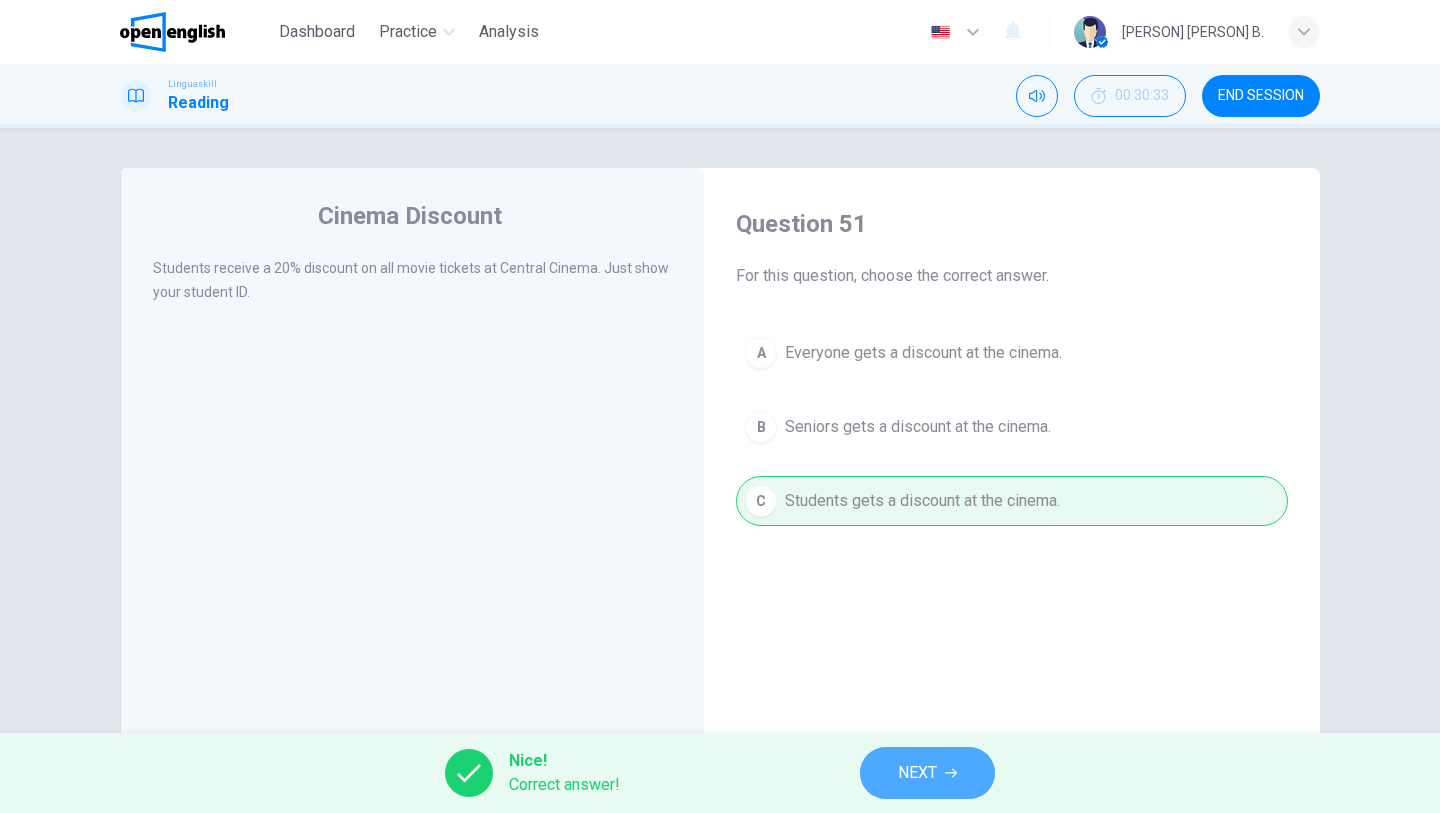 click on "NEXT" at bounding box center (927, 773) 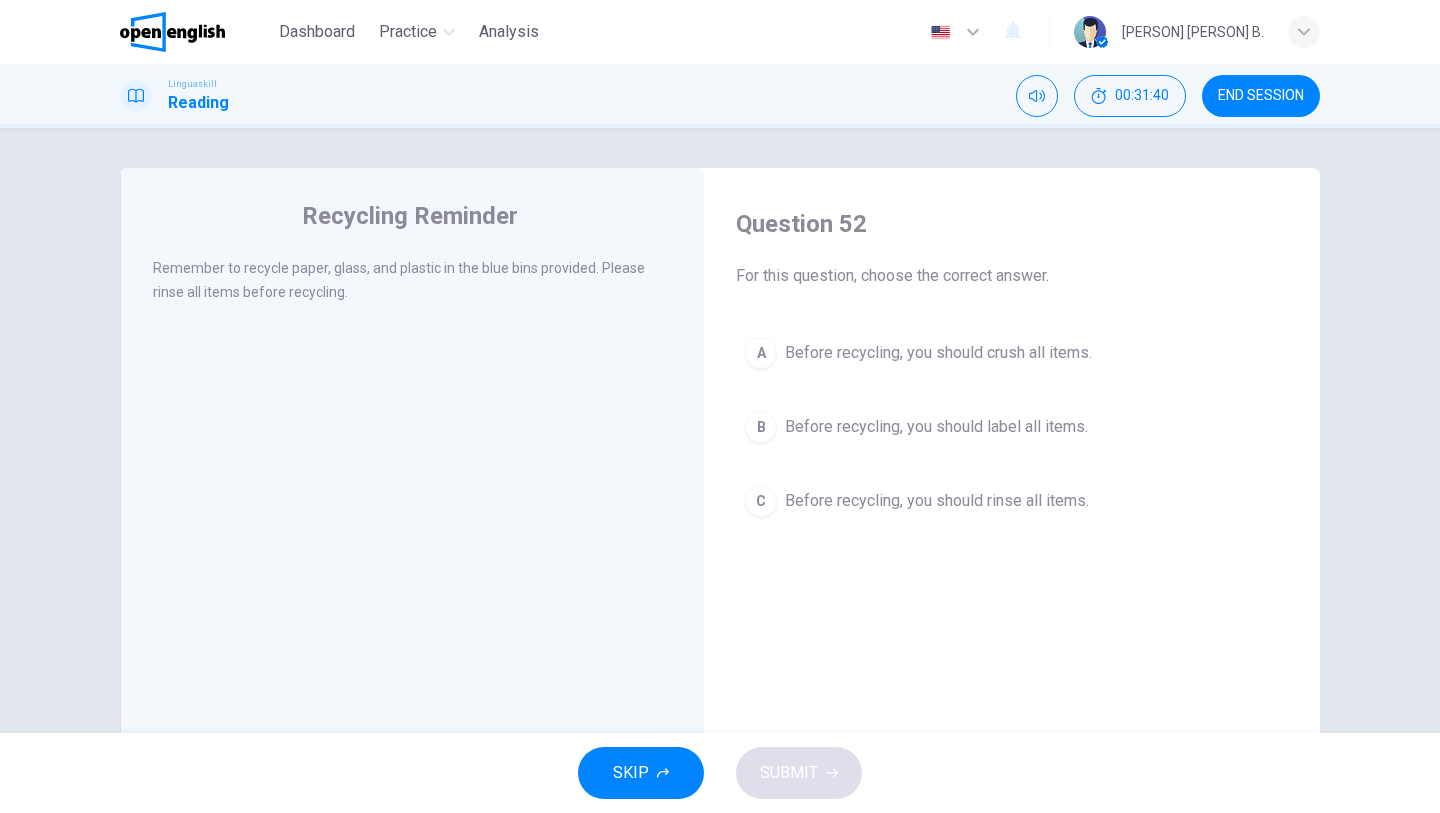 click on "Before recycling, you should rinse all items." at bounding box center (937, 501) 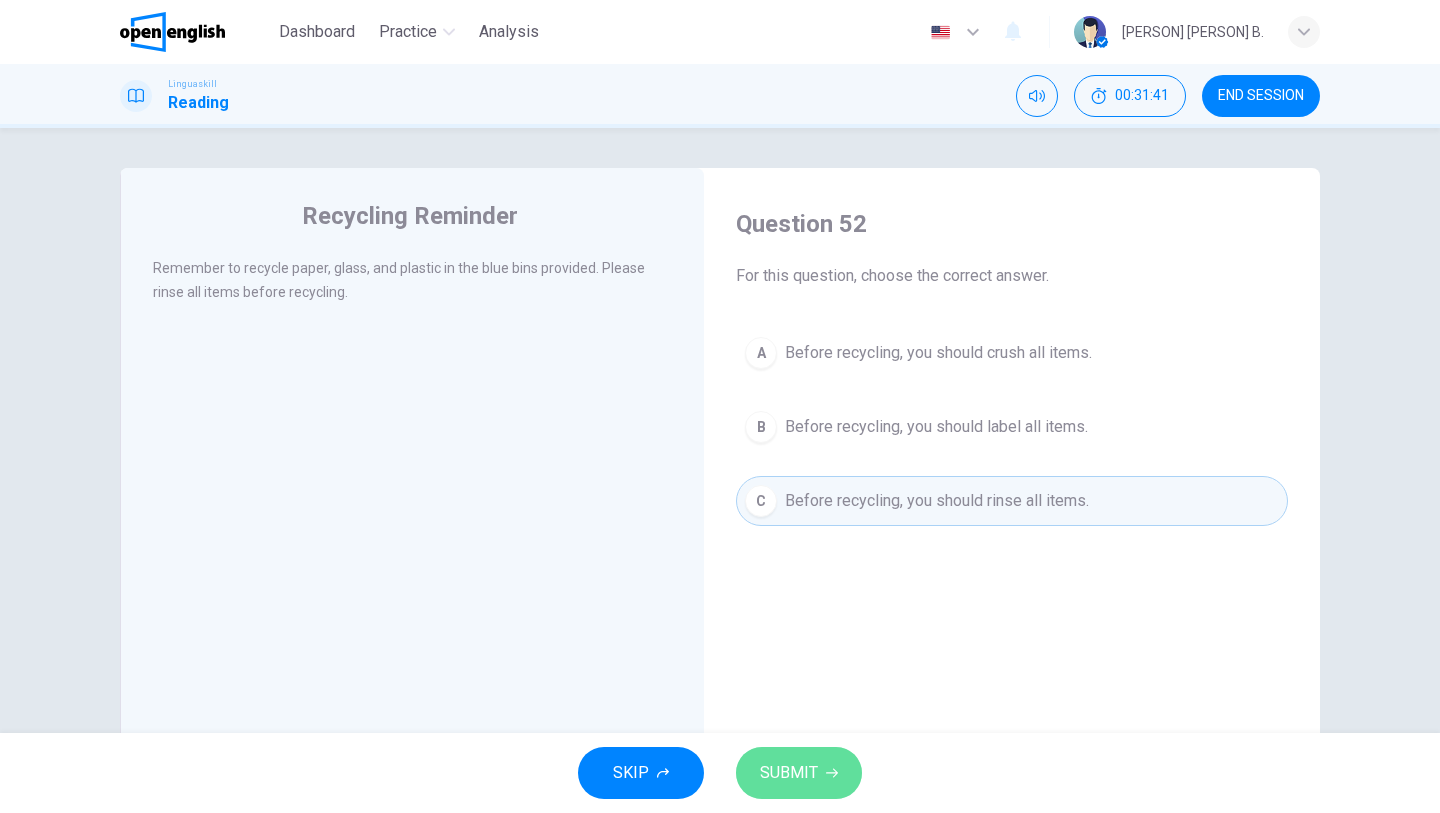 click on "SUBMIT" at bounding box center [789, 773] 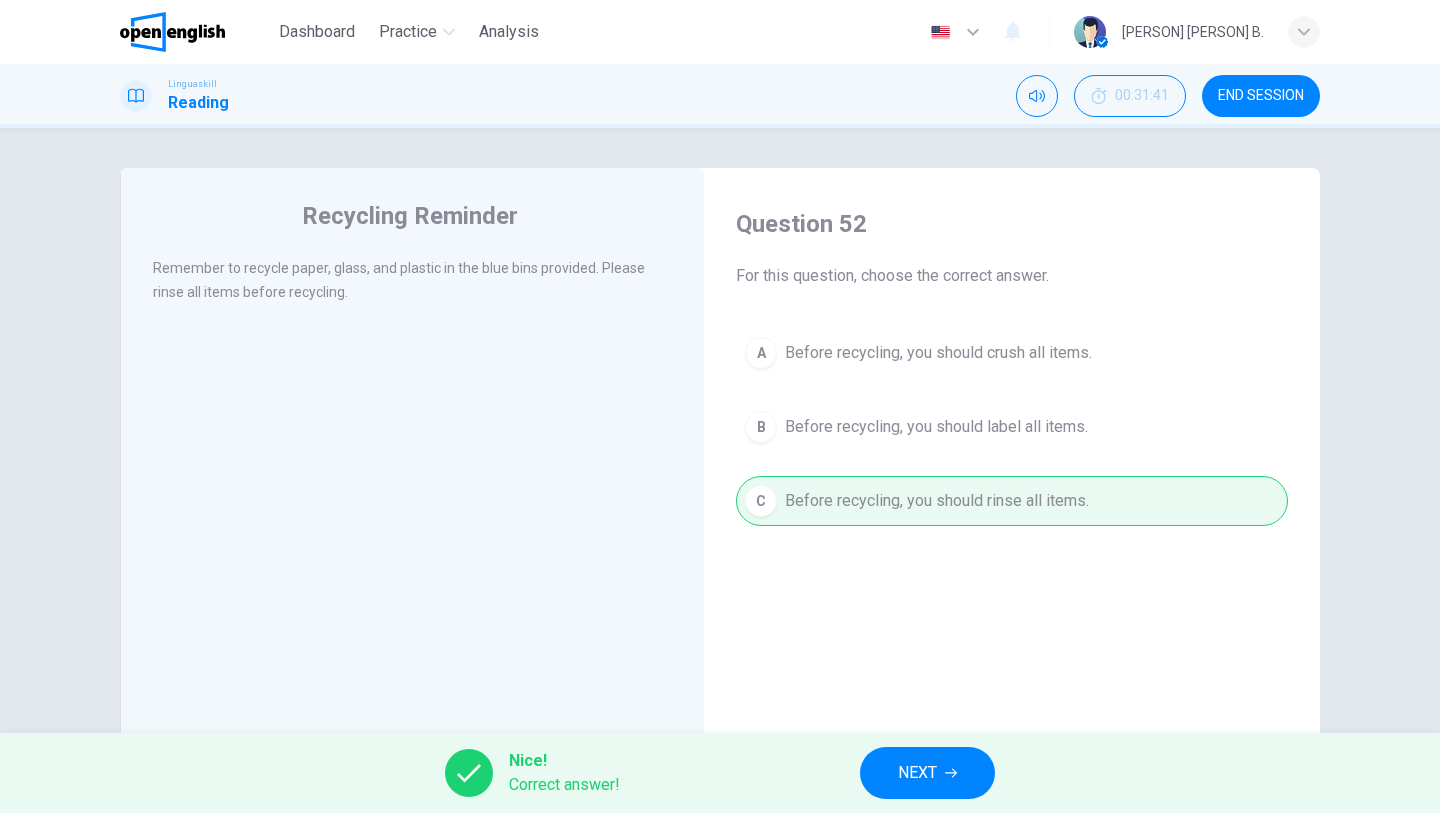 click on "NEXT" at bounding box center [927, 773] 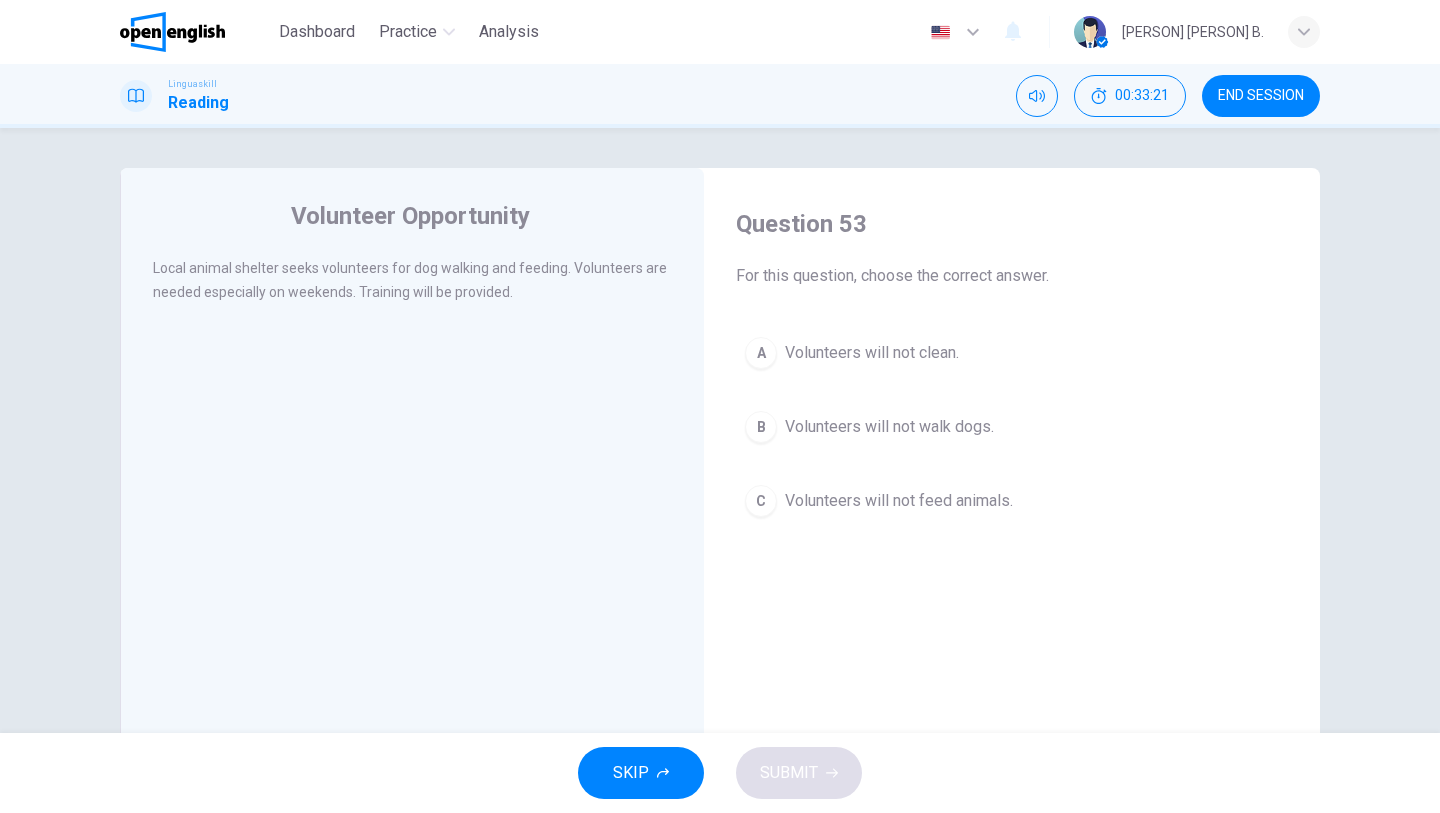 click on "Volunteers will not clean." at bounding box center (872, 353) 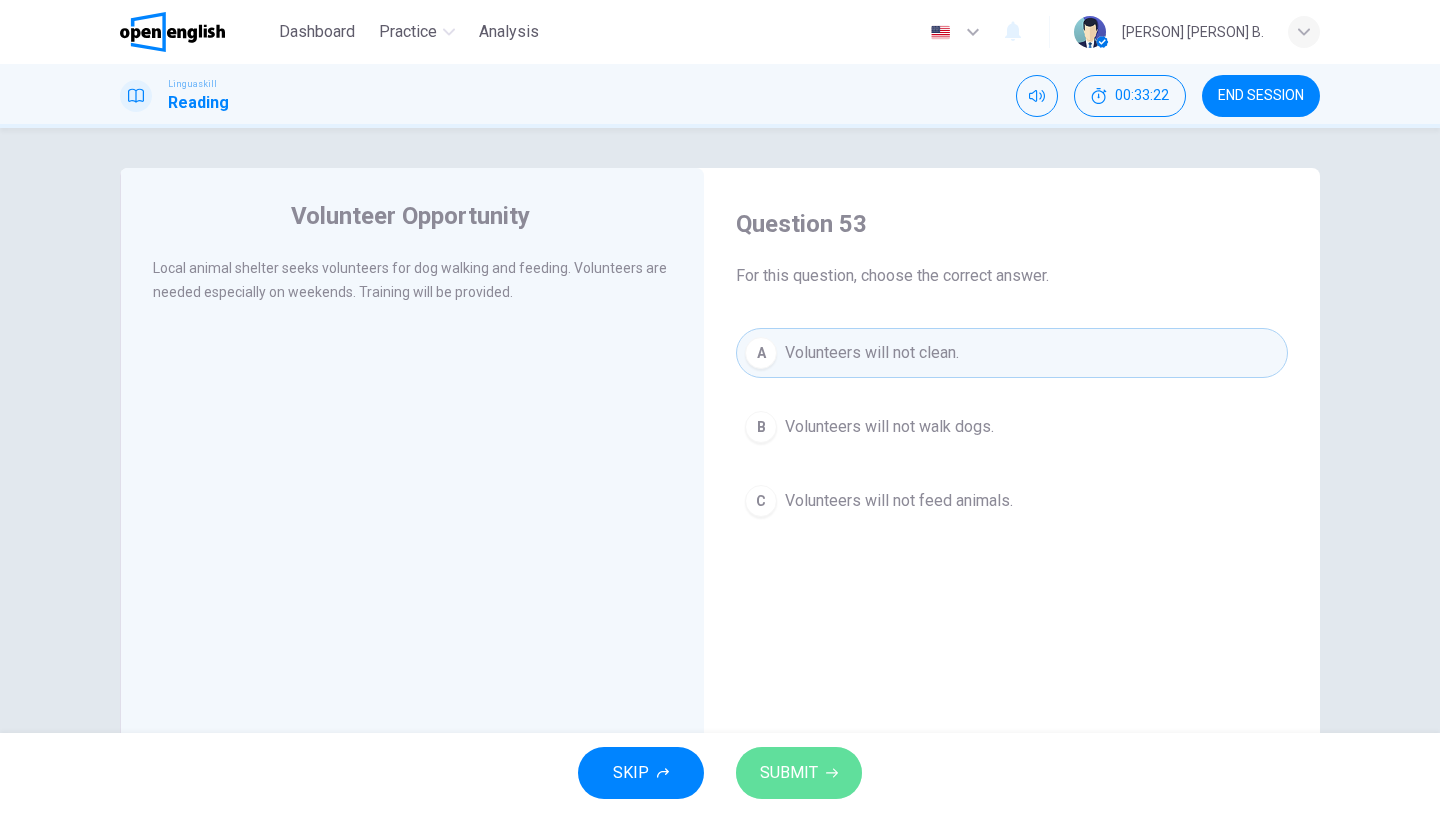 click on "SUBMIT" at bounding box center (789, 773) 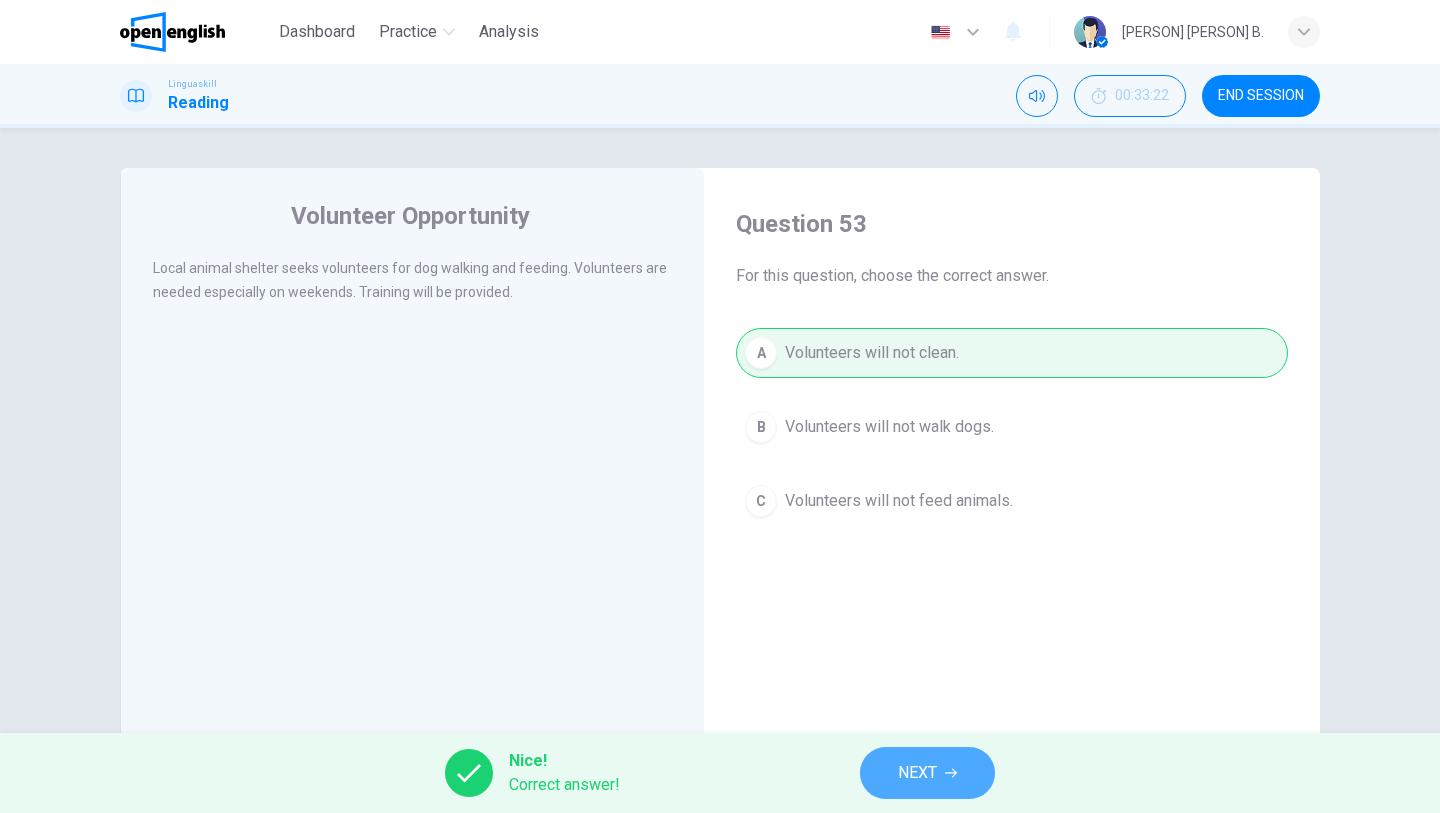 click on "NEXT" at bounding box center [927, 773] 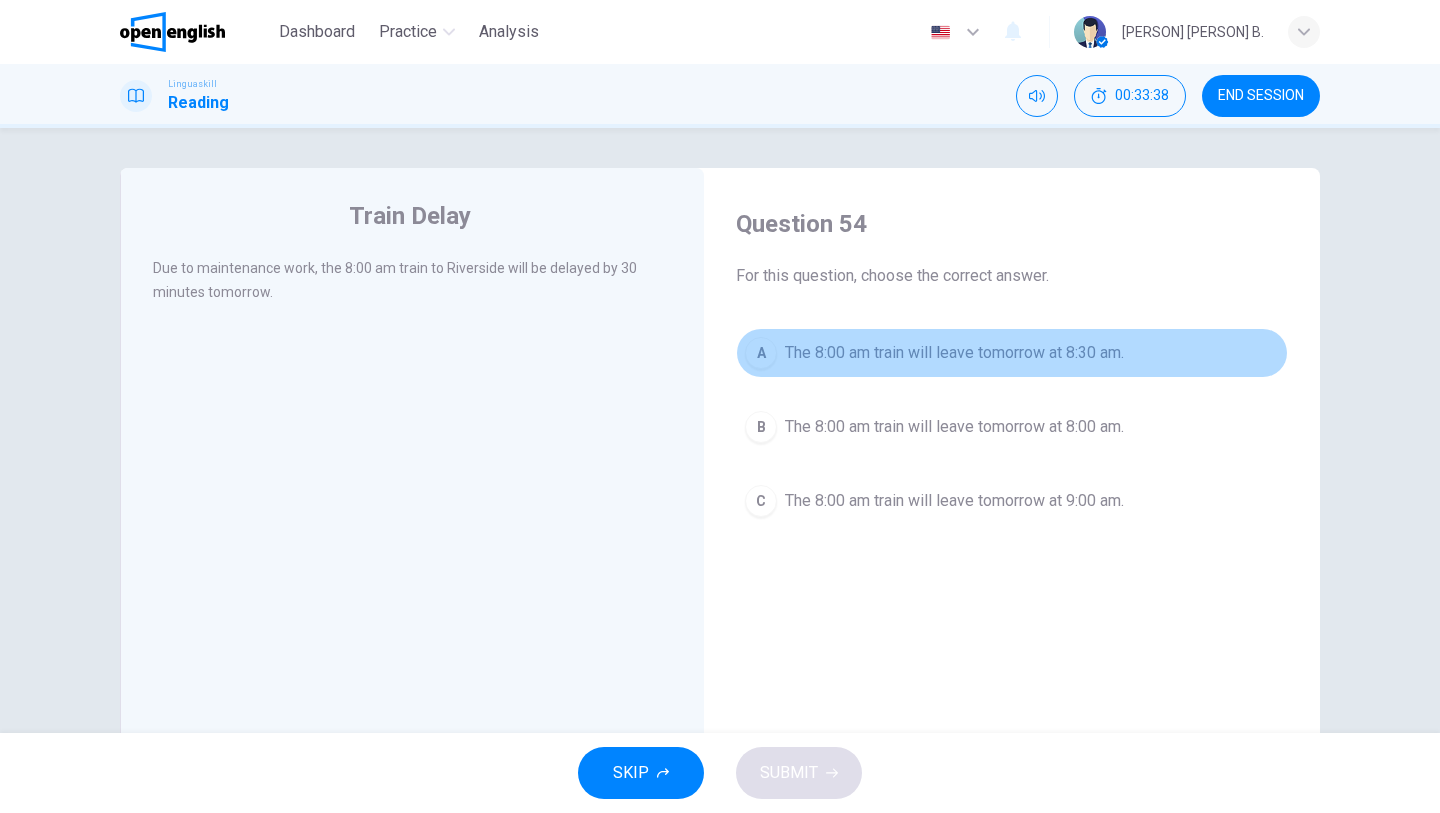 click on "The 8:00 am train will leave tomorrow at 8:30 am." at bounding box center (954, 353) 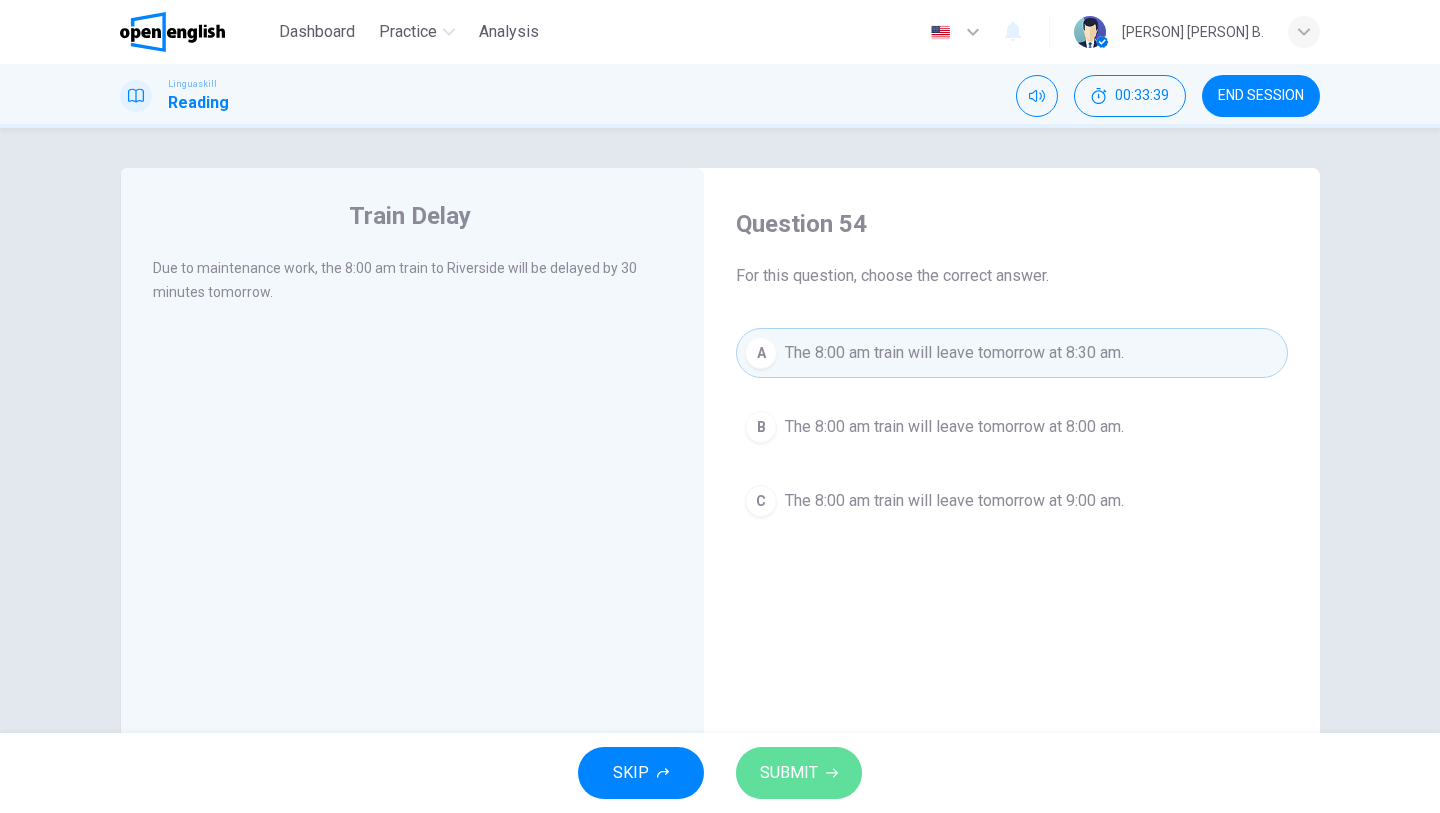 click on "SUBMIT" at bounding box center [789, 773] 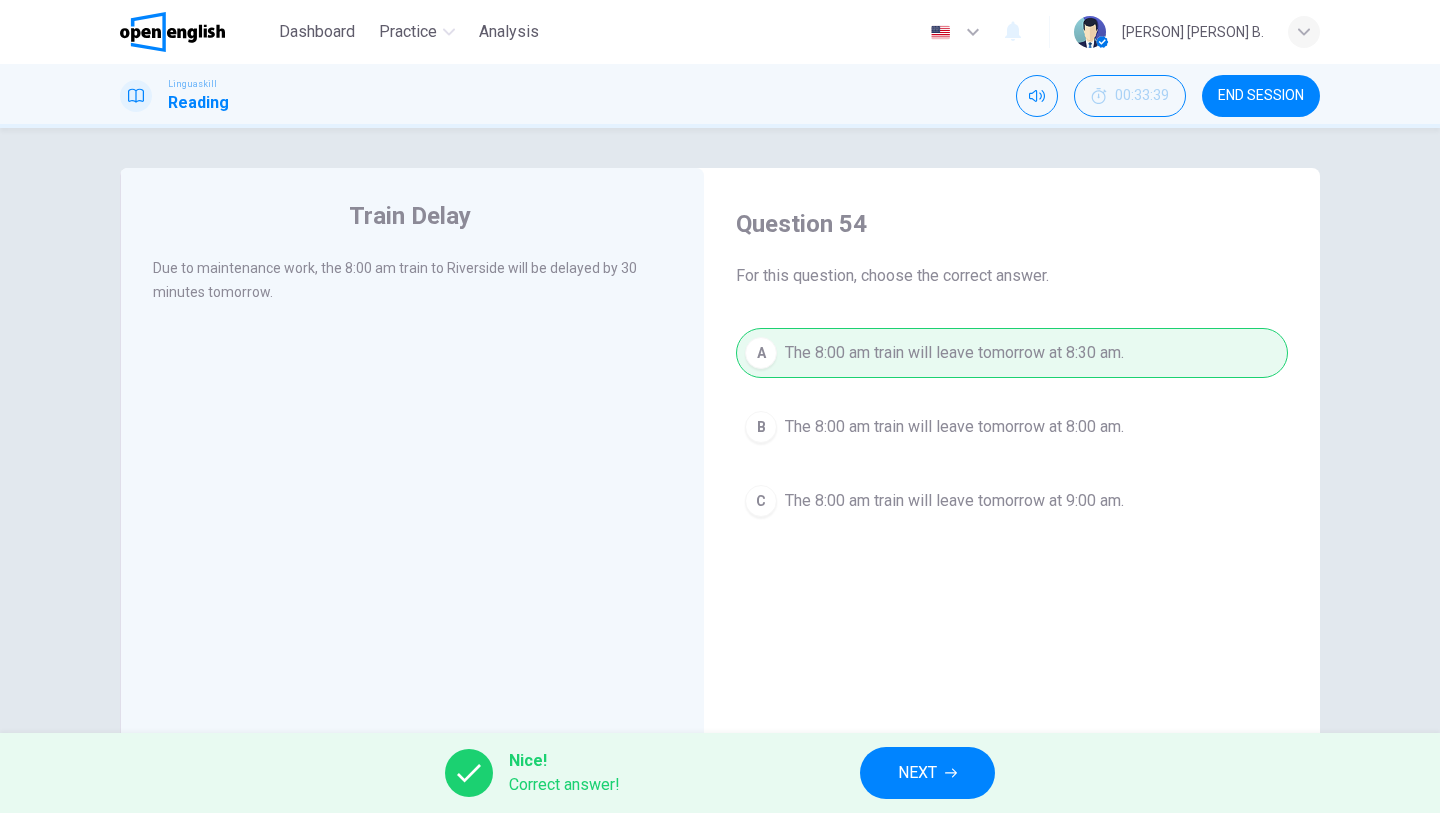 click on "NEXT" at bounding box center (927, 773) 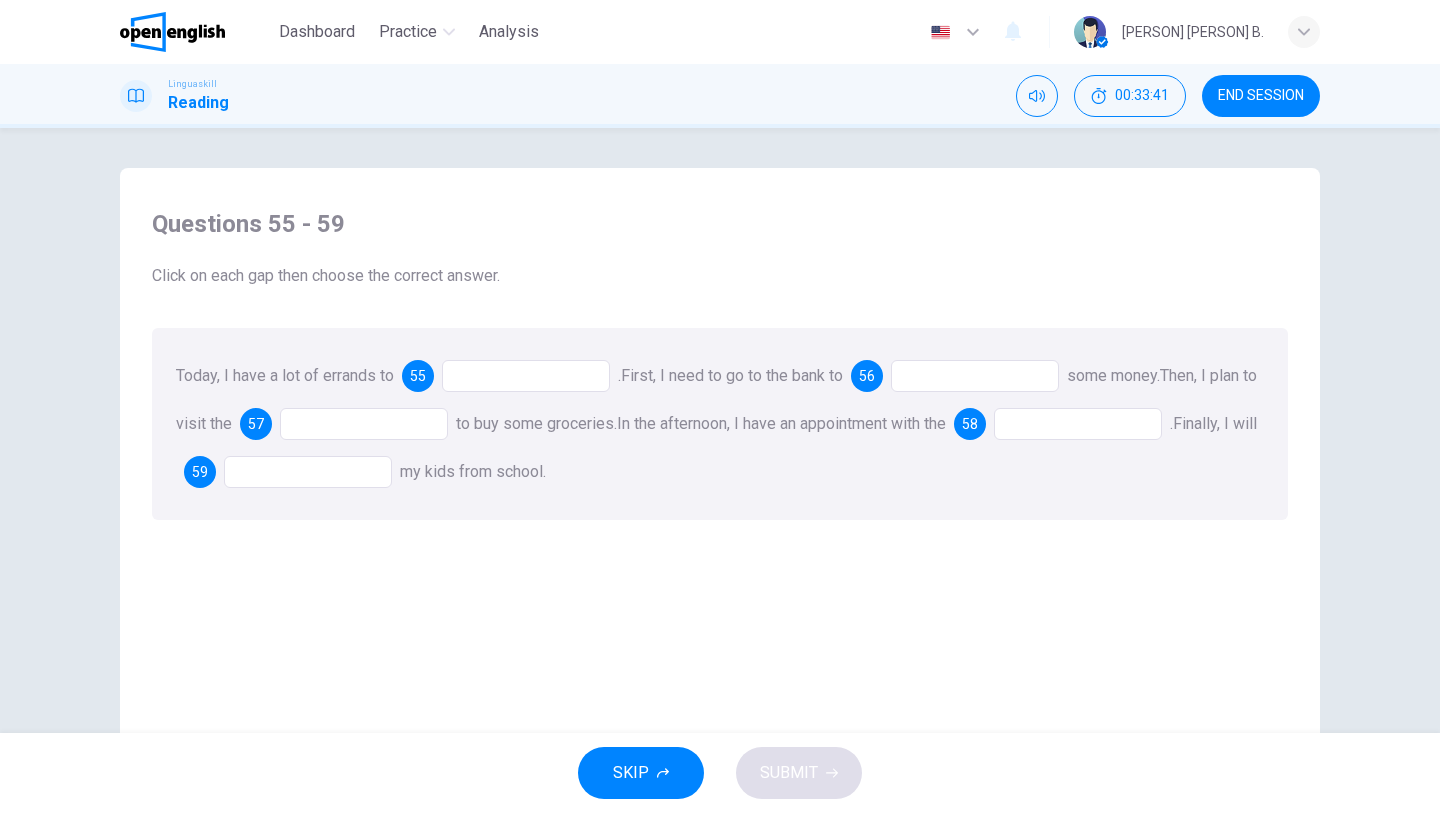 click at bounding box center (526, 376) 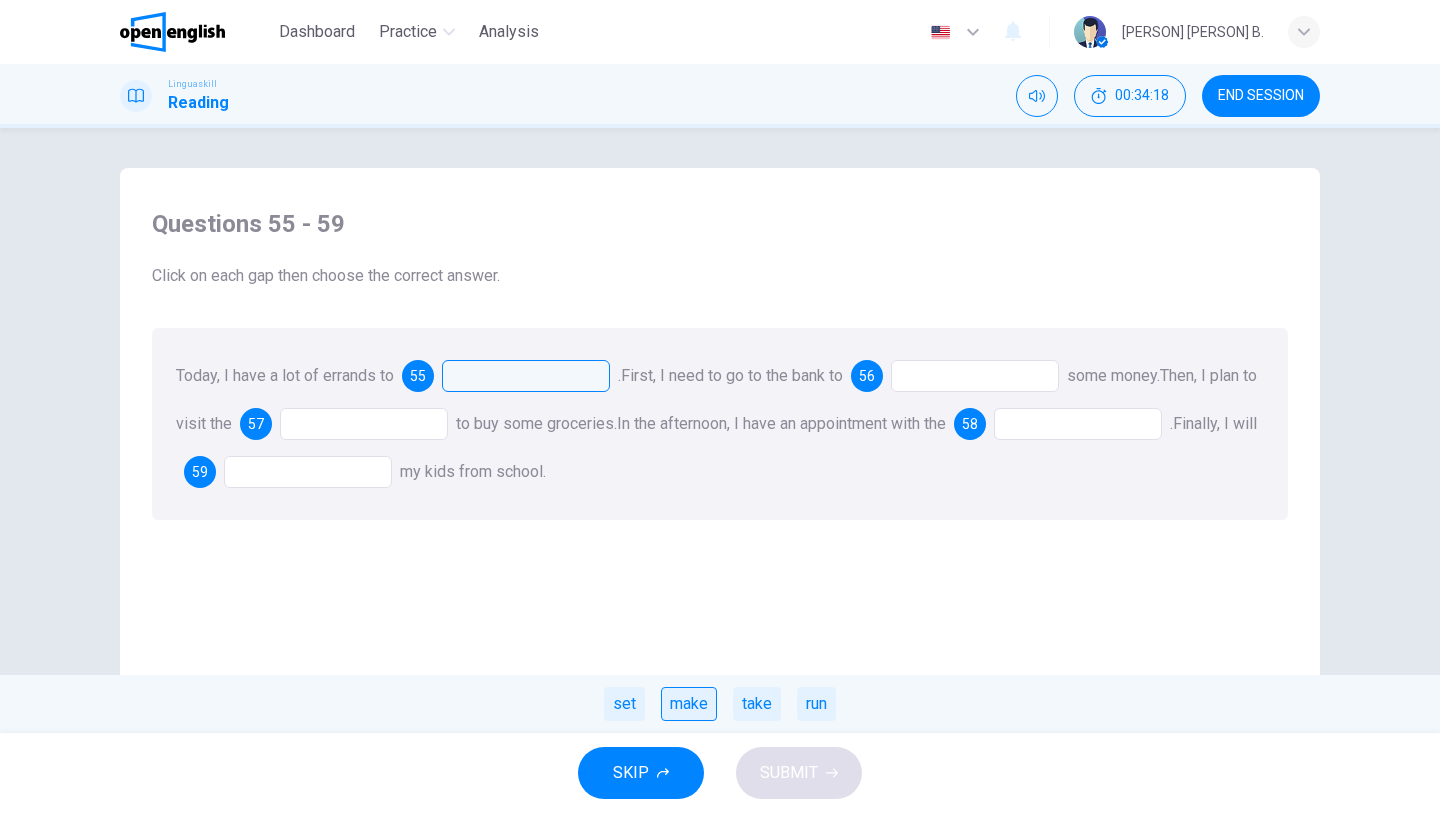 click on "make" at bounding box center (689, 704) 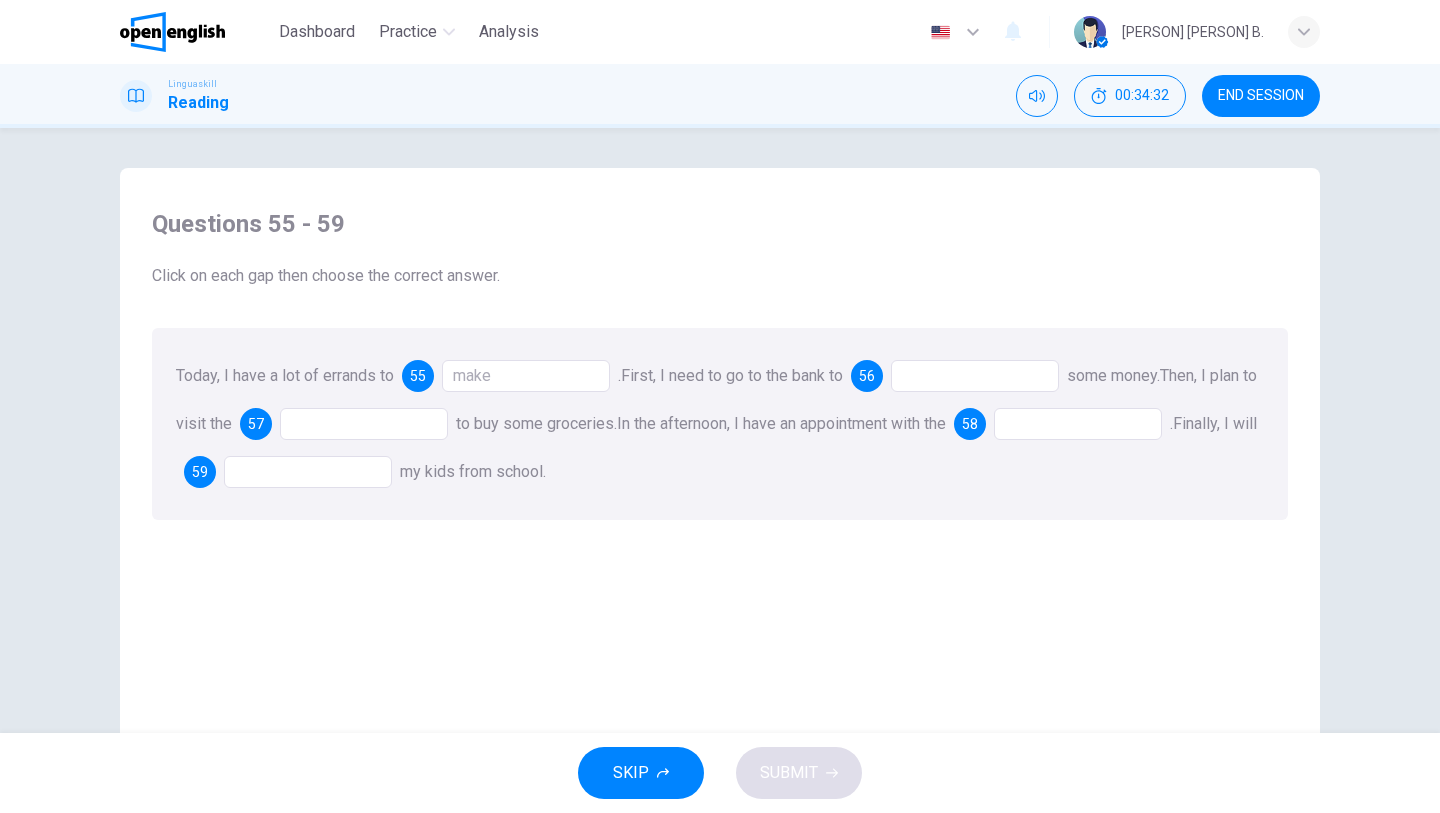 click at bounding box center [975, 376] 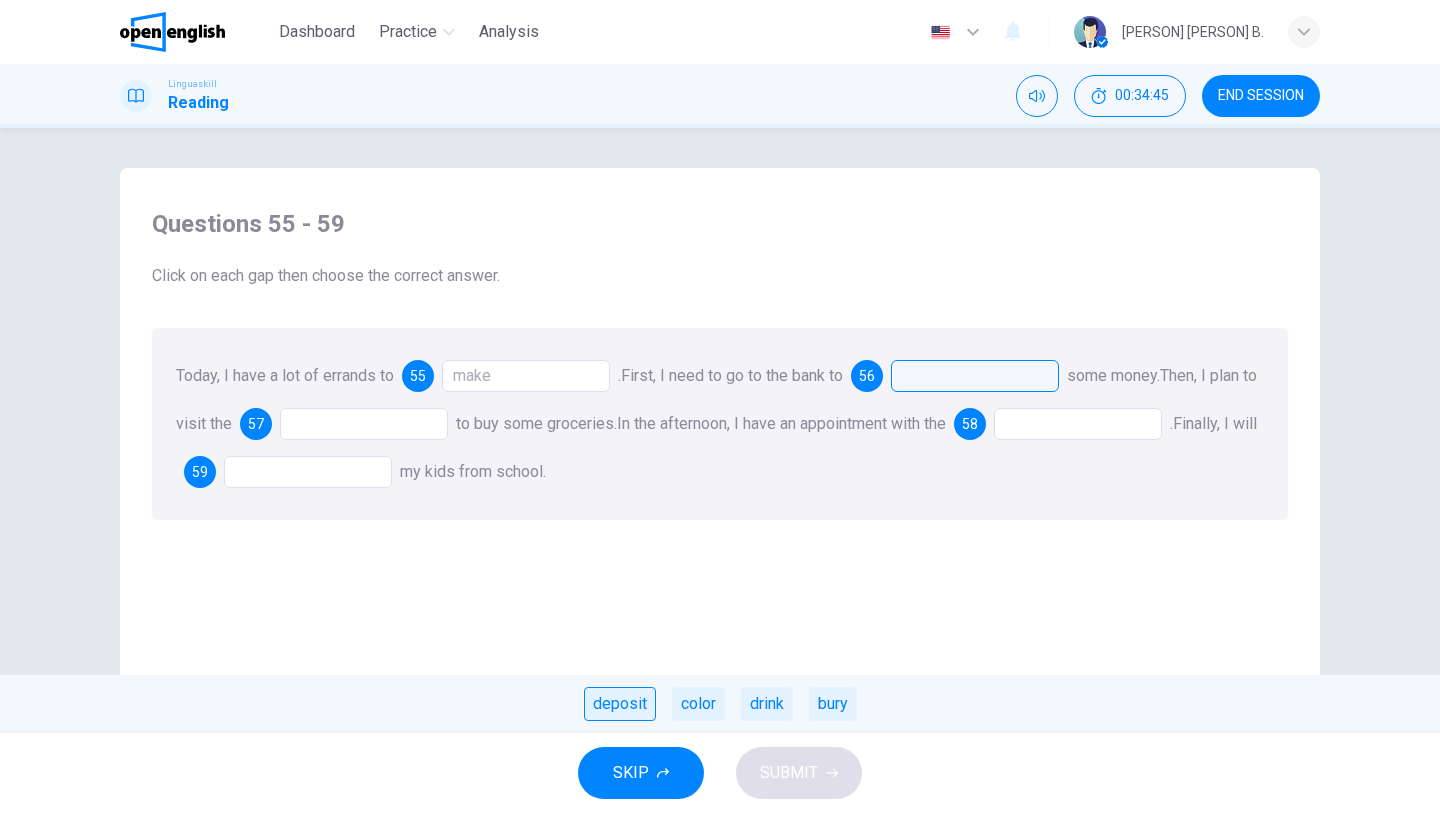 click on "deposit" at bounding box center [620, 704] 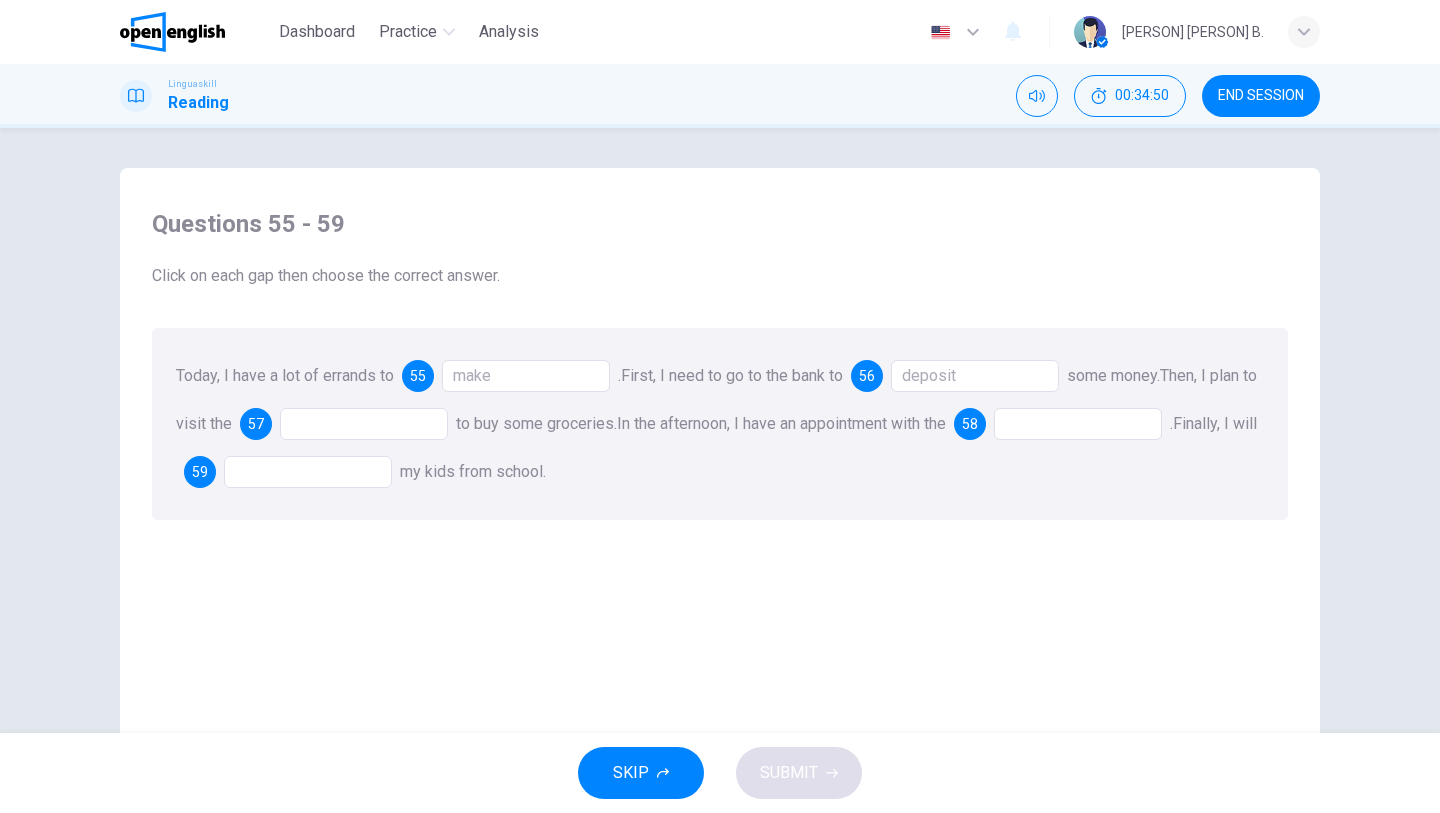 click at bounding box center (364, 424) 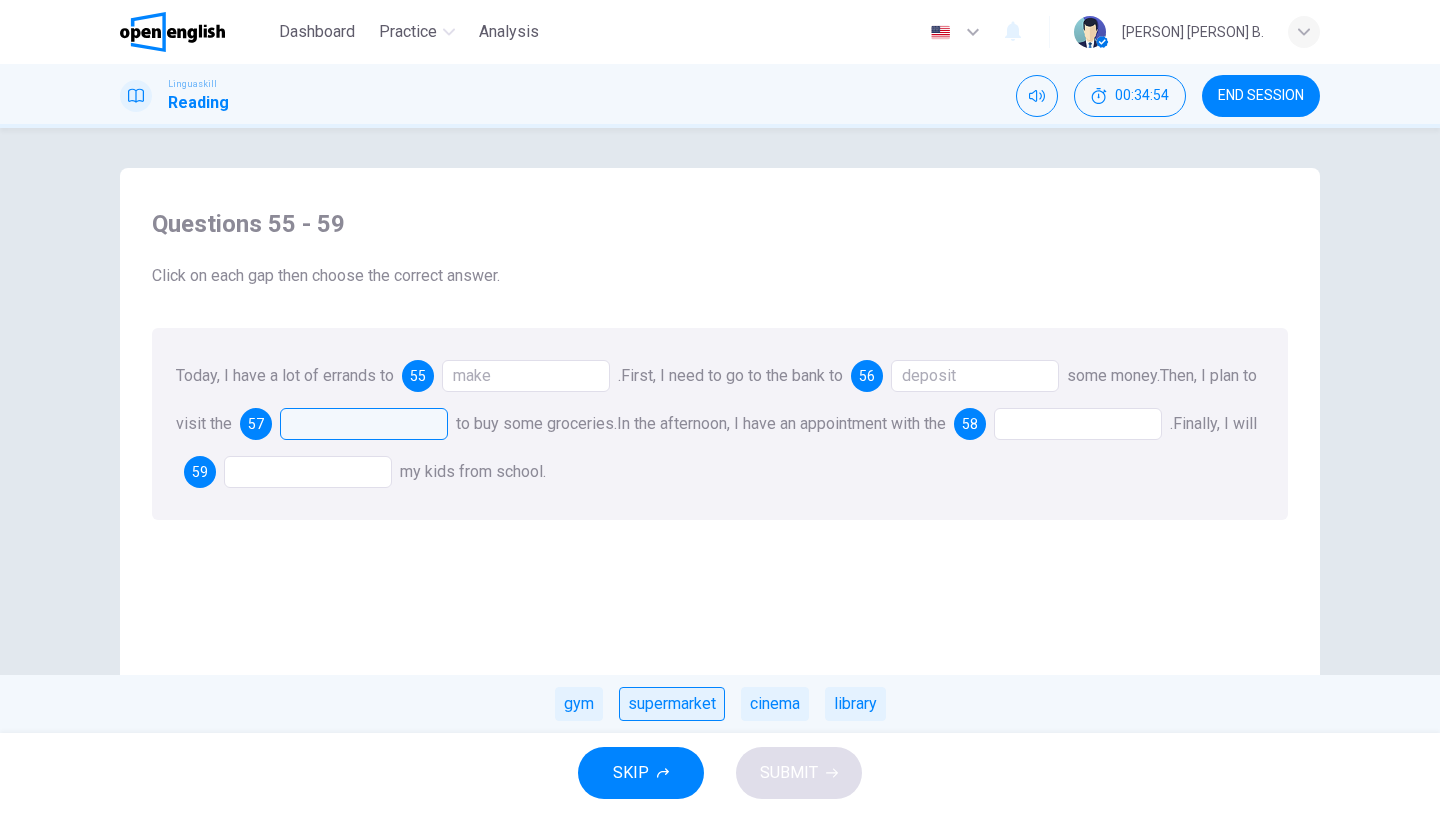 click on "supermarket" at bounding box center [672, 704] 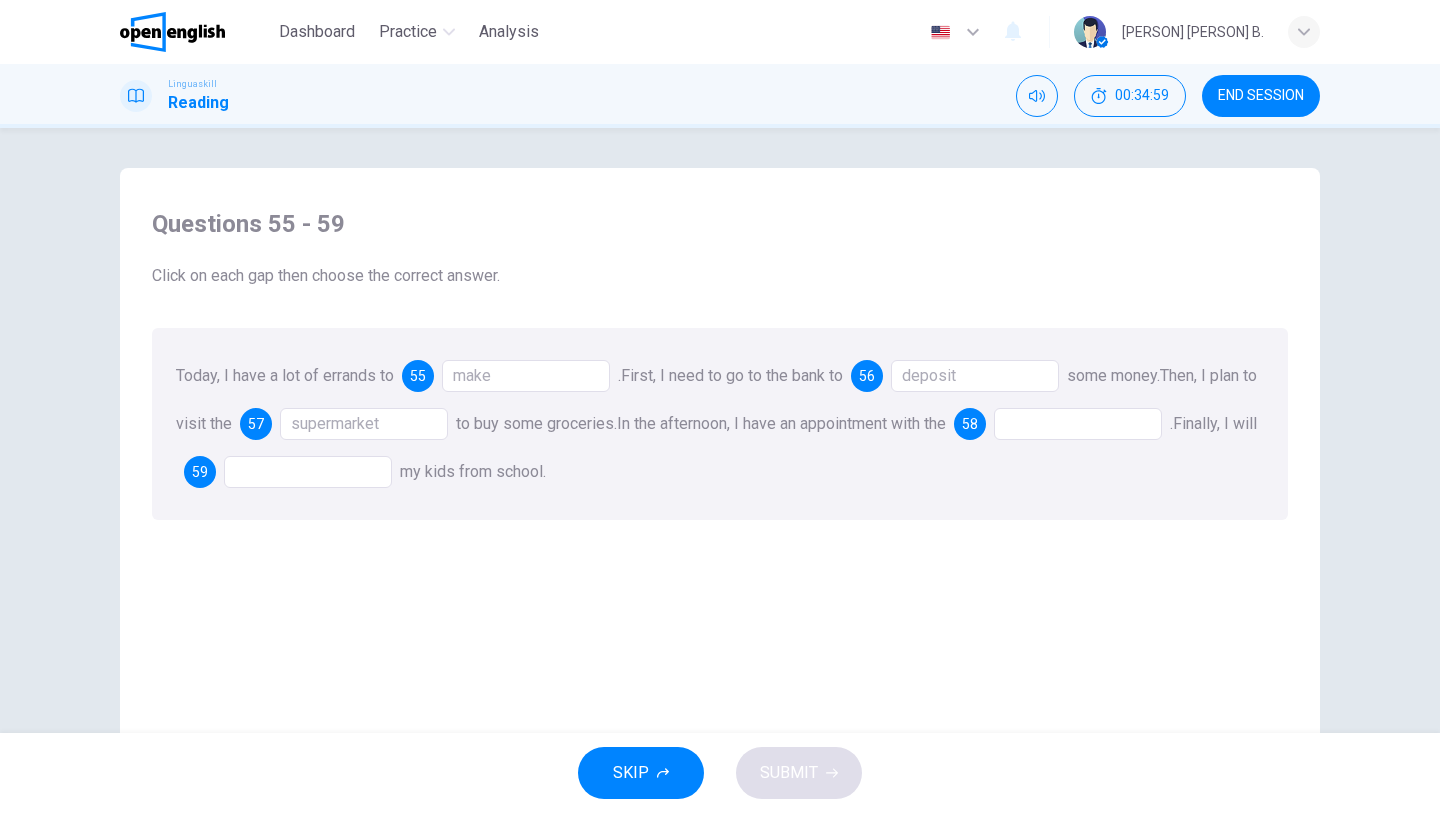 click at bounding box center (1078, 424) 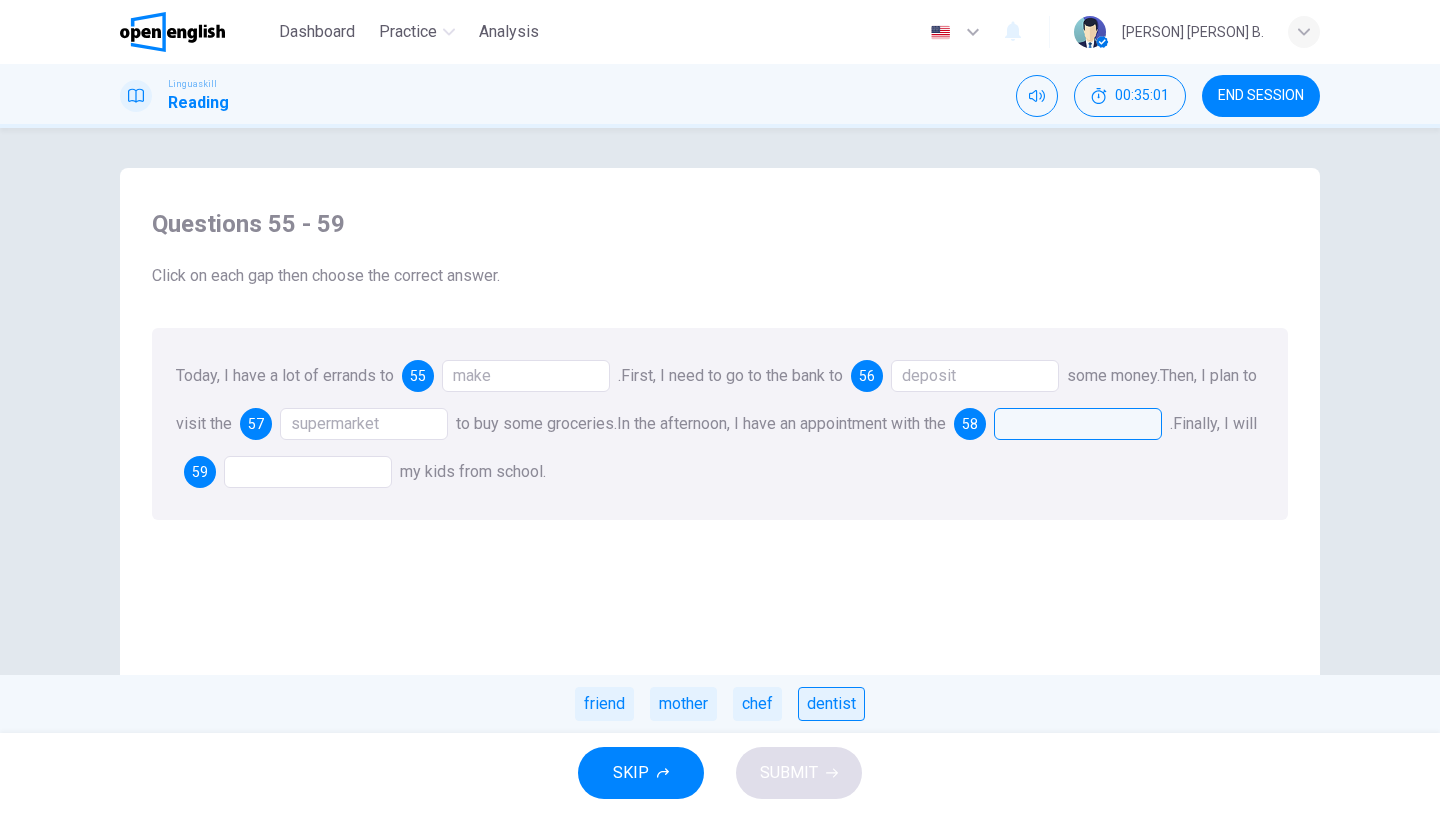 click on "dentist" at bounding box center [831, 704] 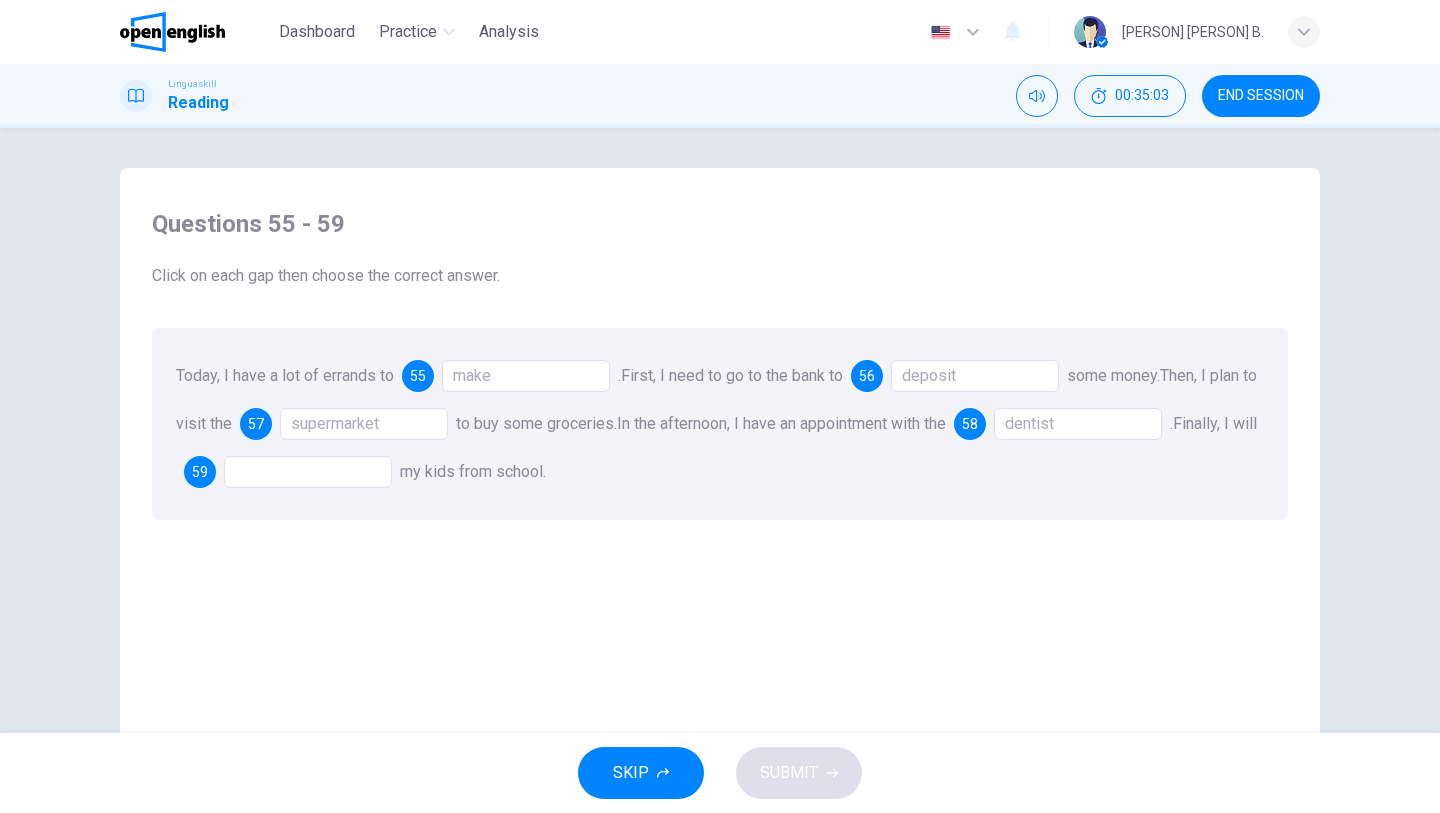 click at bounding box center [308, 472] 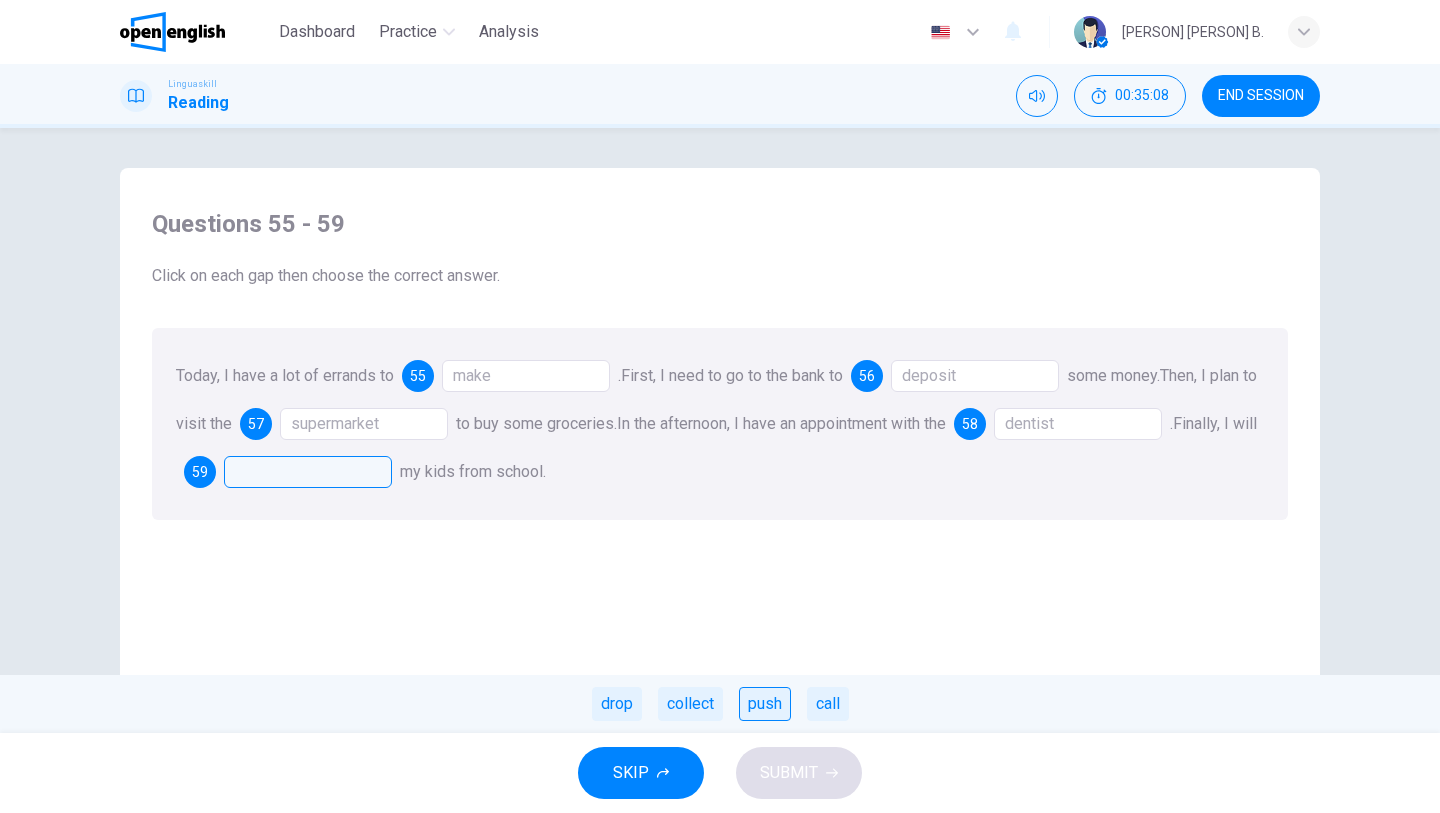 click on "push" at bounding box center (765, 704) 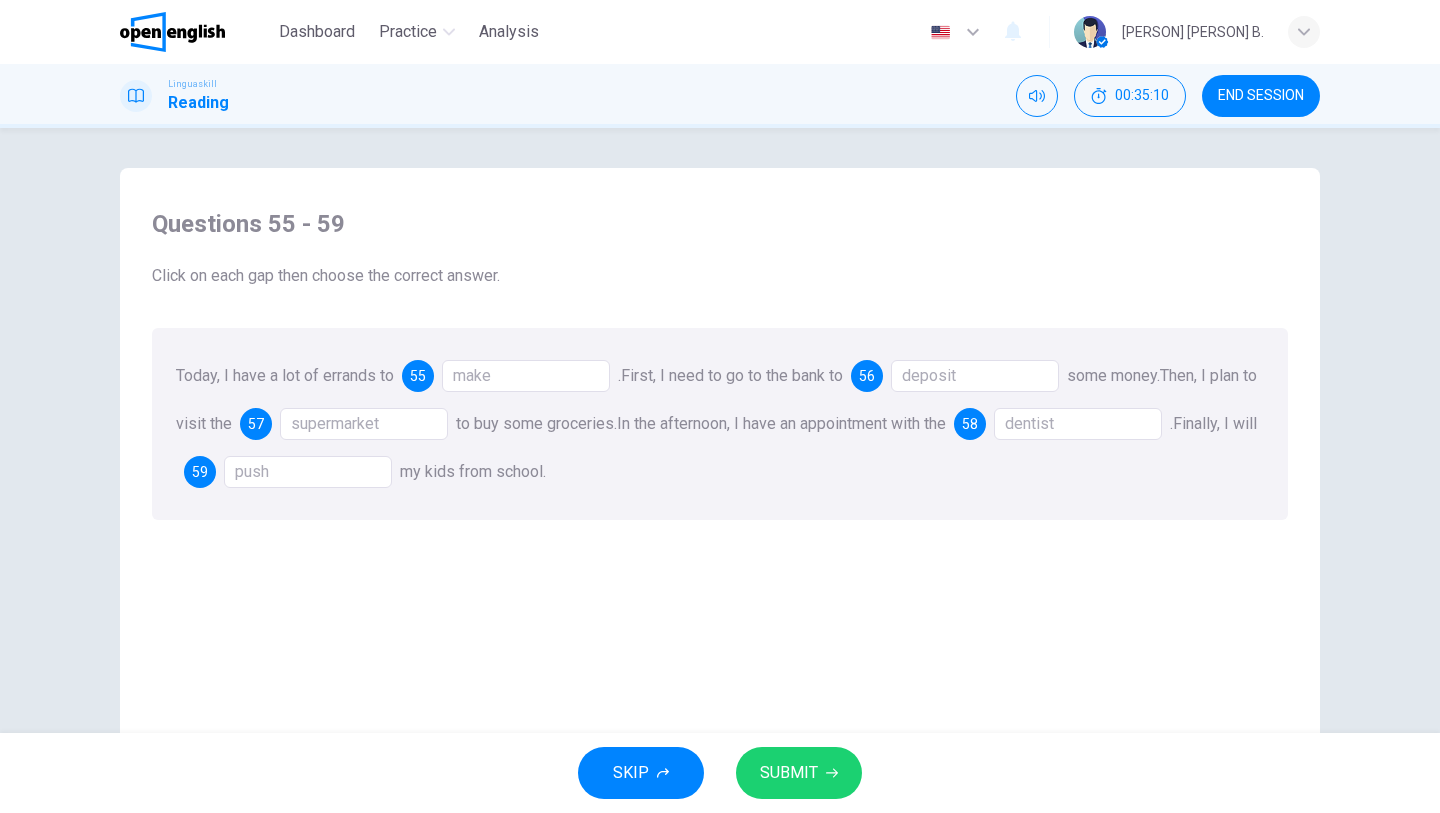 click on "make" at bounding box center (526, 376) 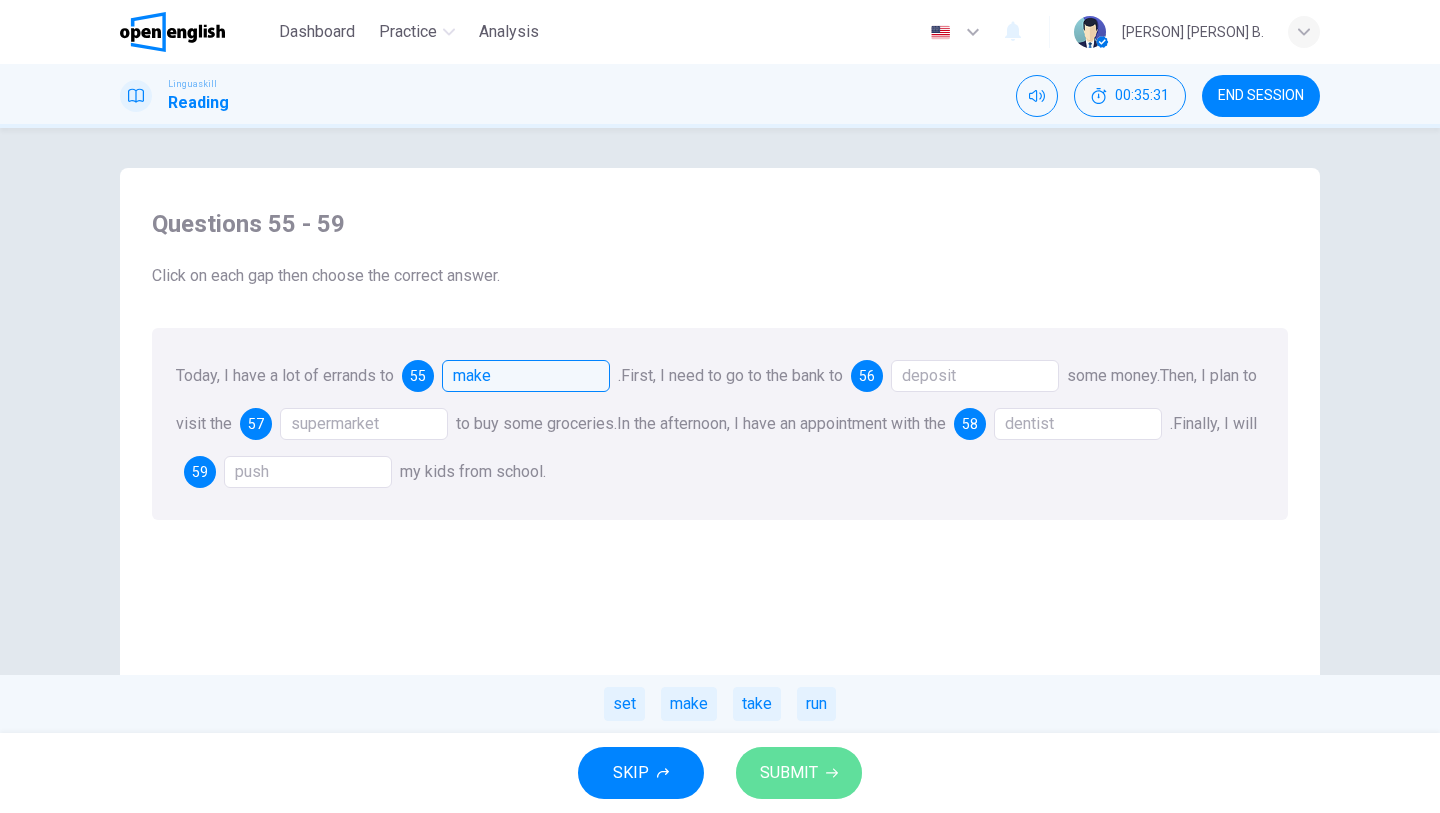 click on "SUBMIT" at bounding box center [789, 773] 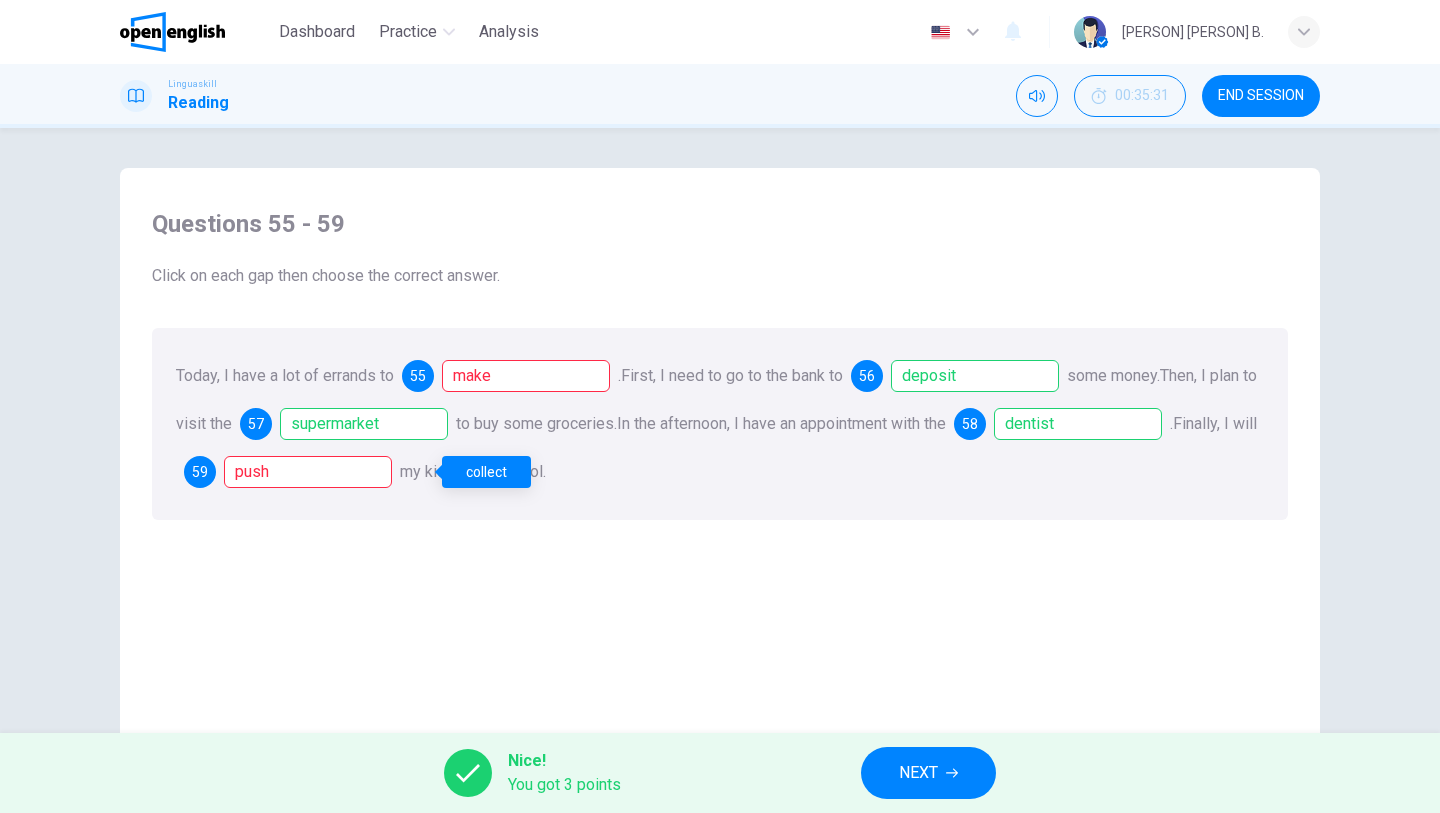 click on "push" at bounding box center (308, 472) 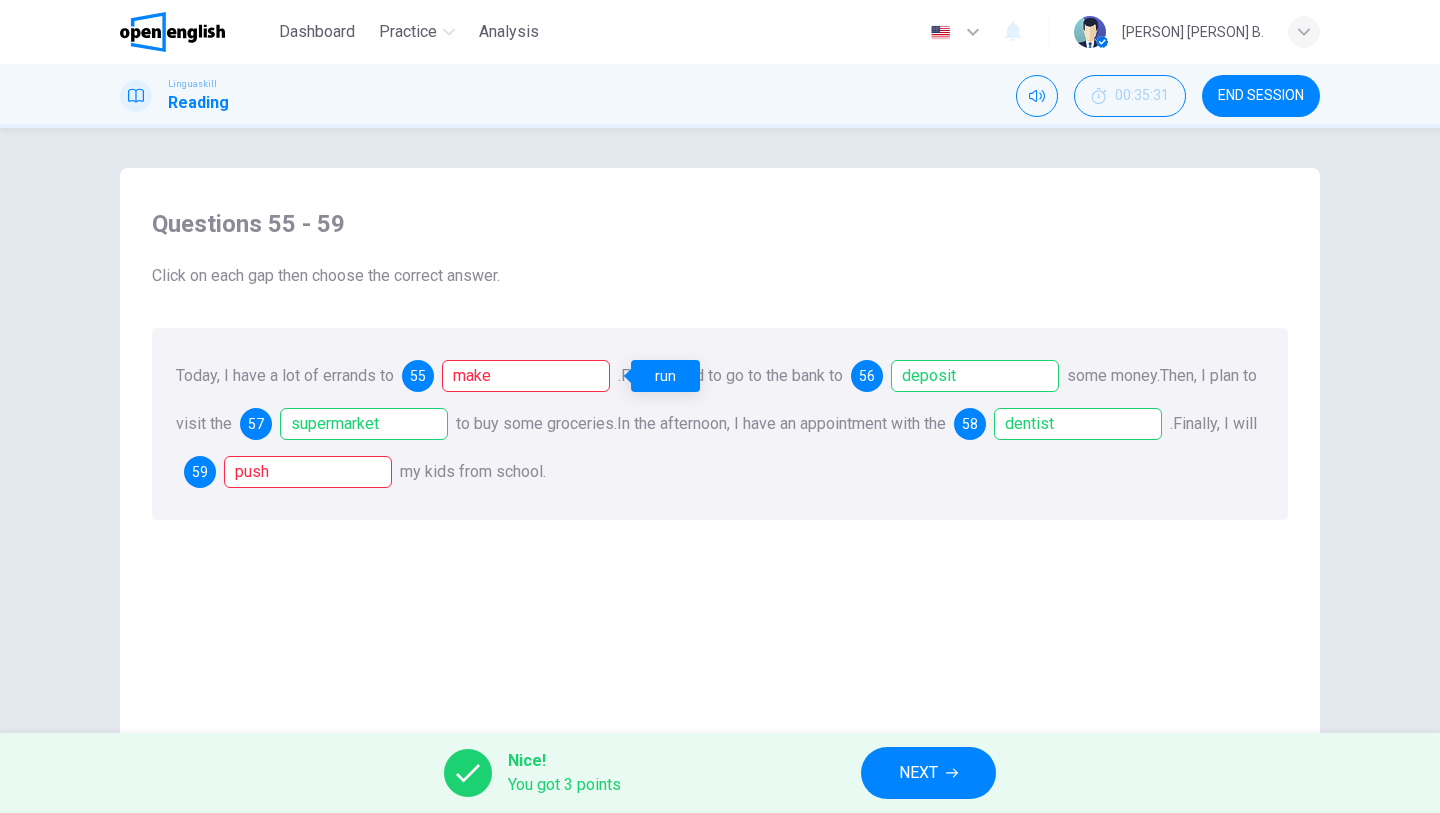 click on "make" at bounding box center [526, 376] 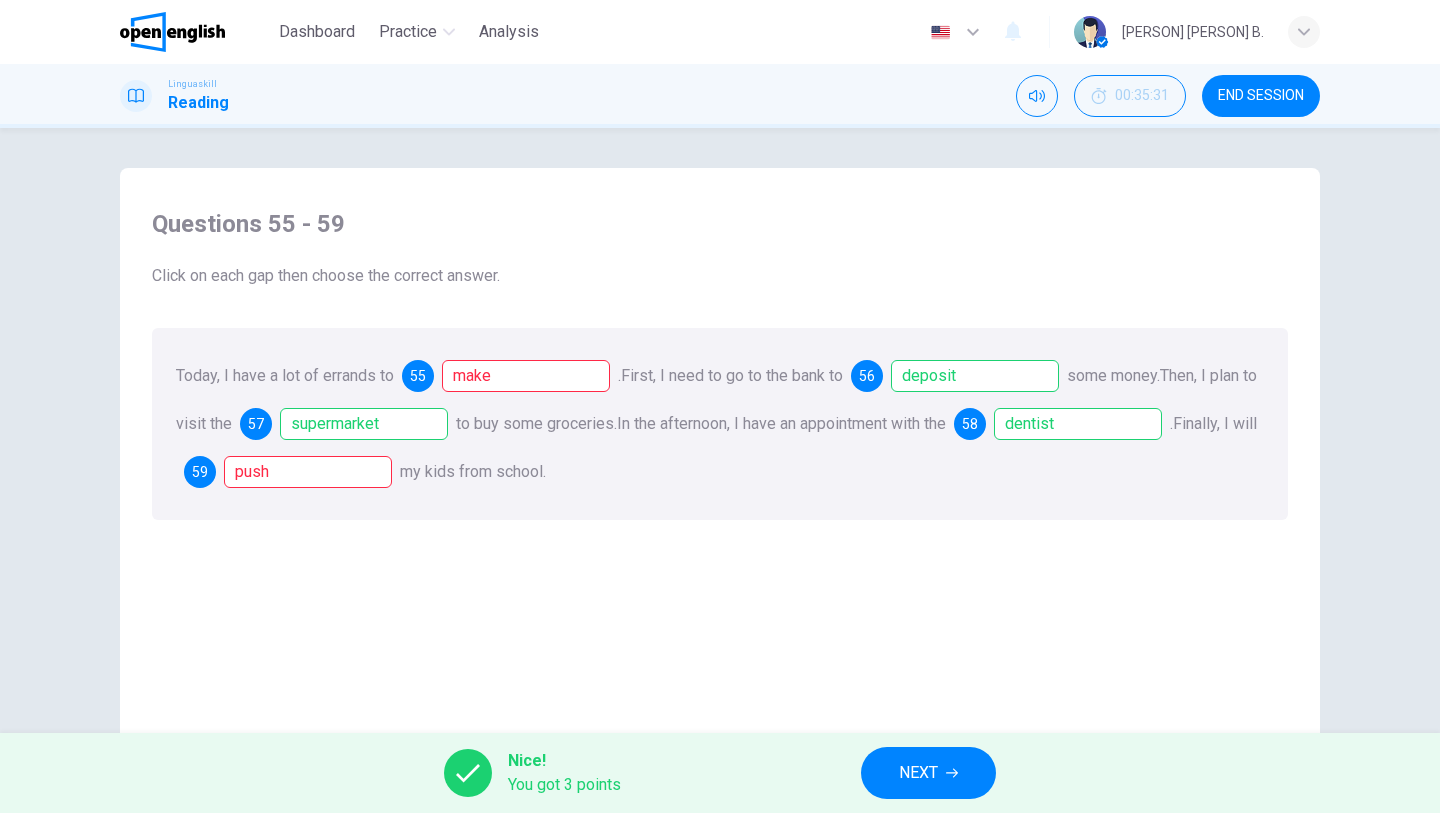 click on "Questions 55 - 59 Click on each gap then choose the correct answer. Today, I have a lot of errands to 55 make . First, I need to go to the bank to 56 deposit some money. Then, I plan to visit the 57 supermarket to buy some groceries. In the afternoon, I have an appointment with the 58 dentist . Finally, I will 59 push my kids from school." at bounding box center [720, 525] 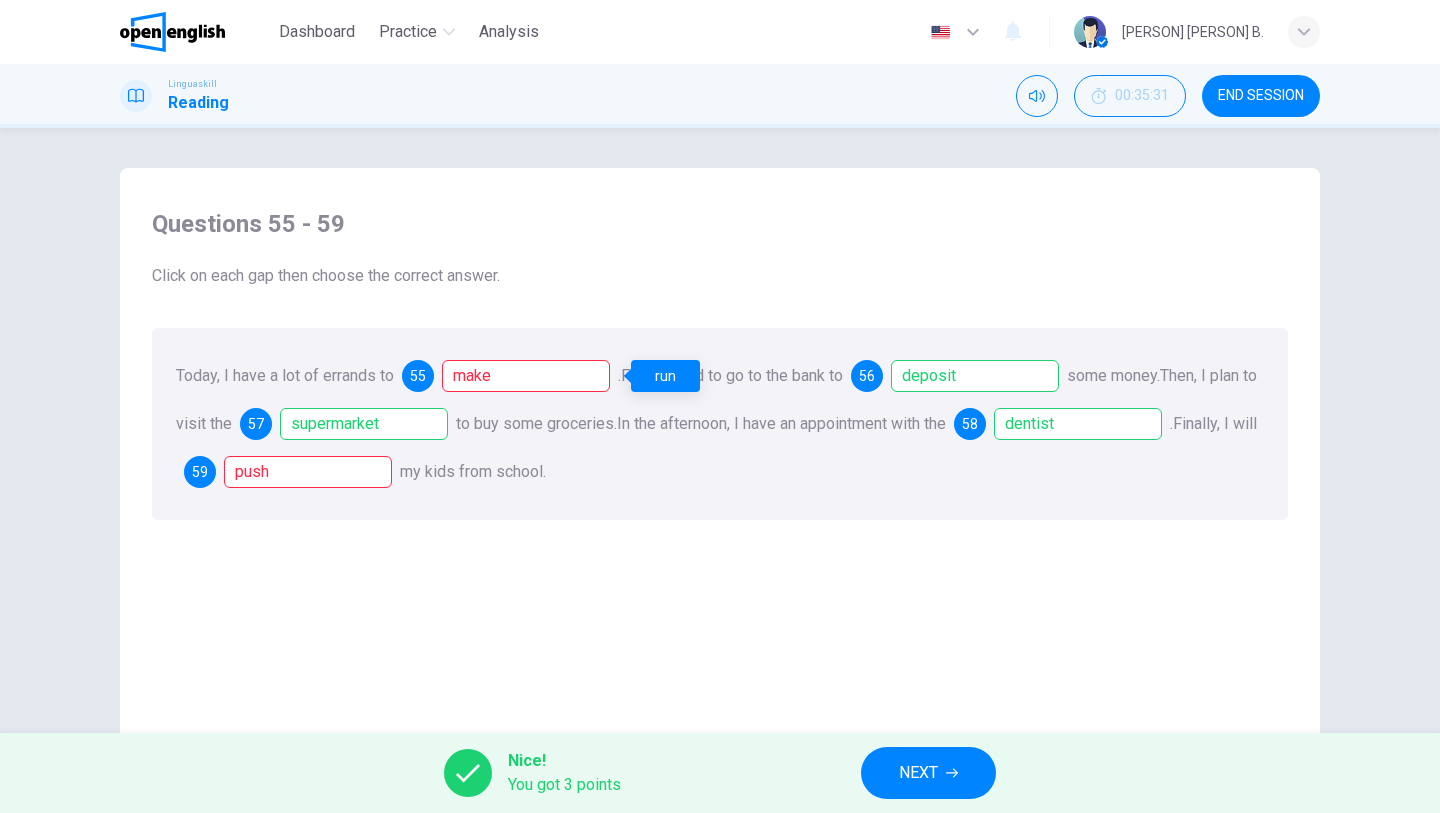 click on "make" at bounding box center (526, 376) 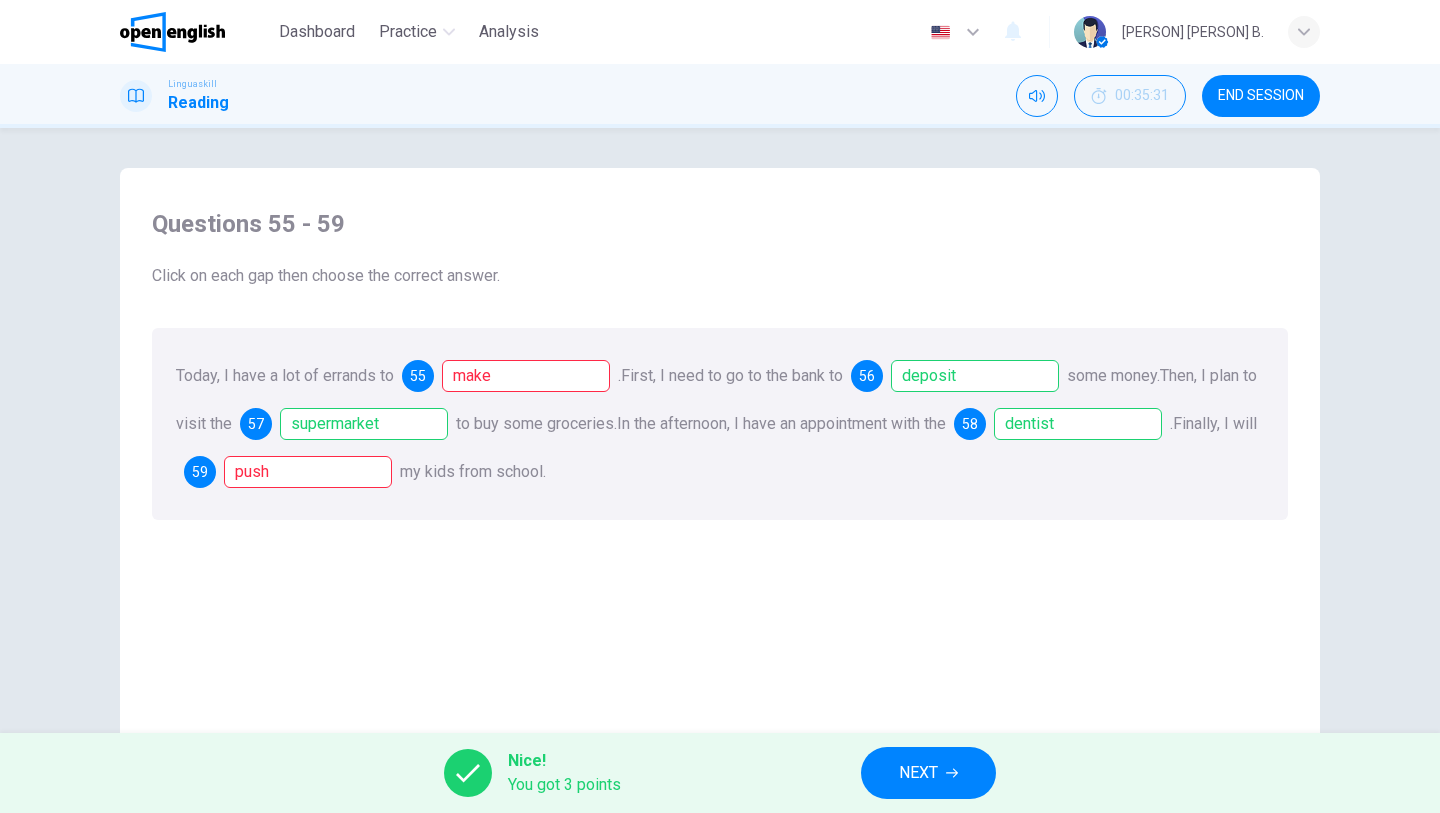 click on "NEXT" at bounding box center [918, 773] 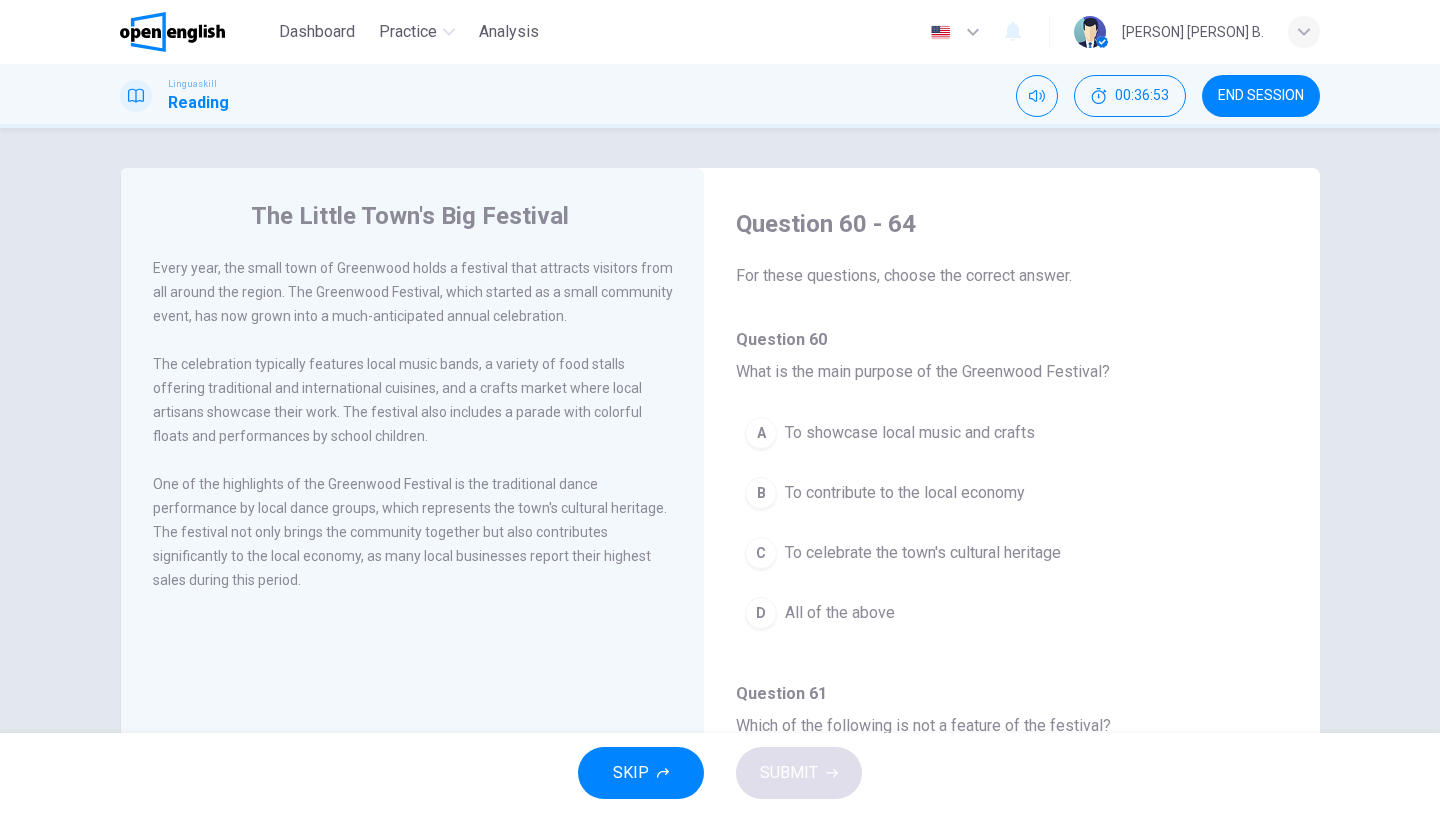 click on "The Little Town's Big Festival Every year, the small town of Greenwood holds a festival that attracts visitors from all around the region. The Greenwood Festival, which started as a small community event, has now grown into a much-anticipated annual celebration.  The celebration typically features local music bands, a variety of food stalls offering traditional and international cuisines, and a crafts market where local artisans showcase their work. The festival also includes a parade with colorful floats and performances by school children. One of the highlights of the Greenwood Festival is the traditional dance performance by local dance groups, which represents the town's cultural heritage. The festival not only brings the community together but also contributes significantly to the local economy, as many local businesses report their highest sales during this period." at bounding box center (412, 515) 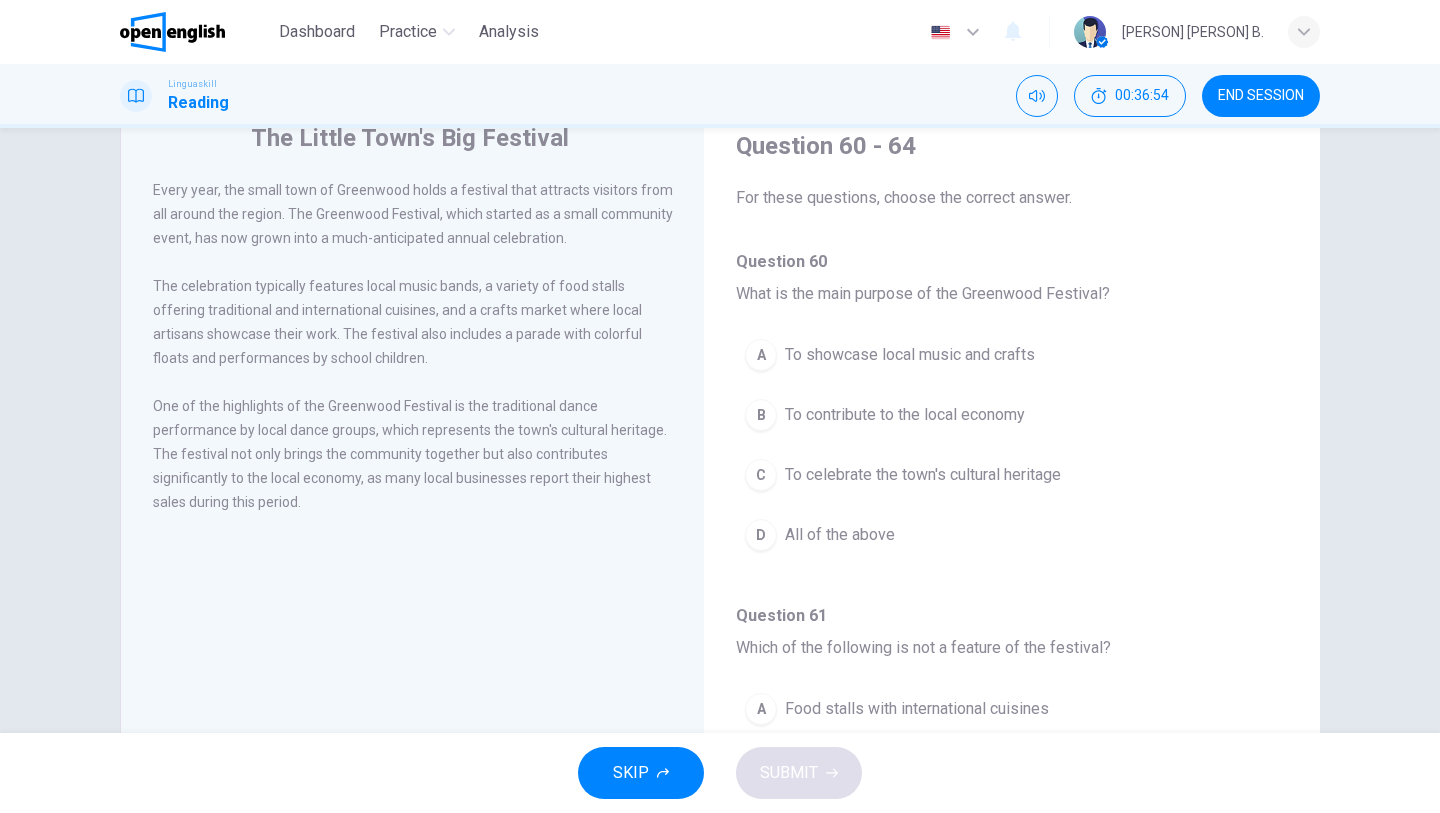 scroll, scrollTop: 80, scrollLeft: 0, axis: vertical 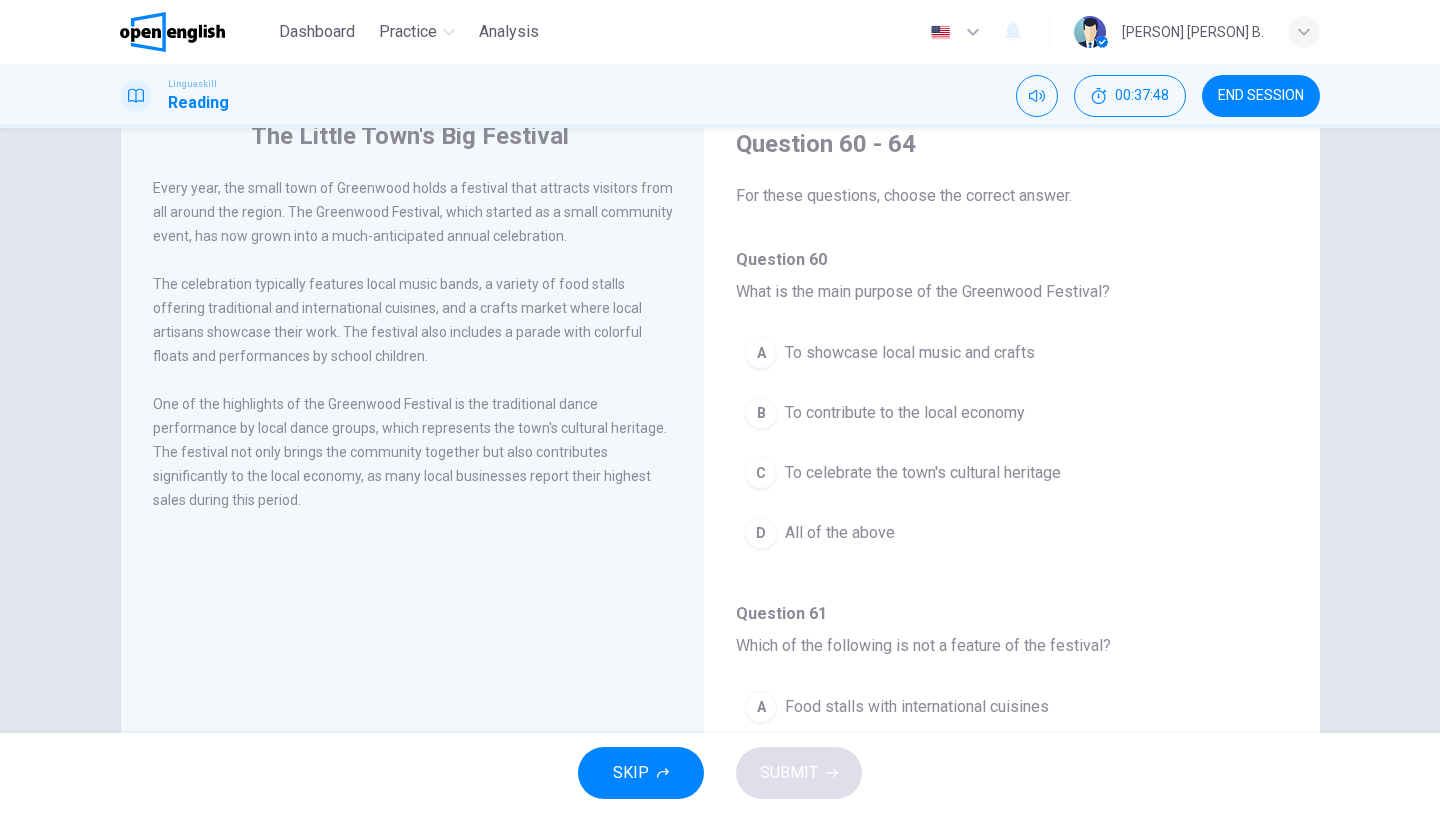 click on "All of the above" at bounding box center (840, 533) 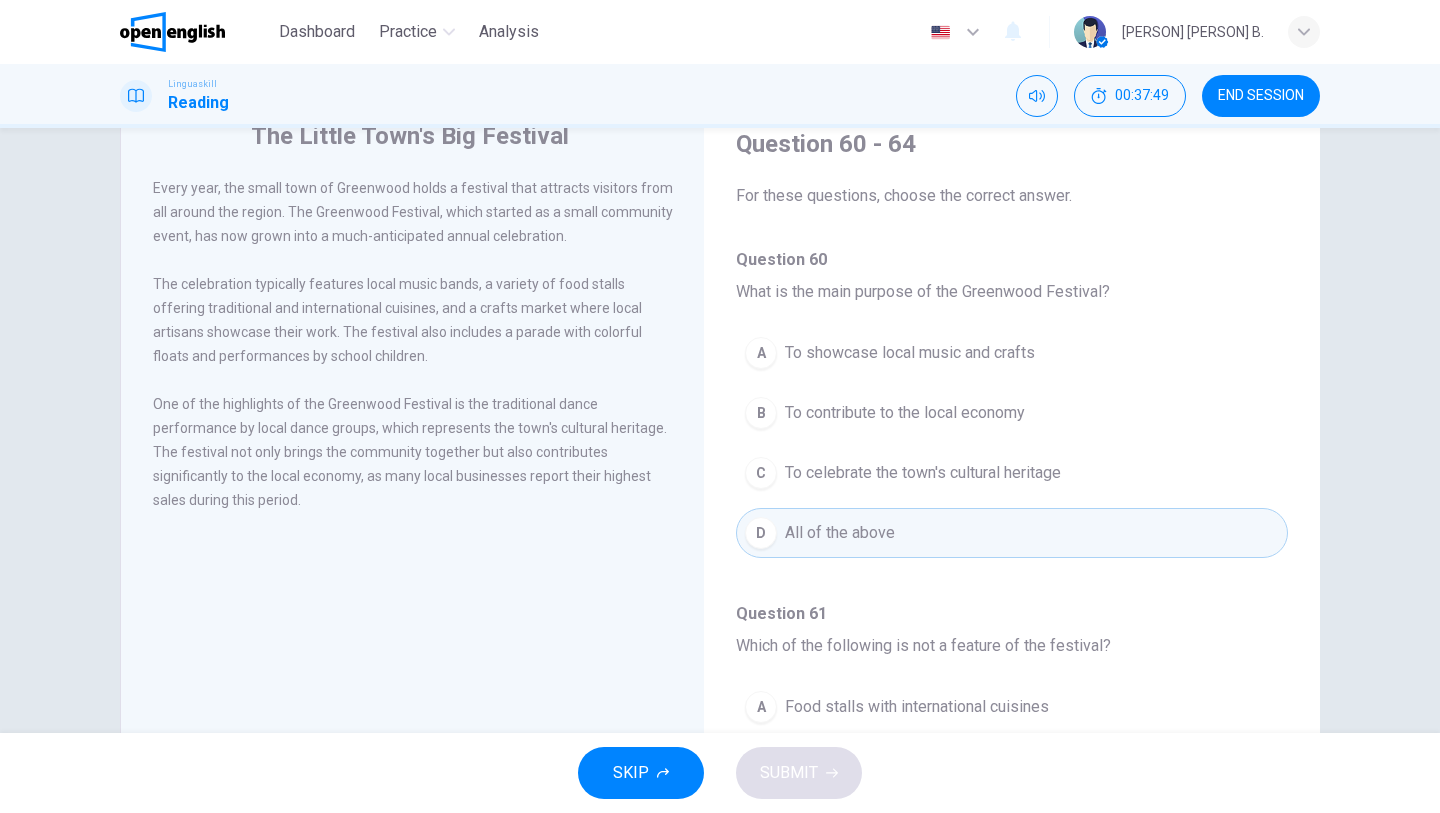 click on "Question   61" at bounding box center (1012, 614) 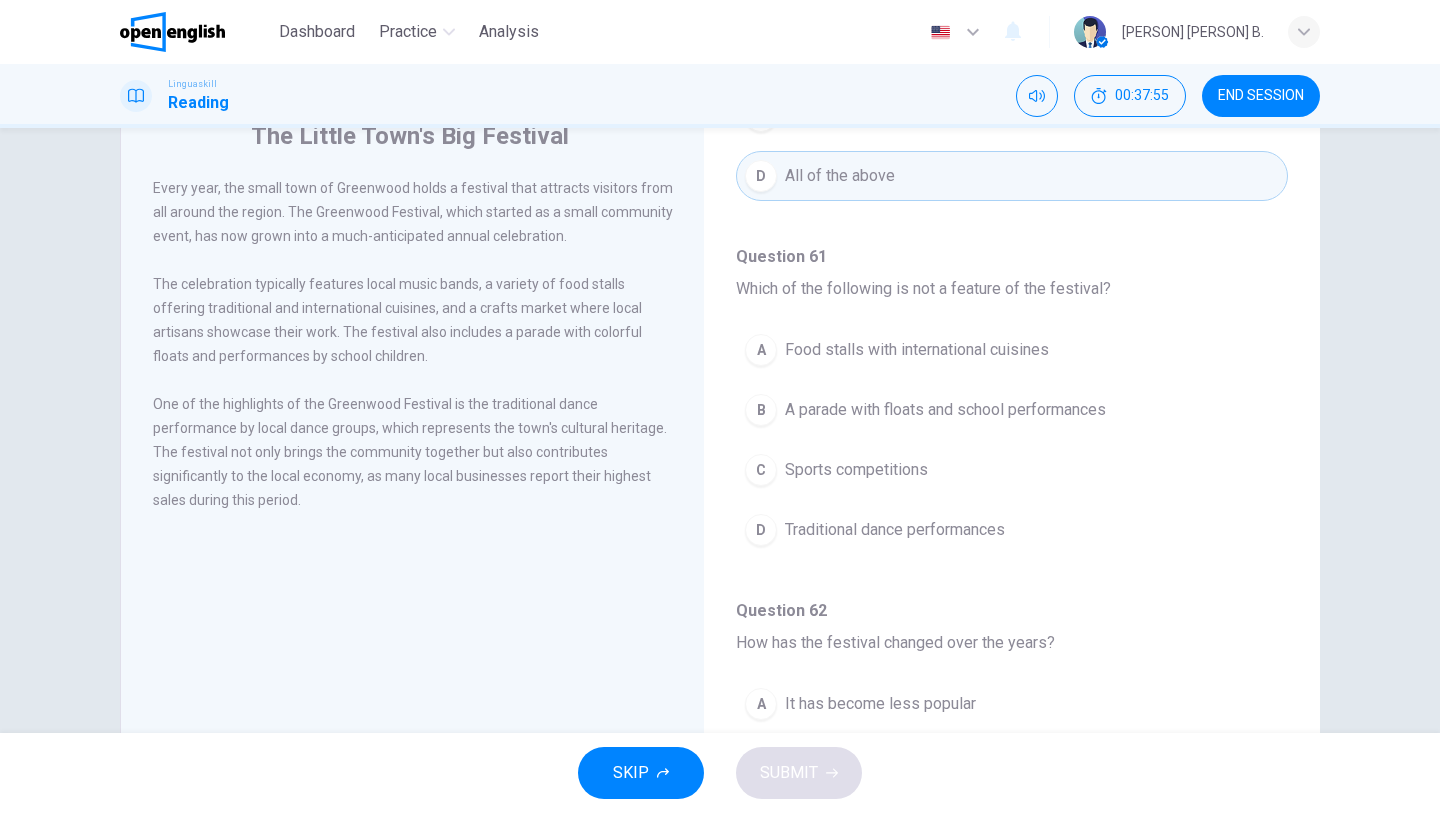 scroll, scrollTop: 360, scrollLeft: 0, axis: vertical 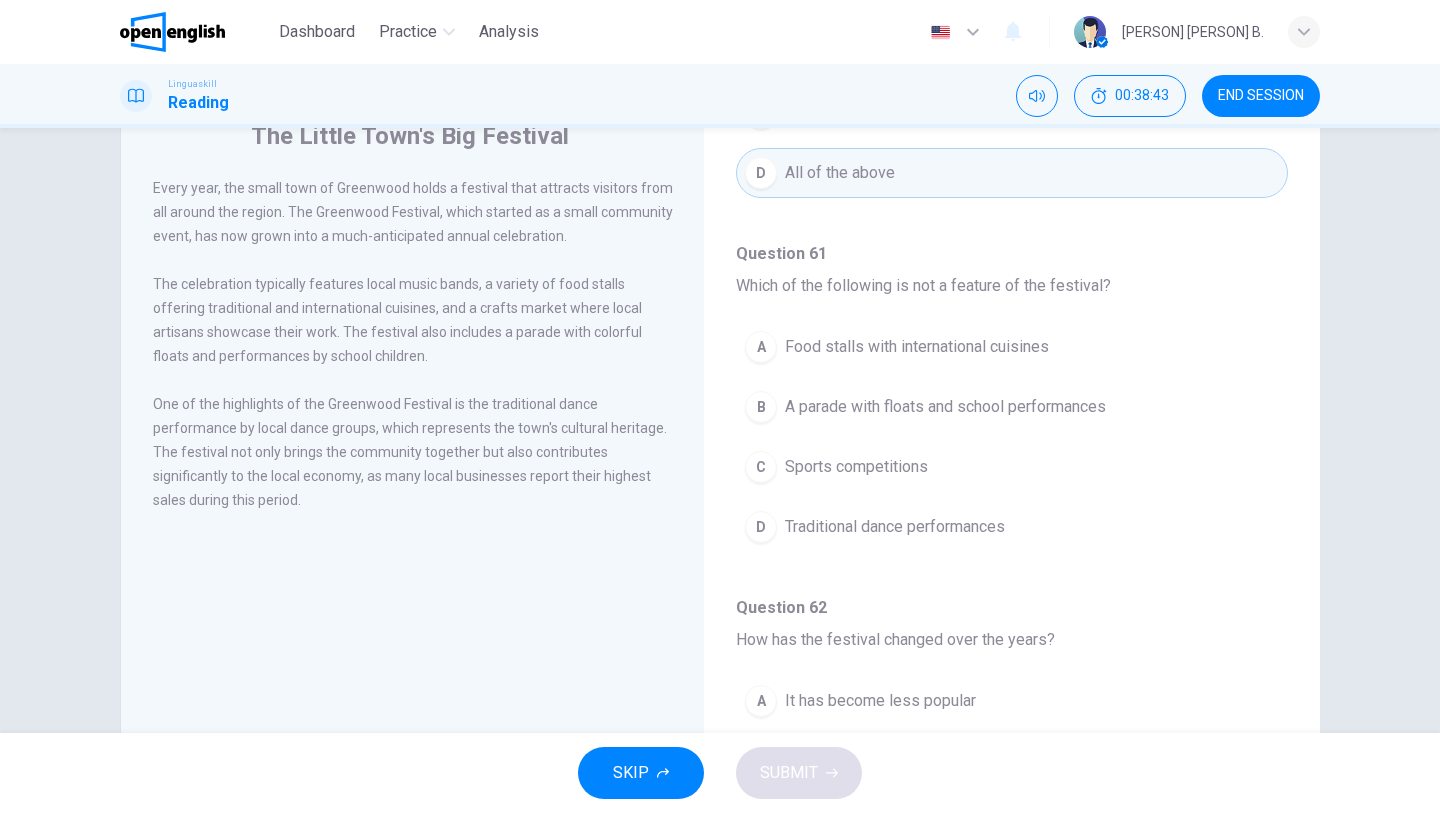 click on "Sports competitions" at bounding box center (856, 467) 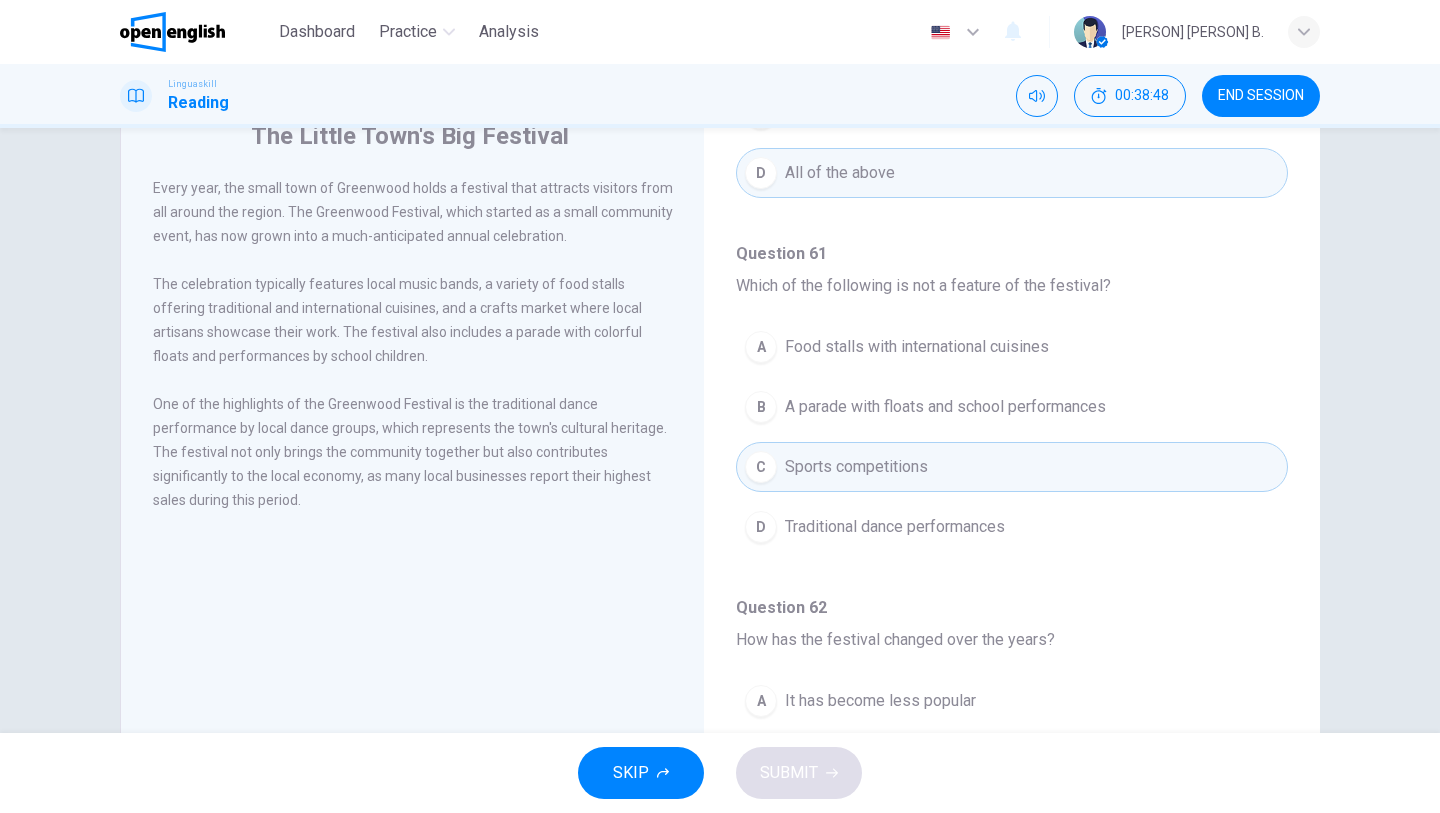 click on "Question   62 How has the festival changed over the years?" at bounding box center (1012, 624) 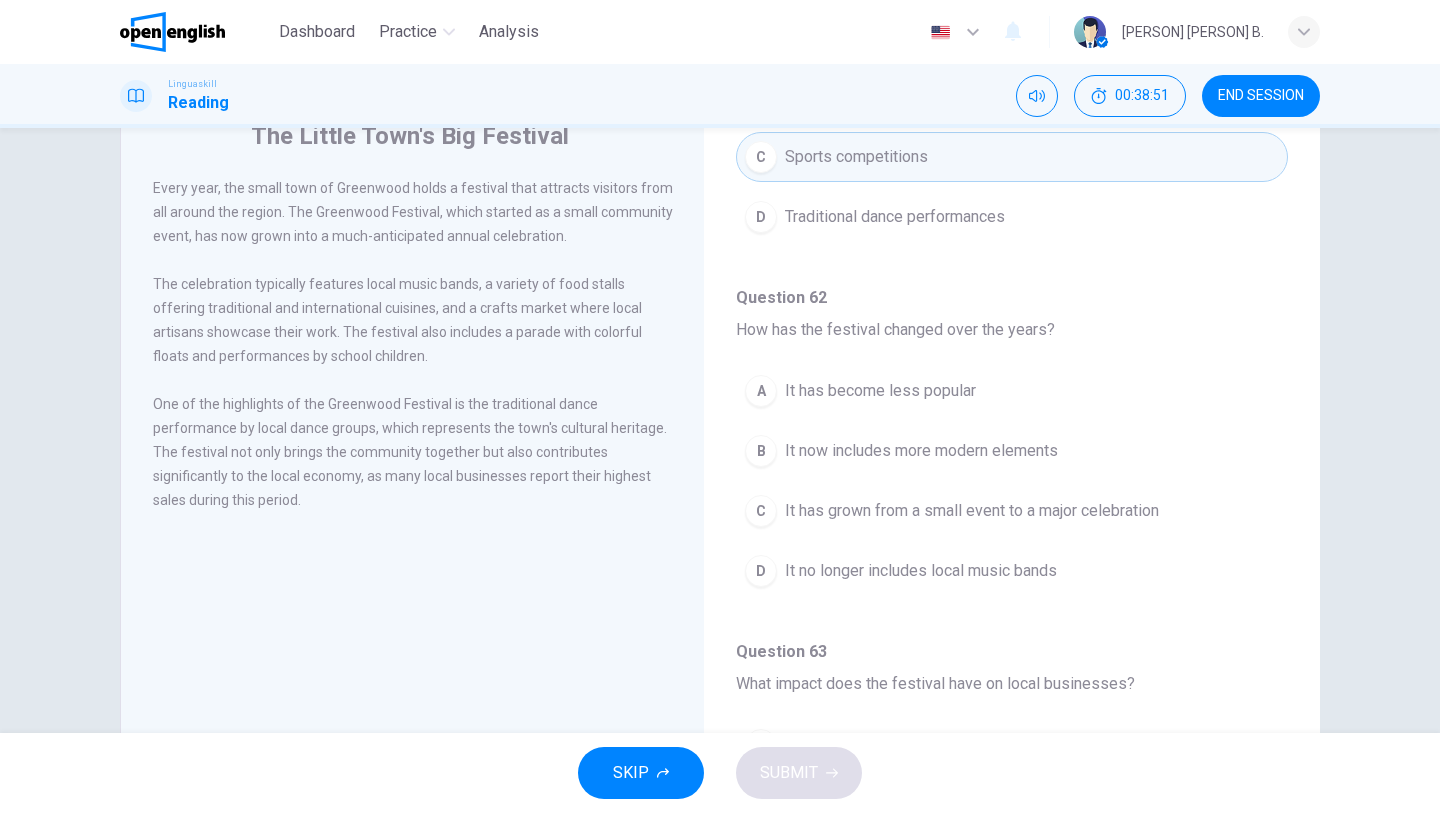 scroll, scrollTop: 680, scrollLeft: 0, axis: vertical 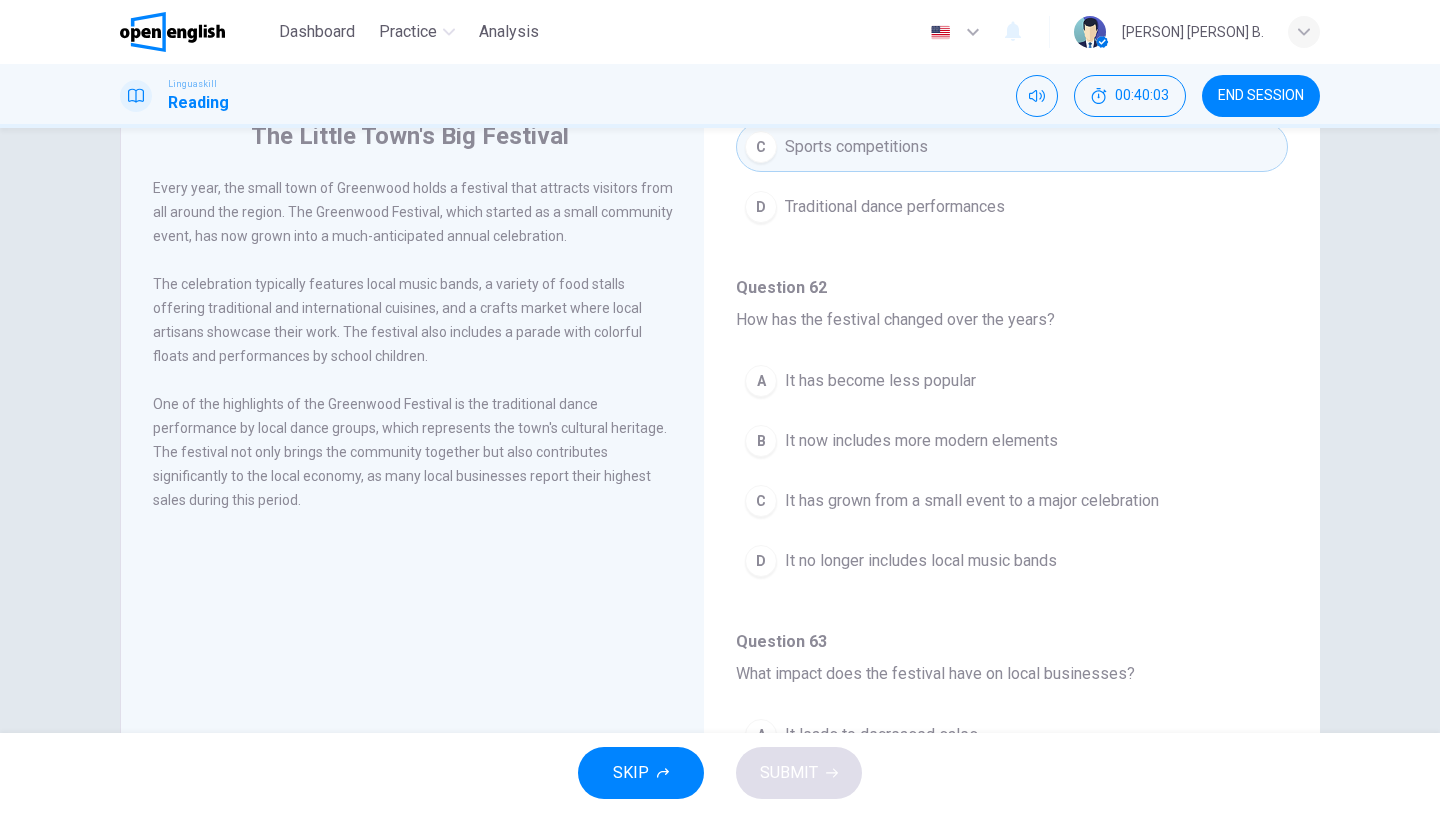 click on "It has grown from a small event to a major celebration" at bounding box center [972, 501] 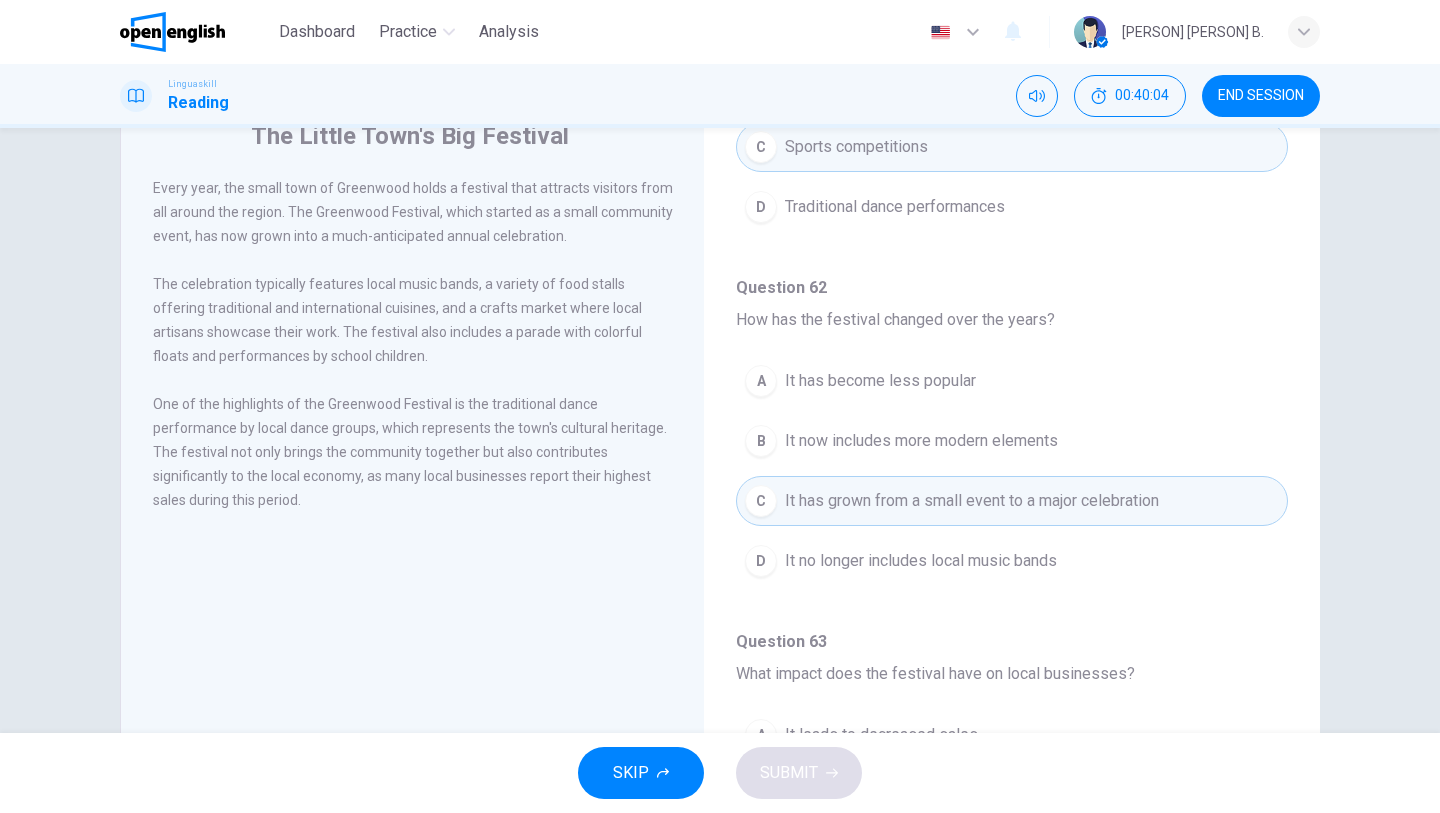 click on "Question   60 What is the main purpose of the Greenwood Festival? A To showcase local music and crafts B To contribute to the local economy C To celebrate the town's cultural heritage
D All of the above Question   61 Which of the following is not a feature of the festival? A Food stalls with international cuisines B A parade with floats and school performances C Sports competitions D Traditional dance performances Question   62 How has the festival changed over the years? A It has become less popular B  It now includes more modern elements C It has grown from a small event to a major celebration D It no longer includes local music bands Question   63 What impact does the festival have on local businesses? A It leads to decreased sales B It has no significant impact C It contributes to higher sales D It causes businesses to close Question   64 Who participates in the parade? A Only professional performers B School children and local groups C Visitors from other regions D Government officials" at bounding box center (1012, 441) 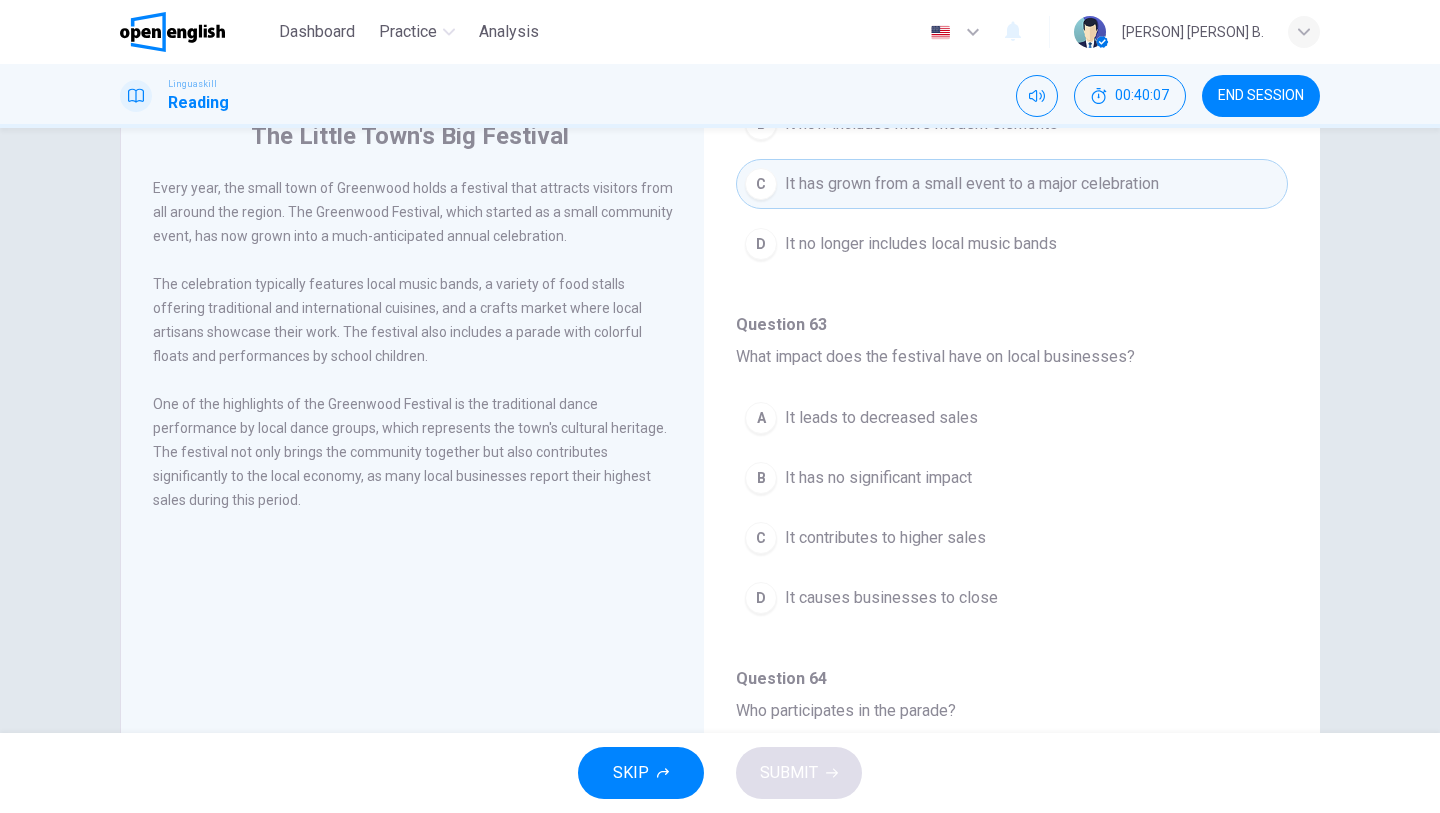 scroll, scrollTop: 1000, scrollLeft: 0, axis: vertical 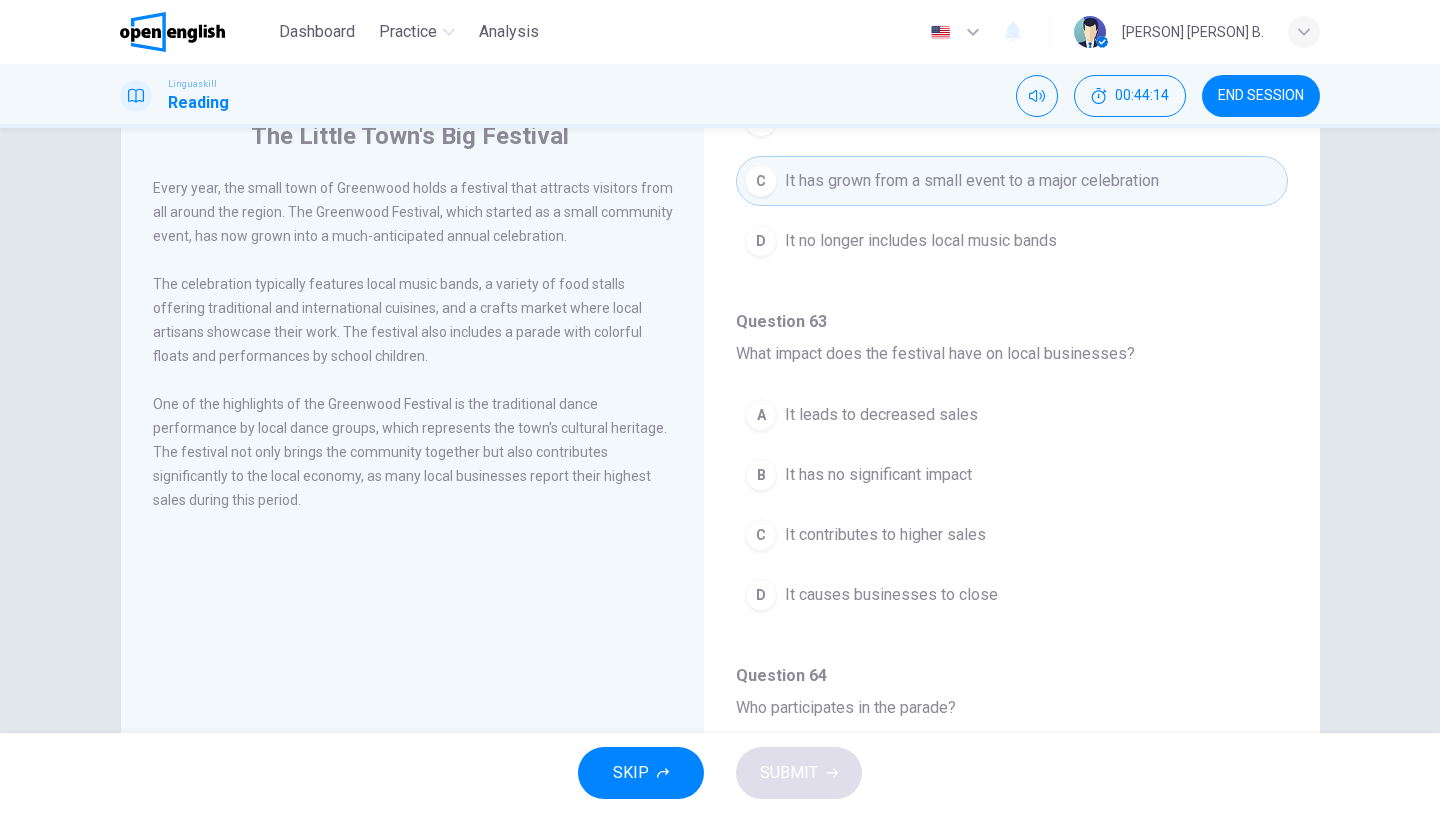 click on "It contributes to higher sales" at bounding box center [885, 535] 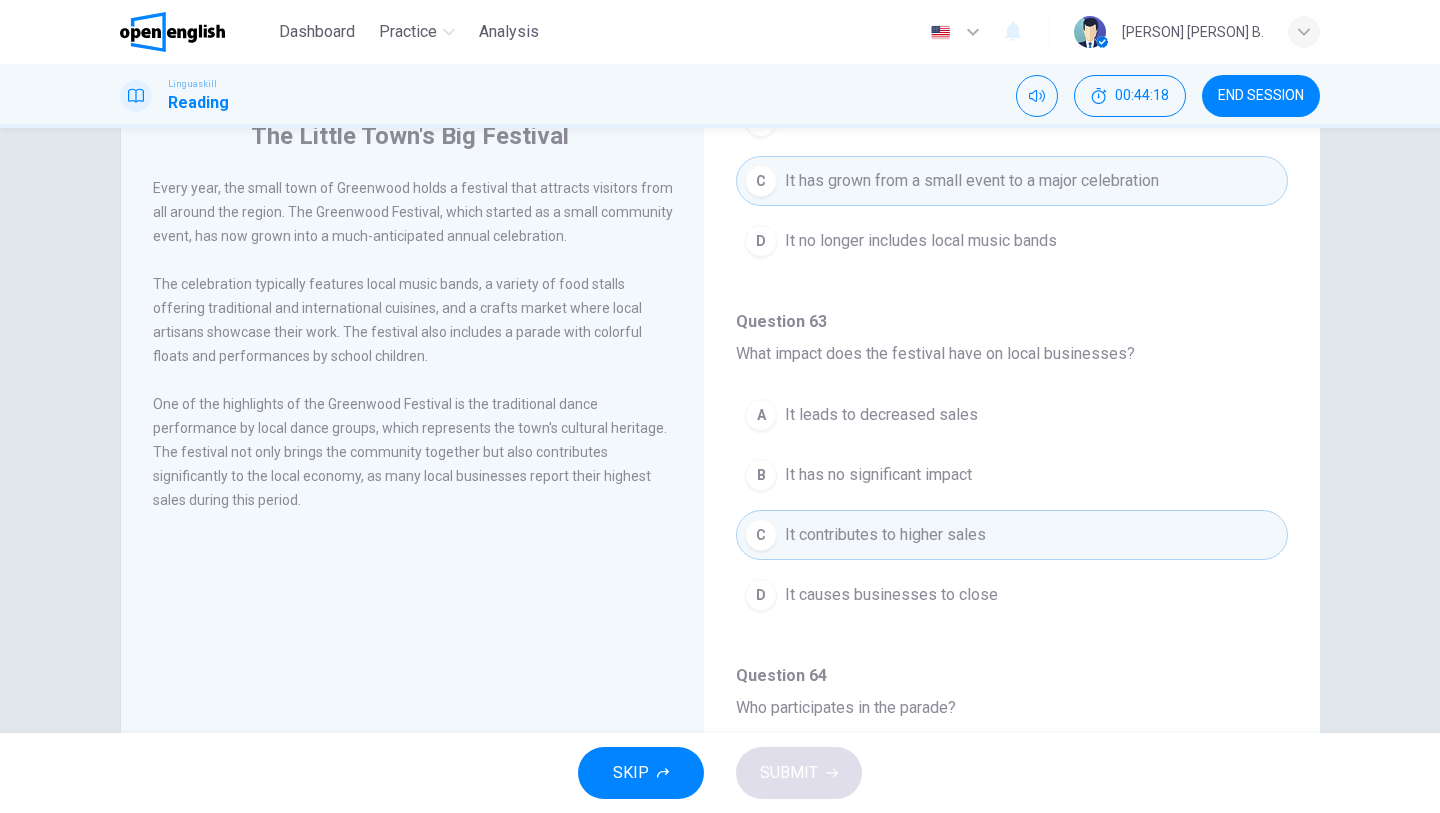 click on "Question   60 What is the main purpose of the Greenwood Festival? A To showcase local music and crafts B To contribute to the local economy C To celebrate the town's cultural heritage
D All of the above Question   61 Which of the following is not a feature of the festival? A Food stalls with international cuisines B A parade with floats and school performances C Sports competitions D Traditional dance performances Question   62 How has the festival changed over the years? A It has become less popular B  It now includes more modern elements C It has grown from a small event to a major celebration D It no longer includes local music bands Question   63 What impact does the festival have on local businesses? A It leads to decreased sales B It has no significant impact C It contributes to higher sales D It causes businesses to close Question   64 Who participates in the parade? A Only professional performers B School children and local groups C Visitors from other regions D Government officials" at bounding box center (1012, 121) 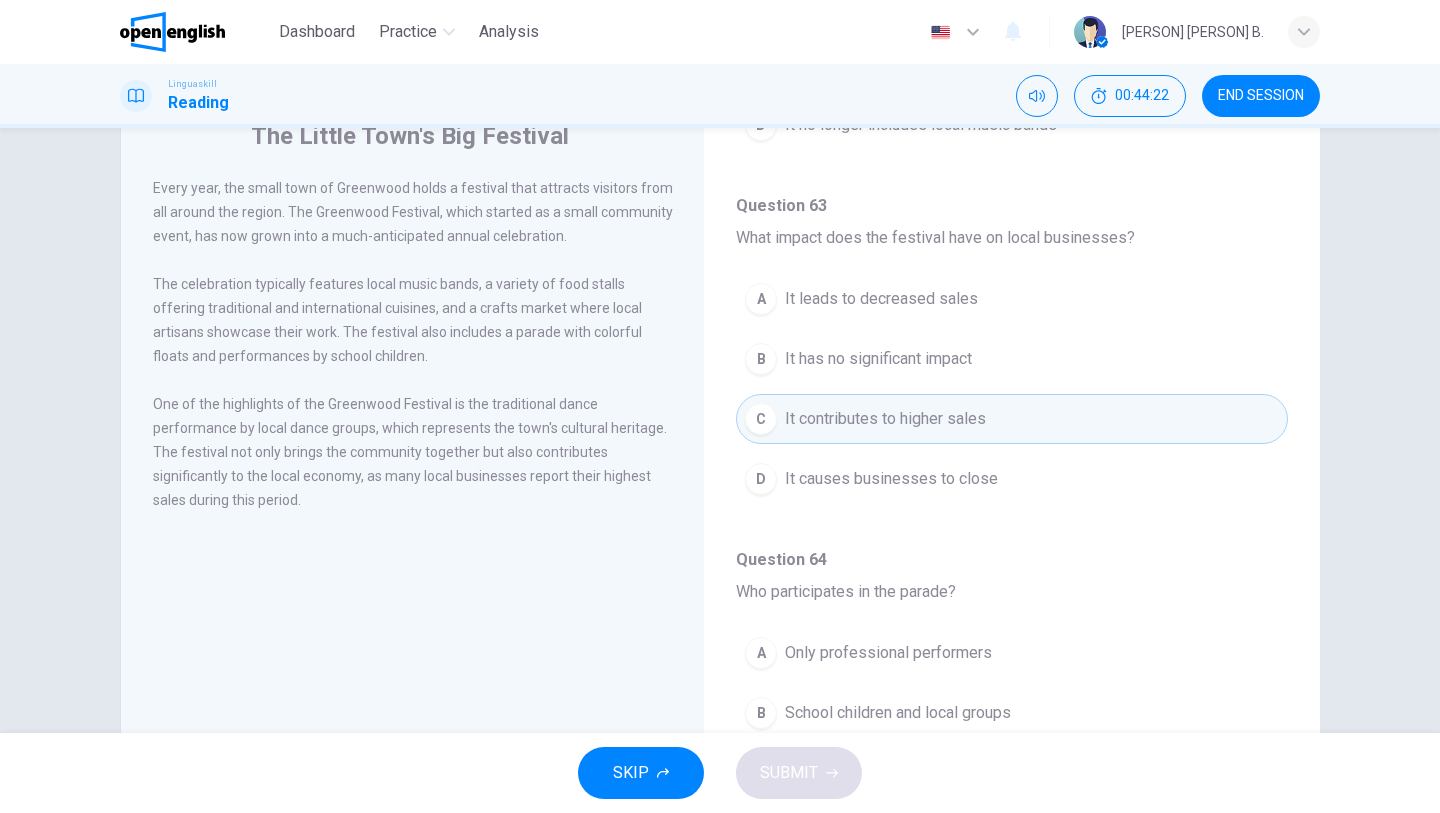 scroll, scrollTop: 1120, scrollLeft: 0, axis: vertical 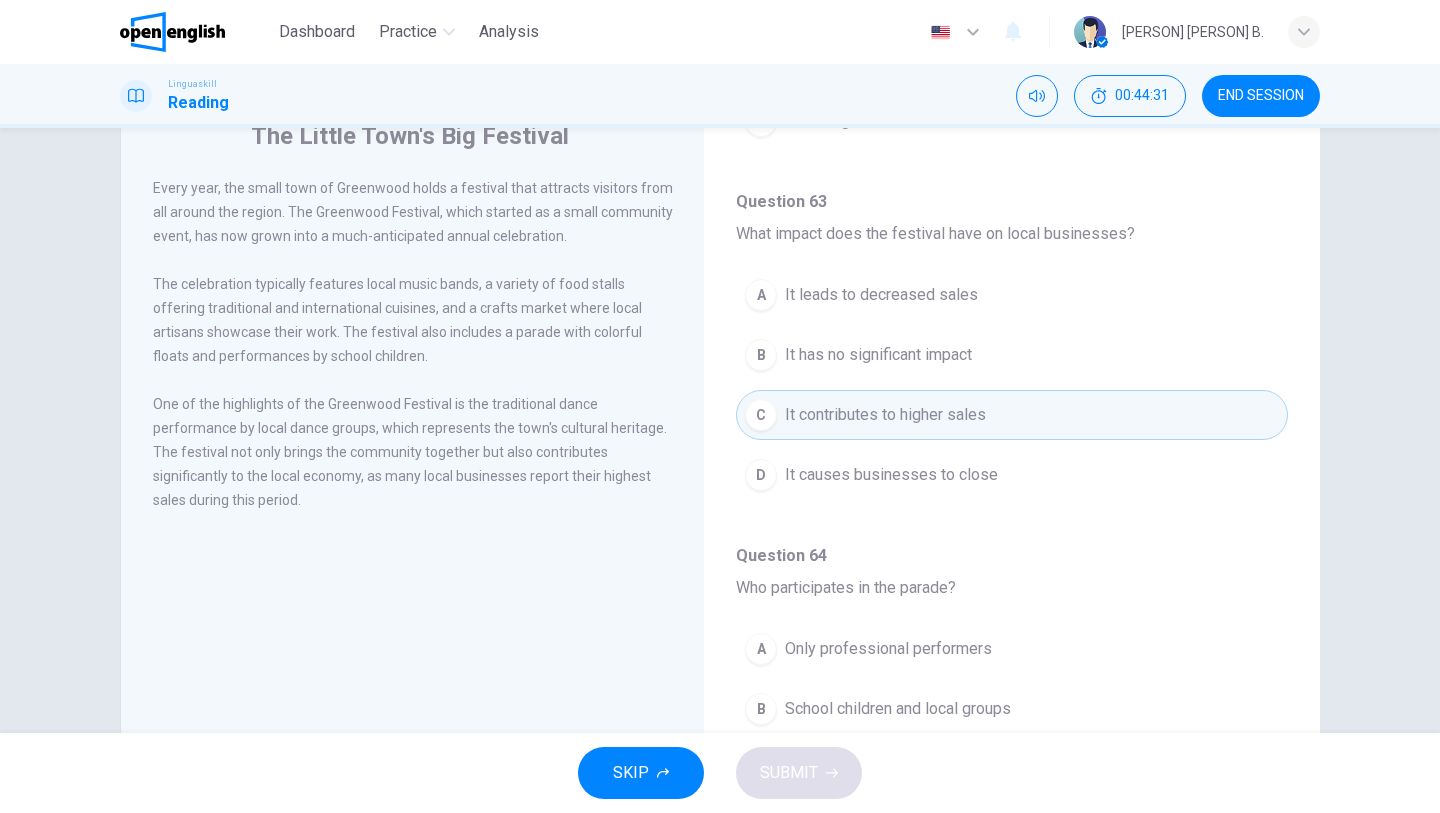 click on "A Only professional performers" at bounding box center (1012, 649) 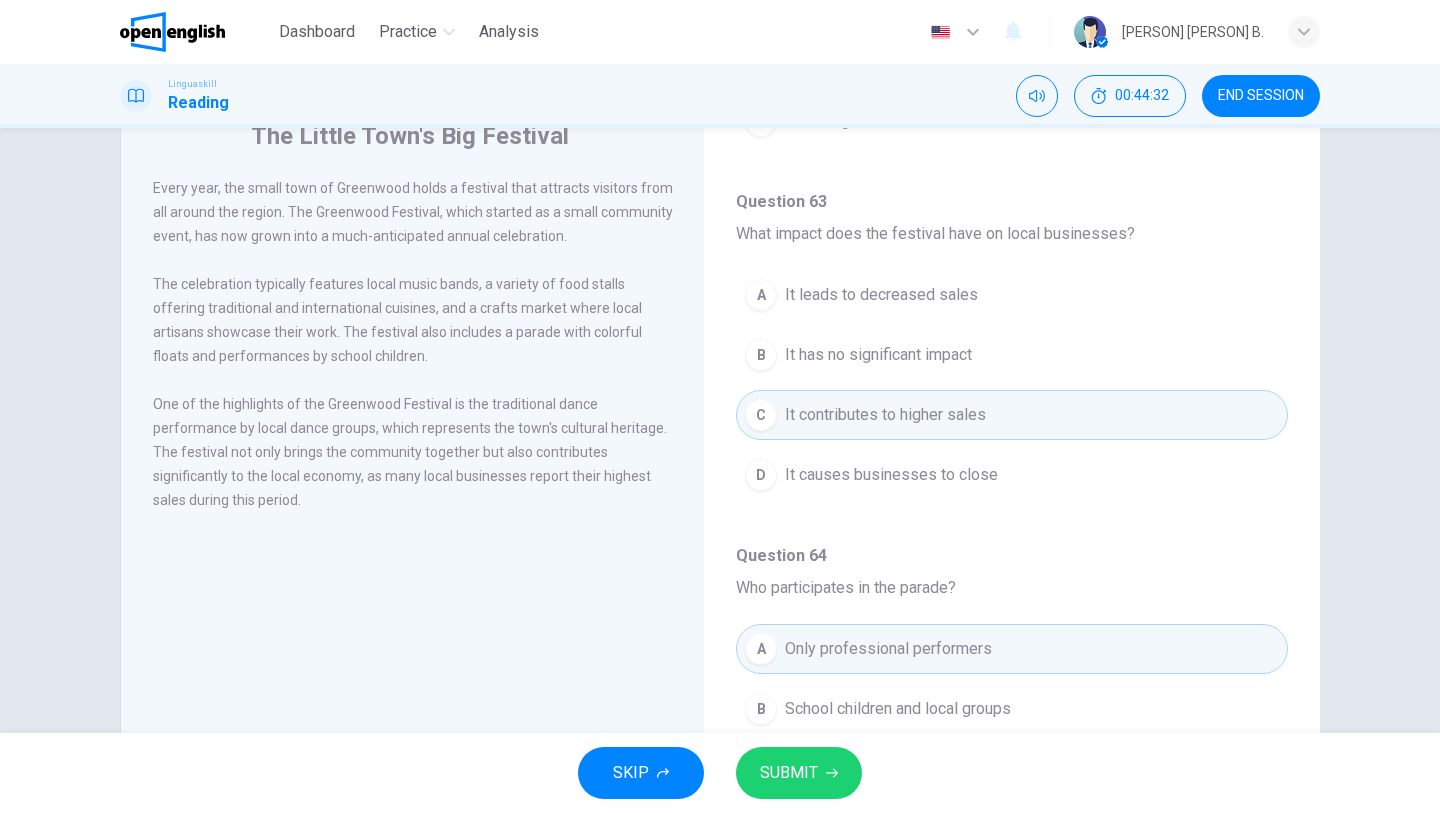 type 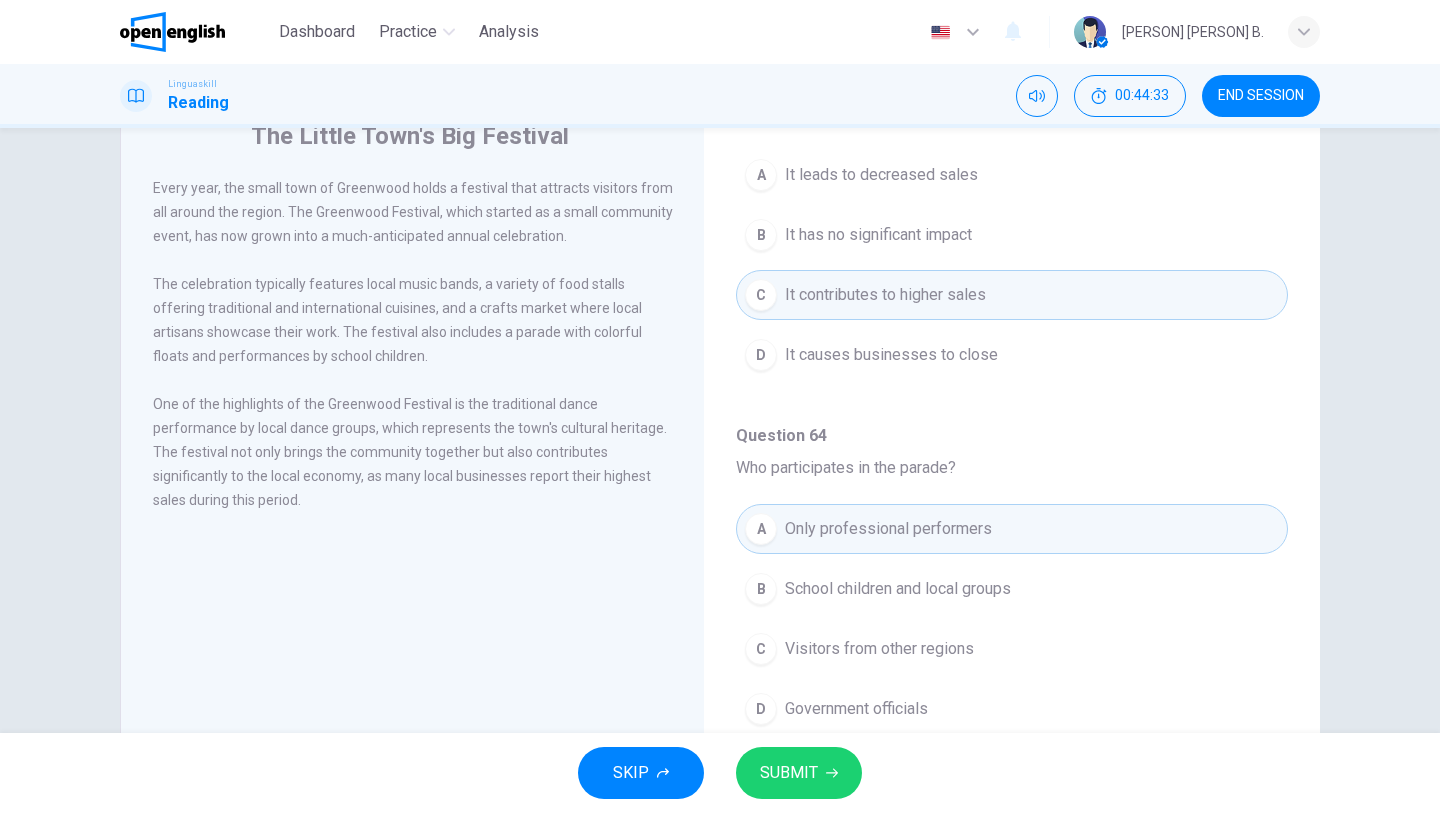 scroll, scrollTop: 1251, scrollLeft: 0, axis: vertical 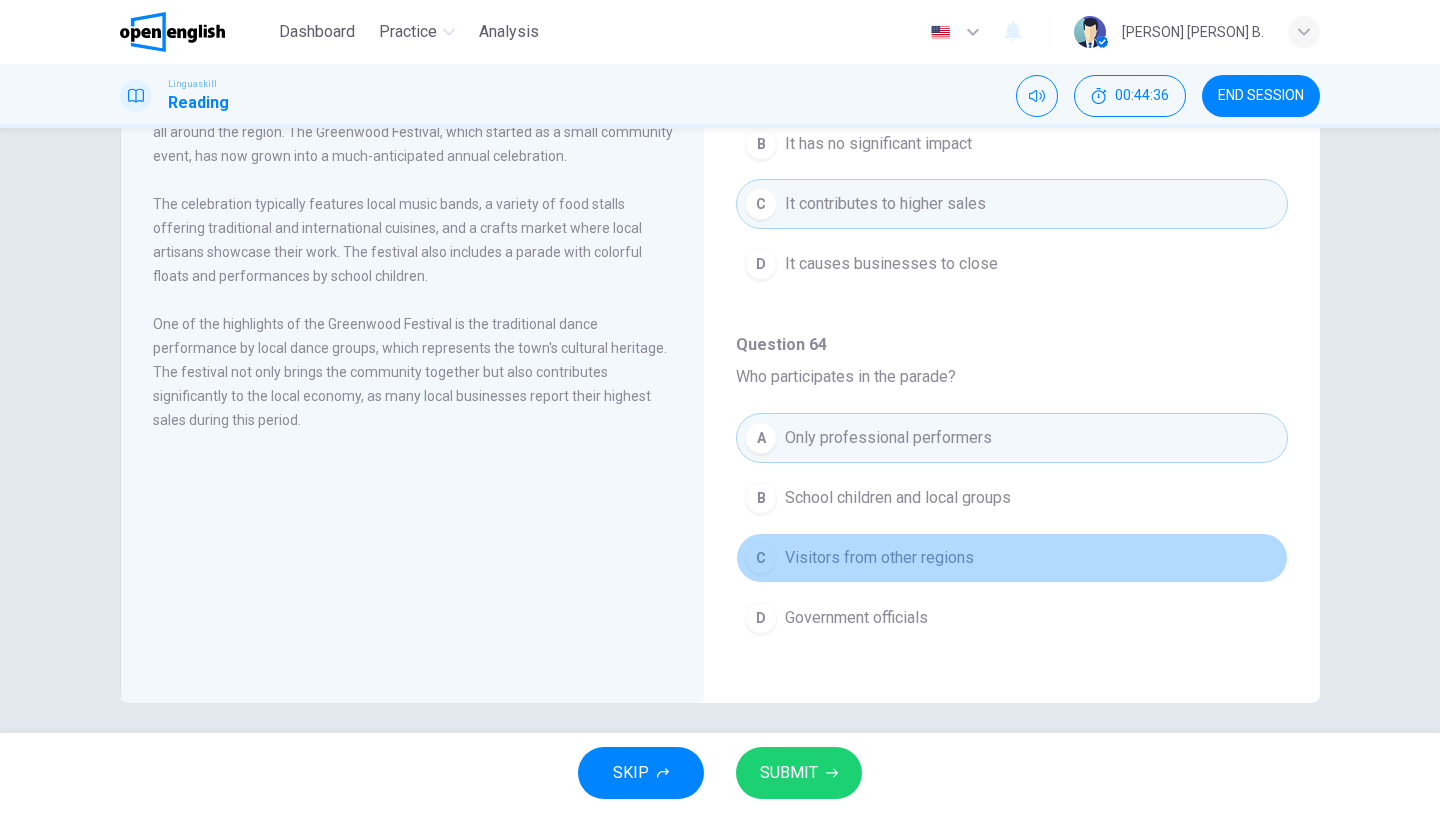 click on "Visitors from other regions" at bounding box center [879, 558] 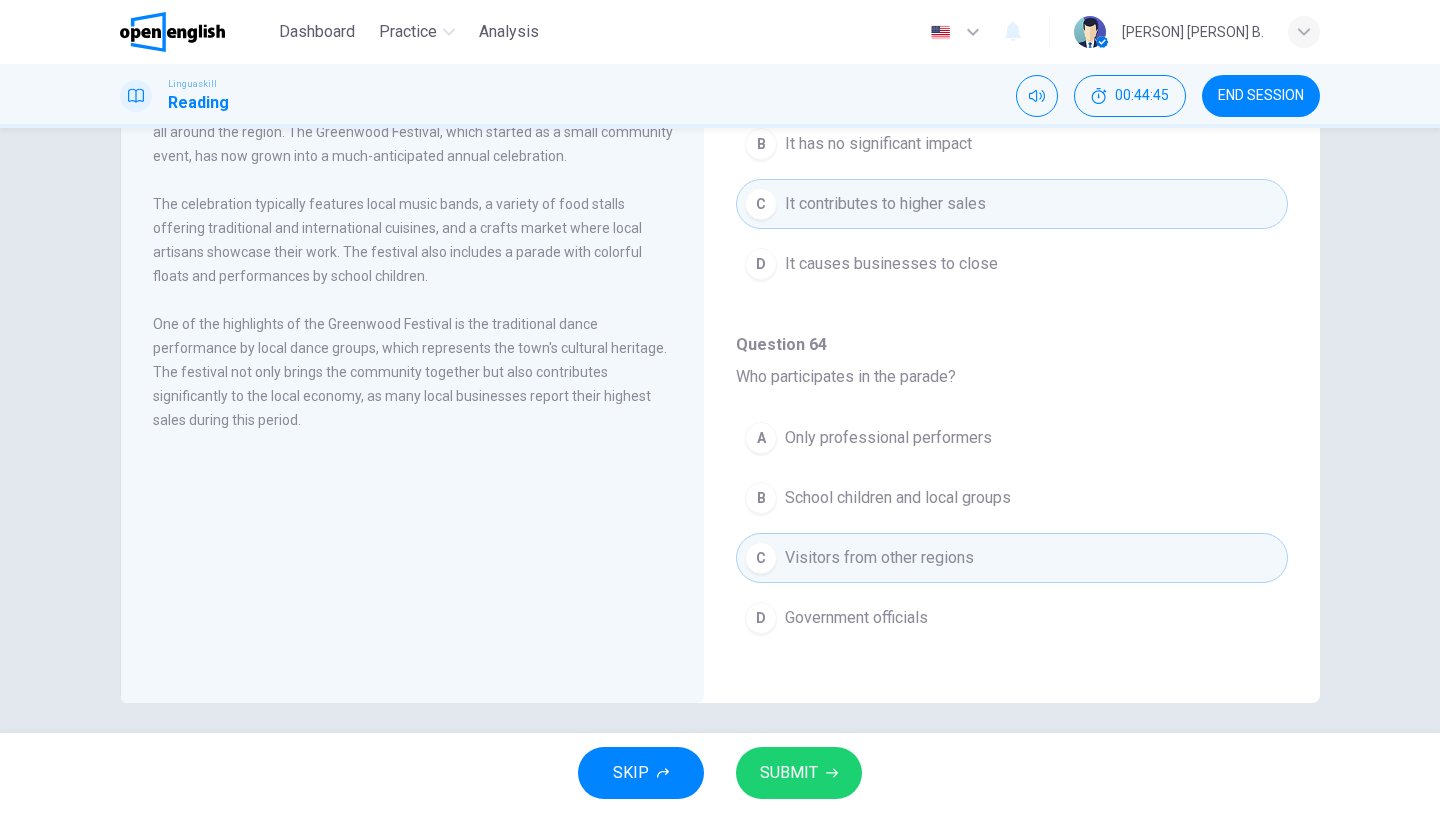click on "Government officials" at bounding box center [856, 618] 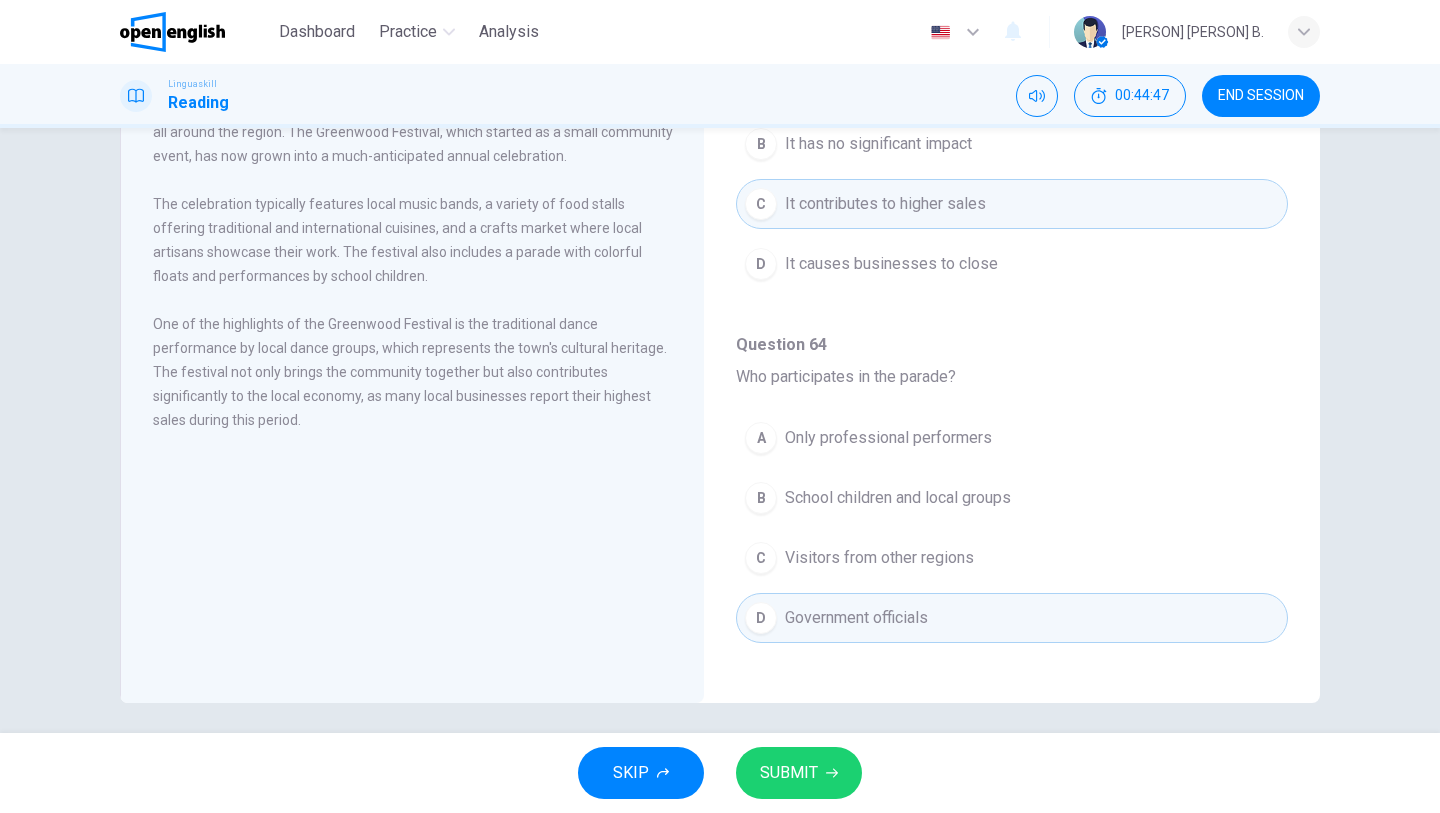 click on "The Little Town's Big Festival Every year, the small town of Greenwood holds a festival that attracts visitors from all around the region. The Greenwood Festival, which started as a small community event, has now grown into a much-anticipated annual celebration.  The celebration typically features local music bands, a variety of food stalls offering traditional and international cuisines, and a crafts market where local artisans showcase their work. The festival also includes a parade with colorful floats and performances by school children. One of the highlights of the Greenwood Festival is the traditional dance performance by local dance groups, which represents the town's cultural heritage. The festival not only brings the community together but also contributes significantly to the local economy, as many local businesses report their highest sales during this period." at bounding box center (412, 355) 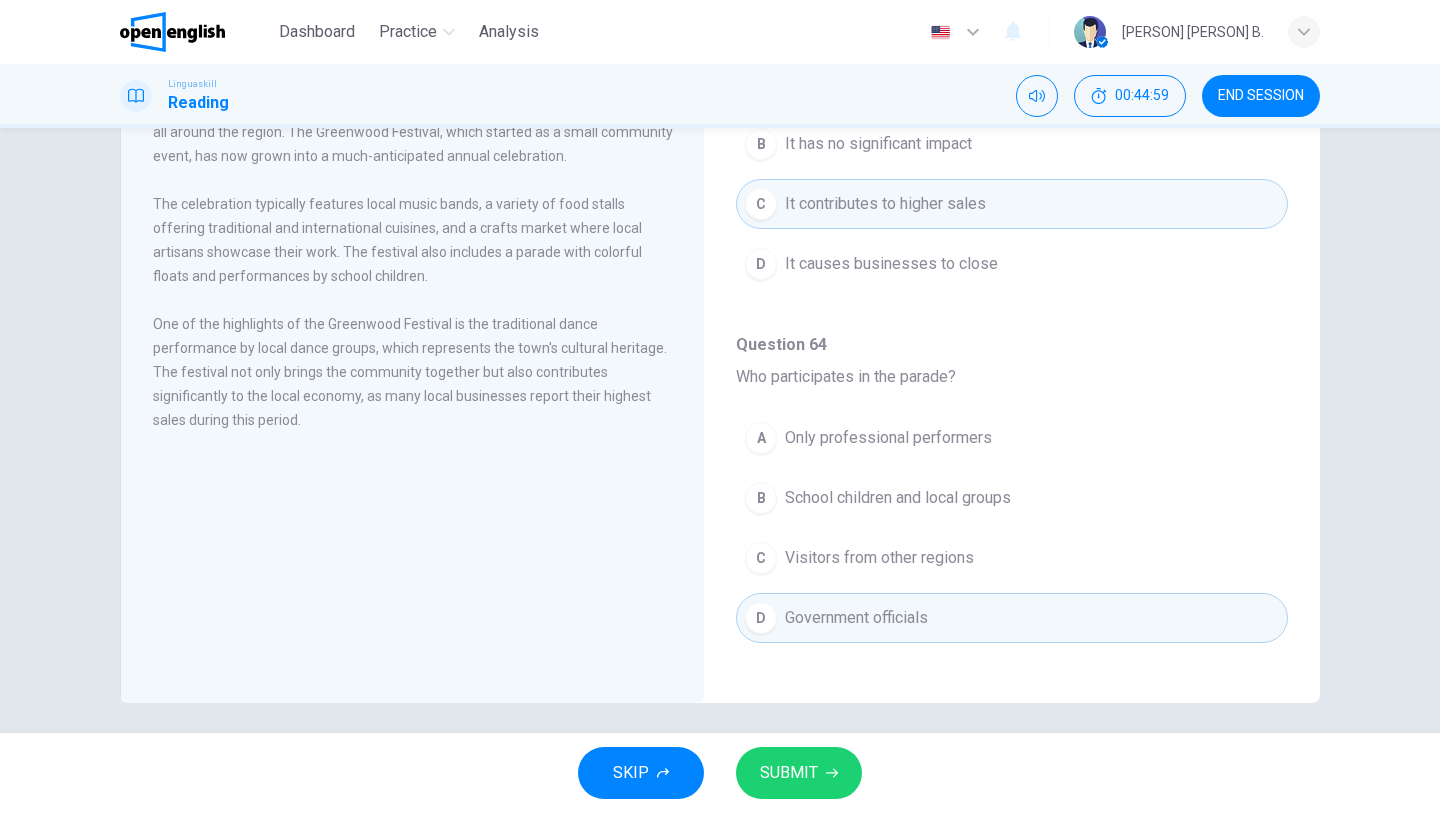 scroll, scrollTop: 170, scrollLeft: 0, axis: vertical 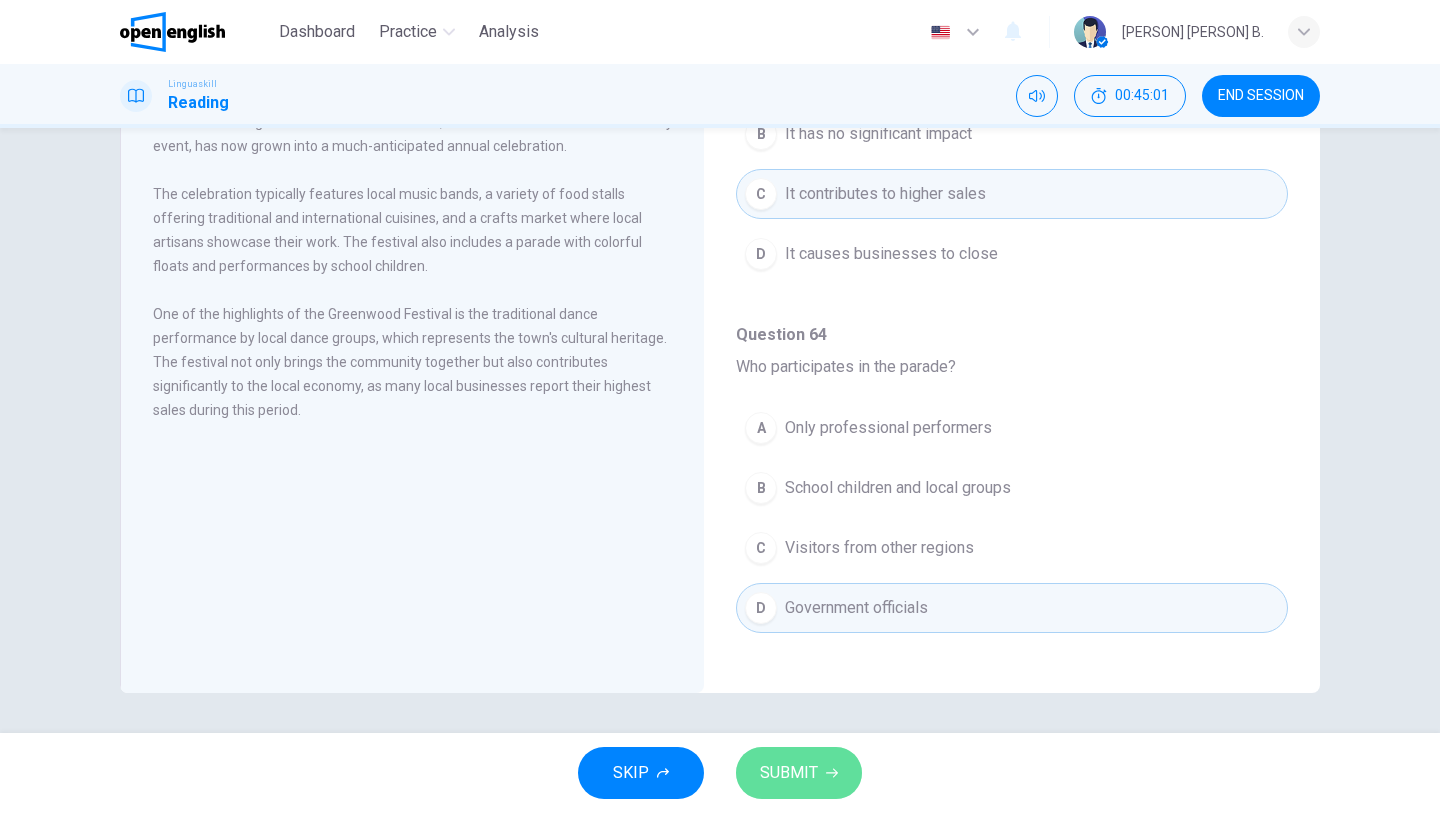click on "SUBMIT" at bounding box center [789, 773] 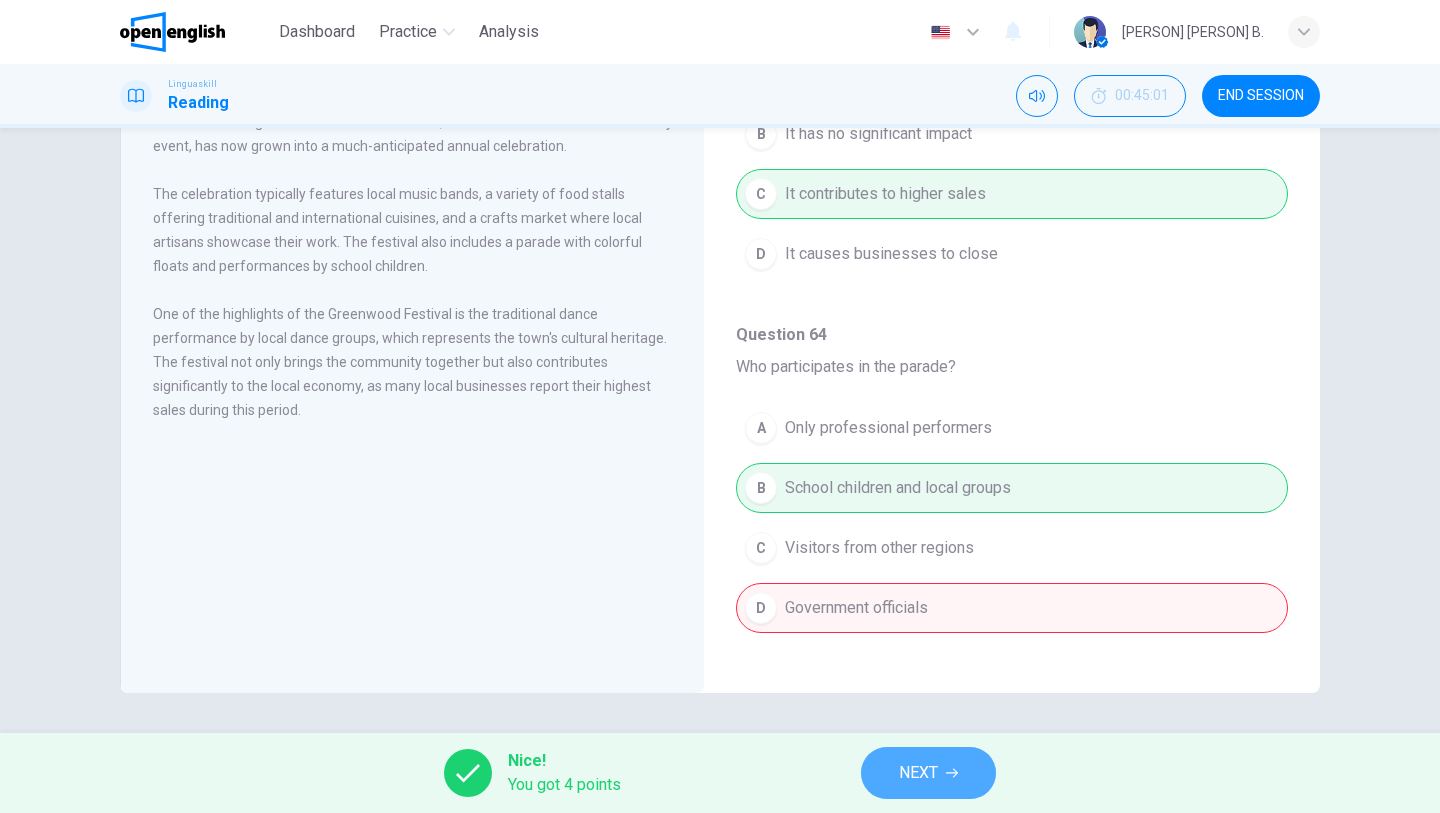 click on "NEXT" at bounding box center [918, 773] 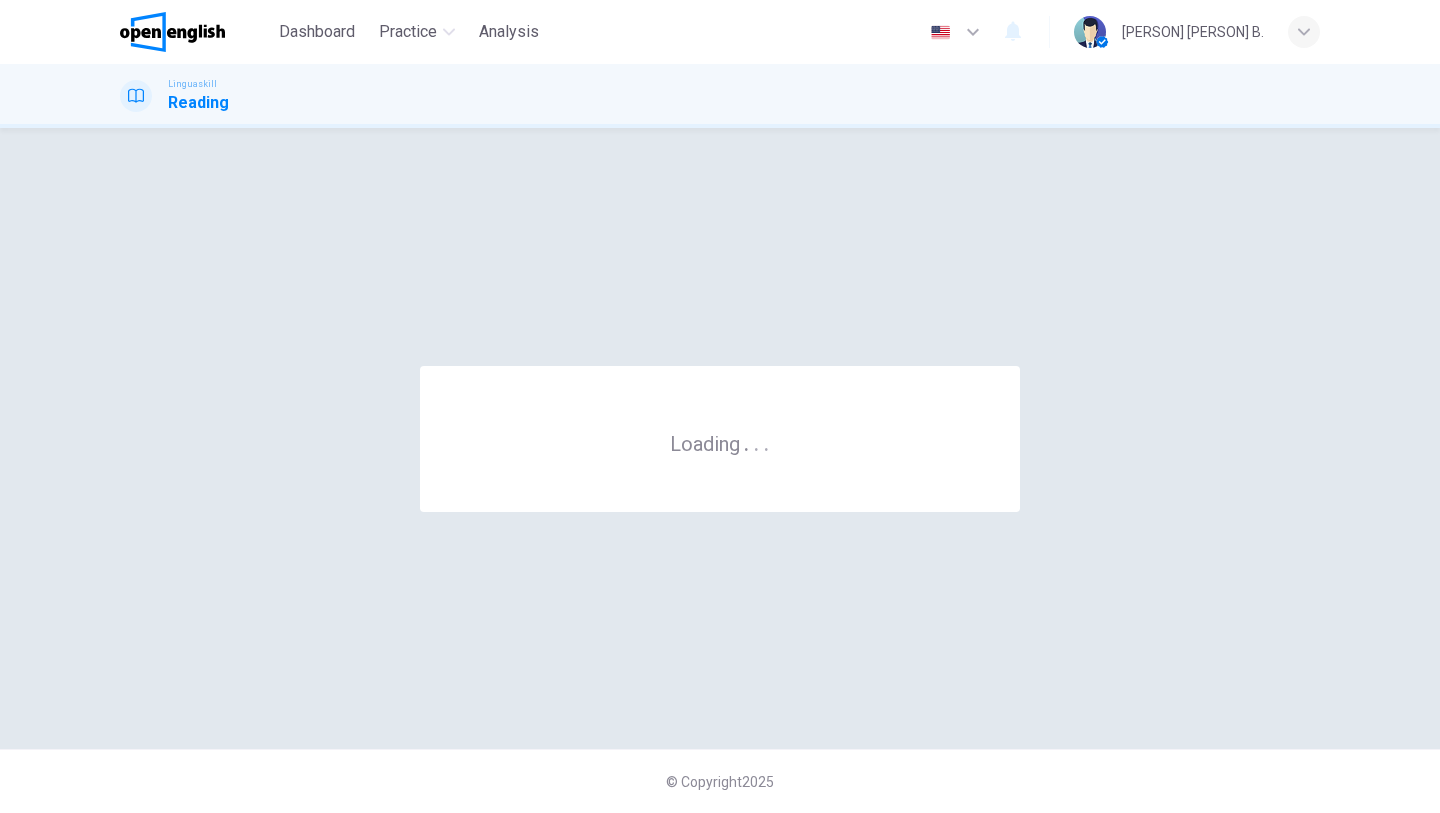 scroll, scrollTop: 0, scrollLeft: 0, axis: both 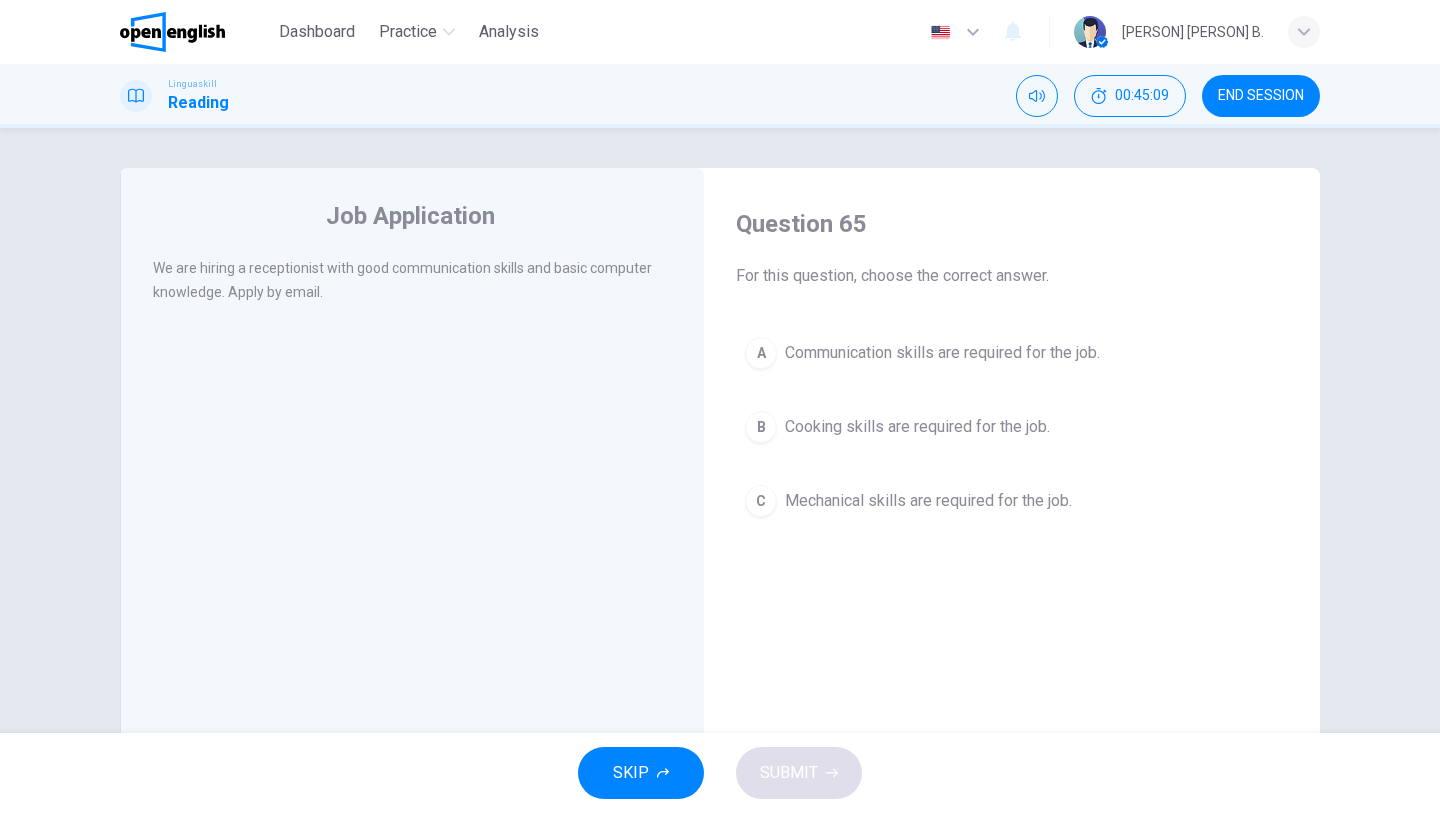 click on "Job Application We are hiring a receptionist with good communication skills and basic computer knowledge. Apply by email." at bounding box center (412, 515) 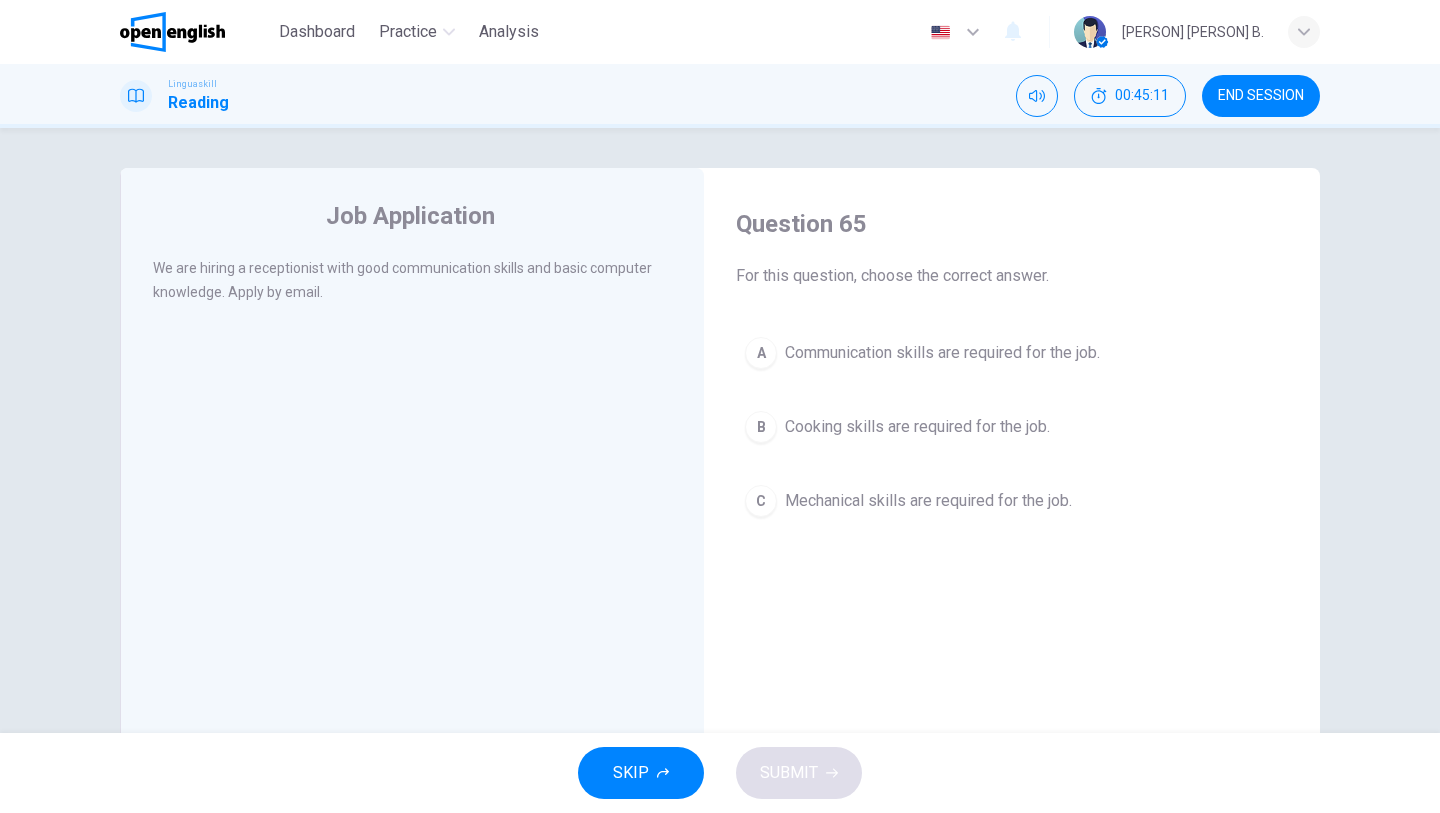scroll, scrollTop: 40, scrollLeft: 0, axis: vertical 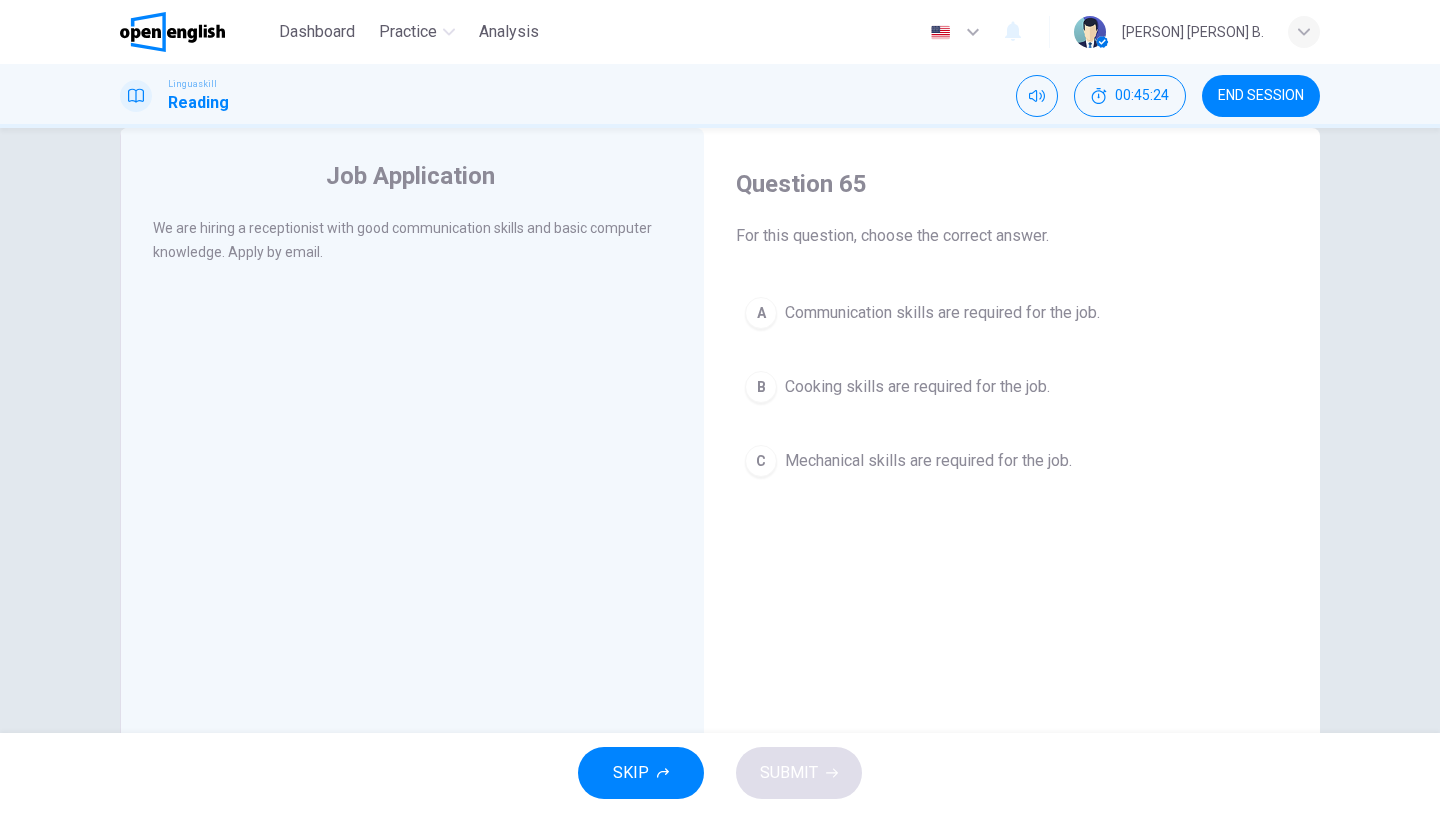 click on "Communication skills are required for the job." at bounding box center [942, 313] 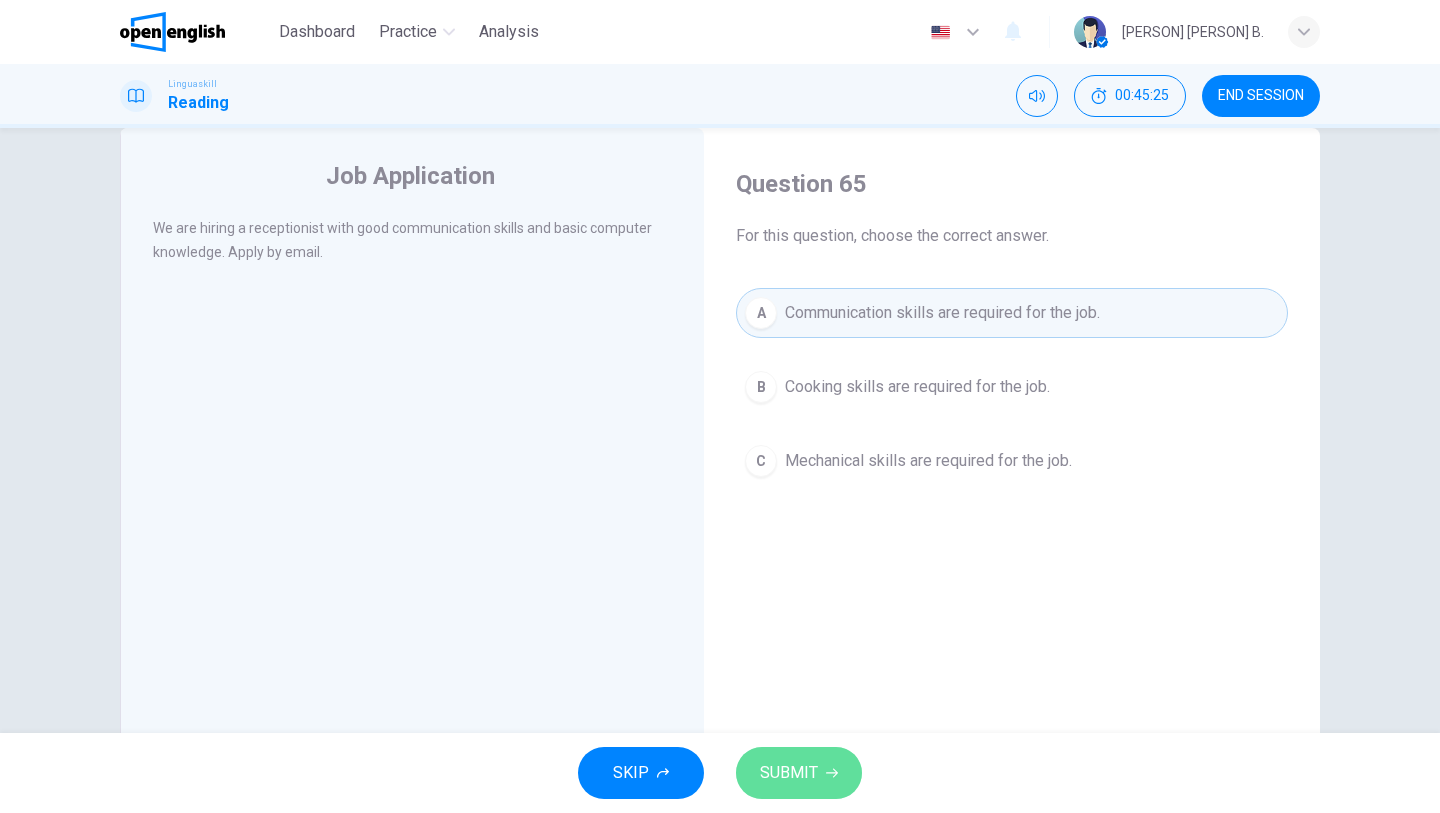 click on "SUBMIT" at bounding box center (789, 773) 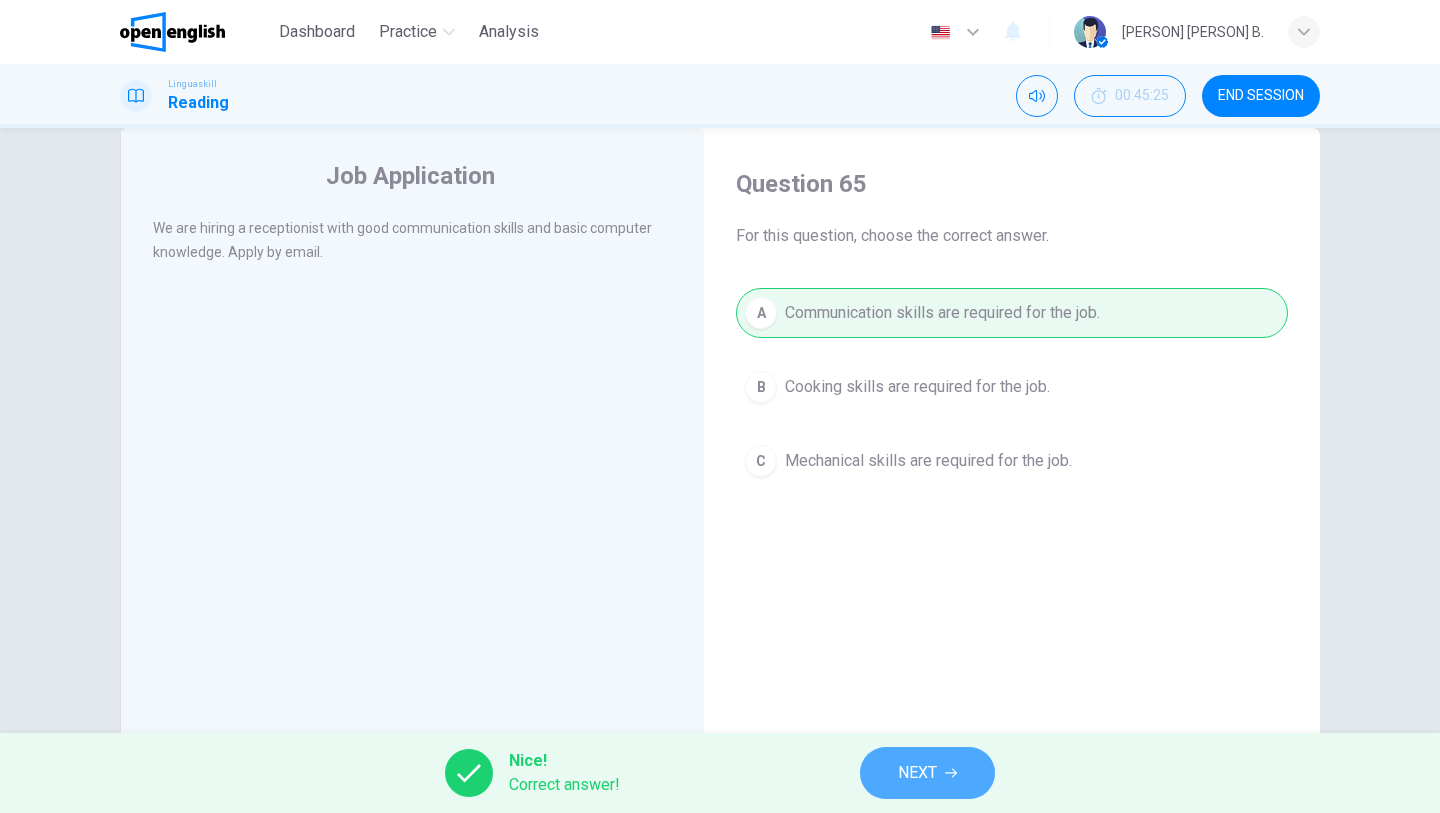 click on "NEXT" at bounding box center (927, 773) 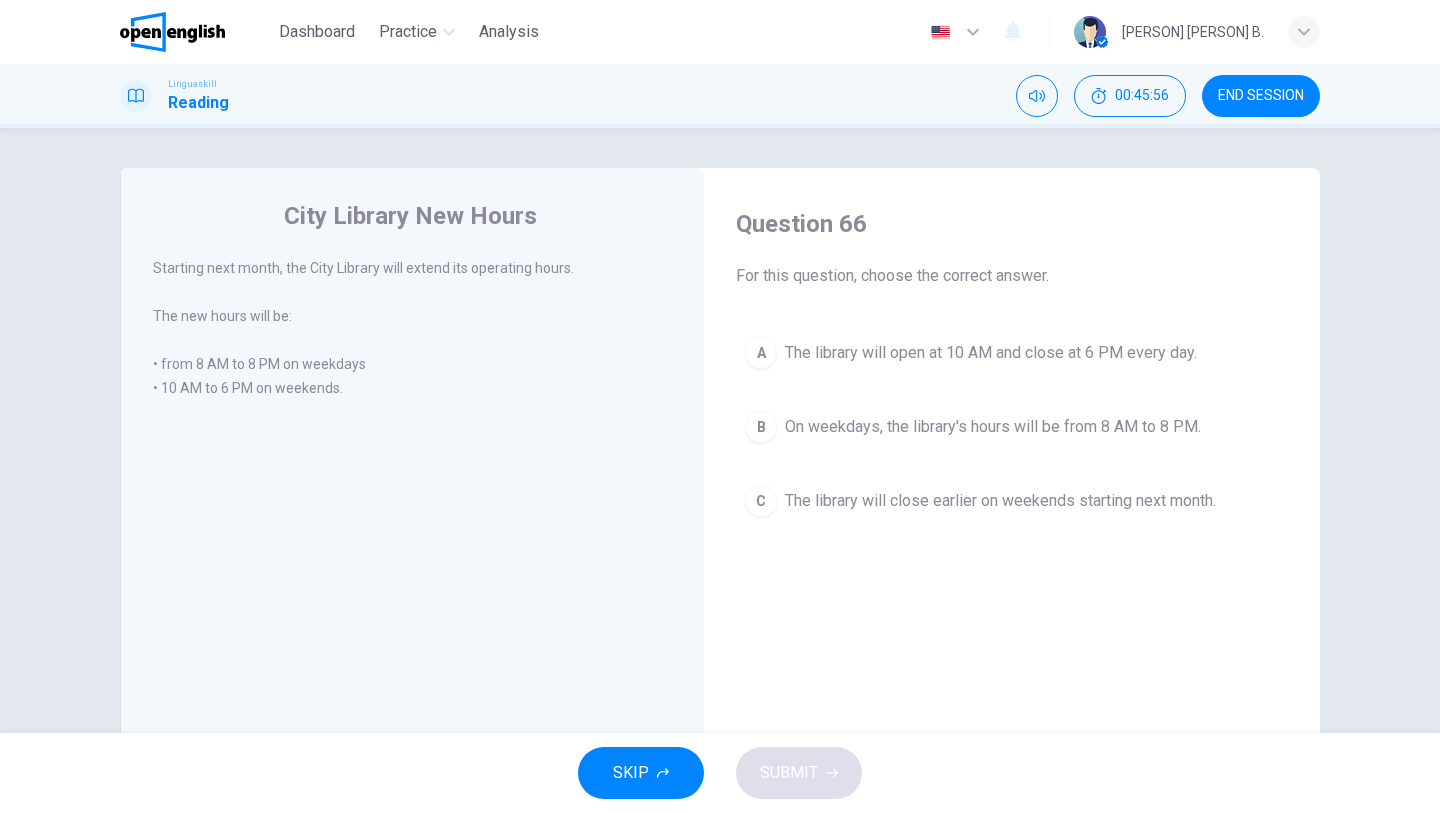 click on "On weekdays, the library's hours will be from 8 AM to 8 PM." at bounding box center [993, 427] 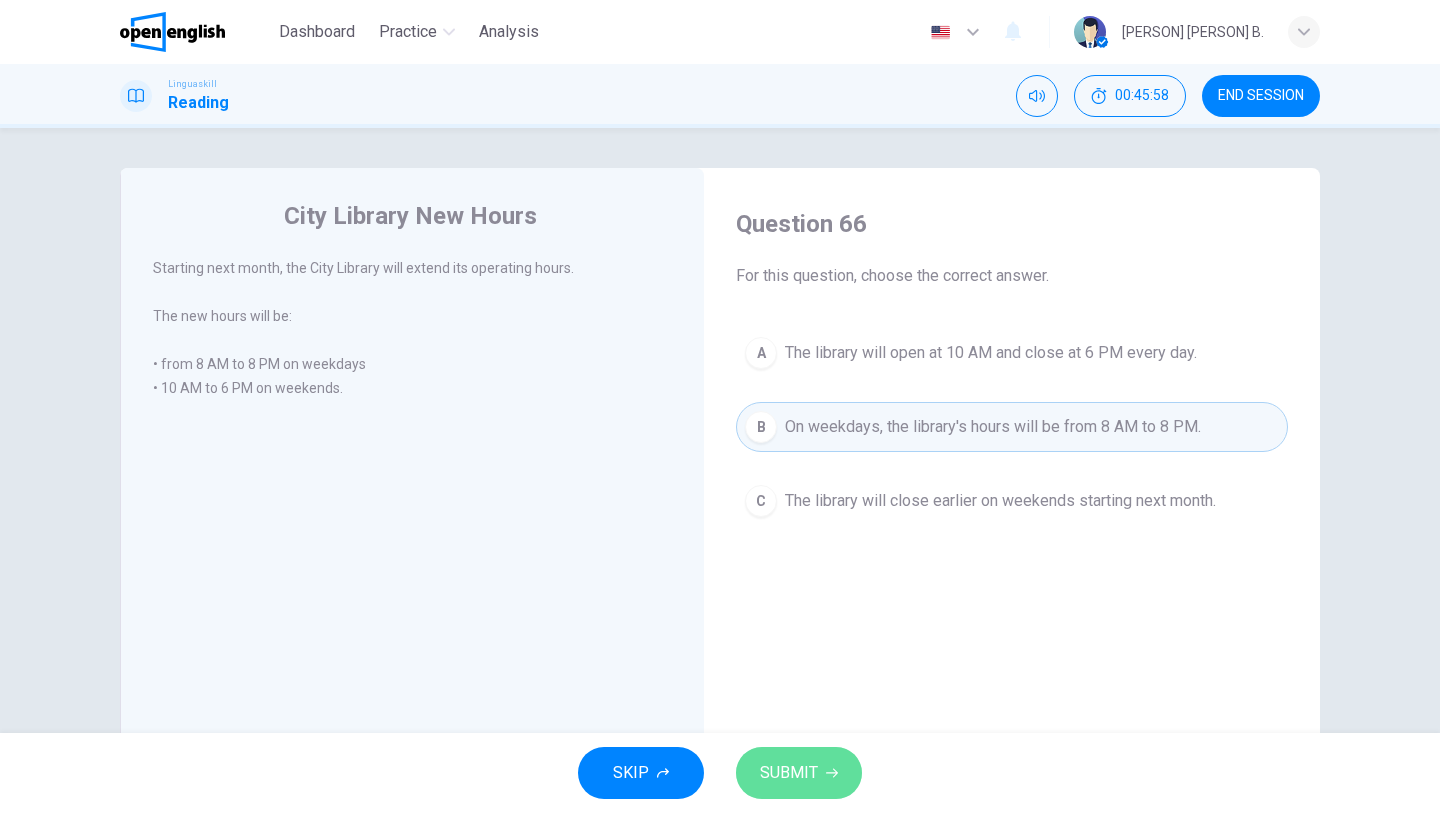 click on "SUBMIT" at bounding box center [799, 773] 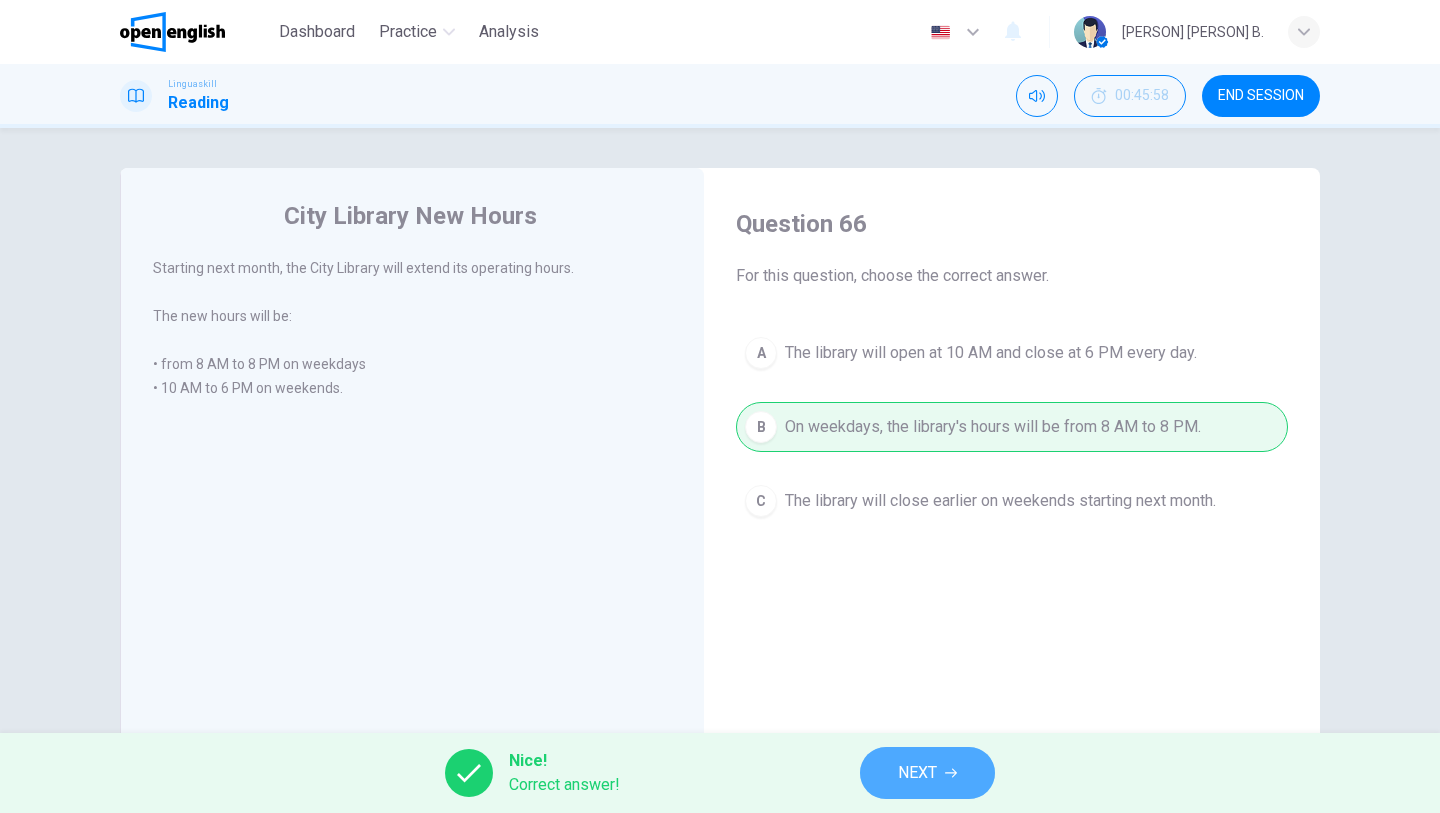 click on "NEXT" at bounding box center [917, 773] 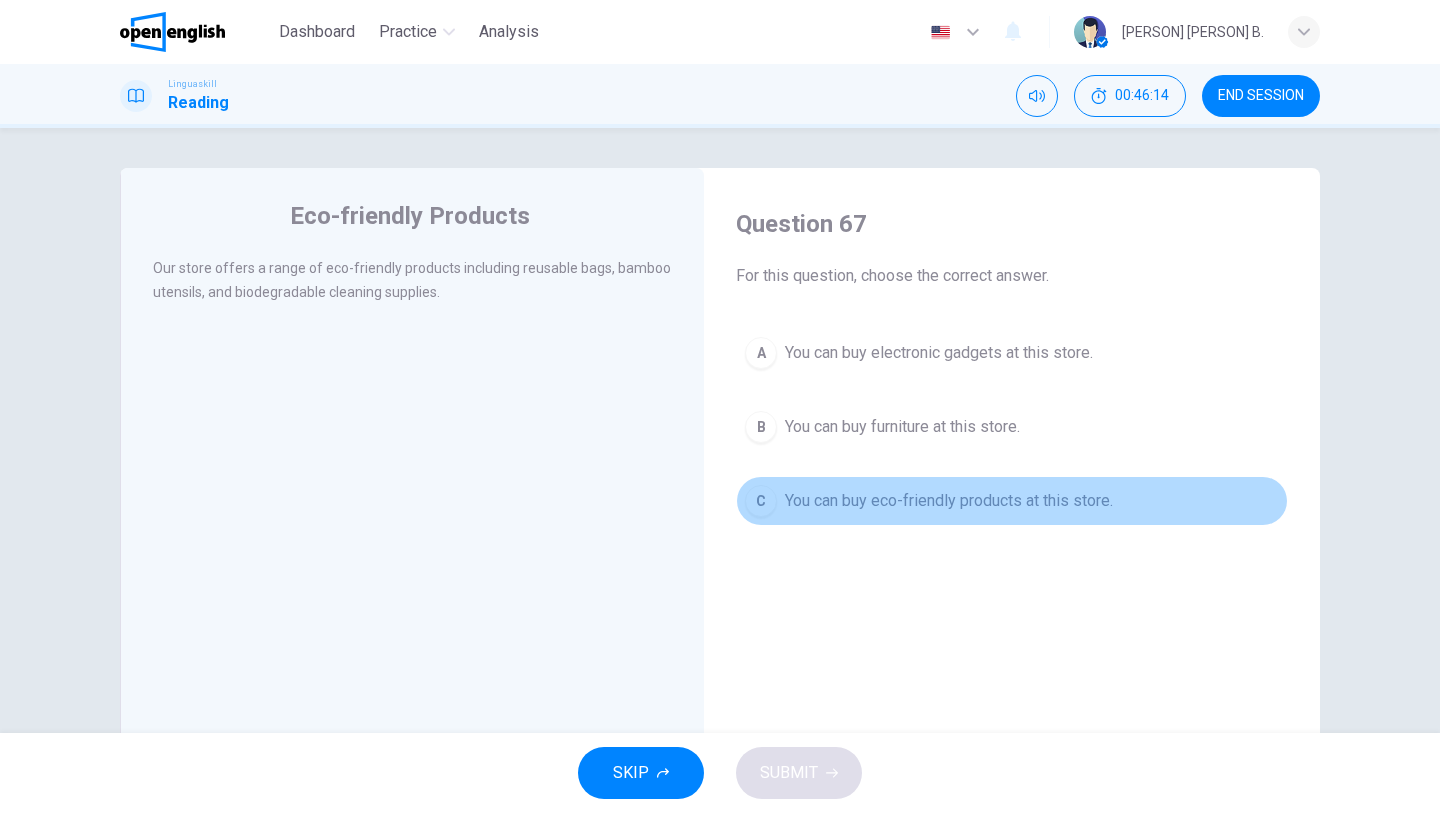 click on "You can buy eco-friendly products at this store." at bounding box center [949, 501] 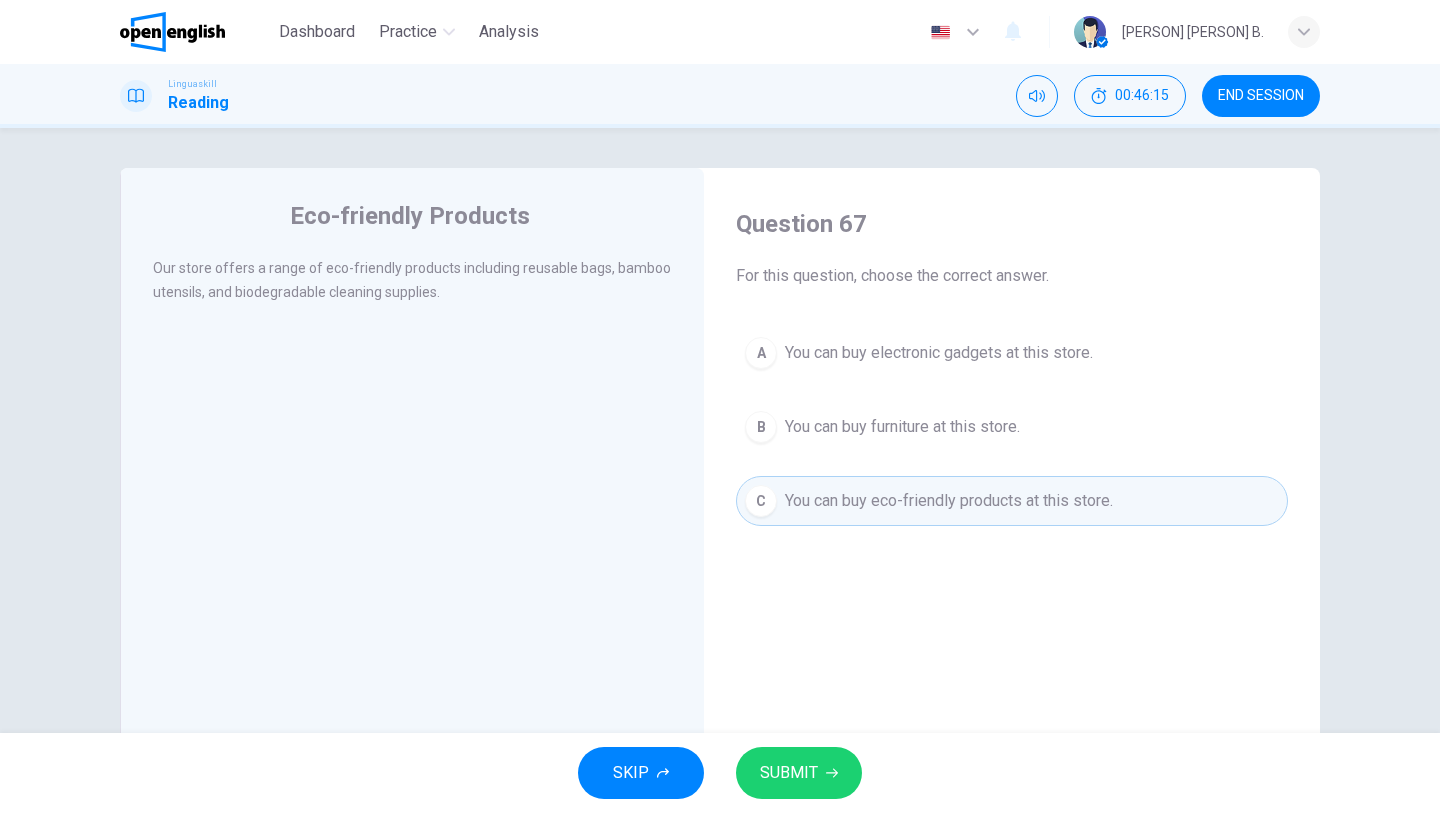 click on "SUBMIT" at bounding box center [799, 773] 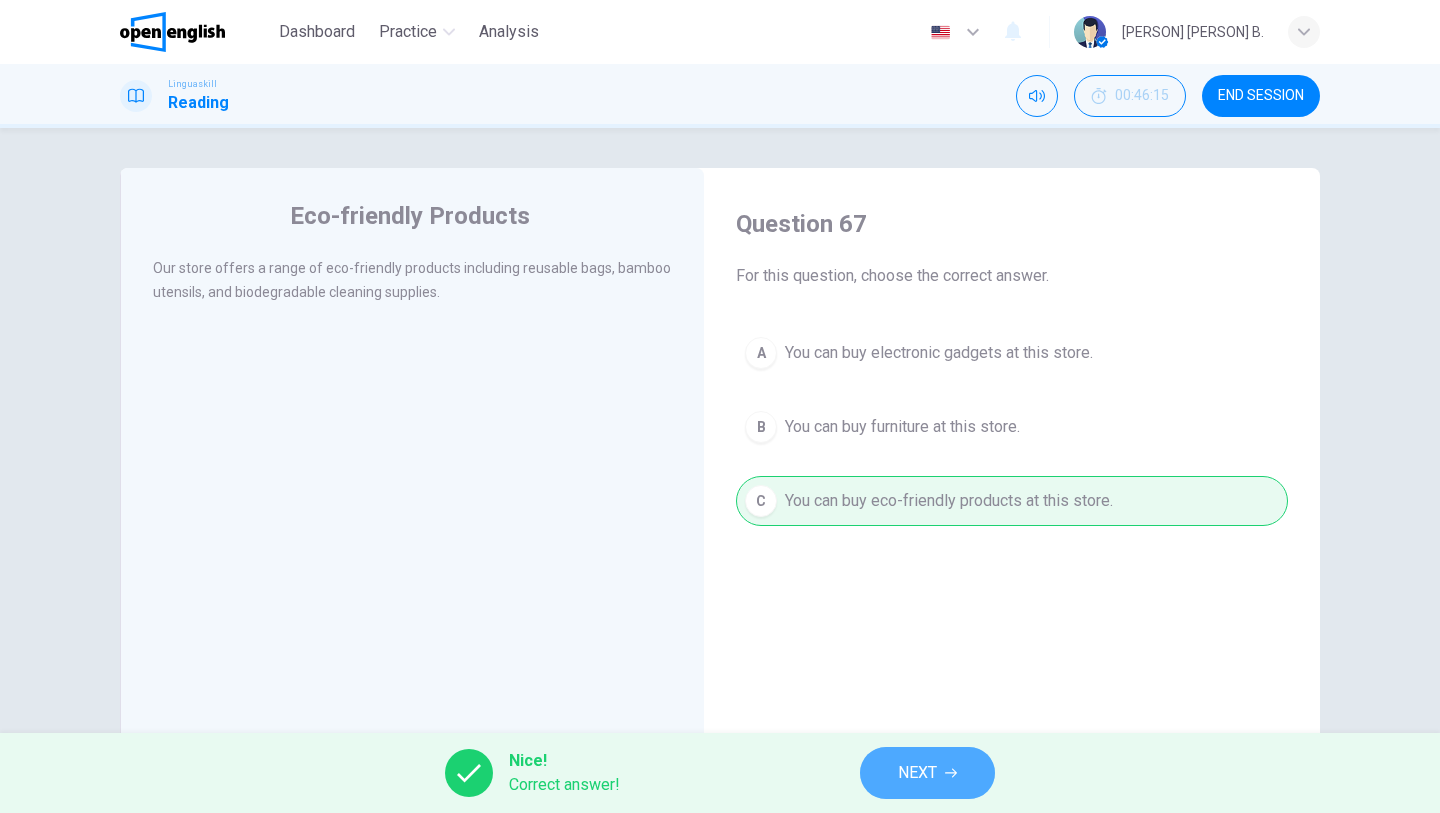 click on "NEXT" at bounding box center (917, 773) 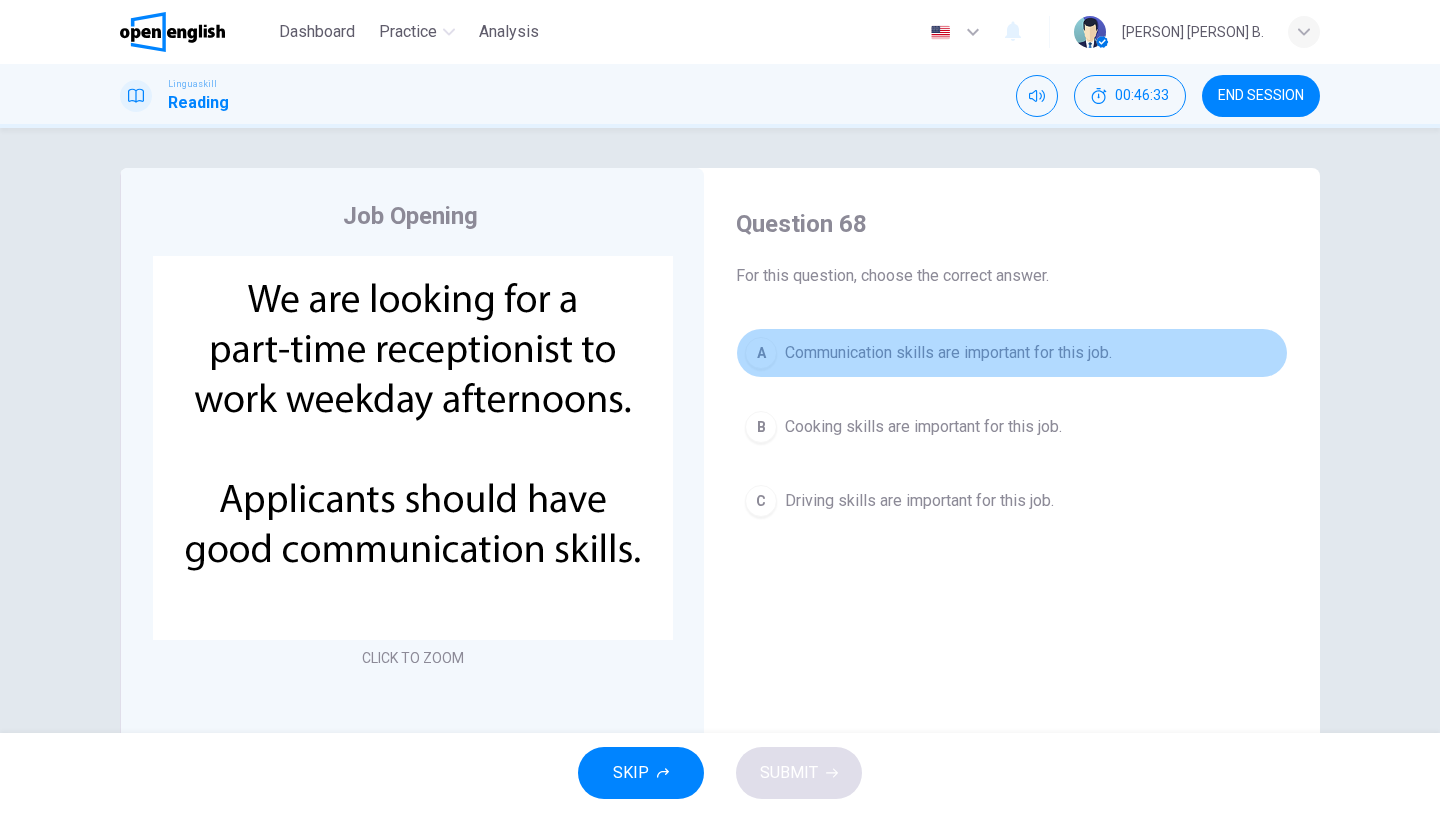 click on "Communication skills are important for this job." at bounding box center (948, 353) 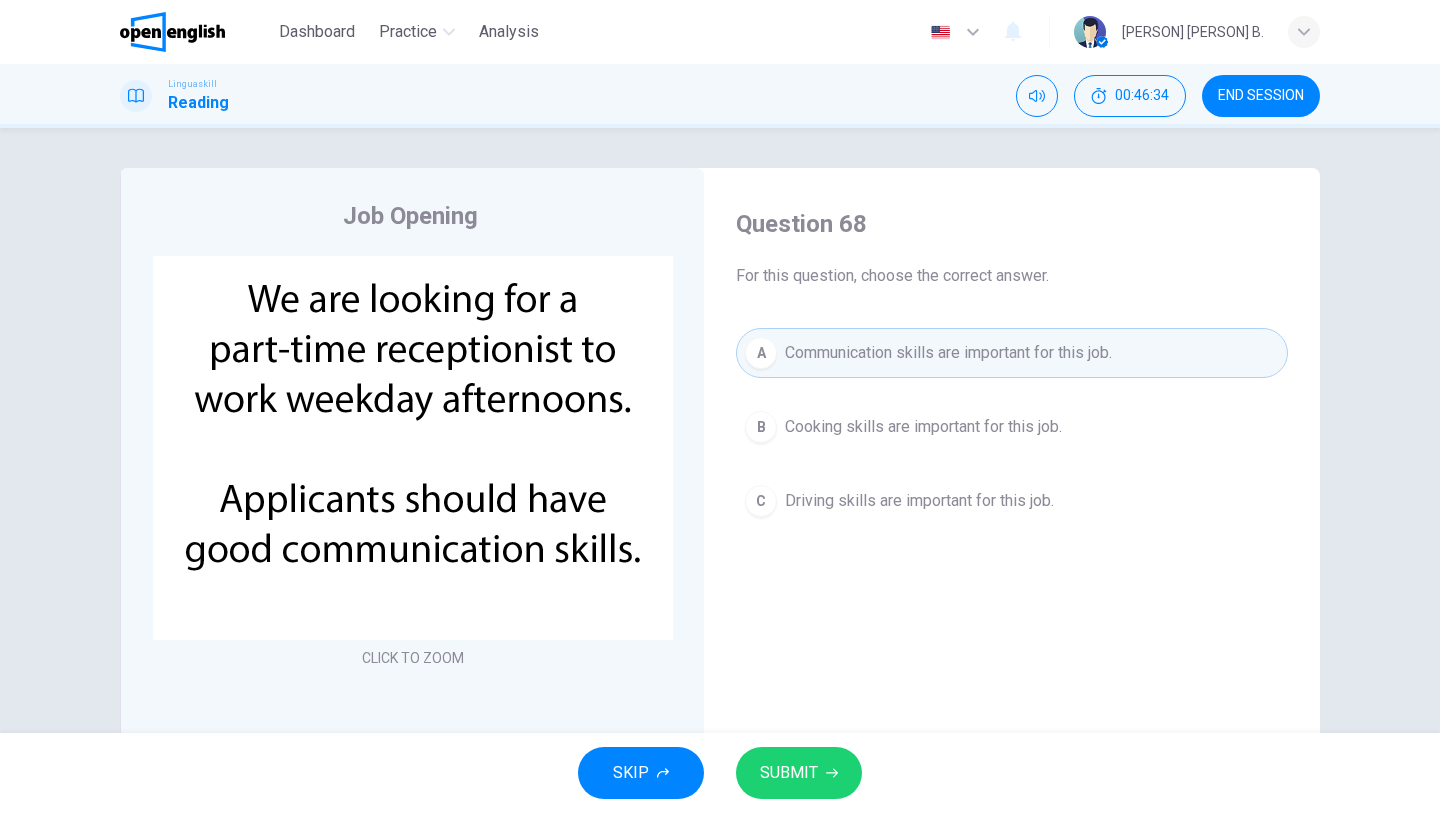 click on "SUBMIT" at bounding box center (789, 773) 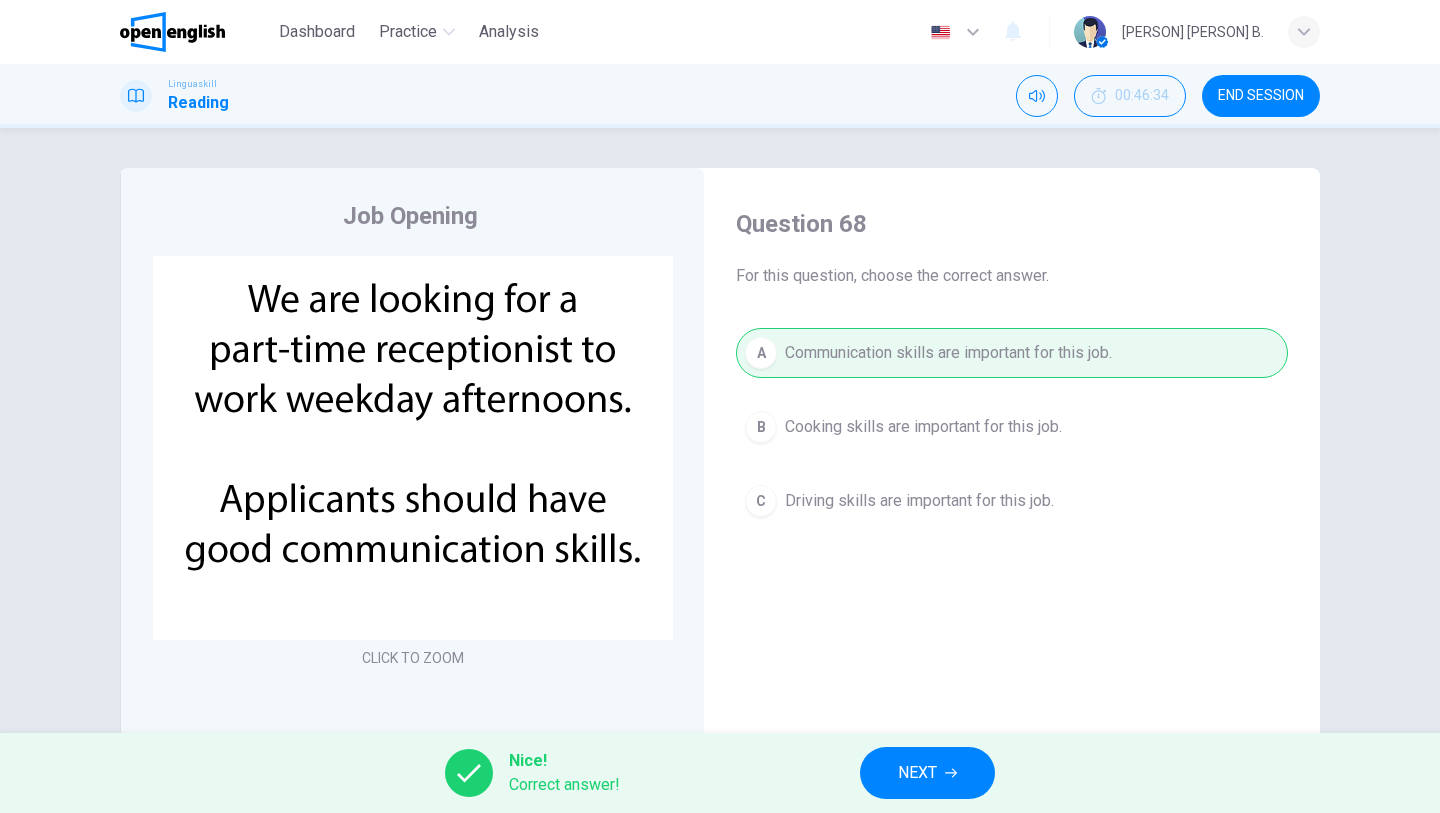 click on "NEXT" at bounding box center [917, 773] 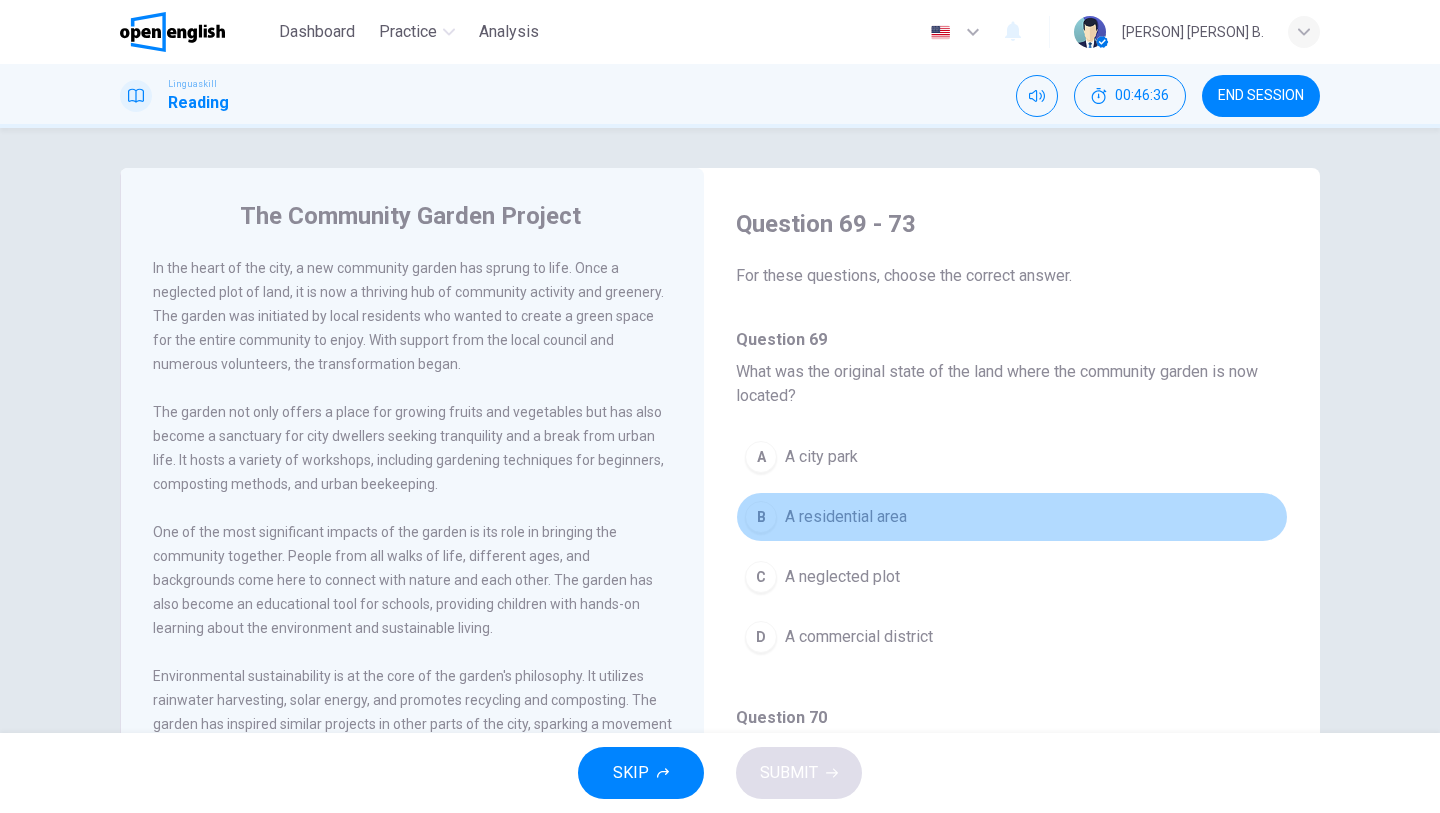 click on "B A residential area" at bounding box center [1012, 517] 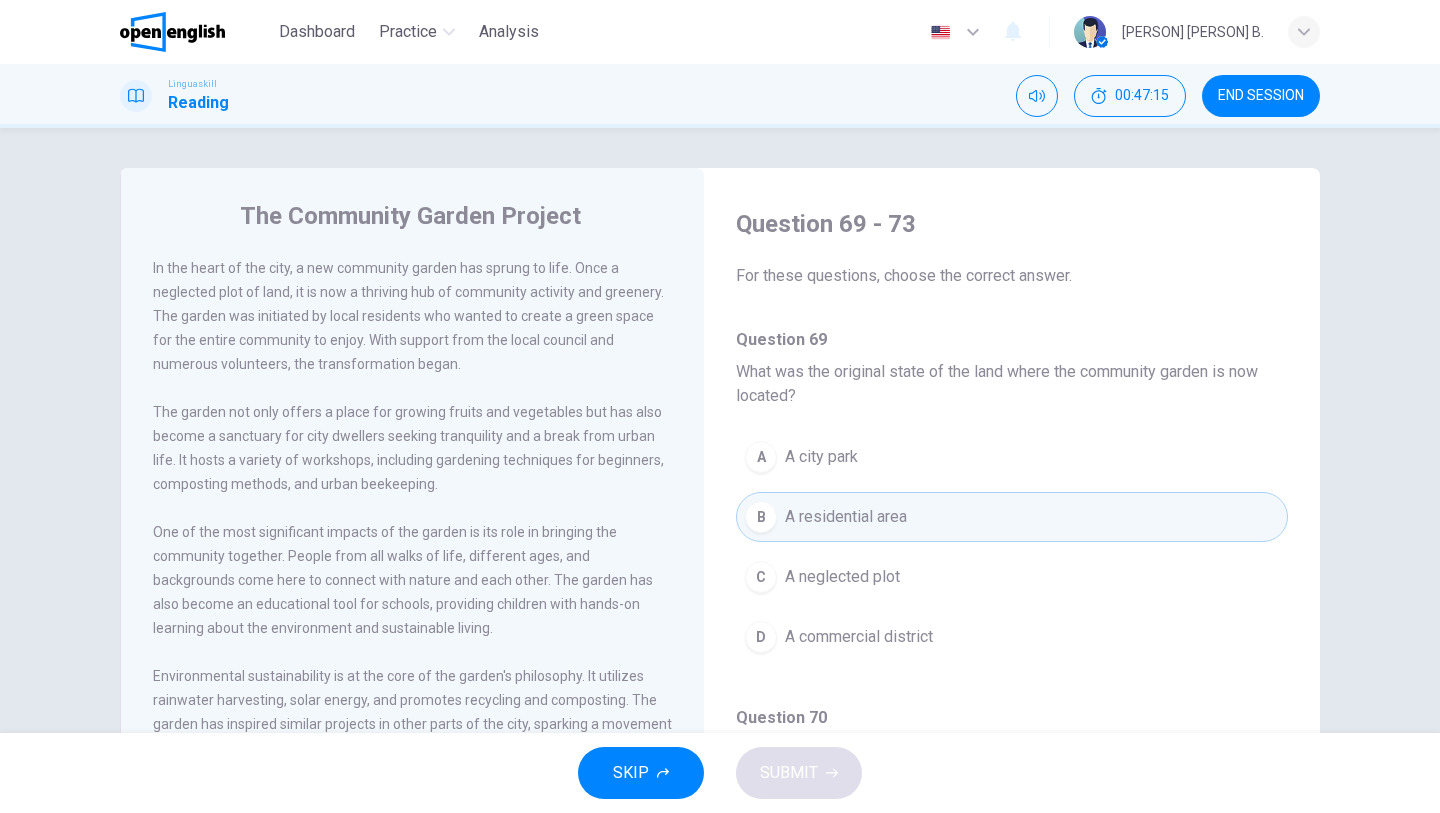 click on "In the heart of the city, a new community garden has sprung to life. Once a neglected plot of land, it is now a thriving hub of community activity and greenery. The garden was initiated by local residents who wanted to create a green space for the entire community to enjoy. With support from the local council and numerous volunteers, the transformation began. The garden not only offers a place for growing fruits and vegetables but has also become a sanctuary for city dwellers seeking tranquility and a break from urban life. It hosts a variety of workshops, including gardening techniques for beginners, composting methods, and urban beekeeping. One of the most significant impacts of the garden is its role in bringing the community together. People from all walks of life, different ages, and backgrounds come here to connect with nature and each other. The garden has also become an educational tool for schools, providing children with hands-on learning about the environment and sustainable living." at bounding box center [426, 520] 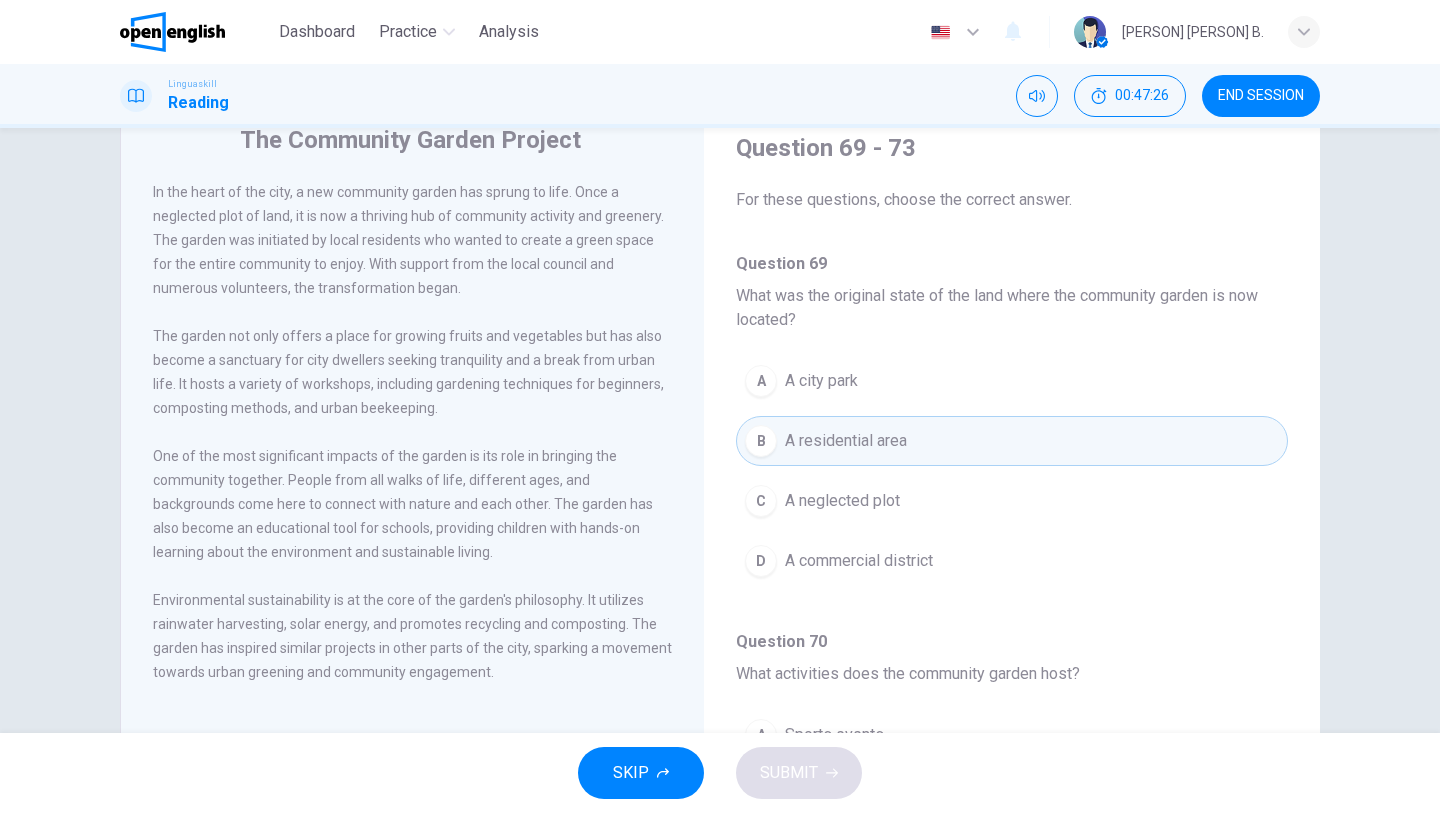 scroll, scrollTop: 40, scrollLeft: 0, axis: vertical 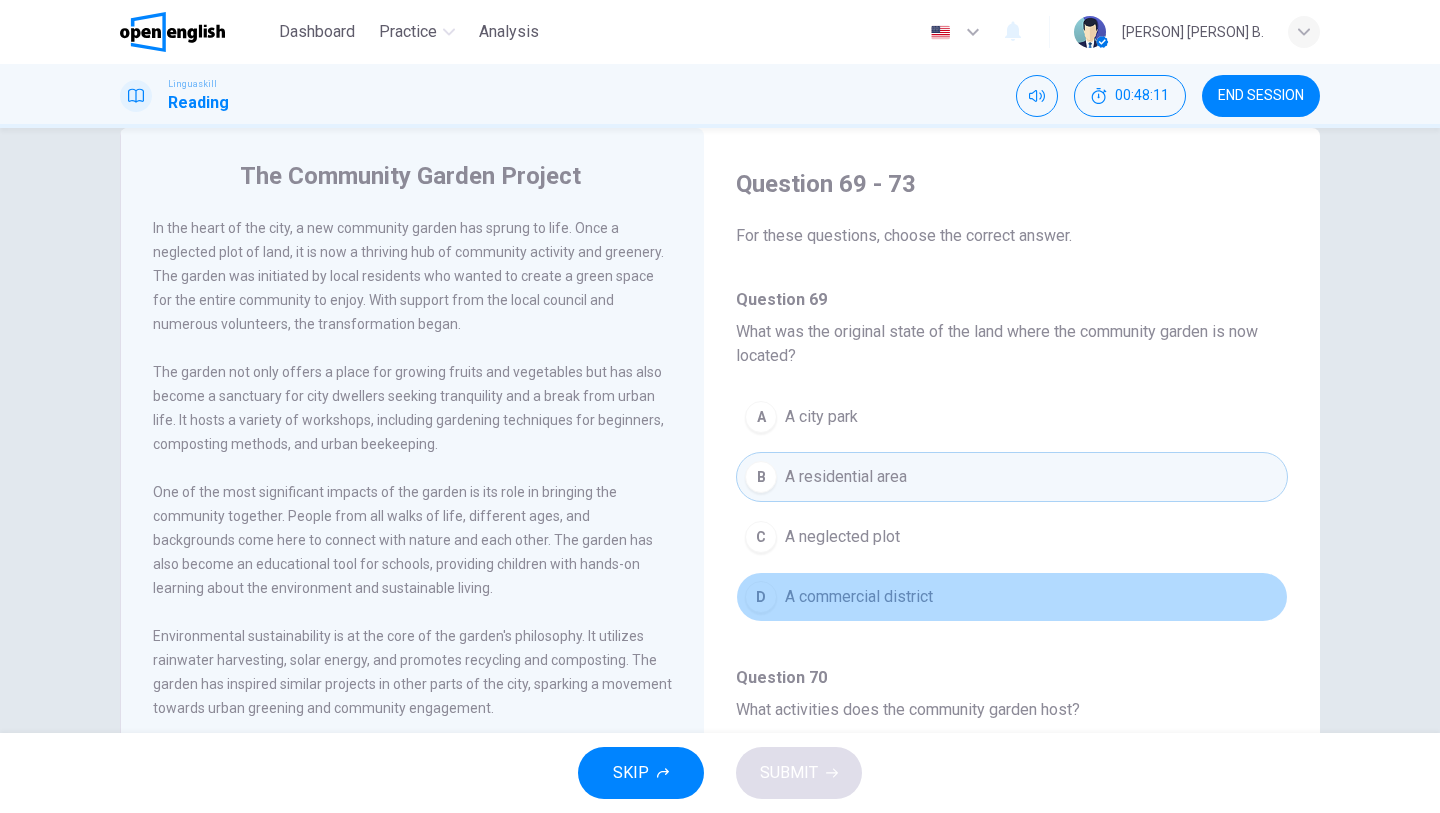 click on "D A commercial district" at bounding box center (1012, 597) 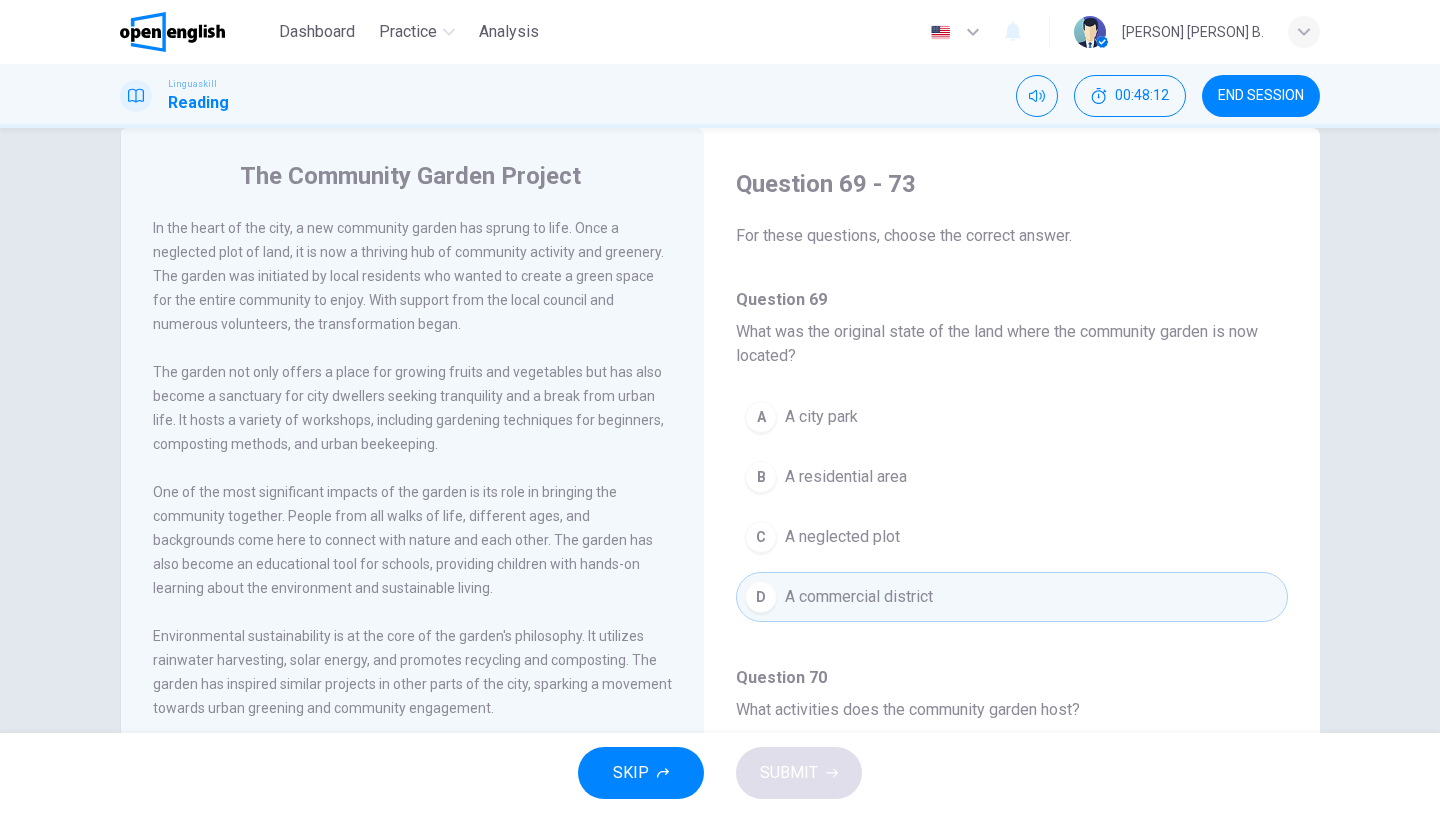 type 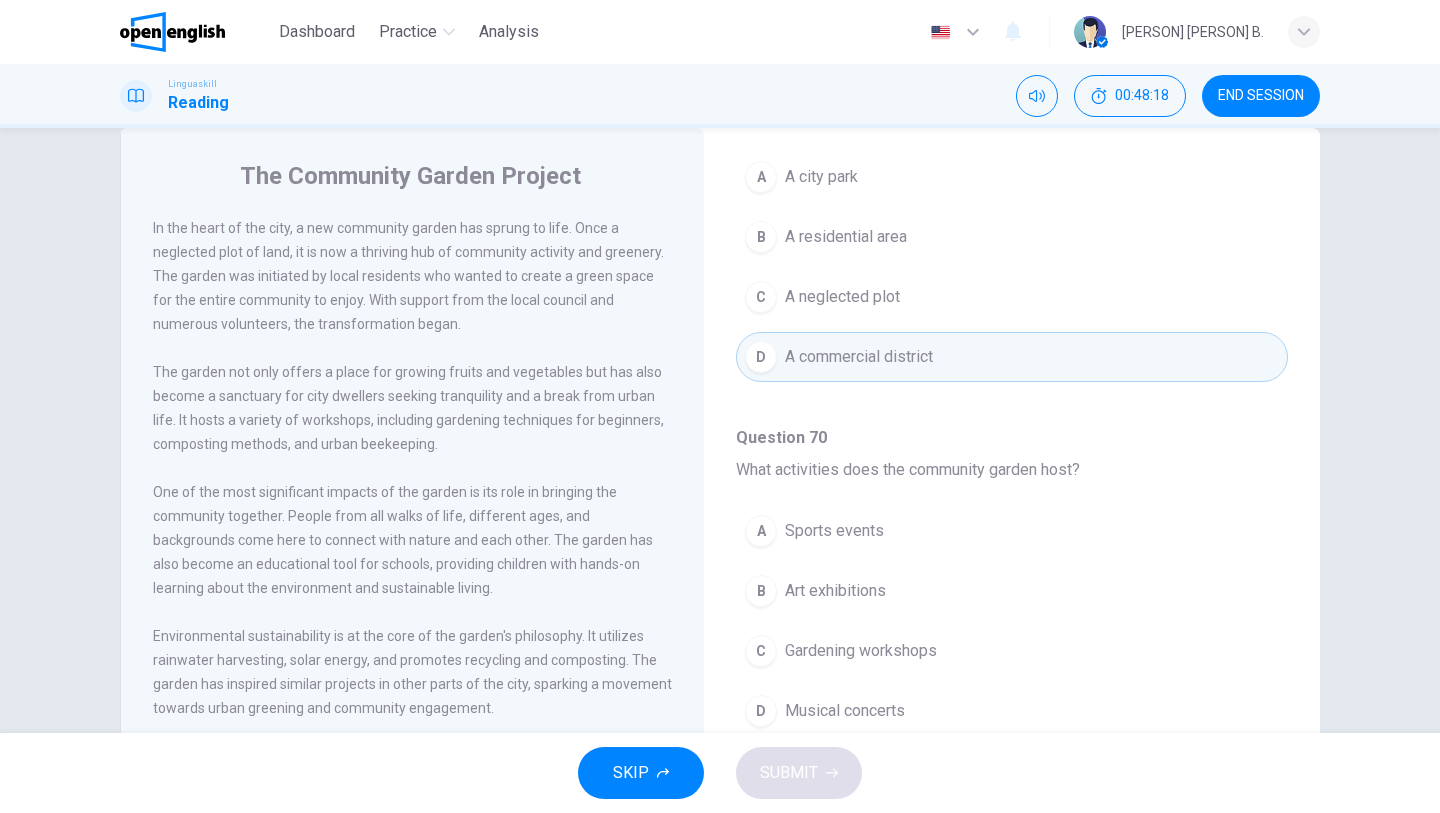 scroll, scrollTop: 280, scrollLeft: 0, axis: vertical 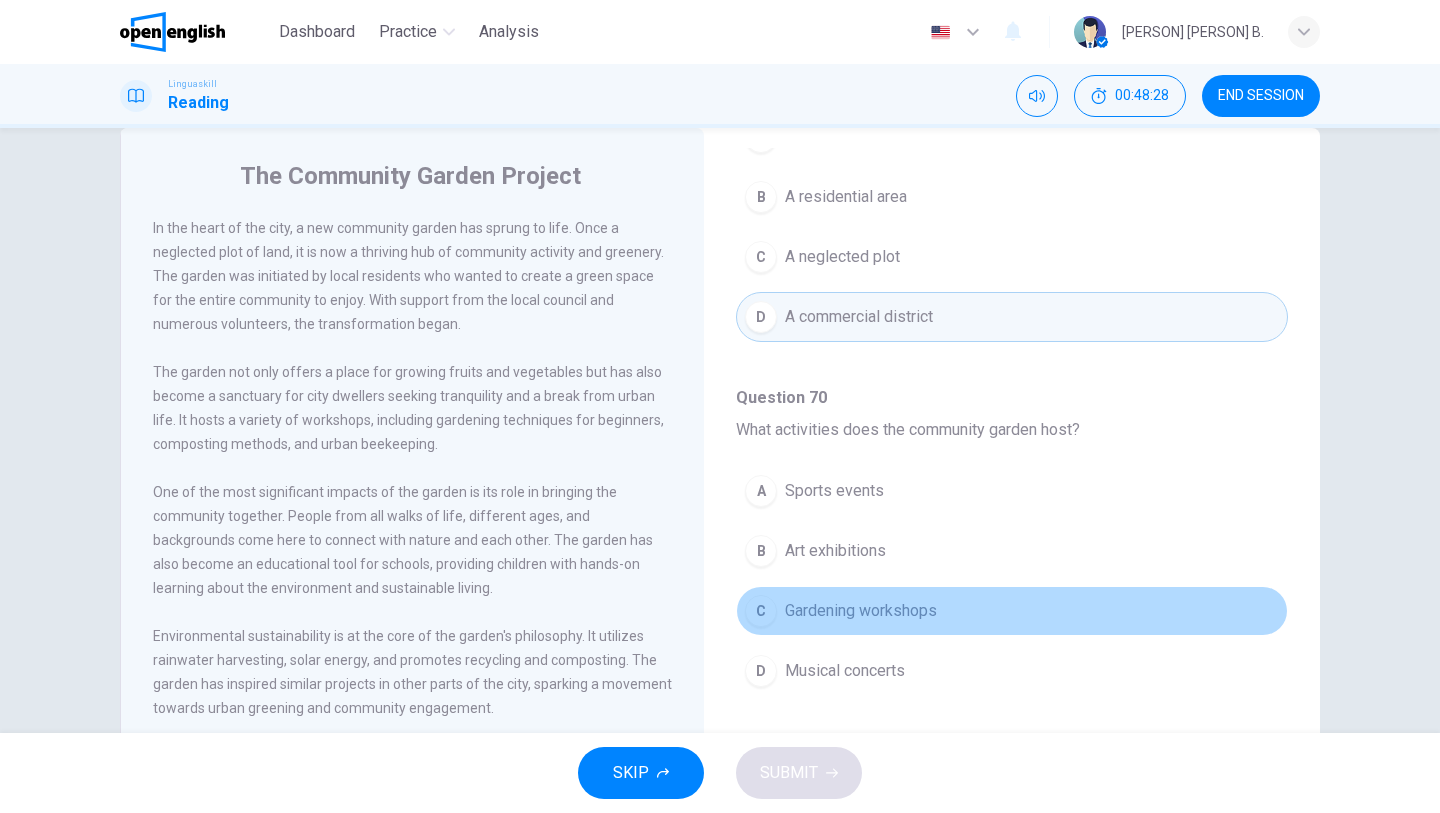 click on "Gardening workshops" at bounding box center (861, 611) 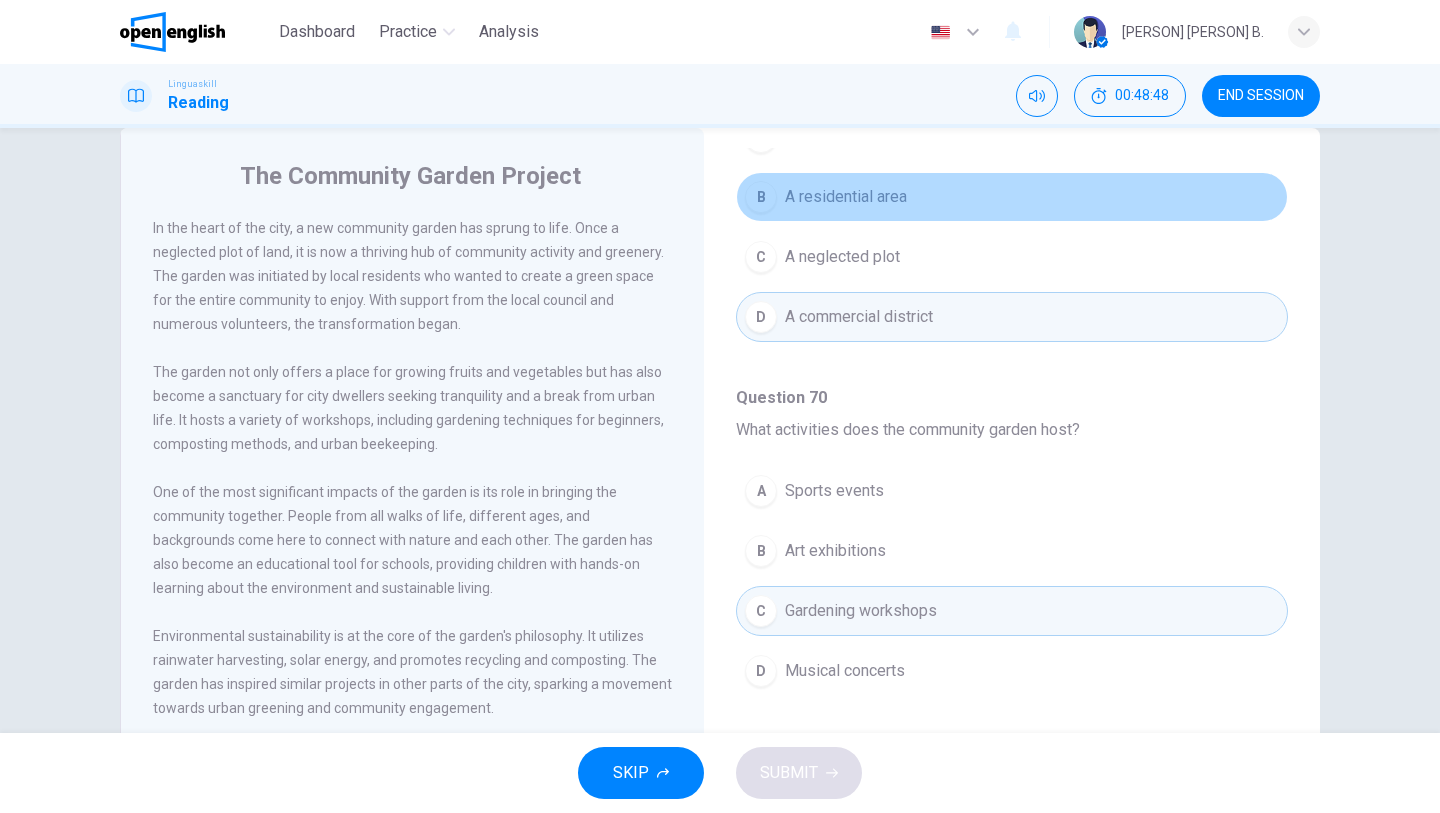 click on "A residential area" at bounding box center (846, 197) 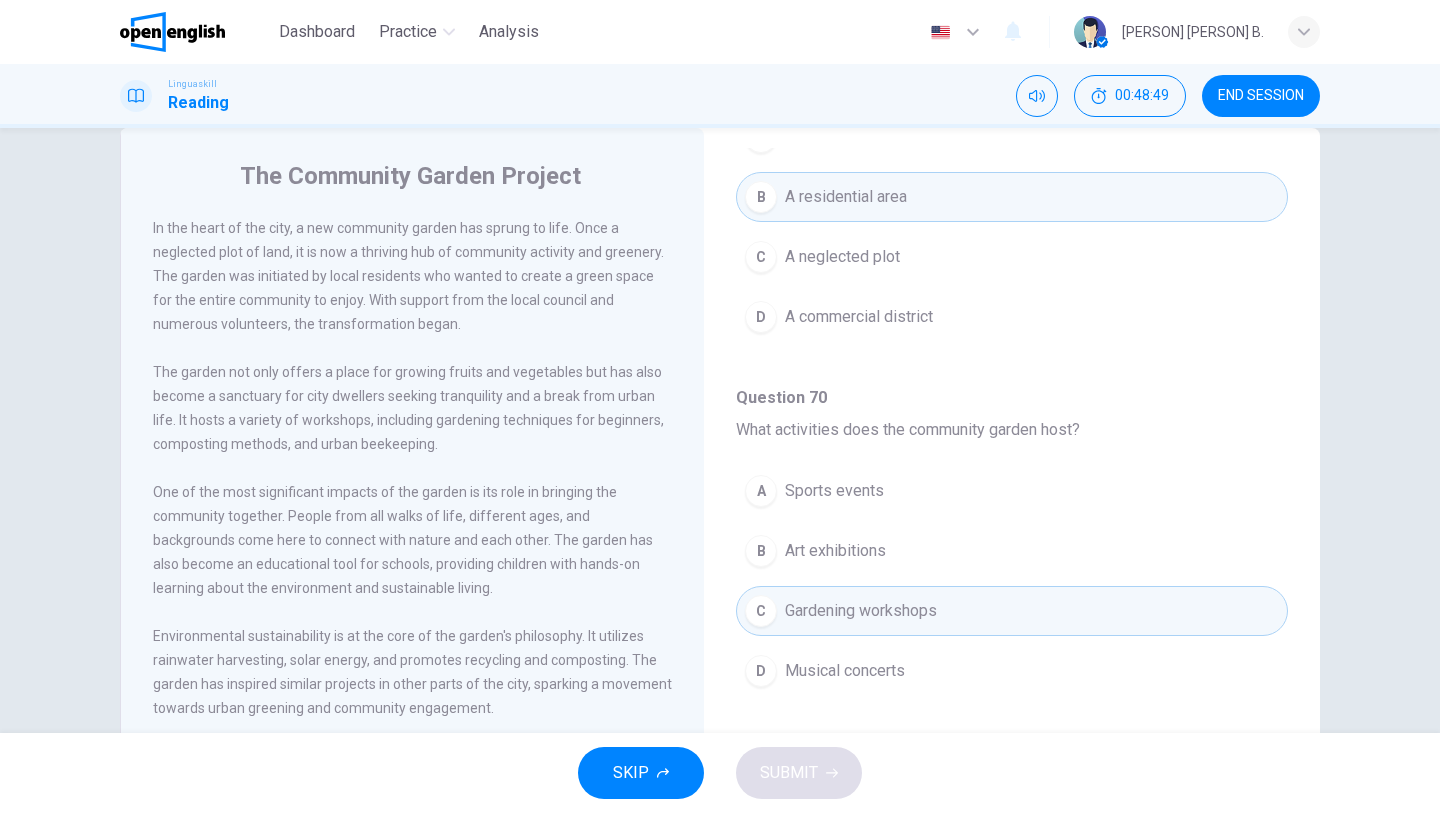 click on "D  Musical concerts" at bounding box center [1012, 671] 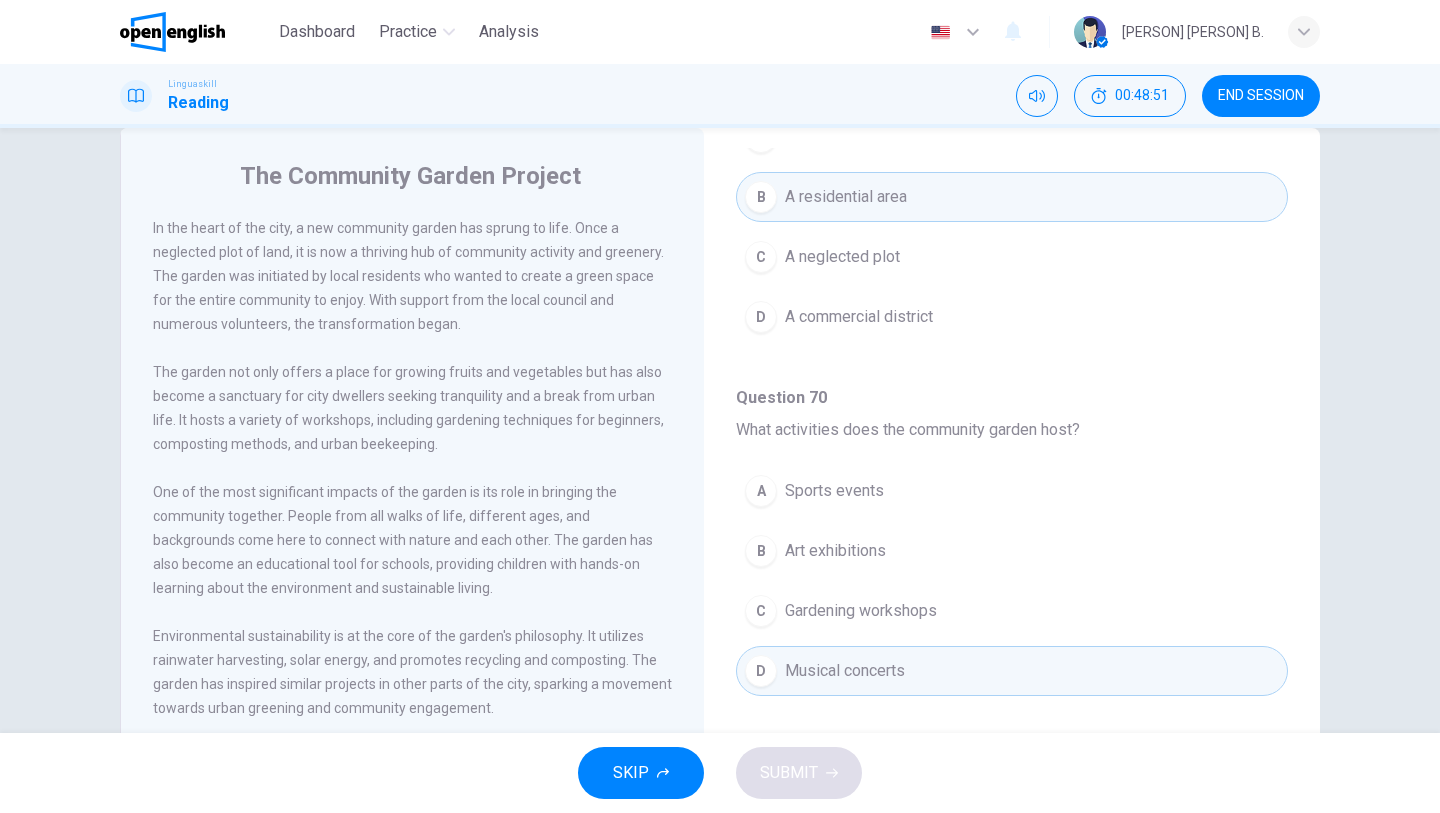 click on "Gardening workshops" at bounding box center (861, 611) 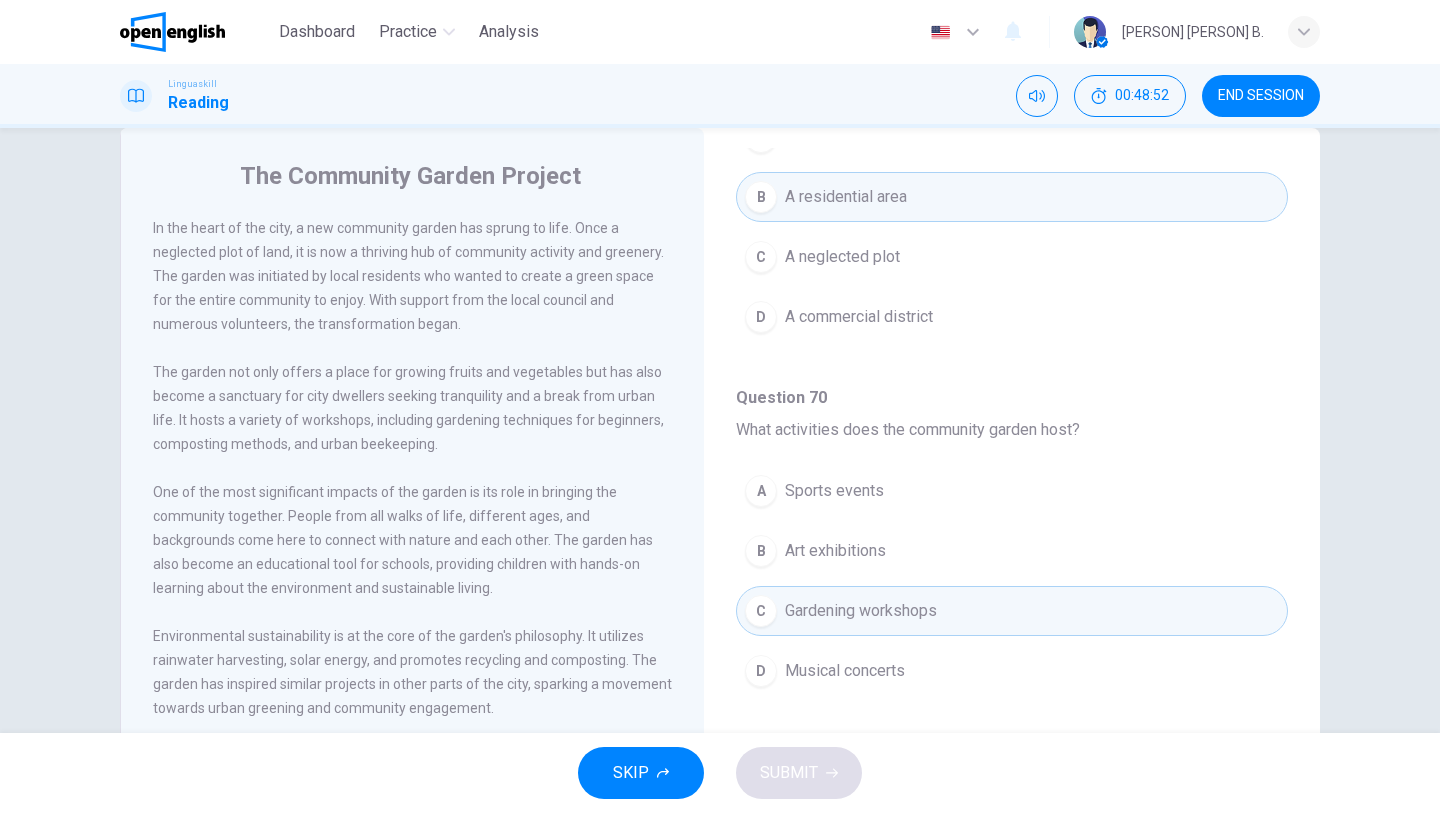 click on "D  Musical concerts" at bounding box center (1012, 671) 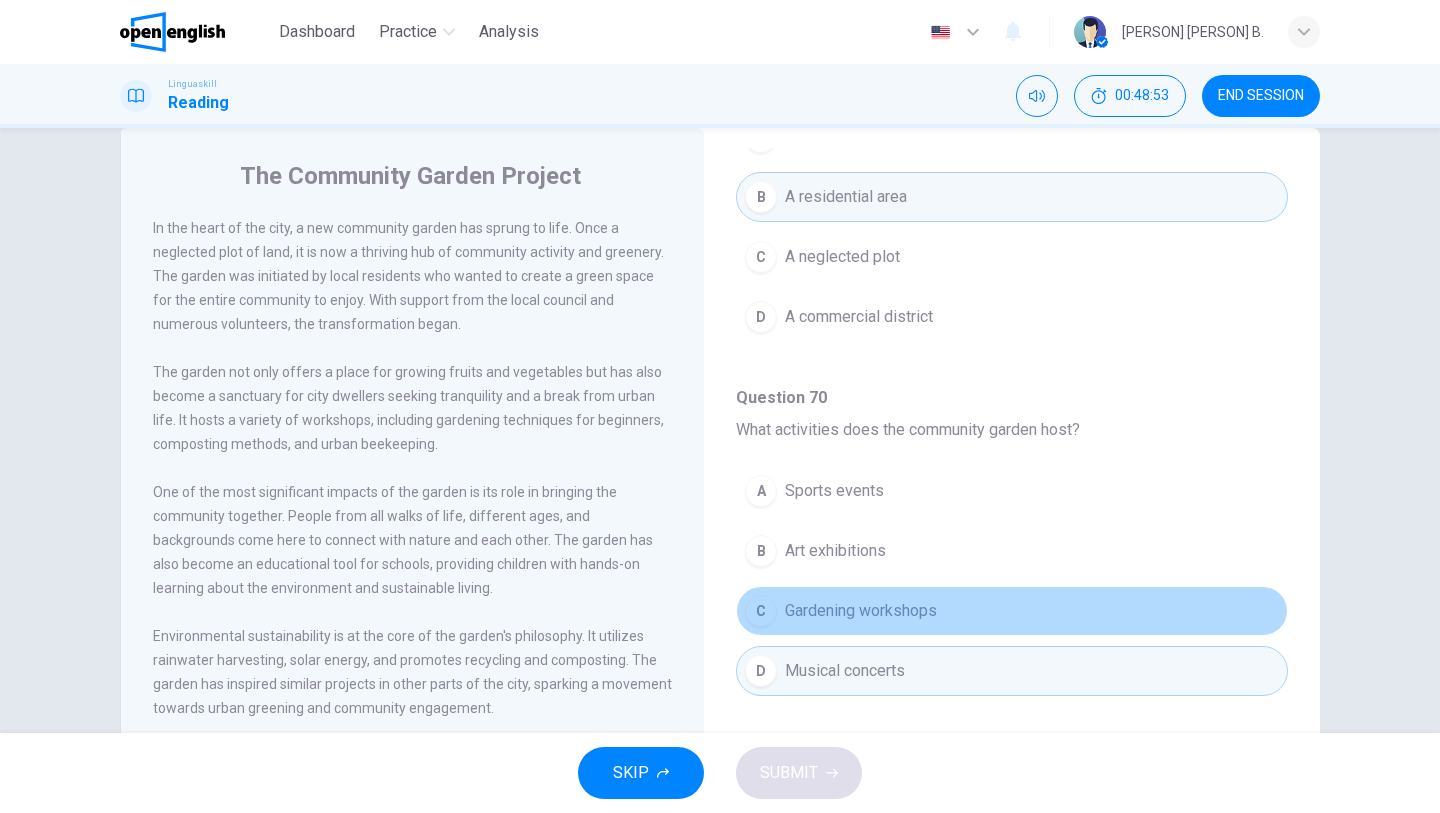 click on "Gardening workshops" at bounding box center (861, 611) 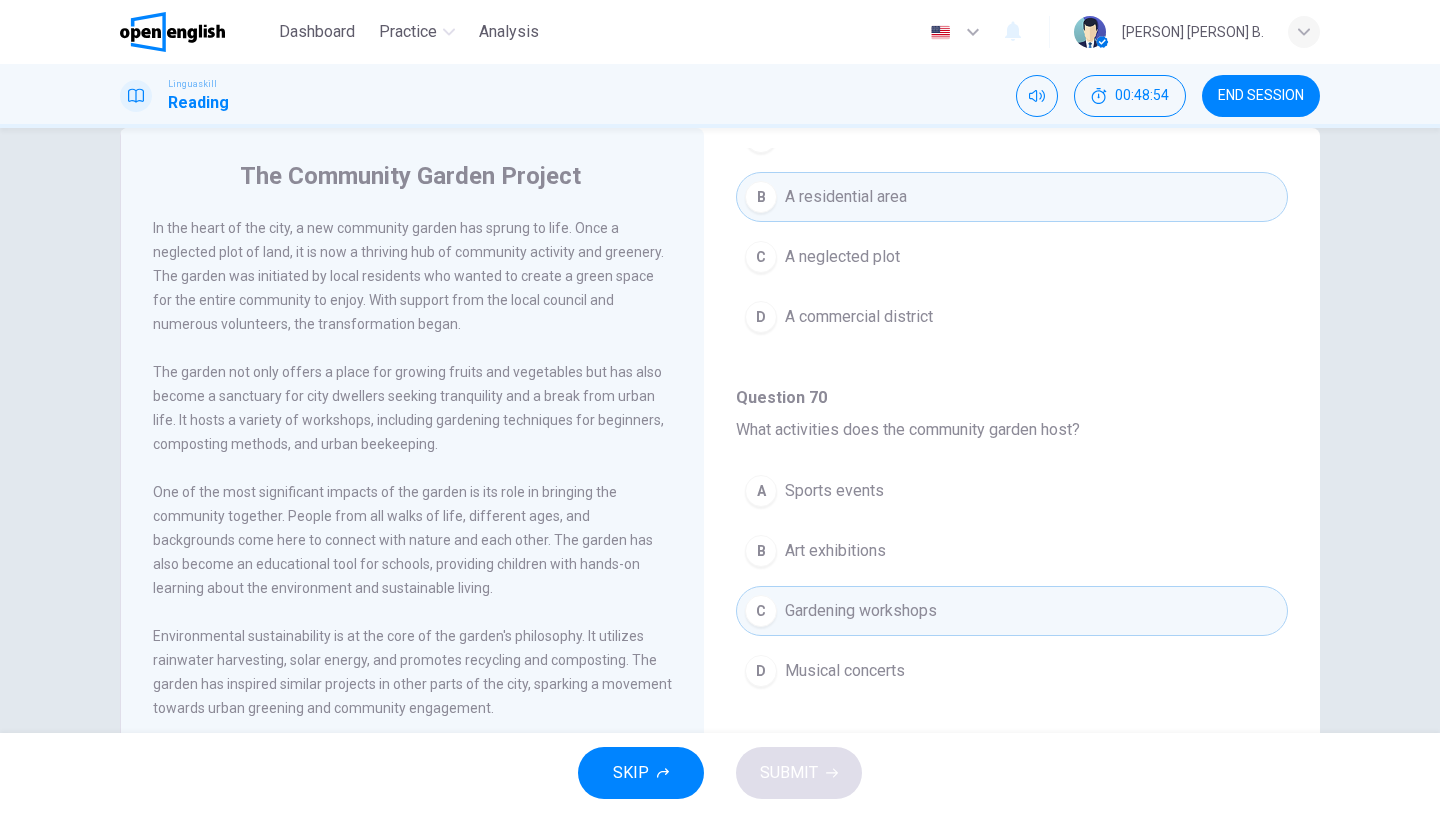 type 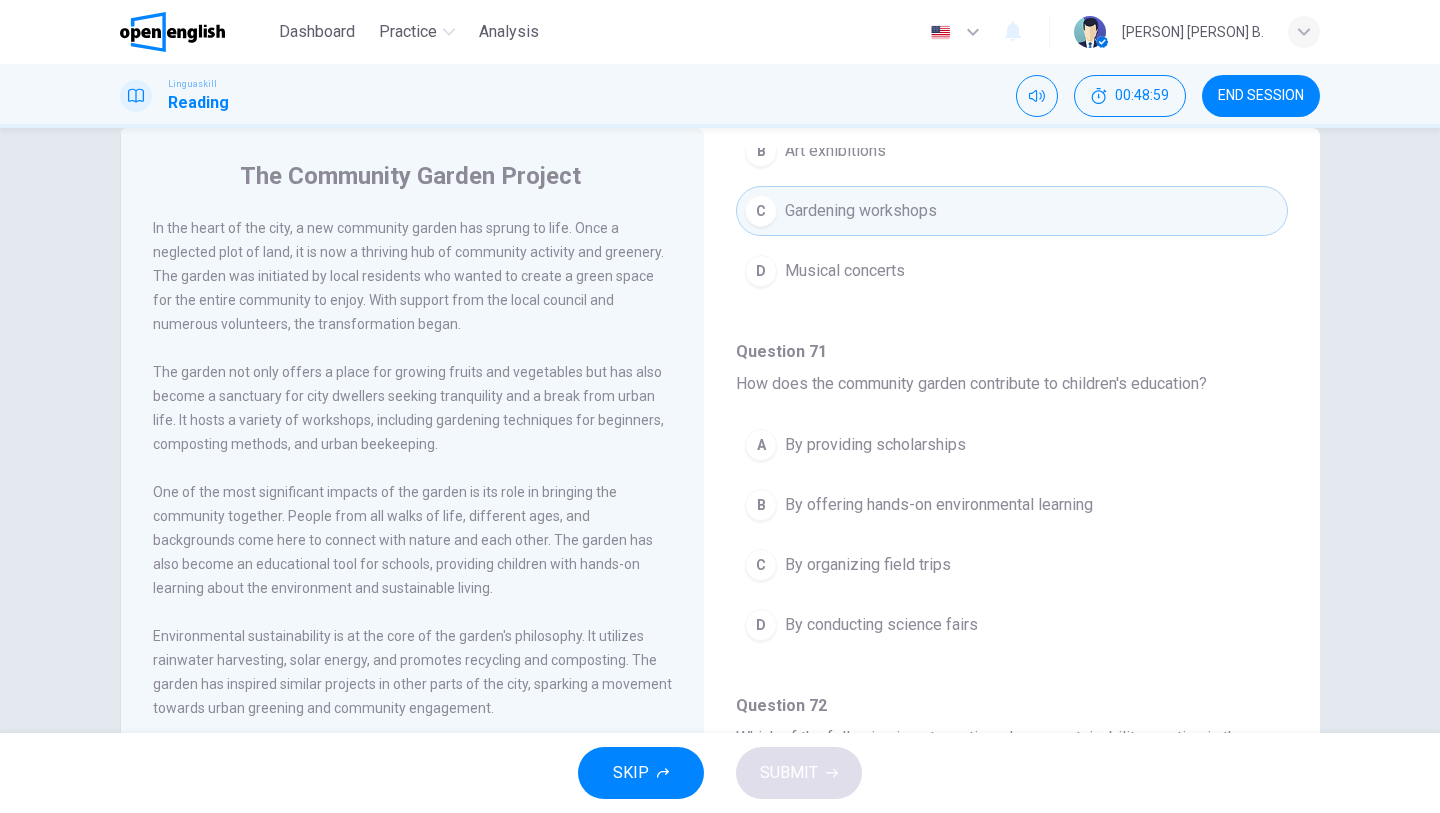 scroll, scrollTop: 720, scrollLeft: 0, axis: vertical 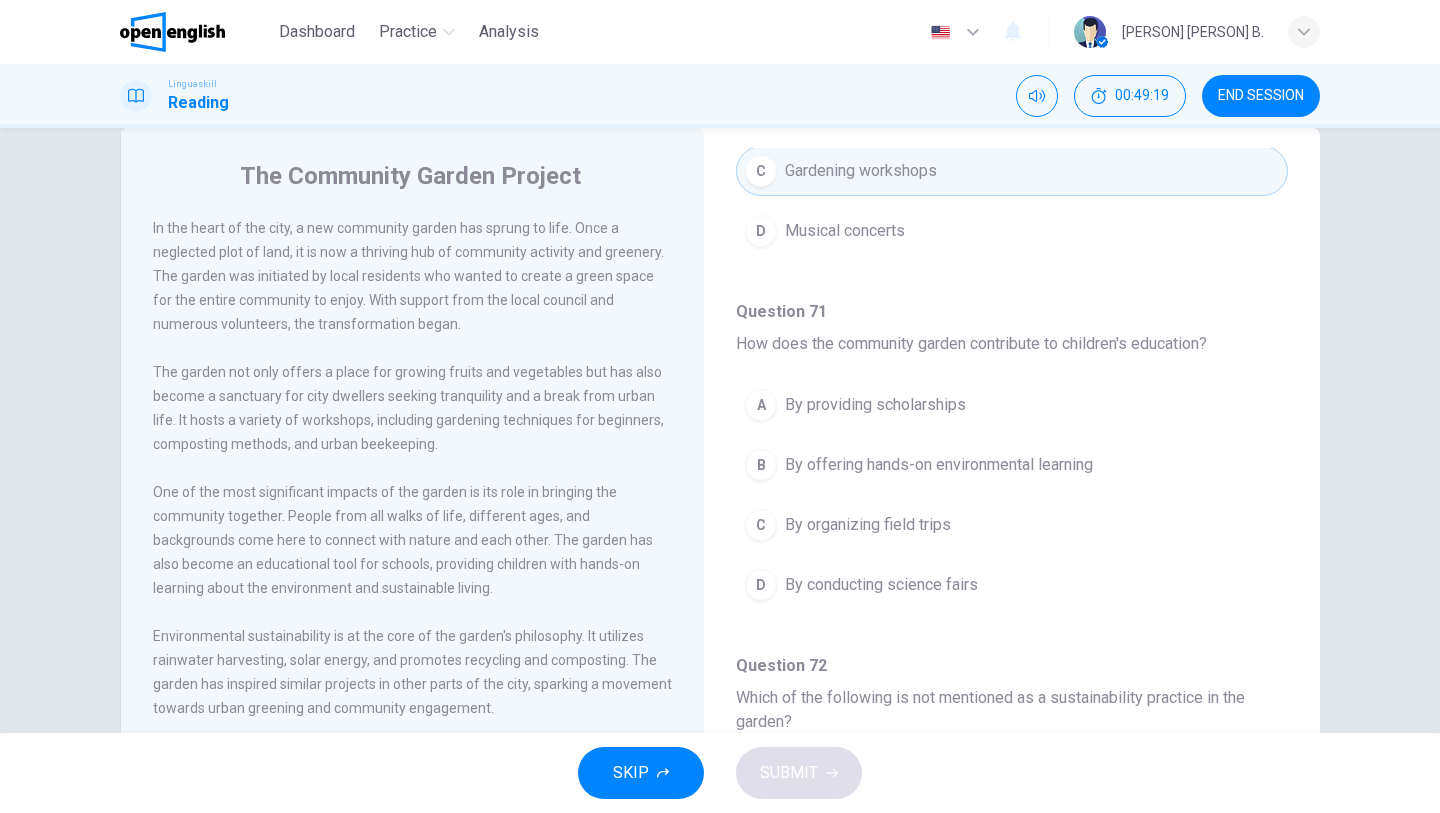 click on "By offering hands-on environmental learning" at bounding box center [939, 465] 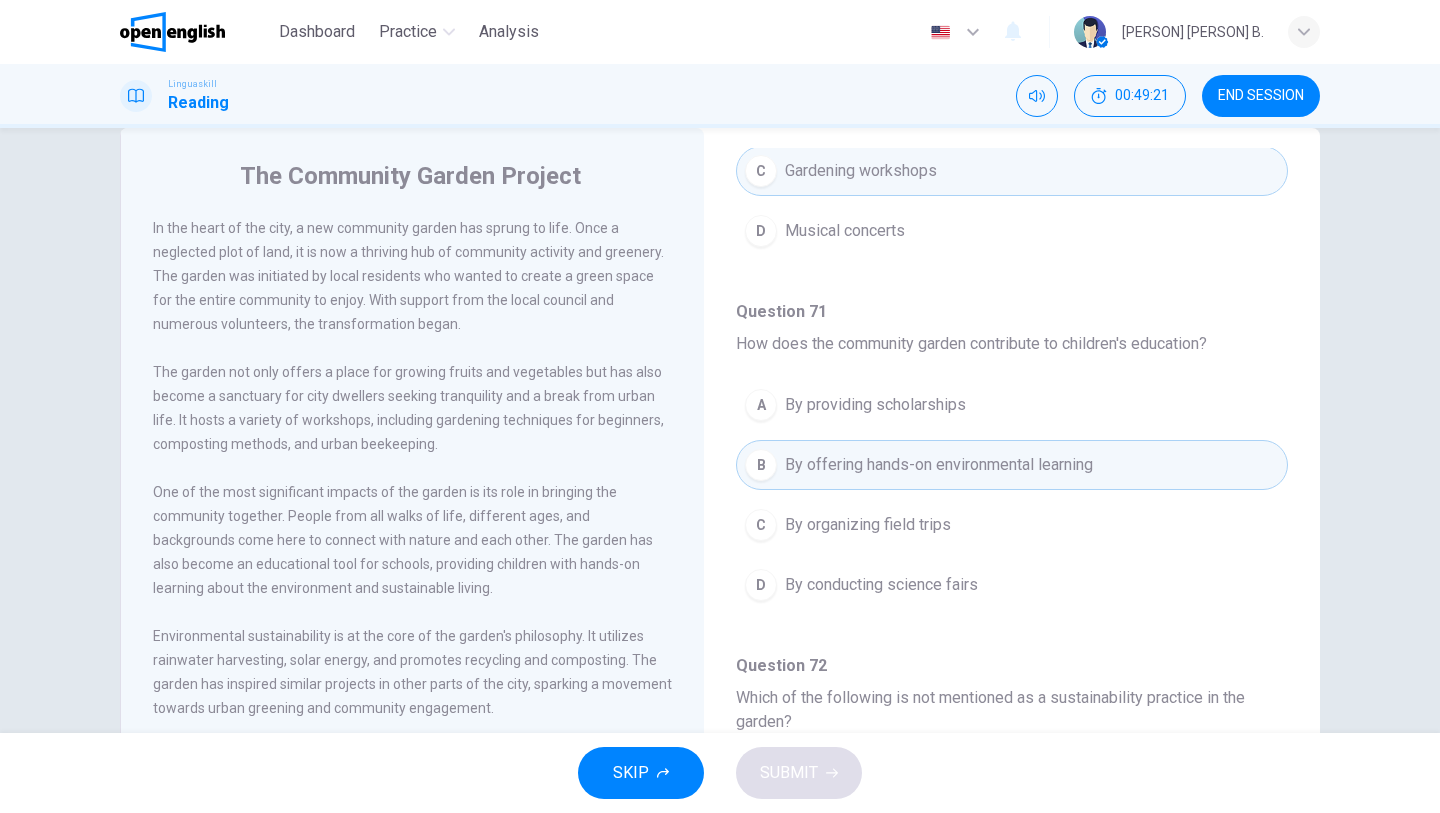 type 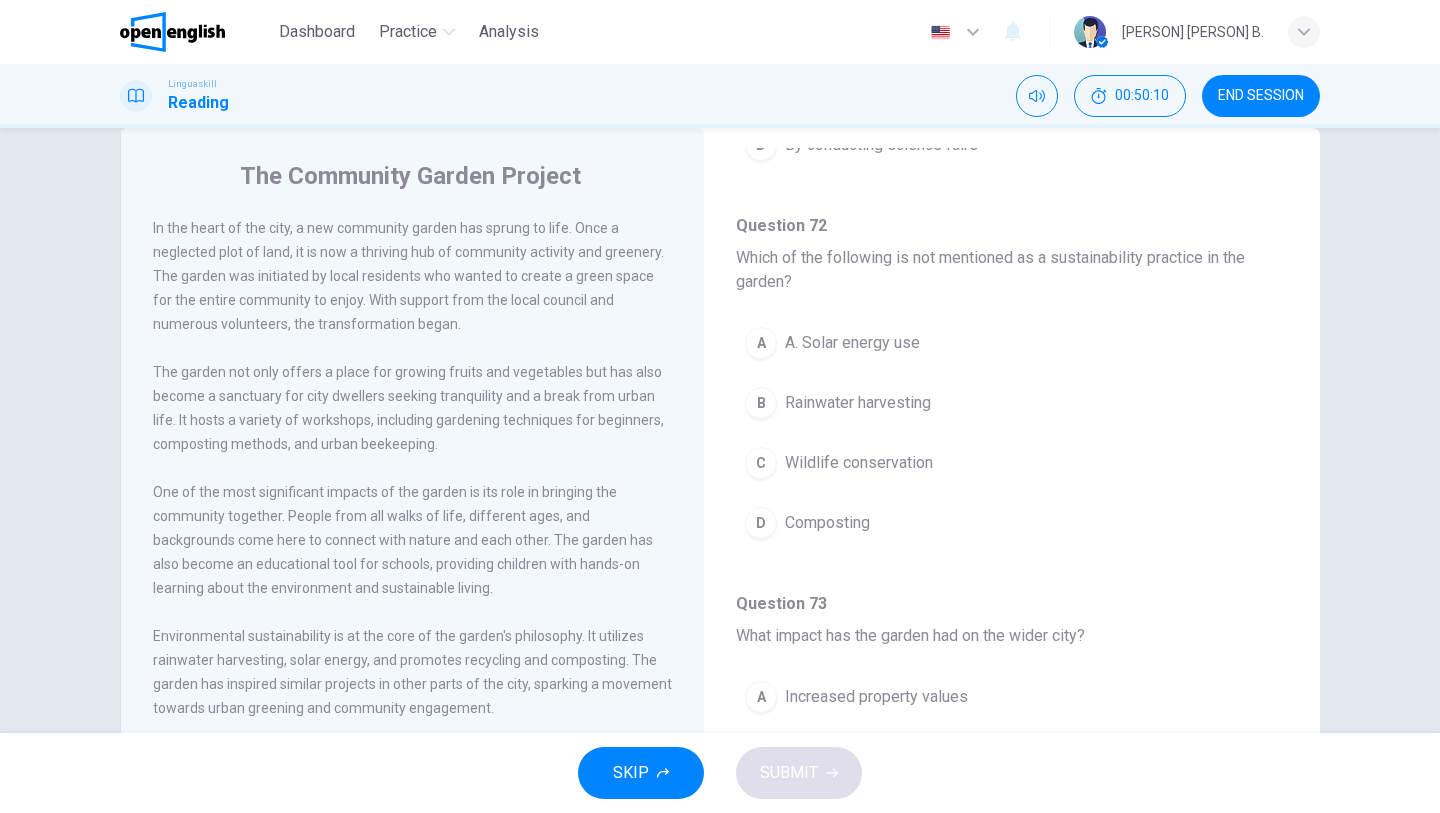 scroll, scrollTop: 1200, scrollLeft: 0, axis: vertical 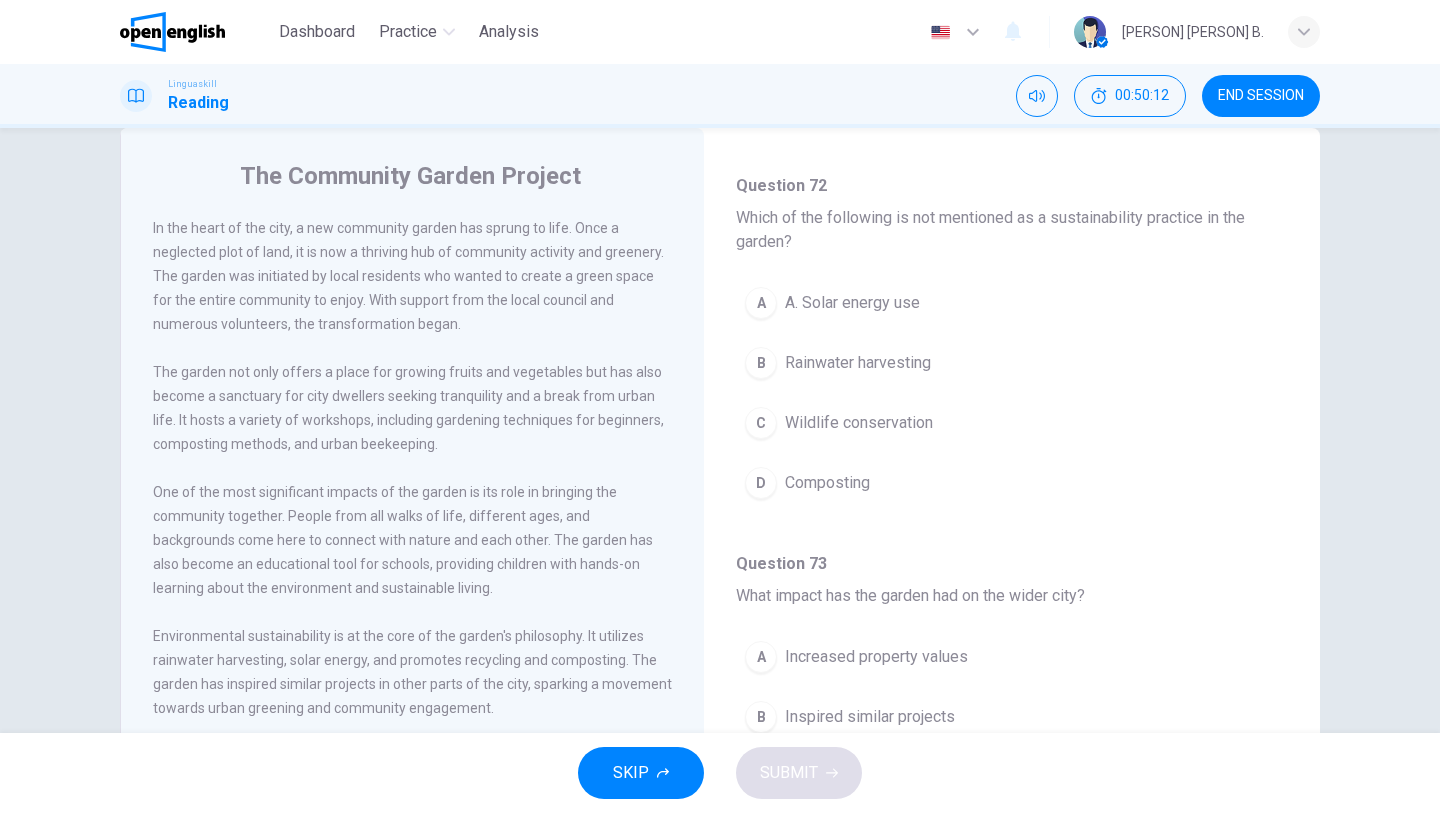 click on "A. Solar energy use" at bounding box center (852, 303) 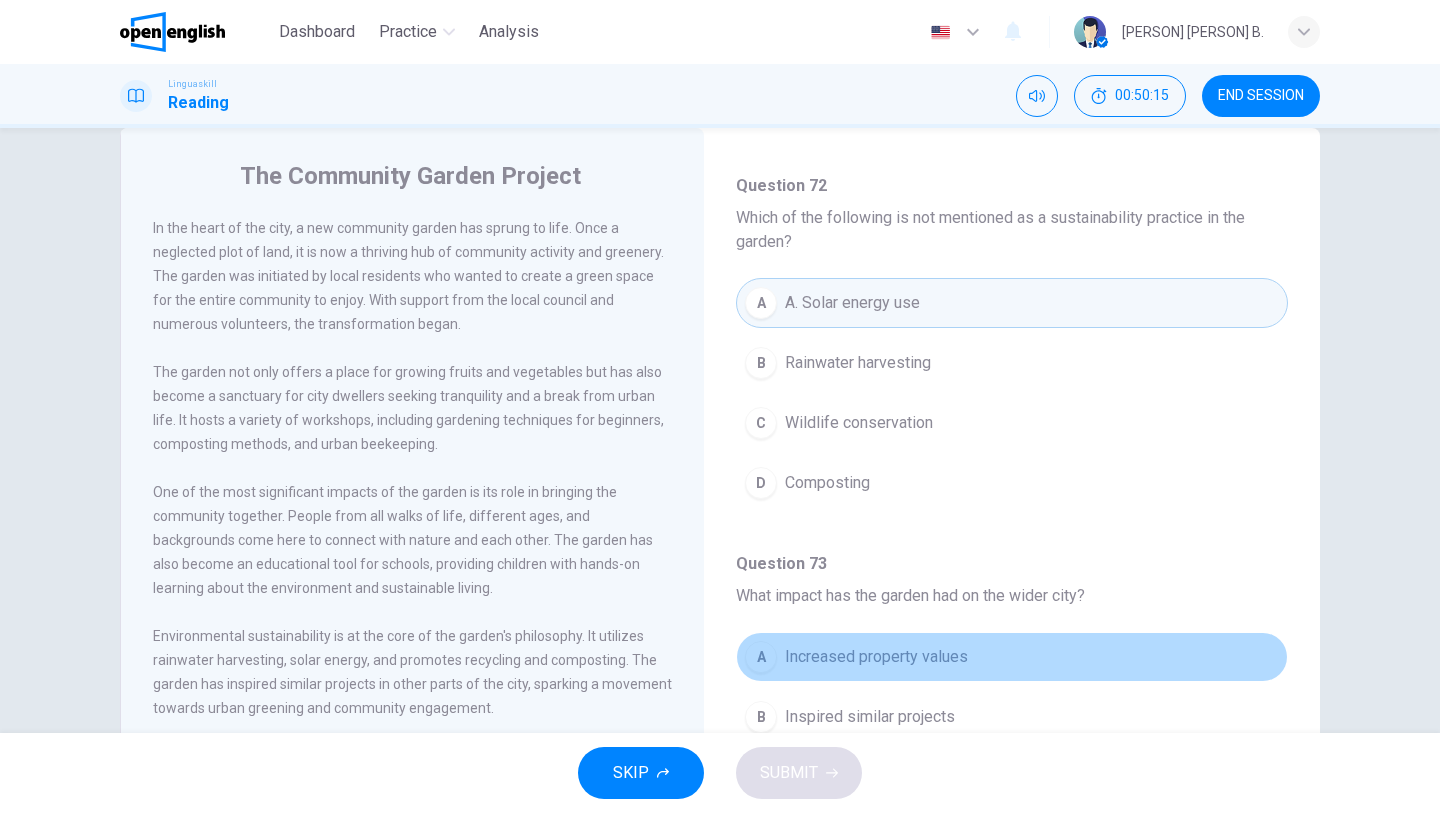 click on "A Increased property values" at bounding box center (1012, 657) 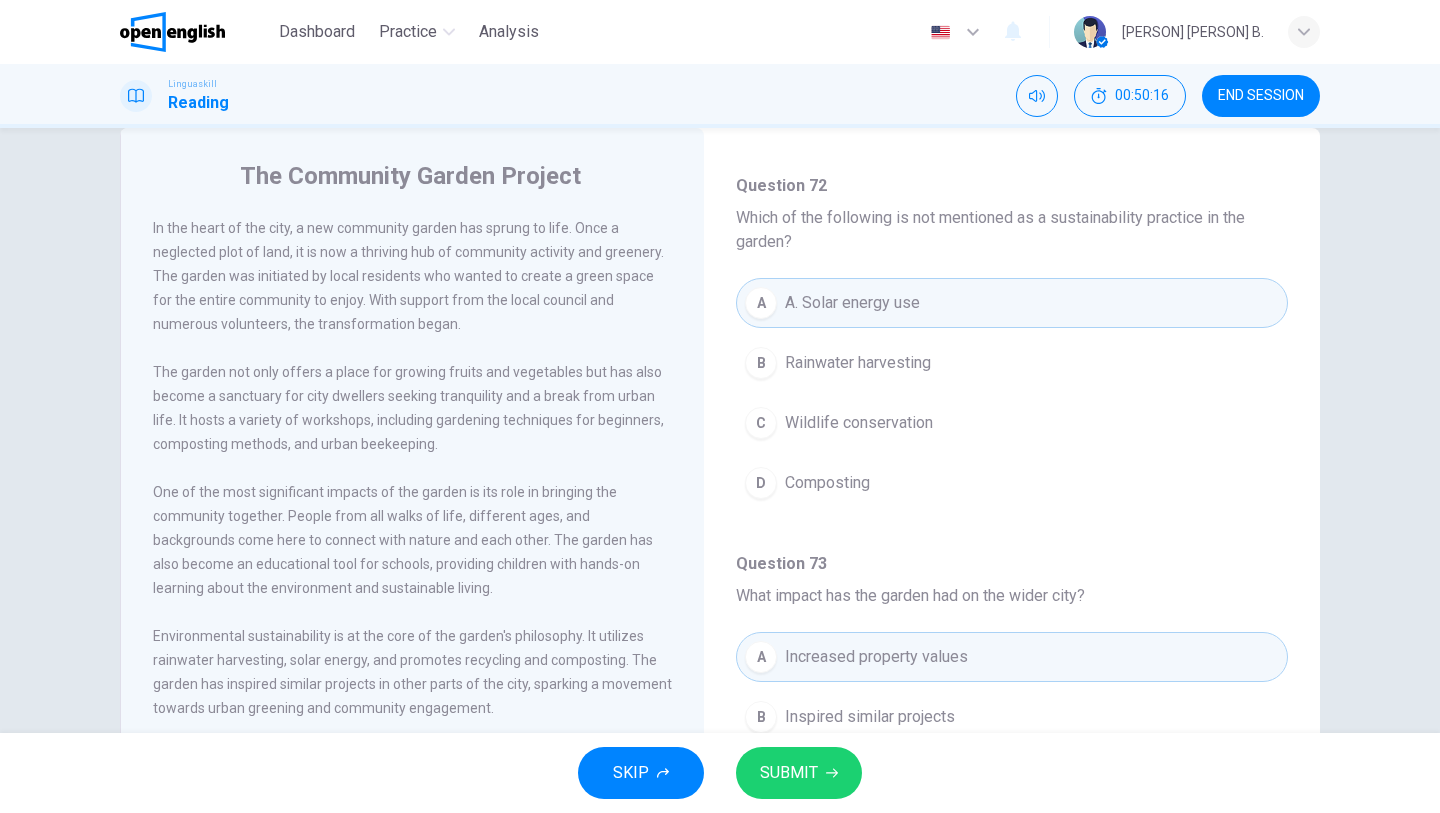 type 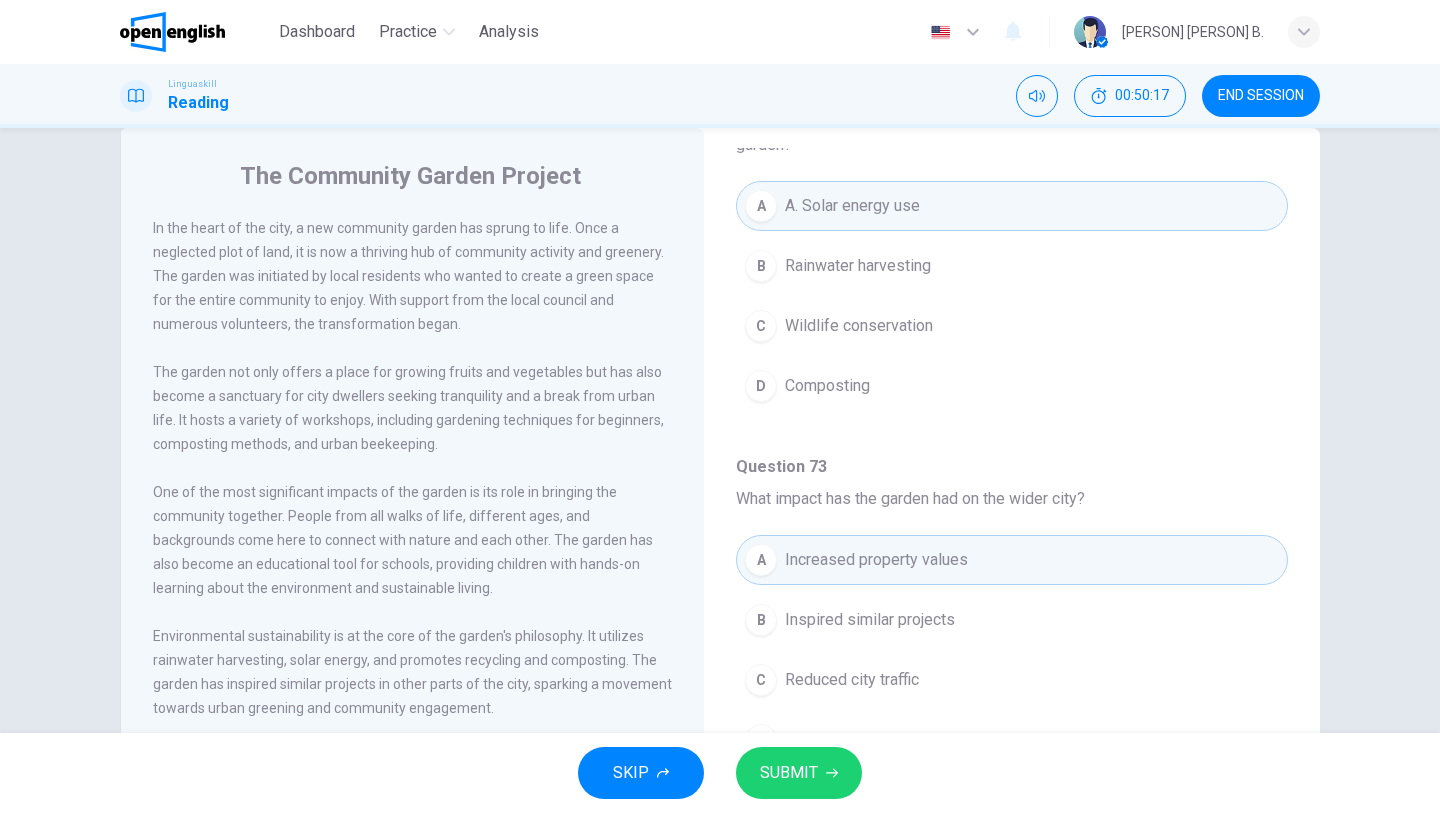 scroll, scrollTop: 1299, scrollLeft: 0, axis: vertical 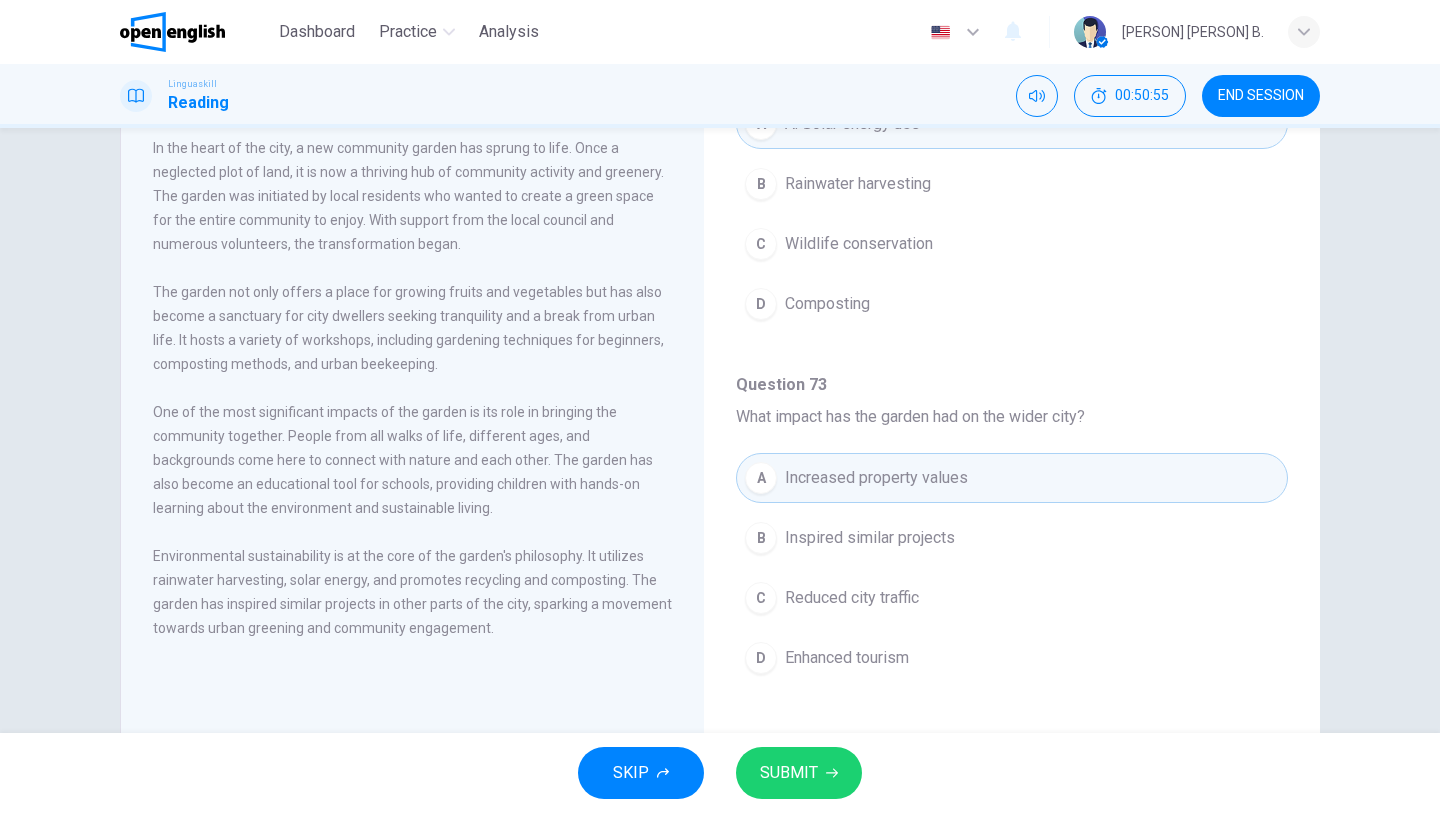click on "Inspired similar projects" at bounding box center [870, 538] 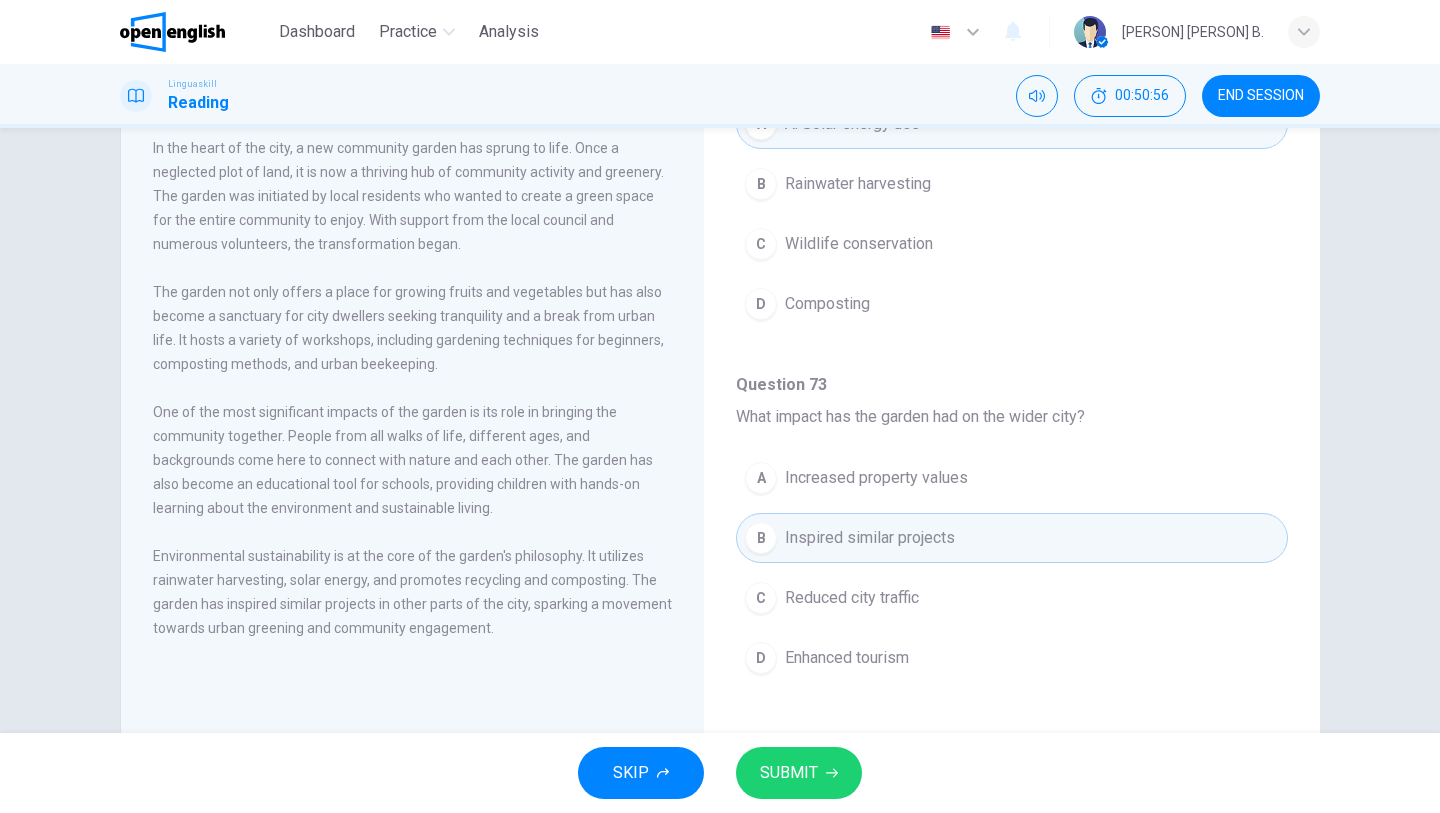 click on "D Enhanced tourism" at bounding box center [1012, 658] 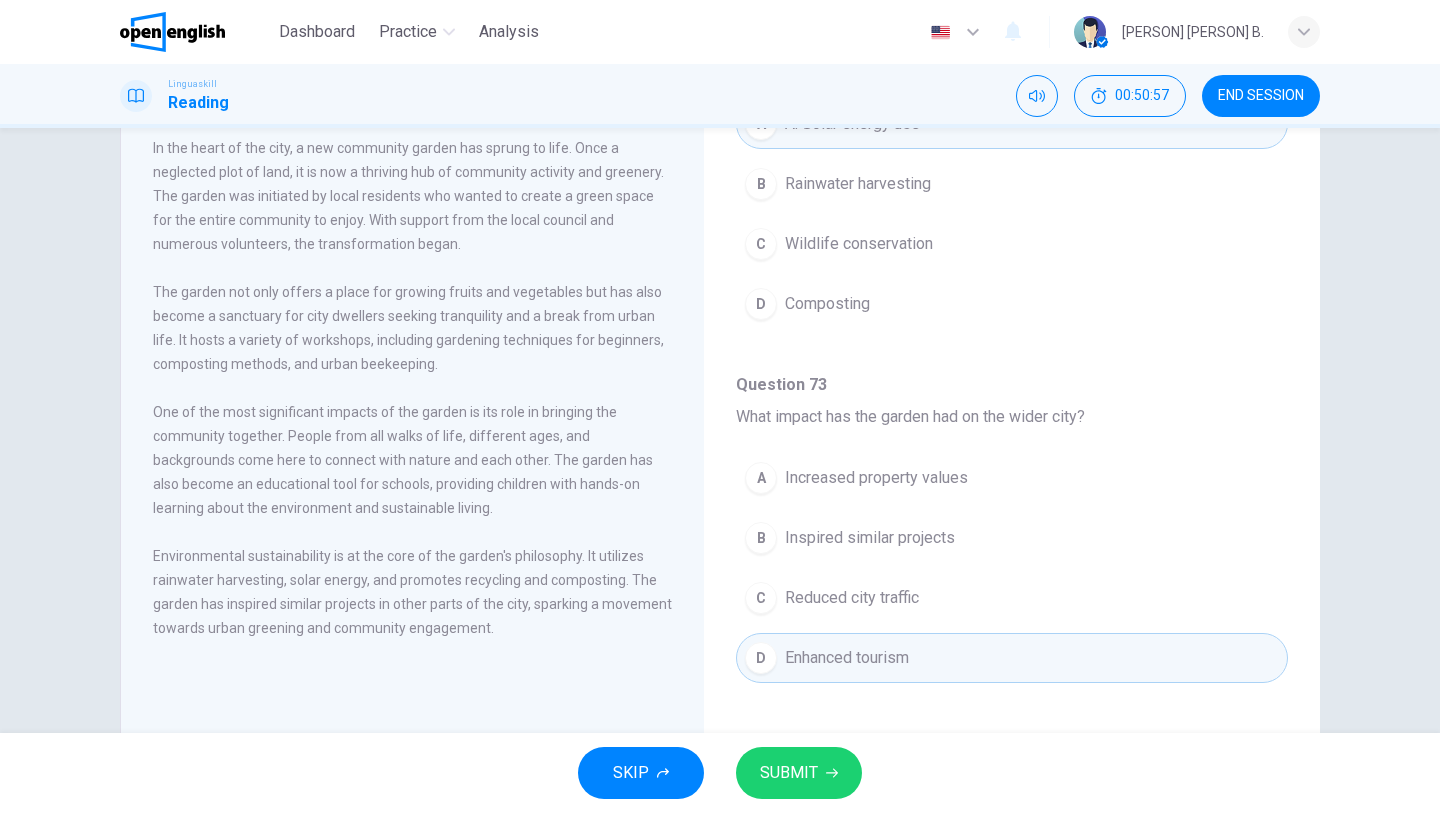 click on "B Inspired similar projects" at bounding box center (1012, 538) 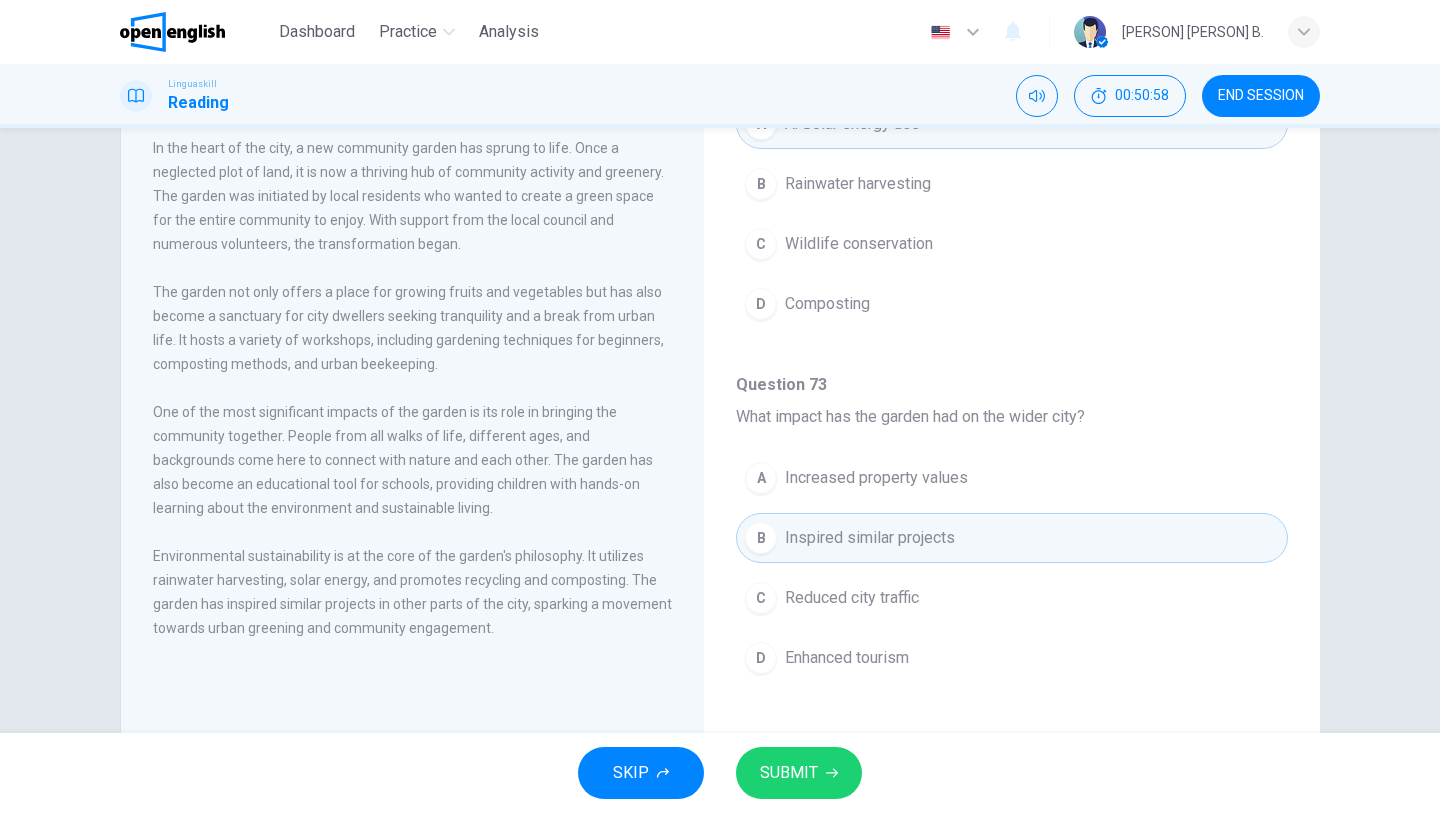click on "SUBMIT" at bounding box center [799, 773] 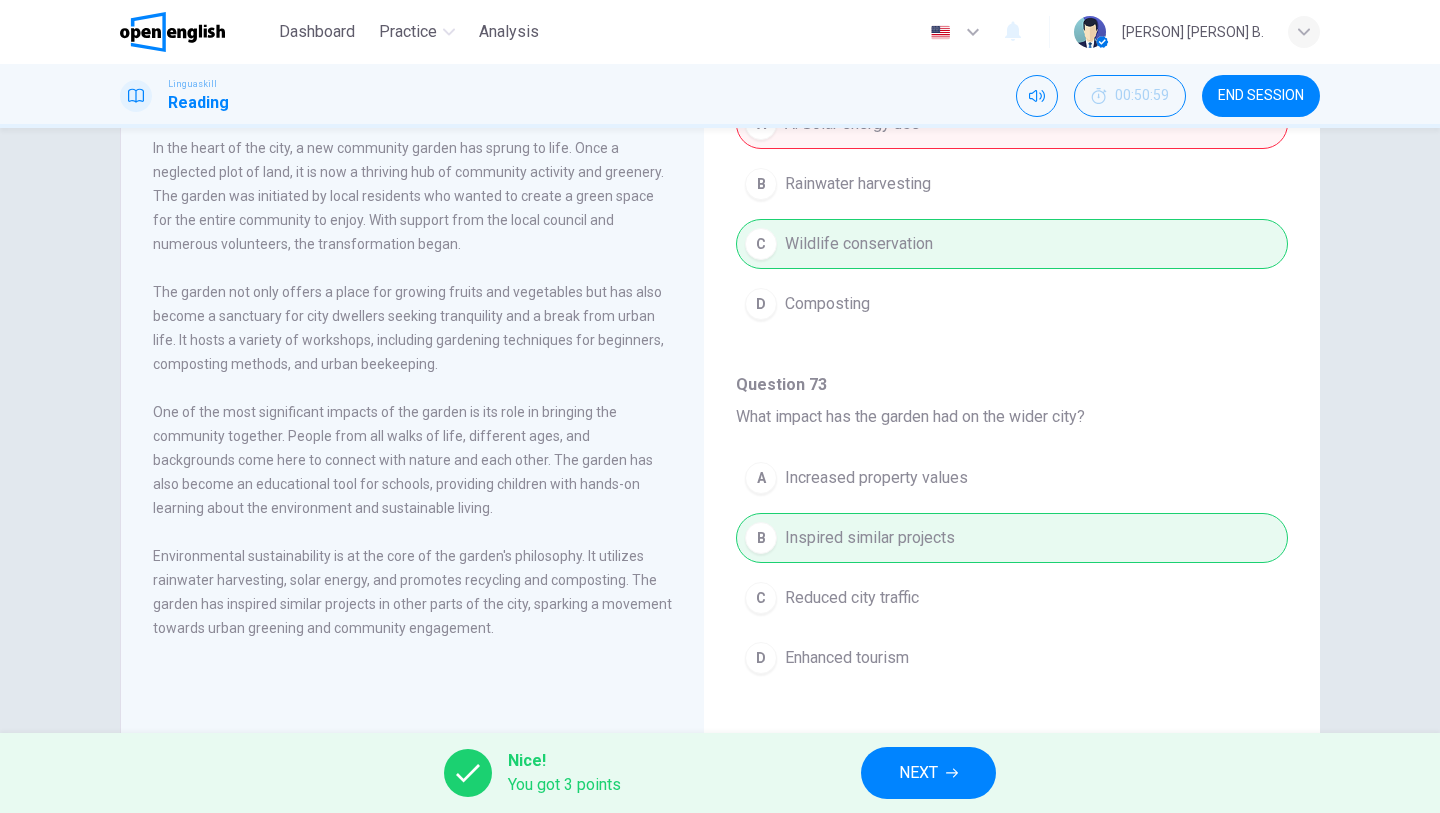click on "A Increased property values B Inspired similar projects C Reduced city traffic D Enhanced tourism" at bounding box center (1012, 578) 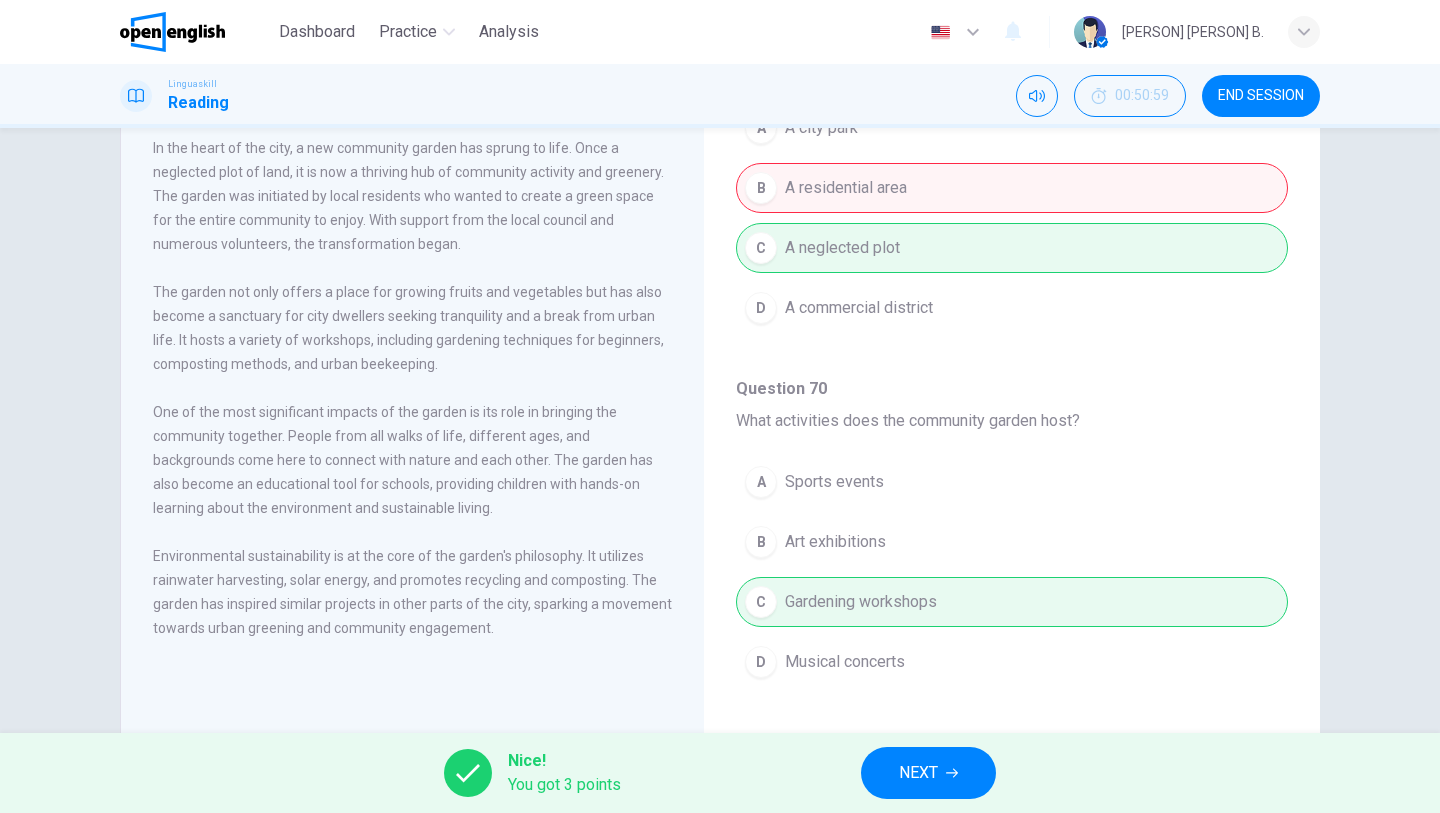 scroll, scrollTop: 139, scrollLeft: 0, axis: vertical 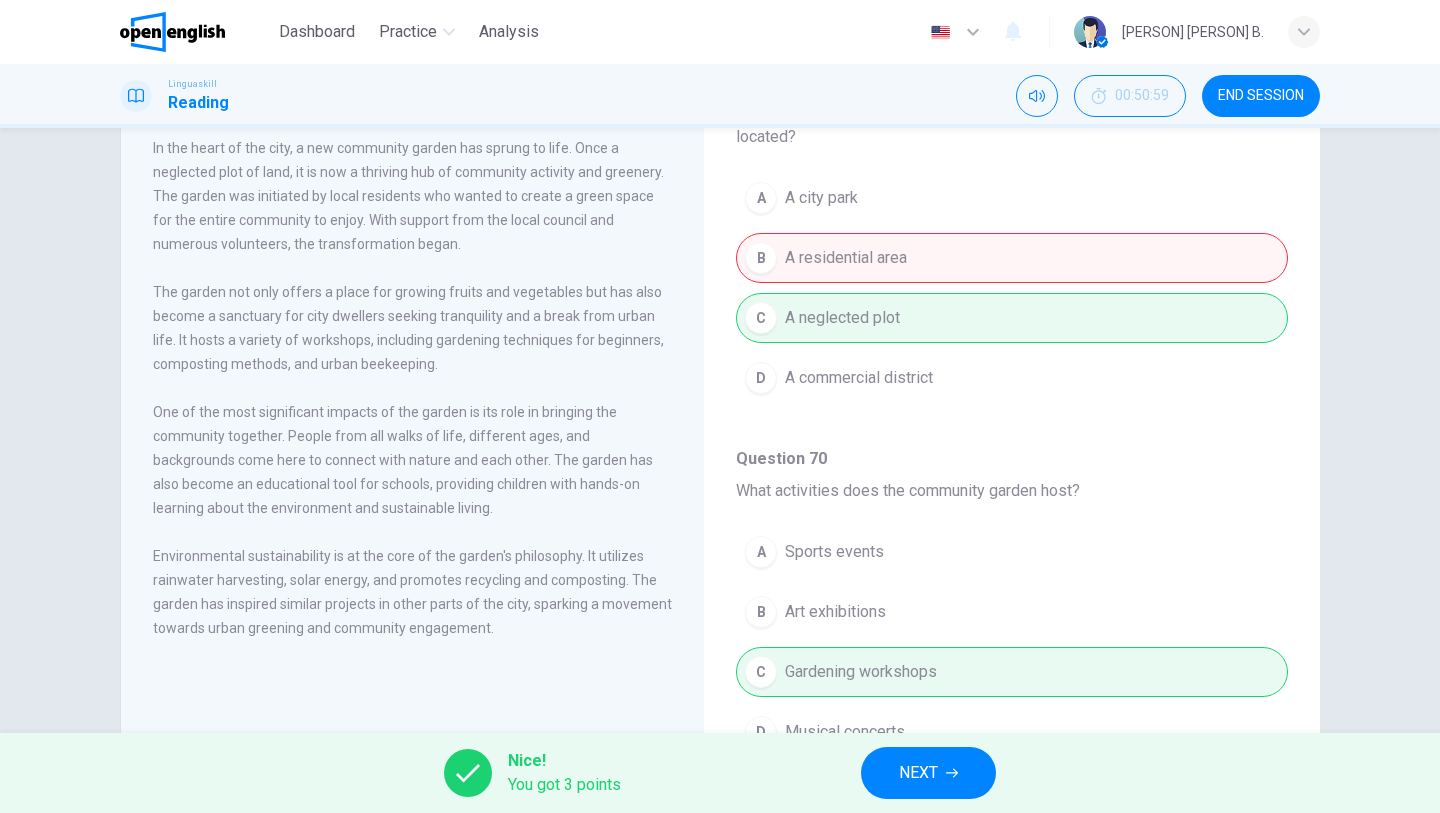 click on "NEXT" at bounding box center (928, 773) 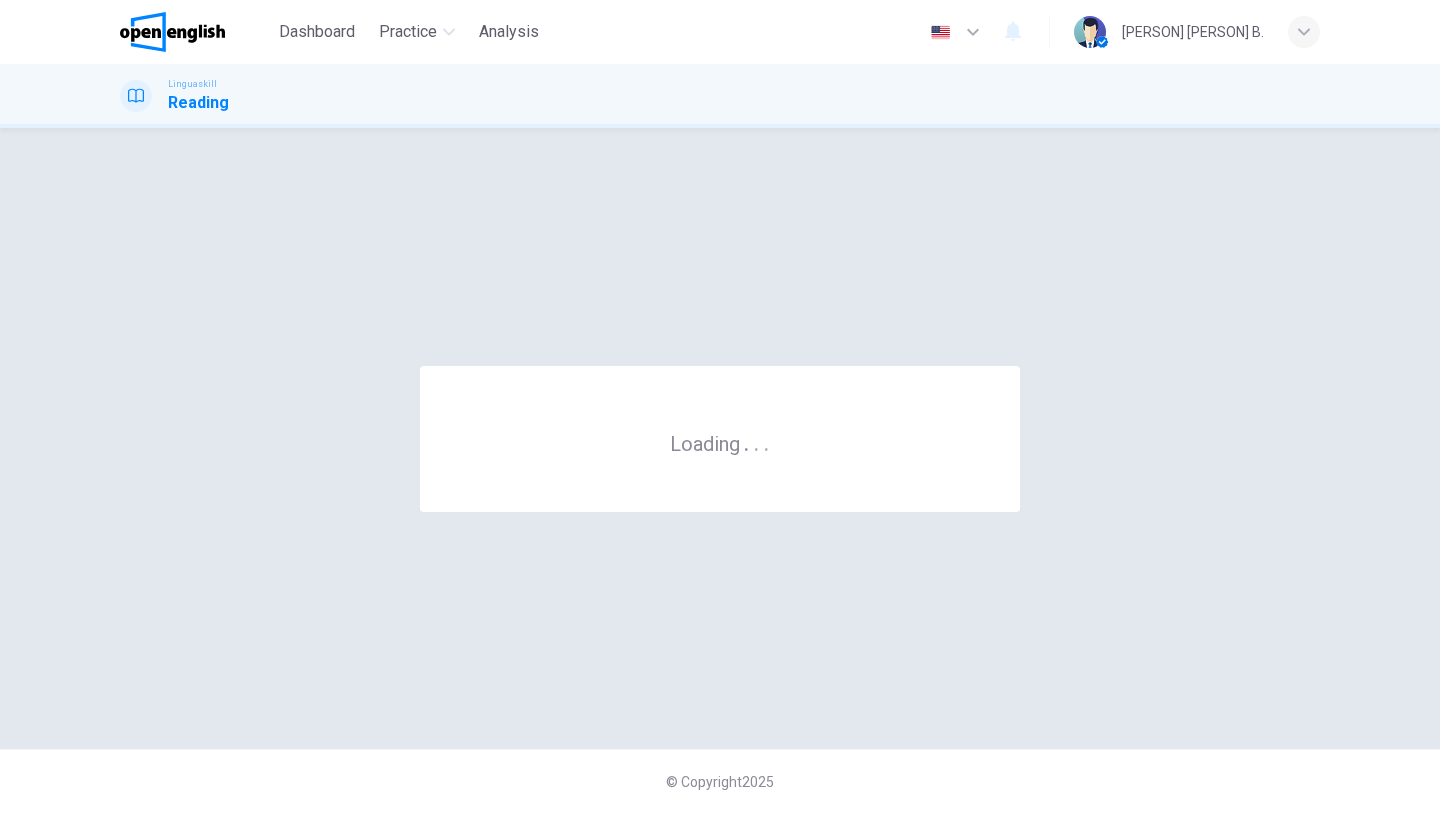 scroll, scrollTop: 0, scrollLeft: 0, axis: both 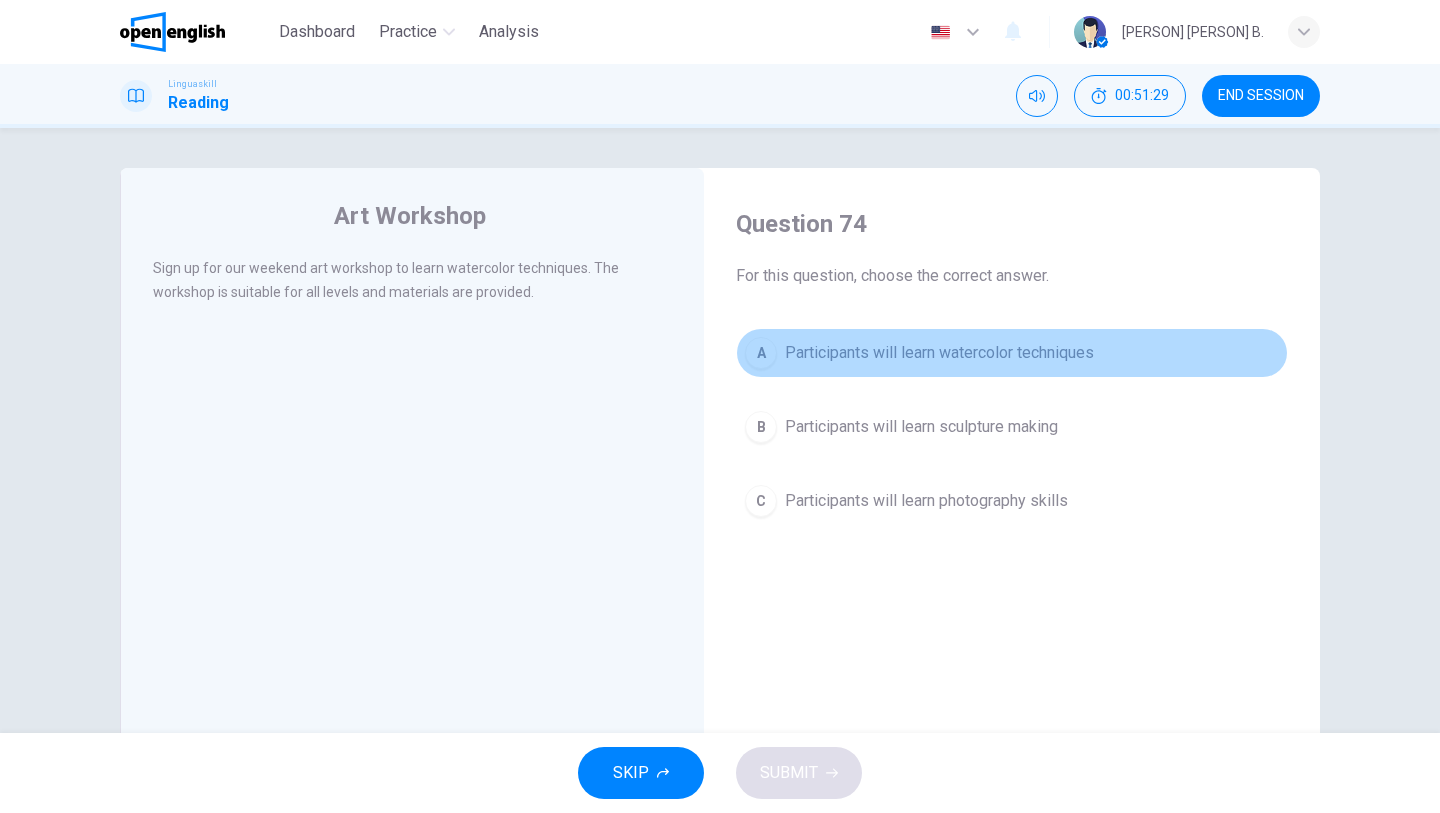 click on "Participants will learn watercolor techniques" at bounding box center (939, 353) 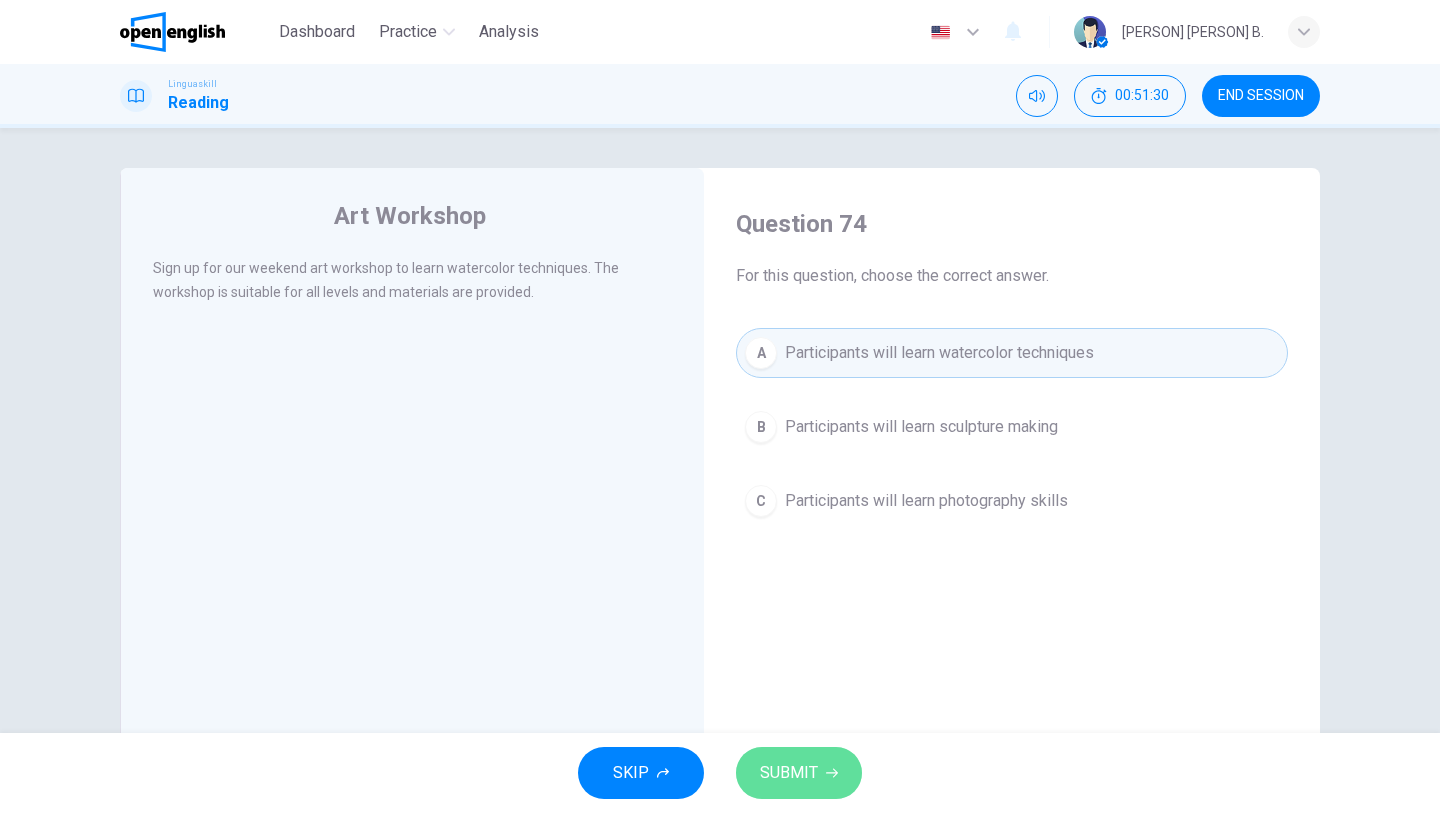 click on "SUBMIT" at bounding box center [789, 773] 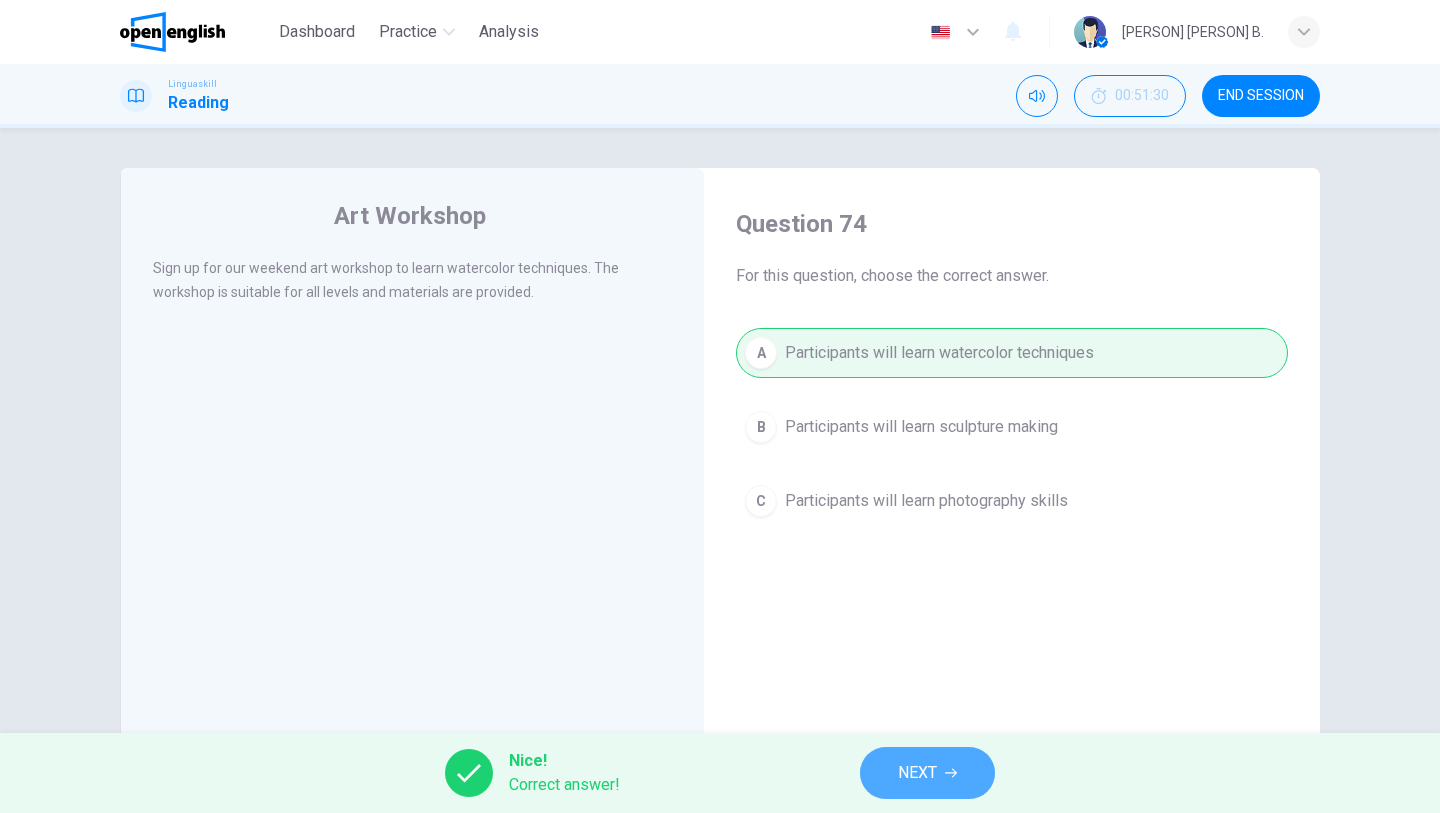 click on "NEXT" at bounding box center [917, 773] 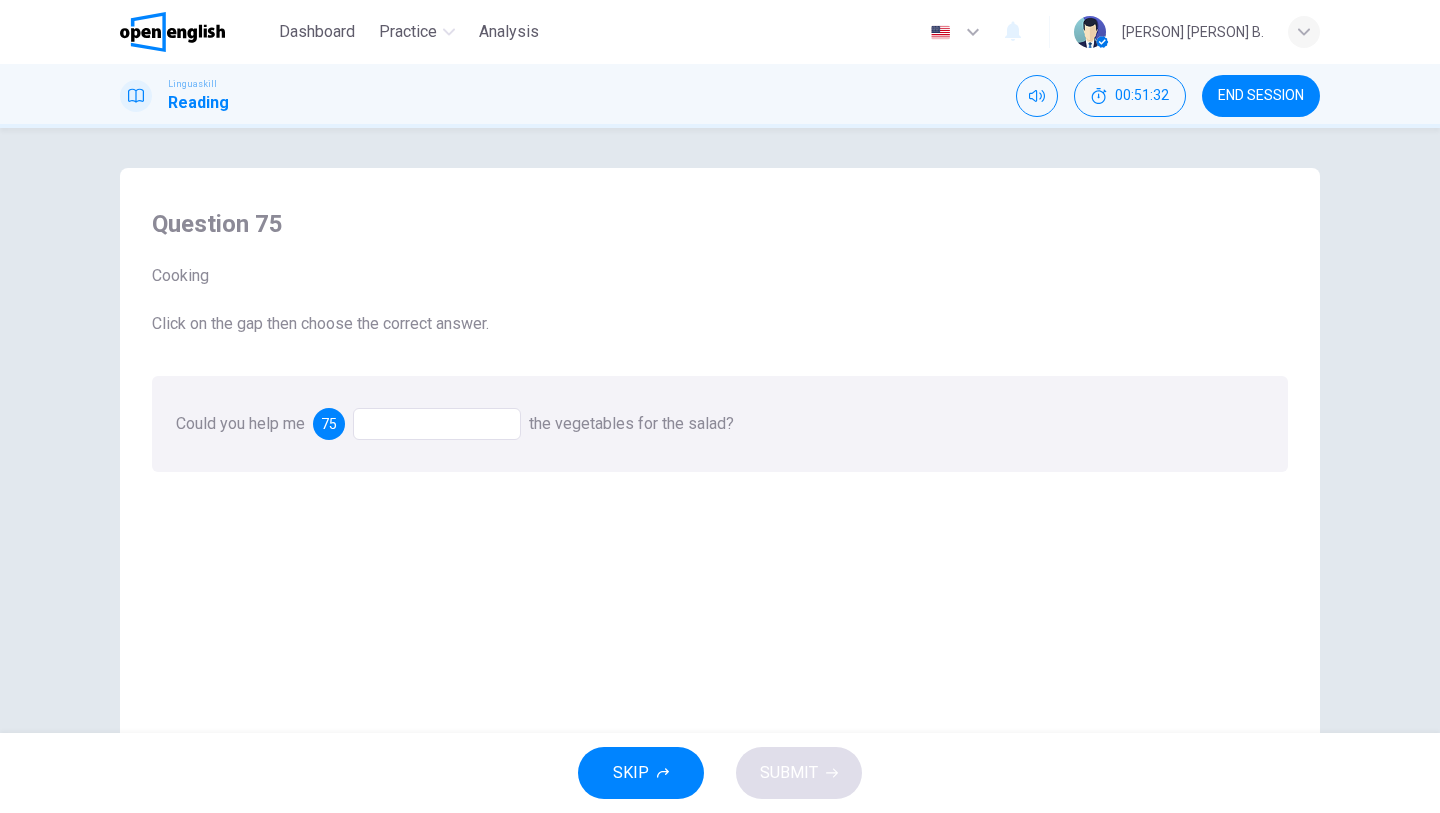click at bounding box center (437, 424) 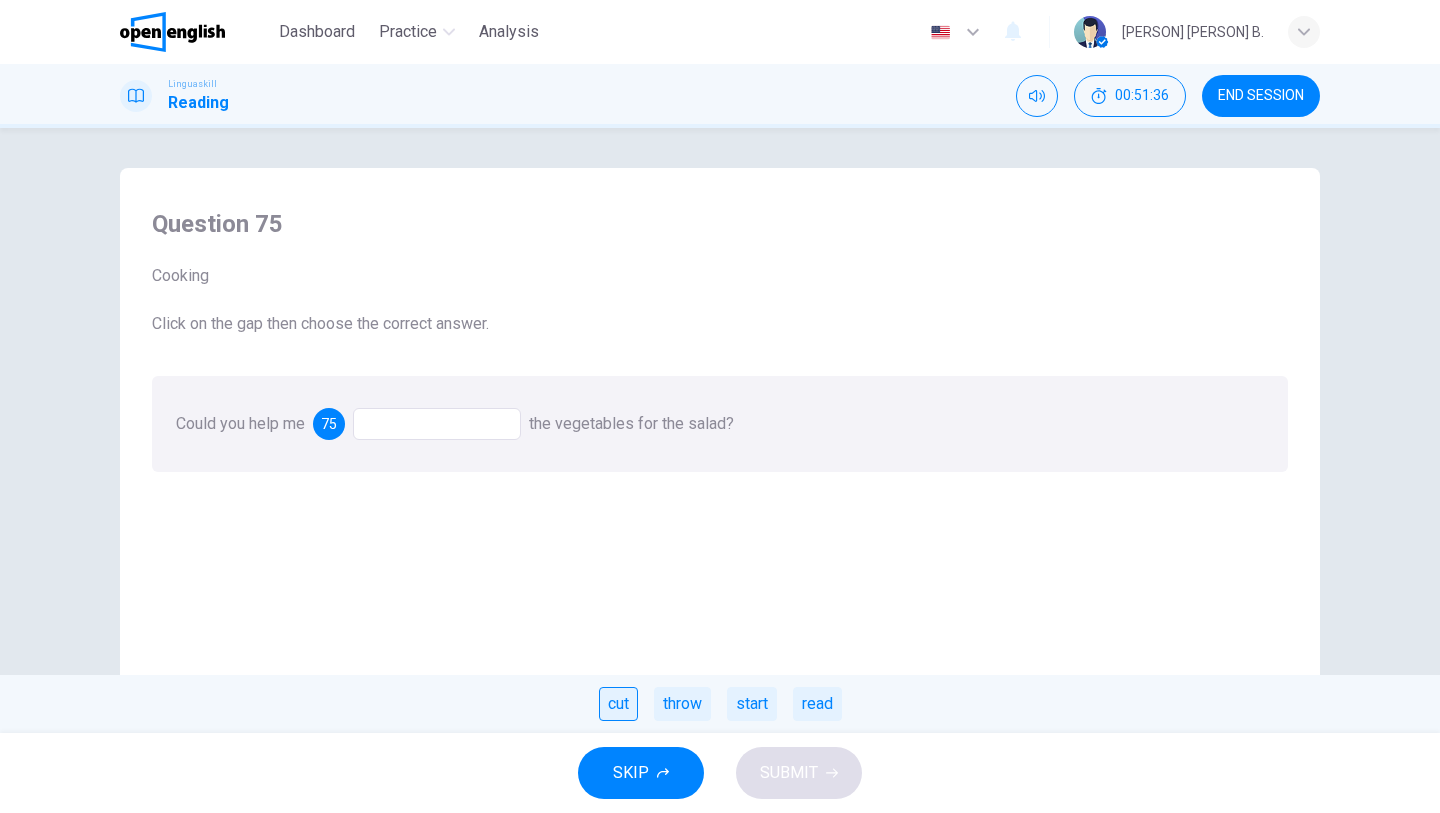 click on "cut" at bounding box center (618, 704) 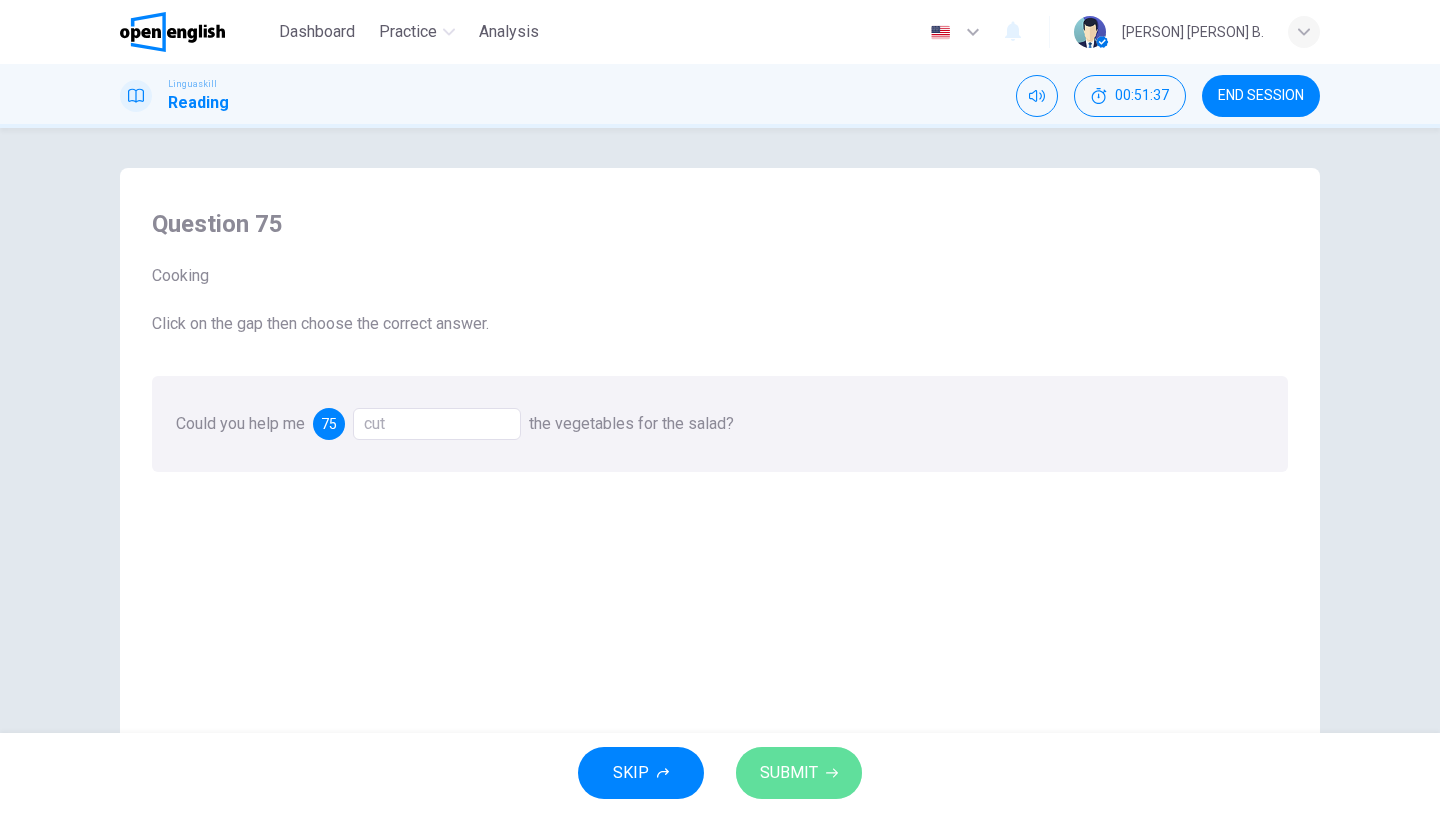 click on "SUBMIT" at bounding box center (789, 773) 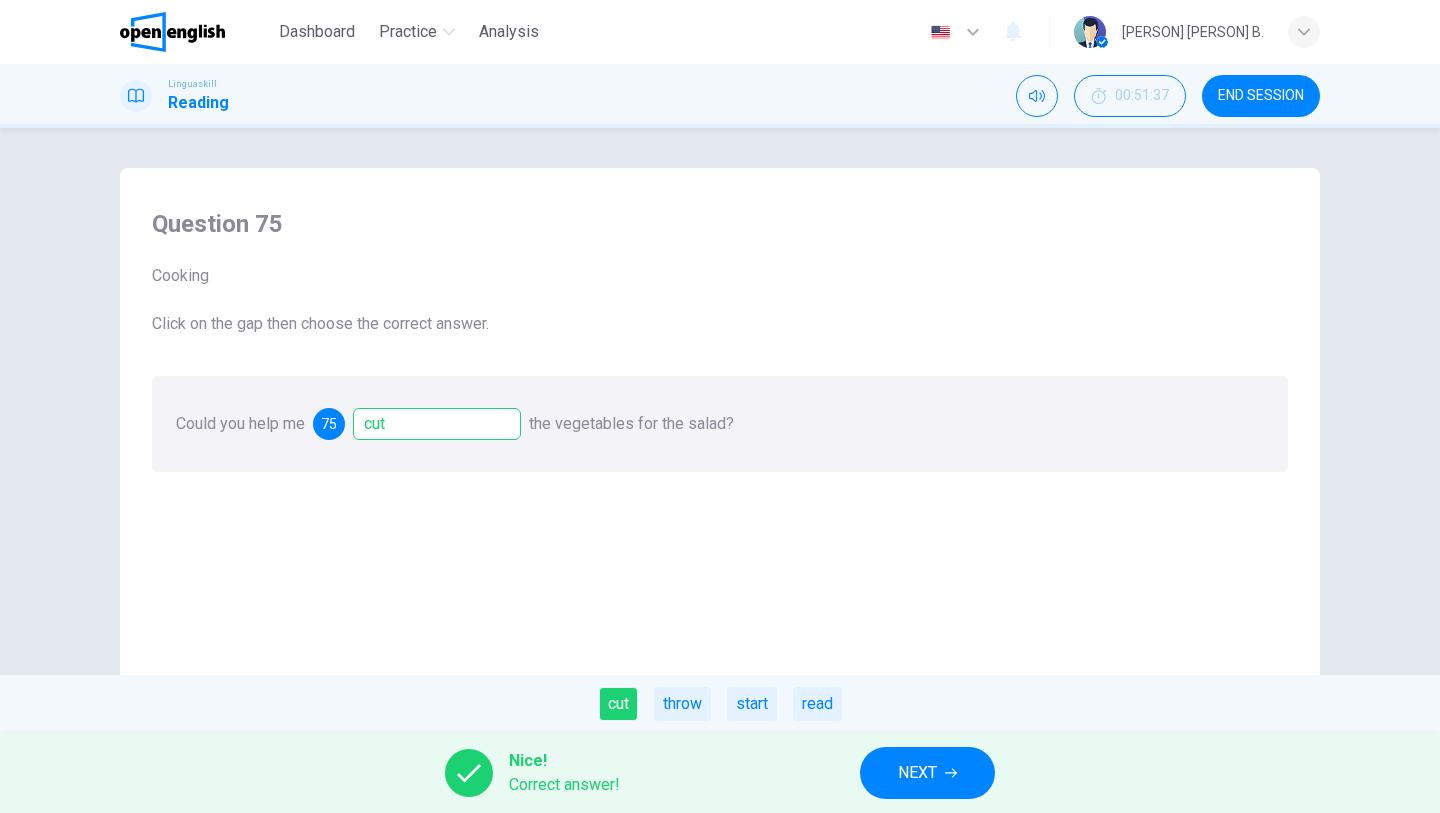 click on "NEXT" at bounding box center (917, 773) 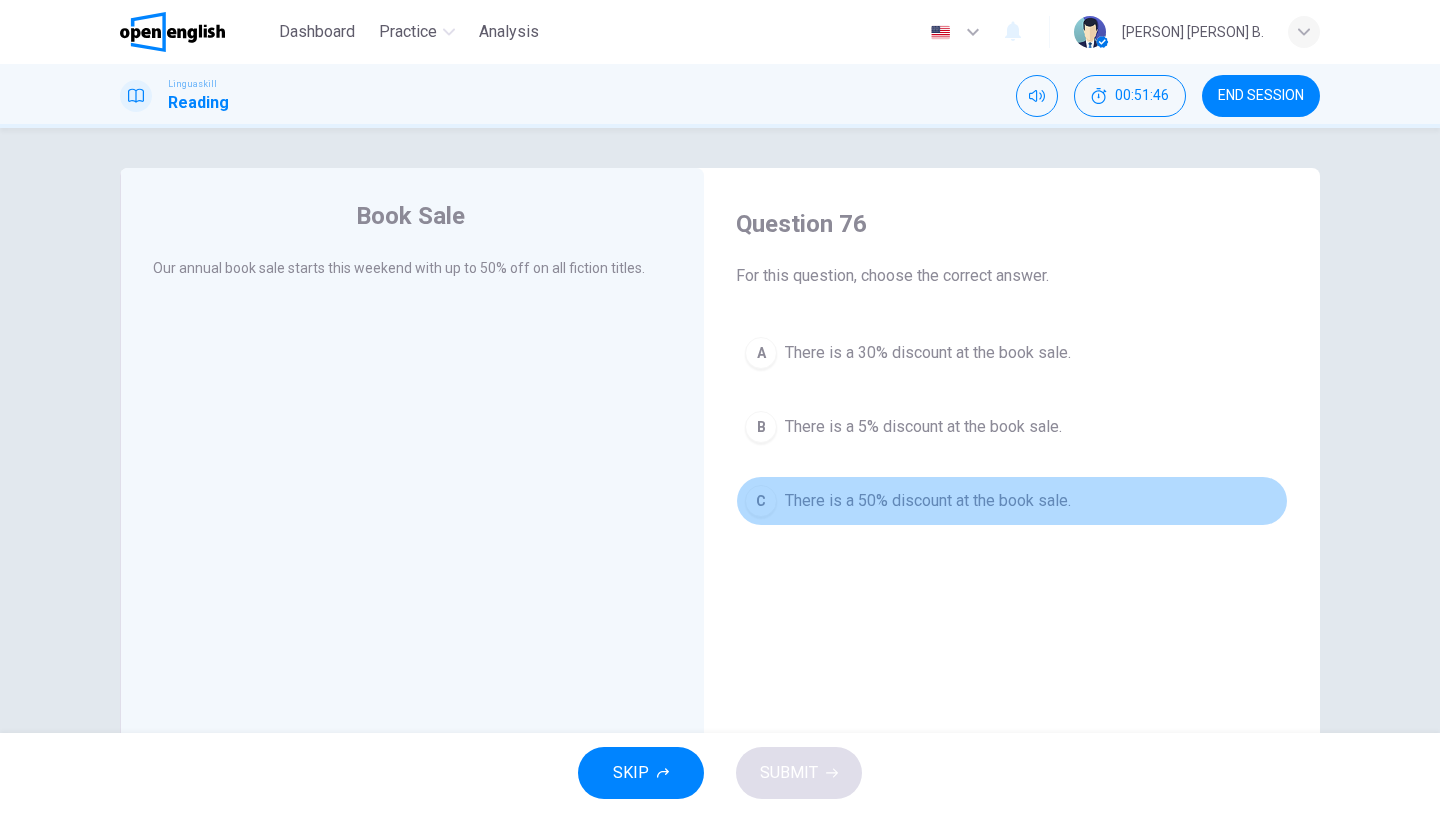 click on "There is a 50% discount at the book sale." at bounding box center [928, 501] 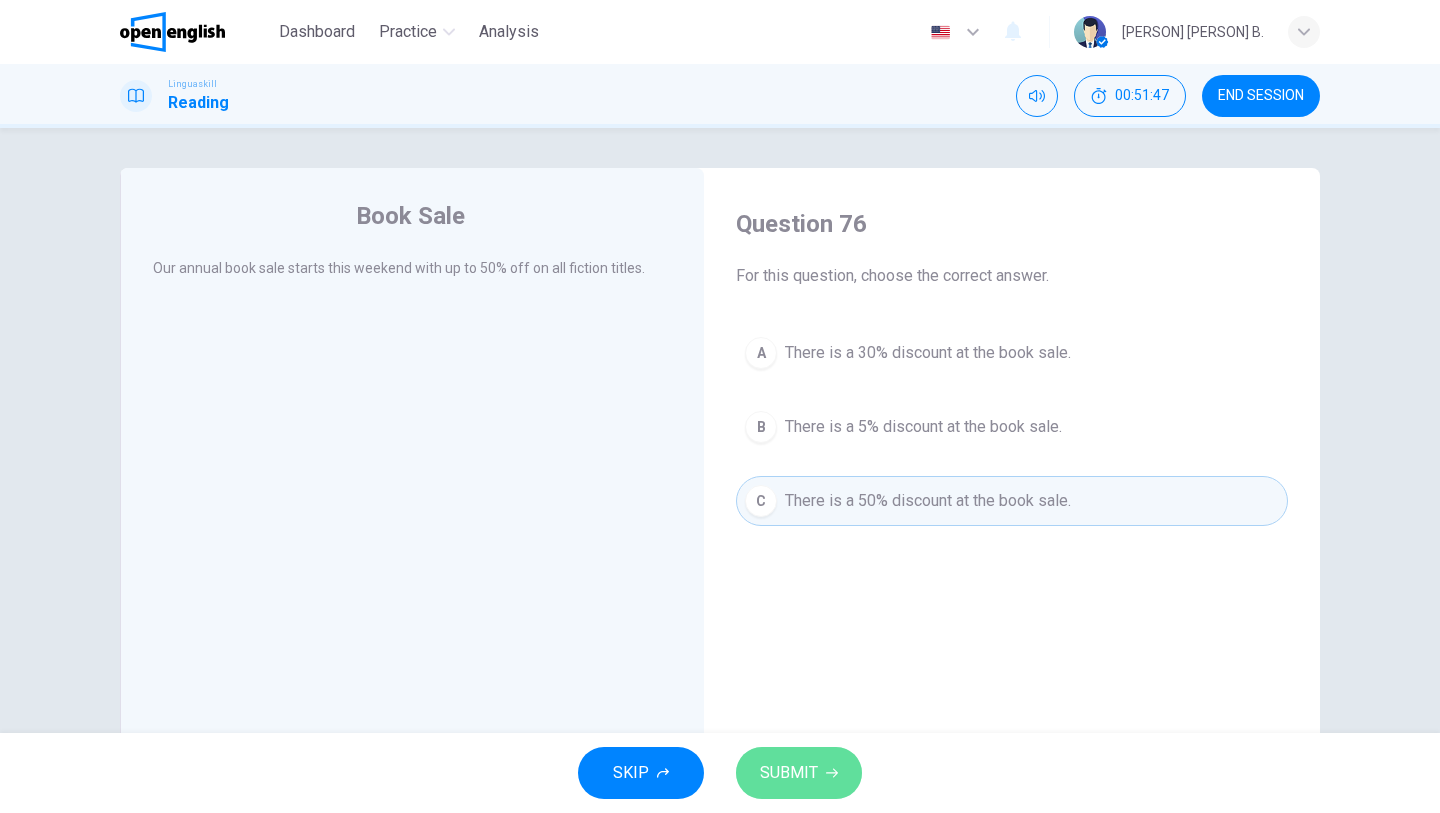 click on "SUBMIT" at bounding box center [789, 773] 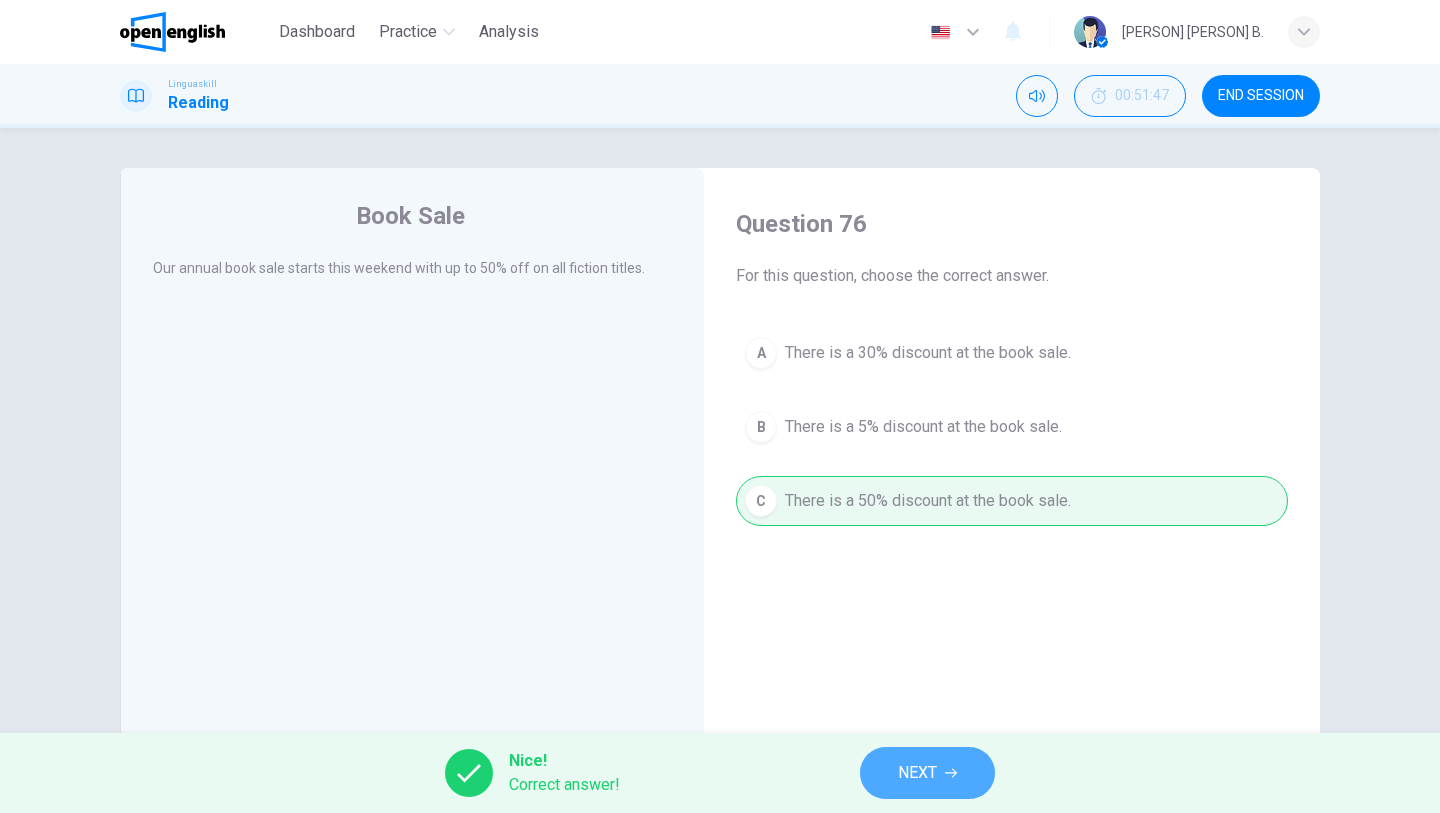 click on "NEXT" at bounding box center [917, 773] 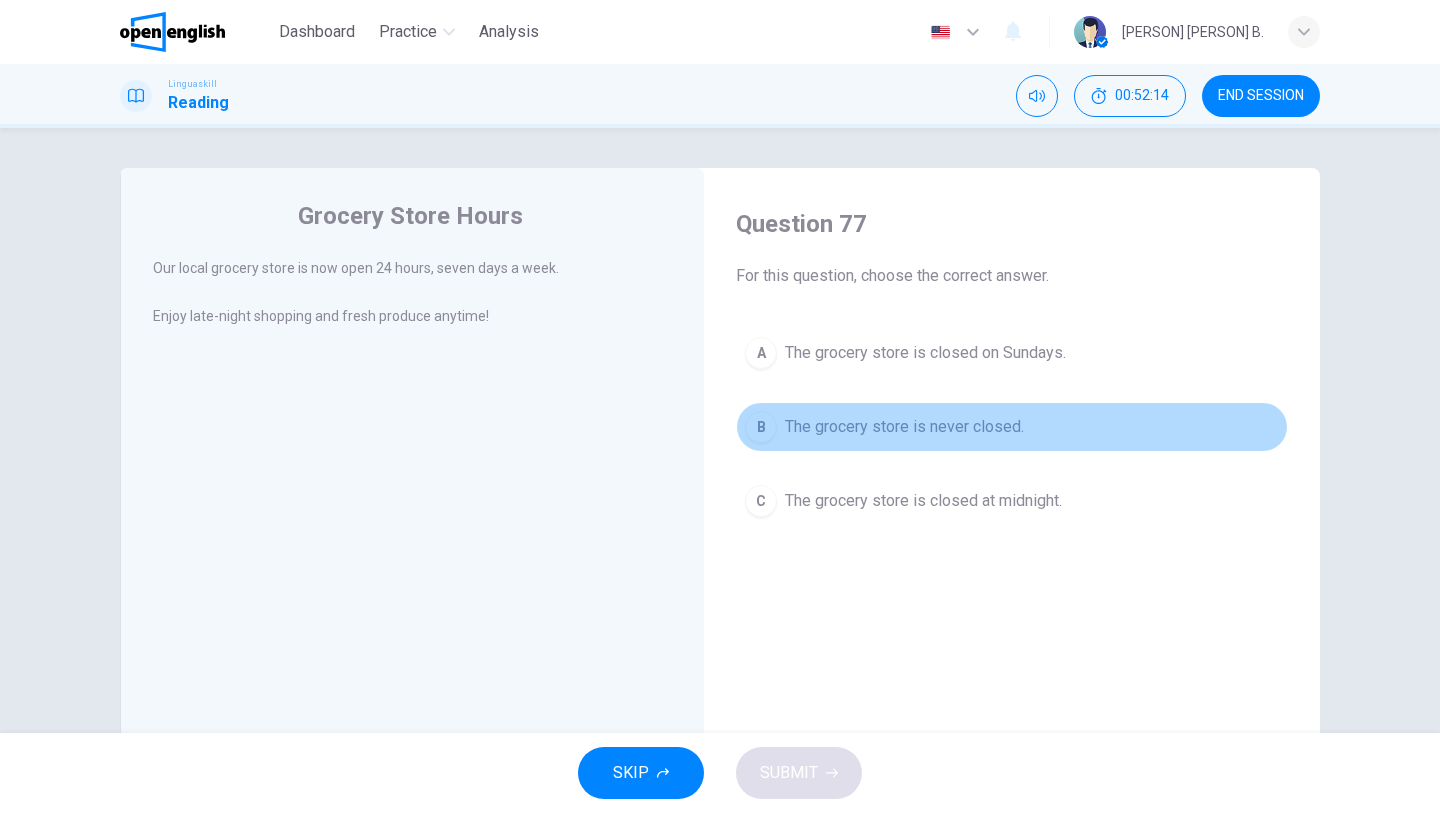 click on "The grocery store is never closed." at bounding box center [904, 427] 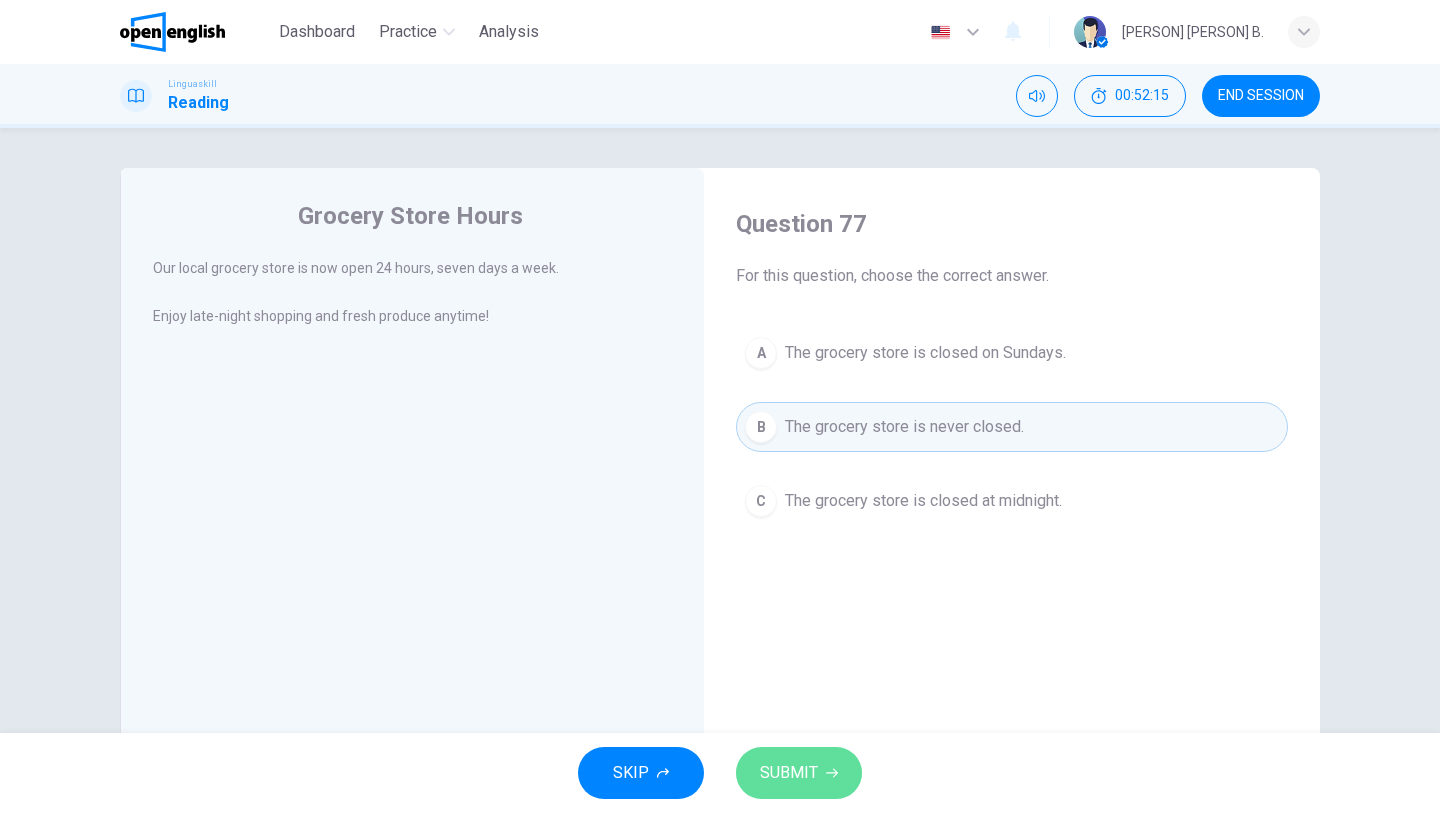 click on "SUBMIT" at bounding box center (799, 773) 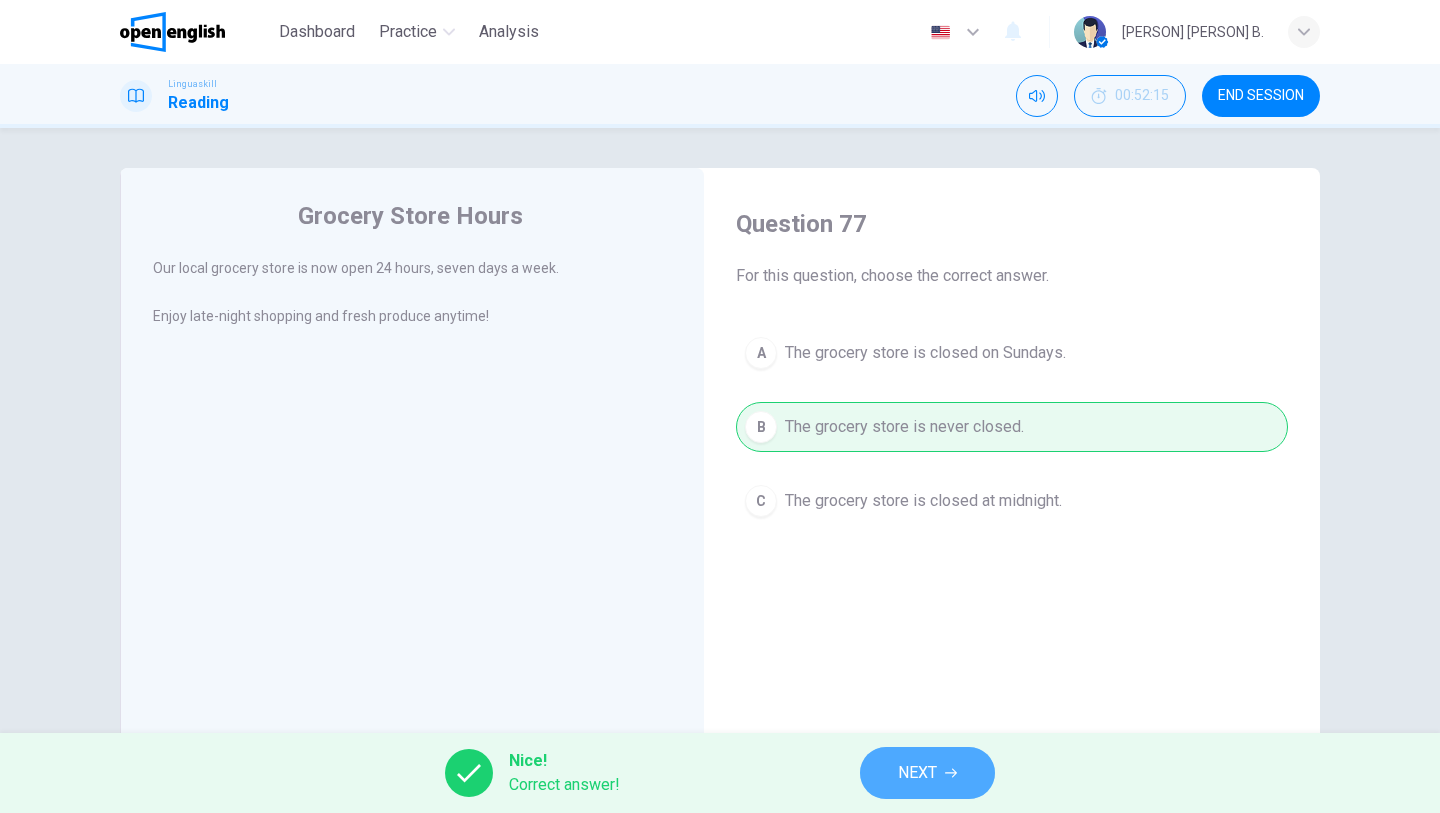 click on "NEXT" at bounding box center [927, 773] 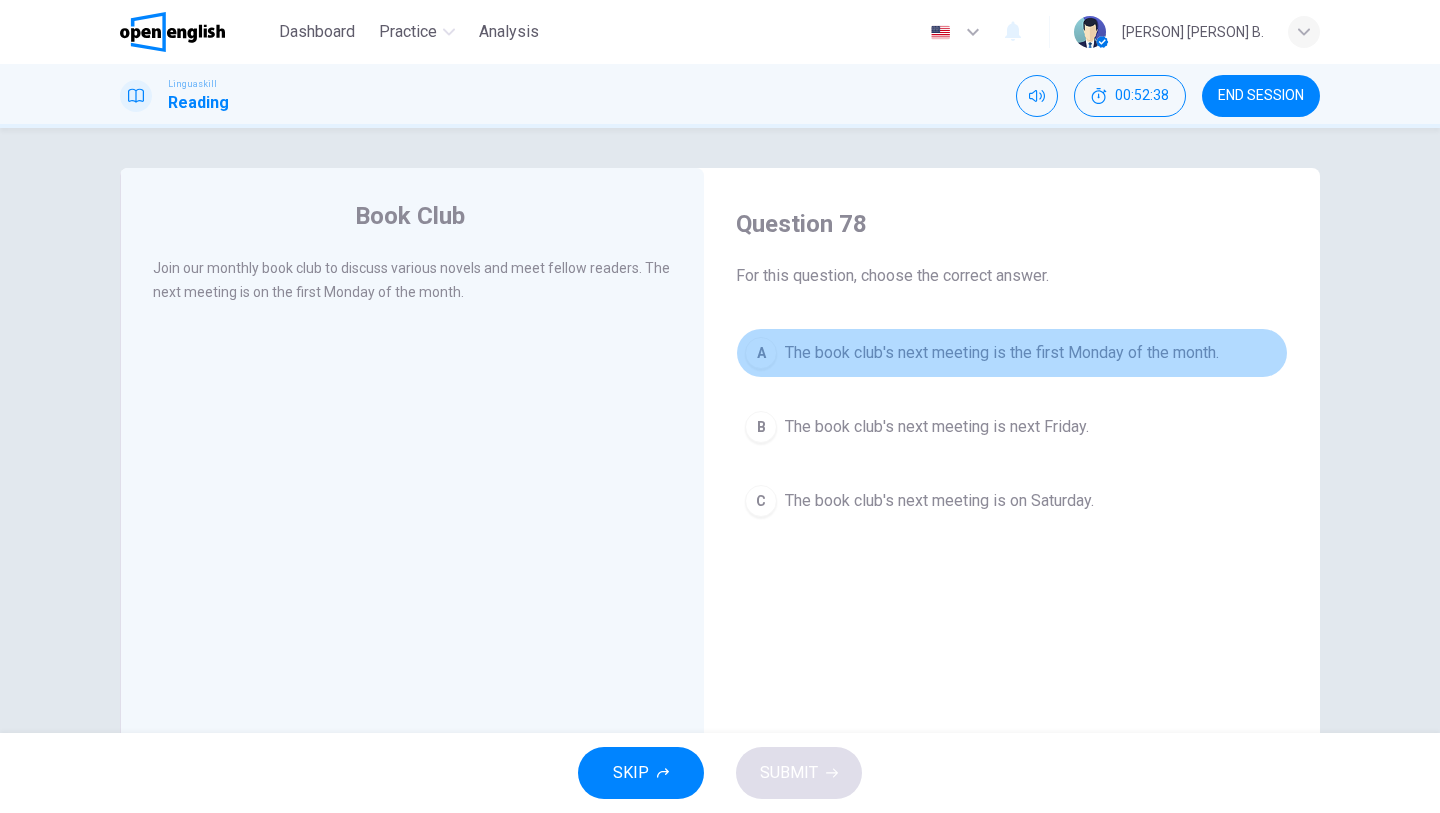 click on "The book club's next meeting is the first Monday of the month." at bounding box center (1002, 353) 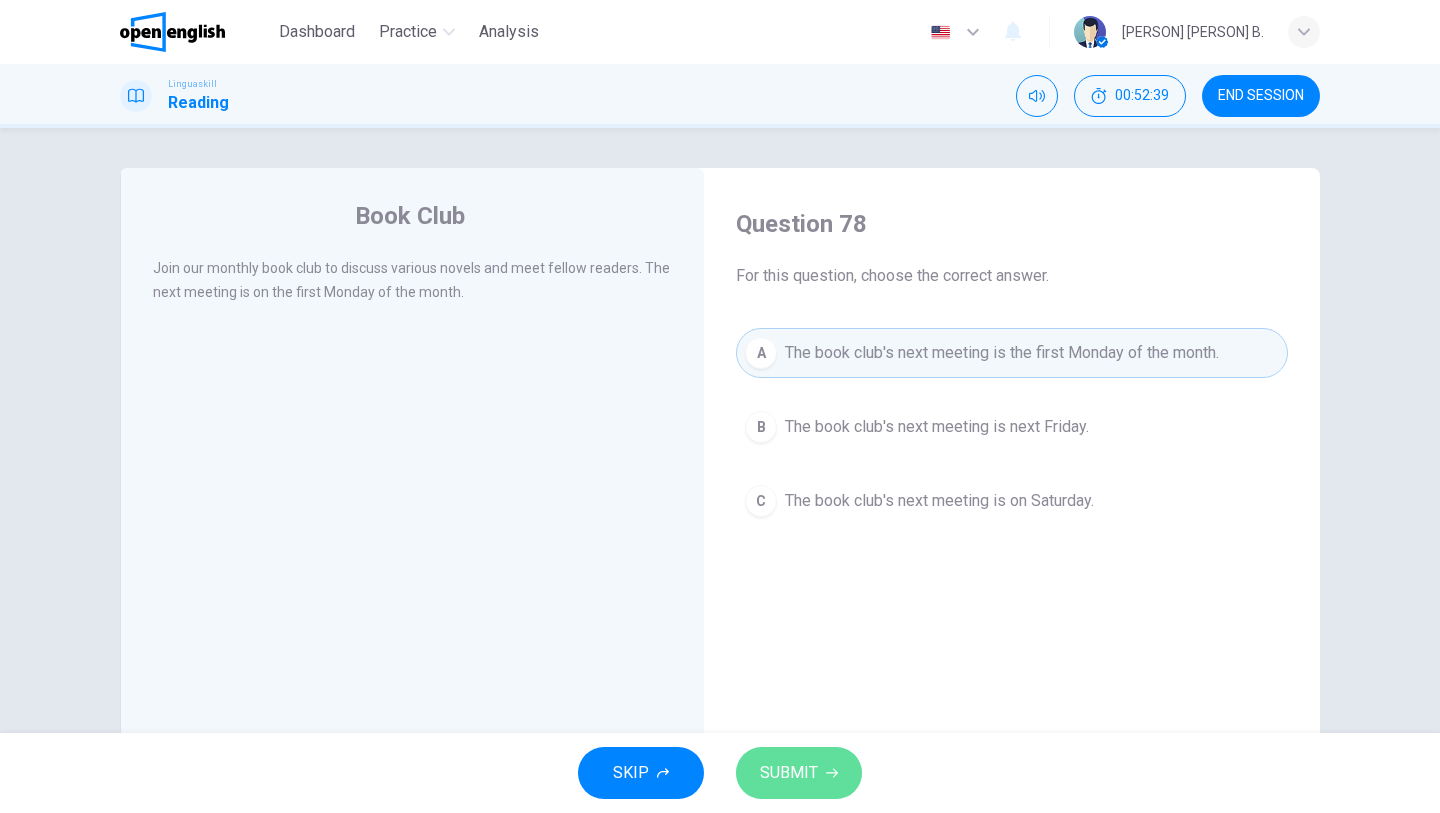 click on "SUBMIT" at bounding box center [789, 773] 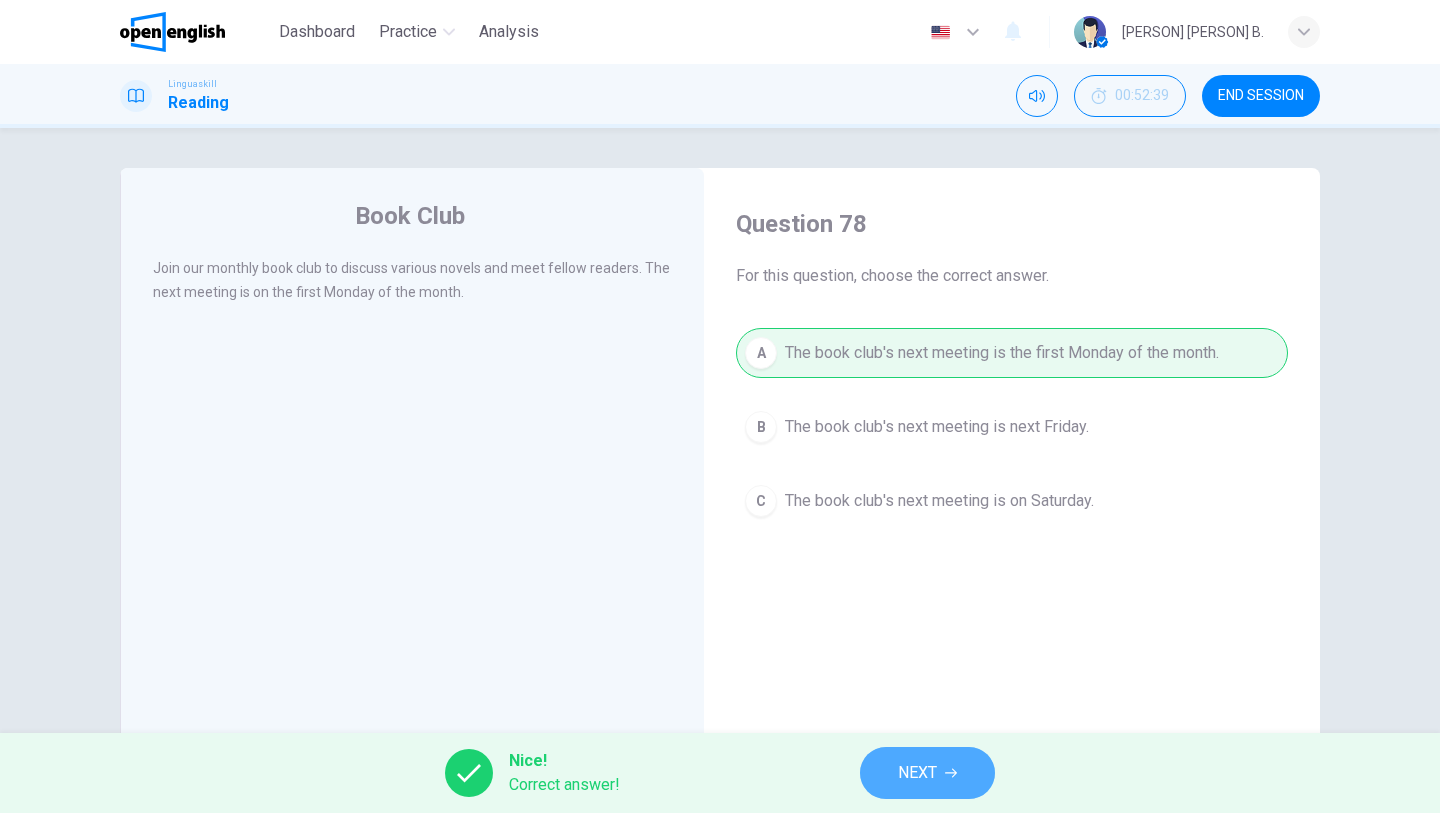 click on "NEXT" at bounding box center [917, 773] 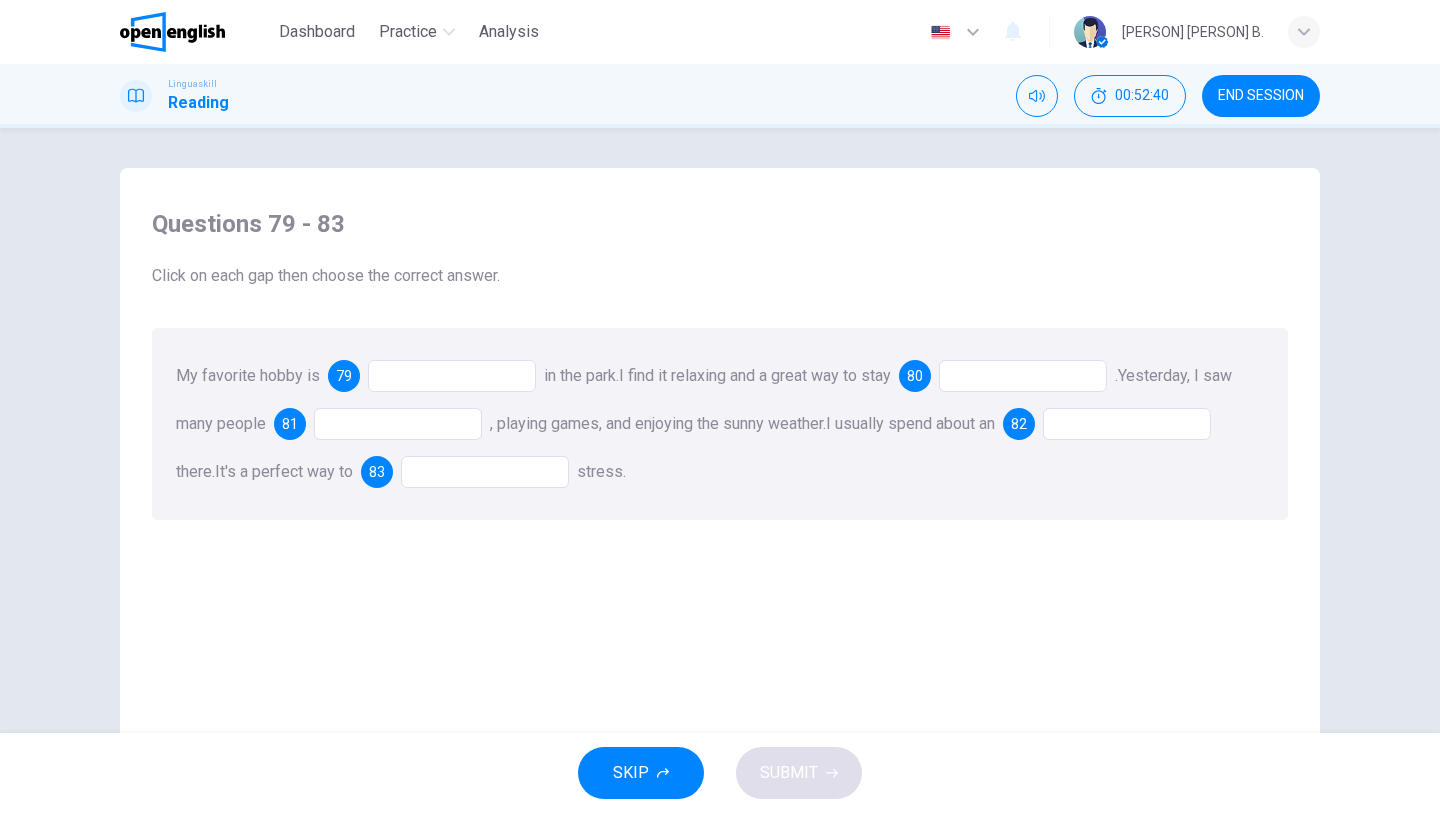 click at bounding box center [452, 376] 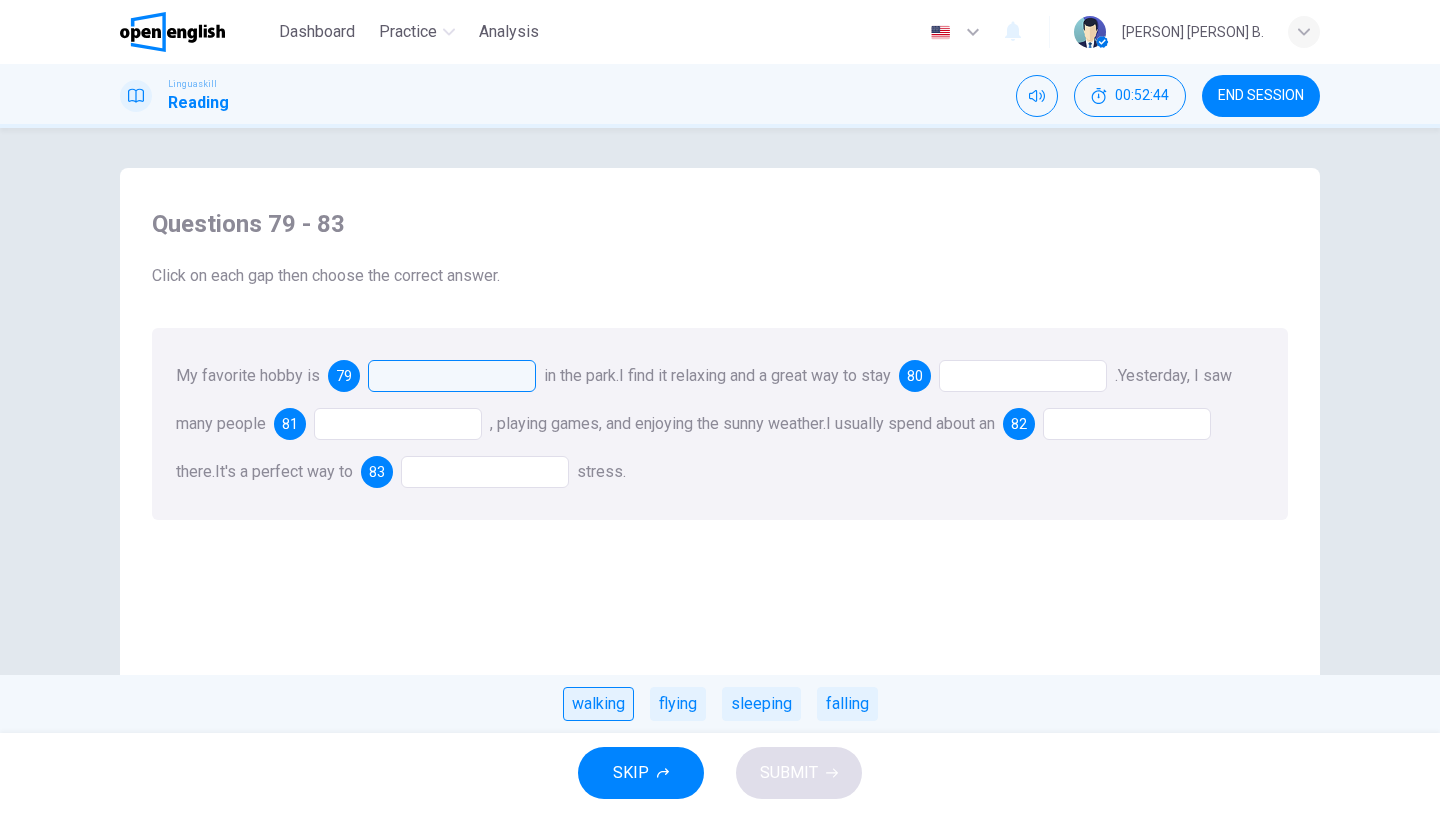 click on "walking" at bounding box center (598, 704) 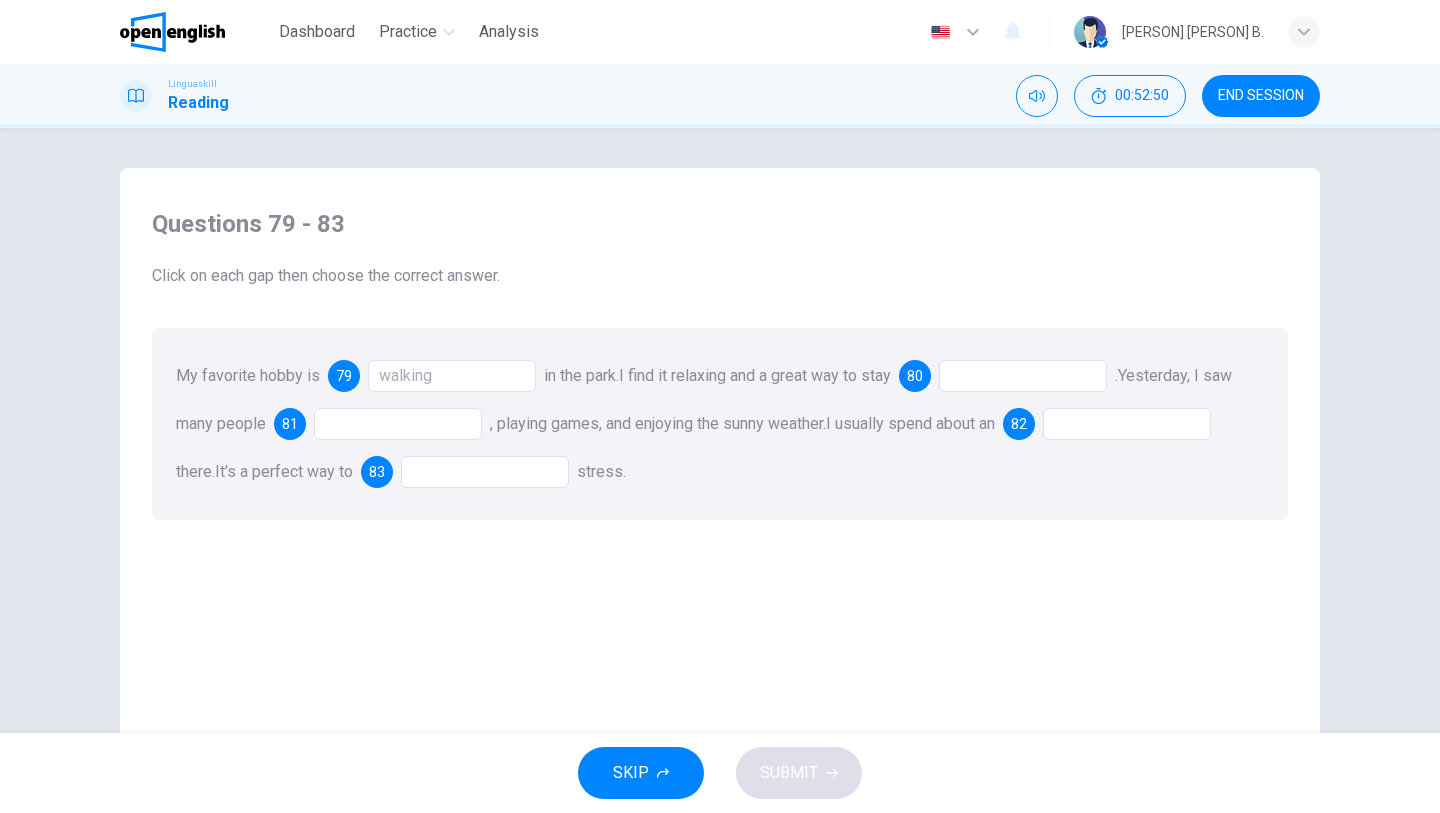 click at bounding box center [1023, 376] 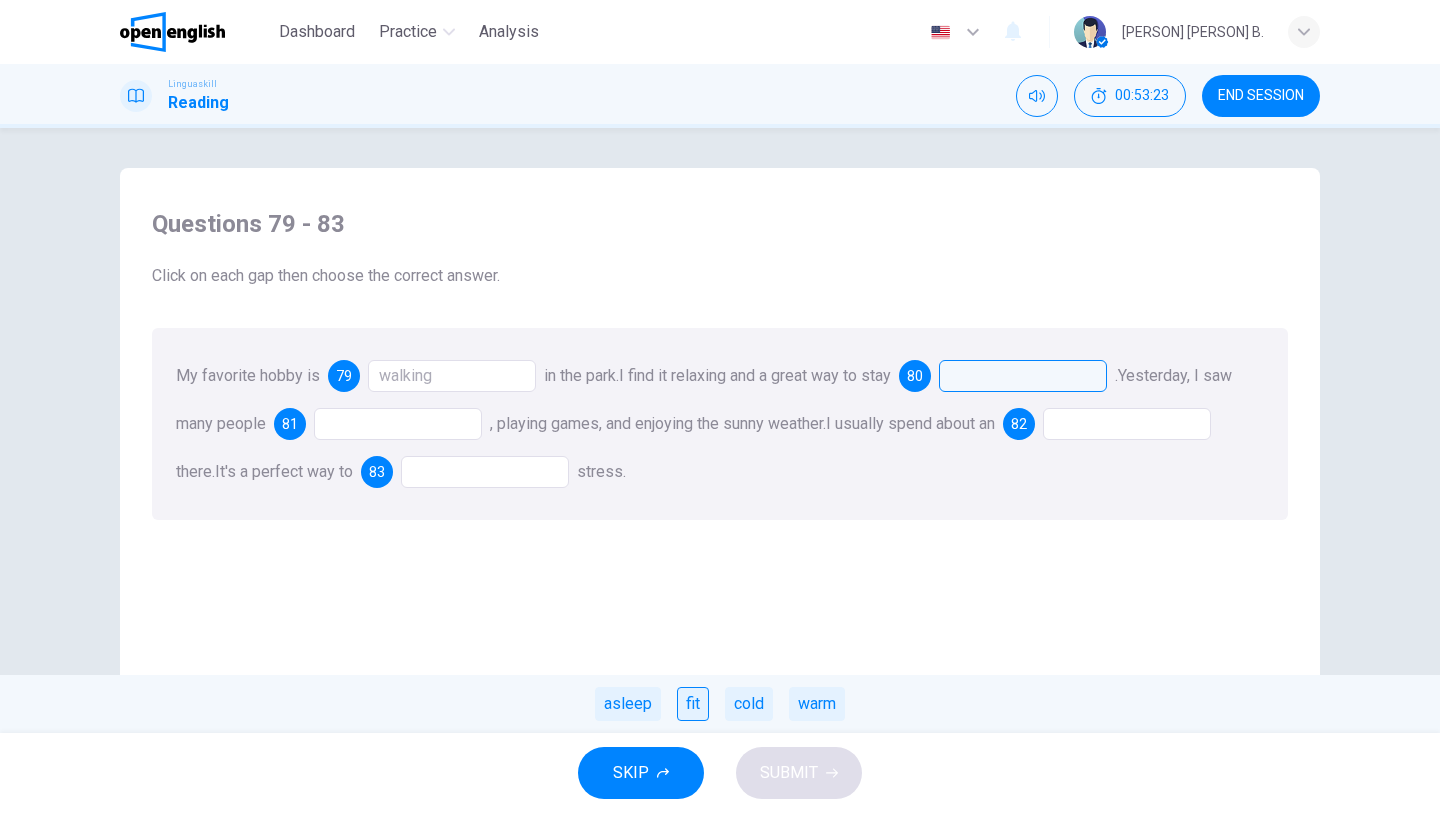 click on "fit" at bounding box center [693, 704] 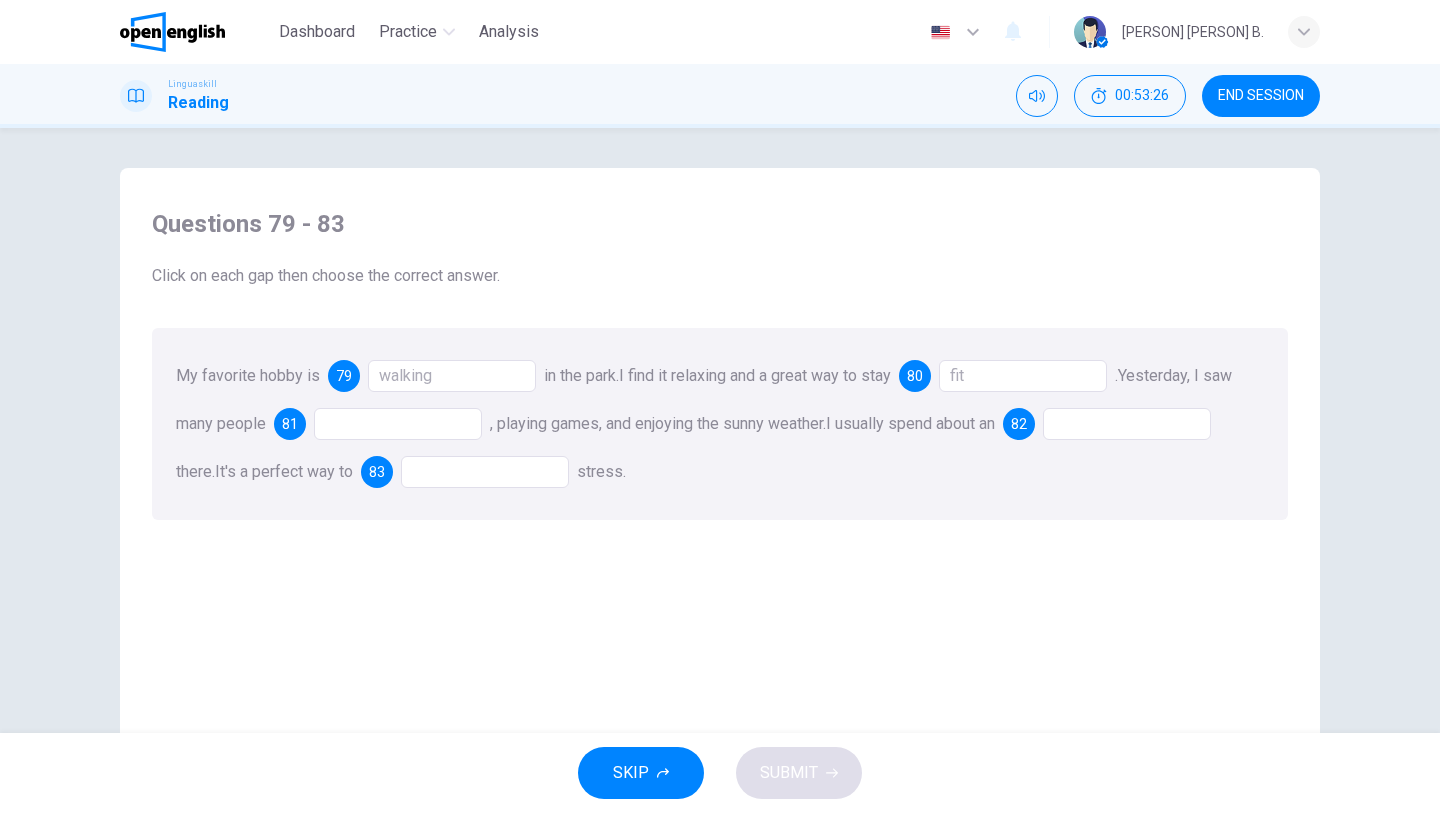 click at bounding box center (398, 424) 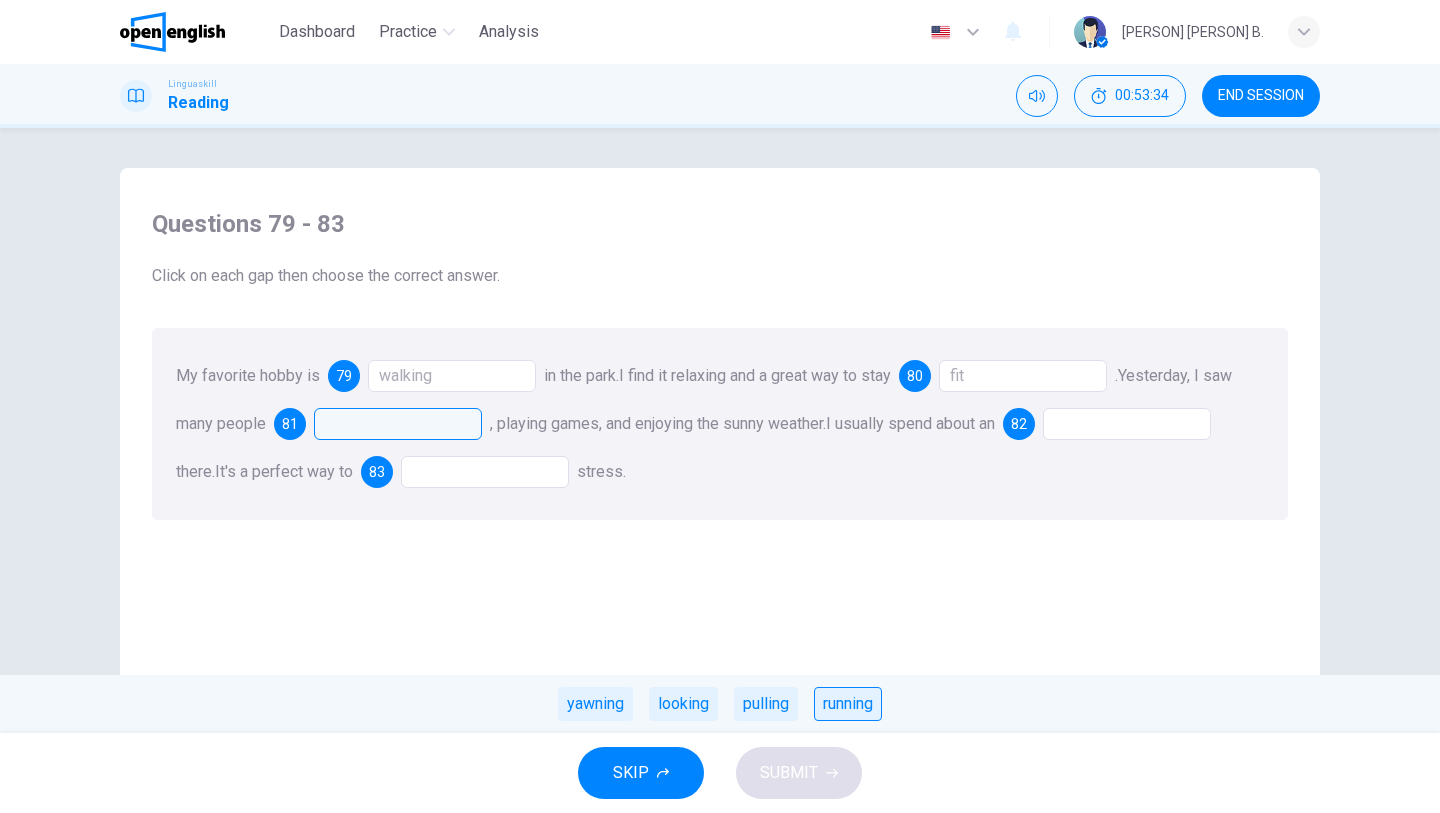 click on "running" at bounding box center [848, 704] 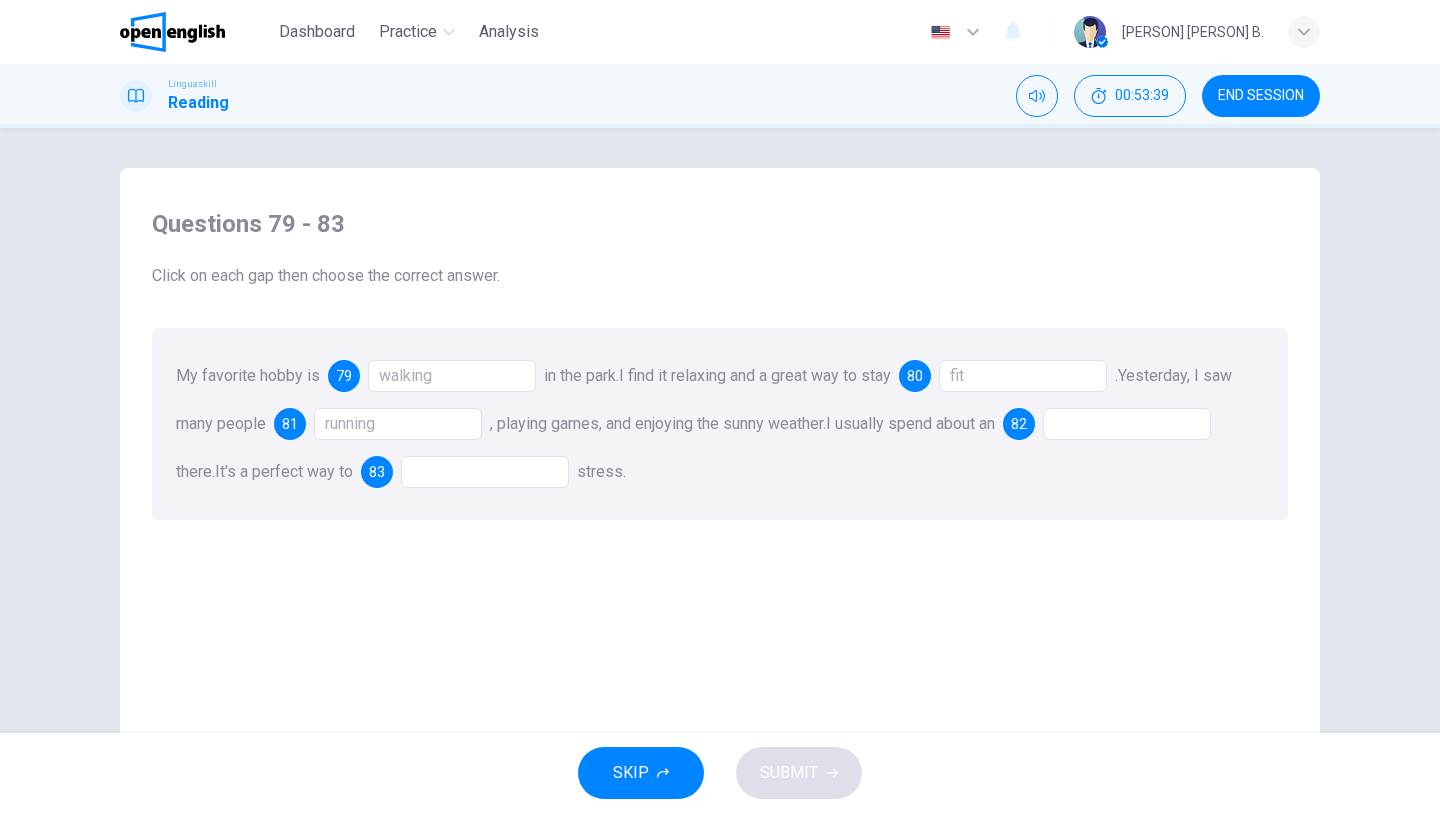 click at bounding box center [1127, 424] 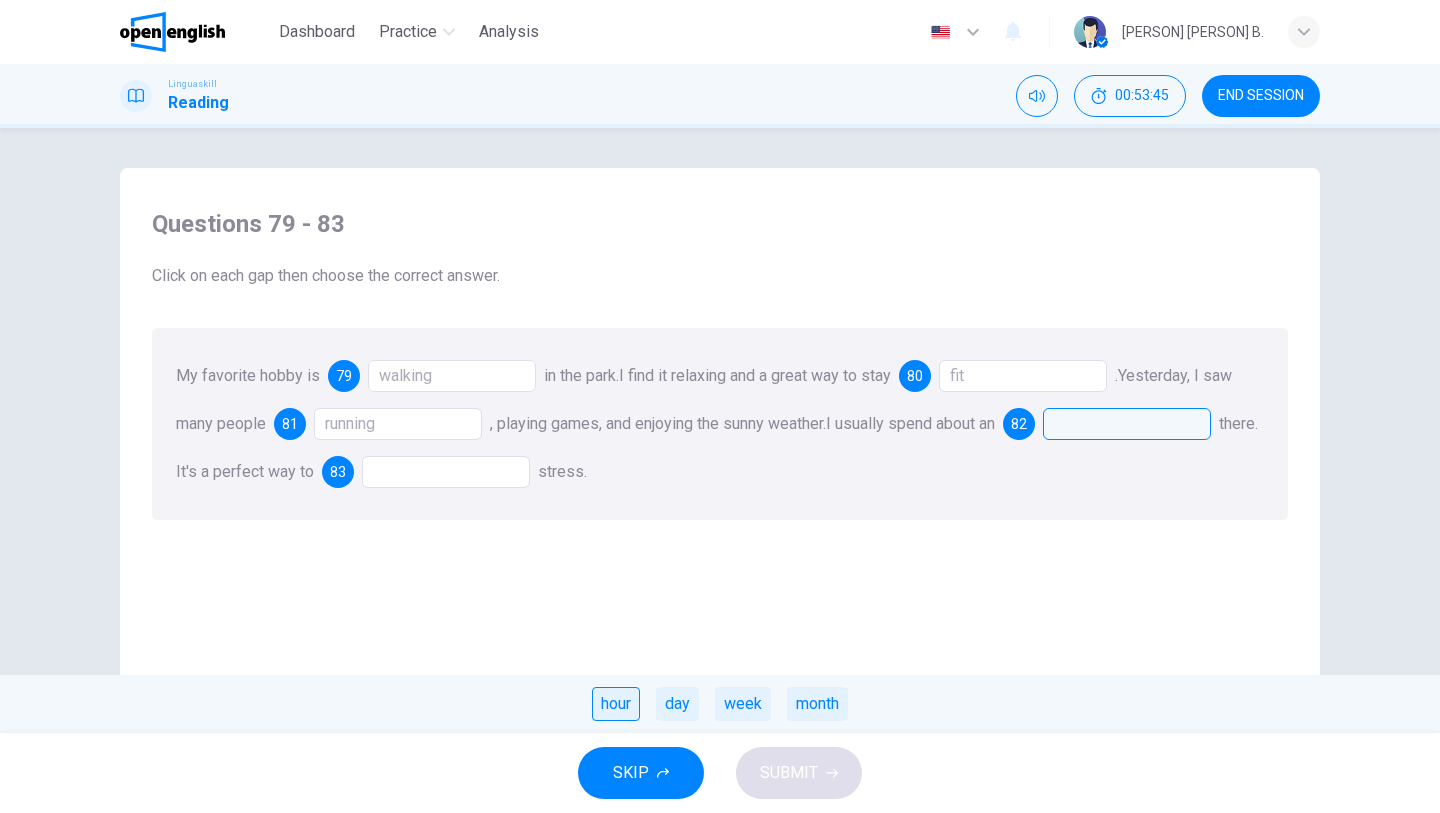 click on "hour" at bounding box center [616, 704] 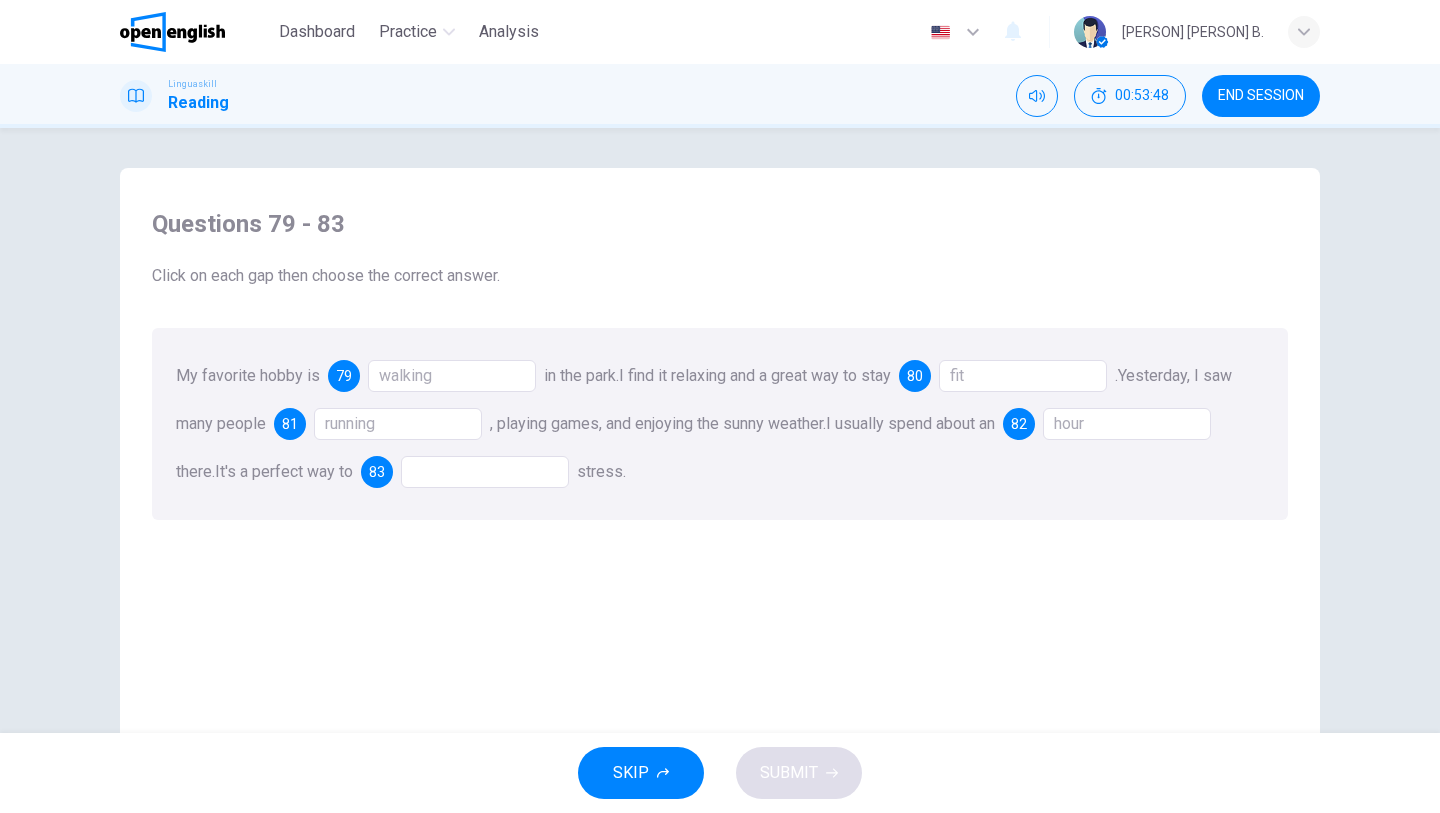 click at bounding box center (485, 472) 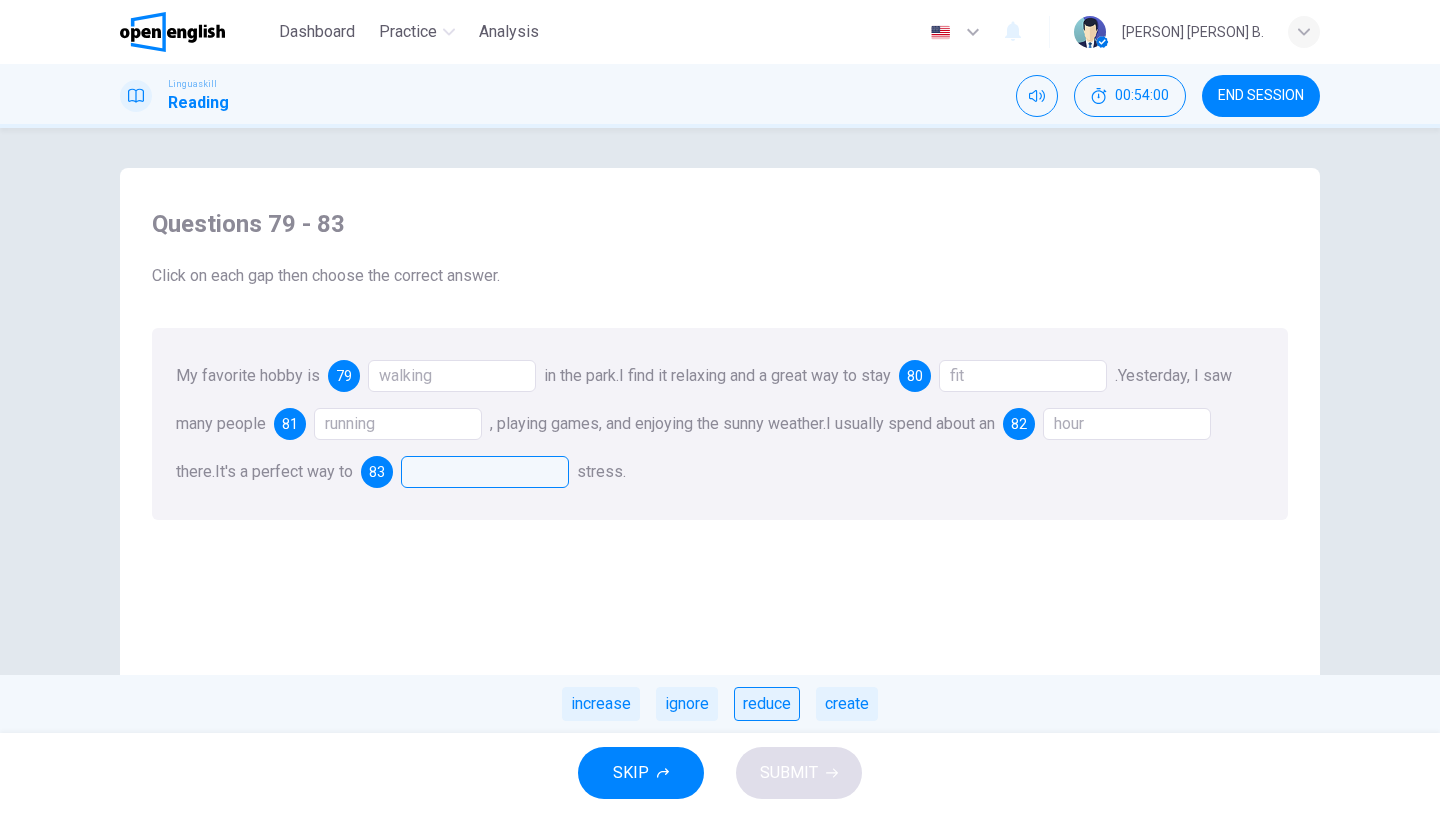 click on "reduce" at bounding box center (767, 704) 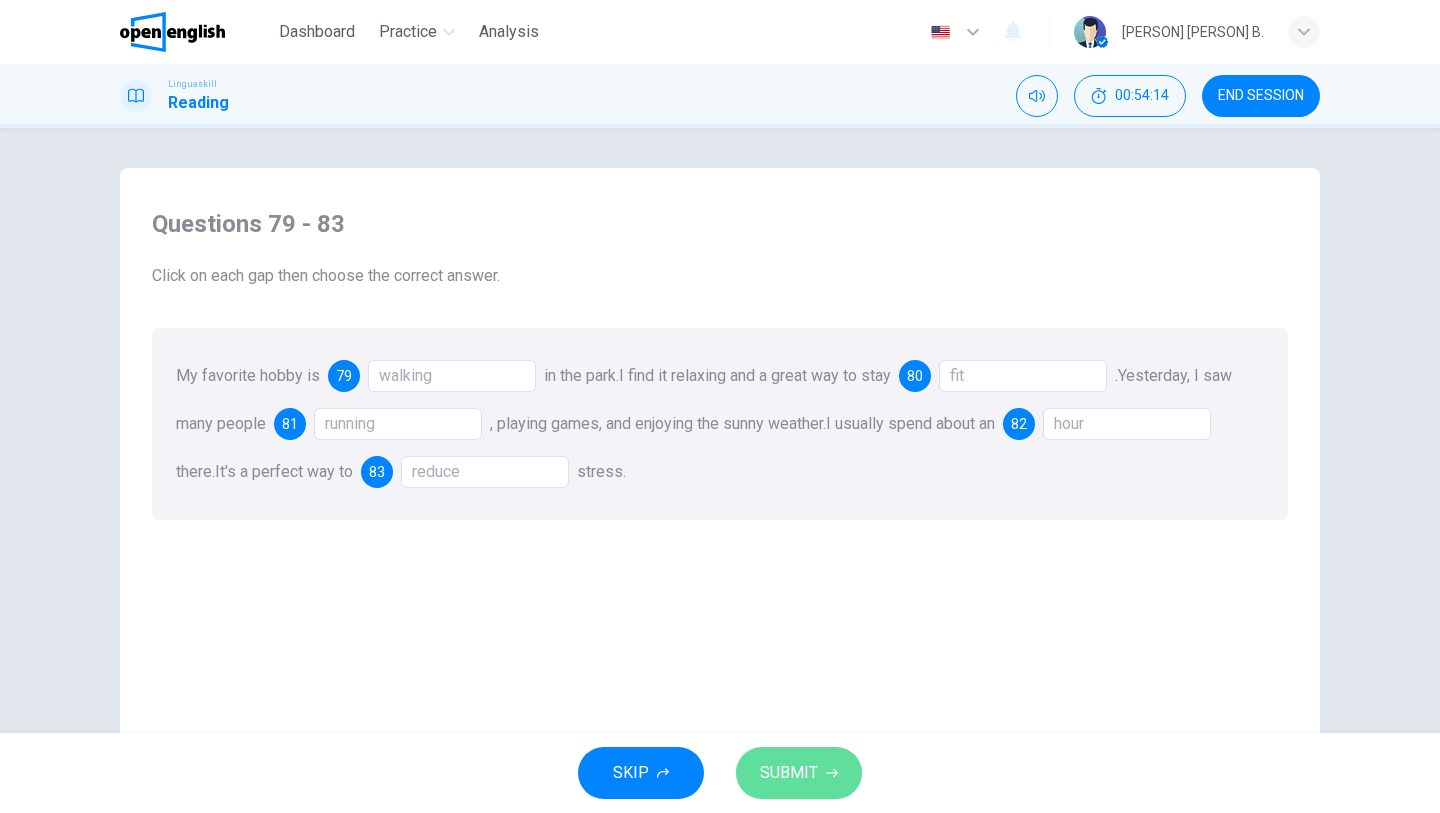 click on "SUBMIT" at bounding box center (789, 773) 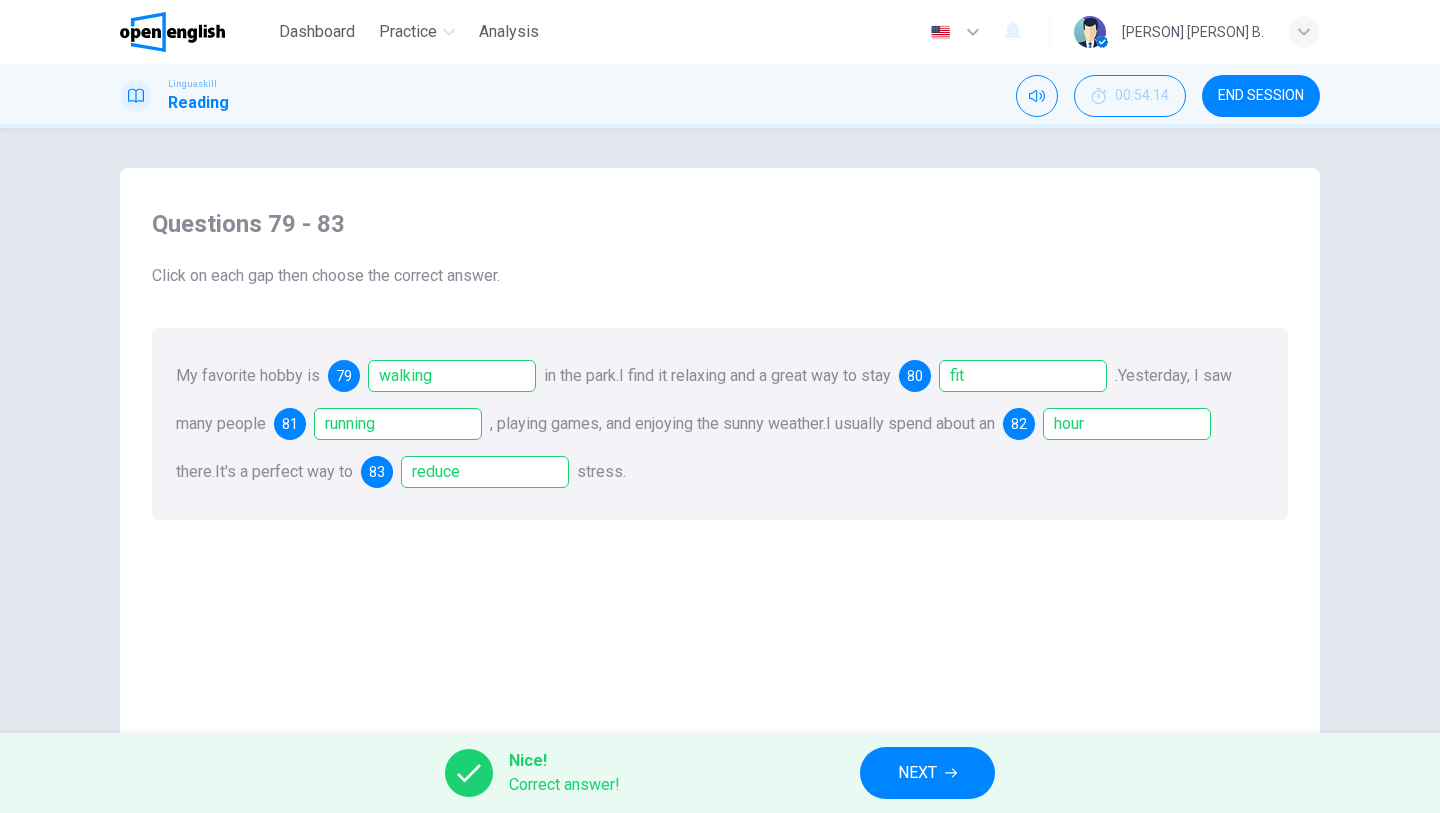 click on "NEXT" at bounding box center [917, 773] 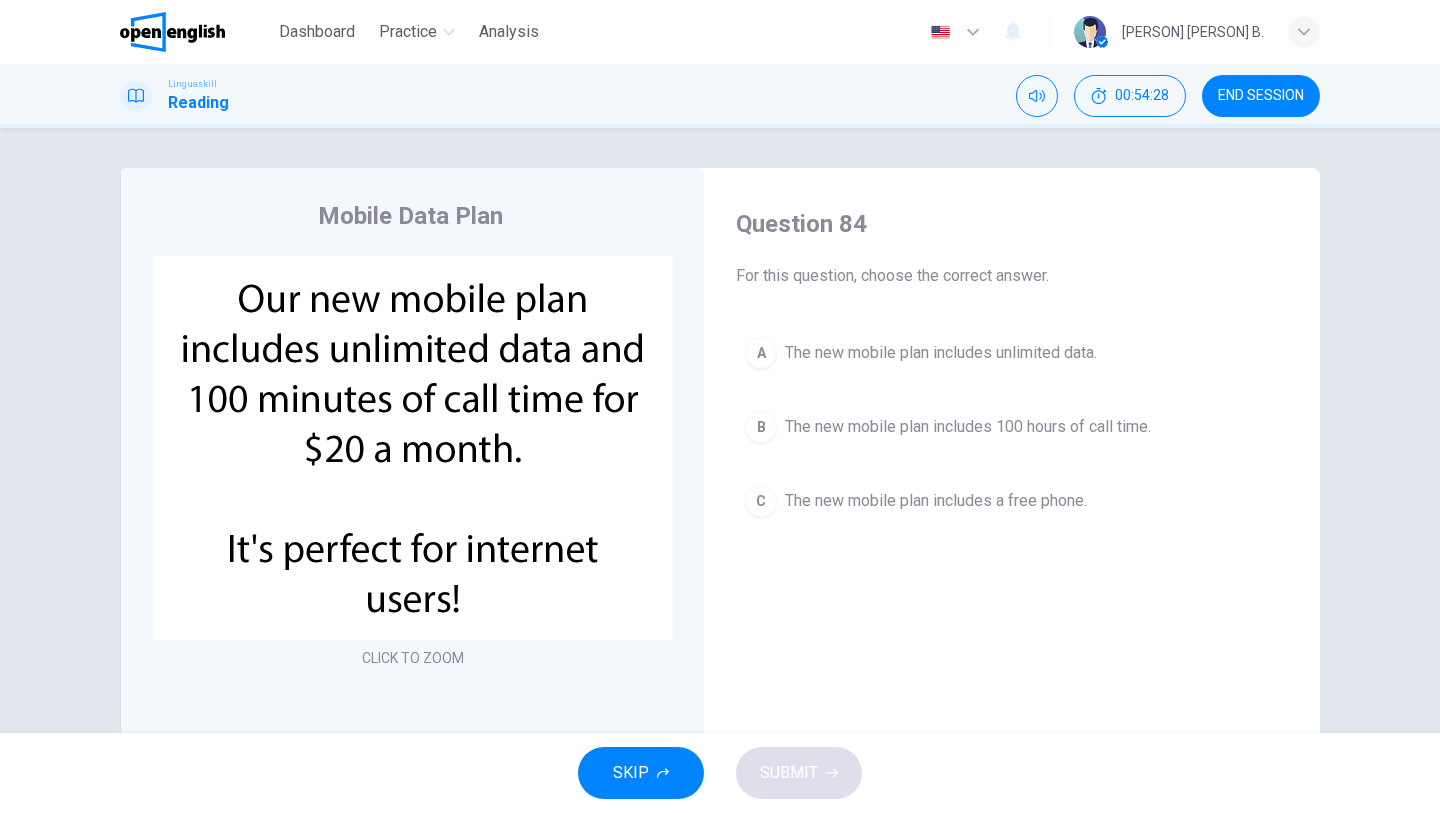 click on "The new mobile plan includes unlimited data." at bounding box center [941, 353] 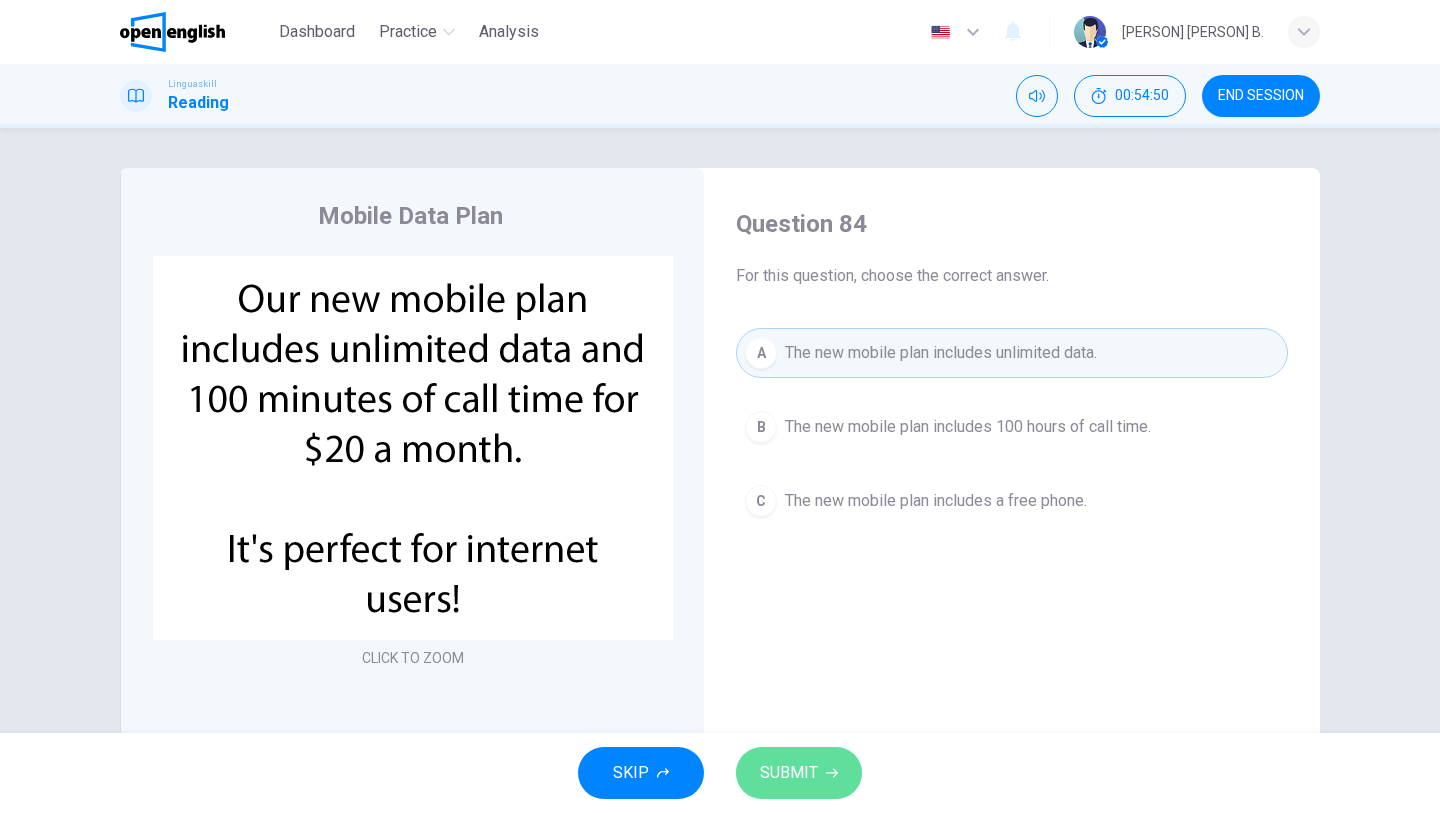 click on "SUBMIT" at bounding box center (799, 773) 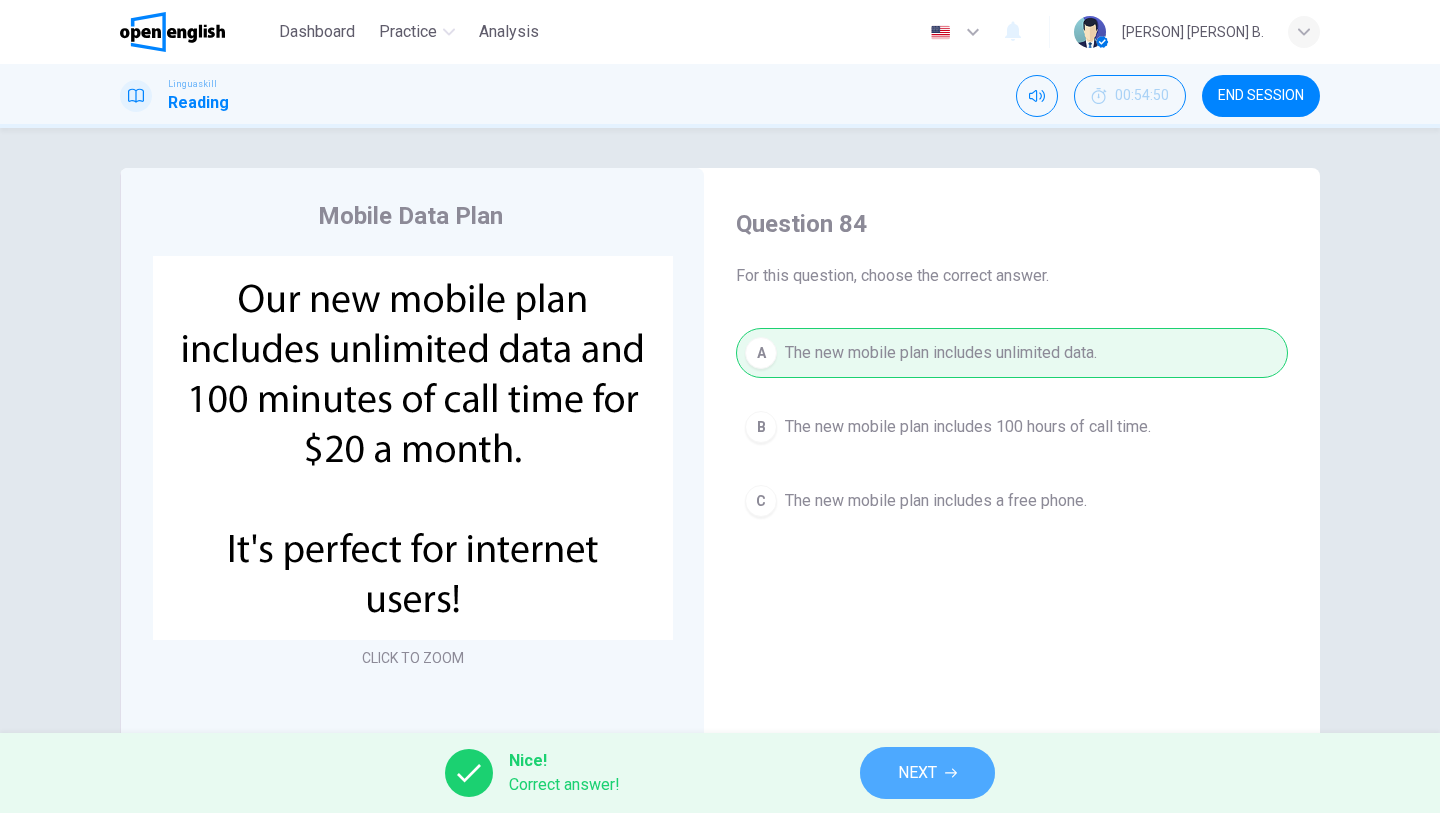 click on "NEXT" at bounding box center [917, 773] 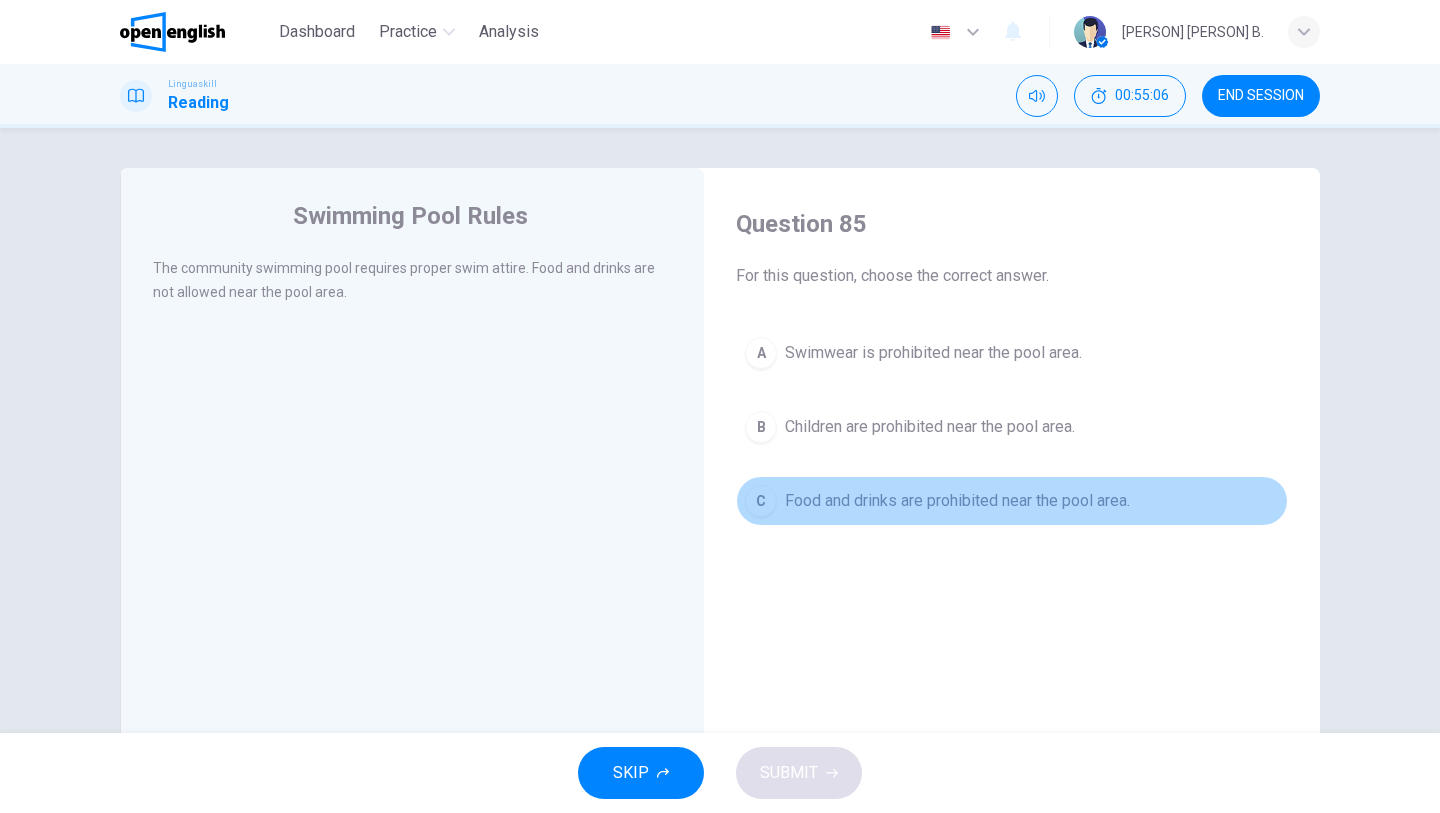 click on "Food and drinks are prohibited near the pool area." at bounding box center (957, 501) 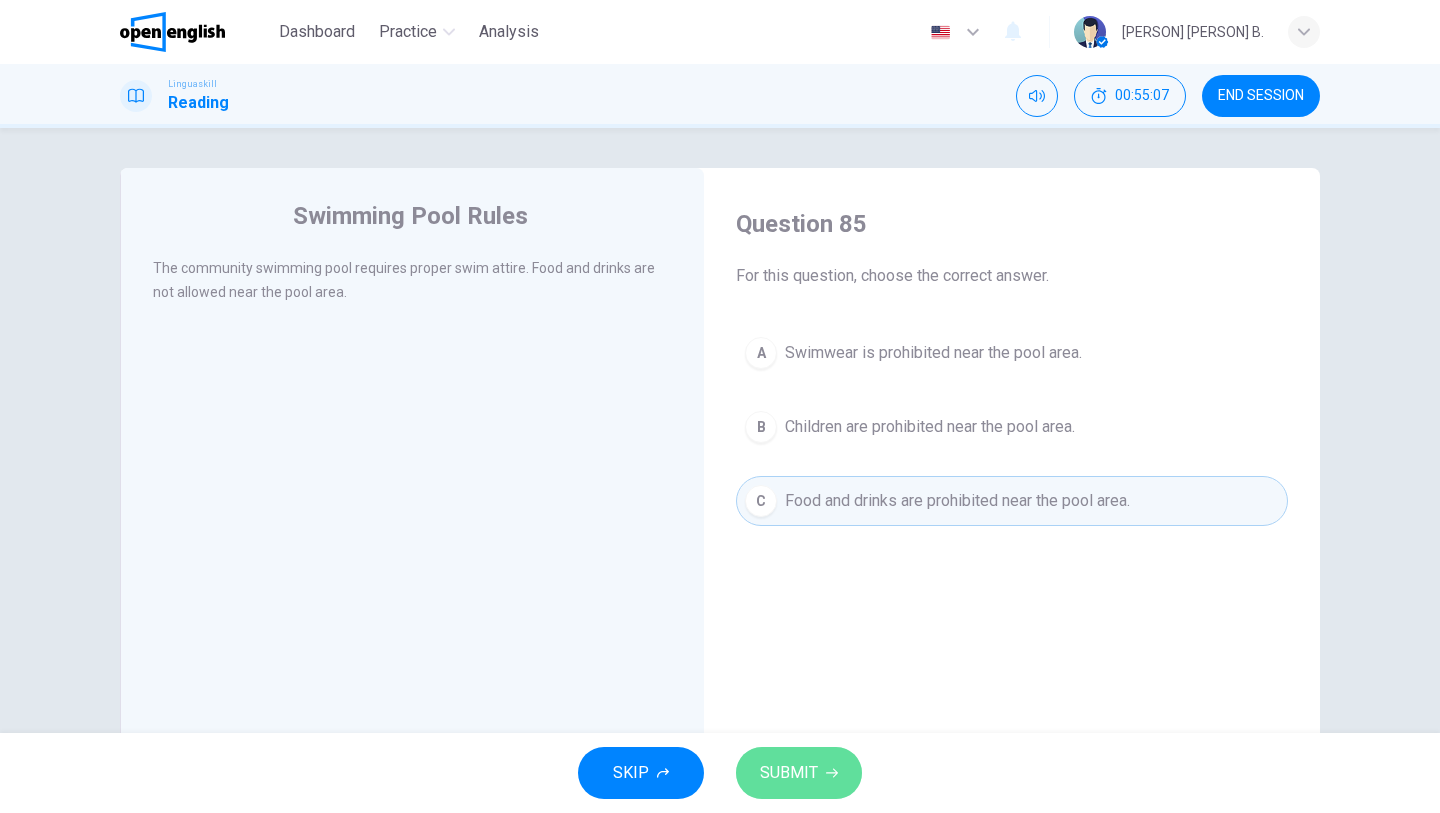 click 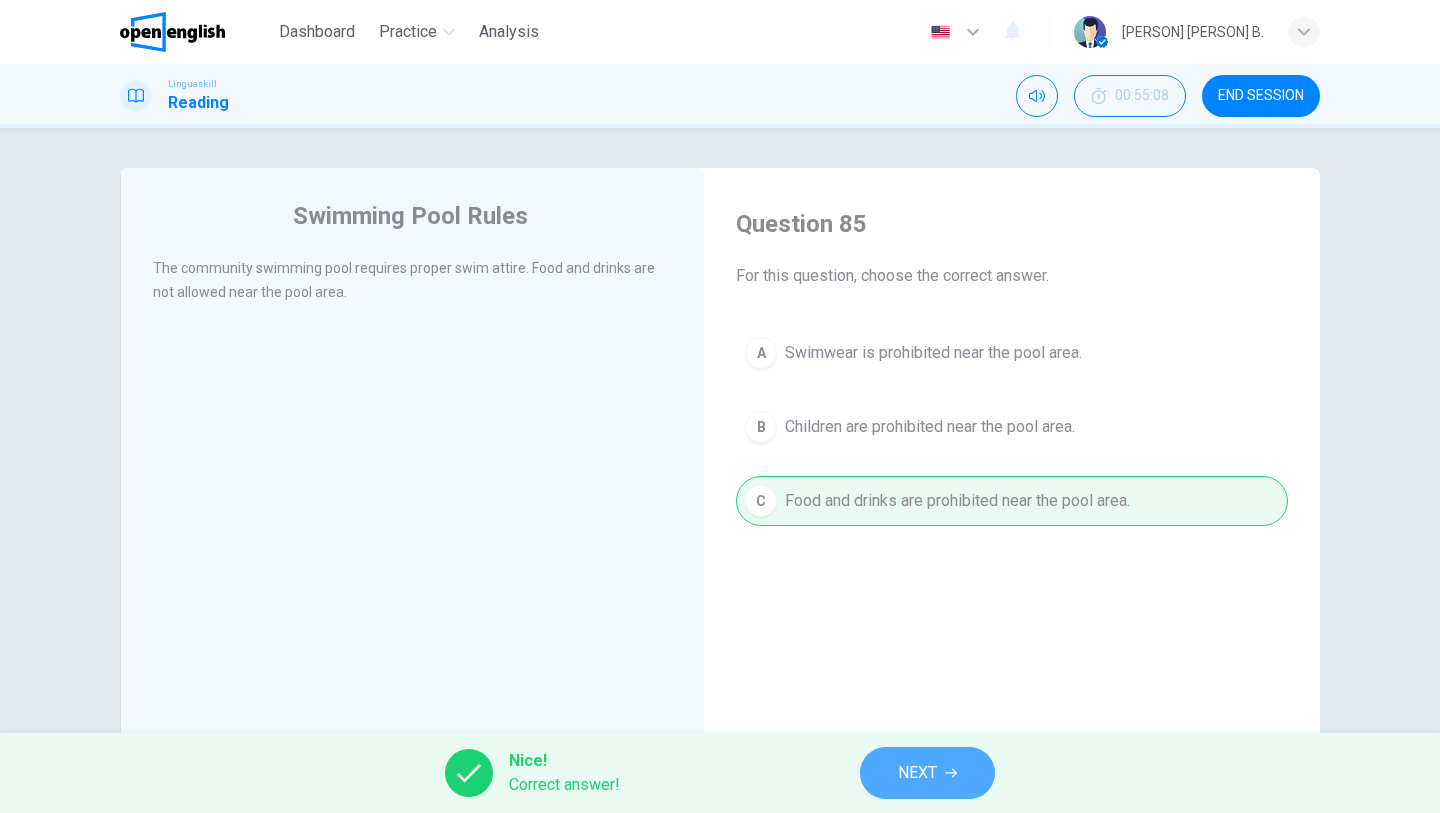 click on "NEXT" at bounding box center (917, 773) 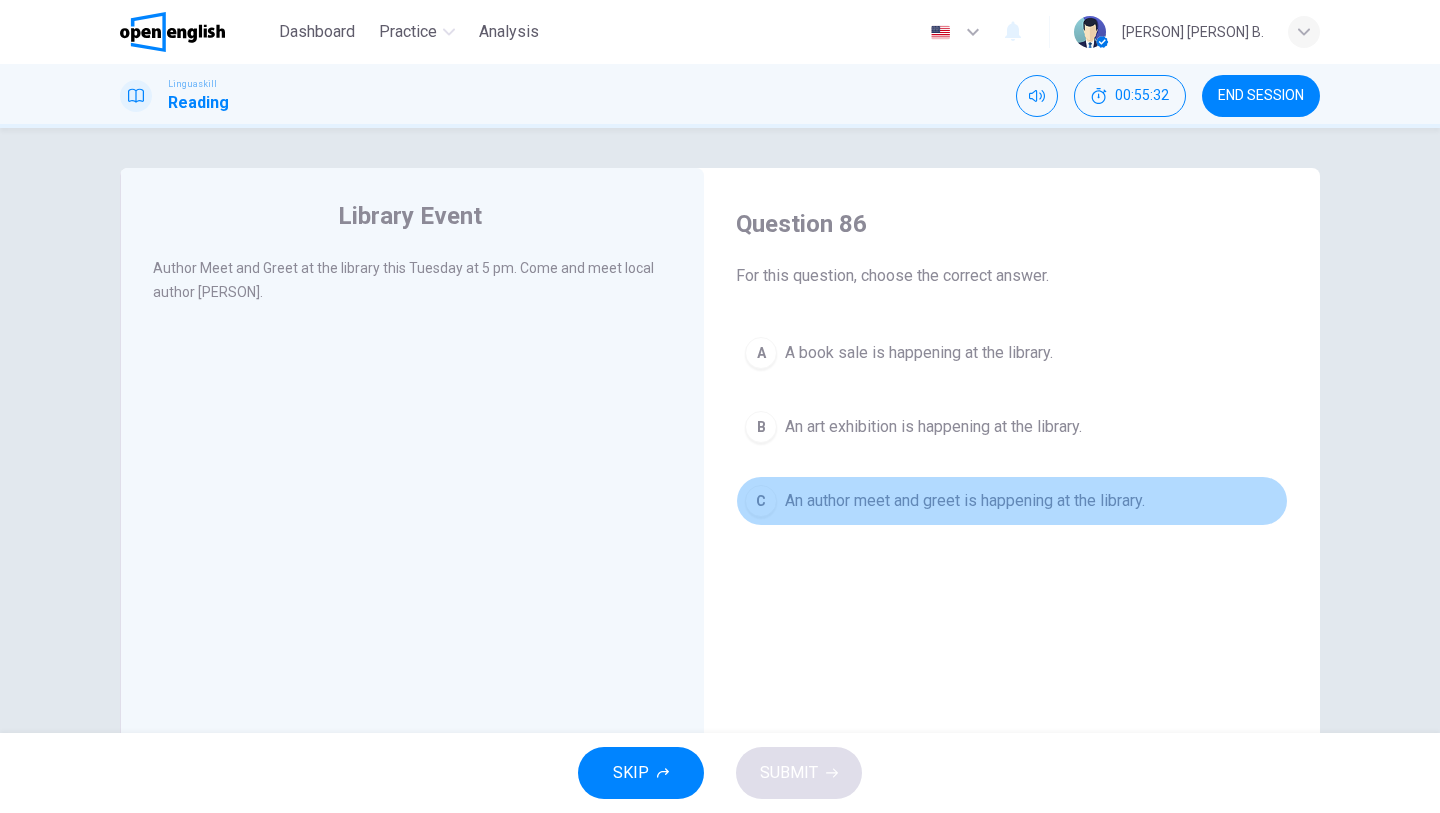click on "An author meet and greet is happening at the library." at bounding box center [965, 501] 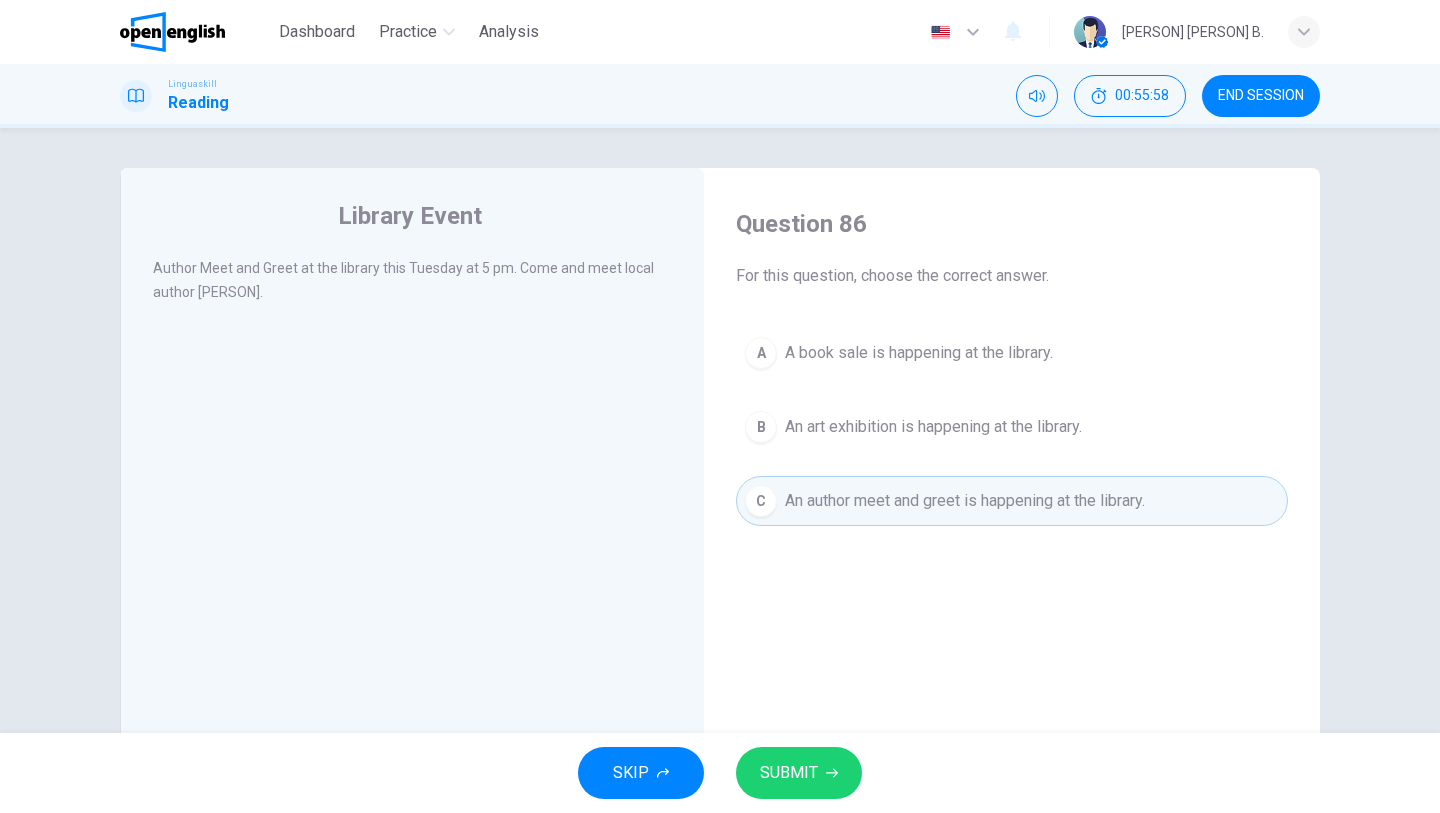 click on "SUBMIT" at bounding box center (799, 773) 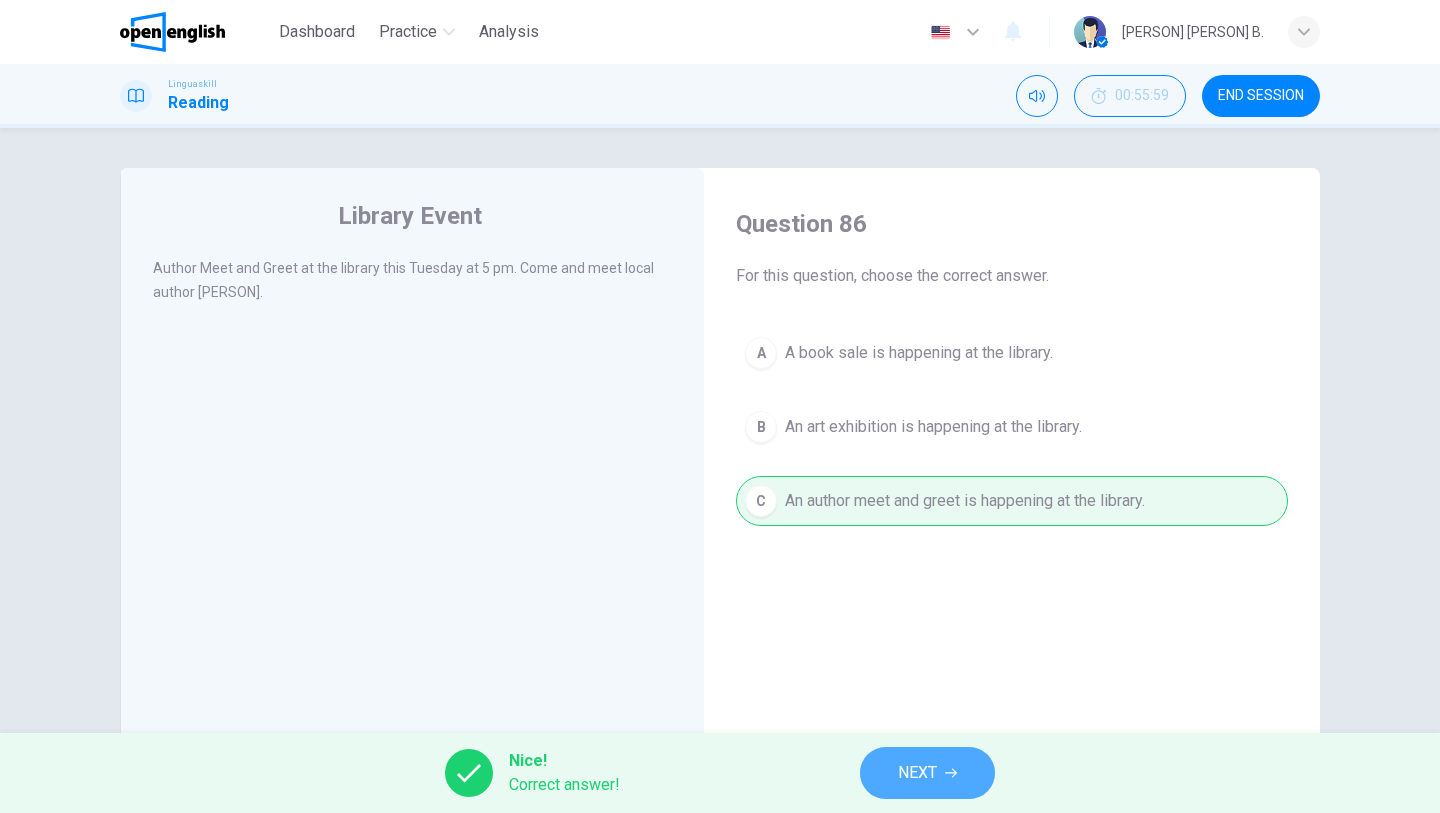 click 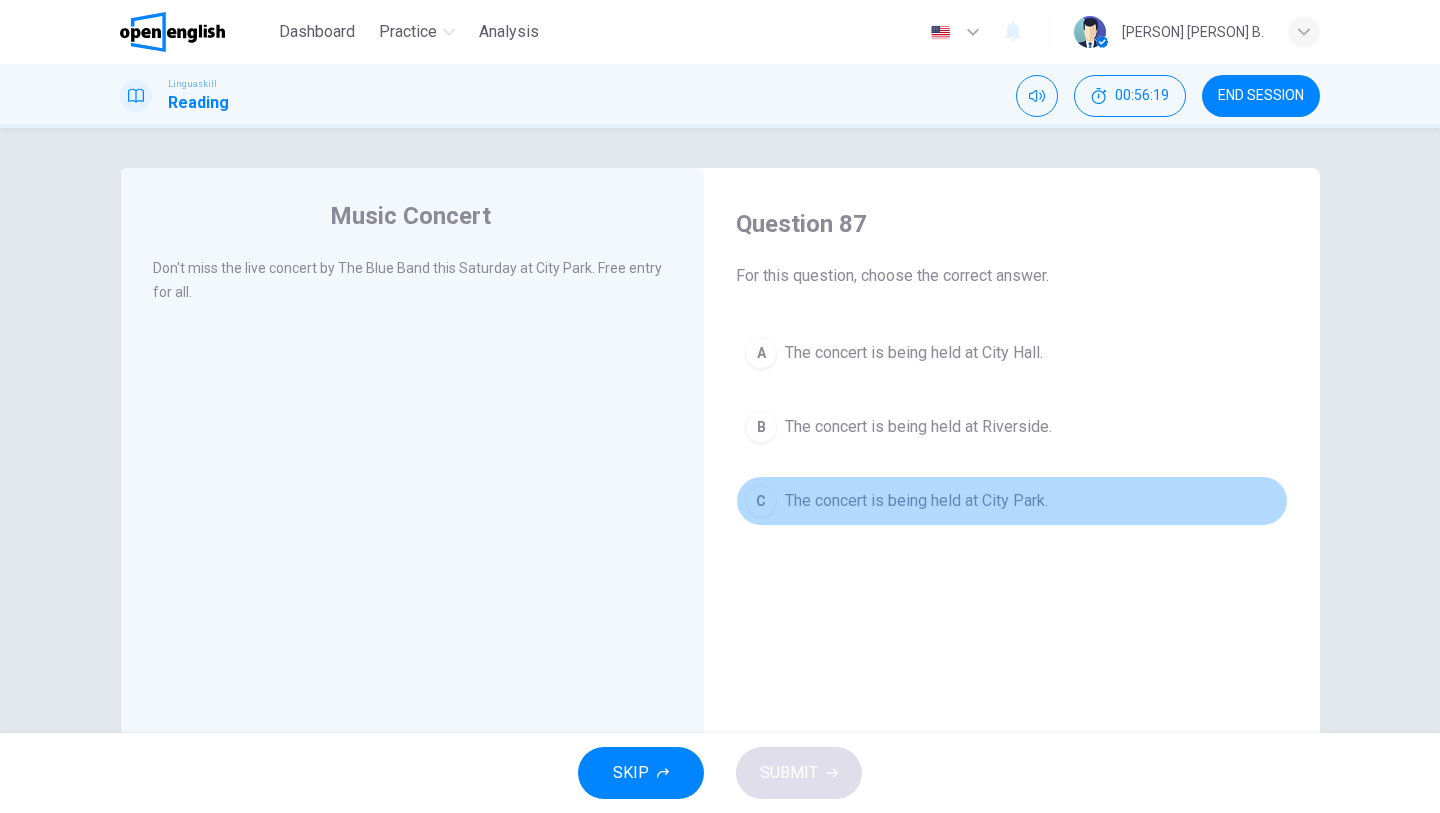 click on "The concert is being held at City Park." at bounding box center (916, 501) 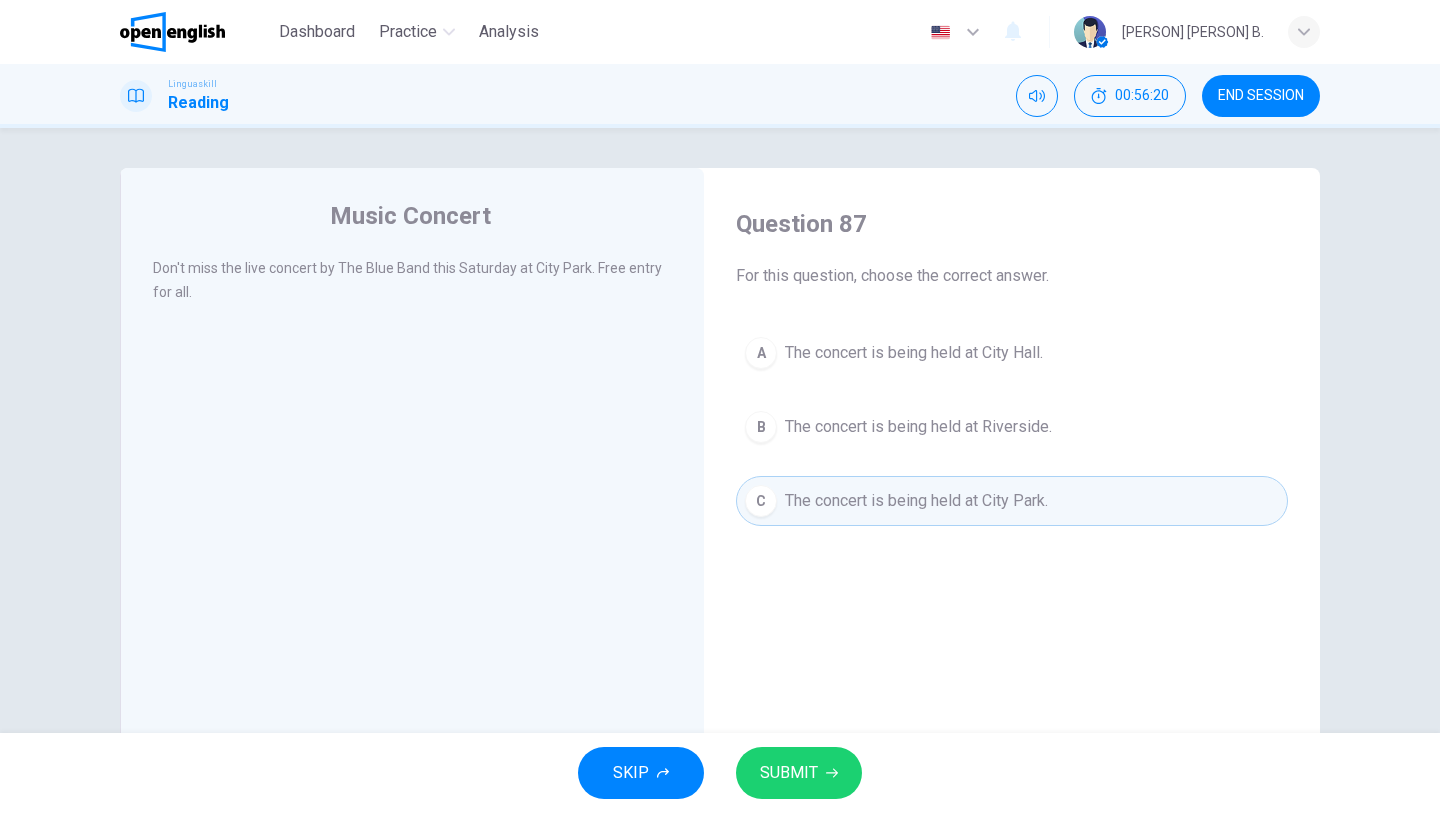 click on "SUBMIT" at bounding box center [789, 773] 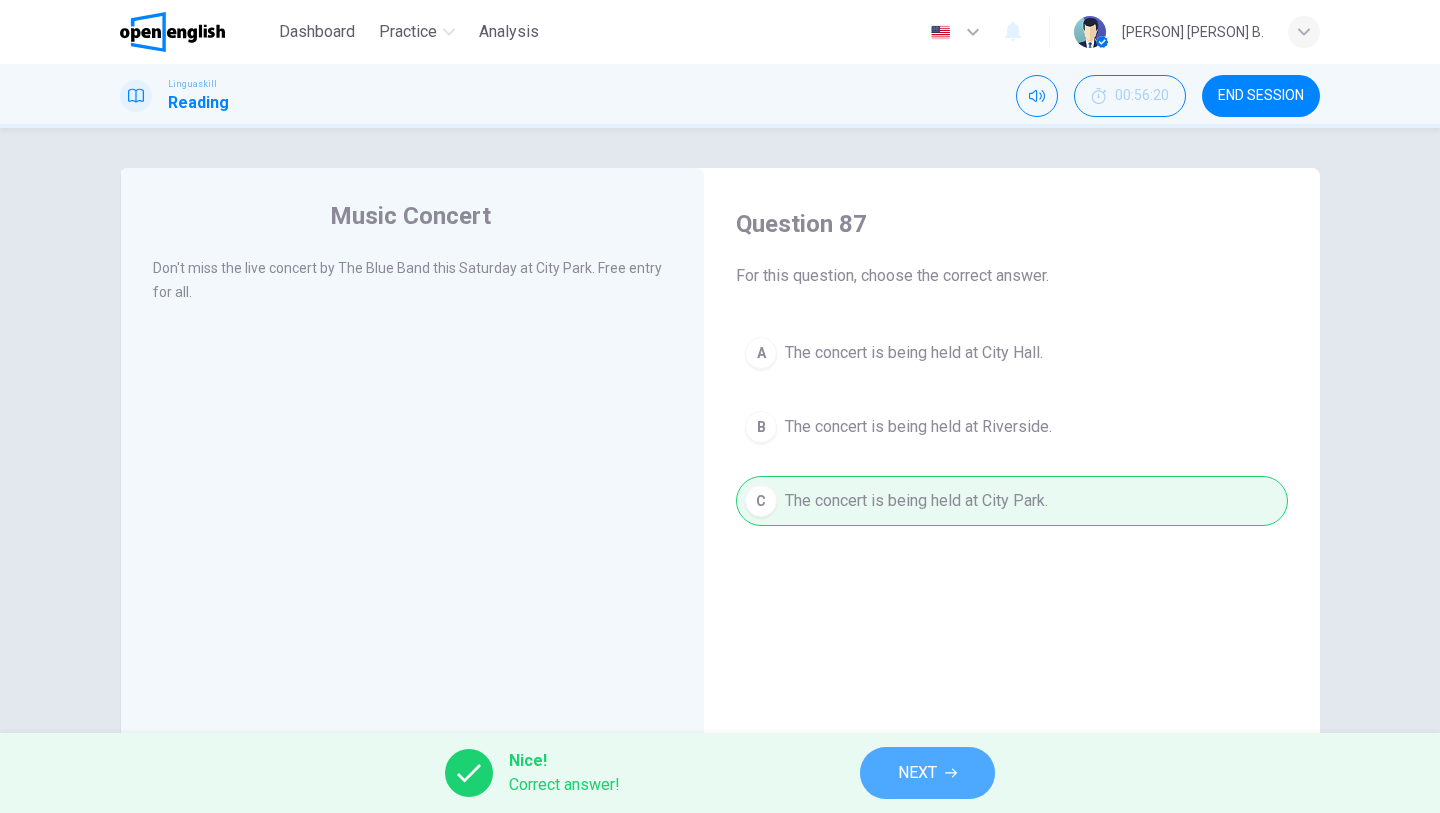 click on "NEXT" at bounding box center [927, 773] 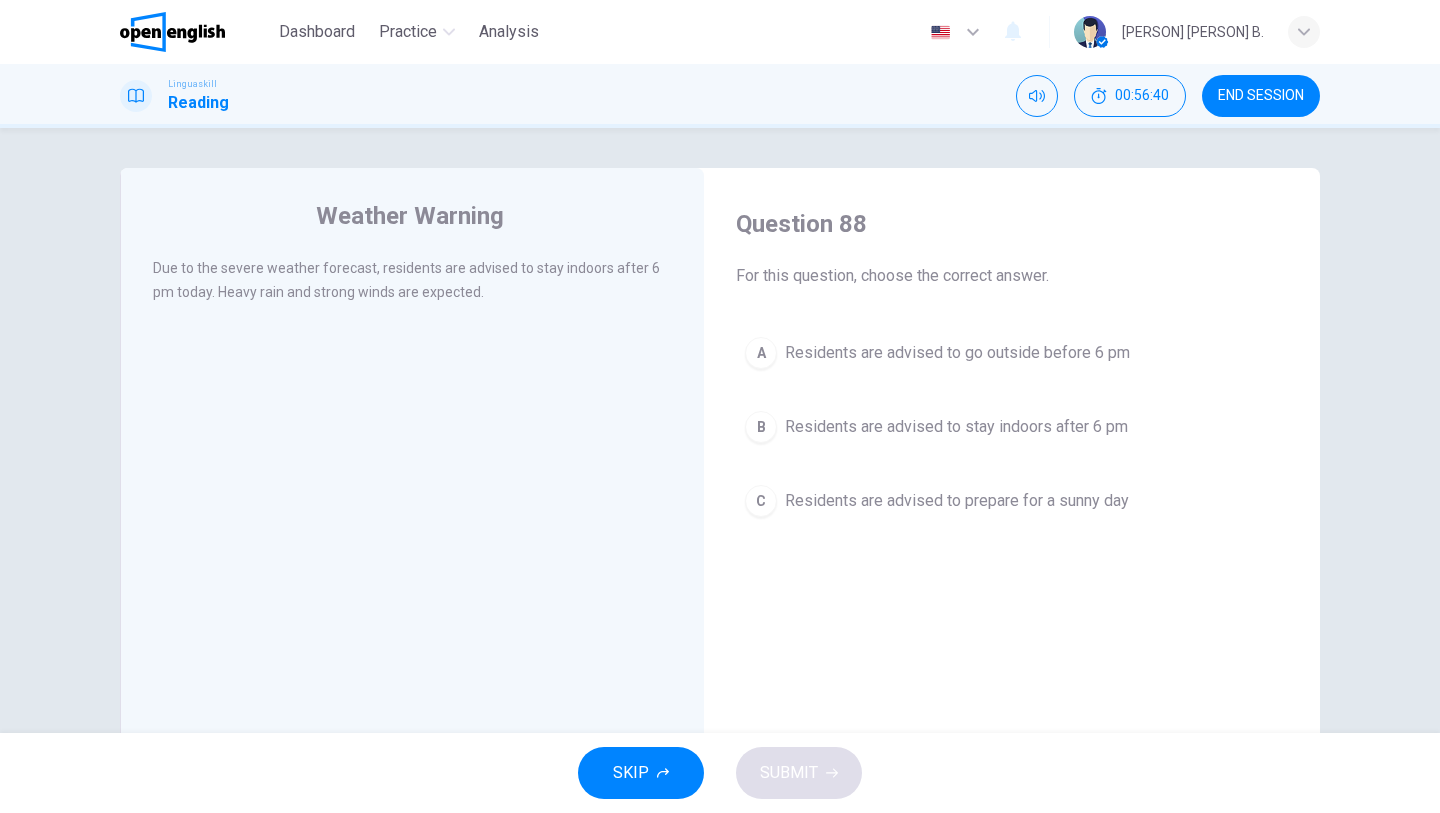 click on "Residents are advised to stay indoors after 6 pm" at bounding box center [956, 427] 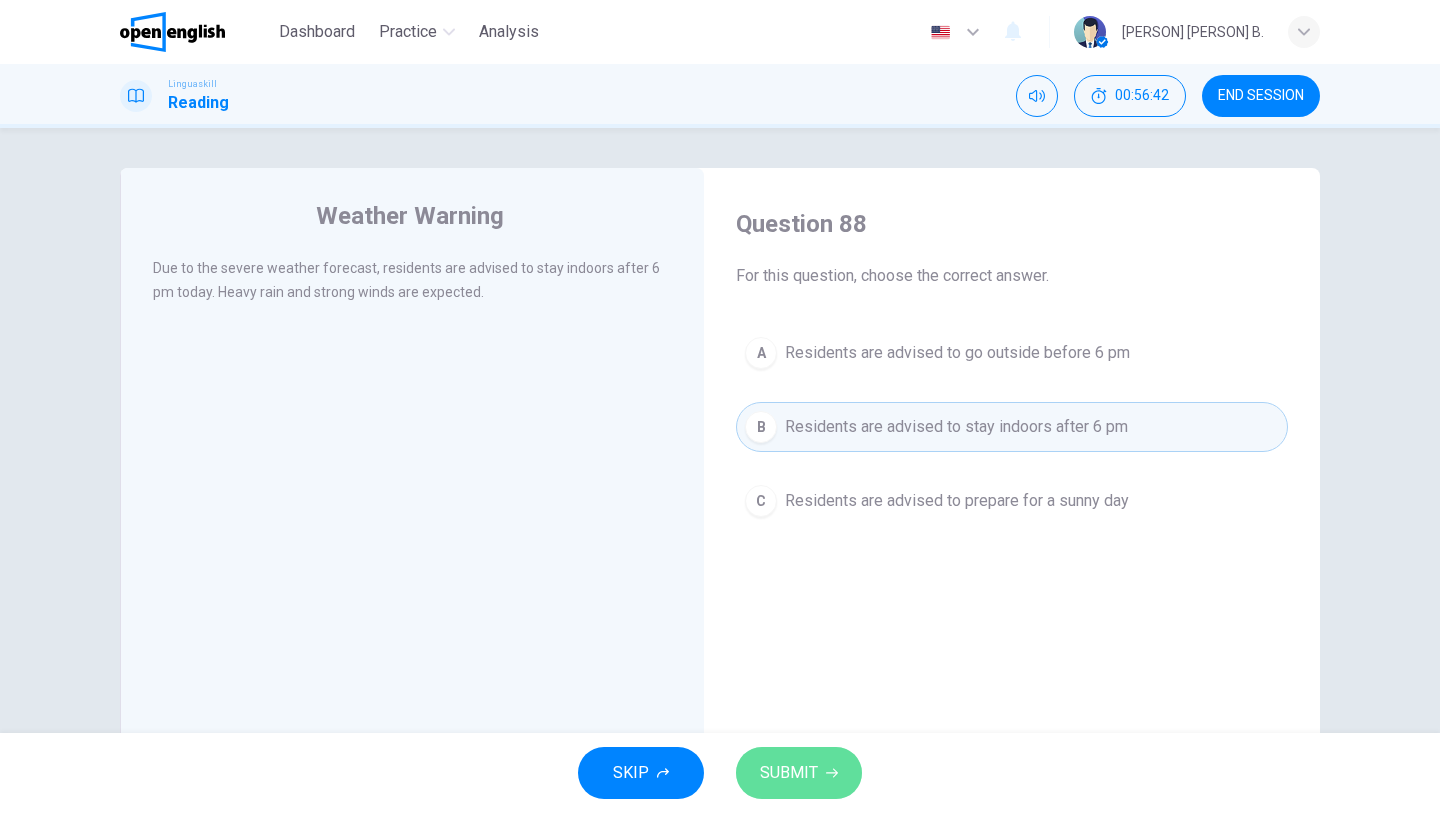 click 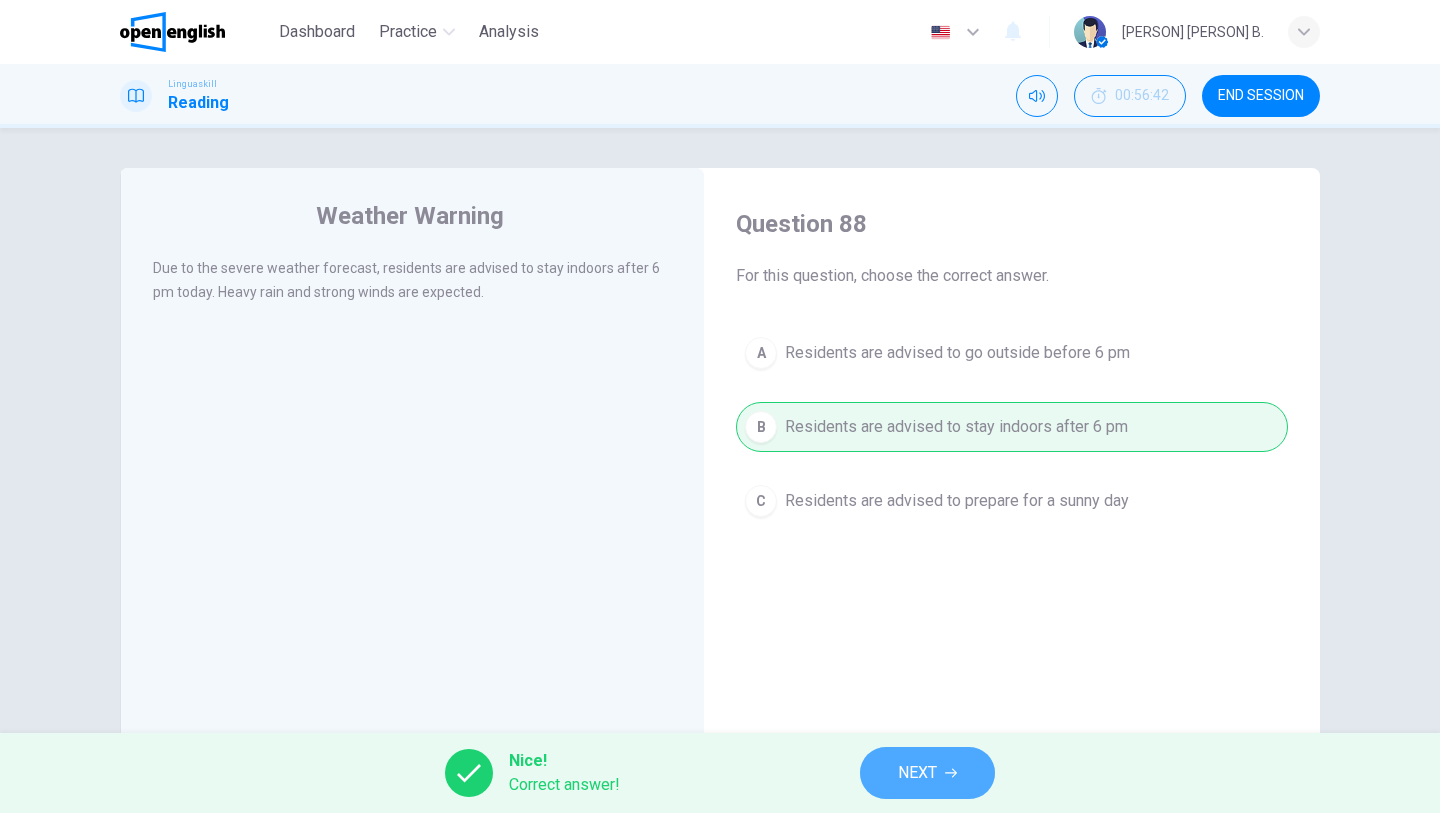 click on "NEXT" at bounding box center [917, 773] 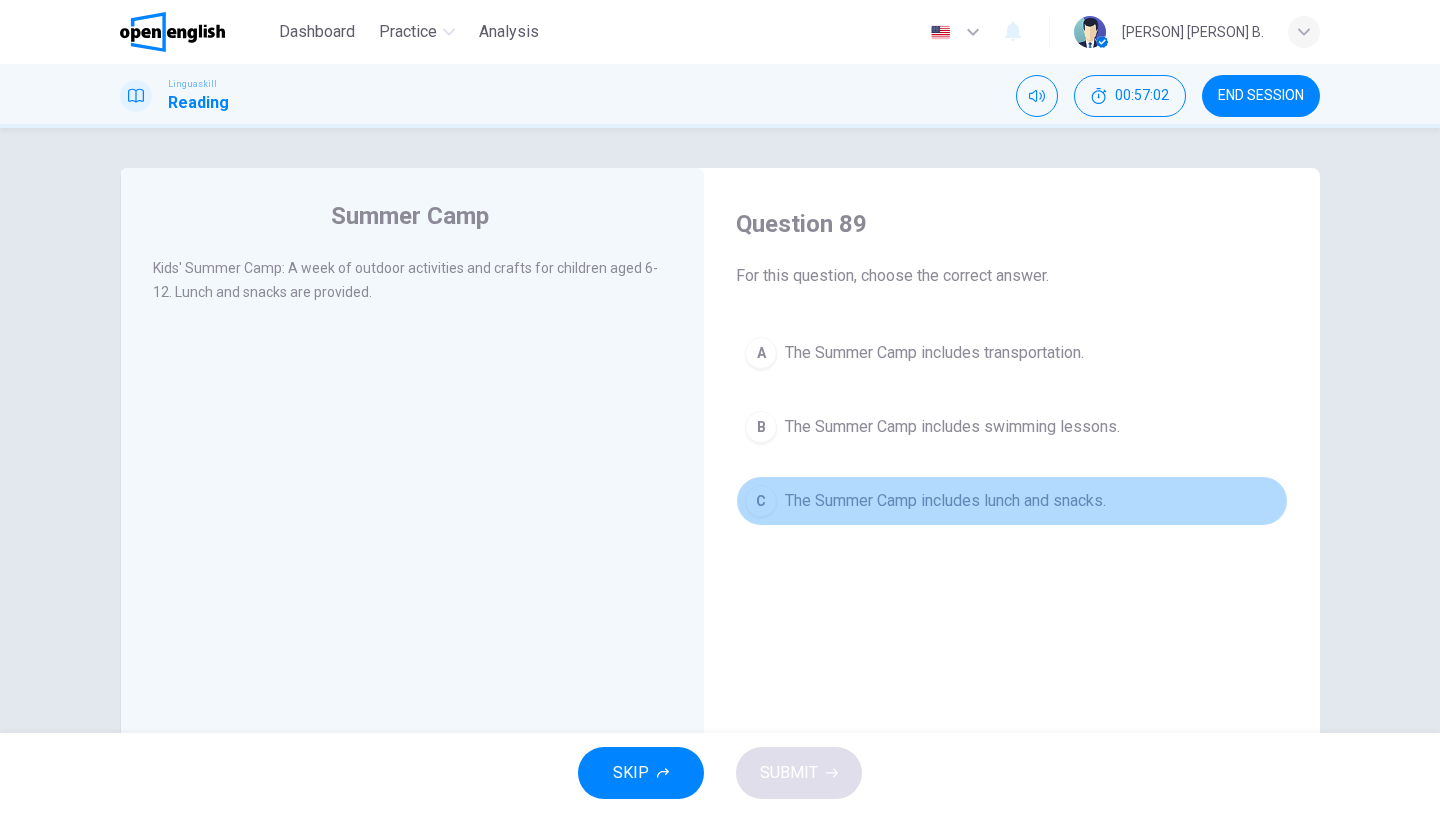 click on "The Summer Camp includes lunch and snacks." at bounding box center (945, 501) 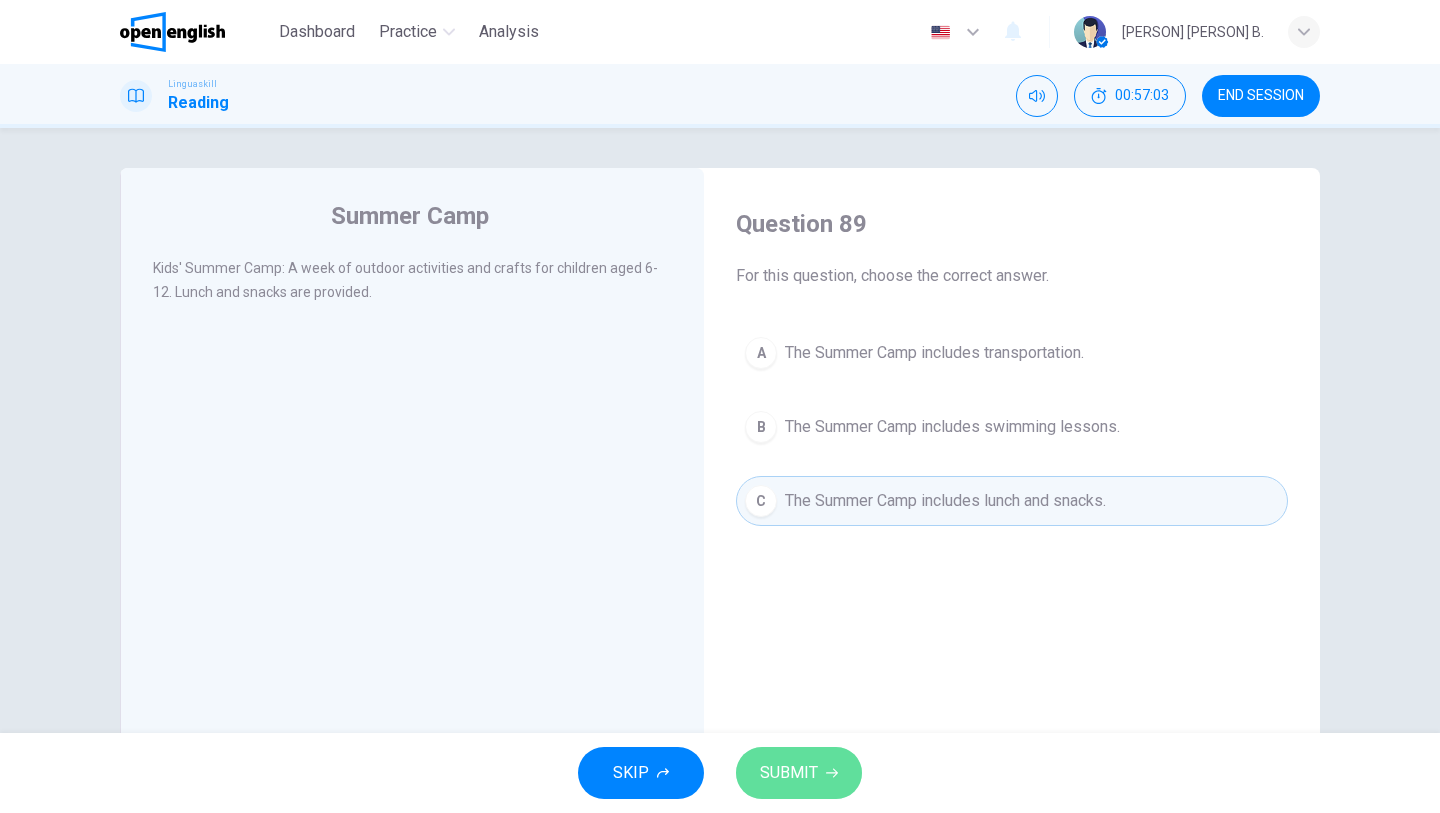 click on "SUBMIT" at bounding box center [789, 773] 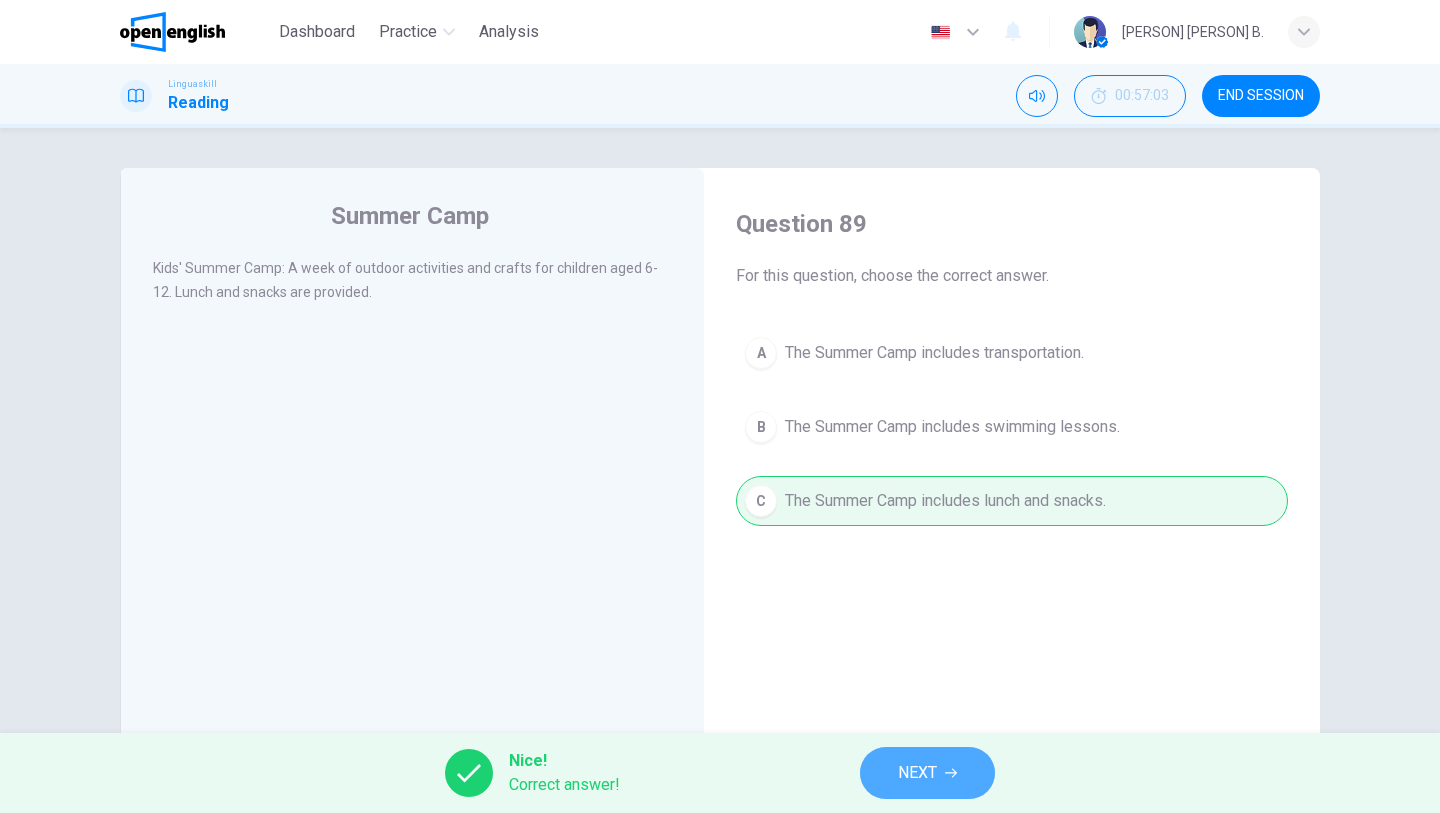 click on "NEXT" at bounding box center [917, 773] 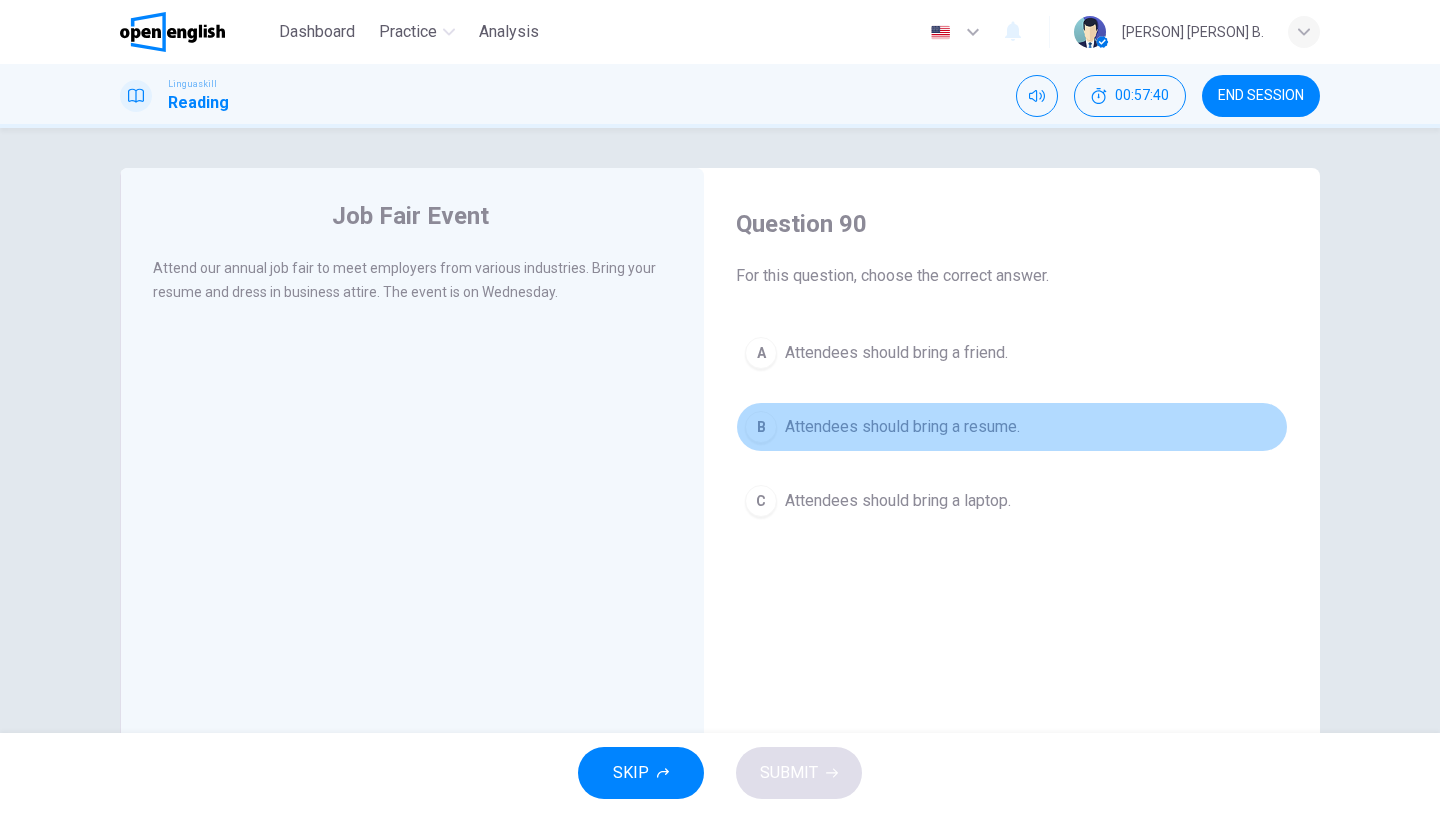 click on "Attendees should bring a resume." at bounding box center [902, 427] 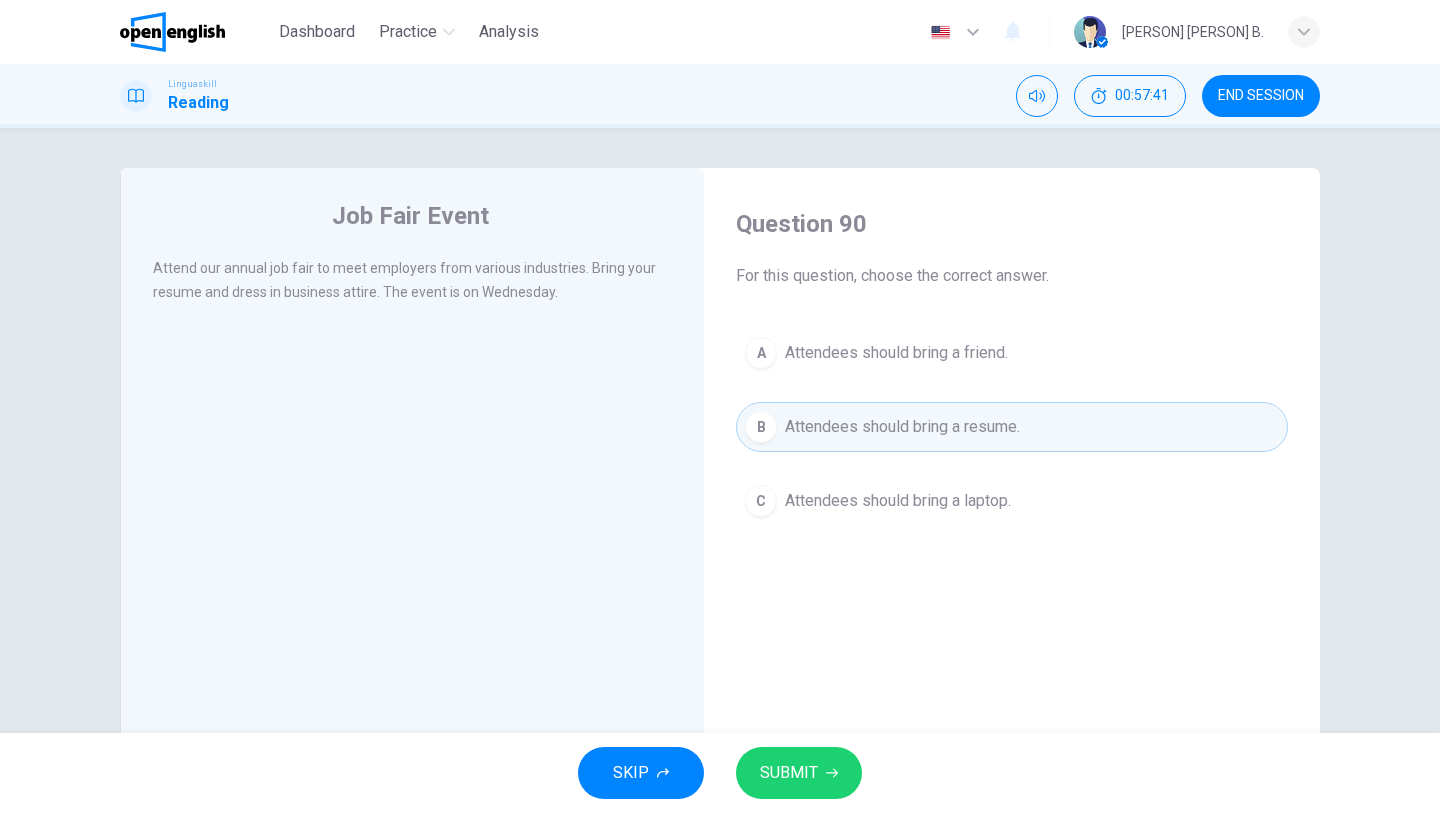 click on "SUBMIT" at bounding box center (789, 773) 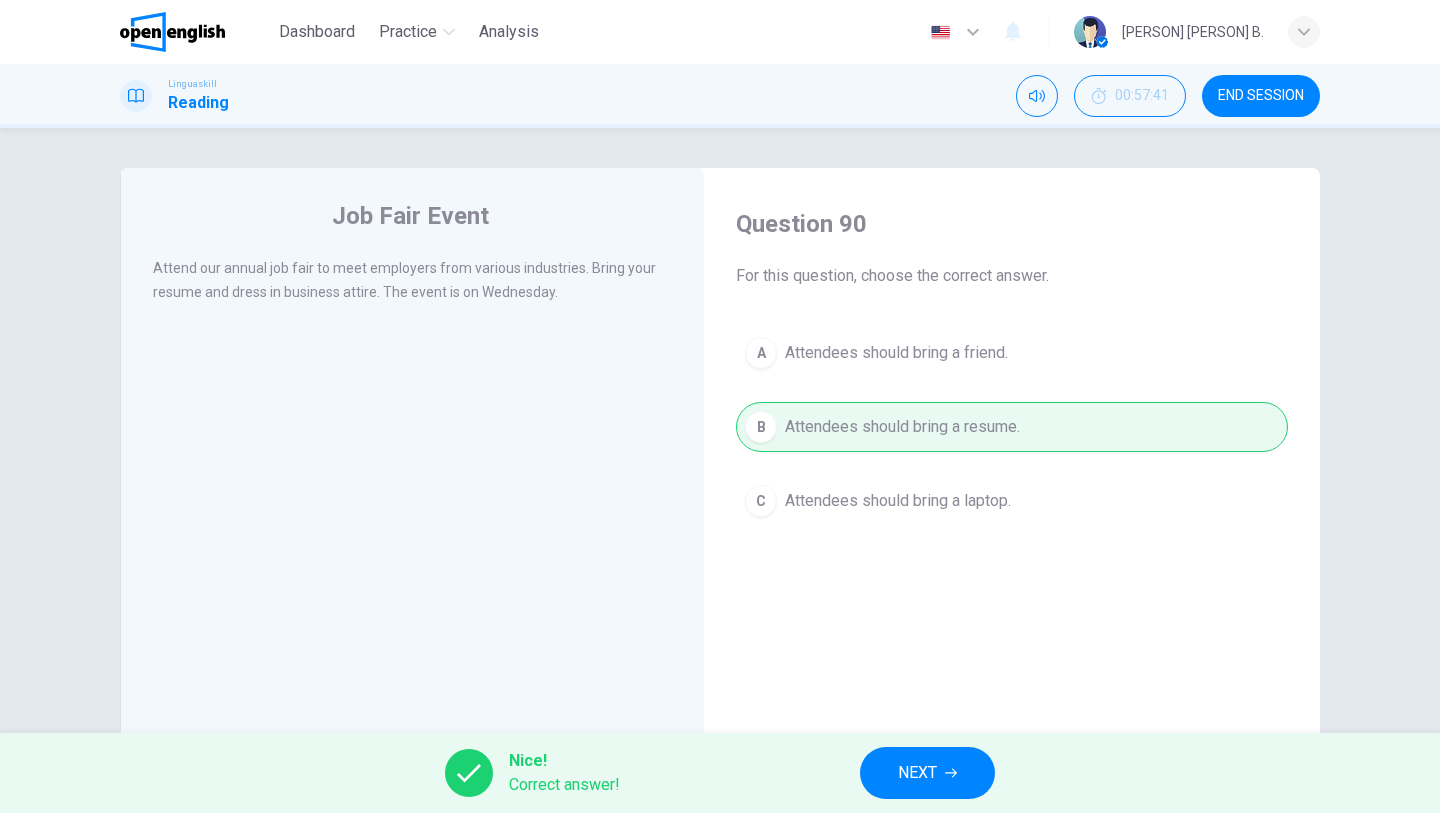 click on "NEXT" at bounding box center [917, 773] 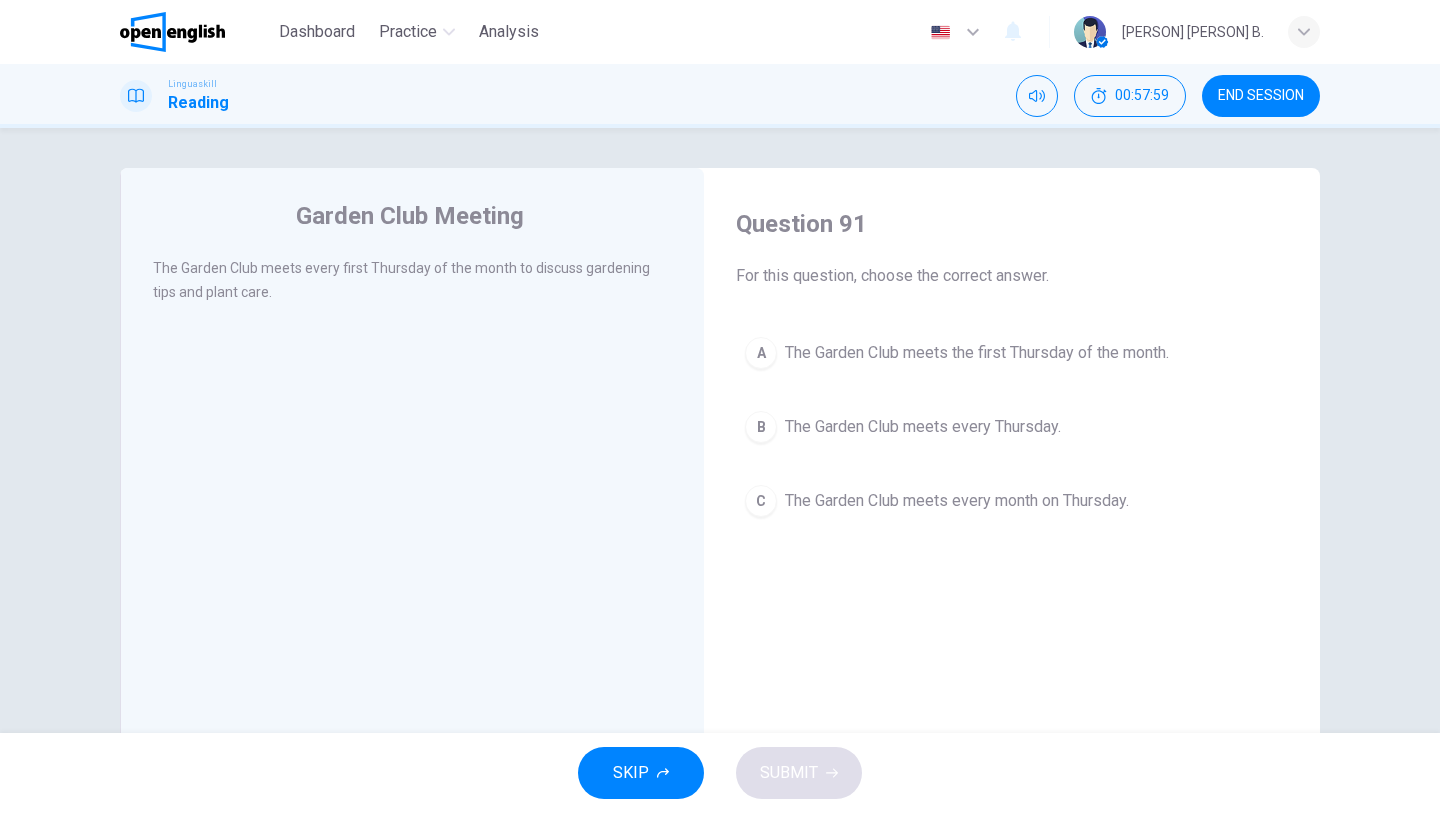 click on "The Garden Club meets the first Thursday of the month." at bounding box center [977, 353] 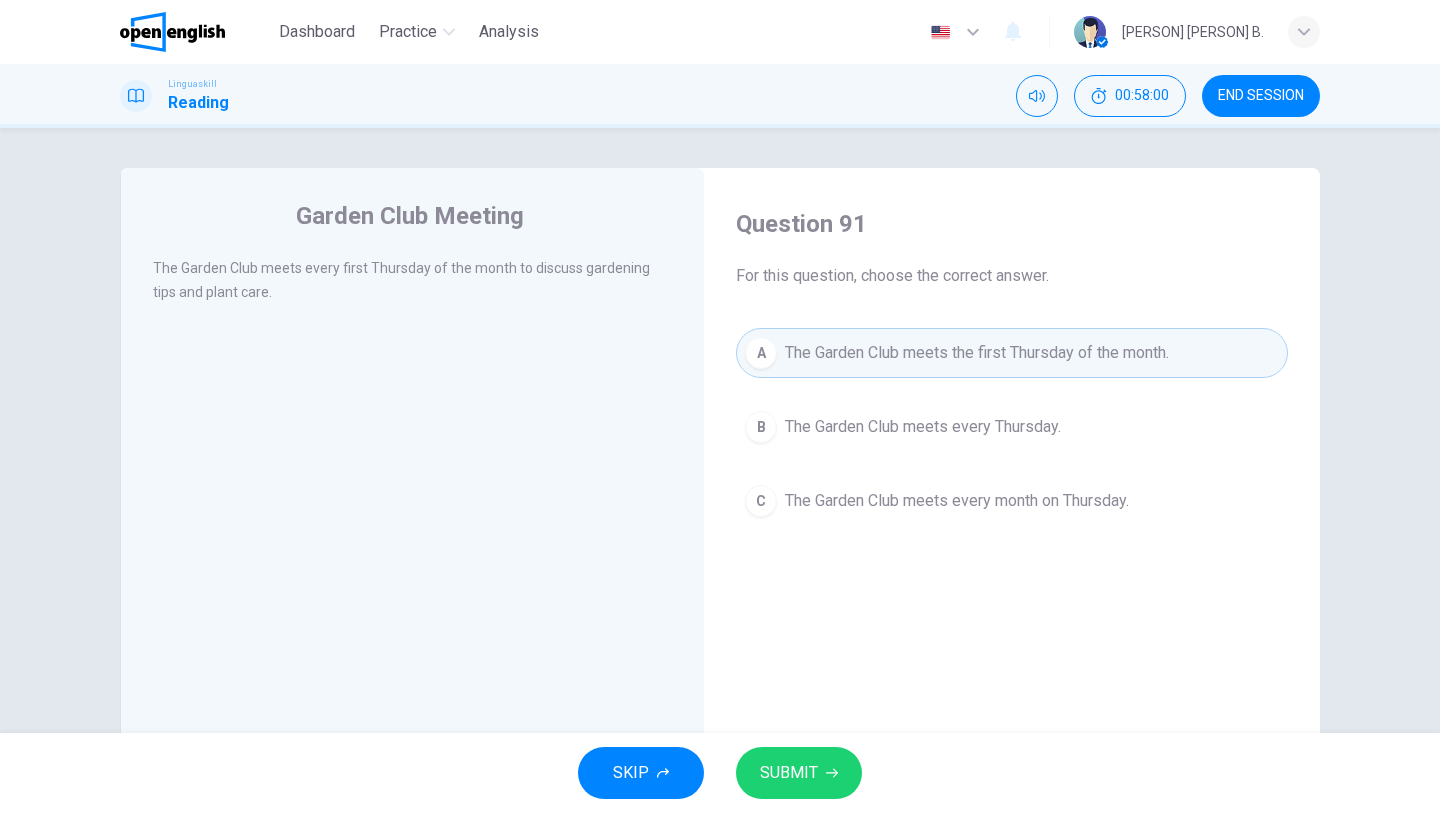 click 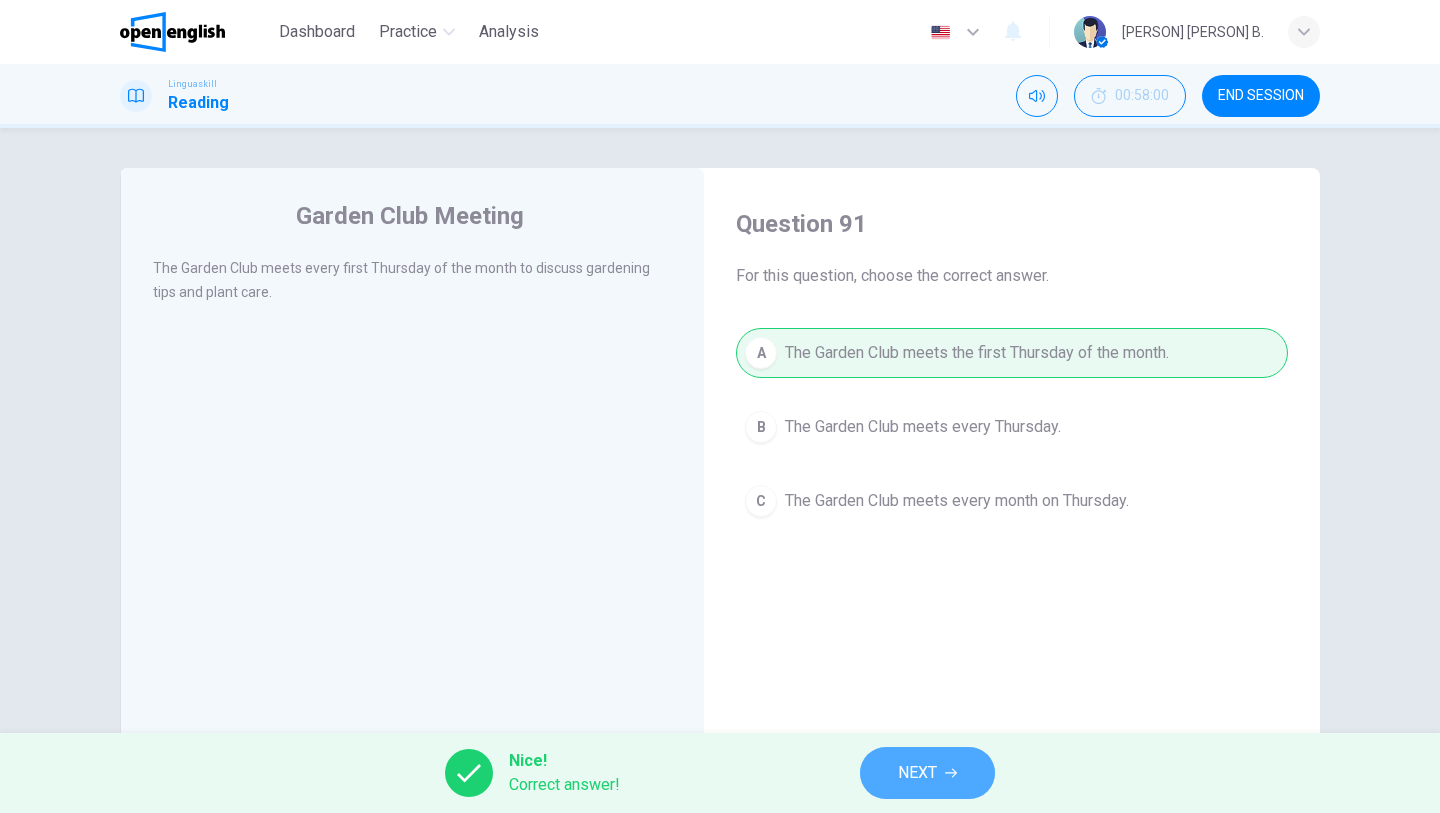 click on "NEXT" at bounding box center (927, 773) 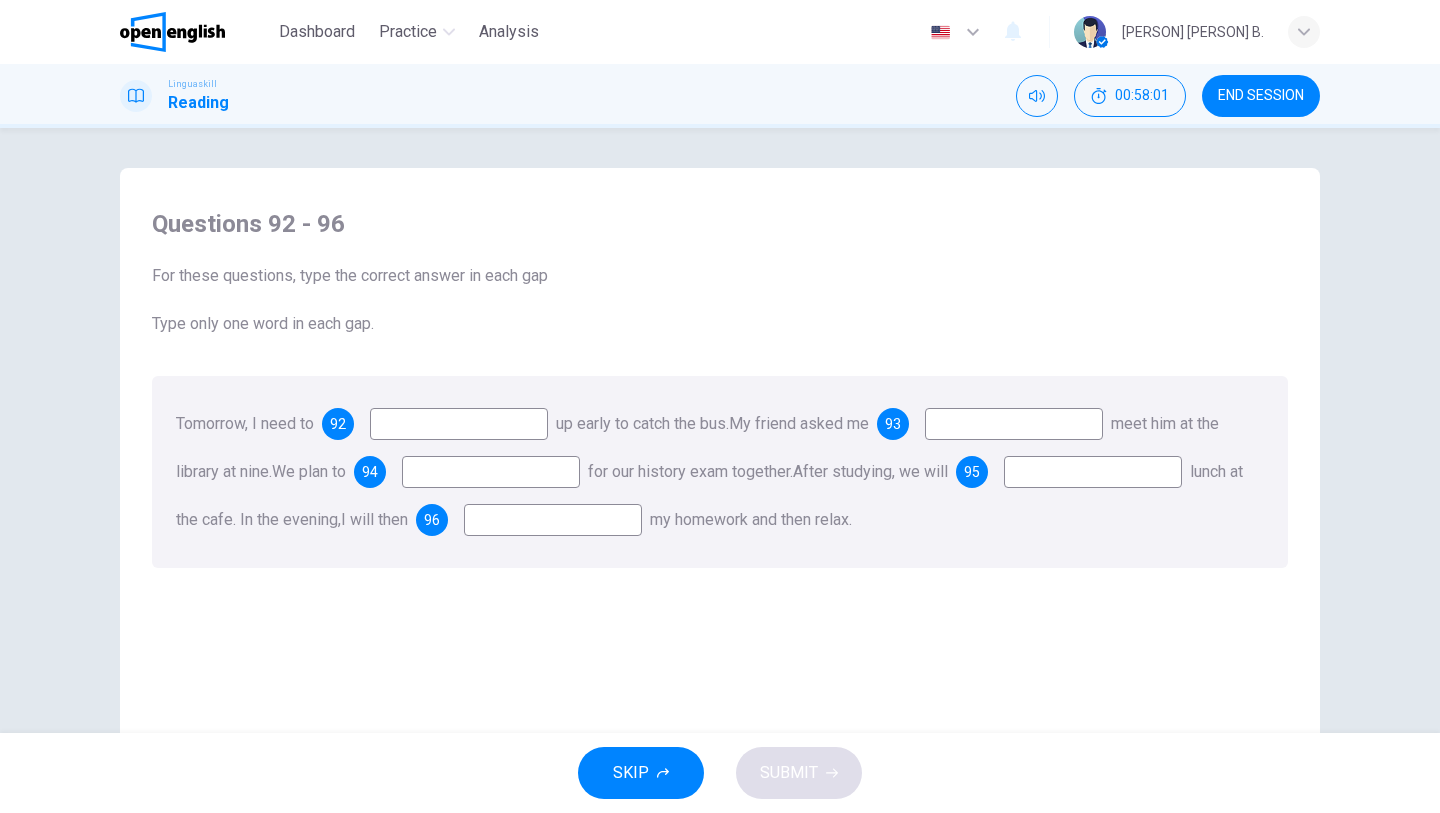 click at bounding box center [459, 424] 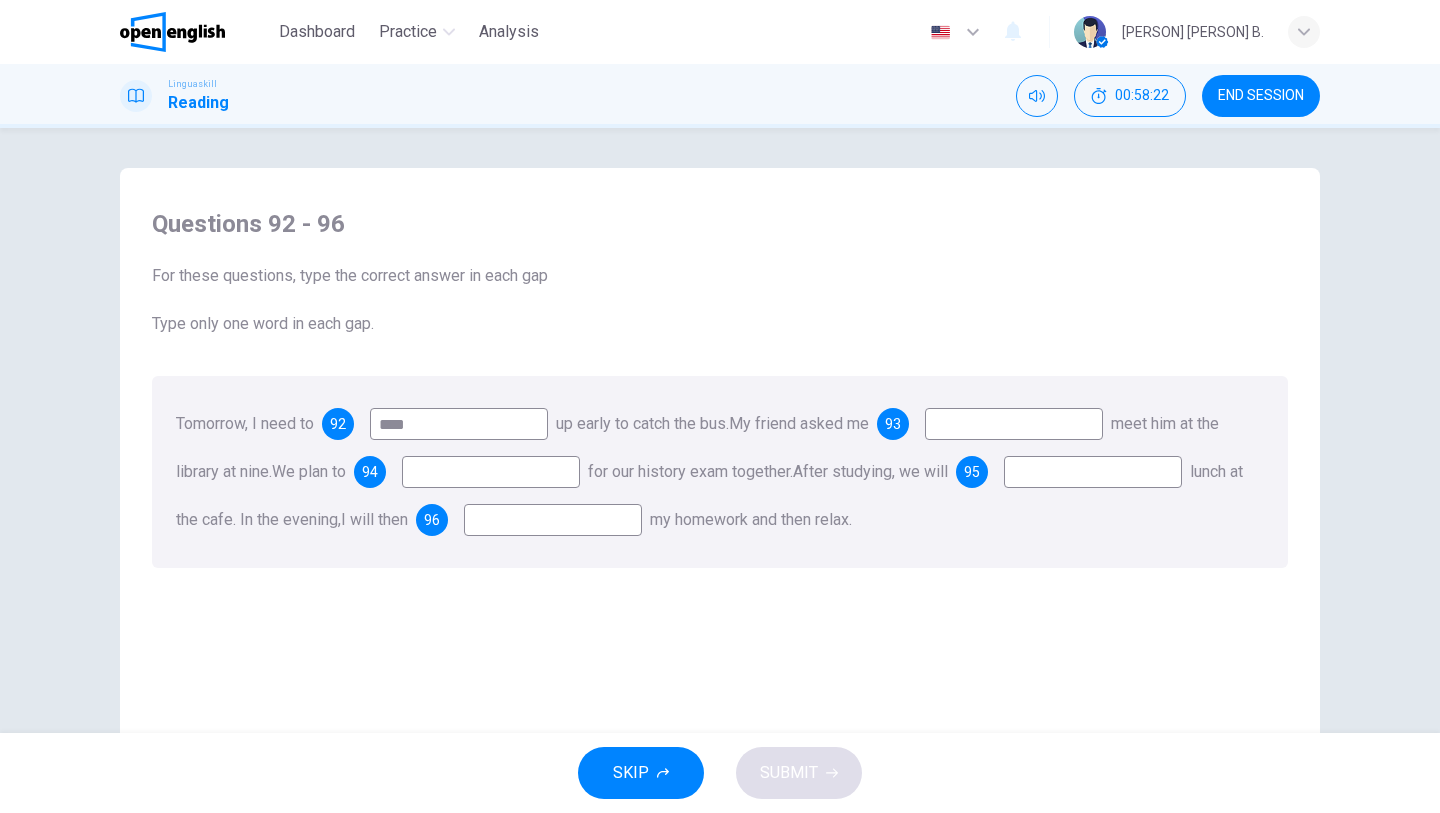 type on "****" 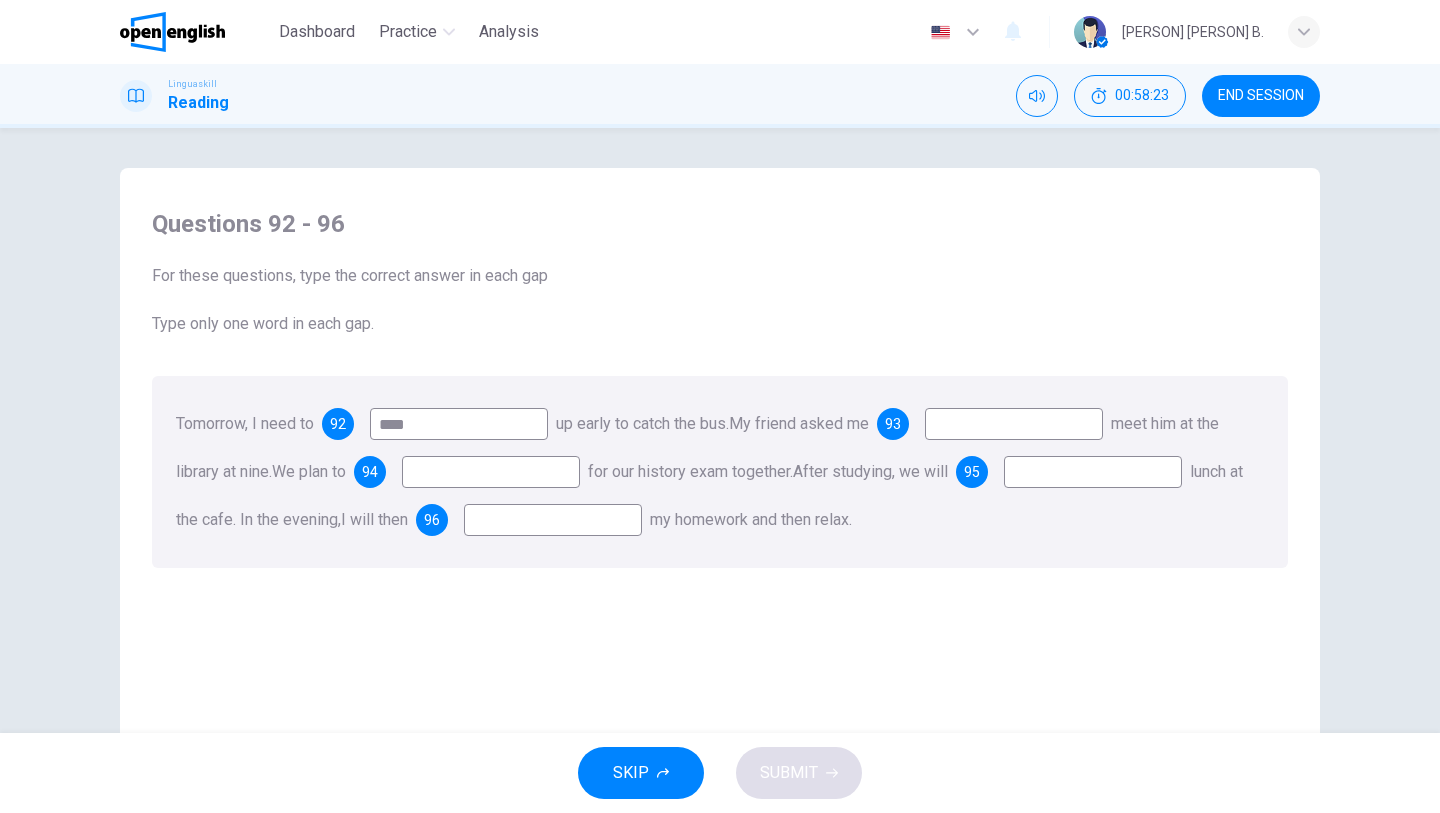 click at bounding box center [1014, 424] 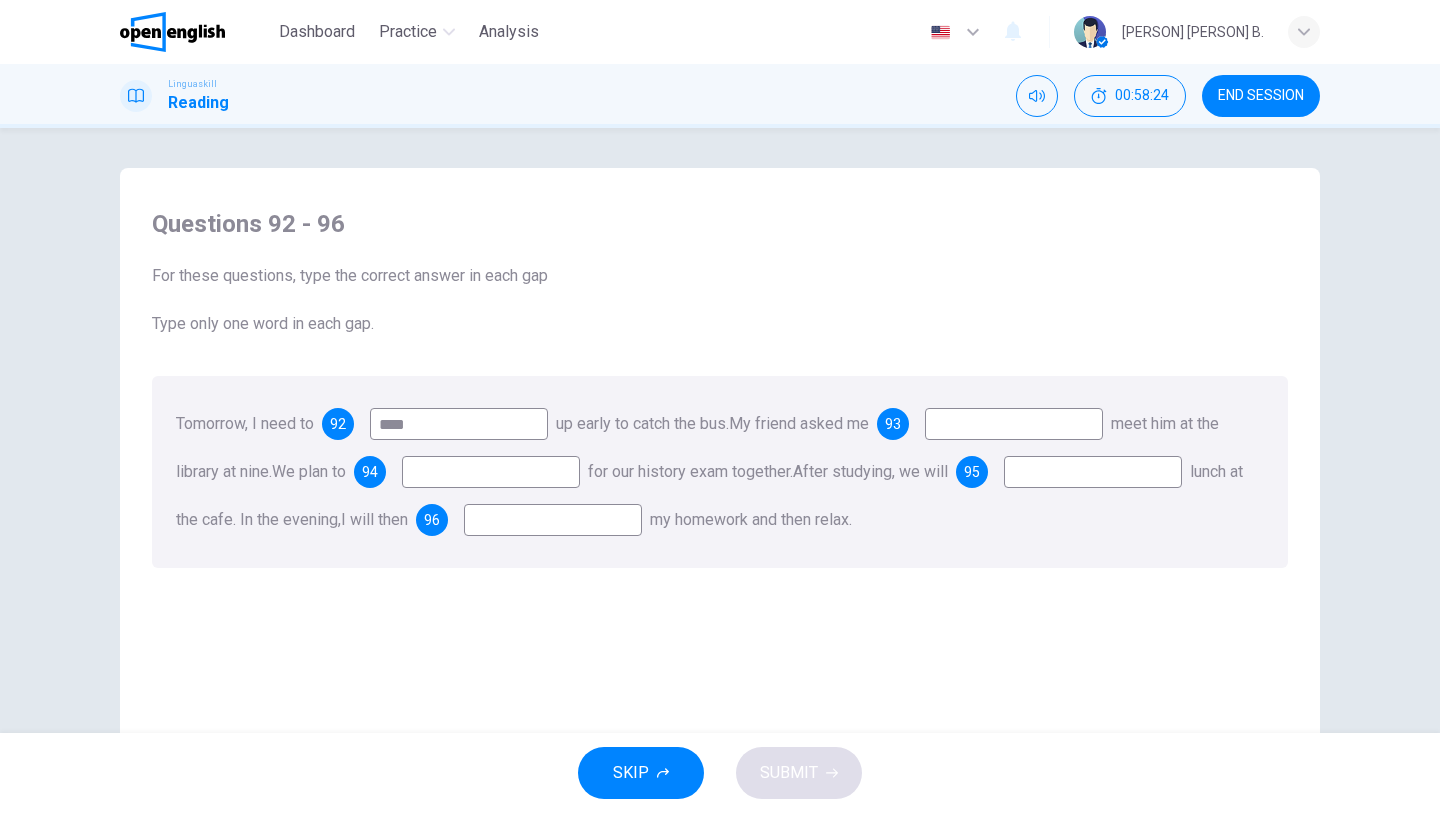 click on "Questions 92 - 96 For these questions, type the correct answer in each gap Type only one word in each gap. Tomorrow, I need to 92 **** up early to catch the bus. My friend asked me 93 meet him at the library at nine. We plan to 94 for our history exam together. After studying, we will 95 lunch at the cafe. In the evening, I will then 96 my homework and then relax." at bounding box center (720, 525) 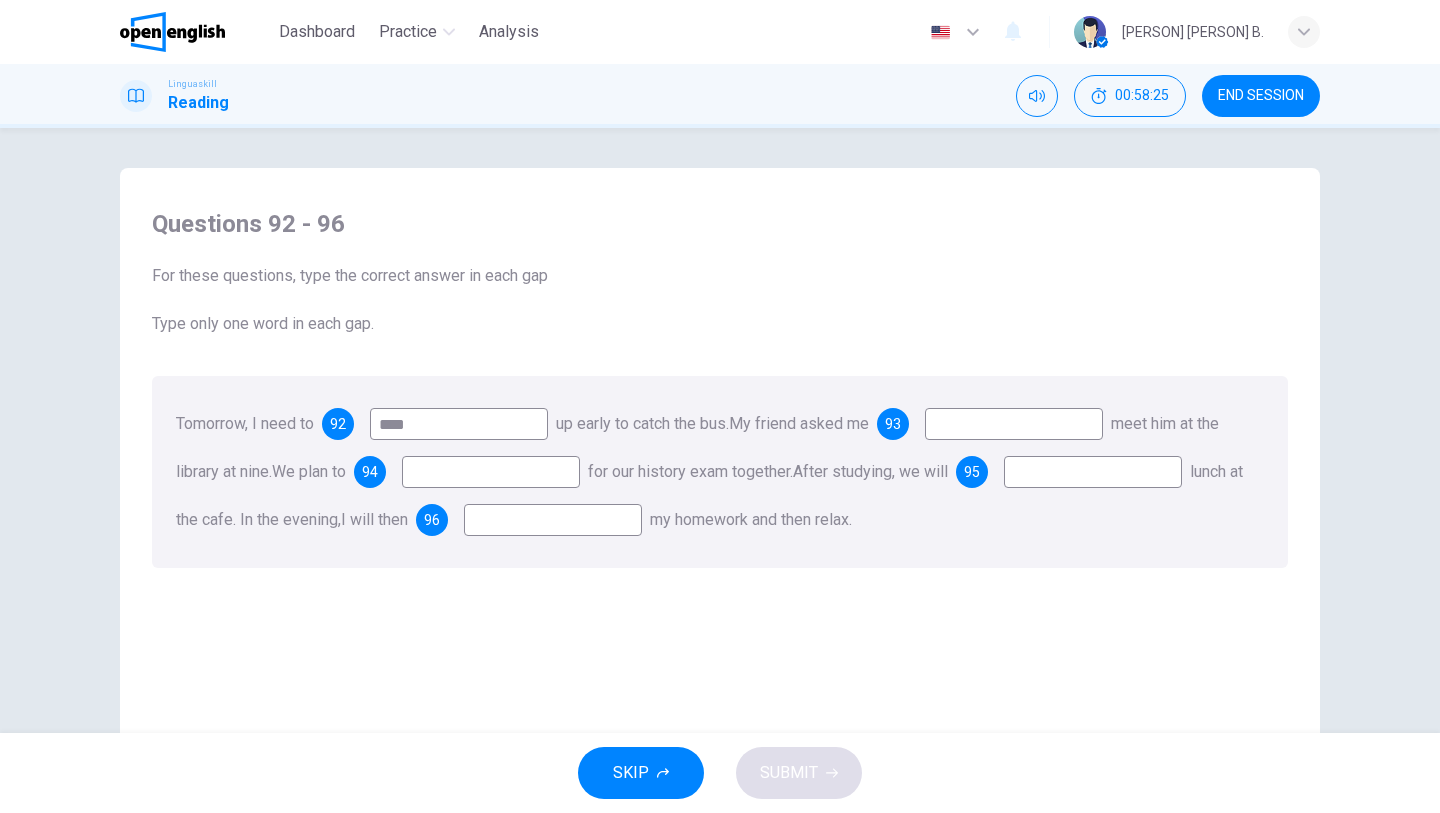 click at bounding box center (1014, 424) 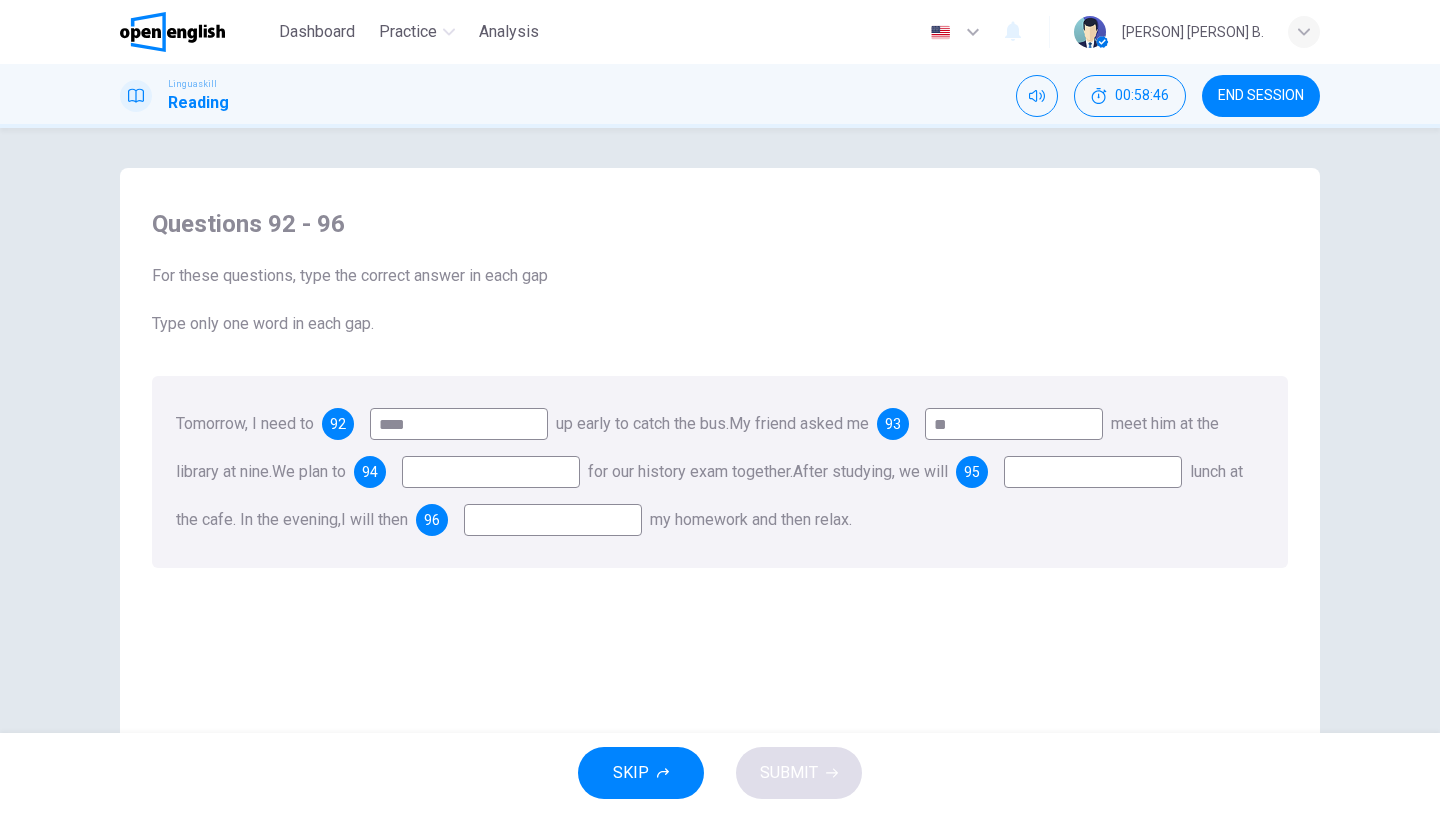 type on "*" 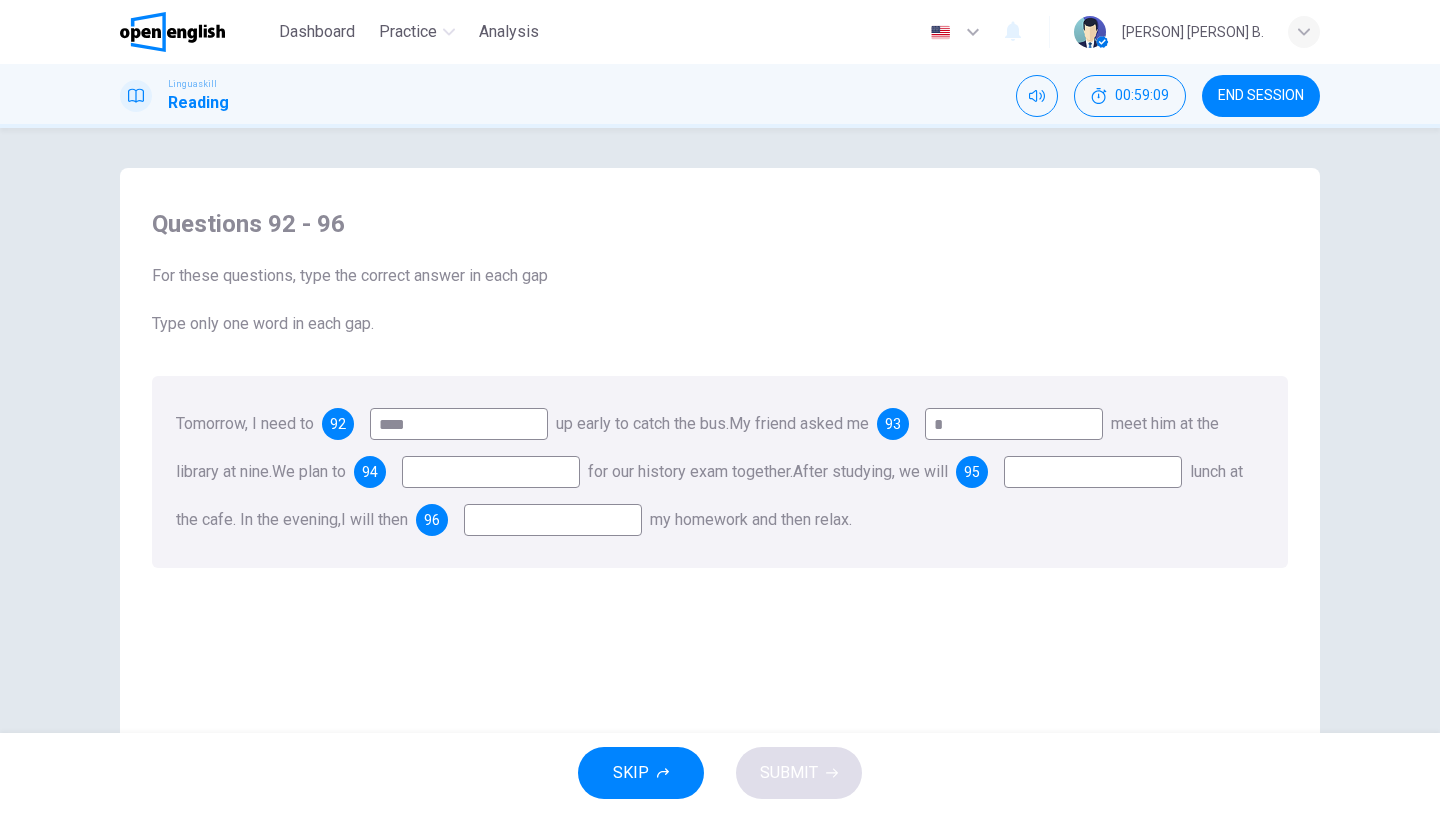 type on "*" 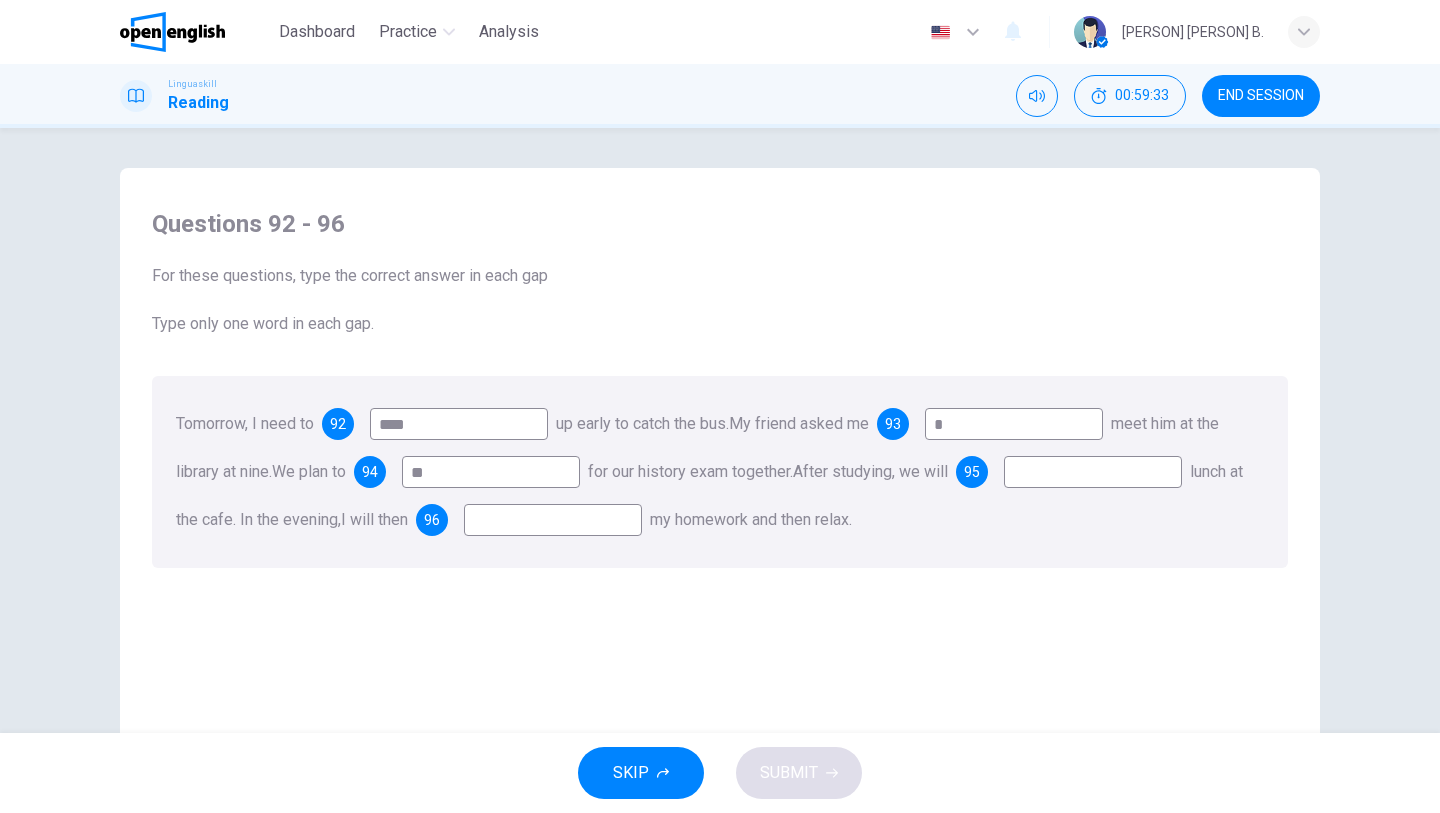 type on "**" 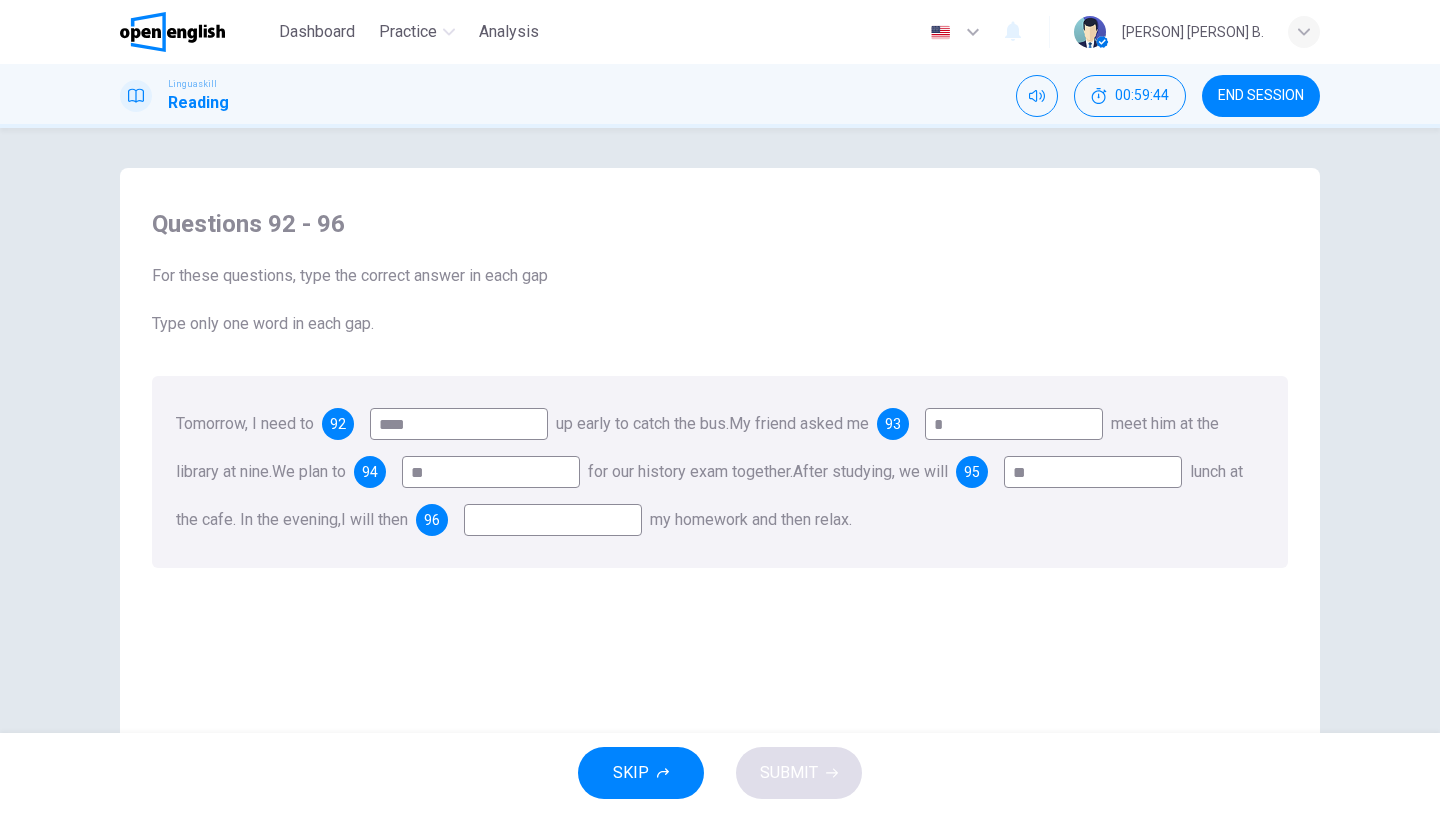 type on "**" 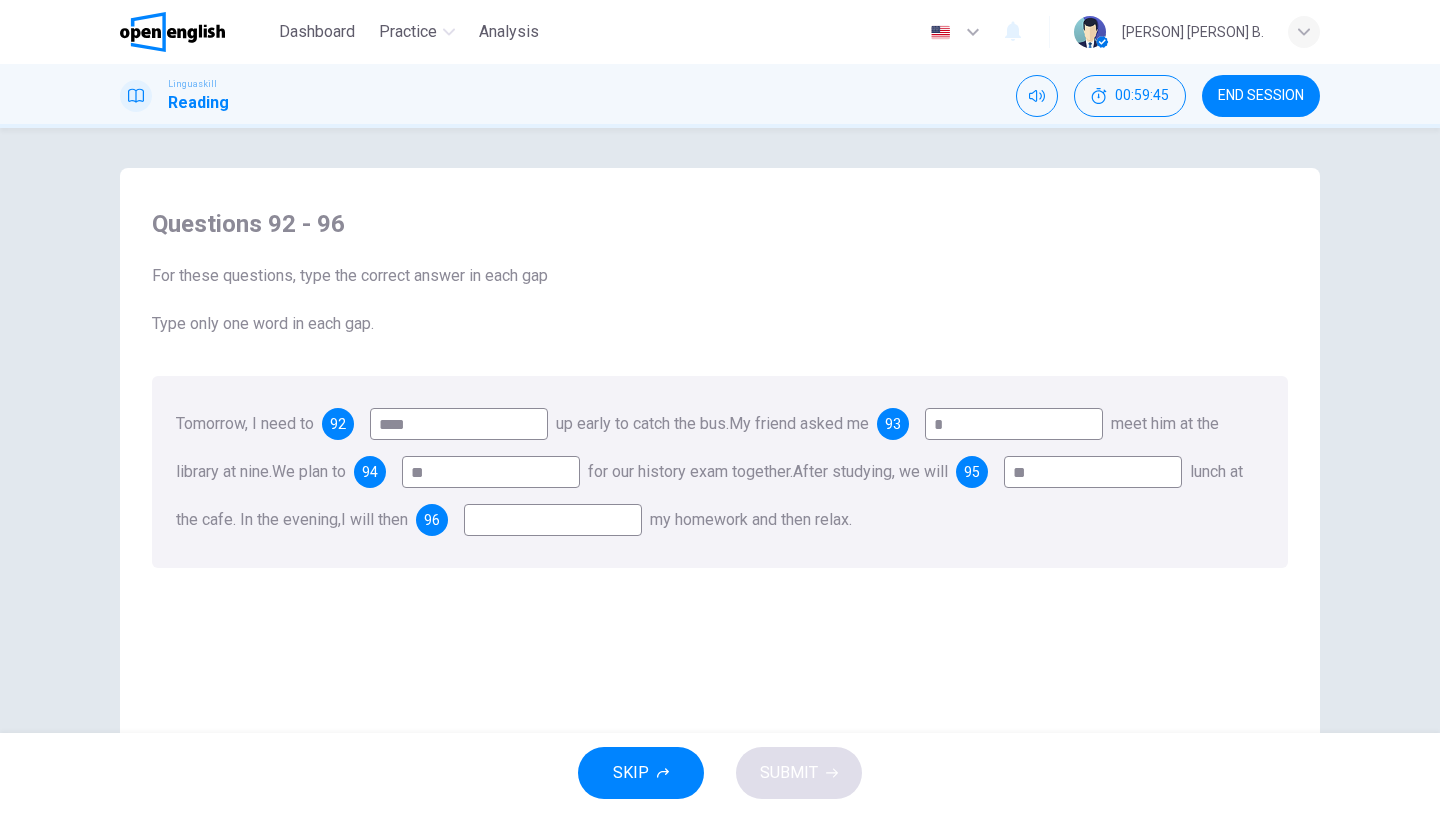 click at bounding box center [553, 520] 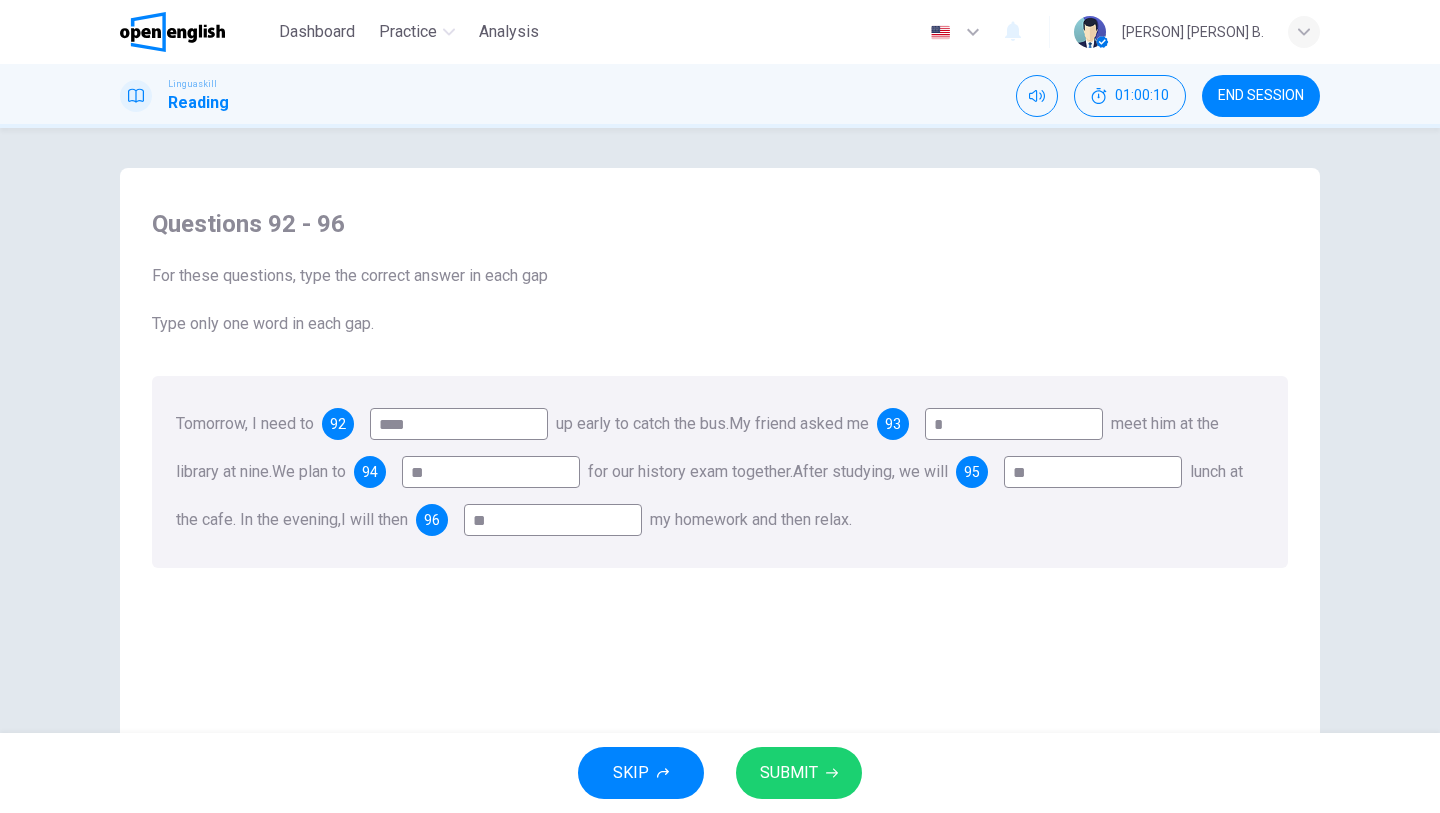 type on "*" 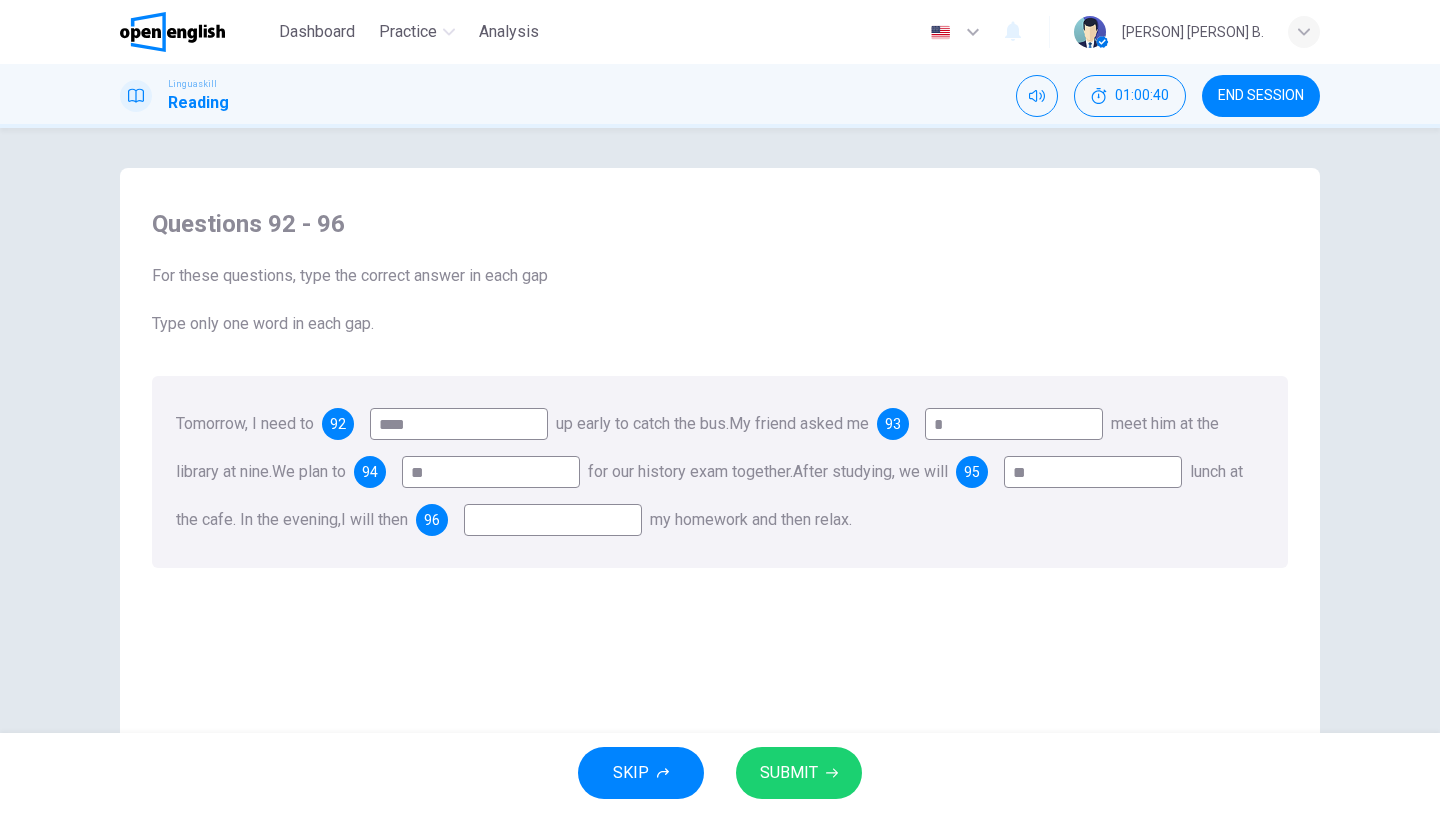 type on "*" 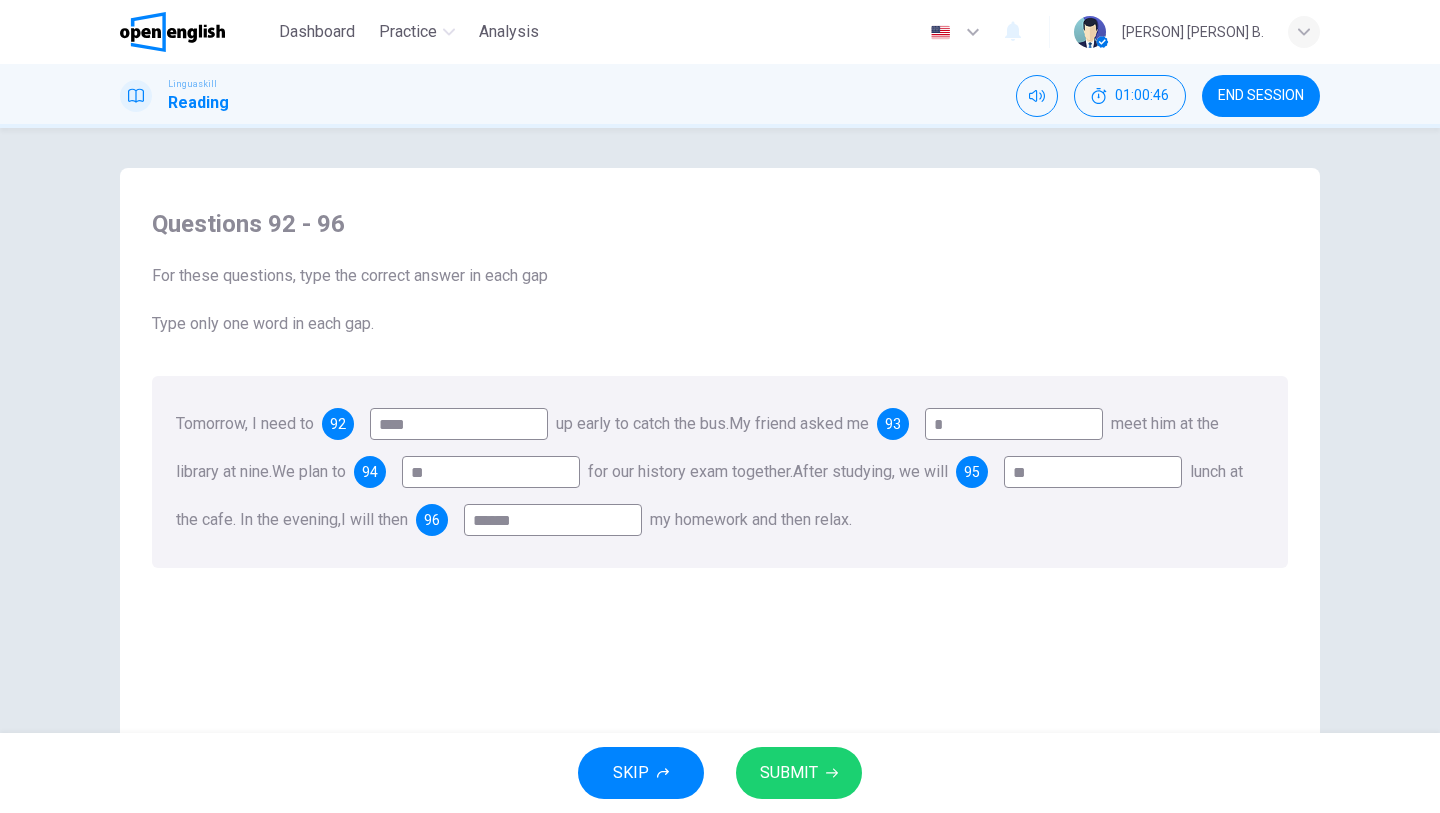 type on "******" 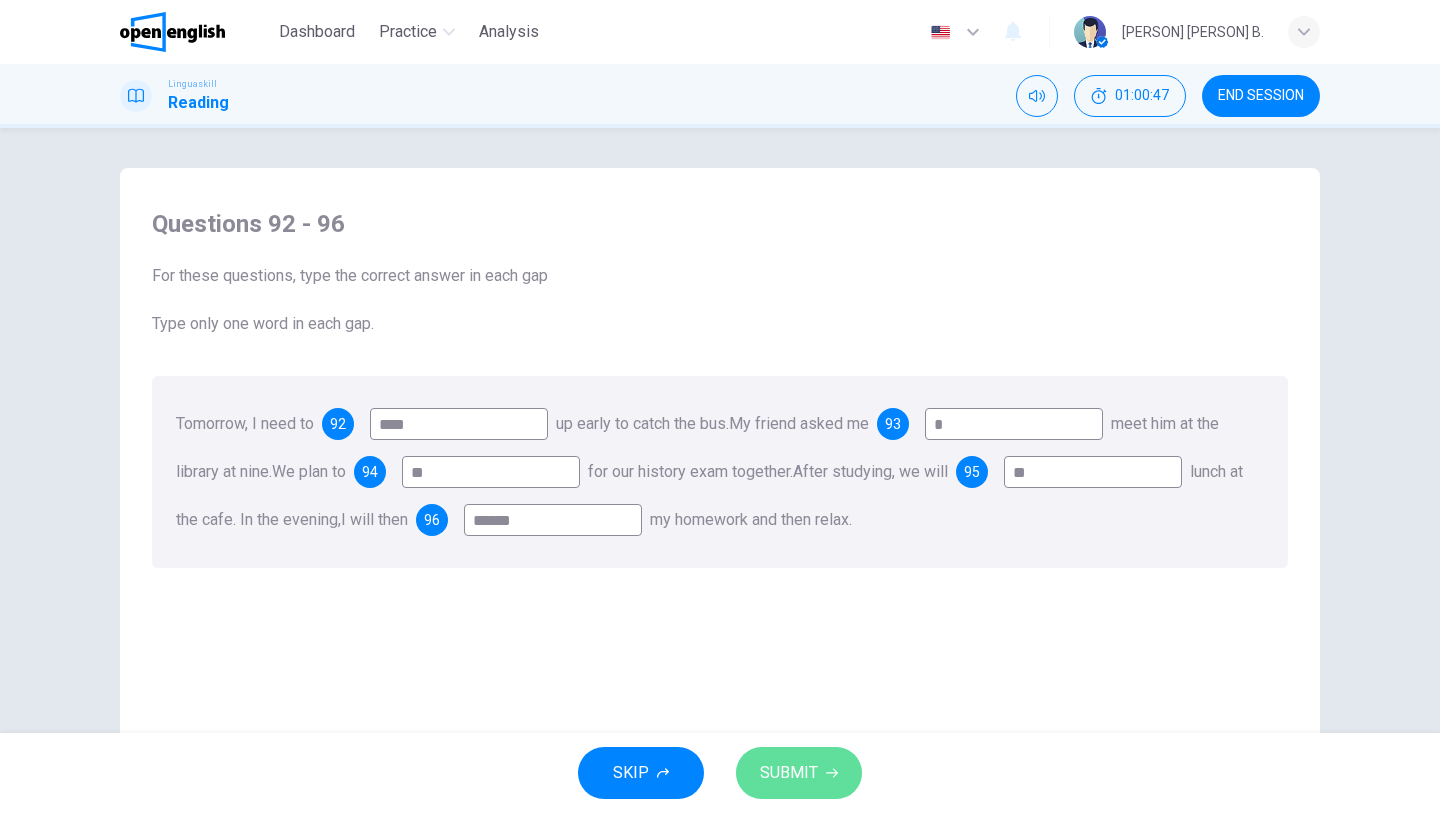 click on "SUBMIT" at bounding box center (789, 773) 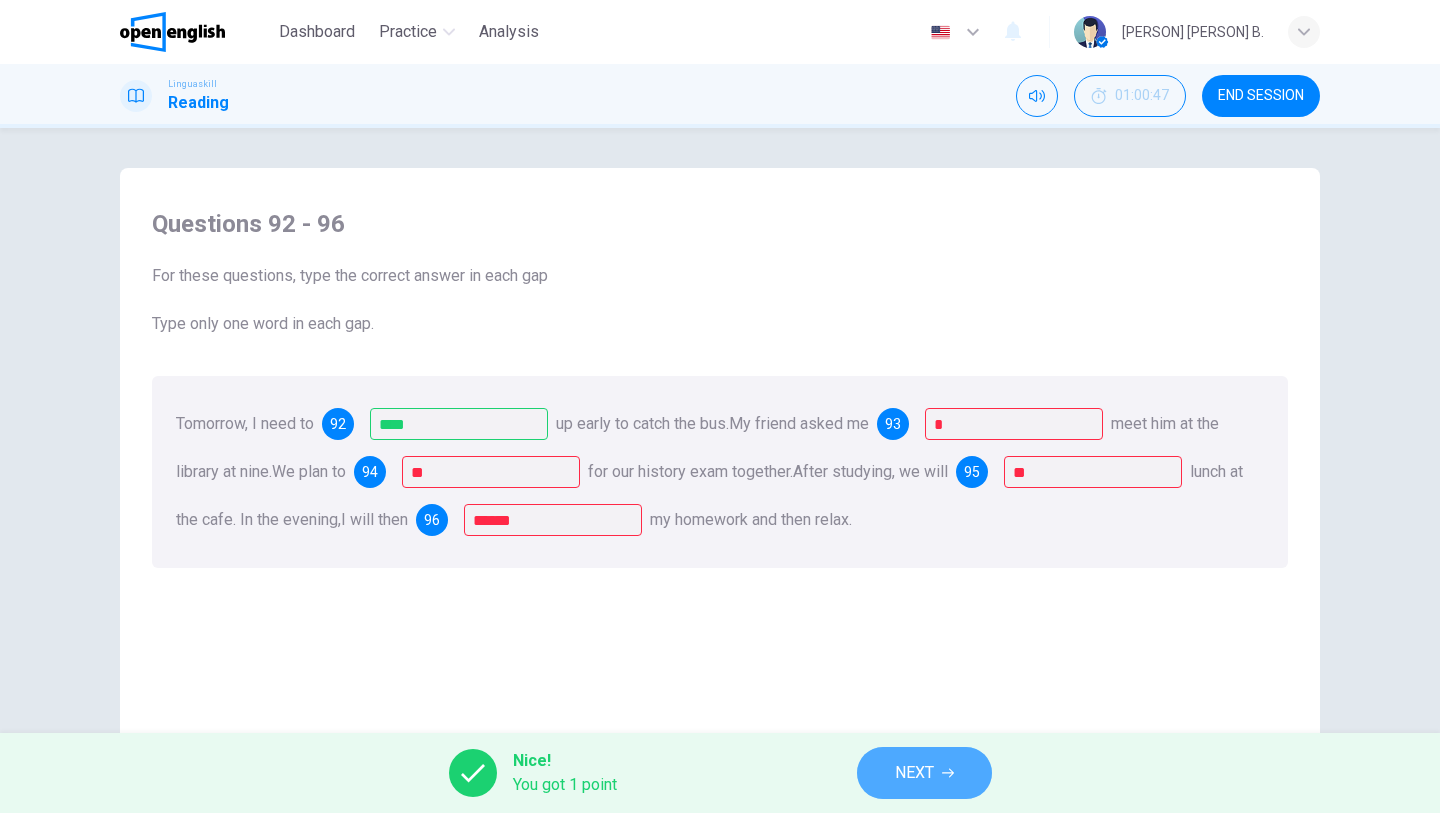 click on "NEXT" at bounding box center [924, 773] 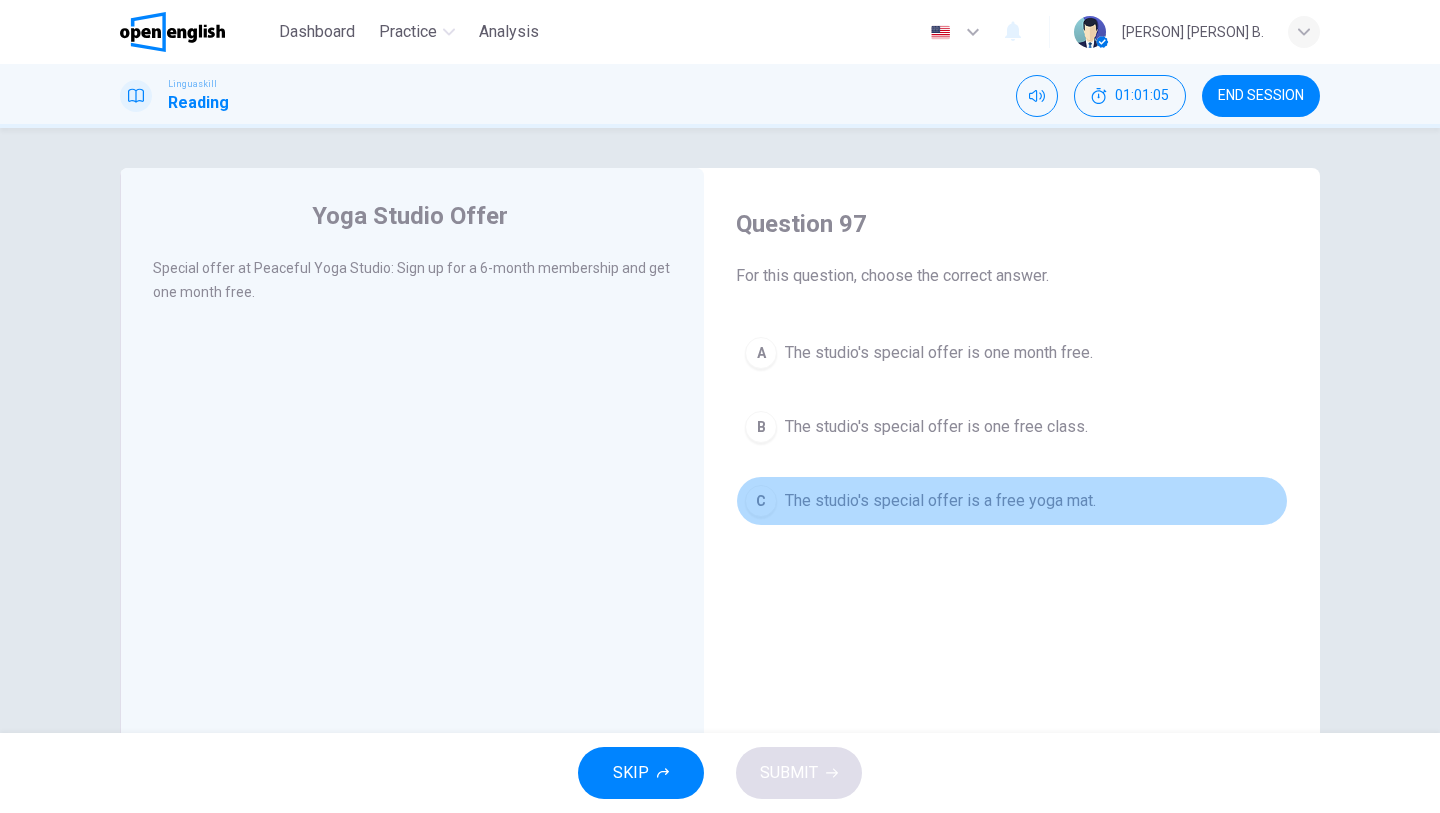 click on "The studio's special offer is a free yoga mat." at bounding box center [940, 501] 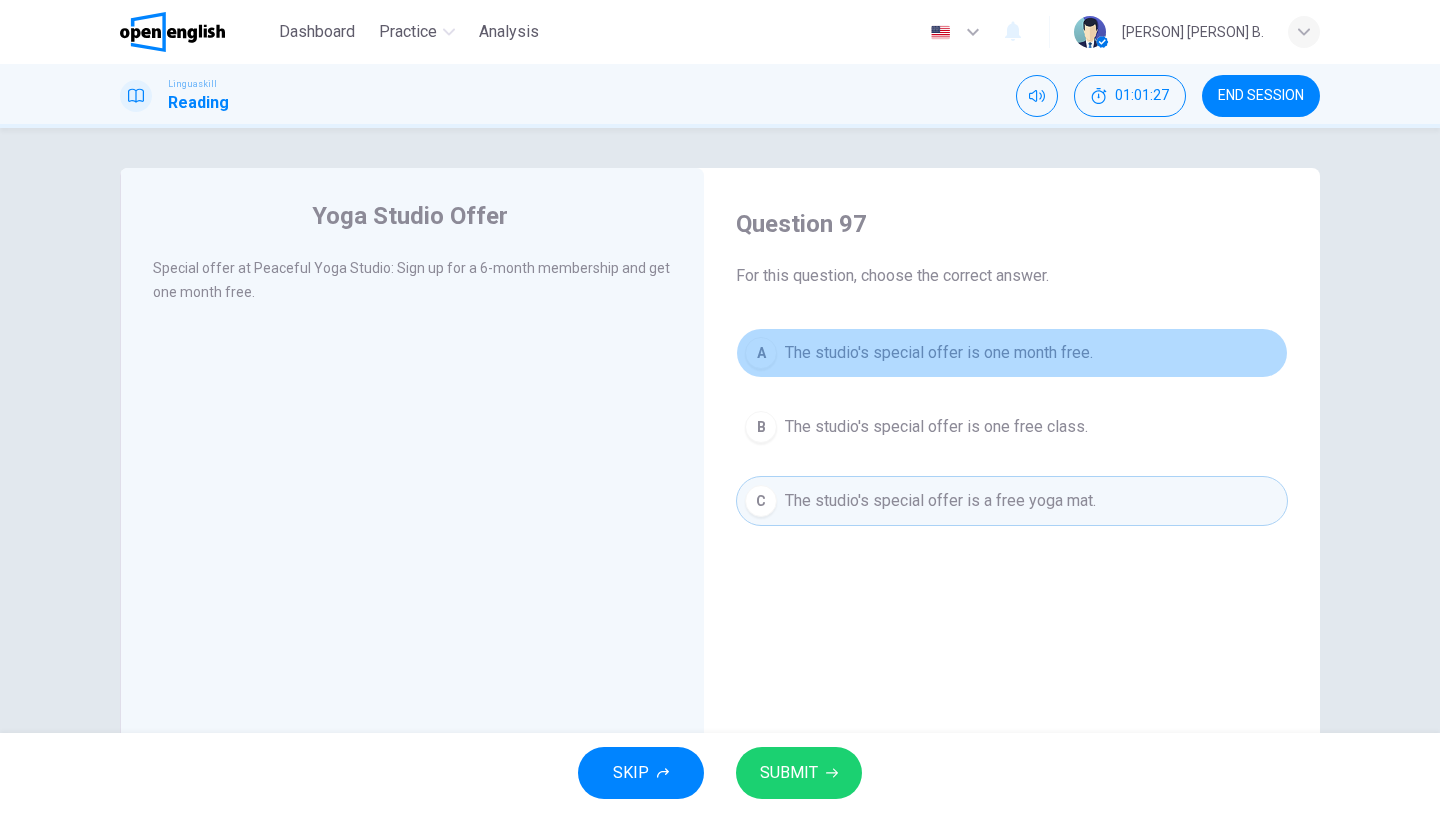 click on "The studio's special offer is one month free." at bounding box center (939, 353) 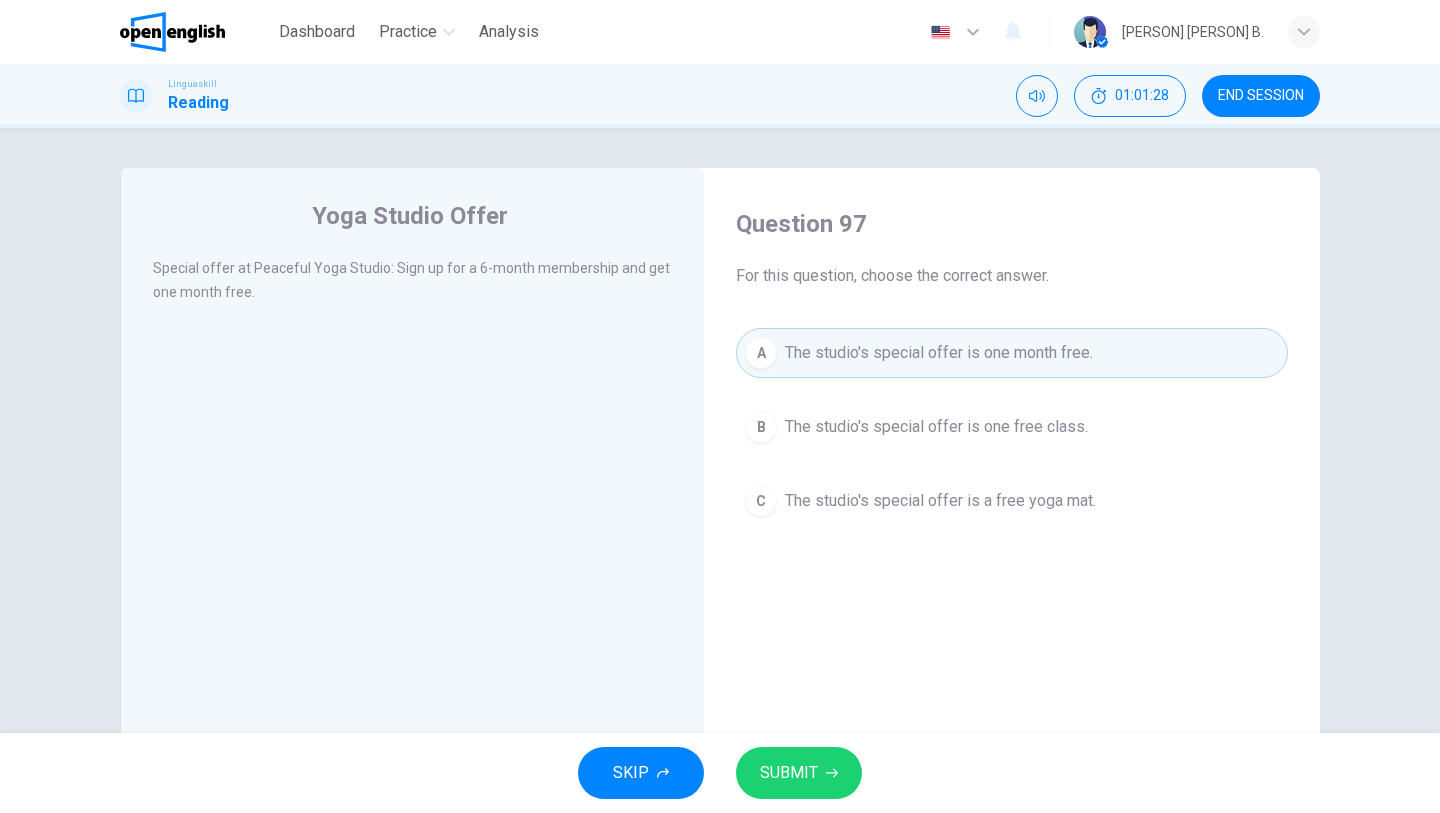 click on "SUBMIT" at bounding box center (789, 773) 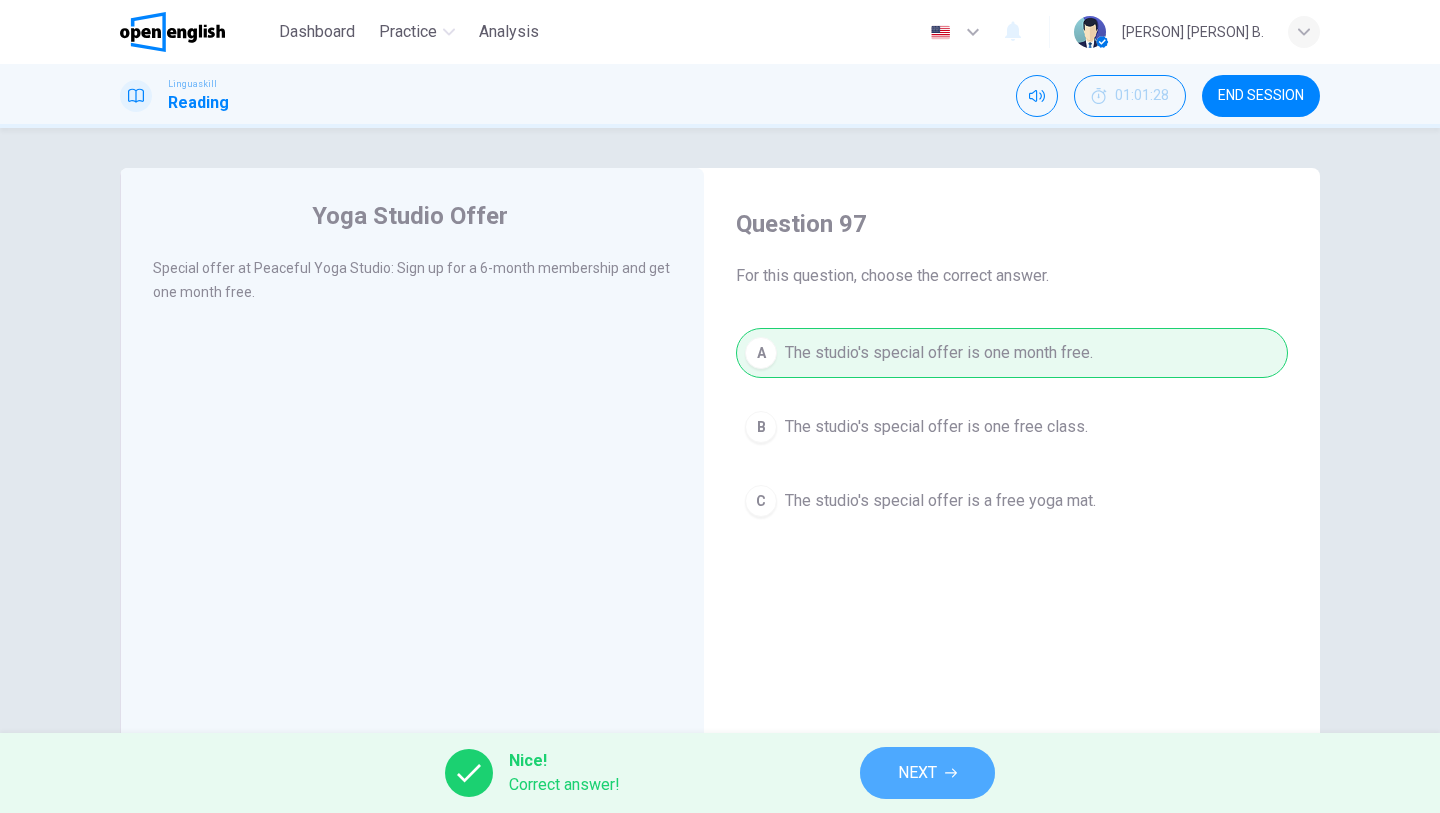 click on "NEXT" at bounding box center [927, 773] 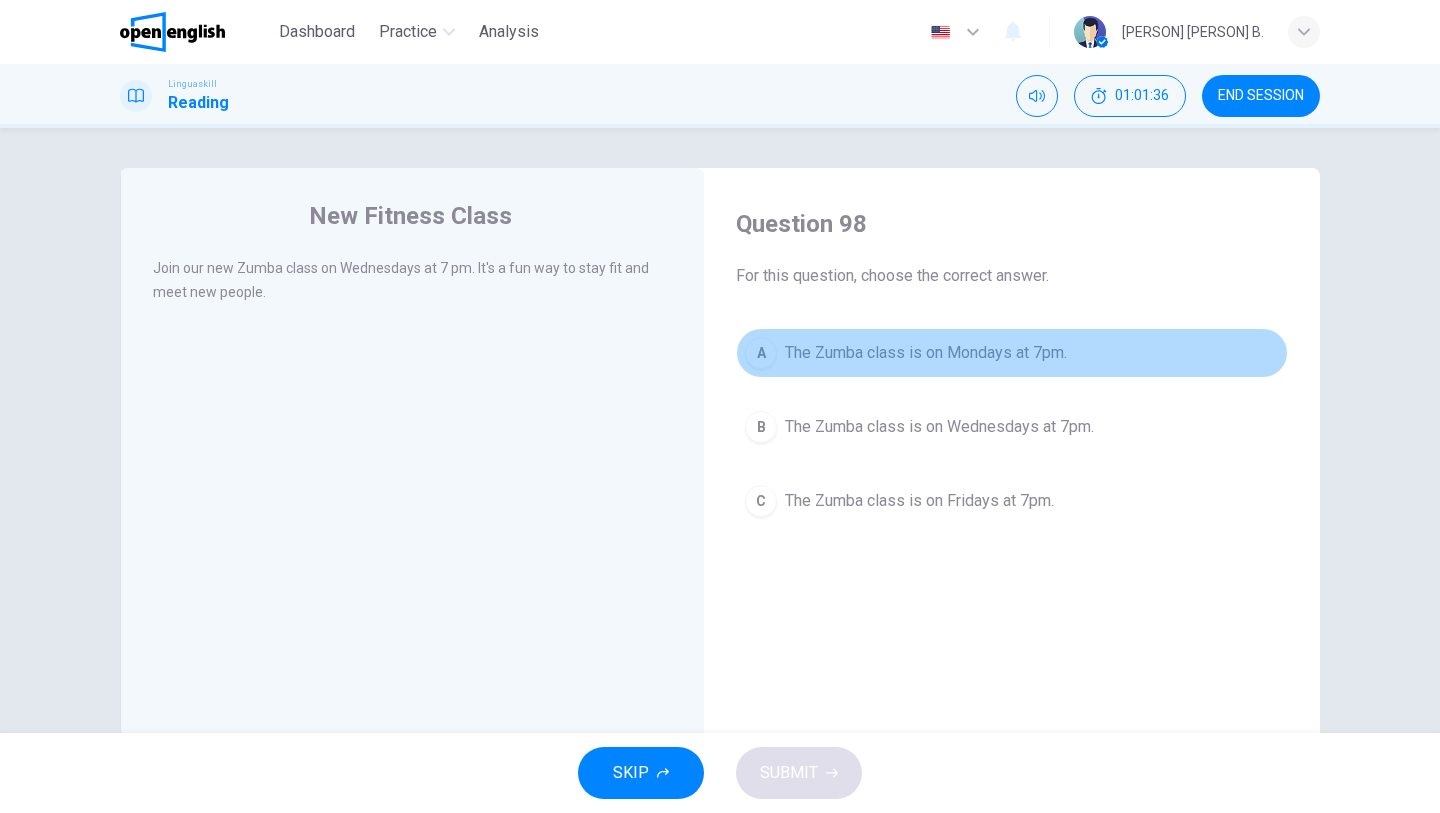 click on "The Zumba class is on Mondays at 7pm." at bounding box center [926, 353] 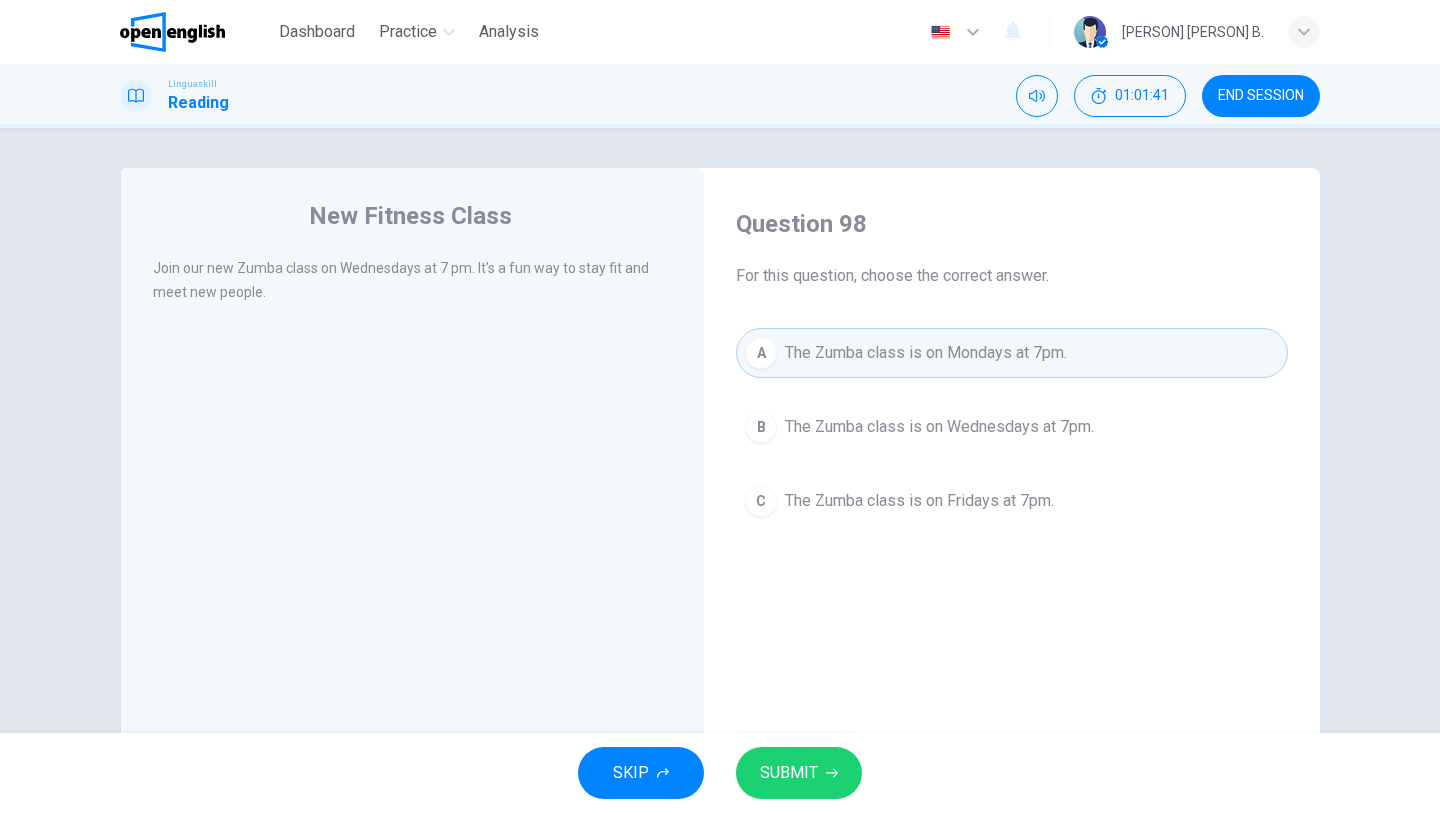 click on "The Zumba class is on Wednesdays at 7pm." at bounding box center [939, 427] 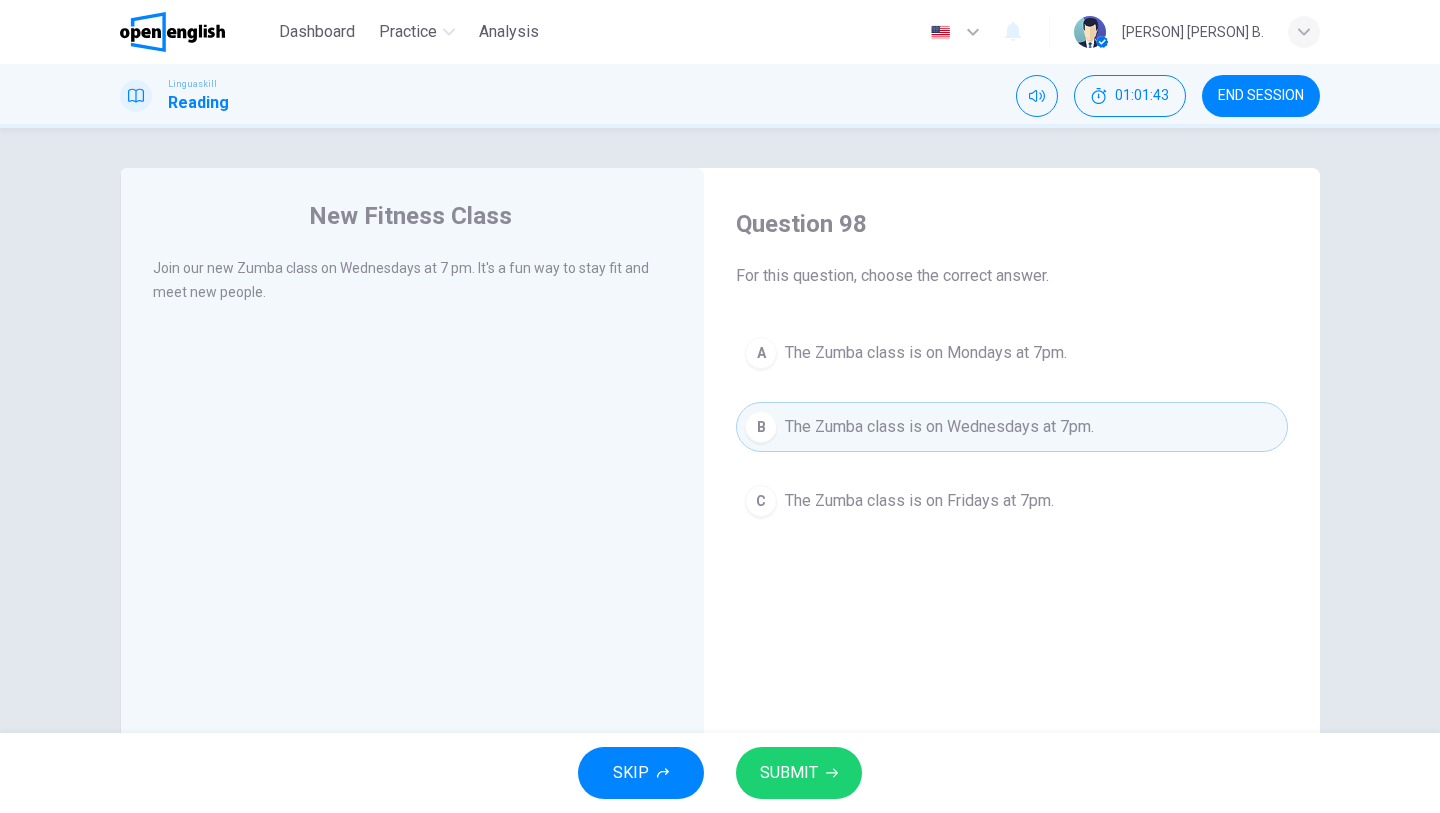 click on "SUBMIT" at bounding box center (789, 773) 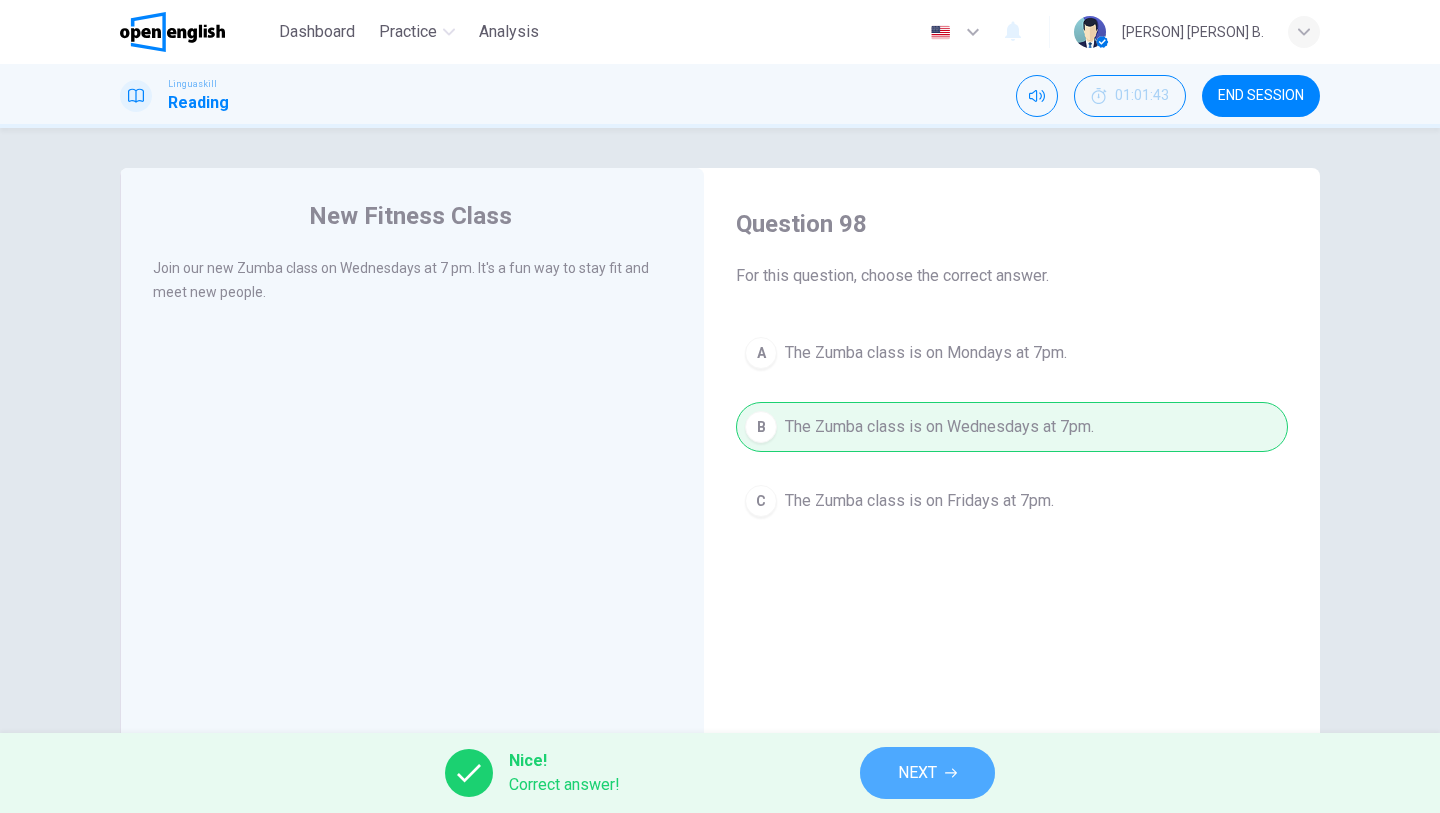 click on "NEXT" at bounding box center (917, 773) 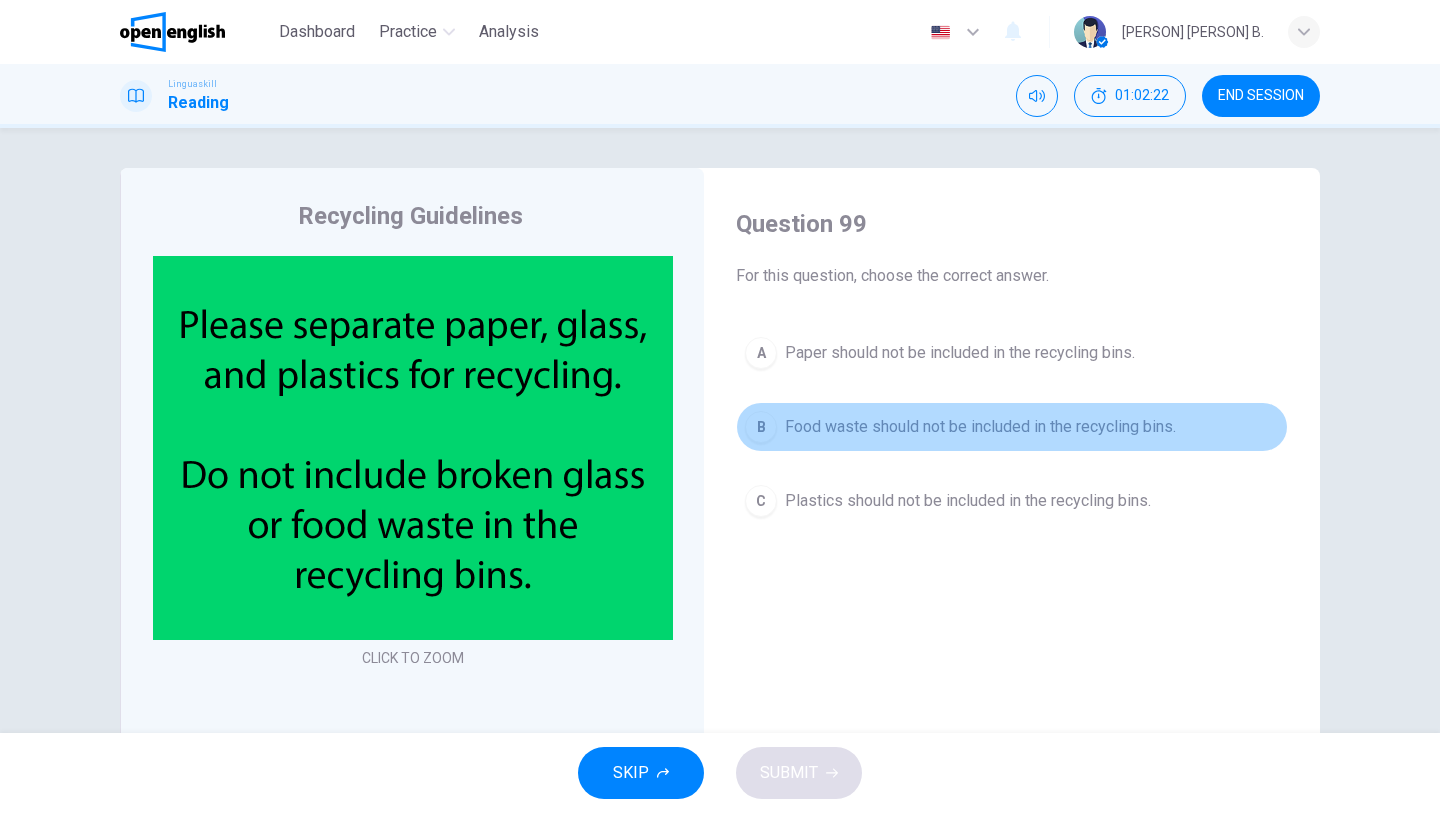 click on "Food waste should not be included in the recycling bins." at bounding box center [980, 427] 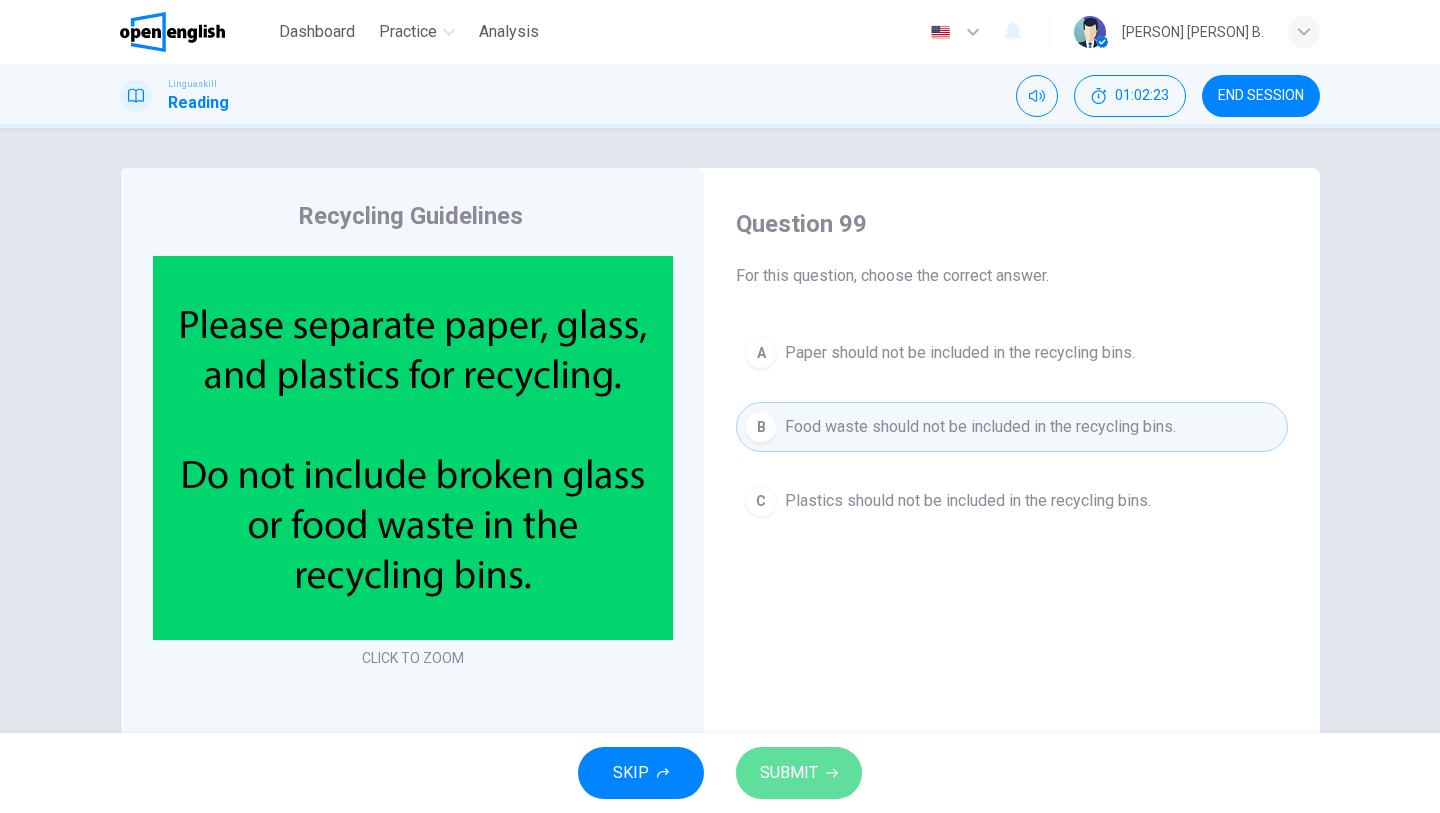 click on "SUBMIT" at bounding box center (789, 773) 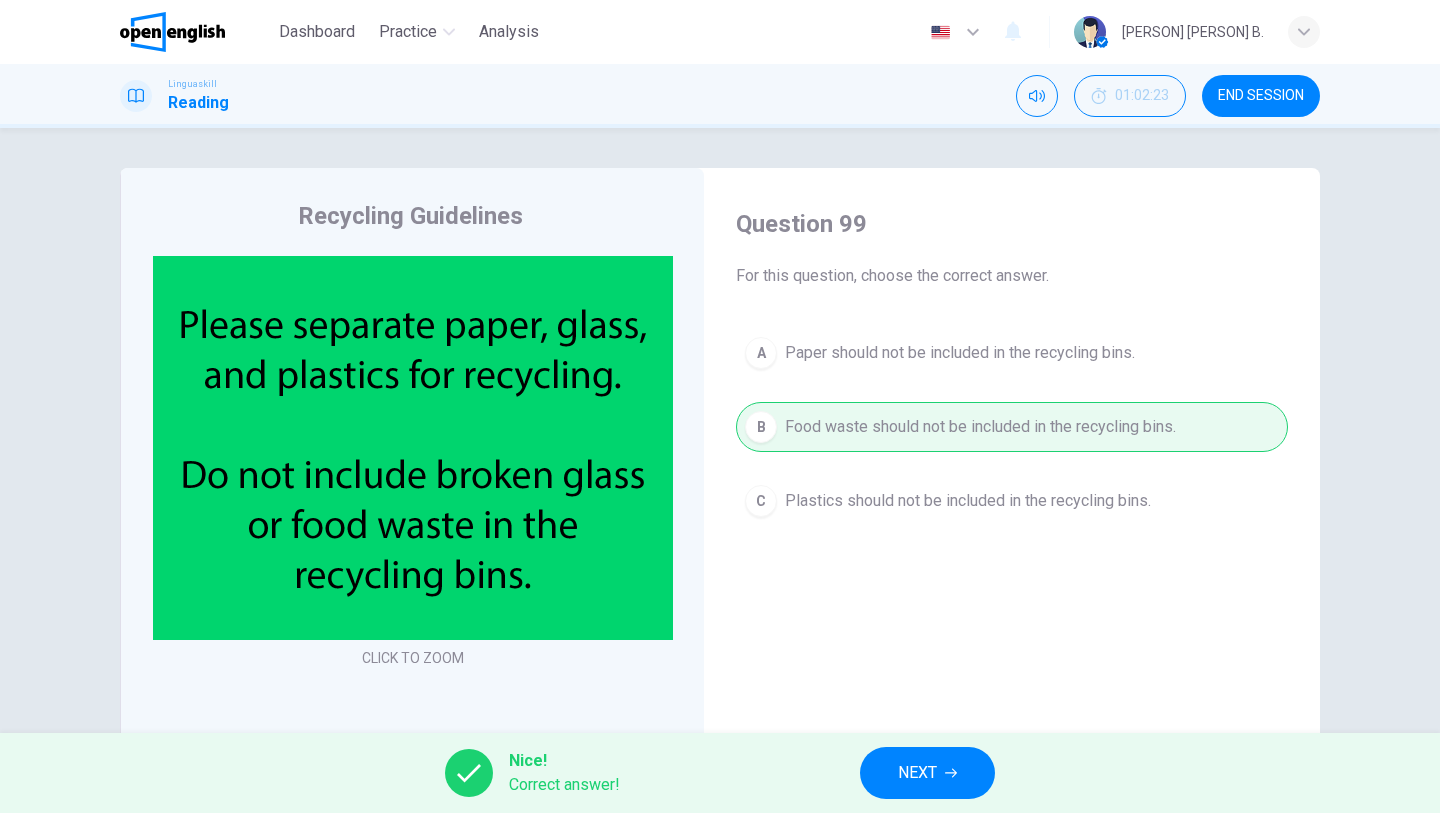 click on "NEXT" at bounding box center (927, 773) 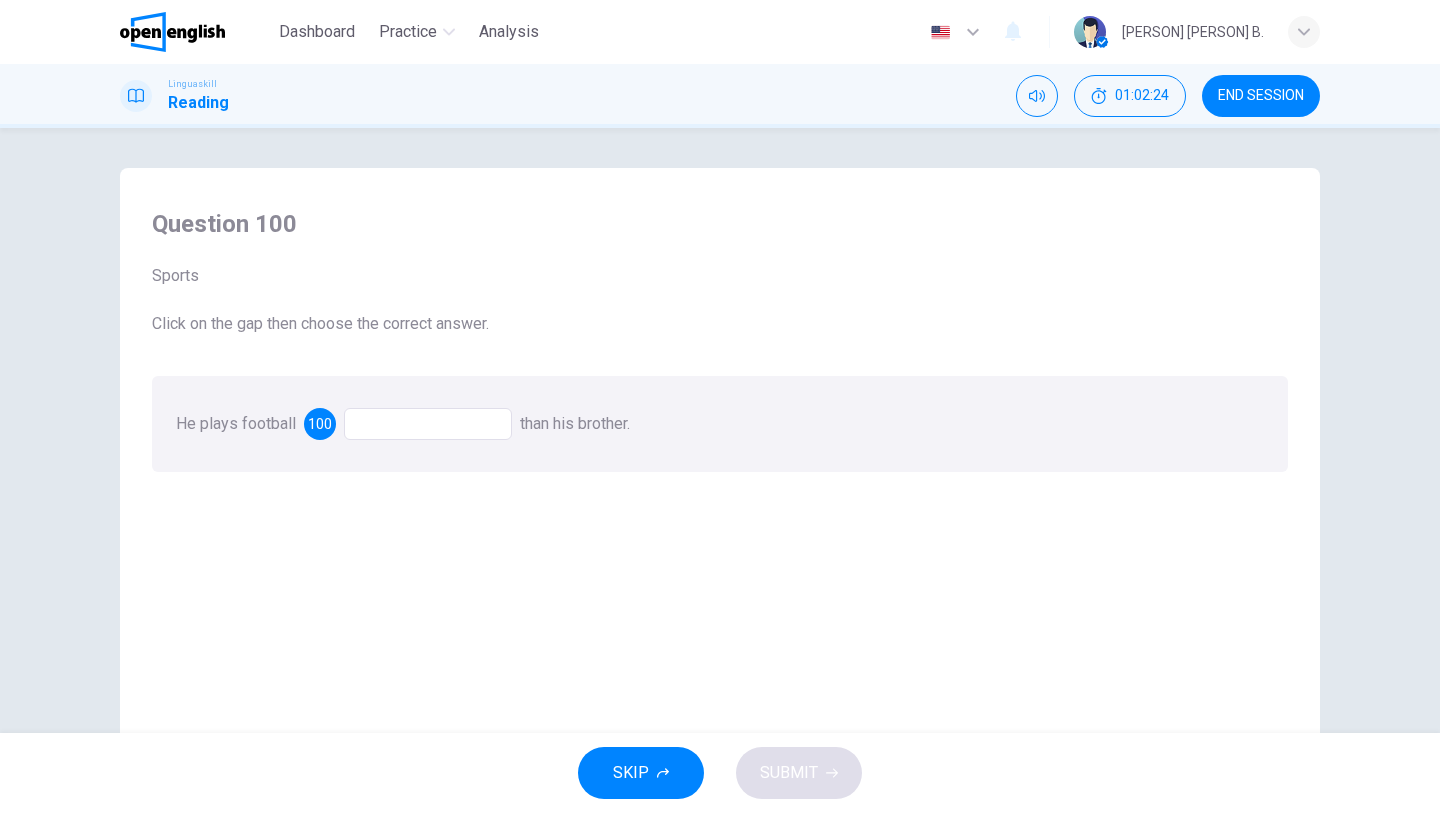 click at bounding box center (428, 424) 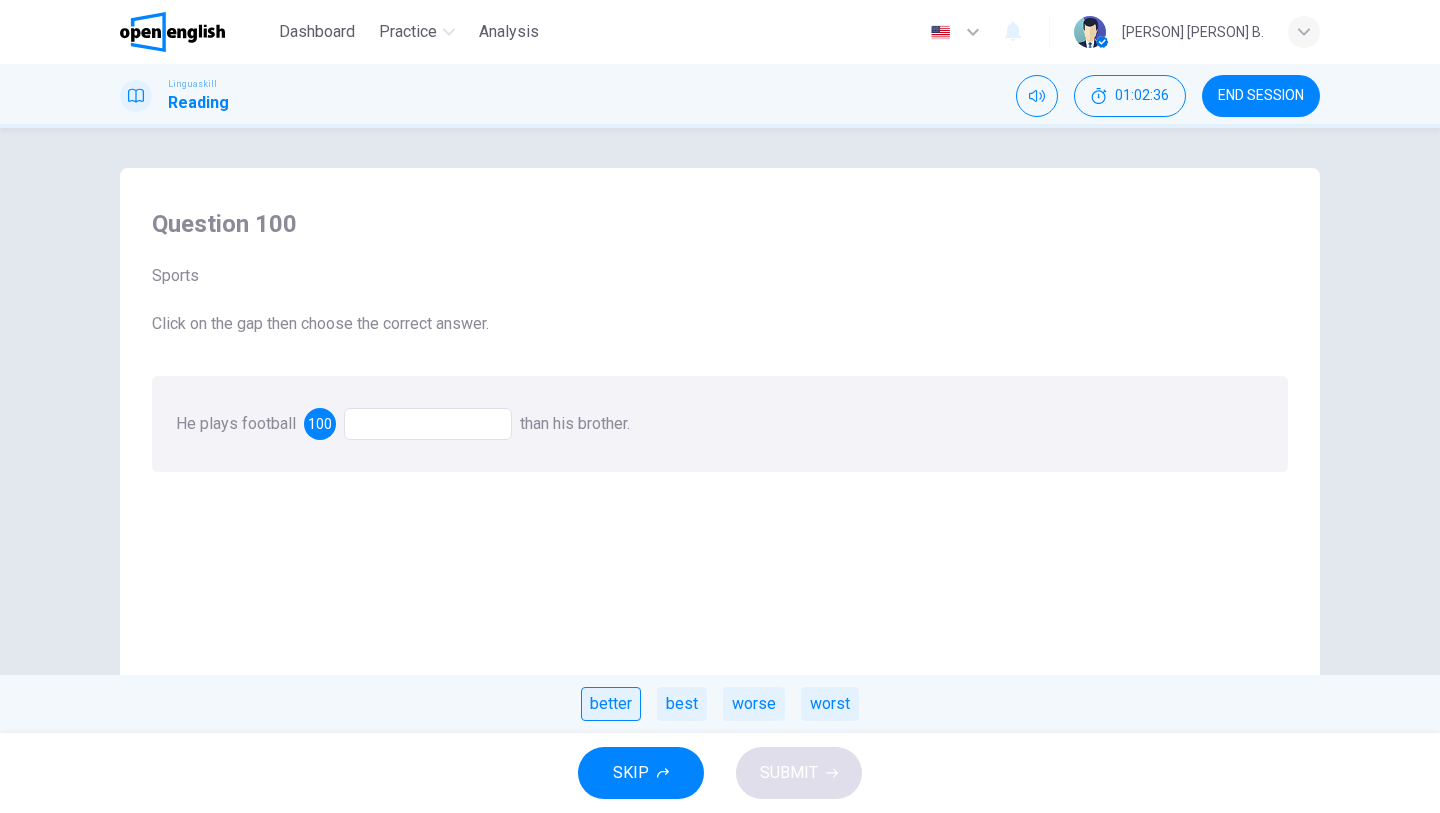 click on "better" at bounding box center [611, 704] 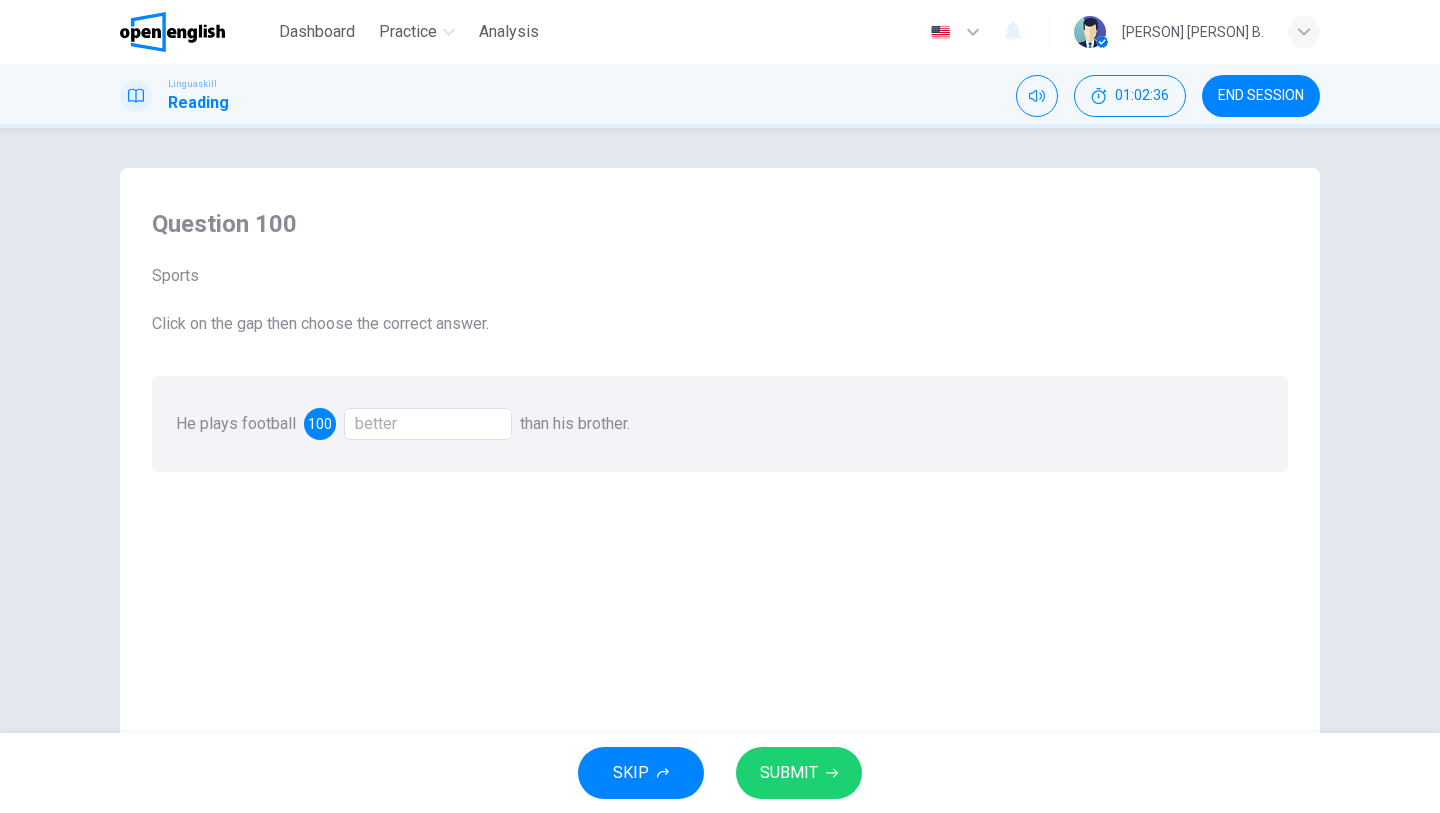click on "SUBMIT" at bounding box center (789, 773) 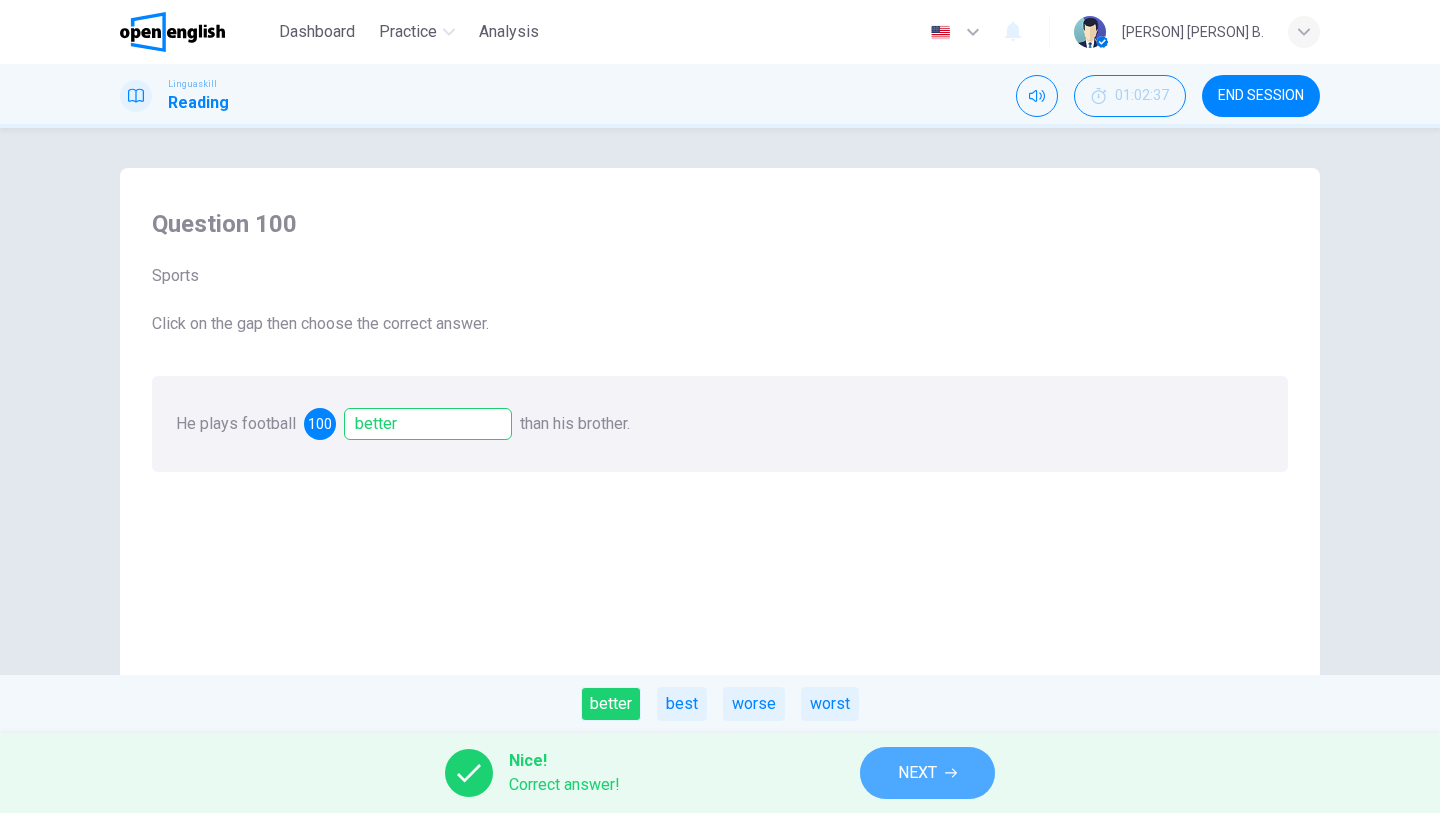 click on "NEXT" at bounding box center [917, 773] 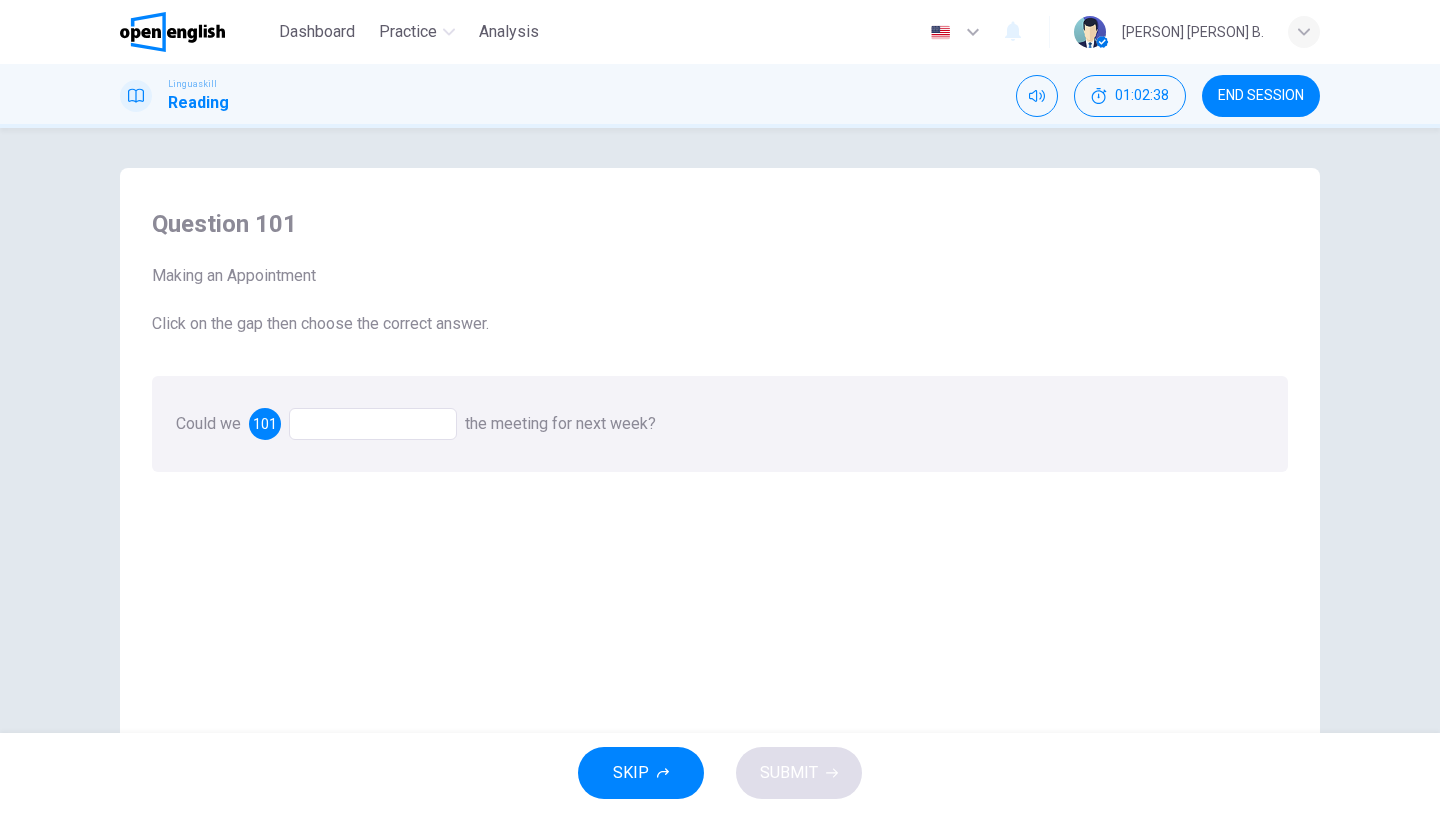 click at bounding box center [373, 424] 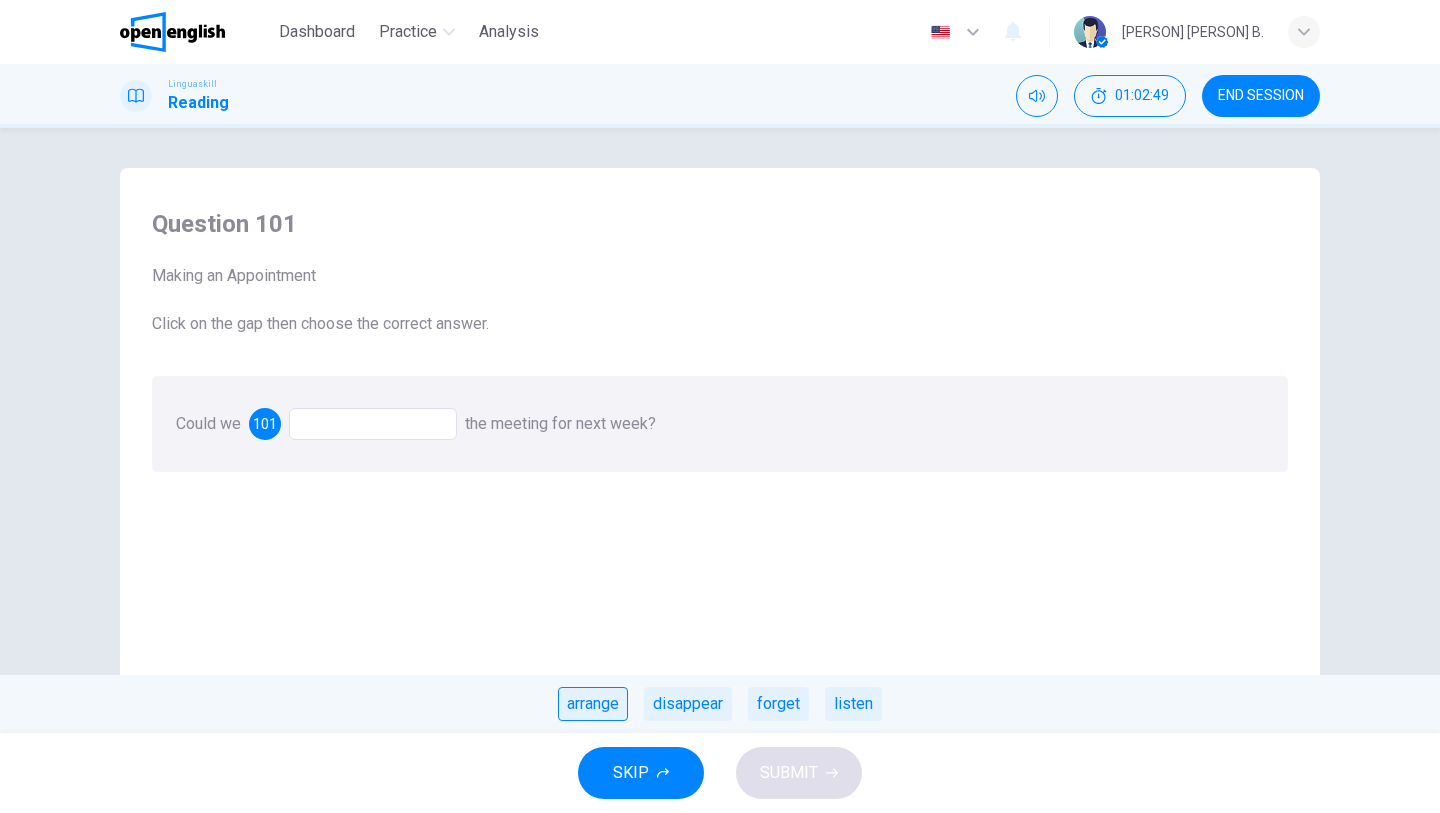 click on "arrange" at bounding box center [593, 704] 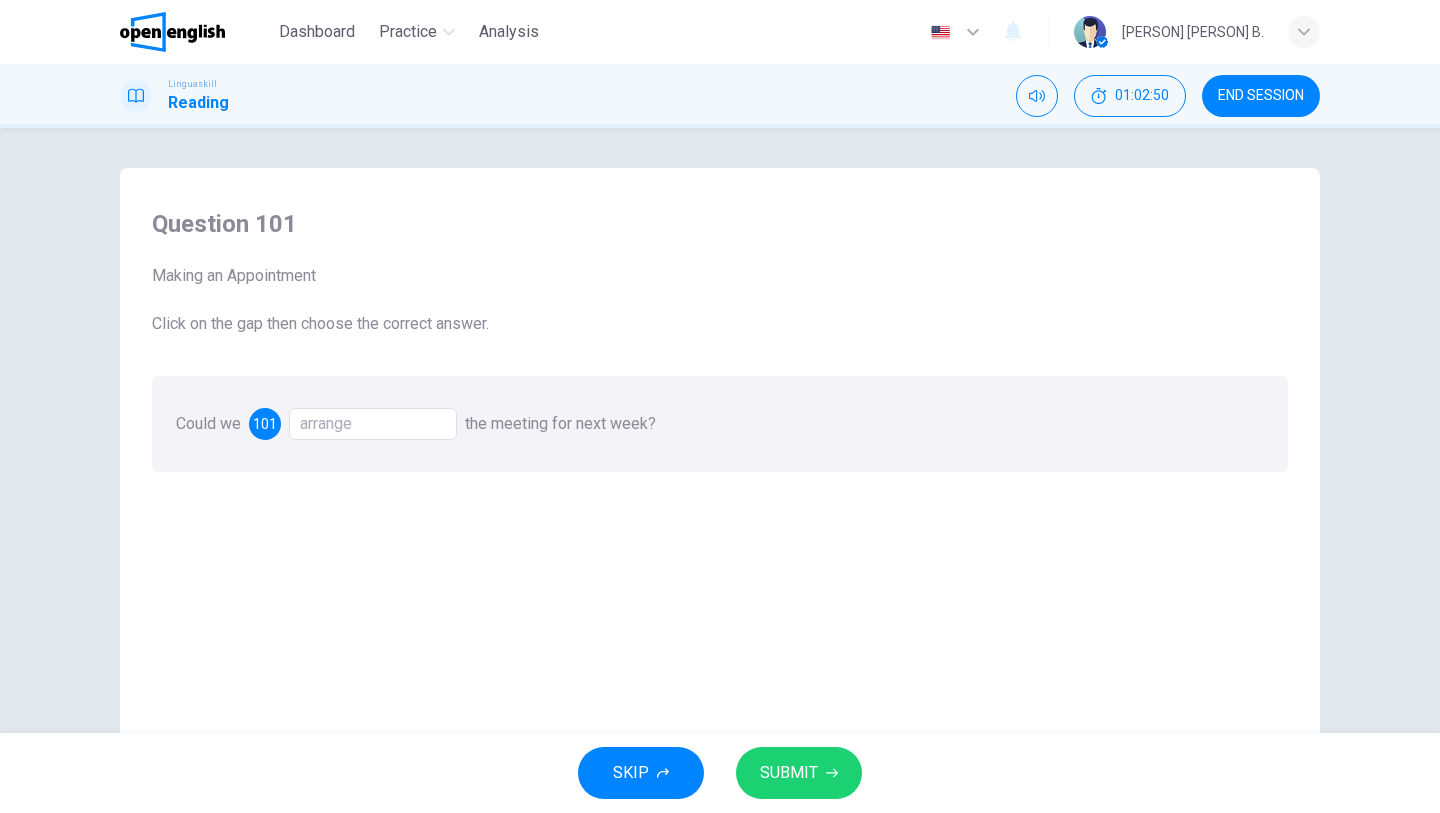 click on "SUBMIT" at bounding box center [789, 773] 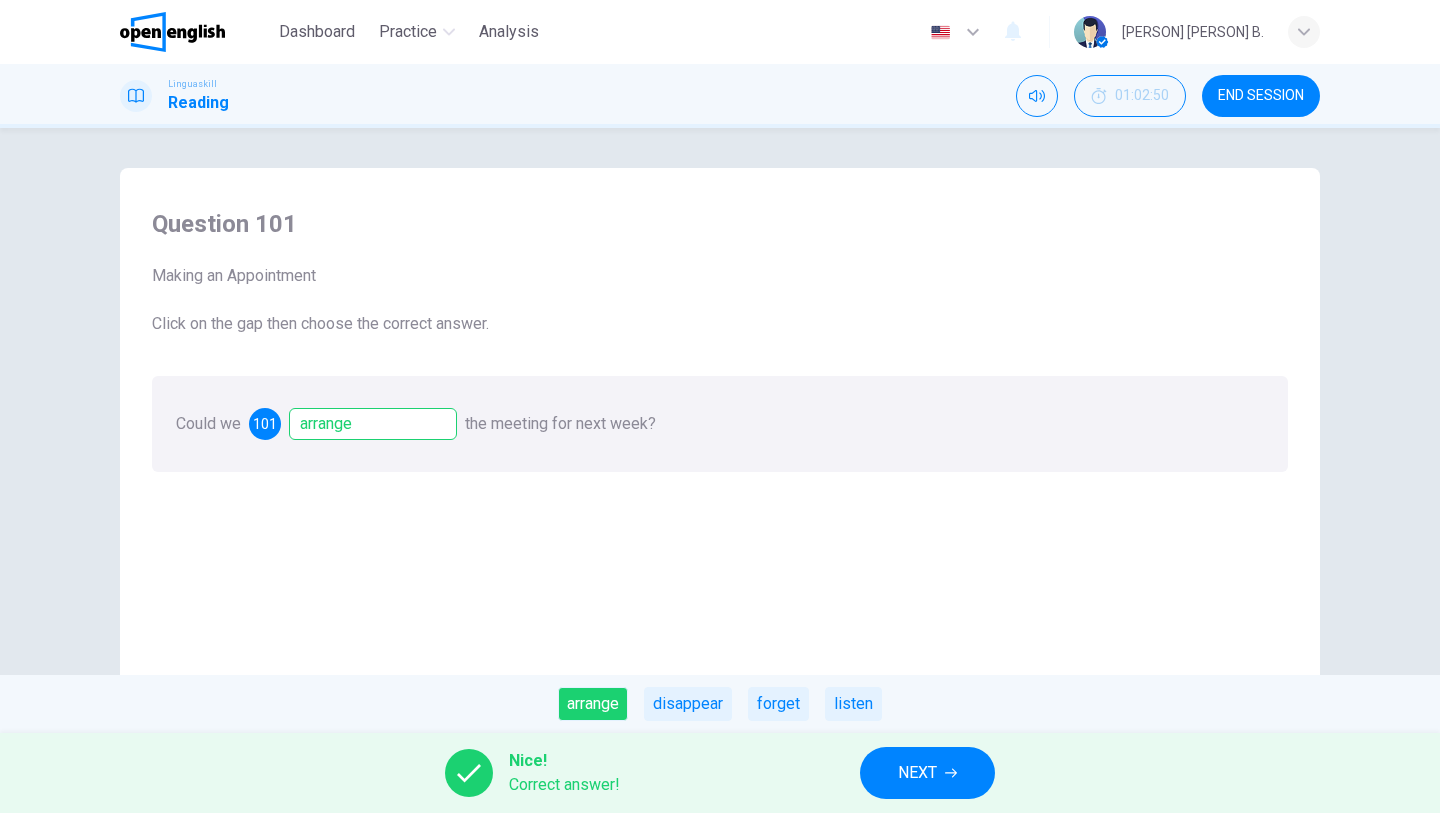 click on "NEXT" at bounding box center [927, 773] 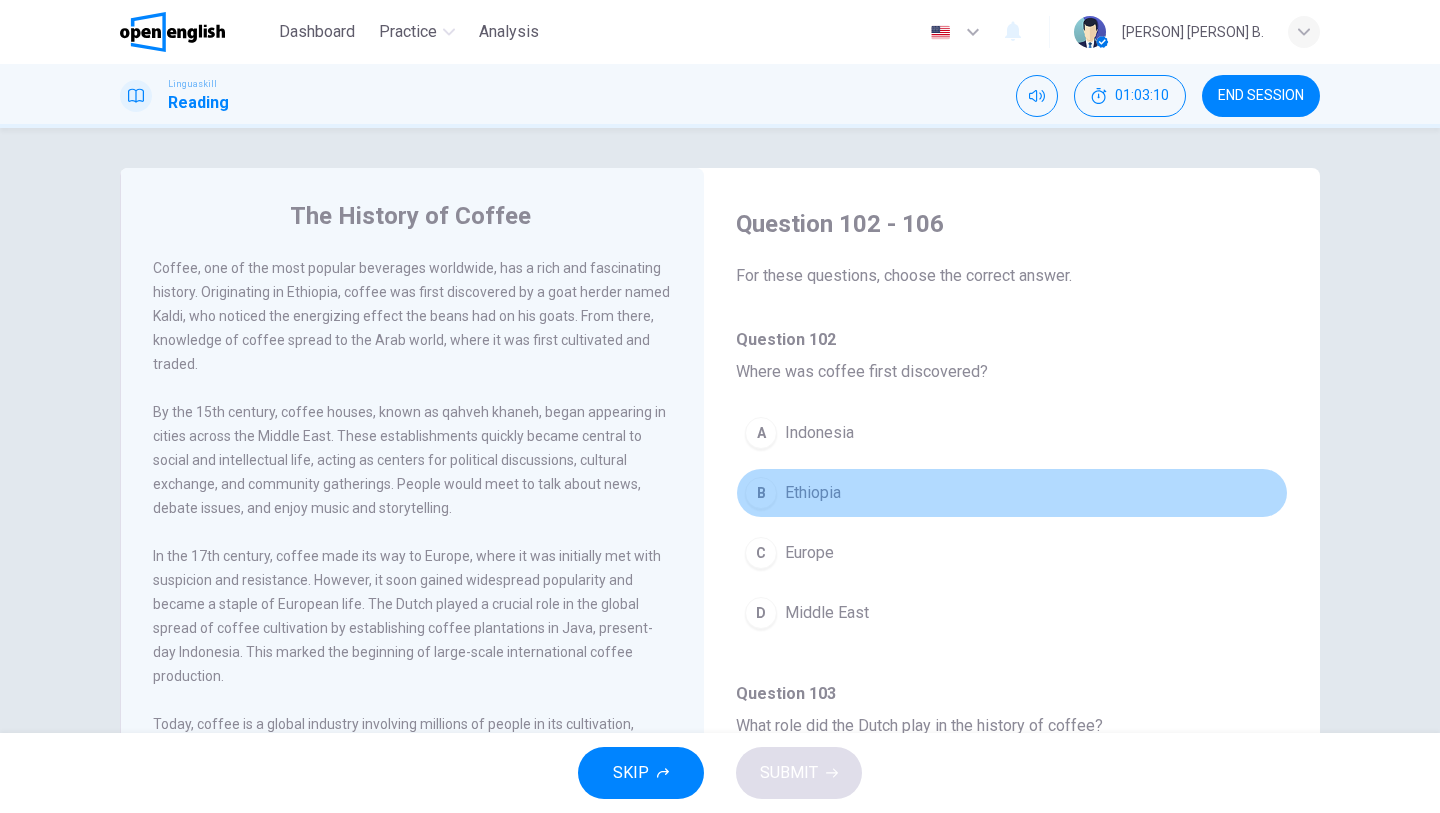 click on "Ethiopia" at bounding box center (813, 493) 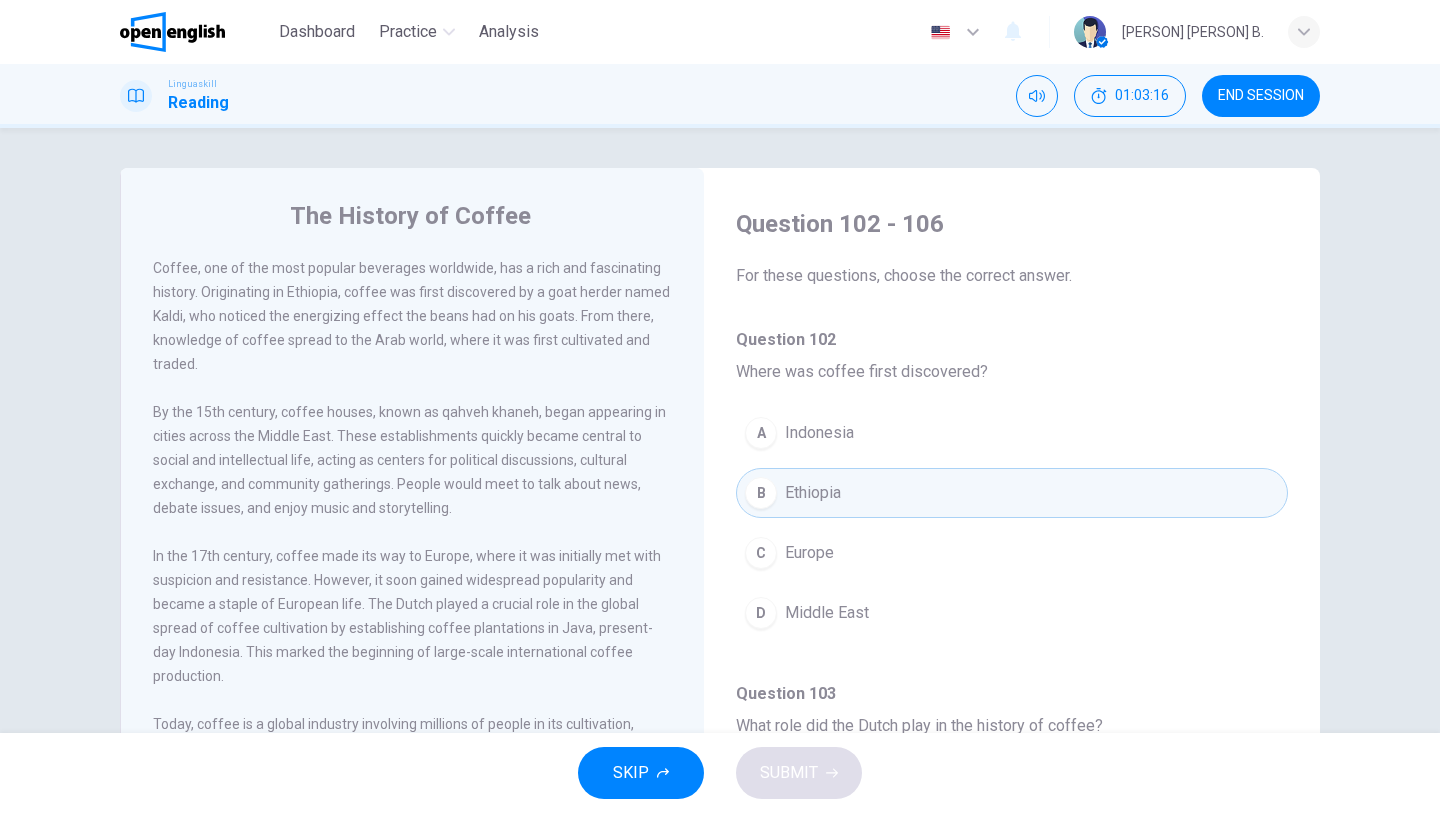 click on "A Indonesia B Ethiopia C Europe D Middle East" at bounding box center [1012, 533] 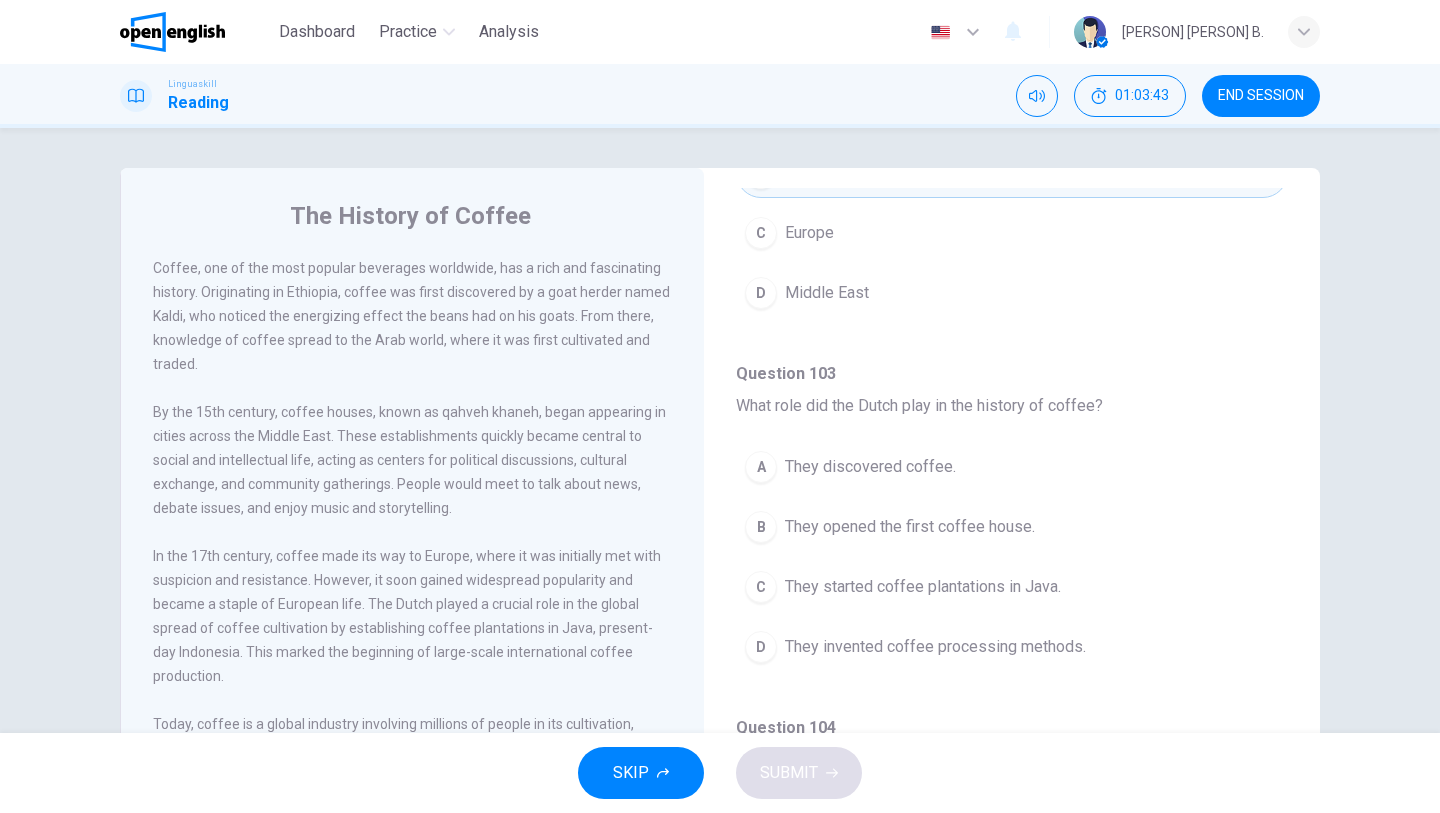 scroll, scrollTop: 360, scrollLeft: 0, axis: vertical 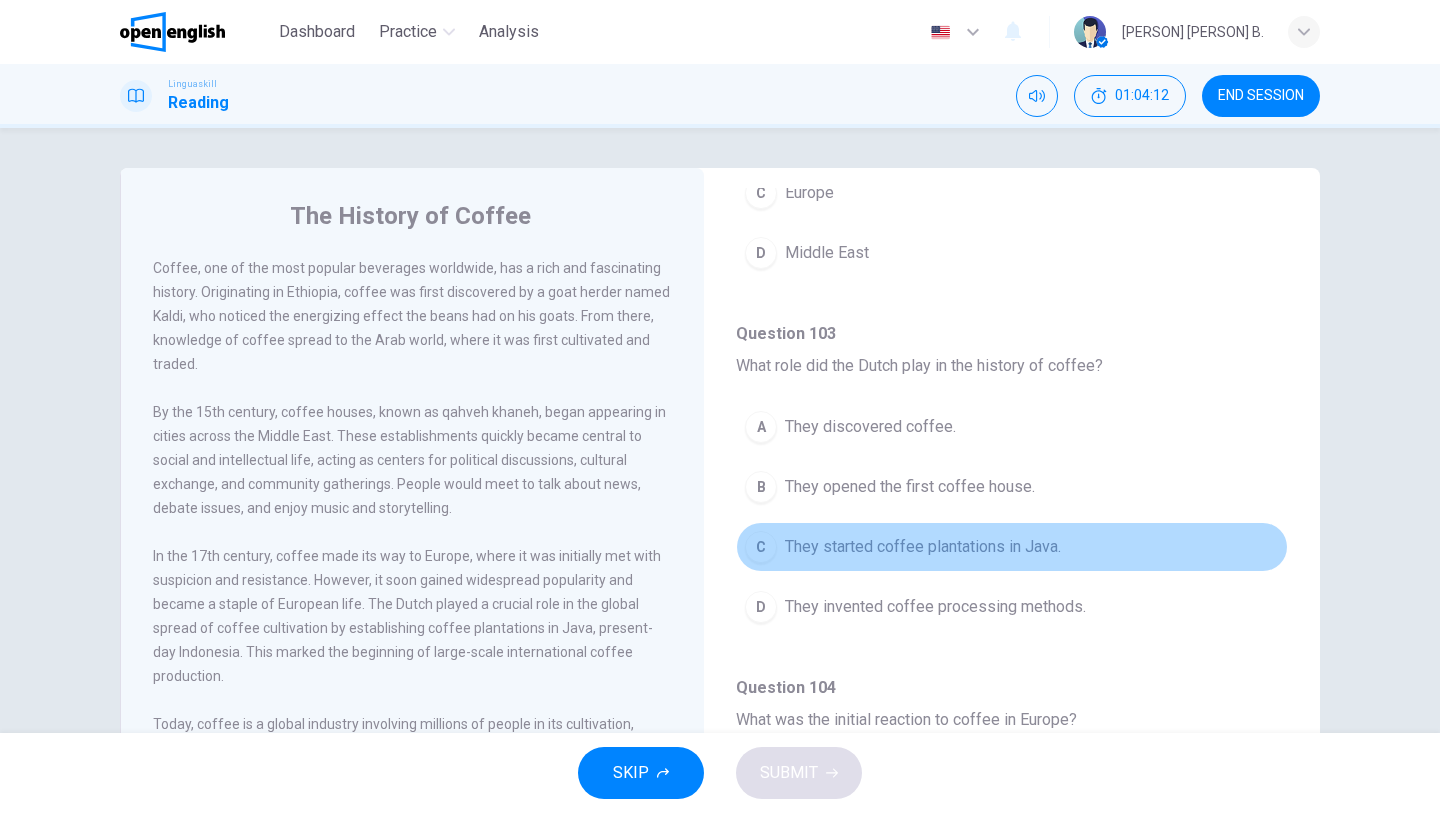 click on "They started coffee plantations in Java." at bounding box center [923, 547] 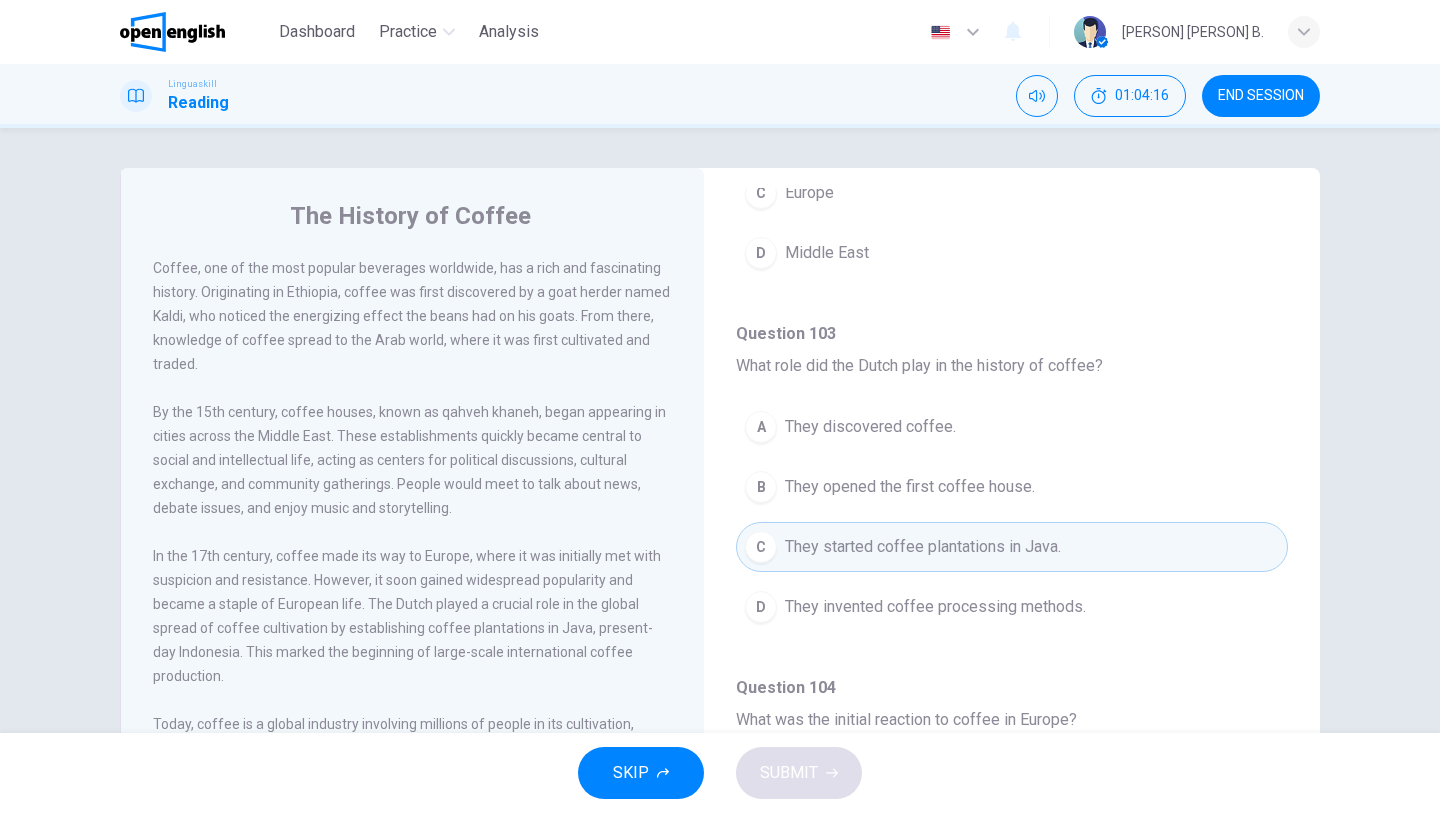 click on "Question   102 Where was coffee first discovered? A Indonesia B Ethiopia C Europe D Middle East Question   103 What role did the Dutch play in the history of coffee? A They discovered coffee. B They opened the first coffee house. C They started coffee plantations in Java. D They invented coffee processing methods. Question   104 What was the initial reaction to coffee in Europe? A It was immediately popular. B It was met with suspicion. C It was used for medicinal purposes. D It was banned. Question   105 What is the primary significance of coffee in the modern world? A A cultural symbol B A luxury item C A medicinal beverage D A traditional drink Question   106 What was the role of coffee houses in the Middle East? A They were centers for political discussions. B They were exclusive to the elite. C They were primarily for coffee tasting. D They were used for religious ceremonies." at bounding box center [1012, 841] 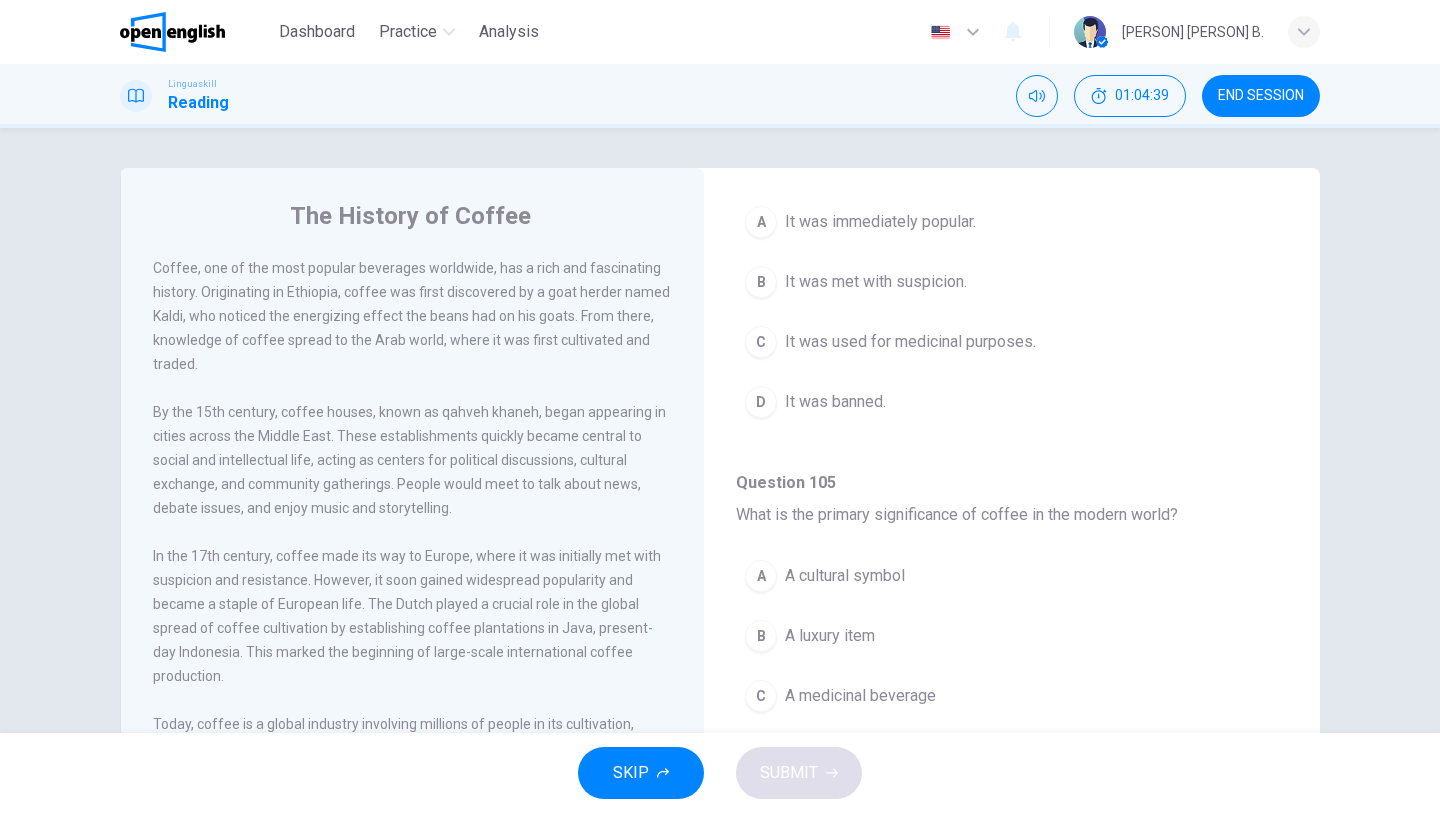 scroll, scrollTop: 920, scrollLeft: 0, axis: vertical 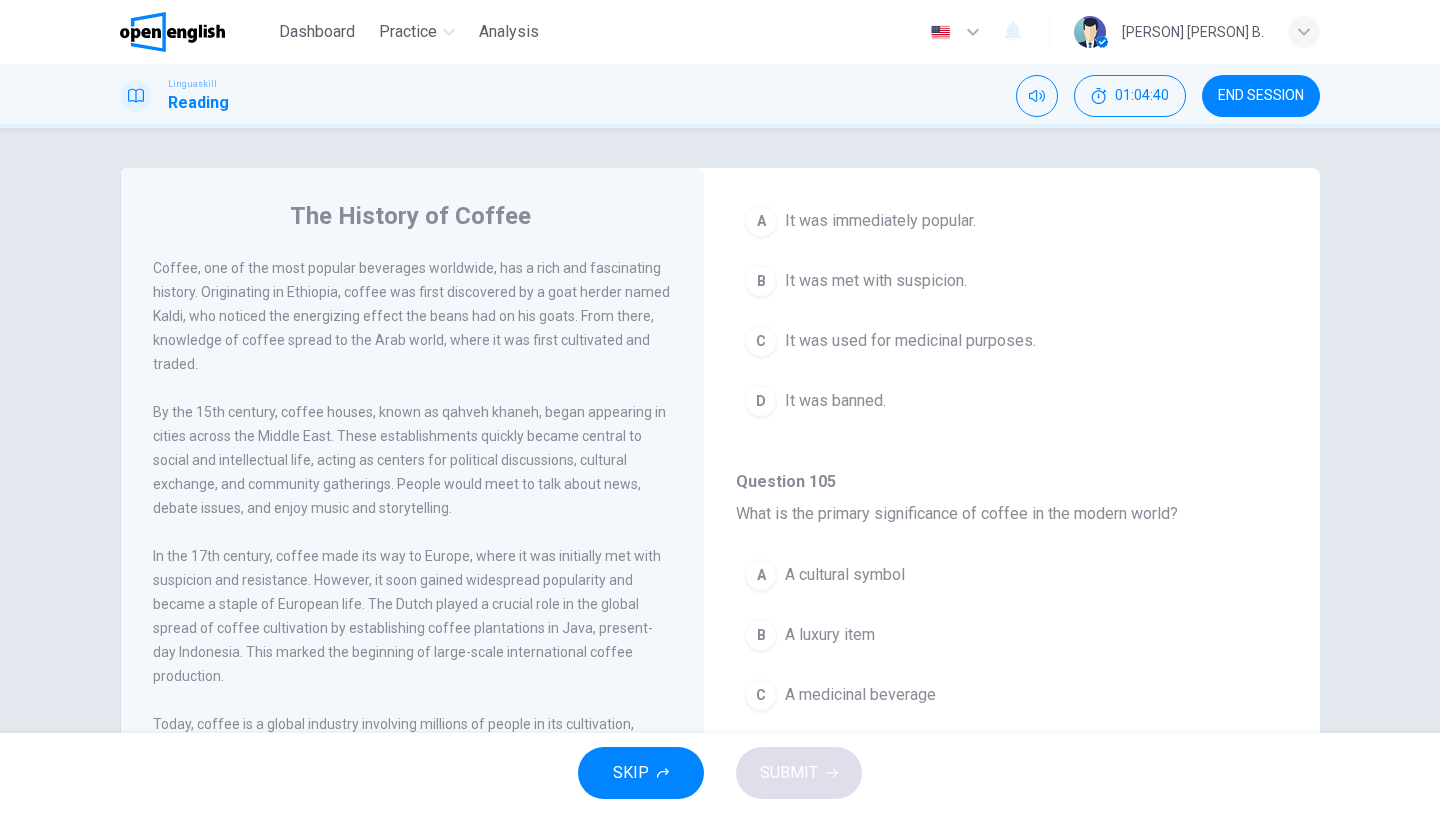 click on "It was immediately popular." at bounding box center [880, 221] 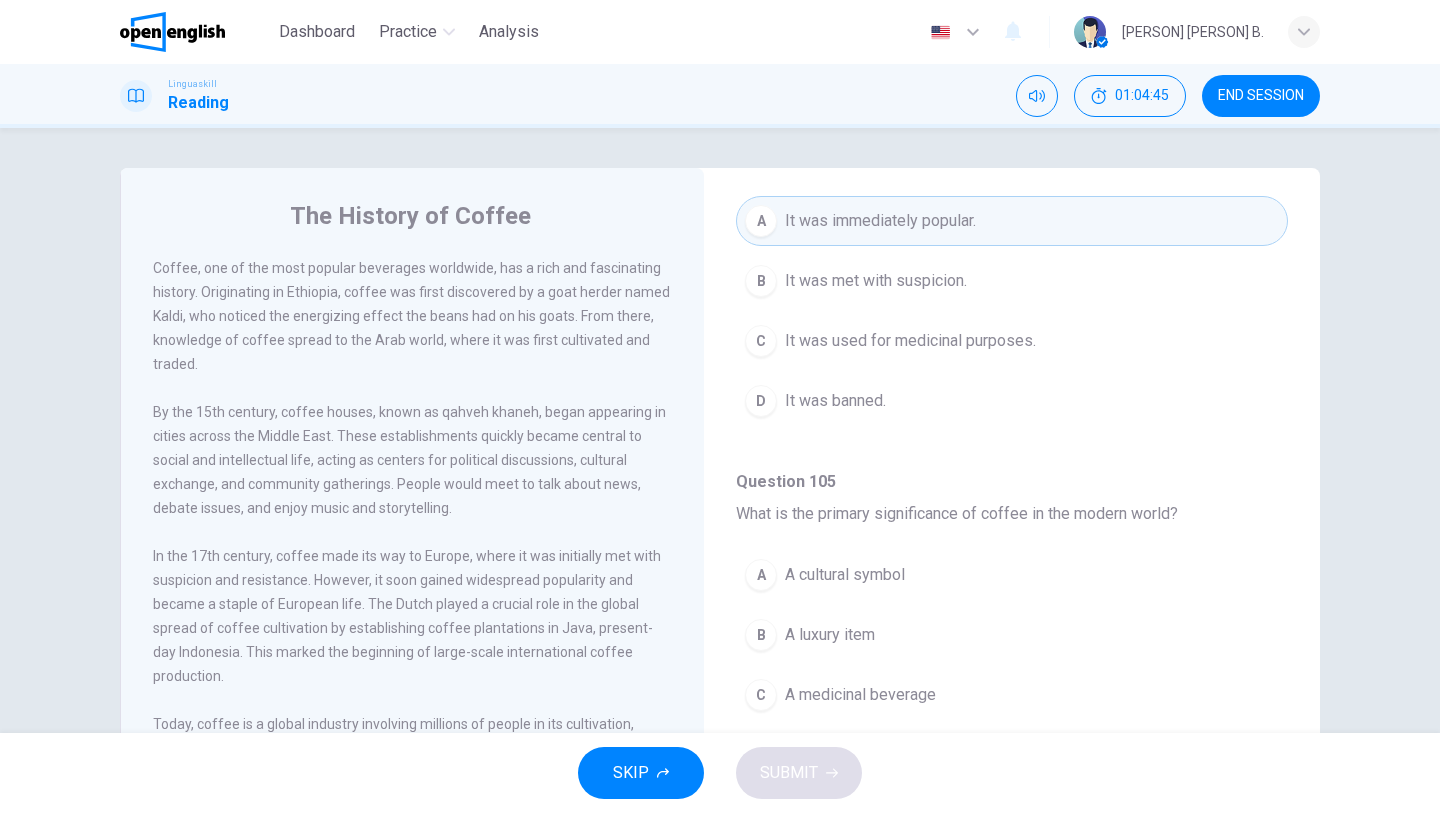 click on "Coffee, one of the most popular beverages worldwide, has a rich and fascinating history. Originating in Ethiopia, coffee was first discovered by a goat herder named Kaldi, who noticed the energizing effect the beans had on his goats. From there, knowledge of coffee spread to the Arab world, where it was first cultivated and traded. By the 15th century, coffee houses, known as qahveh khaneh, began appearing in cities across the Middle East. These establishments quickly became central to social and intellectual life, acting as centers for political discussions, cultural exchange, and community gatherings. People would meet to talk about news, debate issues, and enjoy music and storytelling. Today, coffee is a global industry involving millions of people in its cultivation, processing, and distribution. It has evolved into much more than just a beverage—it is a cultural symbol, an economic force, and an essential part of daily routines for people around the world." at bounding box center [426, 544] 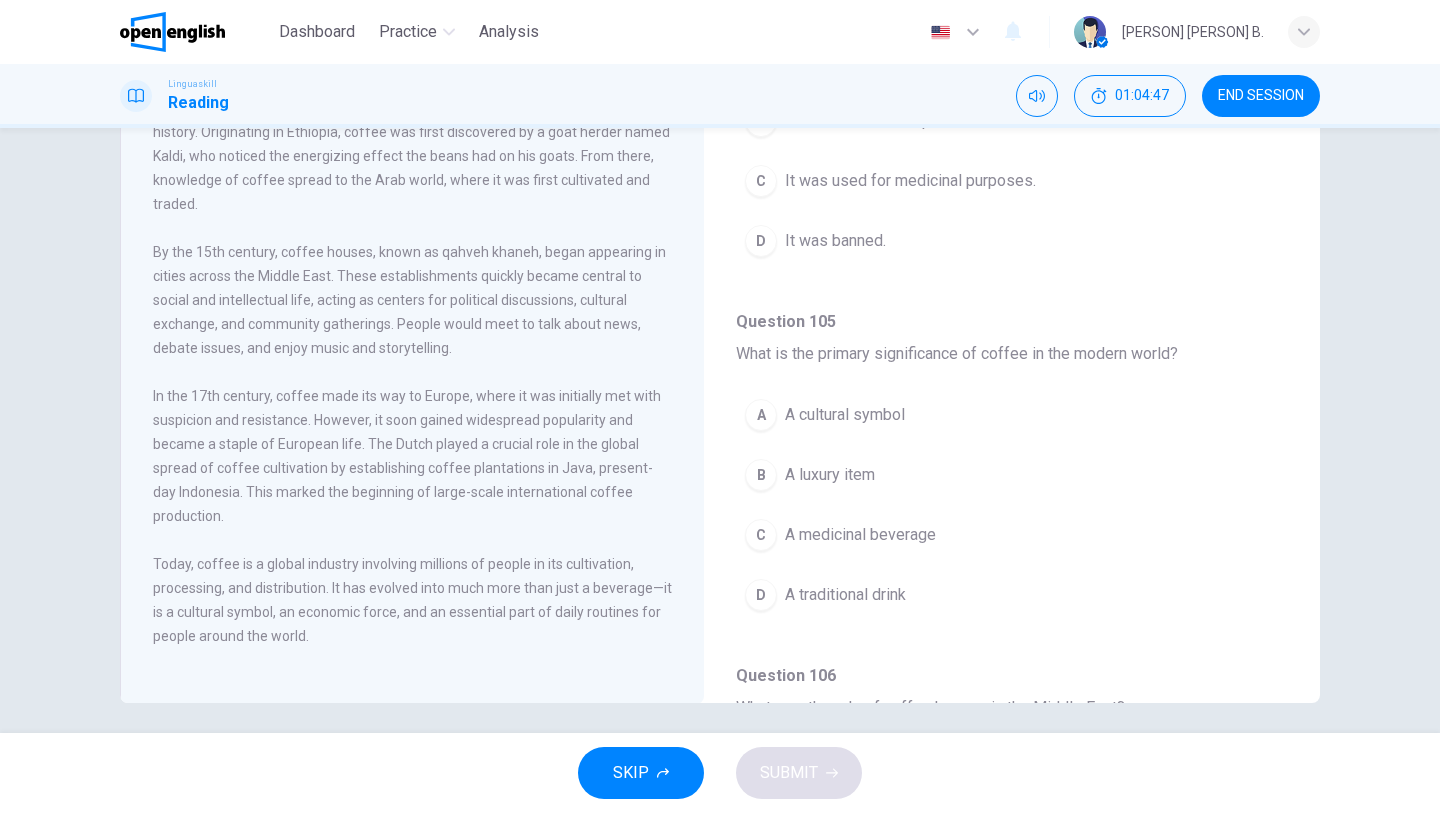 scroll, scrollTop: 170, scrollLeft: 0, axis: vertical 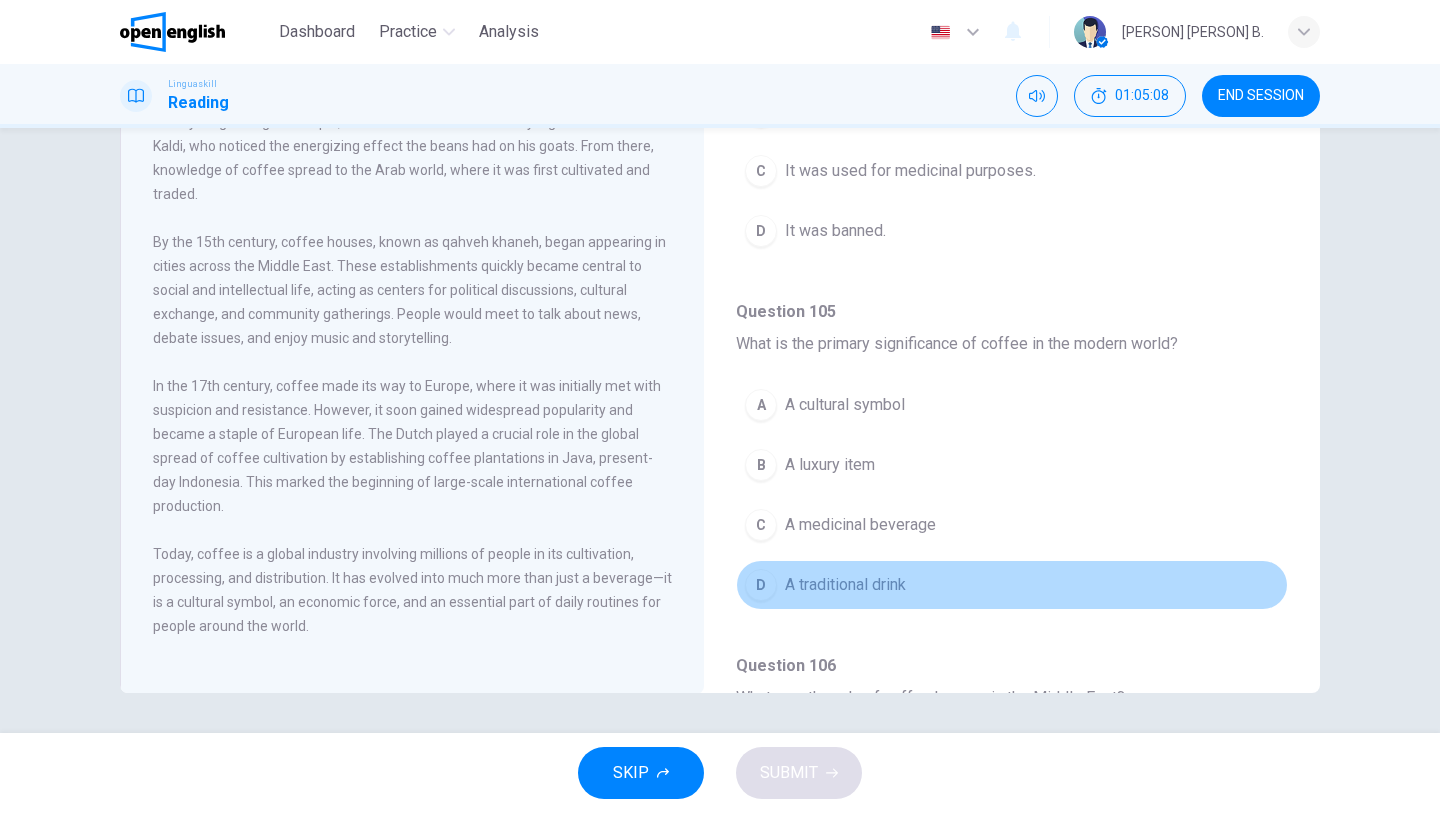 click on "A traditional drink" at bounding box center (845, 585) 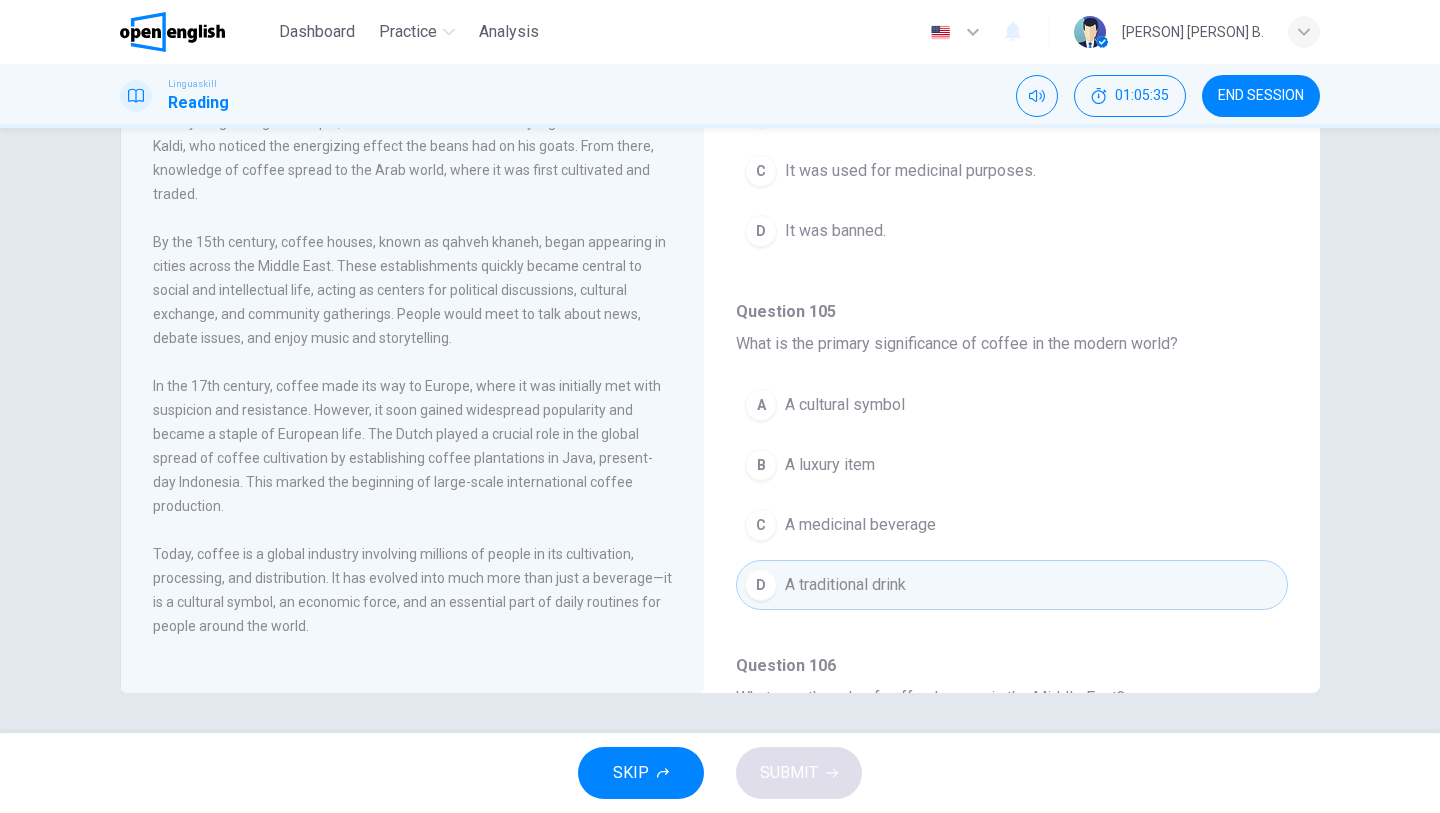 type 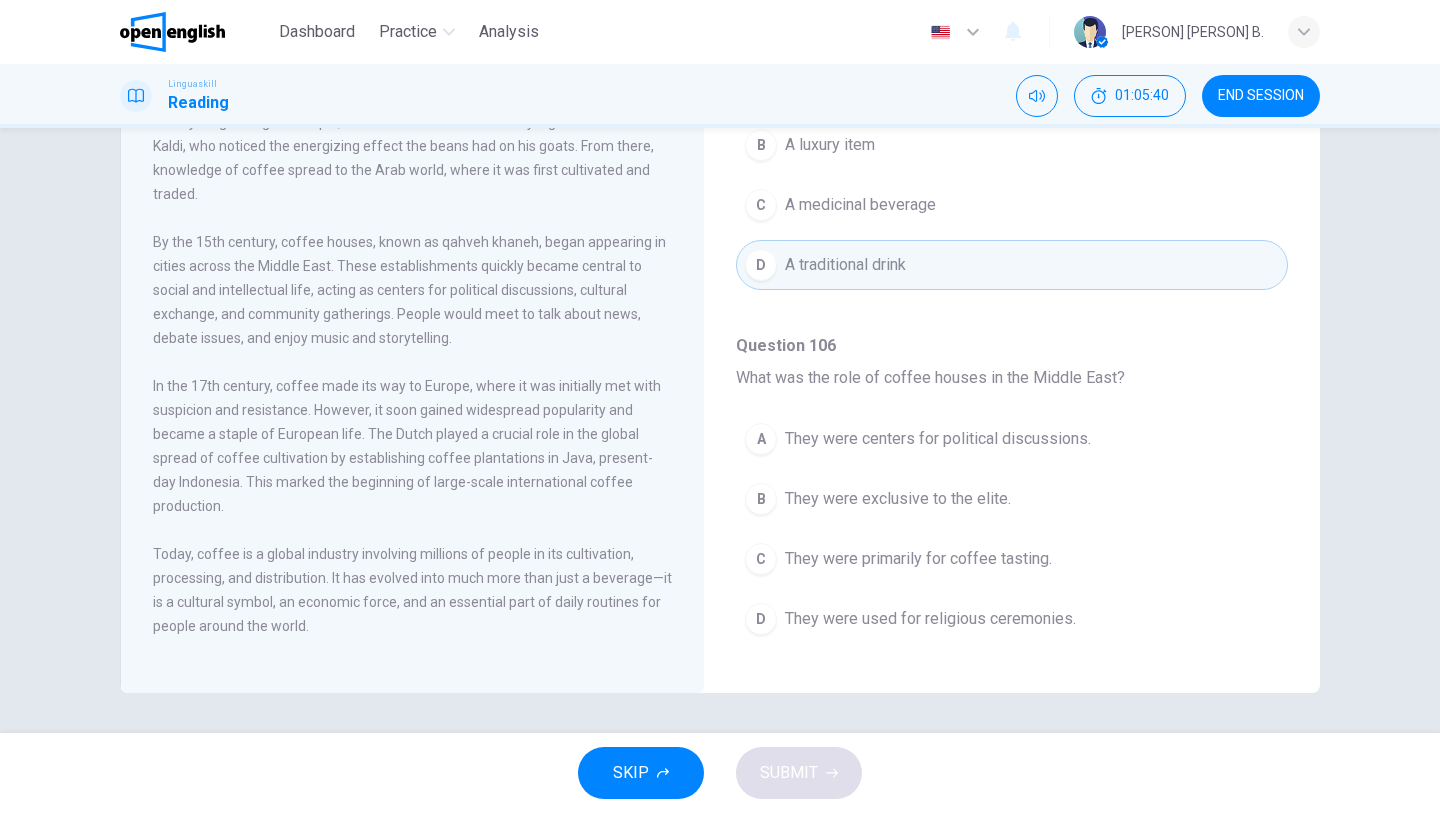 scroll, scrollTop: 1251, scrollLeft: 0, axis: vertical 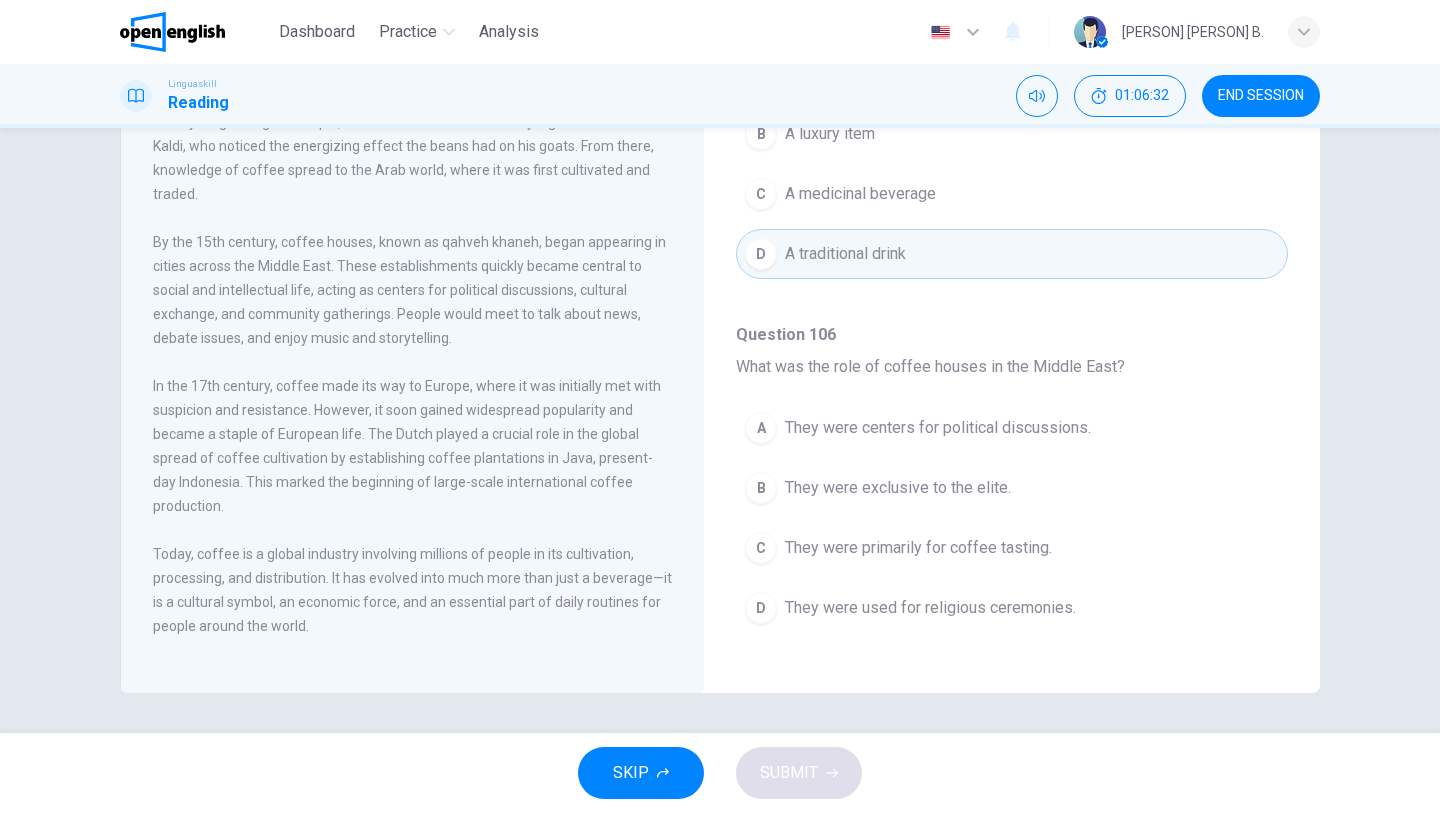 click on "They were primarily for coffee tasting." at bounding box center [918, 548] 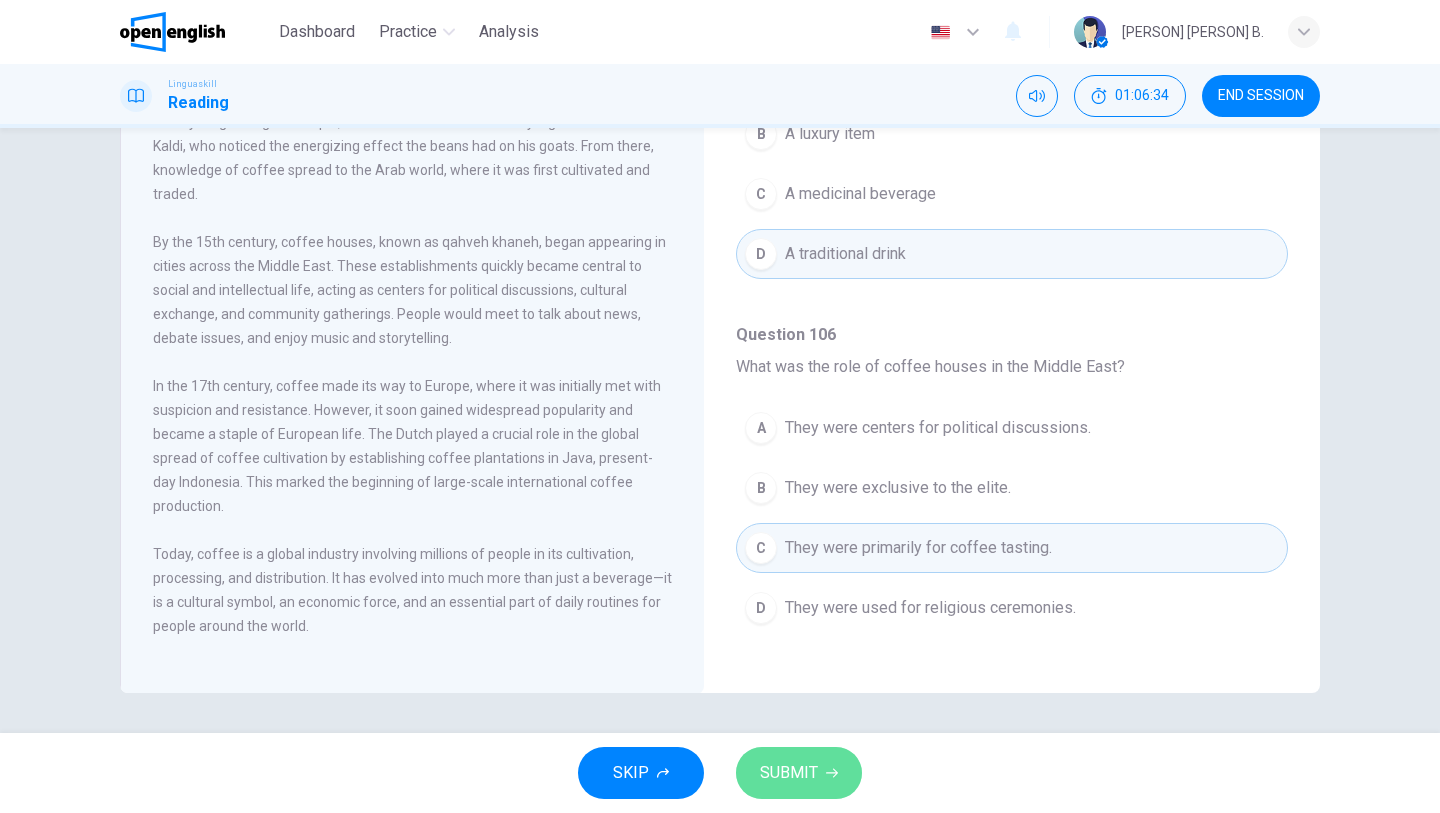 click on "SUBMIT" at bounding box center (789, 773) 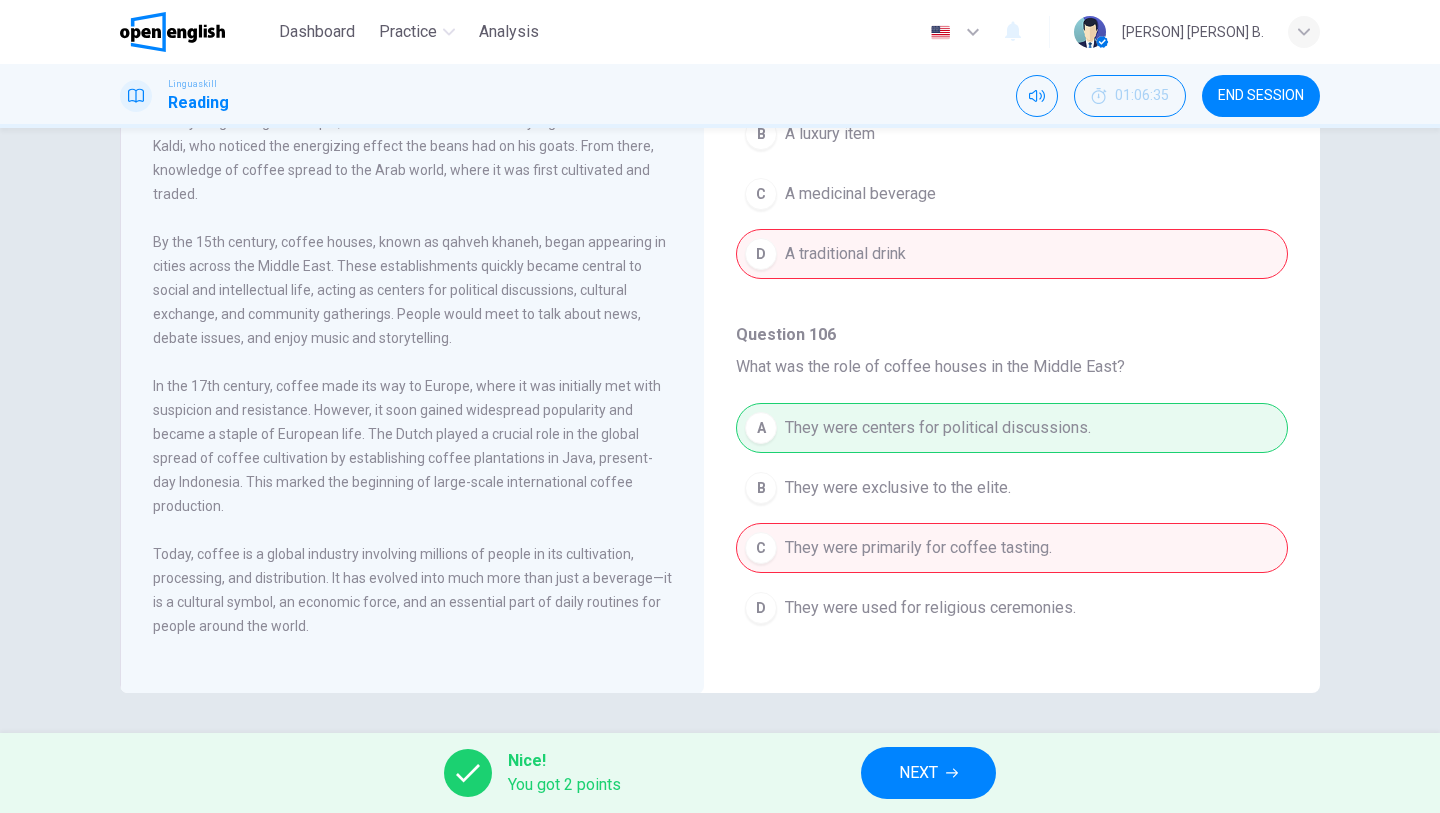 click on "What was the role of coffee houses in the Middle East?" at bounding box center [930, 366] 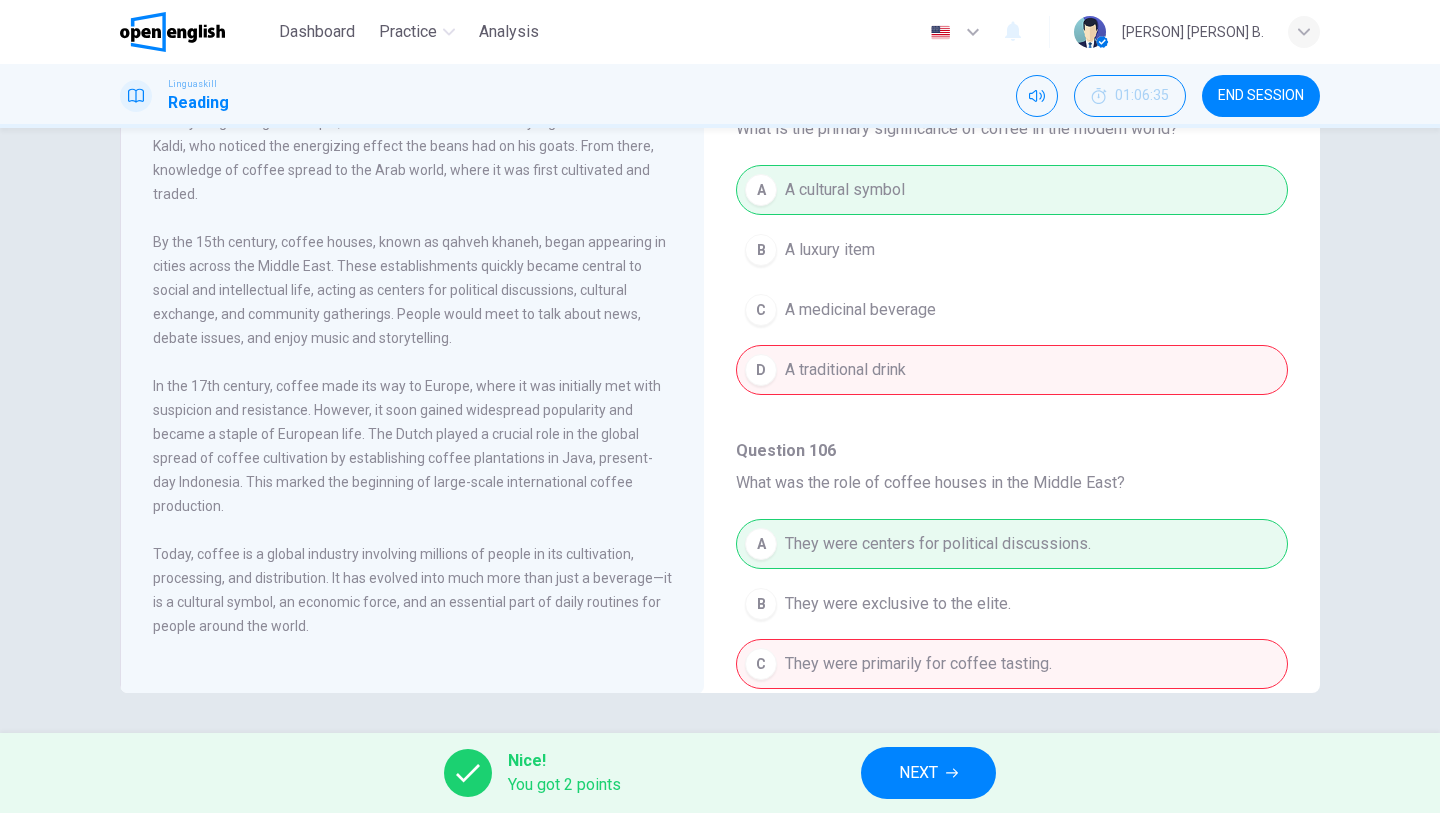 scroll, scrollTop: 1131, scrollLeft: 0, axis: vertical 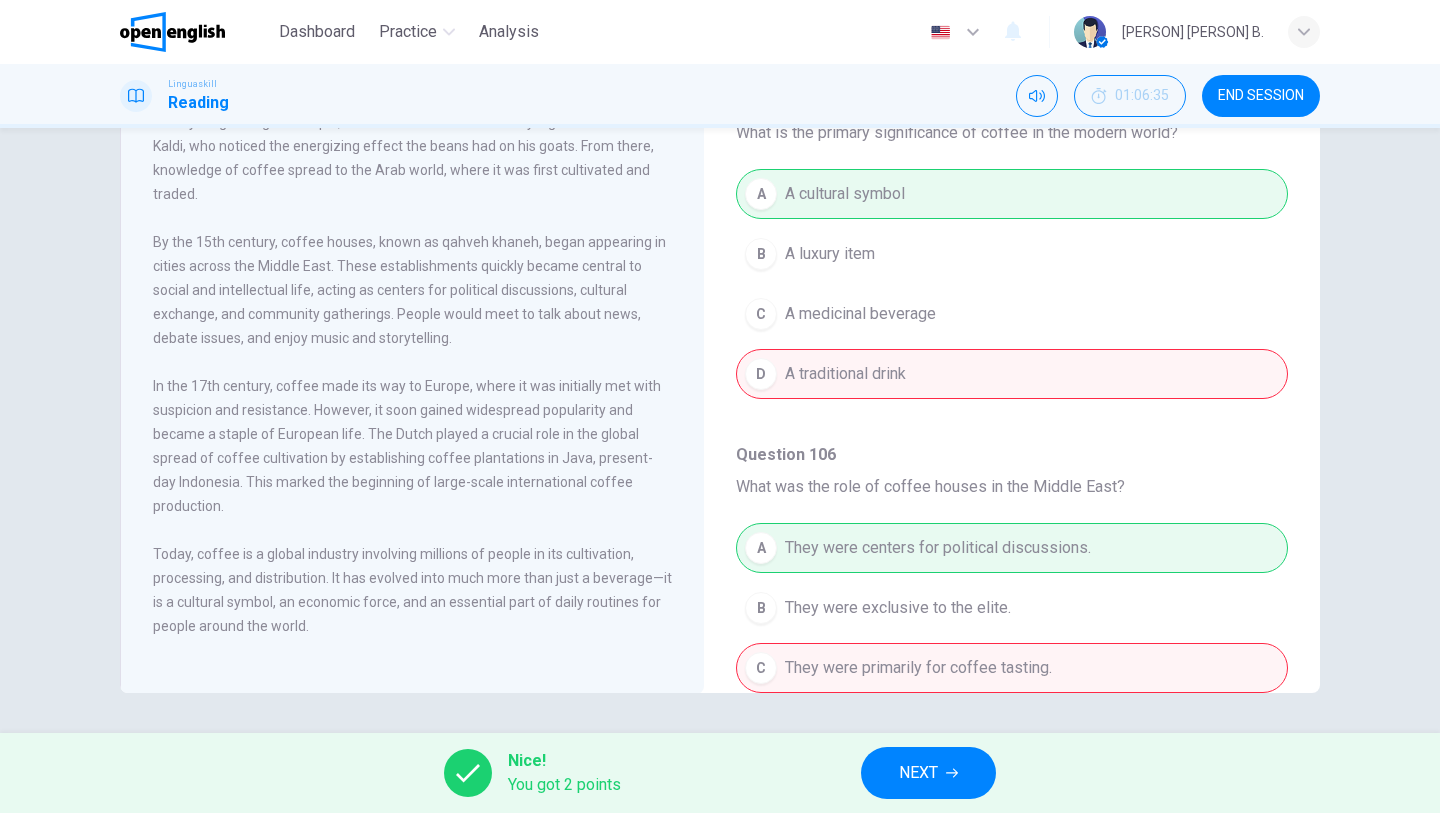 click on "NEXT" at bounding box center (928, 773) 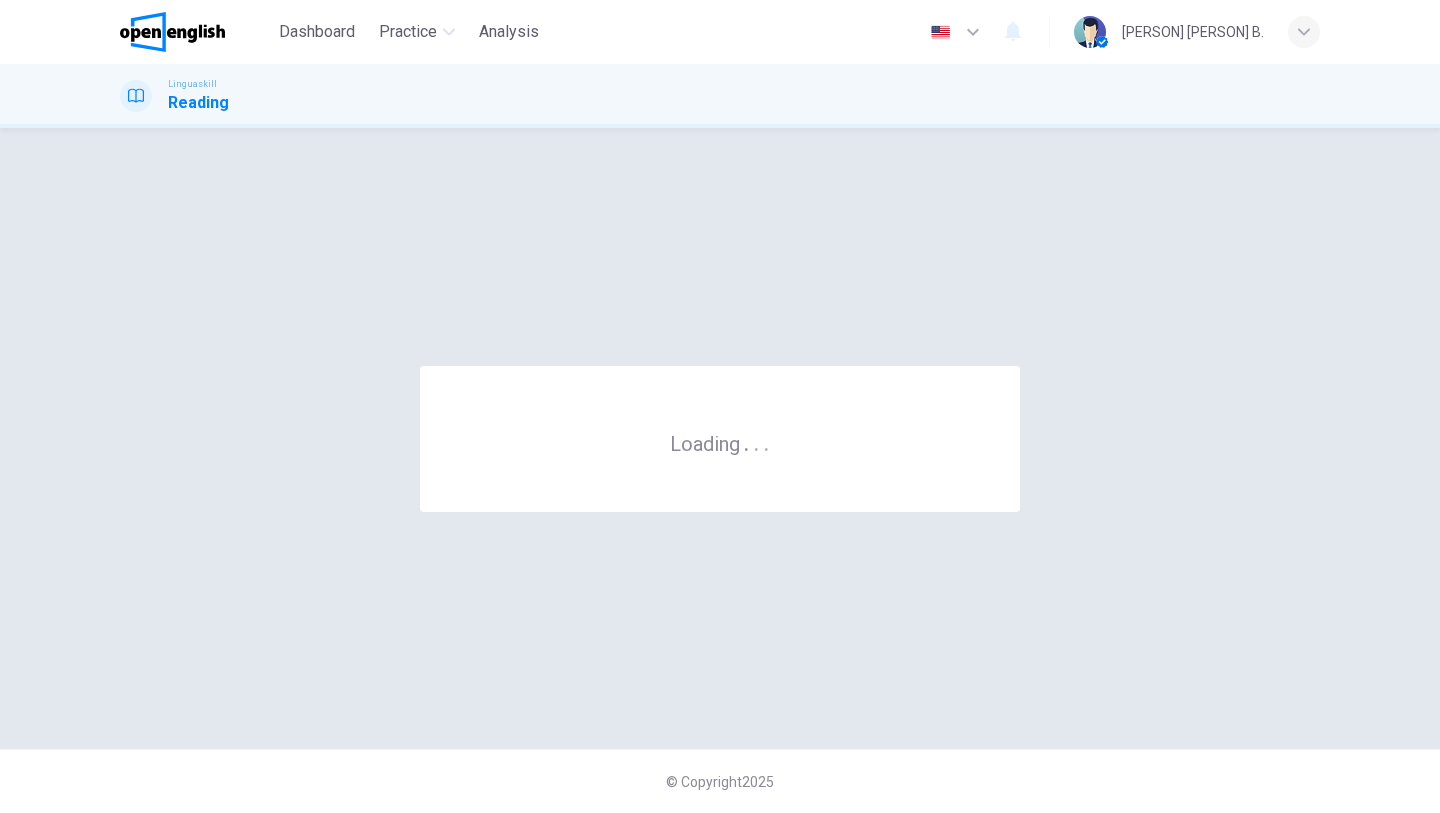 scroll, scrollTop: 0, scrollLeft: 0, axis: both 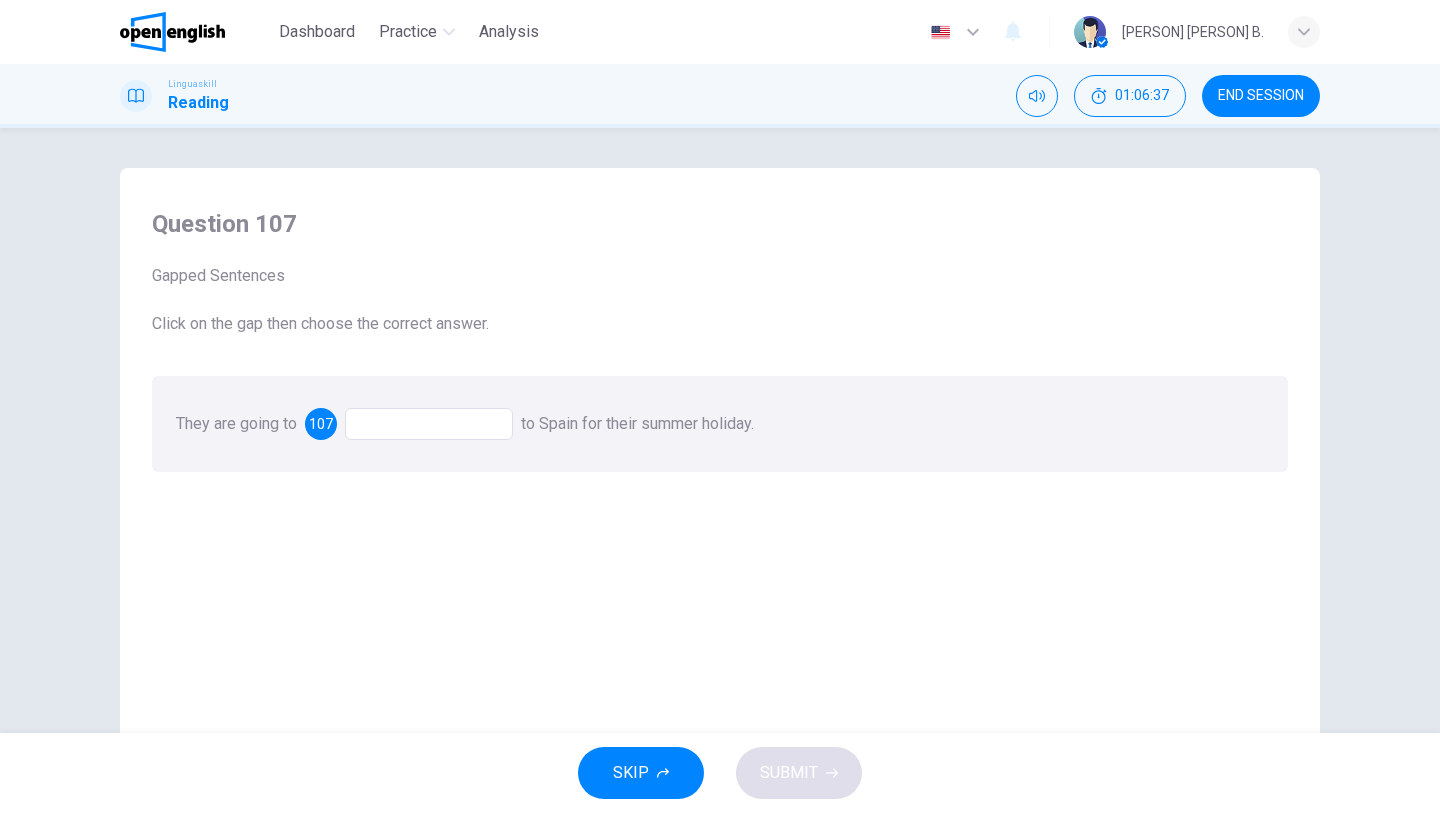 click at bounding box center (429, 424) 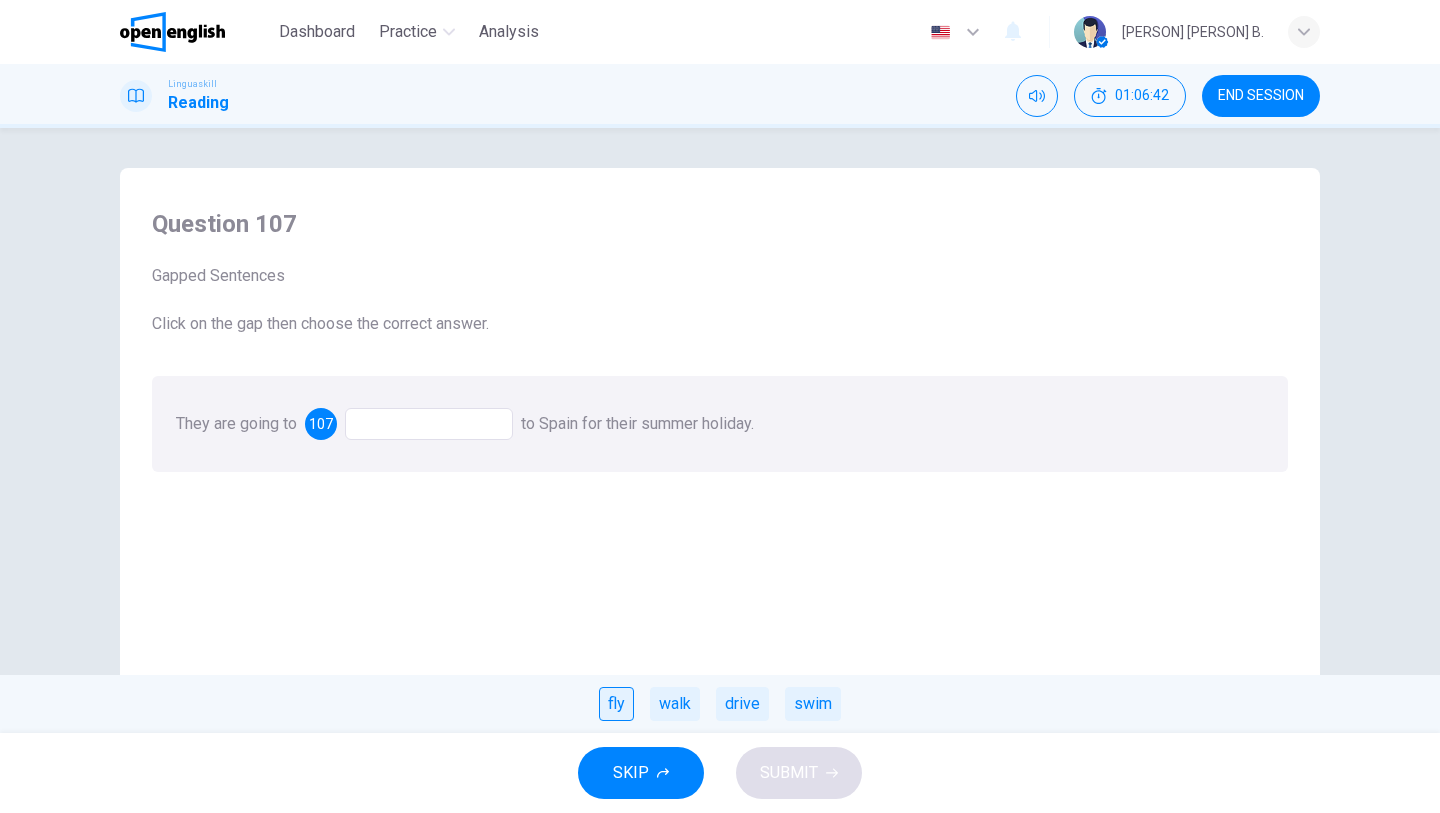 click on "fly" at bounding box center [616, 704] 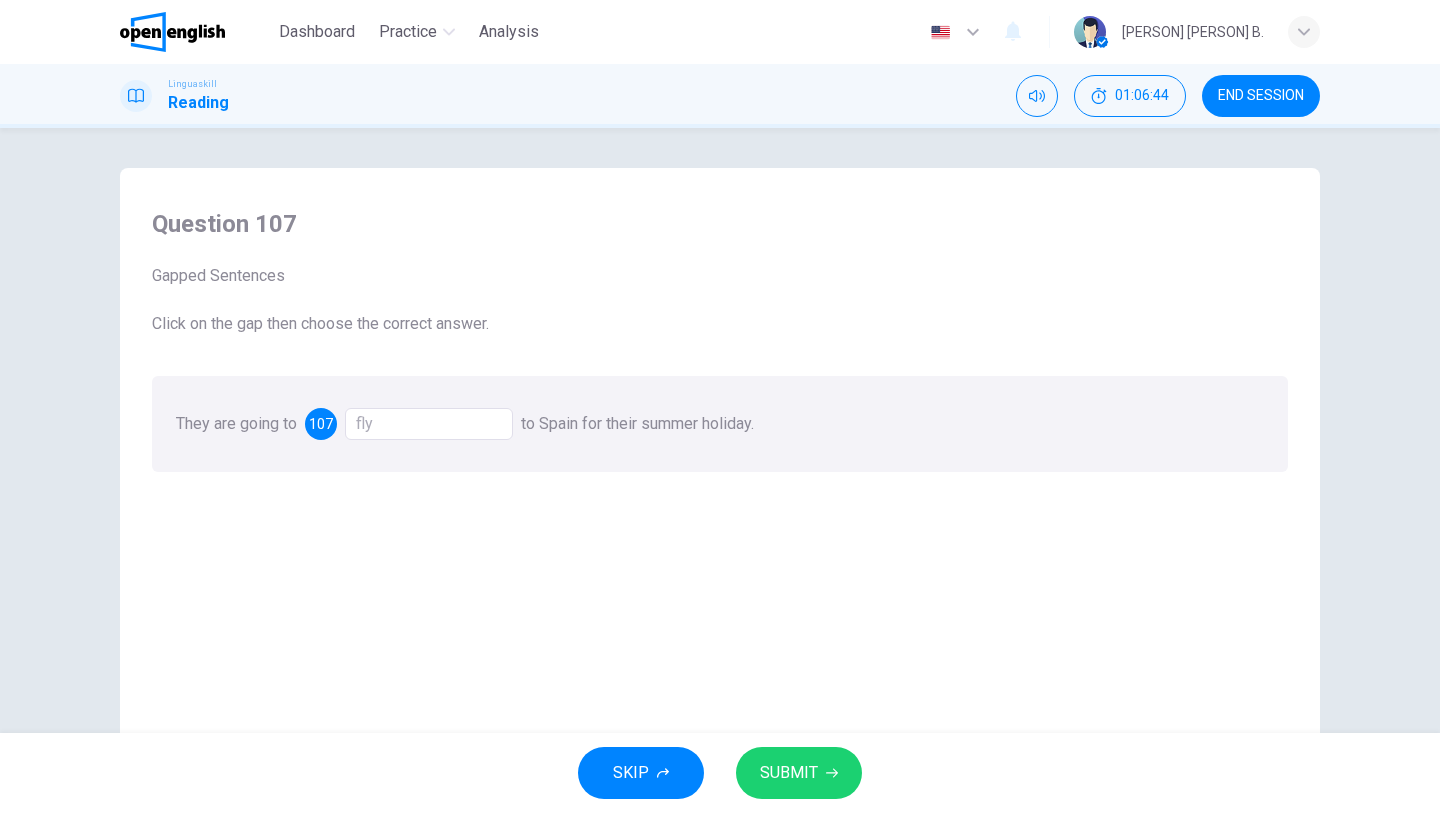 click on "SUBMIT" at bounding box center [799, 773] 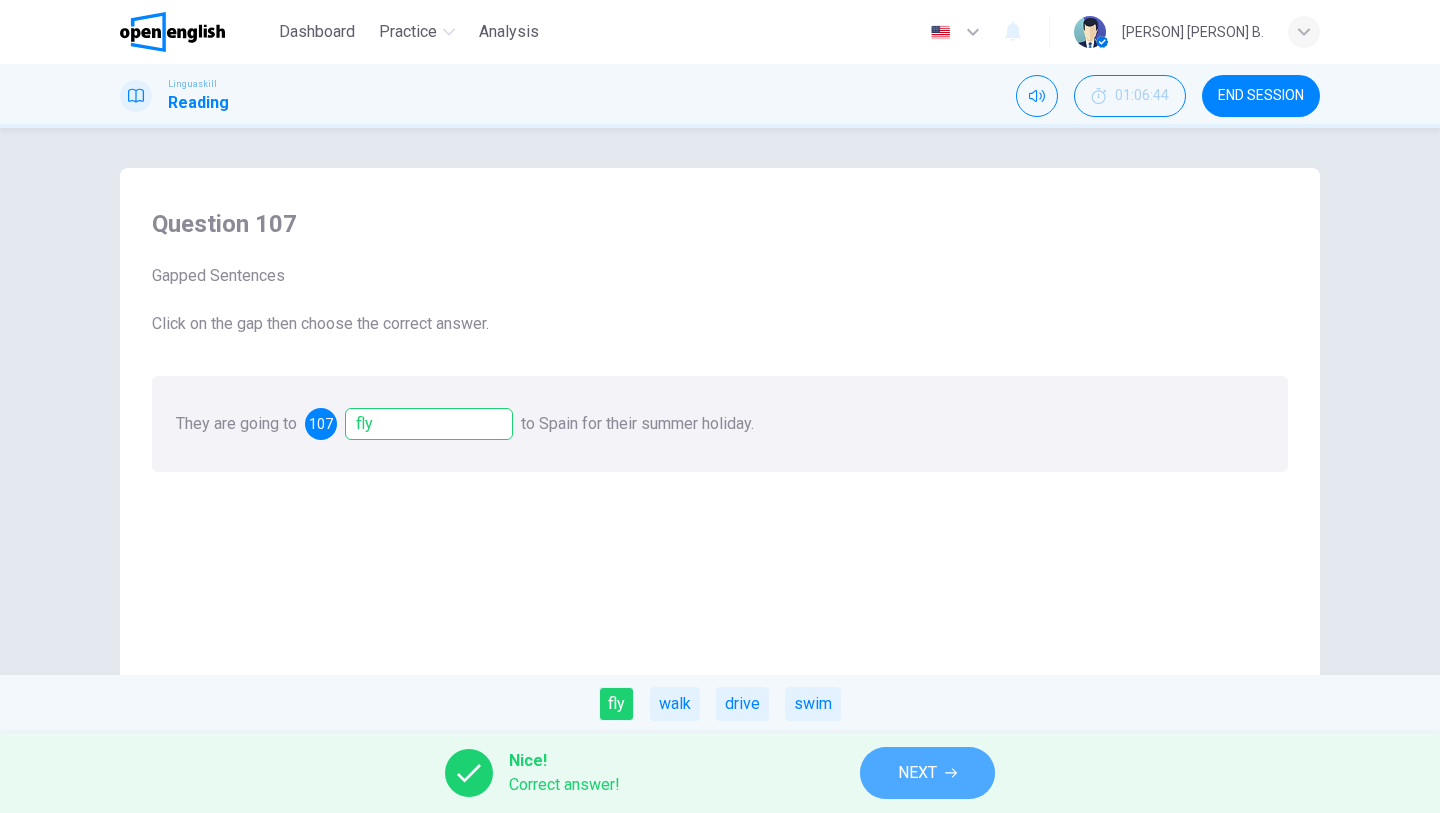 click on "NEXT" at bounding box center [927, 773] 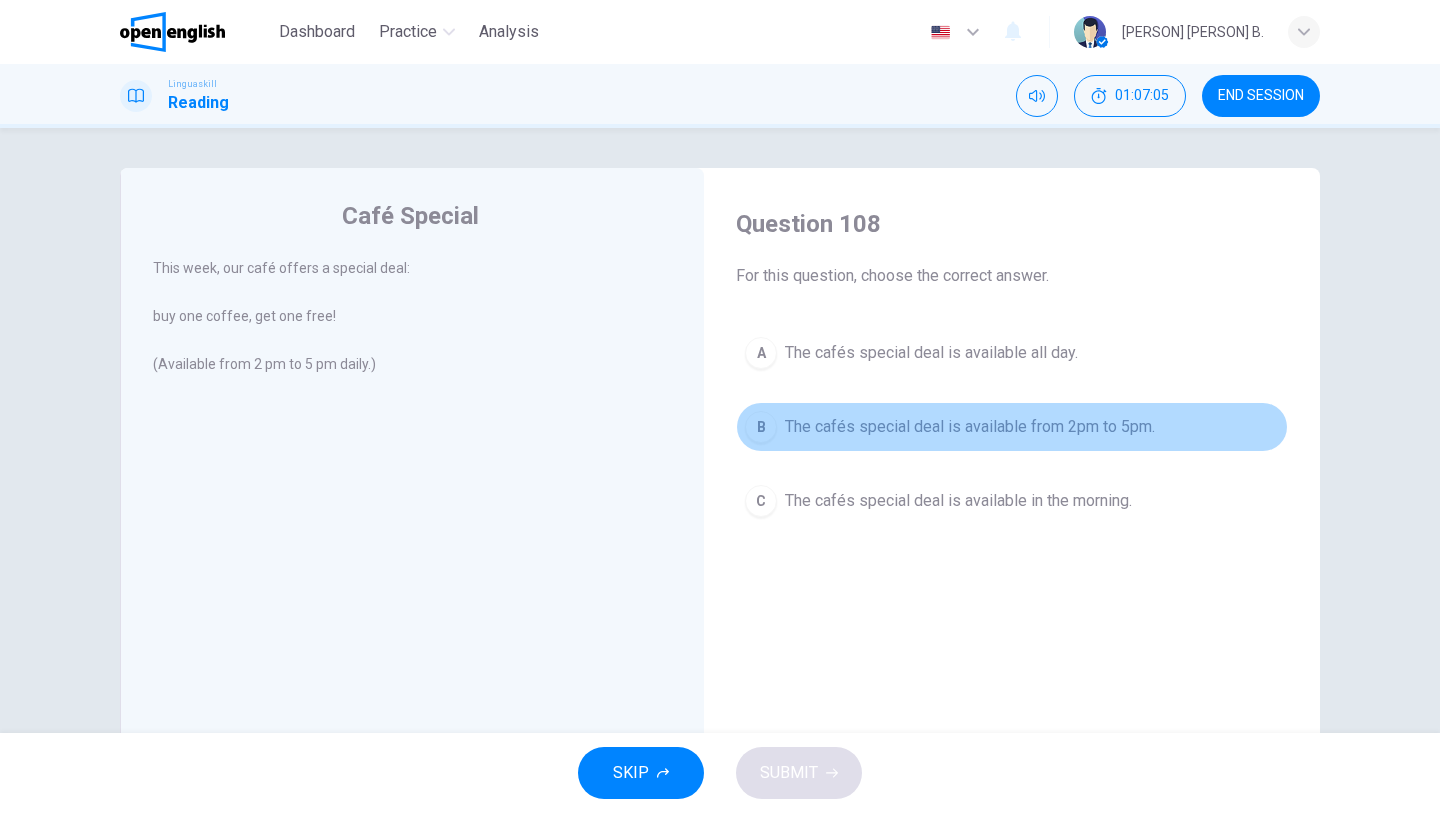click on "The cafés special deal is available from 2pm to 5pm." at bounding box center (970, 427) 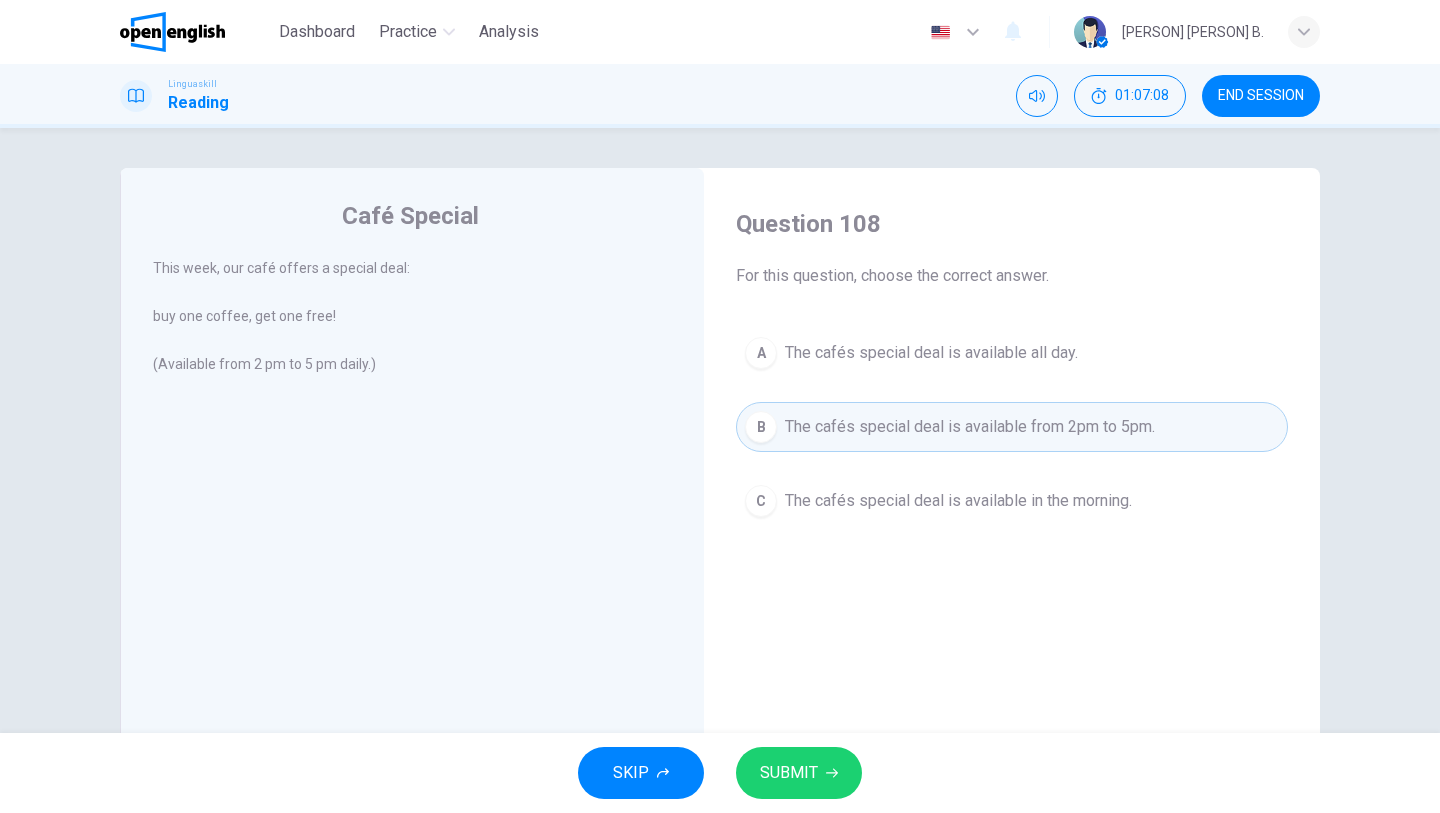 click on "SUBMIT" at bounding box center [799, 773] 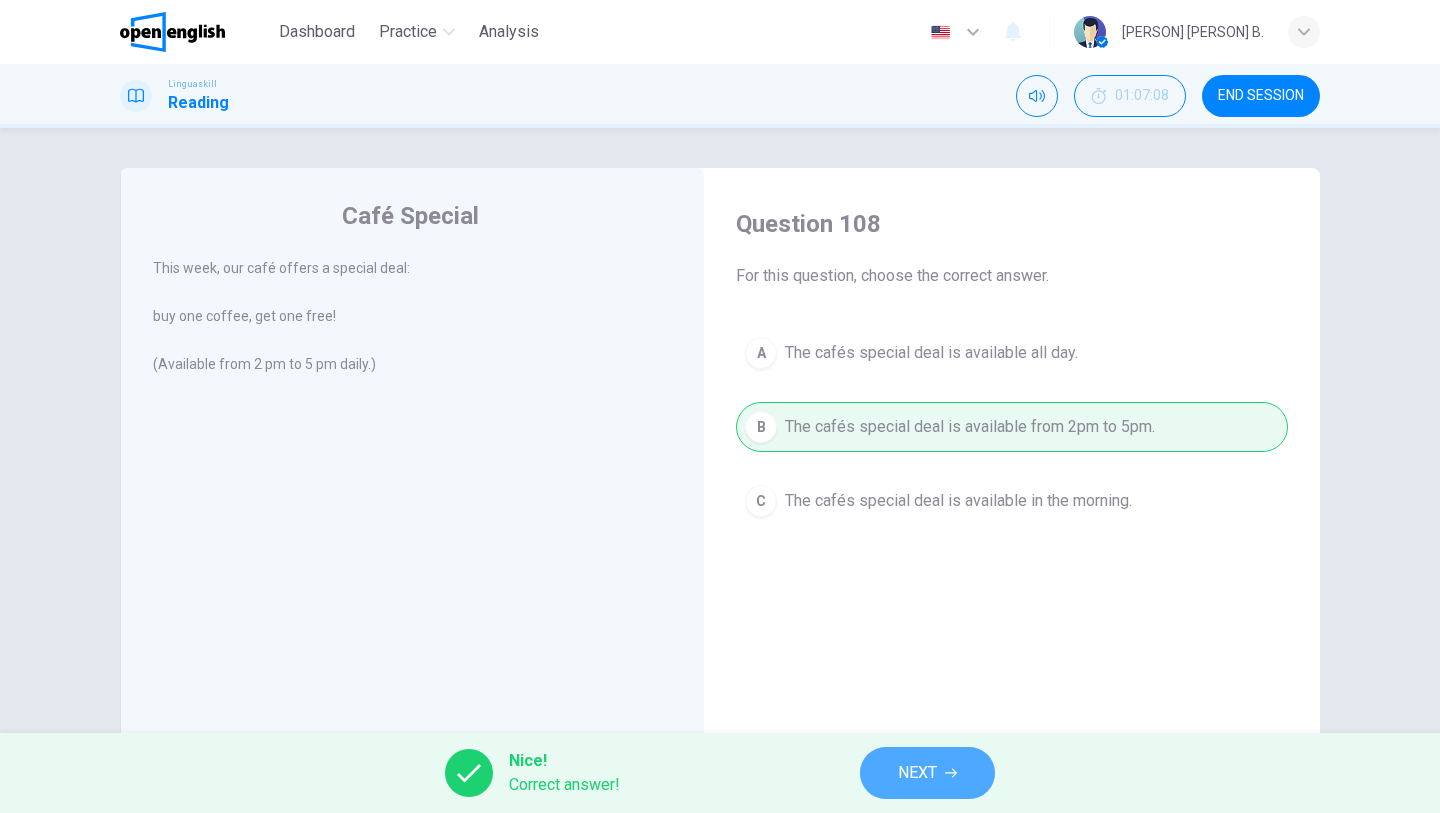 click on "NEXT" at bounding box center [927, 773] 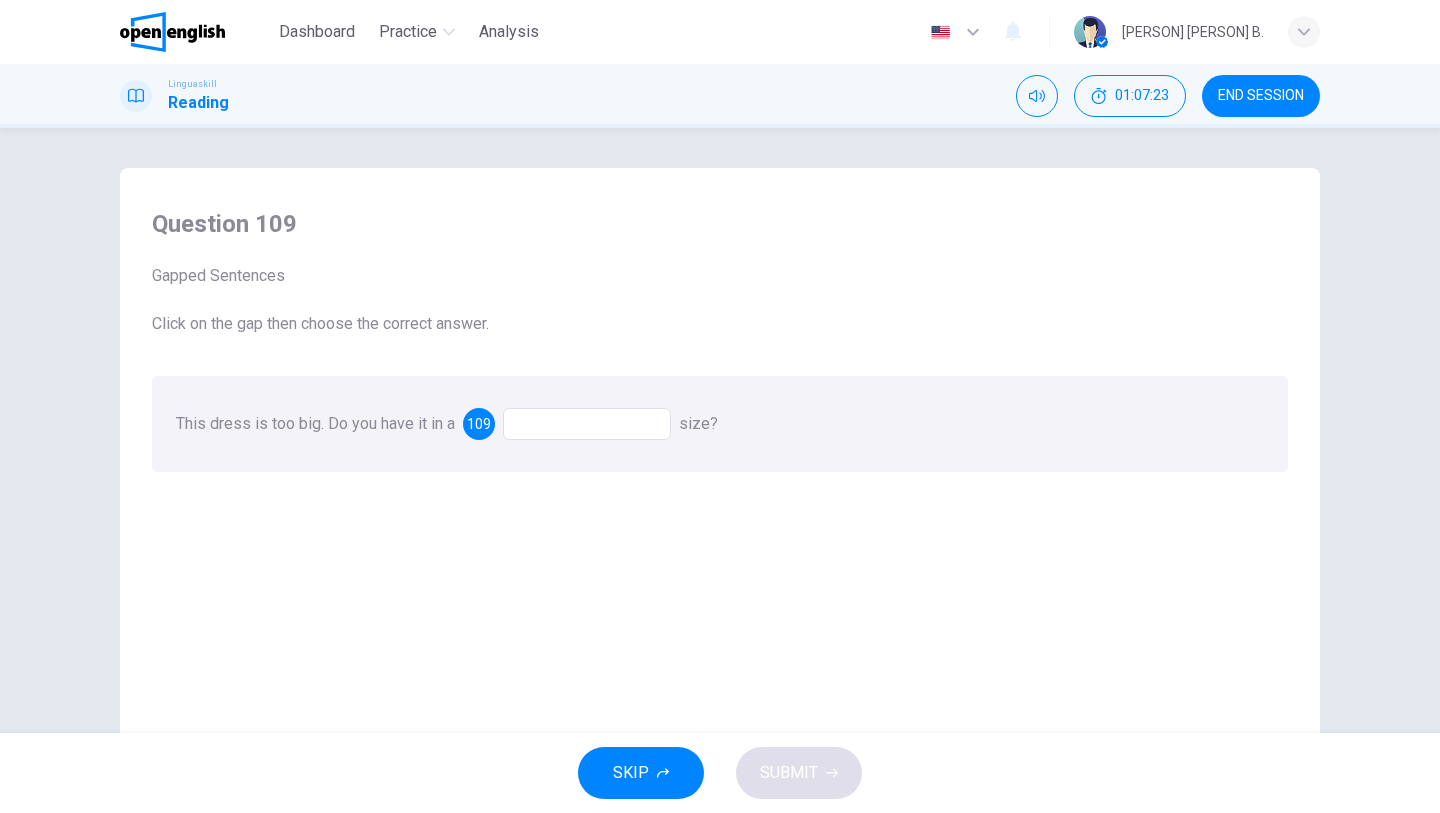 click at bounding box center (587, 424) 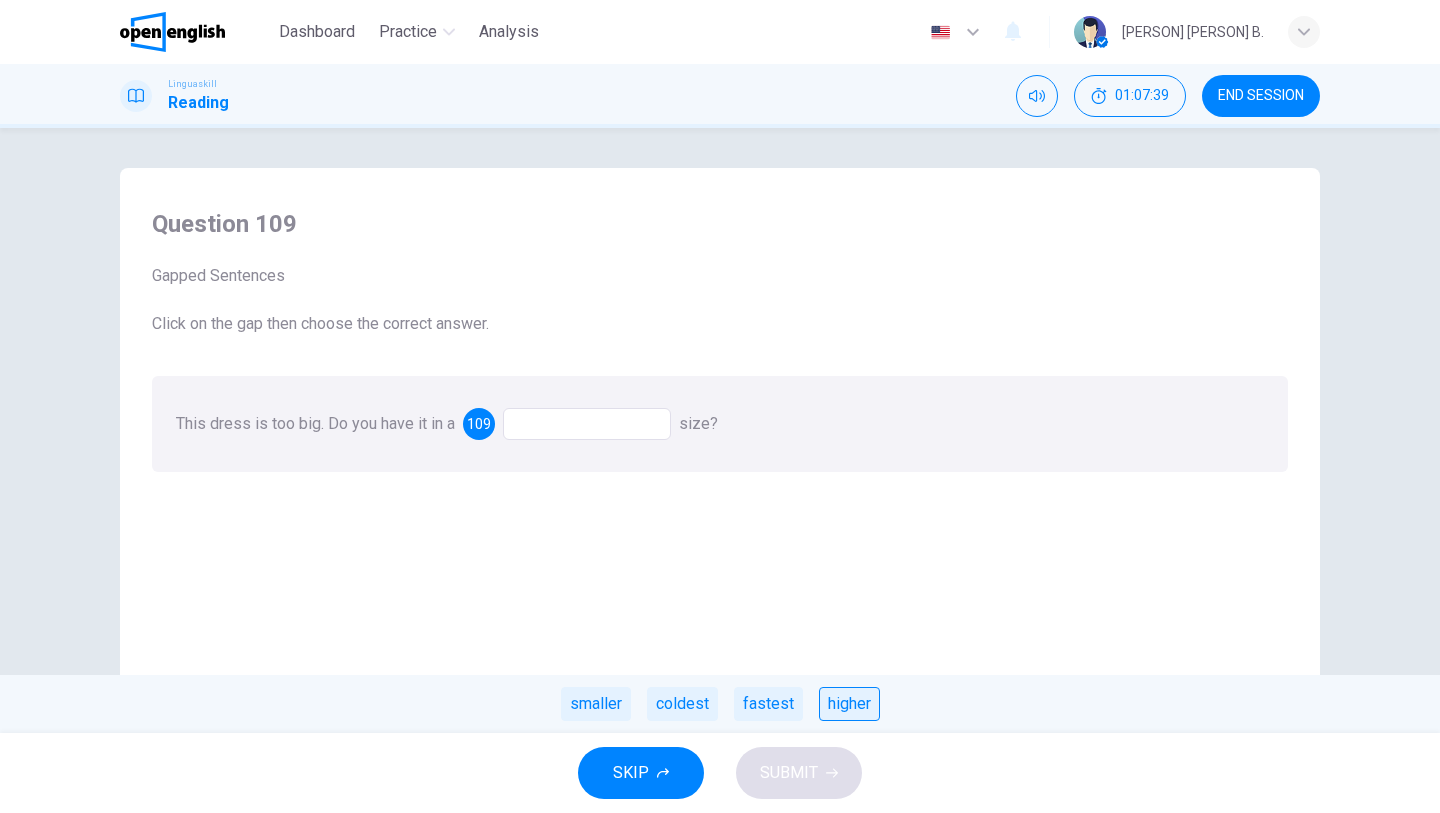 click on "higher" at bounding box center [849, 704] 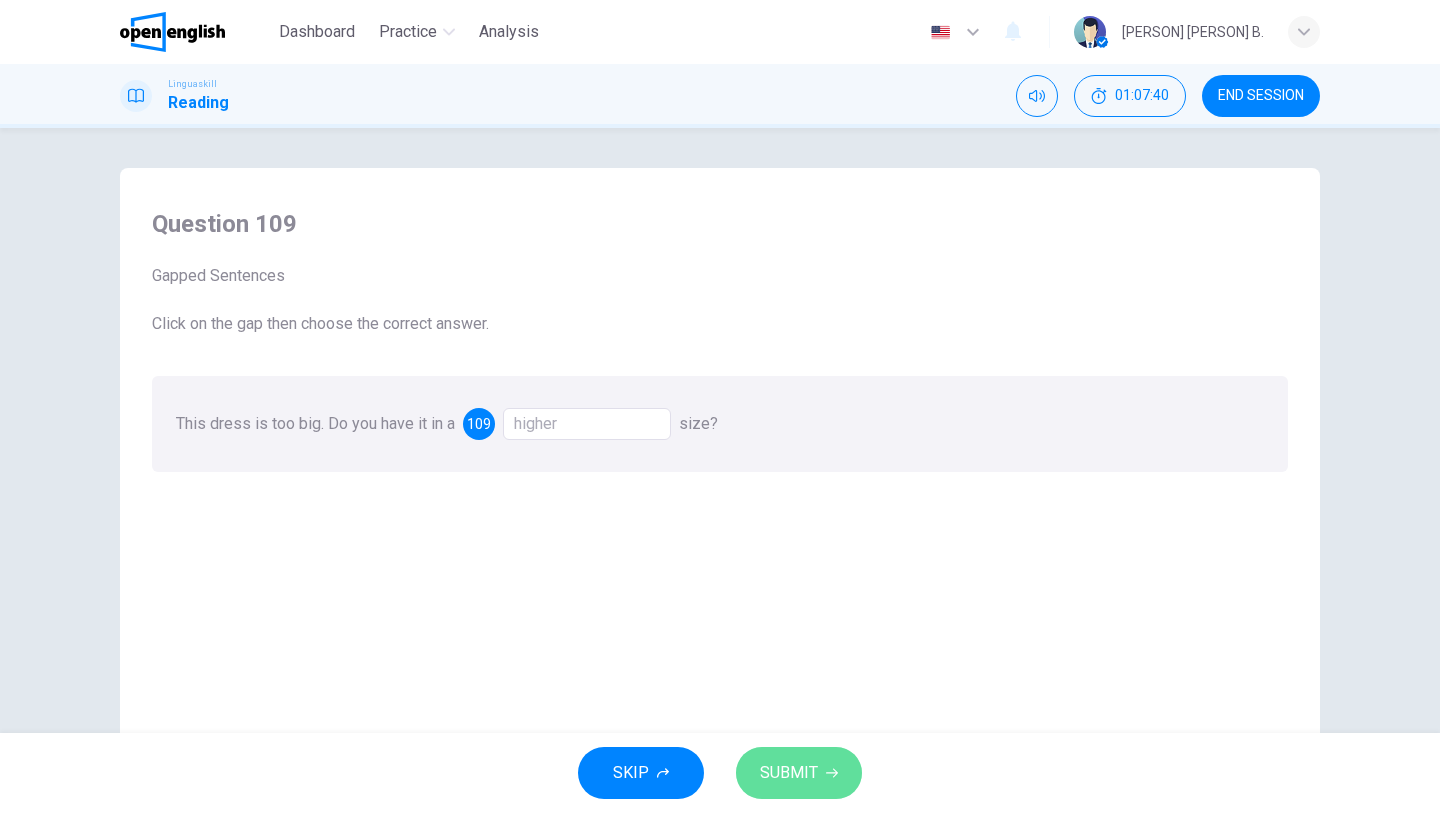 click on "SUBMIT" at bounding box center [789, 773] 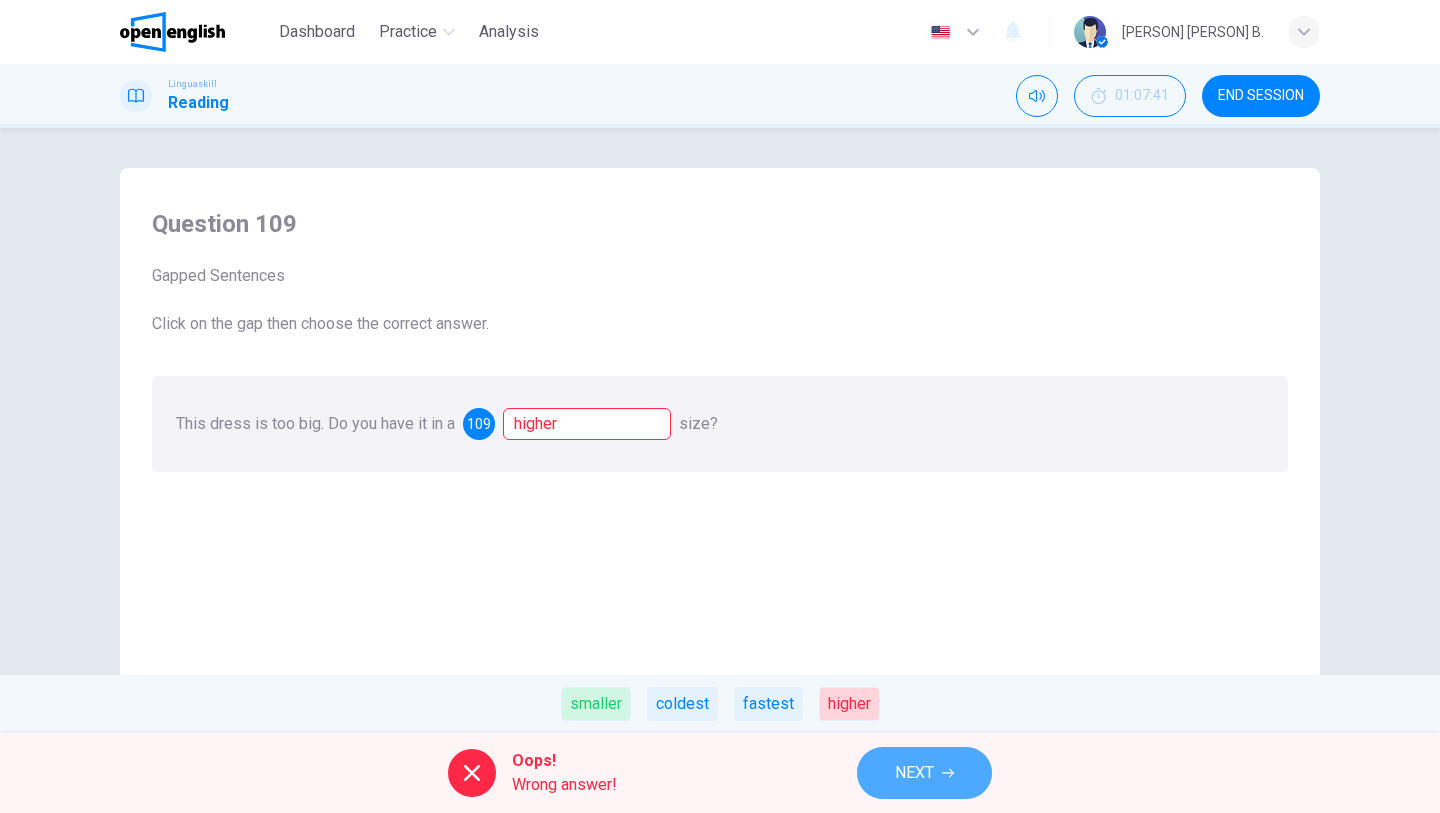 click on "NEXT" at bounding box center [924, 773] 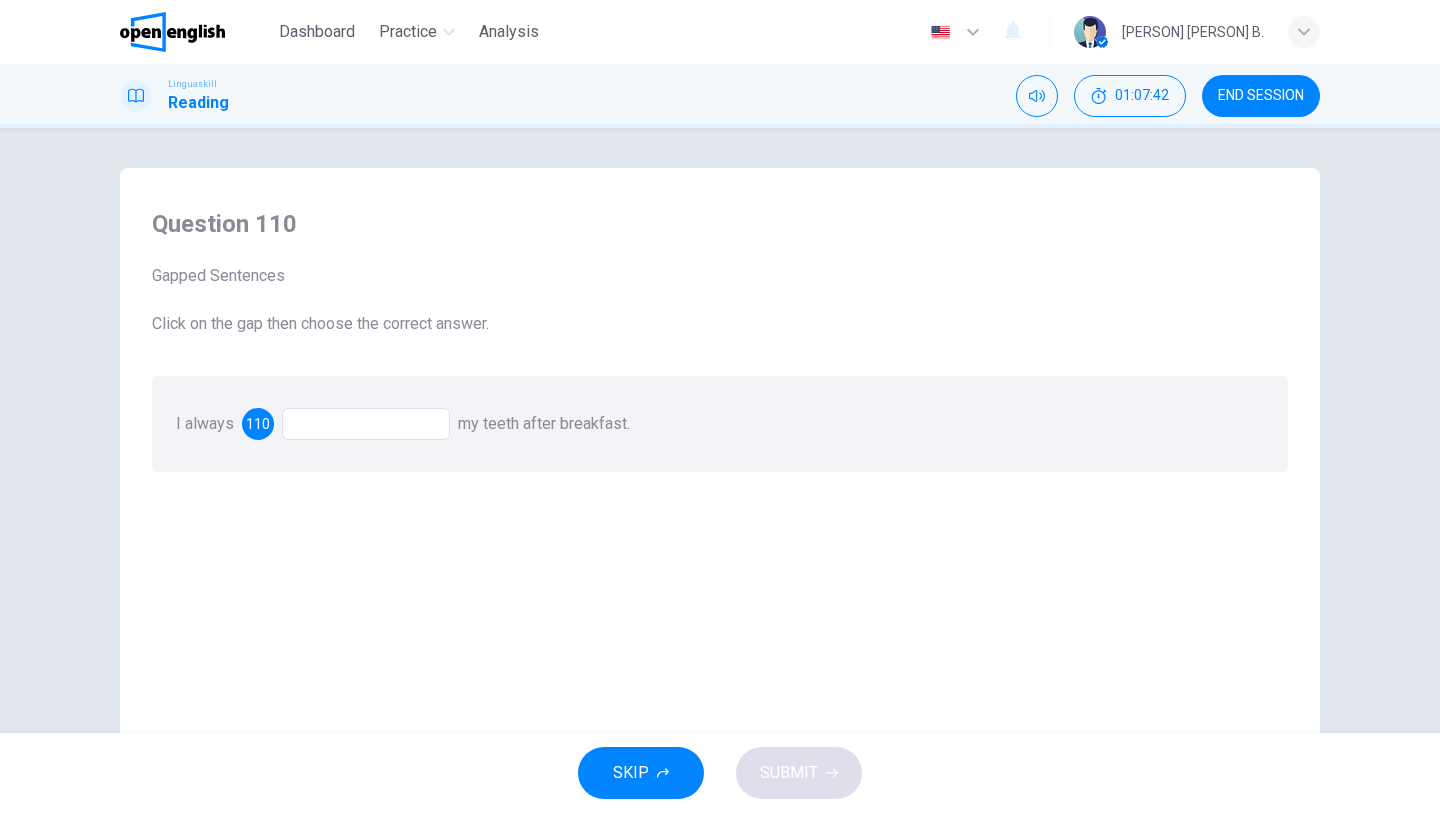 click at bounding box center [366, 424] 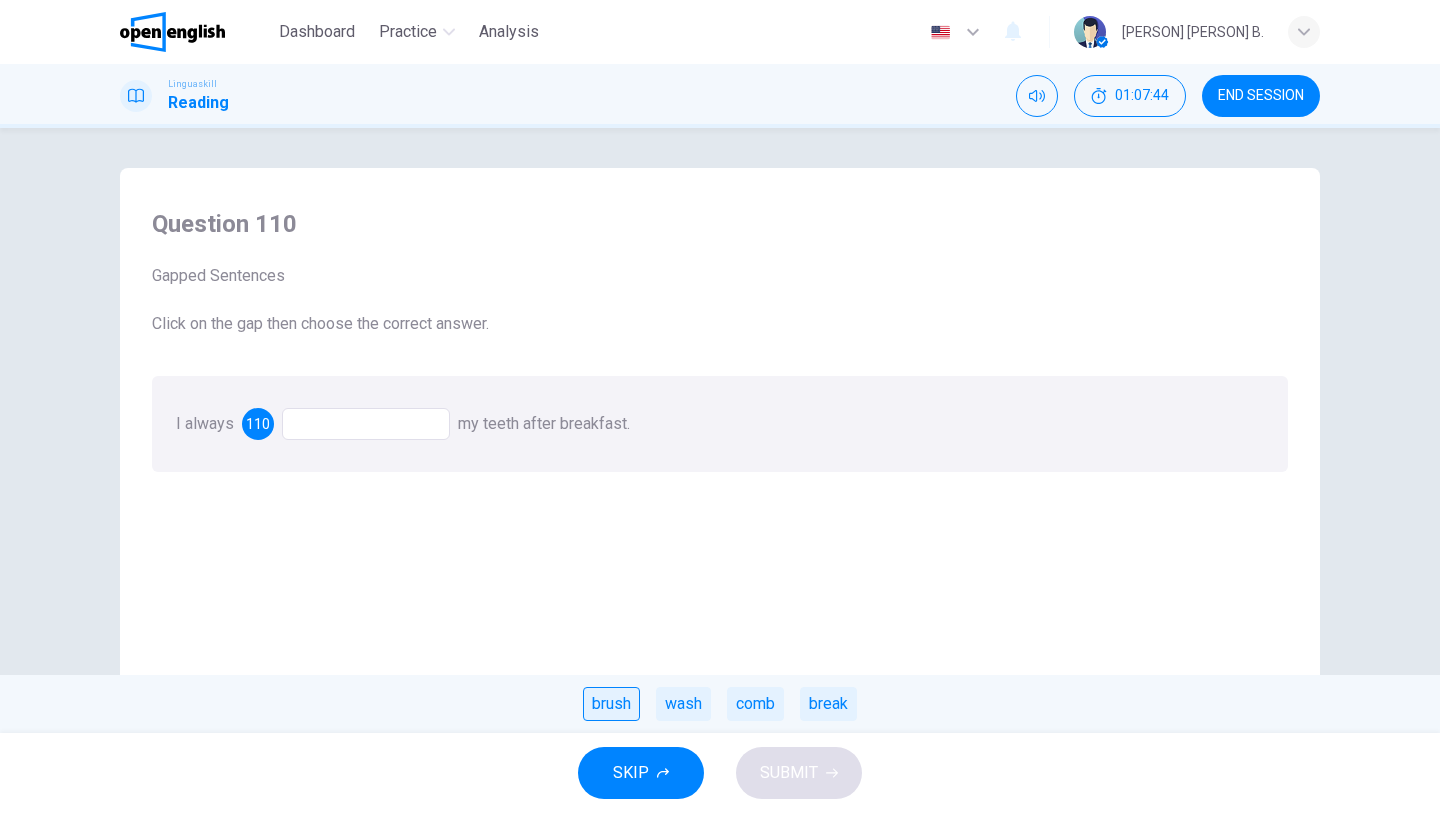 click on "brush" at bounding box center [611, 704] 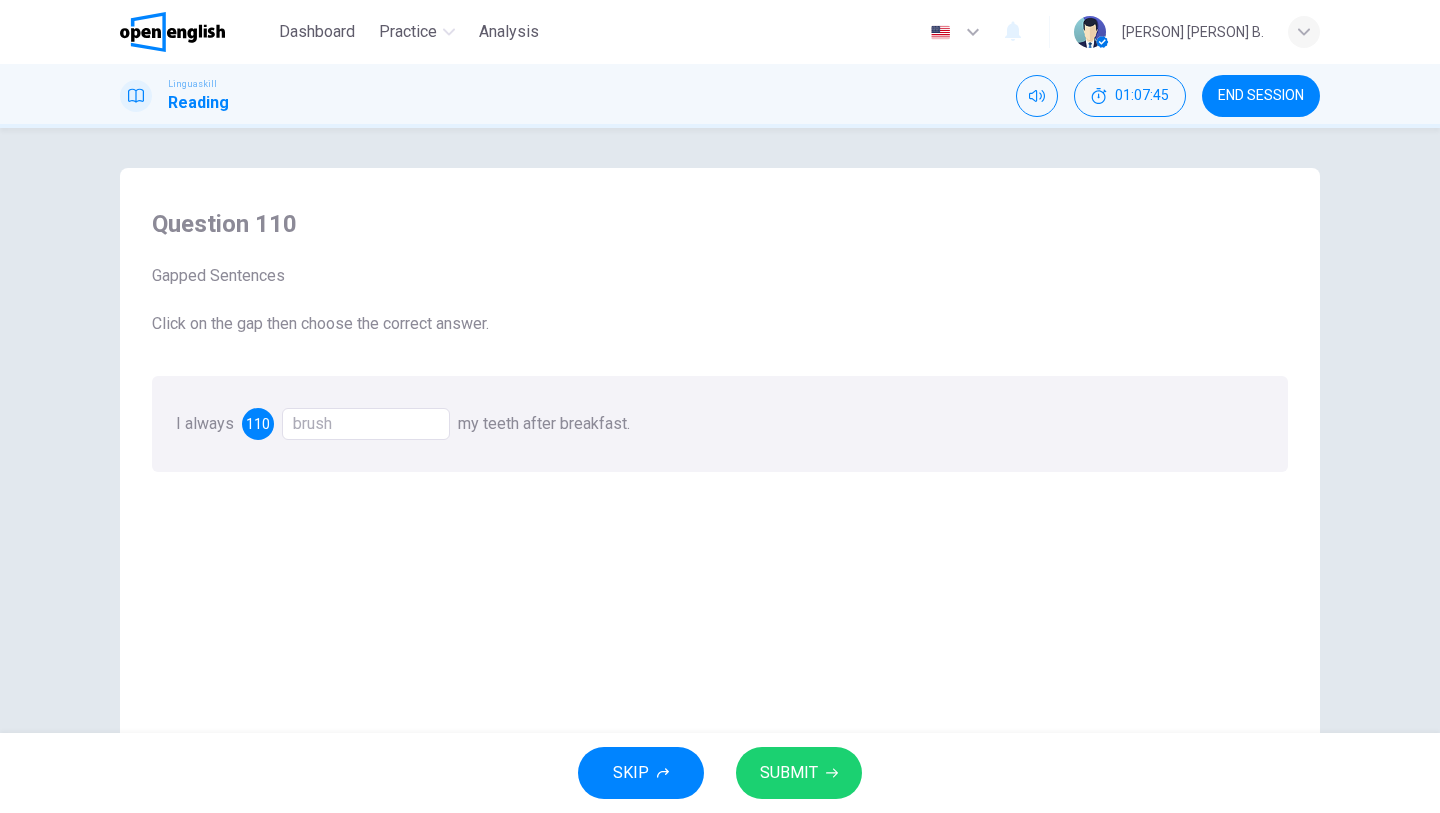 click on "SUBMIT" at bounding box center (789, 773) 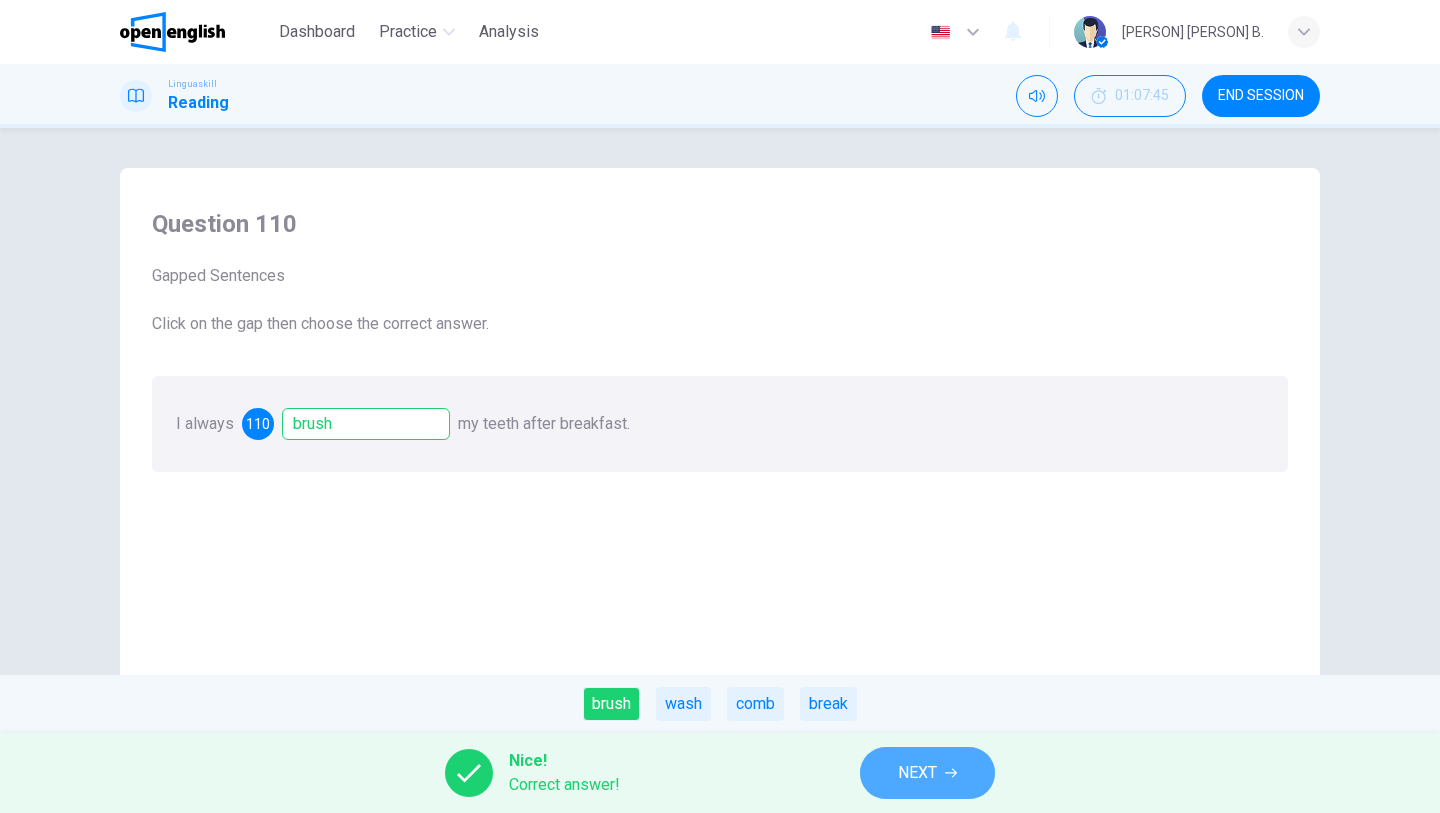 click on "NEXT" at bounding box center (927, 773) 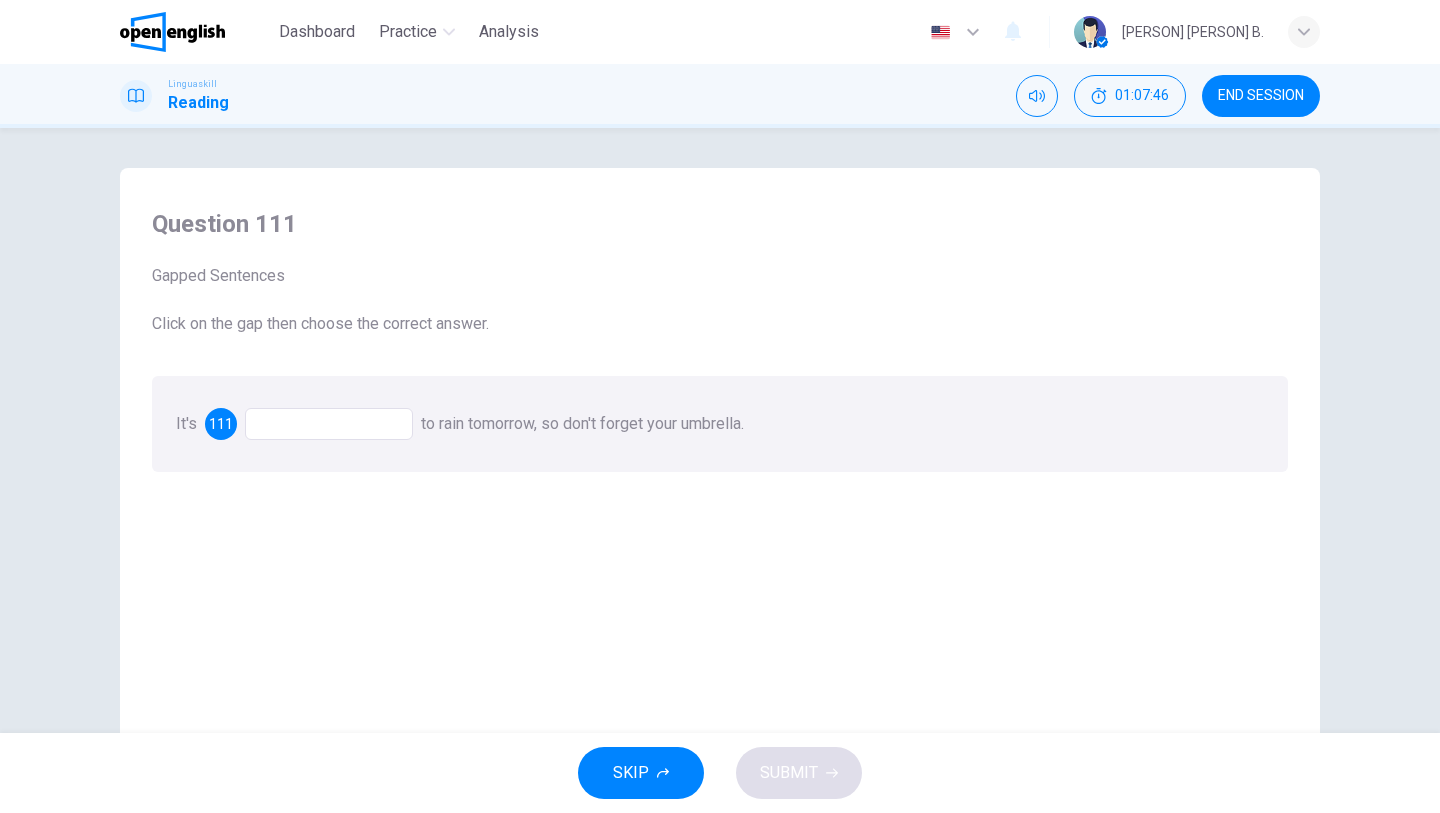 click at bounding box center (329, 424) 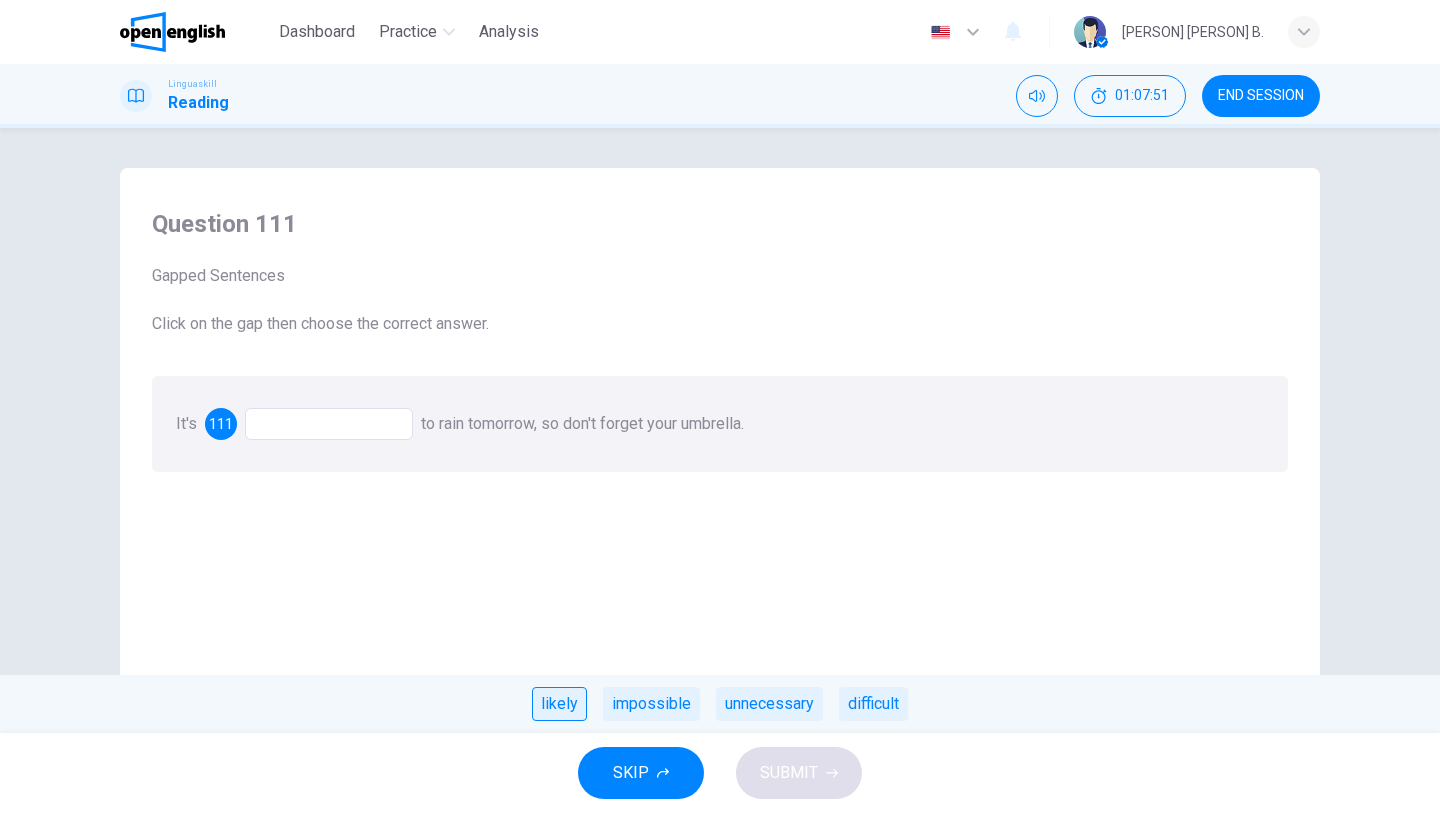click on "likely" at bounding box center (559, 704) 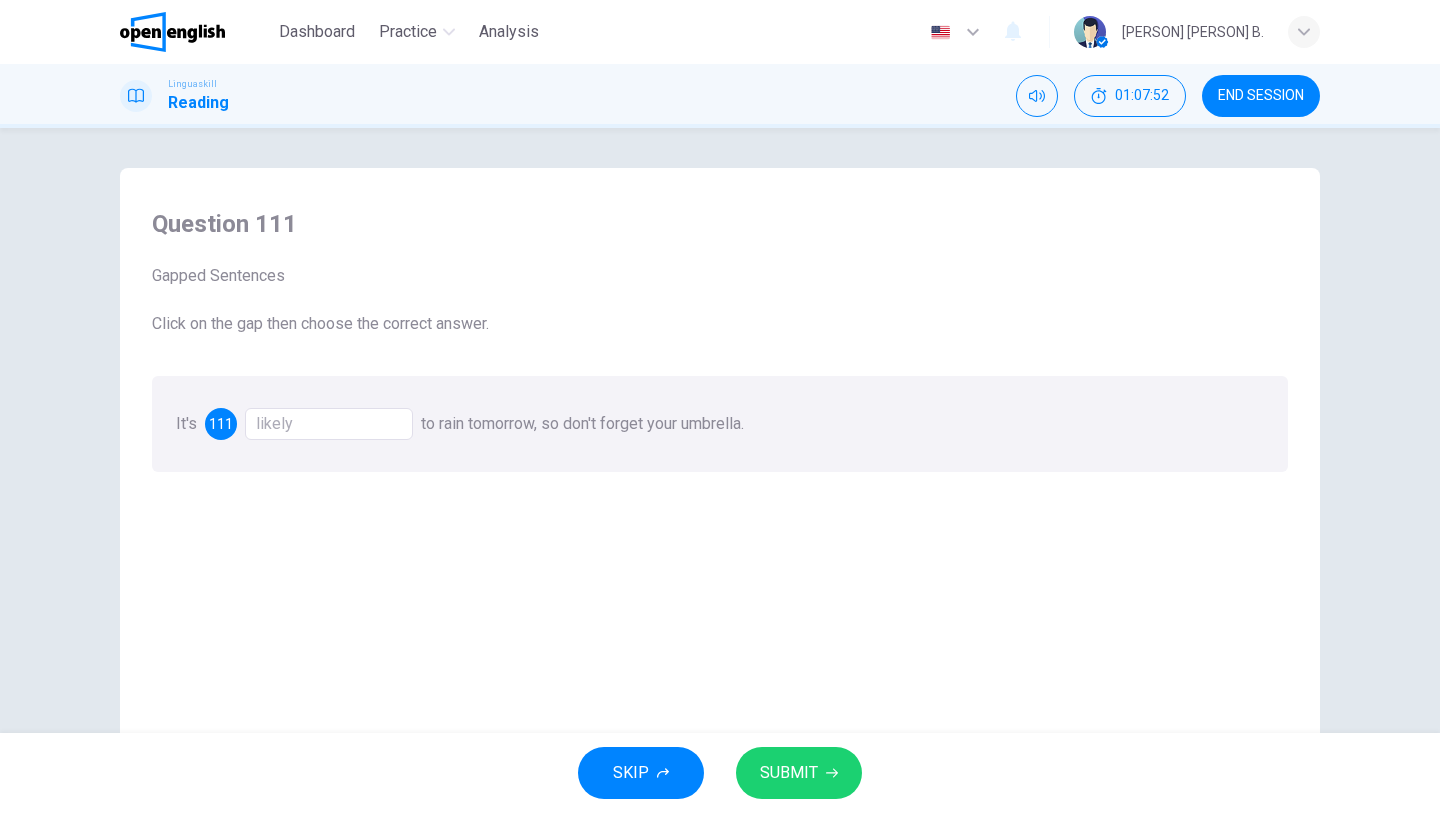 click on "SUBMIT" at bounding box center [789, 773] 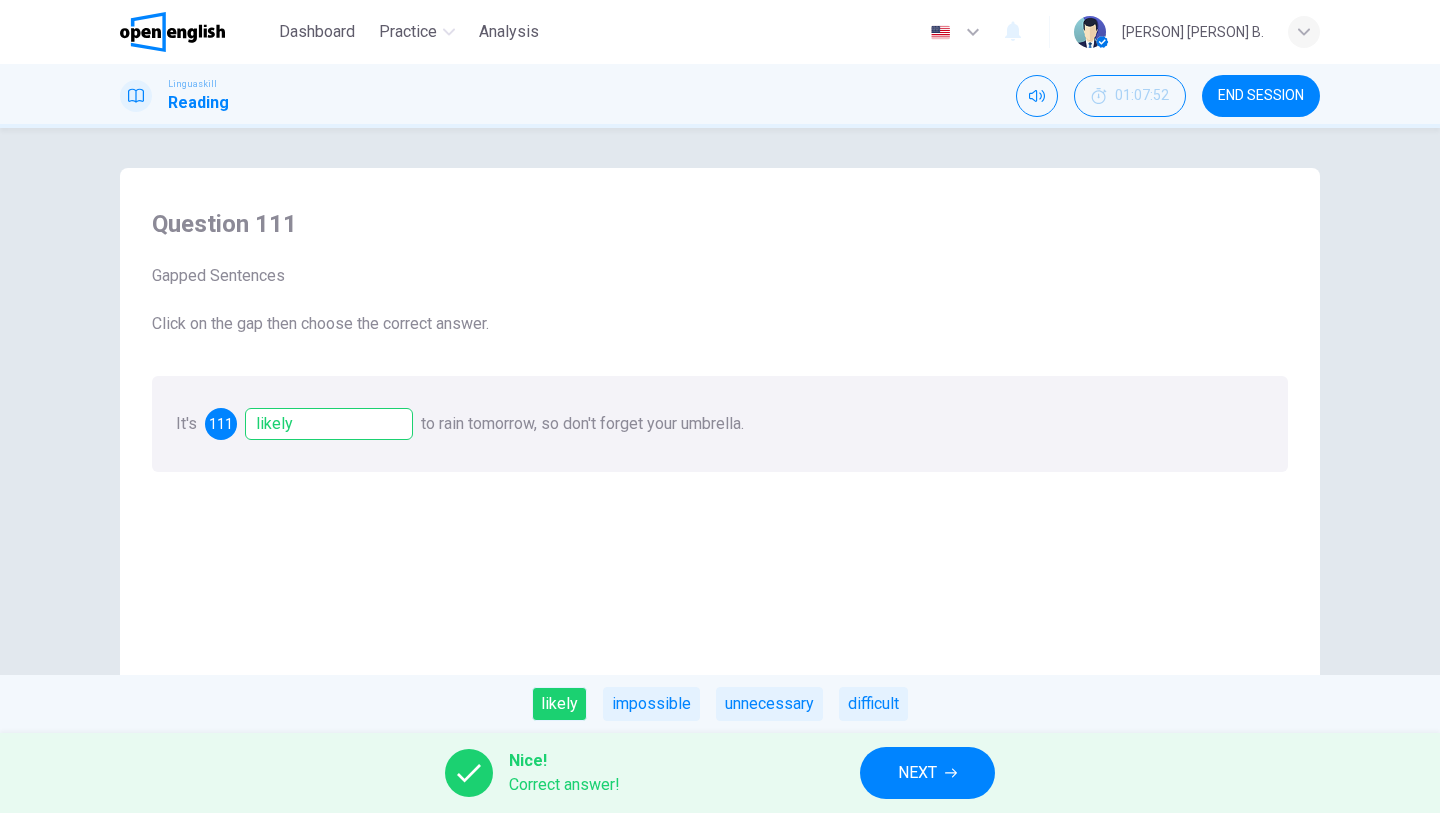 click on "NEXT" at bounding box center [917, 773] 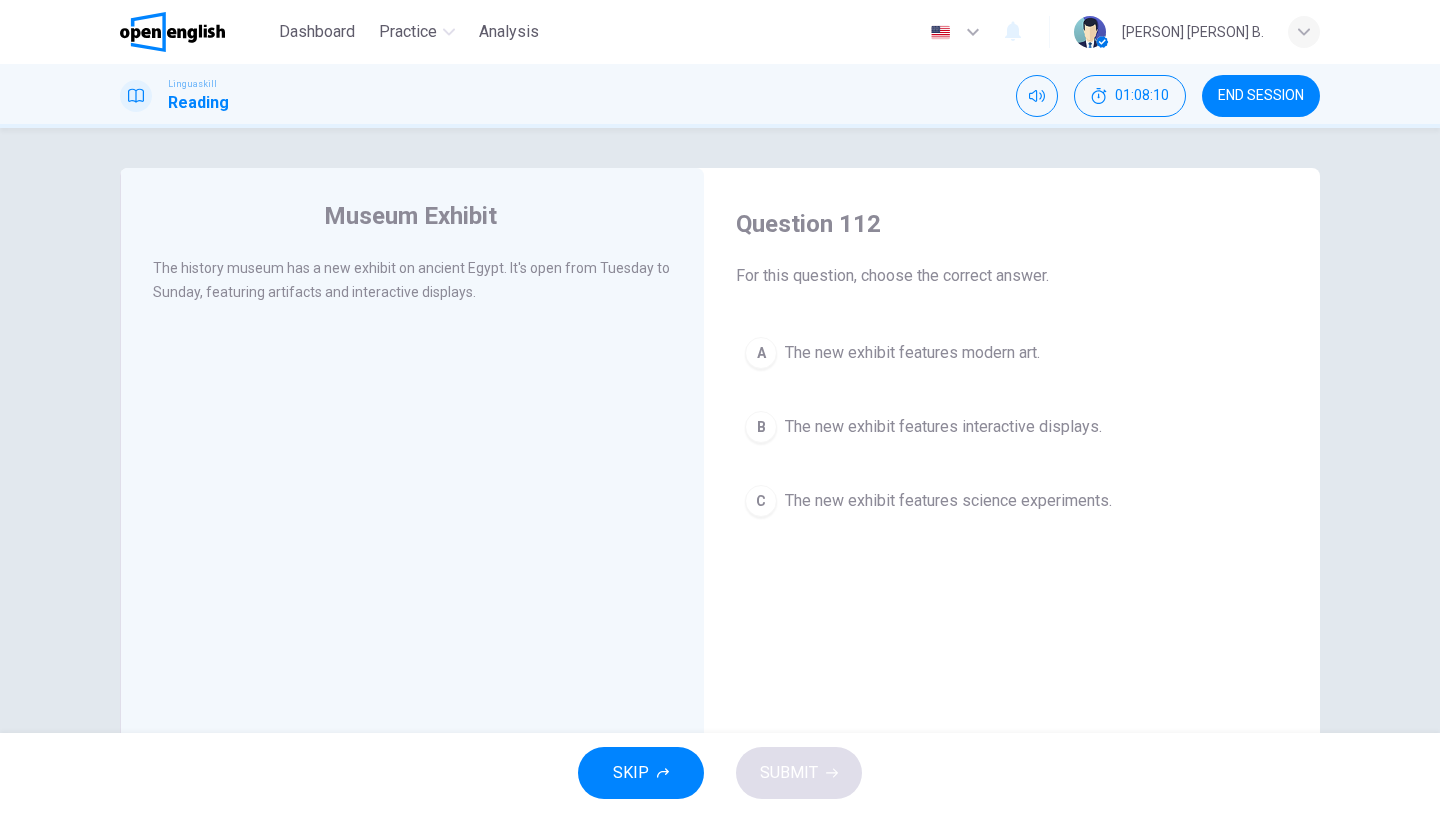 click on "Museum Exhibit The history museum has a new exhibit on ancient Egypt. It's open from Tuesday to Sunday, featuring artifacts and interactive displays." at bounding box center [412, 515] 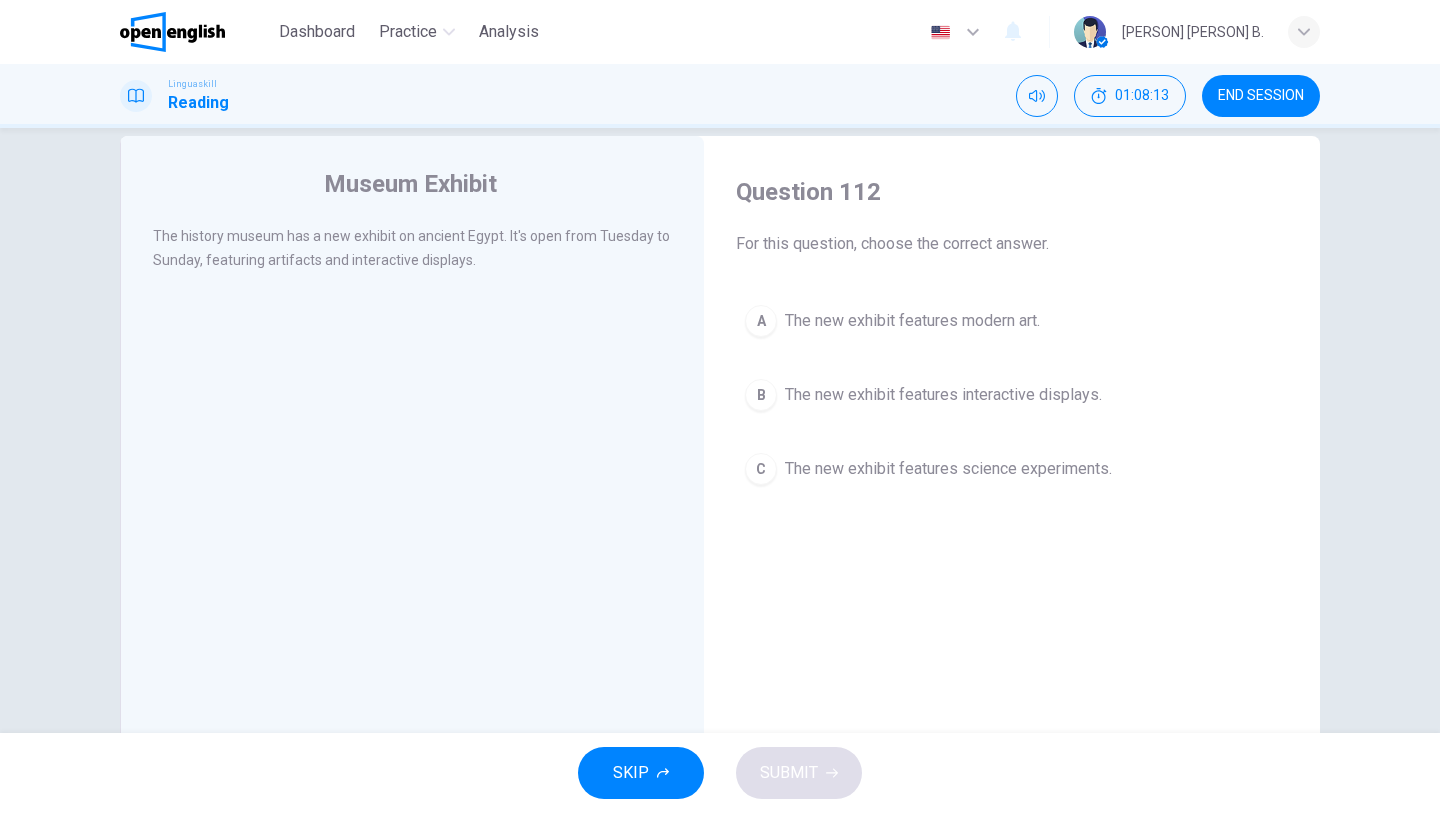 scroll, scrollTop: 0, scrollLeft: 0, axis: both 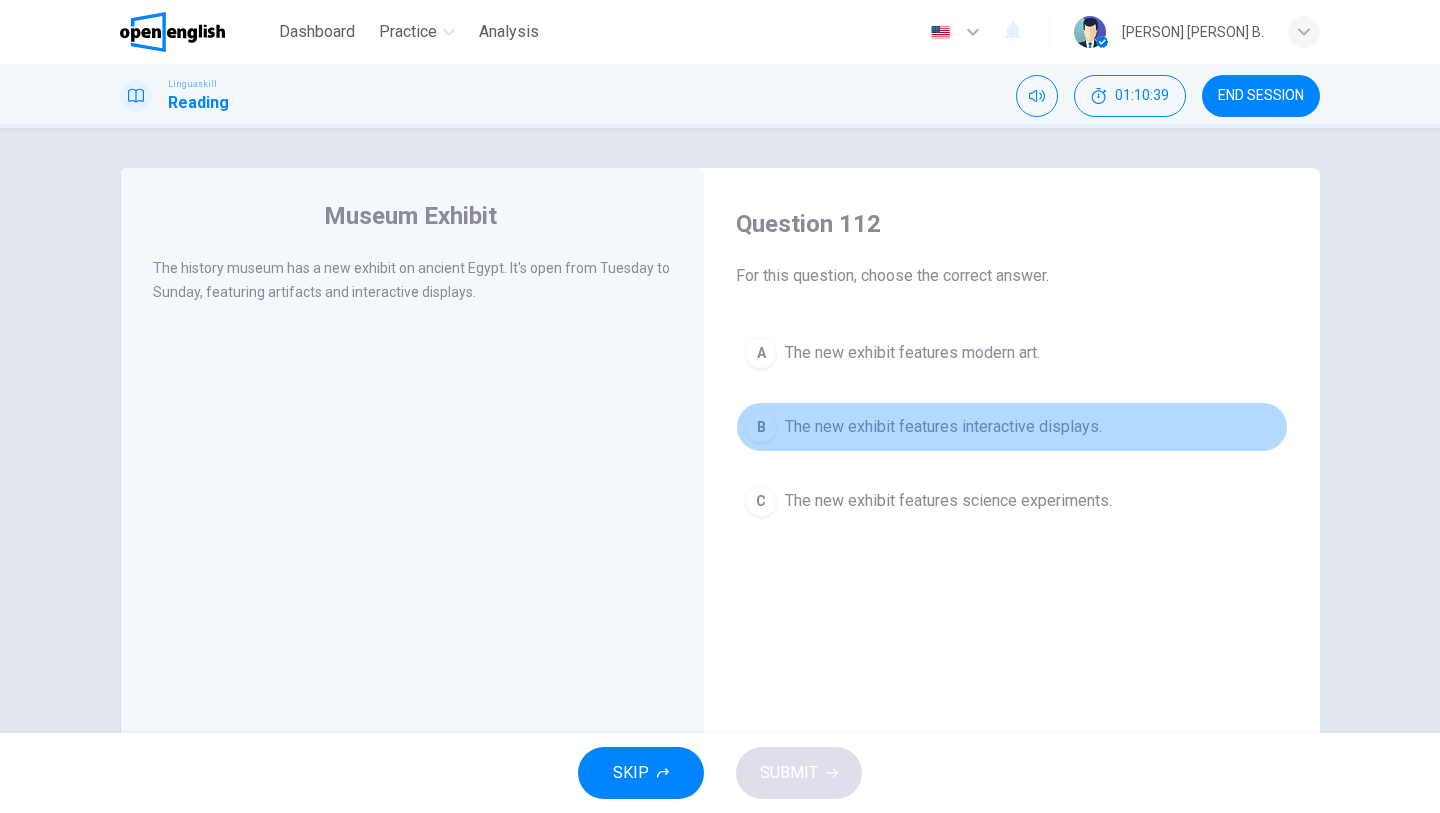 click on "B The new exhibit features interactive displays." at bounding box center [1012, 427] 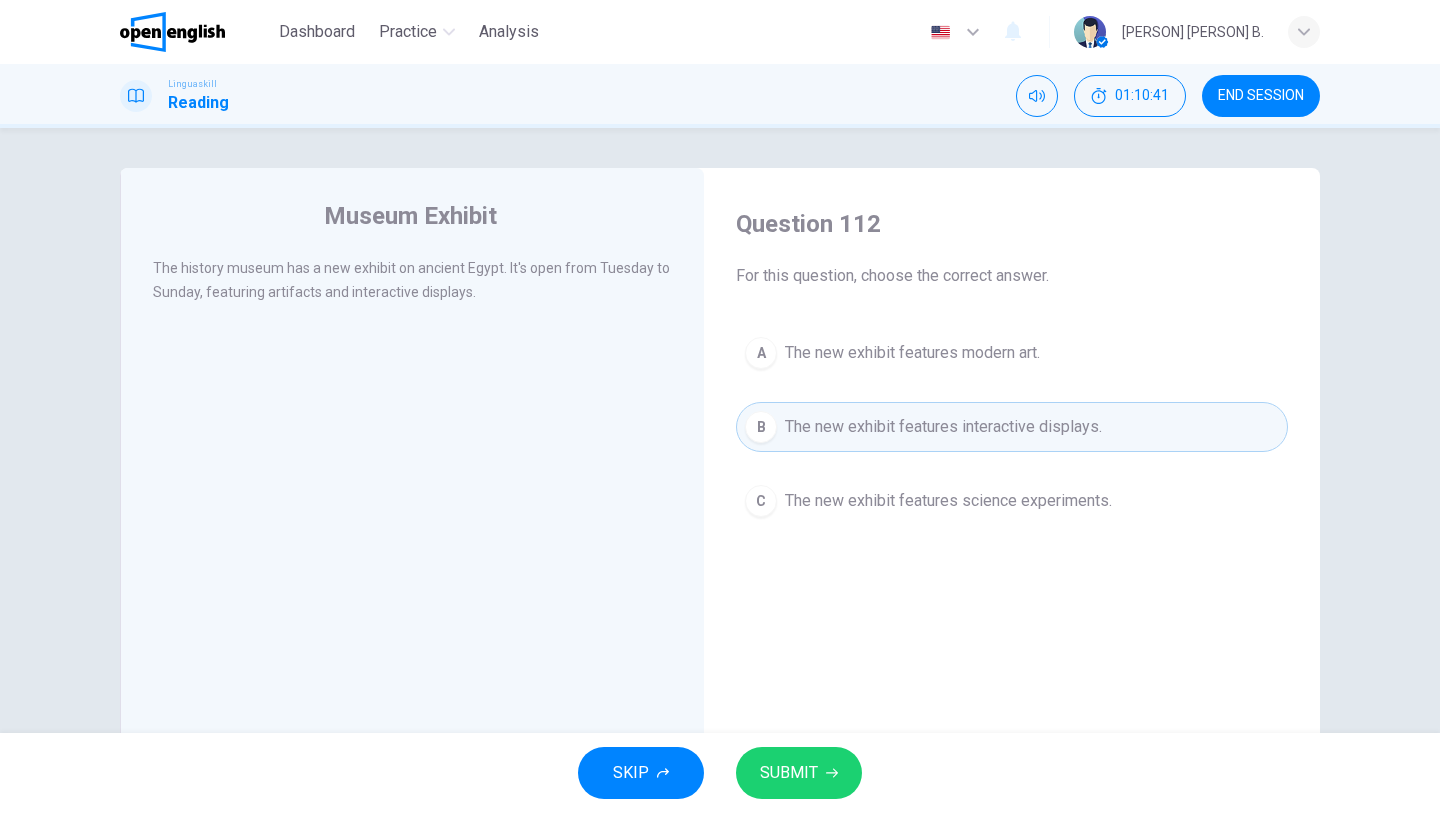 click on "SUBMIT" at bounding box center (789, 773) 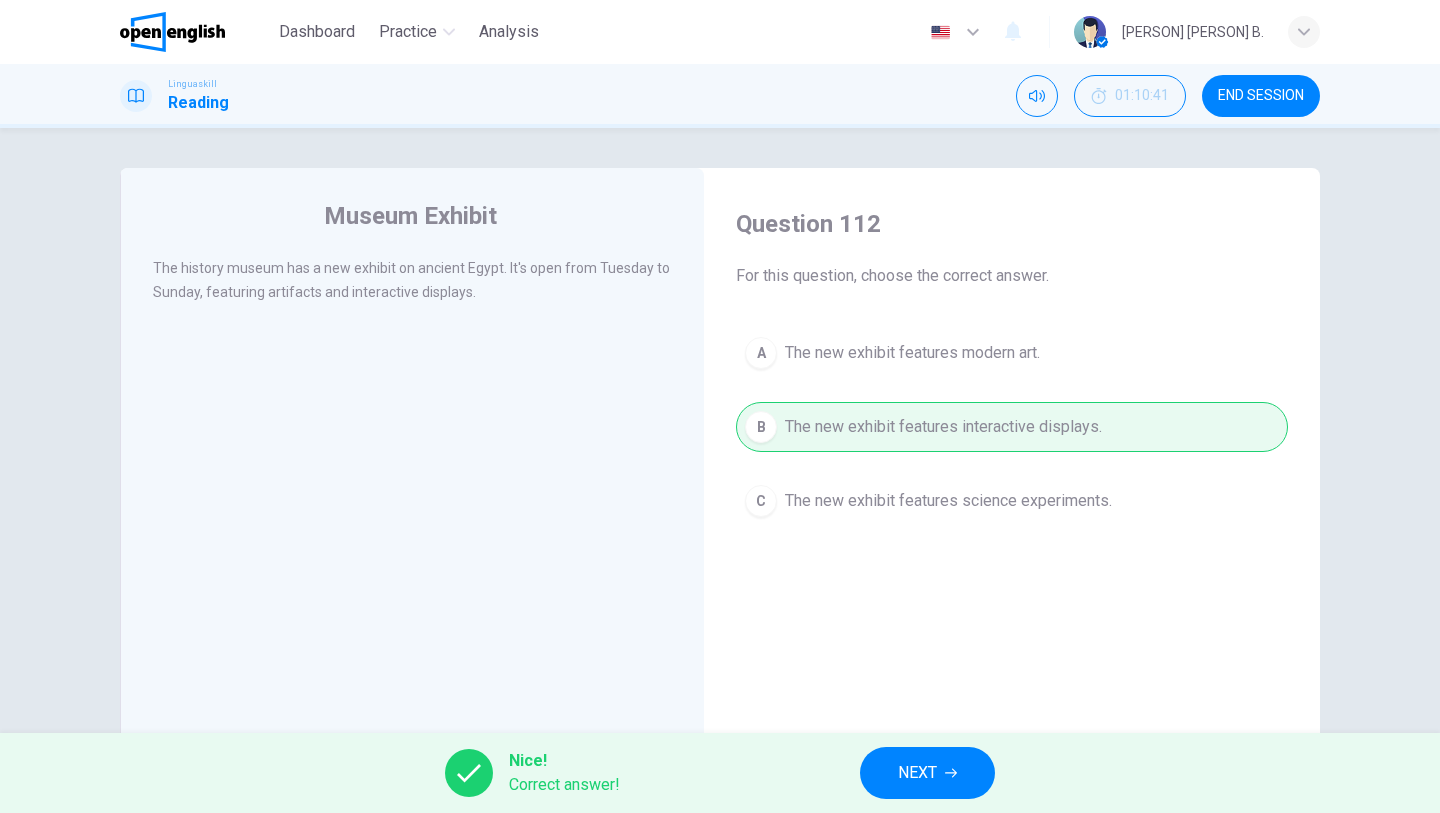 click on "NEXT" at bounding box center (917, 773) 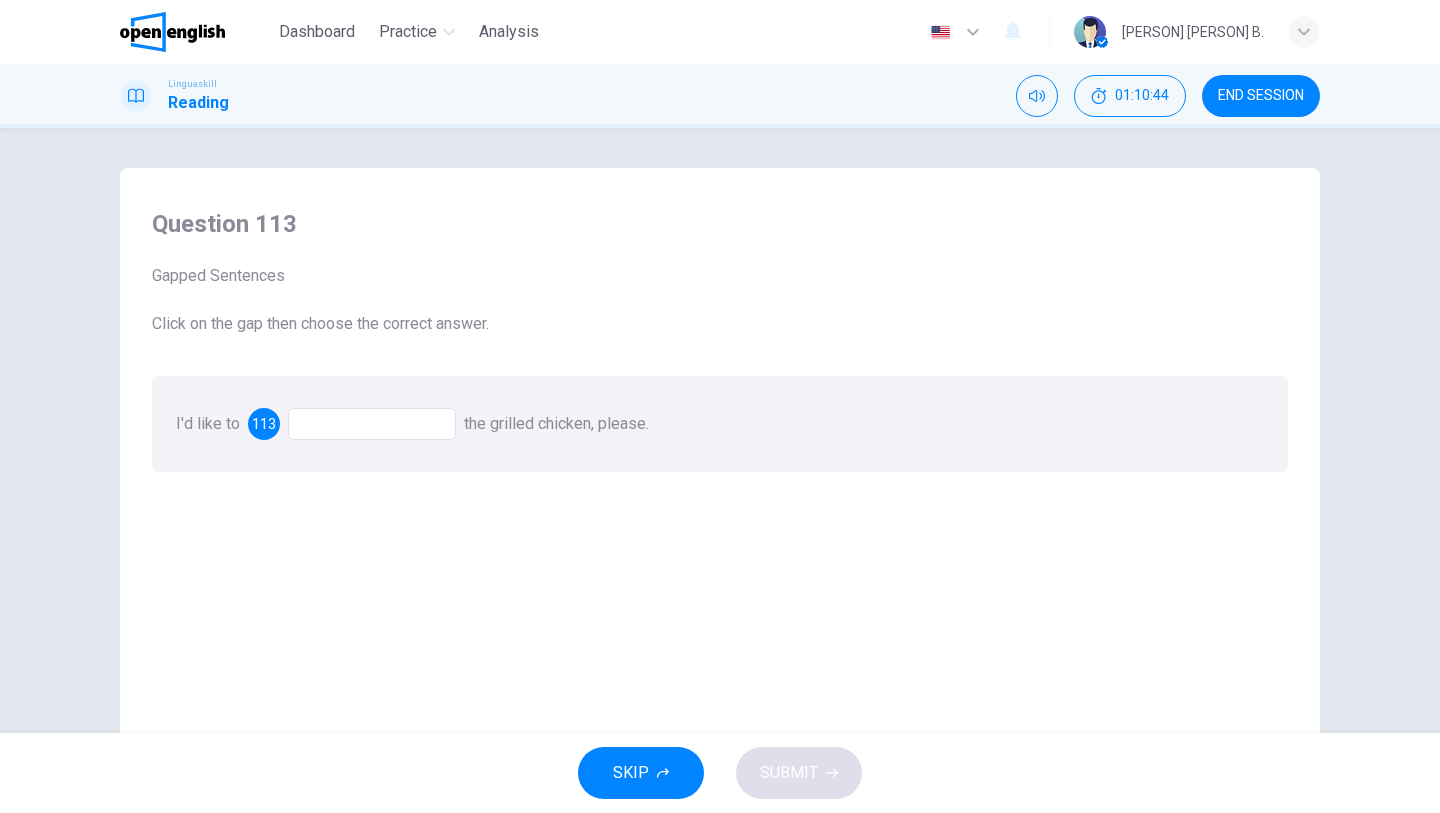 click at bounding box center [372, 424] 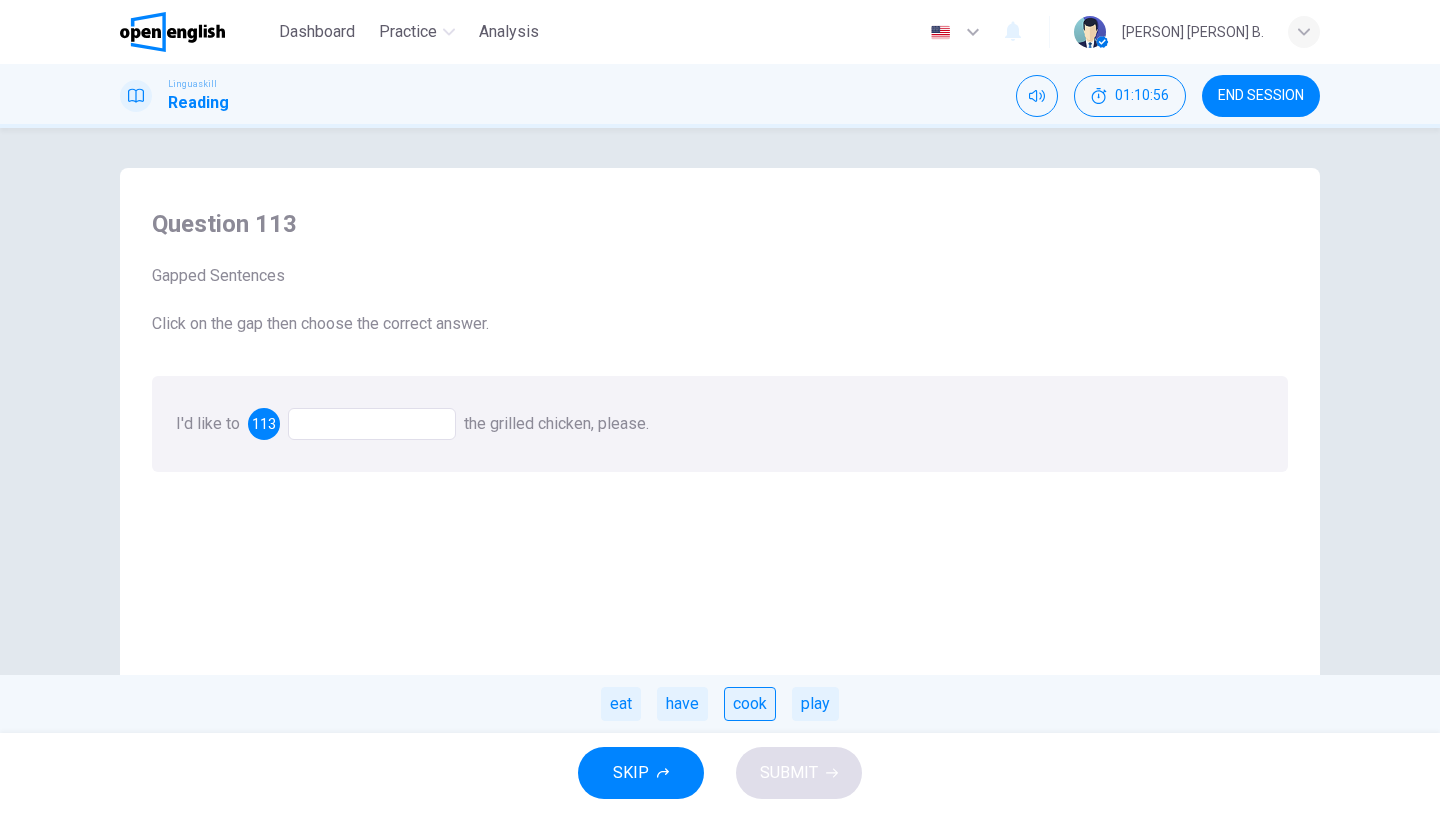 click on "cook" at bounding box center (750, 704) 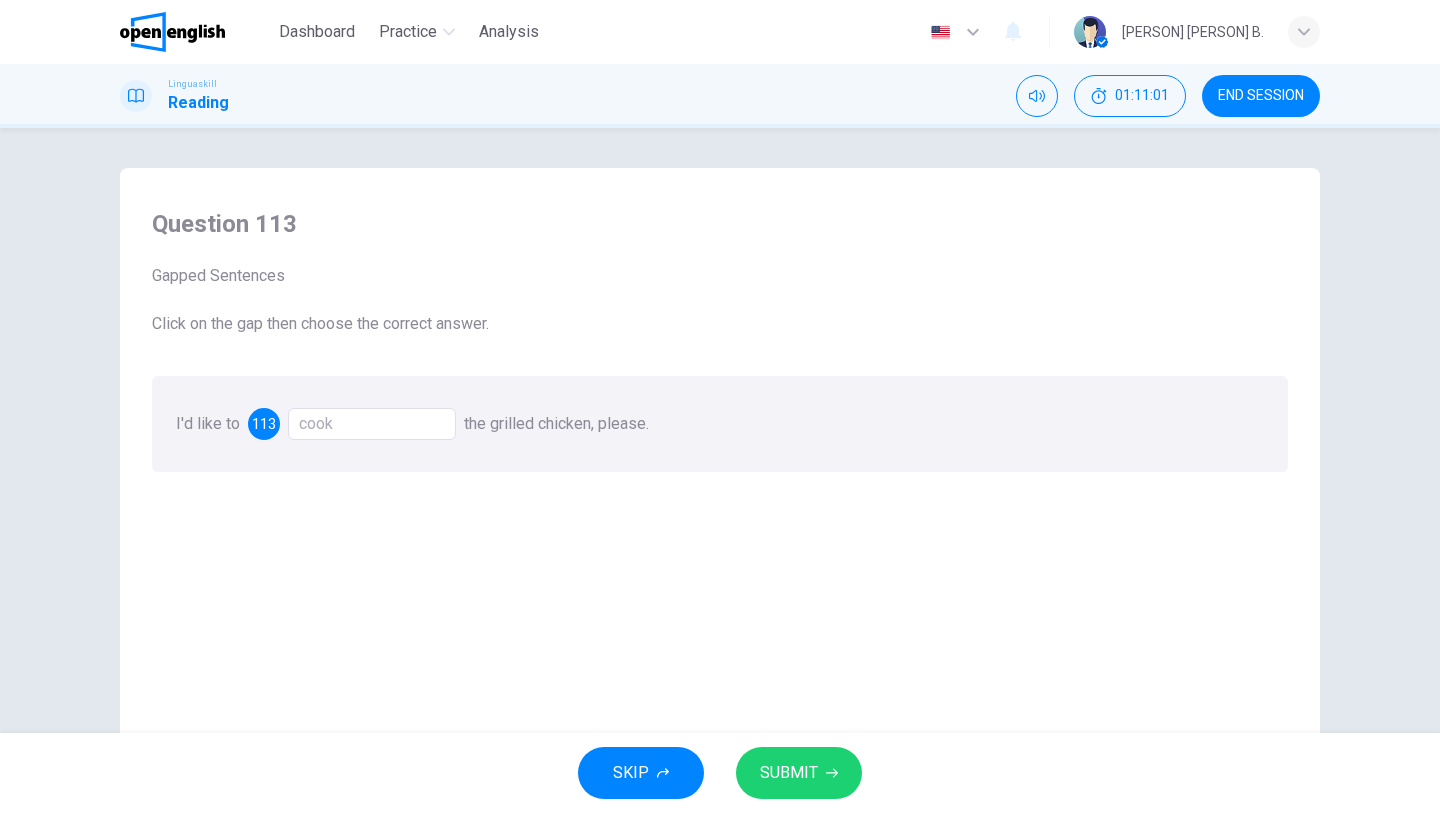 click on "cook" at bounding box center [372, 424] 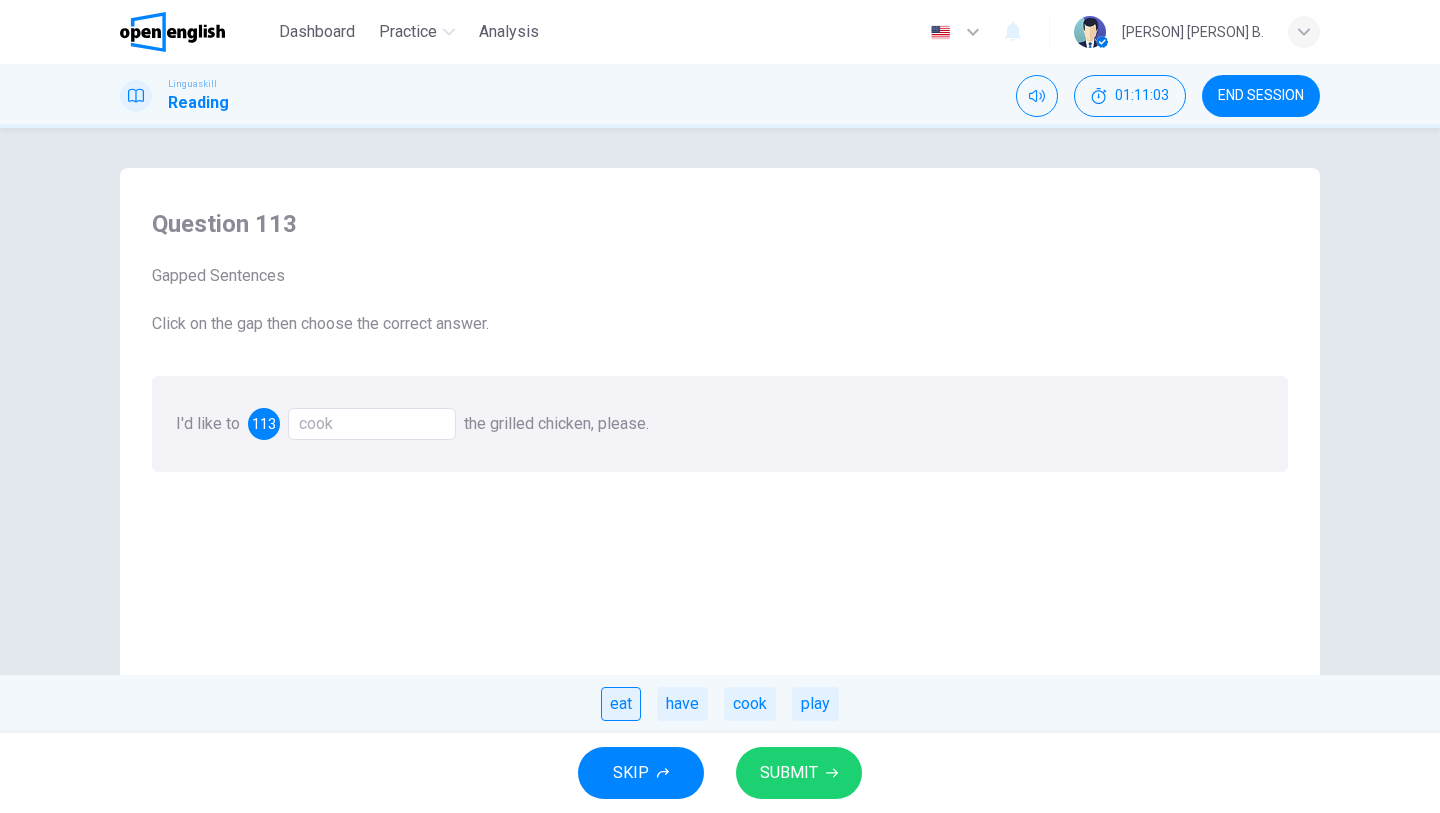 click on "eat" at bounding box center [621, 704] 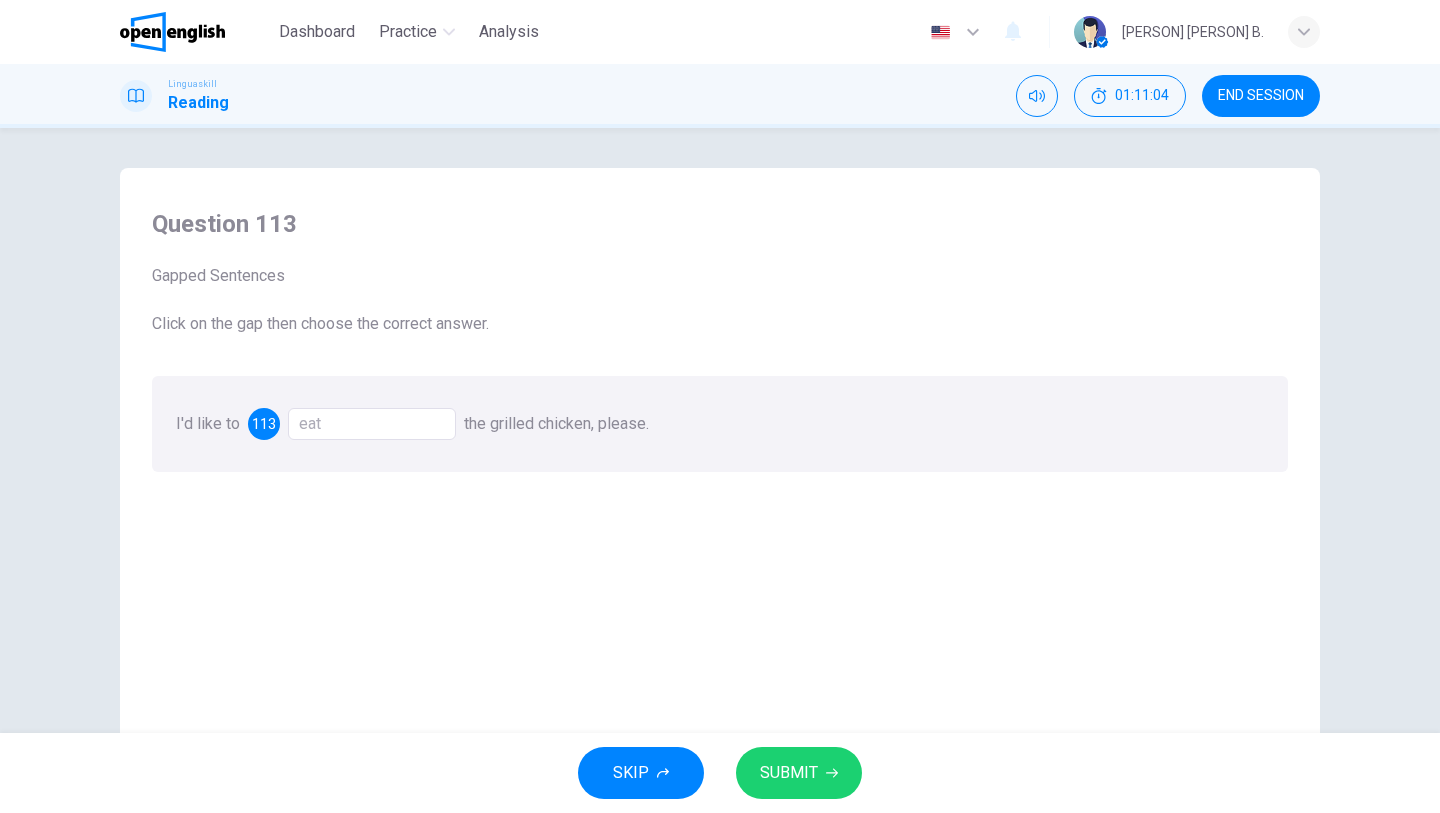 click on "SUBMIT" at bounding box center (789, 773) 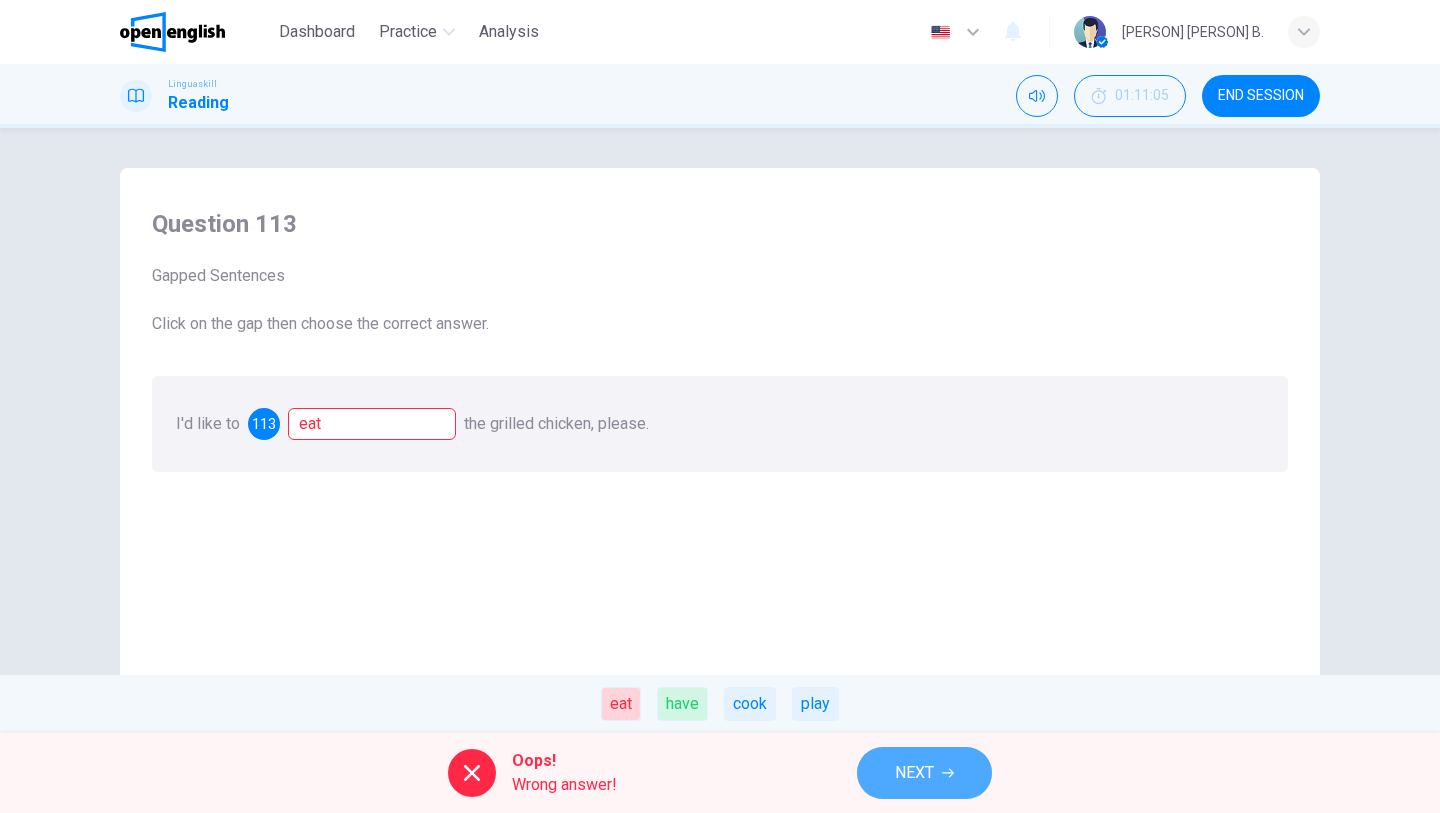 click on "NEXT" at bounding box center [914, 773] 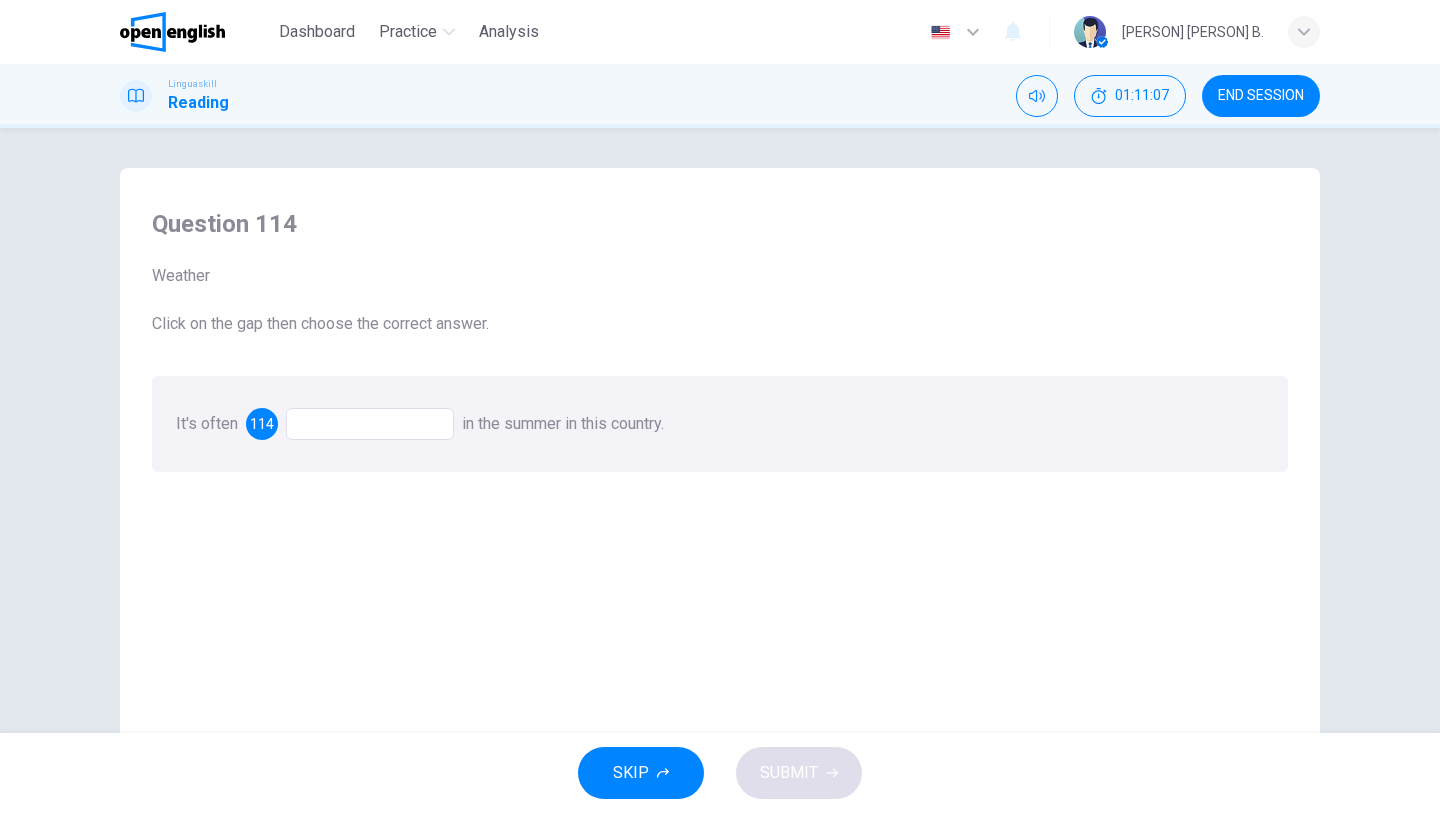 click at bounding box center [370, 424] 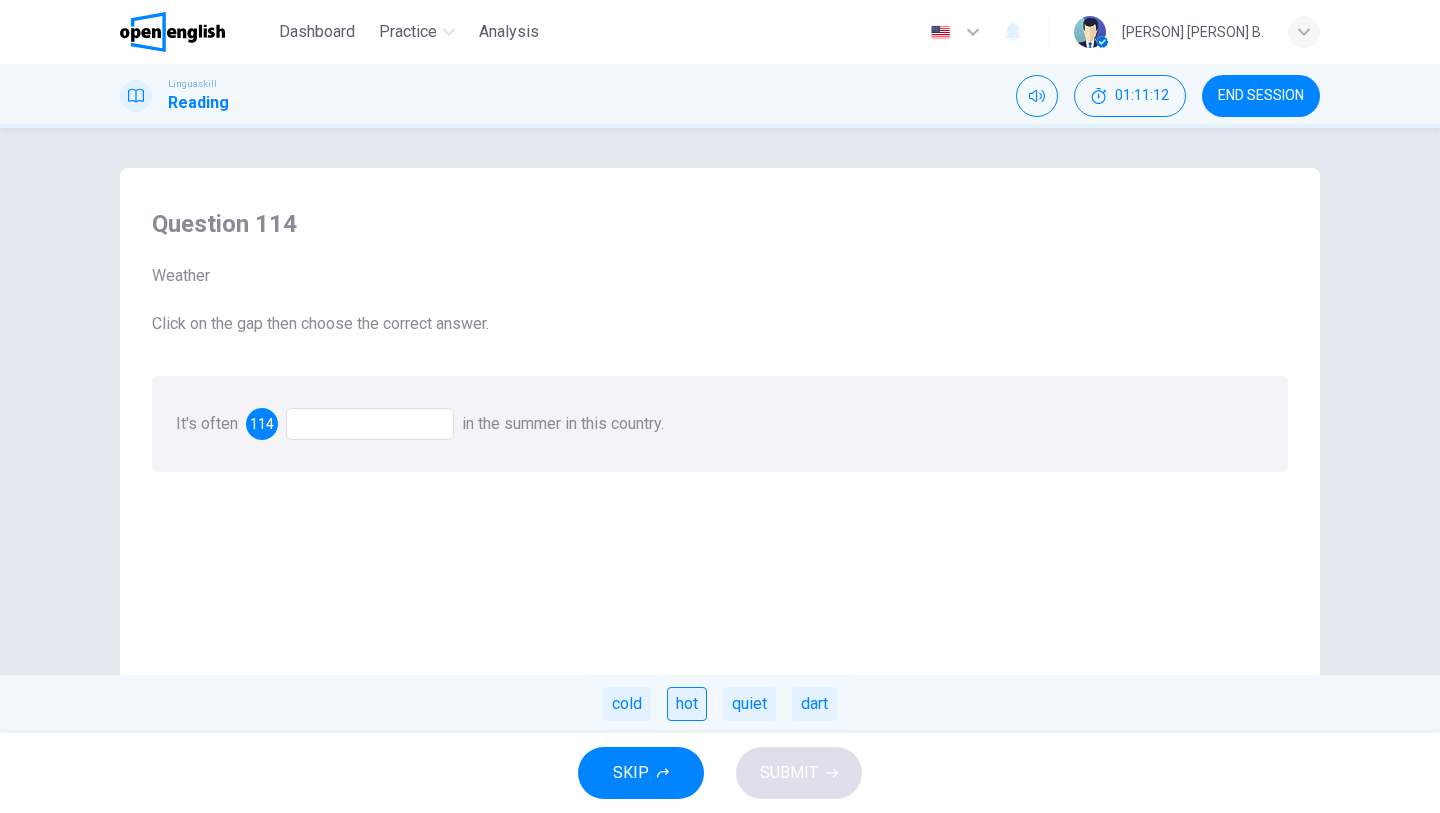 click on "hot" at bounding box center (687, 704) 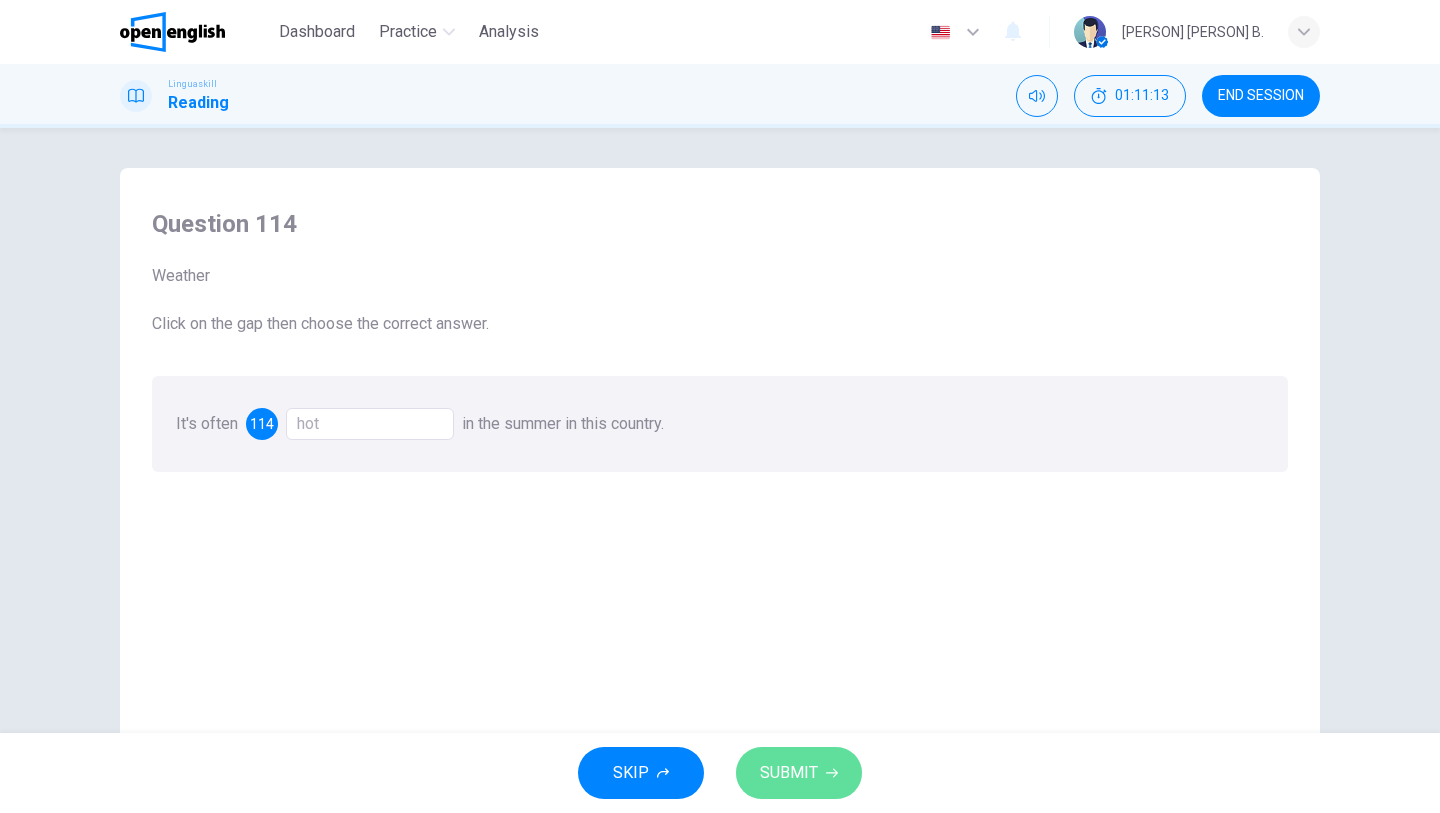 click on "SUBMIT" at bounding box center (789, 773) 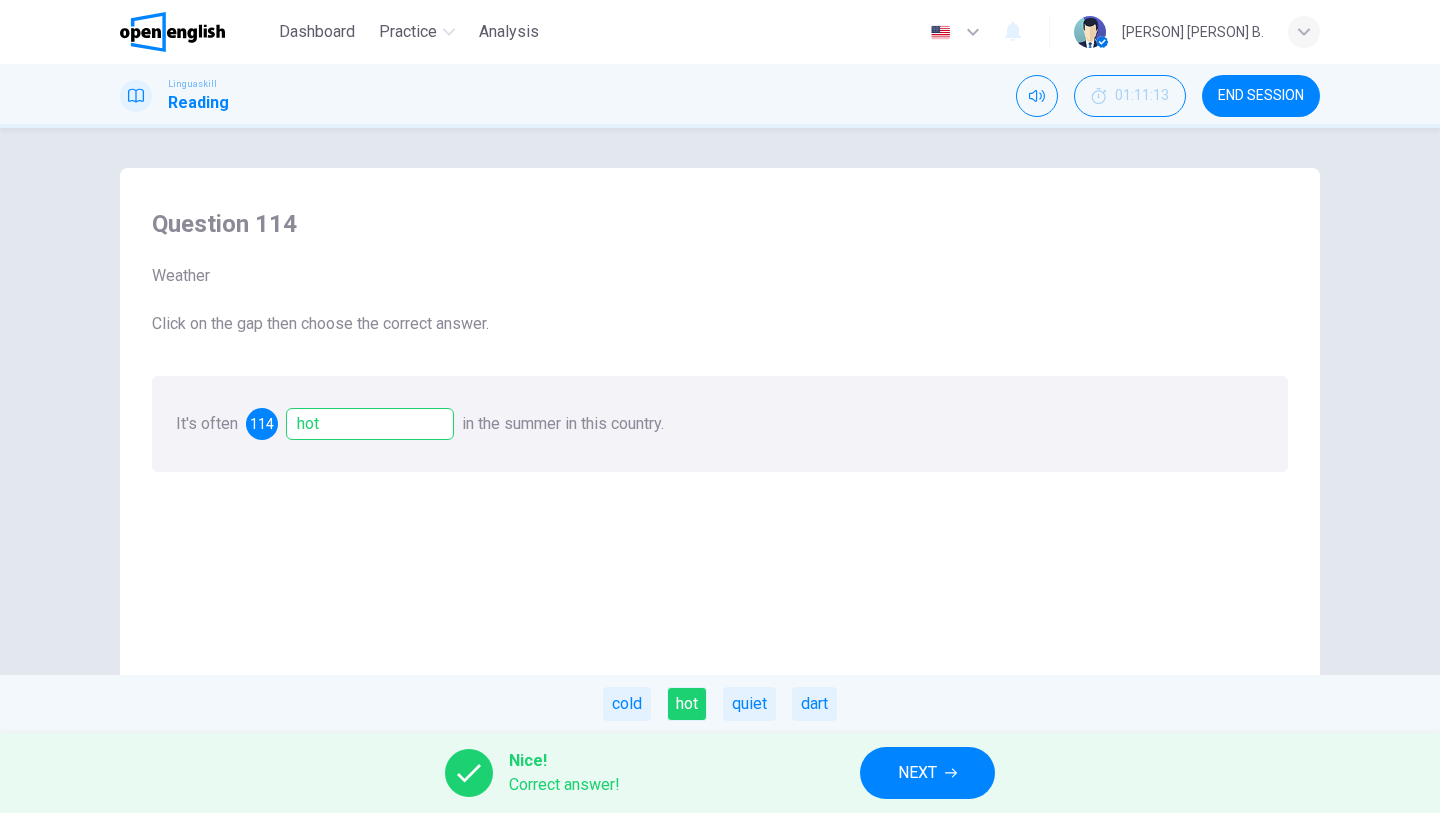click on "NEXT" at bounding box center (927, 773) 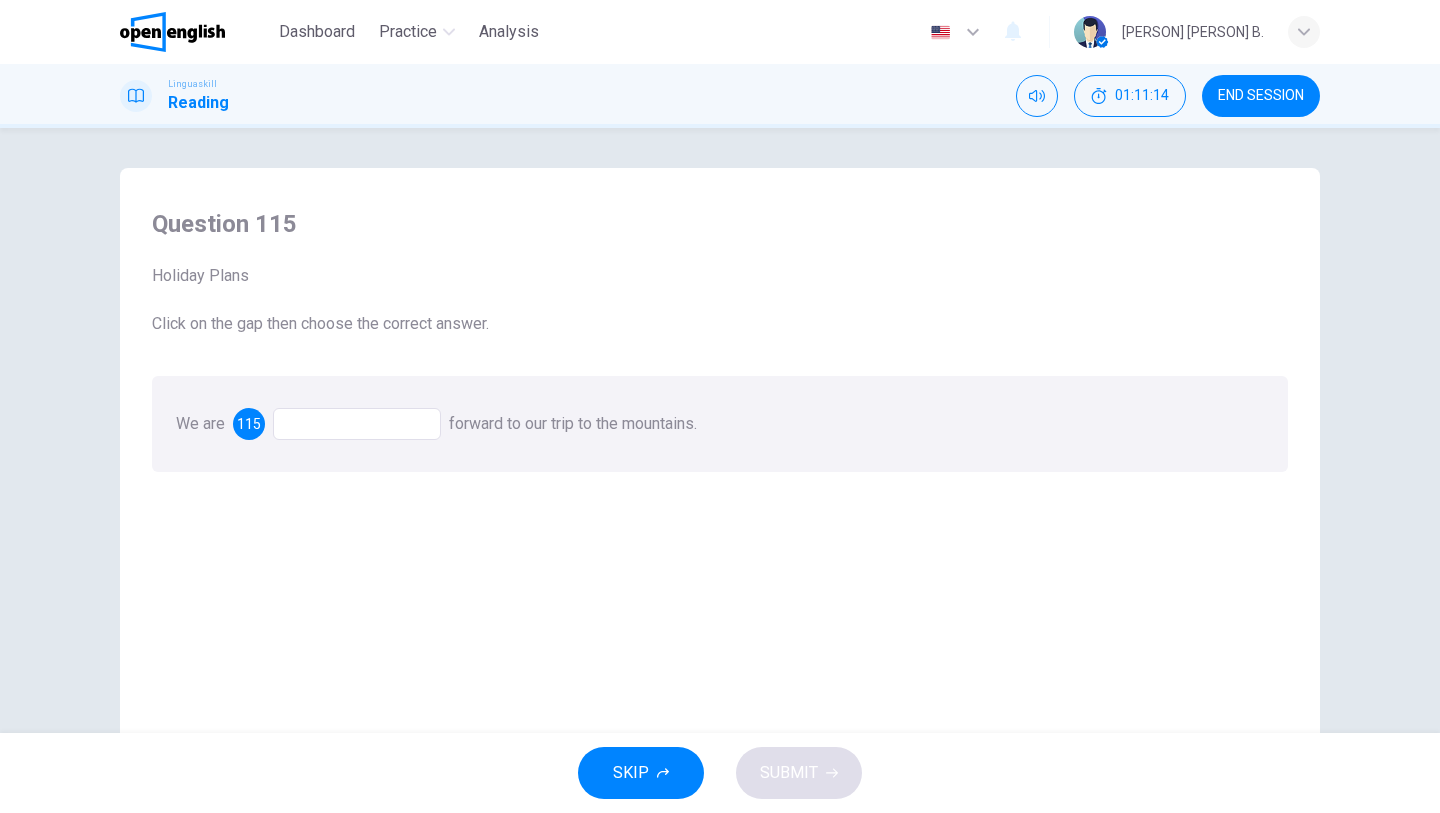 click at bounding box center [357, 424] 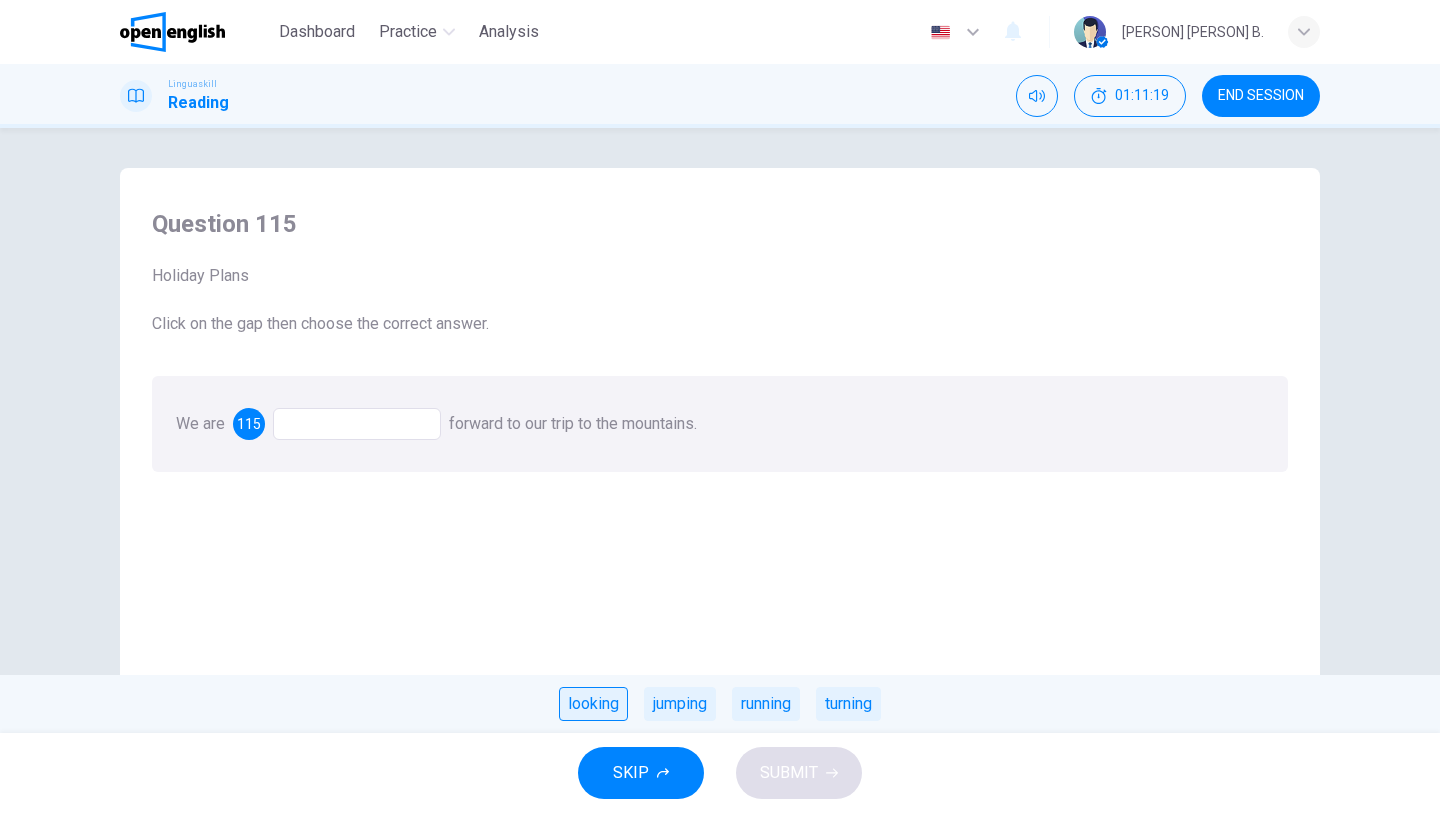 click on "looking" at bounding box center (593, 704) 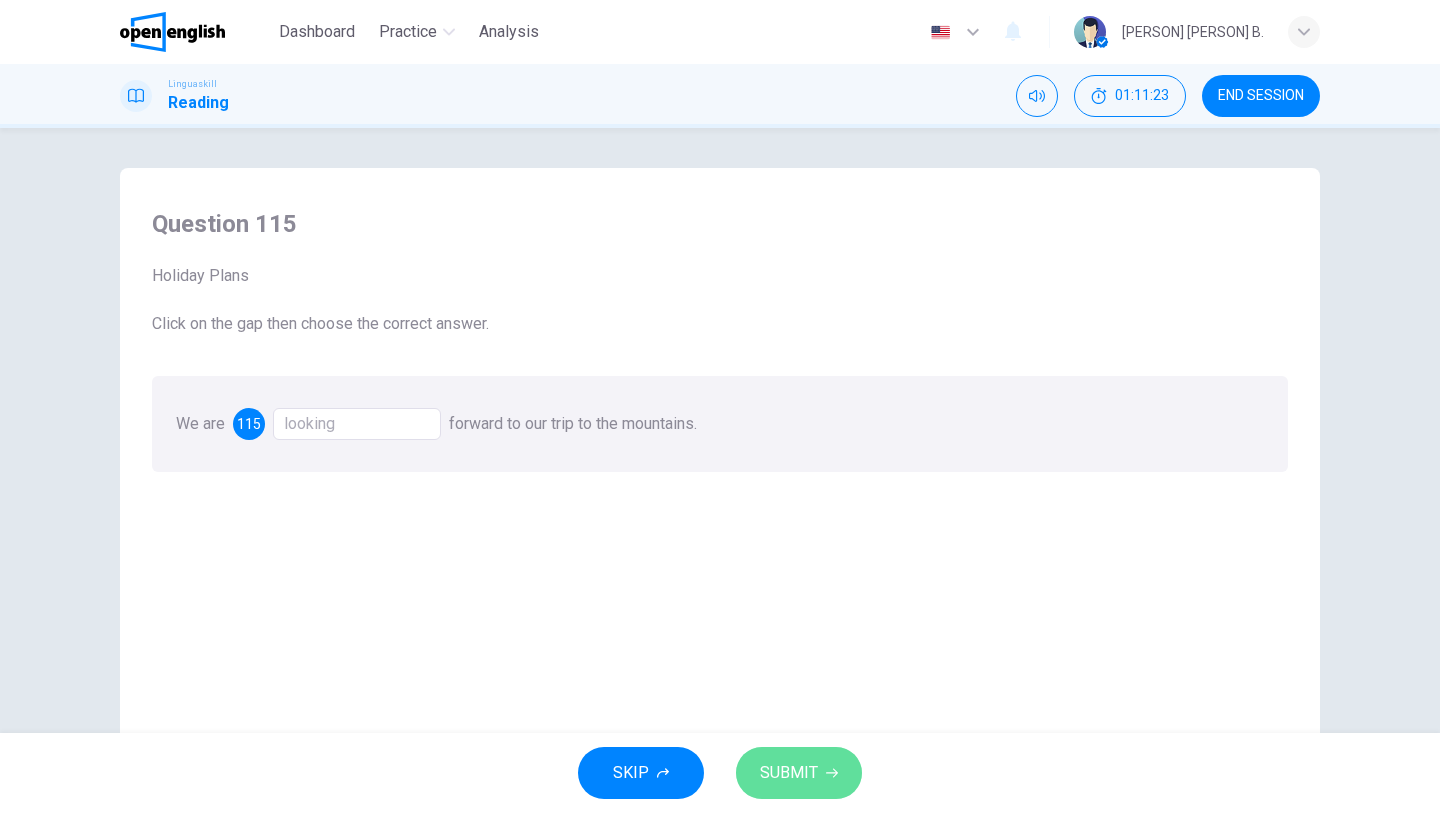 click on "SUBMIT" at bounding box center [789, 773] 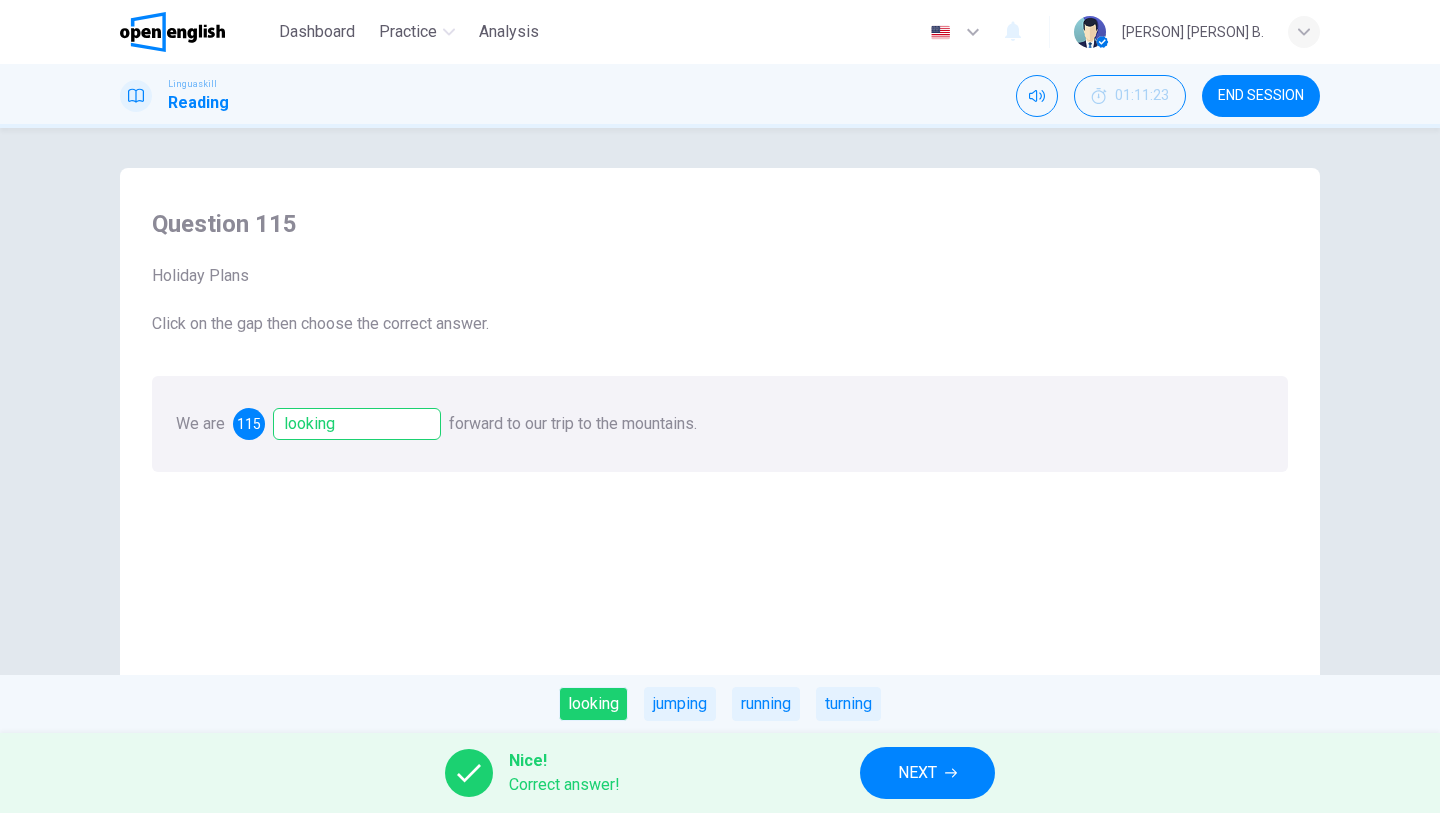 click on "NEXT" at bounding box center (927, 773) 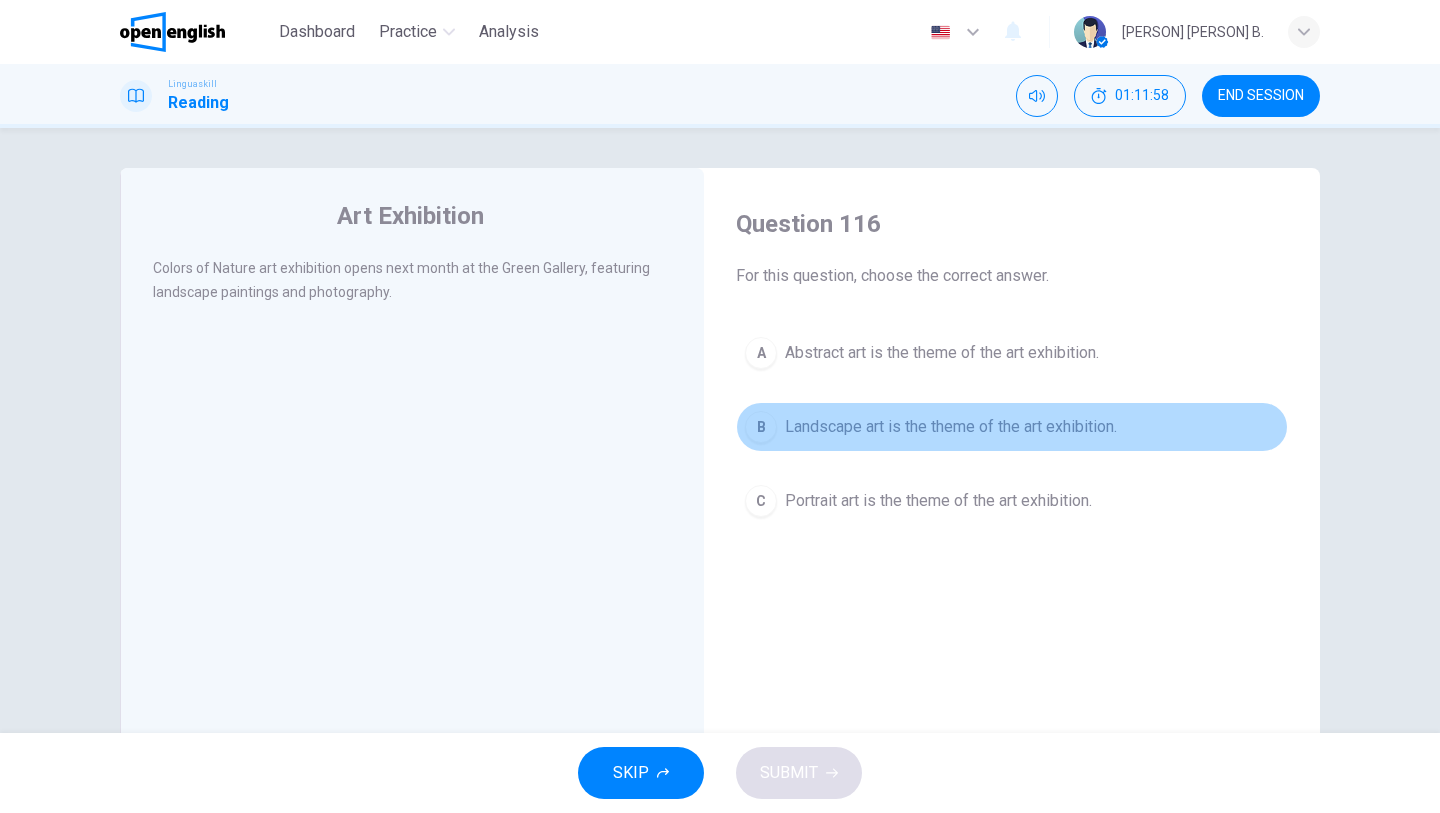 click on "Landscape art is the theme of the art exhibition." at bounding box center [951, 427] 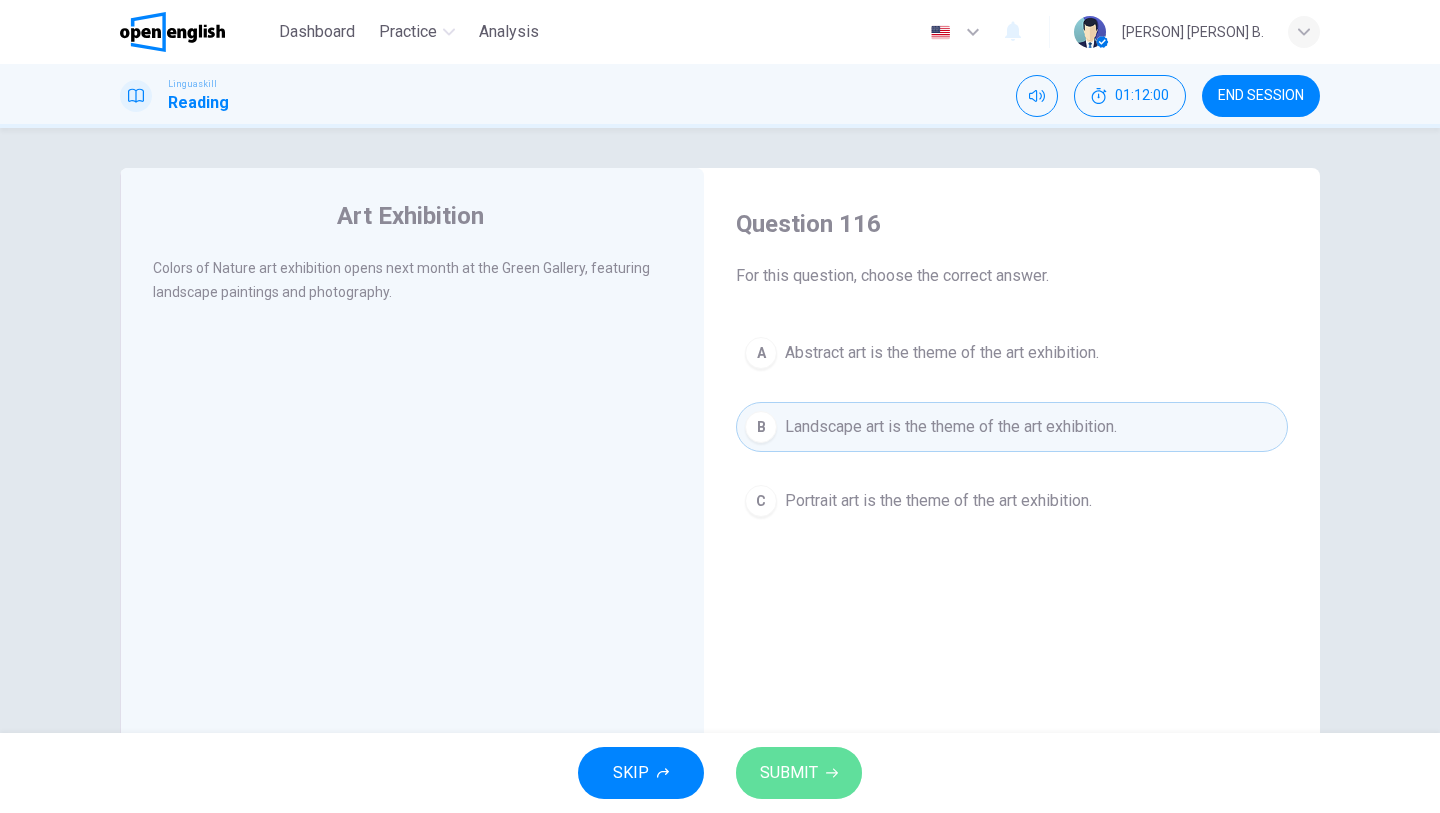 click on "SUBMIT" at bounding box center [789, 773] 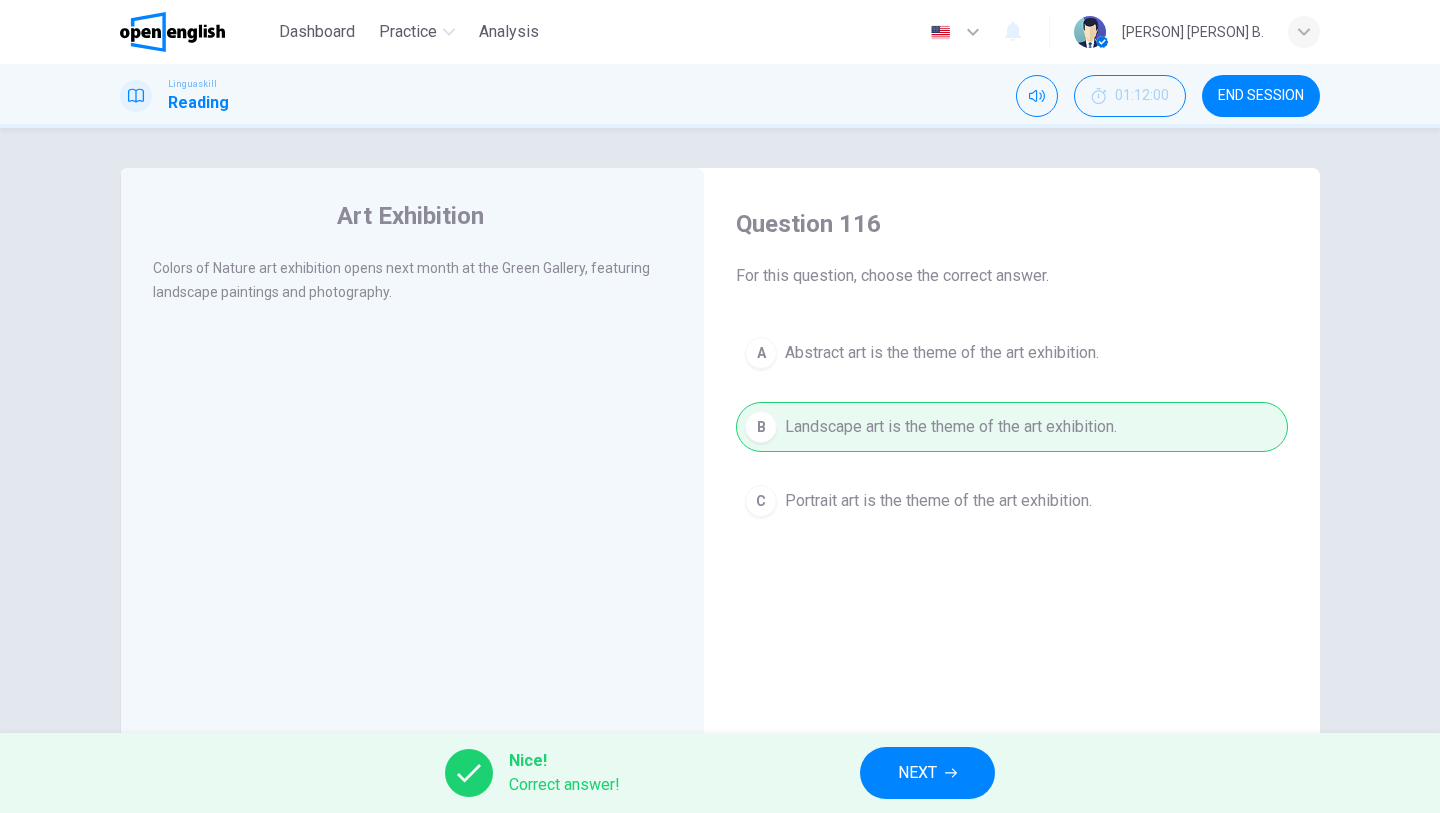 click on "NEXT" at bounding box center [917, 773] 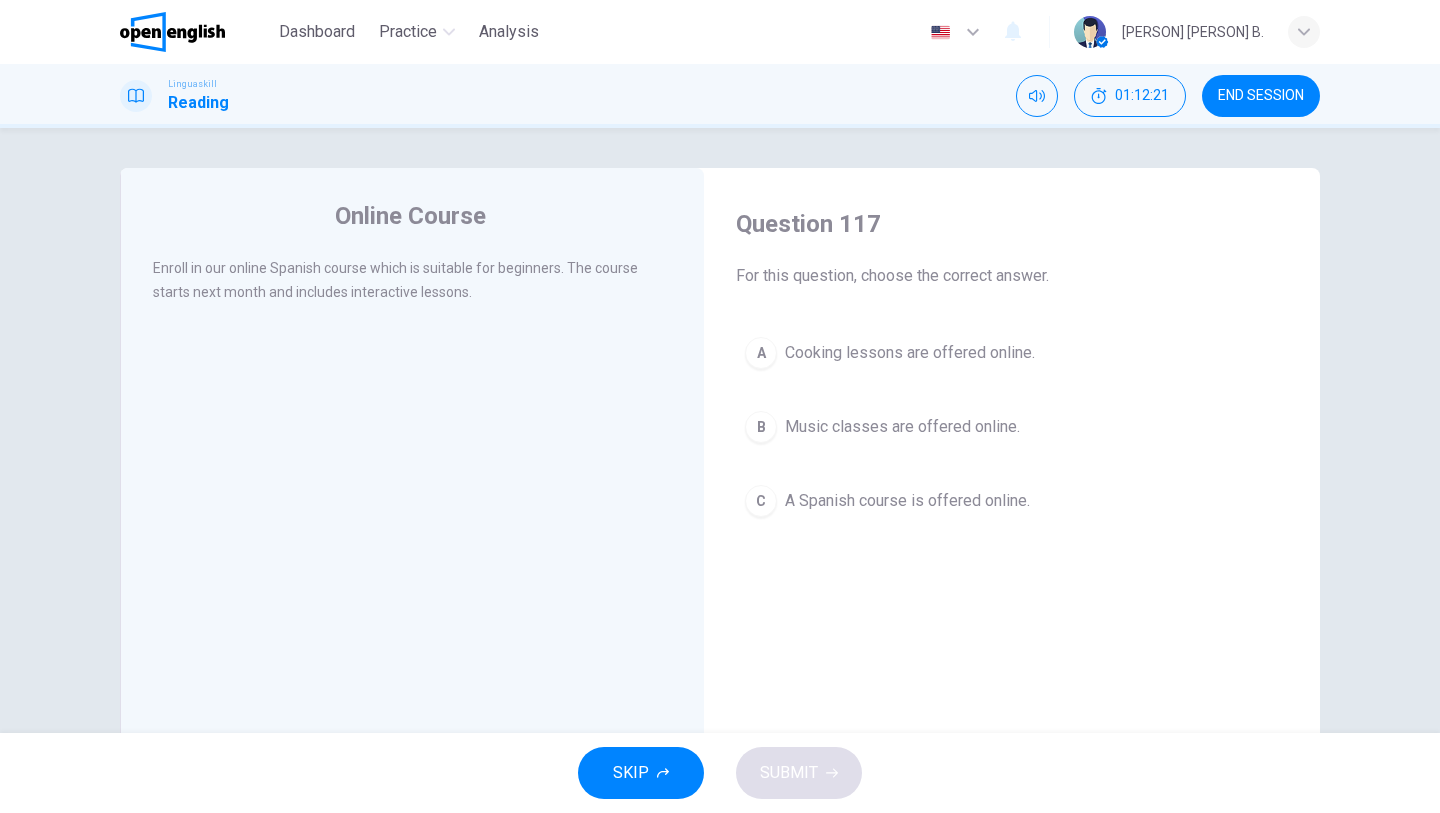 click on "A Spanish course is offered online." at bounding box center (907, 501) 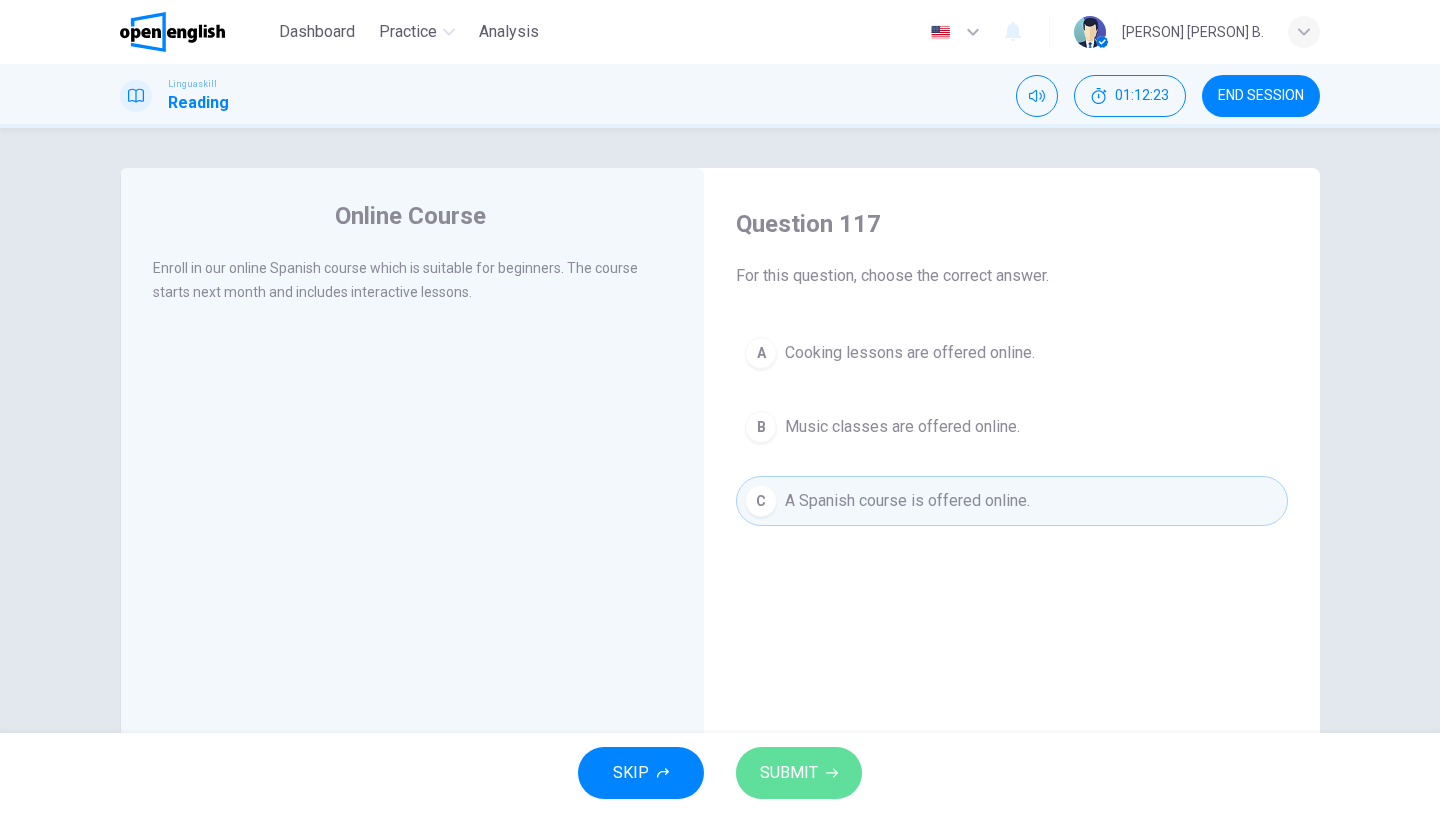 click on "SUBMIT" at bounding box center [799, 773] 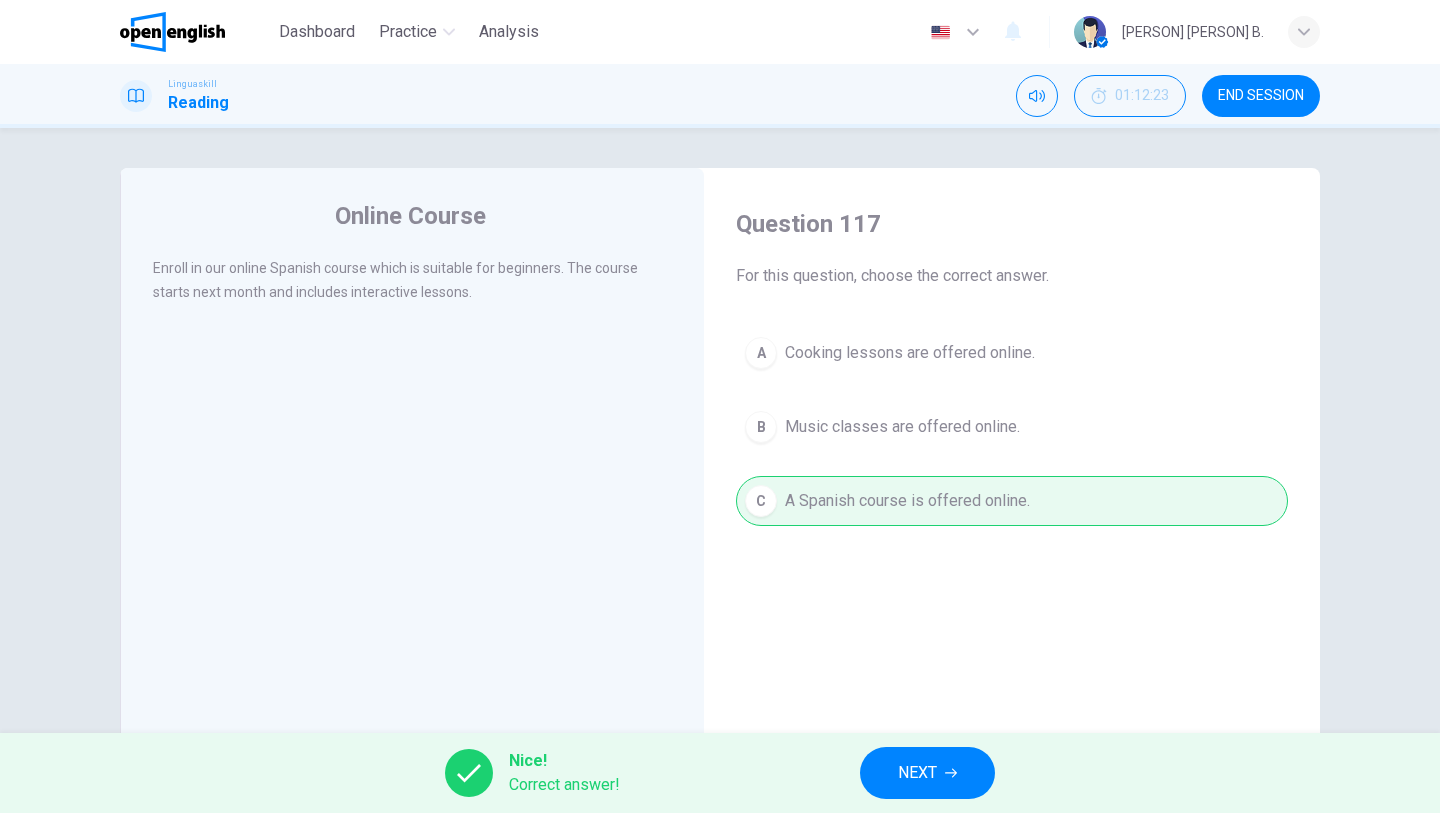 click on "NEXT" at bounding box center (917, 773) 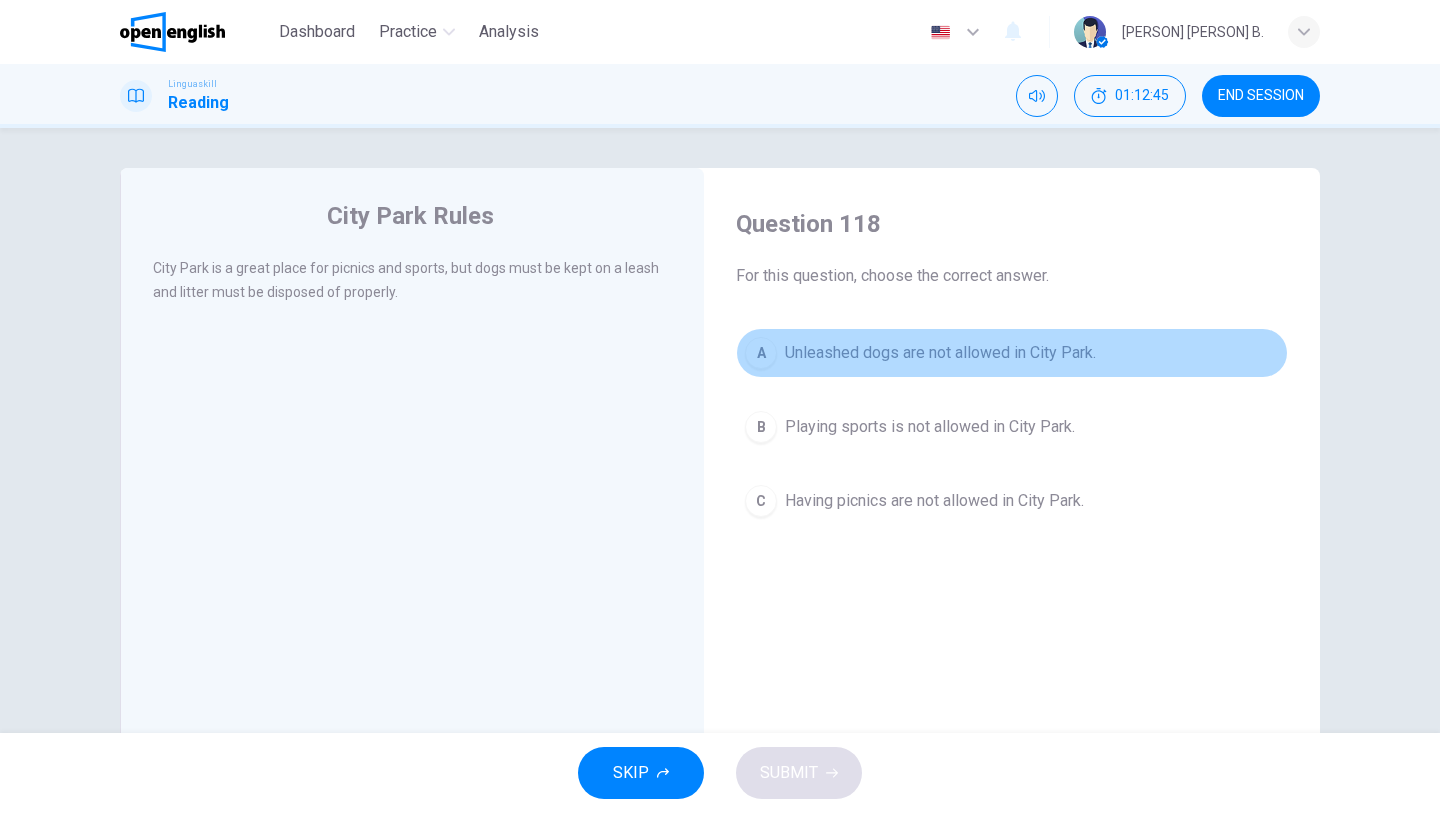 click on "Unleashed dogs are not allowed in City Park." at bounding box center [940, 353] 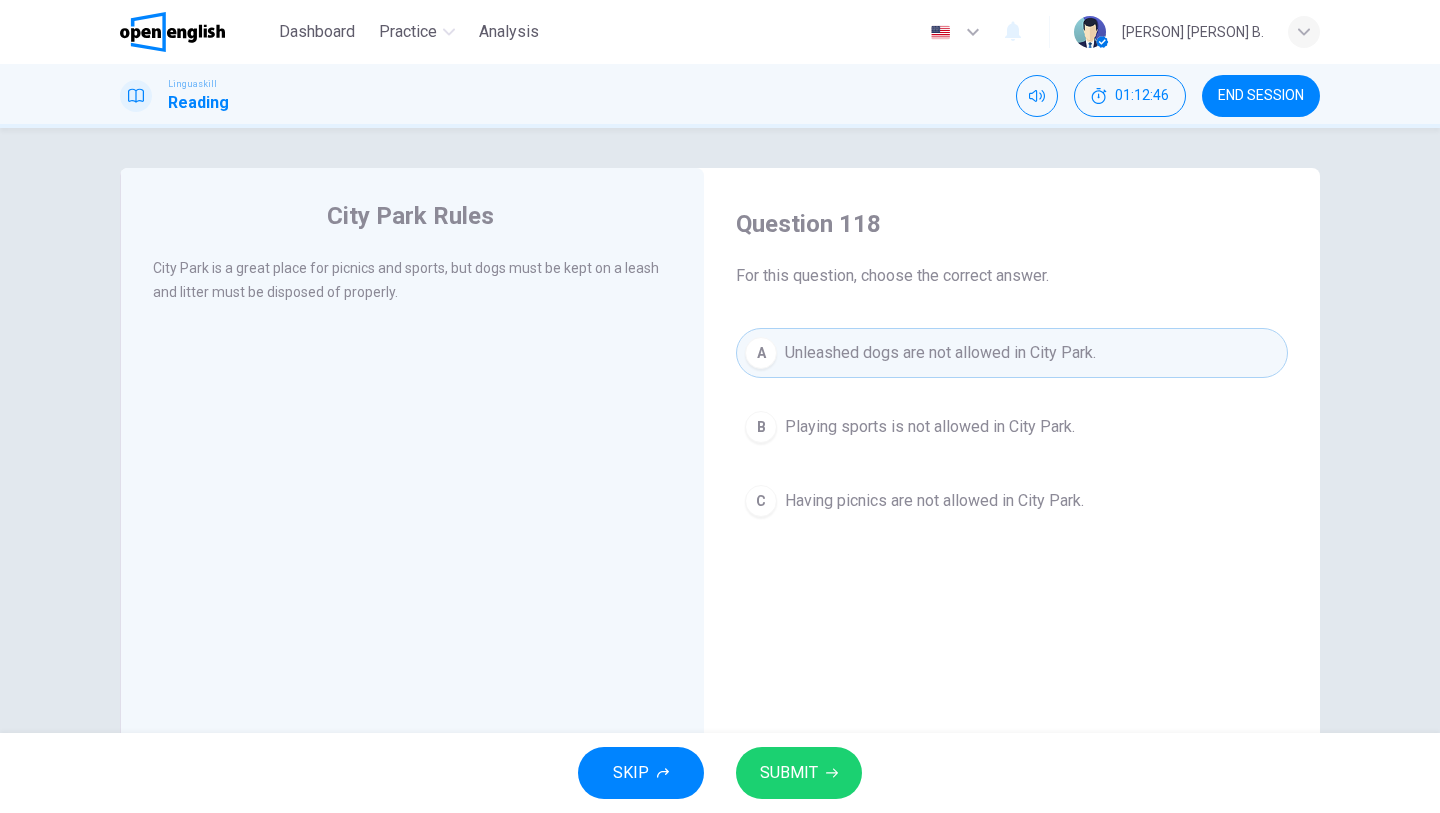 click on "SUBMIT" at bounding box center [789, 773] 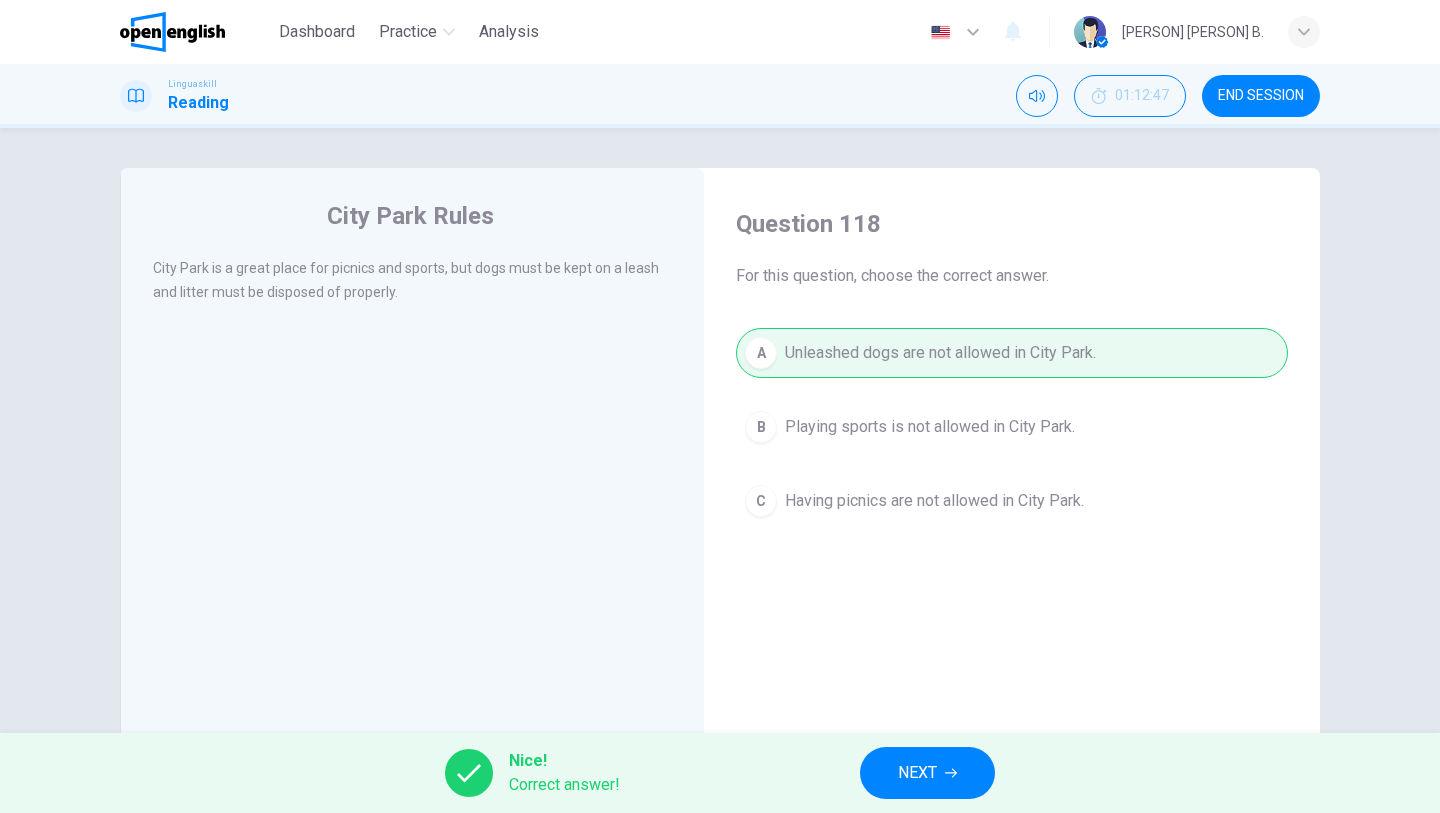click on "NEXT" at bounding box center (927, 773) 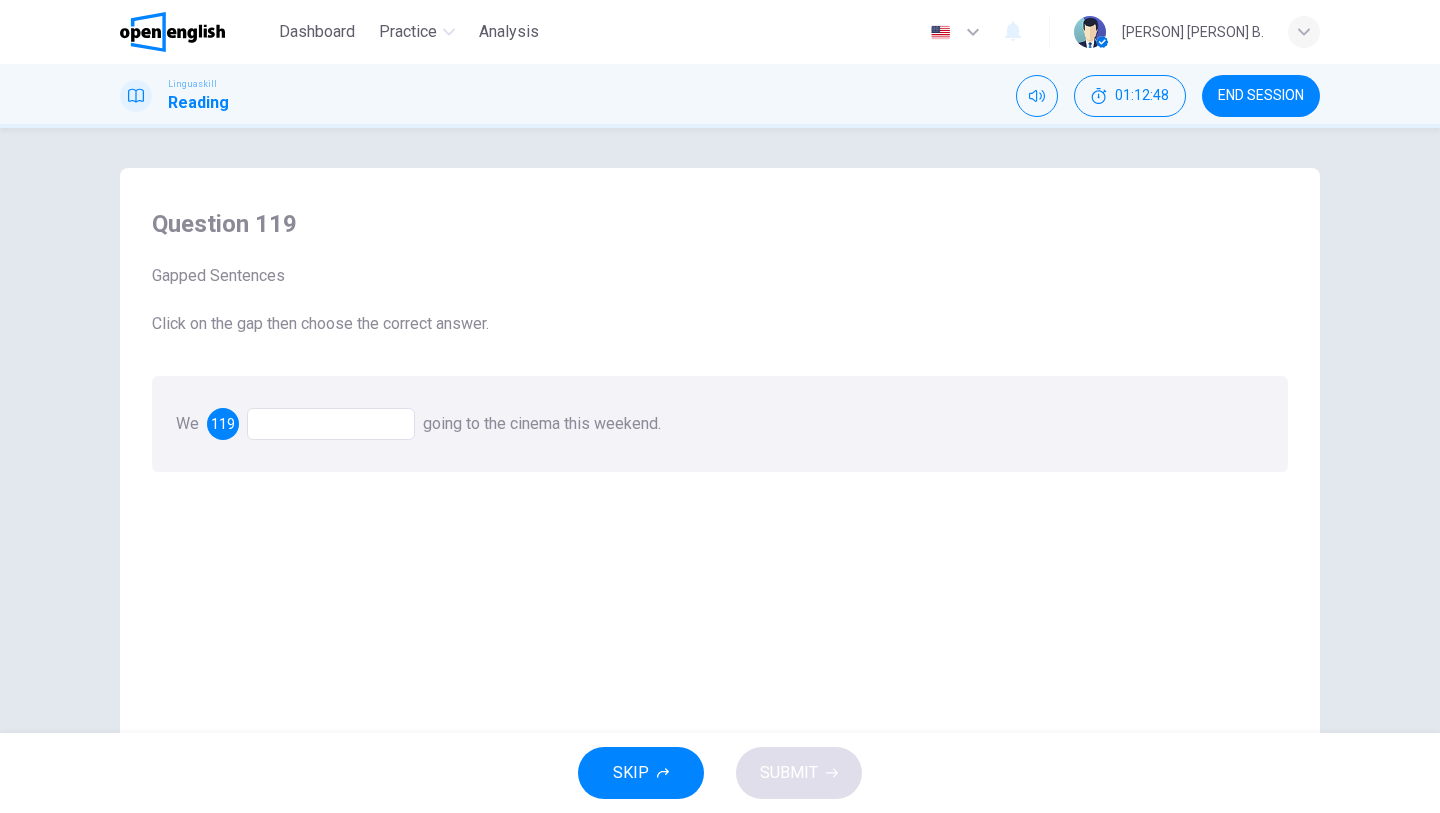 click at bounding box center (331, 424) 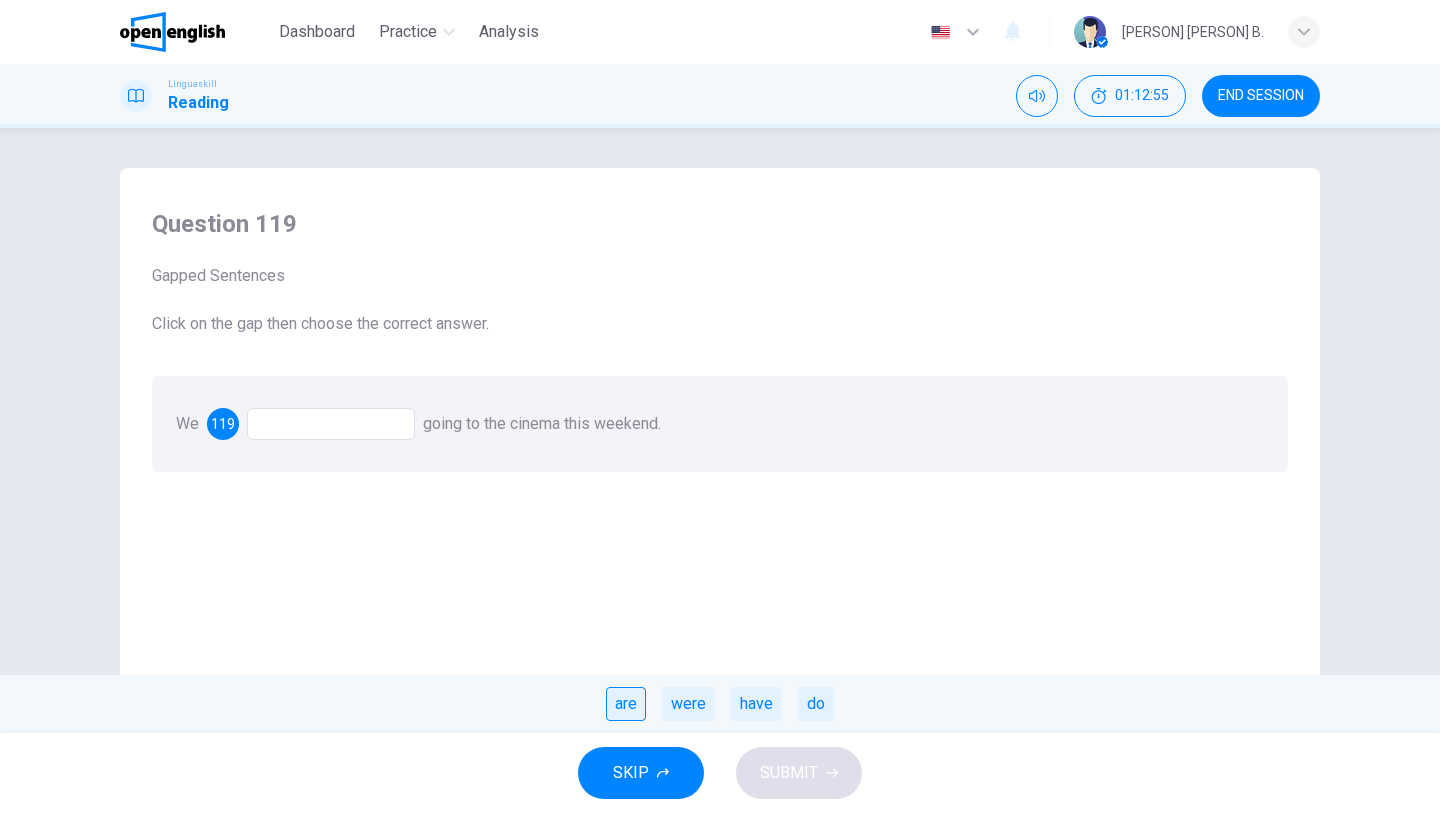 click on "are" at bounding box center (626, 704) 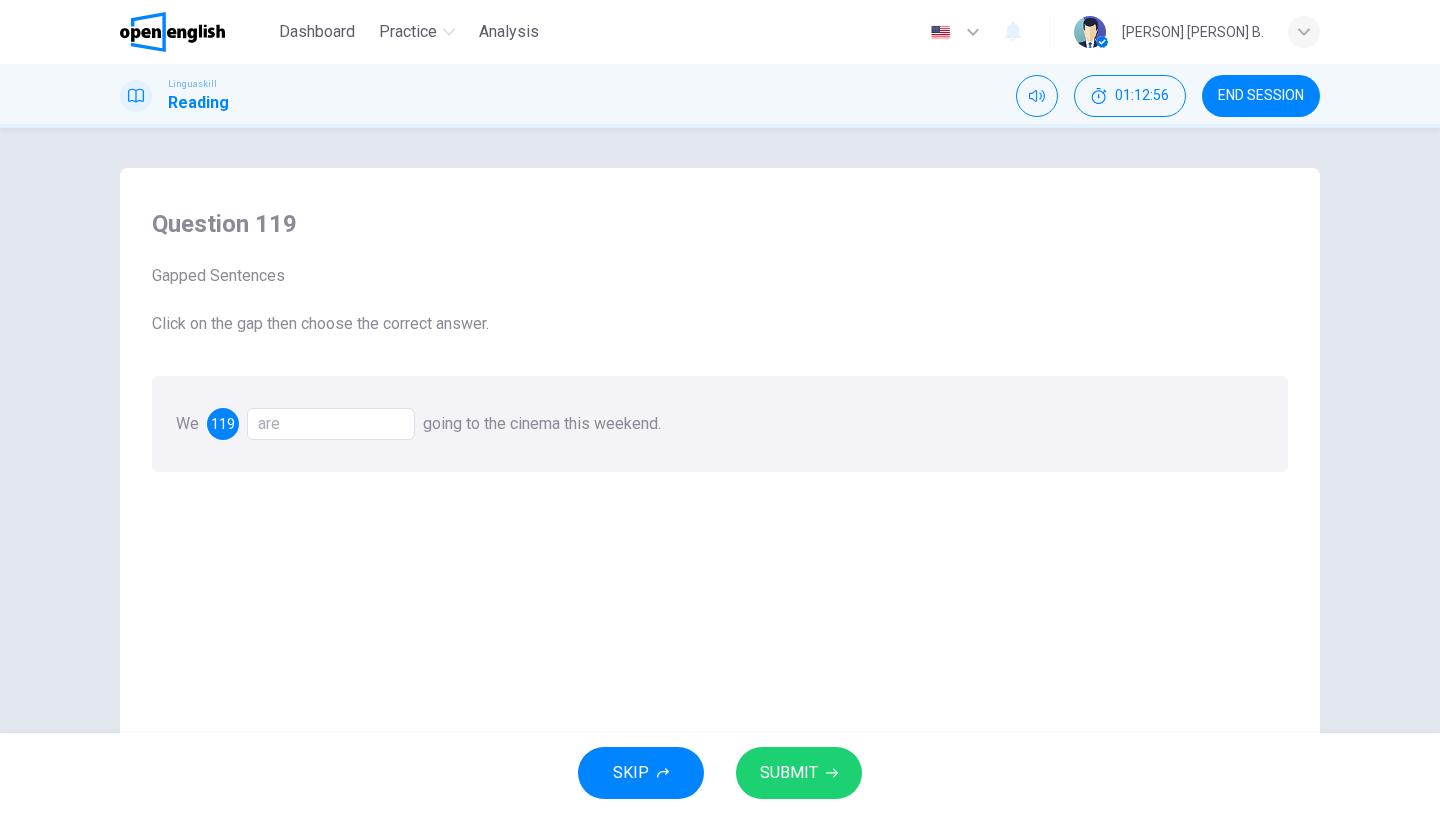 click on "SUBMIT" at bounding box center [789, 773] 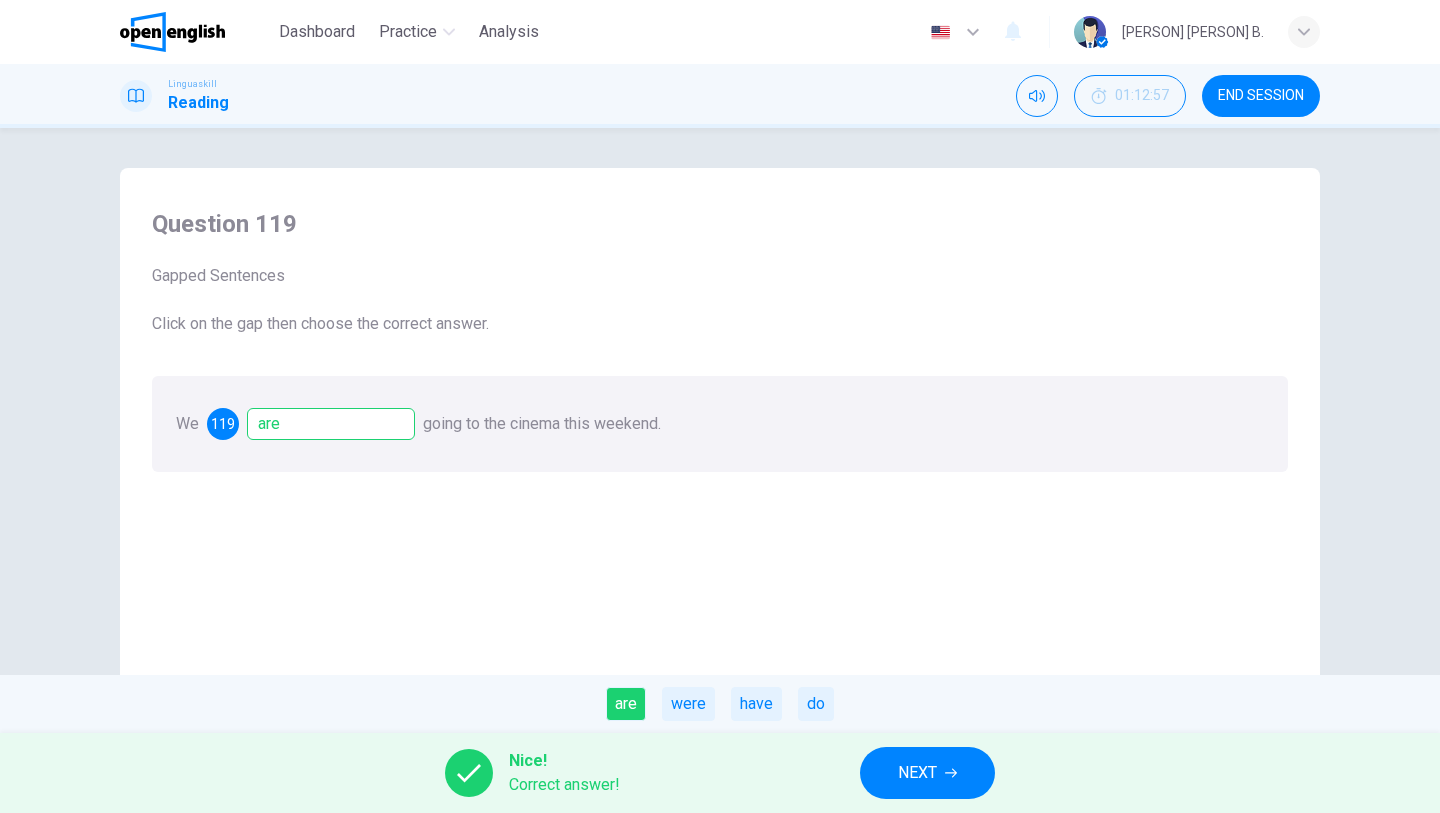 click on "NEXT" at bounding box center [917, 773] 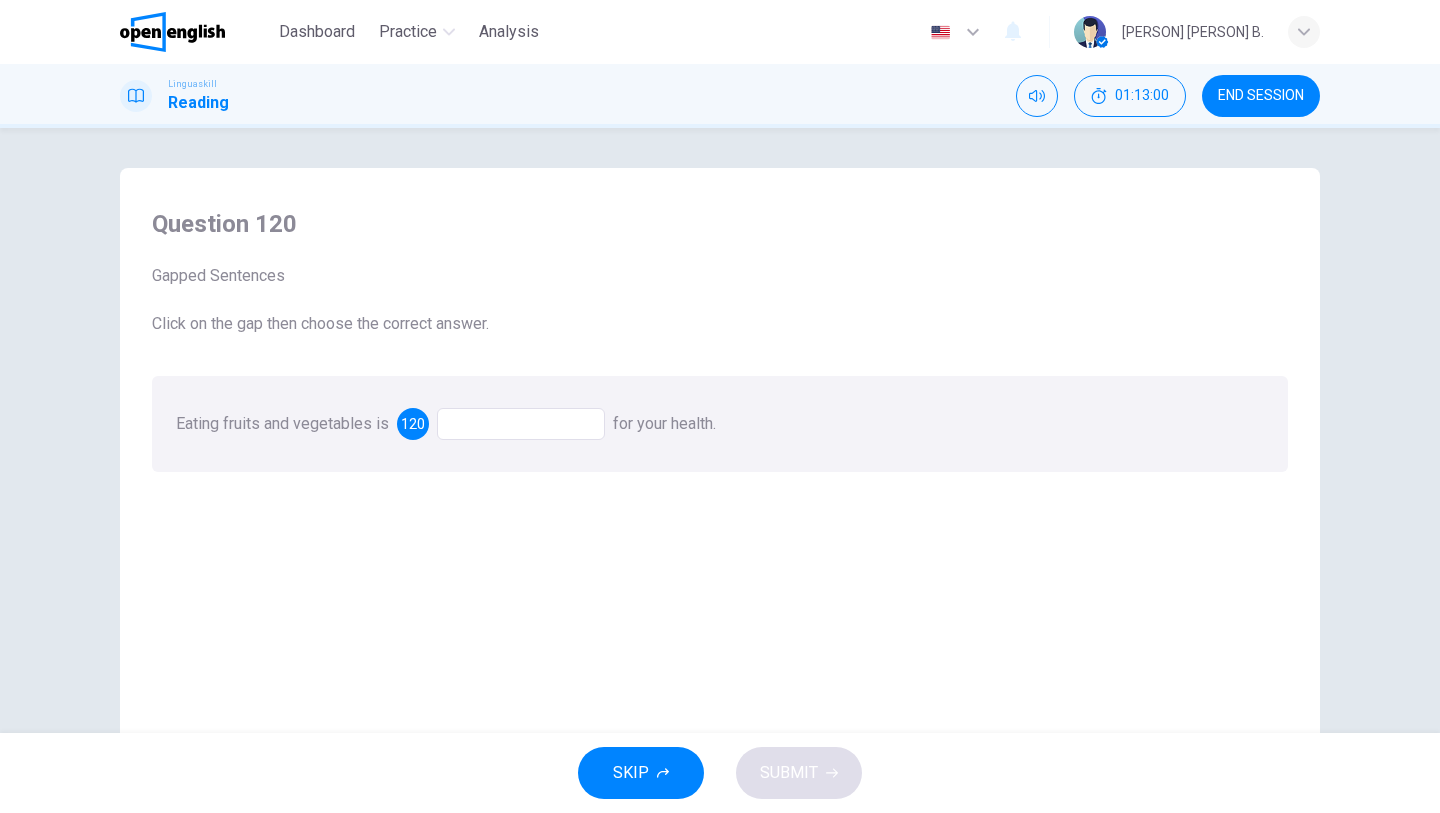 click at bounding box center [521, 424] 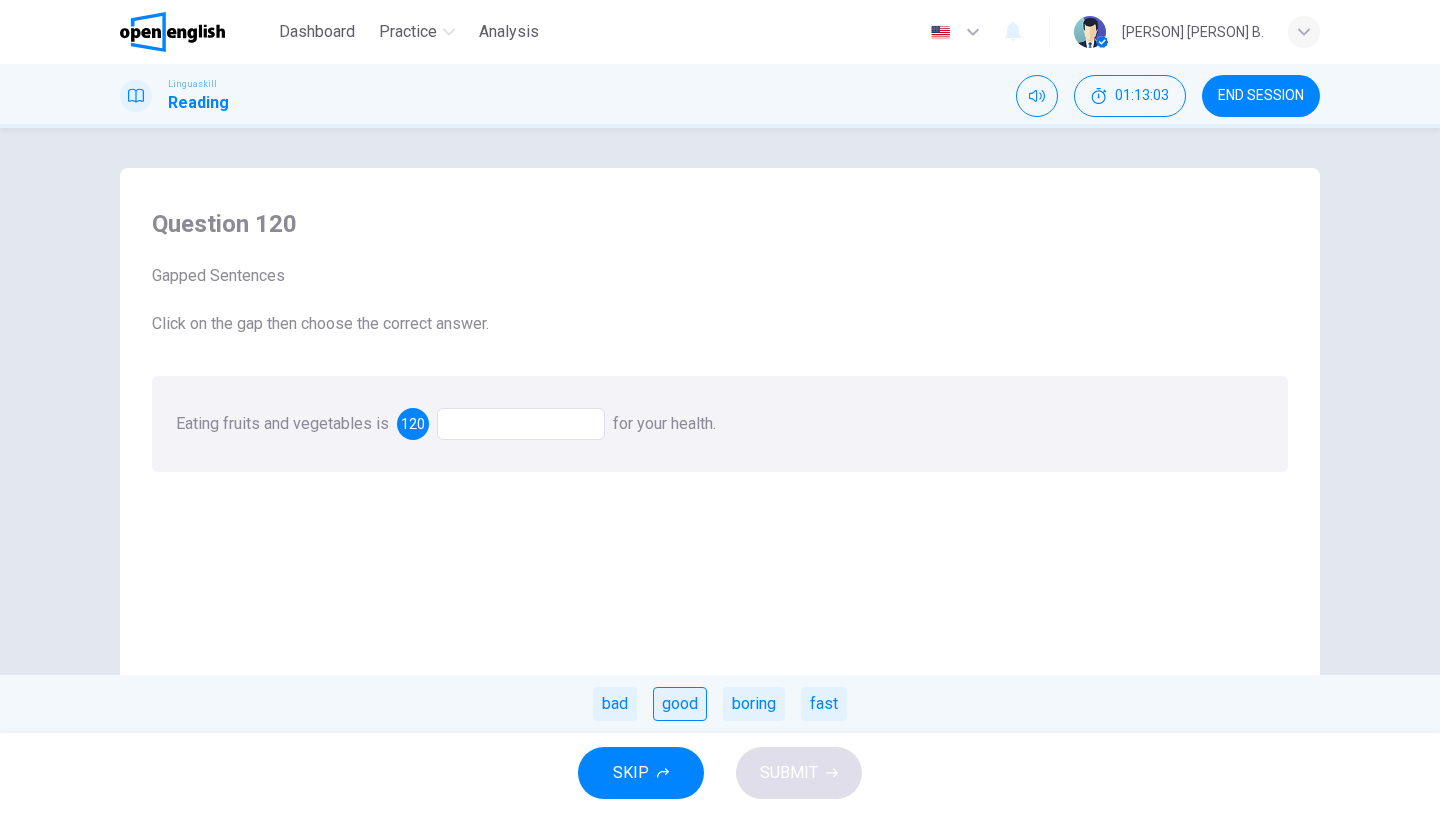 click on "good" at bounding box center [680, 704] 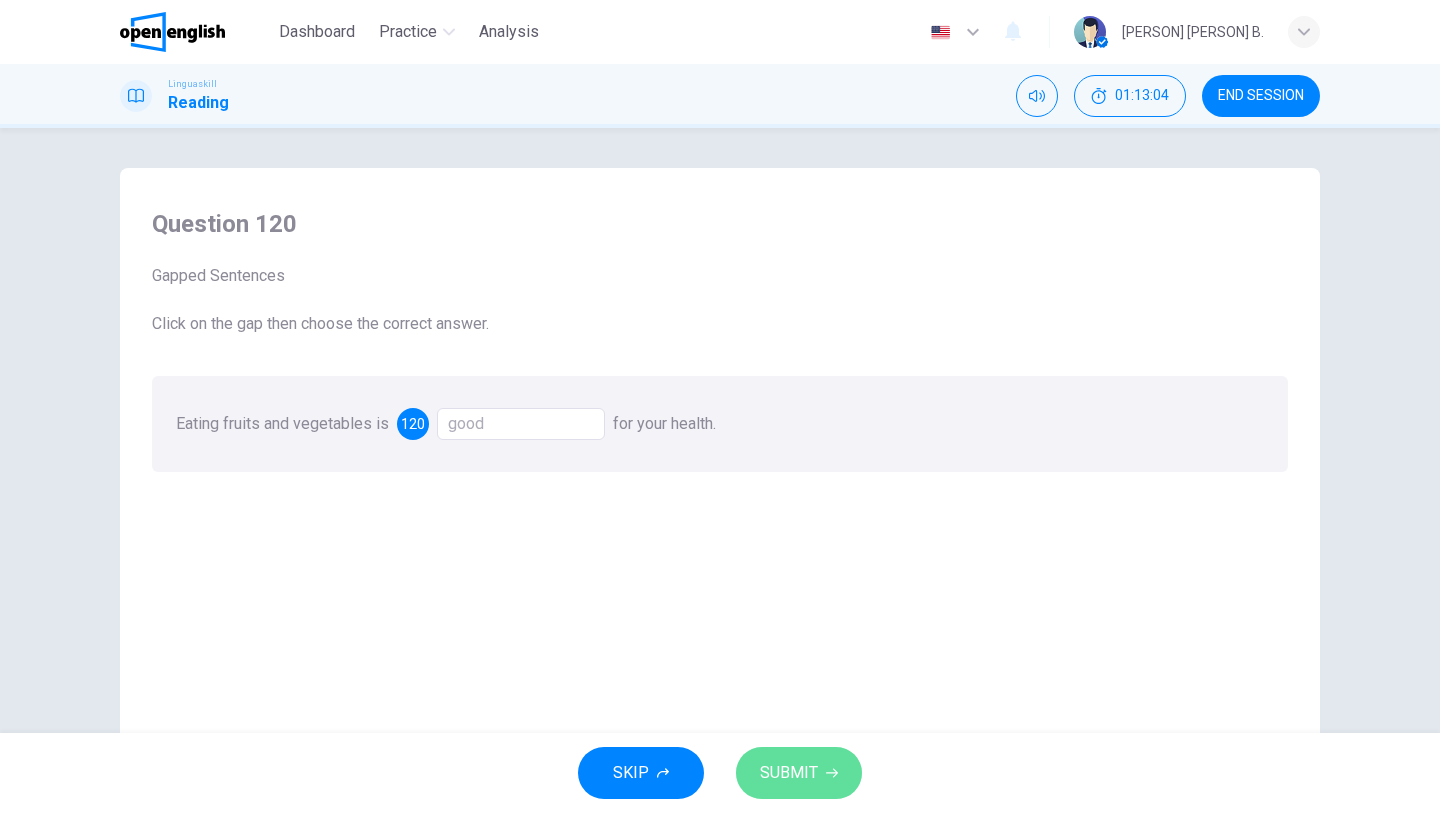 click on "SUBMIT" at bounding box center (789, 773) 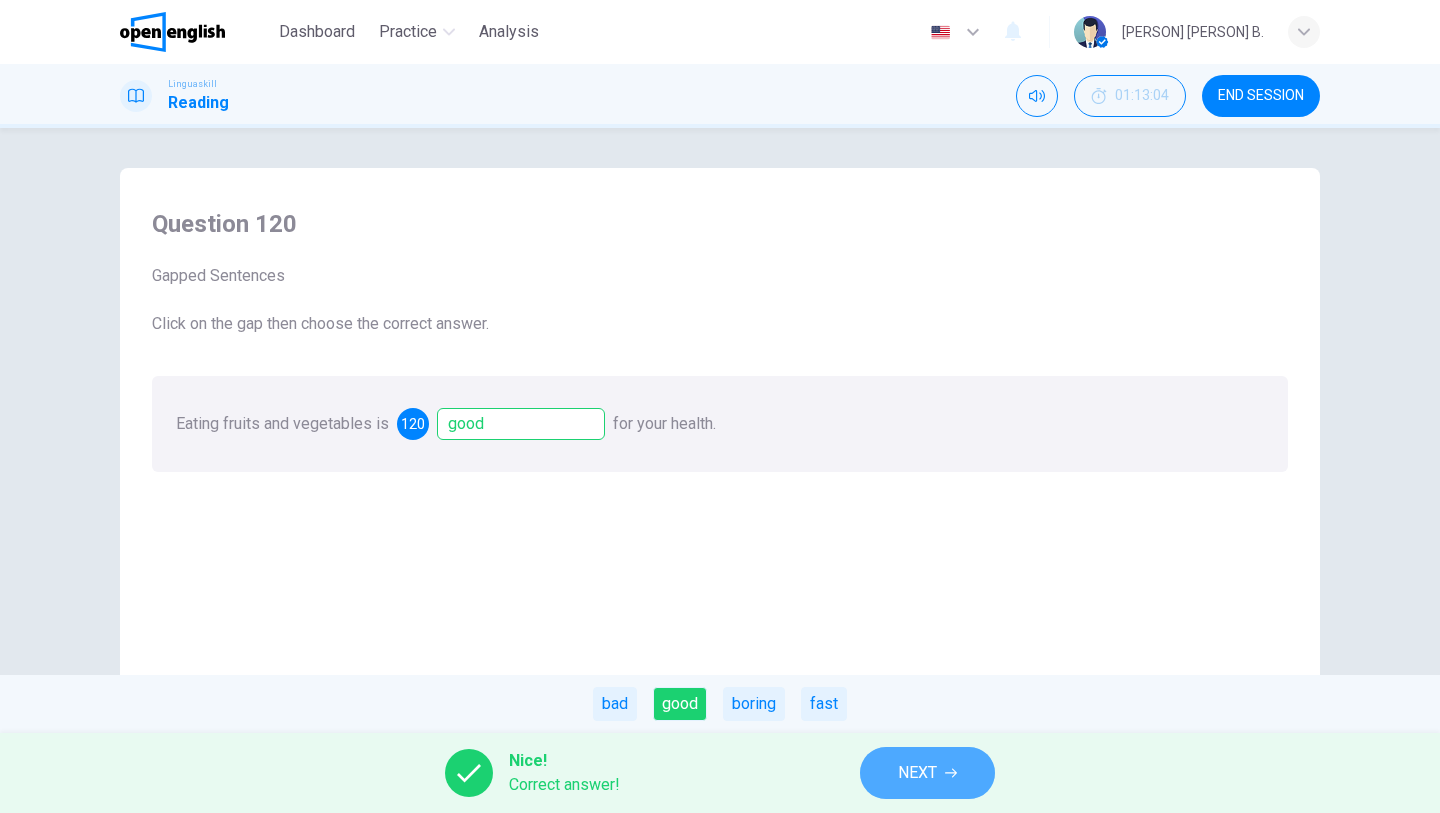 click on "NEXT" at bounding box center (917, 773) 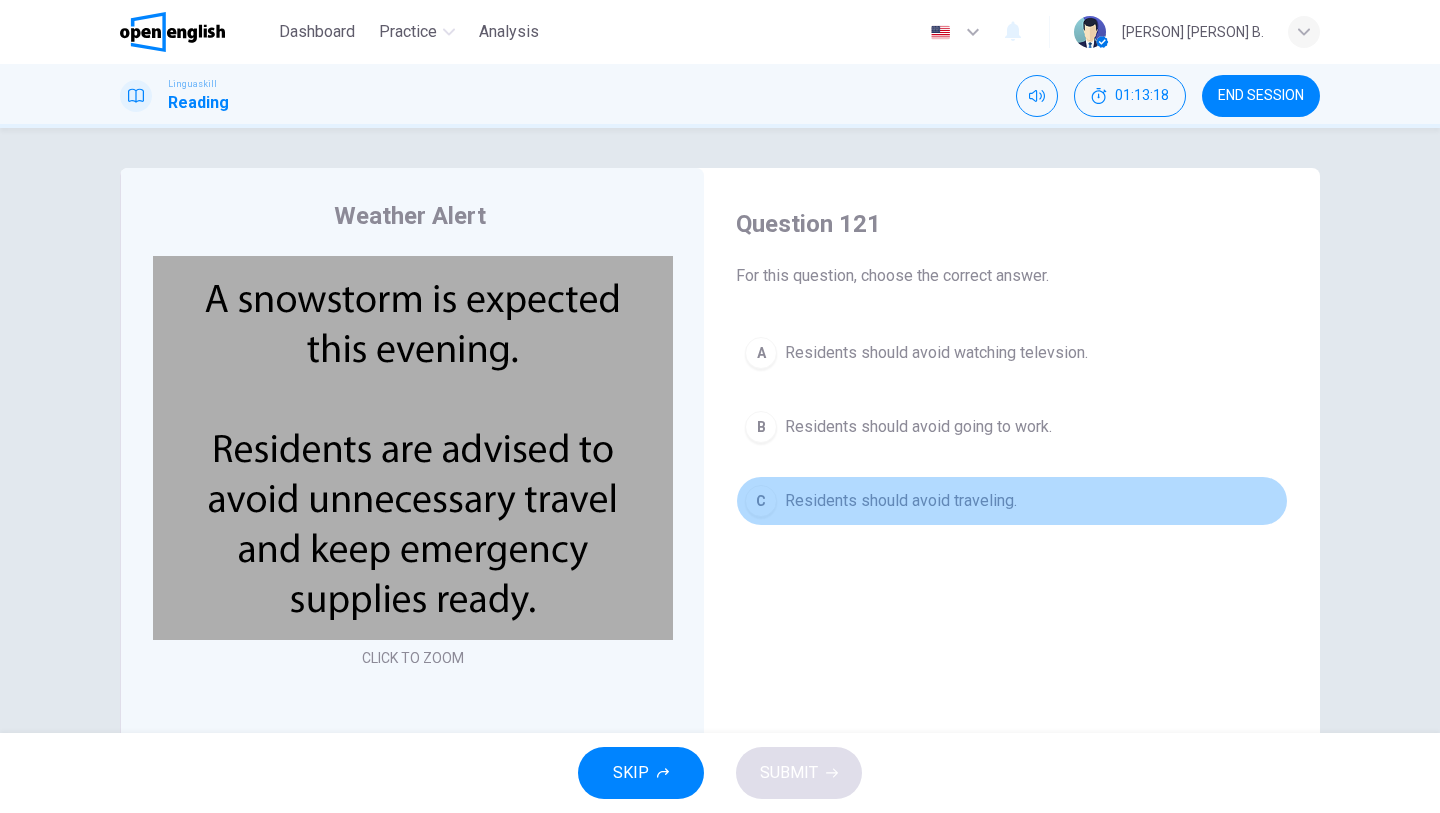 click on "Residents should avoid traveling." at bounding box center (901, 501) 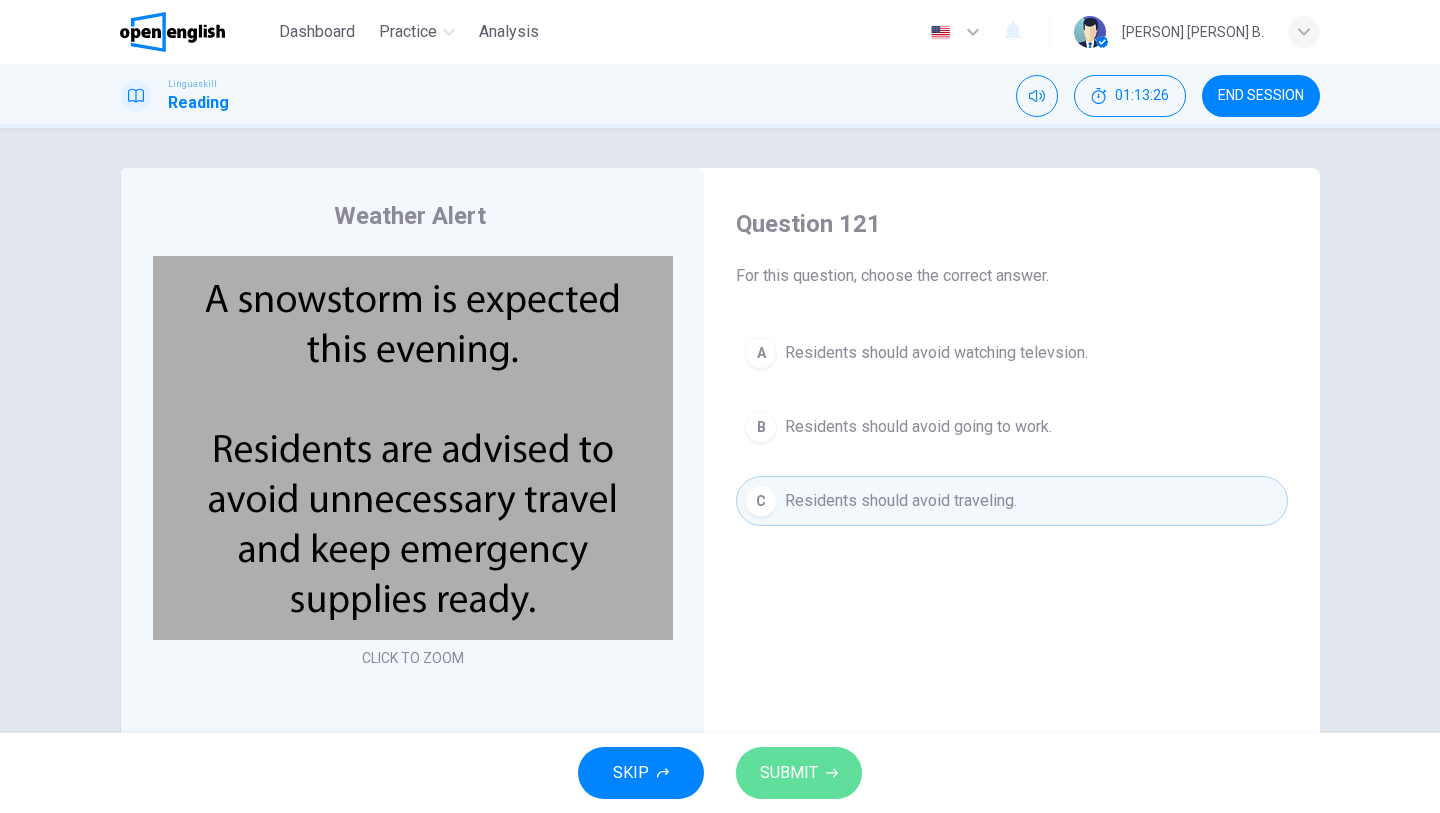 click on "SUBMIT" at bounding box center [789, 773] 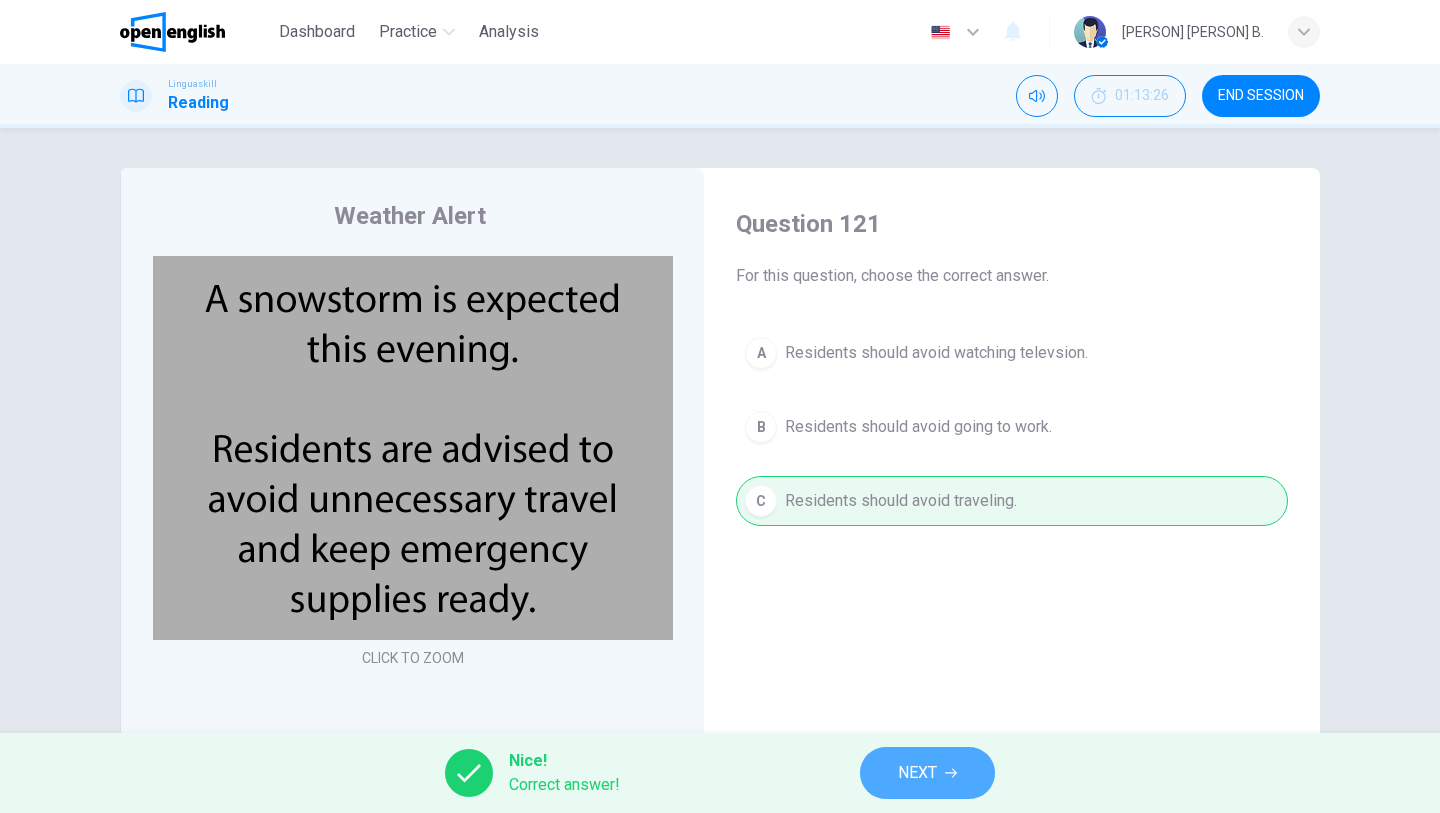 click on "NEXT" at bounding box center [917, 773] 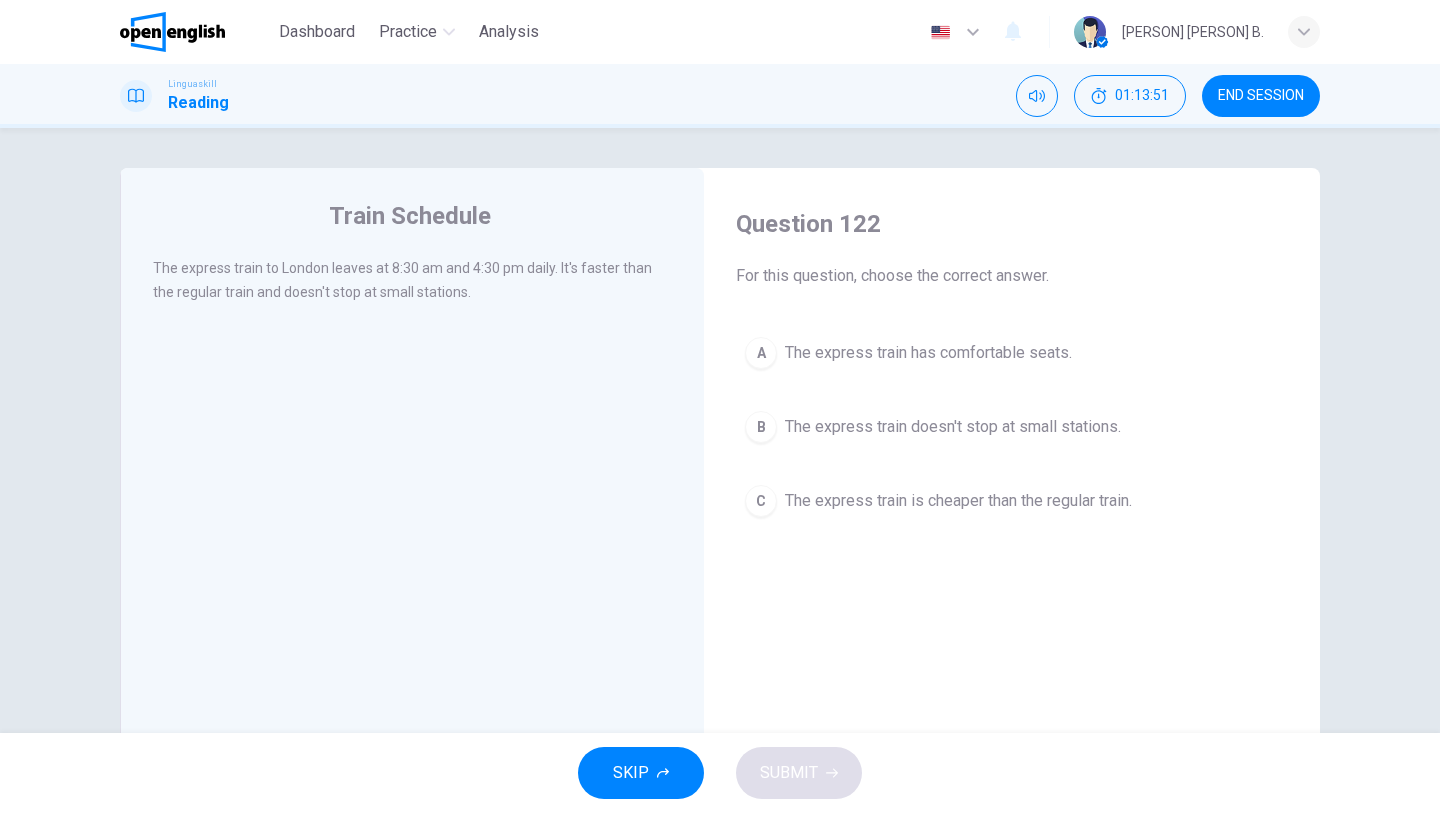 click on "The express train doesn't stop at small stations." at bounding box center [953, 427] 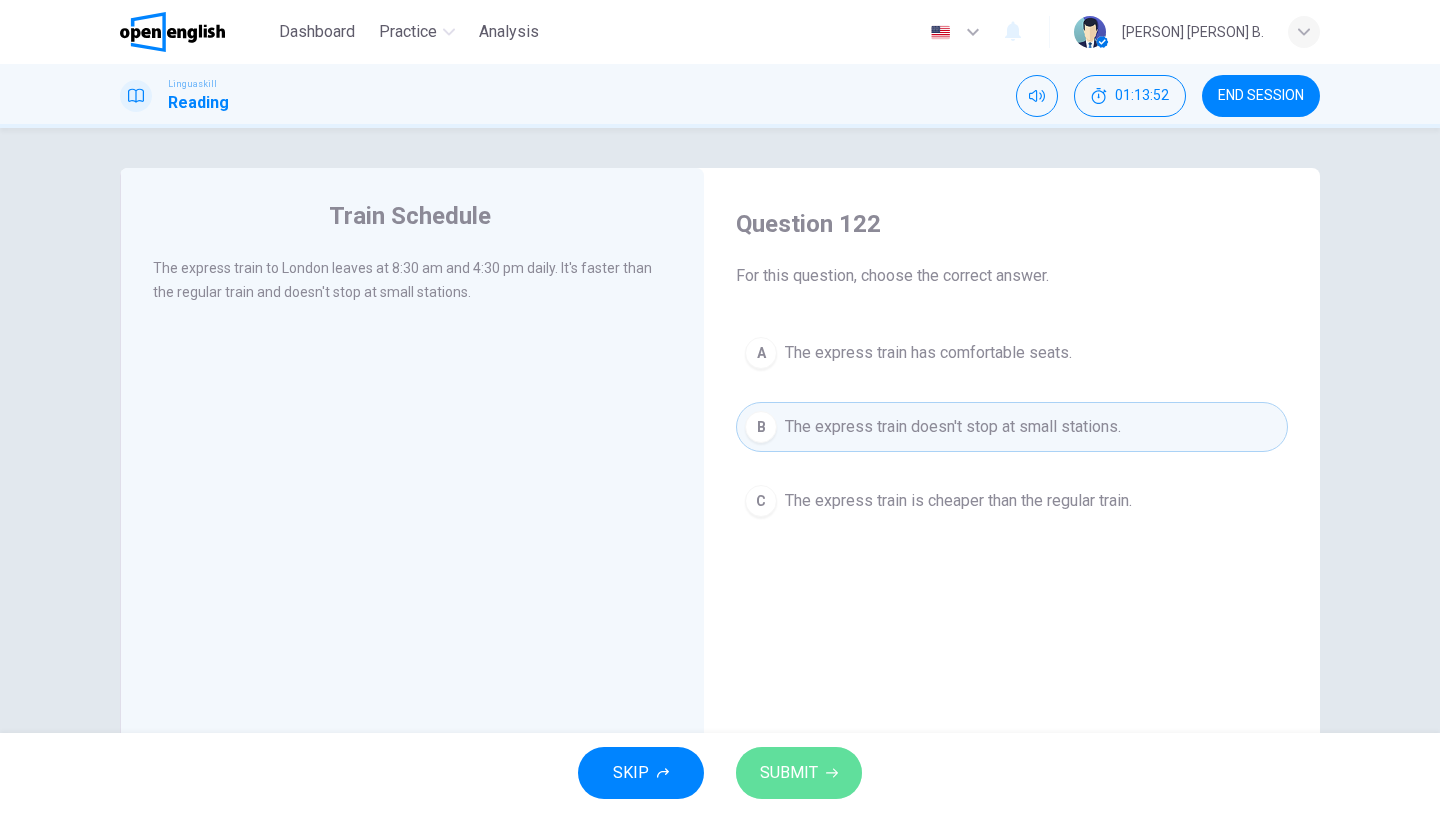 click on "SUBMIT" at bounding box center (789, 773) 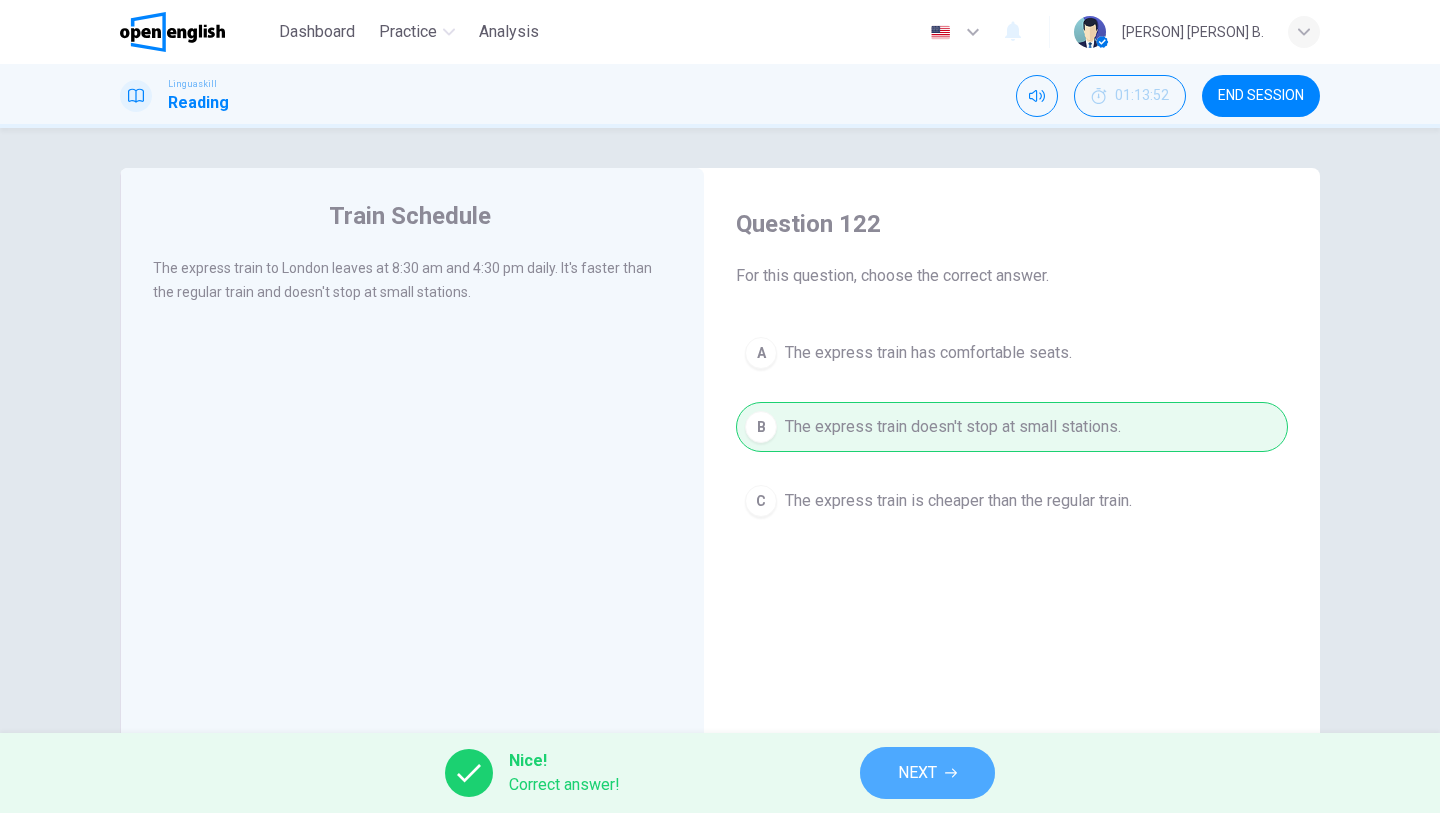 click on "NEXT" at bounding box center [927, 773] 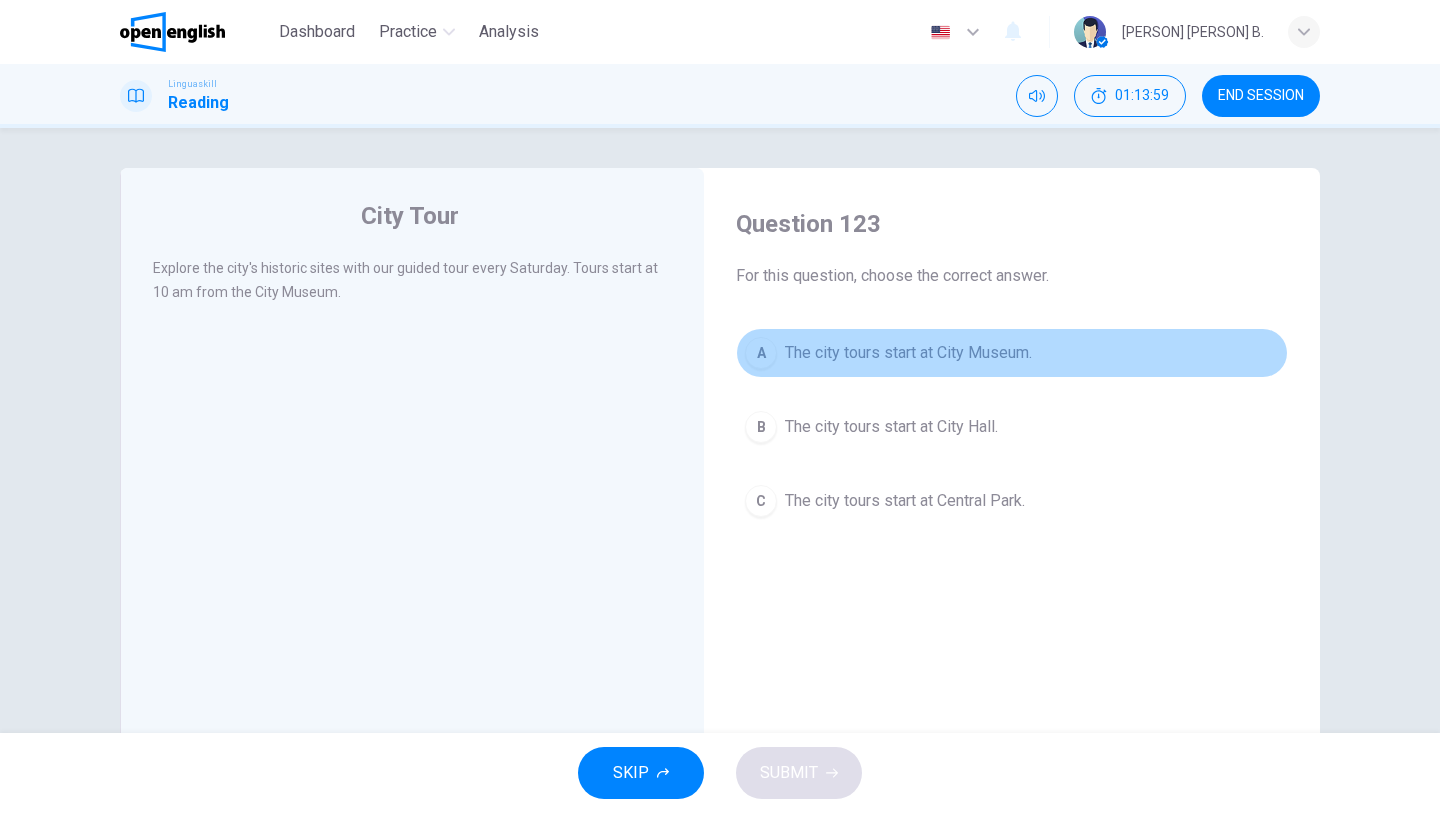 click on "The city tours start at City Museum." at bounding box center (908, 353) 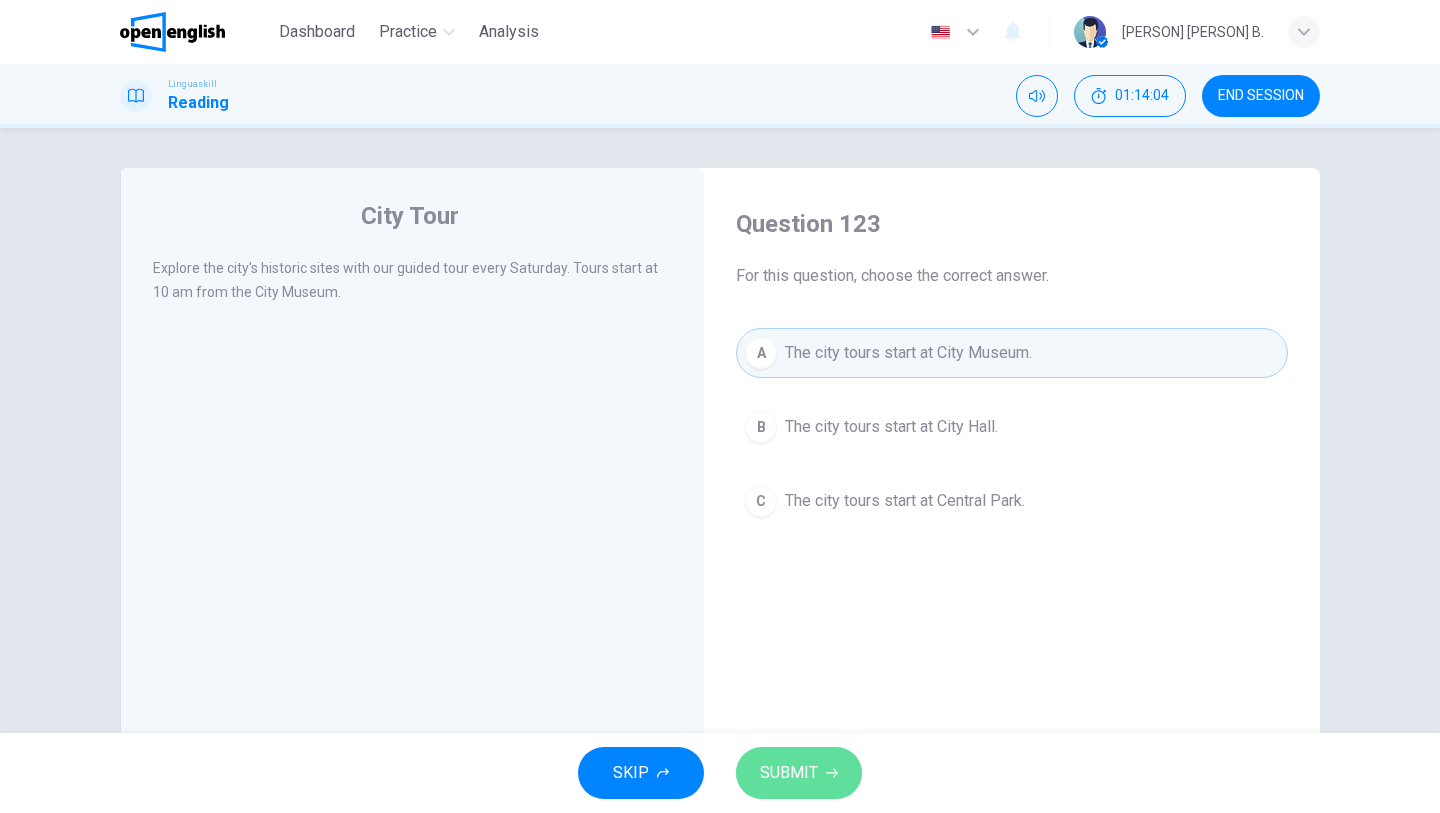 click on "SUBMIT" at bounding box center (799, 773) 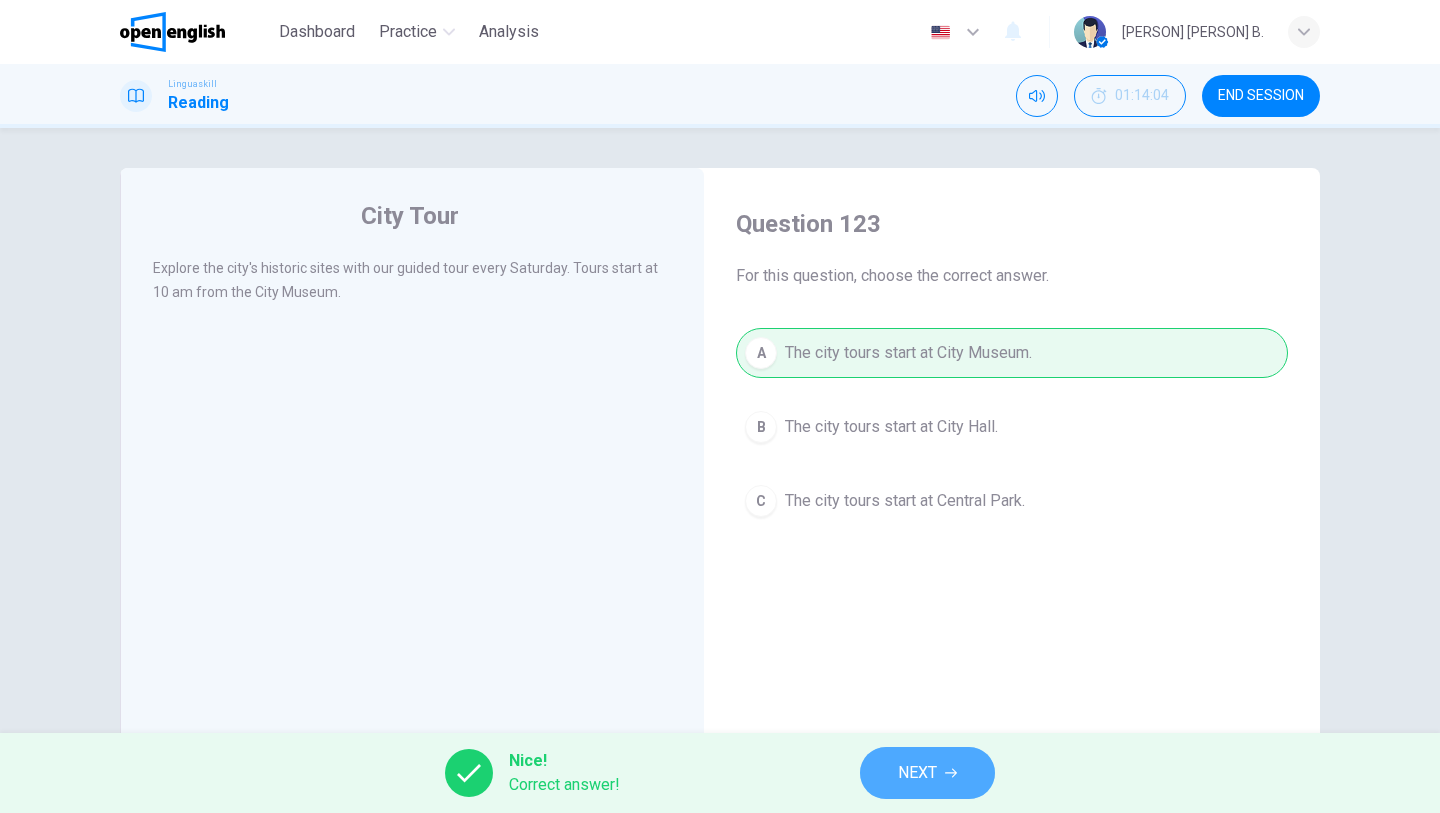 click on "NEXT" at bounding box center (917, 773) 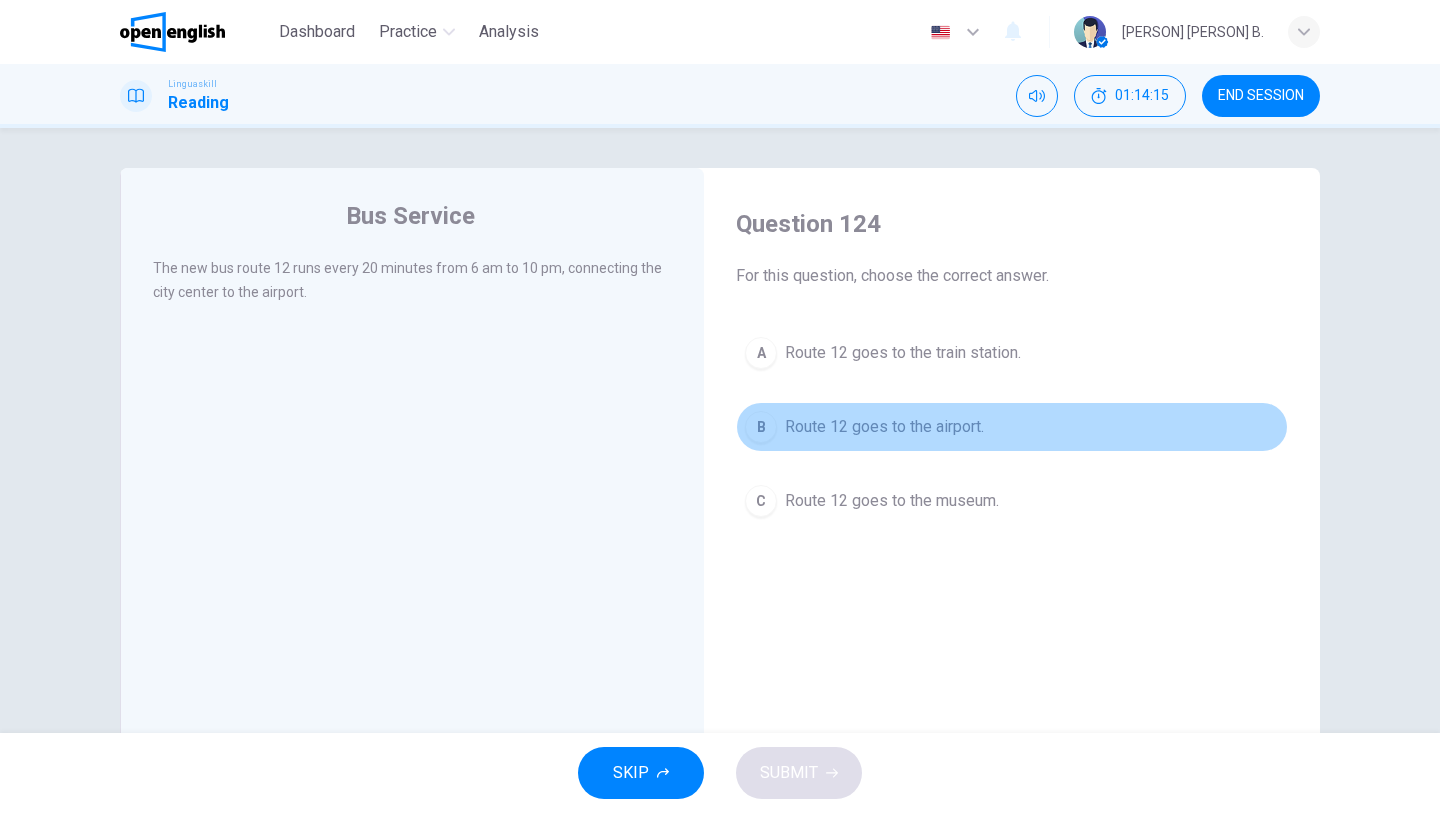click on "Route 12 goes to the airport." at bounding box center [884, 427] 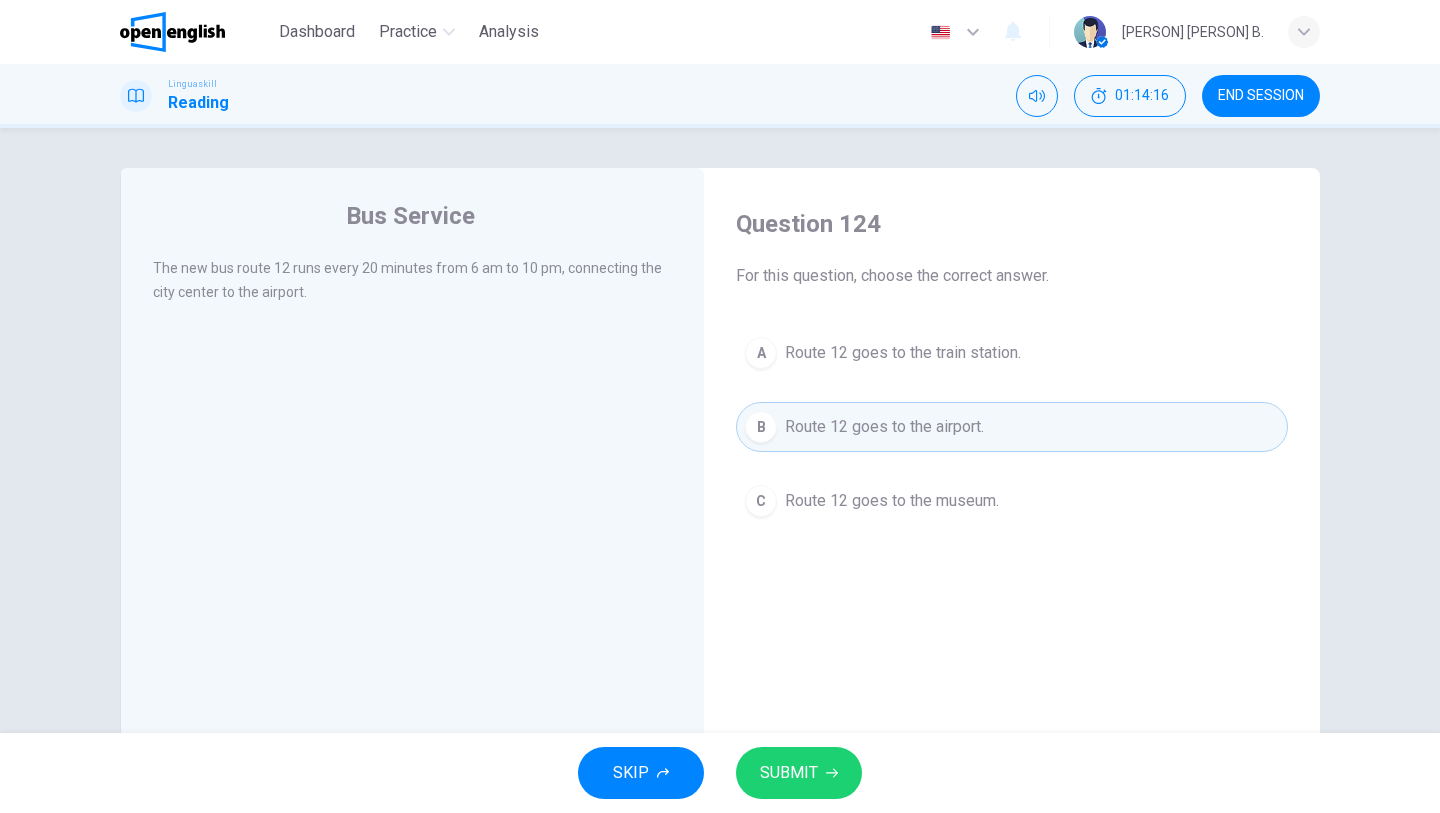 click on "SUBMIT" at bounding box center (789, 773) 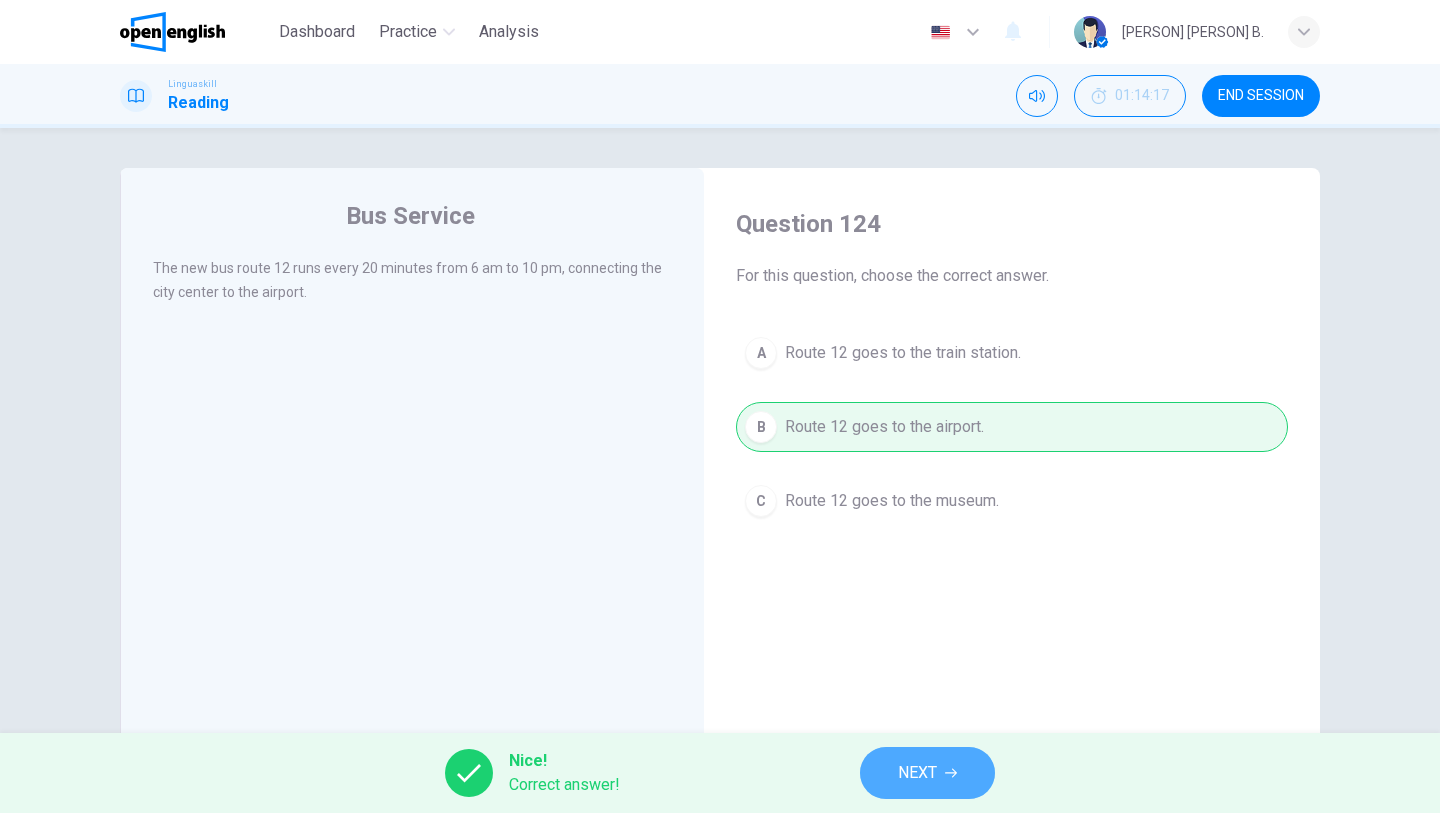 click on "NEXT" at bounding box center (917, 773) 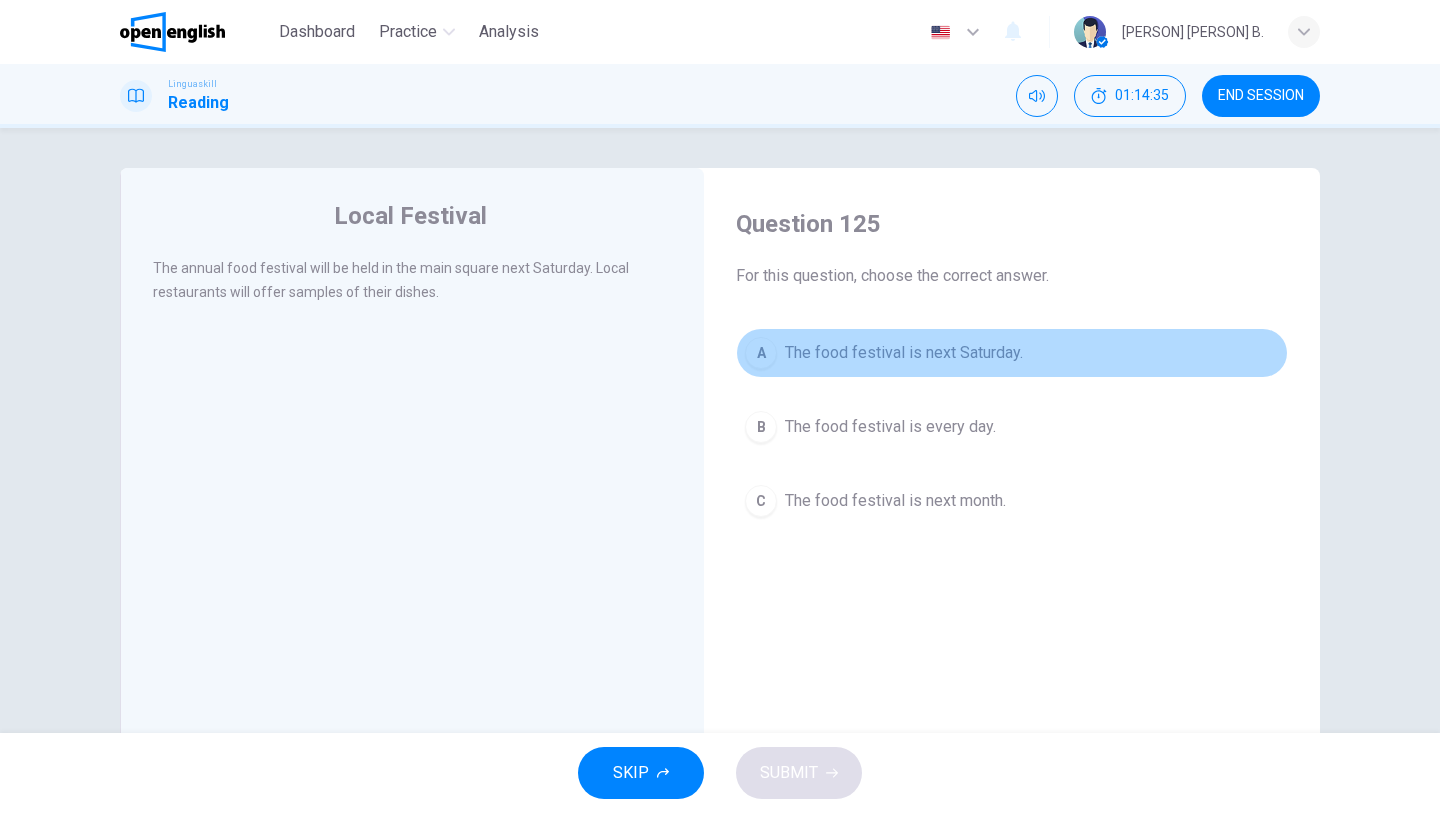 click on "The food festival is next Saturday." at bounding box center (904, 353) 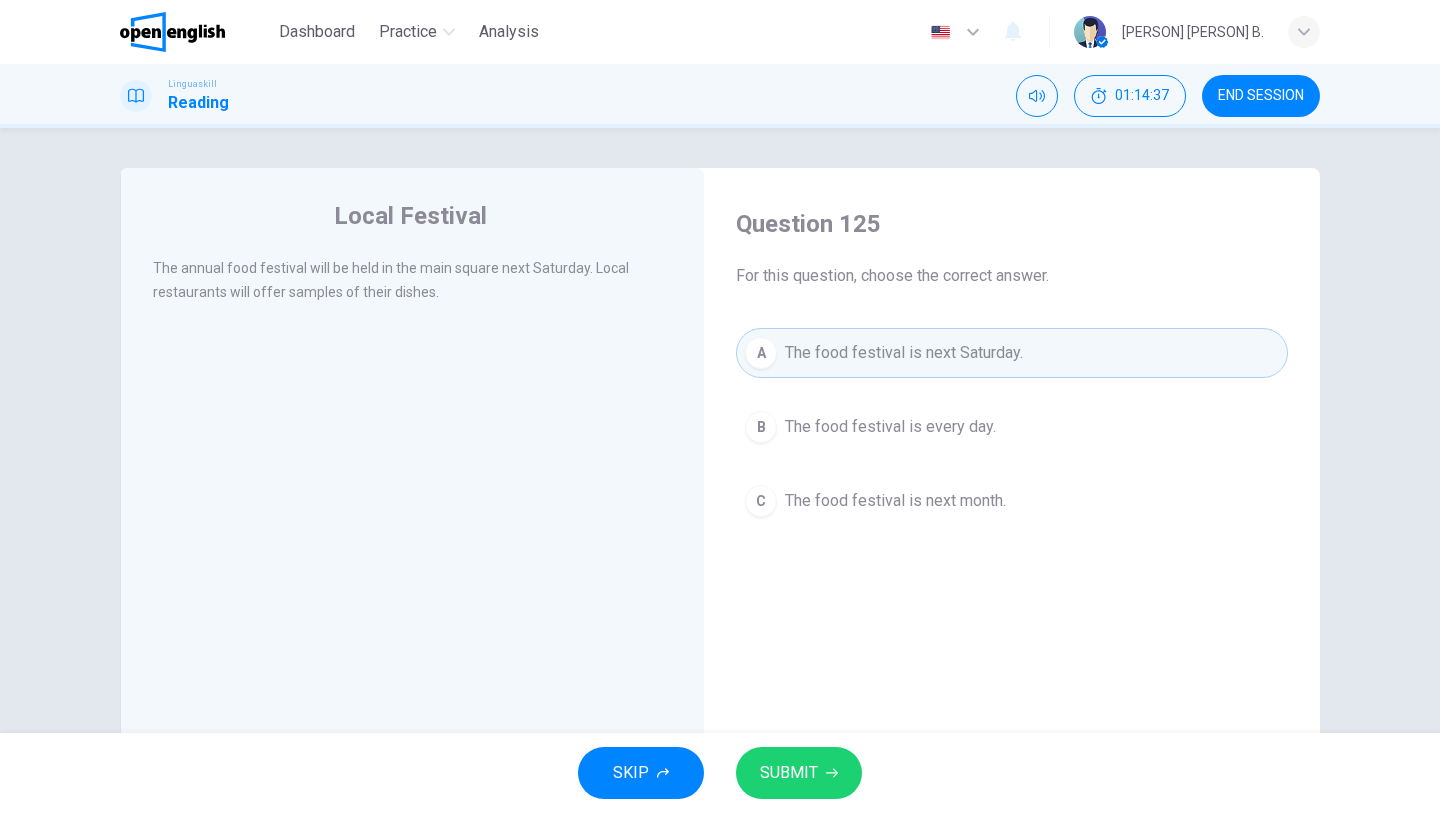 click on "SUBMIT" at bounding box center (799, 773) 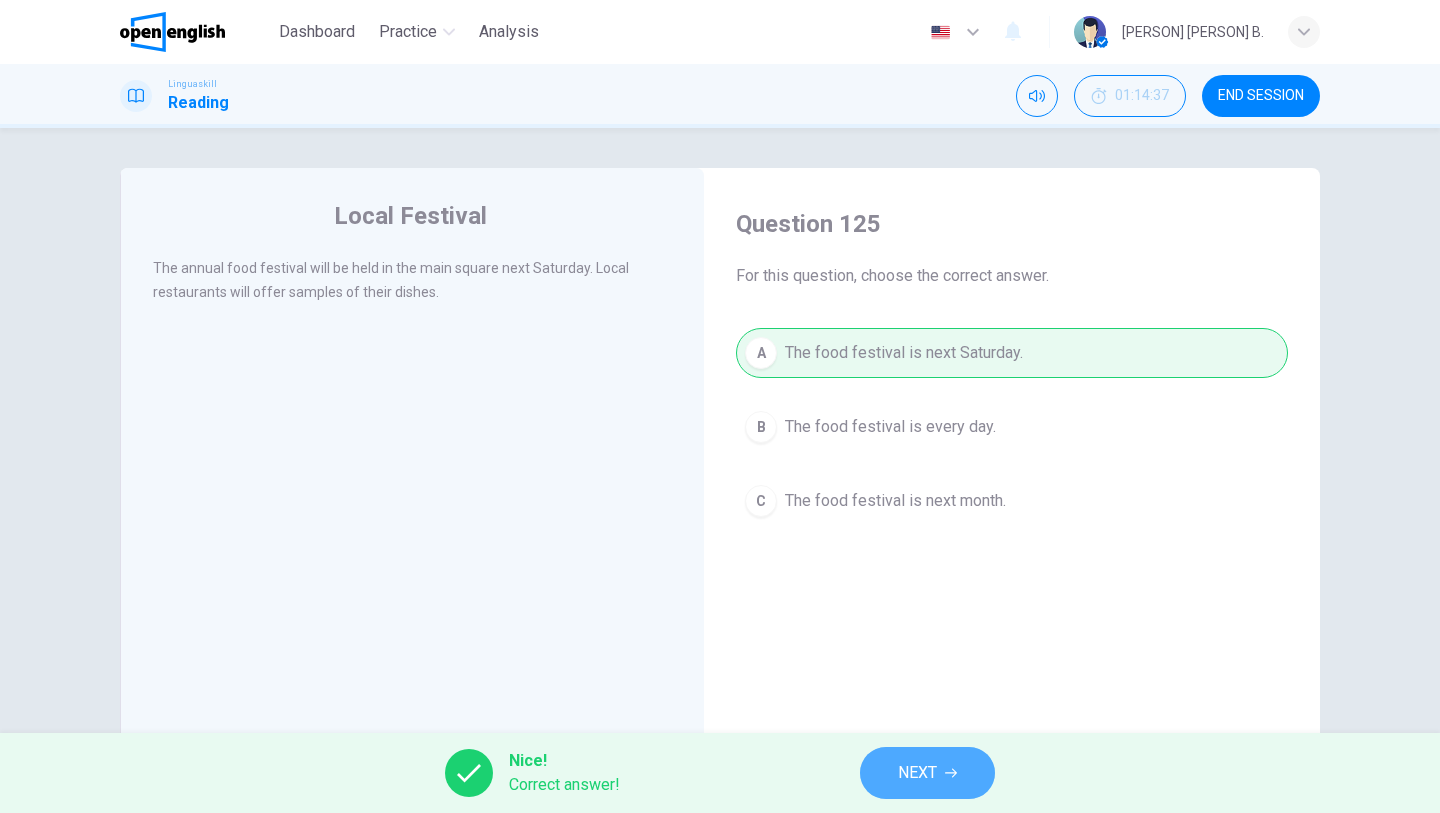 click on "NEXT" at bounding box center (927, 773) 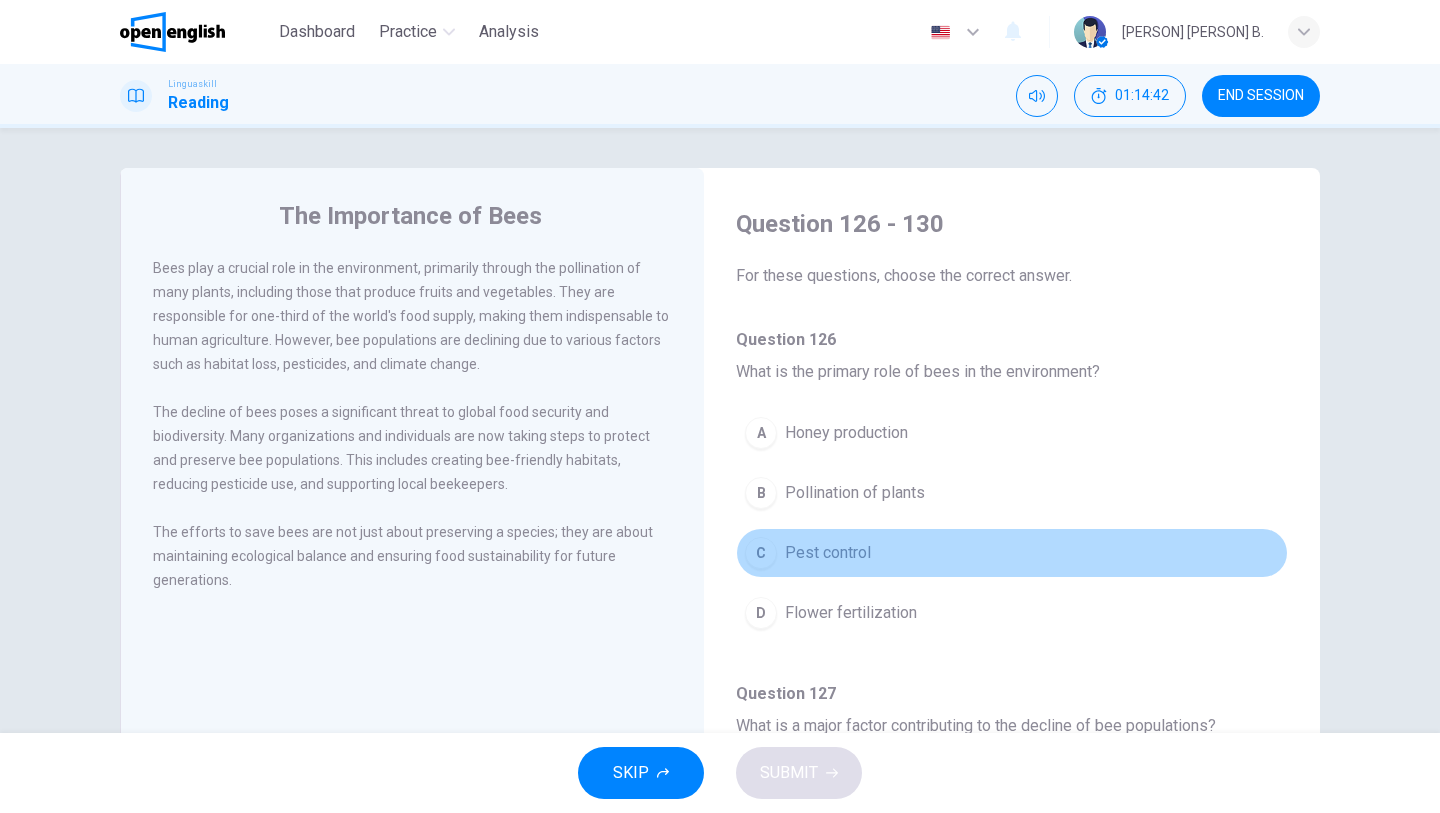 click on "C Pest control" at bounding box center (1012, 553) 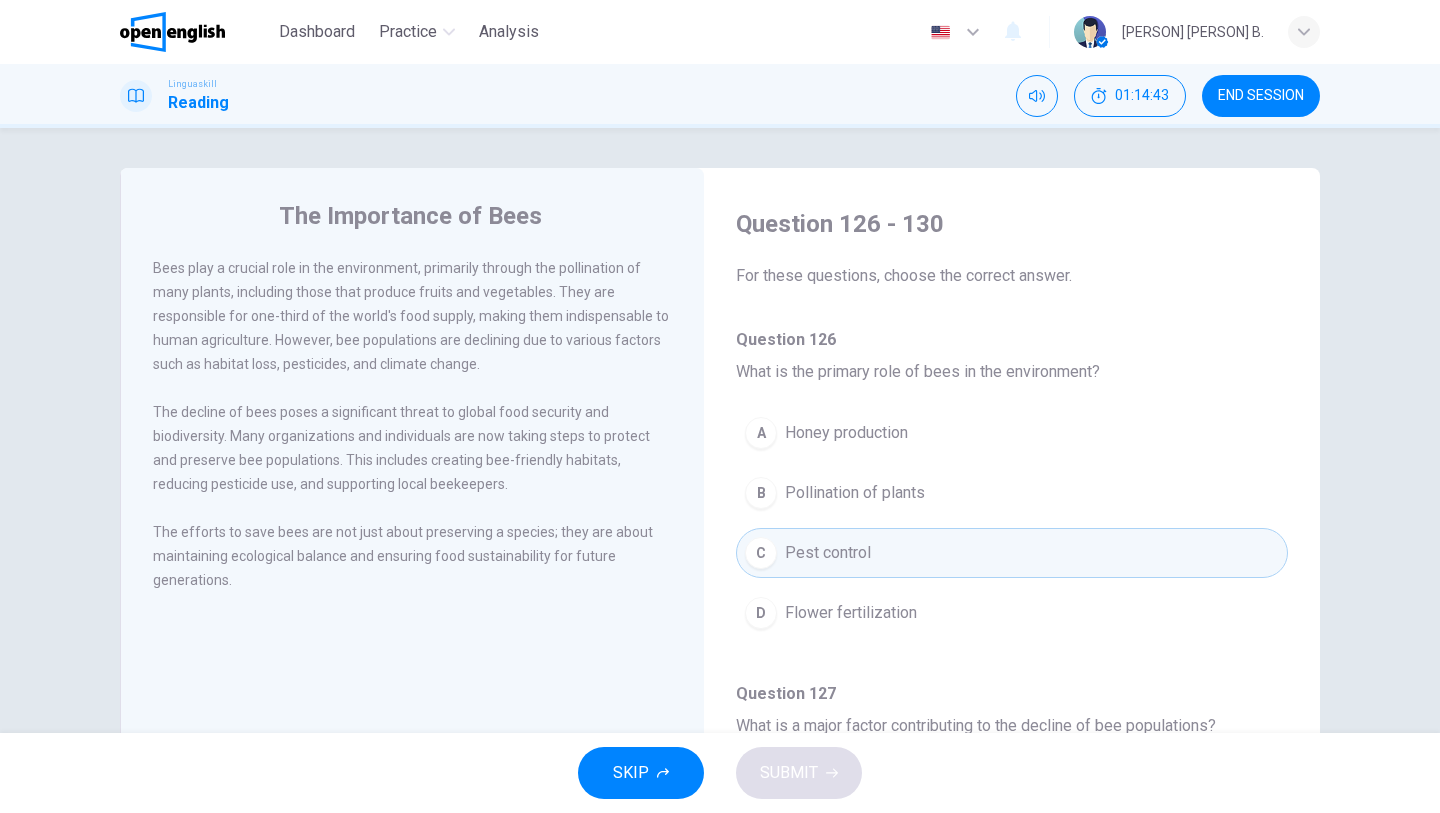 type 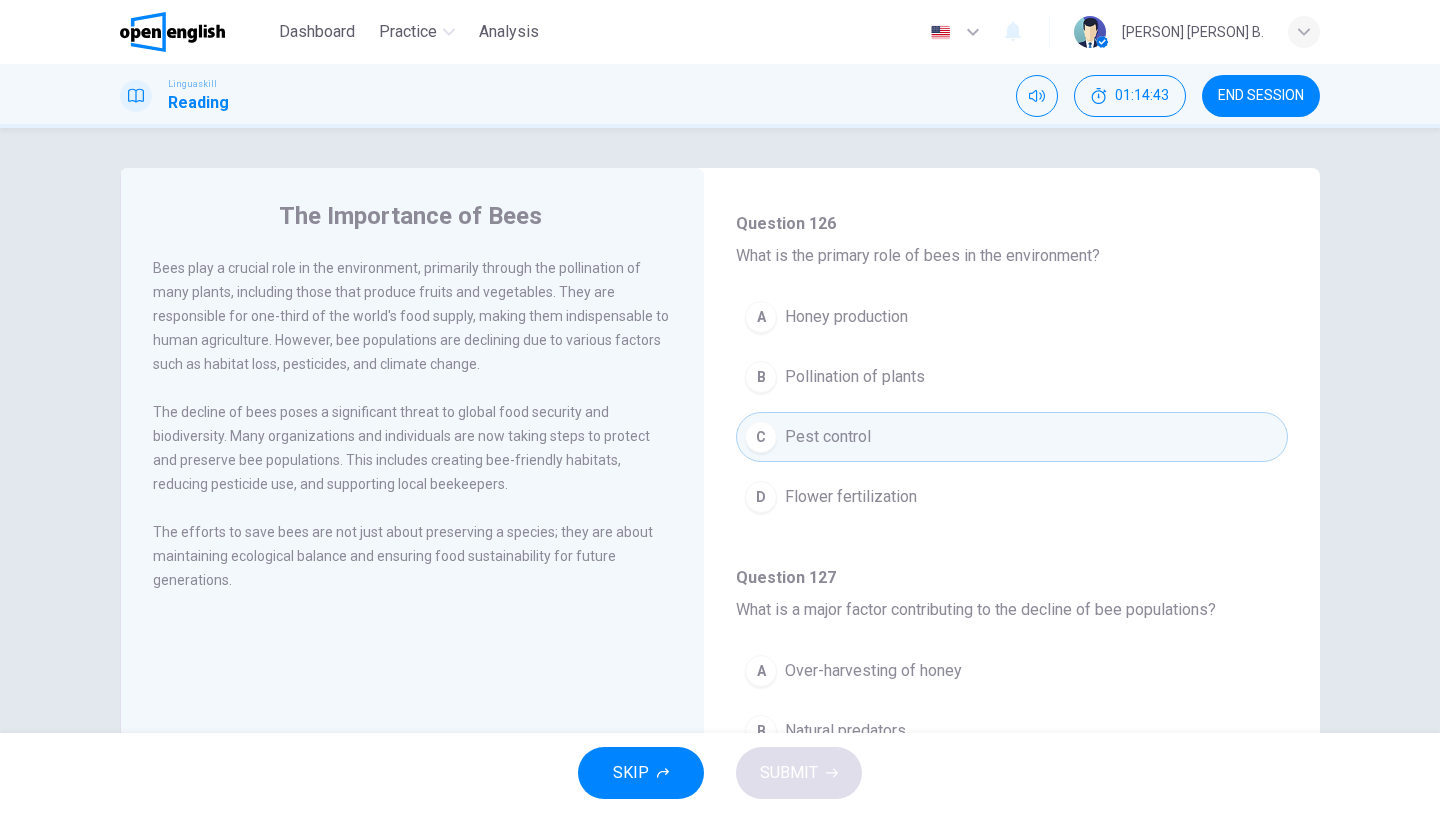 scroll, scrollTop: 120, scrollLeft: 0, axis: vertical 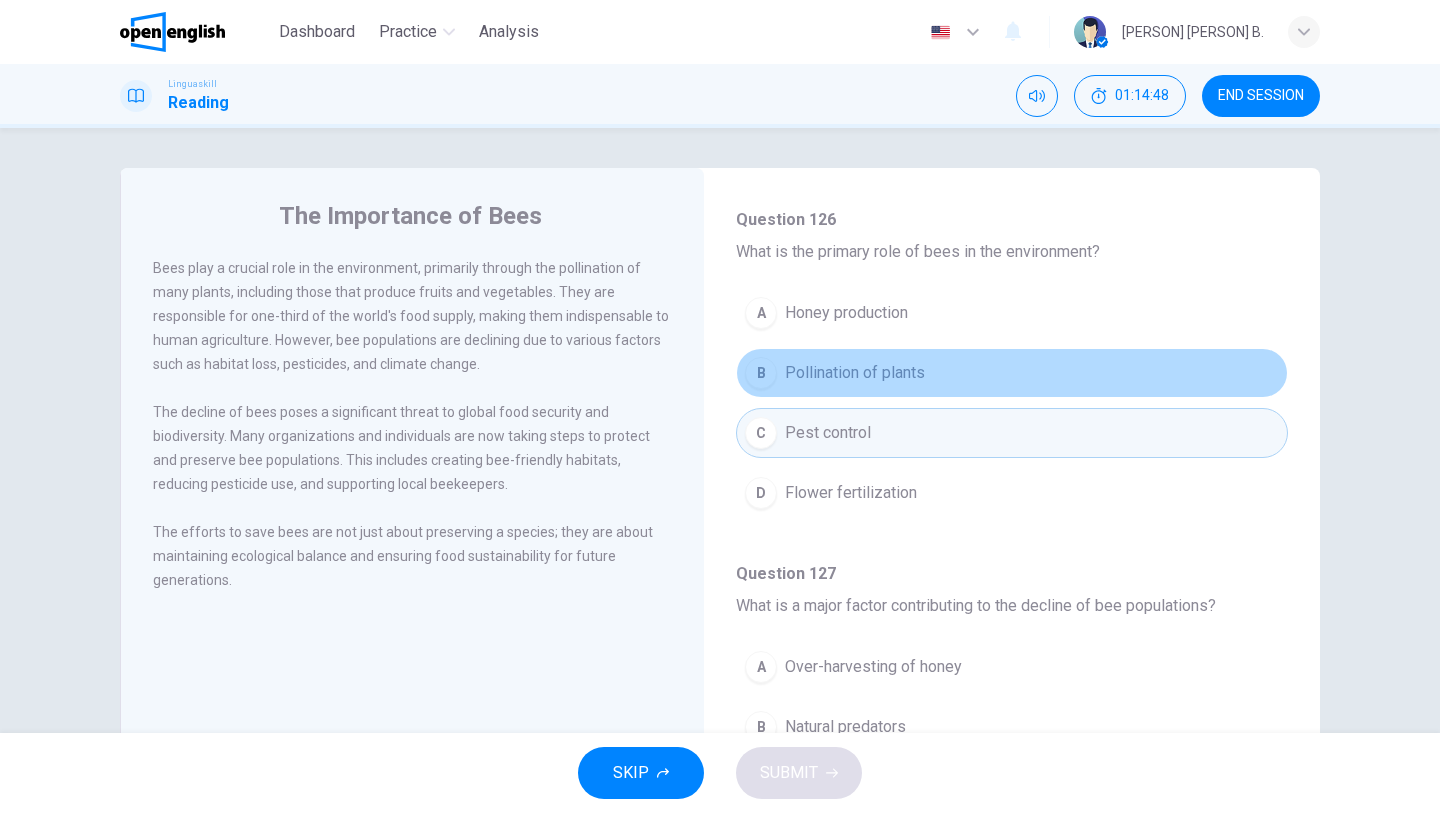 click on "Pollination of plants" at bounding box center (855, 373) 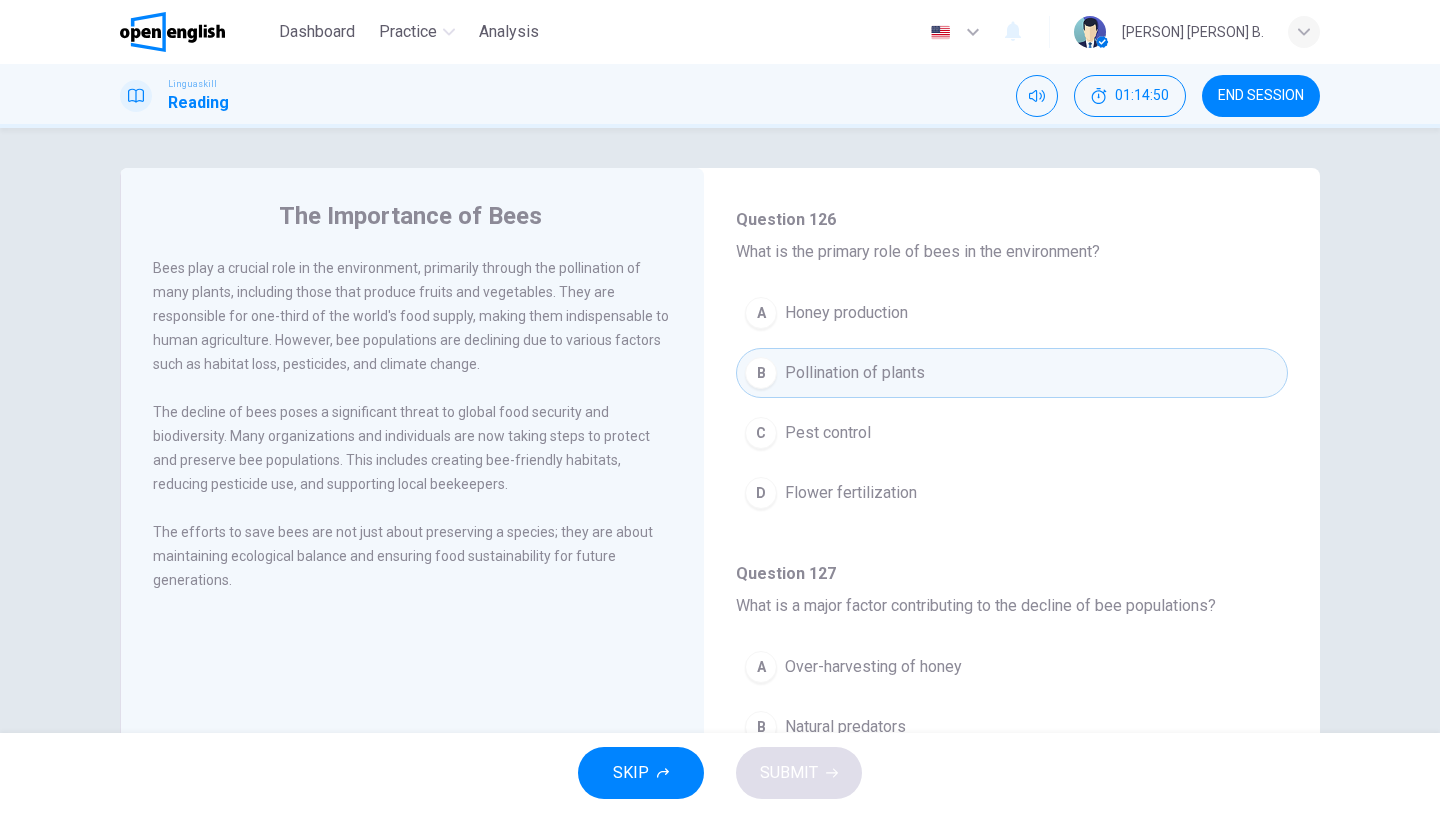 click on "D Flower fertilization" at bounding box center [1012, 493] 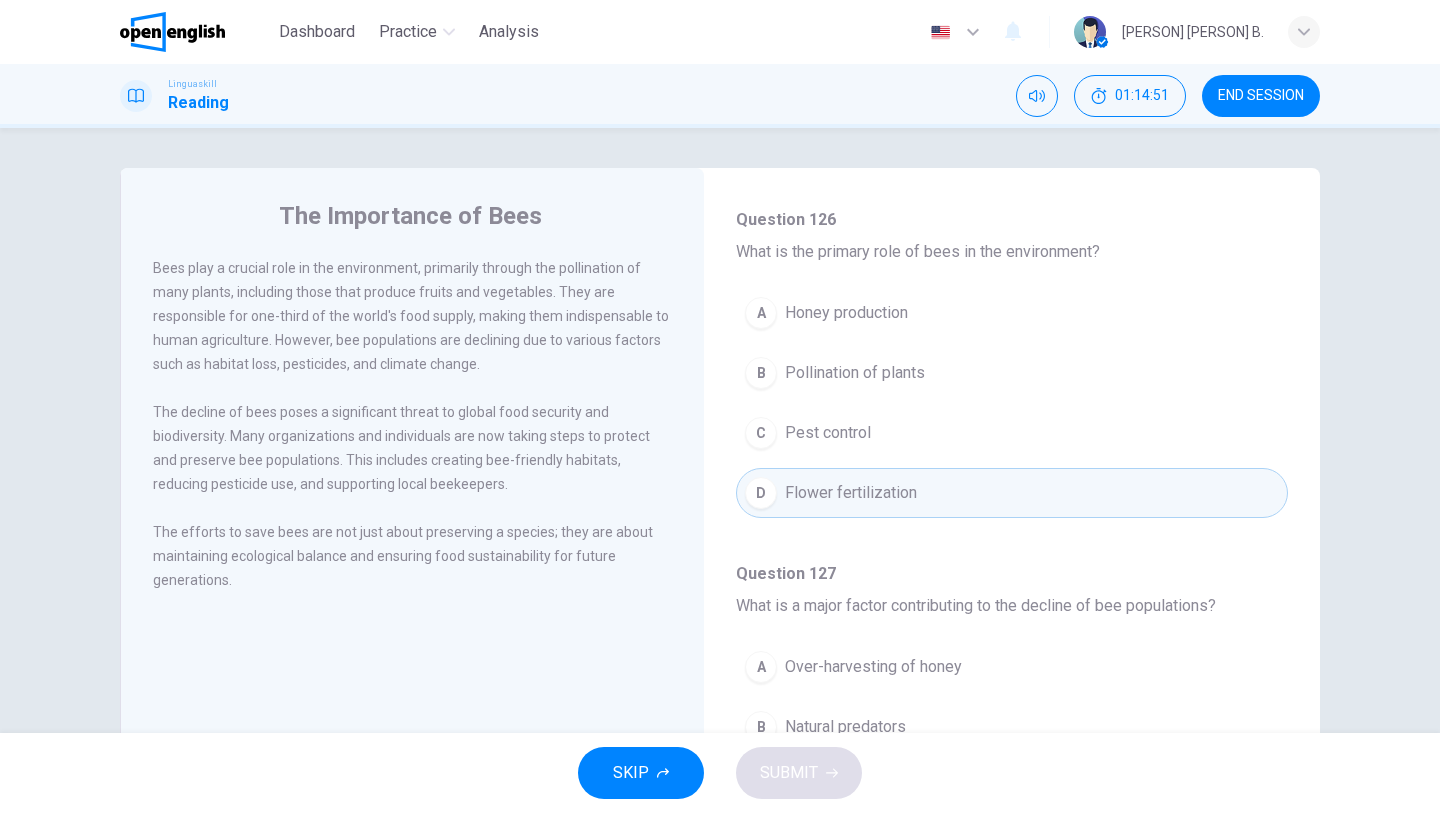 click on "Pollination of plants" at bounding box center (855, 373) 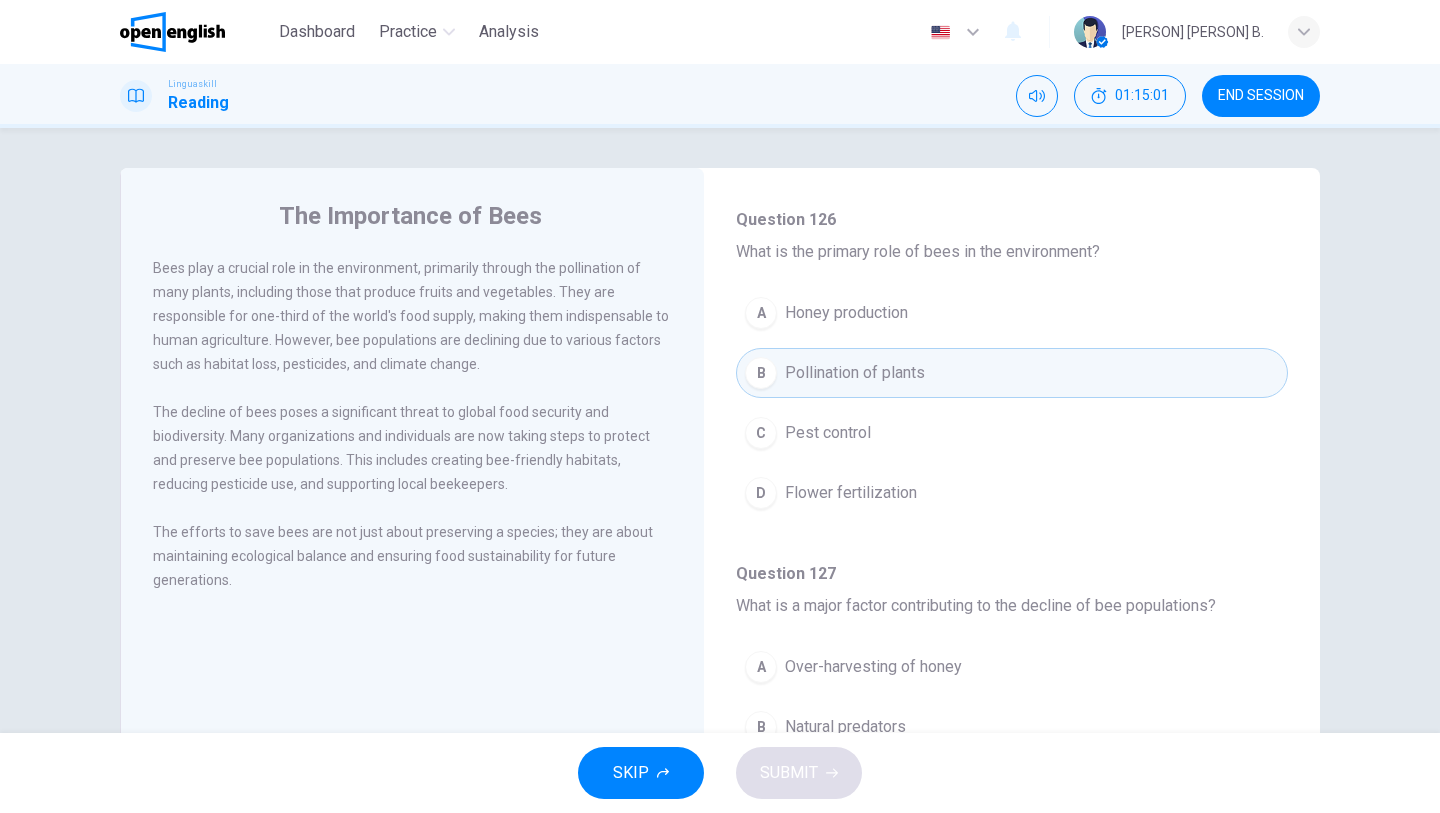 click on "D Flower fertilization" at bounding box center (1012, 493) 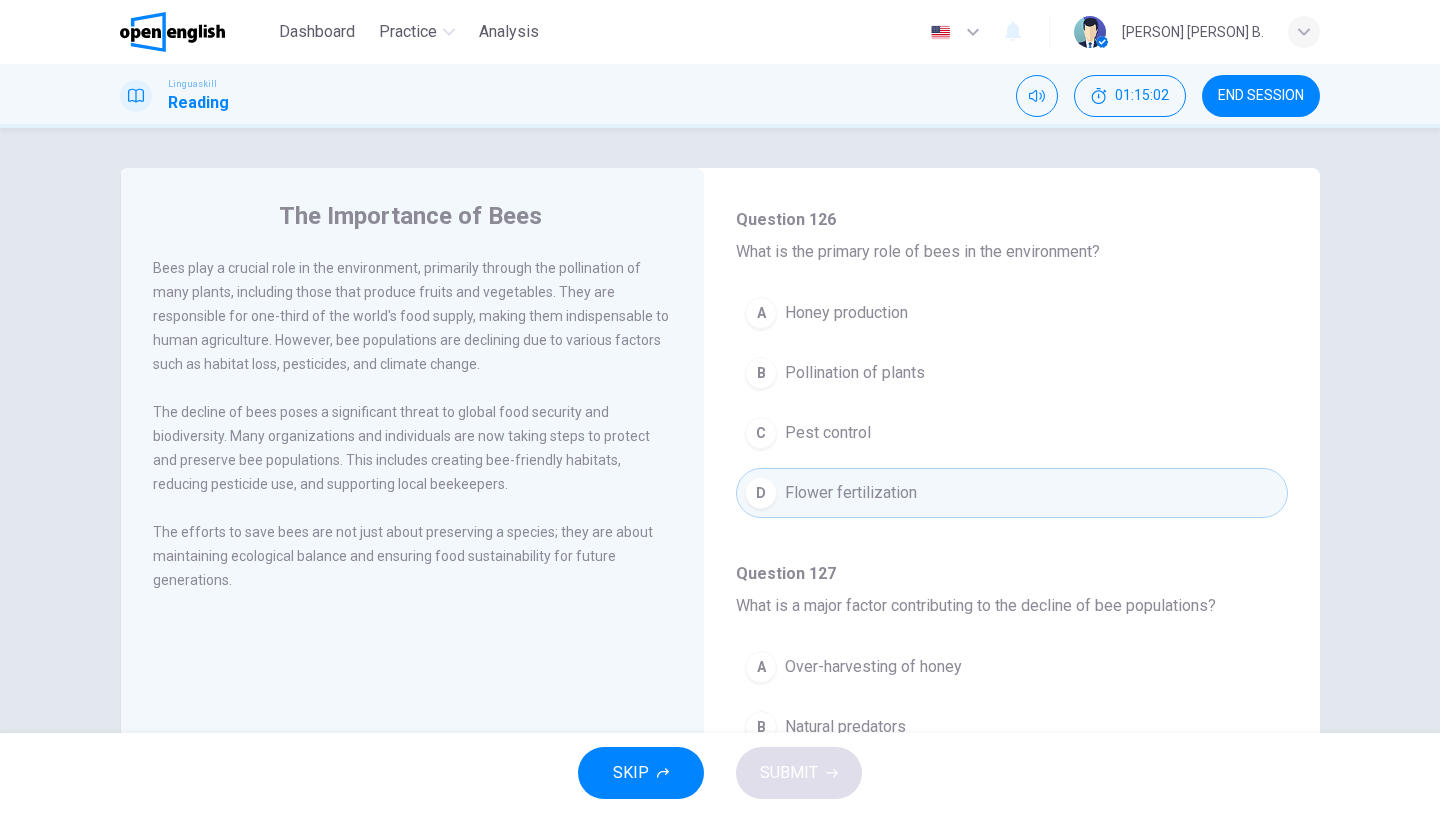 type 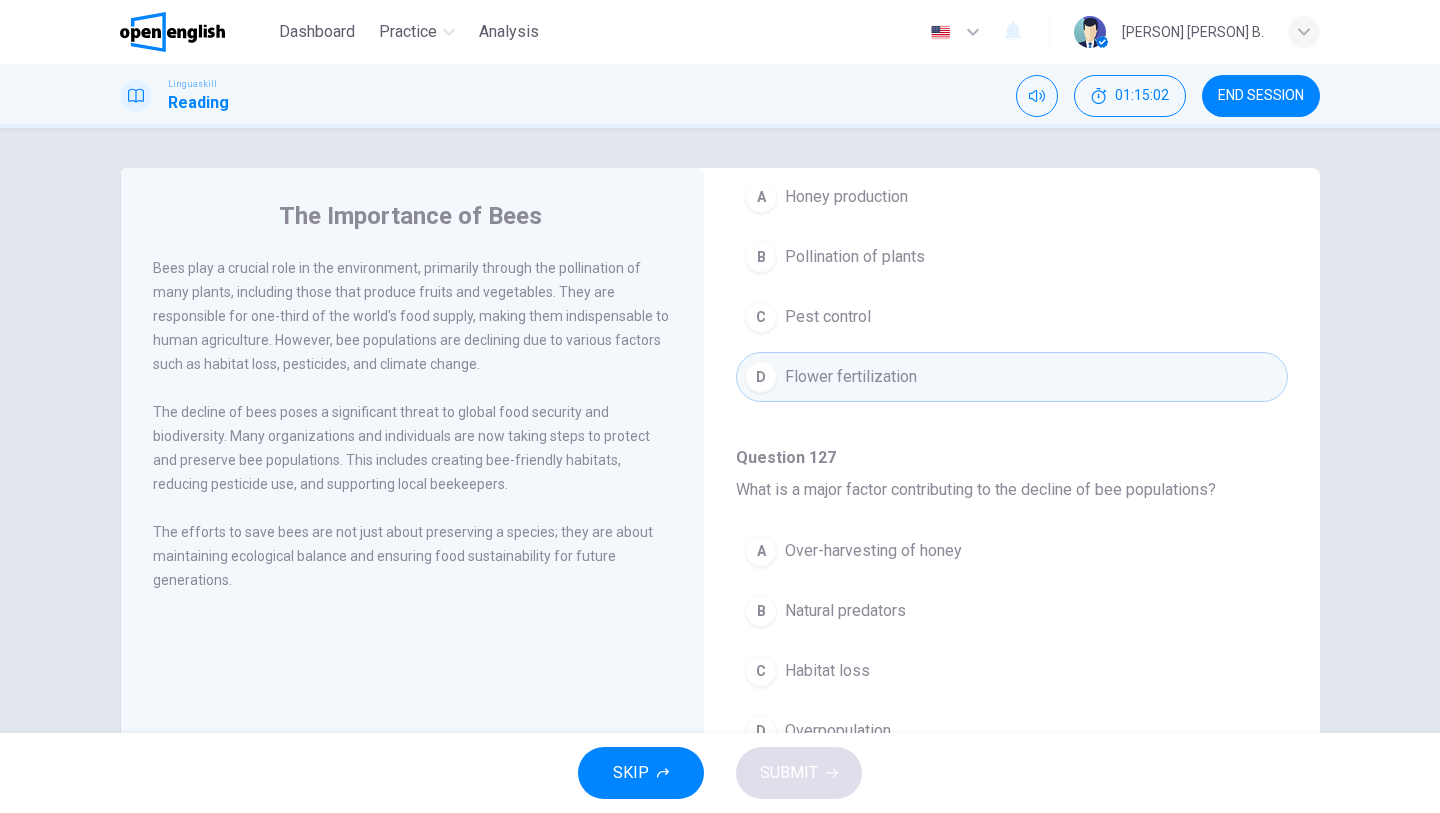 scroll, scrollTop: 240, scrollLeft: 0, axis: vertical 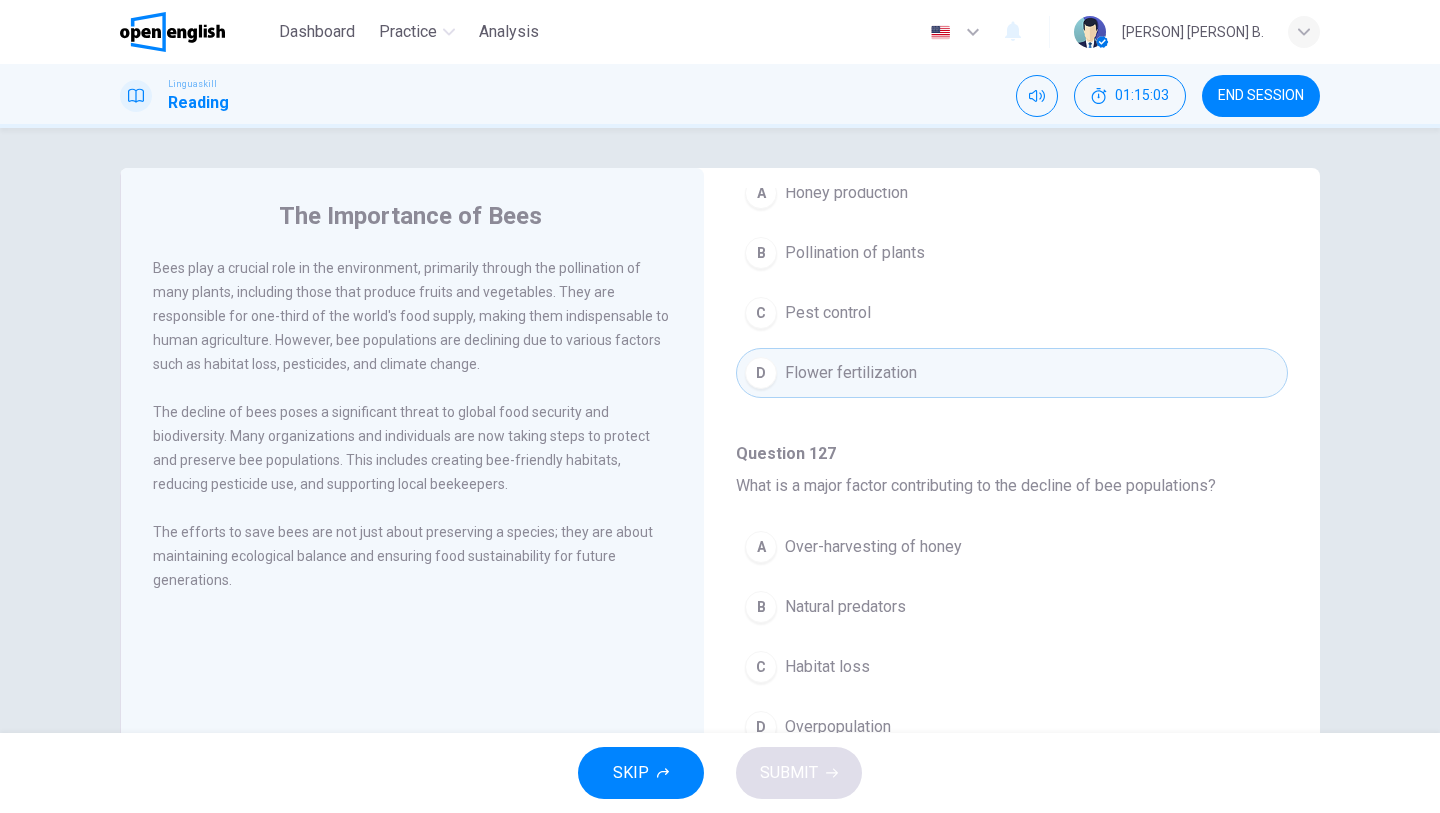 click on "Pollination of plants" at bounding box center [855, 253] 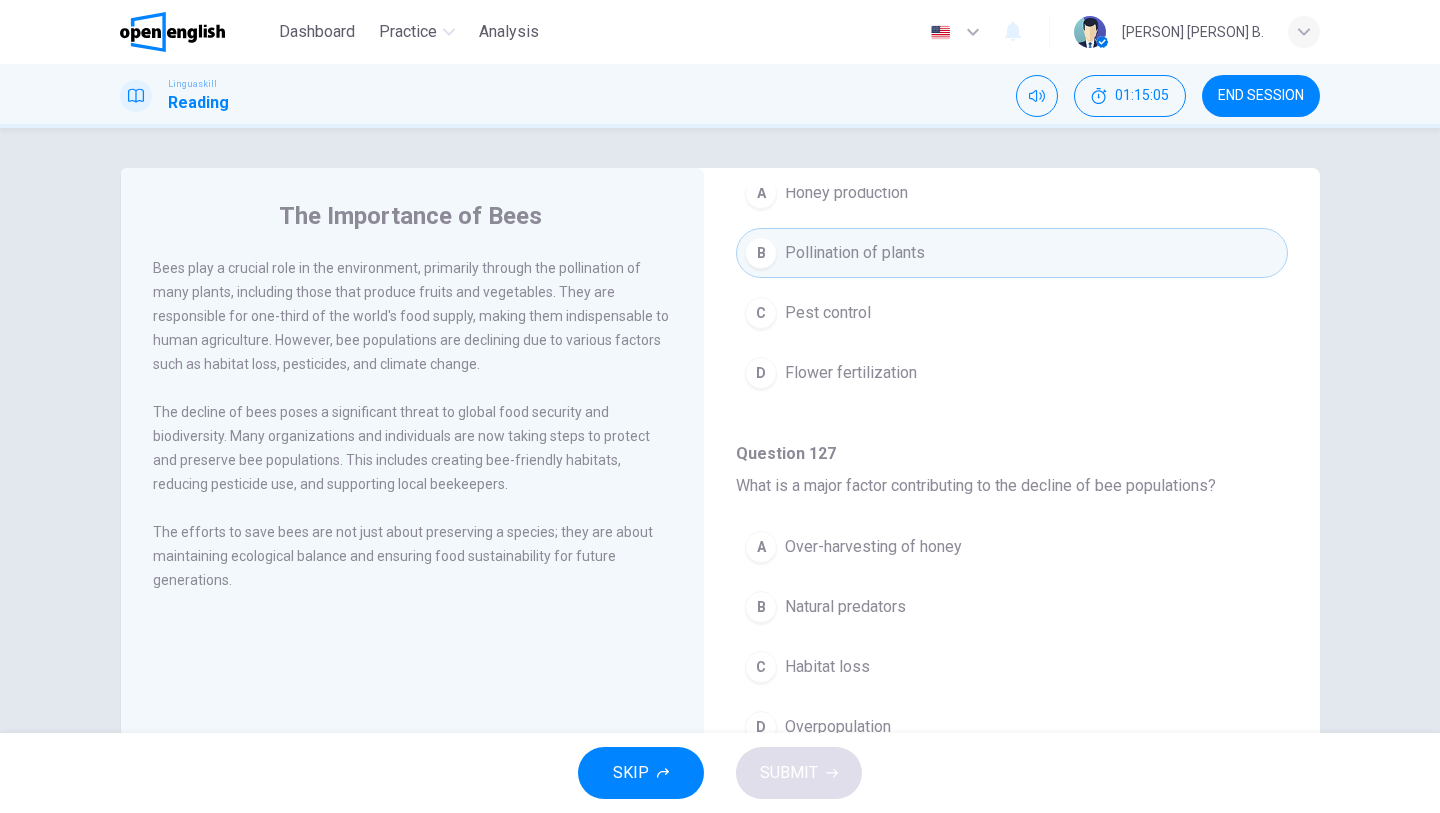 click on "A Over-harvesting of honey B Natural predators C Habitat loss D Overpopulation" at bounding box center [1012, 647] 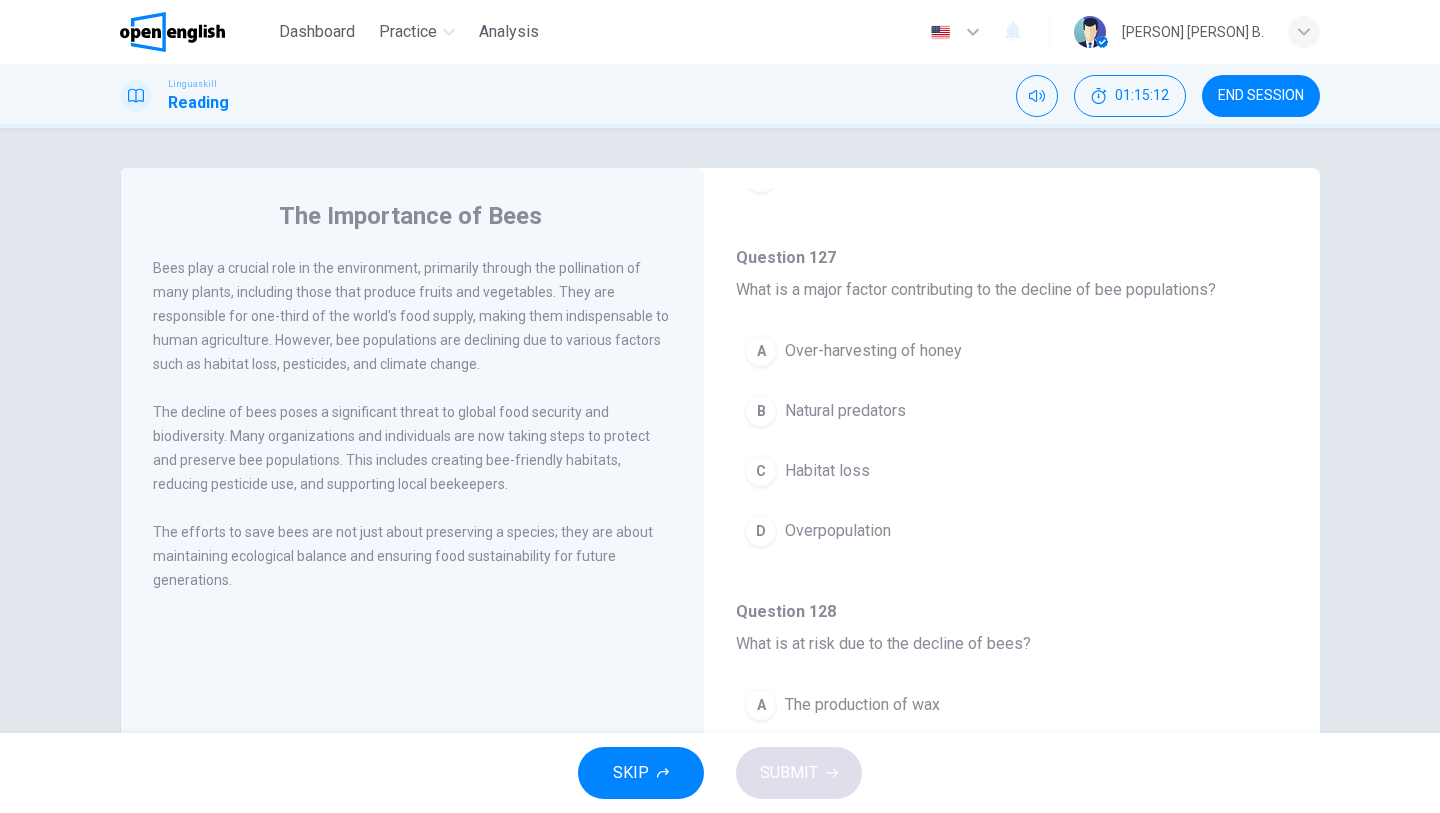 scroll, scrollTop: 440, scrollLeft: 0, axis: vertical 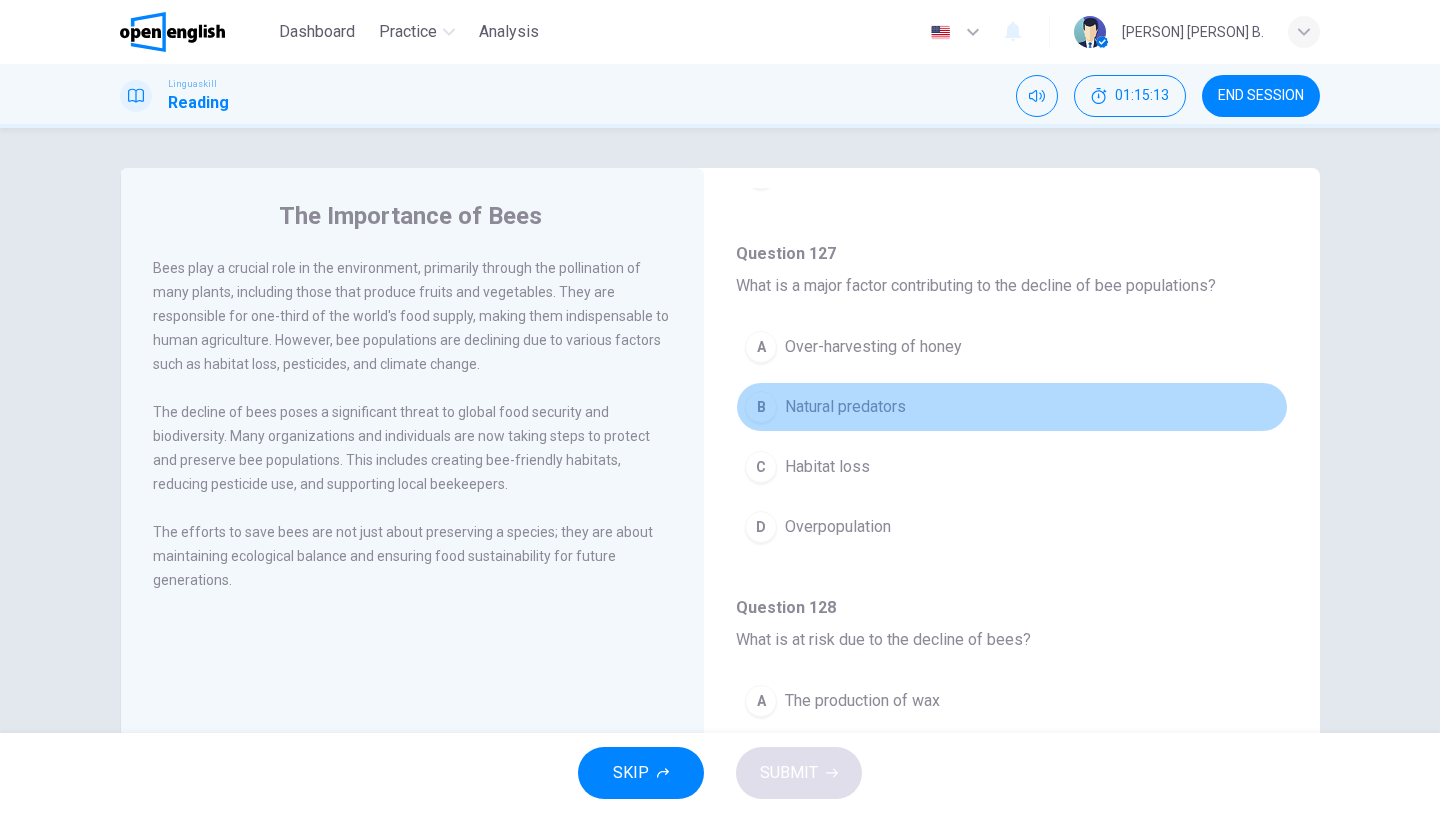 click on "Natural predators" at bounding box center [845, 407] 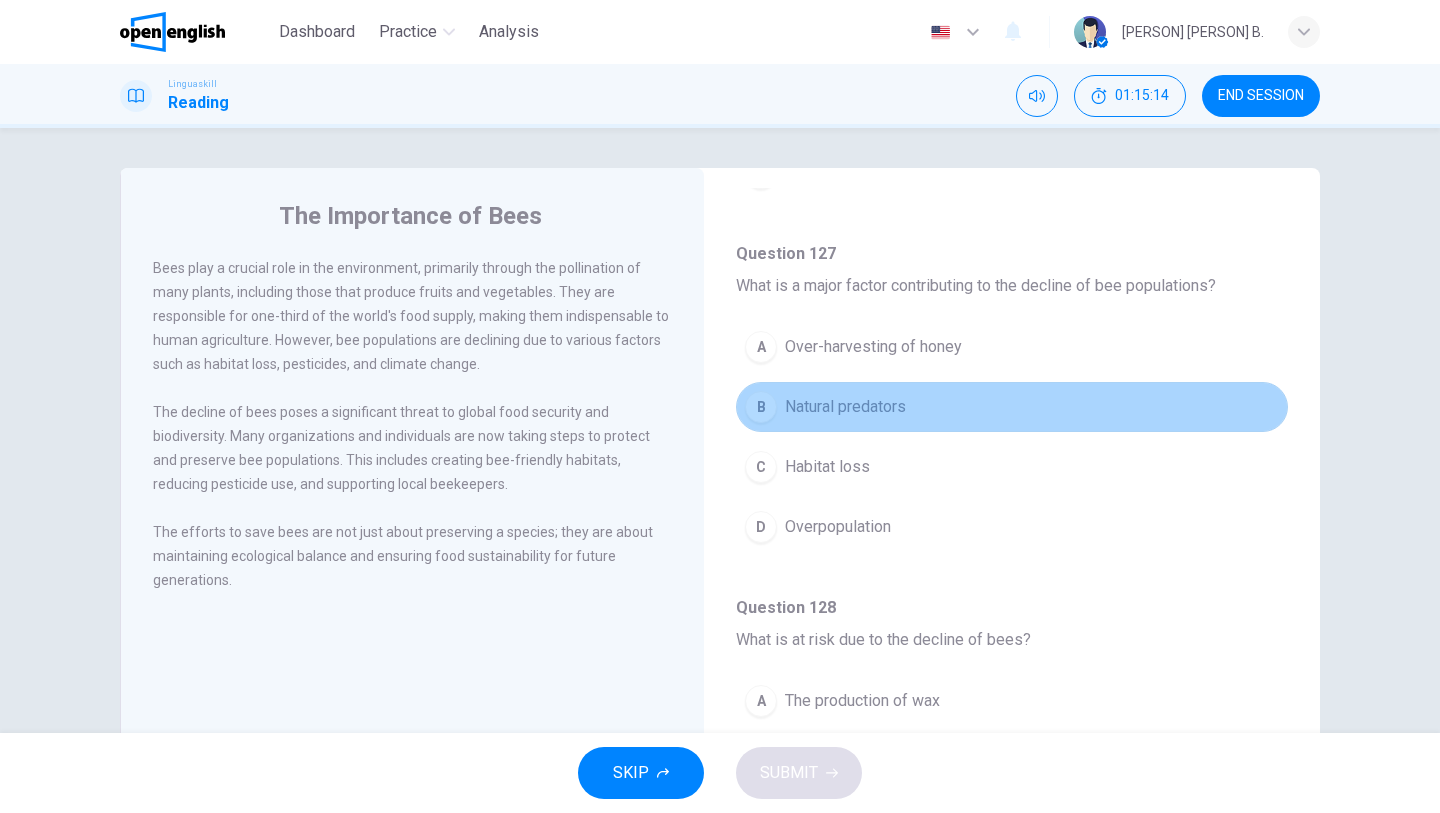 click on "B Natural predators" at bounding box center [1012, 407] 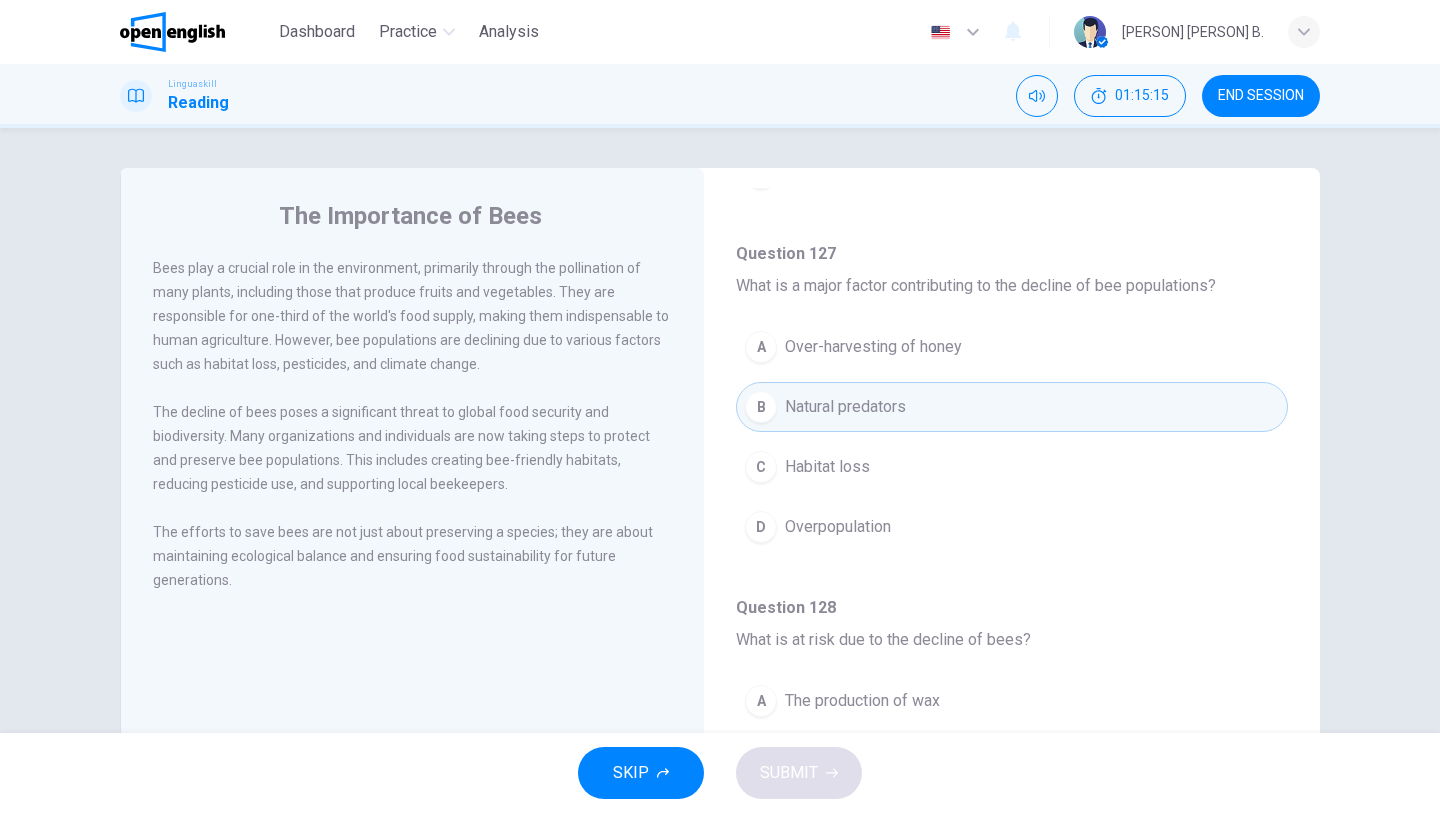 click on "Question   126 What is the primary role of bees in the environment? A Honey production B Pollination of plants	 C Pest control D Flower fertilization Question   127 What is a major factor contributing to the decline of bee populations? A Over-harvesting of honey B Natural predators C Habitat loss D Overpopulation Question   128 What is at risk due to the decline of bees? A The production of wax B The fragrance of flowers C Global food security D Herbal medicine Question   129 Which of the following is a way to help protect bee populations? A A. Increasing urban development B Creating bee-friendly habitats C Introducing new bee species D Expanding agricultural land Question   130 Why are efforts being made to save bees? A To increase honey production B To maintain ecological balance C To create new species of bees D For scientific research" at bounding box center [1012, 761] 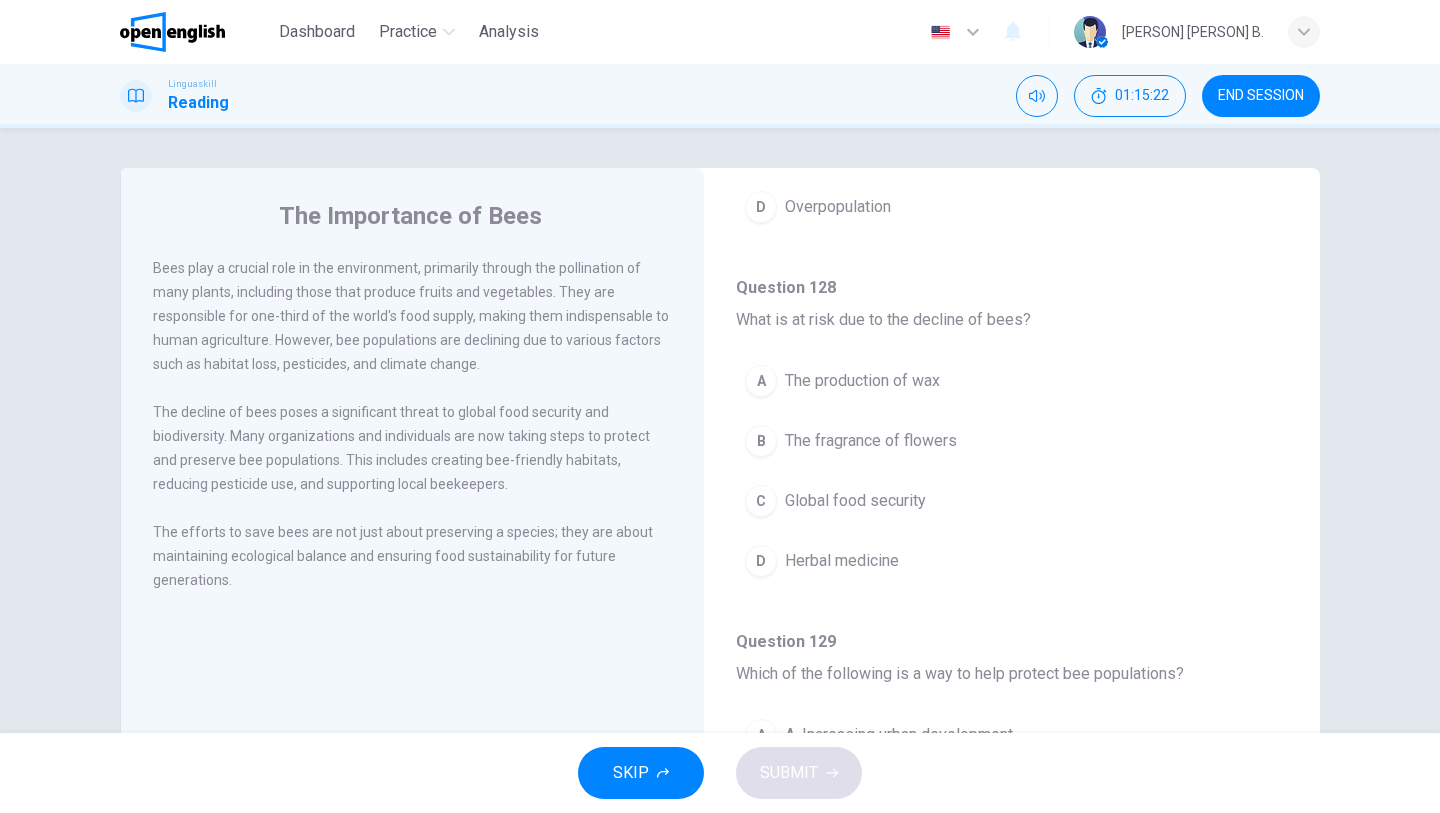 scroll, scrollTop: 800, scrollLeft: 0, axis: vertical 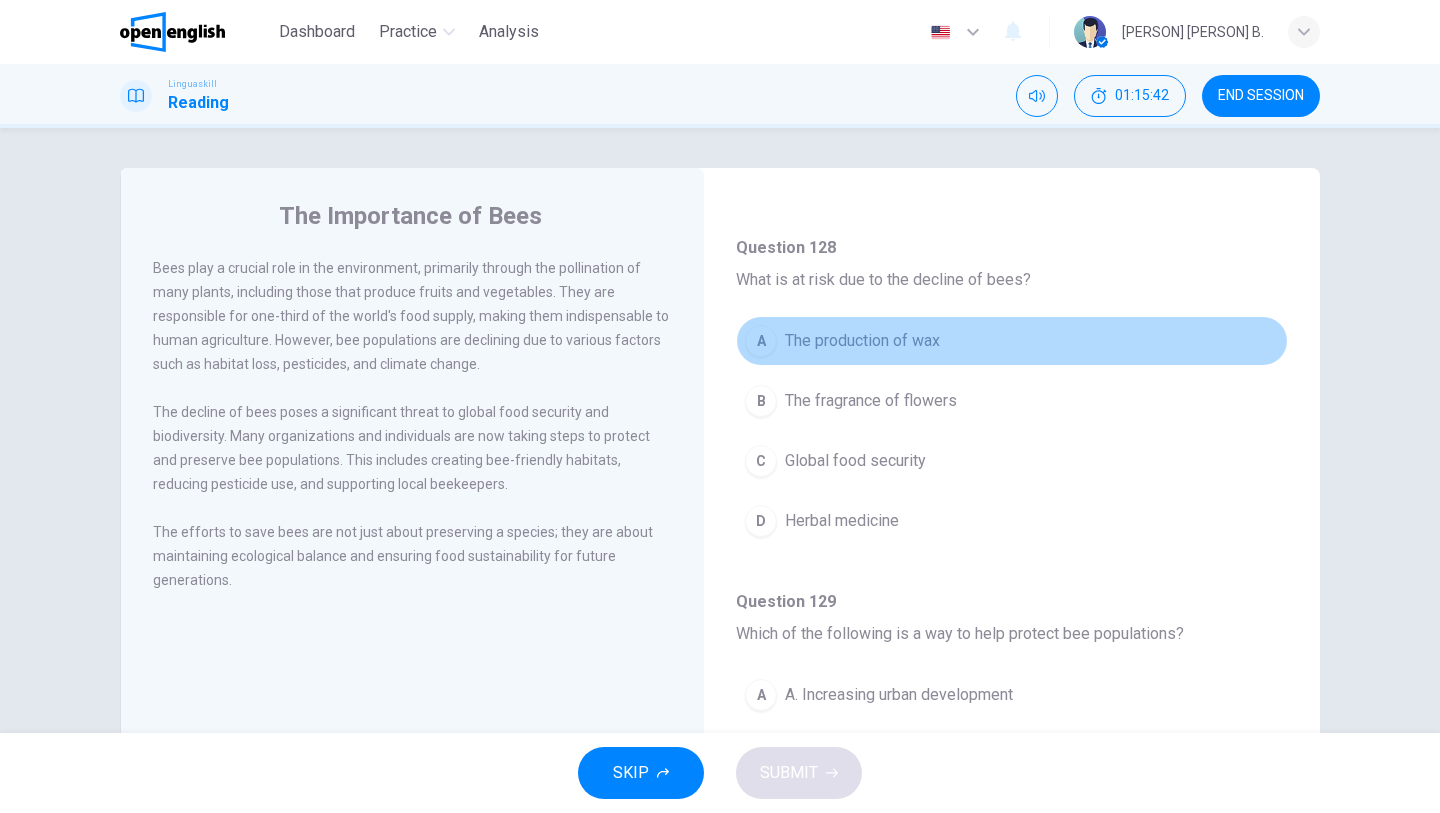 click on "The production of wax" at bounding box center (862, 341) 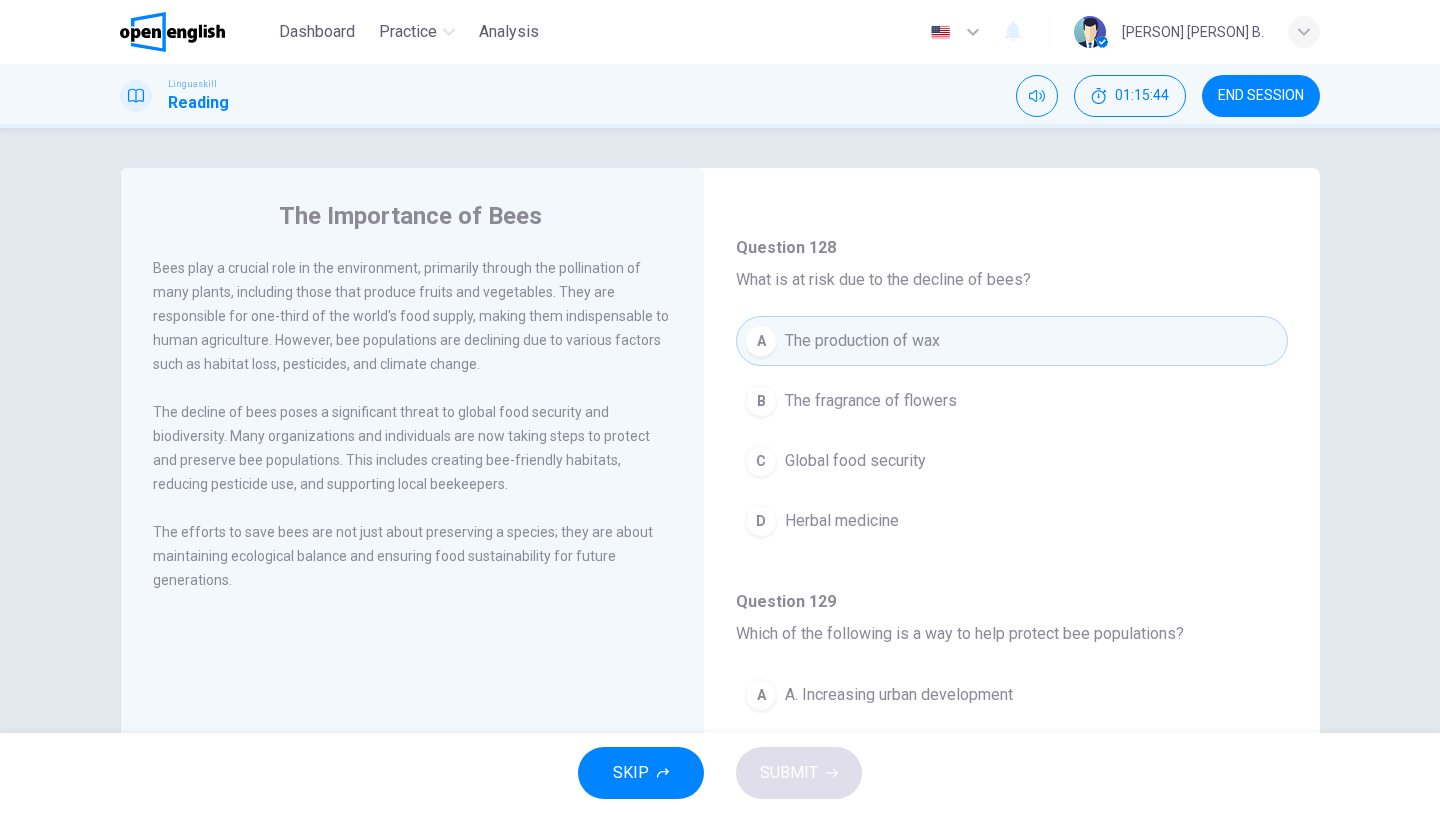 click on "D Herbal medicine" at bounding box center [1012, 521] 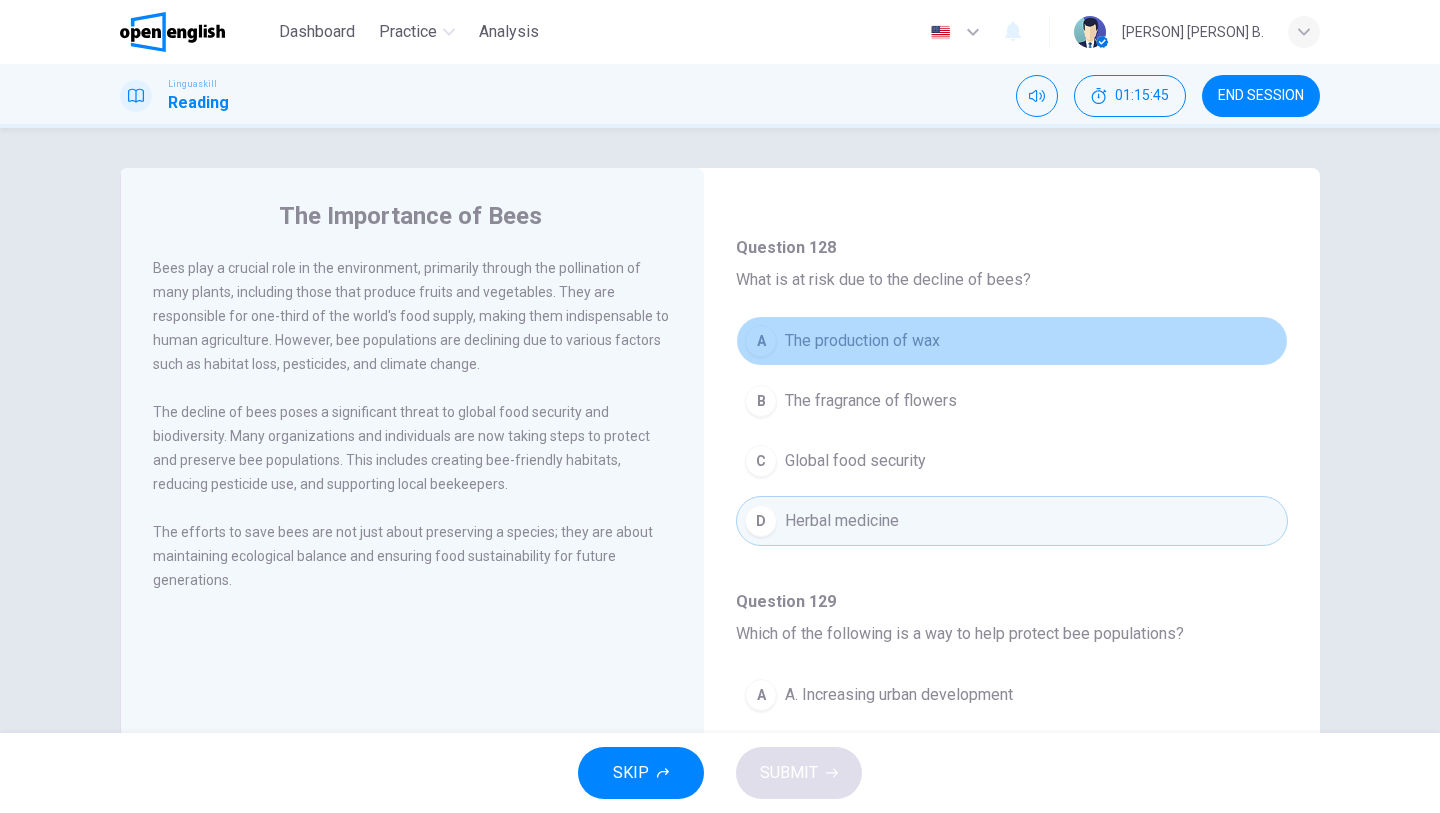 click on "A The production of wax" at bounding box center [1012, 341] 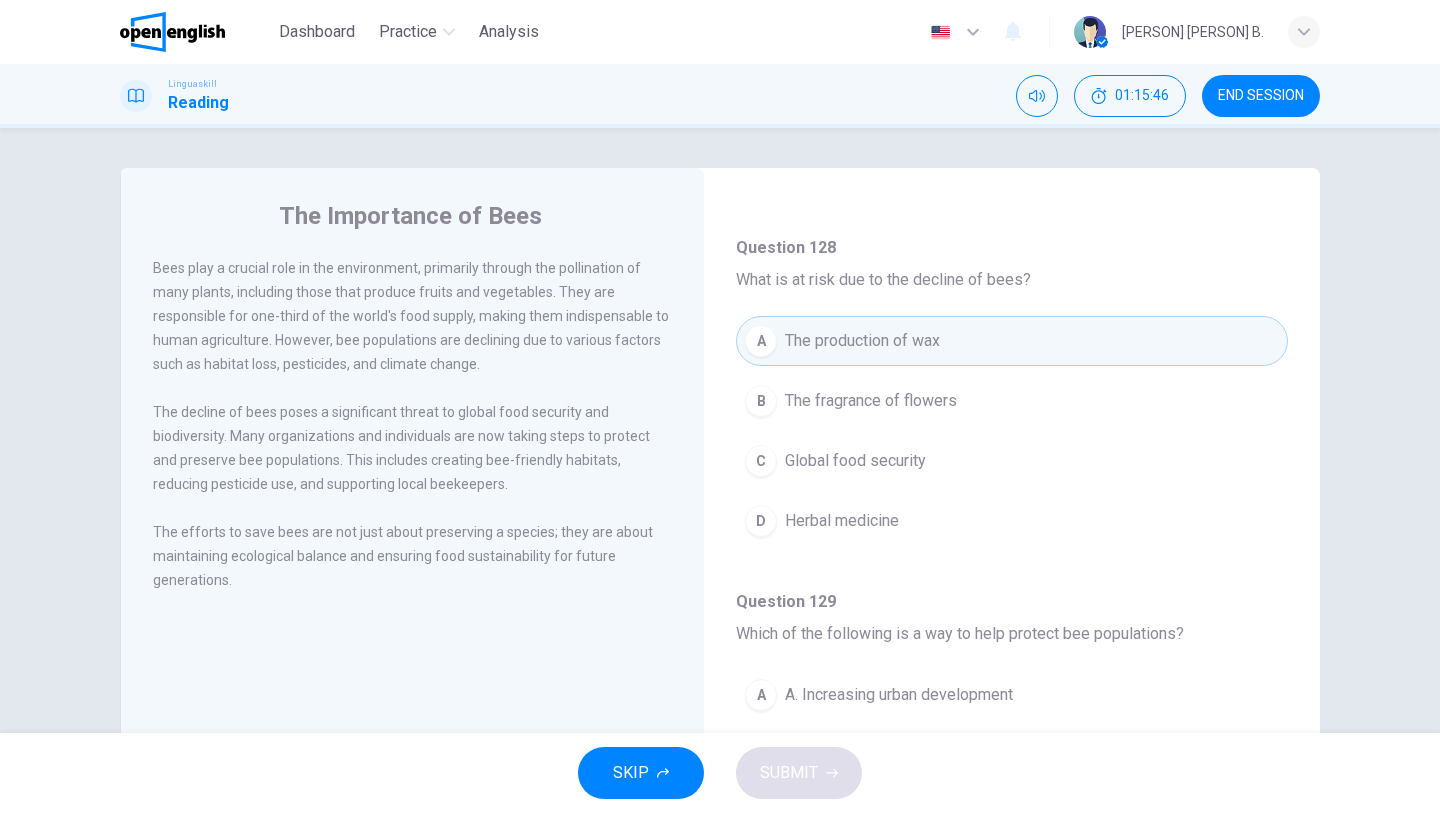 type 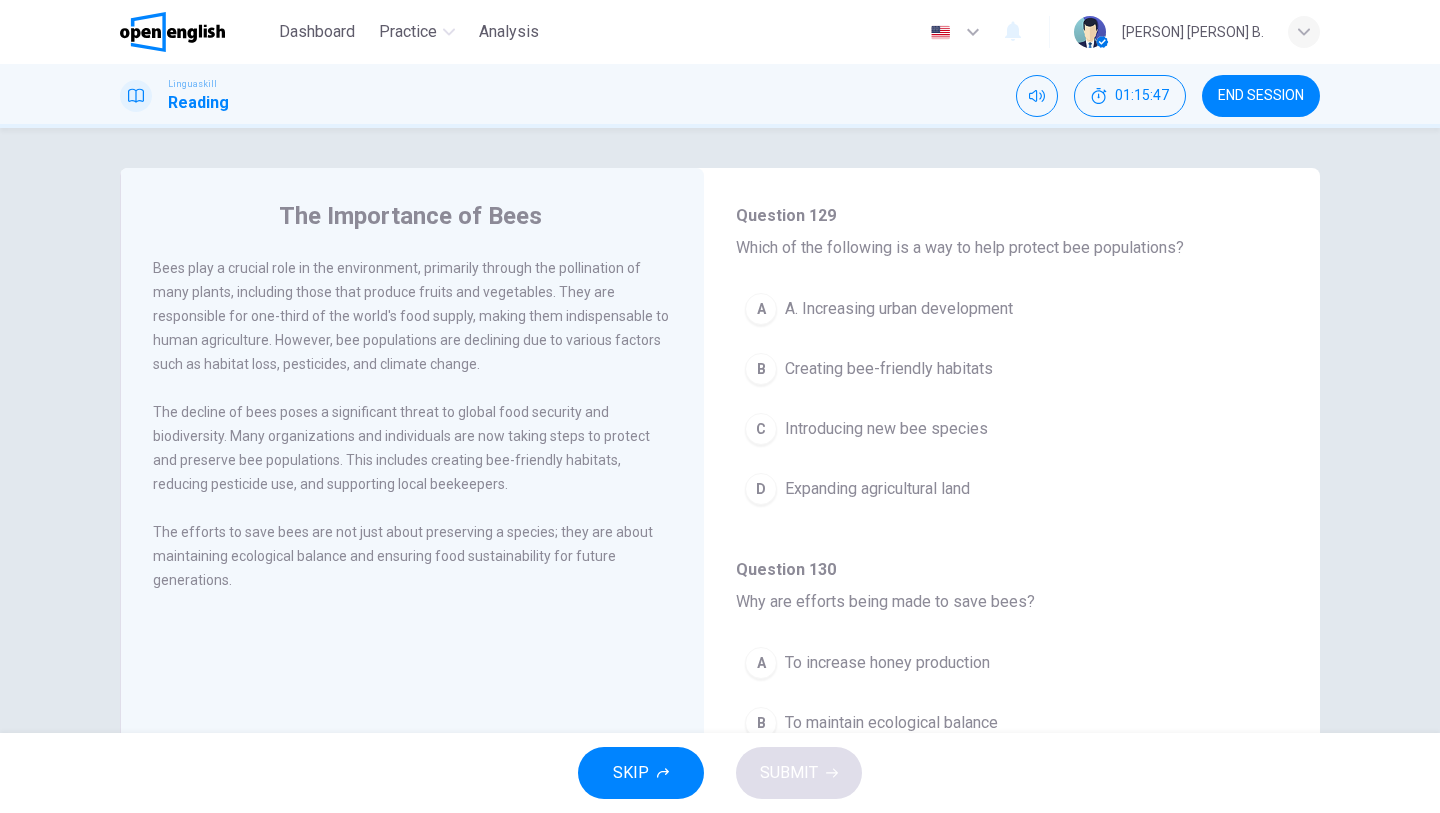 scroll, scrollTop: 1200, scrollLeft: 0, axis: vertical 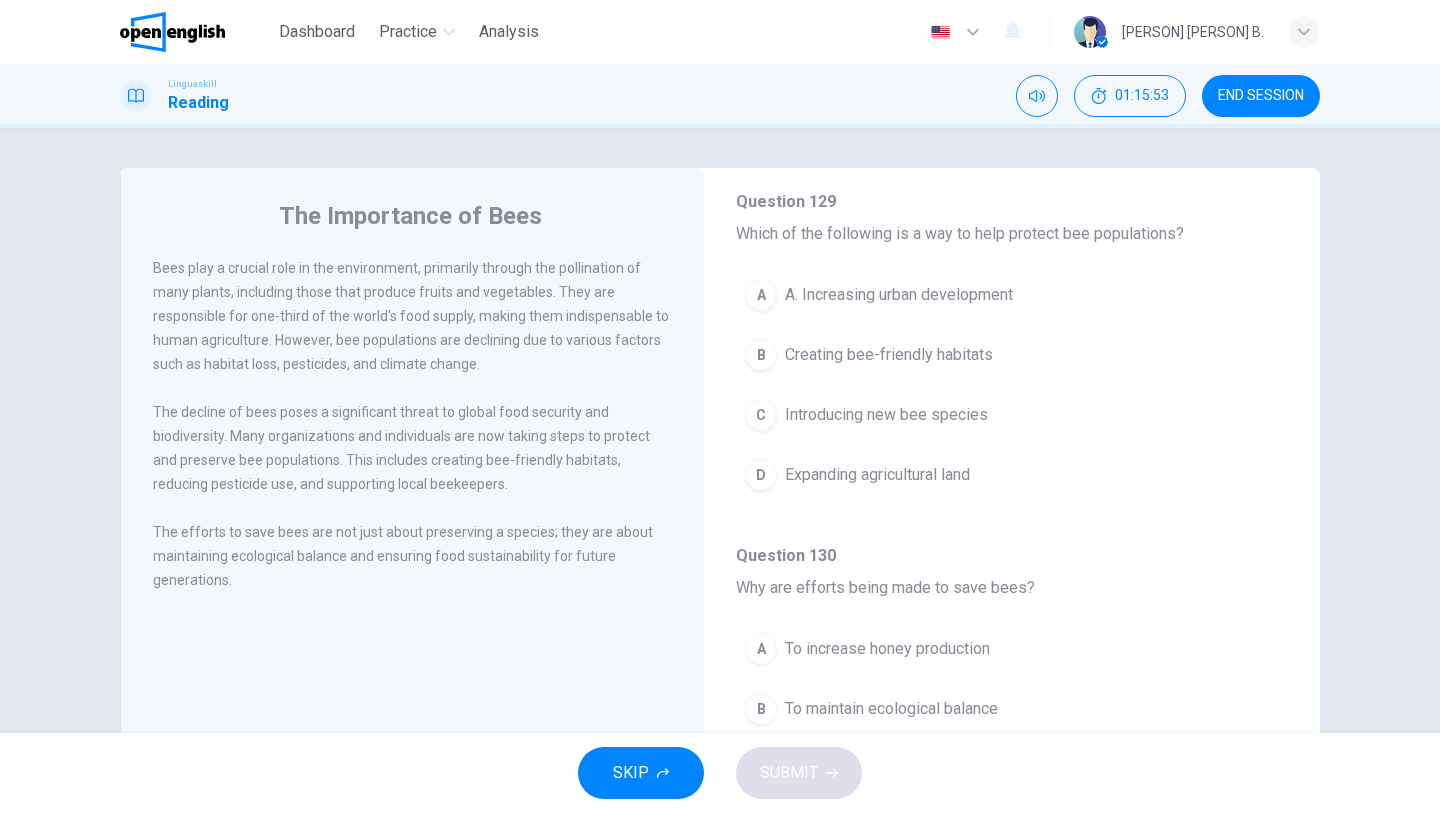 click on "Creating bee-friendly habitats" at bounding box center (889, 355) 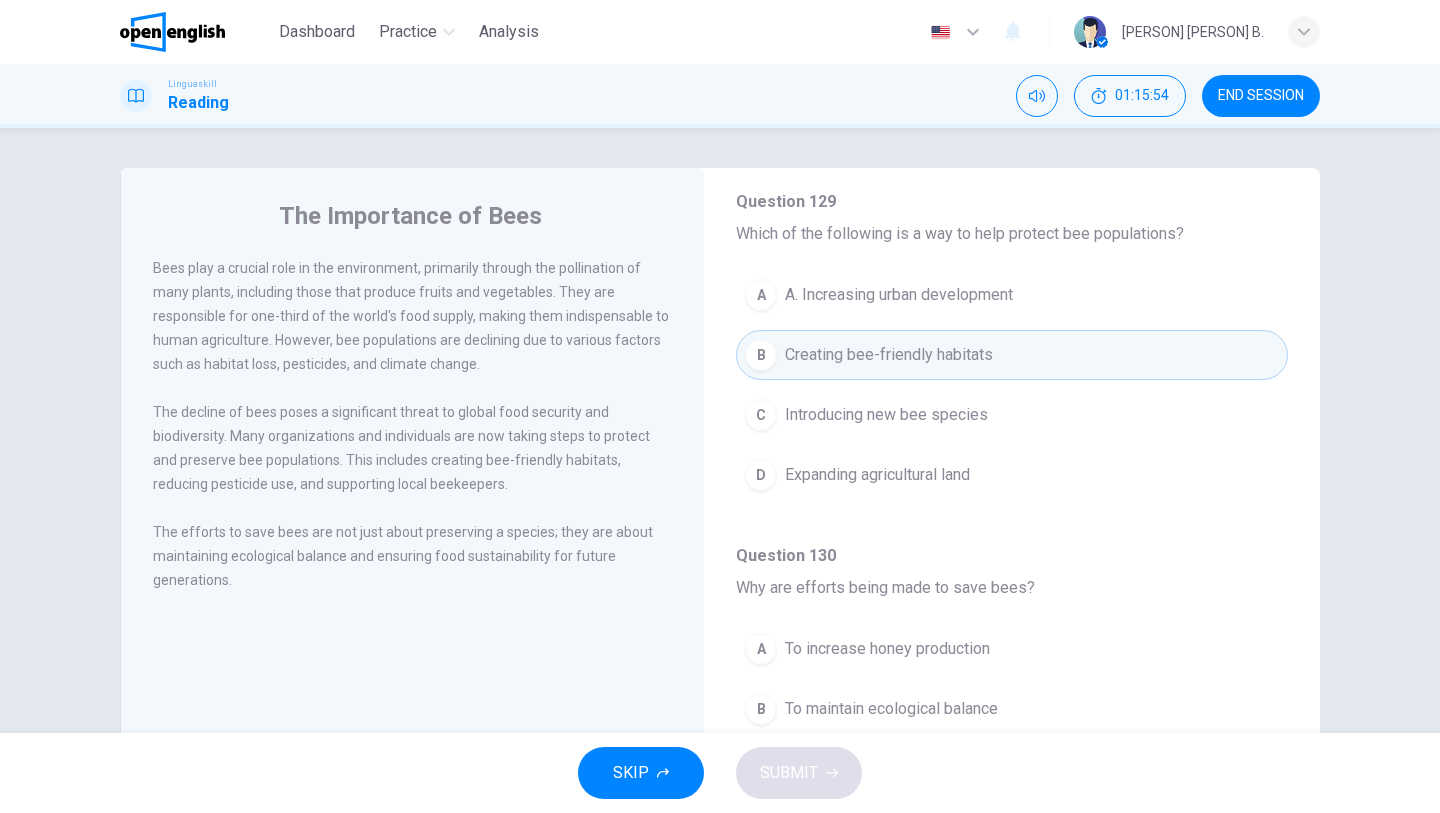 type 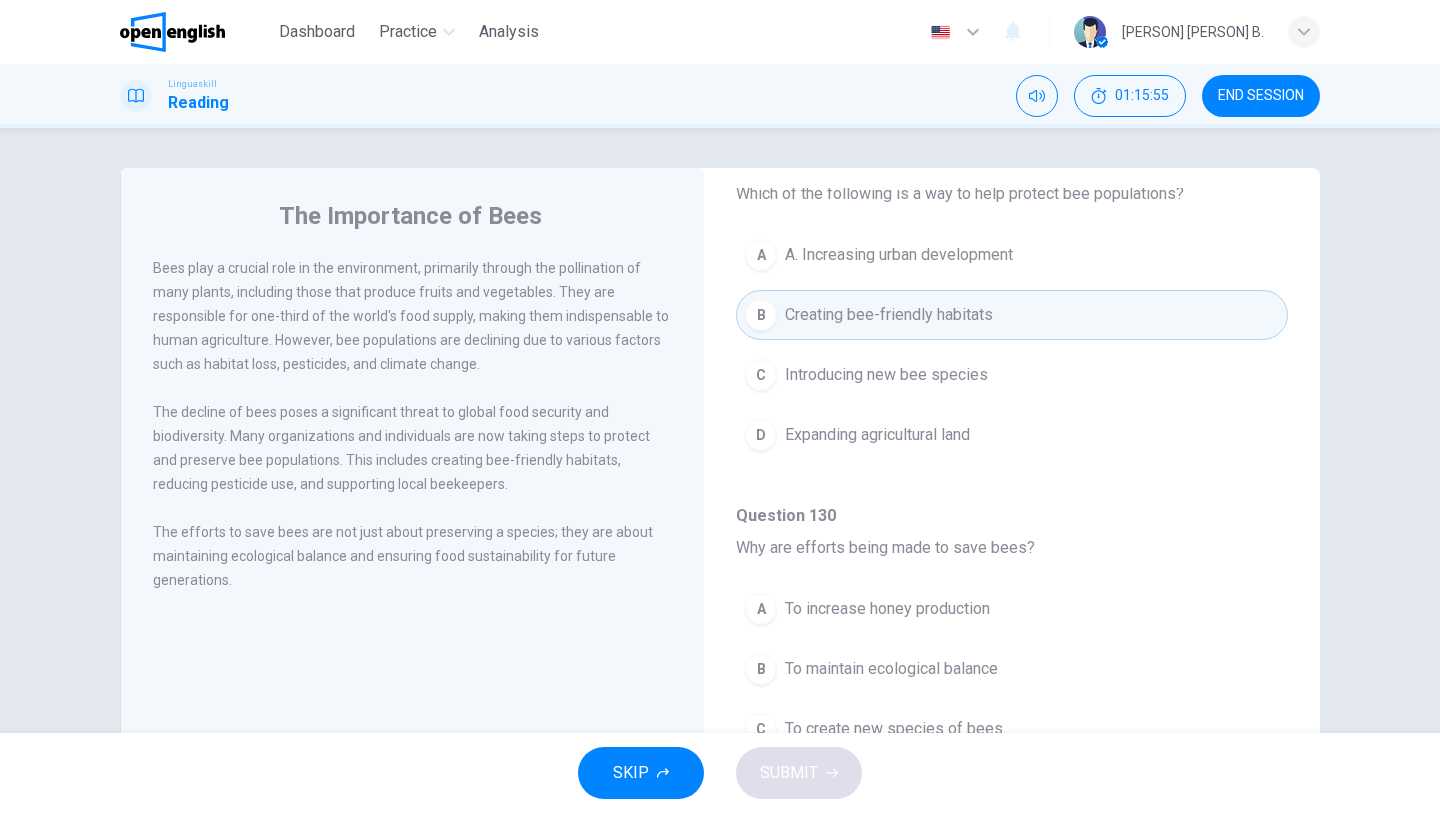 scroll, scrollTop: 1251, scrollLeft: 0, axis: vertical 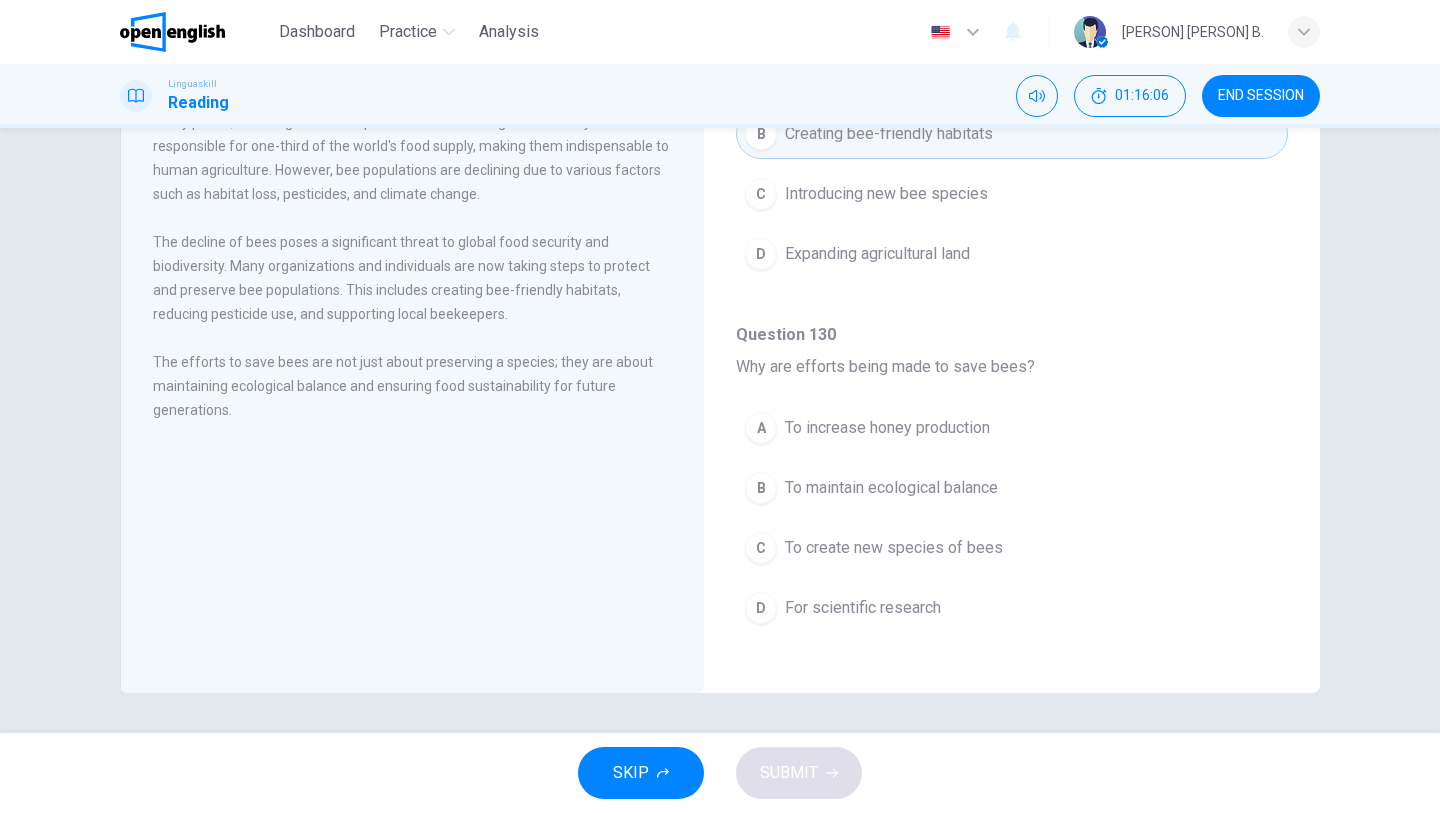 click on "To maintain ecological balance" at bounding box center [891, 488] 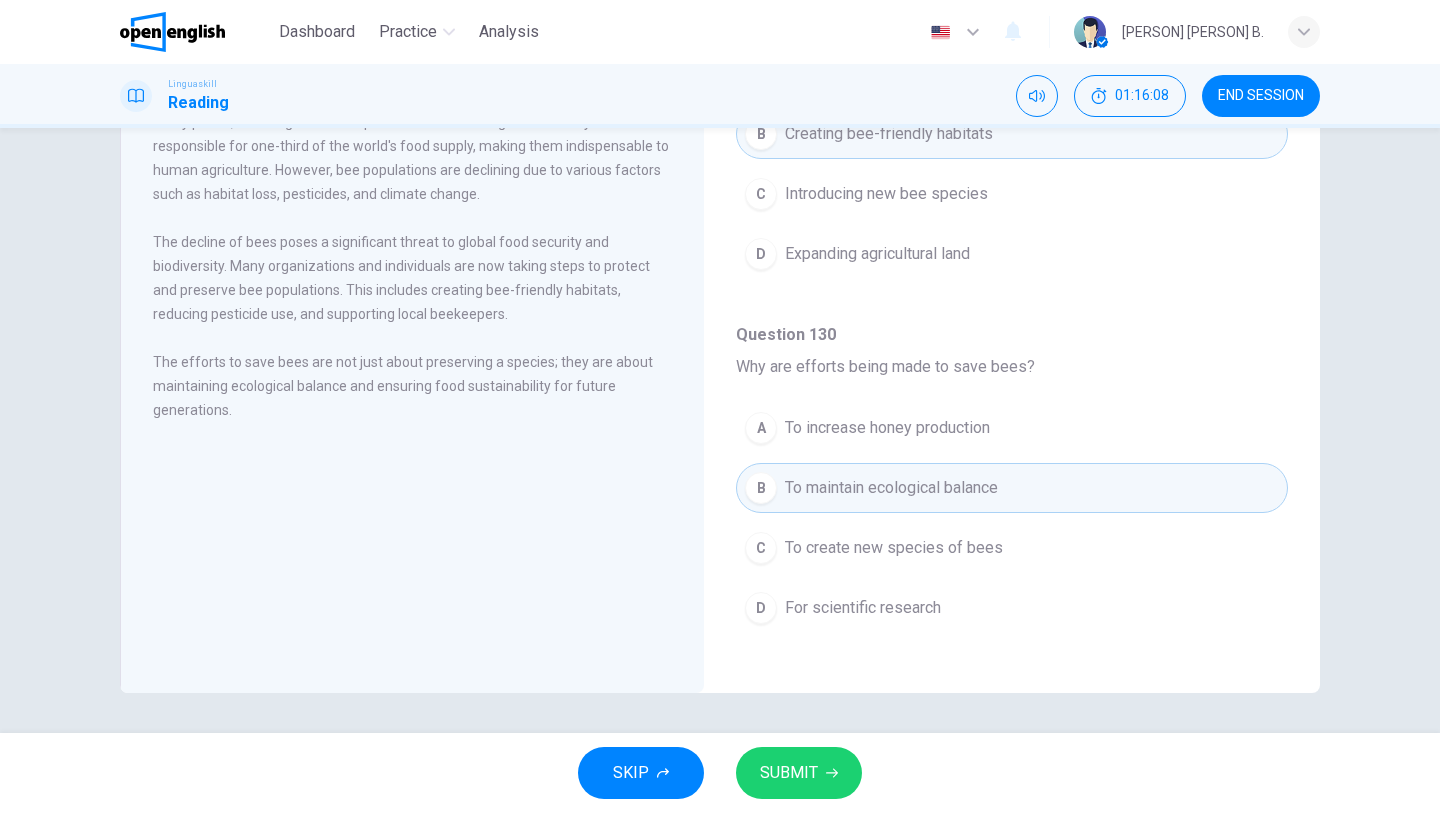 click on "SUBMIT" at bounding box center [789, 773] 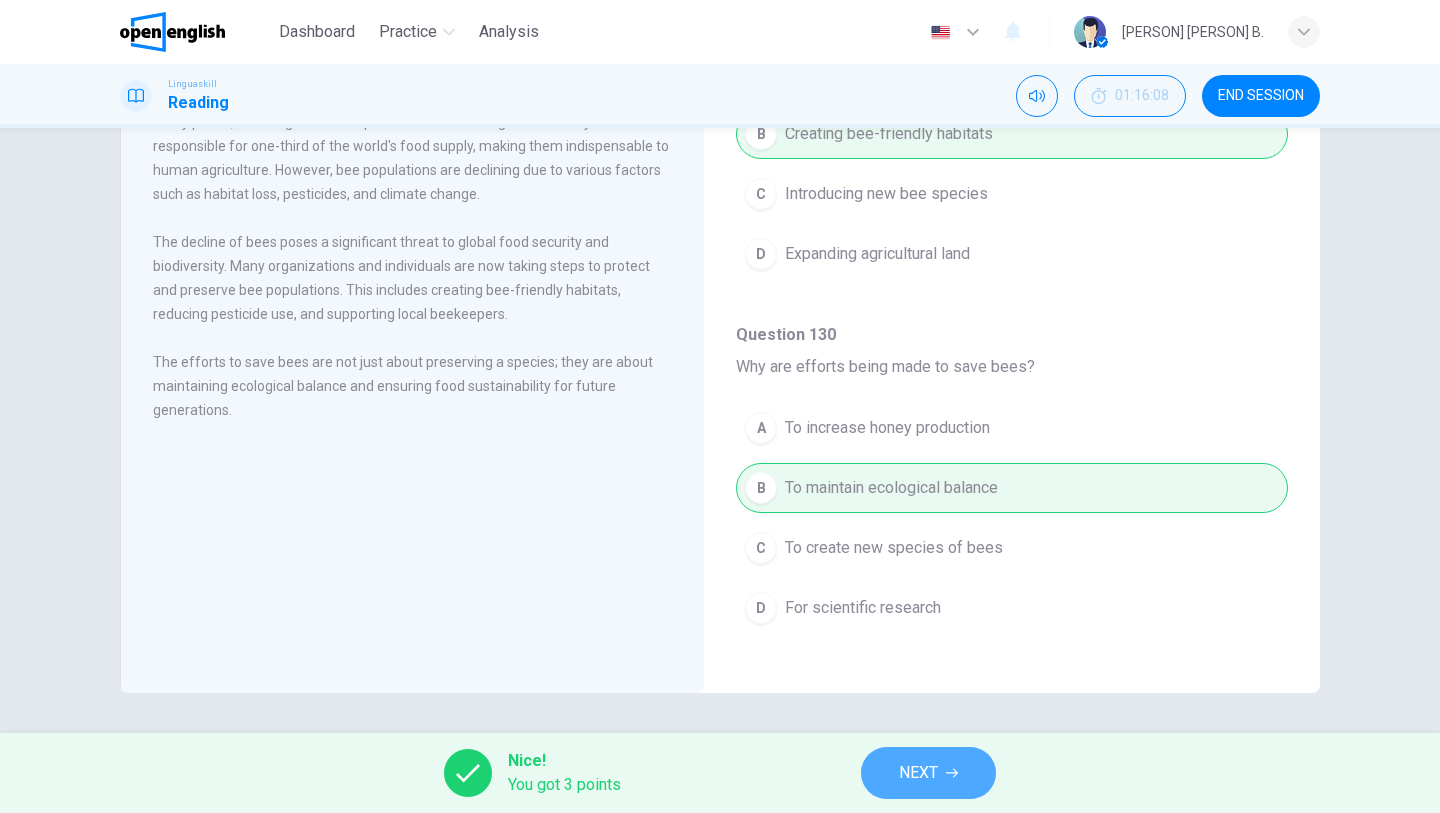 click on "NEXT" at bounding box center (928, 773) 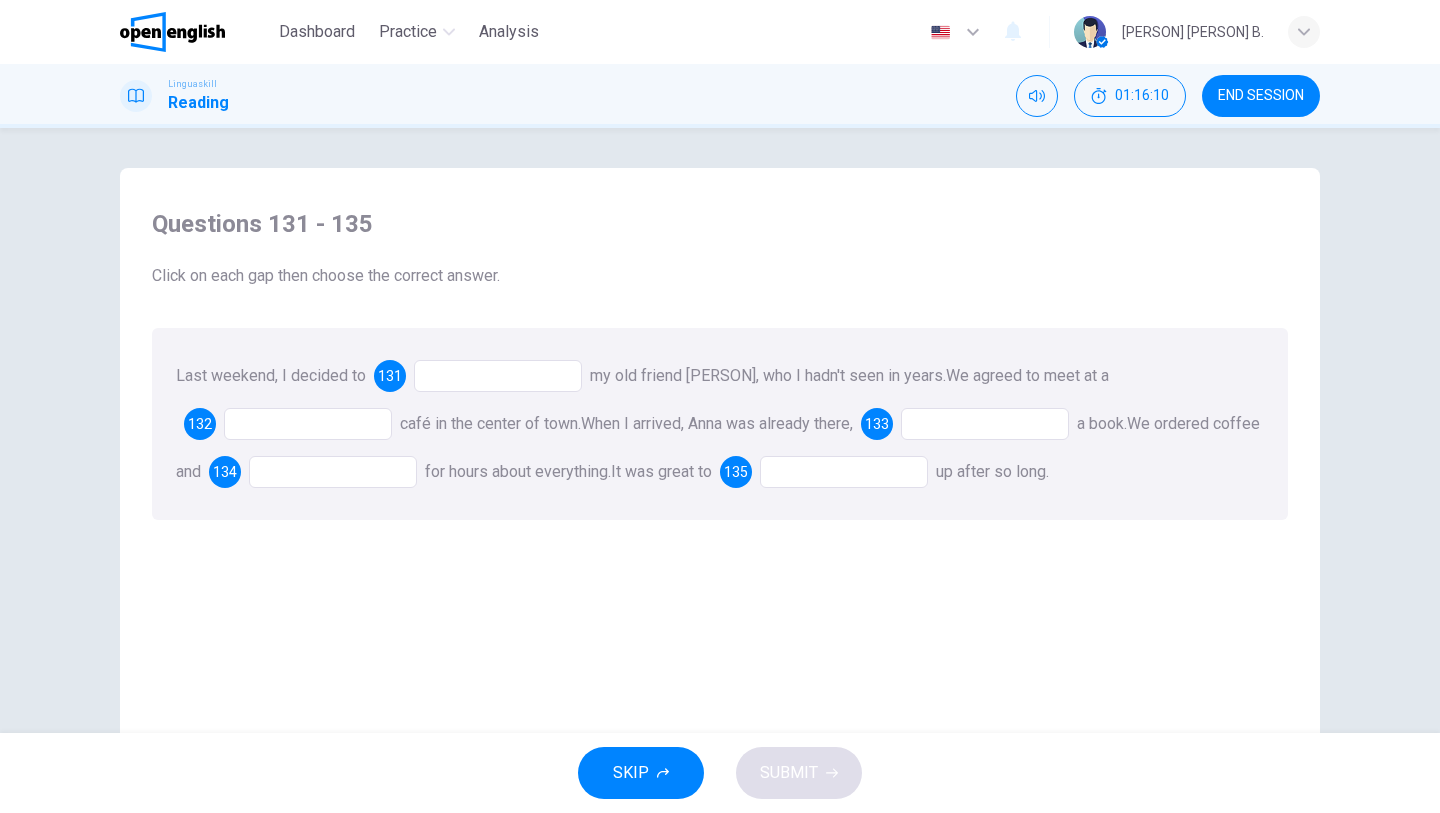 click at bounding box center [498, 376] 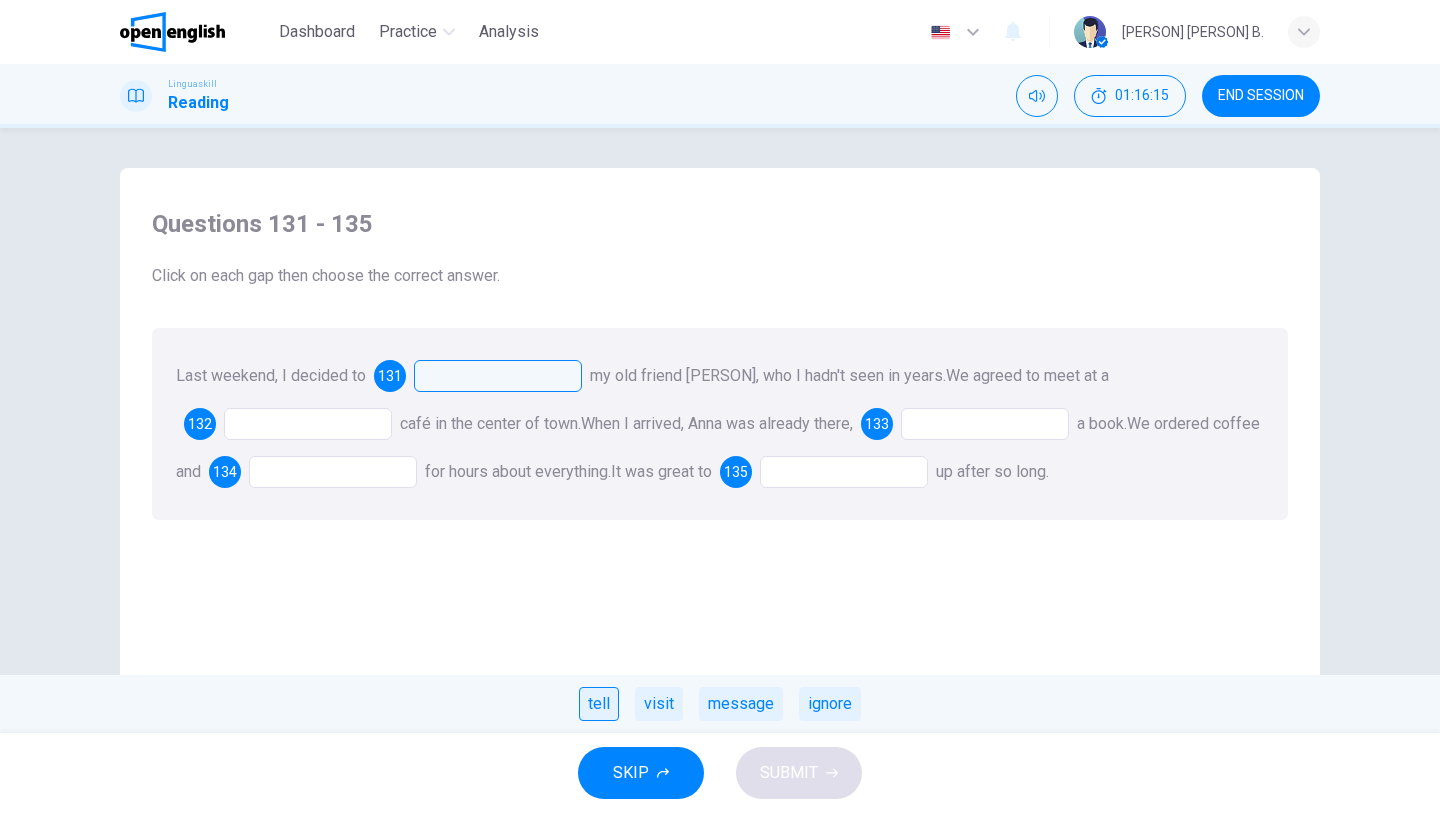 click on "tell" at bounding box center (599, 704) 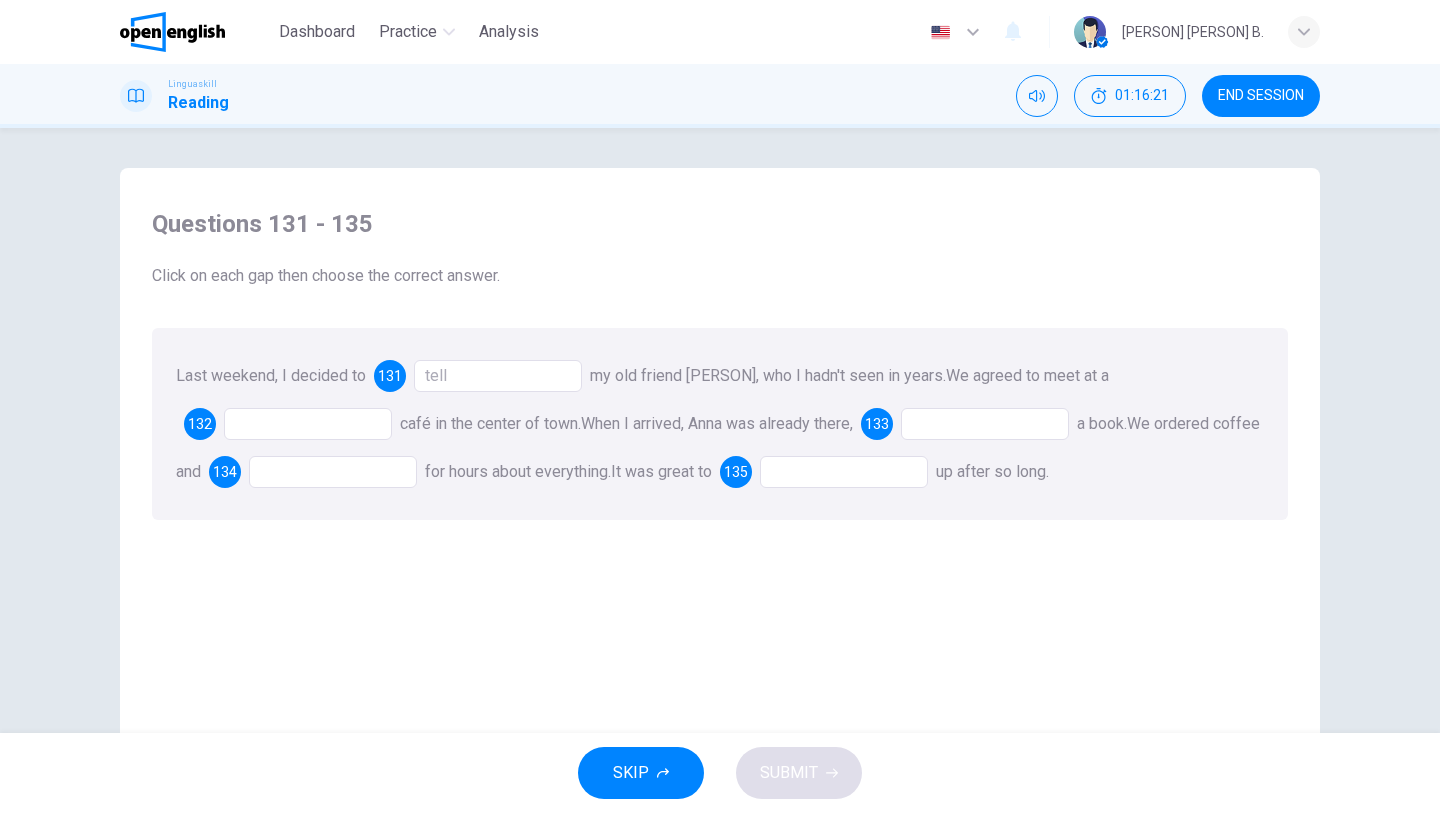 click at bounding box center [308, 424] 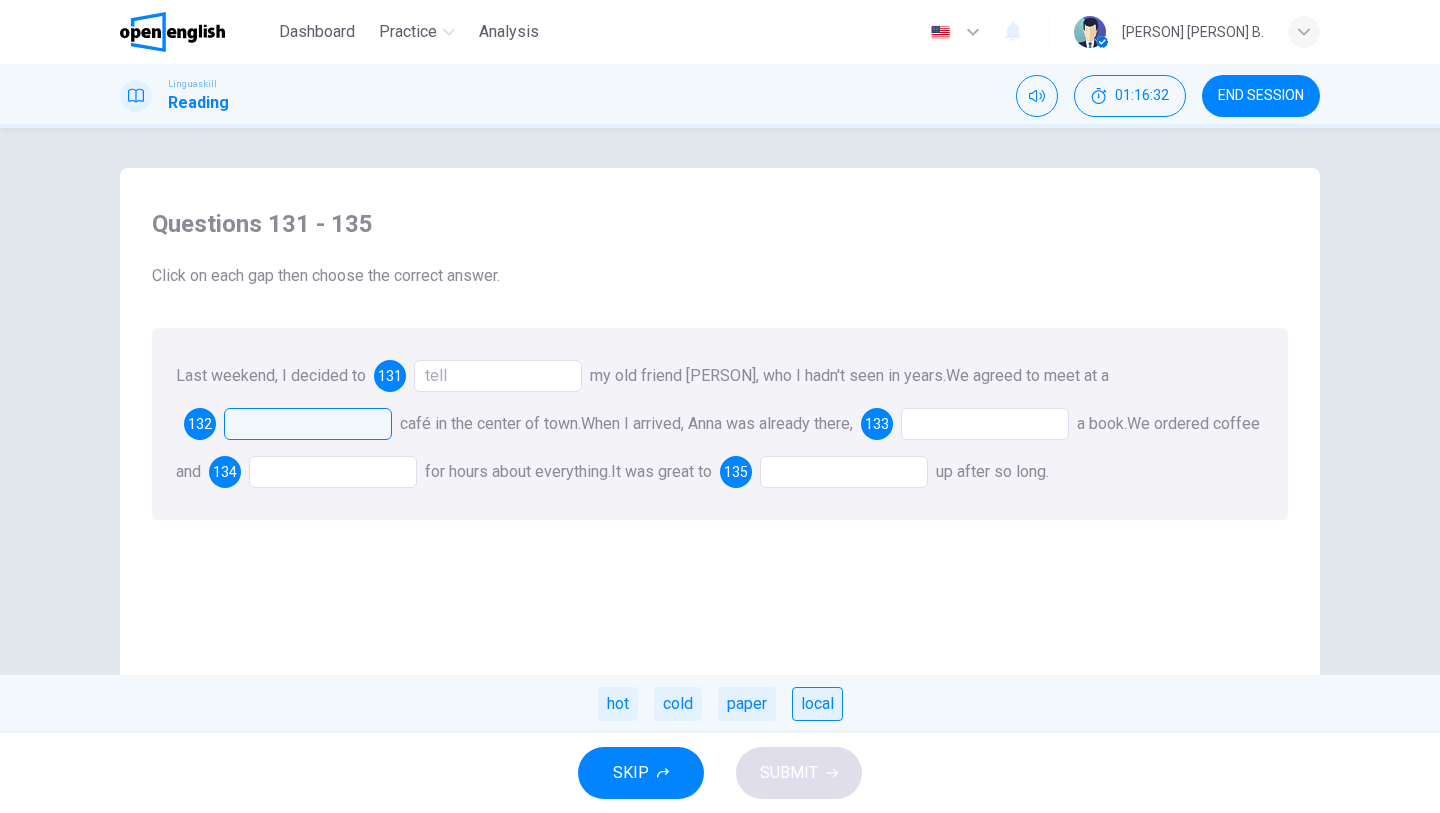 click on "local" at bounding box center [817, 704] 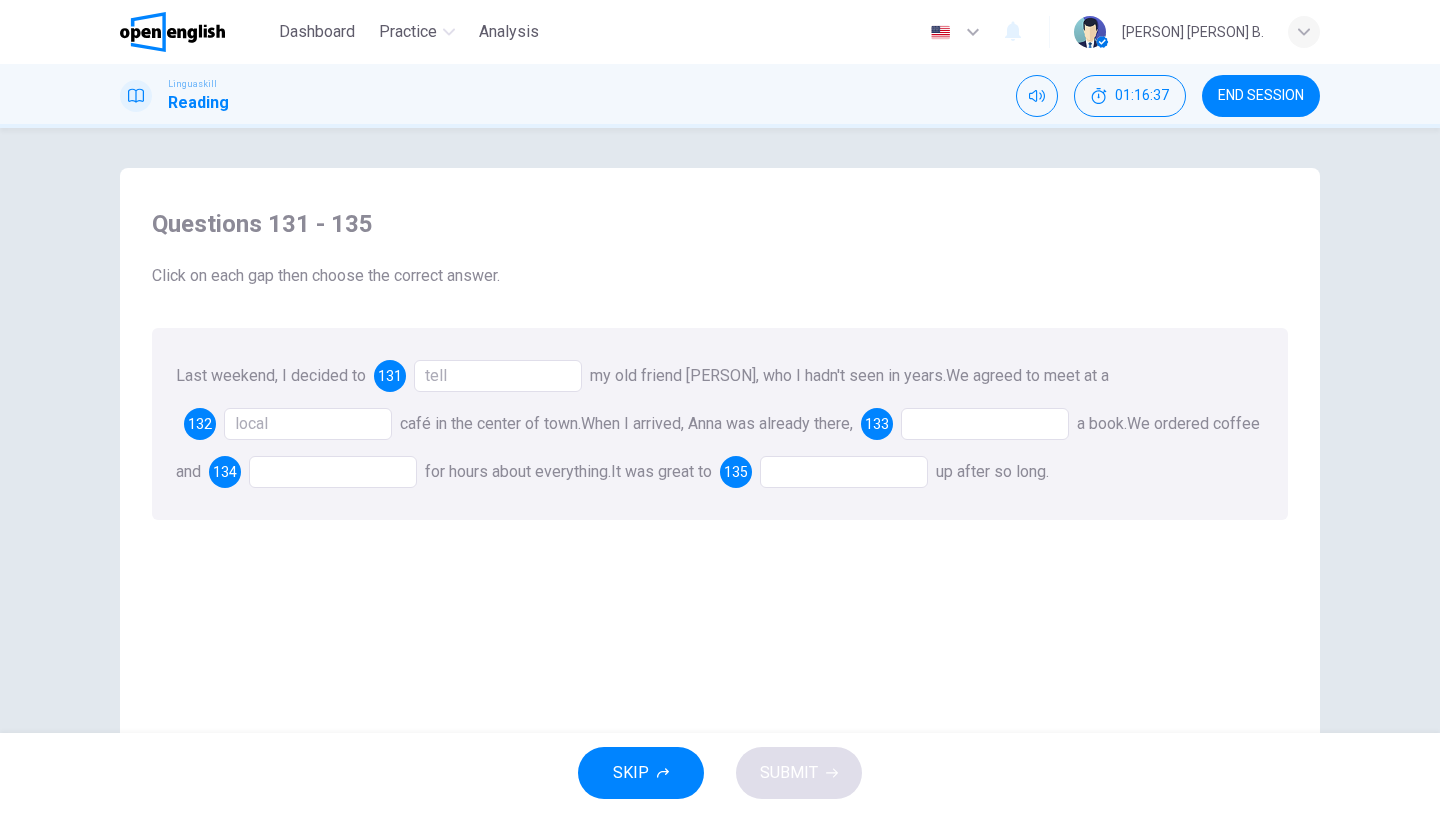 click at bounding box center (985, 424) 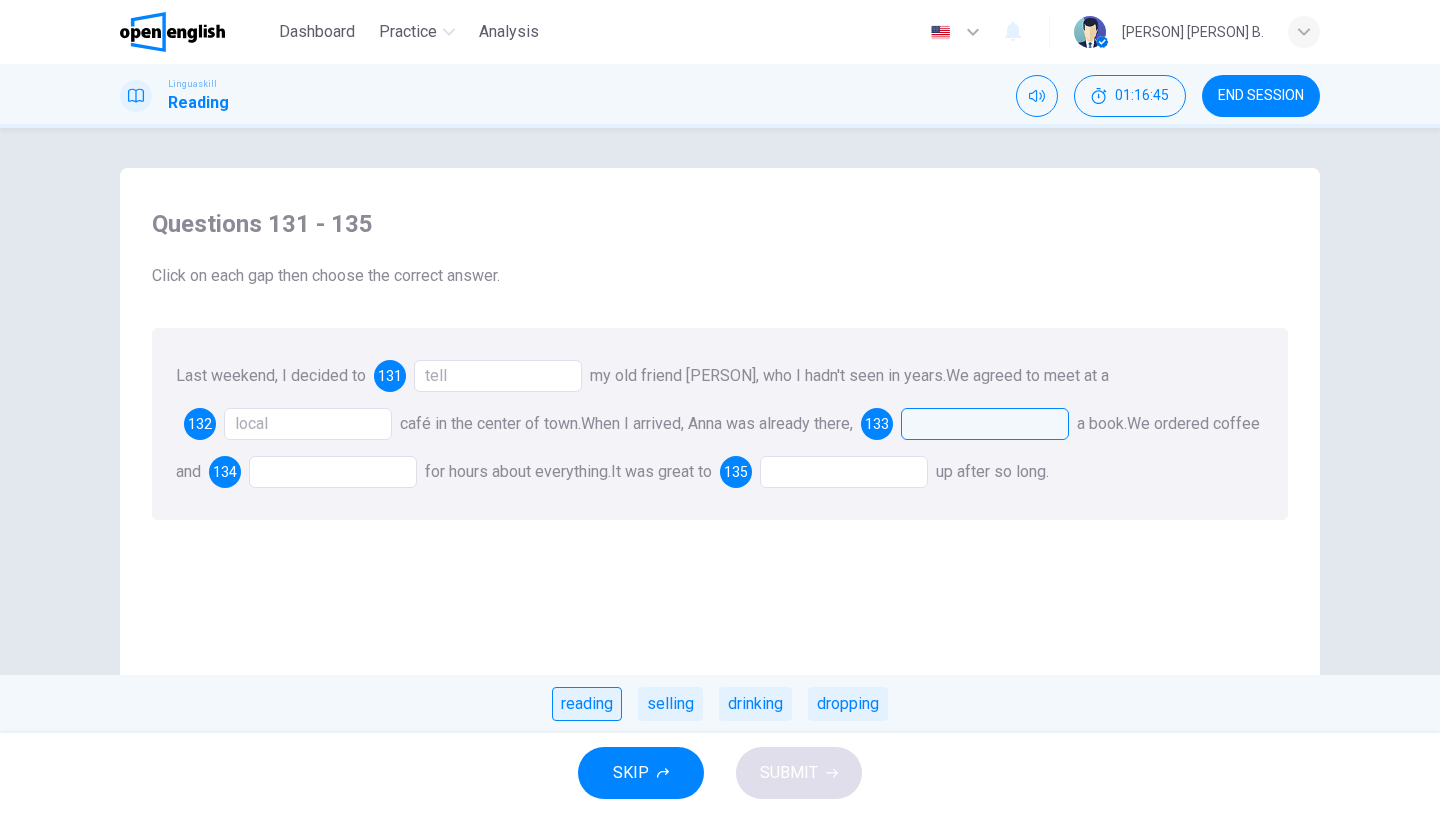 click on "reading" at bounding box center [587, 704] 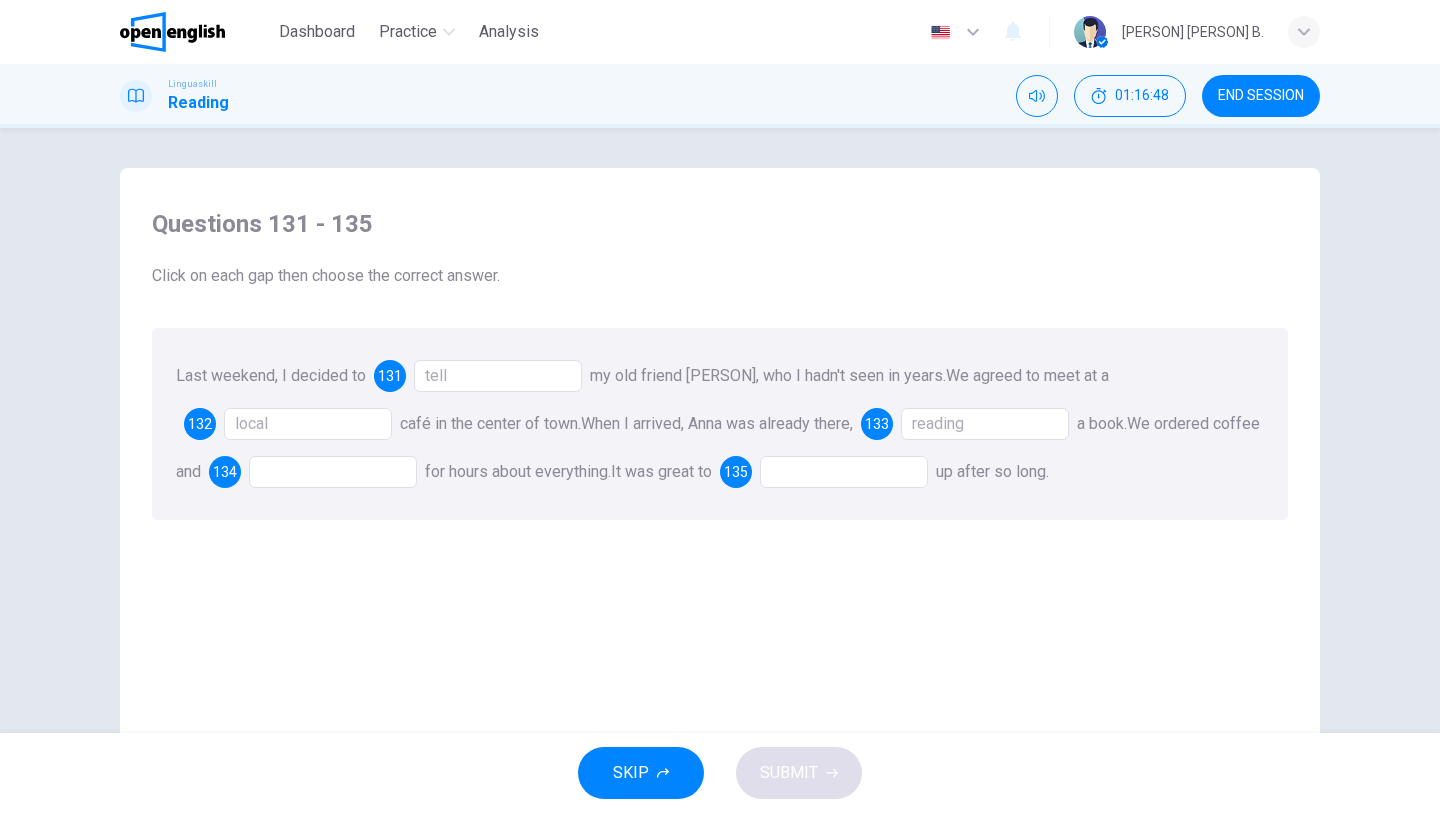click at bounding box center (333, 472) 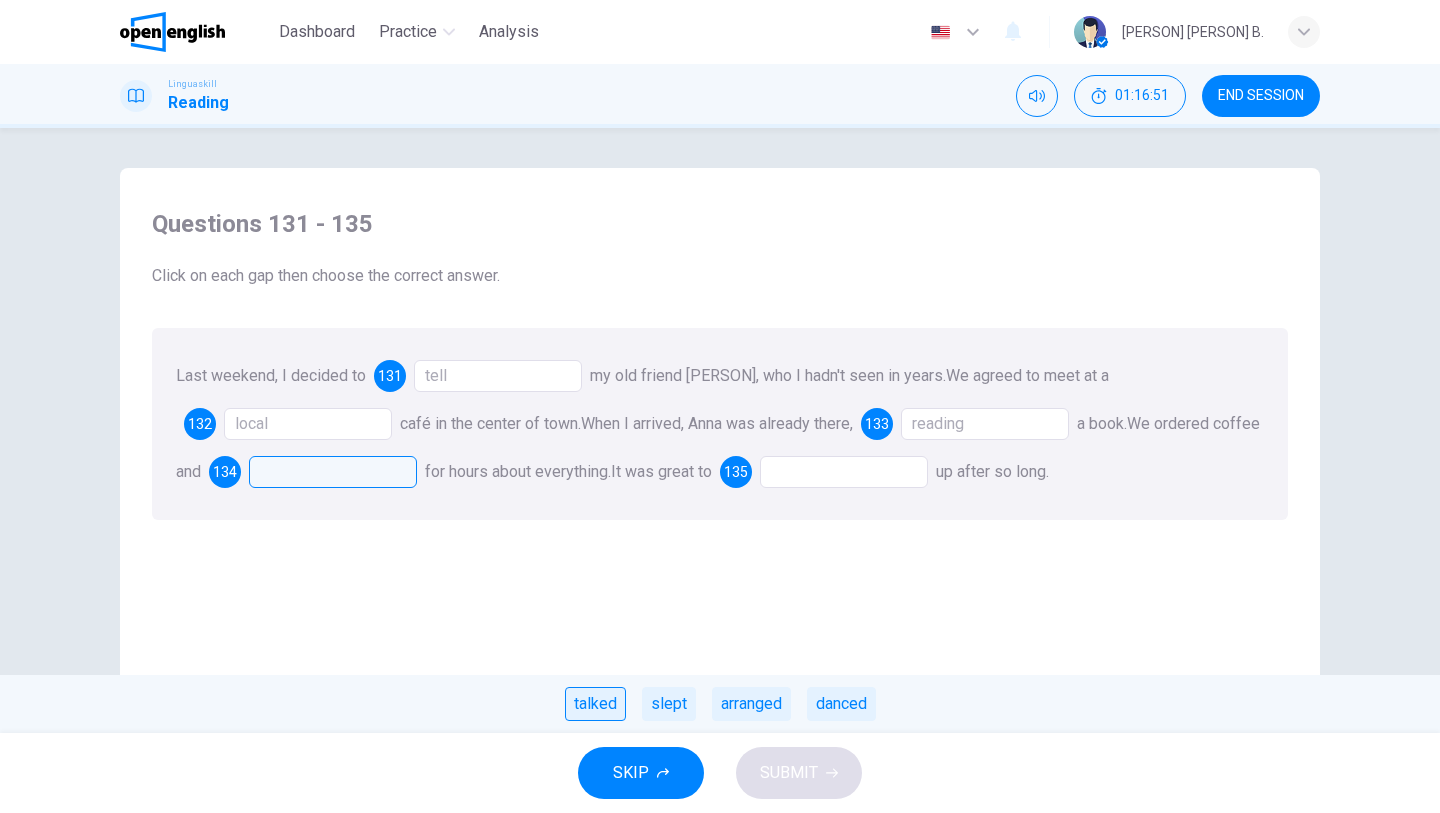 click on "talked" at bounding box center (595, 704) 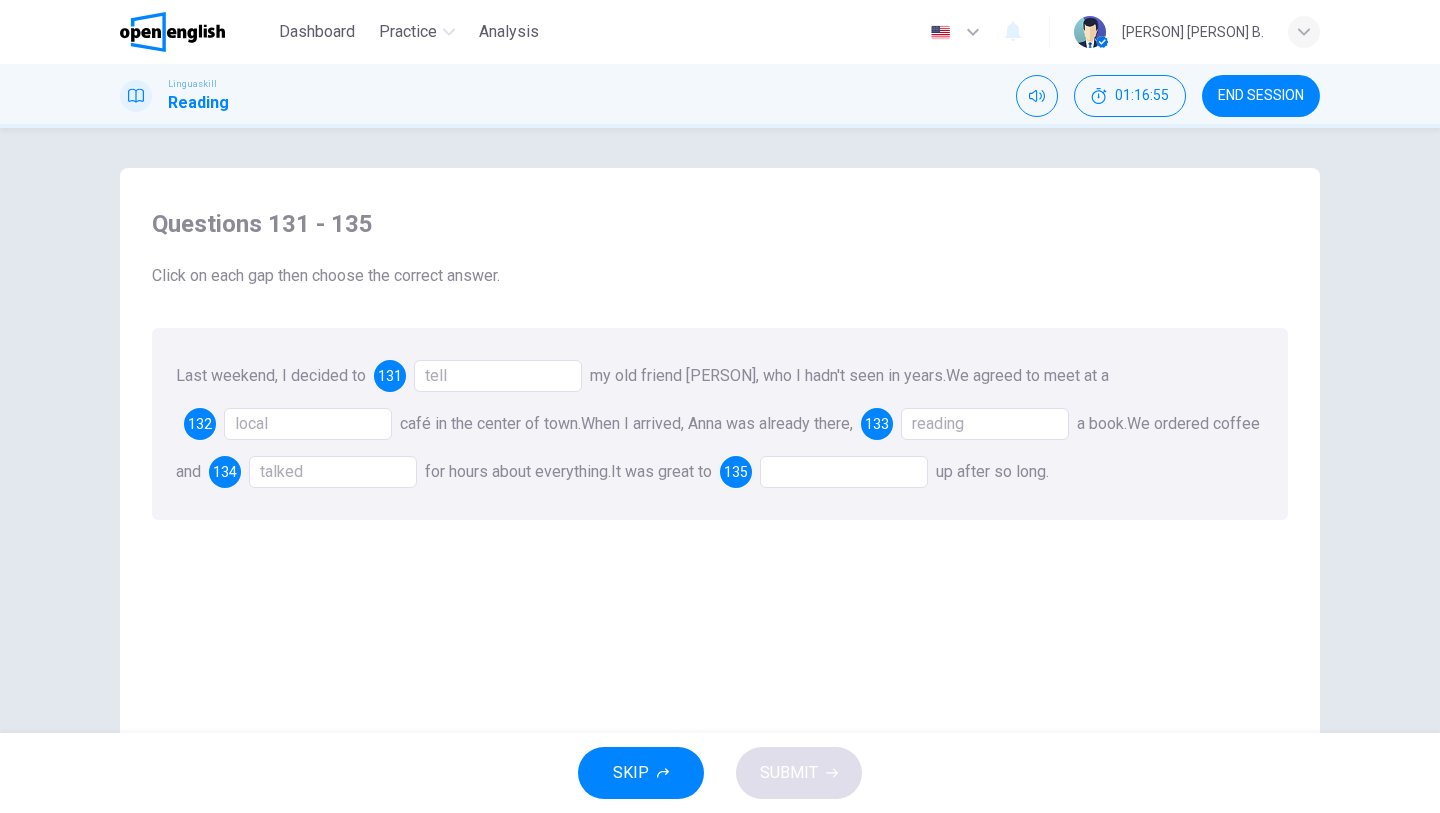click at bounding box center [844, 472] 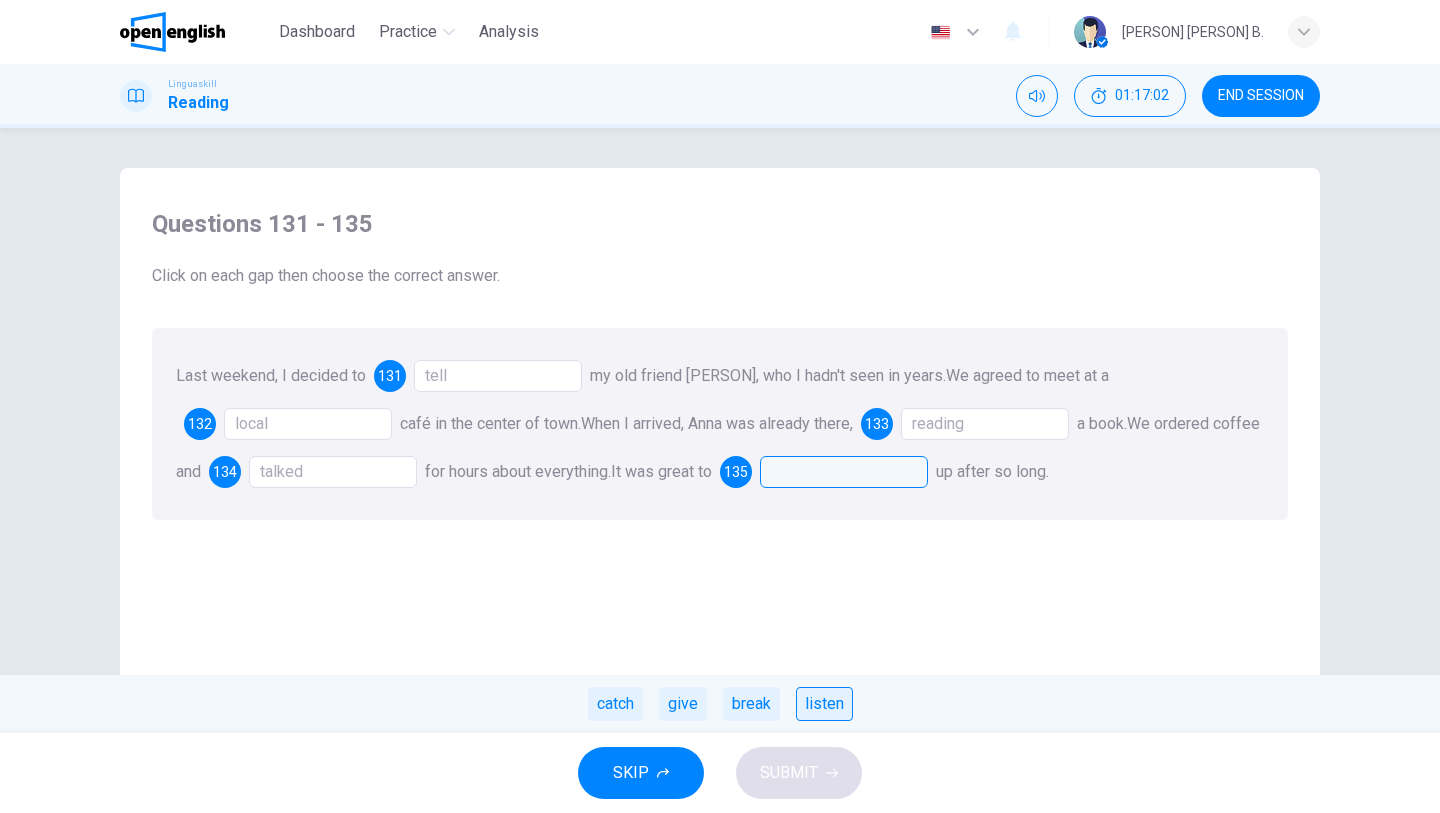 click on "listen" at bounding box center (824, 704) 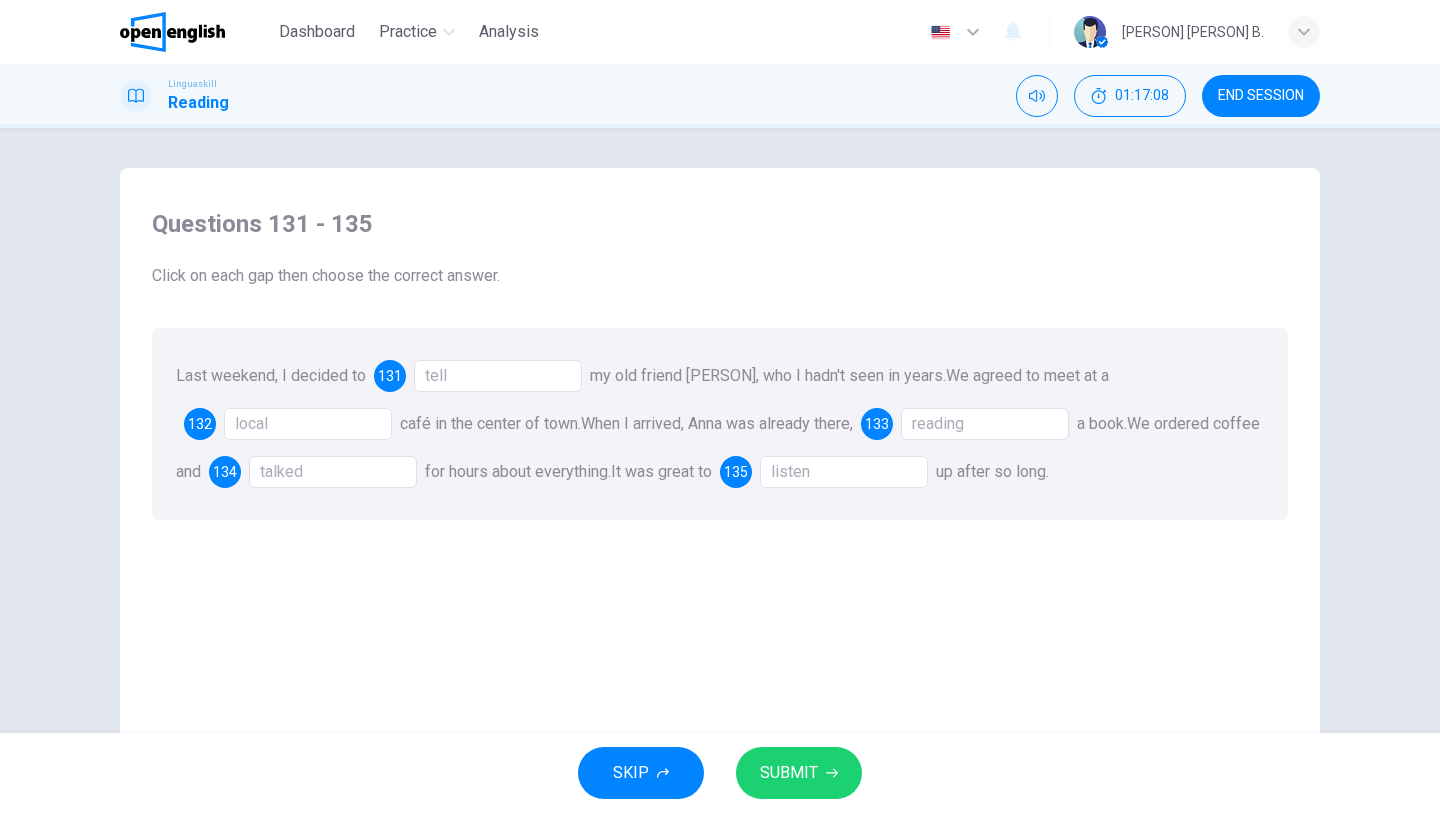 click on "listen" at bounding box center (844, 472) 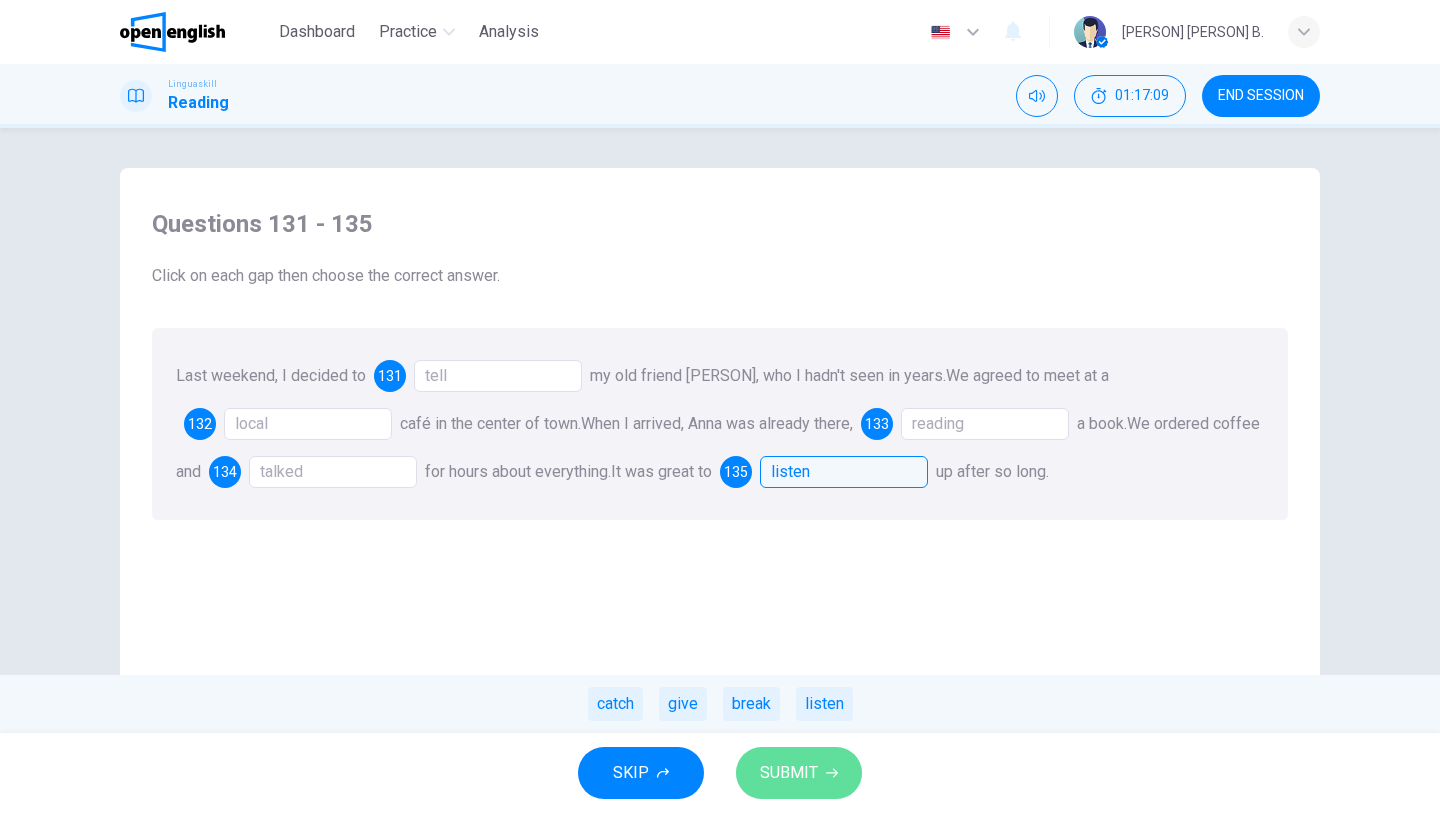 click on "SUBMIT" at bounding box center (789, 773) 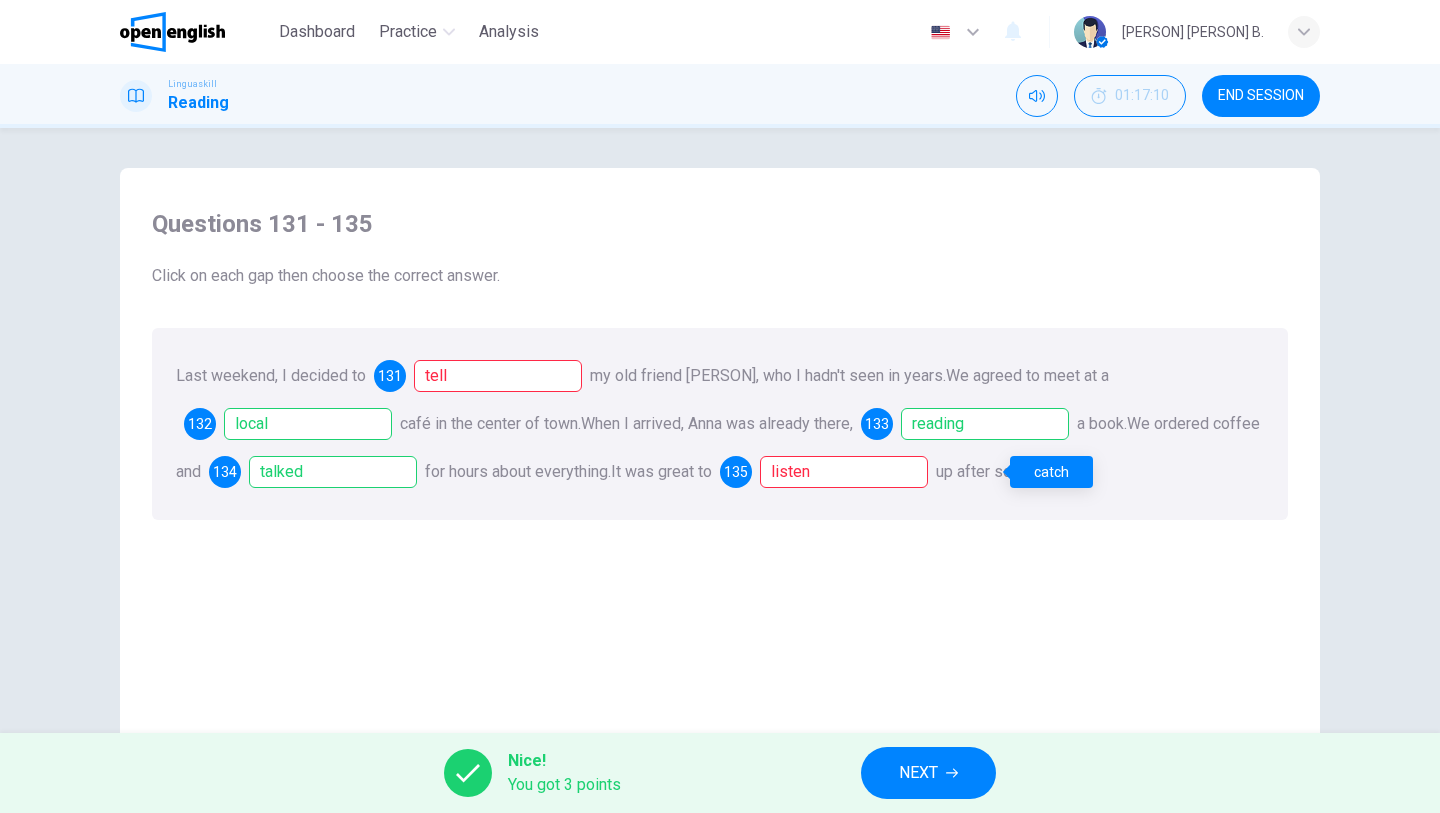click on "listen" at bounding box center (844, 472) 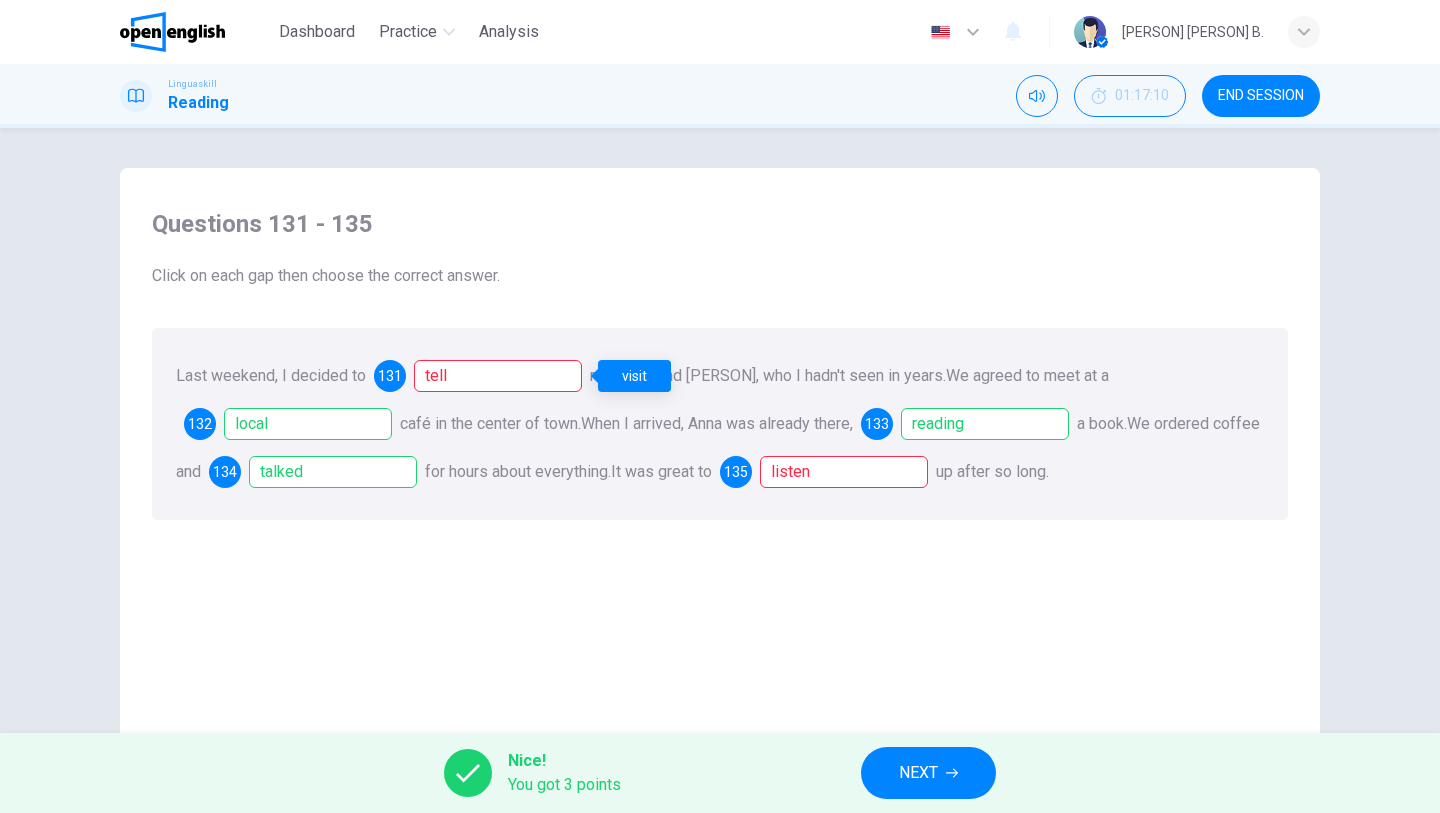 click on "tell" at bounding box center [498, 376] 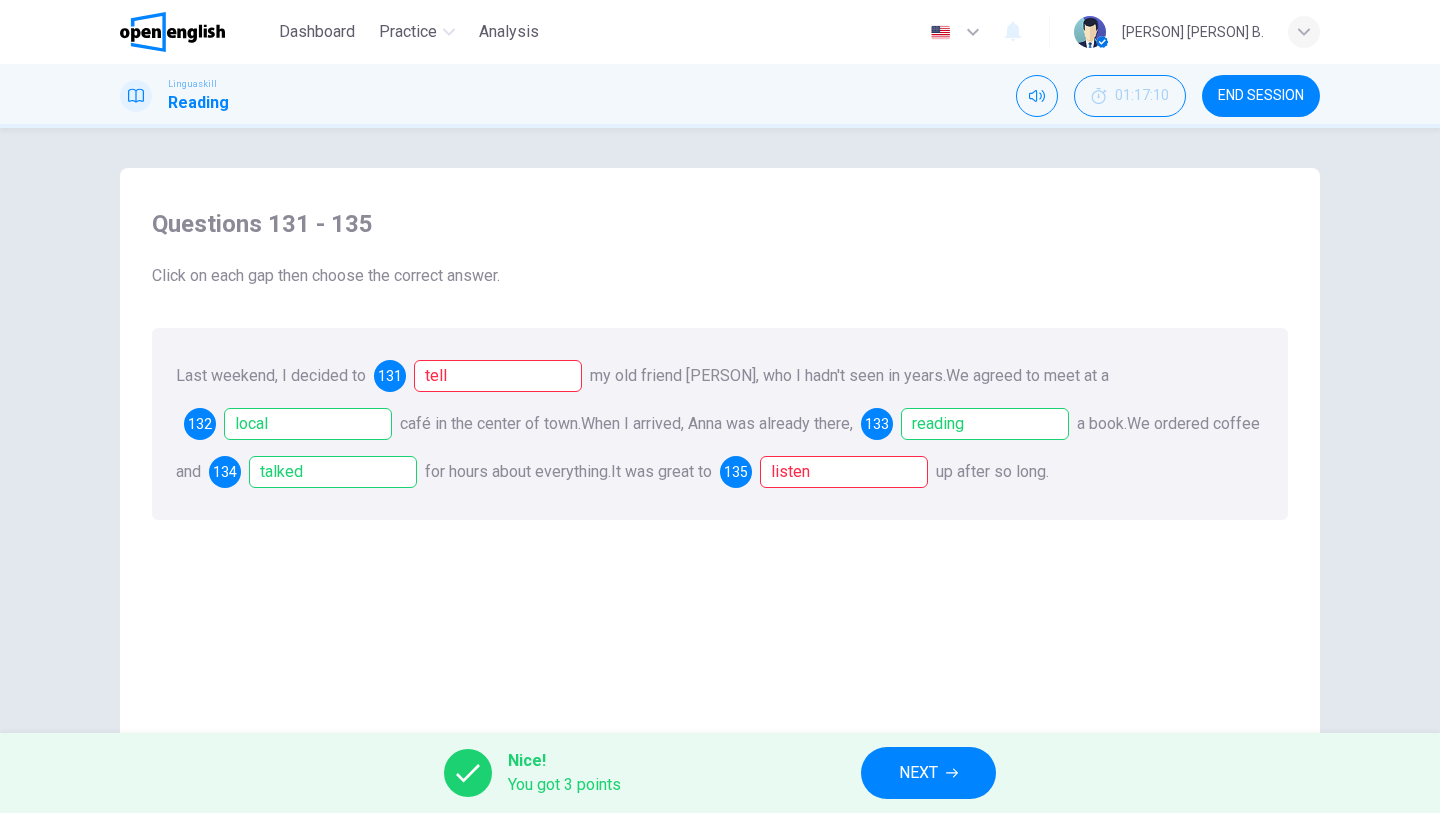 click on "NEXT" at bounding box center (918, 773) 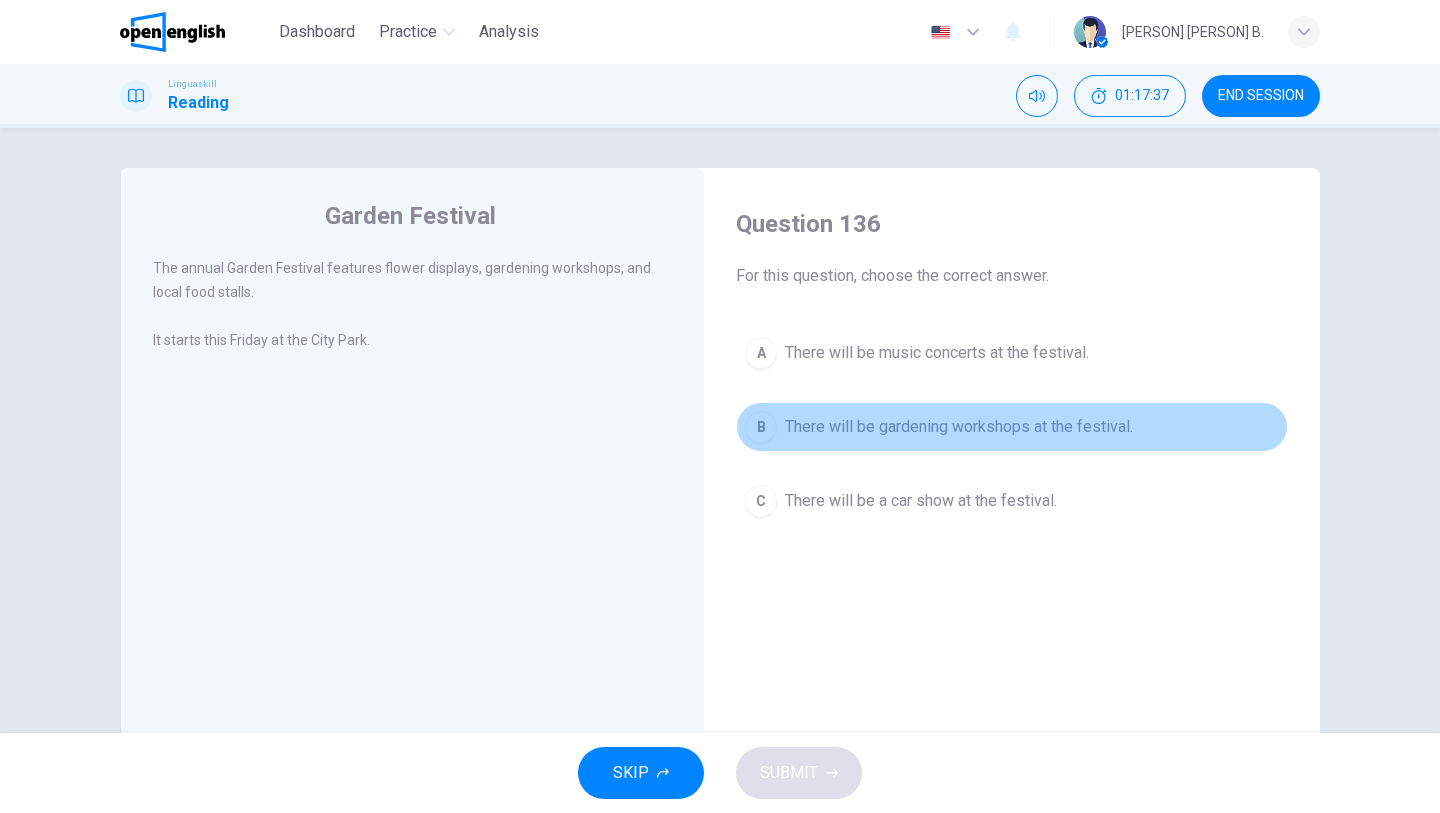 click on "There will be gardening workshops at the festival." at bounding box center (959, 427) 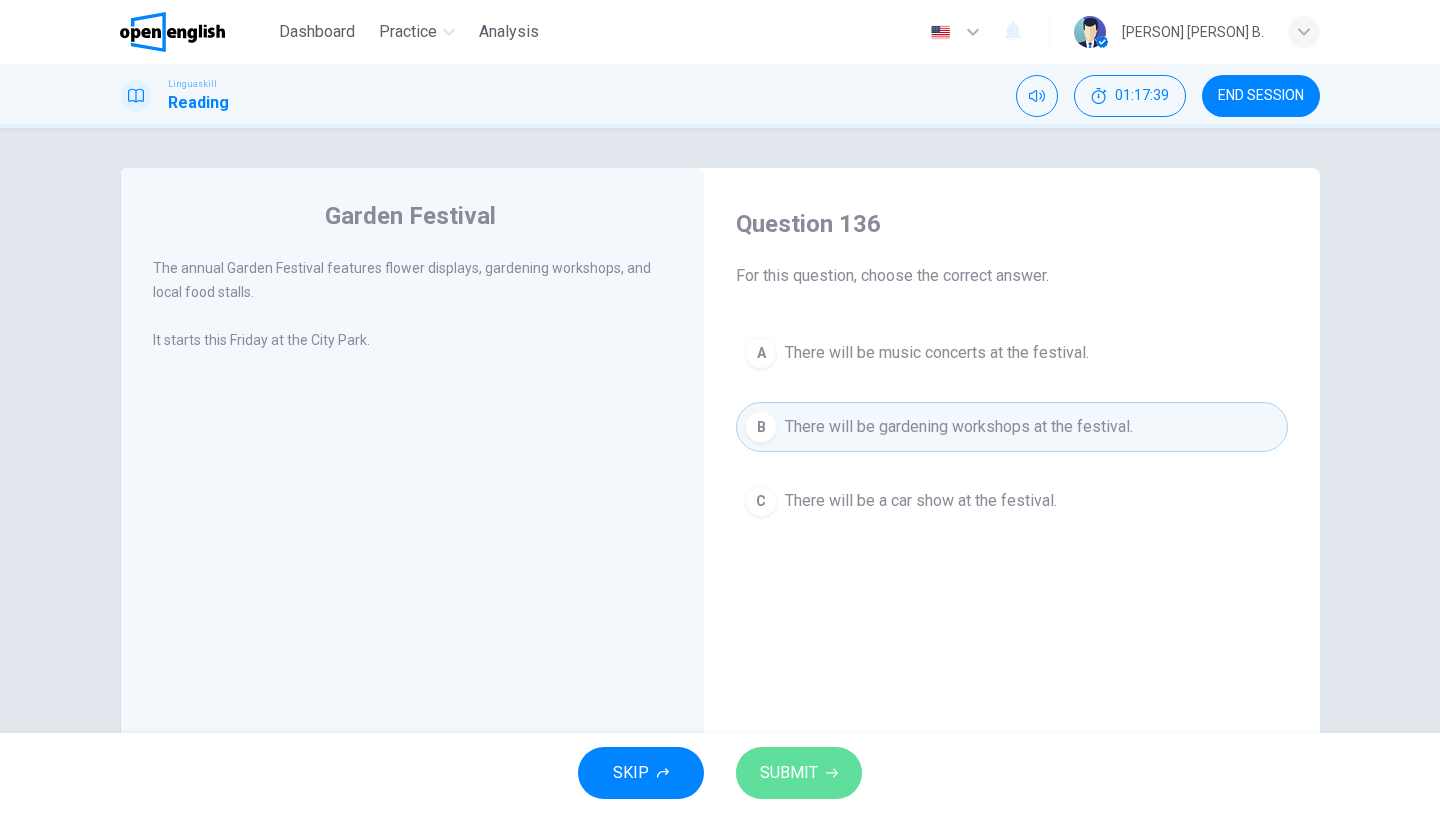 click on "SUBMIT" at bounding box center [789, 773] 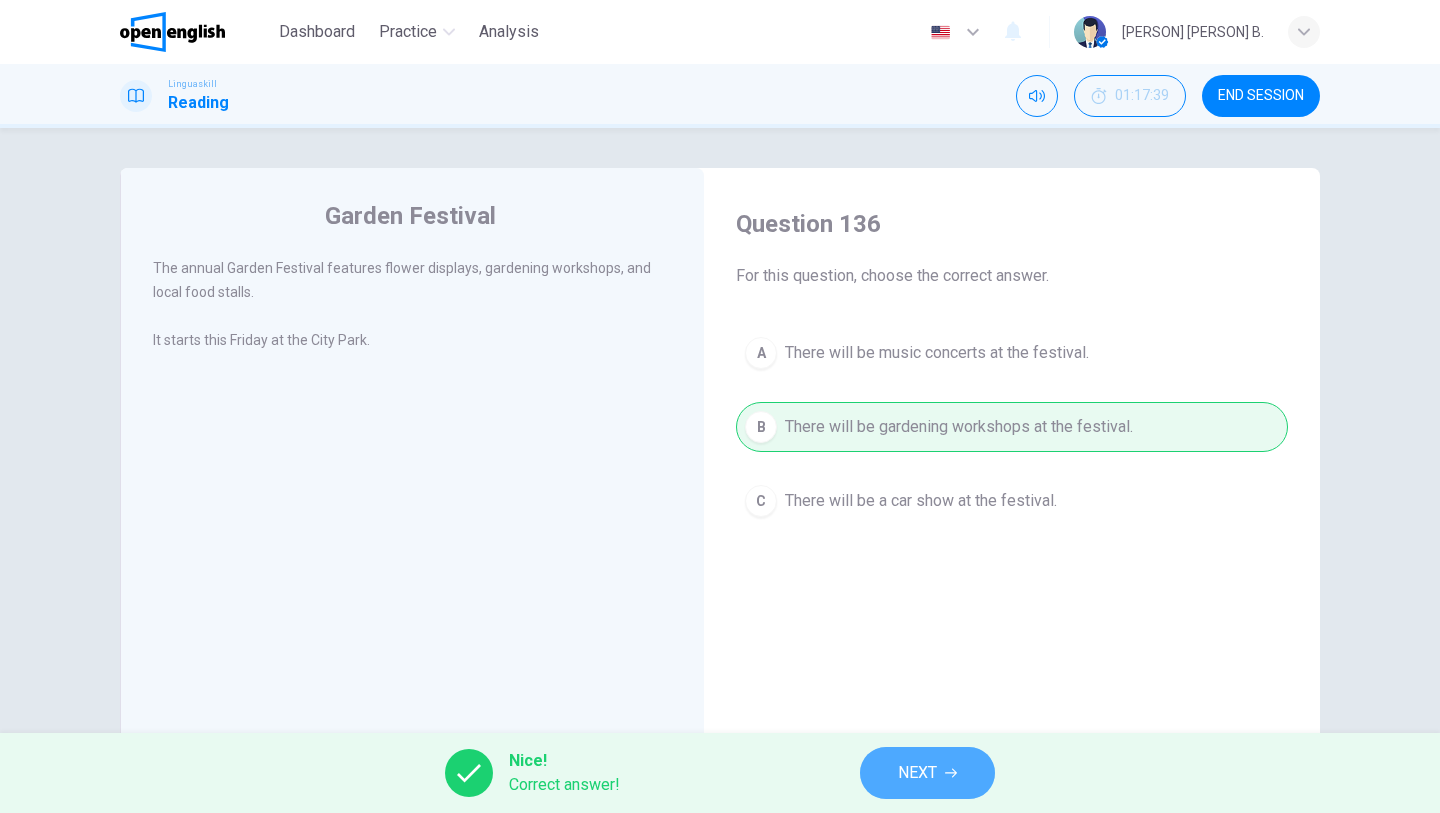 click on "NEXT" at bounding box center (917, 773) 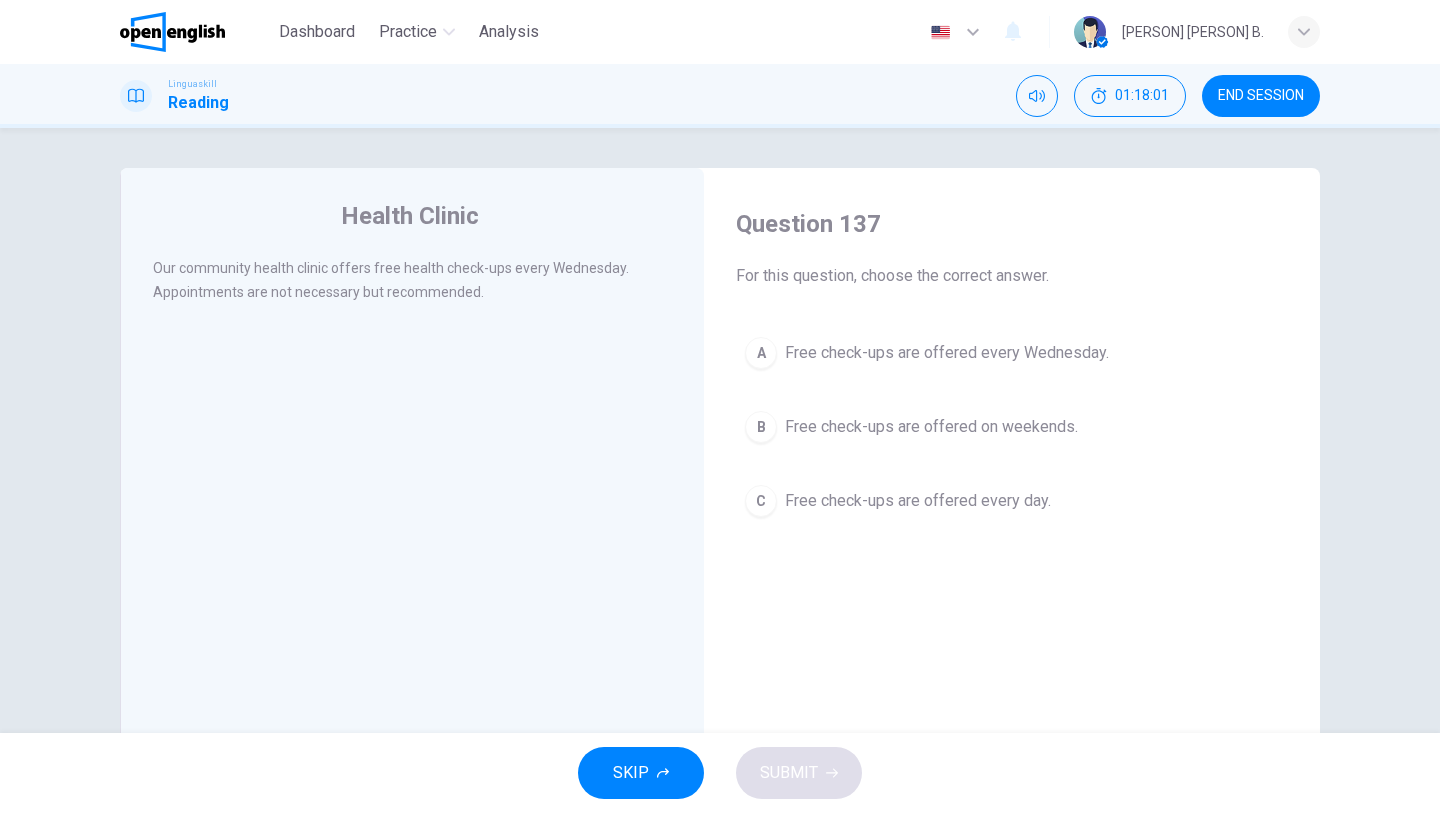 click on "Free check-ups are offered every Wednesday." at bounding box center (947, 353) 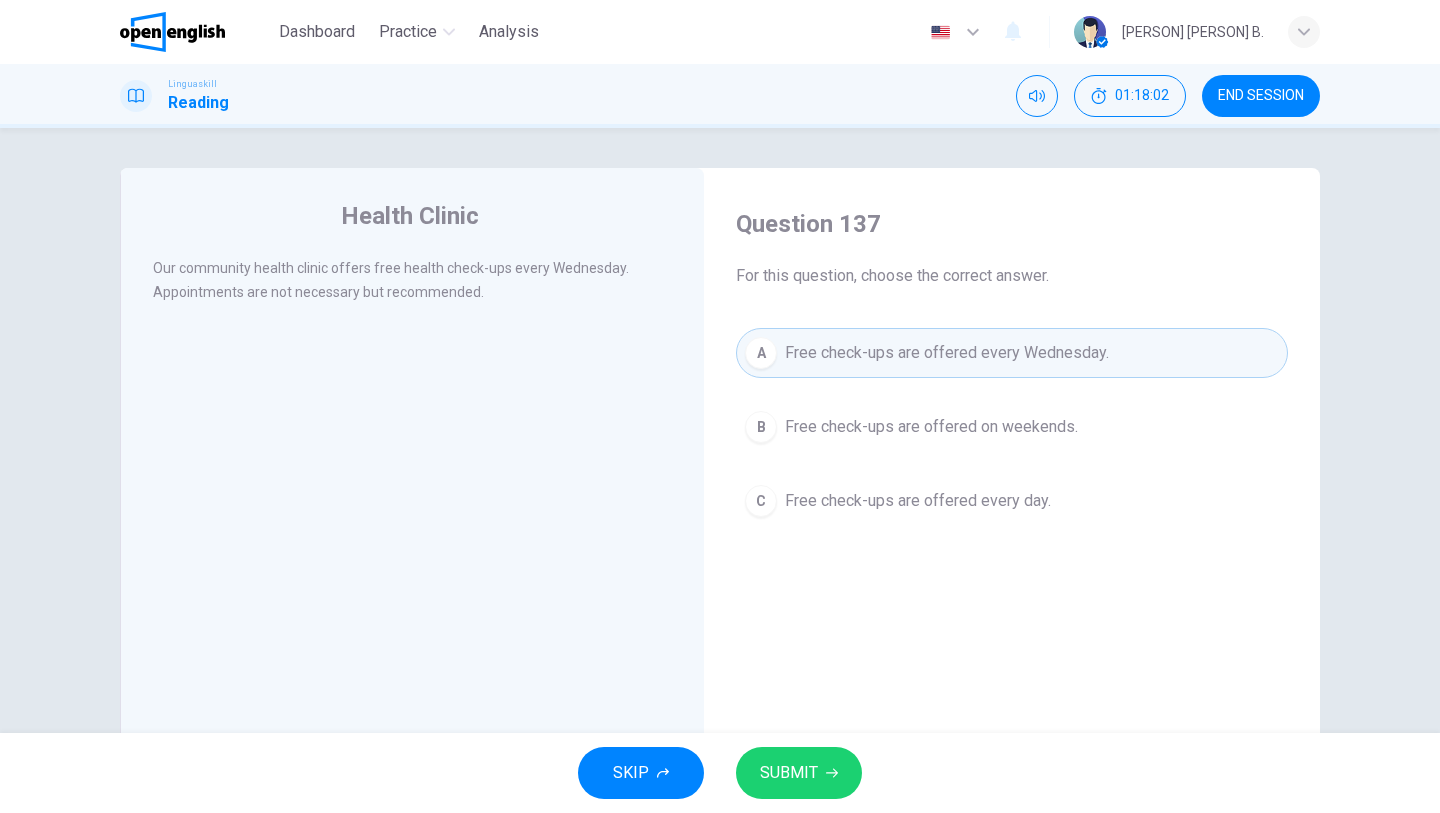 click on "SUBMIT" at bounding box center [789, 773] 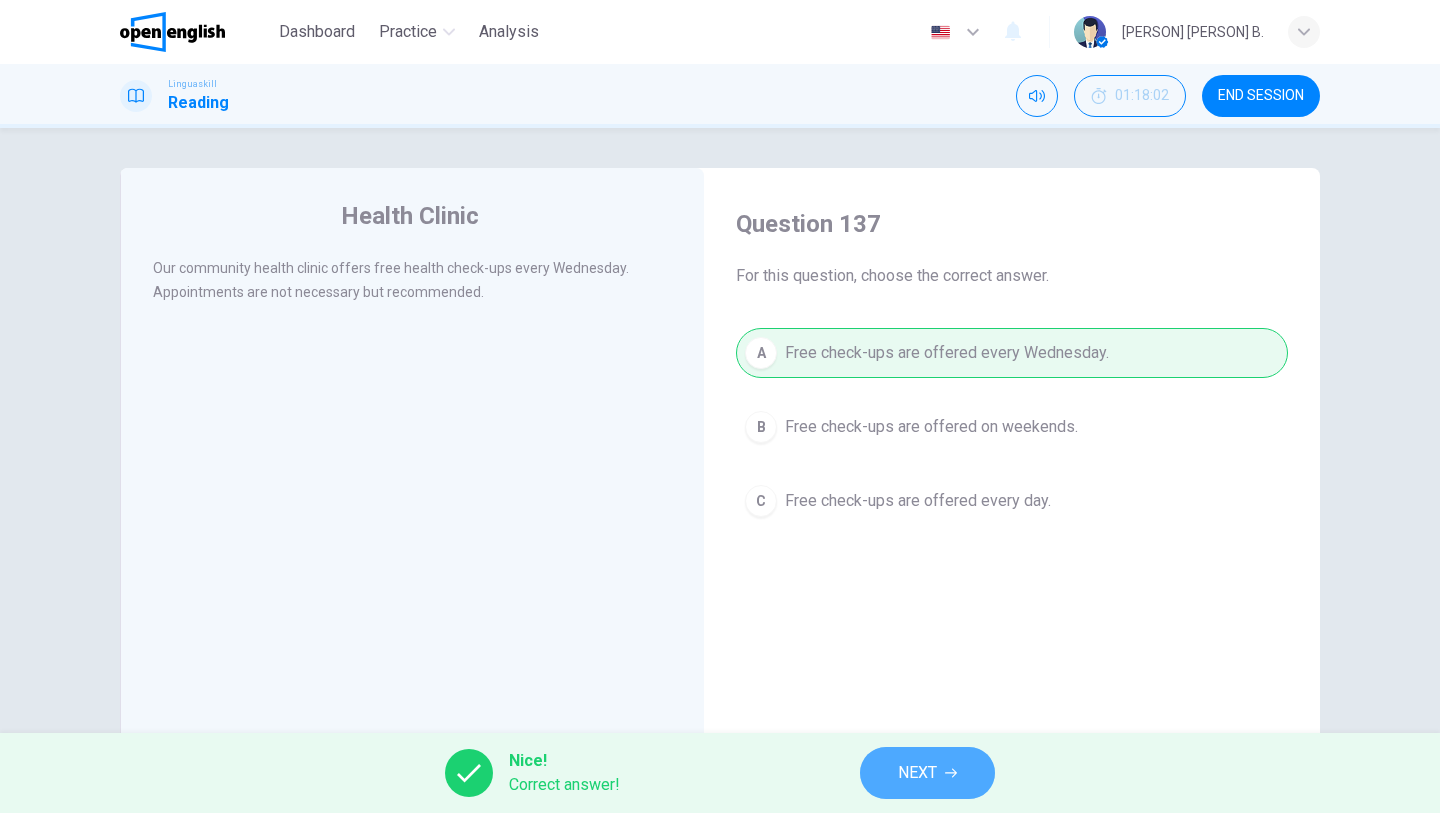 click on "NEXT" at bounding box center [917, 773] 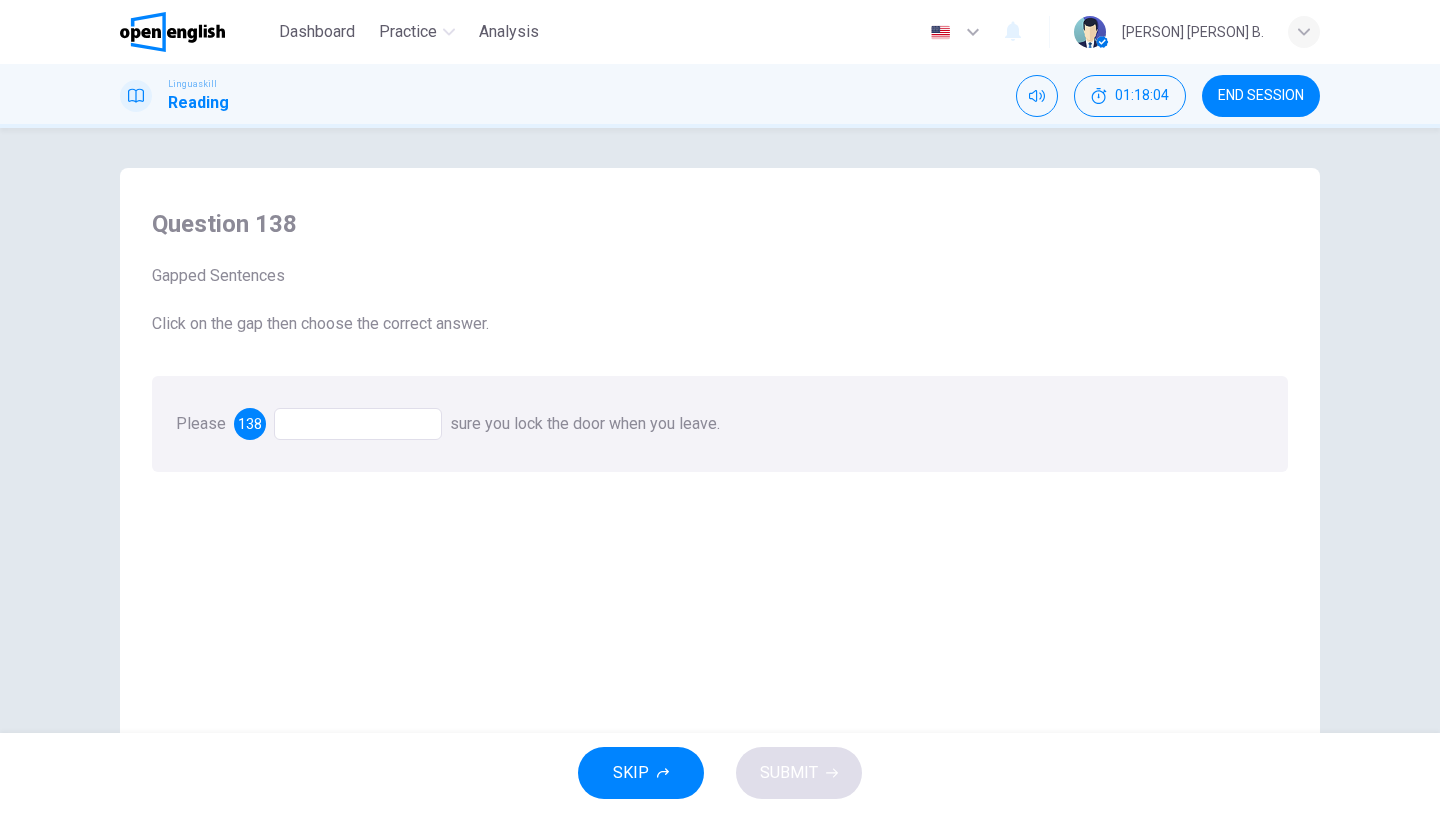 click at bounding box center [358, 424] 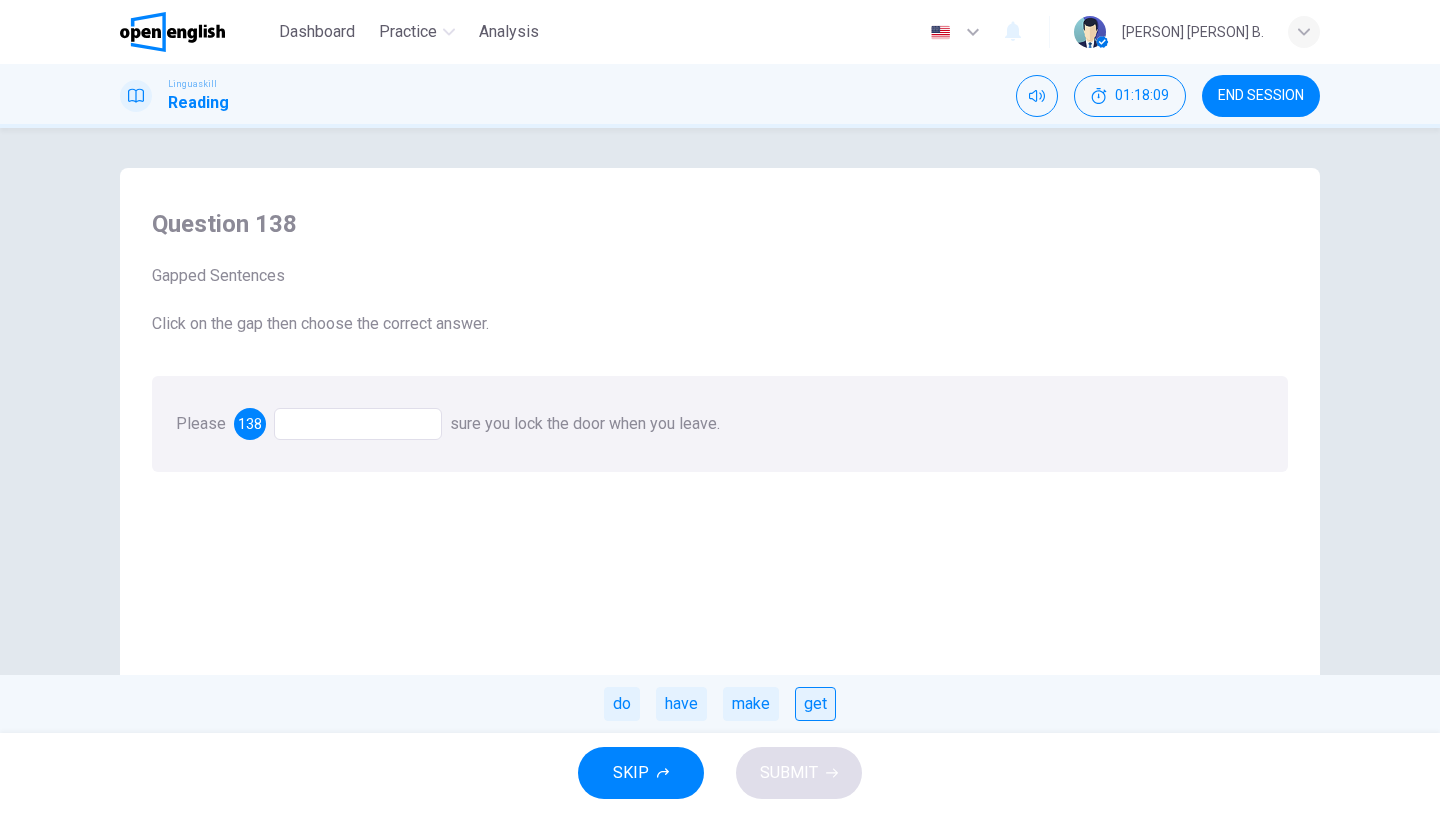 click on "get" at bounding box center (815, 704) 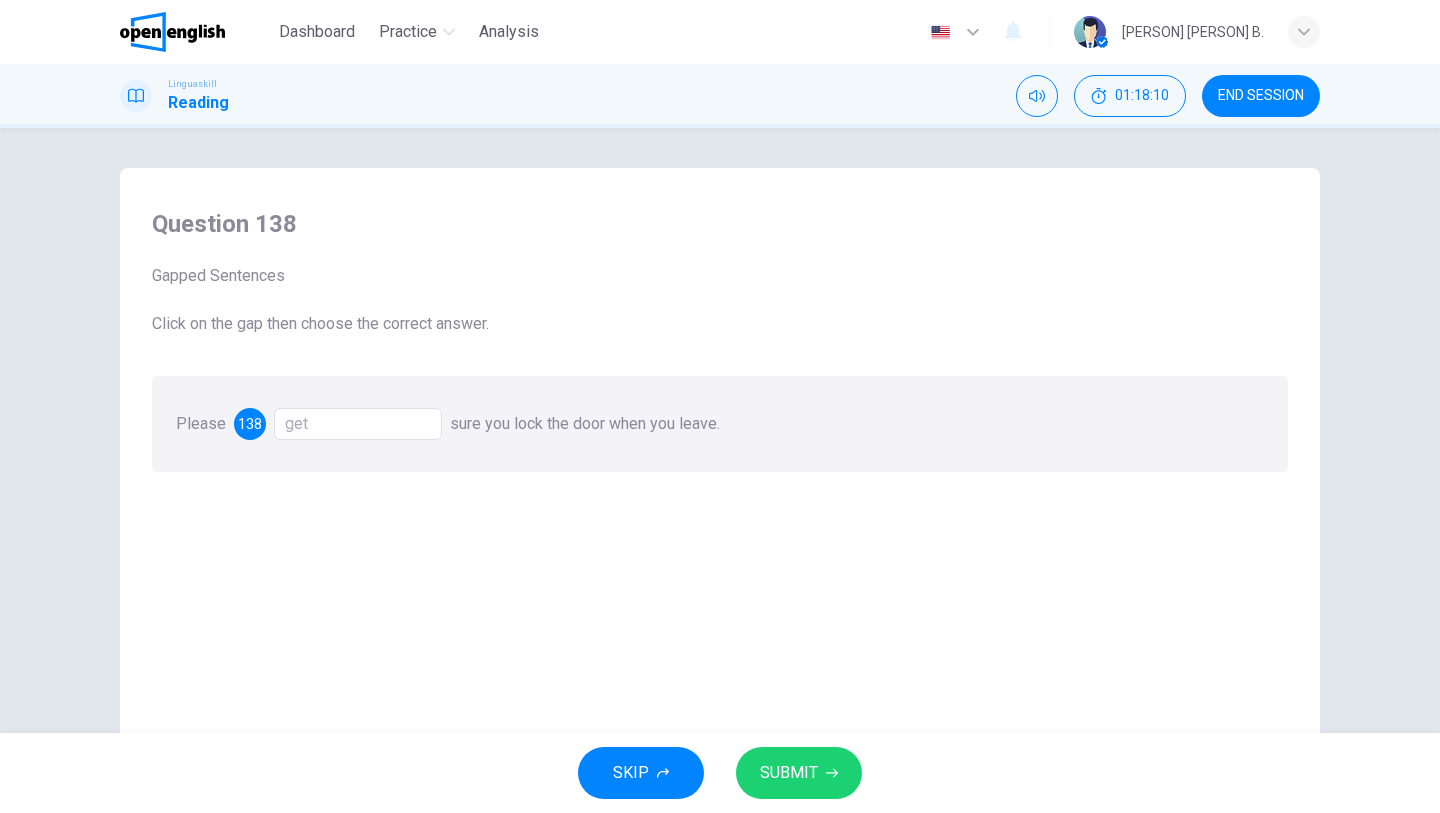 click on "SUBMIT" at bounding box center [789, 773] 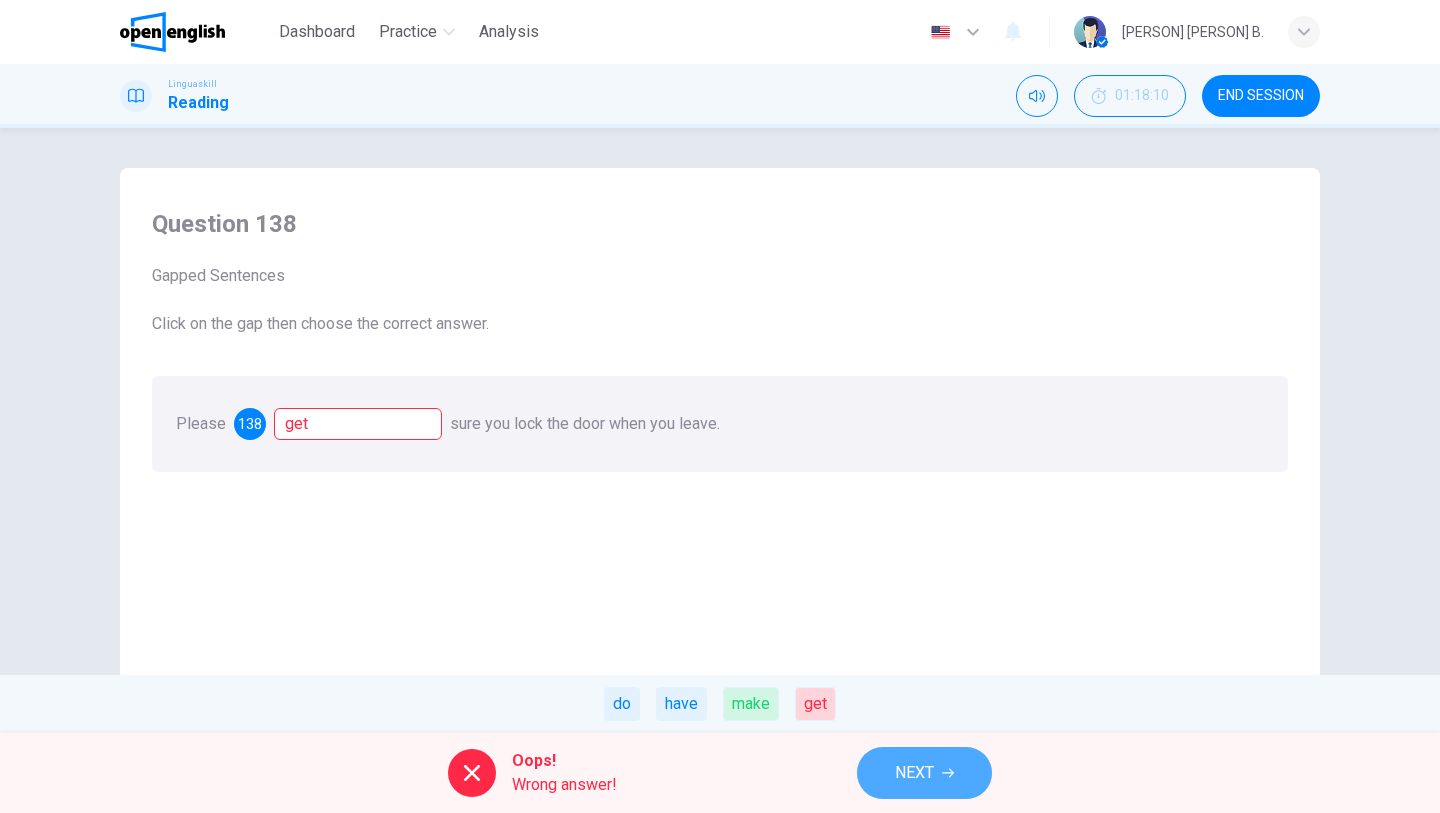 click on "NEXT" at bounding box center (914, 773) 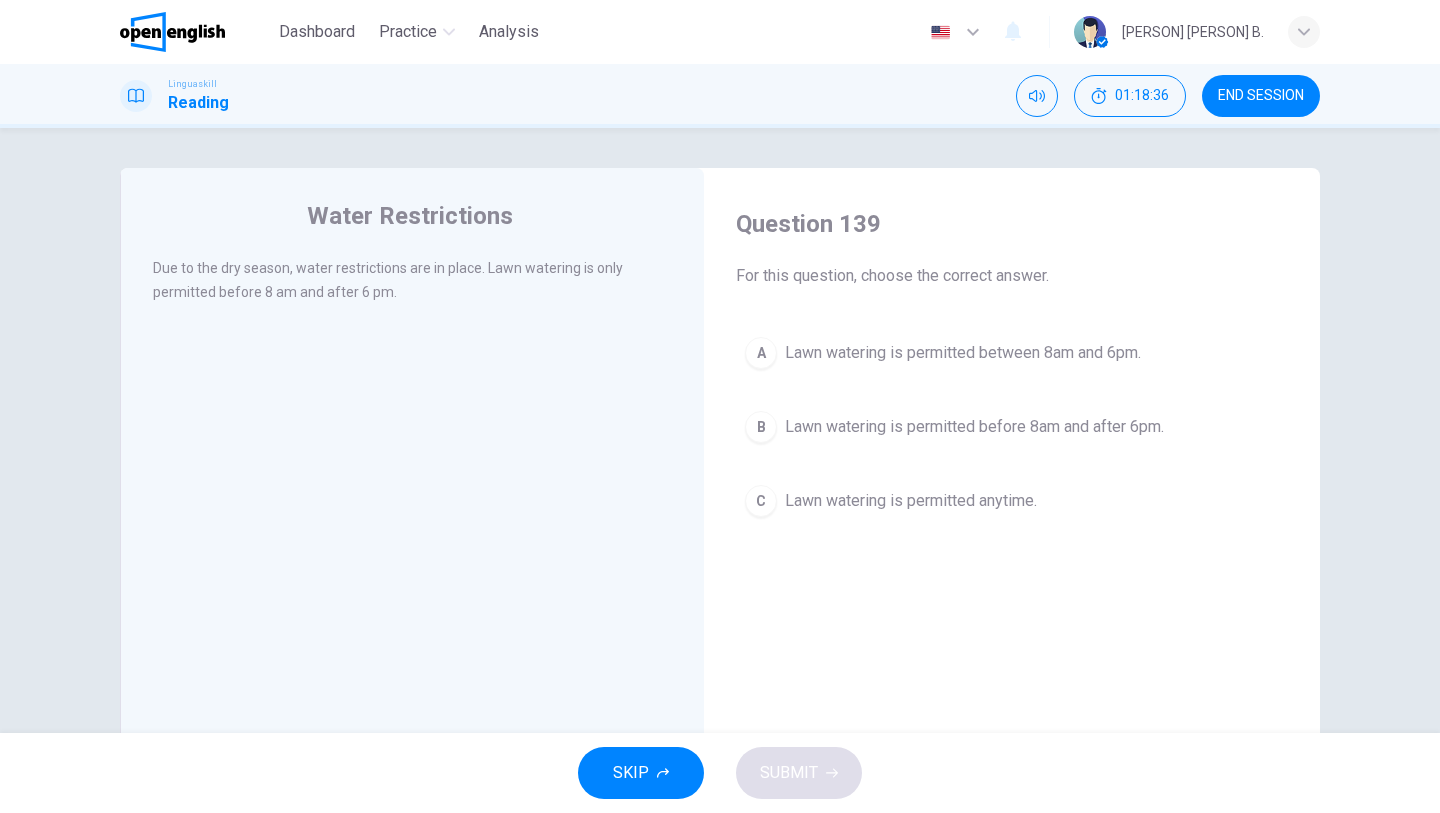 click on "Lawn watering is permitted before 8am and after 6pm." at bounding box center (974, 427) 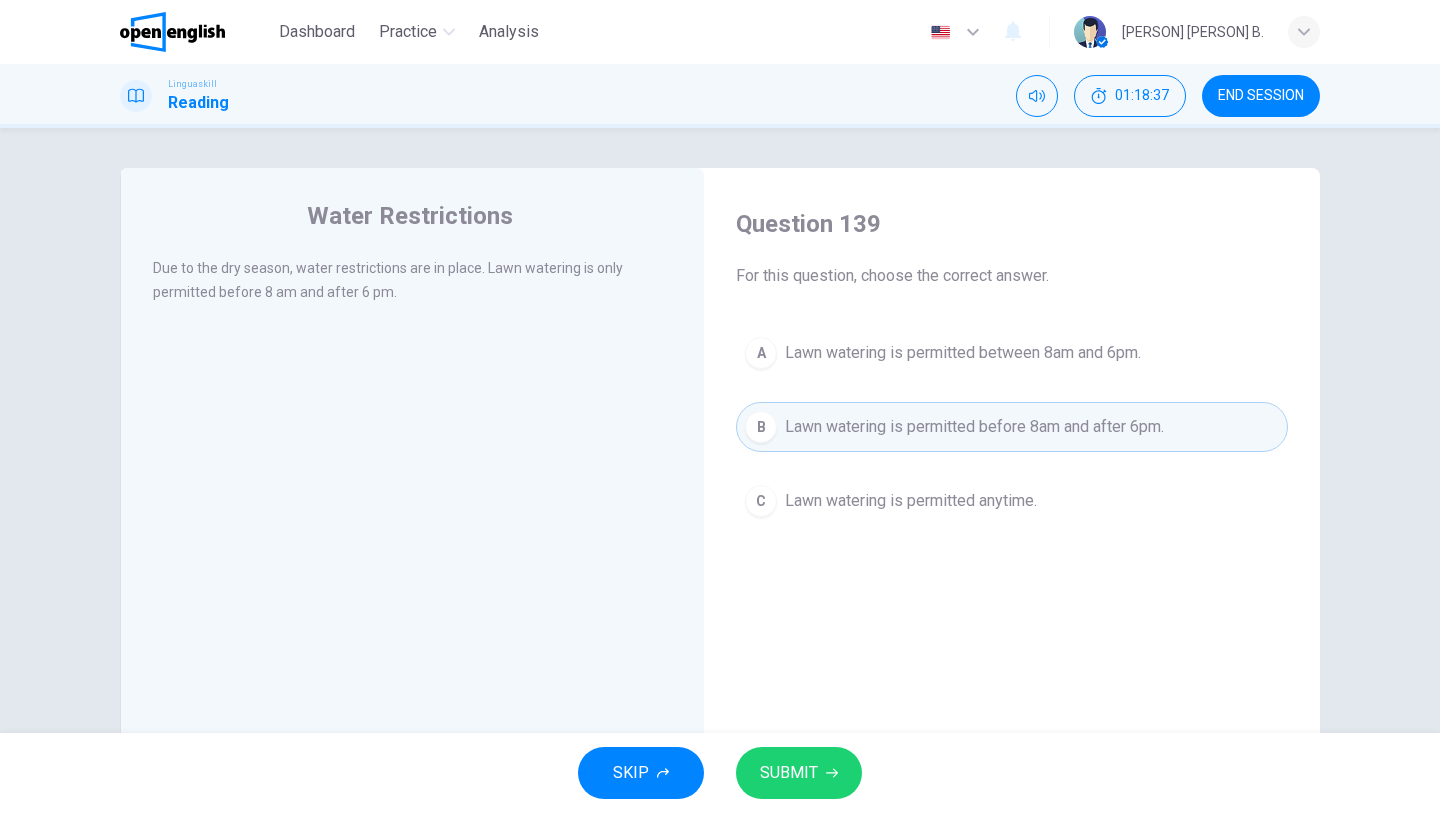 click on "SUBMIT" at bounding box center [799, 773] 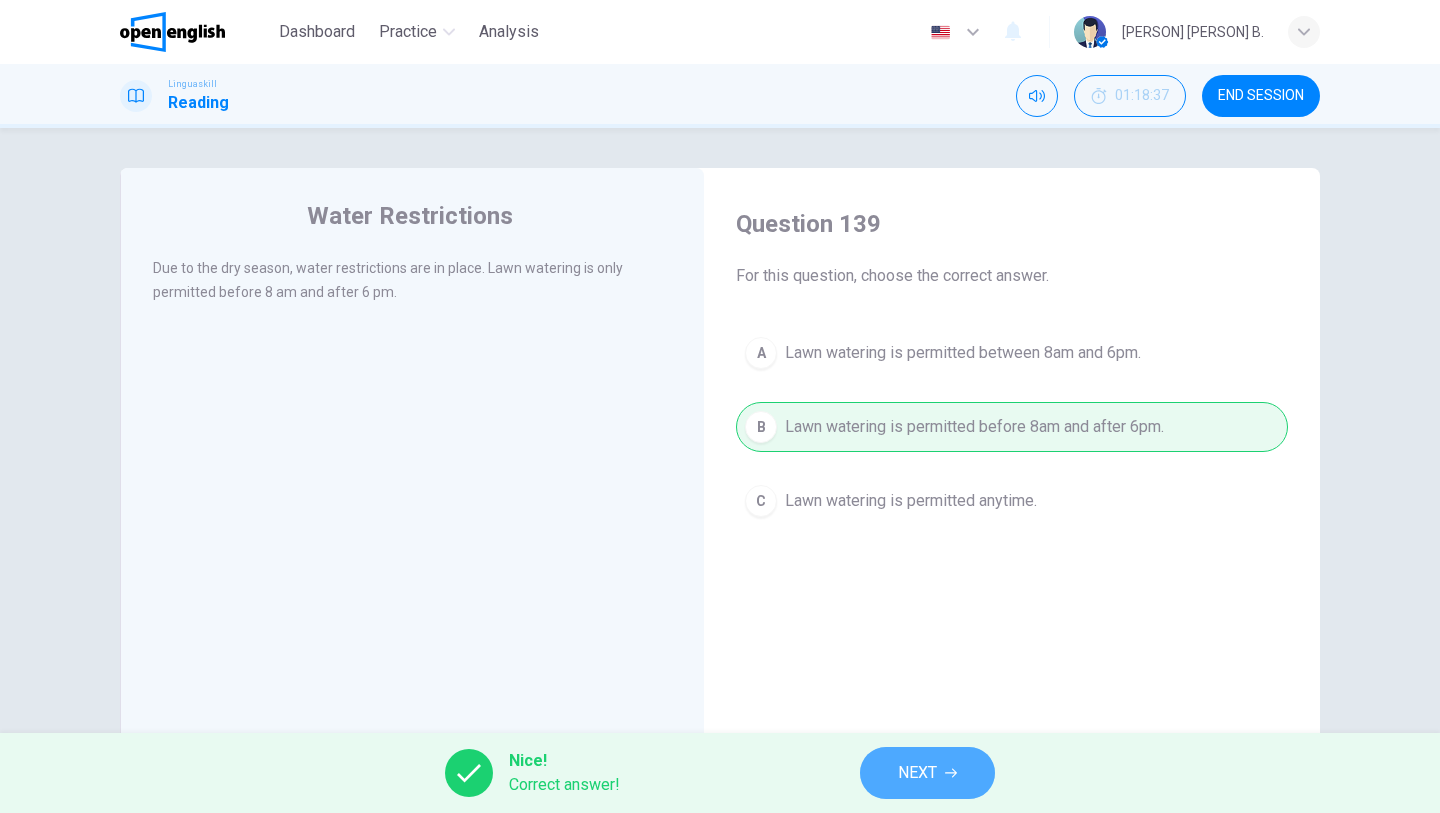 click on "NEXT" at bounding box center (927, 773) 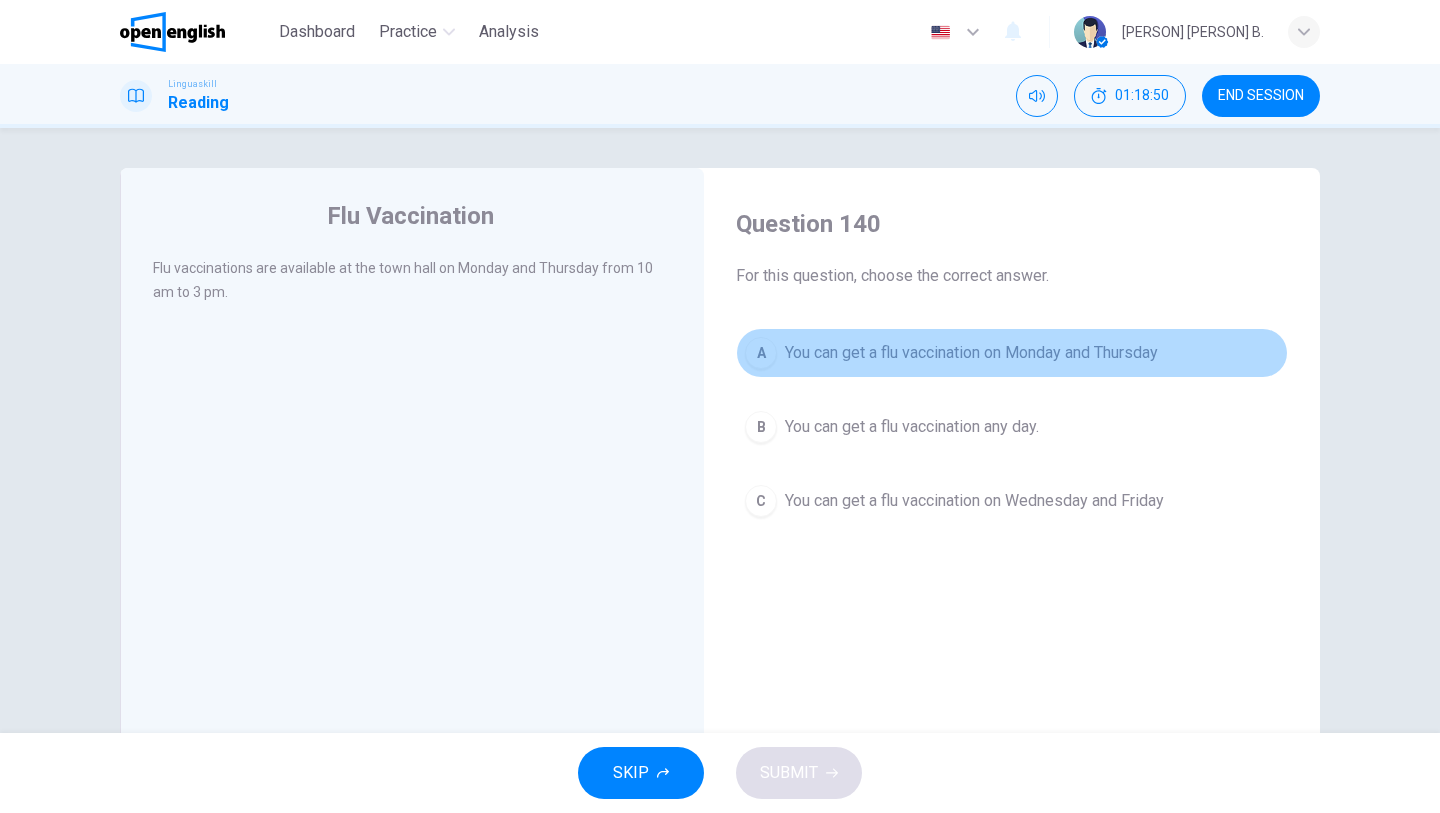 click on "You can get a flu vaccination on Monday and Thursday" at bounding box center (971, 353) 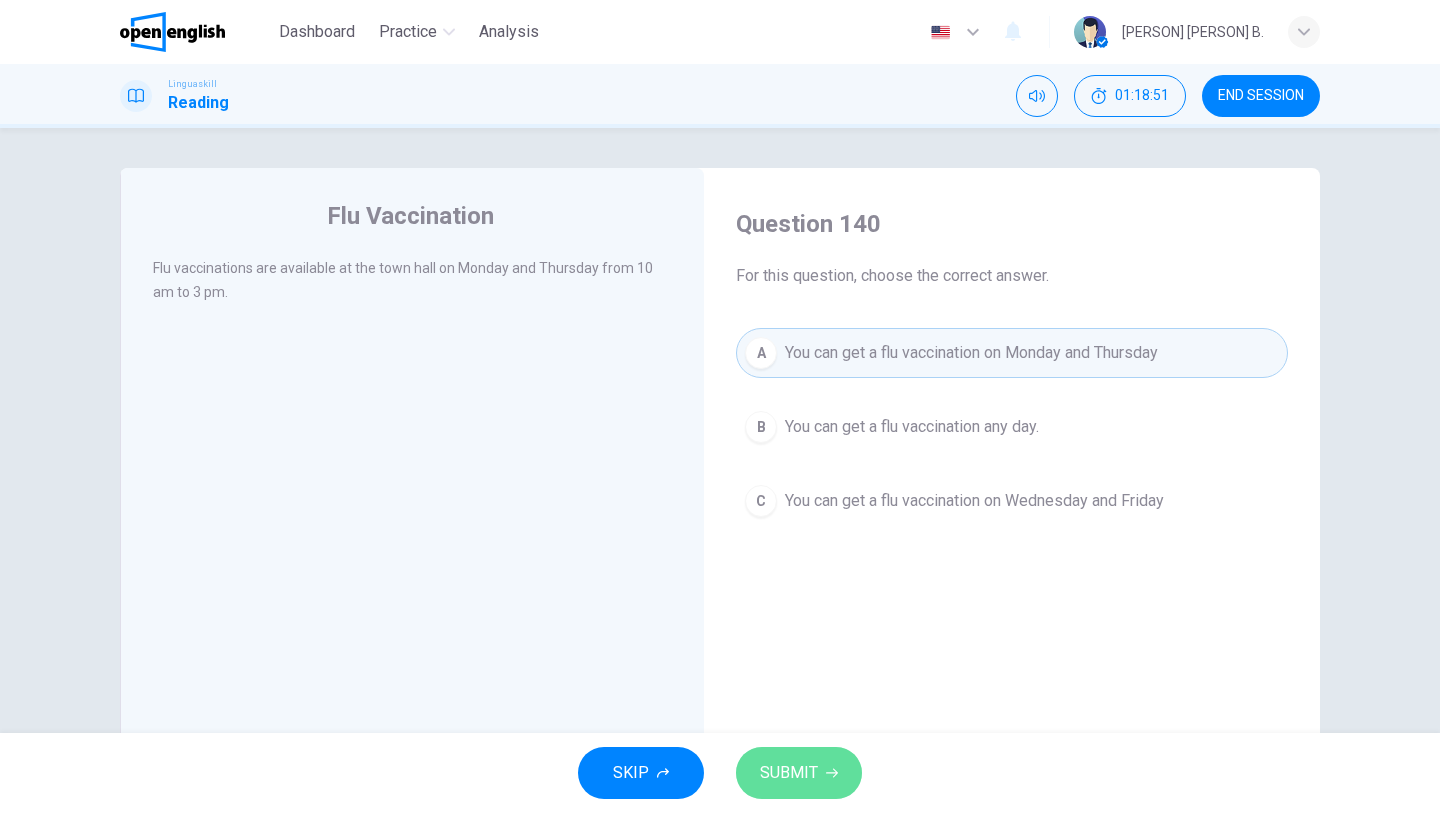 click on "SUBMIT" at bounding box center [789, 773] 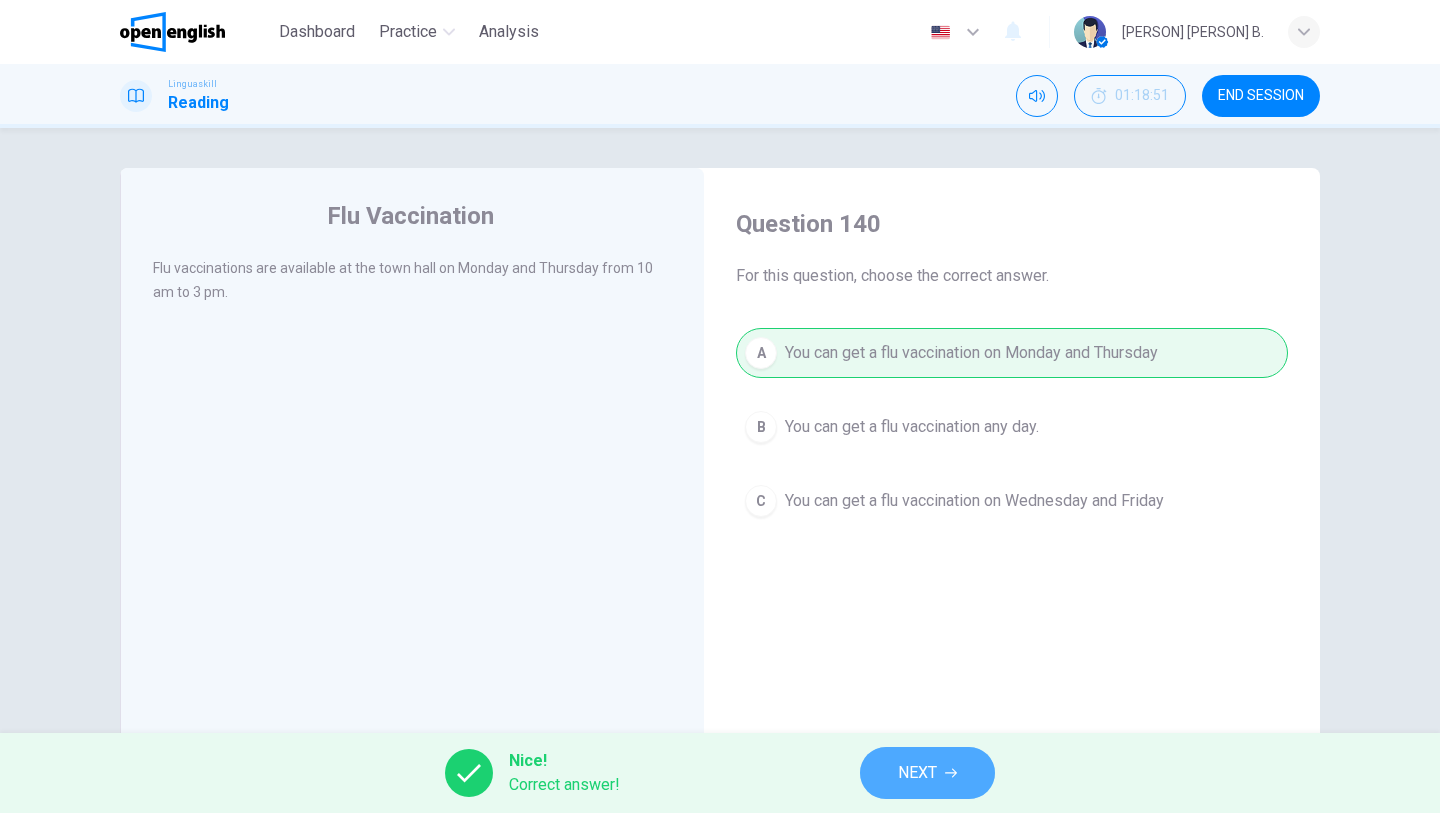 click on "NEXT" at bounding box center (917, 773) 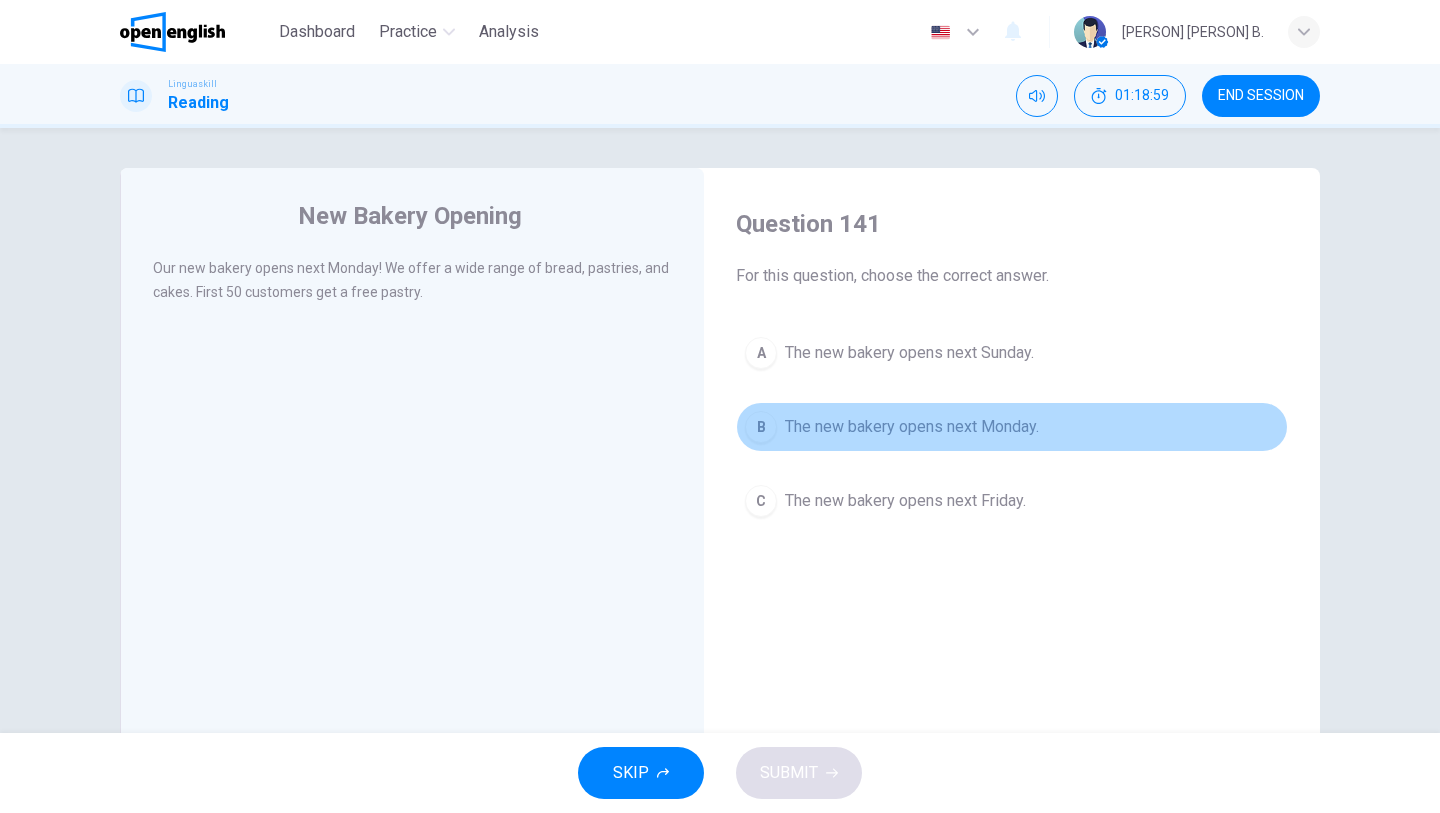 click on "The new bakery opens next Monday." at bounding box center [912, 427] 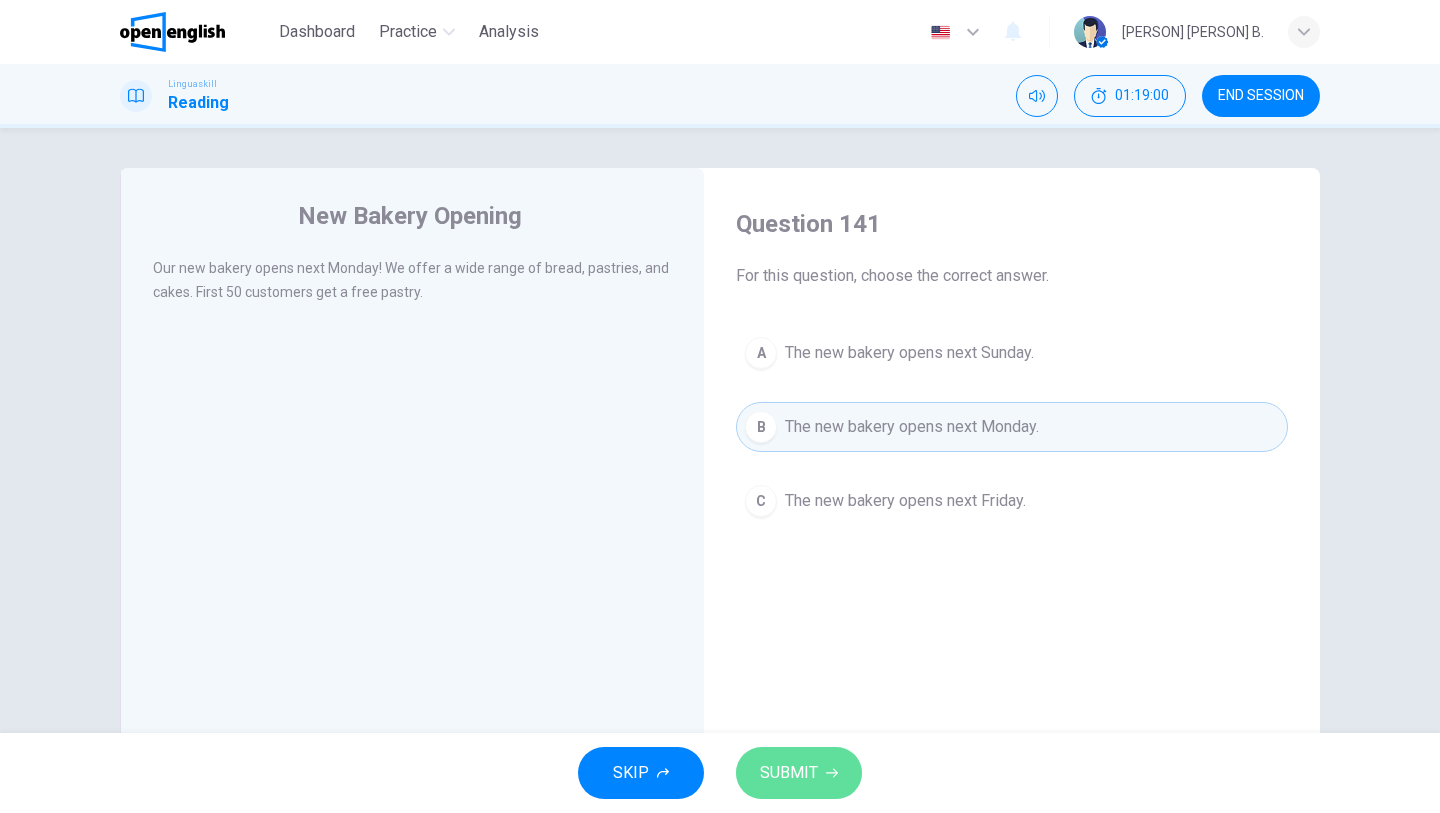click on "SUBMIT" at bounding box center [799, 773] 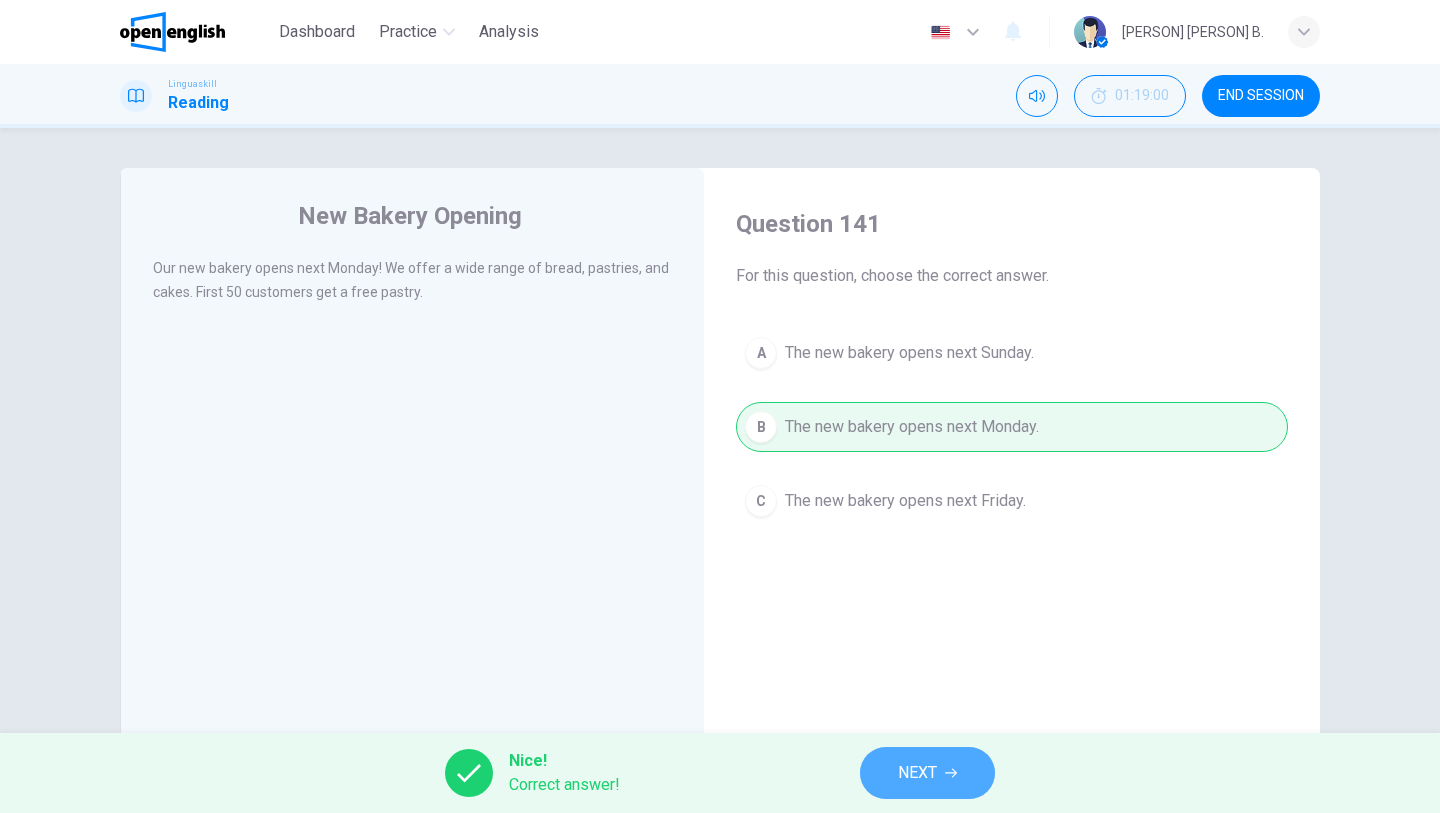 click on "NEXT" at bounding box center (927, 773) 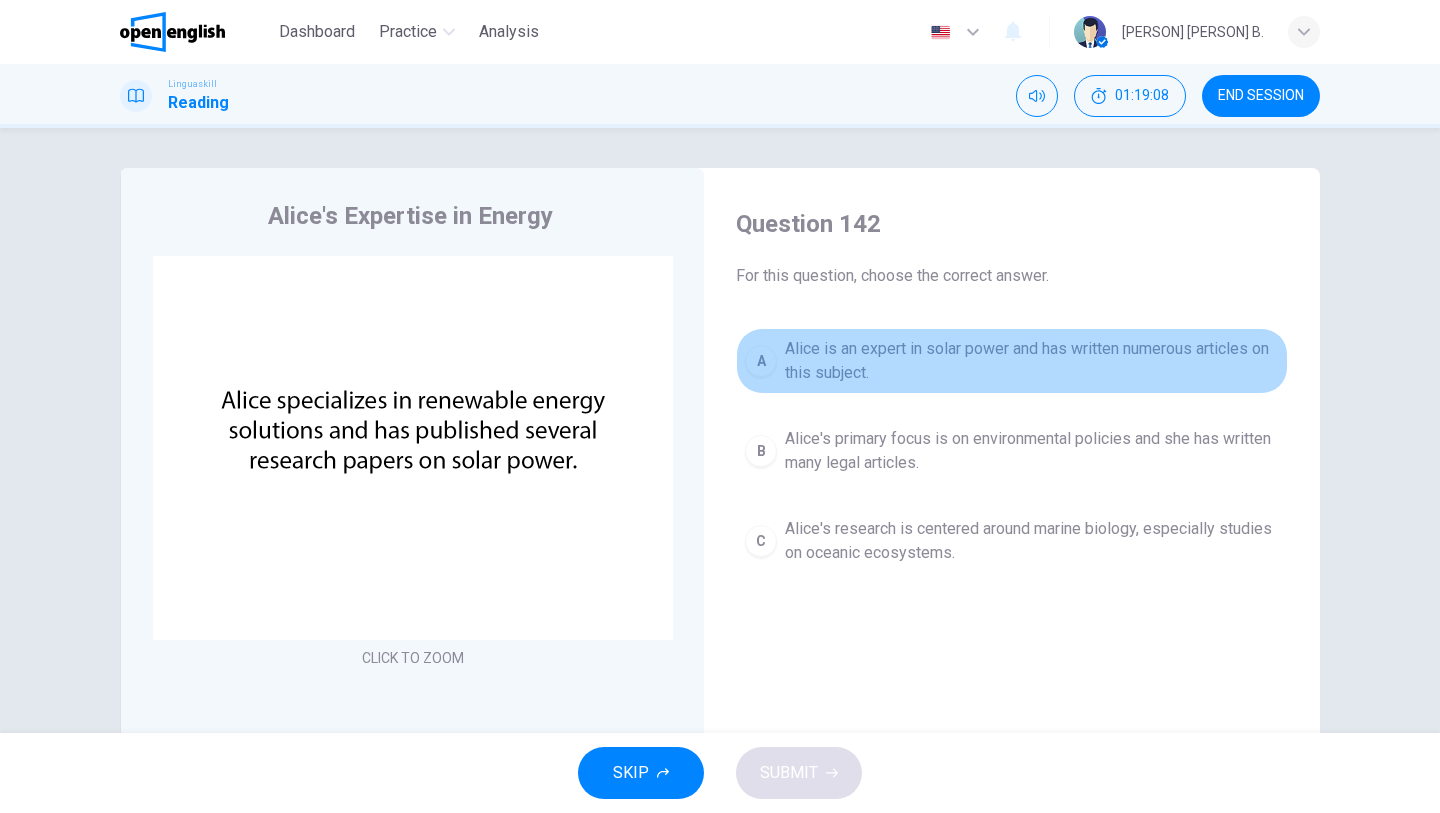 click on "Alice is an expert in solar power and has written numerous articles on this subject." at bounding box center [1032, 361] 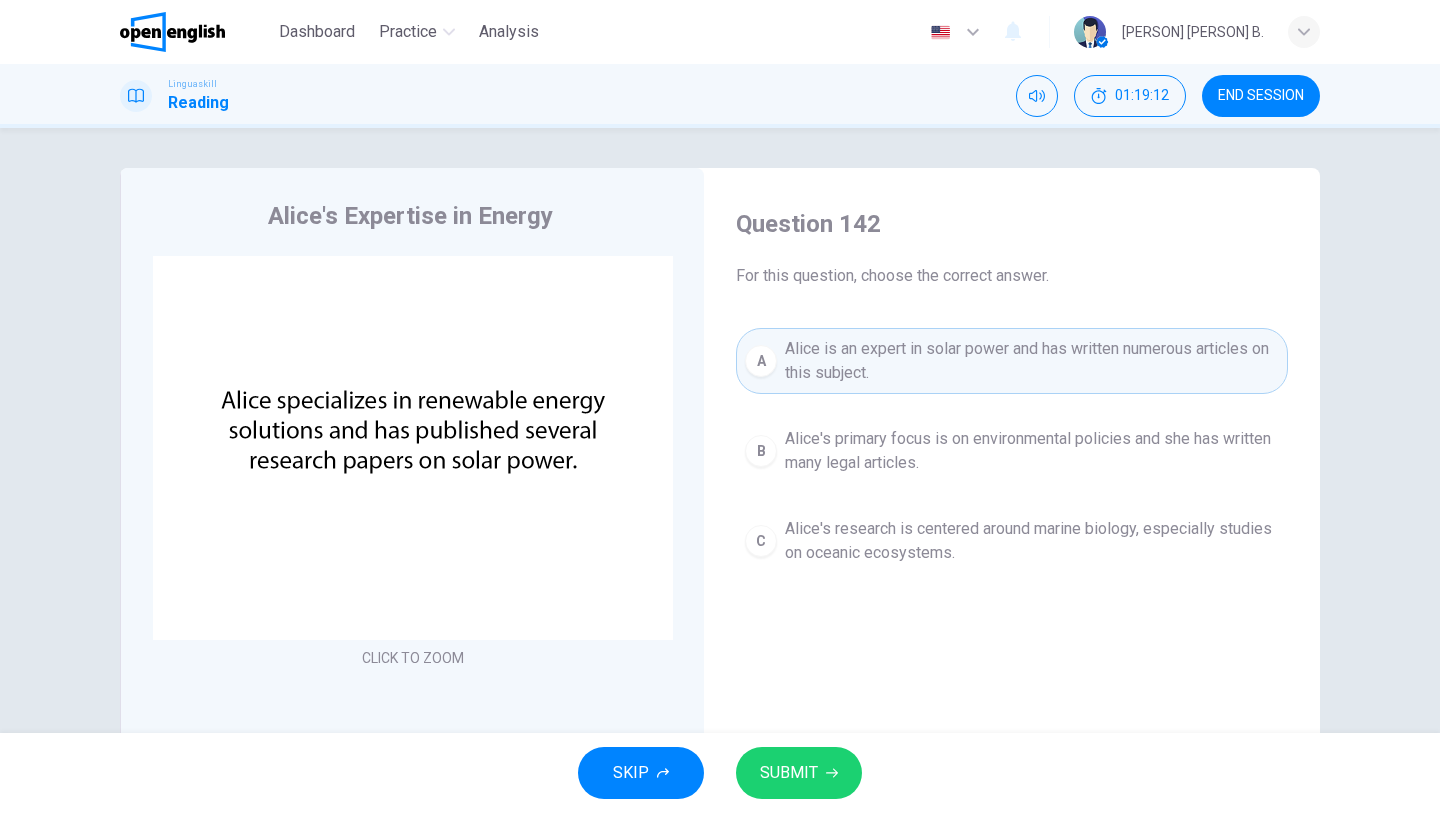 click 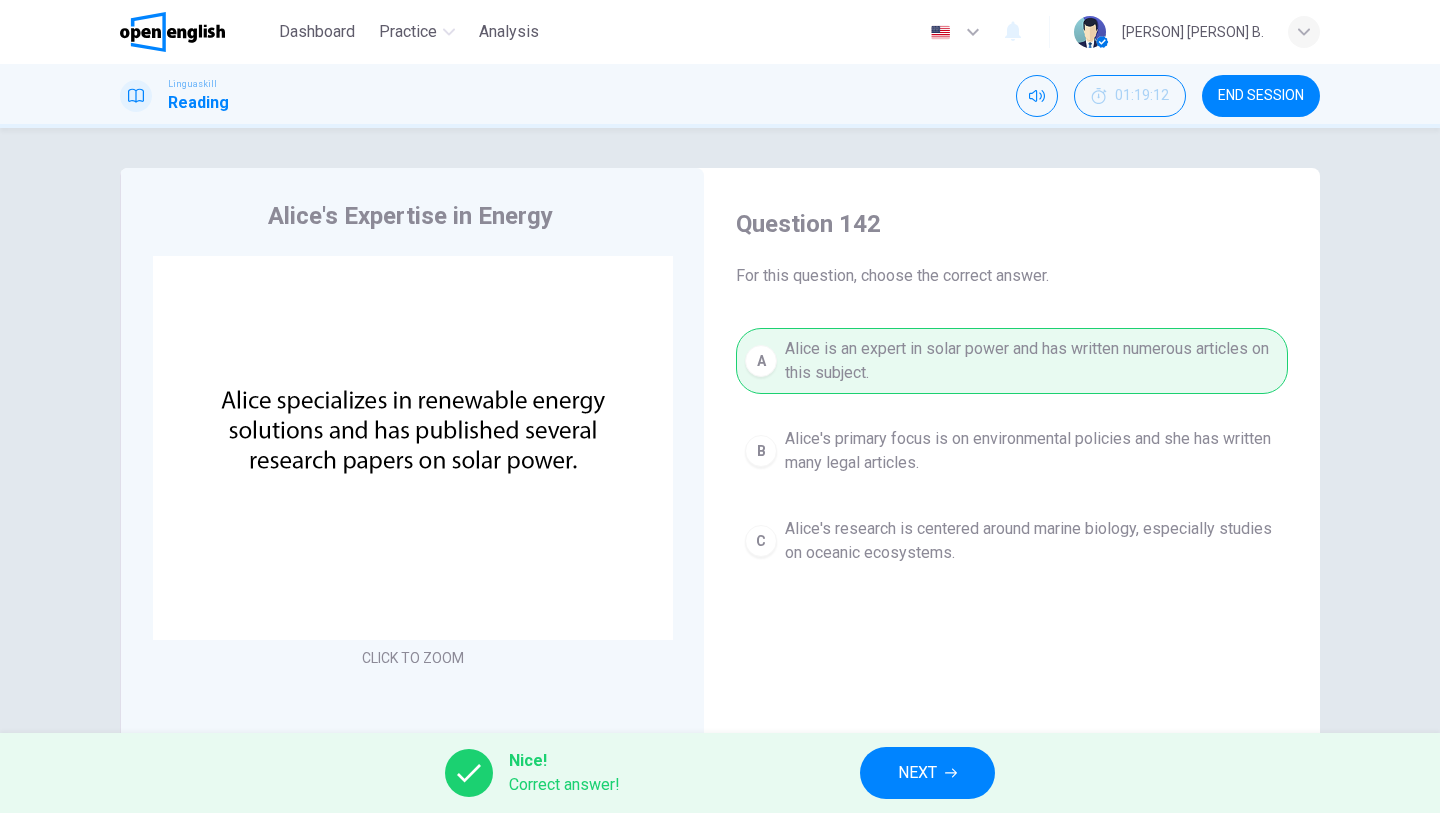 click on "NEXT" at bounding box center [917, 773] 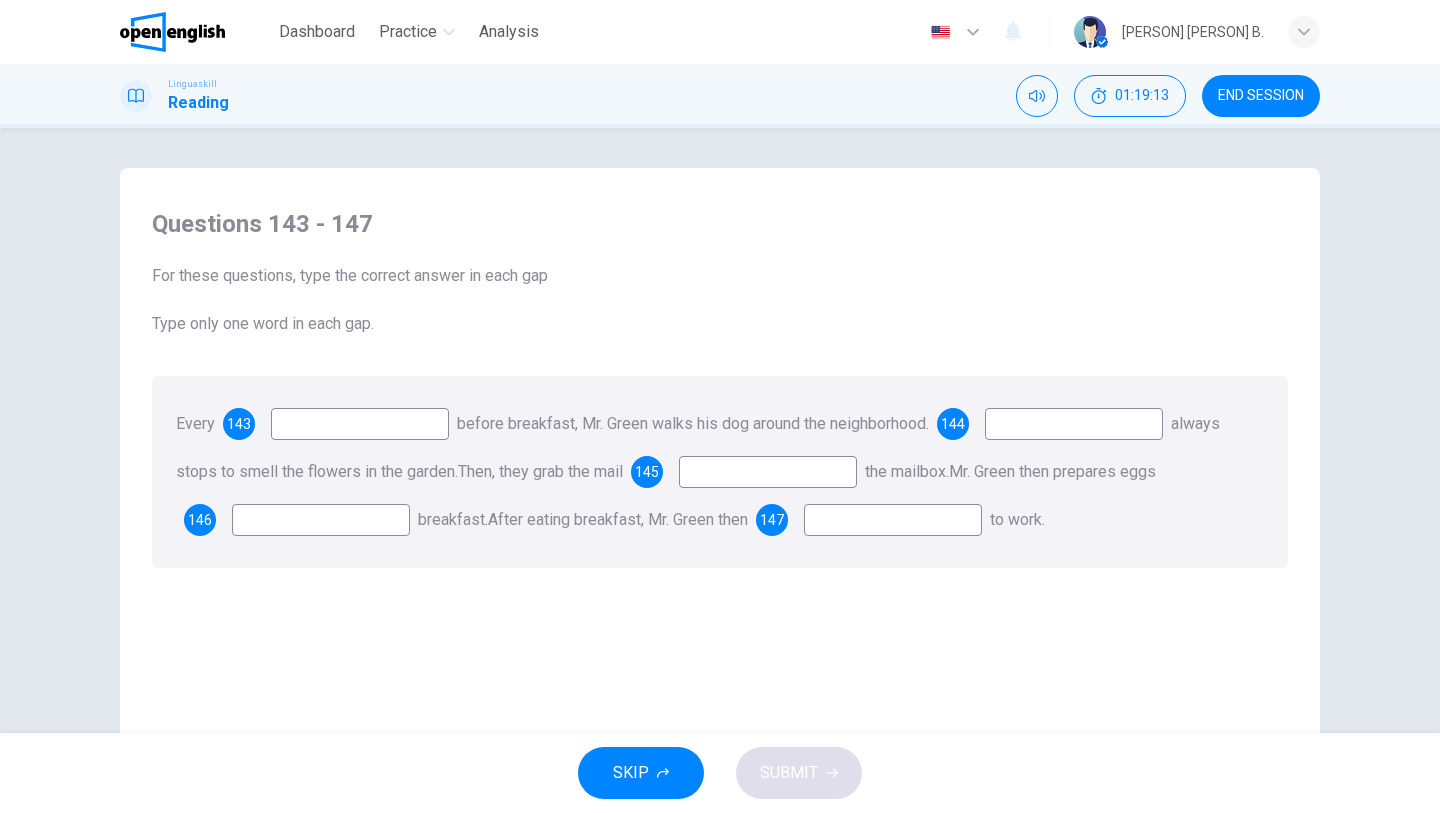 click at bounding box center [360, 424] 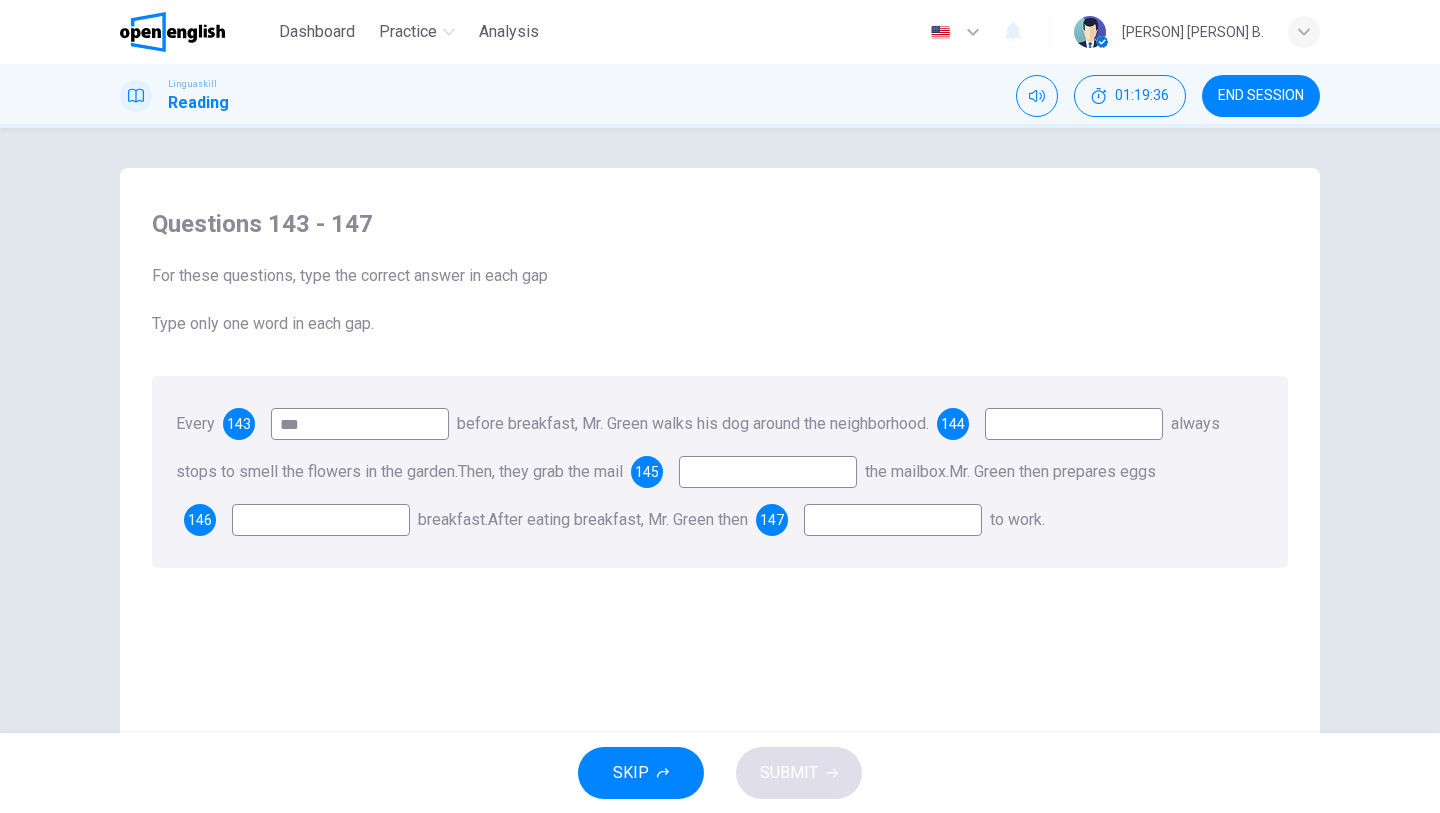 type on "***" 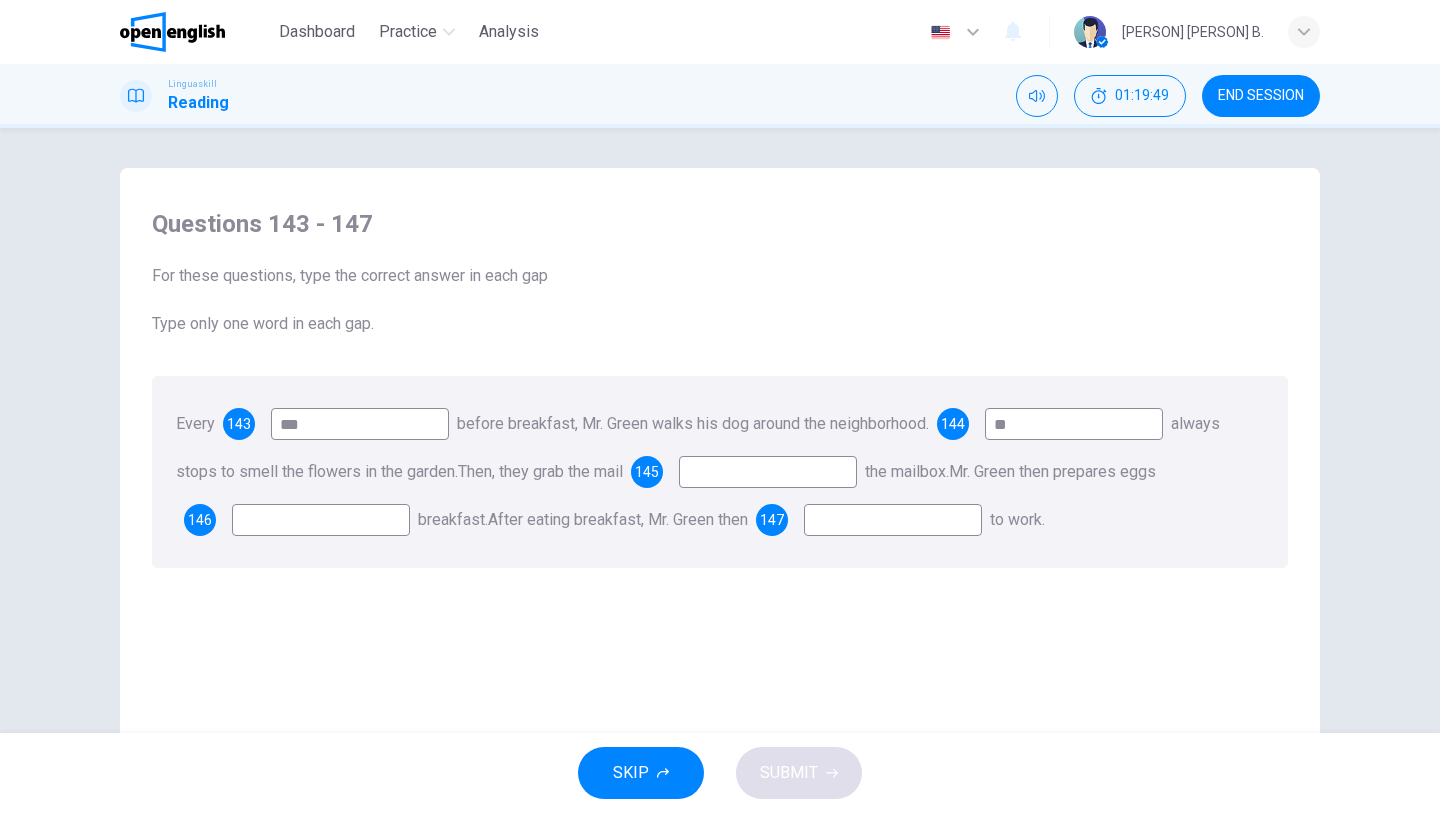 type on "**" 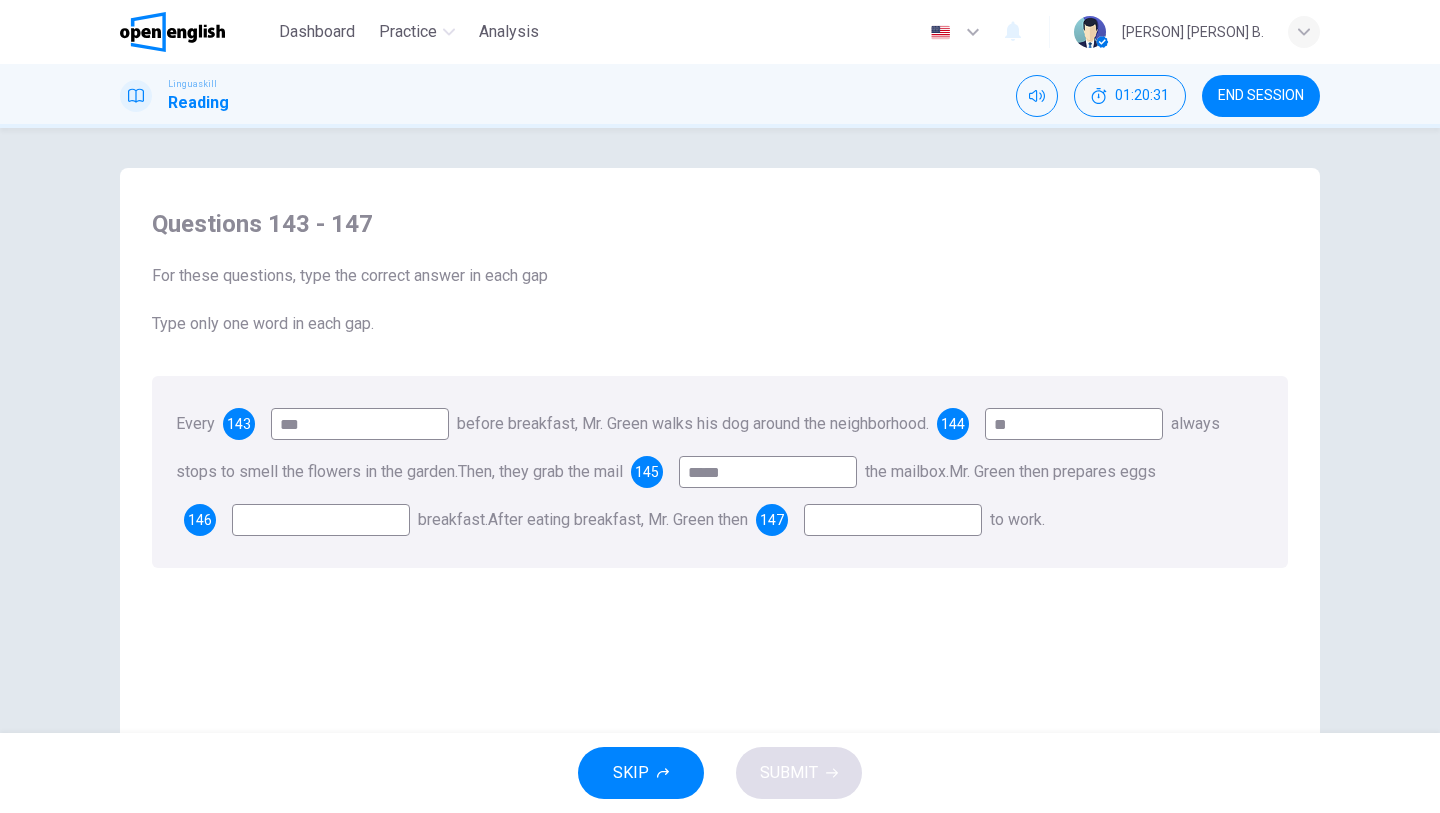 type on "*****" 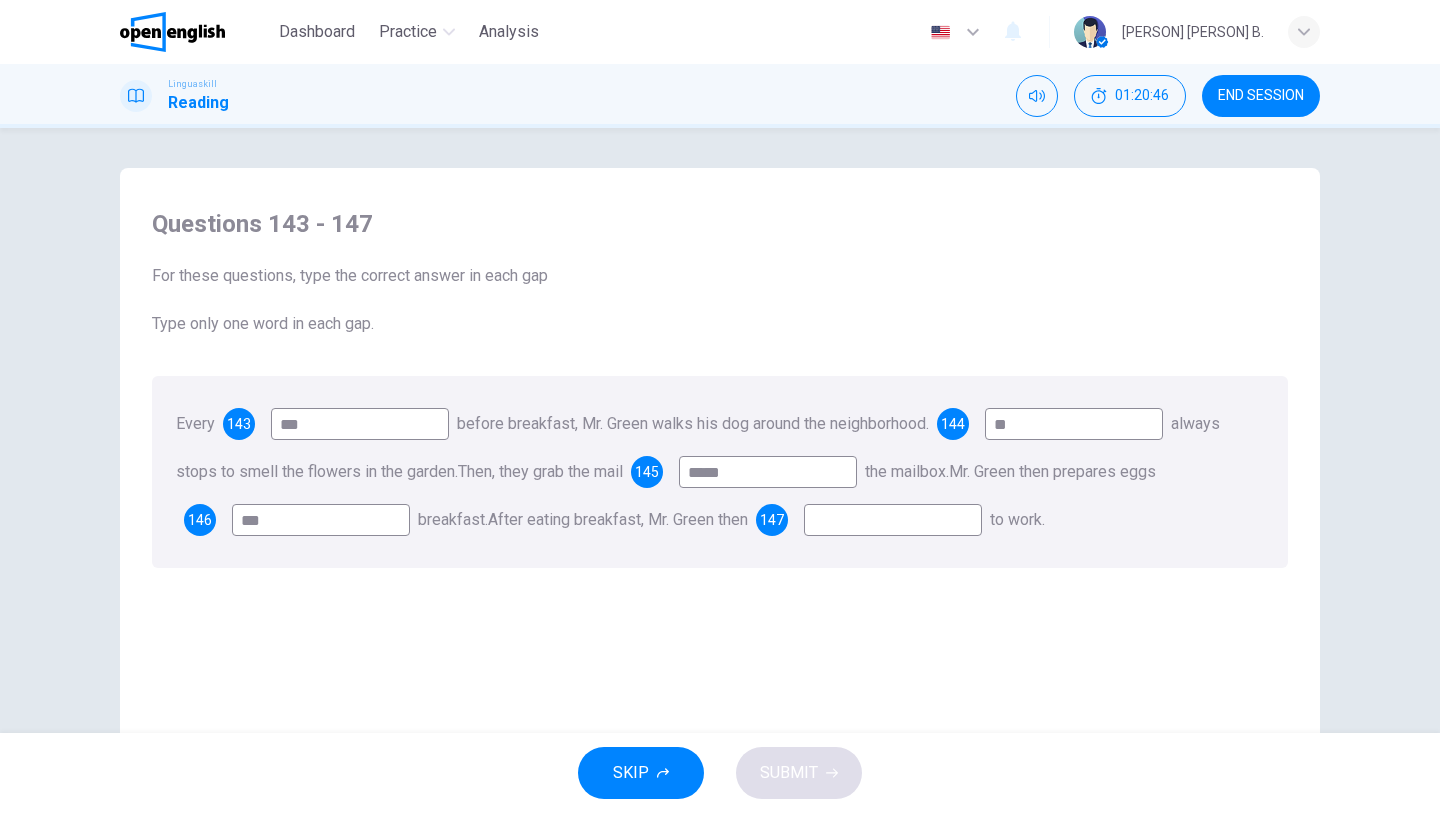 type on "***" 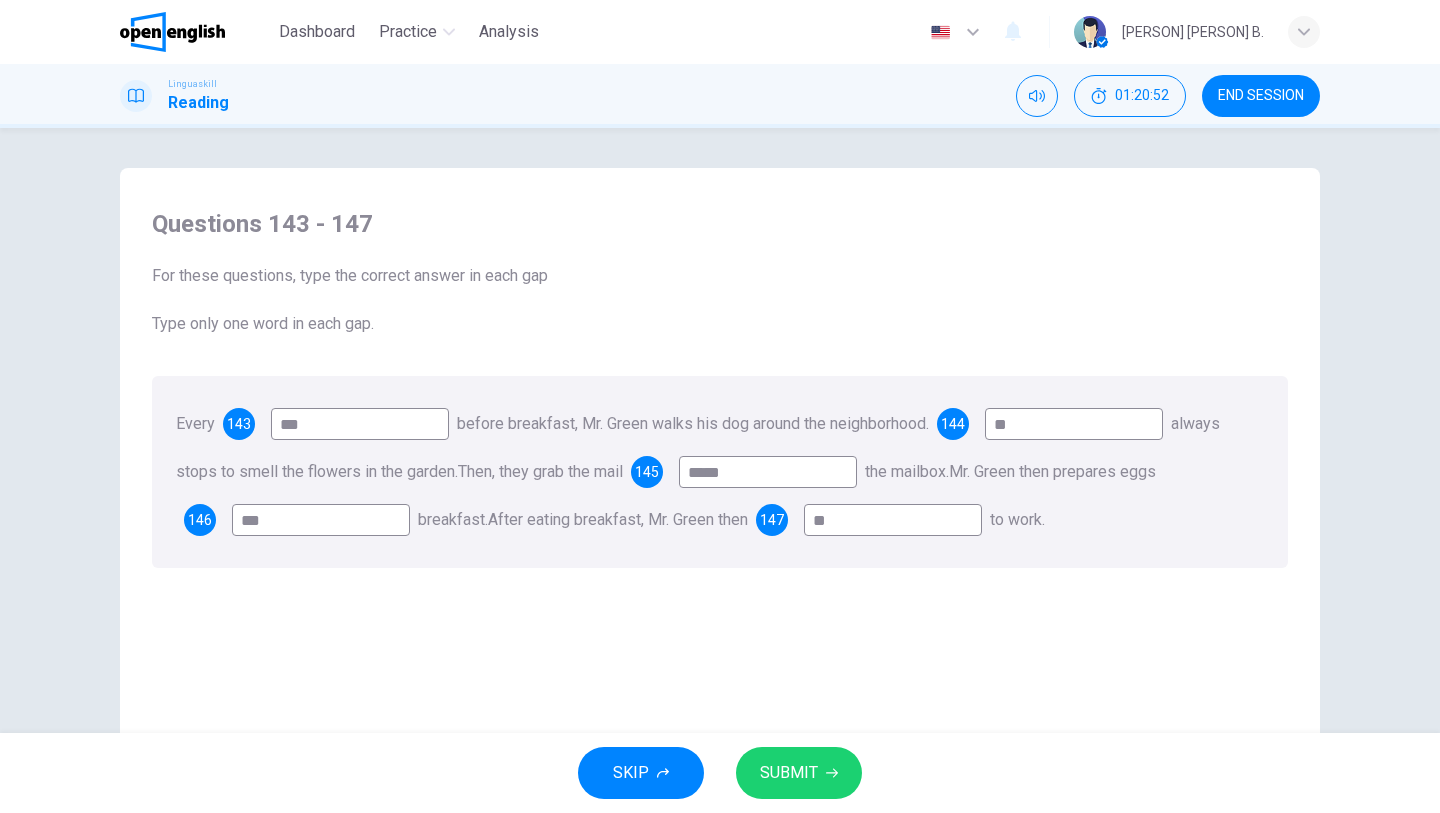 type on "**" 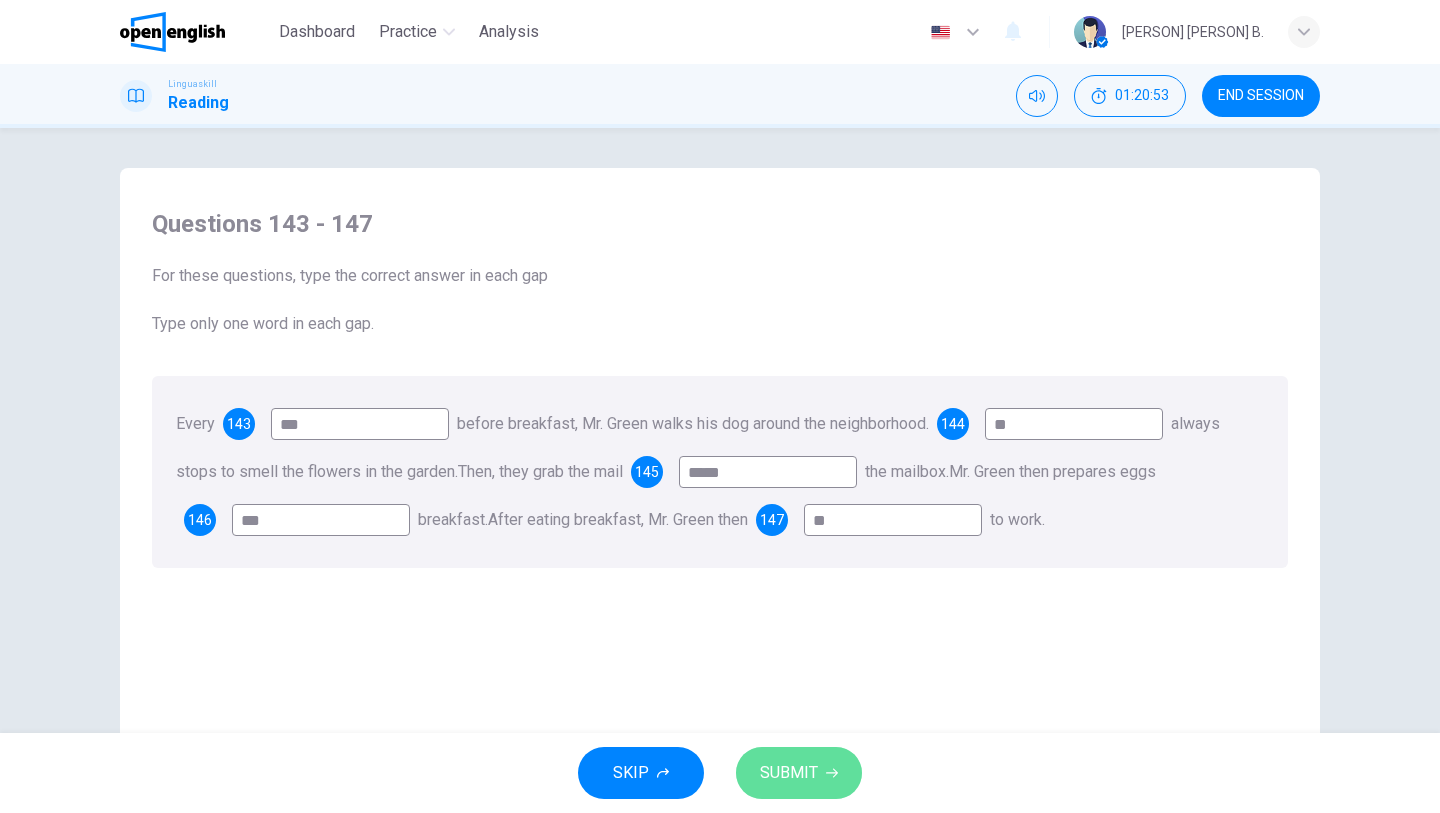 click on "SUBMIT" at bounding box center [789, 773] 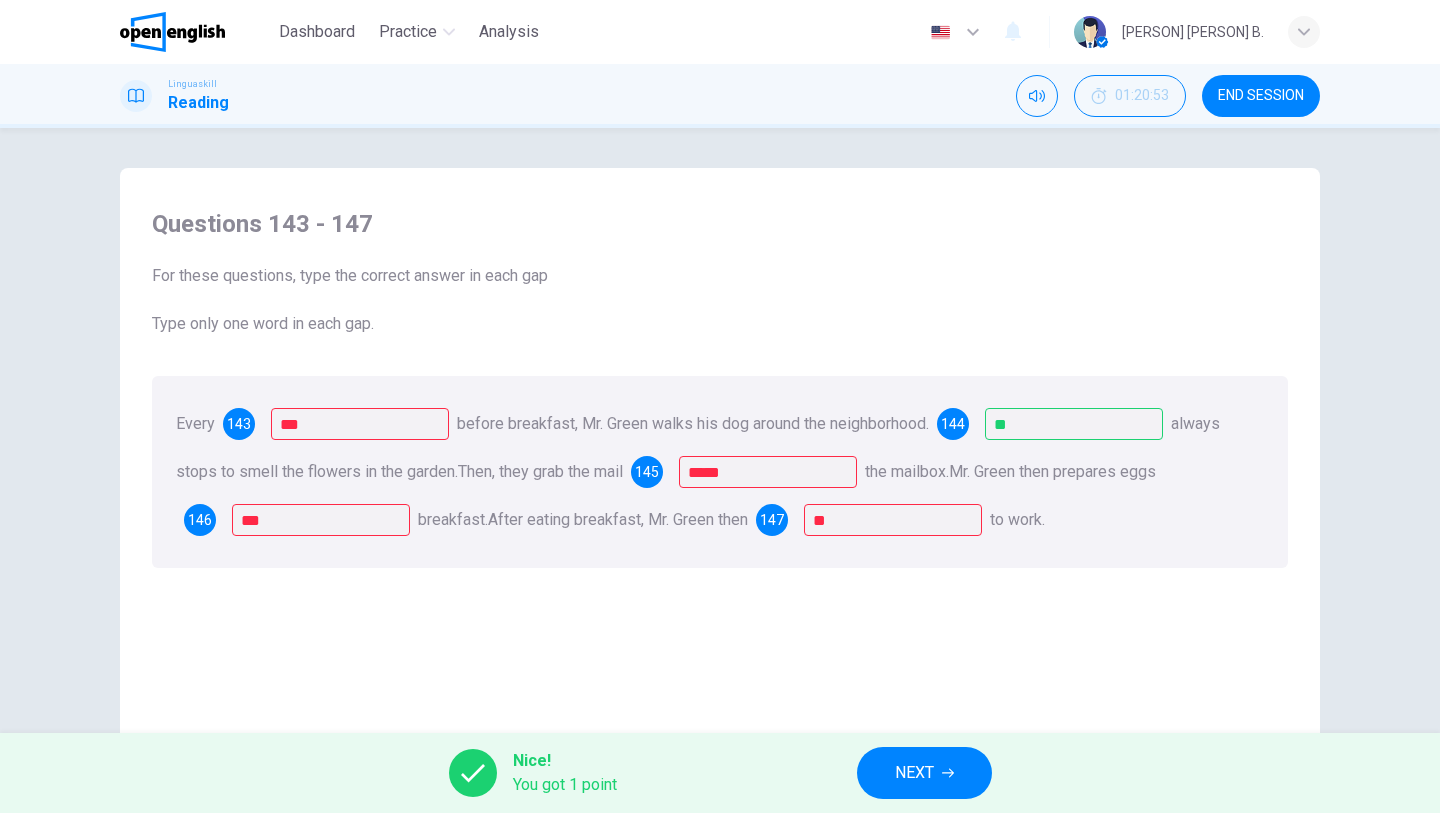 click on "Every 143 *** before breakfast, Mr. Green walks his dog around the neighborhood. 144 ** always stops to smell the flowers in the garden. Then, they grab the mail 145 ***** the mailbox. Mr. Green then prepares eggs 146 *** breakfast. After eating breakfast, Mr. Green then 147 ** to work." at bounding box center [720, 472] 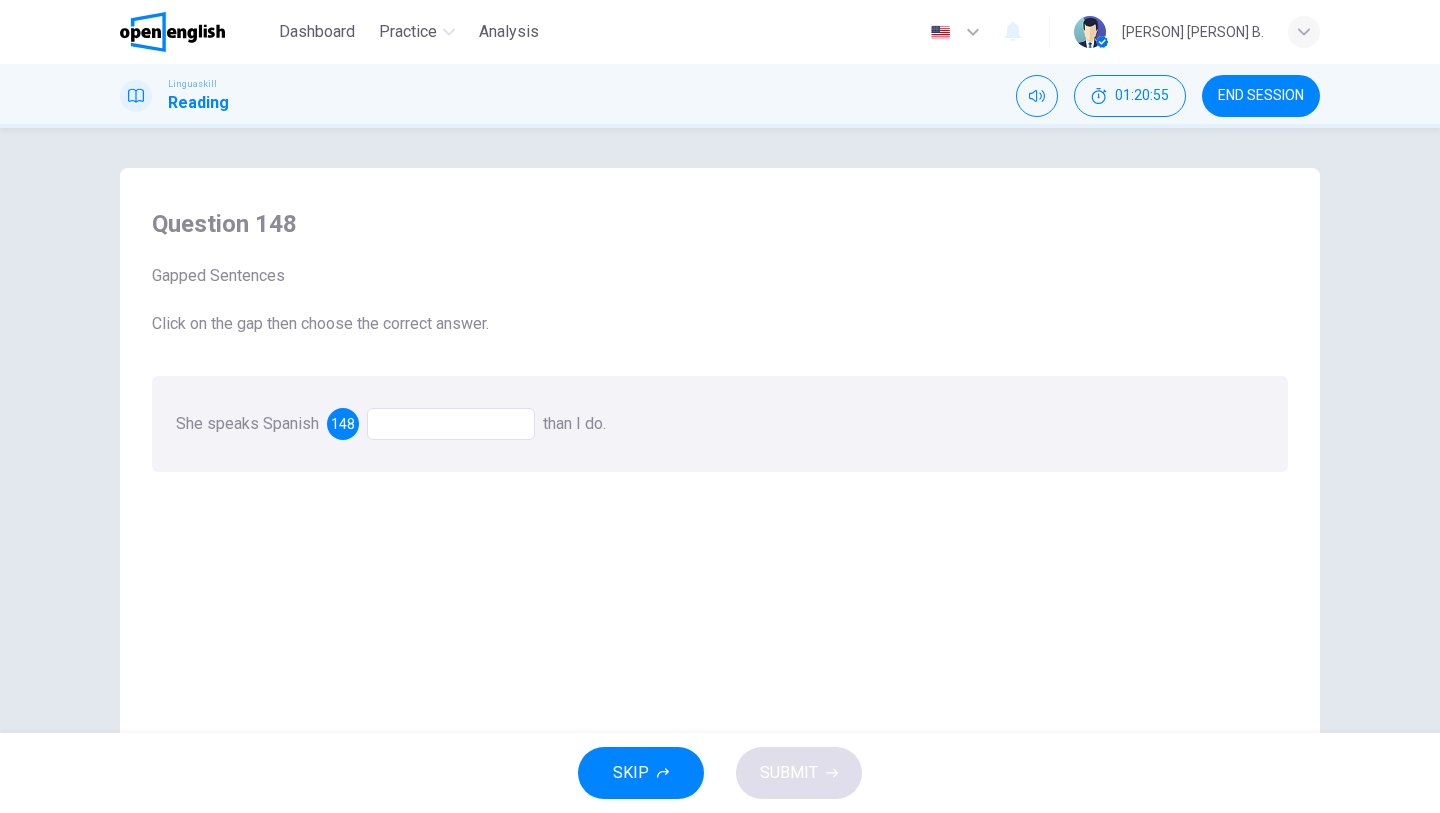 click at bounding box center [451, 424] 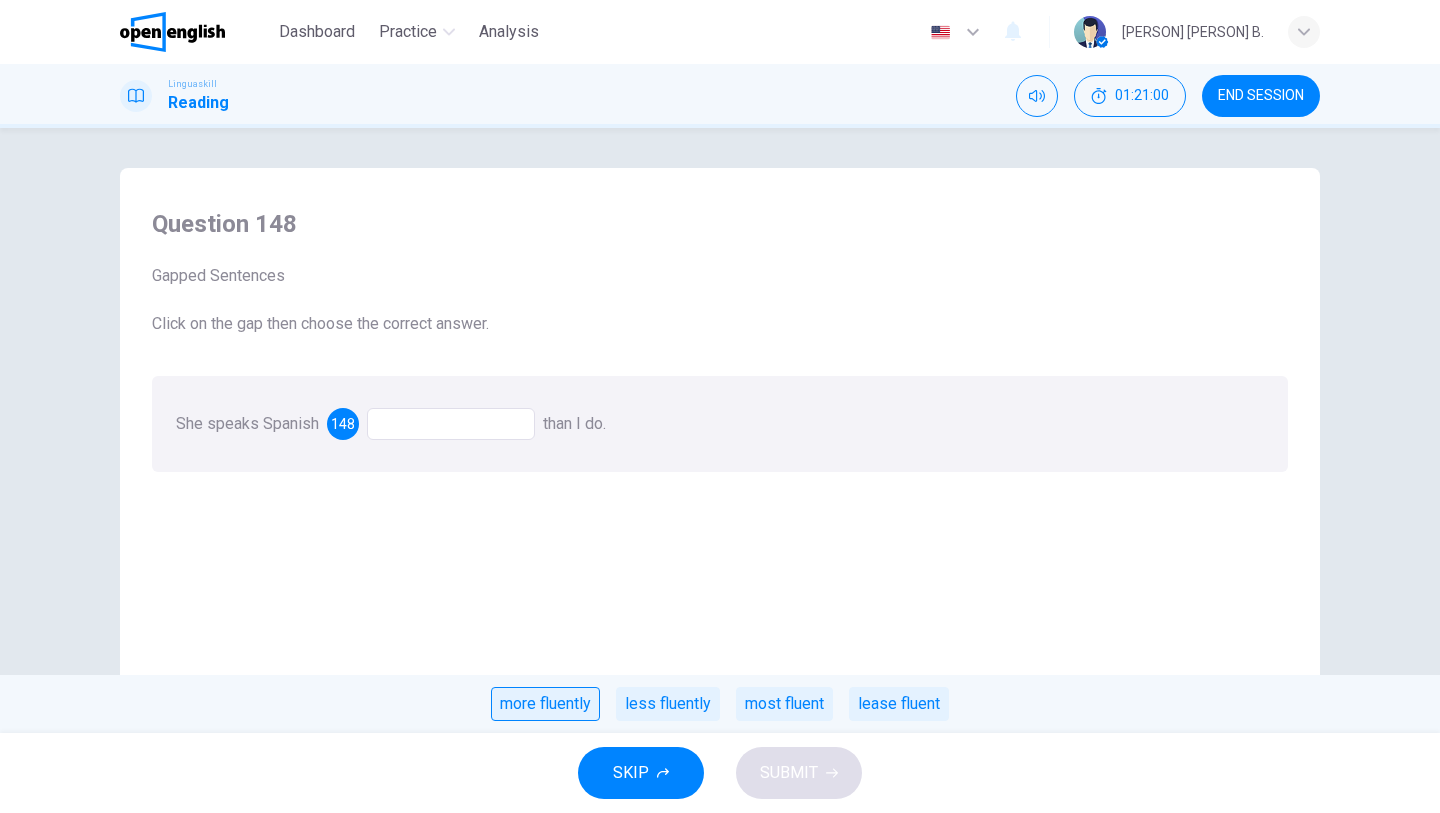 click on "more fluently" at bounding box center (545, 704) 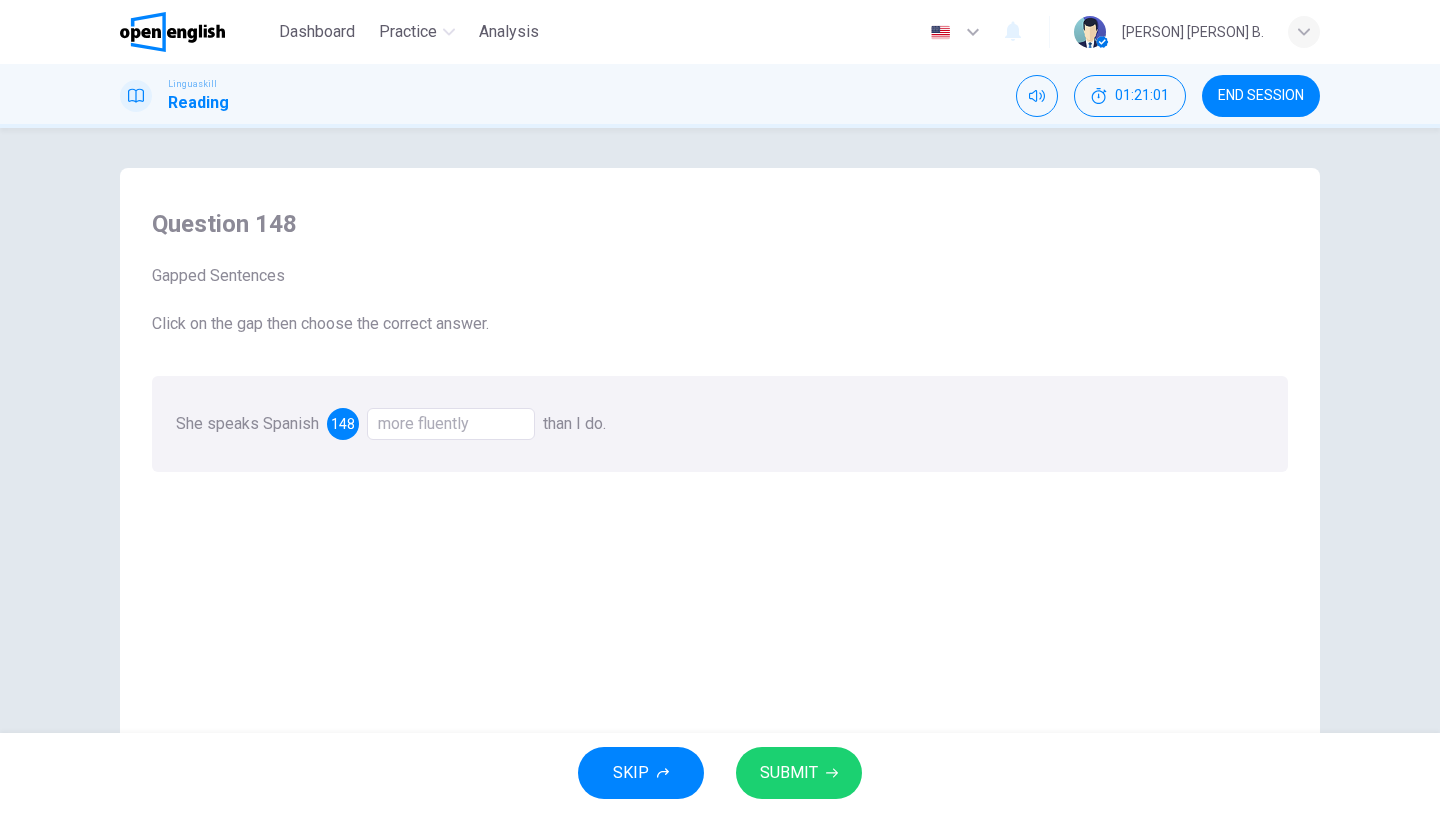click on "SUBMIT" at bounding box center (789, 773) 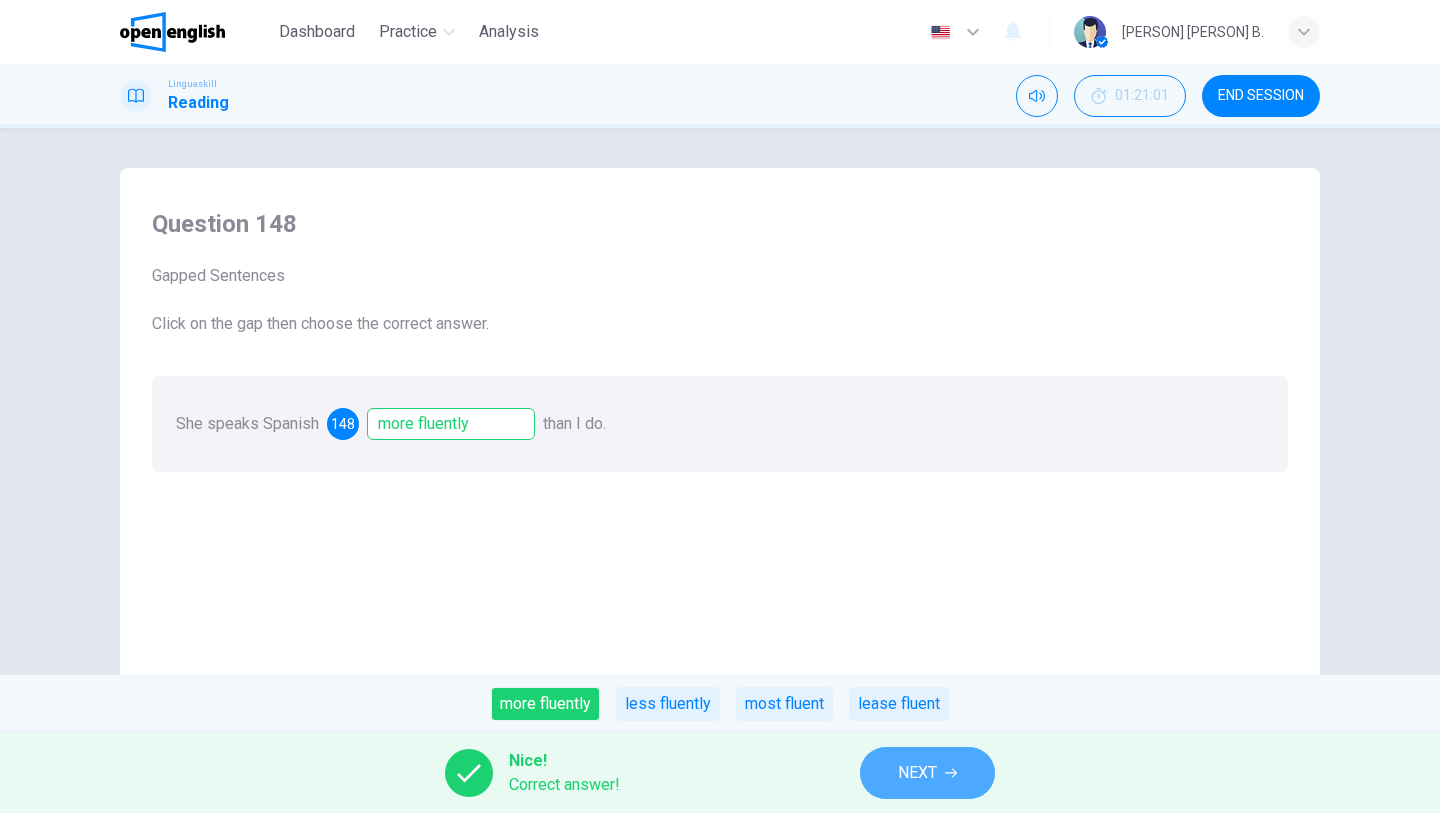 click on "NEXT" at bounding box center (927, 773) 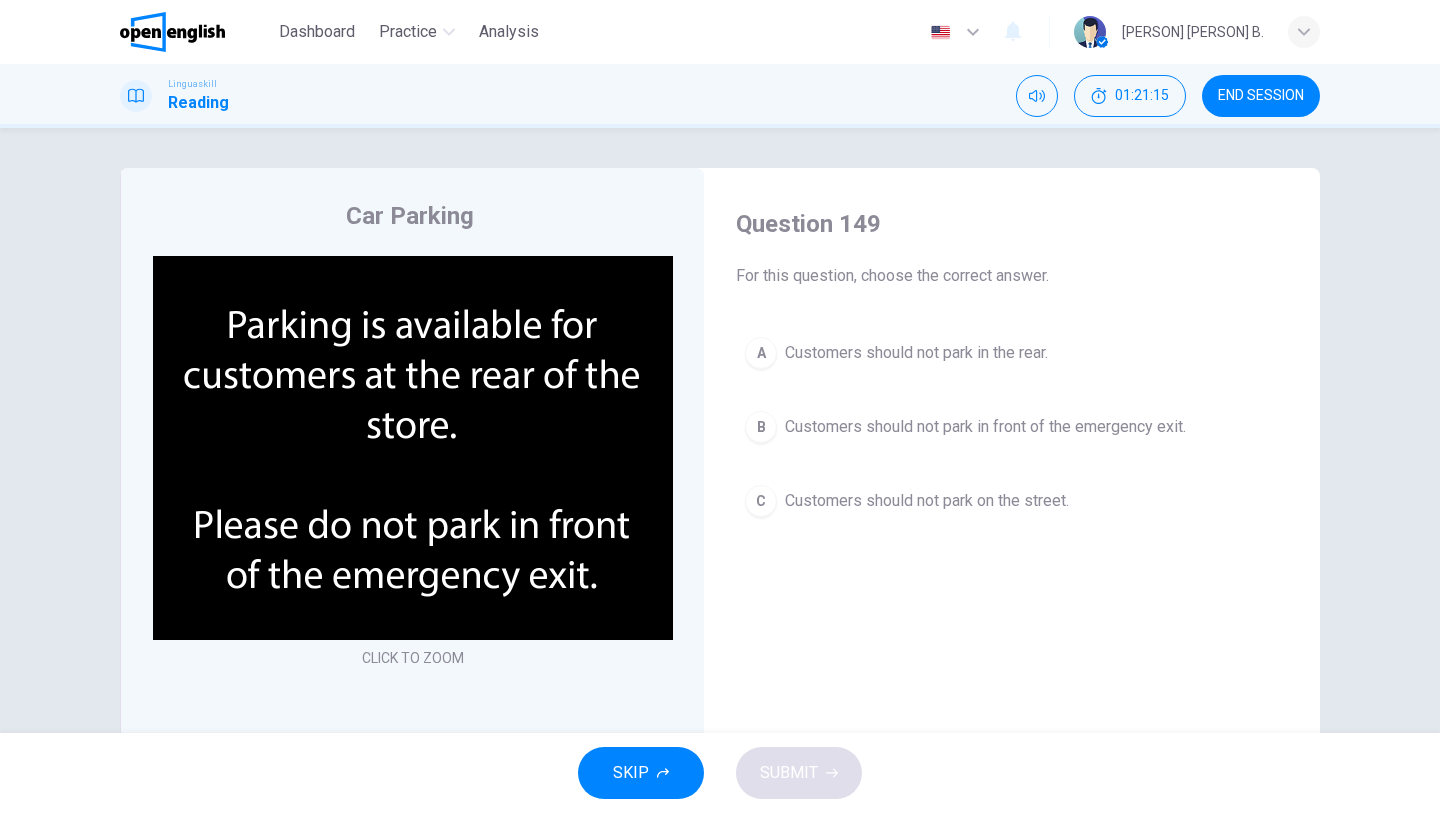 click on "Customers should not park in front of the emergency exit." at bounding box center (985, 427) 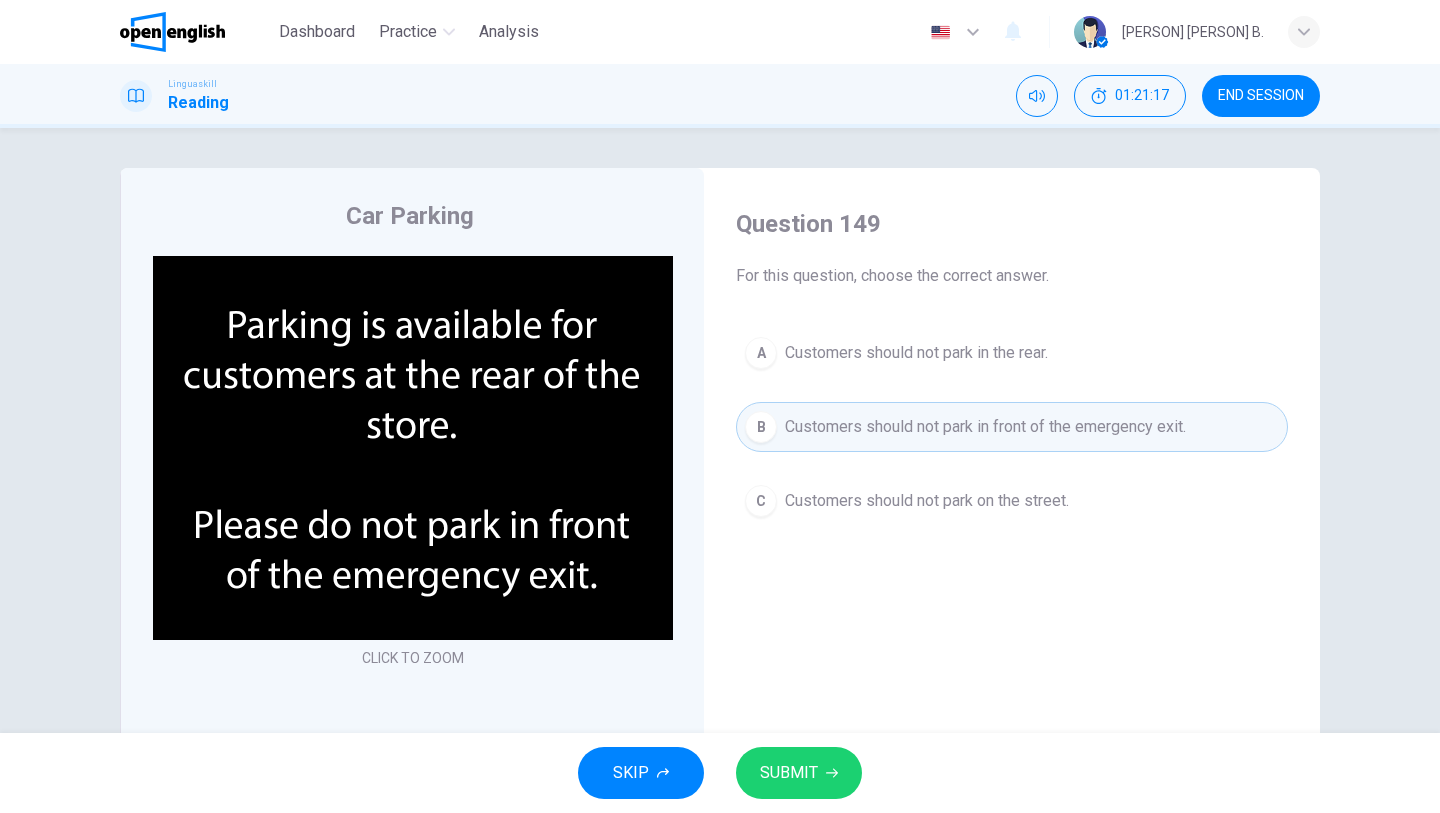 click on "SUBMIT" at bounding box center [789, 773] 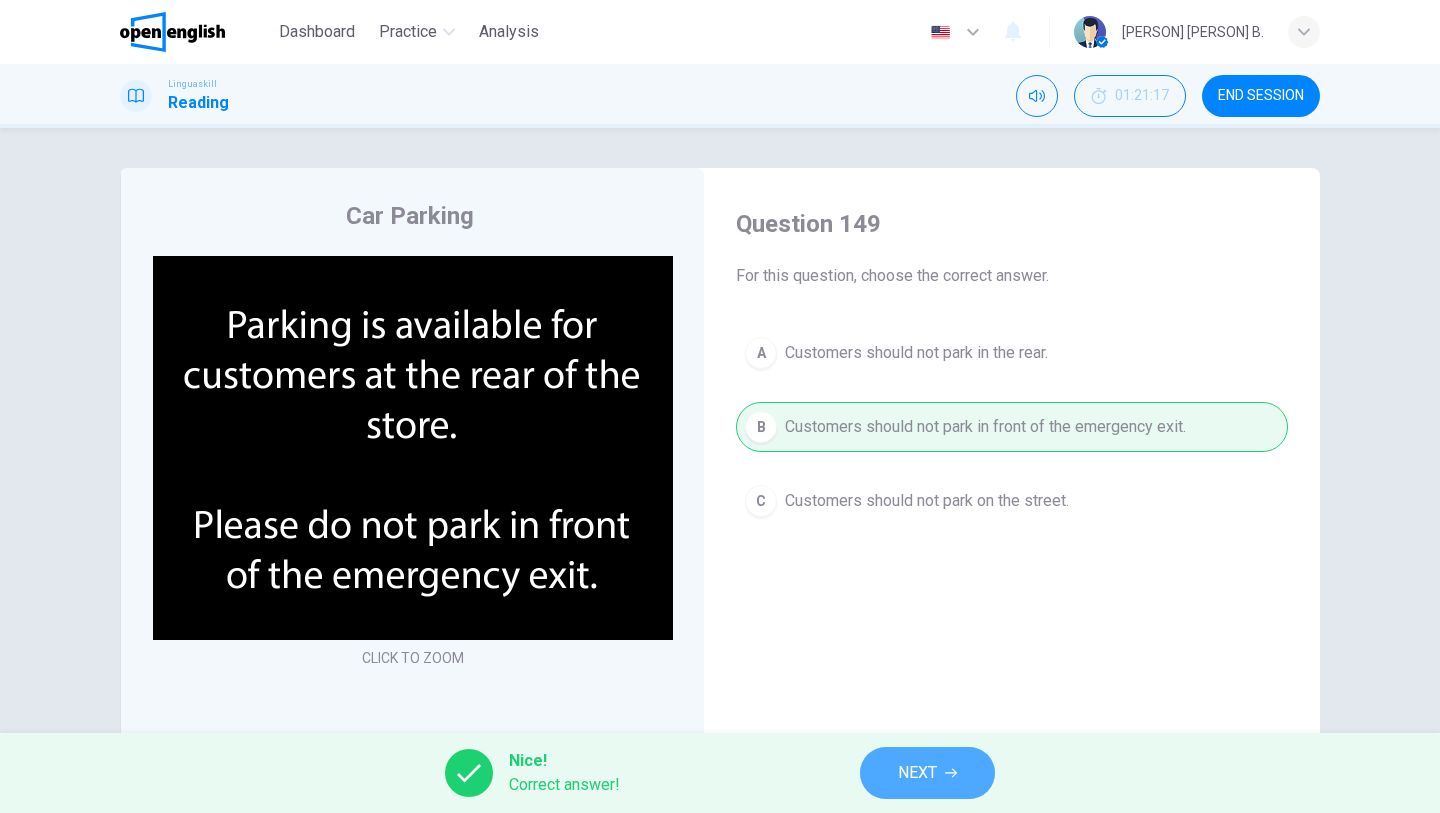 click on "NEXT" at bounding box center (927, 773) 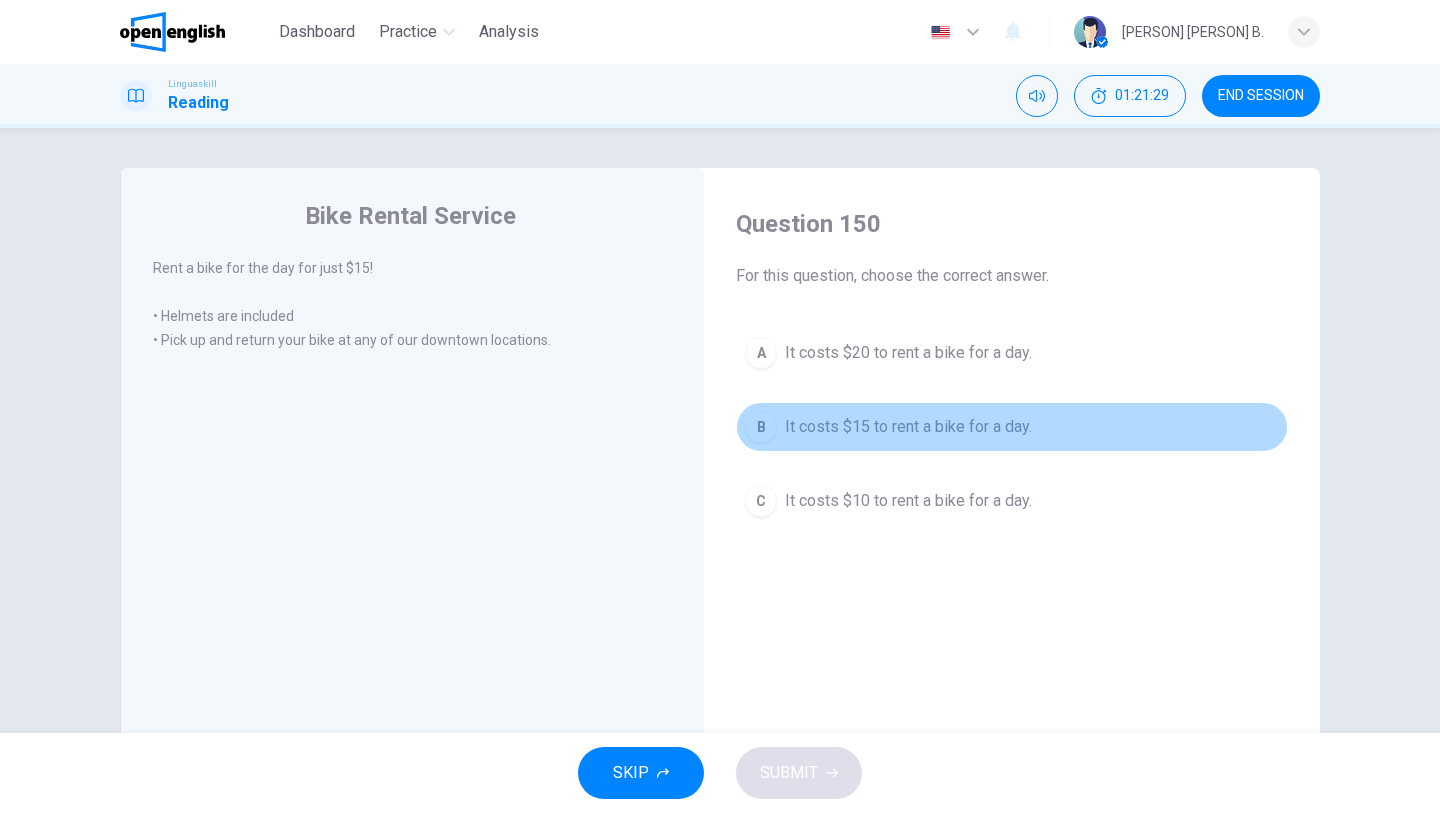 click on "It costs $15 to rent a bike for a day." at bounding box center (908, 427) 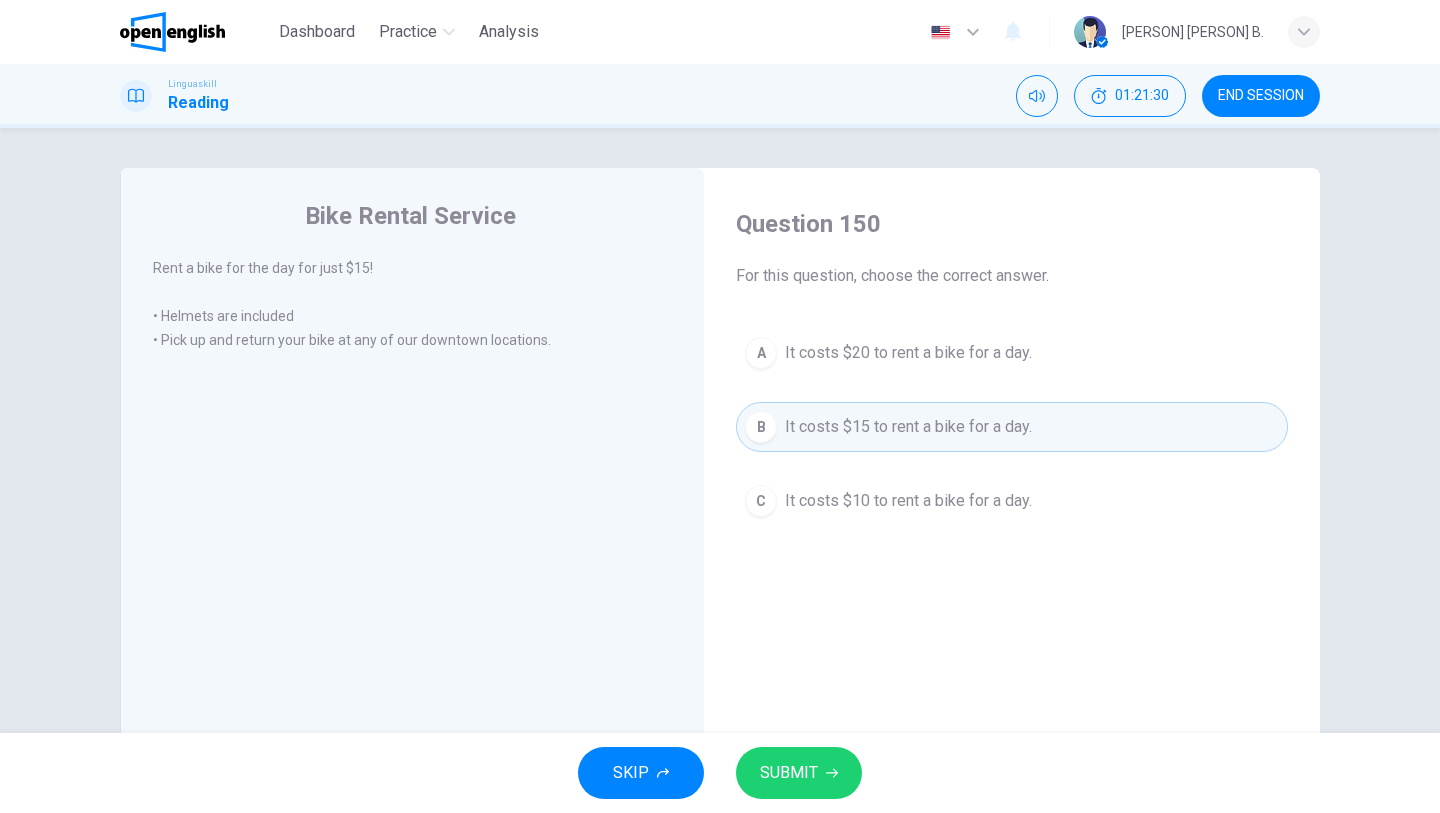 click on "SUBMIT" at bounding box center [789, 773] 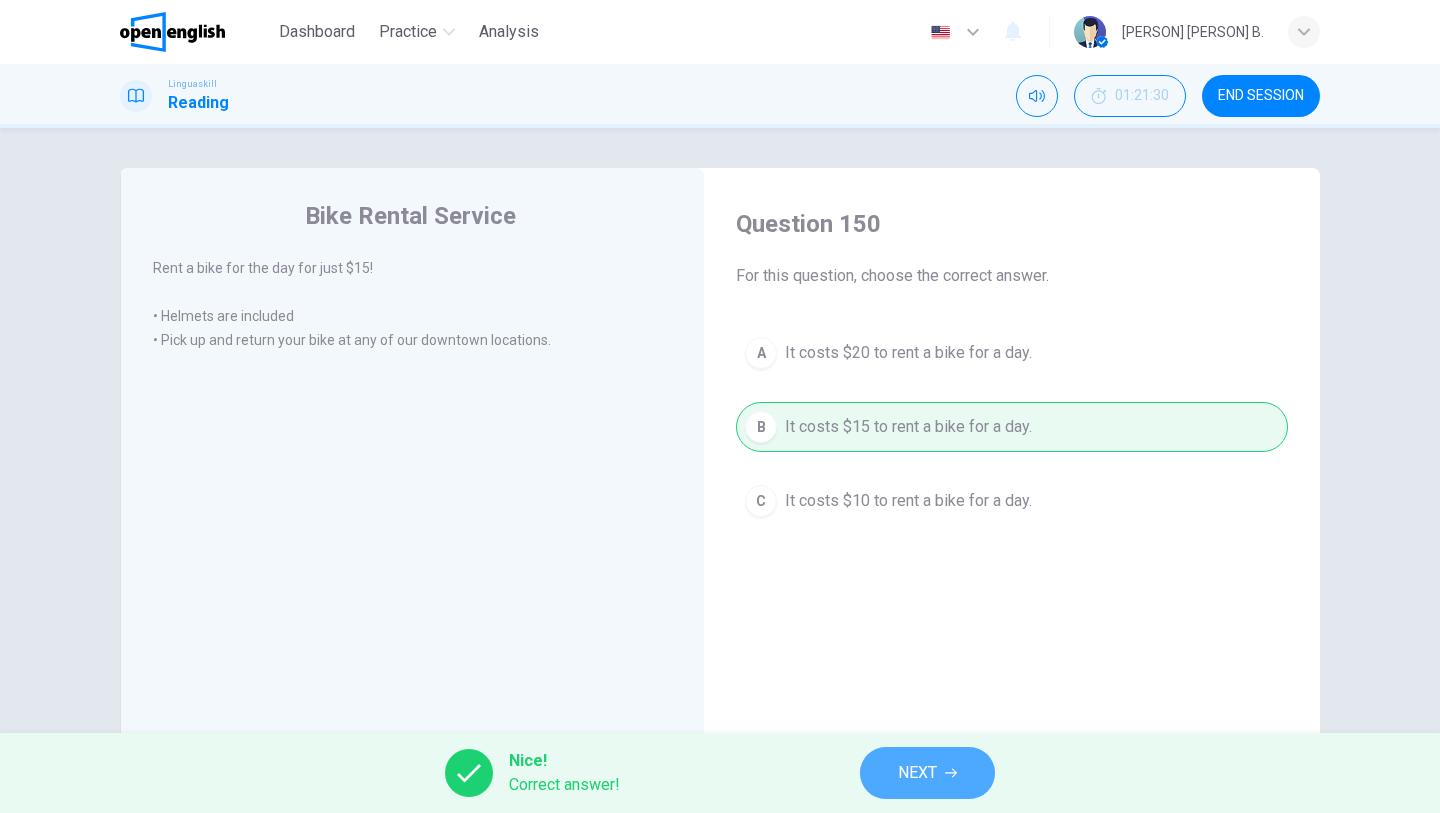 click on "NEXT" at bounding box center [917, 773] 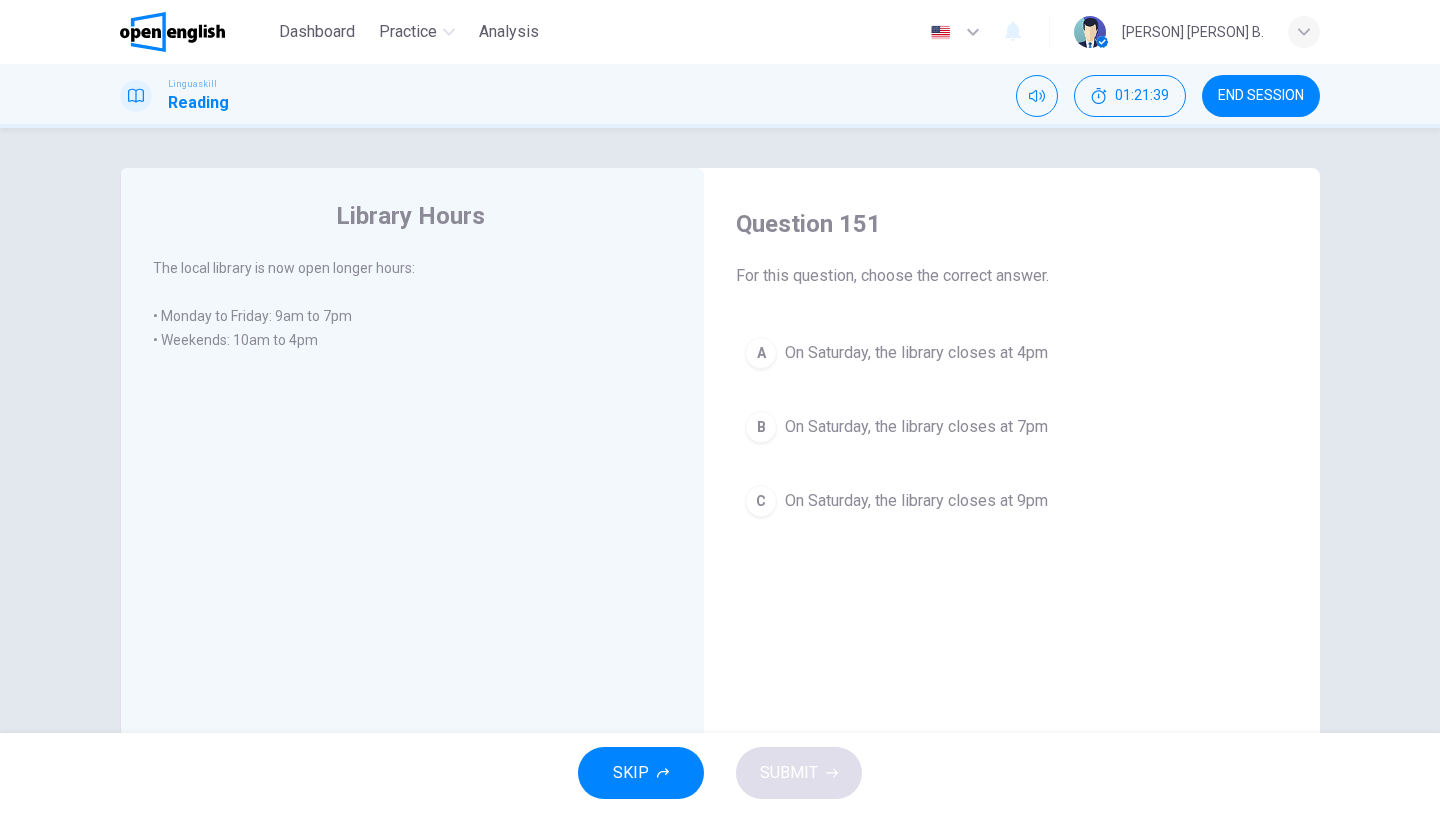 click on "On Saturday, the library closes at 9pm" at bounding box center (916, 501) 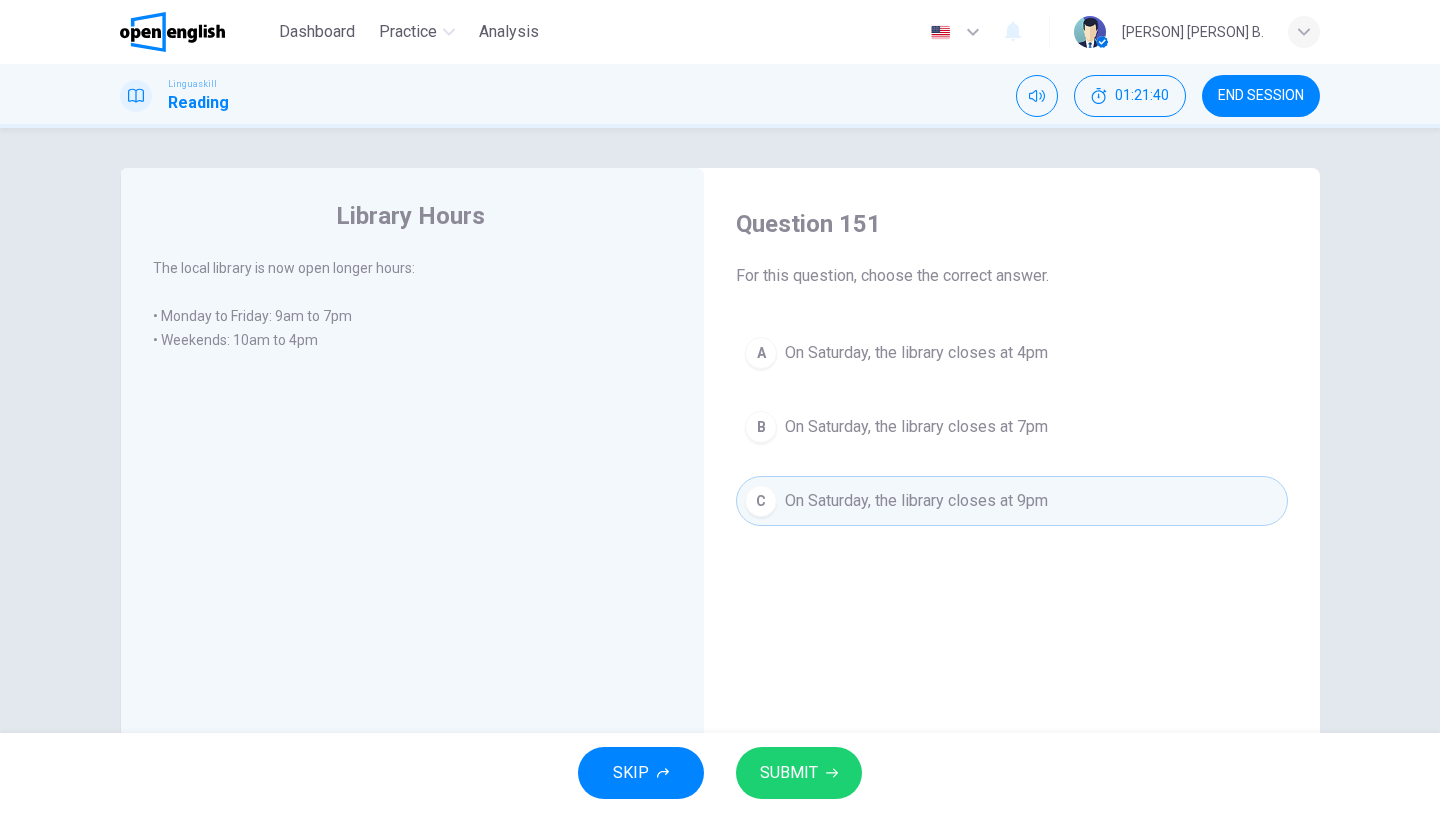 click on "SUBMIT" at bounding box center (789, 773) 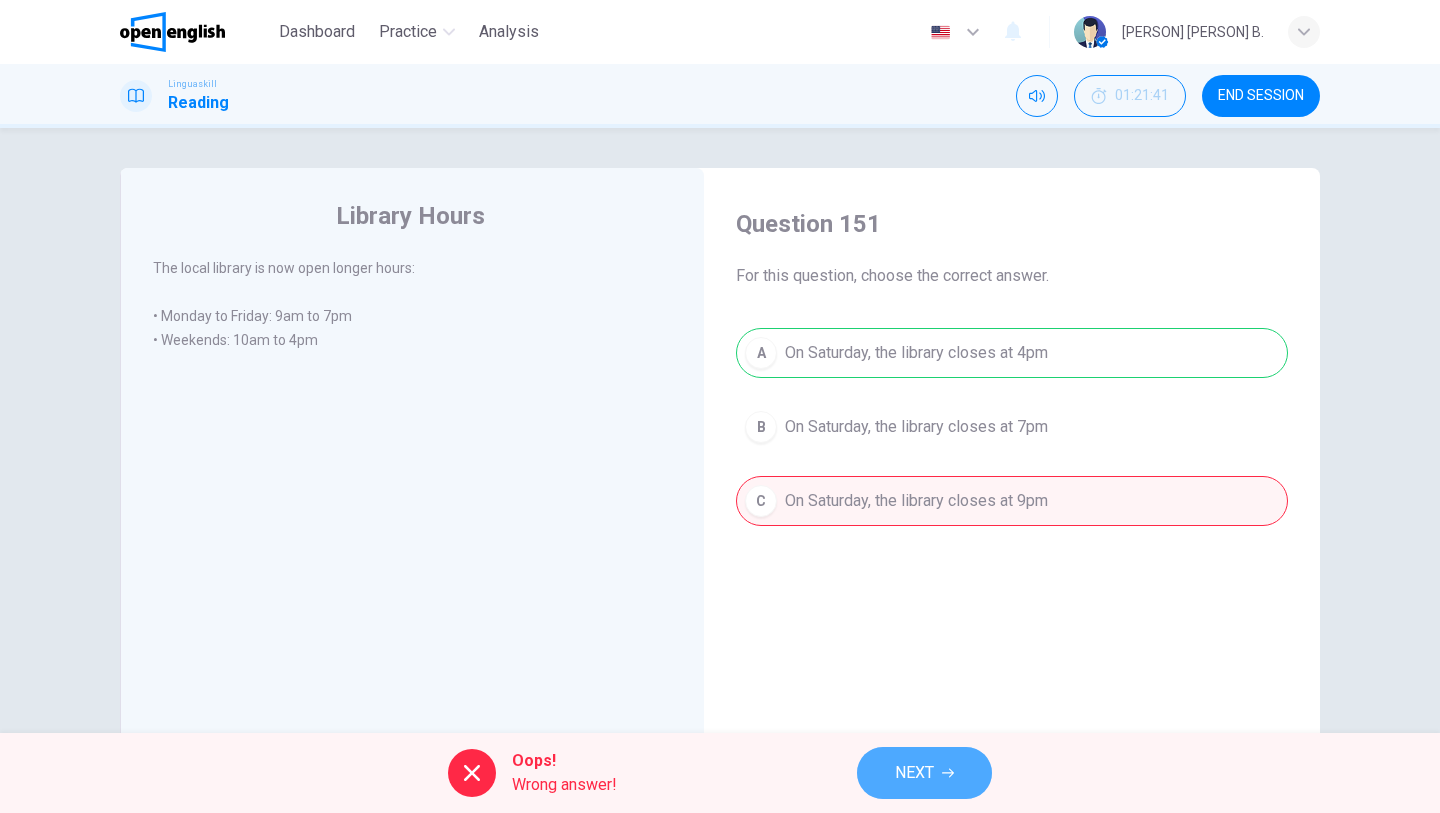 click on "NEXT" at bounding box center [914, 773] 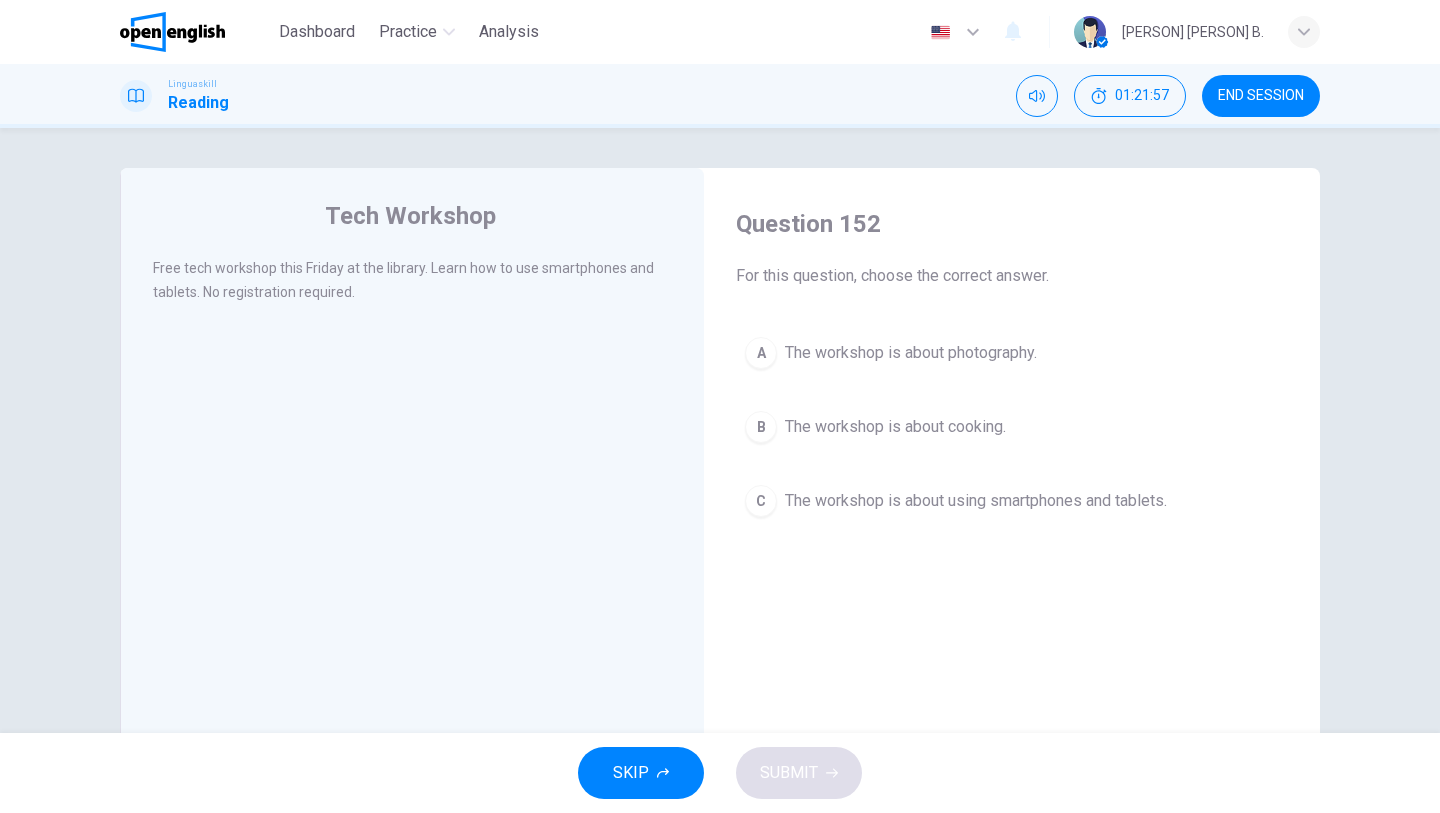 click on "The workshop is about using smartphones and tablets." at bounding box center [976, 501] 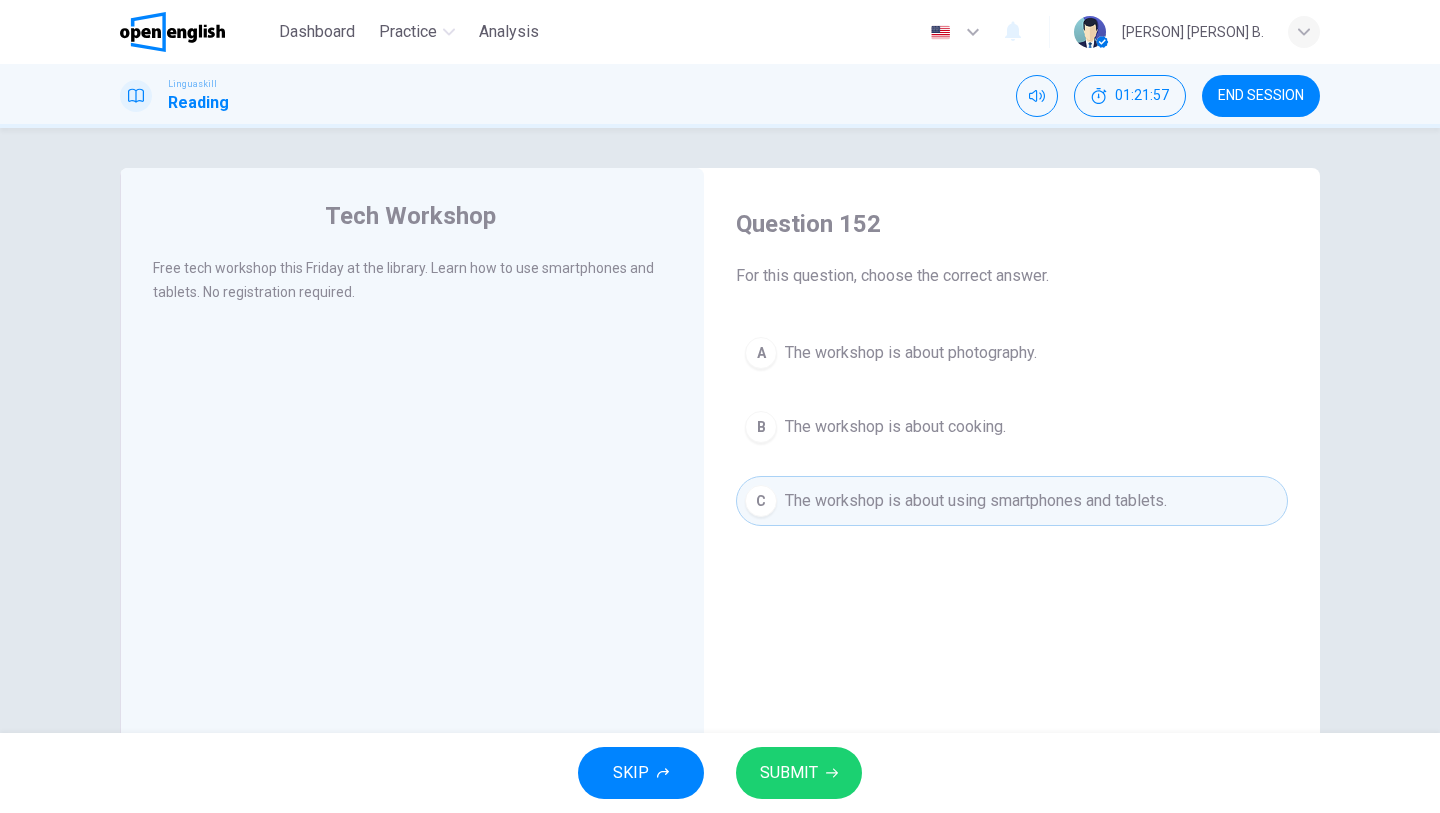 click on "SKIP SUBMIT" at bounding box center [720, 773] 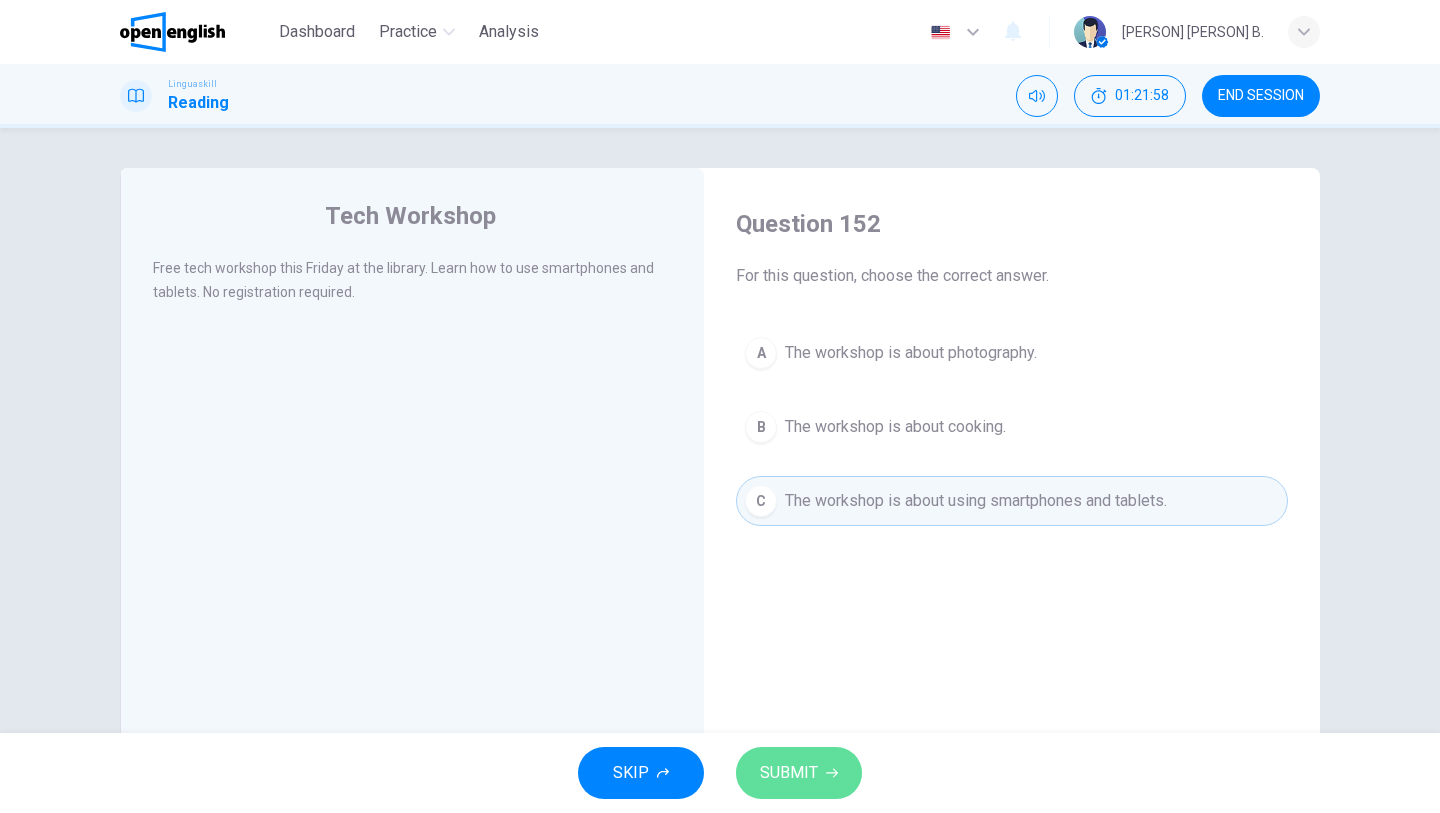 click on "SUBMIT" at bounding box center (799, 773) 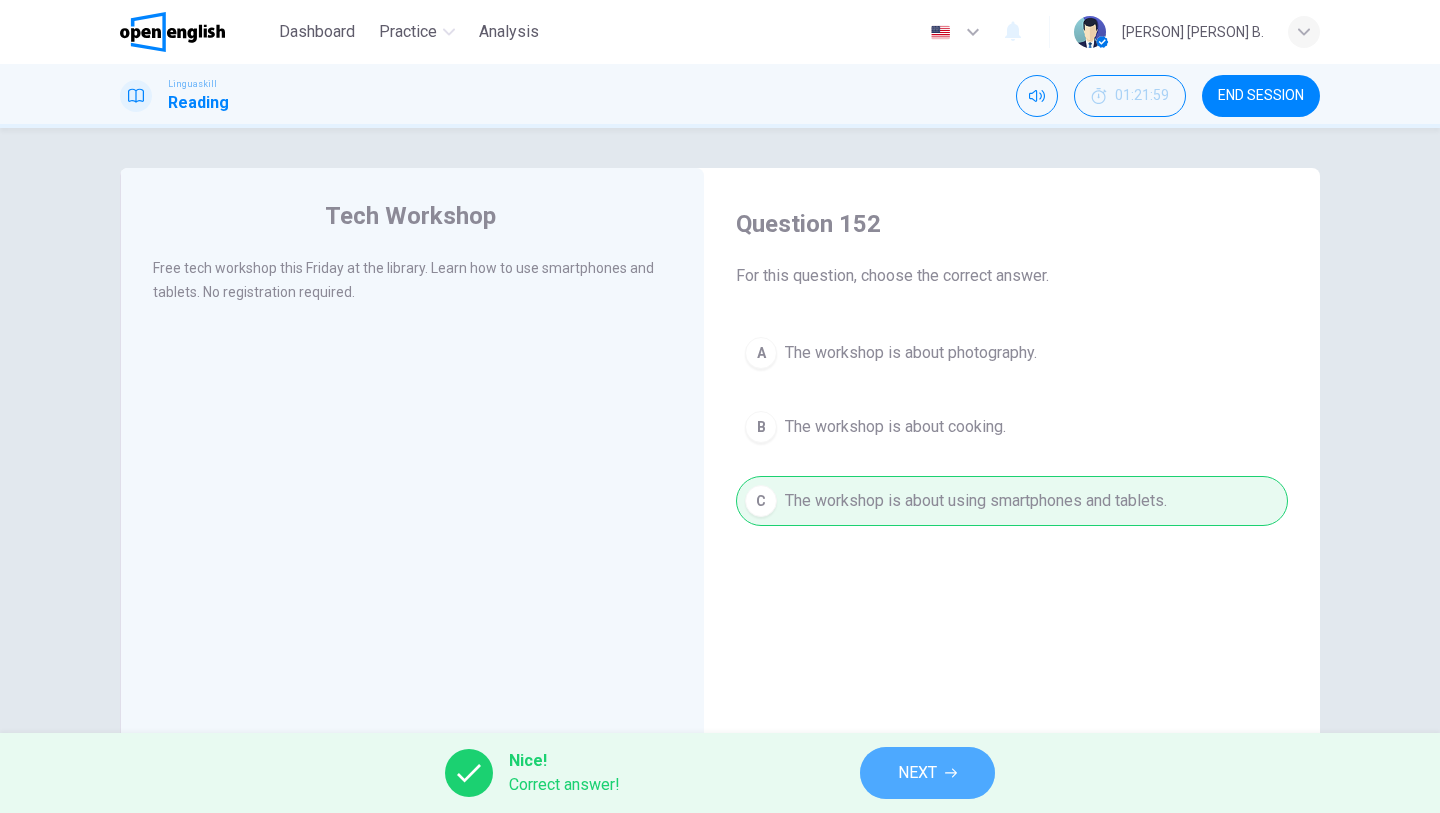 click 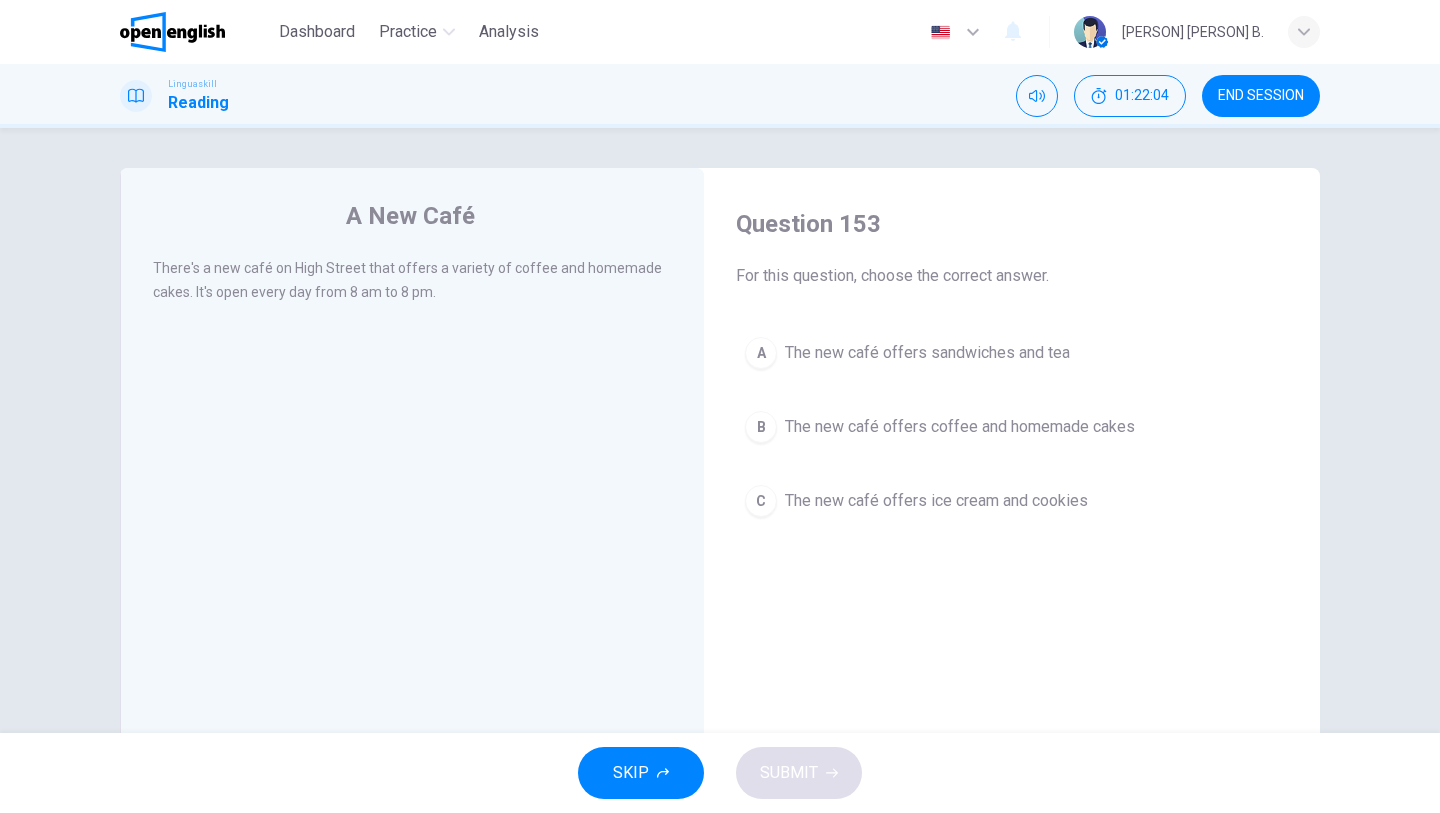 click on "The new café offers coffee and homemade cakes" at bounding box center (960, 427) 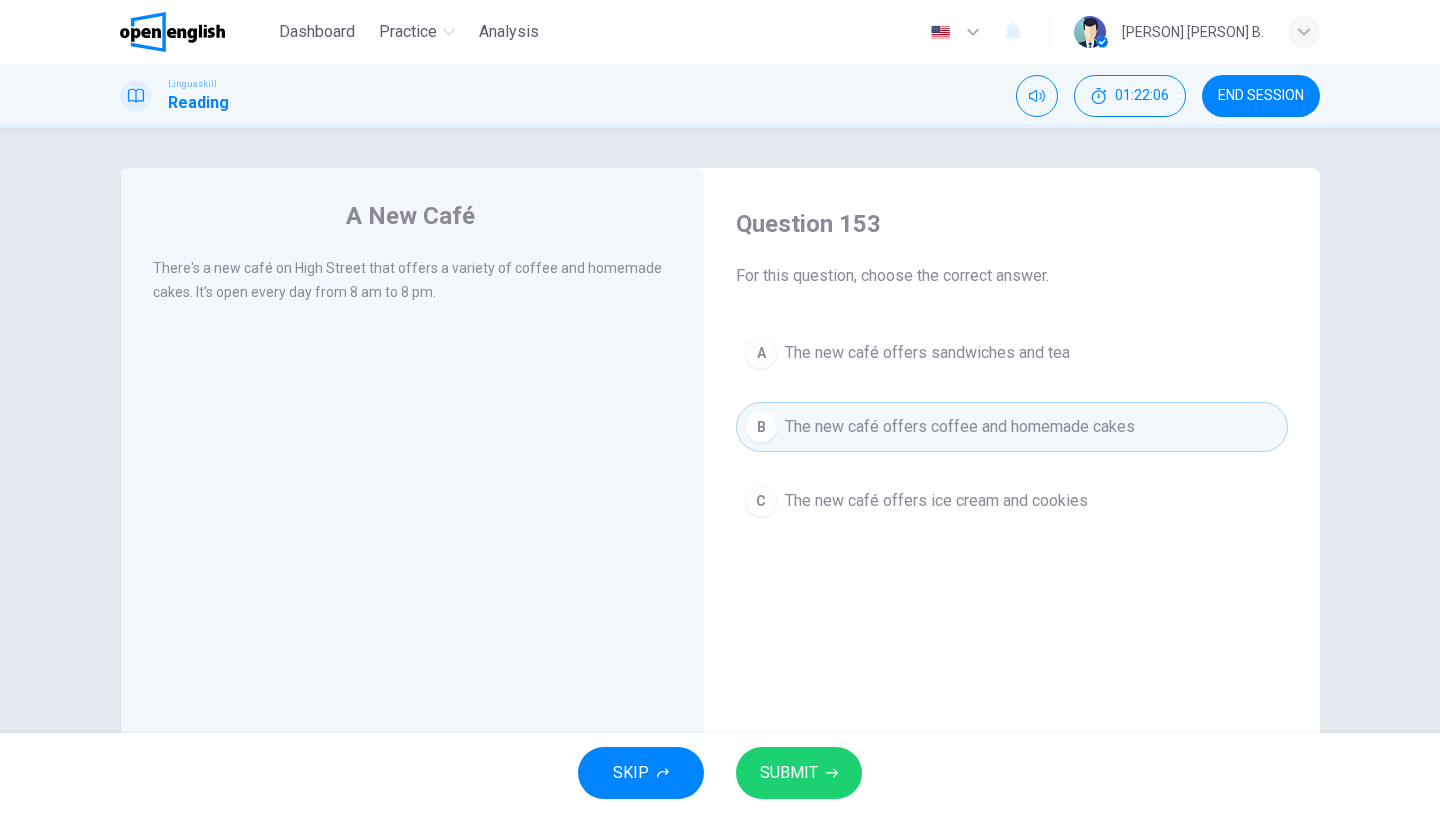 click on "SUBMIT" at bounding box center [789, 773] 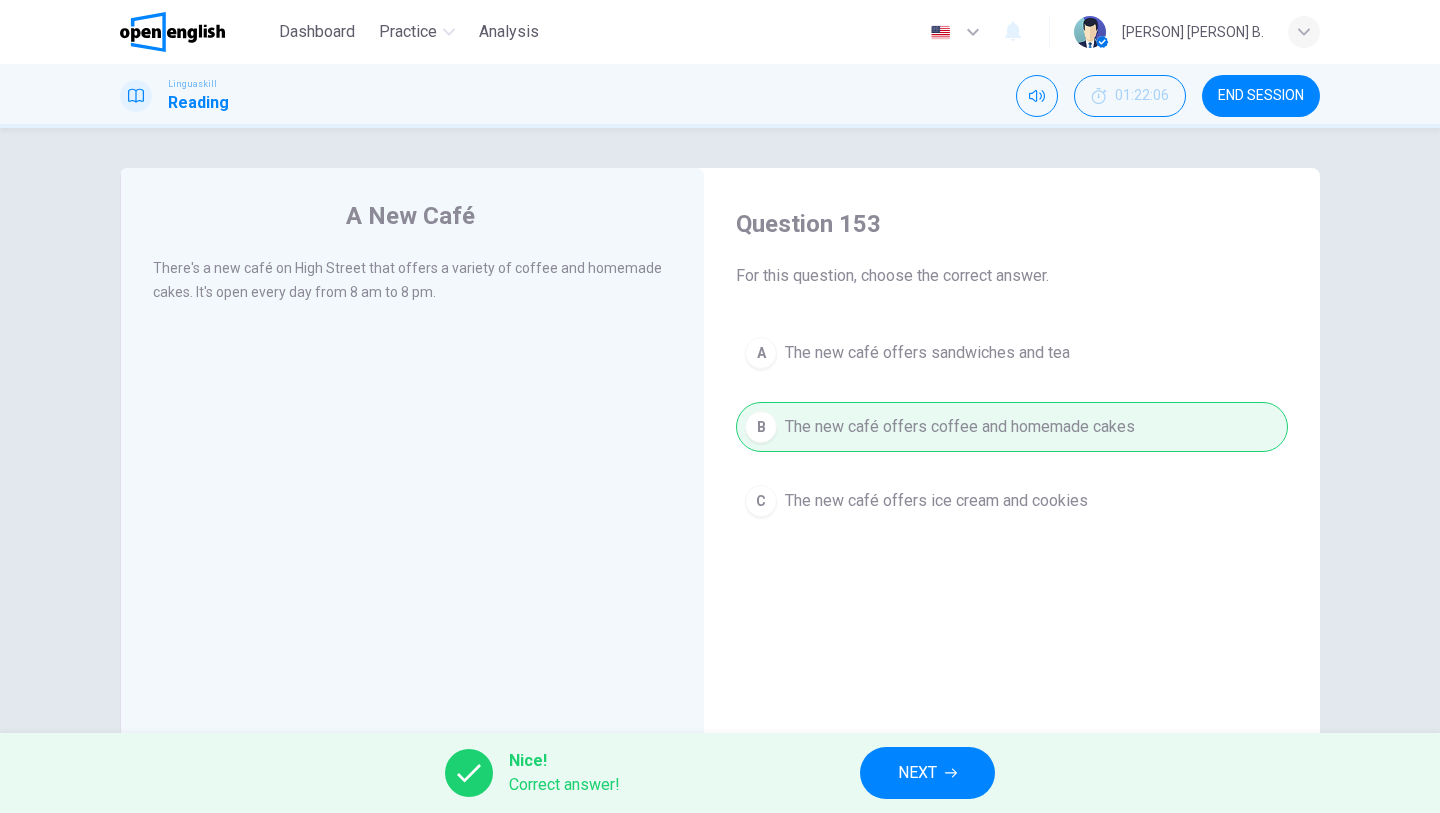 click on "NEXT" at bounding box center (927, 773) 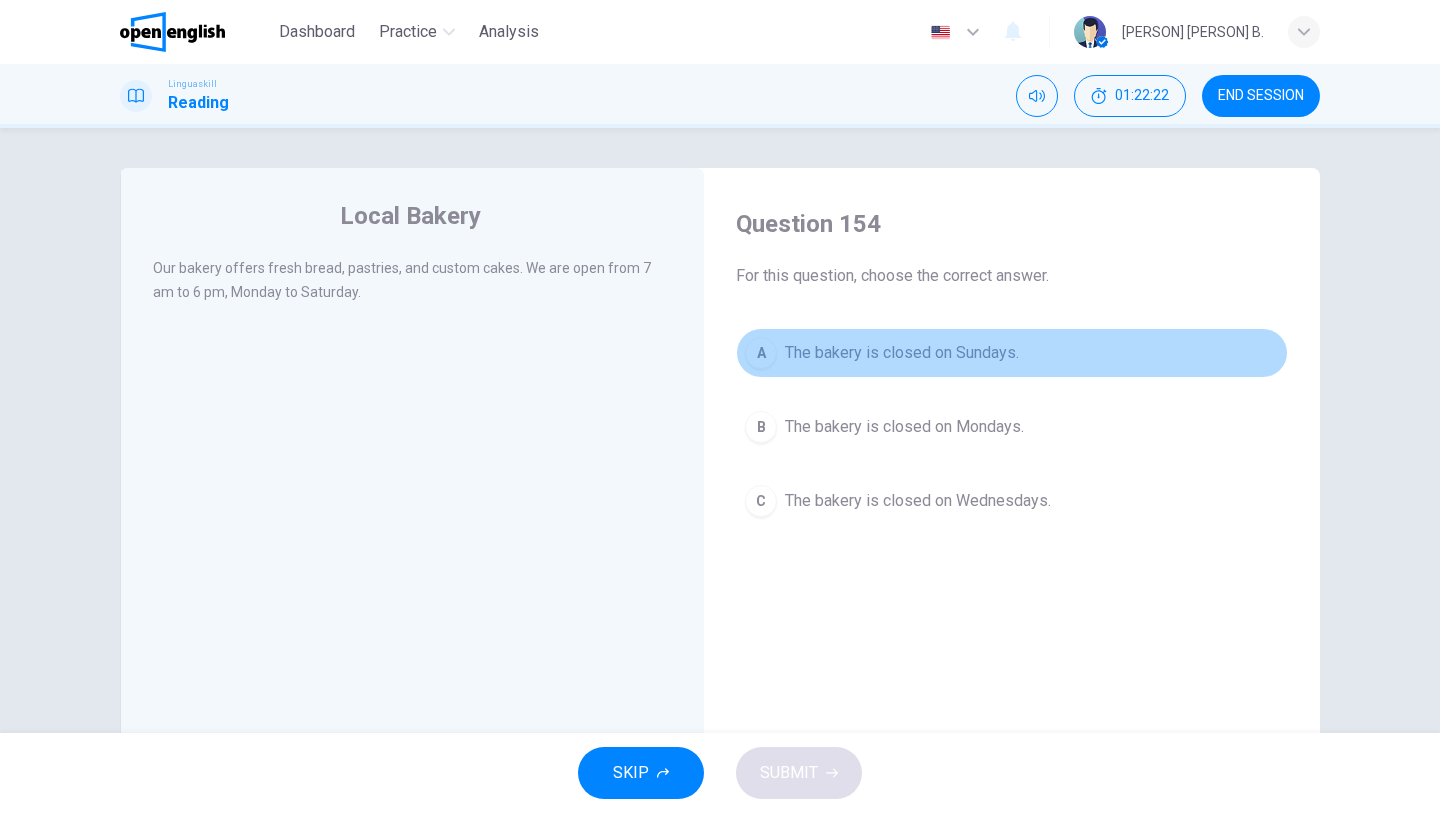 click on "The bakery is closed on Sundays." at bounding box center [902, 353] 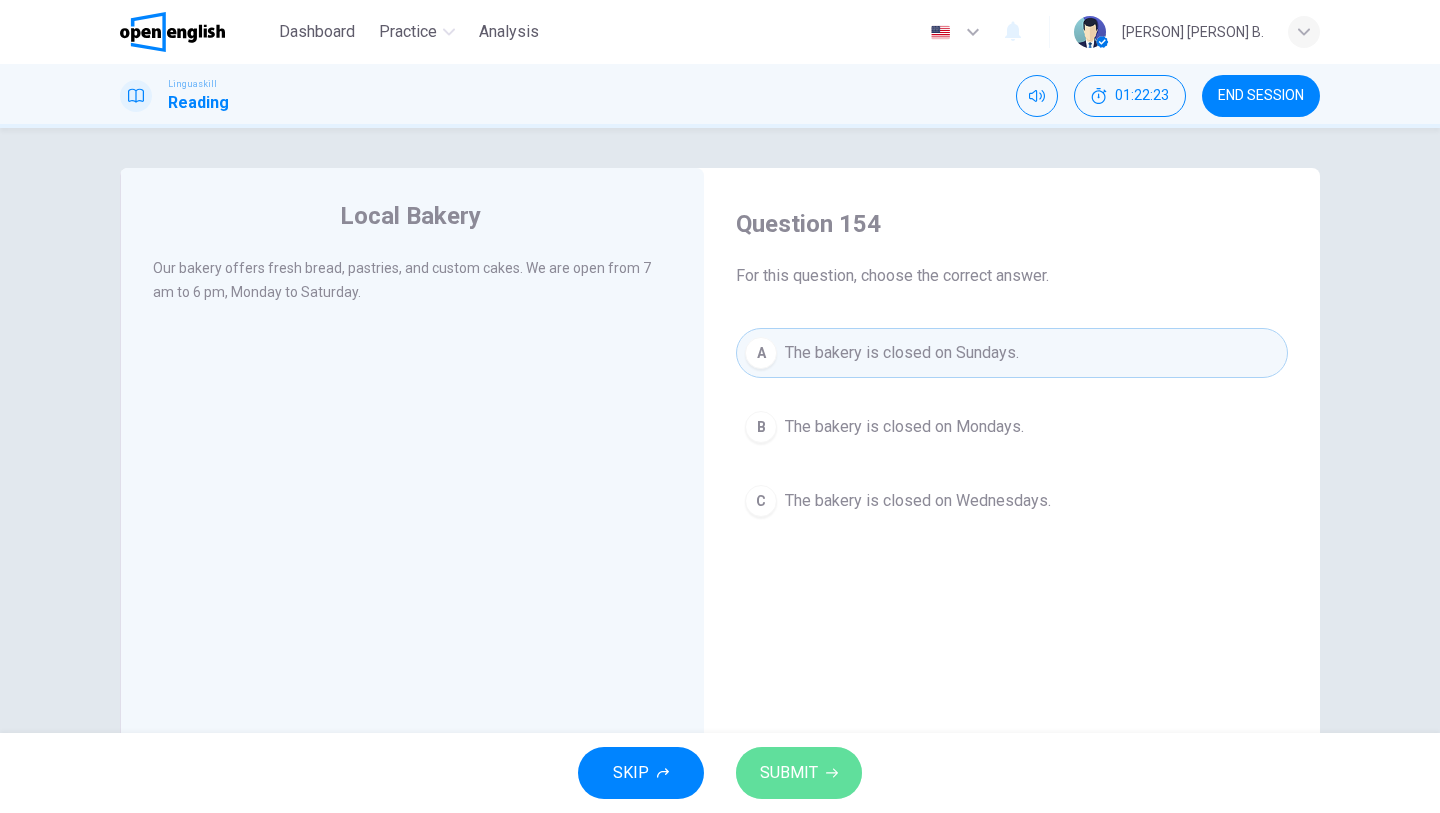 click on "SUBMIT" at bounding box center [799, 773] 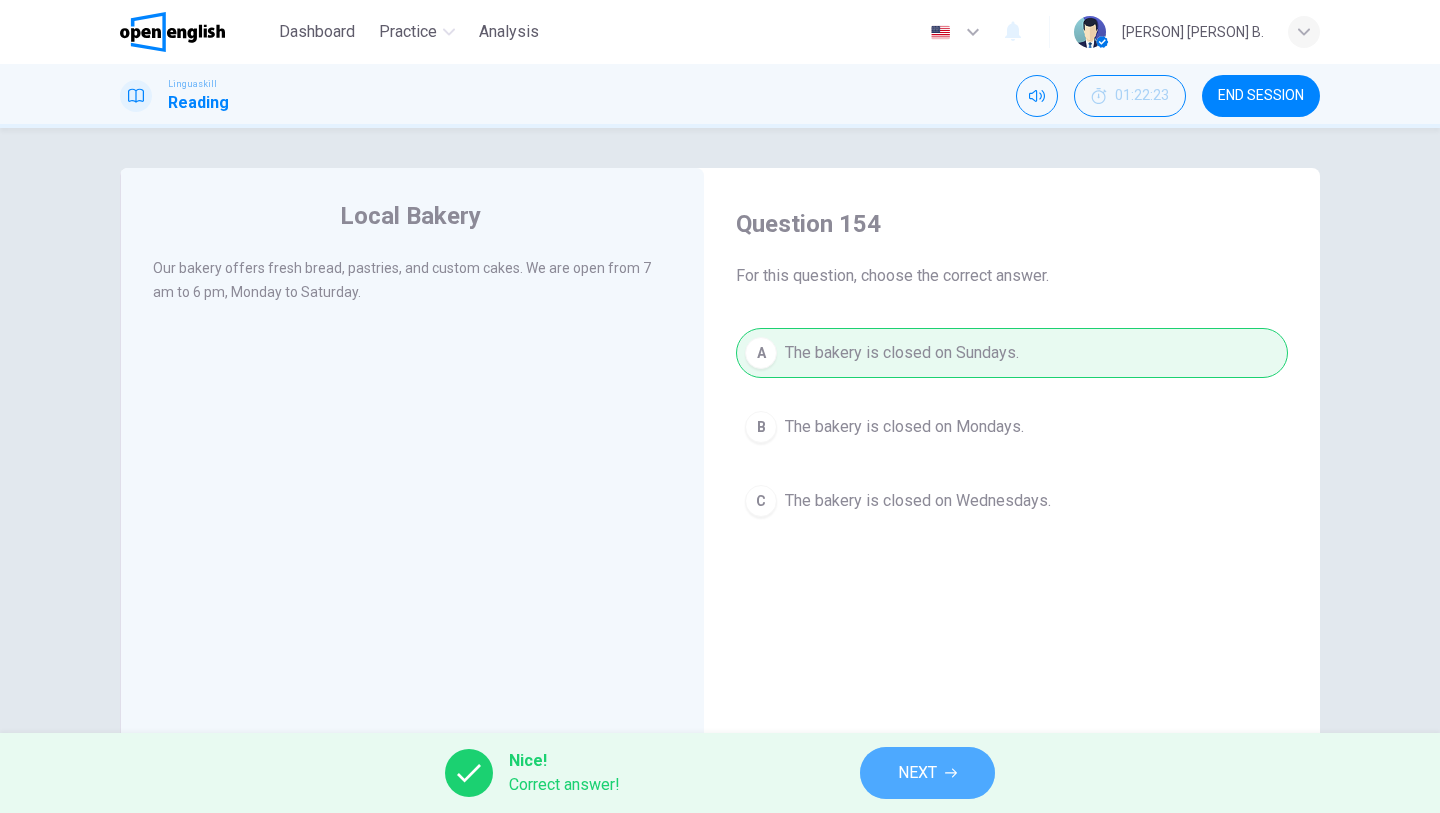 click on "NEXT" at bounding box center [917, 773] 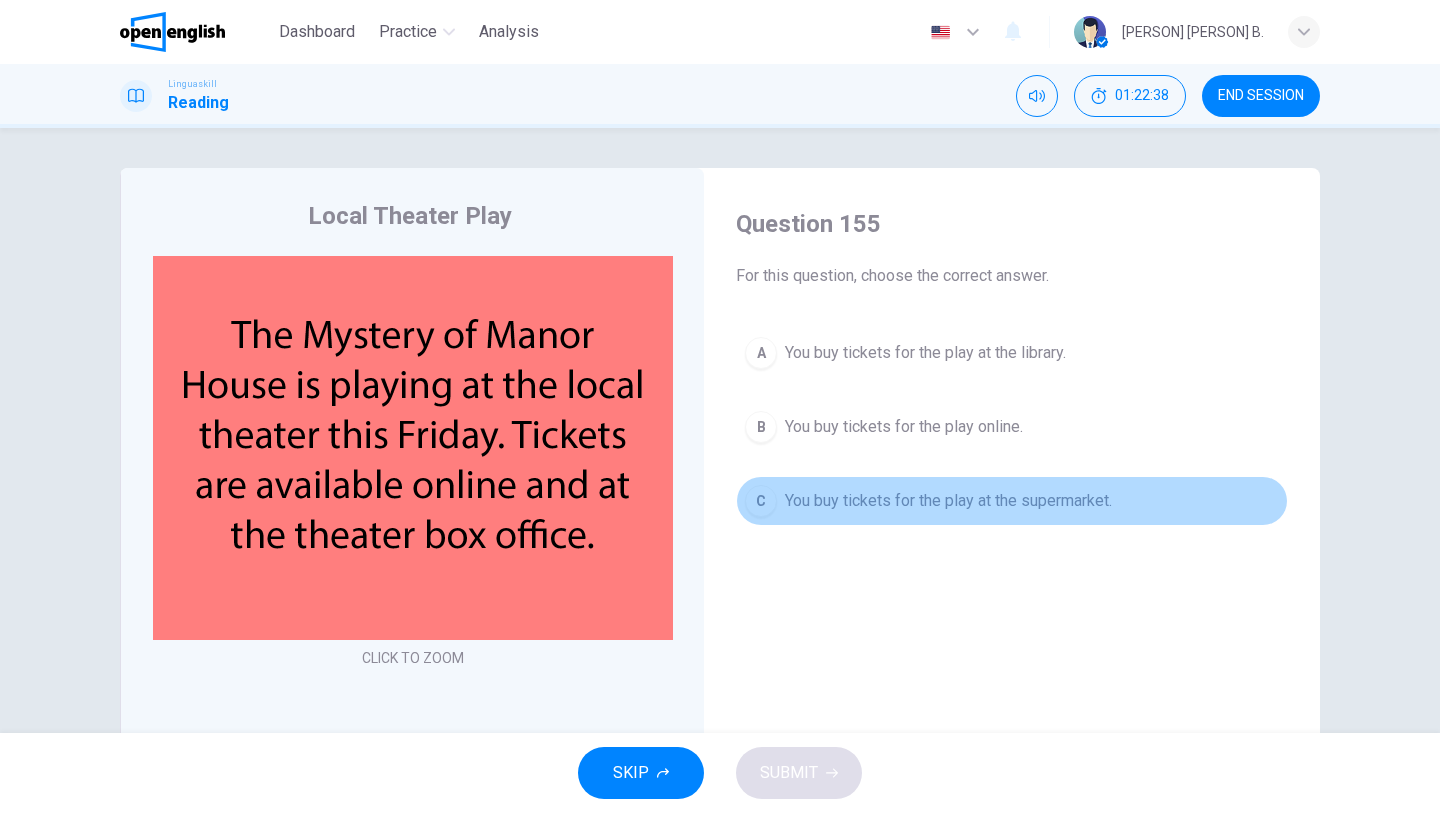 click on "You buy tickets for the play at the supermarket." at bounding box center (948, 501) 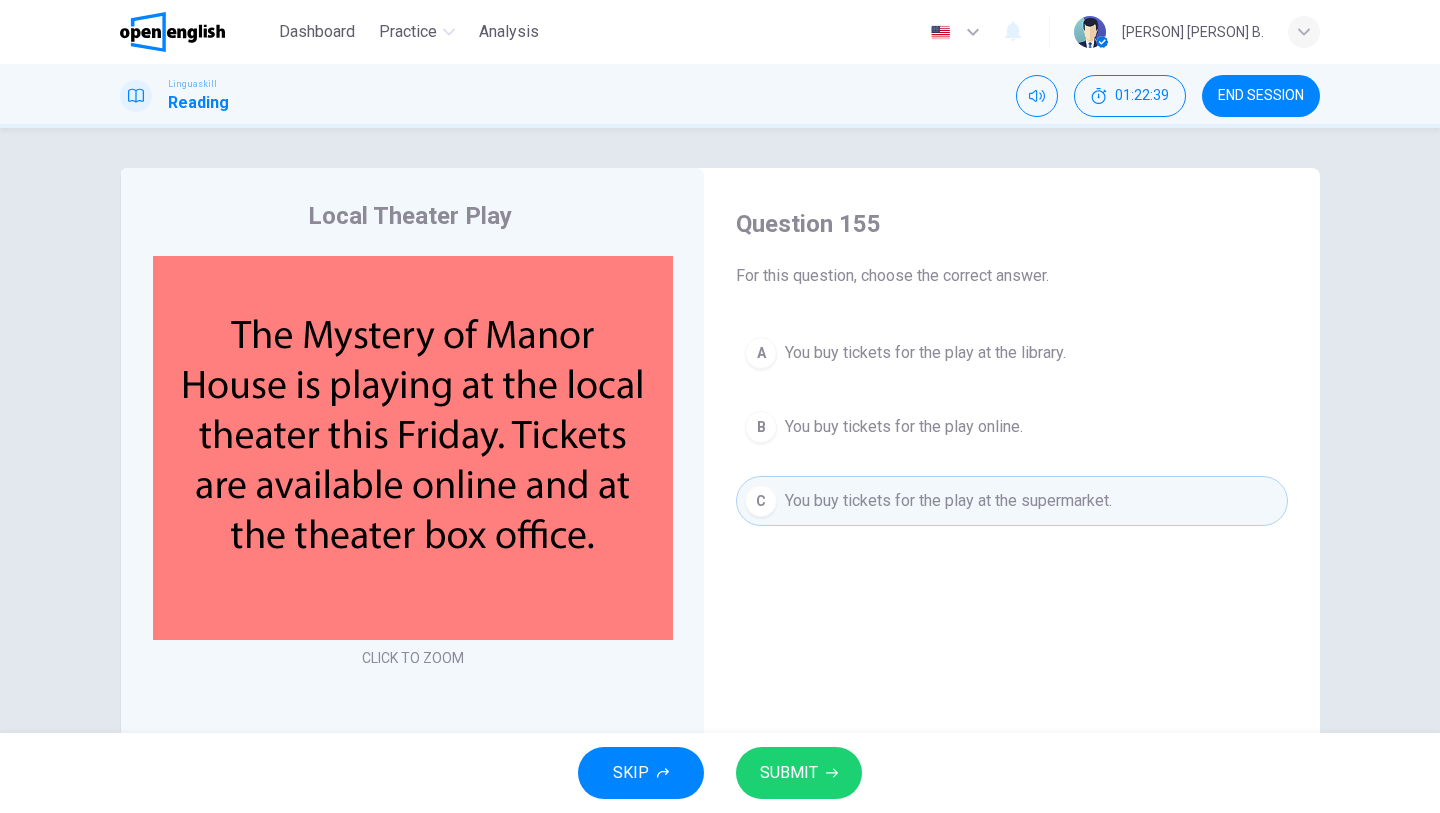 click 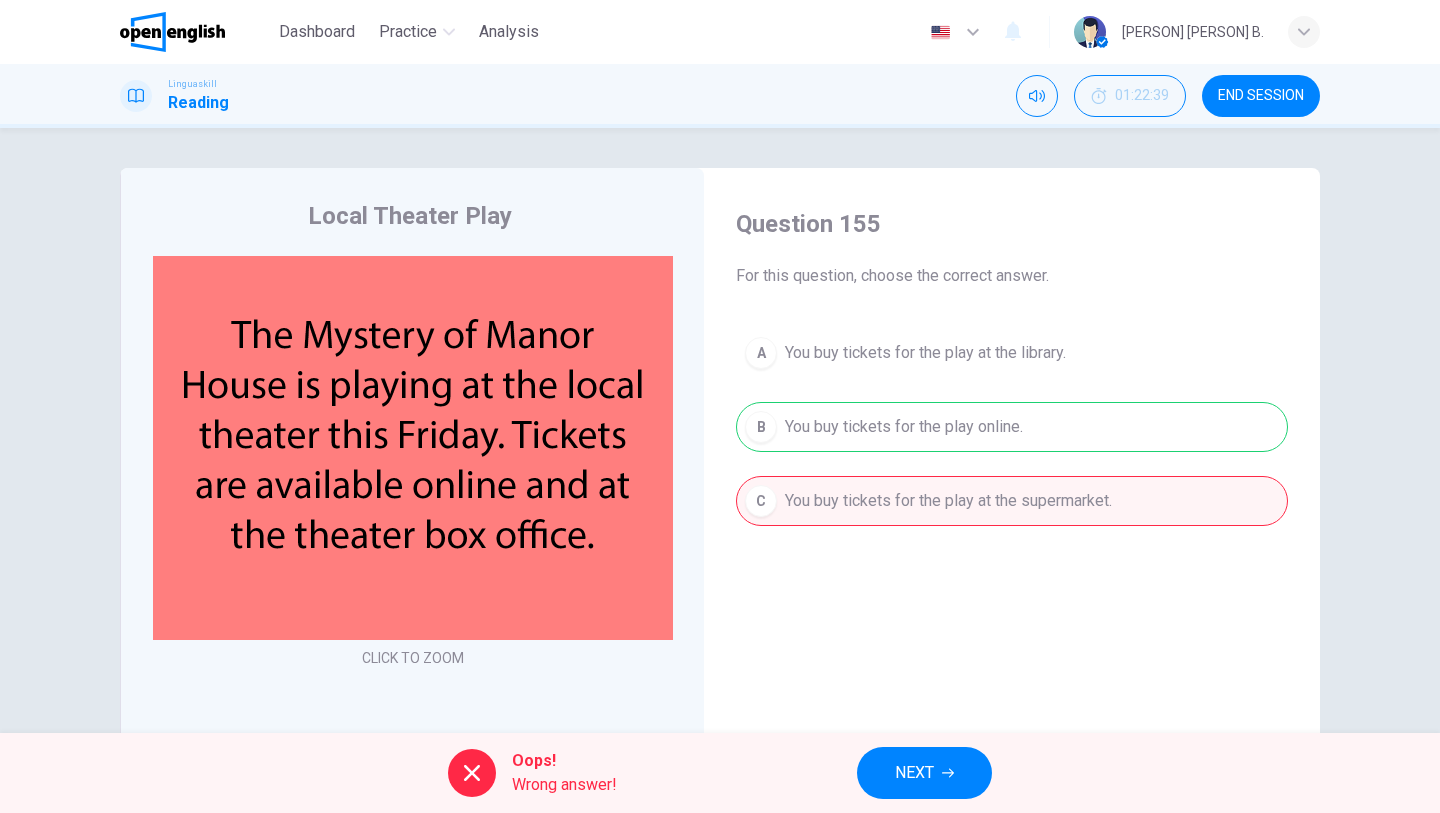 click on "NEXT" at bounding box center (914, 773) 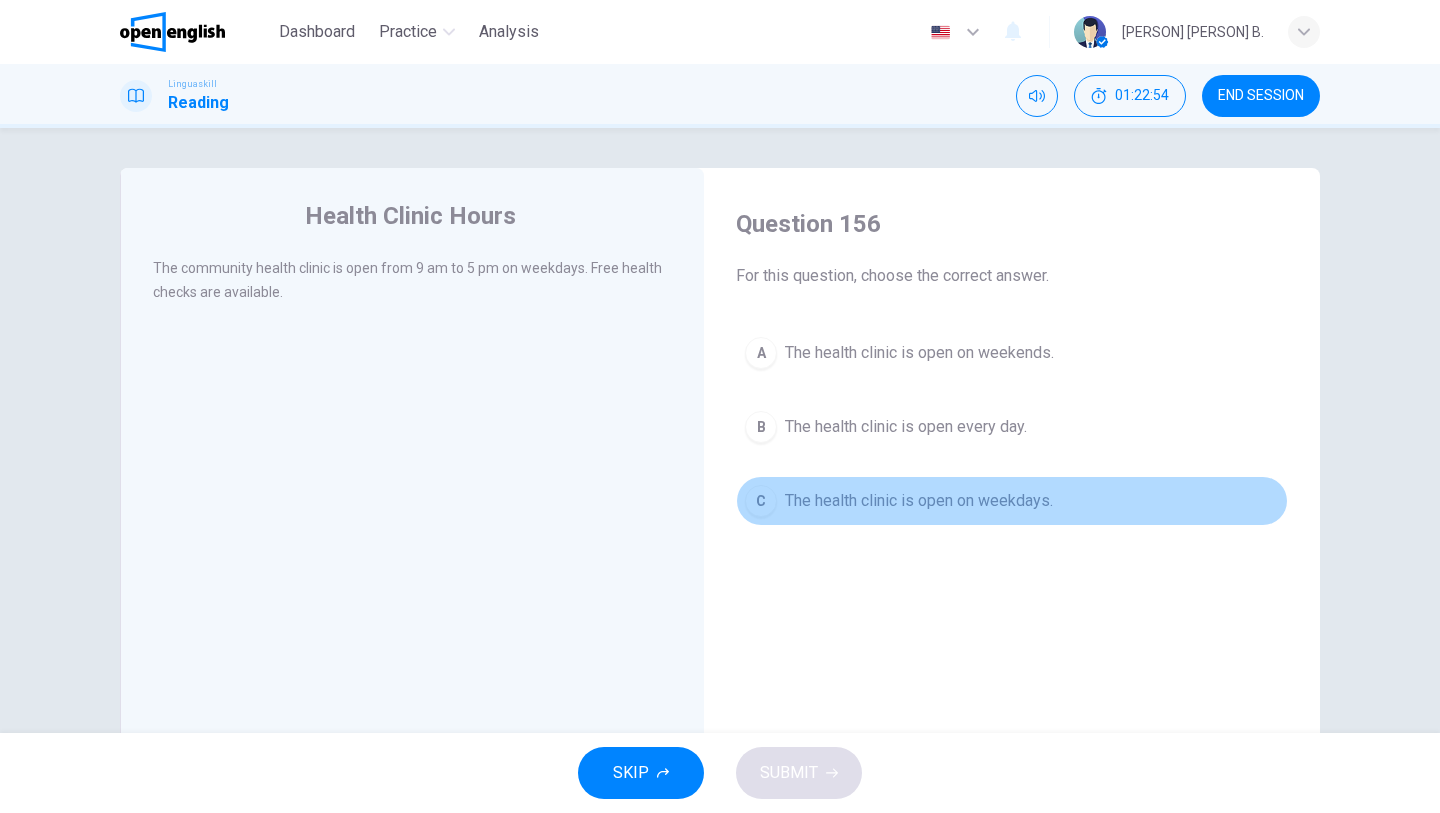 click on "The health clinic is open on weekdays." at bounding box center (919, 501) 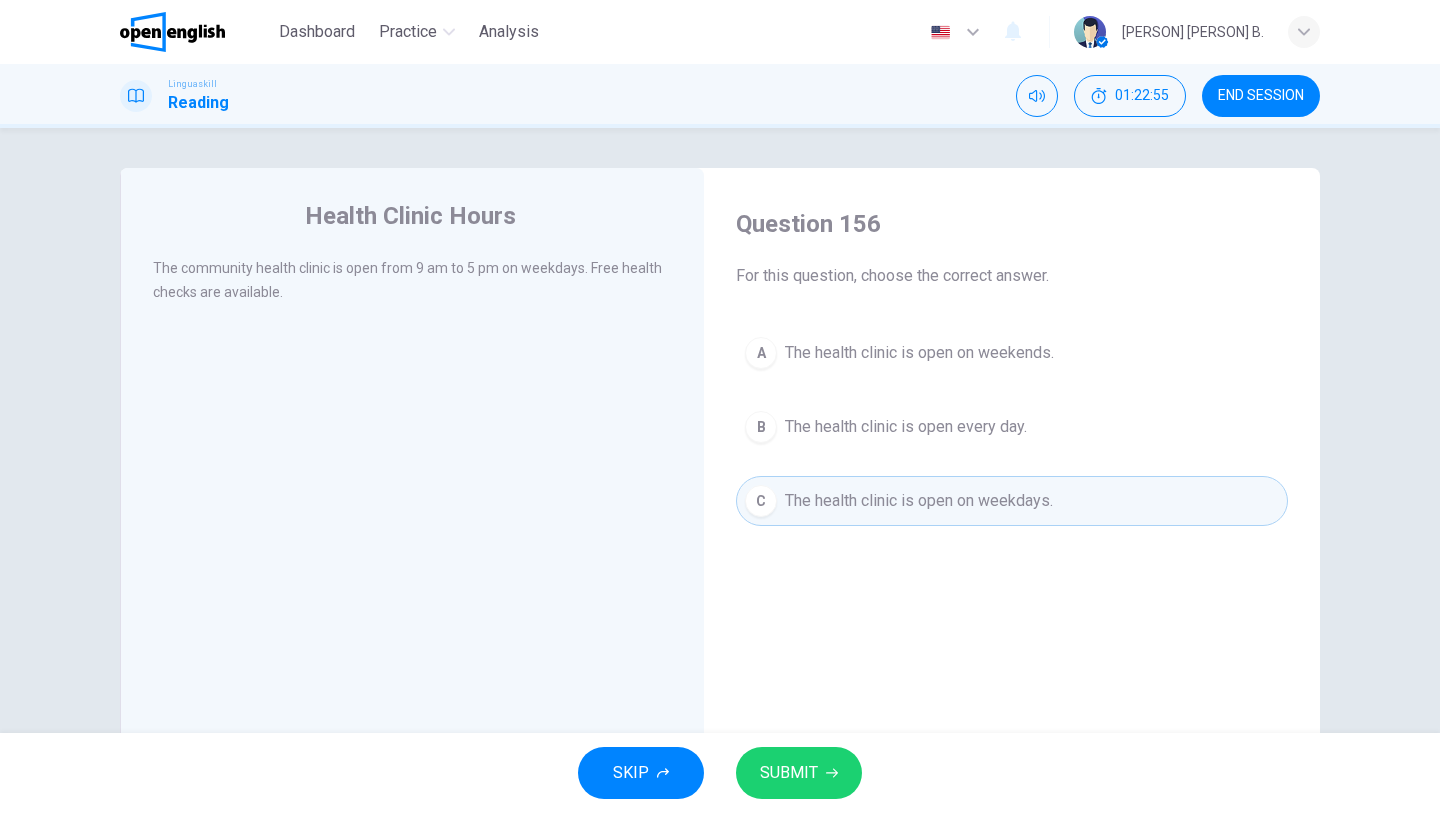 click on "SUBMIT" at bounding box center (789, 773) 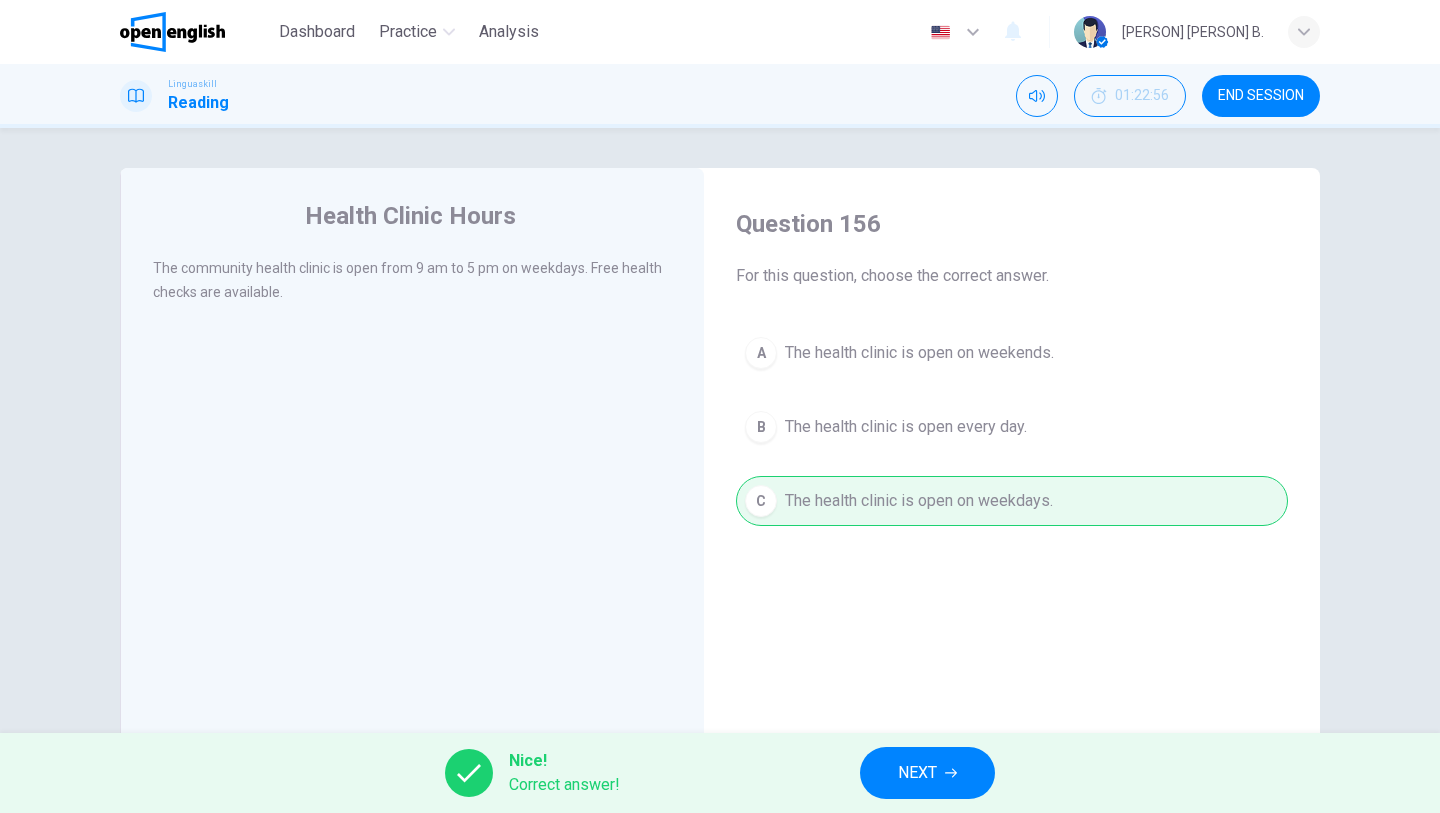 click on "NEXT" at bounding box center (917, 773) 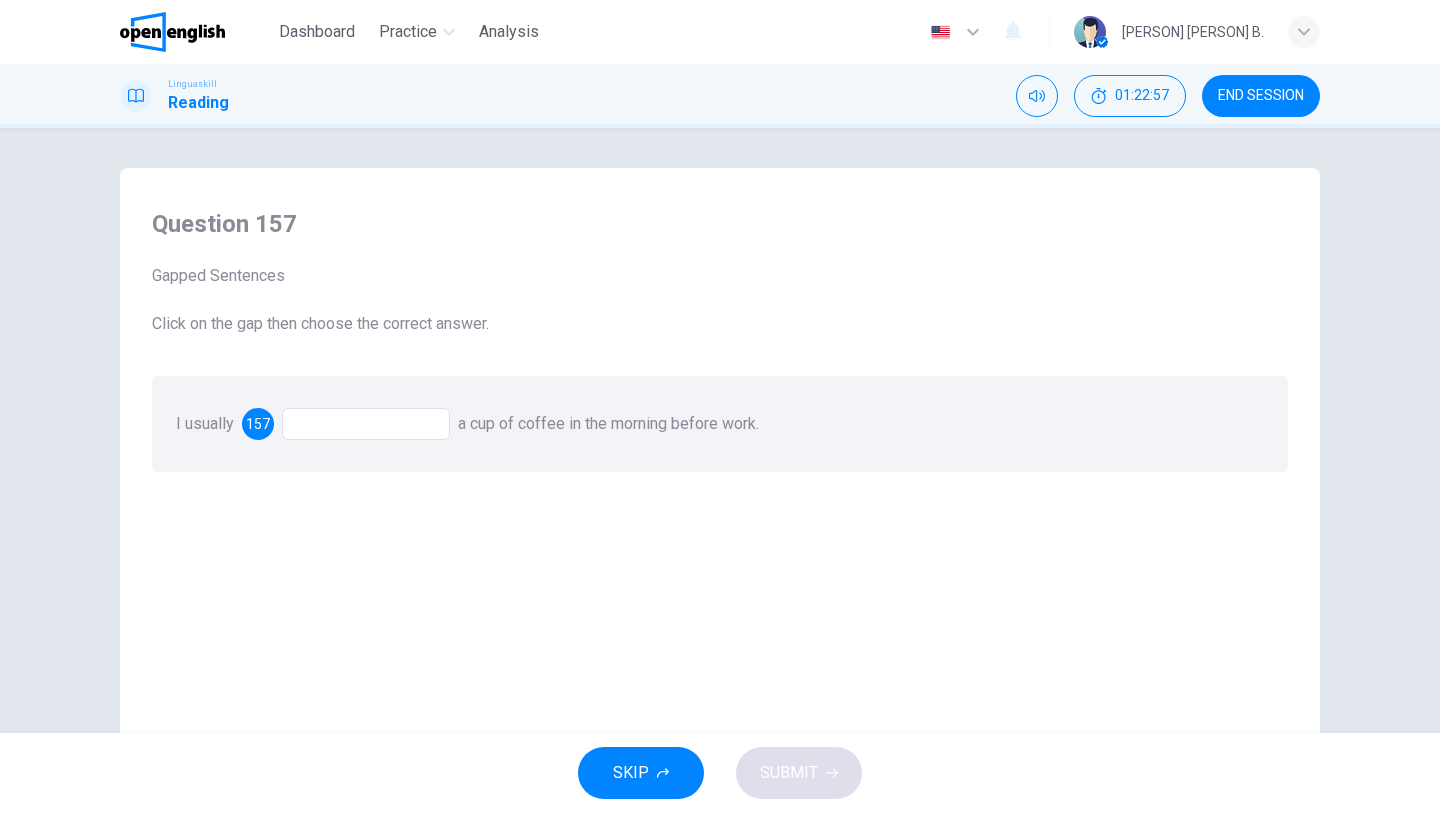 click at bounding box center [366, 424] 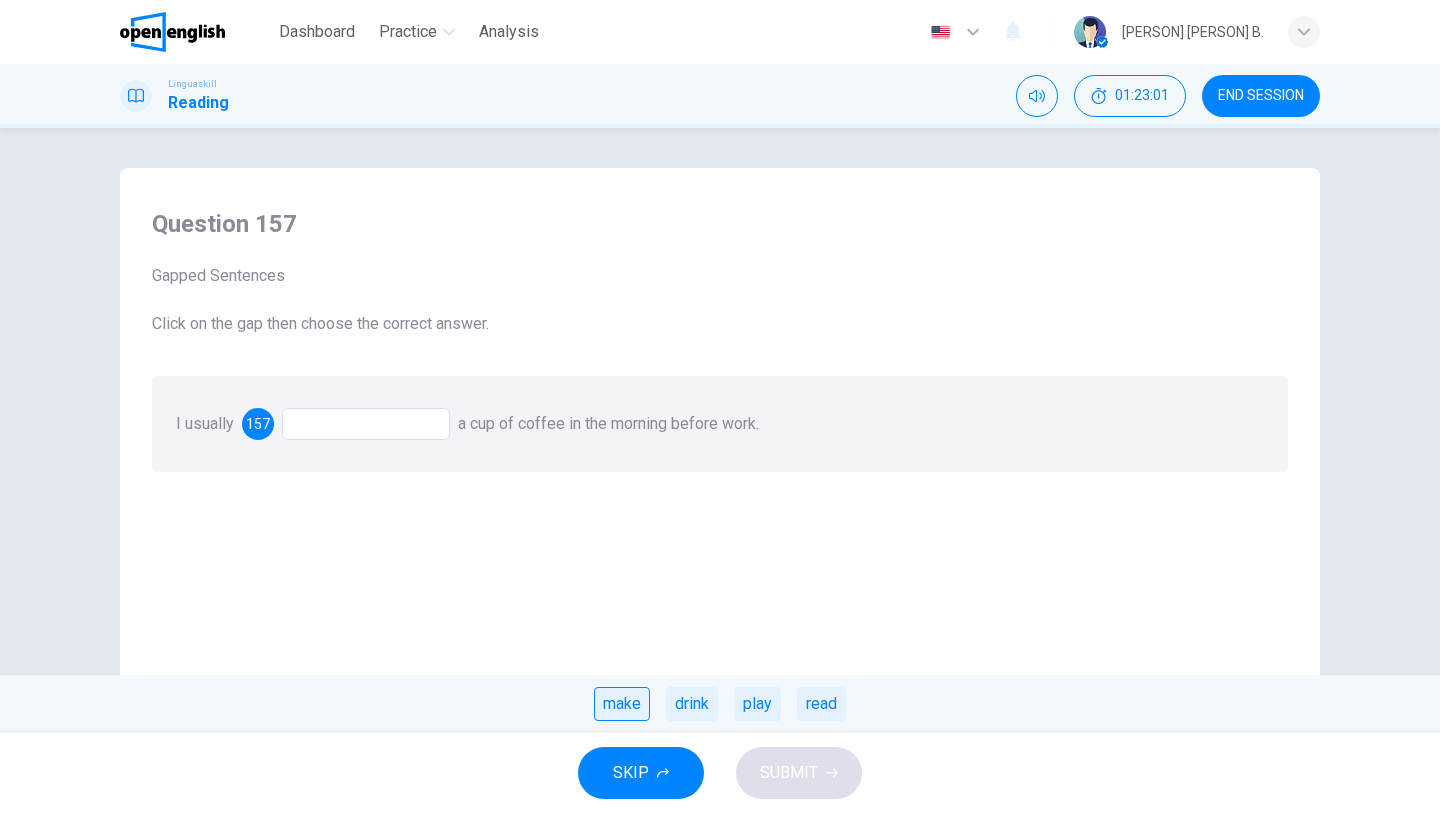 click on "make" at bounding box center [622, 704] 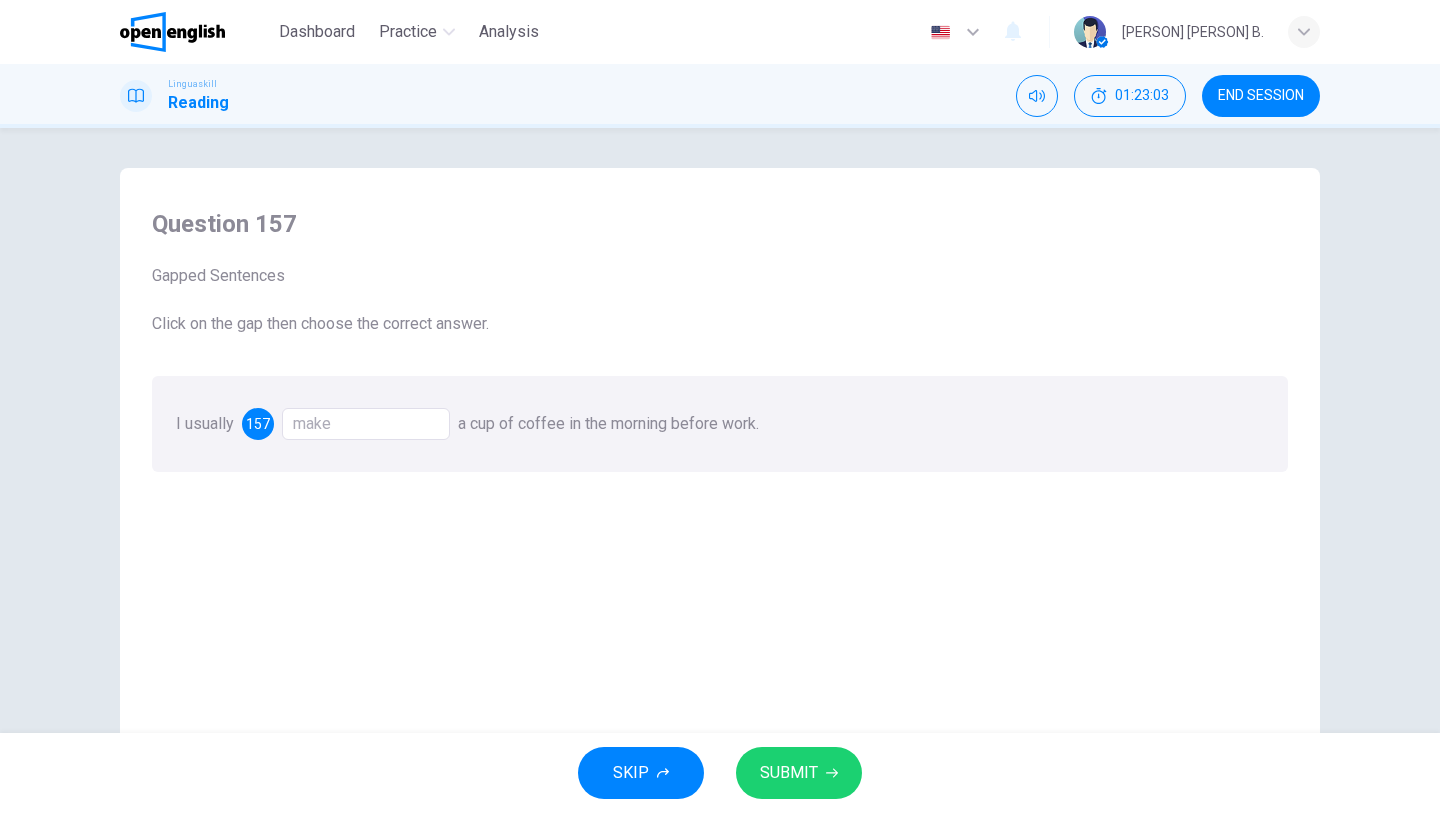 click on "make" at bounding box center (366, 424) 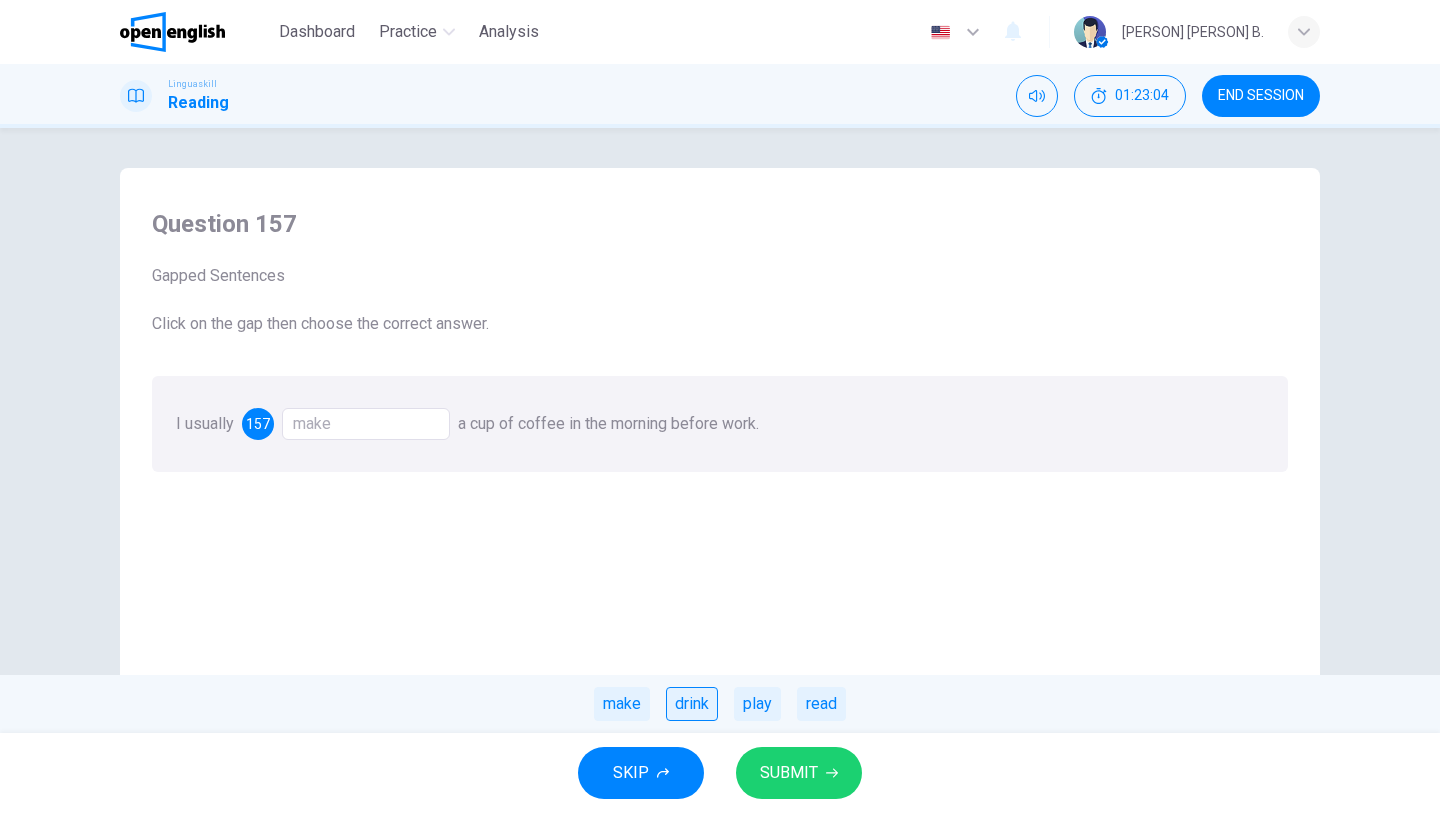 click on "drink" at bounding box center (692, 704) 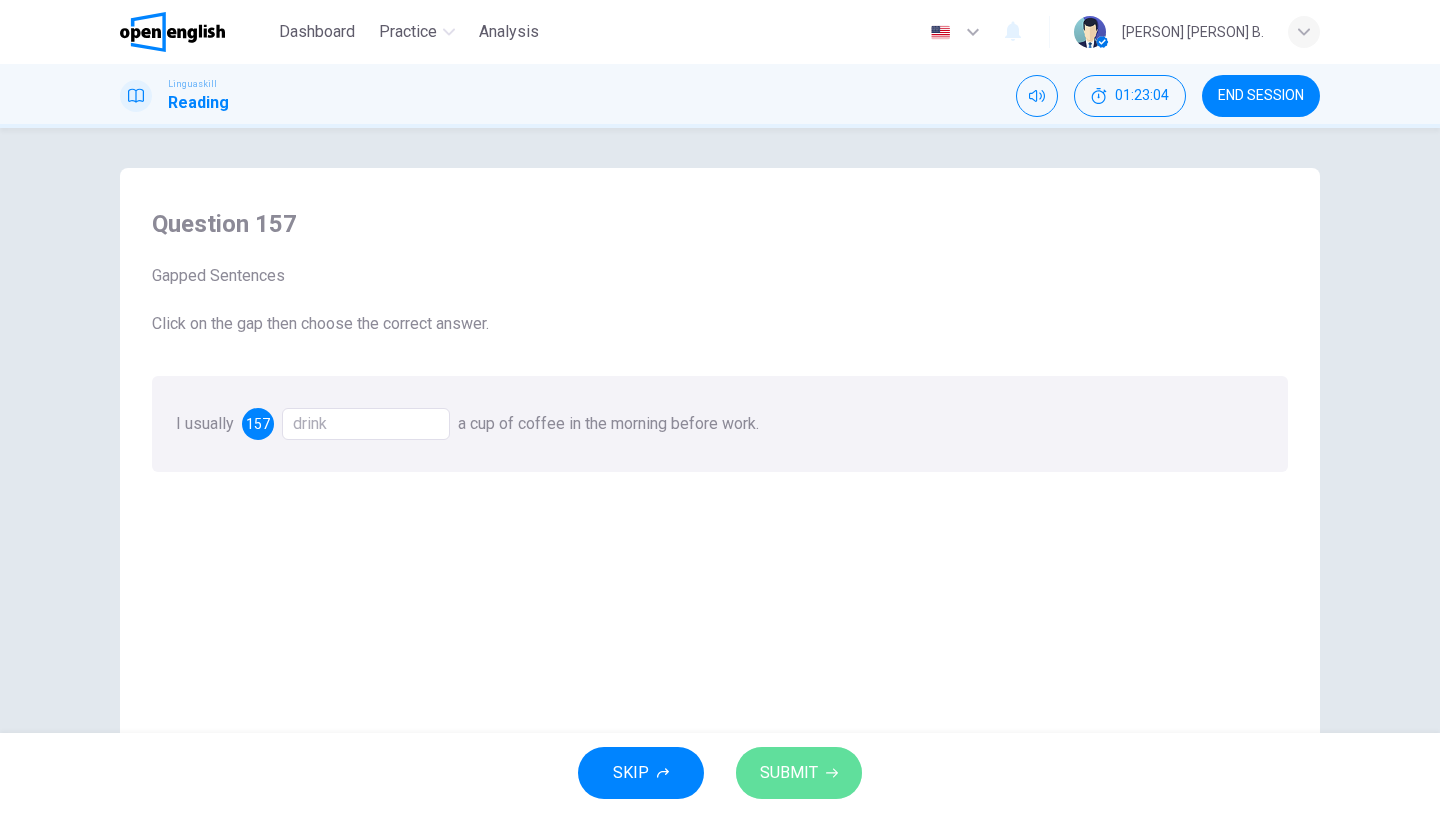 click on "SUBMIT" at bounding box center [789, 773] 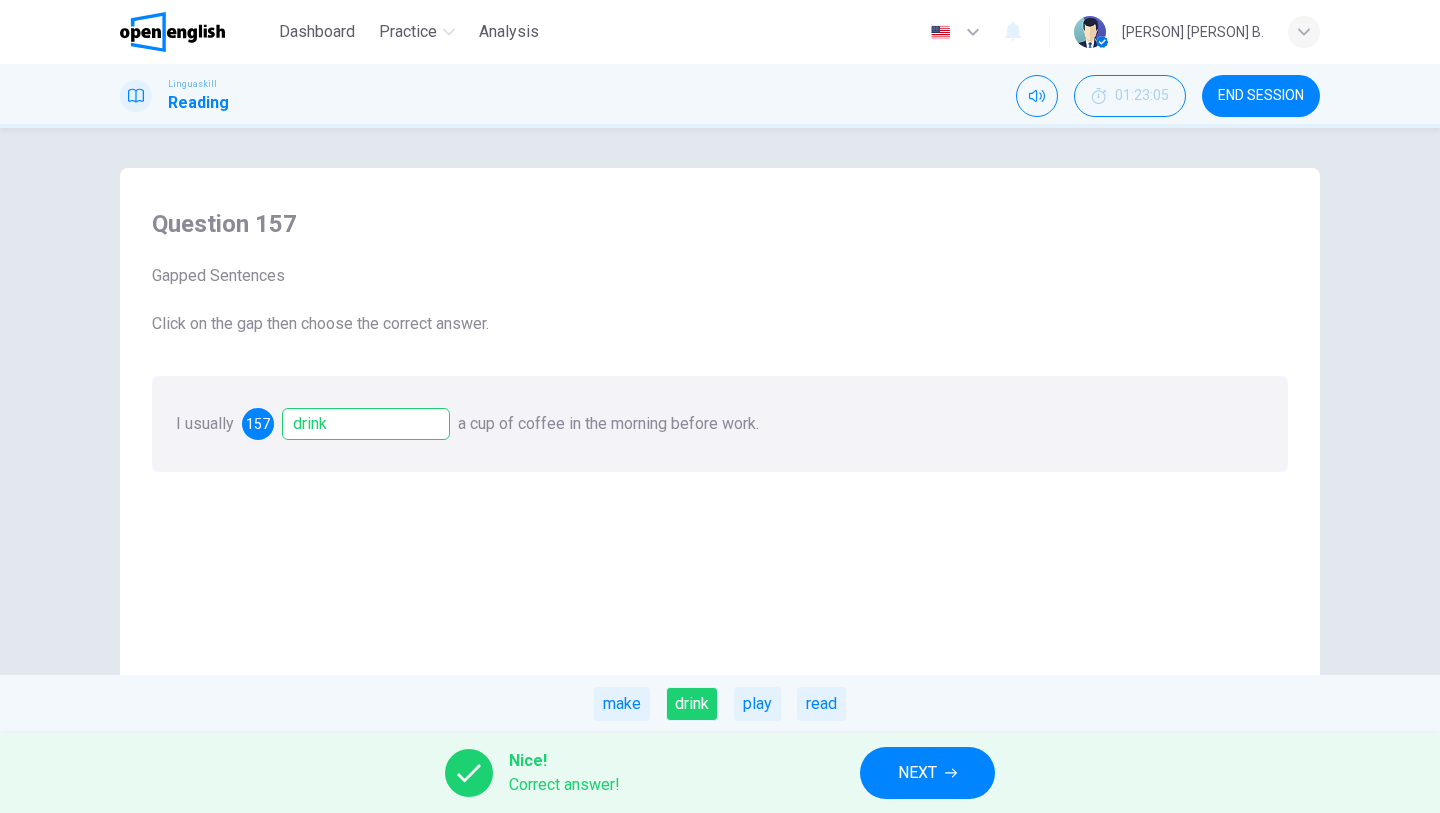 click on "NEXT" at bounding box center [917, 773] 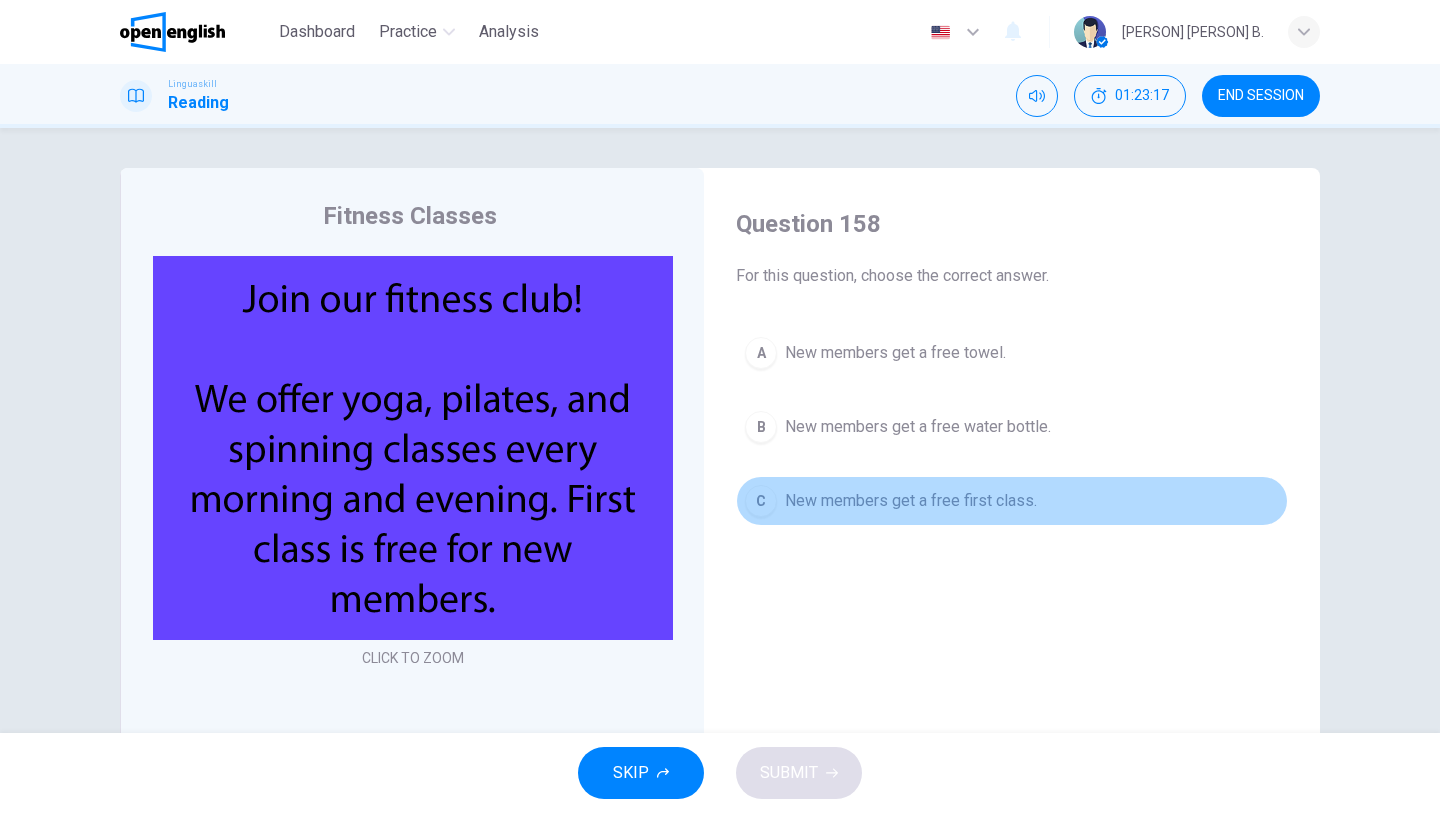 click on "New members get a free first class." at bounding box center [911, 501] 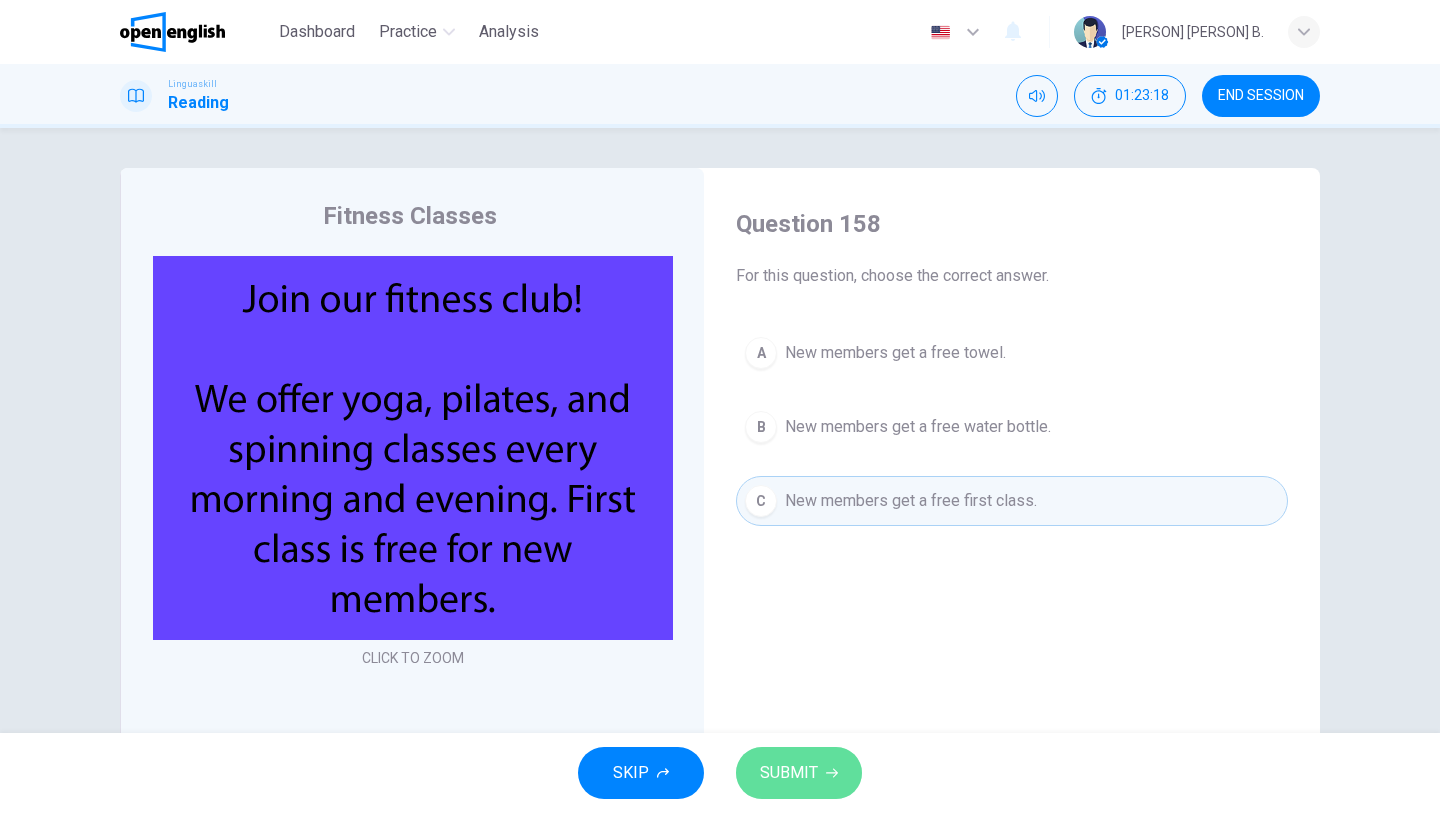 click on "SUBMIT" at bounding box center (789, 773) 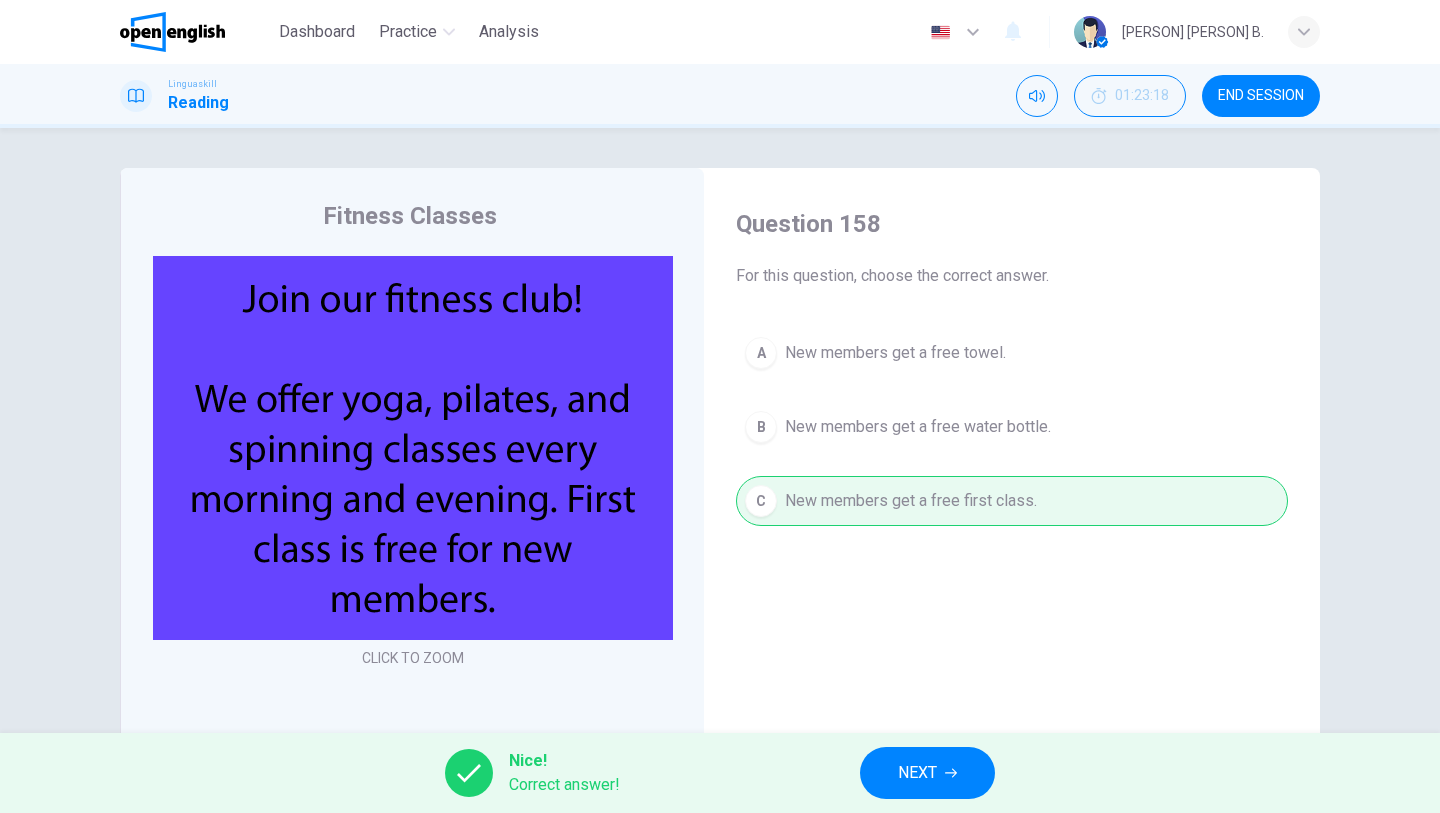click on "NEXT" at bounding box center (927, 773) 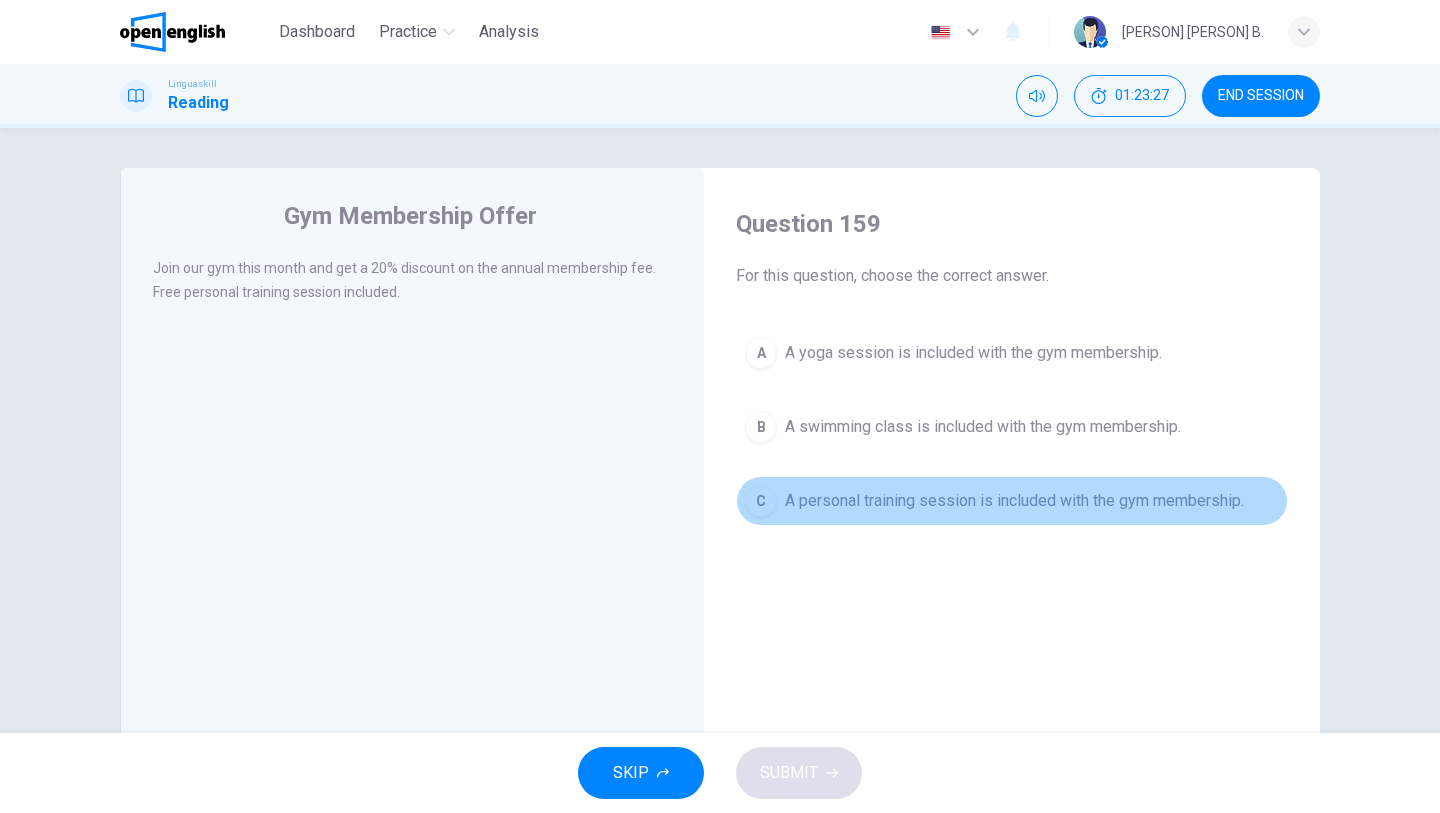 click on "A personal training session is included with the gym membership." at bounding box center [1014, 501] 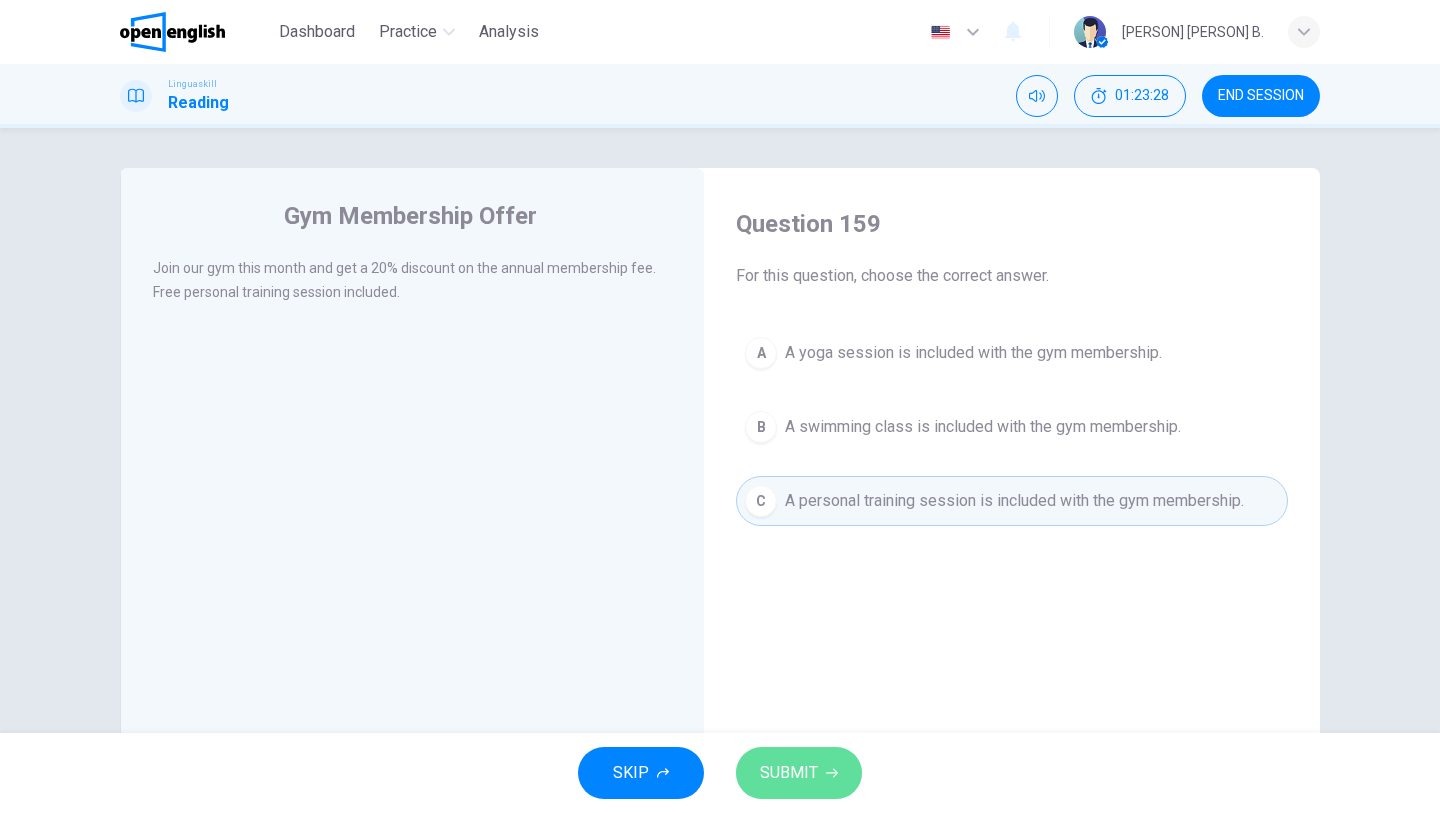 click on "SUBMIT" at bounding box center [789, 773] 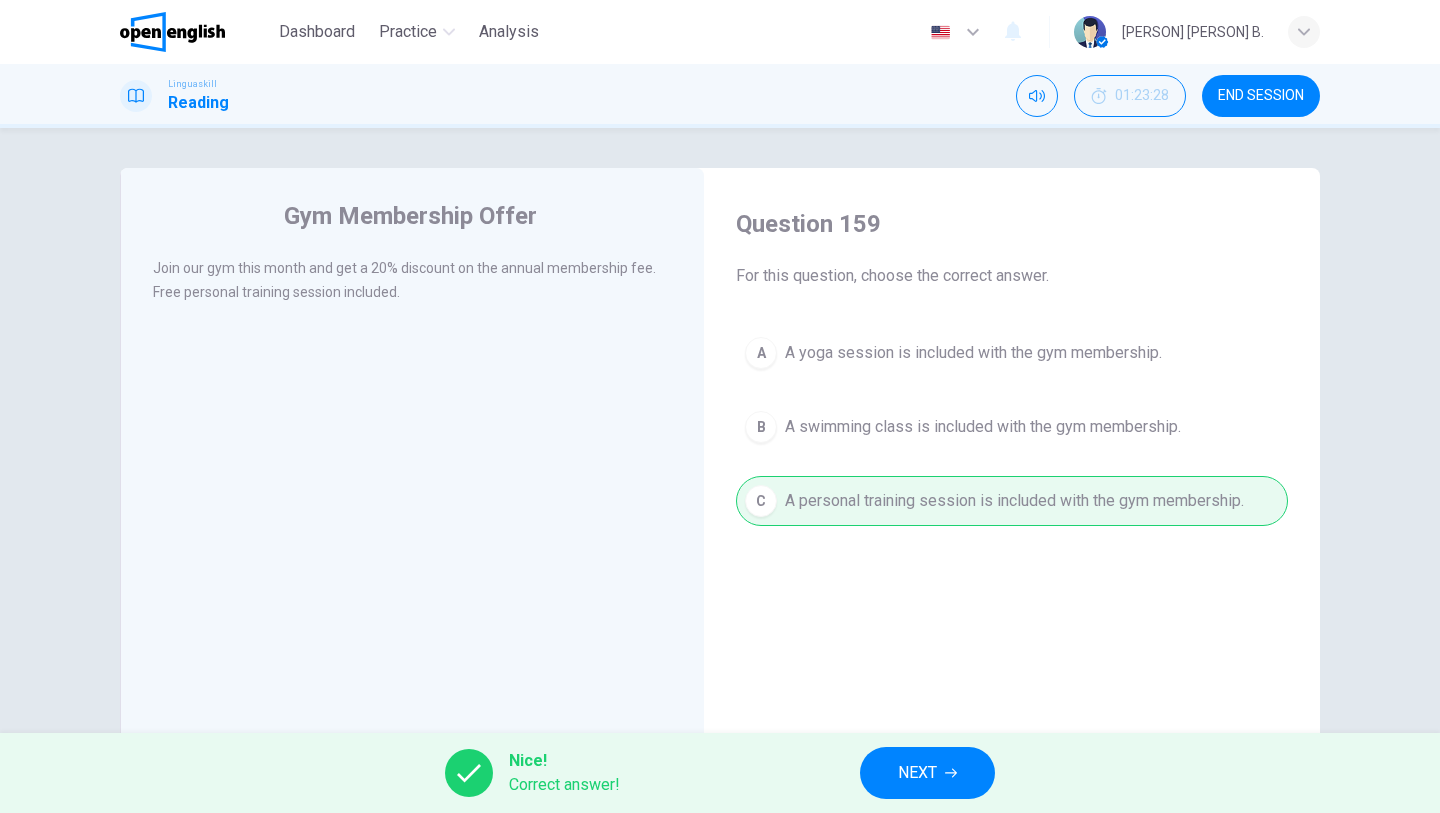 click on "NEXT" at bounding box center [917, 773] 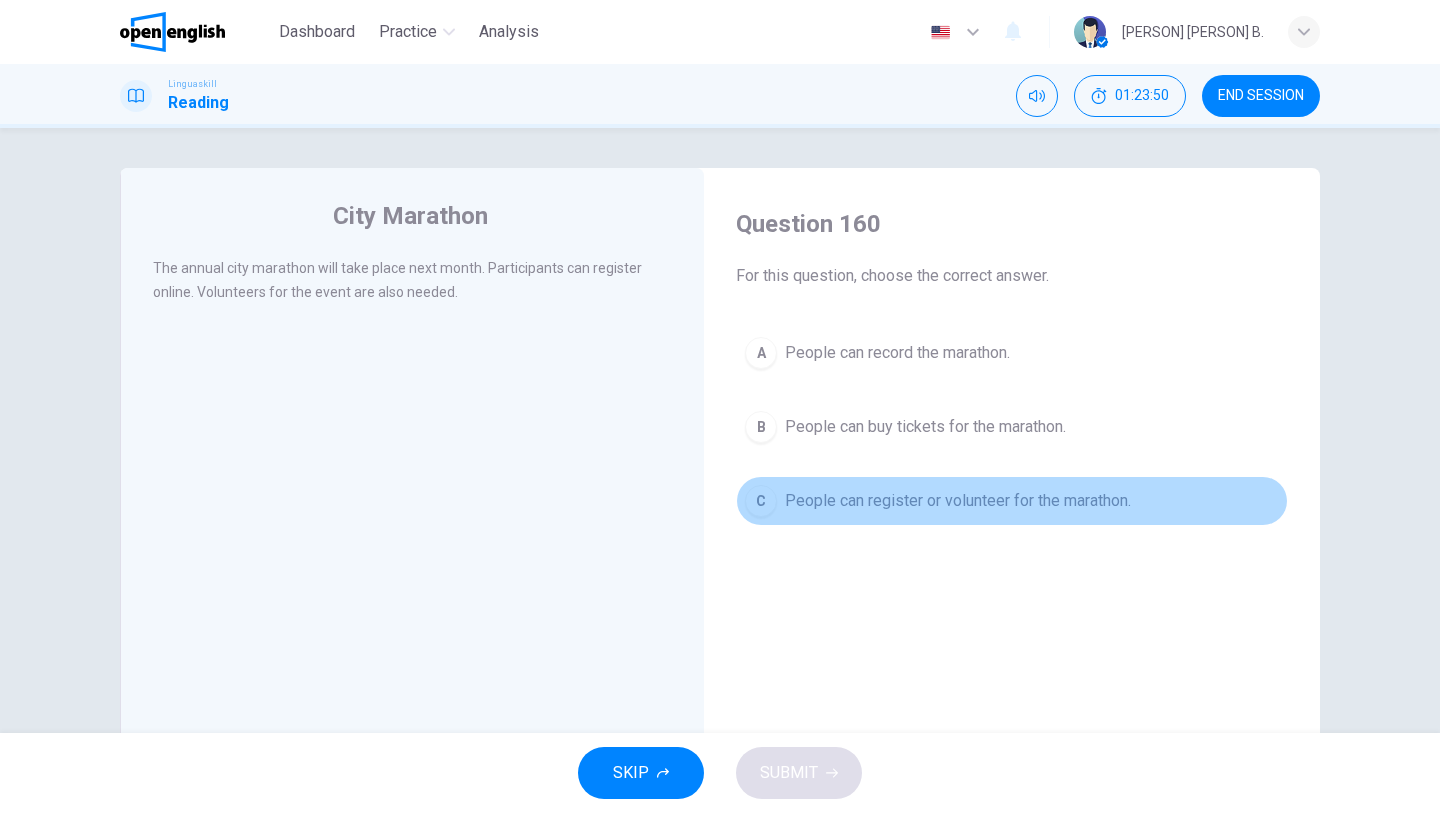 click on "People can register or volunteer for the marathon." at bounding box center [958, 501] 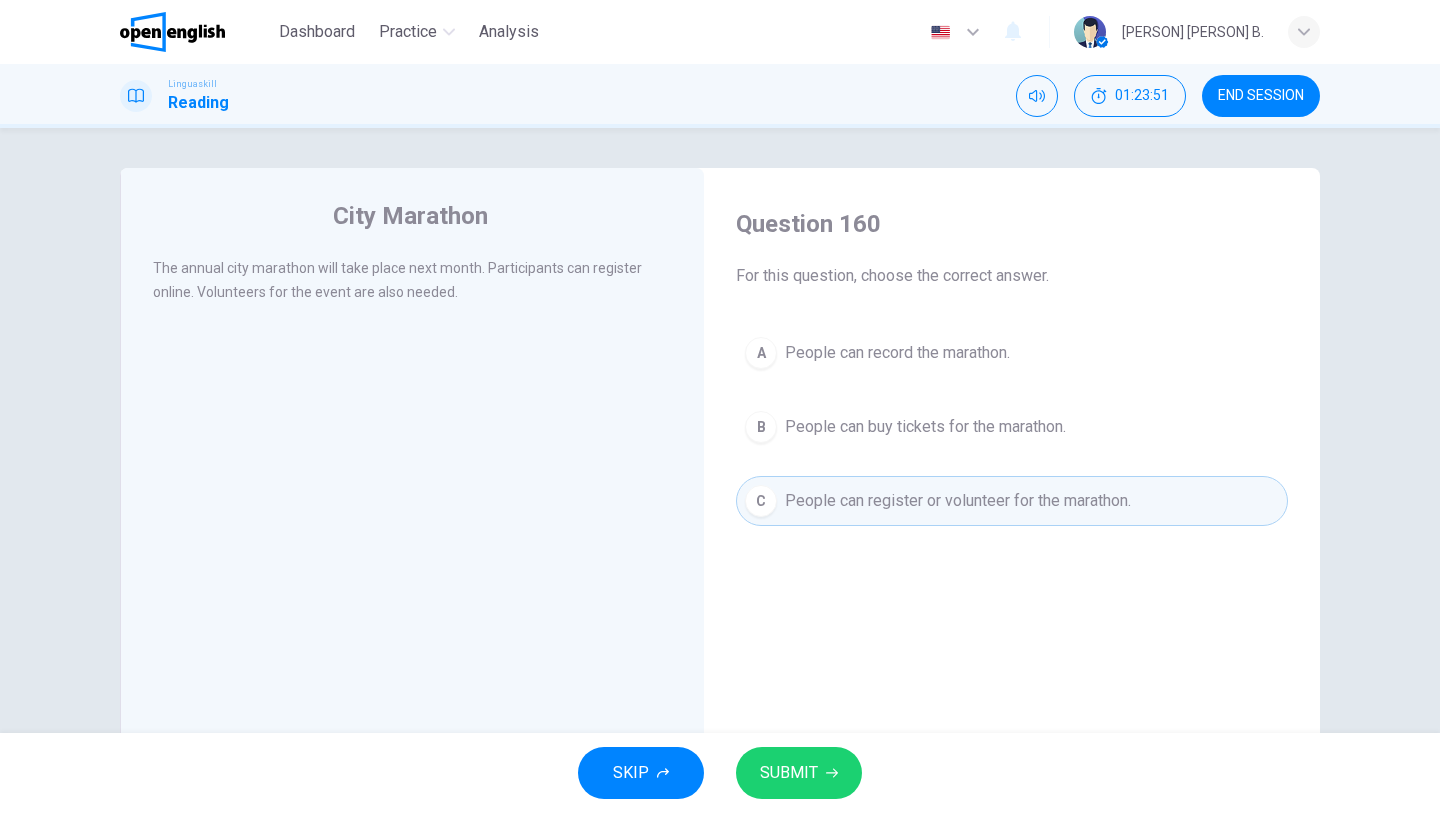click on "SUBMIT" at bounding box center [799, 773] 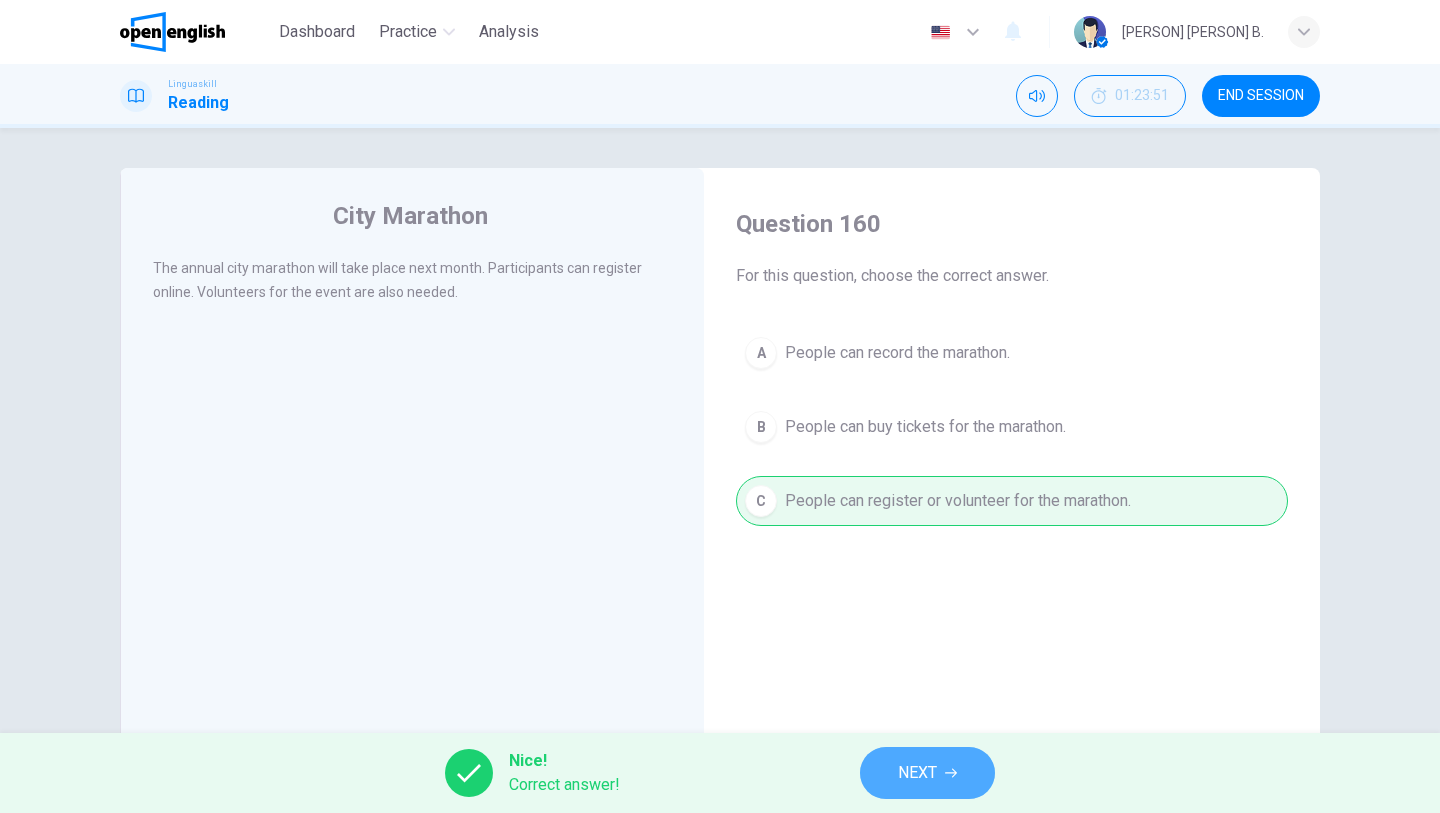 click on "NEXT" at bounding box center [917, 773] 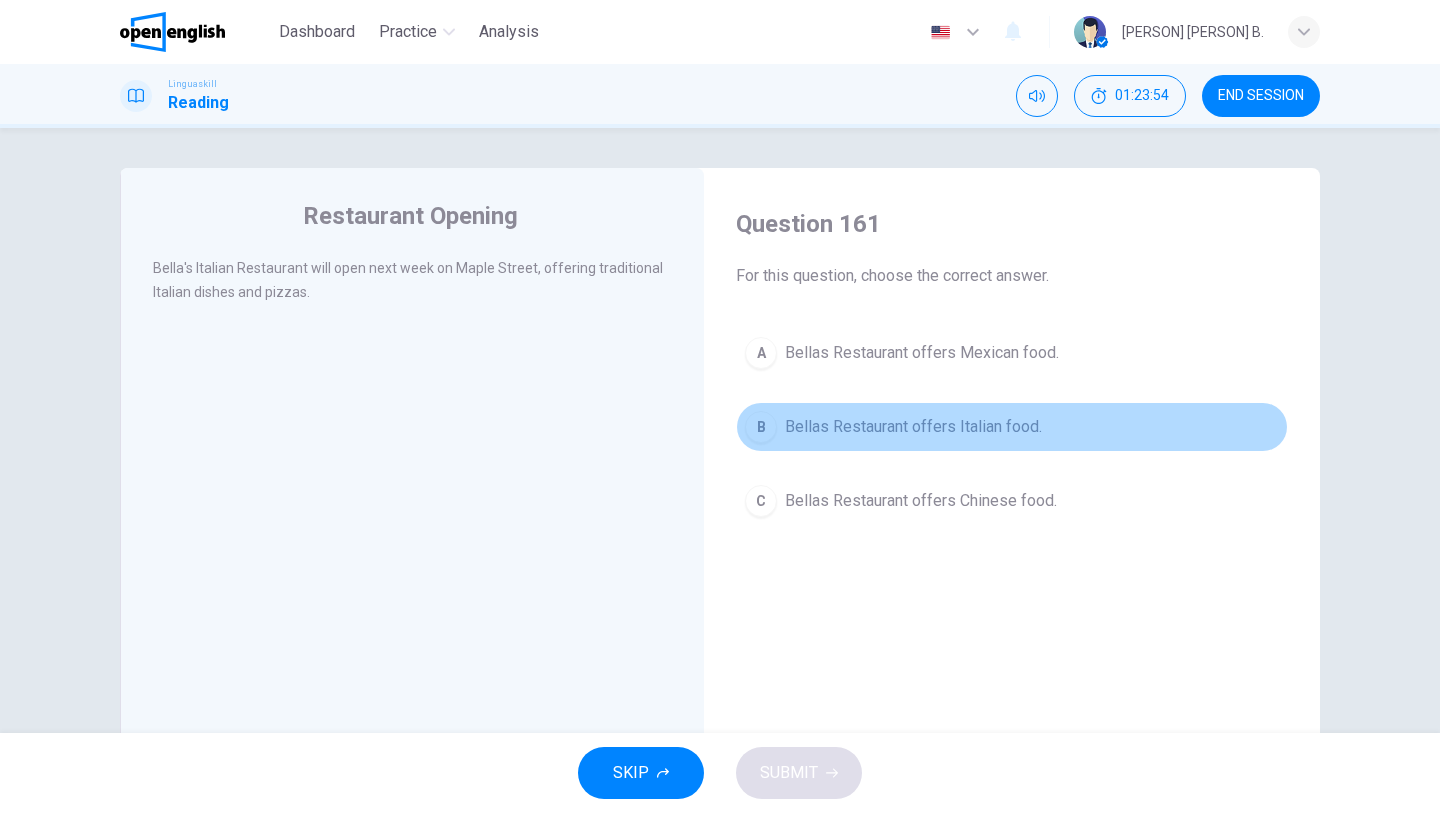 click on "Bellas Restaurant offers Italian food." at bounding box center (913, 427) 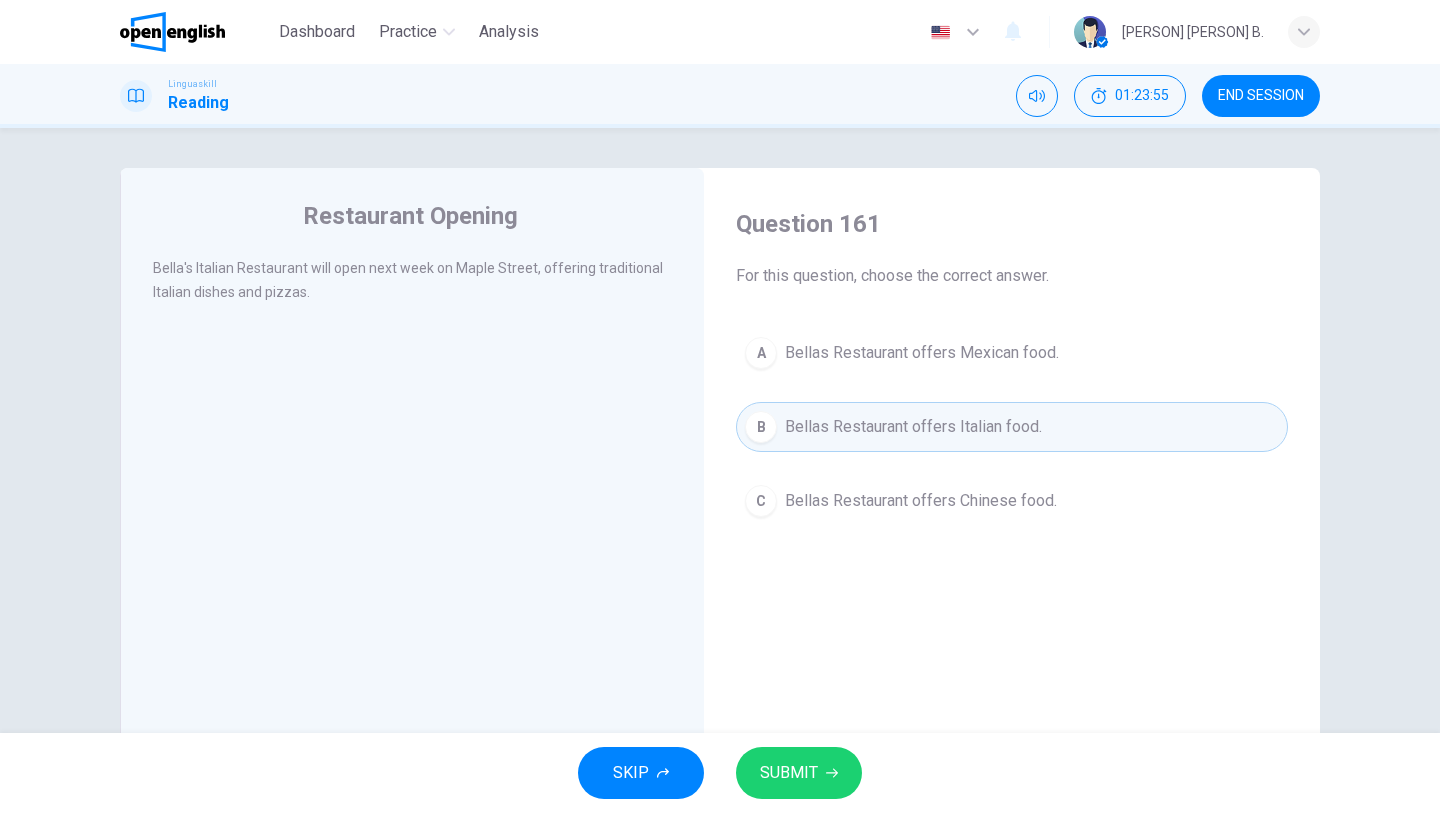 click on "SUBMIT" at bounding box center (789, 773) 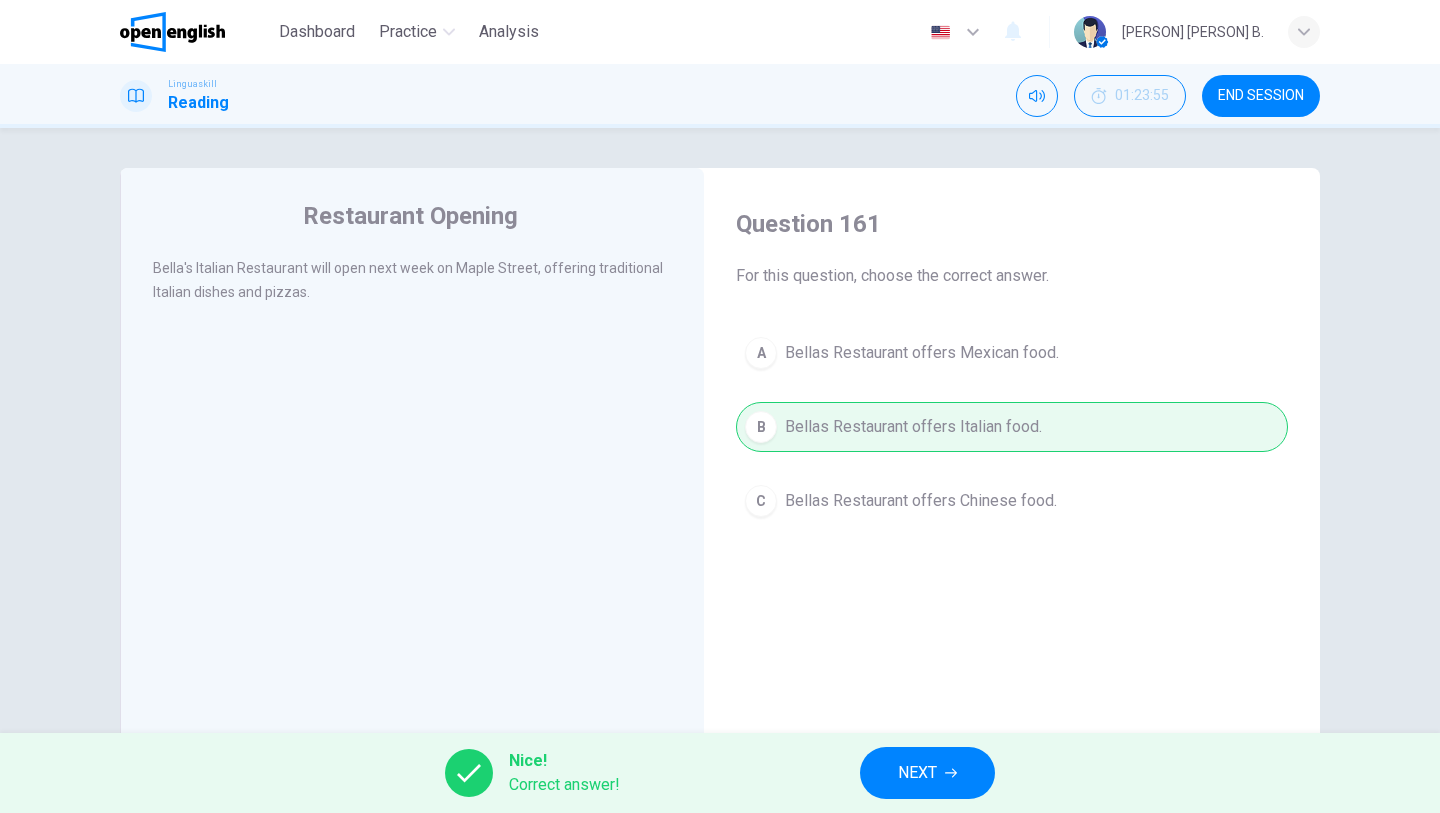 click on "NEXT" at bounding box center [917, 773] 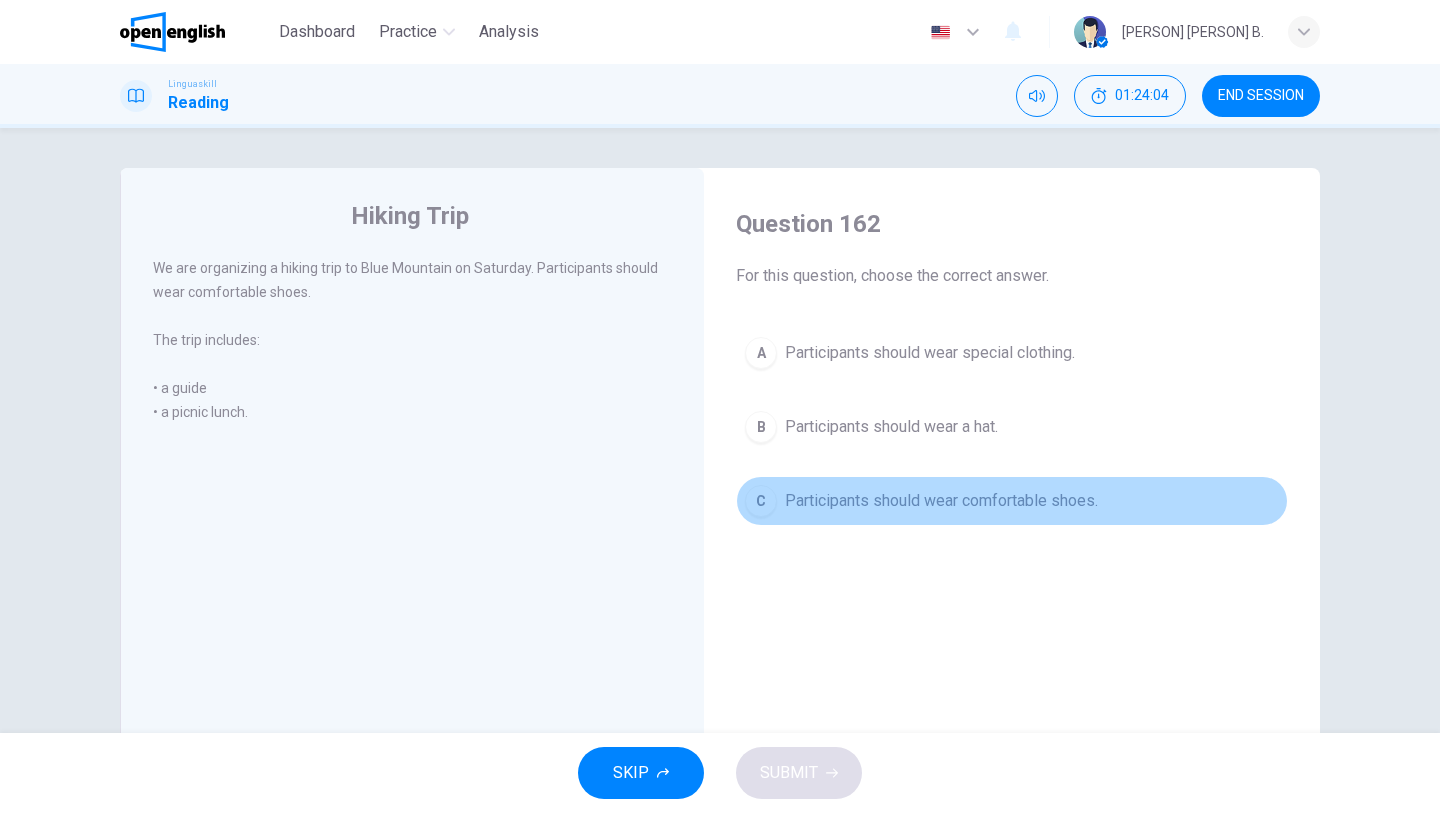 click on "Participants should wear comfortable shoes." at bounding box center (941, 501) 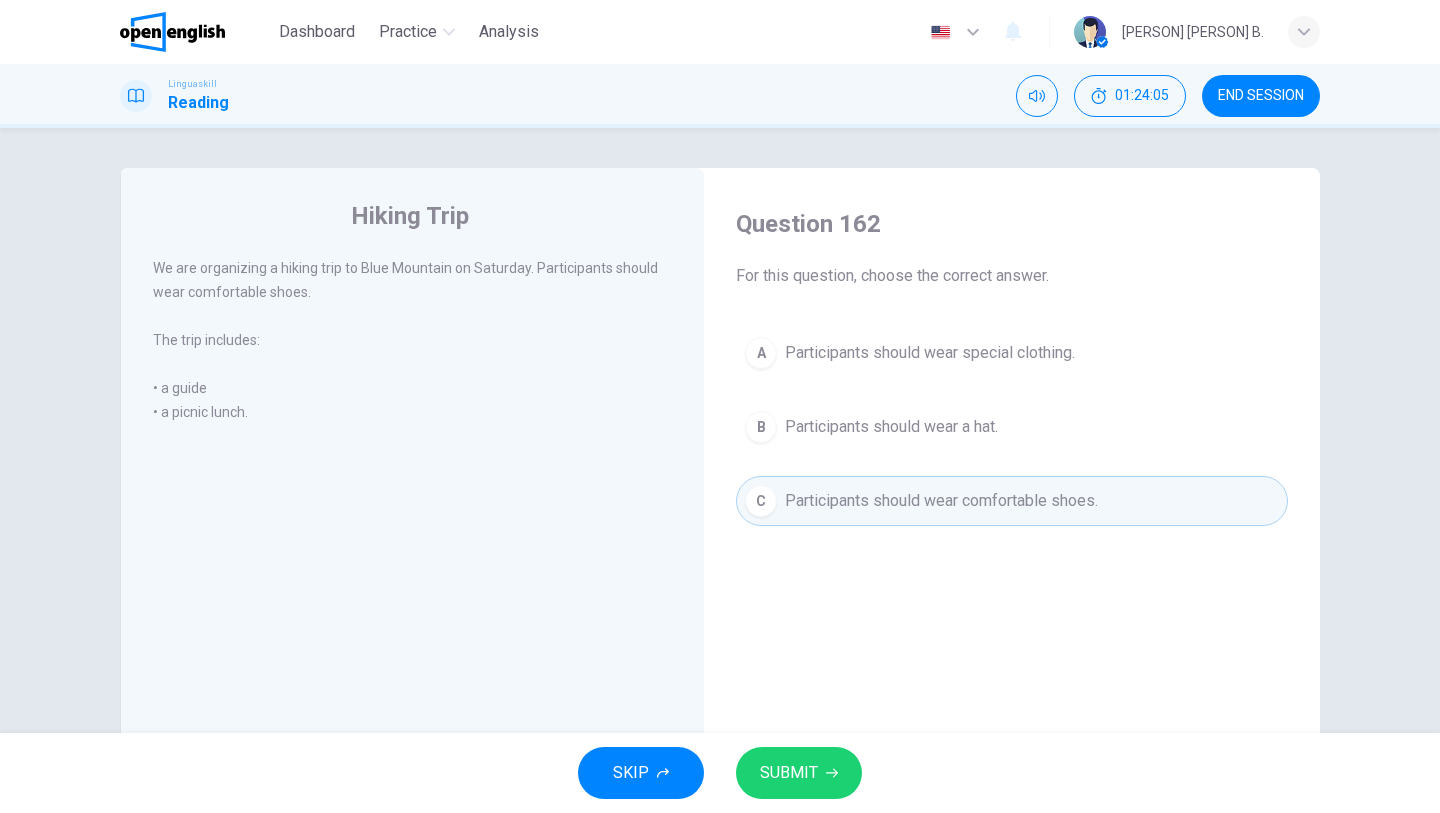 click on "SUBMIT" at bounding box center (789, 773) 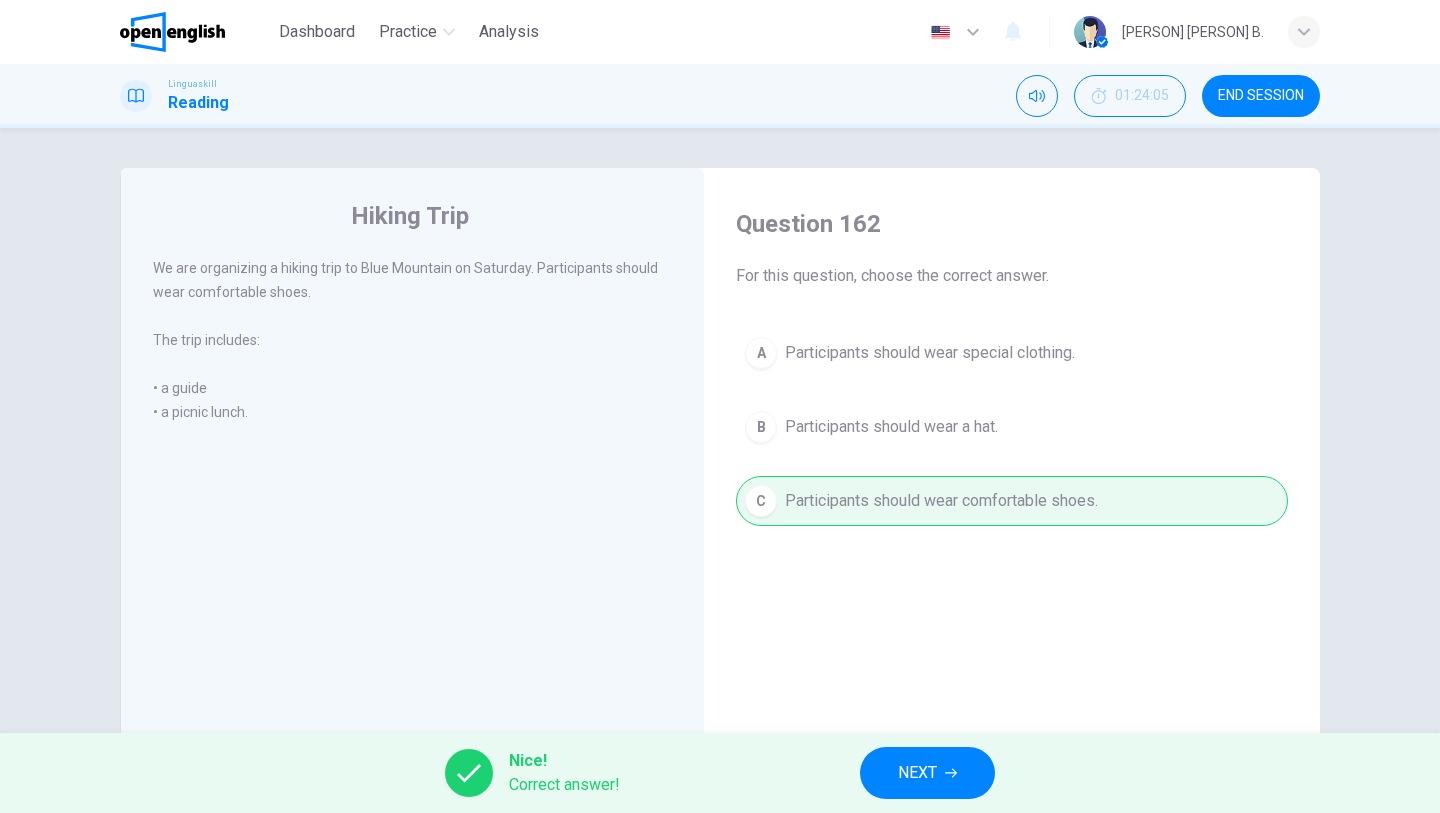 click on "NEXT" at bounding box center [927, 773] 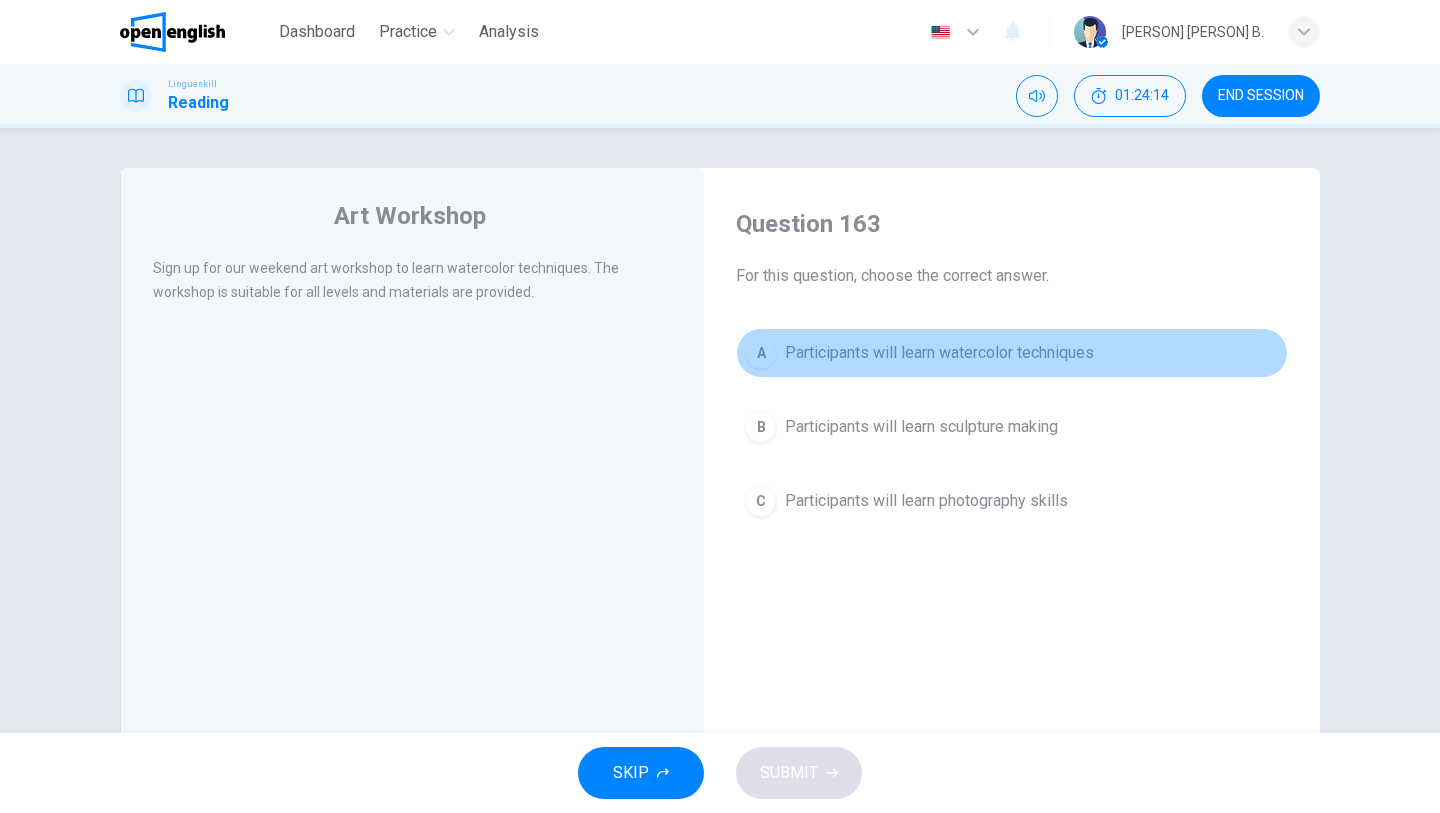 click on "Participants will learn watercolor techniques" at bounding box center [939, 353] 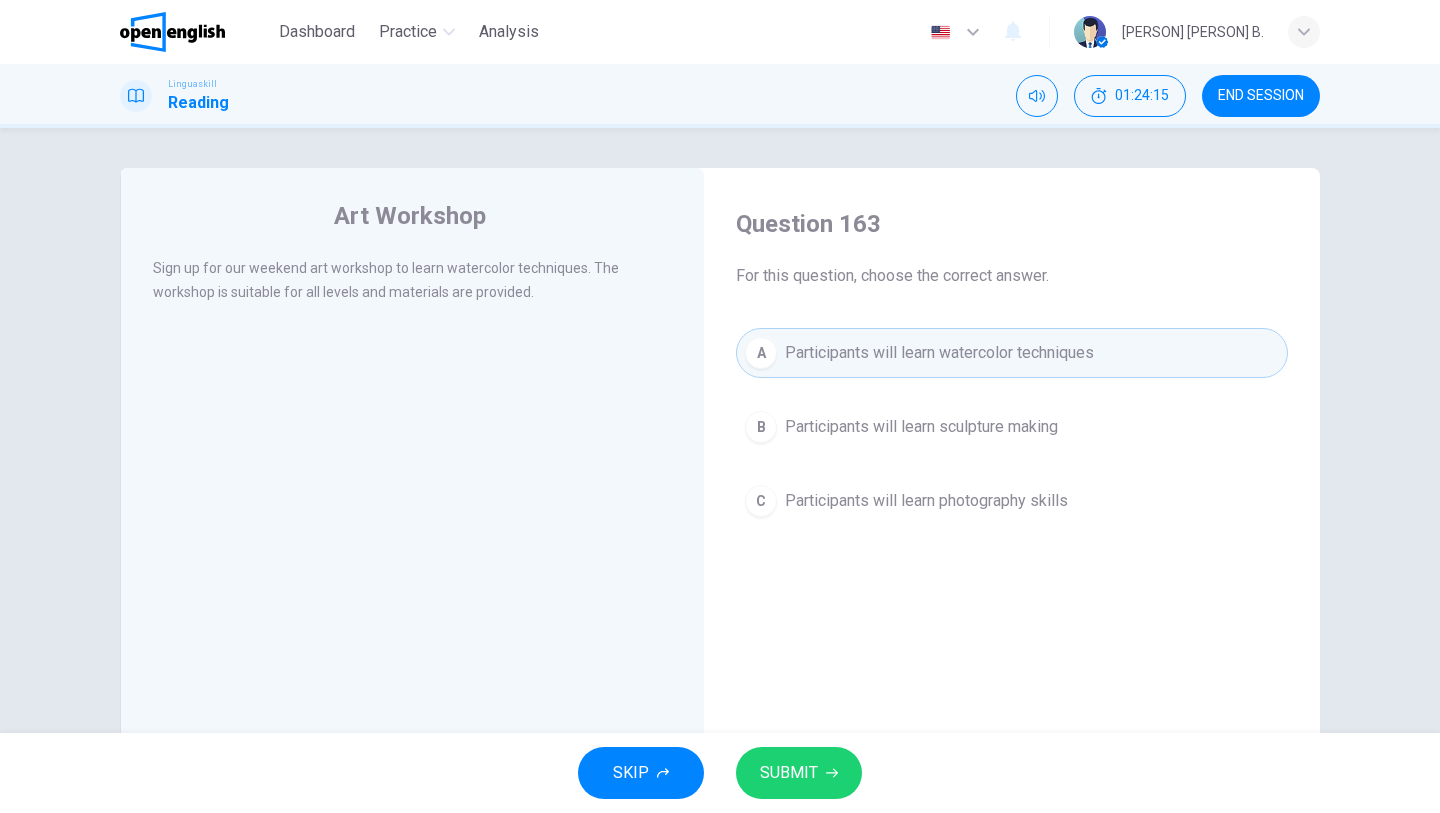 click on "SUBMIT" at bounding box center [789, 773] 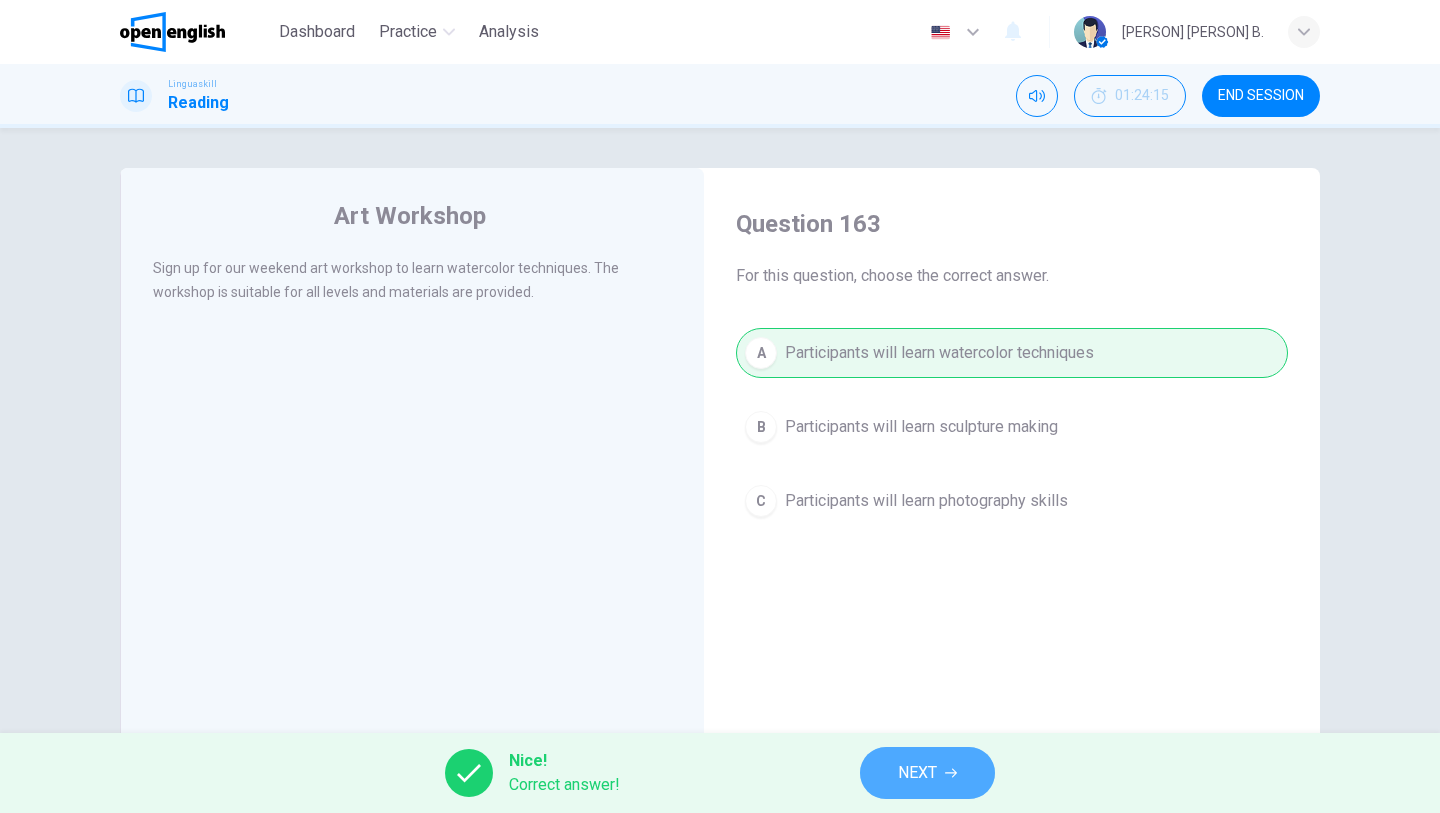 click on "NEXT" at bounding box center [917, 773] 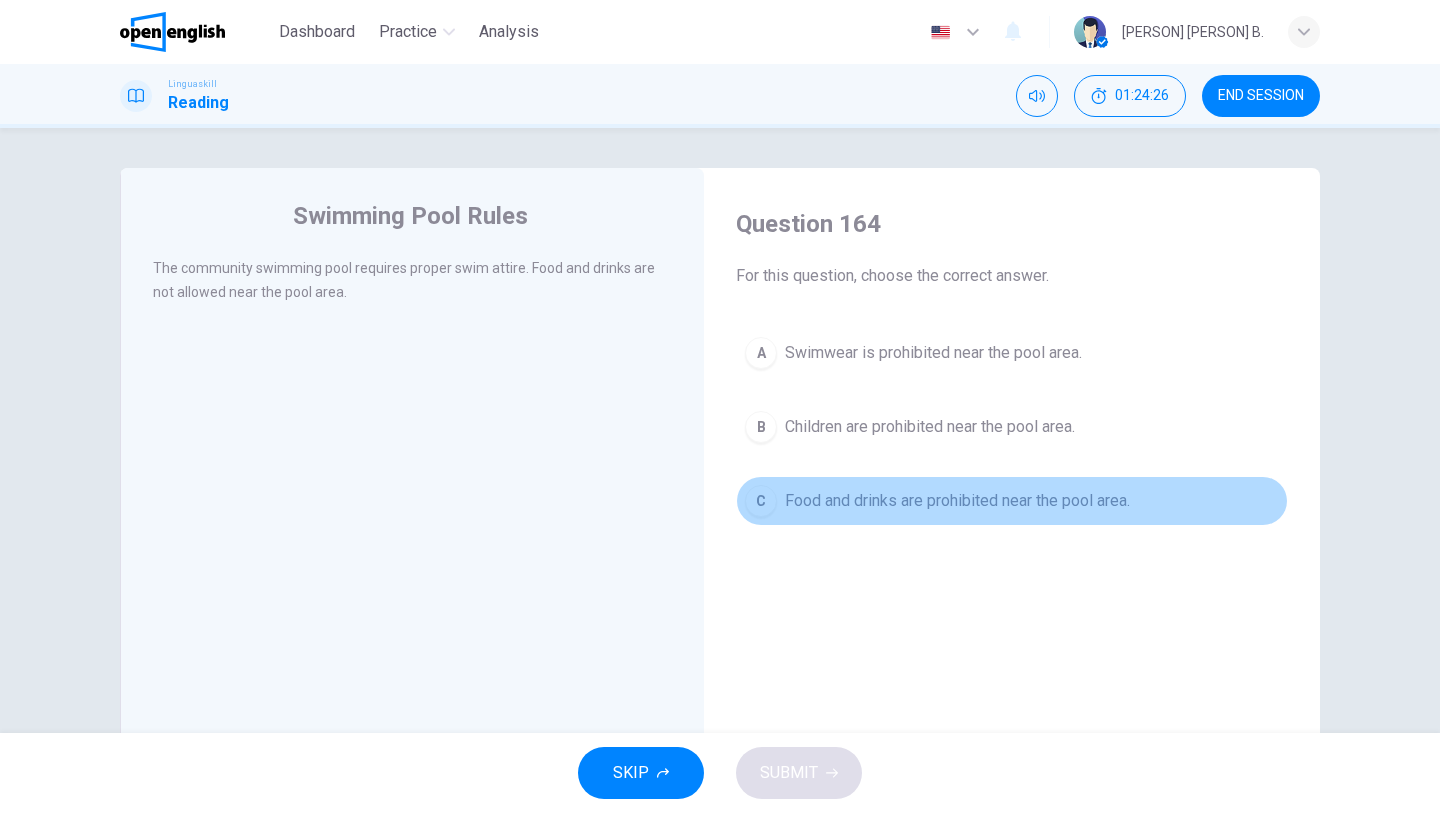 click on "Food and drinks are prohibited near the pool area." at bounding box center [957, 501] 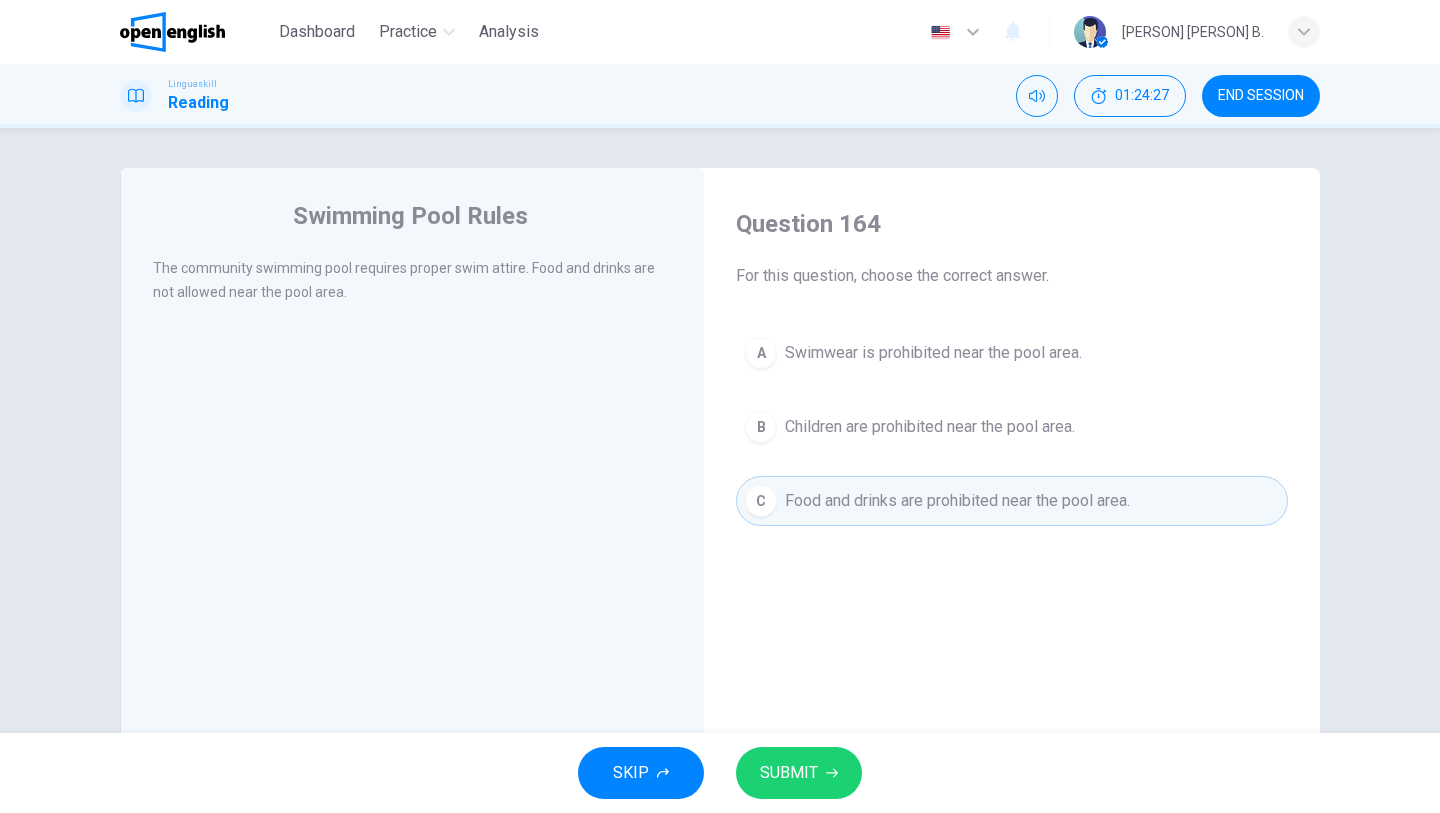 click on "SUBMIT" at bounding box center (789, 773) 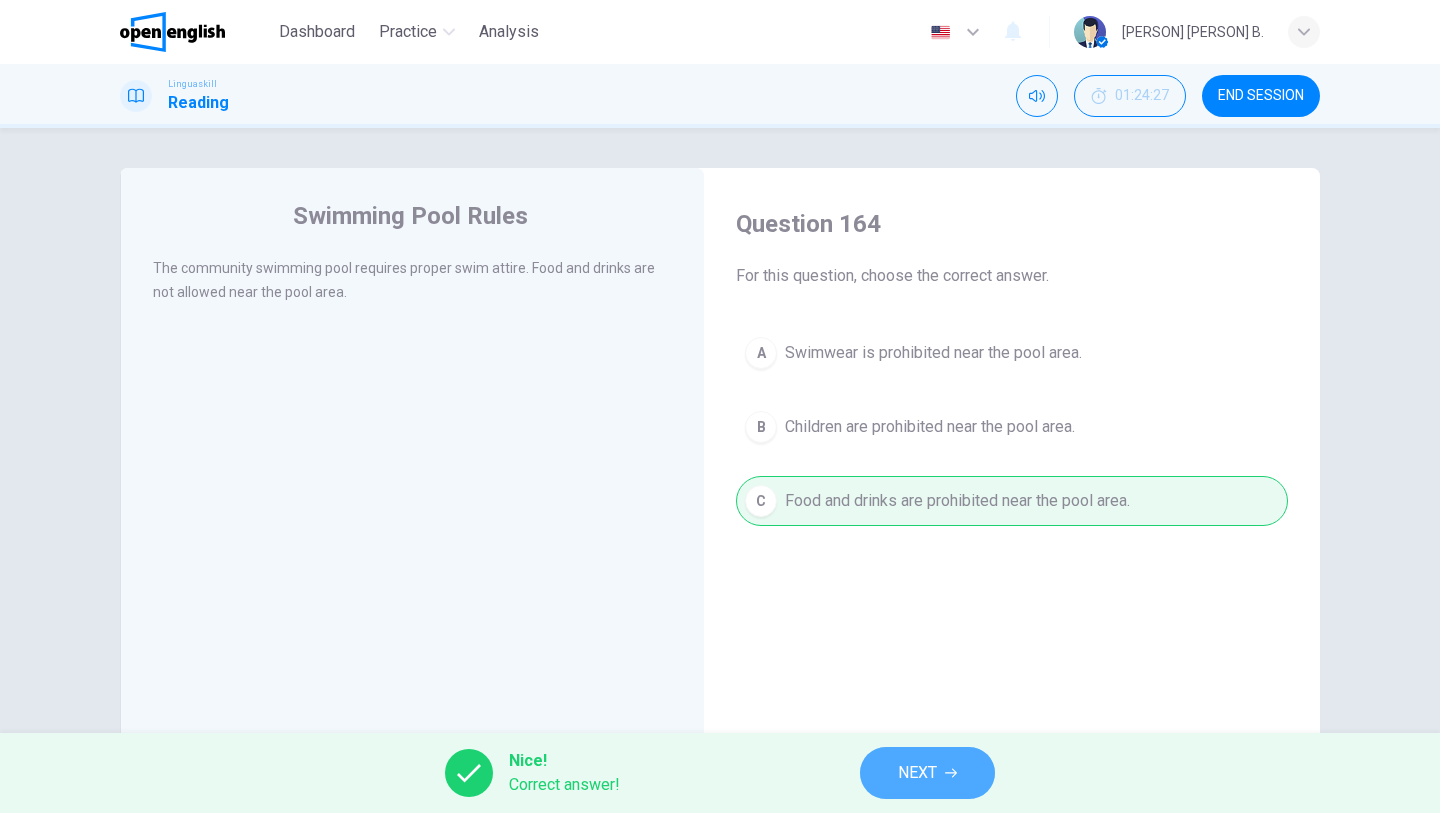 click on "NEXT" at bounding box center (917, 773) 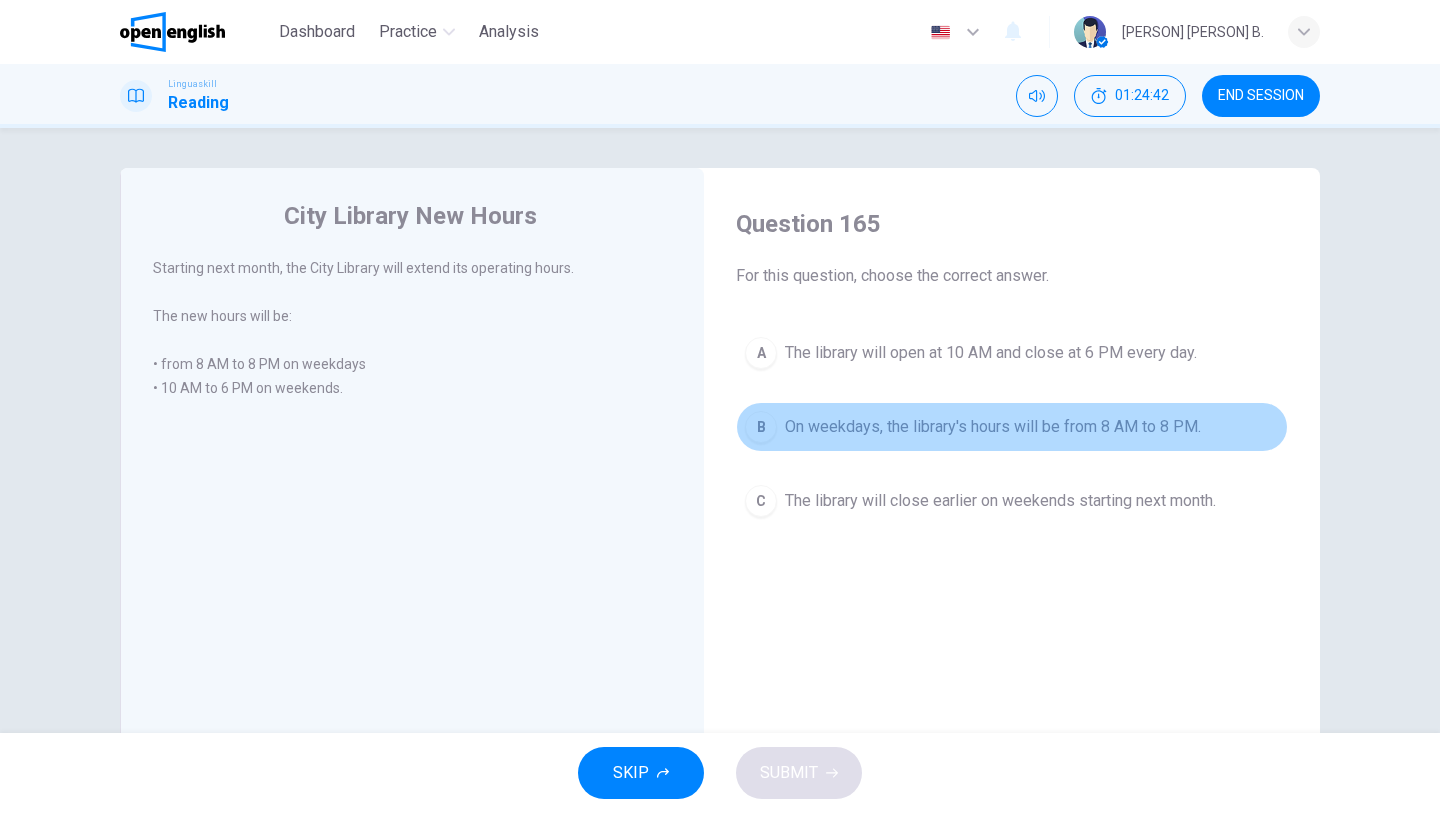 click on "On weekdays, the library's hours will be from 8 AM to 8 PM." at bounding box center (993, 427) 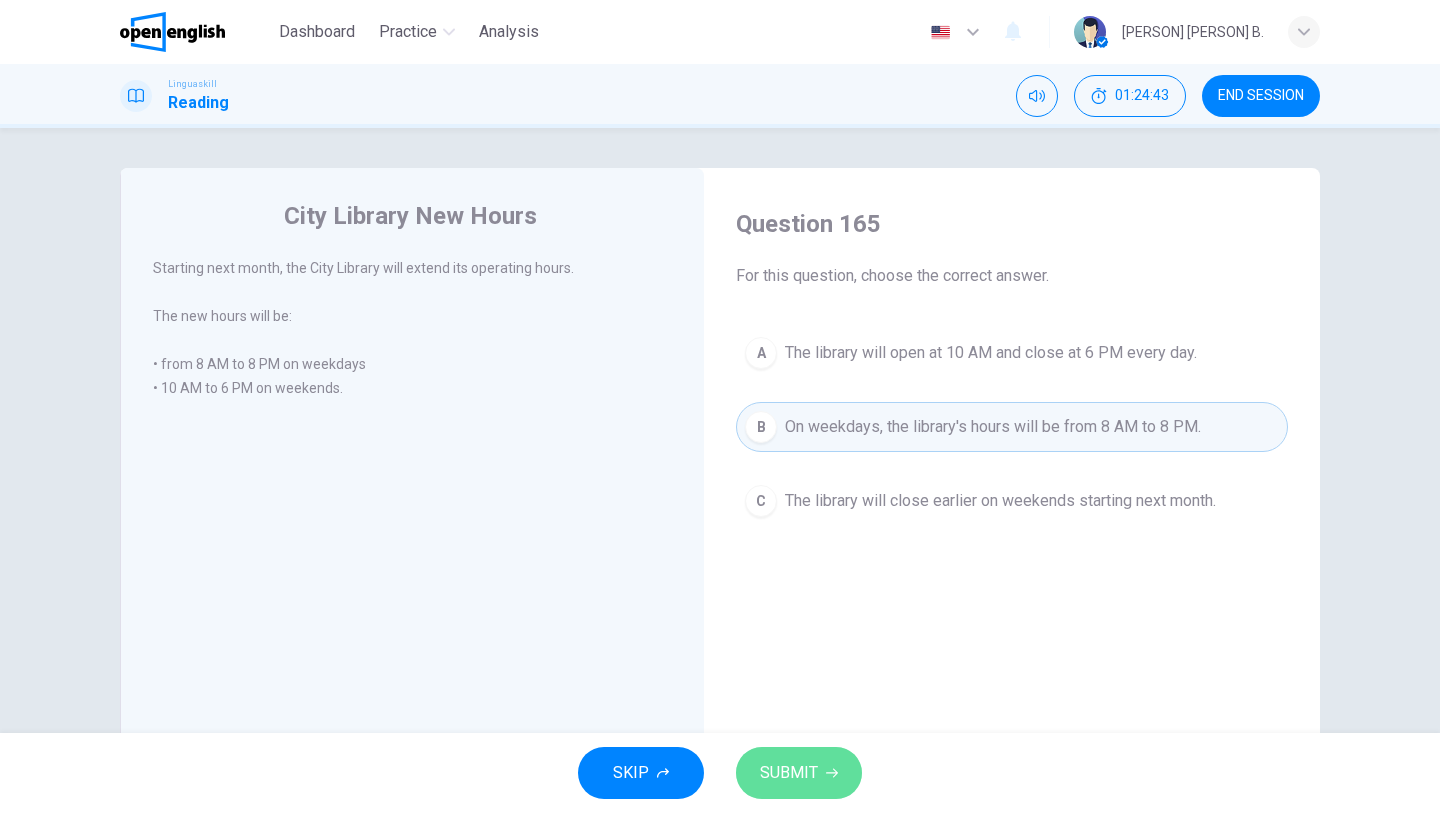 click on "SUBMIT" at bounding box center (789, 773) 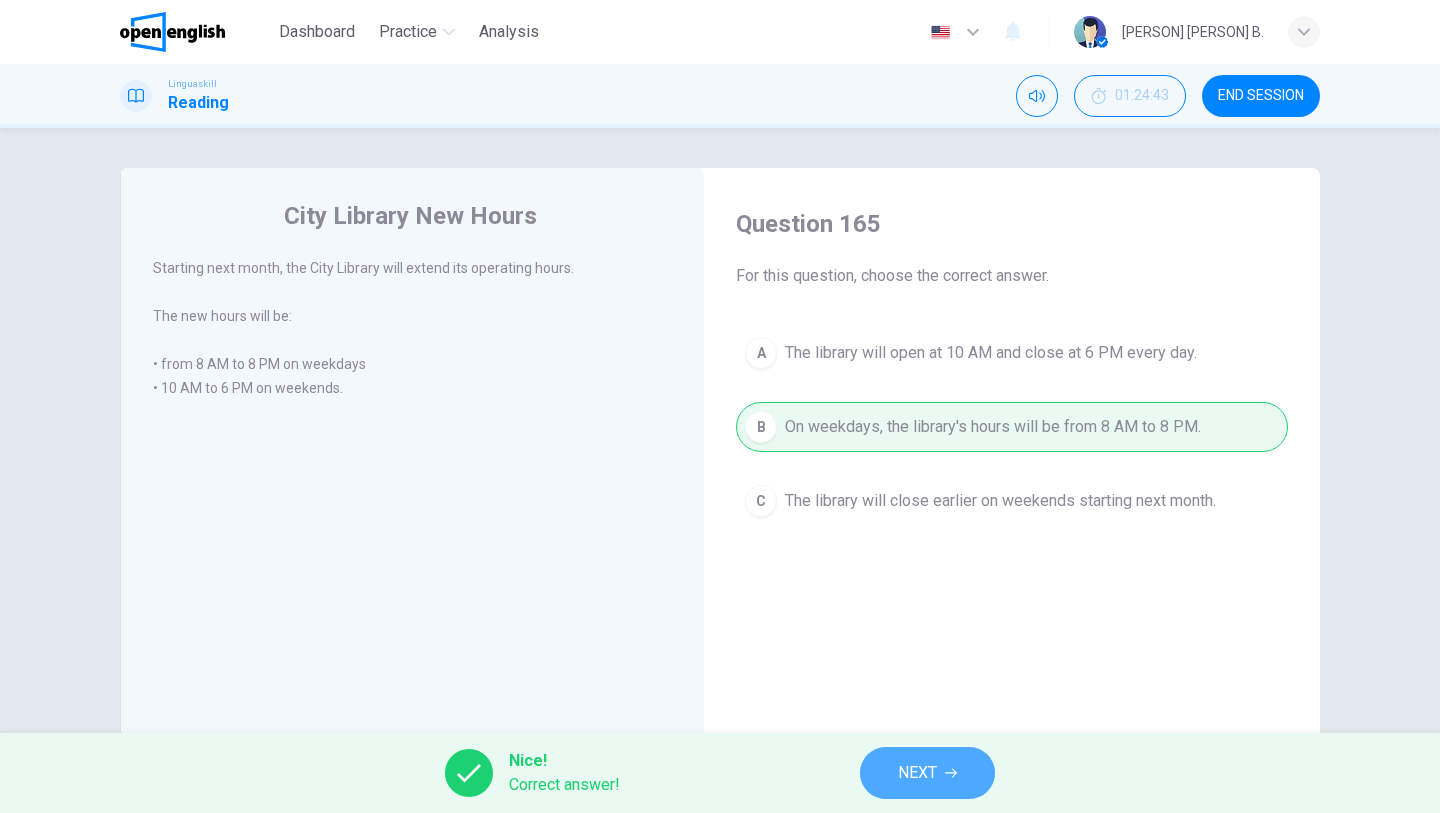 click on "NEXT" at bounding box center (917, 773) 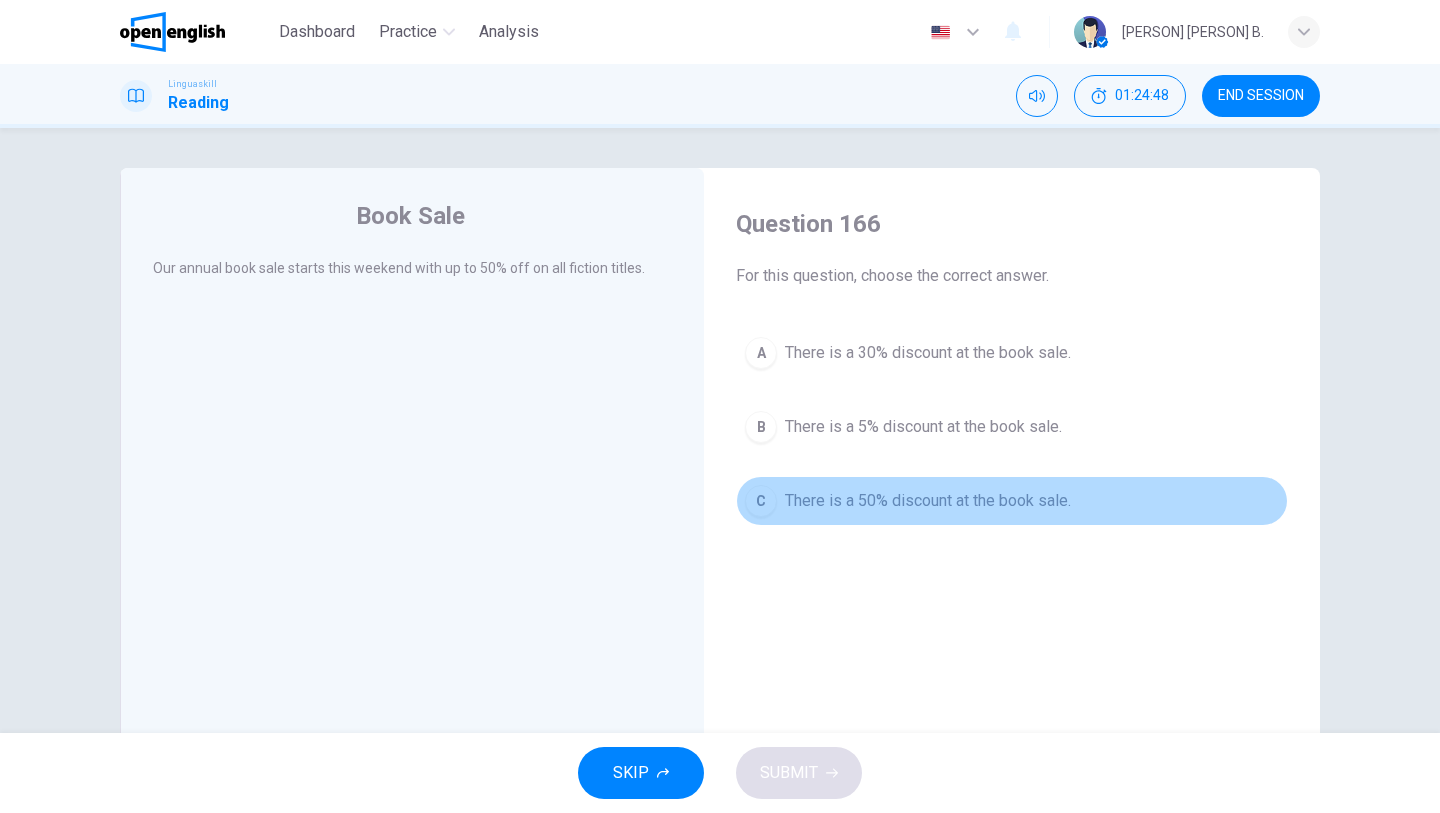 click on "There is a 50% discount at the book sale." at bounding box center [928, 501] 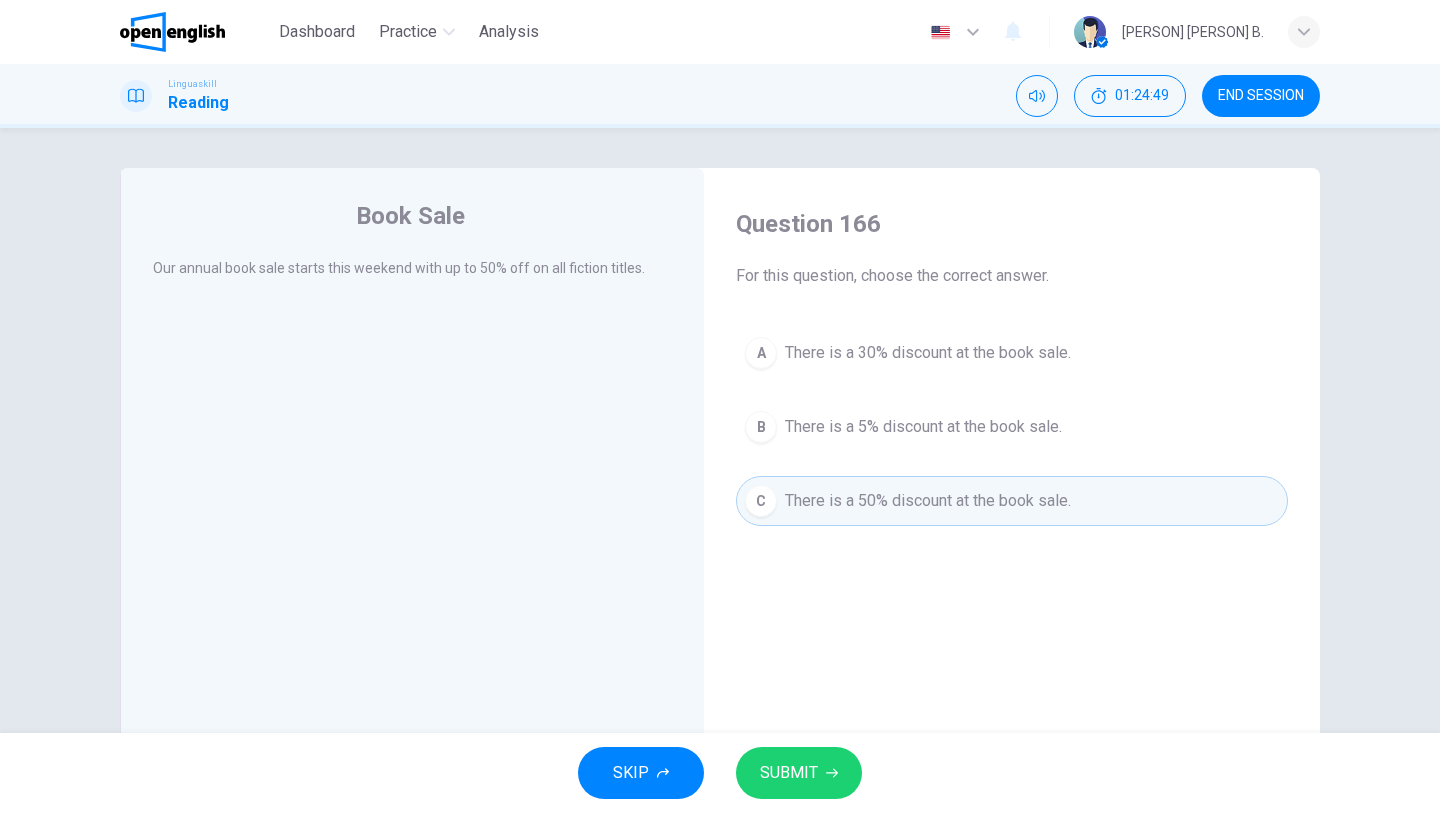 click on "SUBMIT" at bounding box center [789, 773] 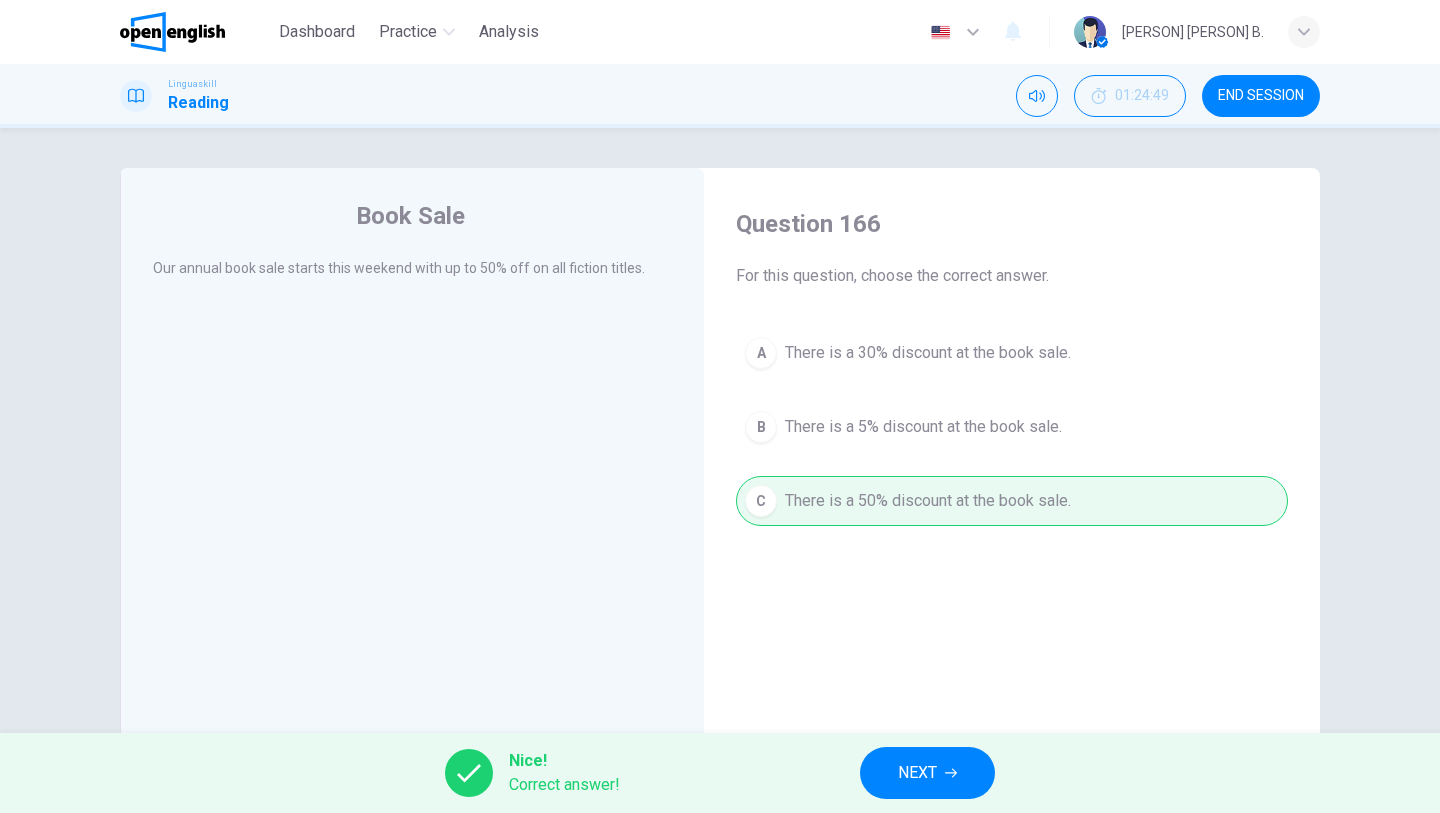 click 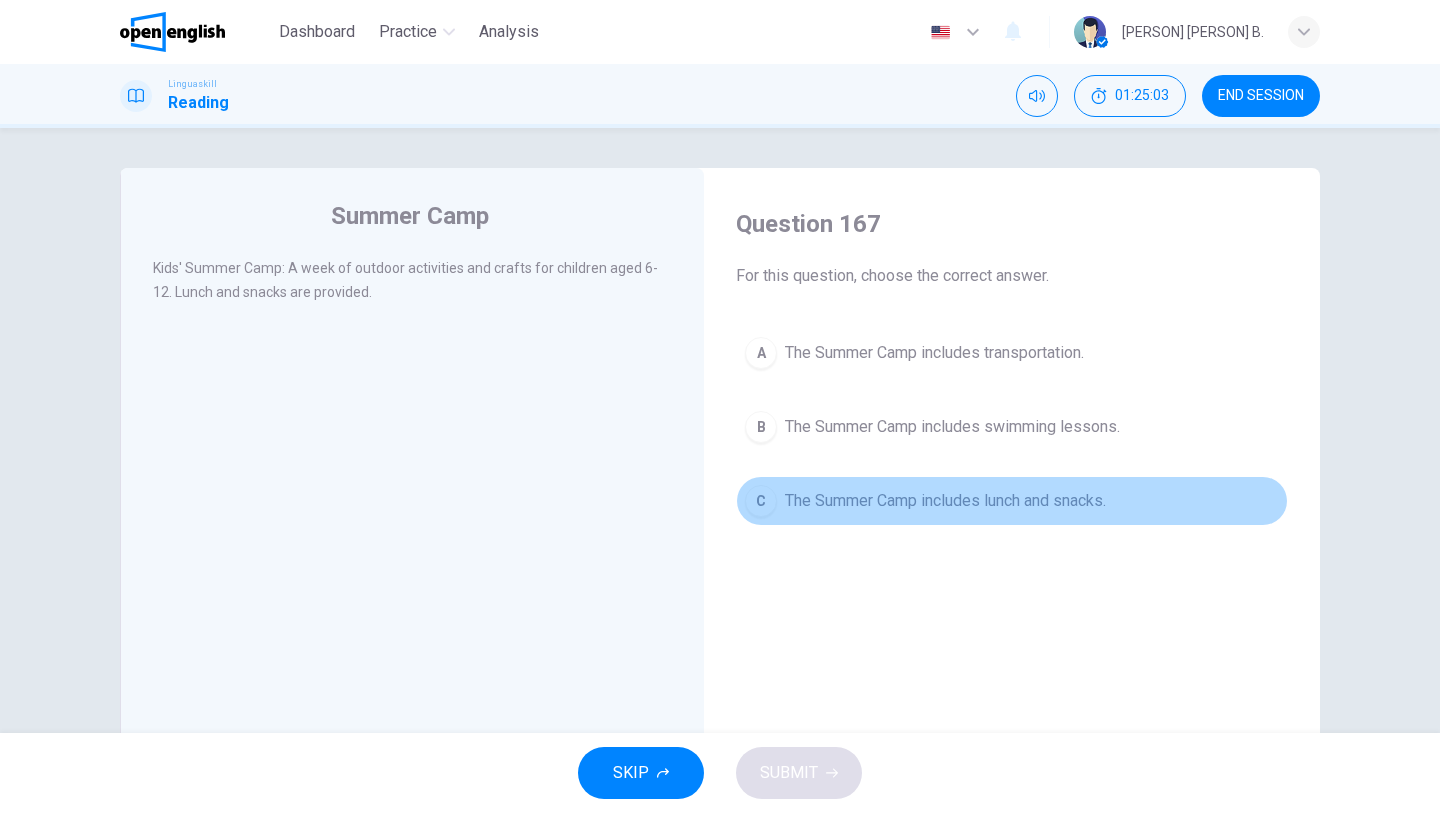 click on "The Summer Camp includes lunch and snacks." at bounding box center (945, 501) 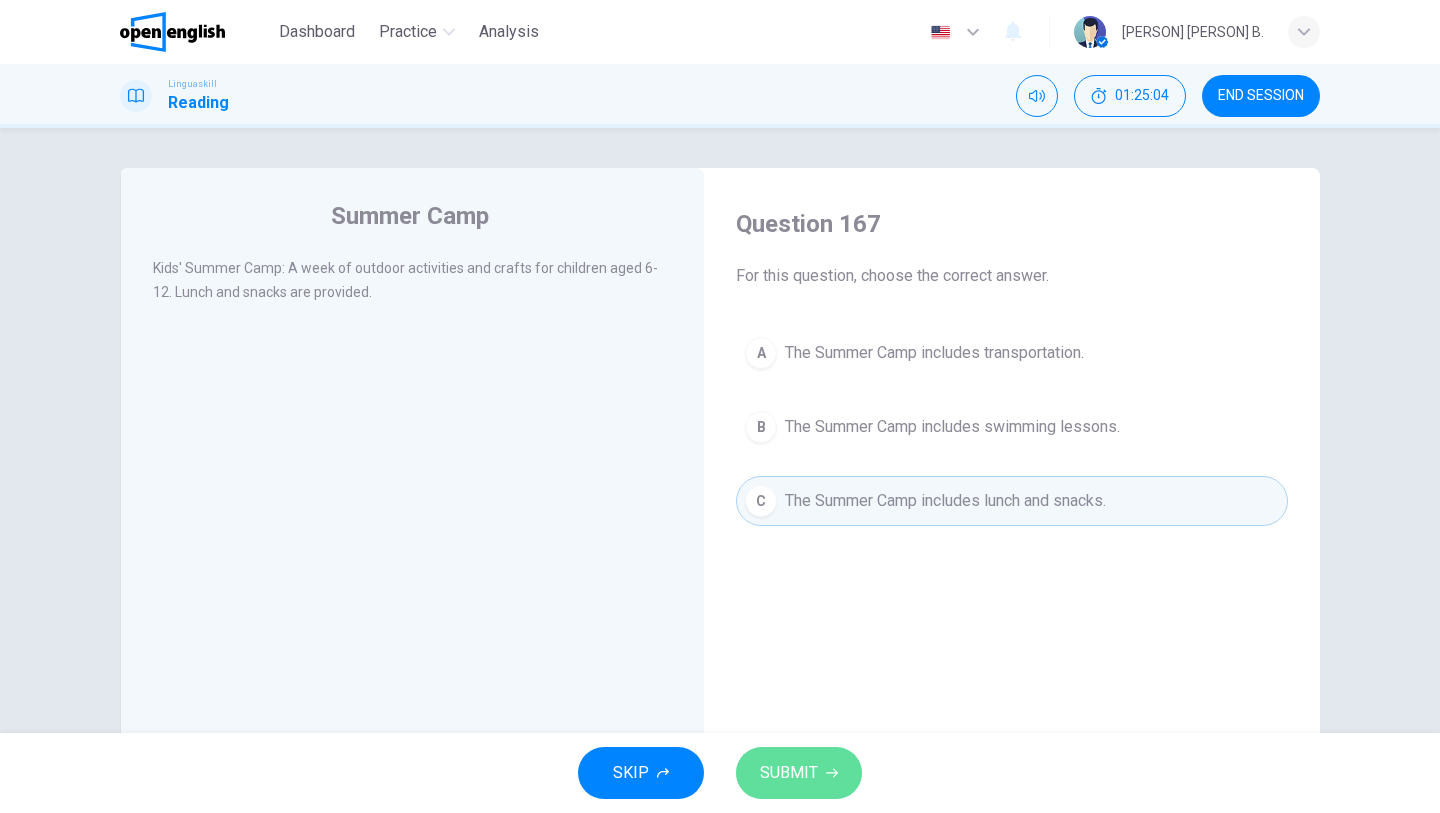 click on "SUBMIT" at bounding box center (789, 773) 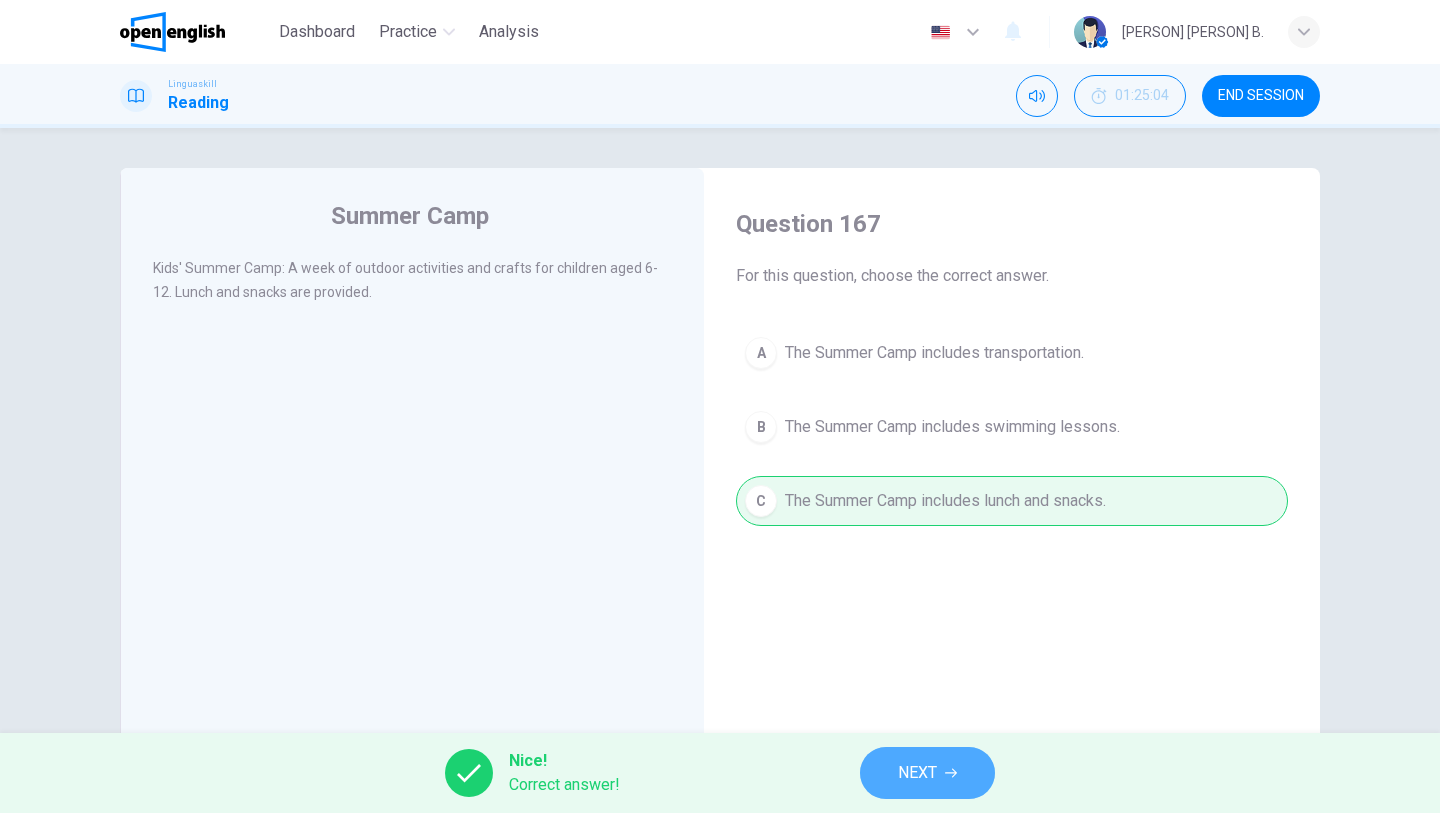 click on "NEXT" at bounding box center [927, 773] 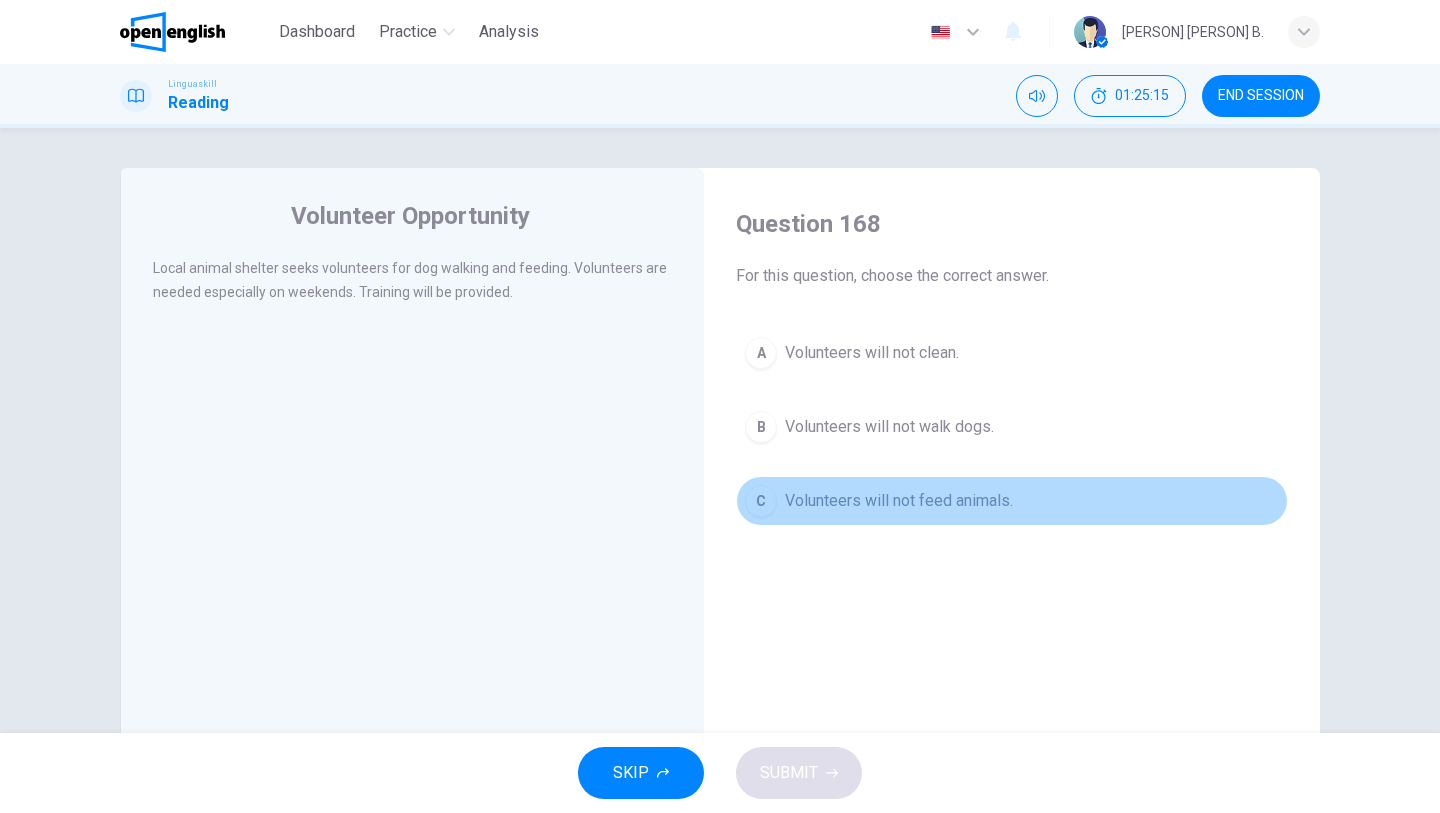 click on "Volunteers will not feed animals." at bounding box center (899, 501) 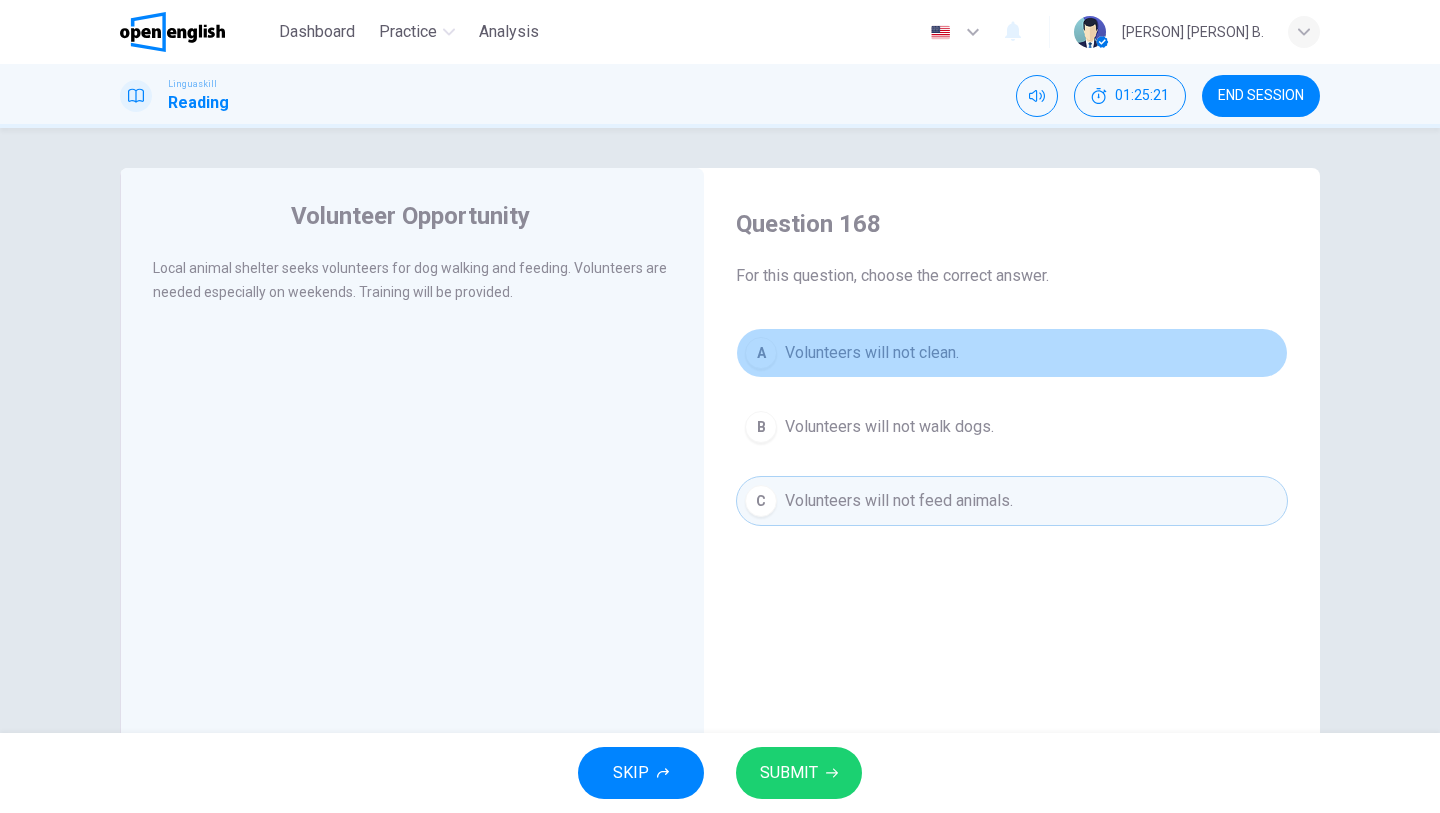 click on "Volunteers will not clean." at bounding box center (872, 353) 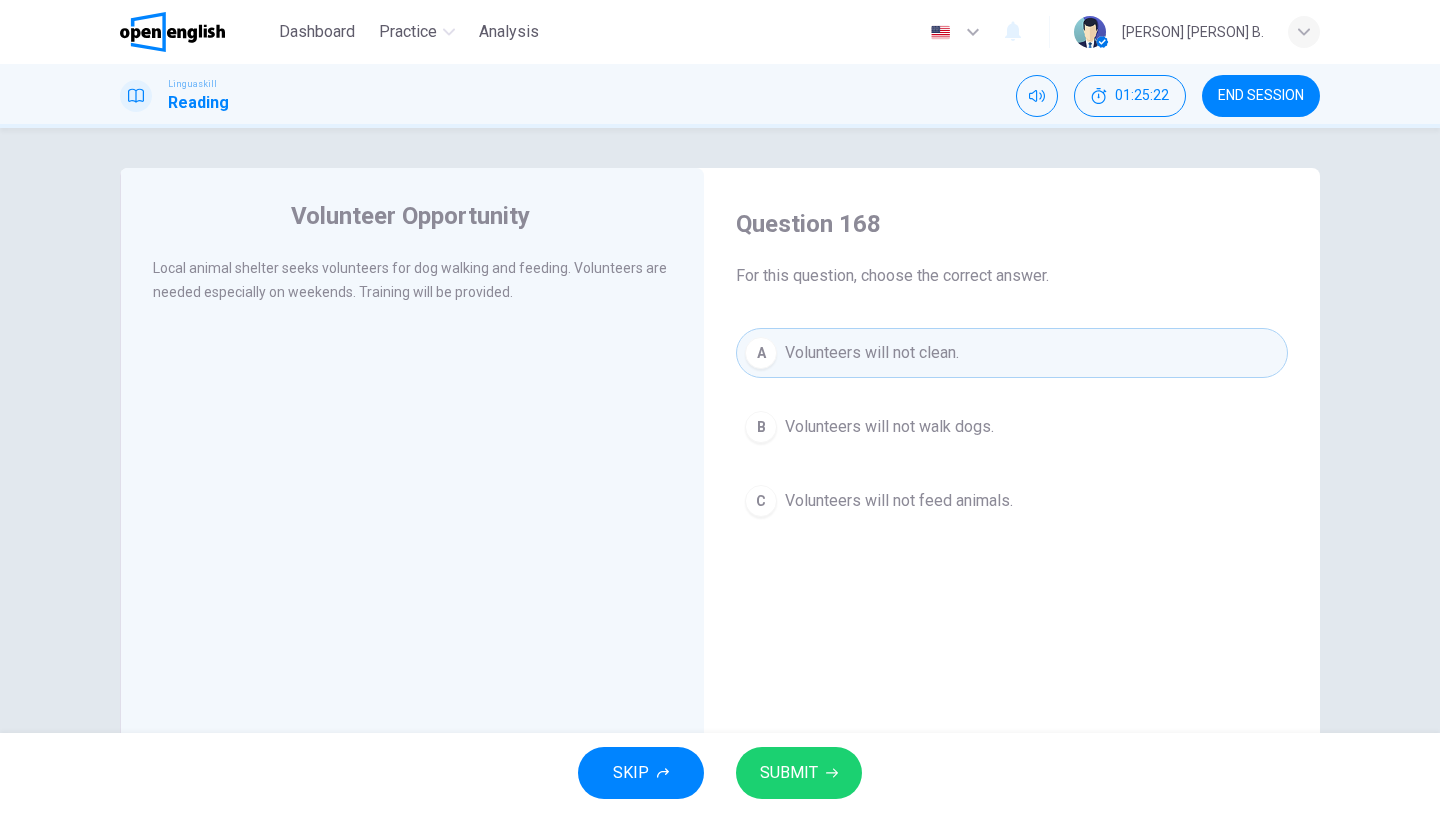 click on "SUBMIT" at bounding box center [799, 773] 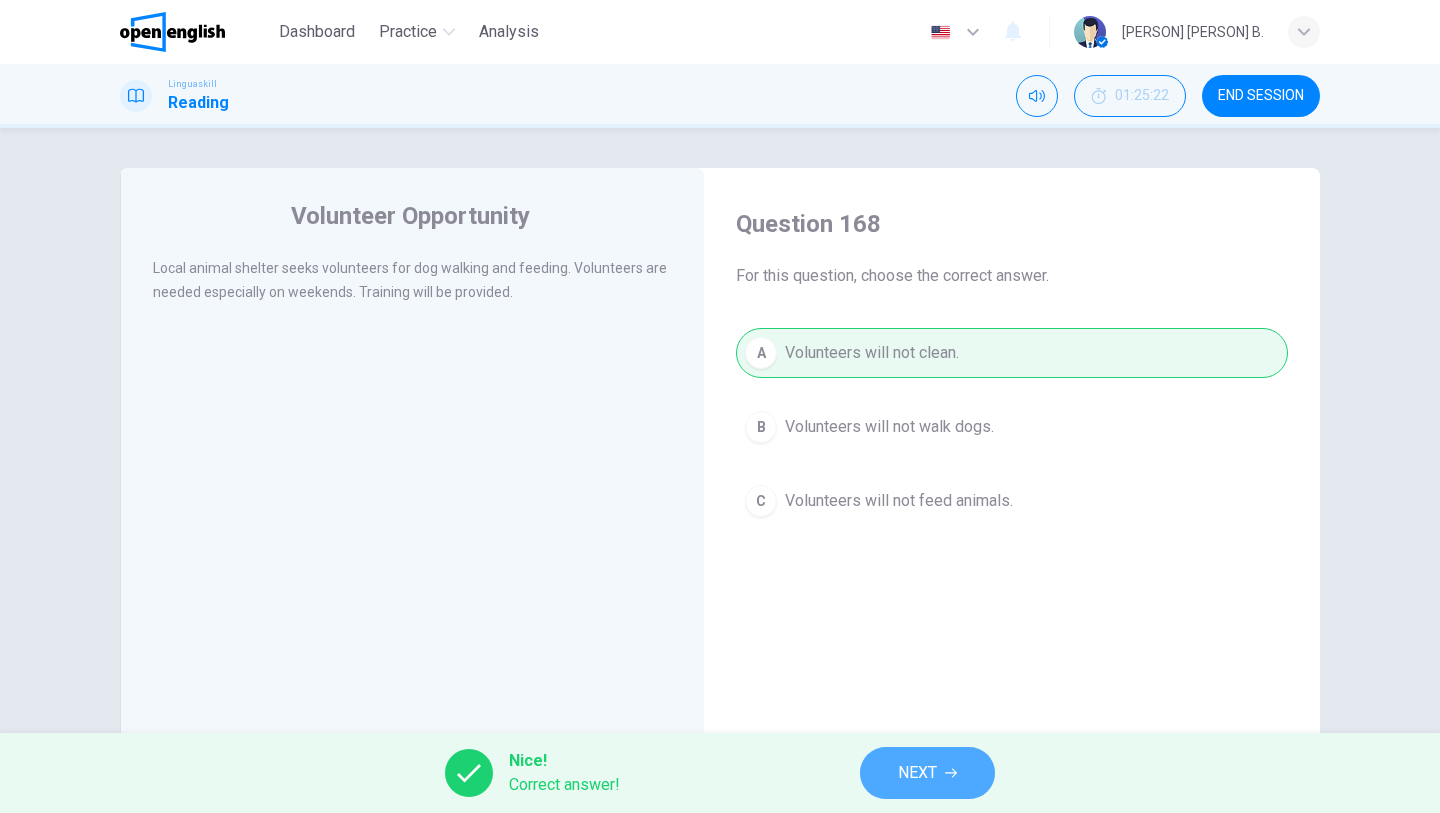 click on "NEXT" at bounding box center (917, 773) 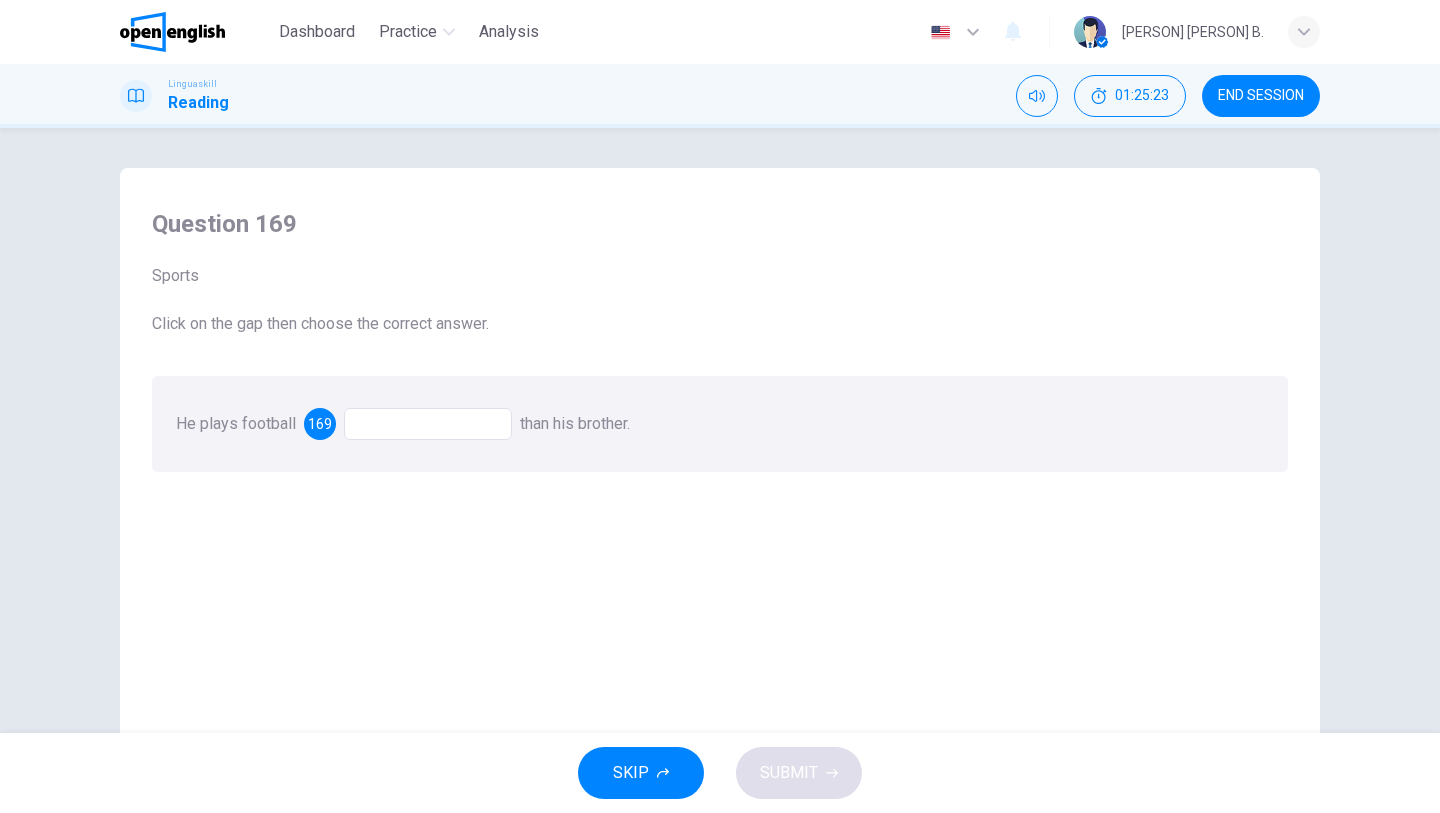 click at bounding box center (428, 424) 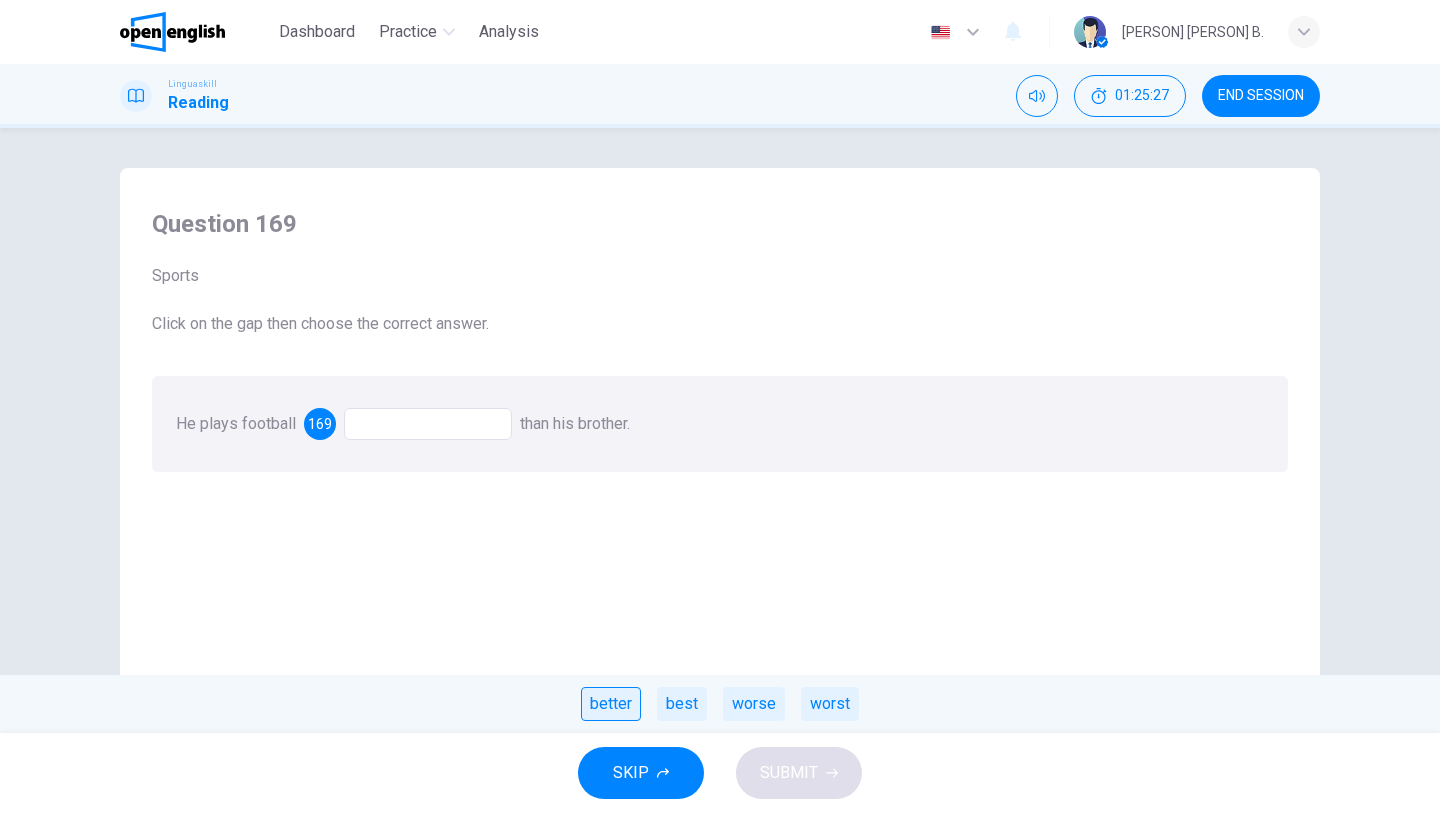click on "better" at bounding box center [611, 704] 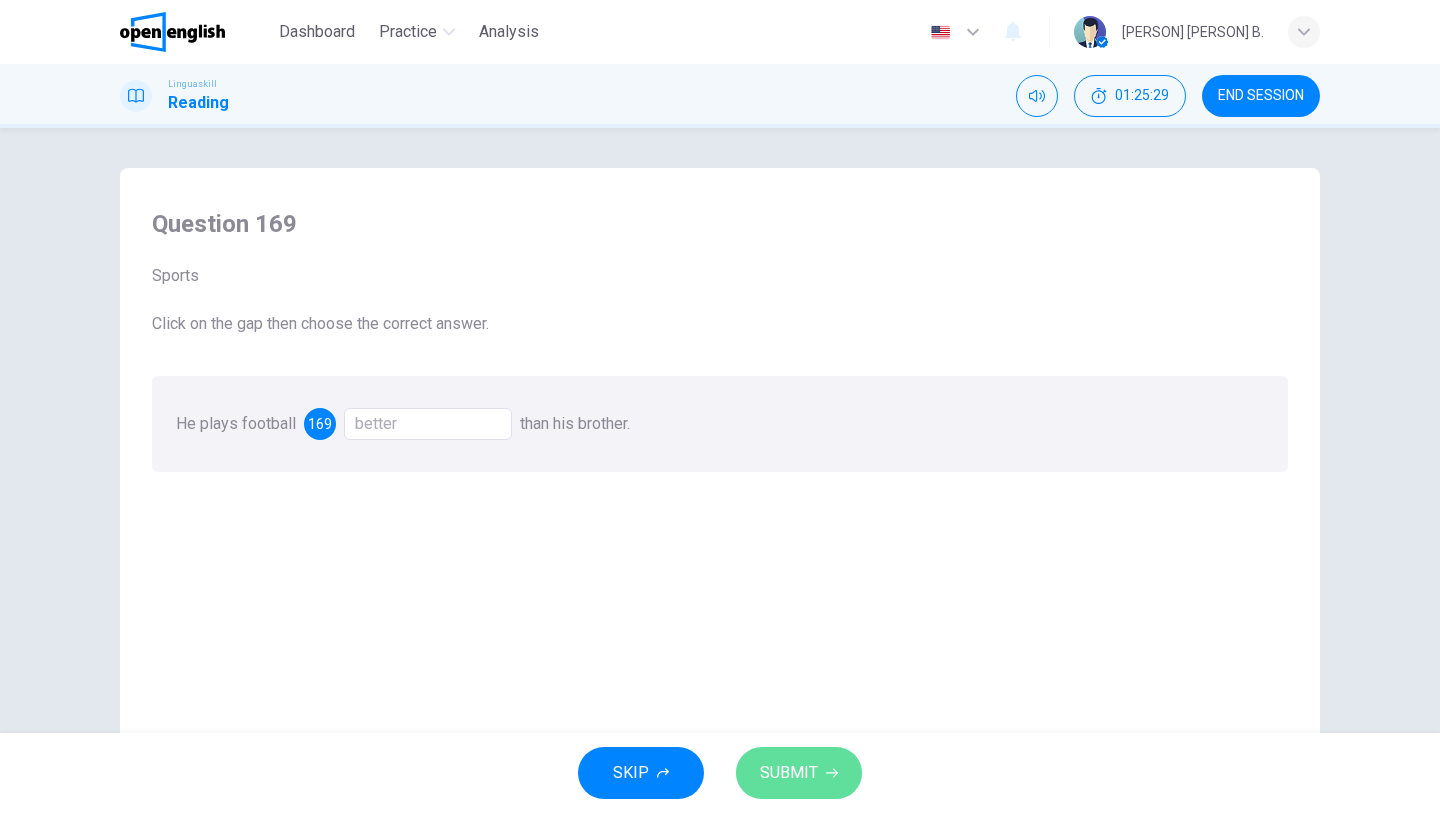 click on "SUBMIT" at bounding box center [789, 773] 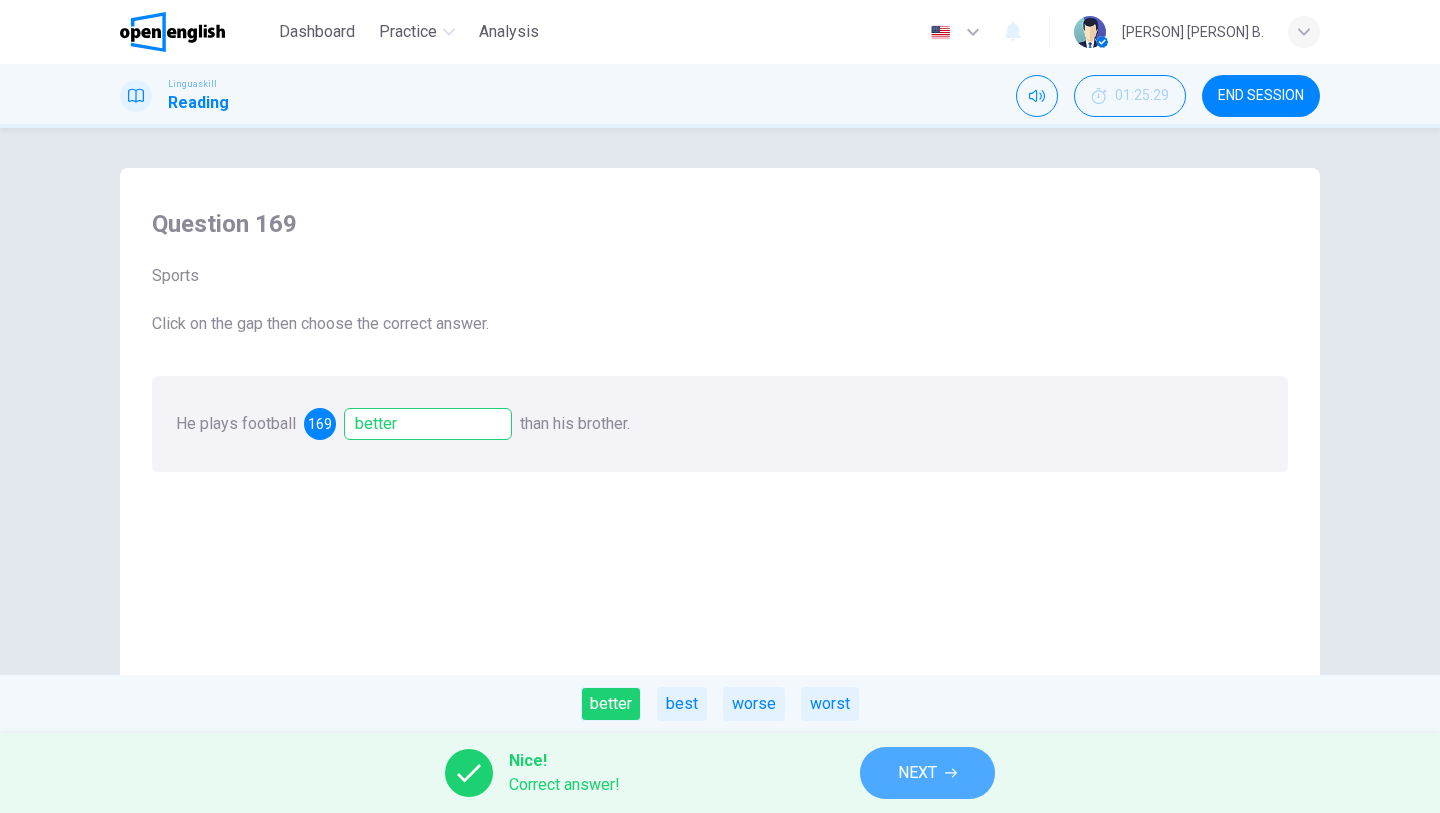 click on "NEXT" at bounding box center (927, 773) 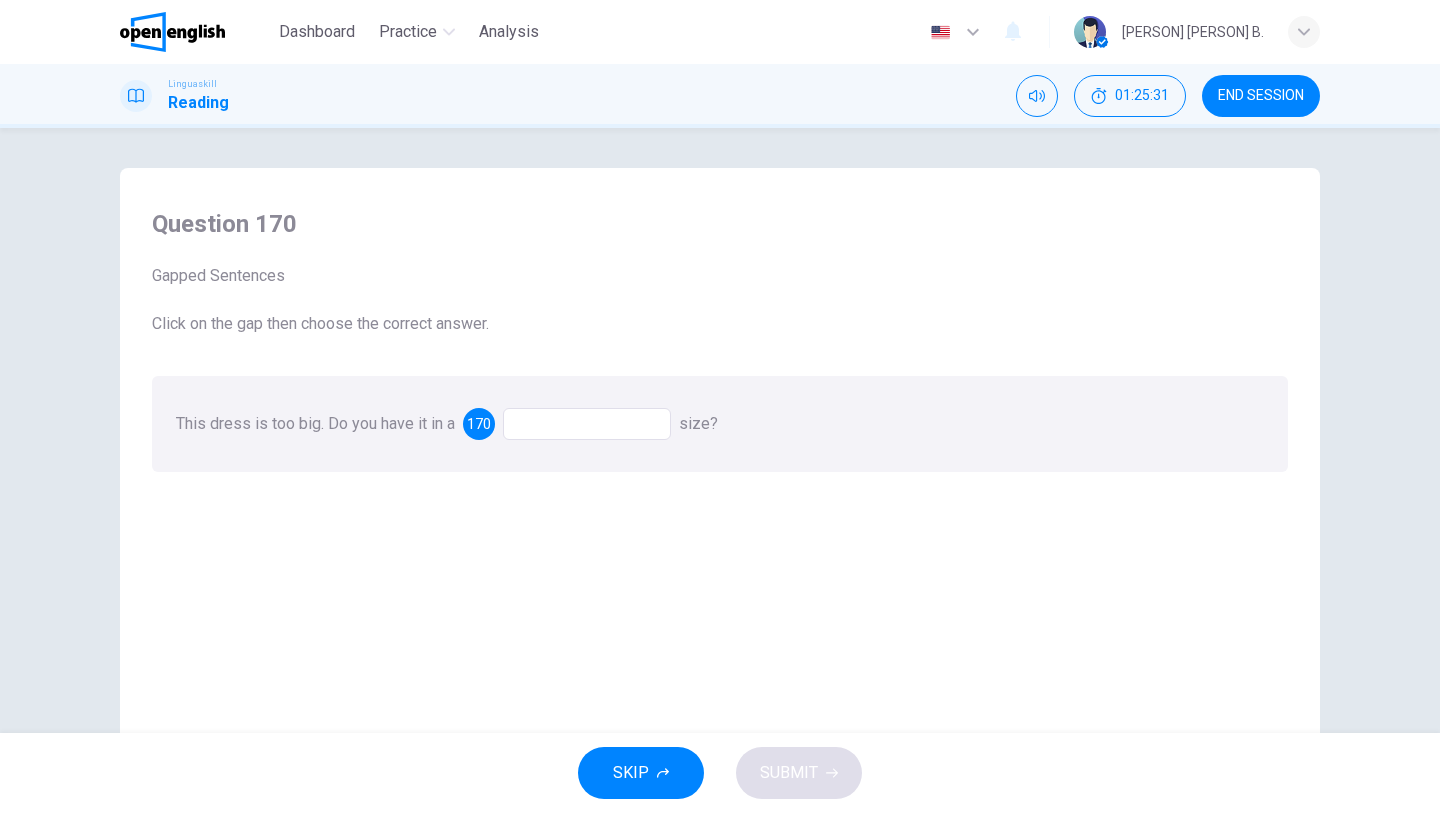click at bounding box center [587, 424] 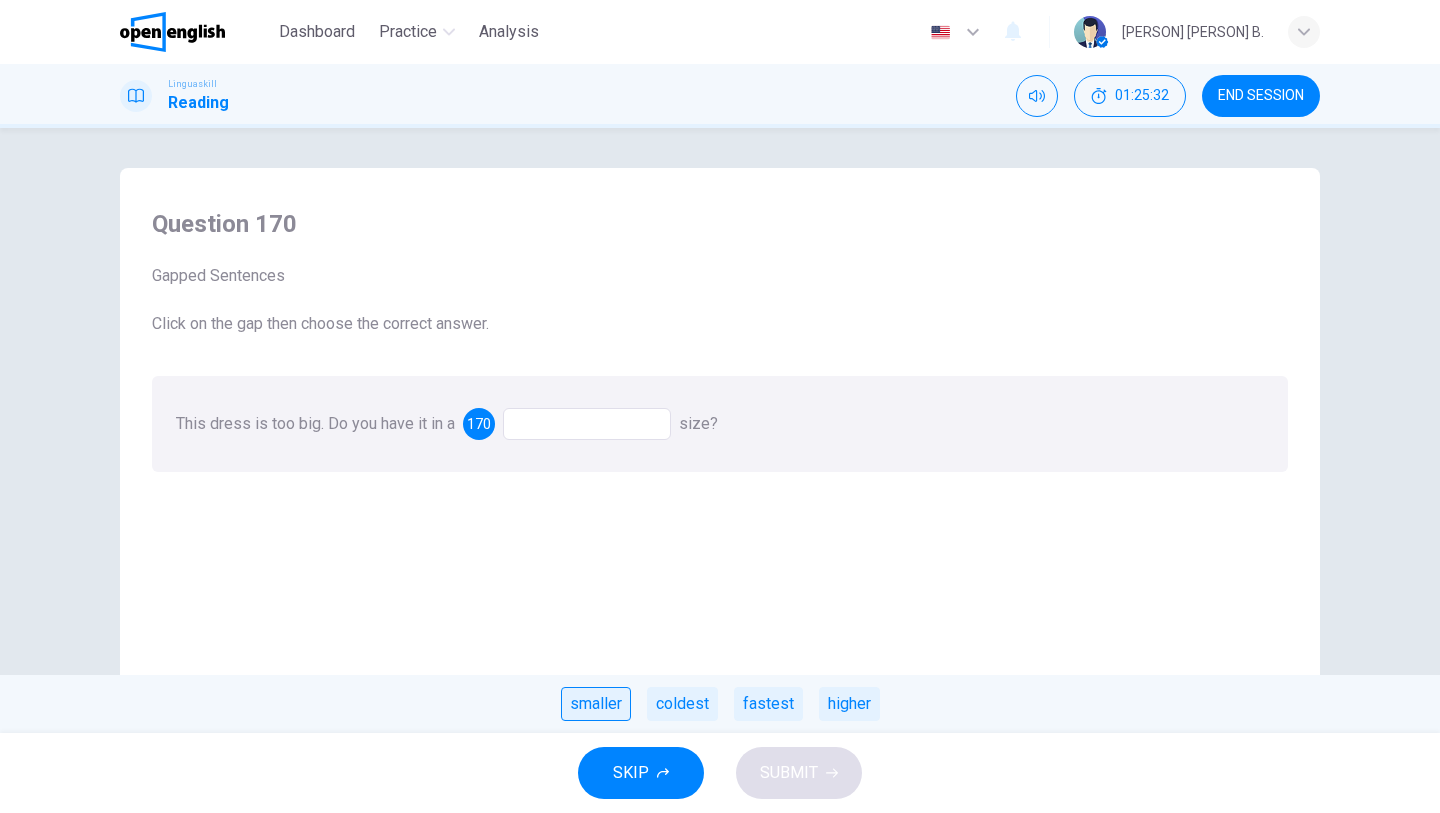click on "smaller" at bounding box center (596, 704) 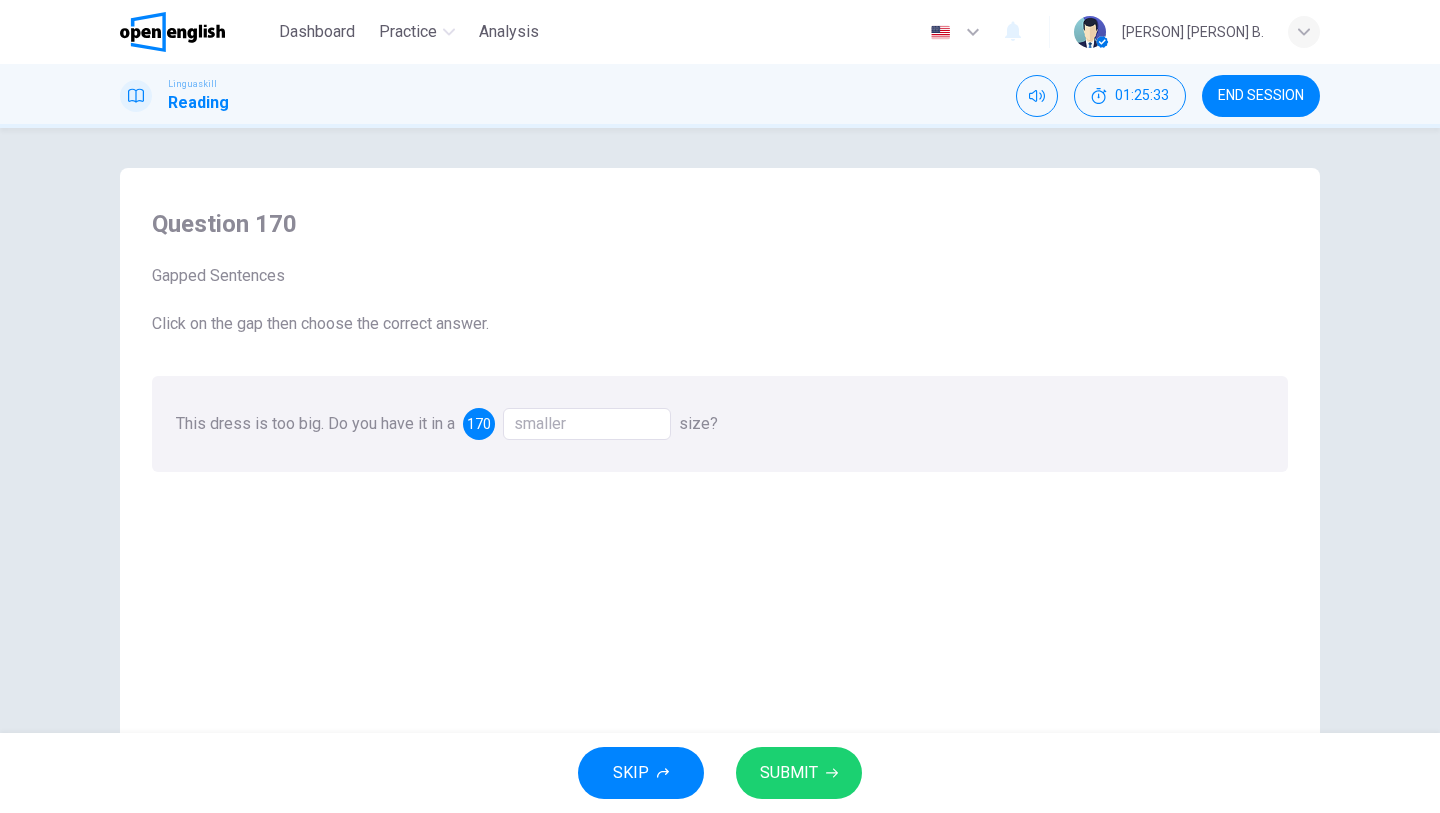click on "SUBMIT" at bounding box center [789, 773] 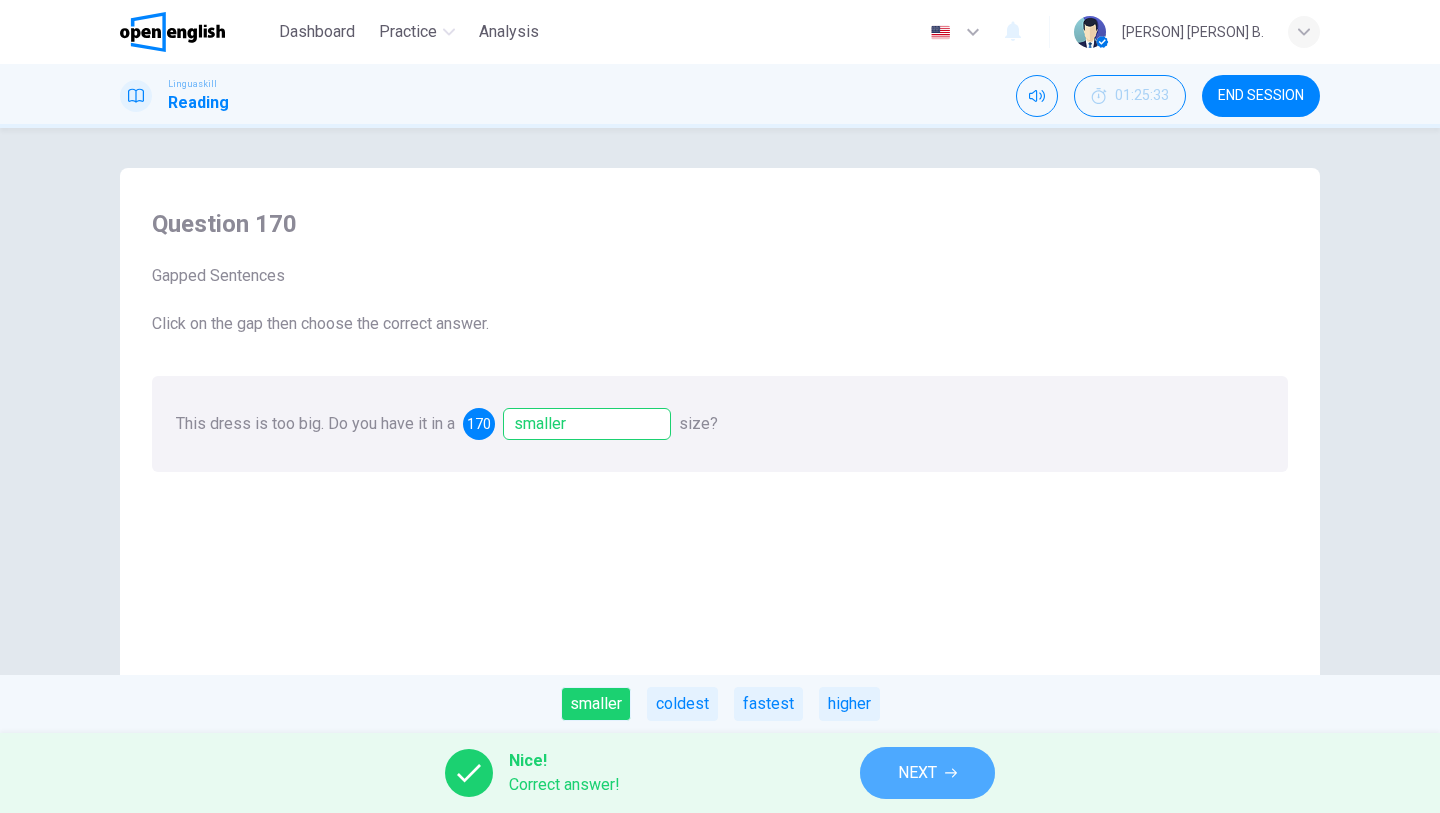 click on "NEXT" at bounding box center (917, 773) 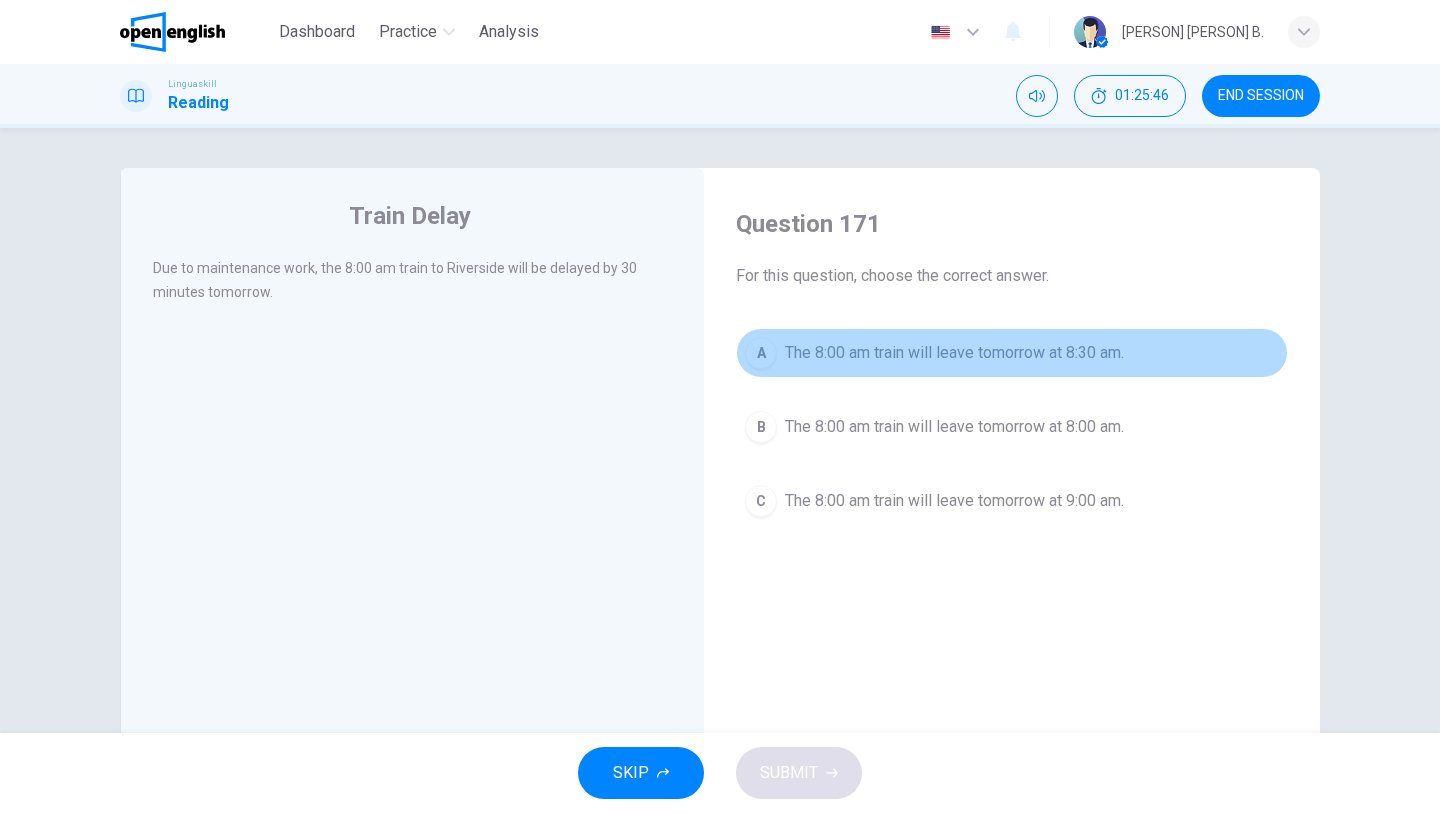 click on "The 8:00 am train will leave tomorrow at 8:30 am." at bounding box center (954, 353) 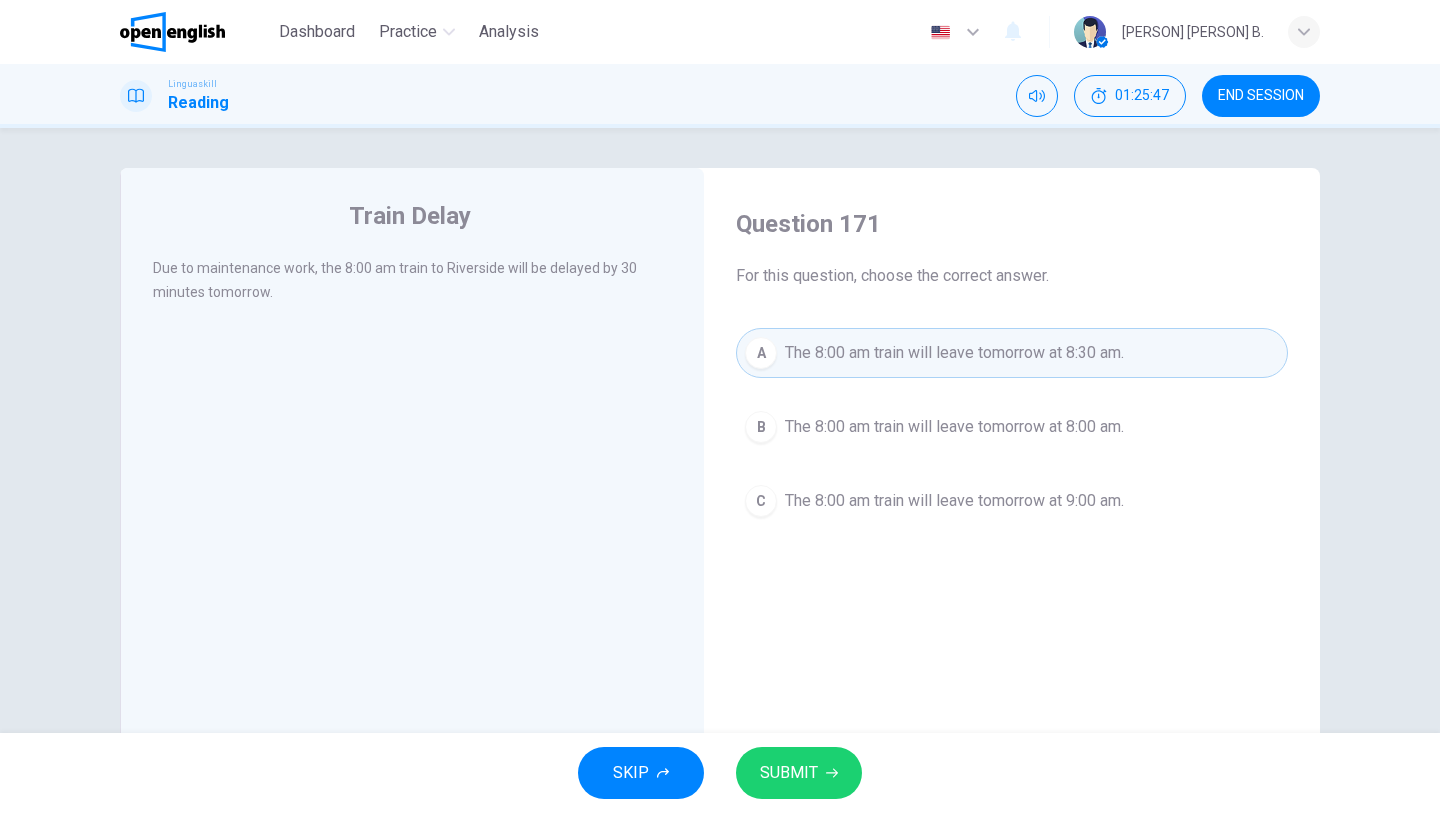 click on "SUBMIT" at bounding box center [789, 773] 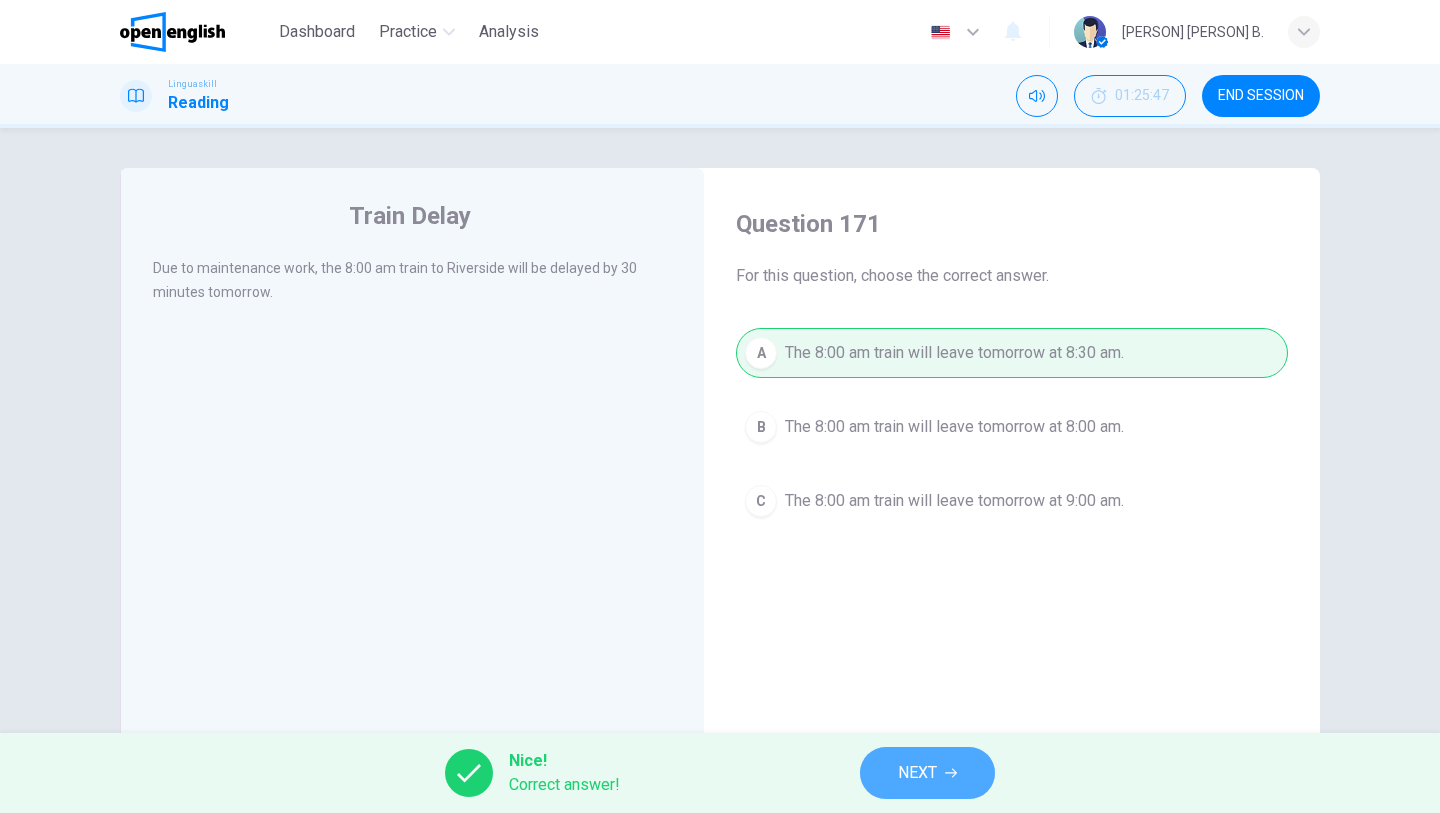 click on "NEXT" at bounding box center (917, 773) 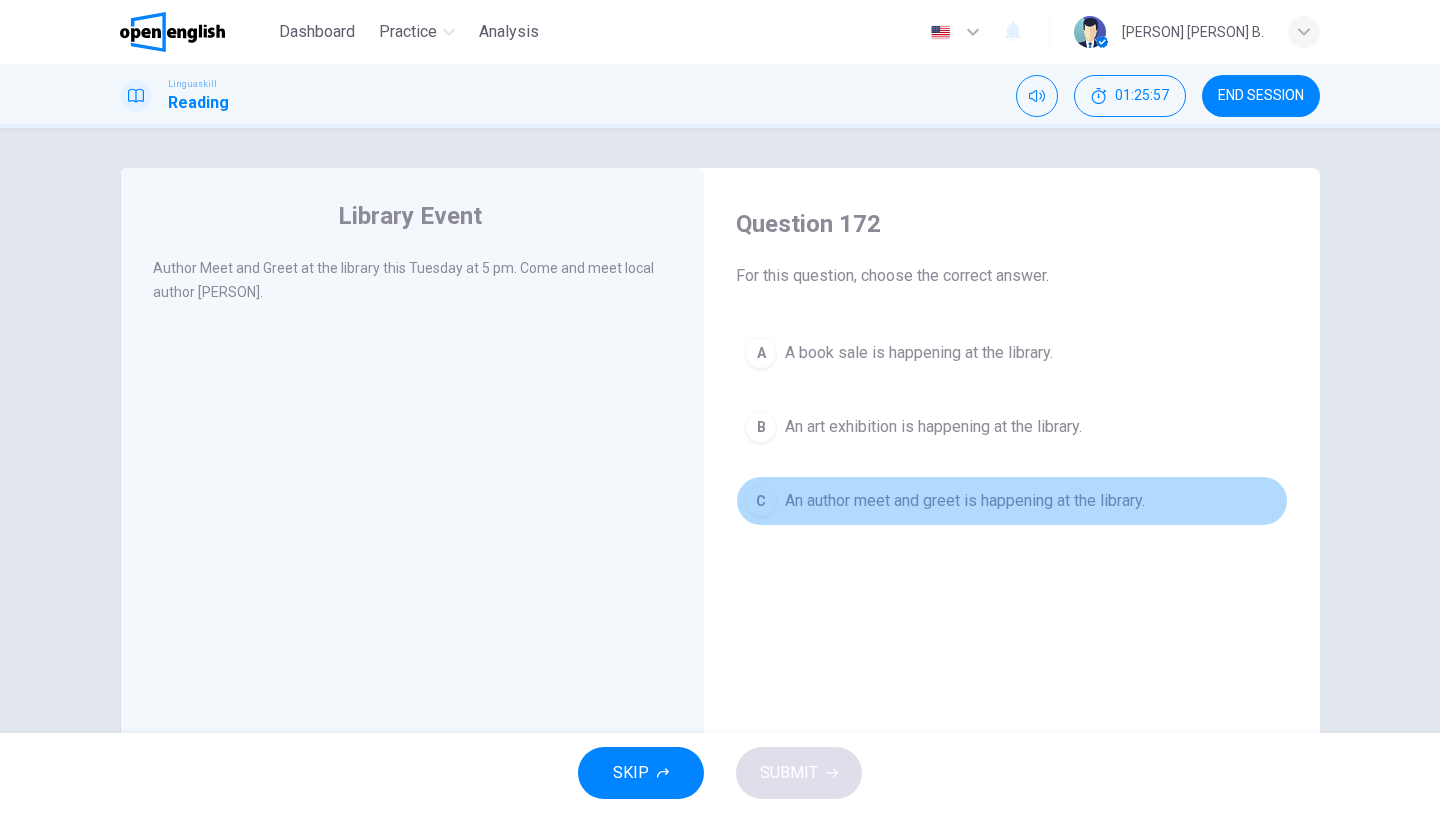 click on "An author meet and greet is happening at the library." at bounding box center (965, 501) 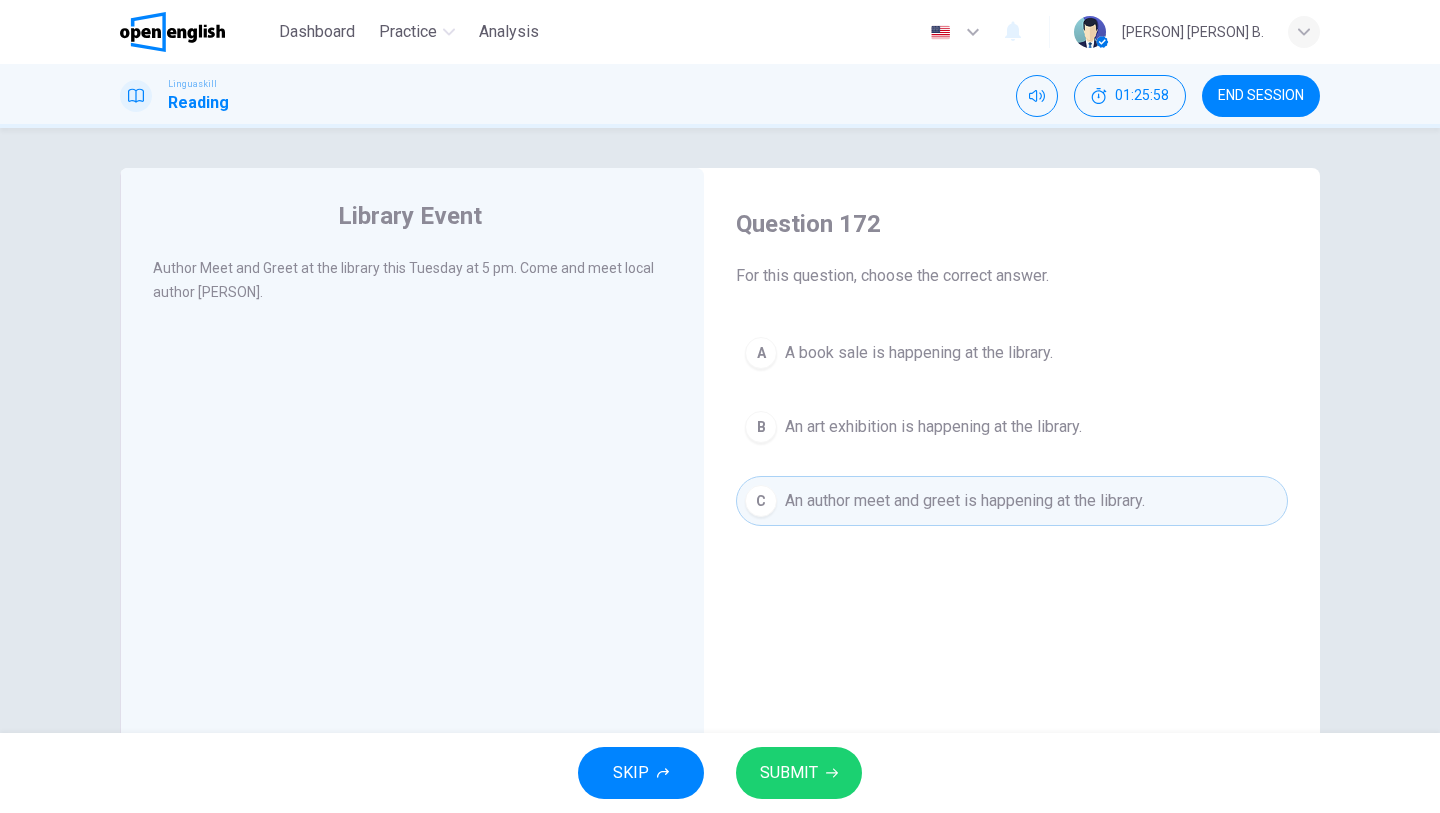 click on "SUBMIT" at bounding box center (799, 773) 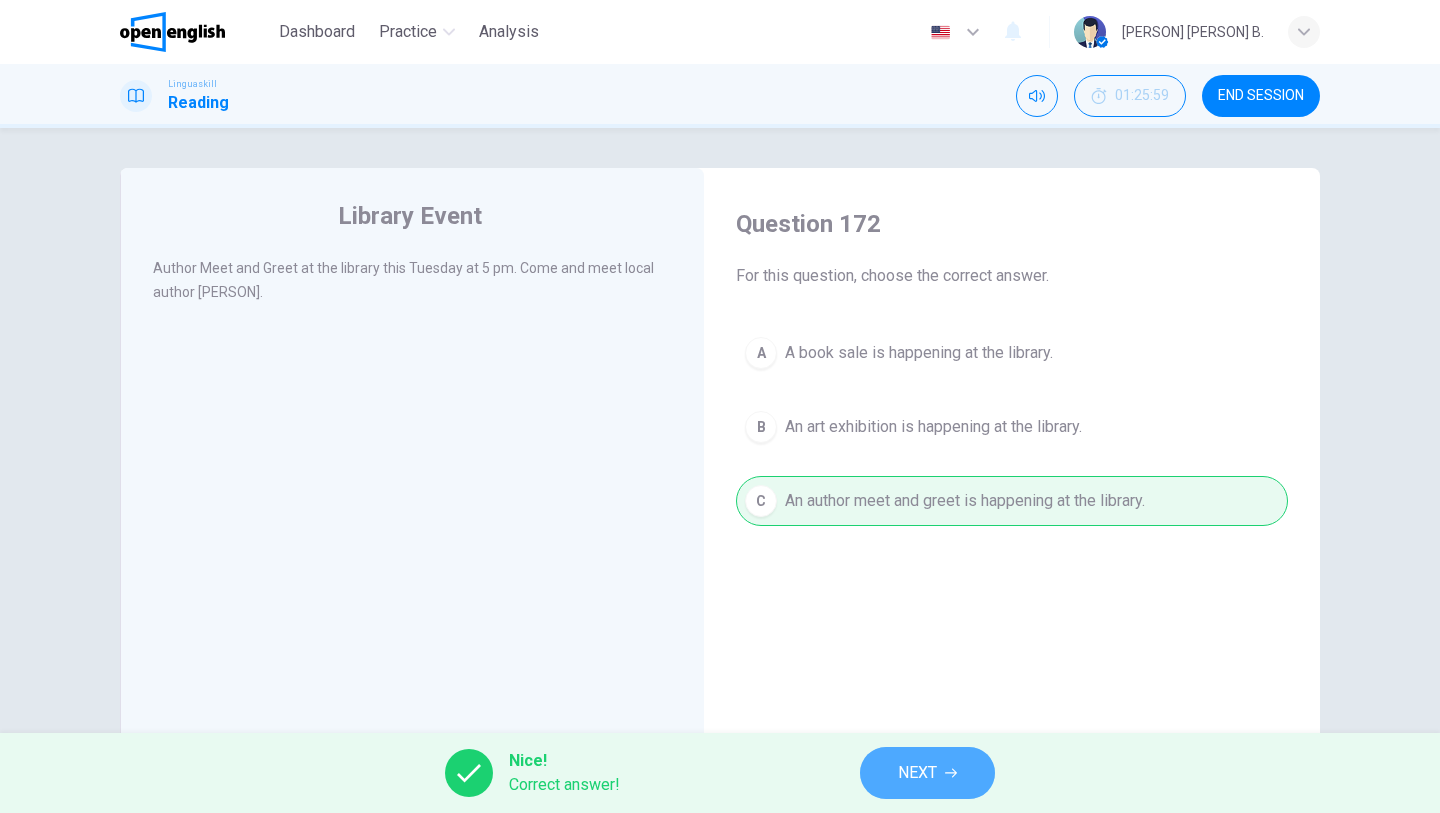 click on "NEXT" at bounding box center [917, 773] 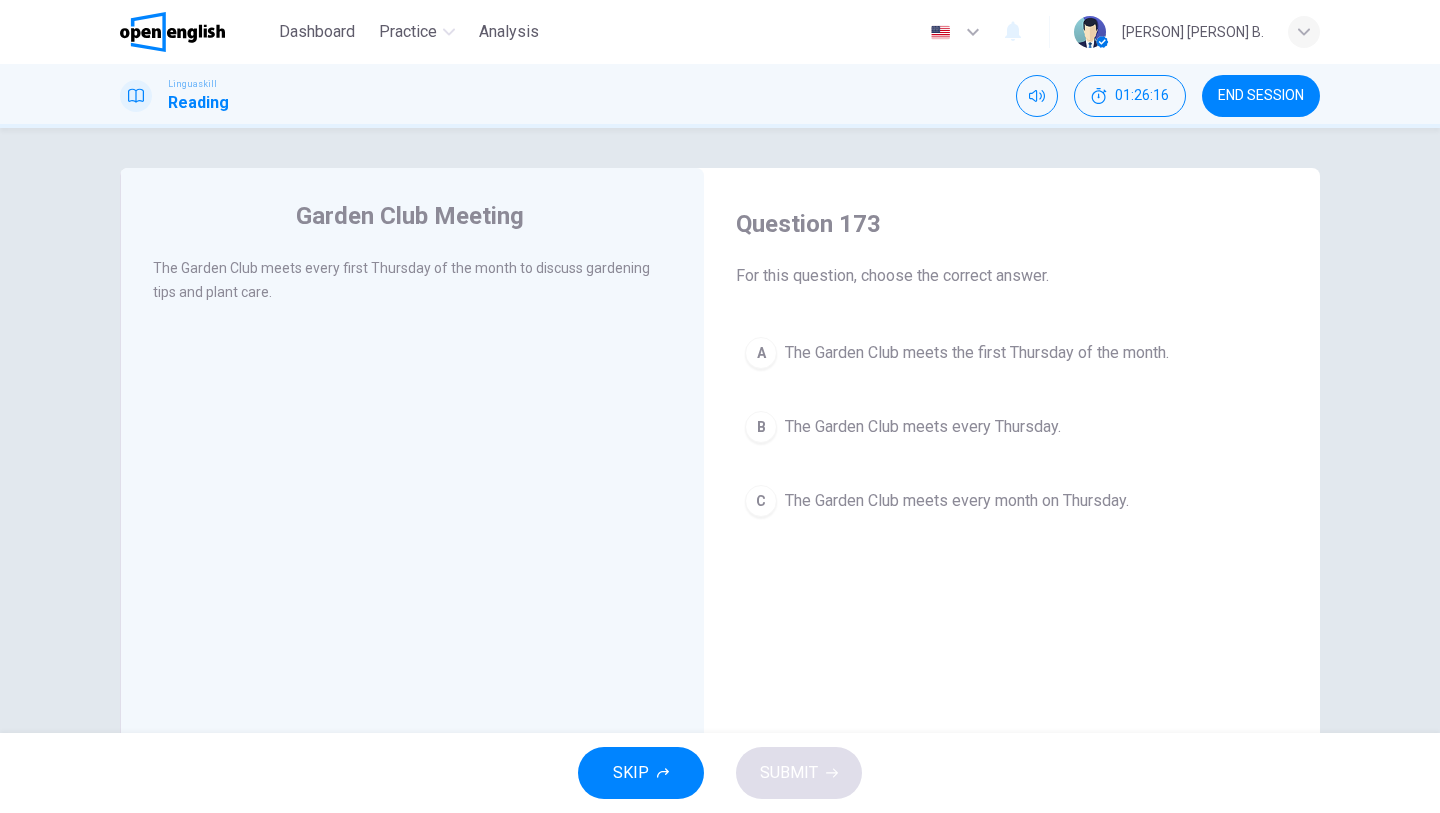 click on "The Garden Club meets the first Thursday of the month." at bounding box center (977, 353) 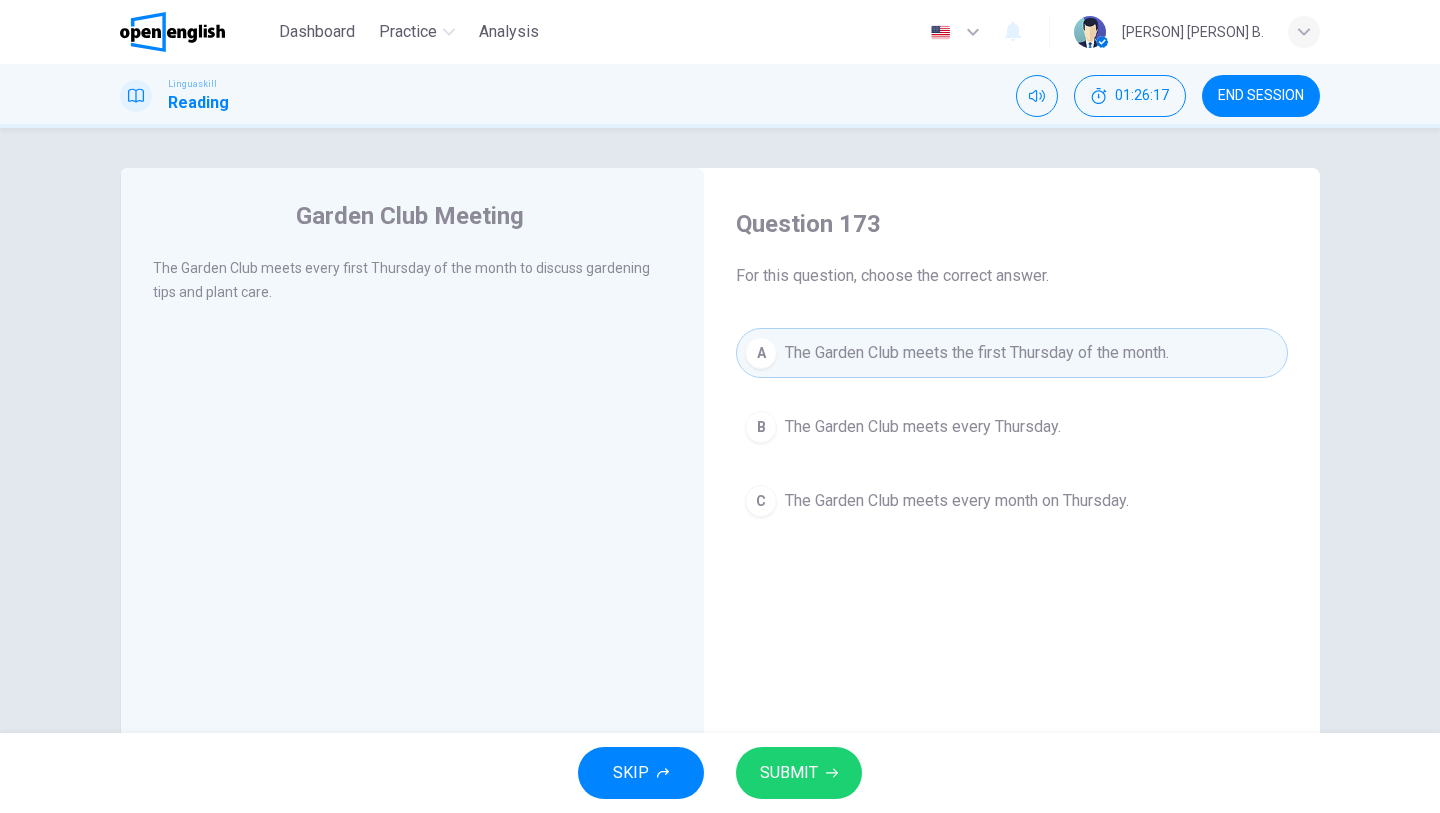 click on "SUBMIT" at bounding box center [789, 773] 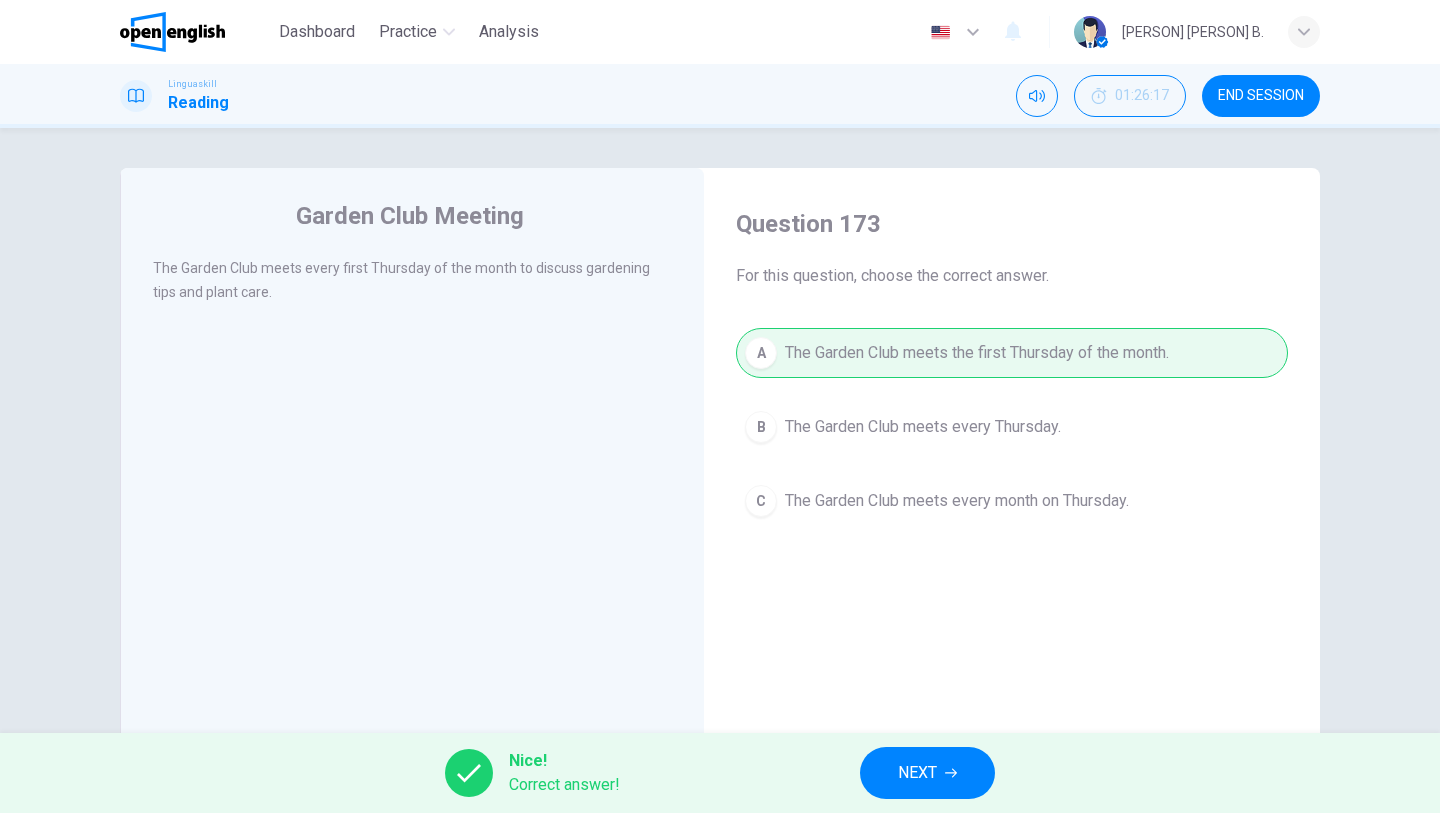click on "NEXT" at bounding box center [927, 773] 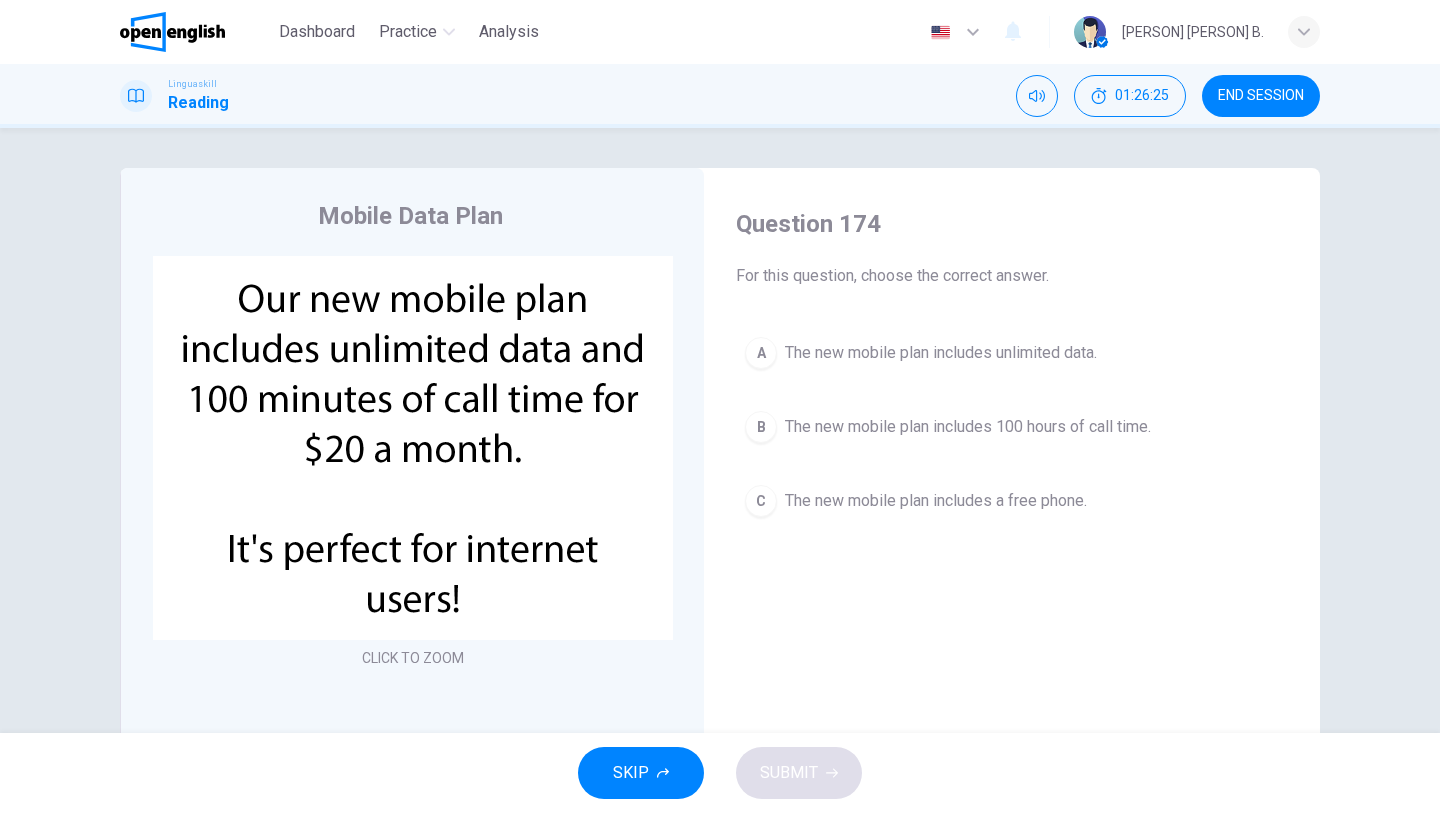 click on "The new mobile plan includes unlimited data." at bounding box center (941, 353) 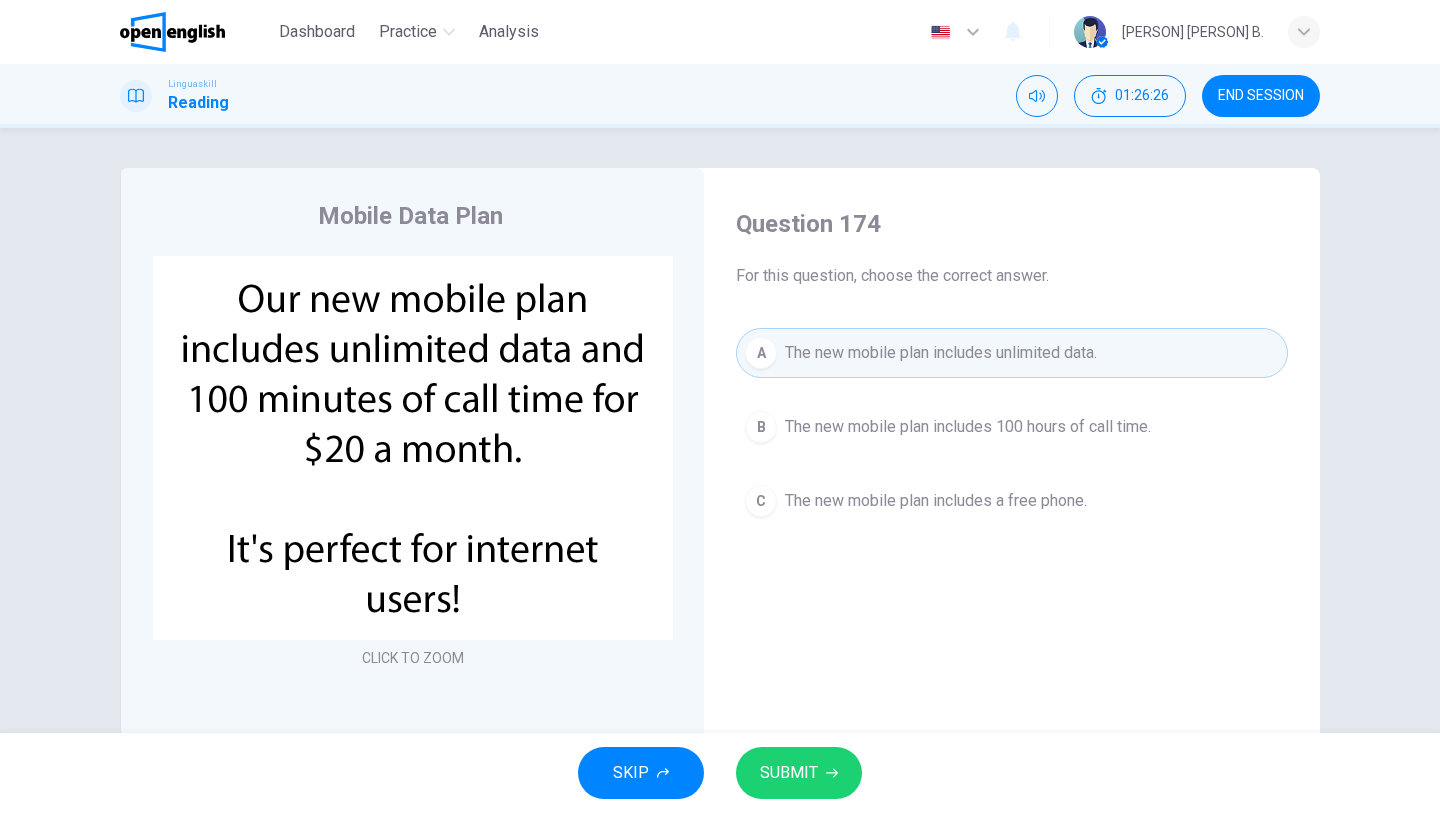 click on "SUBMIT" at bounding box center [799, 773] 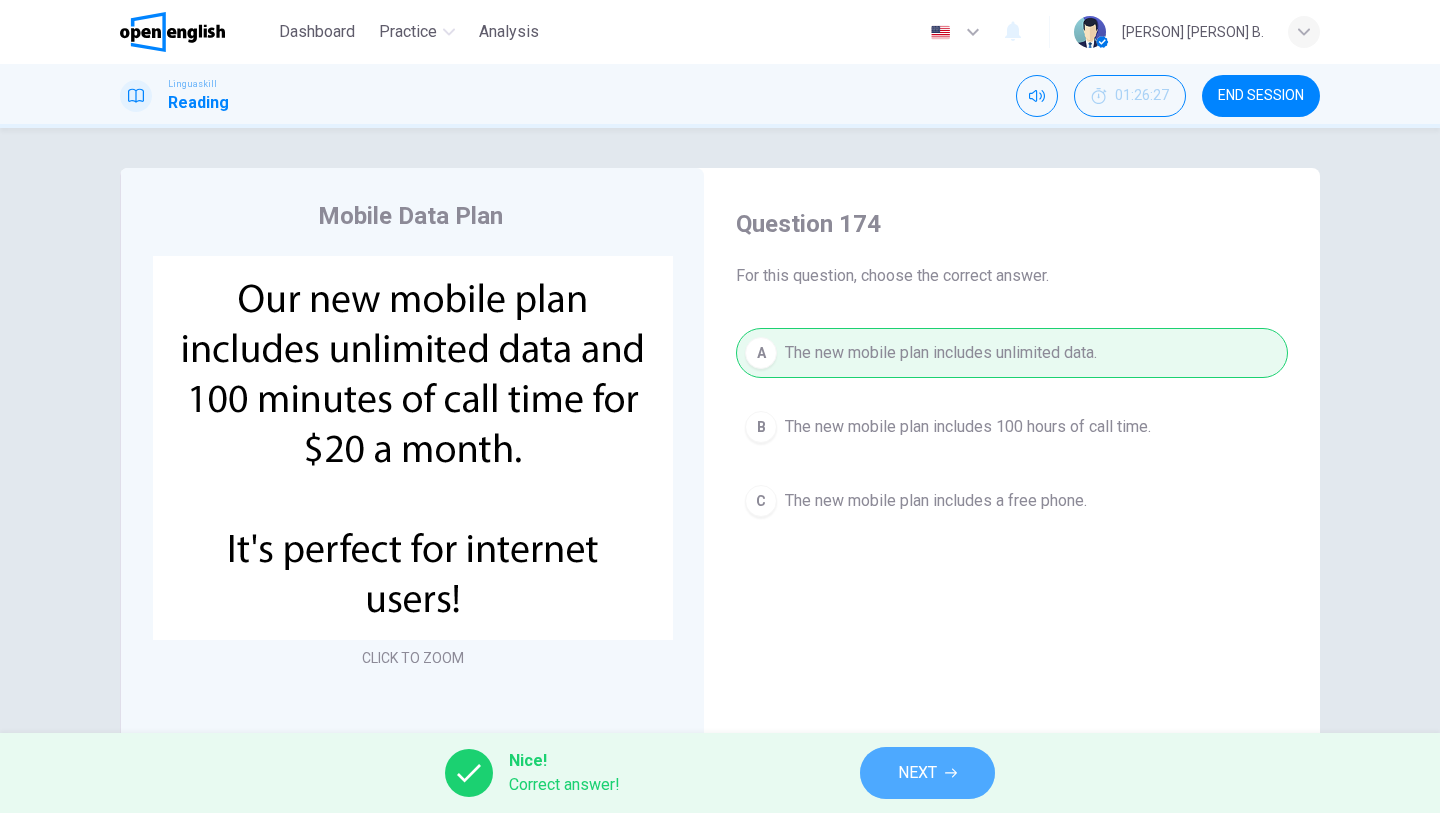 click 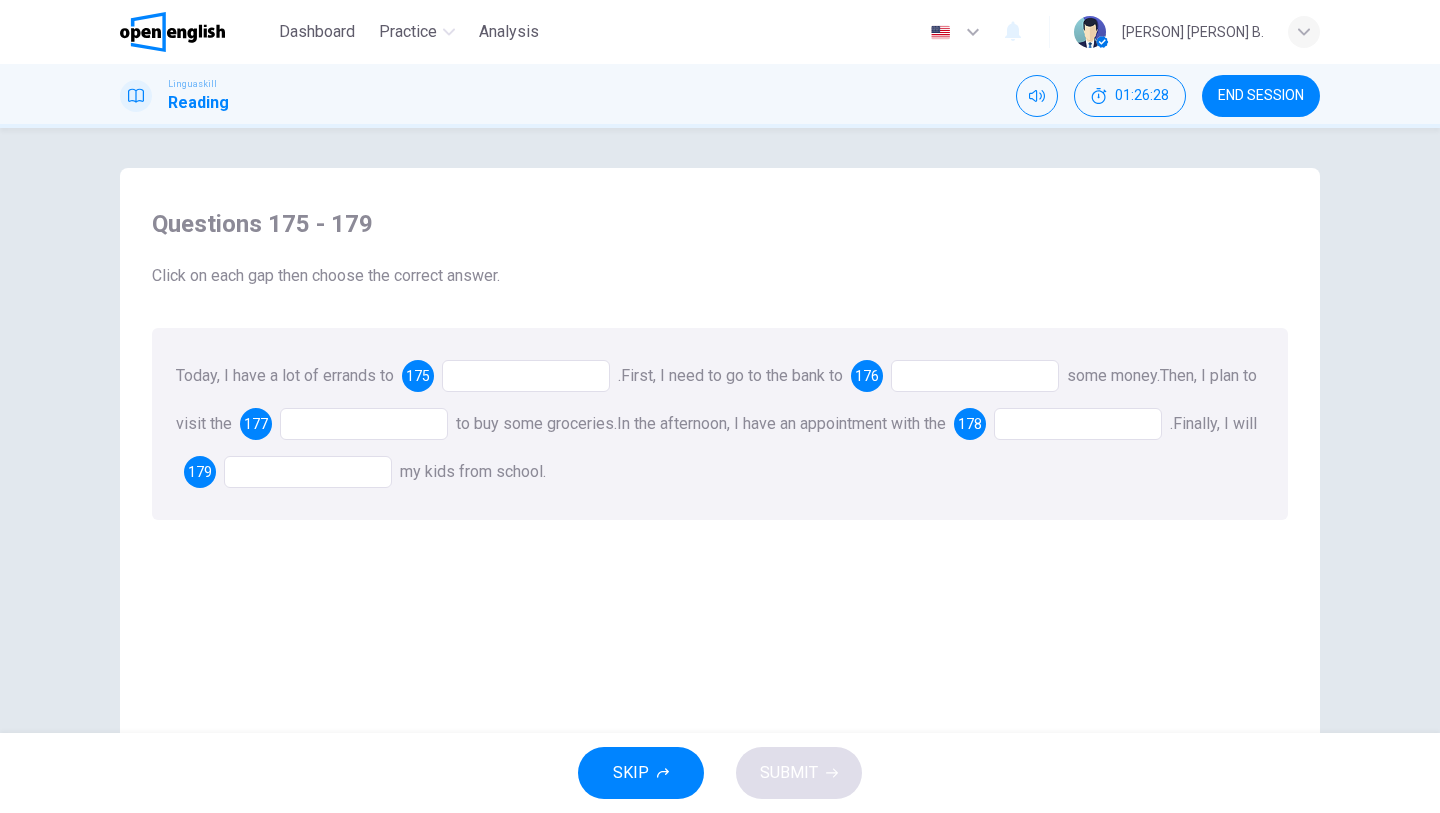 click at bounding box center (526, 376) 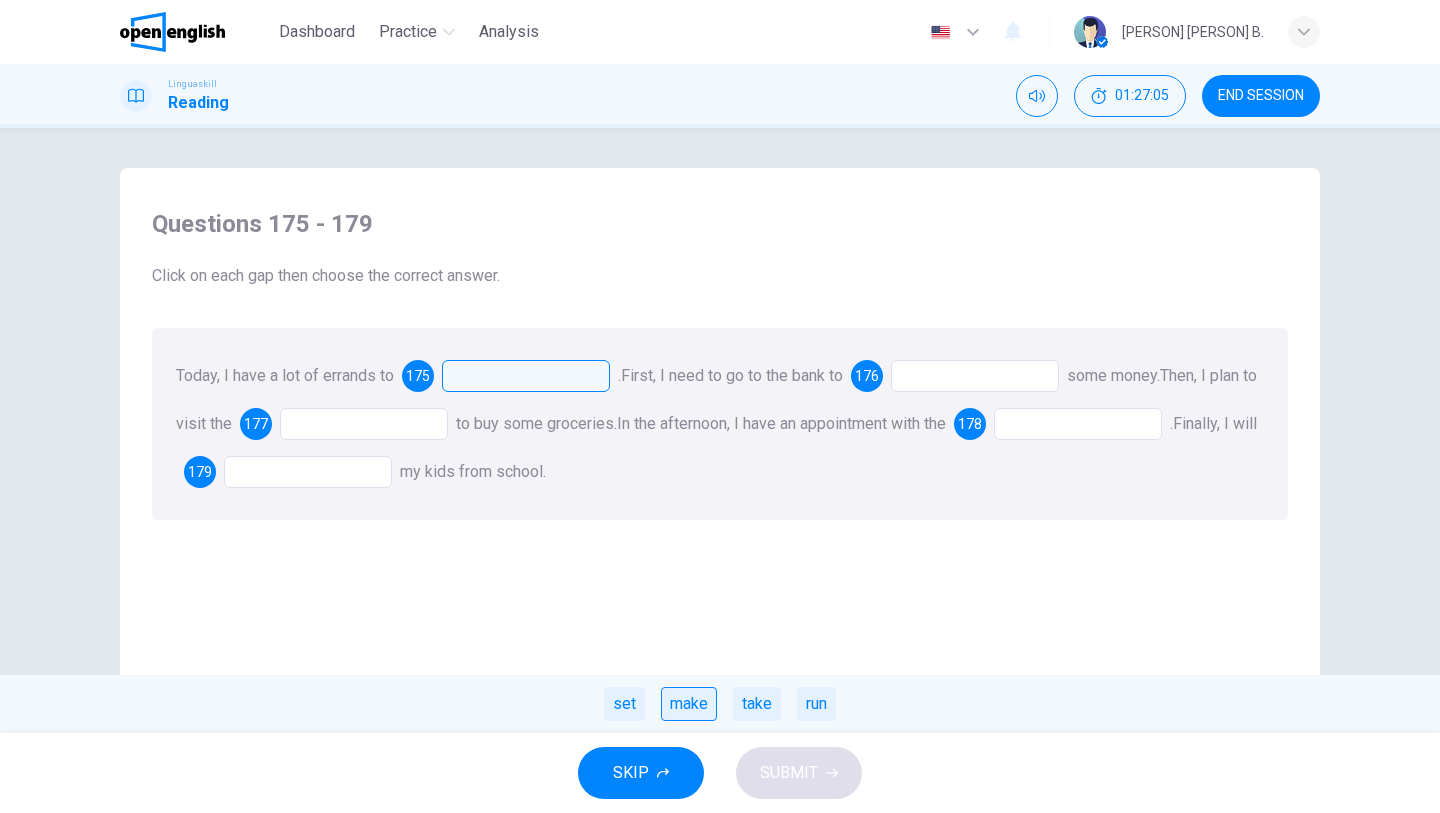 click on "make" at bounding box center (689, 704) 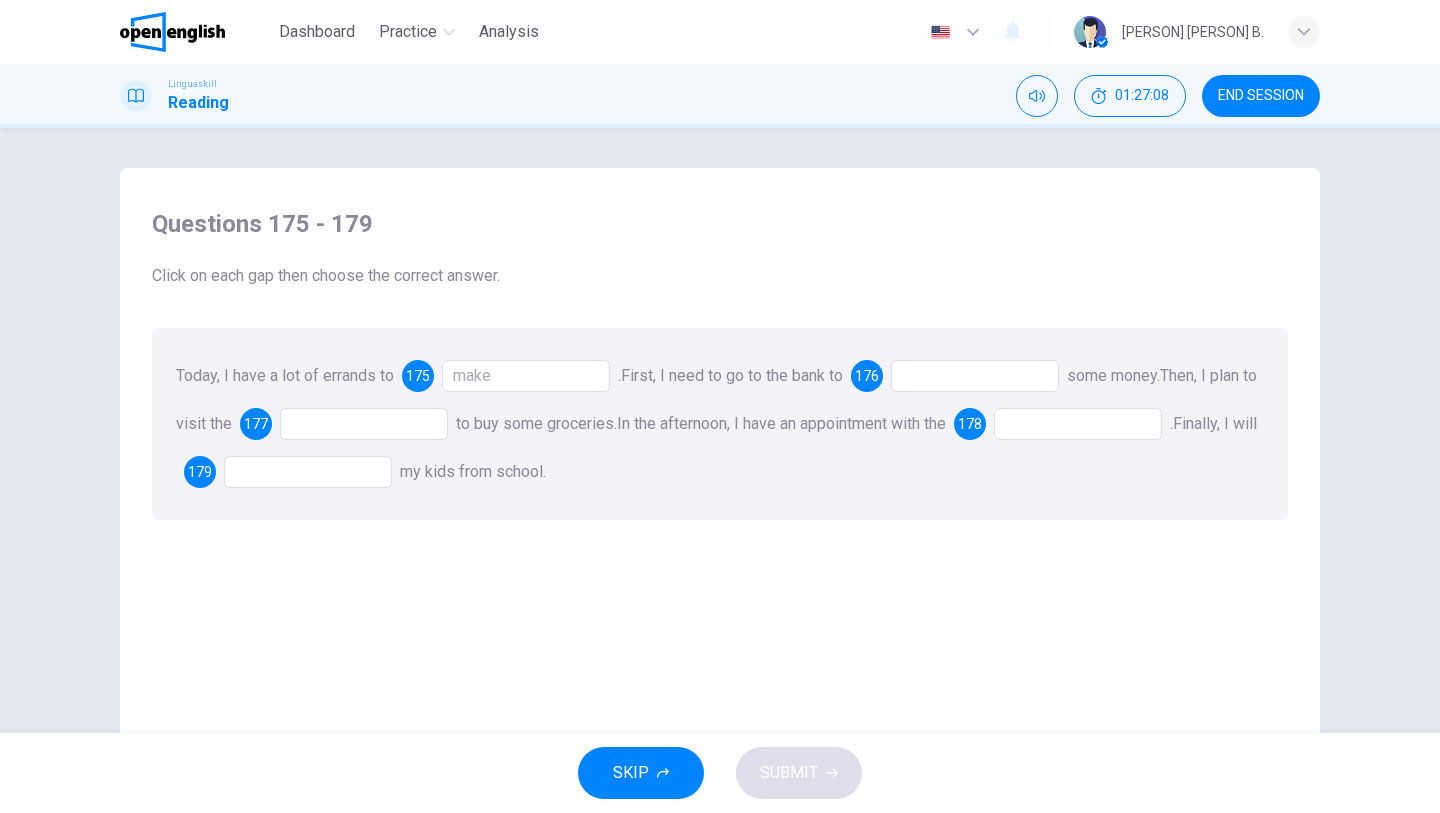 click at bounding box center [975, 376] 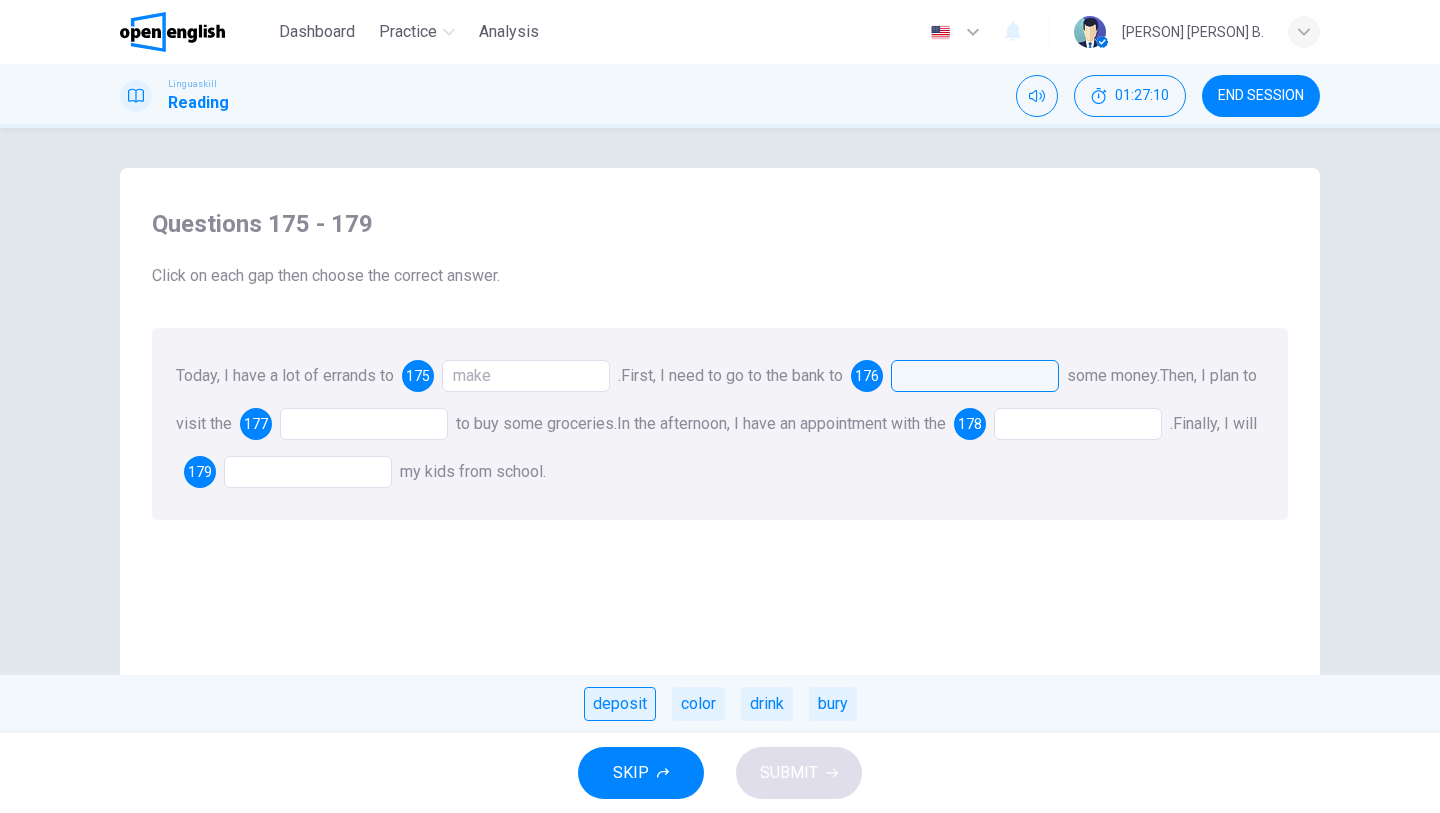 click on "deposit" at bounding box center (620, 704) 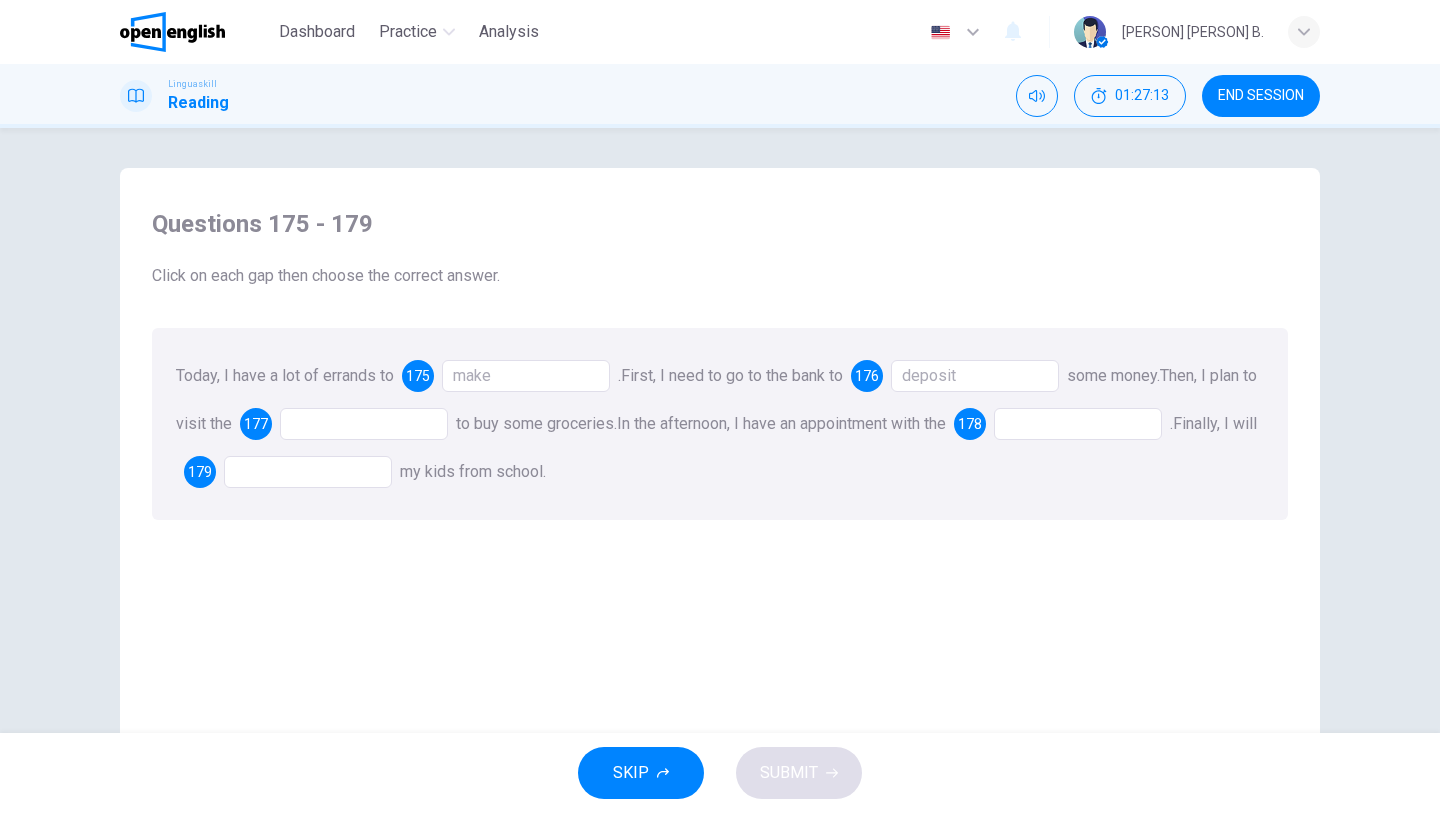 click at bounding box center [364, 424] 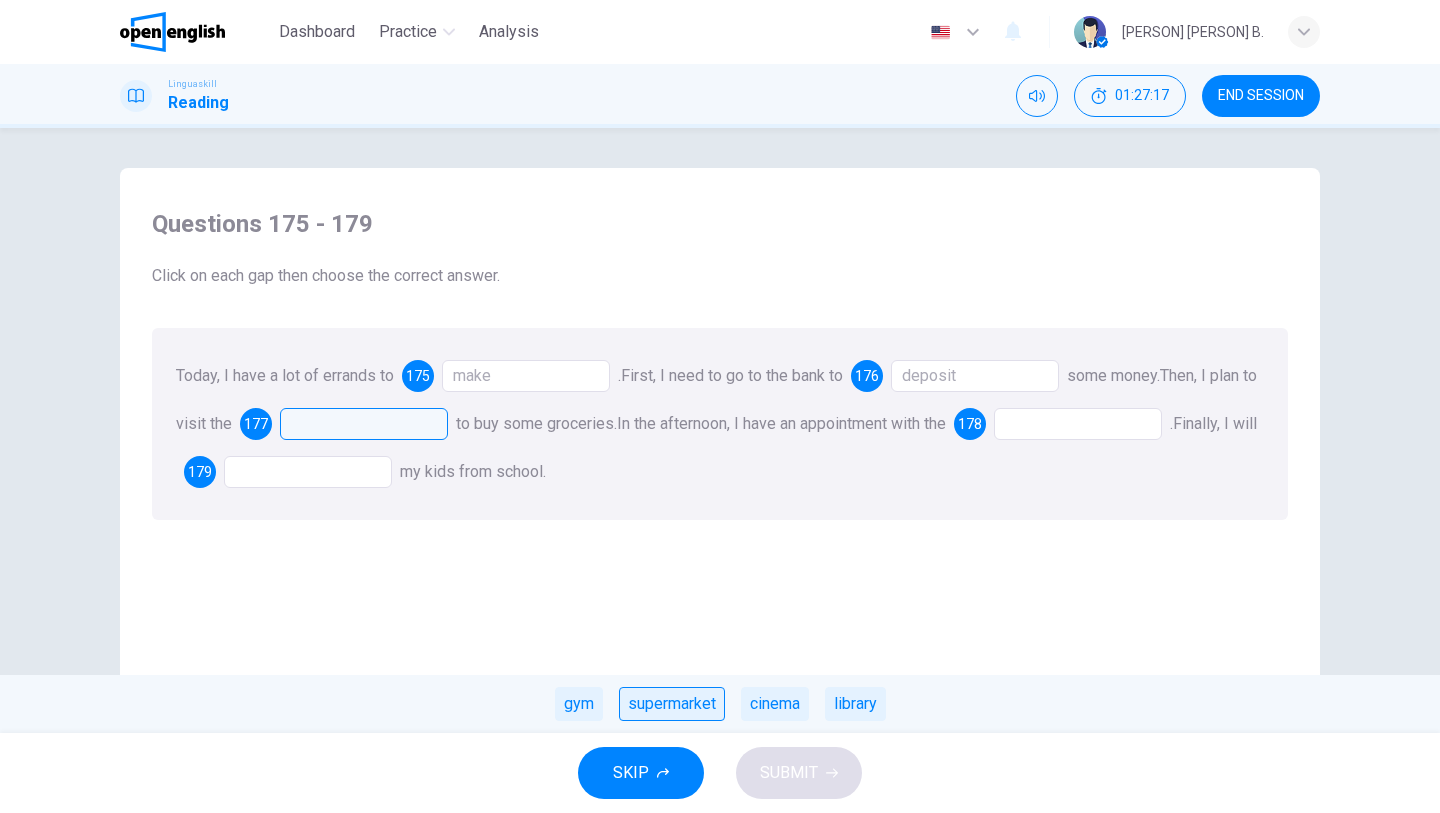 click on "supermarket" at bounding box center (672, 704) 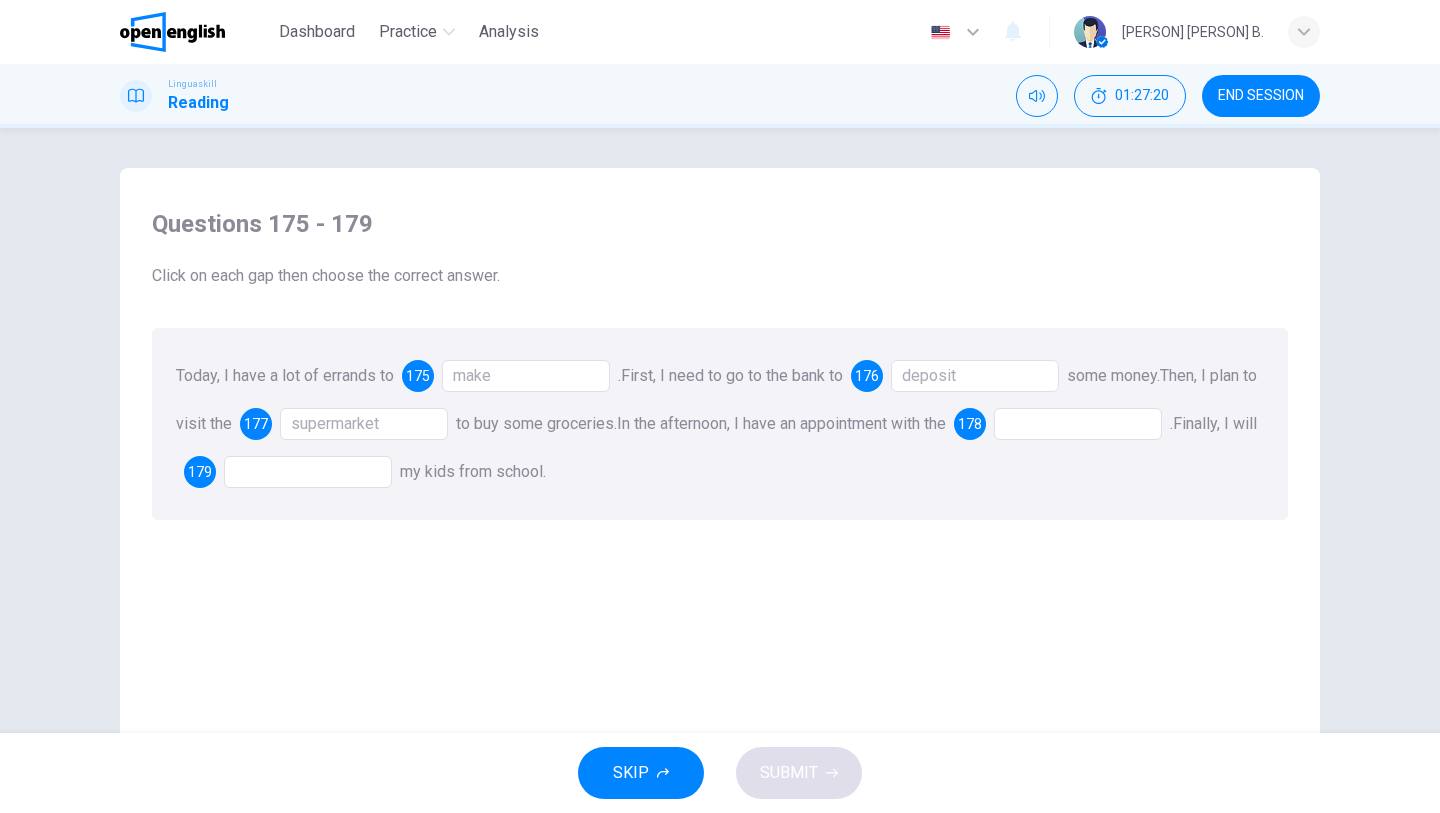 click at bounding box center [1078, 424] 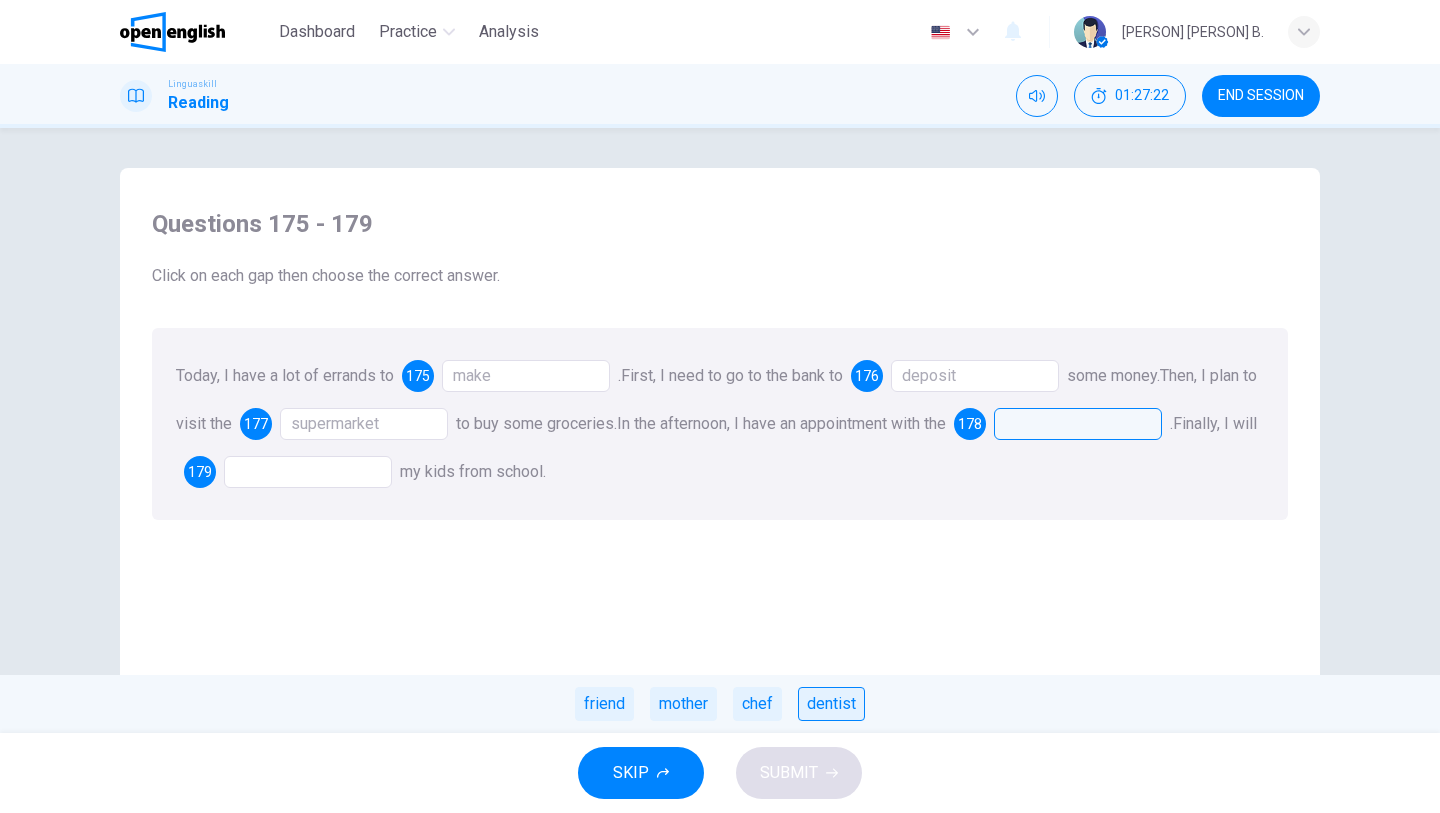 click on "dentist" at bounding box center (831, 704) 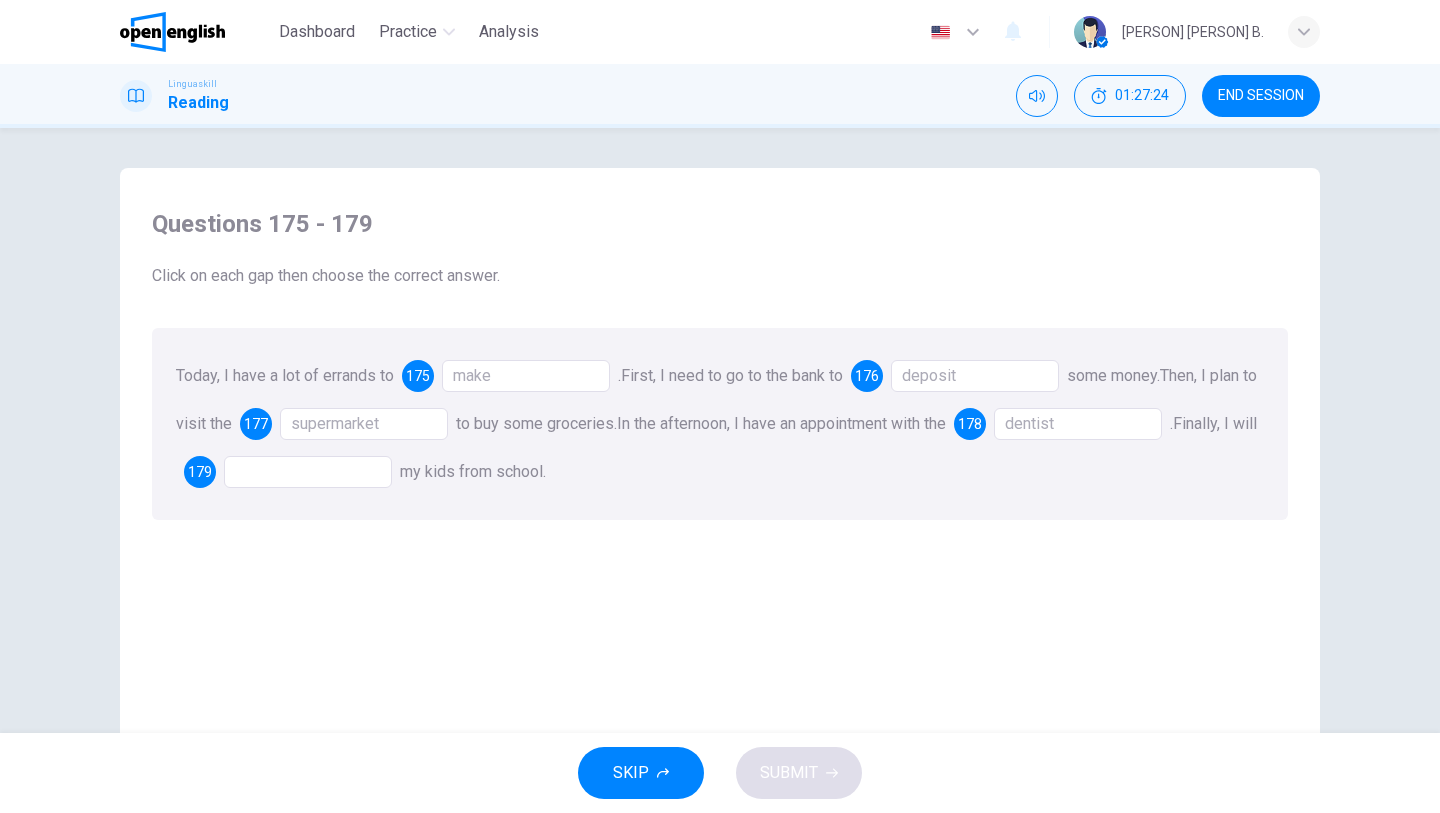 click at bounding box center [308, 472] 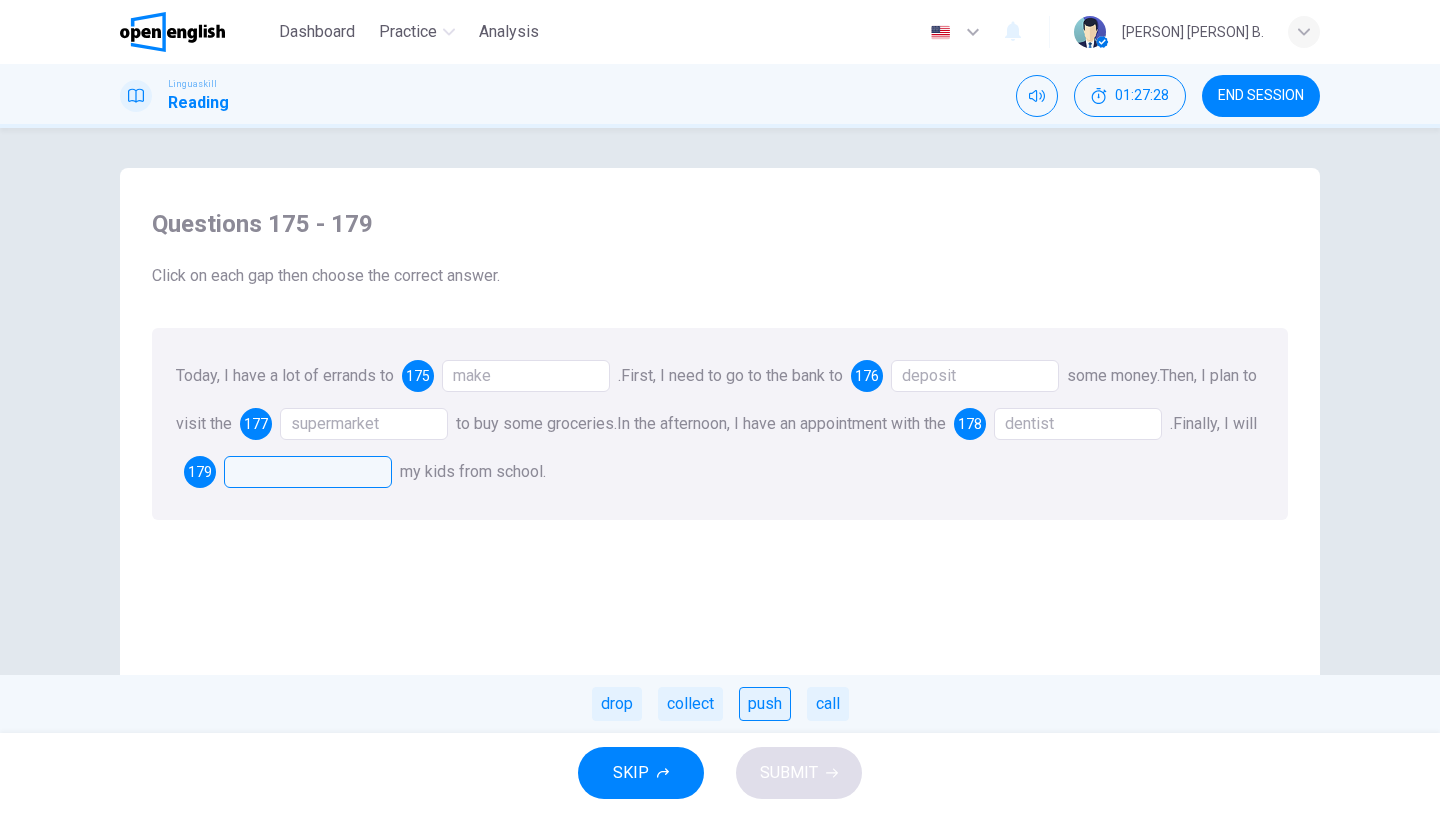 click on "push" at bounding box center [765, 704] 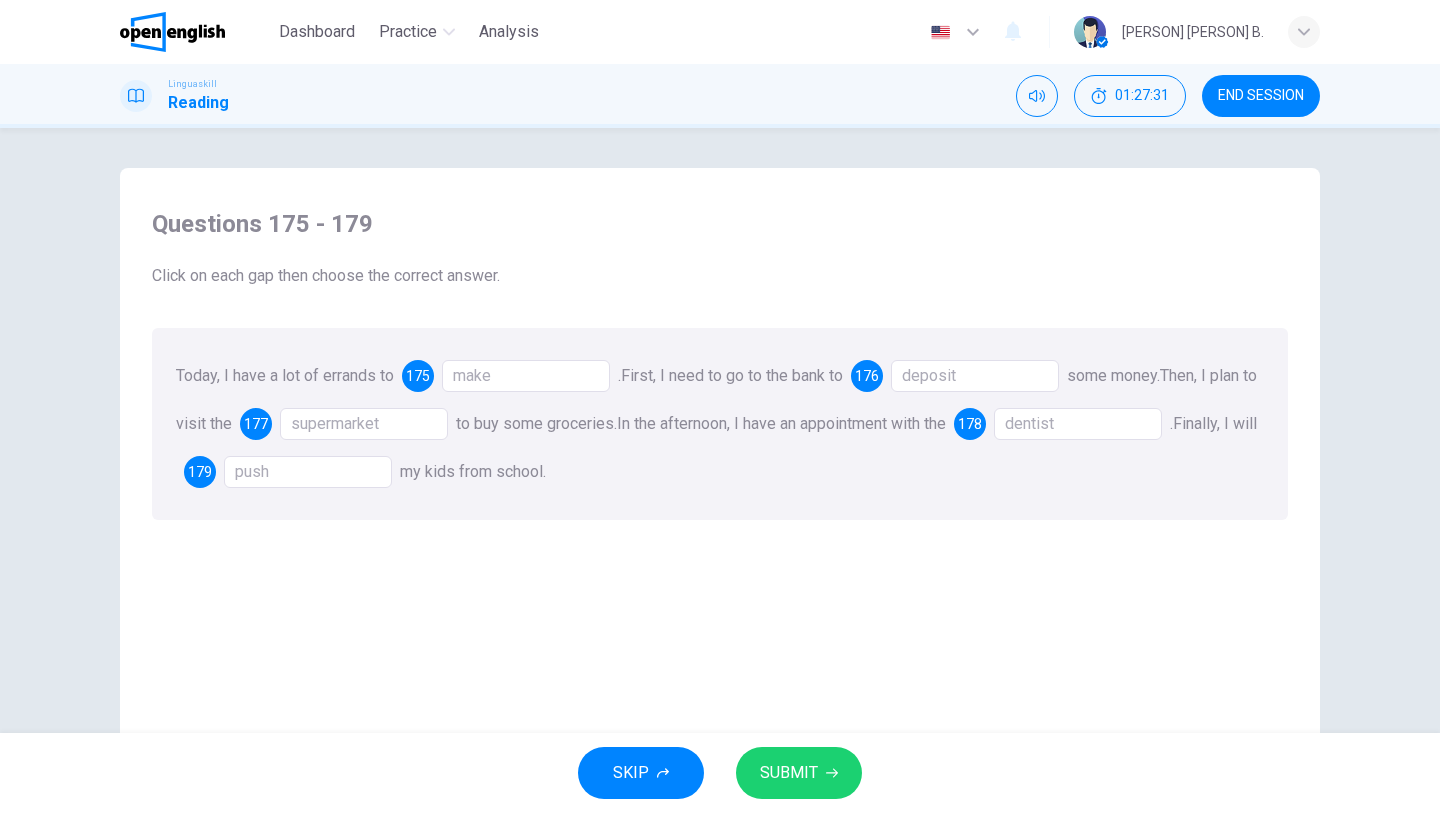 click on "push" at bounding box center [308, 472] 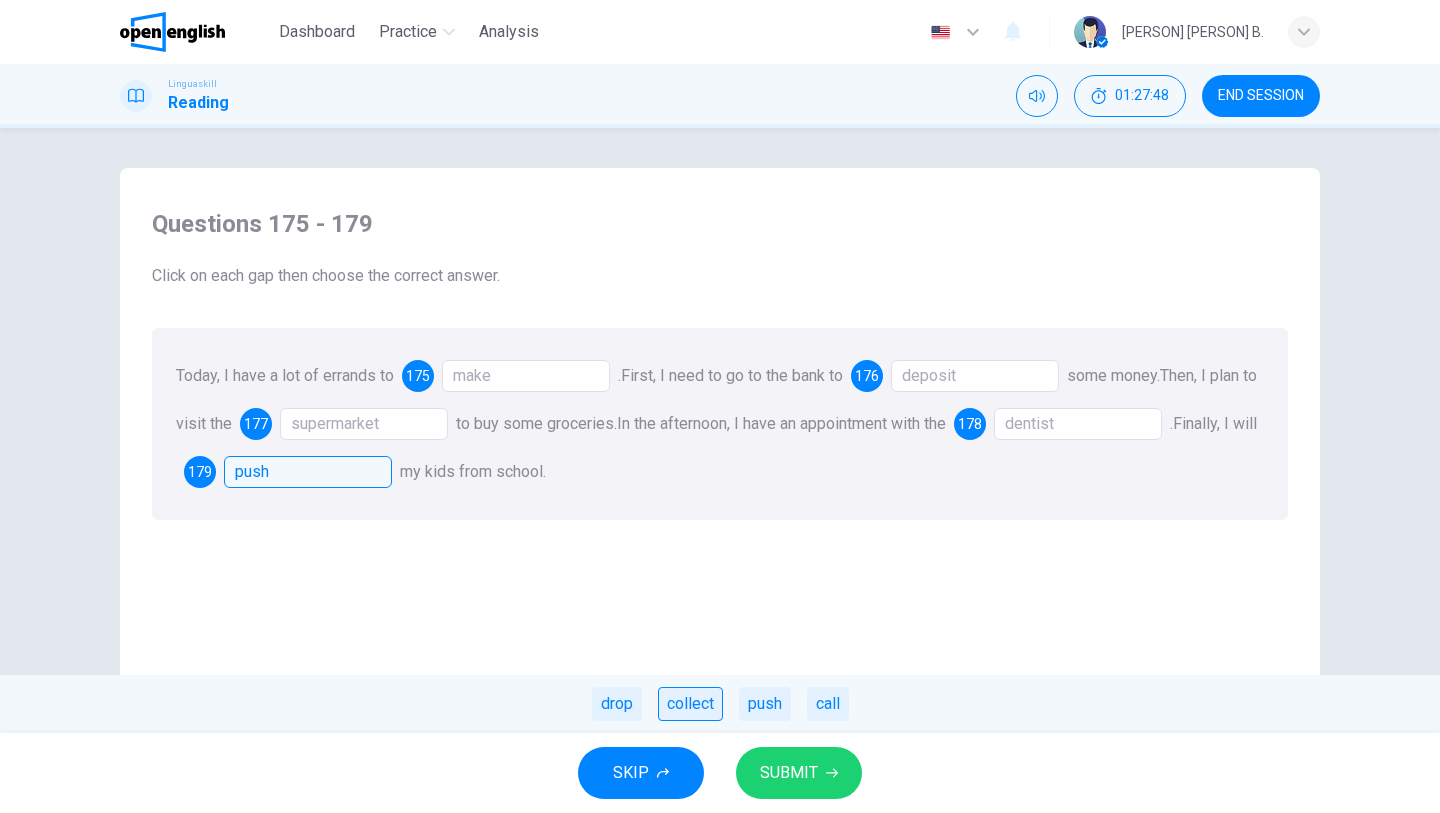 click on "collect" at bounding box center (690, 704) 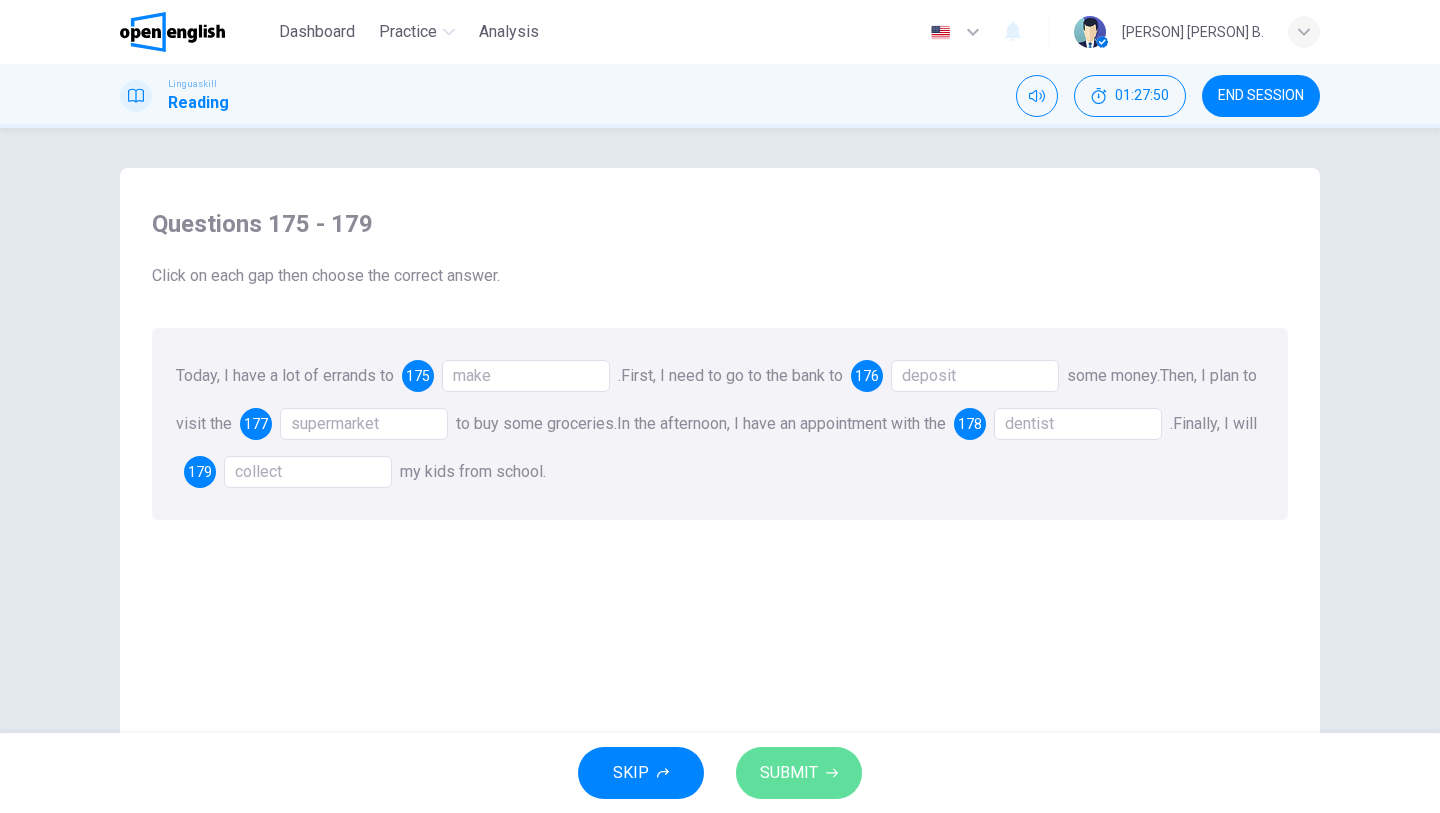 click on "SUBMIT" at bounding box center (789, 773) 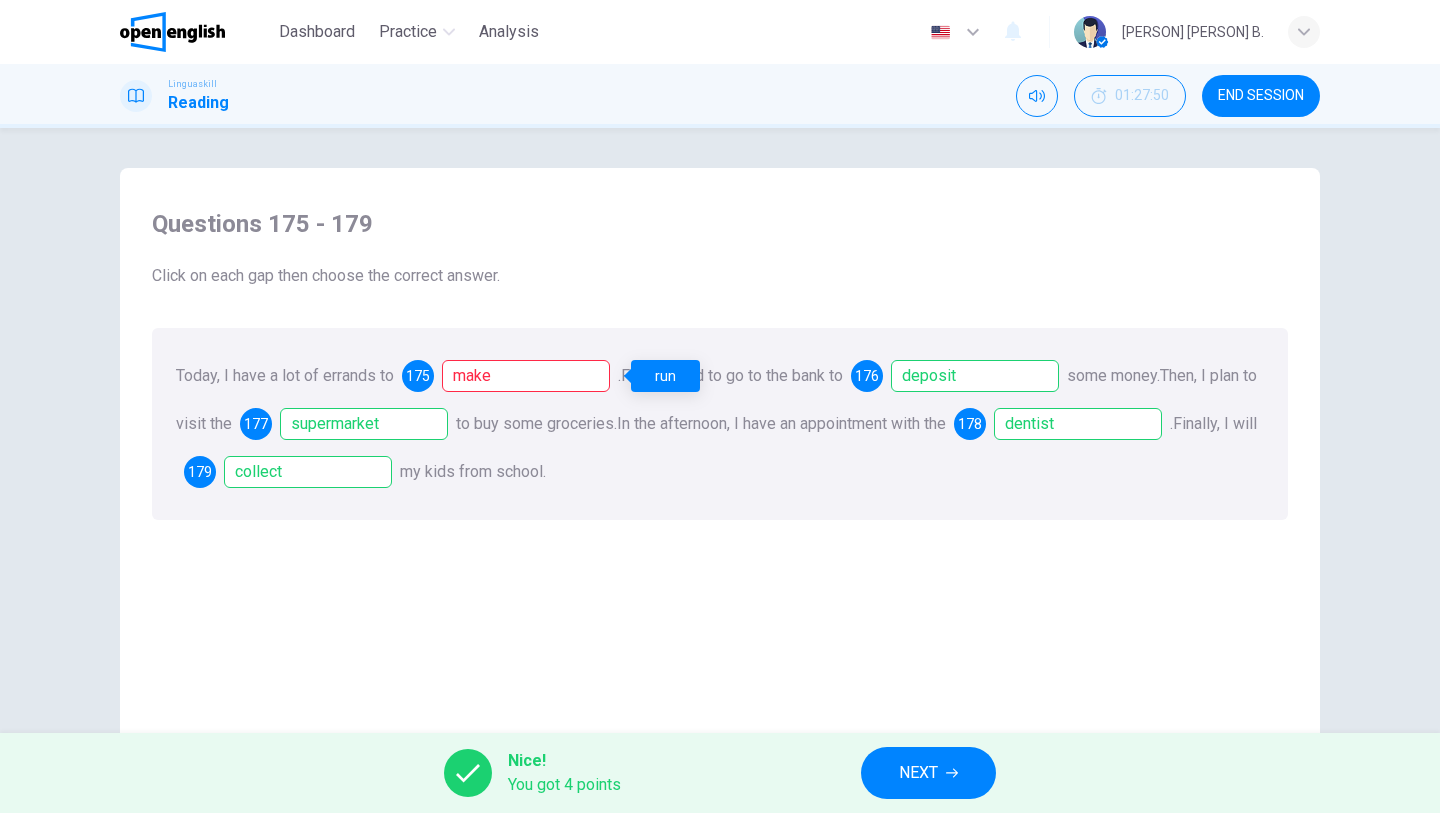 click on "make" at bounding box center [526, 376] 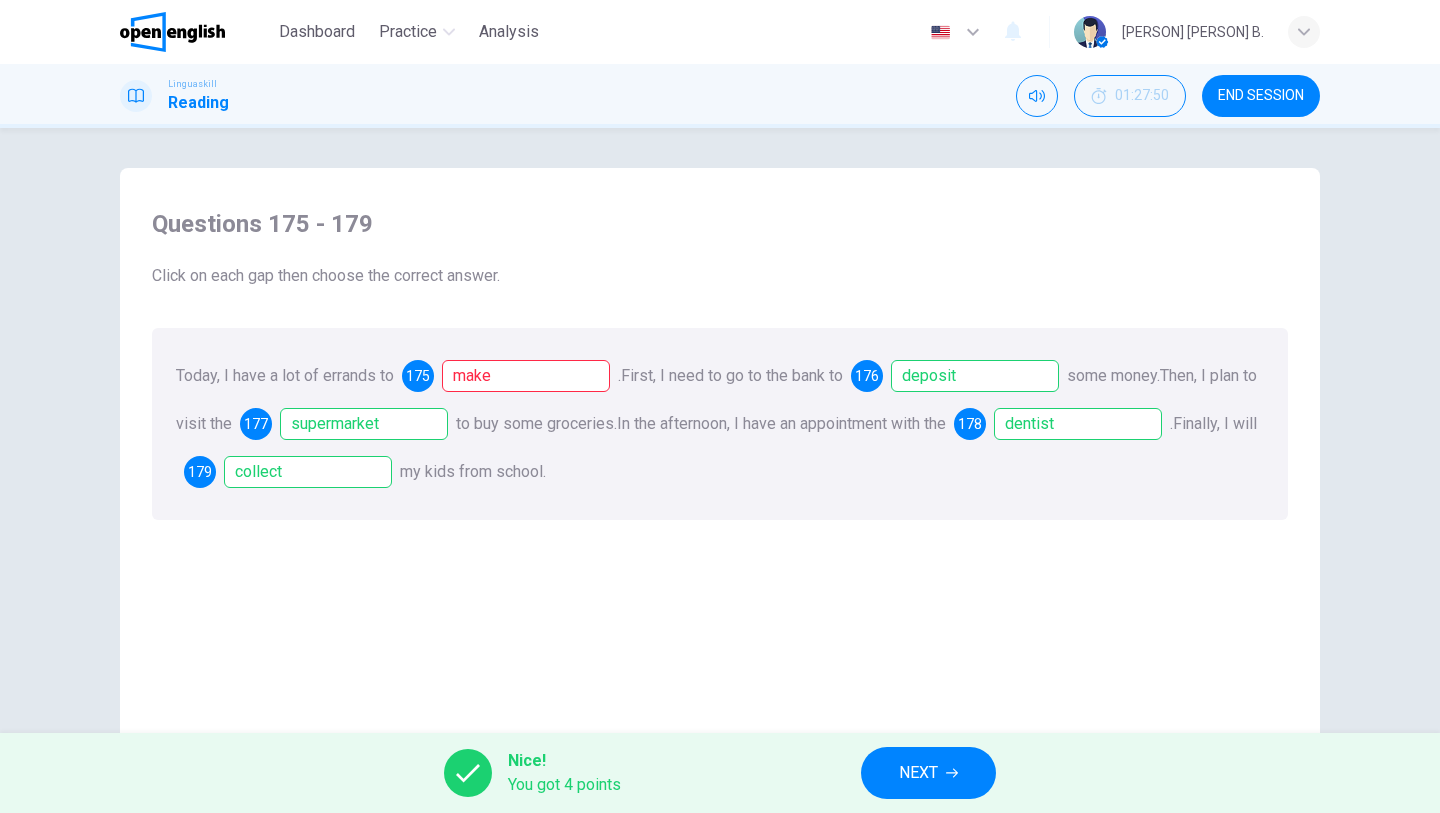 click on "Questions 175 - 179 Click on each gap then choose the correct answer. Today, I have a lot of errands to  175 make . First, I need to go to the bank to  176 deposit  some money. Then, I plan to visit the  177 supermarket  to buy some groceries. In the afternoon, I have an appointment with the  178 dentist . Finally, I will  179 collect  my kids from school." at bounding box center (720, 525) 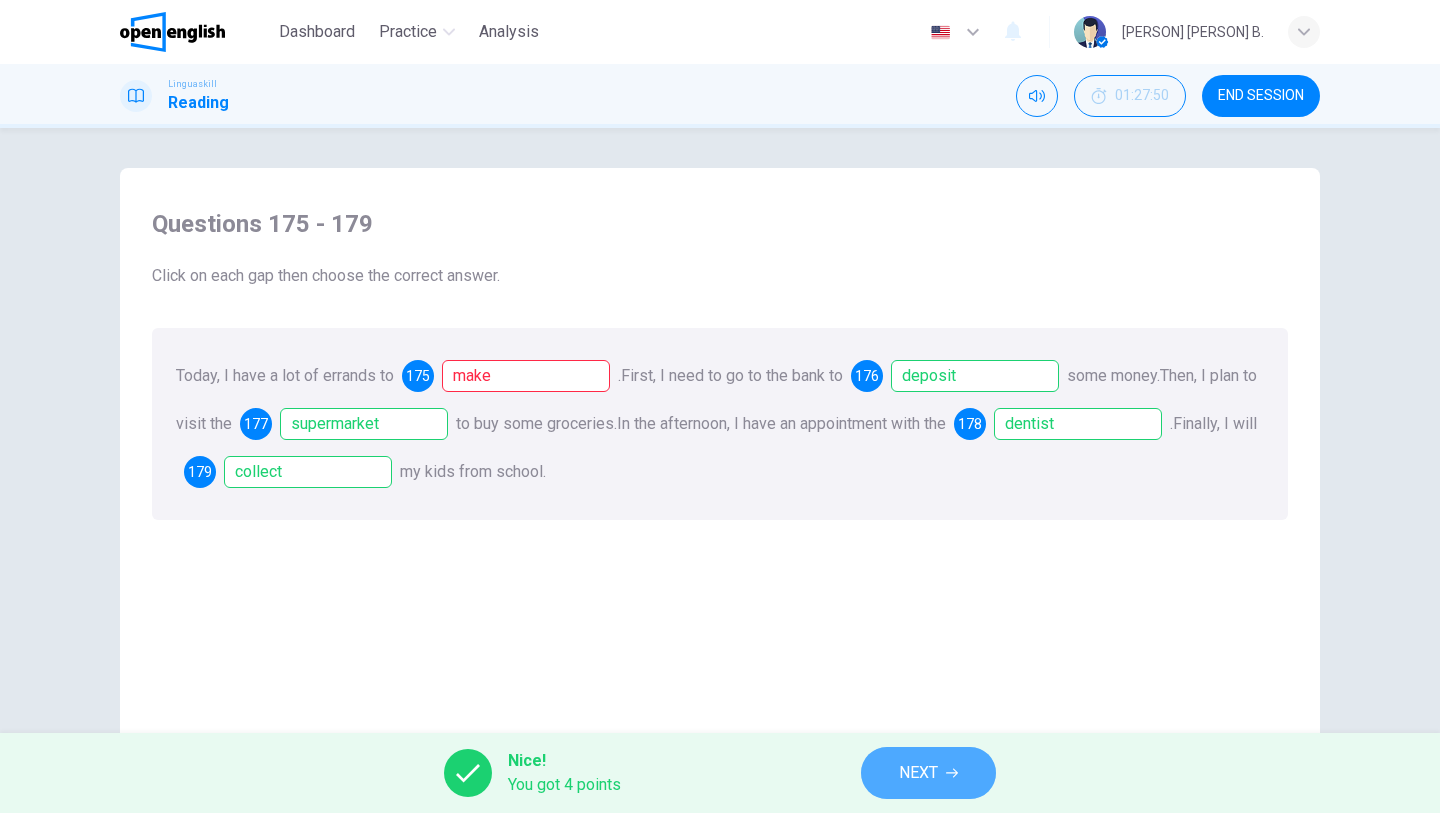 click on "NEXT" at bounding box center (918, 773) 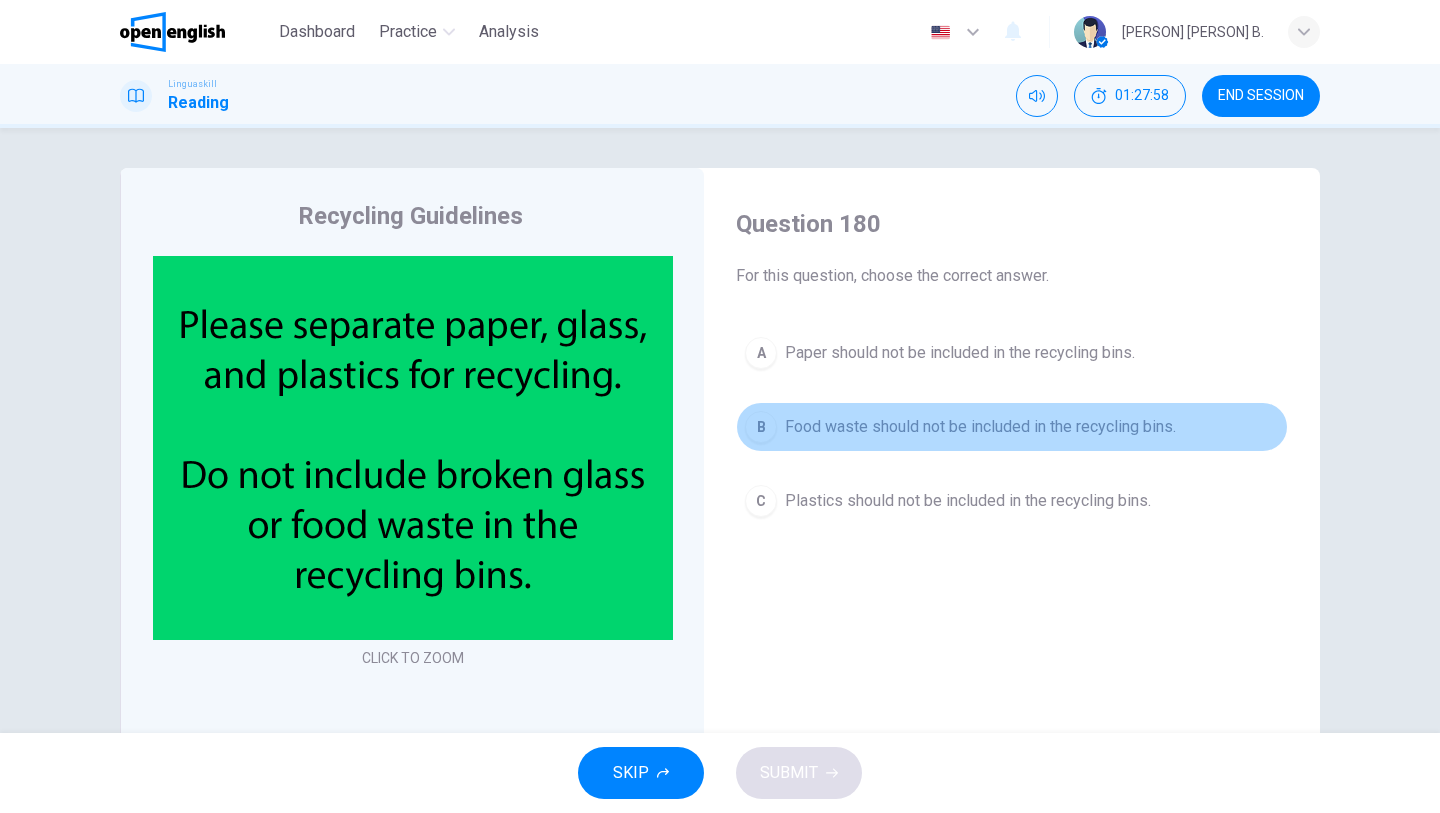 click on "Food waste should not be included in the recycling bins." at bounding box center (980, 427) 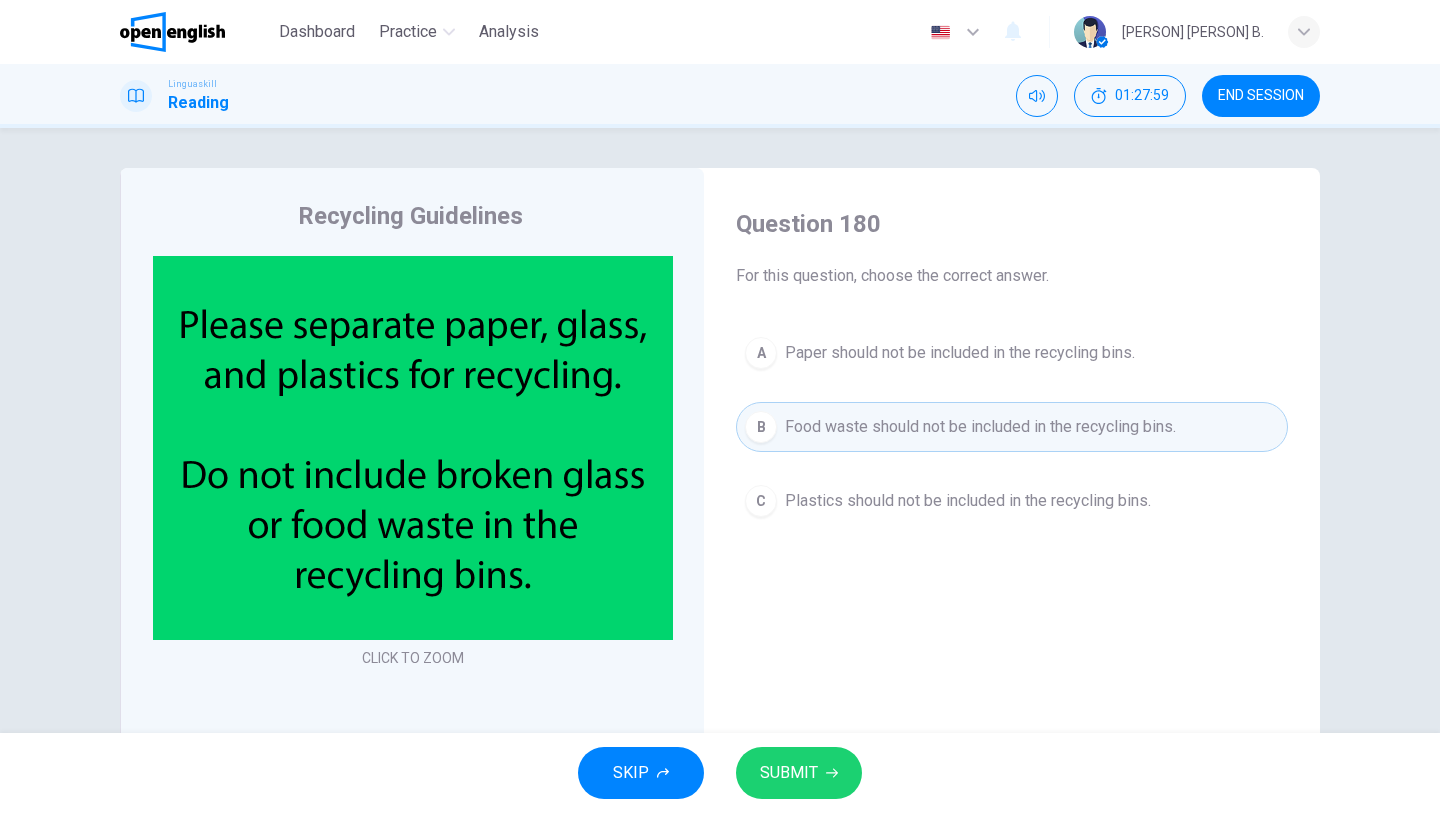 click on "SUBMIT" at bounding box center (799, 773) 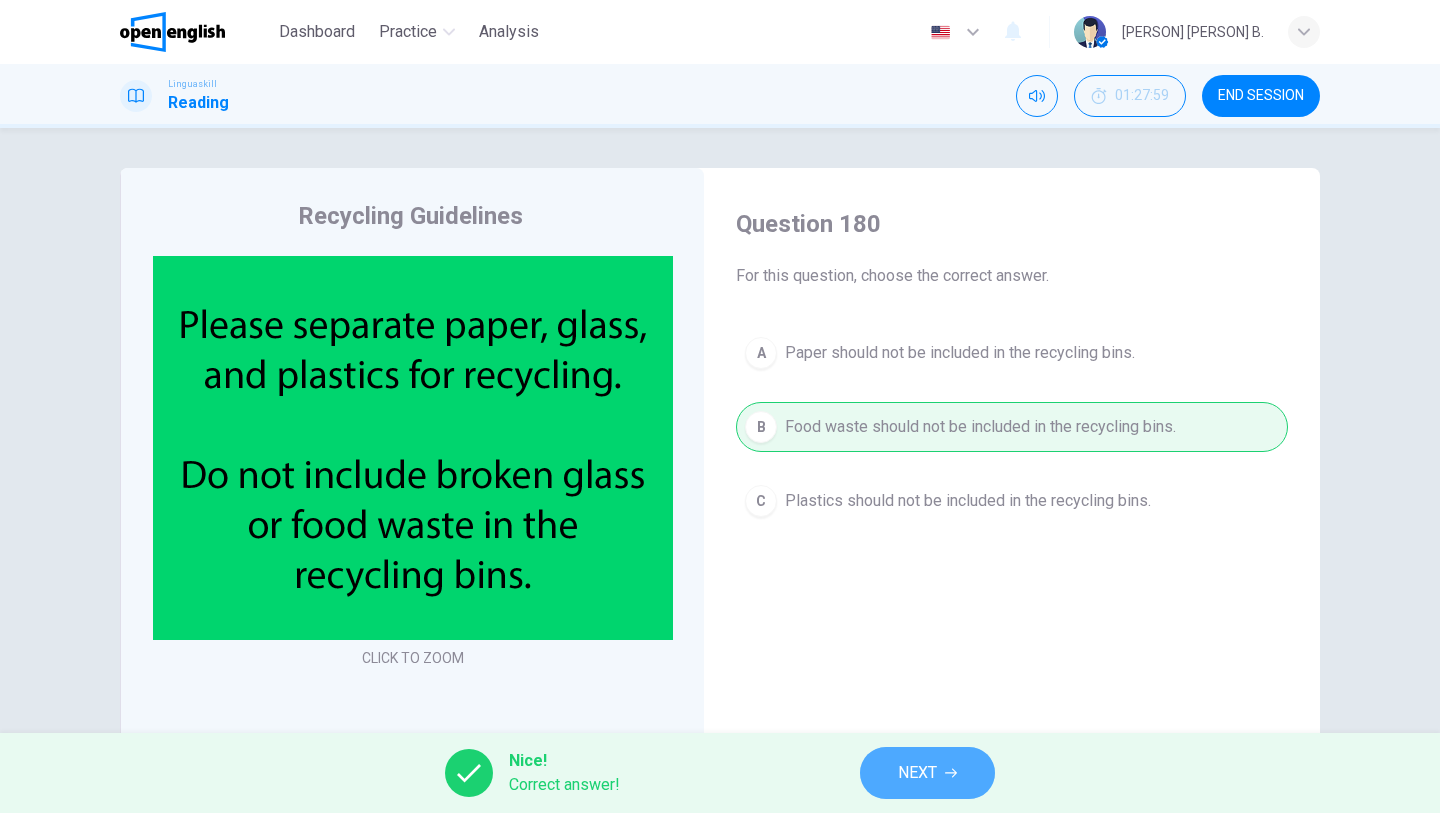 click on "NEXT" at bounding box center [927, 773] 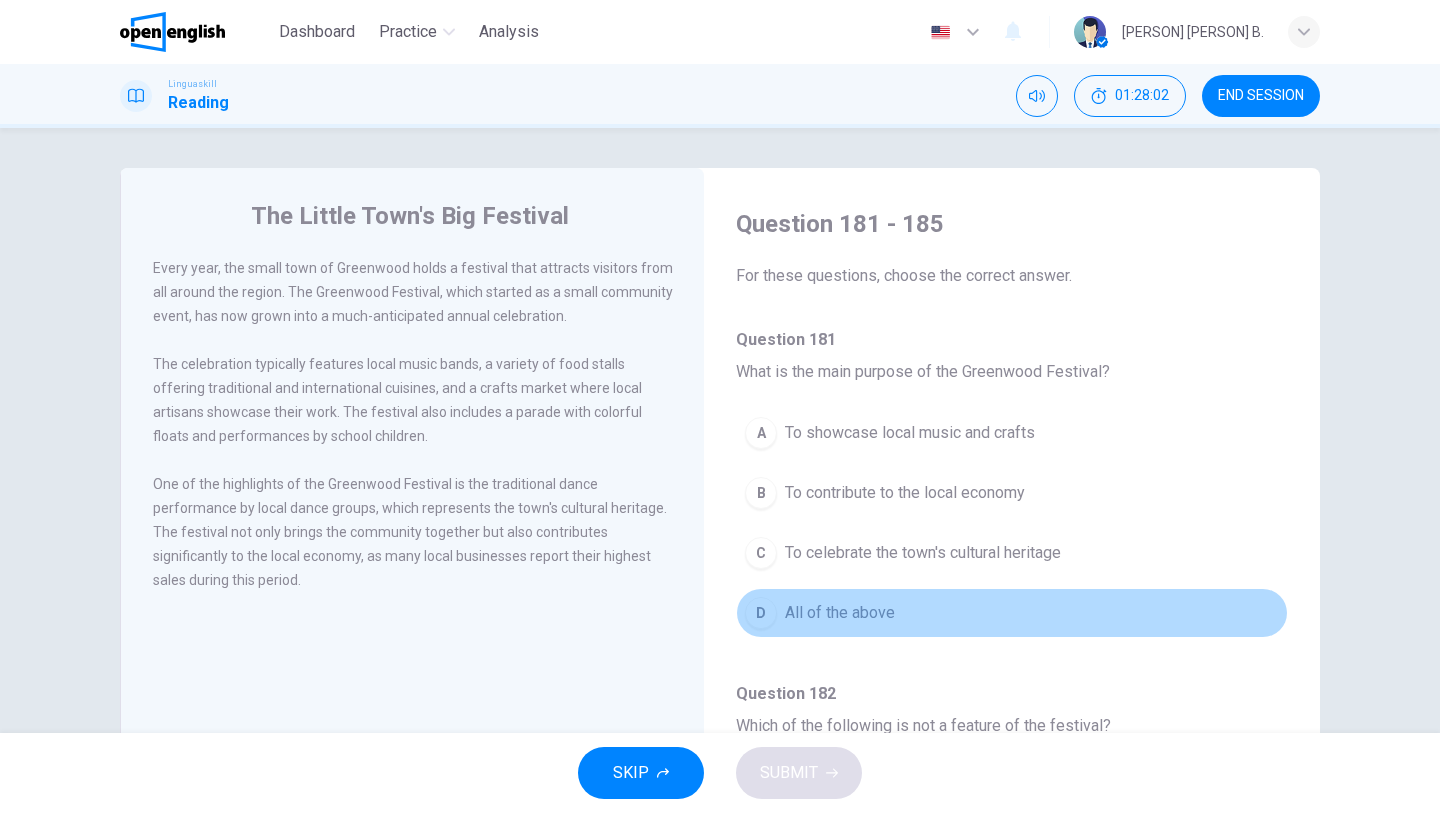 click on "D All of the above" at bounding box center [1012, 613] 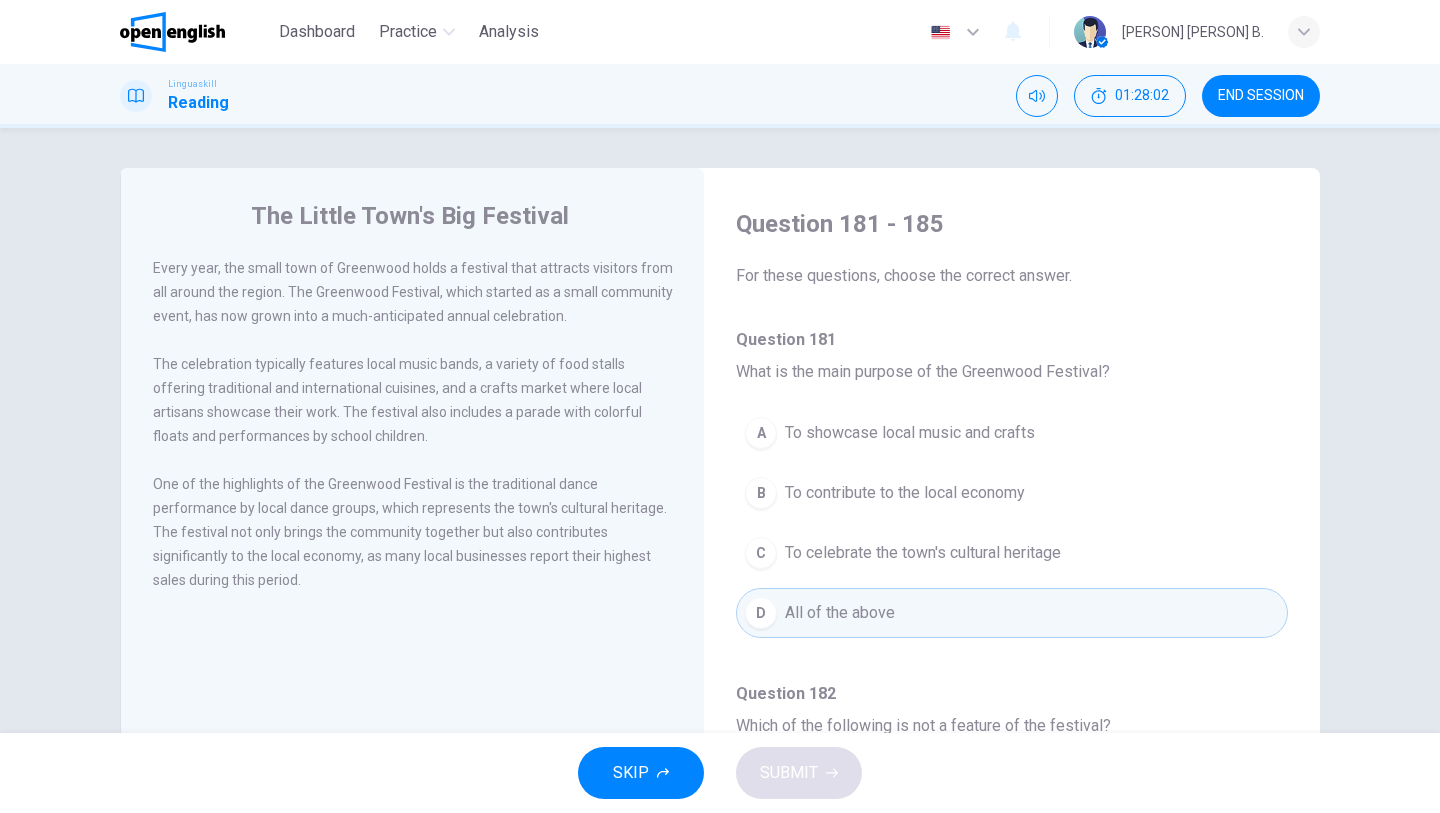 type 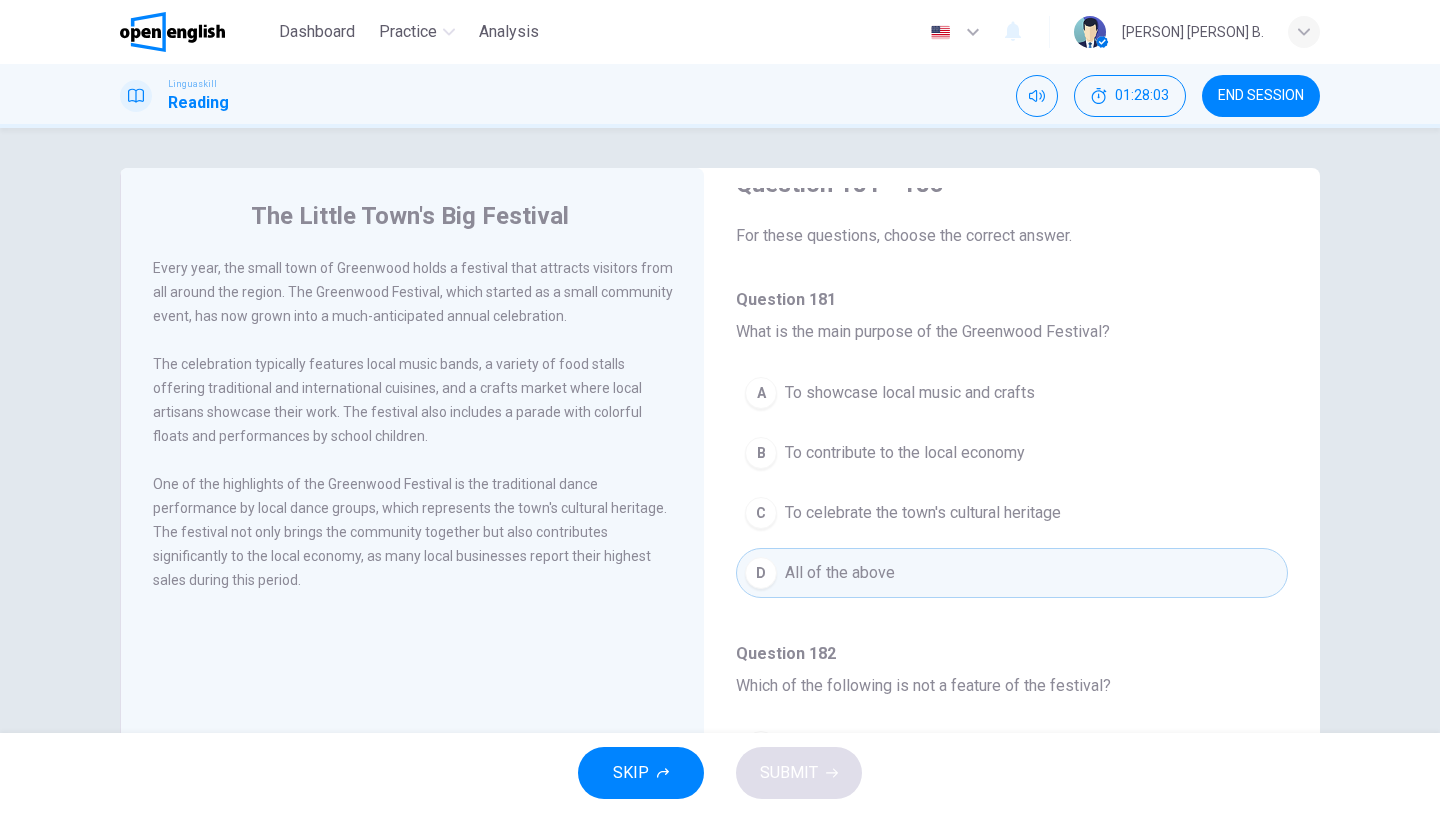scroll, scrollTop: 80, scrollLeft: 0, axis: vertical 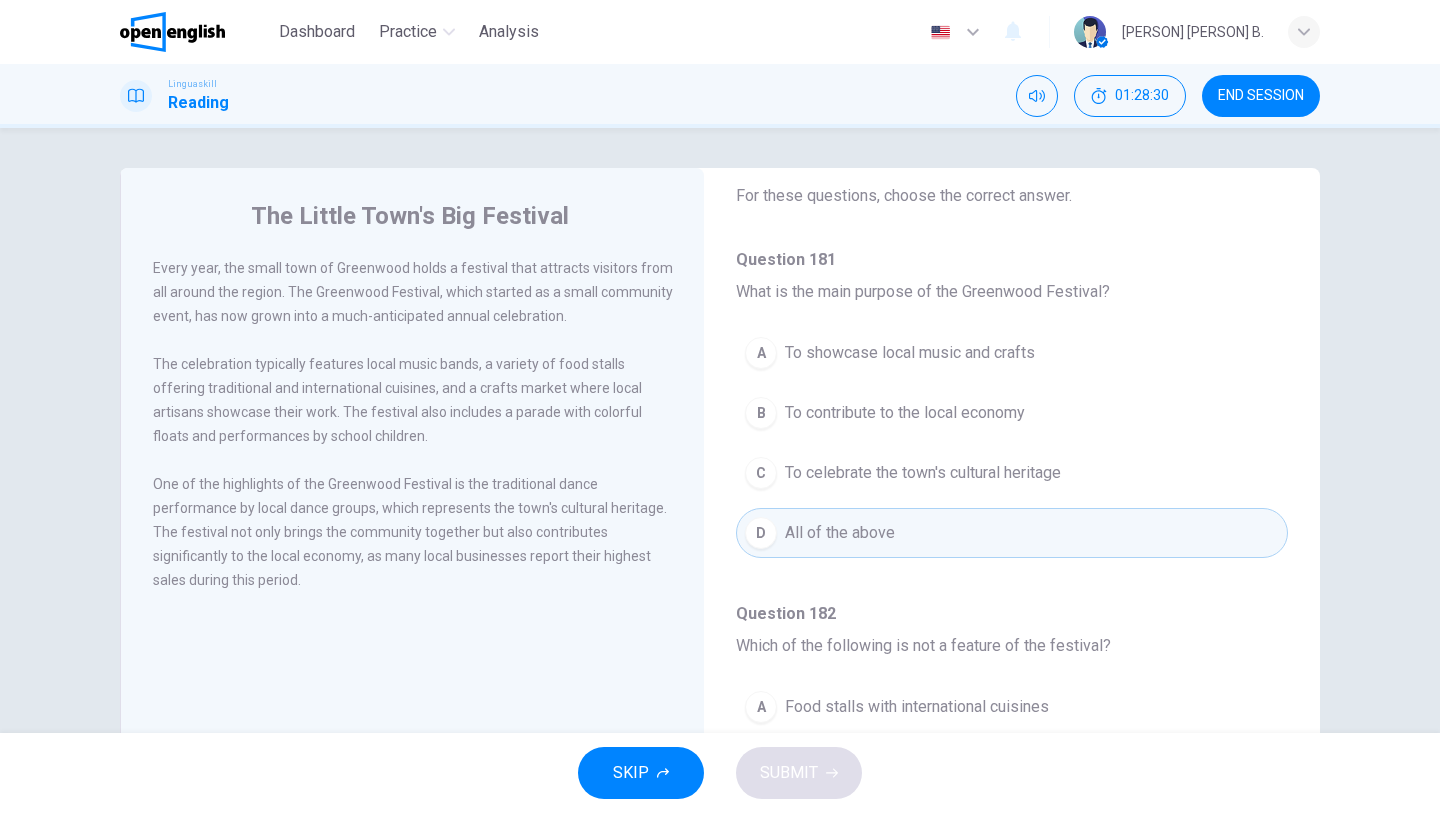 click on "To celebrate the town's cultural heritage" at bounding box center (923, 473) 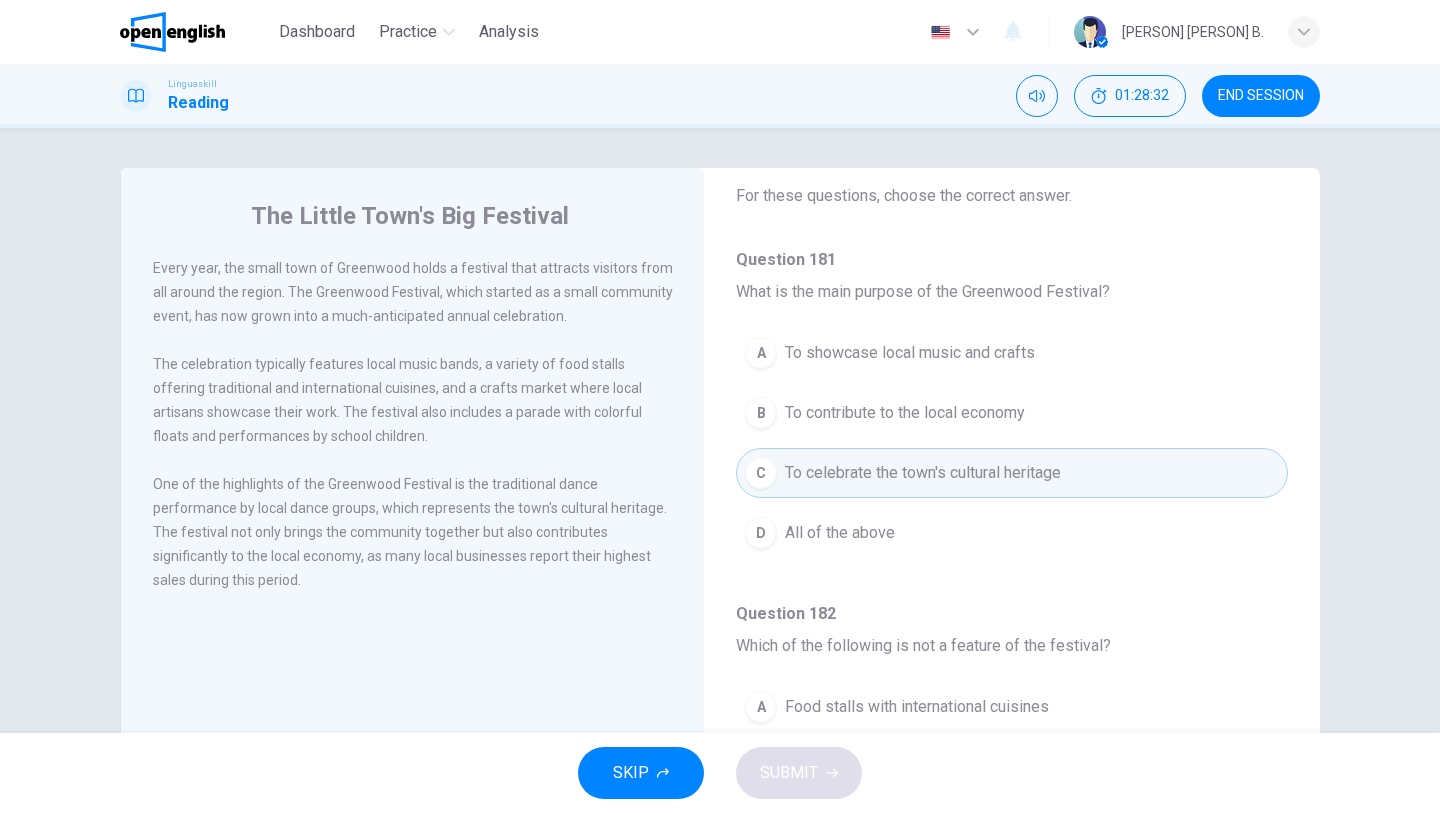 click on "A To showcase local music and crafts B To contribute to the local economy C To celebrate the town's cultural heritage
D All of the above" at bounding box center [1012, 453] 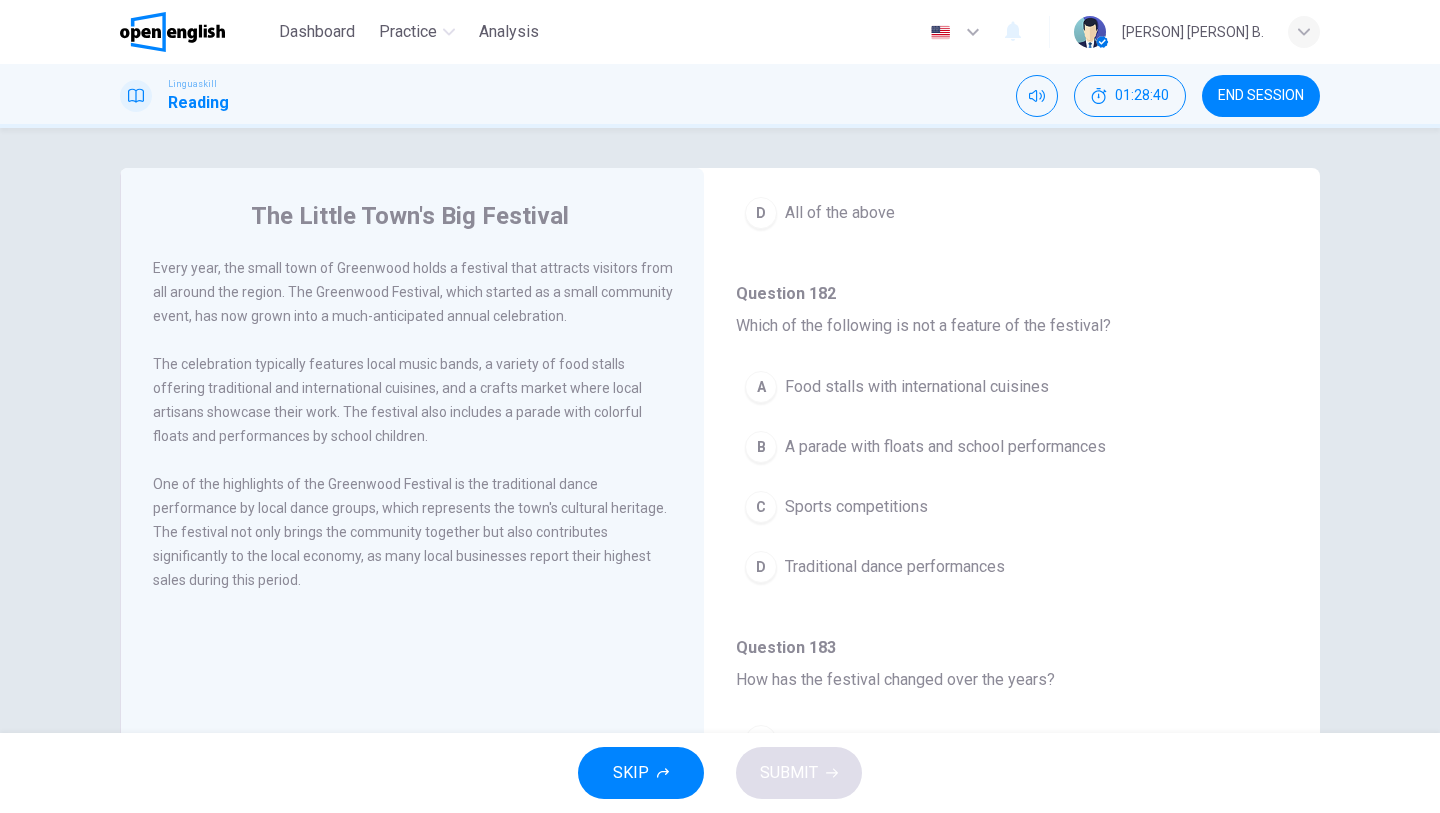 scroll, scrollTop: 440, scrollLeft: 0, axis: vertical 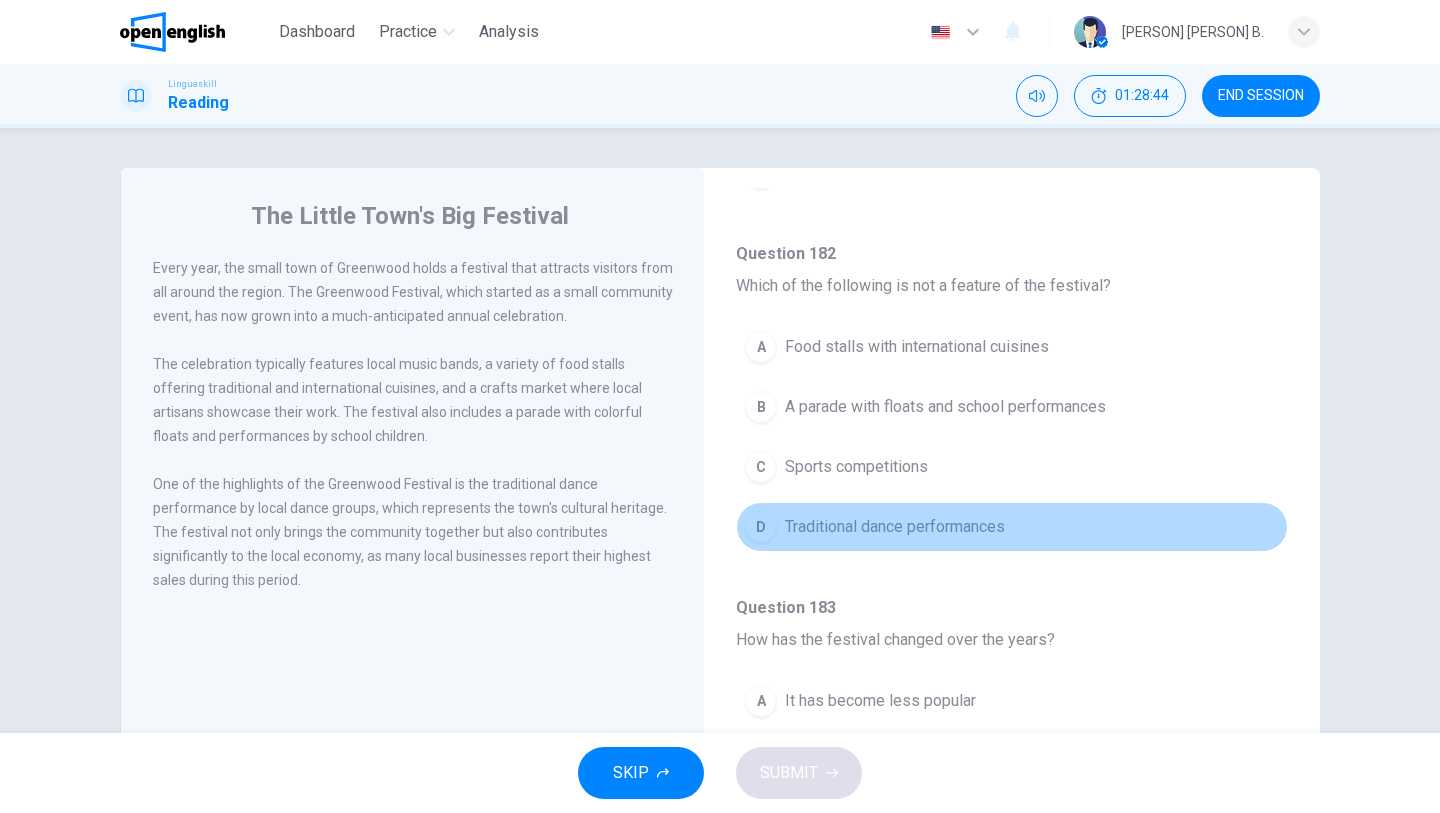 click on "D Traditional dance performances" at bounding box center [1012, 527] 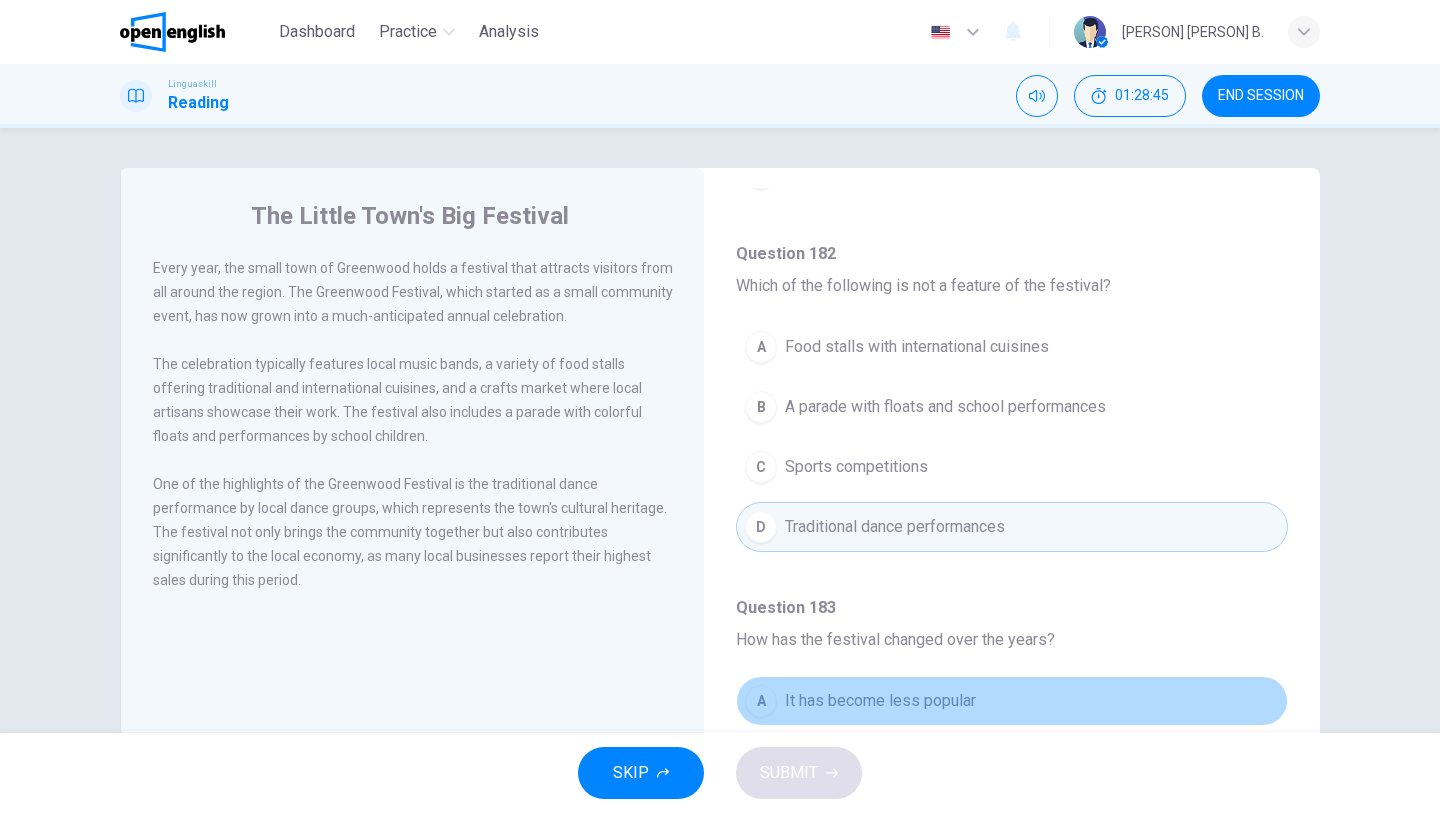 click on "A It has become less popular" at bounding box center [1012, 701] 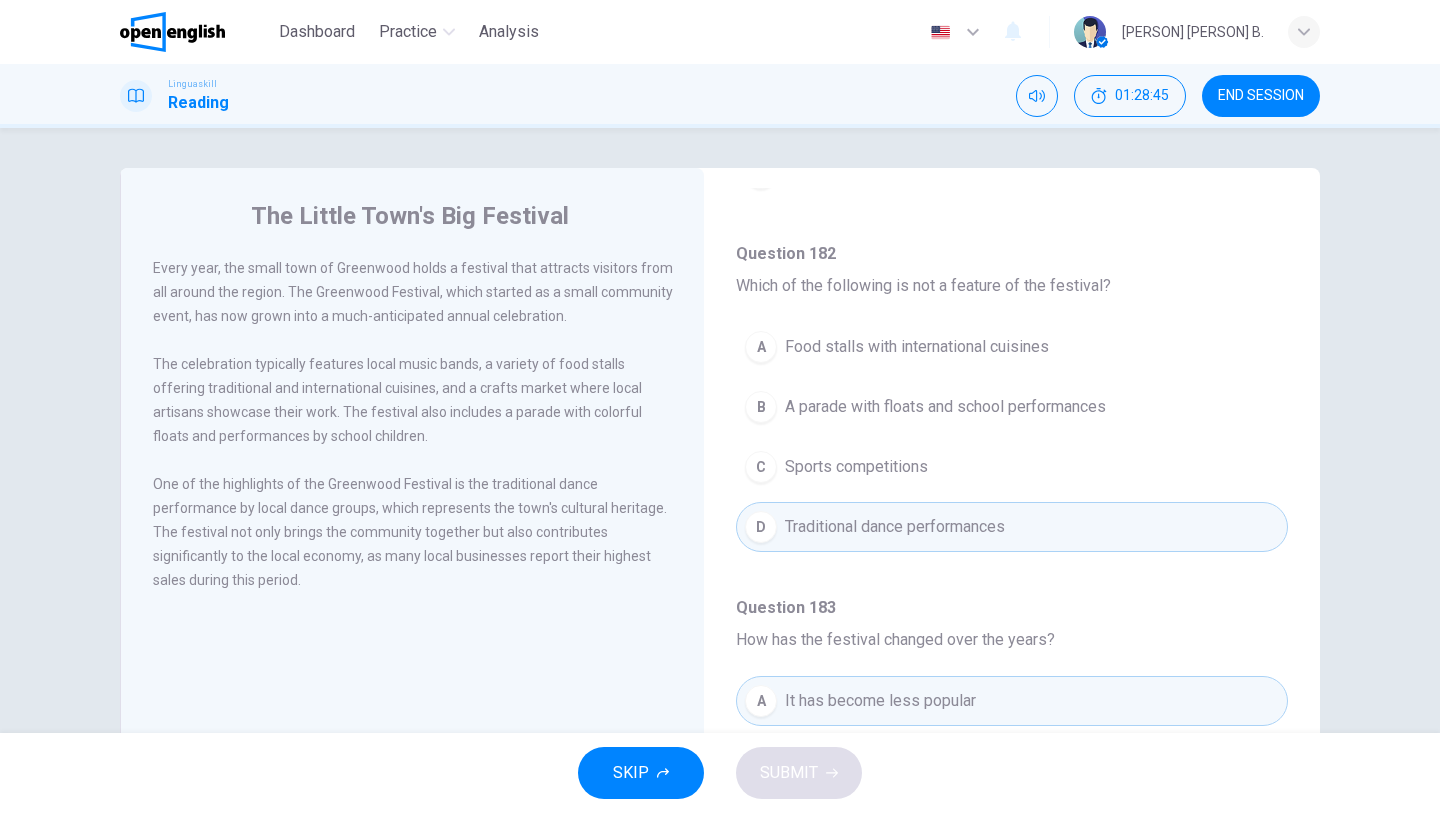 type 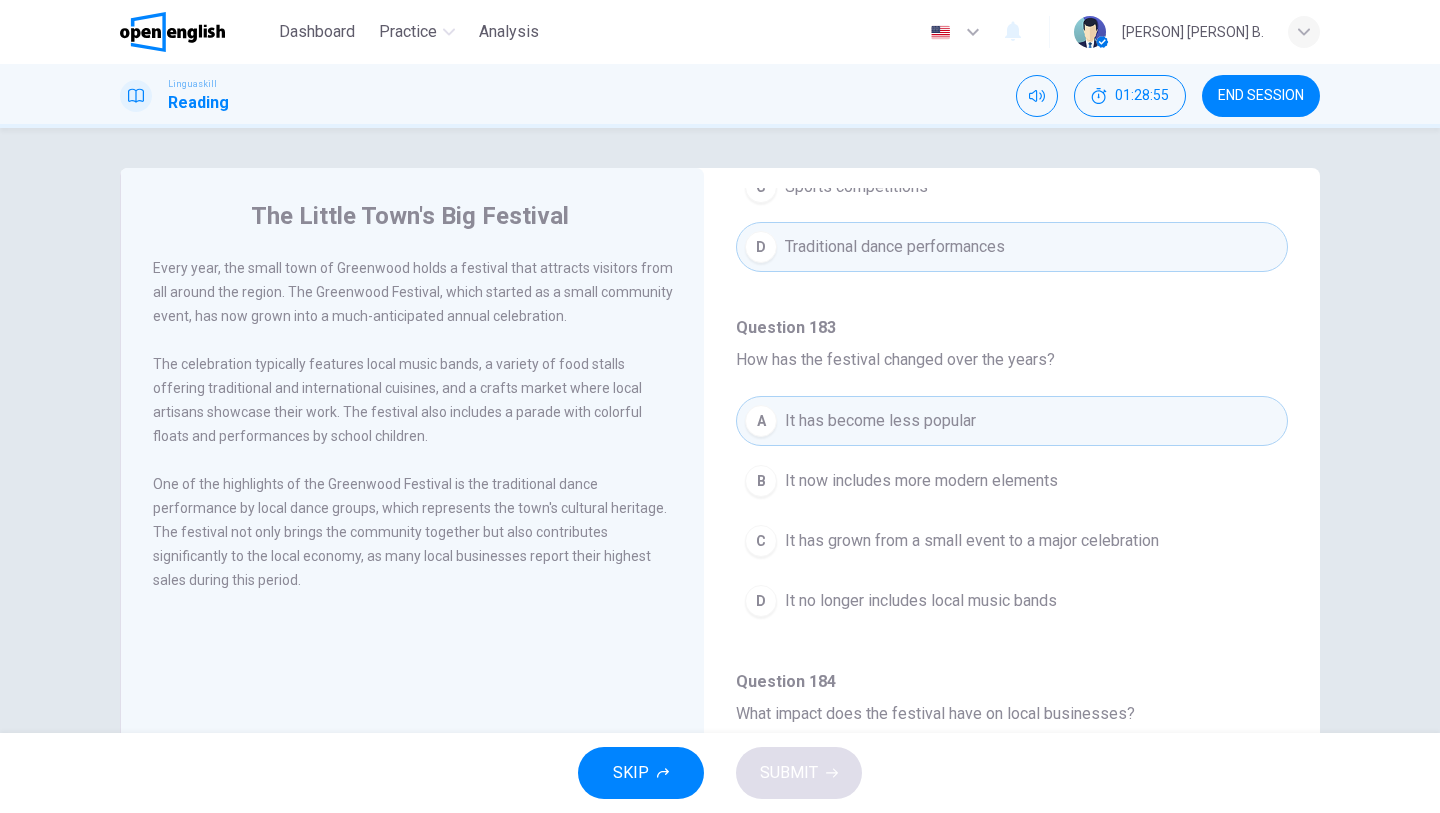 scroll, scrollTop: 760, scrollLeft: 0, axis: vertical 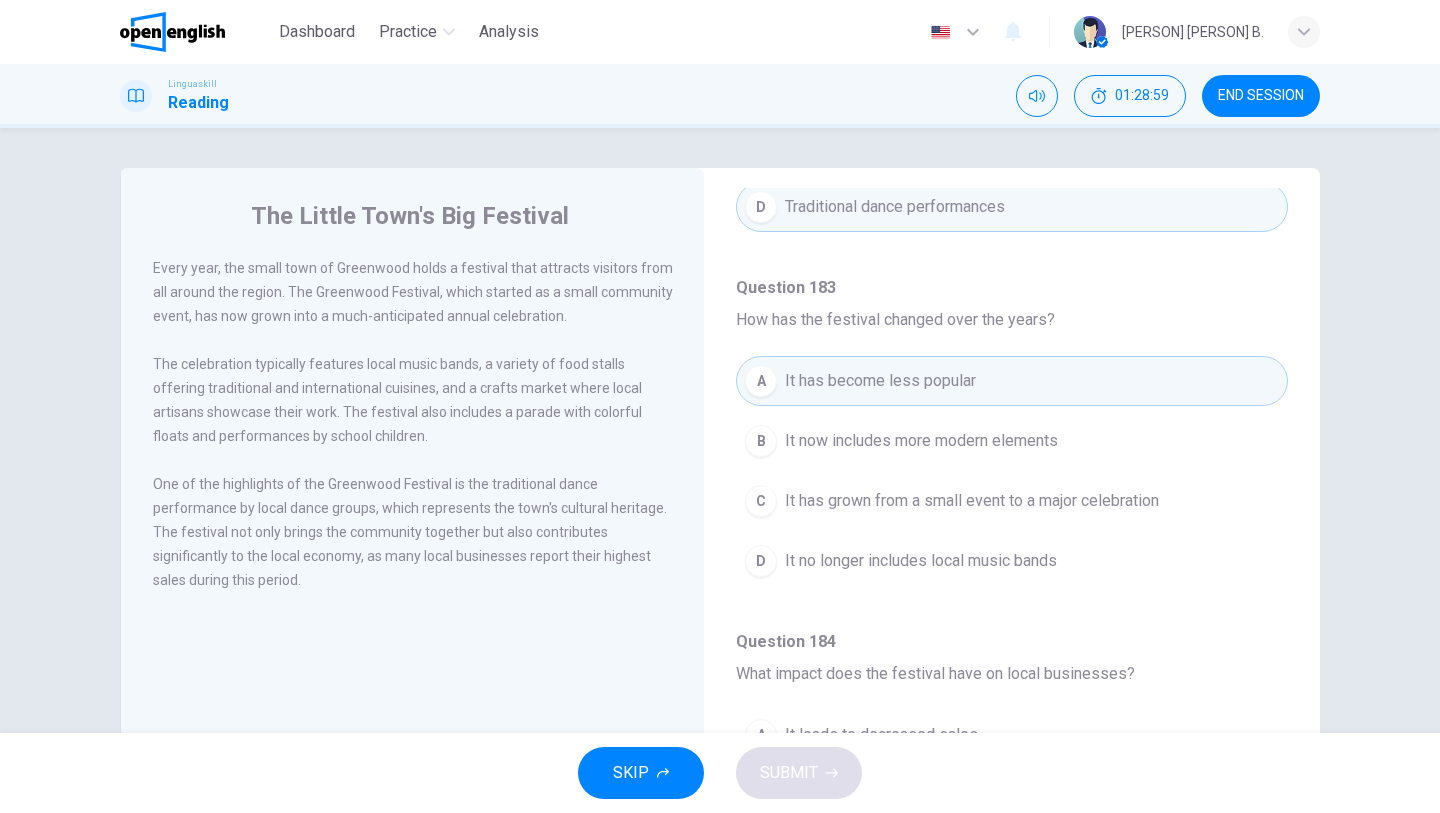 click on "It no longer includes local music bands" at bounding box center [921, 561] 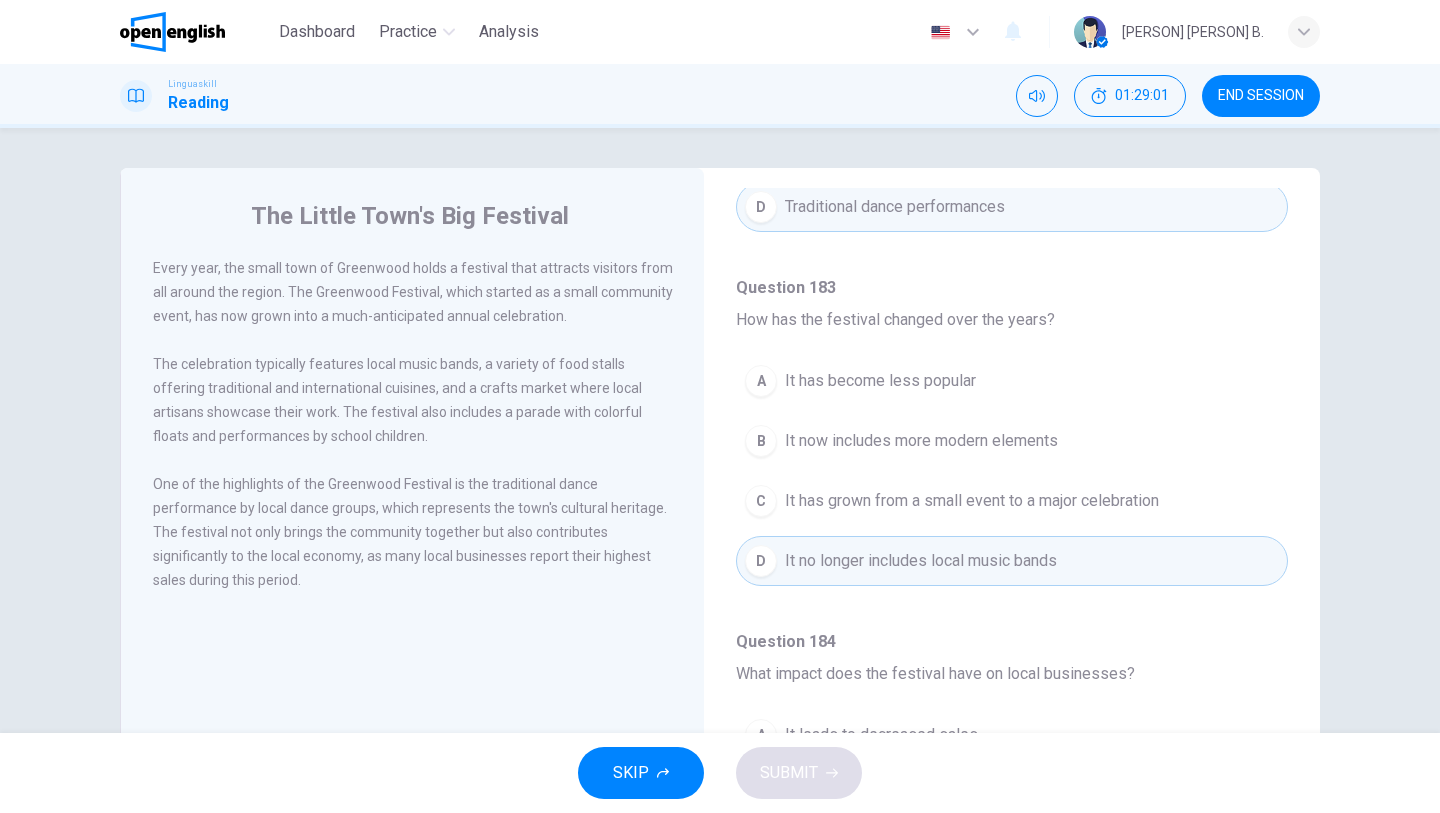 type 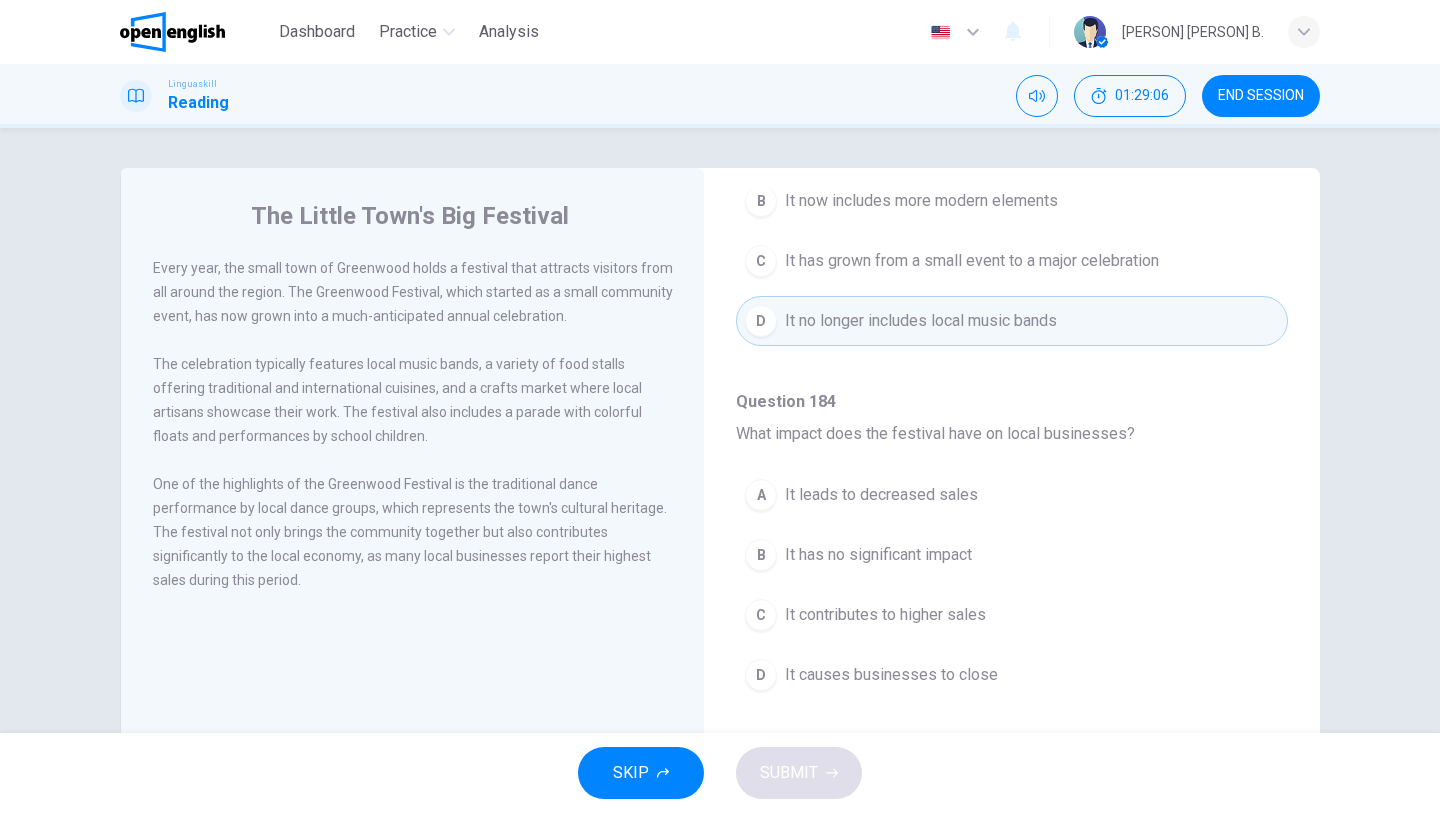 scroll, scrollTop: 1040, scrollLeft: 0, axis: vertical 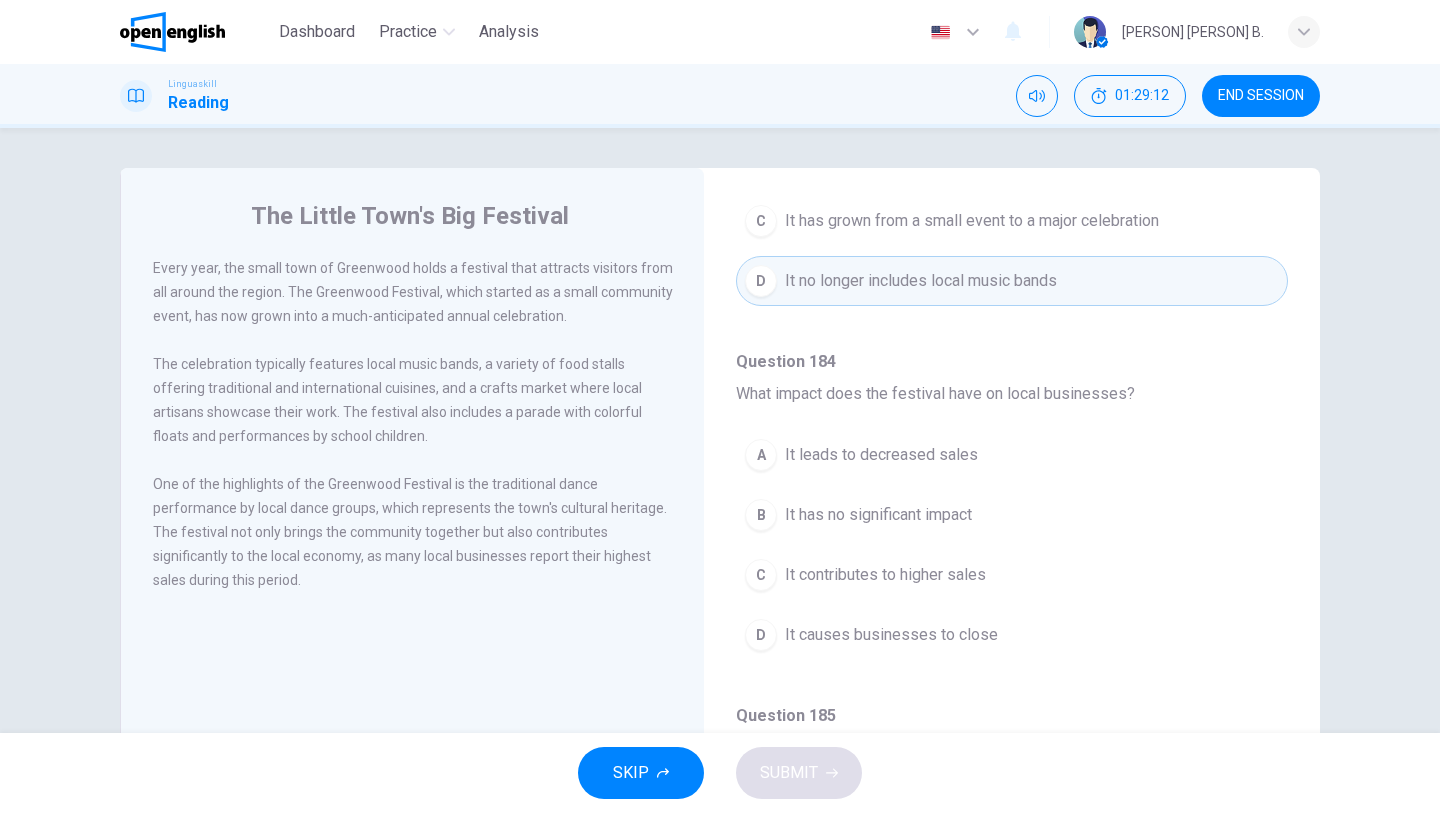 click on "It contributes to higher sales" at bounding box center (885, 575) 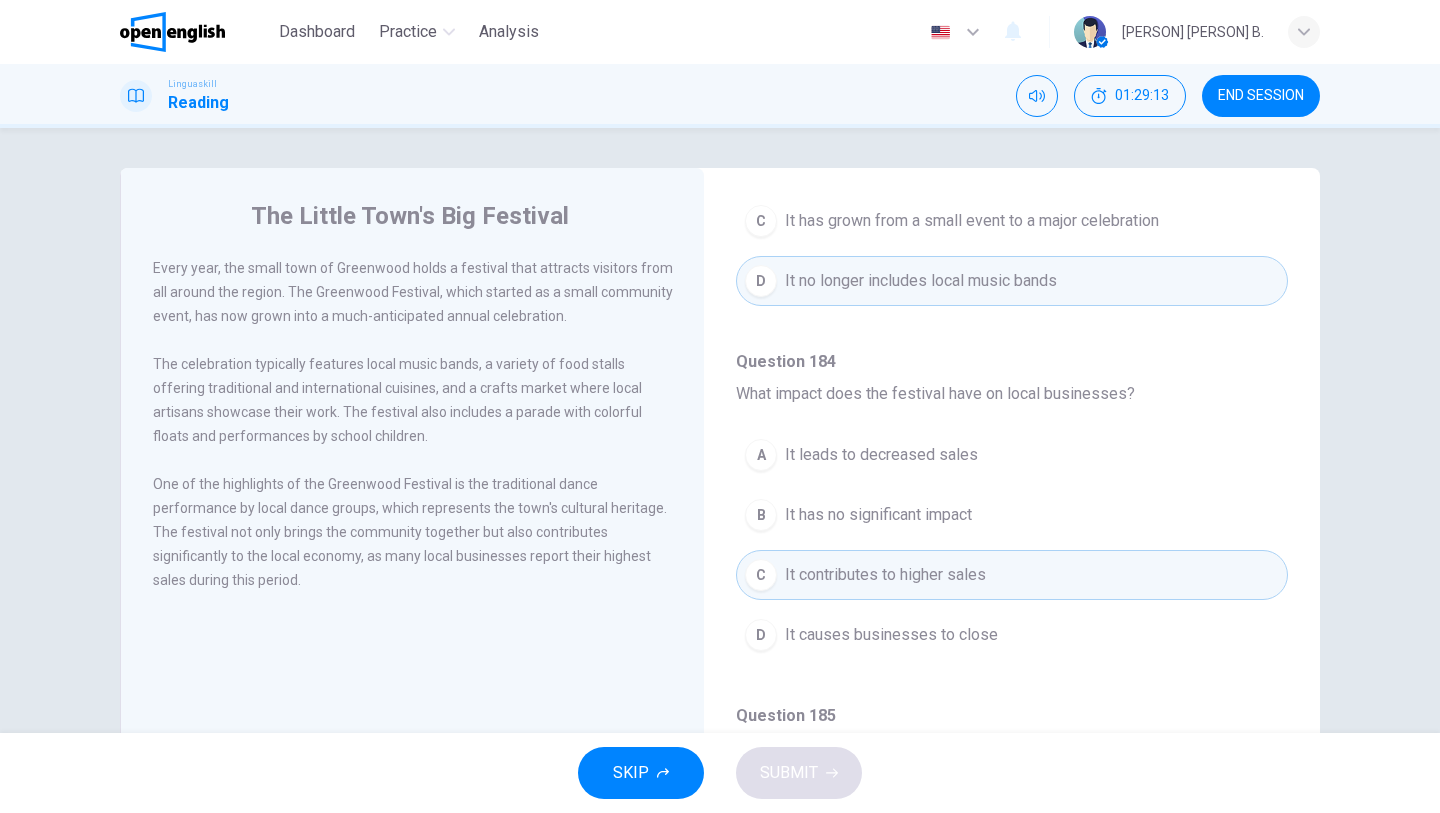click on "A It leads to decreased sales B It has no significant impact C It contributes to higher sales D It causes businesses to close" at bounding box center [1012, 555] 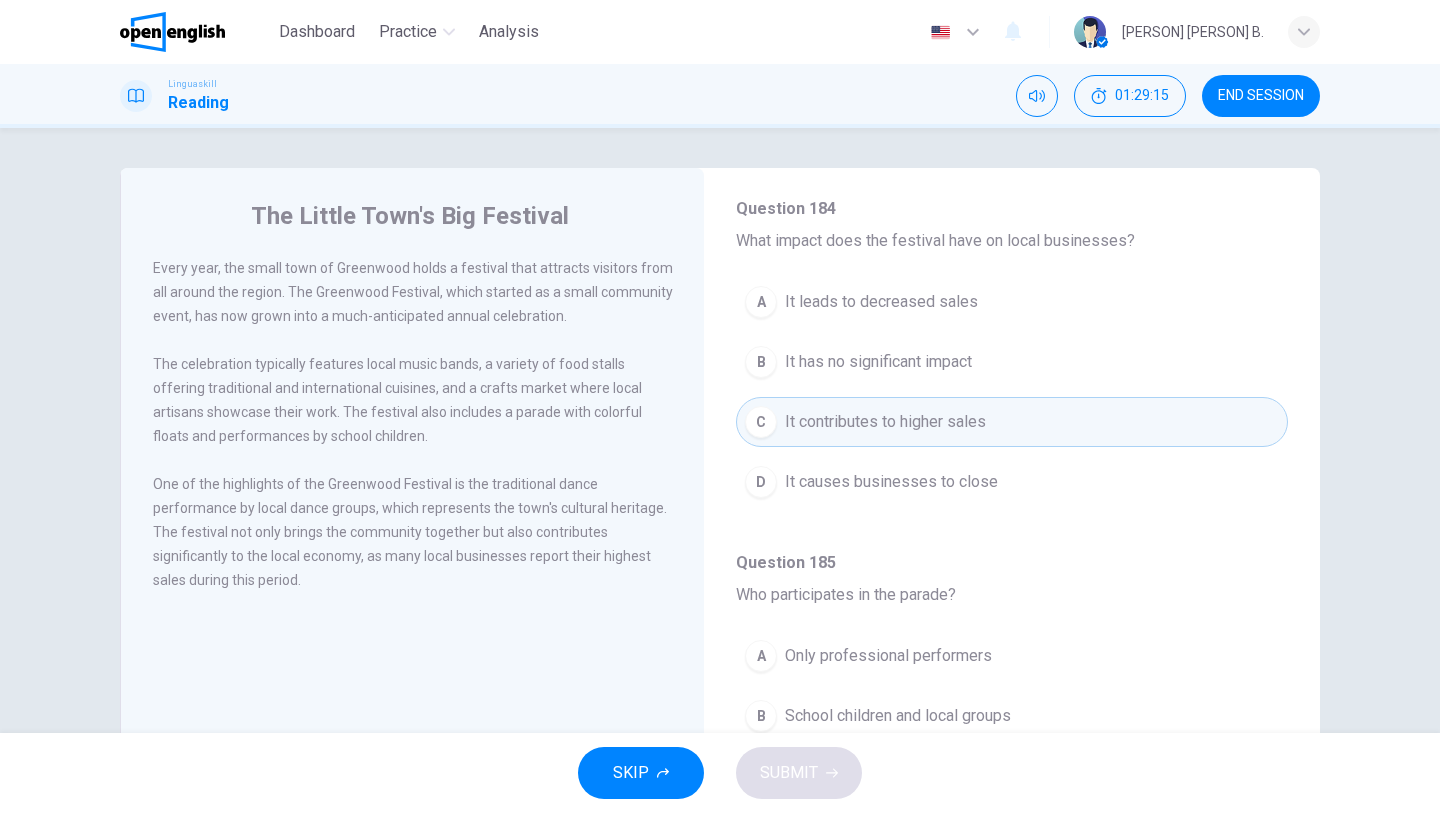 scroll, scrollTop: 1251, scrollLeft: 0, axis: vertical 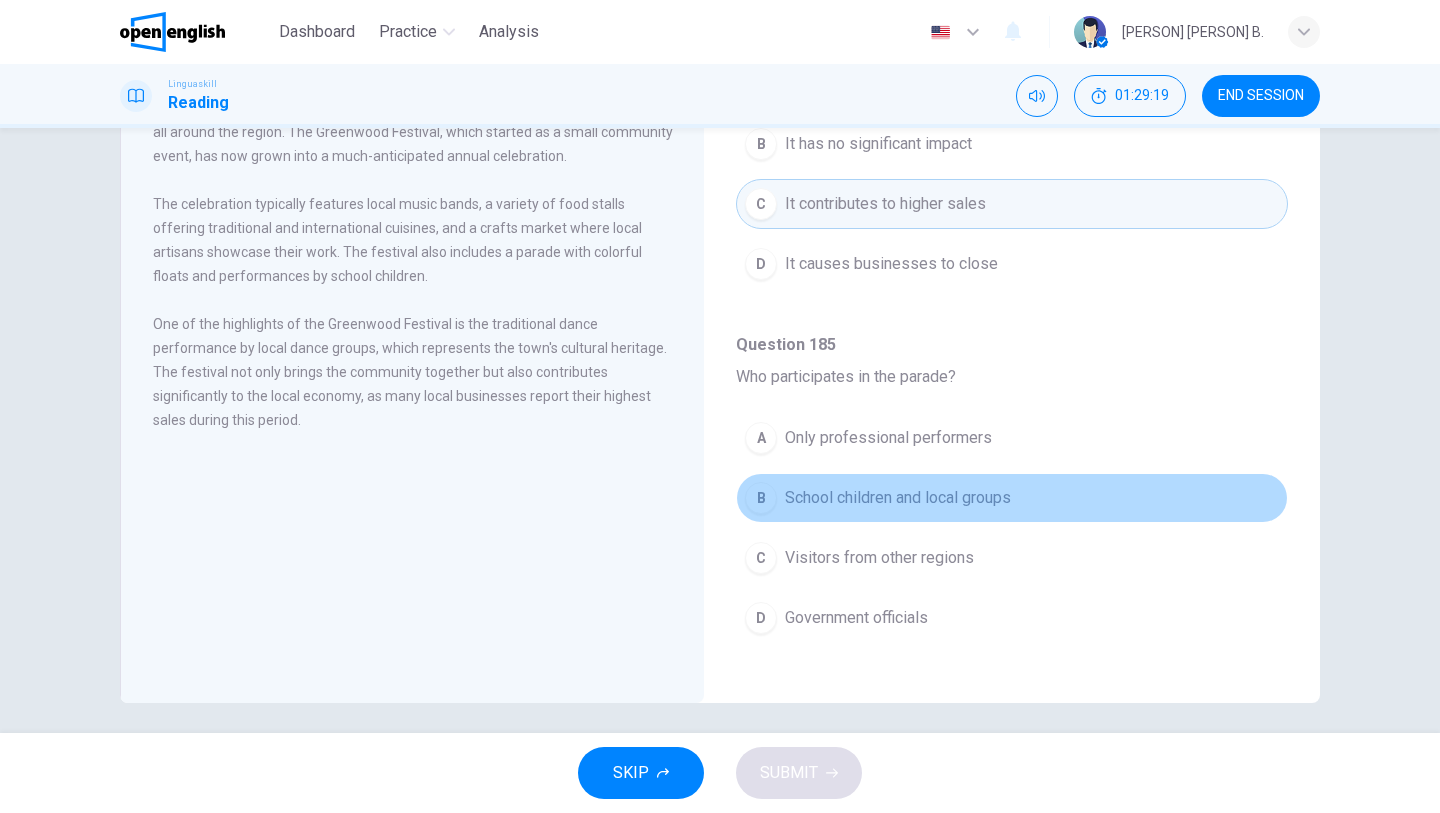 click on "School children and local groups" at bounding box center (898, 498) 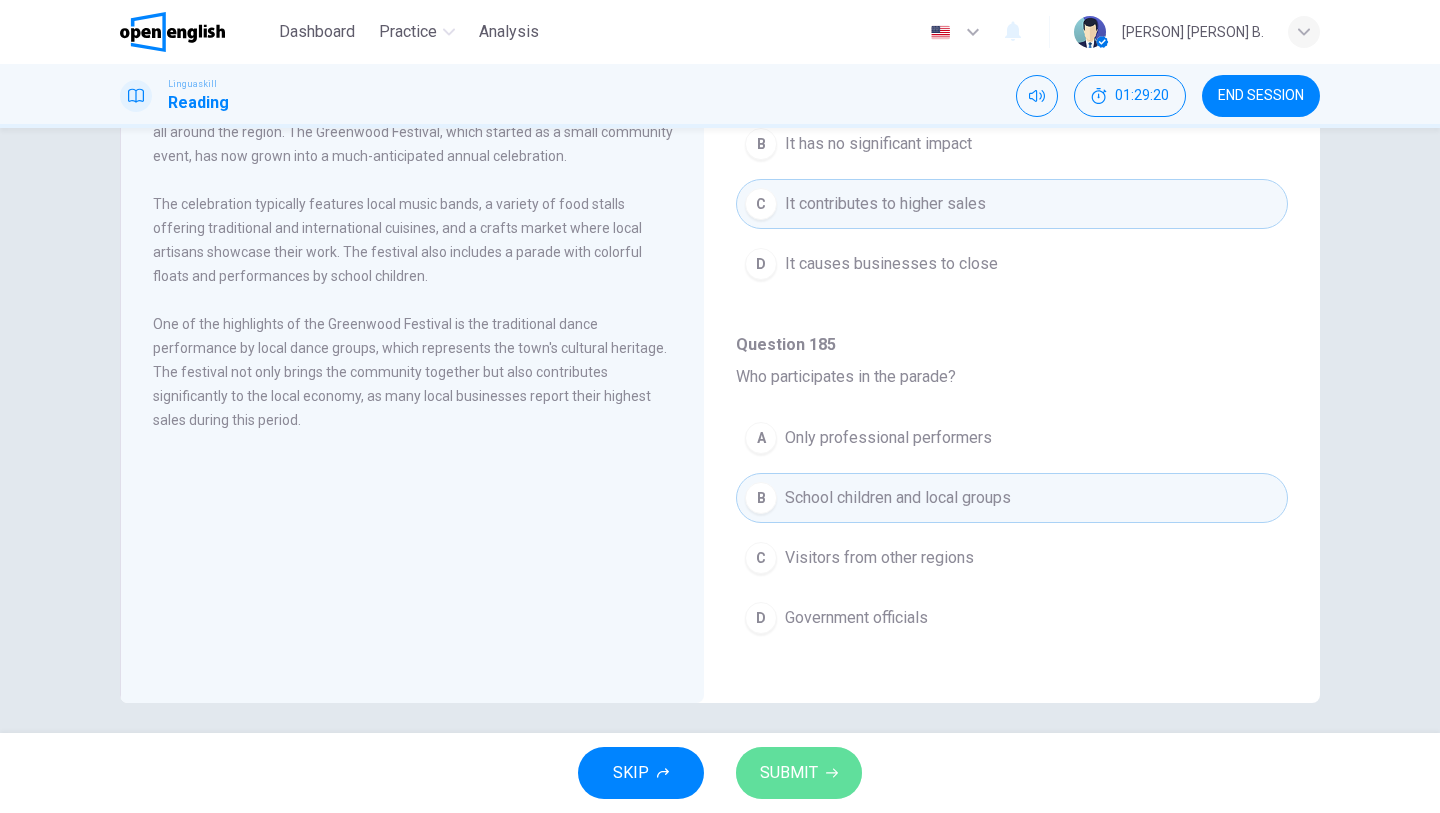 click 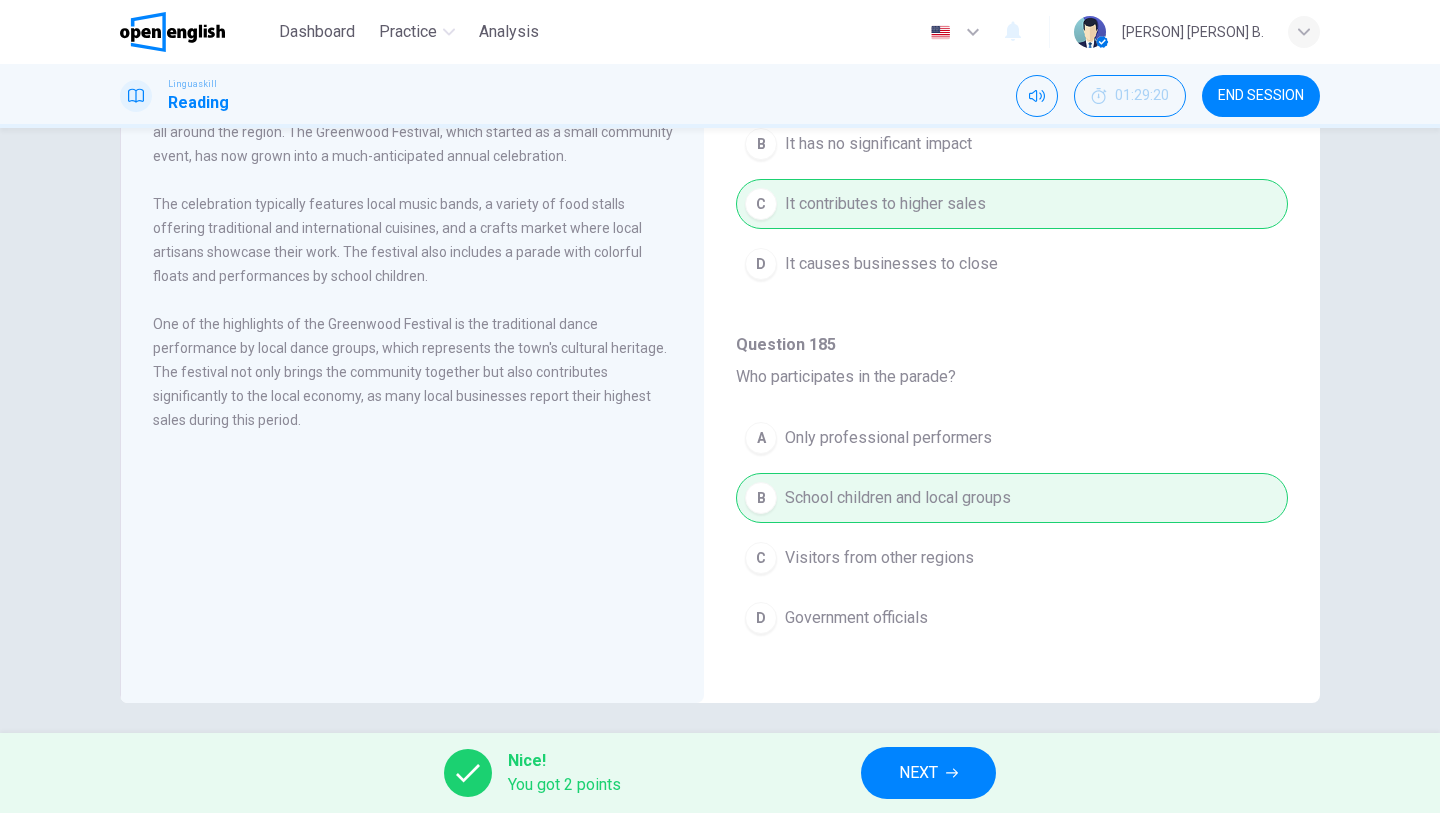 click on "A Only professional performers B School children and local groups C Visitors from other regions D Government officials" at bounding box center (1012, 538) 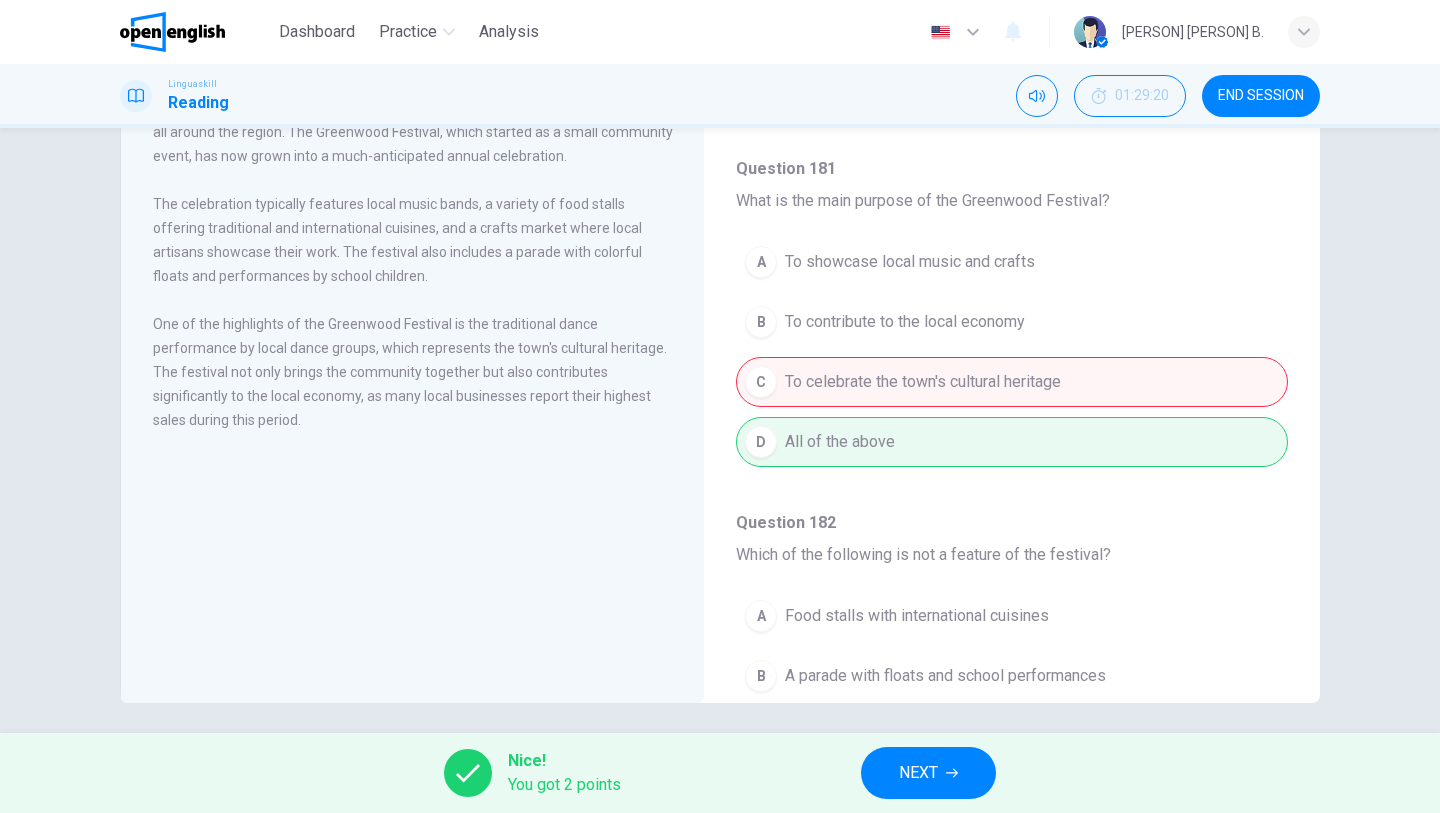 scroll, scrollTop: 0, scrollLeft: 0, axis: both 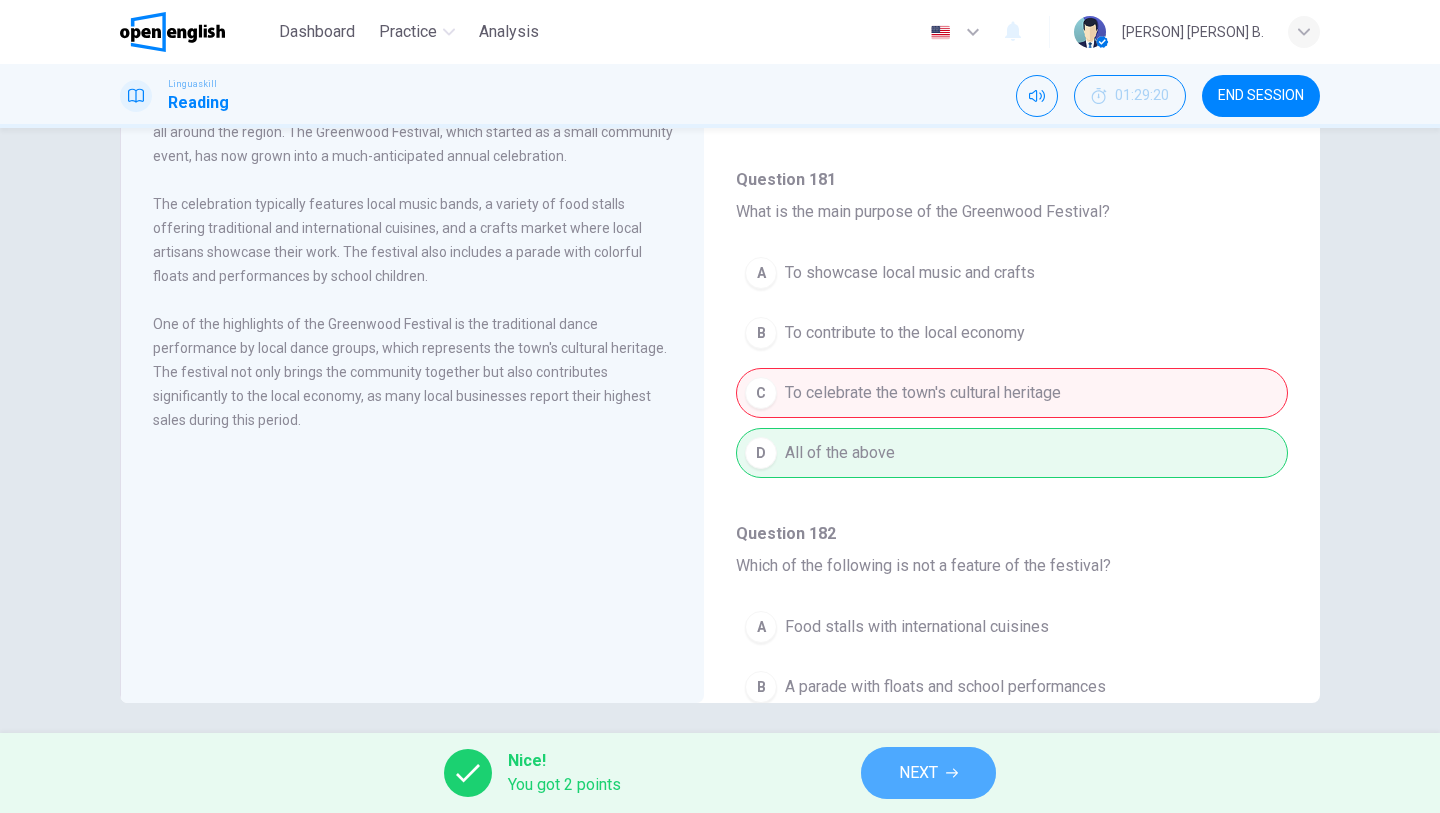 click on "NEXT" at bounding box center (928, 773) 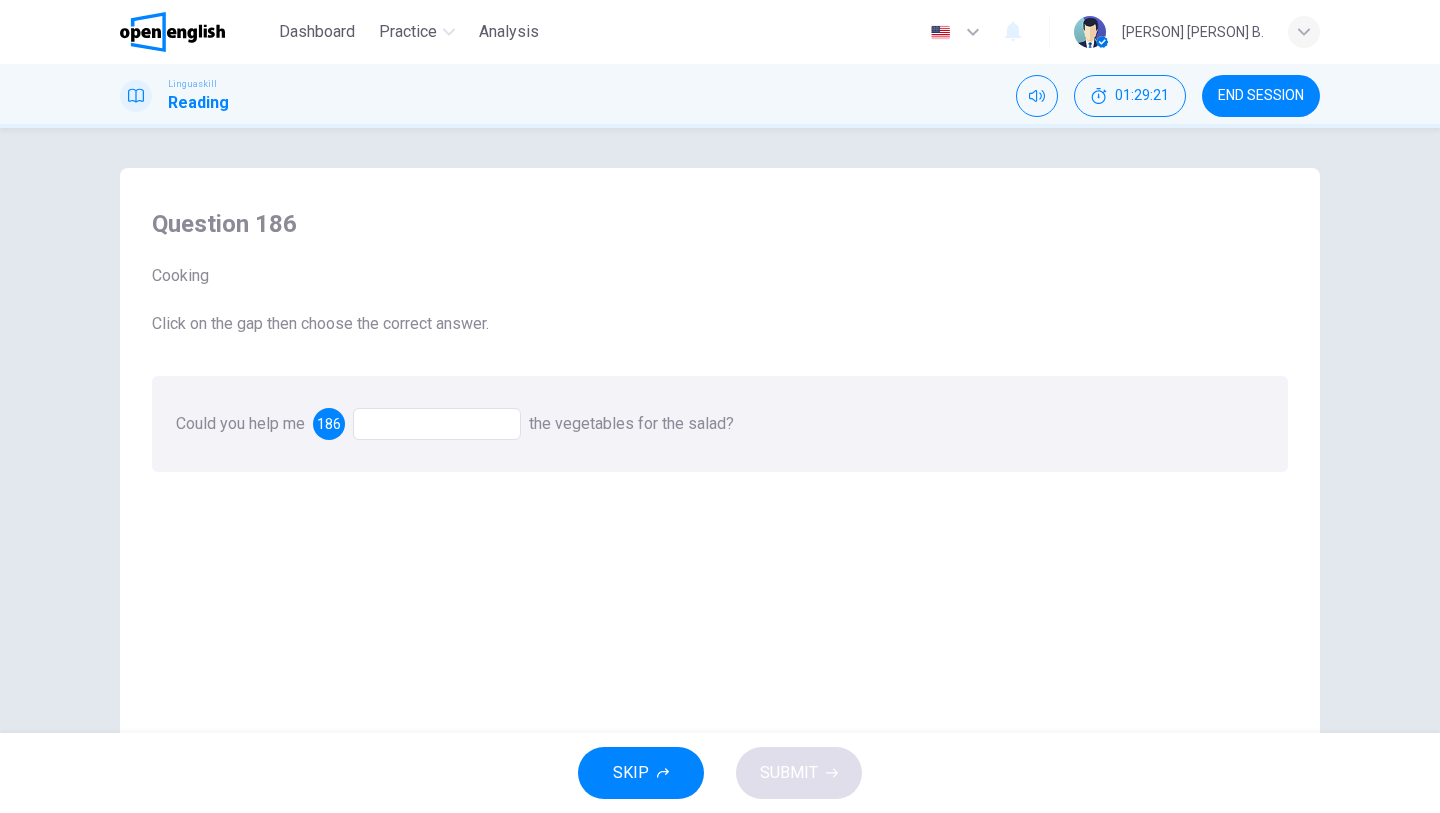 click at bounding box center (437, 424) 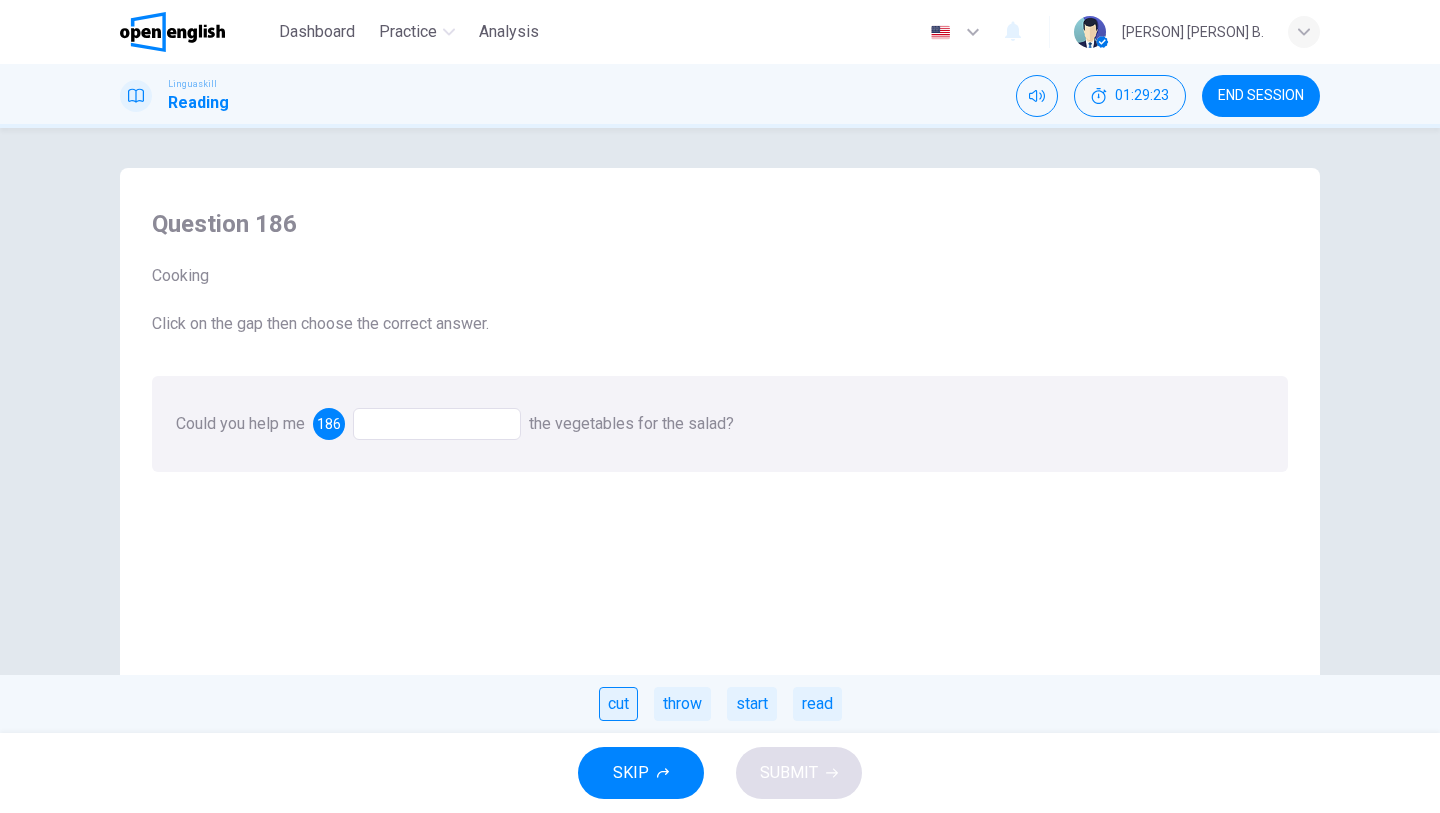 click on "cut" at bounding box center (618, 704) 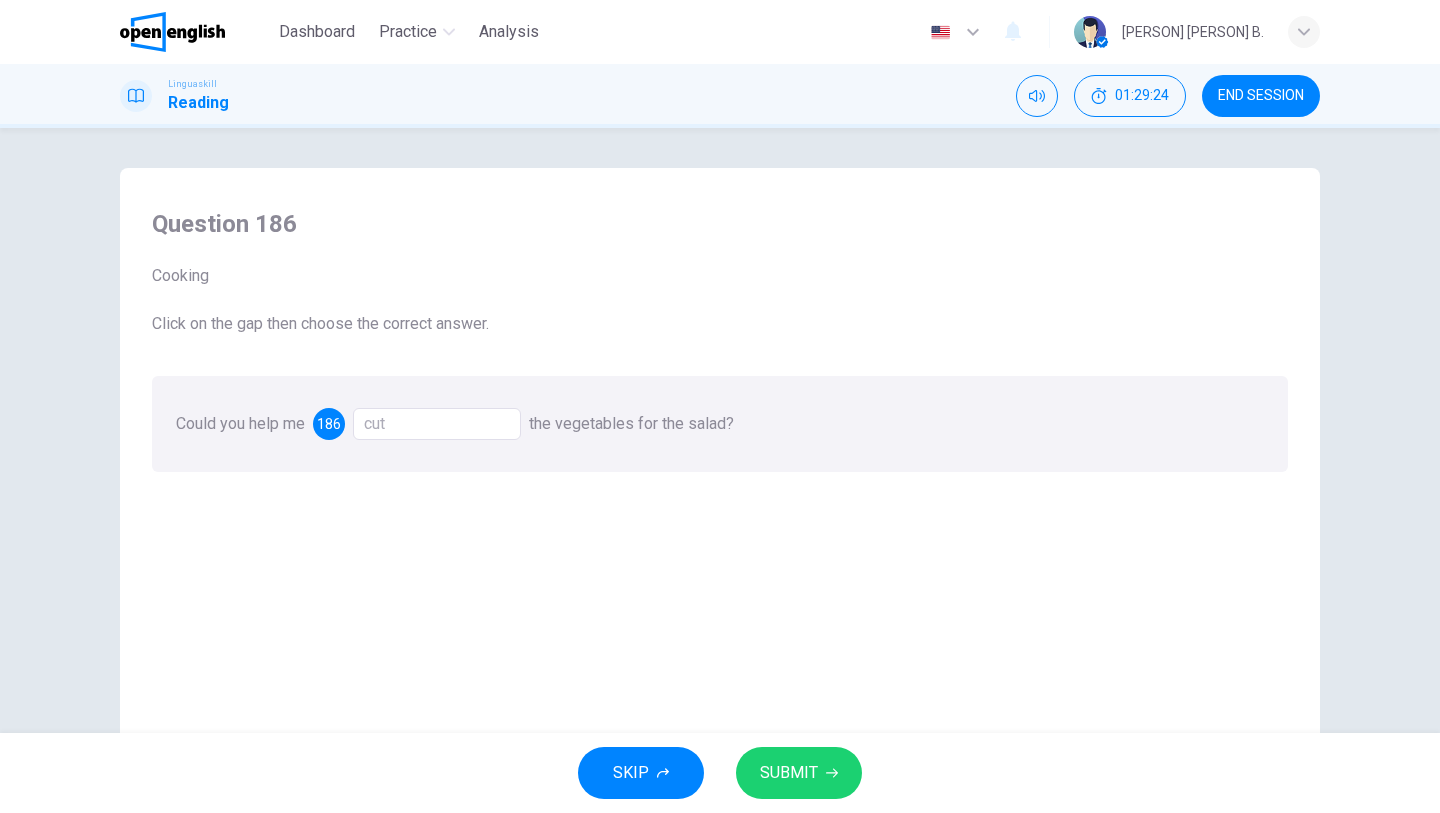 click on "SUBMIT" at bounding box center (789, 773) 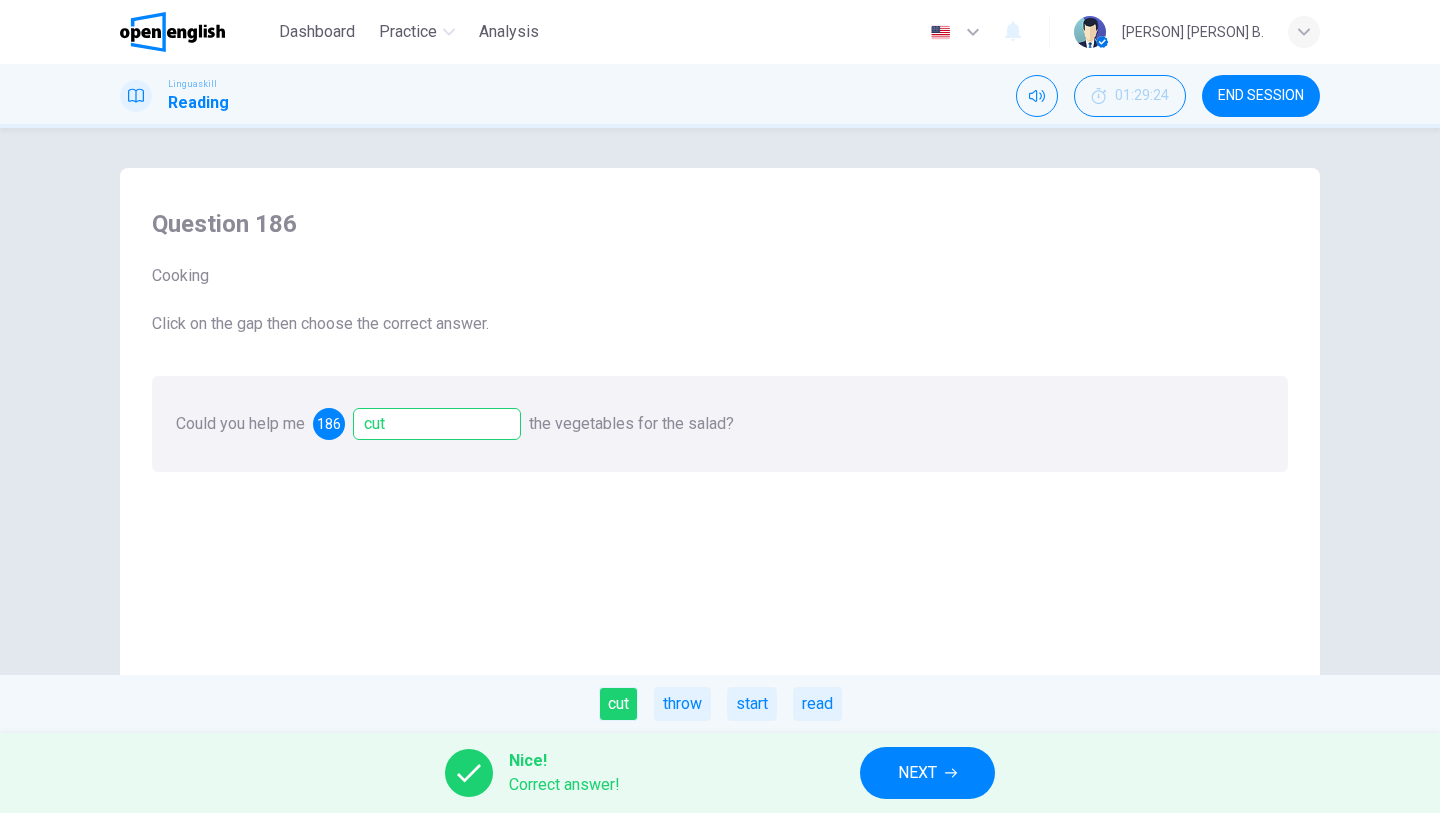 click on "NEXT" at bounding box center (927, 773) 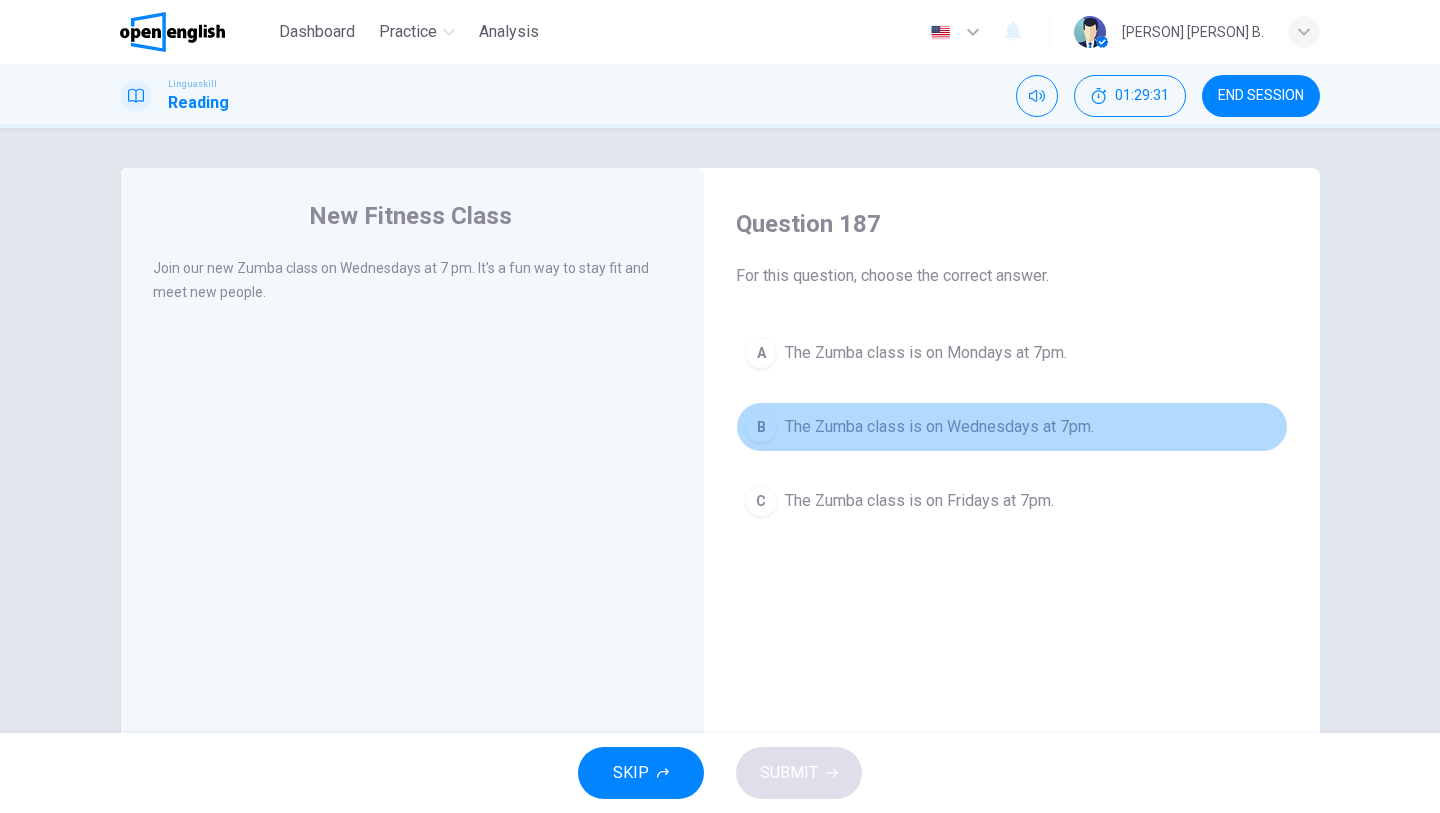 click on "The Zumba class is on Wednesdays at 7pm." at bounding box center [939, 427] 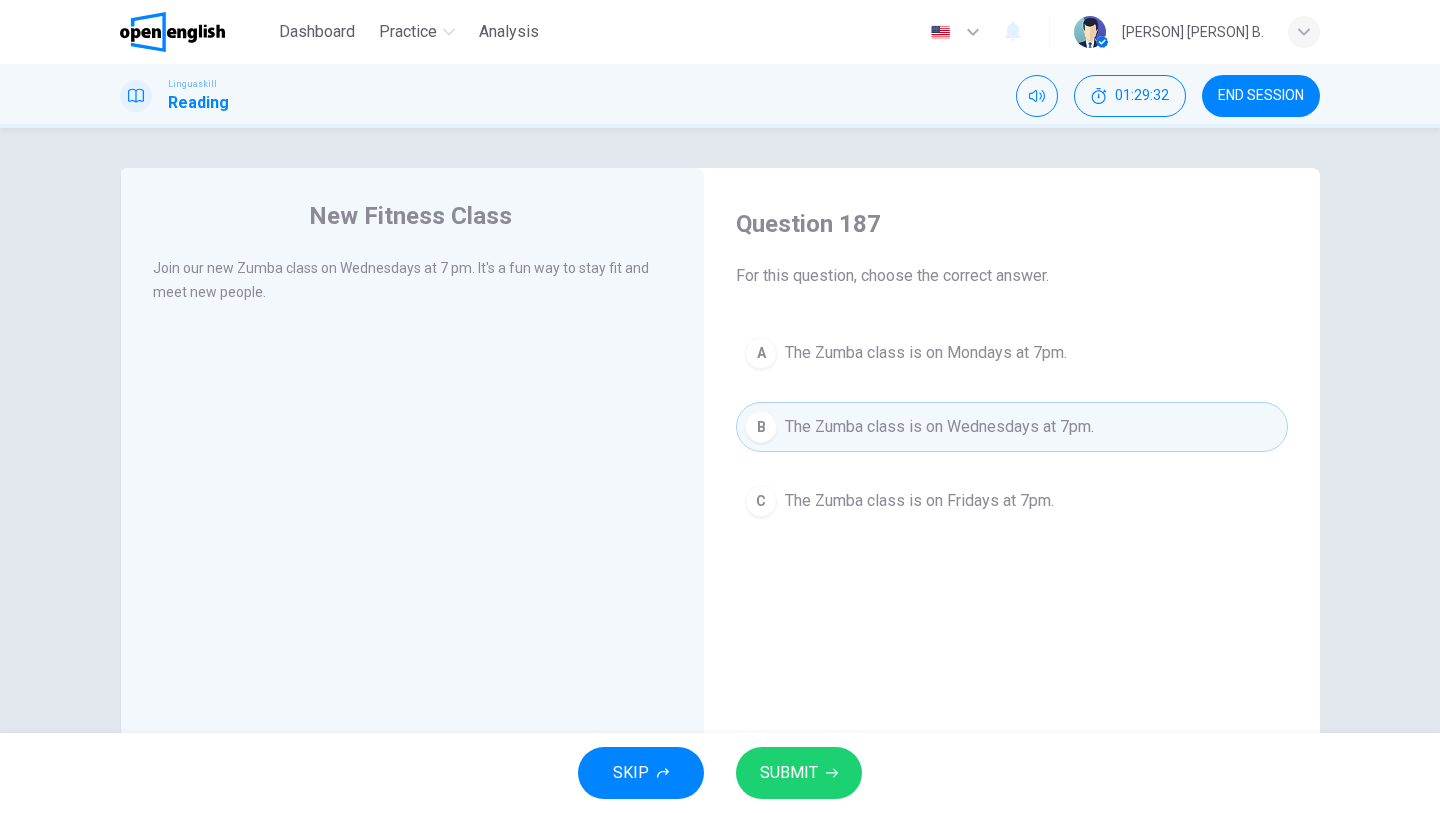 click on "SUBMIT" at bounding box center [789, 773] 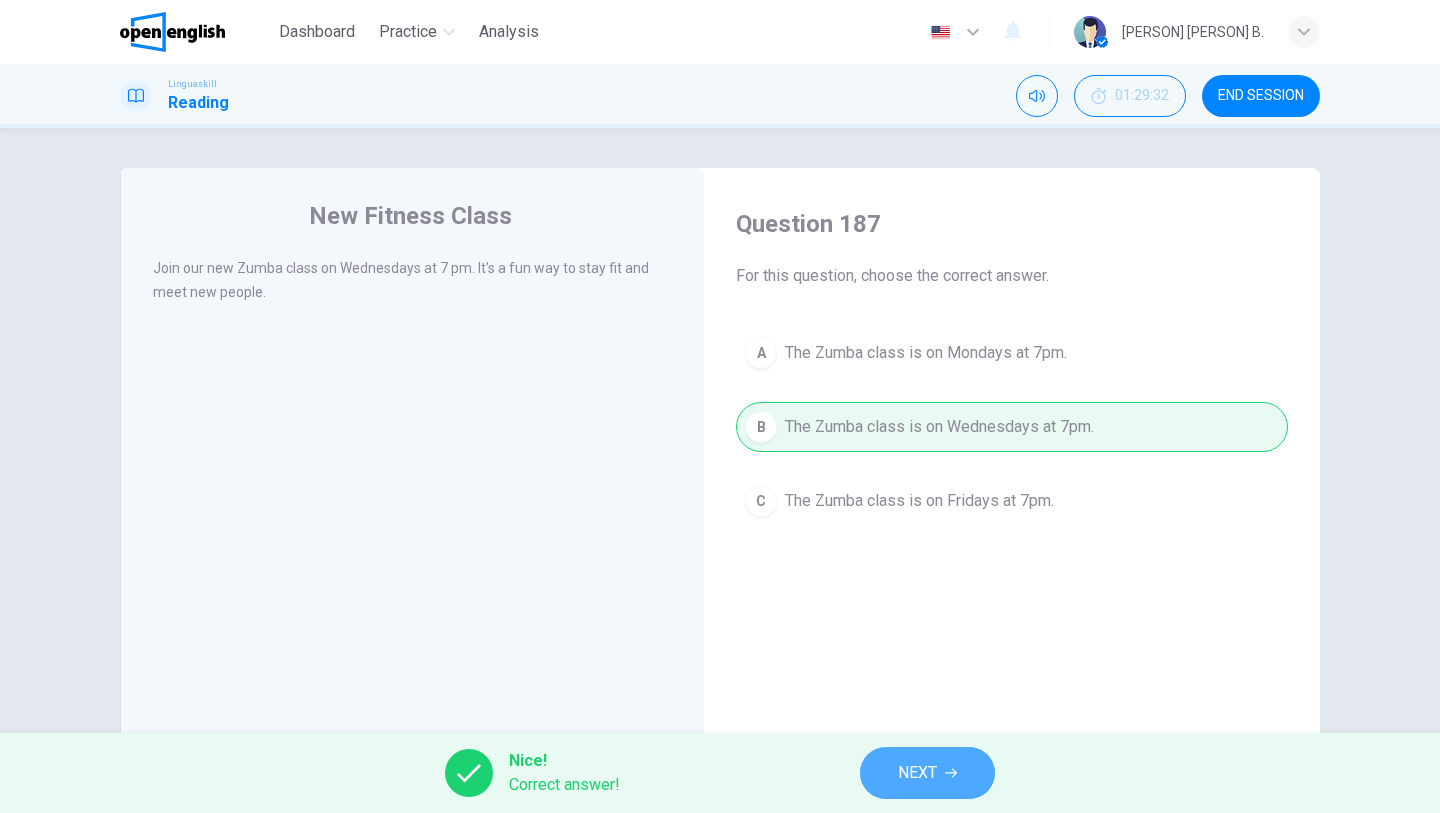 click on "NEXT" at bounding box center (917, 773) 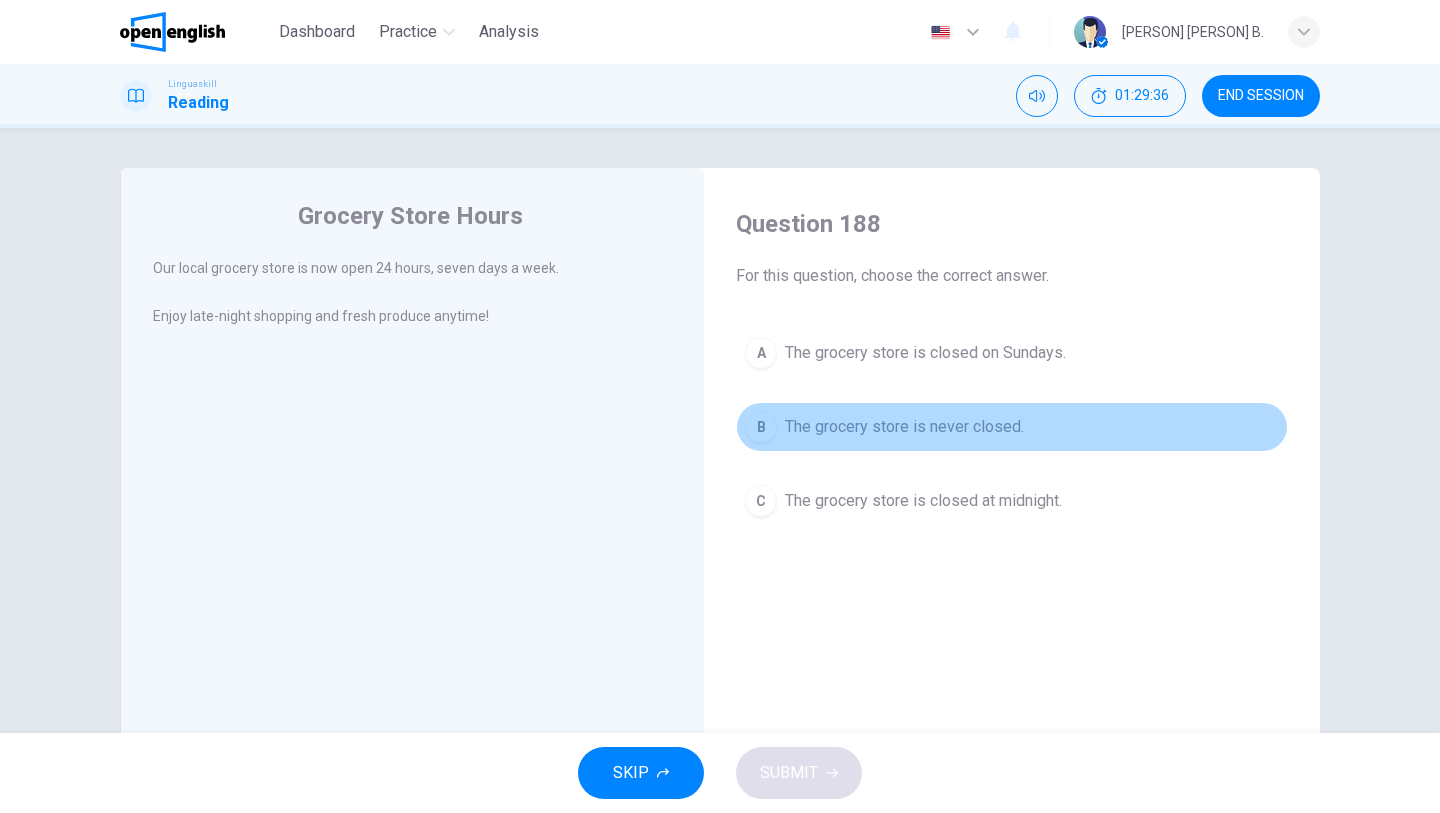 click on "The grocery store is never closed." at bounding box center (904, 427) 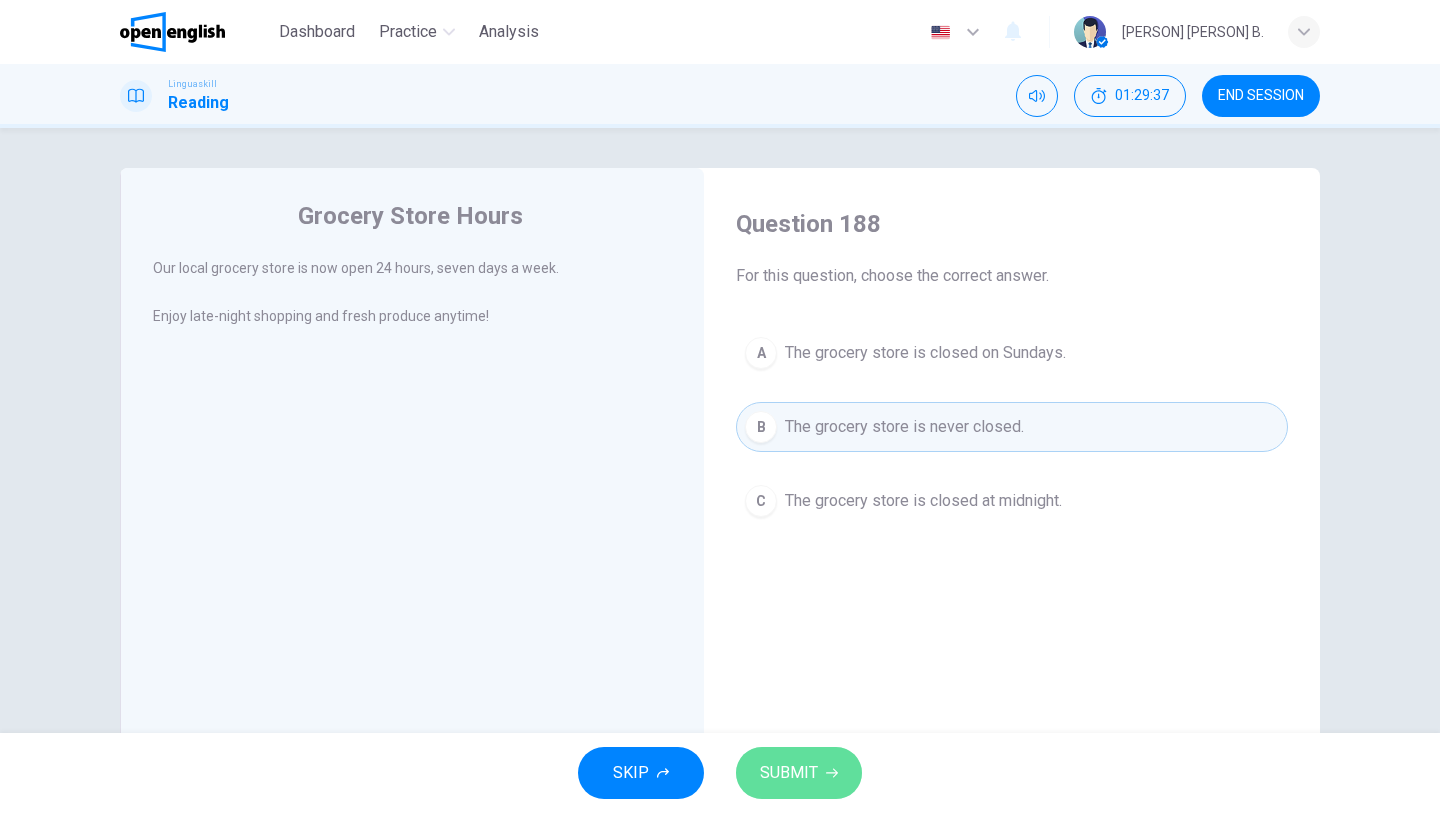 click on "SUBMIT" at bounding box center [799, 773] 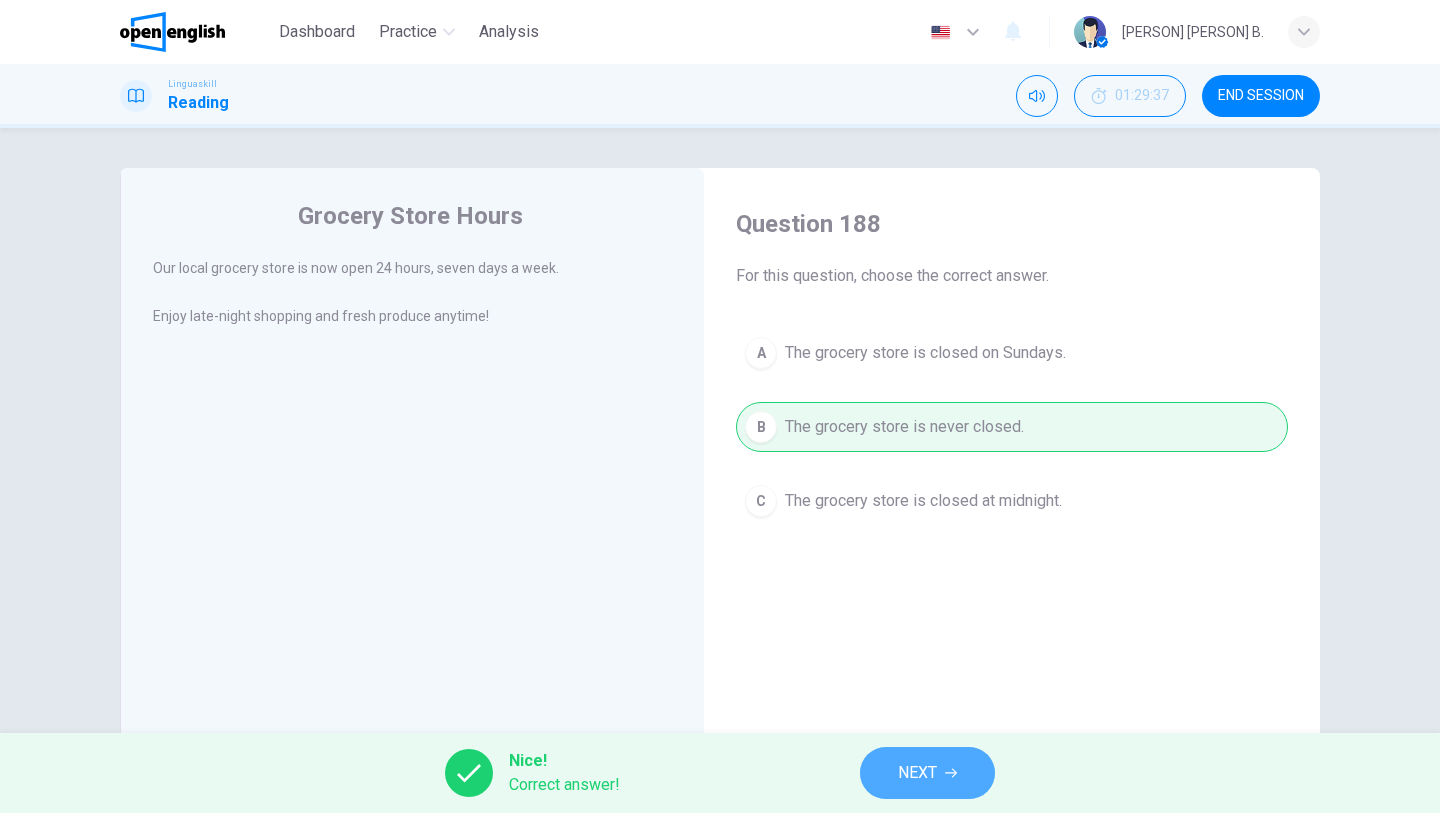 click 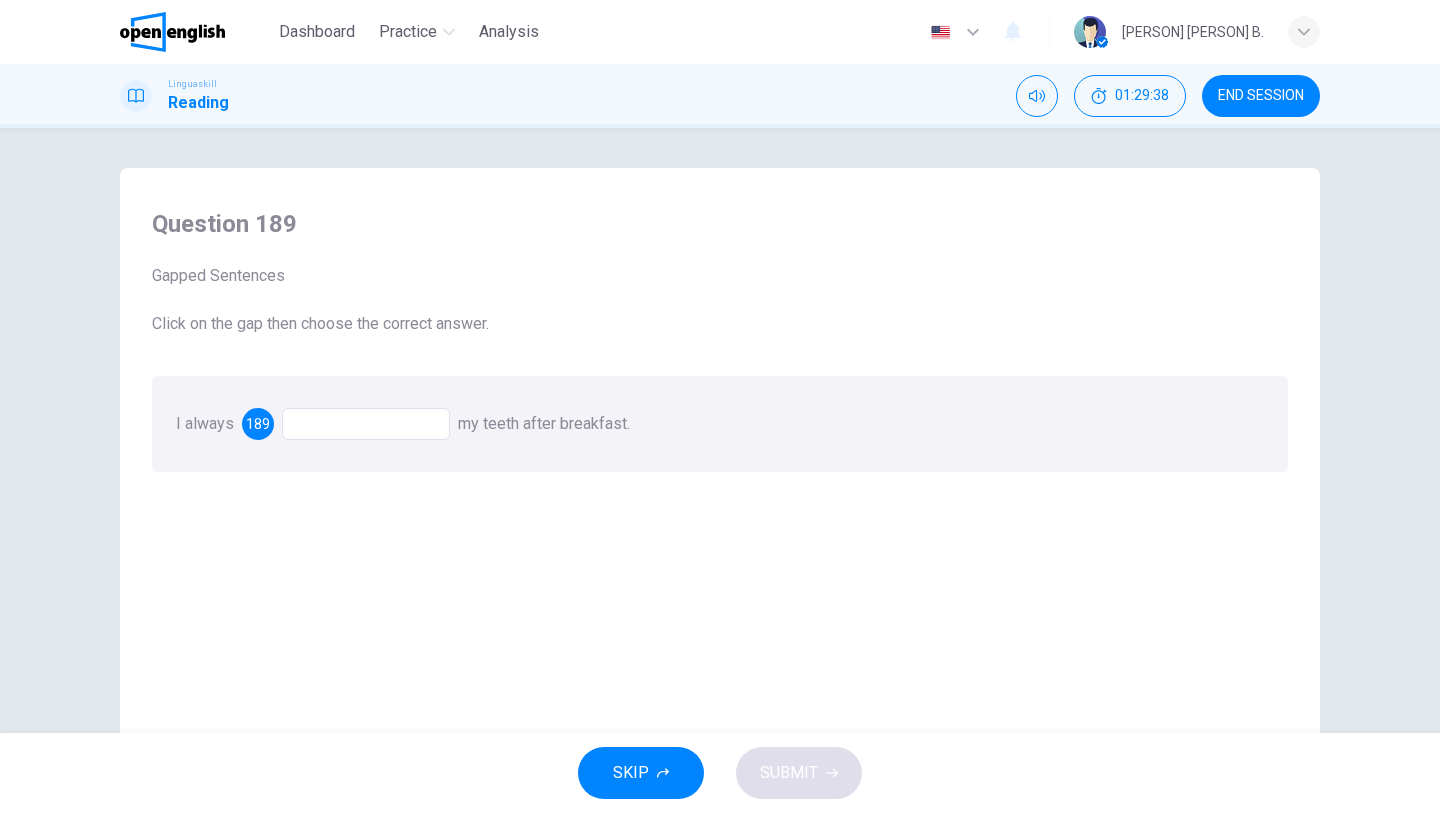 click at bounding box center [366, 424] 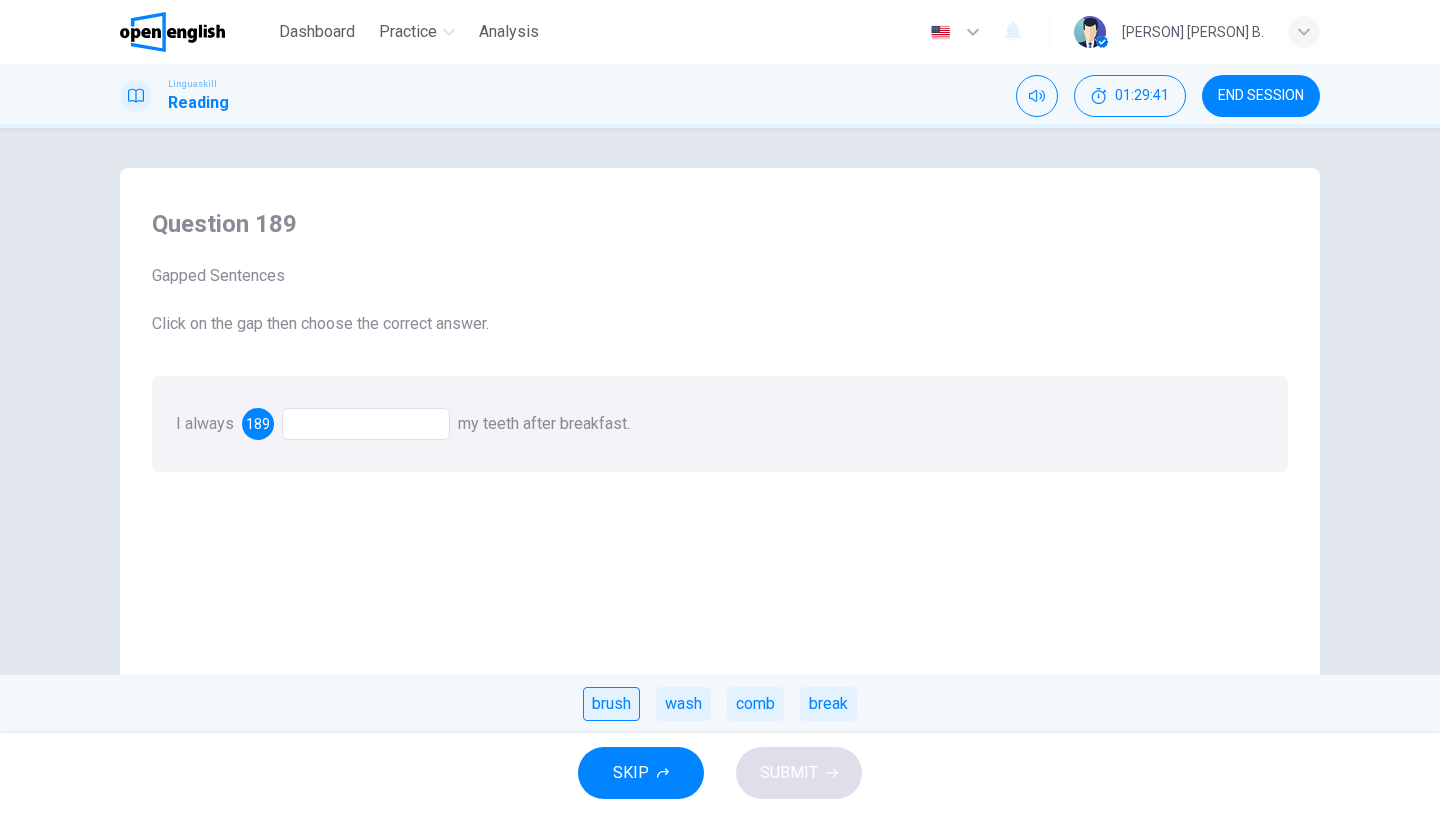 click on "brush" at bounding box center [611, 704] 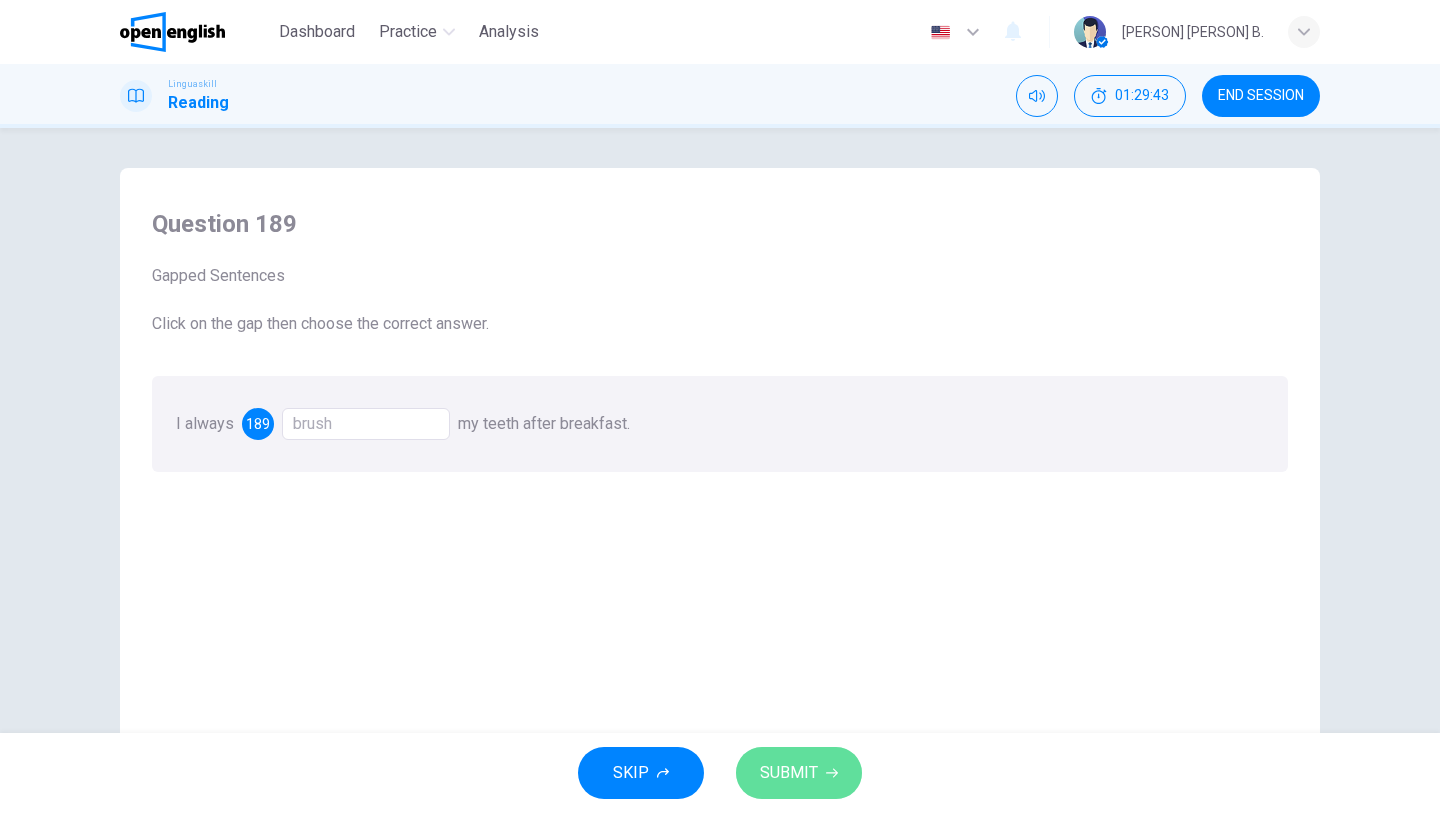 click on "SUBMIT" at bounding box center [799, 773] 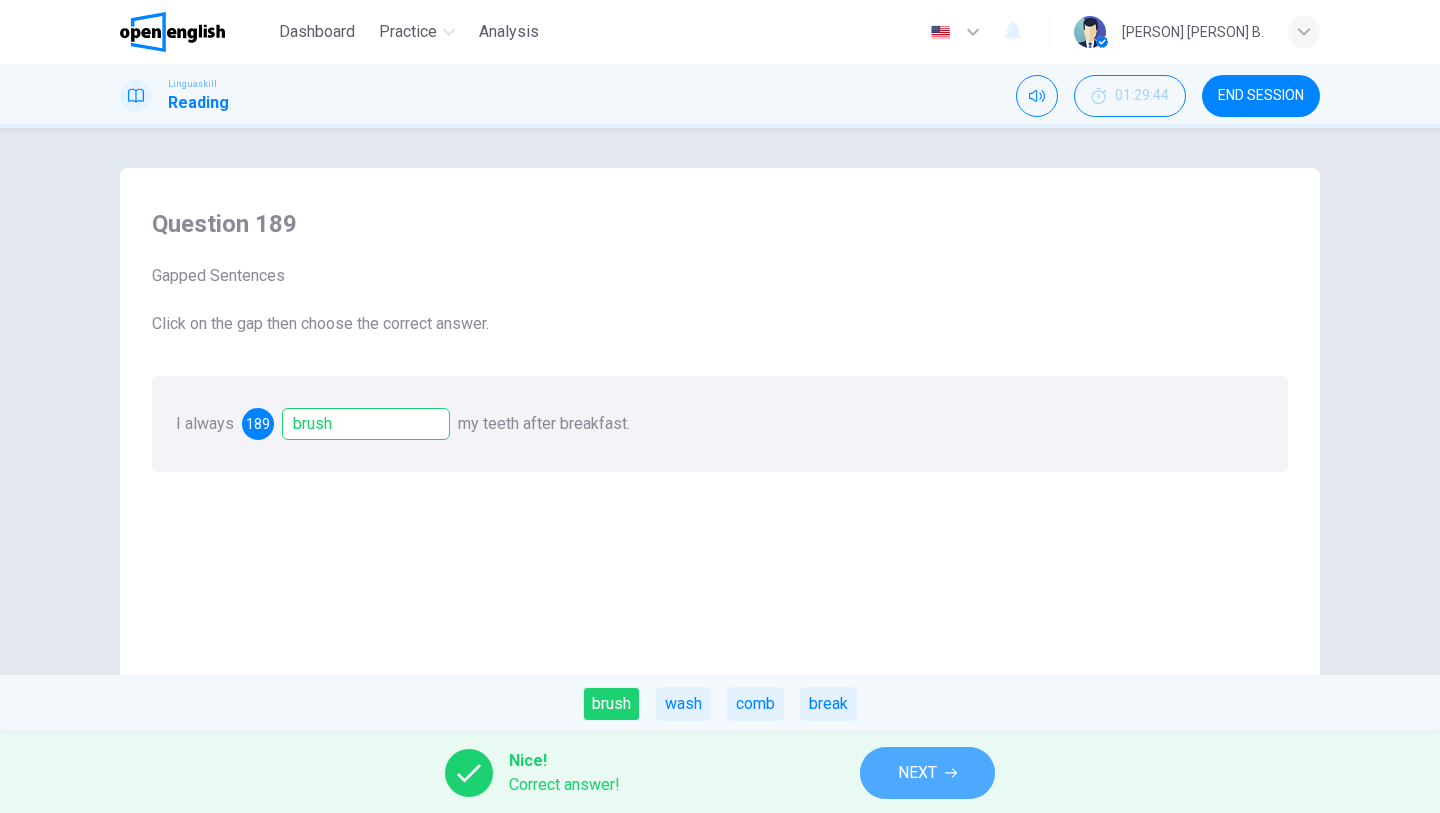 click on "NEXT" at bounding box center [917, 773] 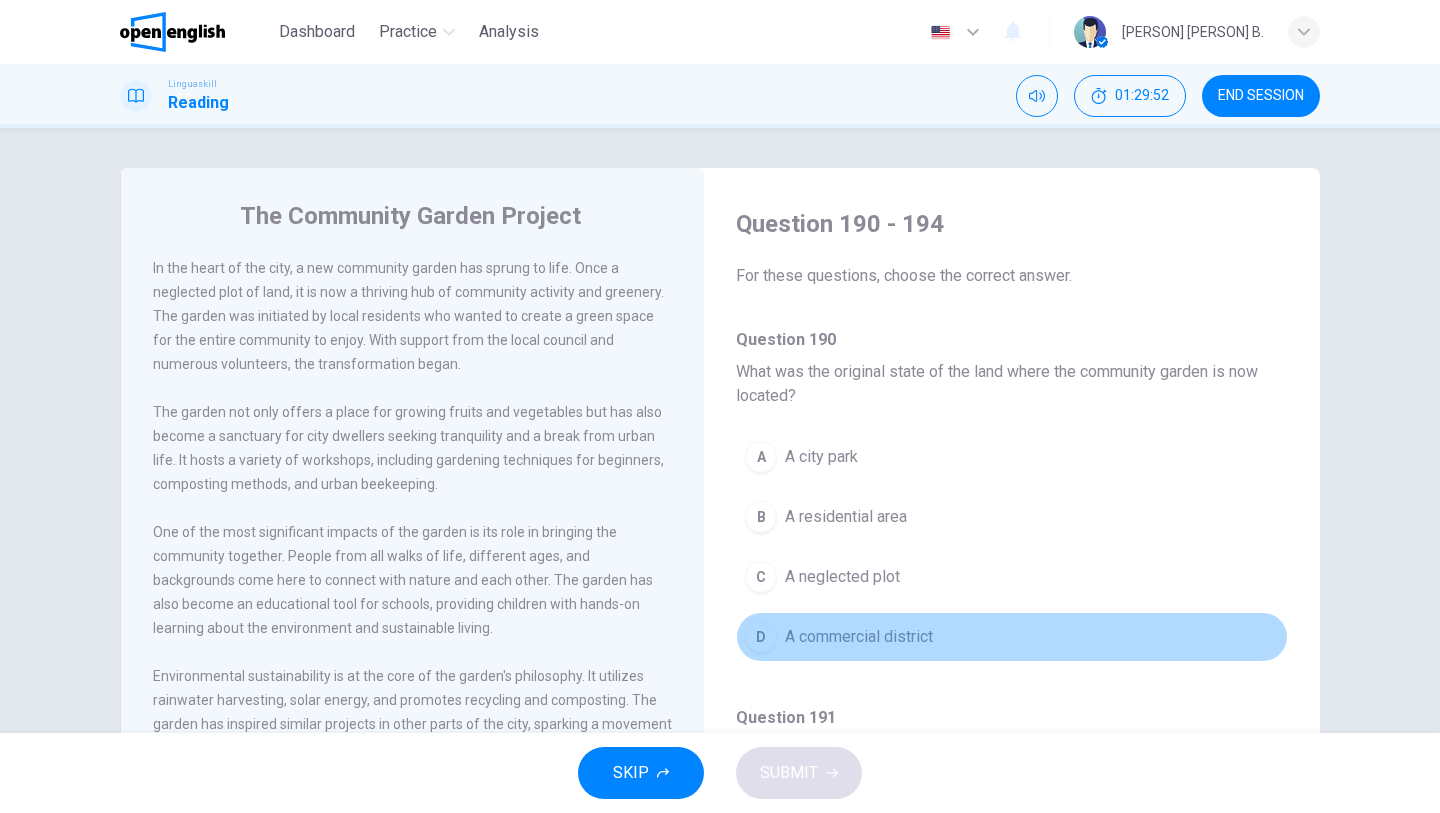click on "D A commercial district" at bounding box center [1012, 637] 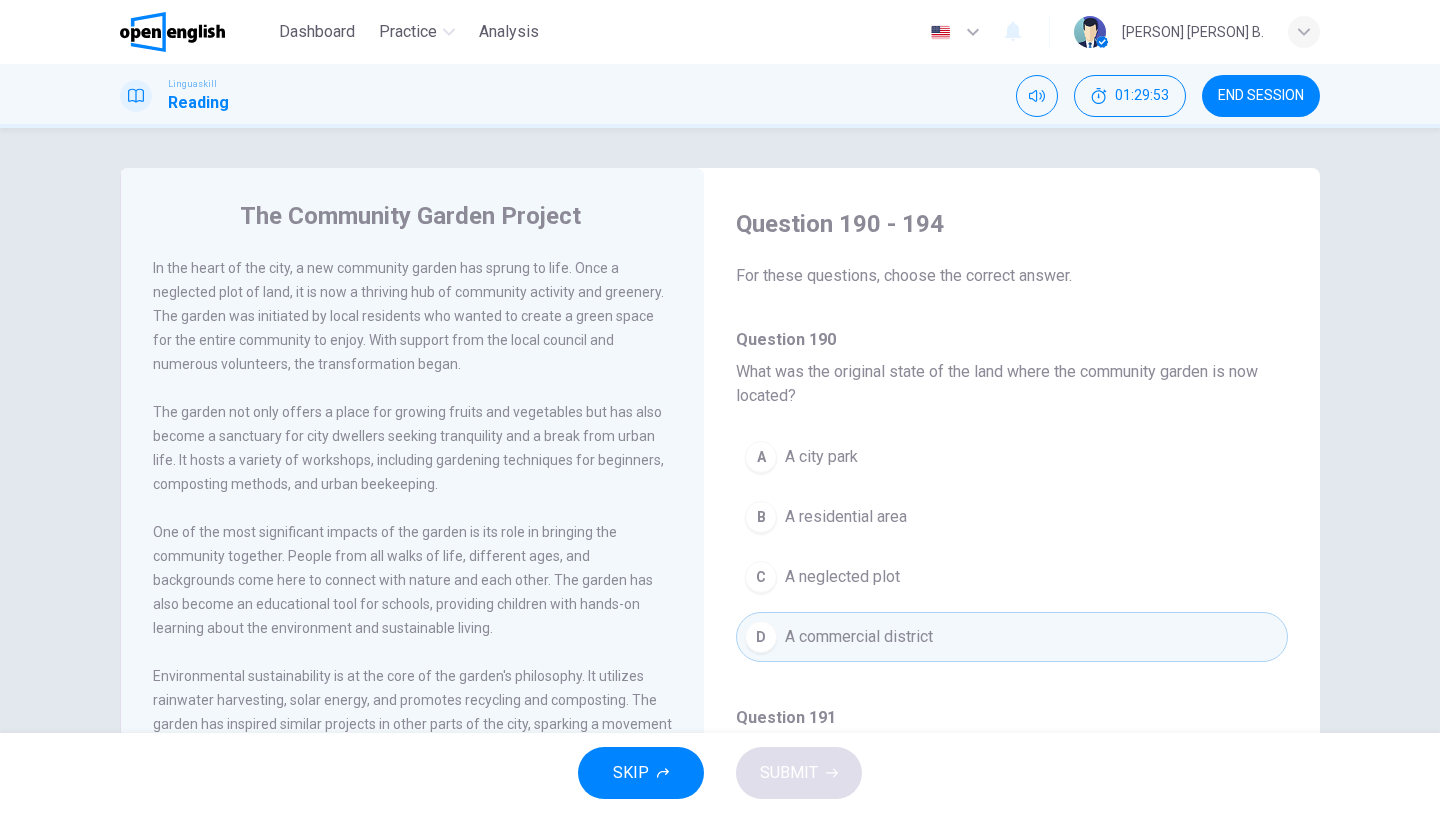 type 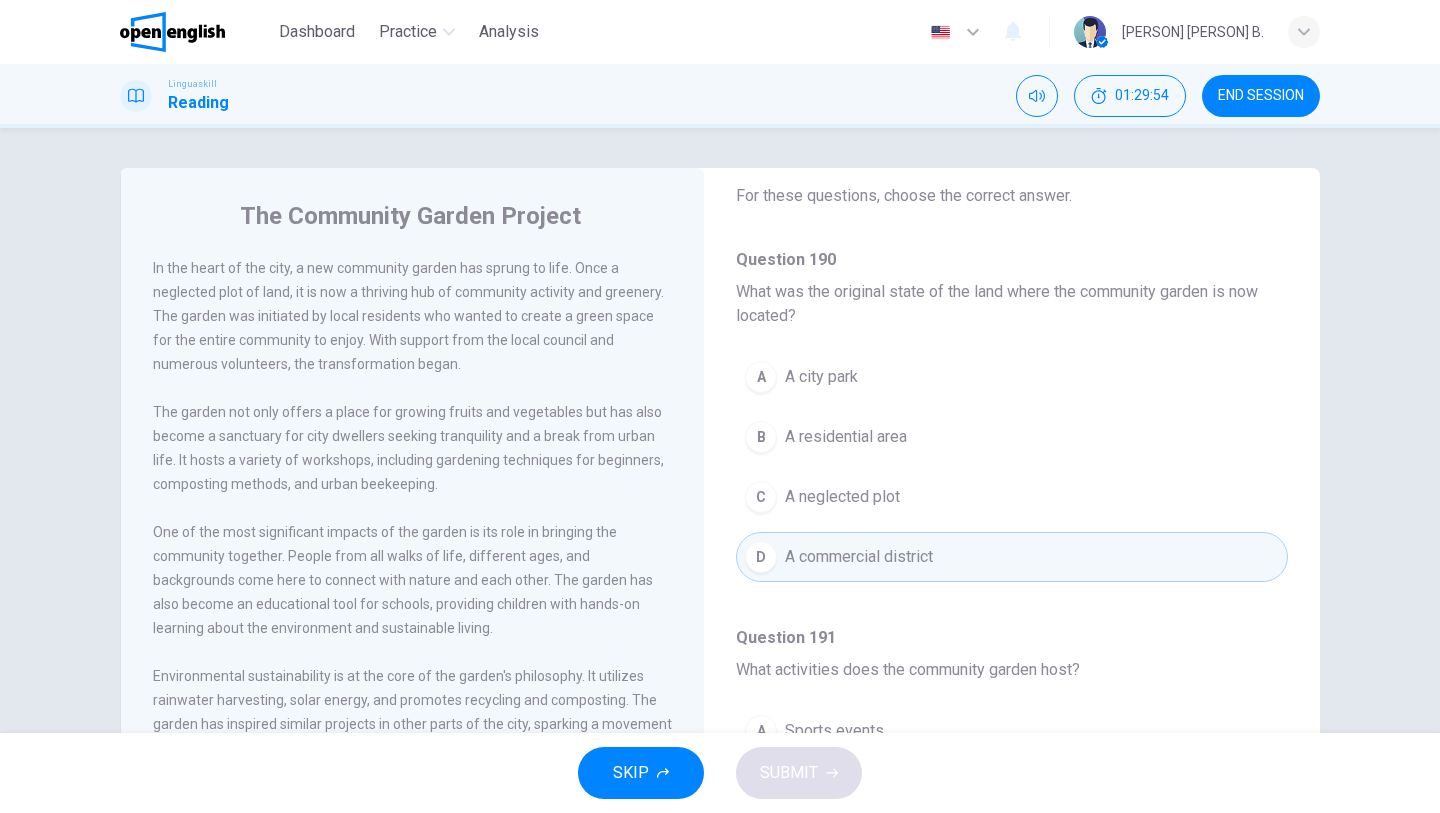 scroll, scrollTop: 120, scrollLeft: 0, axis: vertical 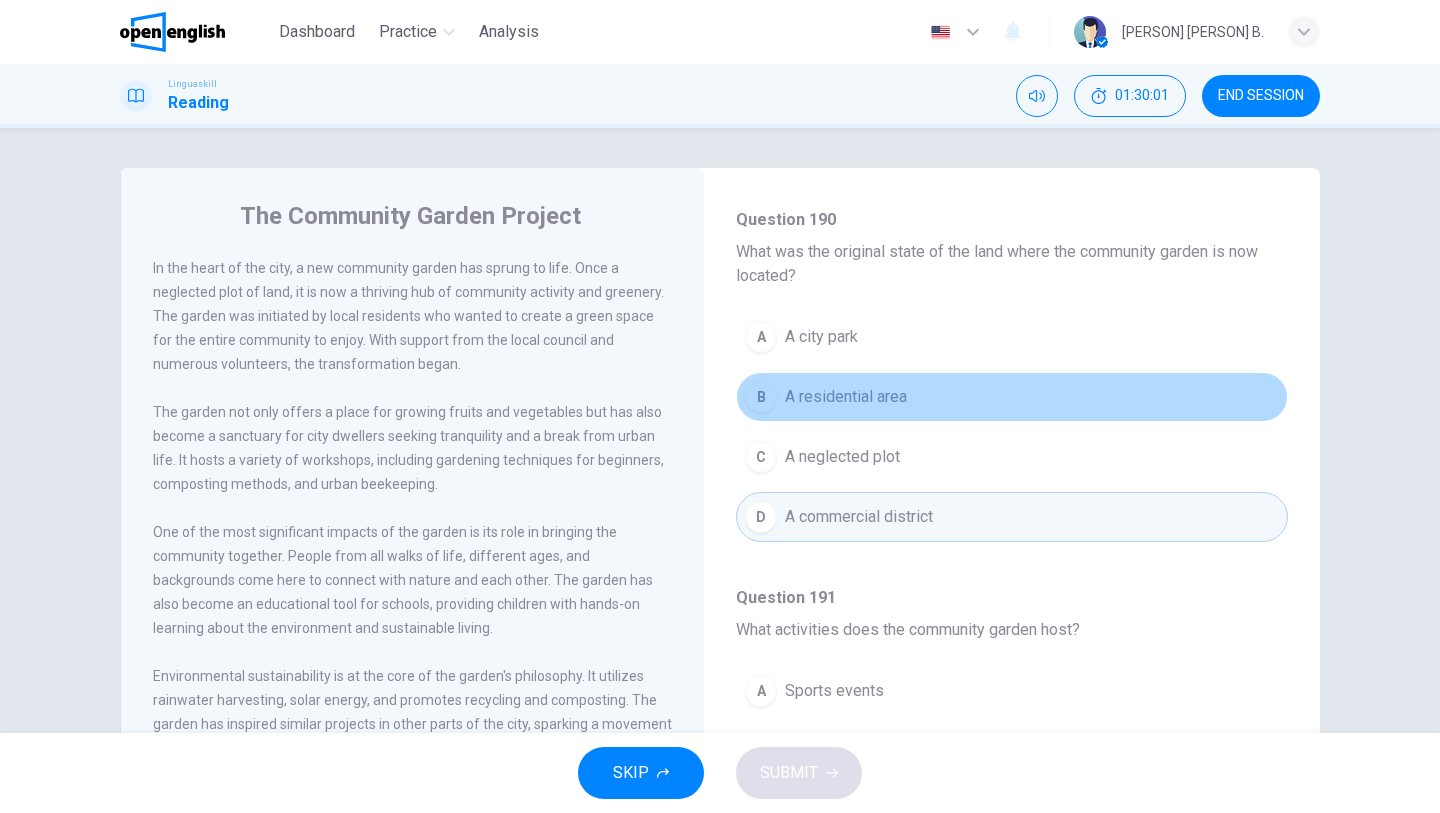 click on "A residential area" at bounding box center (846, 397) 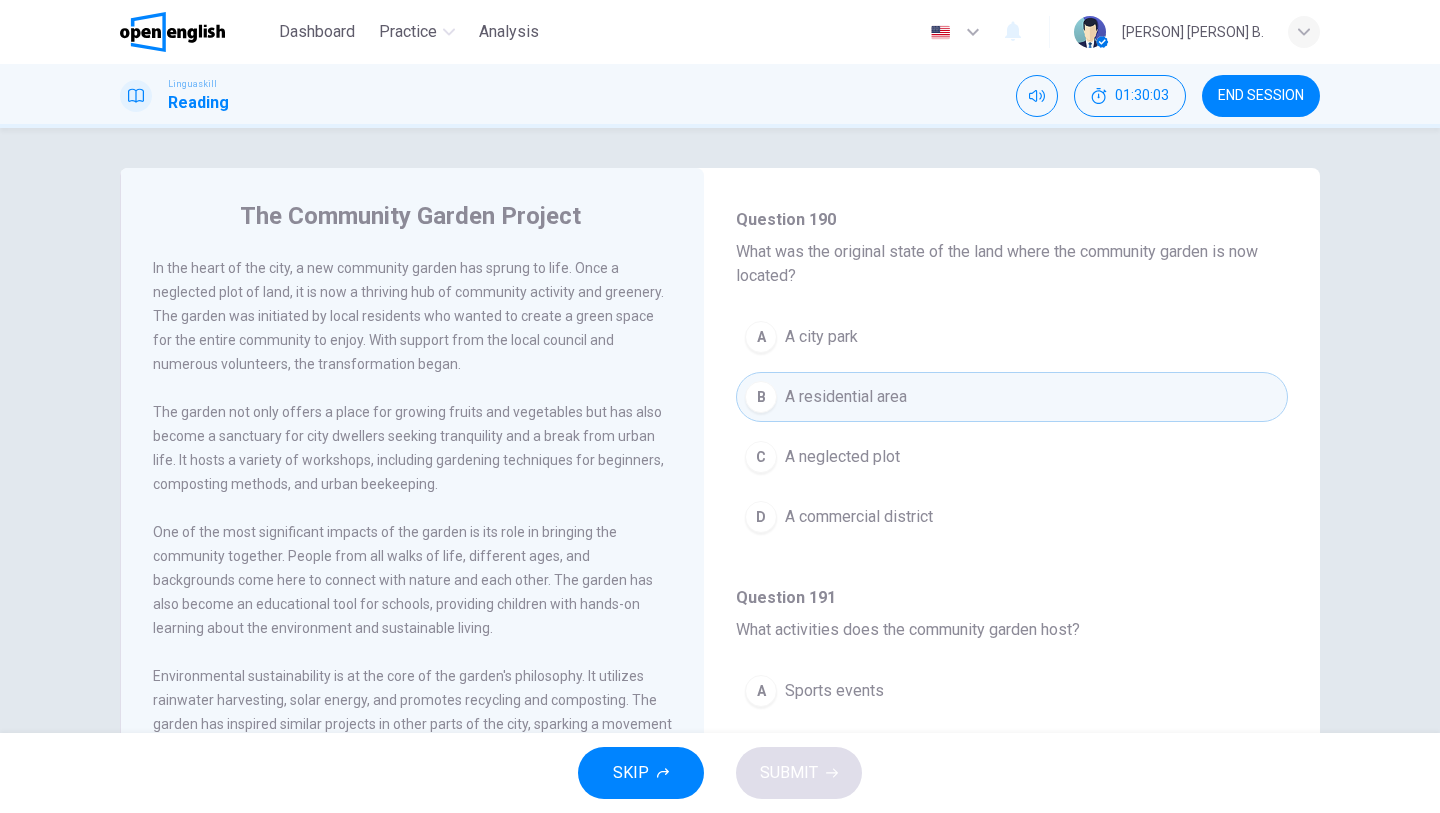 click on "Question   190 What was the original state of the land where the community garden is now located? A A city park B A residential area C A neglected plot D A commercial district Question   191 What activities does the community garden host? A Sports events B Art exhibitions C Gardening workshops D  Musical concerts Question   192 How does the community garden contribute to children's education? A By providing scholarships B By offering hands-on environmental learning C By organizing field trips D By conducting science fairs Question   193 Which of the following is not mentioned as a sustainability practice in the garden? A A. Solar energy use B Rainwater harvesting C Wildlife conservation D Composting Question   194 What impact has the garden had on the wider city? A Increased property values B Inspired similar projects C Reduced city traffic D Enhanced tourism" at bounding box center (1012, 1105) 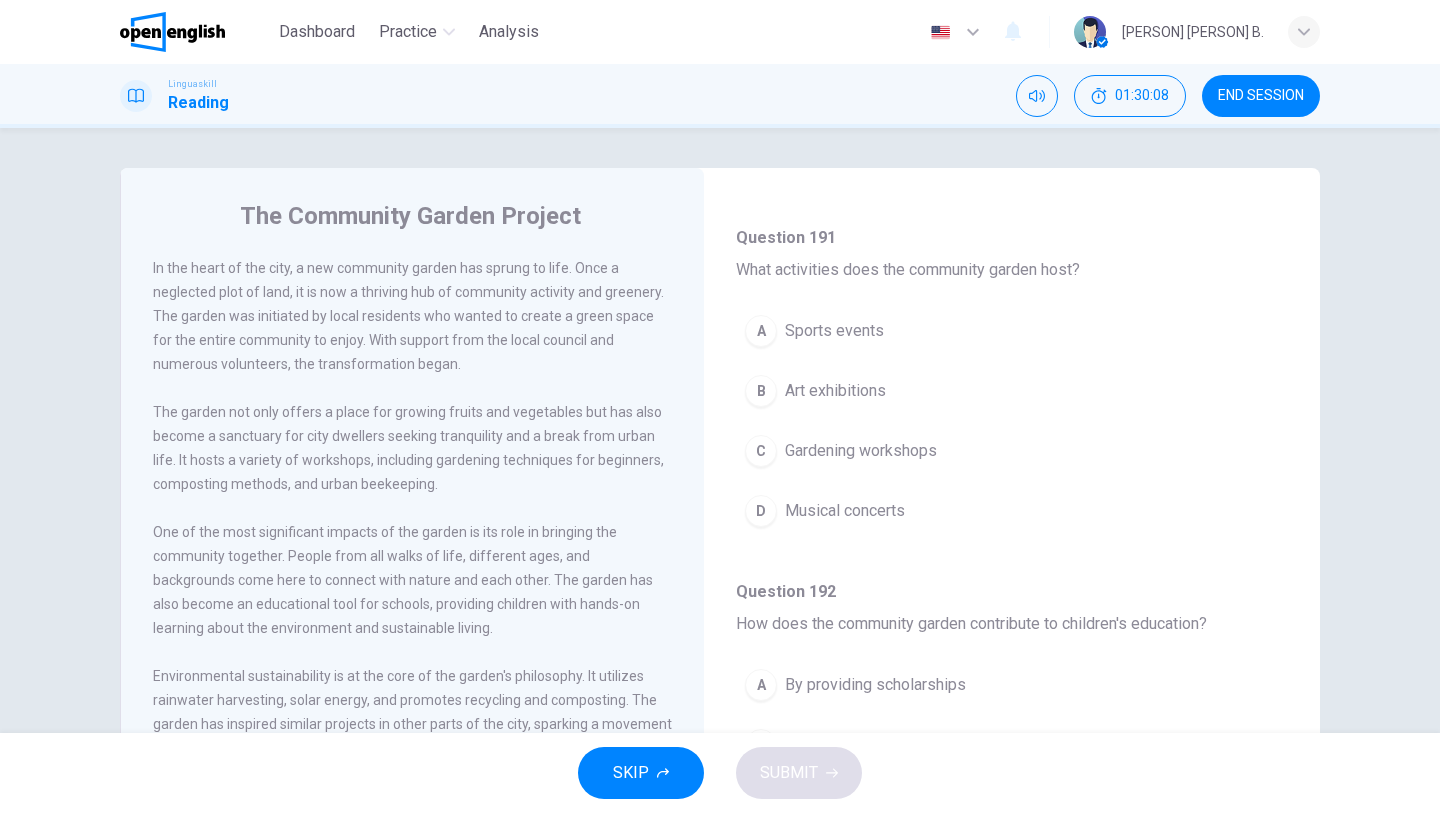 scroll, scrollTop: 520, scrollLeft: 0, axis: vertical 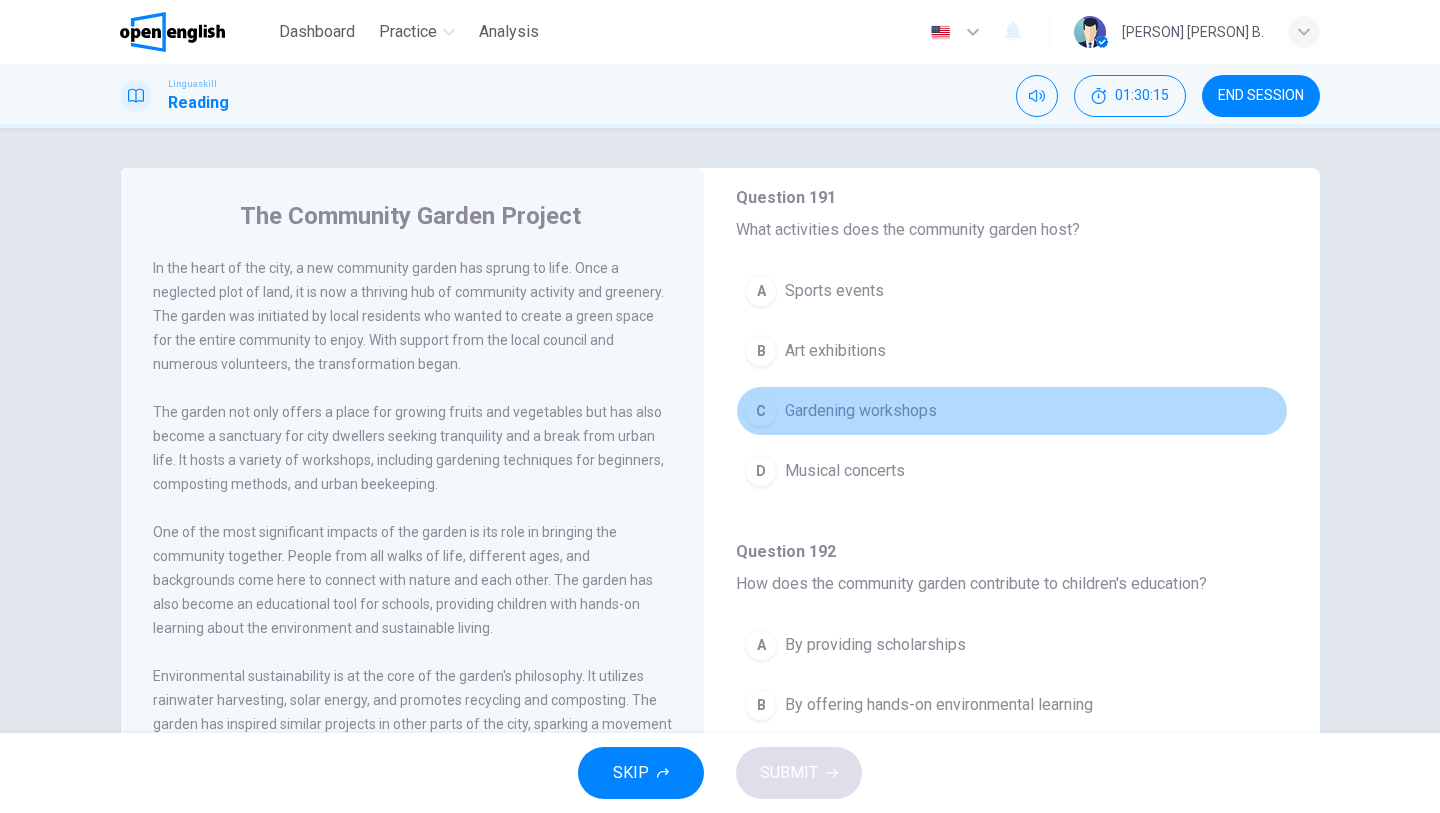 click on "Gardening workshops" at bounding box center (861, 411) 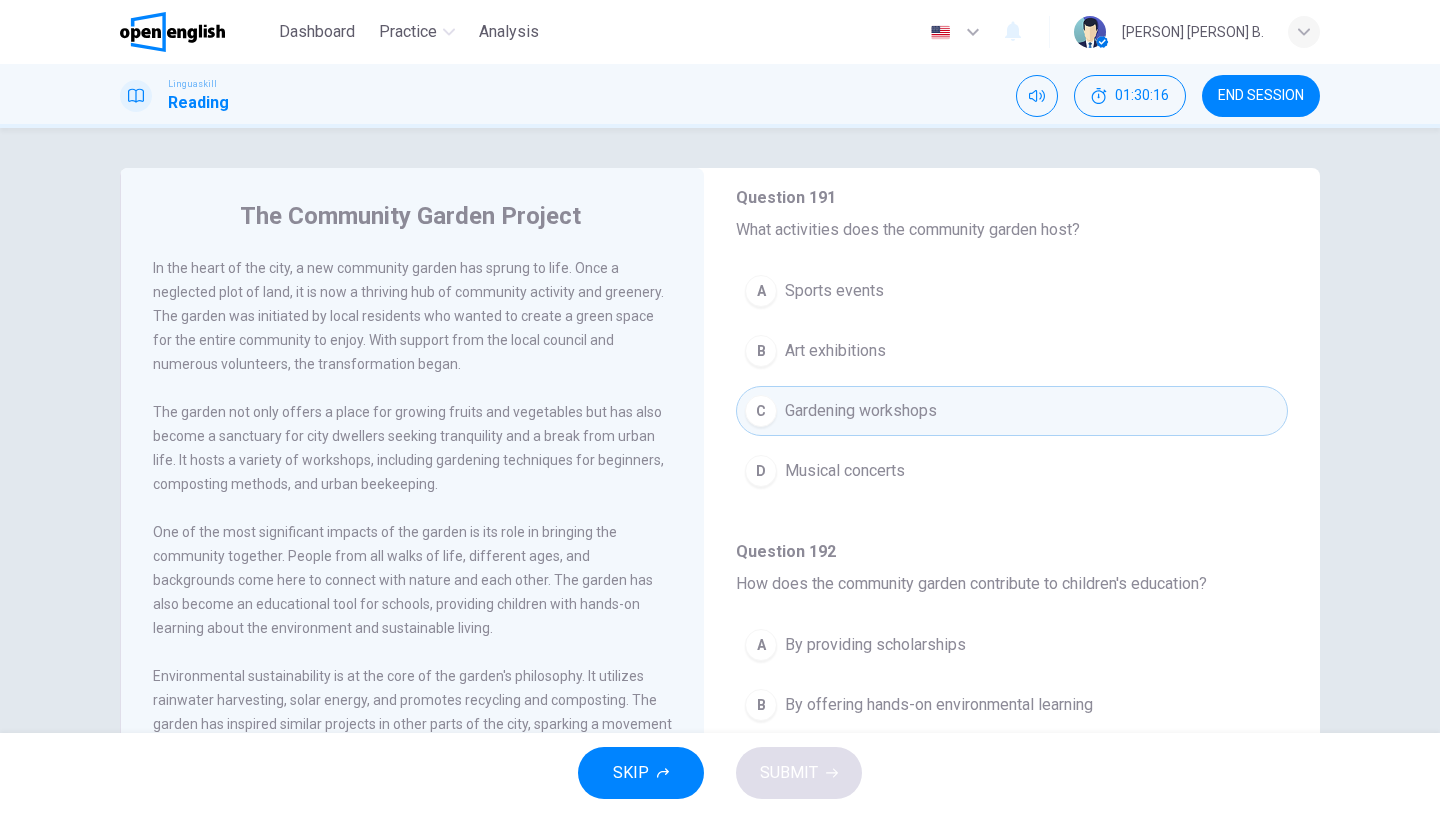 click on "Question   190 What was the original state of the land where the community garden is now located? A A city park B A residential area C A neglected plot D A commercial district Question   191 What activities does the community garden host? A Sports events B Art exhibitions C Gardening workshops D  Musical concerts Question   192 How does the community garden contribute to children's education? A By providing scholarships B By offering hands-on environmental learning C By organizing field trips D By conducting science fairs Question   193 Which of the following is not mentioned as a sustainability practice in the garden? A A. Solar energy use B Rainwater harvesting C Wildlife conservation D Composting Question   194 What impact has the garden had on the wider city? A Increased property values B Inspired similar projects C Reduced city traffic D Enhanced tourism" at bounding box center [1012, 705] 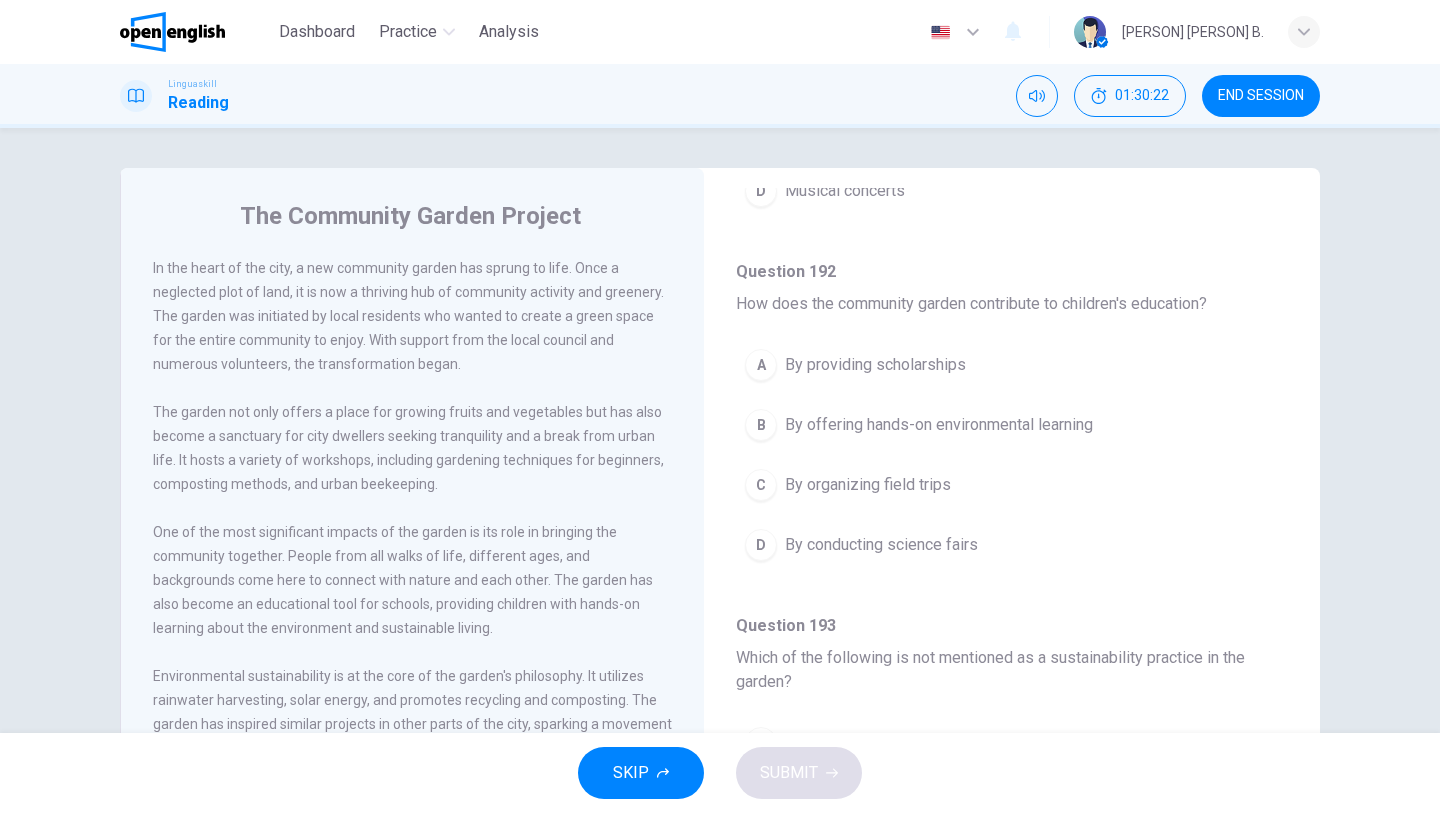 scroll, scrollTop: 840, scrollLeft: 0, axis: vertical 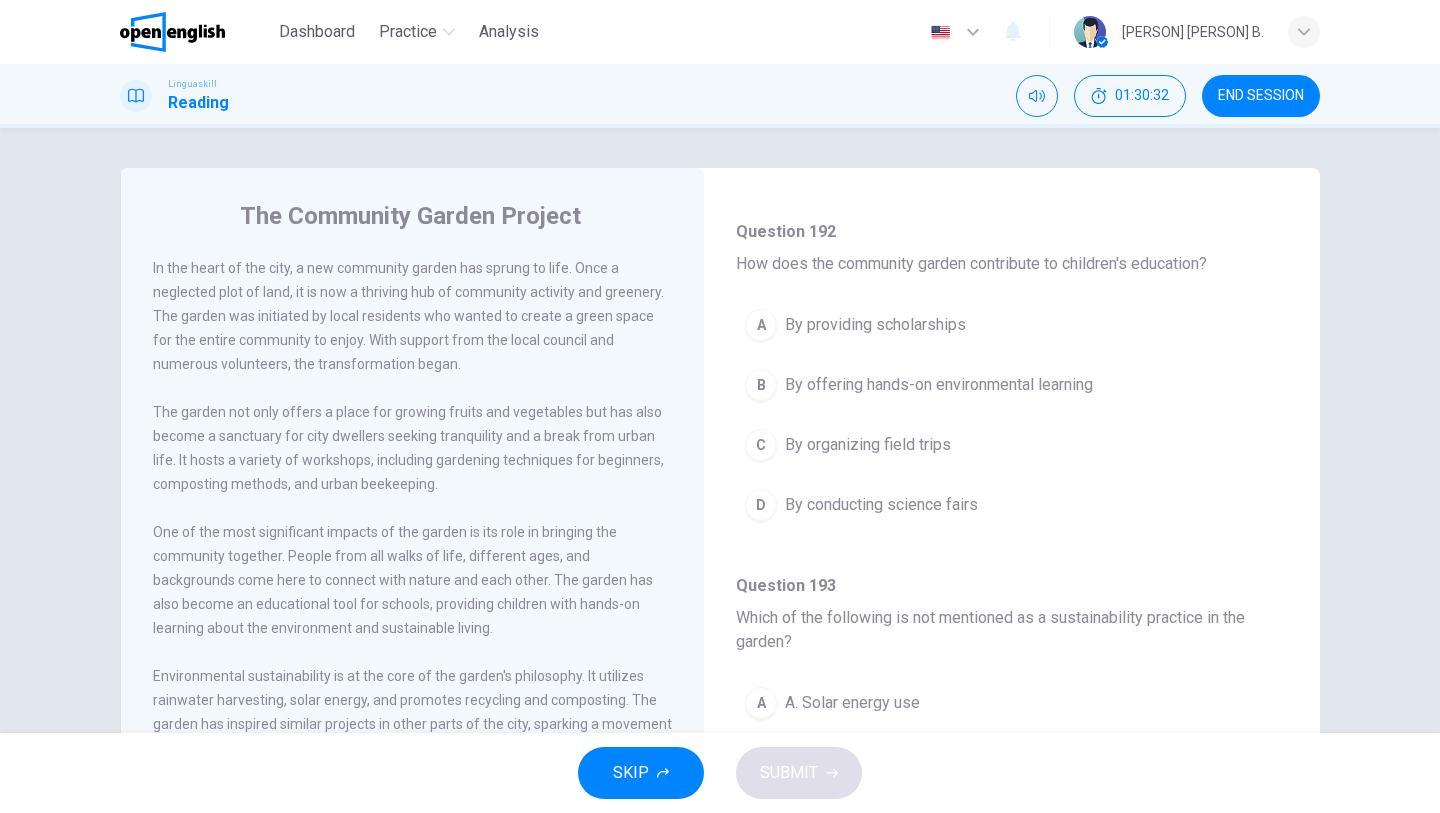 click on "By offering hands-on environmental learning" at bounding box center (939, 385) 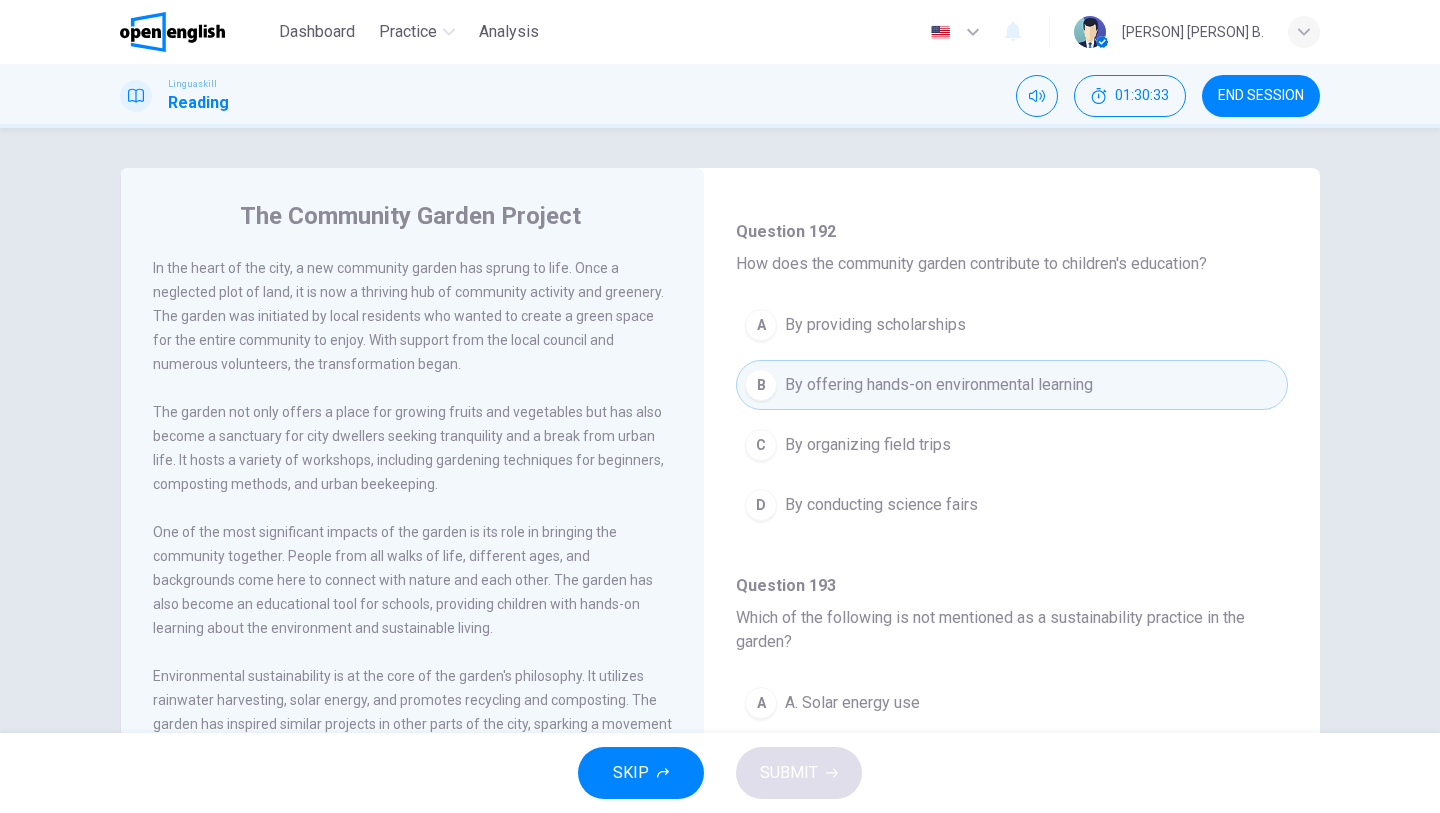 click on "A A. Solar energy use" at bounding box center (1012, 703) 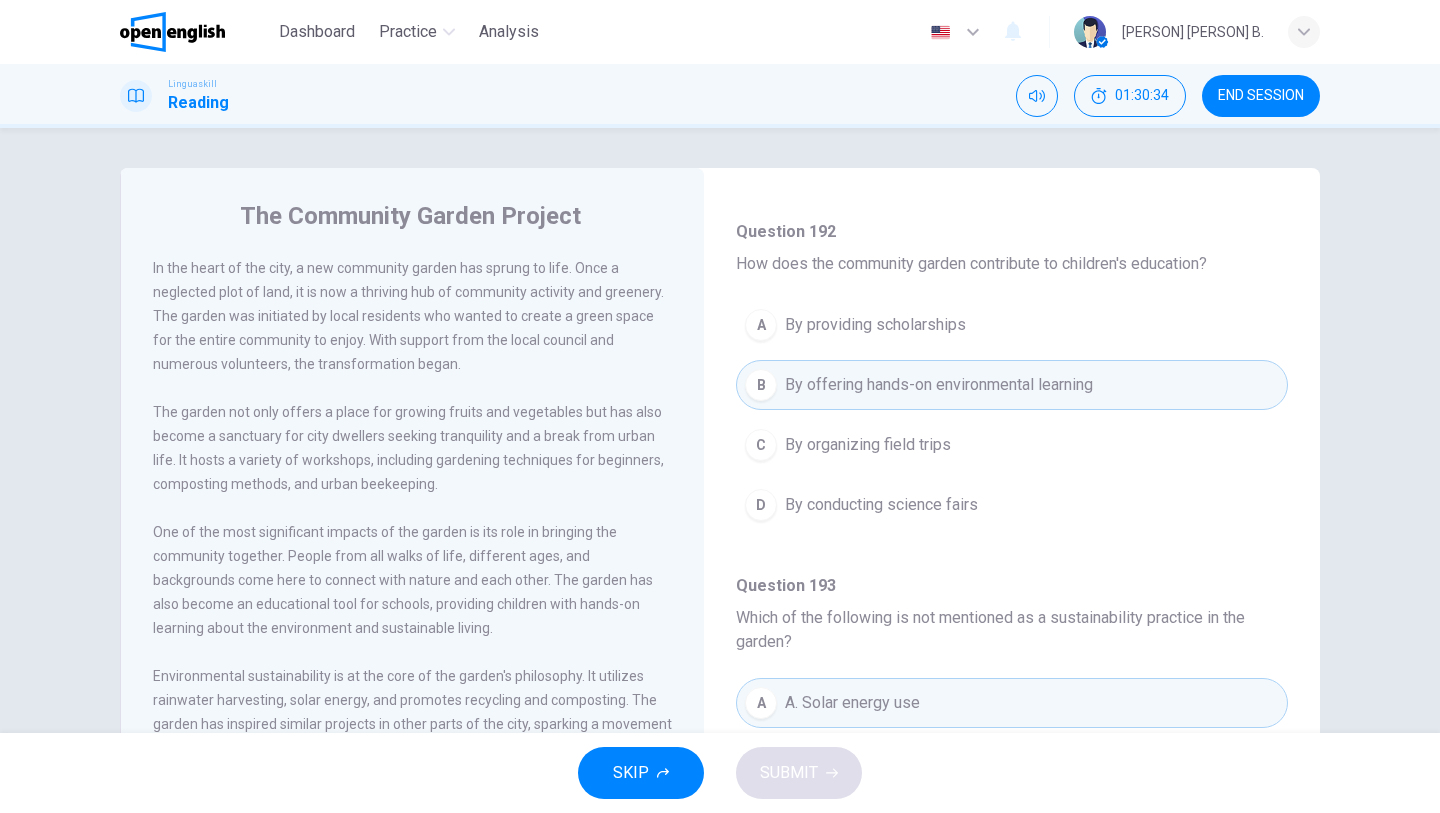 type 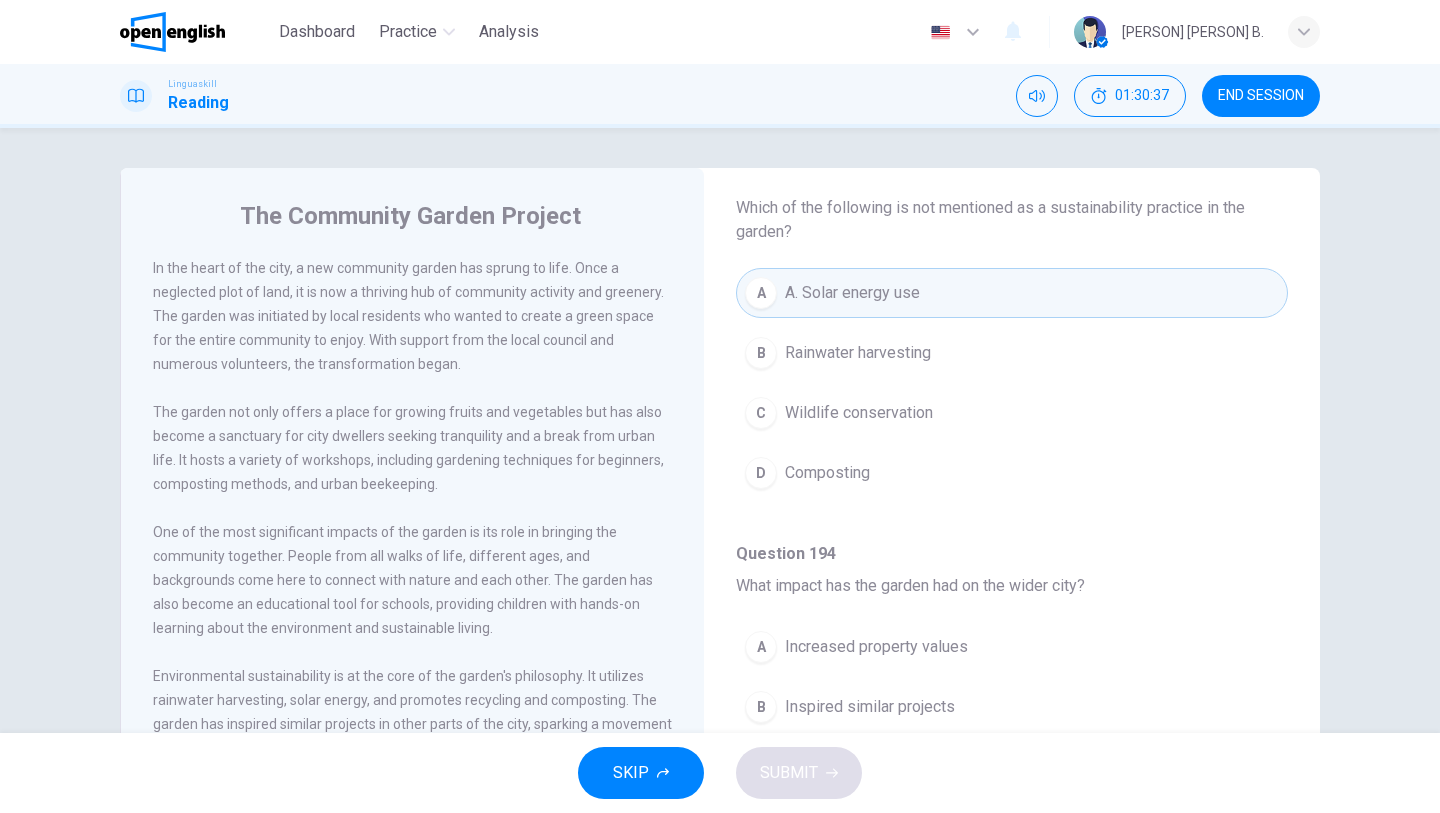 scroll, scrollTop: 1294, scrollLeft: 0, axis: vertical 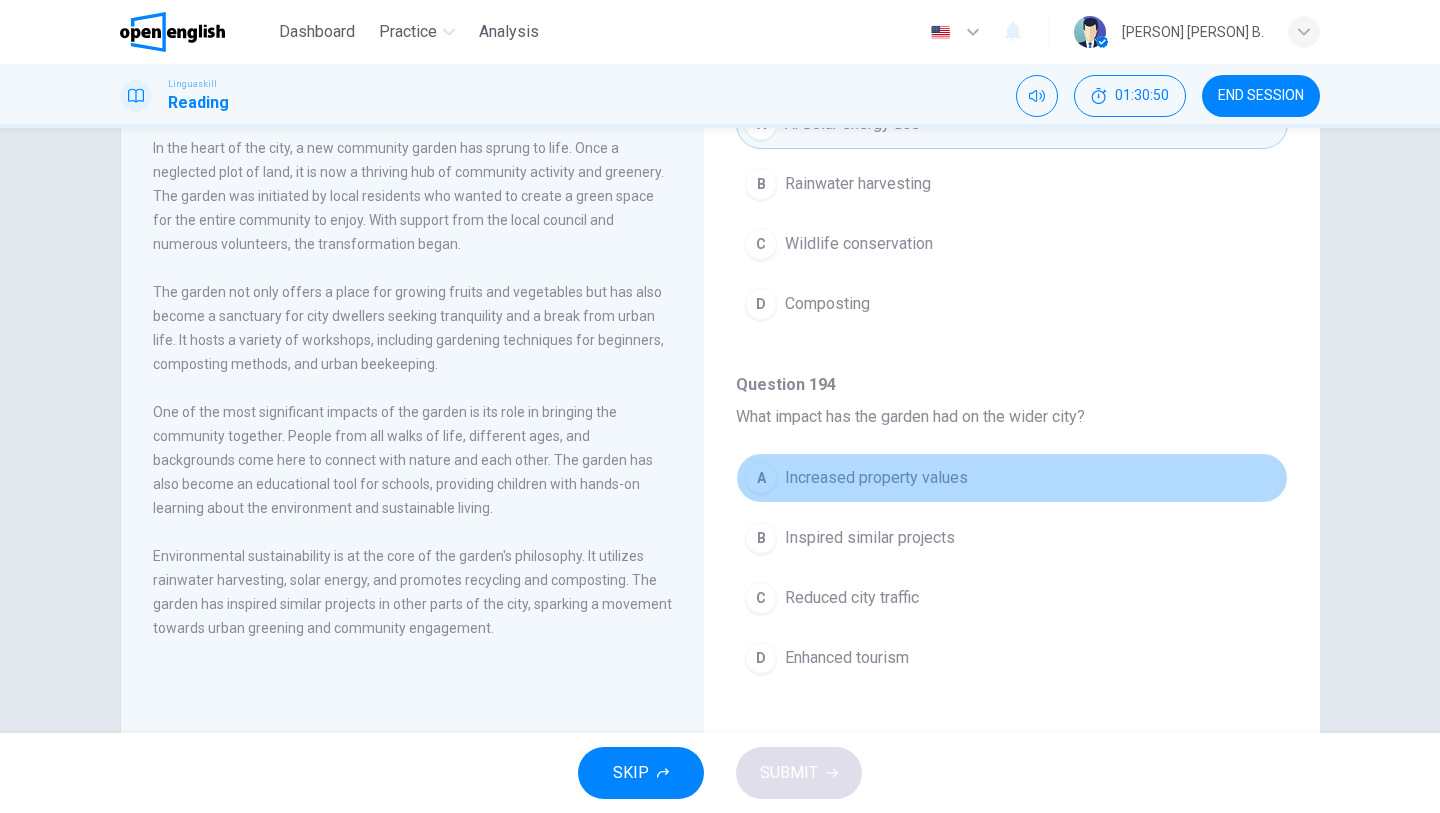 click on "Increased property values" at bounding box center [876, 478] 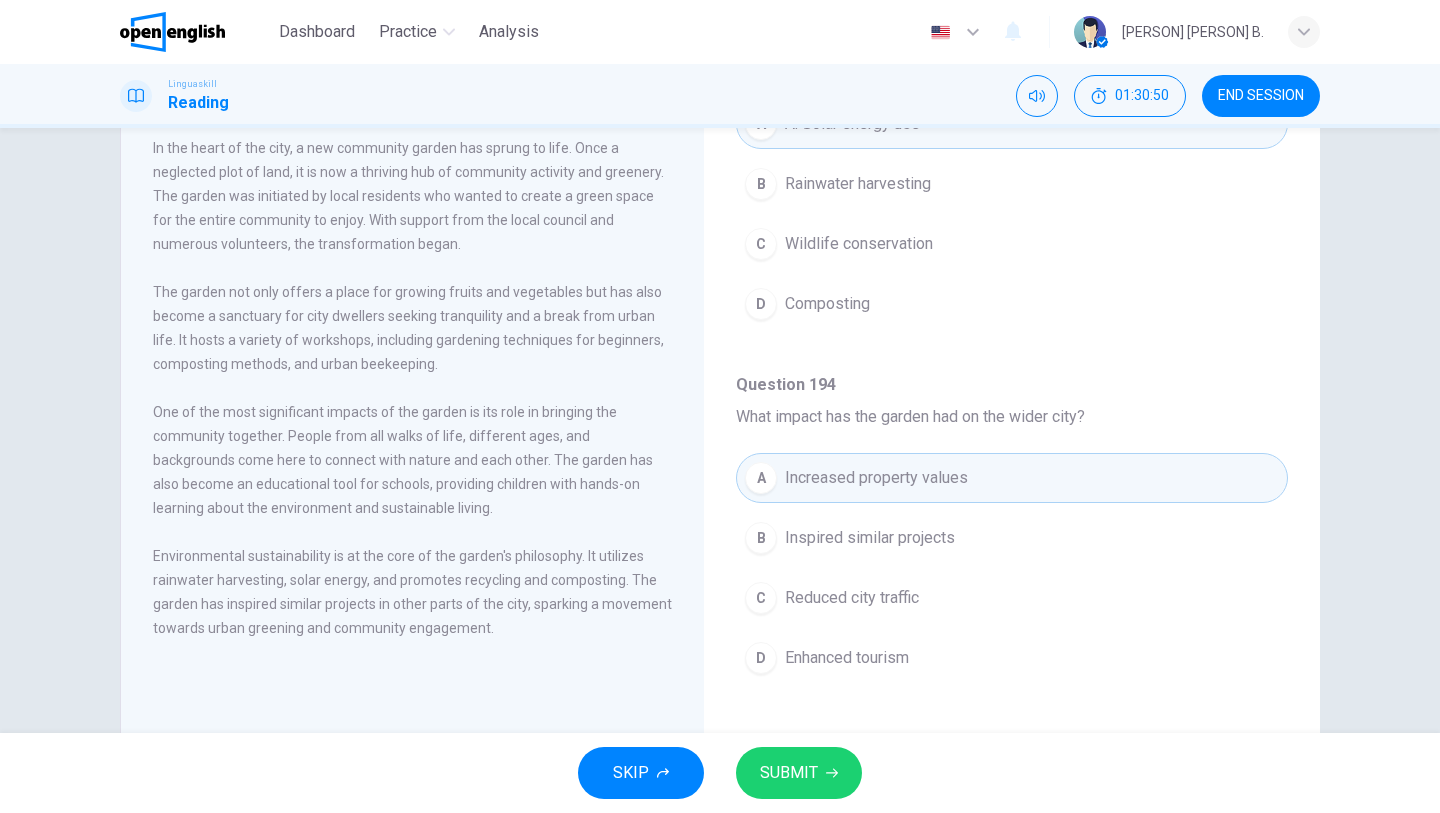 click on "SUBMIT" at bounding box center (799, 773) 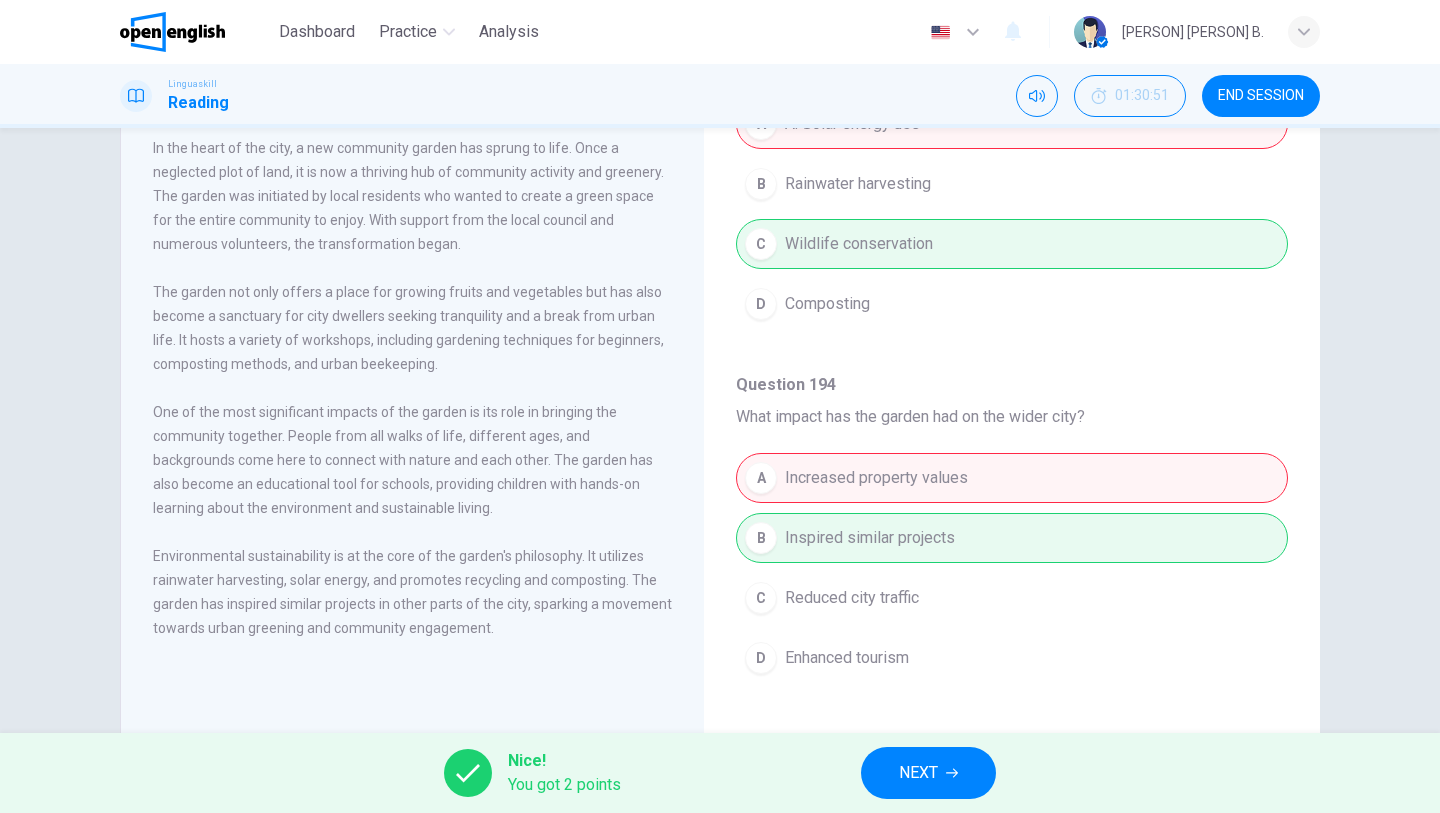 click on "A Increased property values B Inspired similar projects C Reduced city traffic D Enhanced tourism" at bounding box center [1012, 578] 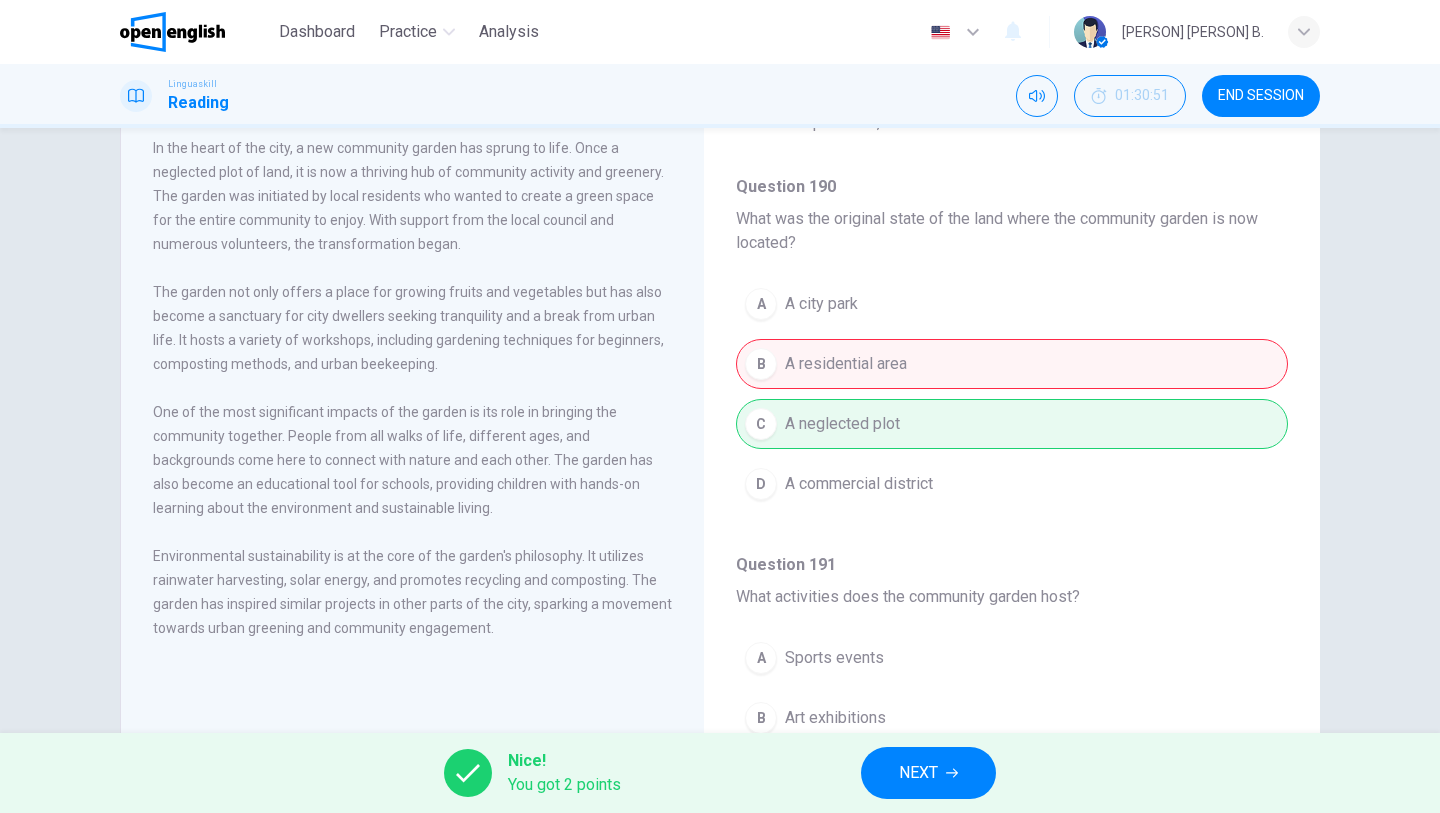 scroll, scrollTop: 1, scrollLeft: 0, axis: vertical 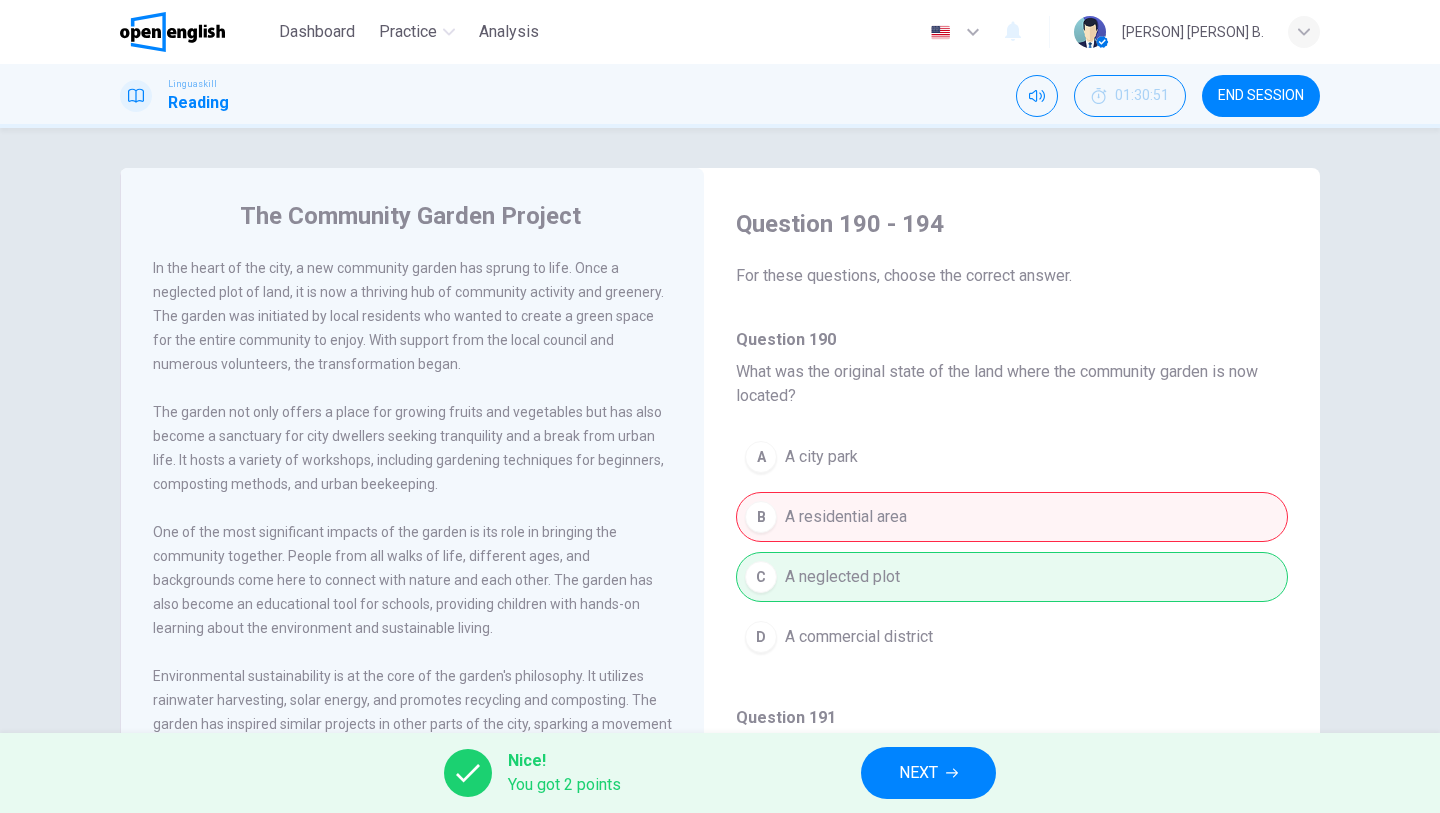 click on "NEXT" at bounding box center [918, 773] 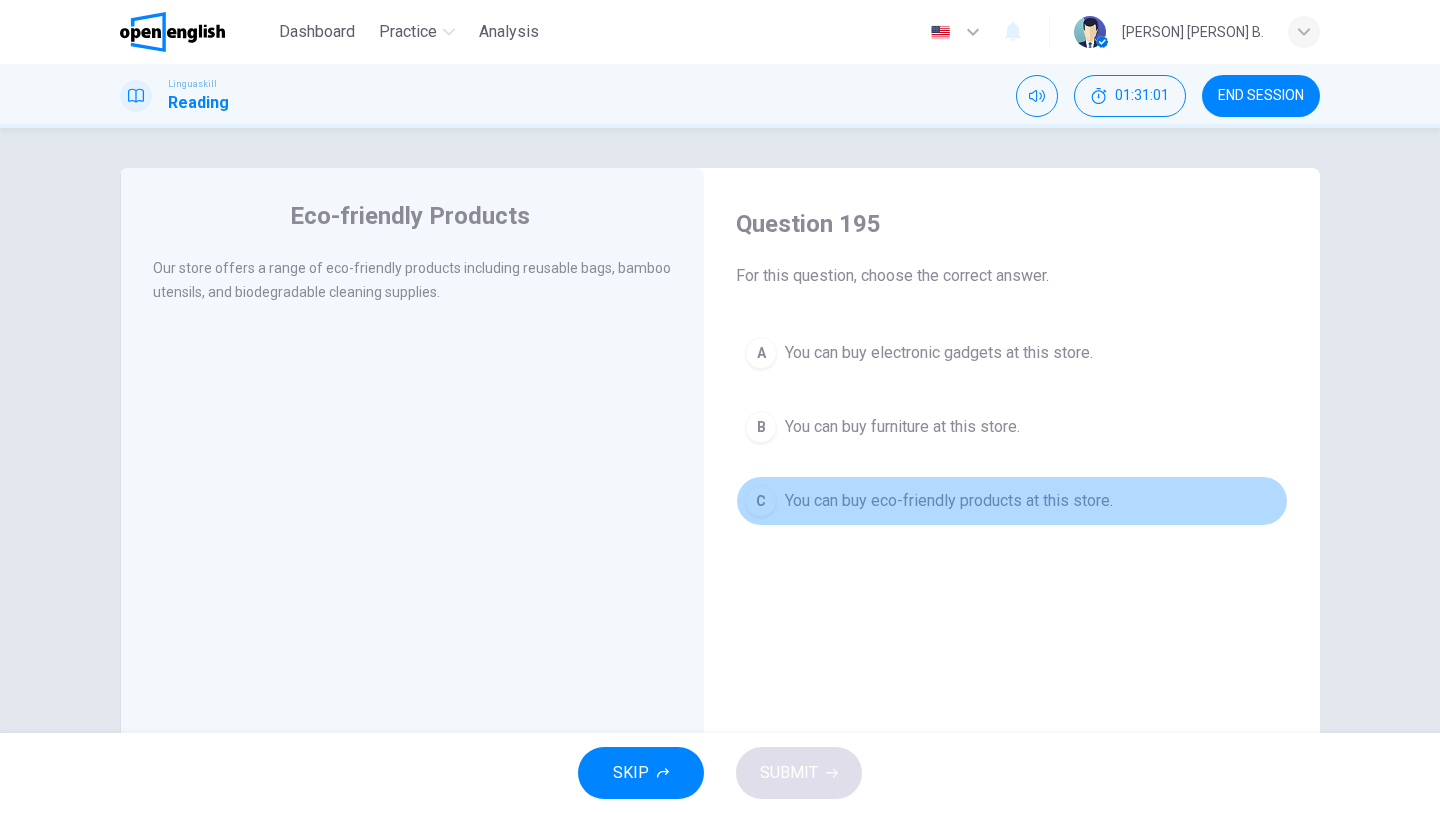 click on "You can buy eco-friendly products at this store." at bounding box center [949, 501] 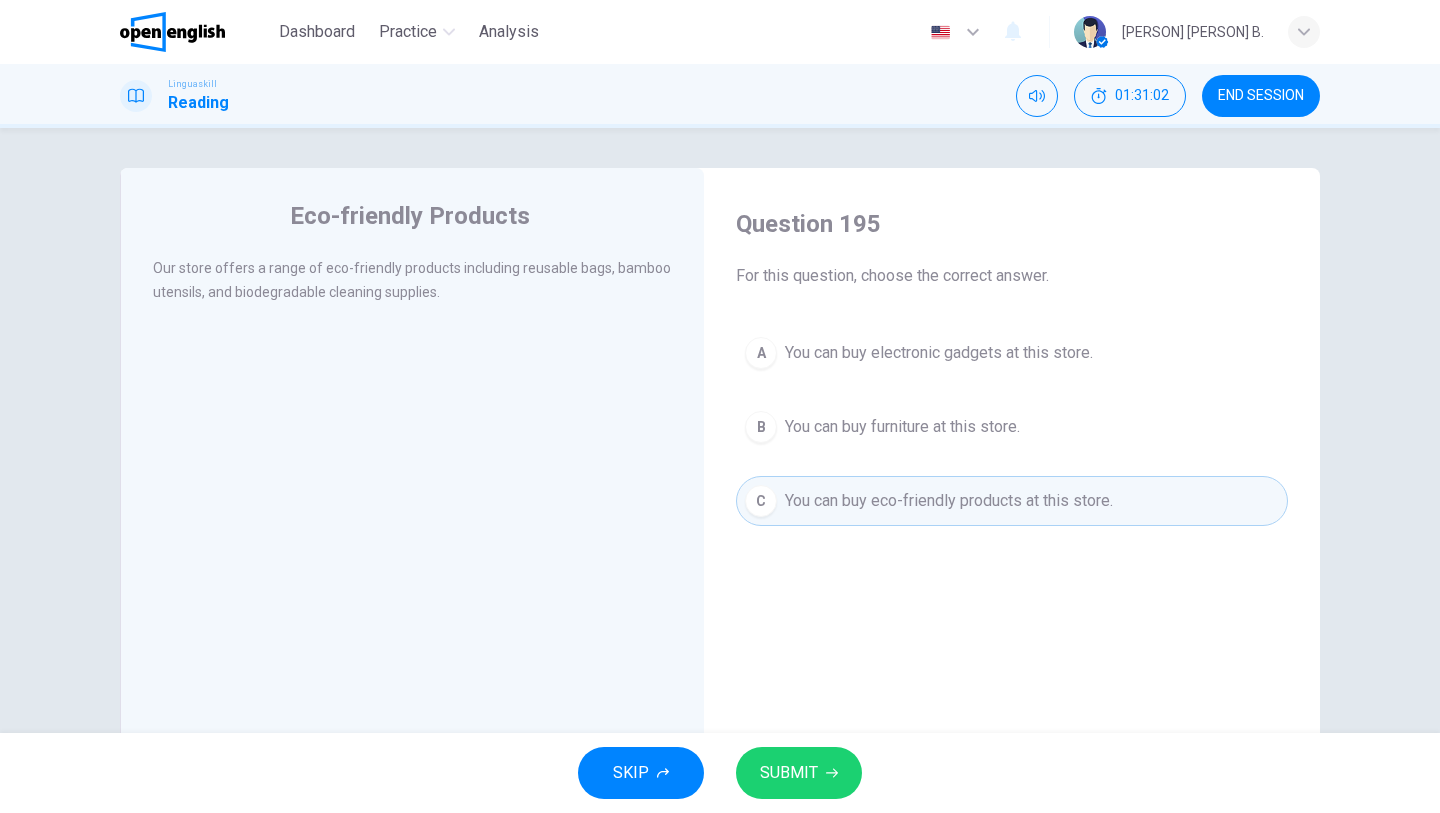 click on "SUBMIT" at bounding box center (799, 773) 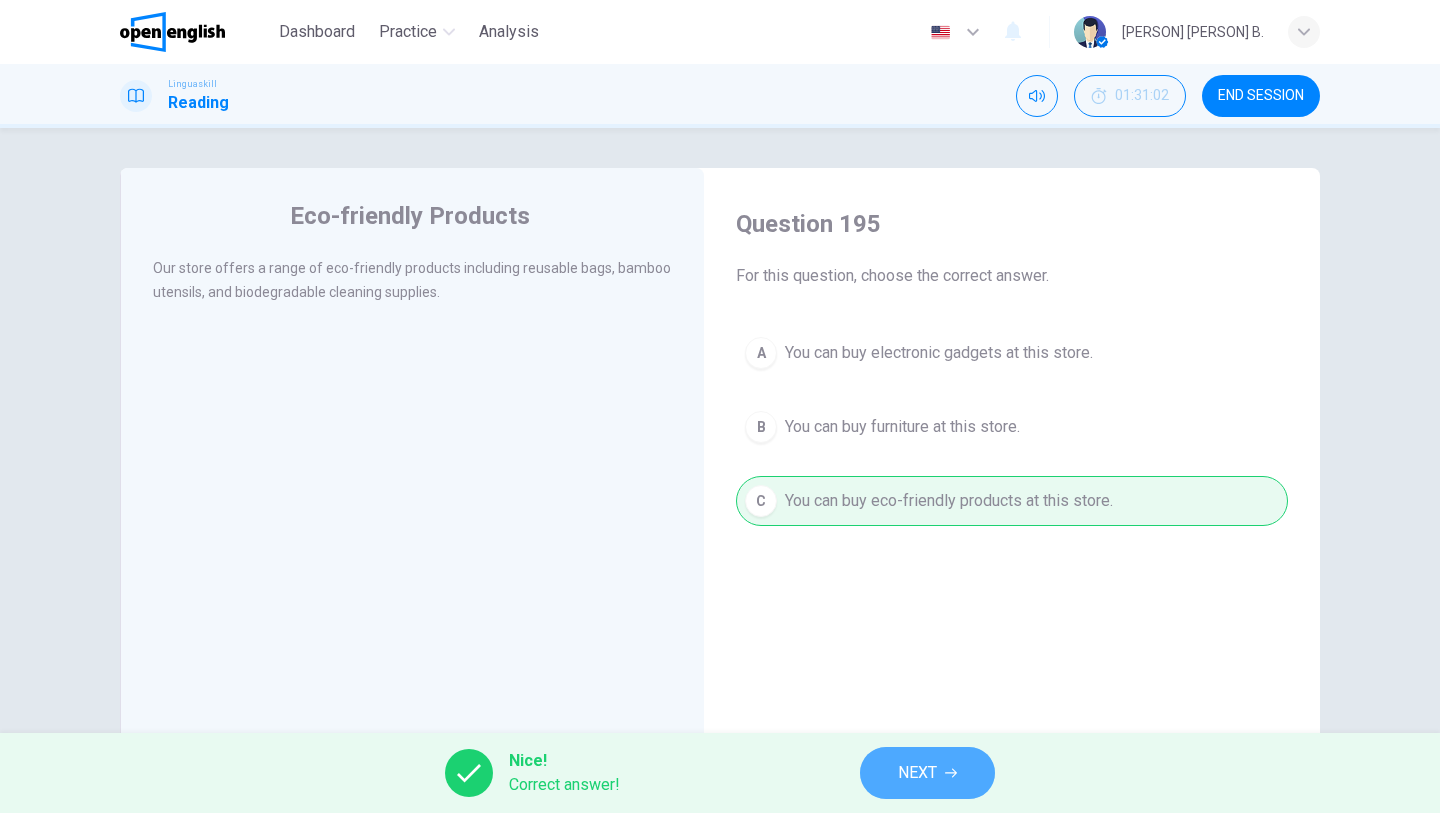 click on "NEXT" at bounding box center [917, 773] 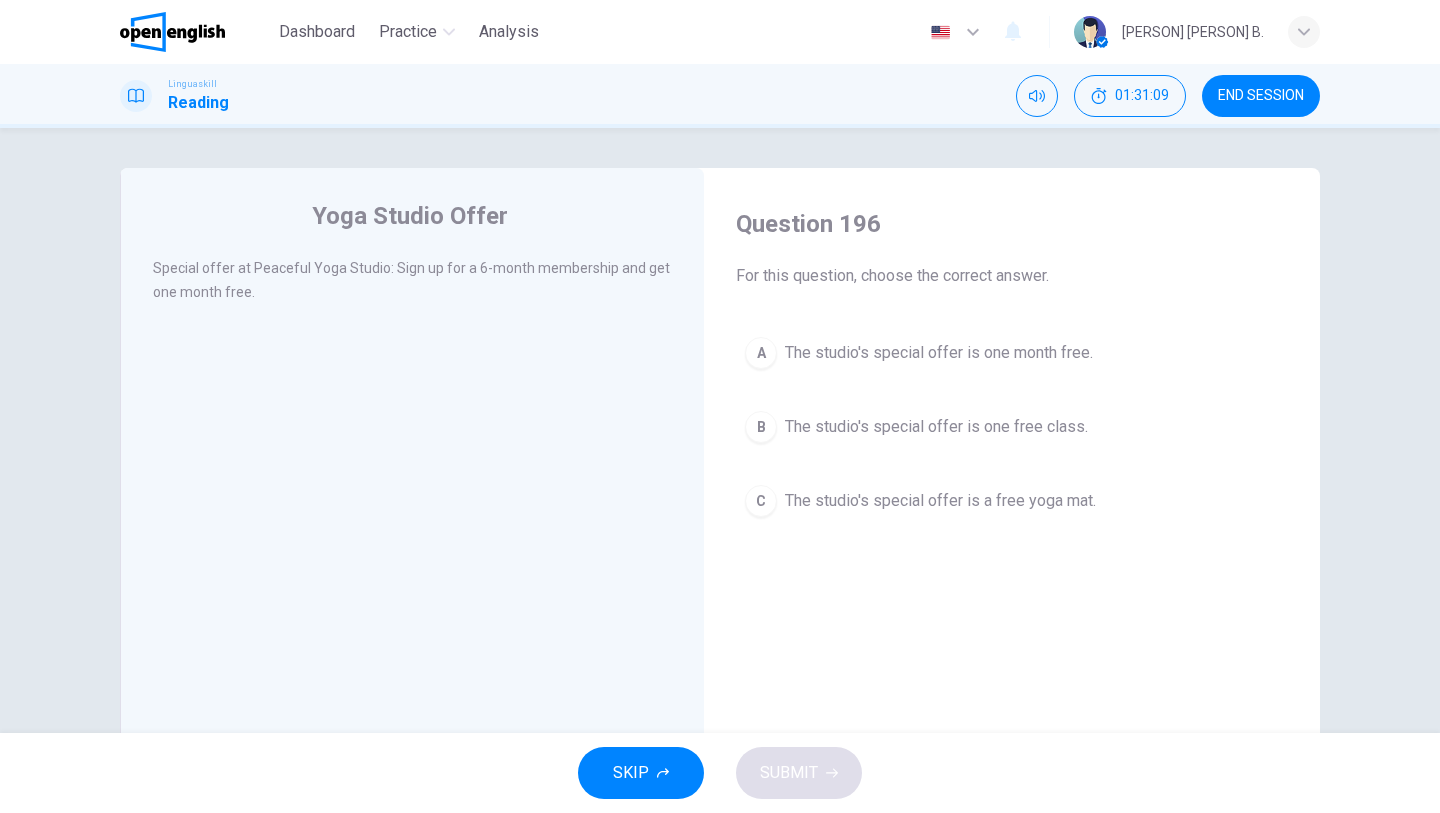 click on "The studio's special offer is a free yoga mat." at bounding box center [940, 501] 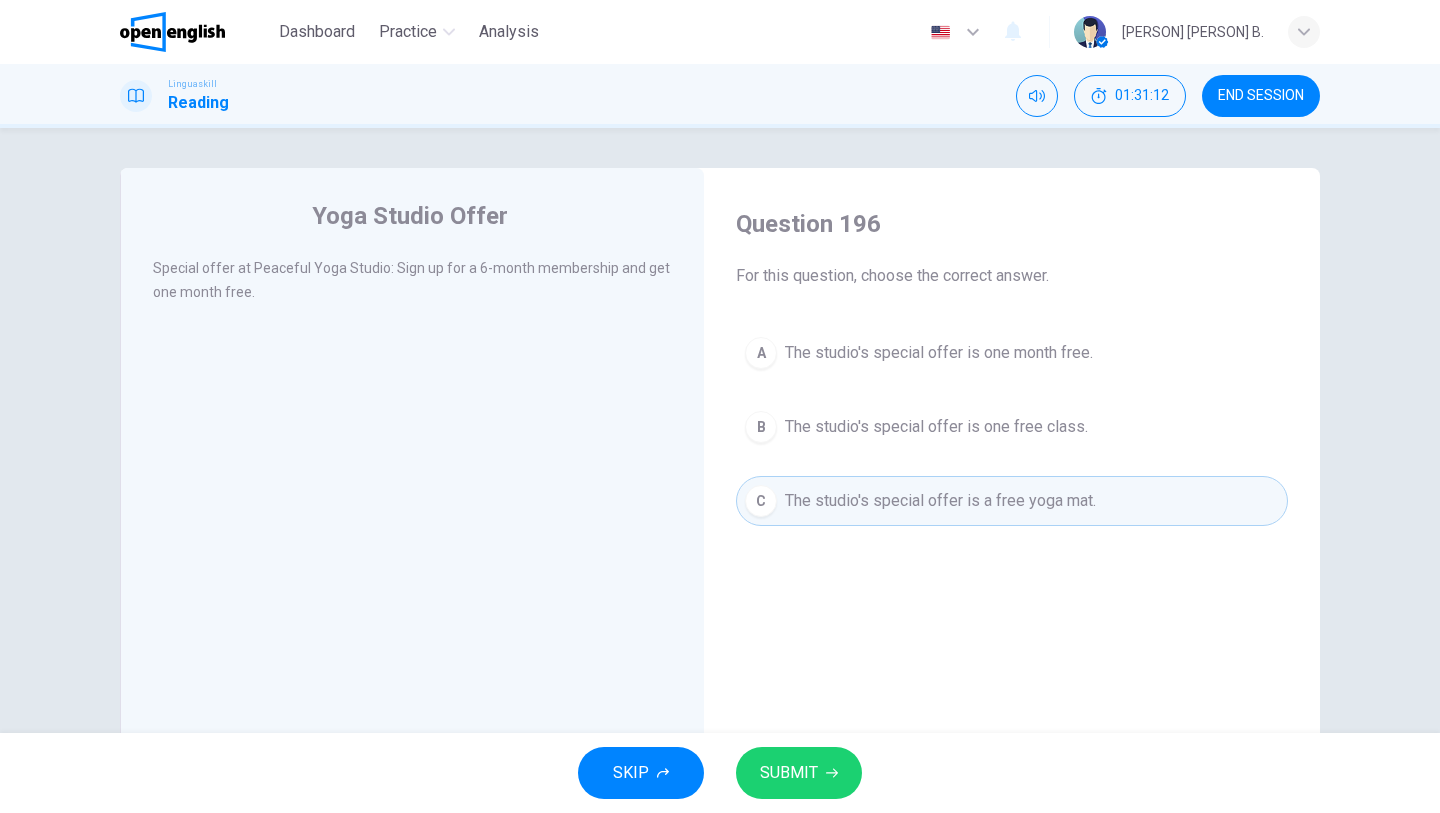 click on "The studio's special offer is one free class." at bounding box center (936, 427) 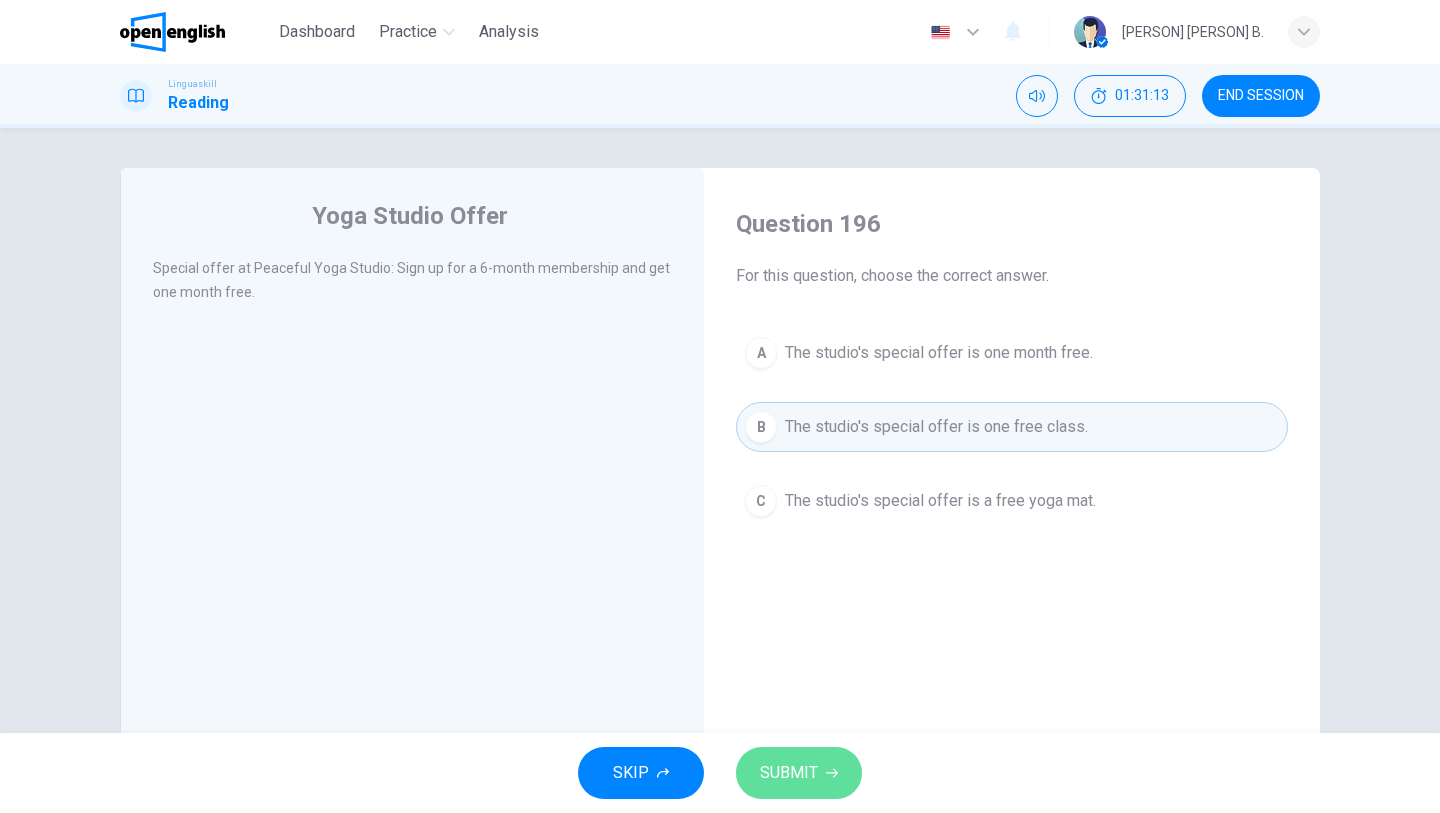 click on "SUBMIT" at bounding box center [799, 773] 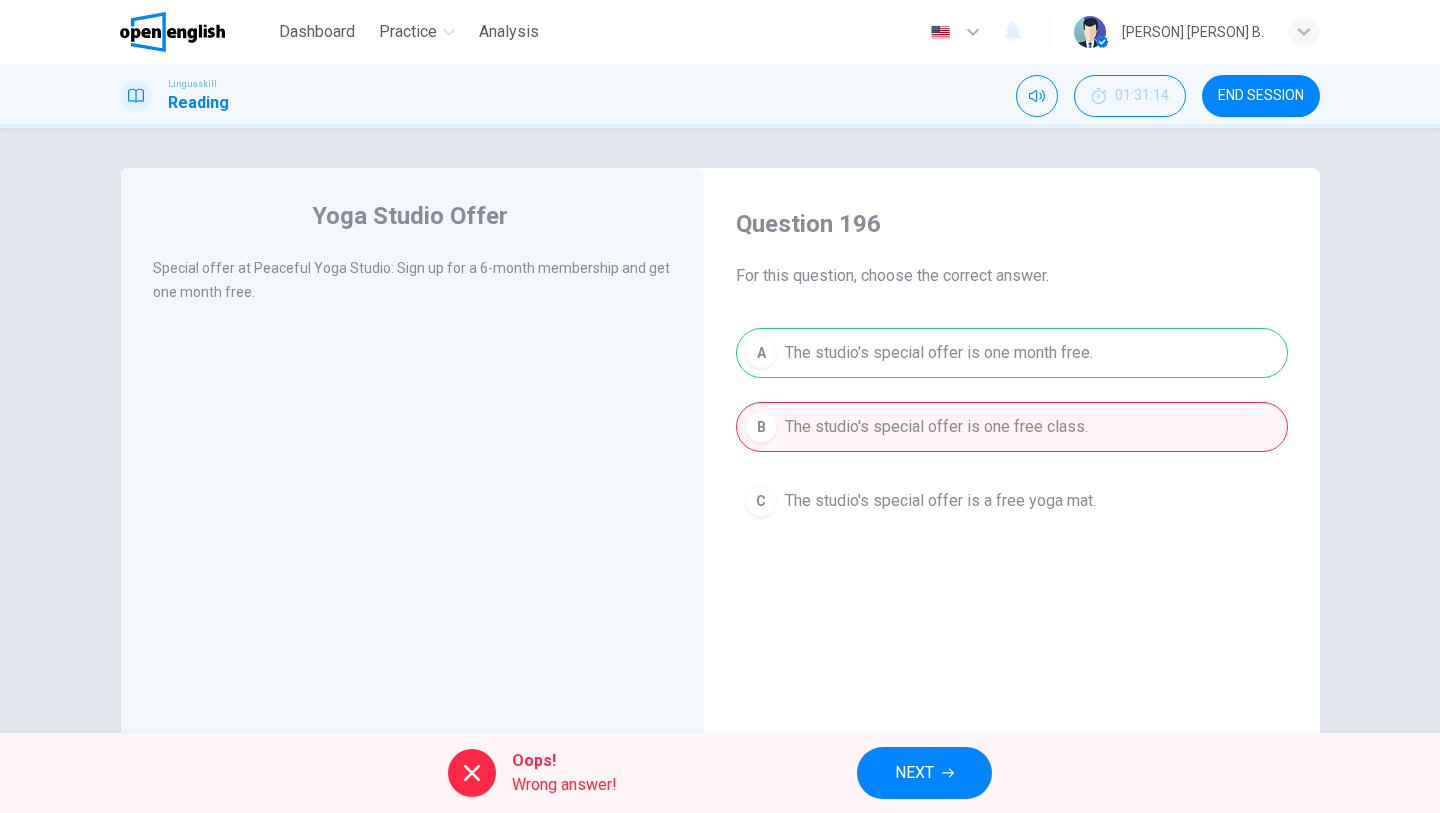 click on "NEXT" at bounding box center [924, 773] 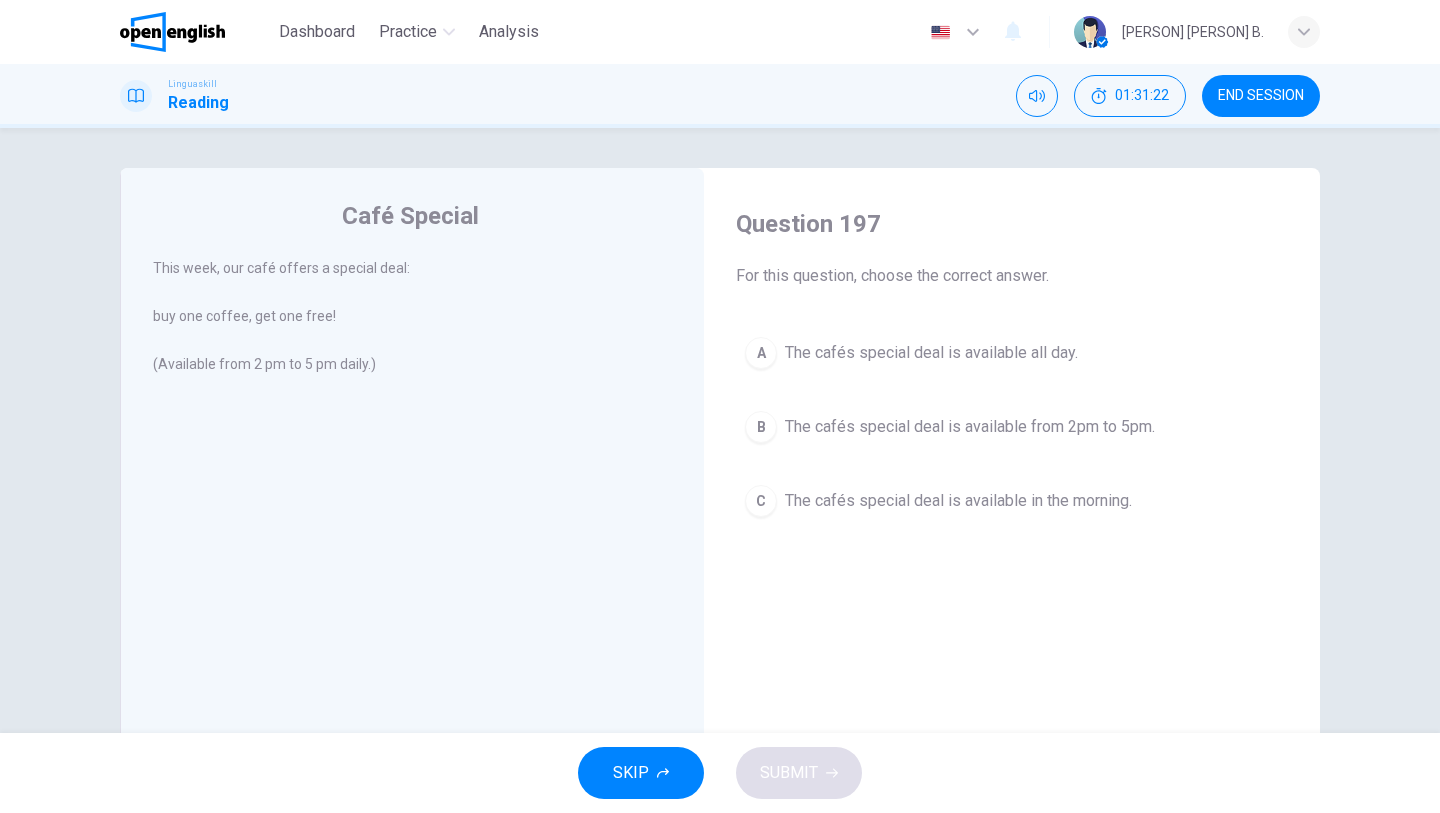 click on "The cafés special deal is available from 2pm to 5pm." at bounding box center [970, 427] 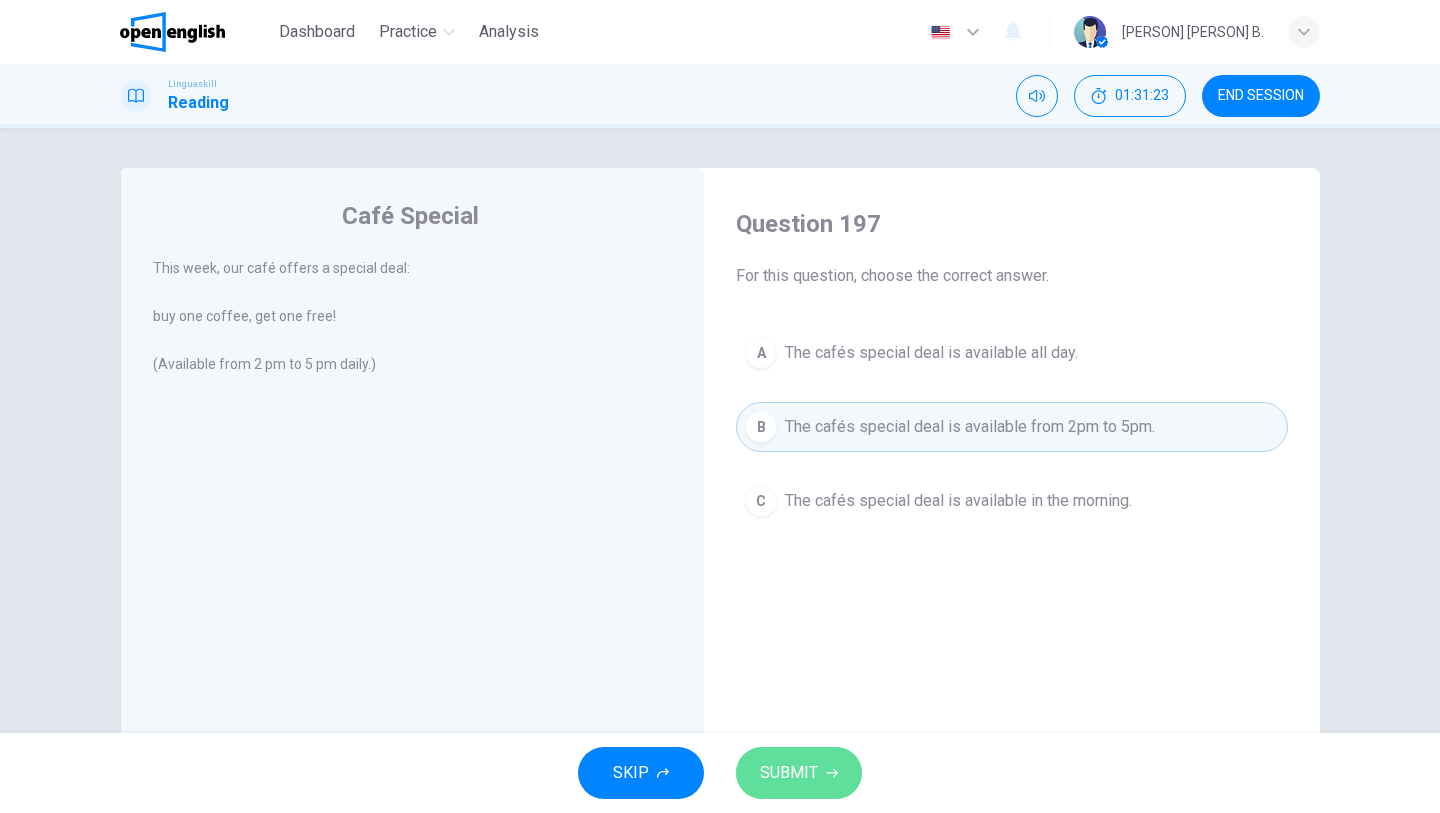 click on "SUBMIT" at bounding box center [799, 773] 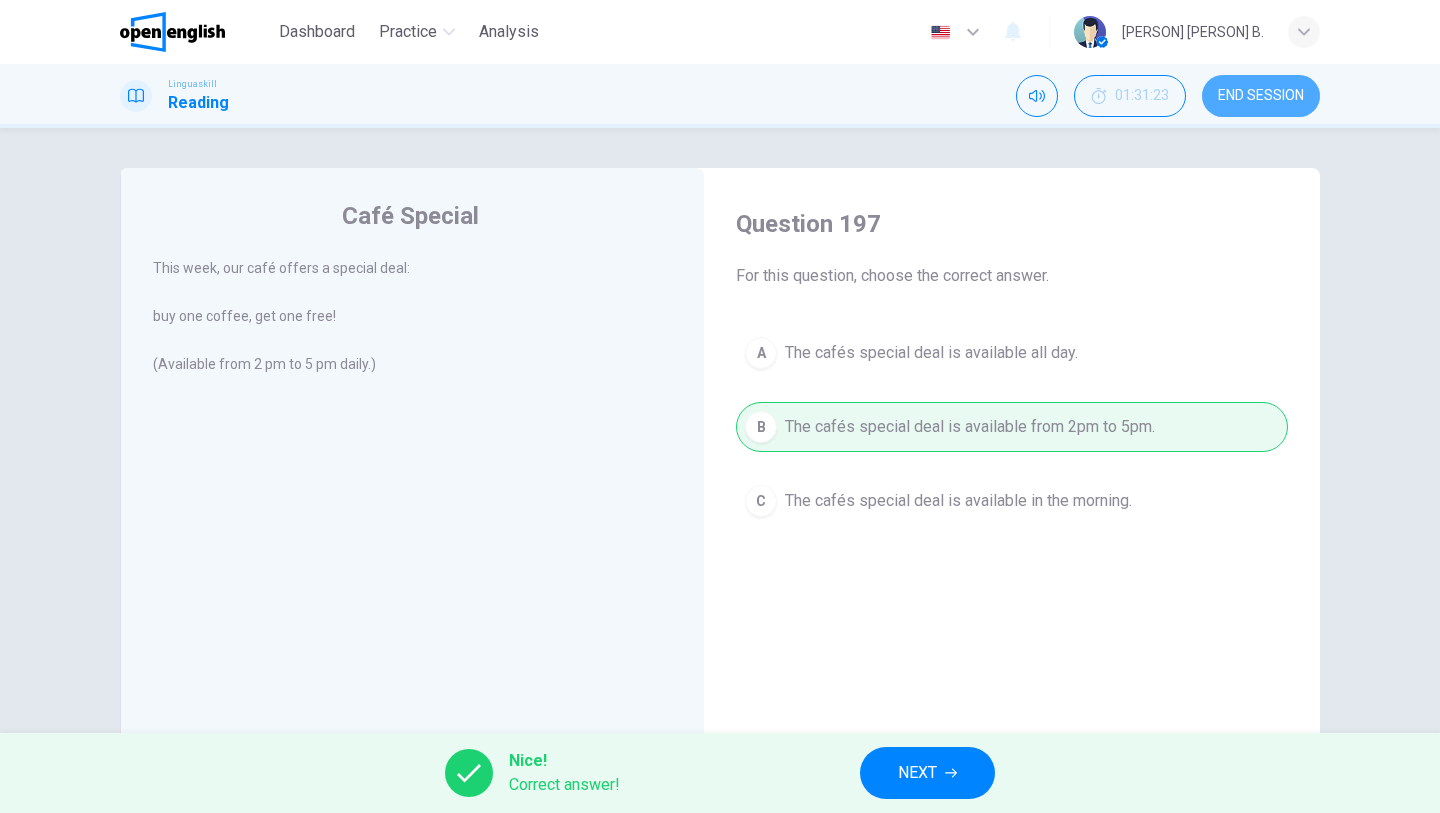 click on "END SESSION" at bounding box center (1261, 96) 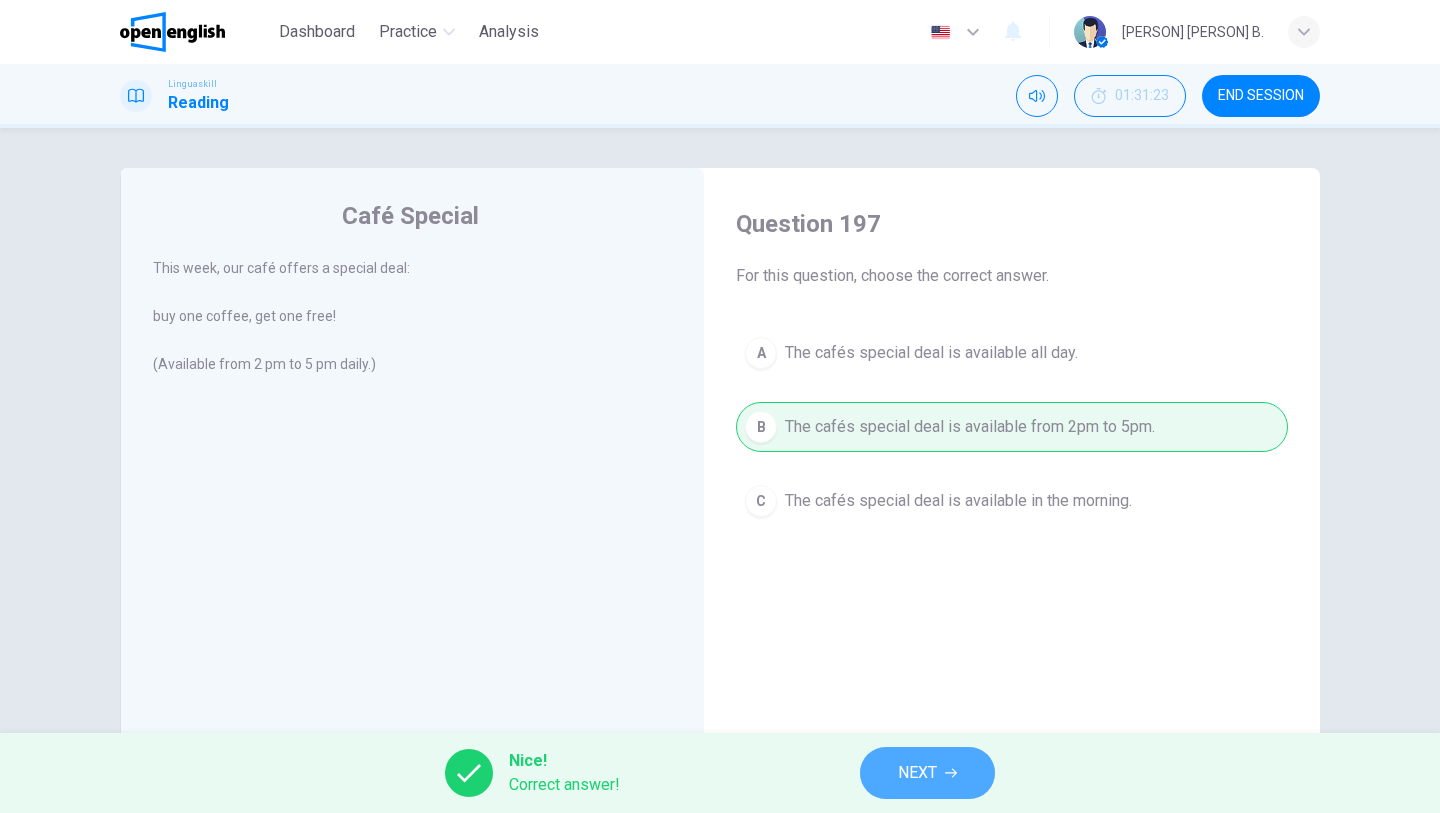 click on "NEXT" at bounding box center (917, 773) 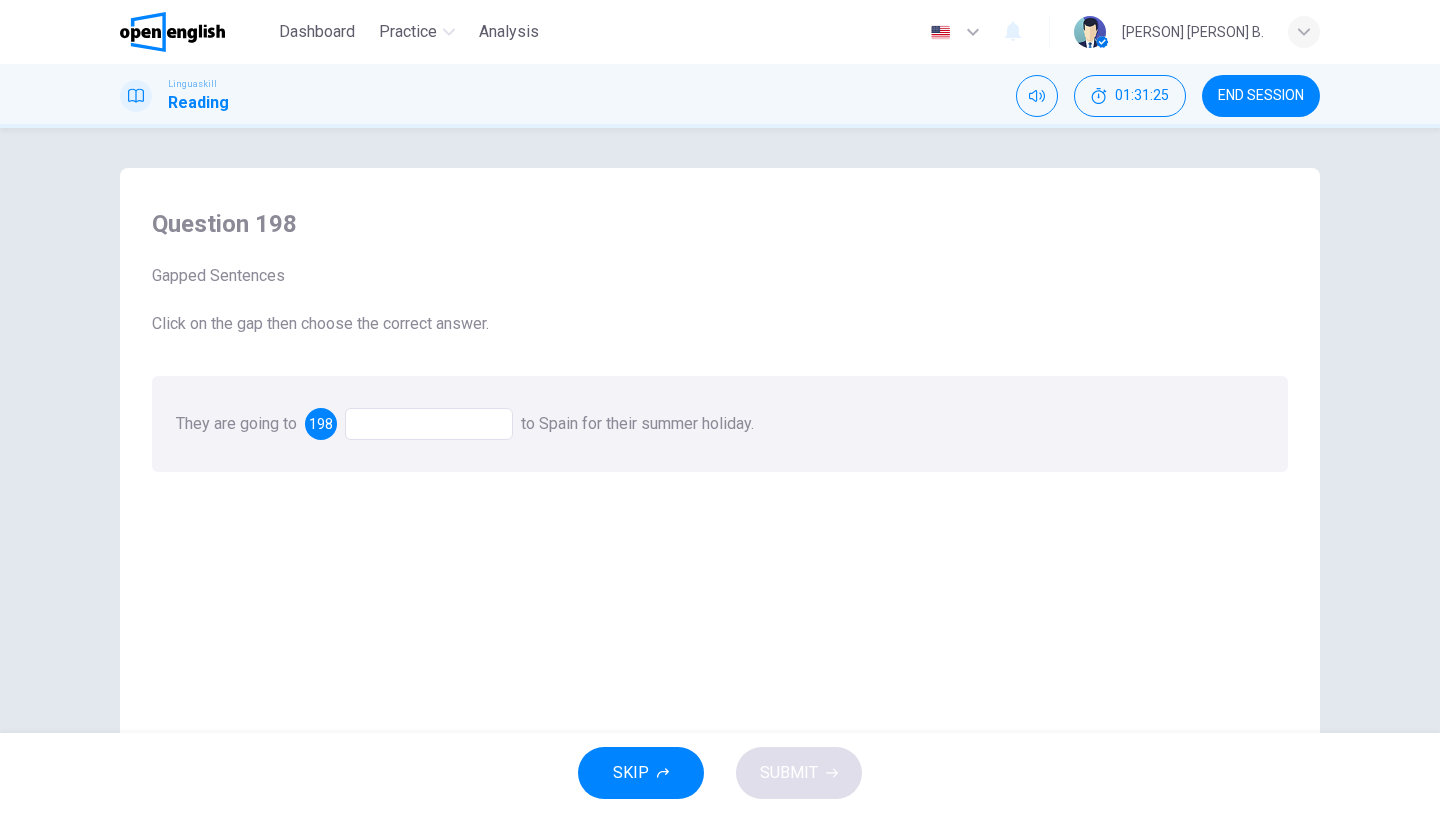 click at bounding box center [429, 424] 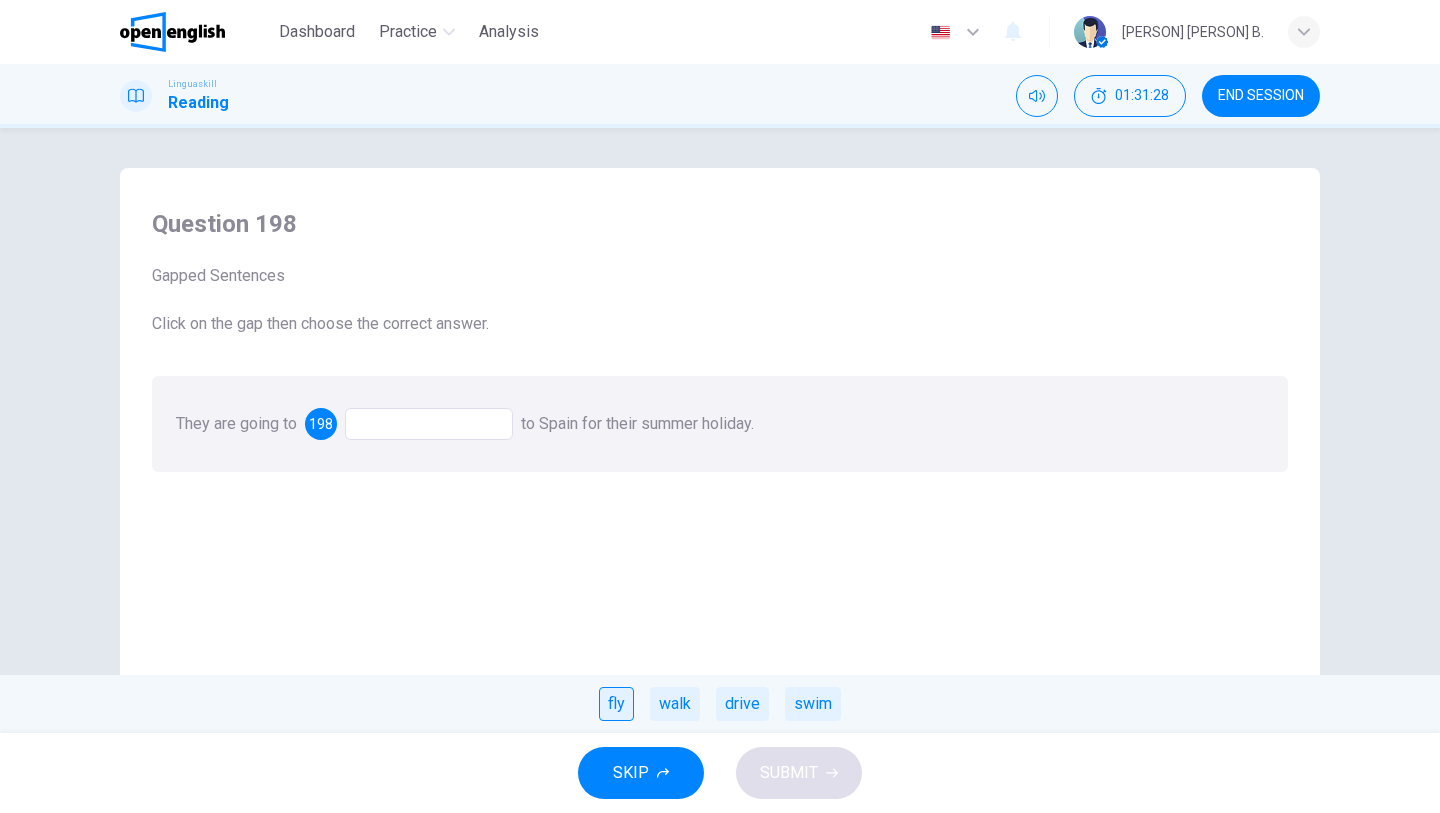 click on "fly" at bounding box center (616, 704) 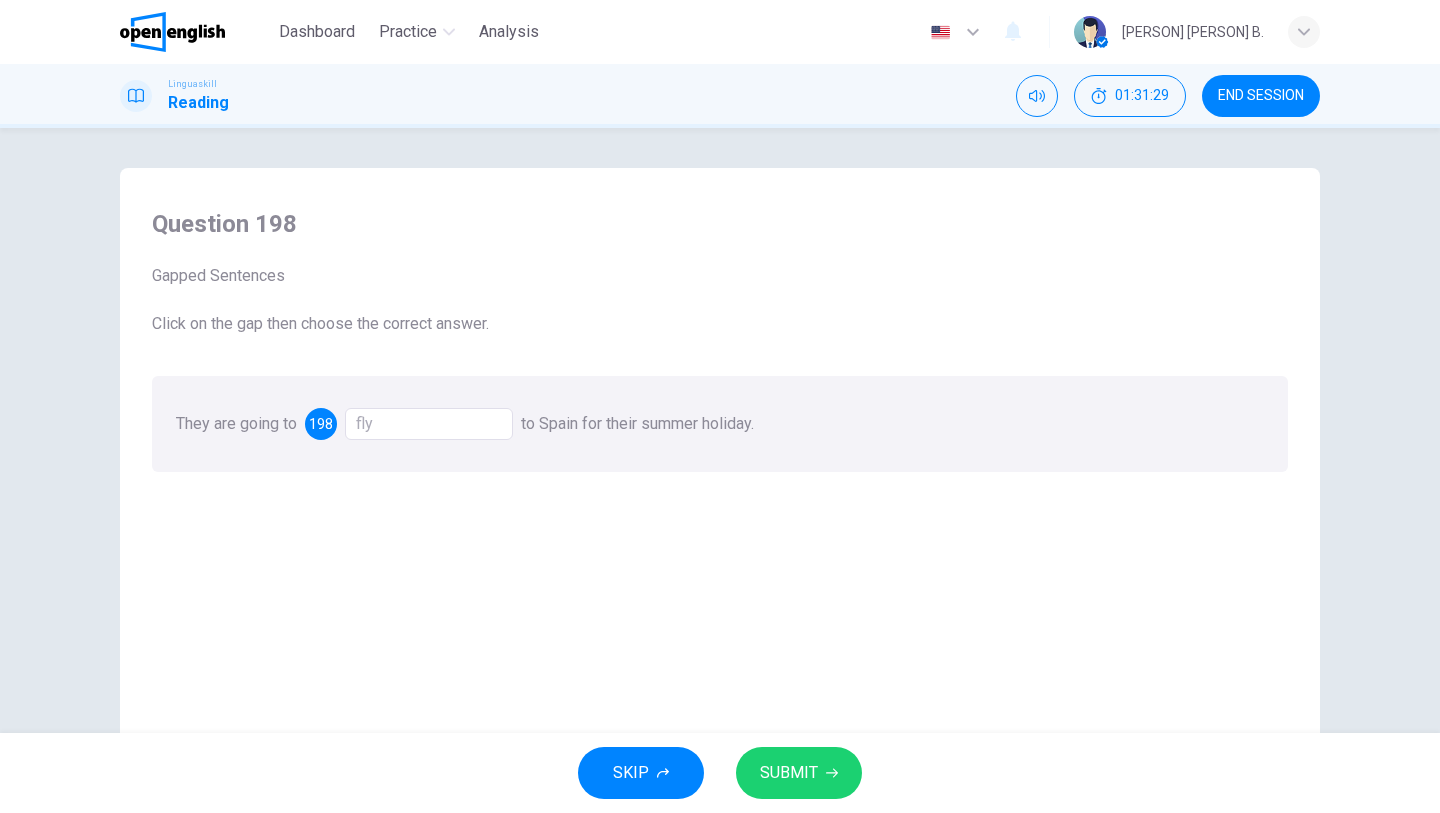 click on "SUBMIT" at bounding box center [789, 773] 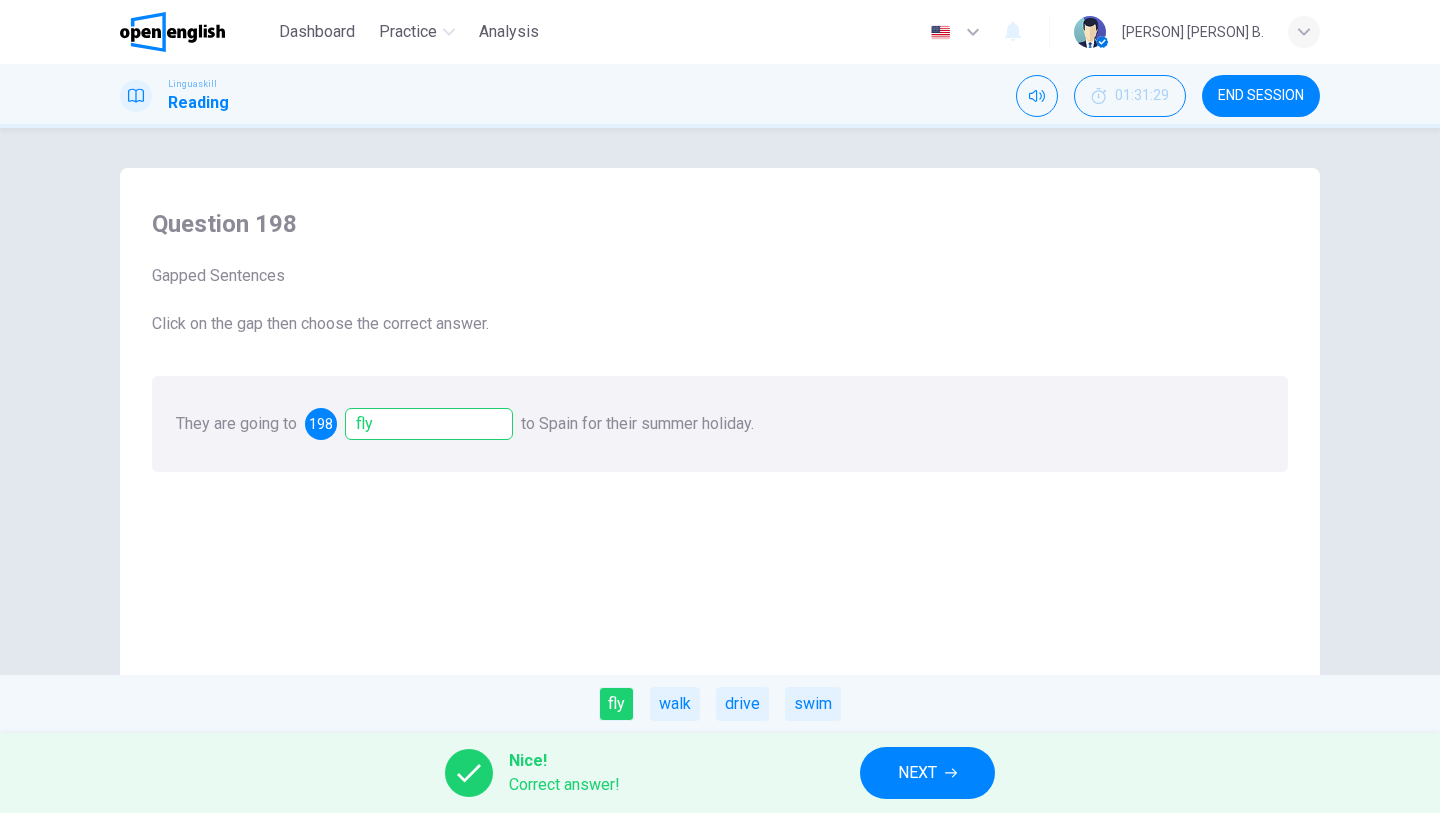 click 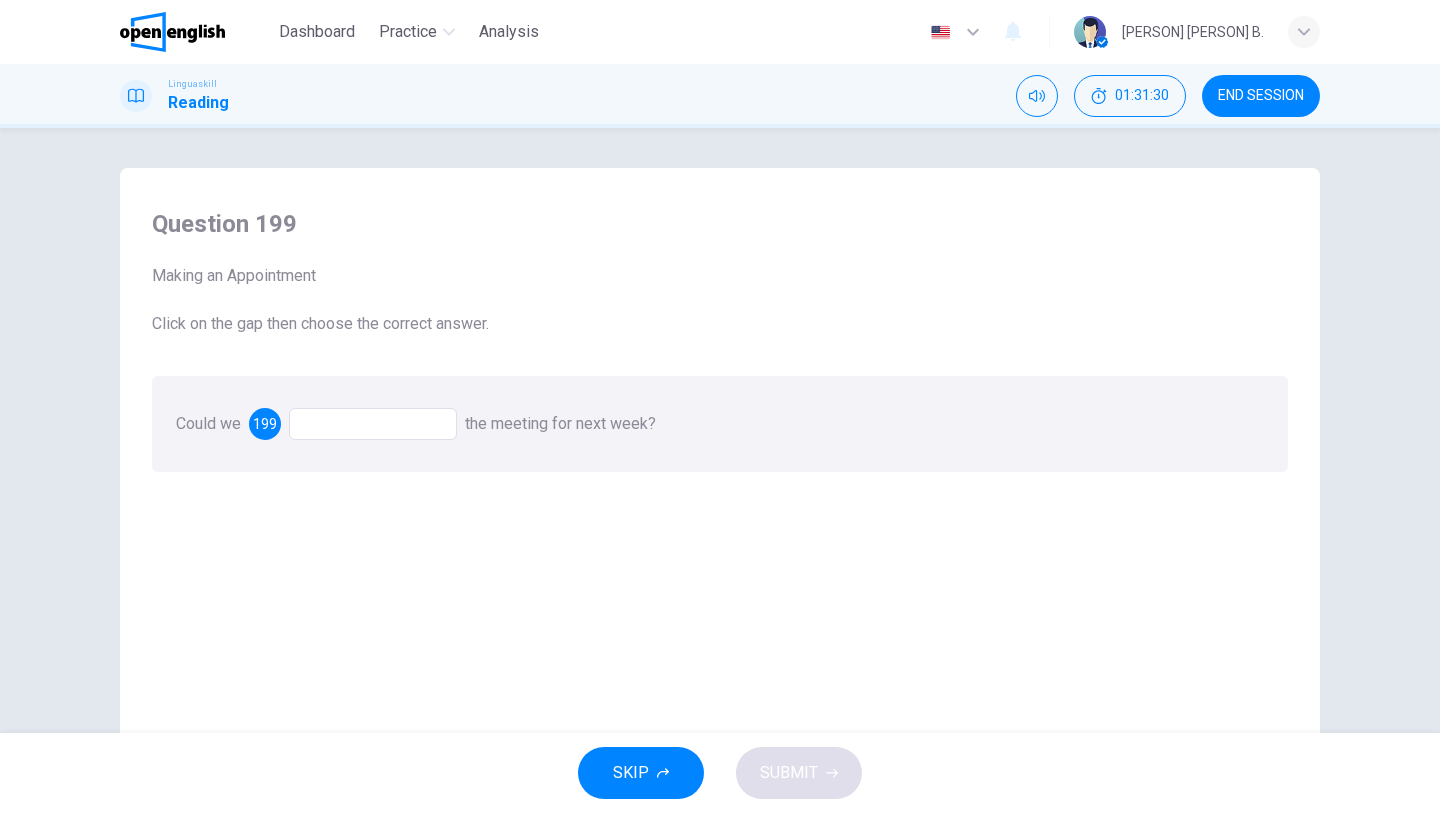 click at bounding box center [373, 424] 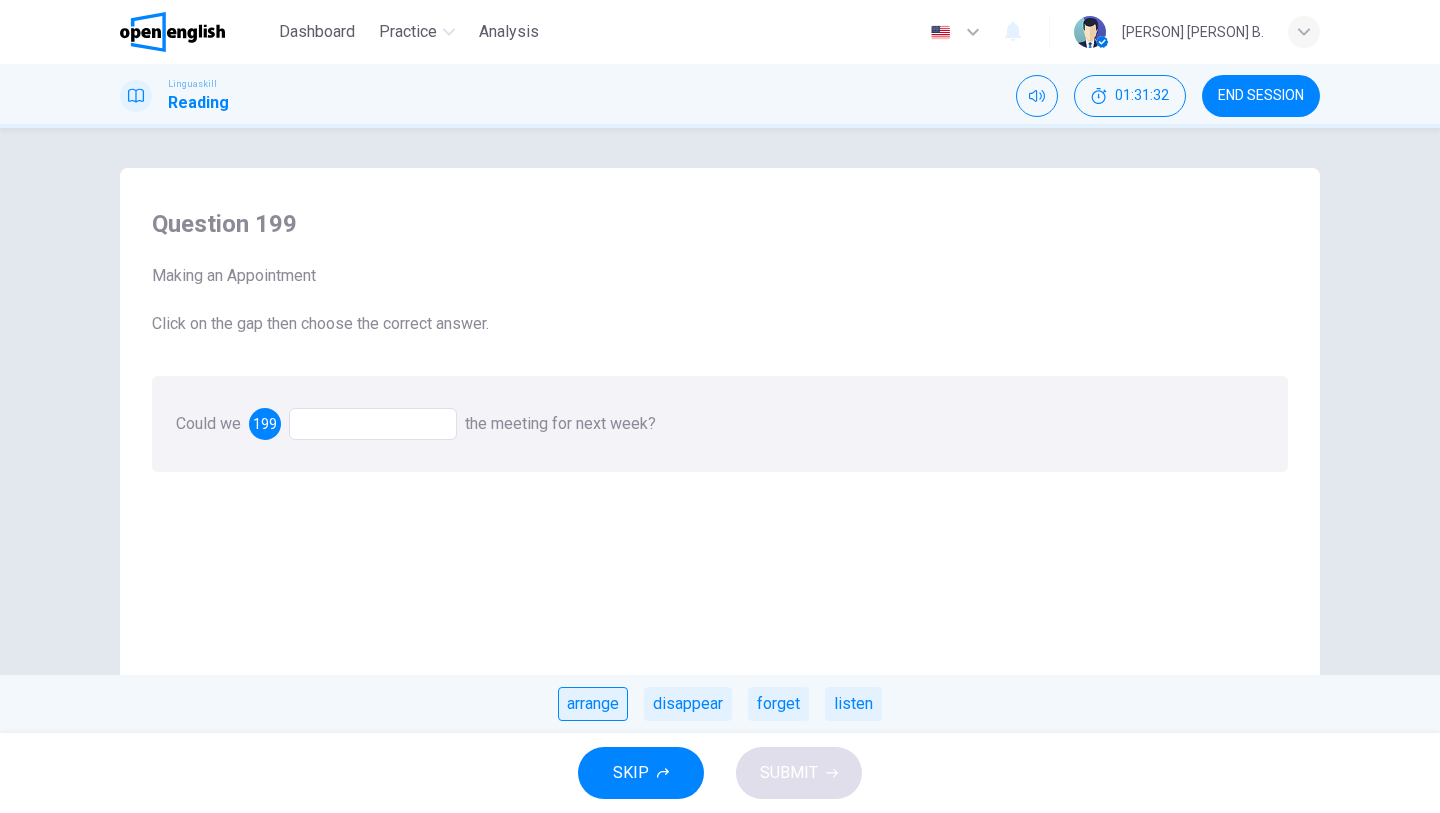 click on "arrange" at bounding box center (593, 704) 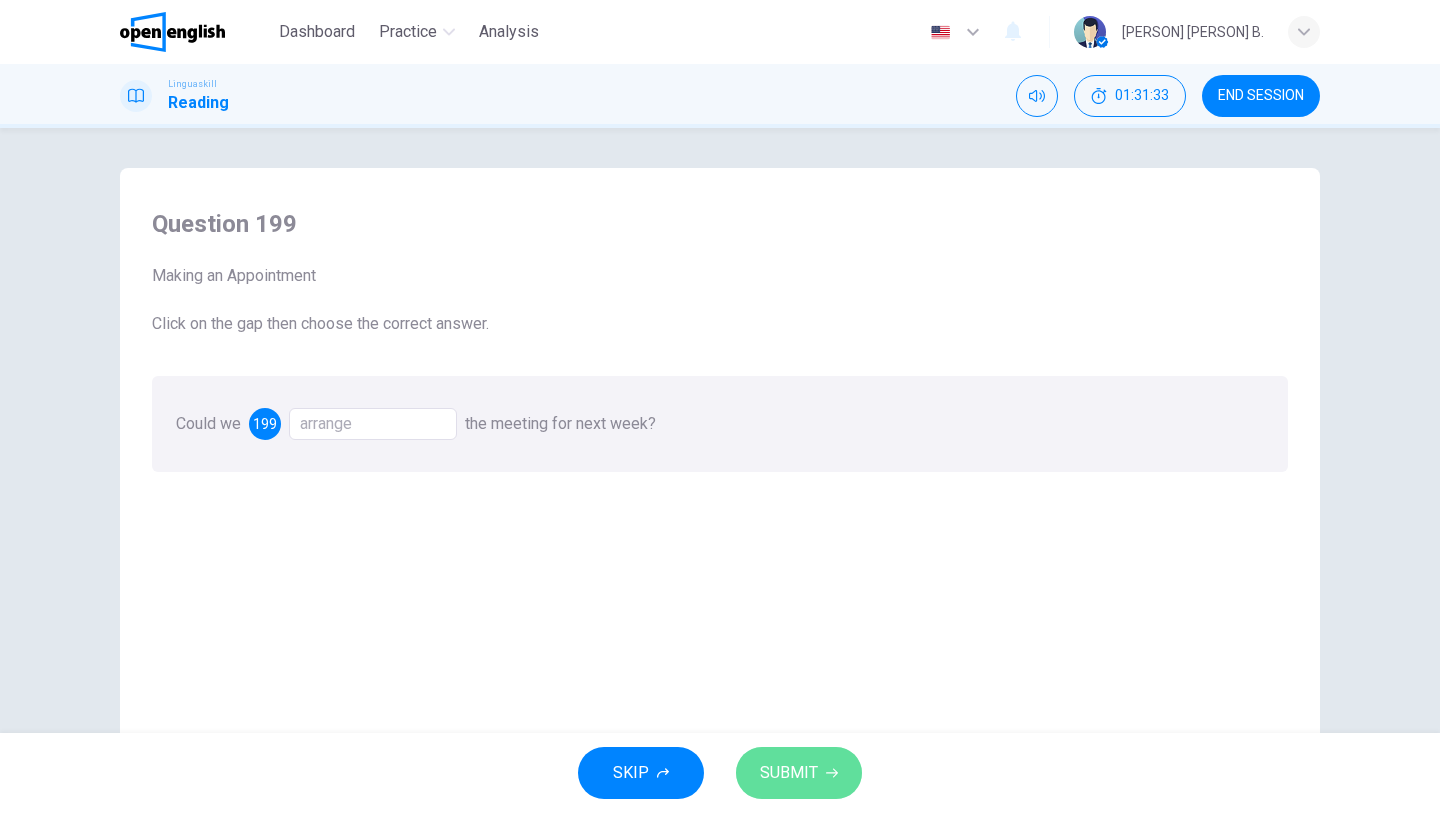 click on "SUBMIT" at bounding box center (789, 773) 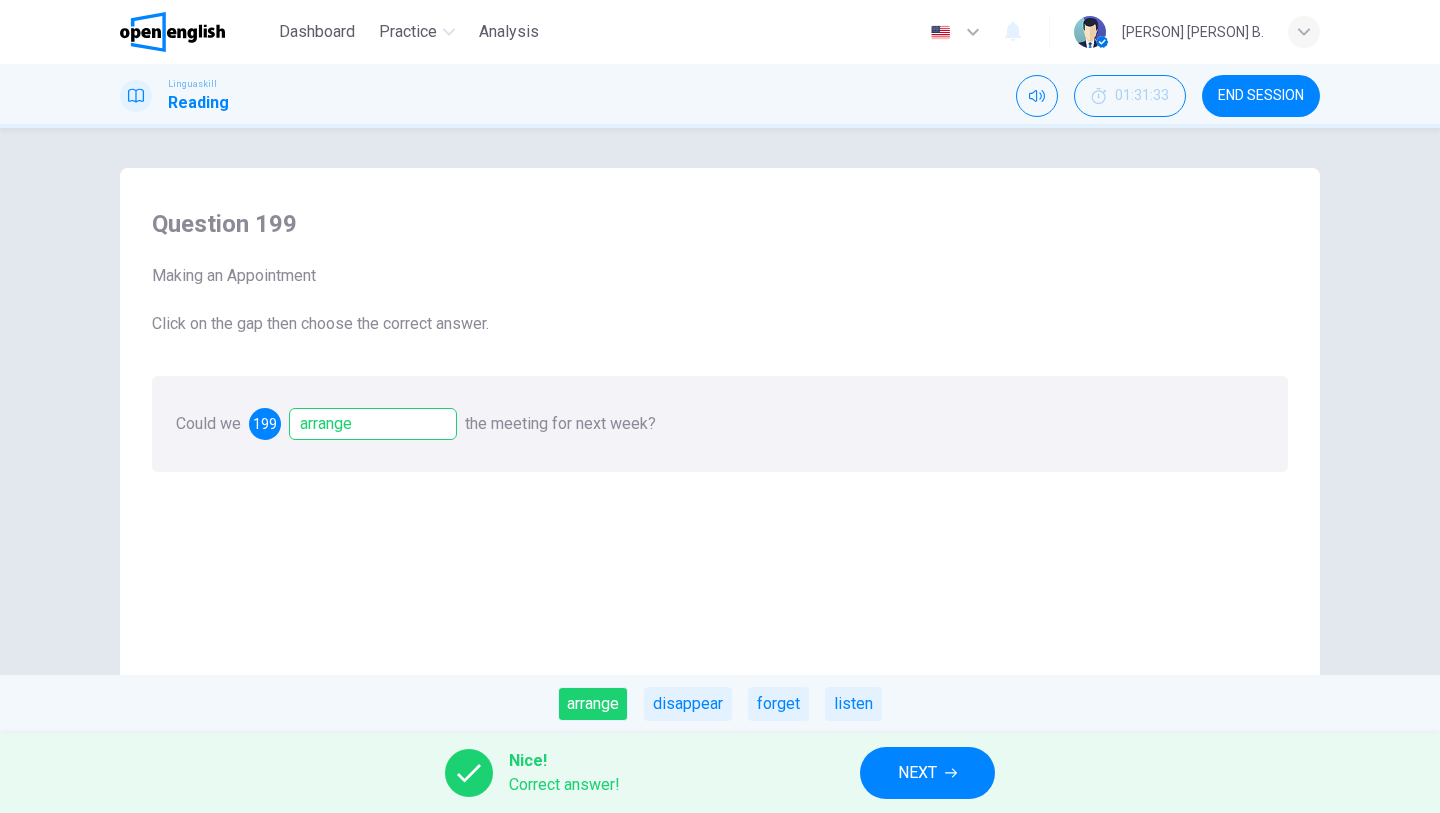 click on "NEXT" at bounding box center (927, 773) 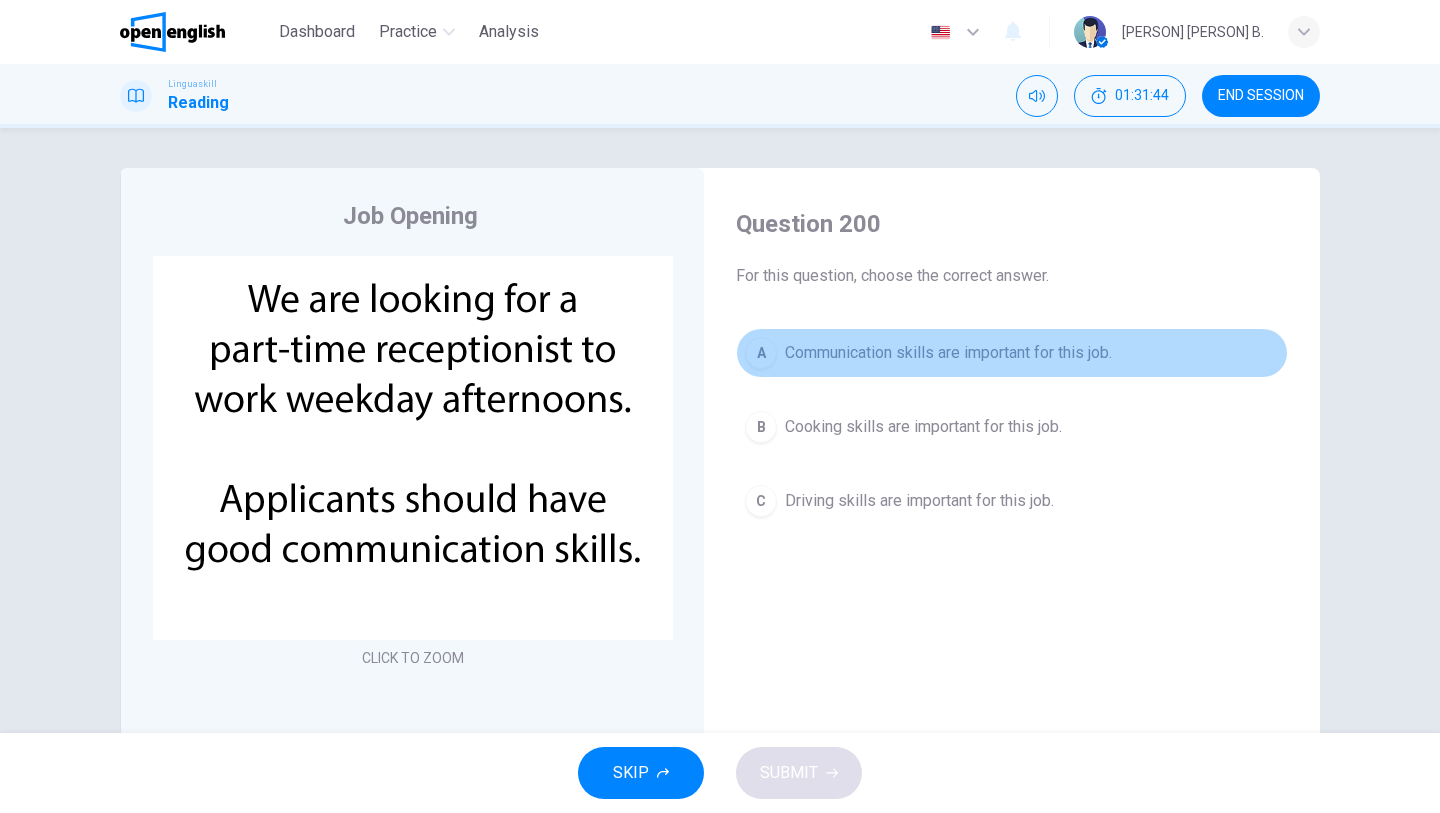 click on "Communication skills are important for this job." at bounding box center (948, 353) 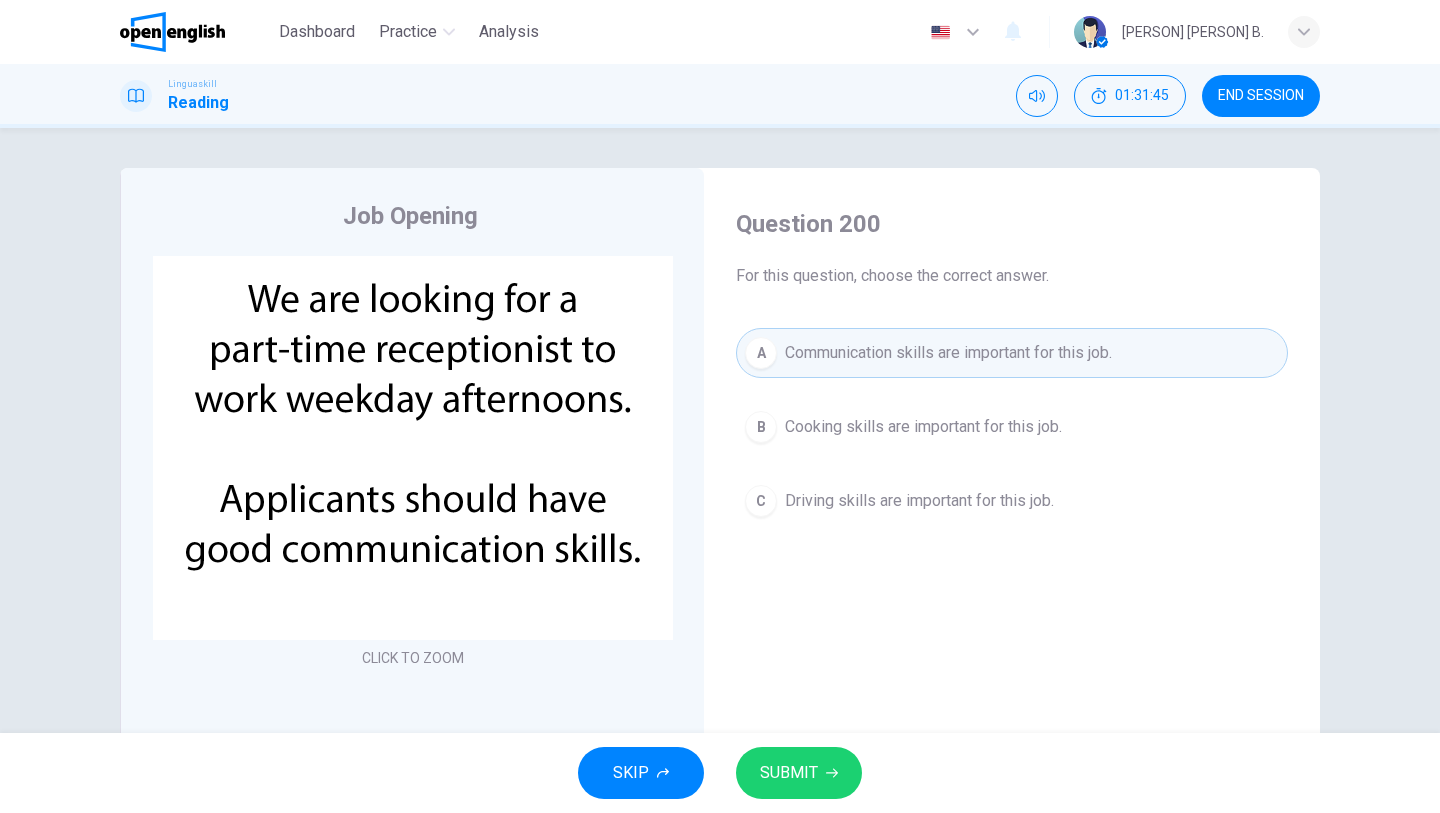 click on "SUBMIT" at bounding box center [789, 773] 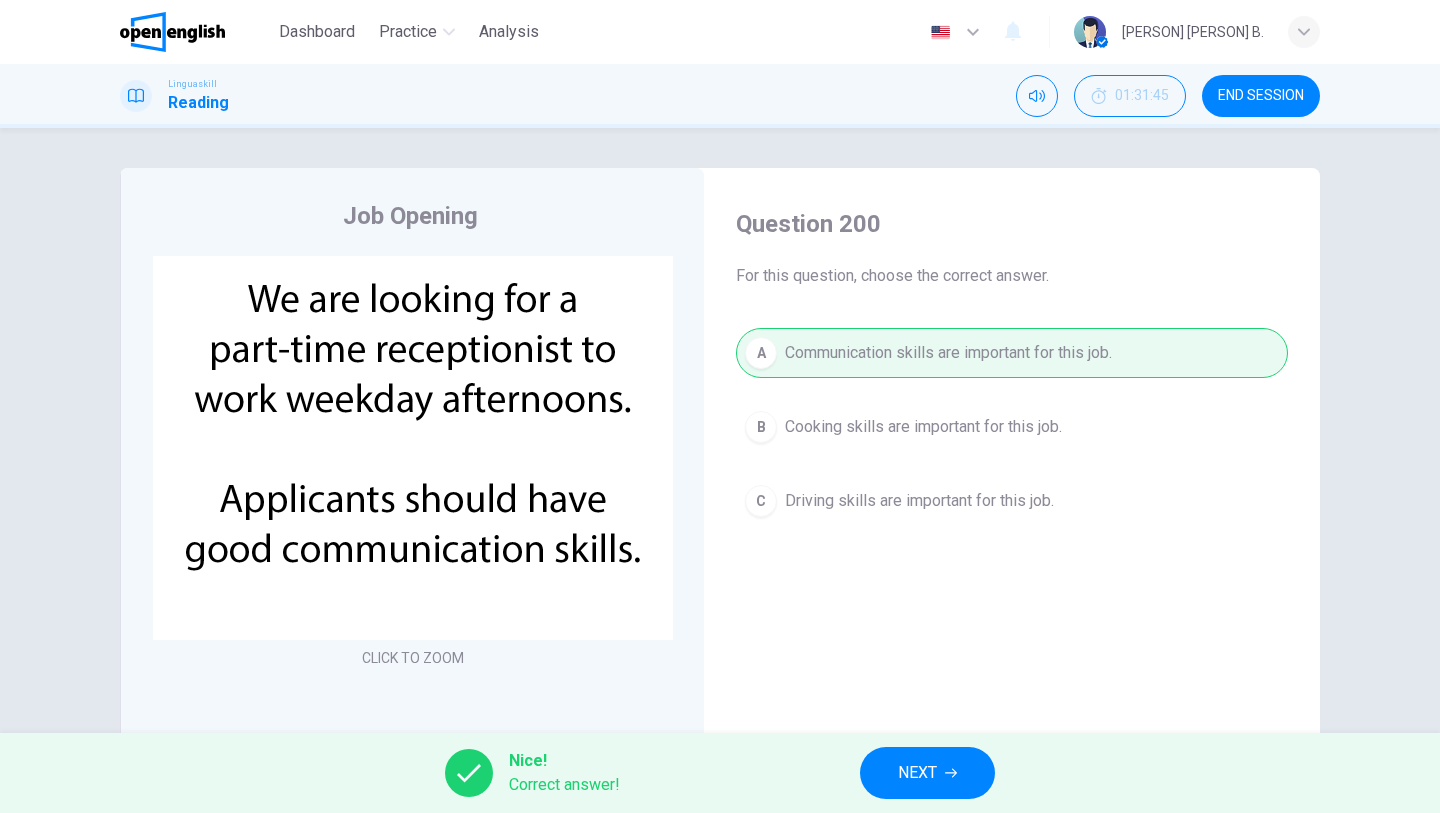 click on "NEXT" at bounding box center [917, 773] 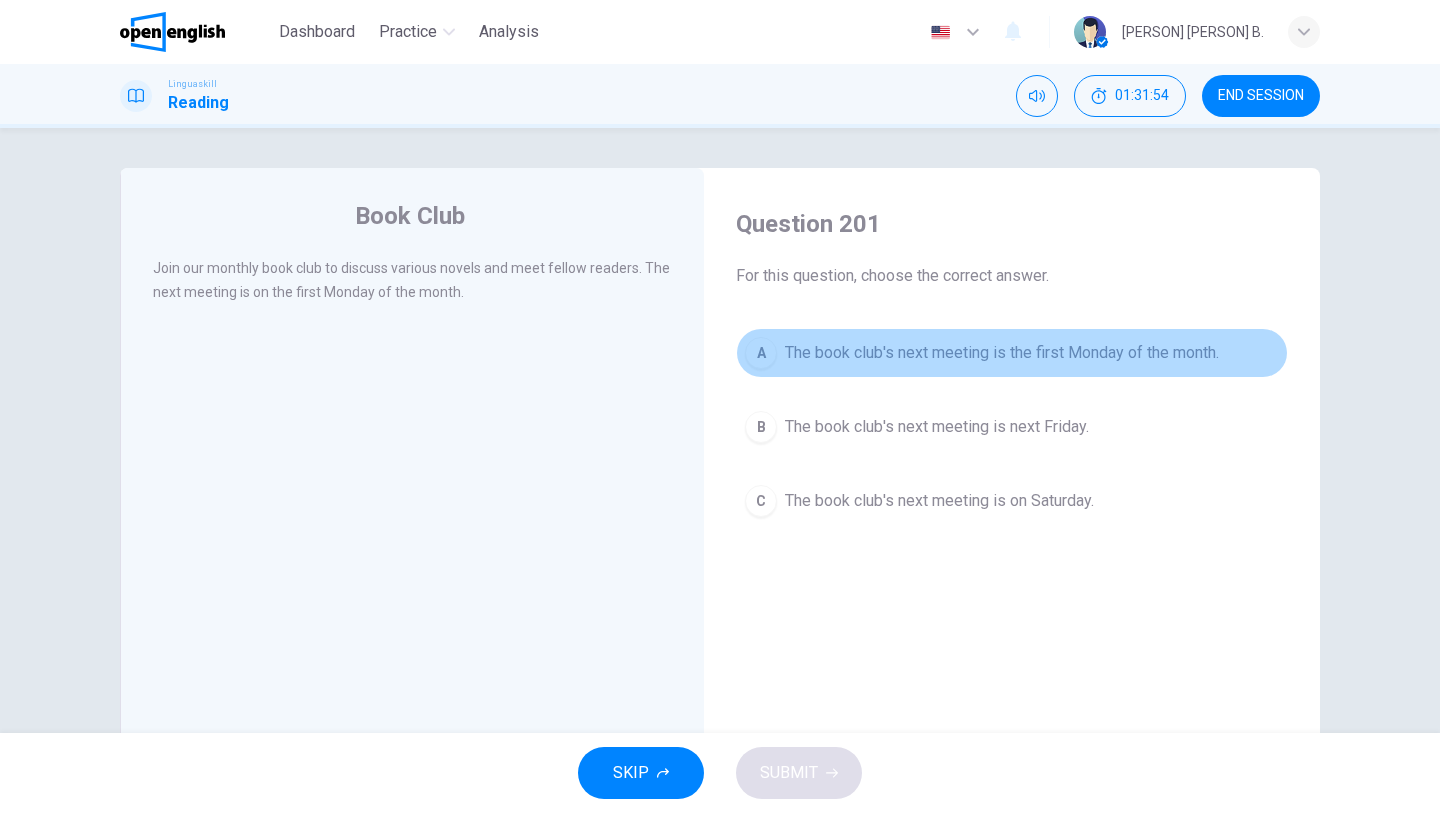click on "The book club's next meeting is the first Monday of the month." at bounding box center [1002, 353] 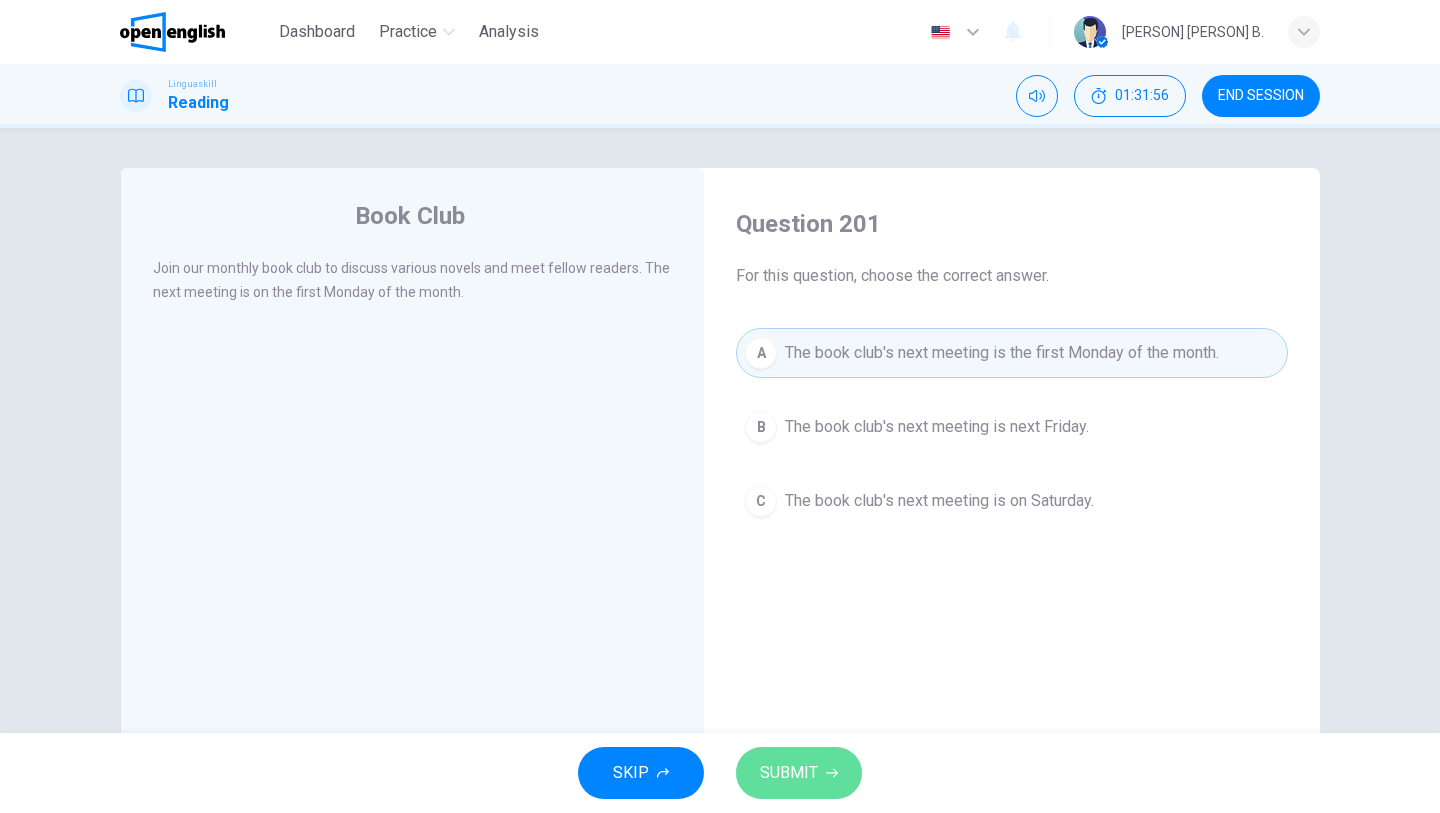 click on "SUBMIT" at bounding box center (789, 773) 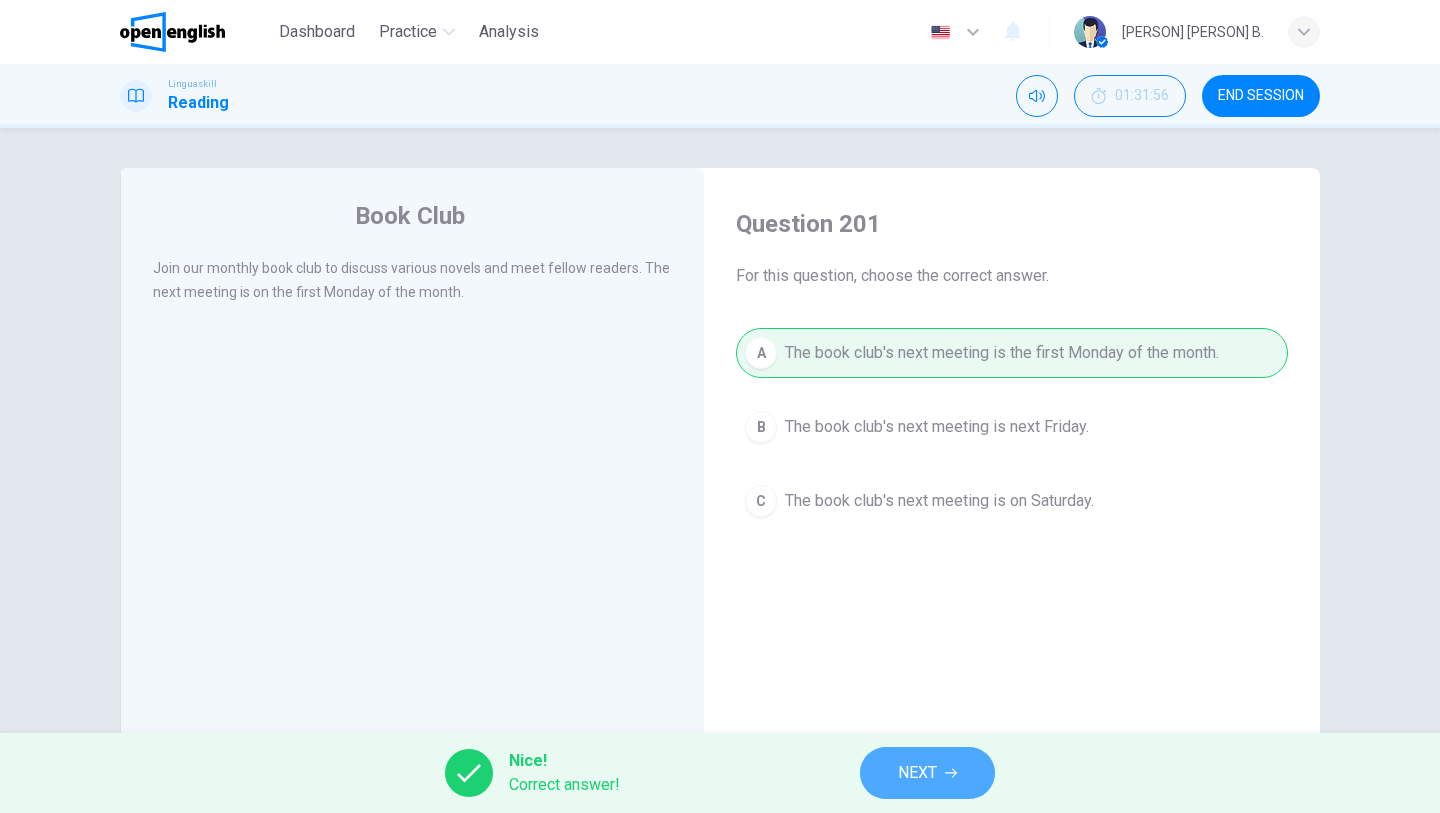 click on "NEXT" at bounding box center (917, 773) 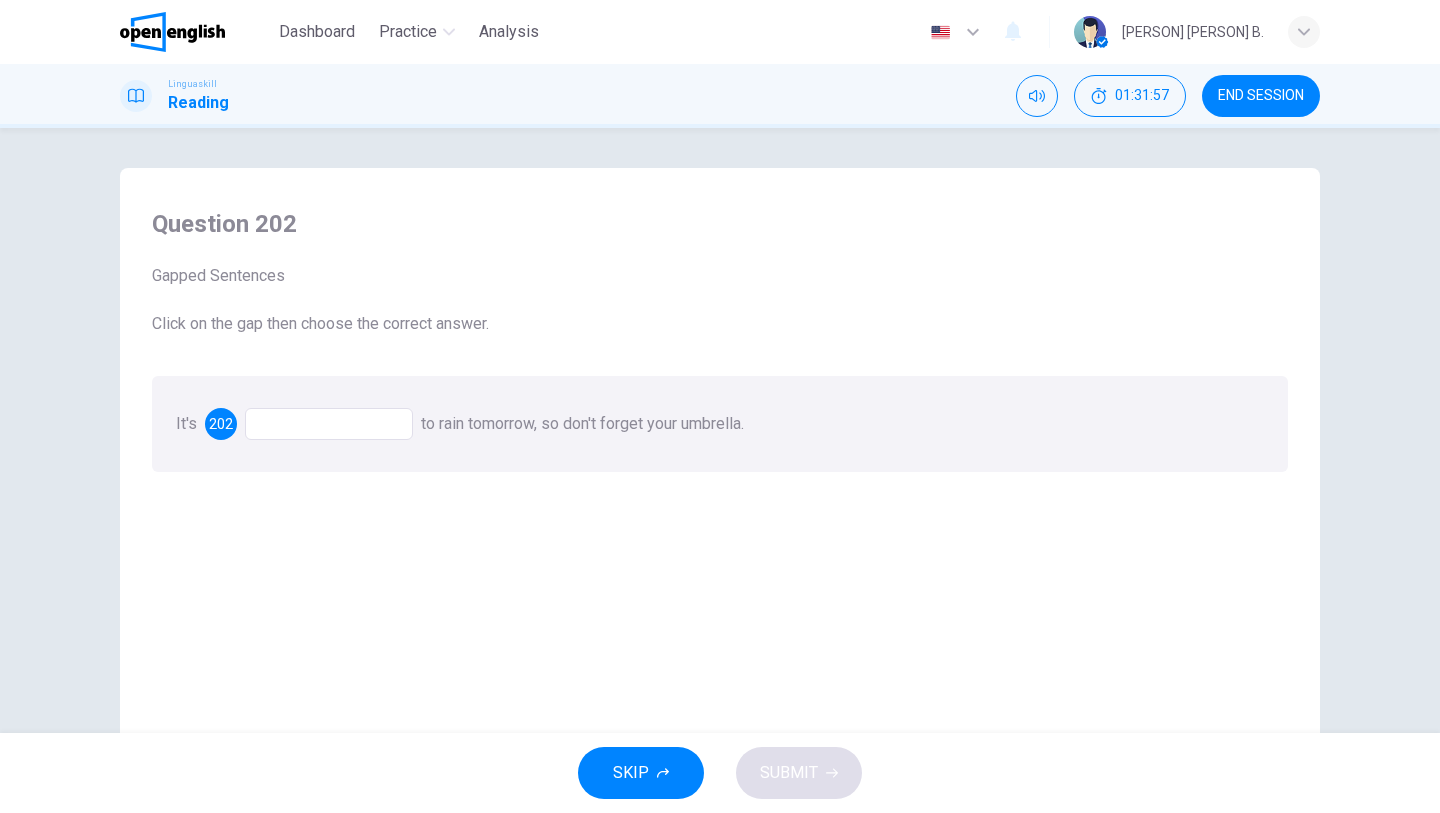 click at bounding box center [329, 424] 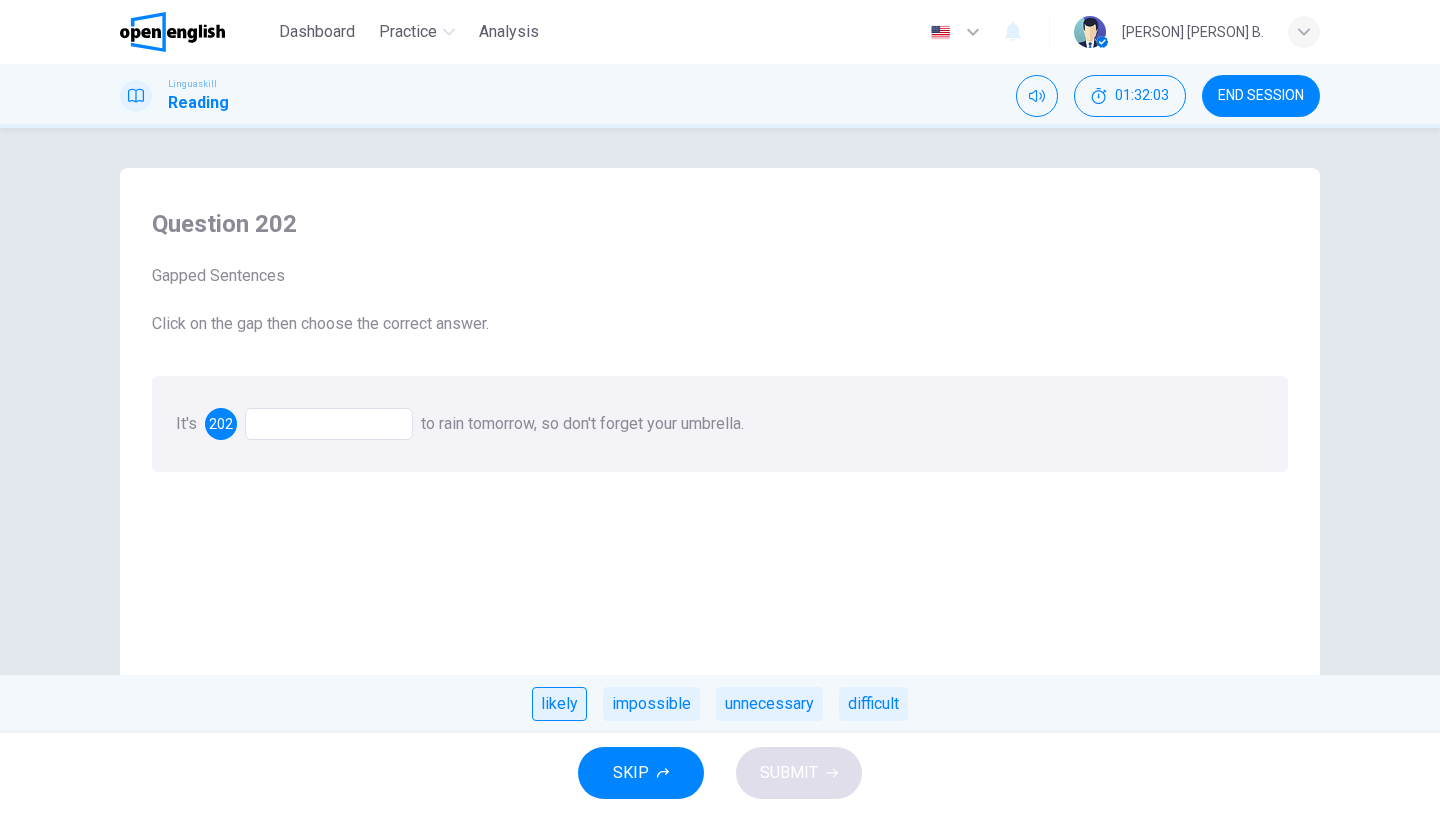 click on "likely" at bounding box center (559, 704) 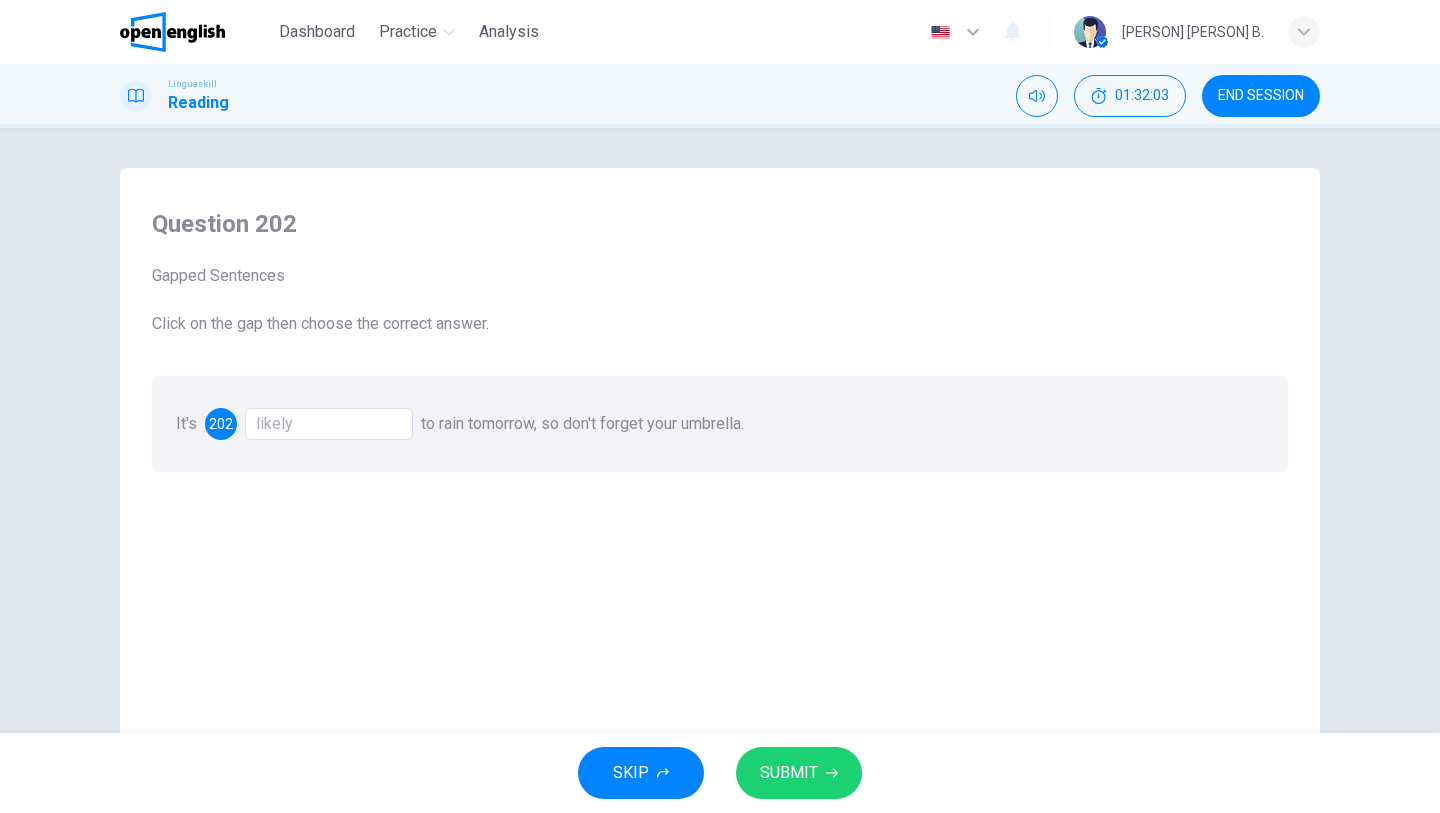 click on "SUBMIT" at bounding box center (789, 773) 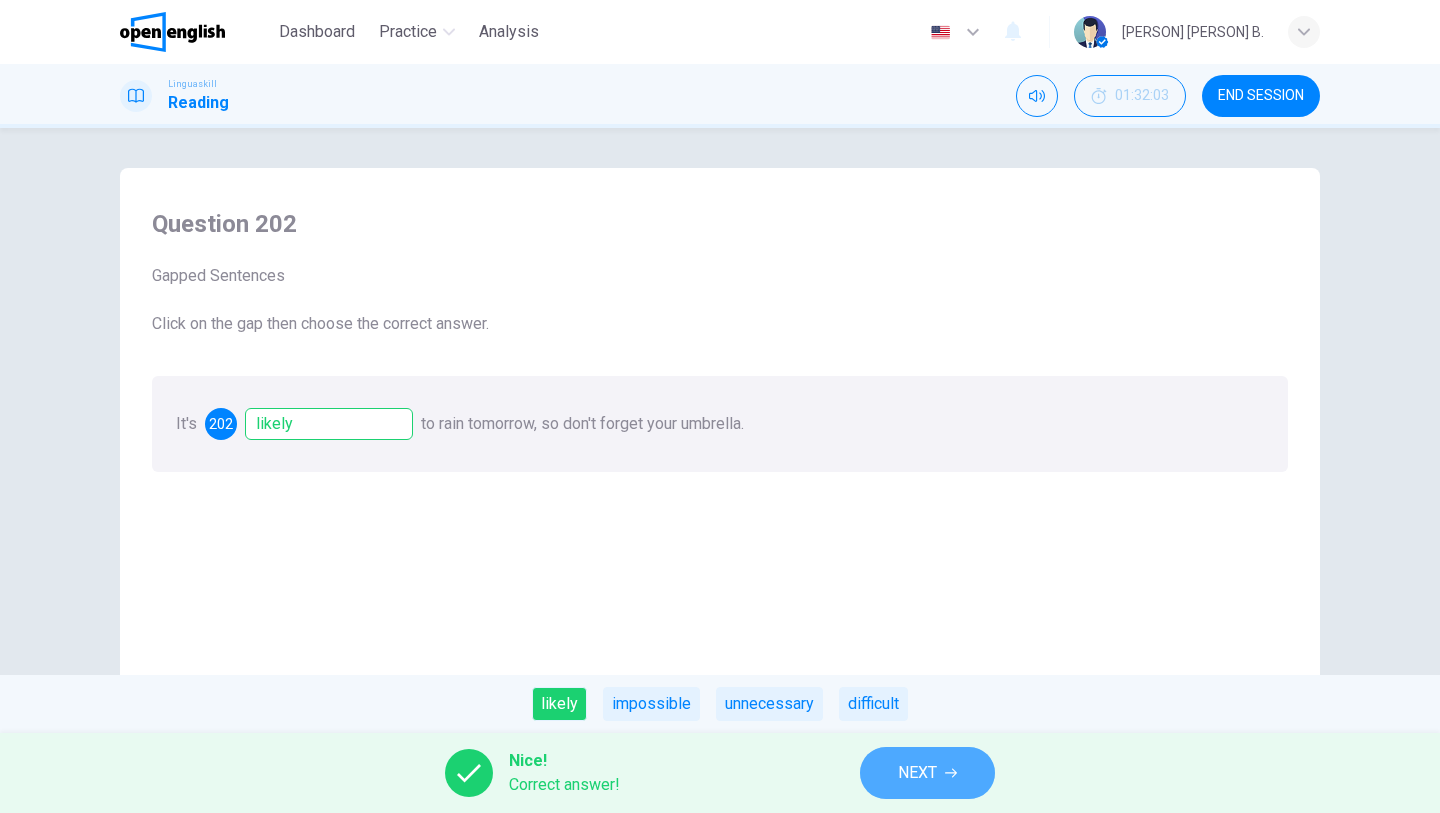 click 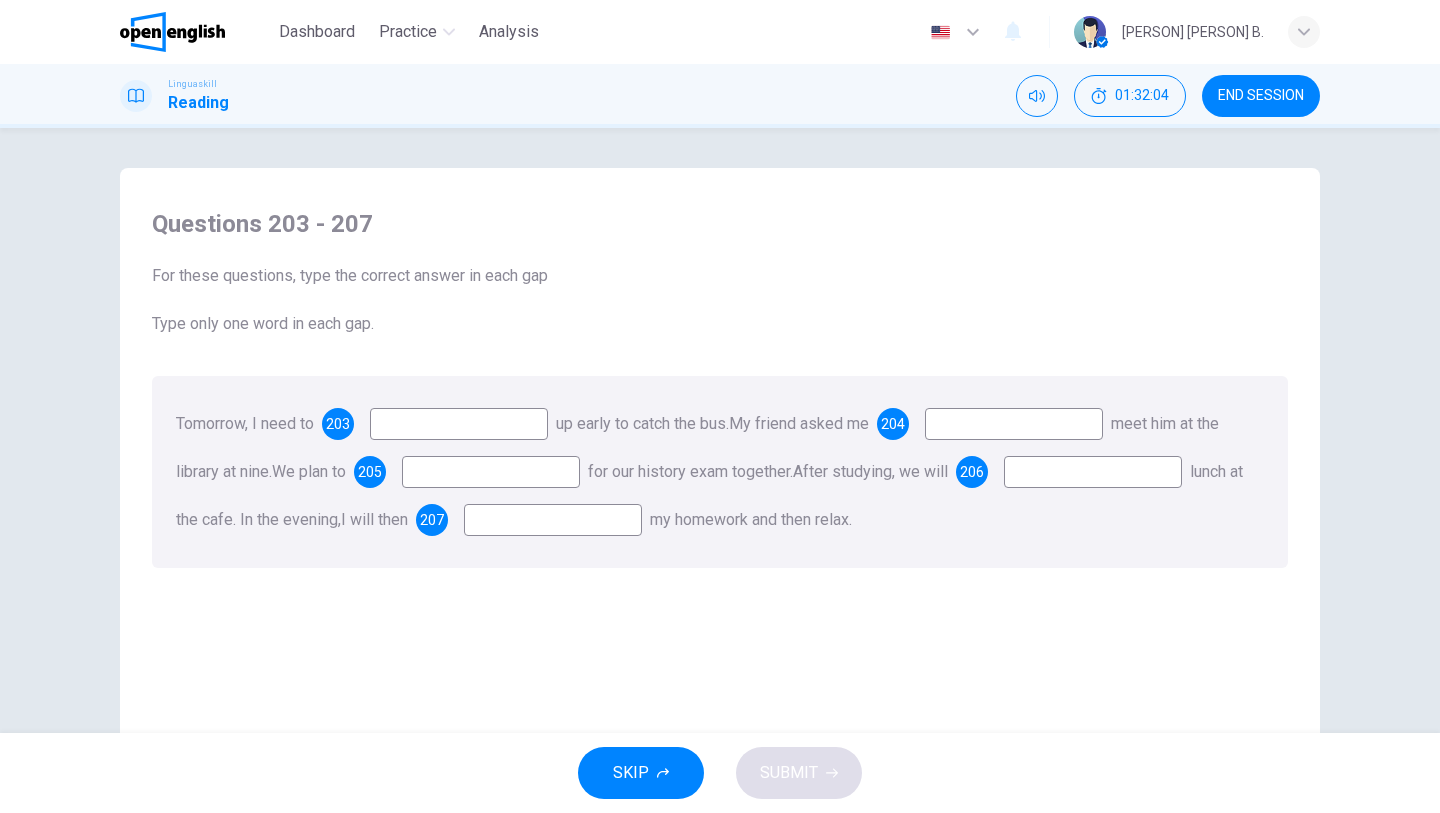 click at bounding box center [459, 424] 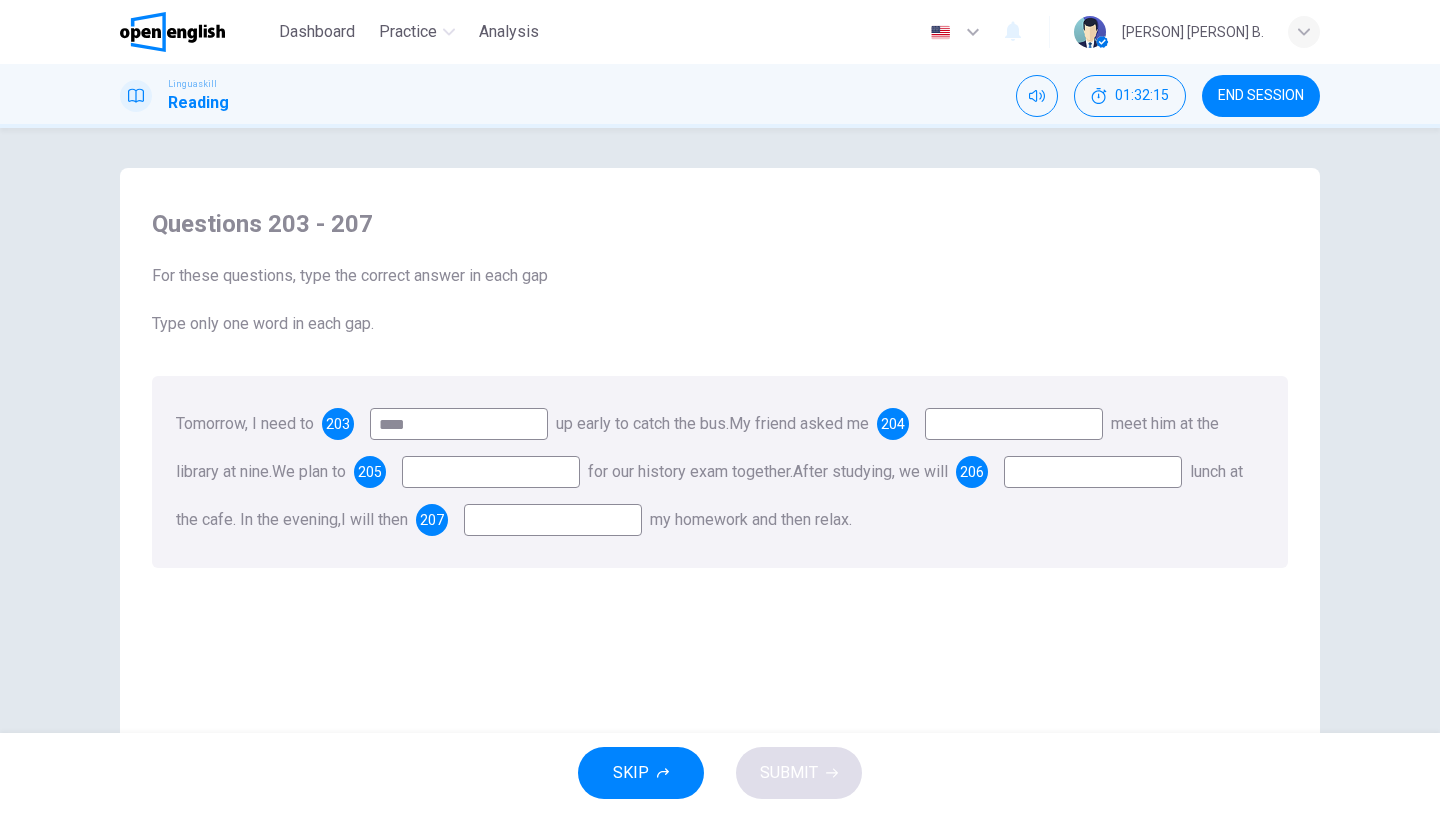 type on "****" 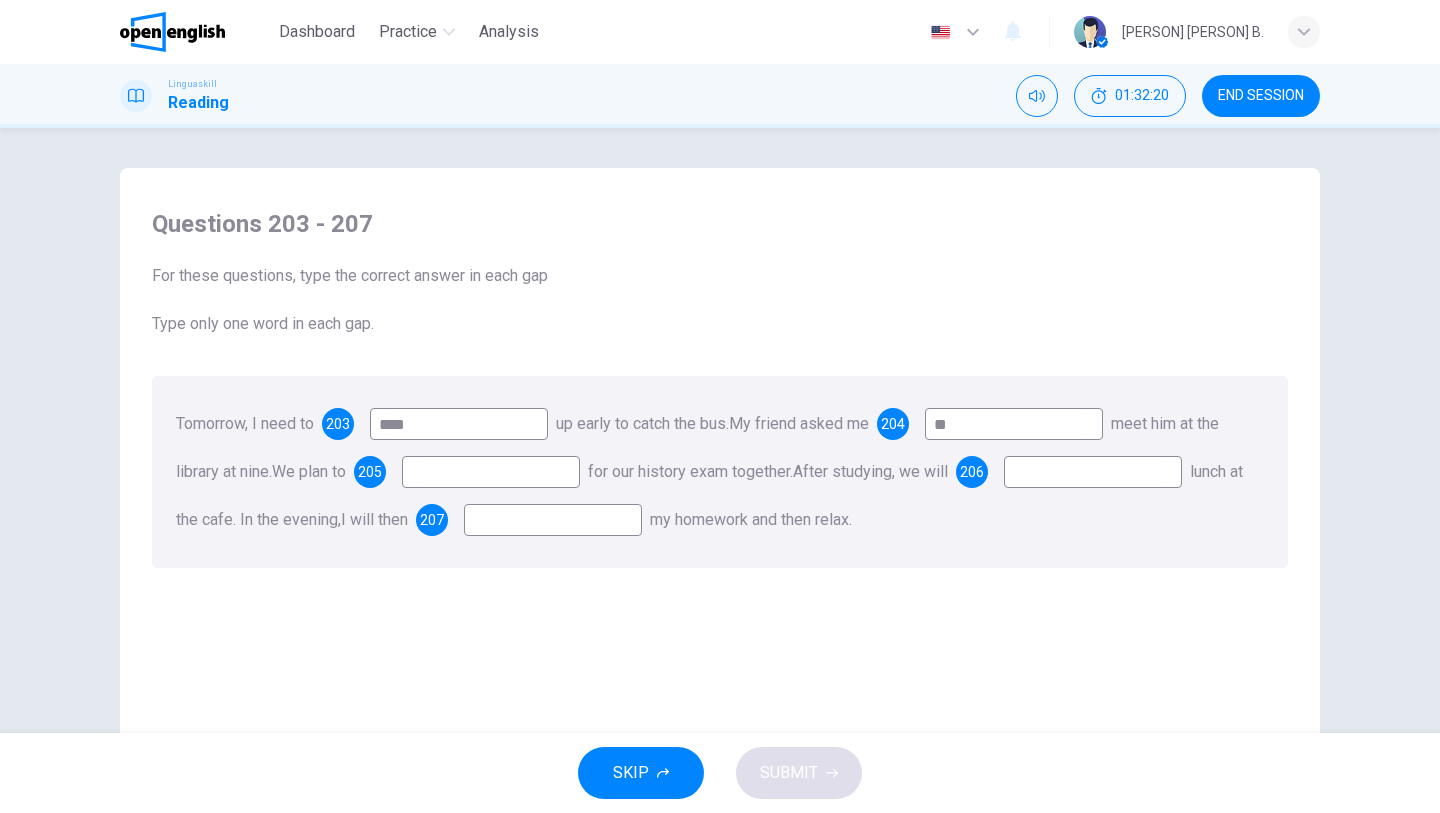 type on "*" 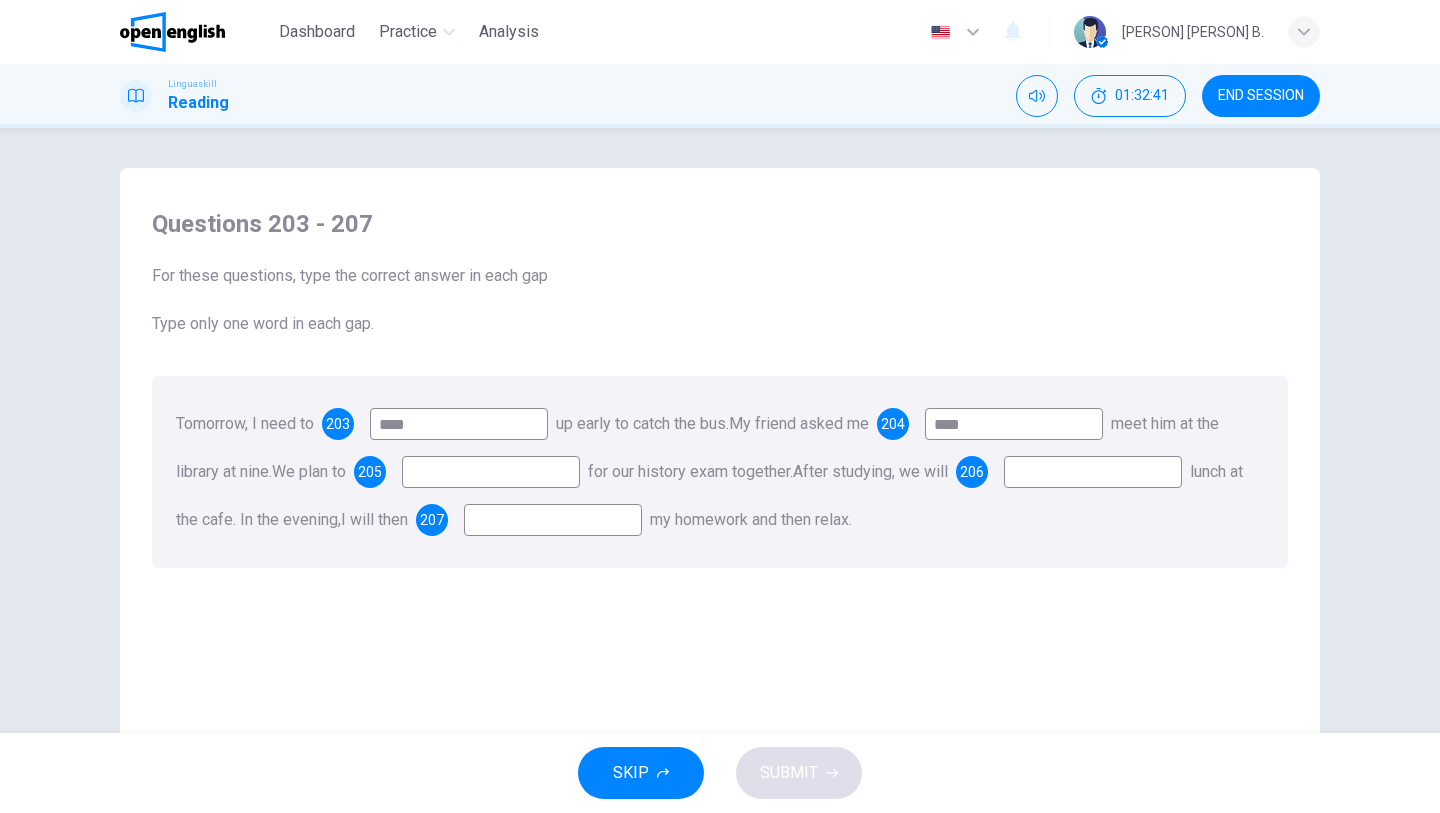 type on "****" 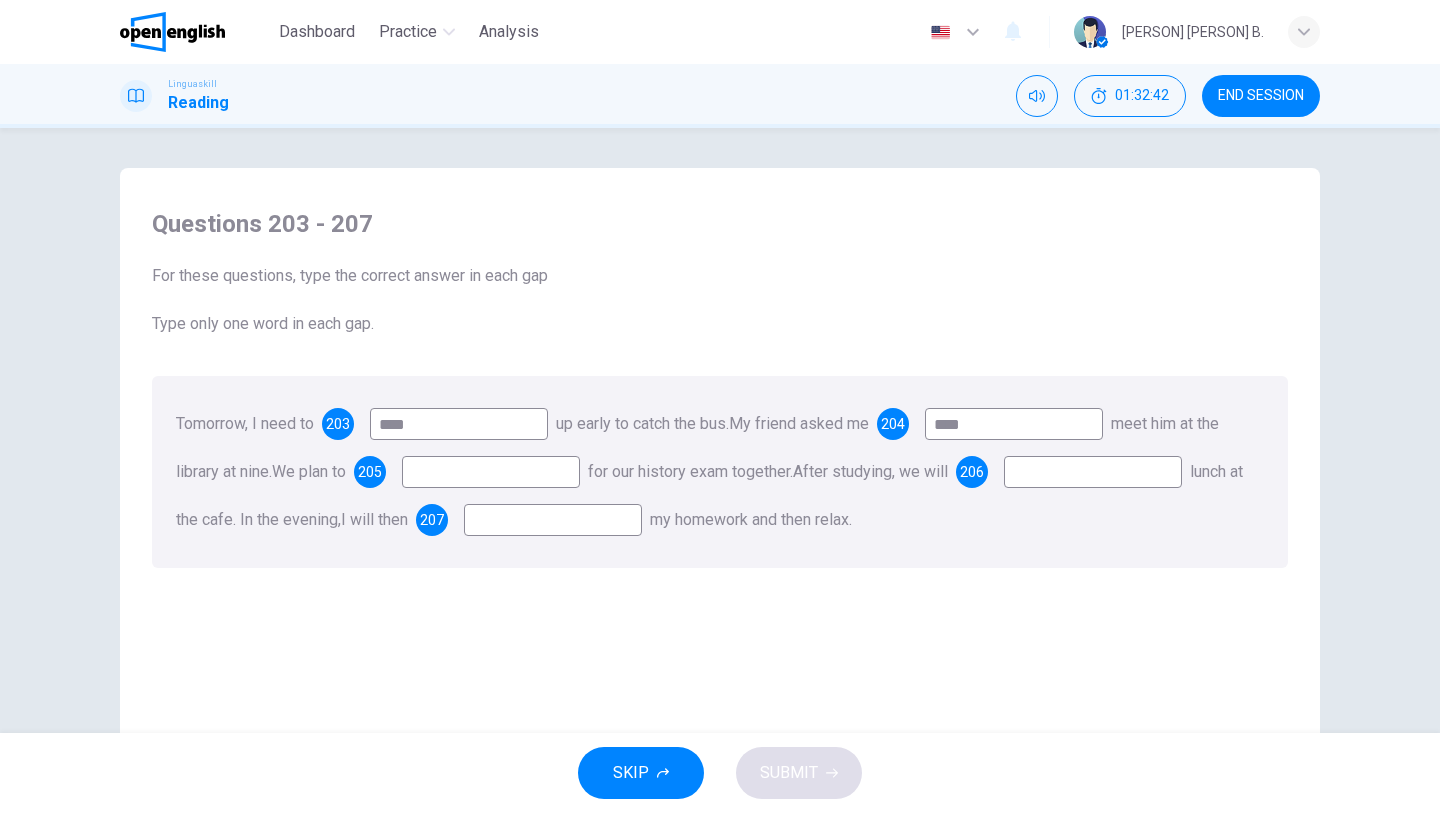 click at bounding box center (491, 472) 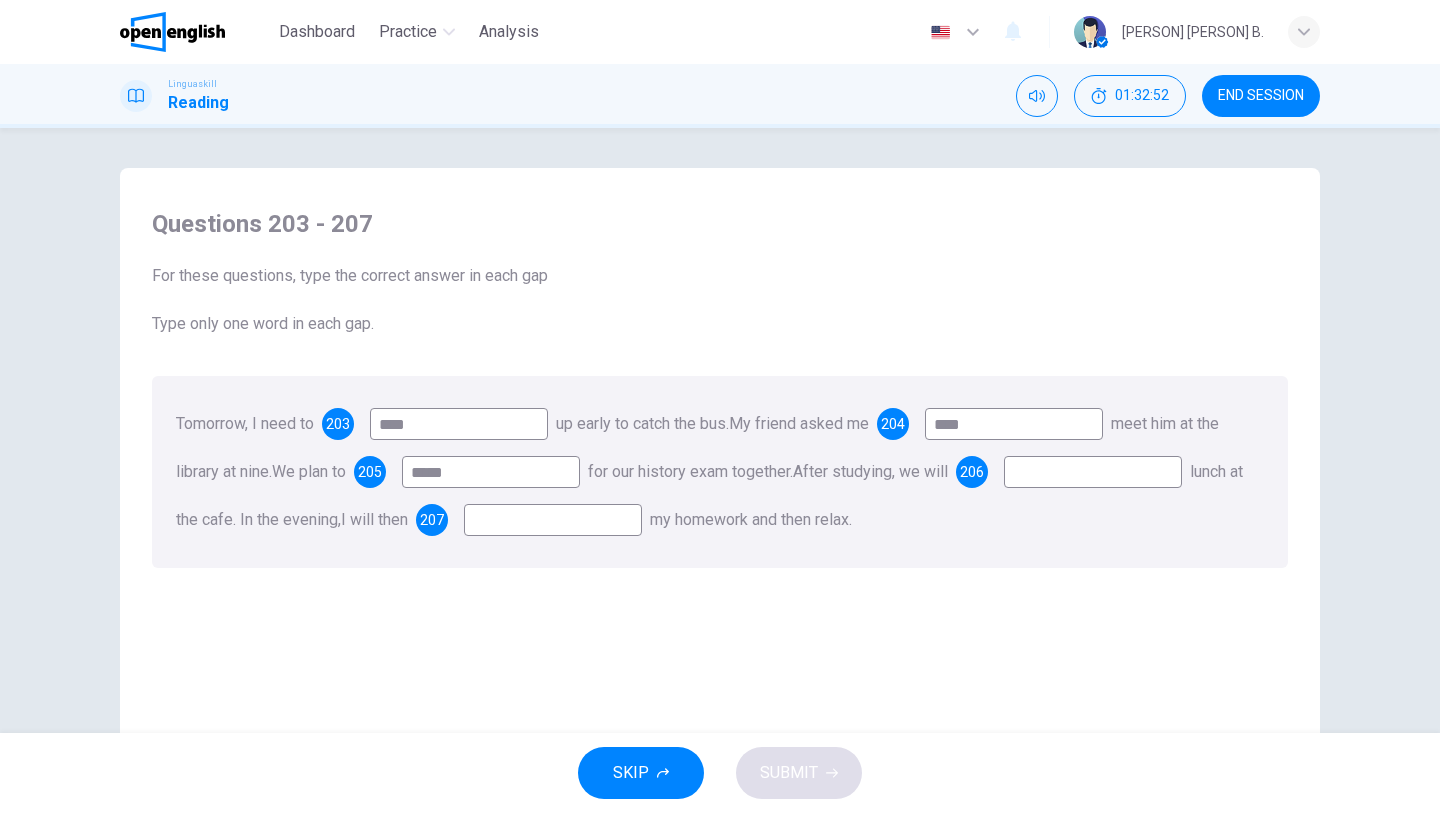 type on "*****" 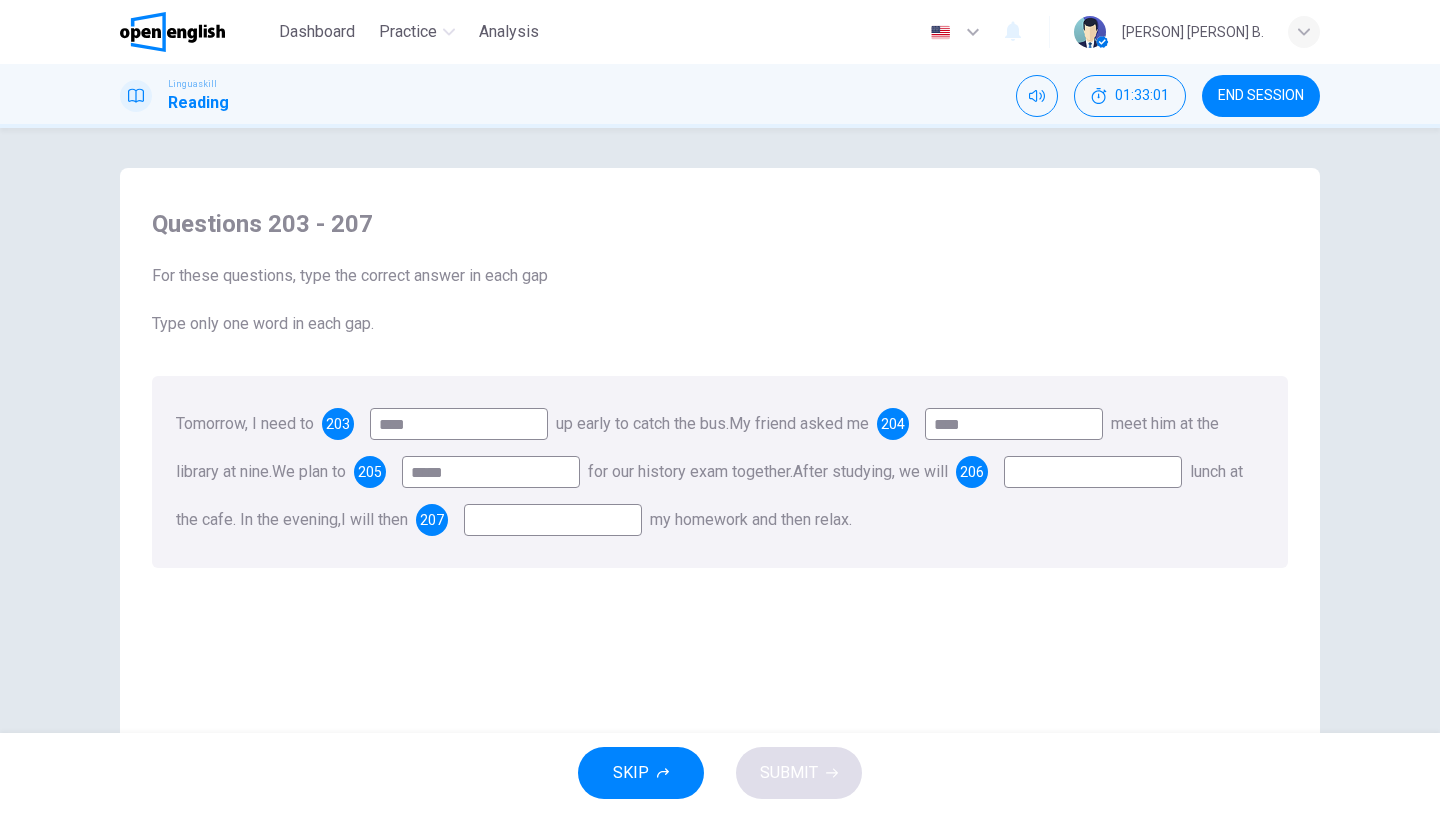 click at bounding box center [1093, 472] 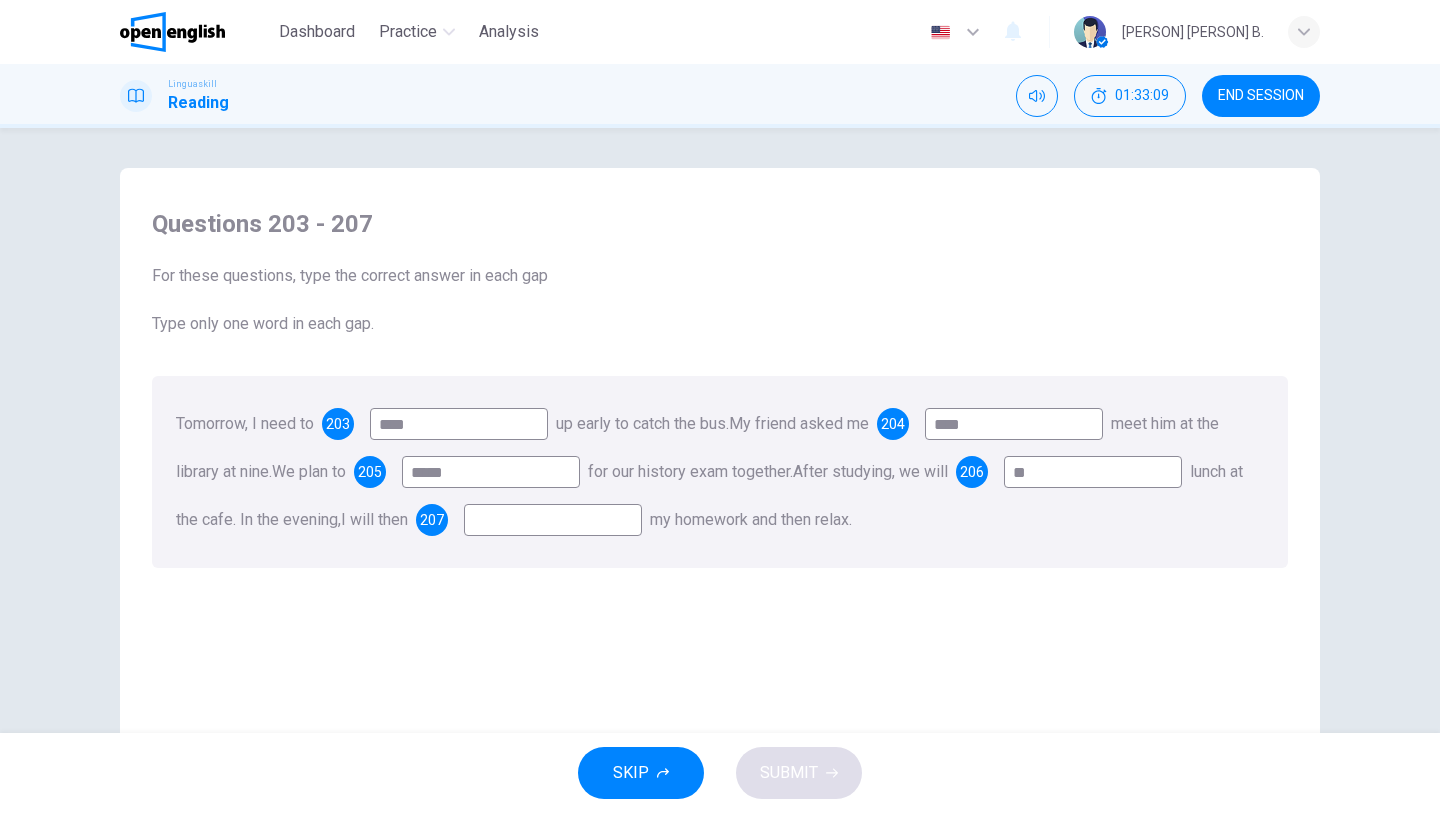 type on "*" 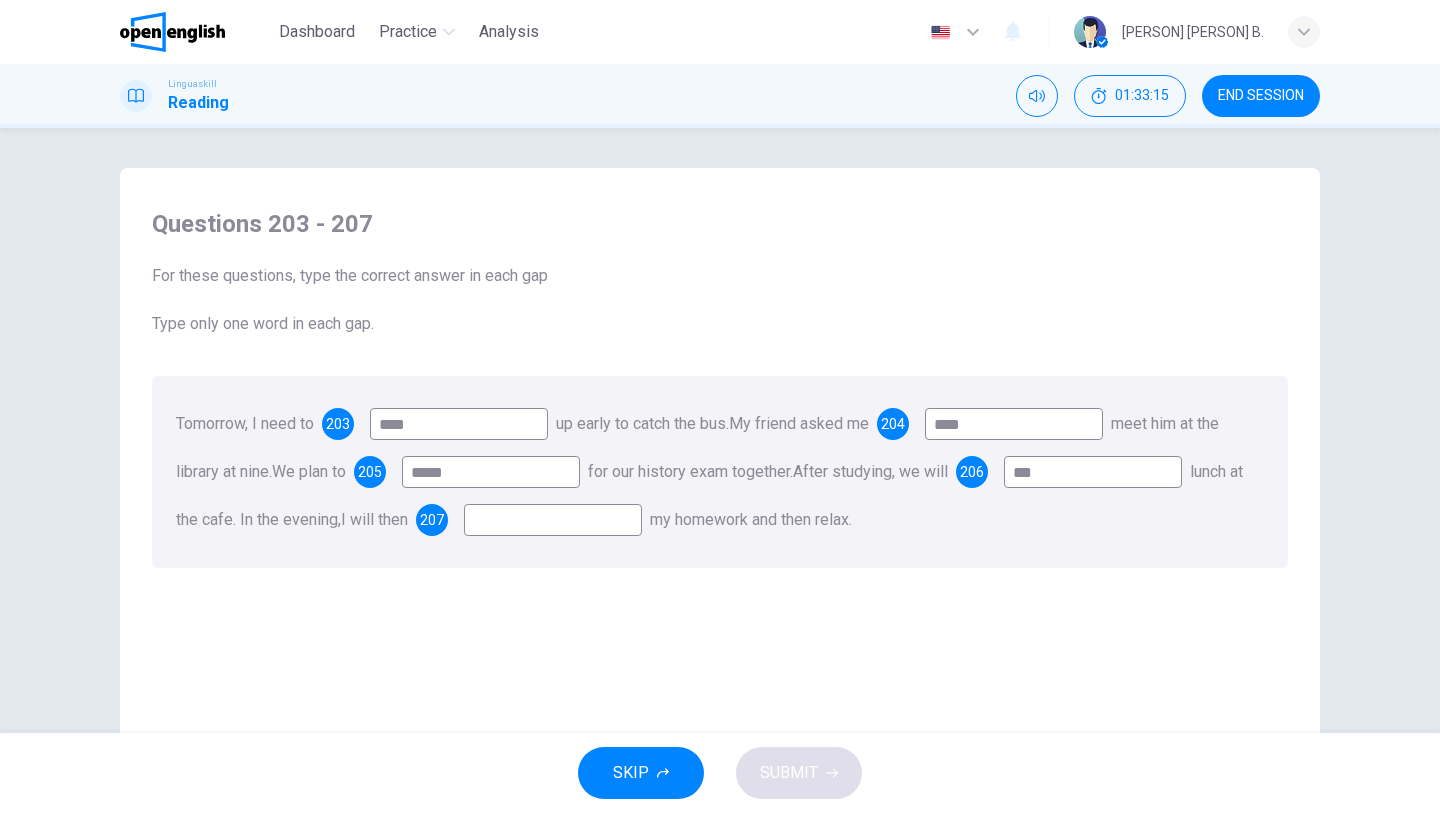 type on "***" 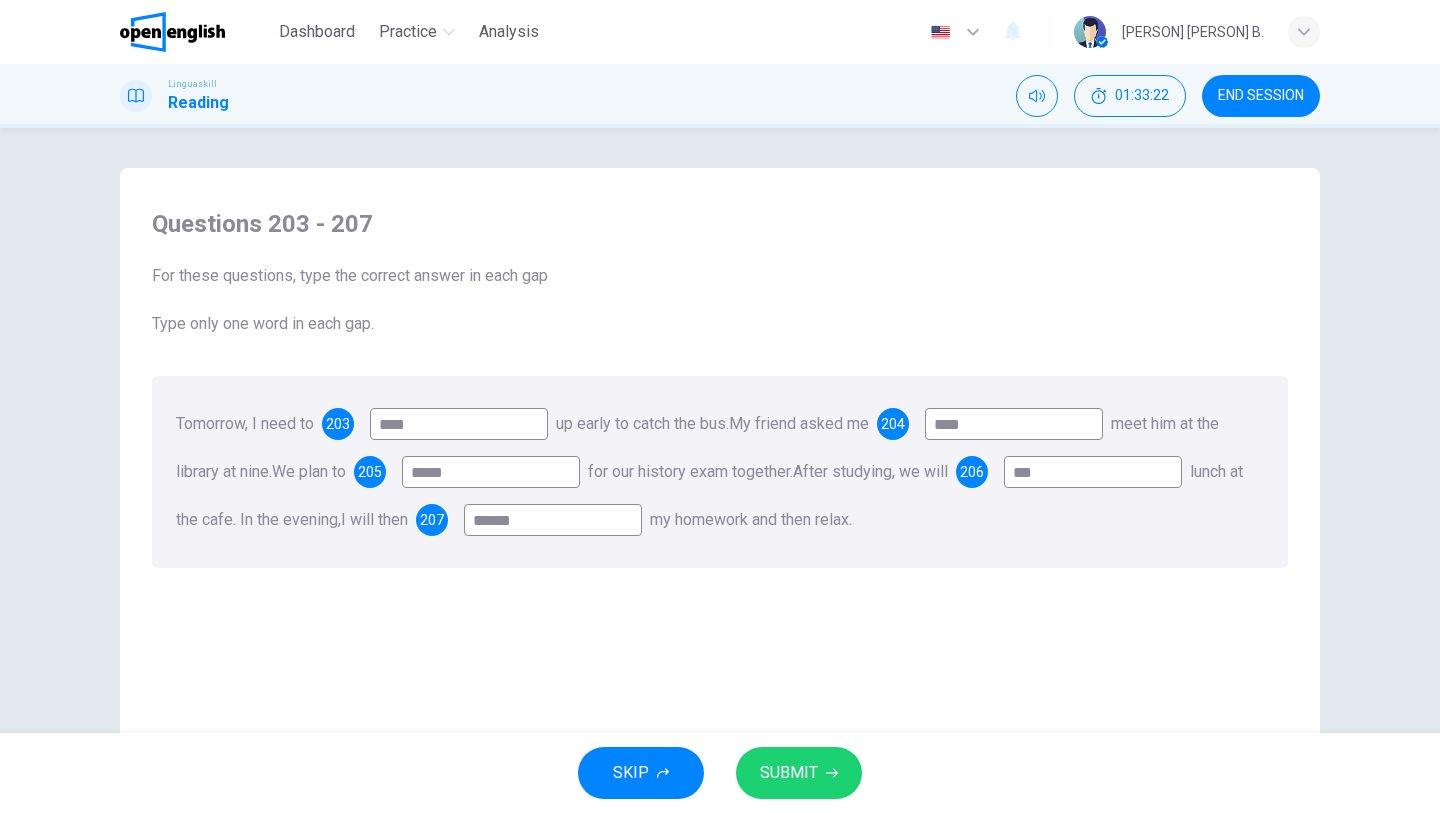 type on "******" 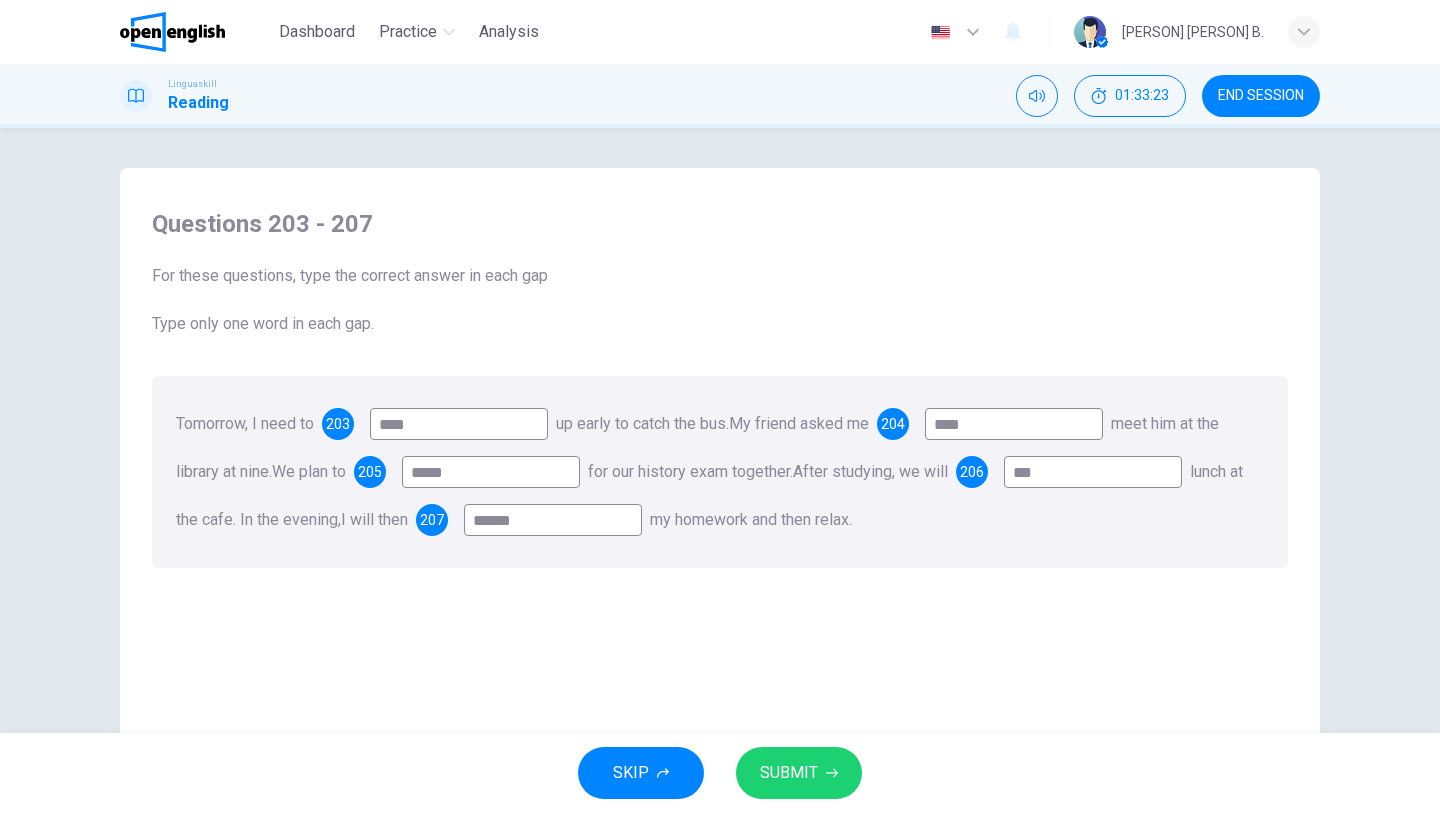 click on "SUBMIT" at bounding box center [789, 773] 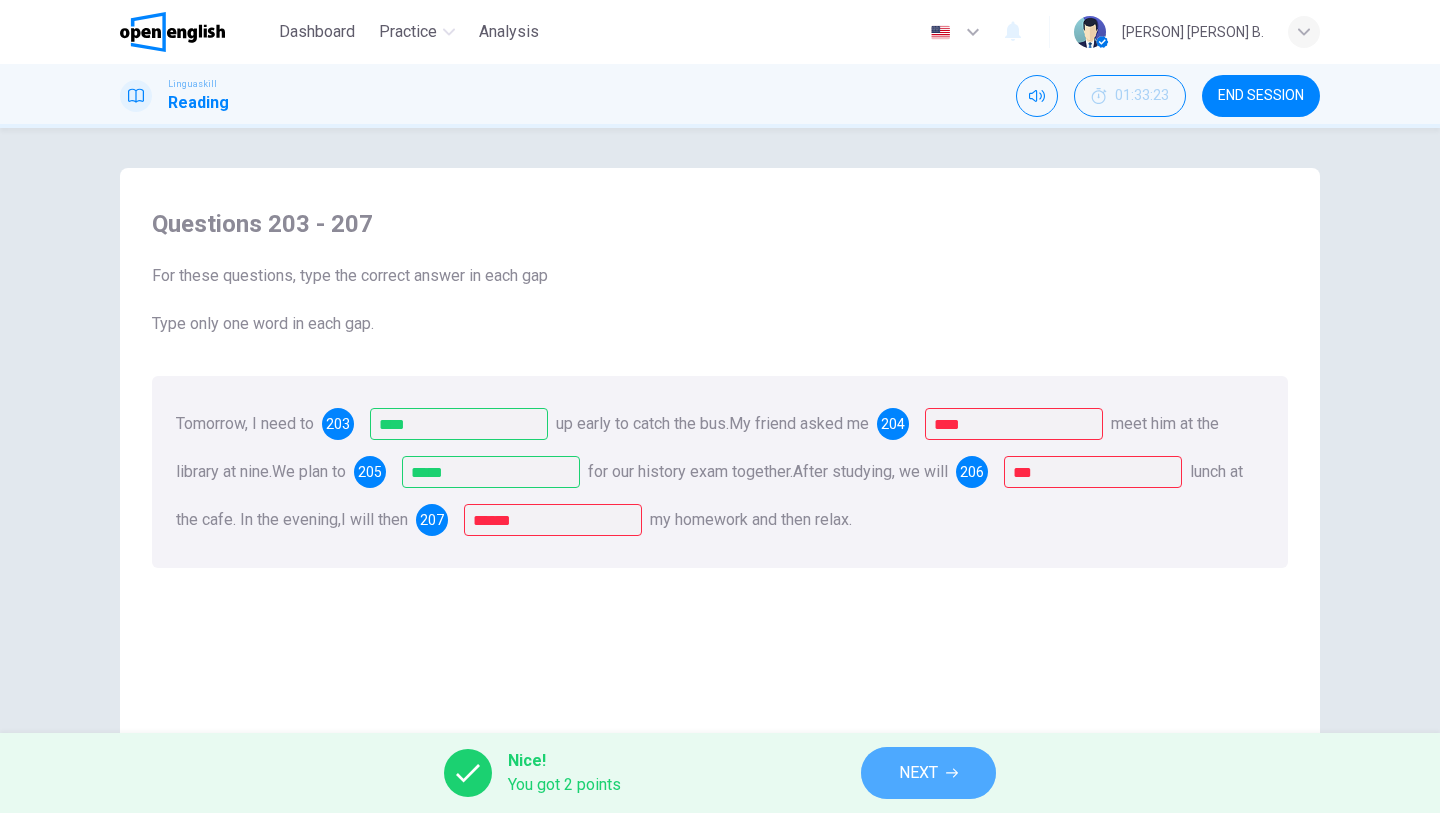 click on "NEXT" at bounding box center [918, 773] 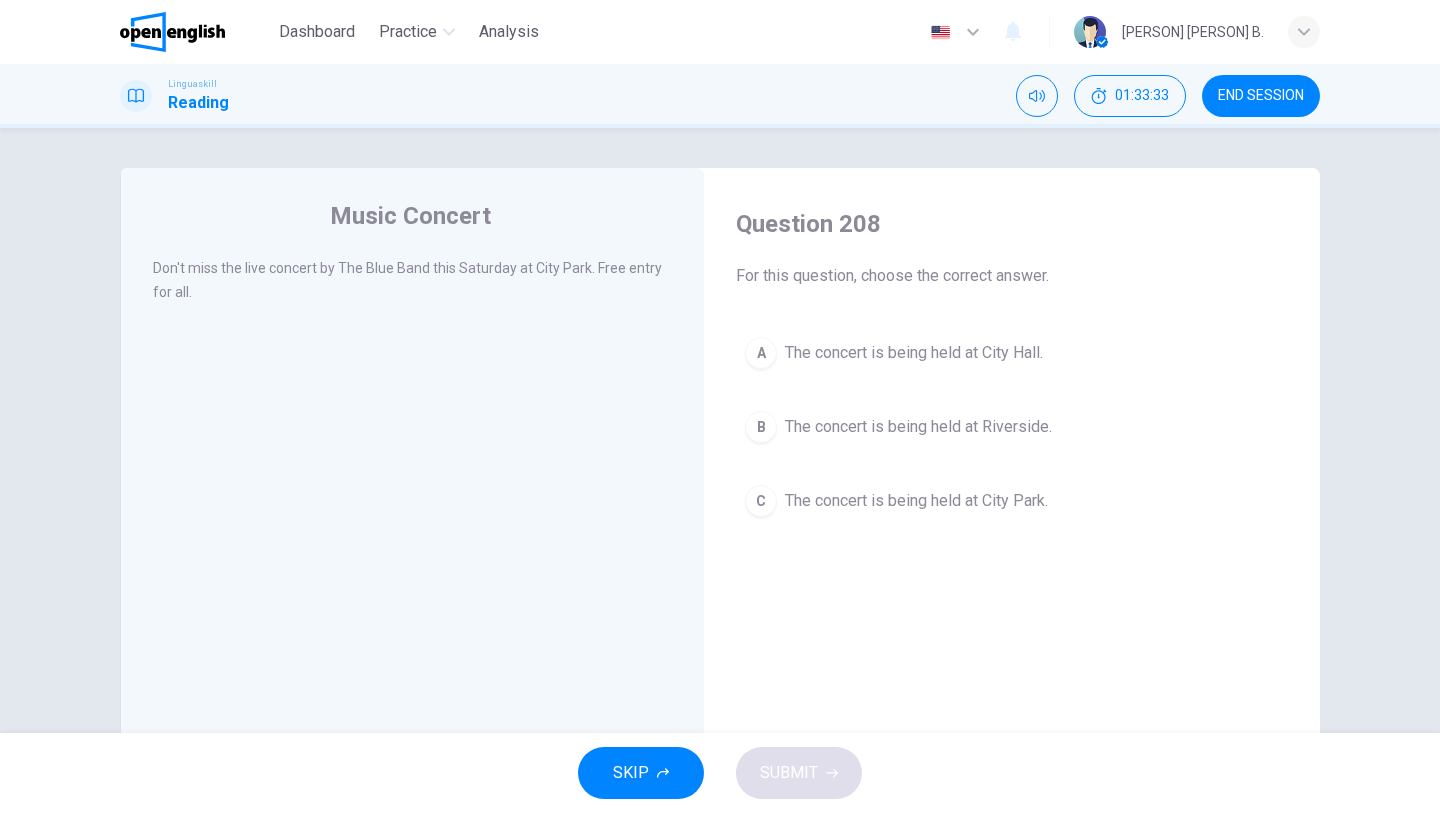 click on "The concert is being held at City Park." at bounding box center (916, 501) 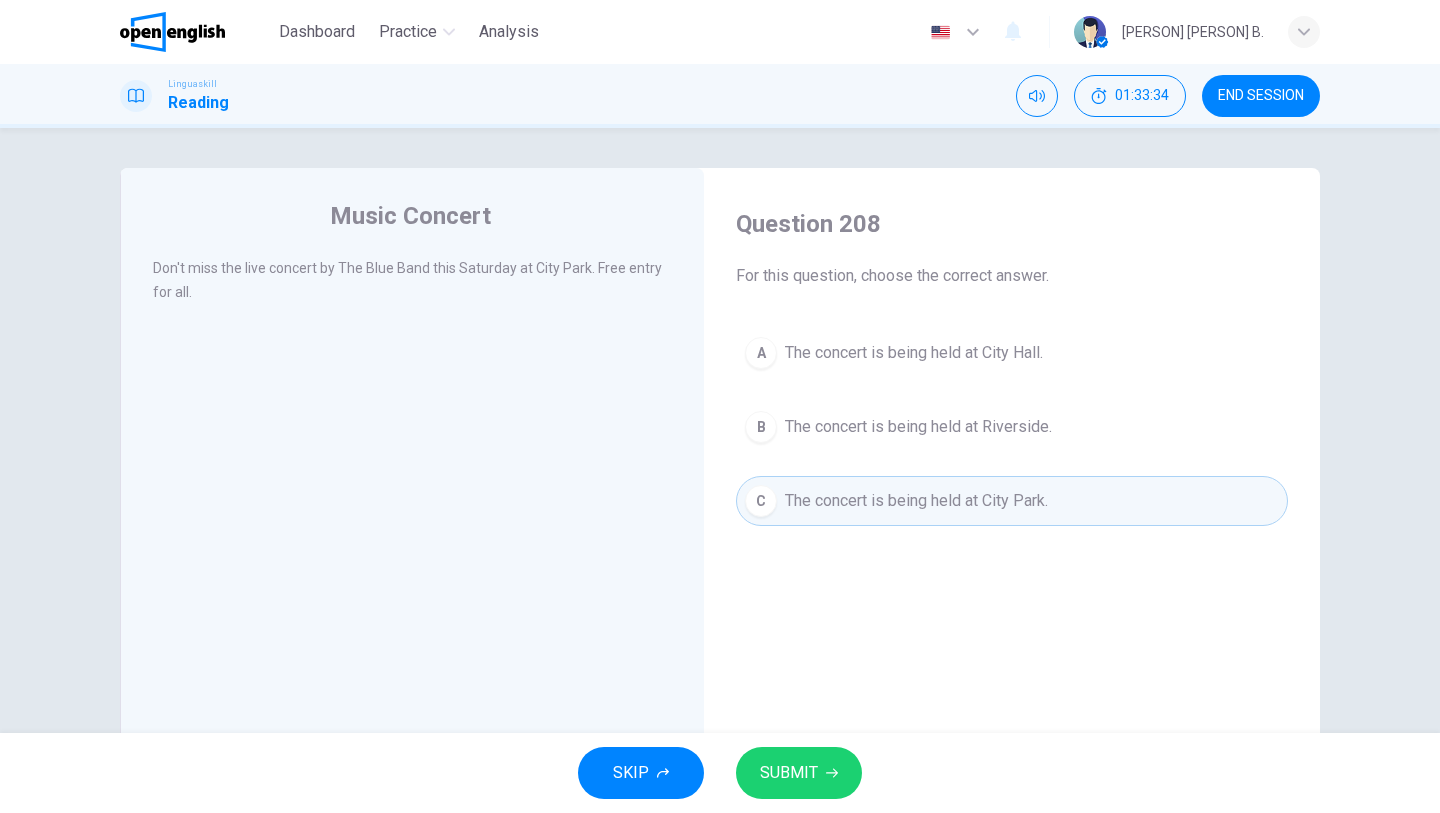 click on "SUBMIT" at bounding box center (789, 773) 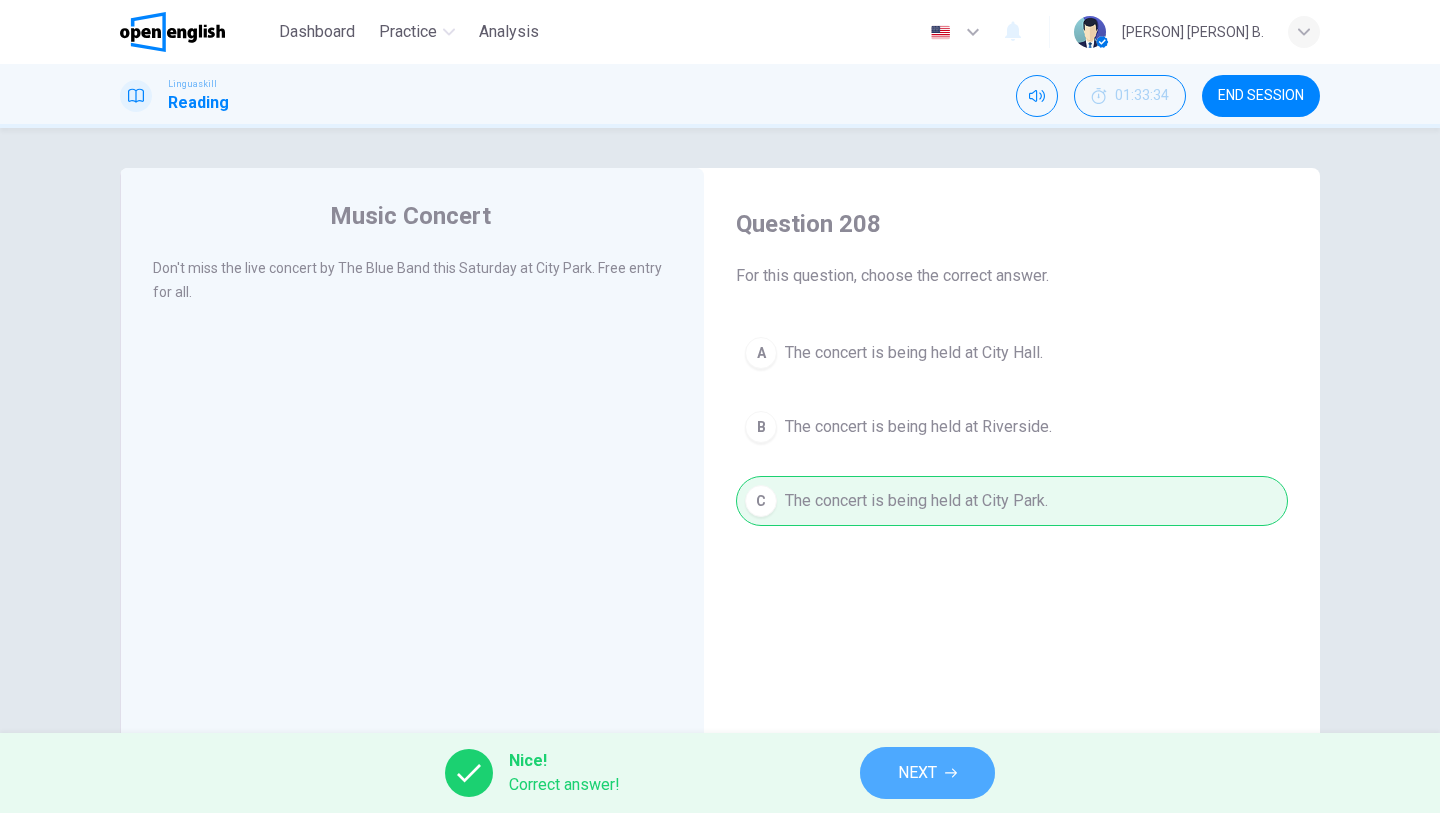 click on "NEXT" at bounding box center (917, 773) 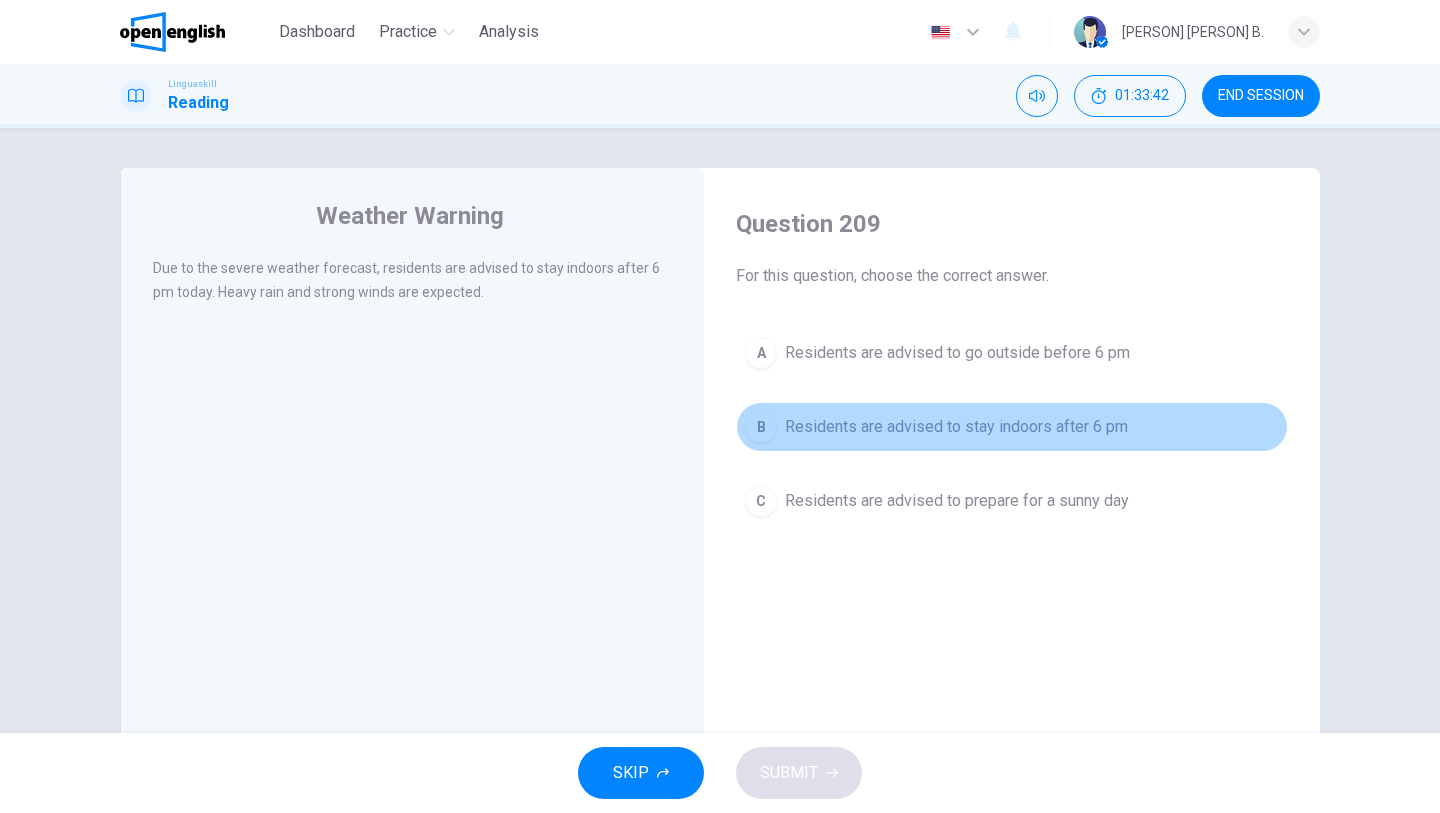 click on "B Residents are advised to stay indoors after 6 pm" at bounding box center (1012, 427) 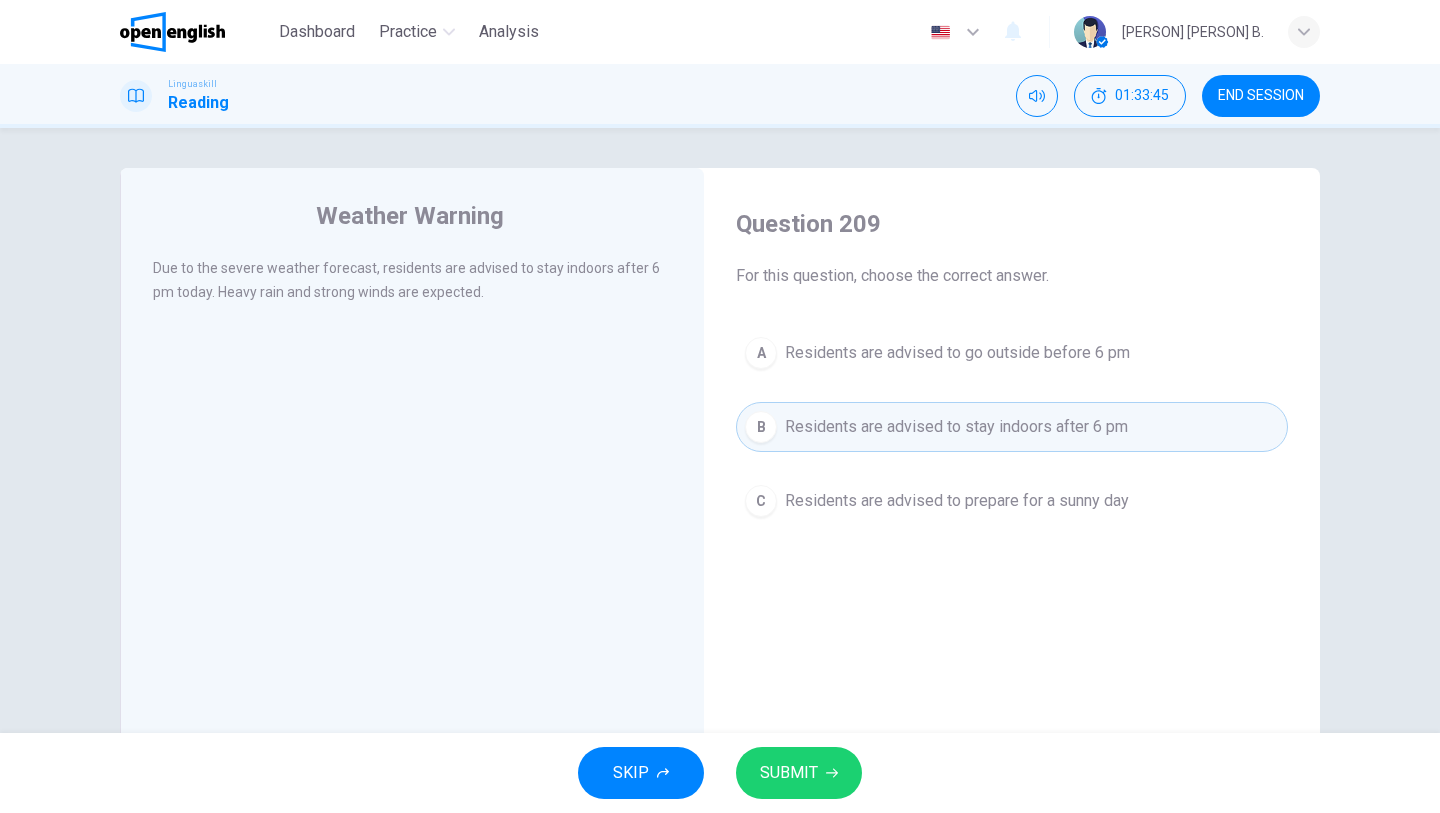 click on "SUBMIT" at bounding box center (789, 773) 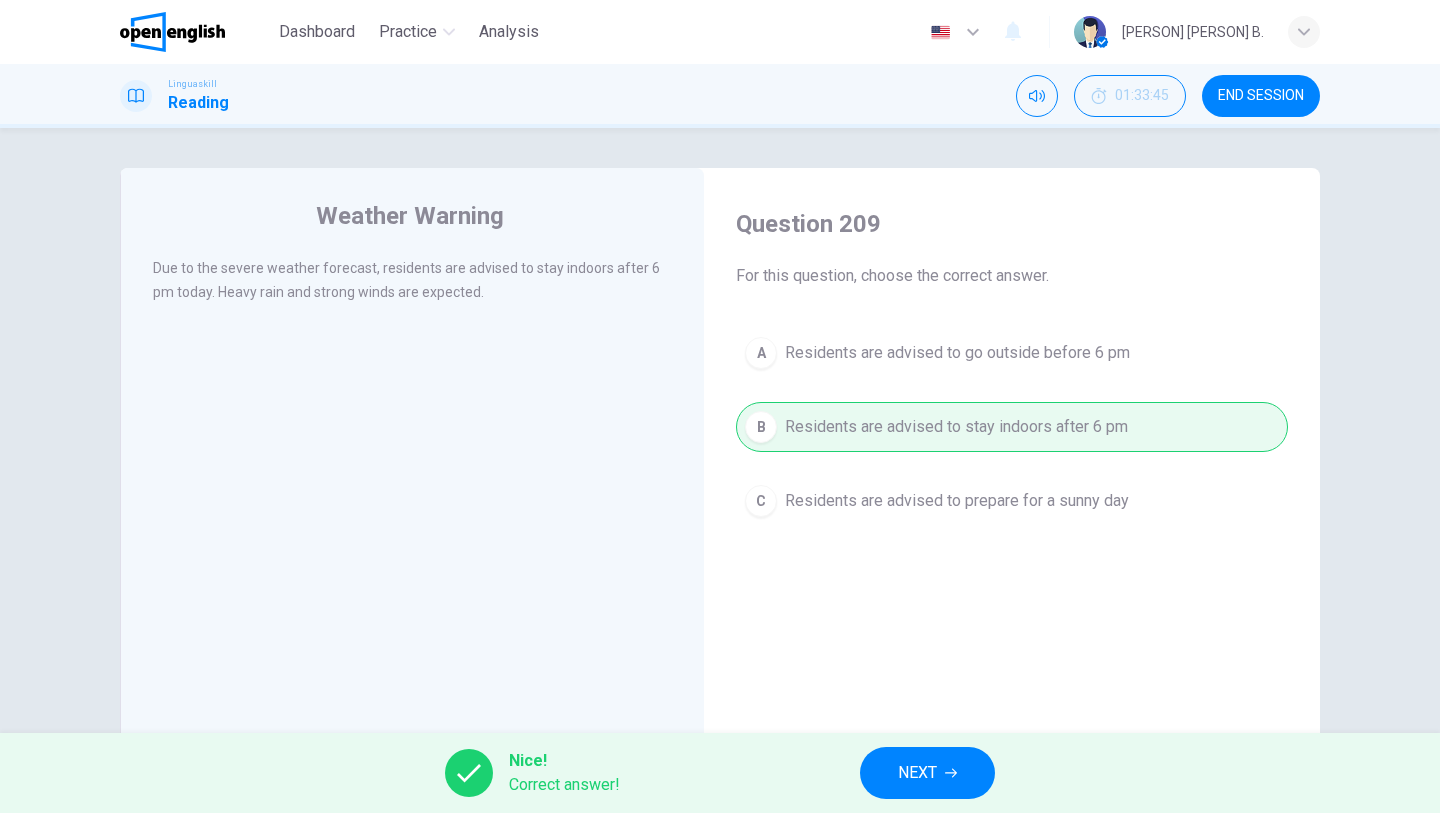 click on "NEXT" at bounding box center (927, 773) 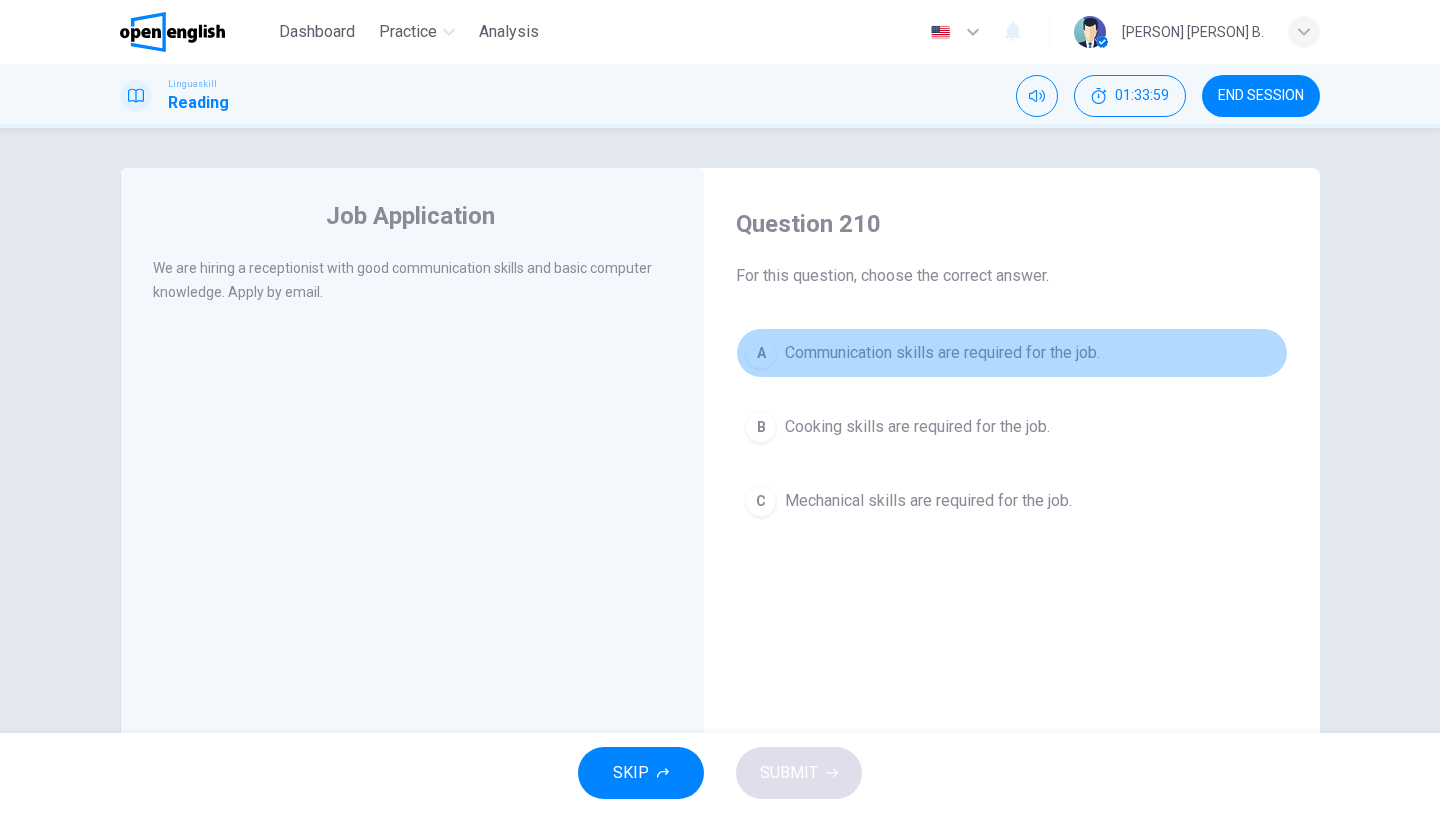 click on "Communication skills are required for the job." at bounding box center [942, 353] 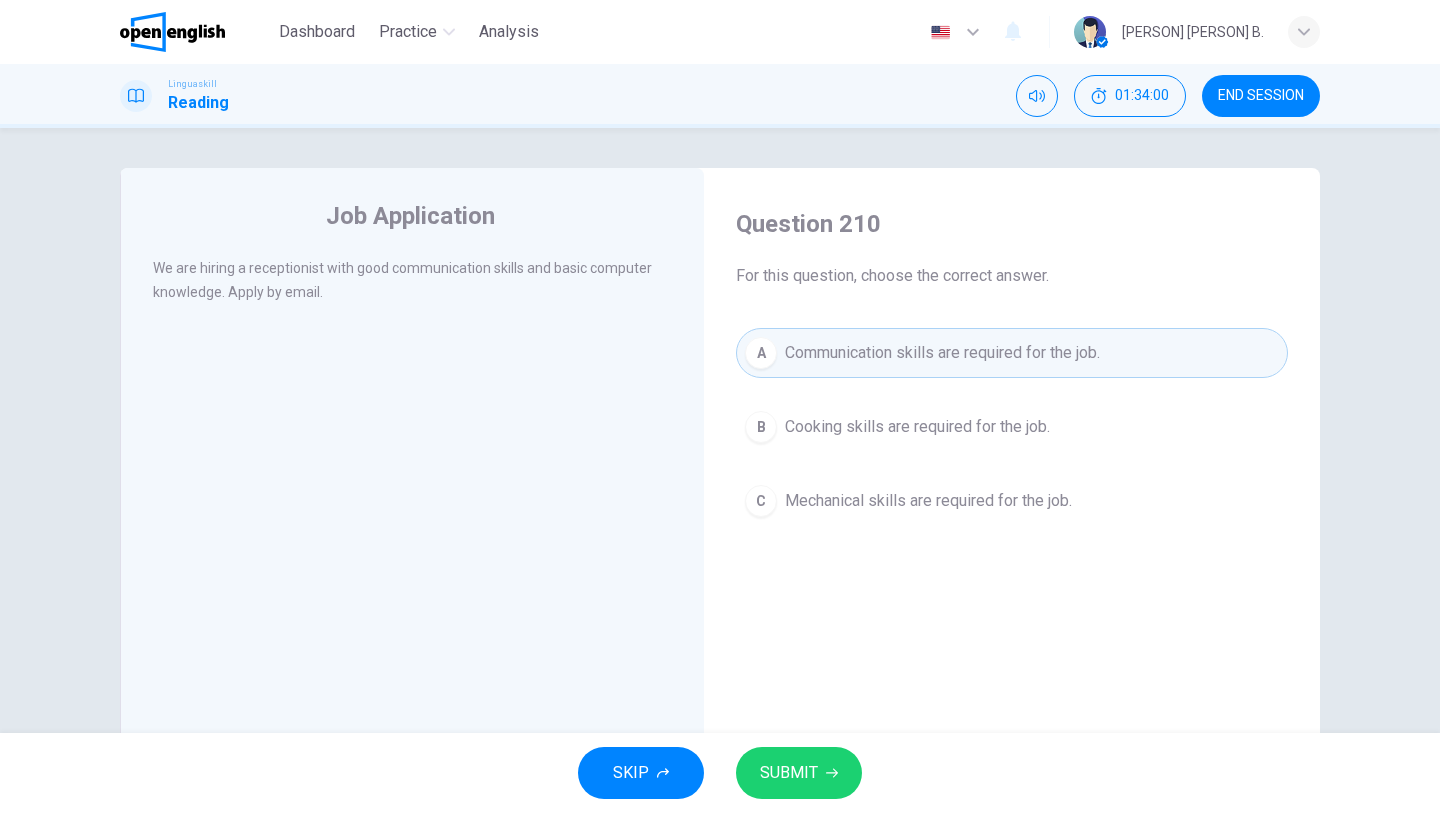 click on "SUBMIT" at bounding box center [799, 773] 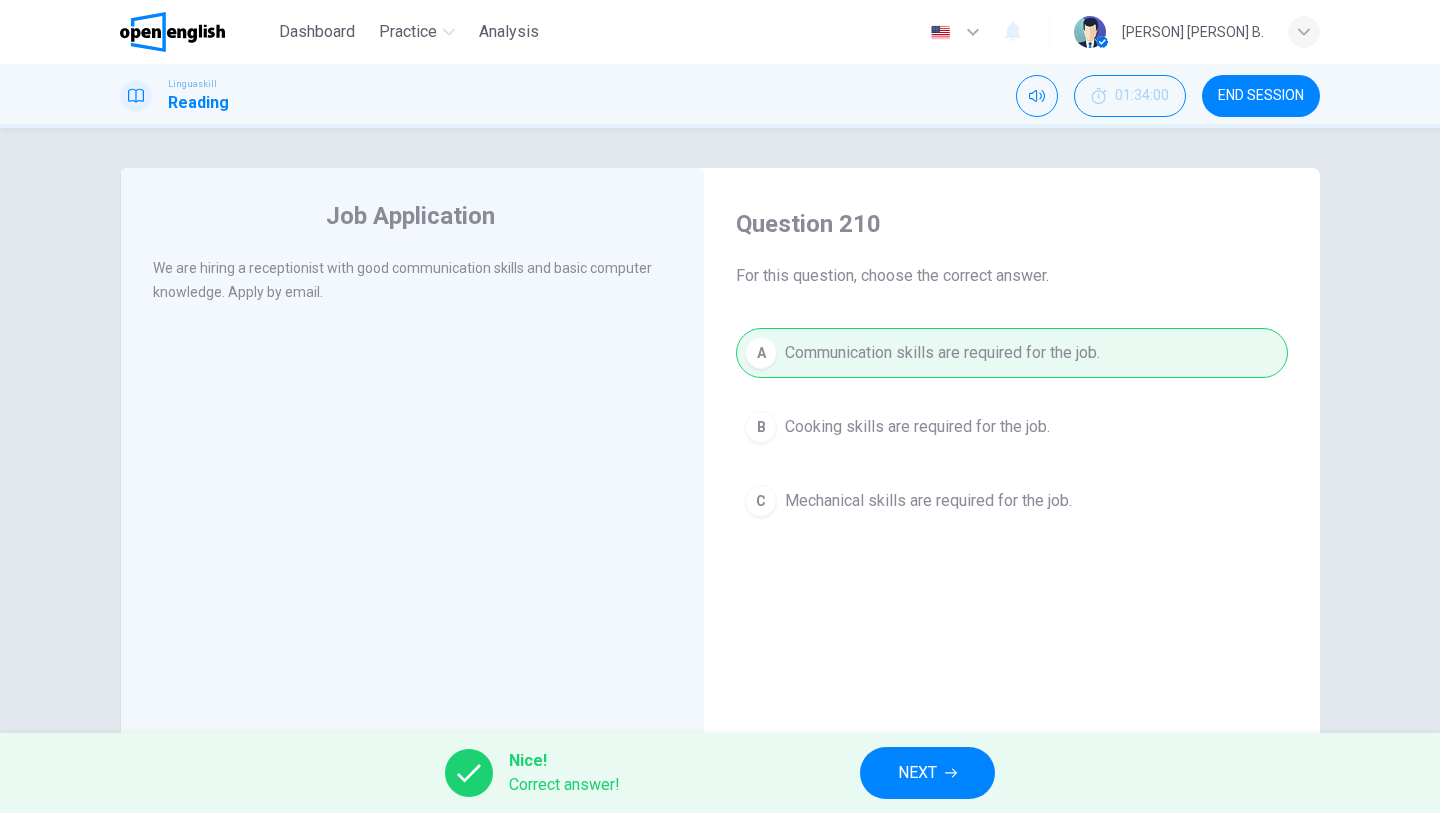 click on "NEXT" at bounding box center [917, 773] 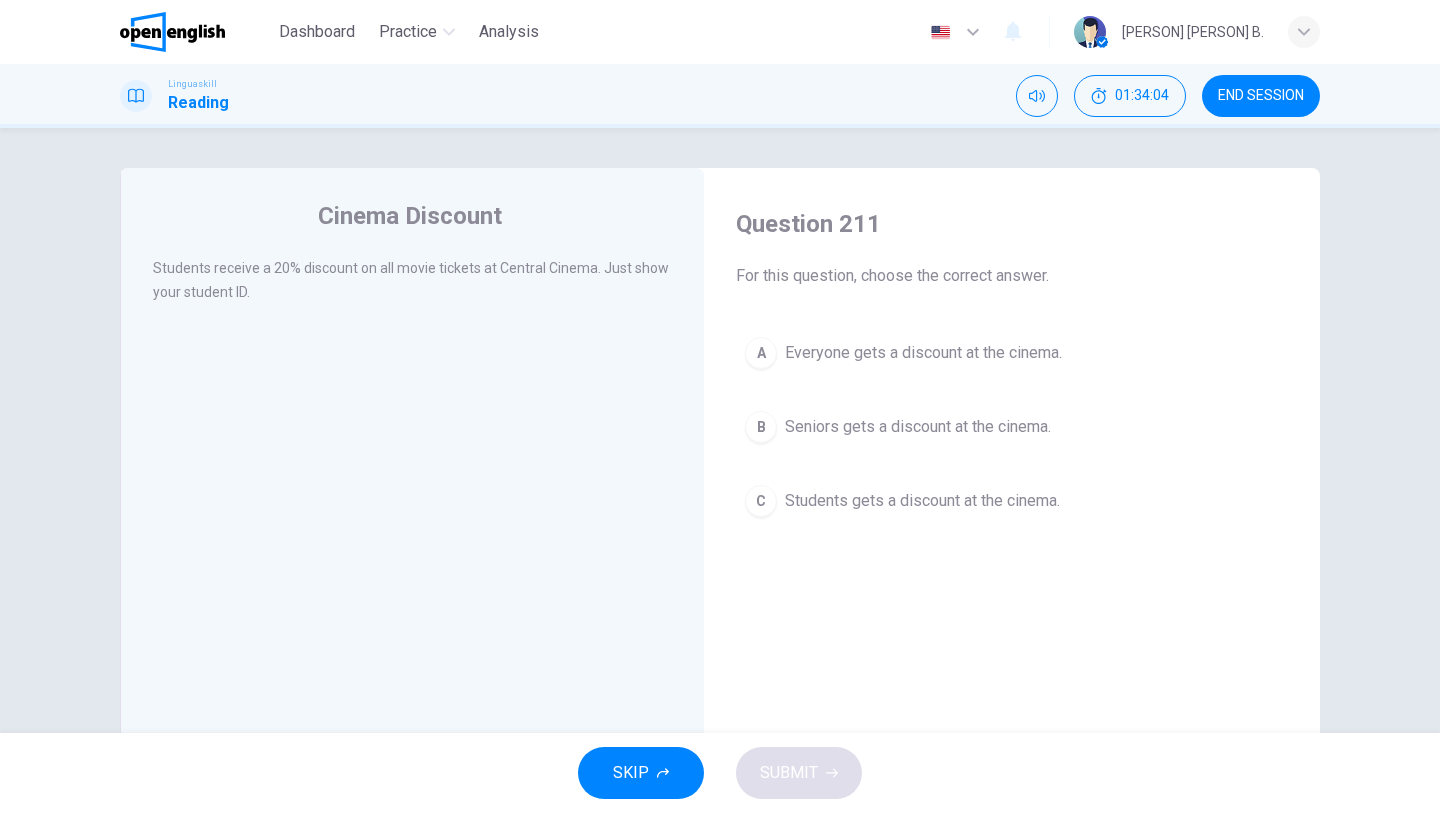 click on "Students gets a discount at the cinema." at bounding box center [922, 501] 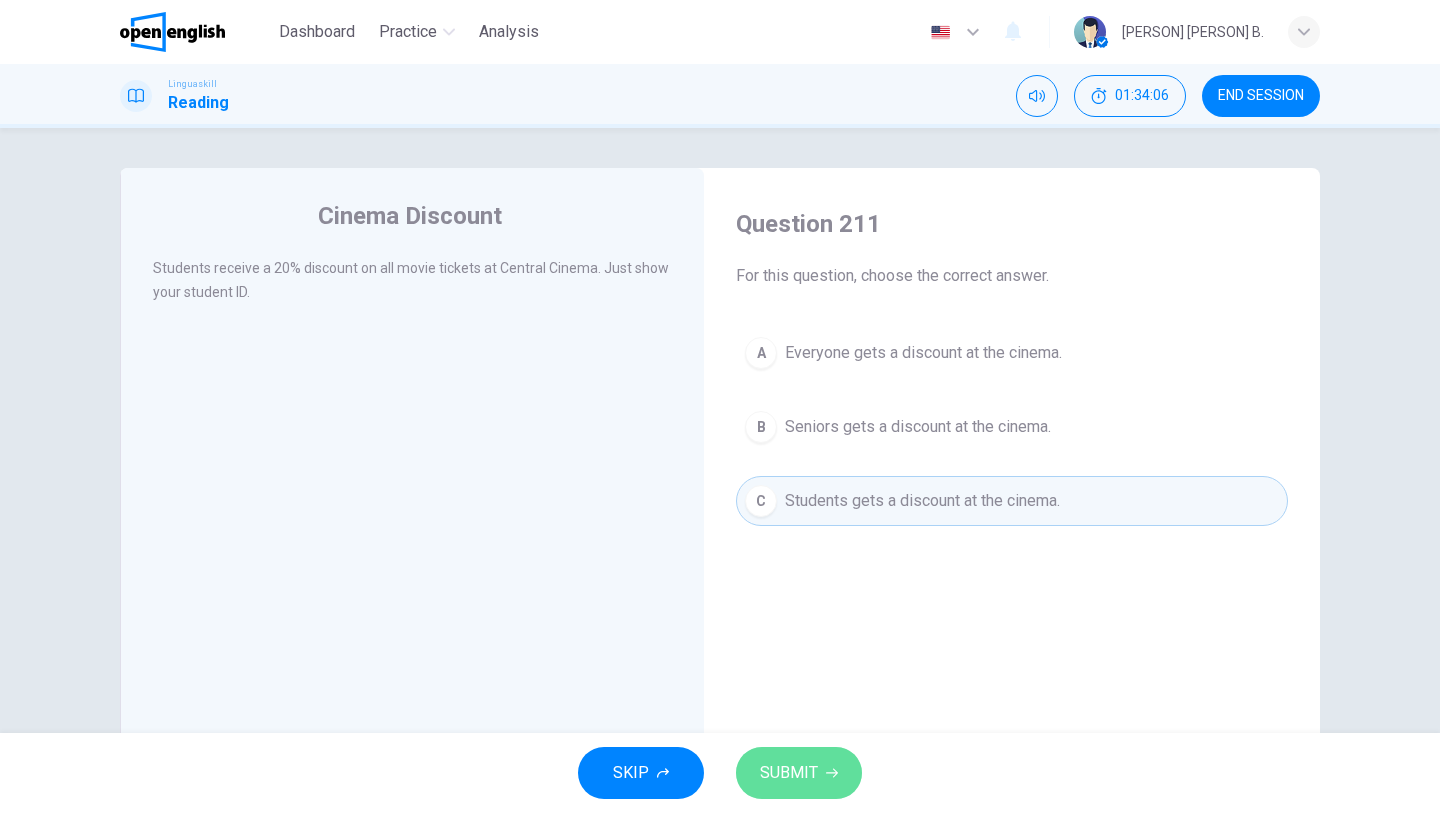 click on "SUBMIT" at bounding box center (789, 773) 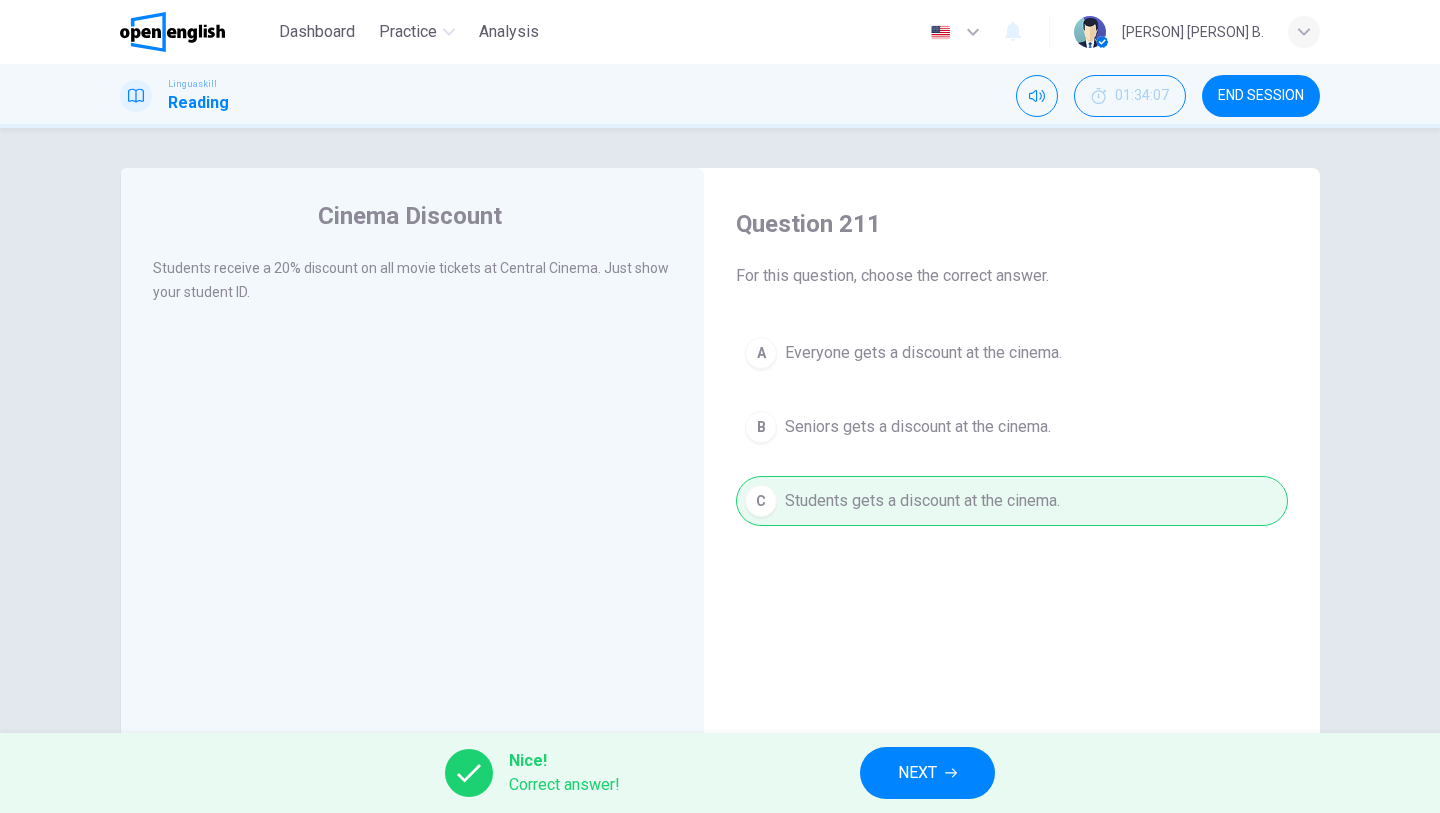 click on "NEXT" at bounding box center (917, 773) 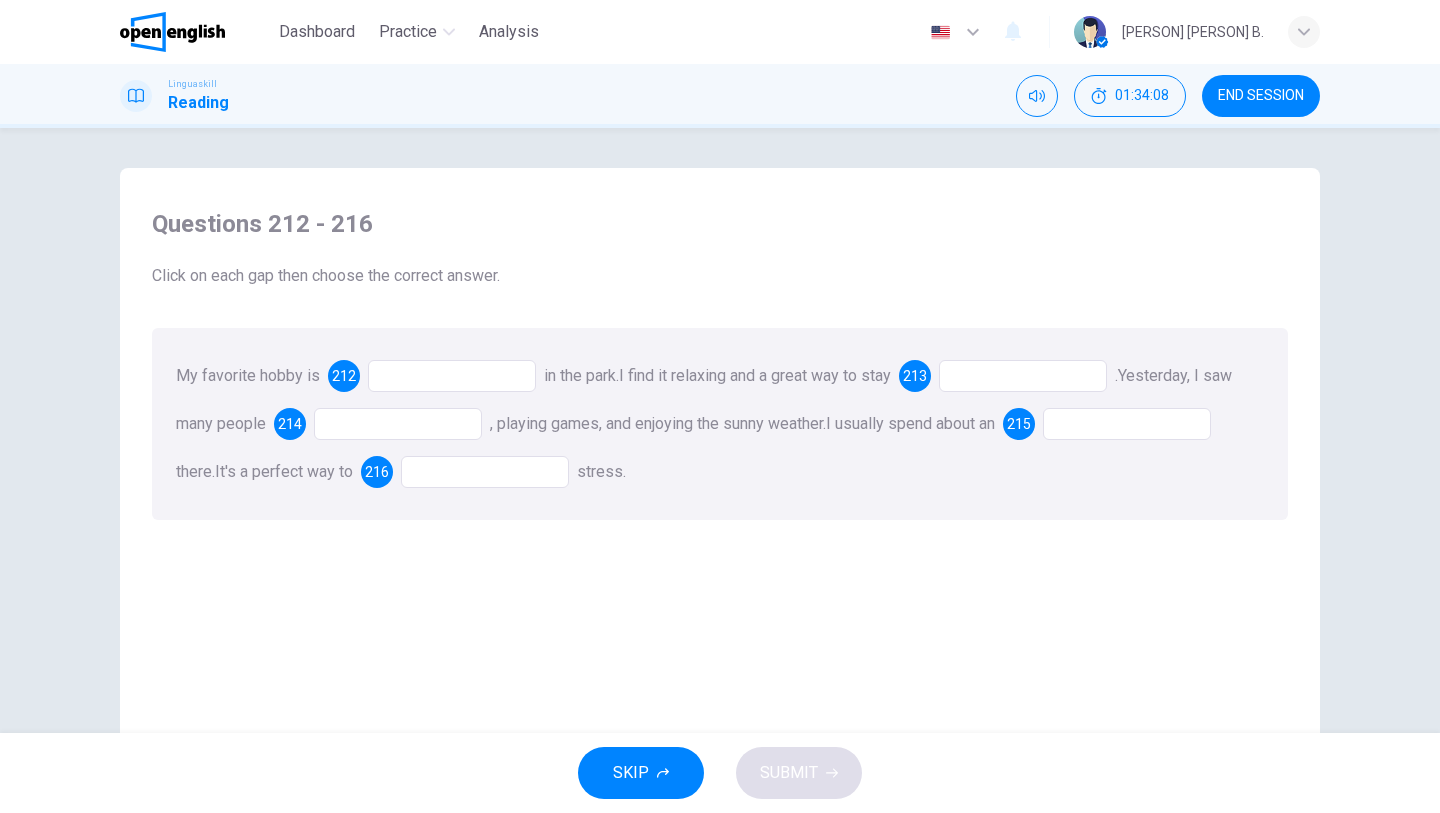 click at bounding box center [452, 376] 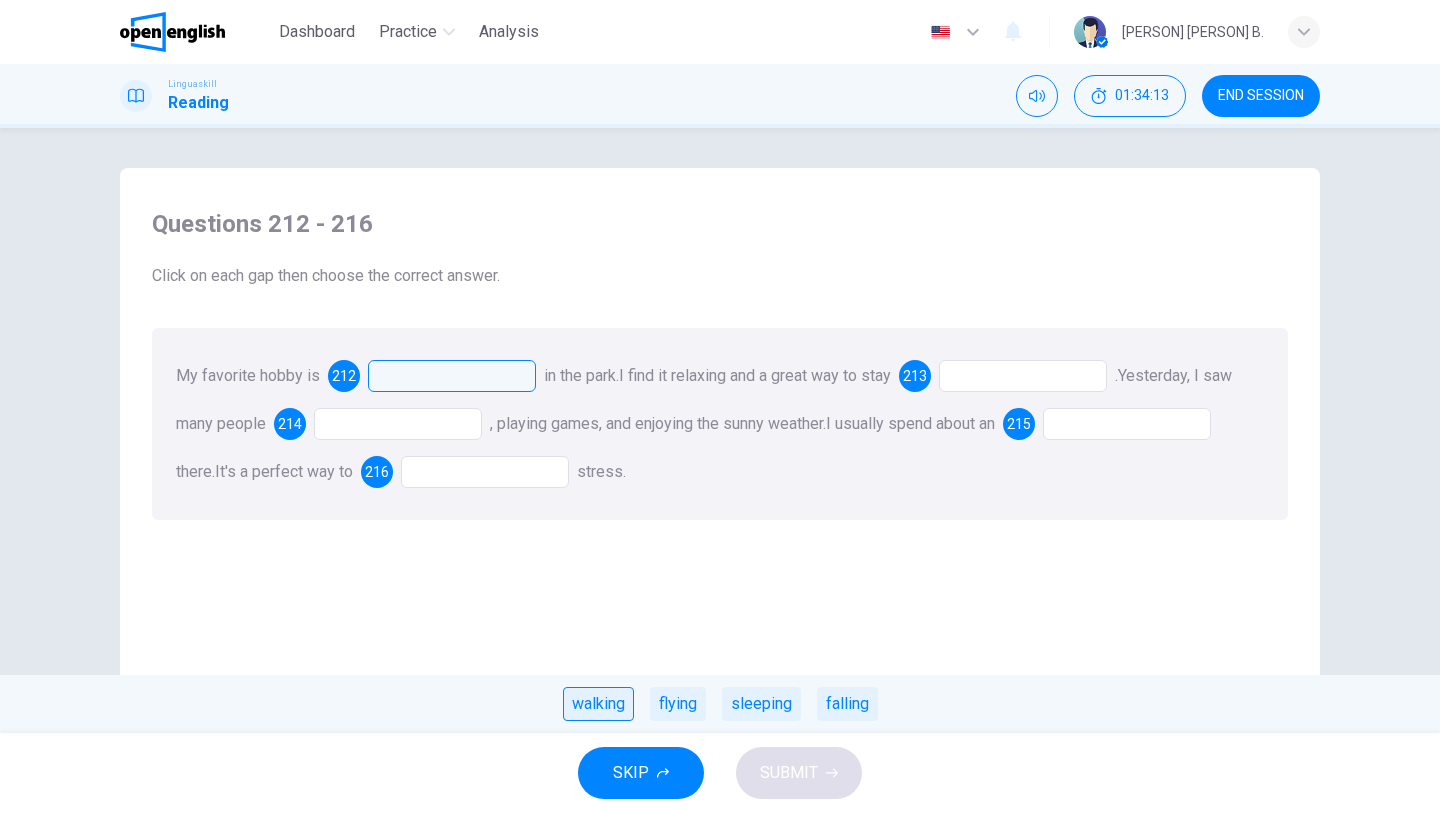 click on "walking" at bounding box center (598, 704) 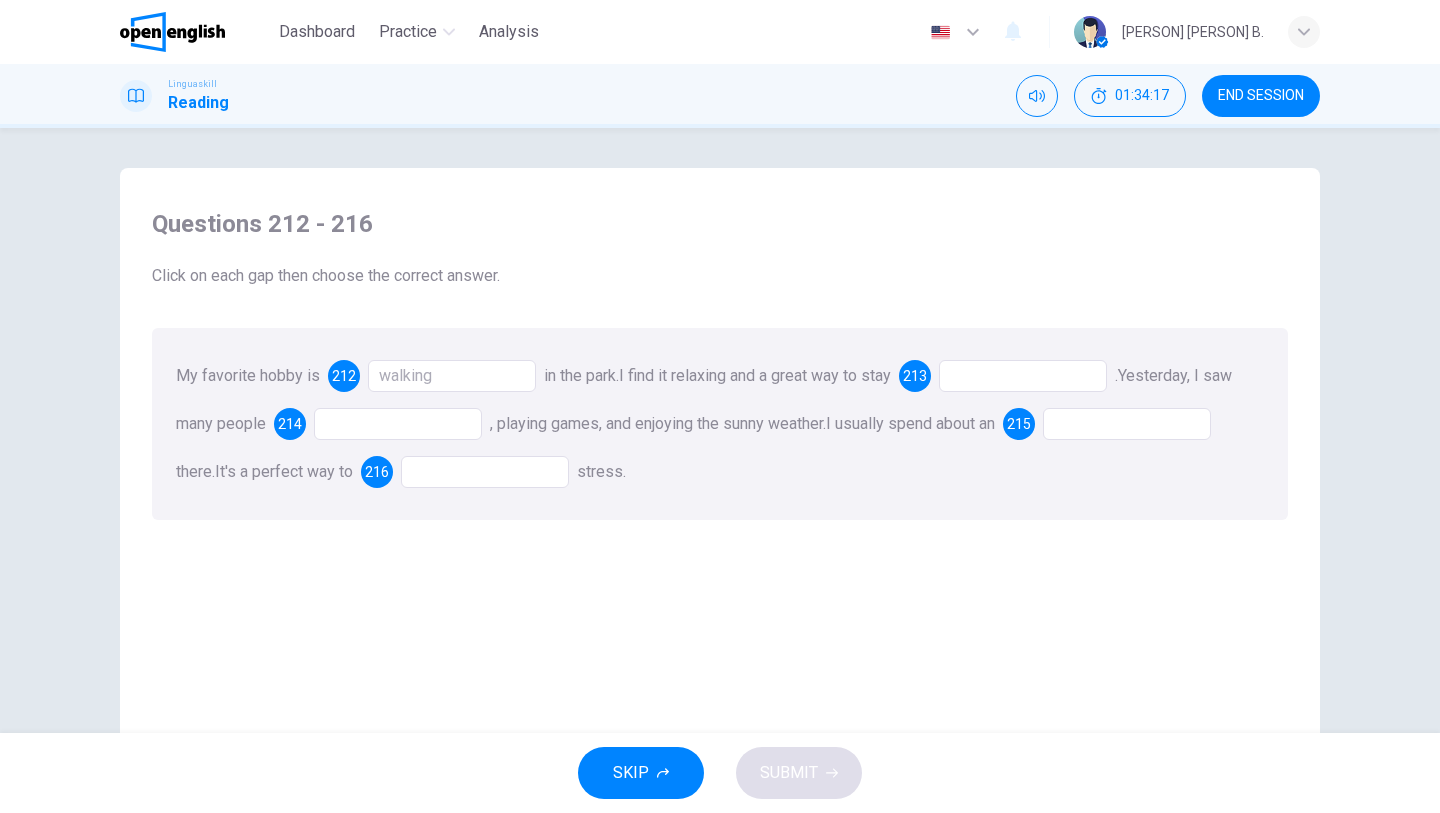 click at bounding box center [1023, 376] 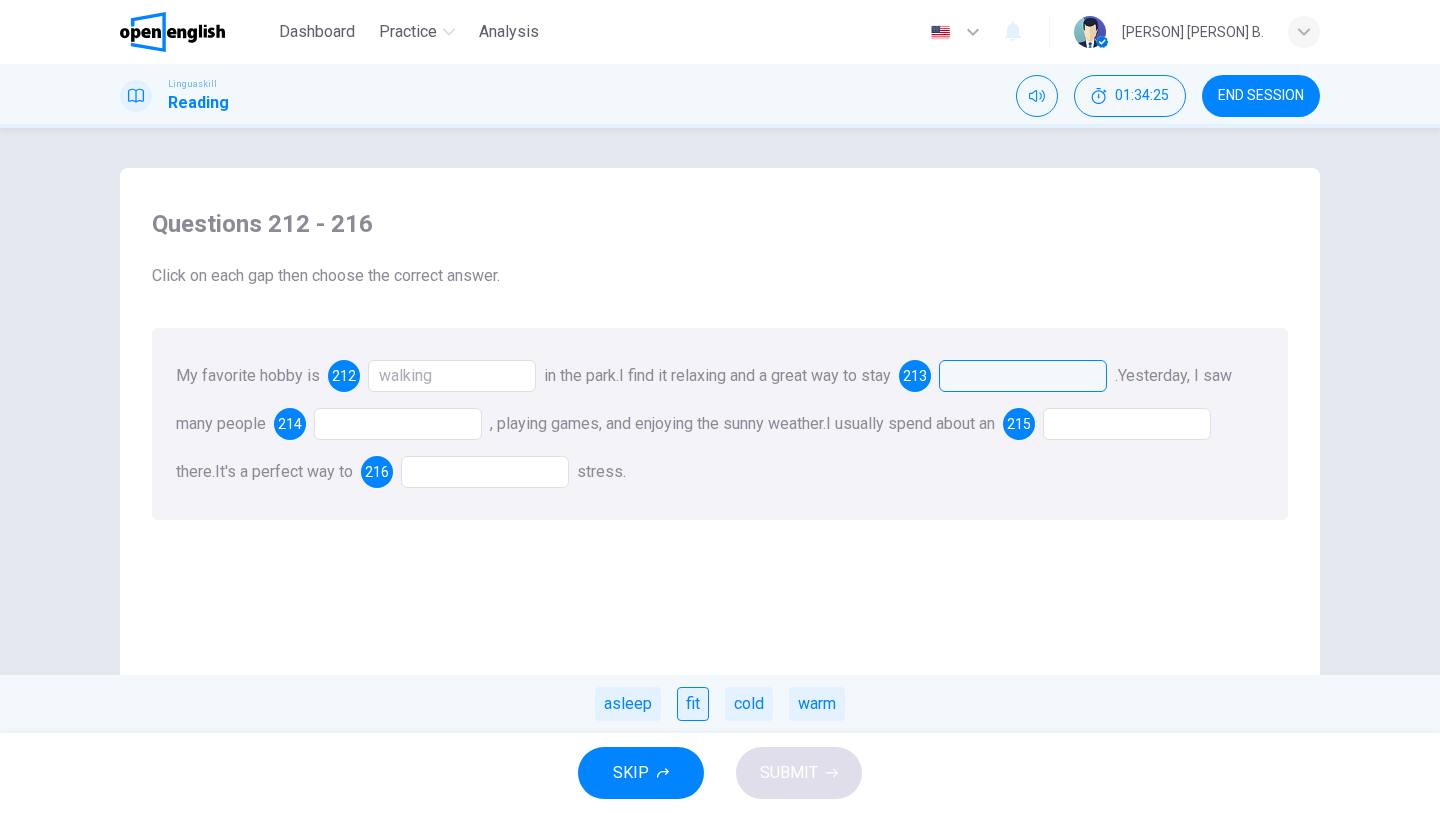 click on "fit" at bounding box center [693, 704] 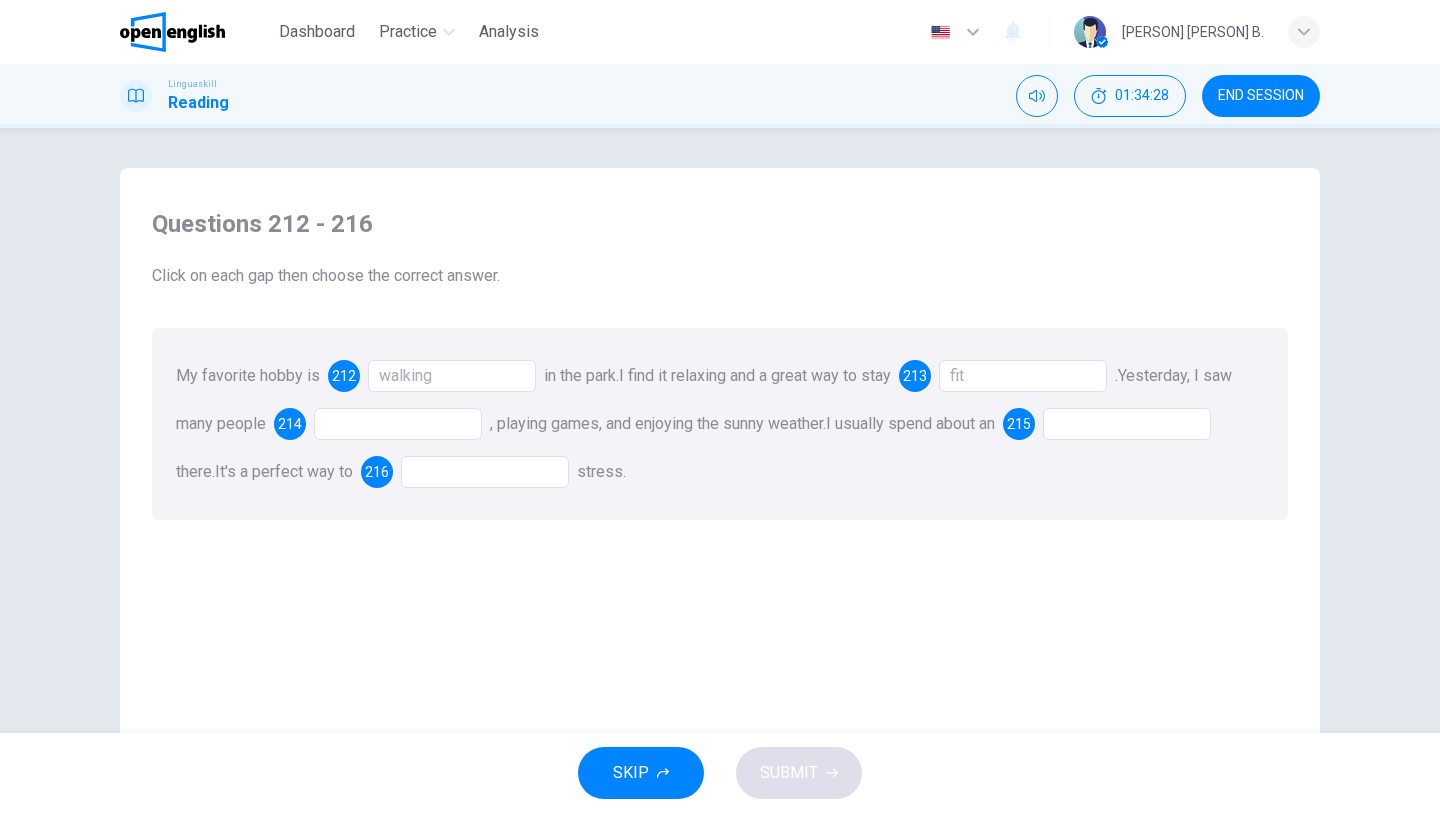 click at bounding box center [398, 424] 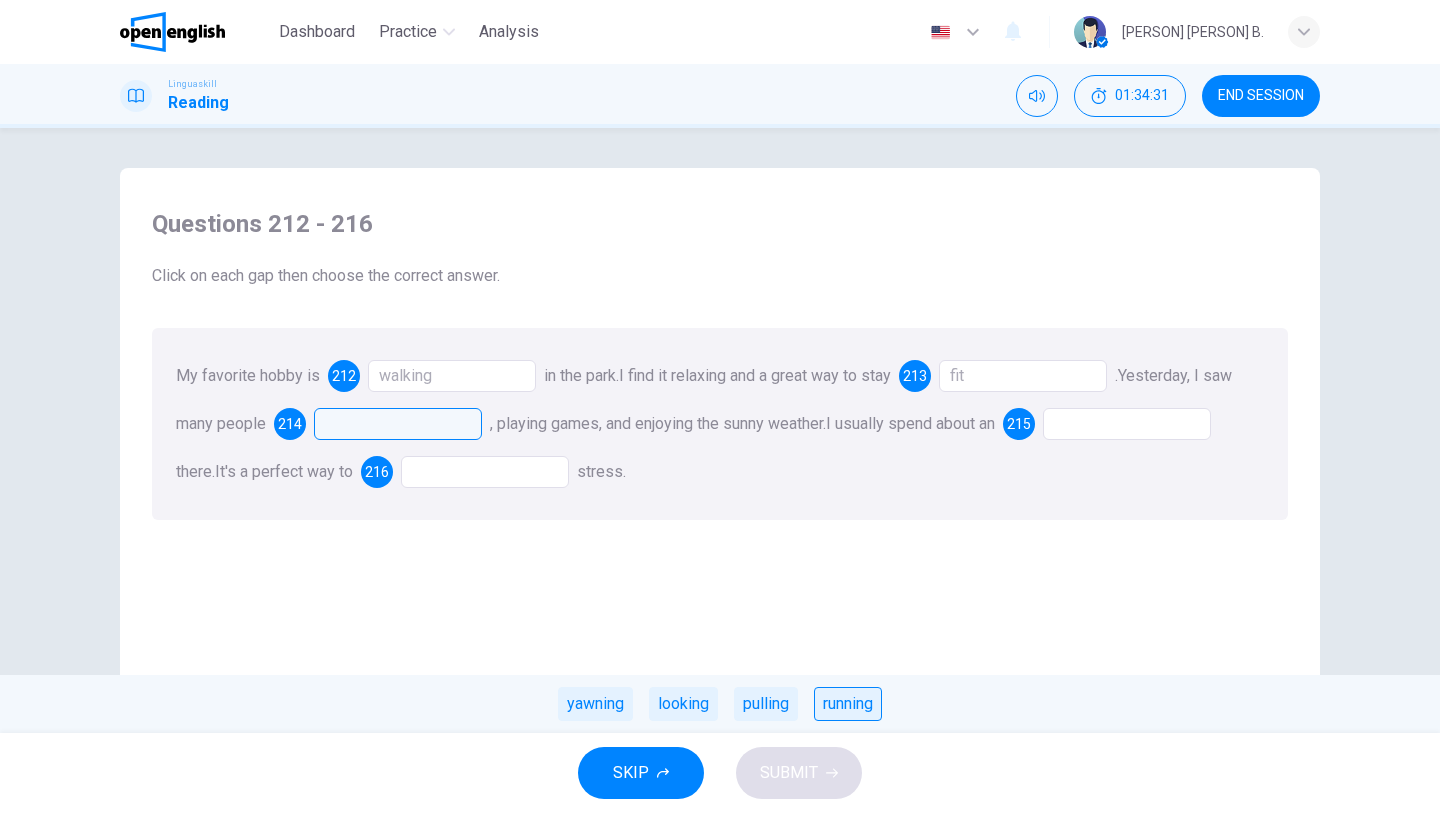 click on "running" at bounding box center [848, 704] 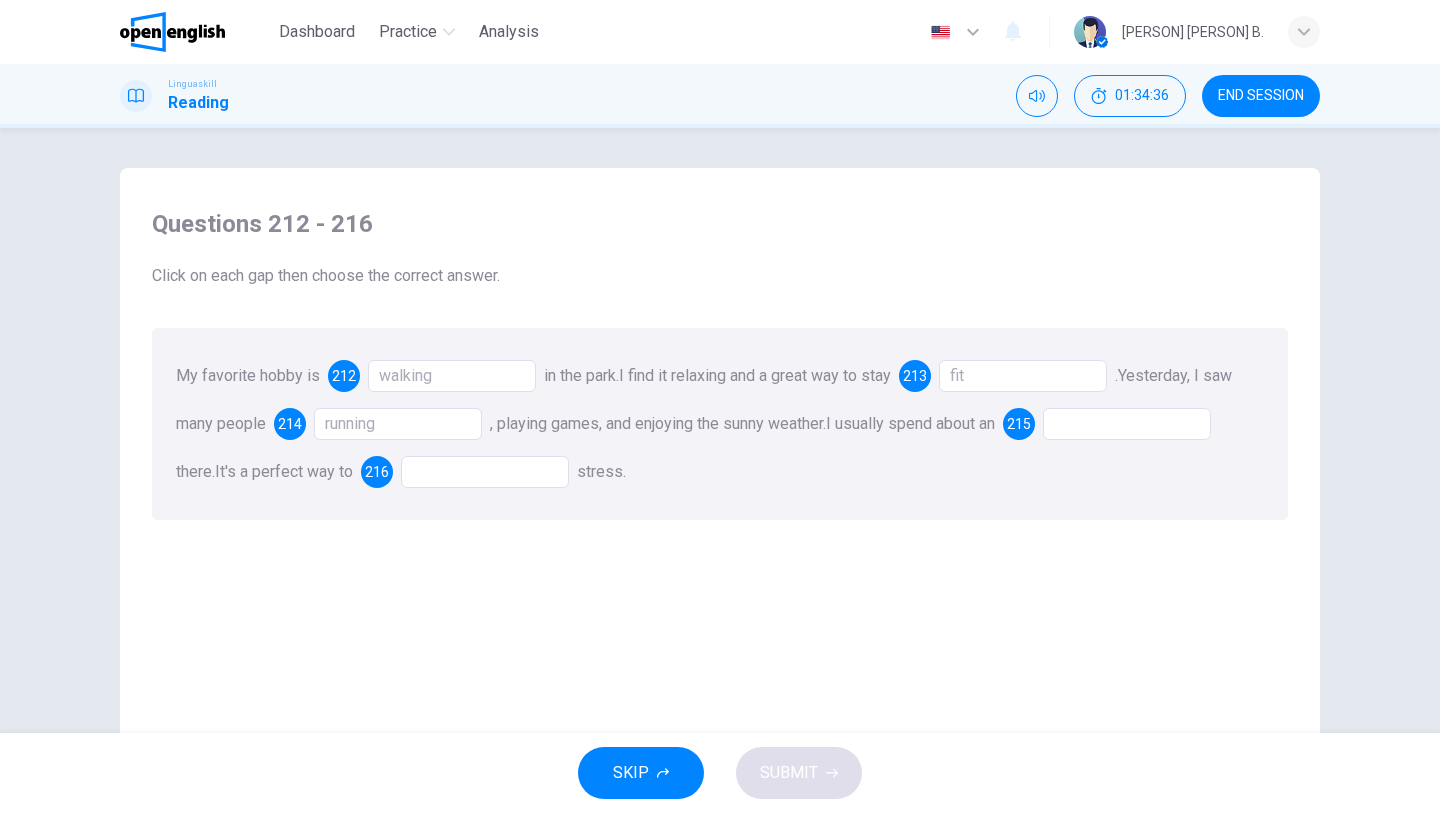 click at bounding box center (1127, 424) 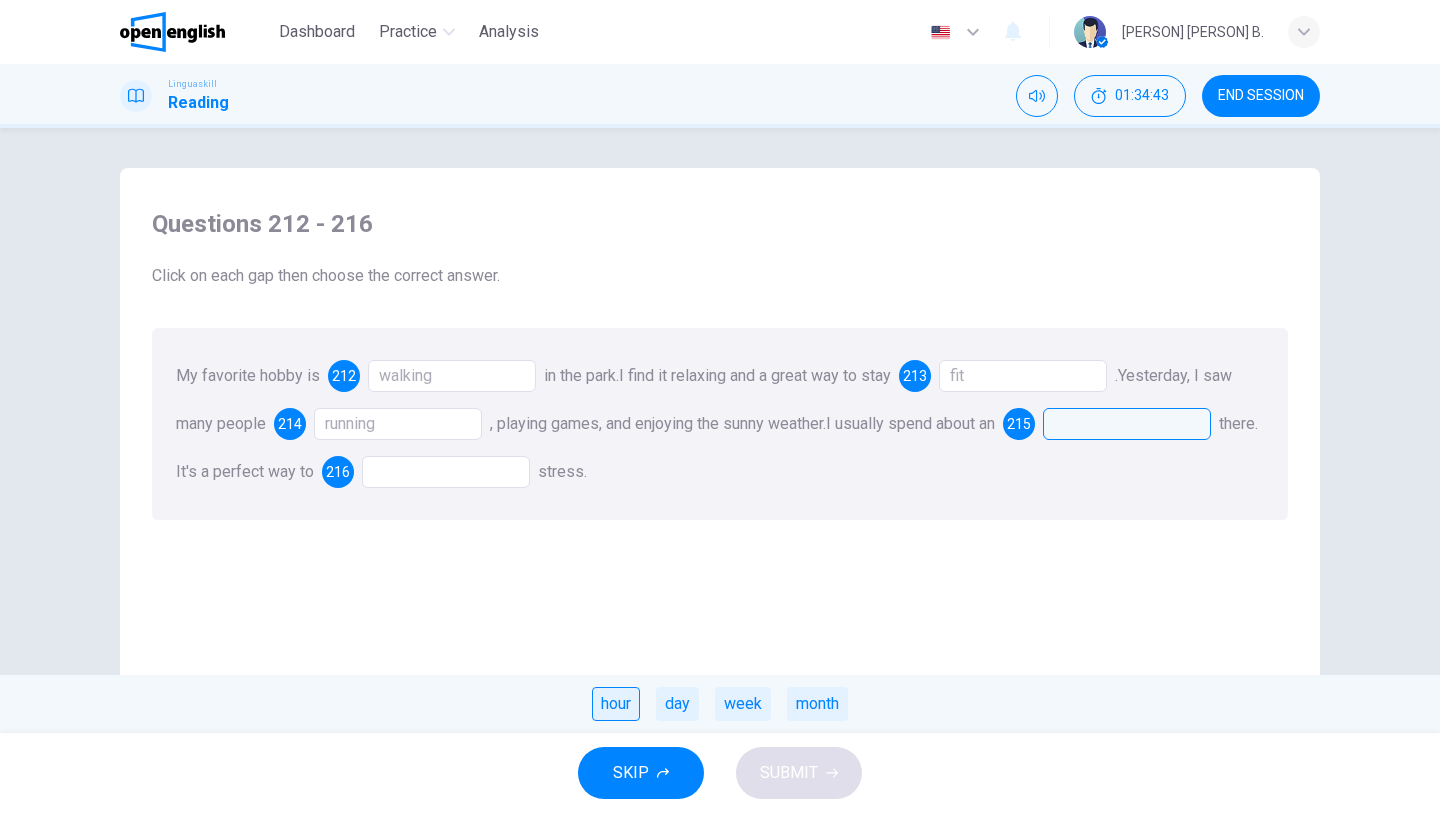 click on "hour" at bounding box center [616, 704] 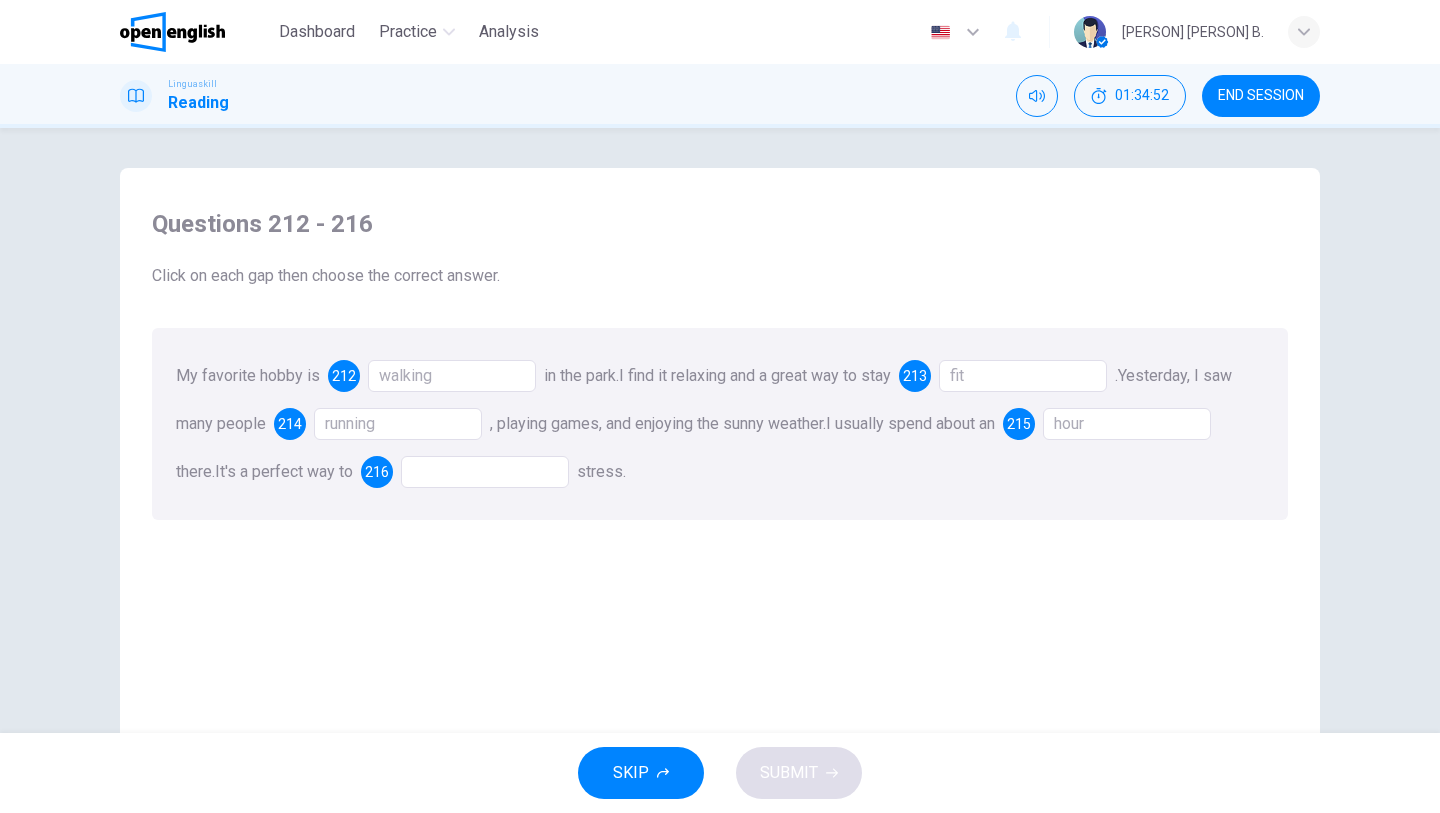 click on "hour" at bounding box center [1127, 424] 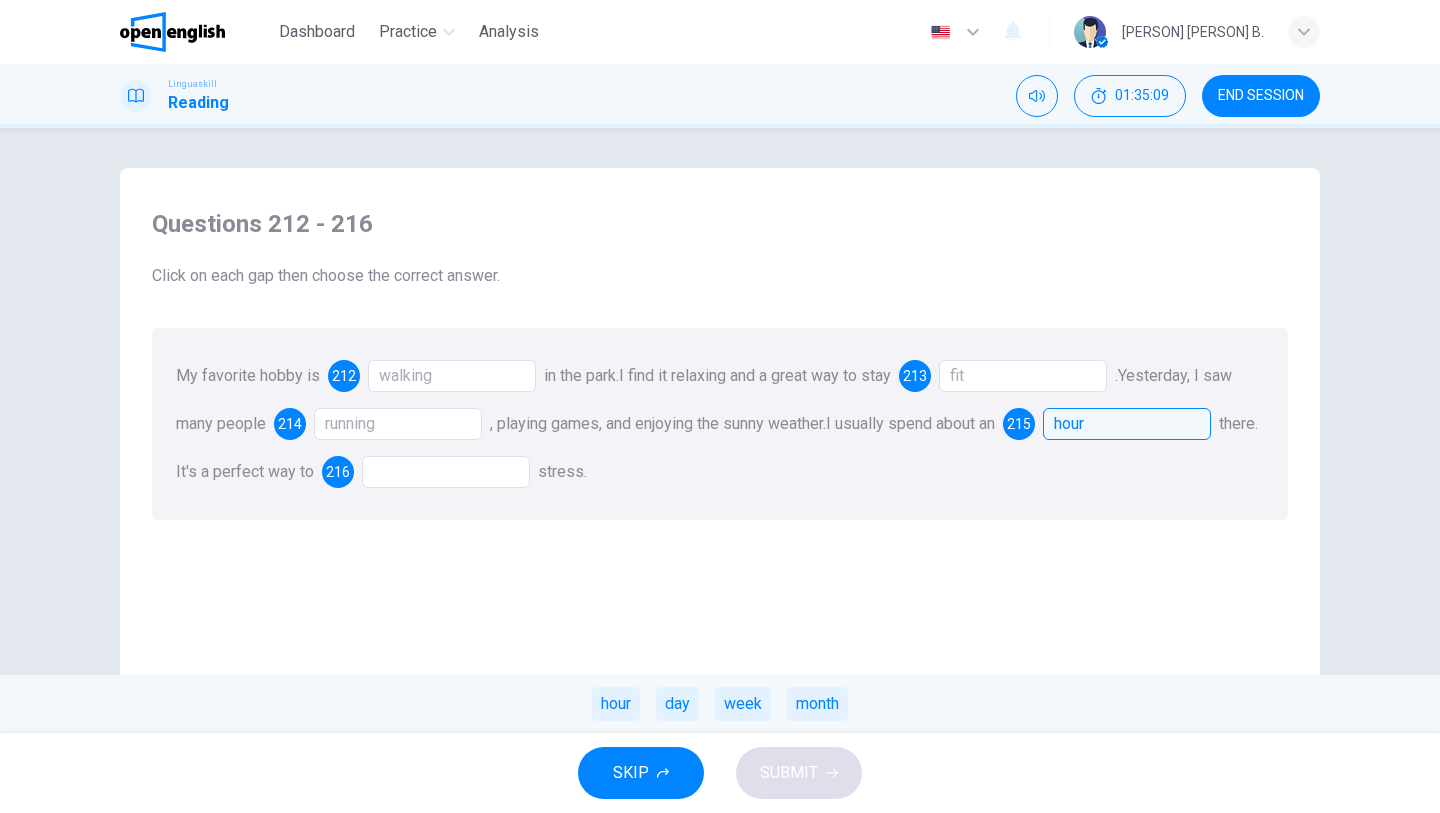 click at bounding box center [446, 472] 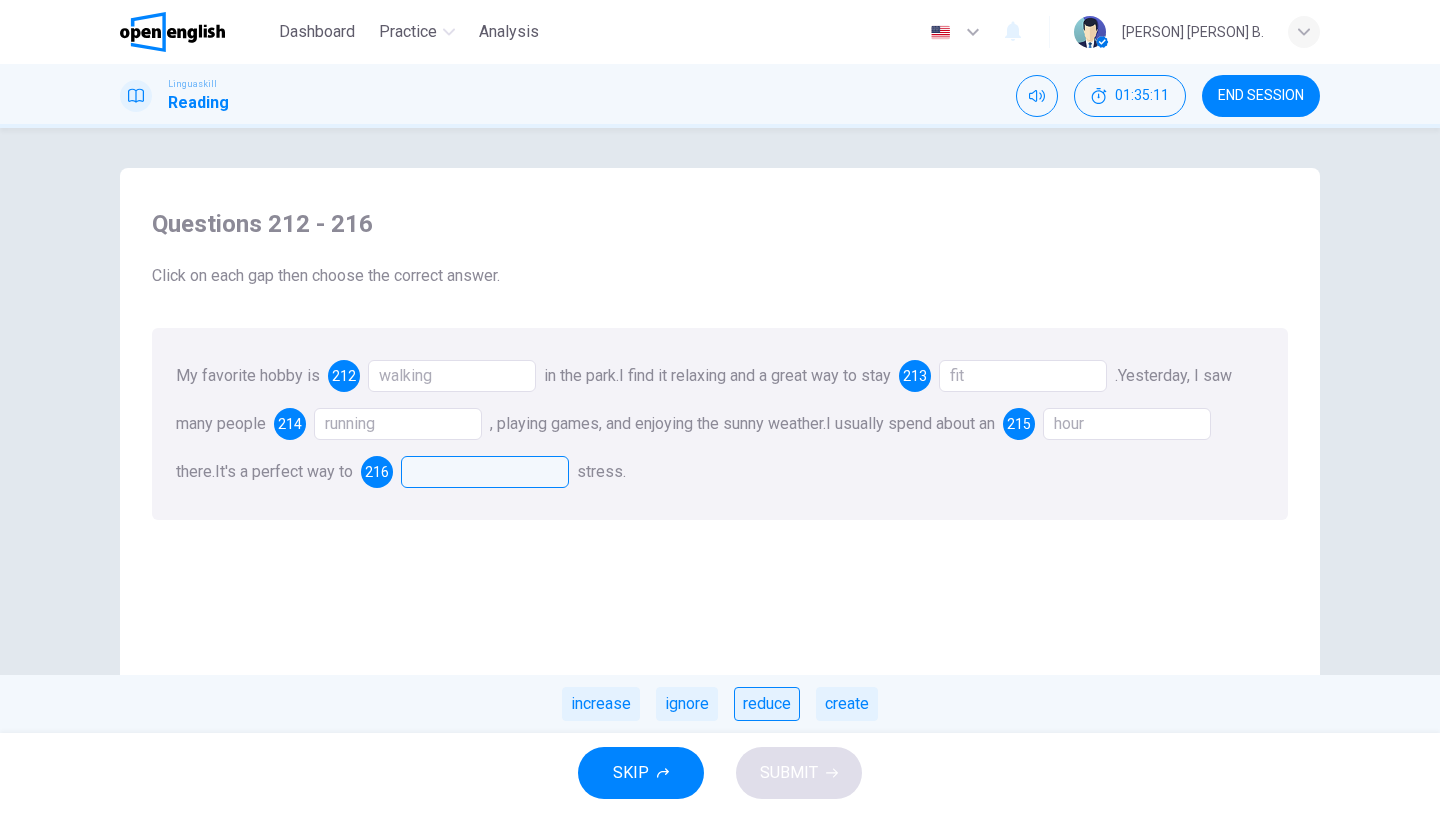 click on "reduce" at bounding box center (767, 704) 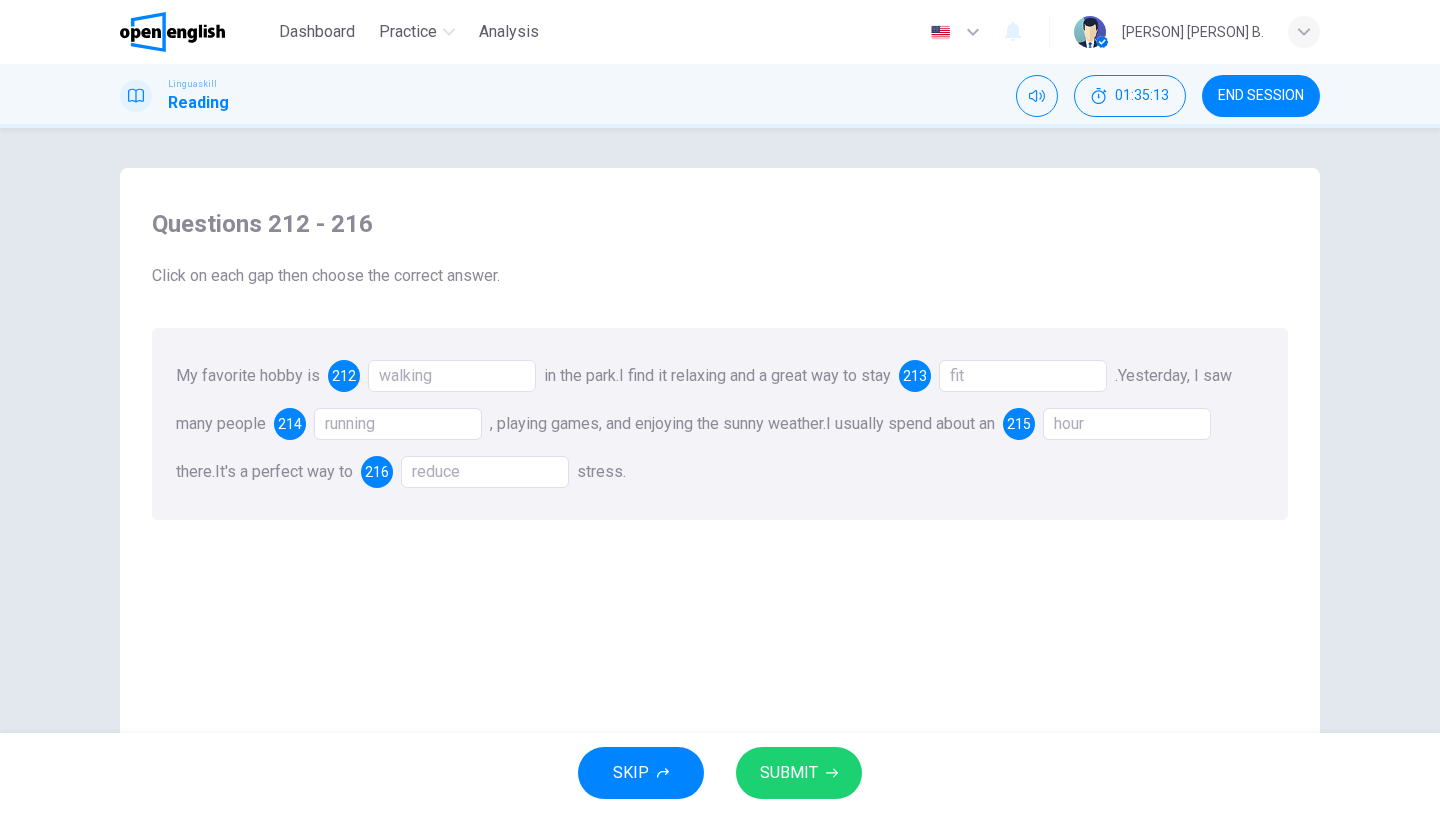 click on "SUBMIT" at bounding box center [799, 773] 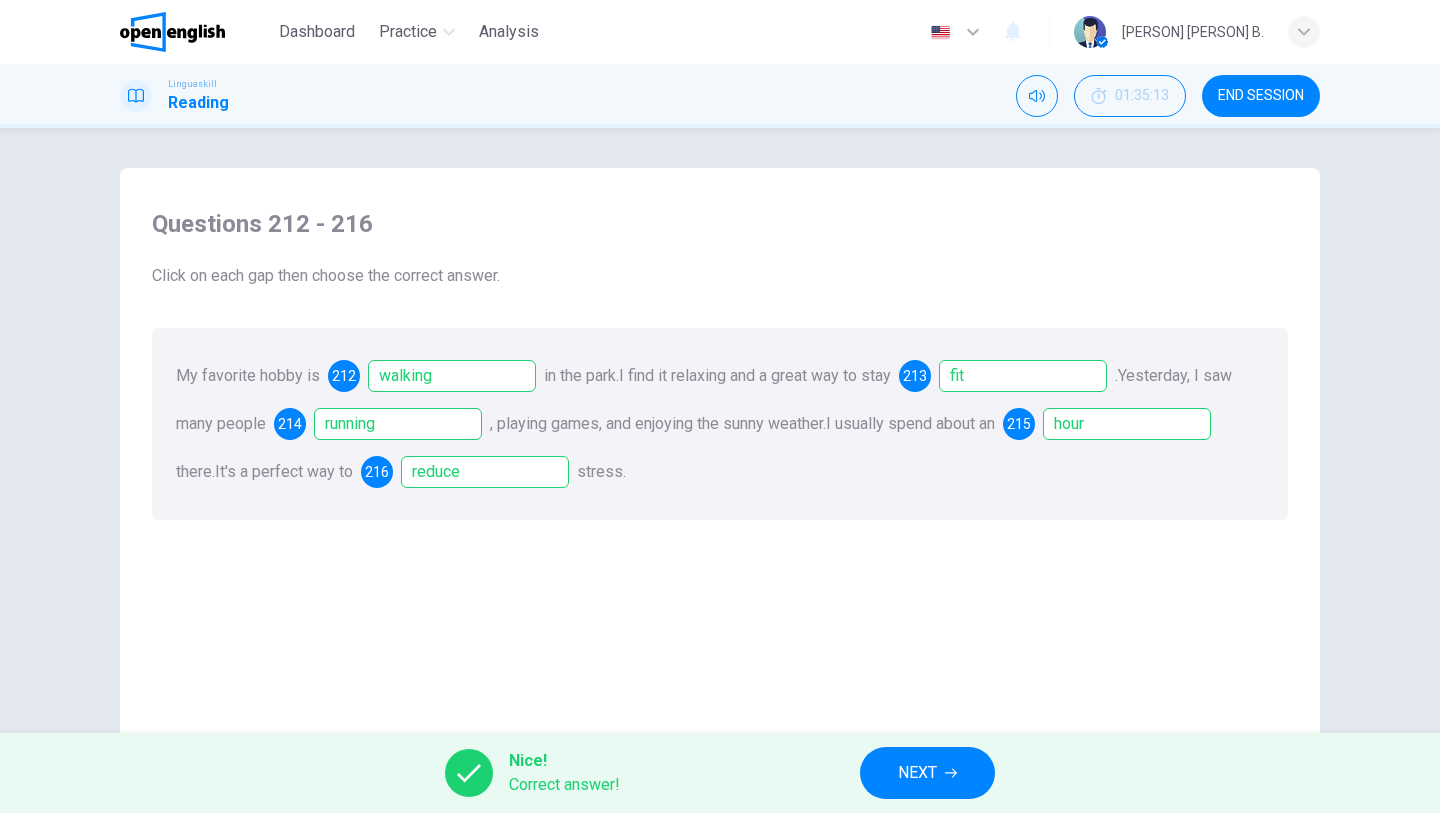 click on "NEXT" at bounding box center [917, 773] 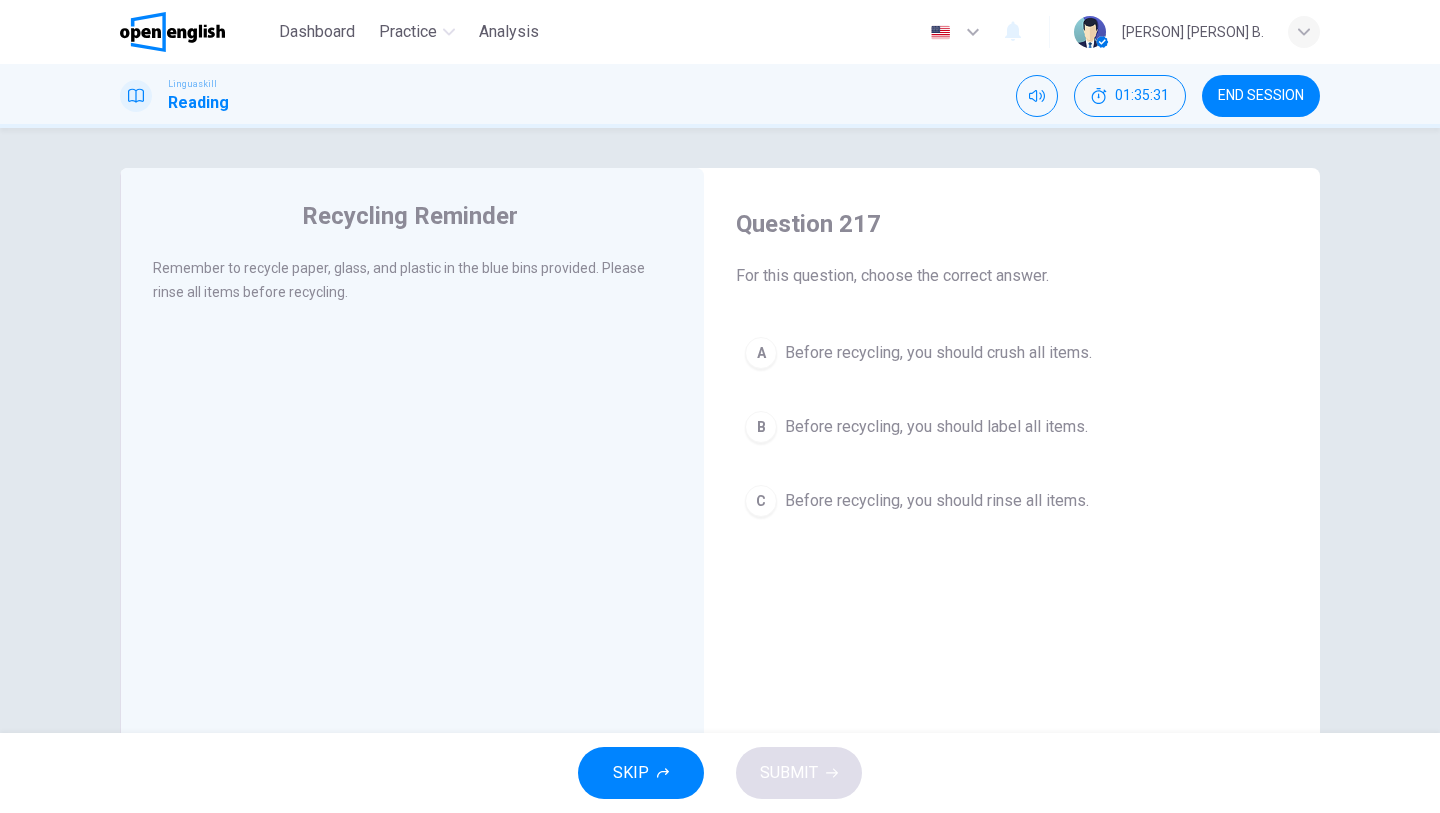 click on "Before recycling, you should rinse all items." at bounding box center [937, 501] 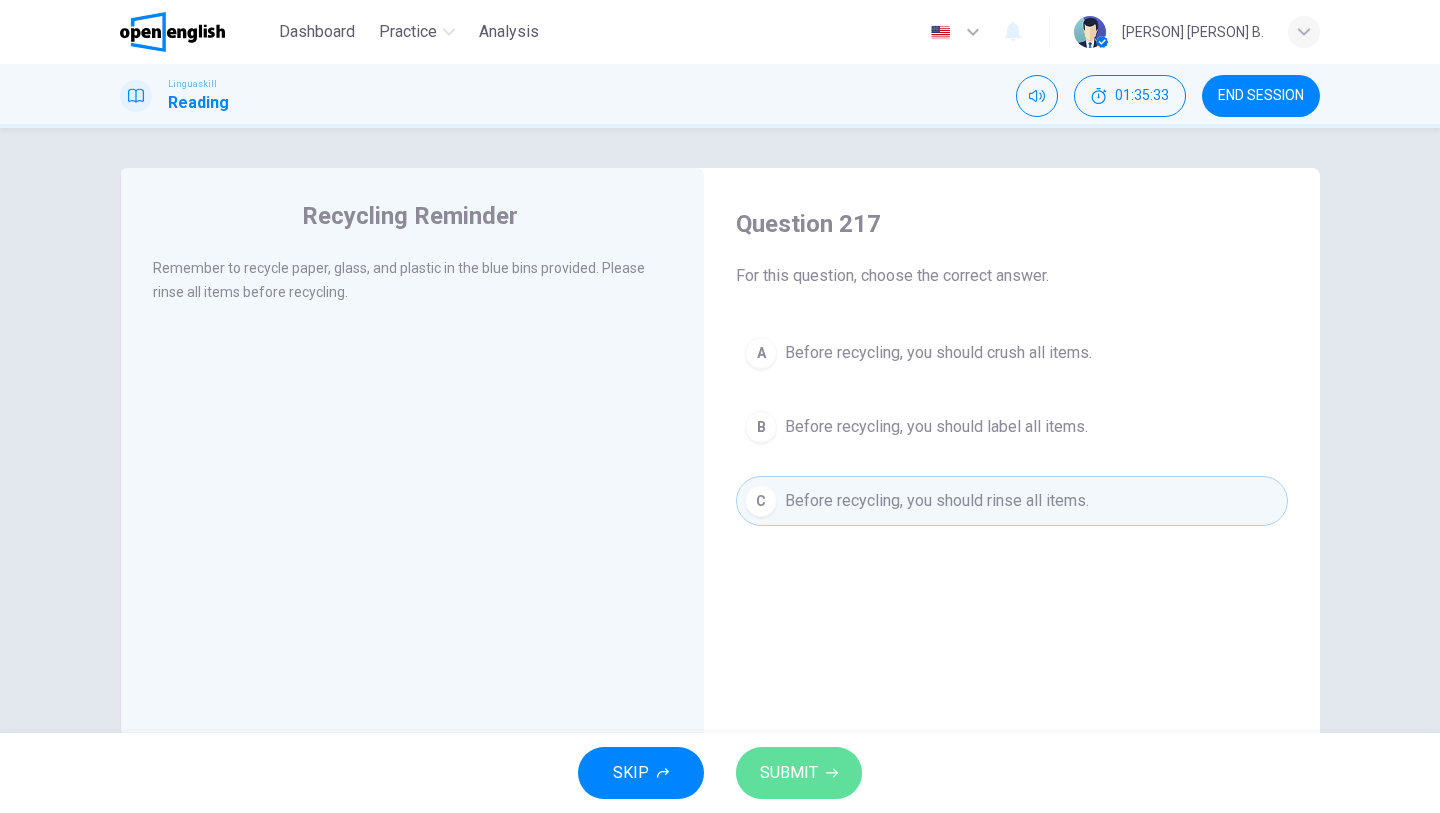 click on "SUBMIT" at bounding box center (789, 773) 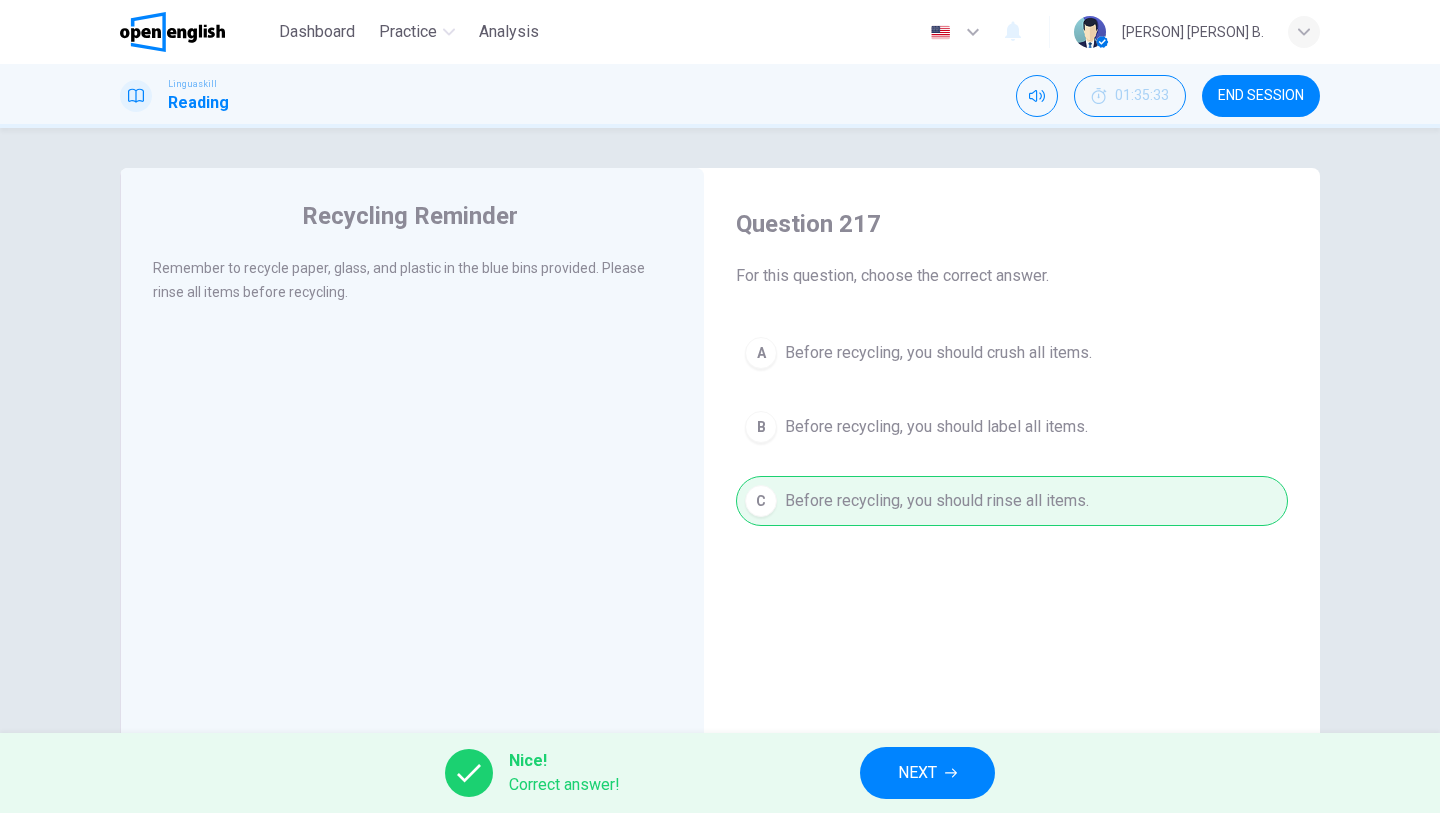click on "NEXT" at bounding box center [927, 773] 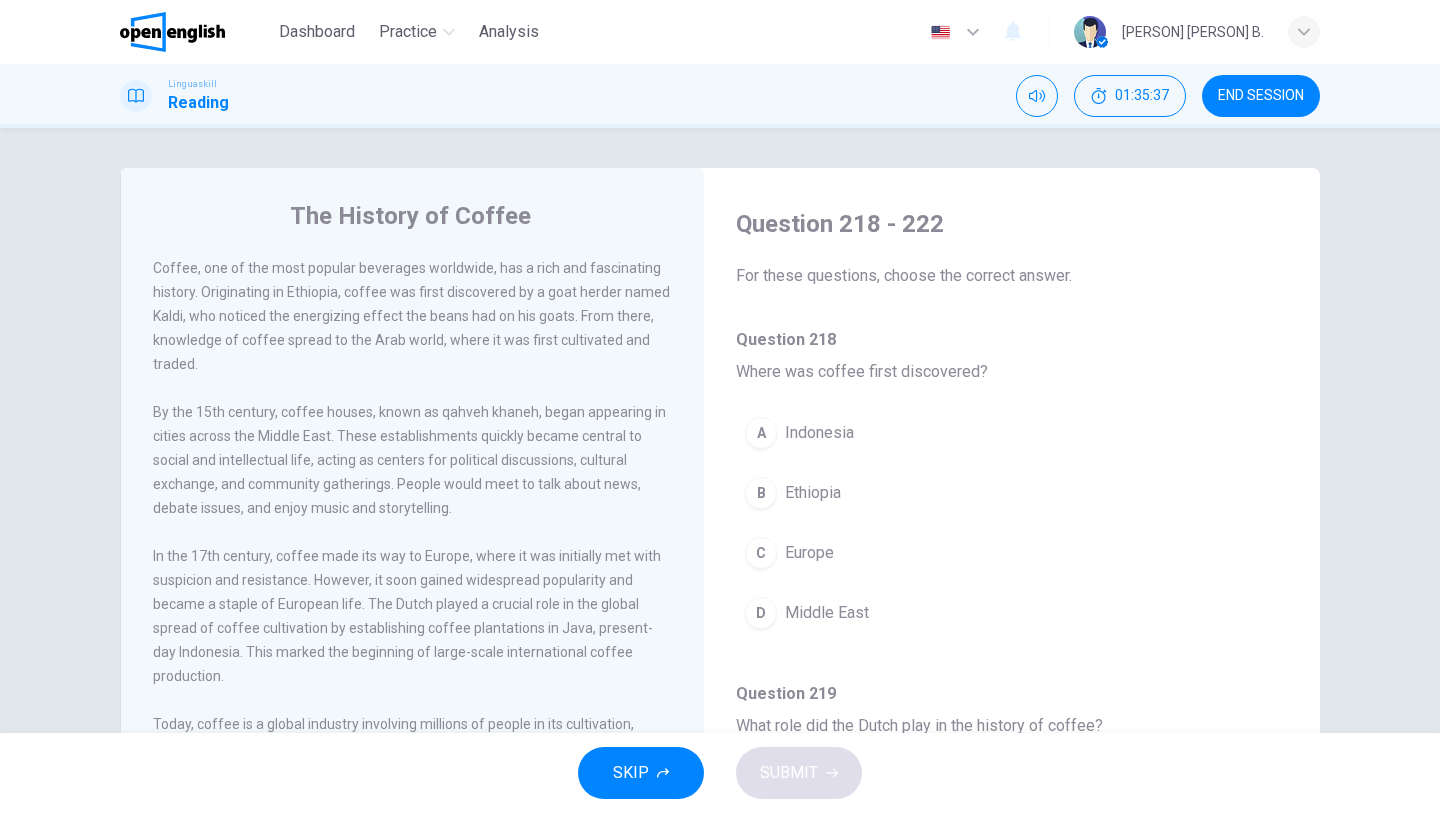 click on "Ethiopia" at bounding box center (813, 493) 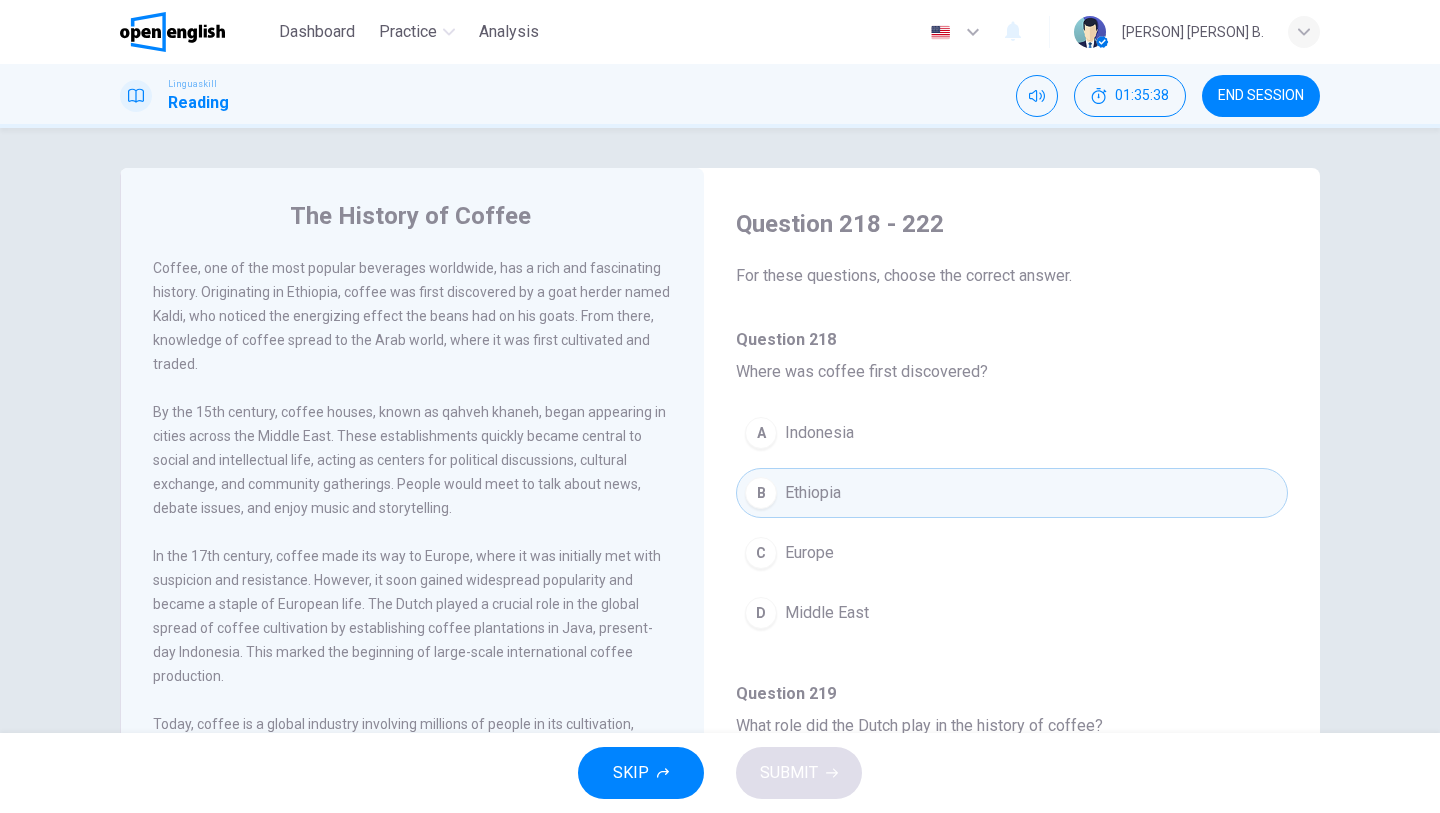 click on "A Indonesia B Ethiopia C Europe D Middle East" at bounding box center (1012, 533) 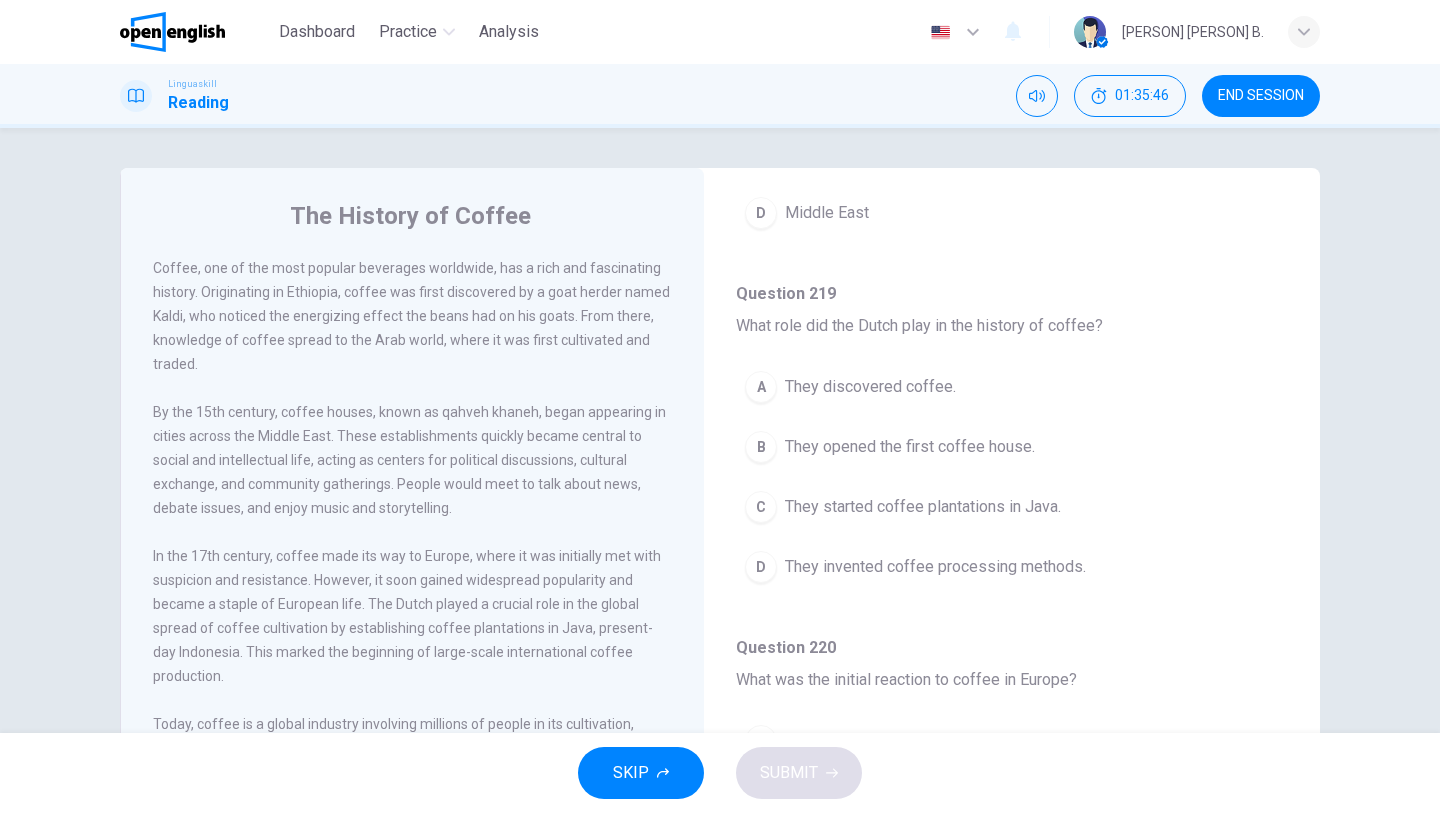scroll, scrollTop: 440, scrollLeft: 0, axis: vertical 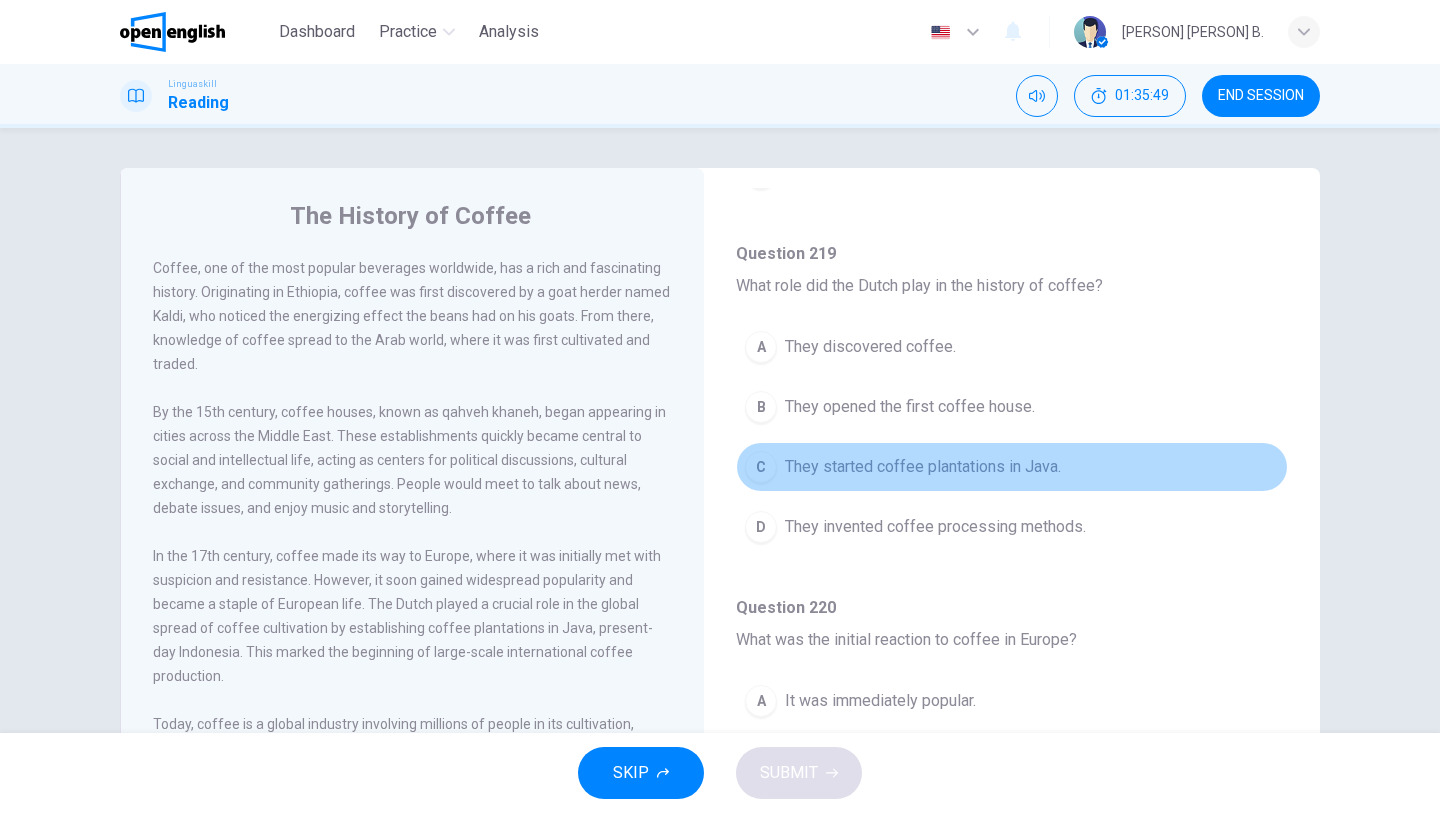 click on "They started coffee plantations in Java." at bounding box center (923, 467) 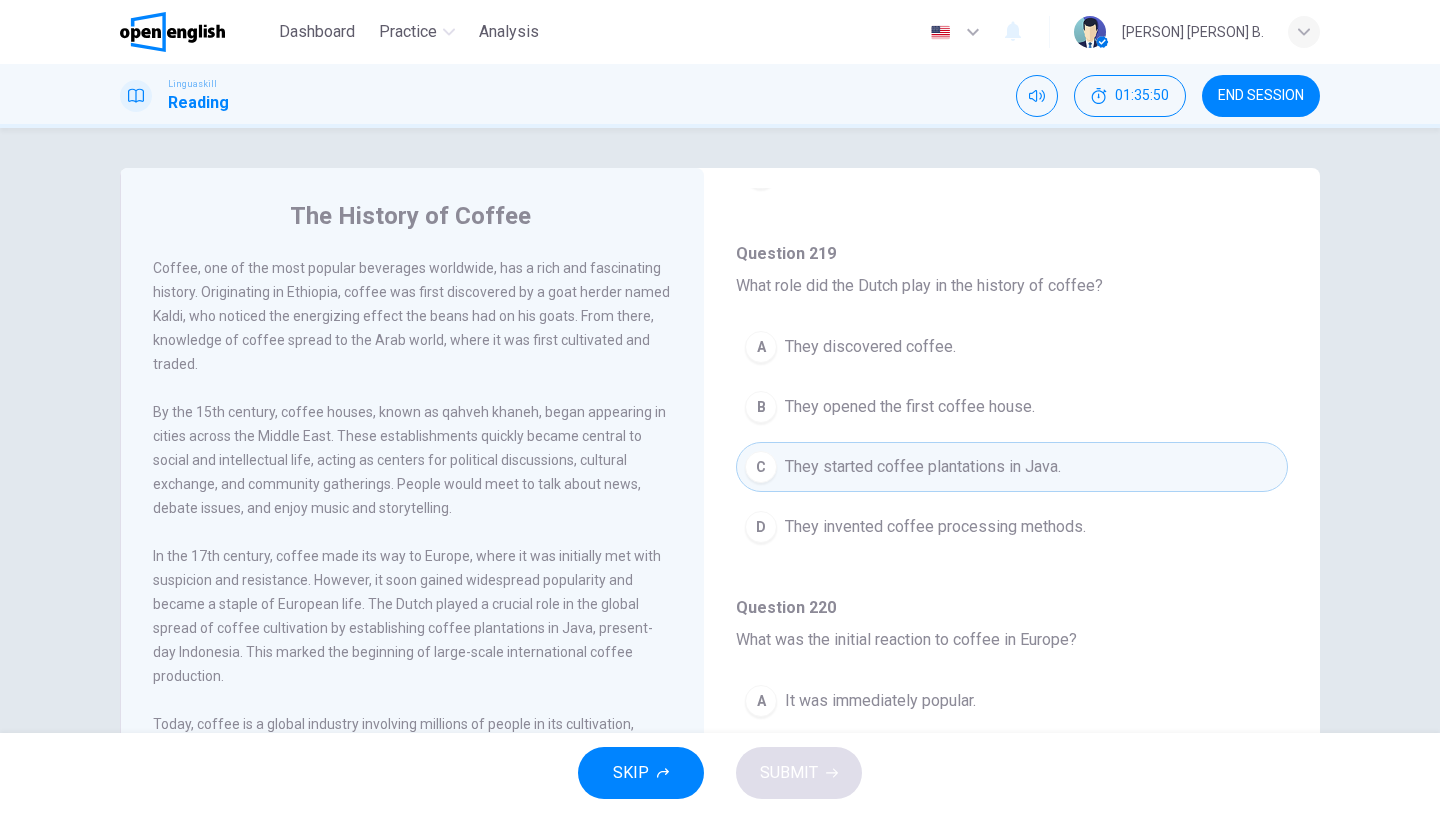 click on "Question   220 What was the initial reaction to coffee in Europe?" at bounding box center [1012, 624] 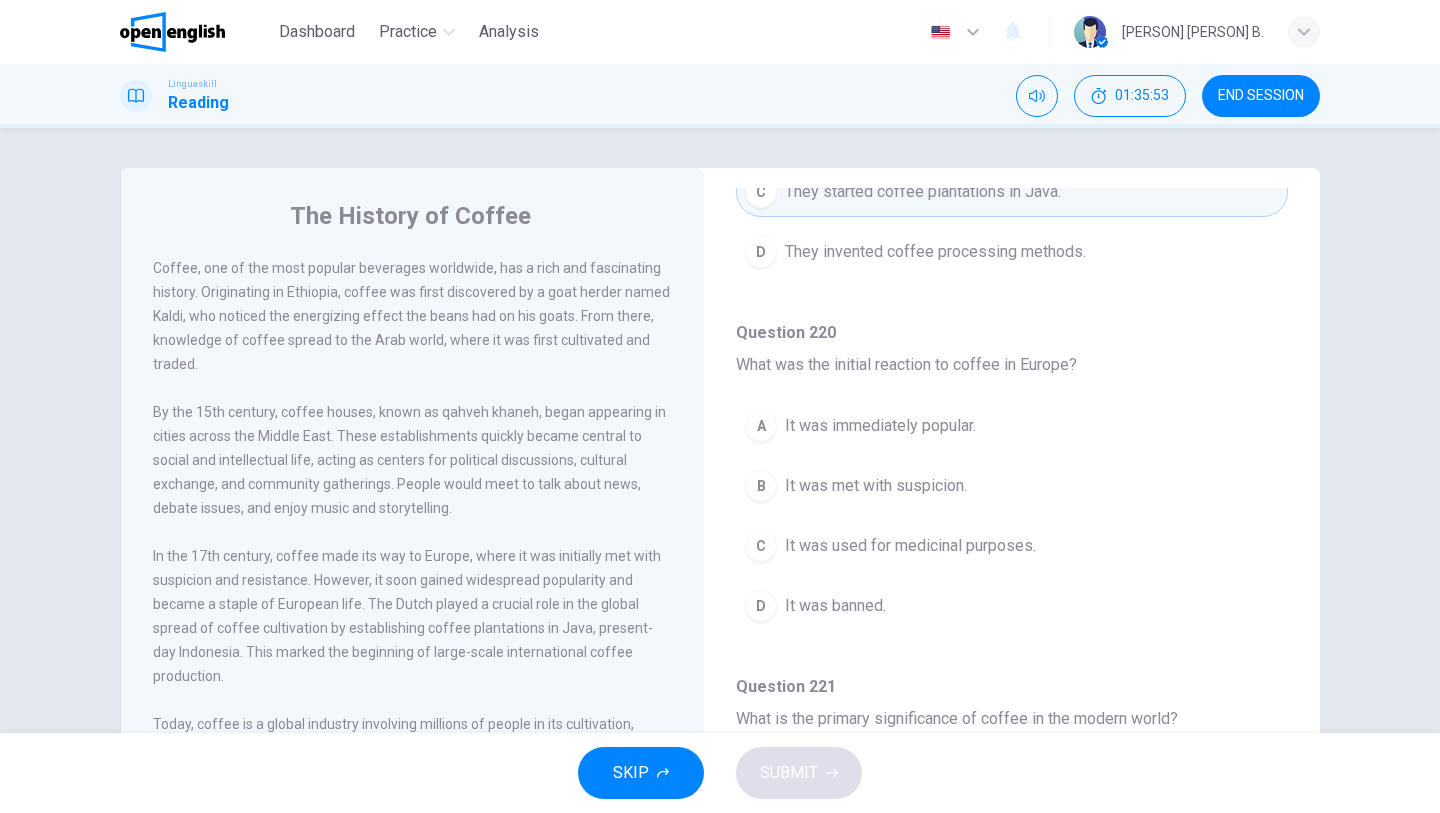 scroll, scrollTop: 720, scrollLeft: 0, axis: vertical 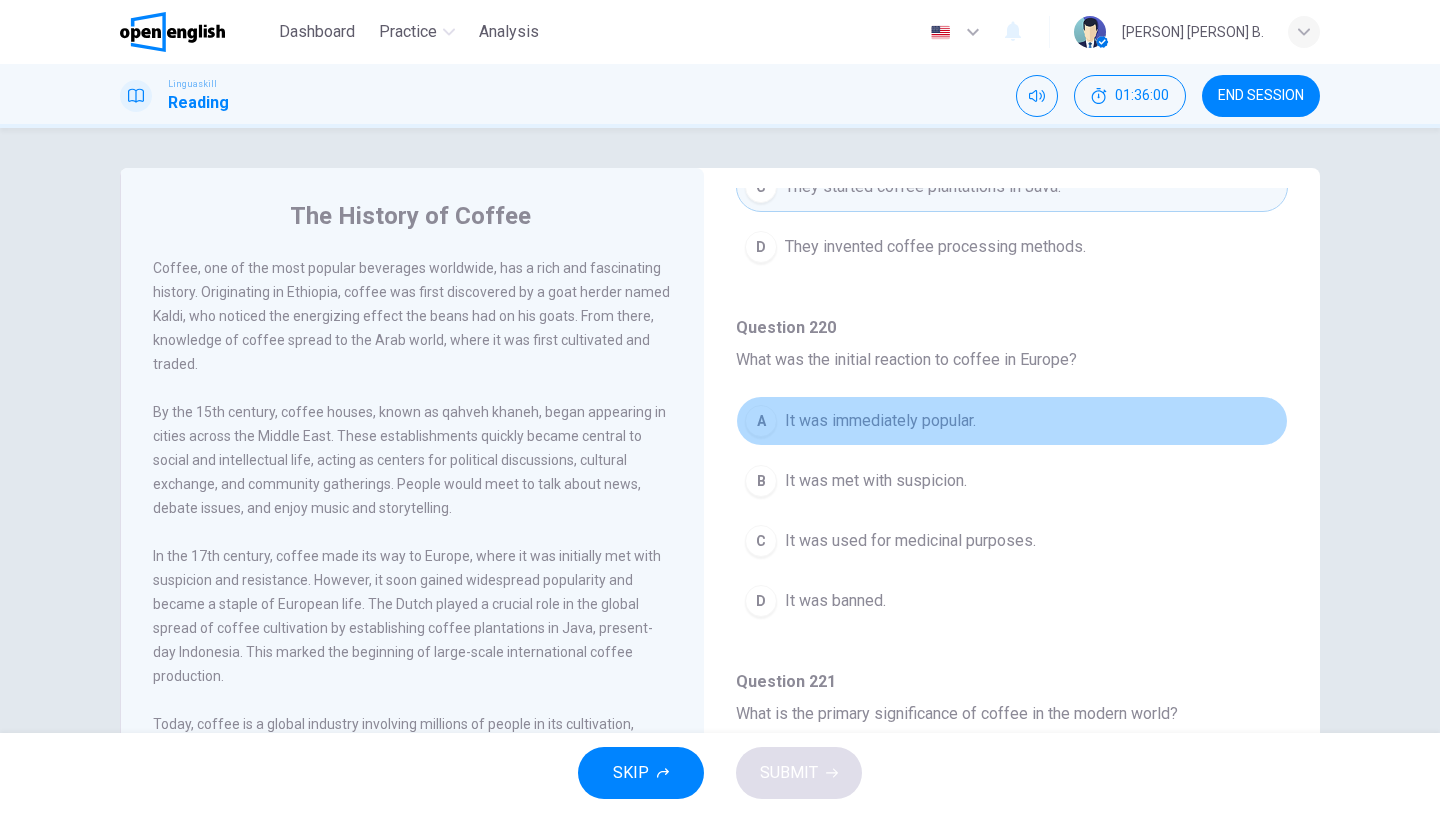 click on "It was immediately popular." at bounding box center [880, 421] 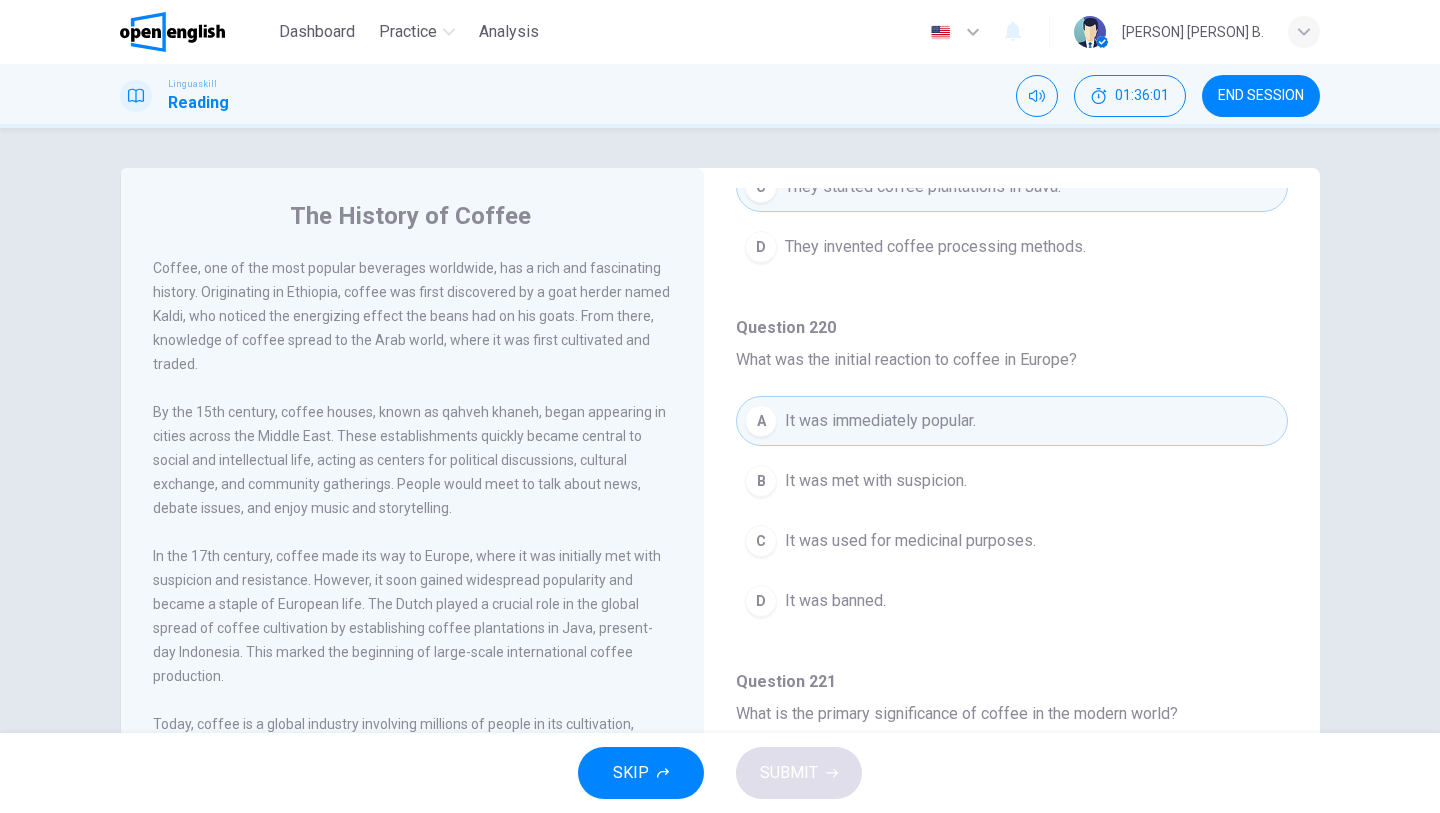 click on "D It was banned." at bounding box center [1012, 601] 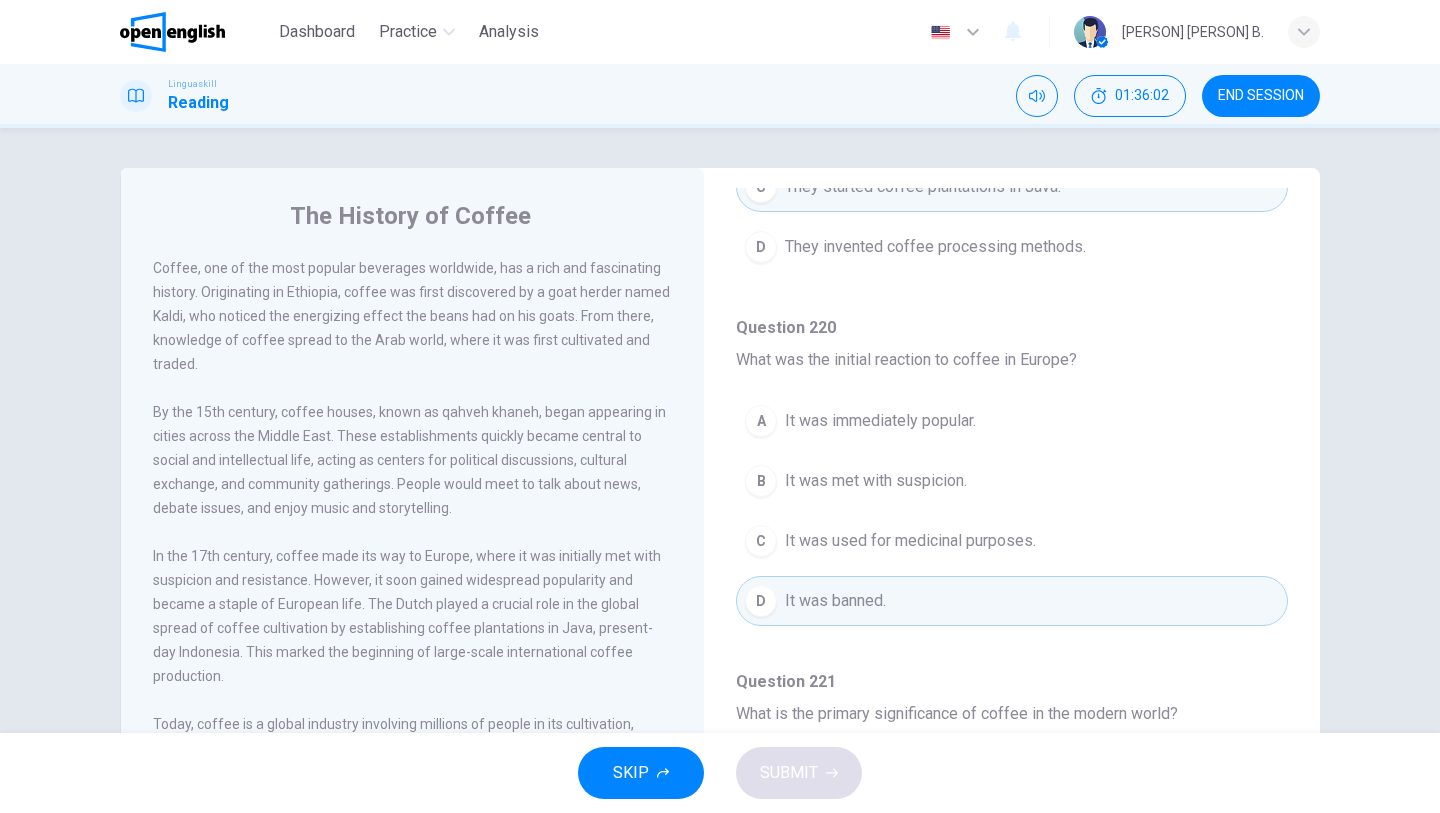 type 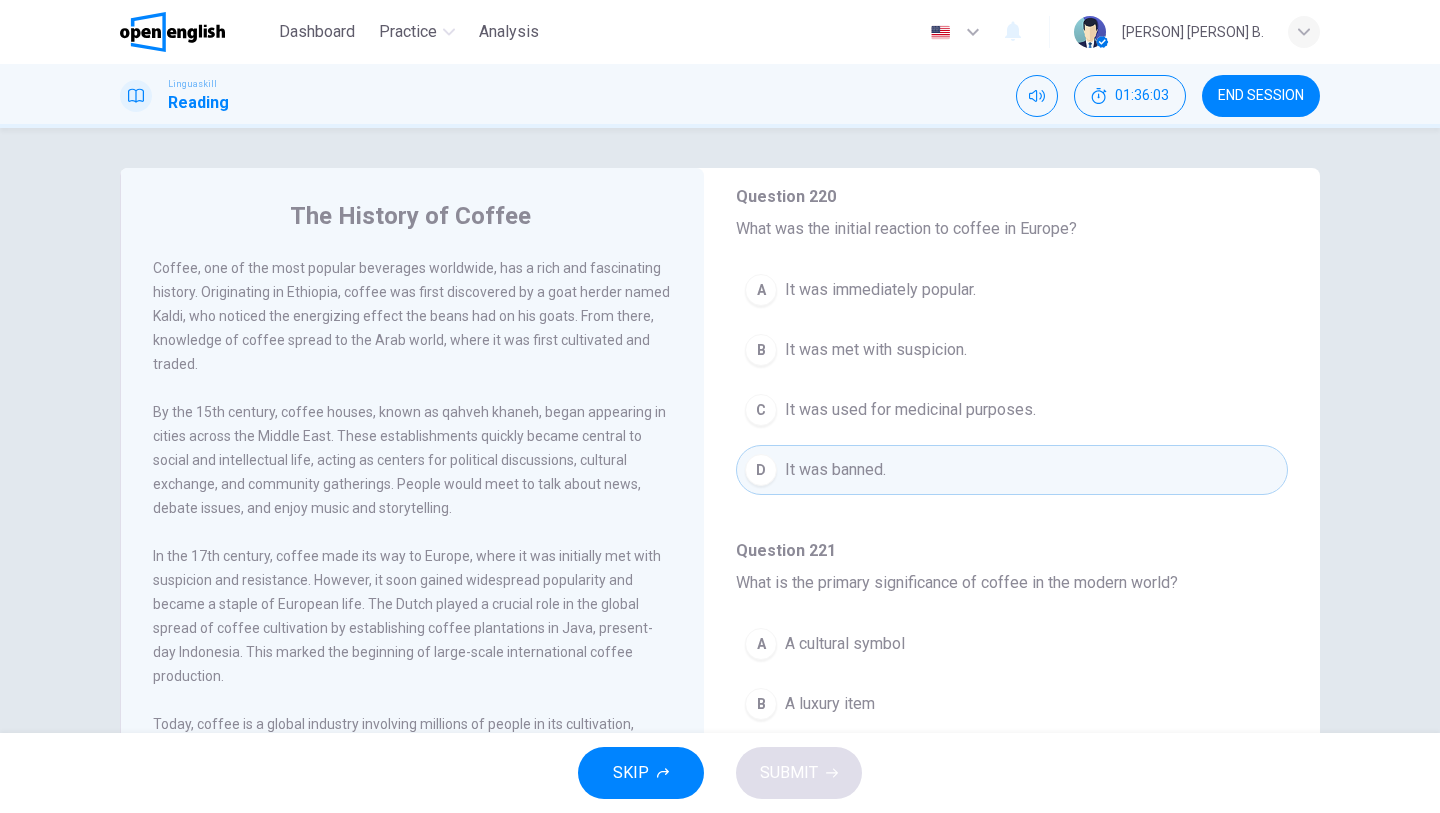 scroll, scrollTop: 880, scrollLeft: 0, axis: vertical 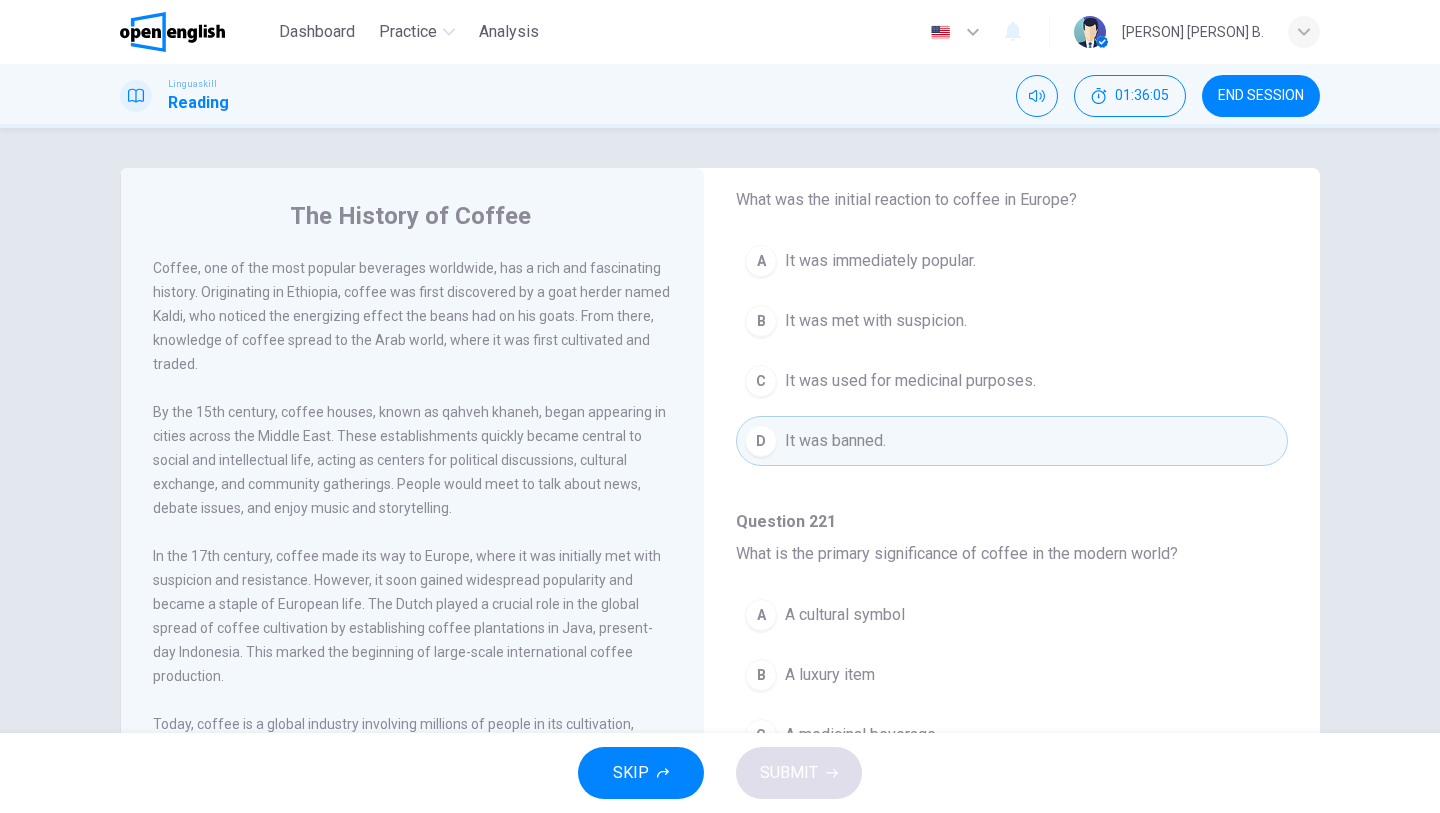 click on "It was immediately popular." at bounding box center (880, 261) 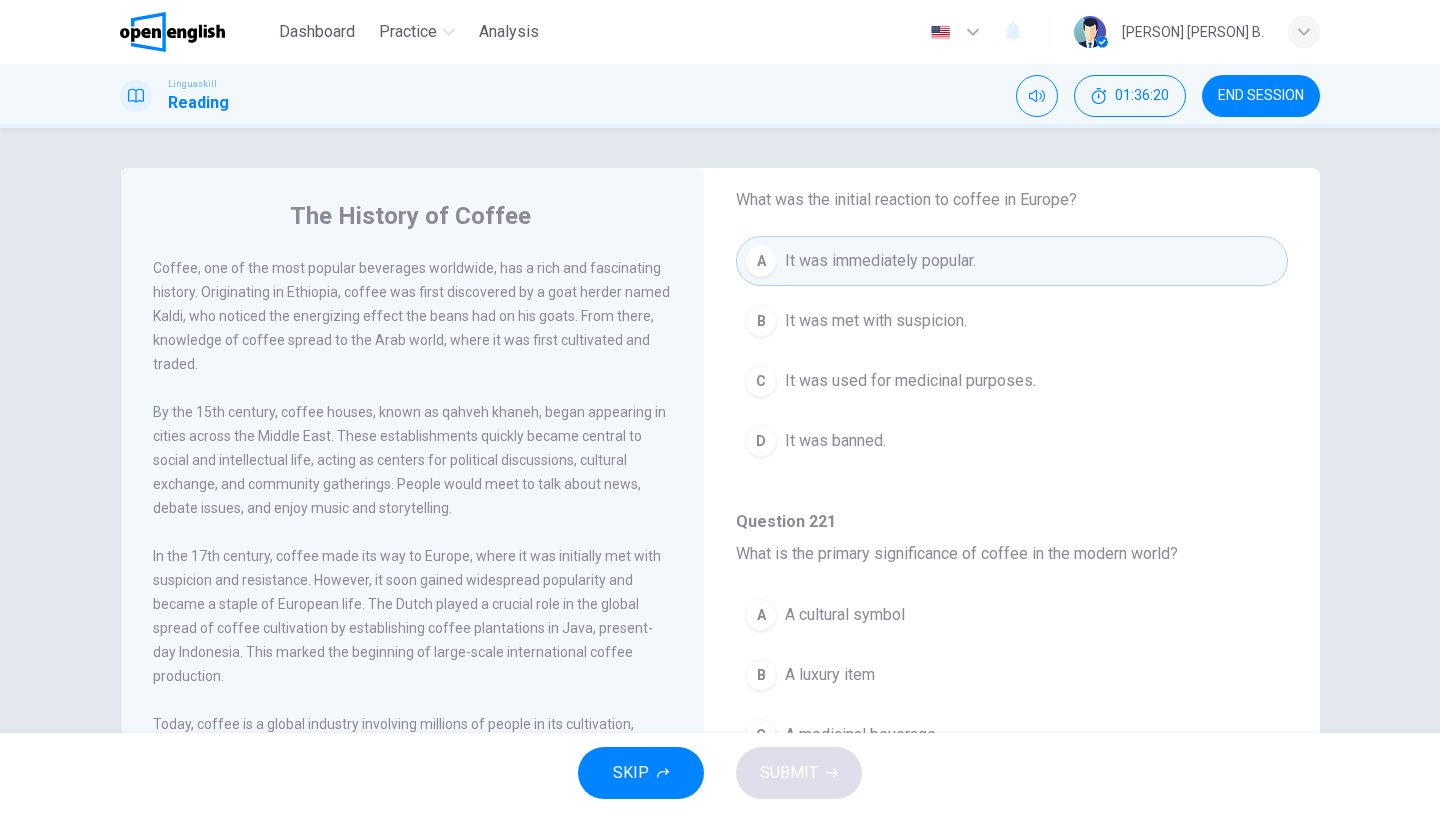 click on "In the 17th century, coffee made its way to Europe, where it was initially met with suspicion and resistance. However, it soon gained widespread popularity and became a staple of European life. The Dutch played a crucial role in the global spread of coffee cultivation by establishing coffee plantations in Java, present-day Indonesia. This marked the beginning of large-scale international coffee production." at bounding box center [407, 616] 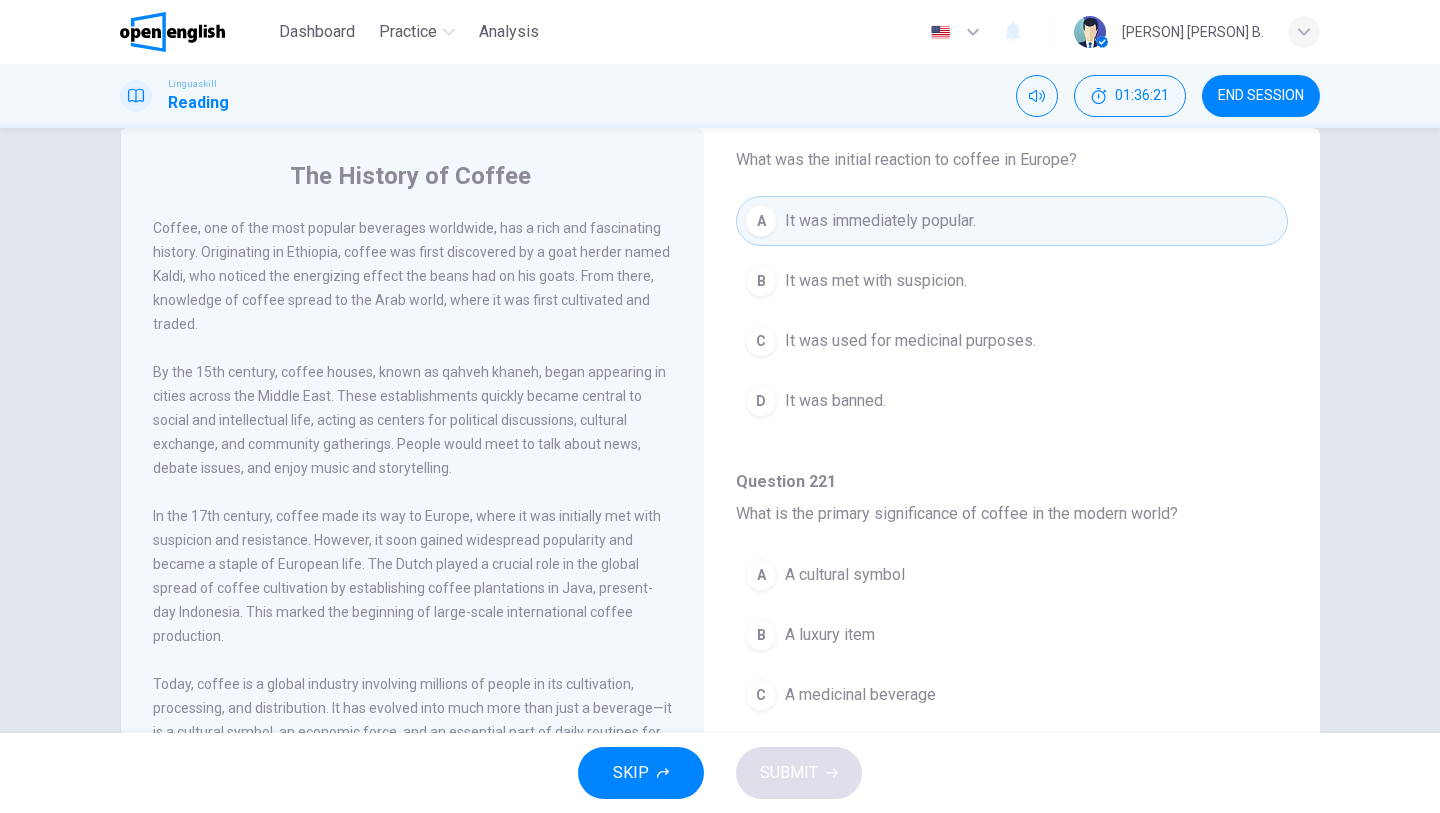 scroll, scrollTop: 80, scrollLeft: 0, axis: vertical 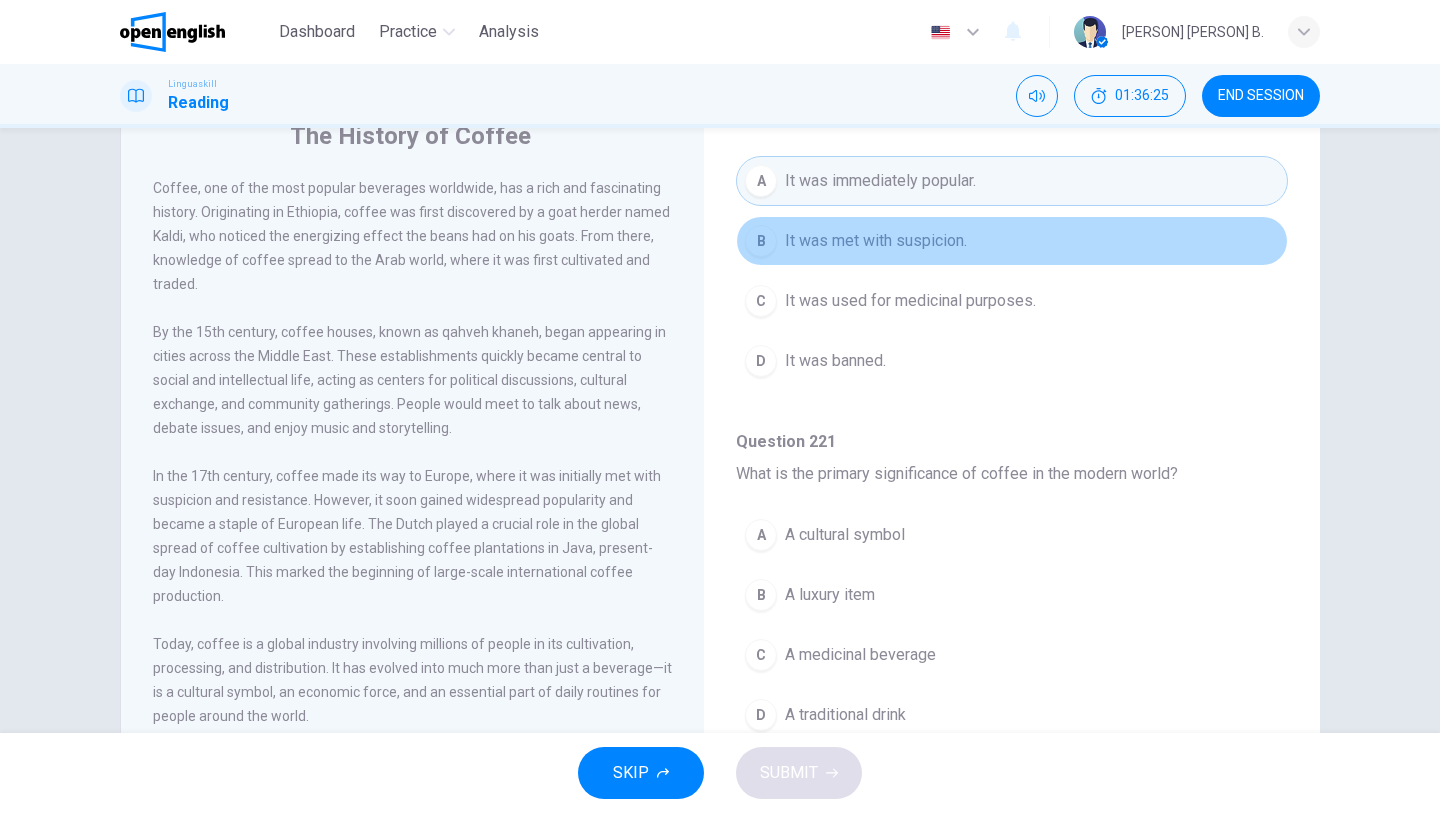 click on "It was met with suspicion." at bounding box center (876, 241) 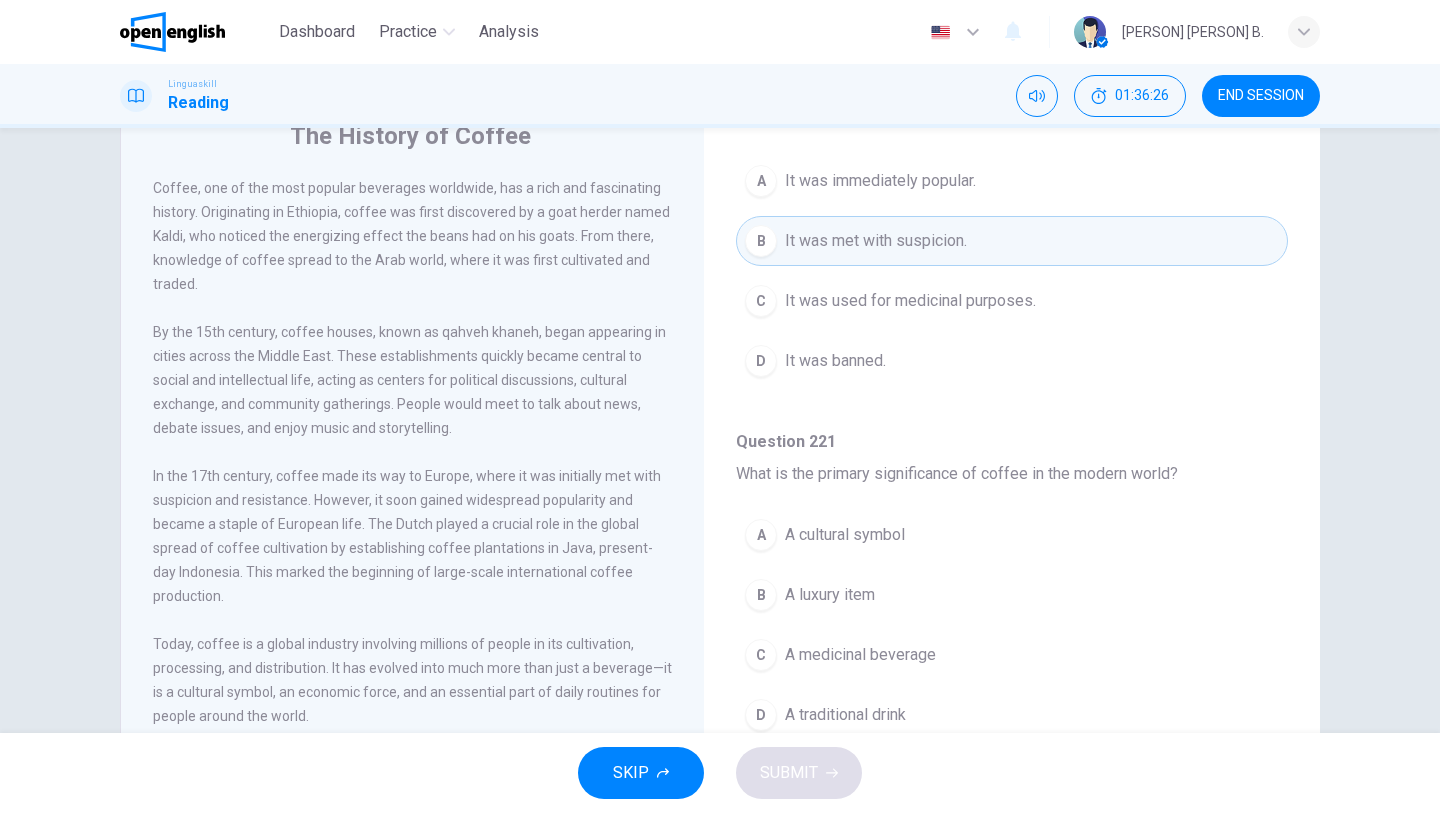 click on "Today, coffee is a global industry involving millions of people in its cultivation, processing, and distribution. It has evolved into much more than just a beverage—it is a cultural symbol, an economic force, and an essential part of daily routines for people around the world." at bounding box center [412, 680] 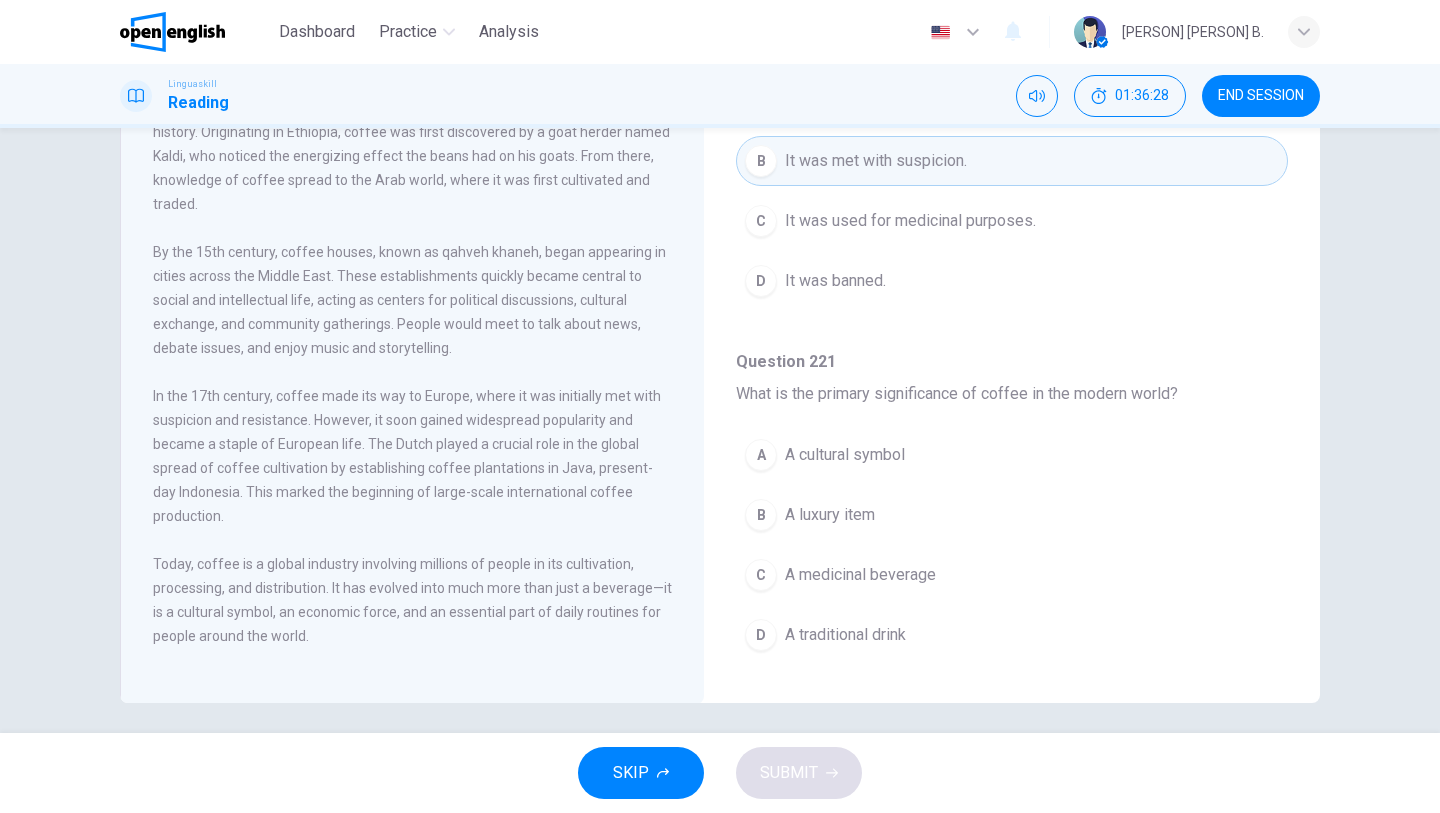scroll, scrollTop: 170, scrollLeft: 0, axis: vertical 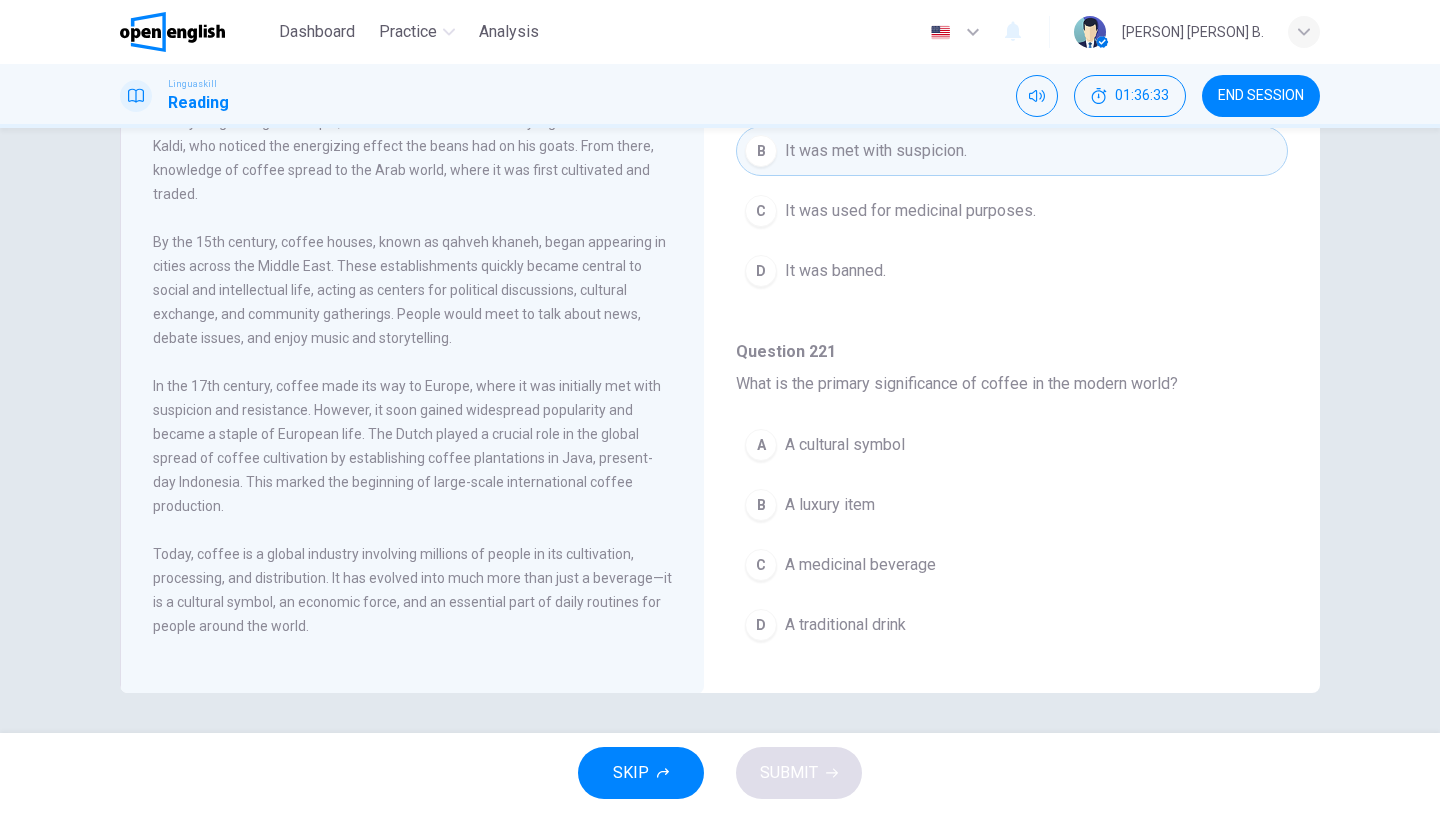click on "A traditional drink" at bounding box center [845, 625] 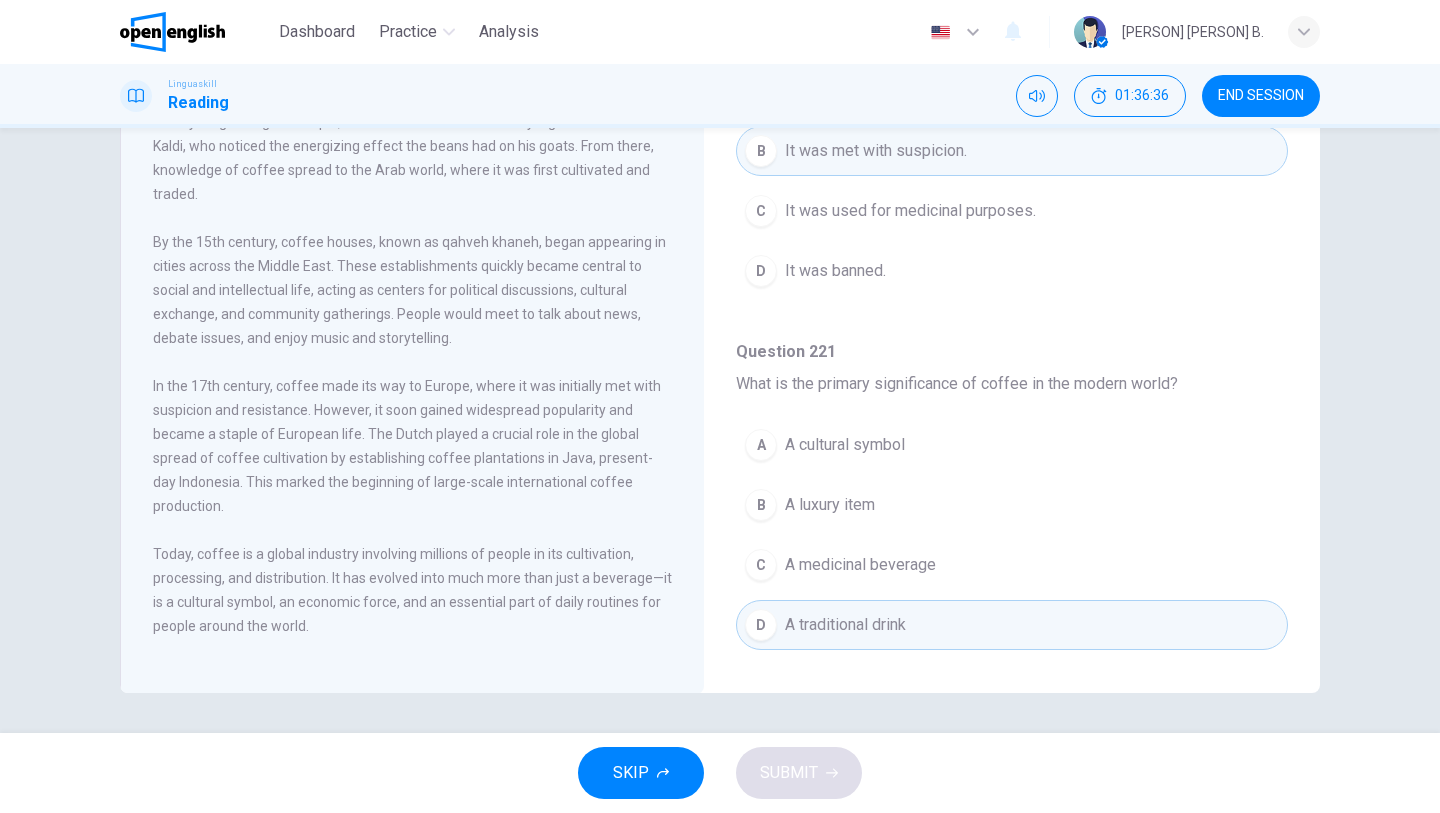 click on "The History of Coffee Coffee, one of the most popular beverages worldwide, has a rich and fascinating history. Originating in Ethiopia, coffee was first discovered by a goat herder named Kaldi, who noticed the energizing effect the beans had on his goats. From there, knowledge of coffee spread to the Arab world, where it was first cultivated and traded. By the 15th century, coffee houses, known as qahveh khaneh, began appearing in cities across the Middle East. These establishments quickly became central to social and intellectual life, acting as centers for political discussions, cultural exchange, and community gatherings. People would meet to talk about news, debate issues, and enjoy music and storytelling. Today, coffee is a global industry involving millions of people in its cultivation, processing, and distribution. It has evolved into much more than just a beverage—it is a cultural symbol, an economic force, and an essential part of daily routines for people around the world. Question 218 - 222 218" at bounding box center [720, 345] 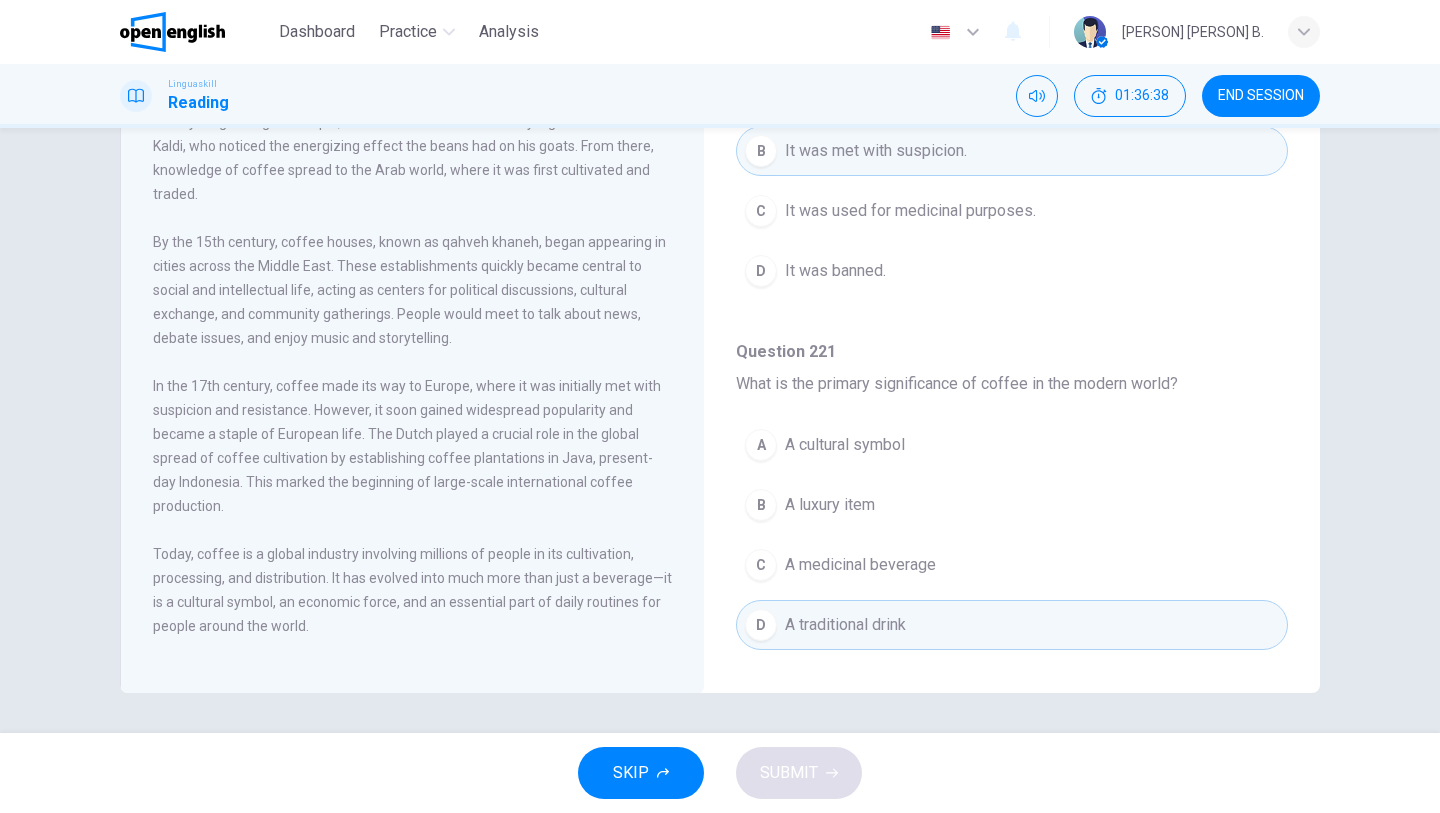 click on "Questions 218 - 222 For these questions, choose the correct answer. Question 218 Where was coffee first discovered? A Indonesia B Ethiopia C Europe D Middle East Question 219 What role did the Dutch play in the history of coffee? A They discovered coffee. B They opened the first coffee house. C They started coffee plantations in Java. D They invented coffee processing methods. Question 220 What was the initial reaction to coffee in Europe? A It was immediately popular. B It was met with suspicion. C It was used for medicinal purposes. D It was banned. Question 221 What is the primary significance of coffee in the modern world? A A cultural symbol B A luxury item C A medicinal beverage D A traditional drink Question 222 What was the role of coffee houses in the Middle East? A They were centers for political discussions. B They were exclusive to the elite. C They were primarily for coffee tasting. D They were used for religious ceremonies." at bounding box center [1012, 91] 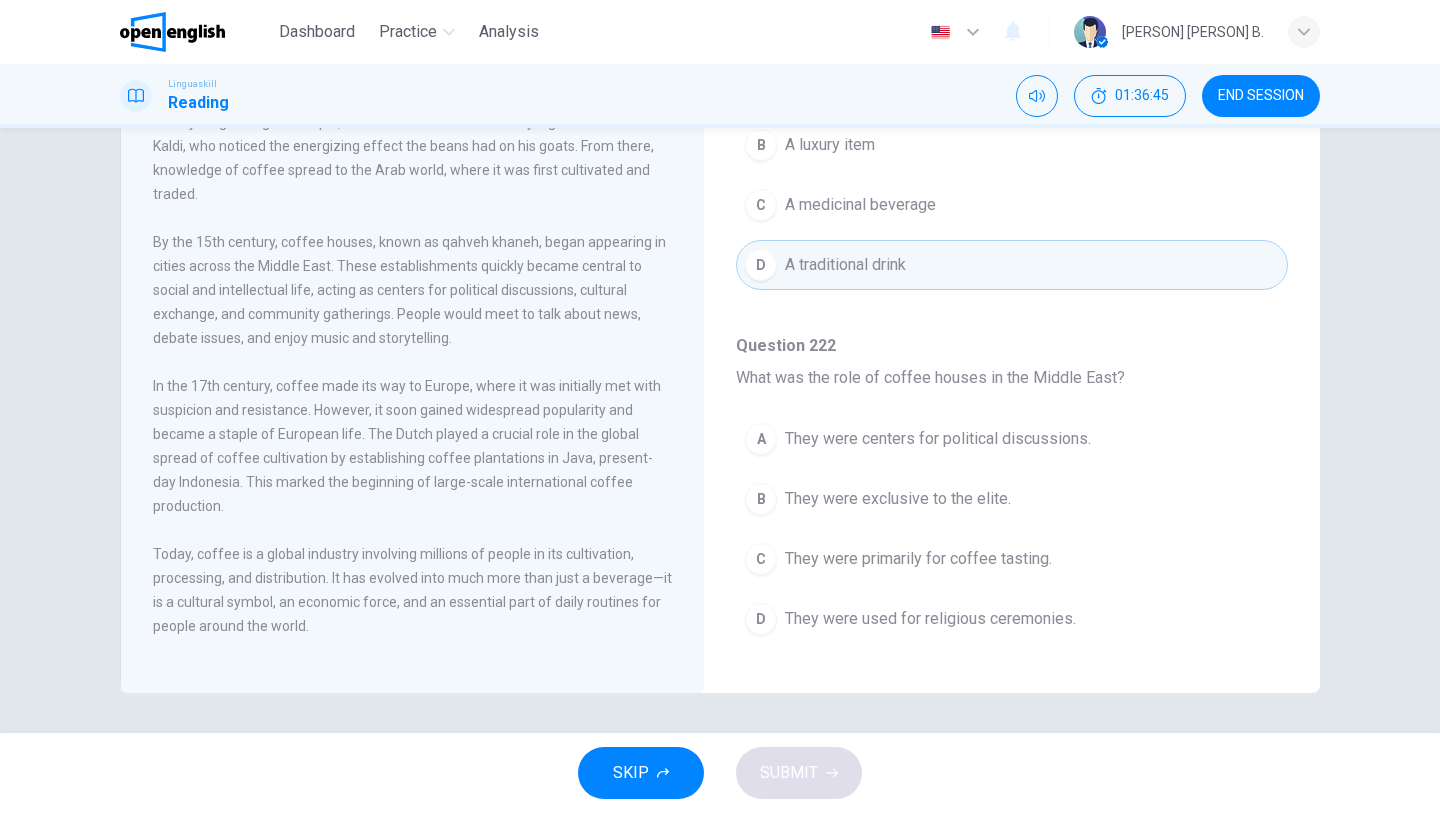 scroll, scrollTop: 1251, scrollLeft: 0, axis: vertical 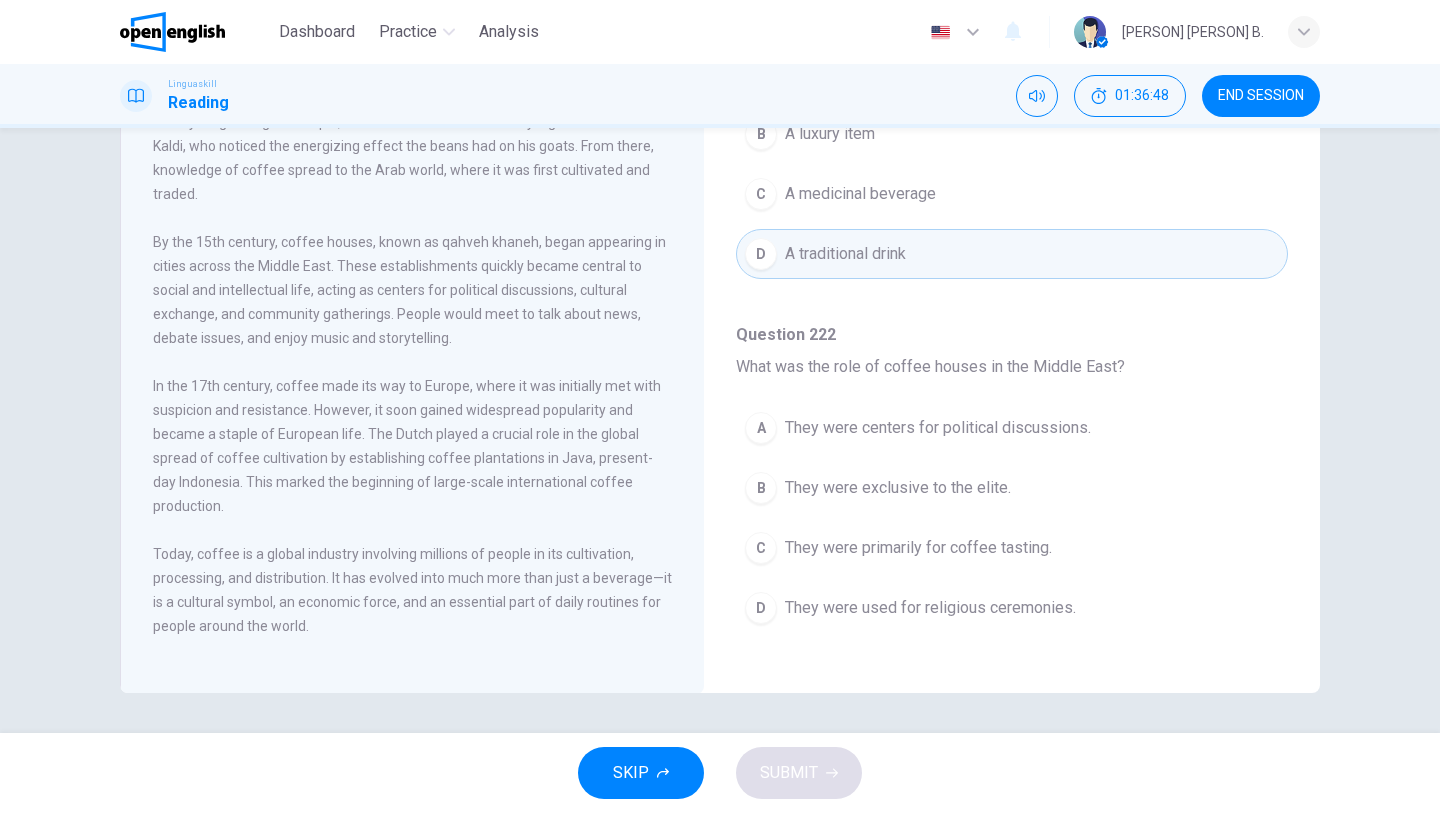 click on "They were used for religious ceremonies." at bounding box center [930, 608] 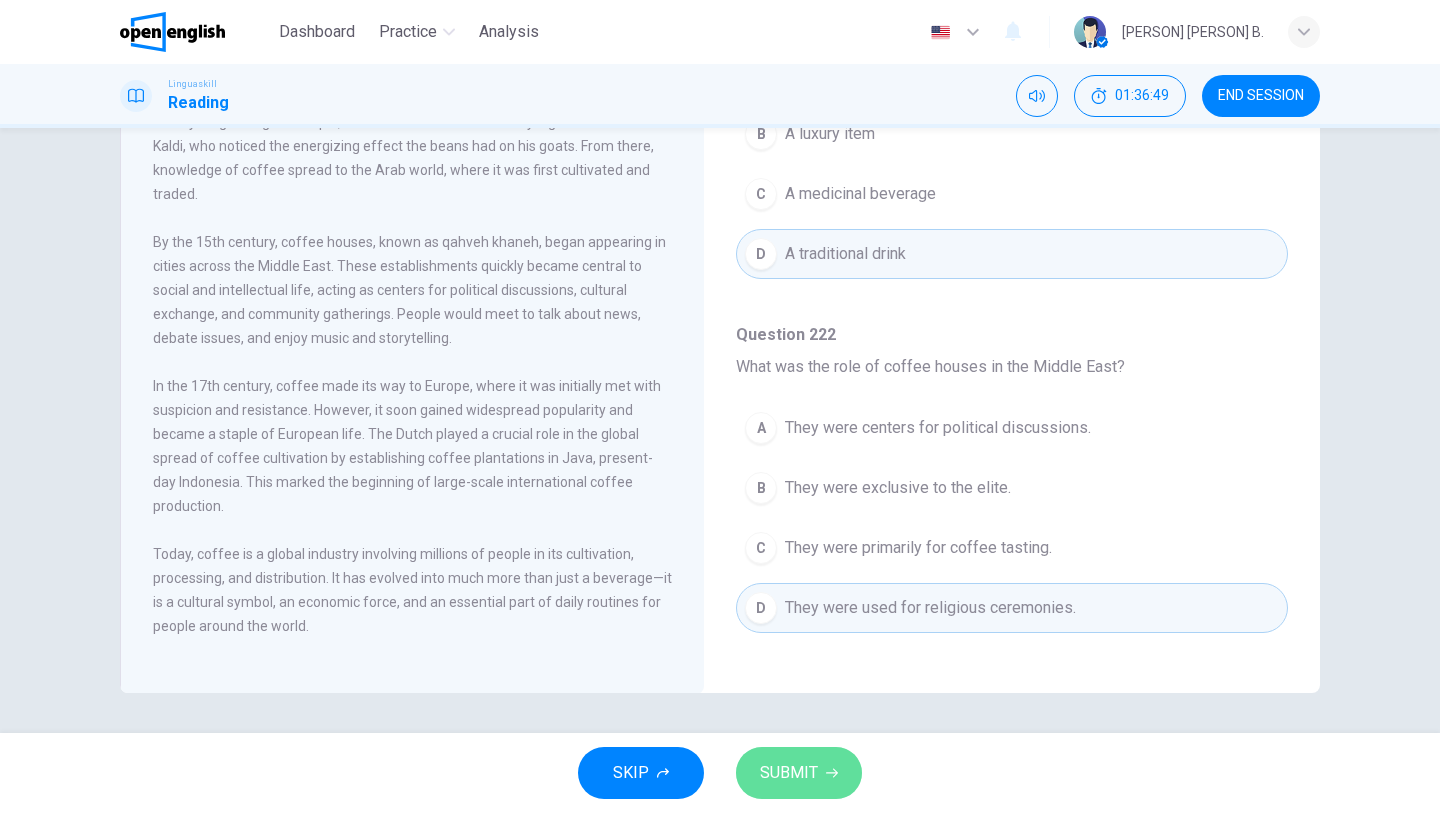 click on "SUBMIT" at bounding box center [789, 773] 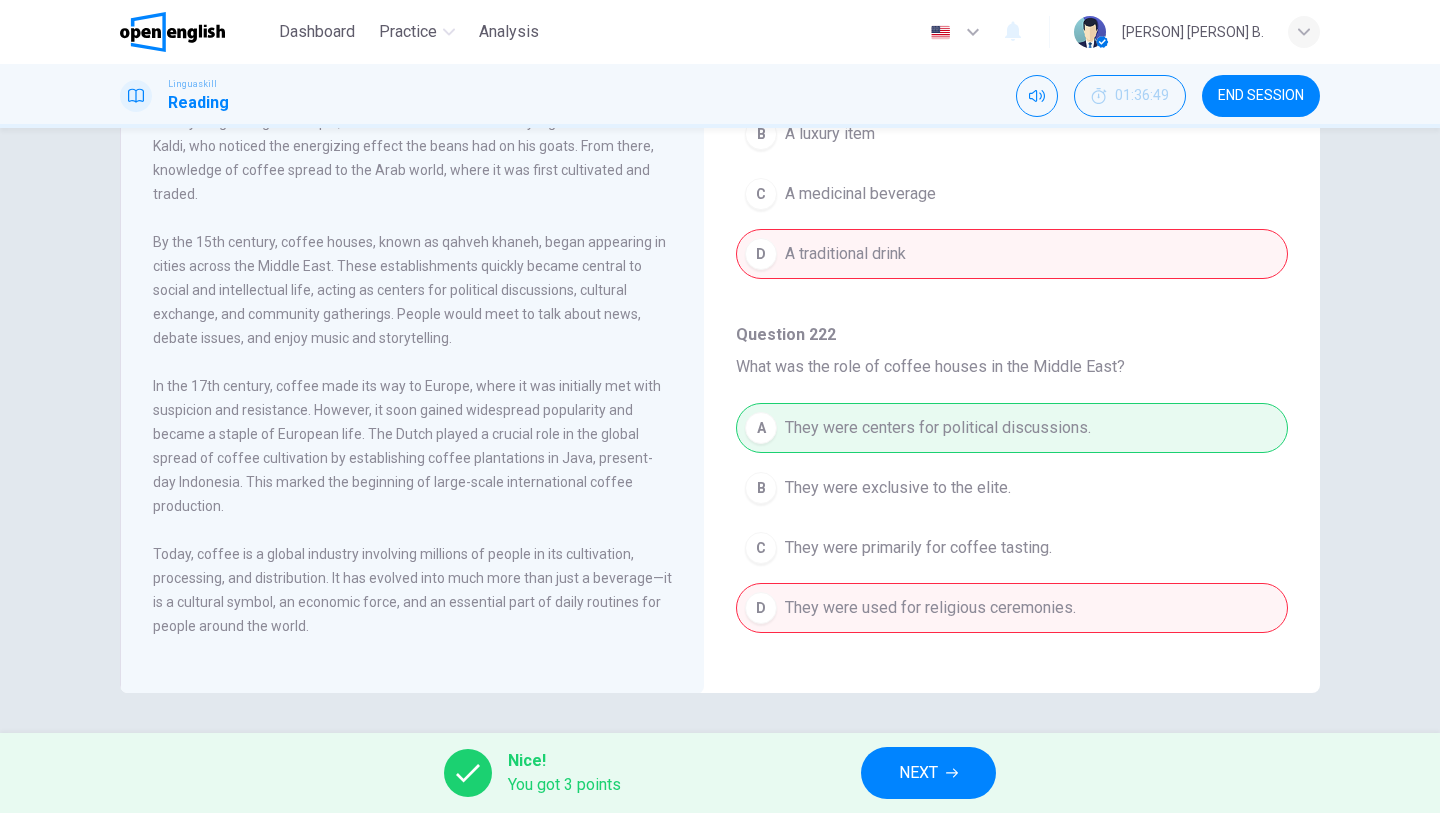 click on "A They were centers for political discussions. B They were exclusive to the elite. C They were primarily for coffee tasting. D They were used for religious ceremonies." at bounding box center (1012, 528) 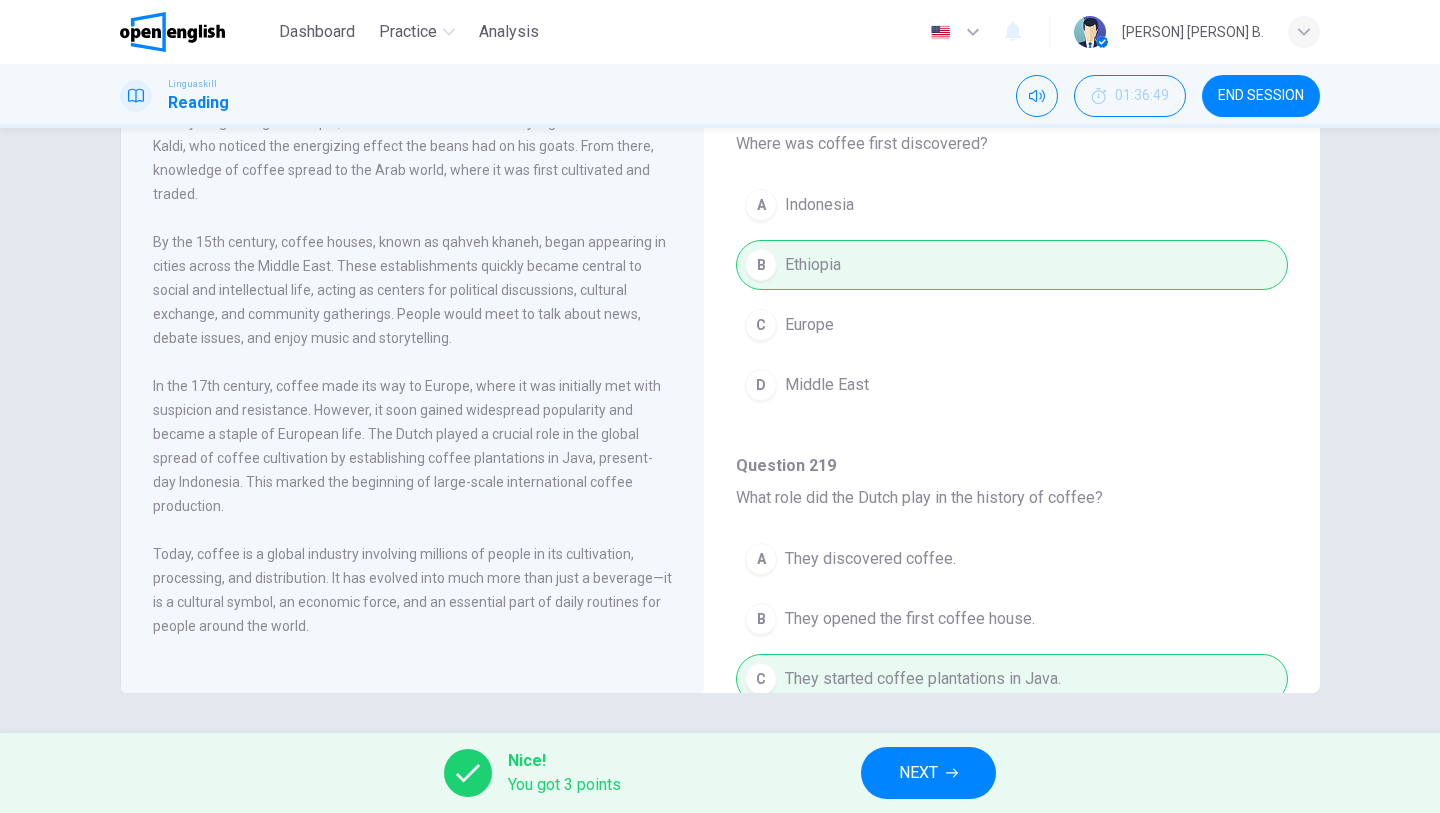 scroll, scrollTop: 11, scrollLeft: 0, axis: vertical 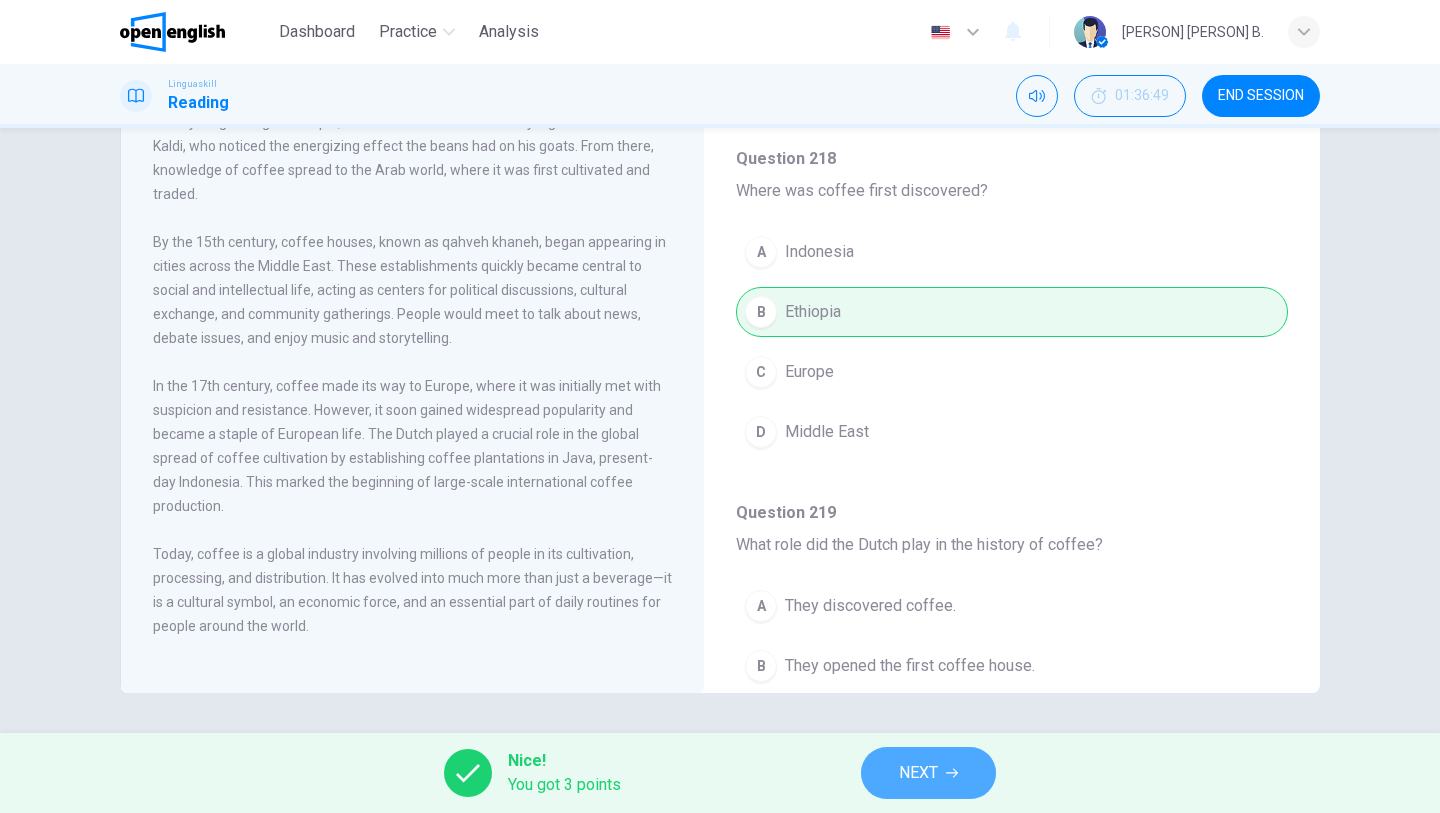 click on "NEXT" at bounding box center [928, 773] 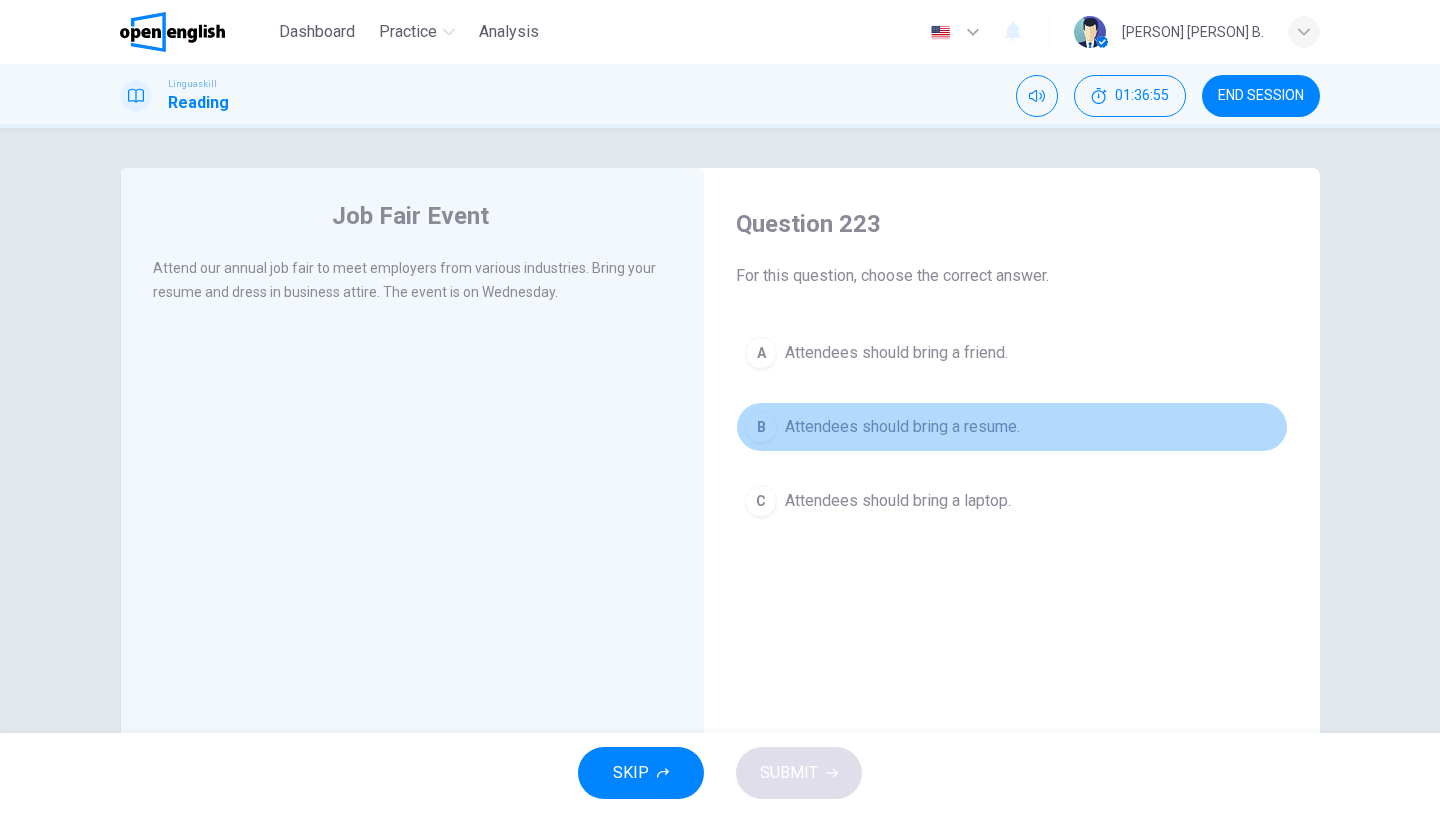 click on "Attendees should bring a resume." at bounding box center [902, 427] 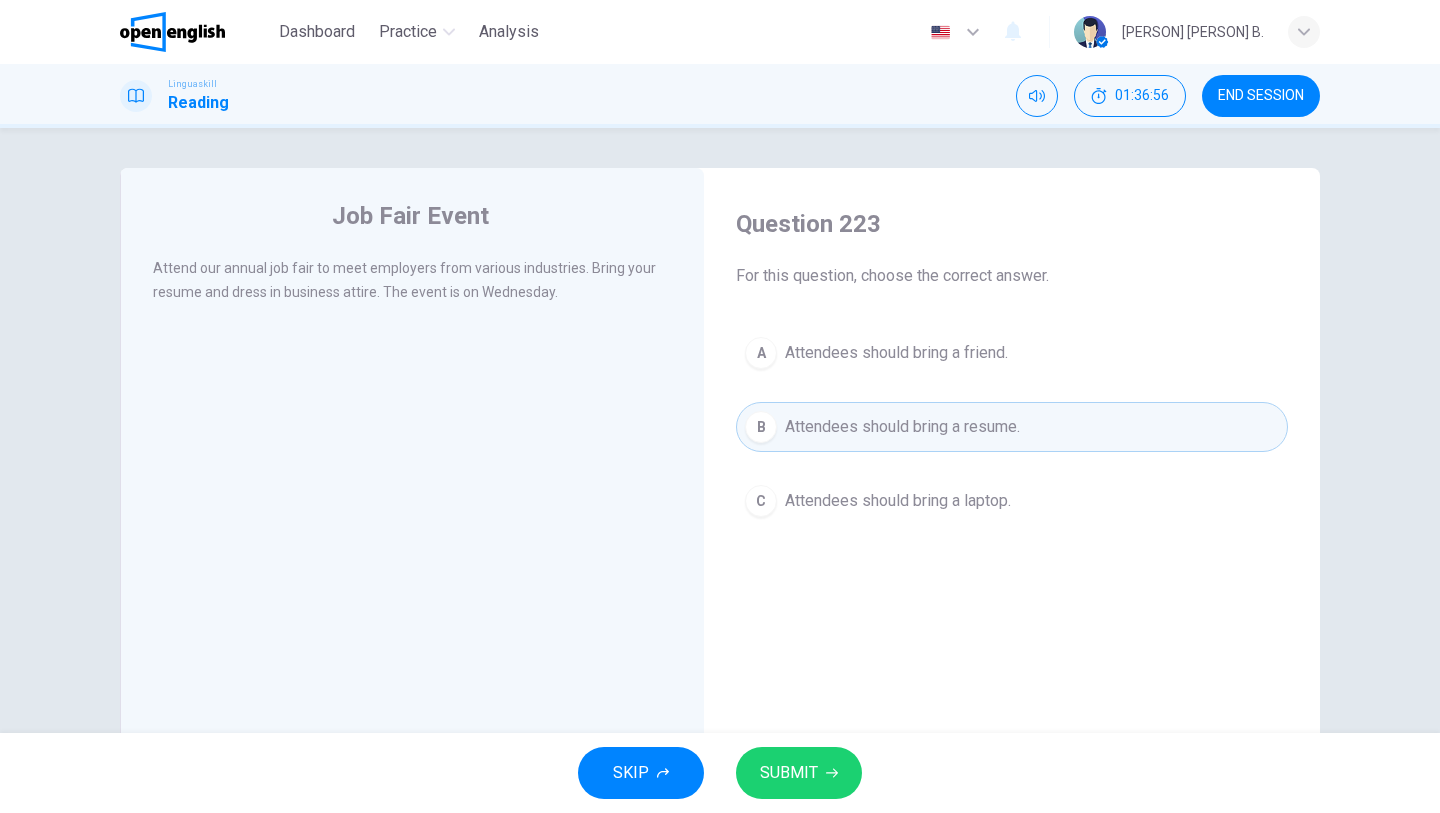 click on "SUBMIT" at bounding box center [789, 773] 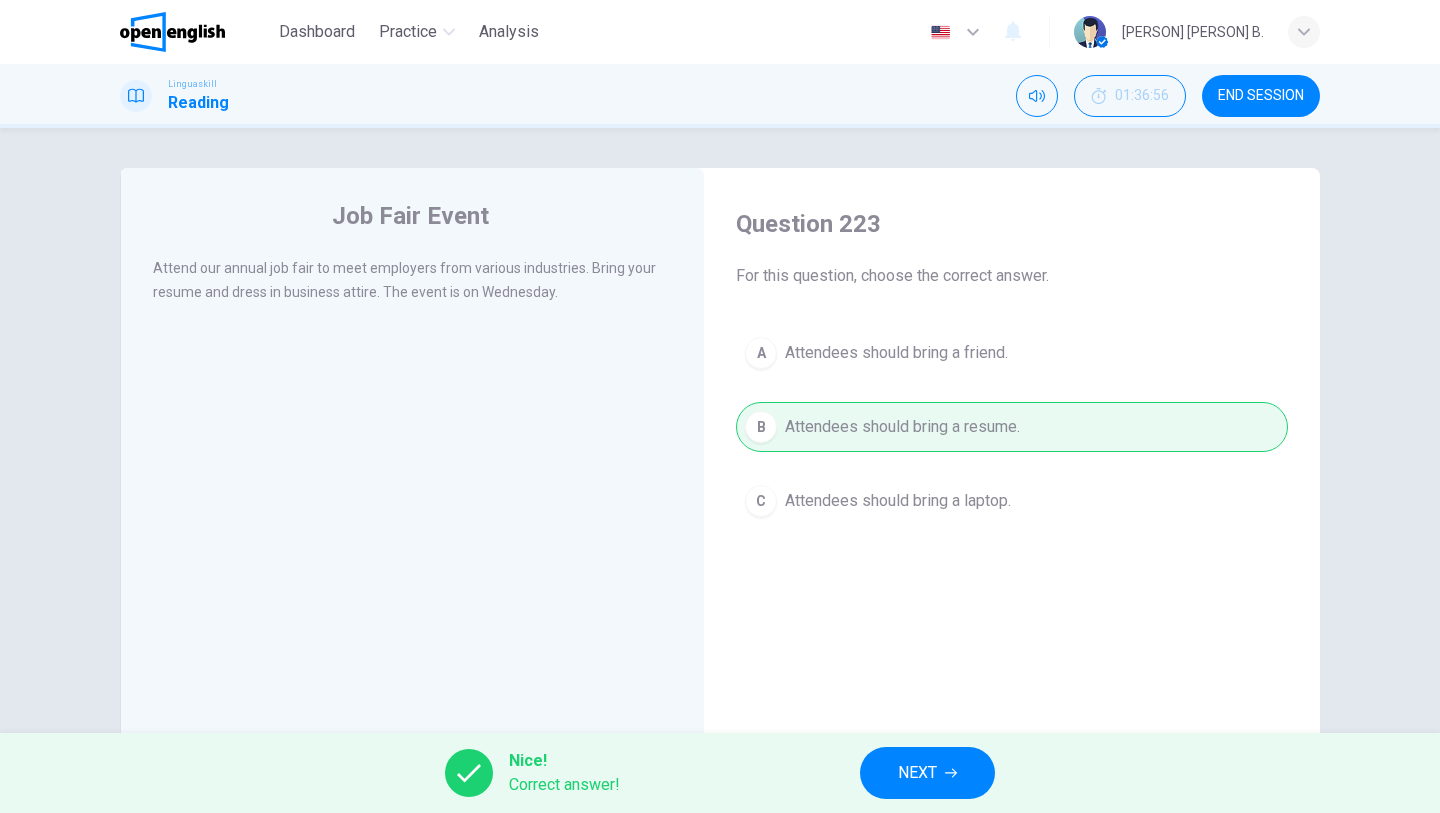 click on "NEXT" at bounding box center (927, 773) 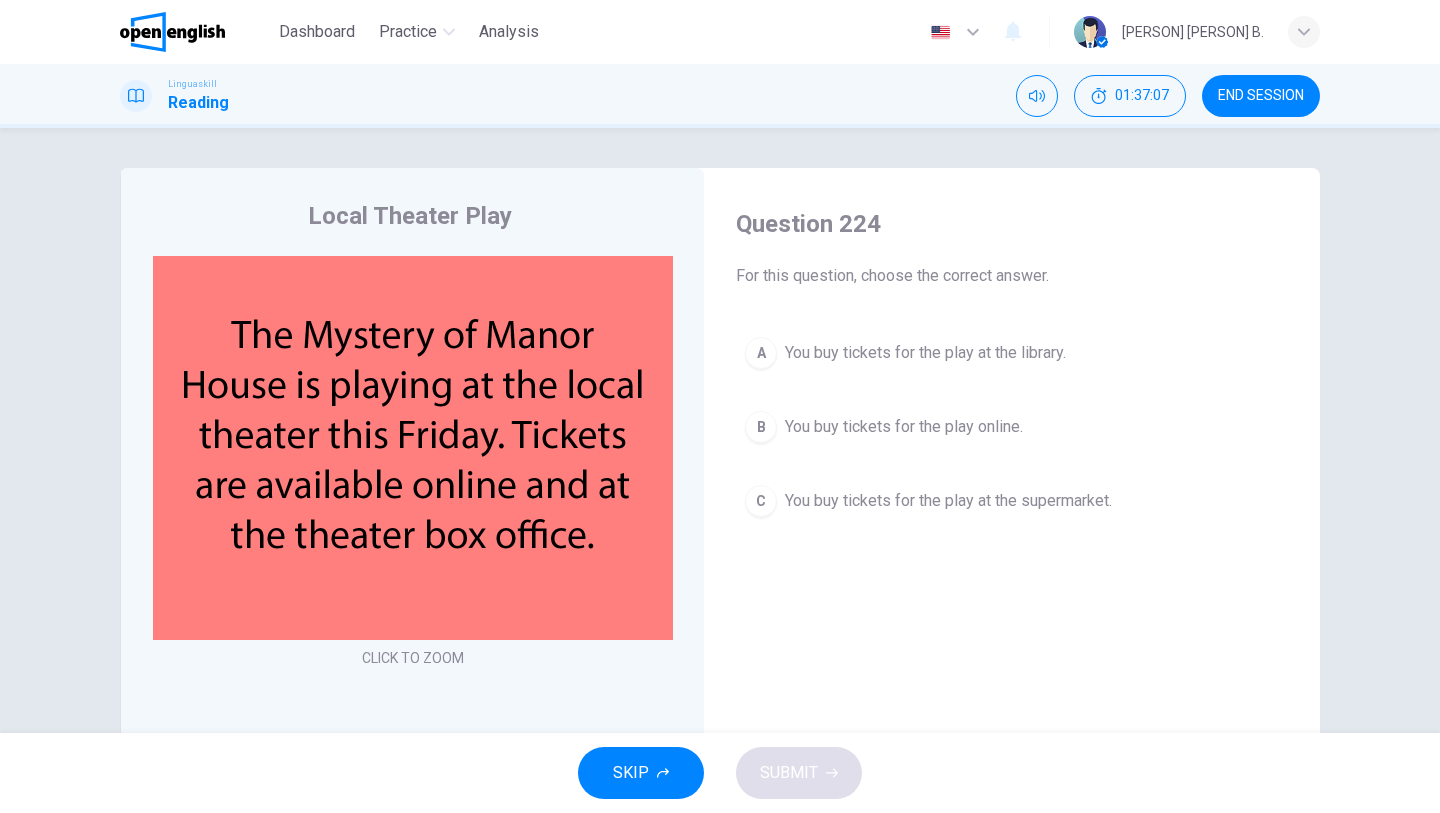 click on "You buy tickets for the play online." at bounding box center (904, 427) 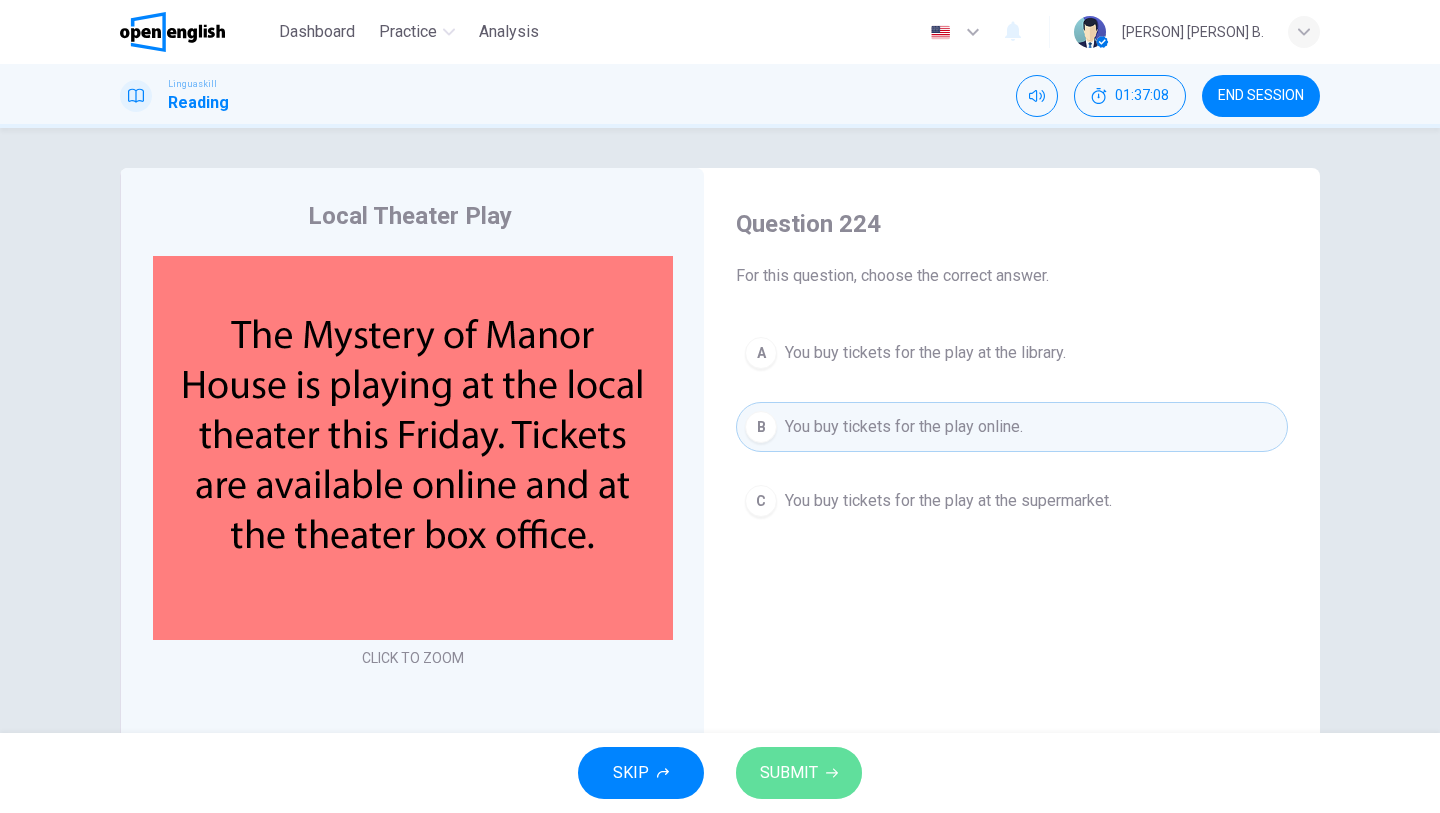 click on "SUBMIT" at bounding box center (799, 773) 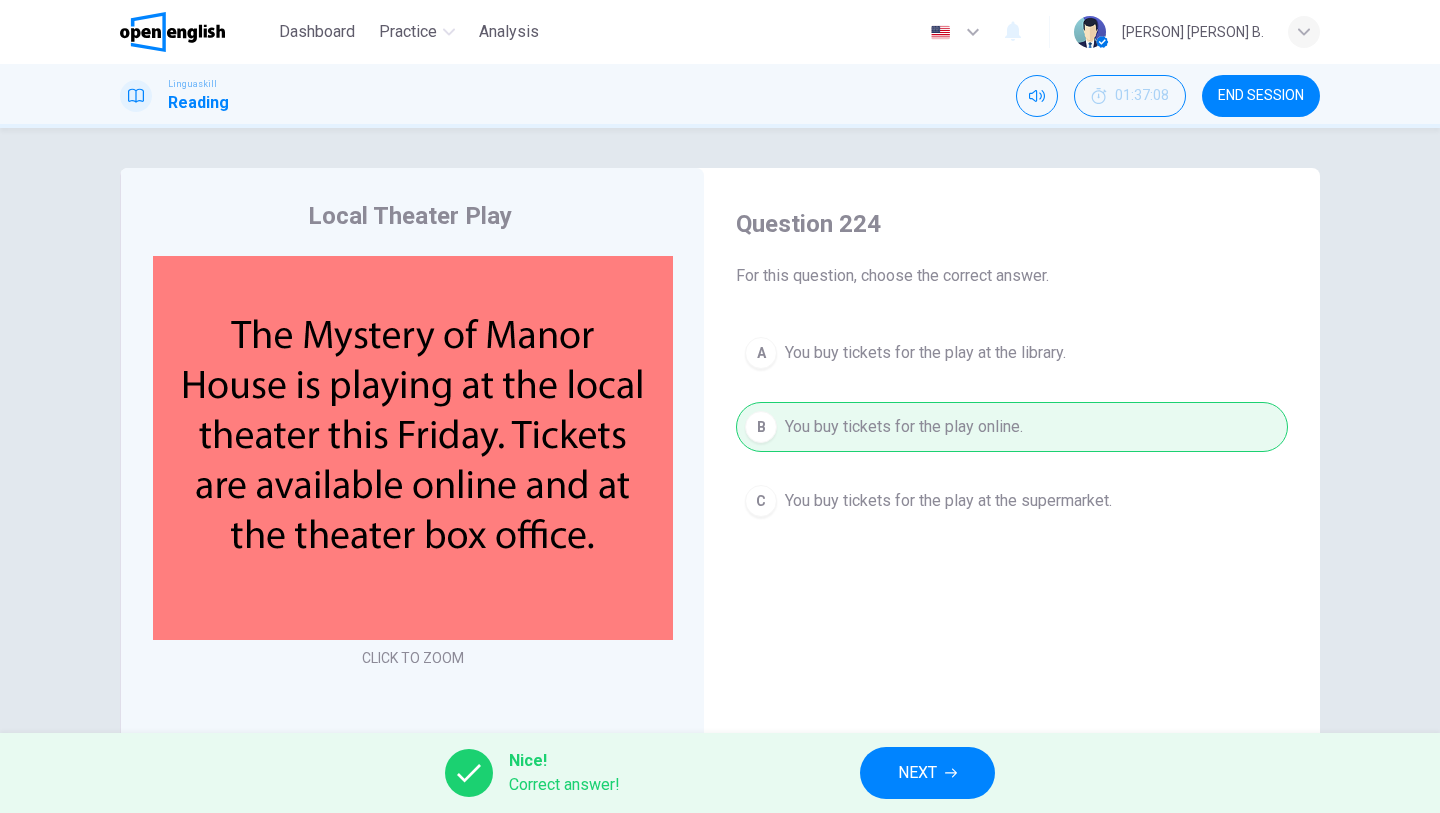 click on "NEXT" at bounding box center [927, 773] 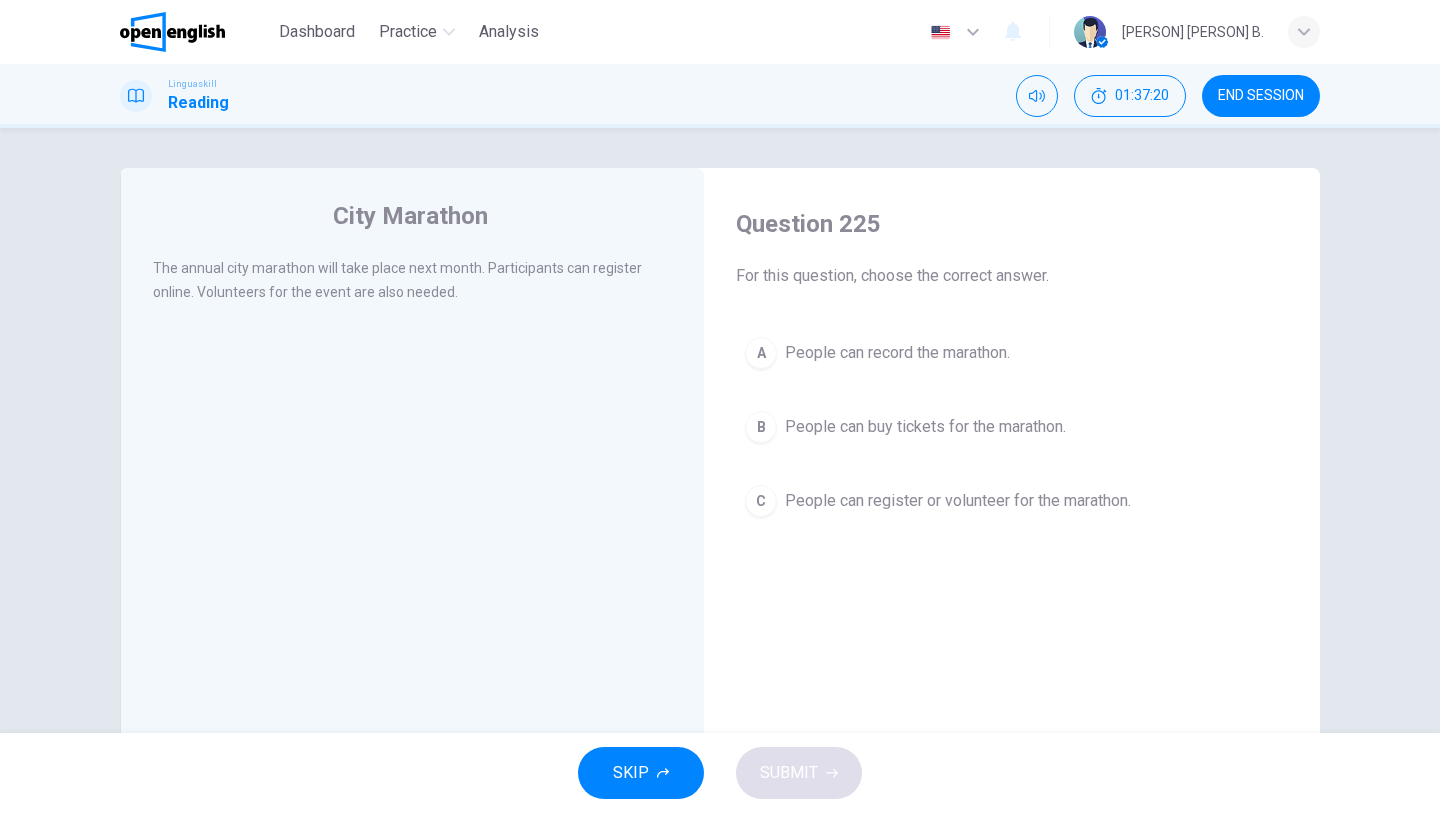 click on "People can register or volunteer for the marathon." at bounding box center (958, 501) 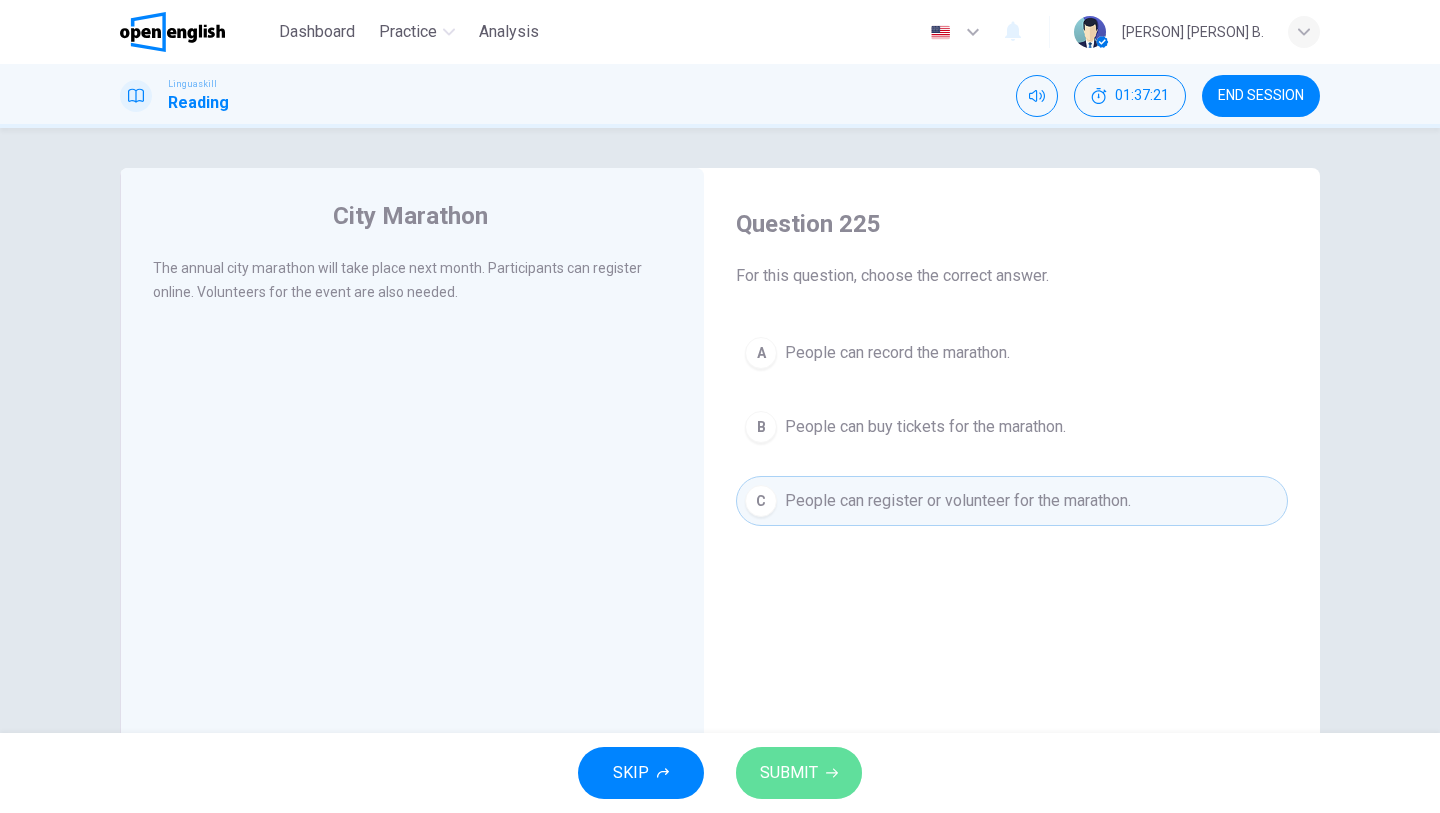 click on "SUBMIT" at bounding box center (789, 773) 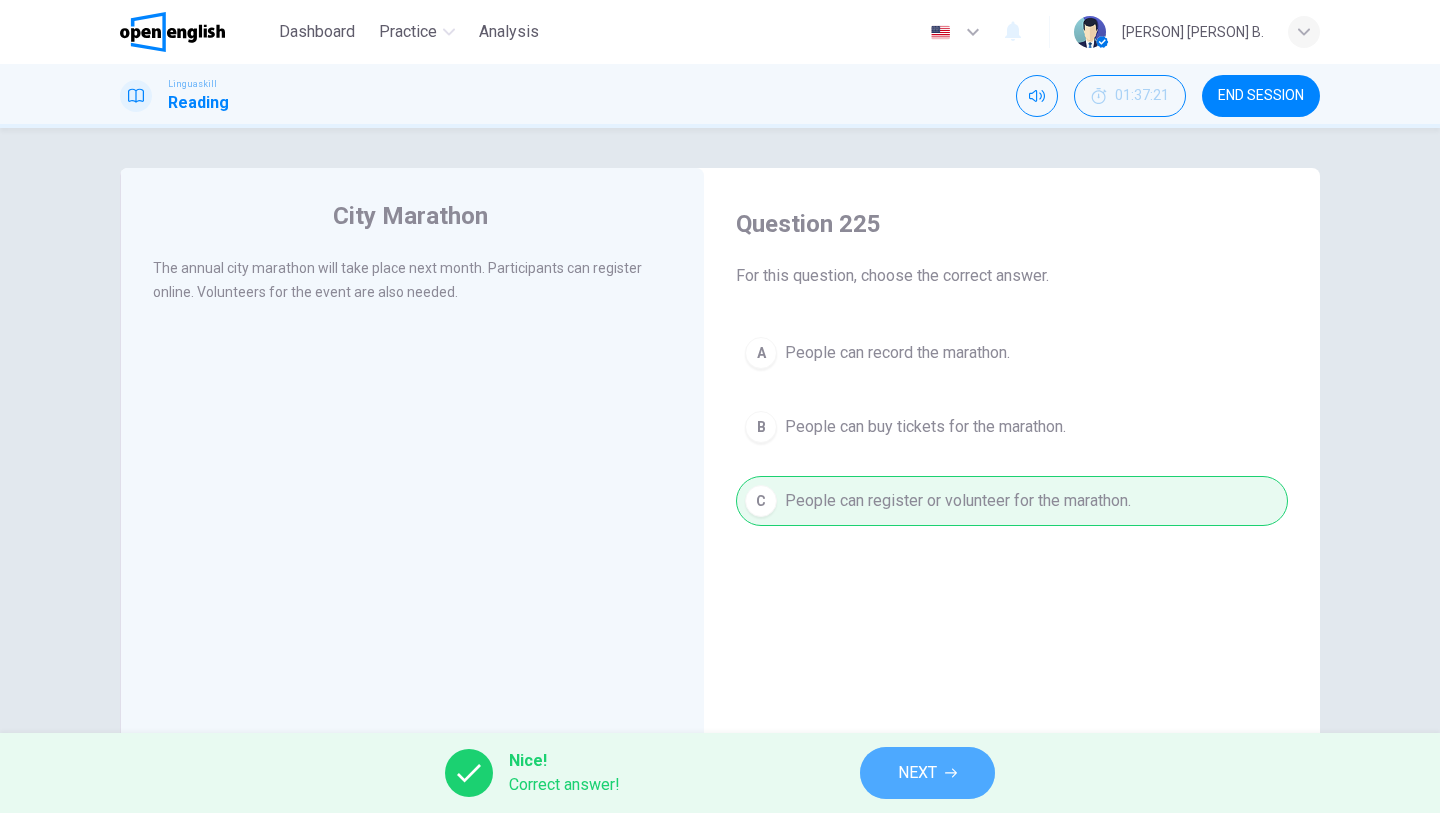 click on "NEXT" at bounding box center [917, 773] 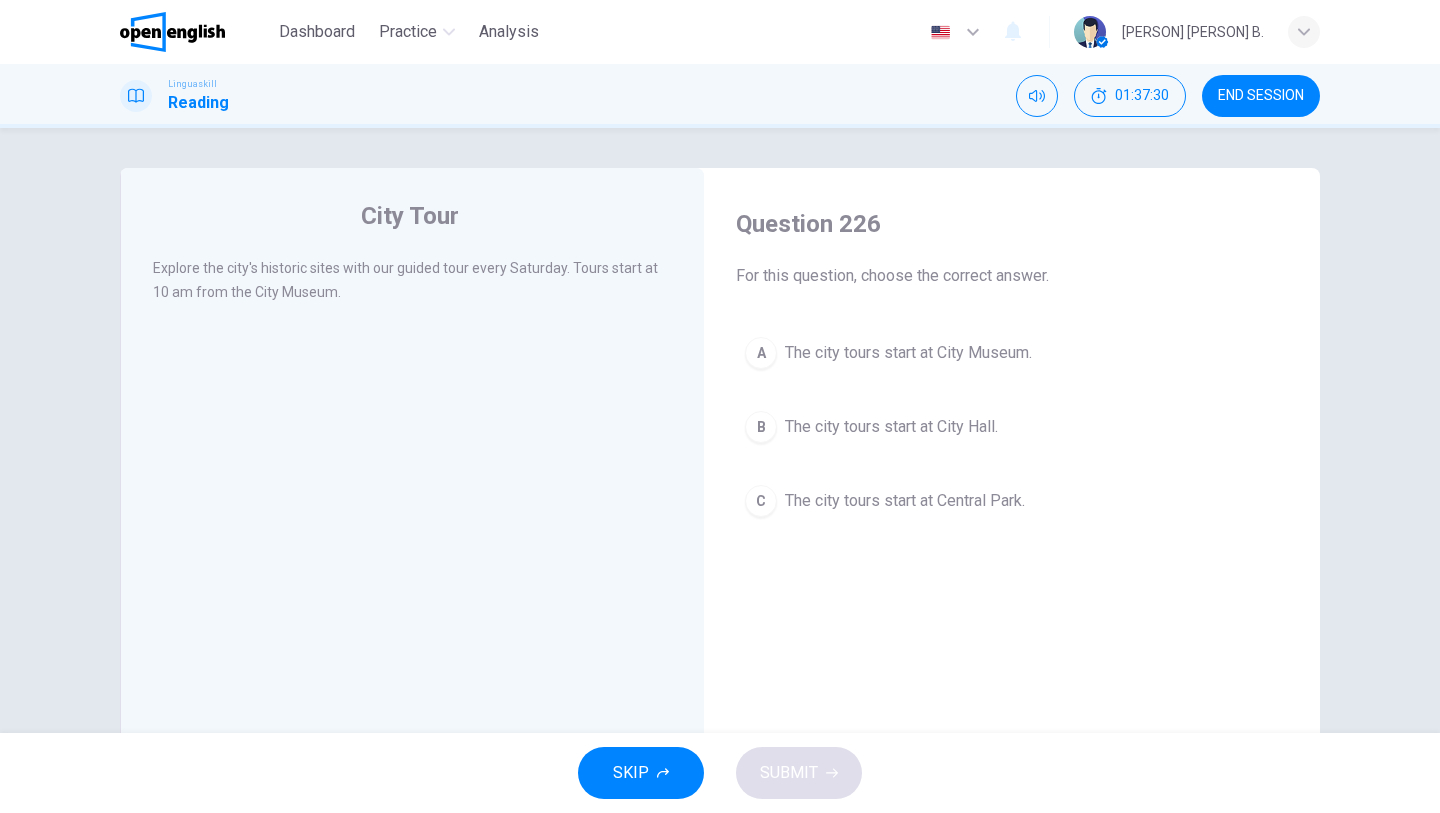 click on "The city tours start at City Museum." at bounding box center (908, 353) 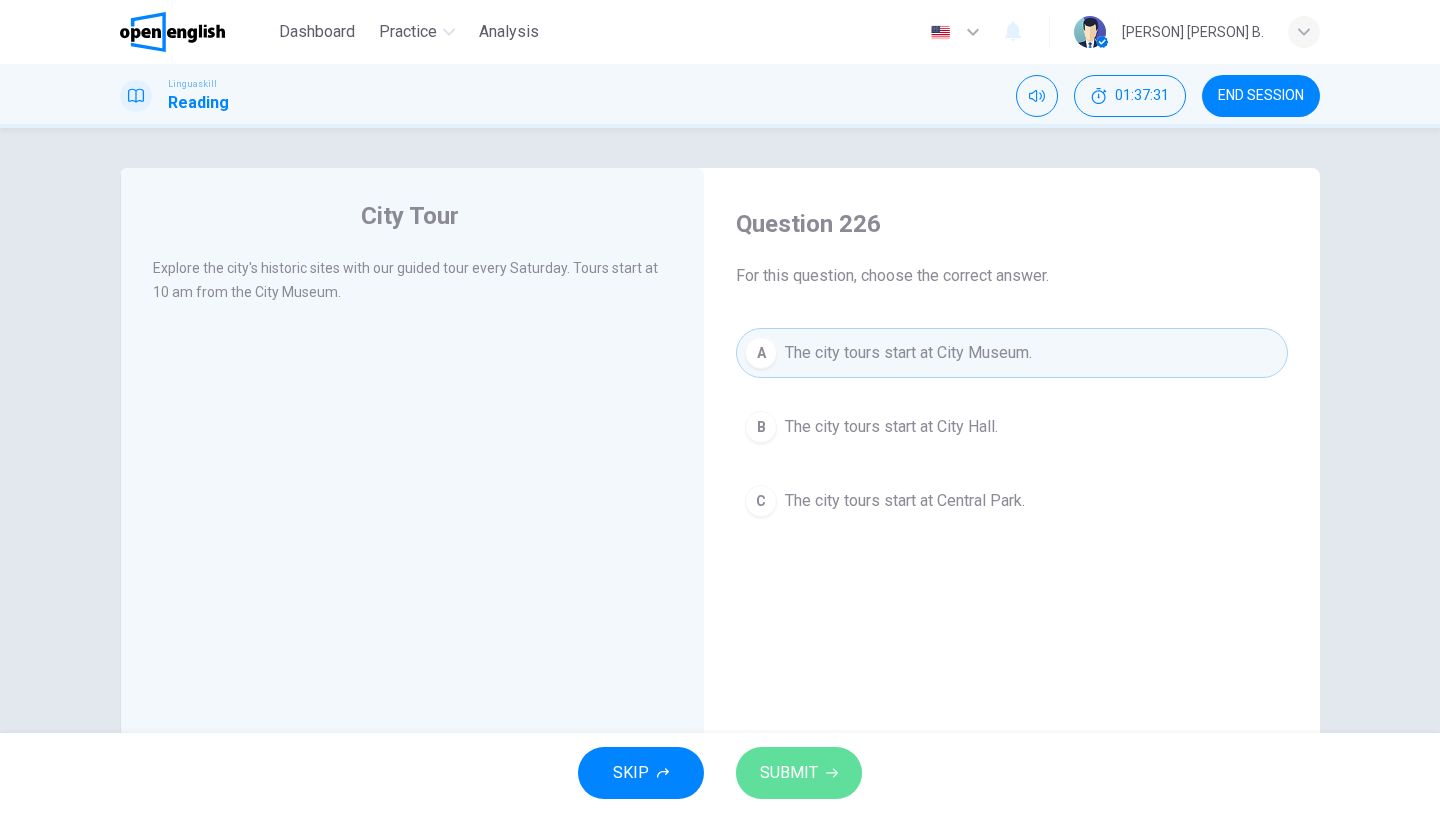 click on "SUBMIT" at bounding box center [789, 773] 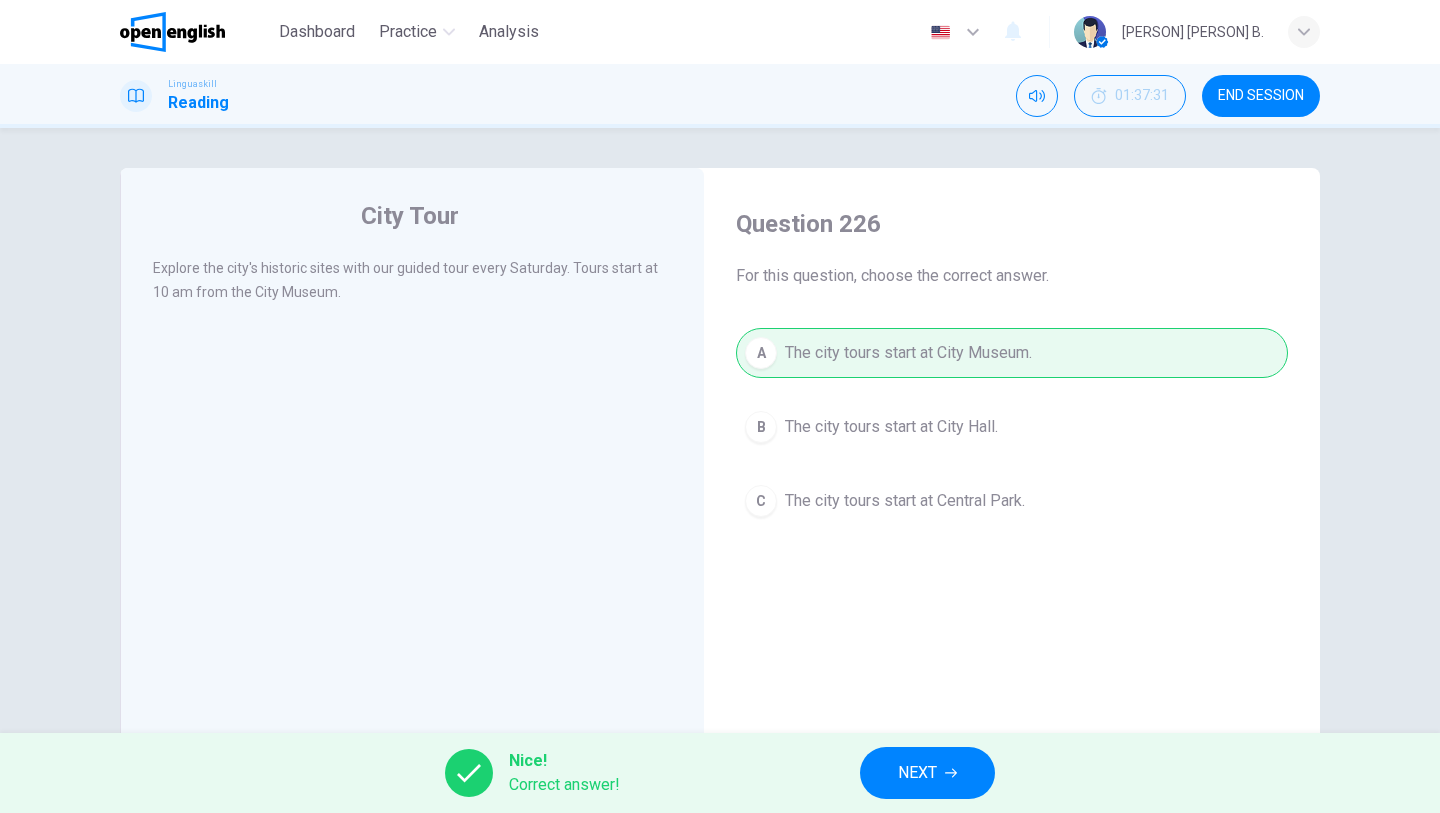 click on "NEXT" at bounding box center [917, 773] 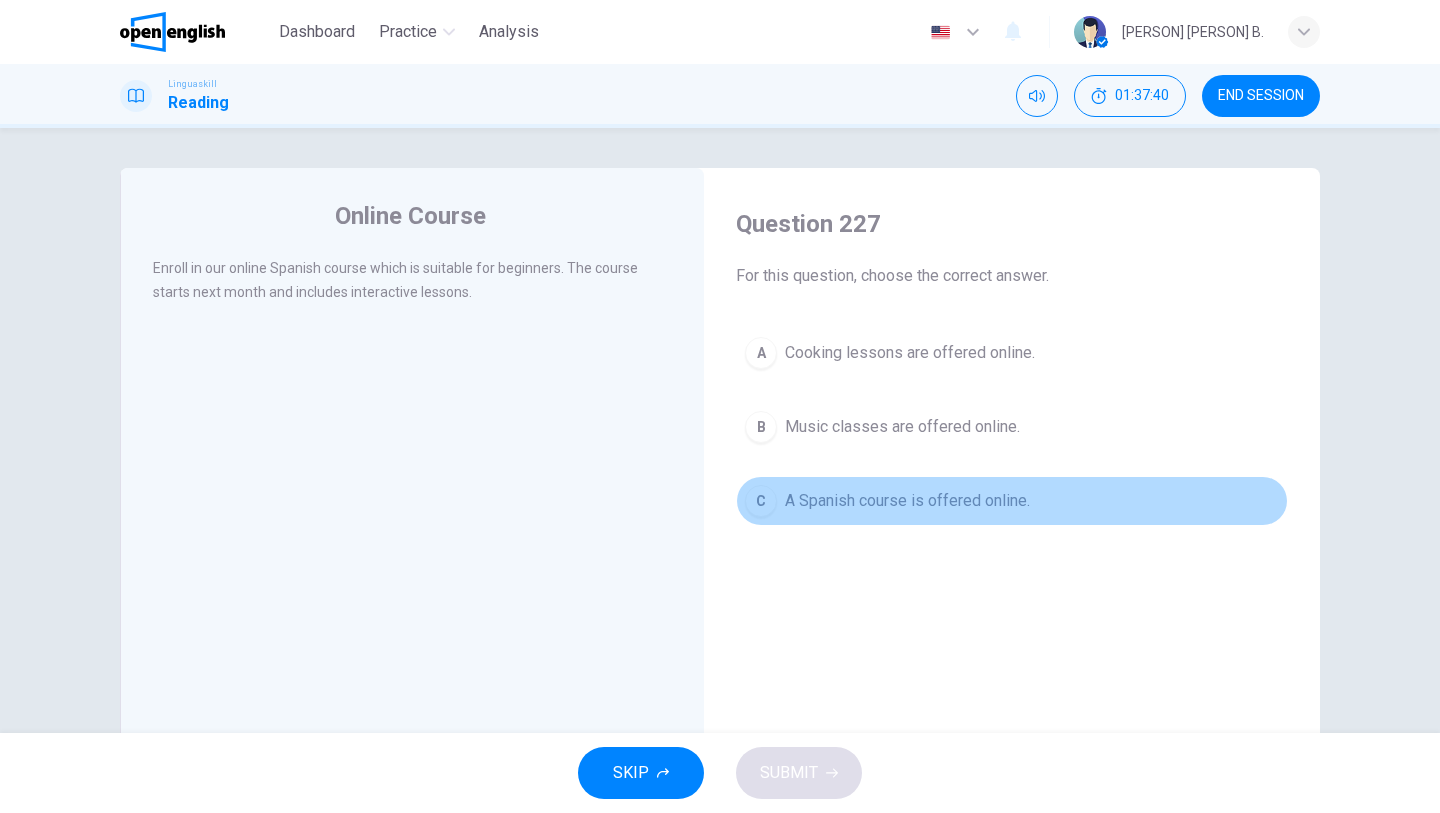 click on "A Spanish course is offered online." at bounding box center [907, 501] 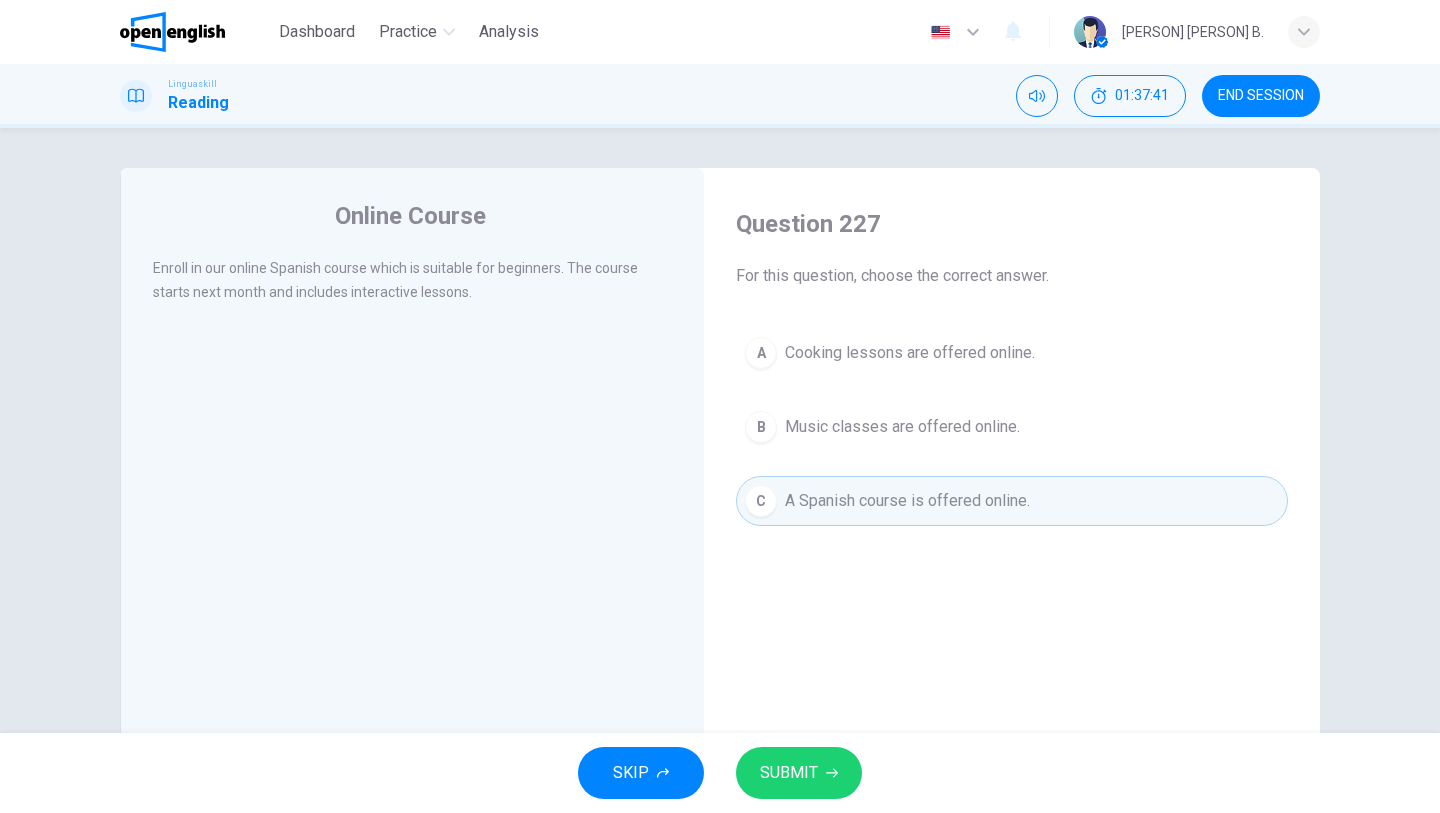 click on "SUBMIT" at bounding box center (789, 773) 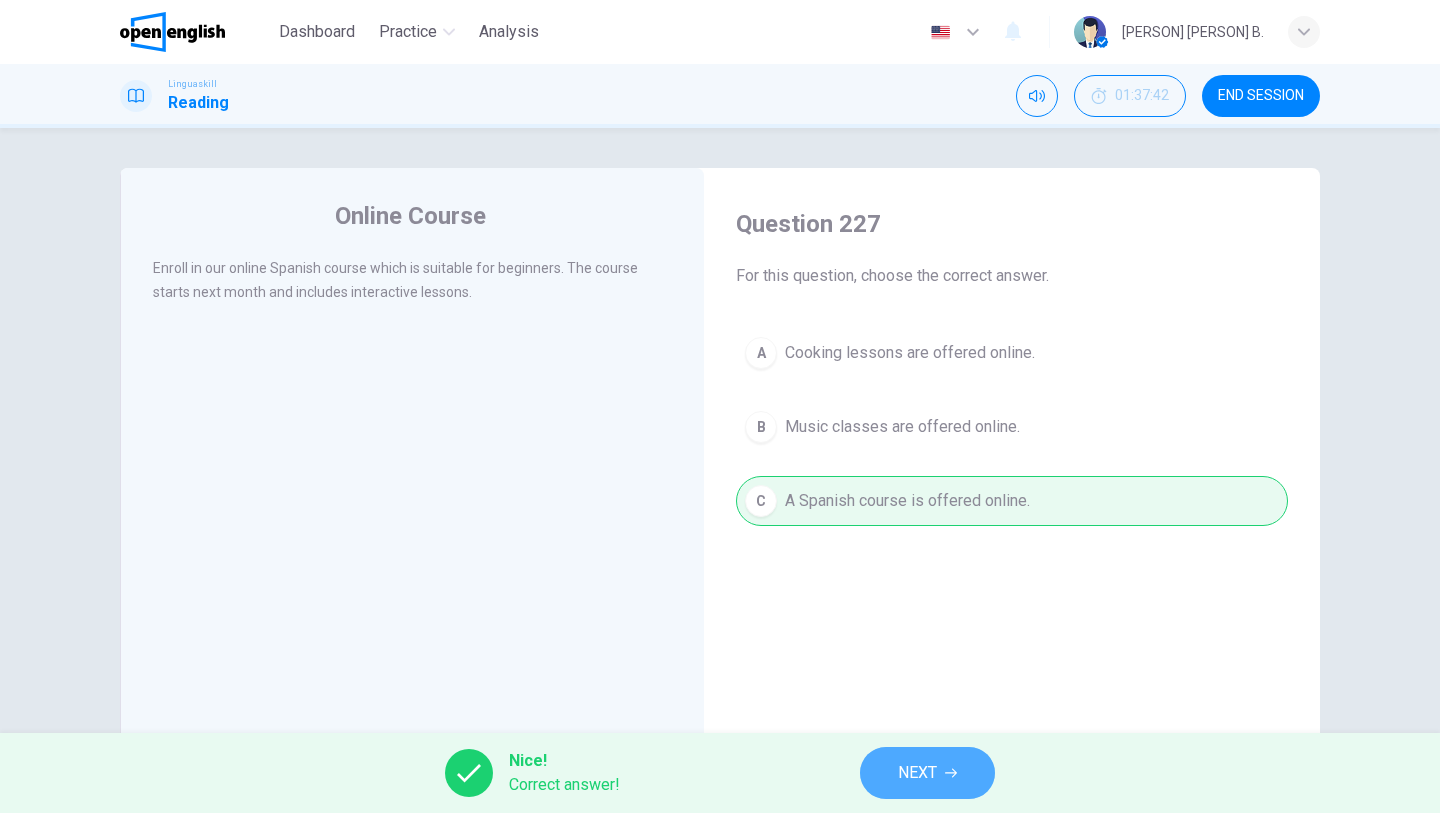 click on "NEXT" at bounding box center (927, 773) 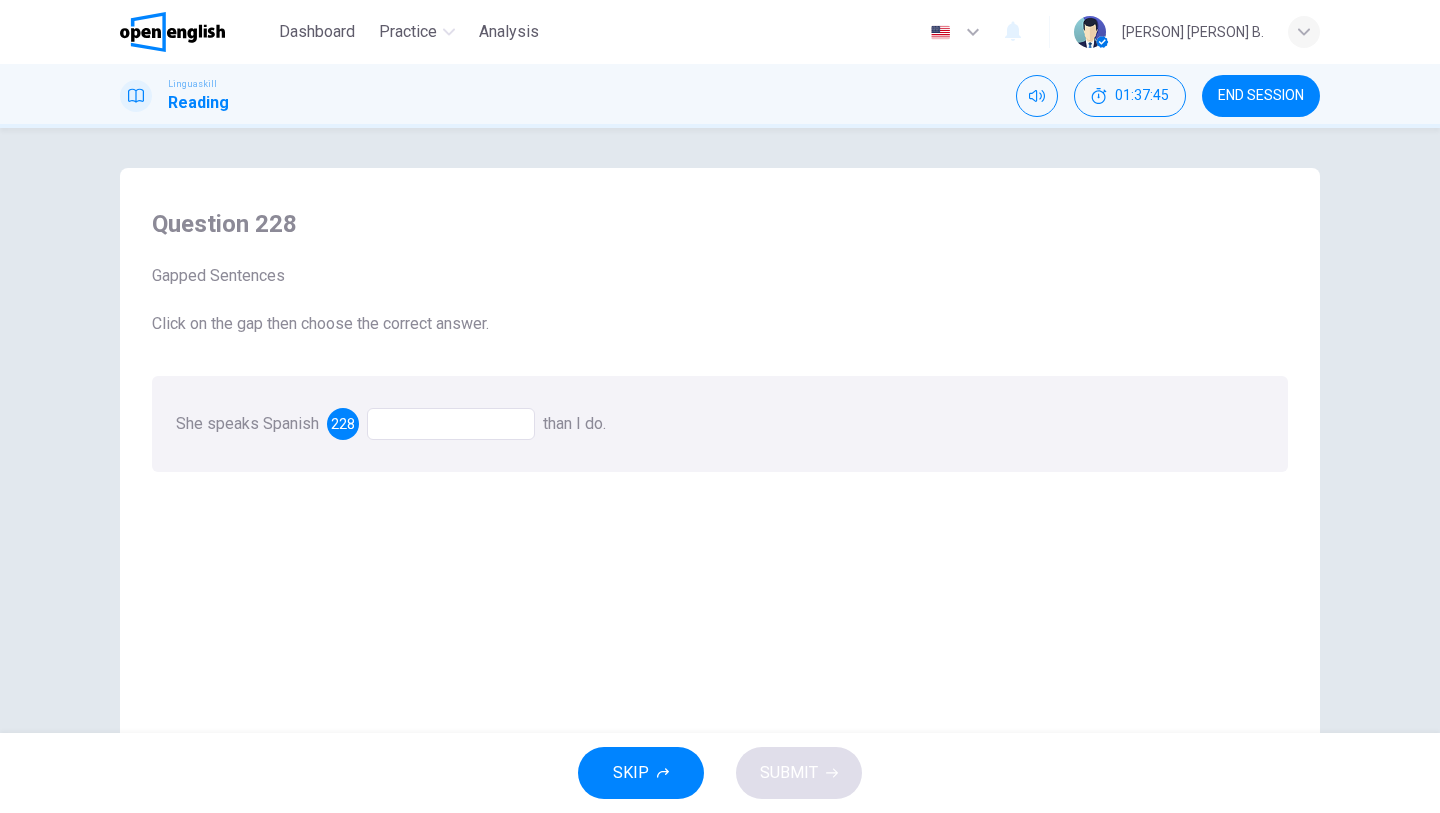 click at bounding box center (451, 424) 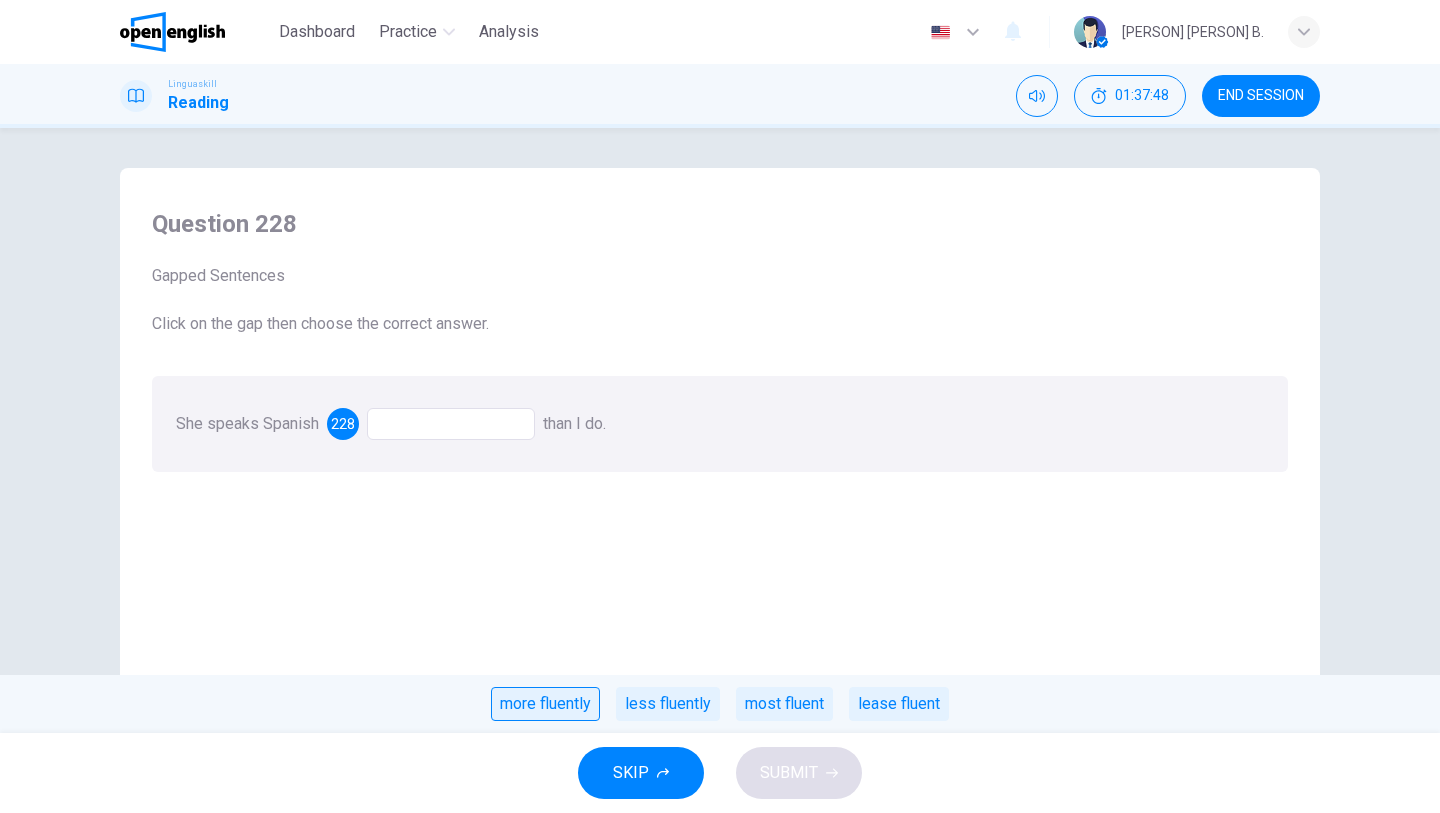 click on "more fluently" at bounding box center [545, 704] 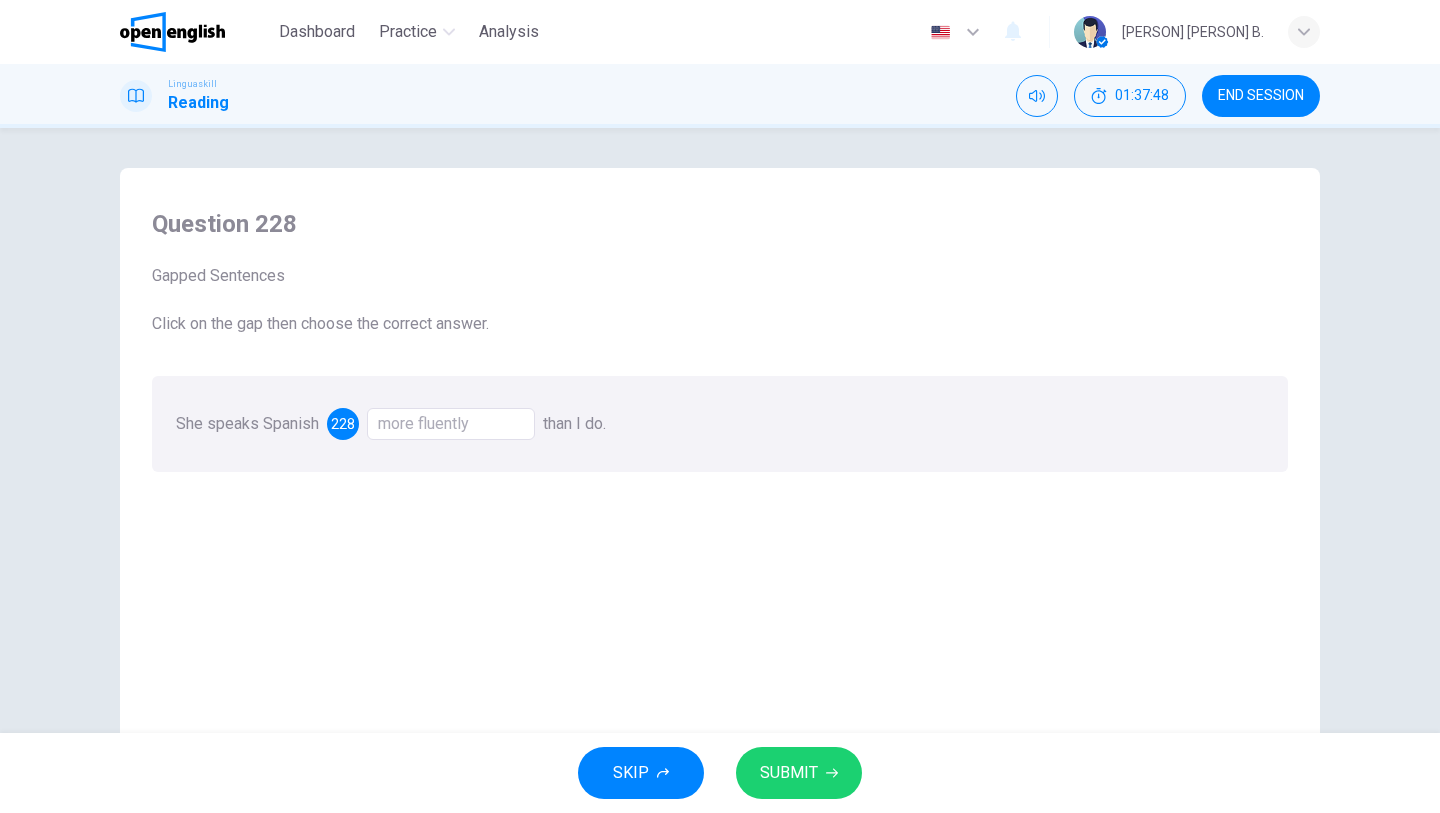 click on "SUBMIT" at bounding box center [789, 773] 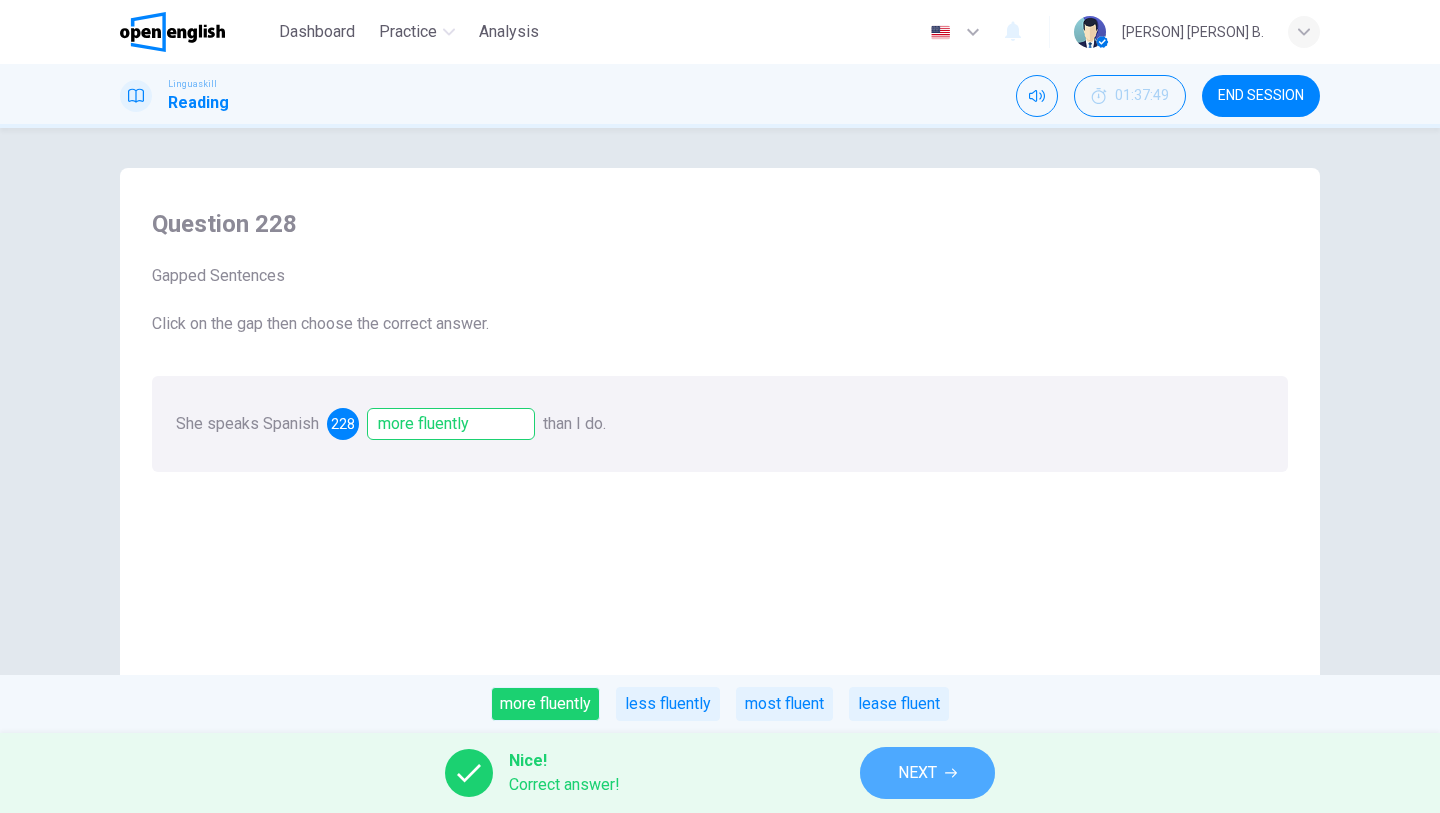 click on "NEXT" at bounding box center [927, 773] 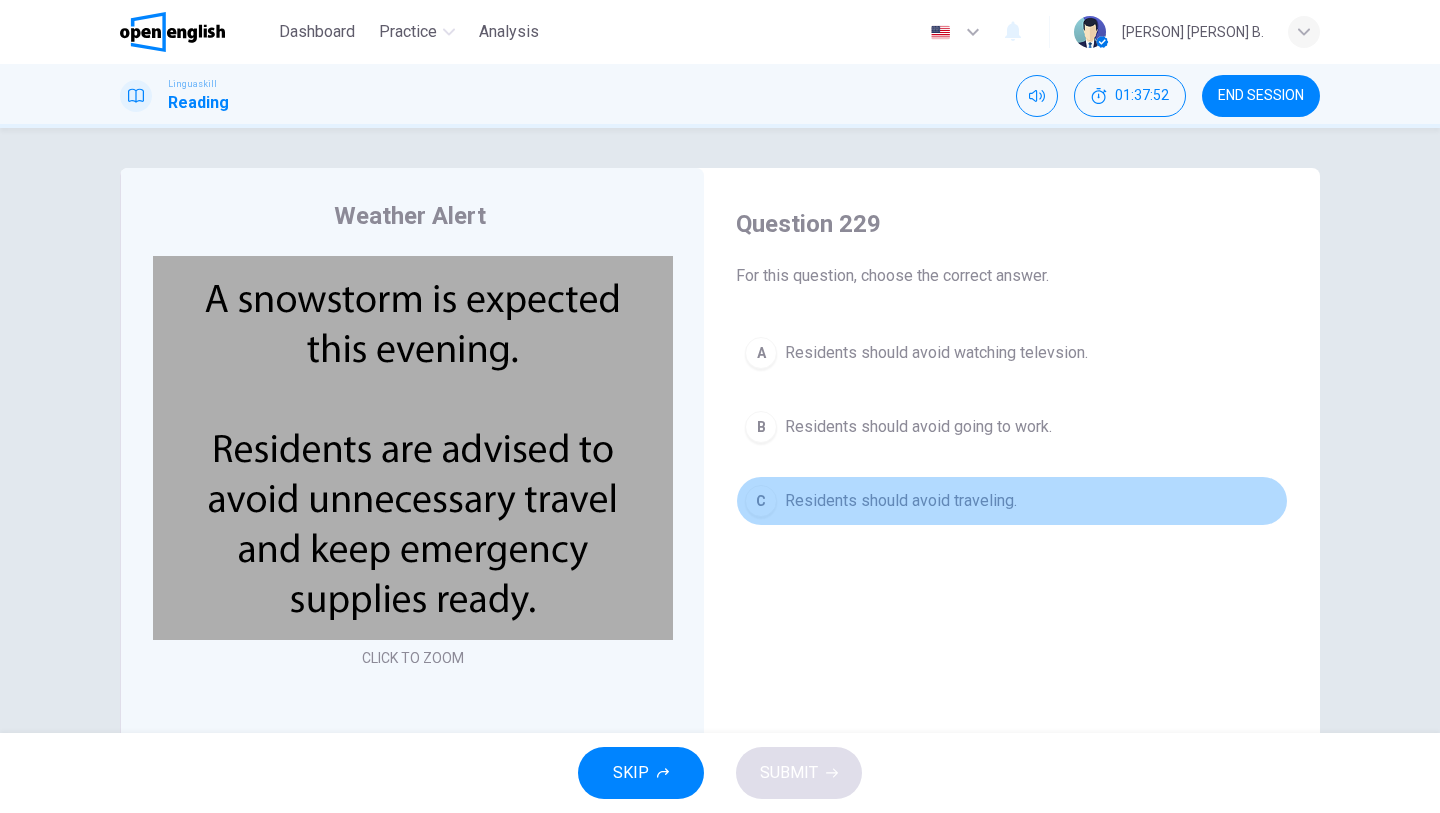 click on "Residents should avoid traveling." at bounding box center [901, 501] 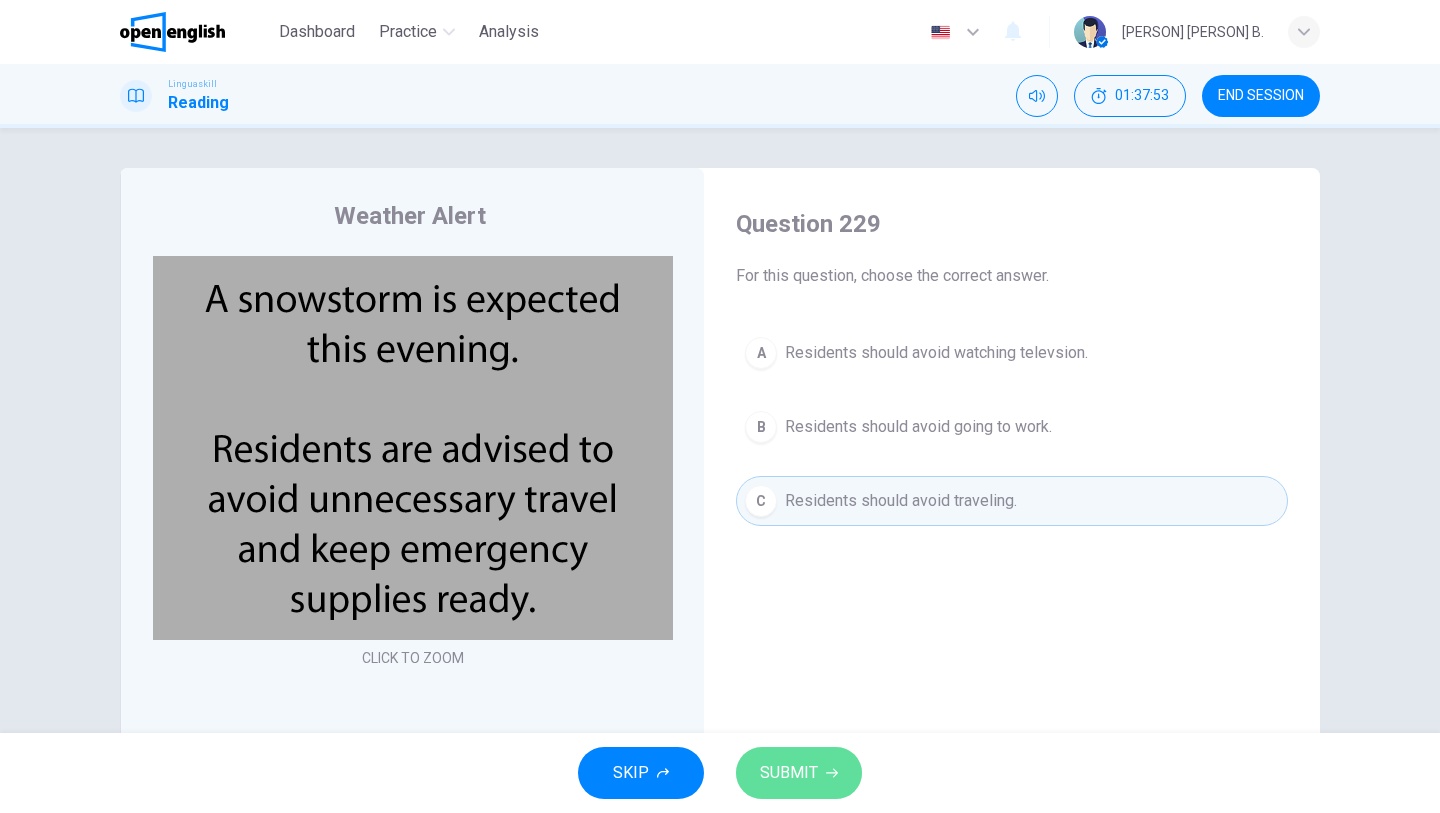 click on "SUBMIT" at bounding box center [789, 773] 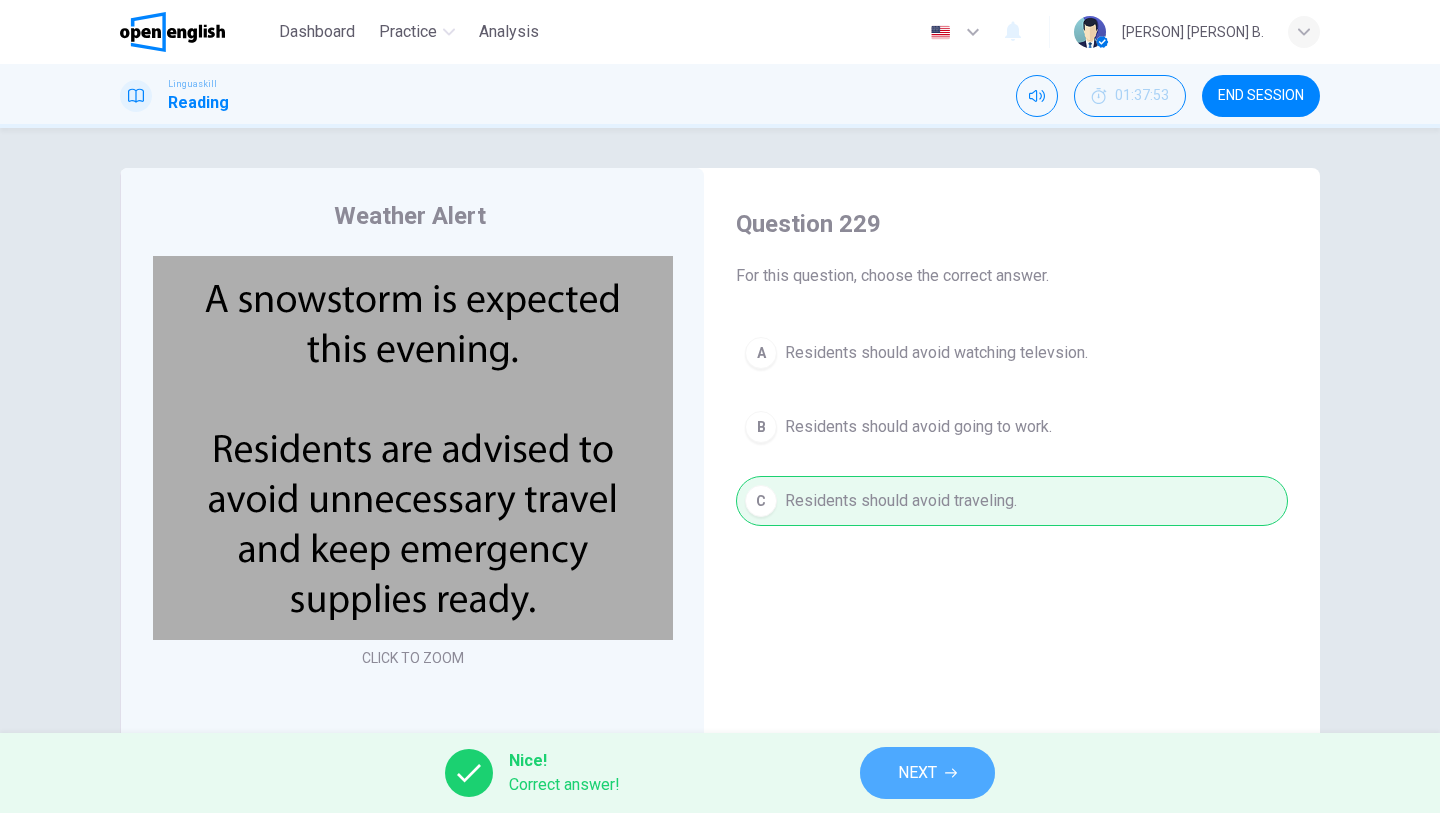 click on "NEXT" at bounding box center (917, 773) 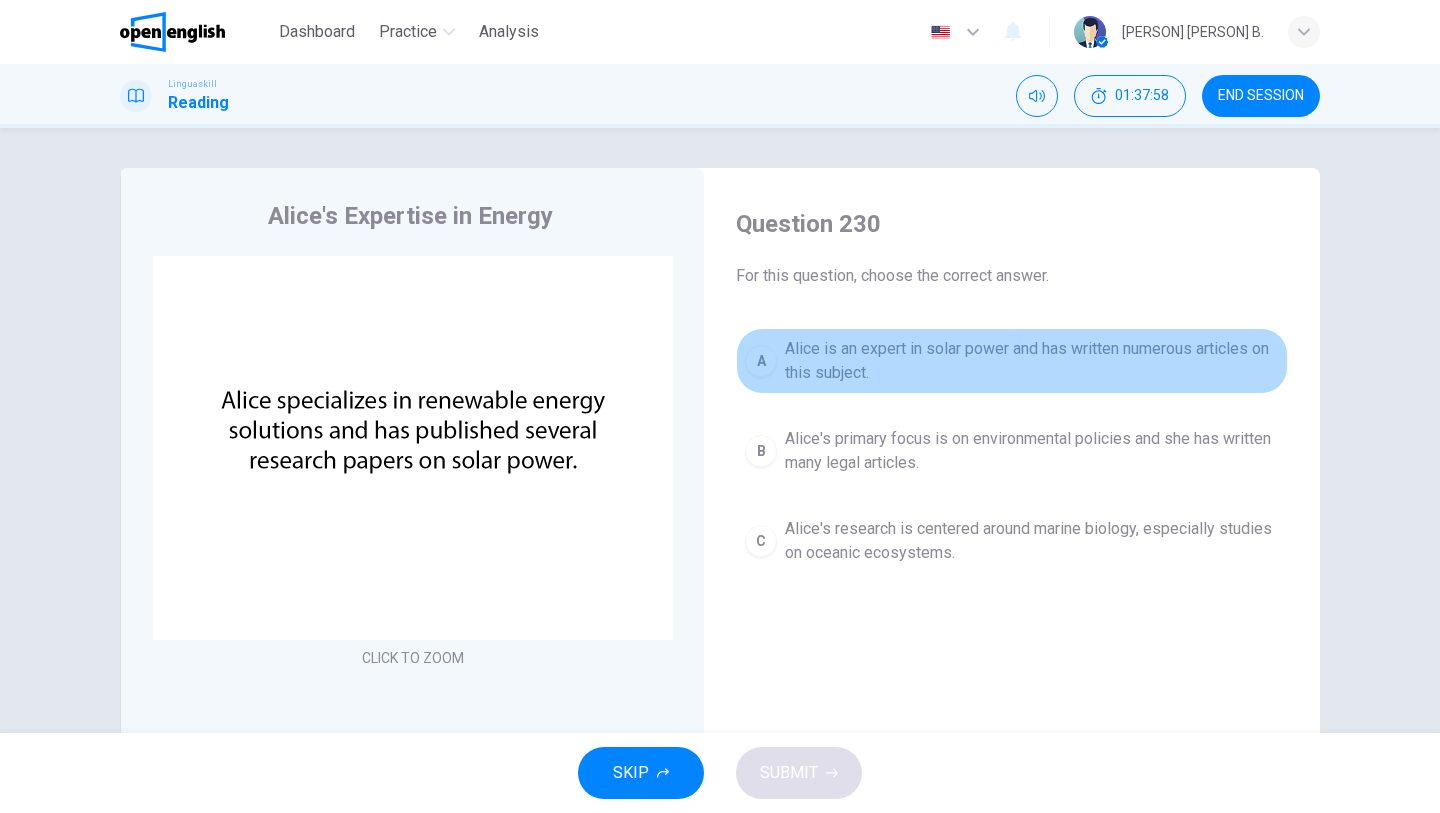 click on "Alice is an expert in solar power and has written numerous articles on this subject." at bounding box center [1032, 361] 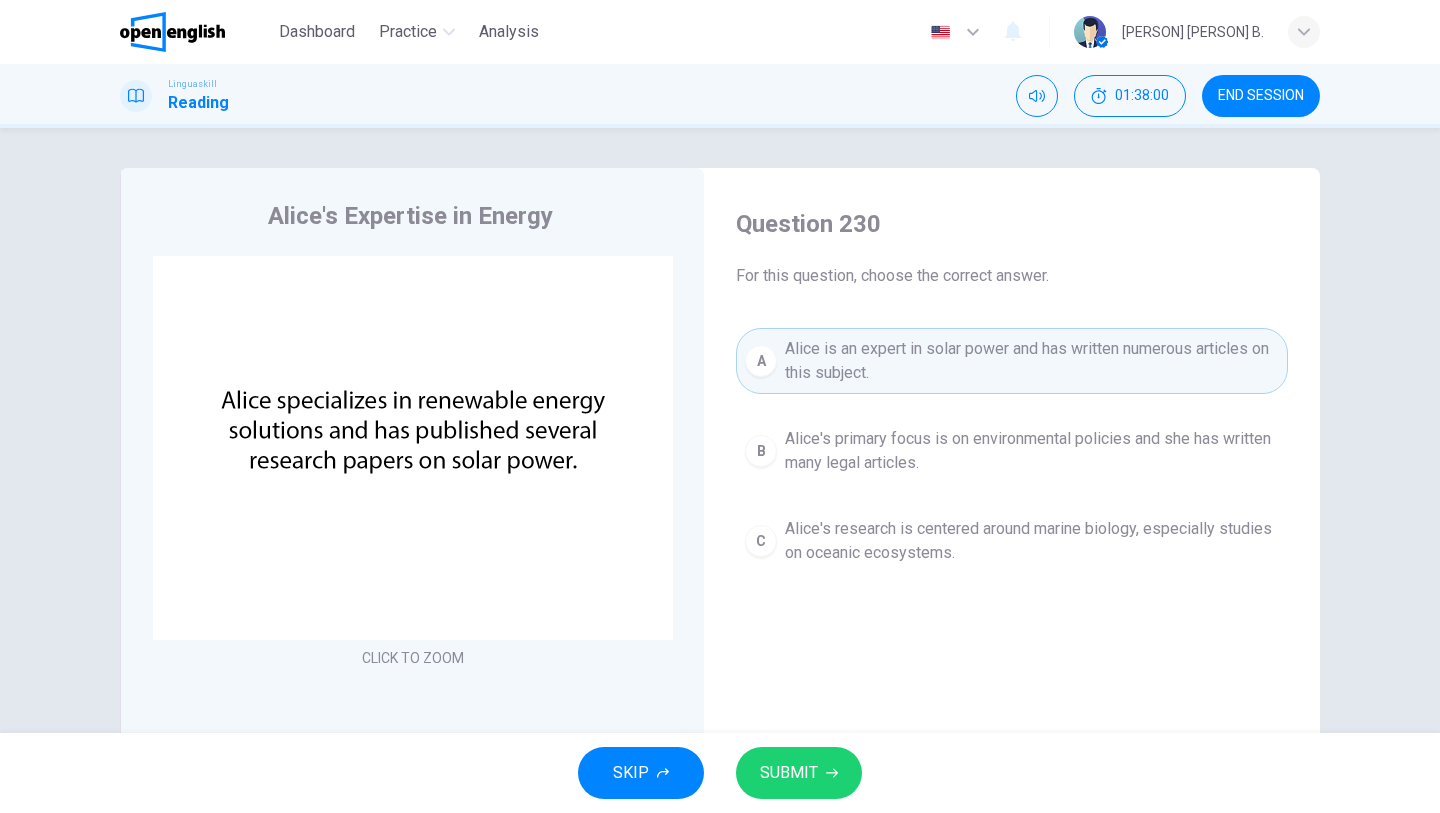 click on "SUBMIT" at bounding box center (799, 773) 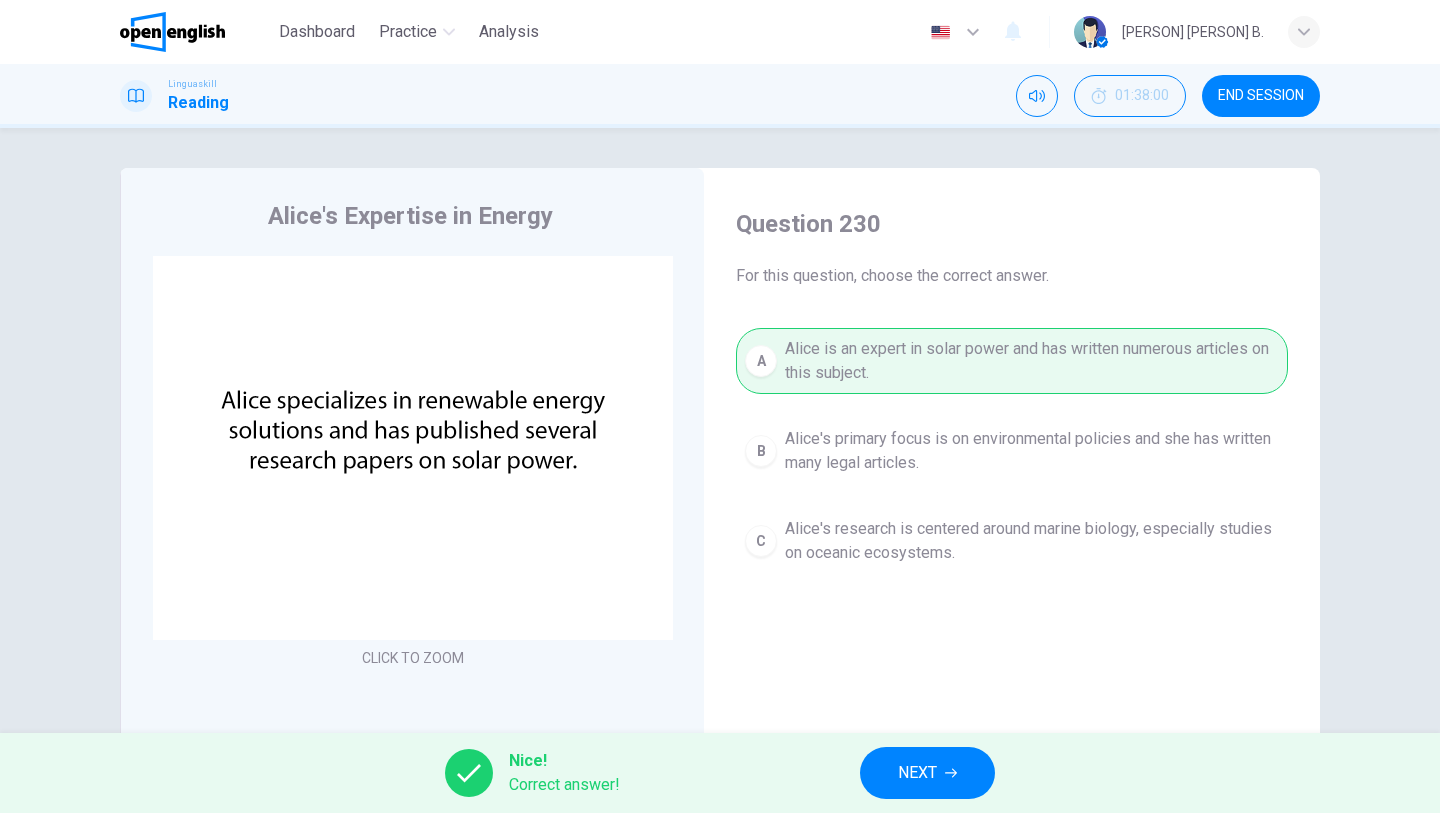 click on "NEXT" at bounding box center (917, 773) 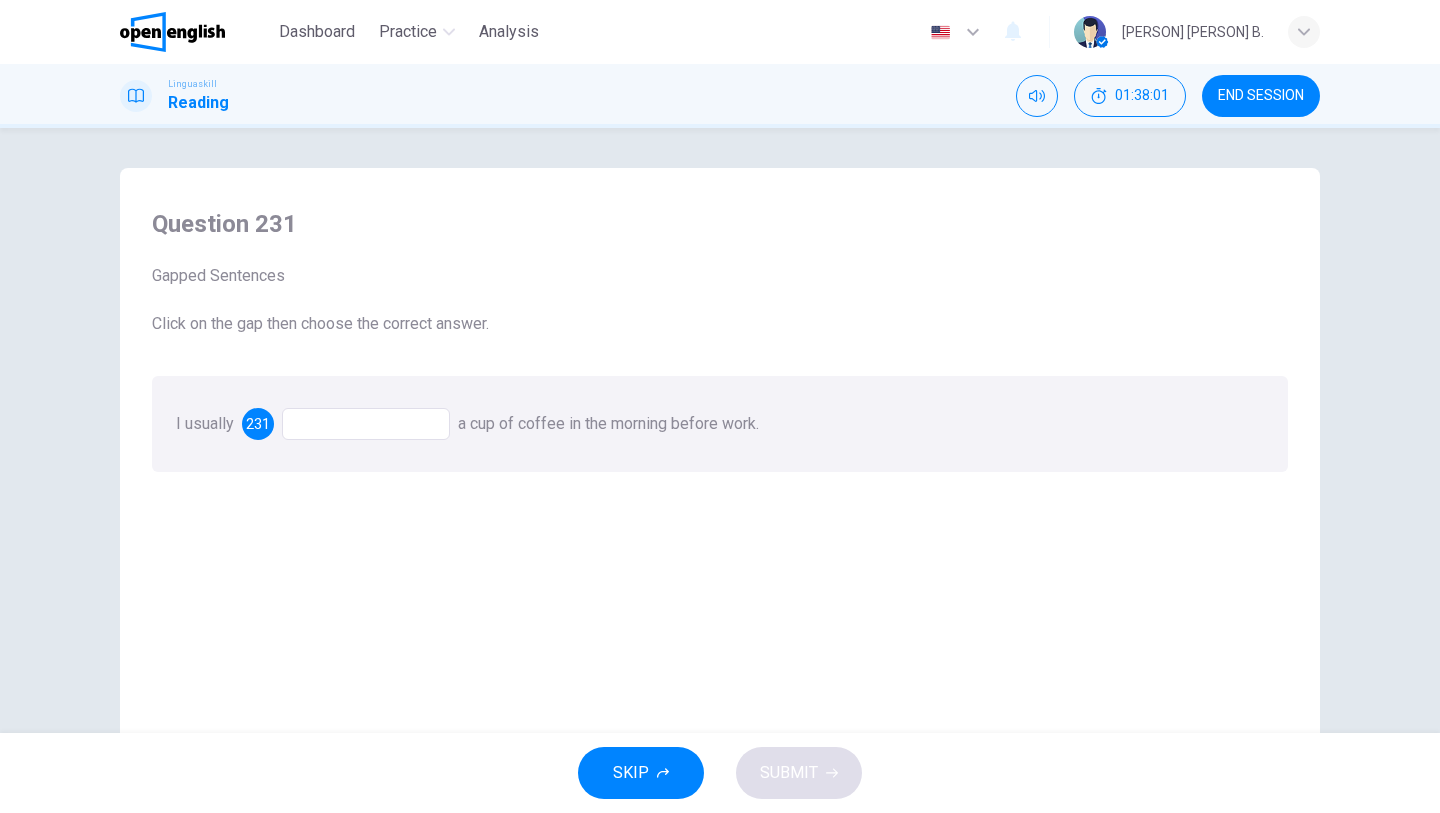 click at bounding box center [366, 424] 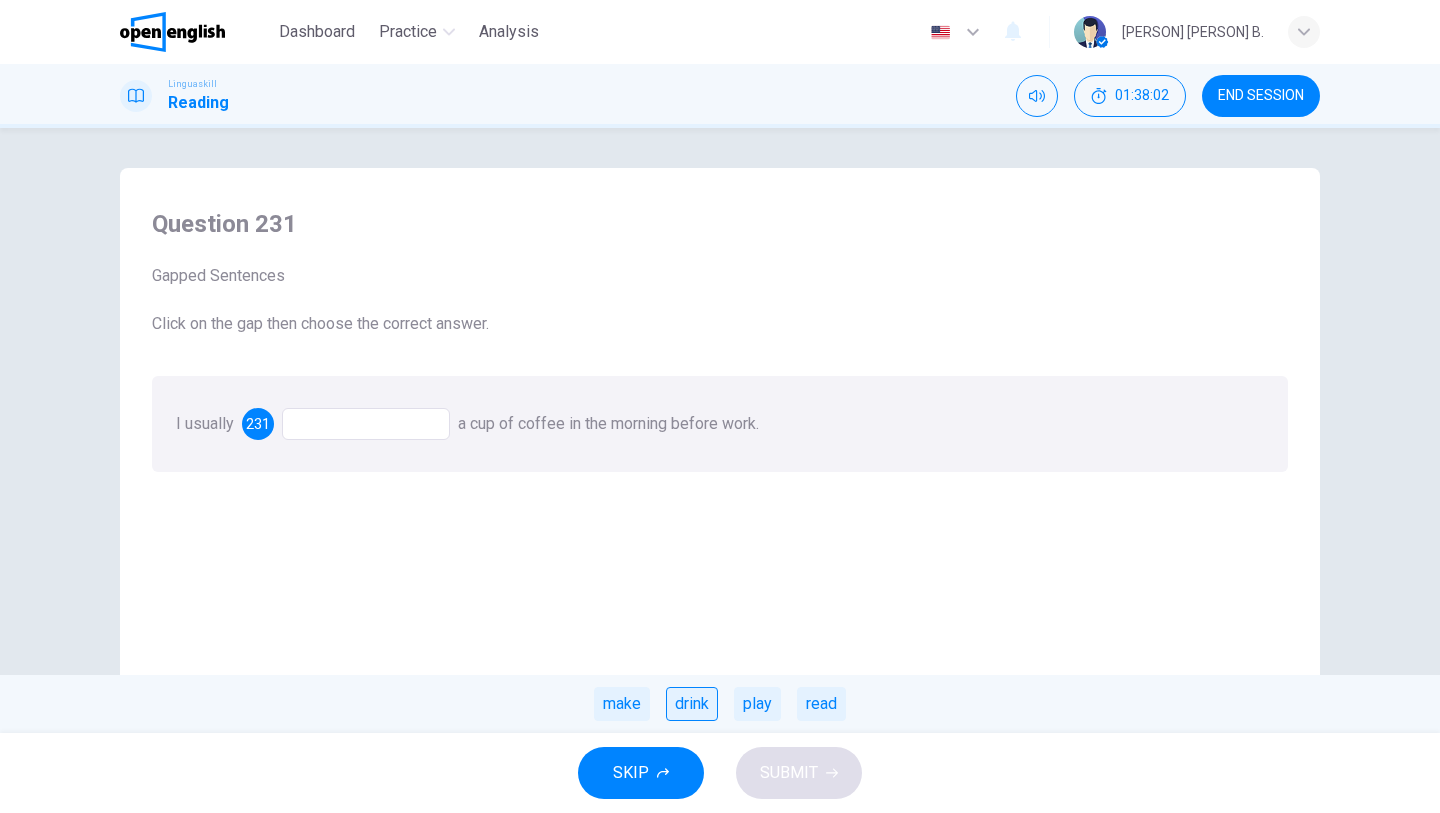click on "drink" at bounding box center [692, 704] 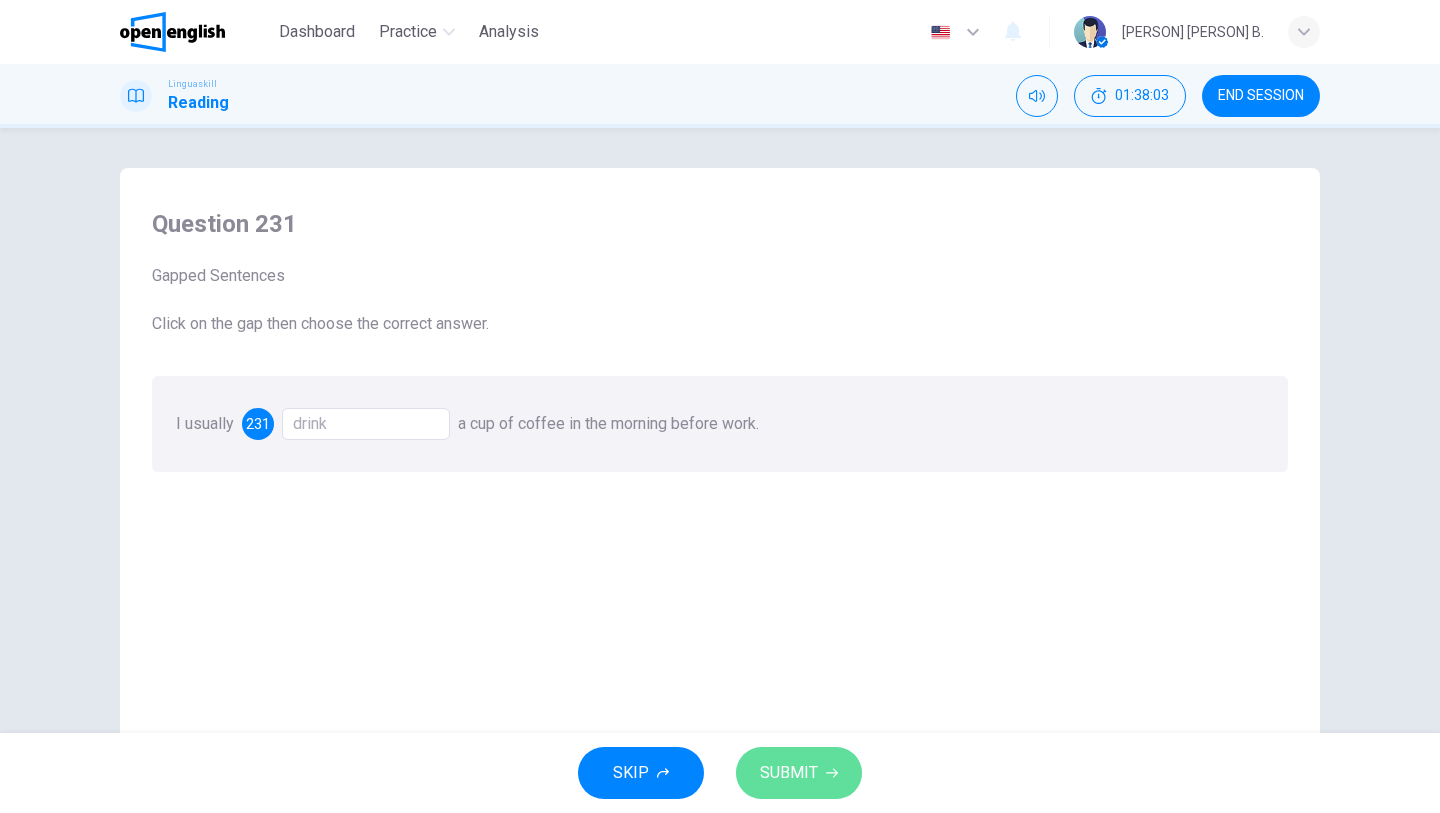 click on "SUBMIT" at bounding box center [789, 773] 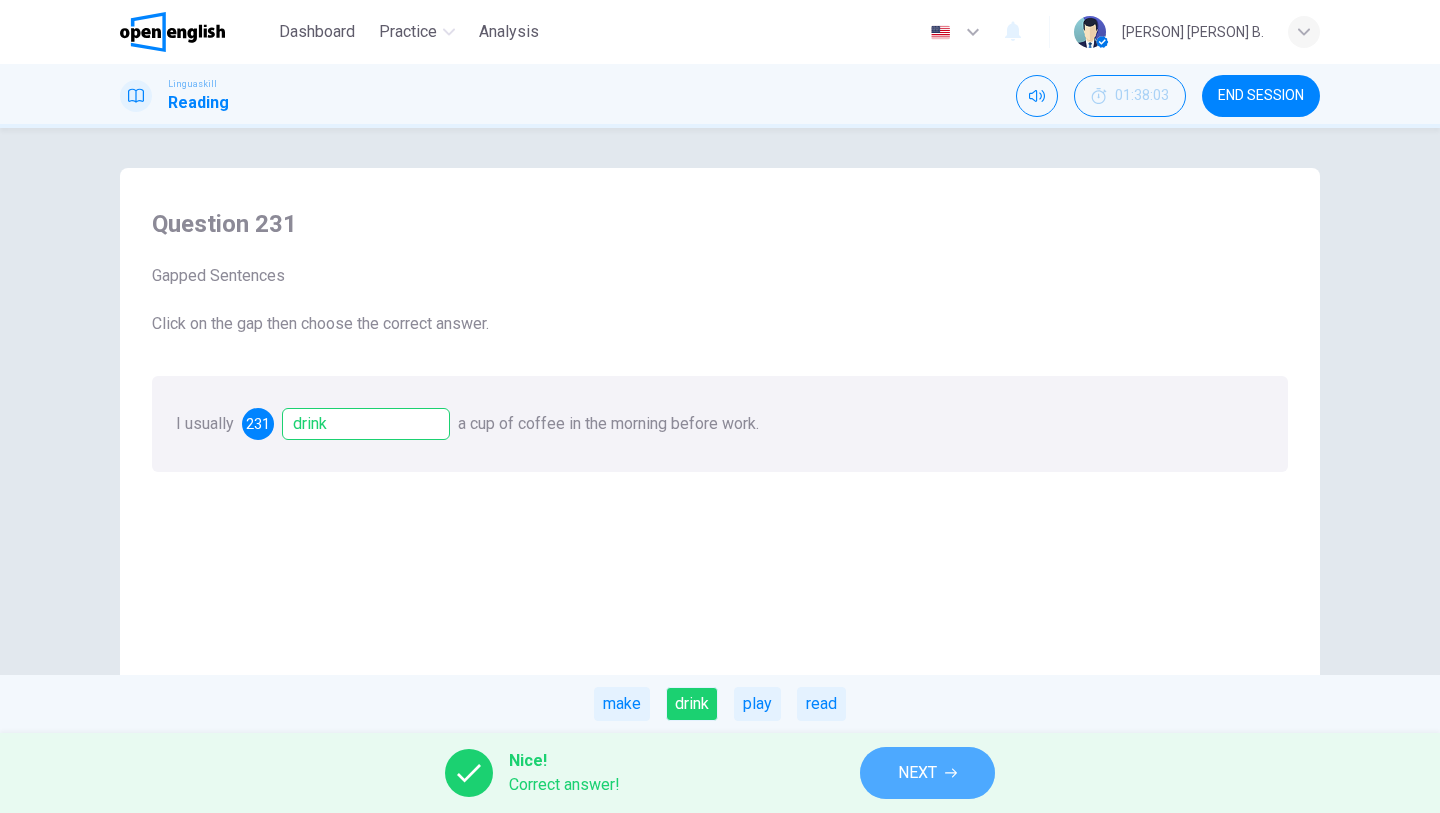 click on "NEXT" at bounding box center [927, 773] 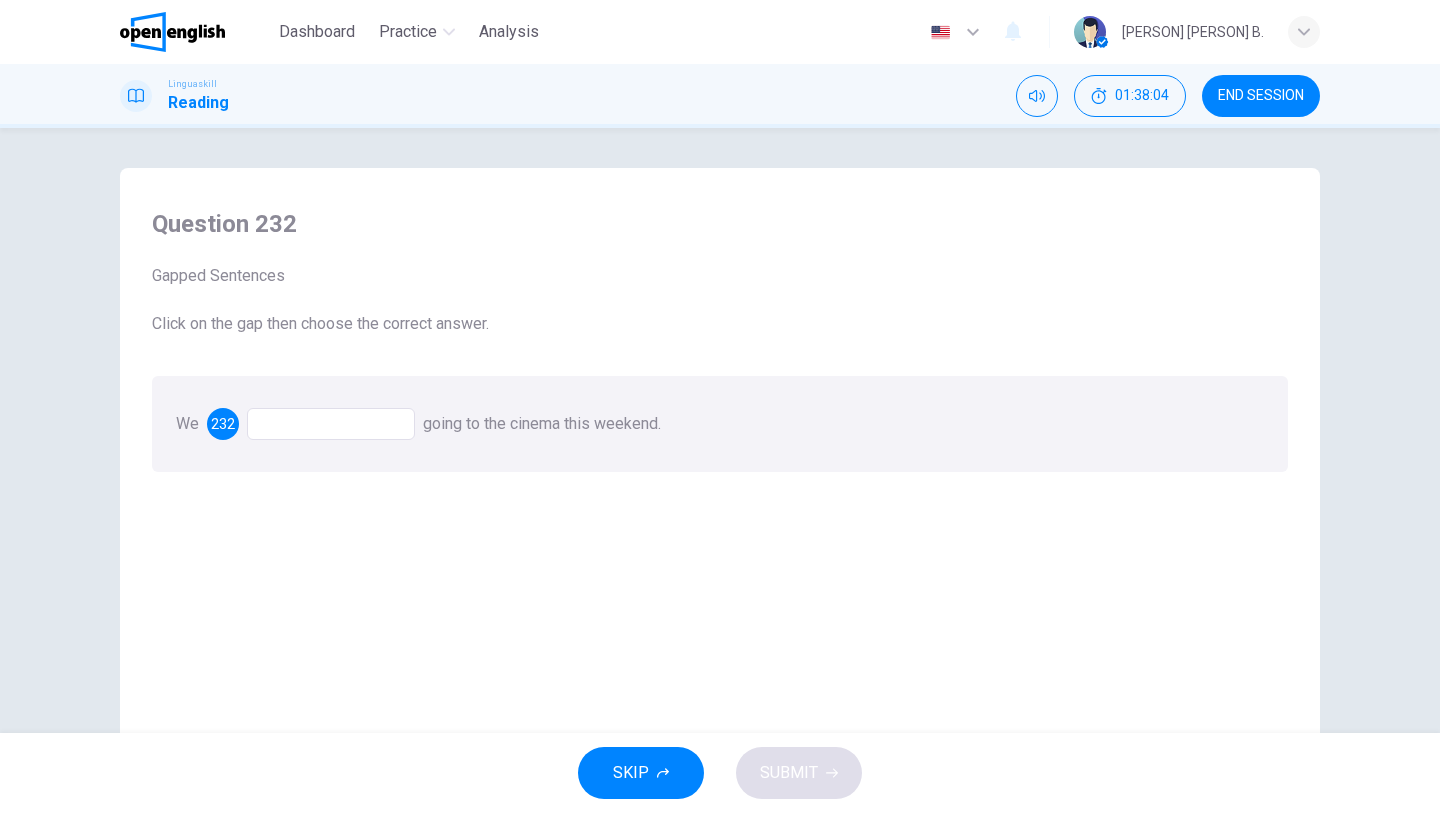 click at bounding box center (331, 424) 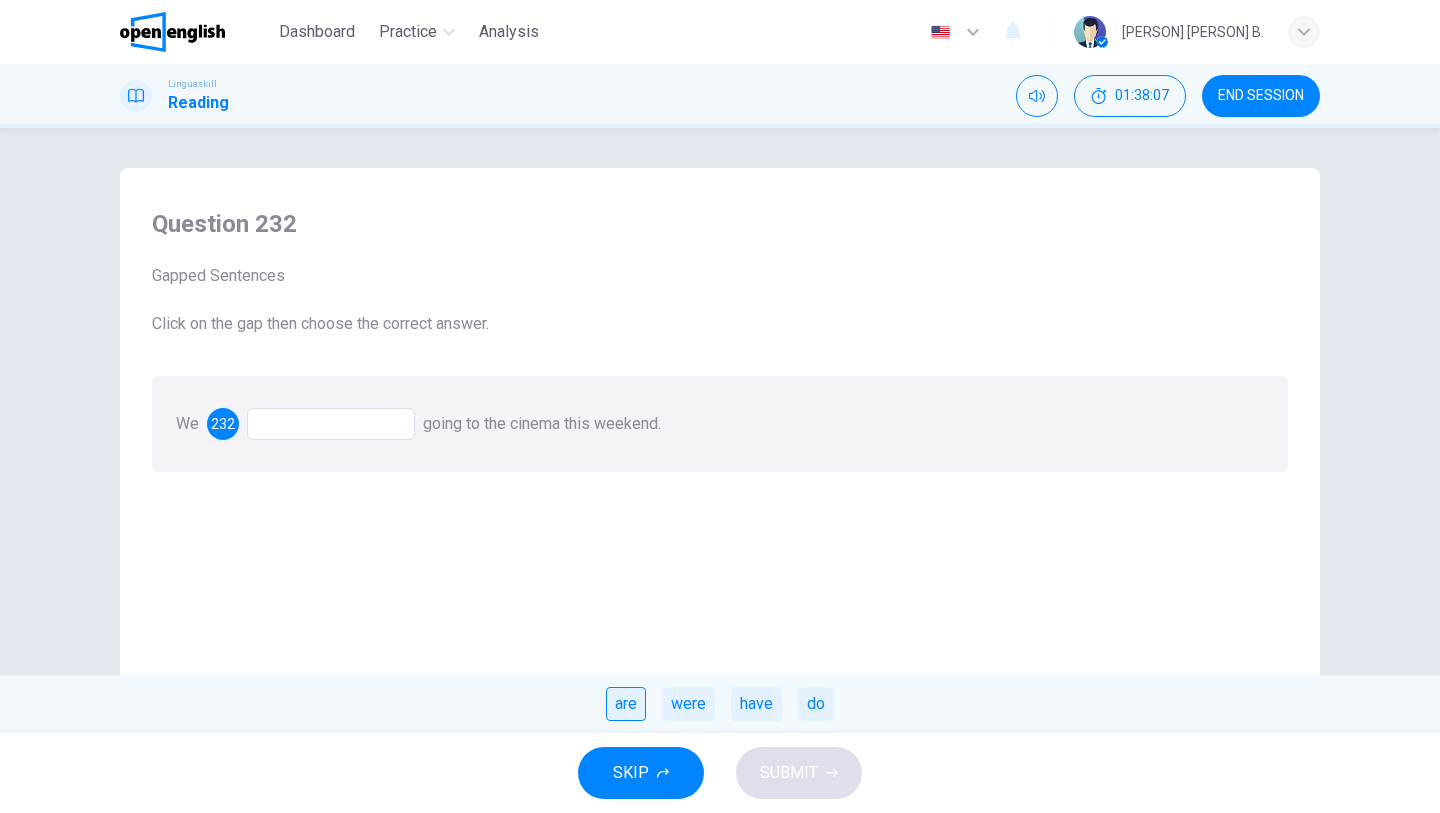 click on "are" at bounding box center (626, 704) 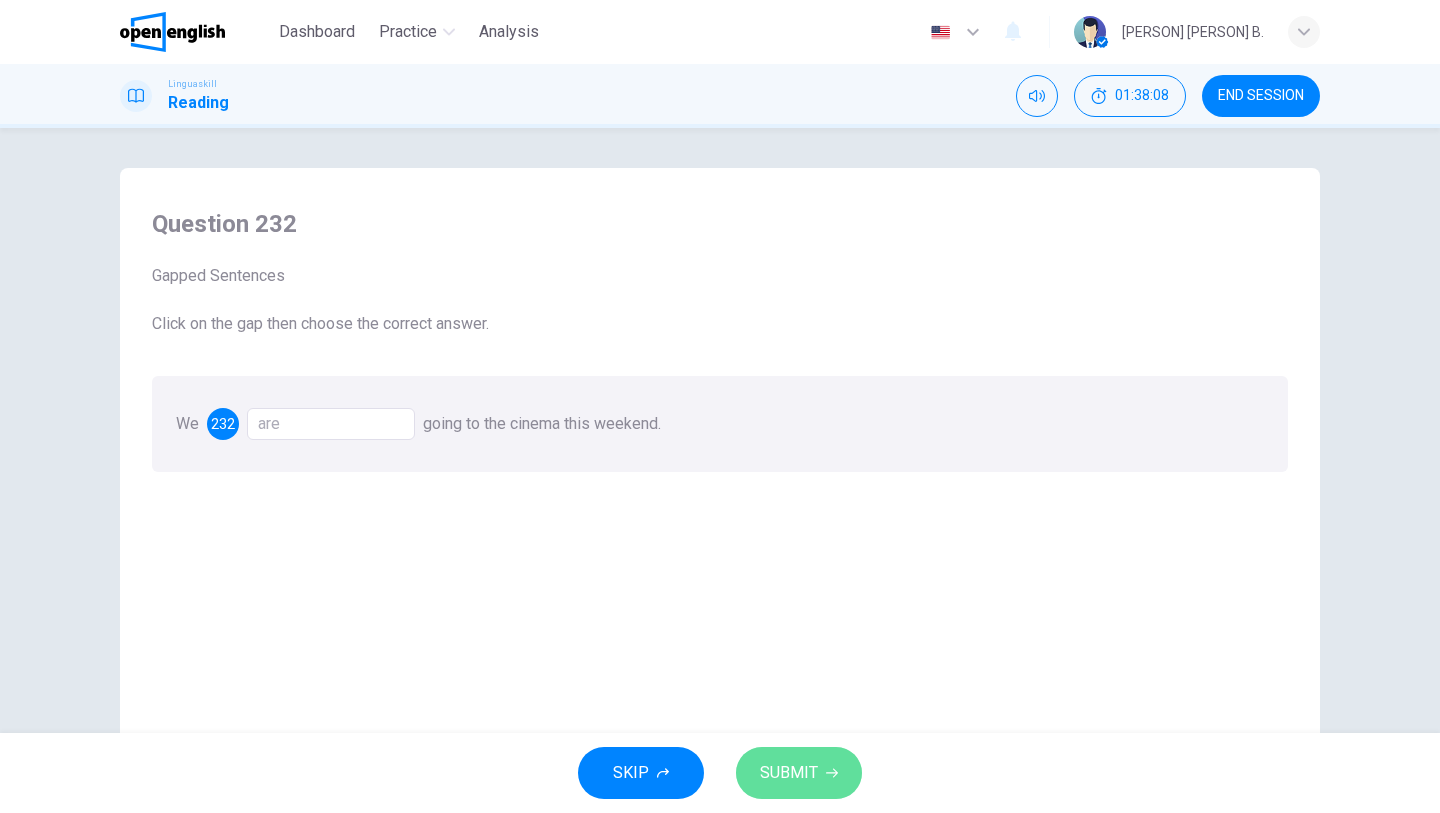 click on "SUBMIT" at bounding box center (789, 773) 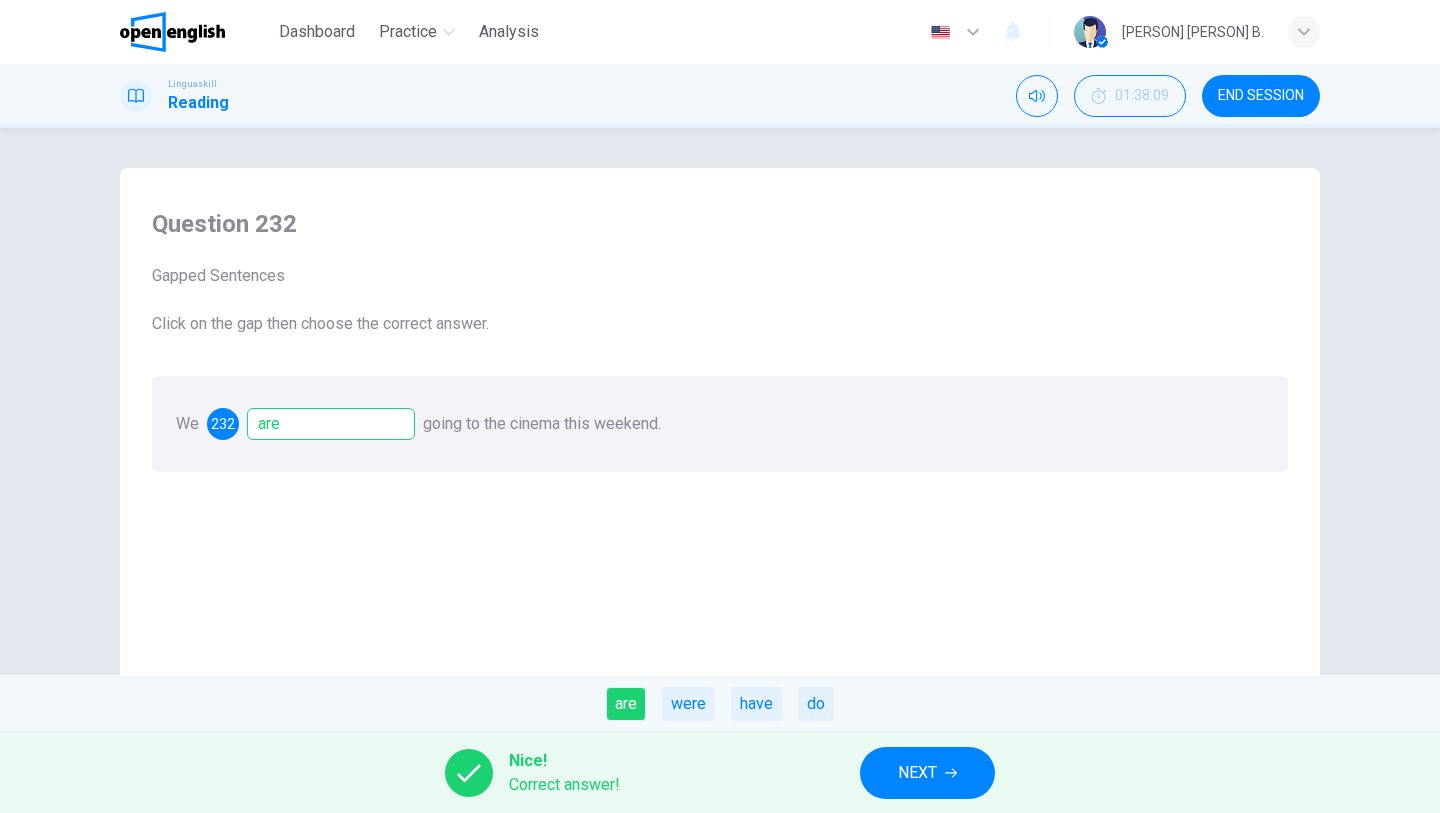 click on "NEXT" at bounding box center (917, 773) 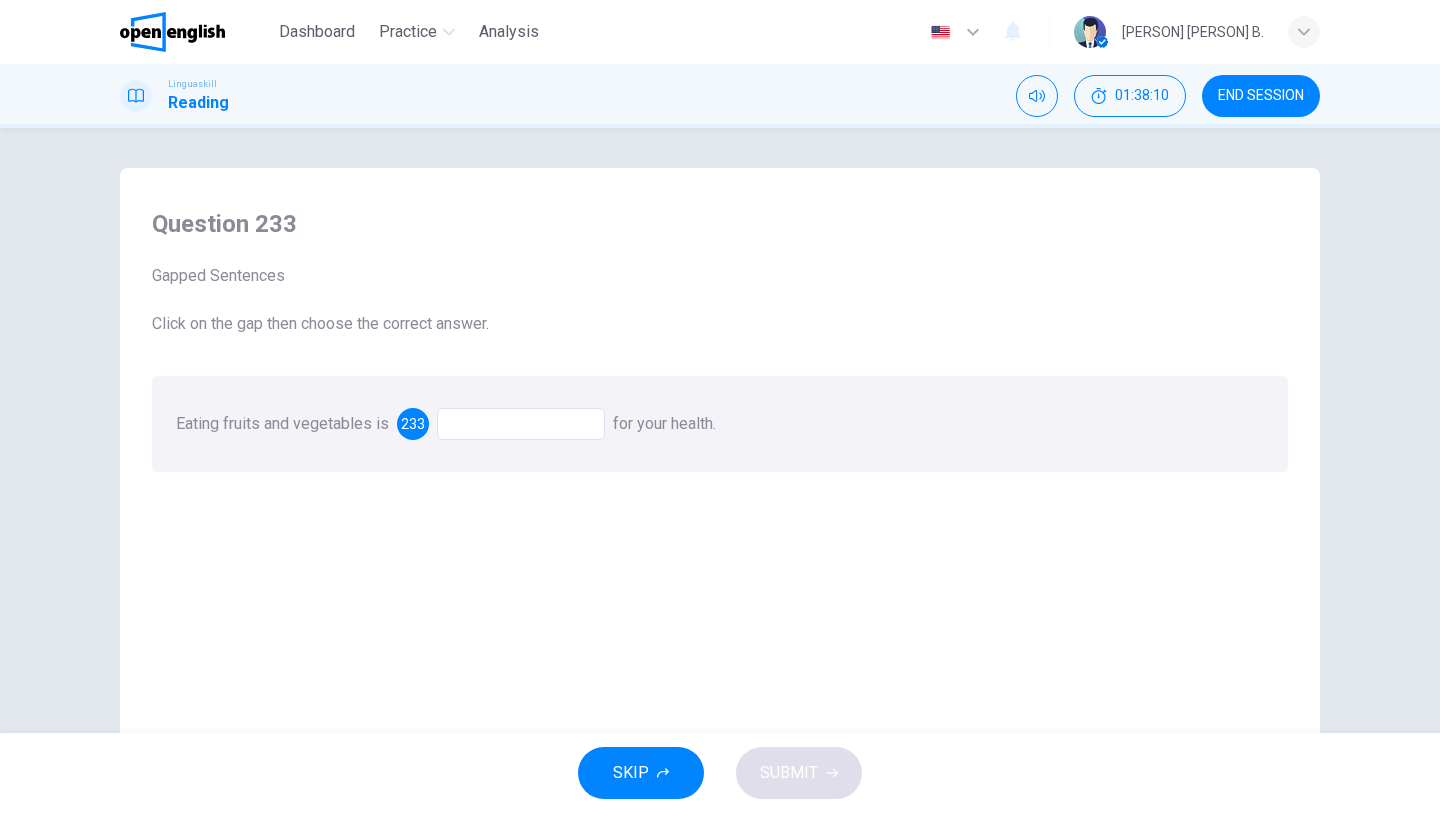 click at bounding box center (521, 424) 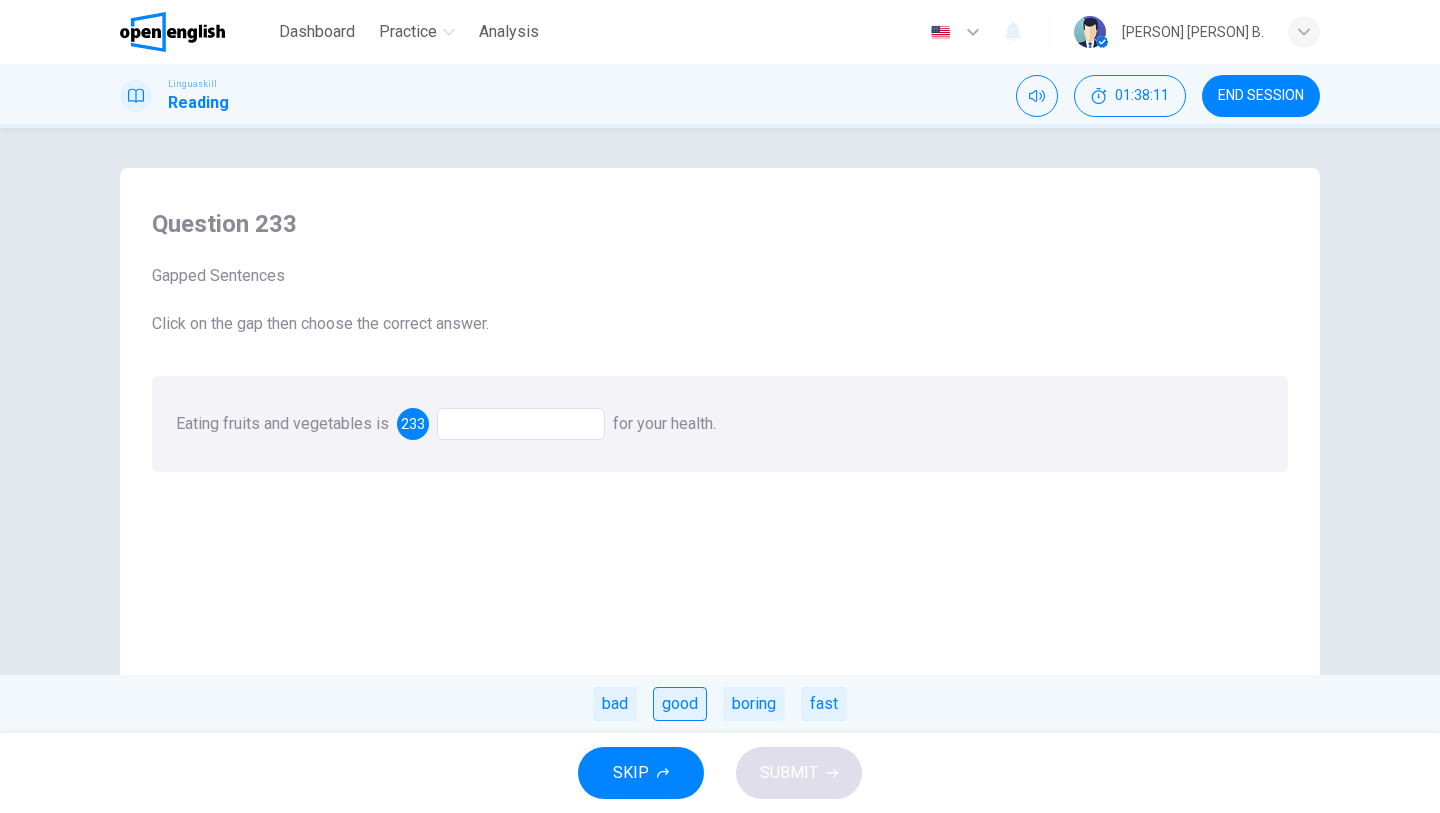 click on "good" at bounding box center [680, 704] 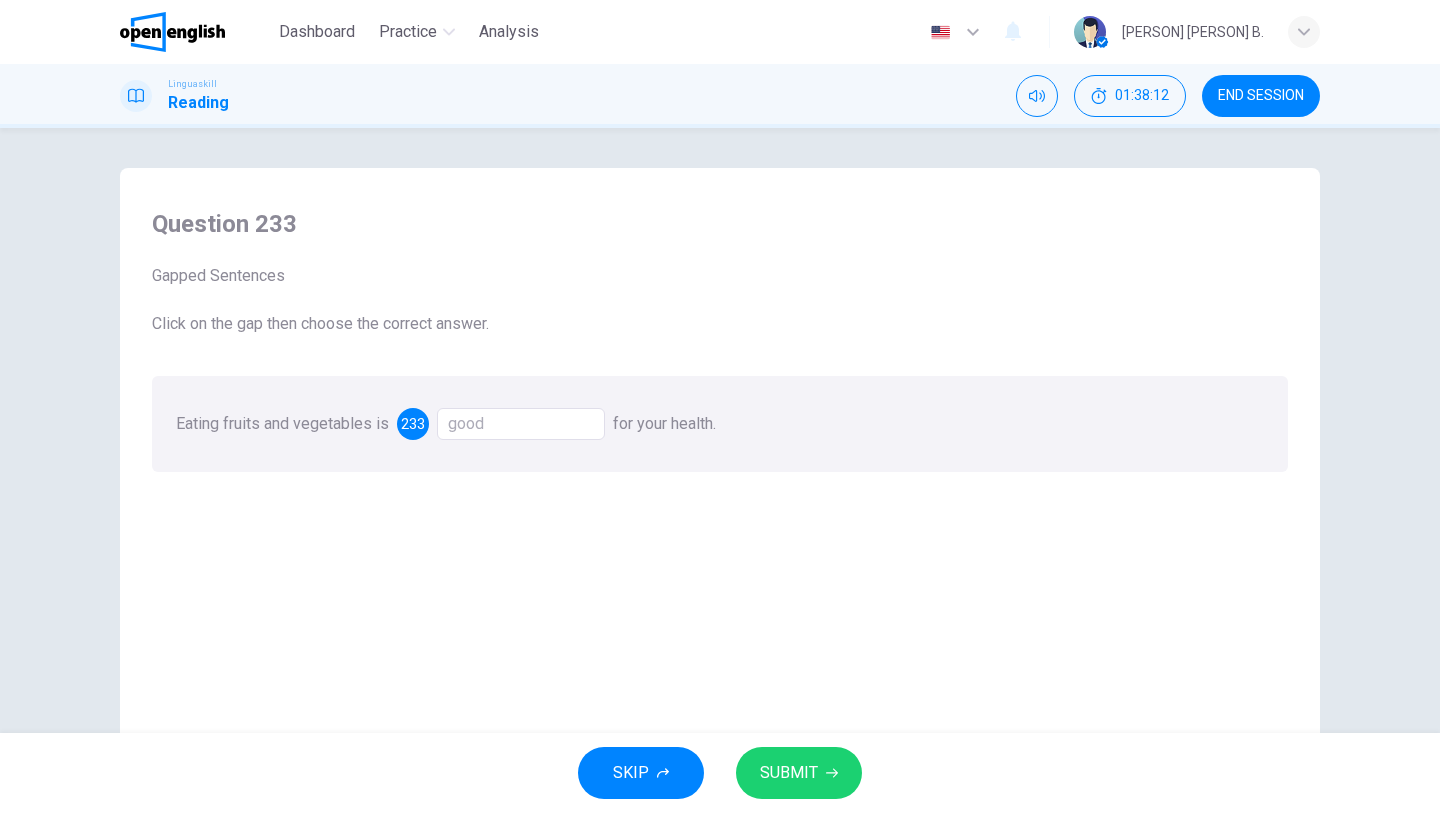click on "SUBMIT" at bounding box center [789, 773] 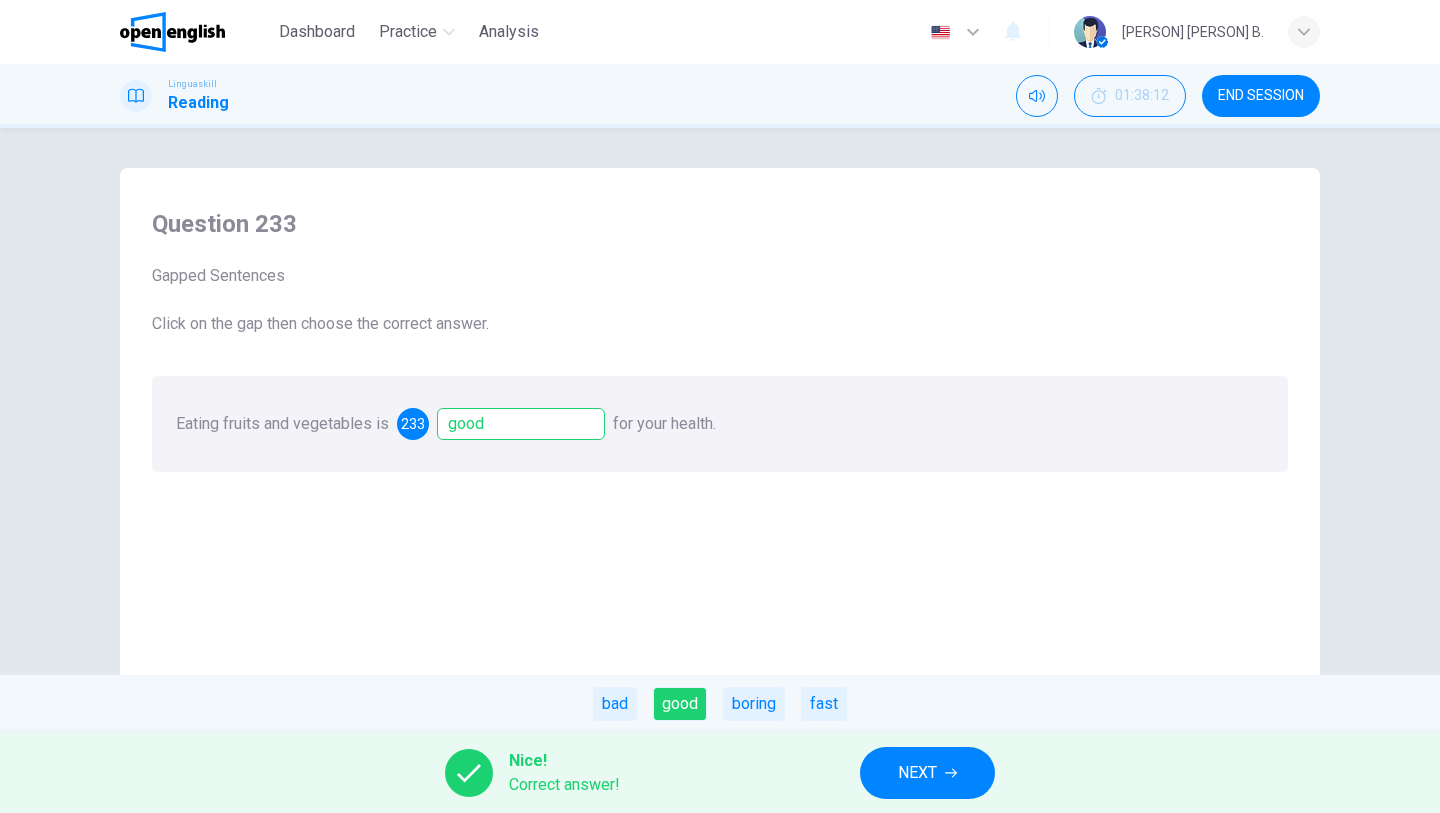 click on "NEXT" at bounding box center (927, 773) 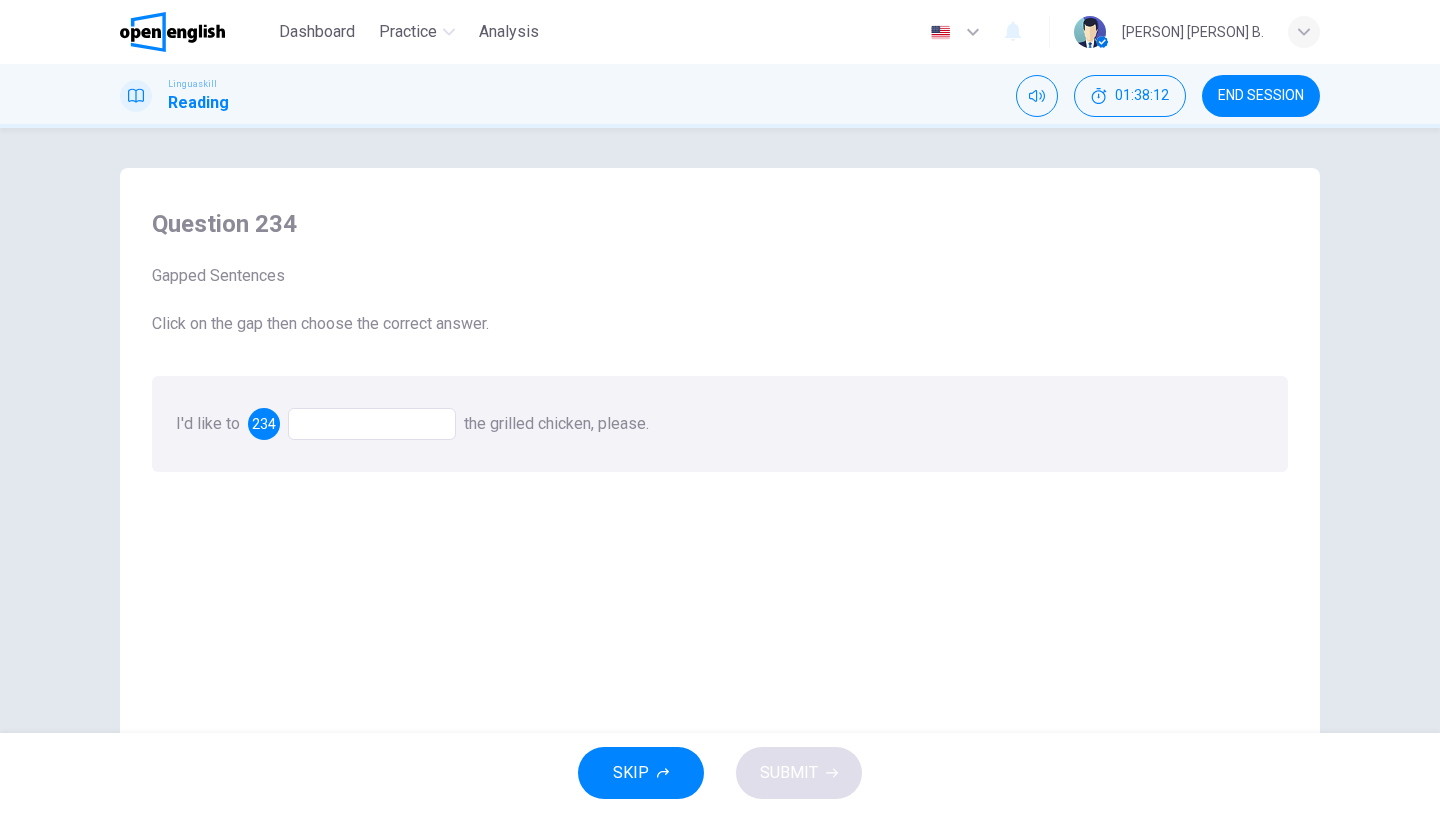 click at bounding box center [372, 424] 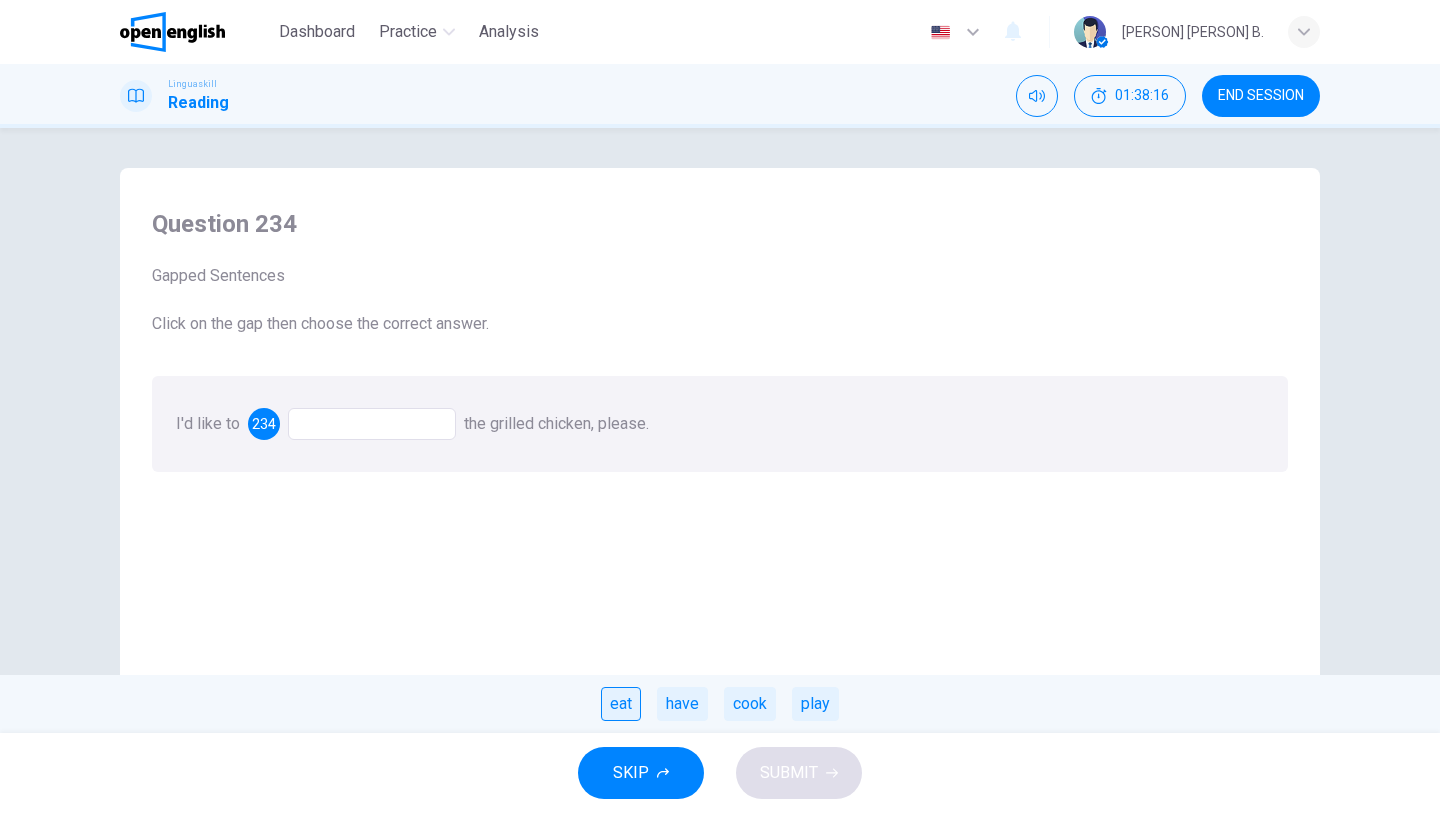 click on "eat" at bounding box center (621, 704) 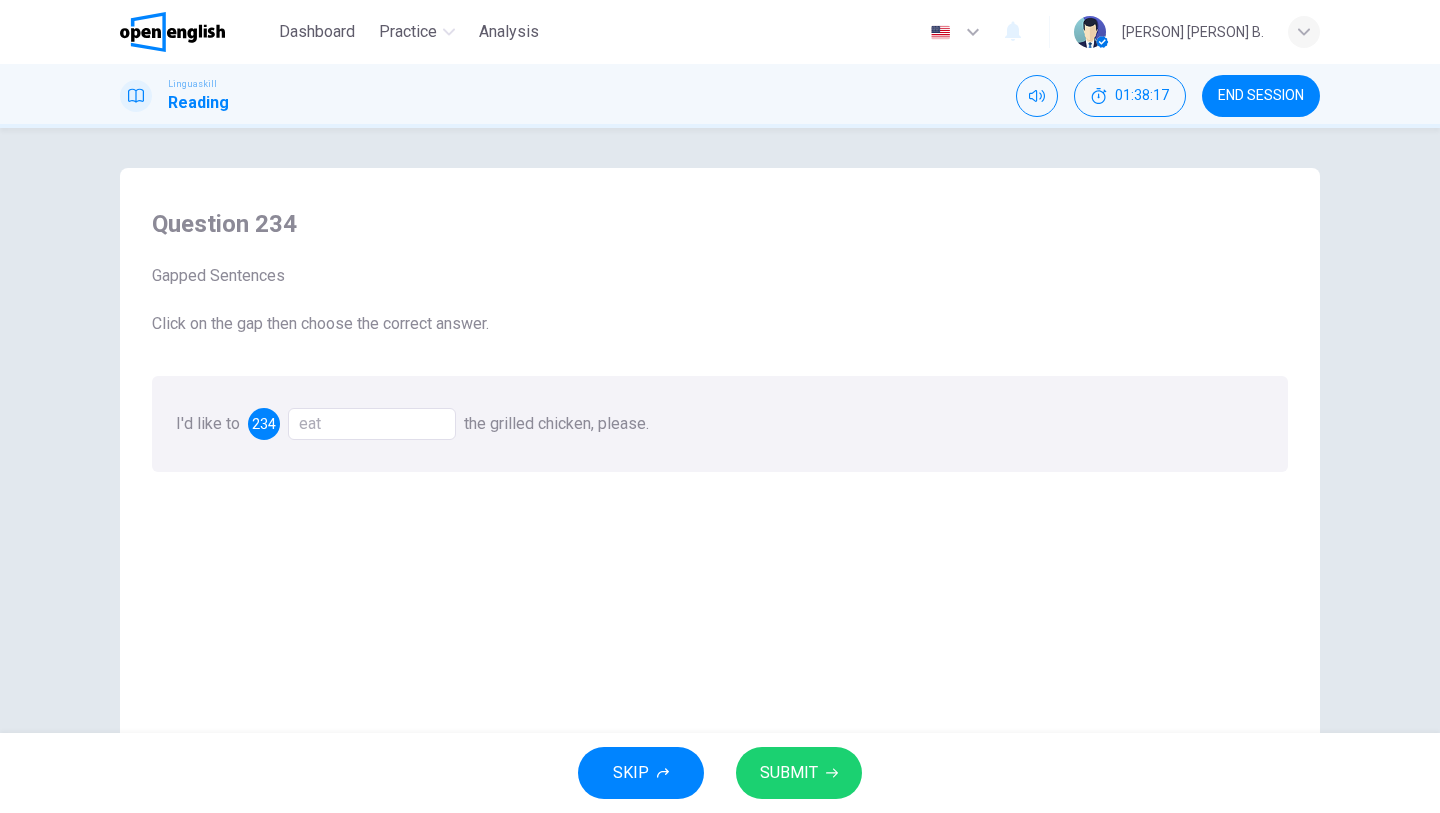 click on "SUBMIT" at bounding box center [789, 773] 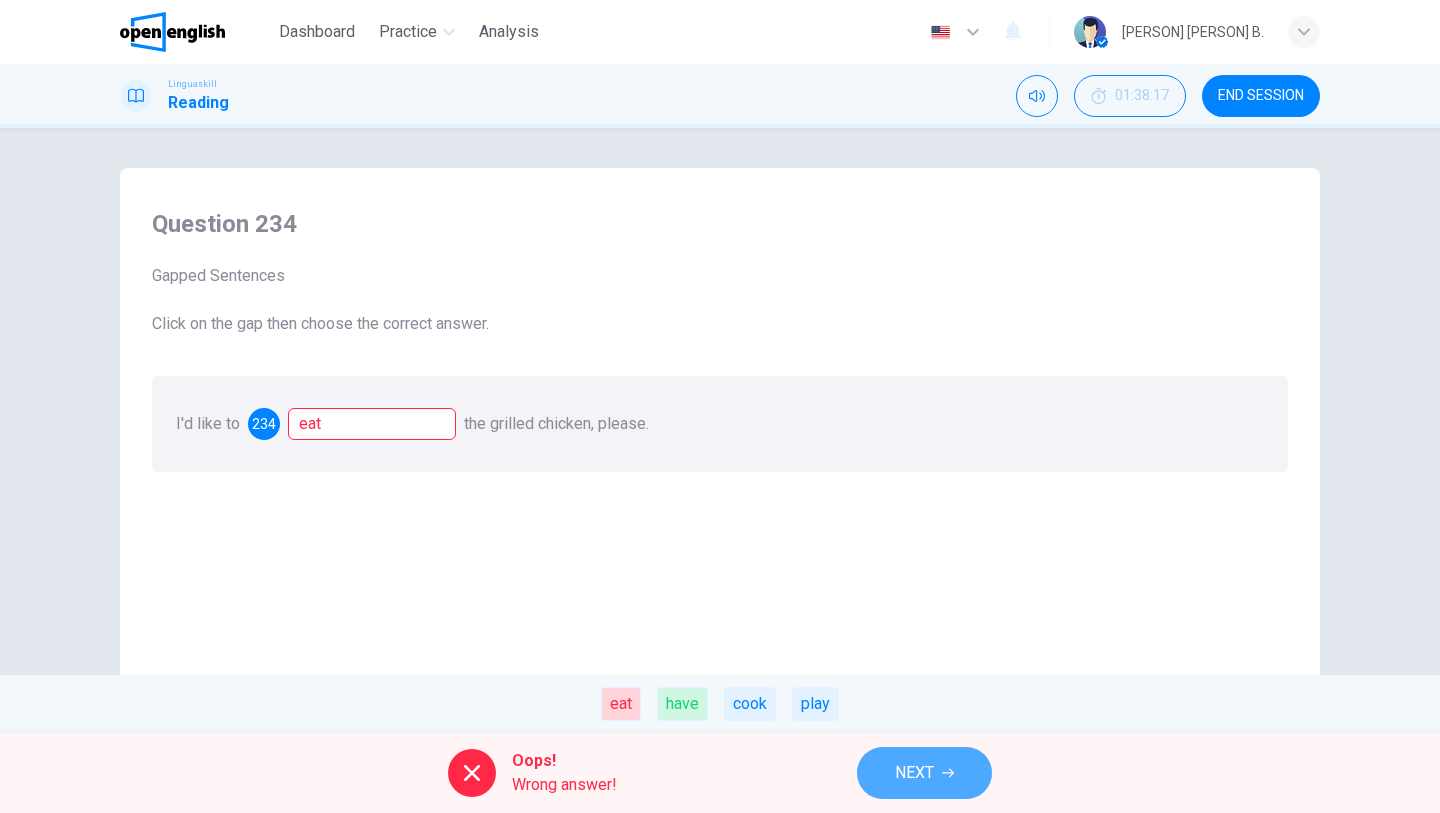 click on "NEXT" at bounding box center [924, 773] 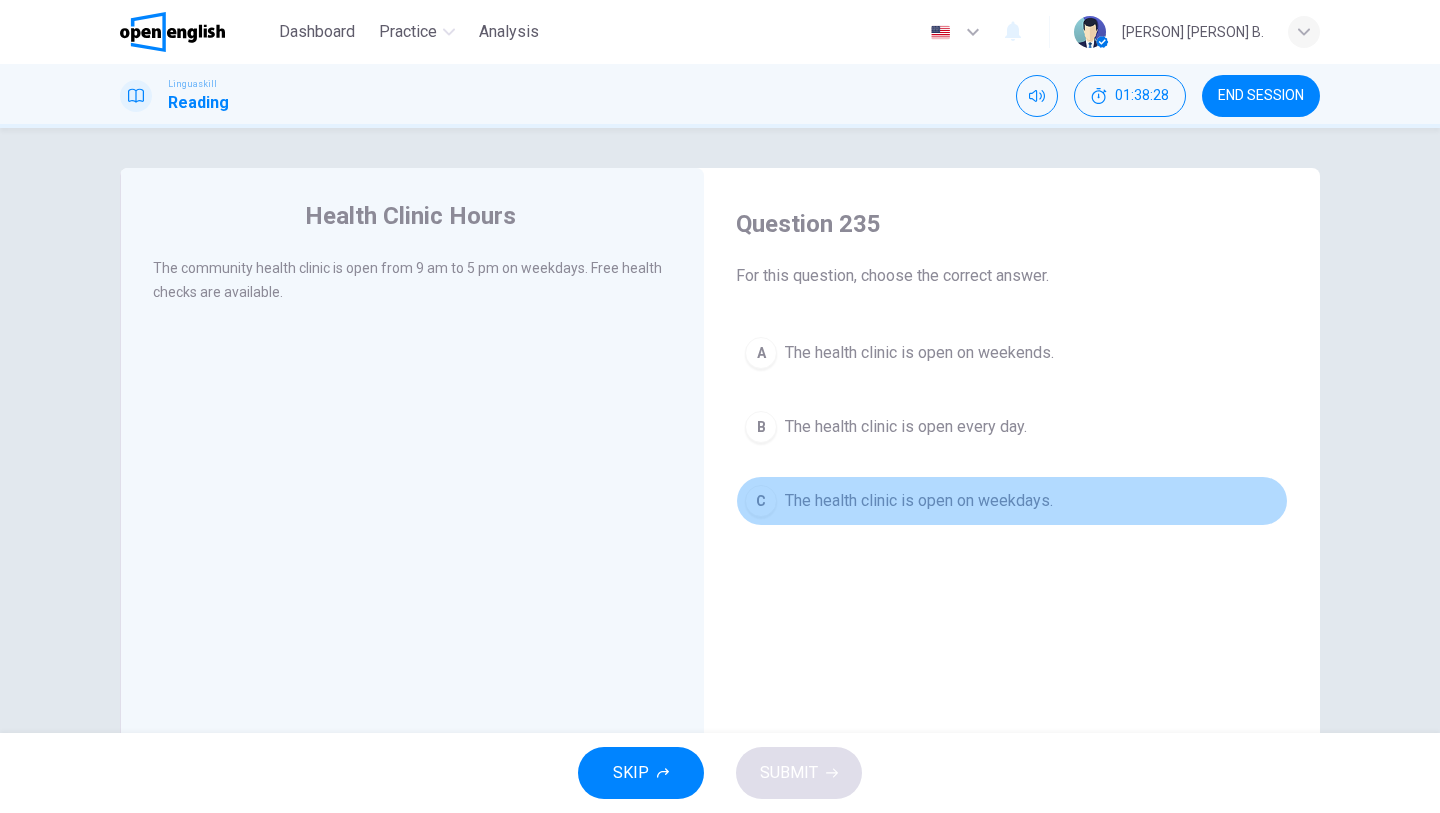 click on "The health clinic is open on weekdays." at bounding box center (919, 501) 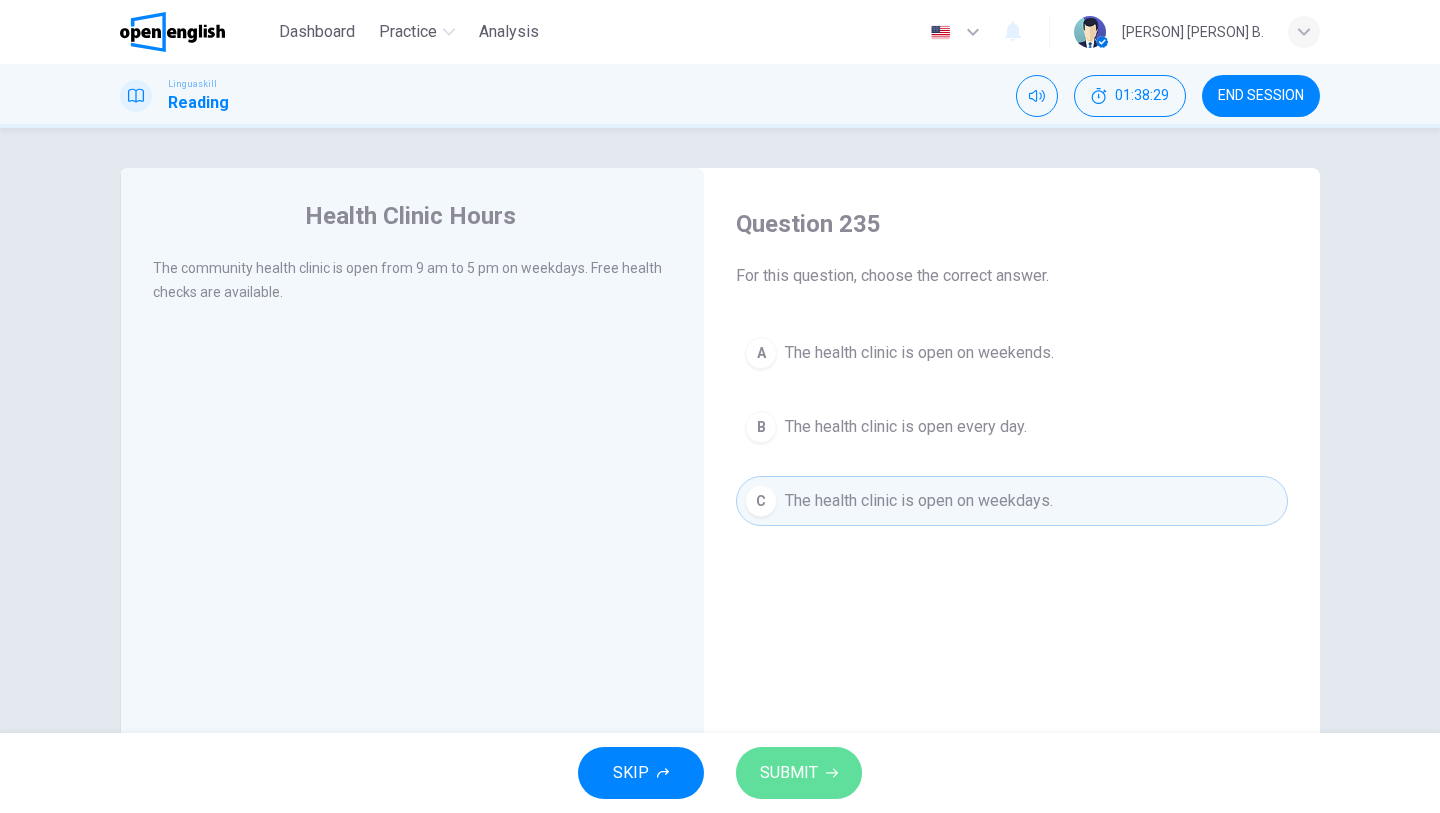 click on "SUBMIT" at bounding box center [789, 773] 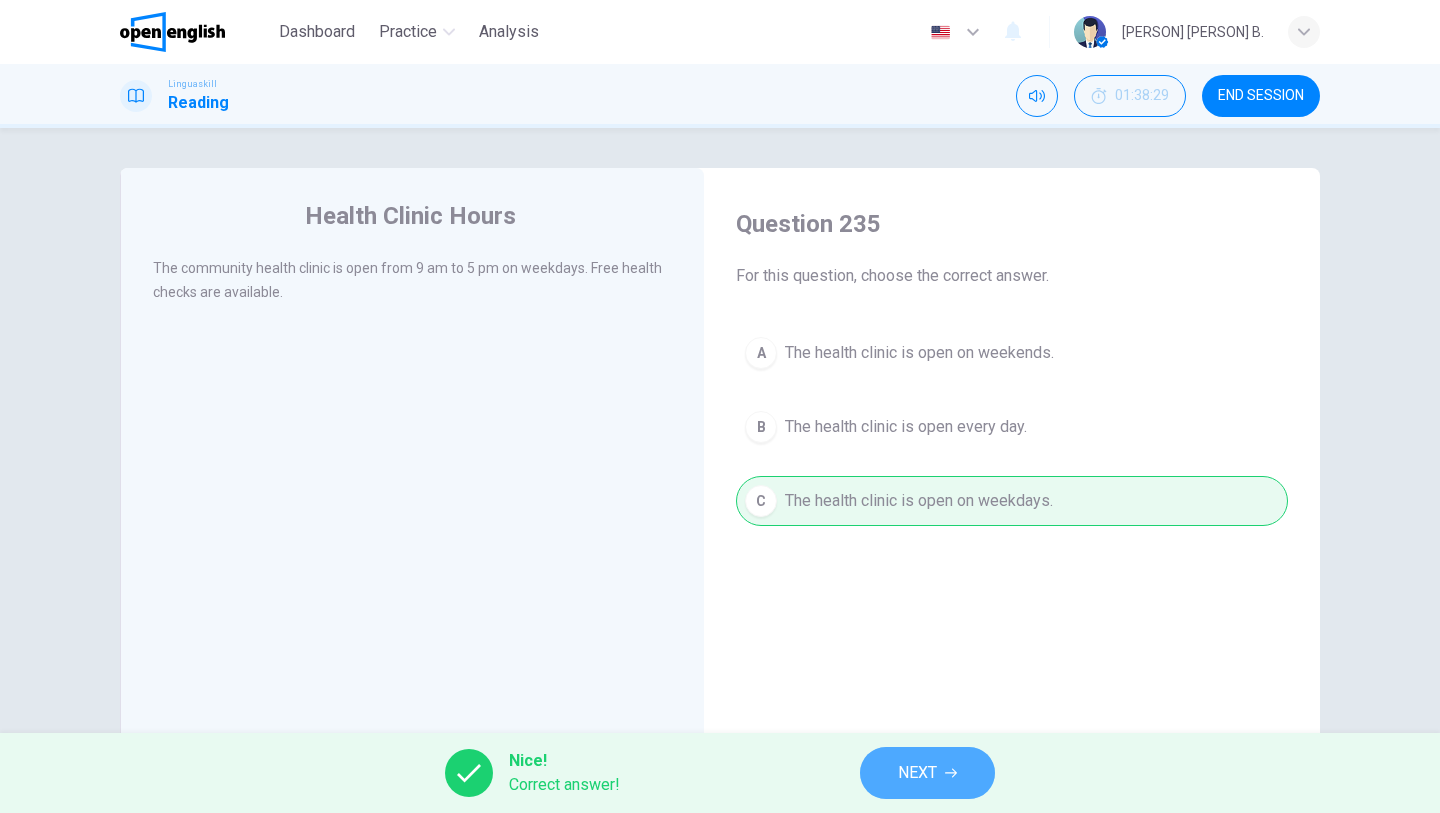 click on "NEXT" at bounding box center (927, 773) 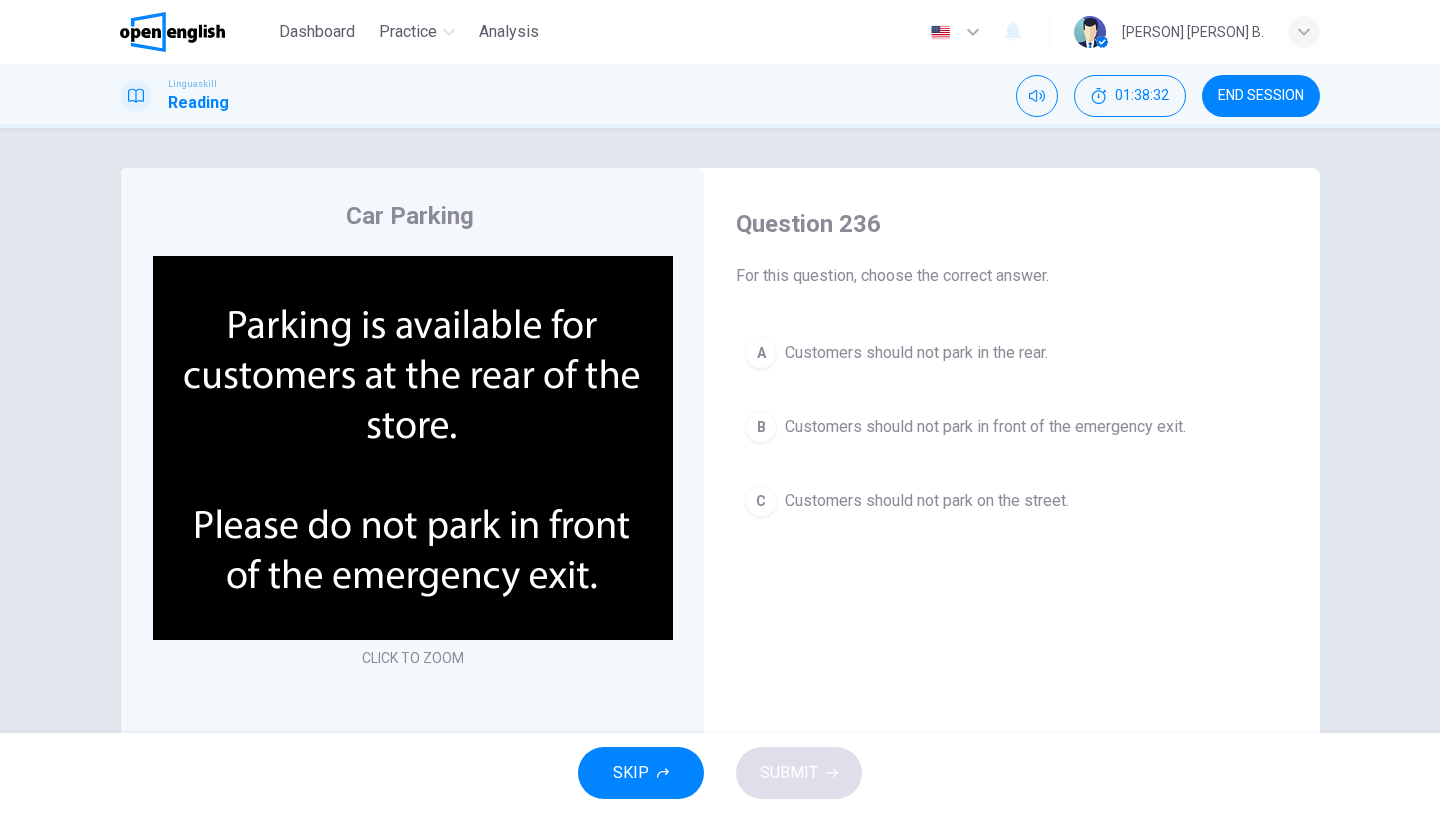 click on "Customers should not park in front of the emergency exit." at bounding box center [985, 427] 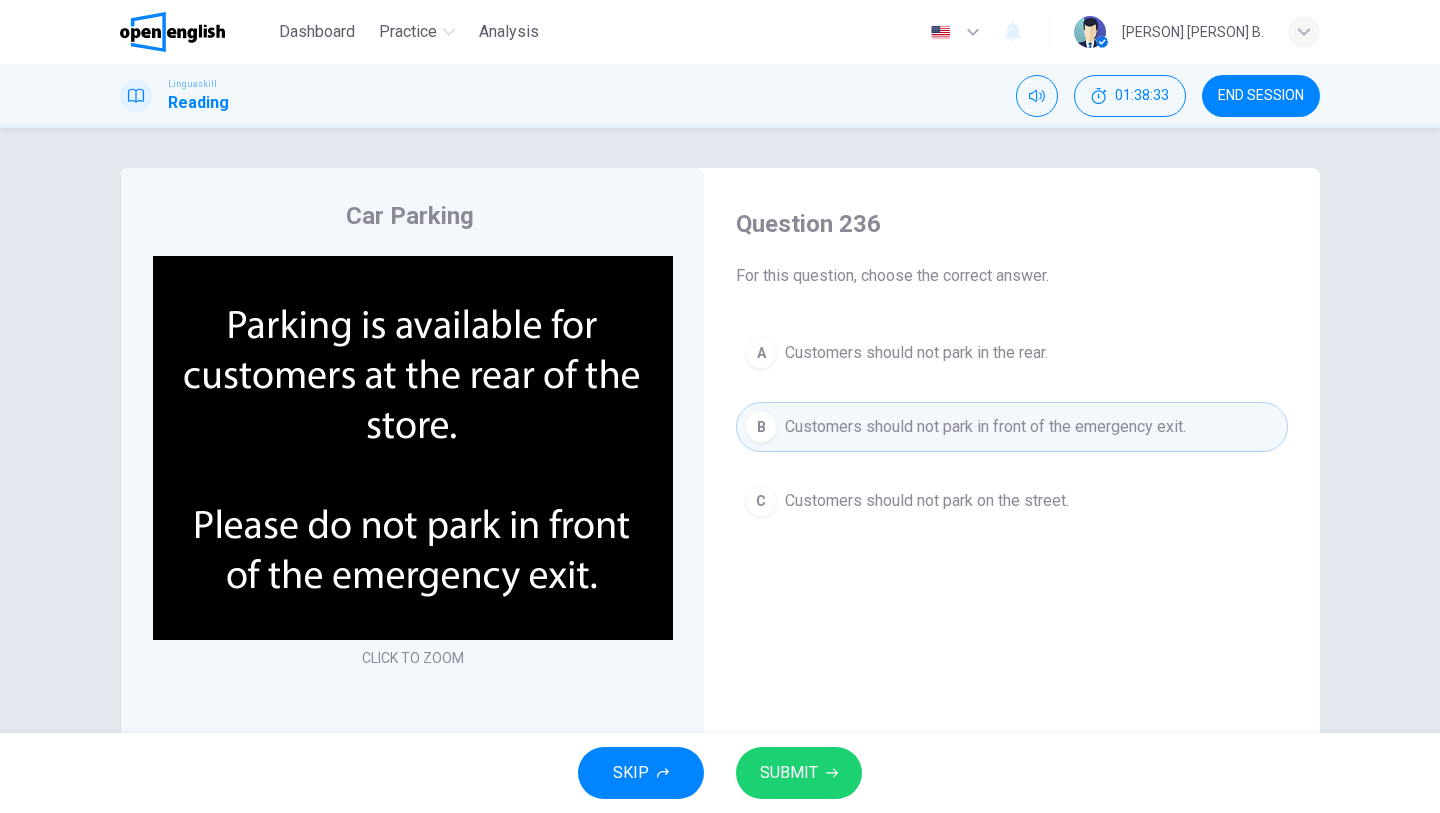 click on "SUBMIT" at bounding box center (799, 773) 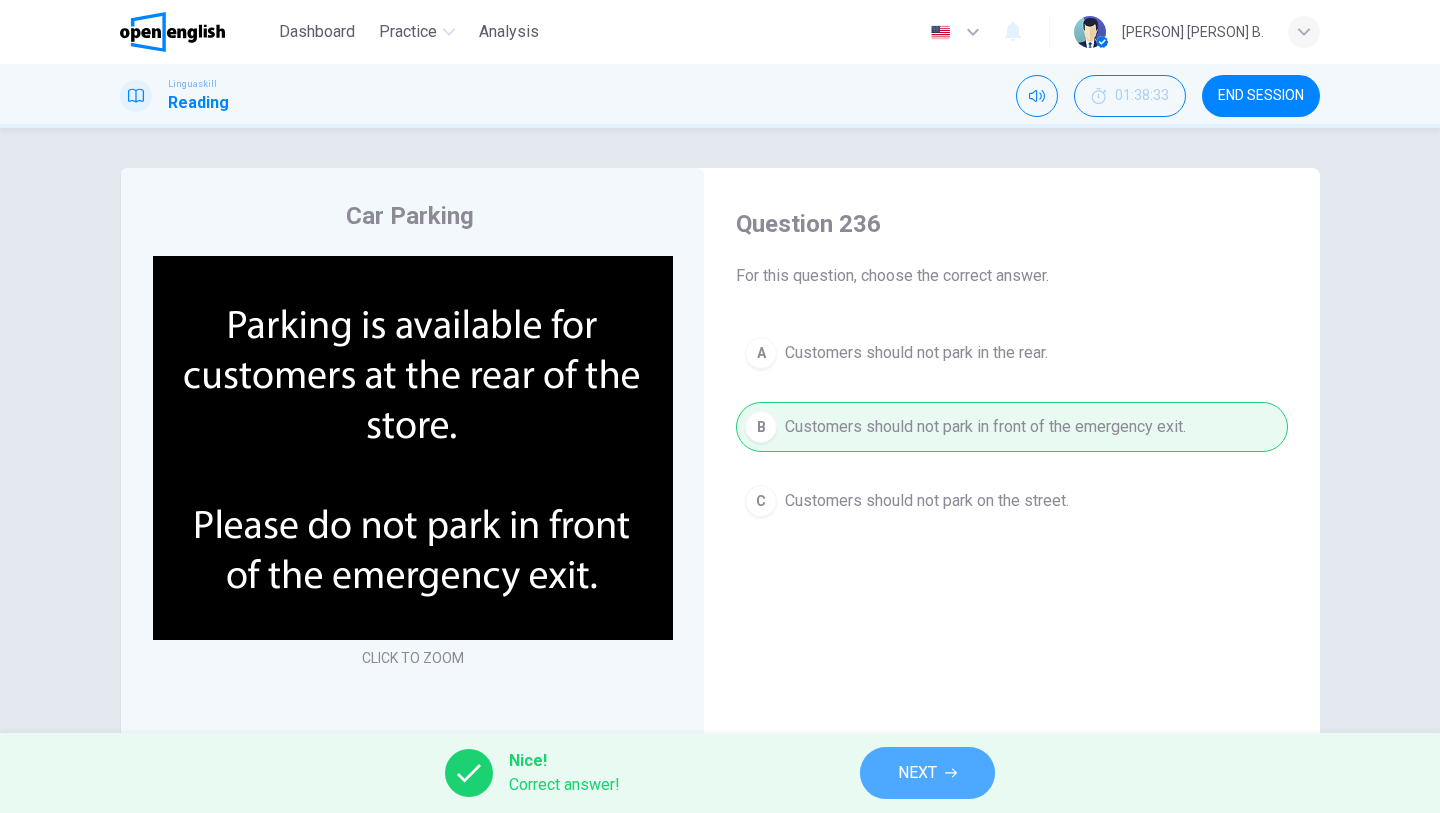 click on "NEXT" at bounding box center (917, 773) 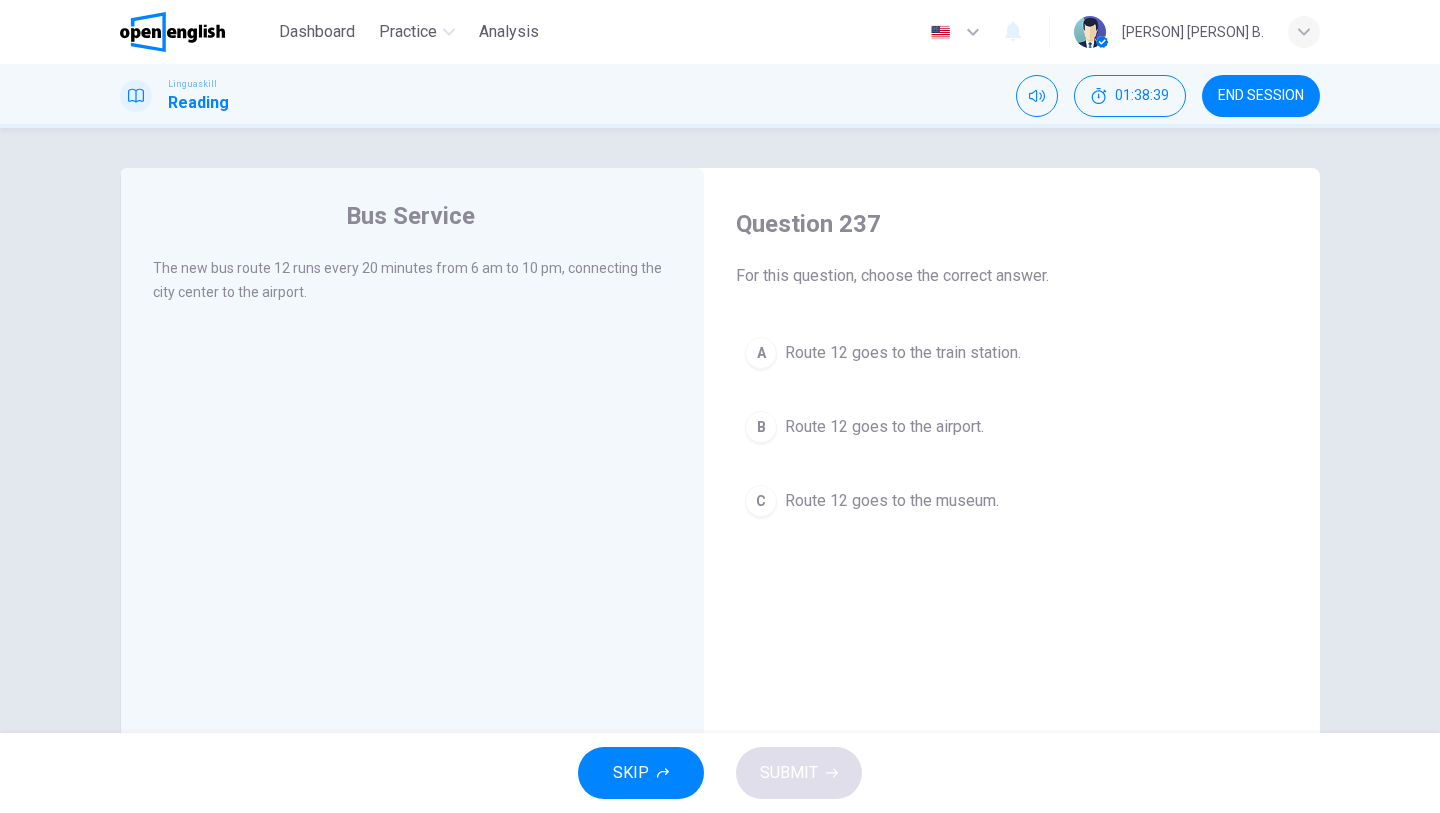 click on "Route 12 goes to the airport." at bounding box center [884, 427] 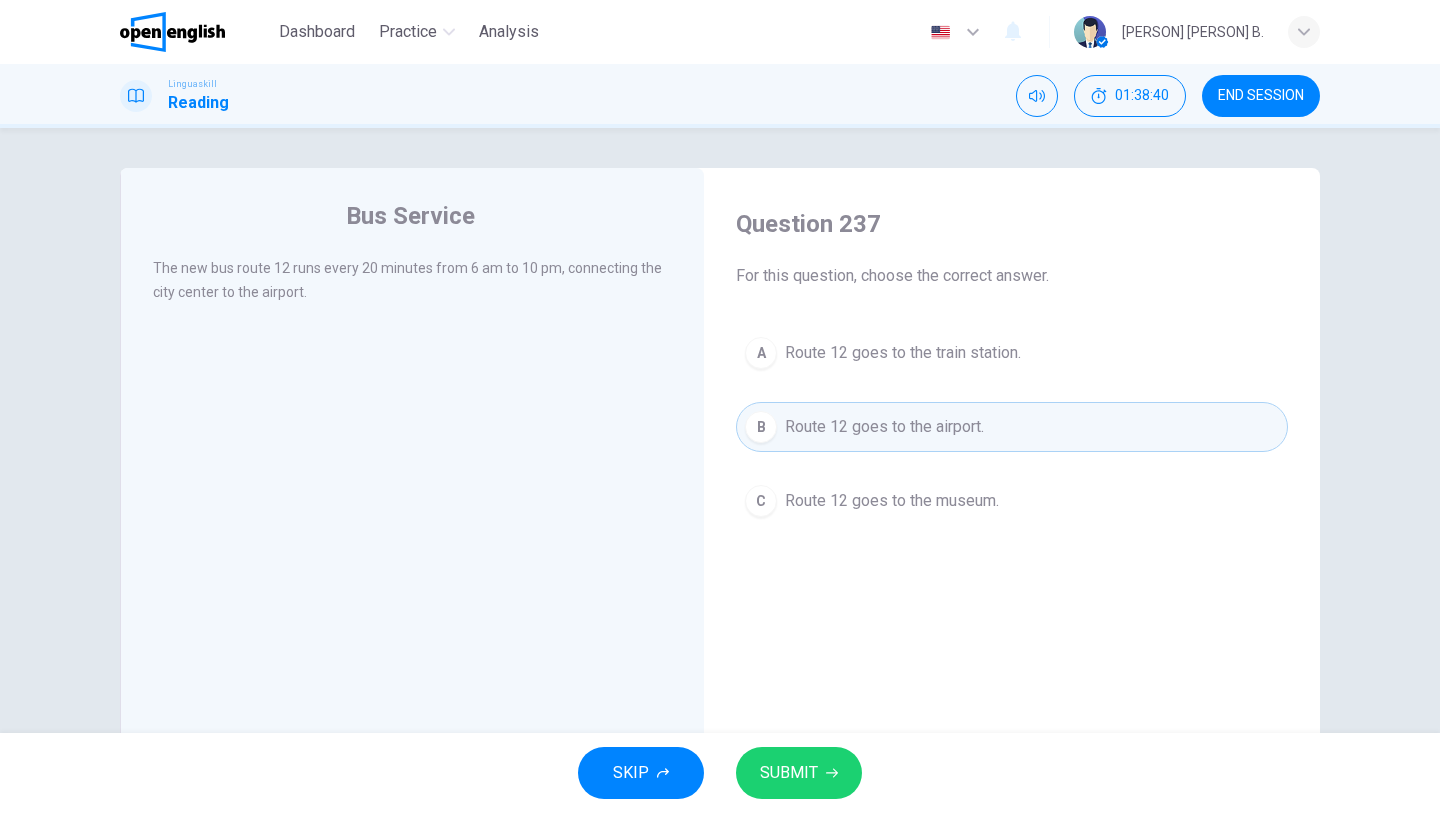 click on "SUBMIT" at bounding box center [789, 773] 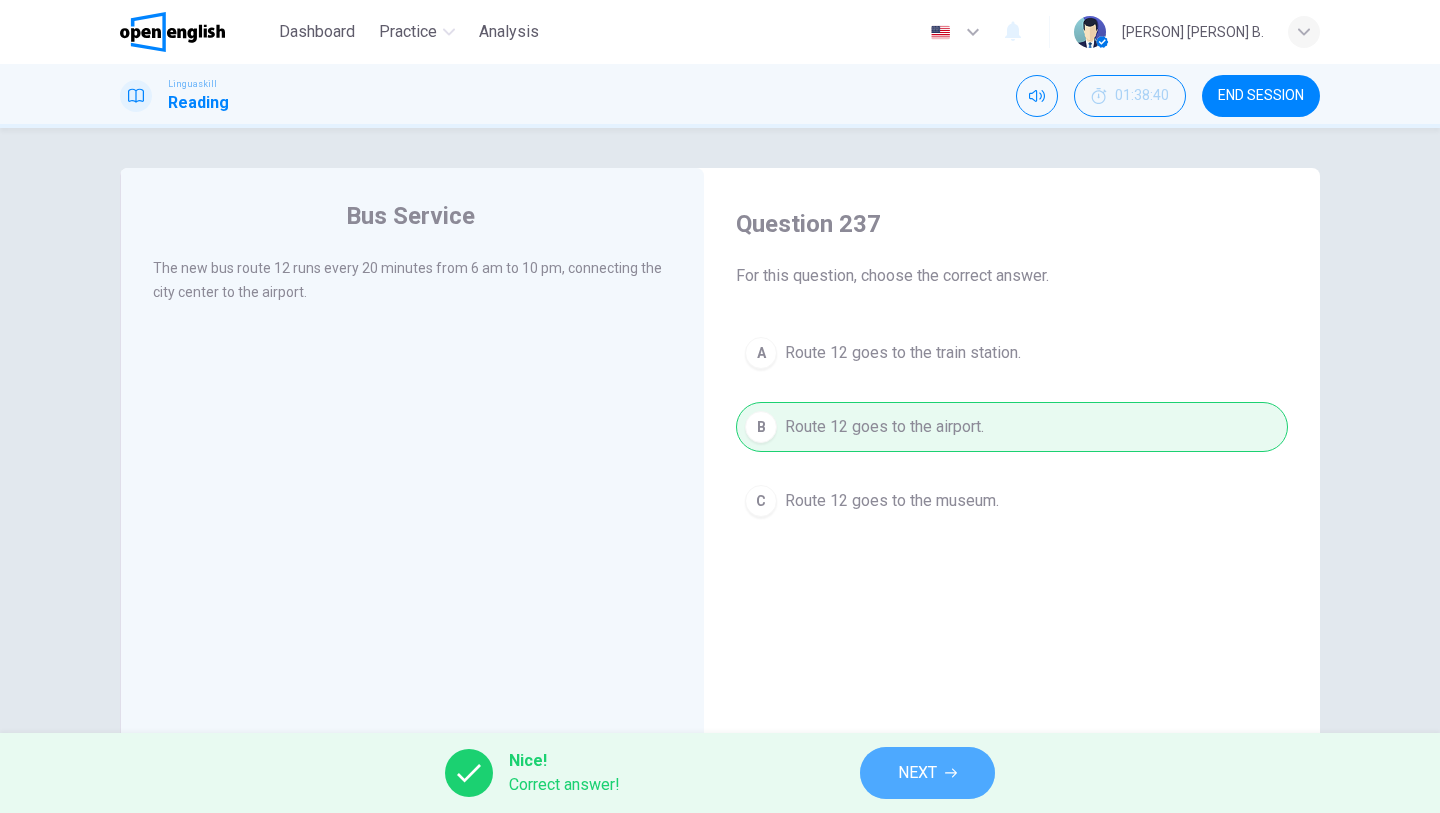 click 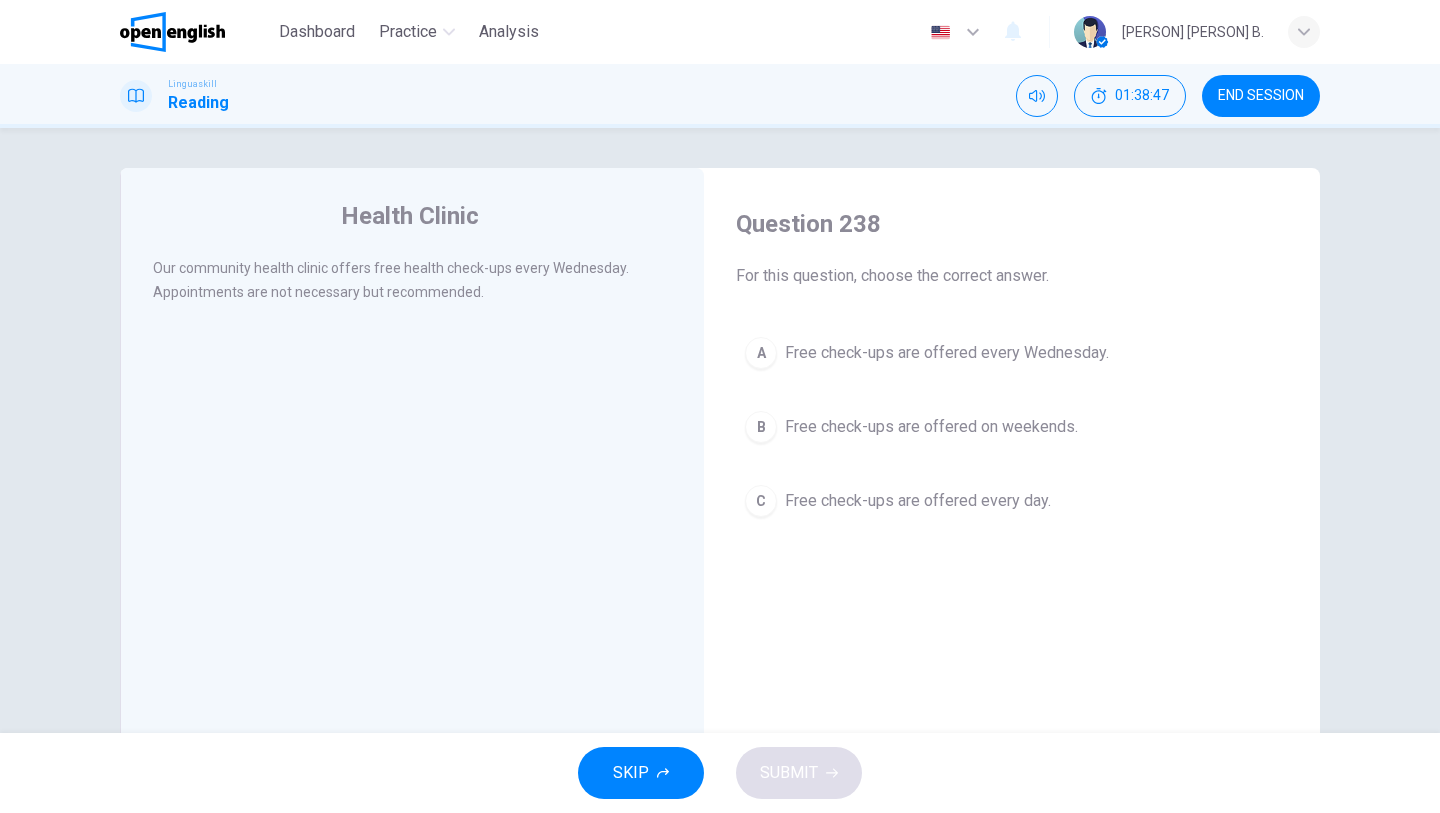 click on "Free check-ups are offered every Wednesday." at bounding box center [947, 353] 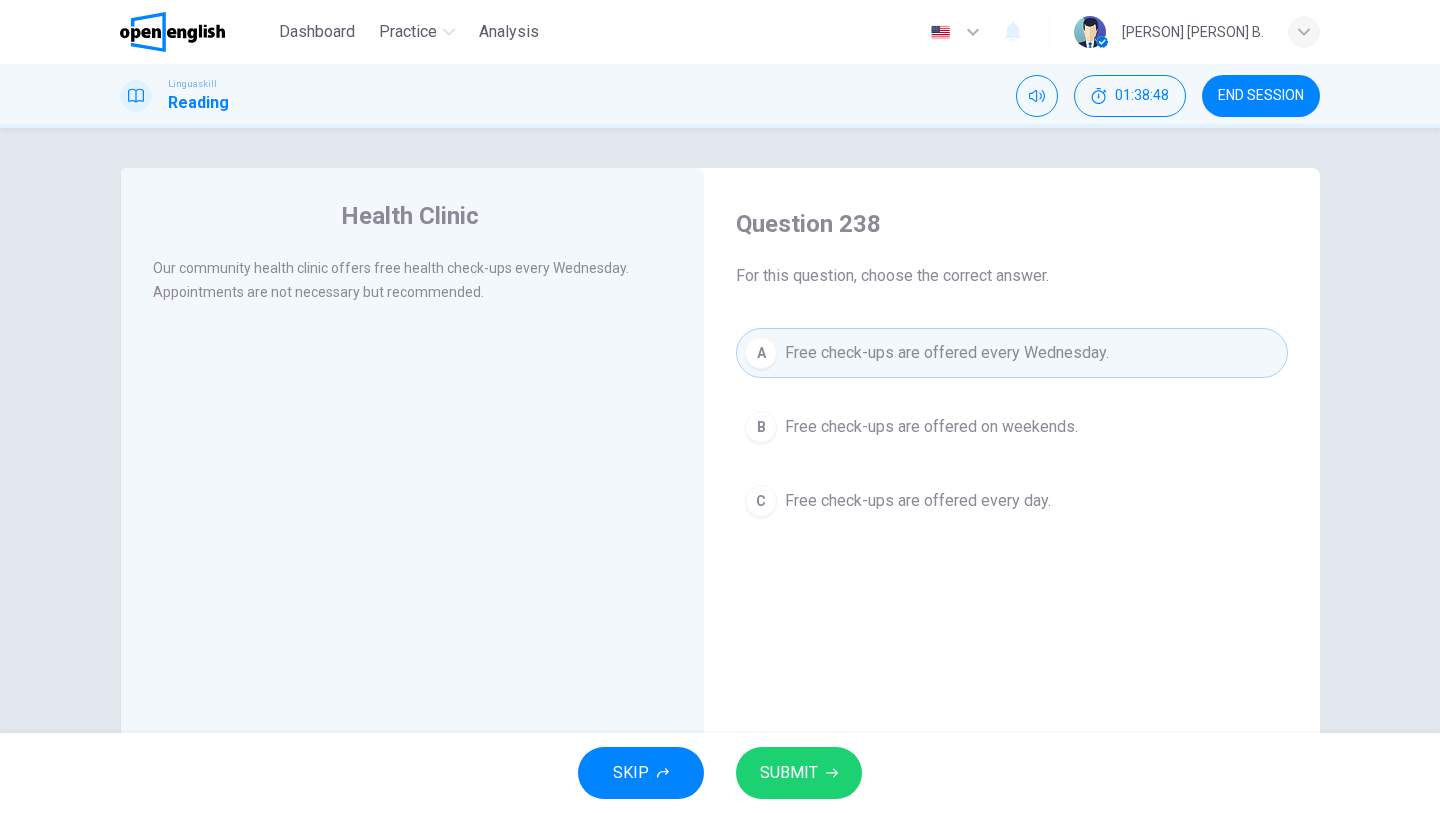 click on "SUBMIT" at bounding box center (789, 773) 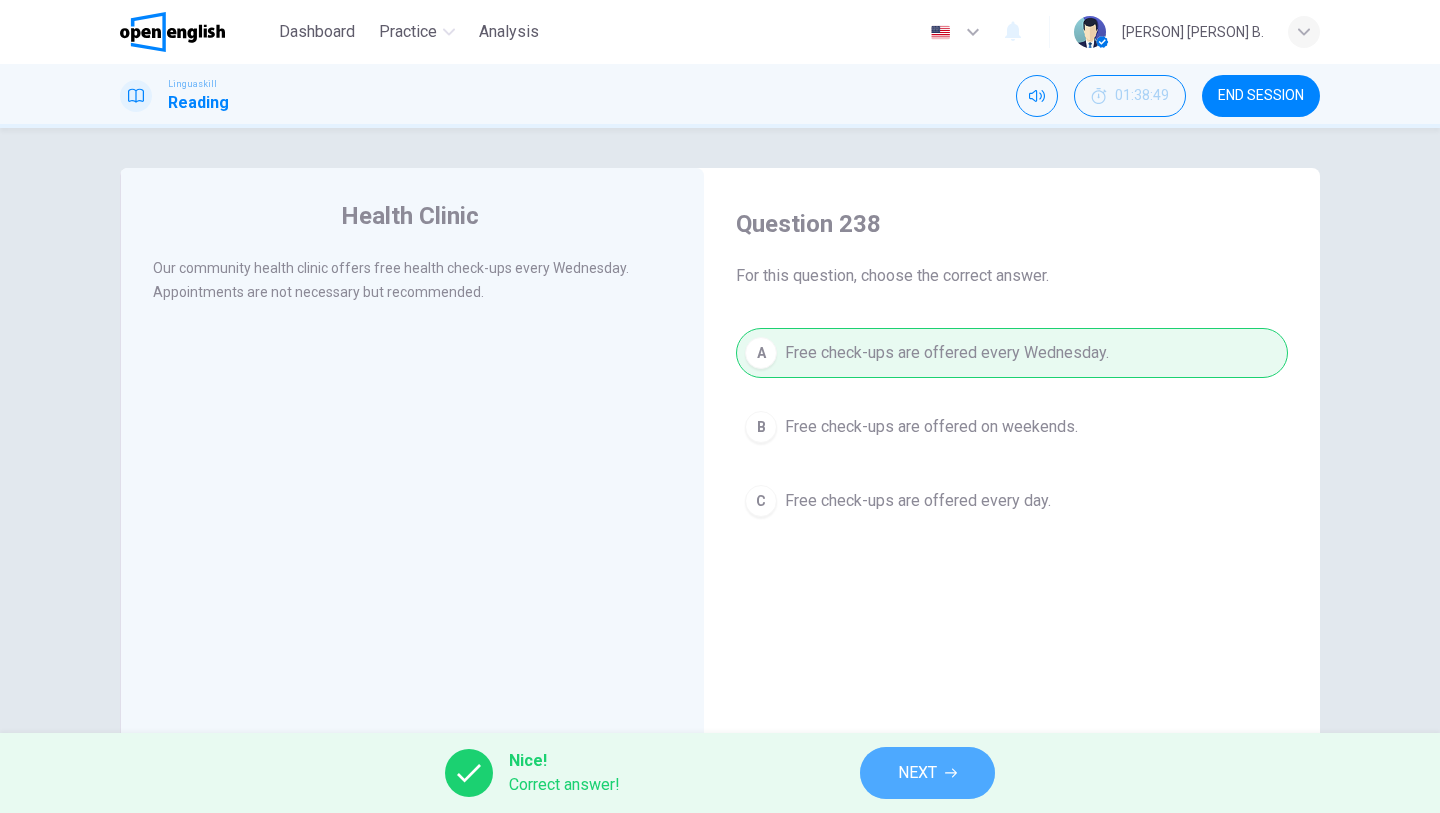 click 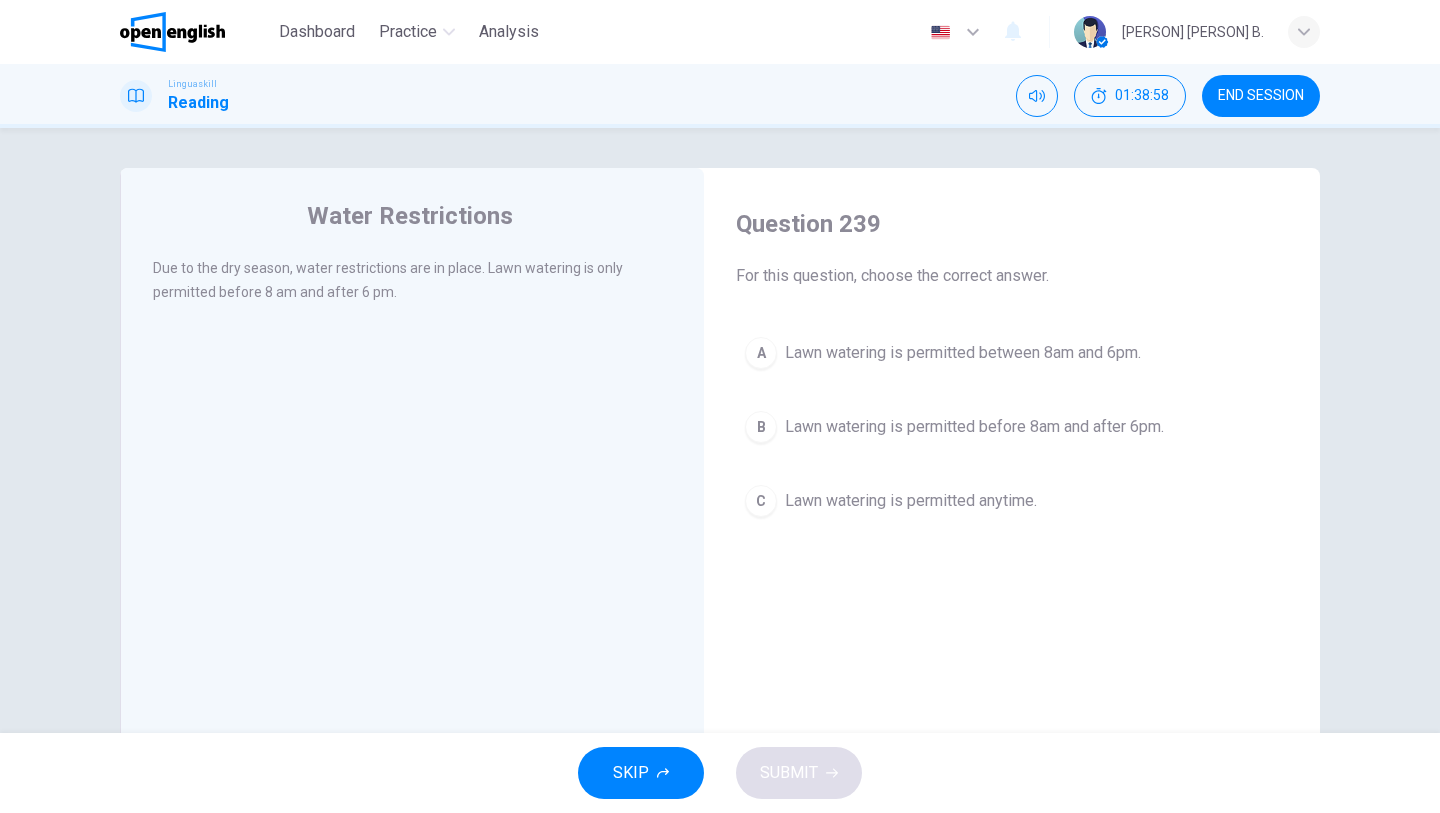 click on "Lawn watering is permitted before 8am and after 6pm." at bounding box center (974, 427) 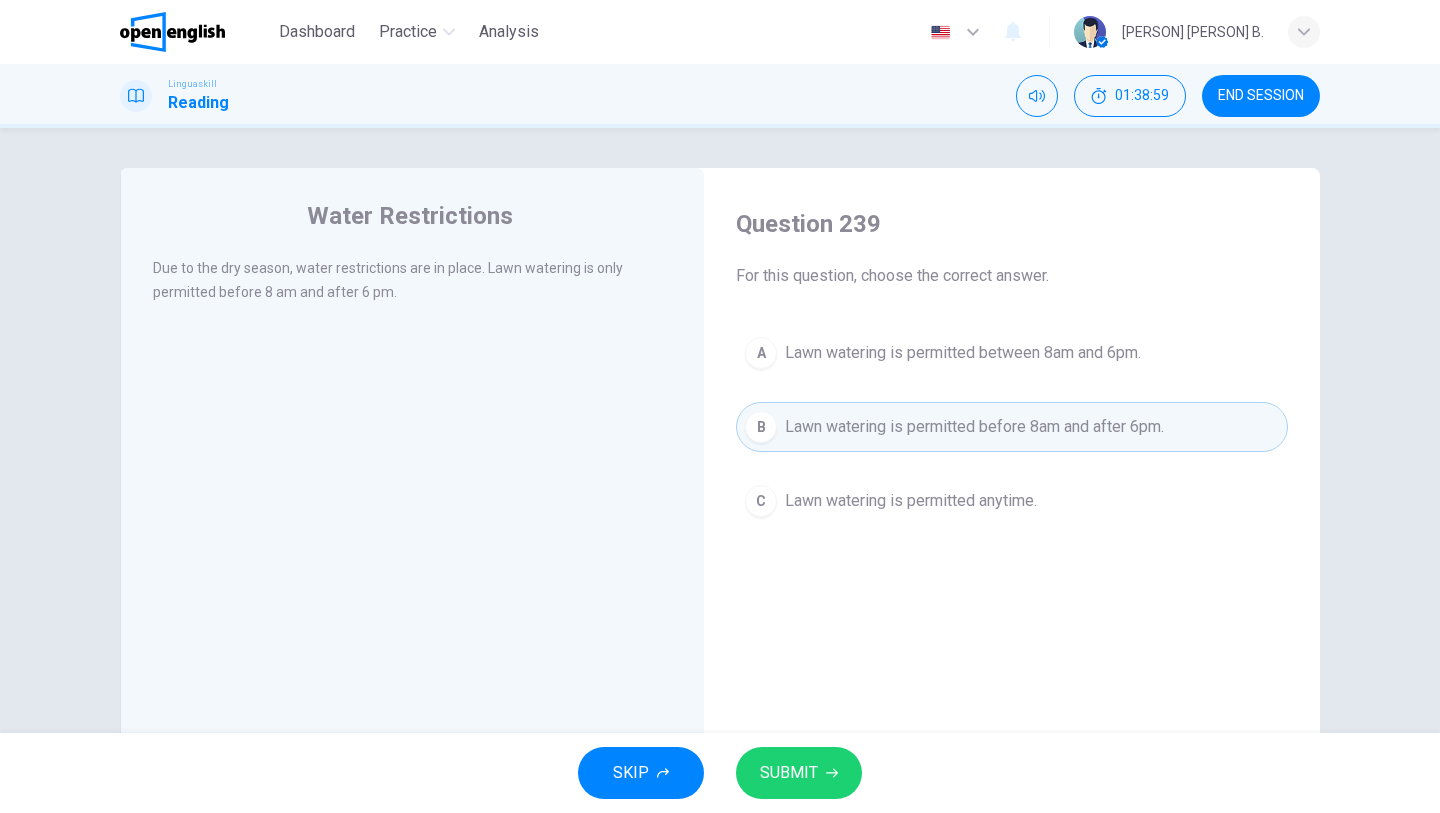 click on "SUBMIT" at bounding box center (789, 773) 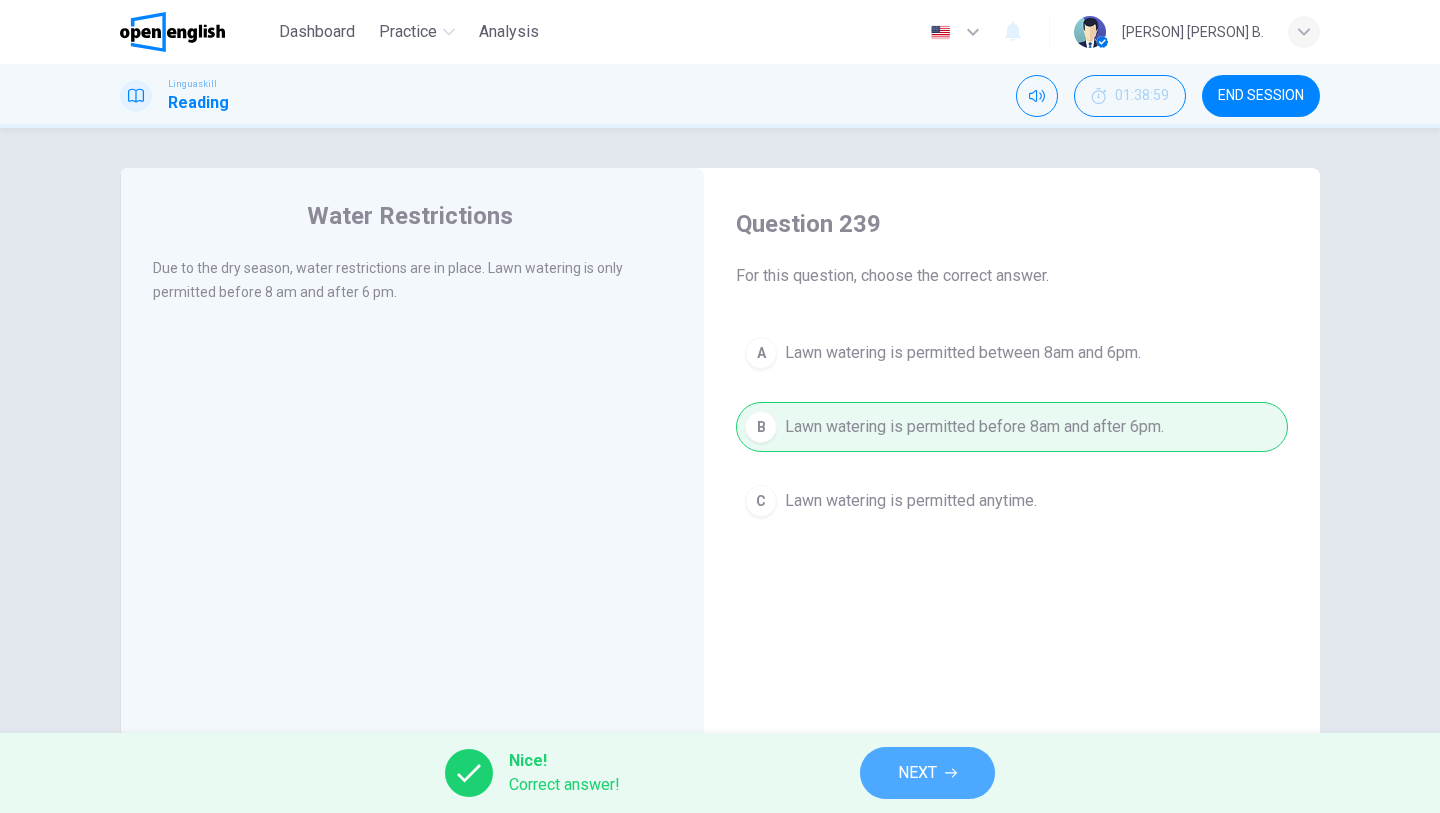 click on "NEXT" at bounding box center (917, 773) 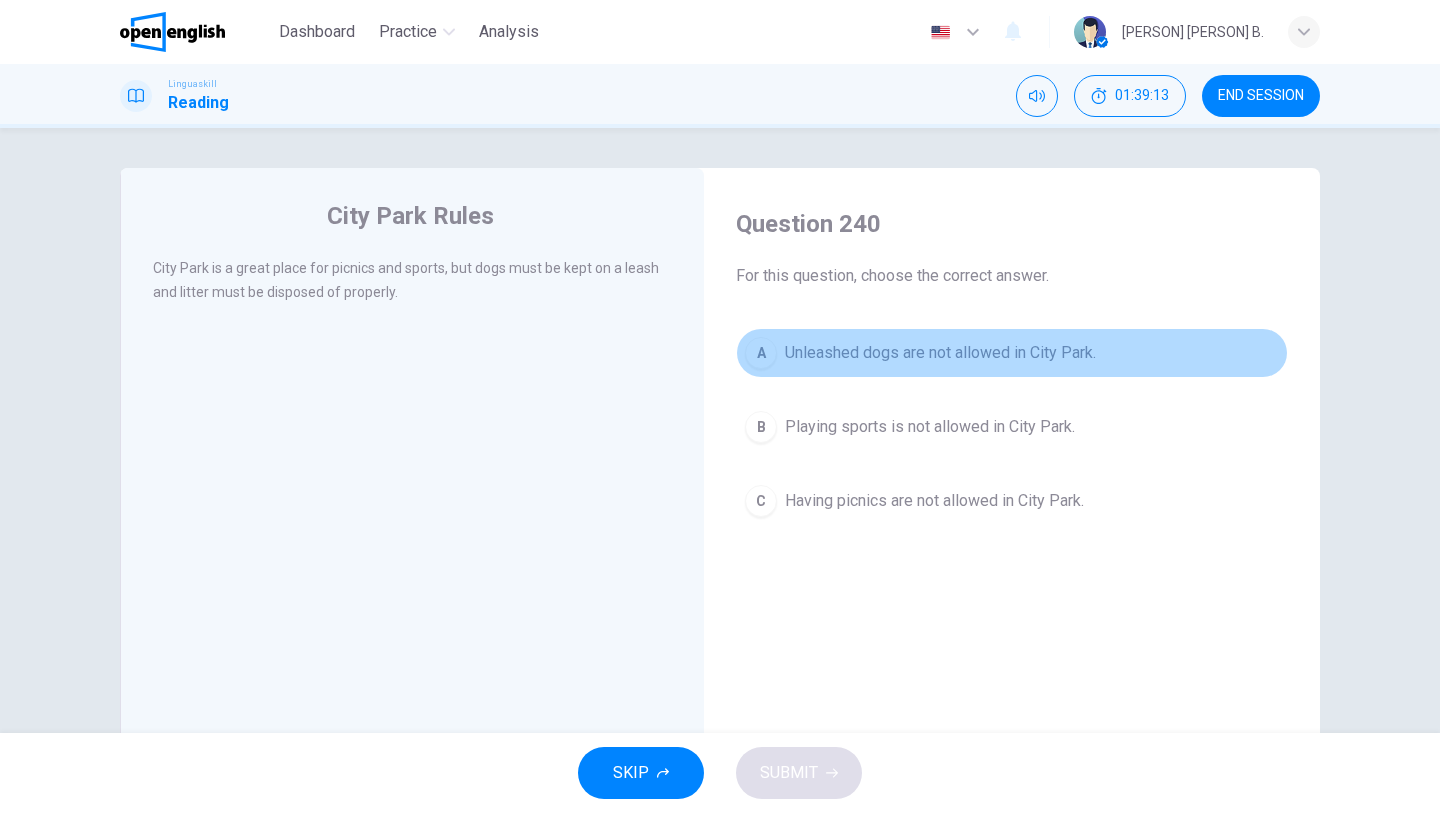 click on "Unleashed dogs are not allowed in City Park." at bounding box center [940, 353] 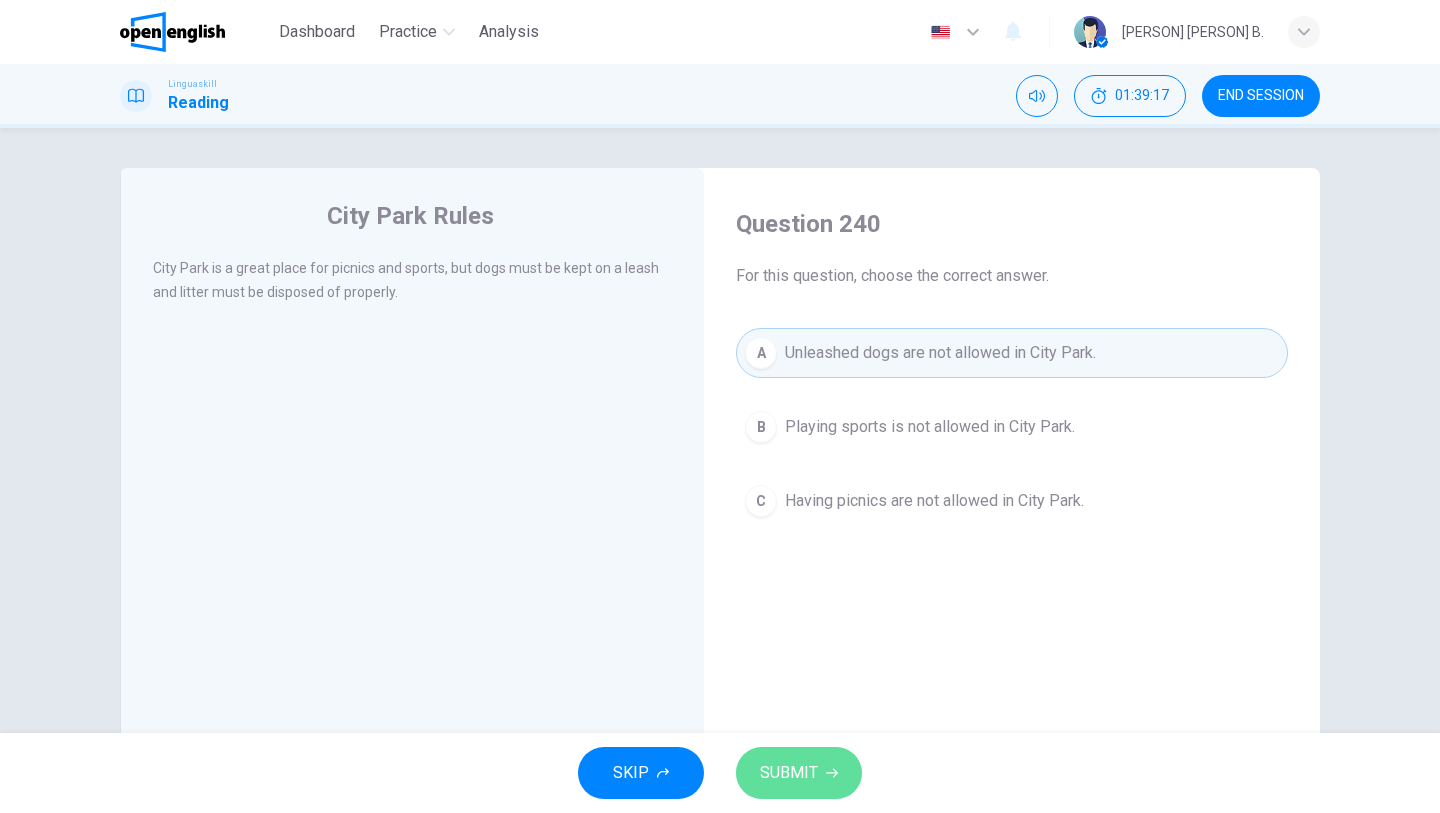 click on "SUBMIT" at bounding box center [789, 773] 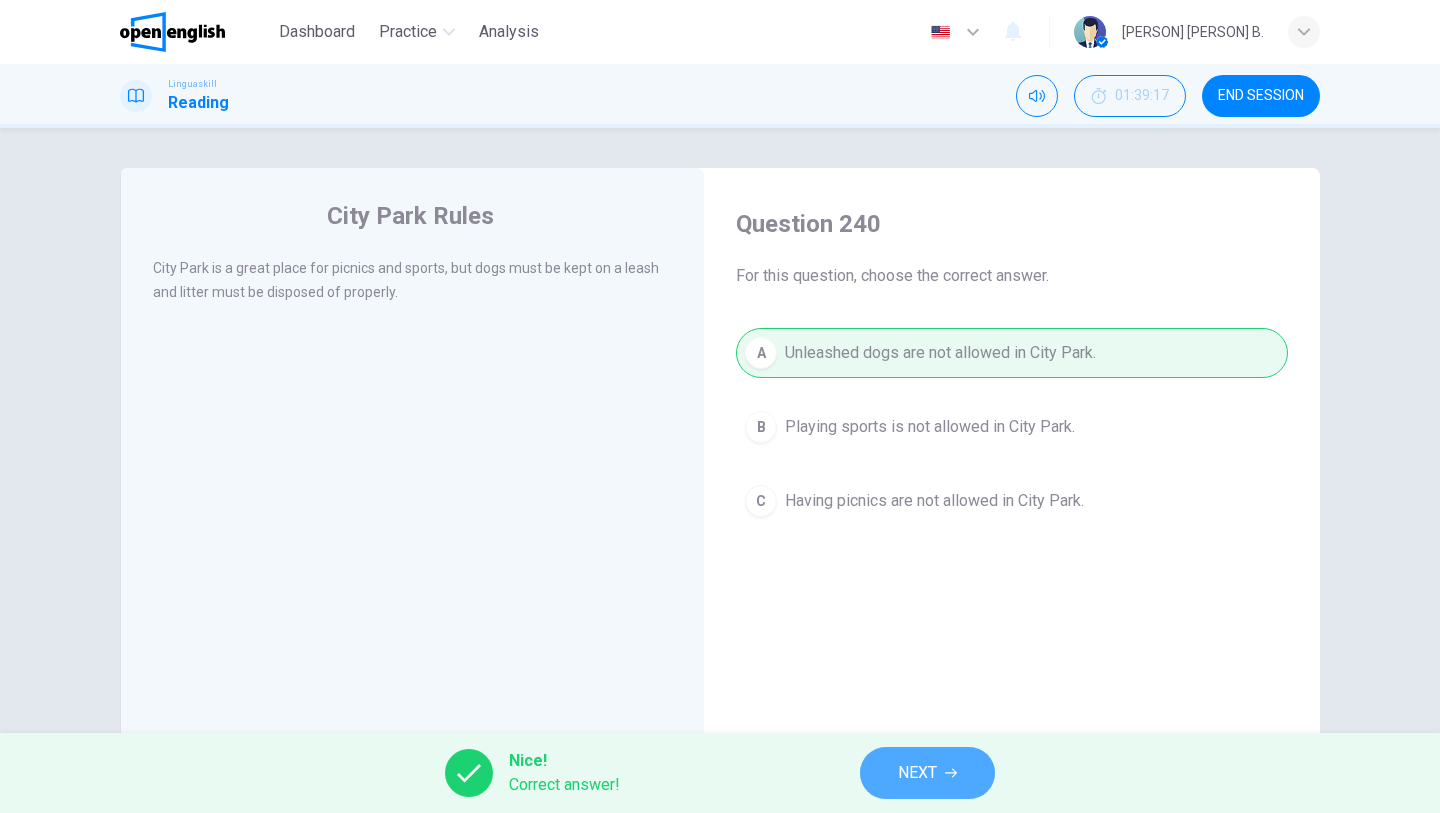 click on "NEXT" at bounding box center (917, 773) 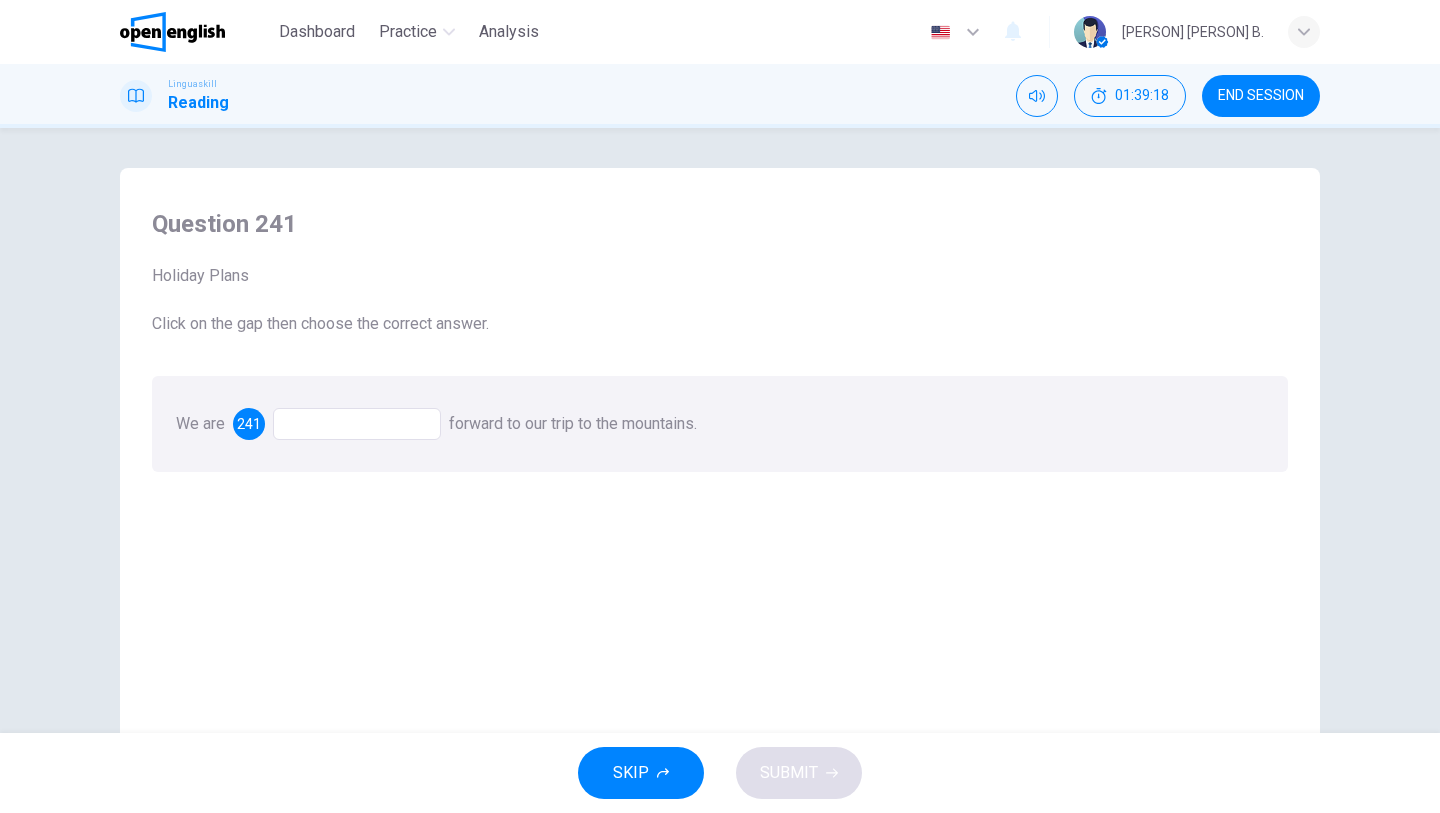 click at bounding box center (357, 424) 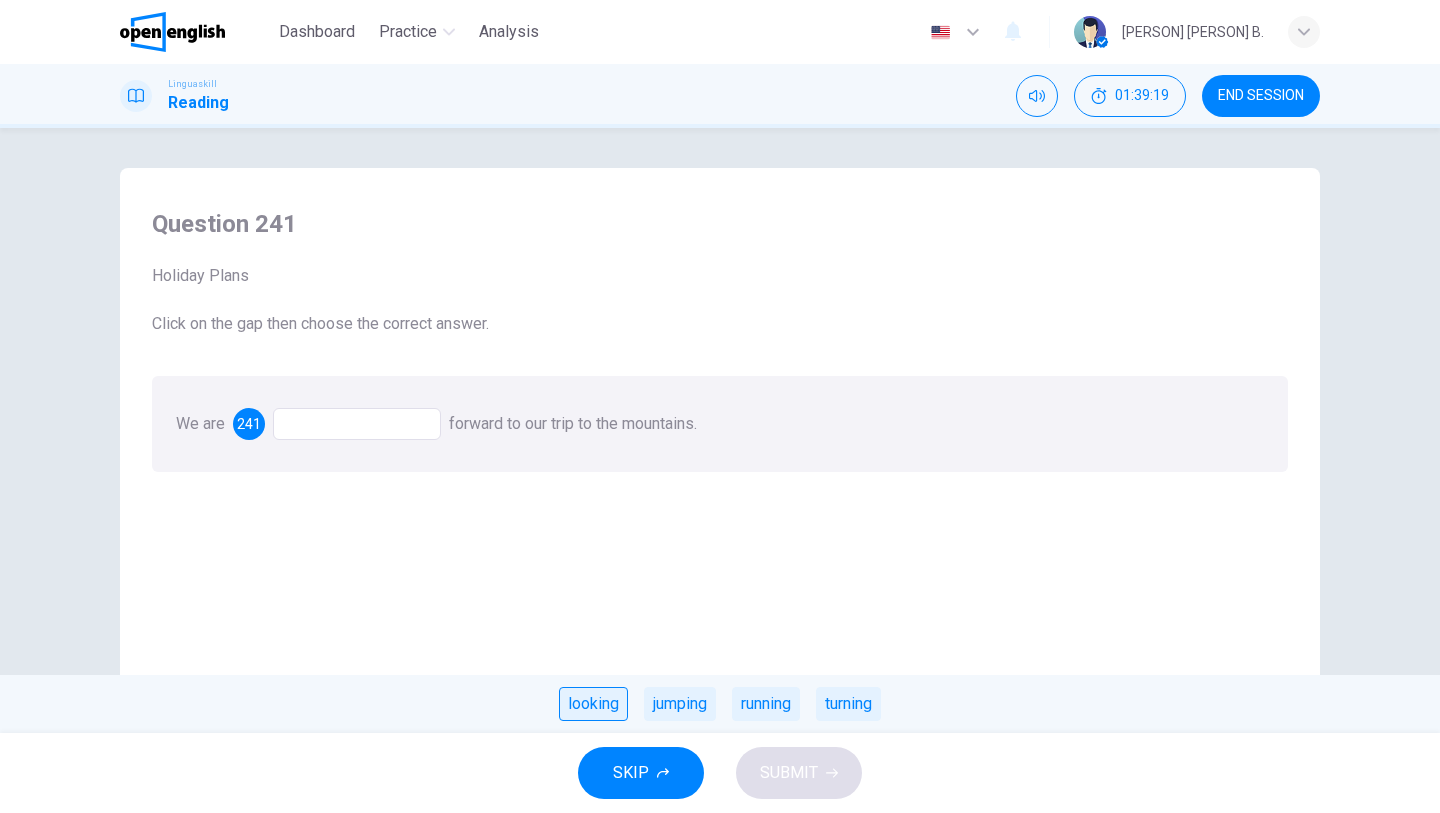 click on "looking" at bounding box center [593, 704] 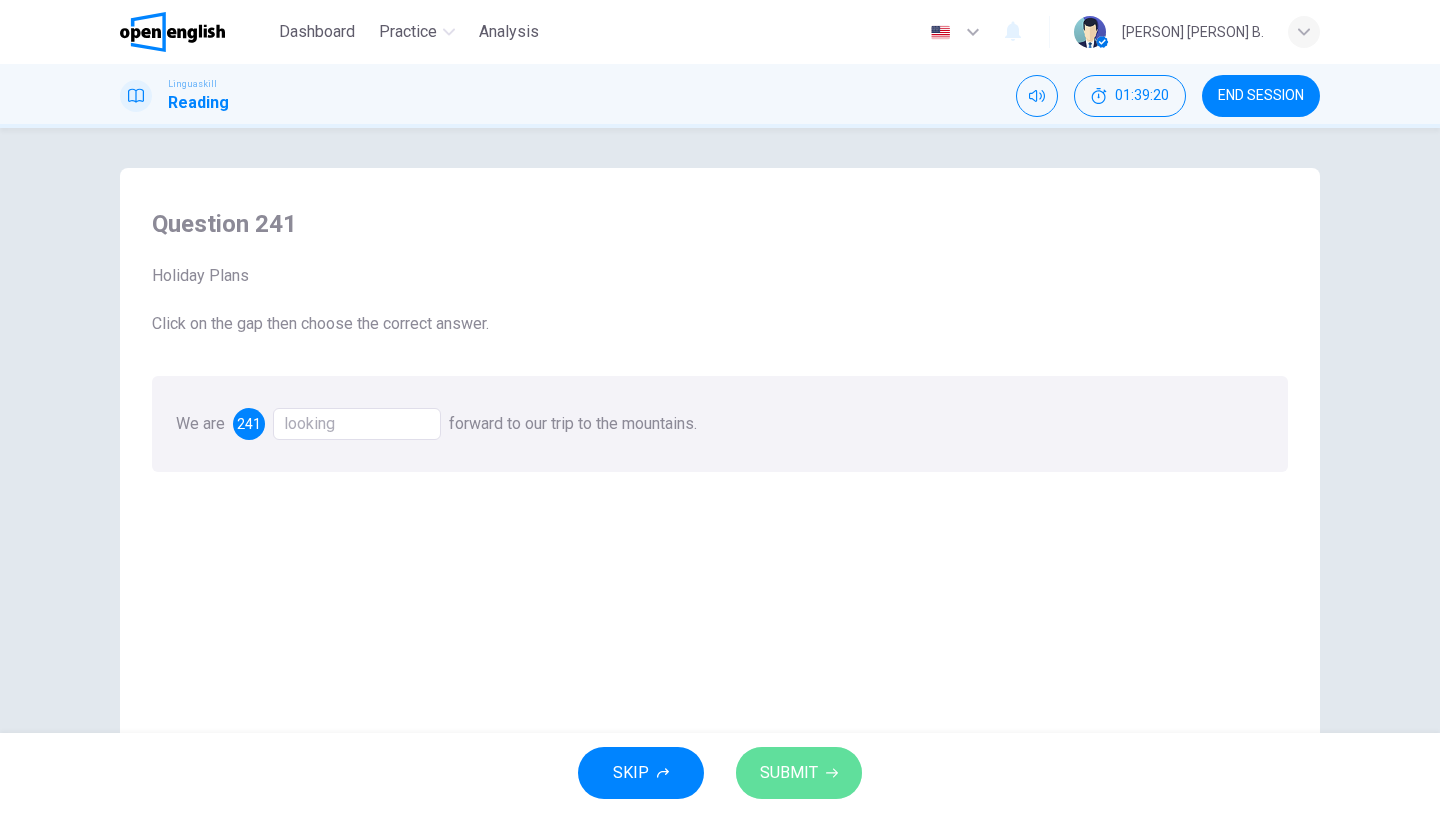 click on "SUBMIT" at bounding box center (789, 773) 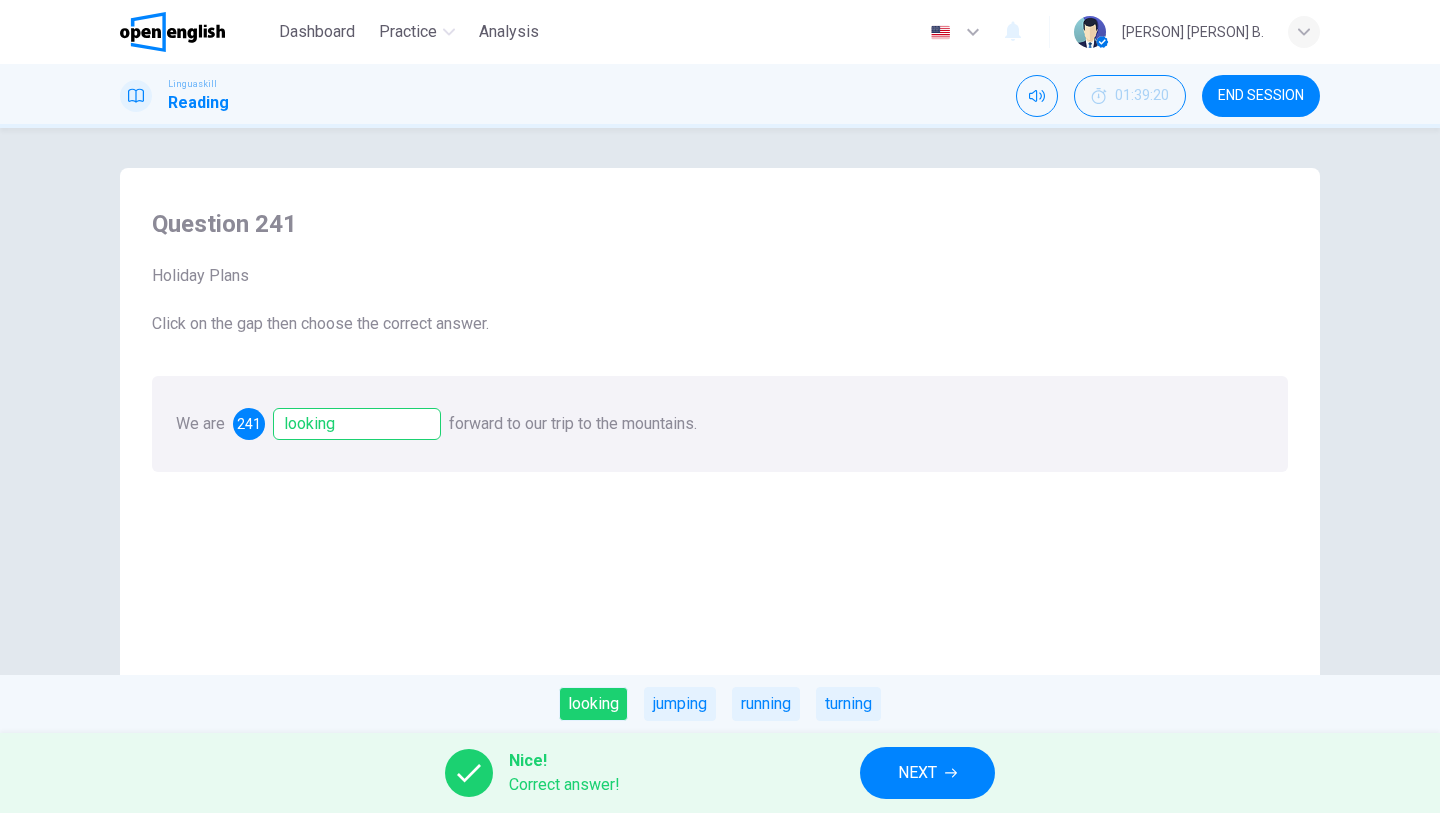 click on "NEXT" at bounding box center [927, 773] 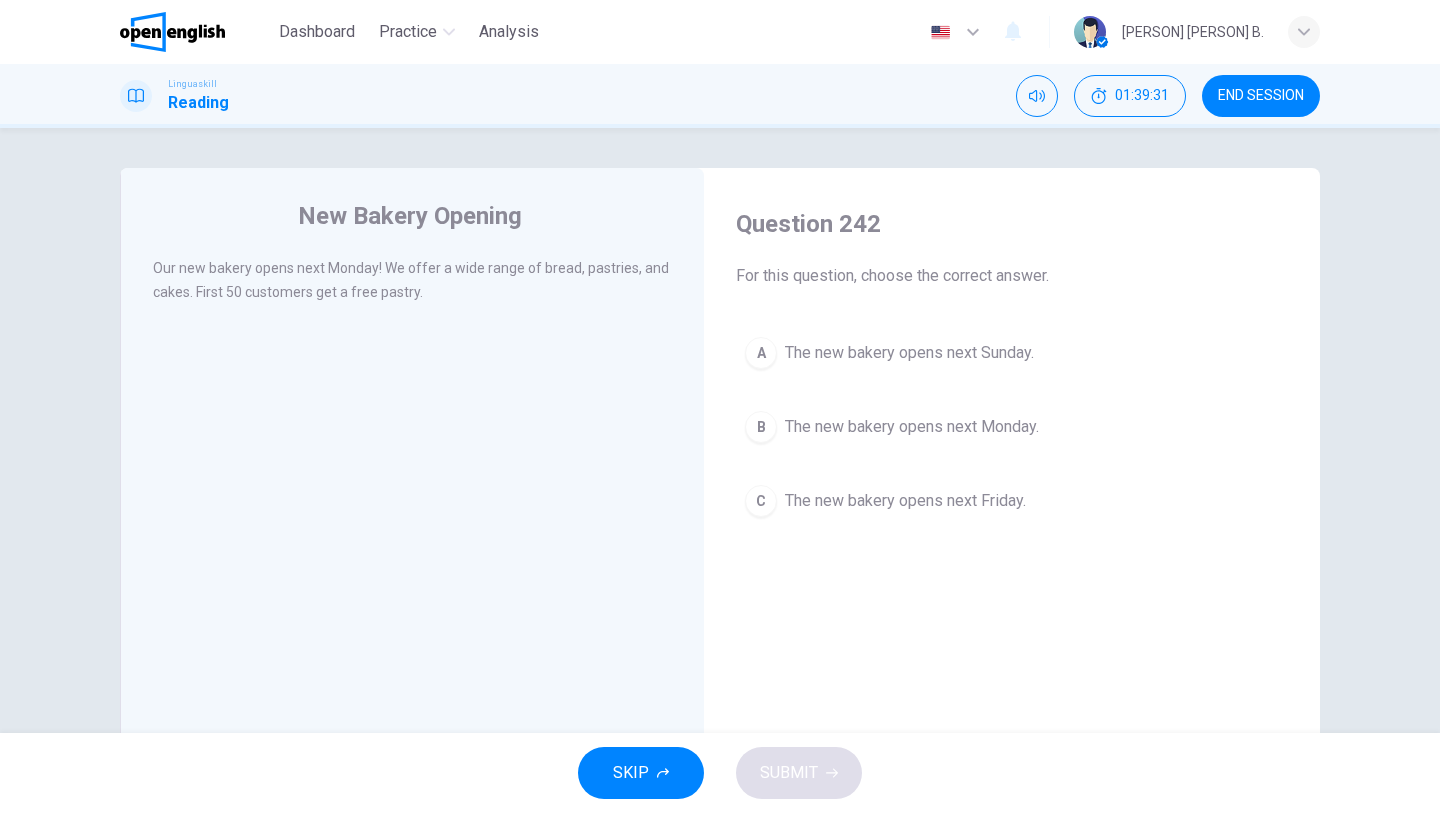 click on "The new bakery opens next Monday." at bounding box center [912, 427] 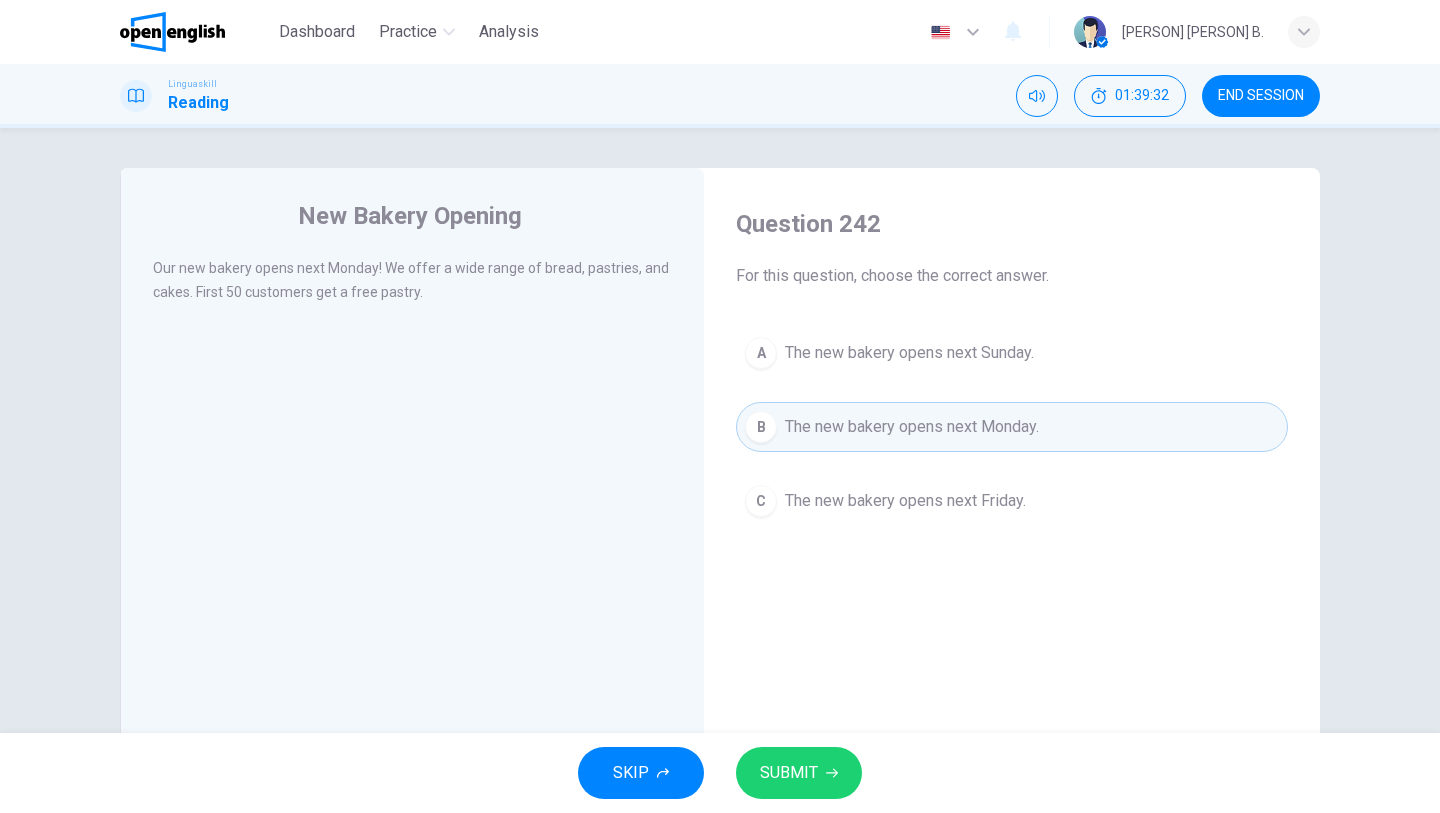 click on "SUBMIT" at bounding box center (799, 773) 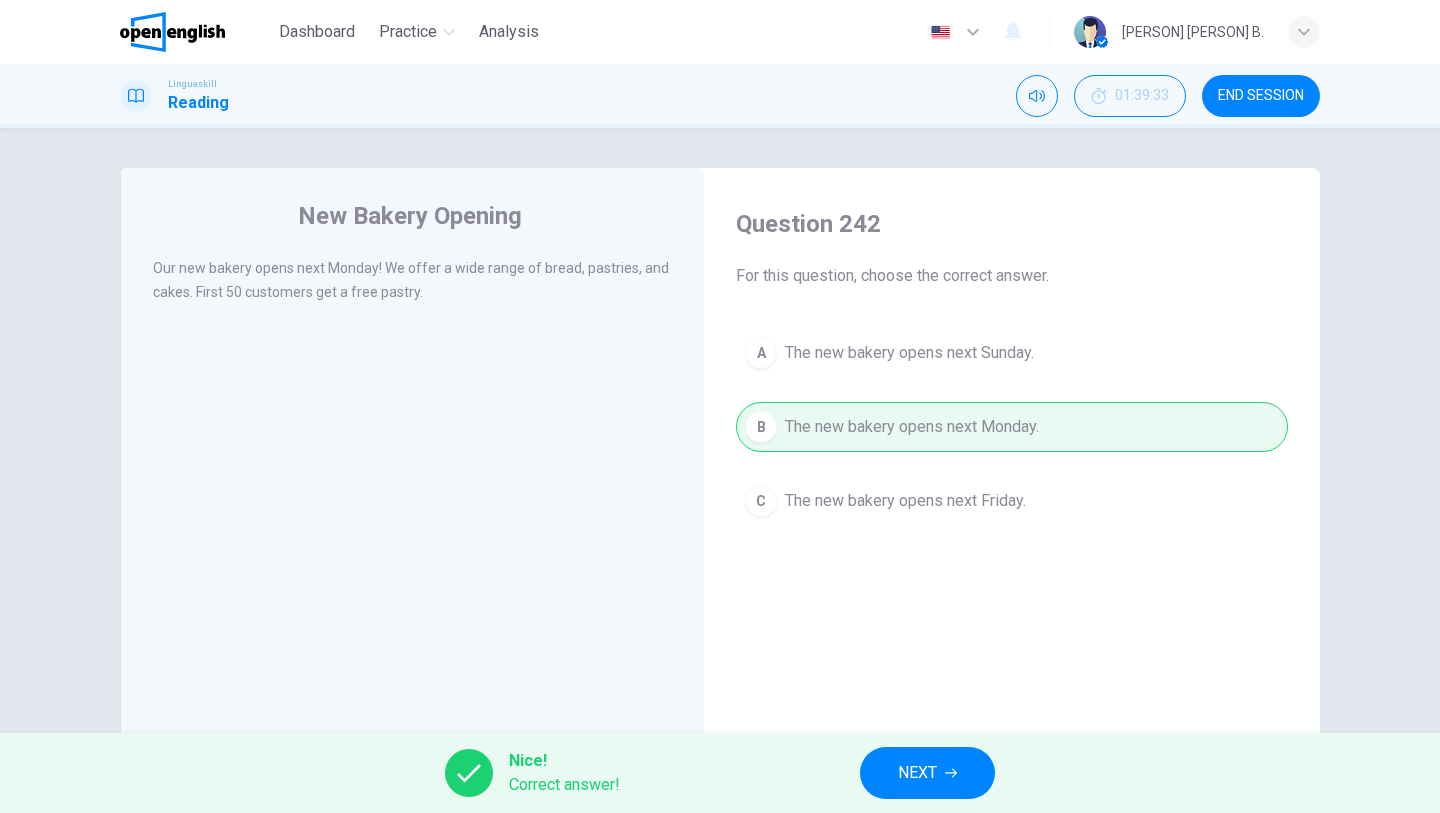 click on "NEXT" at bounding box center (917, 773) 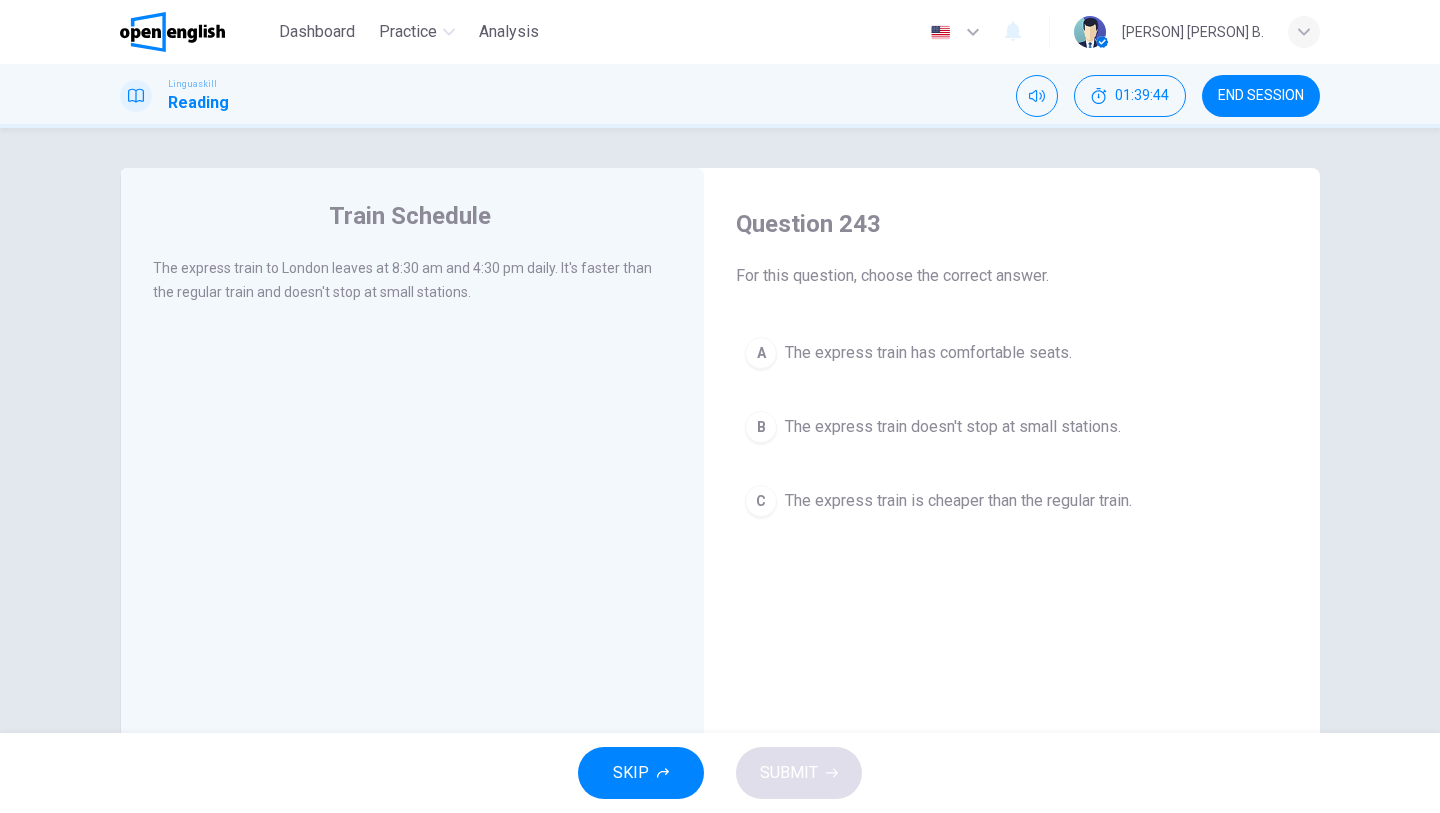 click on "The express train doesn't stop at small stations." at bounding box center (953, 427) 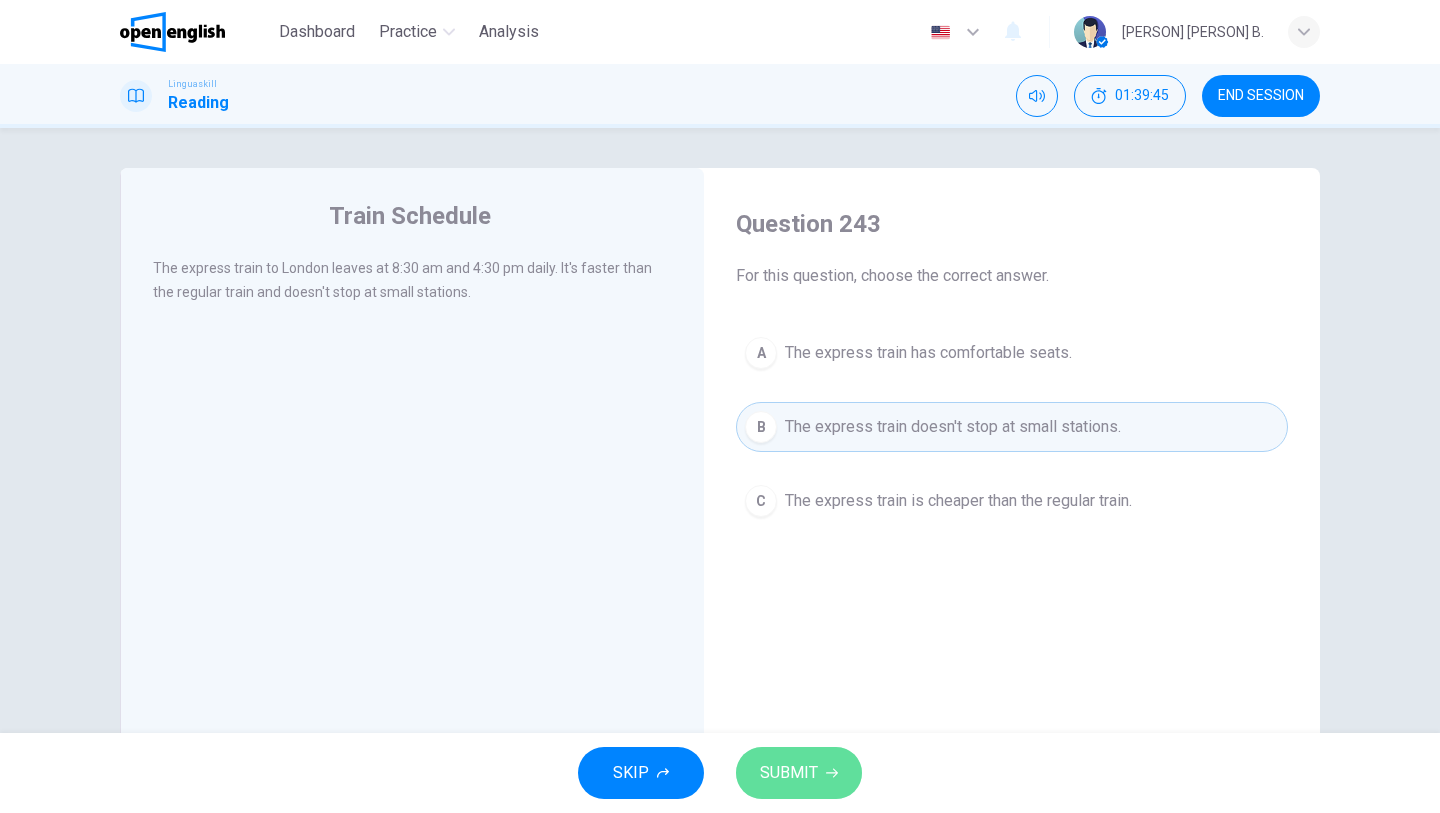 click on "SUBMIT" at bounding box center (789, 773) 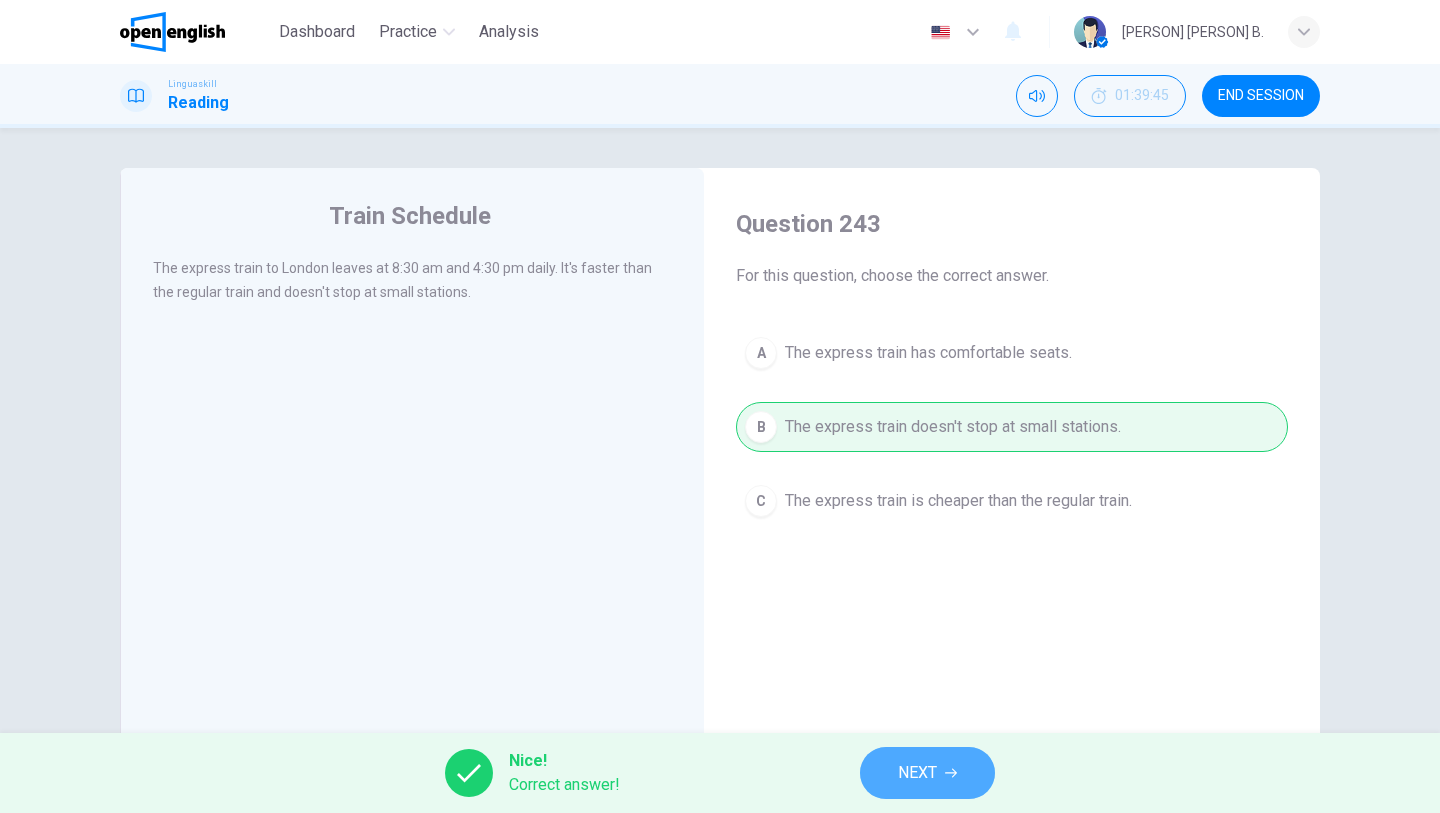 click on "NEXT" at bounding box center [927, 773] 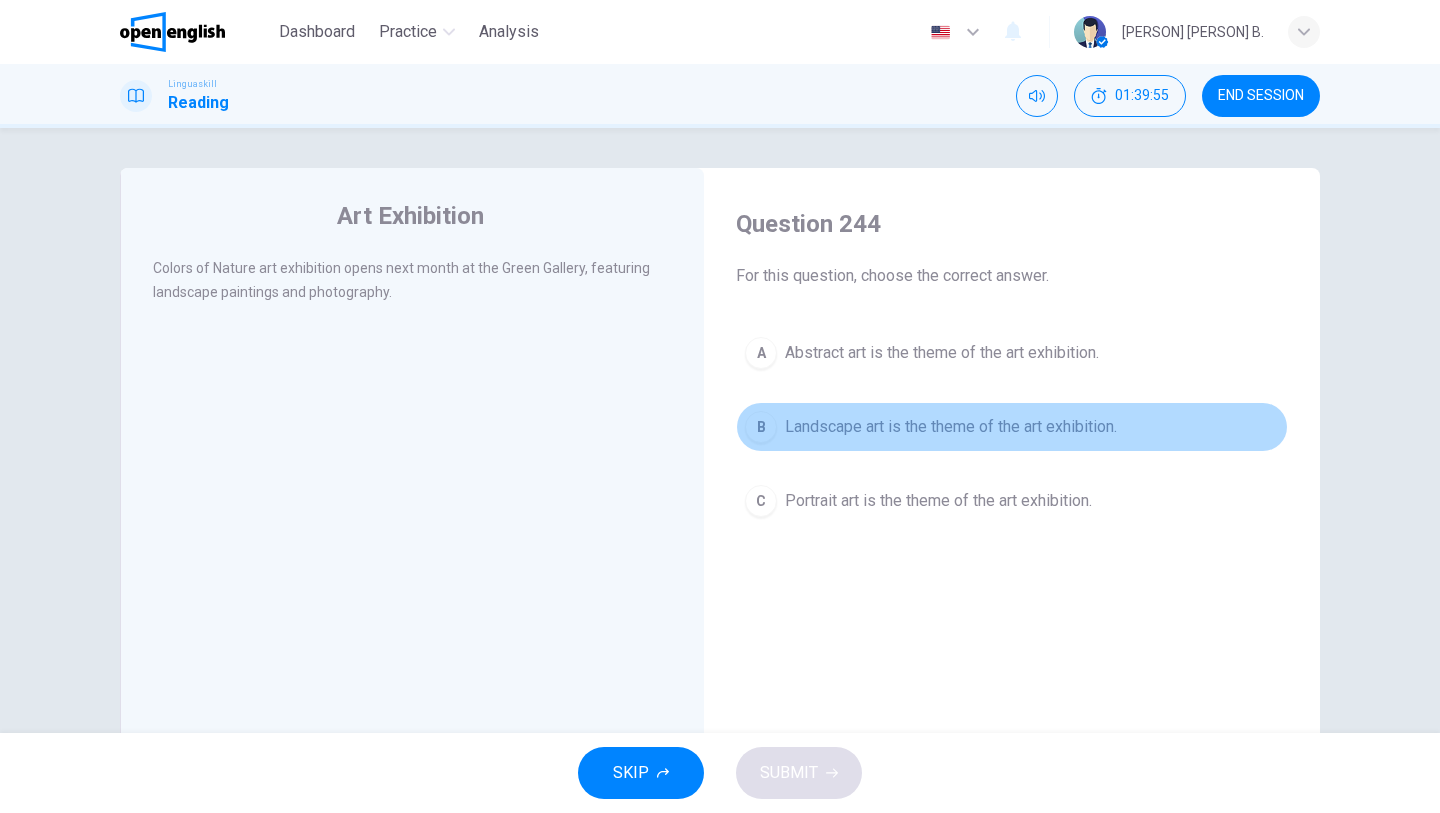 click on "Landscape art is the theme of the art exhibition." at bounding box center (951, 427) 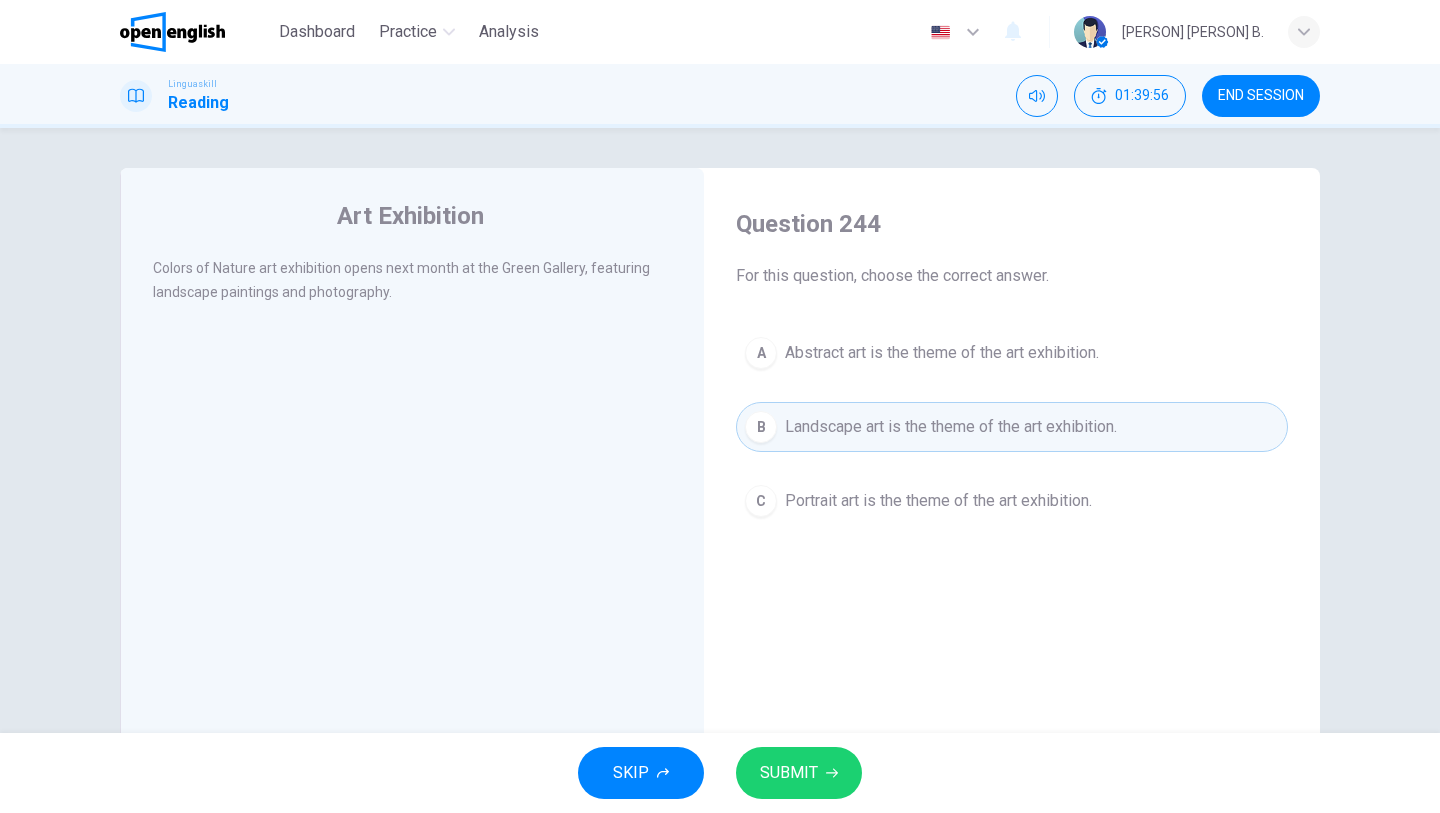 click on "SUBMIT" at bounding box center (799, 773) 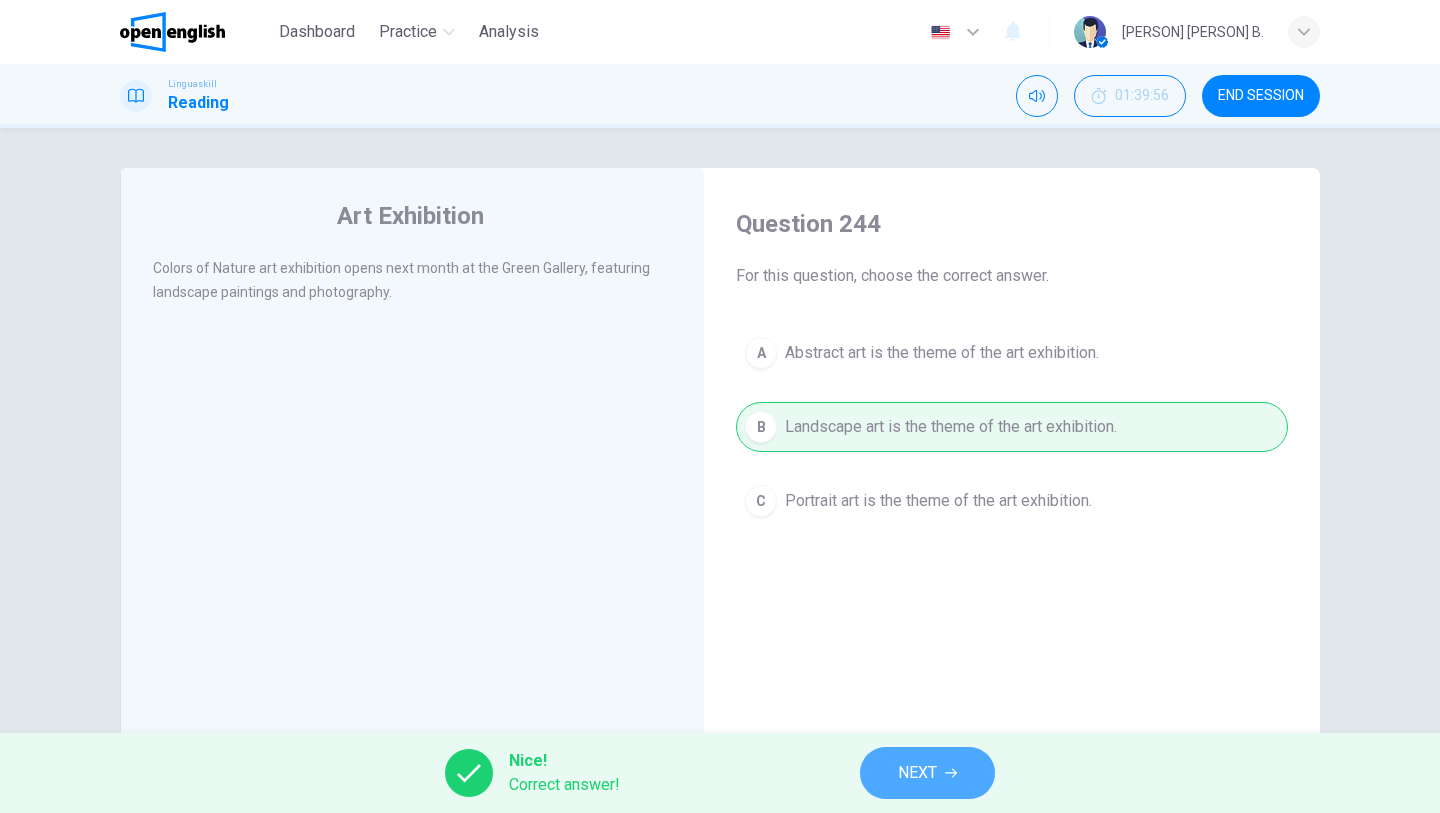 click on "NEXT" at bounding box center [917, 773] 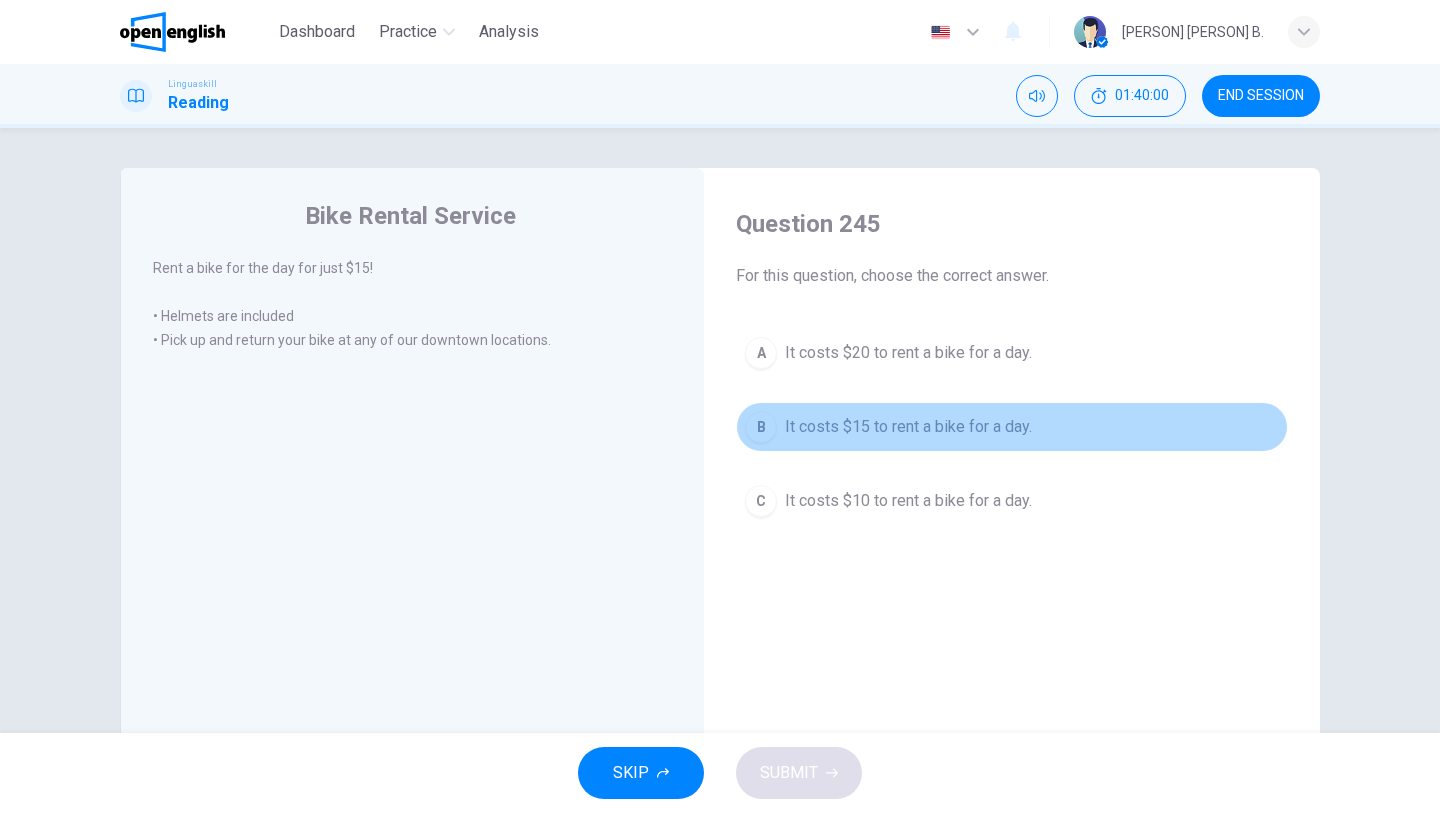 click on "It costs $15 to rent a bike for a day." at bounding box center (908, 427) 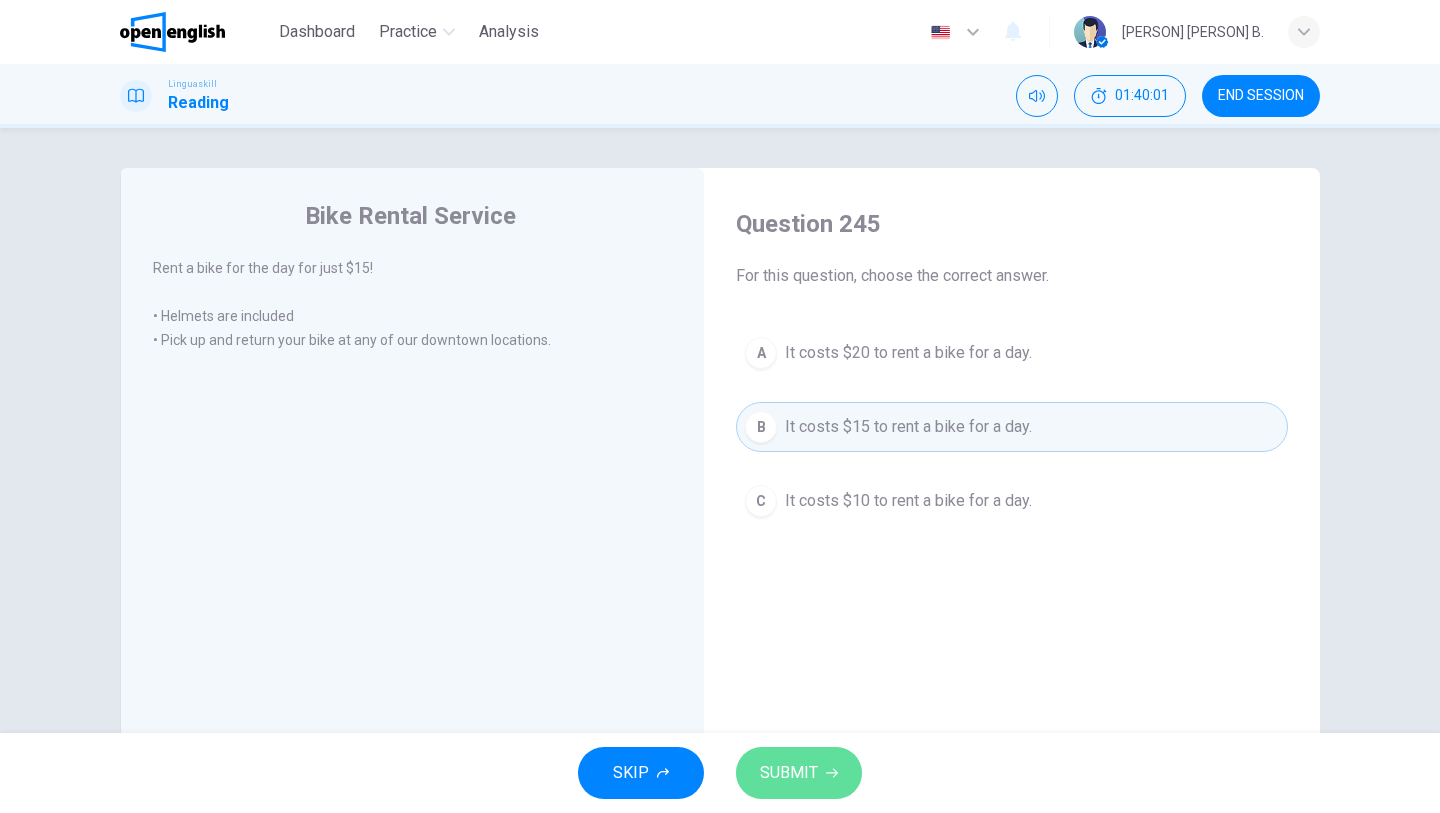 click on "SUBMIT" at bounding box center [789, 773] 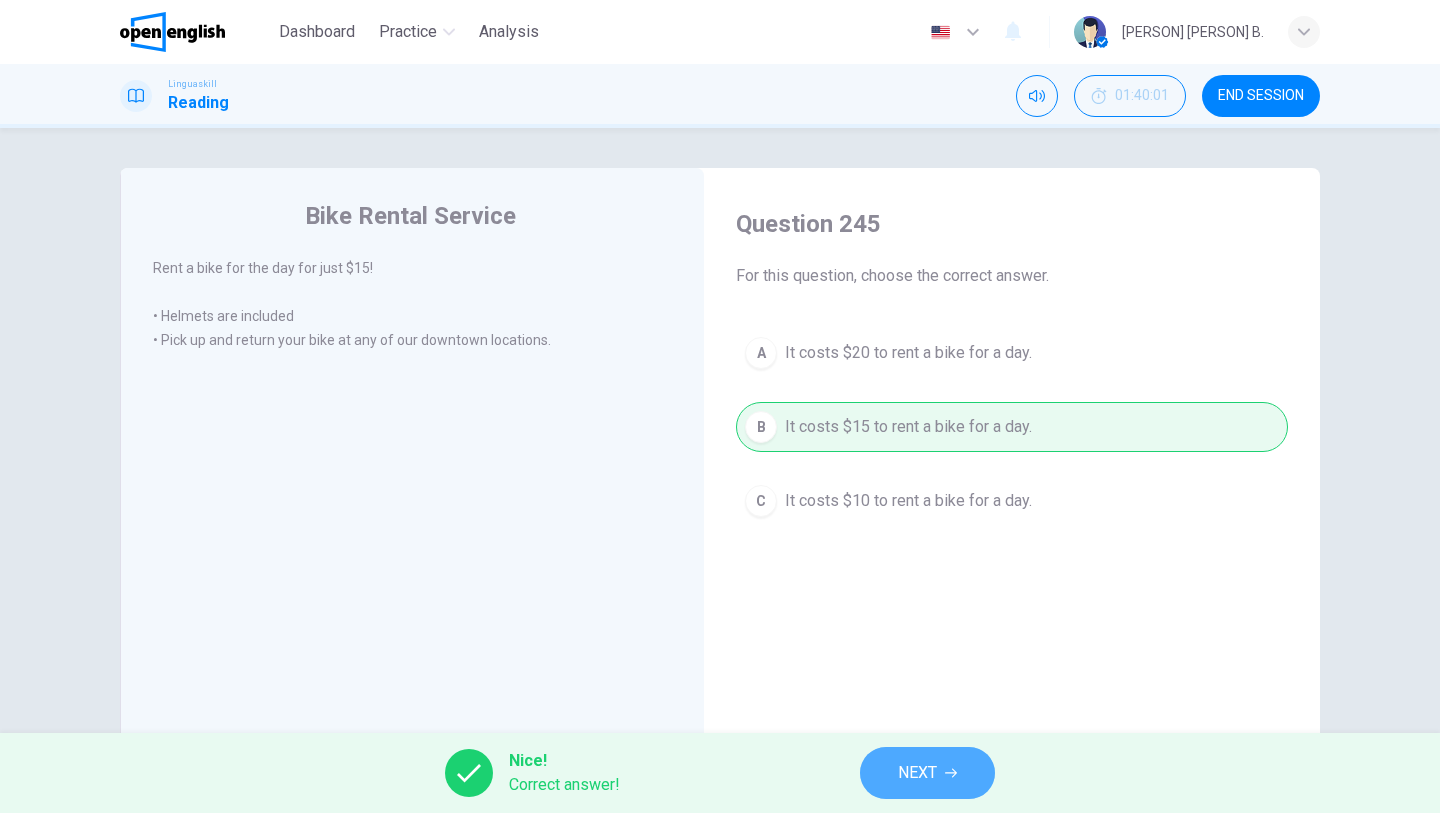 click on "NEXT" at bounding box center [927, 773] 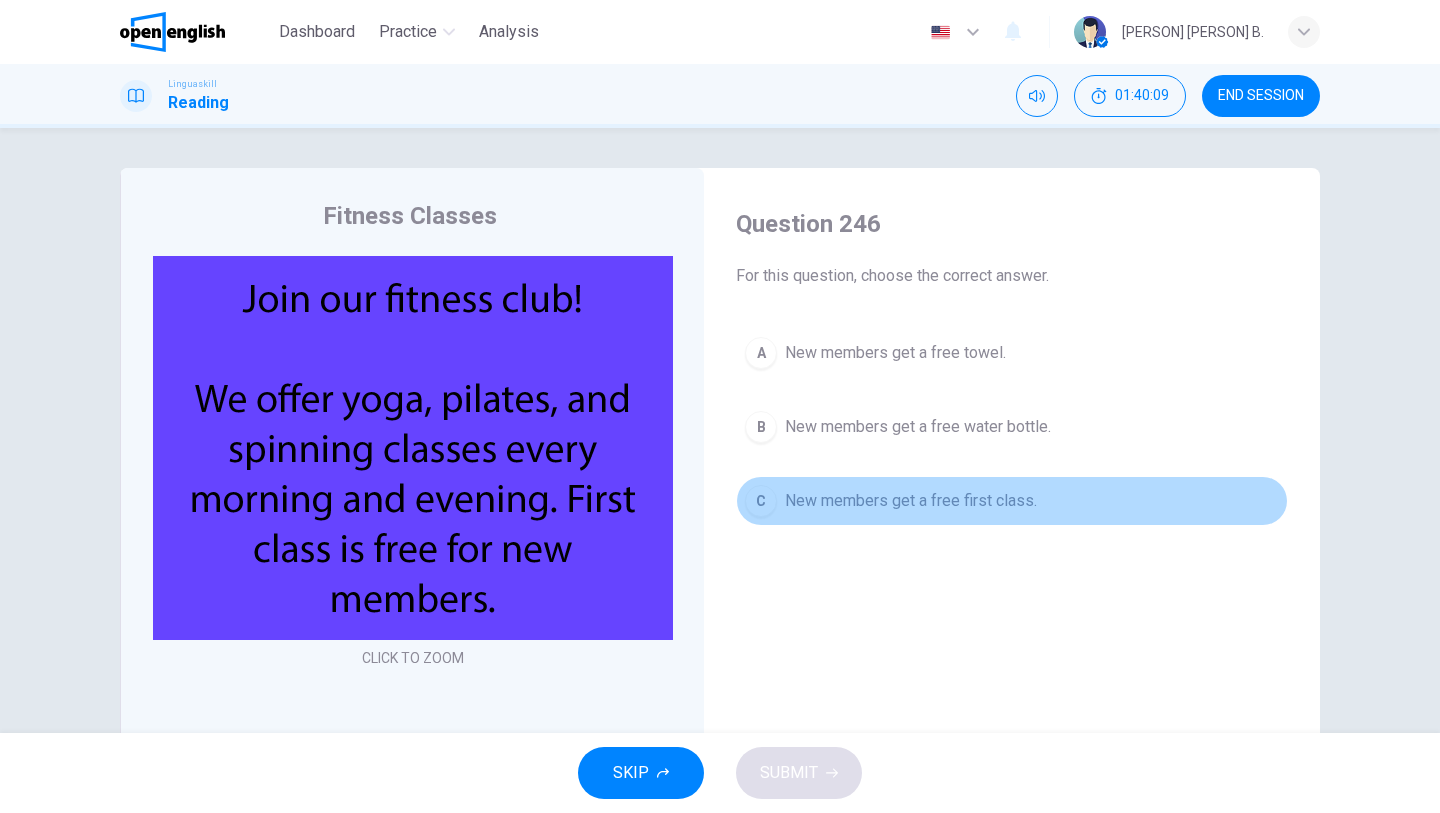 click on "C New members get a free first class." at bounding box center (1012, 501) 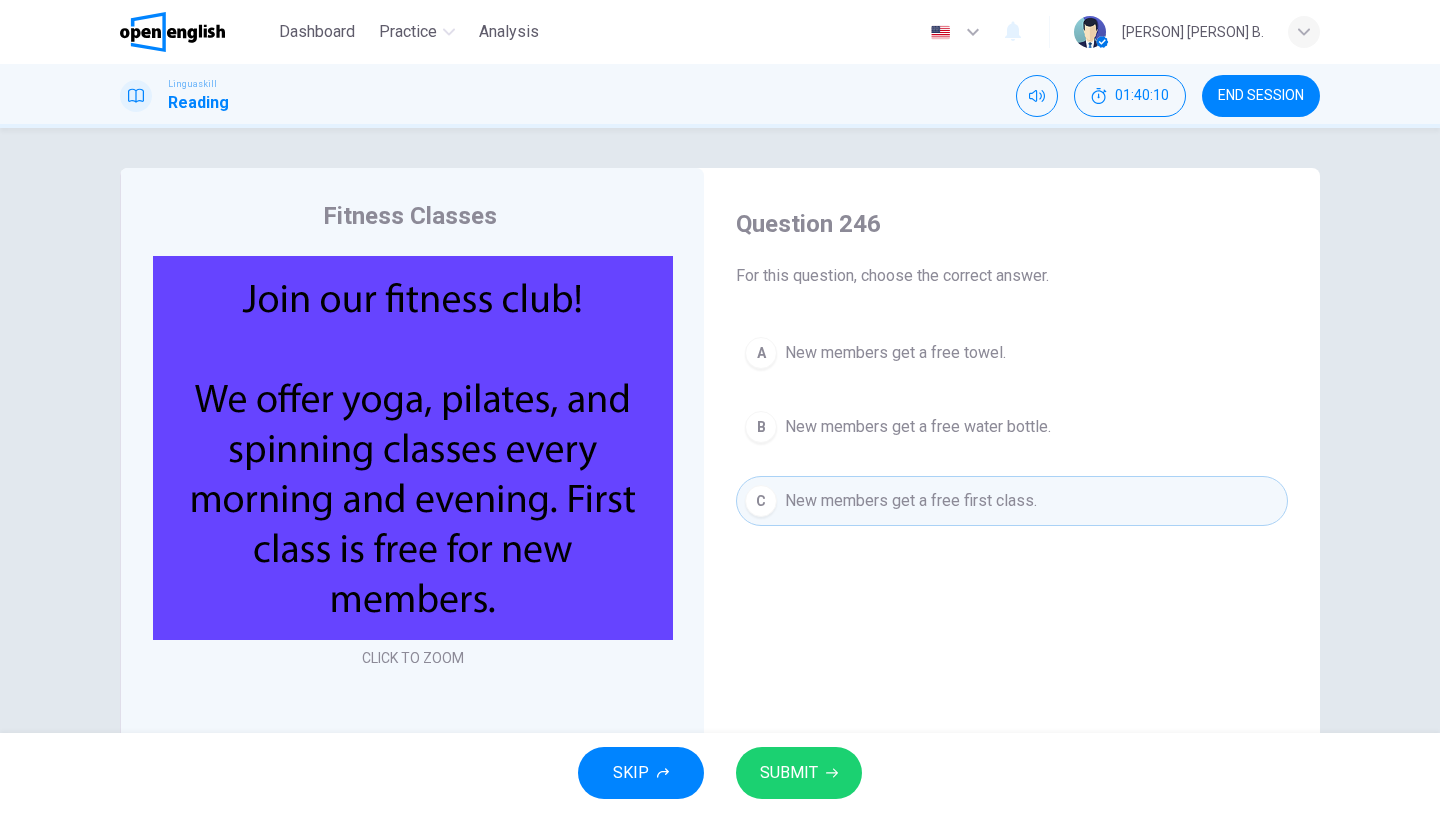 click on "SUBMIT" at bounding box center (789, 773) 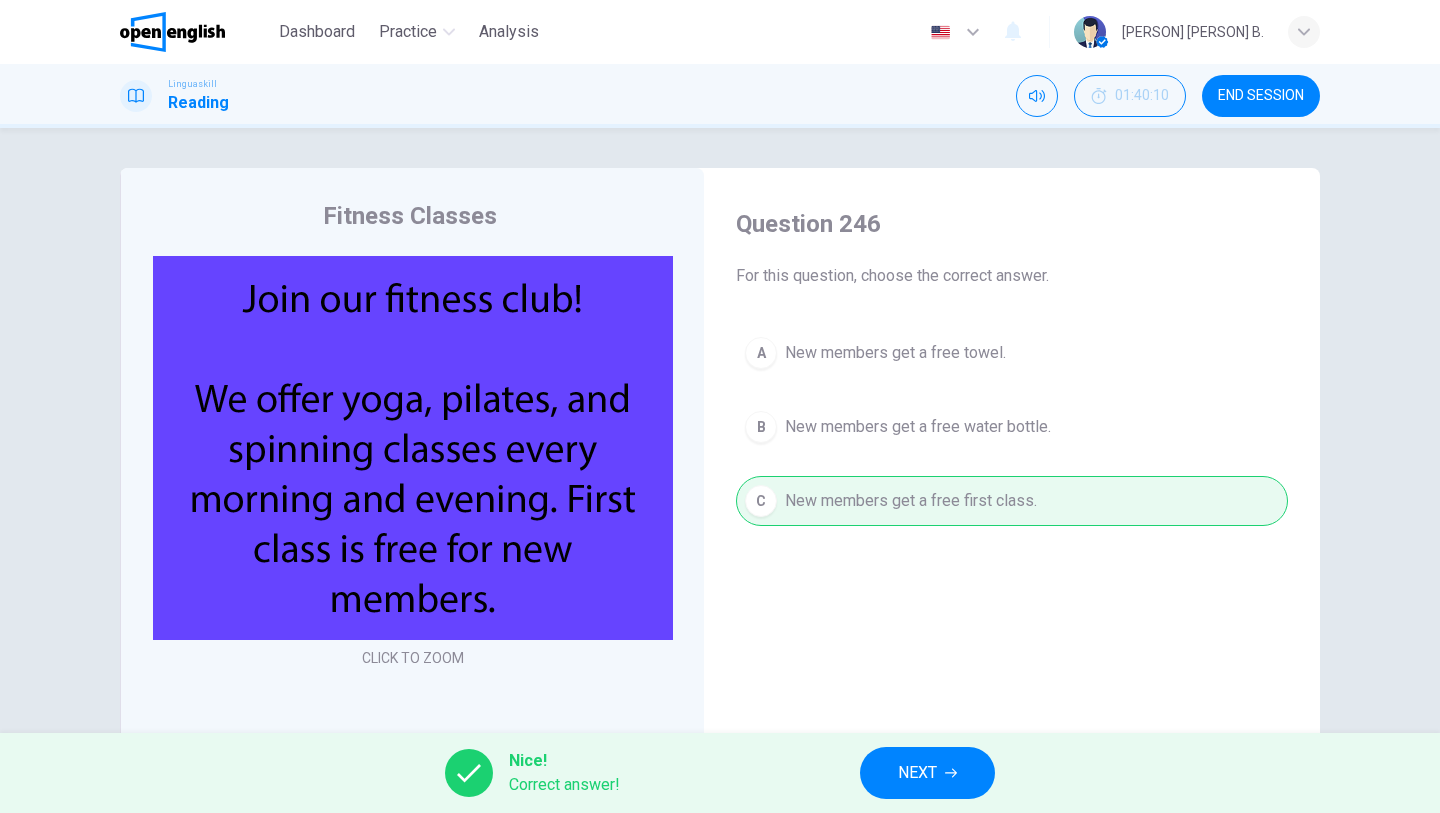 click on "NEXT" at bounding box center [927, 773] 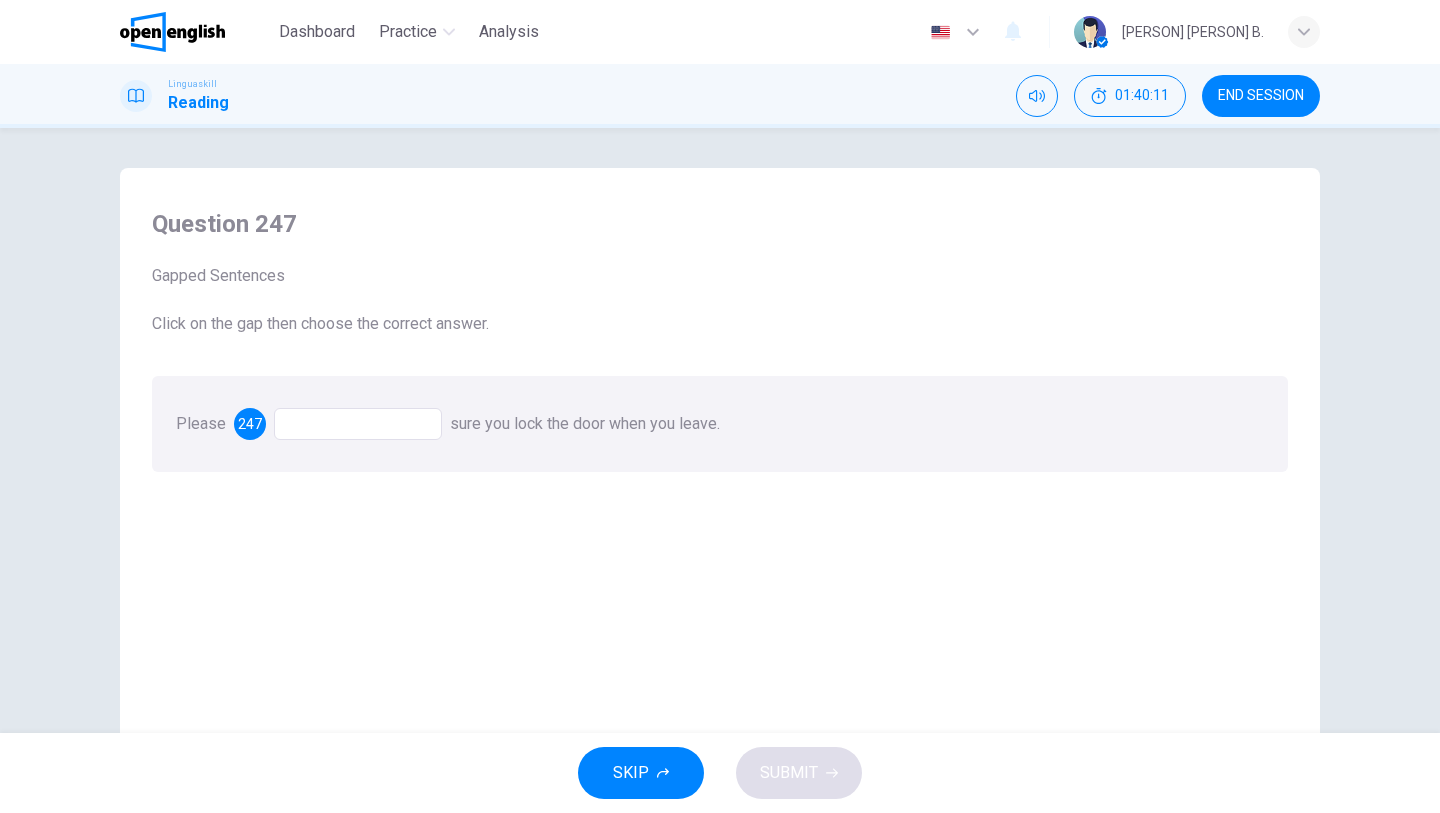 click at bounding box center [358, 424] 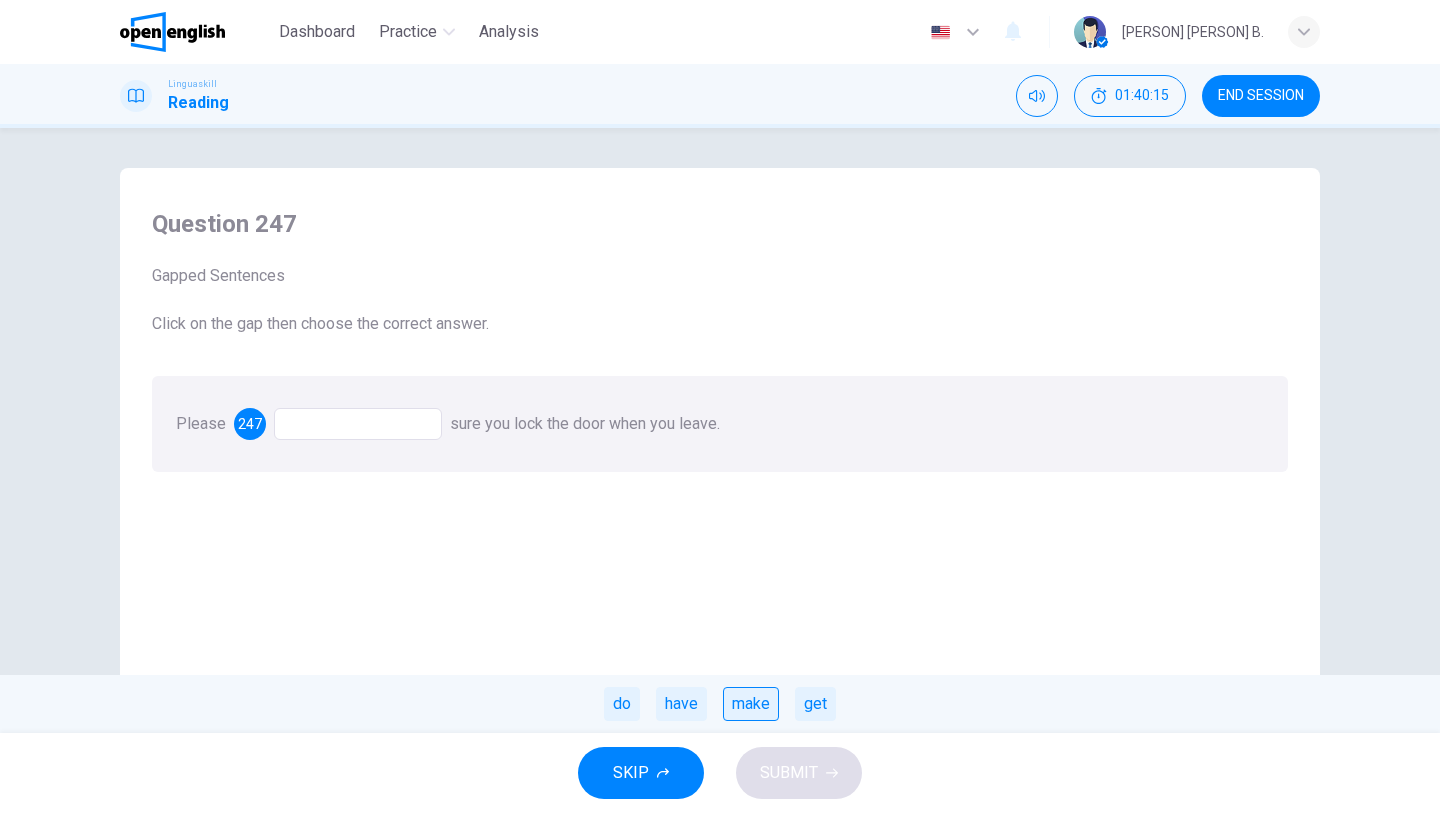 click on "make" at bounding box center (751, 704) 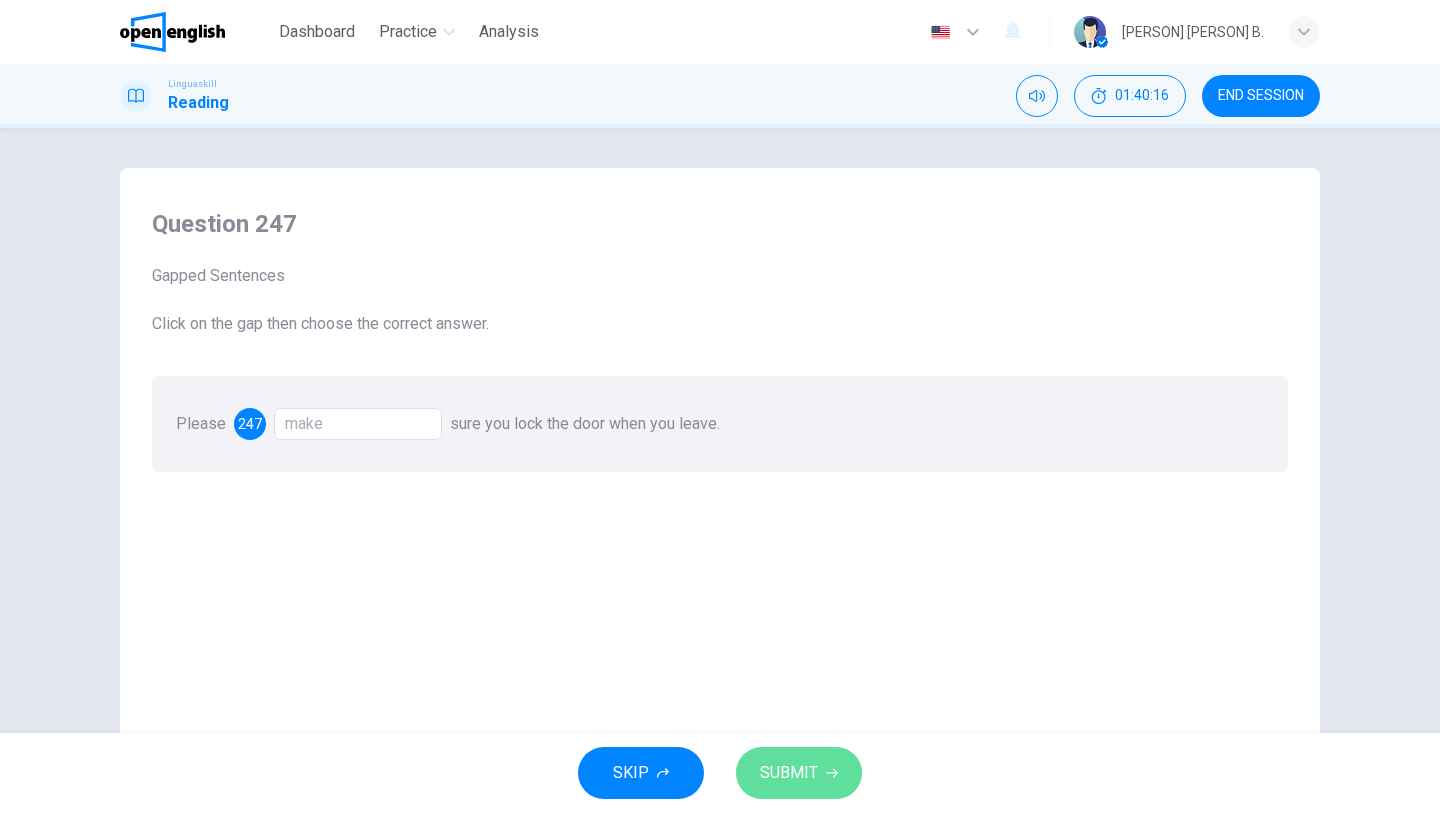 click 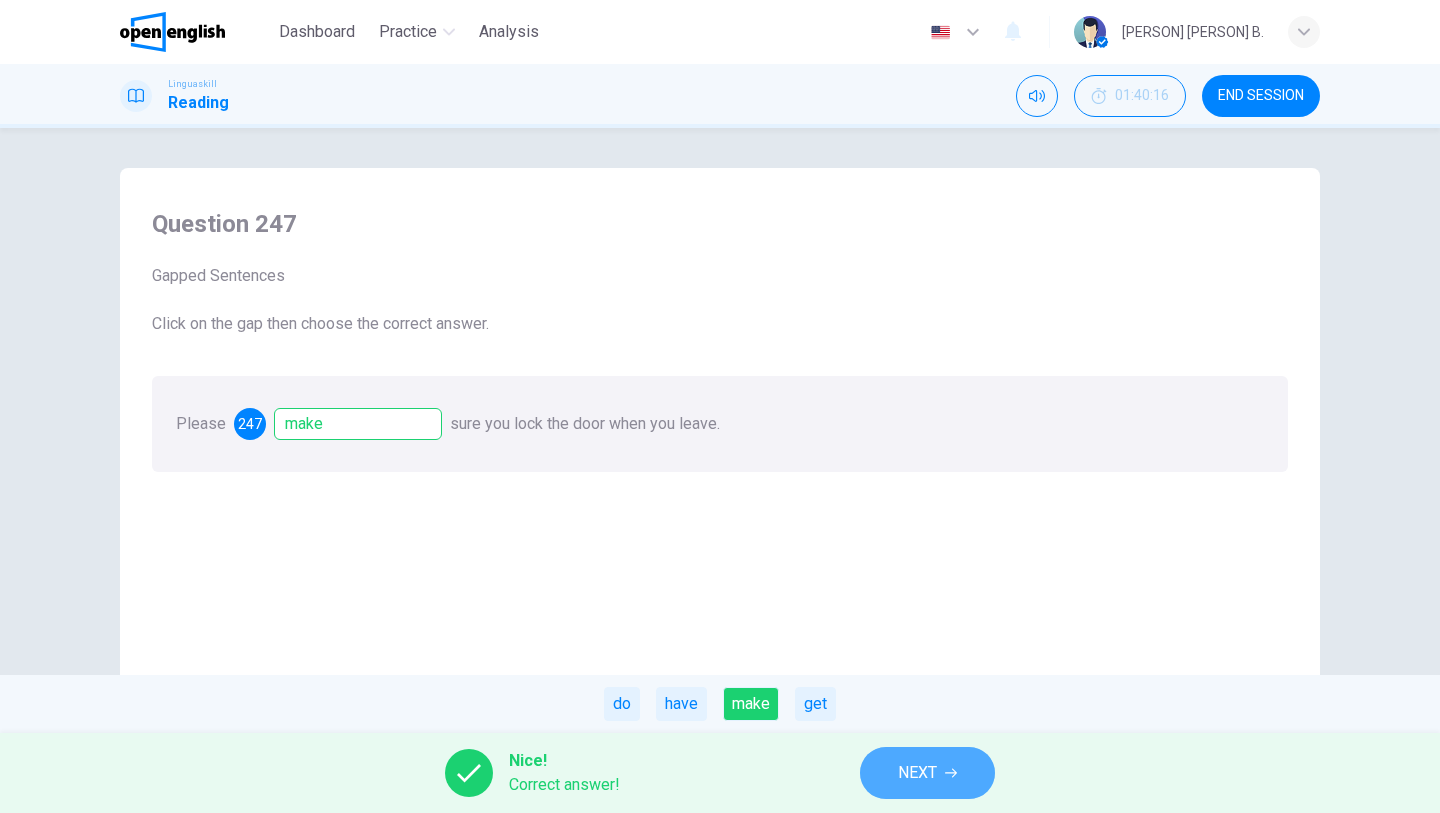 click on "NEXT" at bounding box center (917, 773) 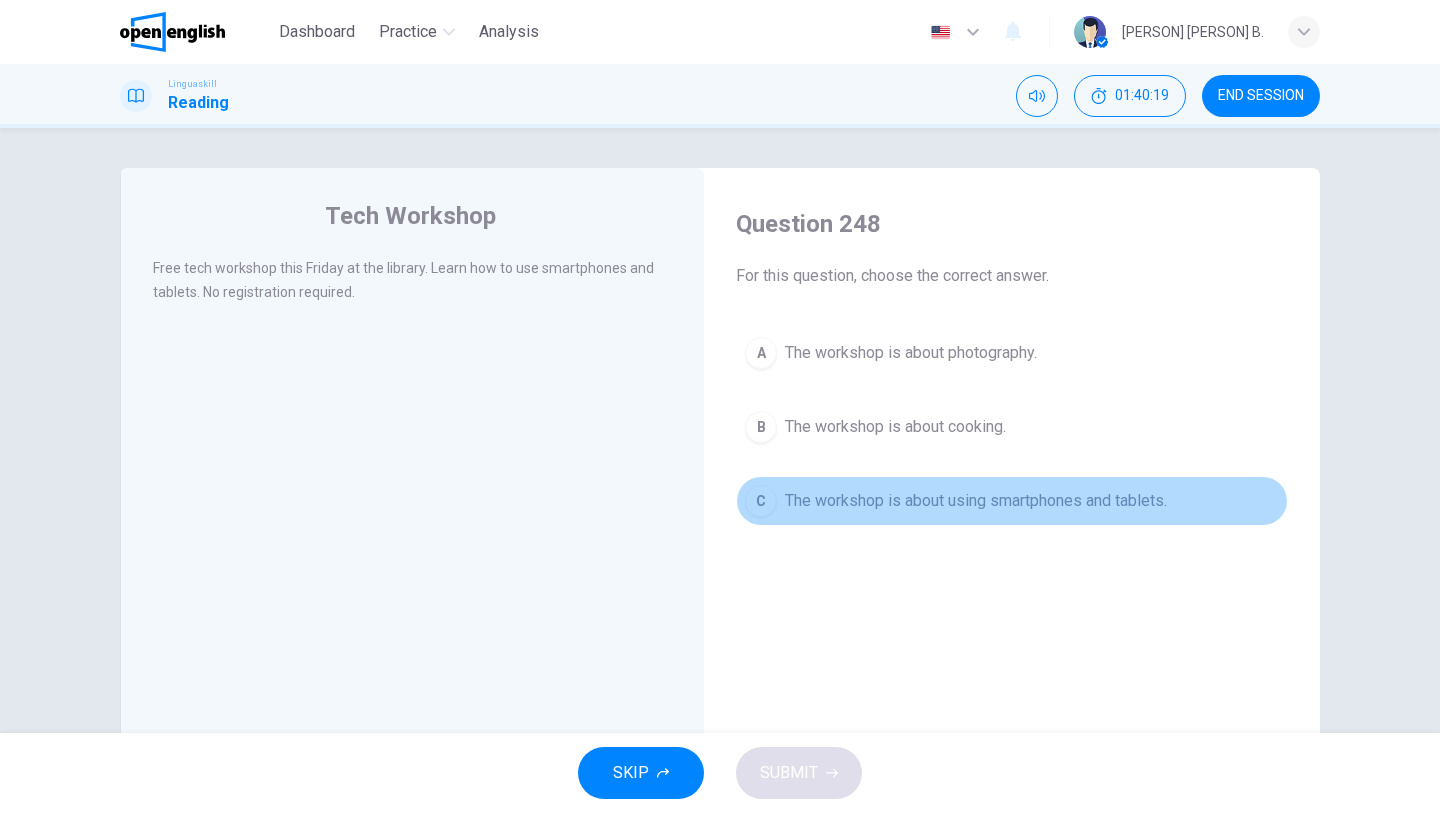 click on "The workshop is about using smartphones and tablets." at bounding box center [976, 501] 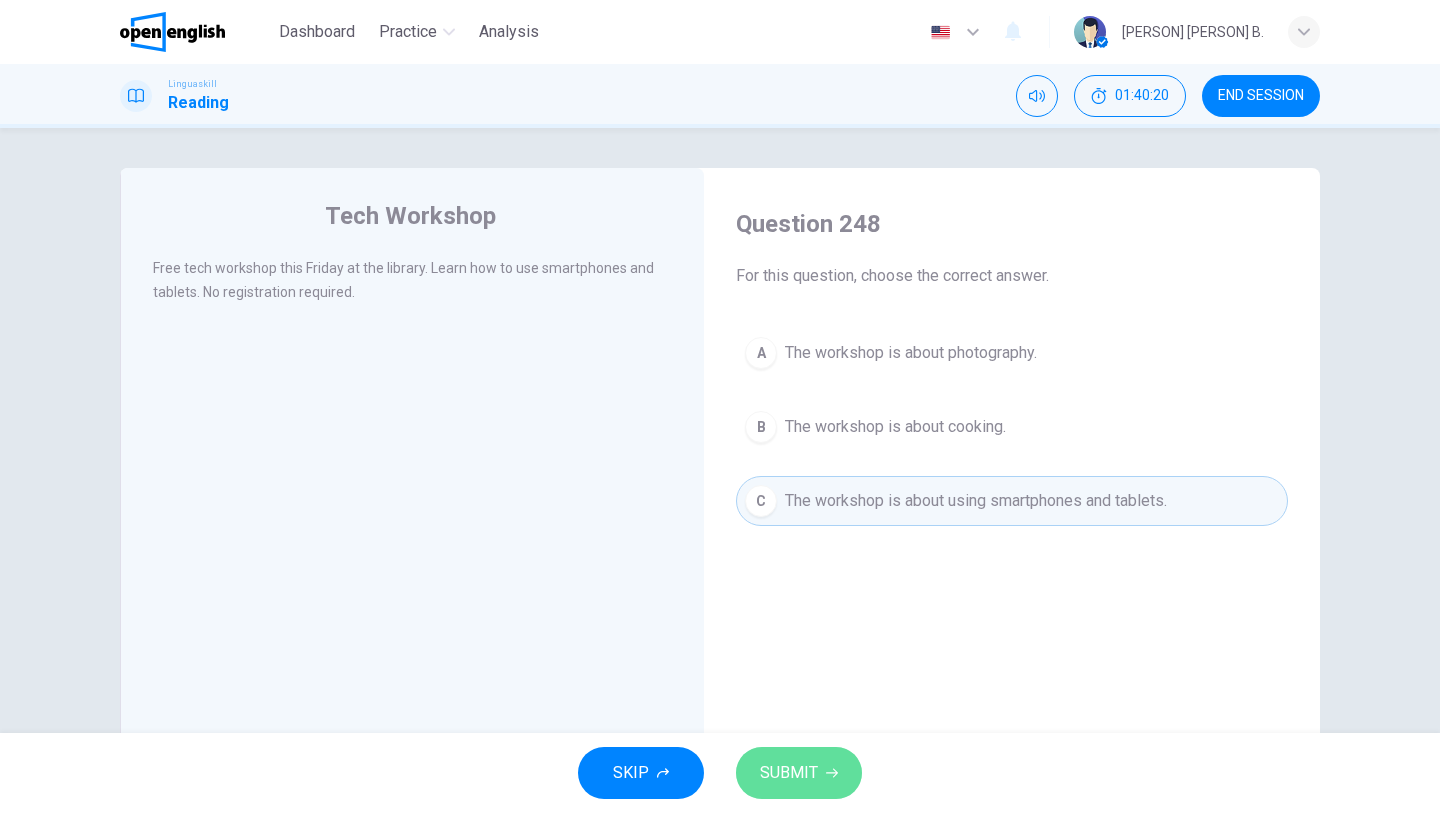 click on "SUBMIT" at bounding box center [799, 773] 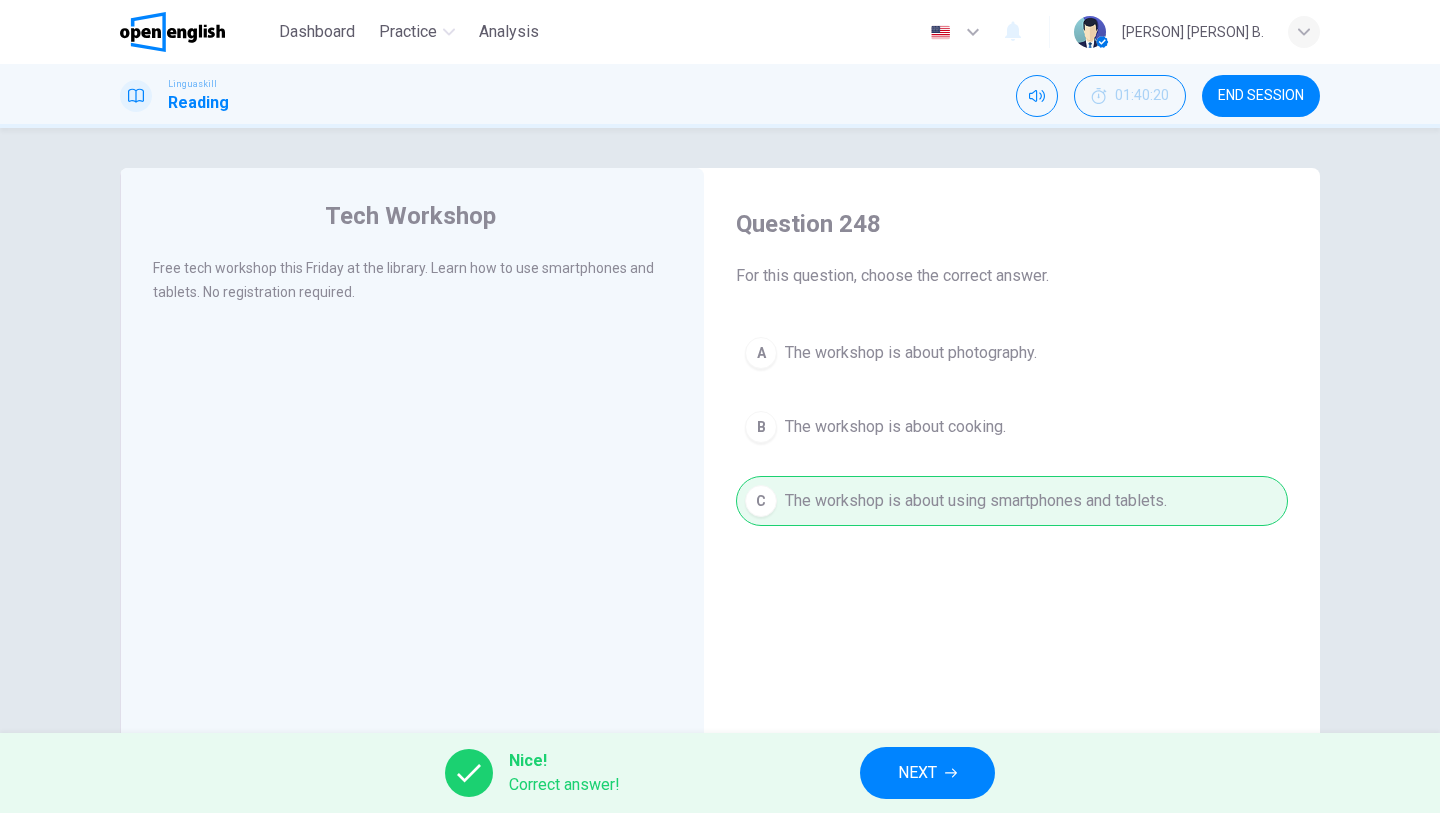 click on "NEXT" at bounding box center [917, 773] 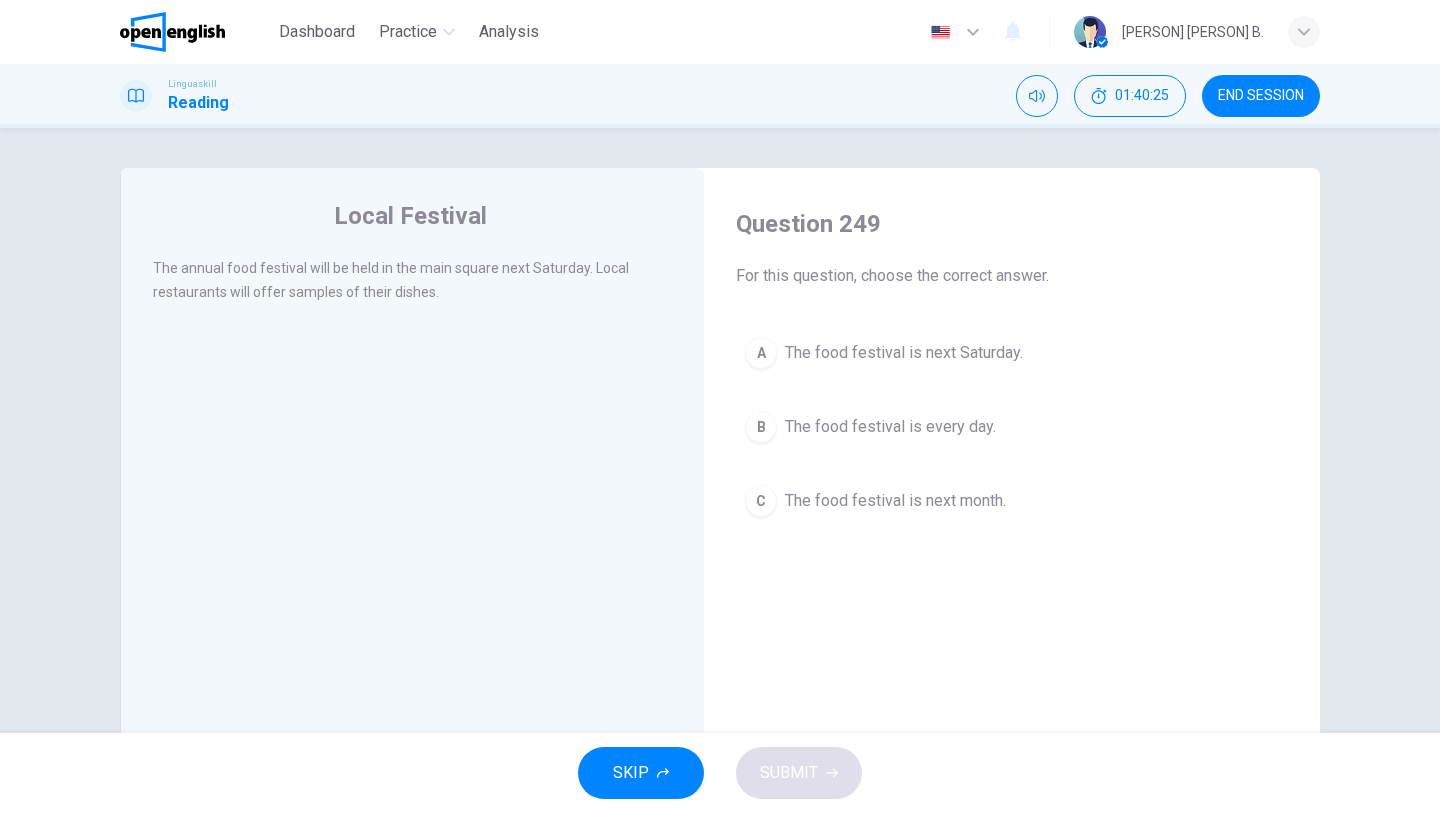 click on "The food festival is next Saturday." at bounding box center (904, 353) 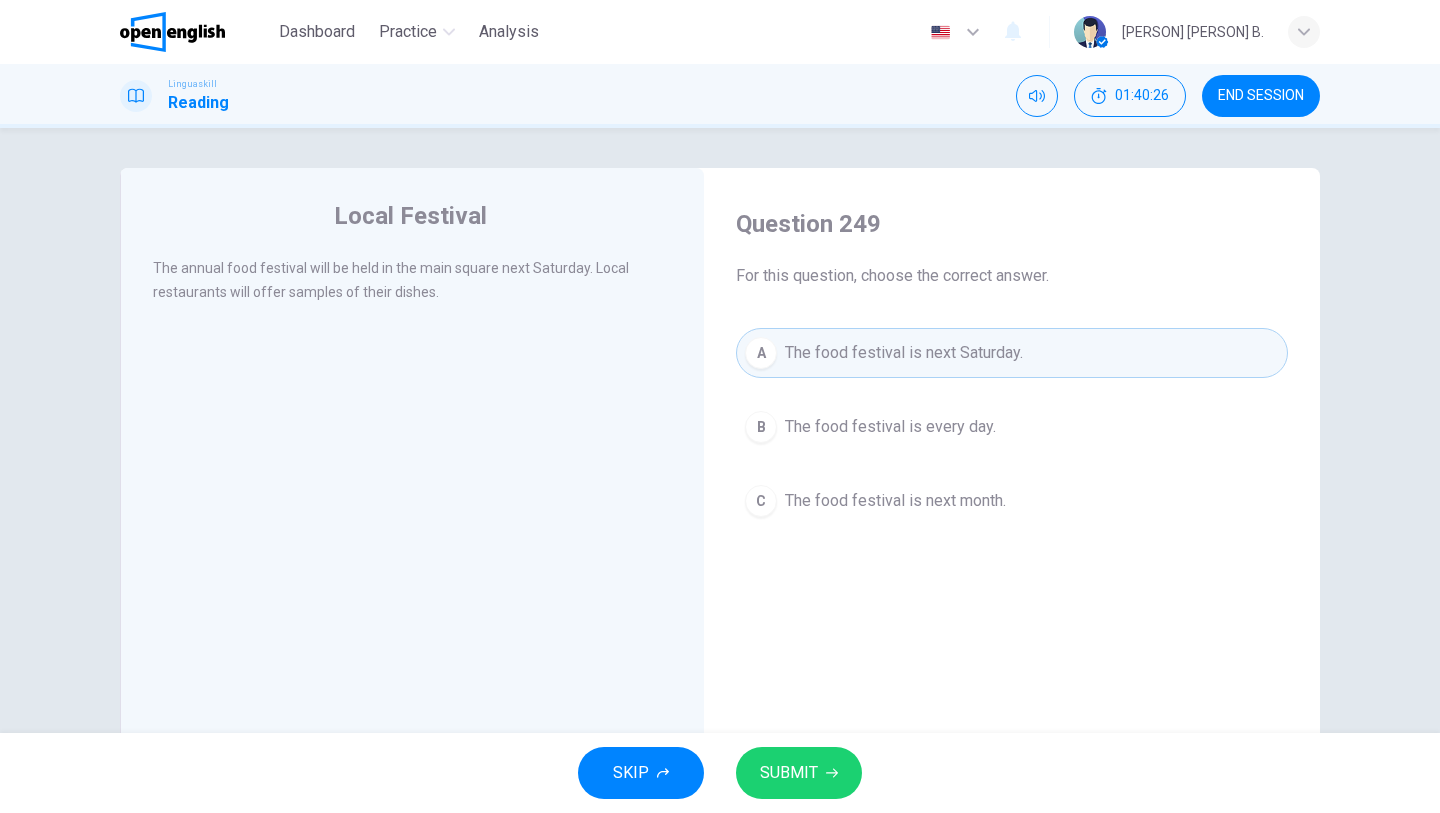 click on "SUBMIT" at bounding box center (799, 773) 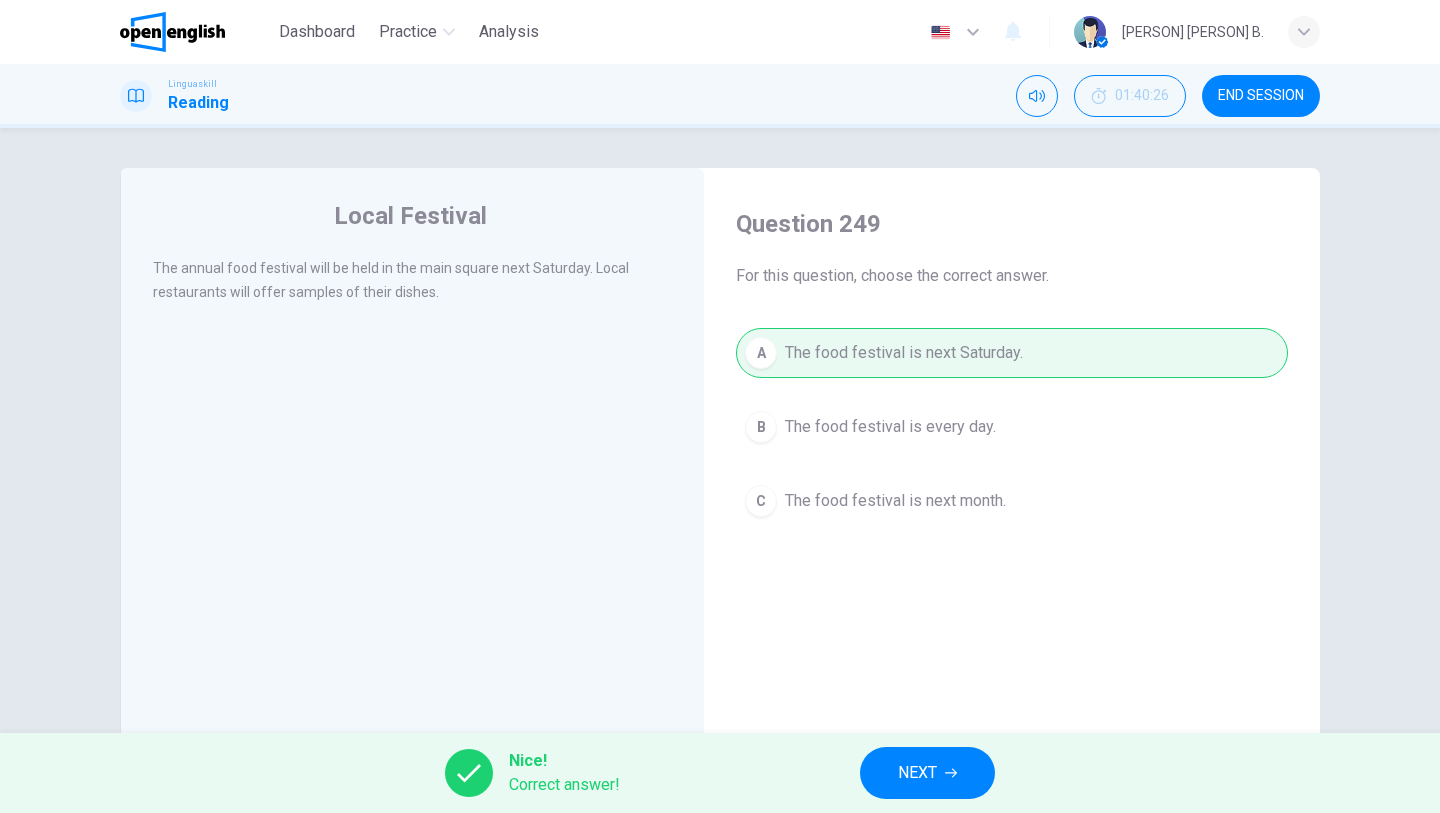 click on "NEXT" at bounding box center (927, 773) 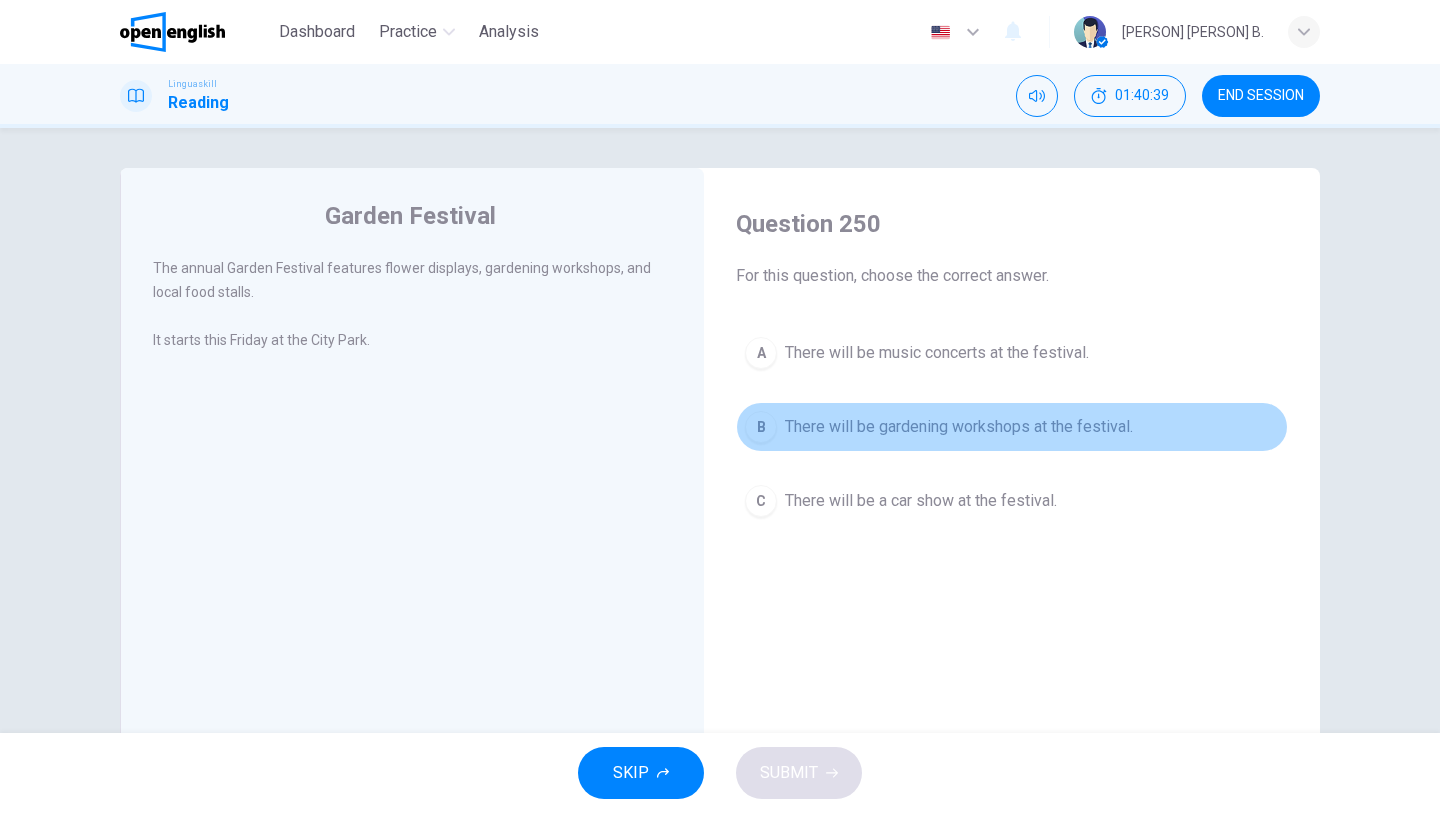 click on "There will be gardening workshops at the festival." at bounding box center (959, 427) 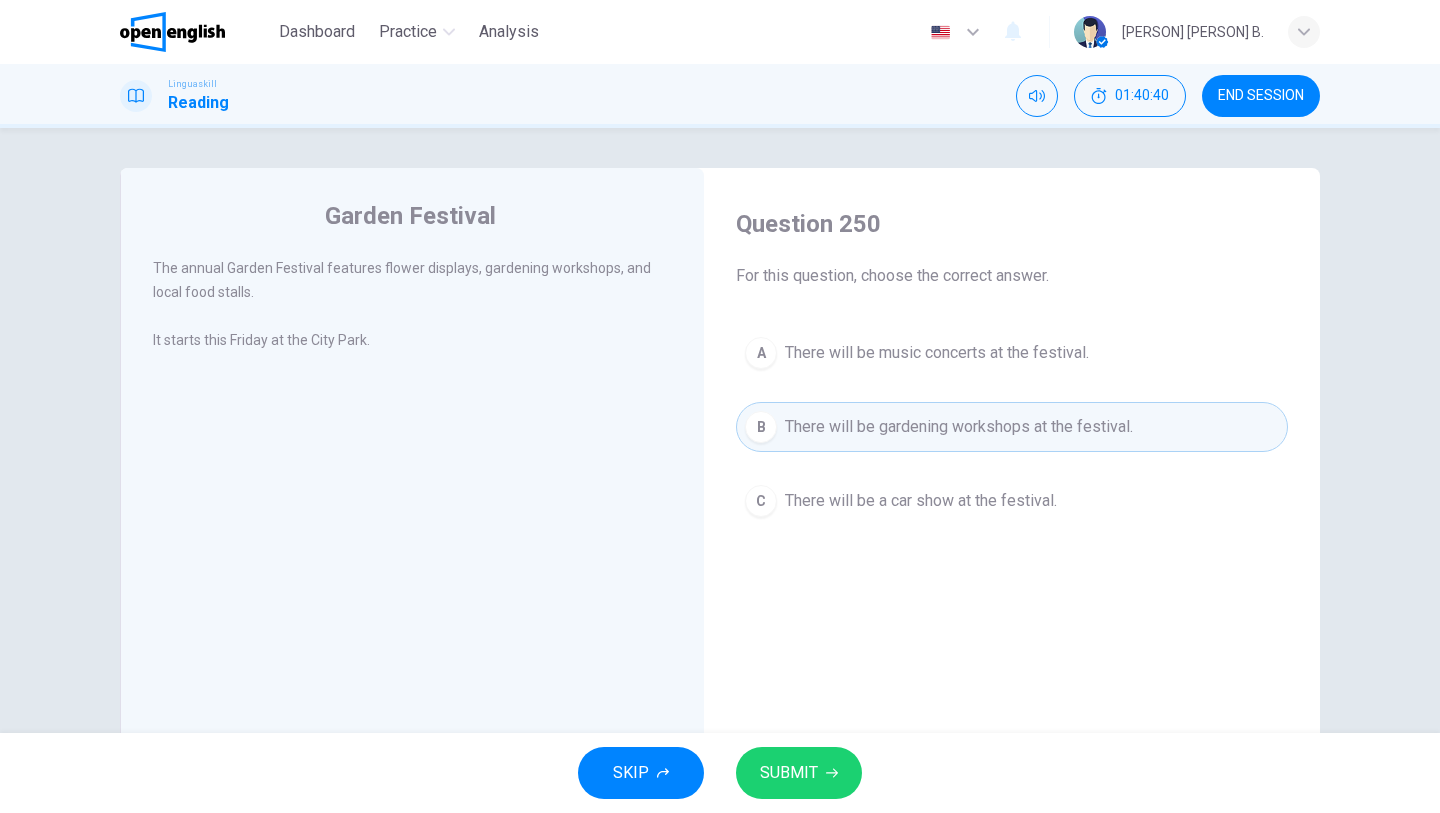 click on "SUBMIT" at bounding box center [789, 773] 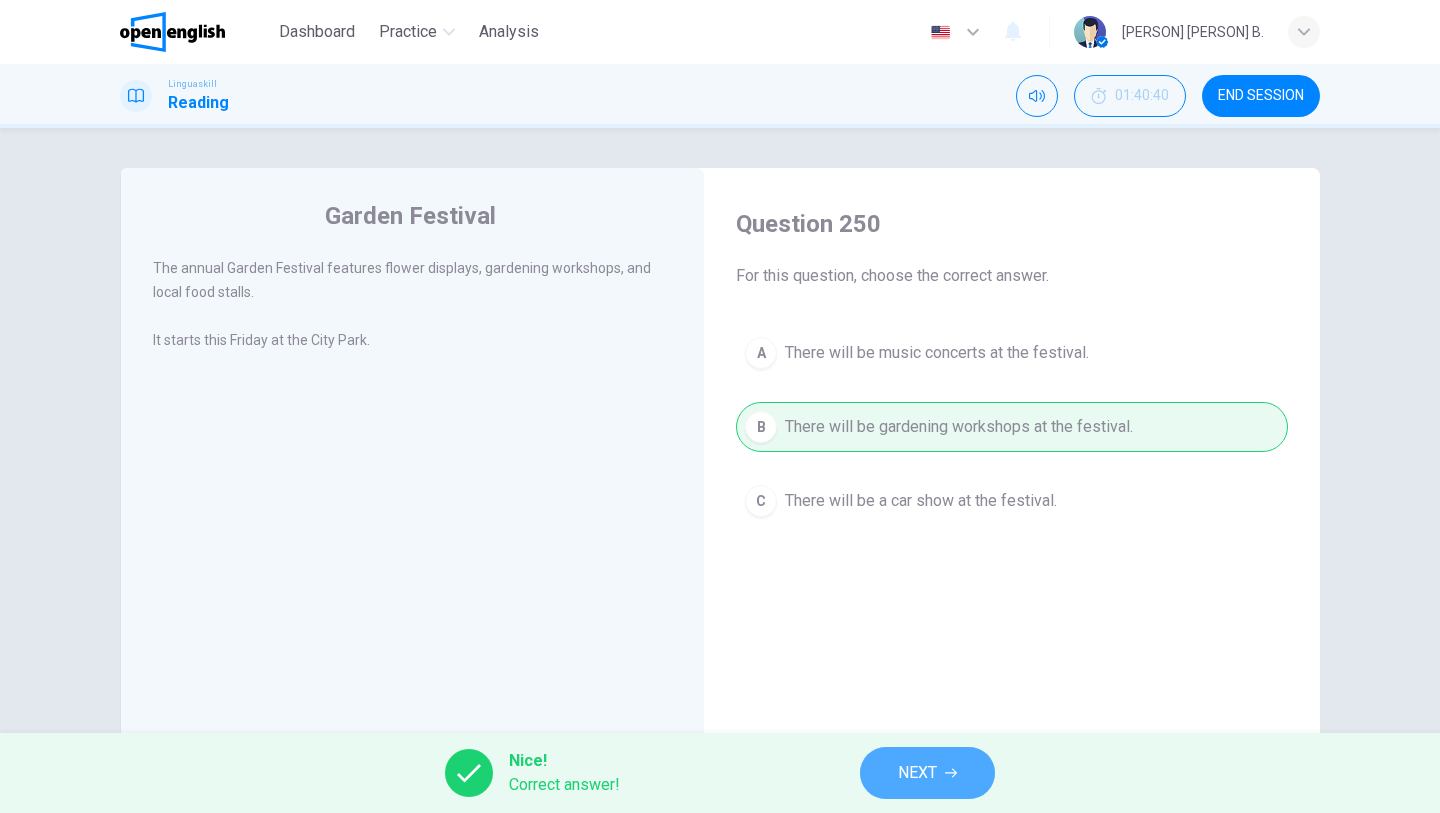 click on "NEXT" at bounding box center [917, 773] 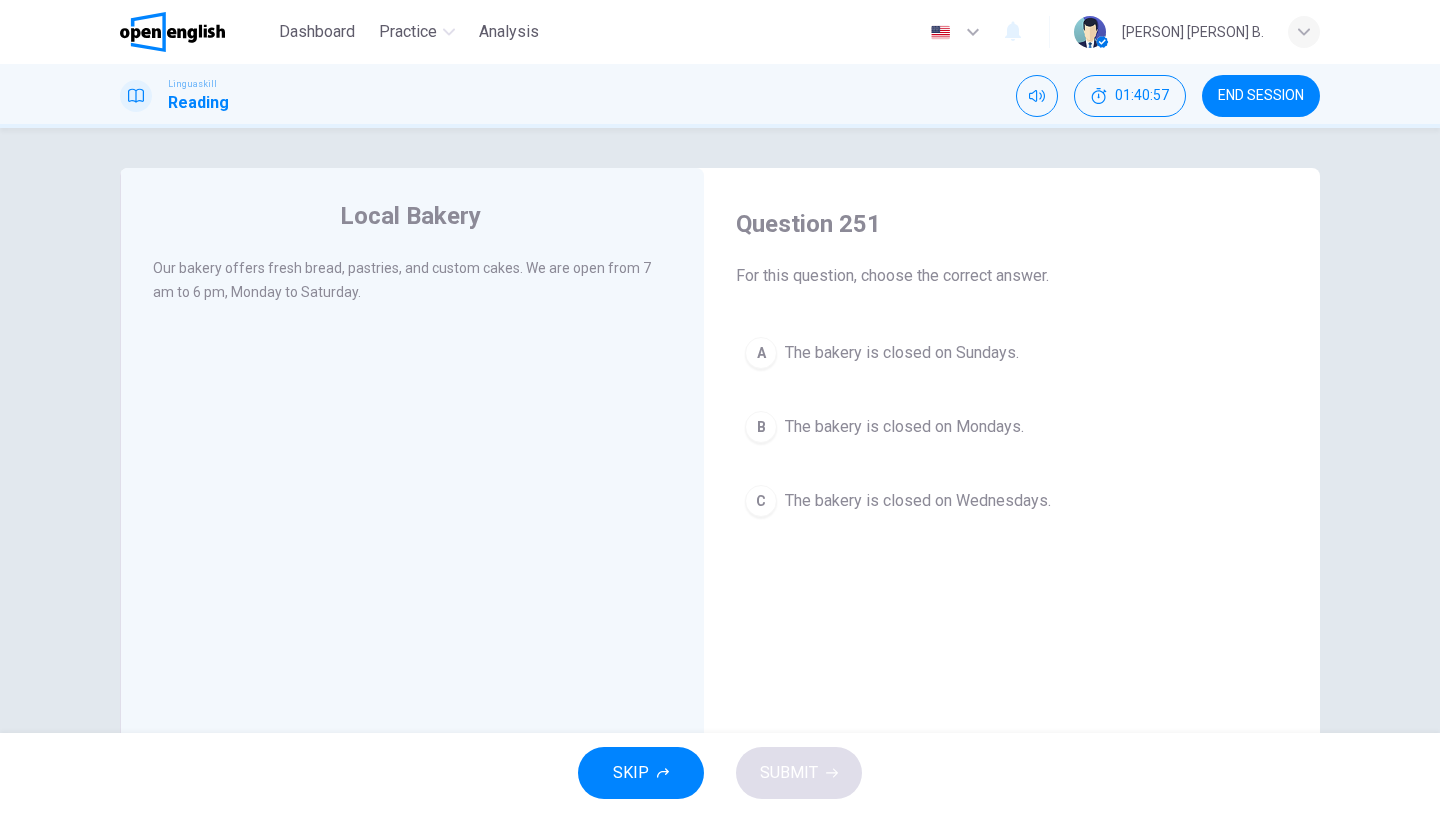 click on "The bakery is closed on Sundays." at bounding box center (902, 353) 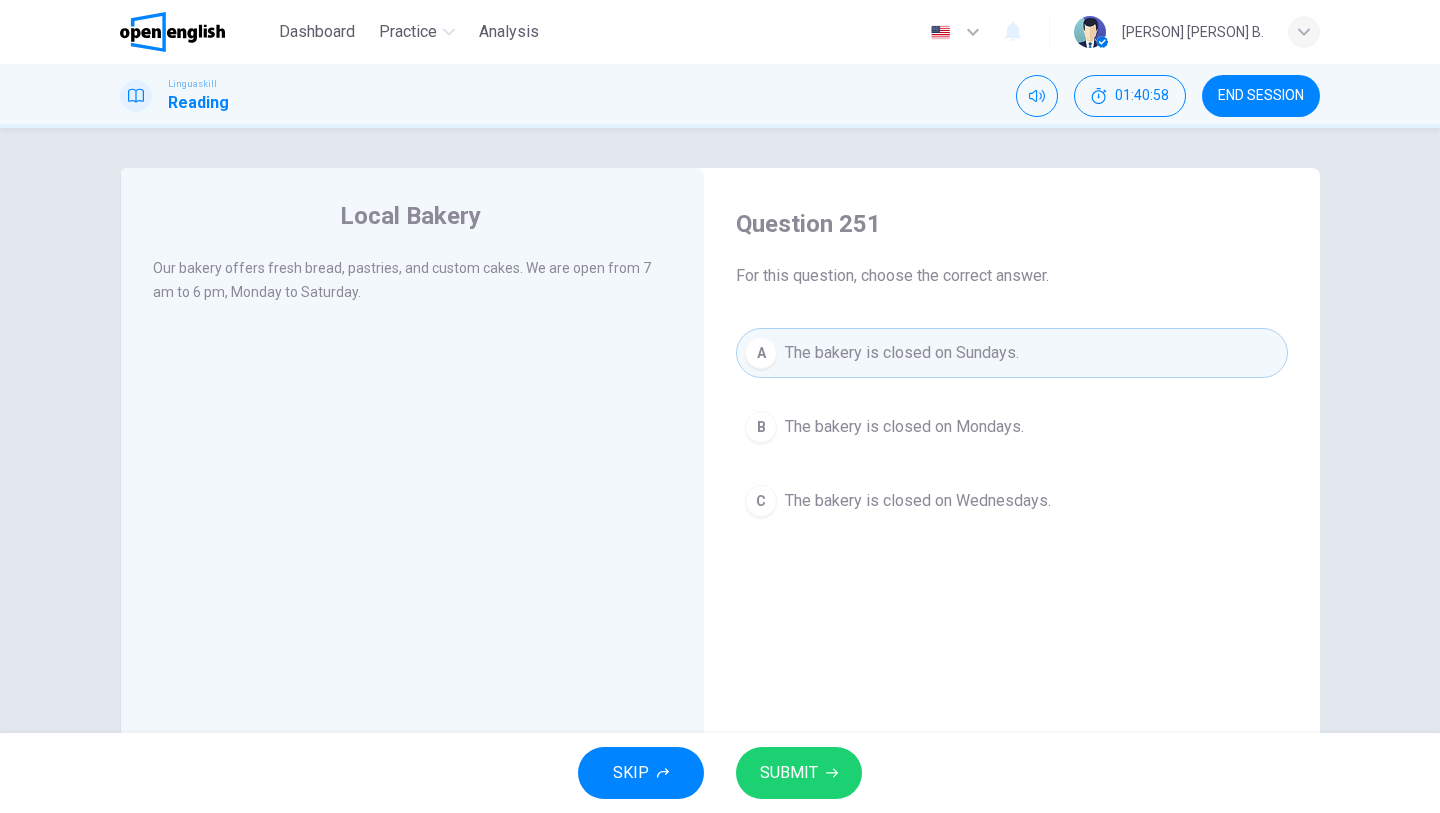 click on "SUBMIT" at bounding box center (789, 773) 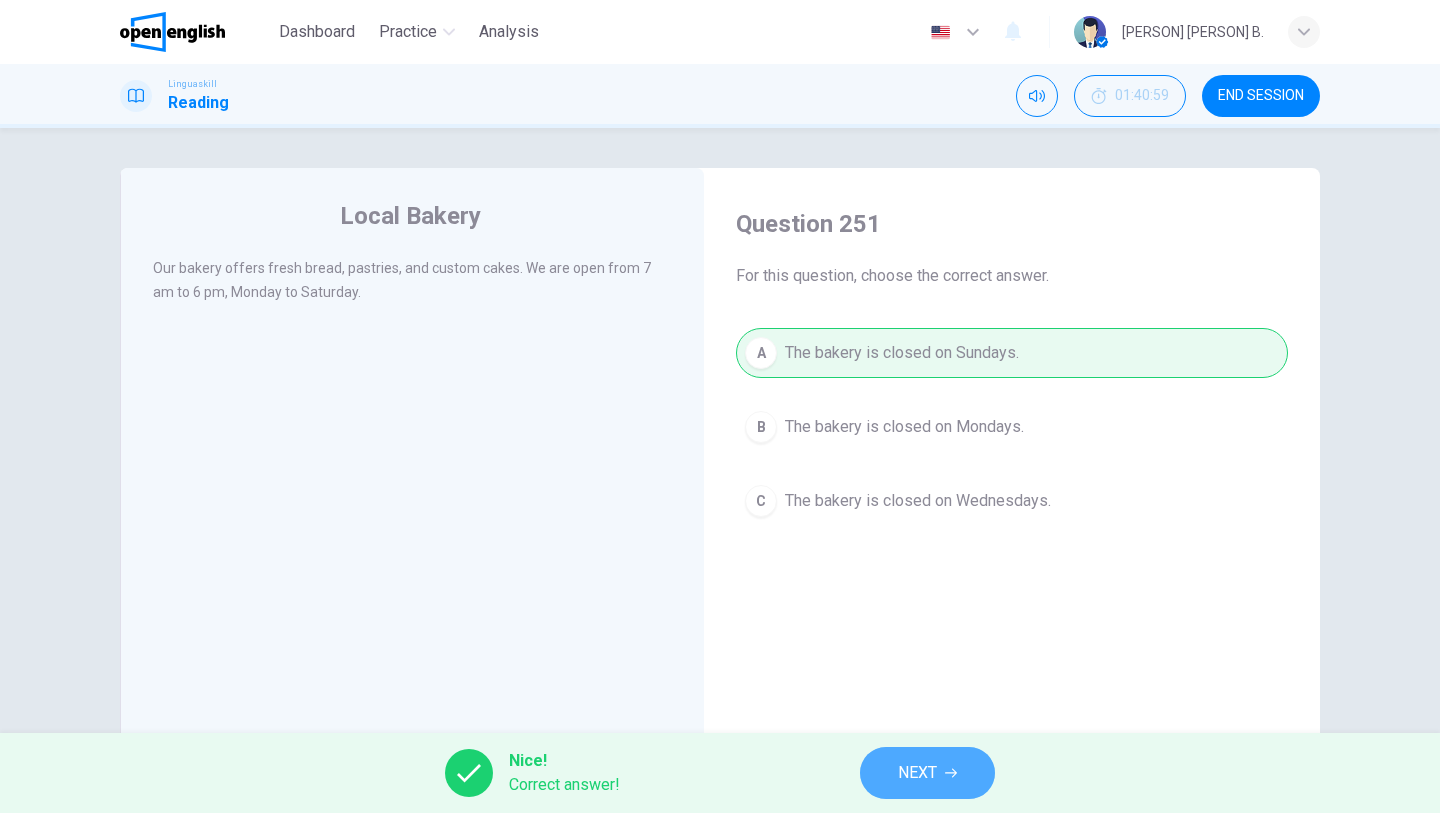 click on "NEXT" at bounding box center (917, 773) 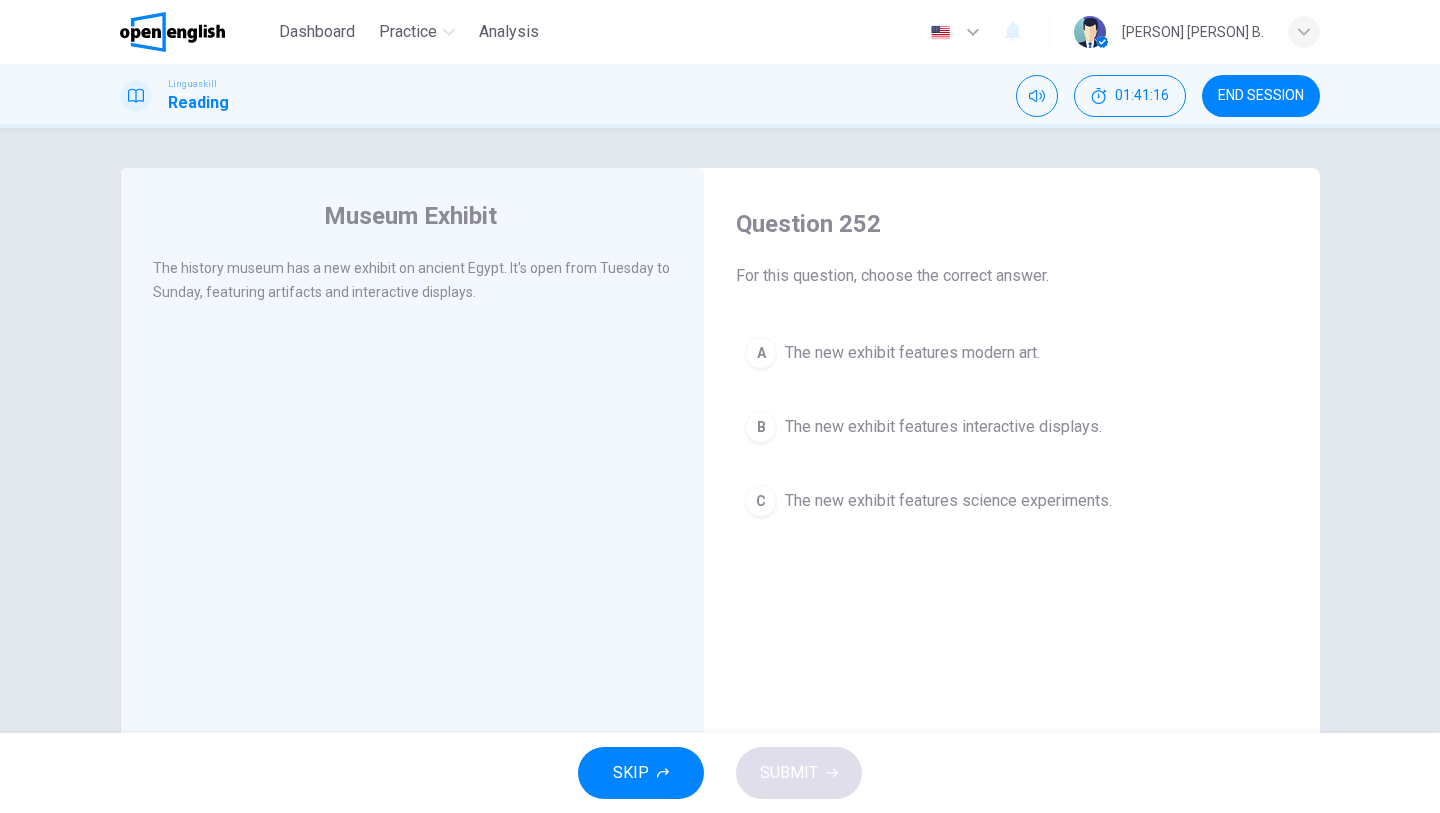 click on "The new exhibit features science experiments." at bounding box center [948, 501] 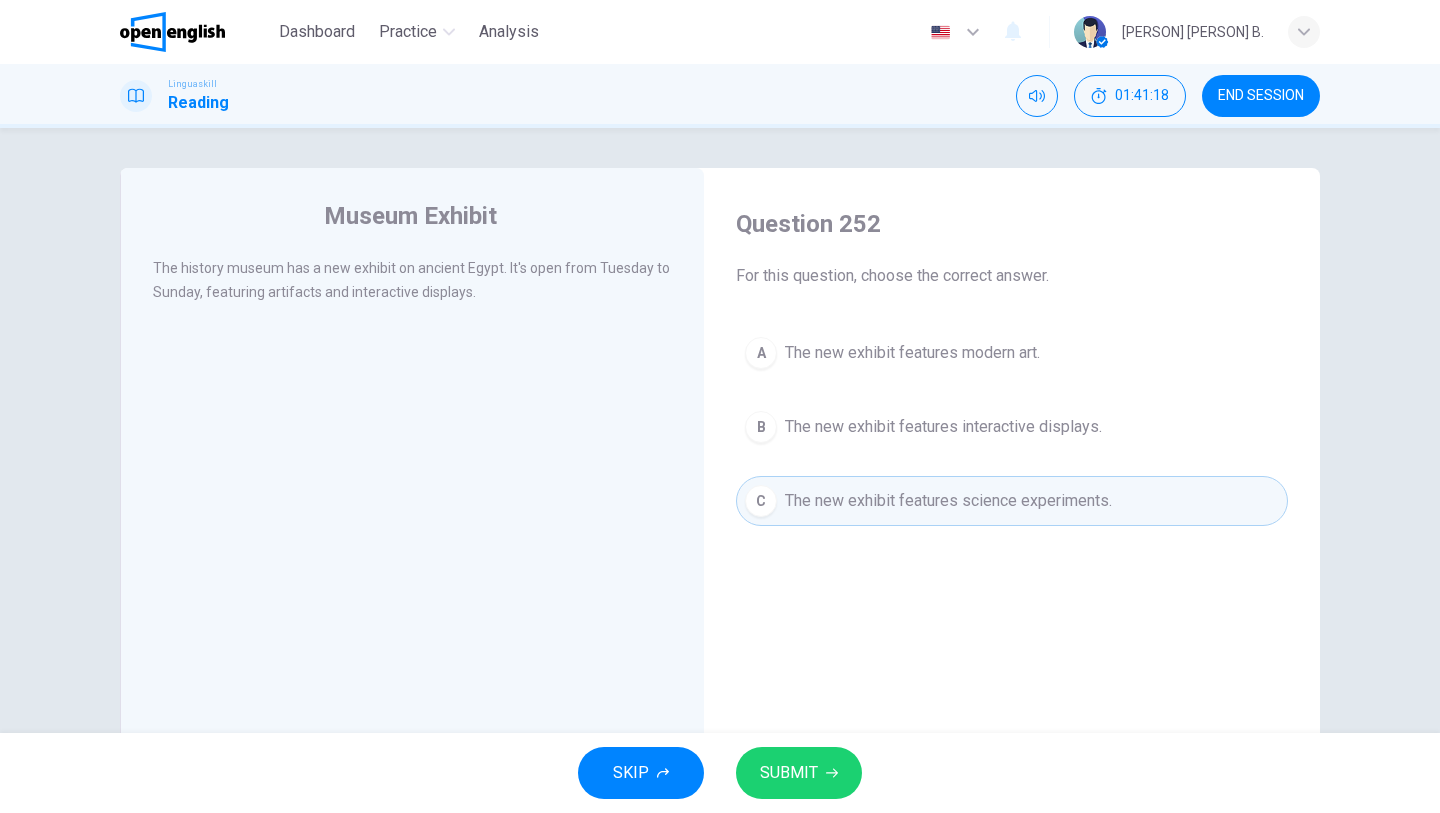 click on "SUBMIT" at bounding box center (799, 773) 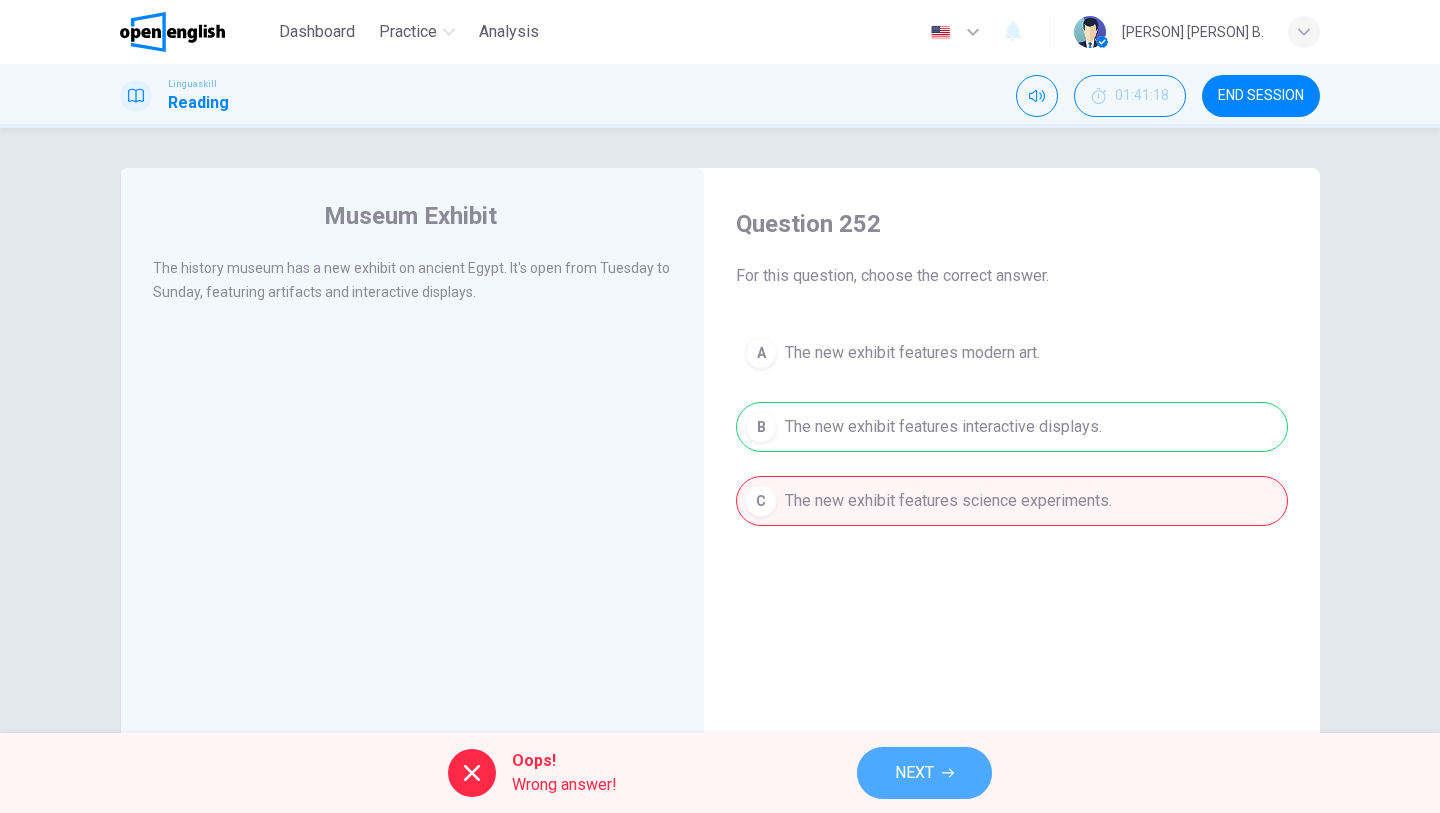 click on "NEXT" at bounding box center [914, 773] 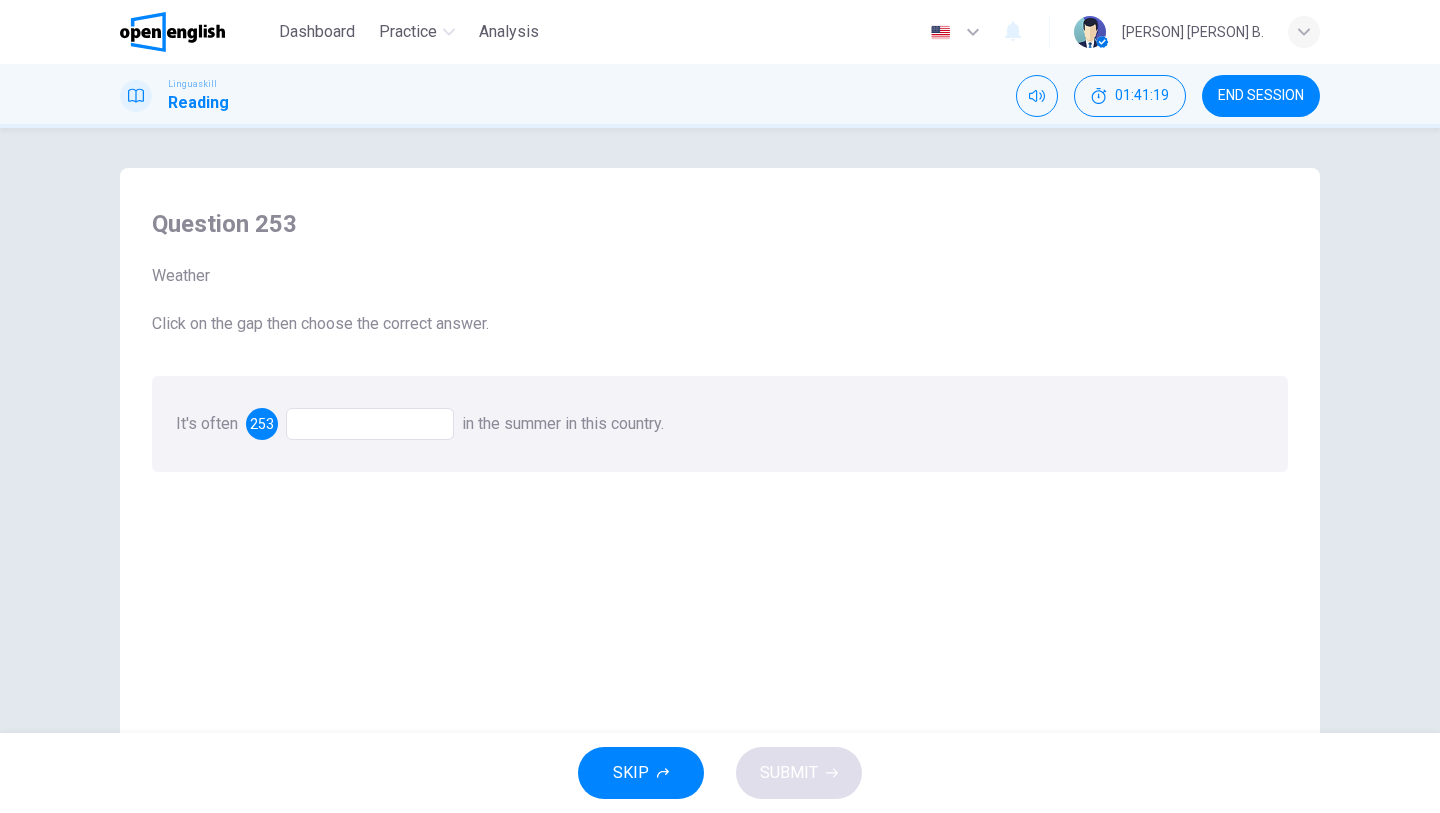 click at bounding box center [370, 424] 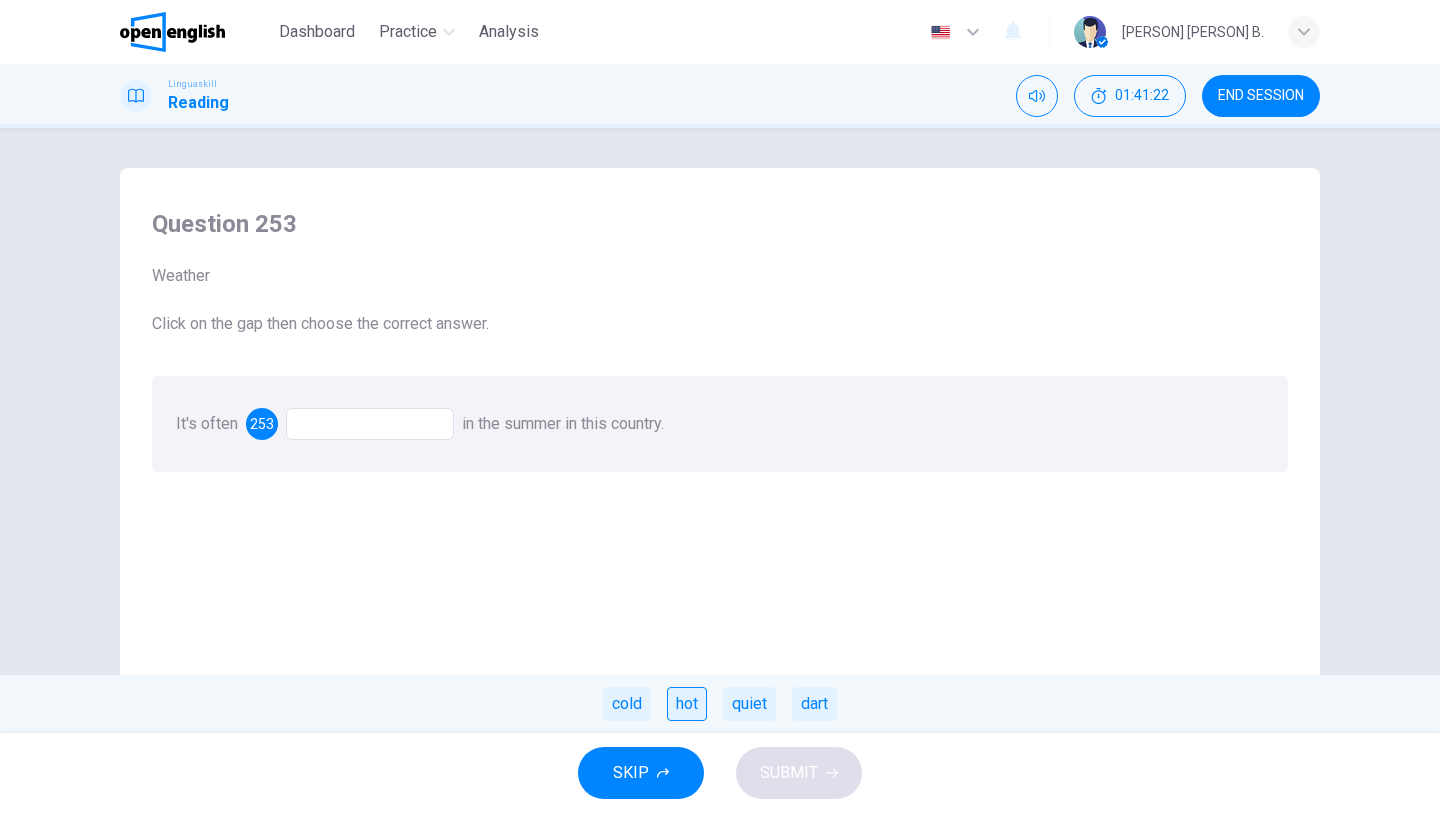 click on "hot" at bounding box center [687, 704] 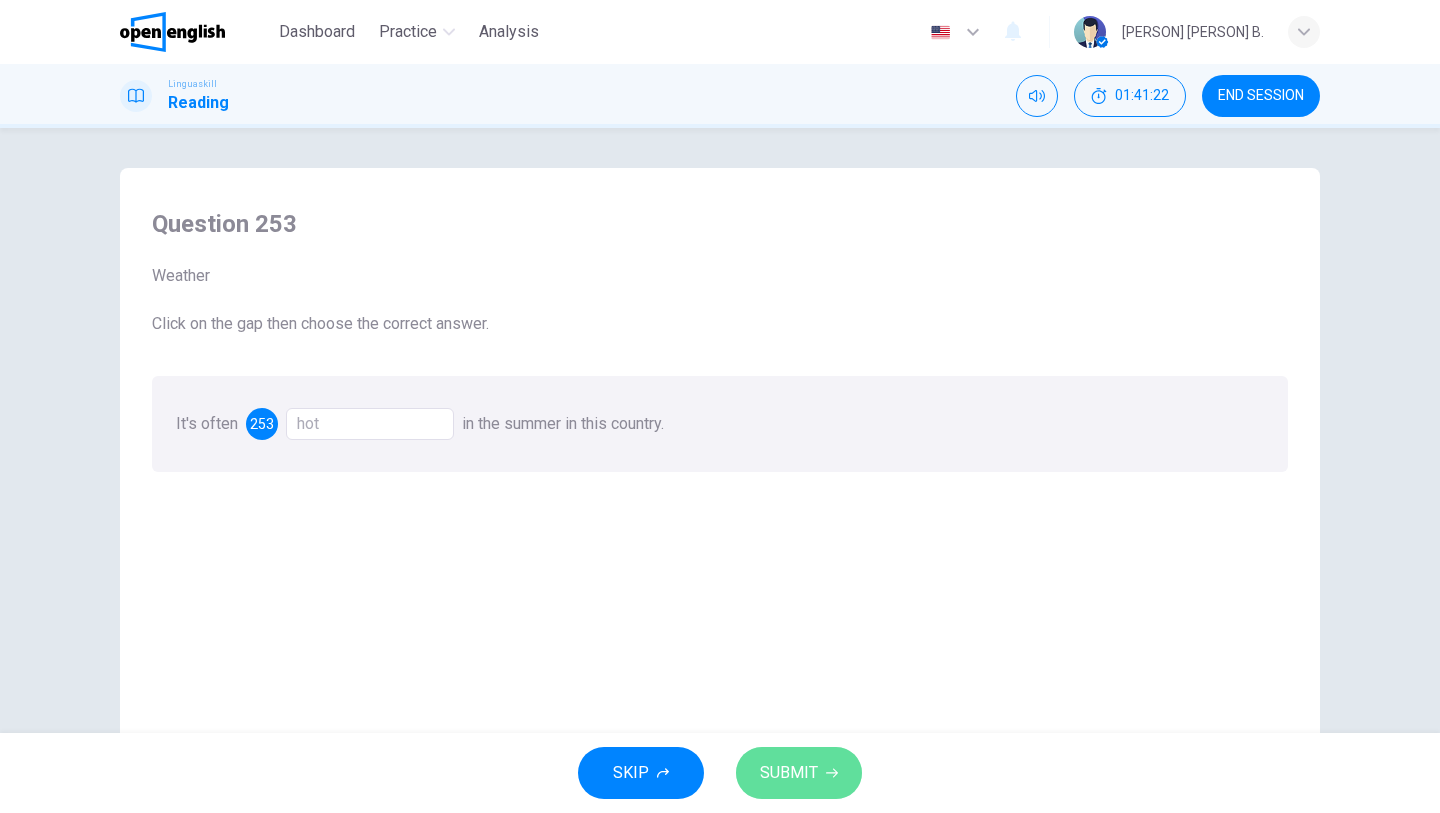 click on "SUBMIT" at bounding box center (789, 773) 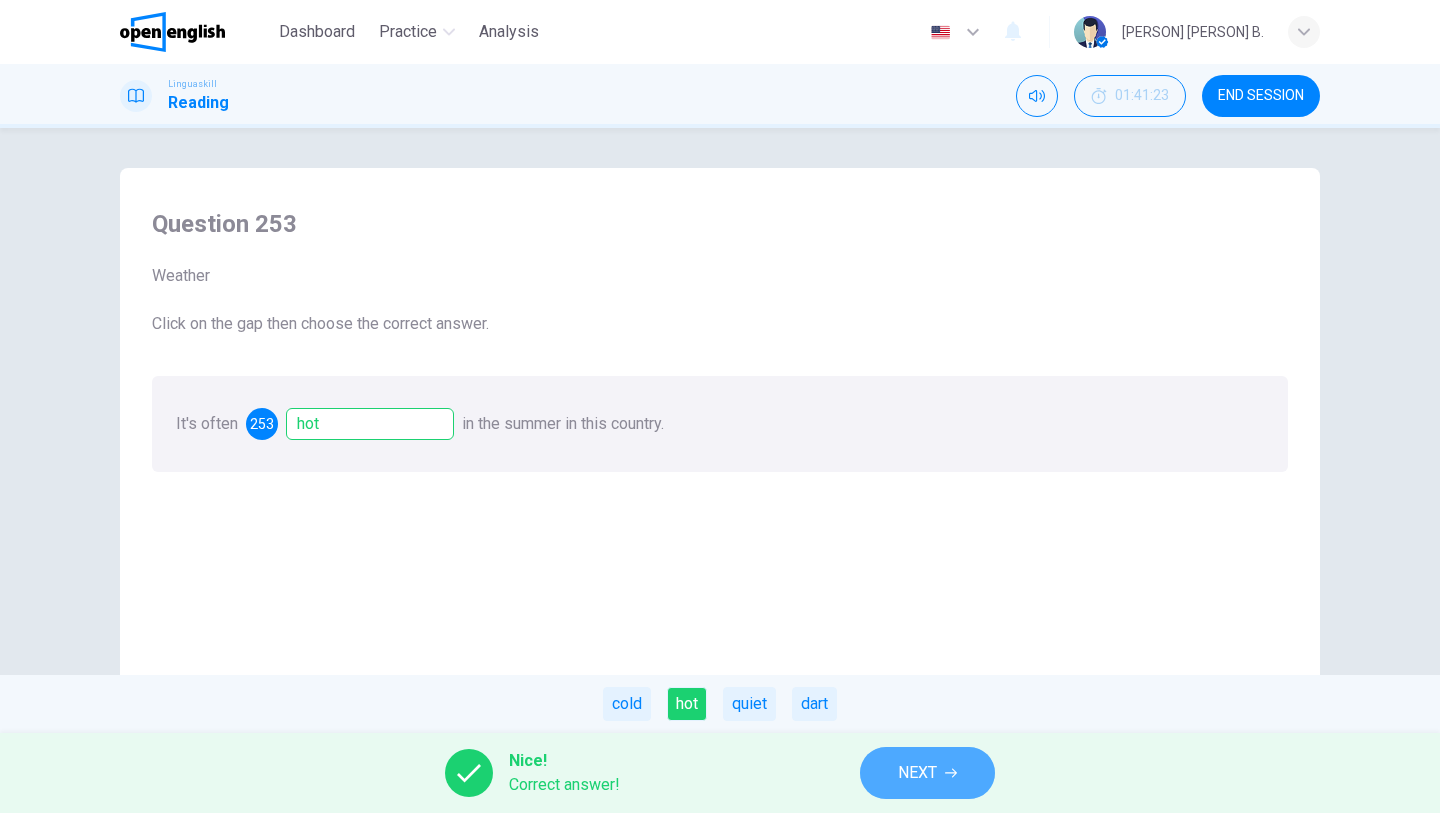click on "NEXT" at bounding box center [927, 773] 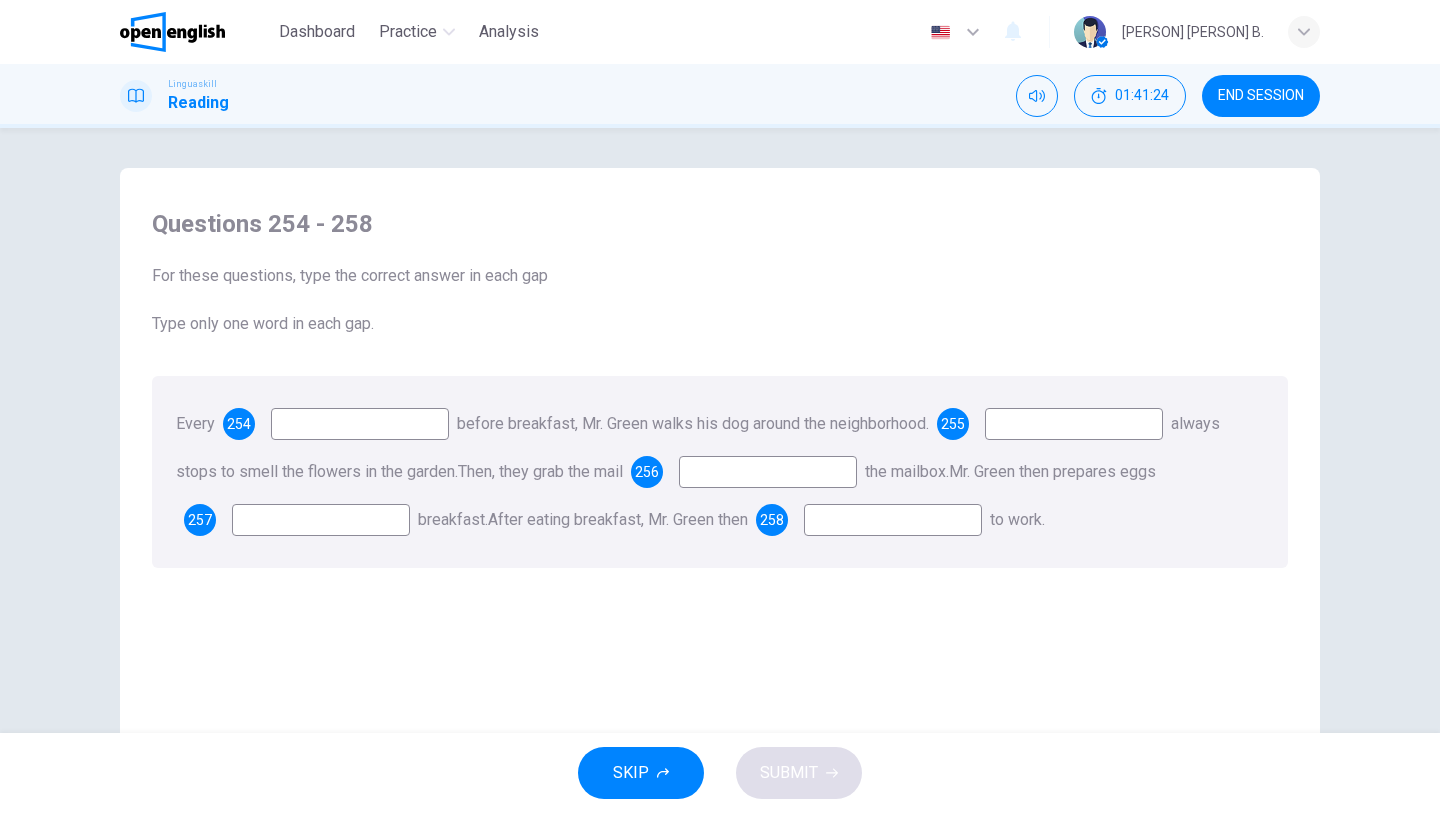 click at bounding box center (360, 424) 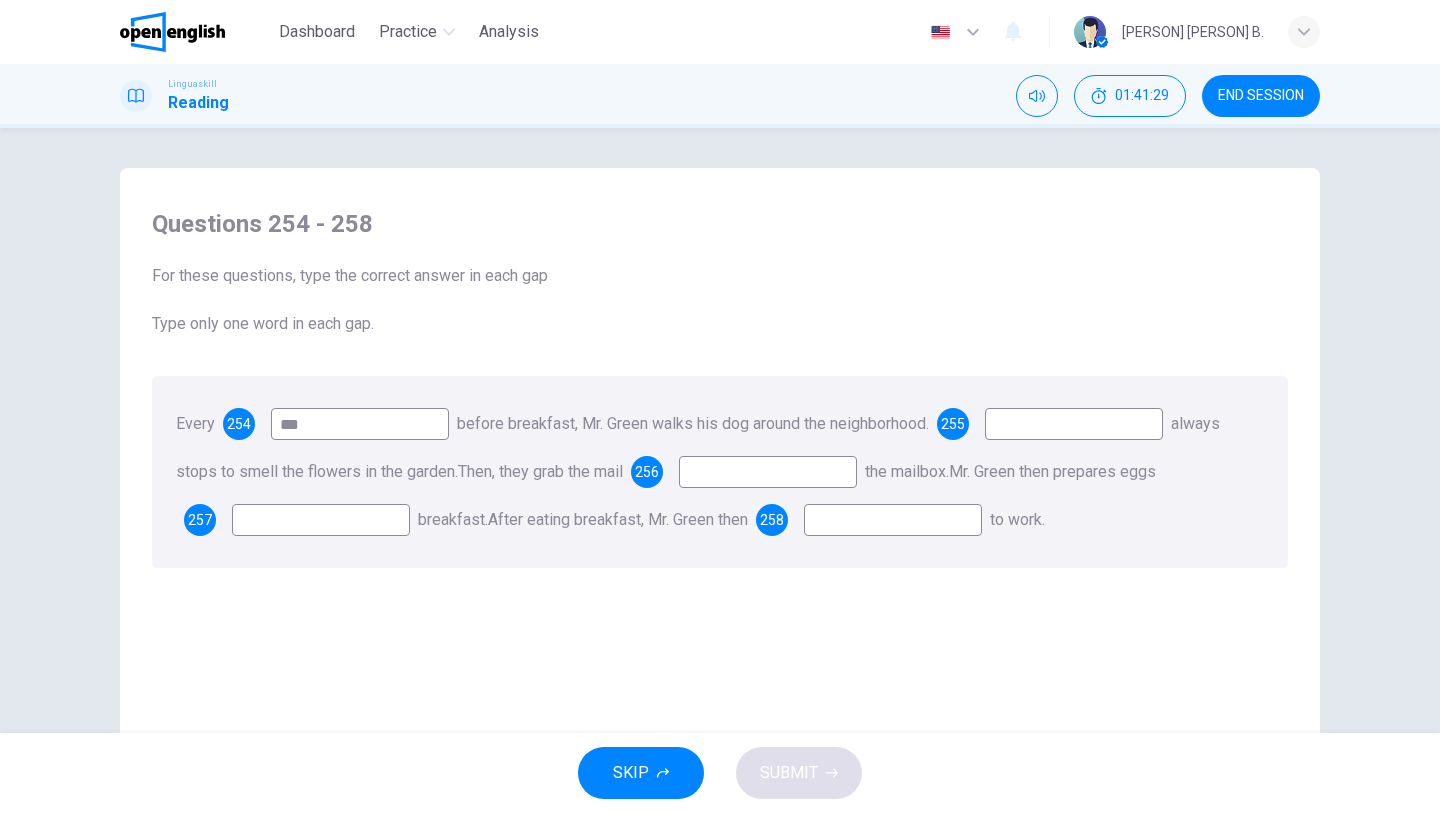 type on "***" 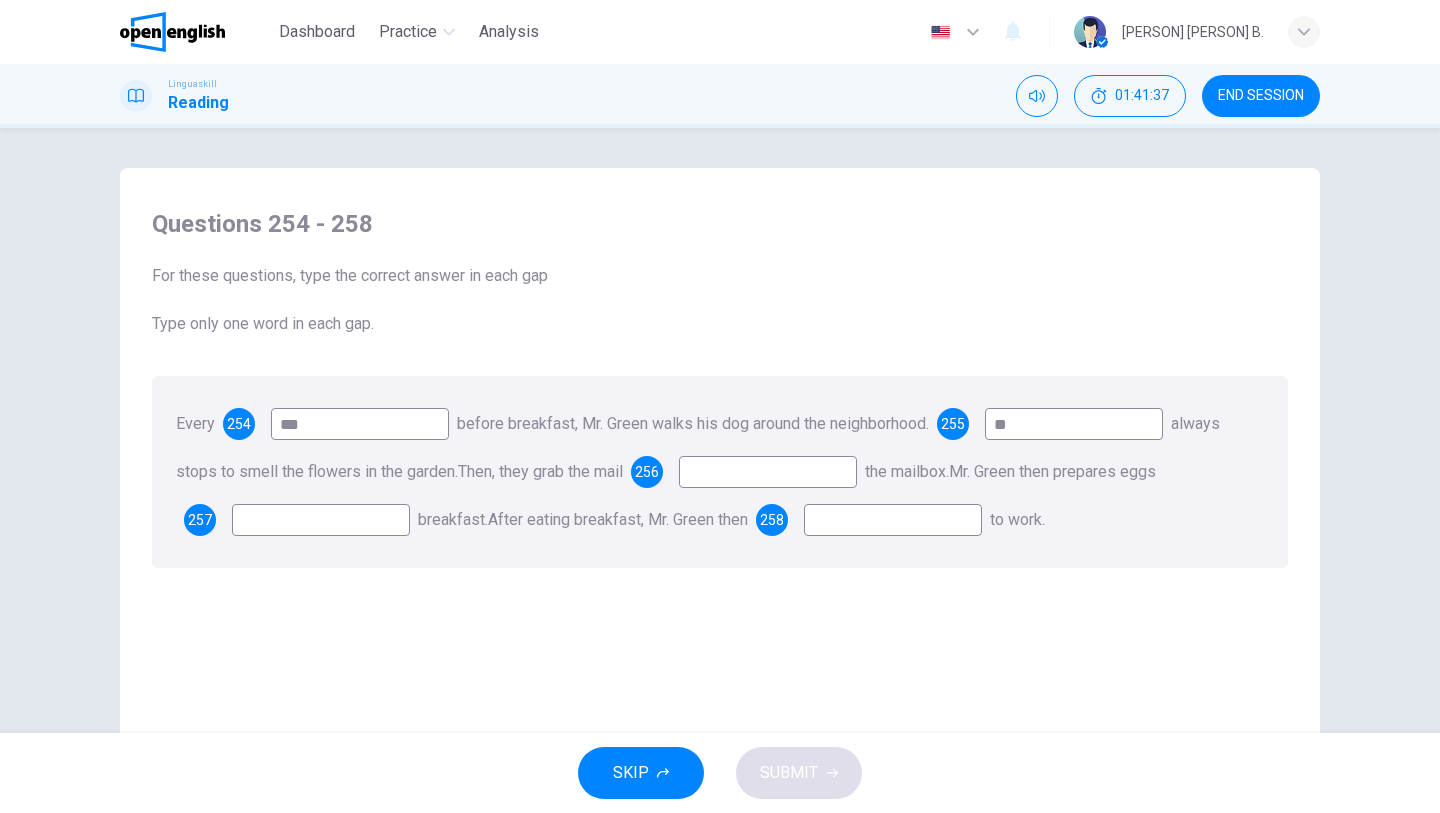 type on "**" 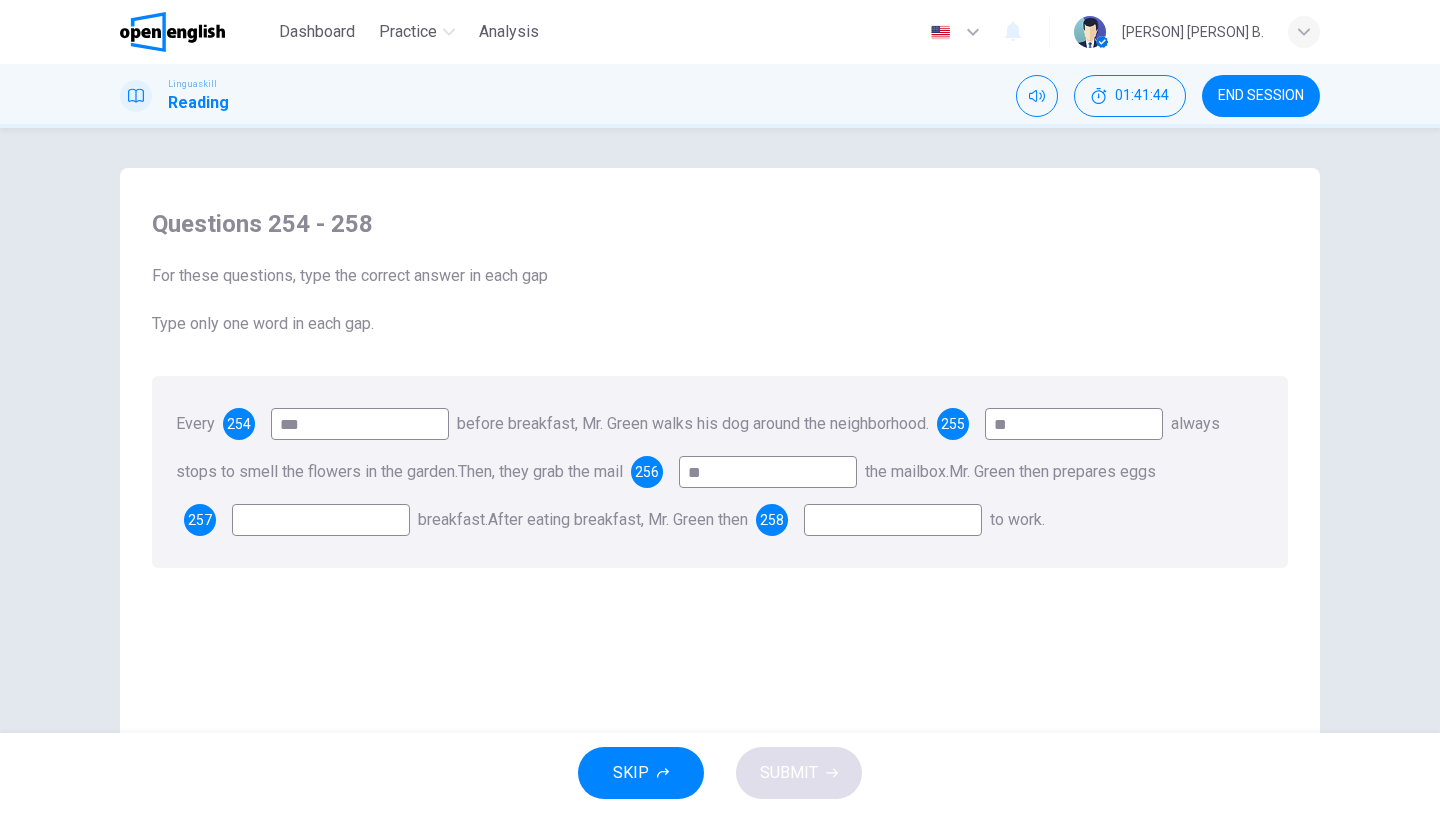 type on "**" 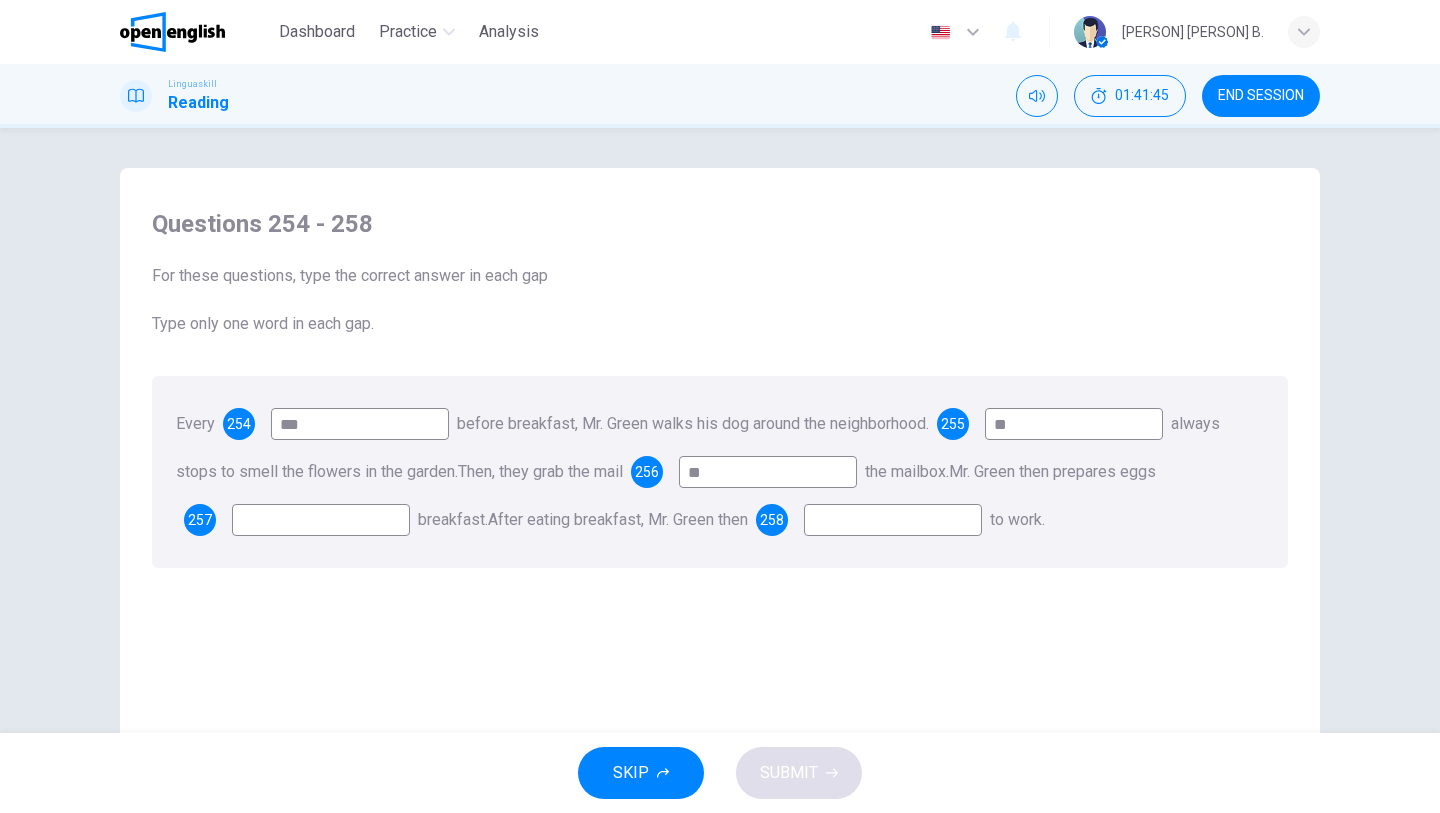 click at bounding box center [321, 520] 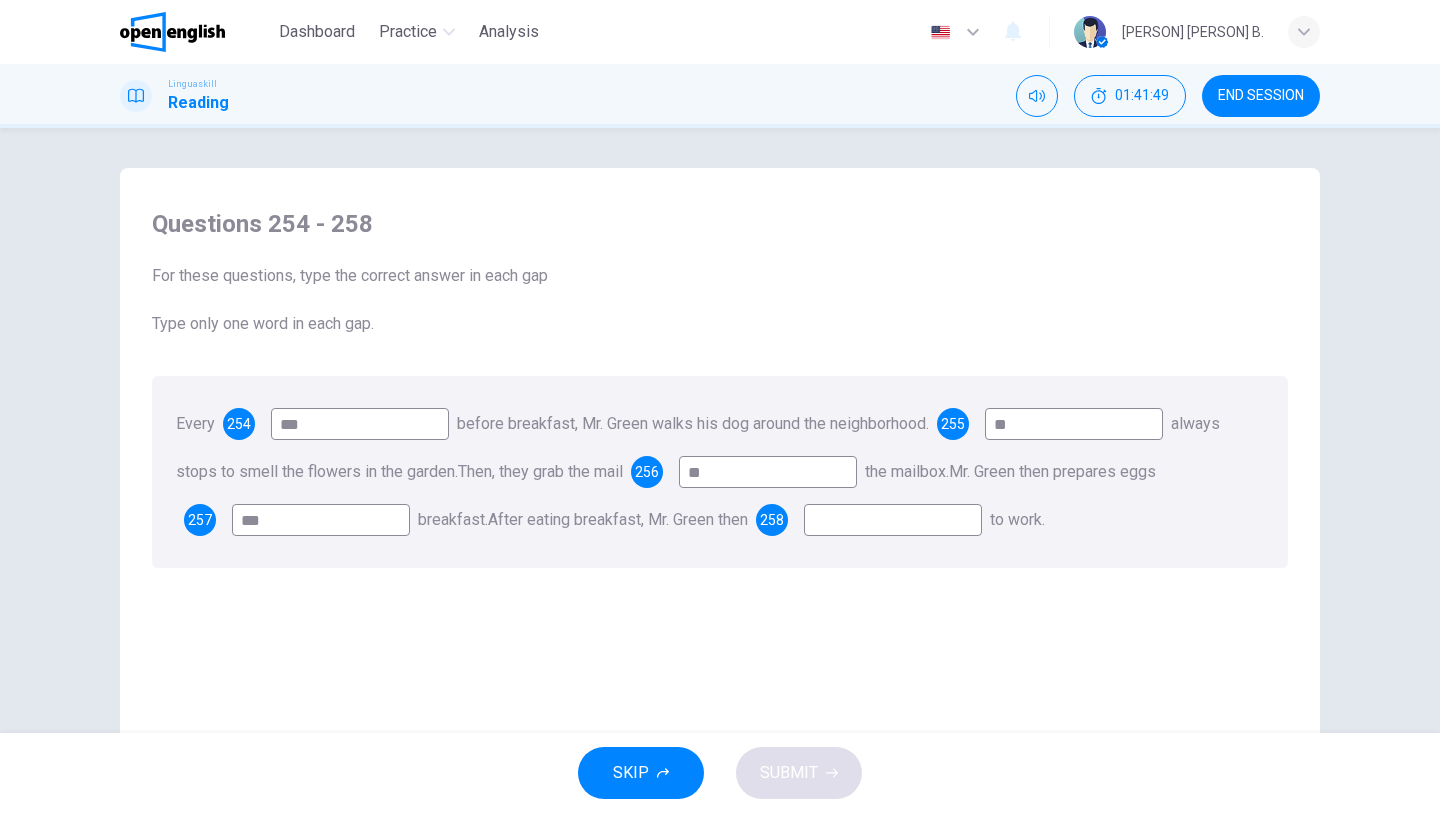 type on "***" 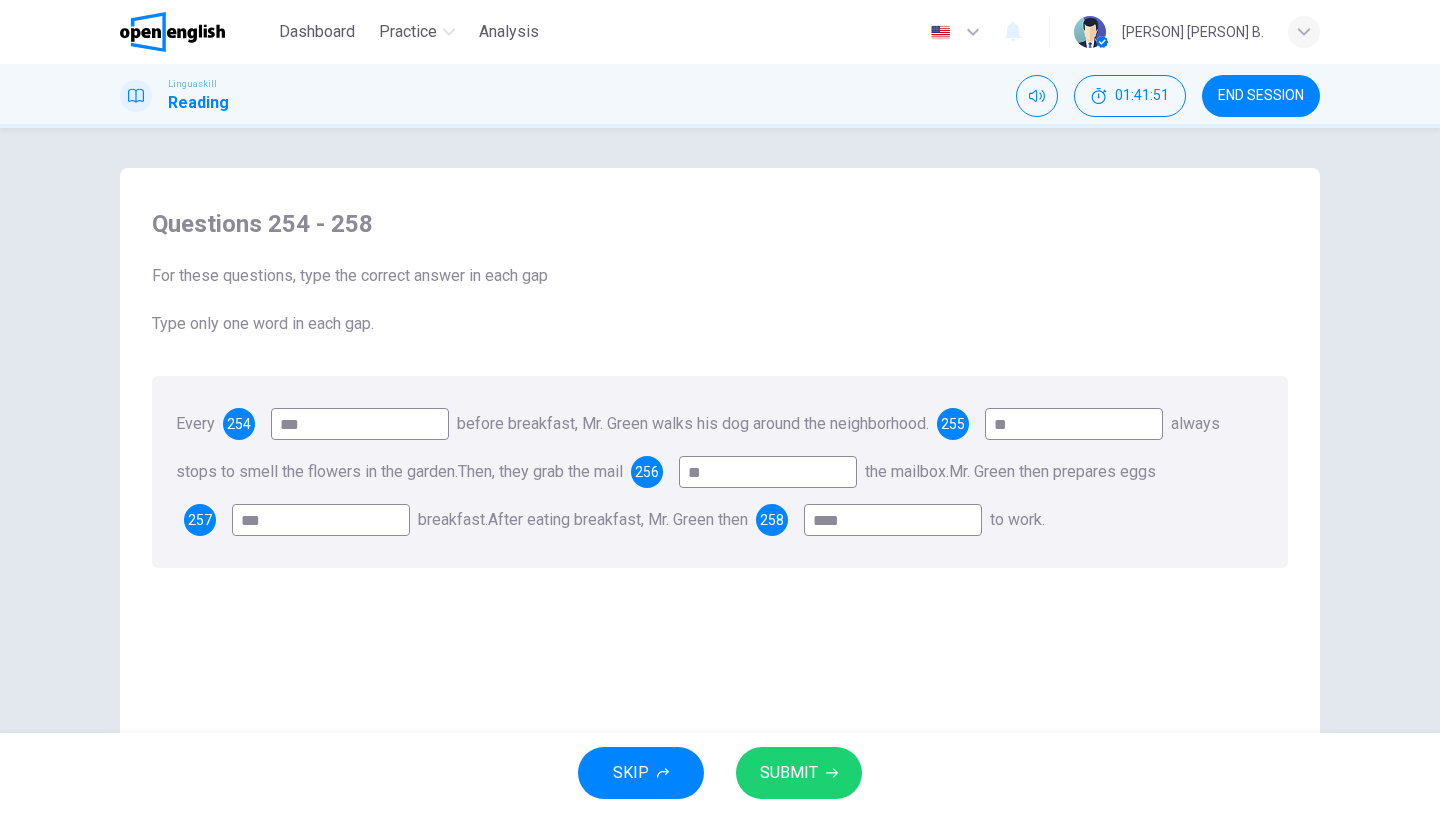 type on "****" 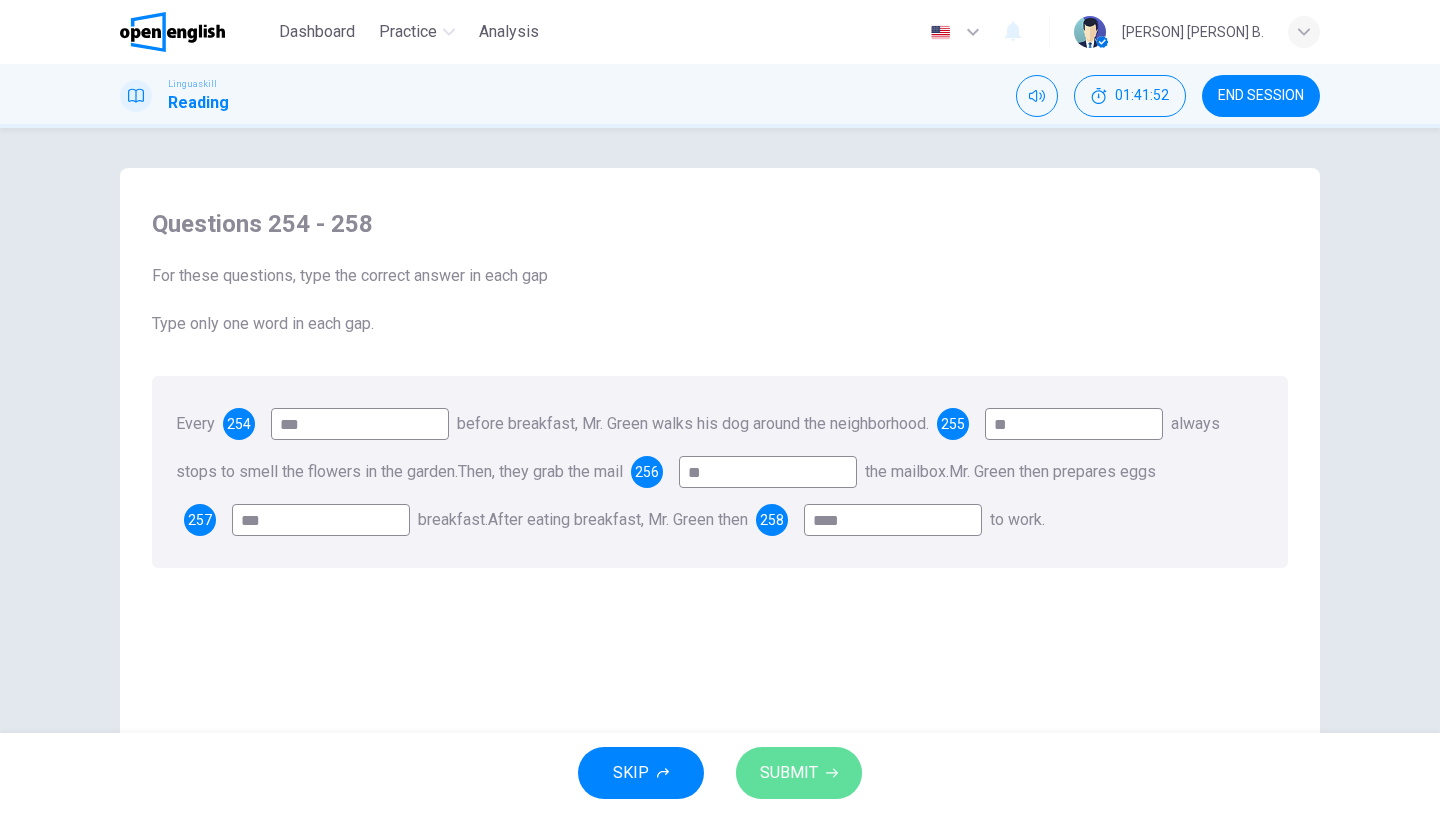 click on "SUBMIT" at bounding box center (789, 773) 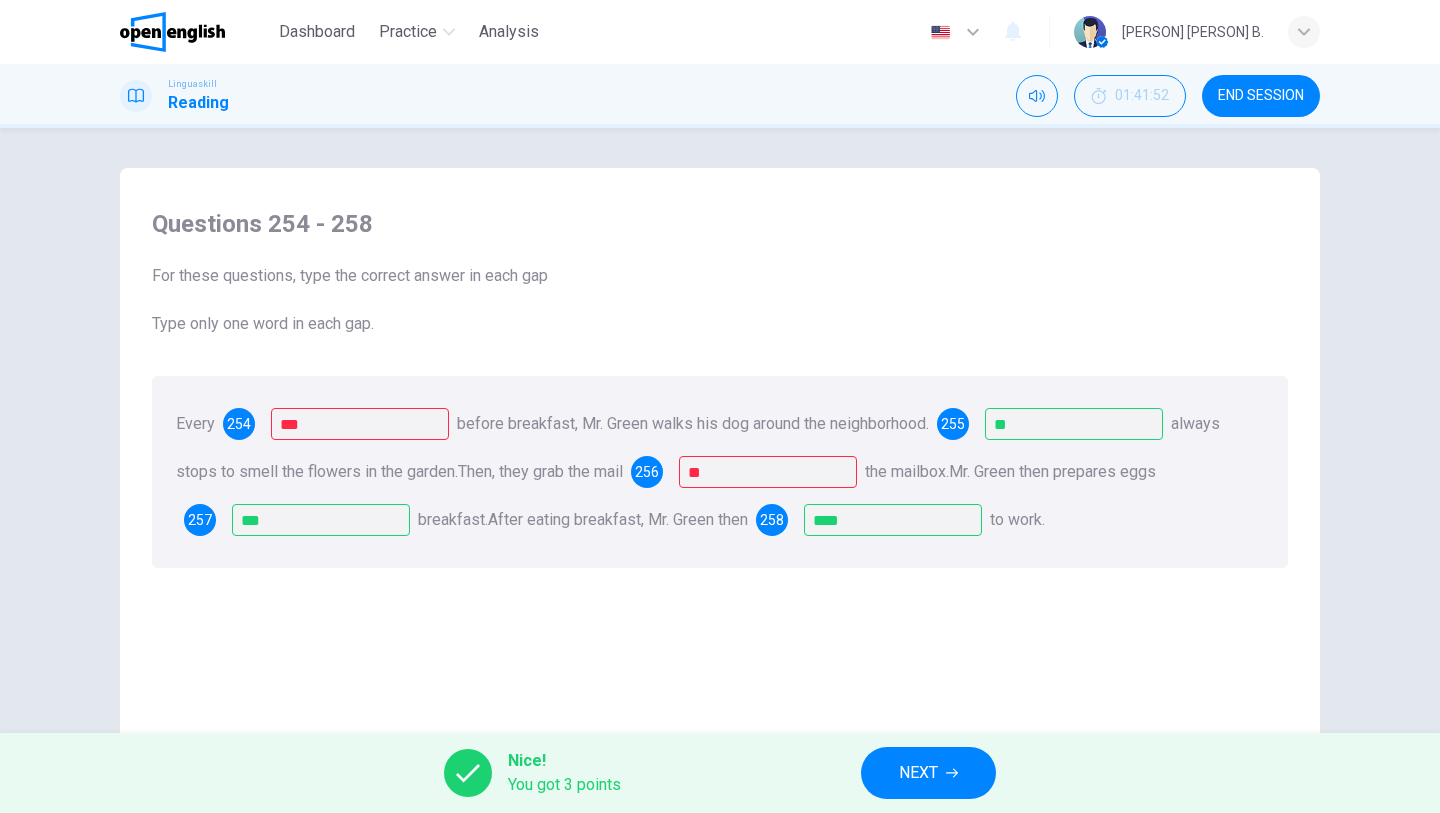 click on "Nice! You got 3
points NEXT" at bounding box center [720, 773] 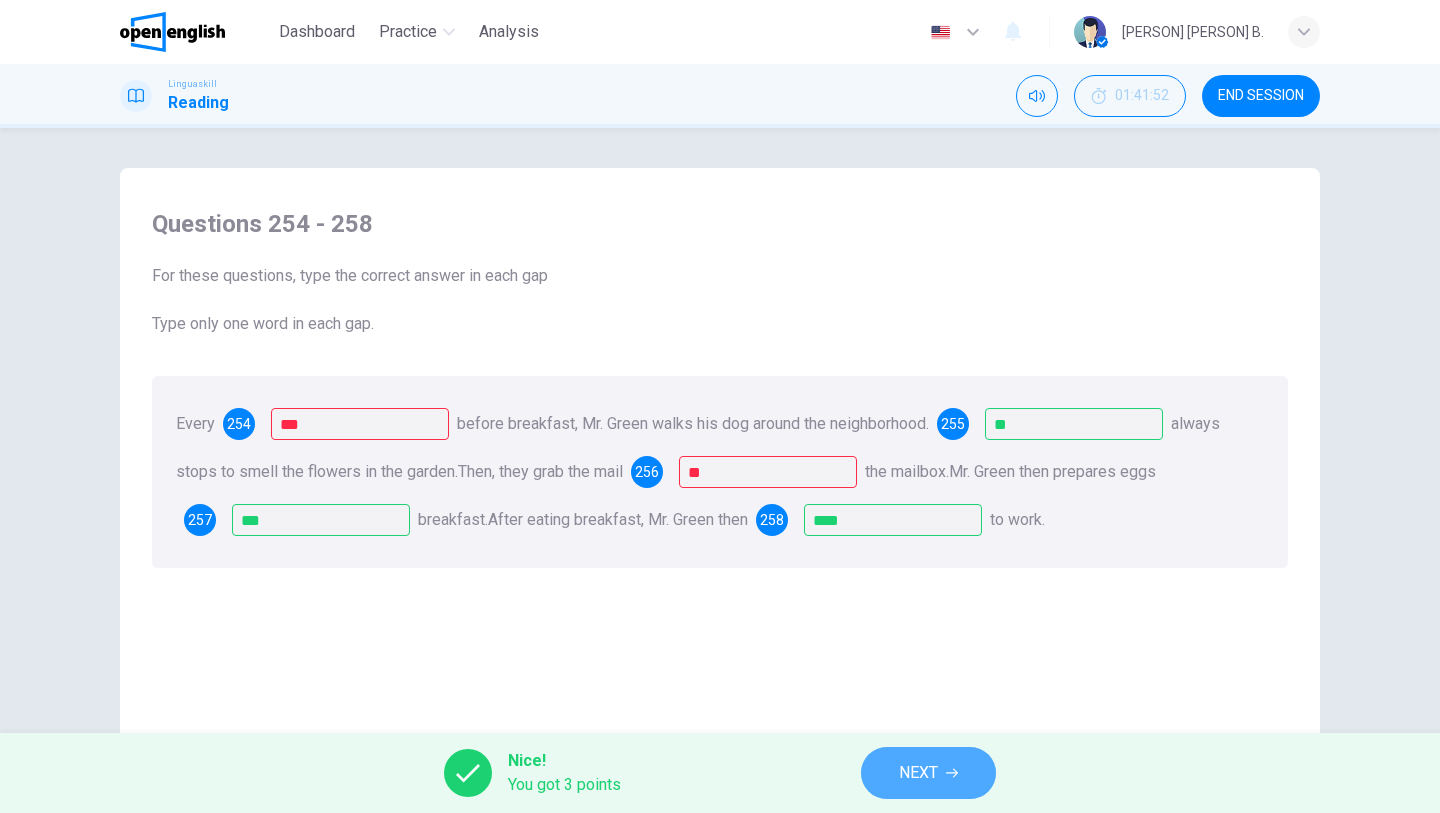 click on "NEXT" at bounding box center [928, 773] 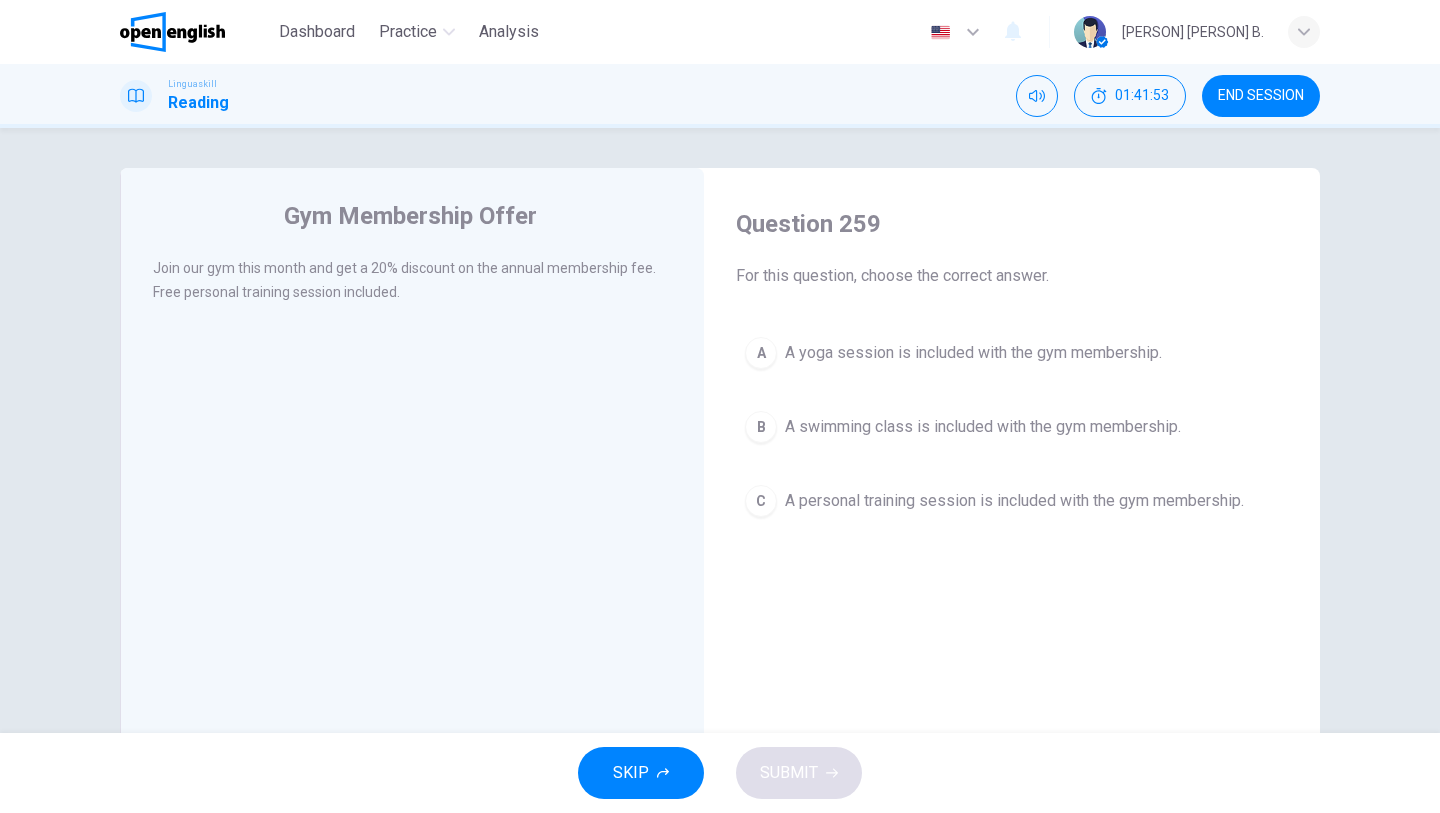click on "END SESSION" at bounding box center [1261, 96] 